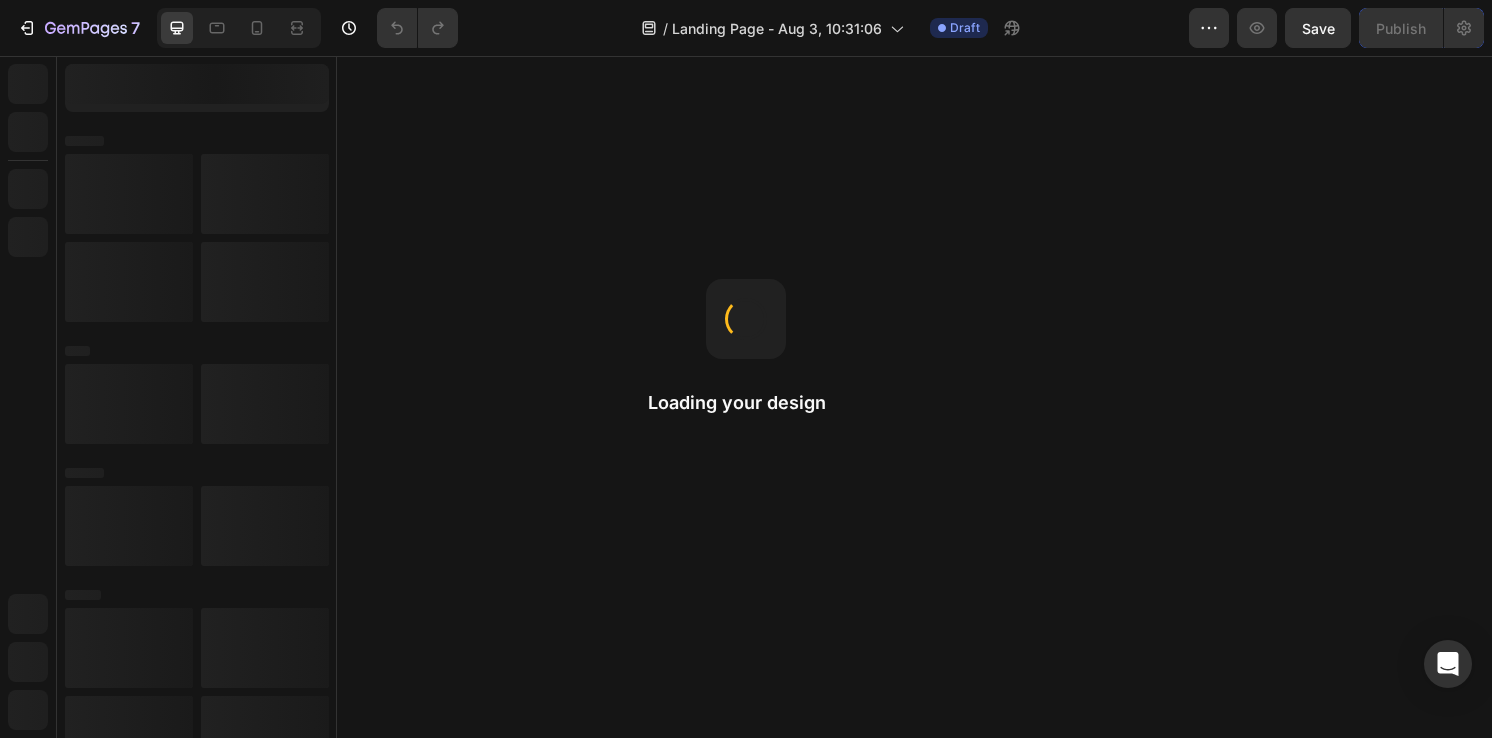 scroll, scrollTop: 0, scrollLeft: 0, axis: both 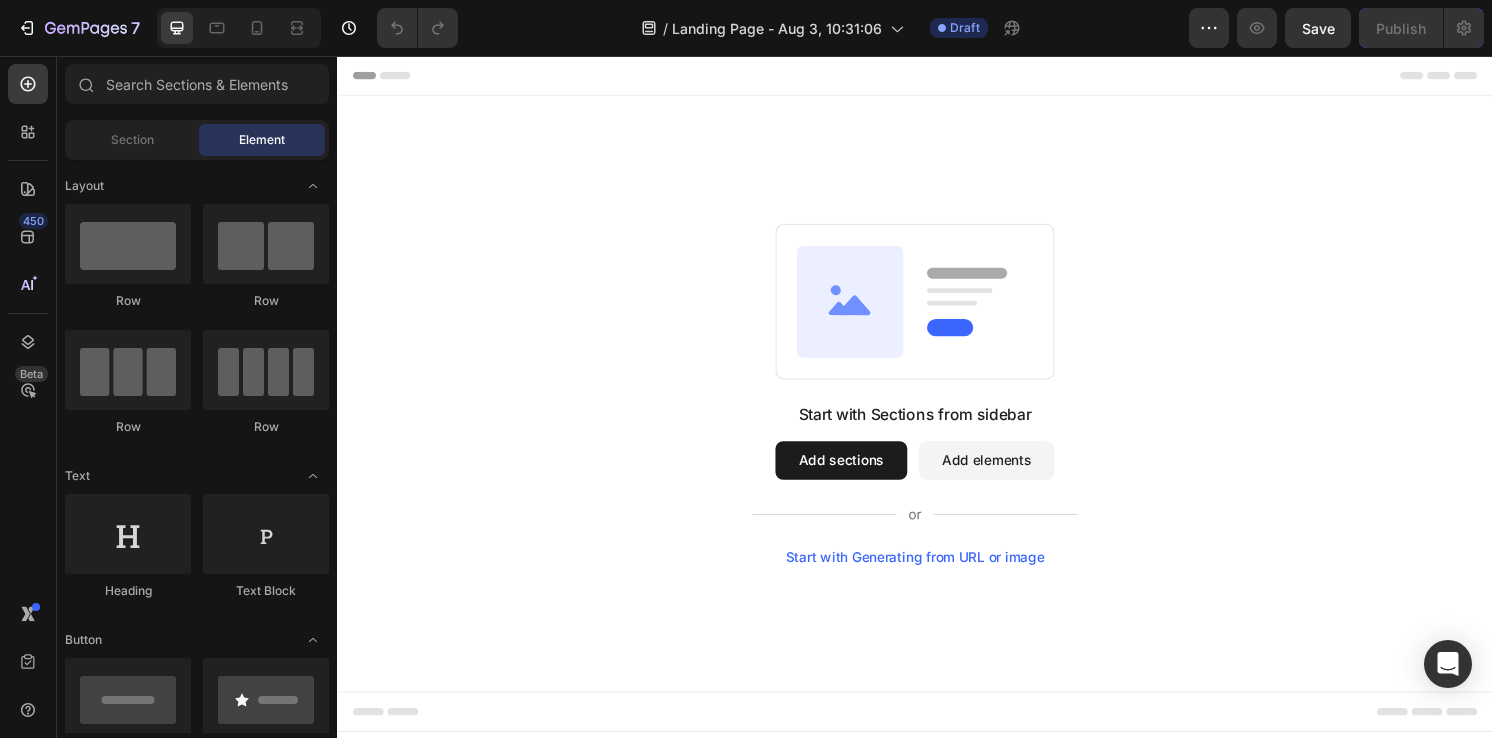 click on "Add sections" at bounding box center [860, 476] 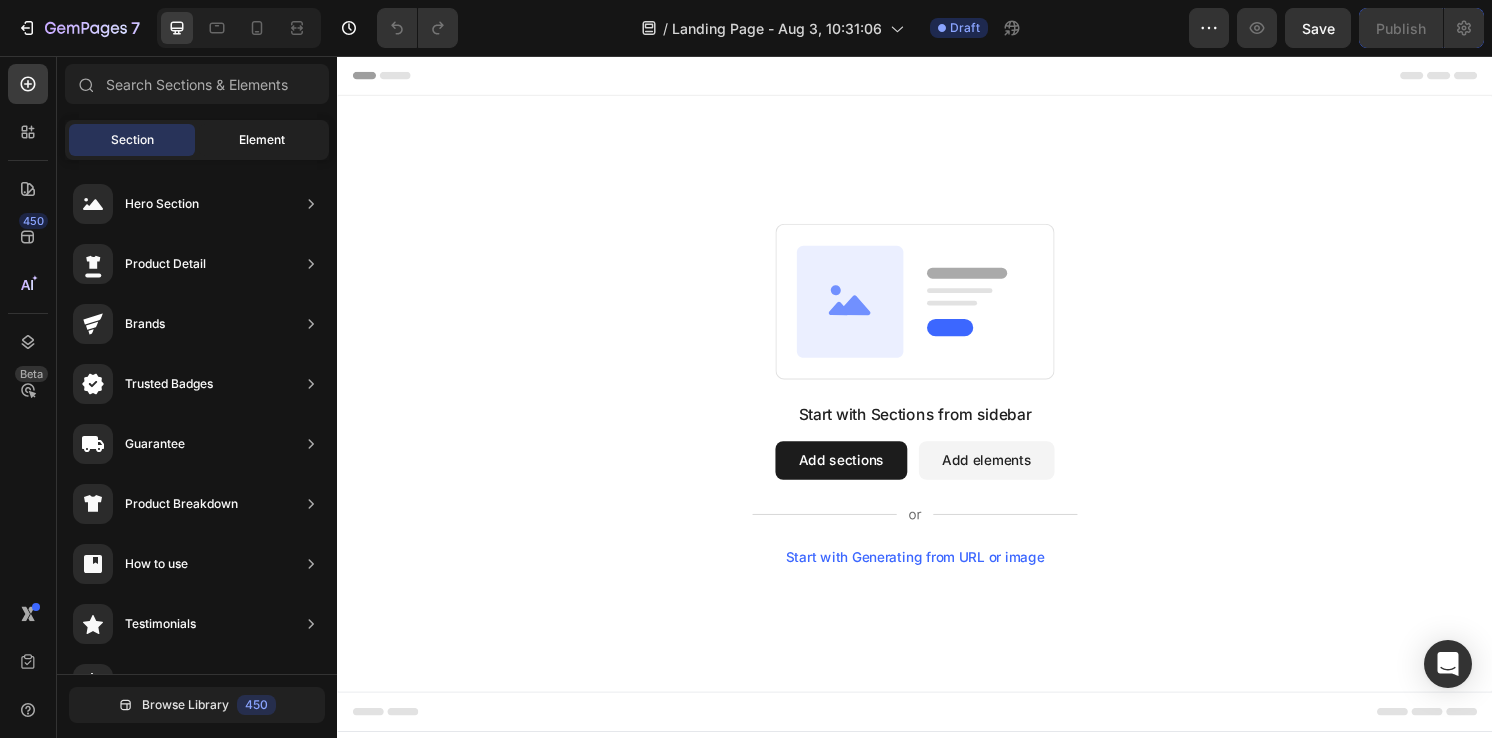 click on "Element" at bounding box center [262, 140] 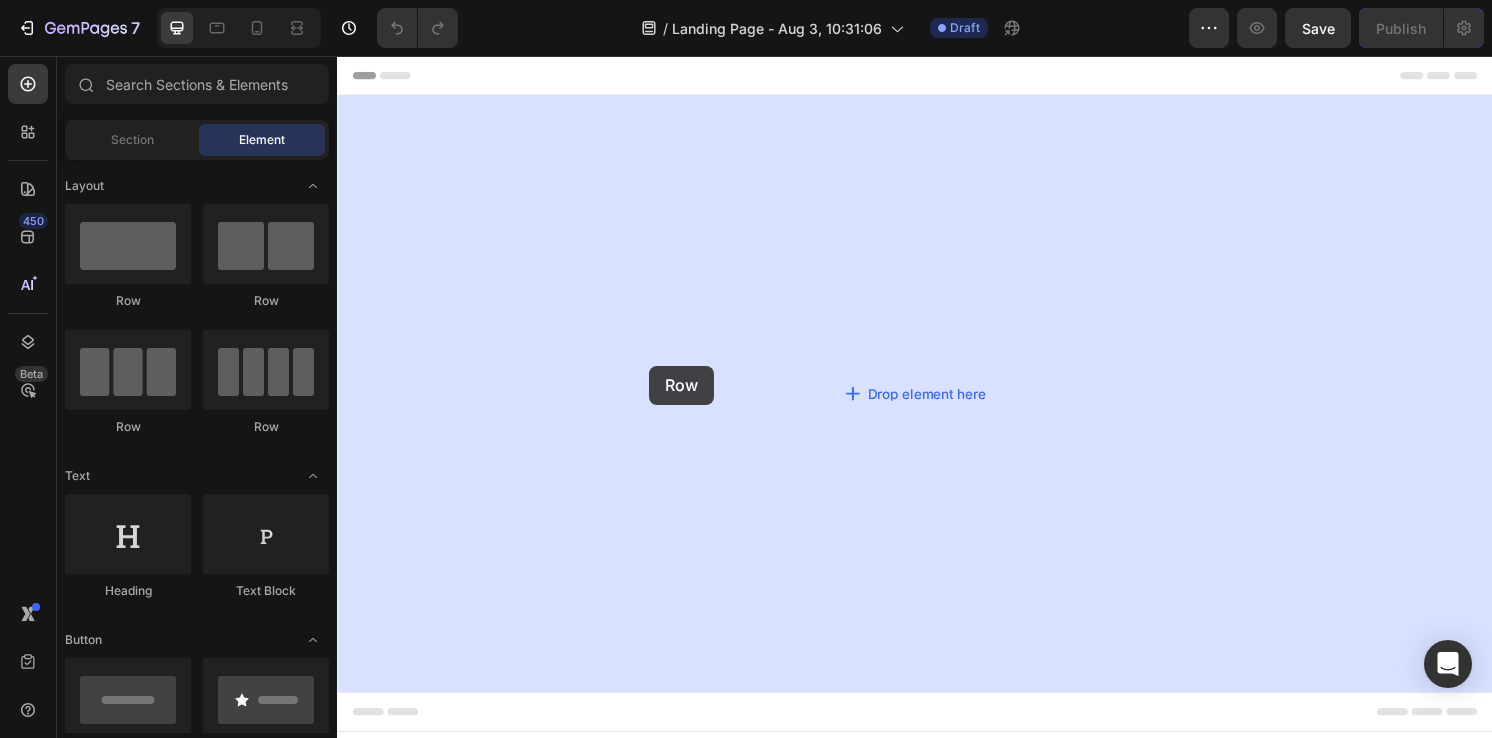 drag, startPoint x: 606, startPoint y: 426, endPoint x: 681, endPoint y: 377, distance: 89.587944 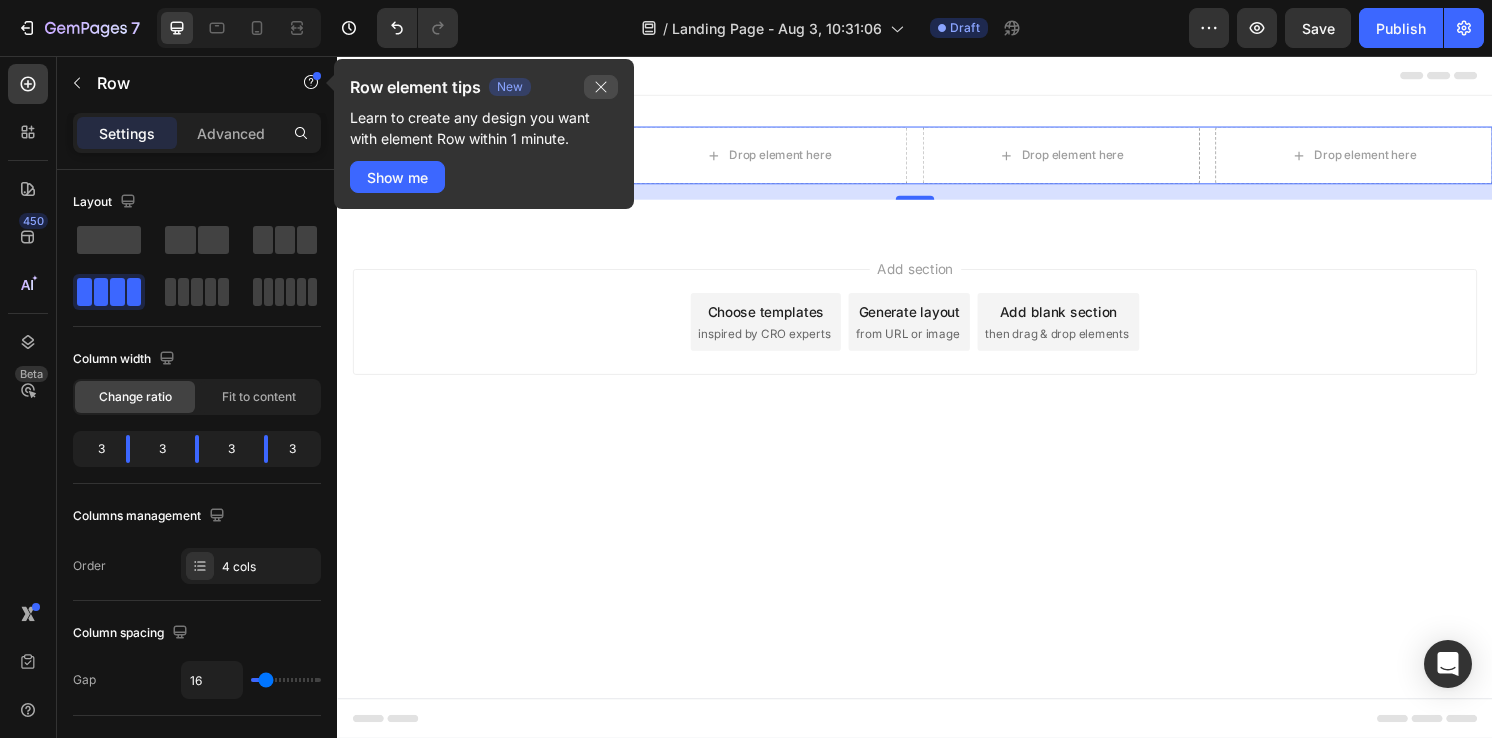 click 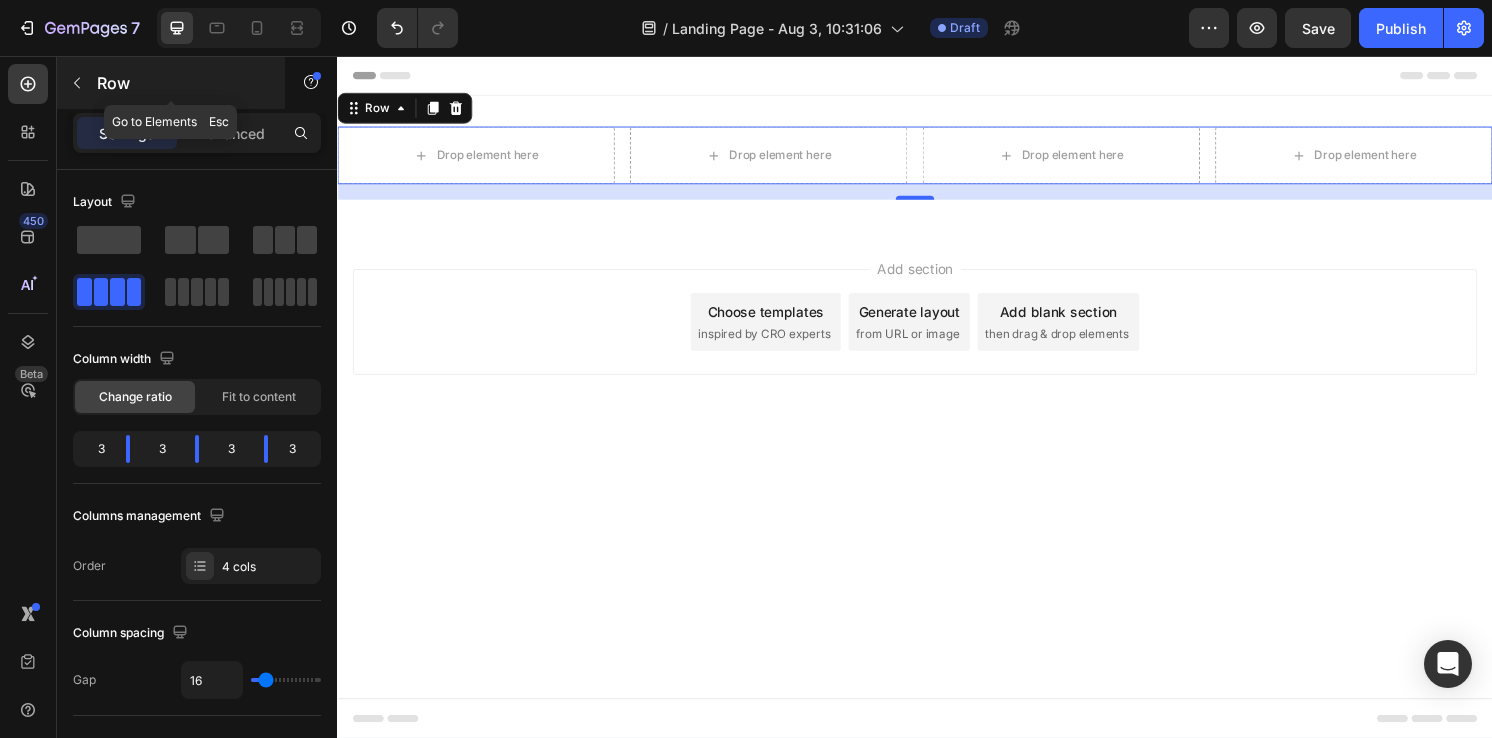 click 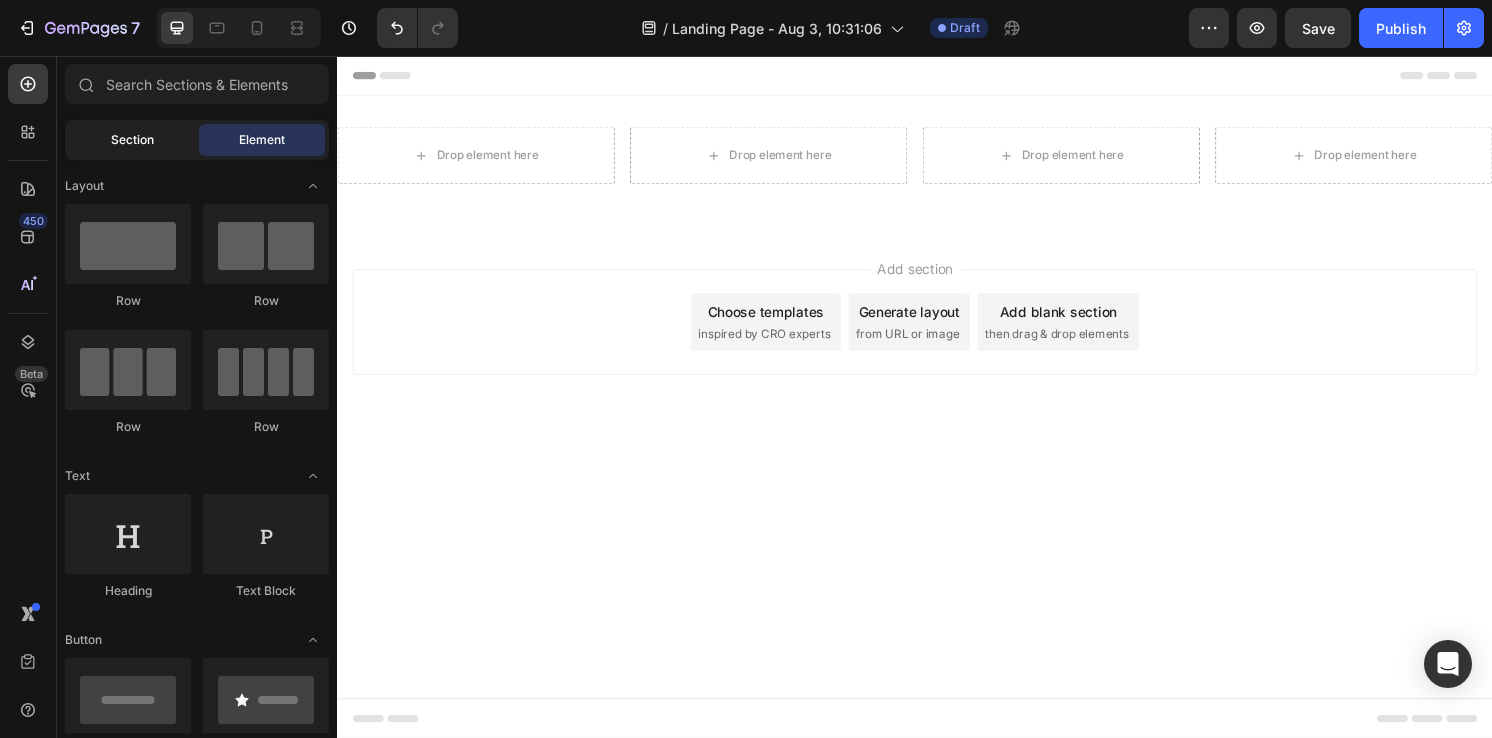 click on "Section" at bounding box center (132, 140) 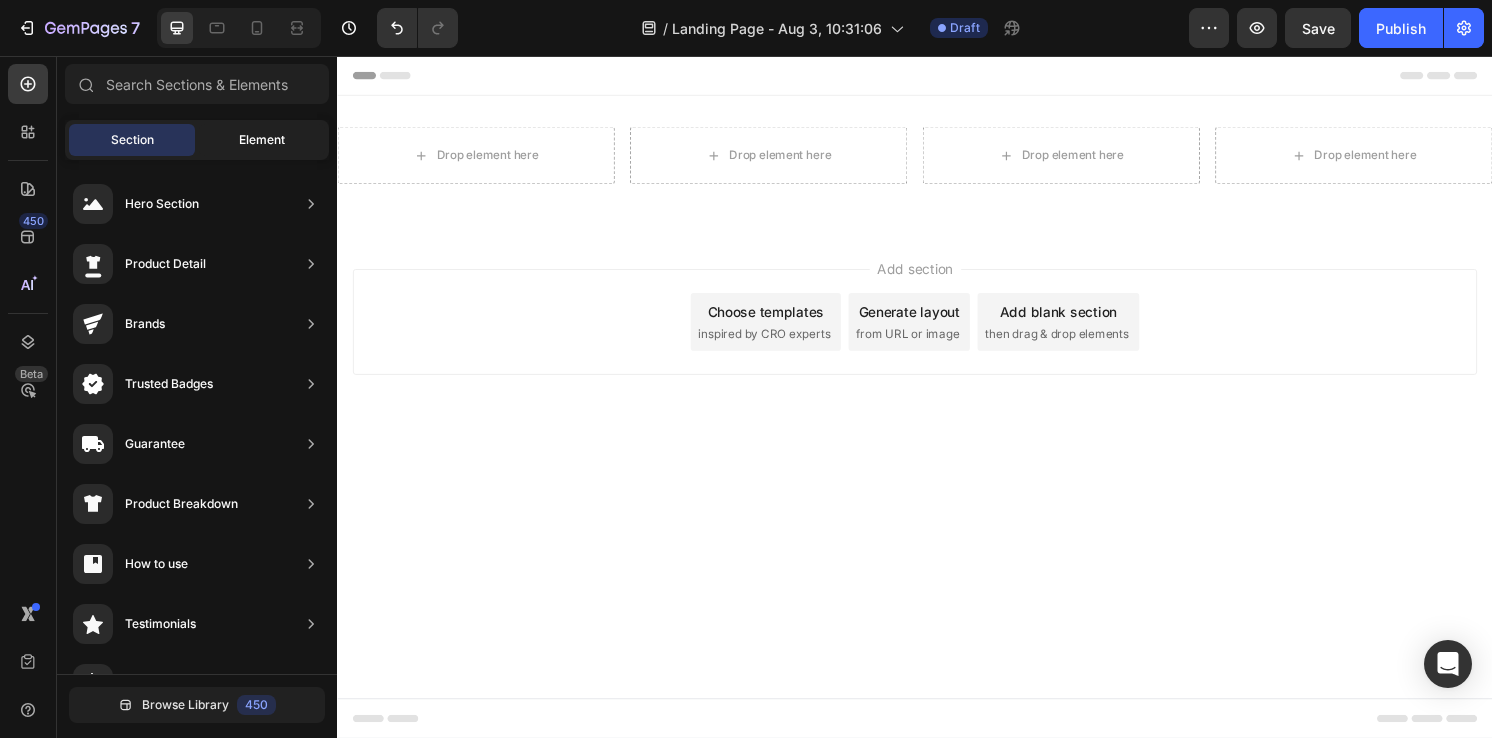 click on "Element" 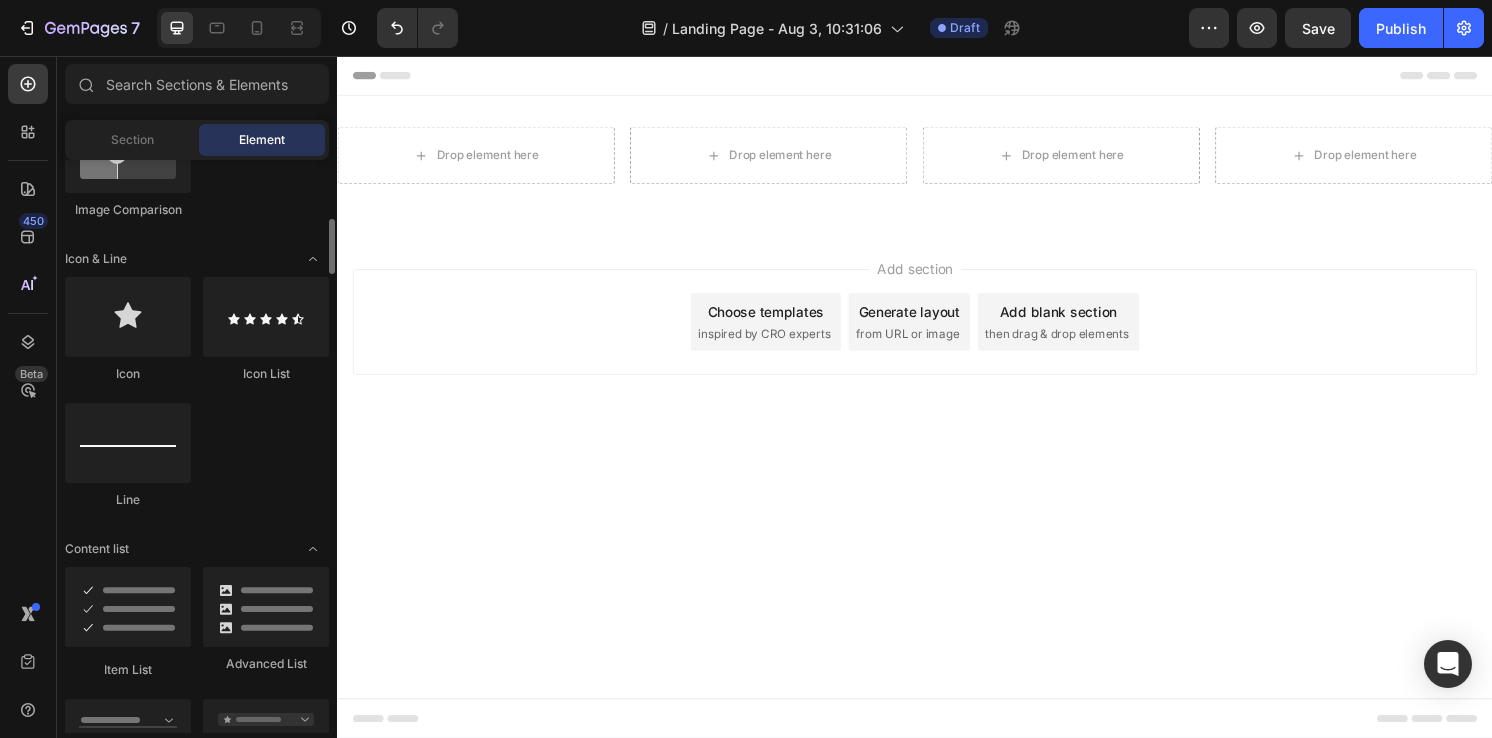 scroll, scrollTop: 1220, scrollLeft: 0, axis: vertical 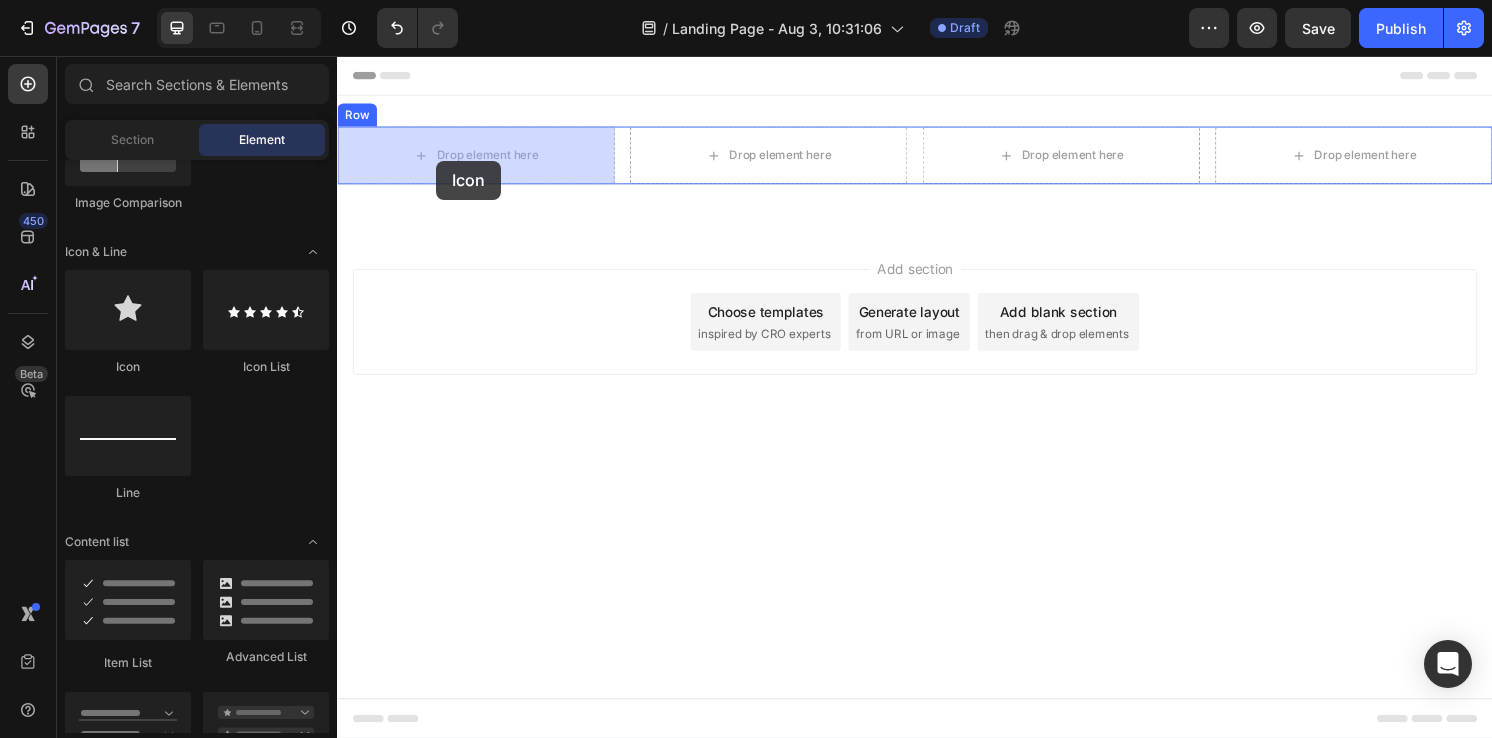 drag, startPoint x: 467, startPoint y: 380, endPoint x: 440, endPoint y: 165, distance: 216.68872 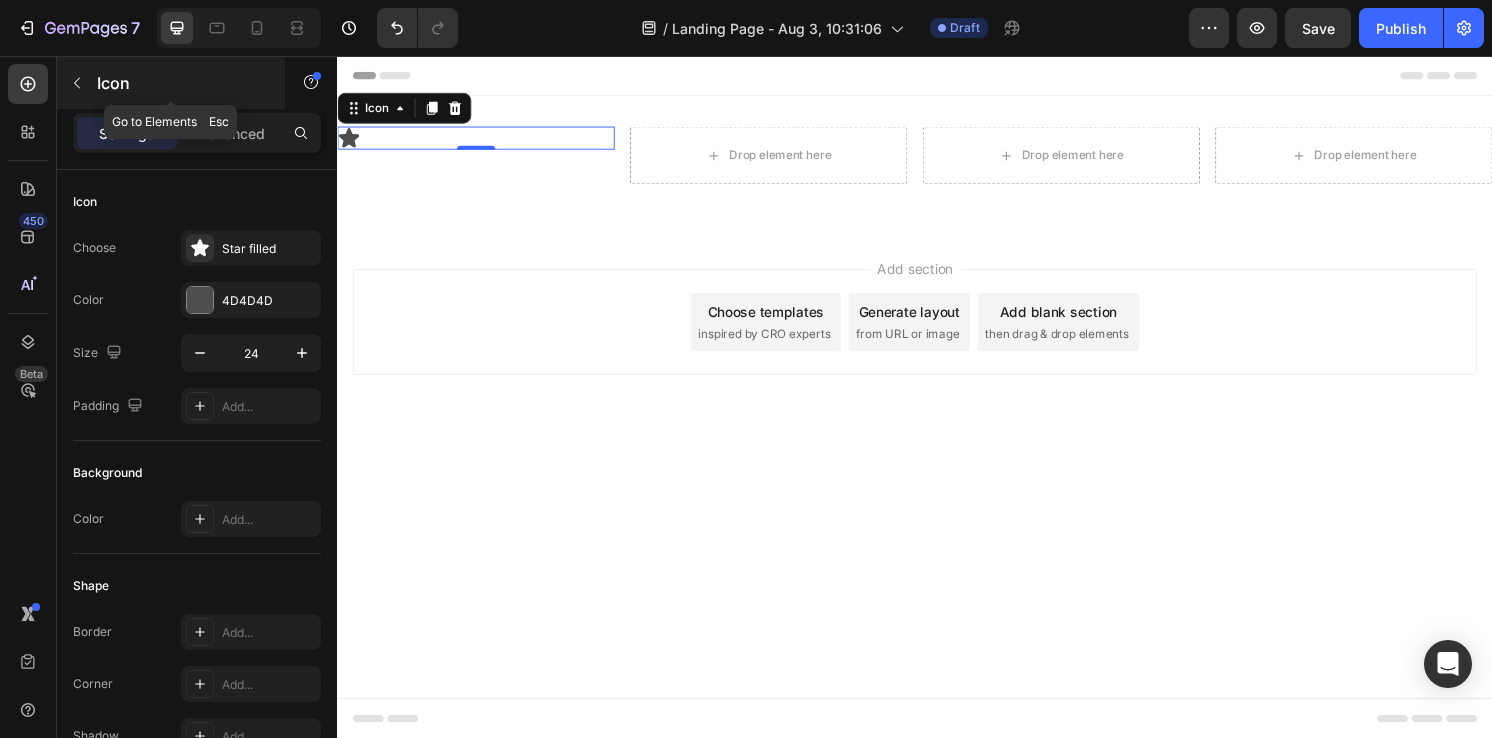 click 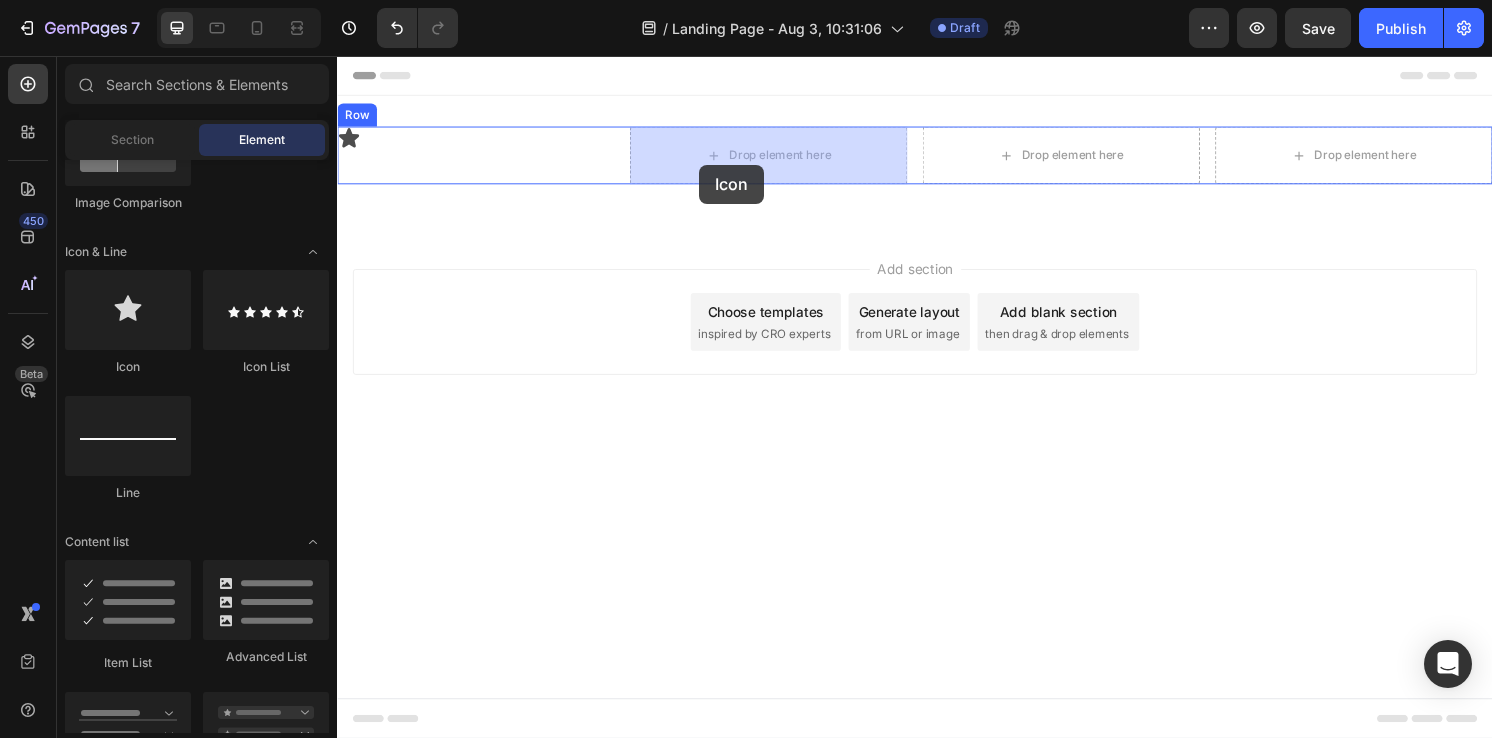 drag, startPoint x: 468, startPoint y: 384, endPoint x: 713, endPoint y: 169, distance: 325.9601 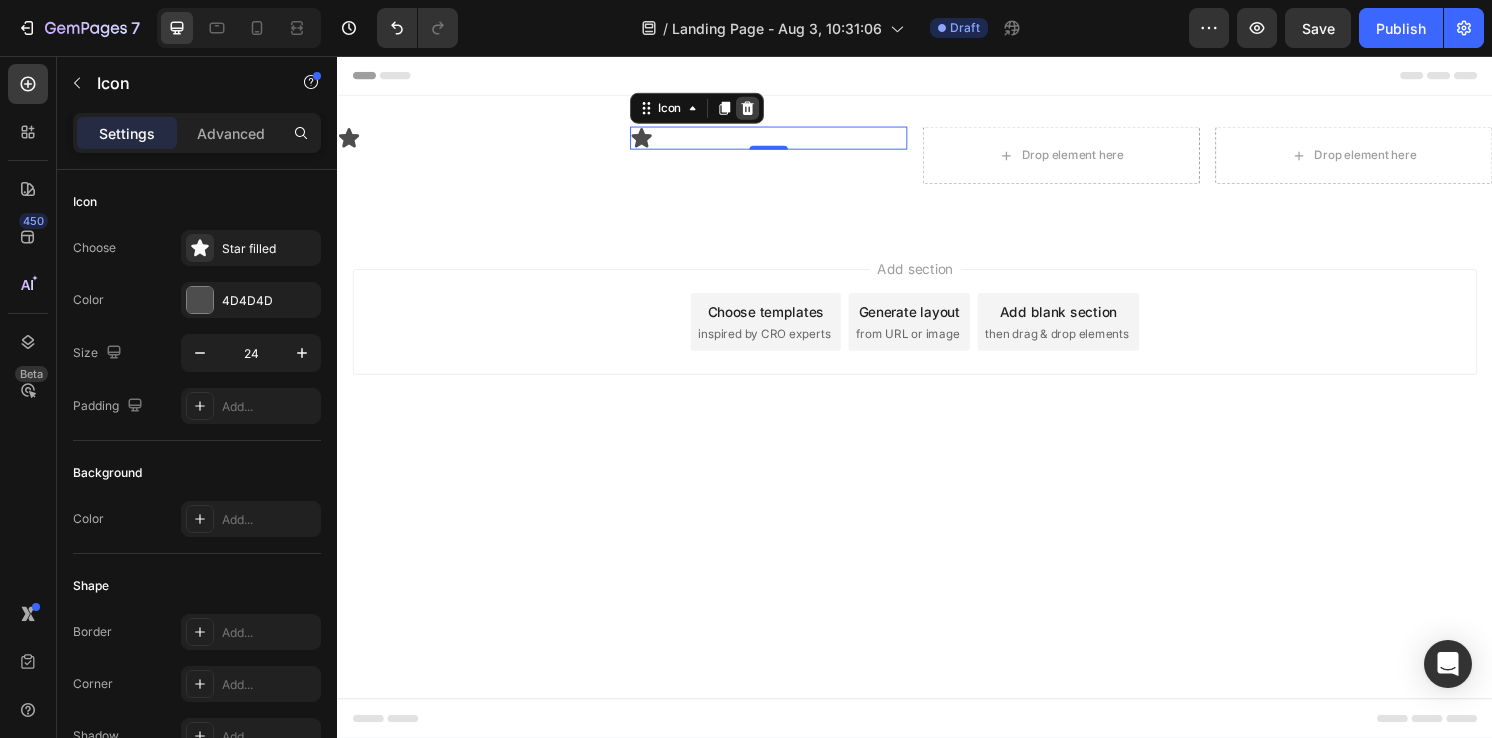click at bounding box center [763, 110] 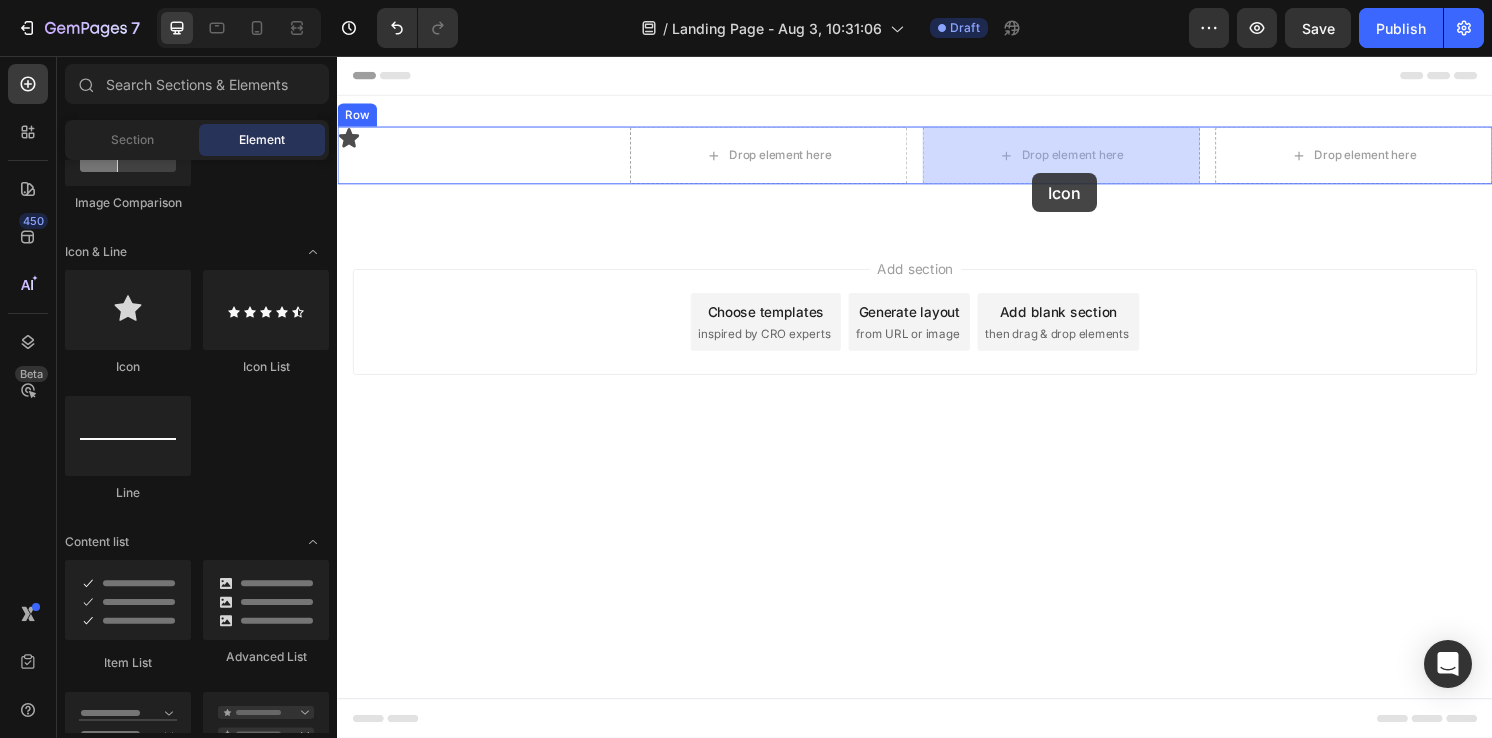 drag, startPoint x: 450, startPoint y: 372, endPoint x: 1059, endPoint y: 178, distance: 639.1533 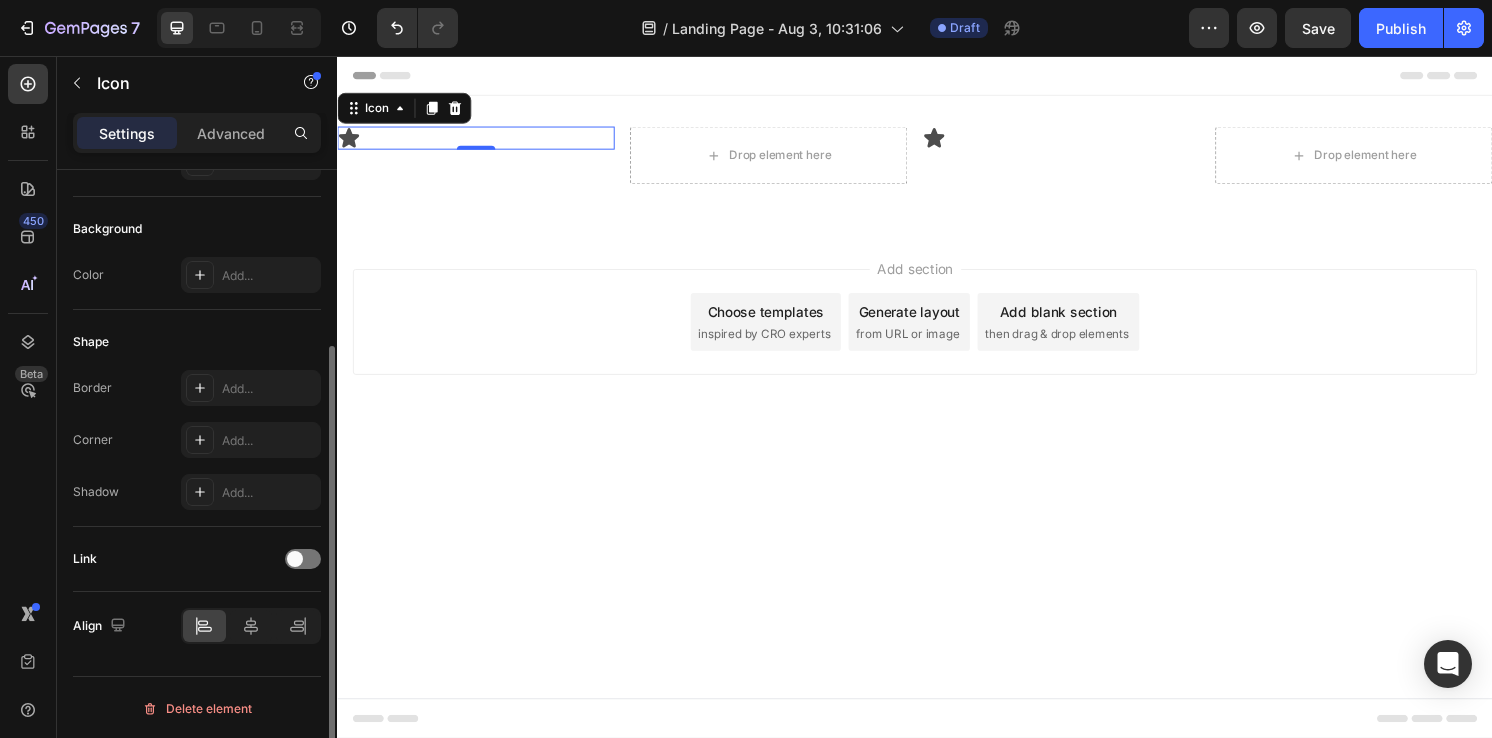 scroll, scrollTop: 0, scrollLeft: 0, axis: both 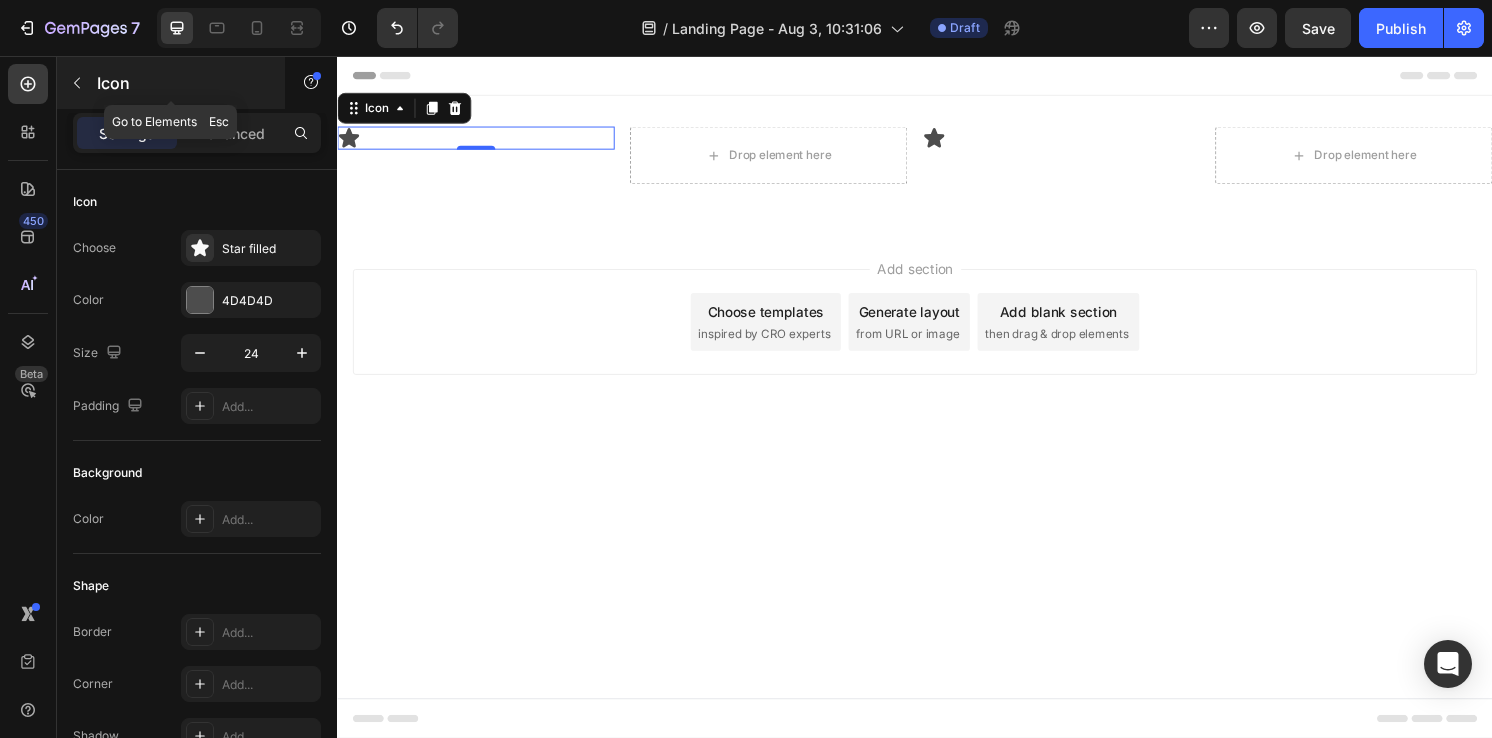 click 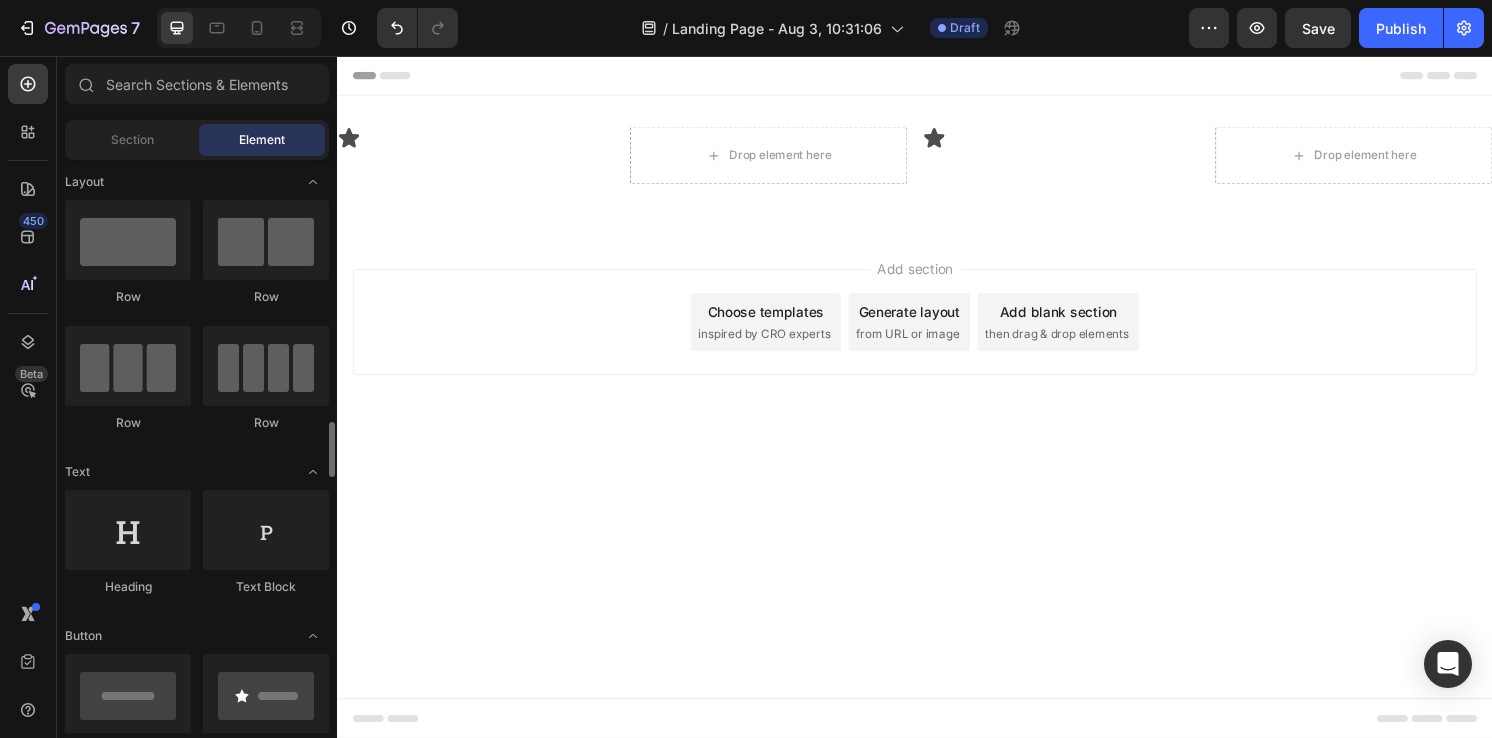 scroll, scrollTop: 0, scrollLeft: 0, axis: both 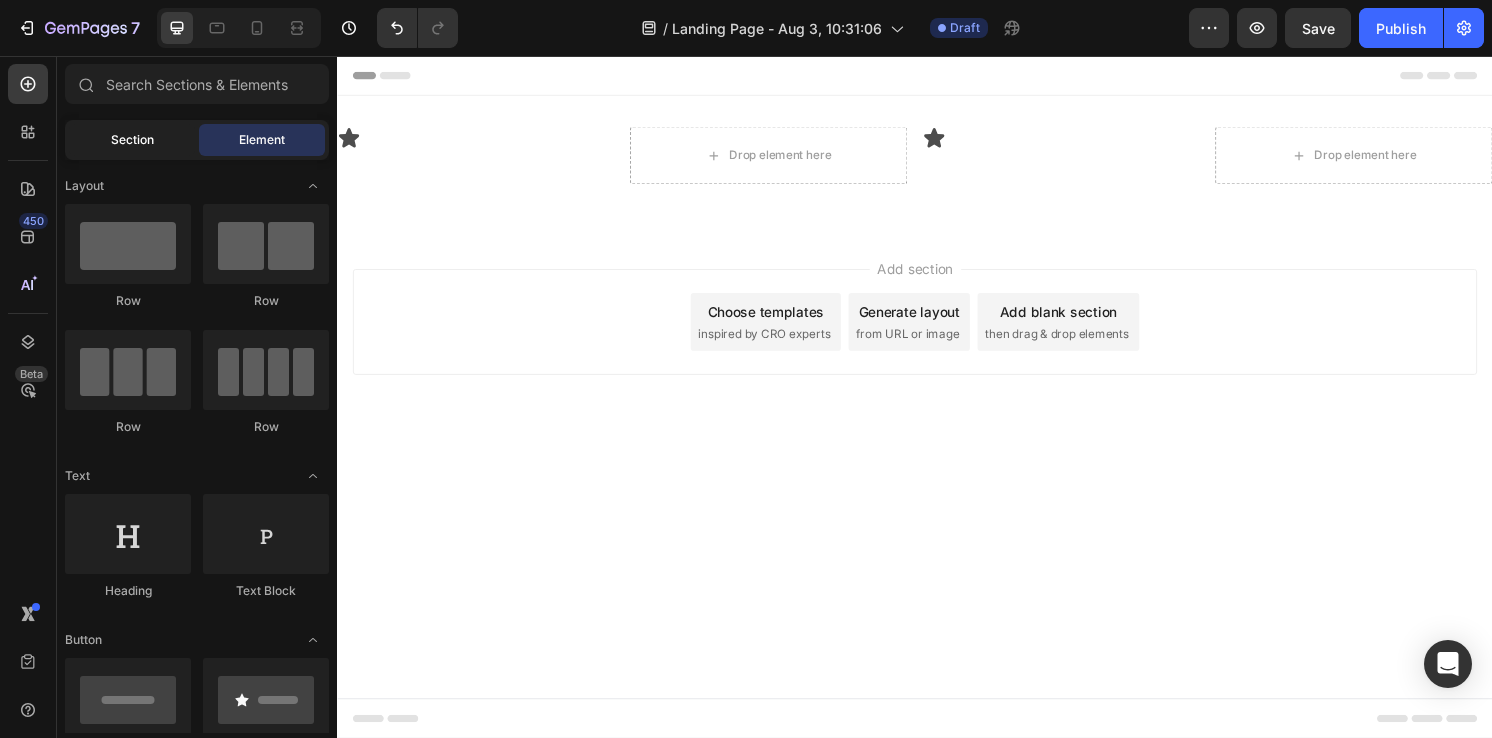 click on "Section" at bounding box center [132, 140] 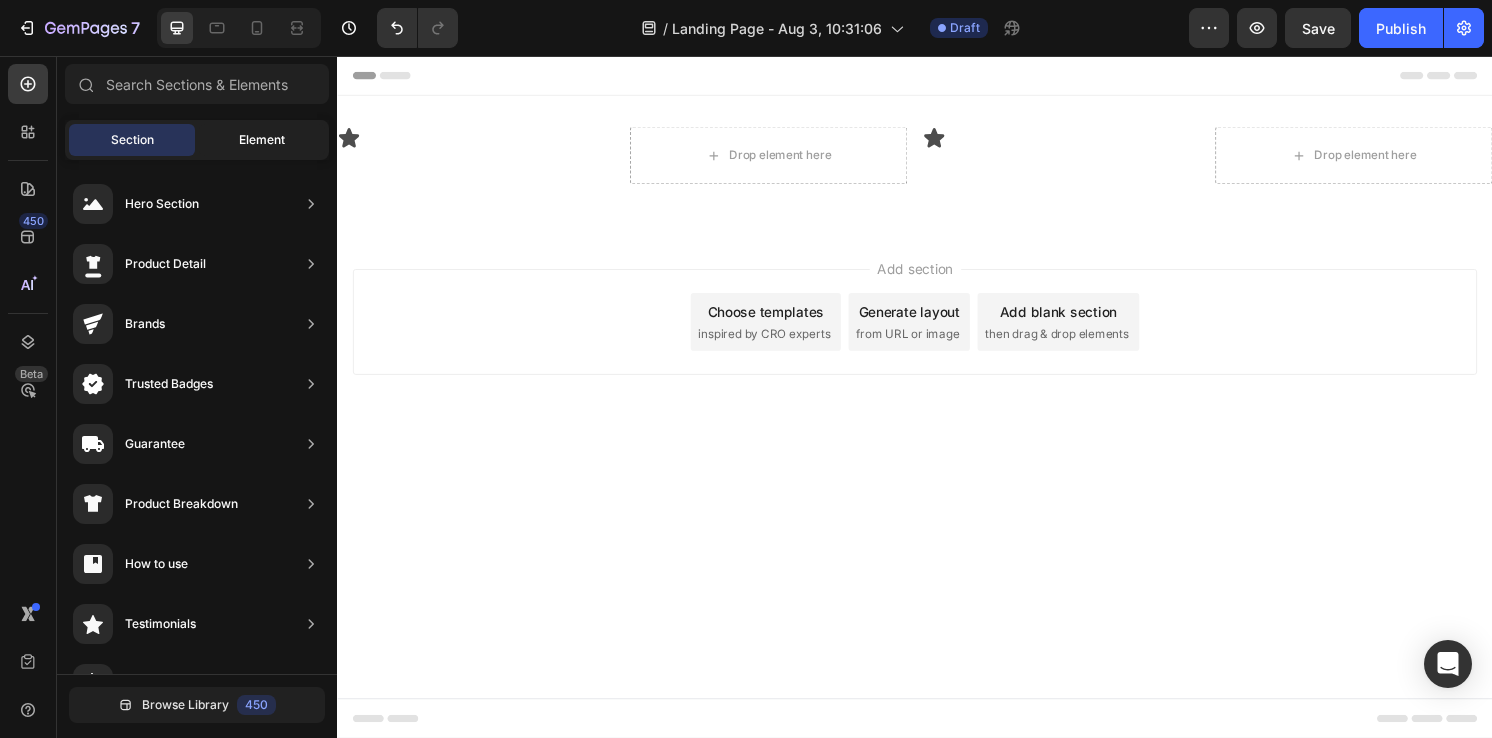 click on "Element" at bounding box center [262, 140] 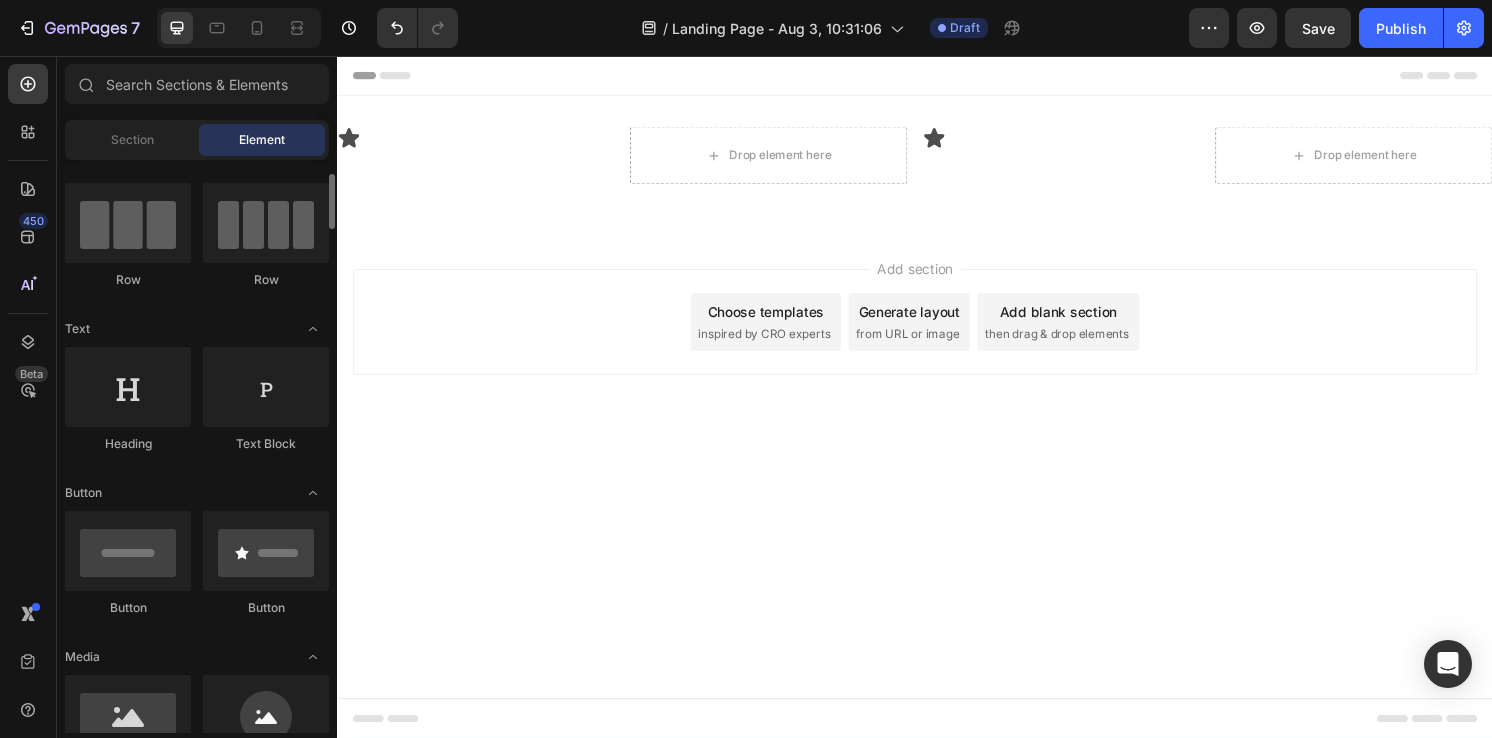 scroll, scrollTop: 0, scrollLeft: 0, axis: both 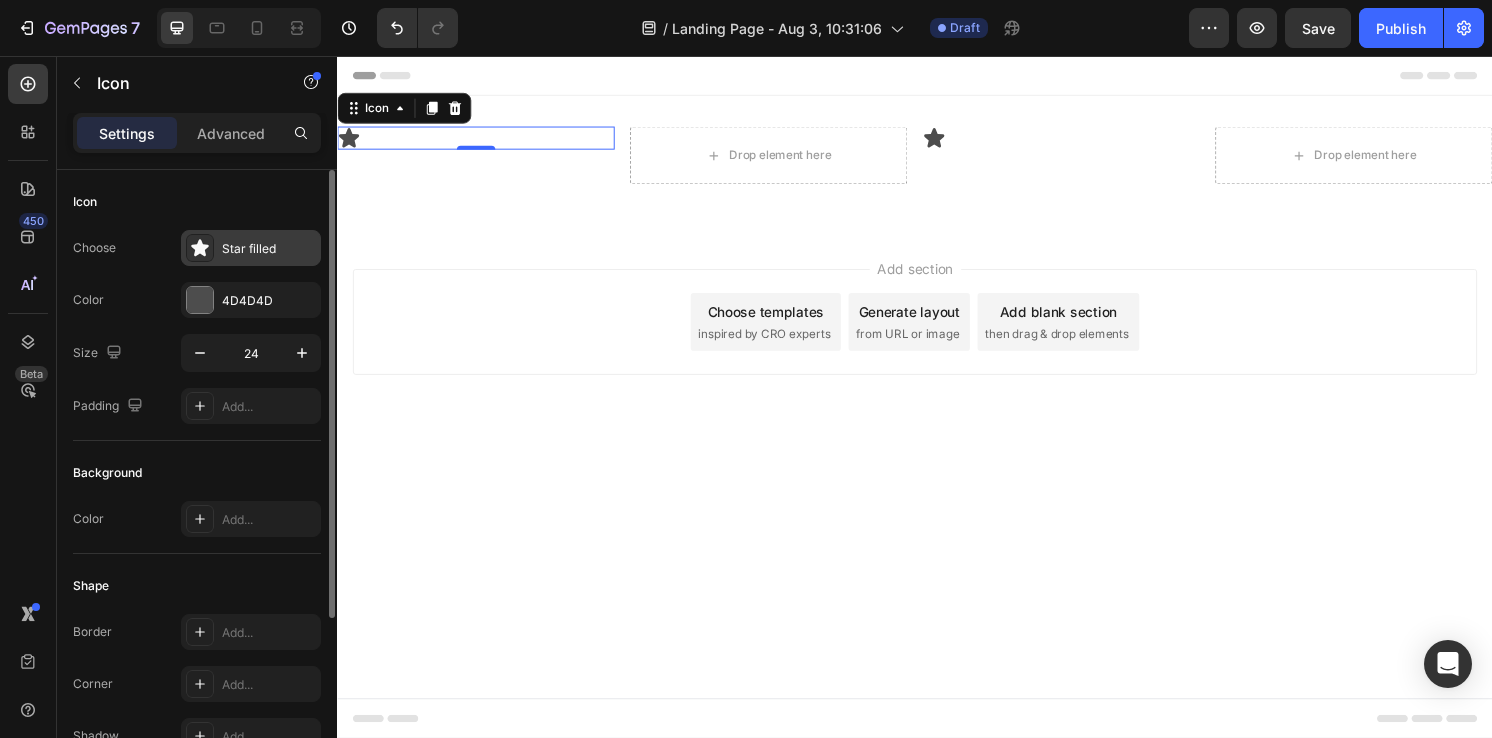 click on "Star filled" at bounding box center [269, 249] 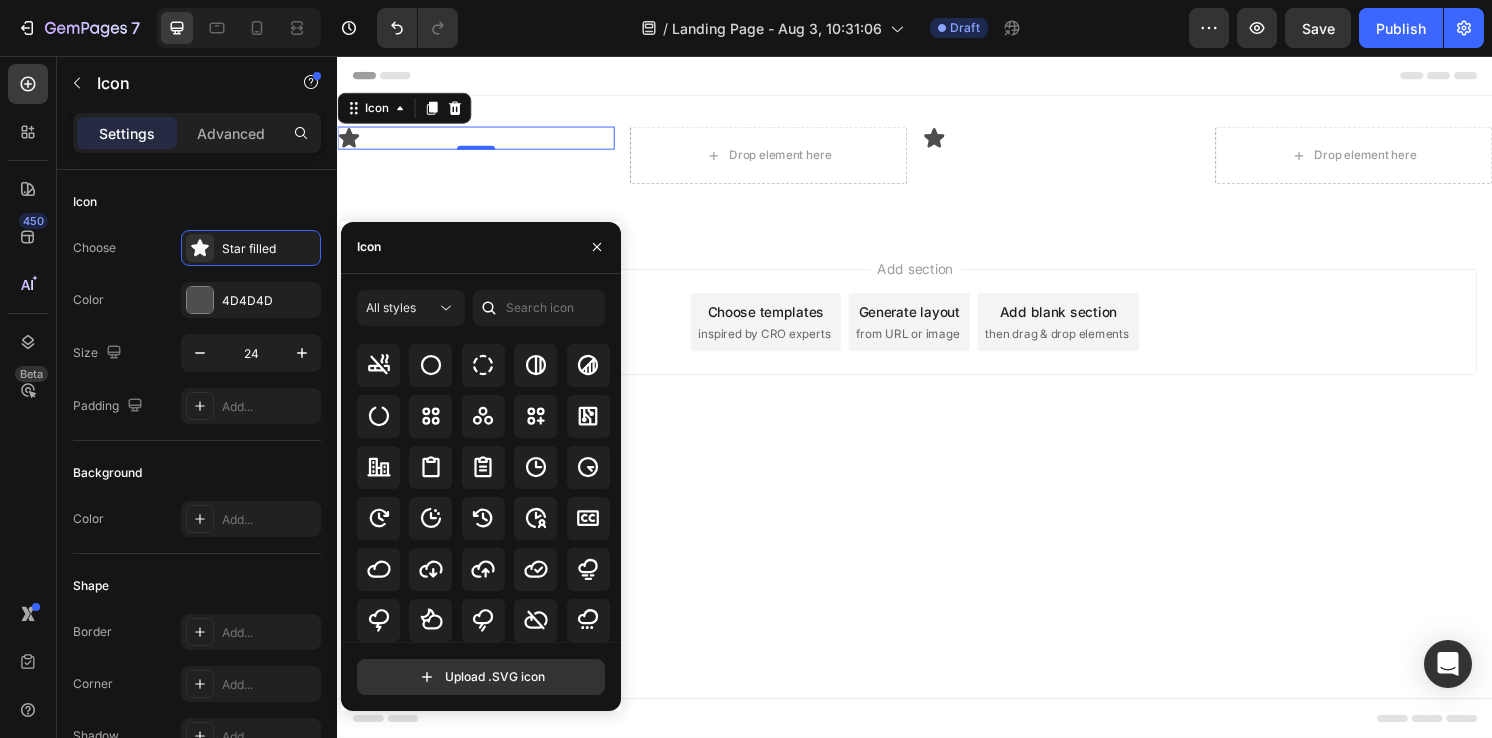 scroll, scrollTop: 3215, scrollLeft: 0, axis: vertical 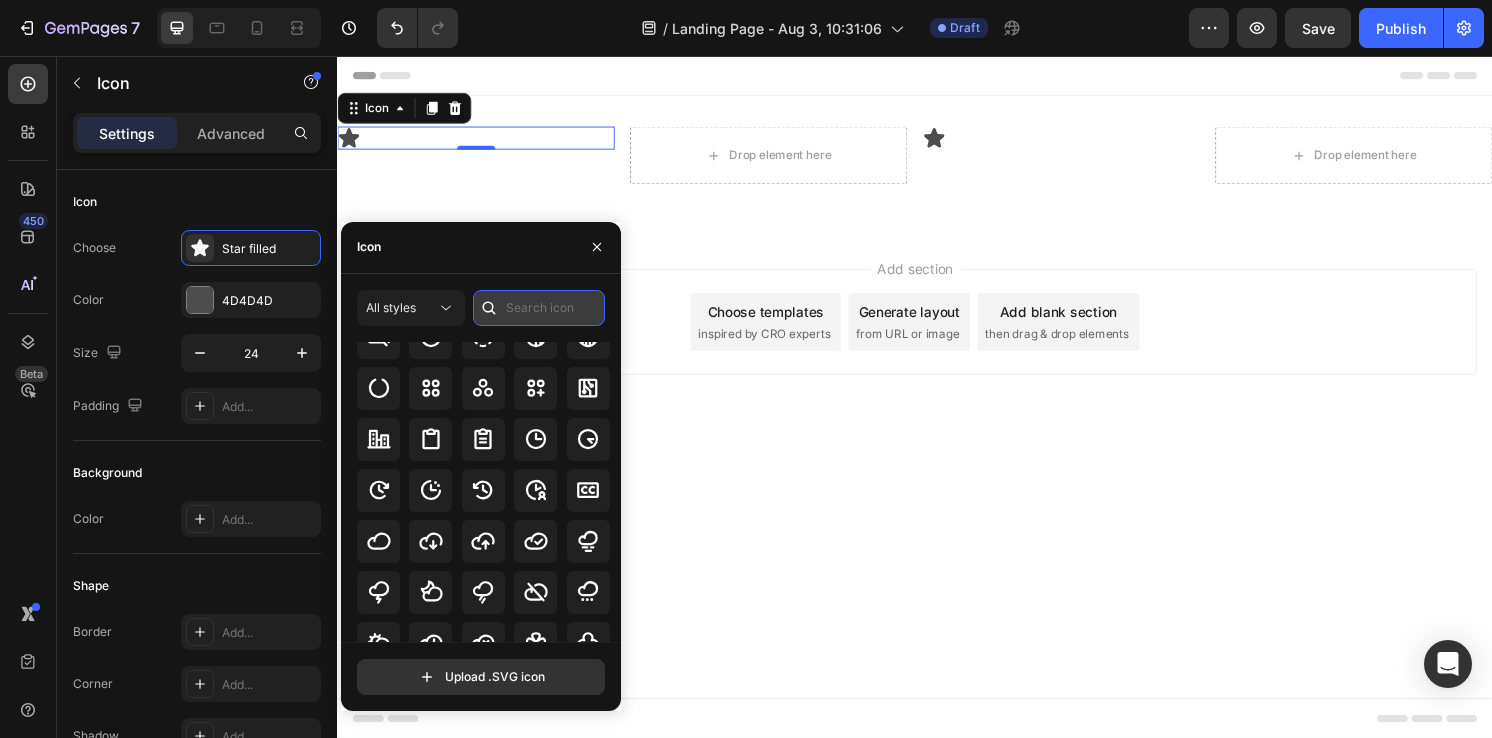 click at bounding box center [539, 308] 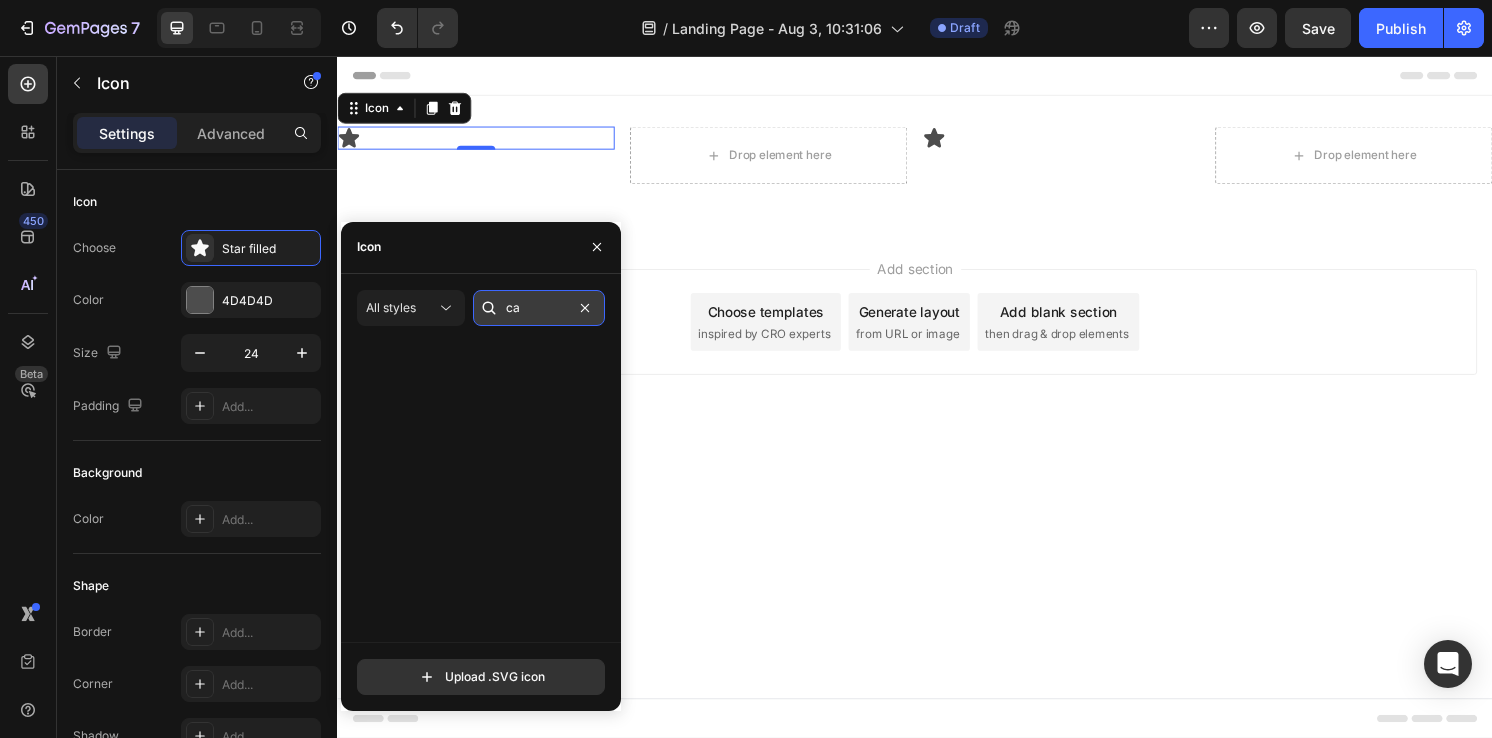 scroll, scrollTop: 0, scrollLeft: 0, axis: both 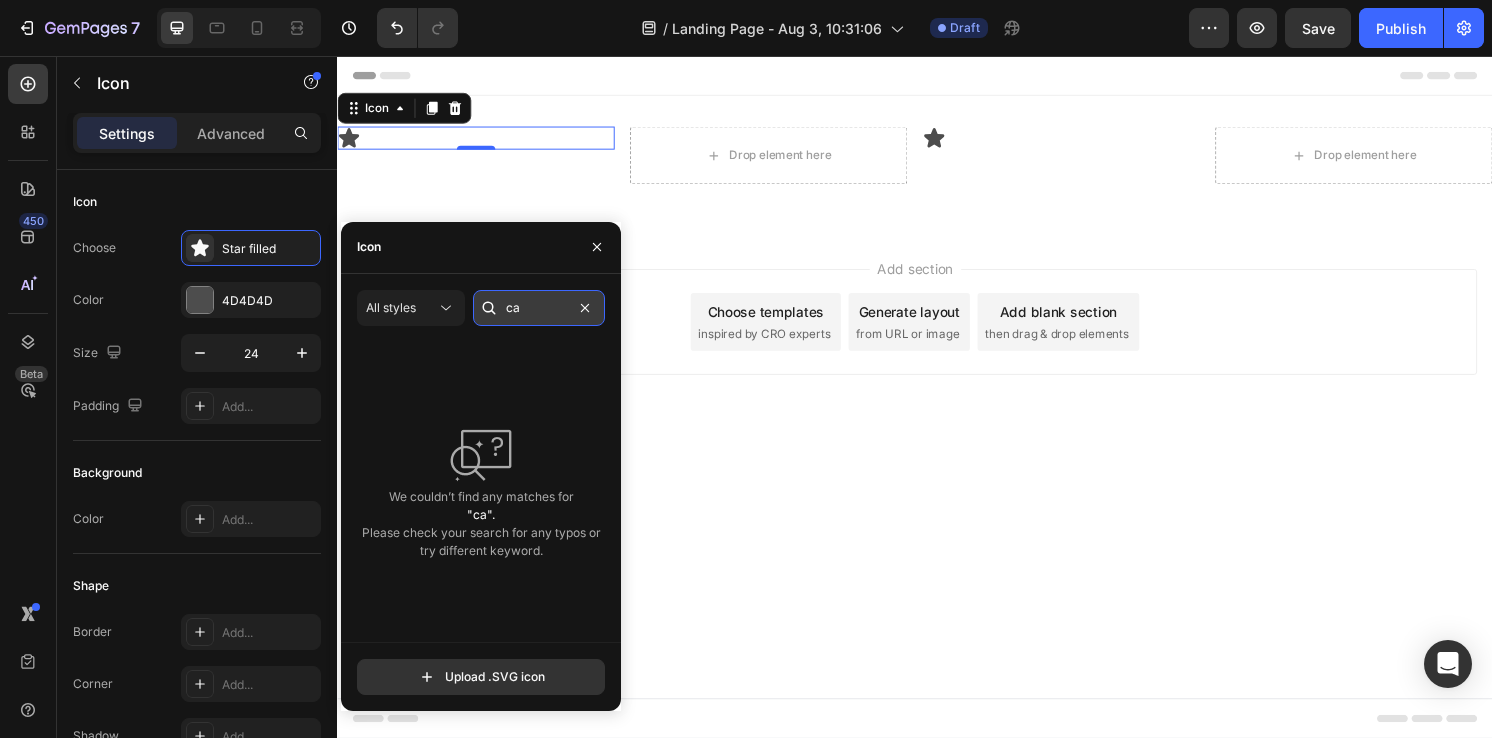 type on "c" 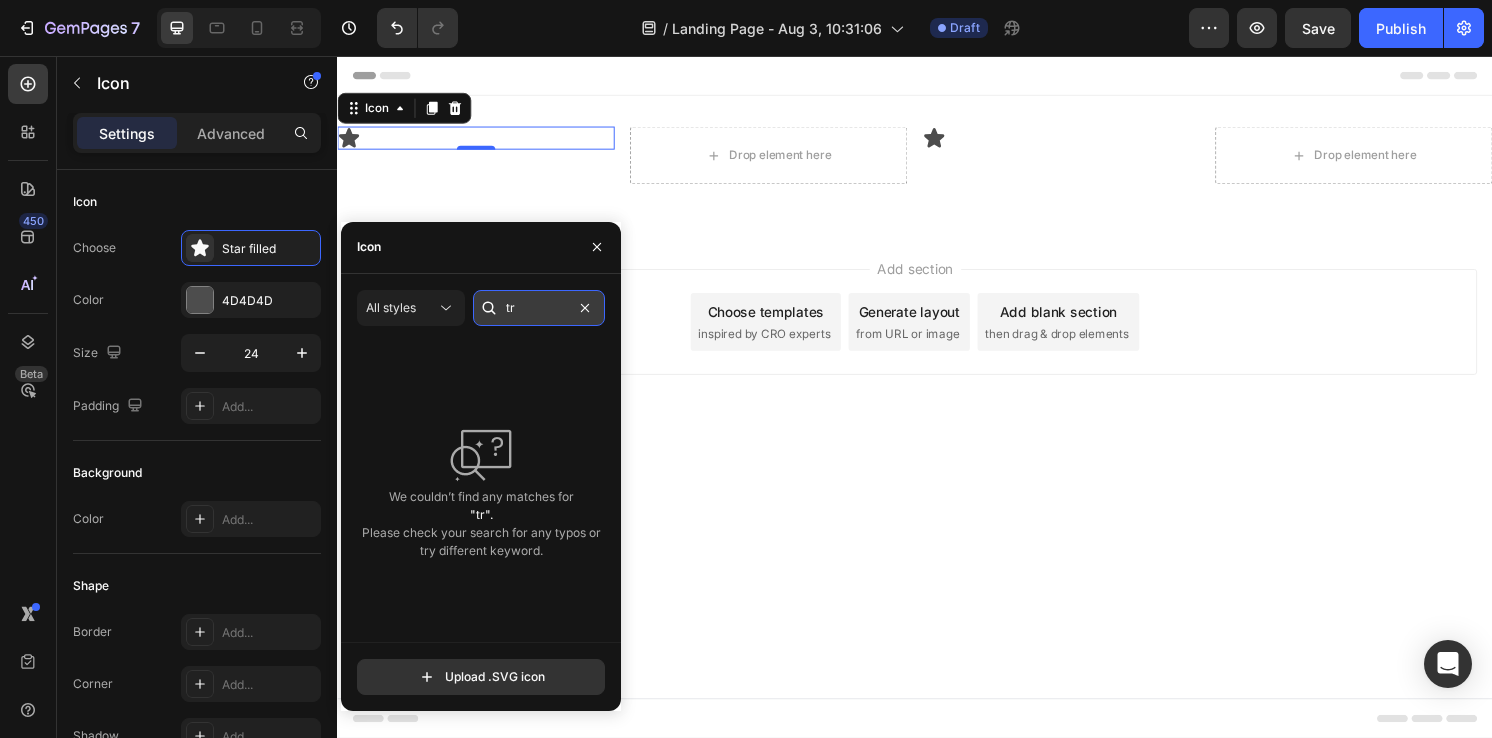 type on "t" 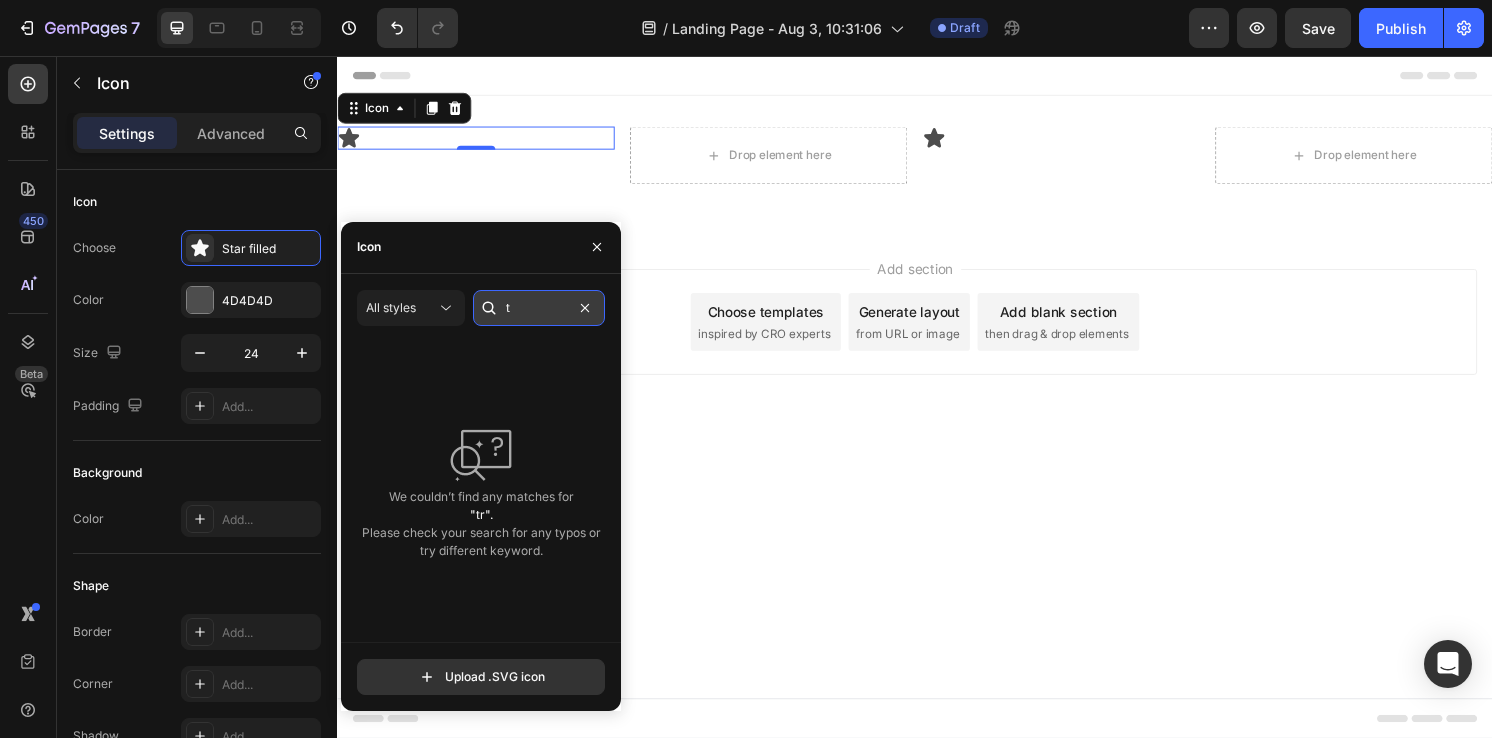 type 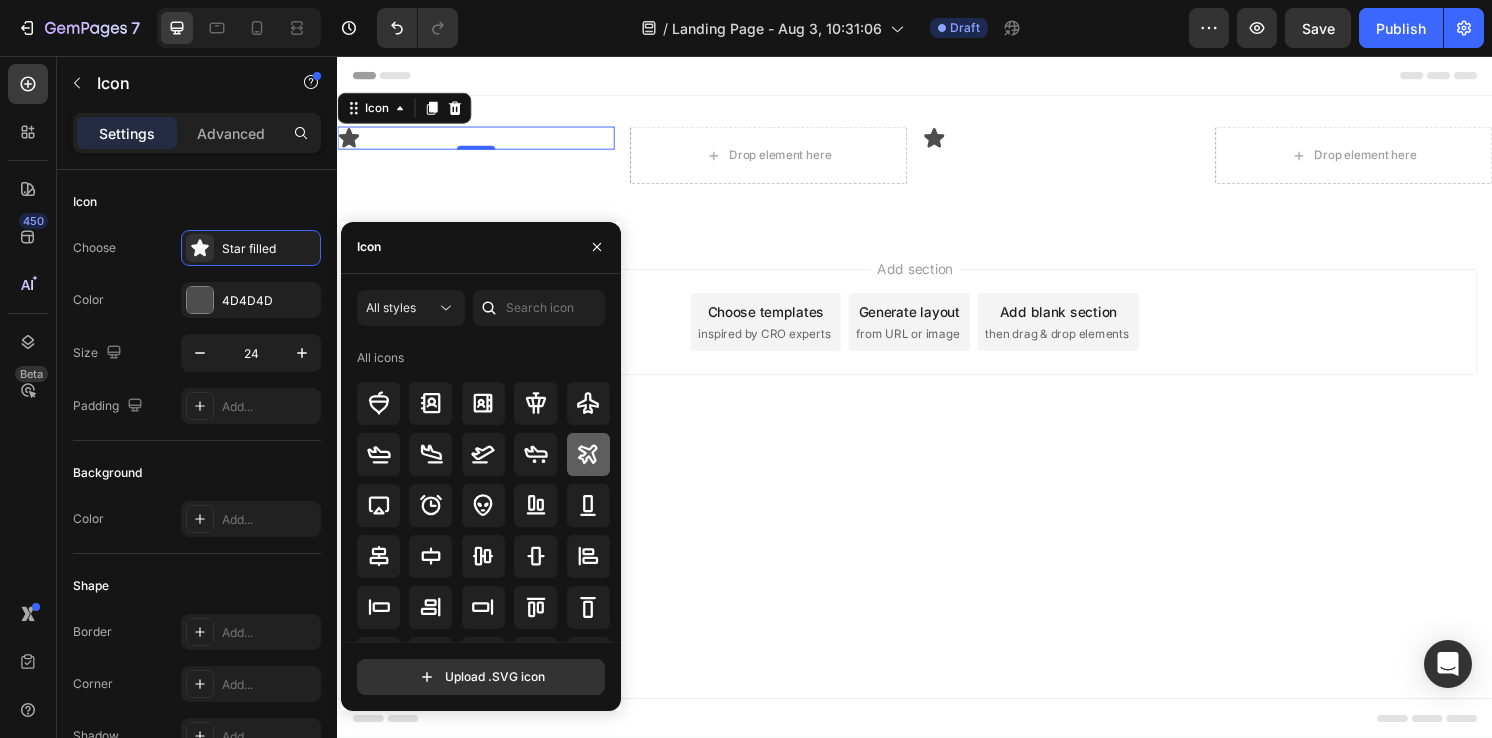 click 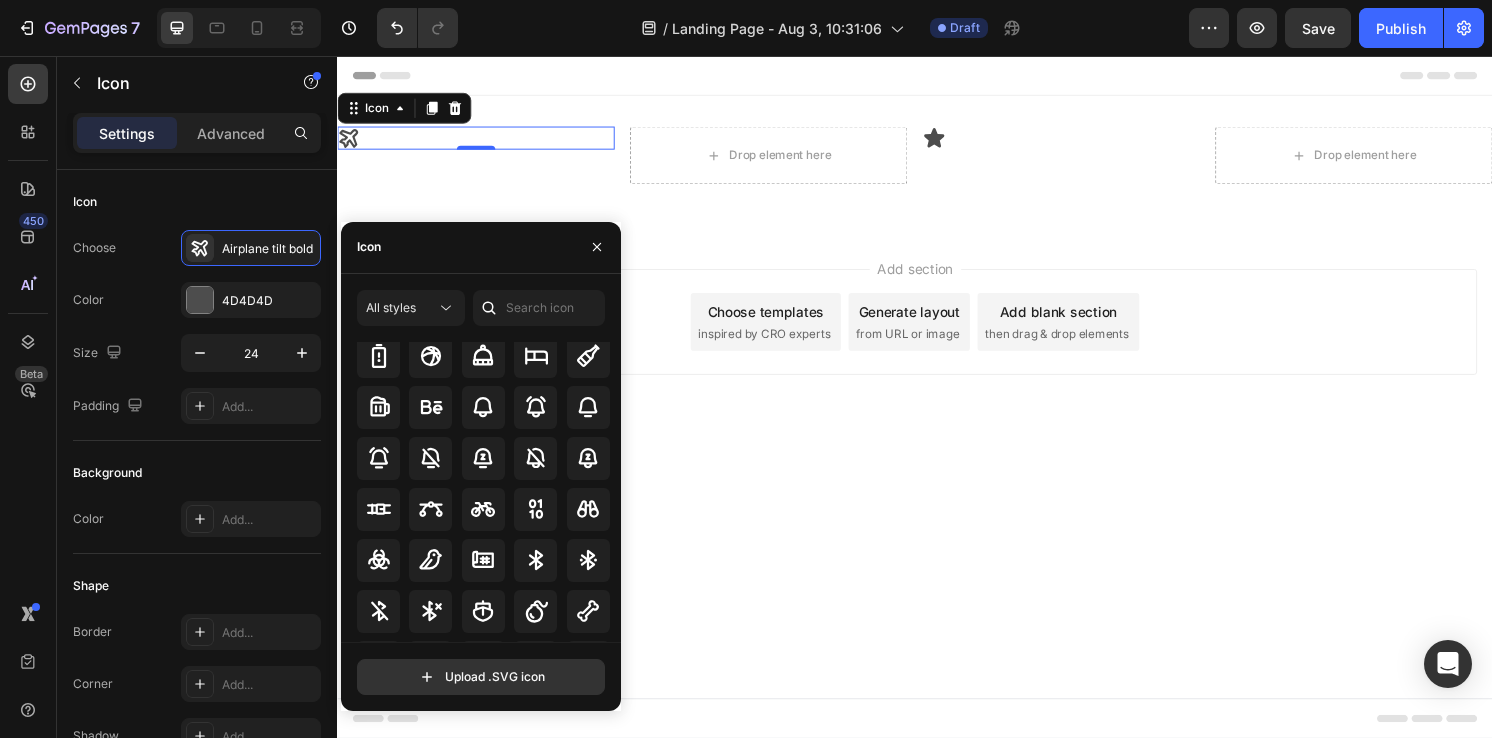 scroll, scrollTop: 1627, scrollLeft: 0, axis: vertical 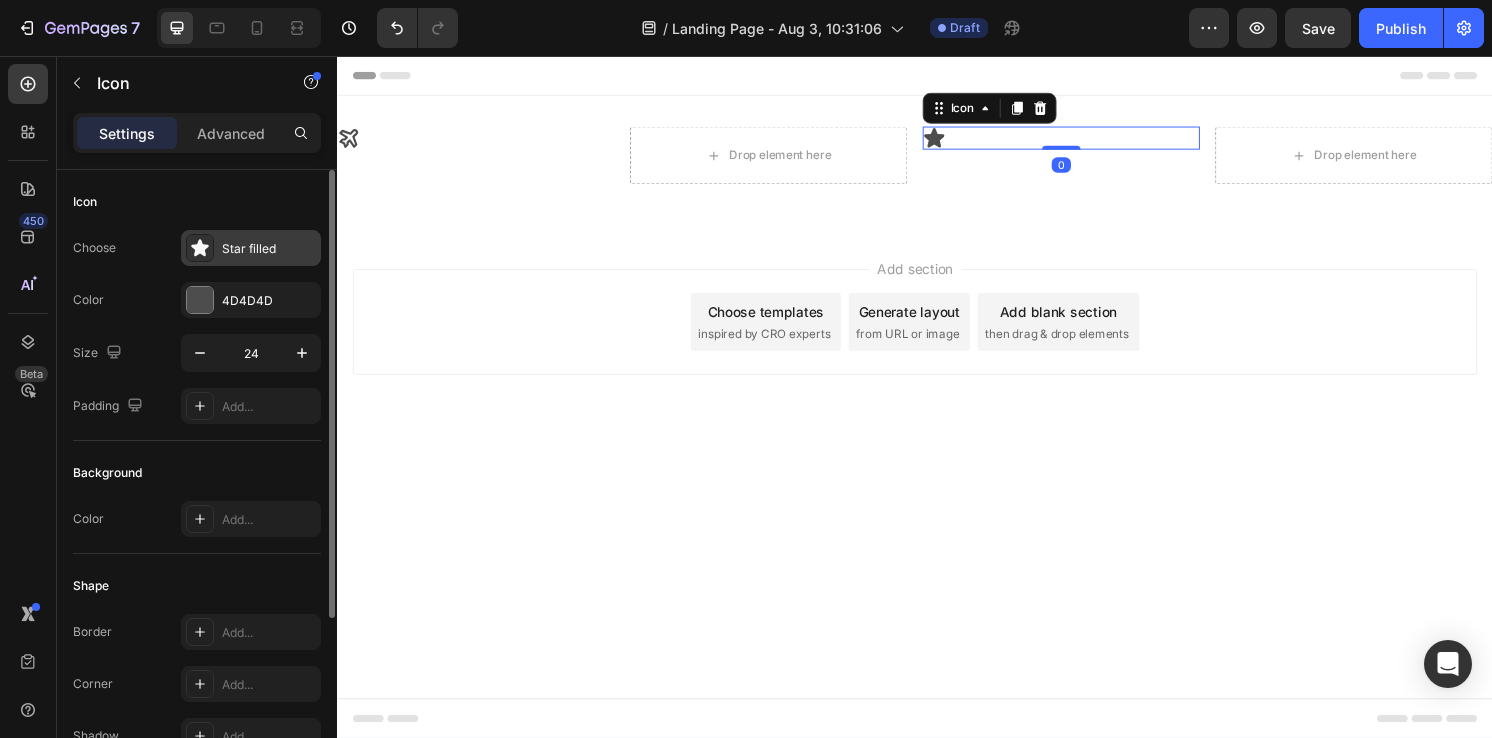 click on "Star filled" at bounding box center (269, 249) 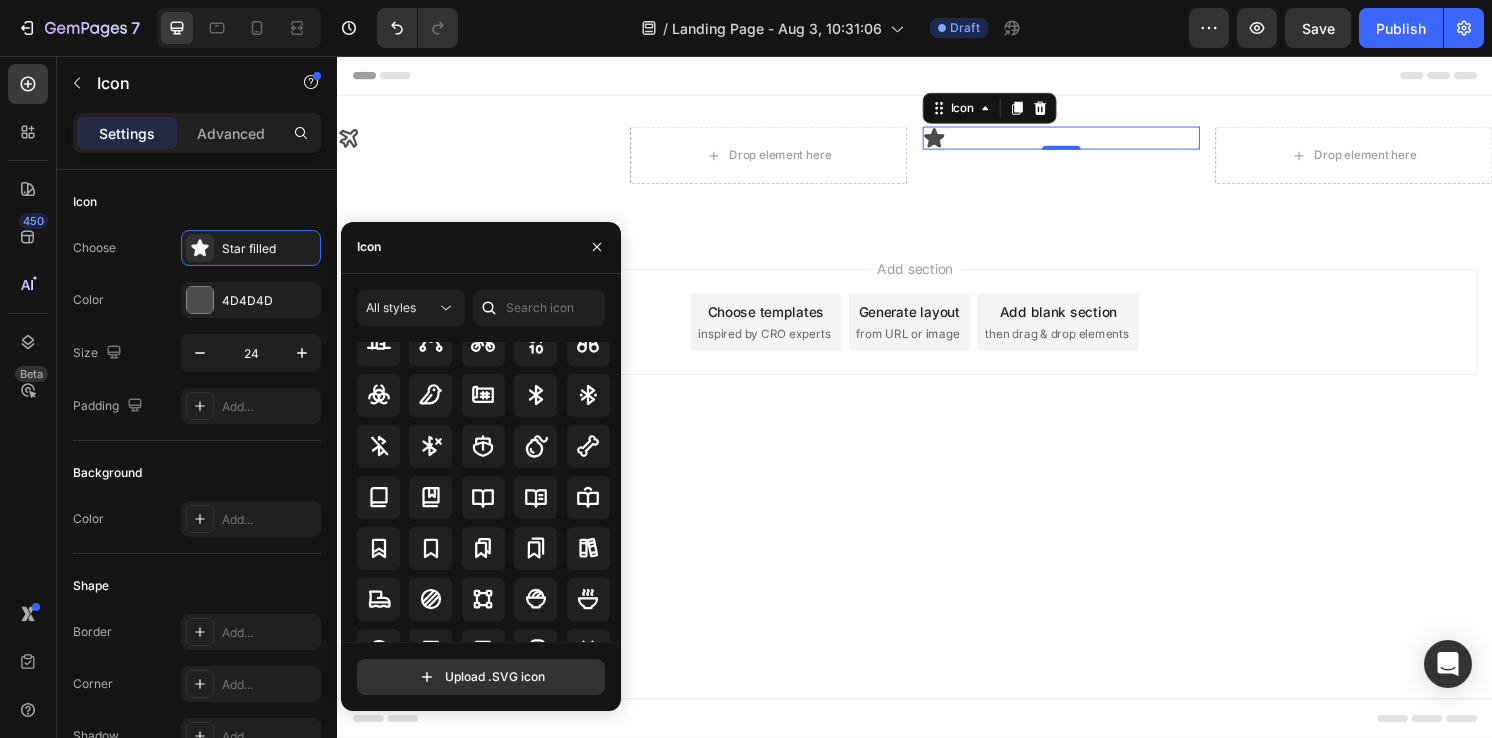 scroll, scrollTop: 1779, scrollLeft: 0, axis: vertical 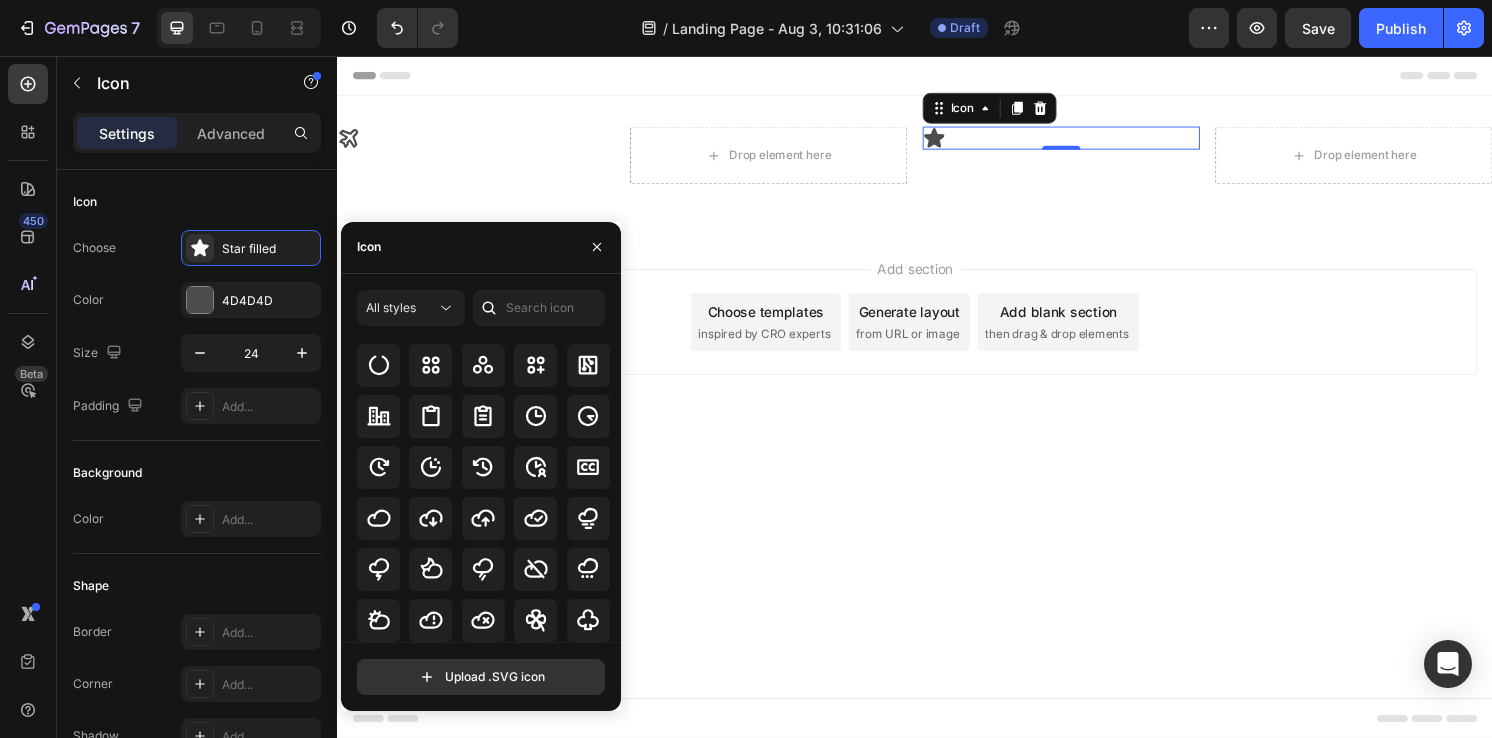 click 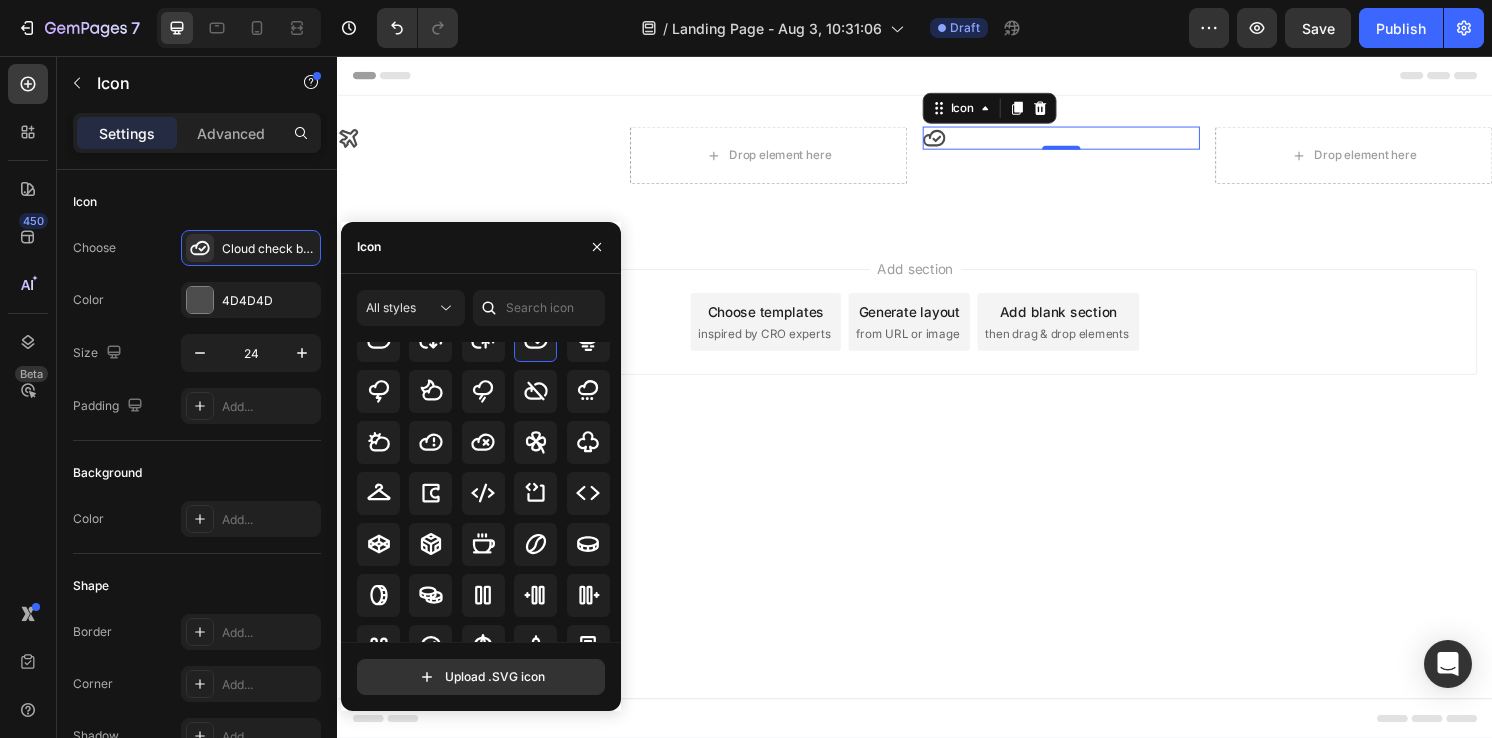 scroll, scrollTop: 3386, scrollLeft: 0, axis: vertical 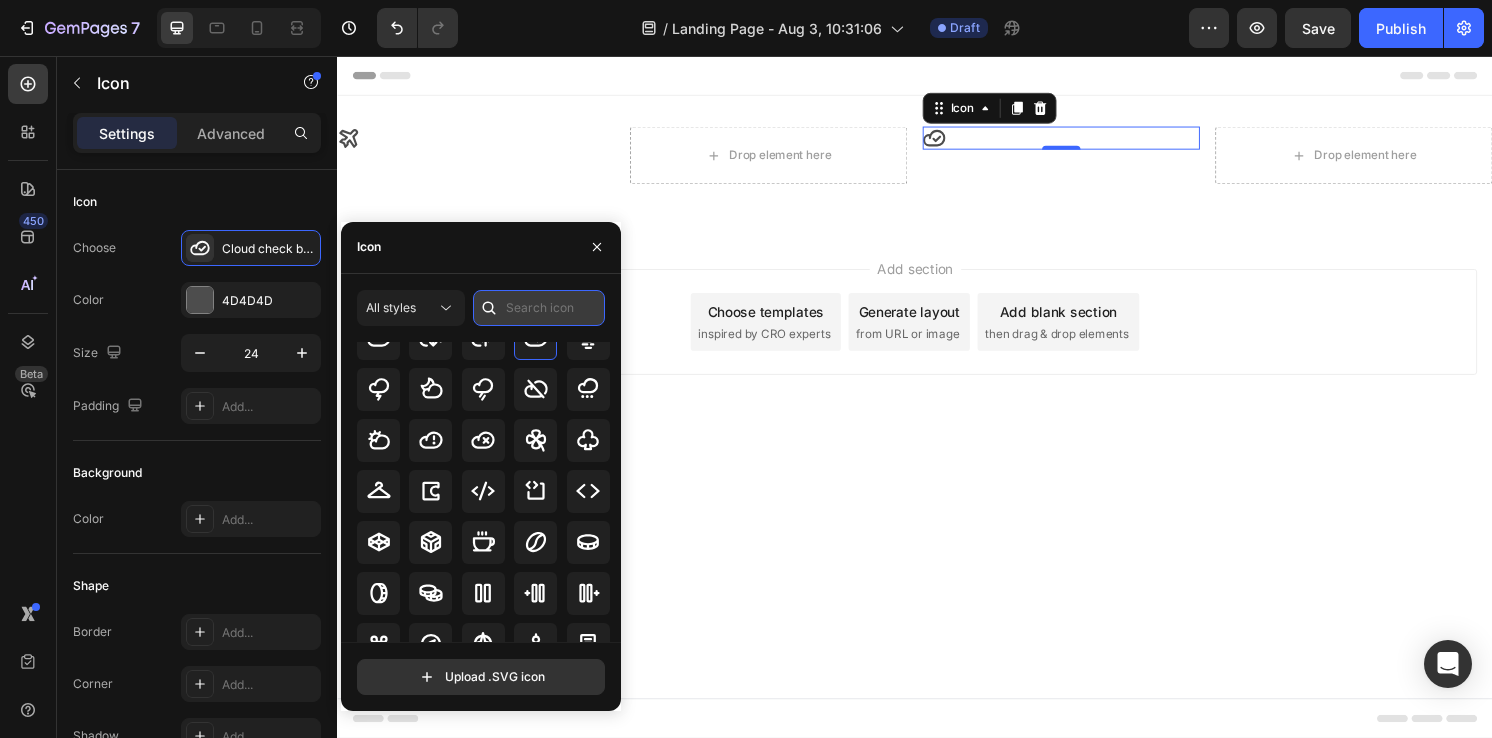 click at bounding box center (539, 308) 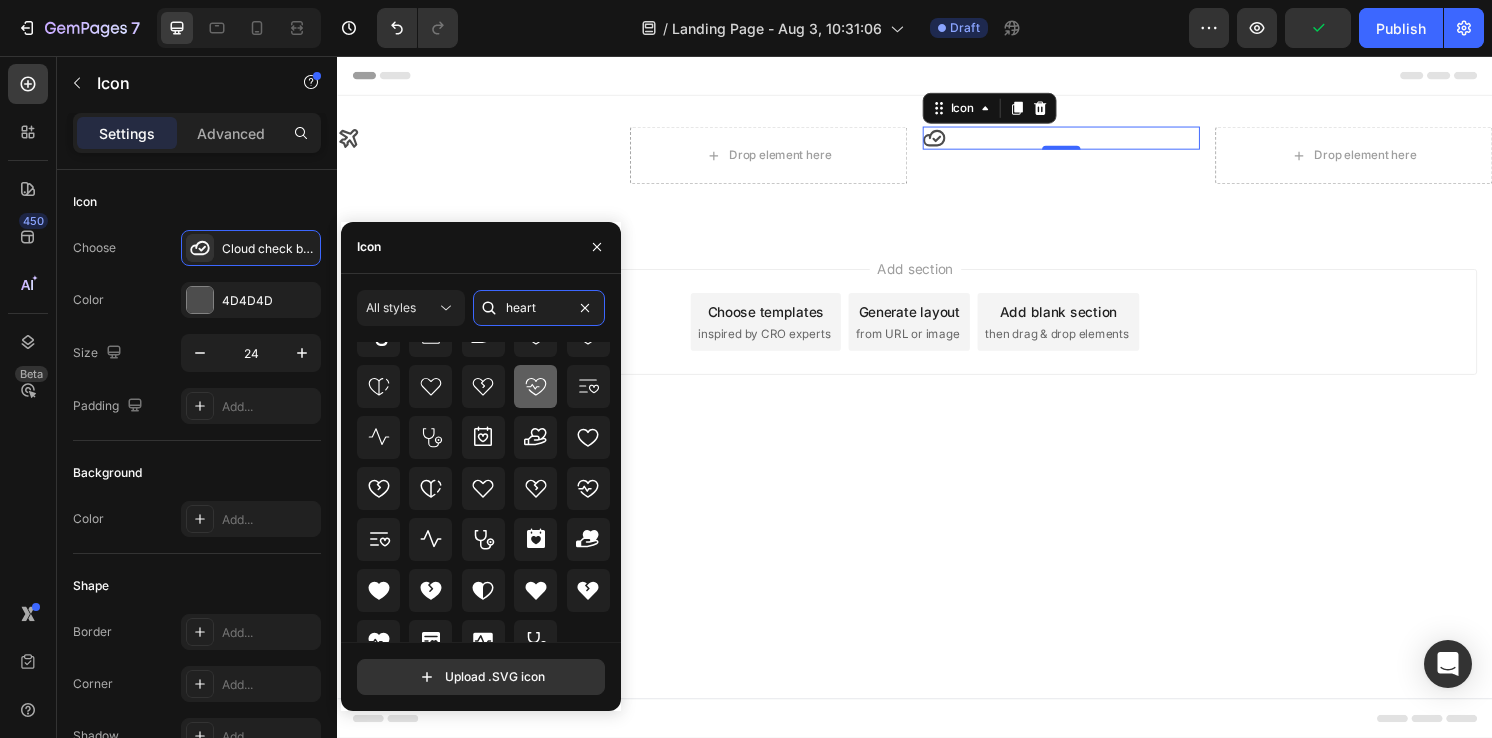 scroll, scrollTop: 158, scrollLeft: 0, axis: vertical 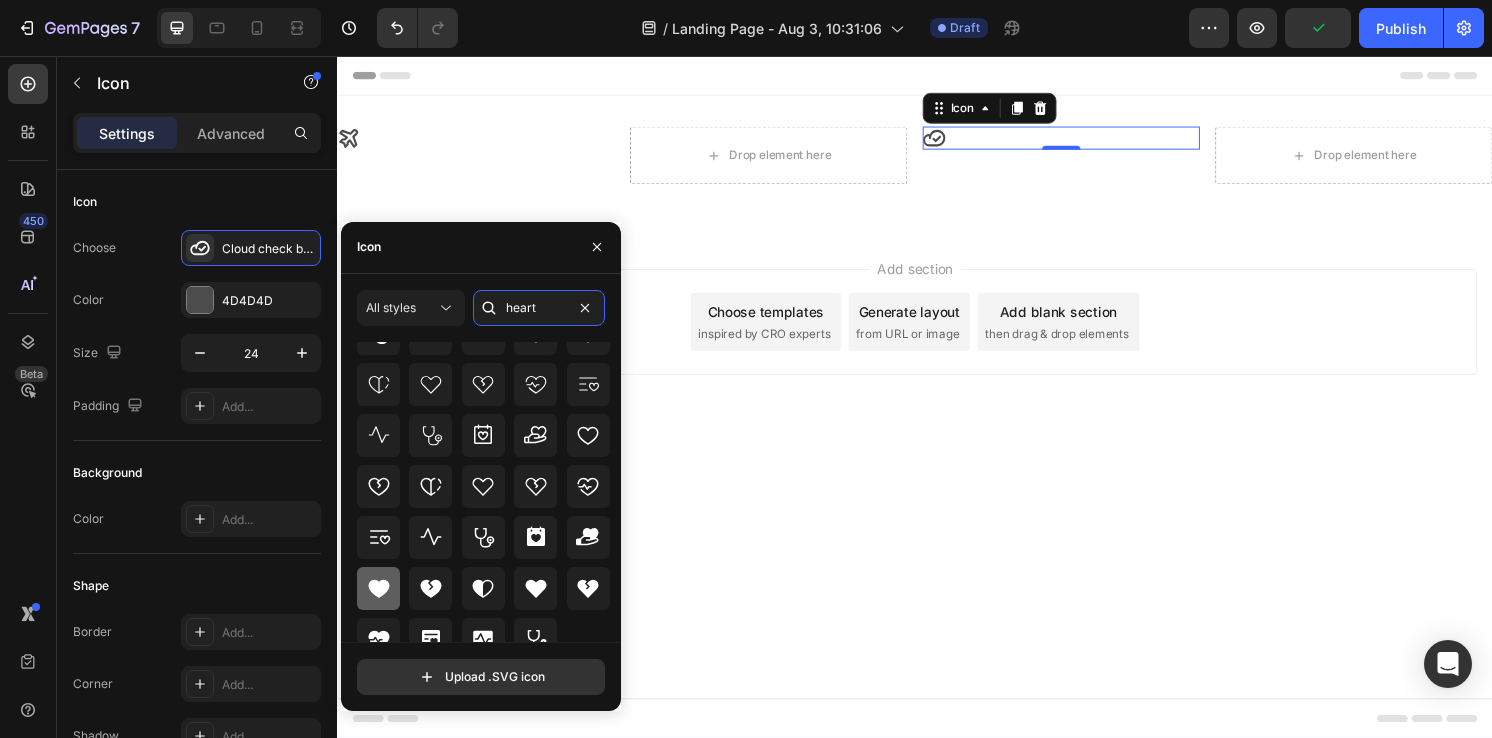 type on "heart" 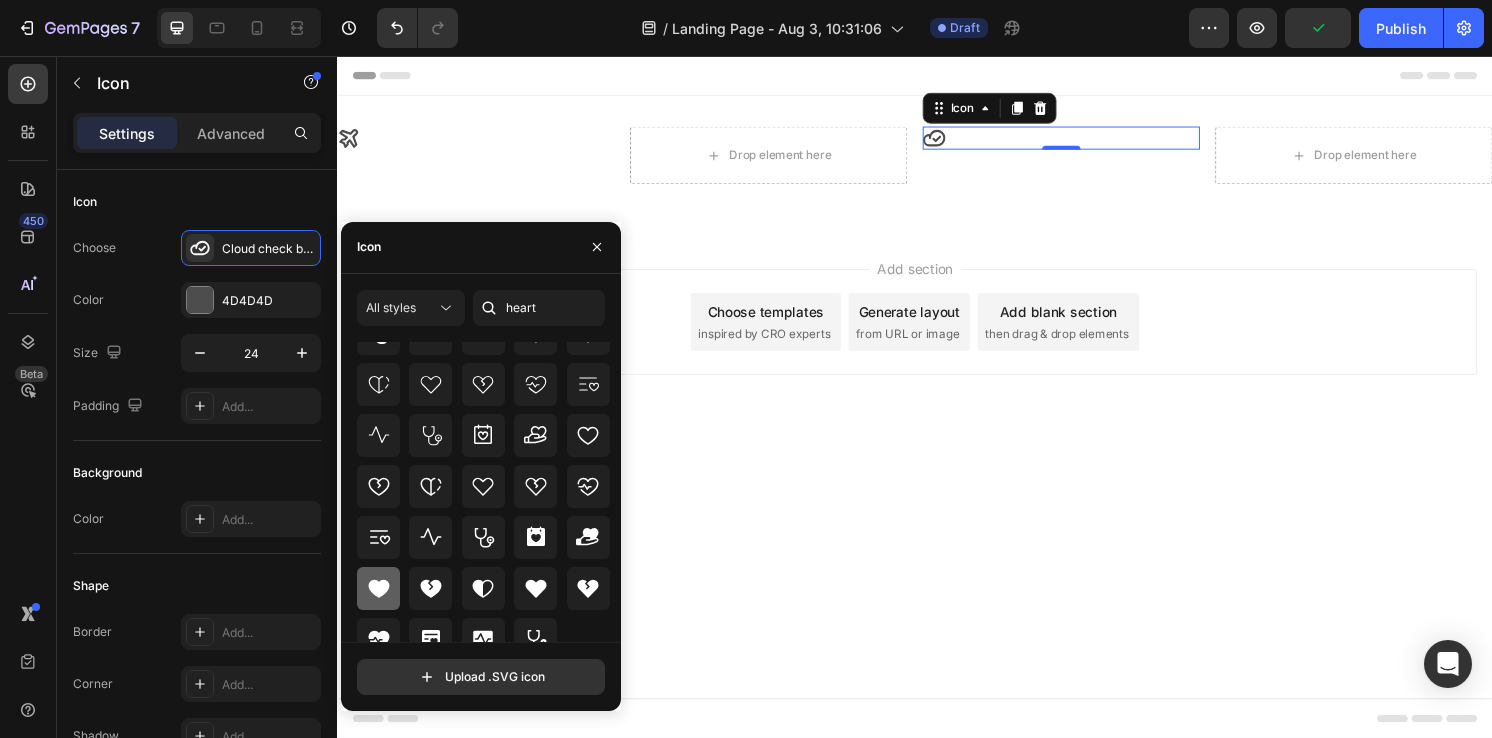 click 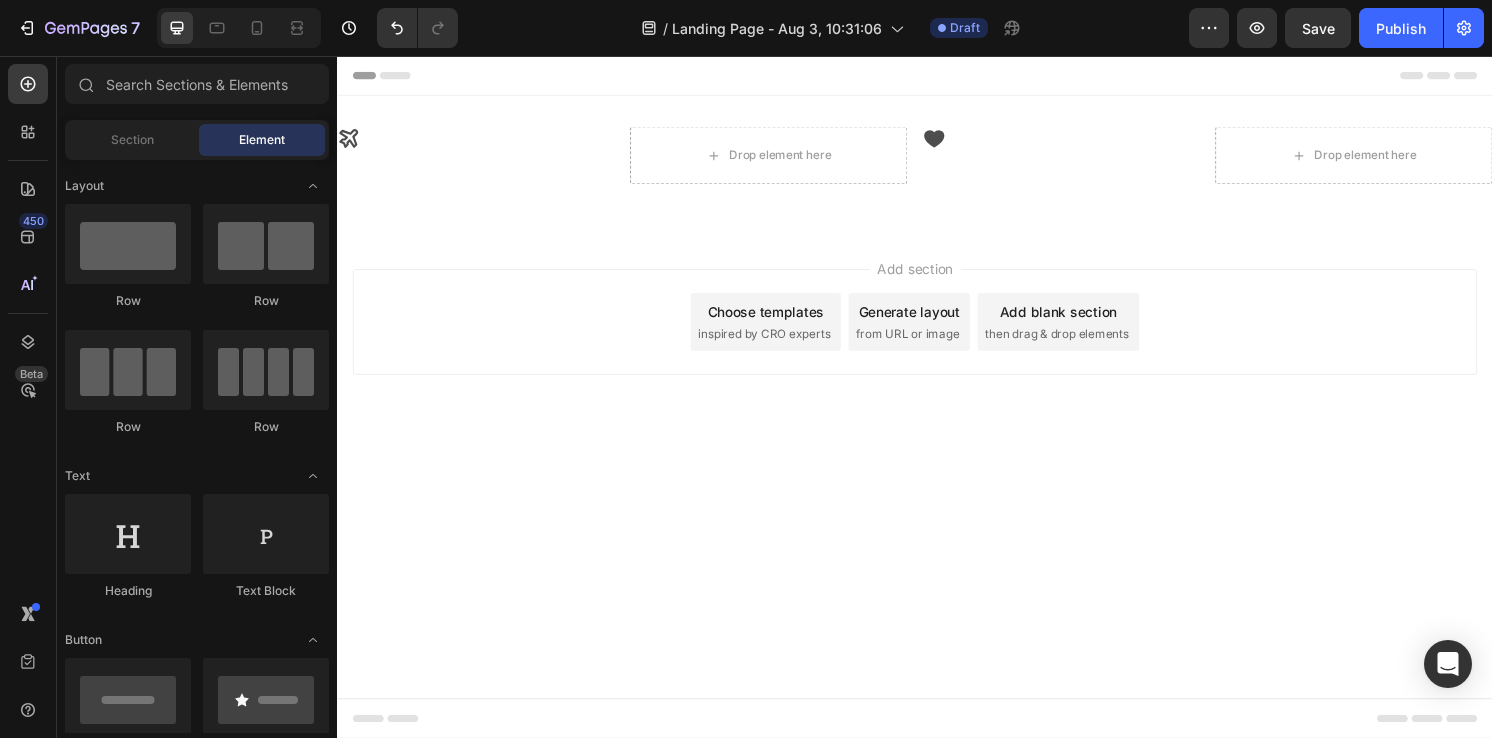 click on "Header
Icon
Drop element here
Icon
Drop element here Row Section 1 Root Start with Sections from sidebar Add sections Add elements Start with Generating from URL or image Add section Choose templates inspired by CRO experts Generate layout from URL or image Add blank section then drag & drop elements Footer" at bounding box center (937, 410) 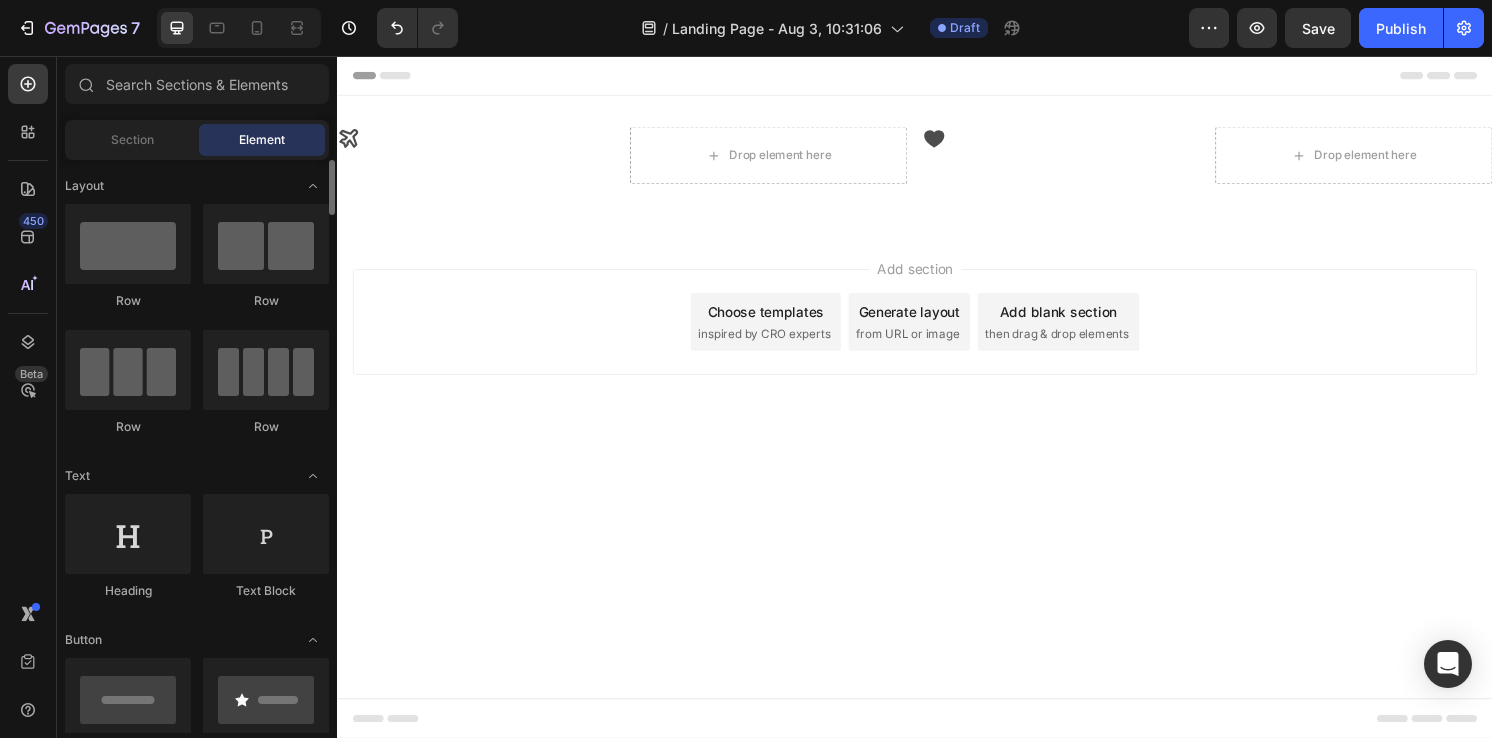 scroll, scrollTop: 0, scrollLeft: 0, axis: both 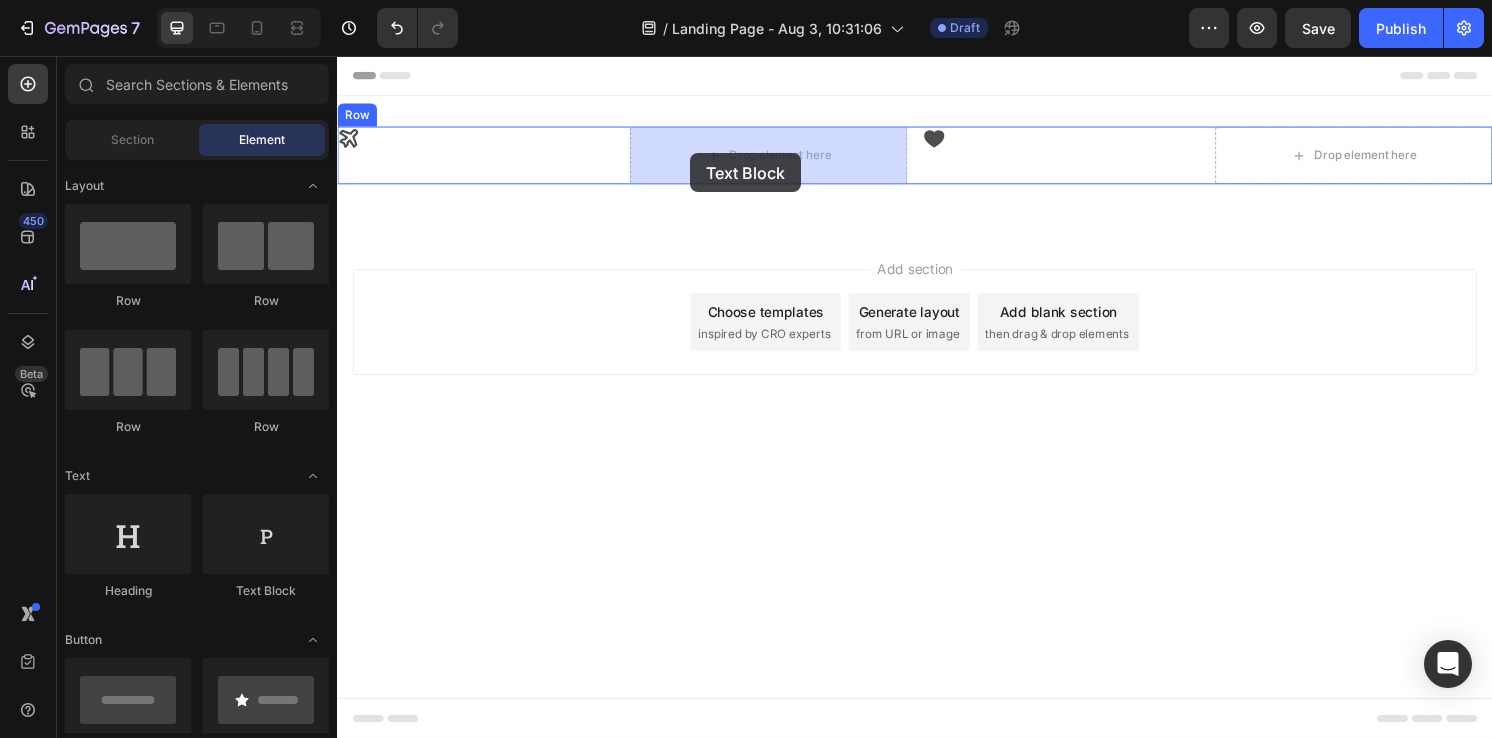 drag, startPoint x: 587, startPoint y: 597, endPoint x: 695, endPoint y: 159, distance: 451.11862 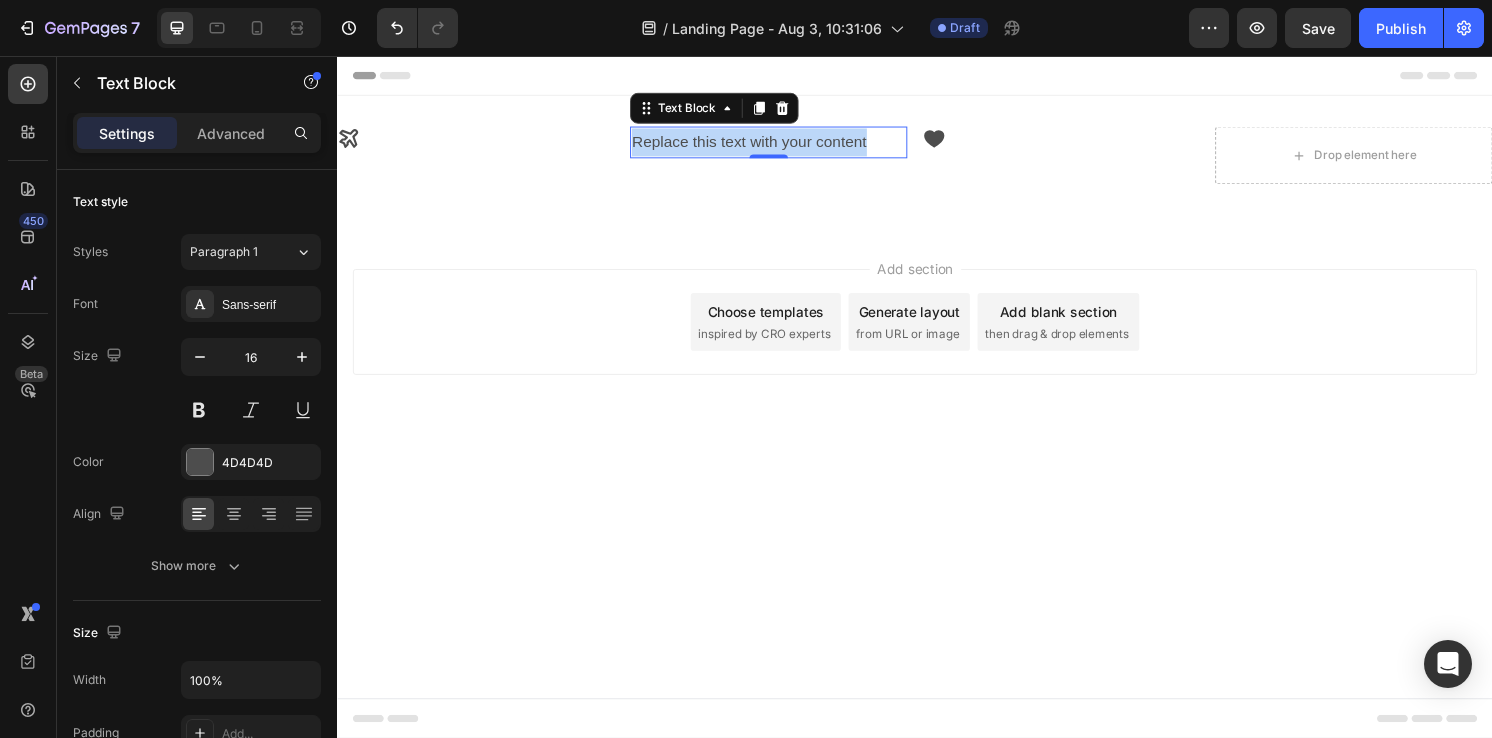 drag, startPoint x: 888, startPoint y: 154, endPoint x: 644, endPoint y: 155, distance: 244.00204 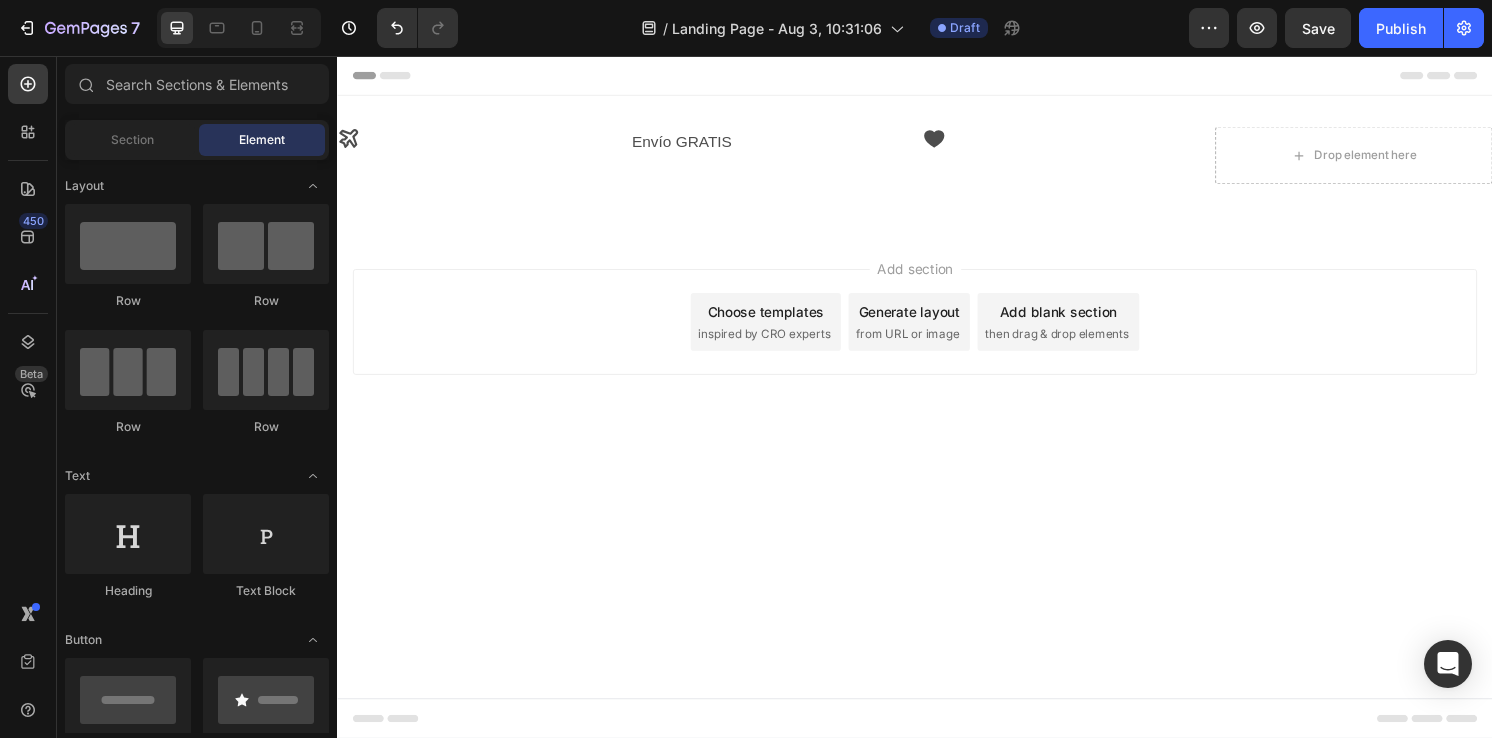 click on "Add section Choose templates inspired by CRO experts Generate layout from URL or image Add blank section then drag & drop elements" at bounding box center (937, 332) 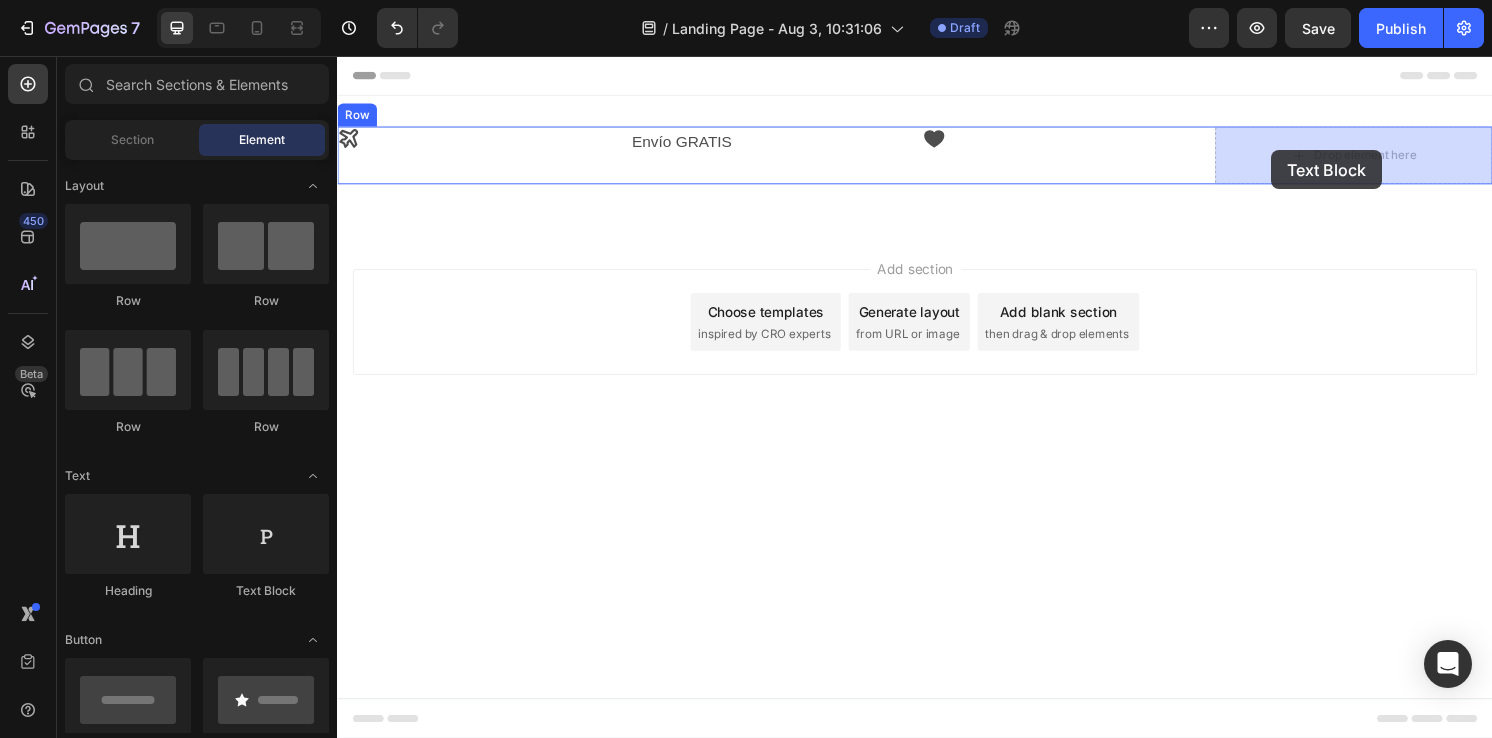 drag, startPoint x: 604, startPoint y: 613, endPoint x: 1305, endPoint y: 156, distance: 836.8094 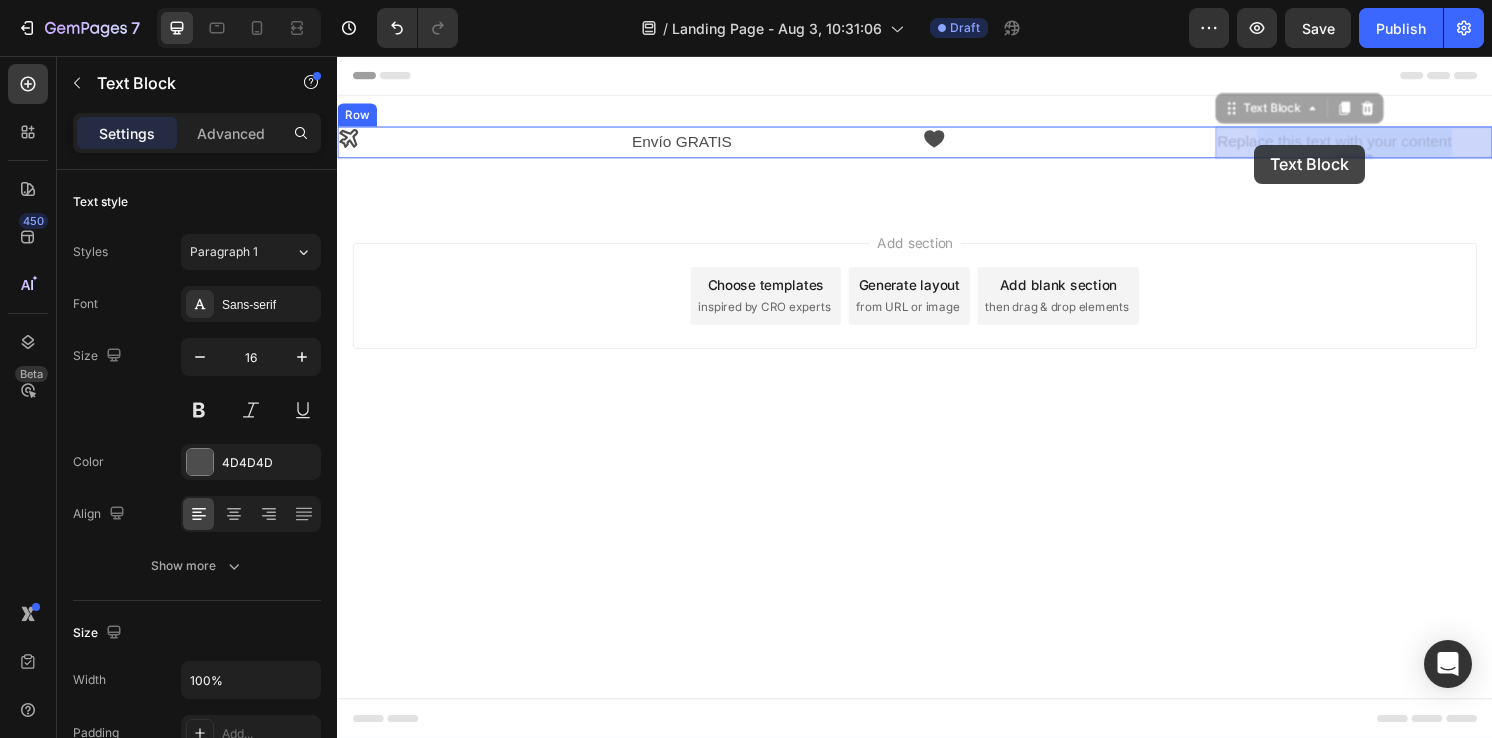 drag, startPoint x: 1493, startPoint y: 143, endPoint x: 1292, endPoint y: 148, distance: 201.06218 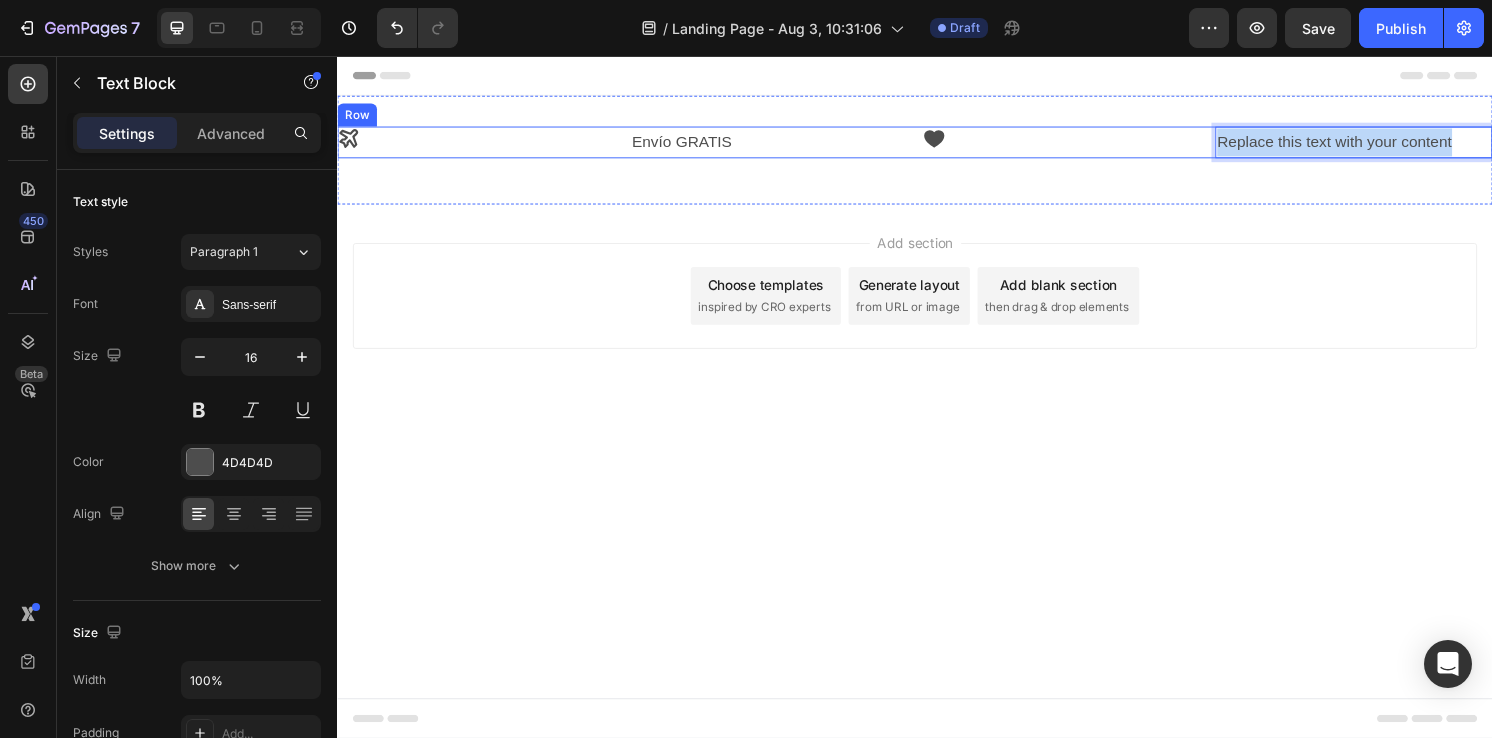 drag, startPoint x: 1510, startPoint y: 139, endPoint x: 1235, endPoint y: 151, distance: 275.2617 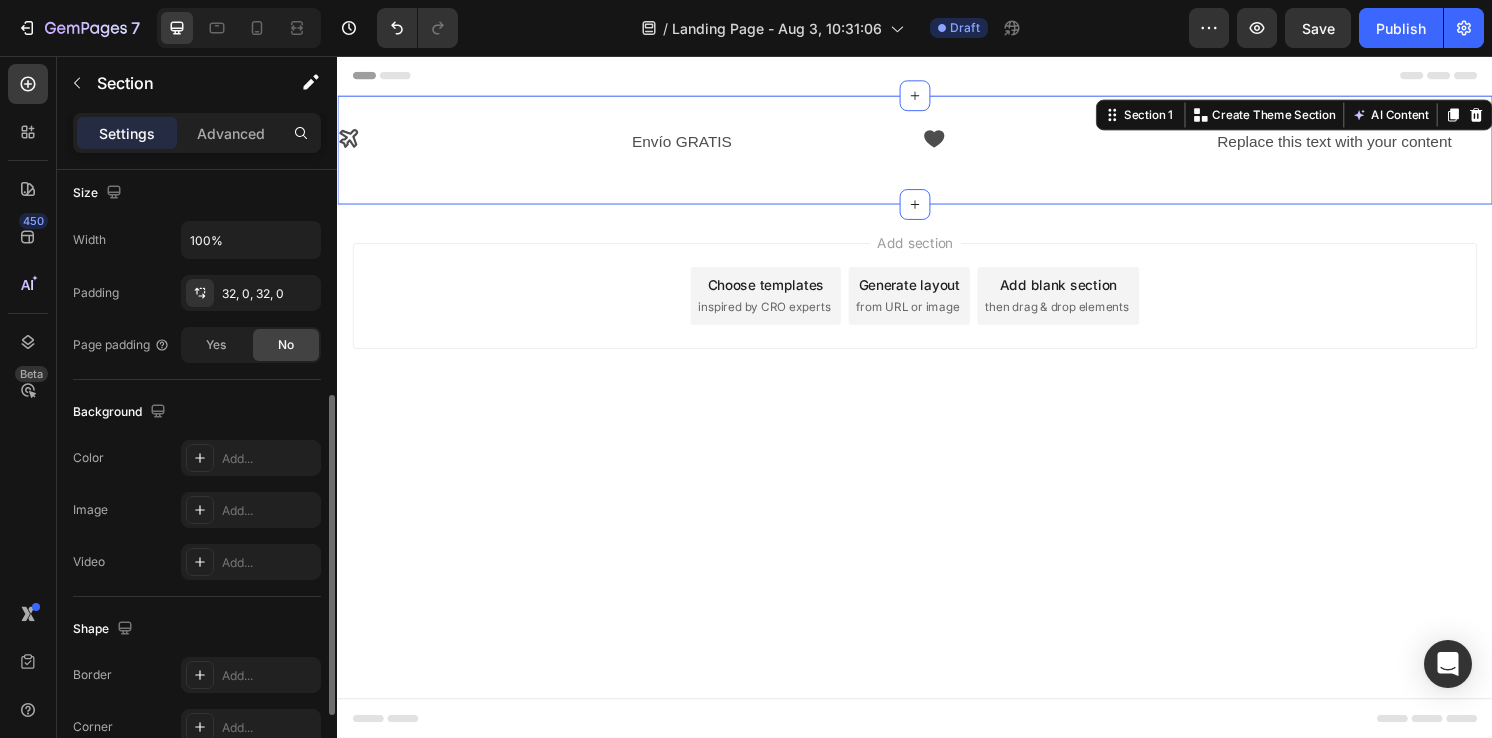scroll, scrollTop: 440, scrollLeft: 0, axis: vertical 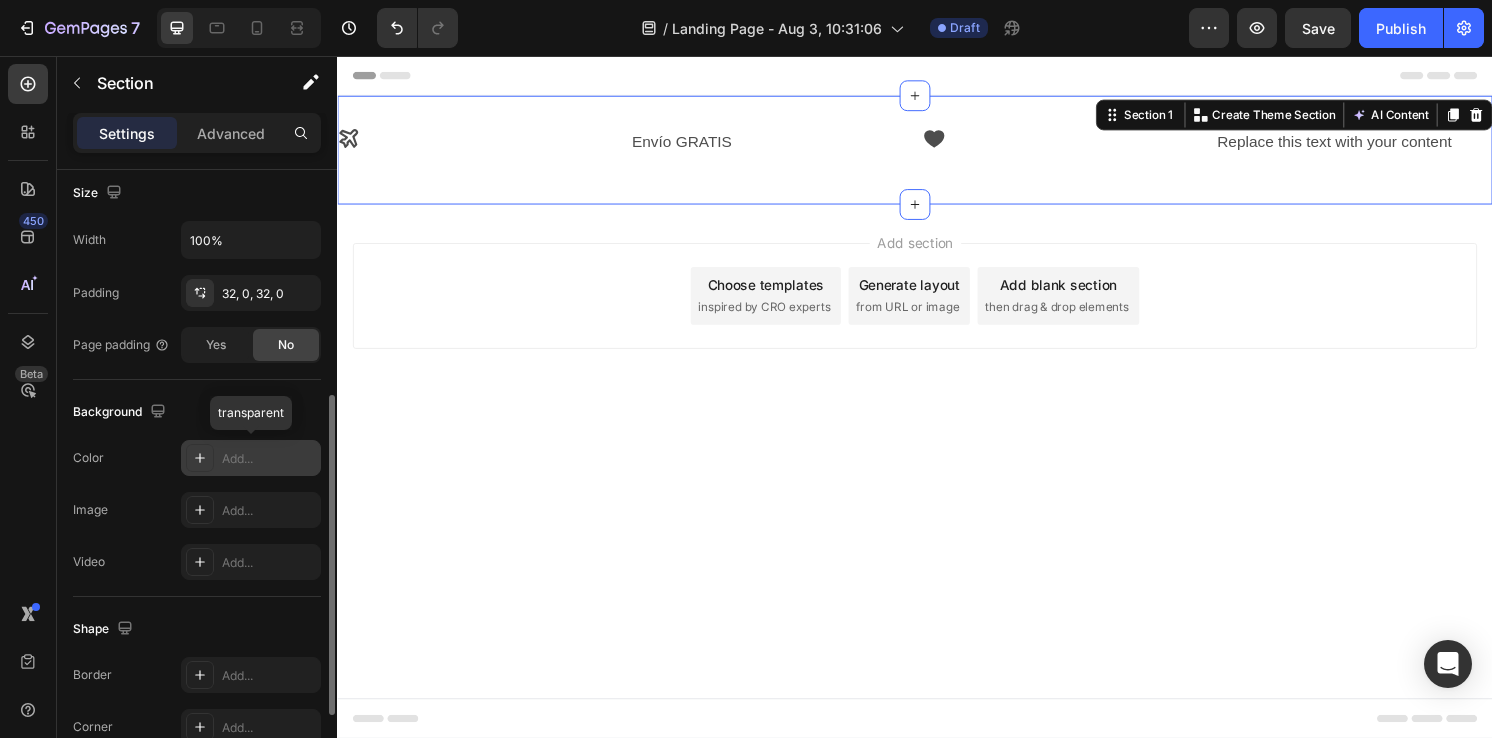 click 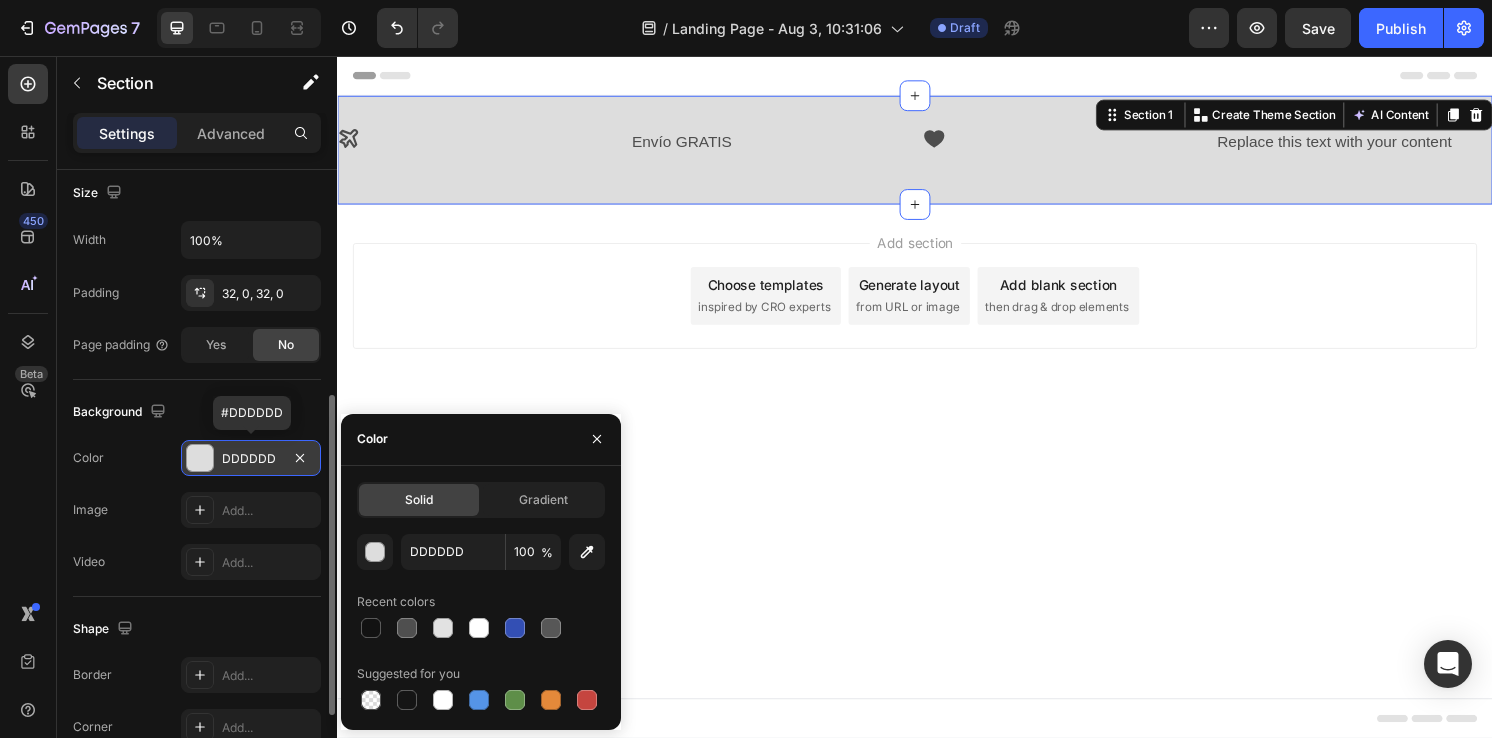 click on "DDDDDD" at bounding box center (251, 459) 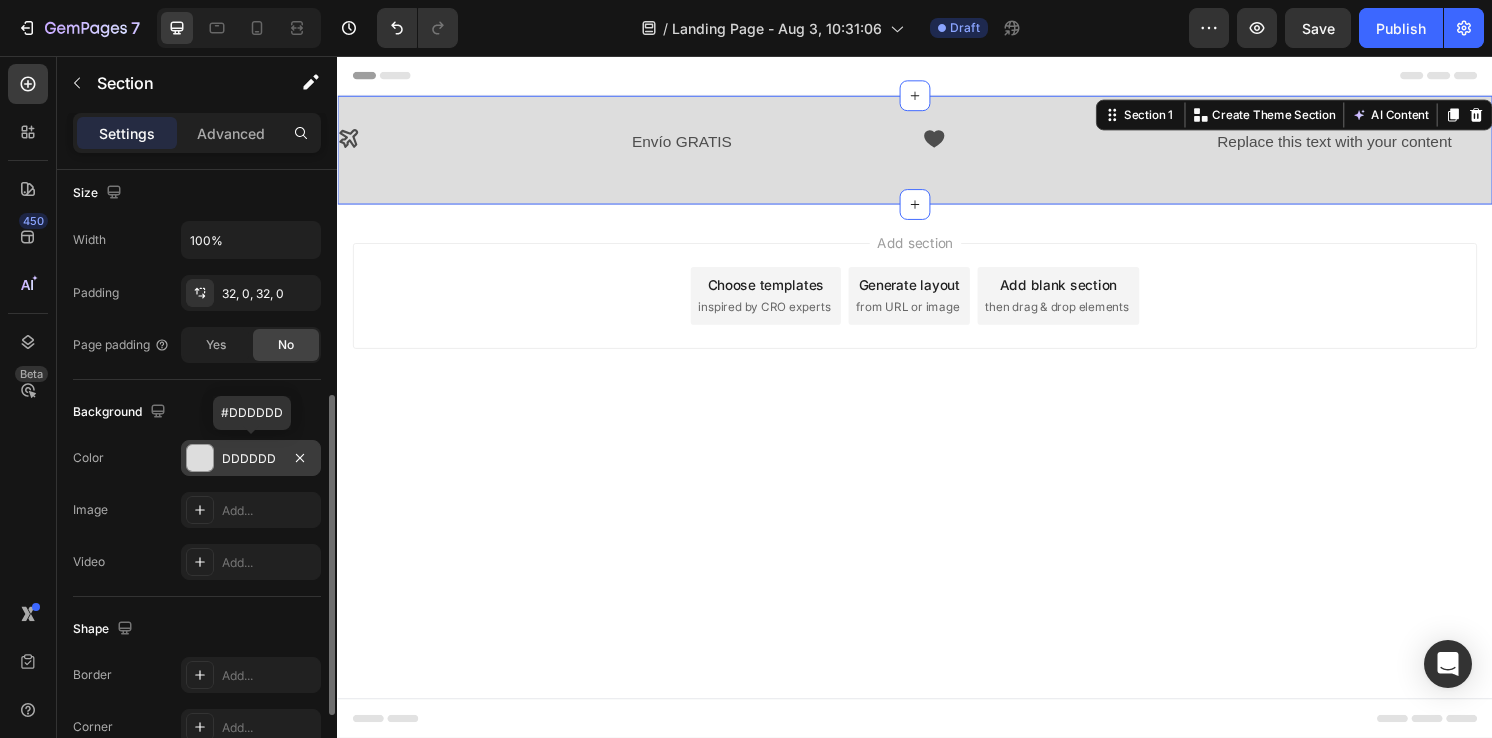 drag, startPoint x: 270, startPoint y: 457, endPoint x: 250, endPoint y: 457, distance: 20 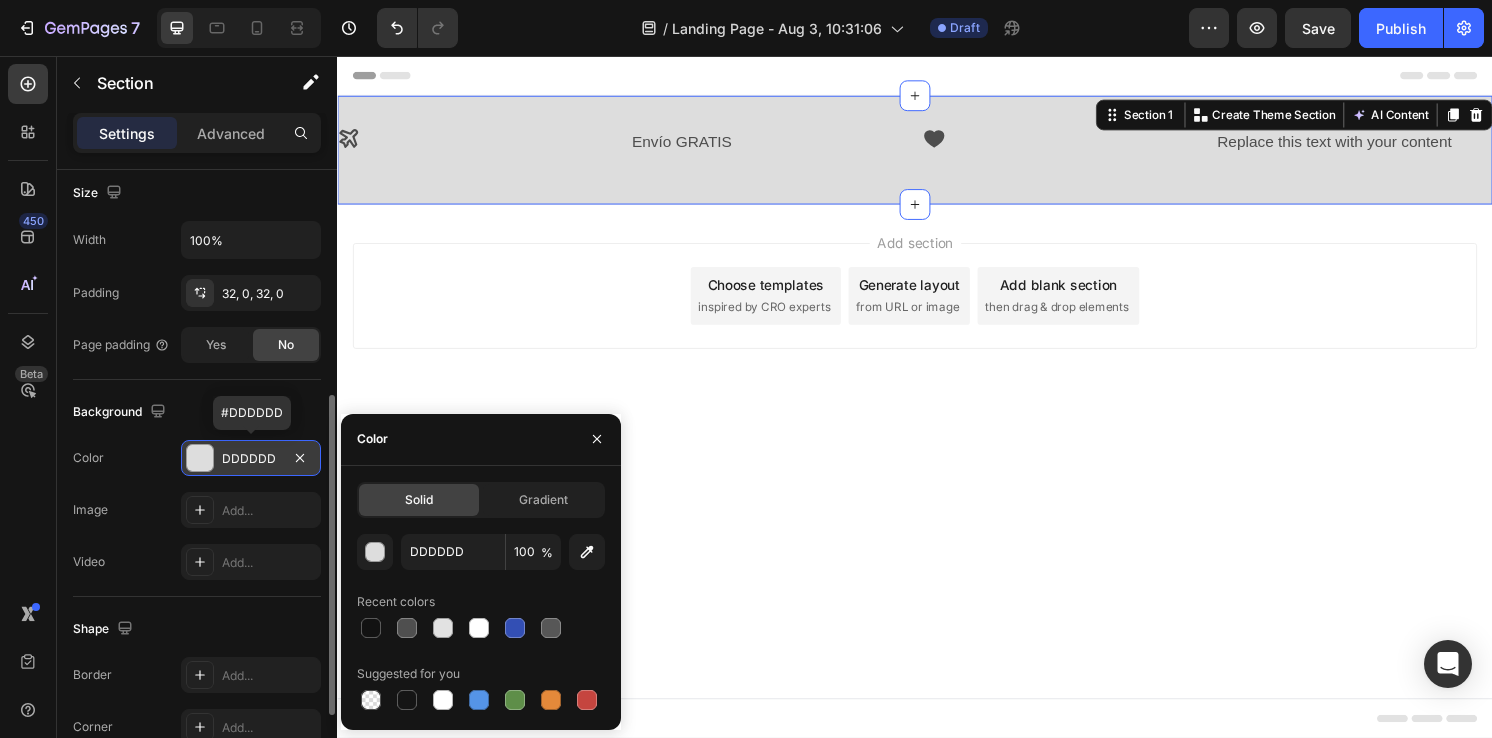 drag, startPoint x: 284, startPoint y: 453, endPoint x: 217, endPoint y: 455, distance: 67.02985 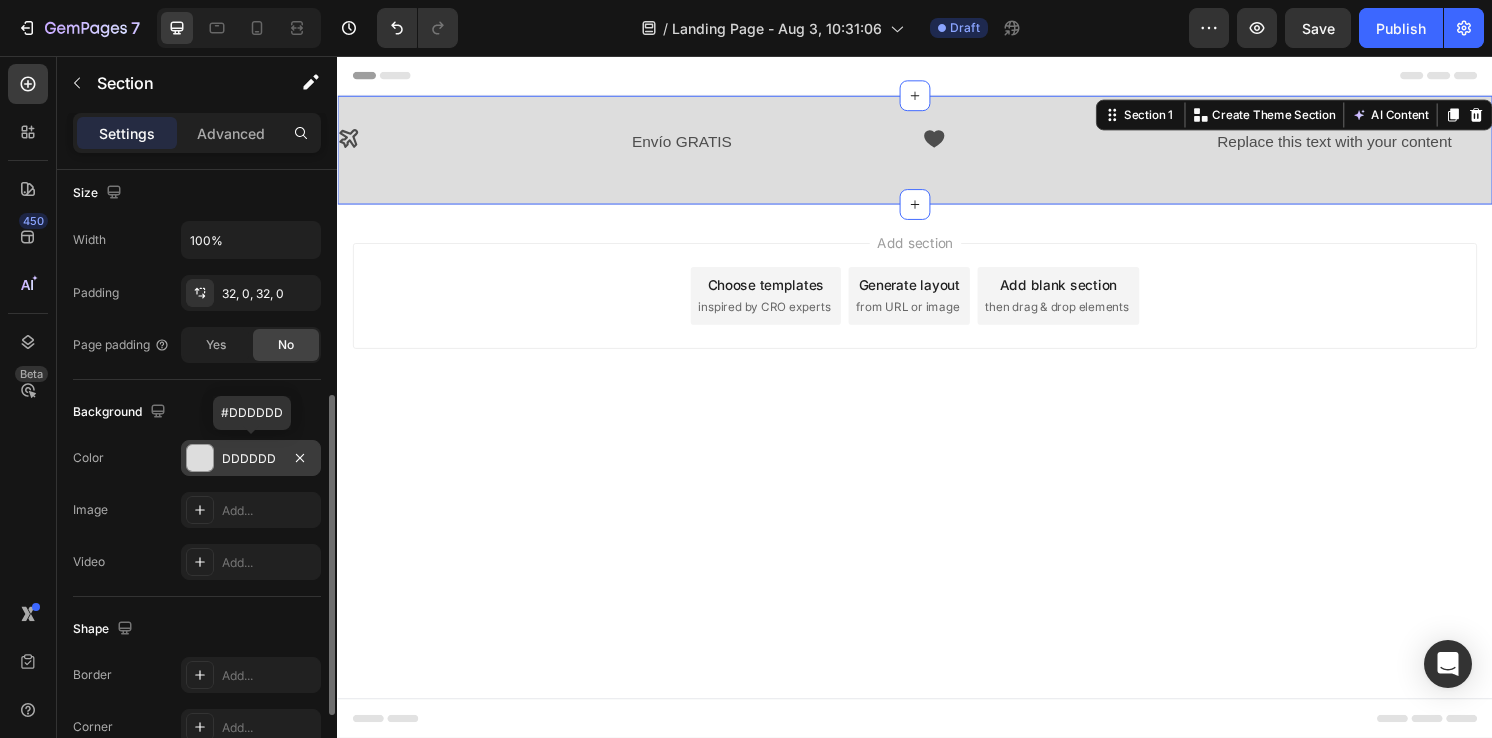 click on "DDDDDD" at bounding box center (251, 459) 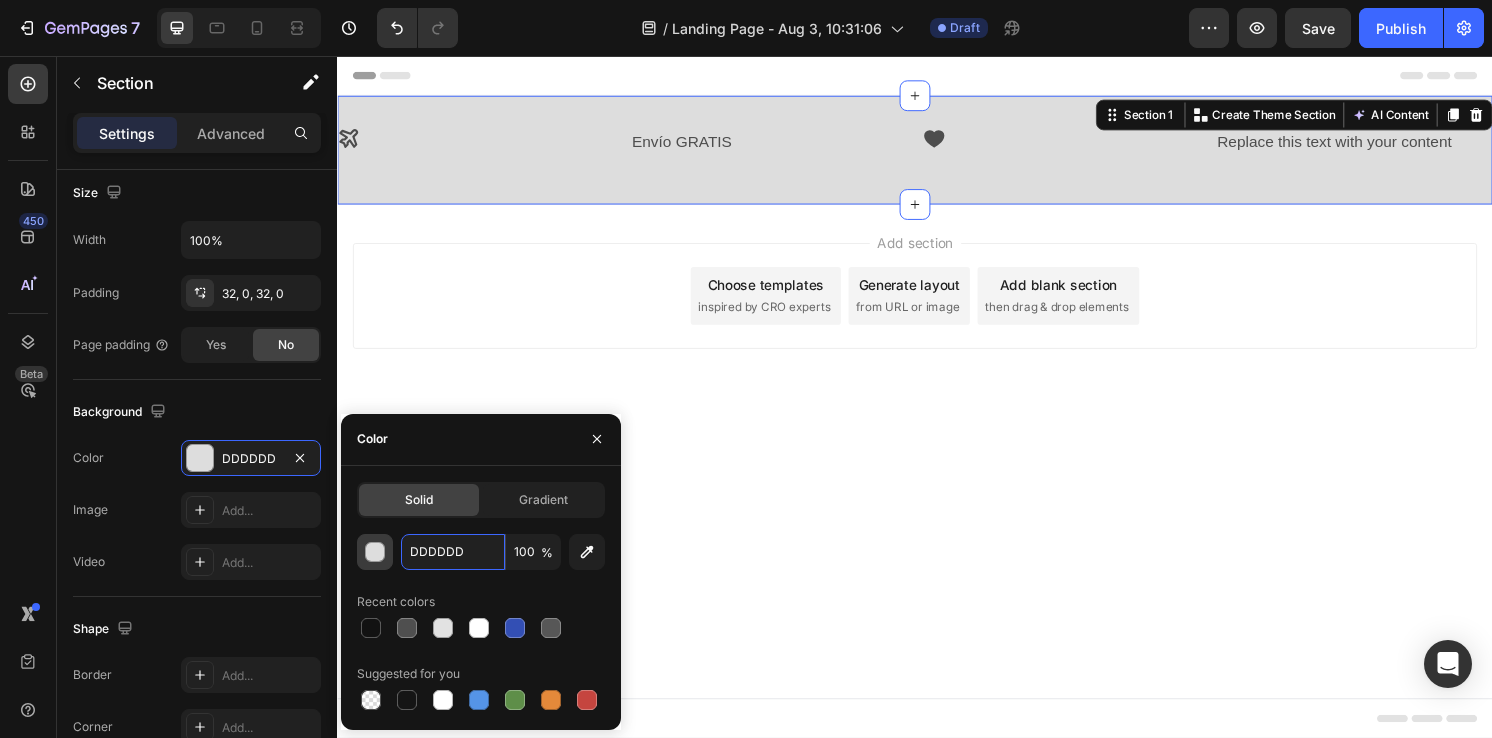 paste on "E10600" 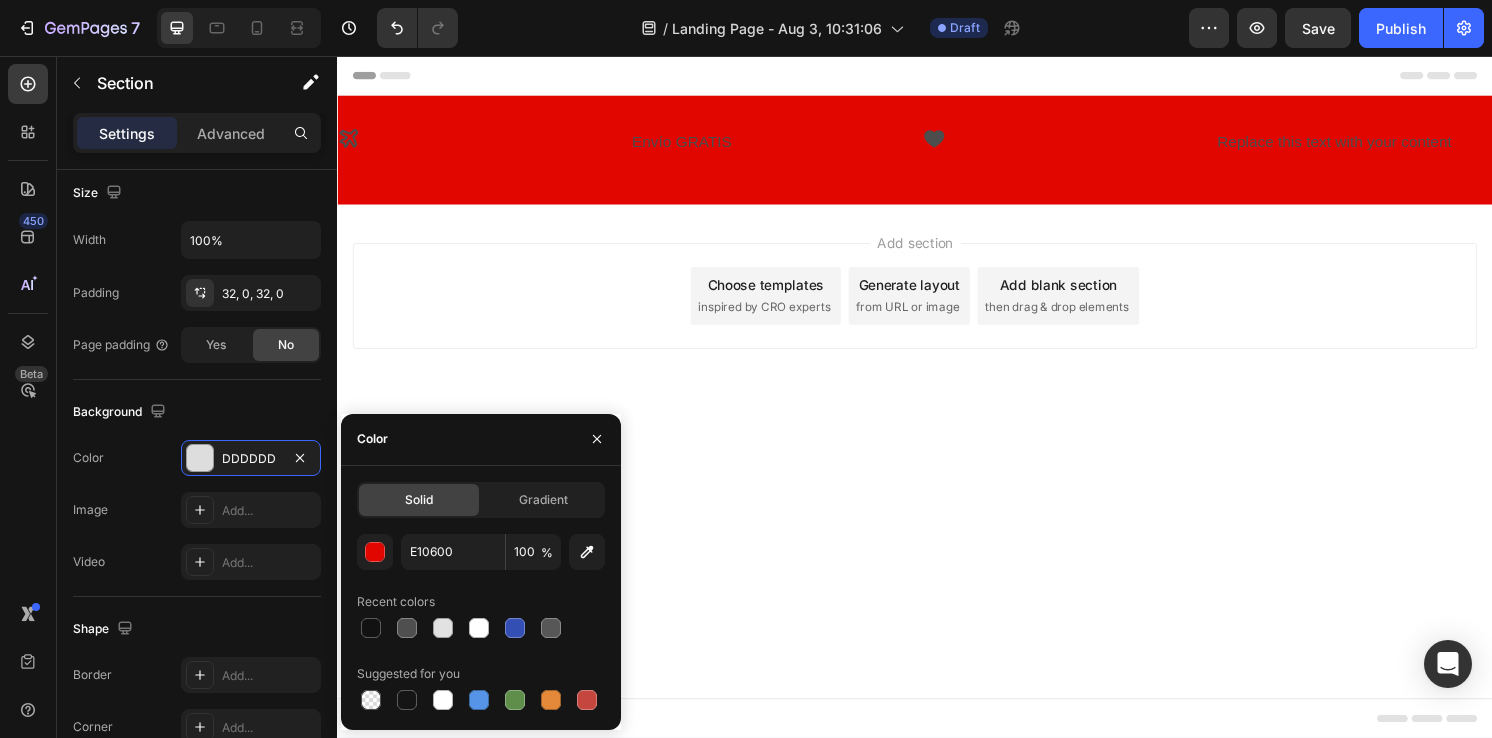 click on "Header
Icon Envío GRATIS Text Block
Icon Replace this text with your content Text Block Row Section 1 Root Start with Sections from sidebar Add sections Add elements Start with Generating from URL or image Add section Choose templates inspired by CRO experts Generate layout from URL or image Add blank section then drag & drop elements Footer" at bounding box center (937, 410) 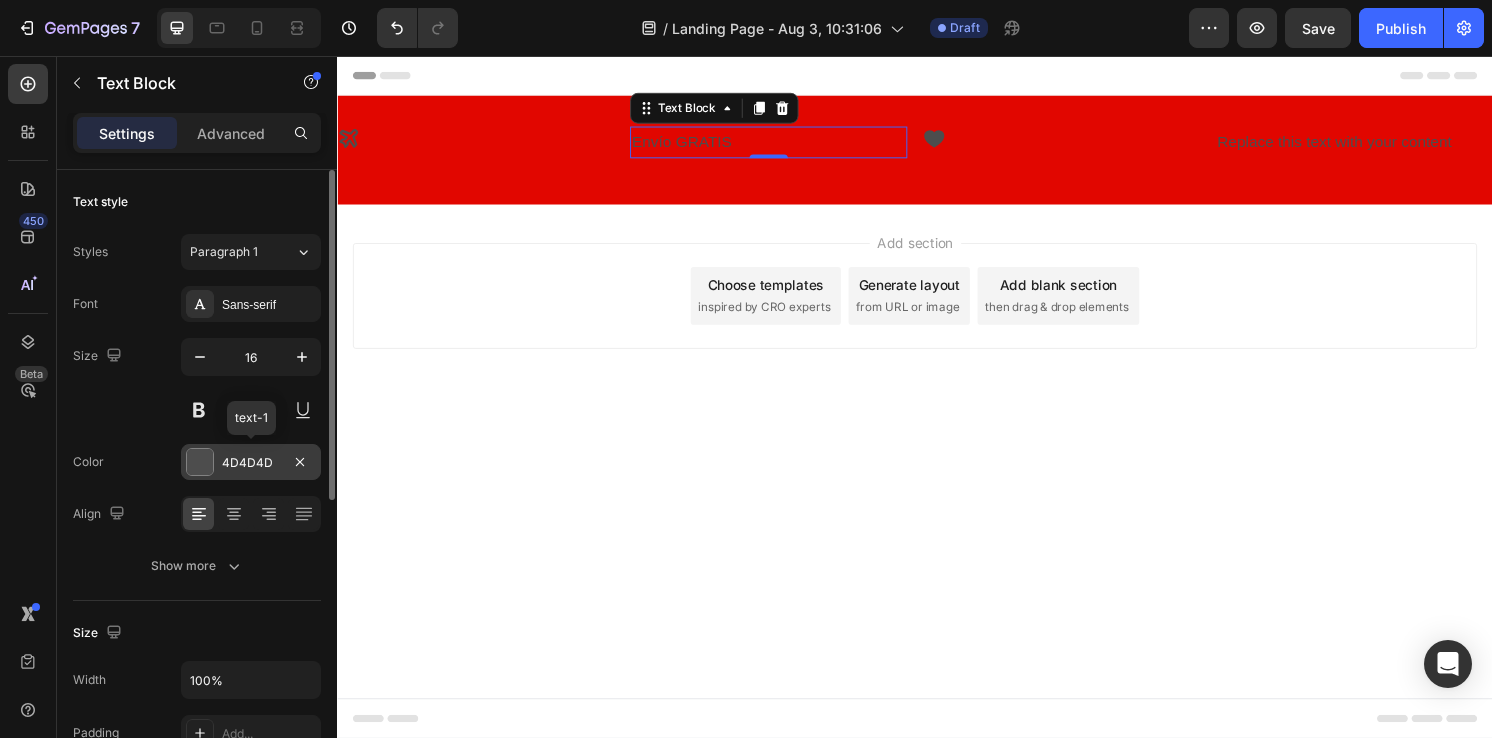 click on "4D4D4D" at bounding box center [251, 463] 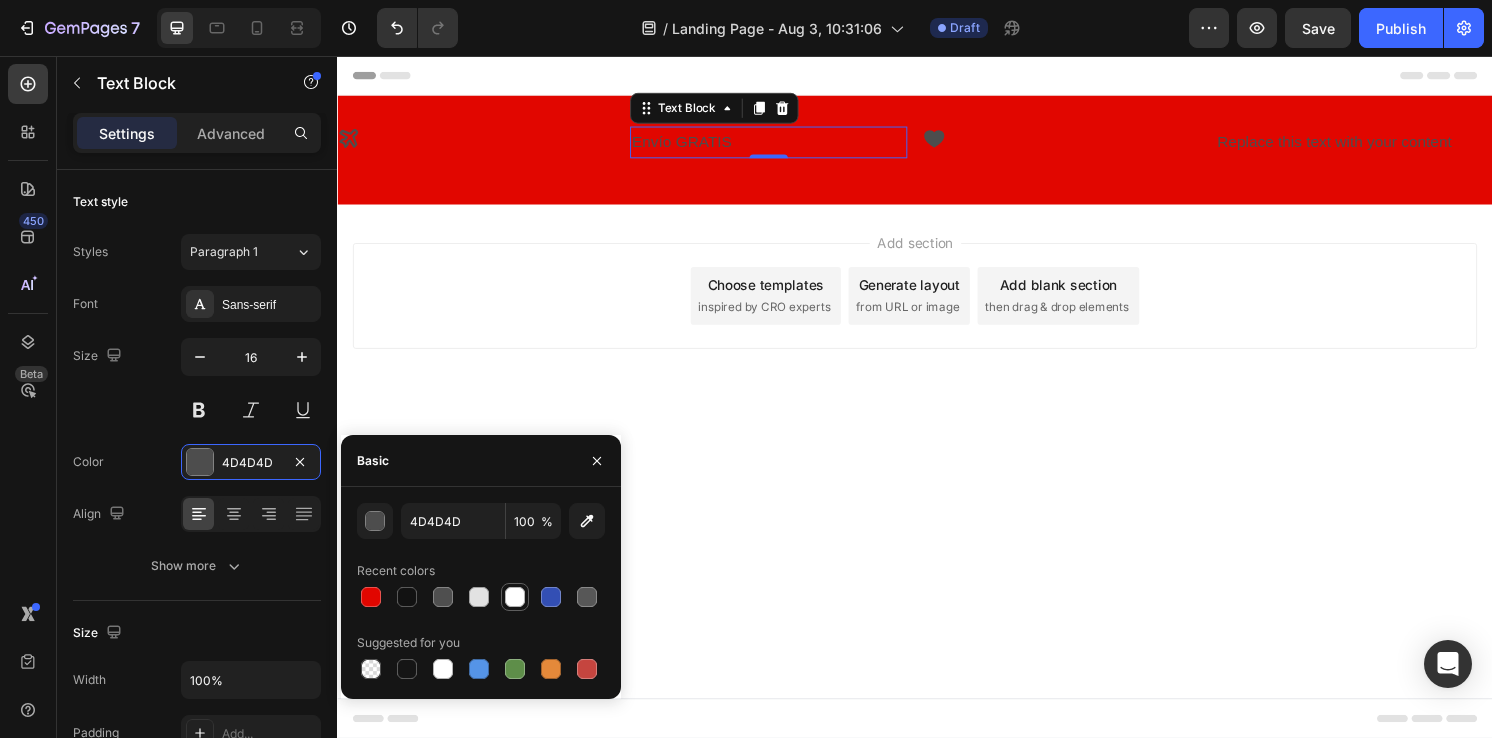 click at bounding box center (515, 597) 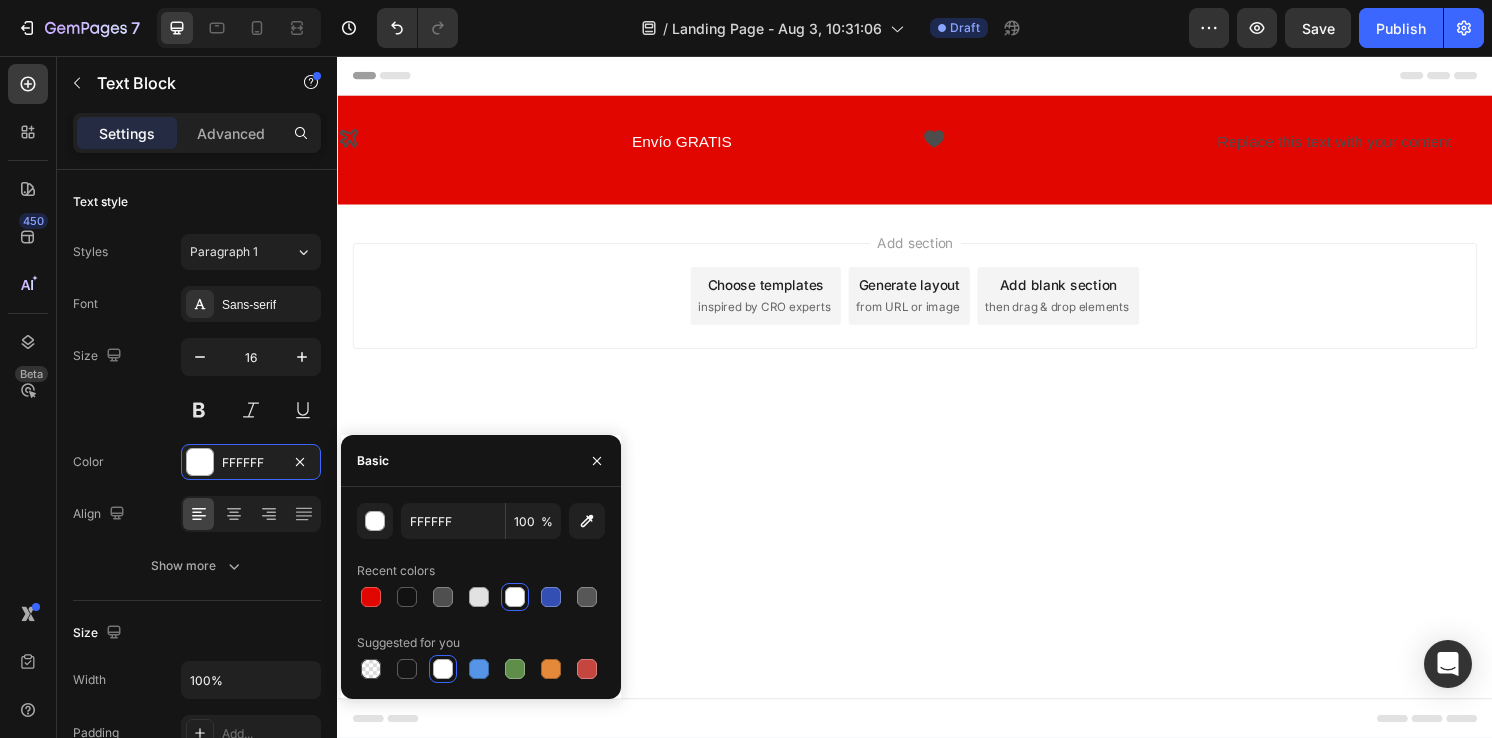 click on "Add section Choose templates inspired by CRO experts Generate layout from URL or image Add blank section then drag & drop elements" at bounding box center [937, 333] 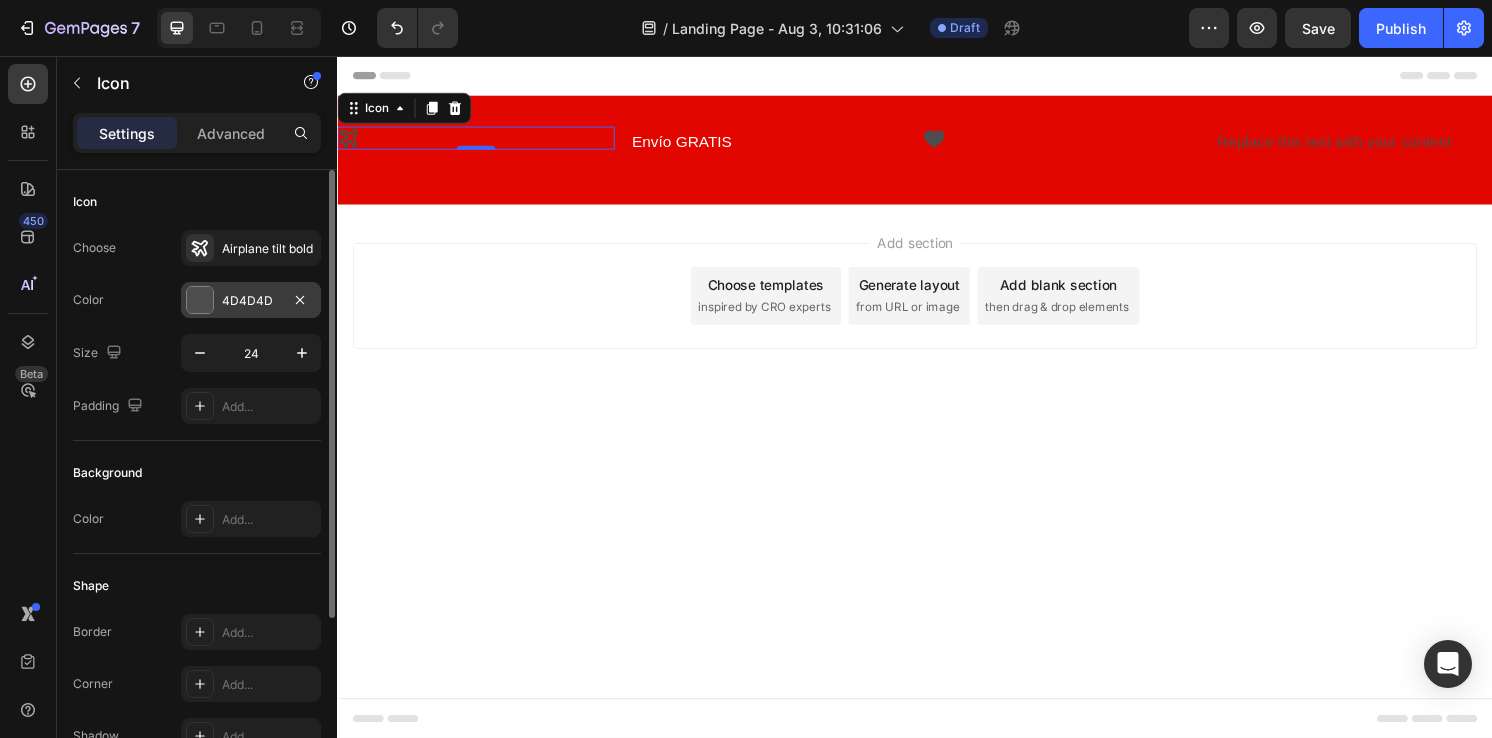click on "4D4D4D" at bounding box center [251, 301] 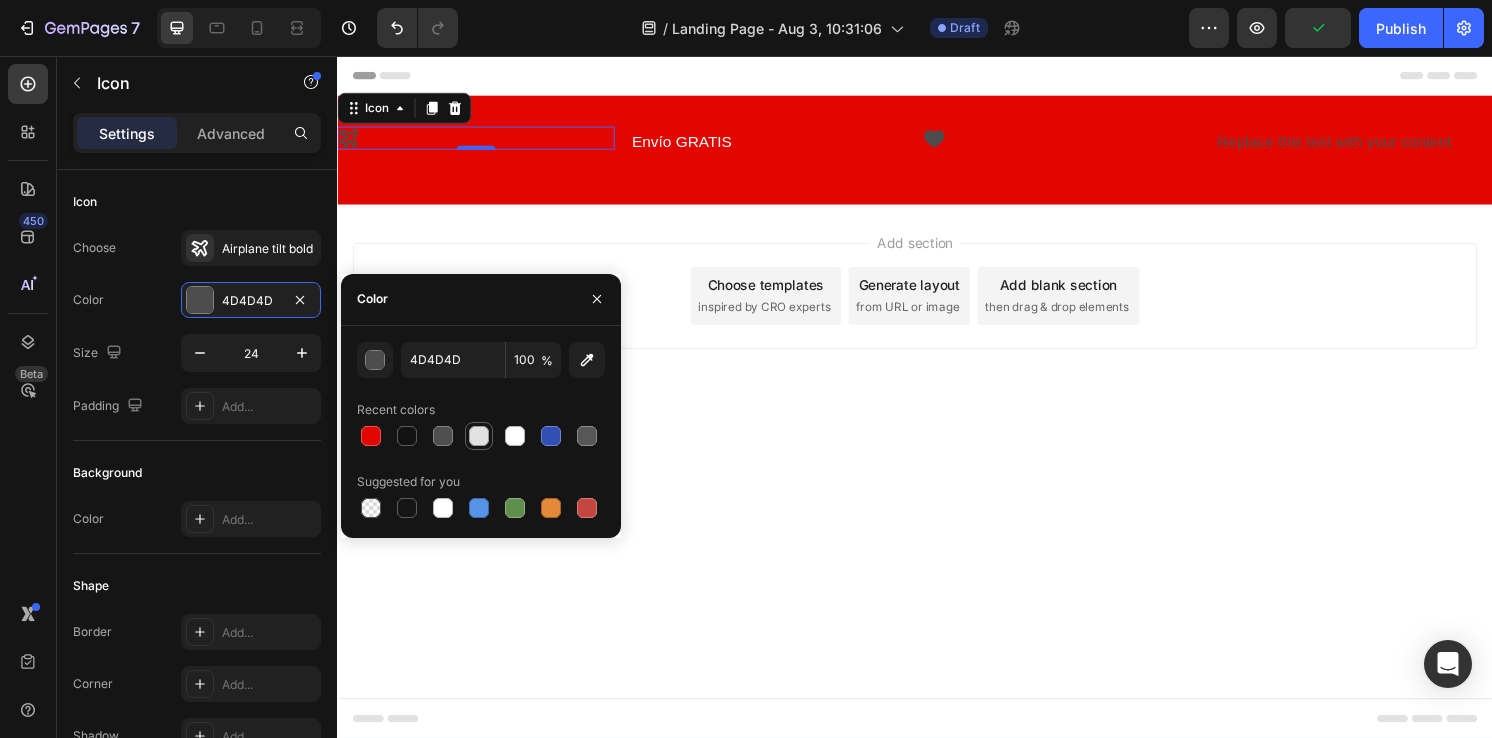 click at bounding box center (479, 436) 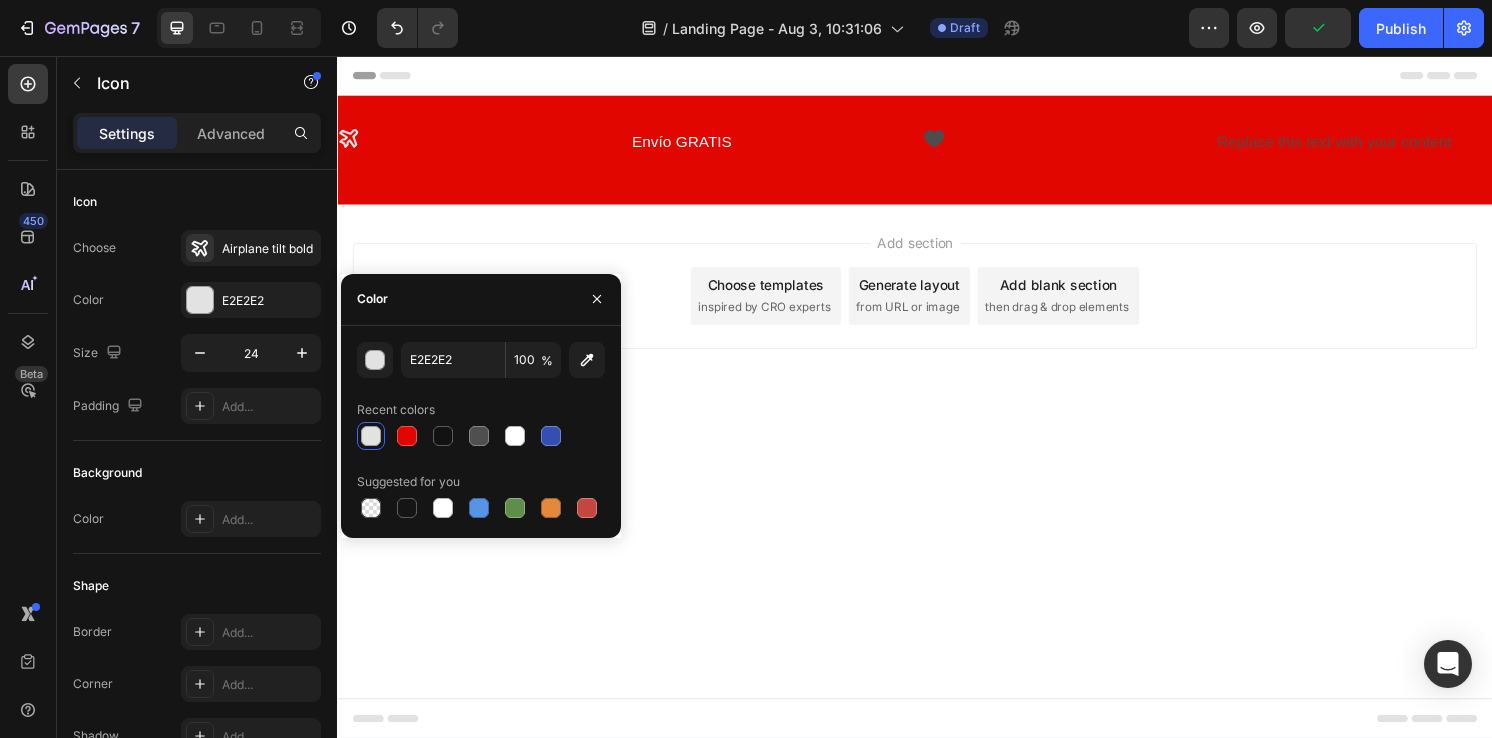 click on "Header
Icon Envío GRATIS Text Block
Icon Replace this text with your content Text Block Row Section 1 Root Start with Sections from sidebar Add sections Add elements Start with Generating from URL or image Add section Choose templates inspired by CRO experts Generate layout from URL or image Add blank section then drag & drop elements Footer" at bounding box center (937, 410) 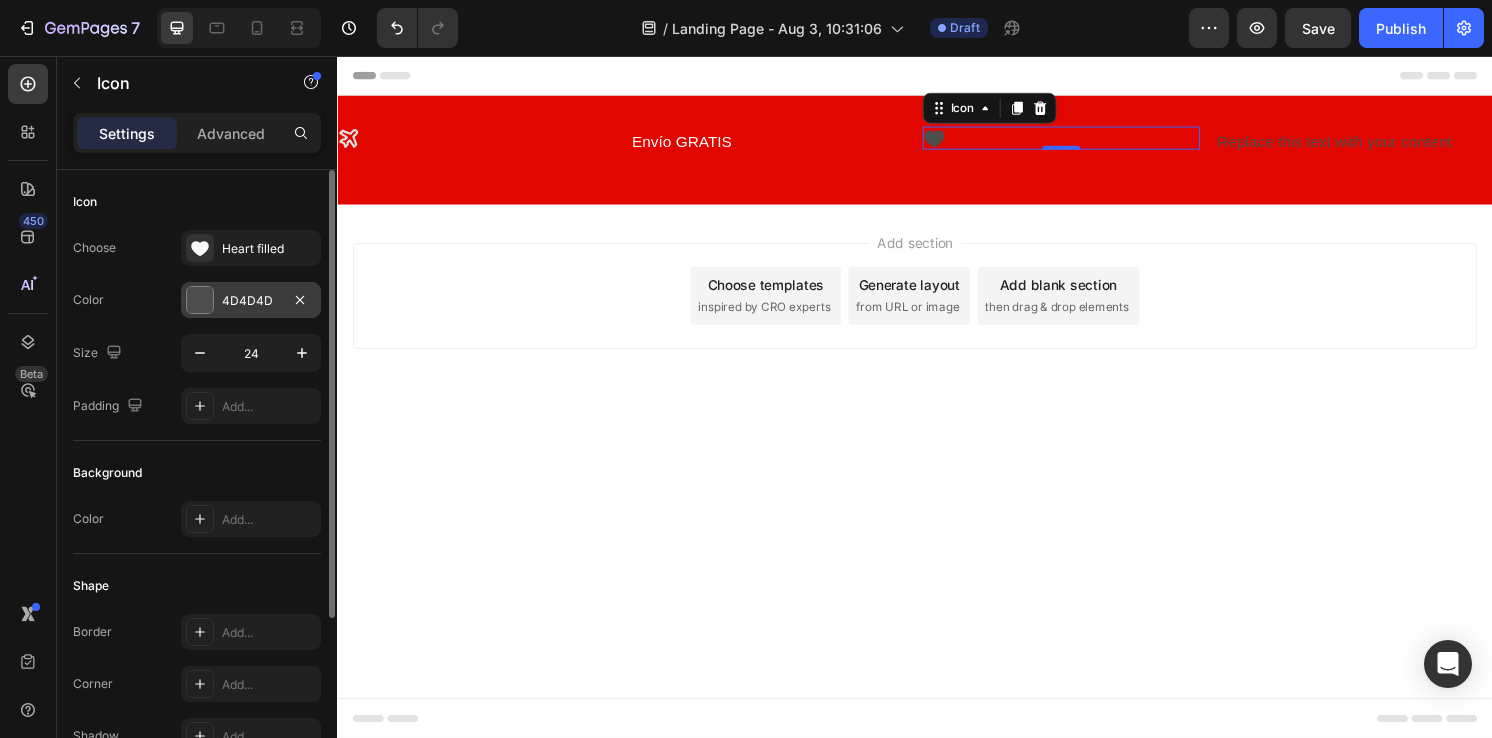 click on "4D4D4D" at bounding box center (251, 301) 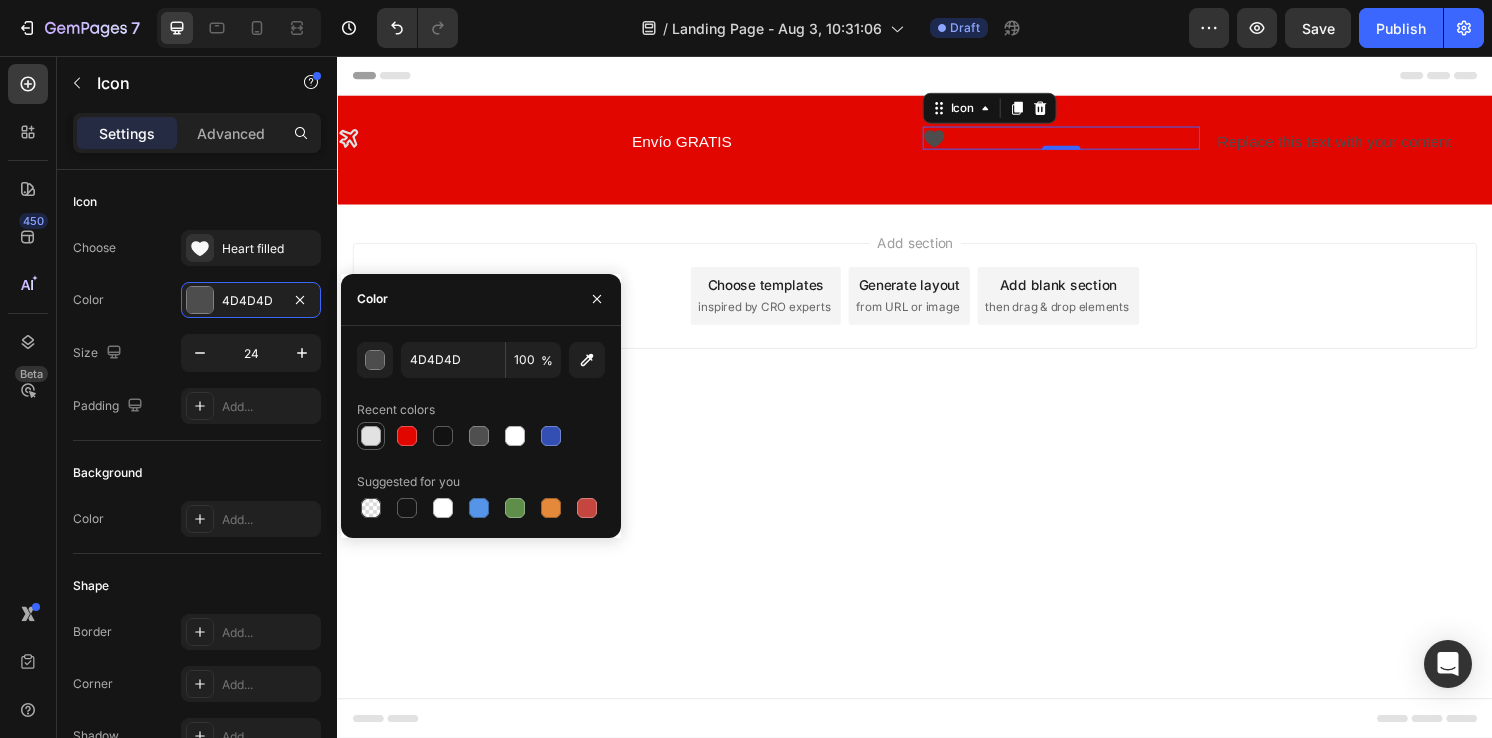 click at bounding box center [371, 436] 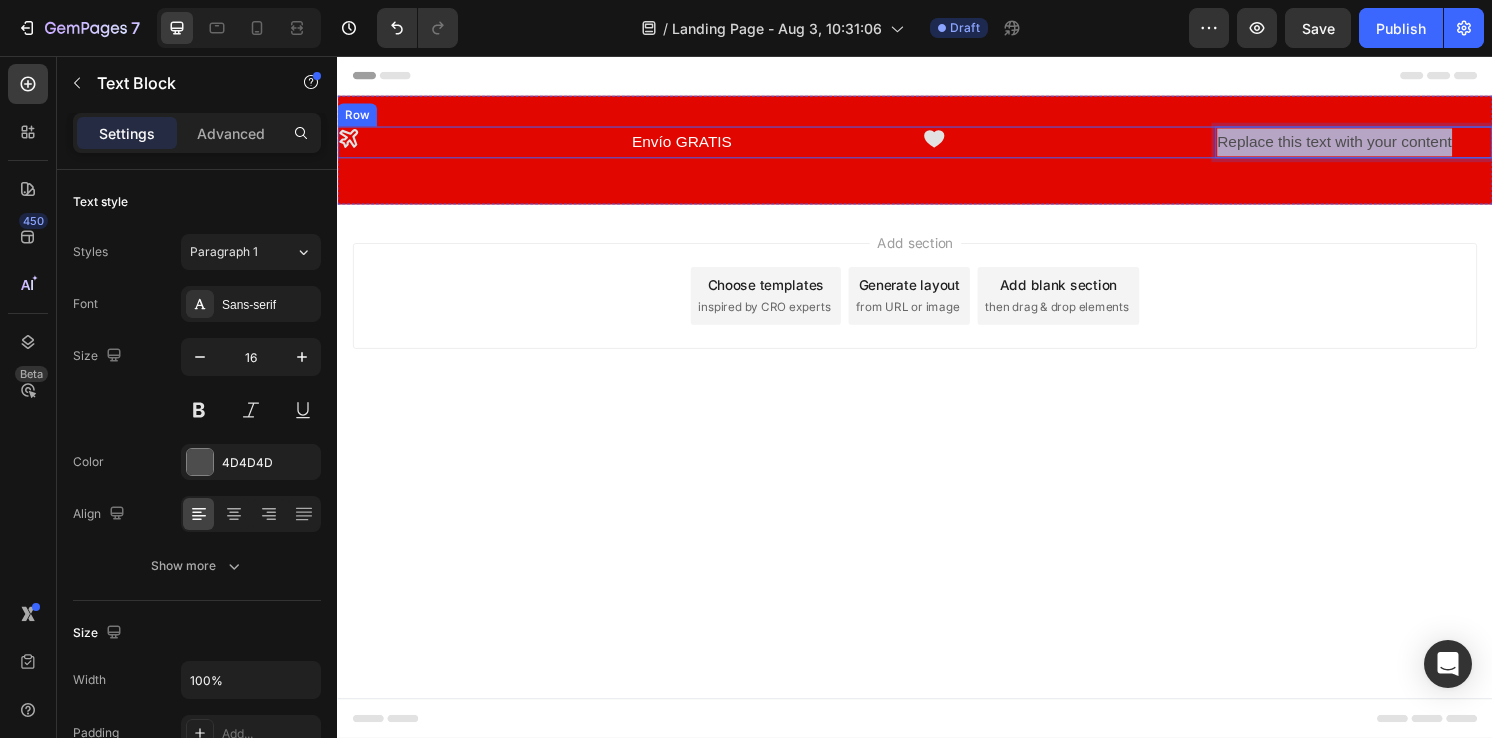 drag, startPoint x: 1496, startPoint y: 139, endPoint x: 1241, endPoint y: 156, distance: 255.56604 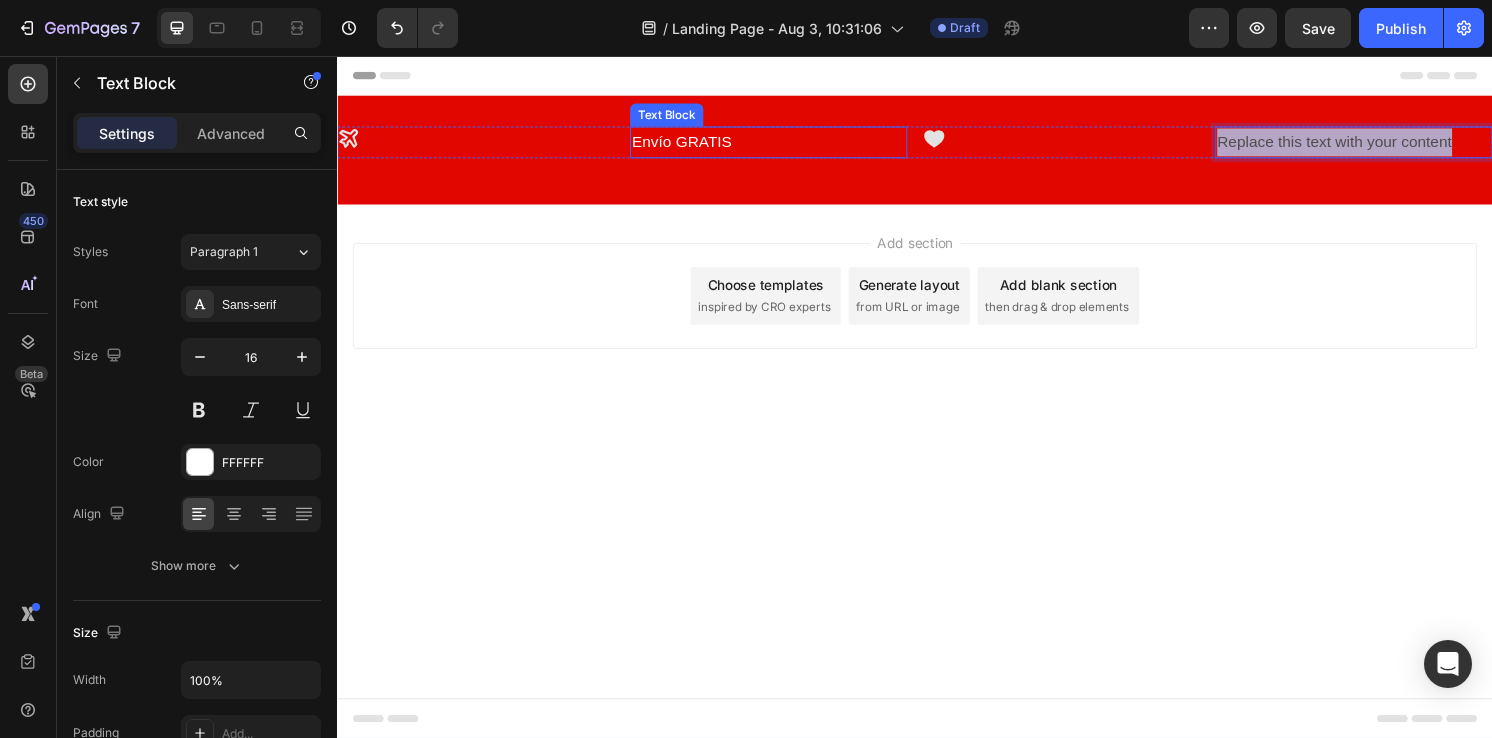 scroll, scrollTop: 440, scrollLeft: 0, axis: vertical 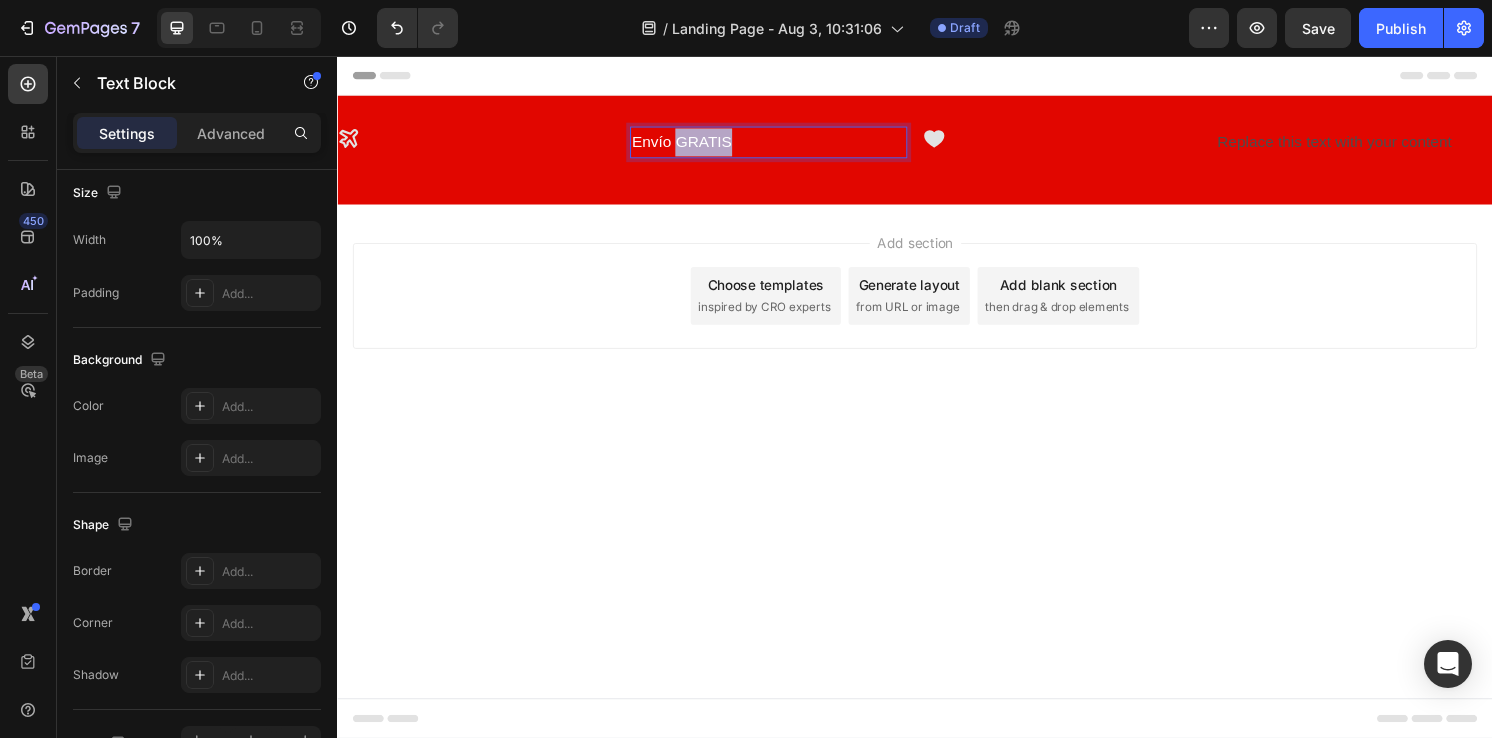 click on "Envío GRATIS" at bounding box center (785, 145) 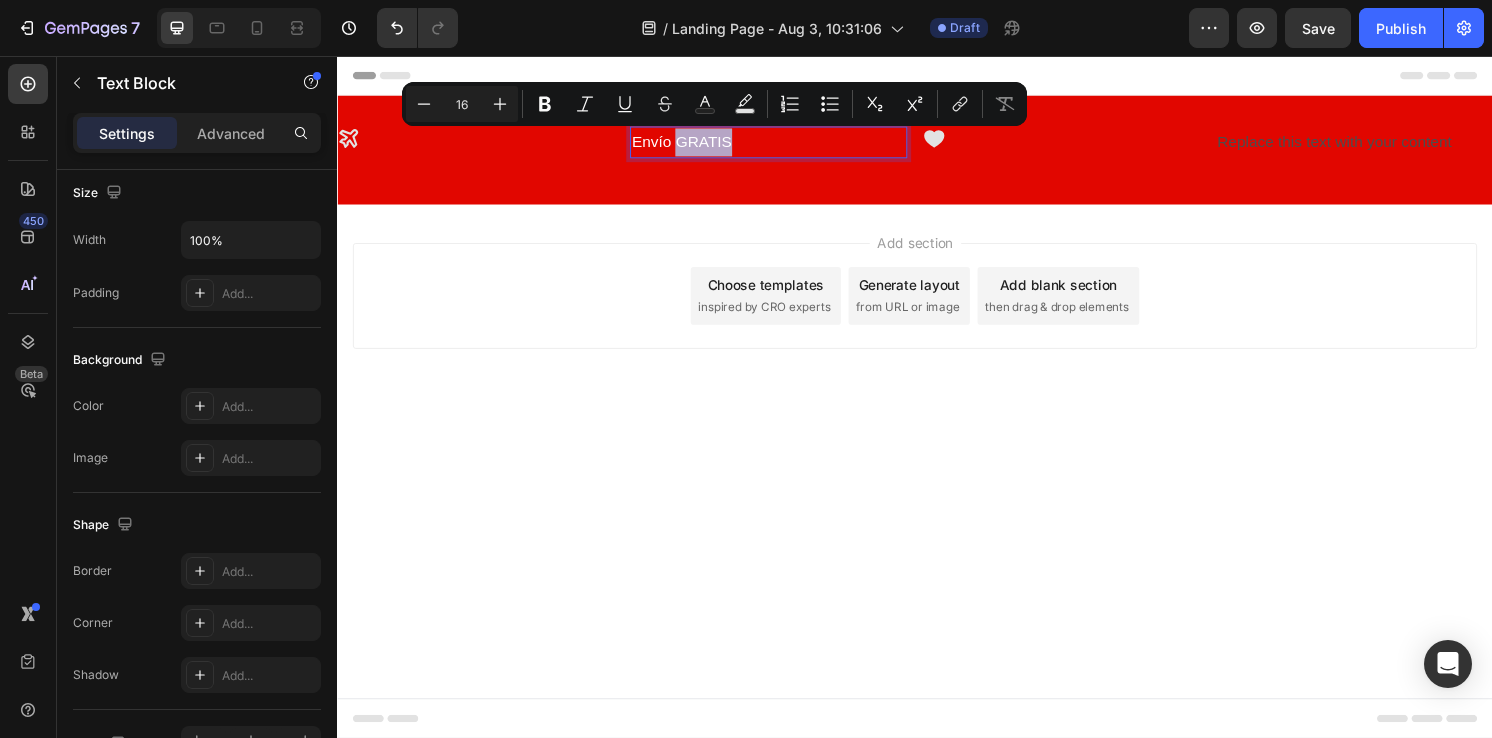 click on "Envío GRATIS" at bounding box center [785, 145] 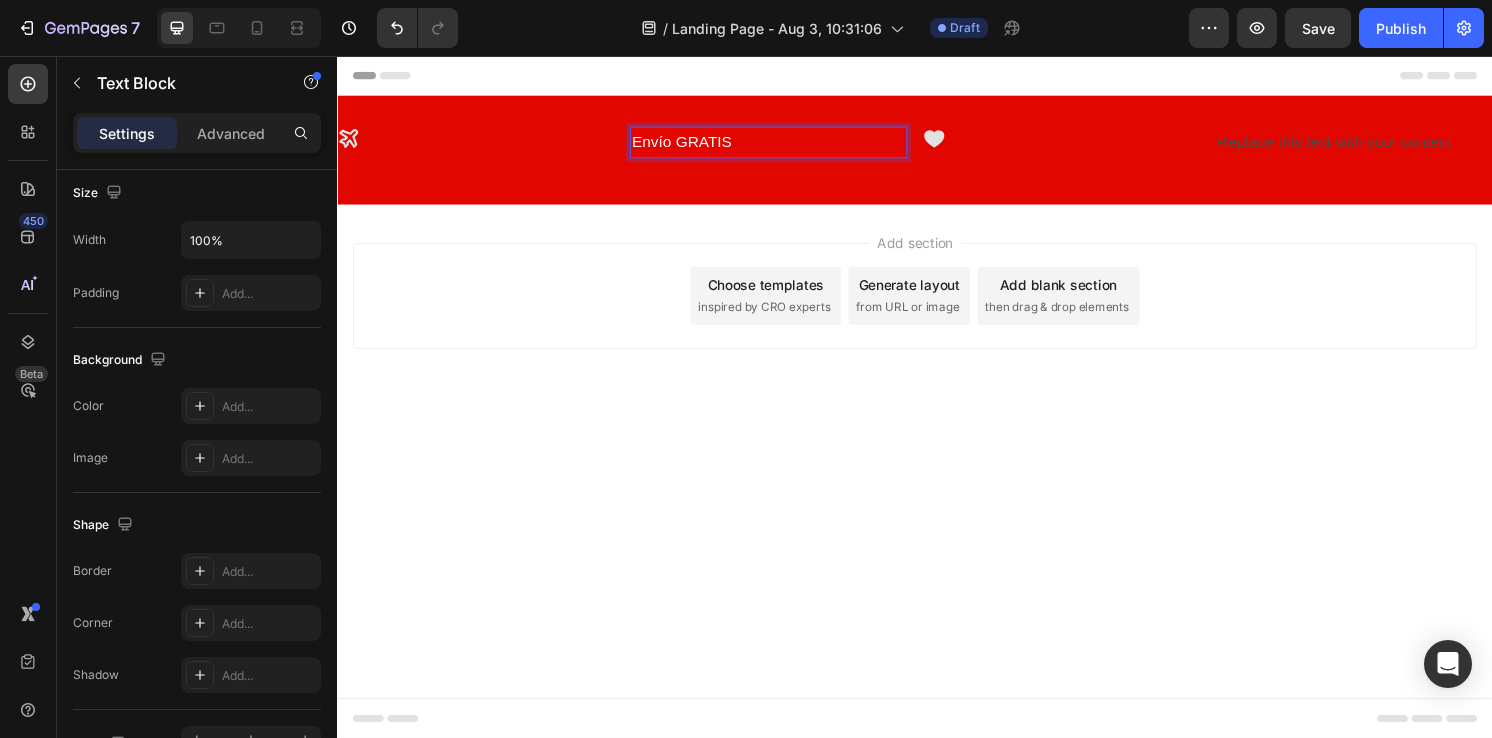click on "Envío GRATIS" at bounding box center (785, 145) 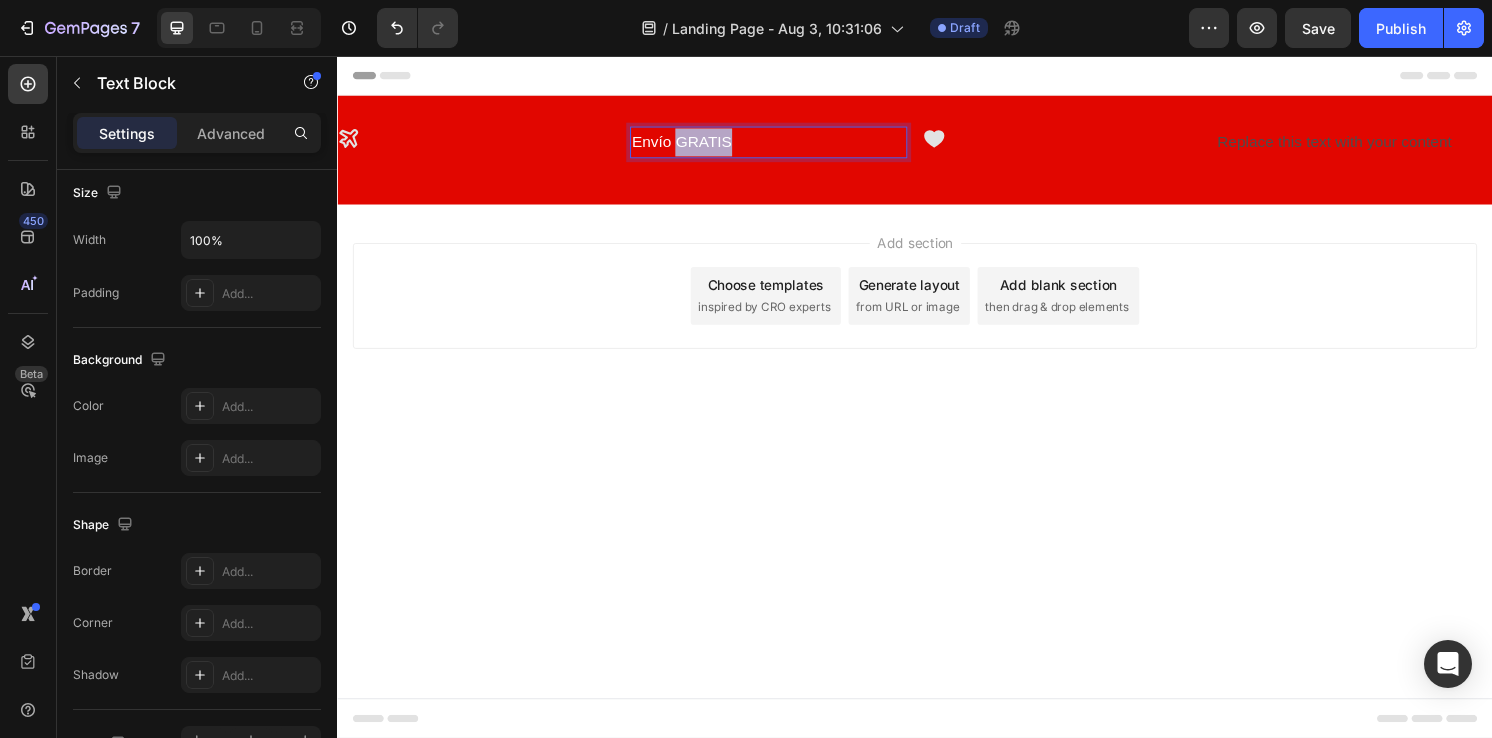 click on "Envío GRATIS" at bounding box center (785, 145) 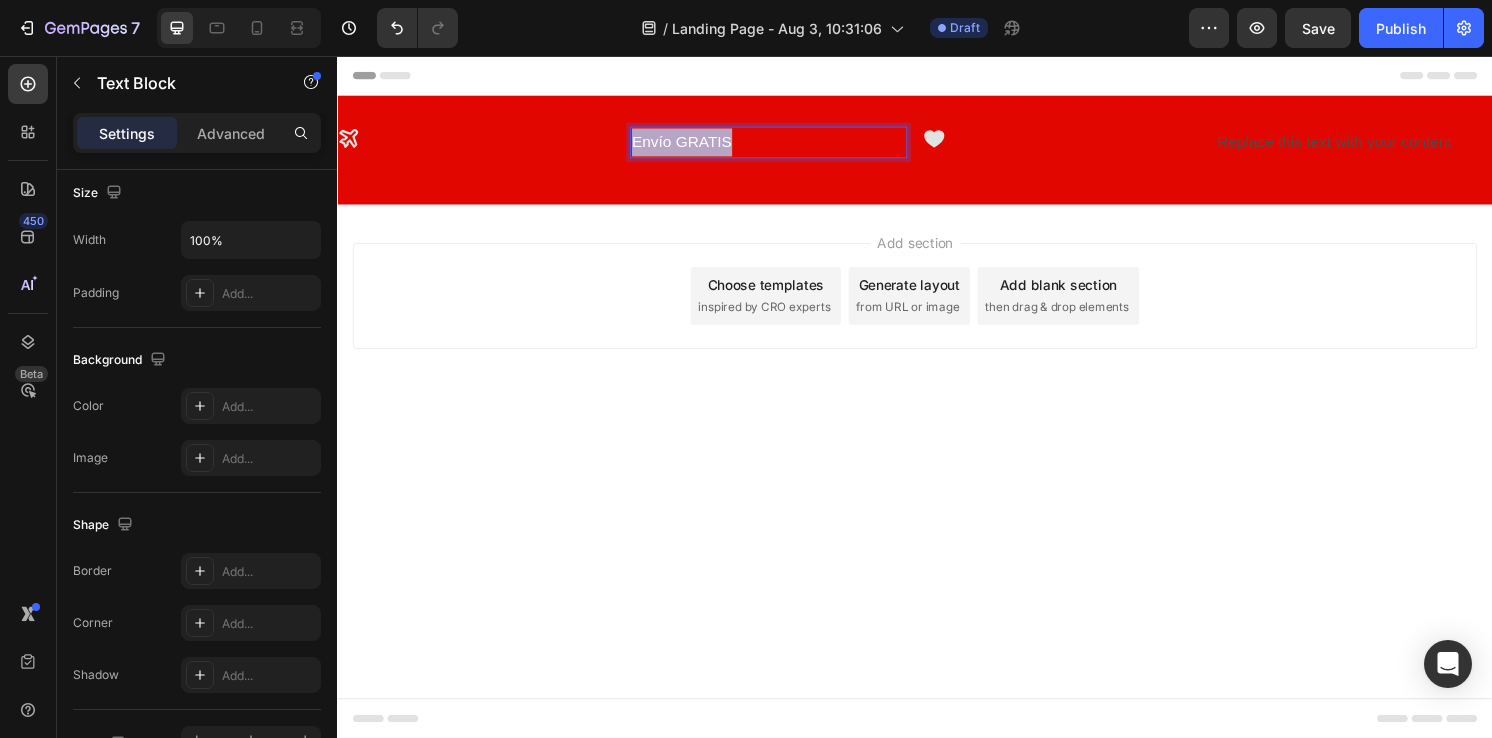 click on "Envío GRATIS" at bounding box center (785, 145) 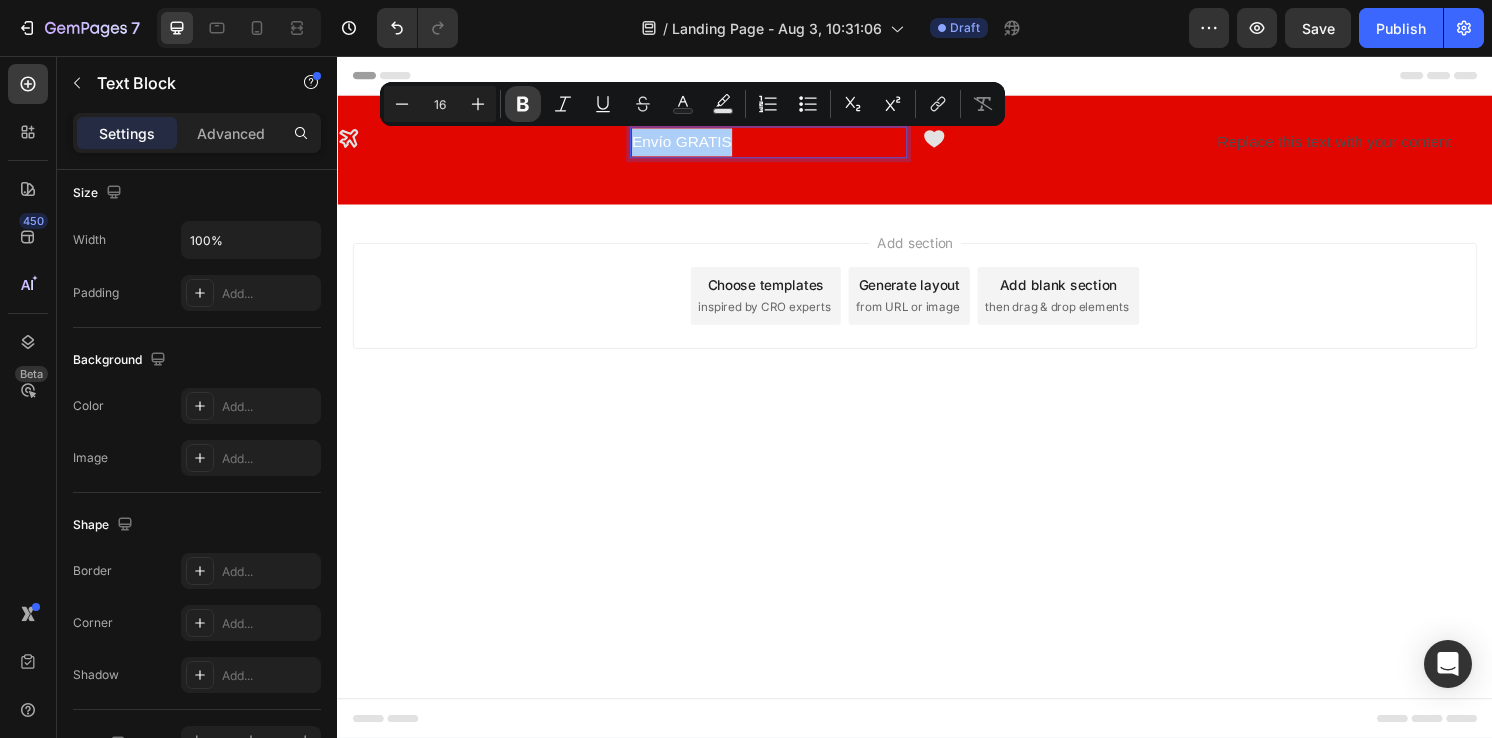 click 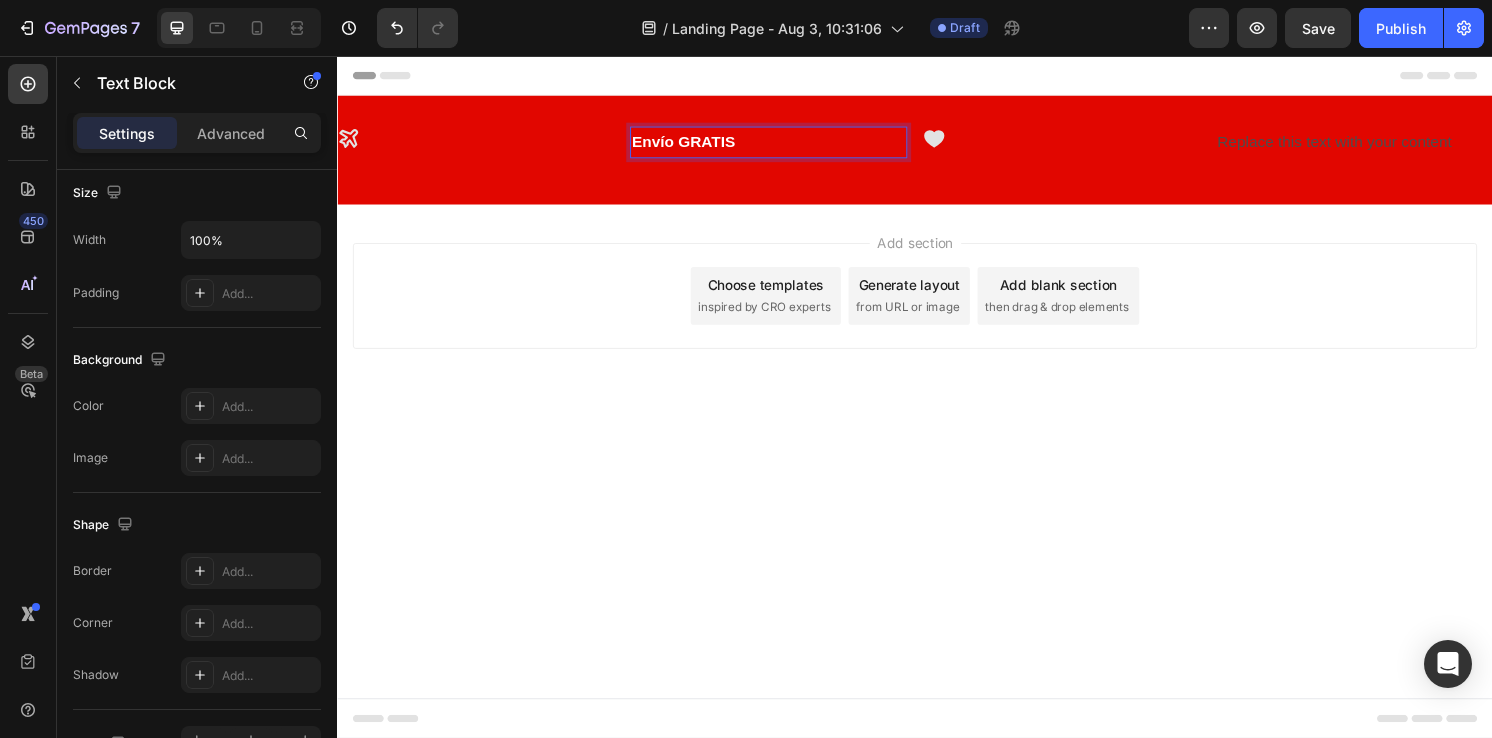 click on "Envío GRATIS" at bounding box center (696, 144) 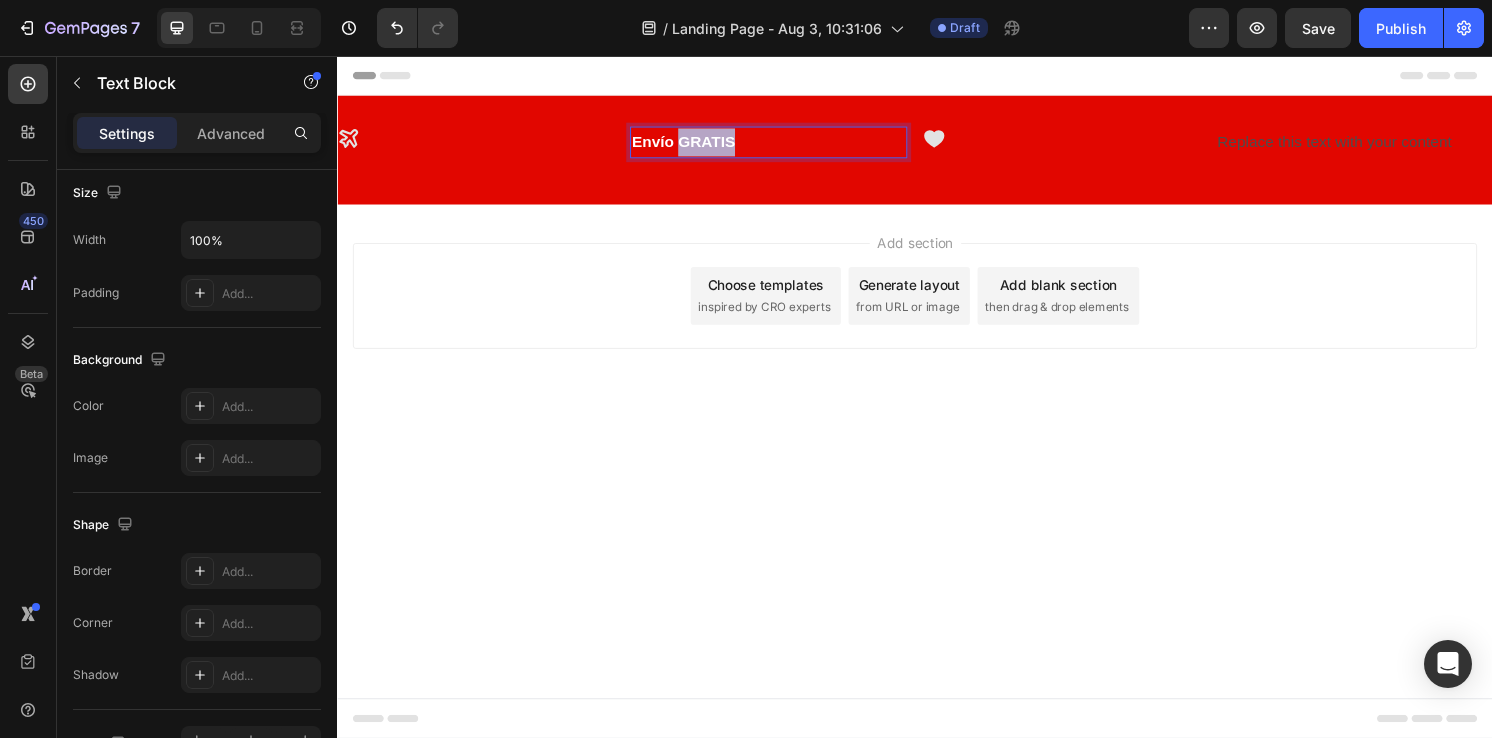 click on "Envío GRATIS" at bounding box center (696, 144) 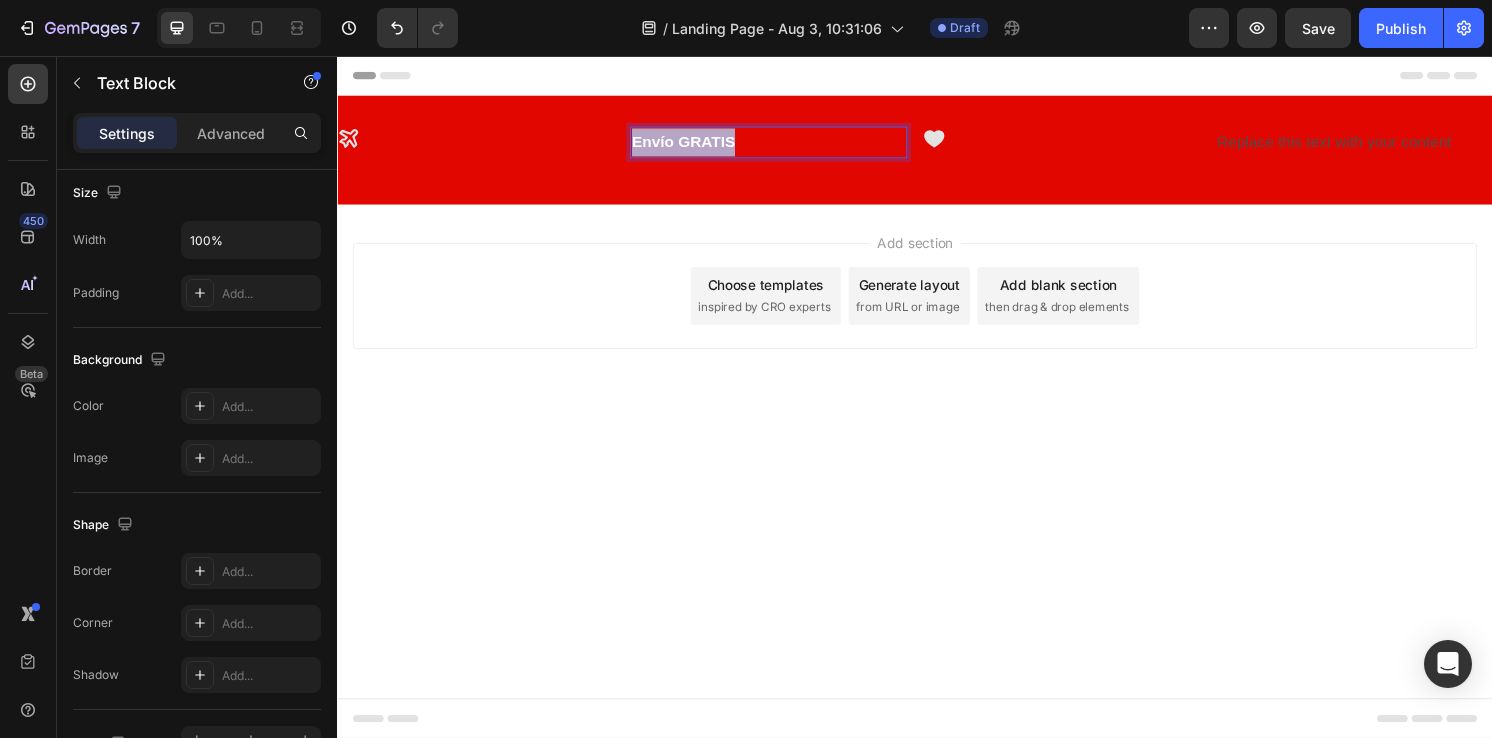 click on "Envío GRATIS" at bounding box center [696, 144] 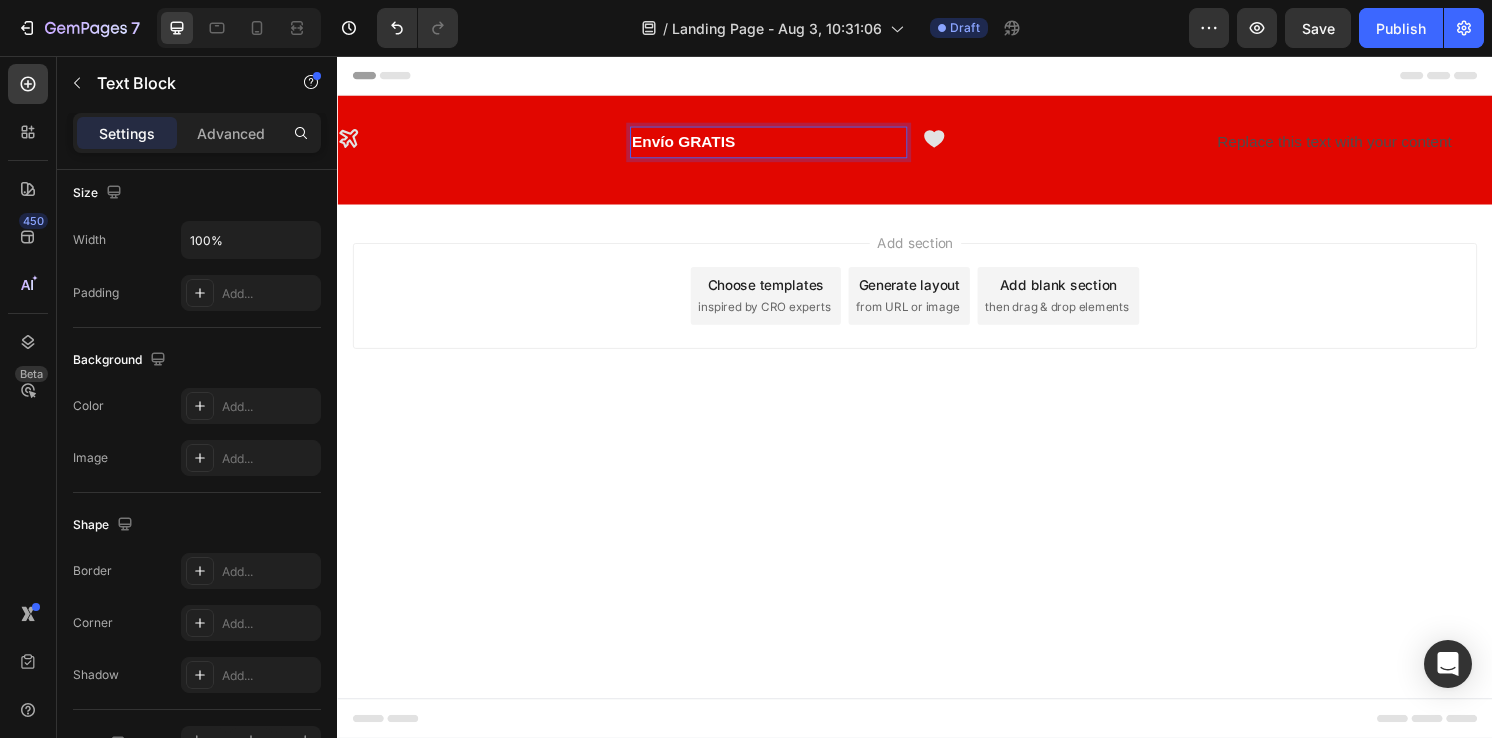 click on "Envío GRATIS" at bounding box center [696, 144] 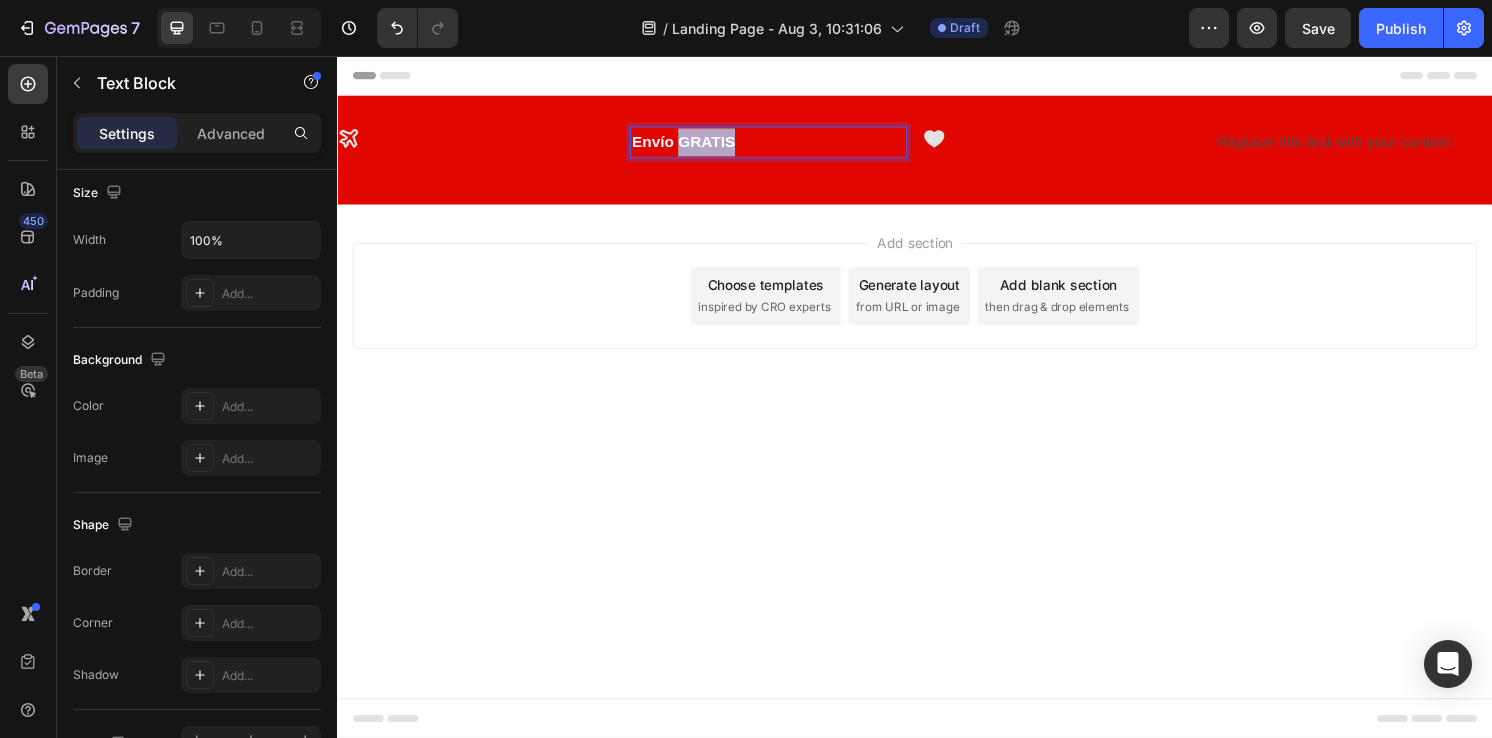 click on "Envío GRATIS" at bounding box center [696, 144] 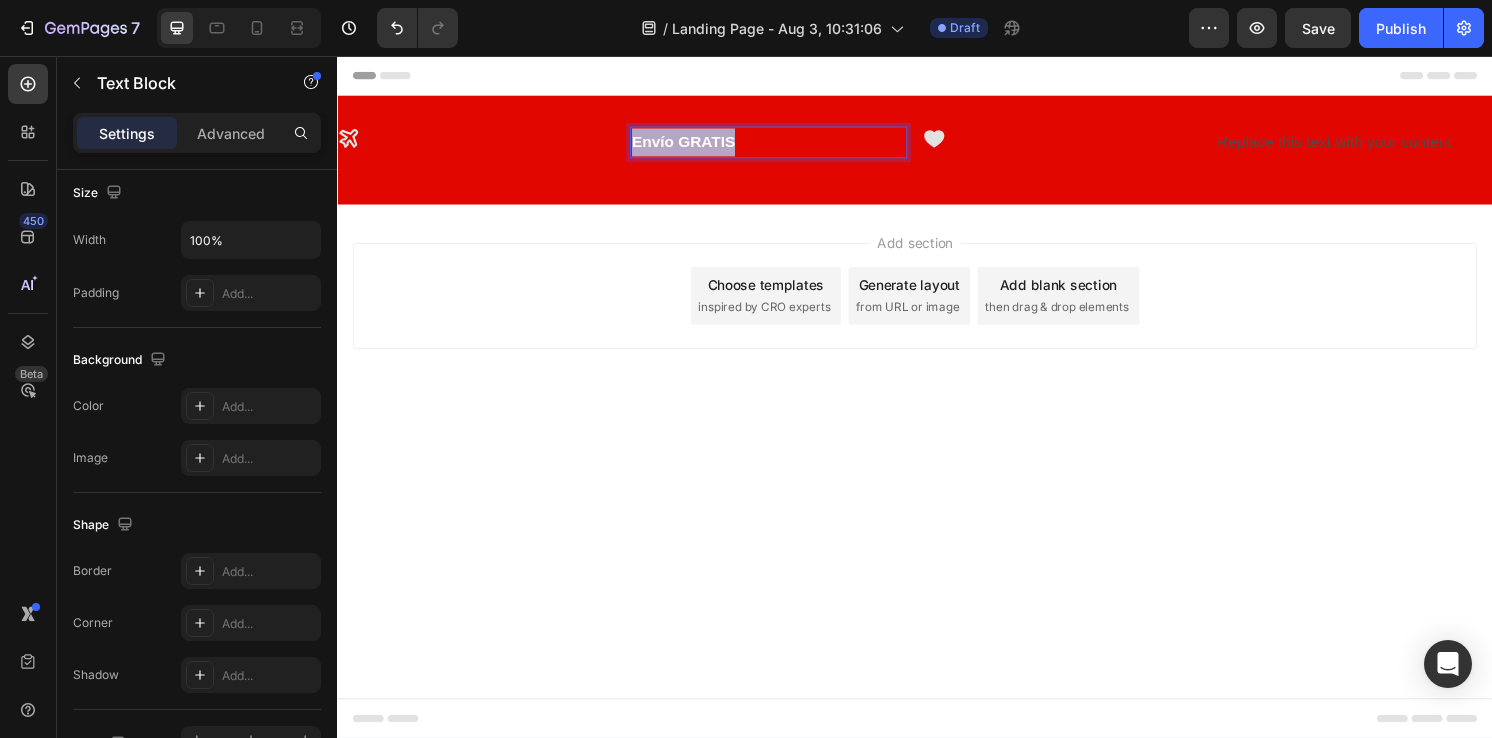 click on "Envío GRATIS" at bounding box center (696, 144) 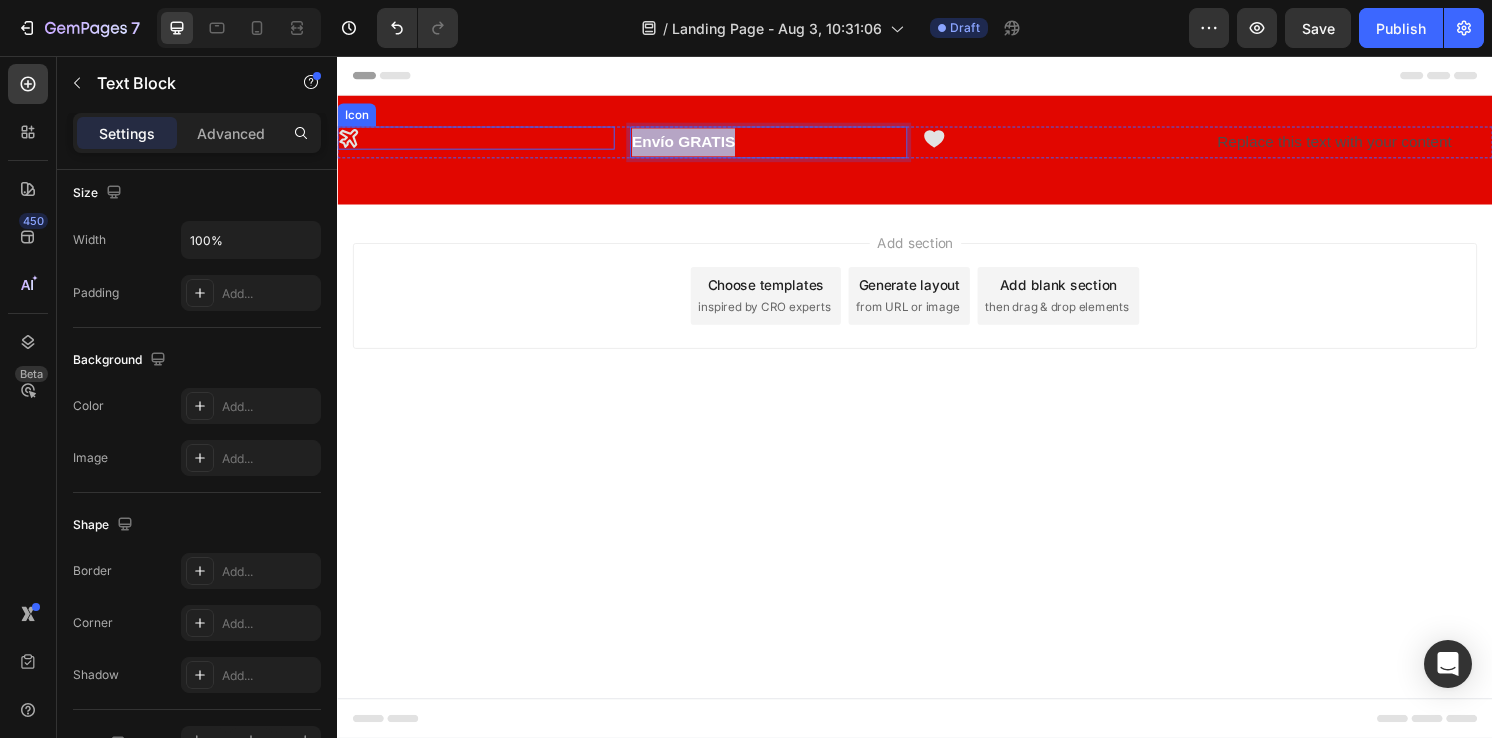 drag, startPoint x: 765, startPoint y: 145, endPoint x: 622, endPoint y: 144, distance: 143.0035 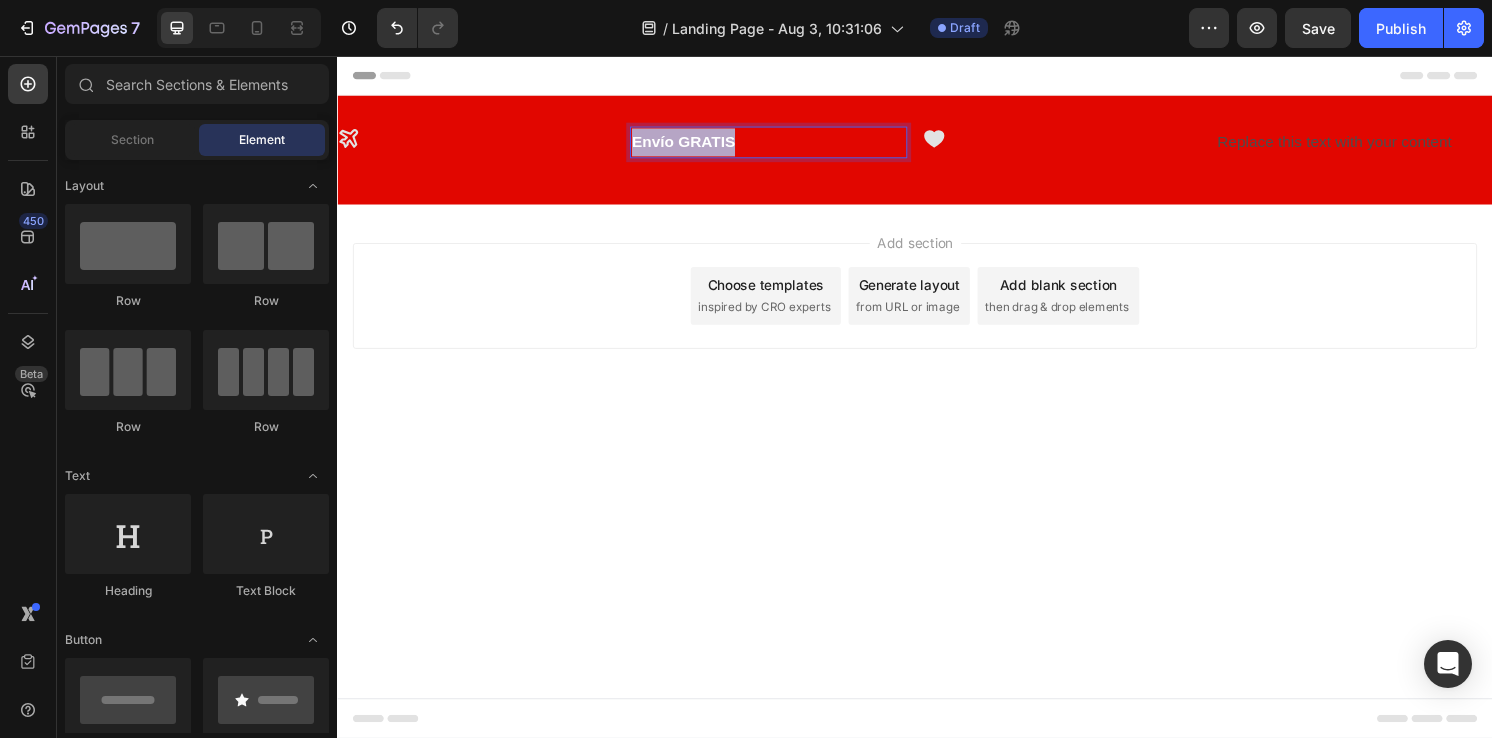 click on "Add section Choose templates inspired by CRO experts Generate layout from URL or image Add blank section then drag & drop elements" at bounding box center (937, 333) 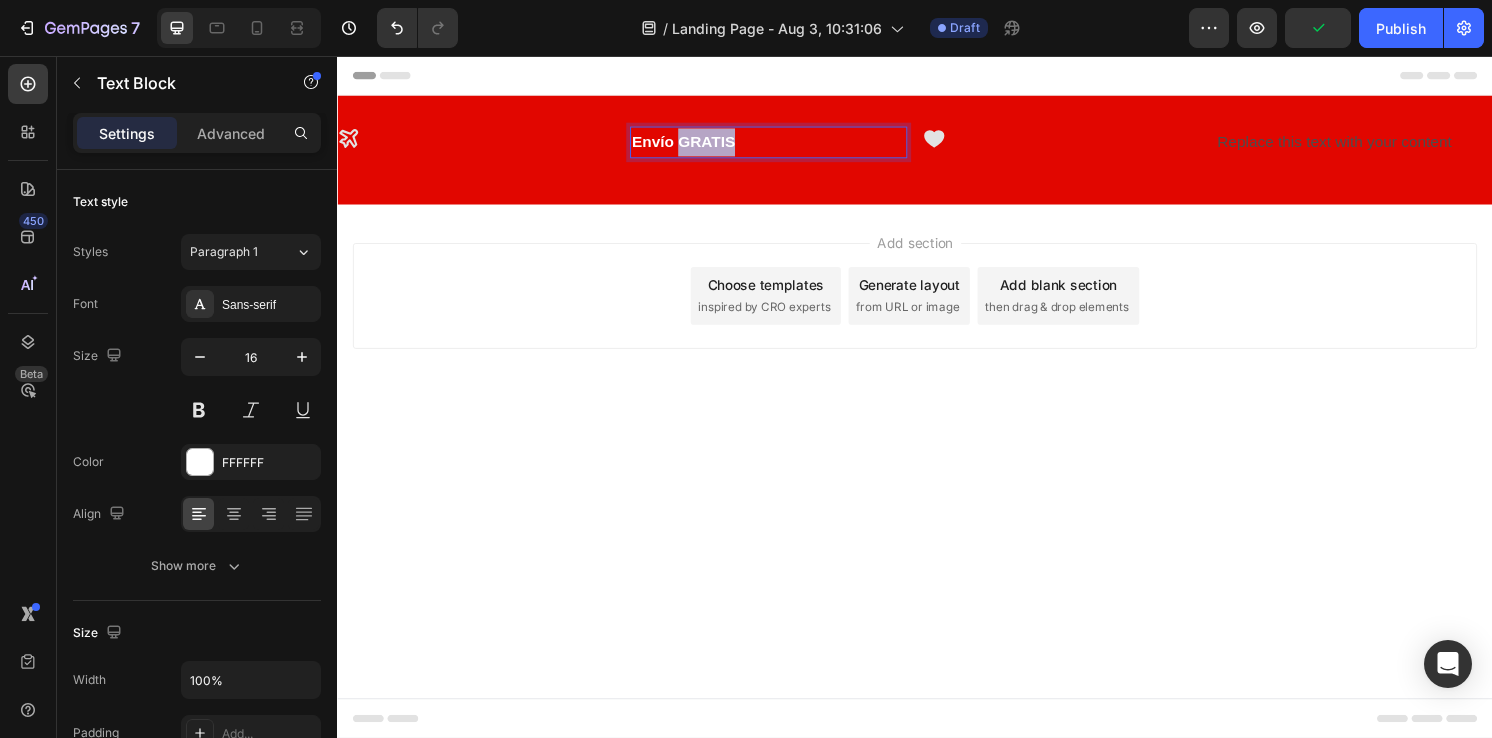 click on "Envío GRATIS" at bounding box center (696, 144) 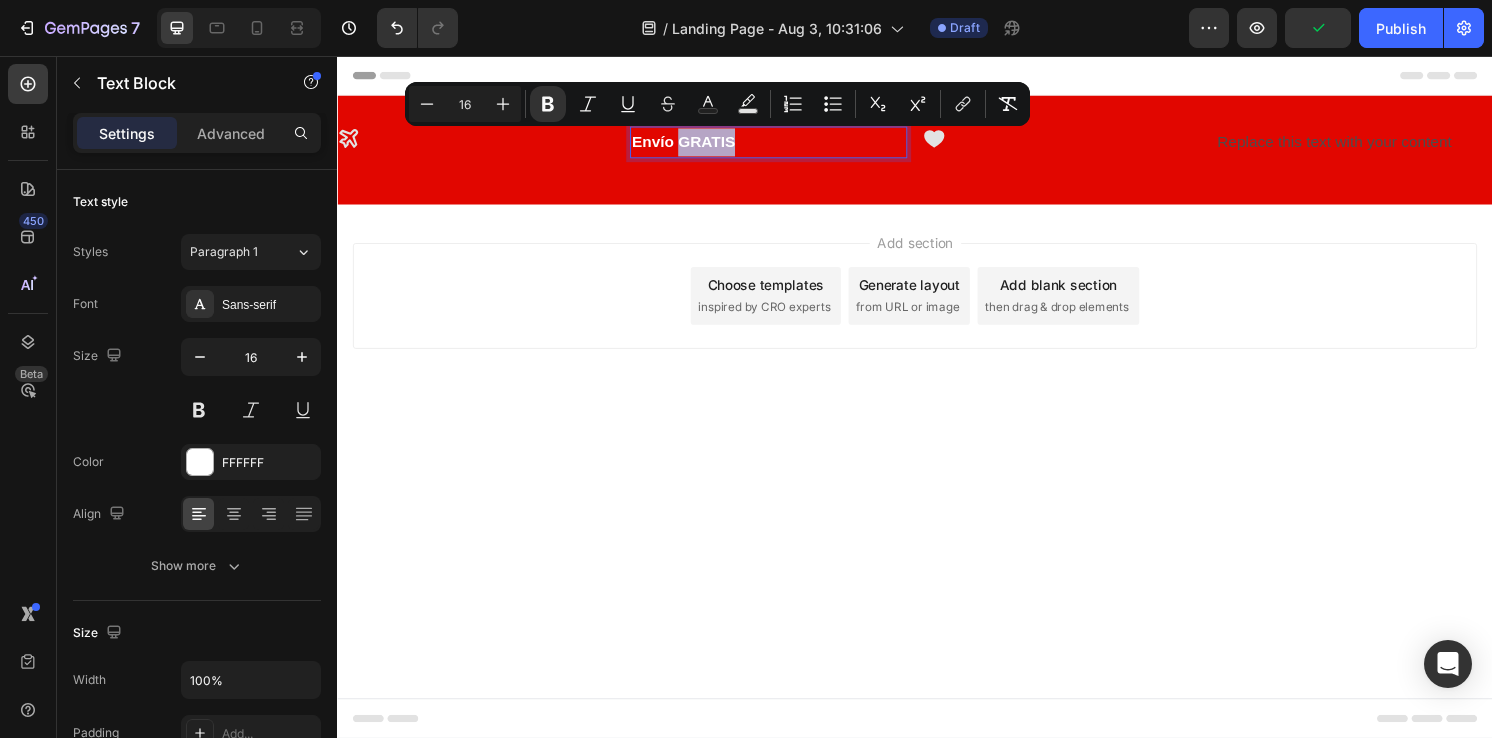 click on "Envío GRATIS" at bounding box center [696, 144] 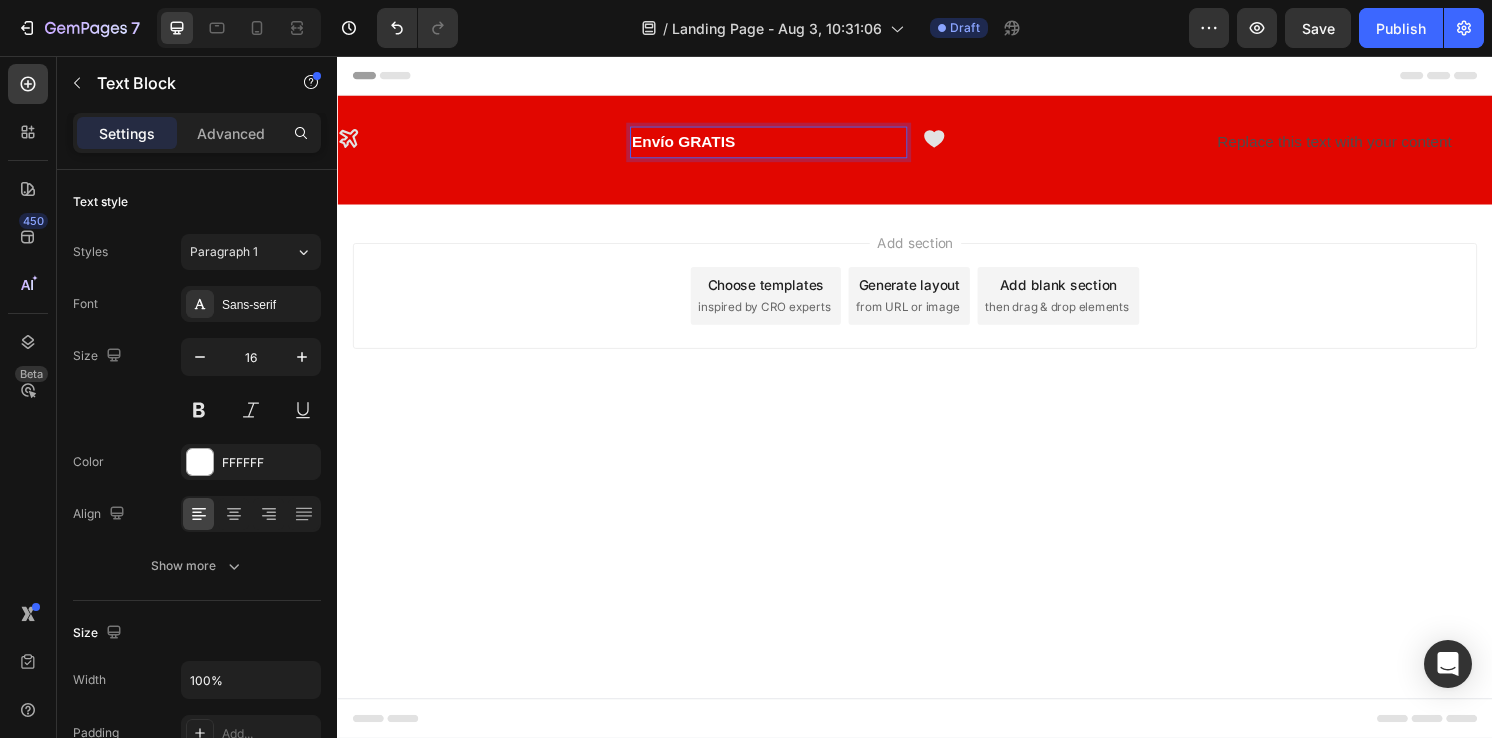 click on "Envío GRATIS" at bounding box center [696, 144] 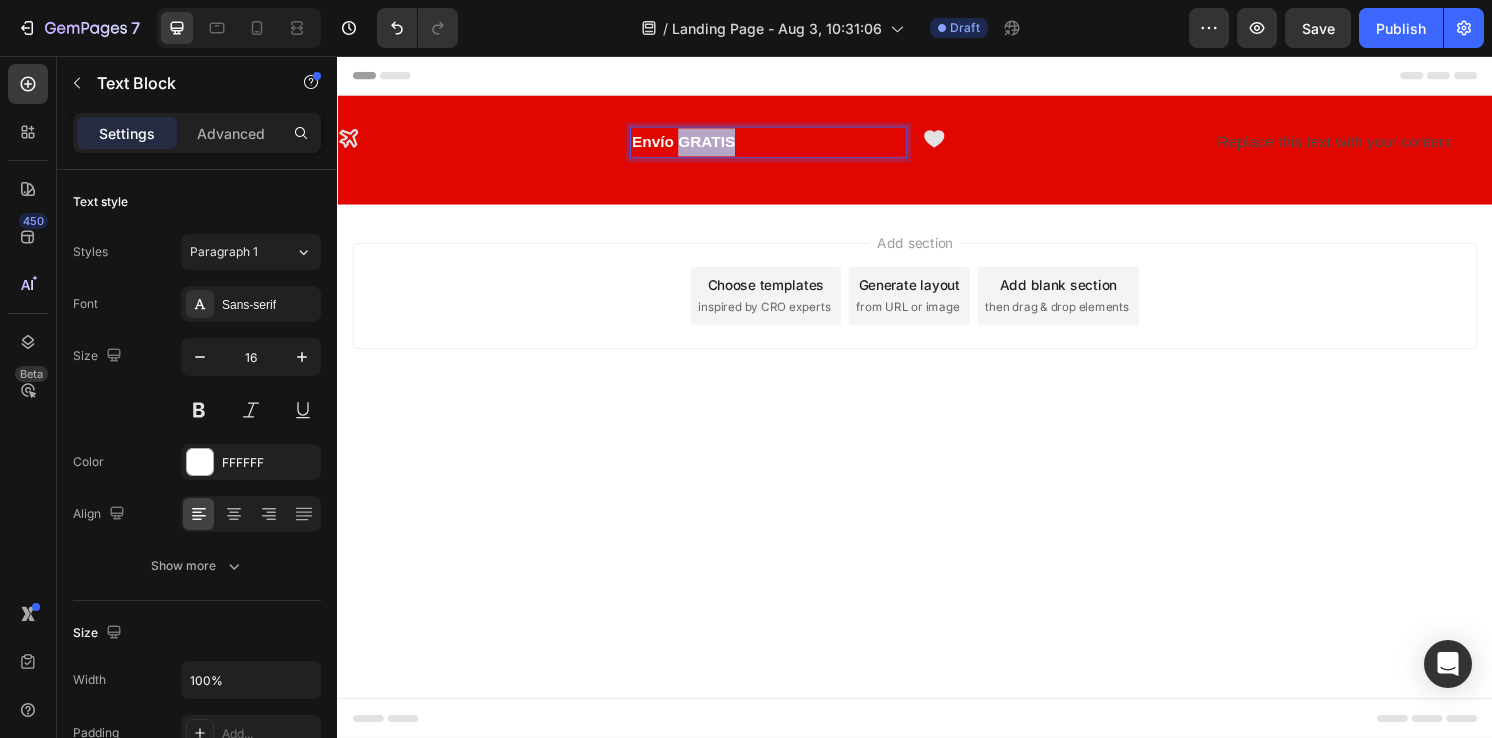 click on "Envío GRATIS" at bounding box center (696, 144) 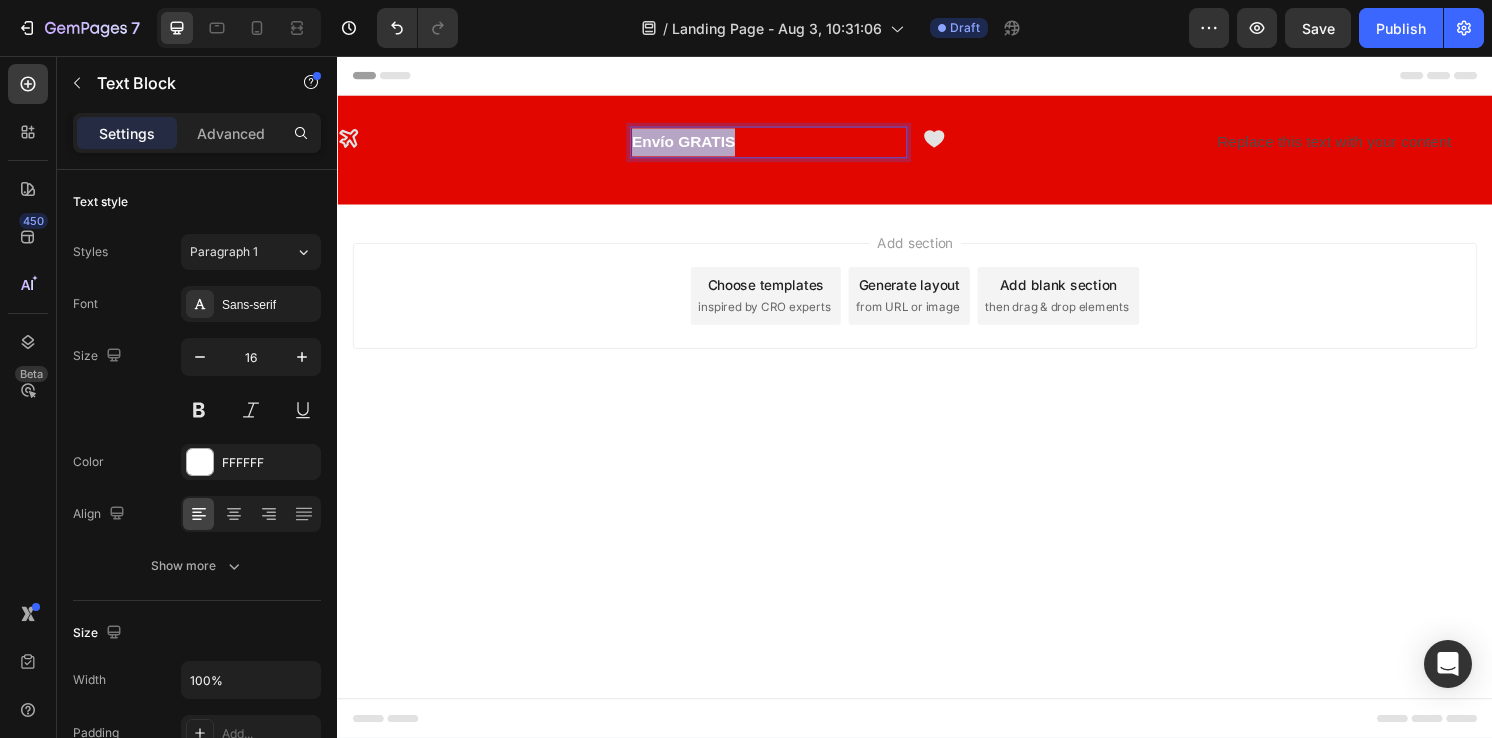 click on "Envío GRATIS" at bounding box center [696, 144] 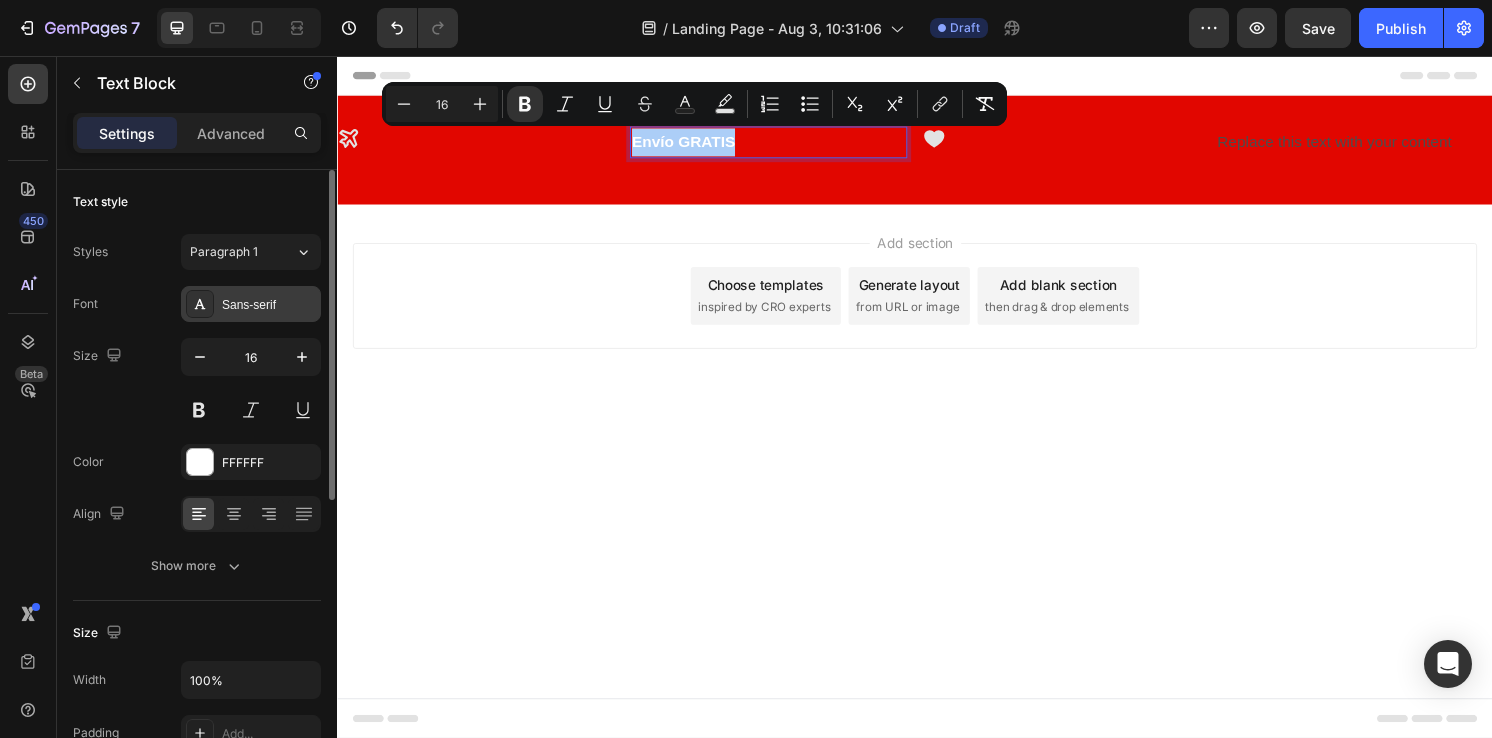 click on "Sans-serif" at bounding box center (251, 304) 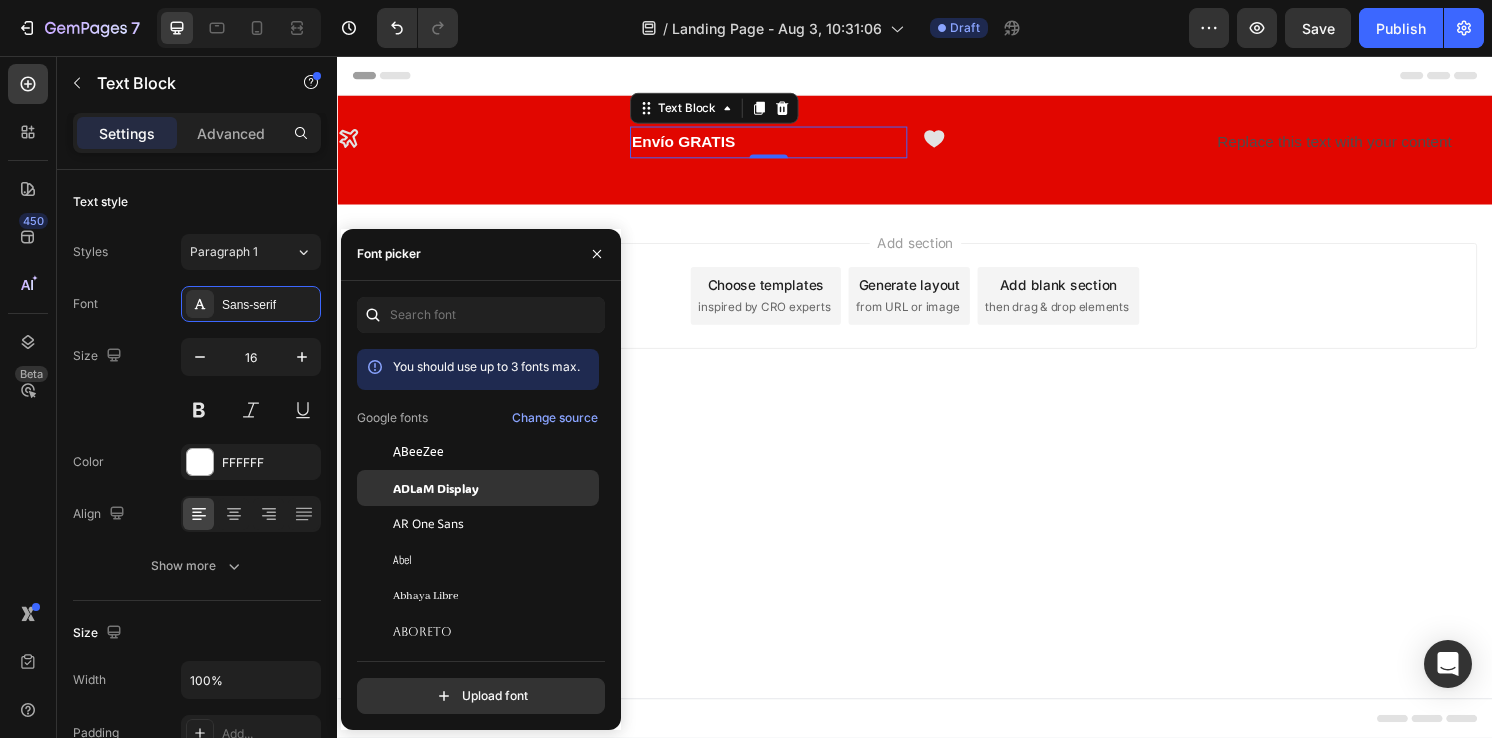 click on "ADLaM Display" at bounding box center (436, 488) 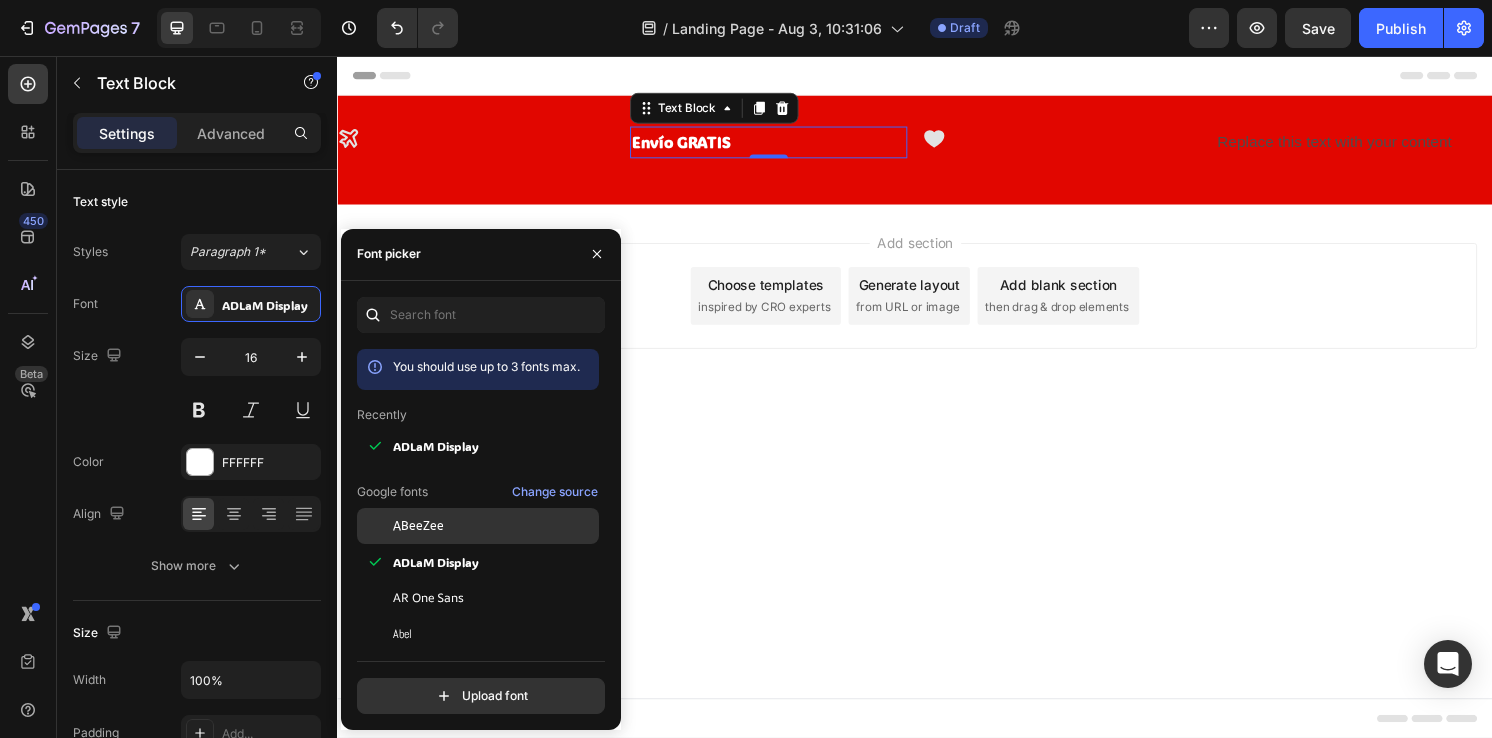 click on "ABeeZee" at bounding box center [418, 526] 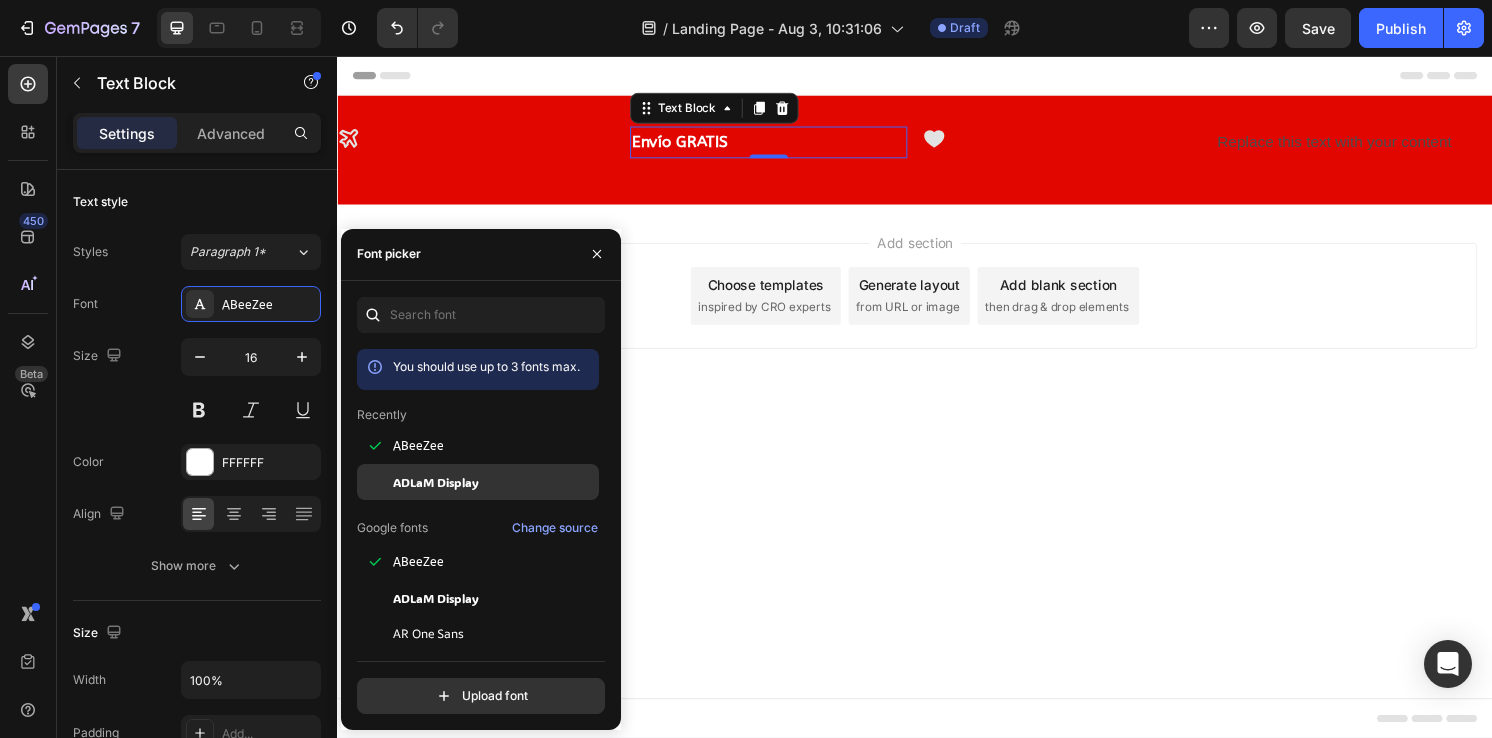 click on "ADLaM Display" at bounding box center [436, 482] 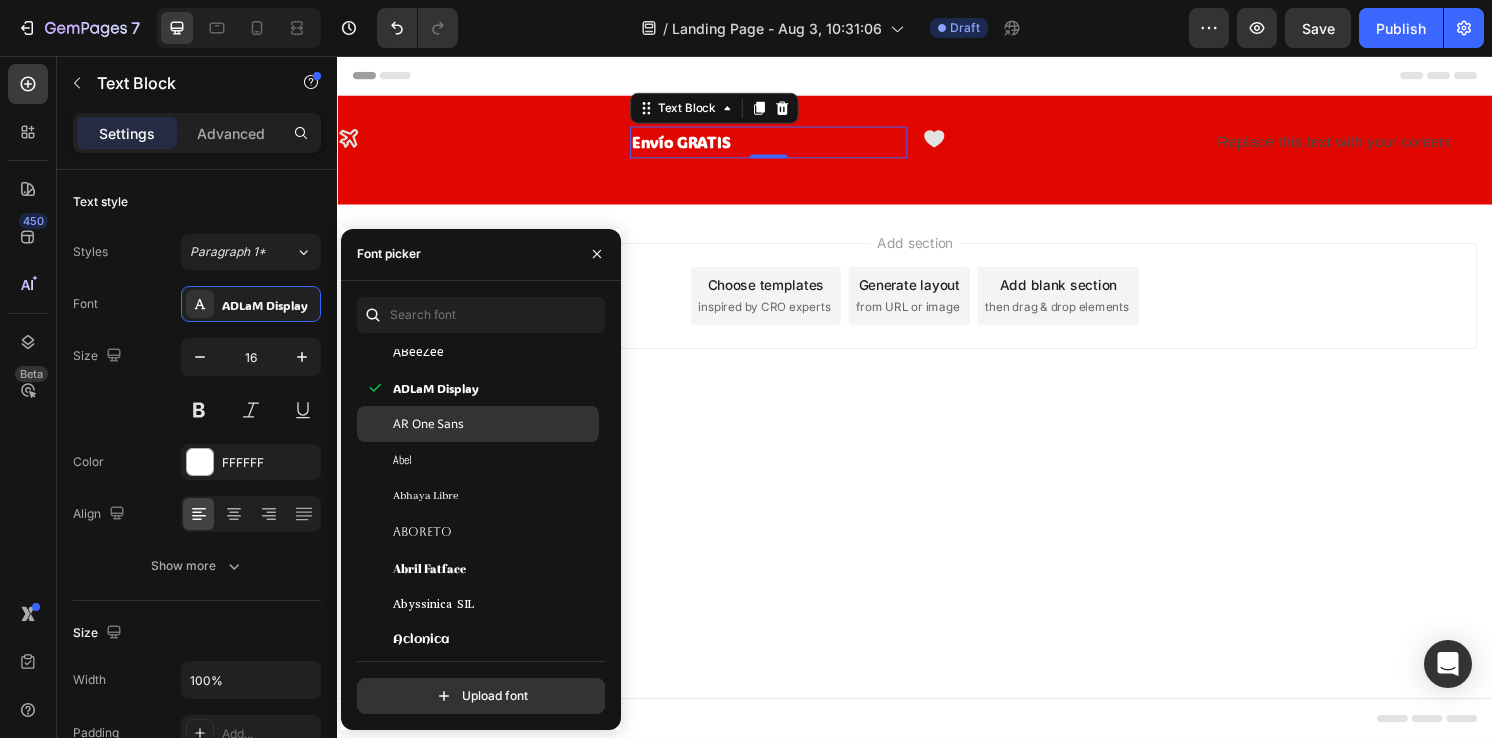 scroll, scrollTop: 212, scrollLeft: 0, axis: vertical 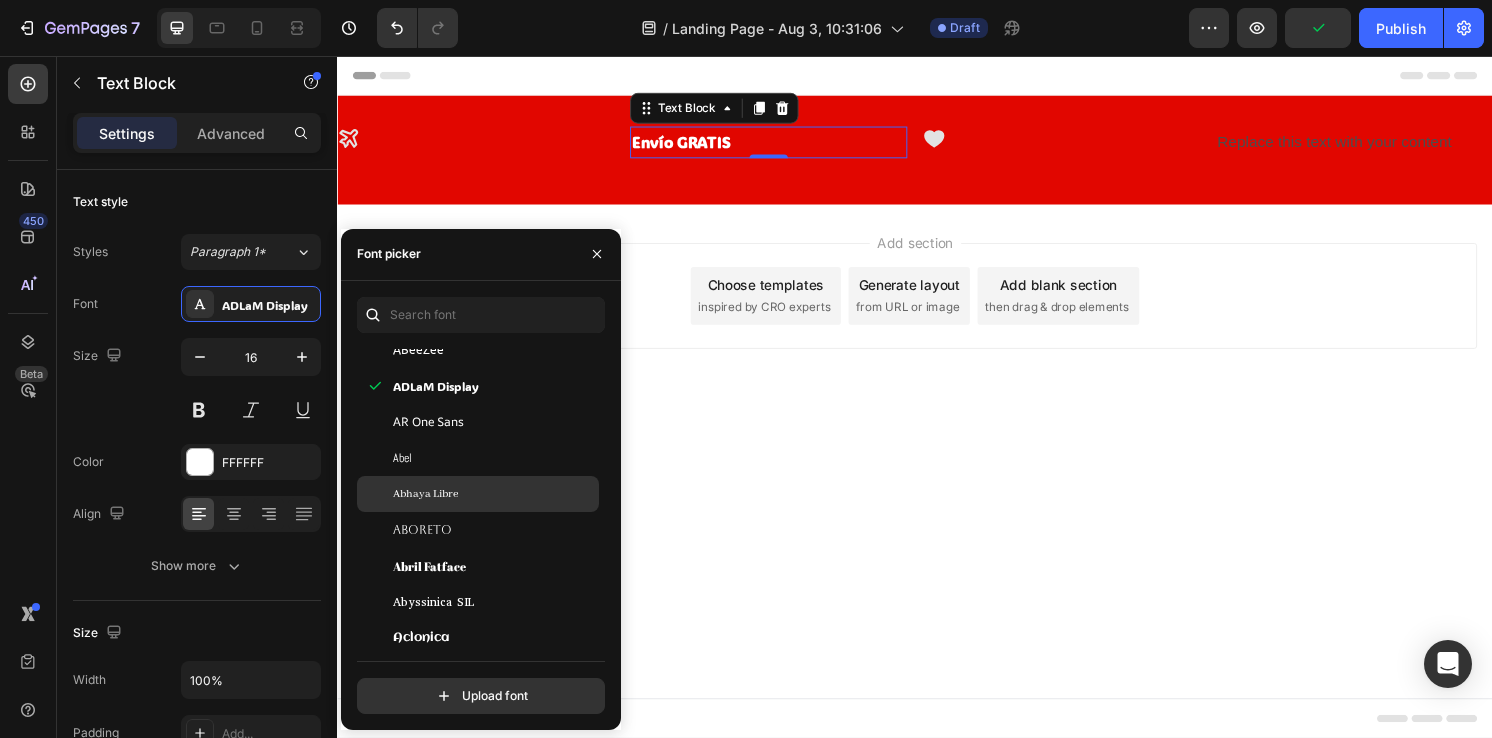 click on "Abhaya Libre" at bounding box center (425, 494) 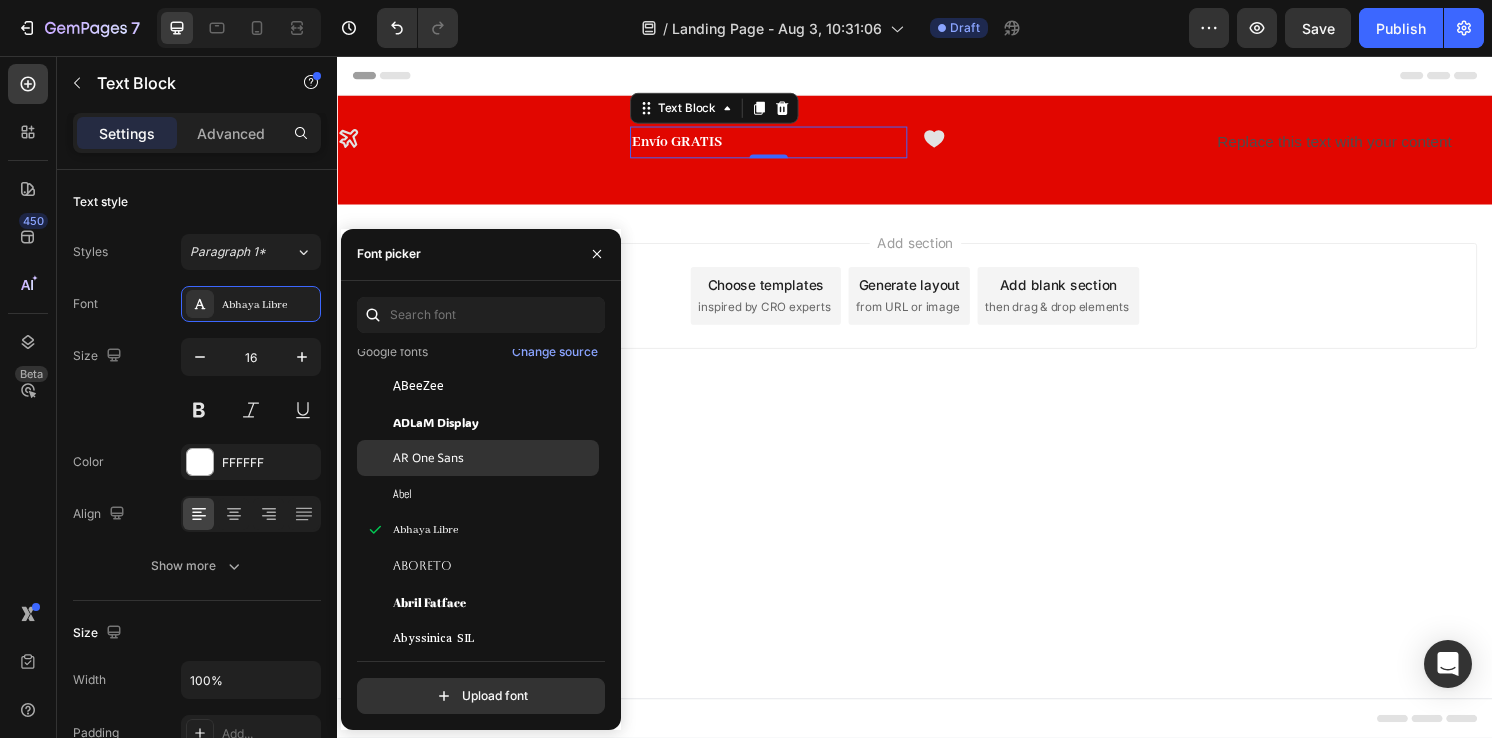 click on "AR One Sans" at bounding box center (428, 458) 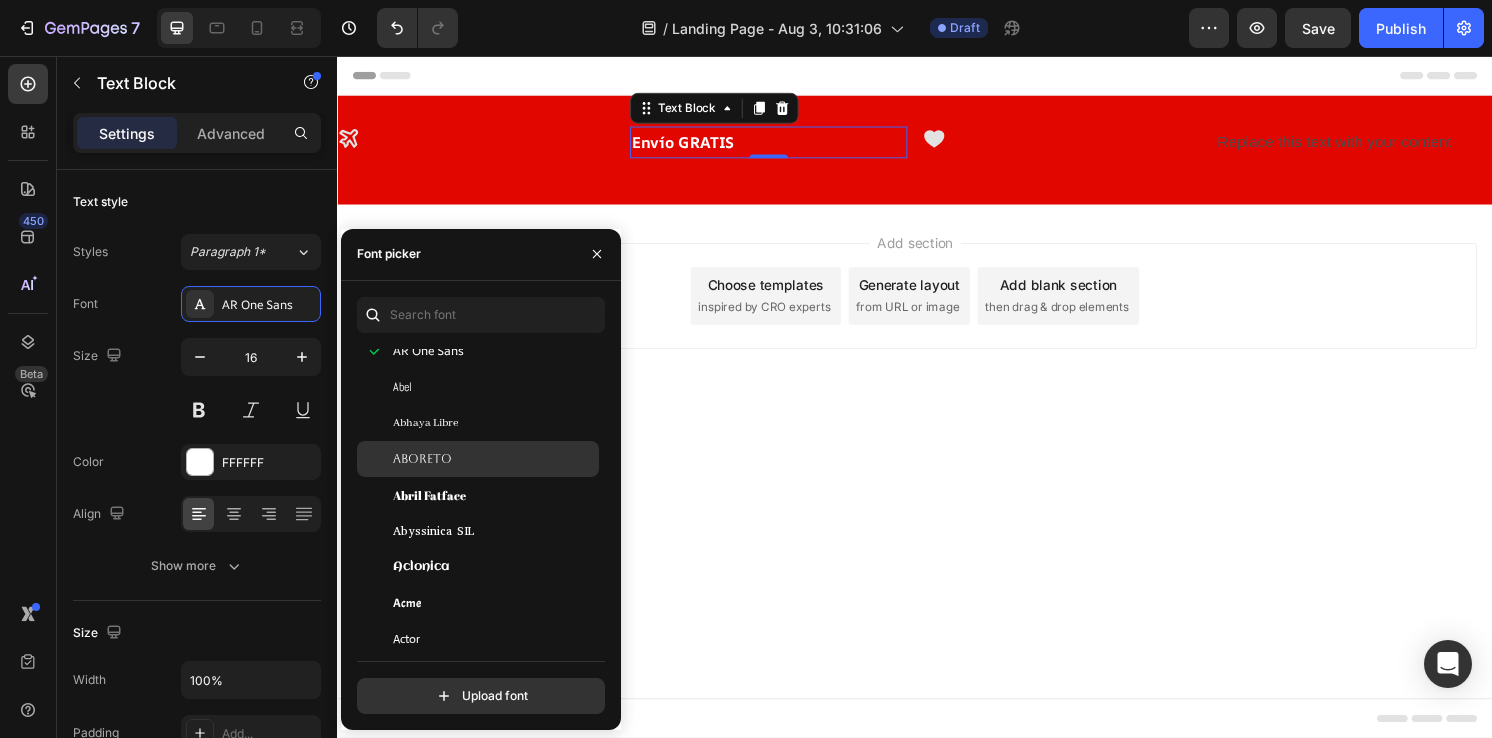 scroll, scrollTop: 324, scrollLeft: 0, axis: vertical 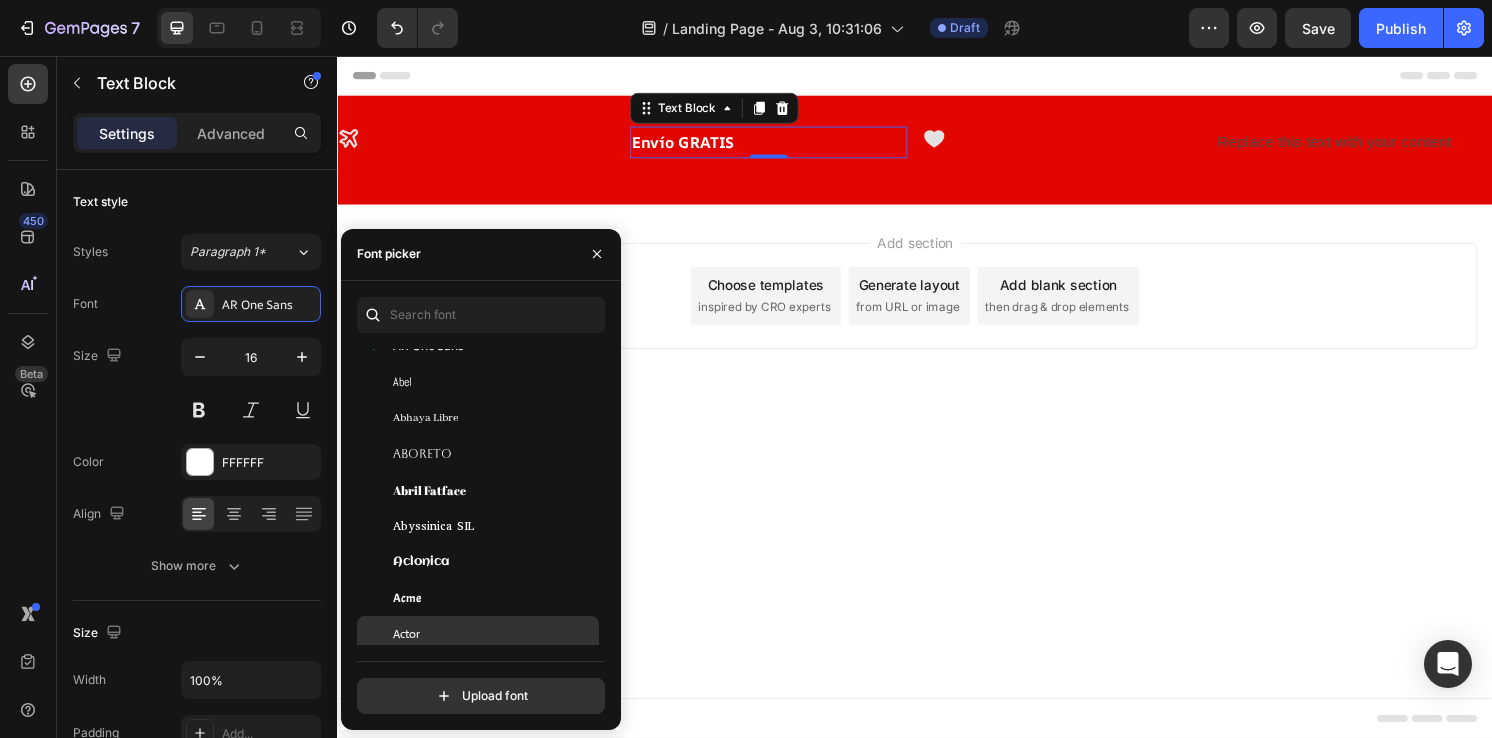 click on "Actor" at bounding box center (406, 634) 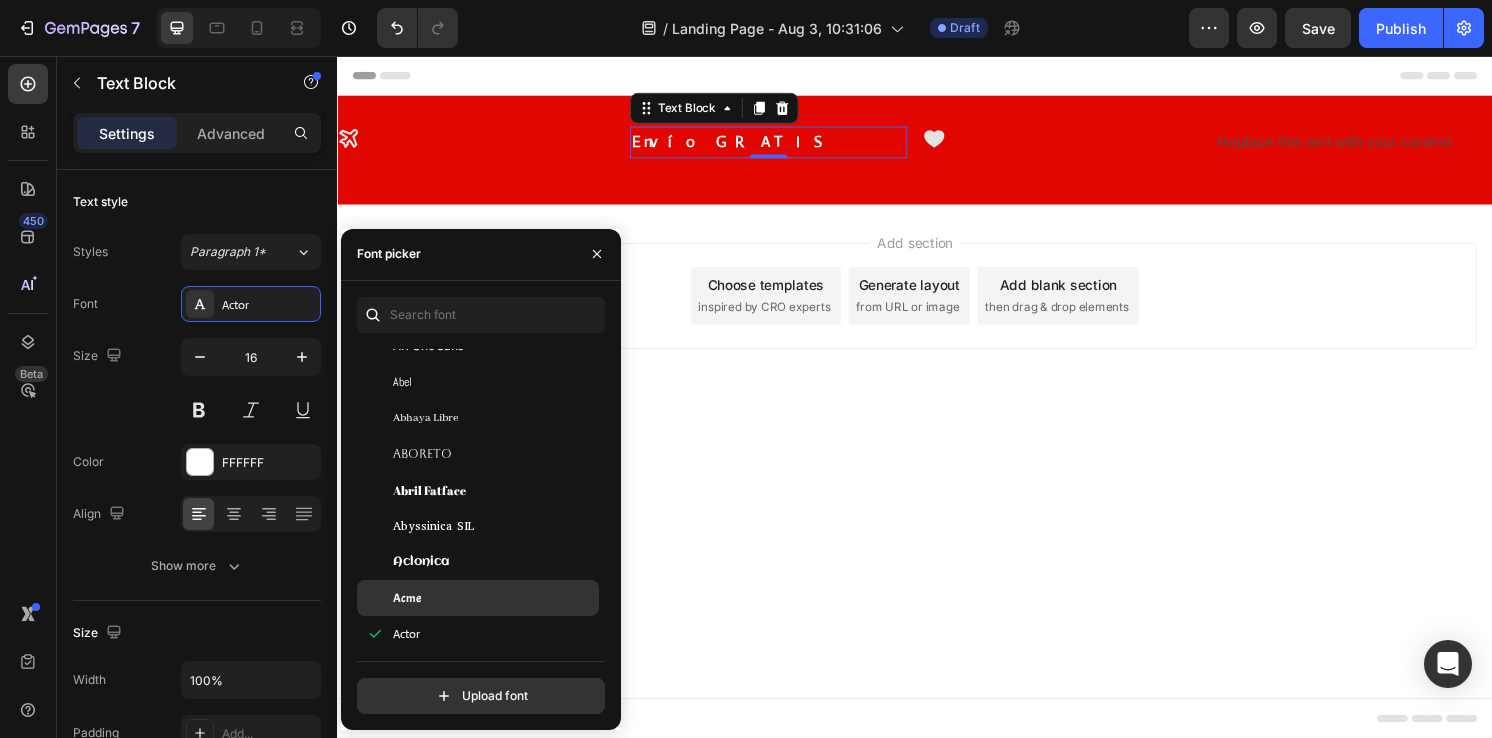 click on "Acme" at bounding box center (407, 598) 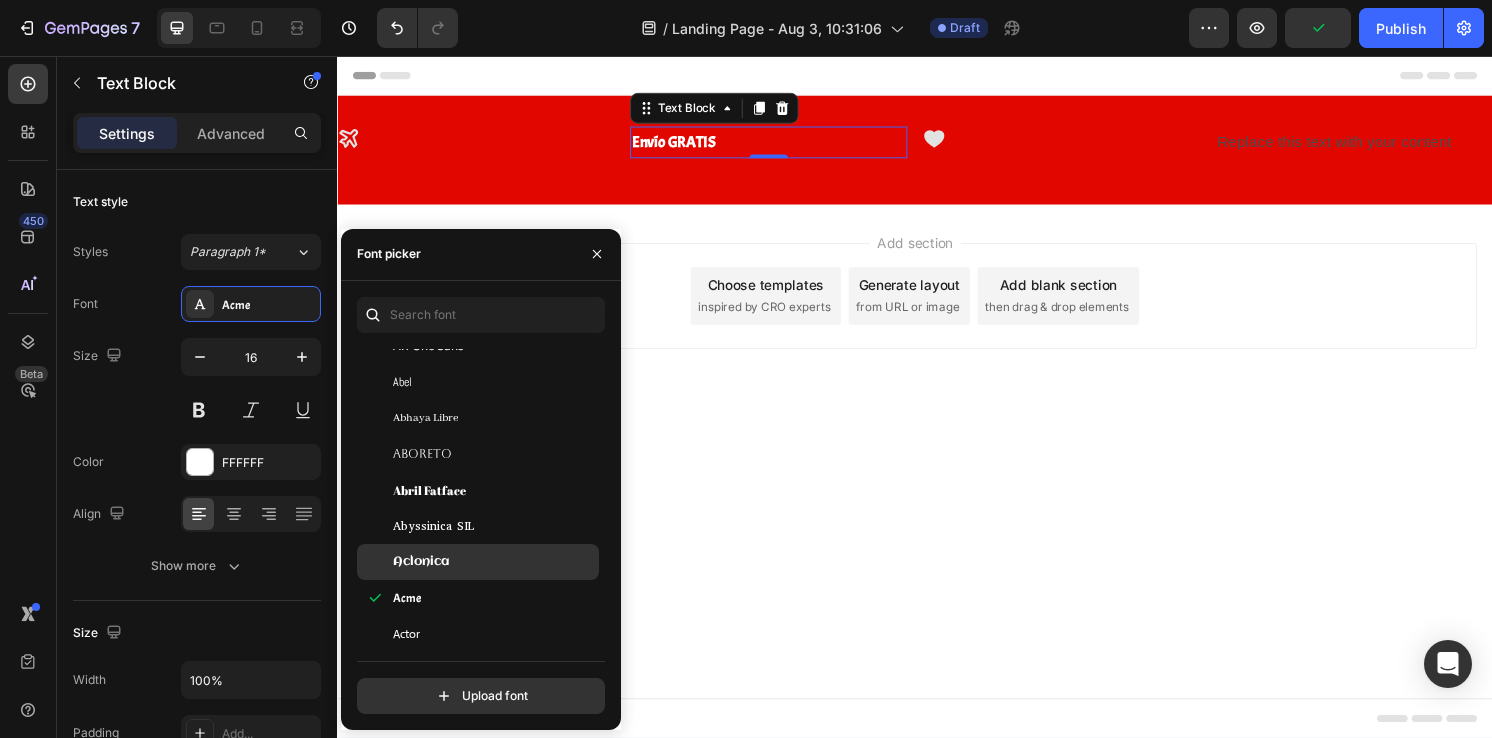 click on "Aclonica" 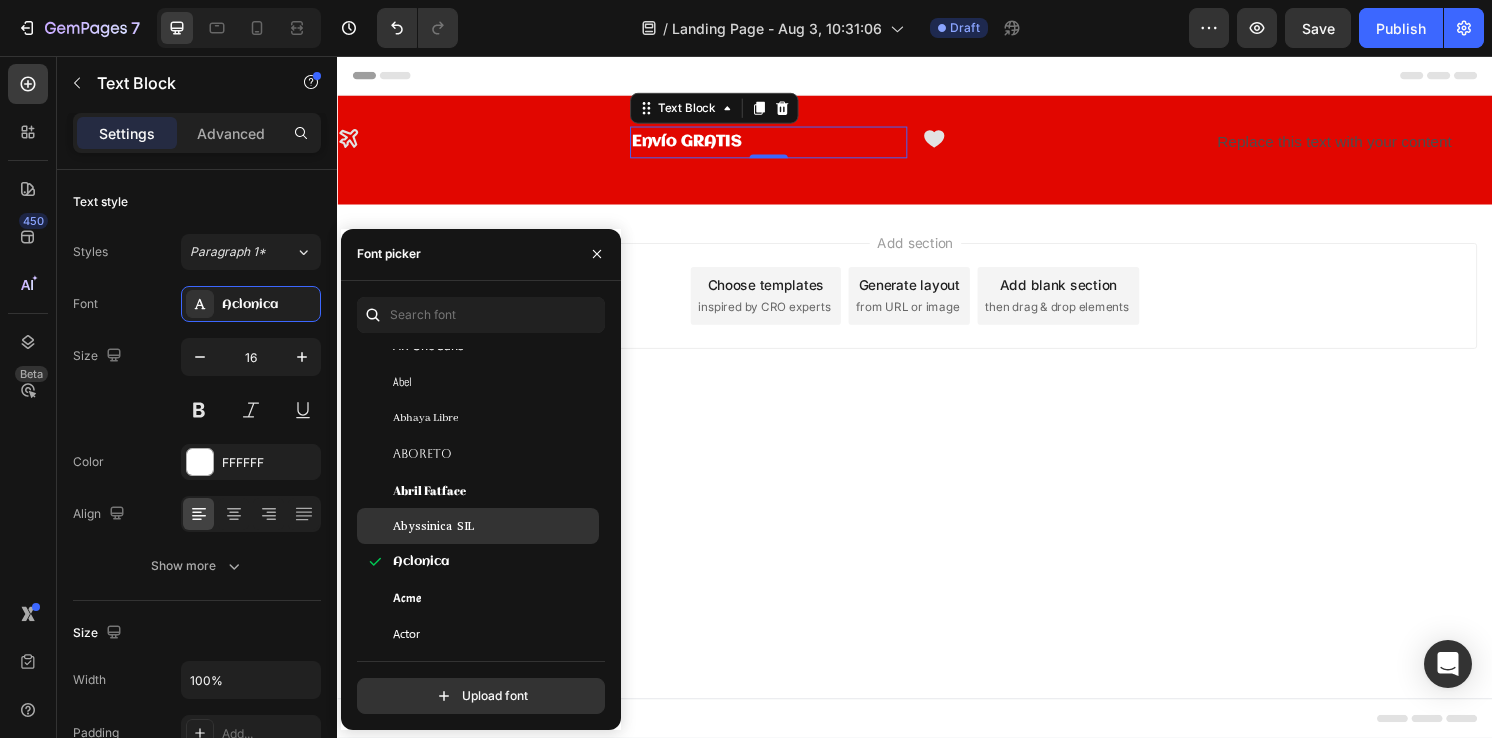 click on "Abyssinica SIL" at bounding box center (433, 526) 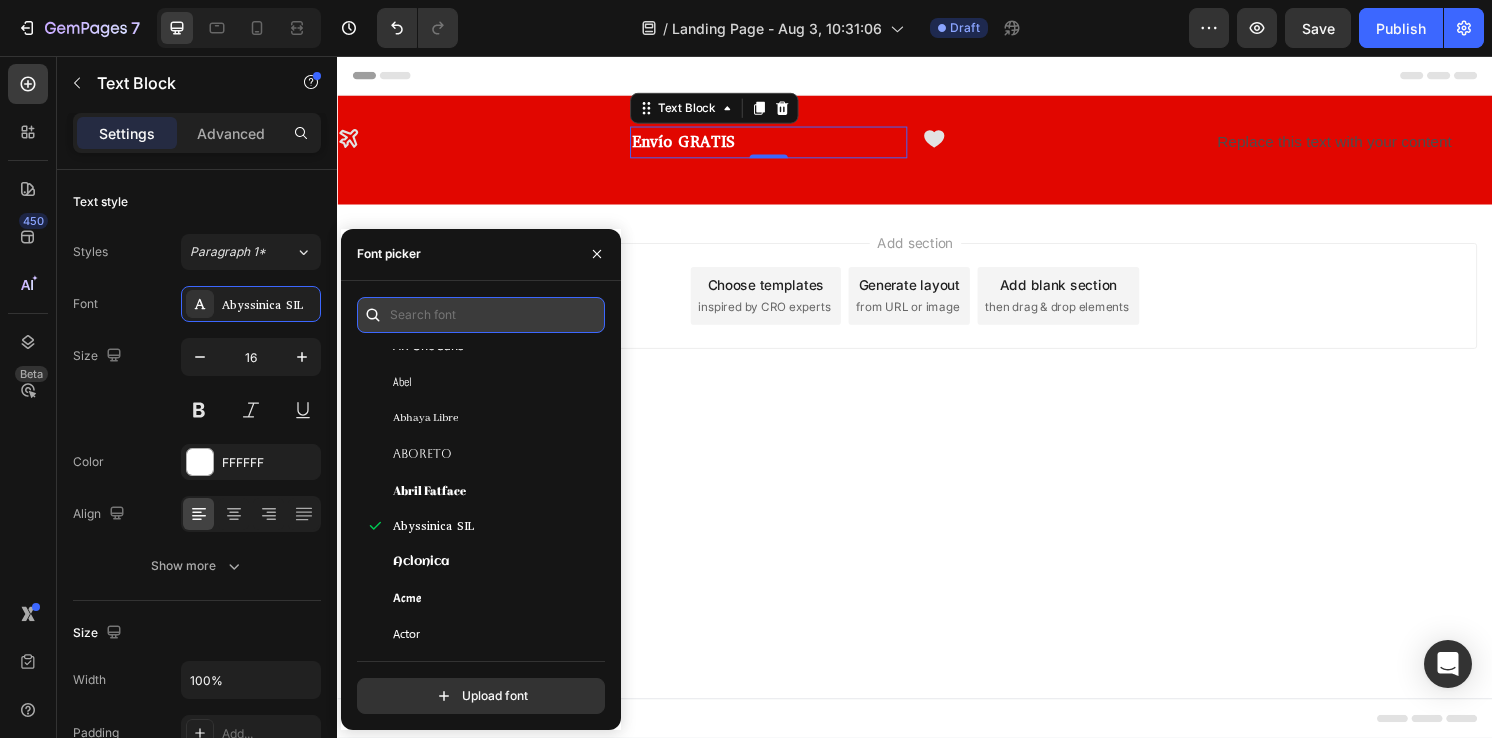 click at bounding box center (481, 315) 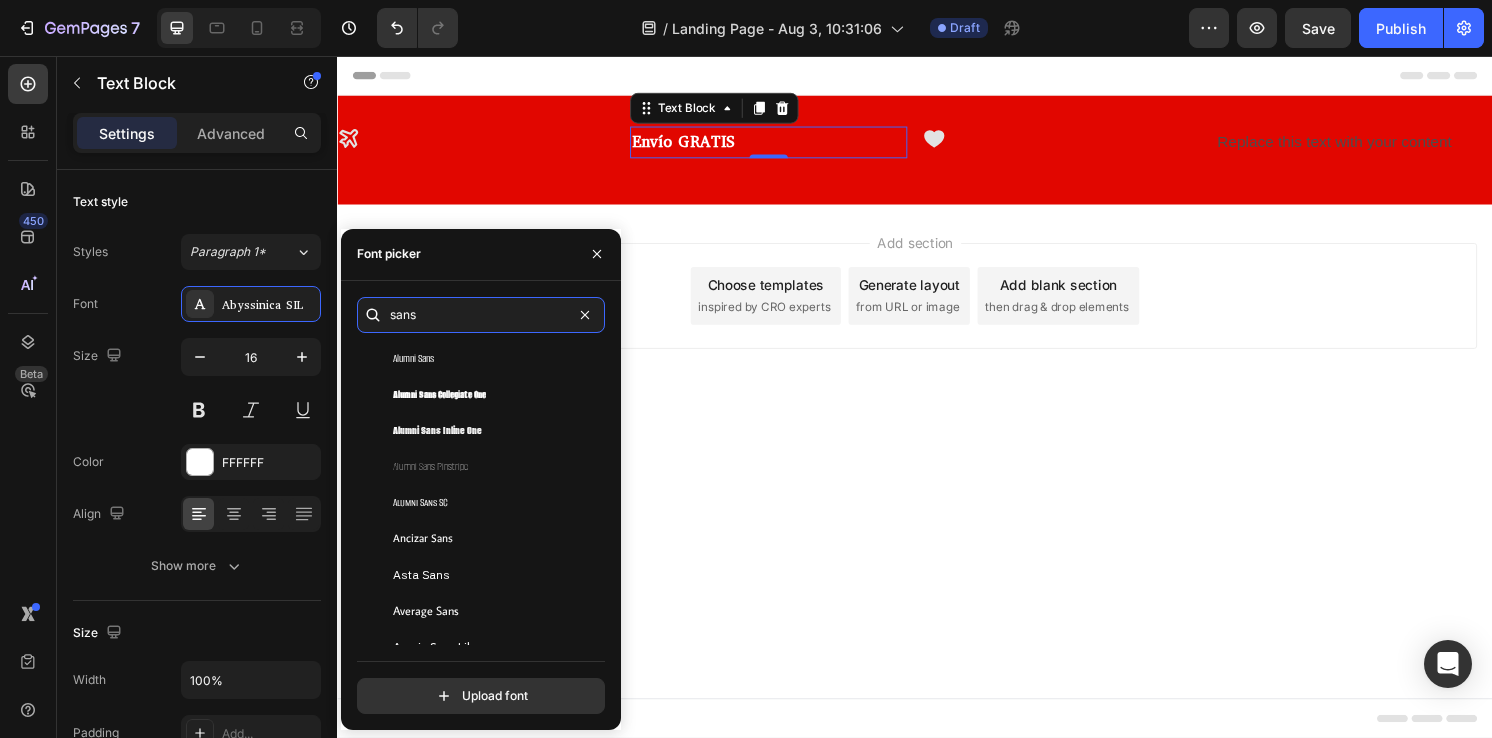 scroll, scrollTop: 0, scrollLeft: 0, axis: both 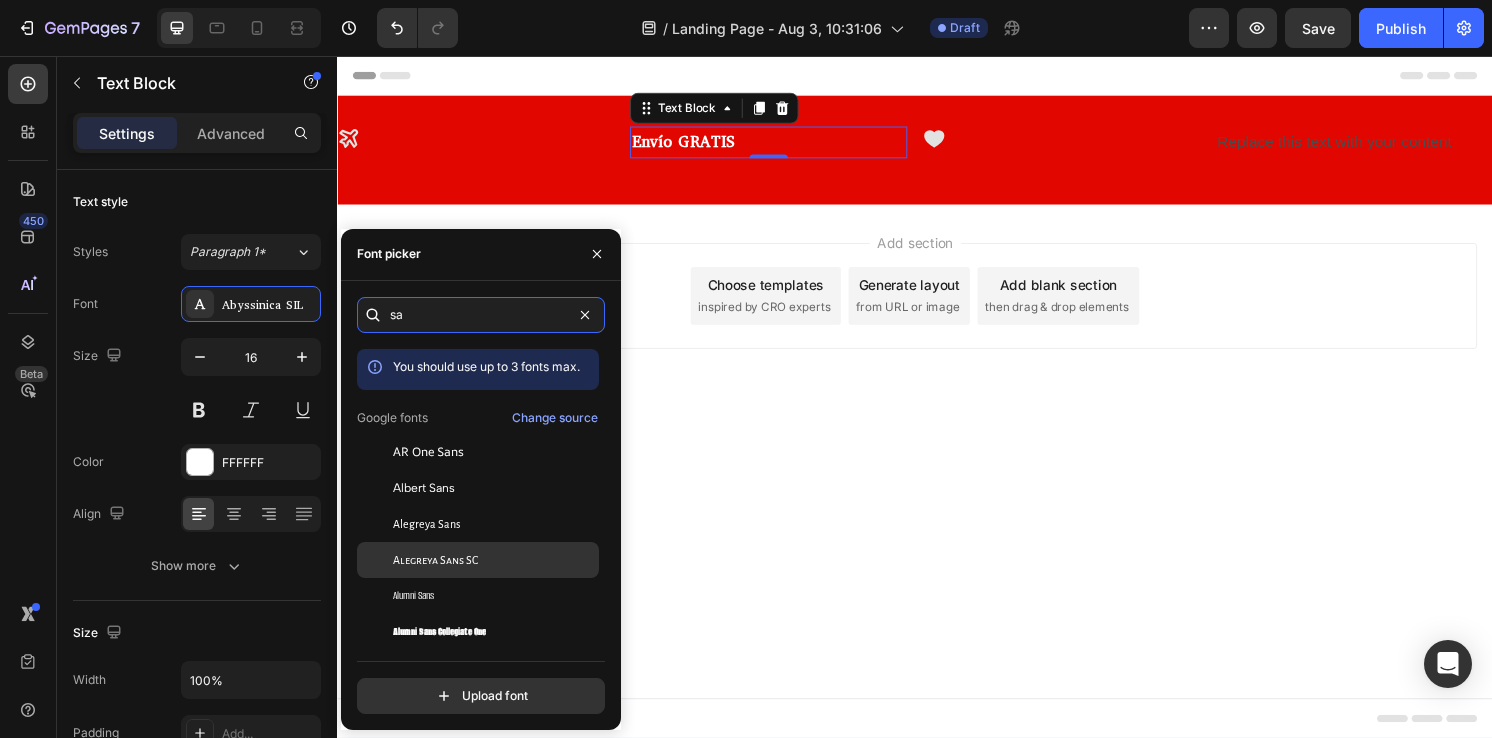 type on "s" 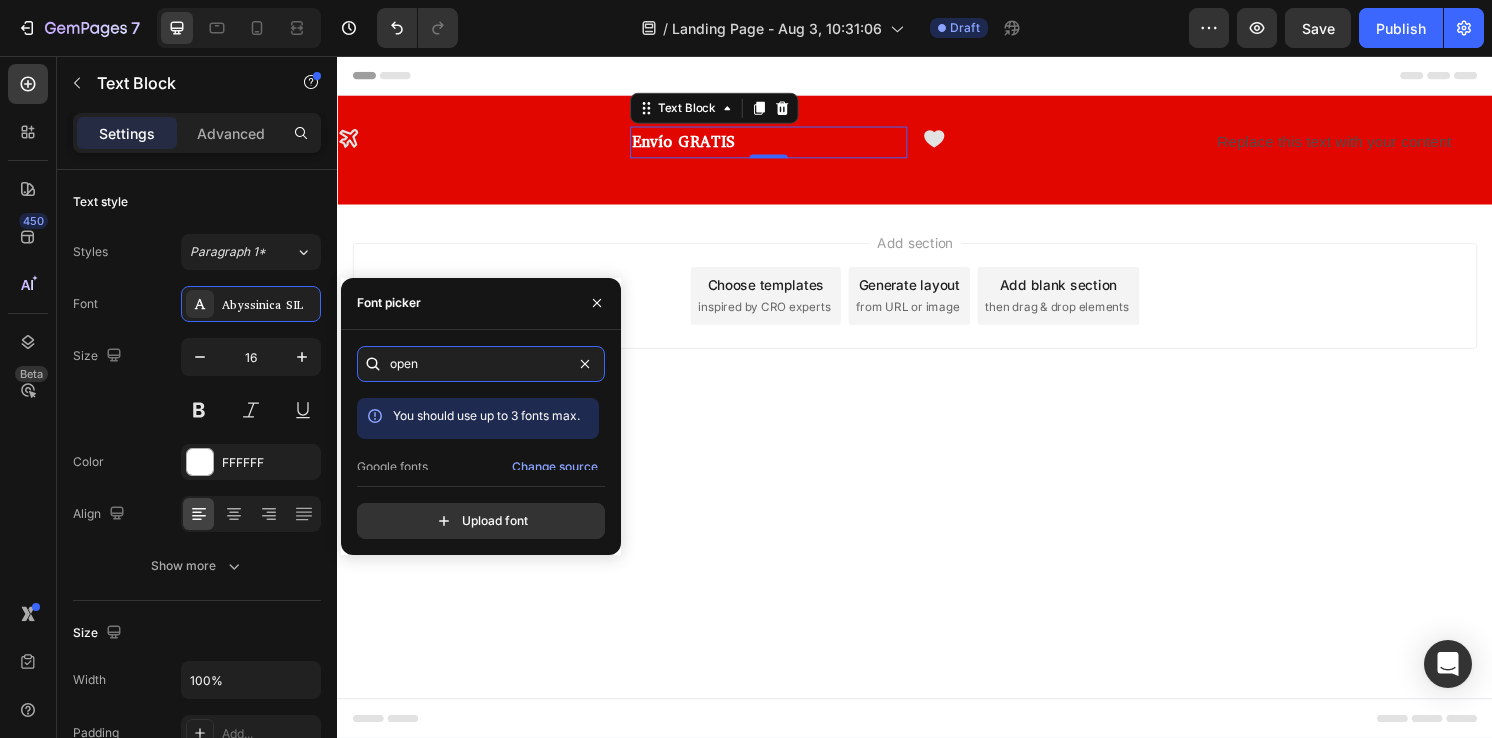 scroll, scrollTop: 49, scrollLeft: 0, axis: vertical 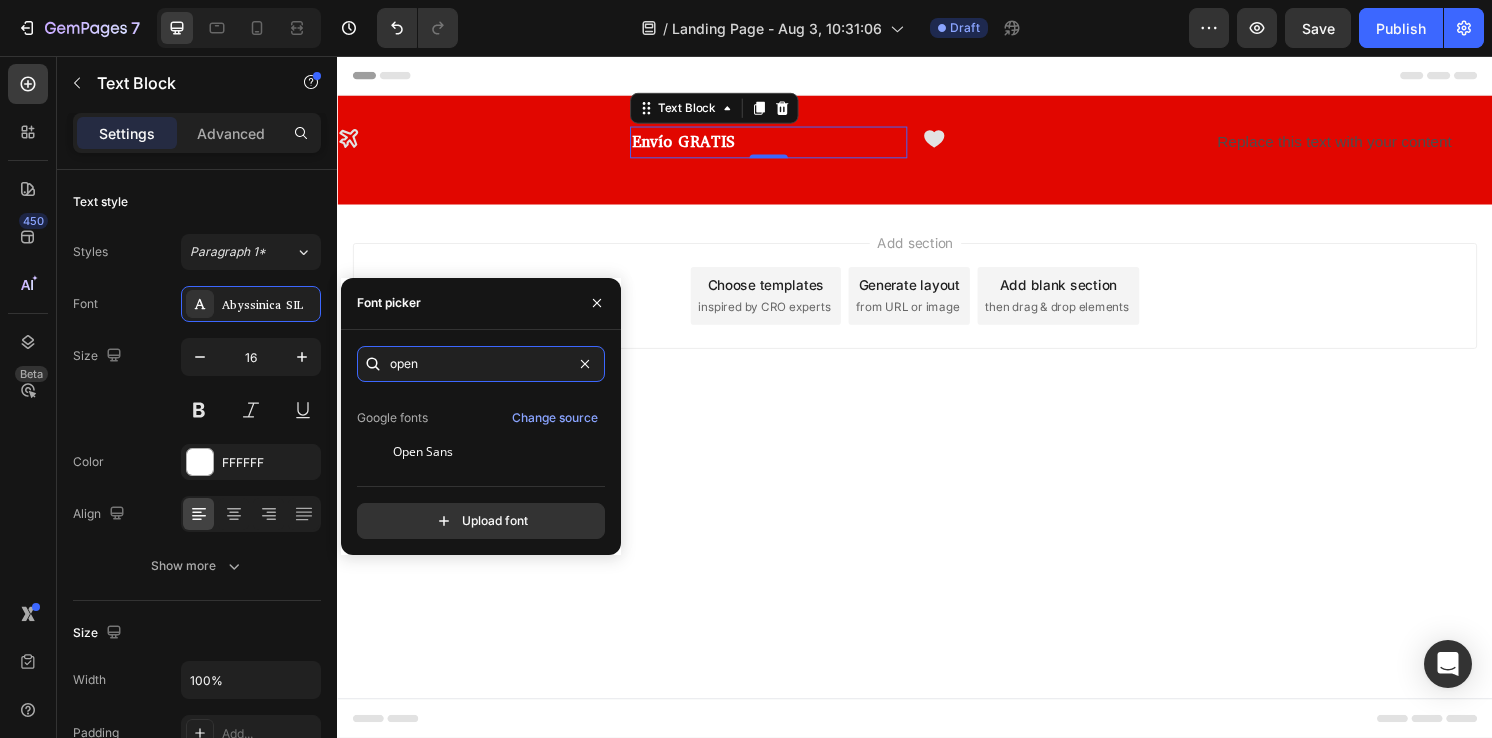 type on "open" 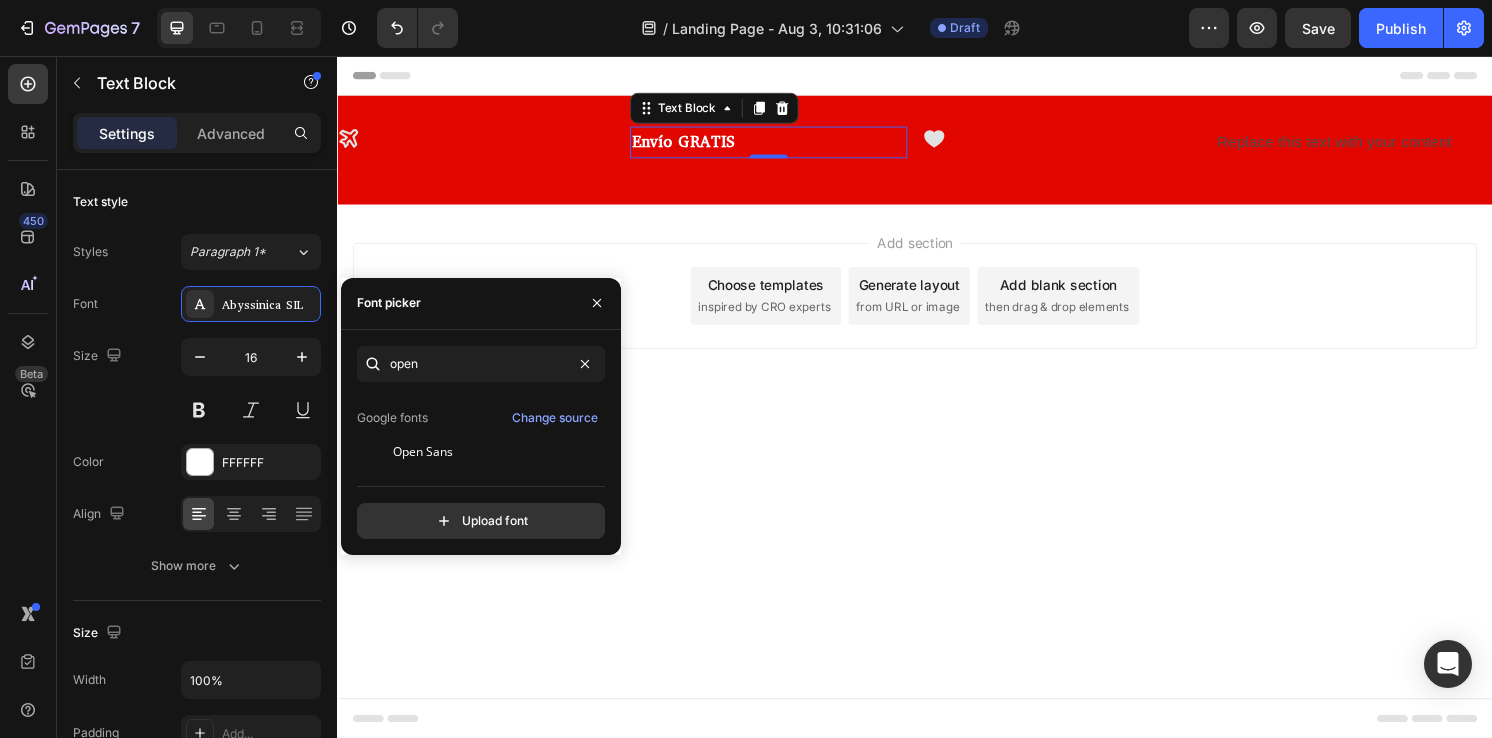 click on "Open Sans" at bounding box center (423, 452) 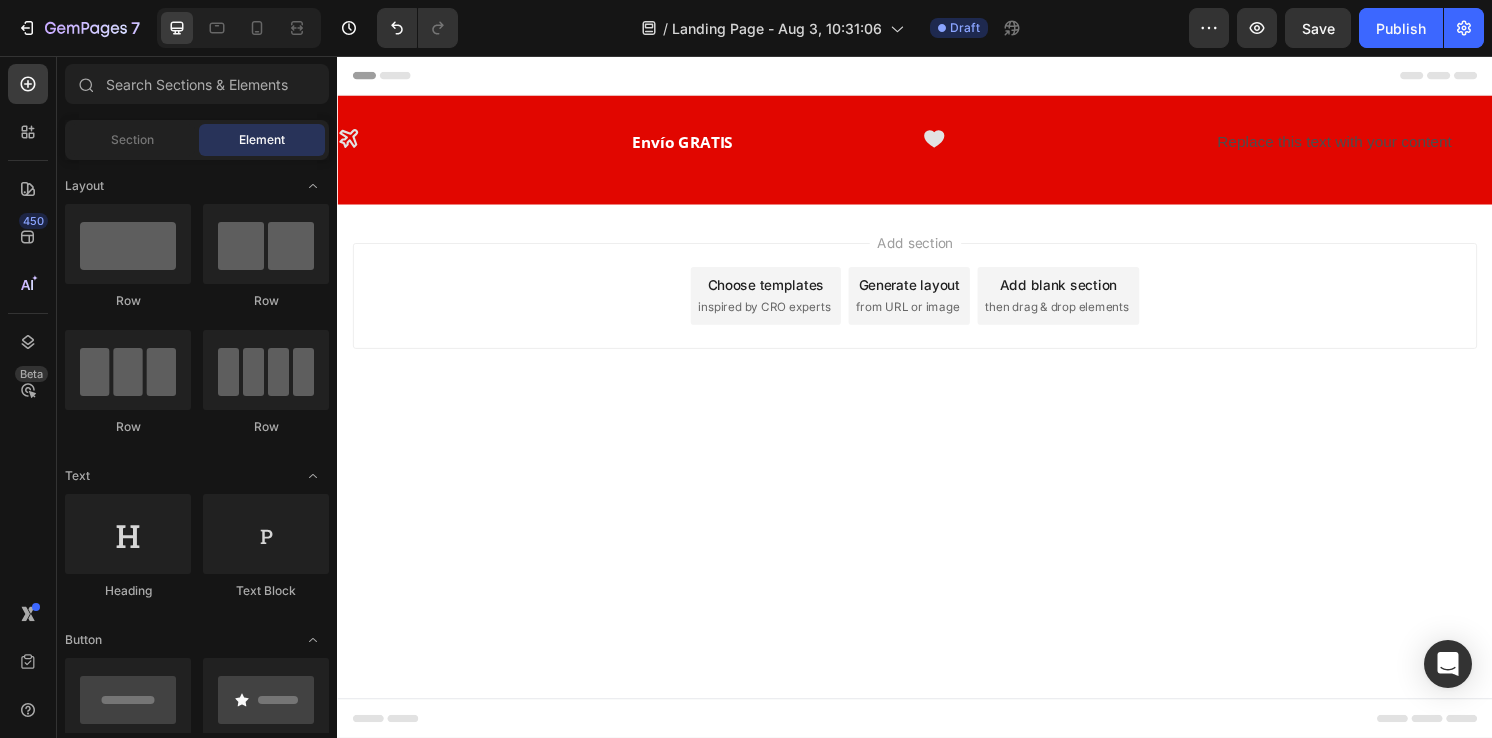 click on "Header
Icon Envío GRATIS Text Block
Icon Replace this text with your content Text Block Row Section 1 Root Start with Sections from sidebar Add sections Add elements Start with Generating from URL or image Add section Choose templates inspired by CRO experts Generate layout from URL or image Add blank section then drag & drop elements Footer" at bounding box center (937, 410) 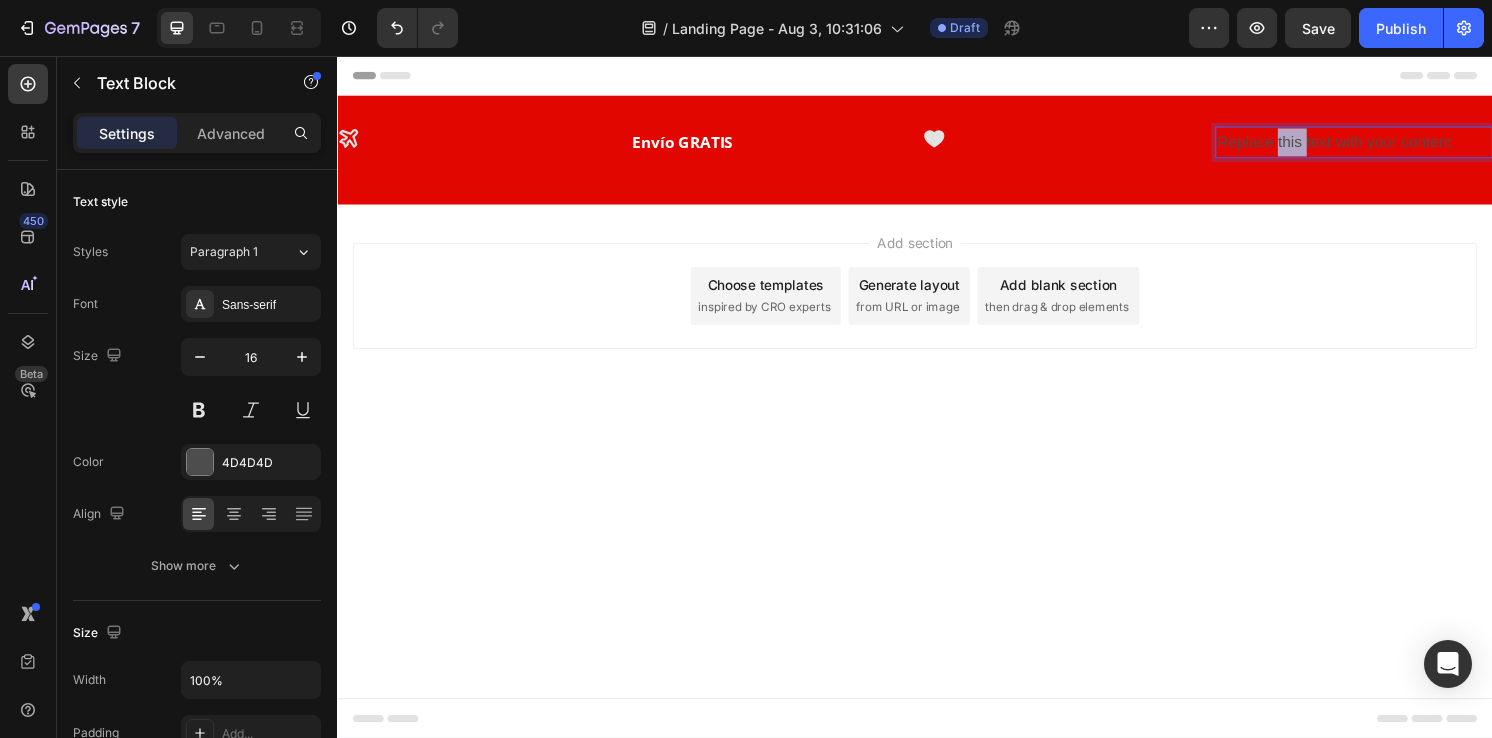 click on "Replace this text with your content" at bounding box center [1393, 145] 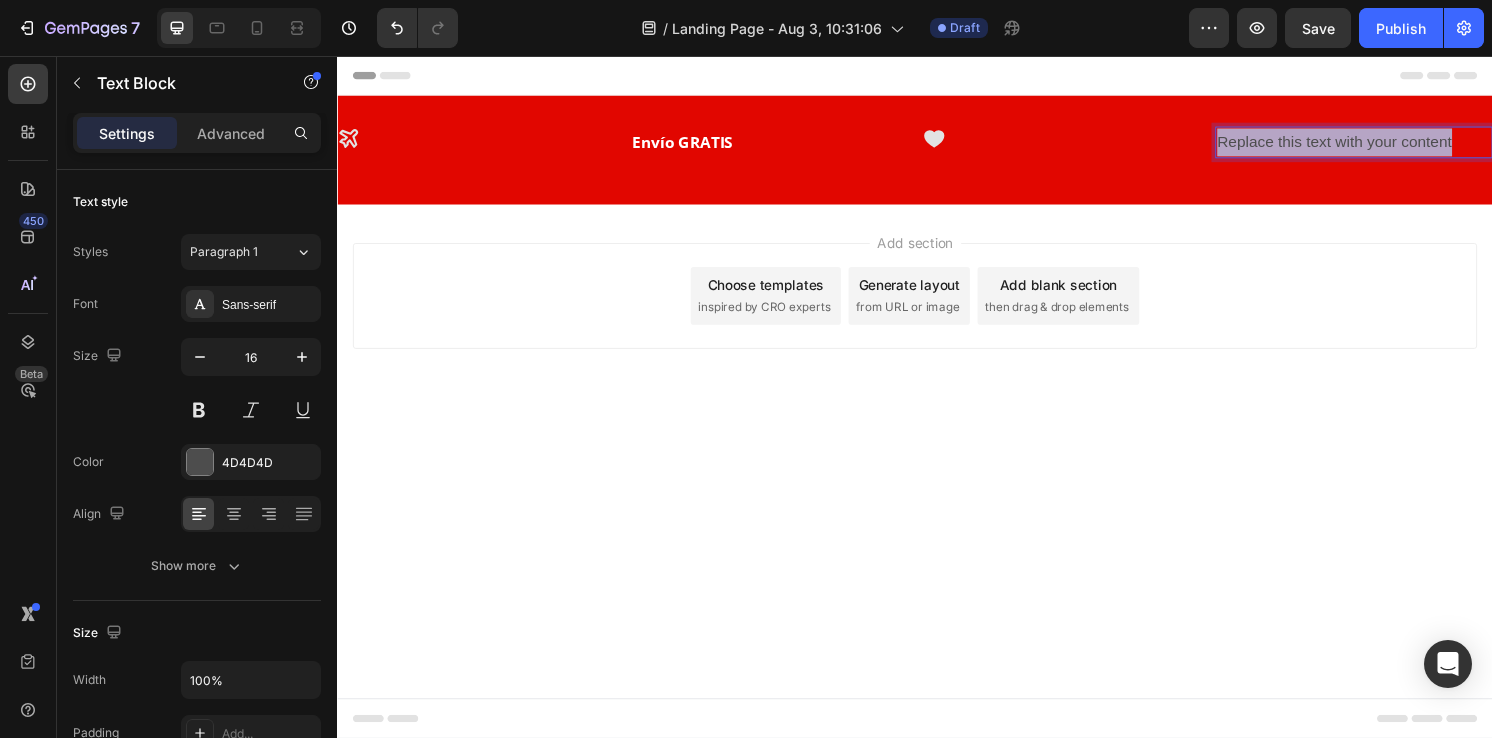 click on "Replace this text with your content" at bounding box center [1393, 145] 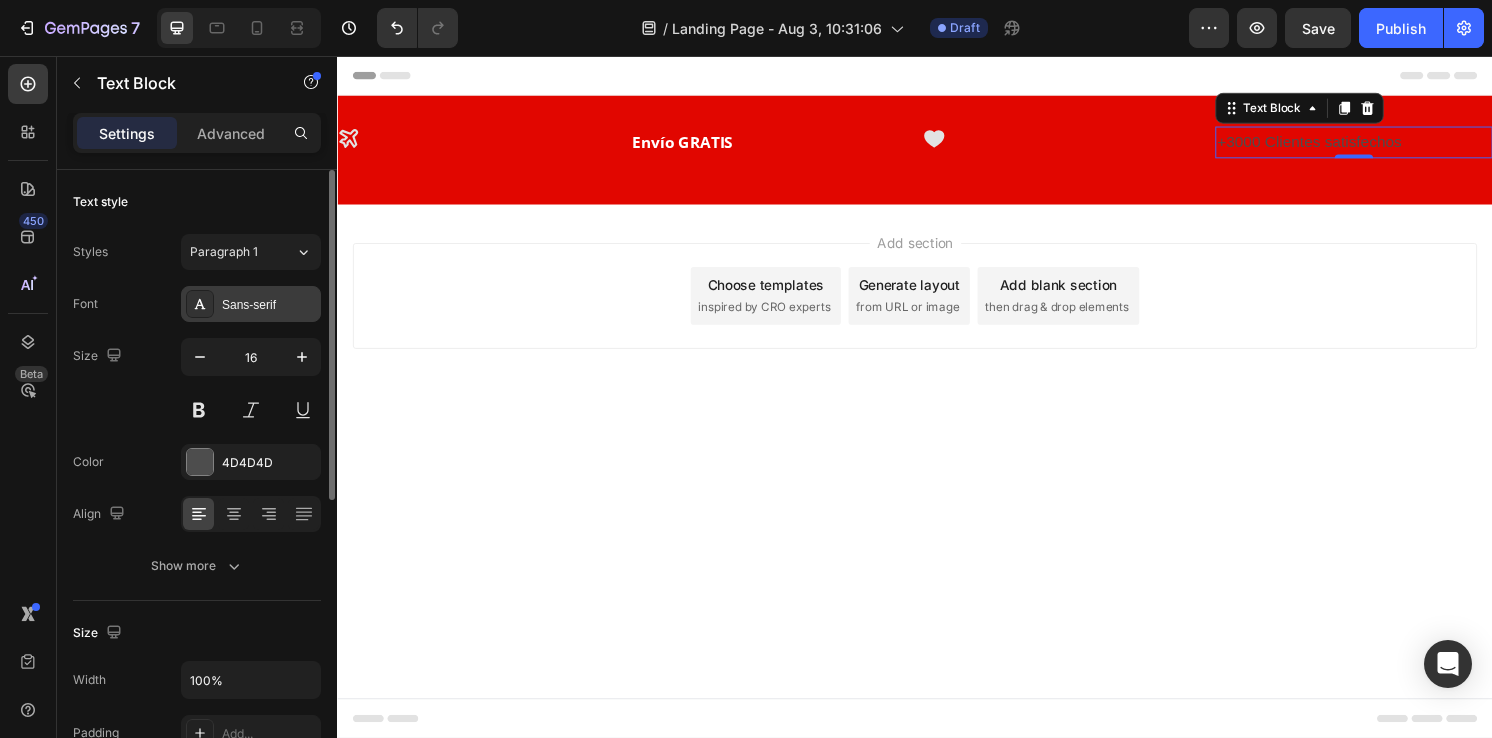 click on "Sans-serif" at bounding box center (269, 305) 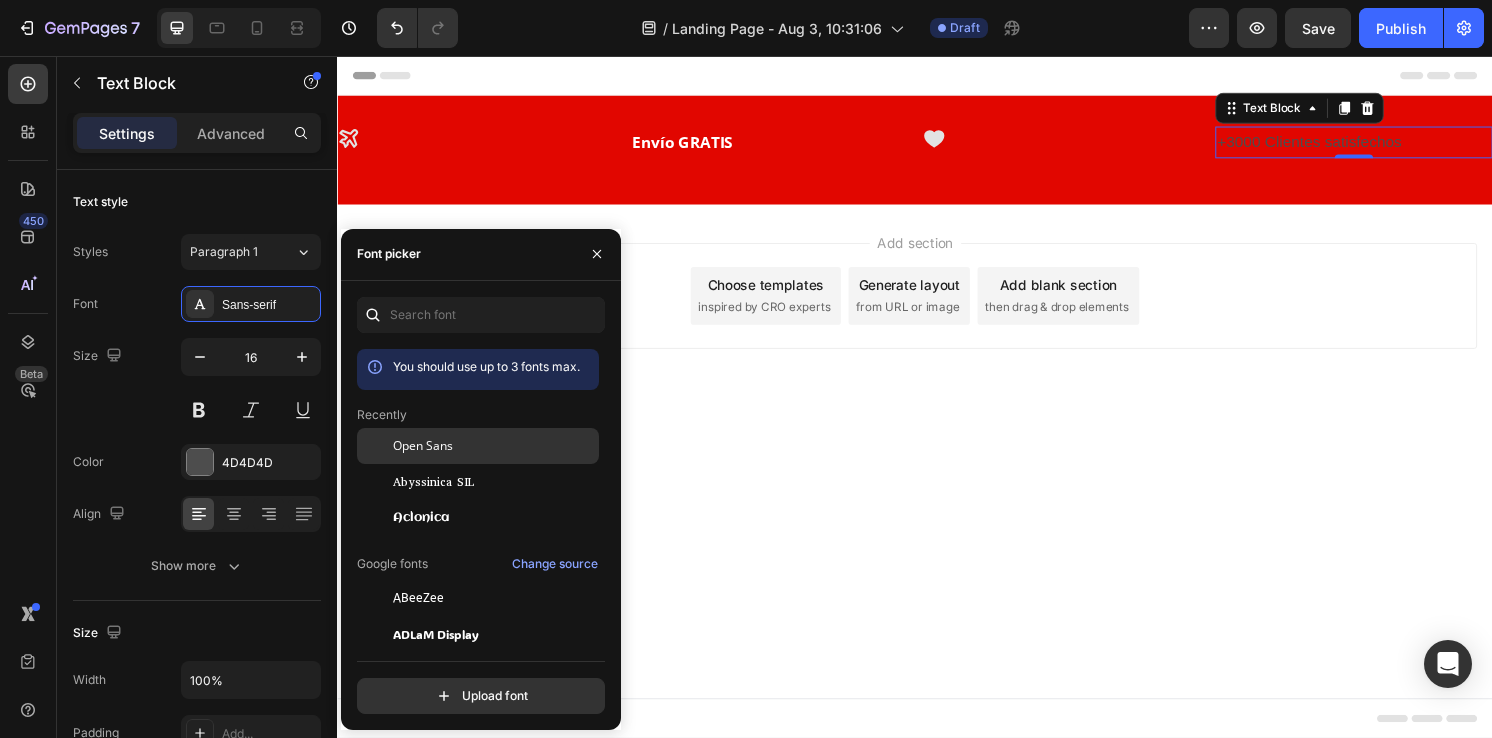 click on "Open Sans" at bounding box center [423, 446] 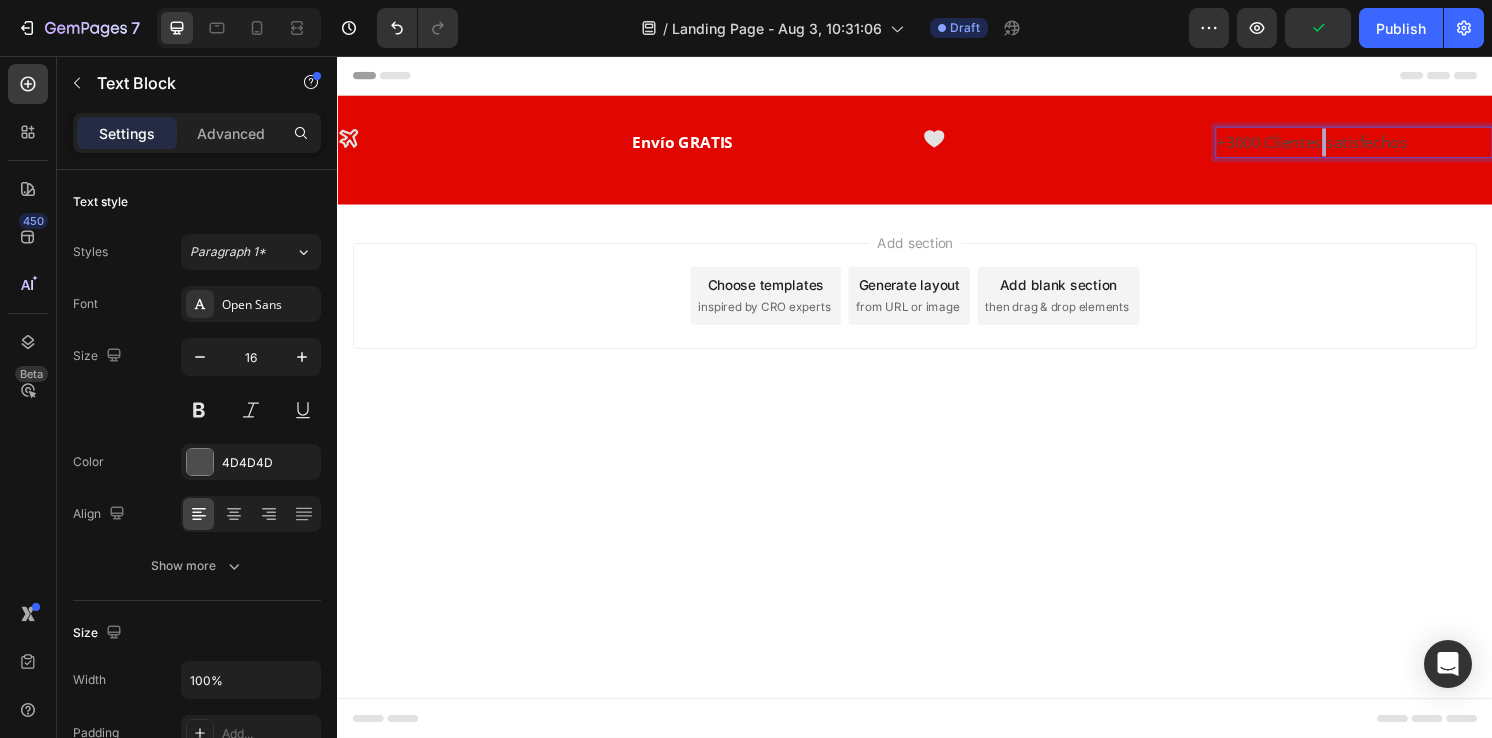click on "+3000 Clientes satisfechos" at bounding box center (1393, 145) 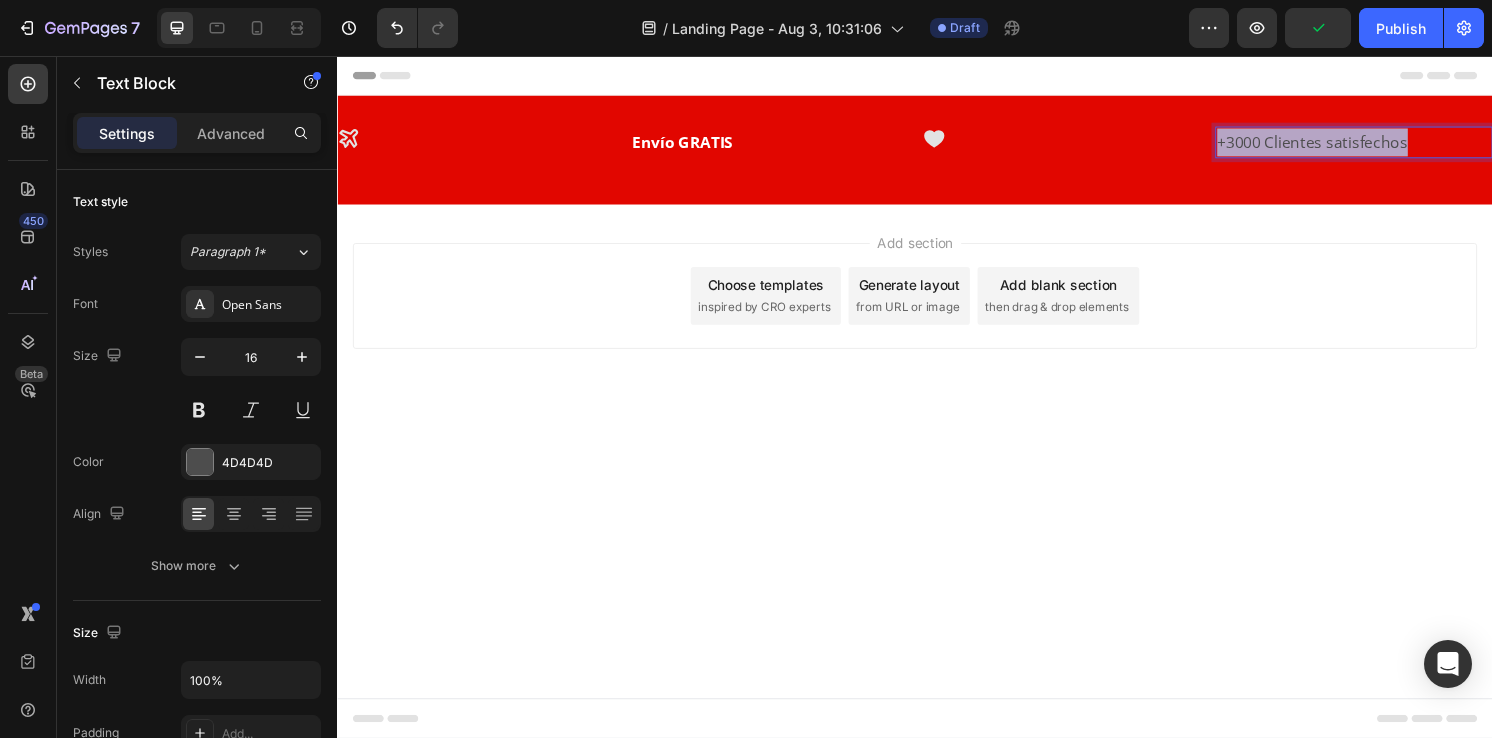 click on "+3000 Clientes satisfechos" at bounding box center [1393, 145] 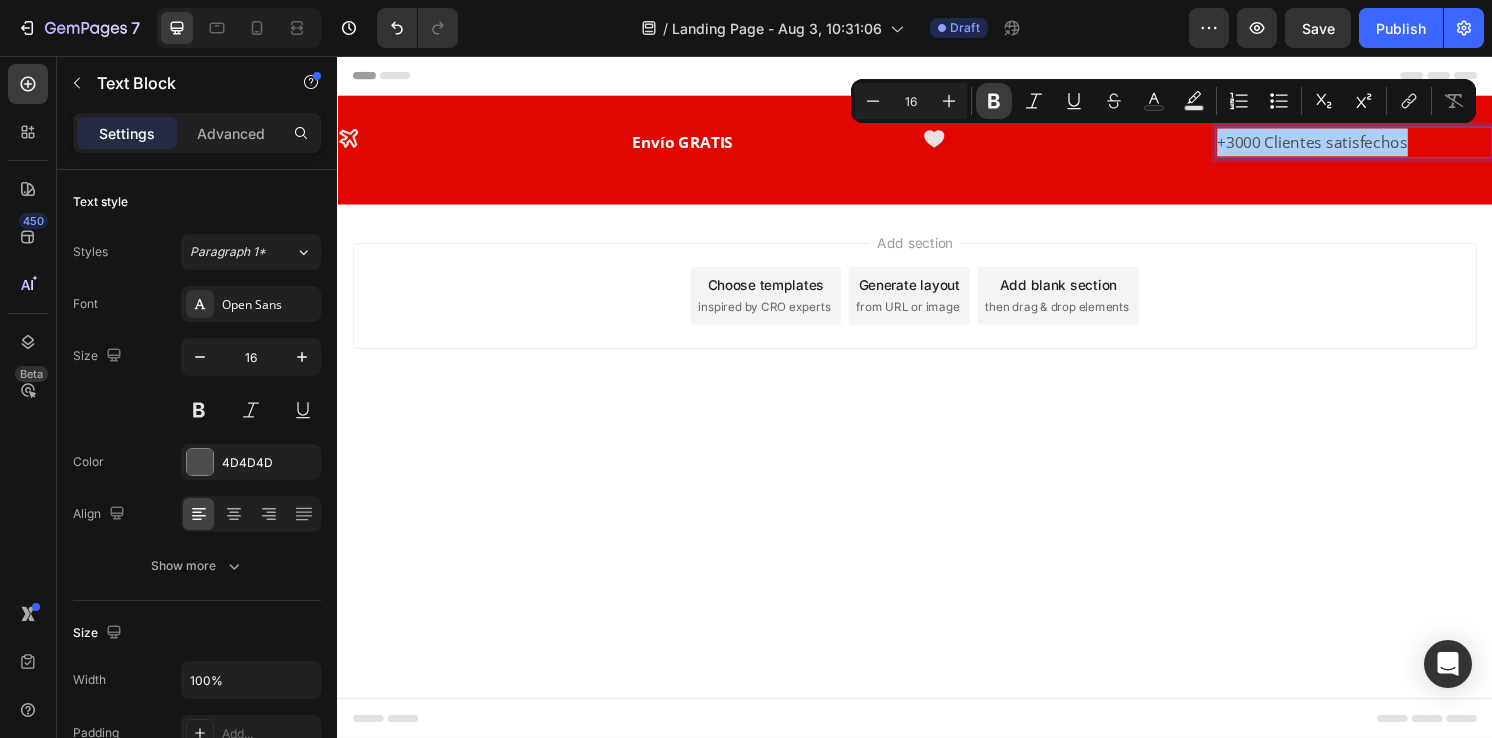 click 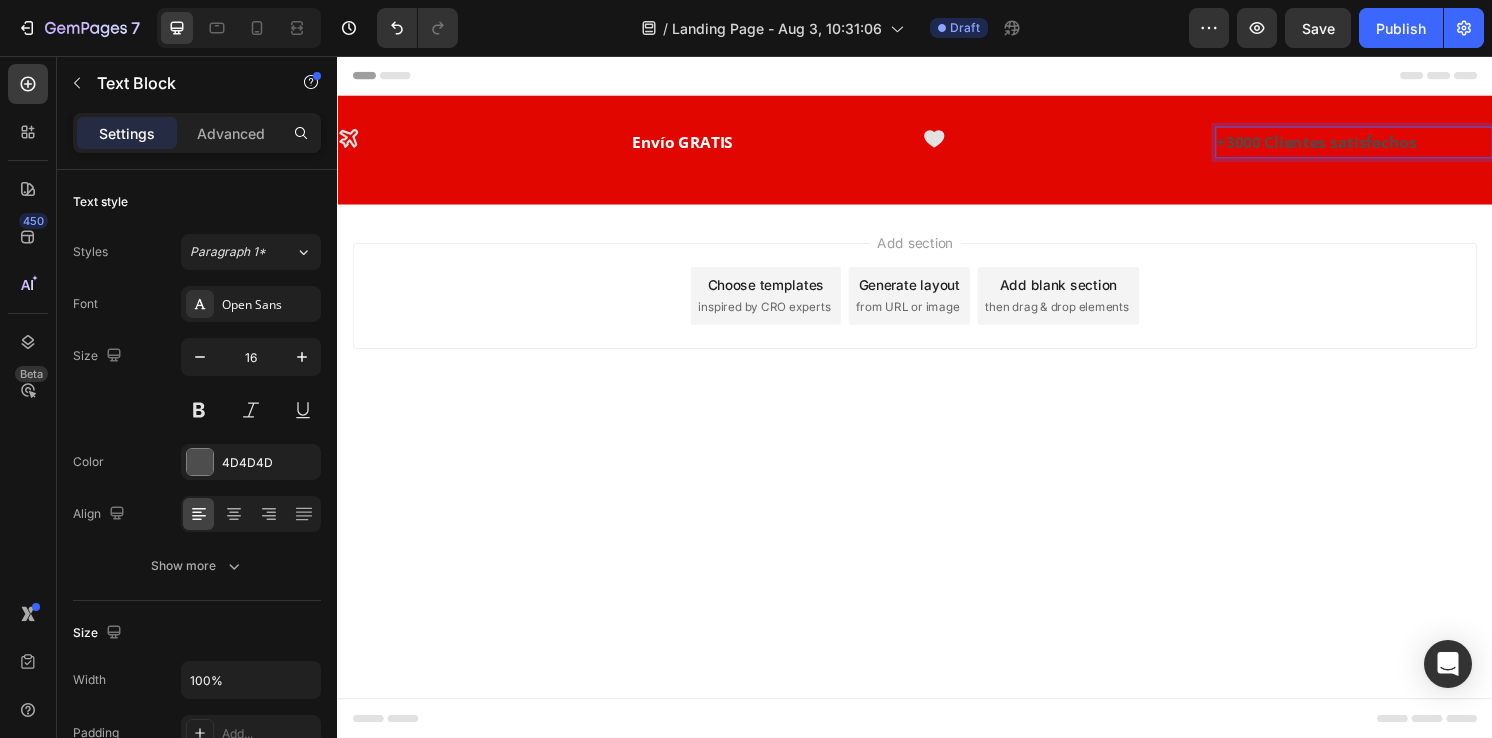click on "+3000 Clientes satisfechos" at bounding box center (1354, 145) 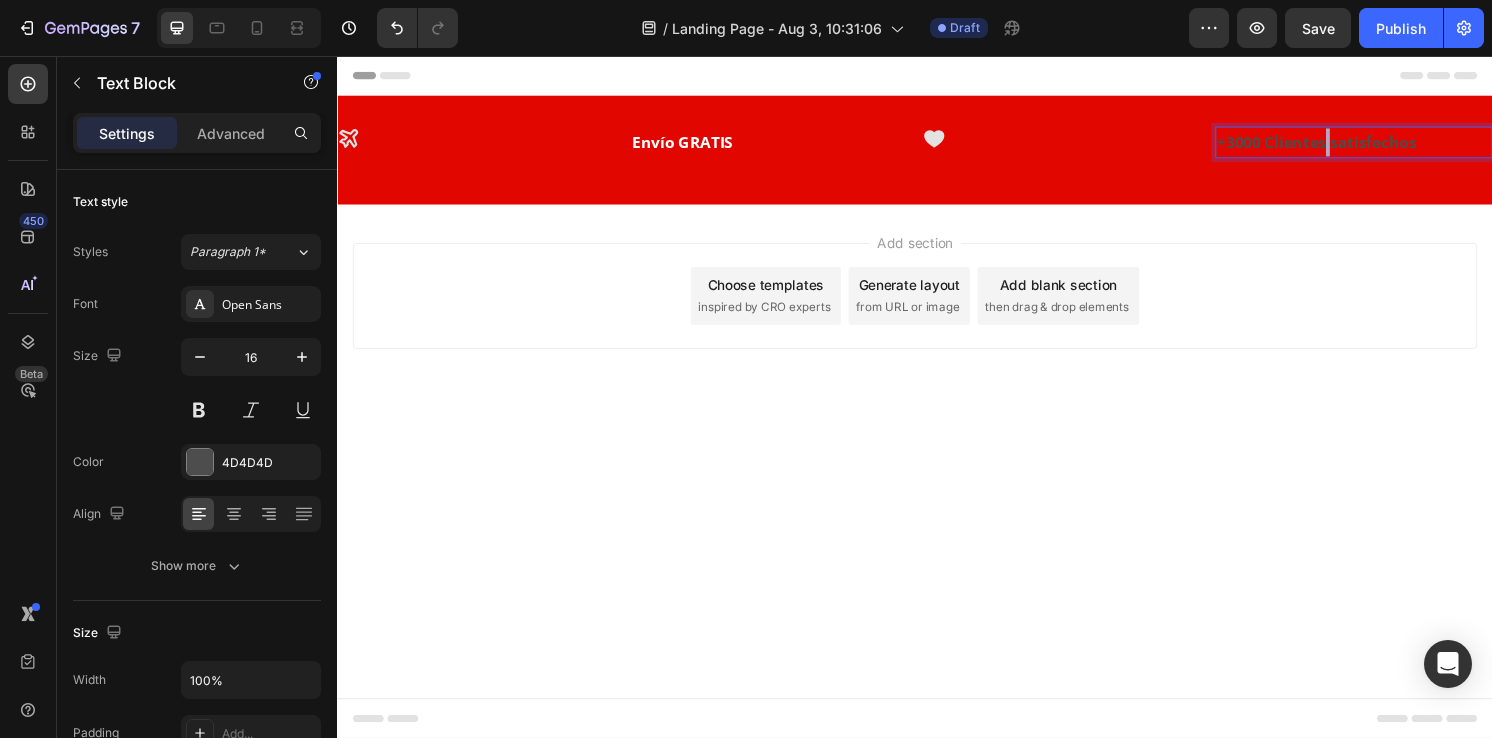 click on "+3000 Clientes satisfechos" at bounding box center (1354, 145) 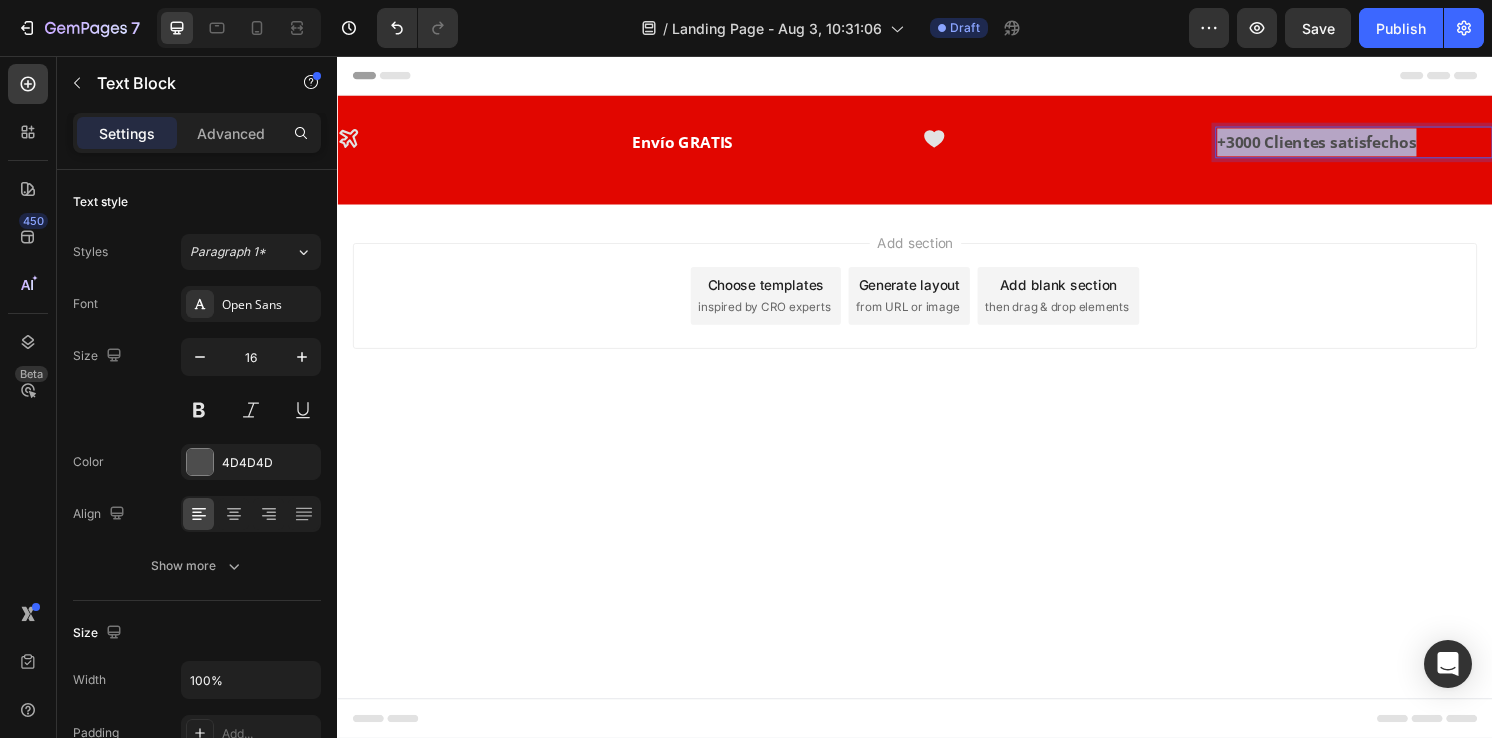 click on "+3000 Clientes satisfechos" at bounding box center [1354, 145] 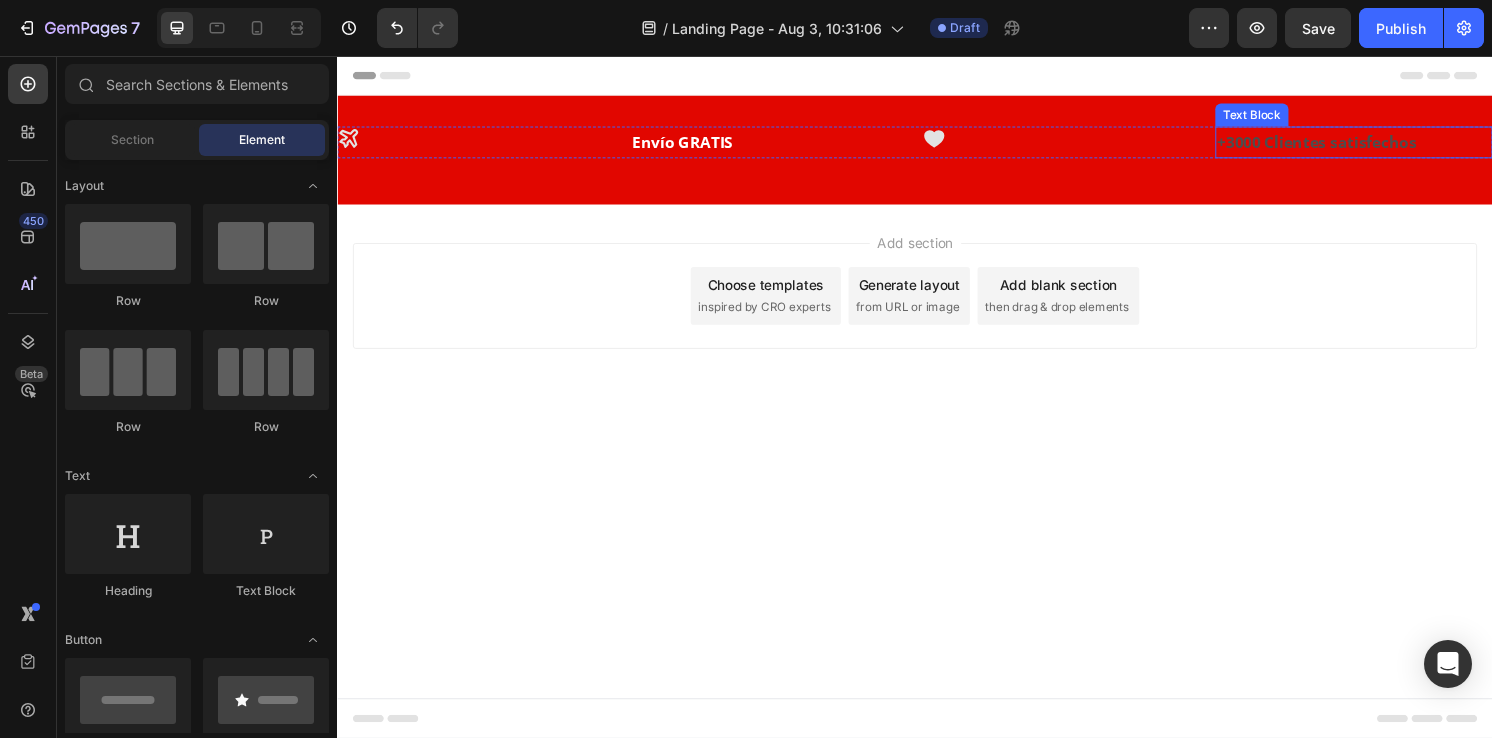 drag, startPoint x: 1342, startPoint y: 257, endPoint x: 1340, endPoint y: 146, distance: 111.01801 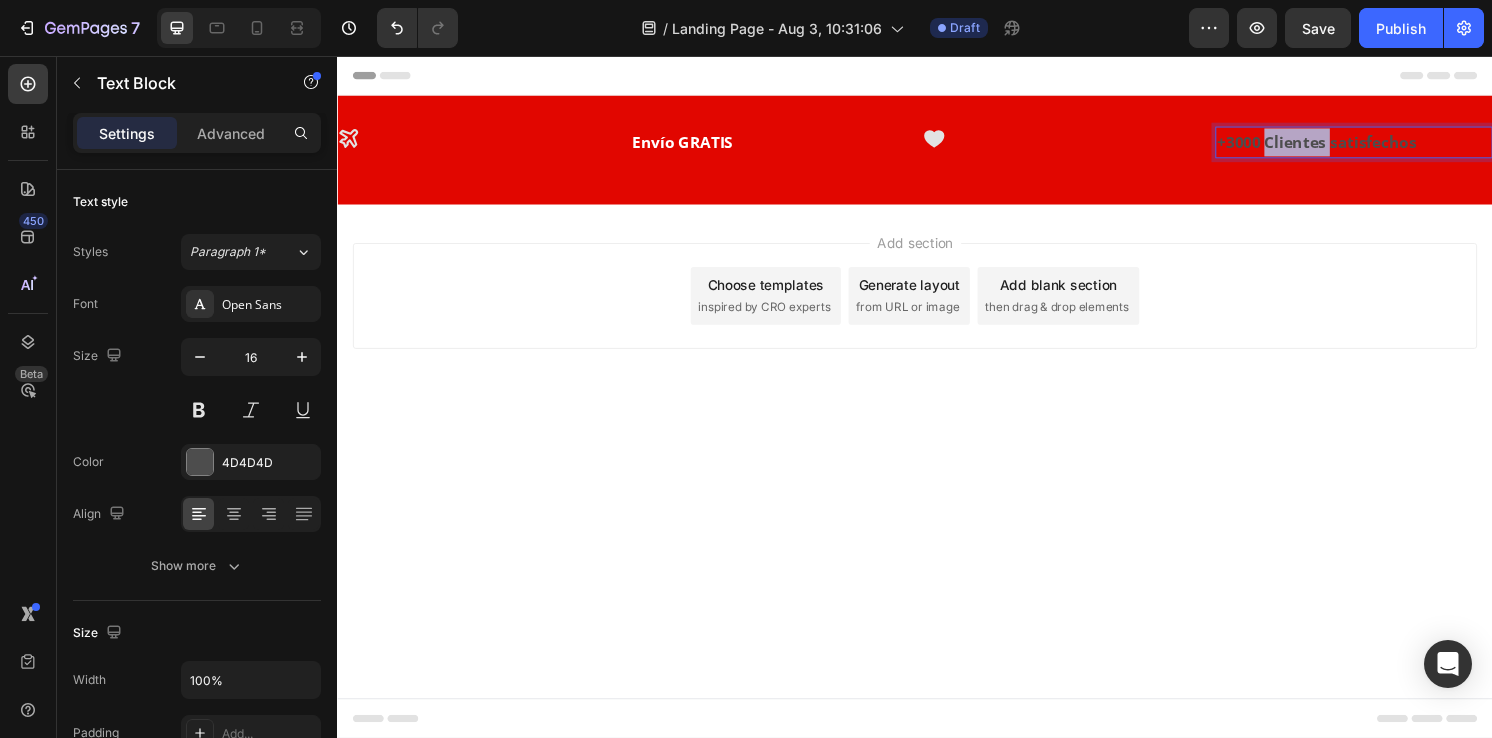 click on "+3000 Clientes satisfechos" at bounding box center [1354, 145] 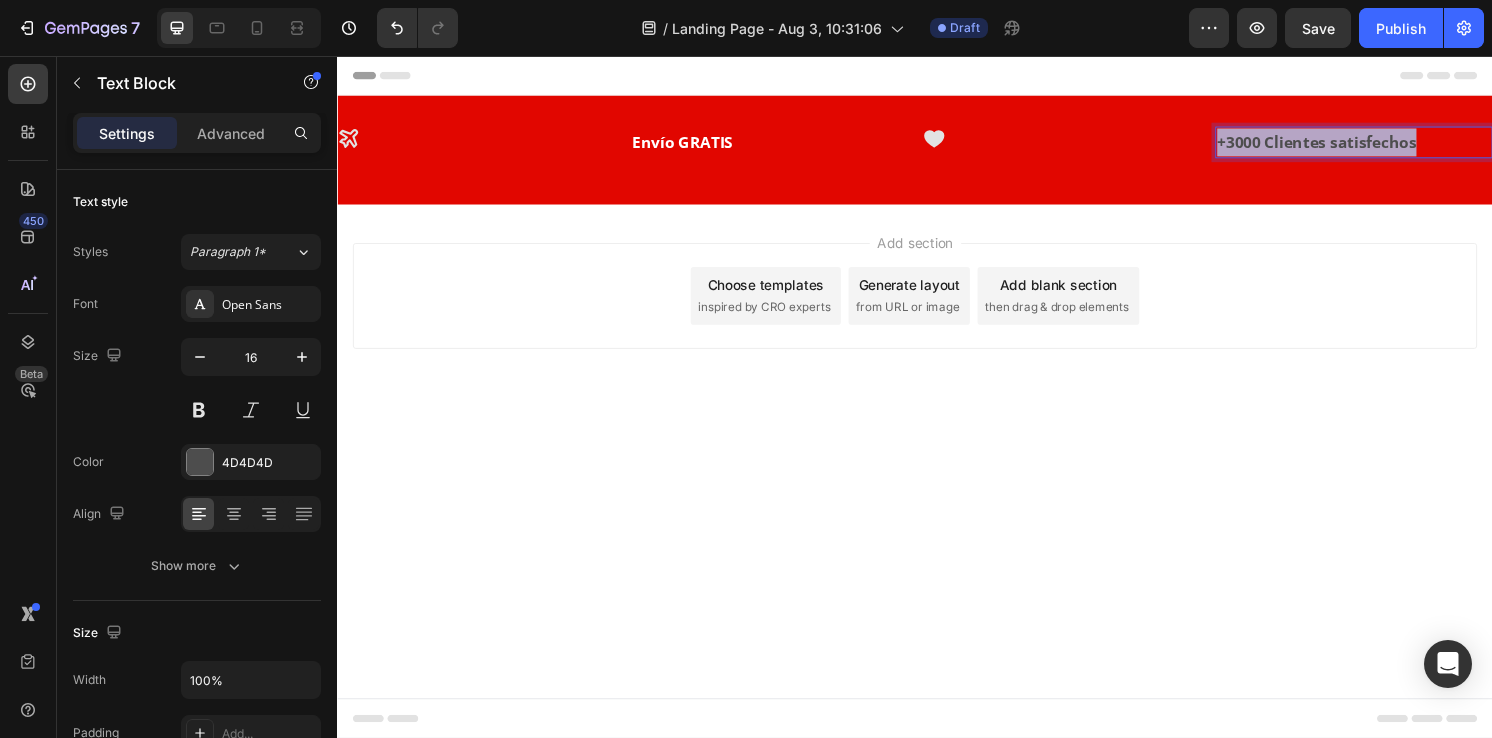 click on "+3000 Clientes satisfechos" at bounding box center (1354, 145) 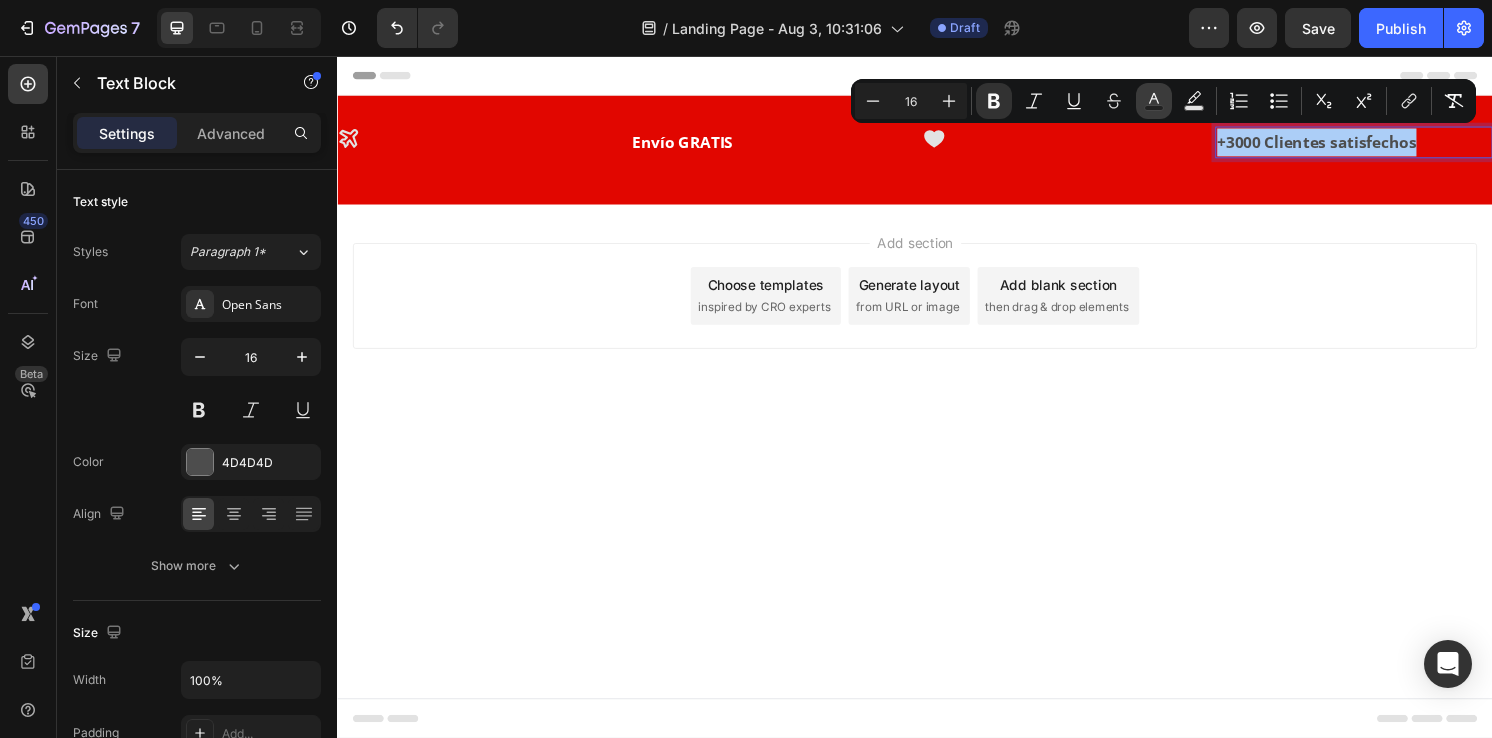 click 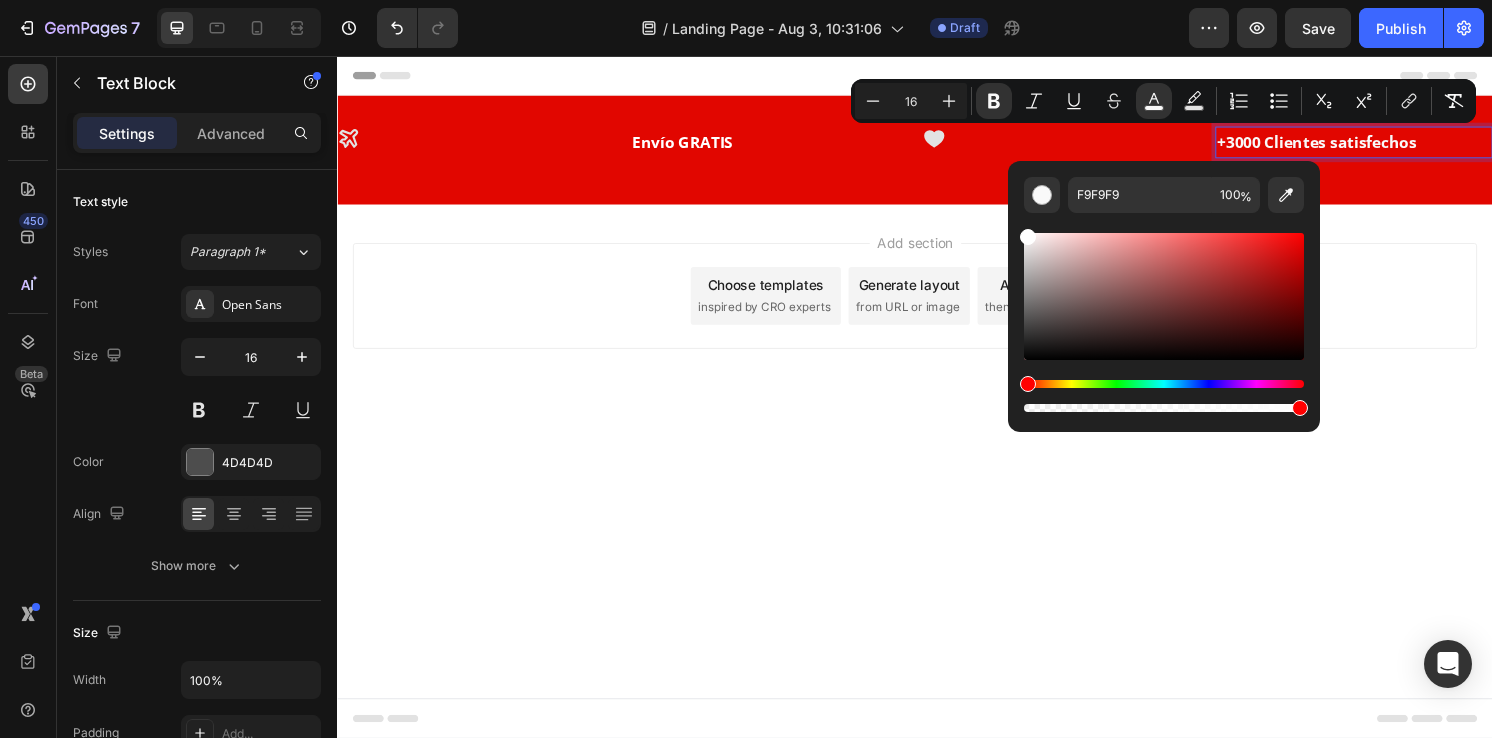 type on "FFFFFF" 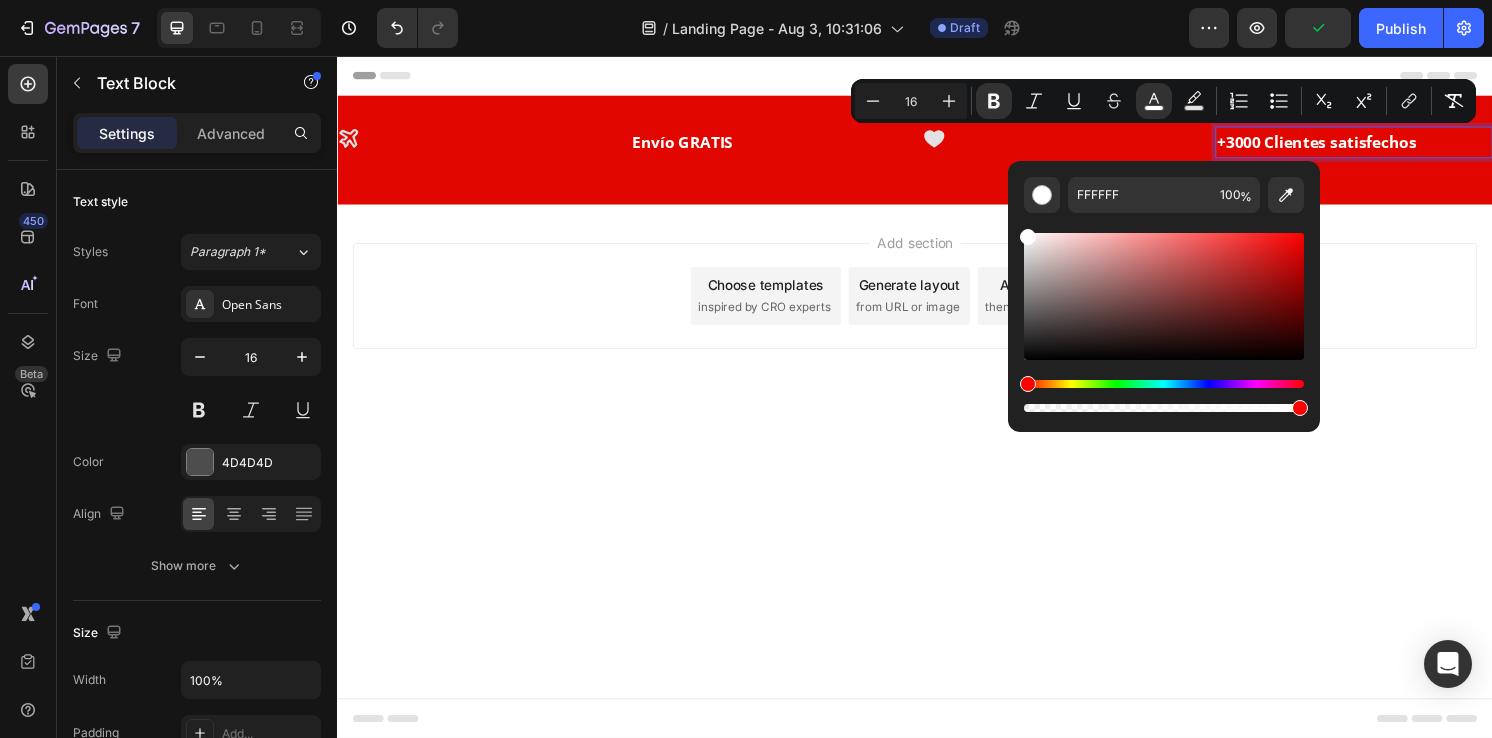 drag, startPoint x: 1025, startPoint y: 234, endPoint x: 1007, endPoint y: 222, distance: 21.633308 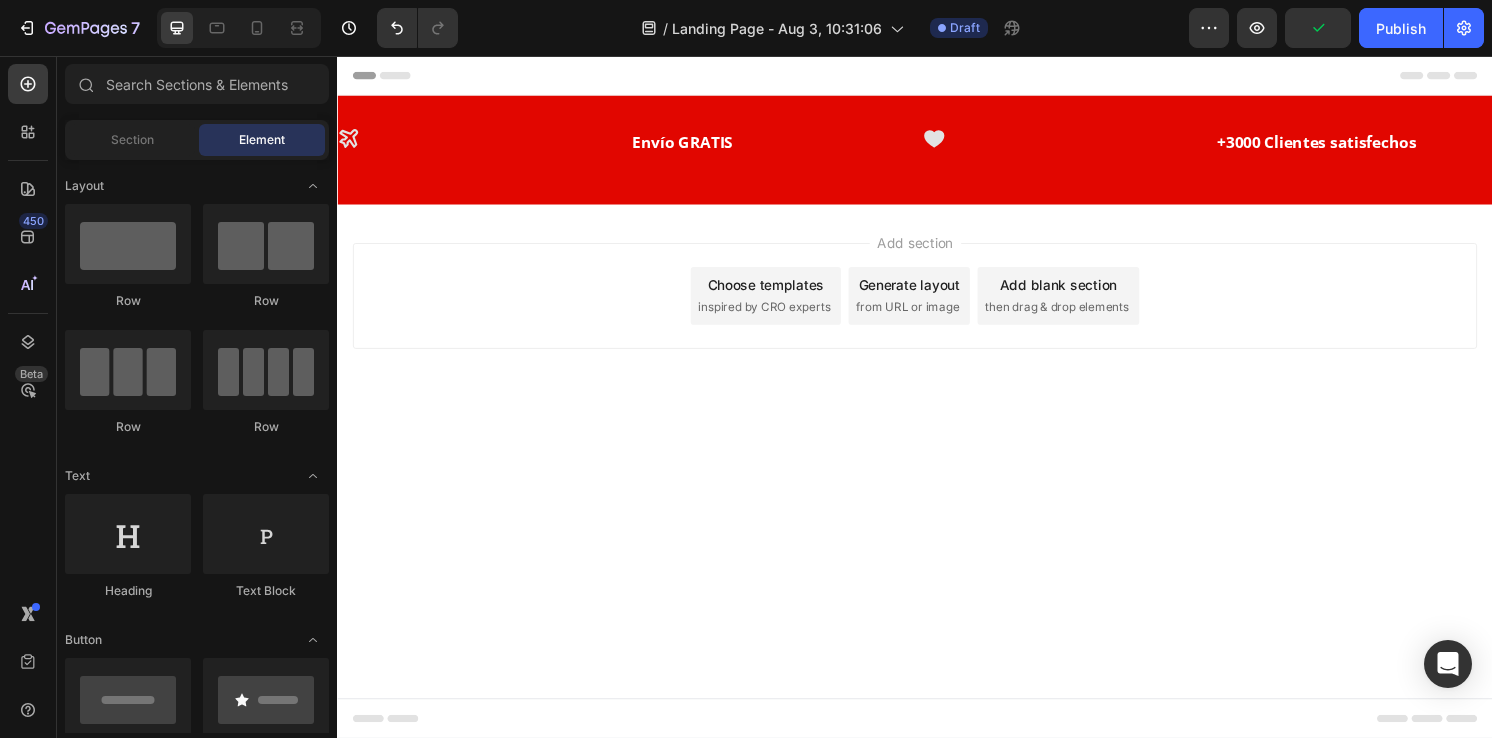 click on "Header
Icon Envío GRATIS Text Block
Icon +3000 Clientes satisfechos Text Block Row Section 1 Root Start with Sections from sidebar Add sections Add elements Start with Generating from URL or image Add section Choose templates inspired by CRO experts Generate layout from URL or image Add blank section then drag & drop elements Footer" at bounding box center (937, 410) 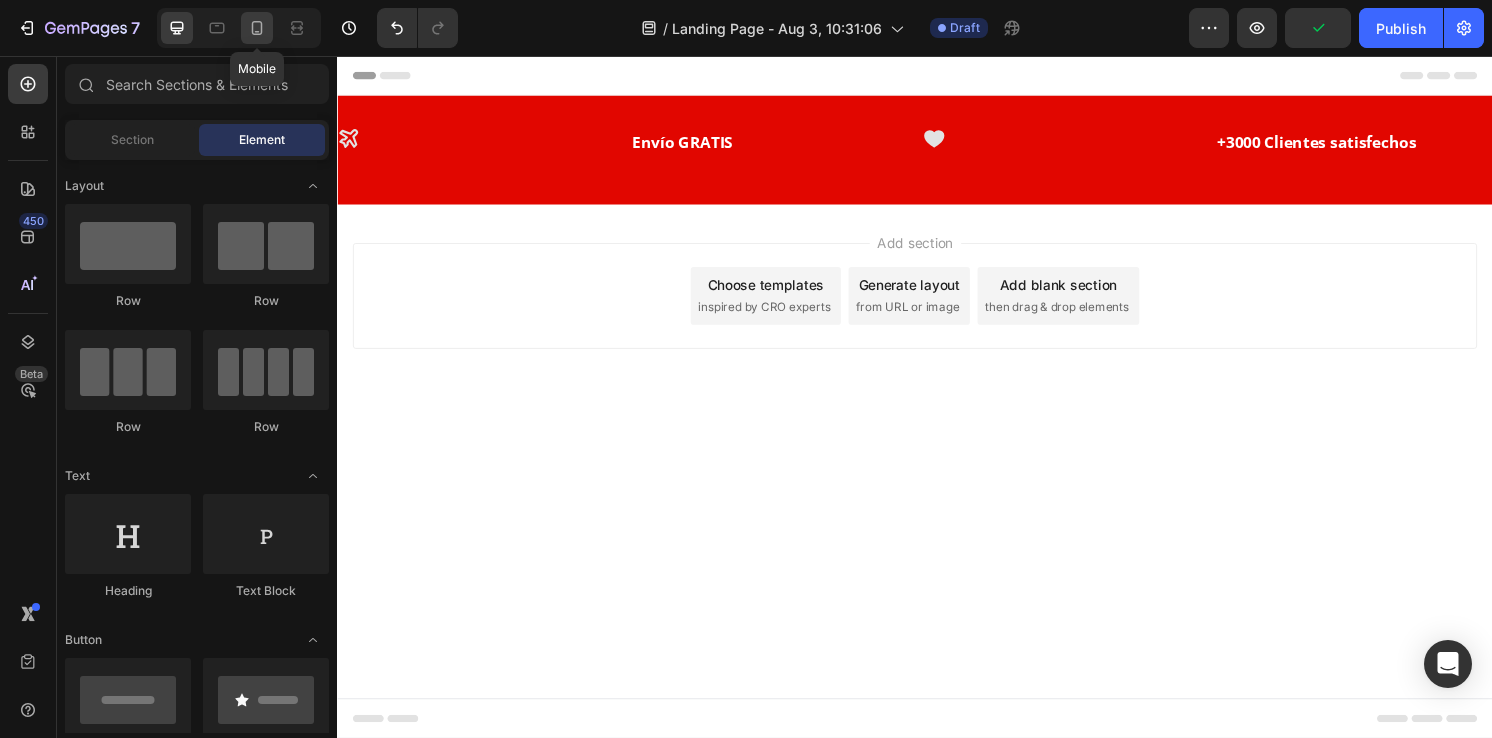 click 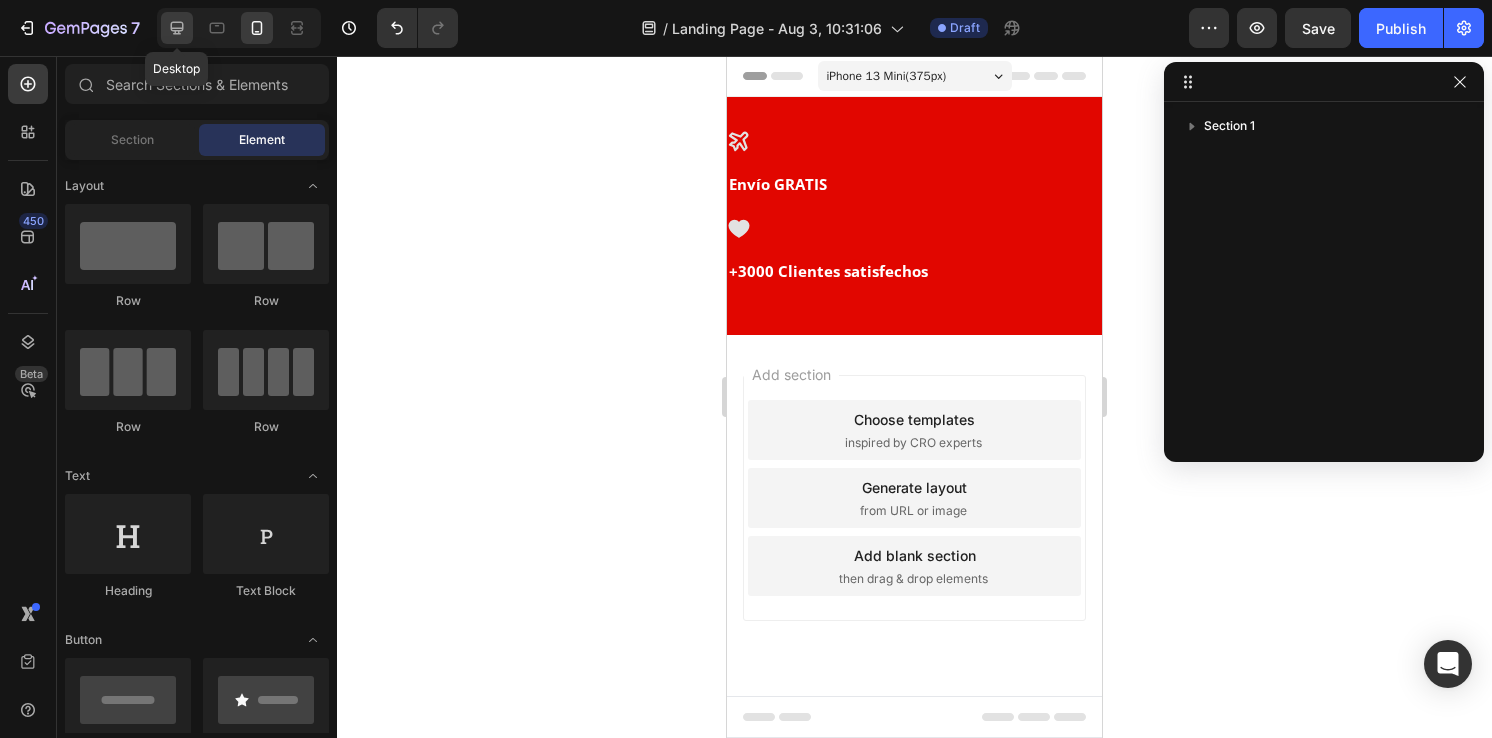 click 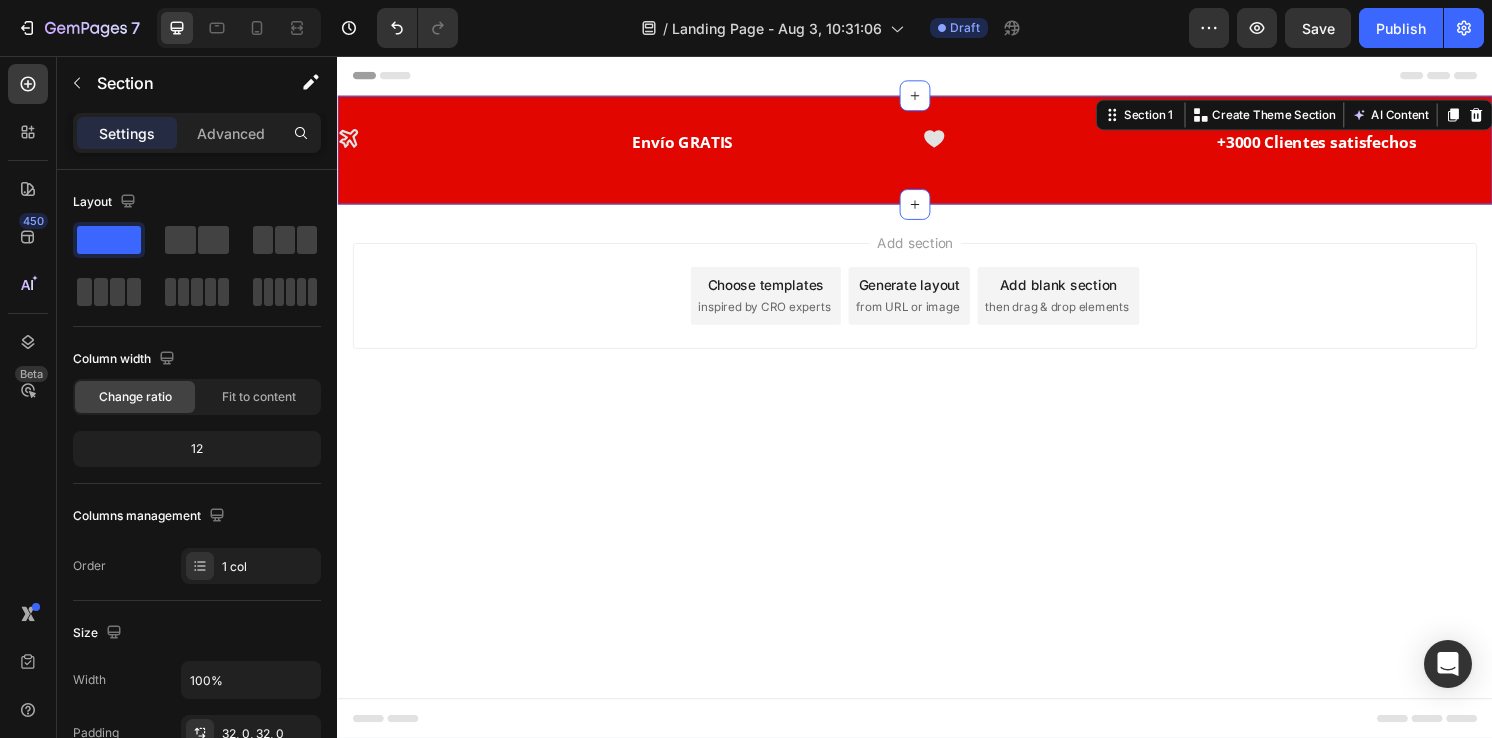 drag, startPoint x: 939, startPoint y: 214, endPoint x: 685, endPoint y: 245, distance: 255.88474 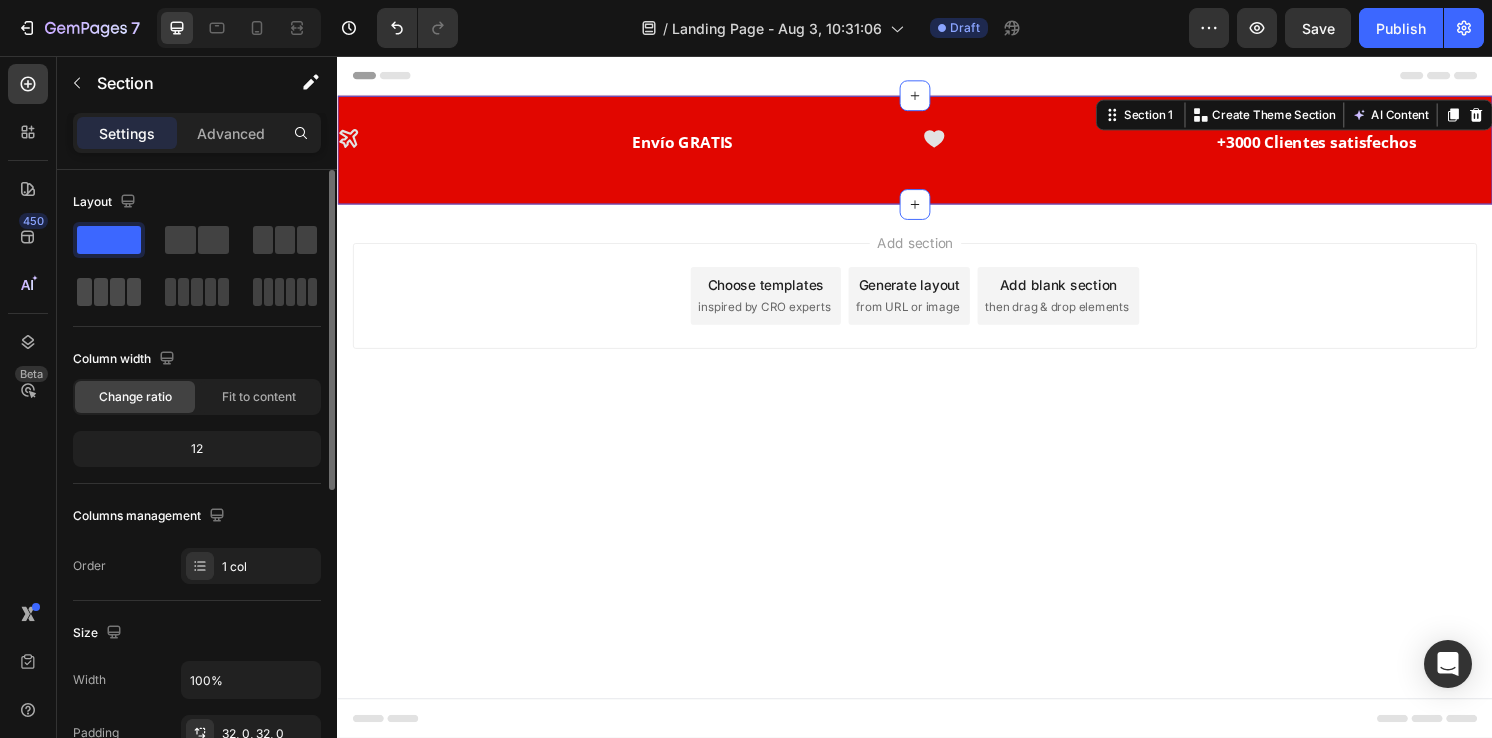click 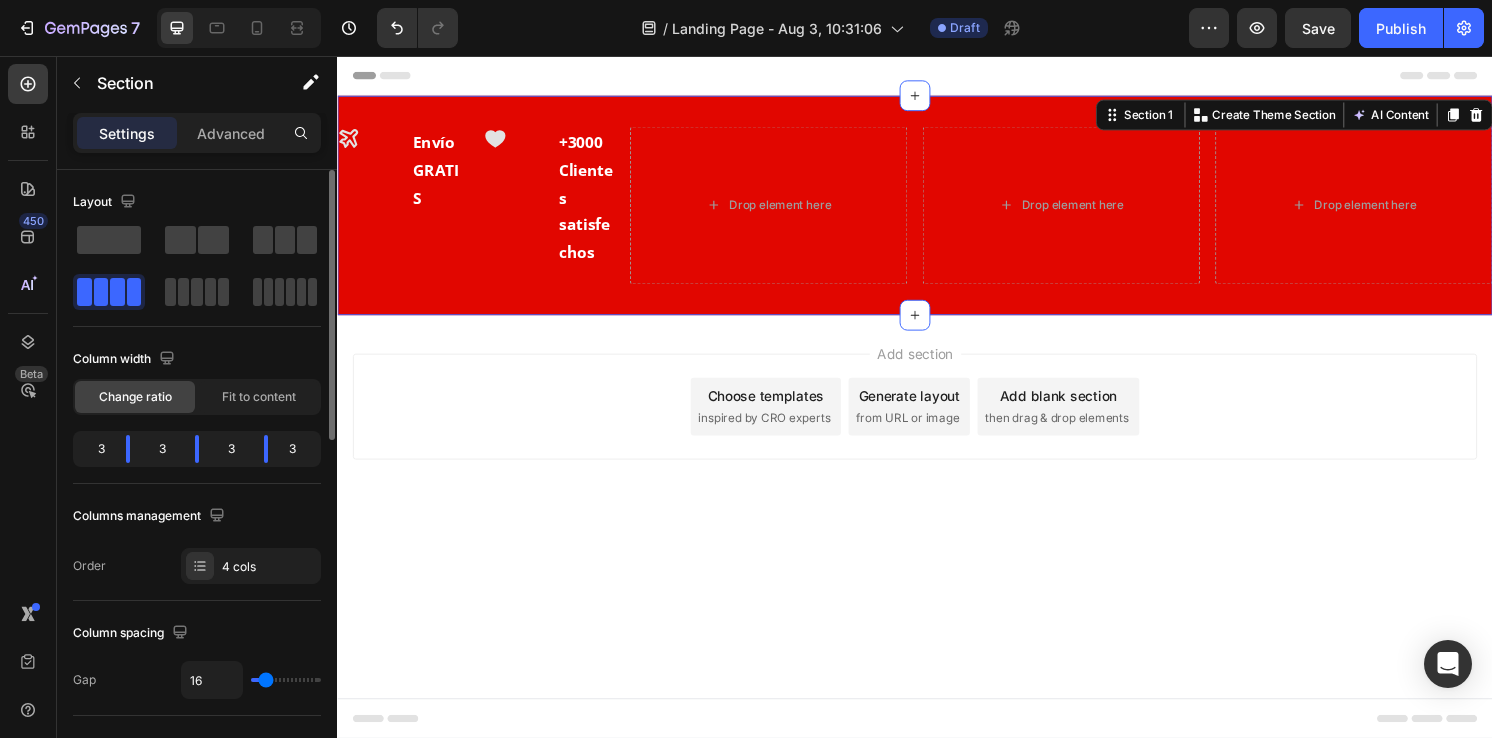 drag, startPoint x: 116, startPoint y: 220, endPoint x: 125, endPoint y: 180, distance: 41 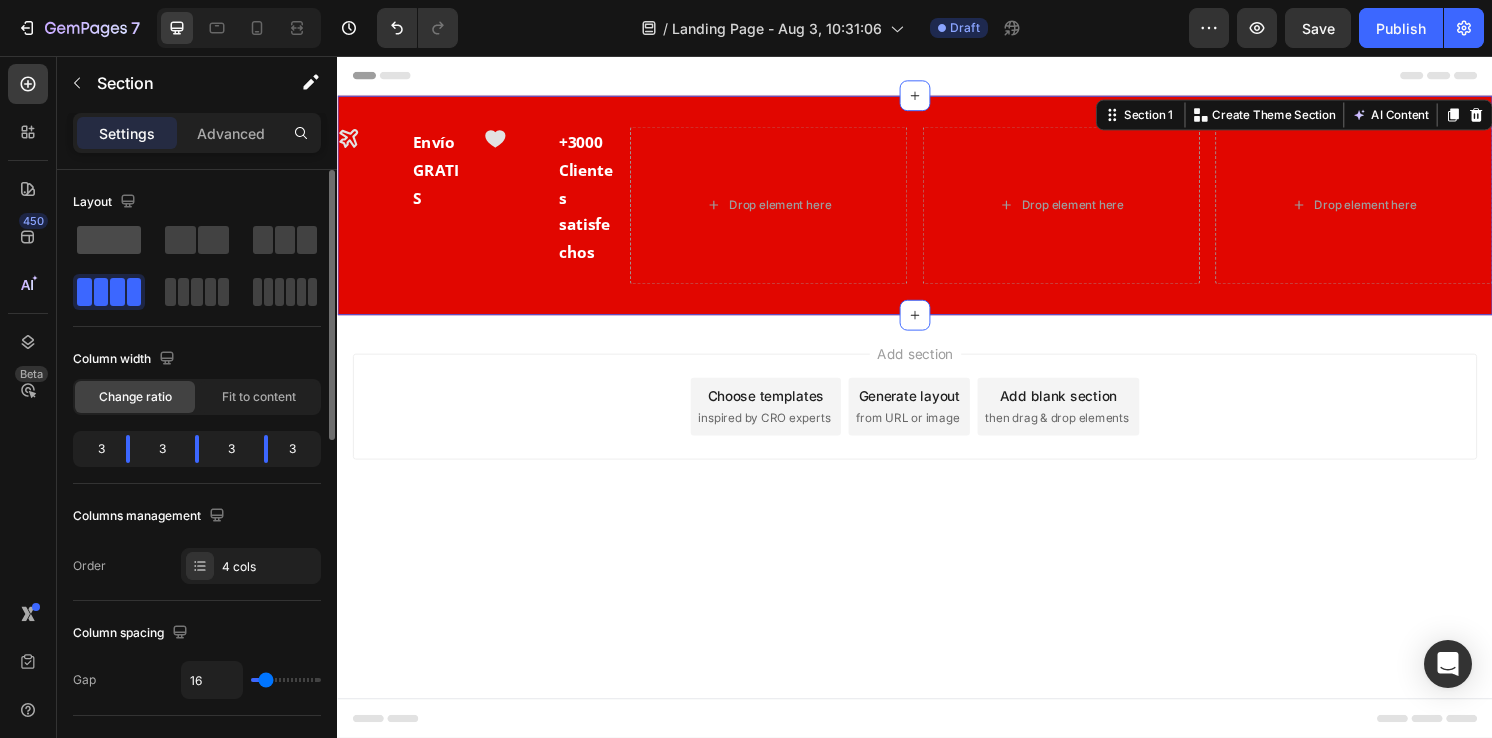click 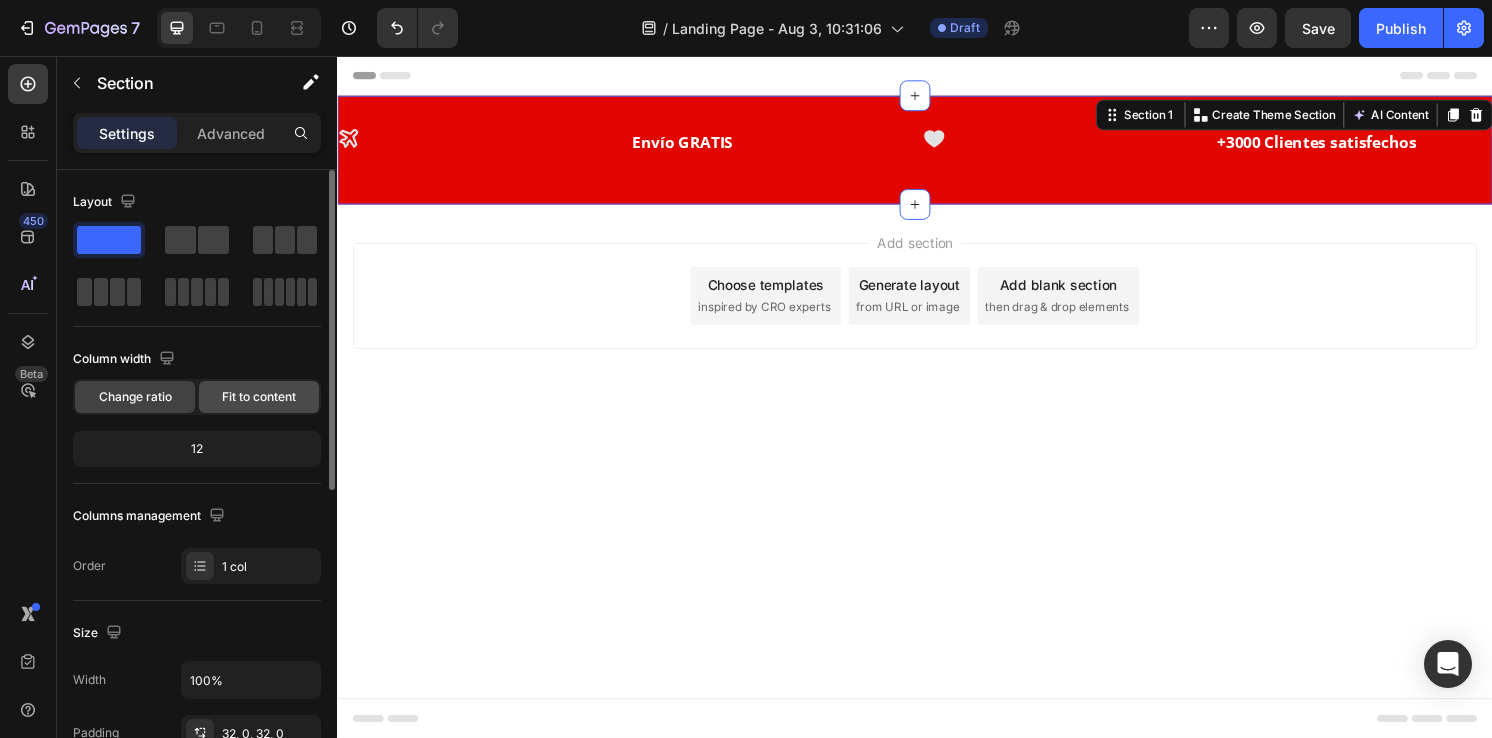 click on "Fit to content" 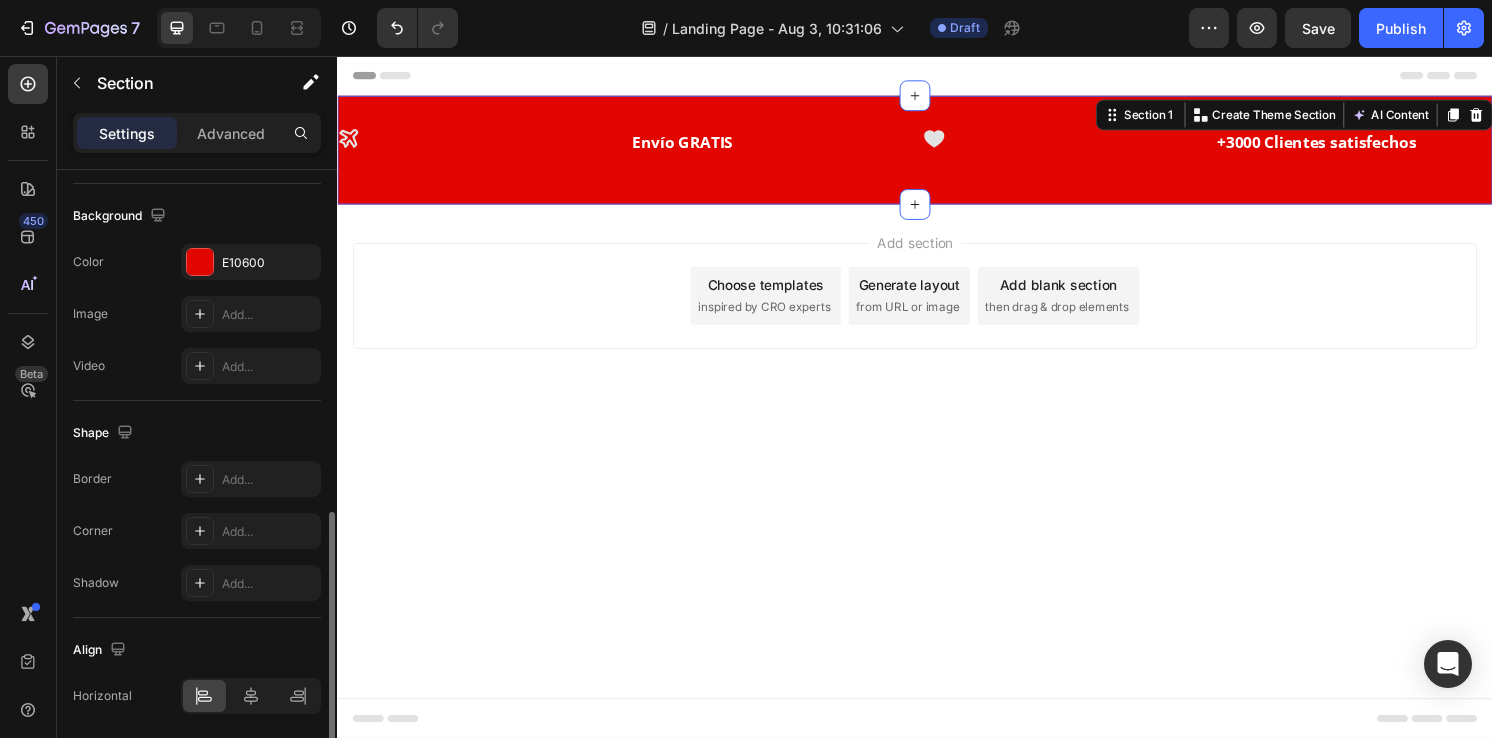 scroll, scrollTop: 654, scrollLeft: 0, axis: vertical 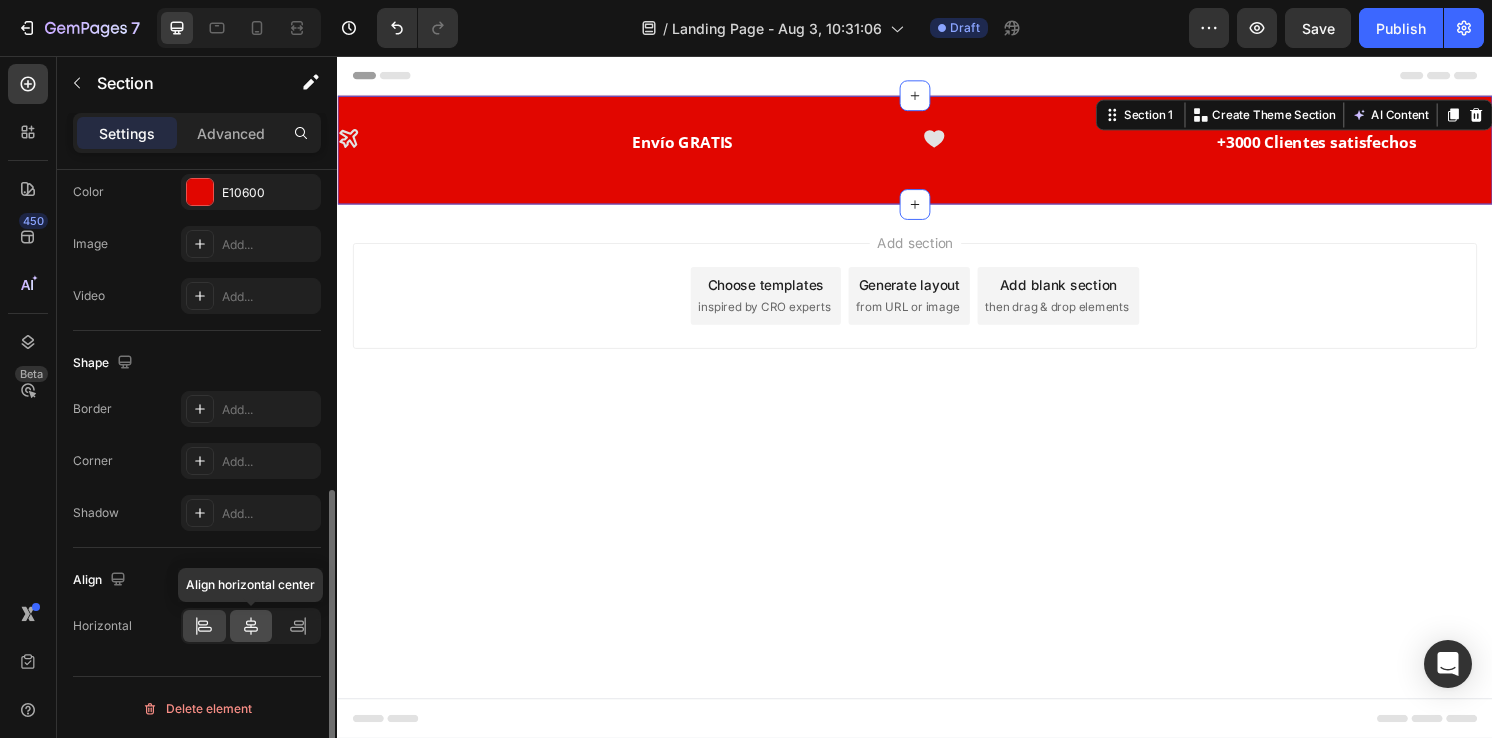 click 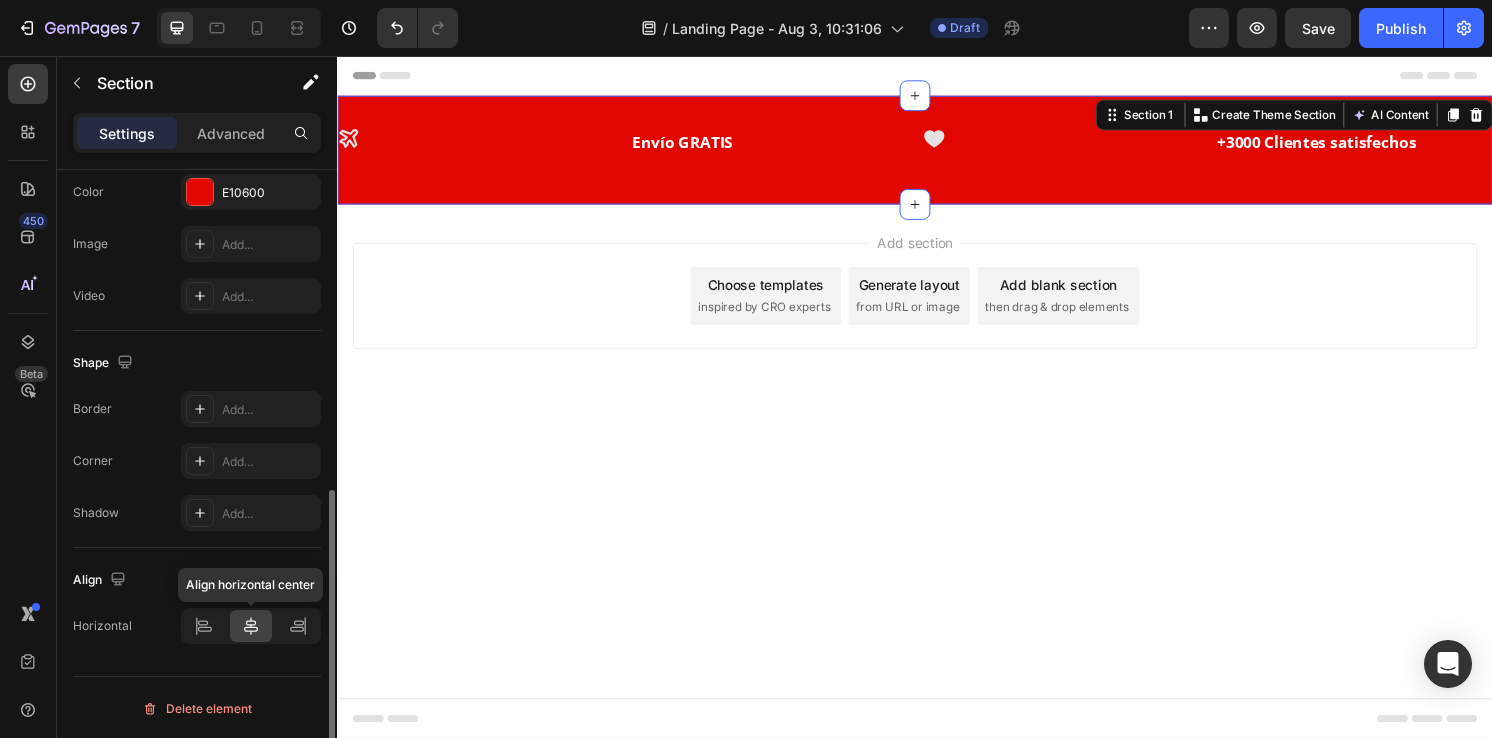click 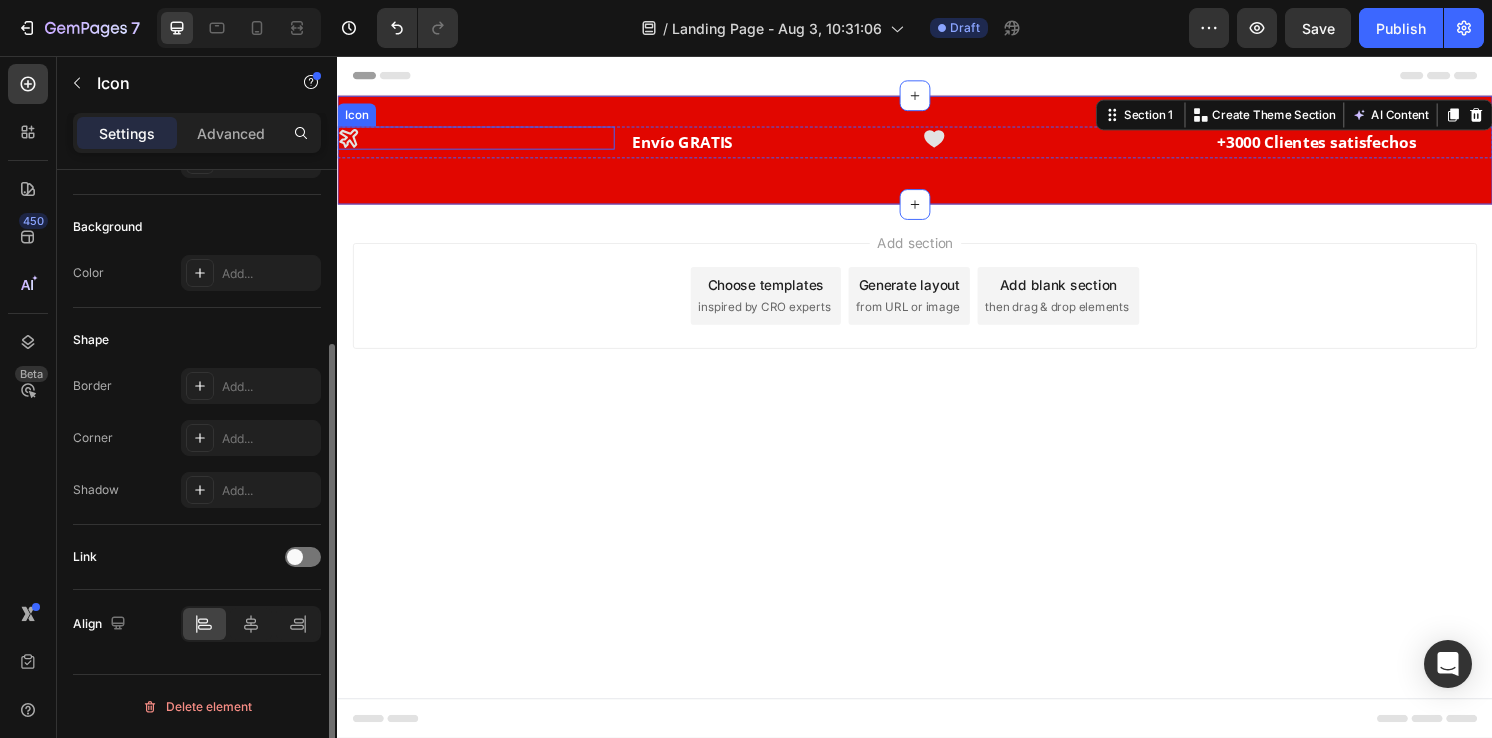 scroll, scrollTop: 0, scrollLeft: 0, axis: both 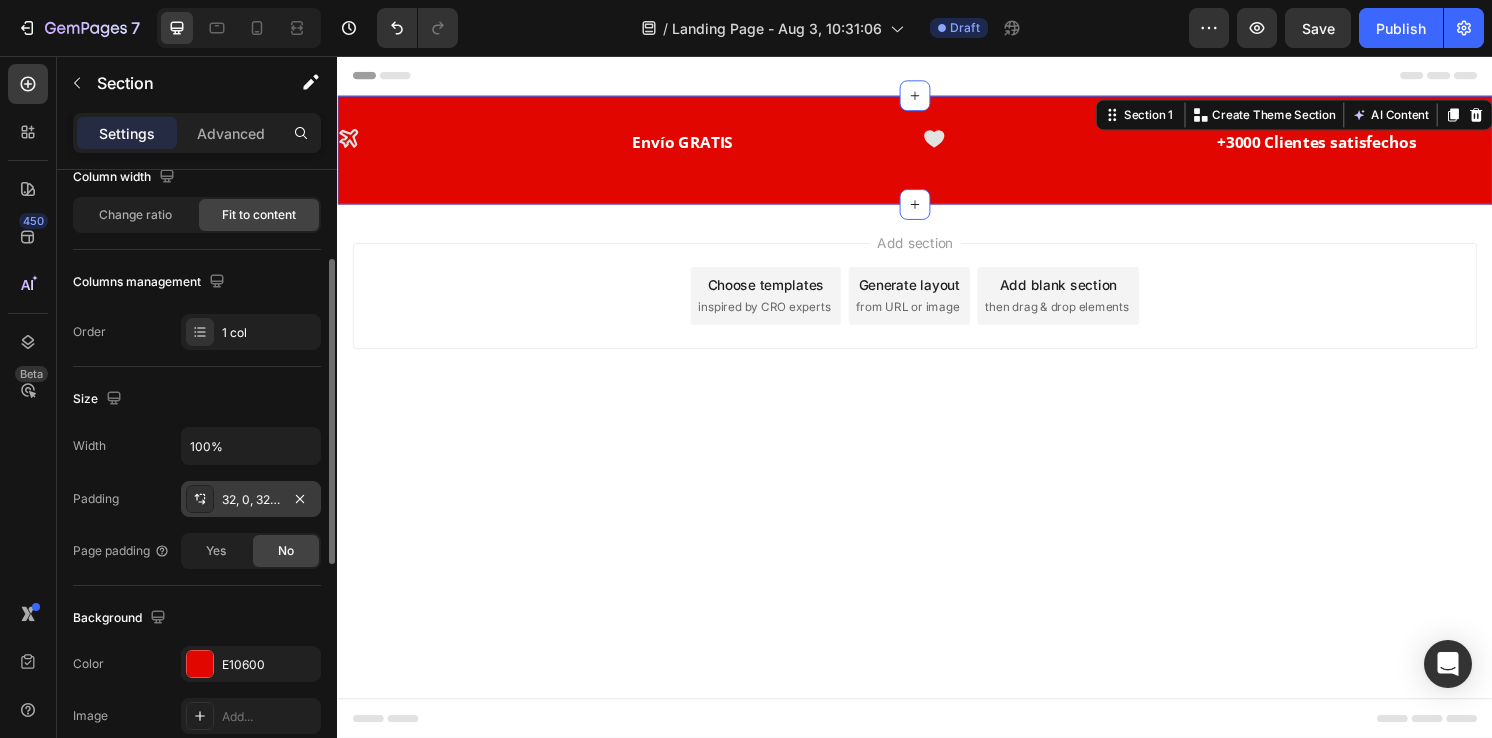 click on "32, 0, 32, 0" at bounding box center [251, 499] 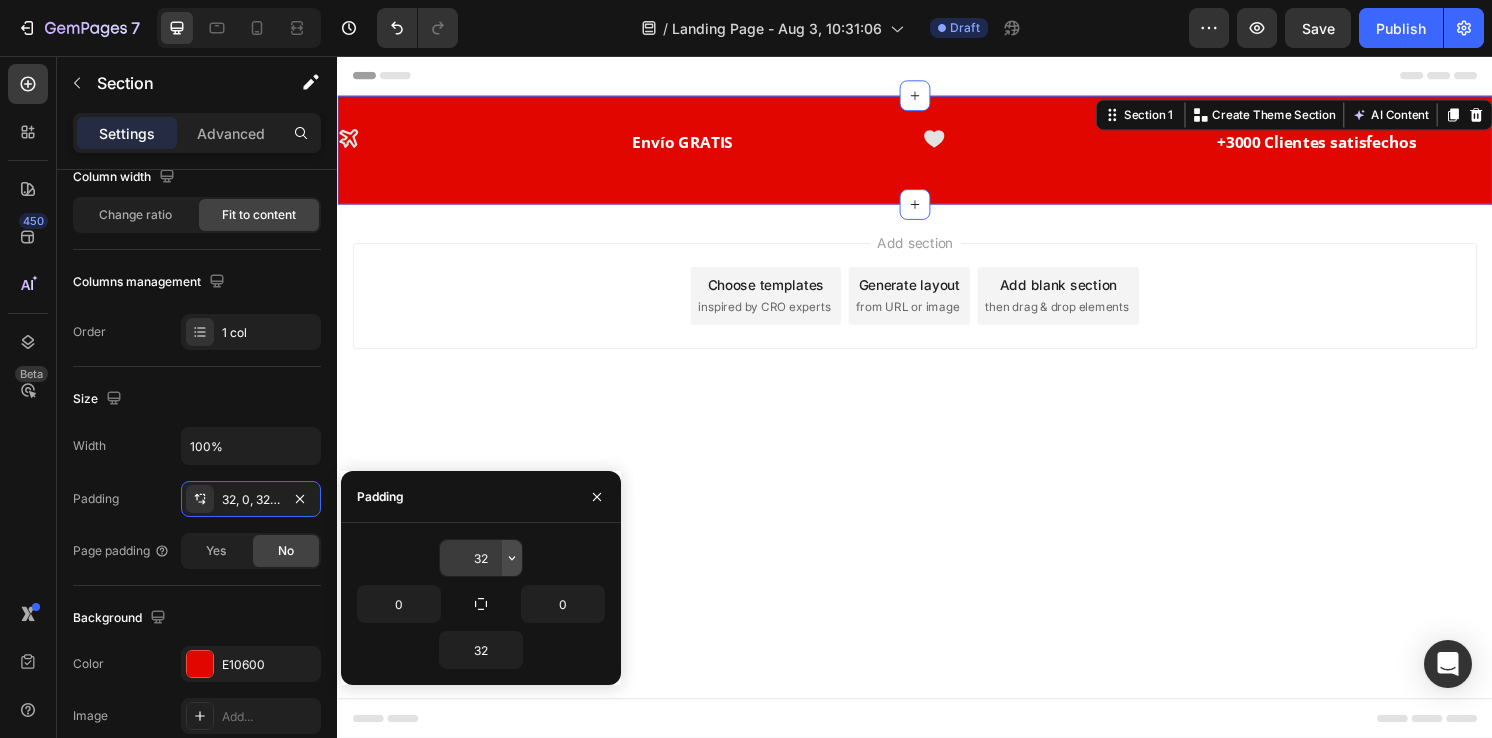click 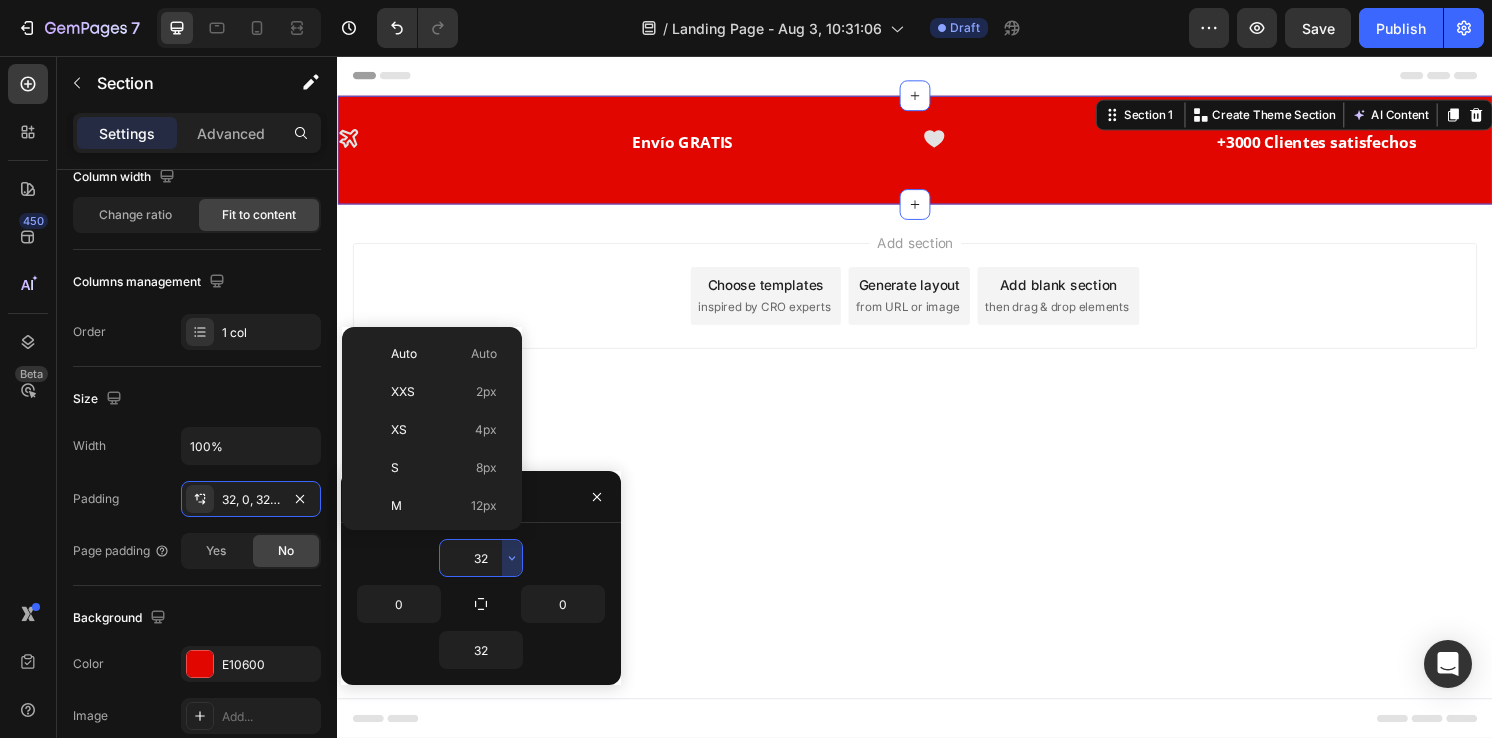 scroll, scrollTop: 144, scrollLeft: 0, axis: vertical 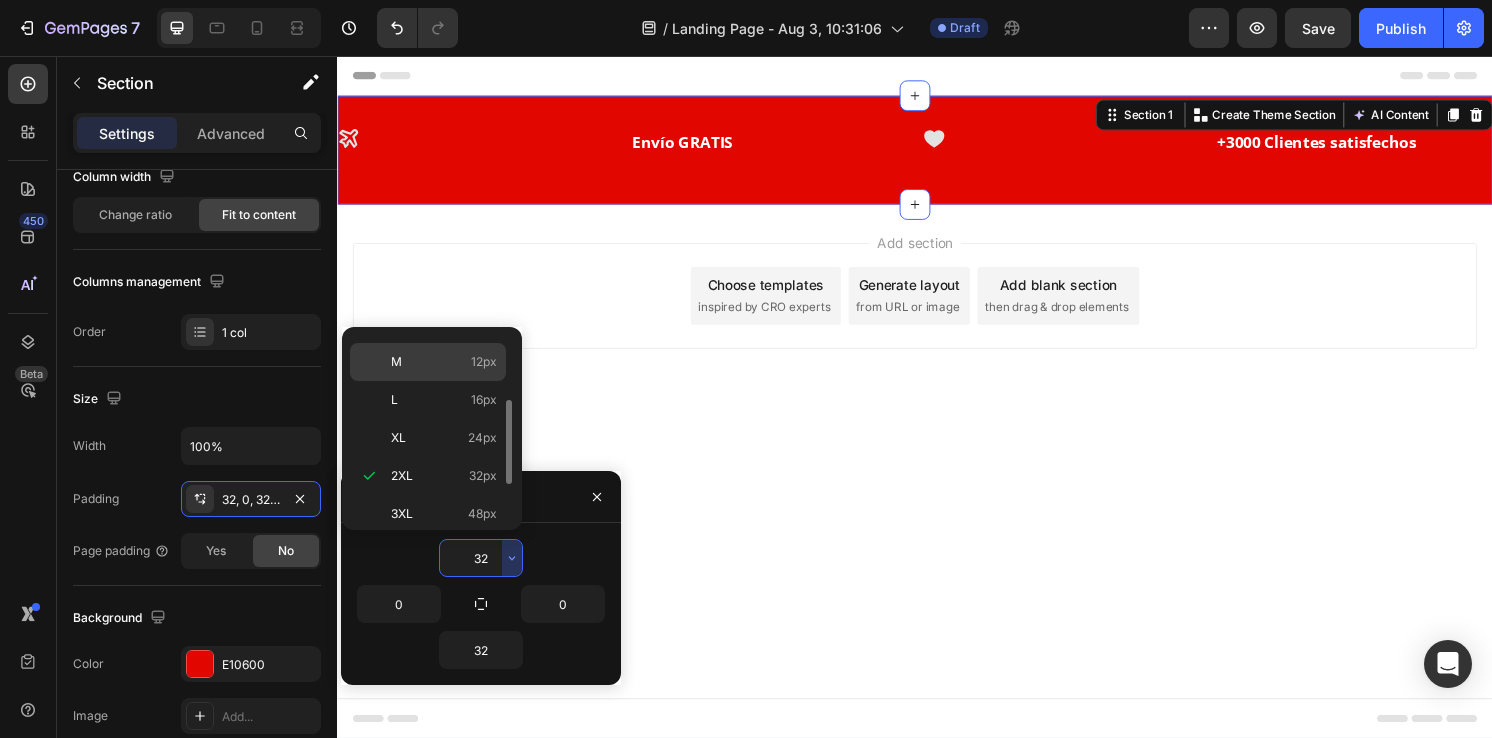 click on "M 12px" at bounding box center (444, 362) 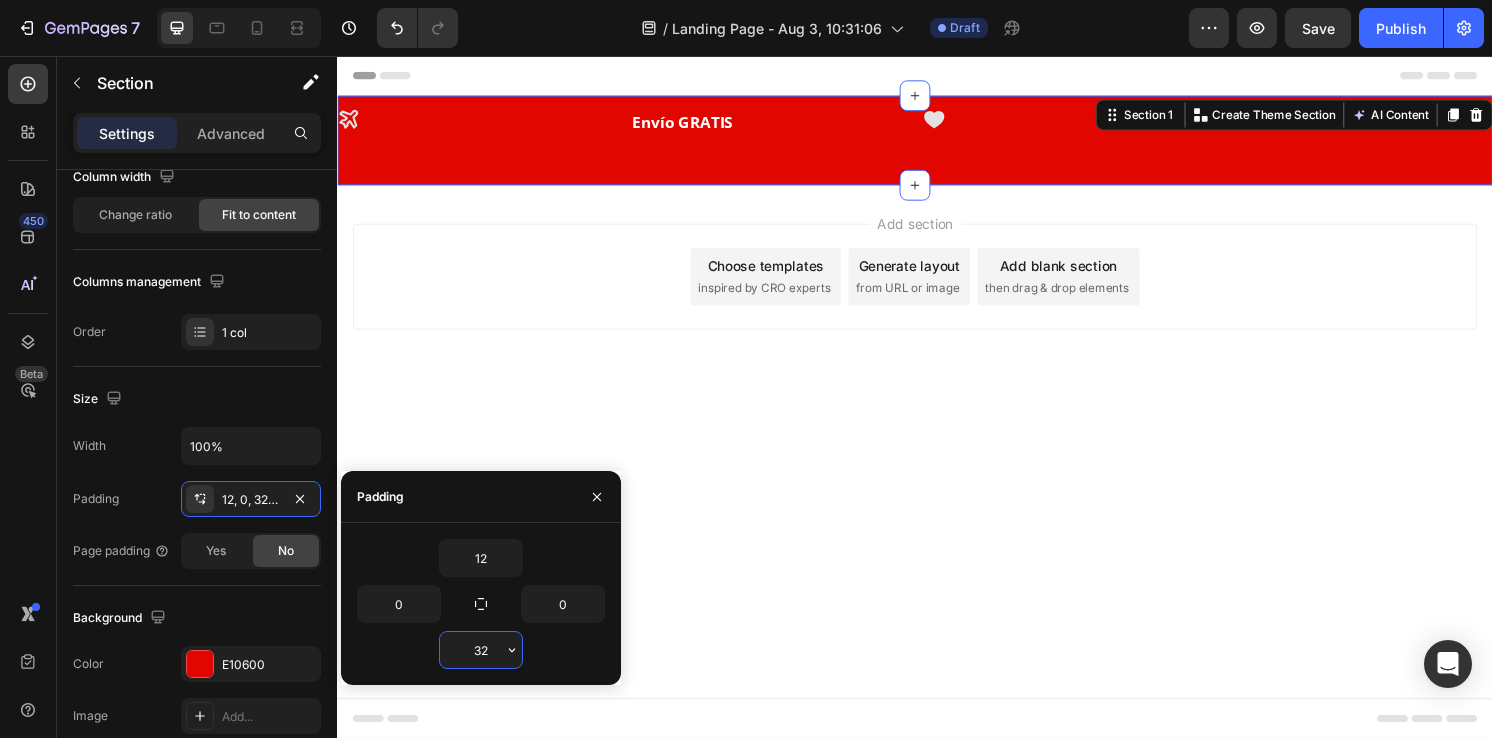 click on "32" at bounding box center [481, 650] 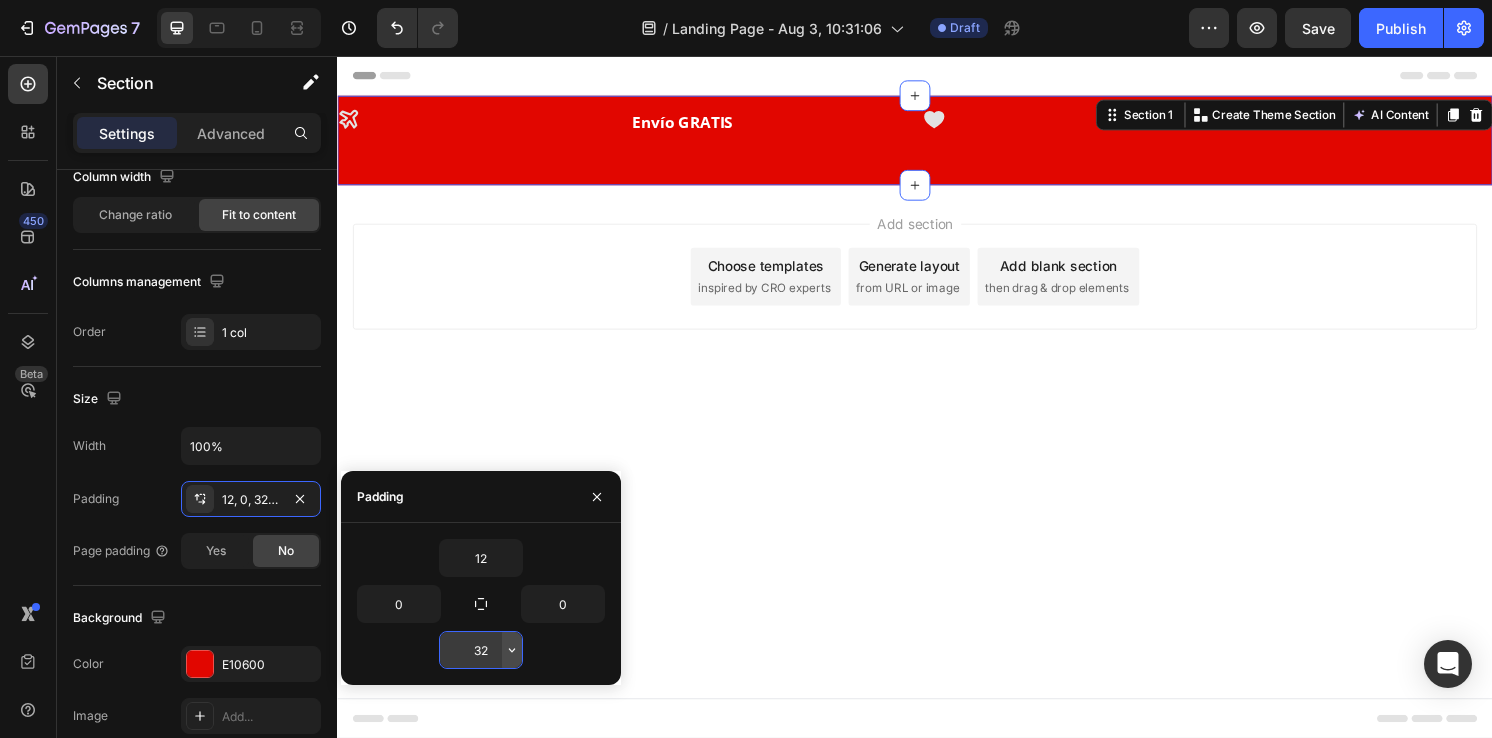 click 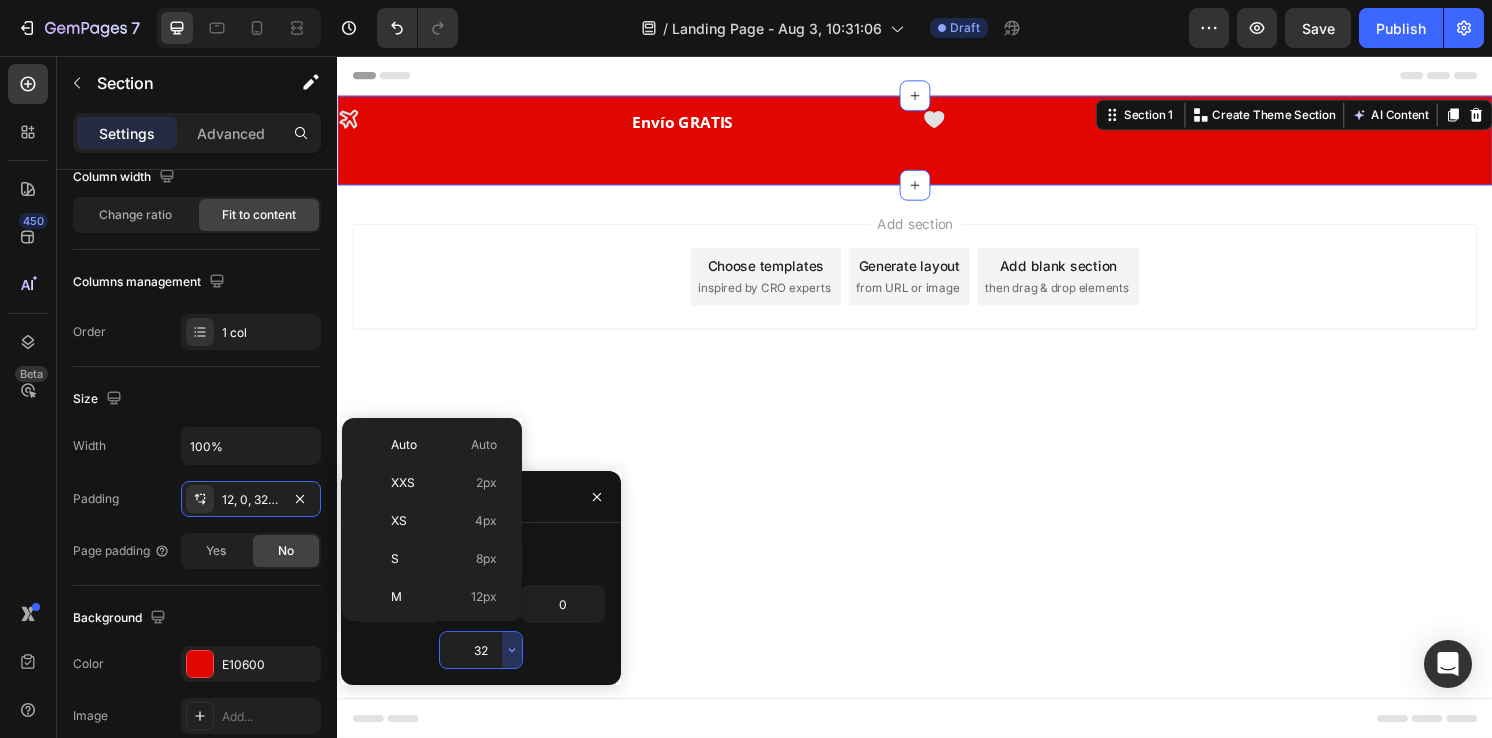 scroll, scrollTop: 144, scrollLeft: 0, axis: vertical 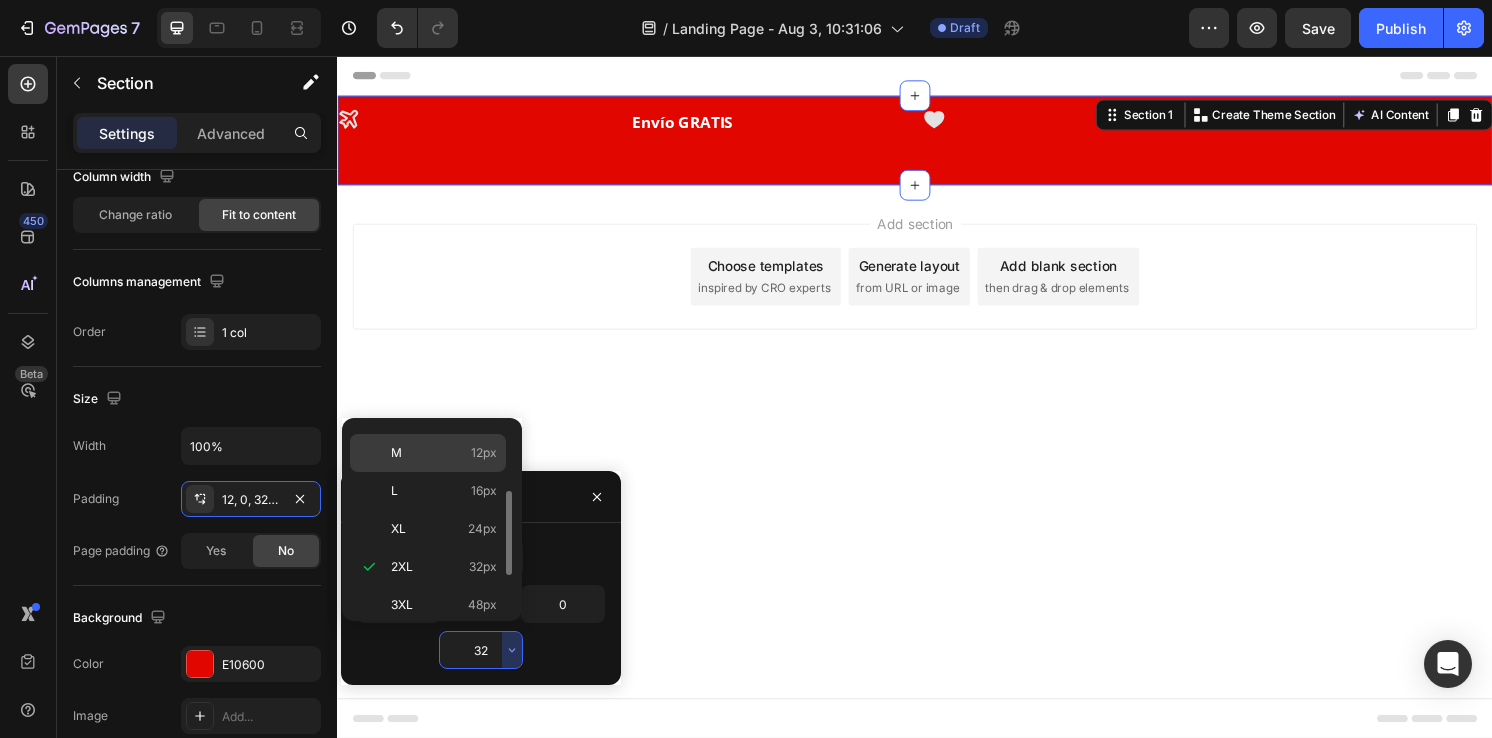 click on "M 12px" 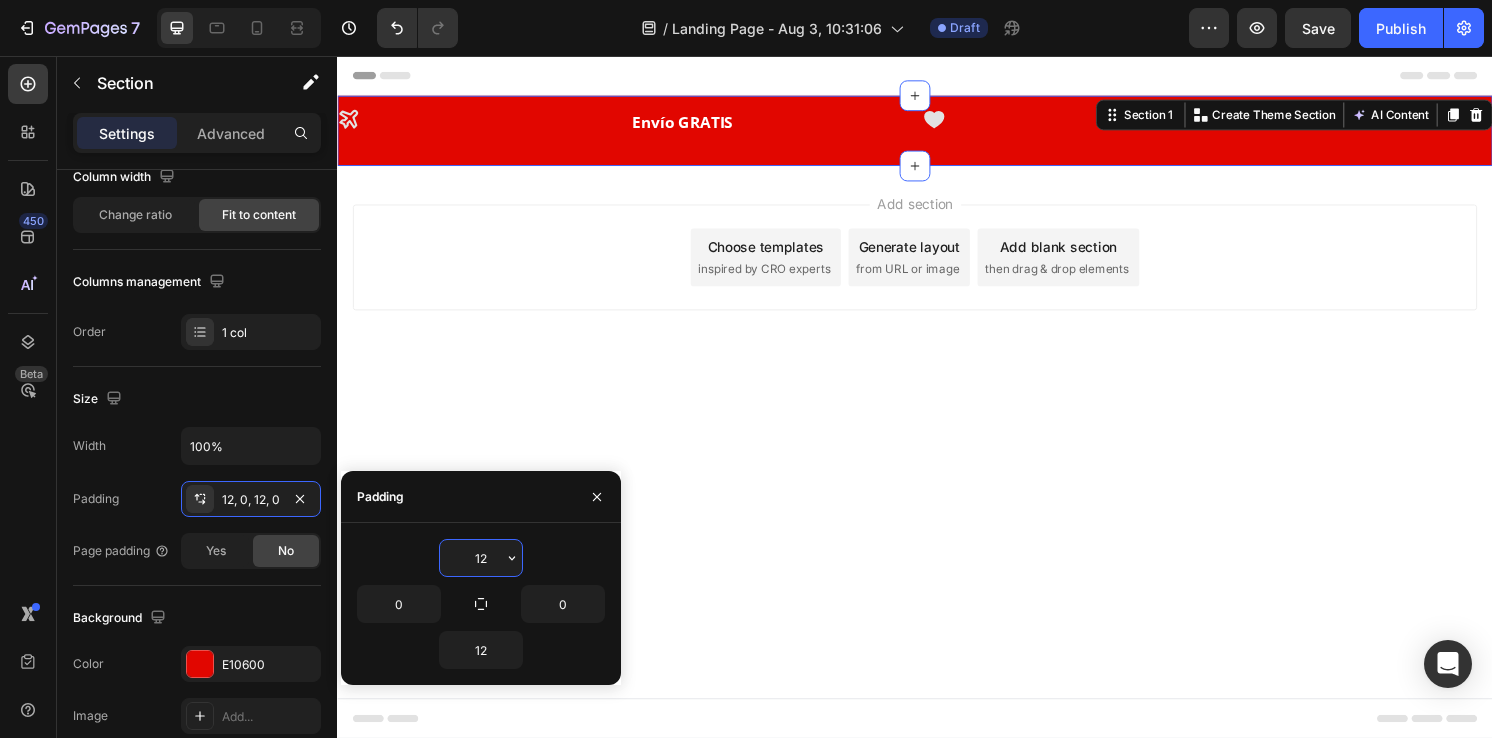 click on "12" at bounding box center (481, 558) 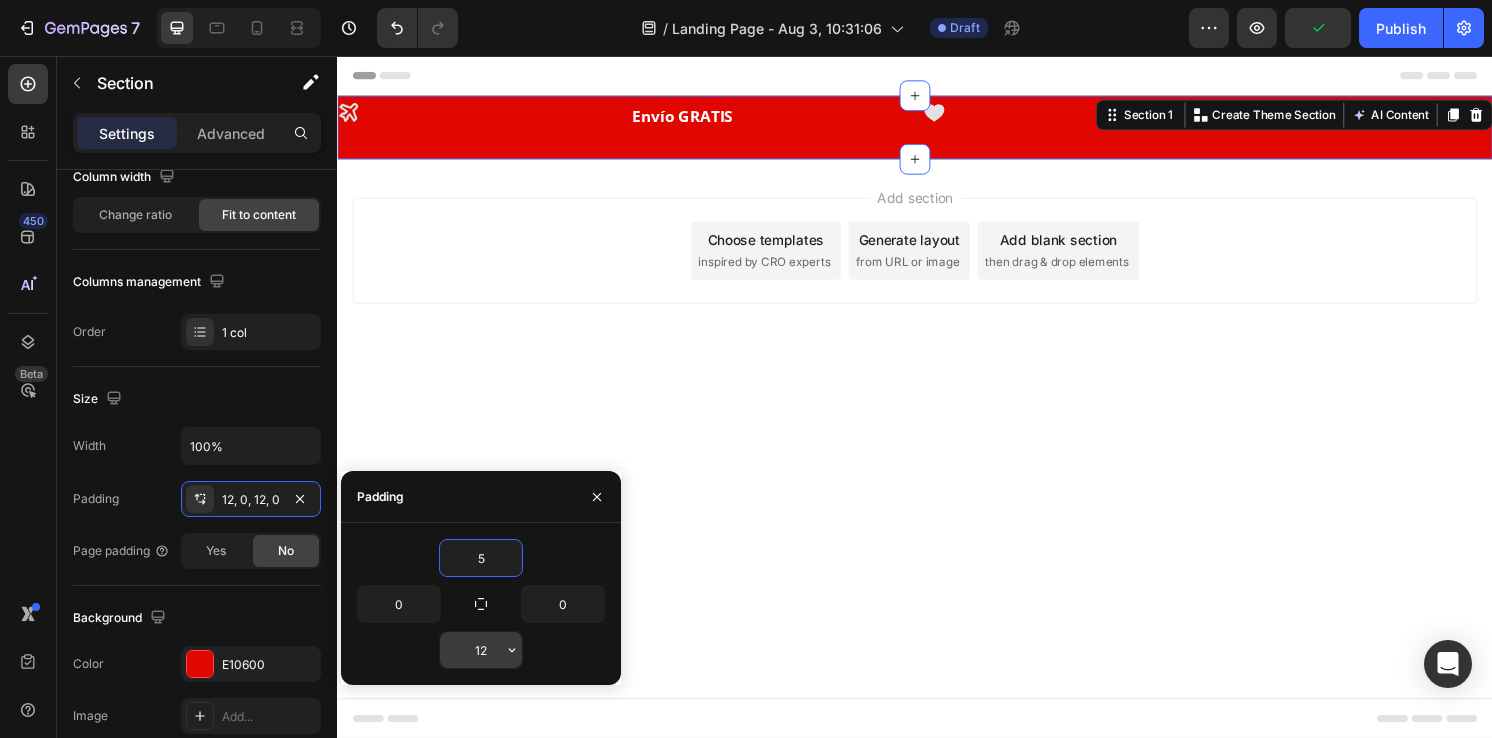 type on "5" 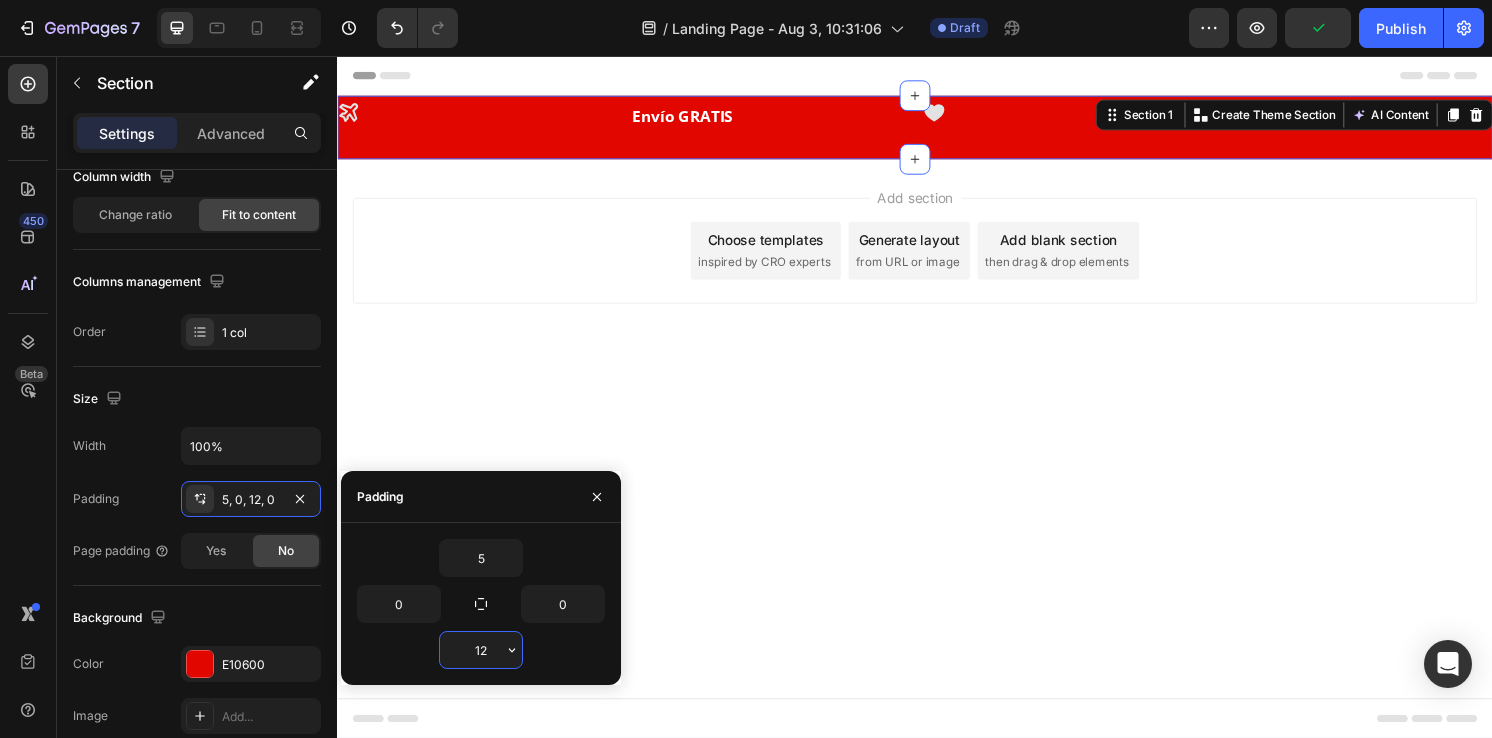 click on "12" at bounding box center [481, 650] 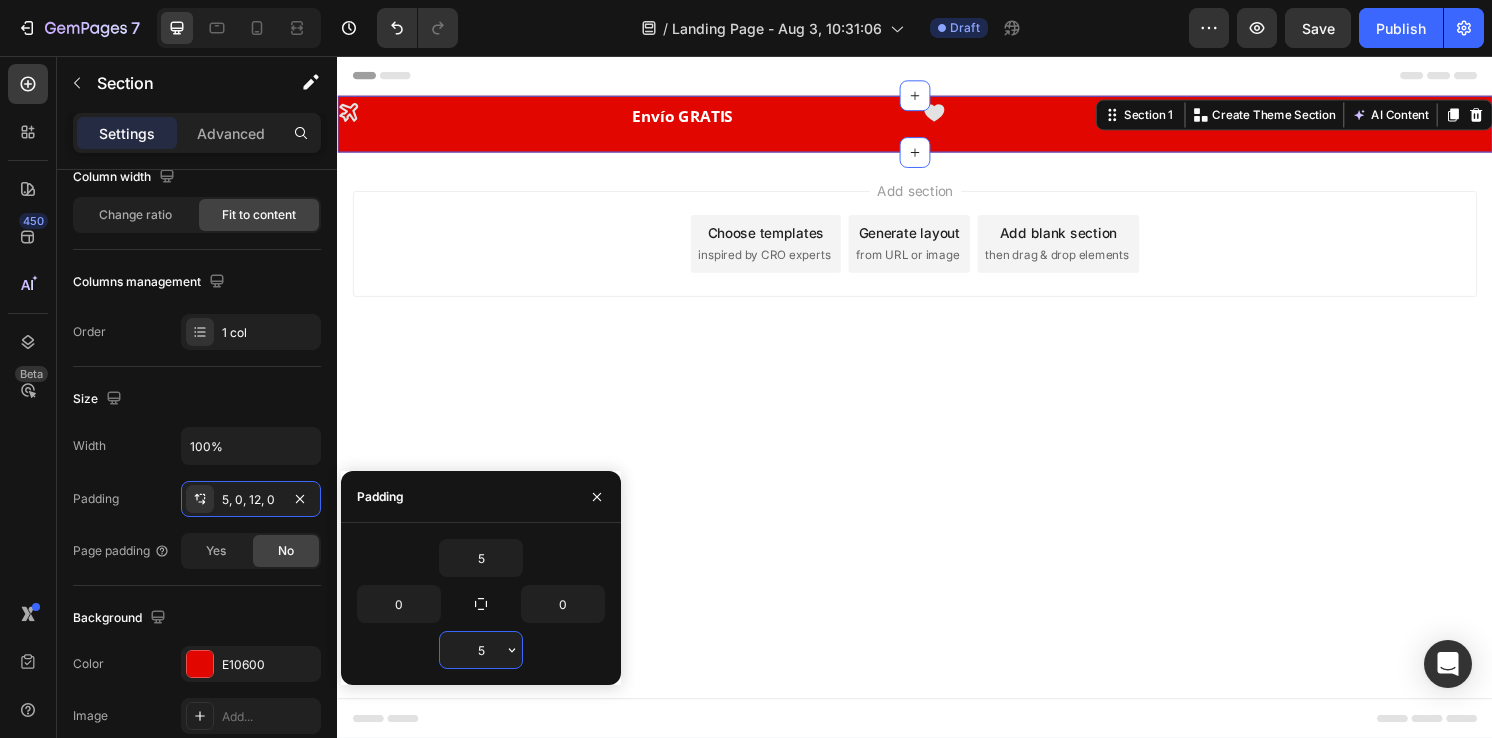 type on "5" 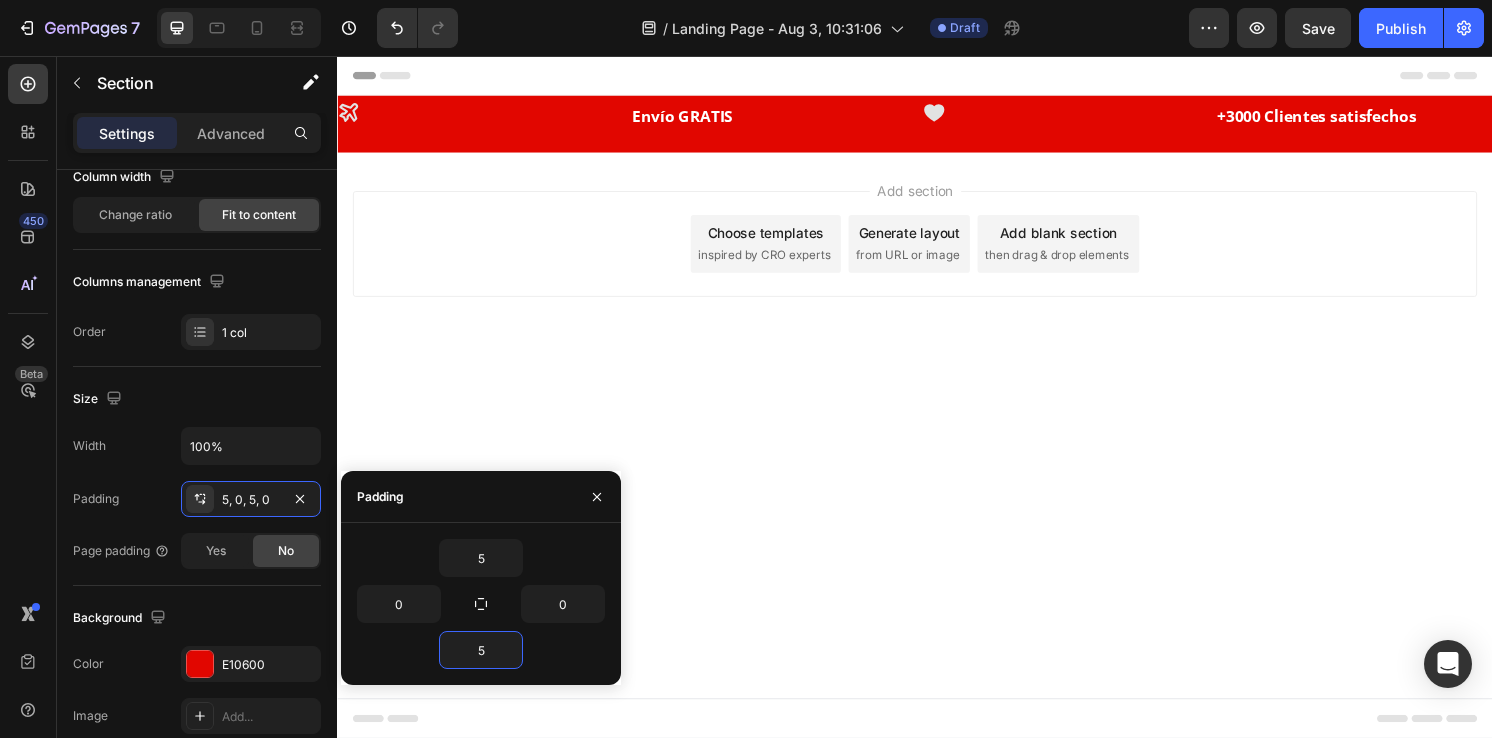 click on "Add section Choose templates inspired by CRO experts Generate layout from URL or image Add blank section then drag & drop elements" at bounding box center [937, 279] 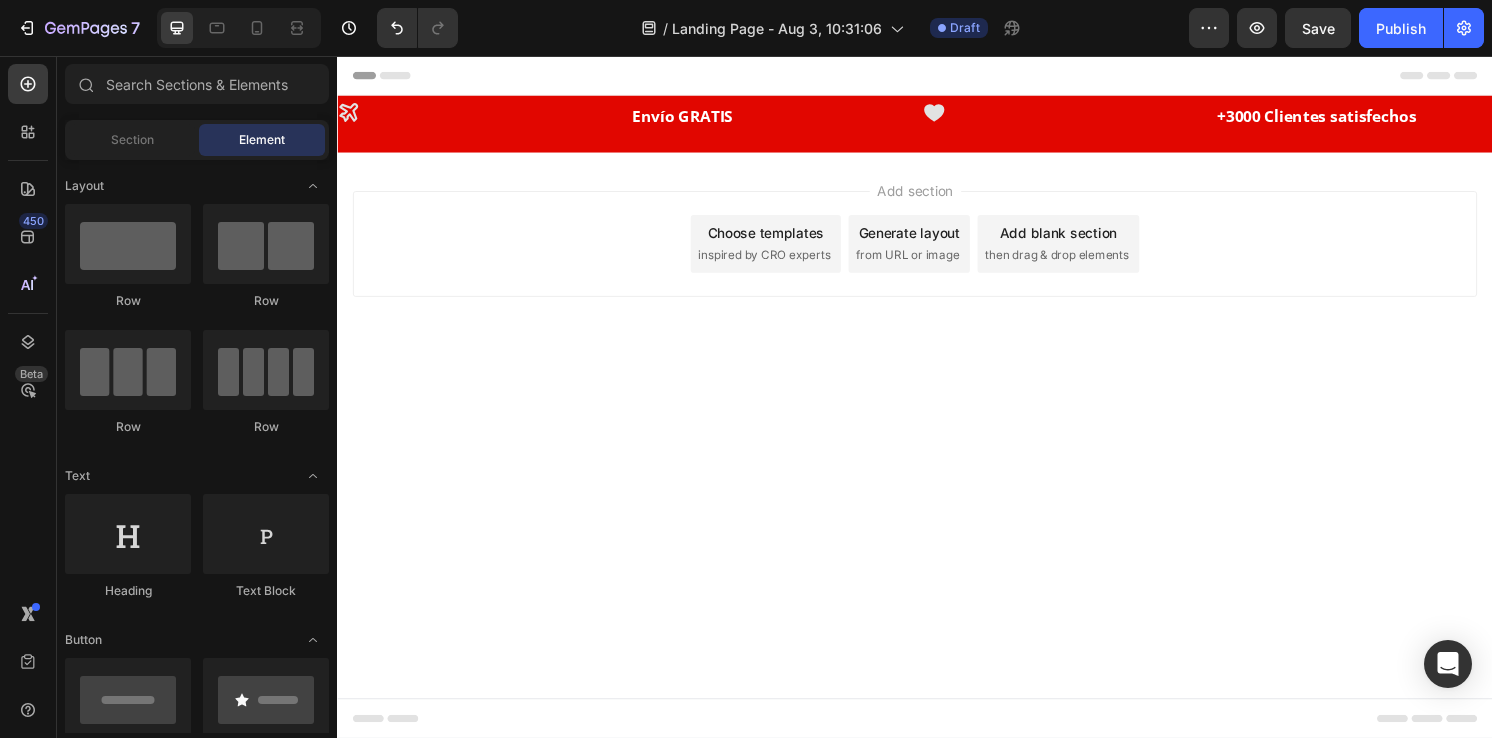 click on "Add section Choose templates inspired by CRO experts Generate layout from URL or image Add blank section then drag & drop elements" at bounding box center [937, 279] 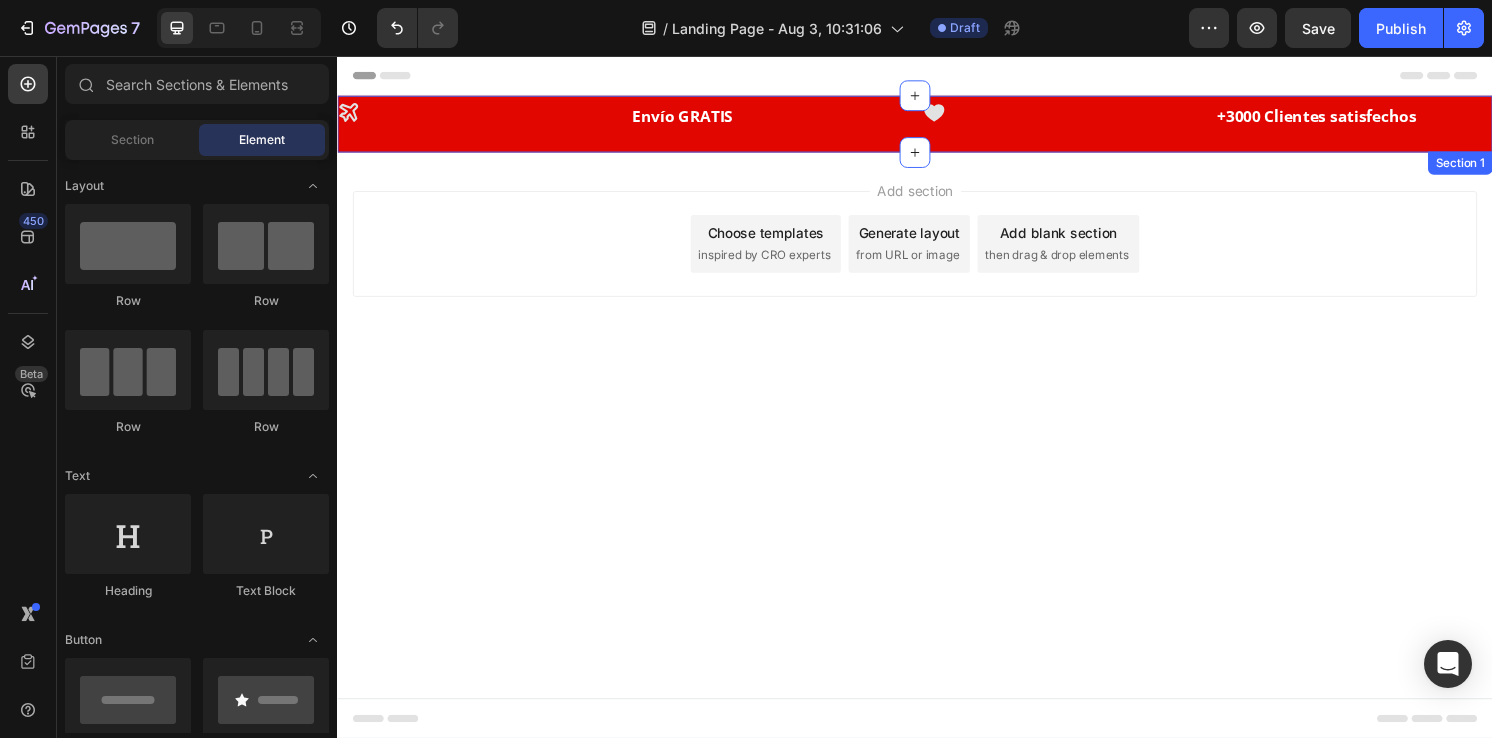 click on "Envío GRATIS" at bounding box center (785, 118) 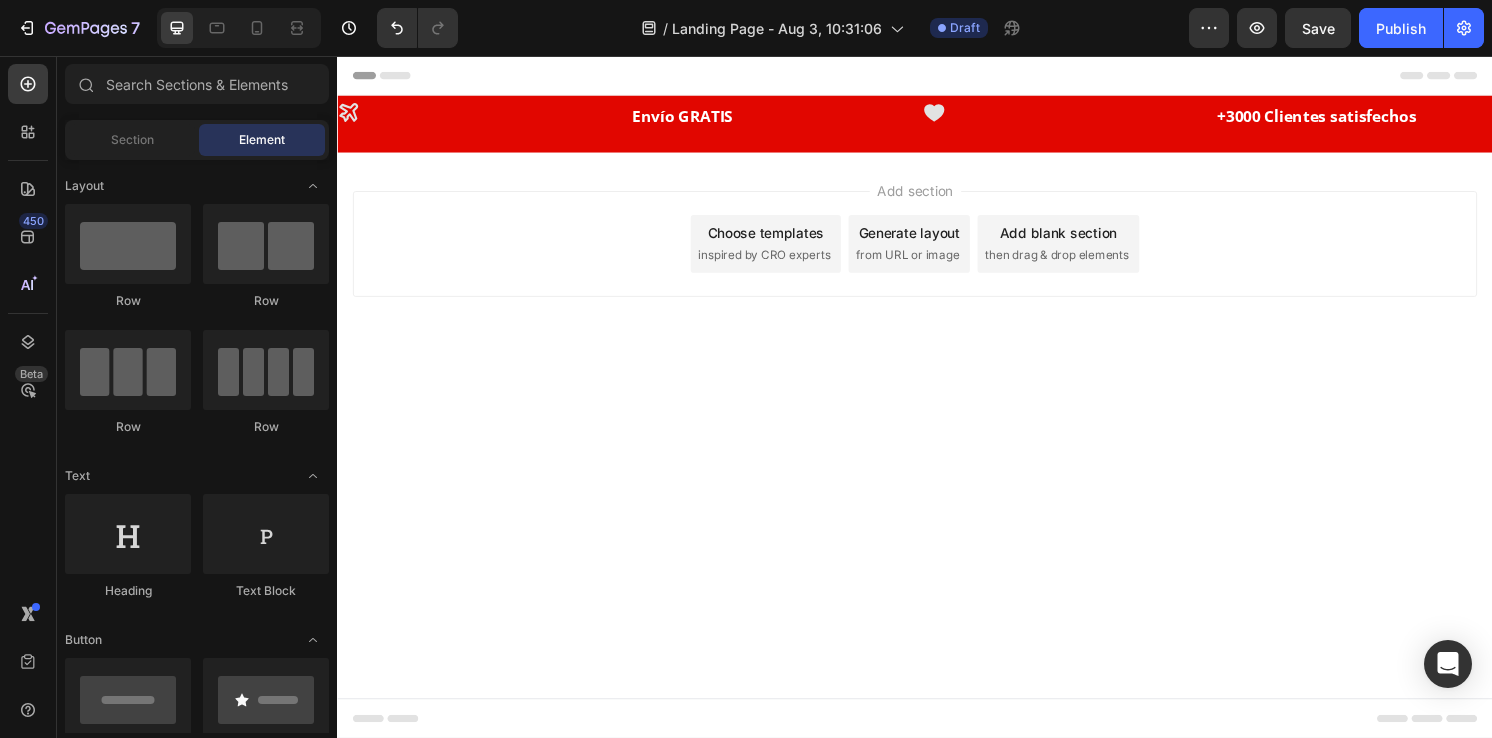click on "Header
Icon Envío GRATIS Text Block
Icon +3000 Clientes satisfechos Text Block Row Section 1 Root Start with Sections from sidebar Add sections Add elements Start with Generating from URL or image Add section Choose templates inspired by CRO experts Generate layout from URL or image Add blank section then drag & drop elements Footer" at bounding box center [937, 410] 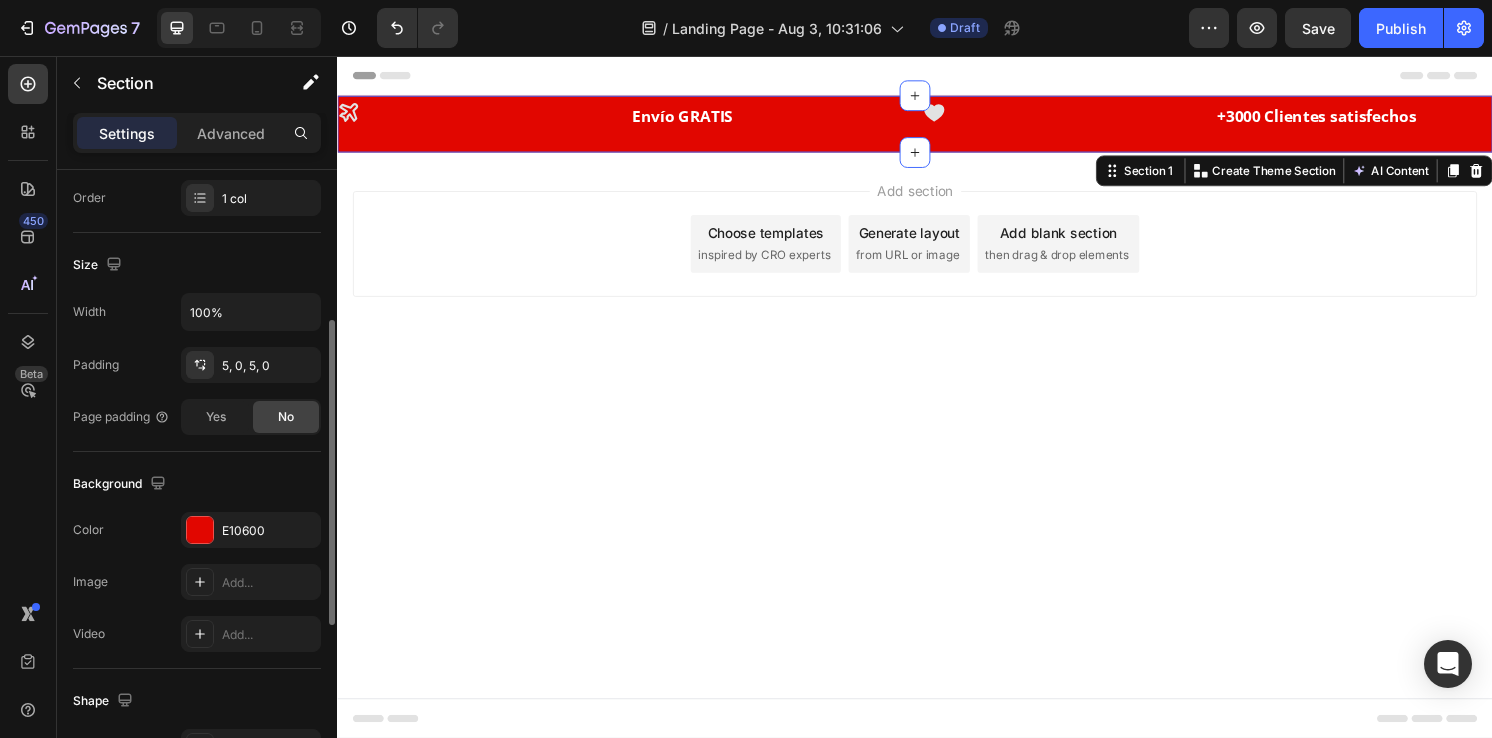 scroll, scrollTop: 312, scrollLeft: 0, axis: vertical 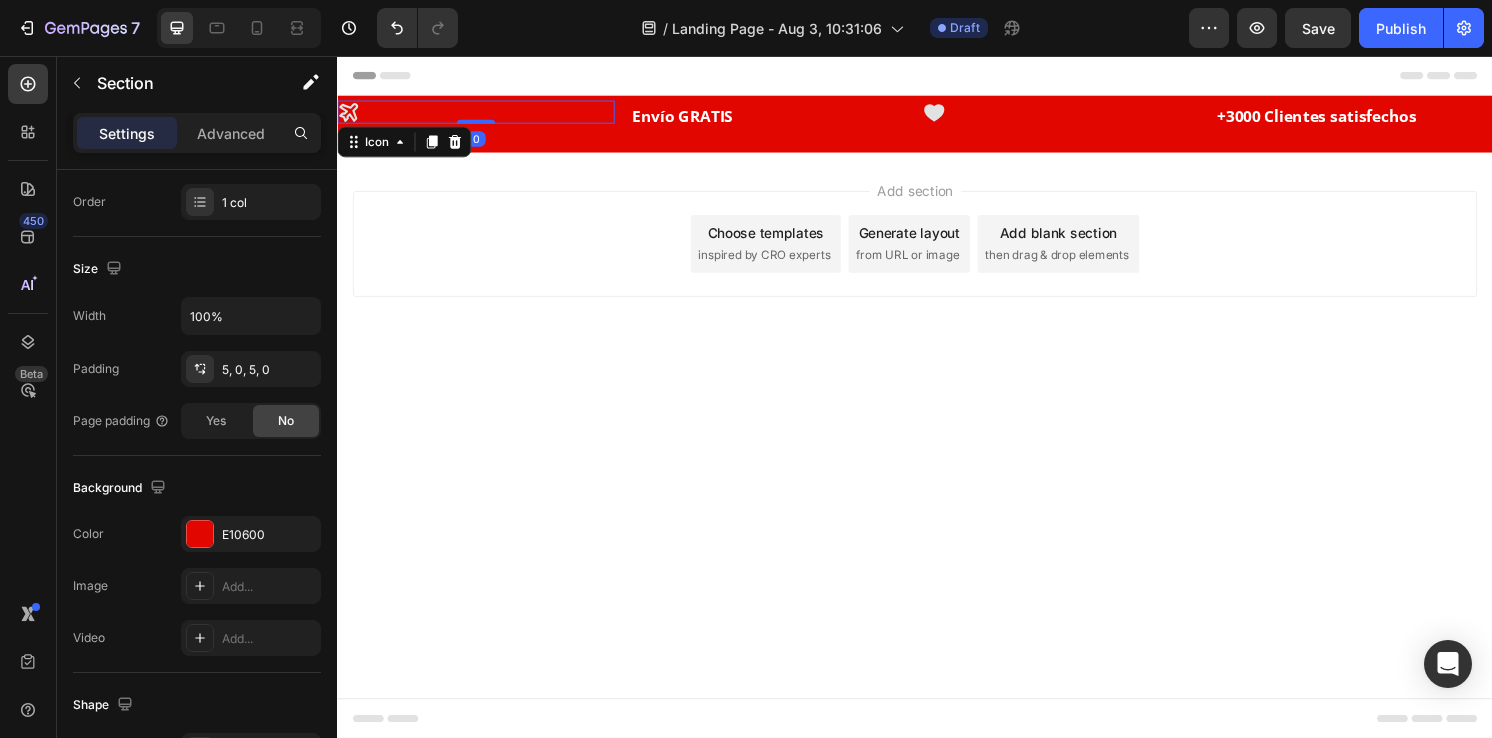 click on "Icon   0" at bounding box center [481, 114] 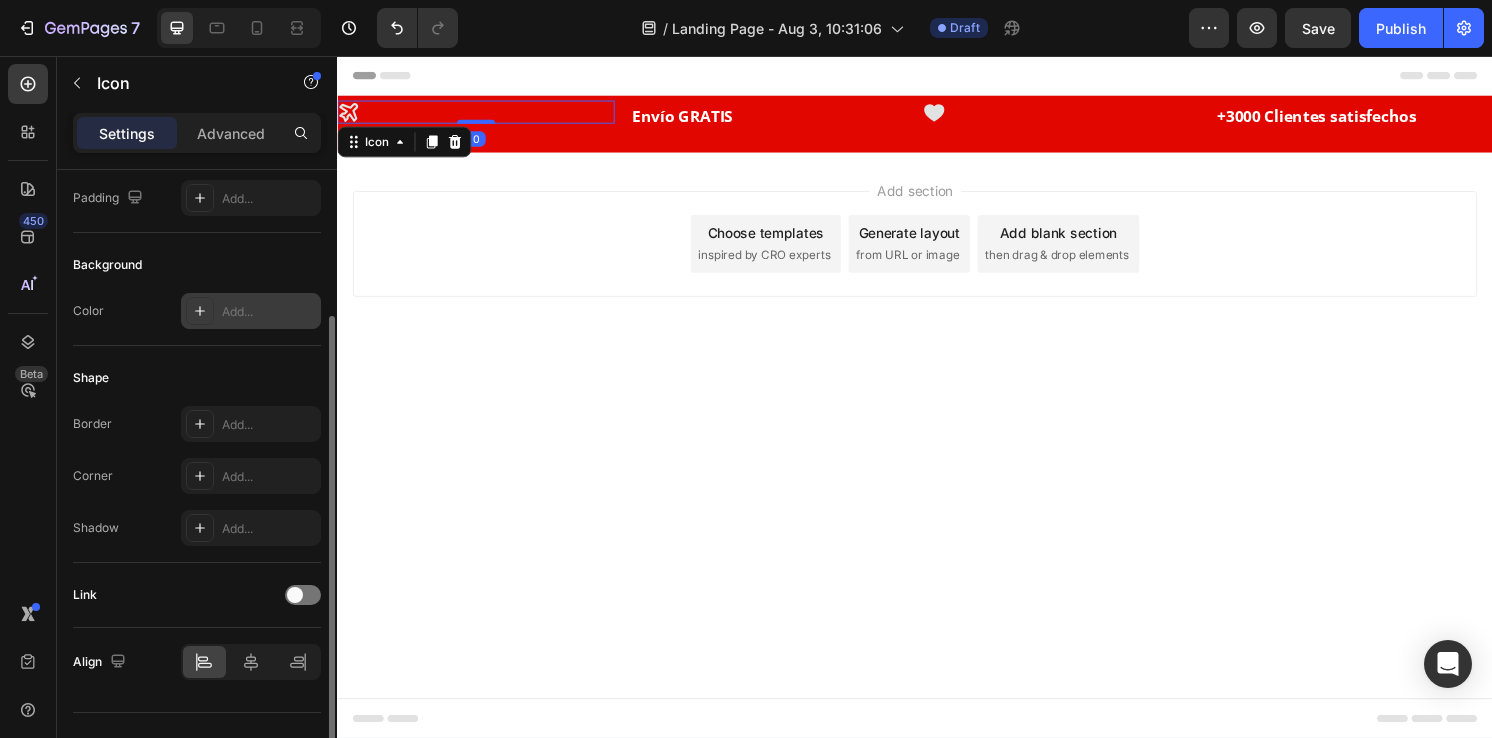 scroll, scrollTop: 244, scrollLeft: 0, axis: vertical 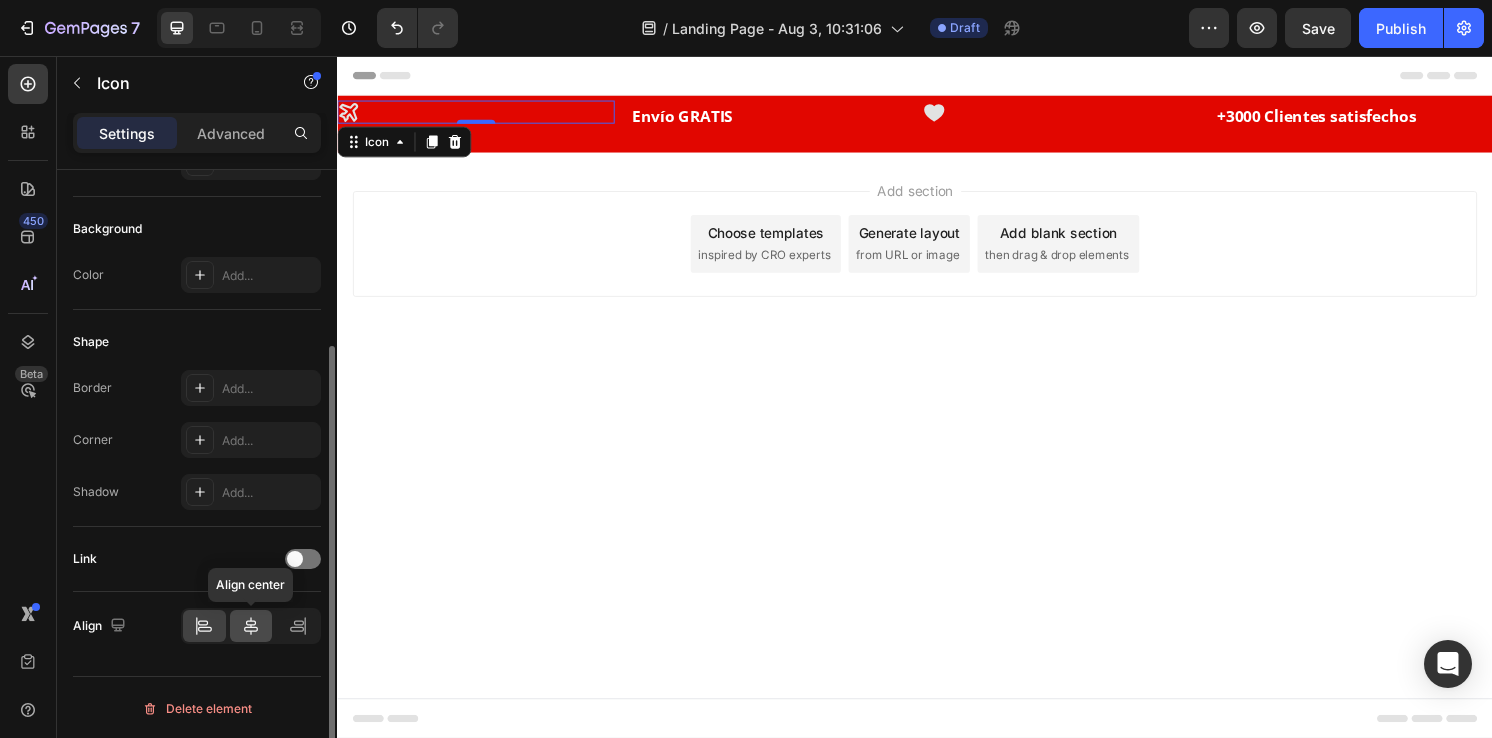 click 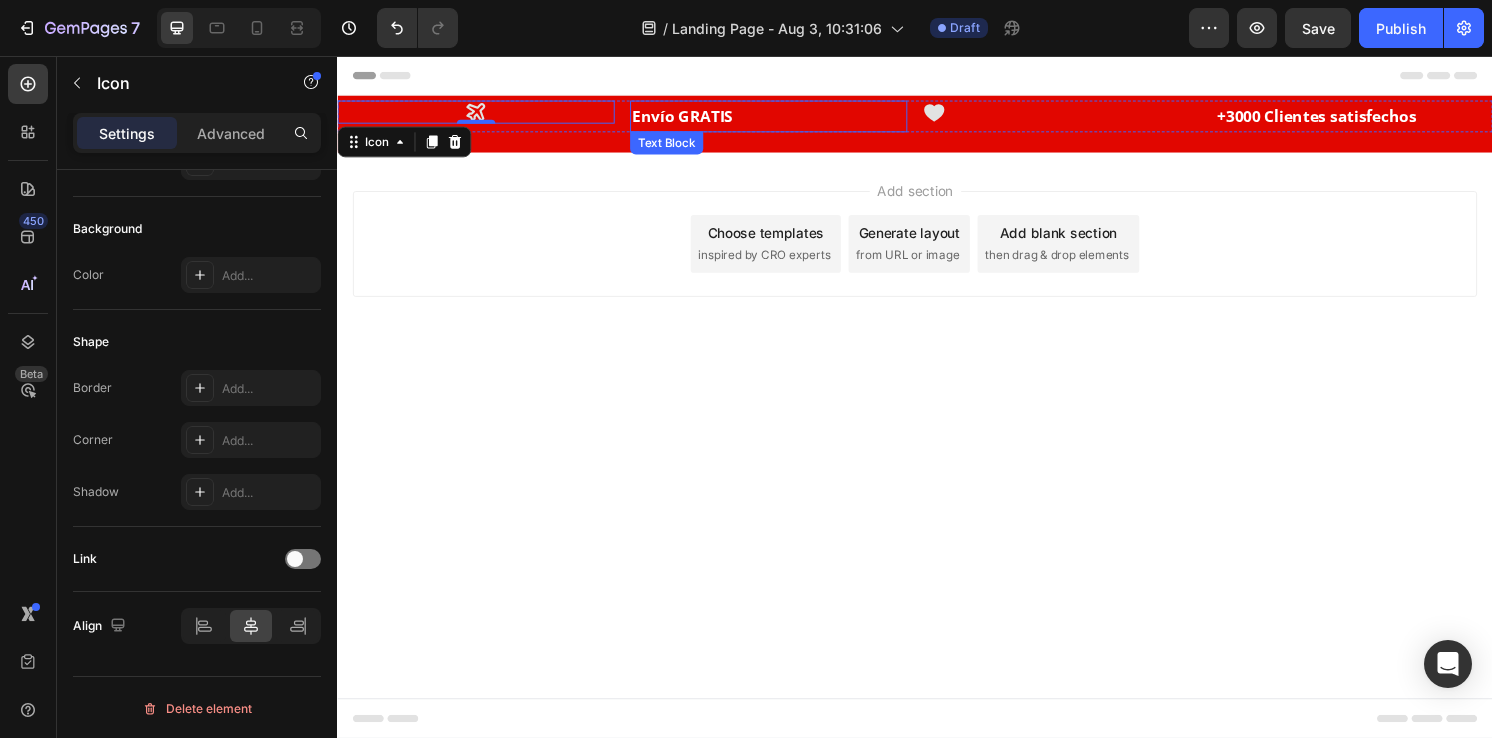 click on "Envío GRATIS" at bounding box center (695, 118) 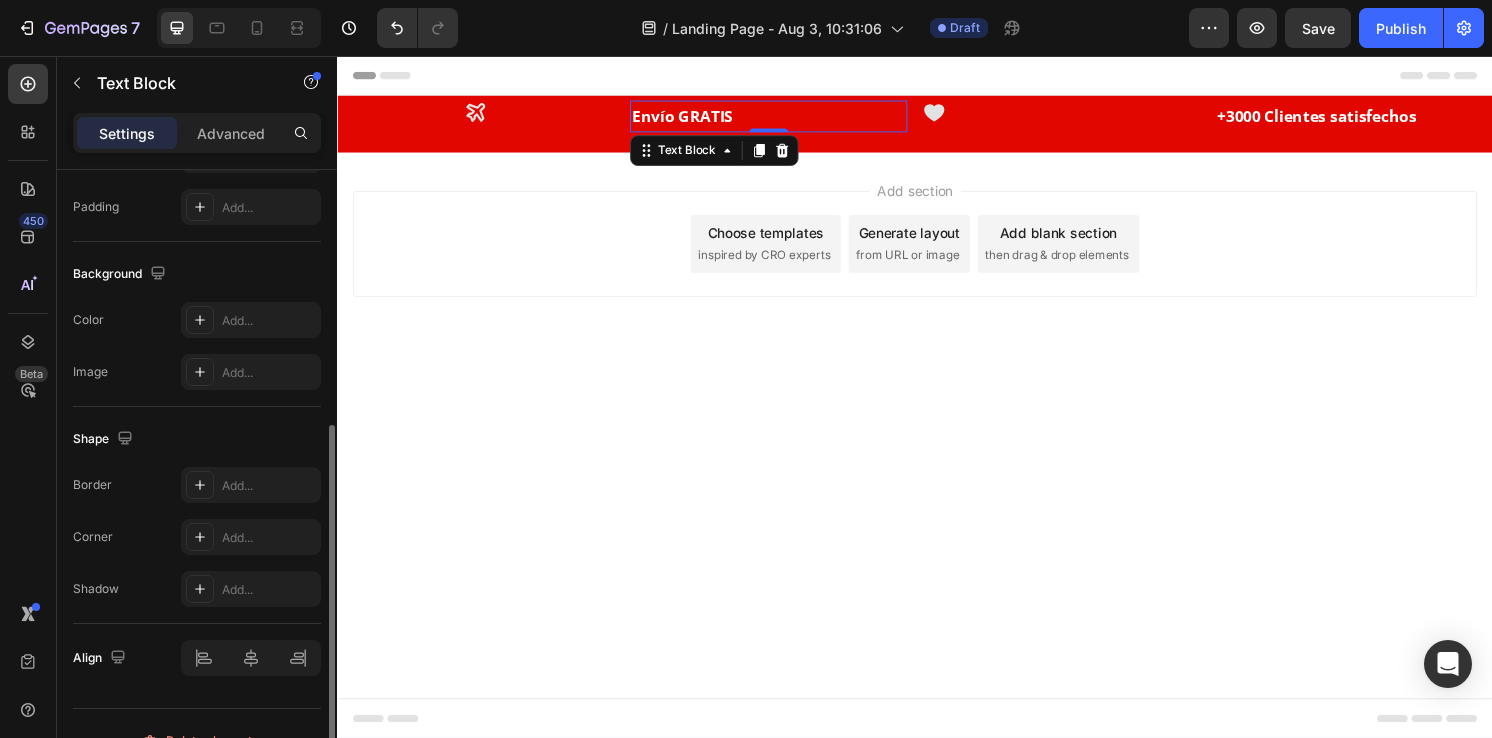 scroll, scrollTop: 558, scrollLeft: 0, axis: vertical 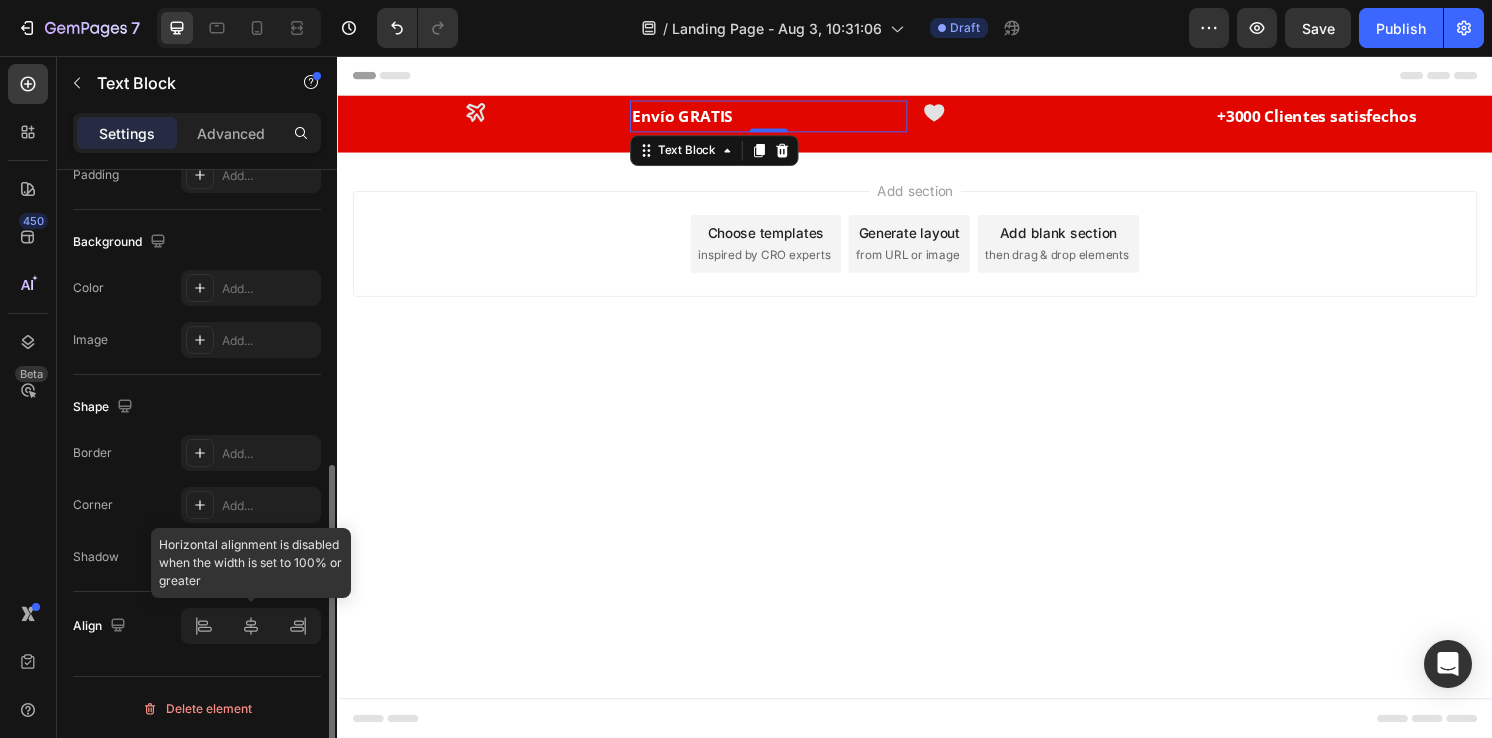 click 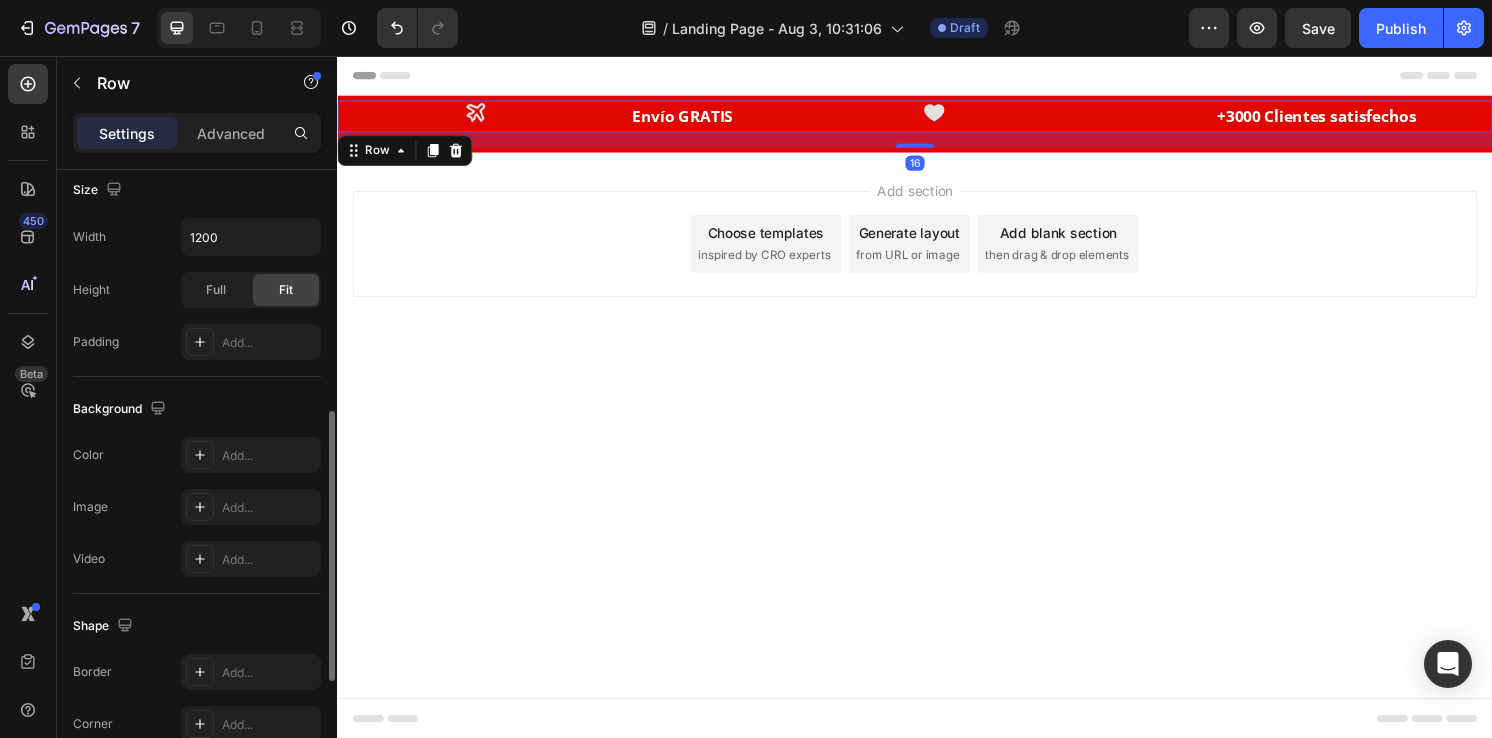 click on "Icon" at bounding box center (1089, 118) 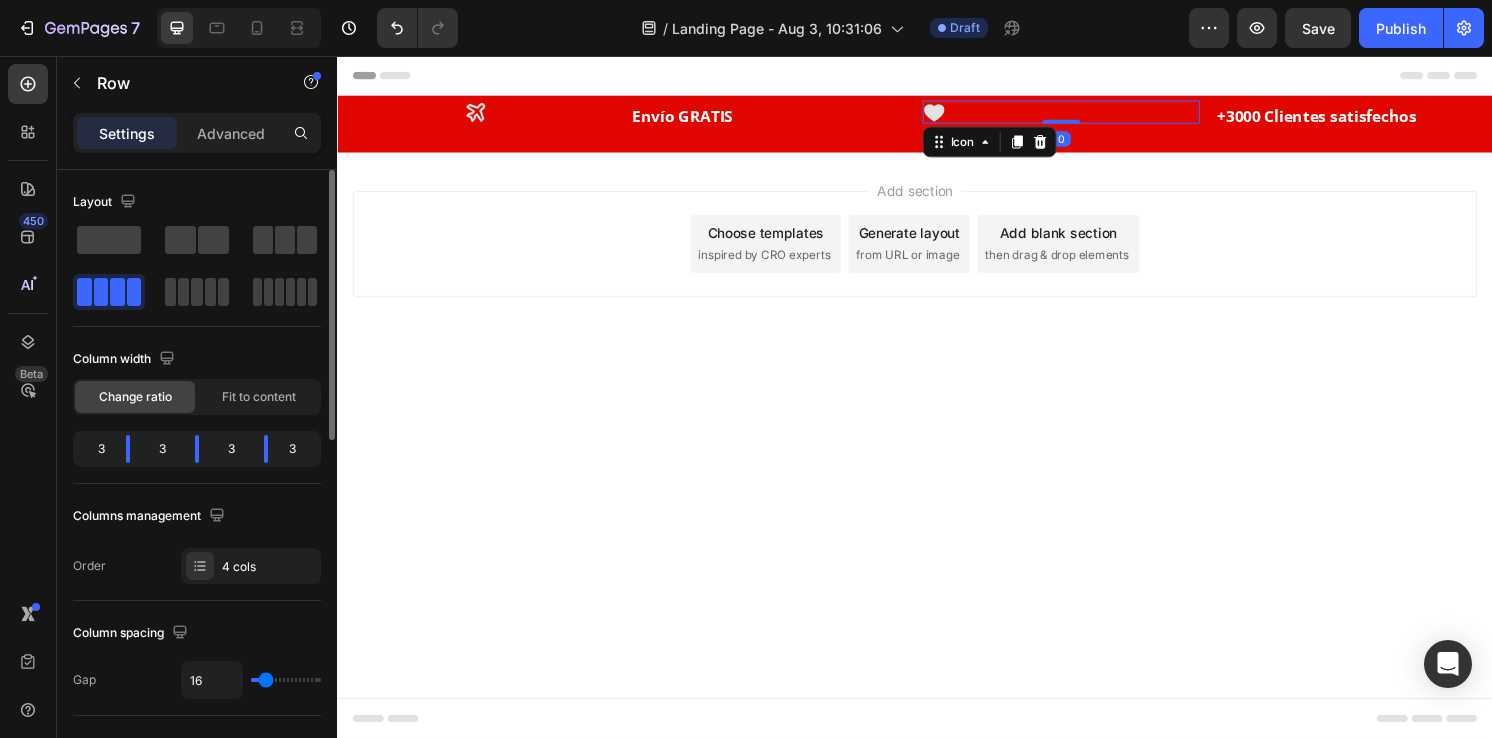 click on "Icon   0" at bounding box center (1089, 114) 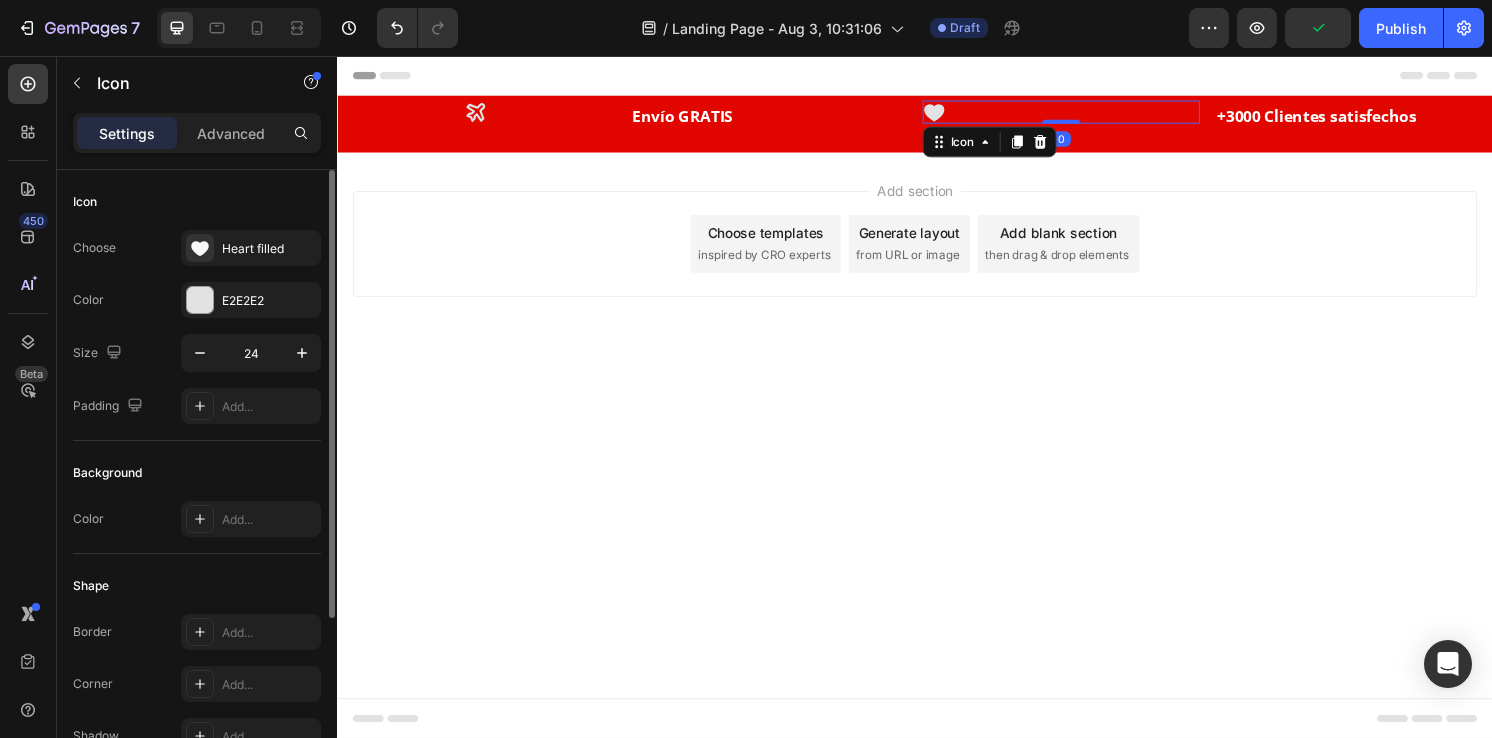 scroll, scrollTop: 244, scrollLeft: 0, axis: vertical 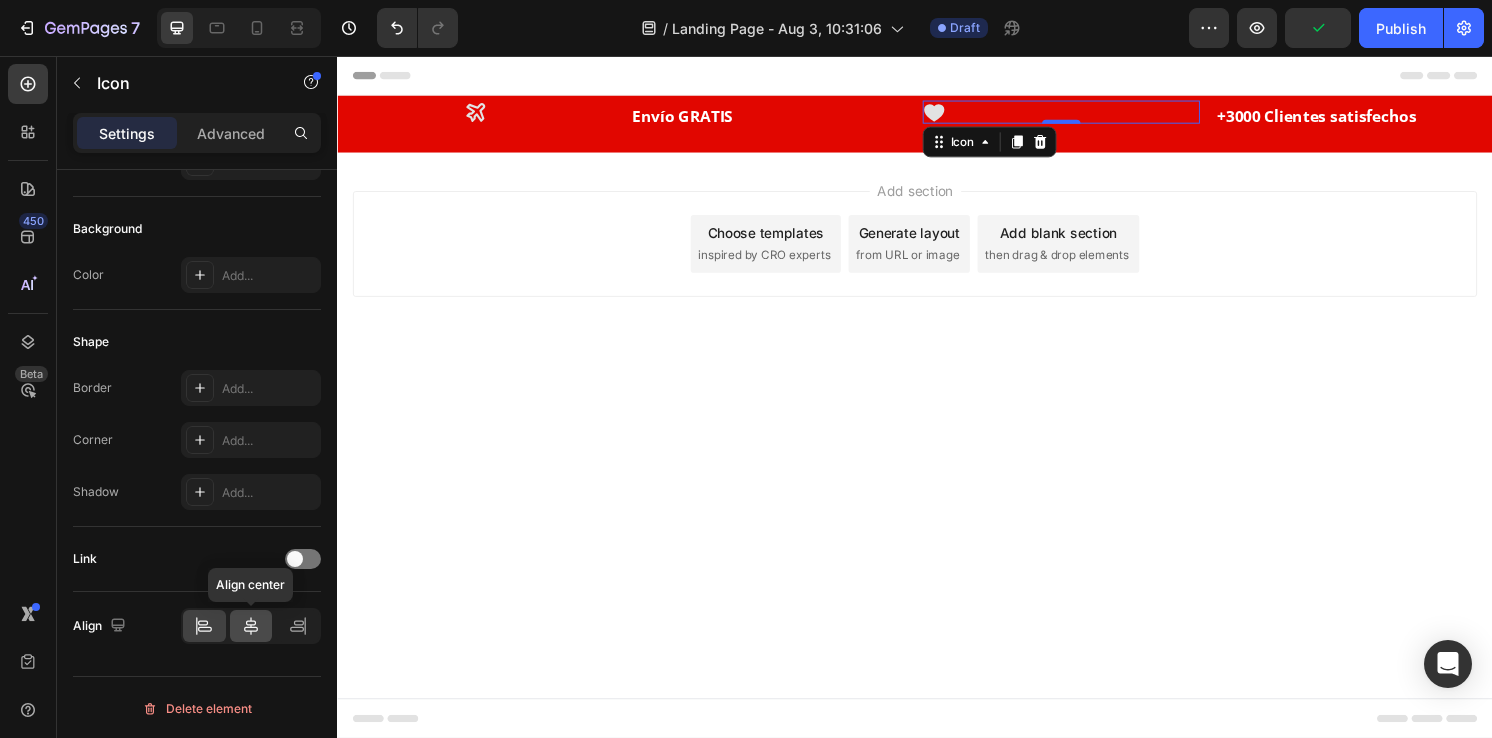 click 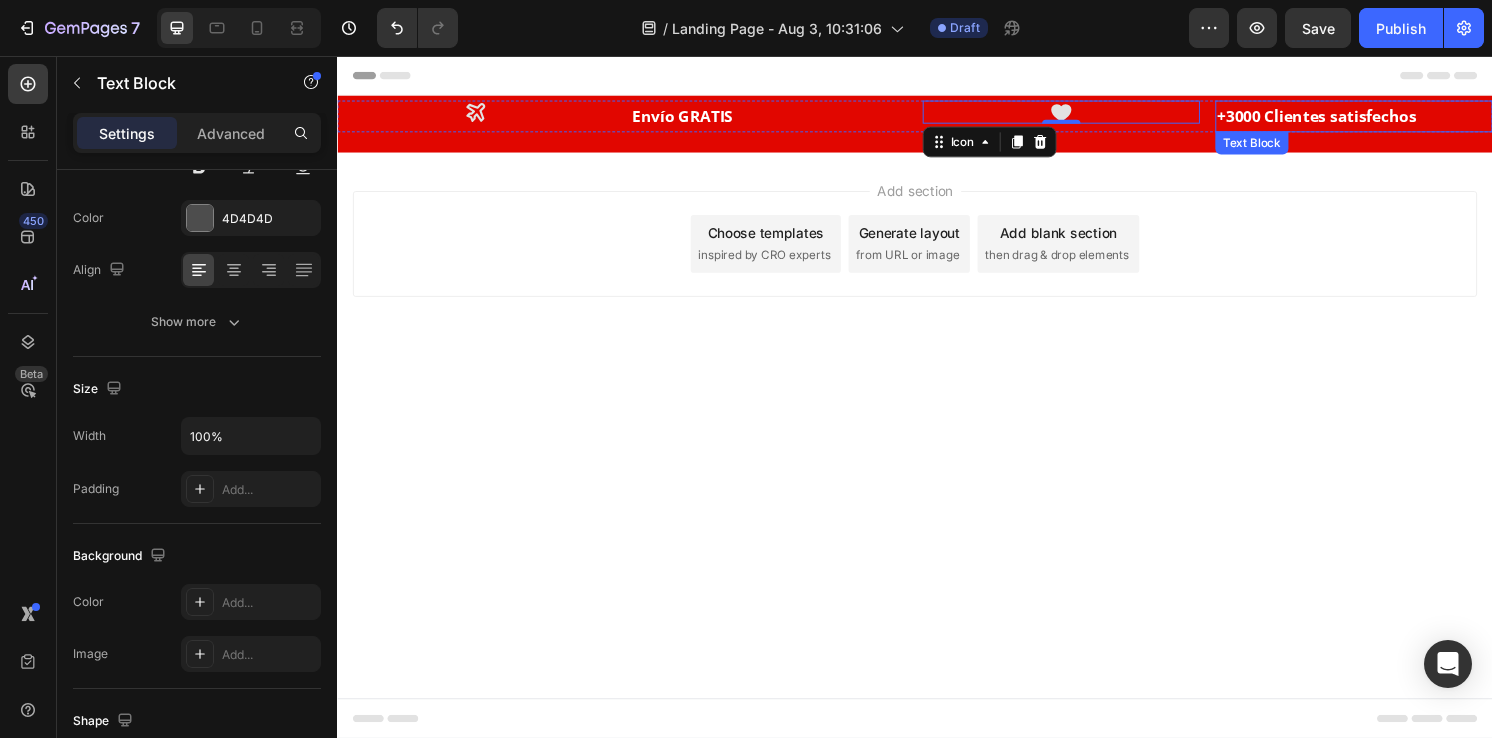 click on "+3000 Clientes satisfechos" at bounding box center (1354, 118) 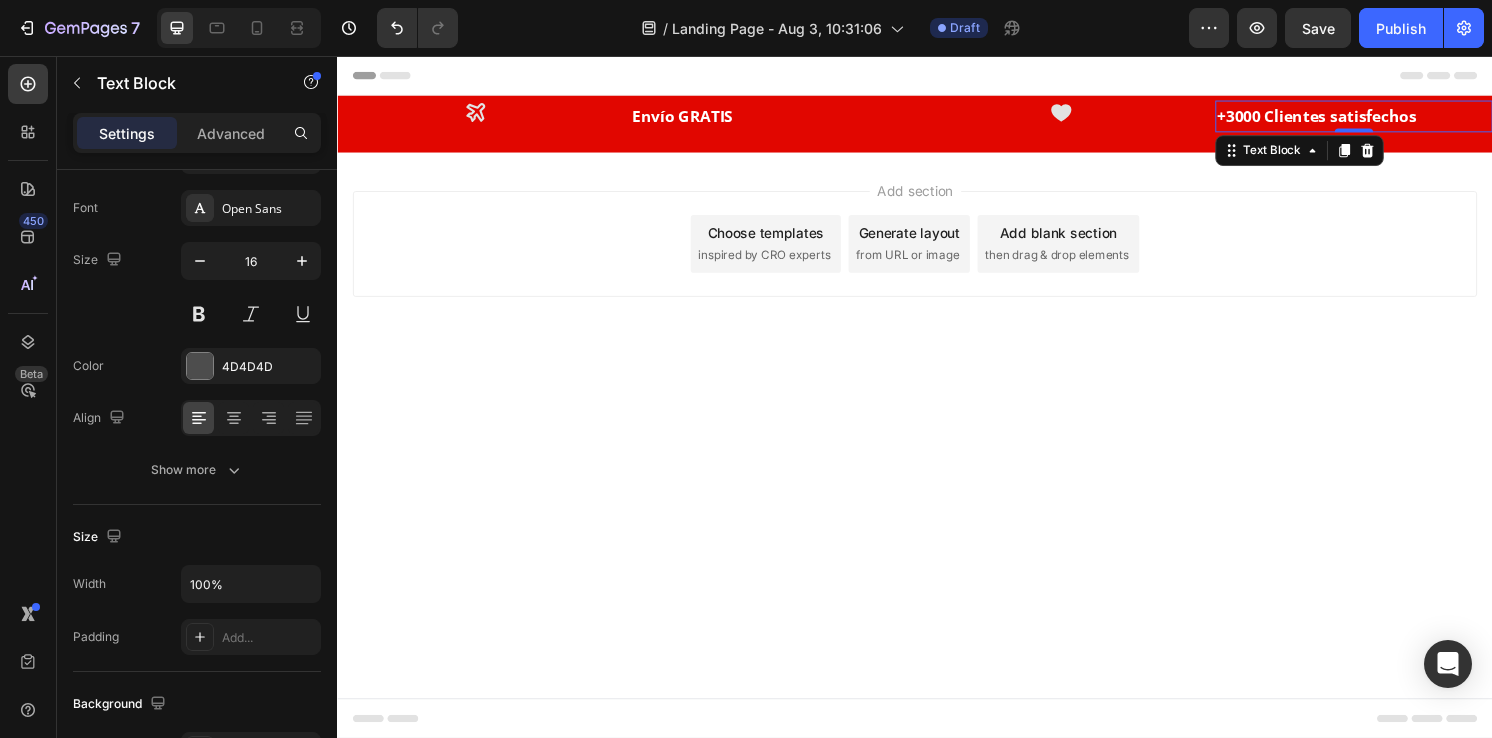 scroll, scrollTop: 0, scrollLeft: 0, axis: both 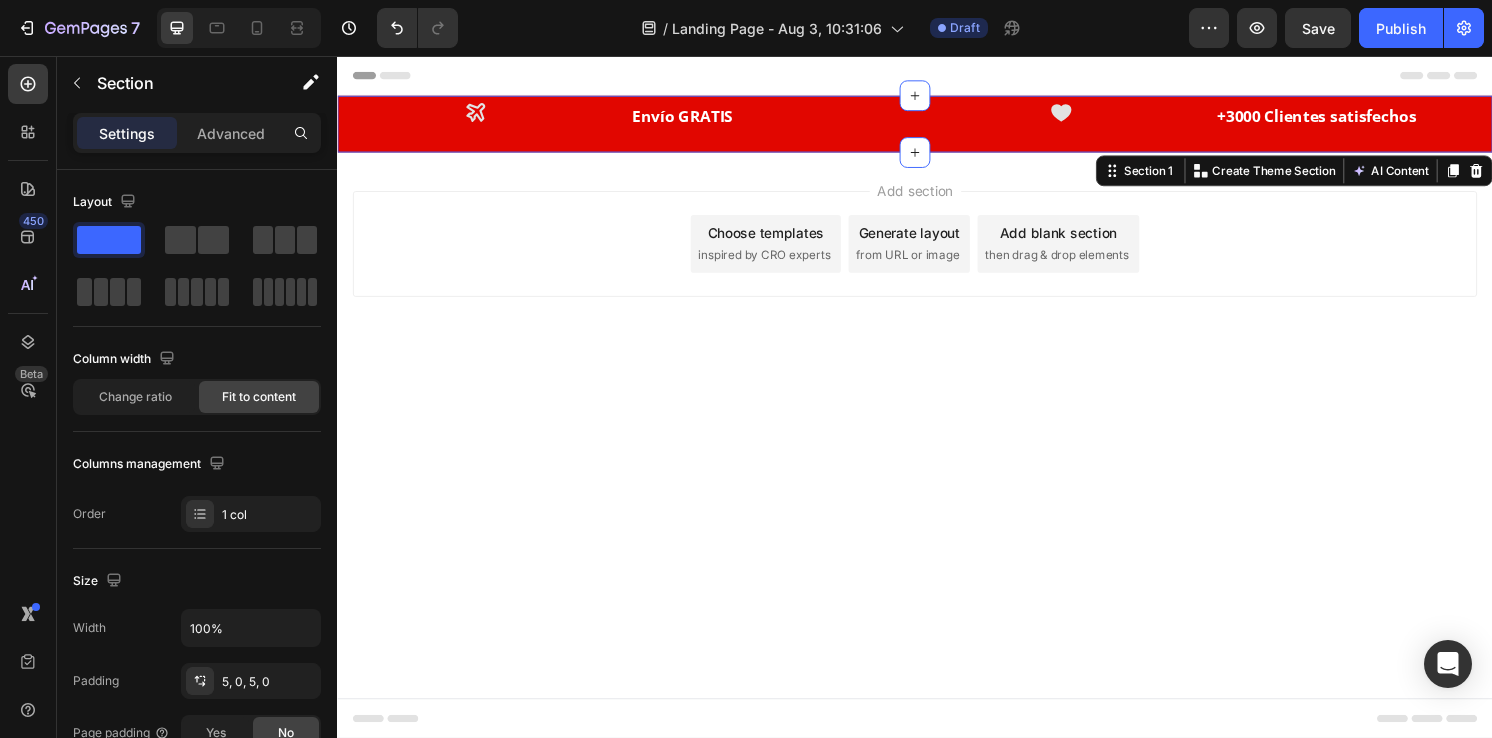 click on "Icon Envío GRATIS Text Block
Icon +3000 Clientes satisfechos Text Block Row" at bounding box center [937, 126] 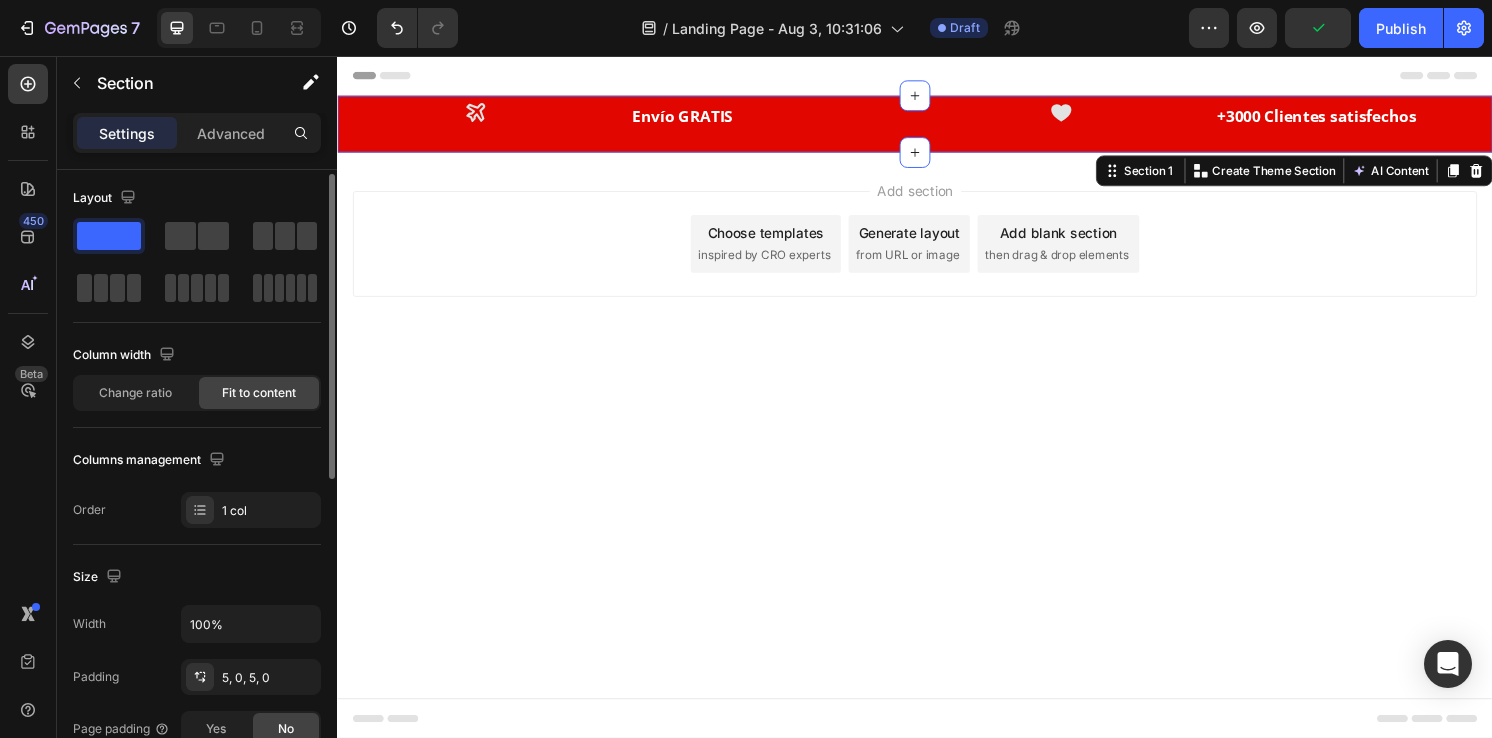 scroll, scrollTop: 6, scrollLeft: 0, axis: vertical 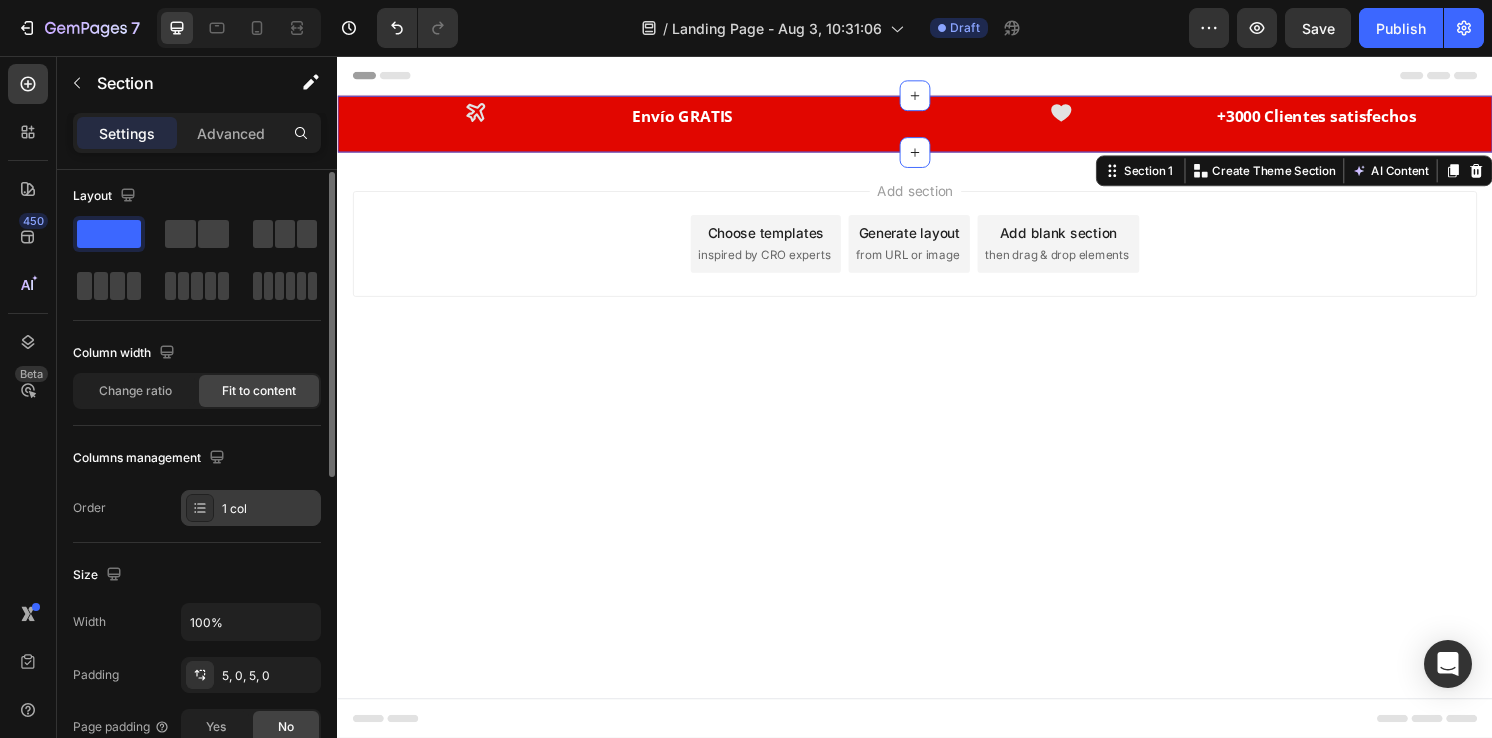 click at bounding box center (200, 508) 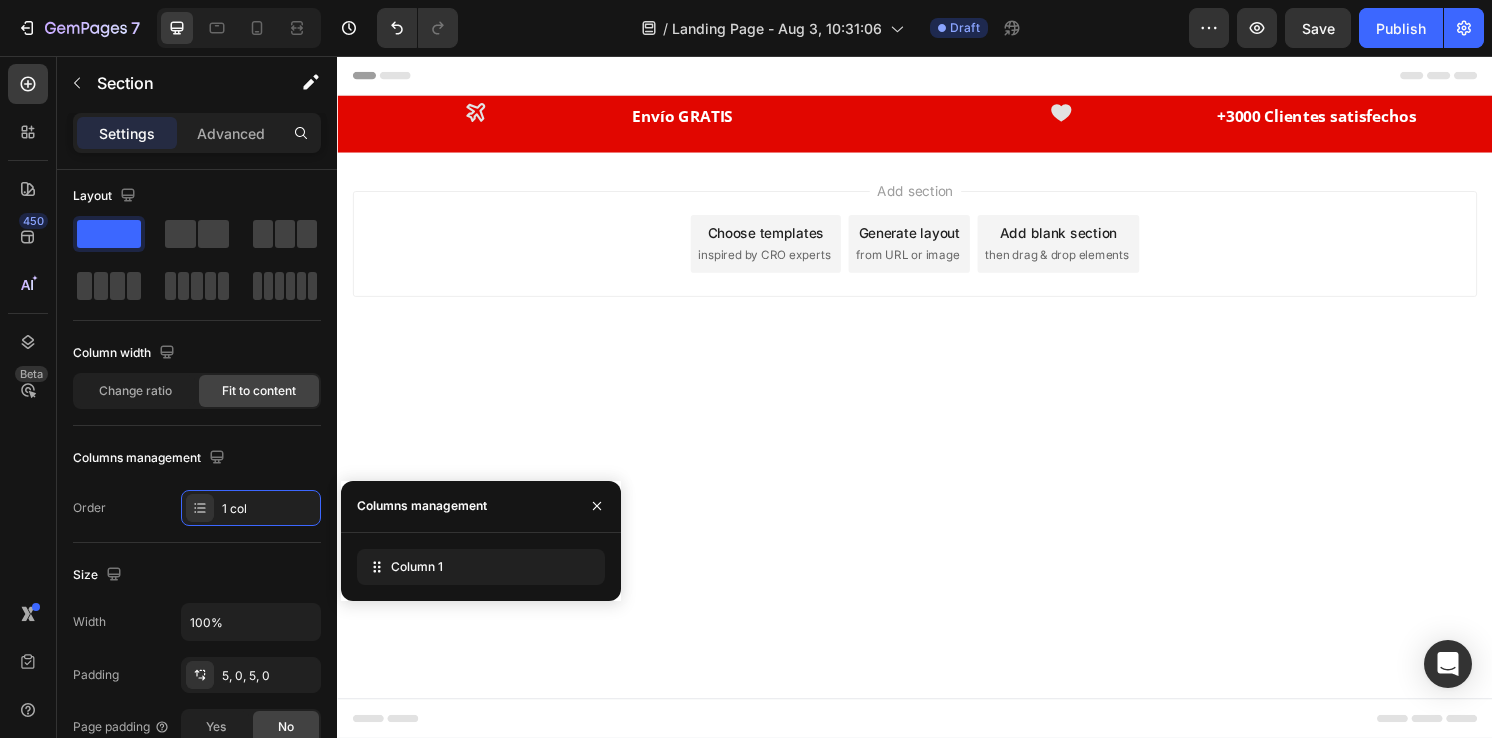 click on "Header
Icon Envío GRATIS Text Block
Icon +3000 Clientes satisfechos Text Block Row Section 1 Root Start with Sections from sidebar Add sections Add elements Start with Generating from URL or image Add section Choose templates inspired by CRO experts Generate layout from URL or image Add blank section then drag & drop elements Footer" at bounding box center (937, 410) 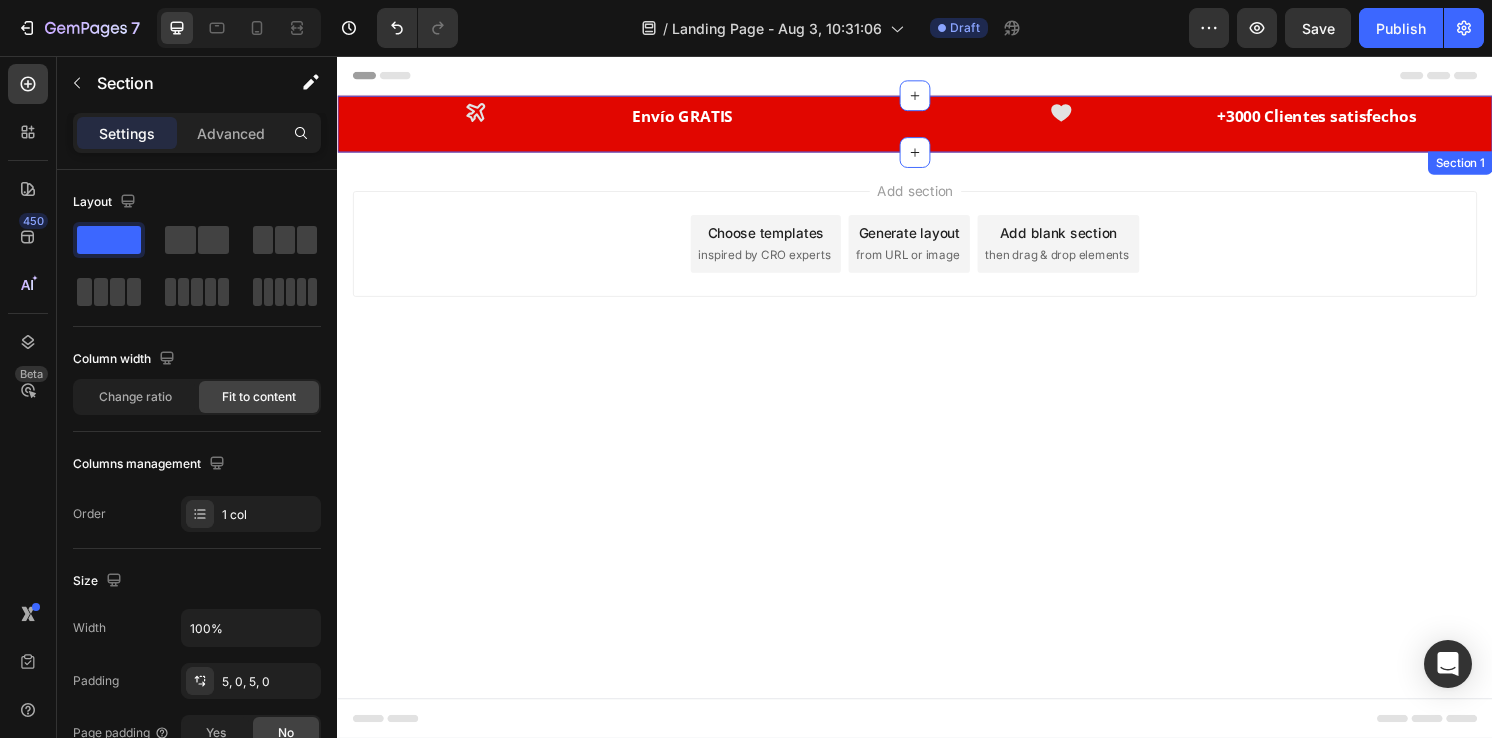 click on "Icon Envío GRATIS Text Block
Icon +3000 Clientes satisfechos Text Block Row" at bounding box center [937, 126] 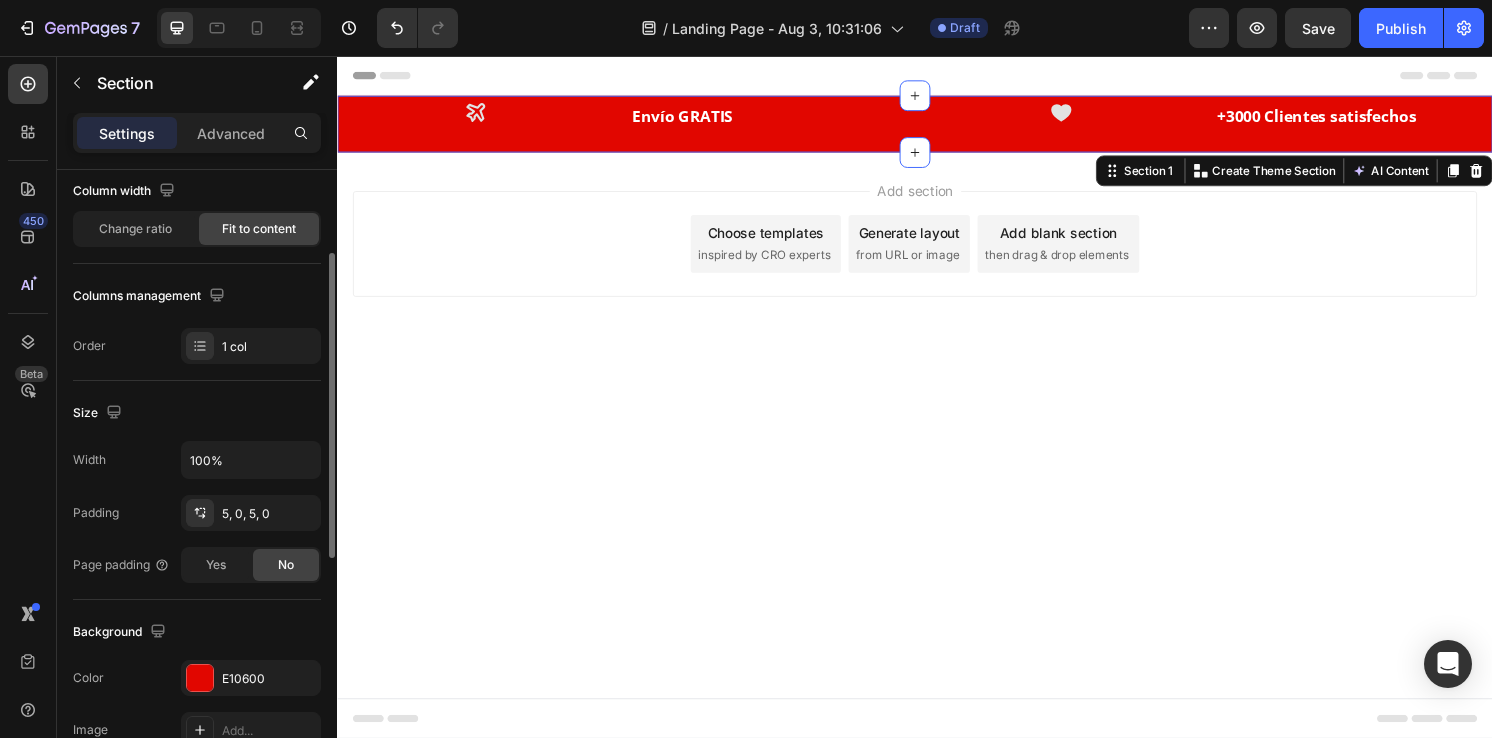 scroll, scrollTop: 173, scrollLeft: 0, axis: vertical 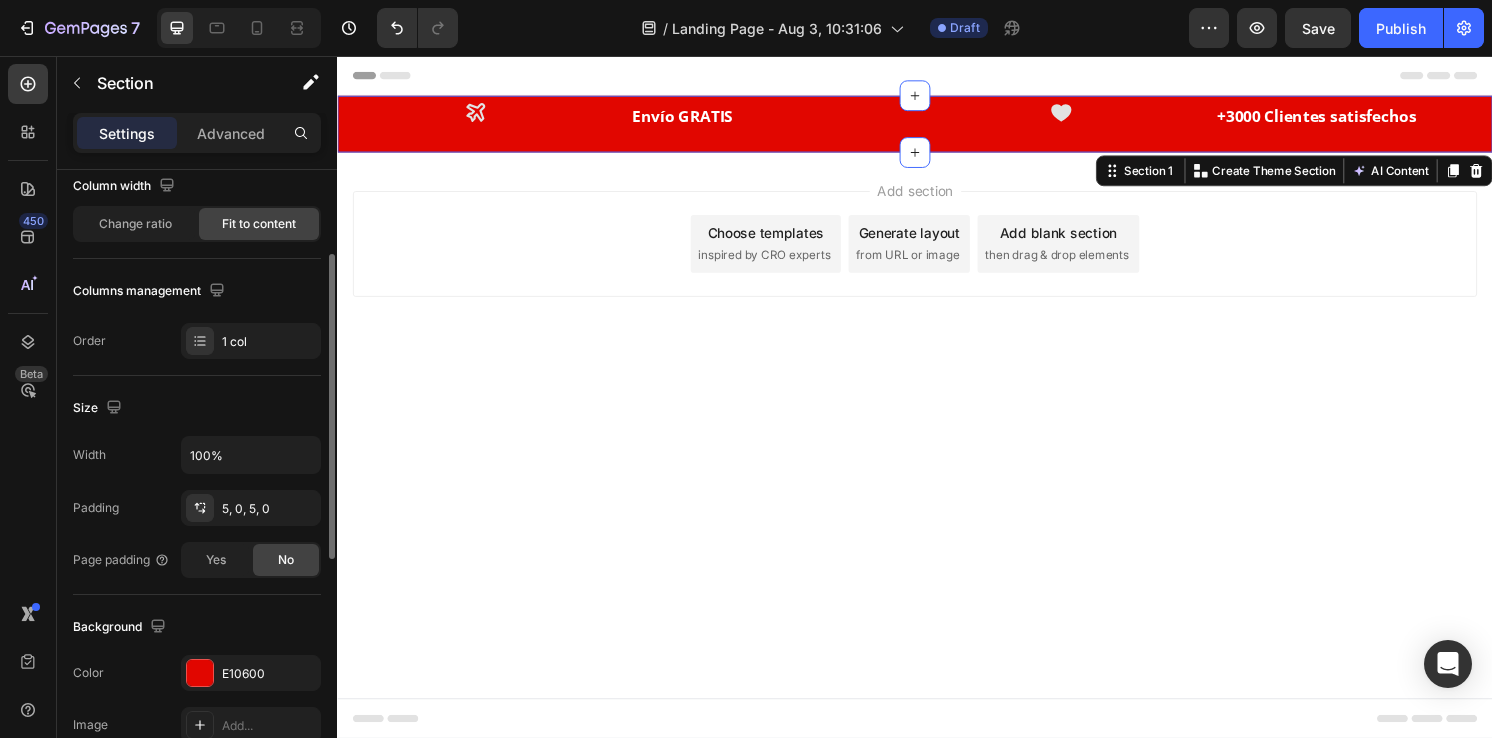 click on "Width 100% Padding 5, 0, 5, 0 Page padding Yes No" at bounding box center [197, 507] 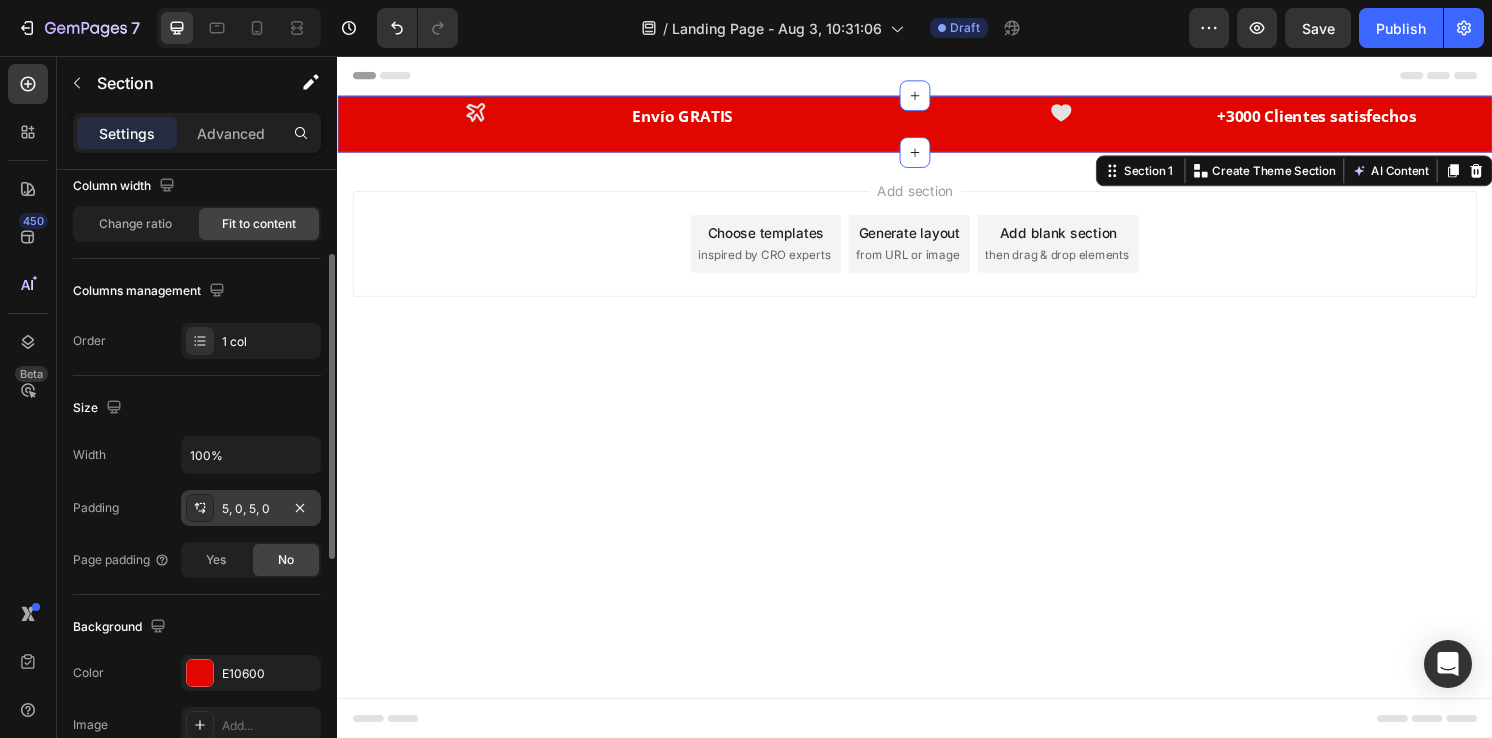 click on "5, 0, 5, 0" at bounding box center [251, 509] 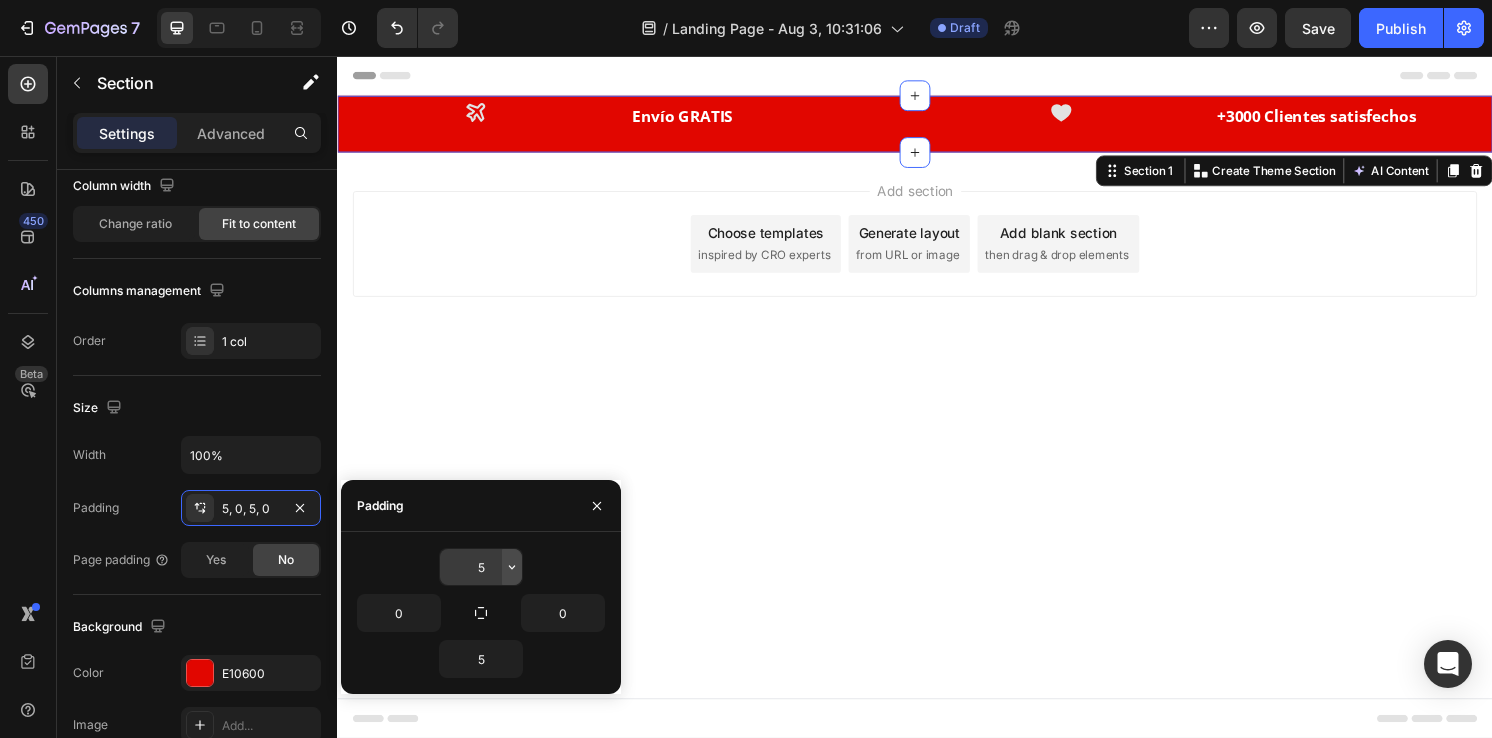 click 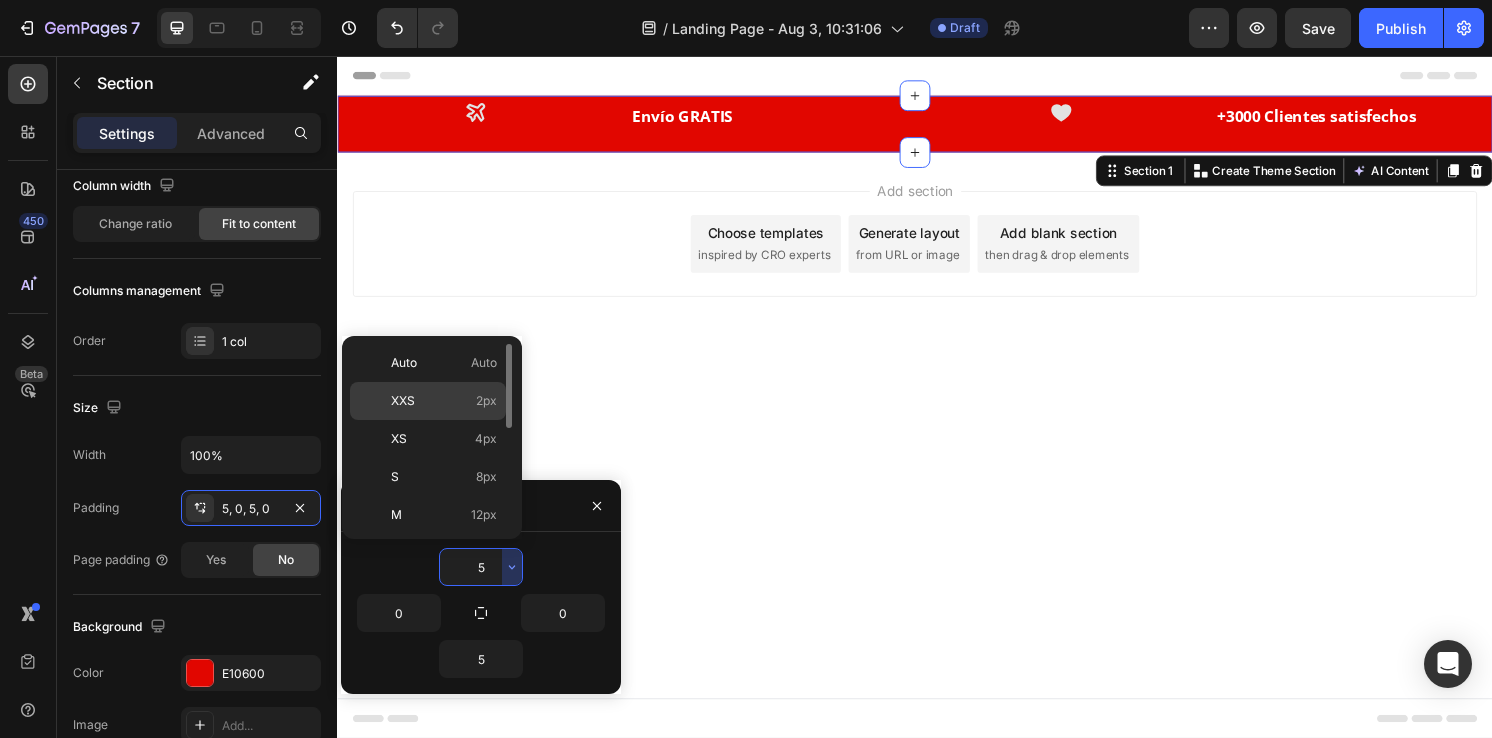 click on "XXS 2px" at bounding box center [444, 401] 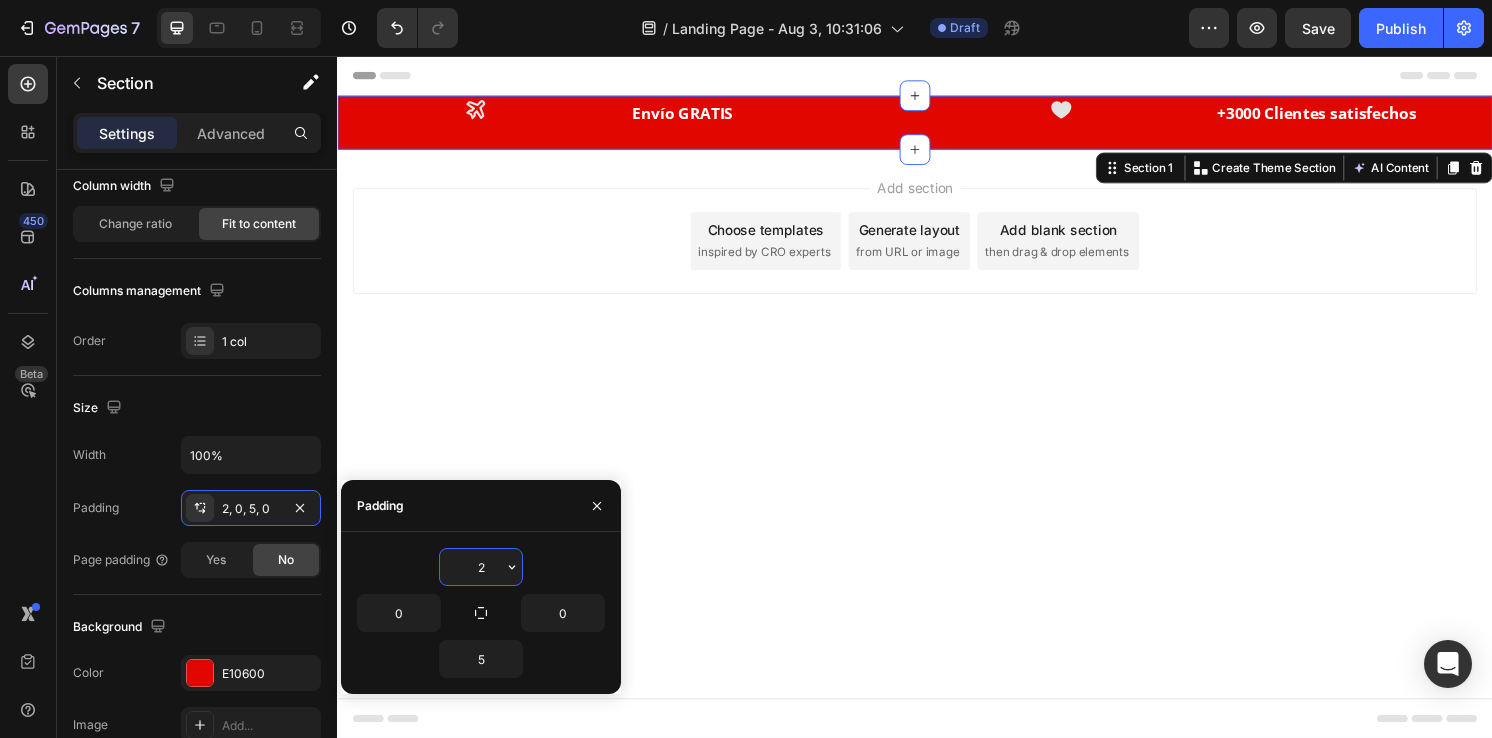 drag, startPoint x: 489, startPoint y: 560, endPoint x: 418, endPoint y: 524, distance: 79.60528 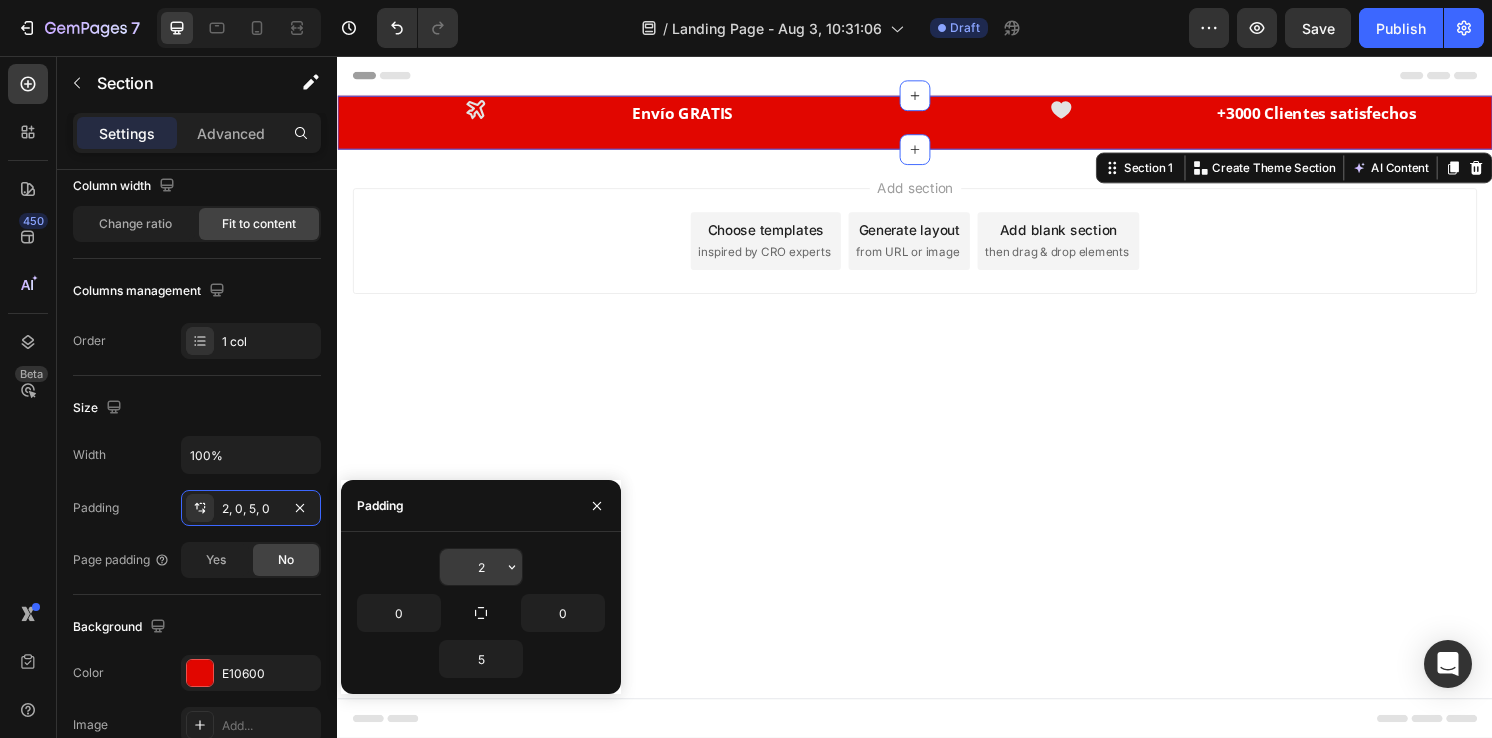 click on "2" at bounding box center (481, 567) 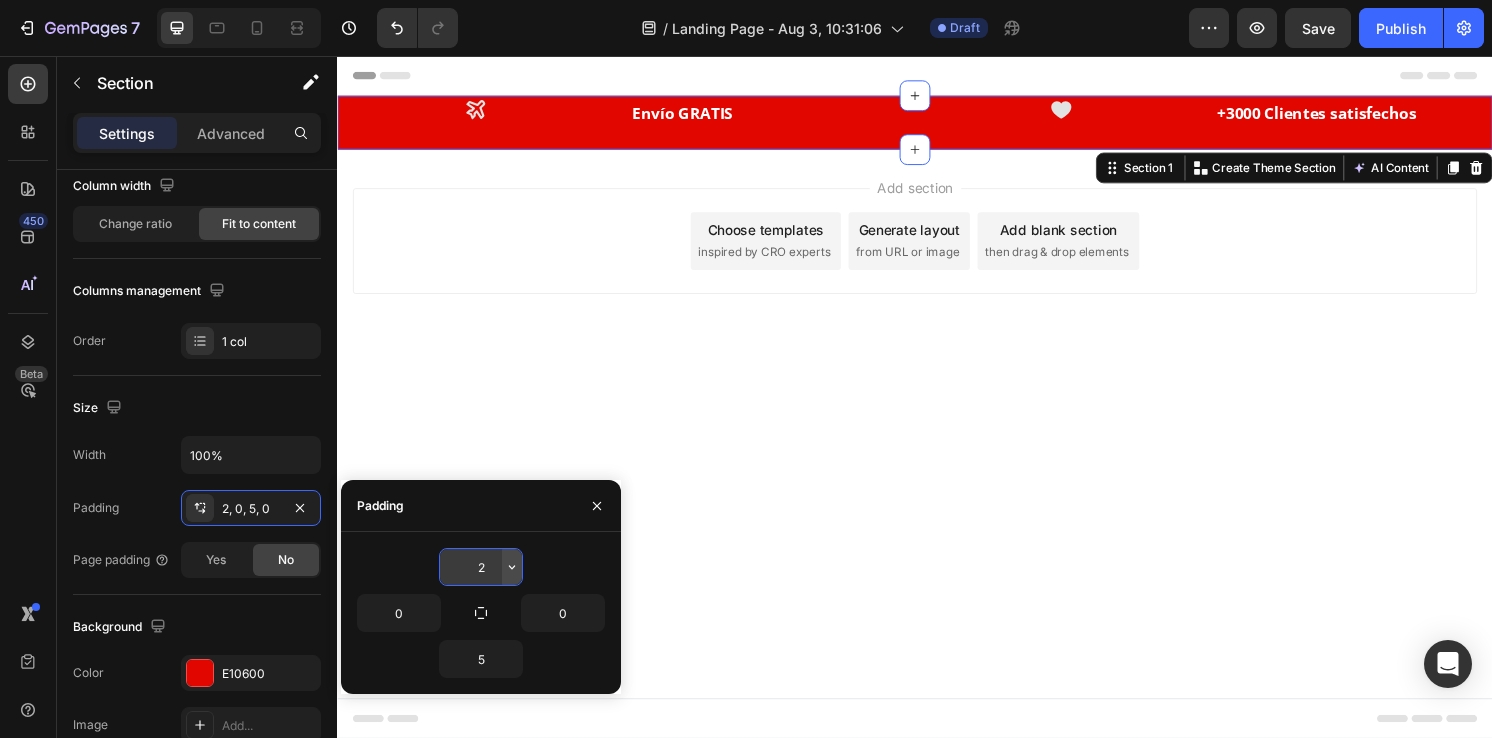 click 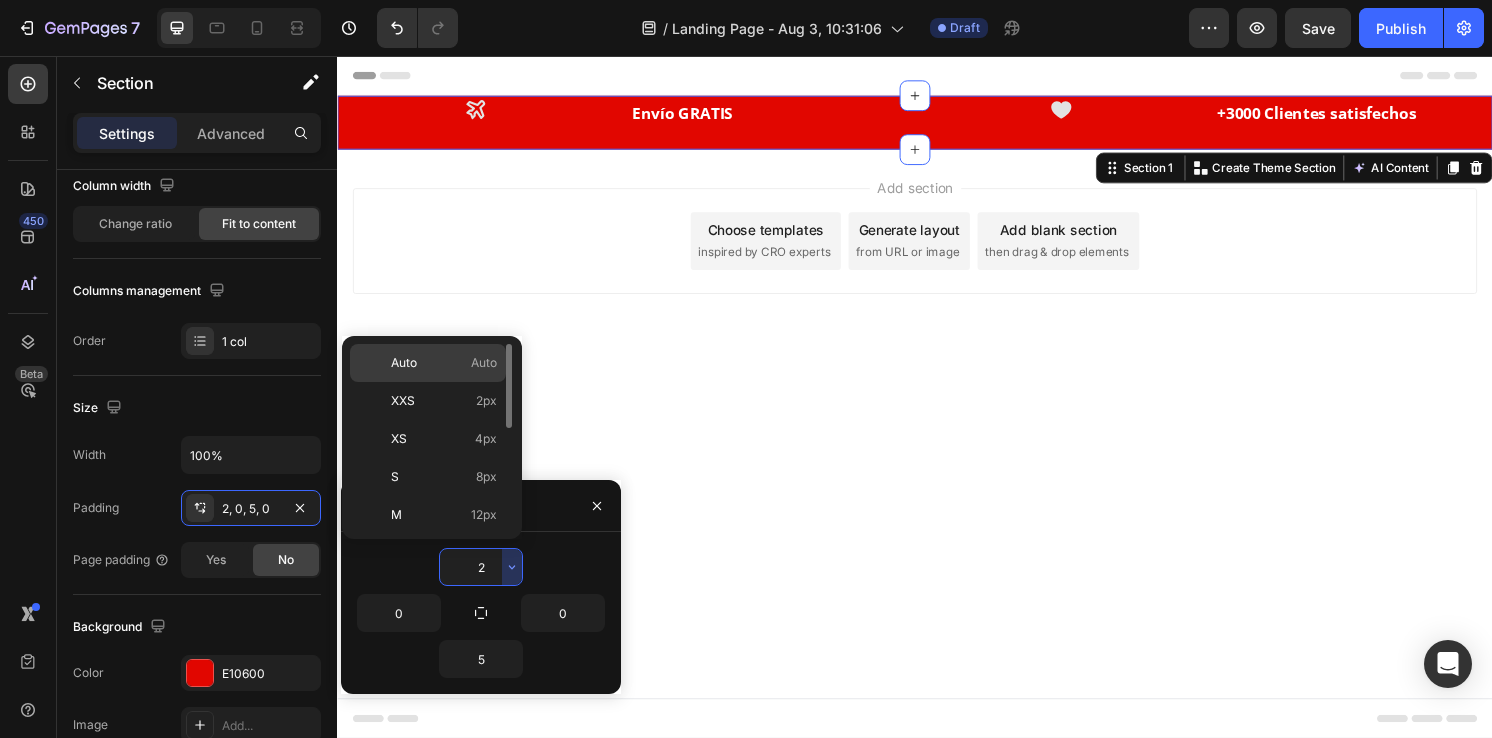 click on "Auto" at bounding box center [484, 363] 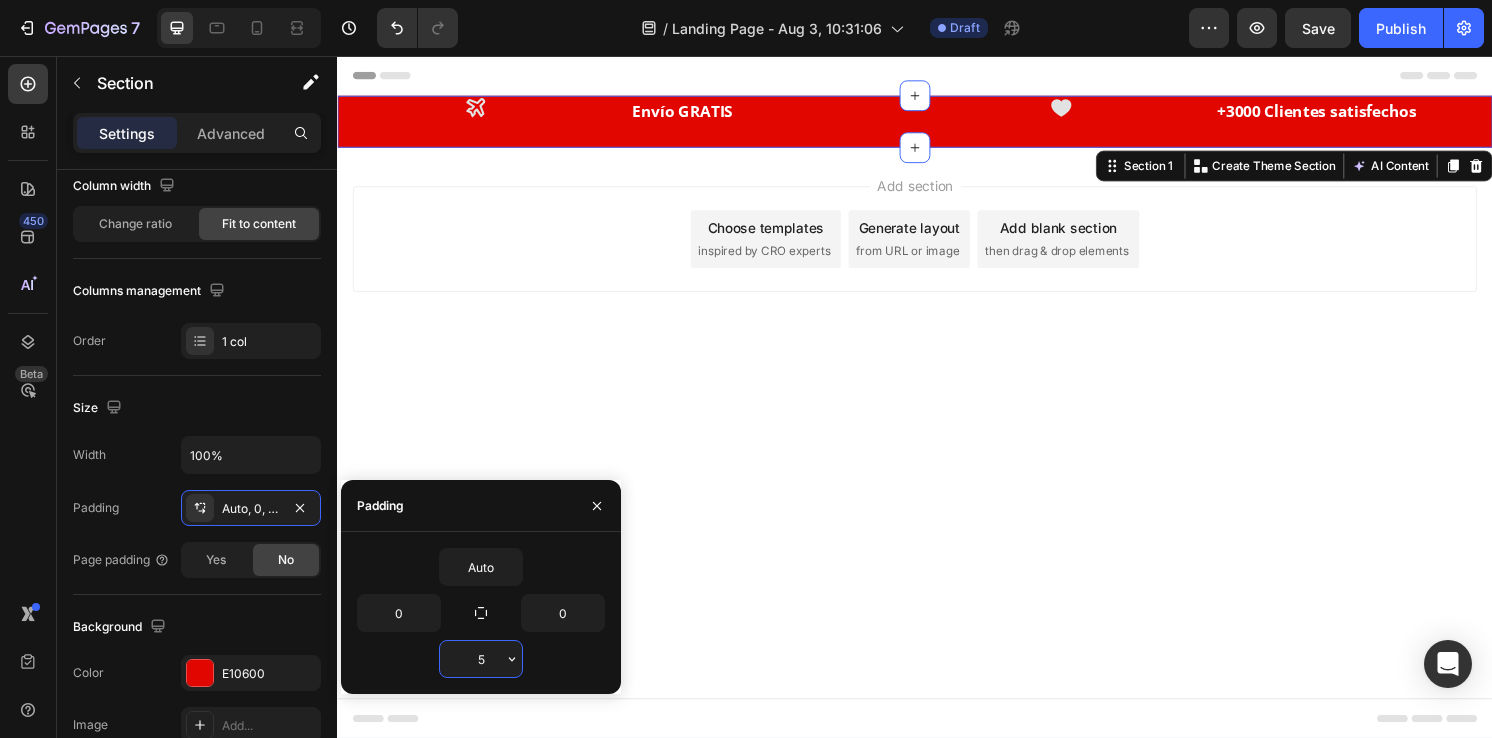 click on "5" at bounding box center (481, 659) 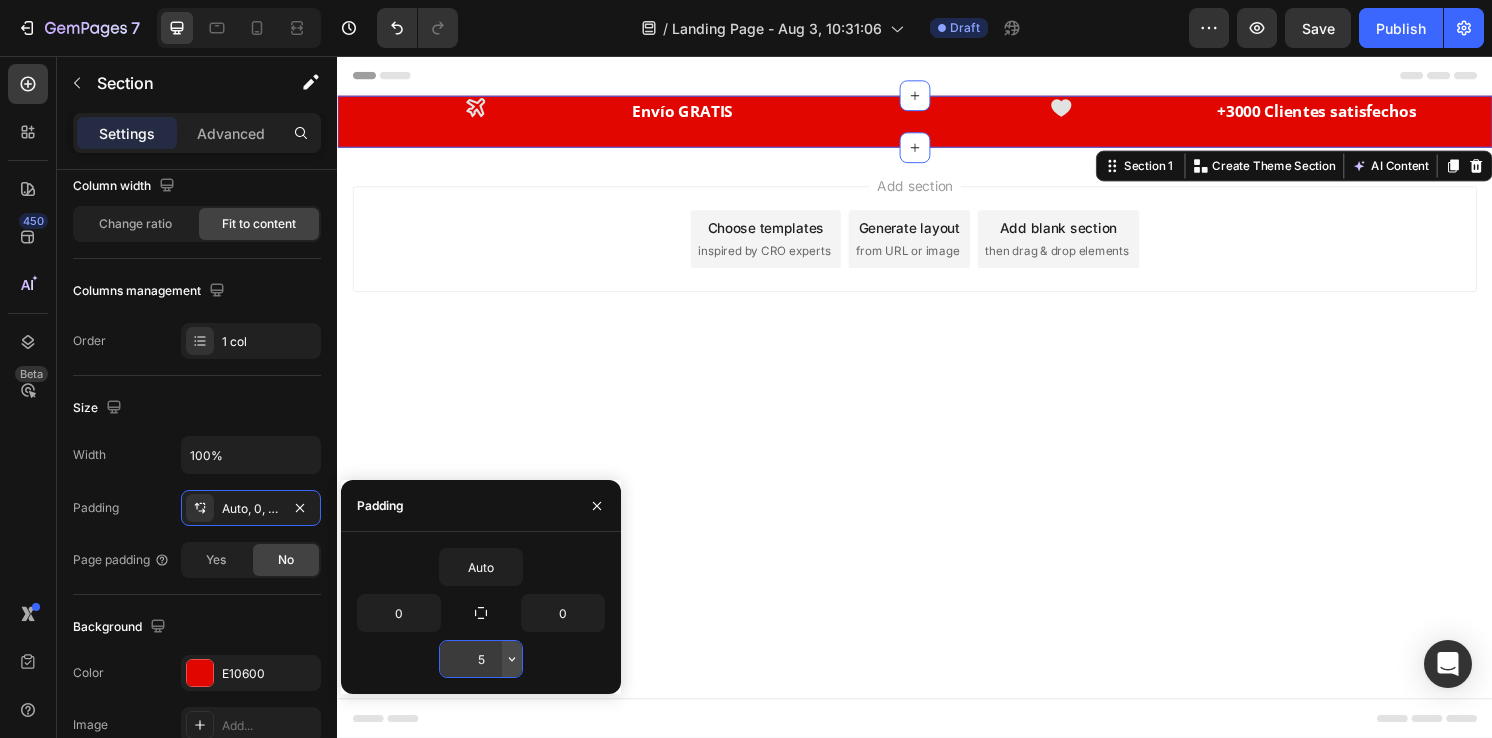 click 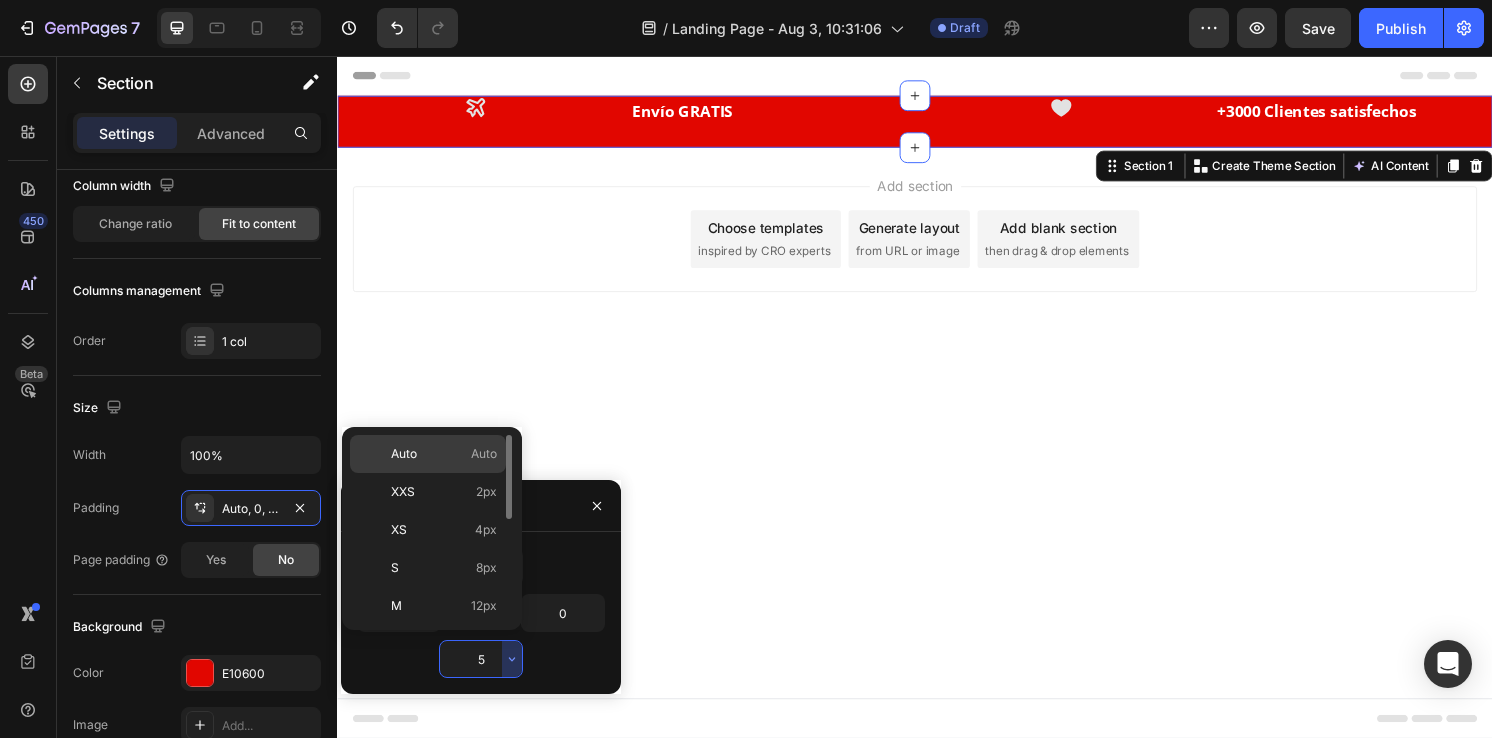 click on "Auto Auto" 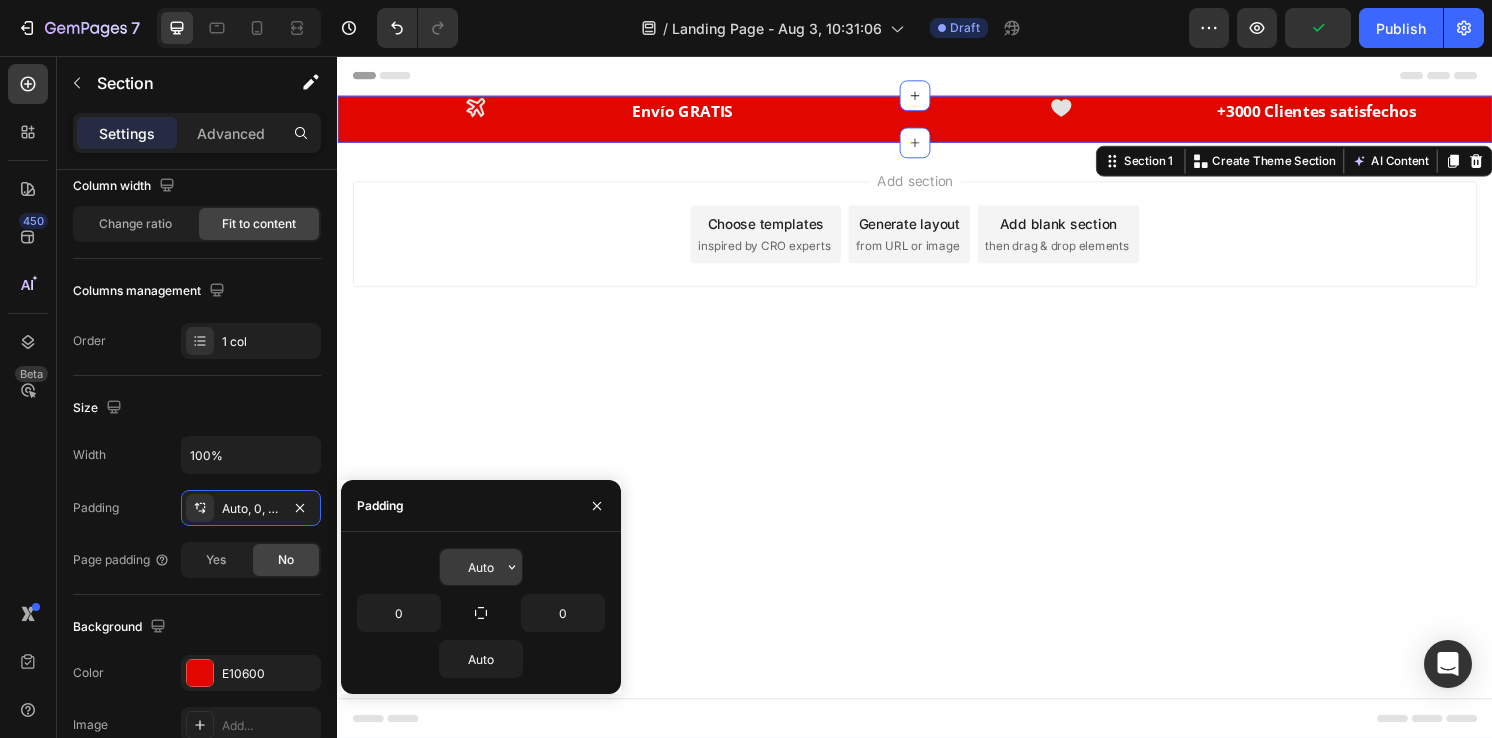 click on "Auto" at bounding box center [481, 567] 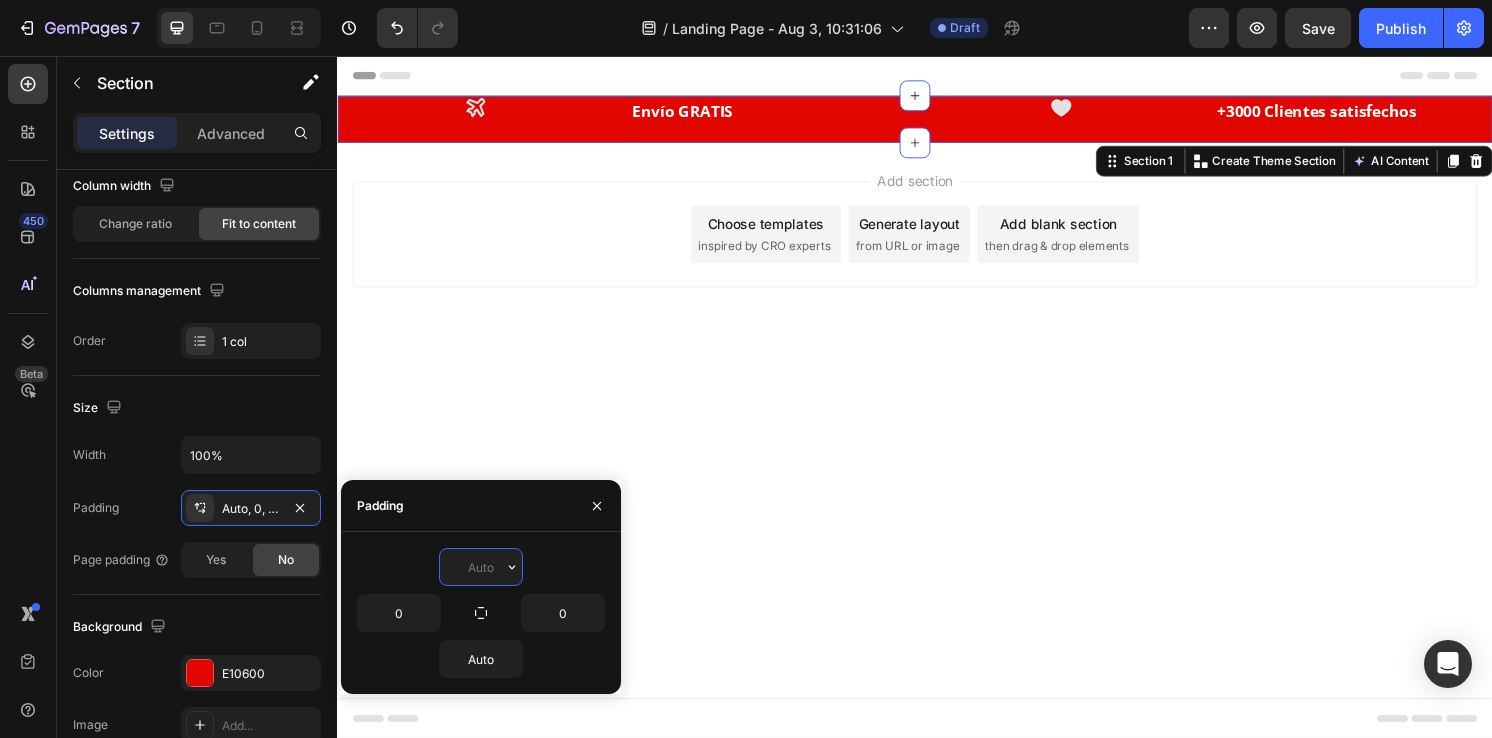 type on "4" 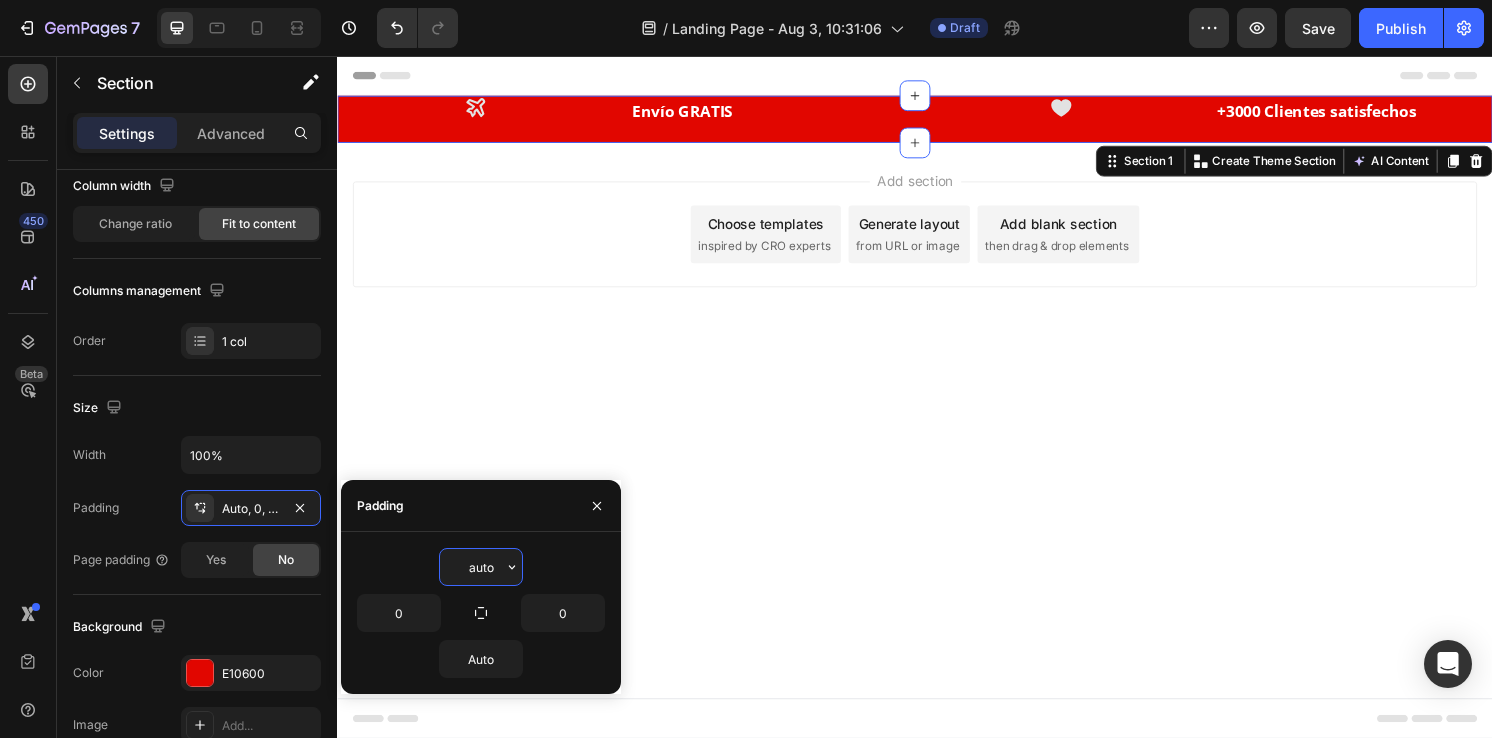 type on "Auto" 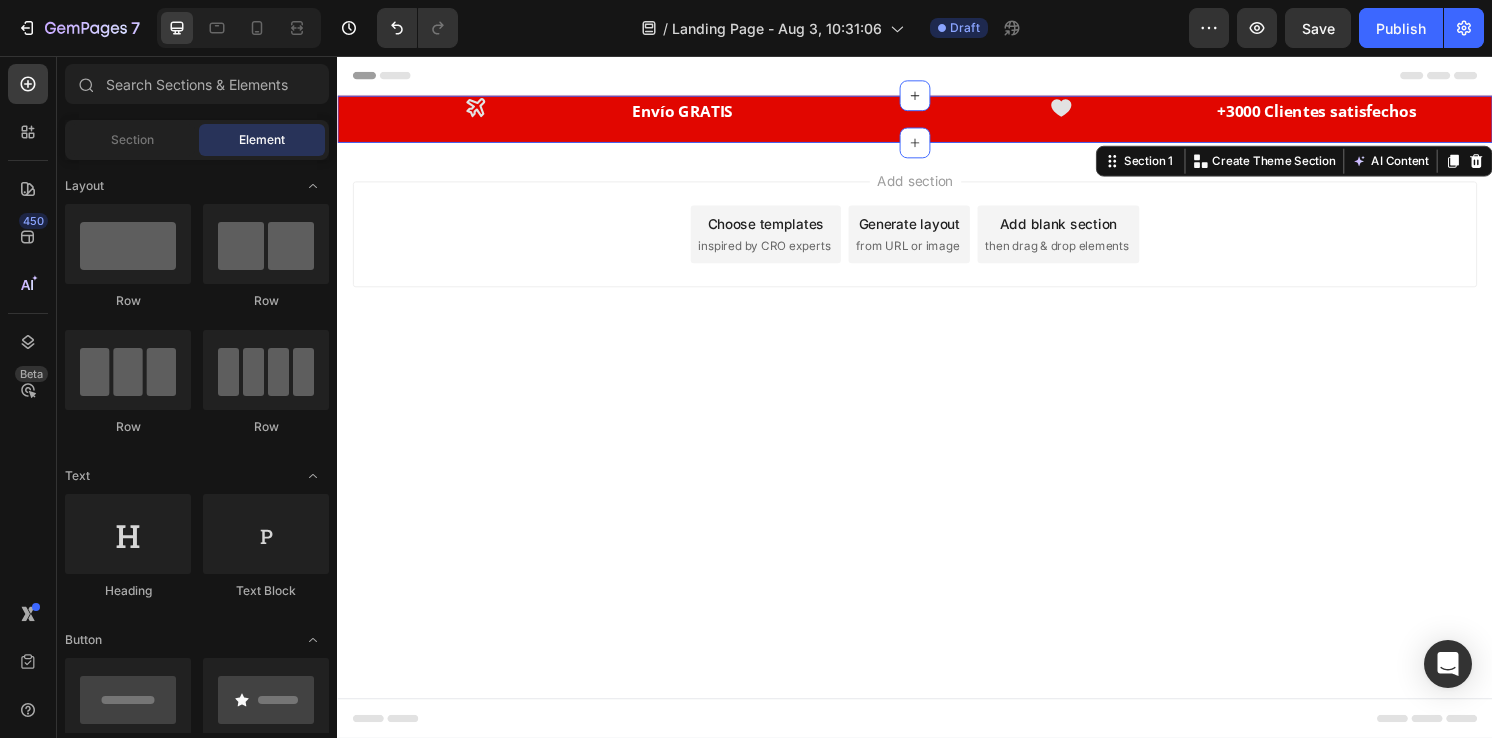 click on "Add section Choose templates inspired by CRO experts Generate layout from URL or image Add blank section then drag & drop elements" at bounding box center (937, 269) 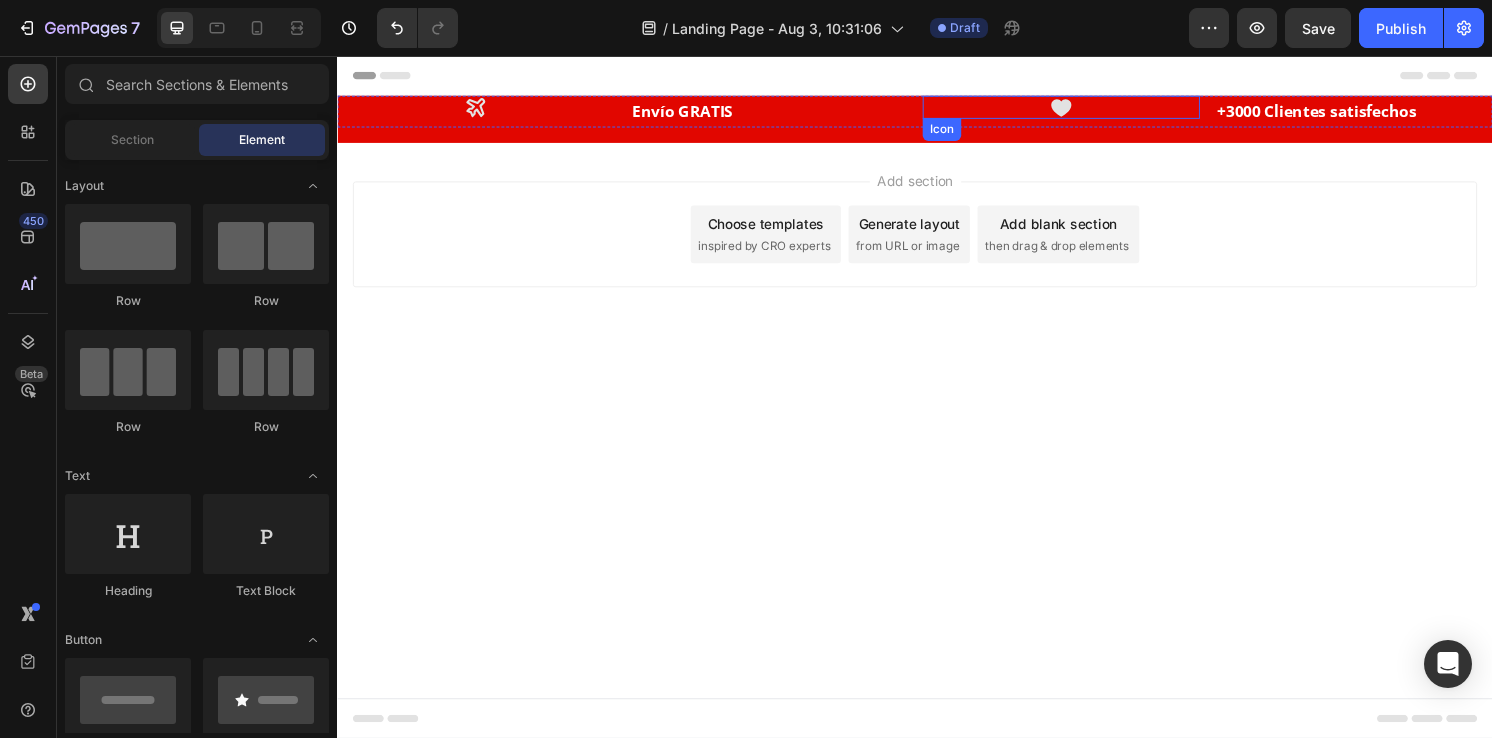 click on "Icon" at bounding box center [1089, 109] 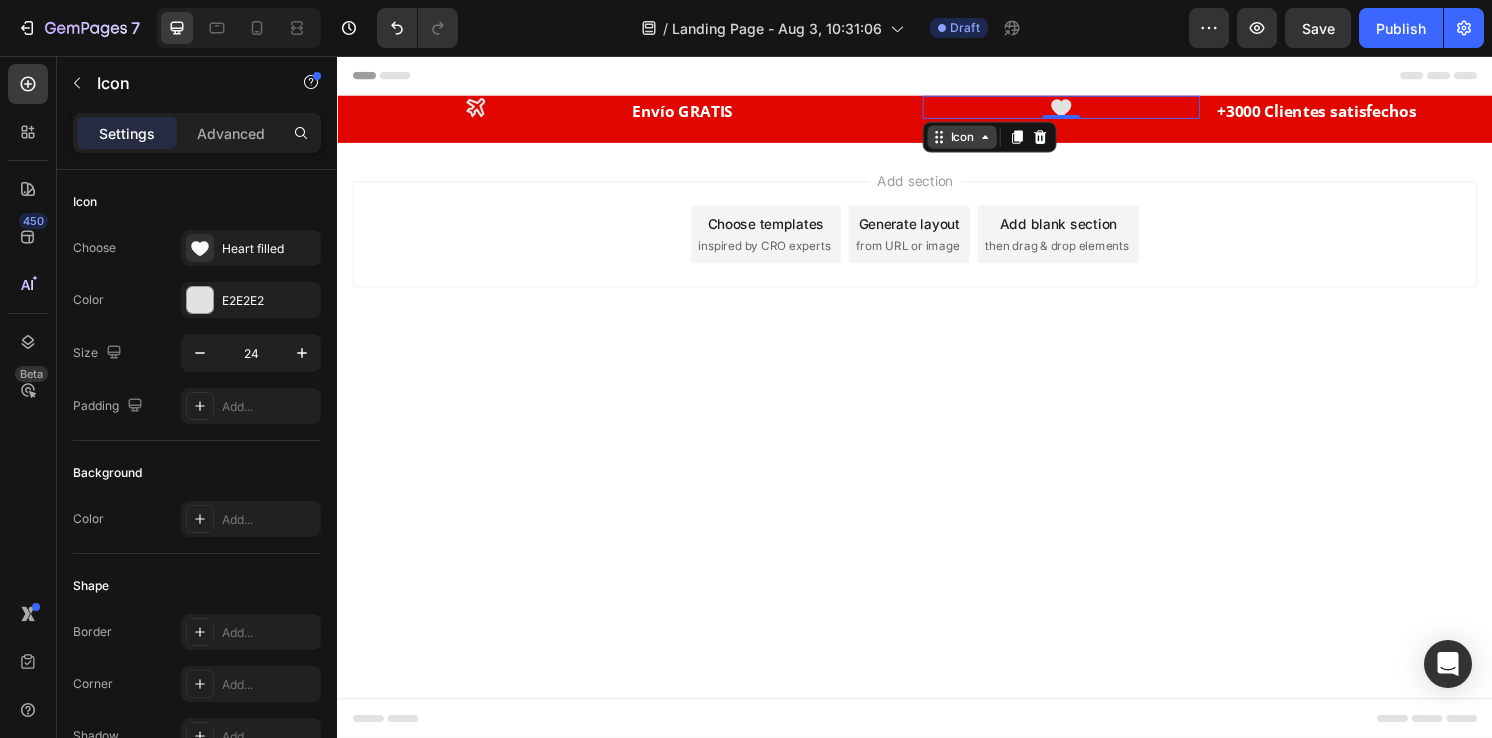 click 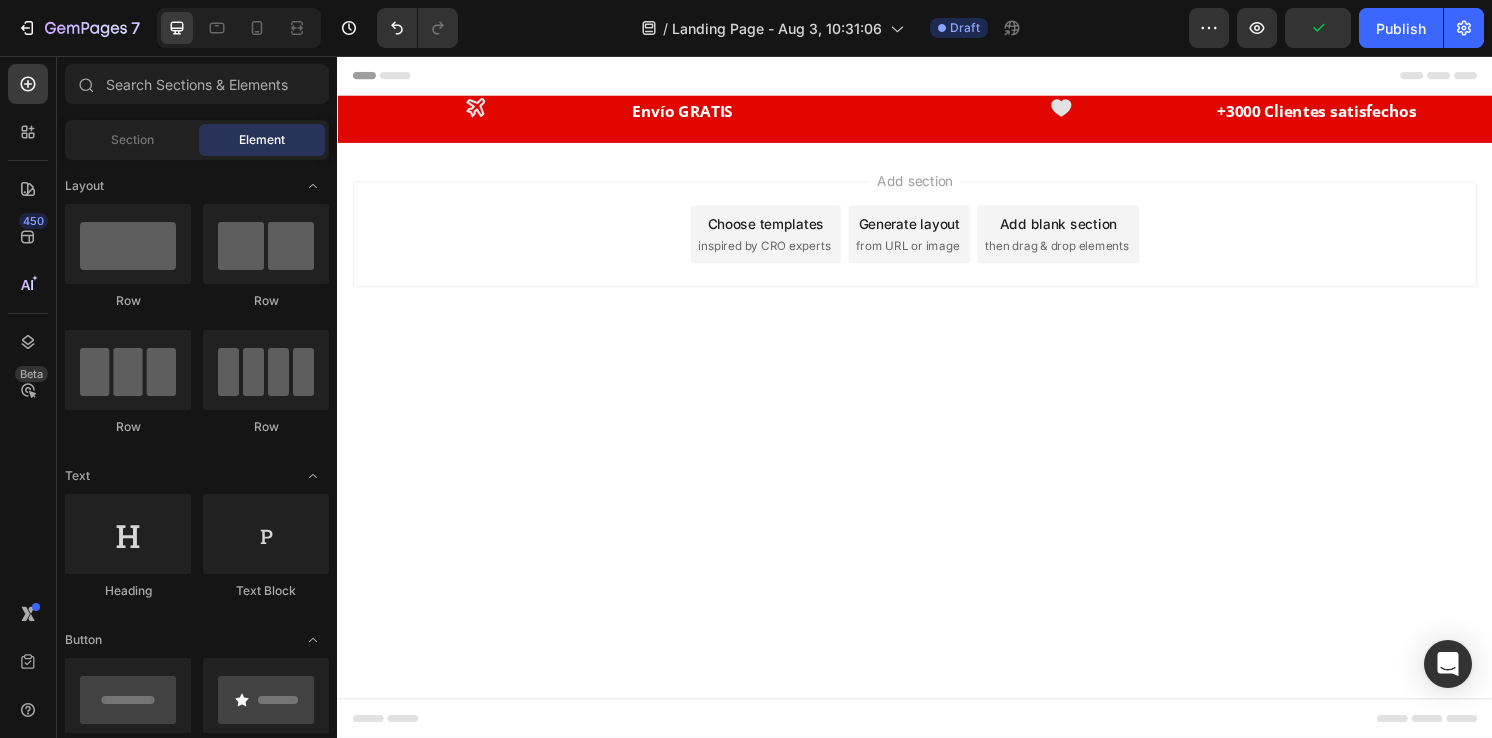 click on "Header
Icon Envío GRATIS Text Block
Icon +3000 Clientes satisfechos Text Block Row Section 1 Root Start with Sections from sidebar Add sections Add elements Start with Generating from URL or image Add section Choose templates inspired by CRO experts Generate layout from URL or image Add blank section then drag & drop elements Footer" at bounding box center (937, 410) 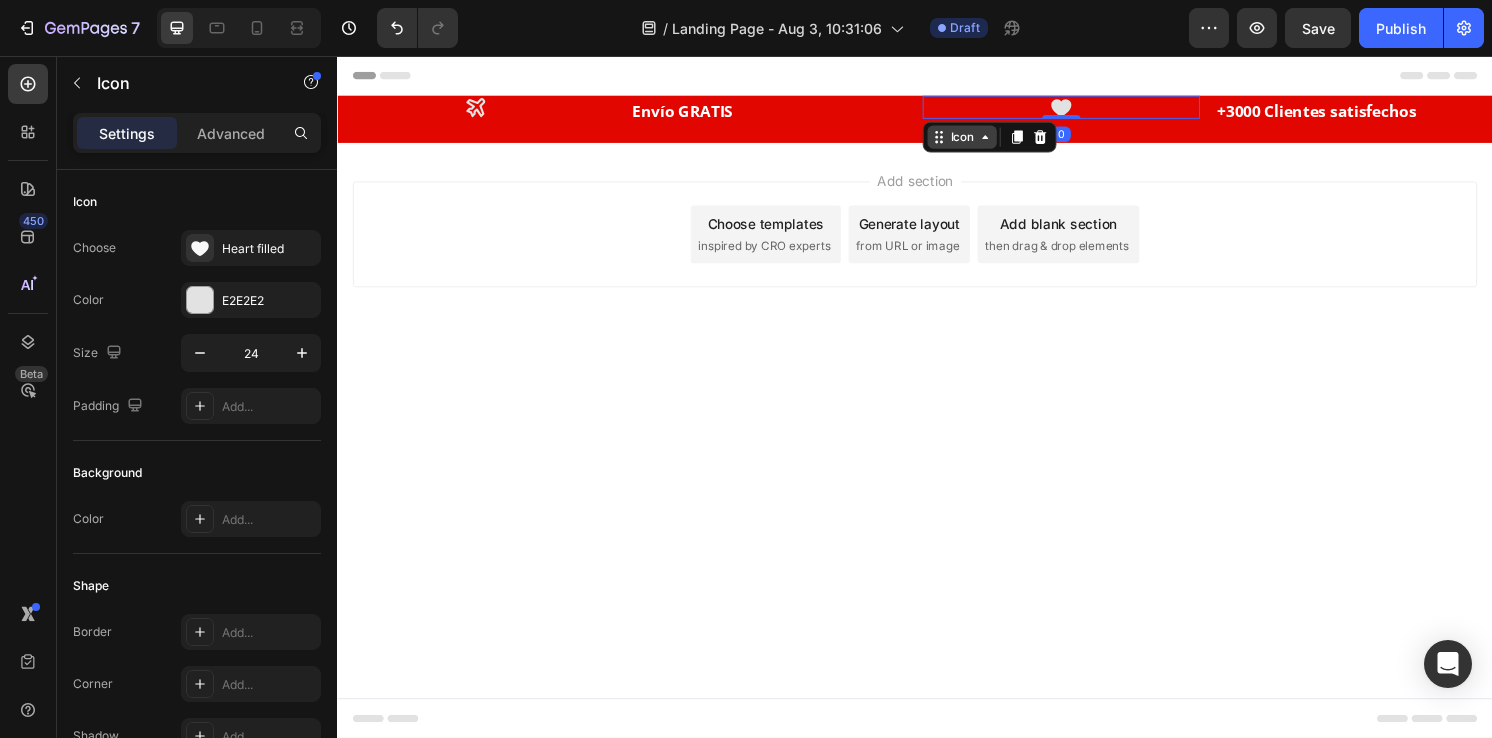 click on "Icon   0" at bounding box center [1089, 109] 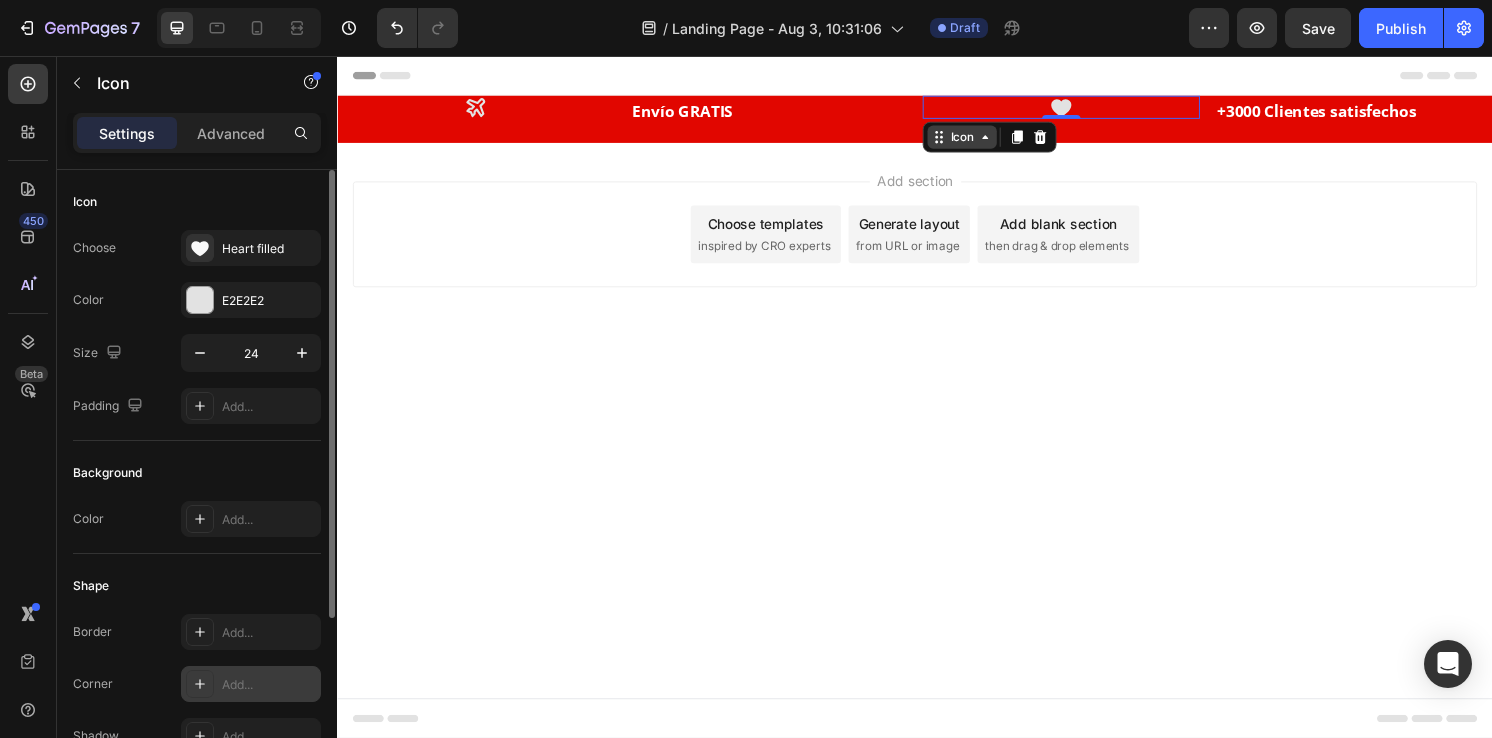 scroll, scrollTop: 0, scrollLeft: 0, axis: both 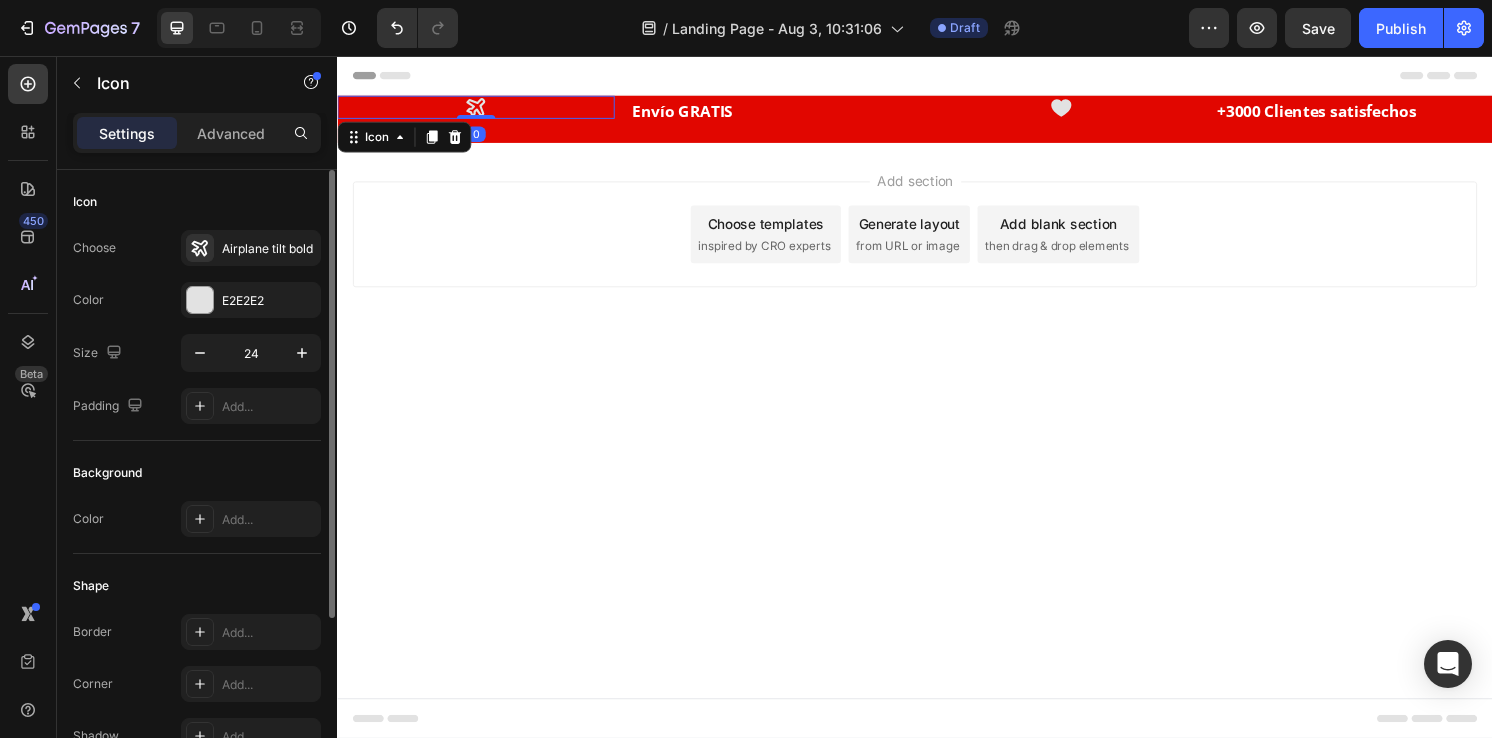 click on "Icon   0" at bounding box center (481, 109) 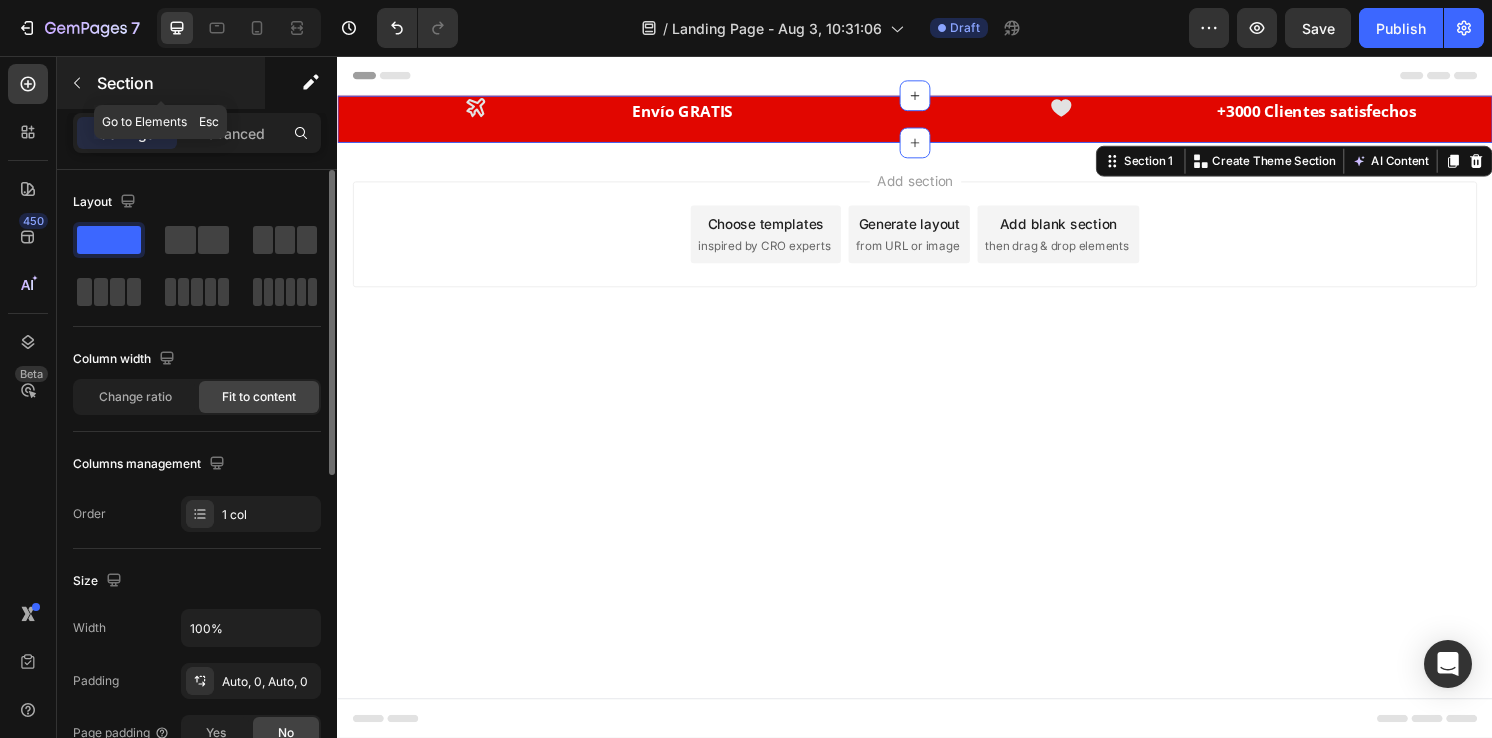 click at bounding box center (77, 83) 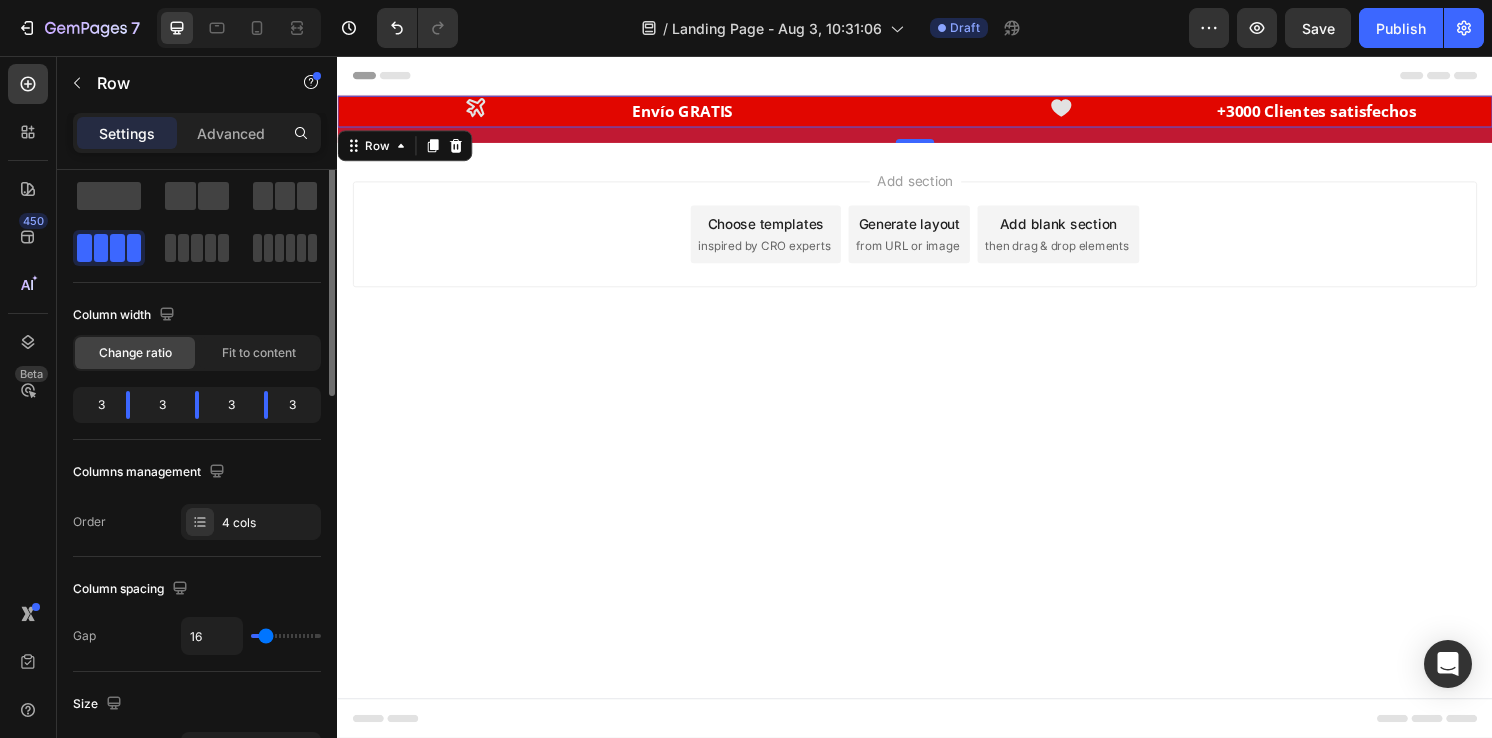 scroll, scrollTop: 0, scrollLeft: 0, axis: both 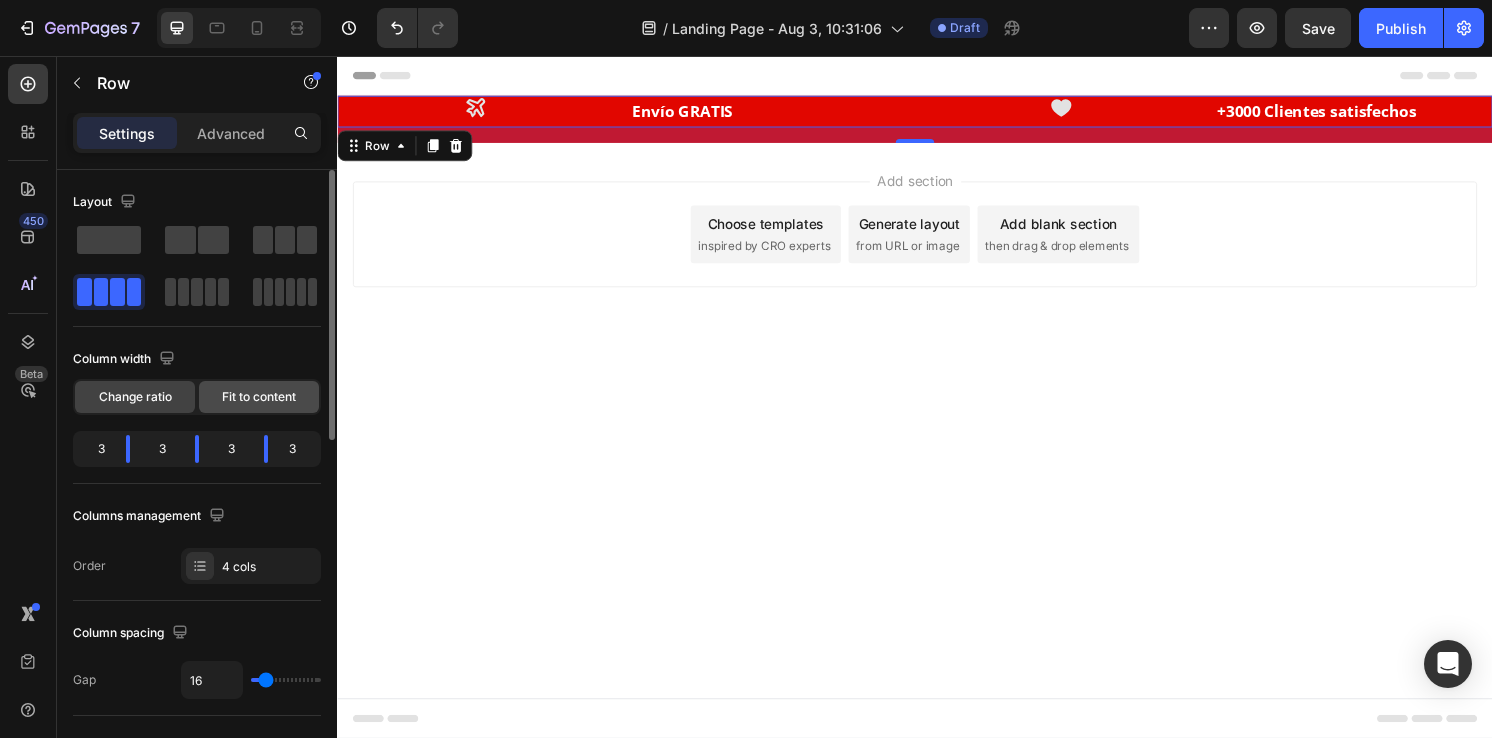 click on "Fit to content" 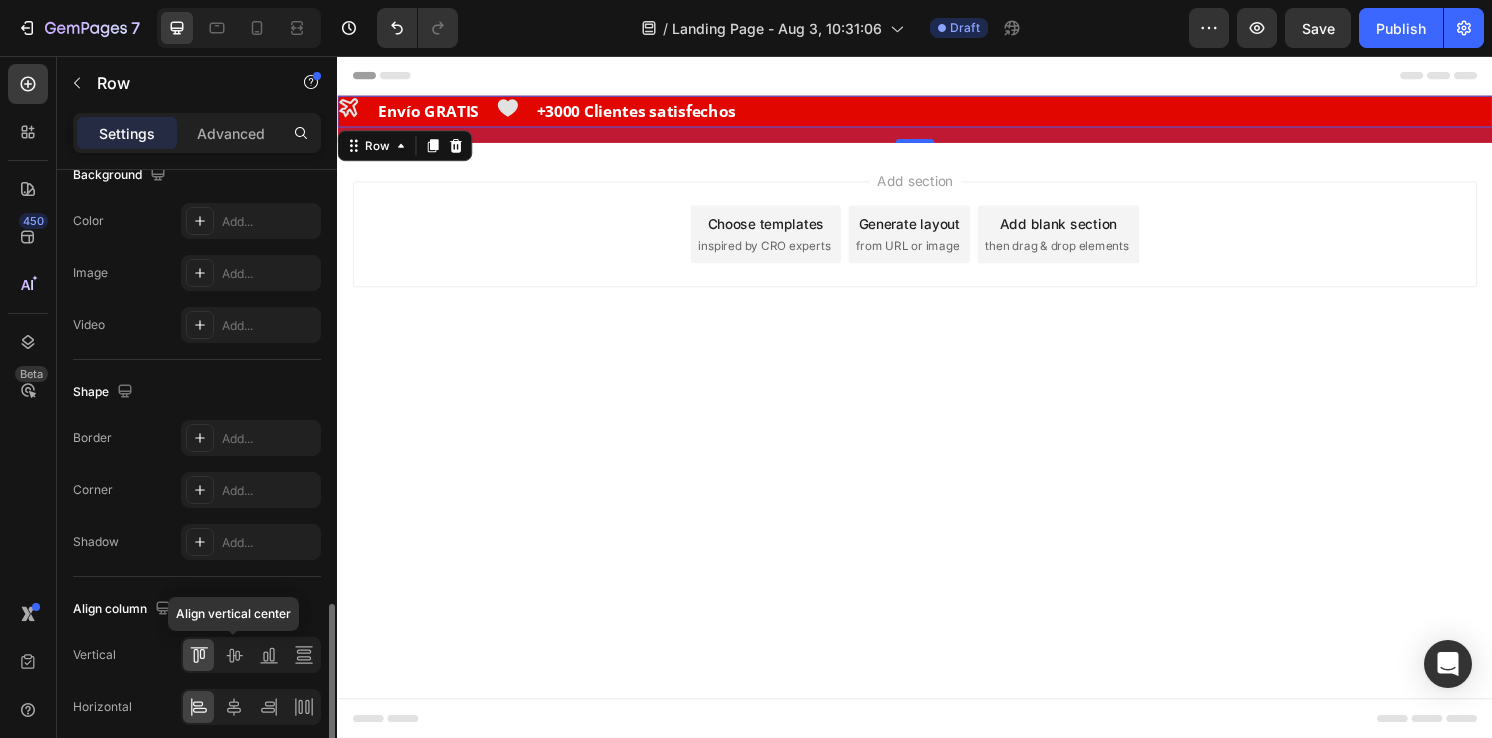 scroll, scrollTop: 820, scrollLeft: 0, axis: vertical 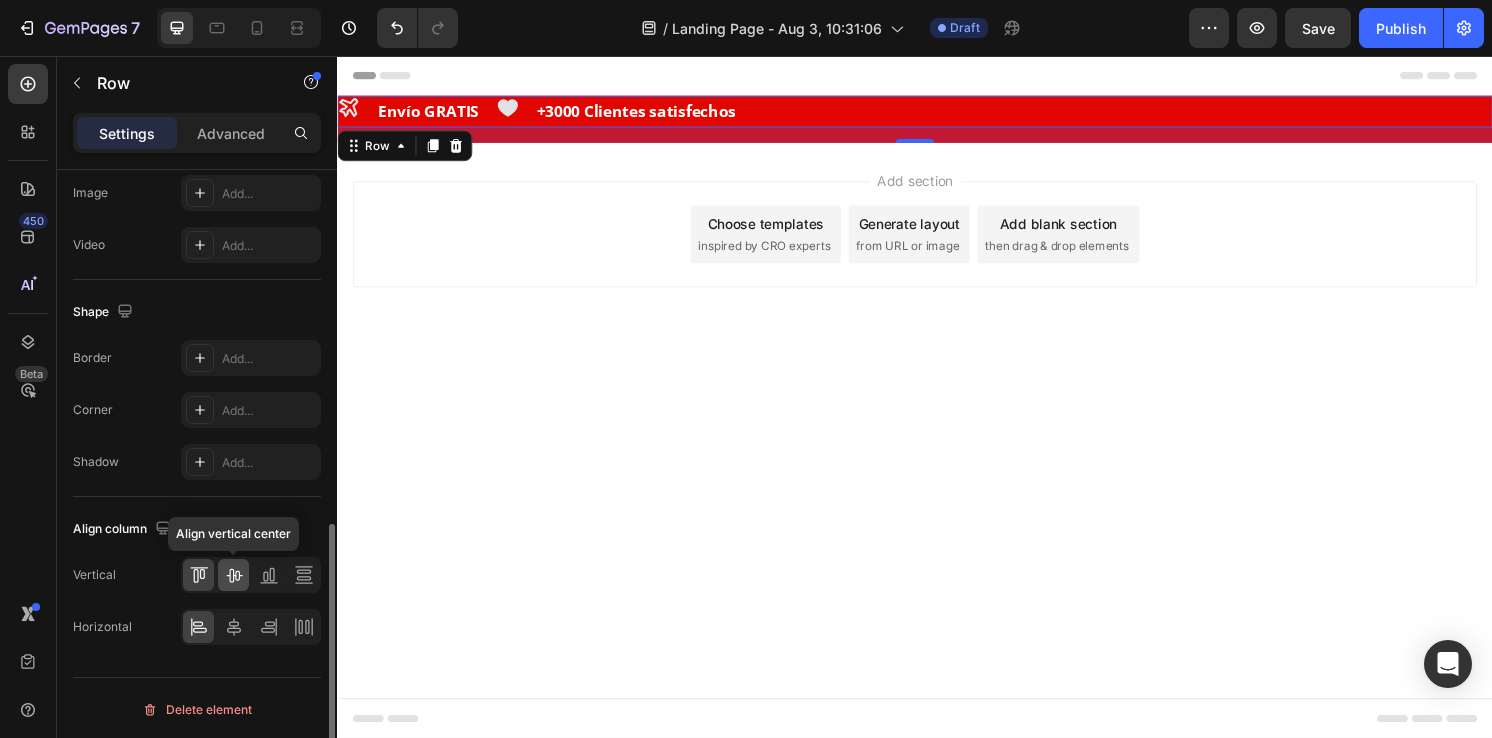 click 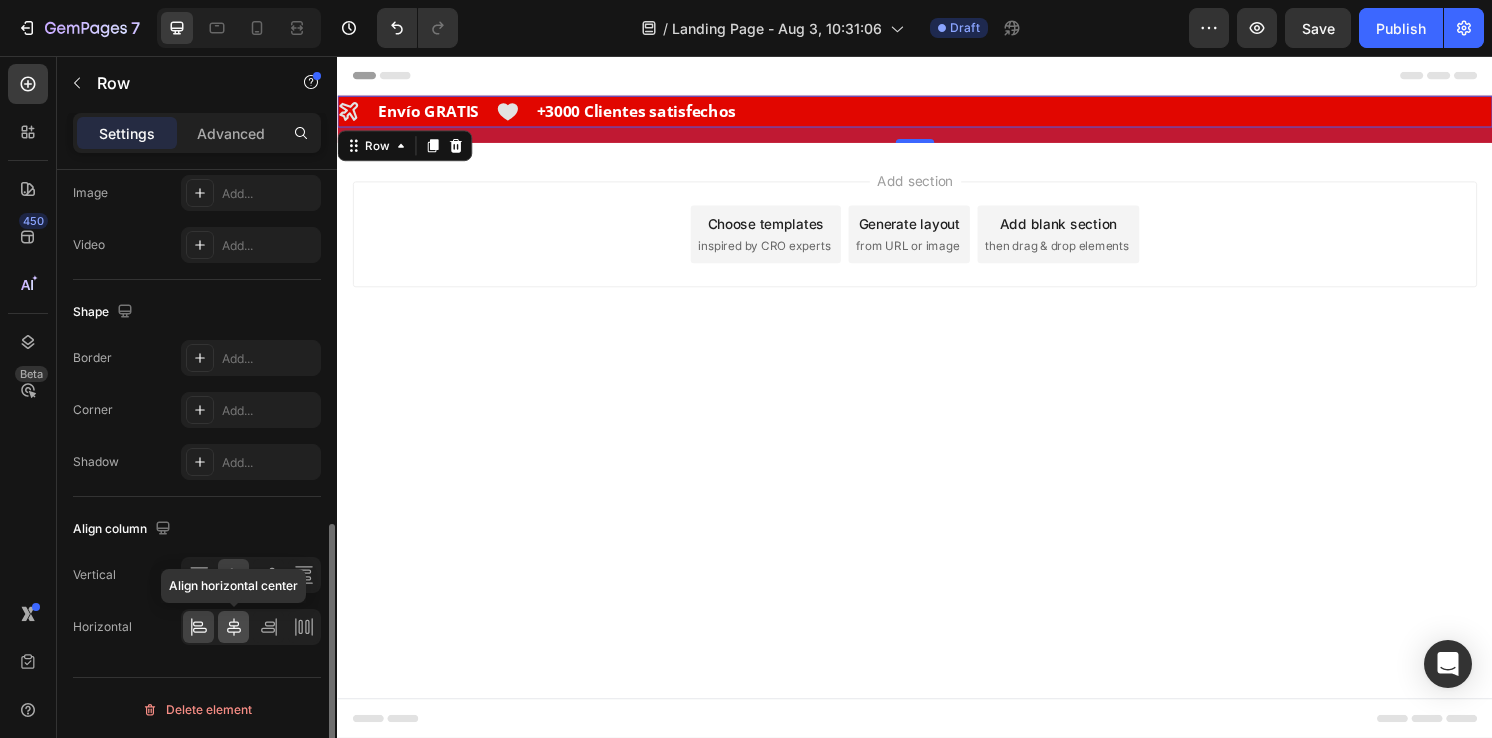 click 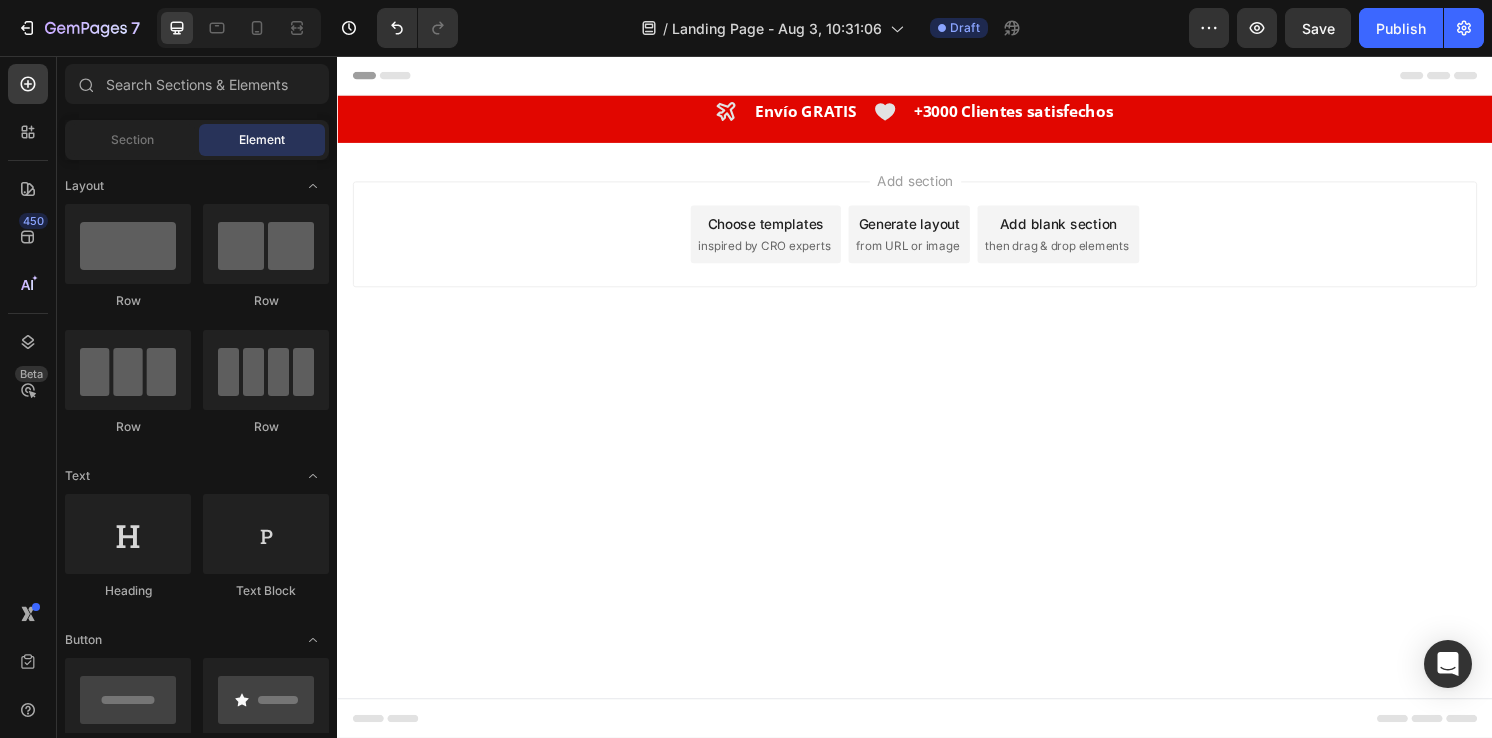 click on "Header
Icon Envío GRATIS Text Block
Icon +3000 Clientes satisfechos Text Block Row Section 1 Root Start with Sections from sidebar Add sections Add elements Start with Generating from URL or image Add section Choose templates inspired by CRO experts Generate layout from URL or image Add blank section then drag & drop elements Footer" at bounding box center (937, 410) 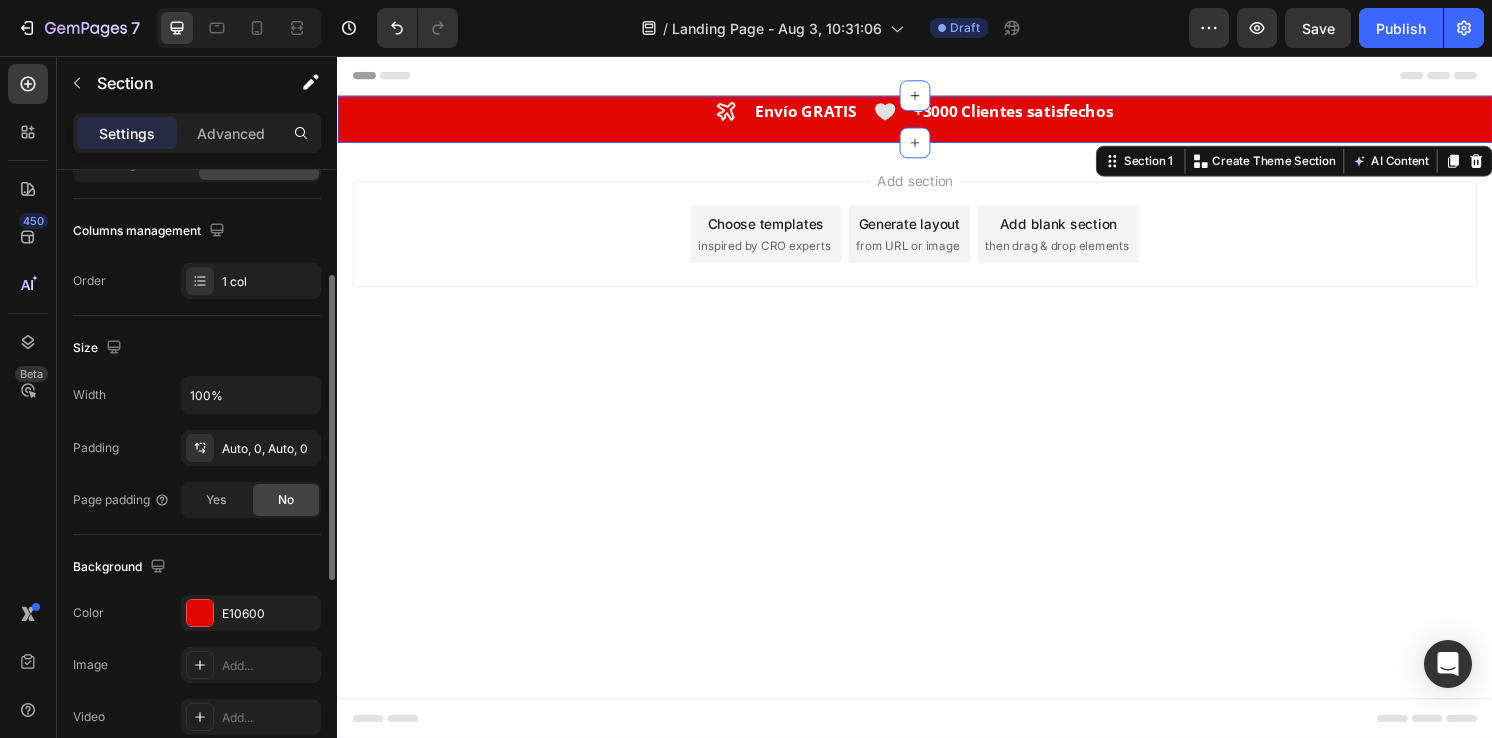 scroll, scrollTop: 217, scrollLeft: 0, axis: vertical 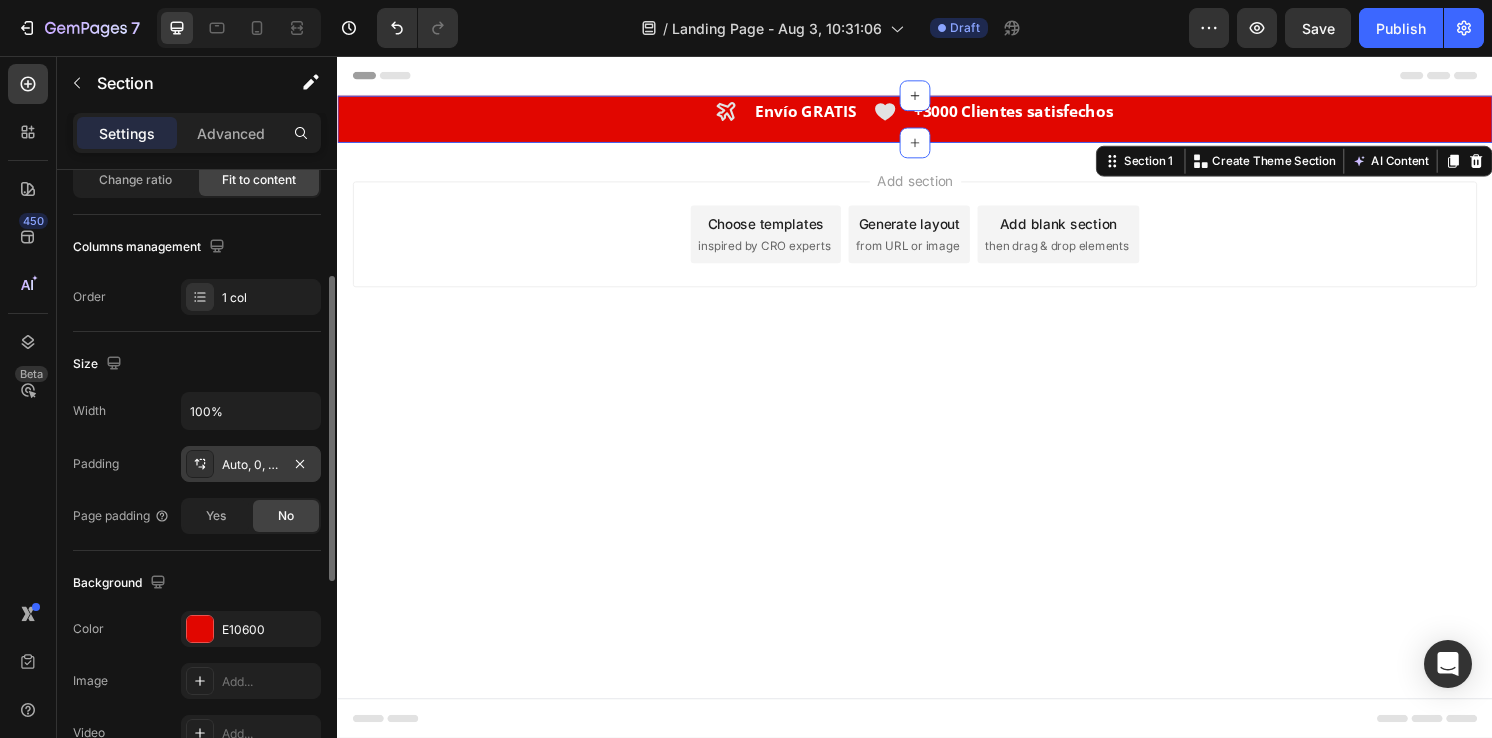 click on "Auto, 0, Auto, 0" at bounding box center (251, 465) 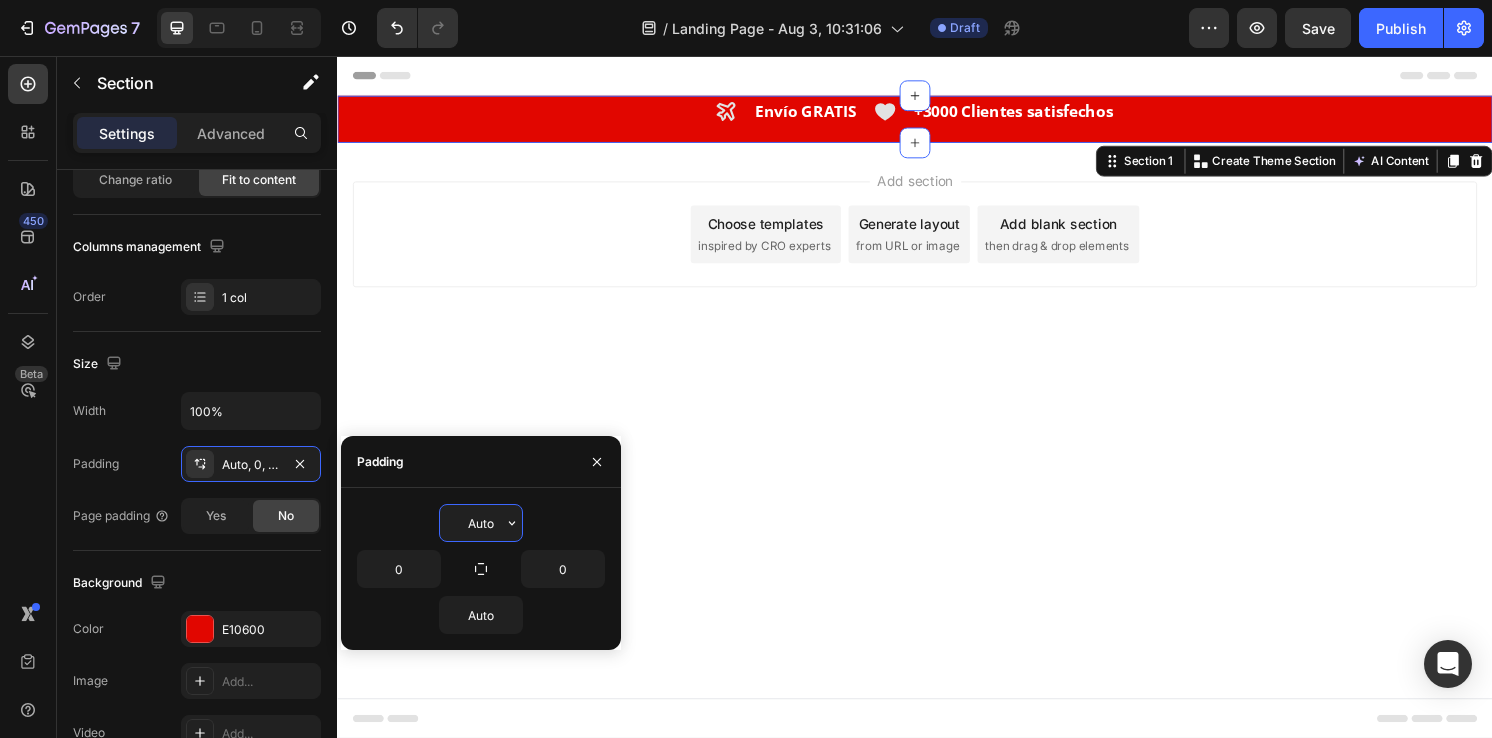 click on "Auto" at bounding box center (481, 523) 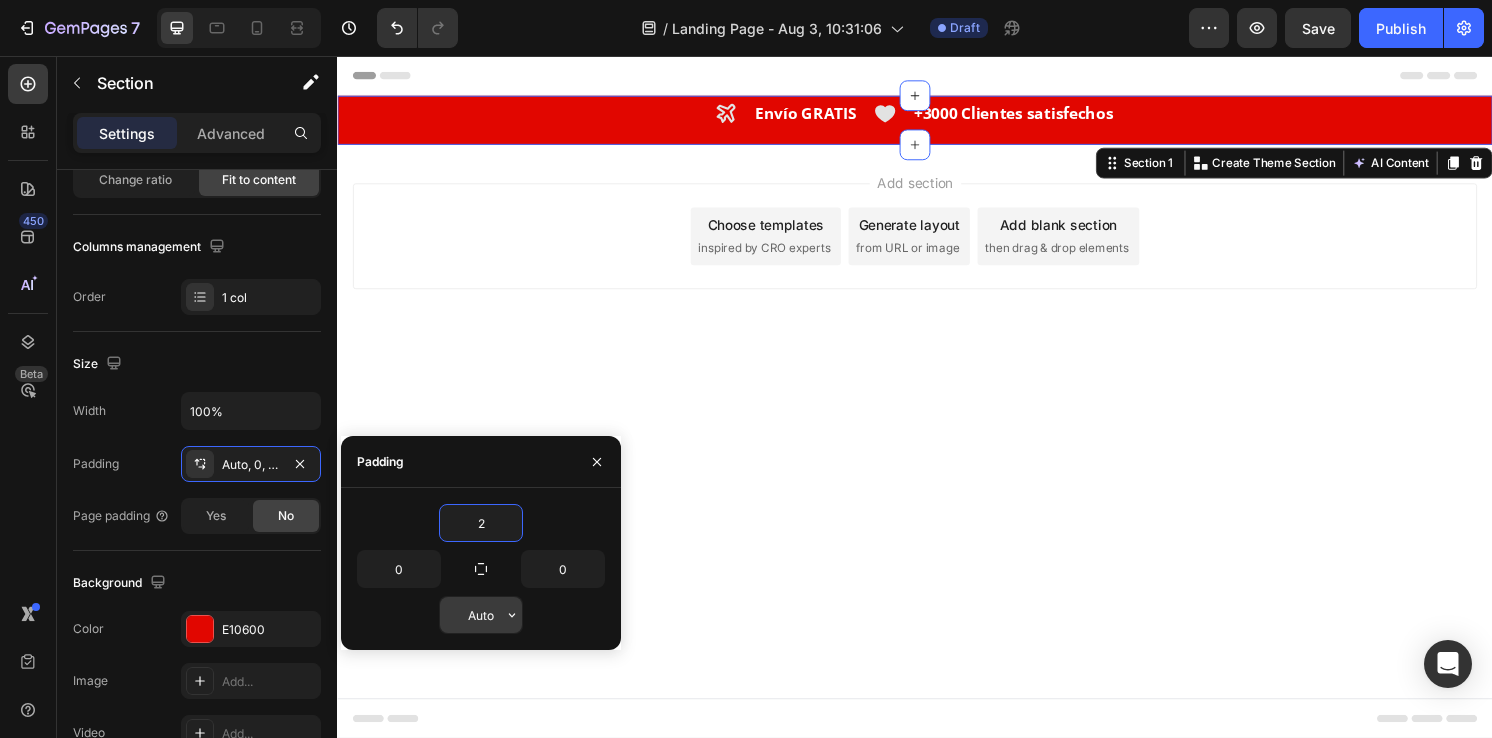 type on "2" 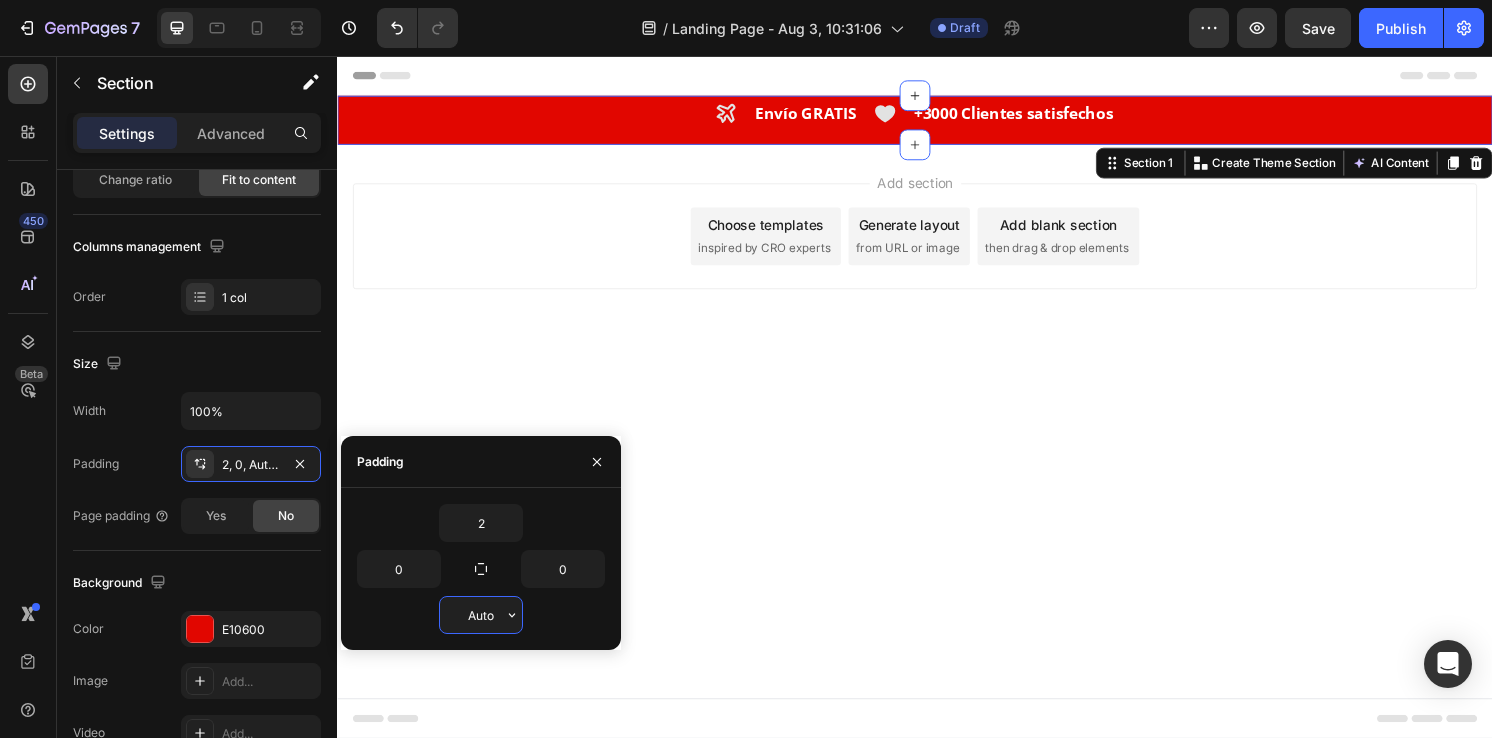 click on "Auto" at bounding box center (481, 615) 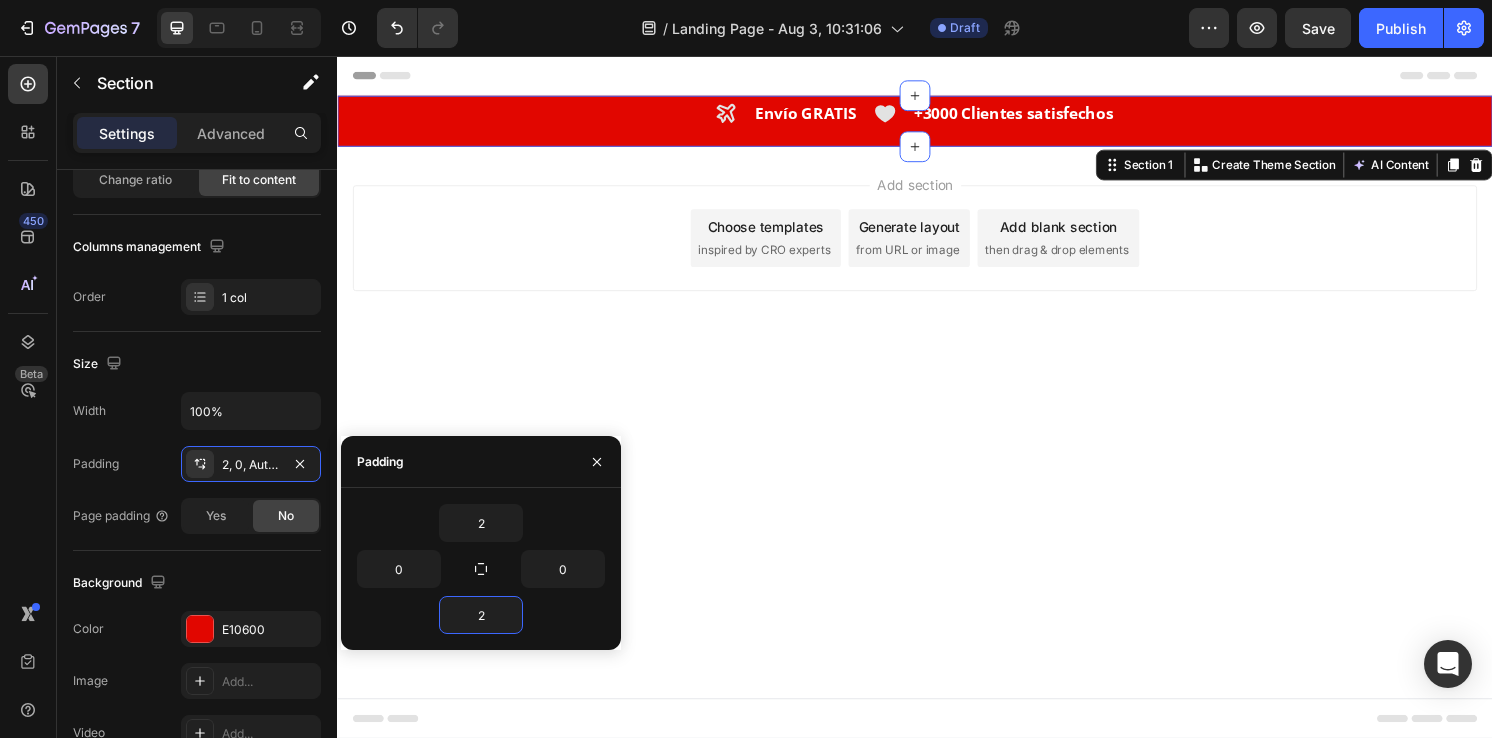 type on "2" 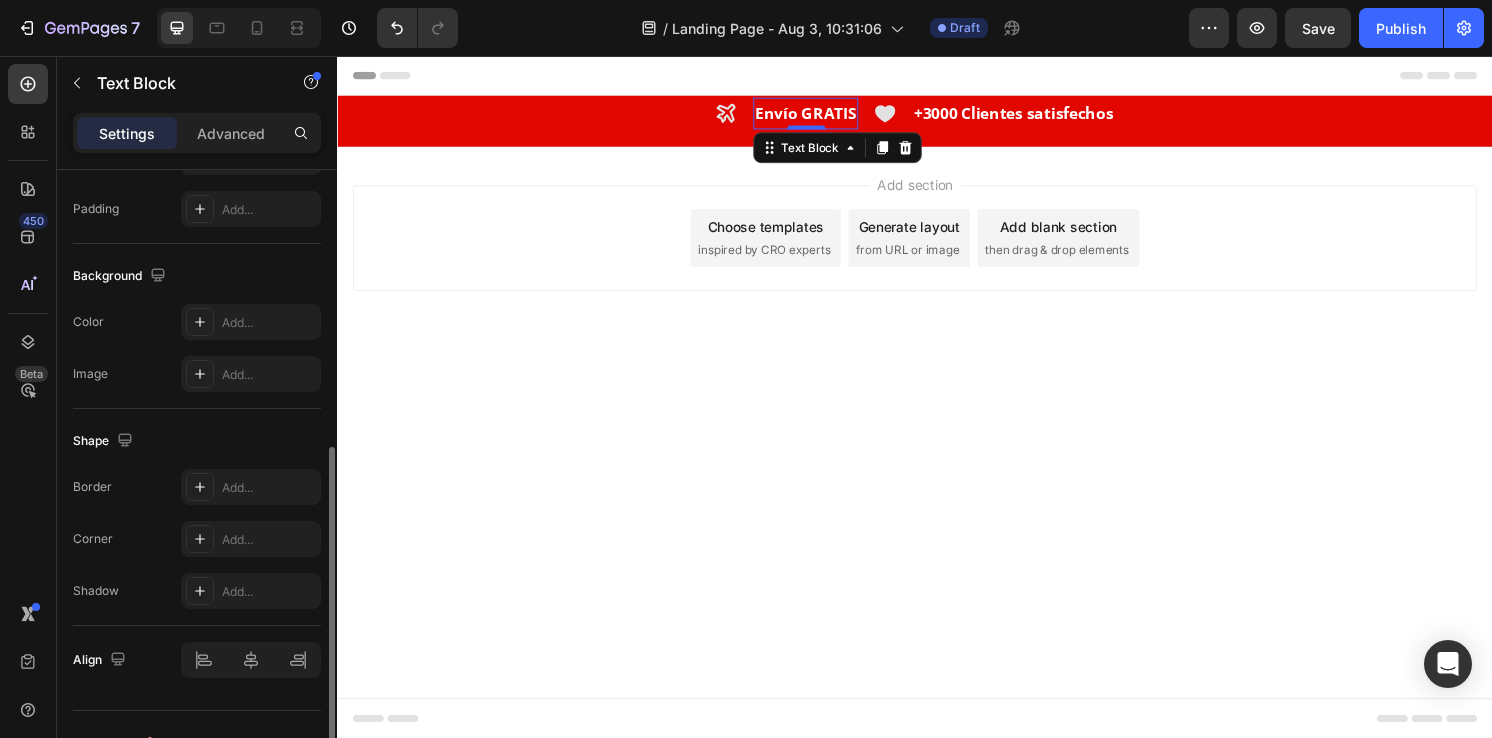 scroll, scrollTop: 558, scrollLeft: 0, axis: vertical 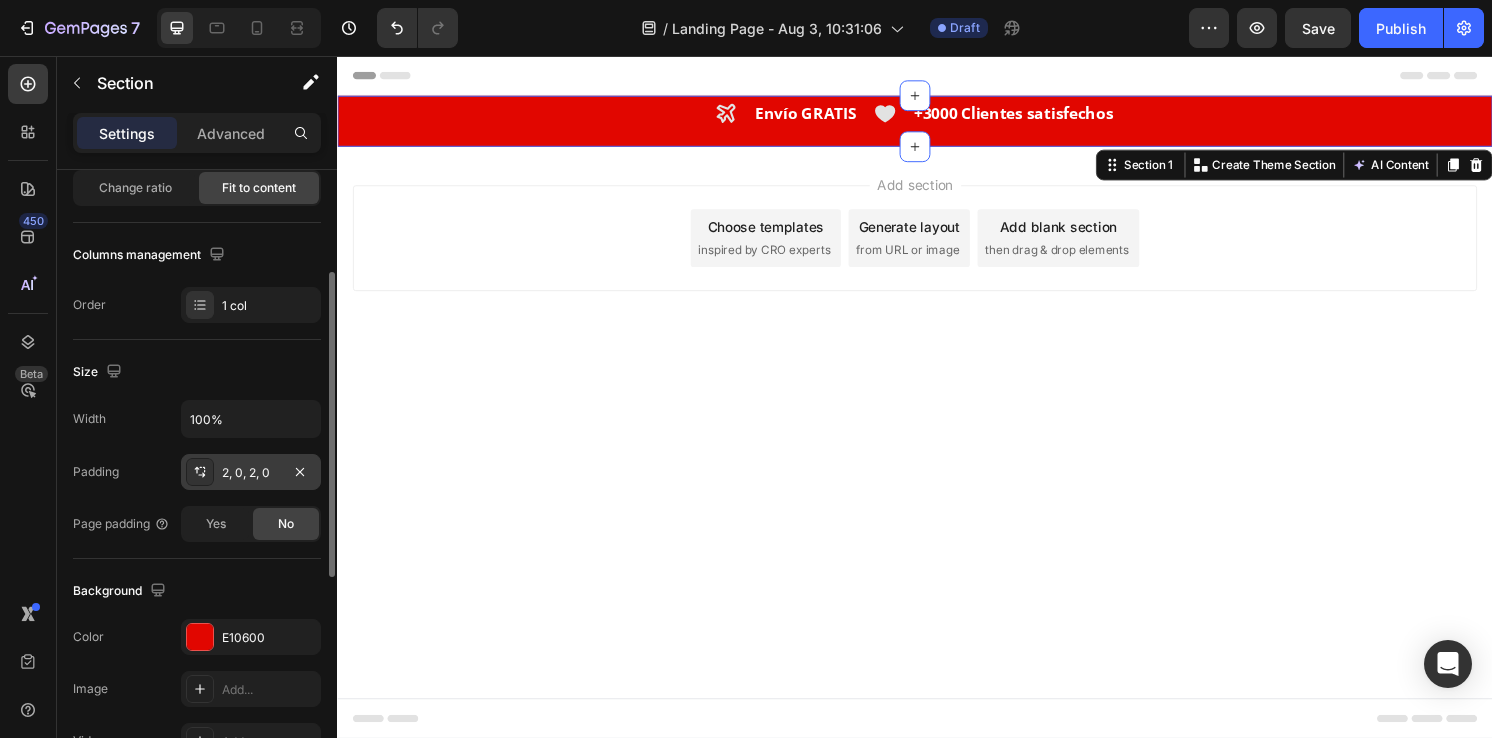 click on "2, 0, 2, 0" at bounding box center (251, 473) 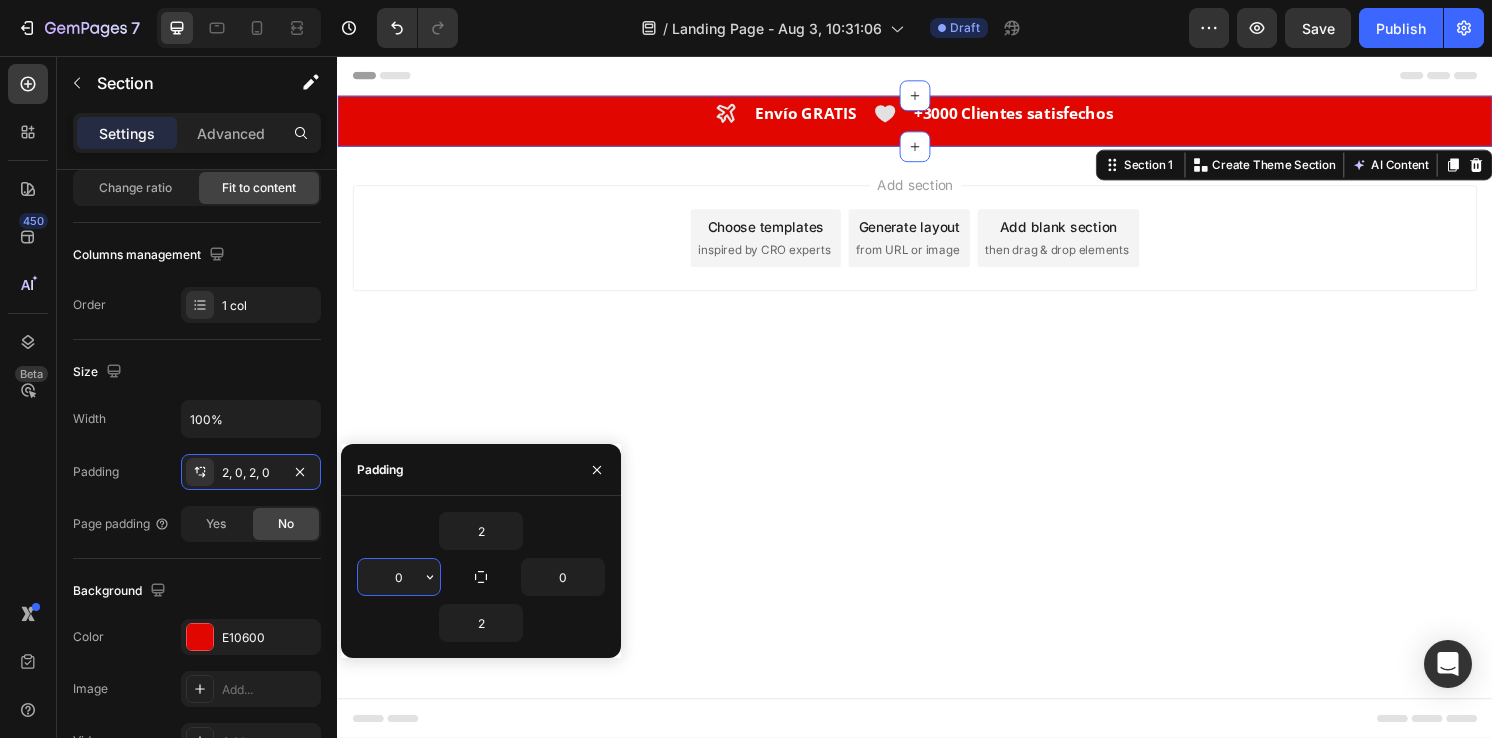 click on "0" at bounding box center (399, 577) 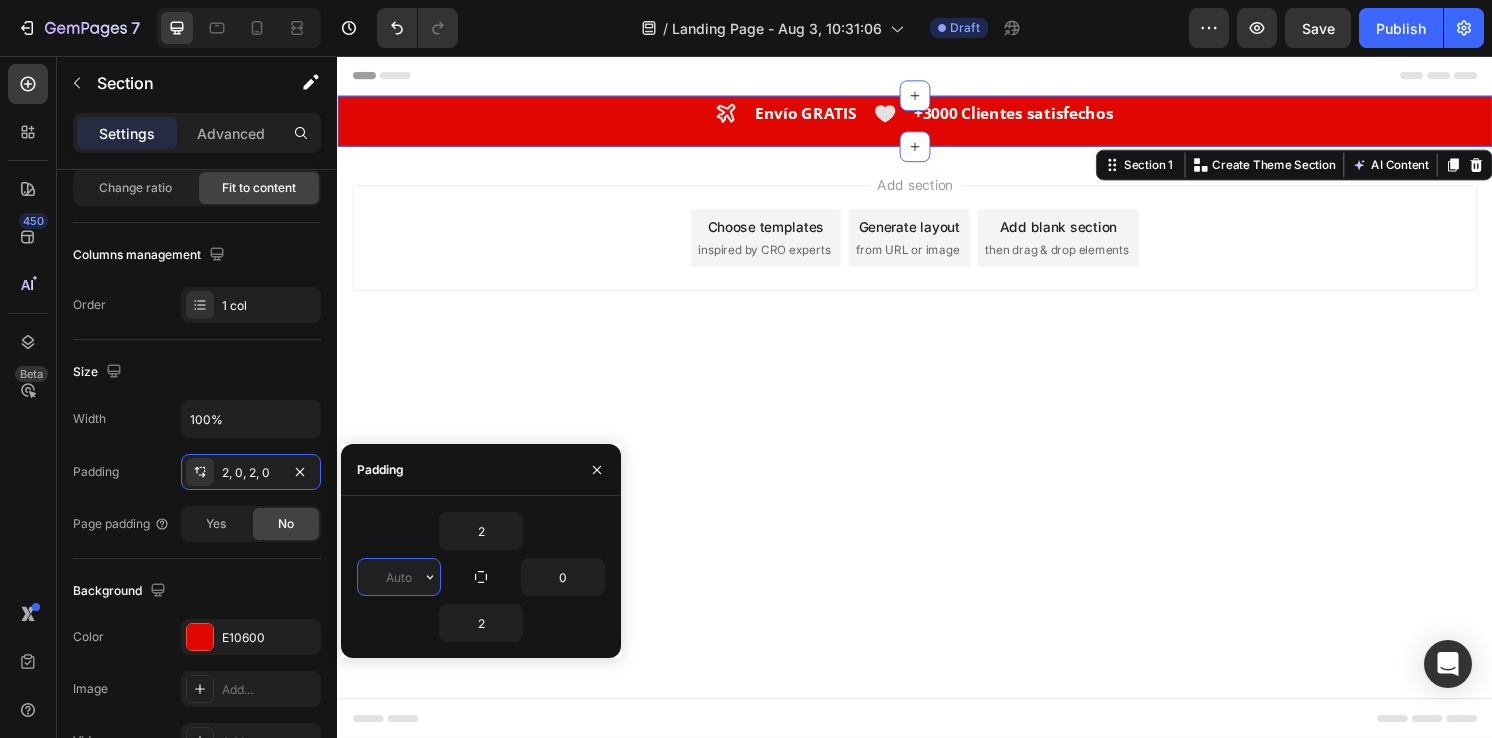 type on "0" 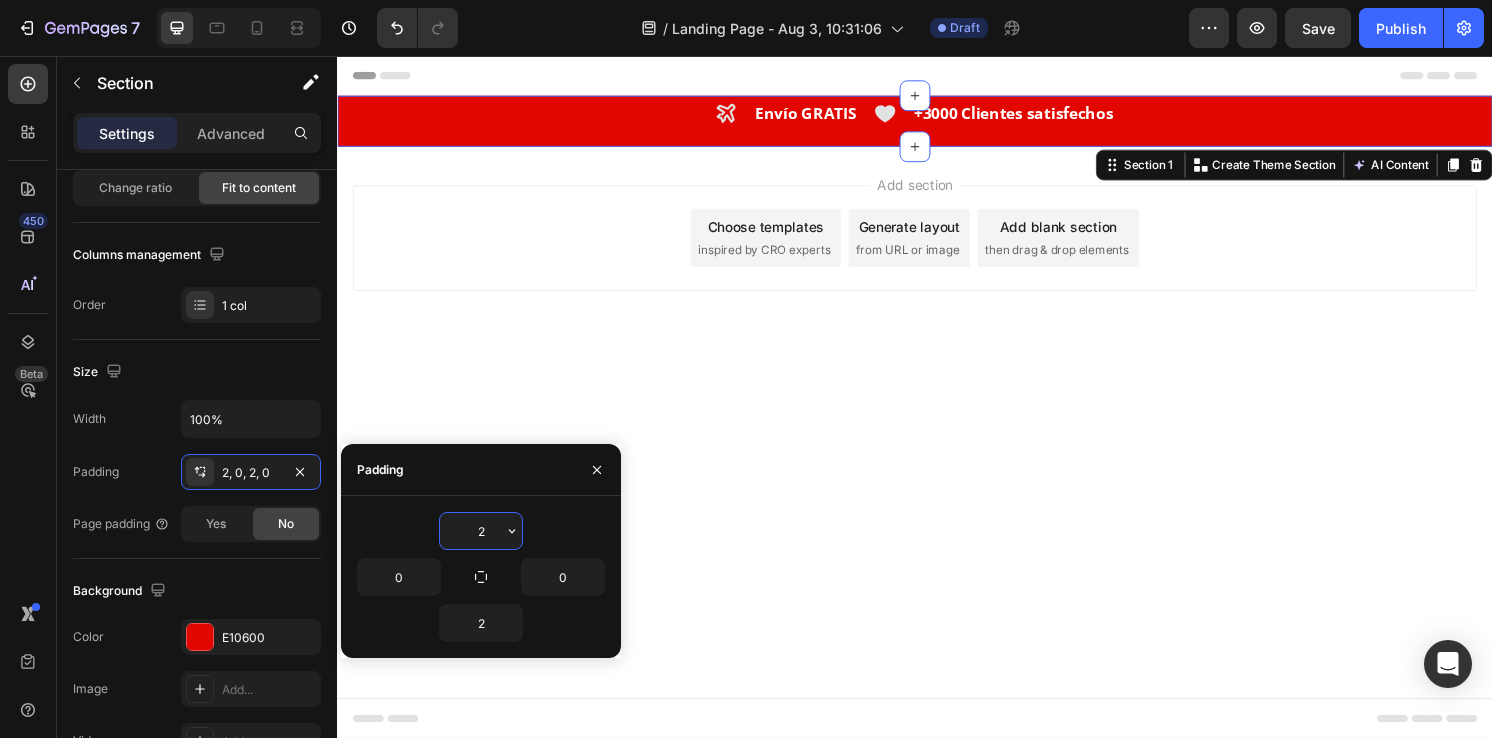 click on "2" at bounding box center [481, 531] 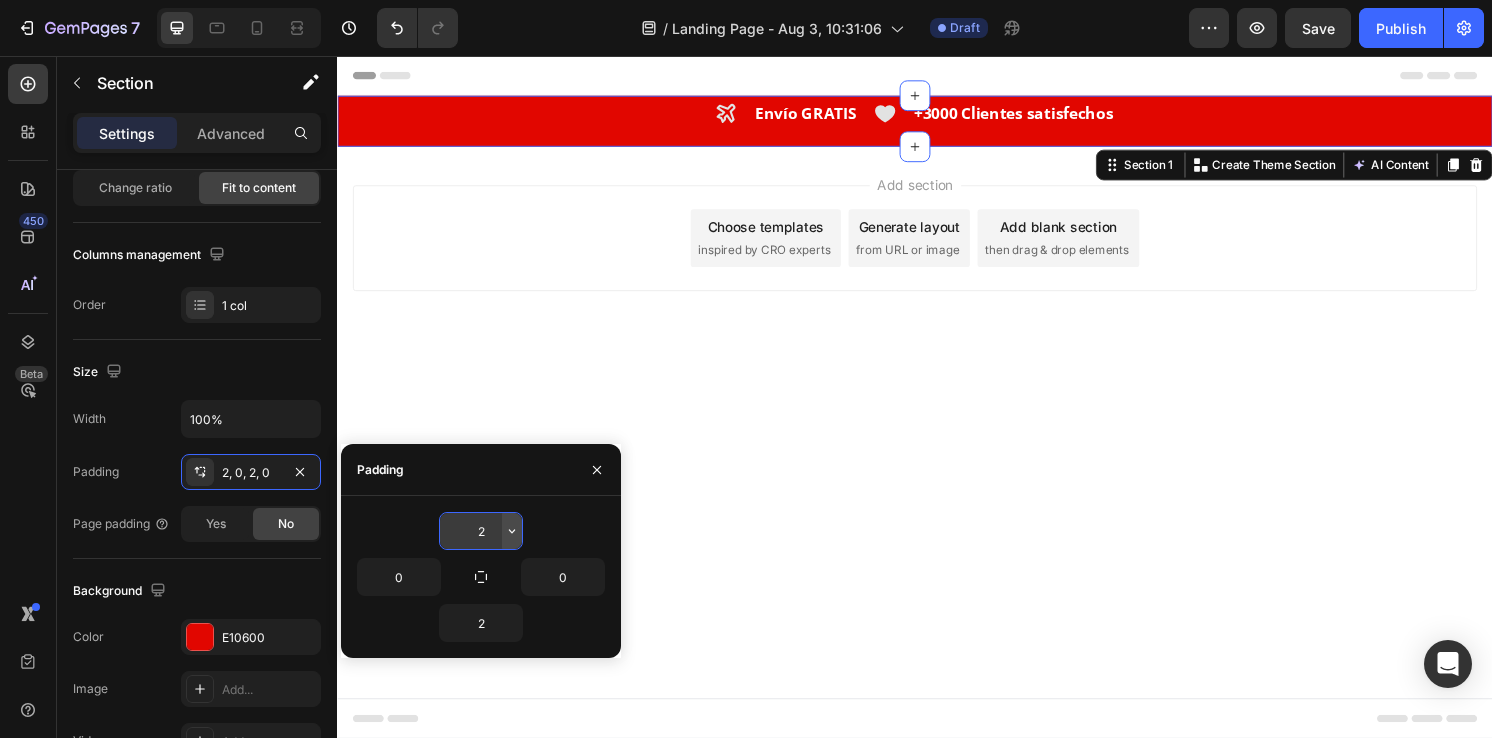 click 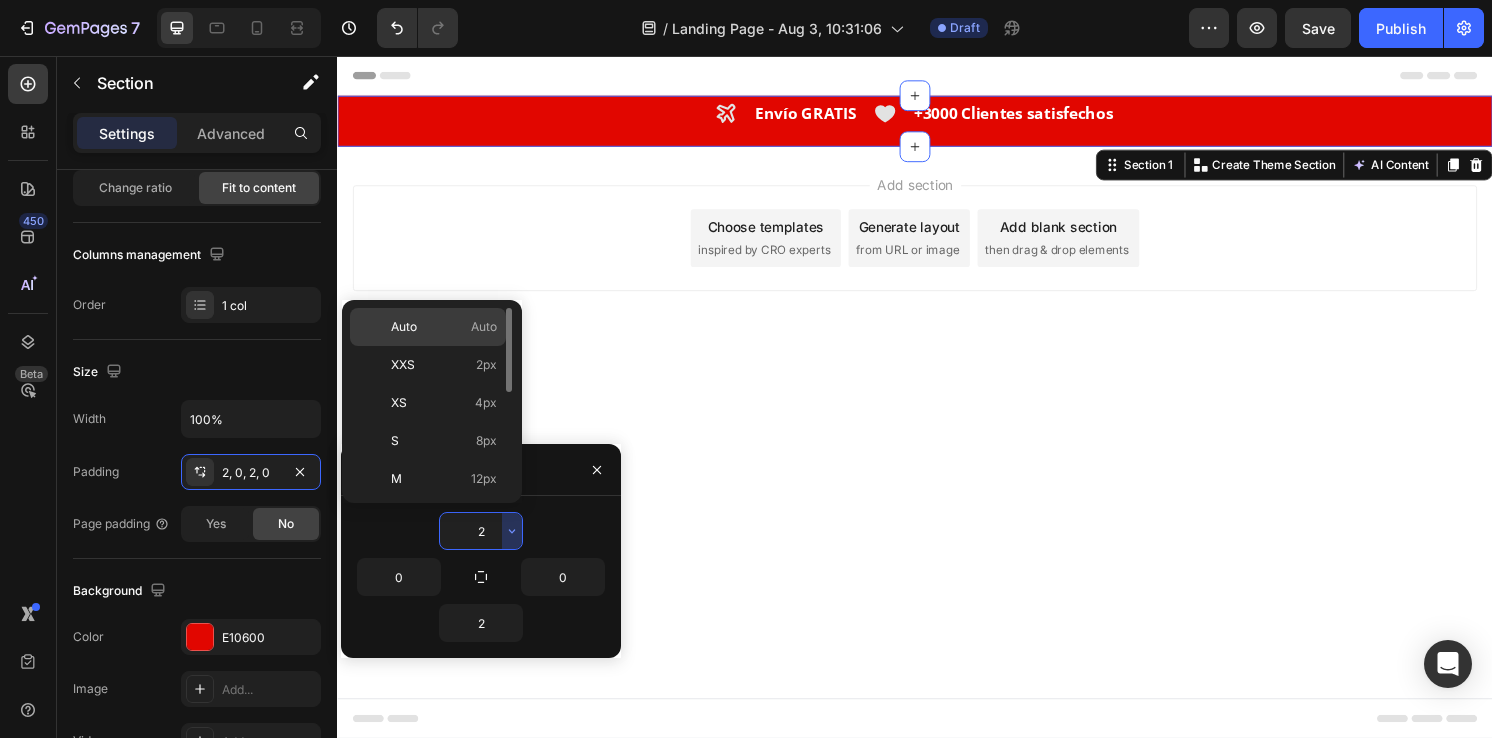 click on "Auto Auto" 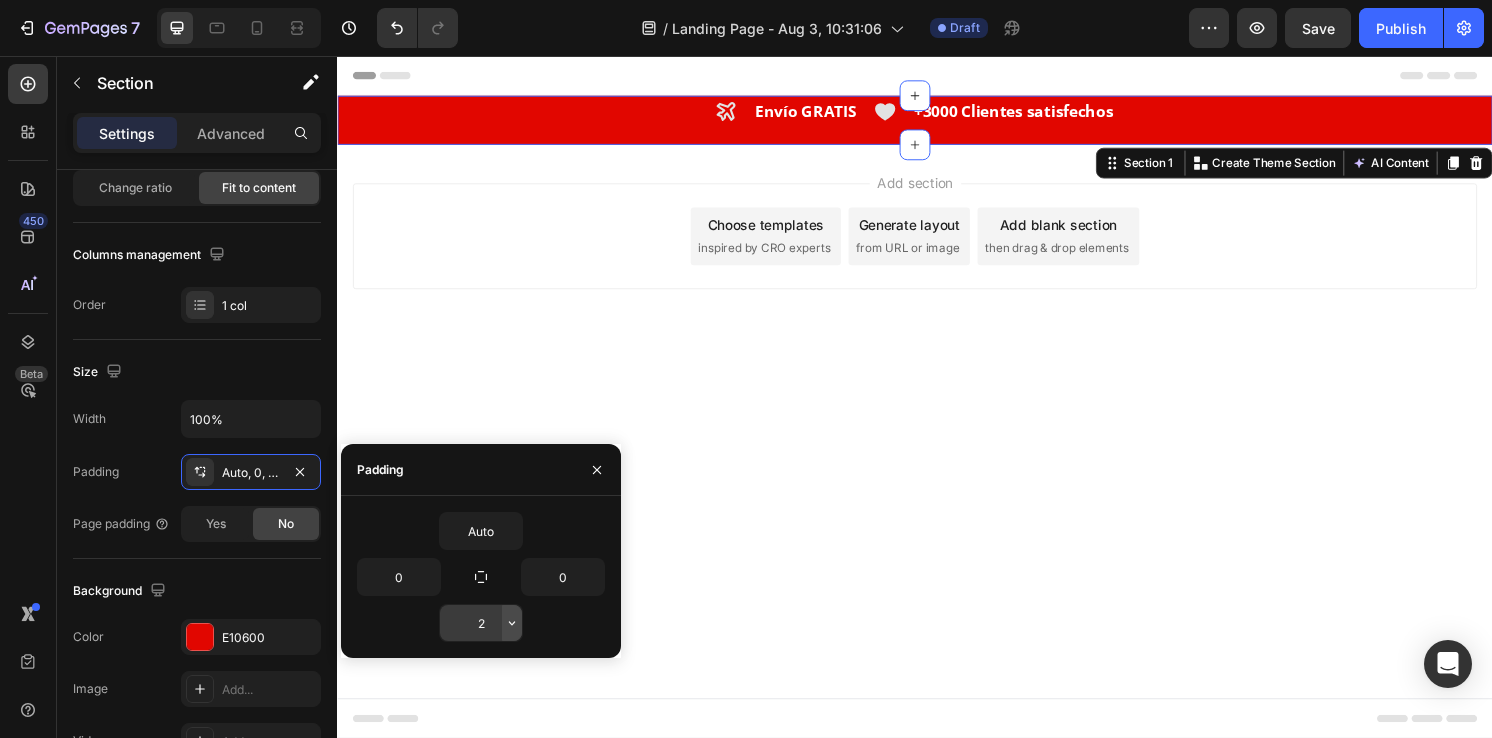 click 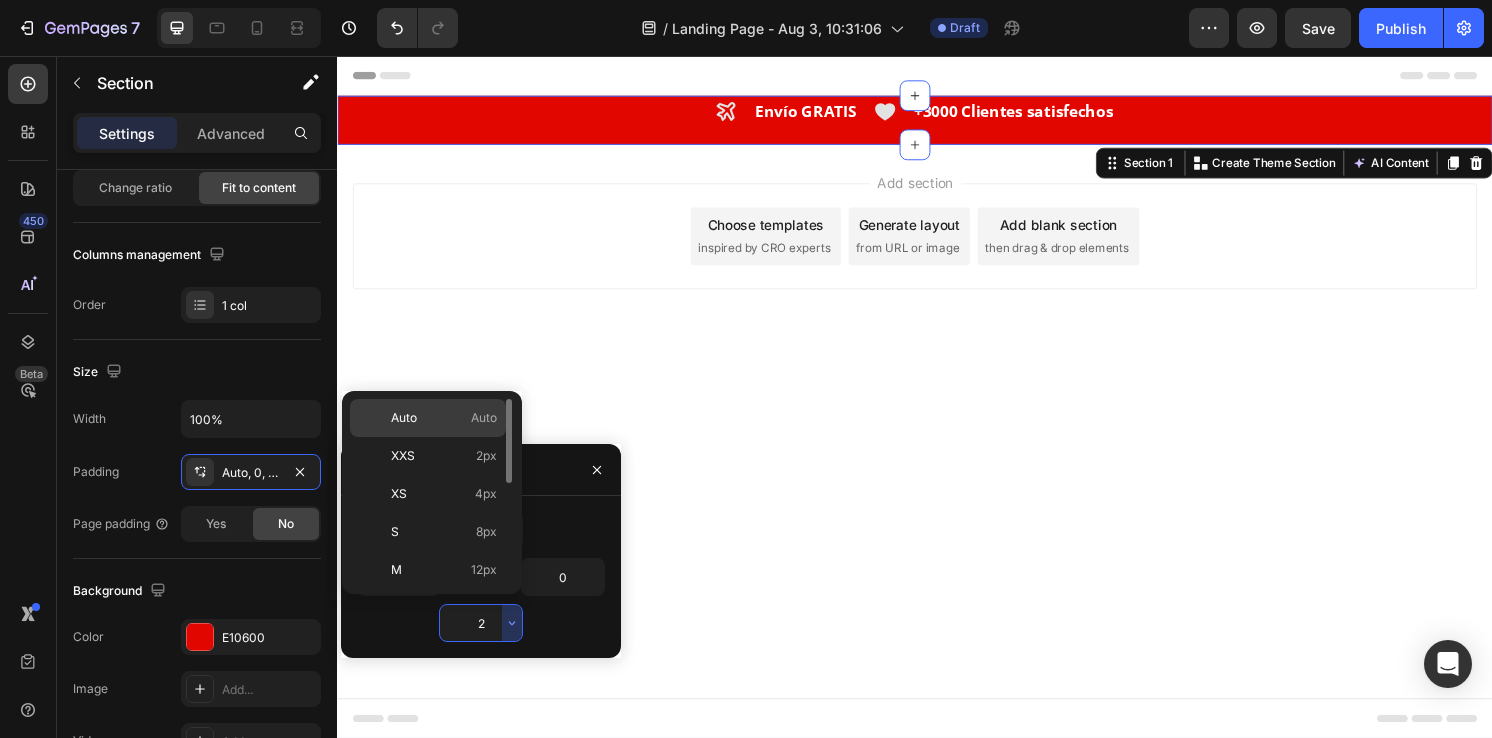 click on "Auto Auto" at bounding box center (444, 418) 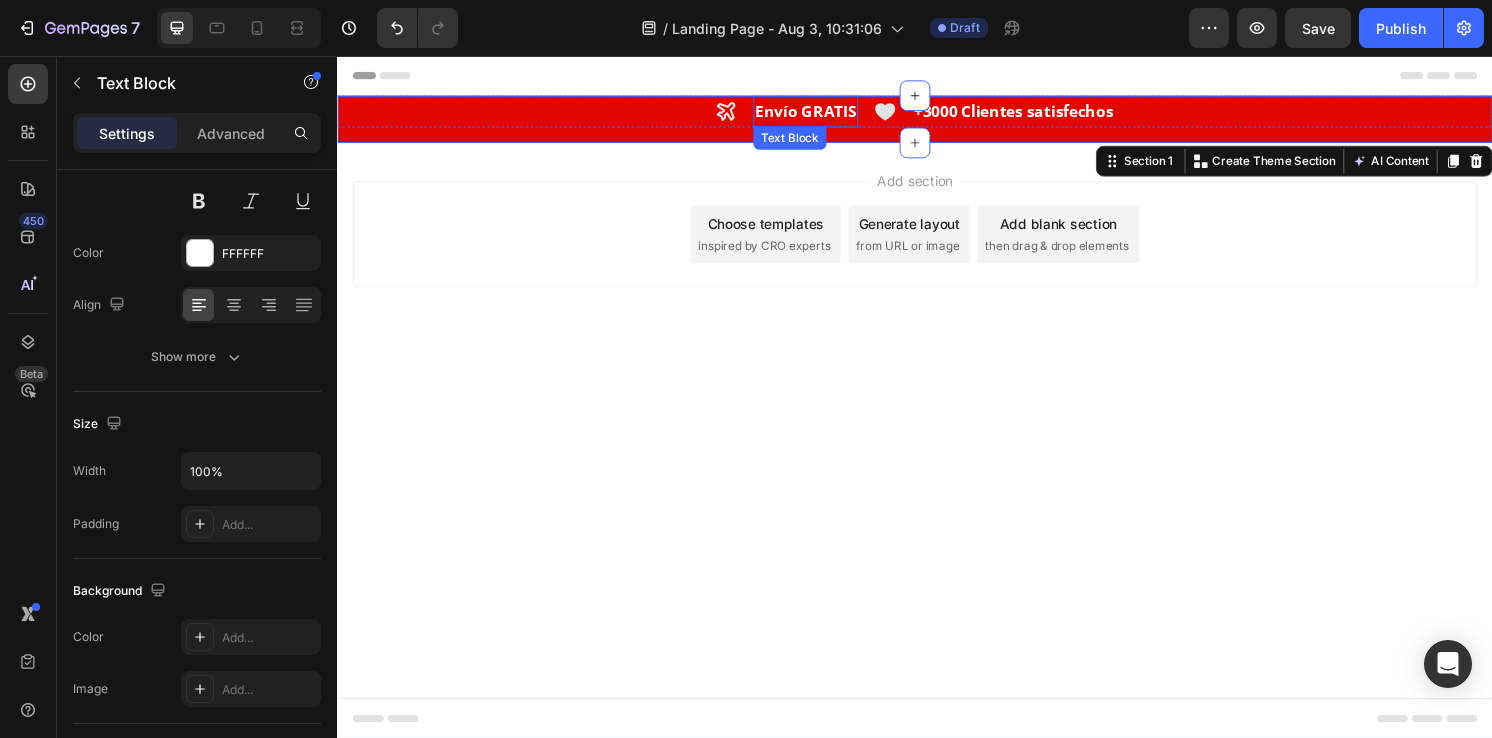 scroll, scrollTop: 0, scrollLeft: 0, axis: both 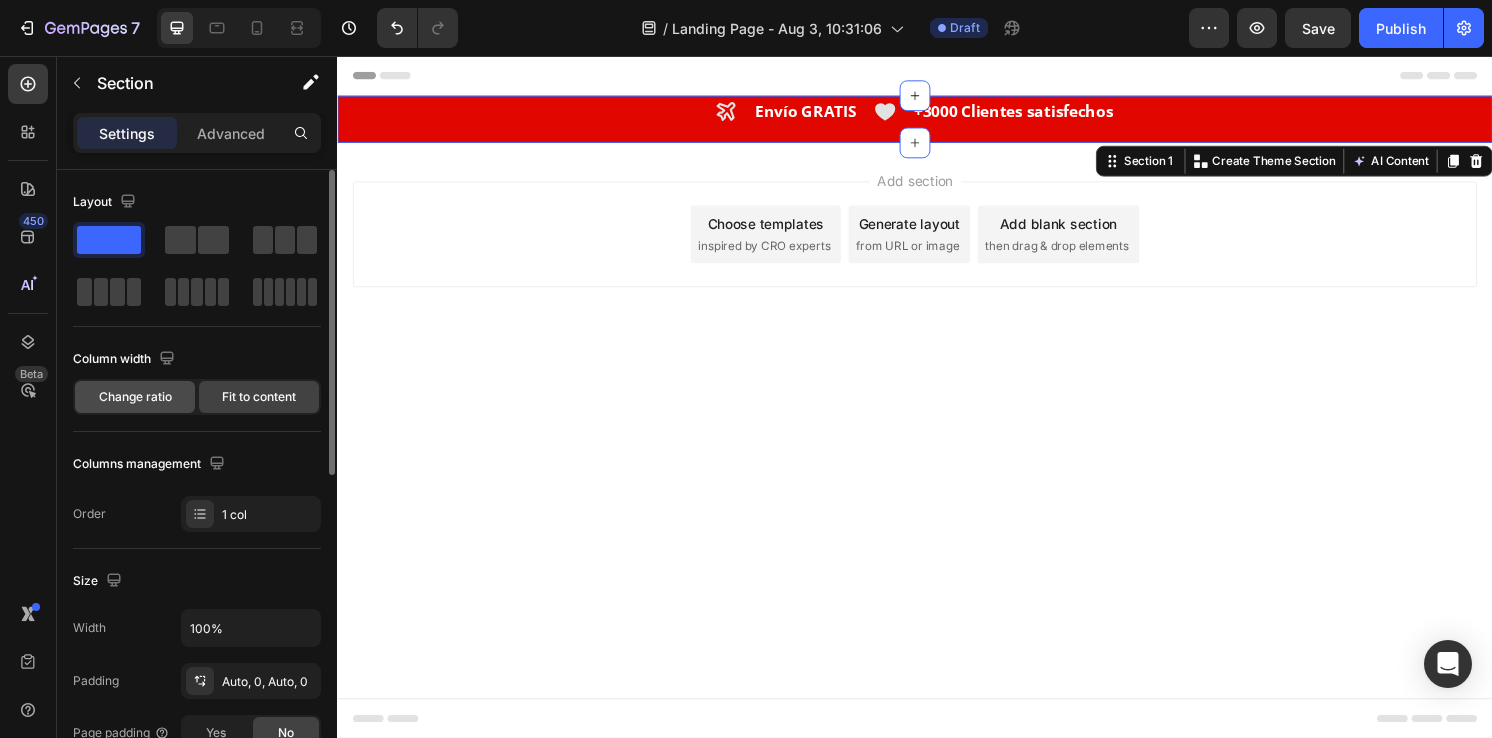 click on "Change ratio" 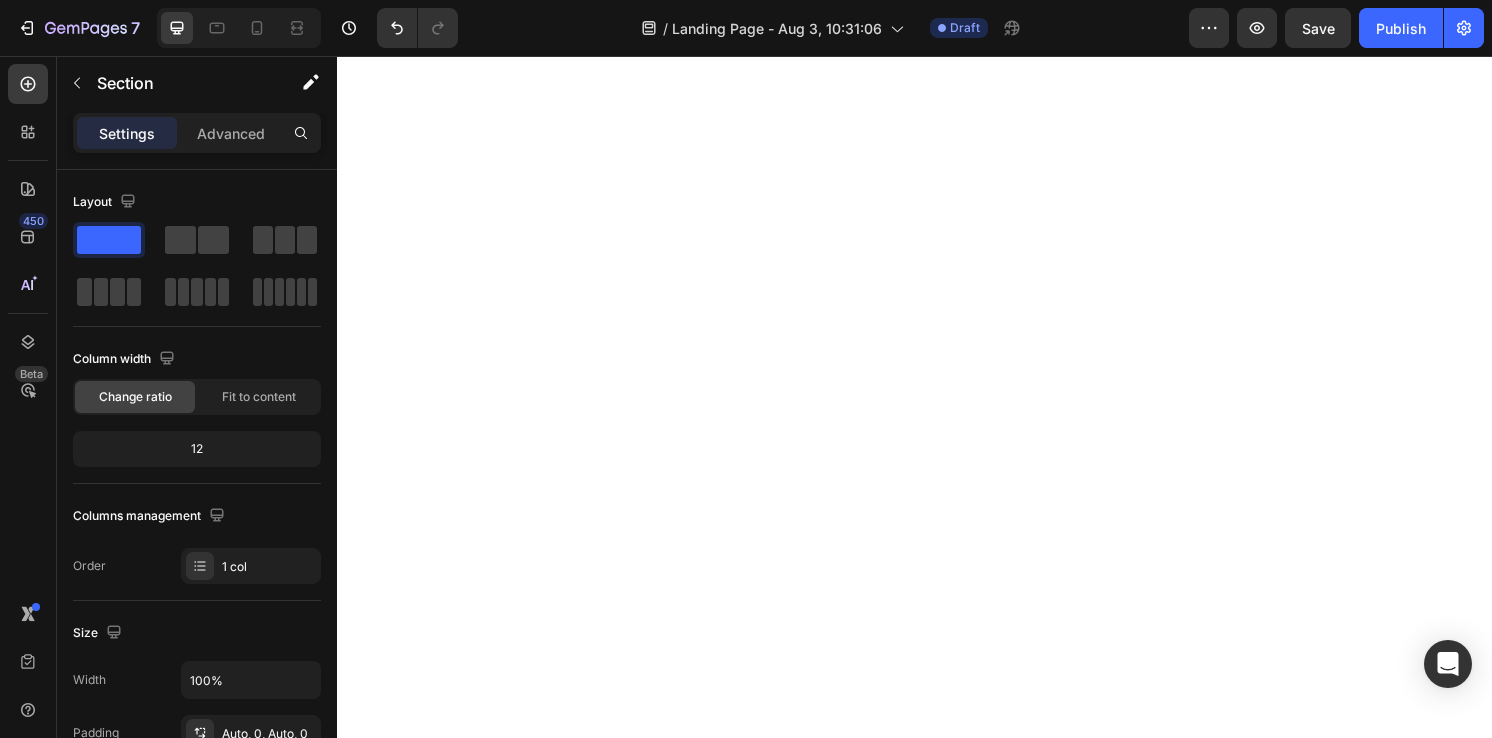 click on "Fit to content" 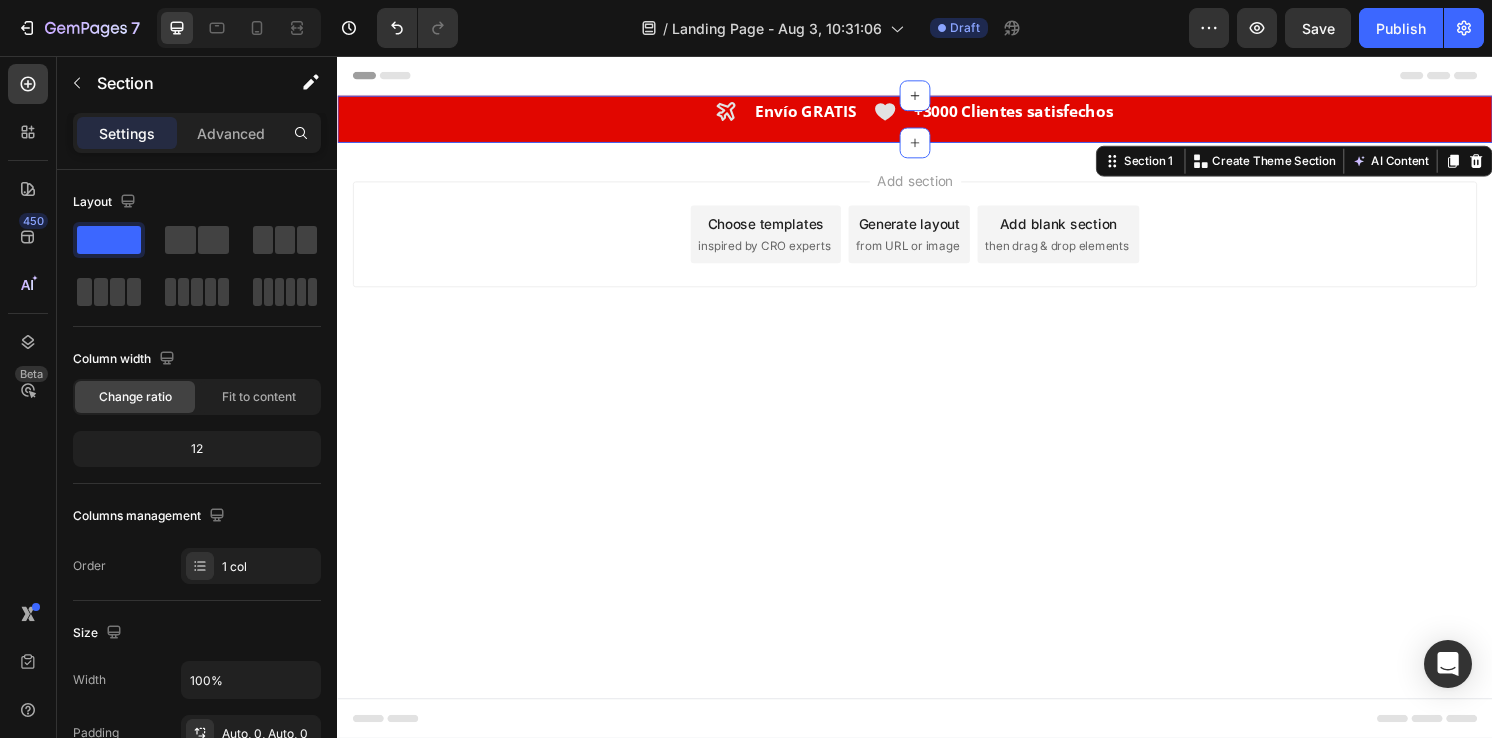 scroll, scrollTop: 0, scrollLeft: 0, axis: both 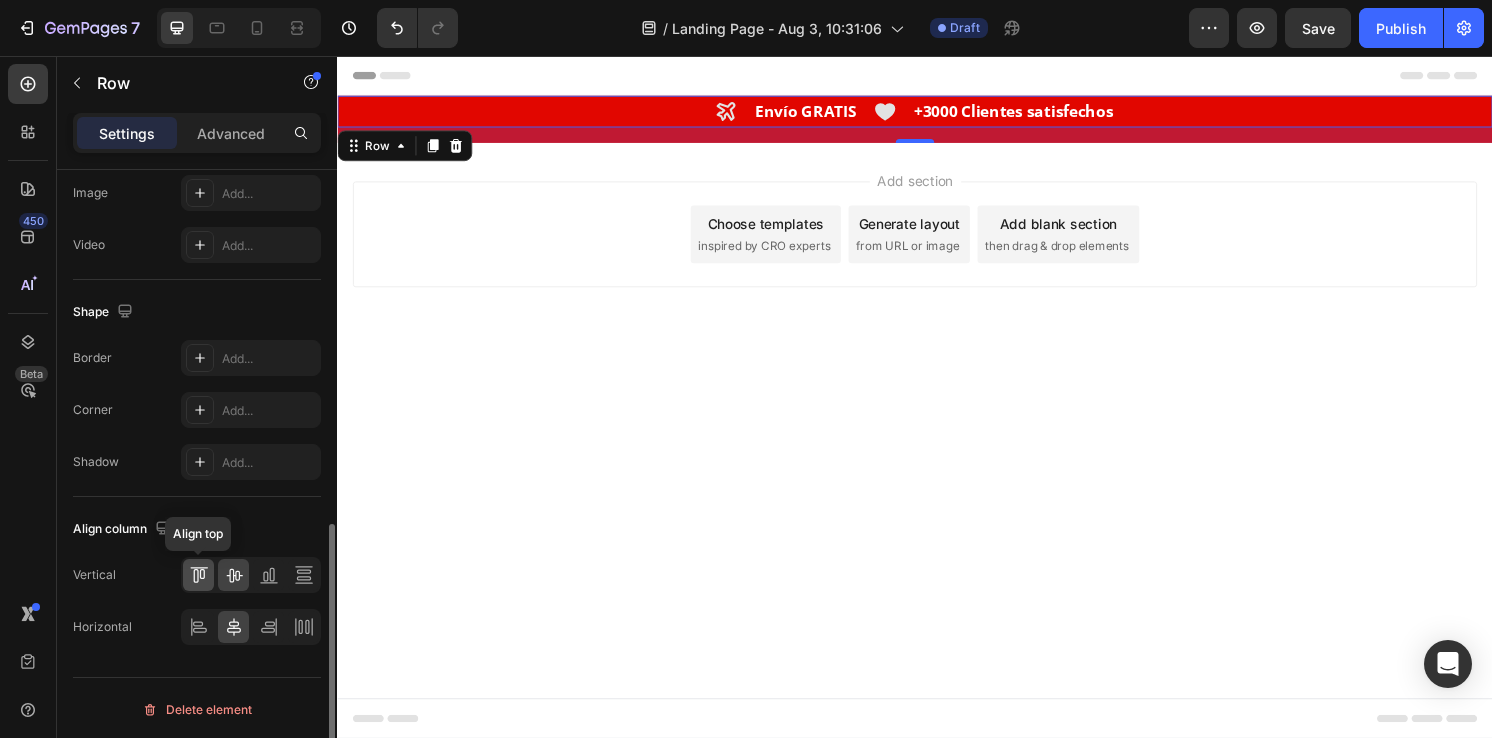 click 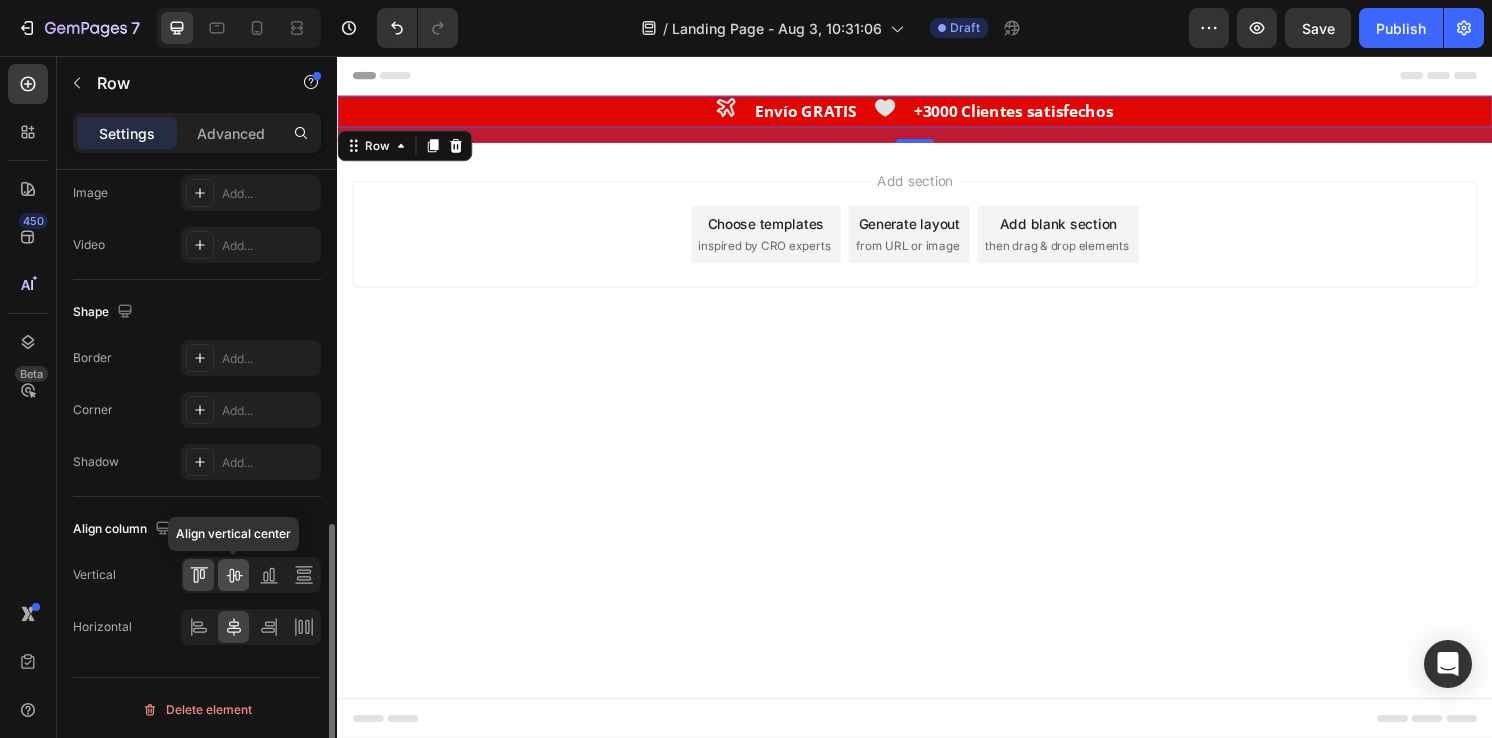 click 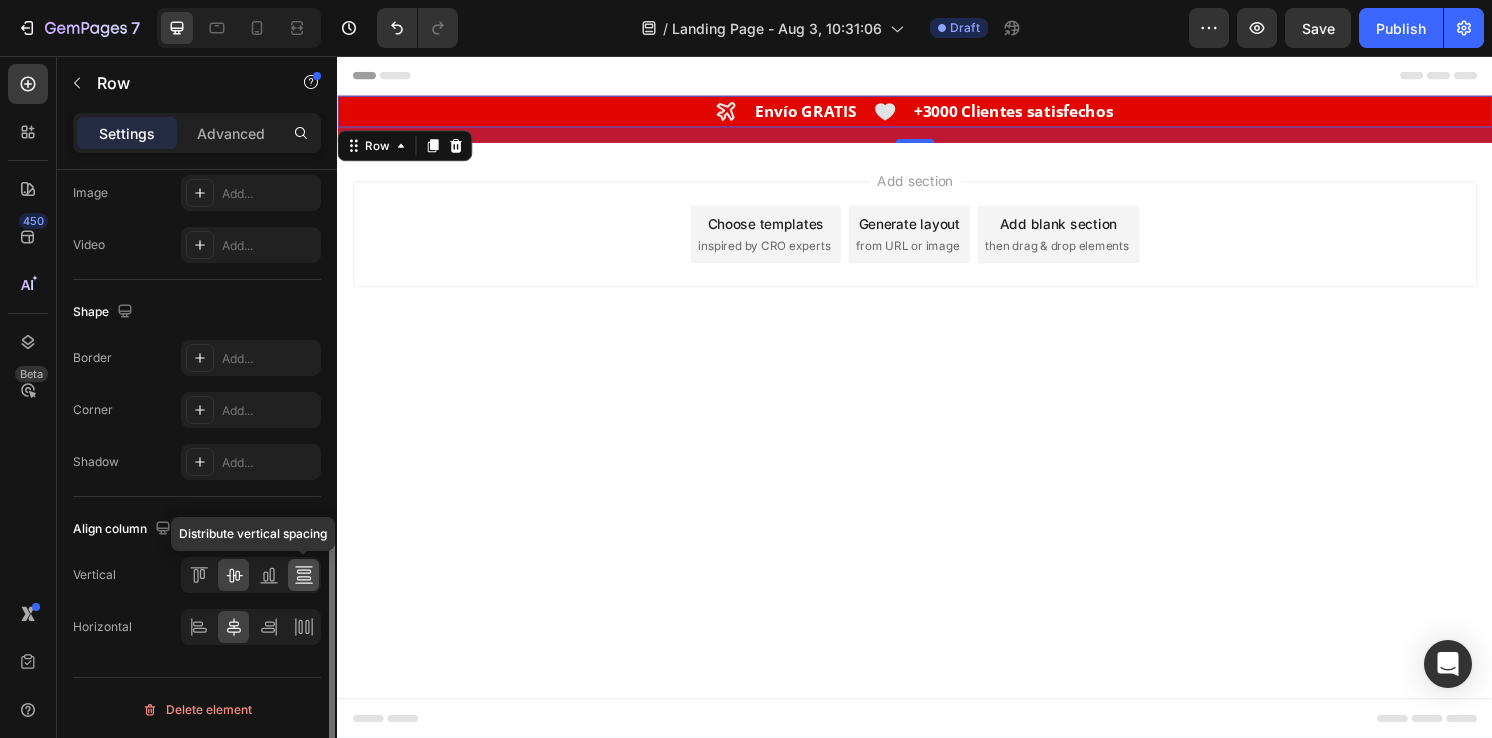 click 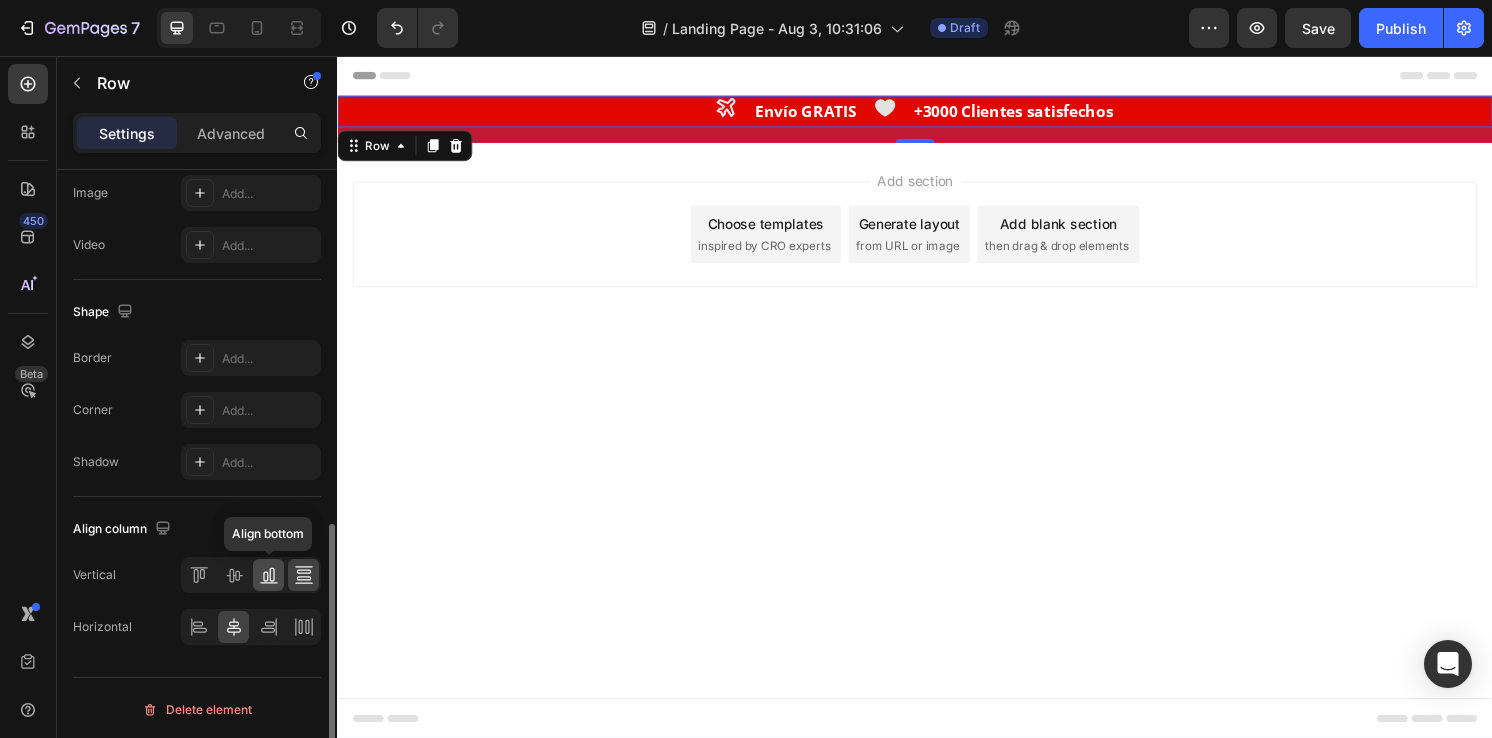 click 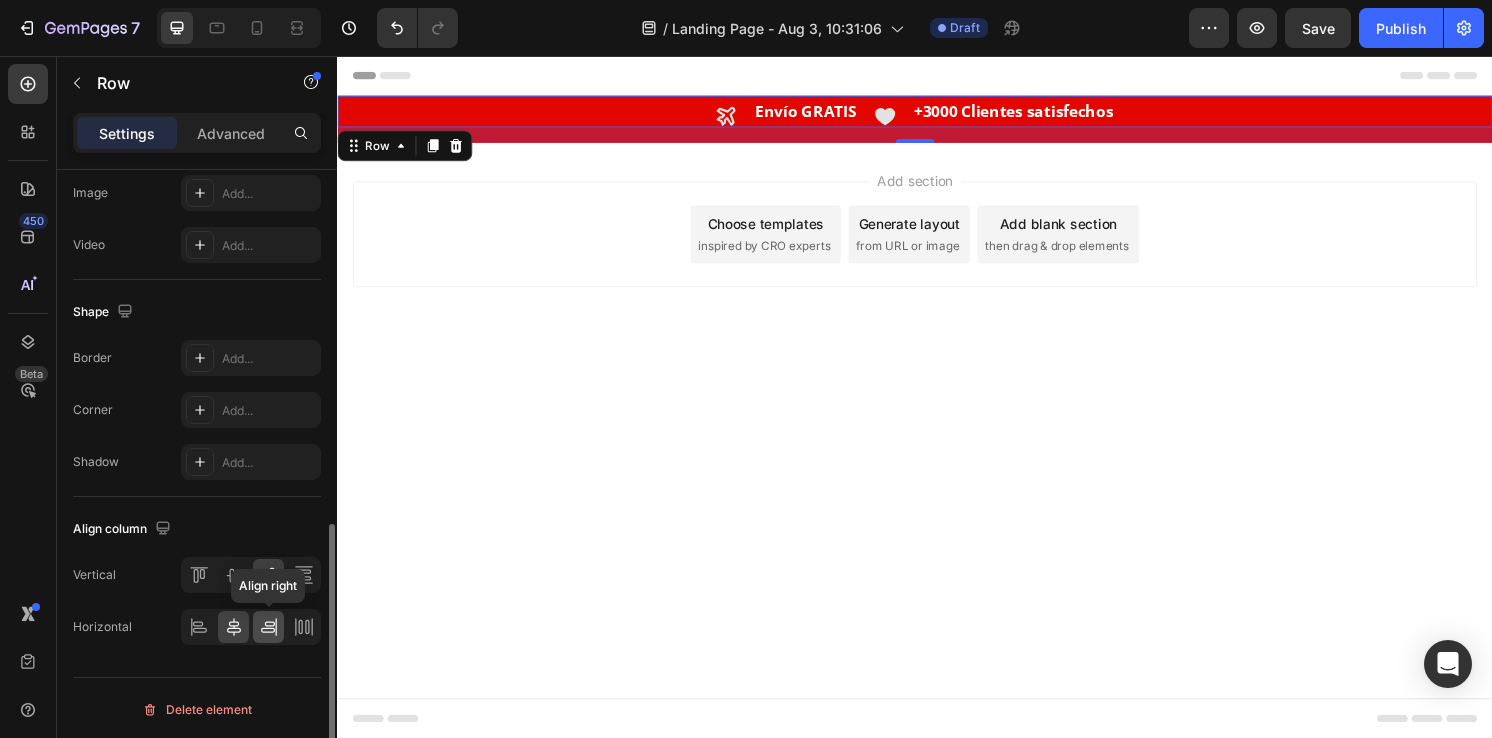 click 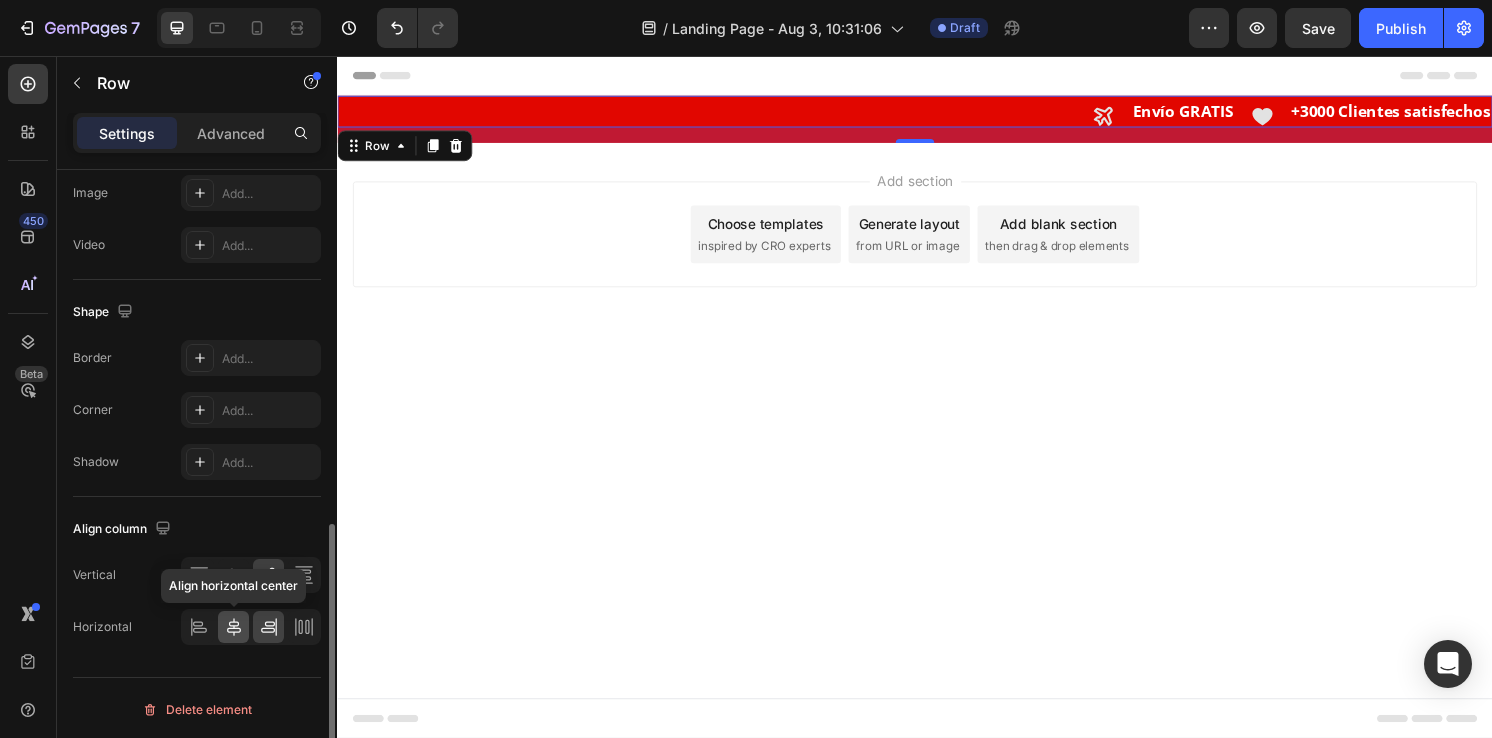 click 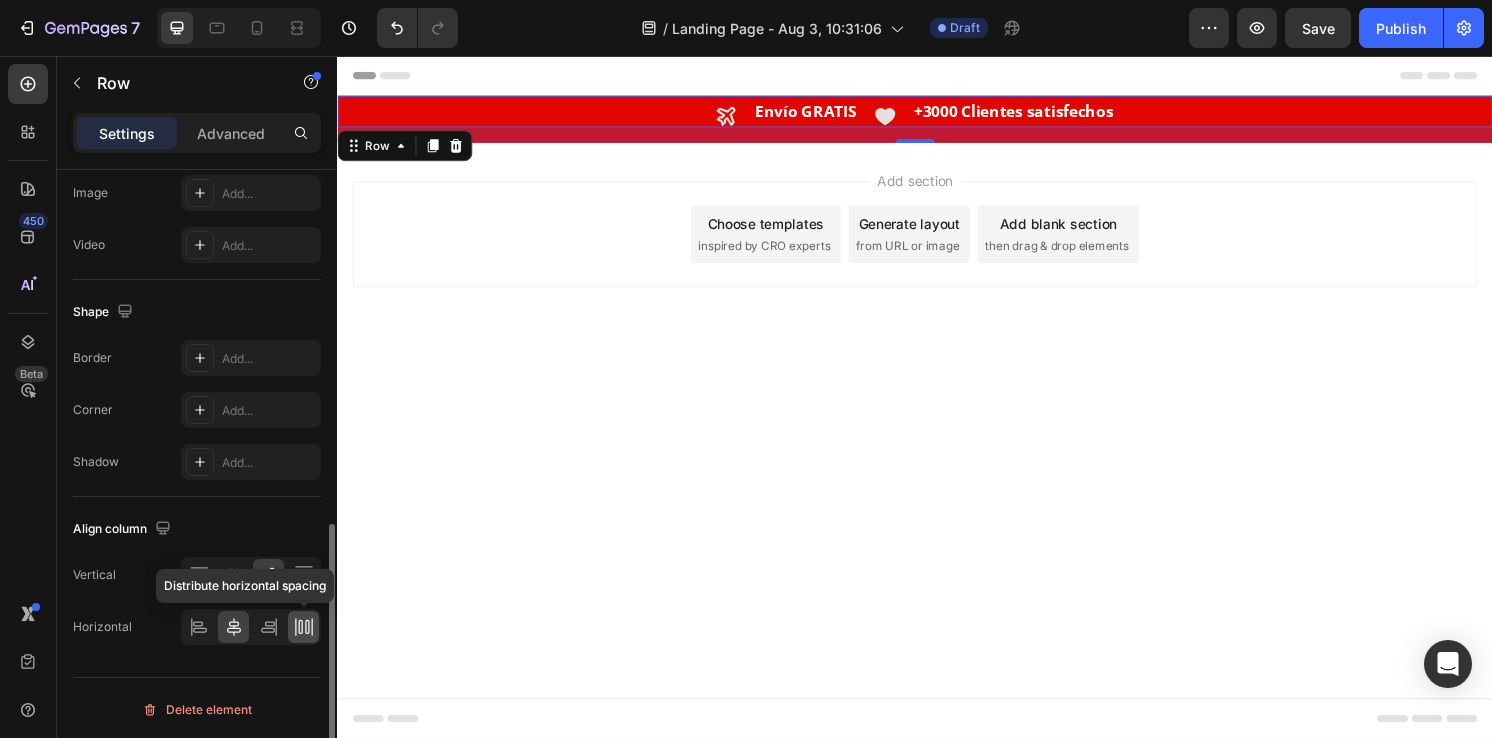 click 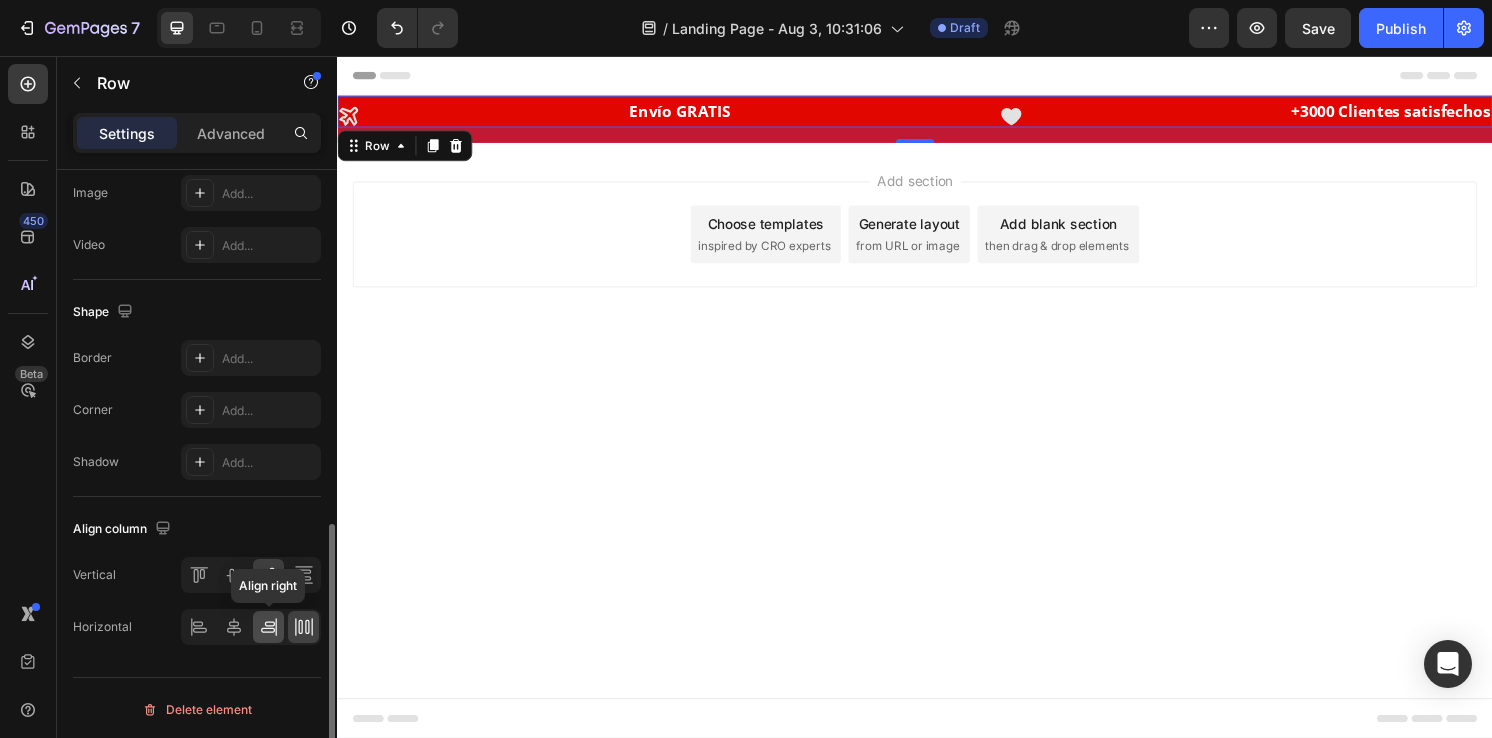 click 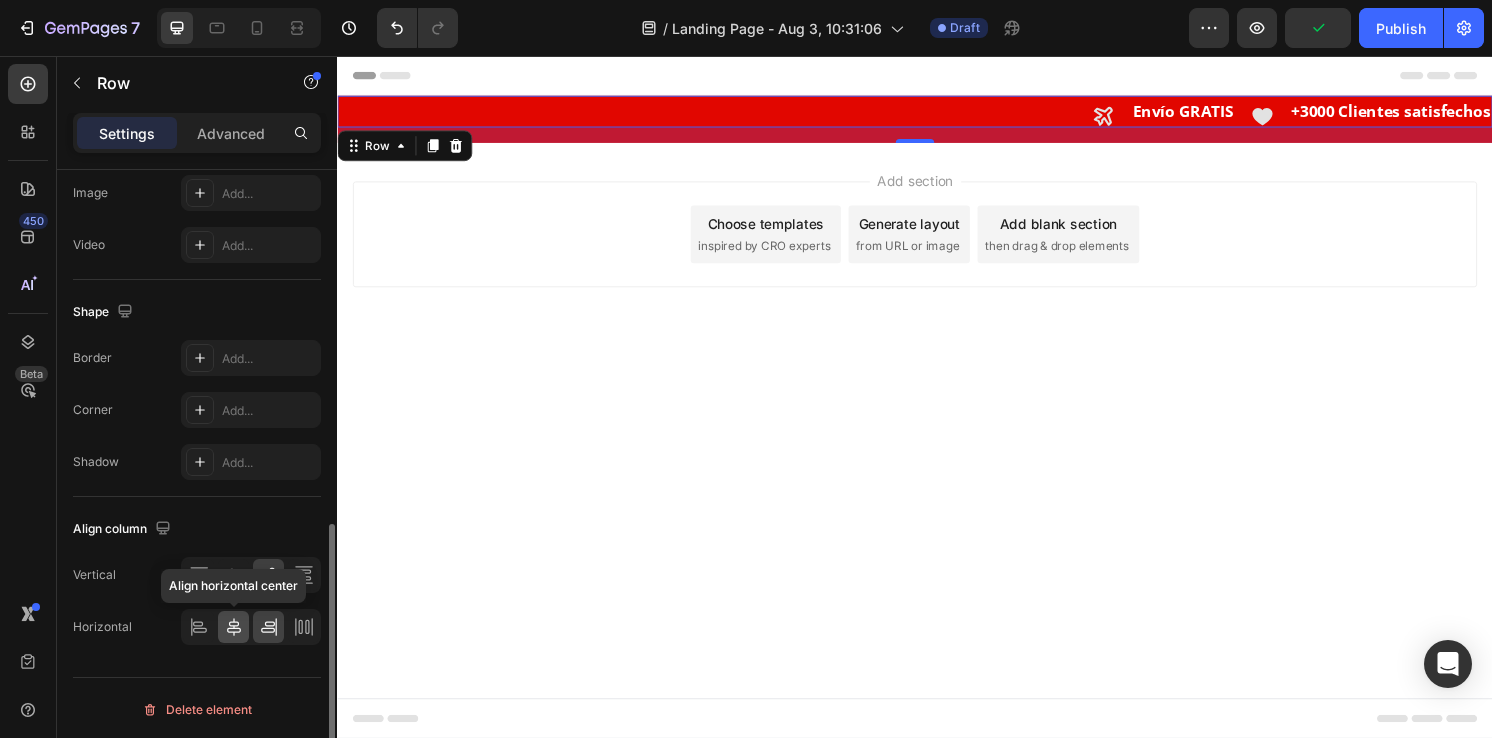 click 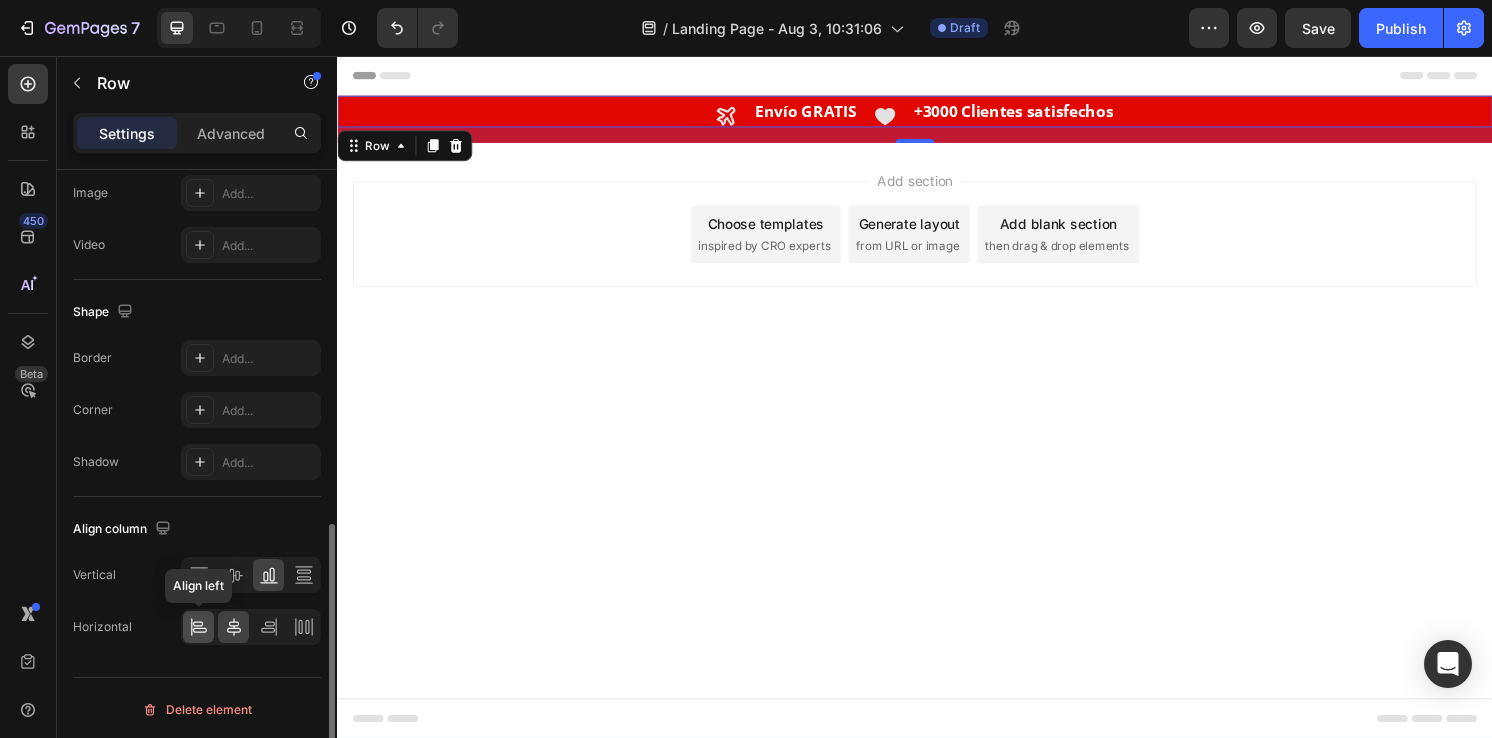 click 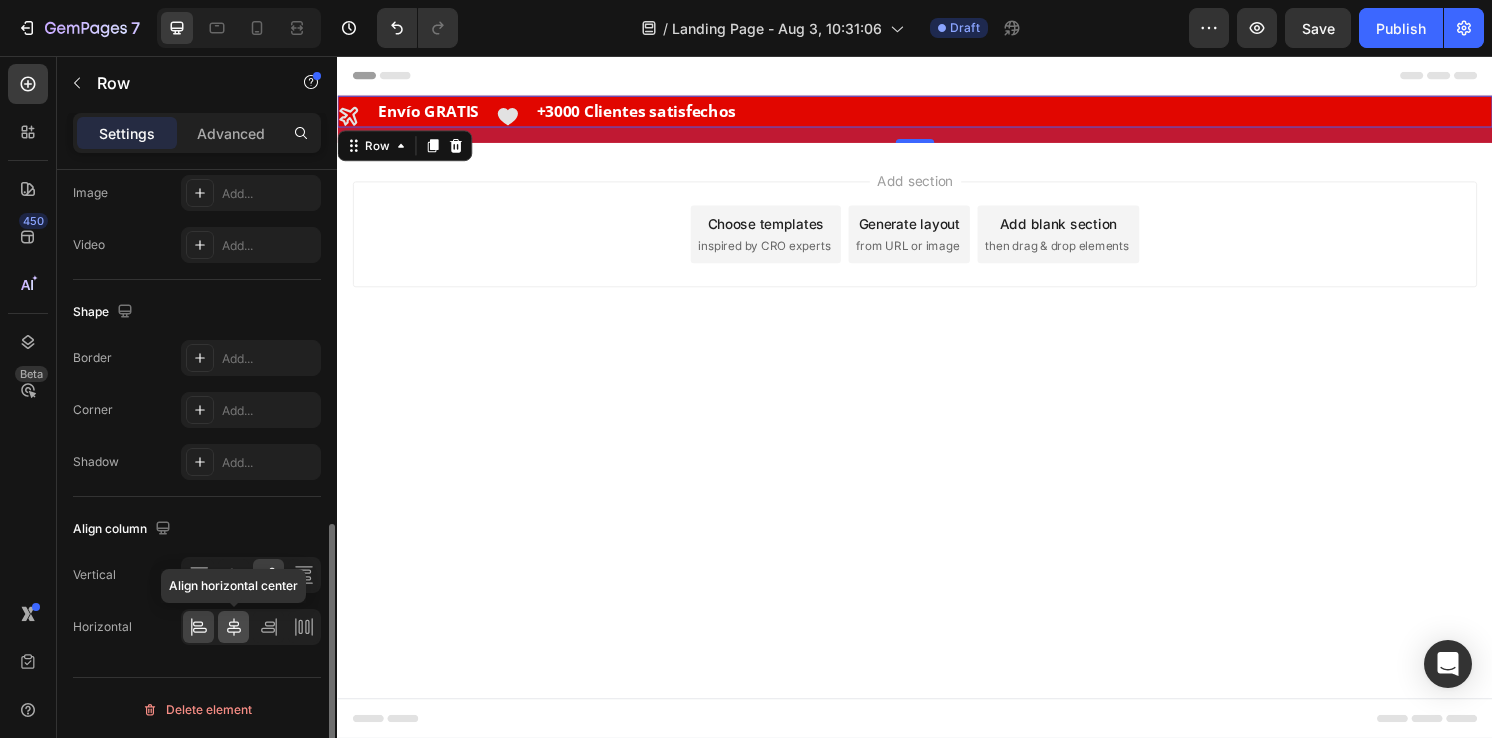 click 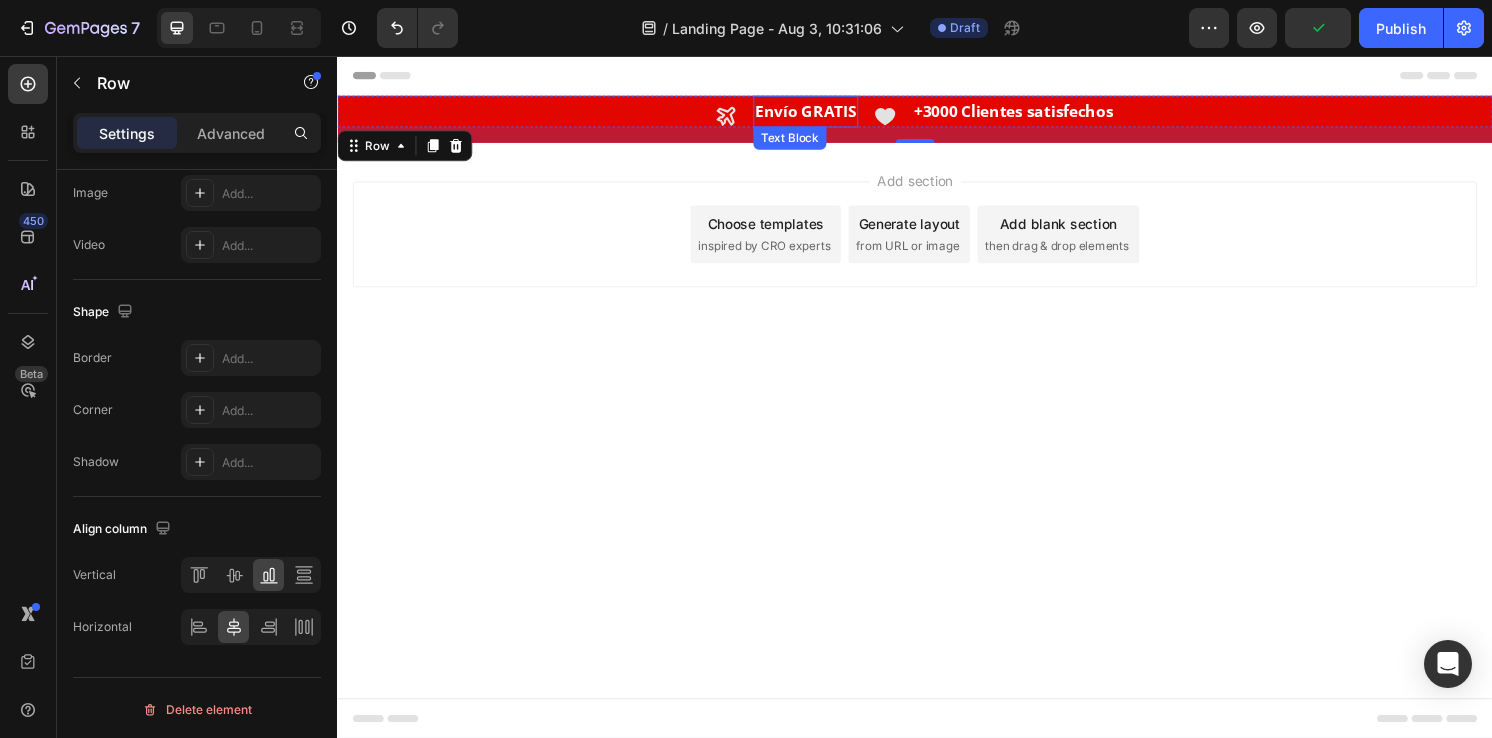 scroll, scrollTop: 0, scrollLeft: 0, axis: both 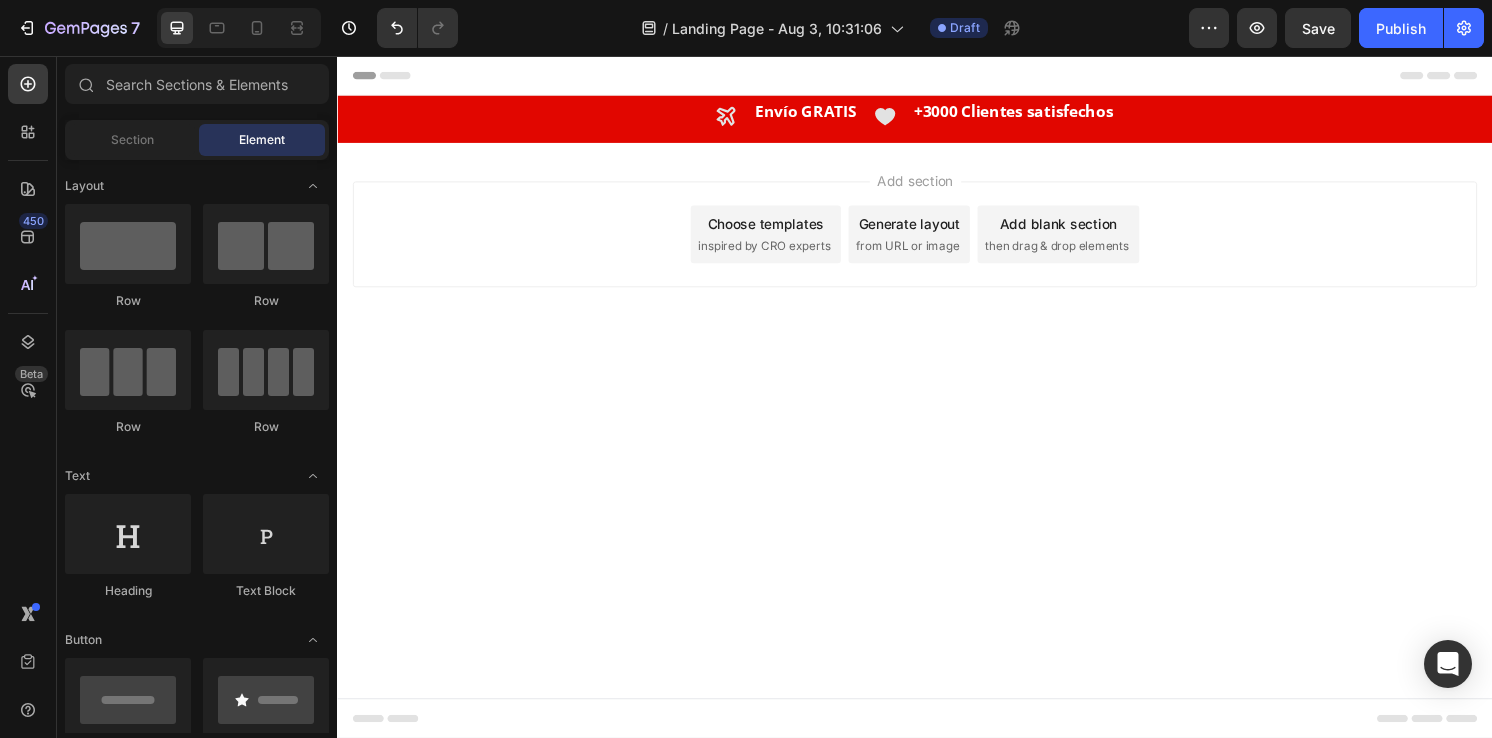 click on "Header
Icon Envío GRATIS Text Block
Icon +3000 Clientes satisfechos Text Block Row Section 1 Root Start with Sections from sidebar Add sections Add elements Start with Generating from URL or image Add section Choose templates inspired by CRO experts Generate layout from URL or image Add blank section then drag & drop elements Footer" at bounding box center [937, 410] 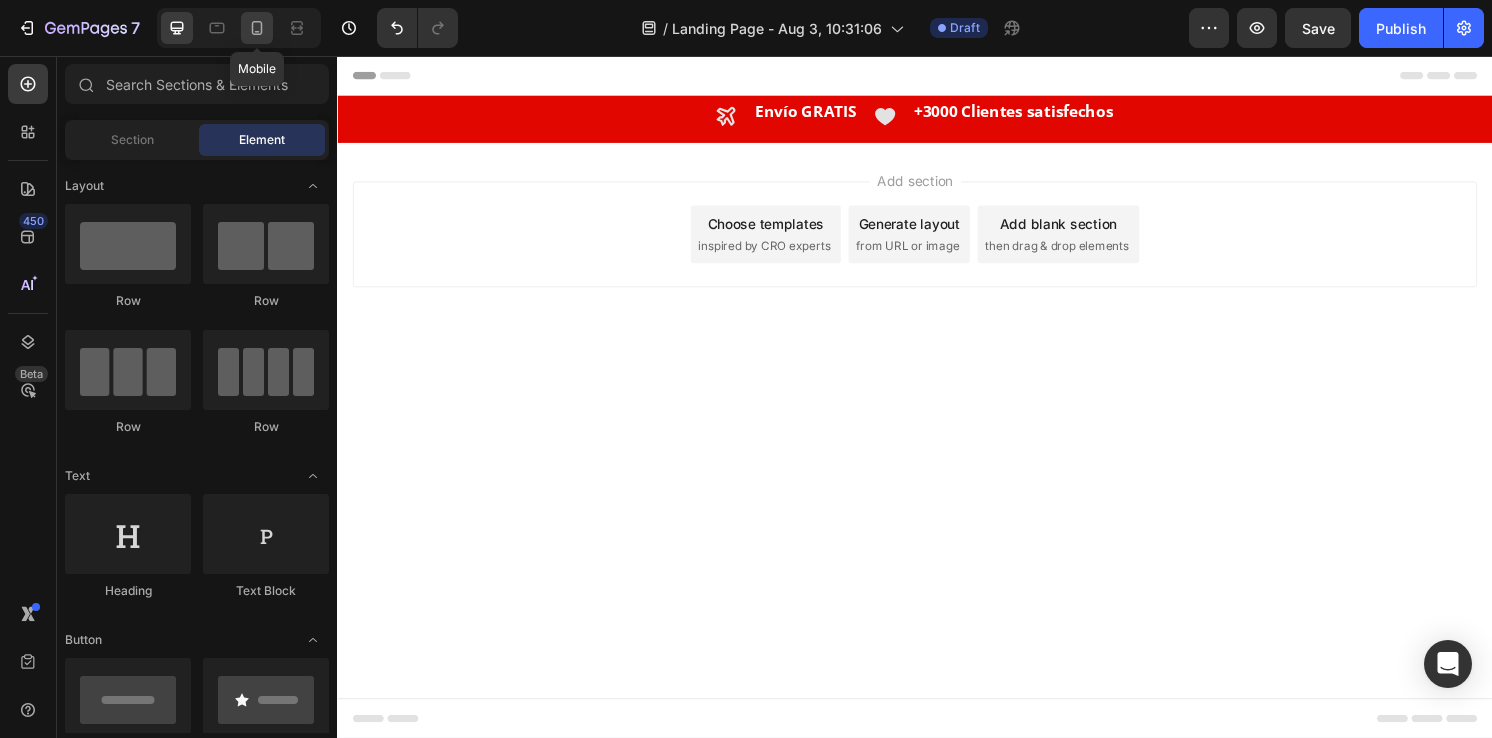 click 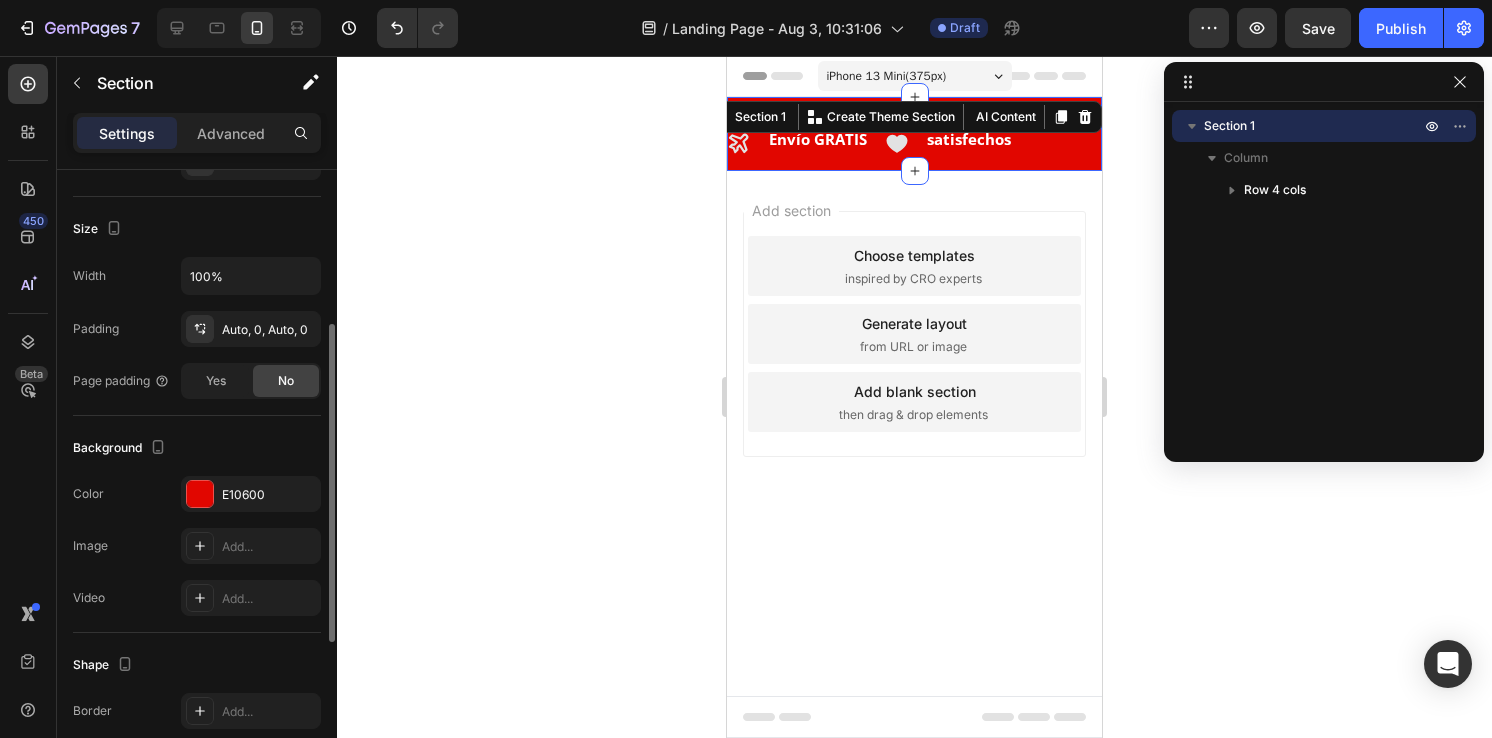 scroll, scrollTop: 301, scrollLeft: 0, axis: vertical 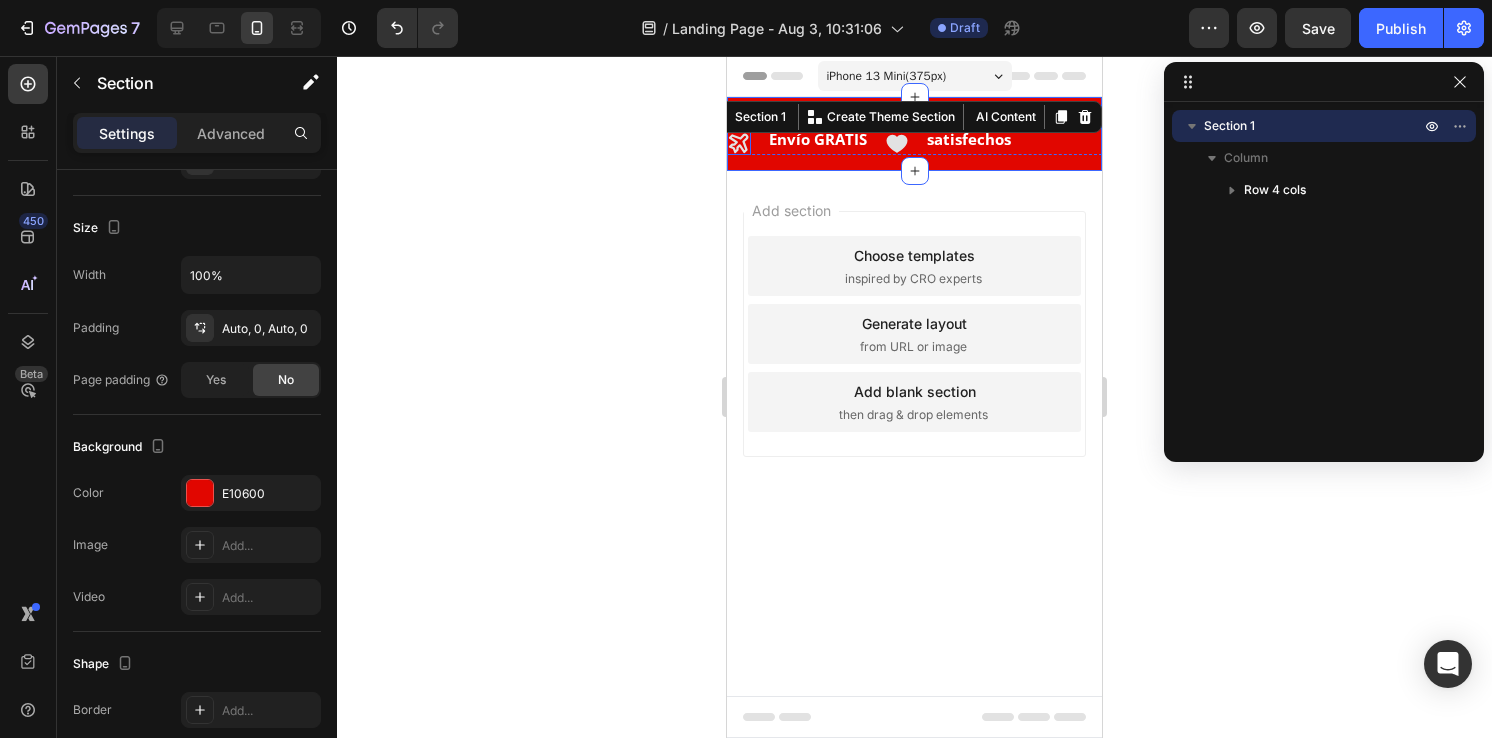 click on "Icon Envío GRATIS Text Block
Icon +3000 Clientes satisfechos Text Block Row" at bounding box center [914, 134] 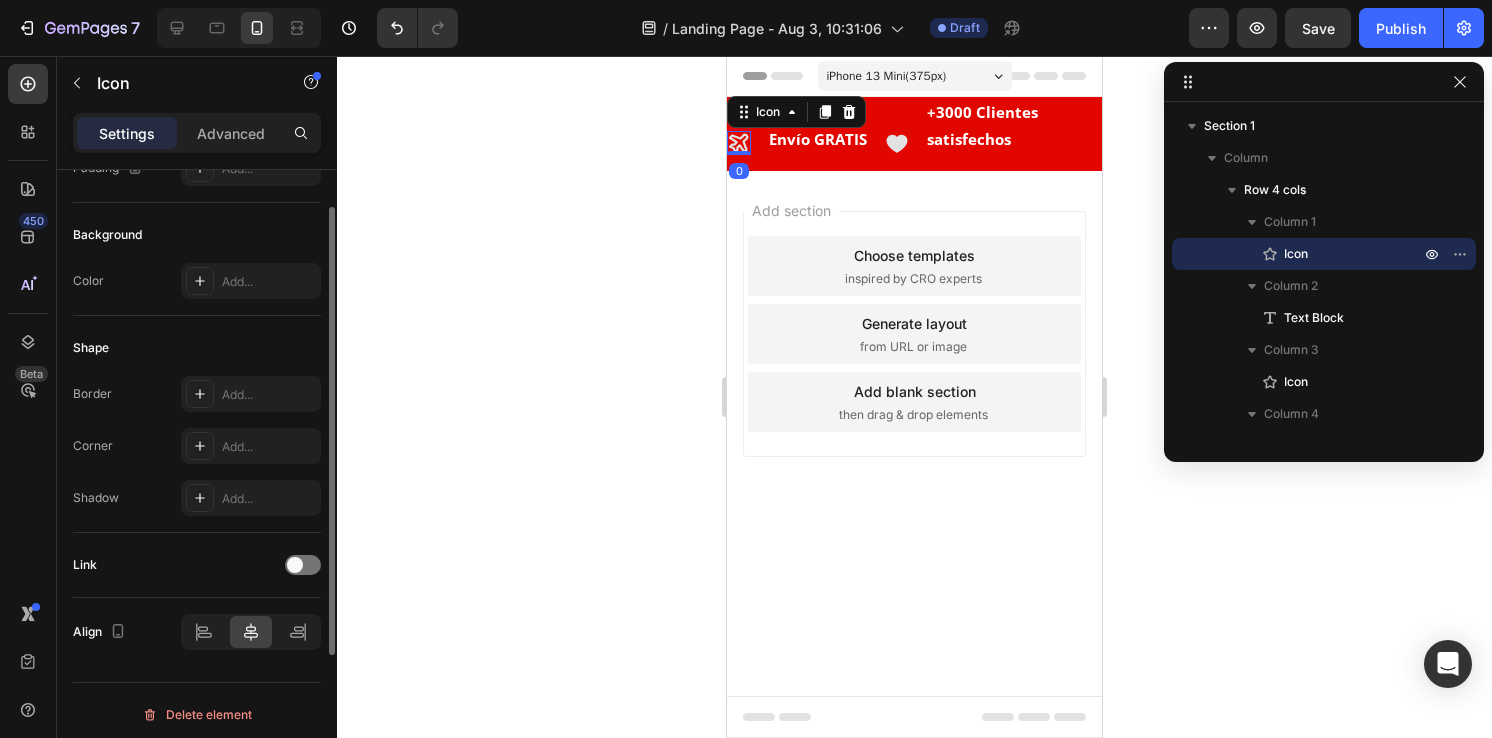 scroll, scrollTop: 244, scrollLeft: 0, axis: vertical 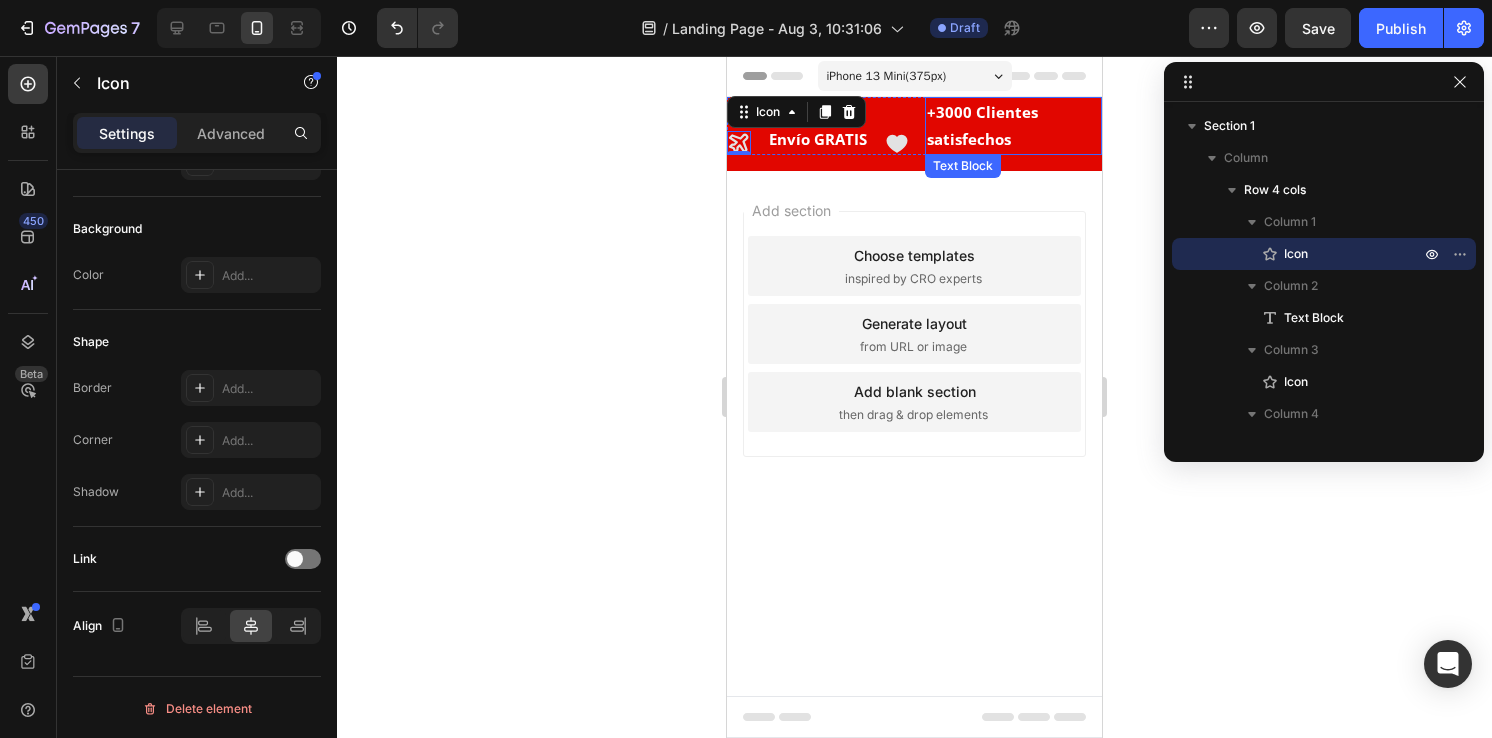 click on "+3000 Clientes satisfechos" at bounding box center [982, 125] 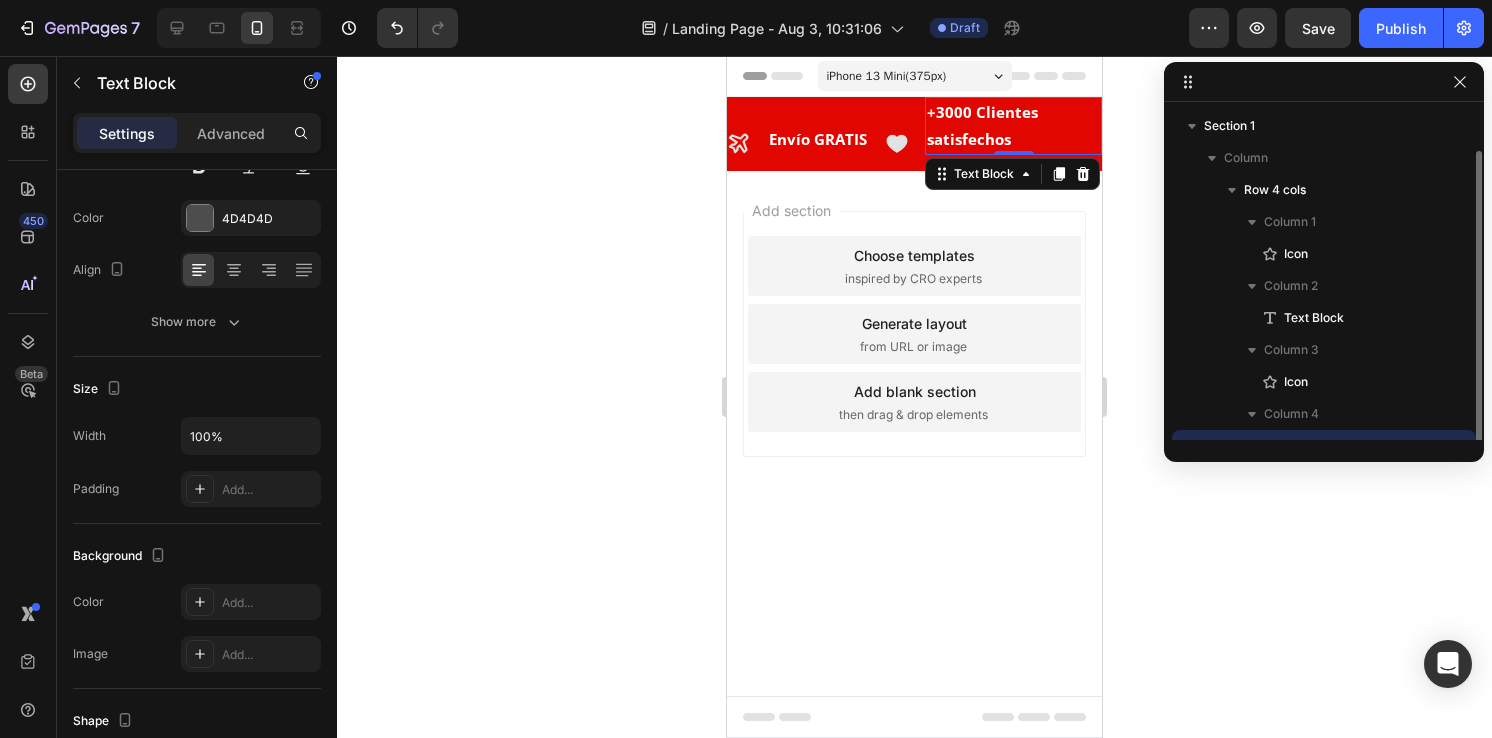 scroll, scrollTop: 21, scrollLeft: 0, axis: vertical 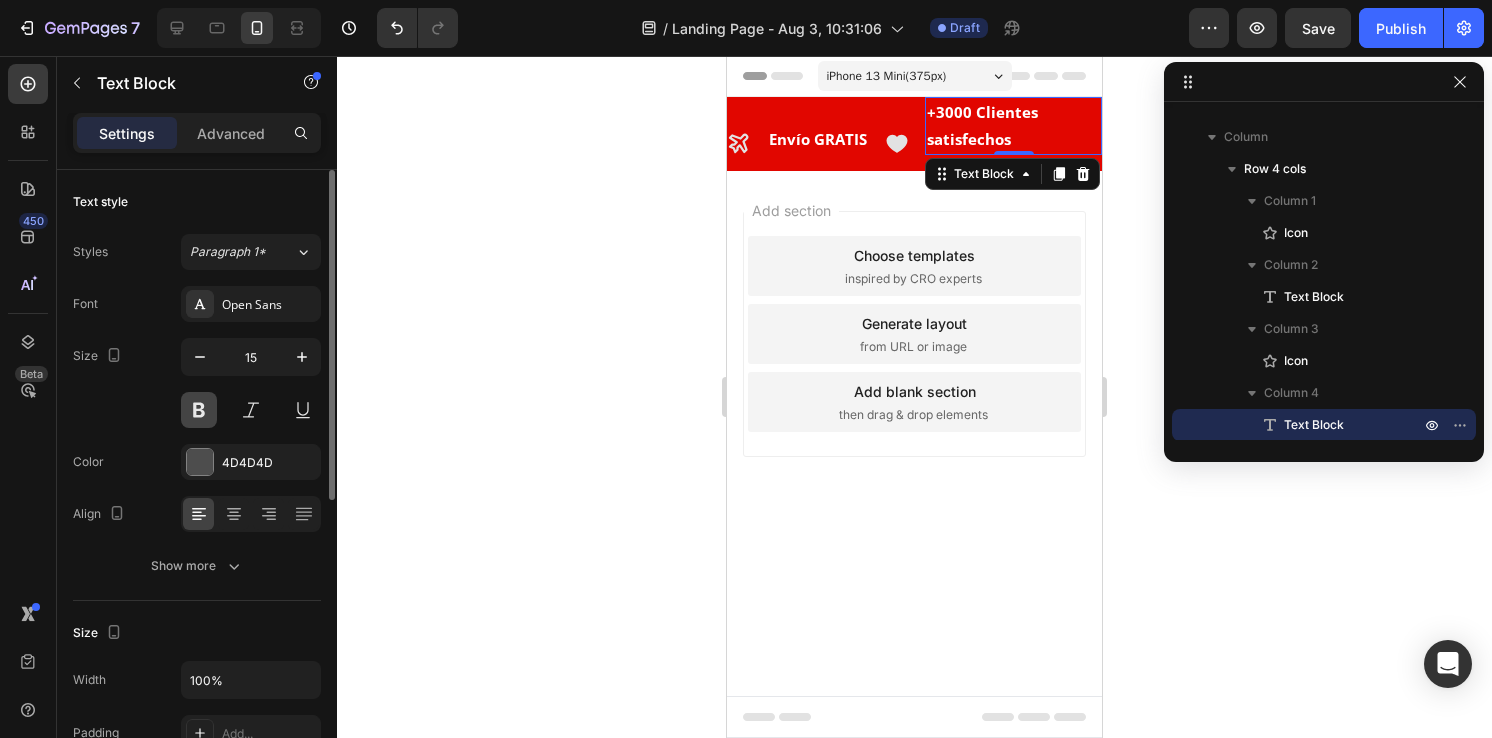 click at bounding box center (199, 410) 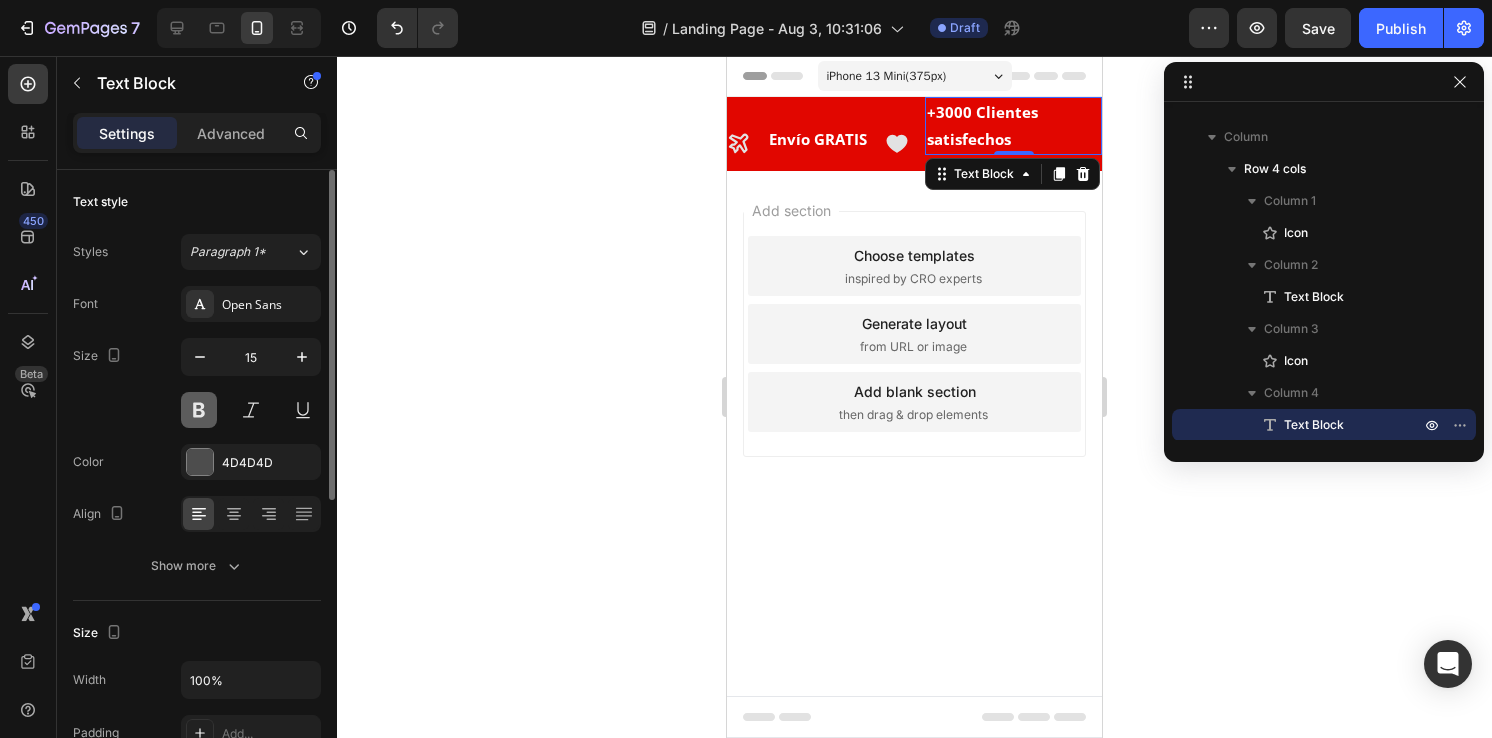 click at bounding box center (199, 410) 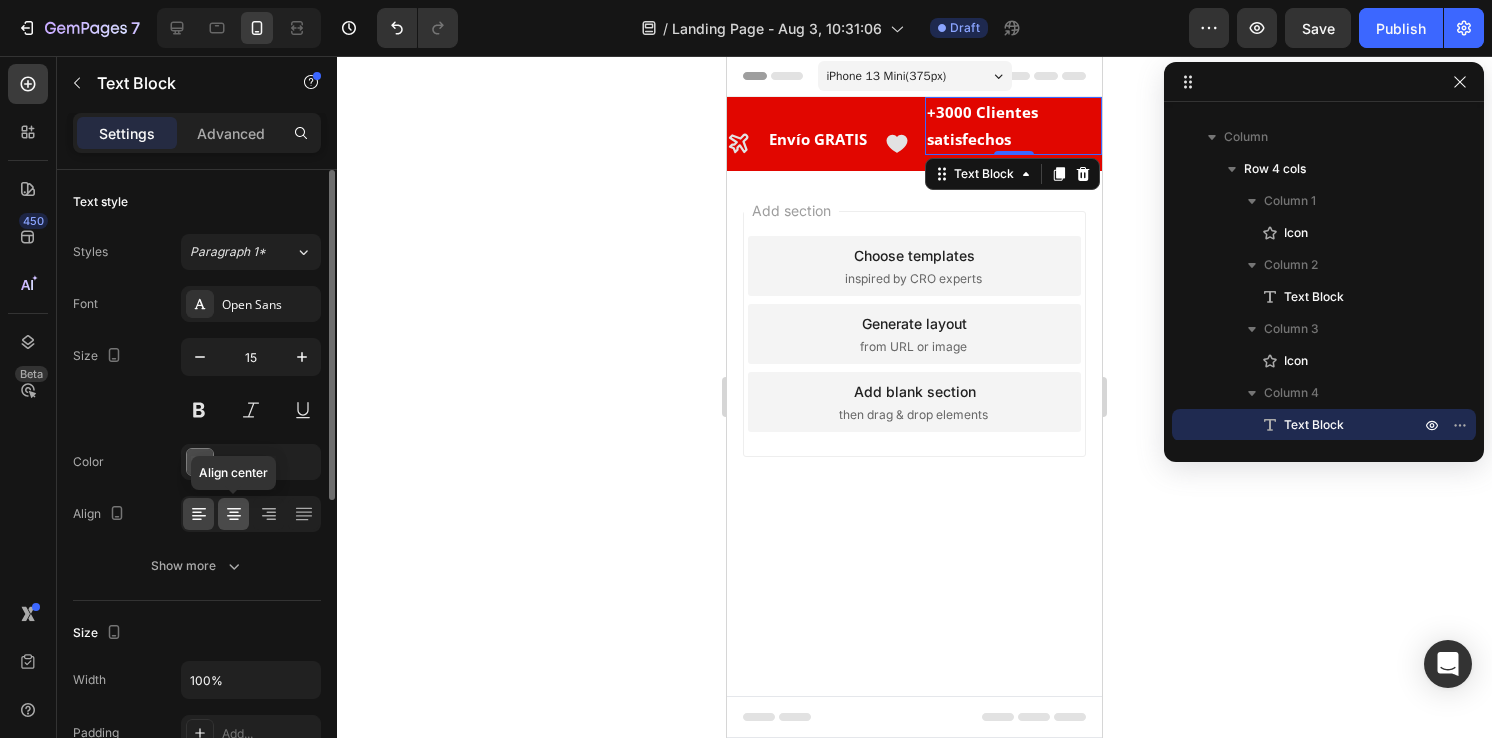 click 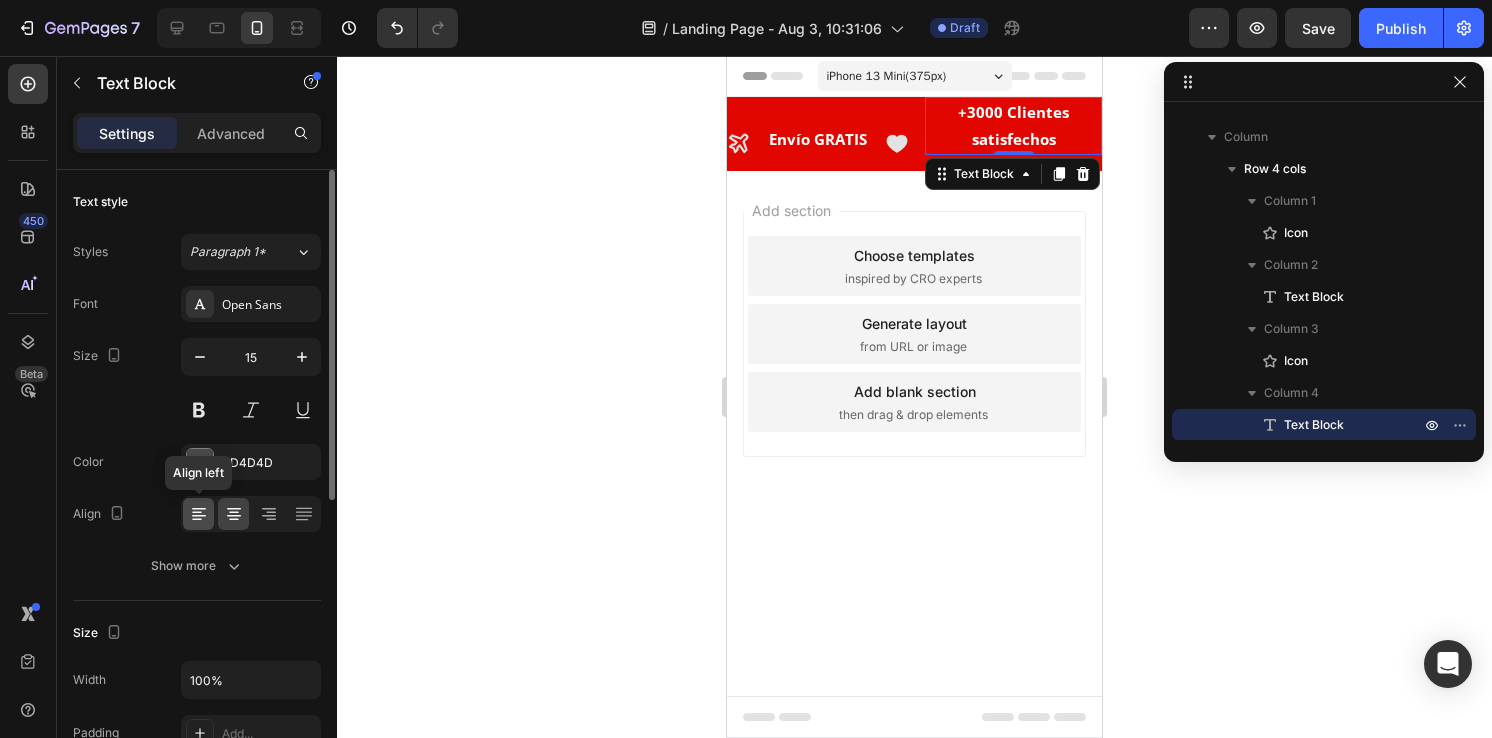 click 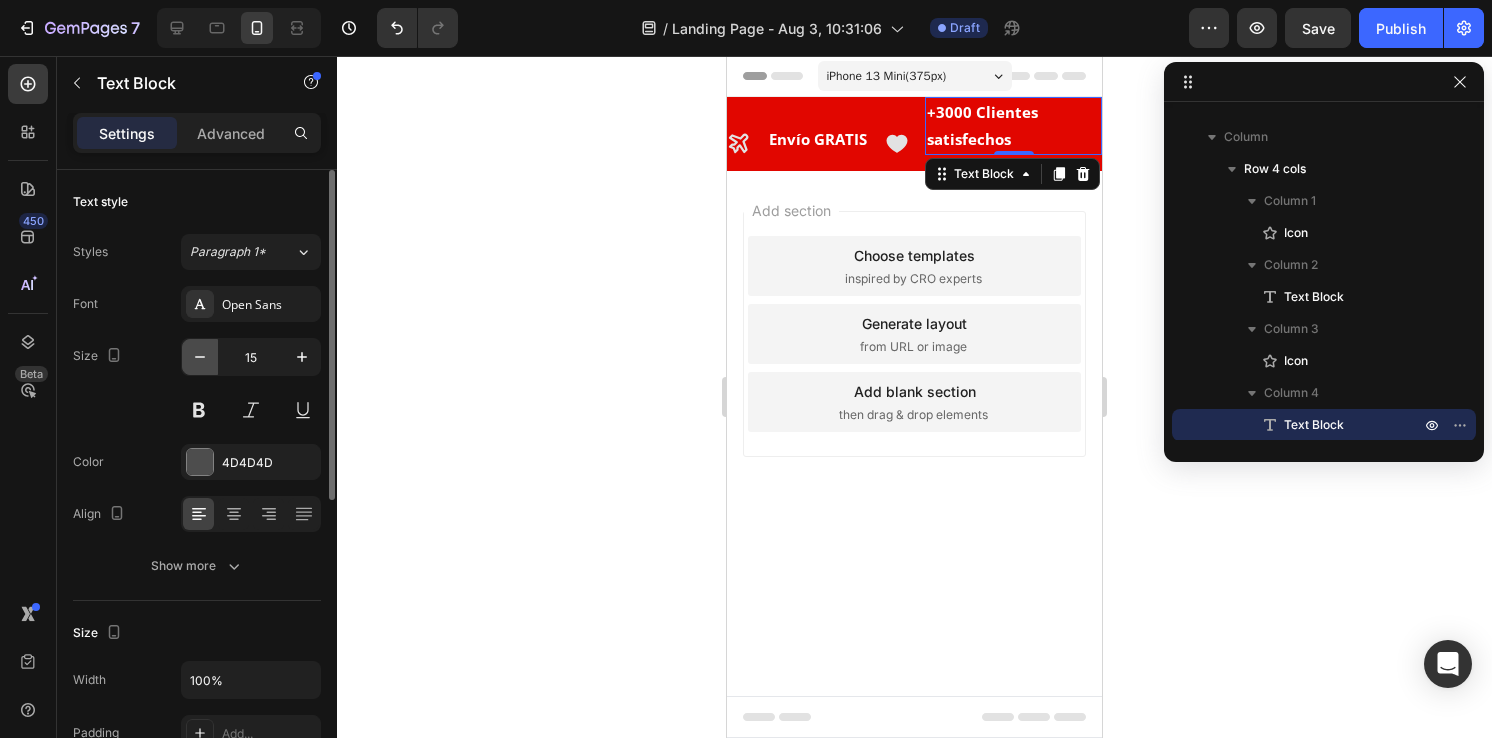 click 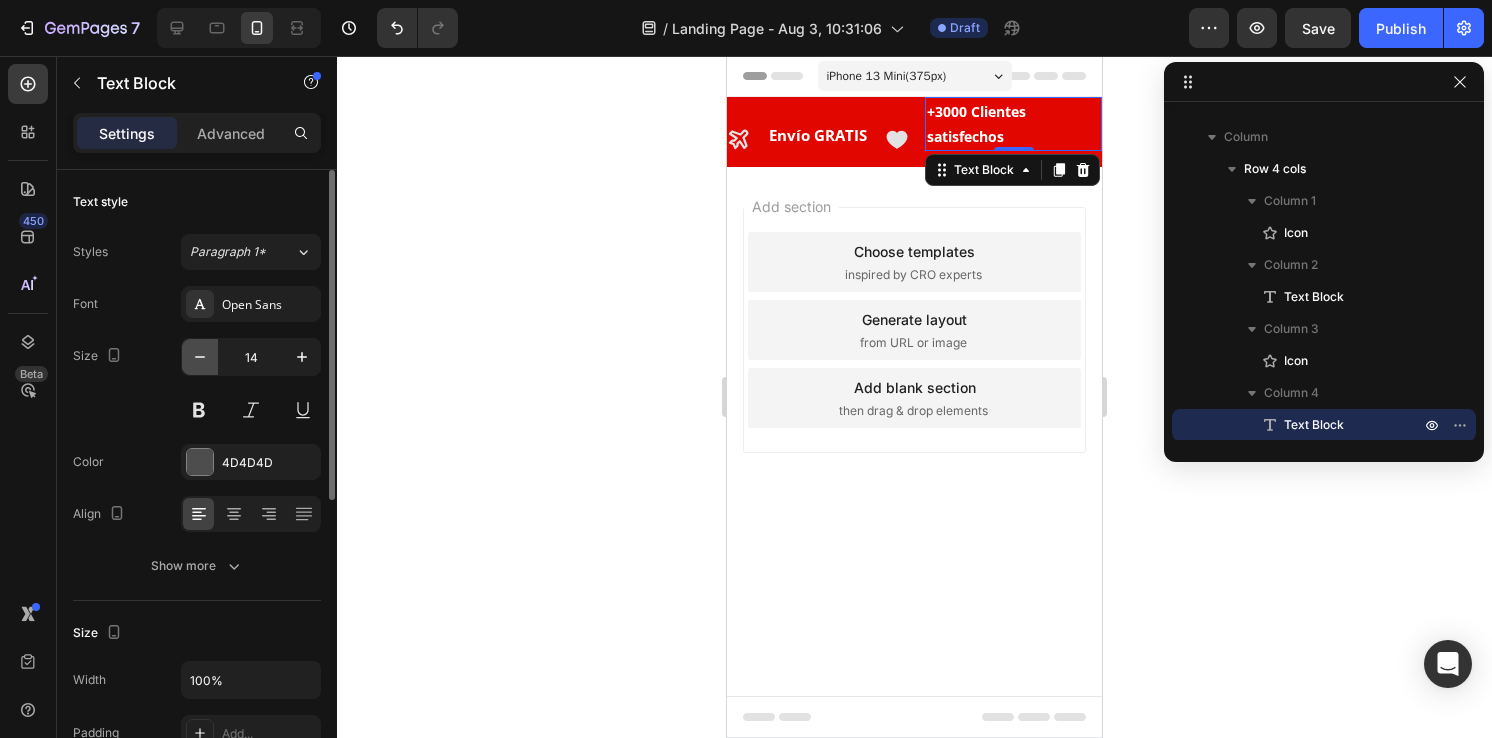 click 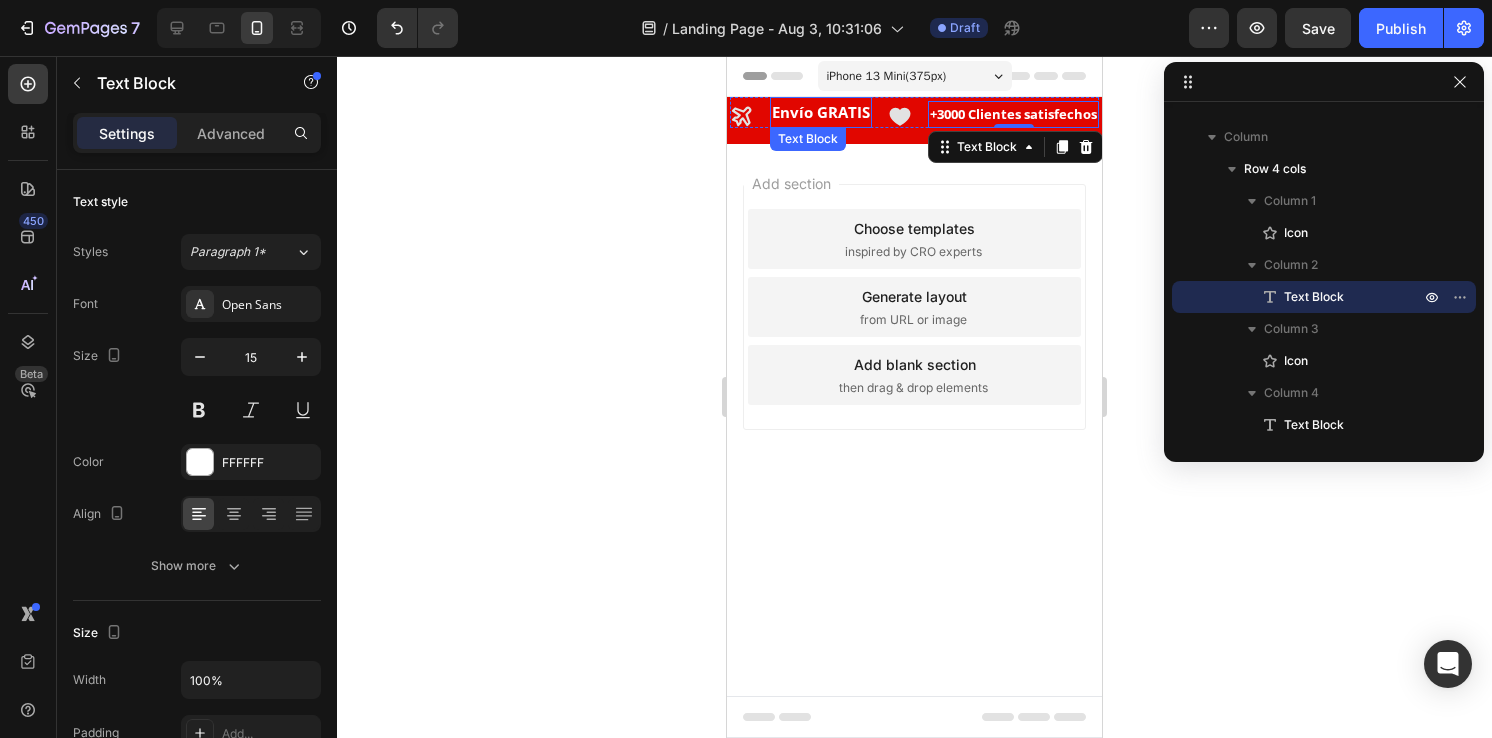 click on "Envío GRATIS" at bounding box center [821, 112] 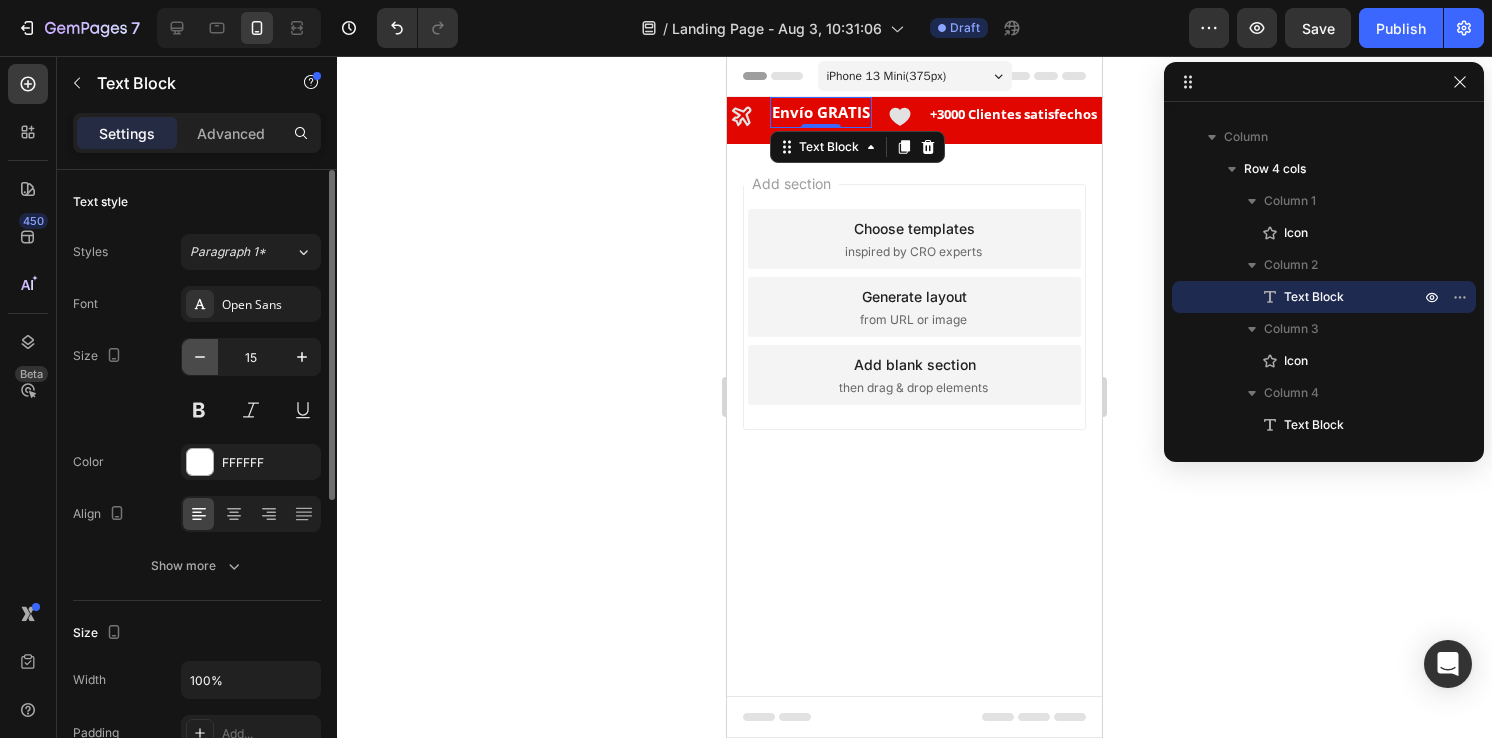 click at bounding box center (200, 357) 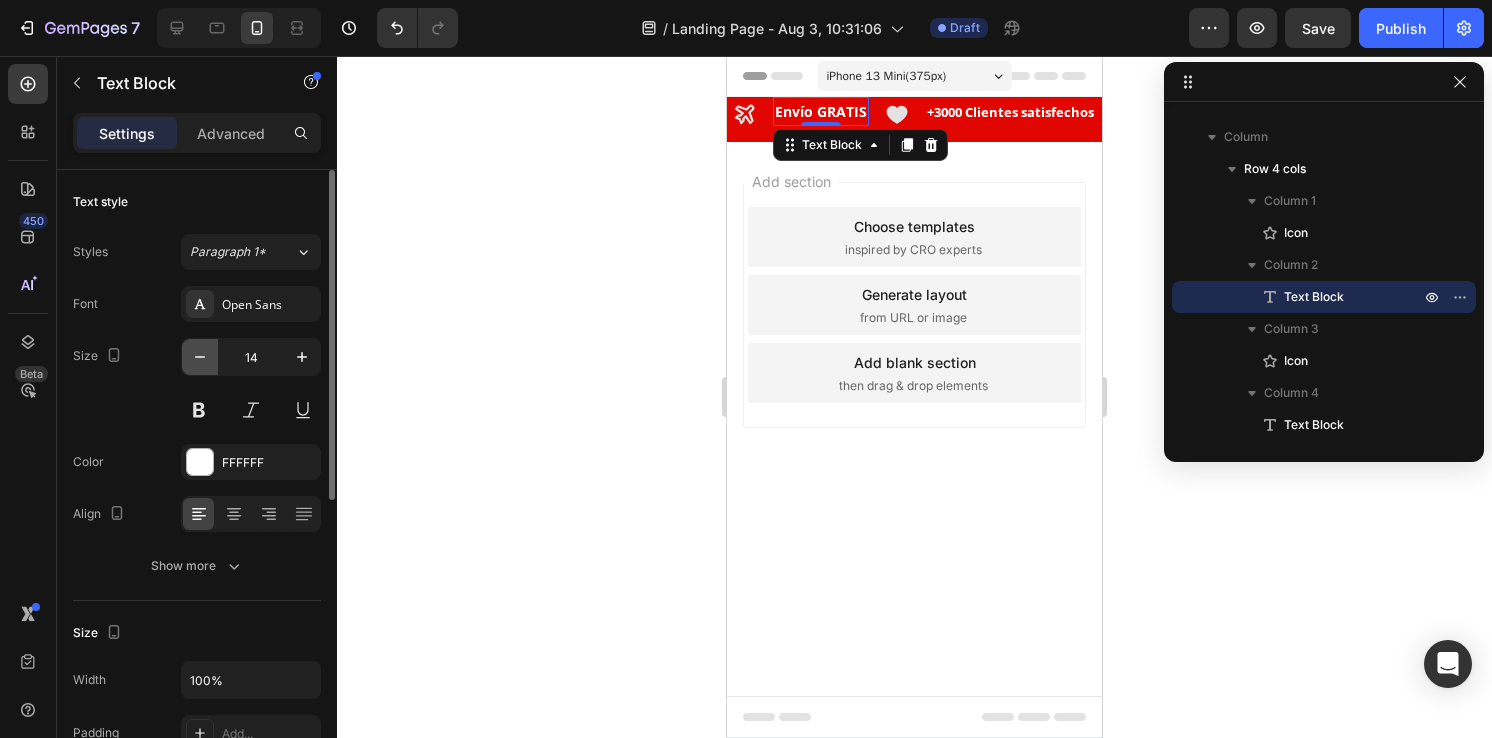 click at bounding box center [200, 357] 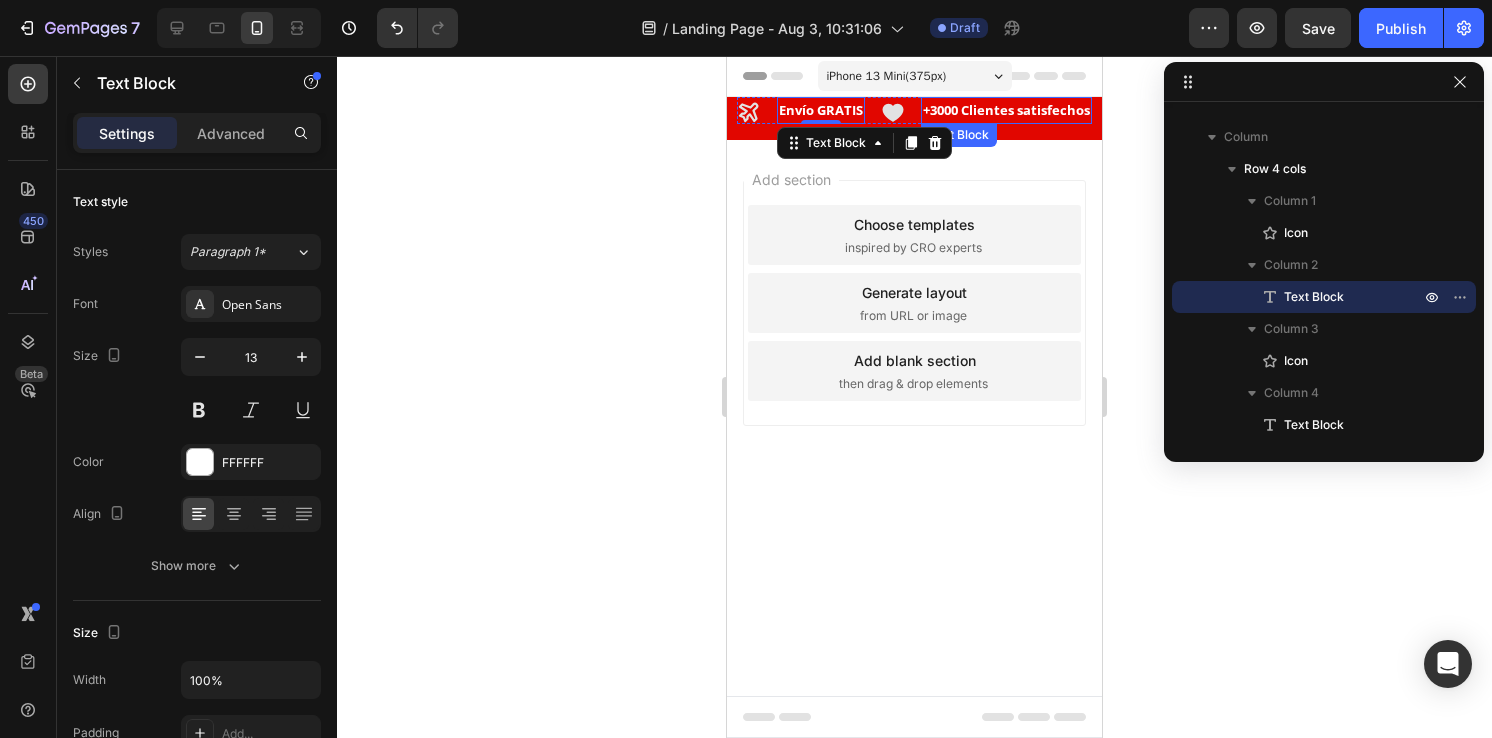 click on "+3000 Clientes satisfechos" at bounding box center (1006, 110) 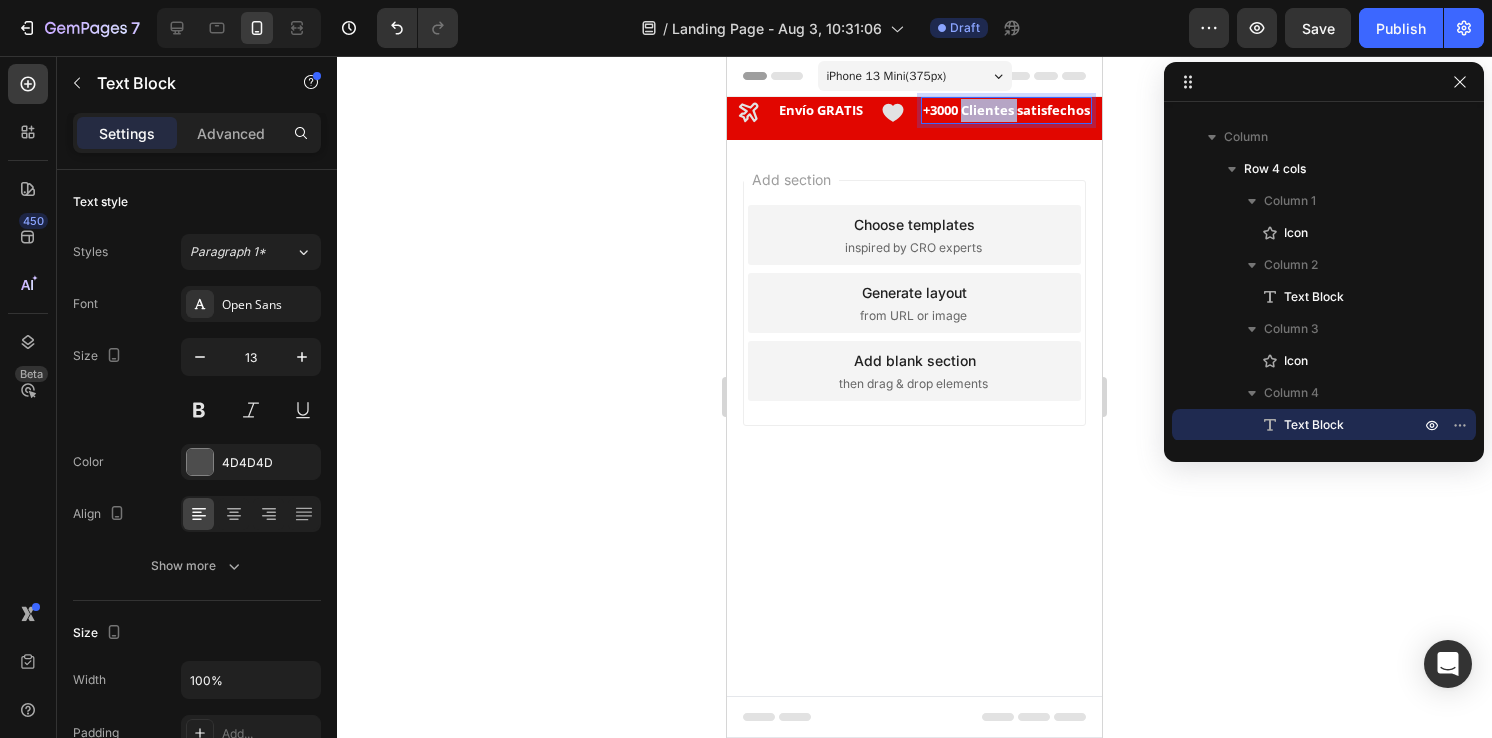 click on "+3000 Clientes satisfechos" at bounding box center [1006, 110] 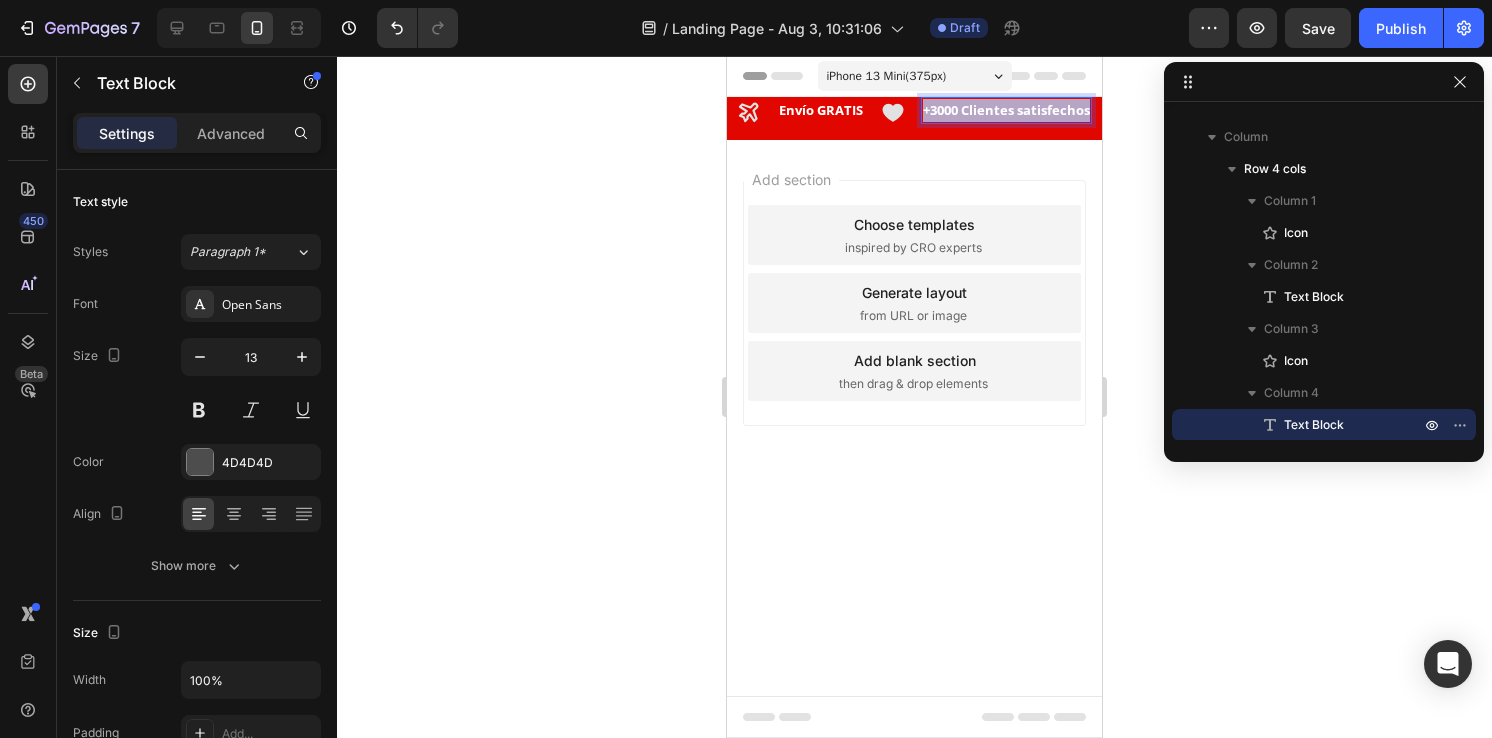click on "+3000 Clientes satisfechos" at bounding box center (1006, 110) 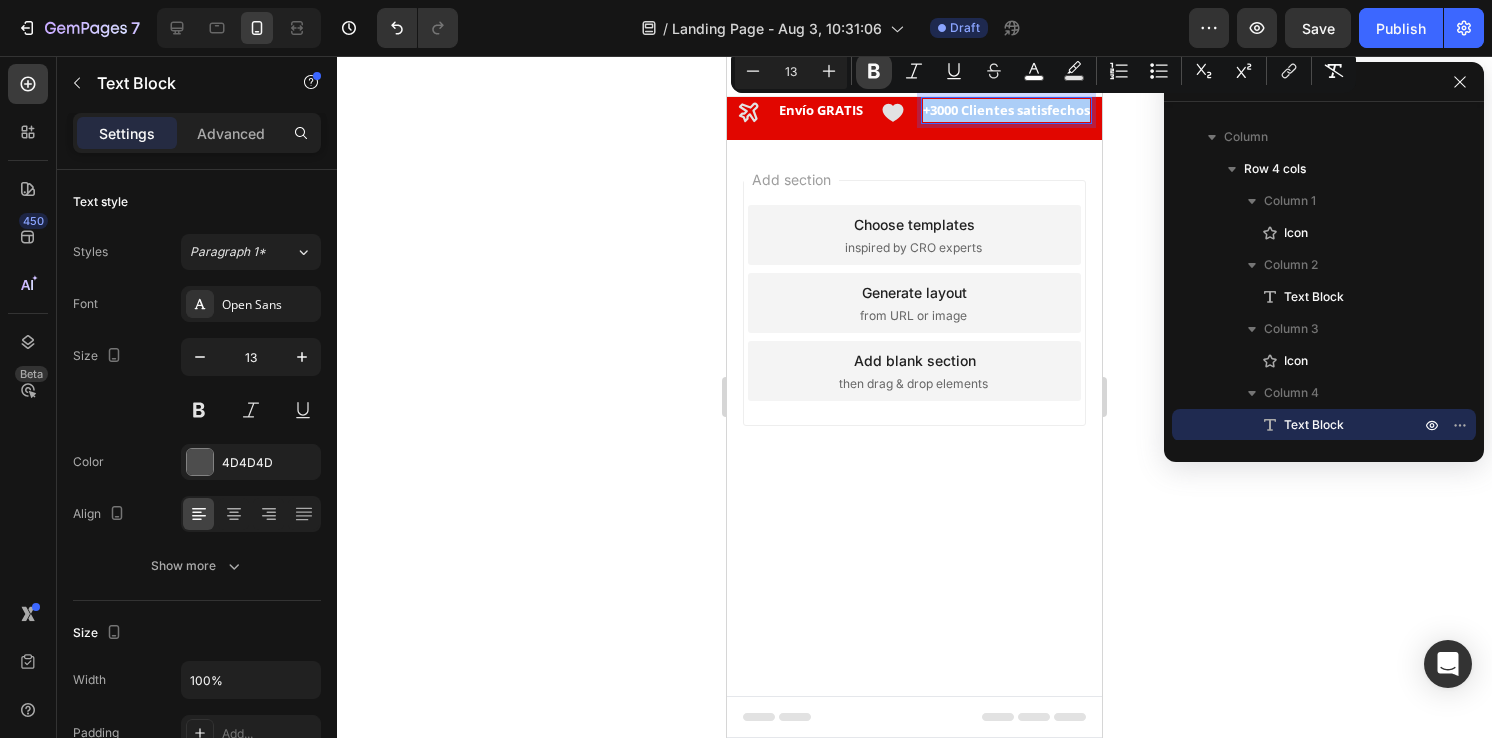click 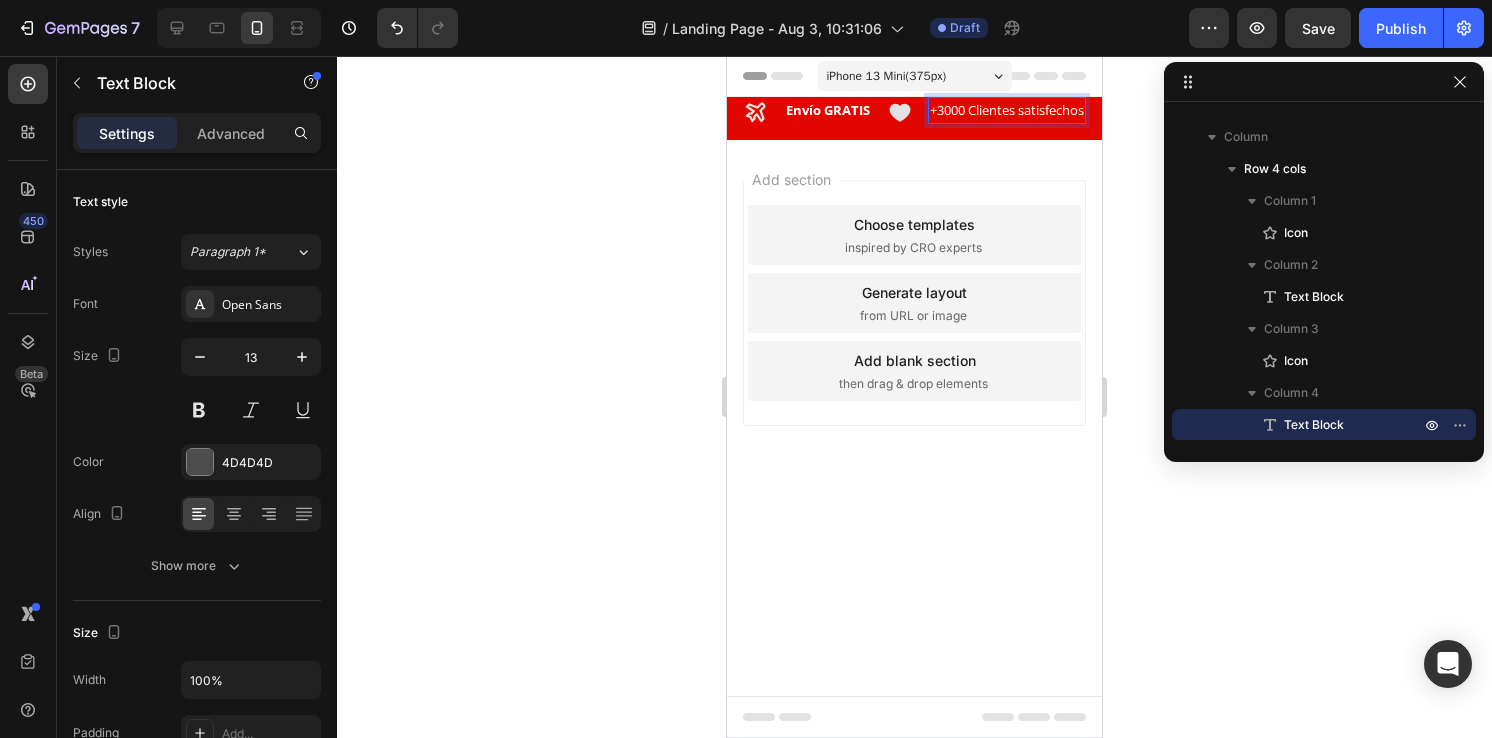 click 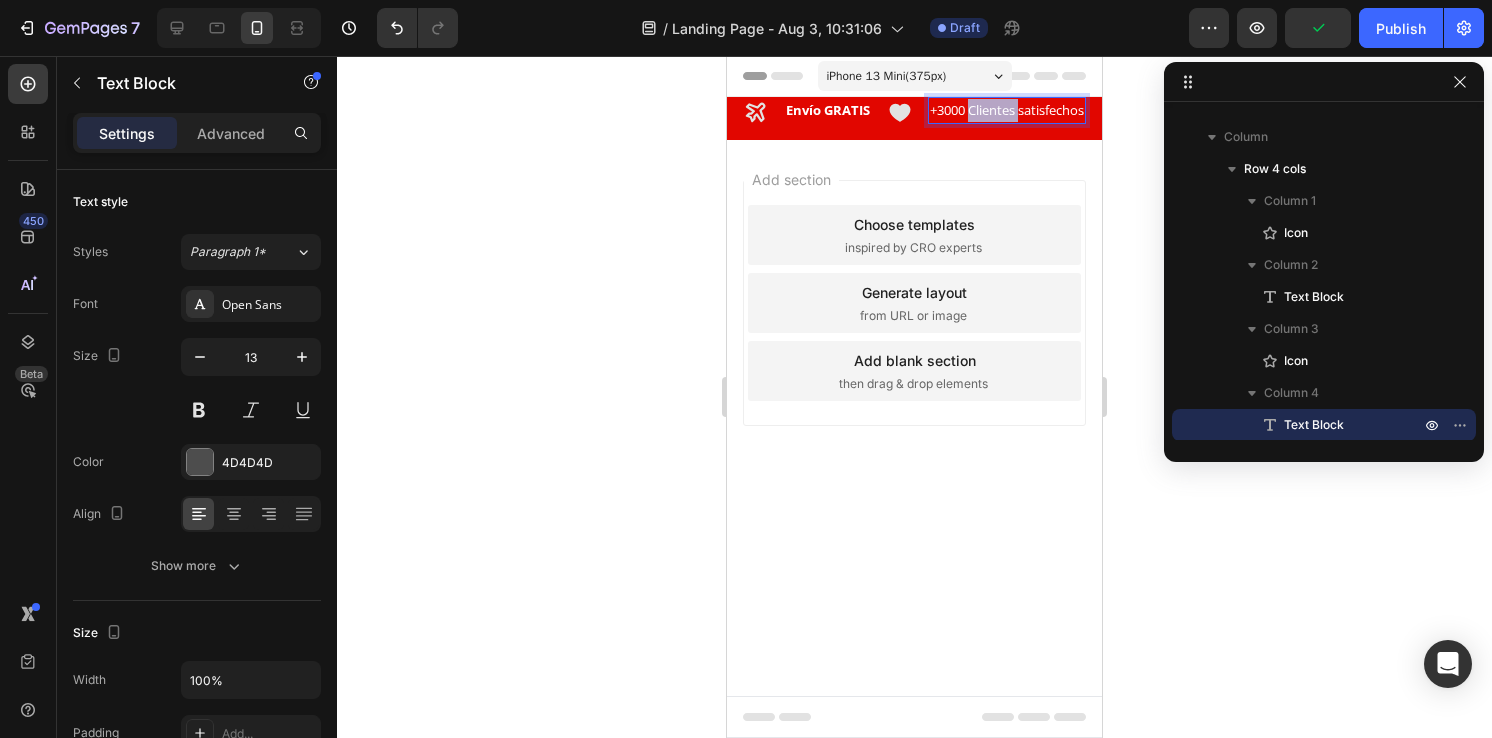 click on "+3000 Clientes satisfechos" at bounding box center (1007, 110) 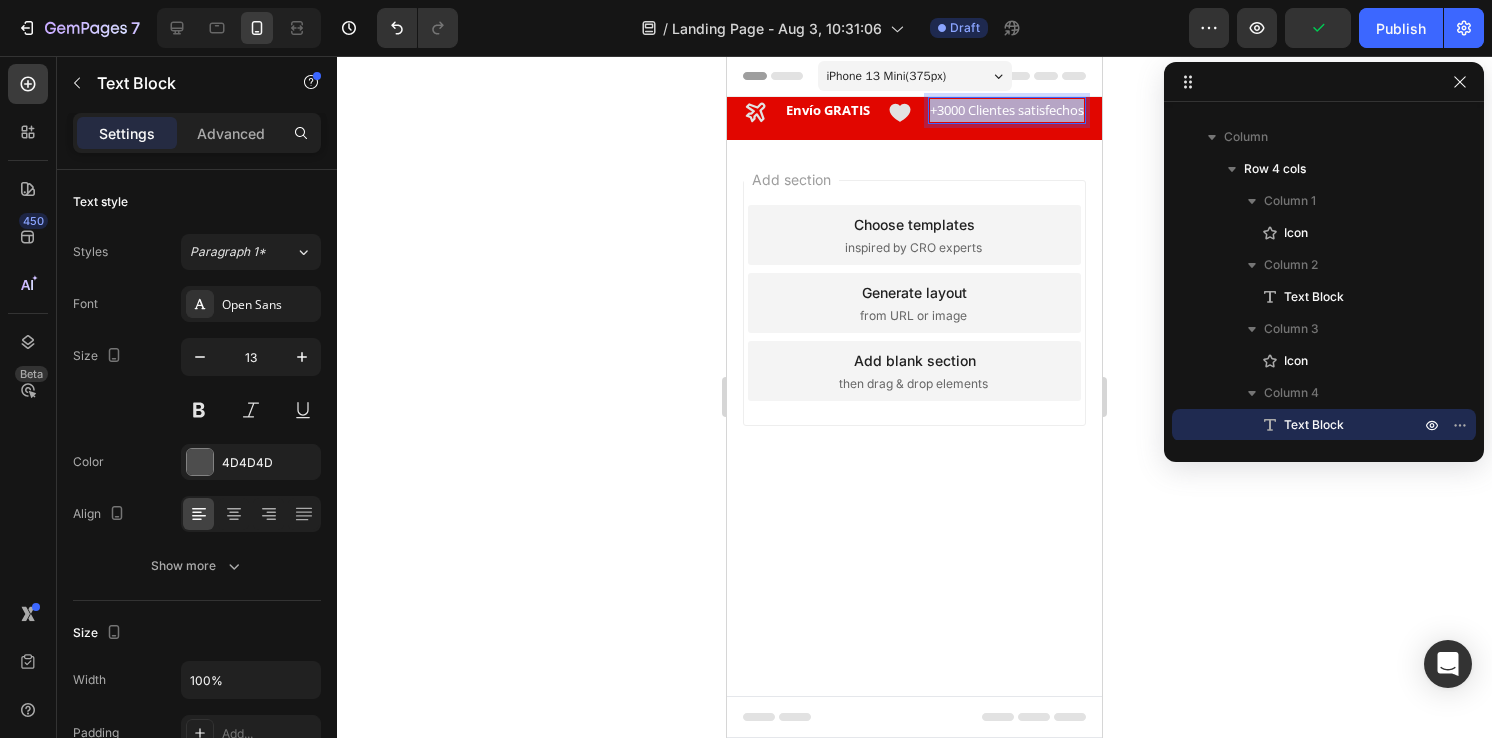click on "+3000 Clientes satisfechos" at bounding box center (1007, 110) 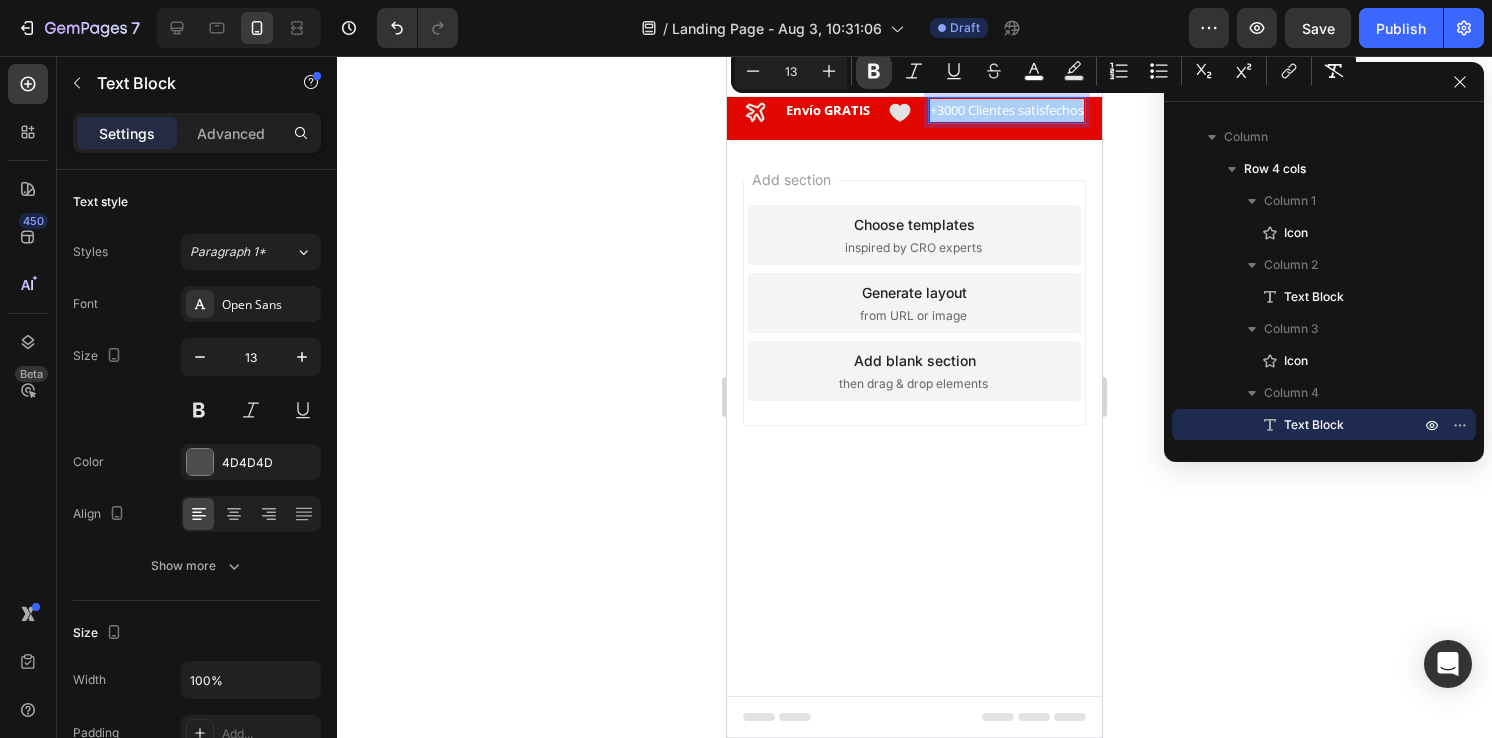 click 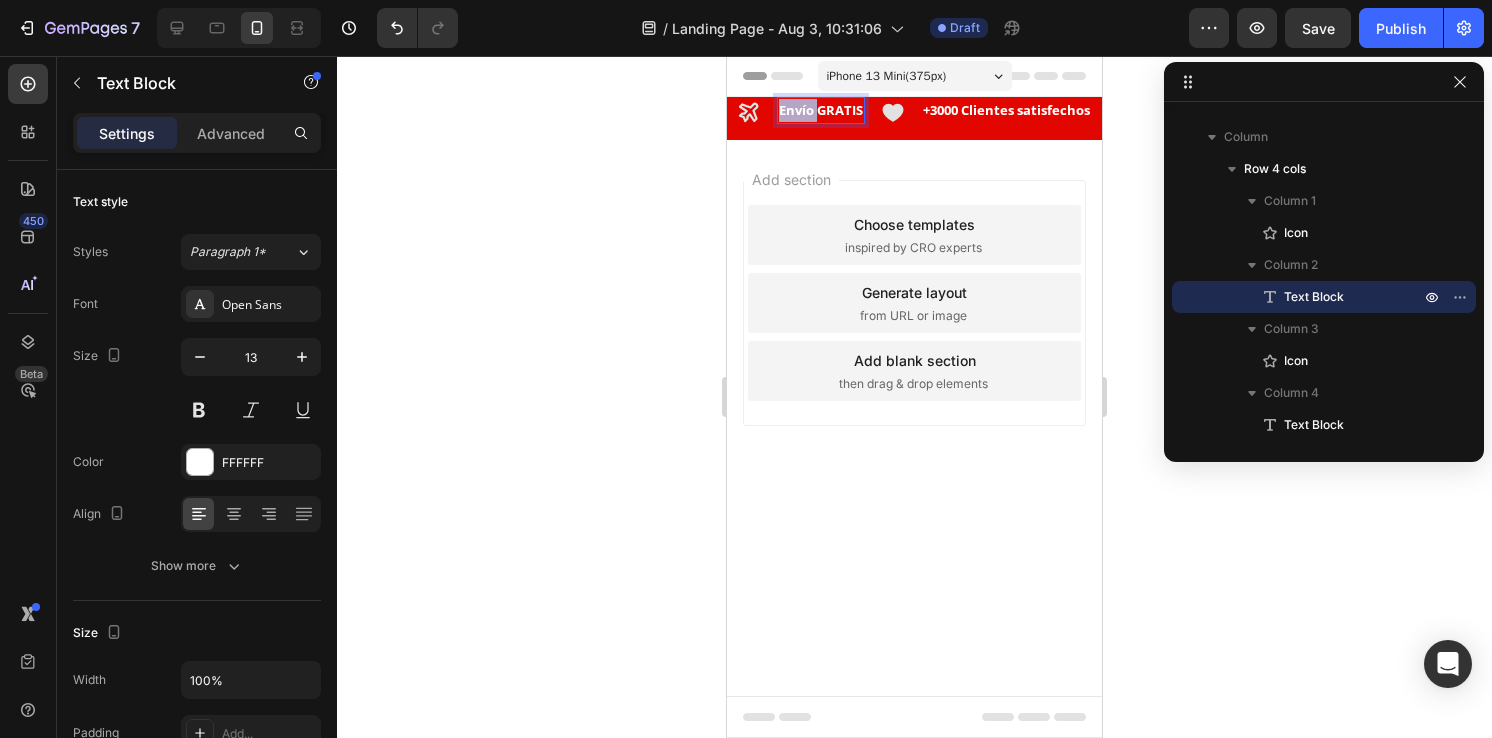 click on "Envío GRATIS" at bounding box center (821, 110) 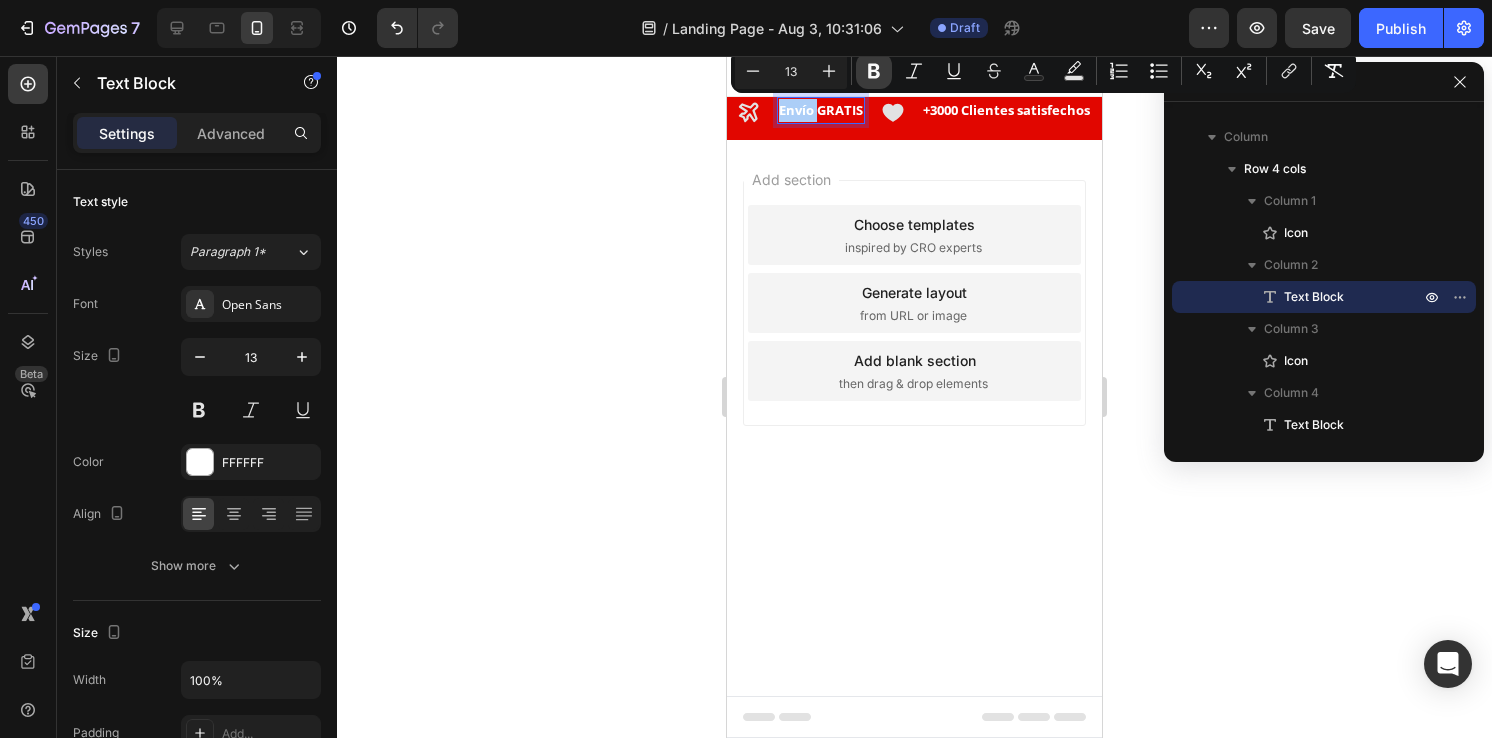 click 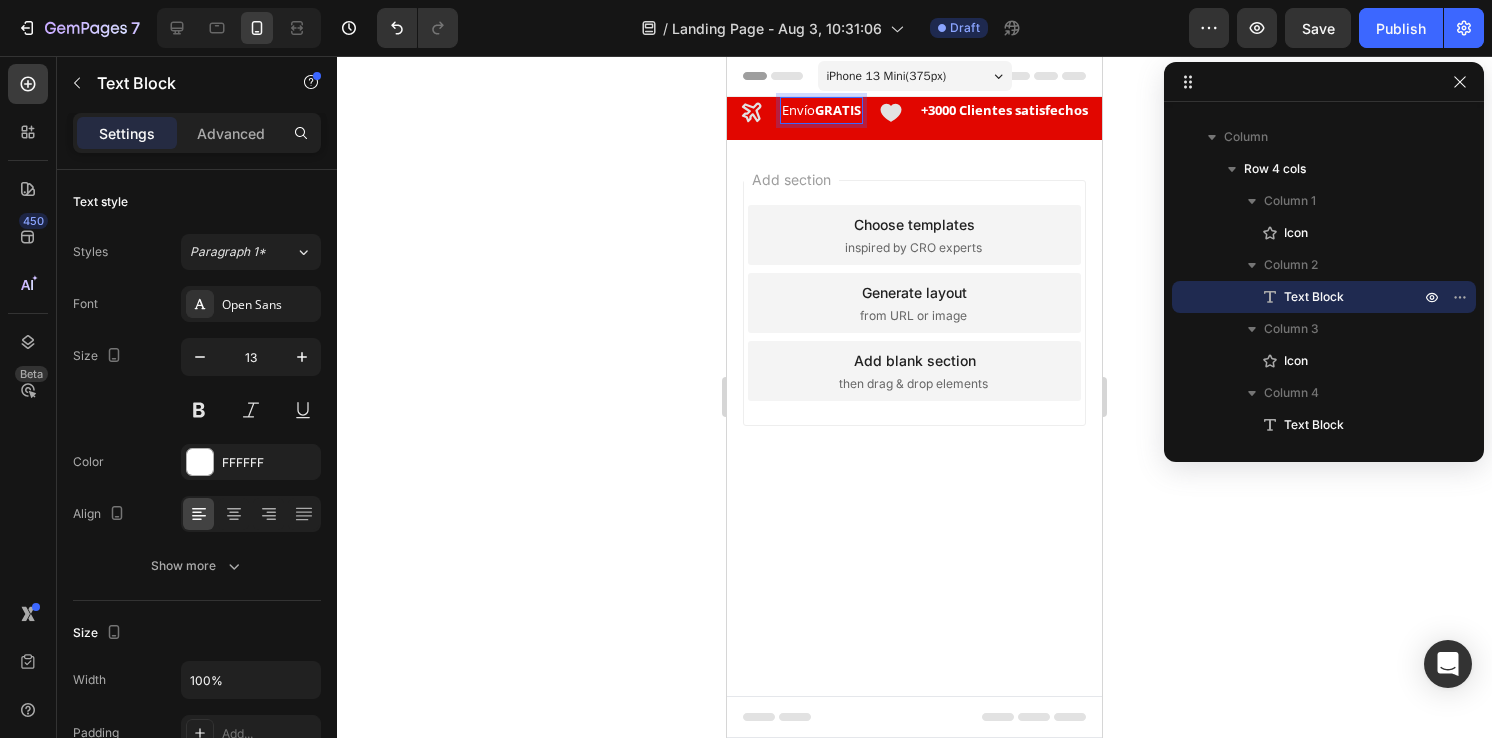 click 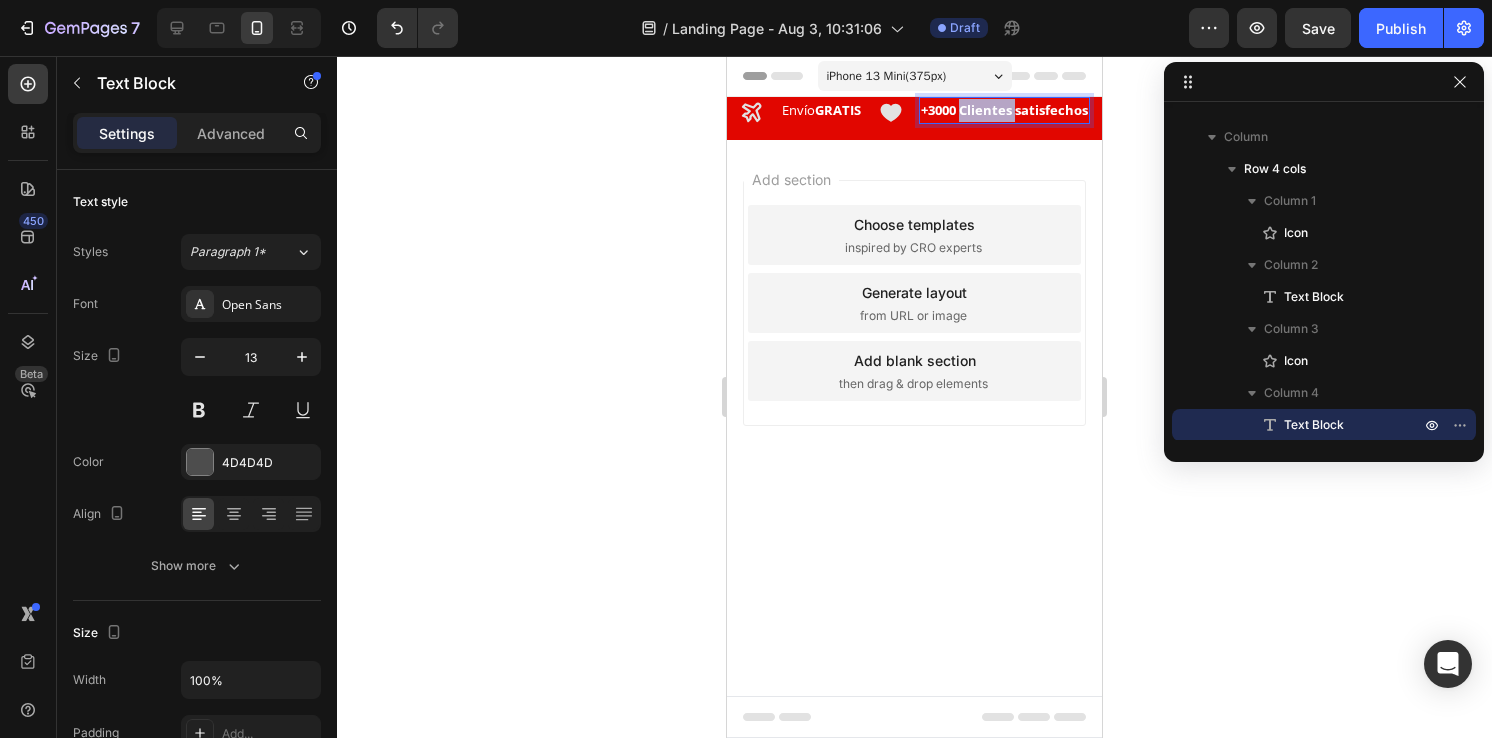 click on "+3000 Clientes satisfechos" at bounding box center (1004, 110) 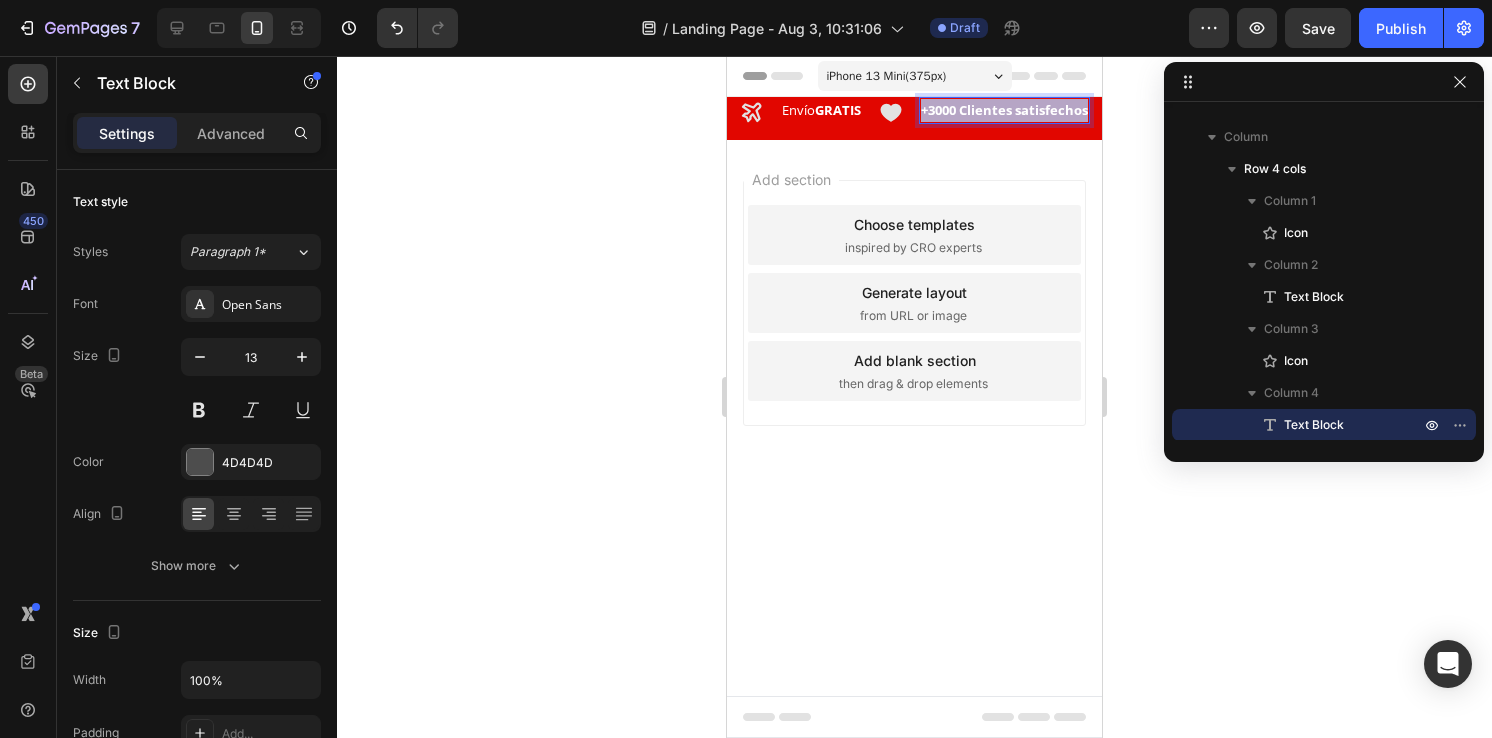 click on "+3000 Clientes satisfechos" at bounding box center [1004, 110] 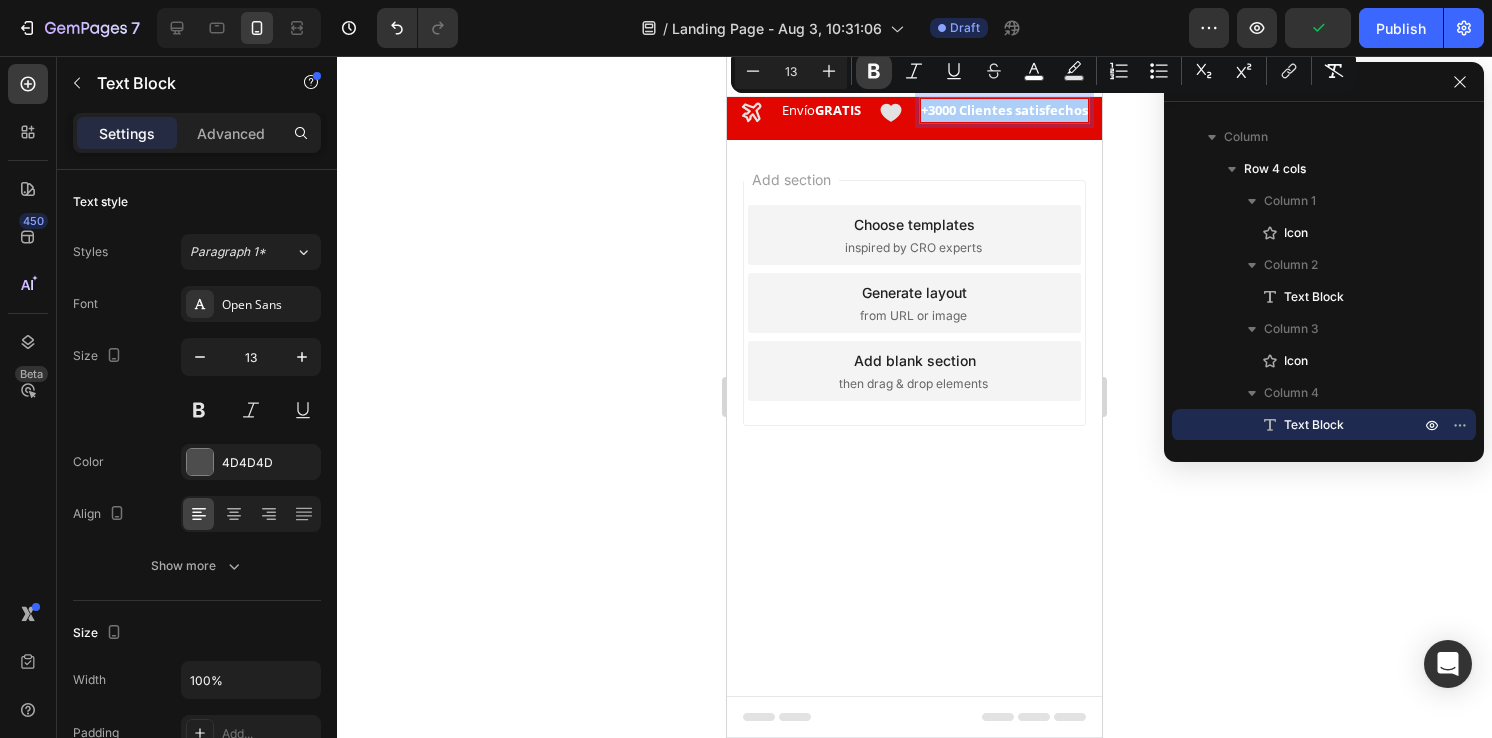 click 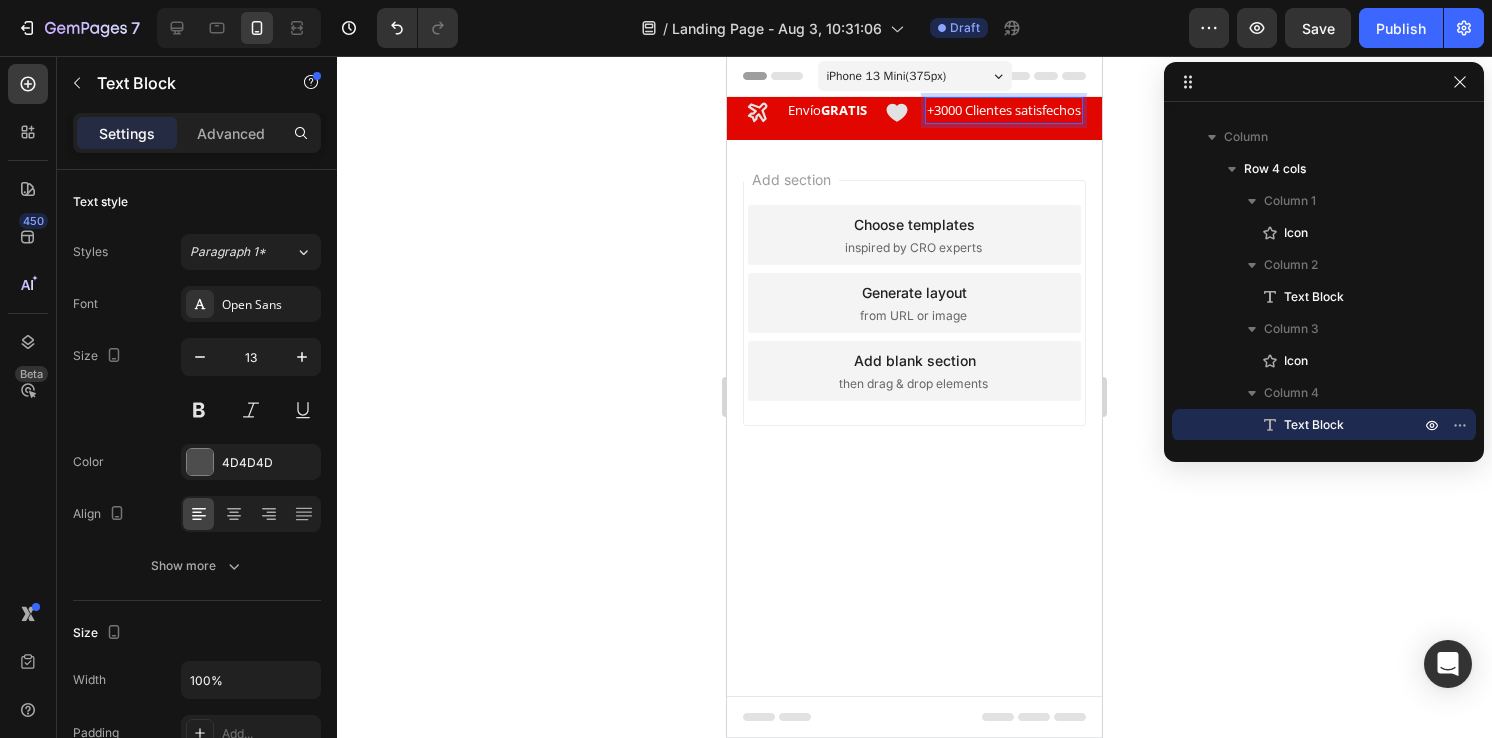 click 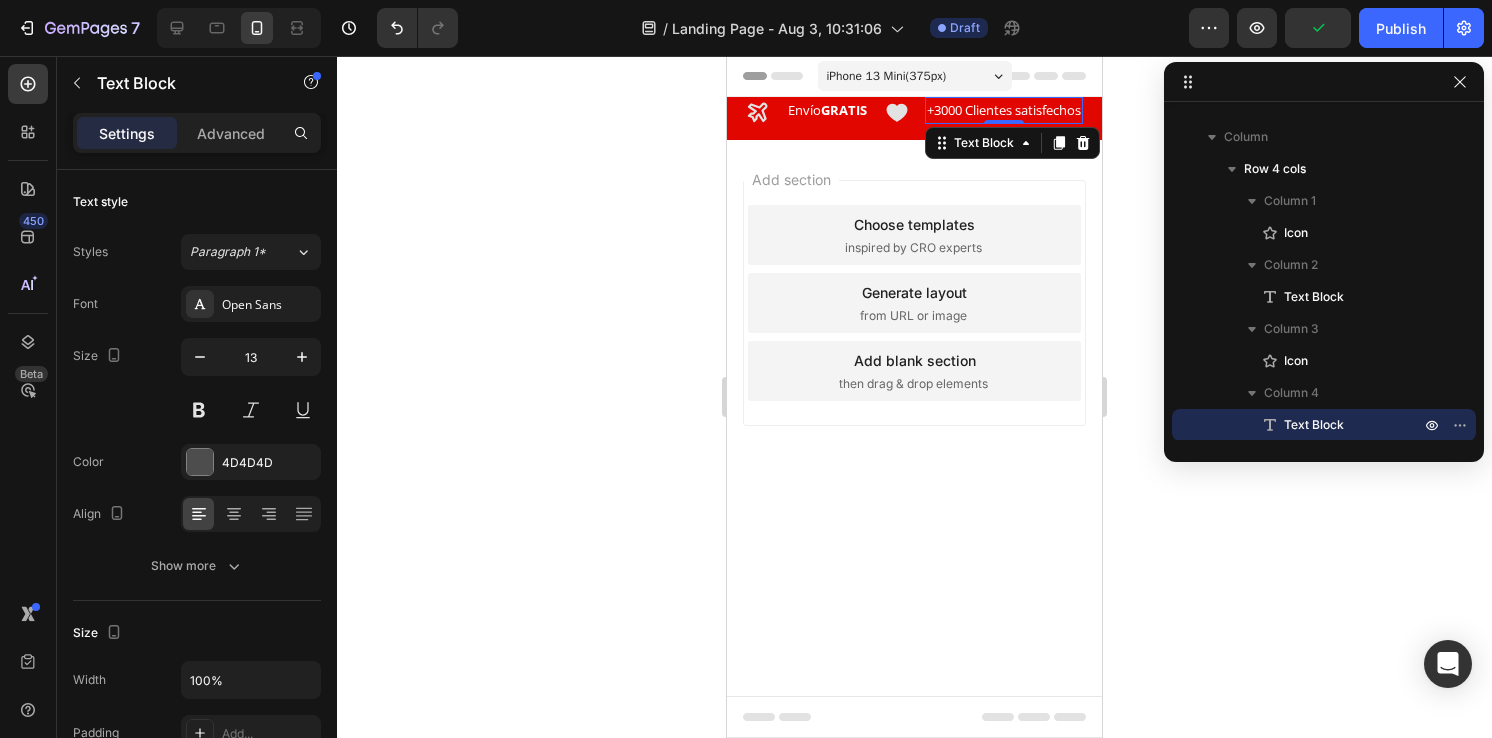 click 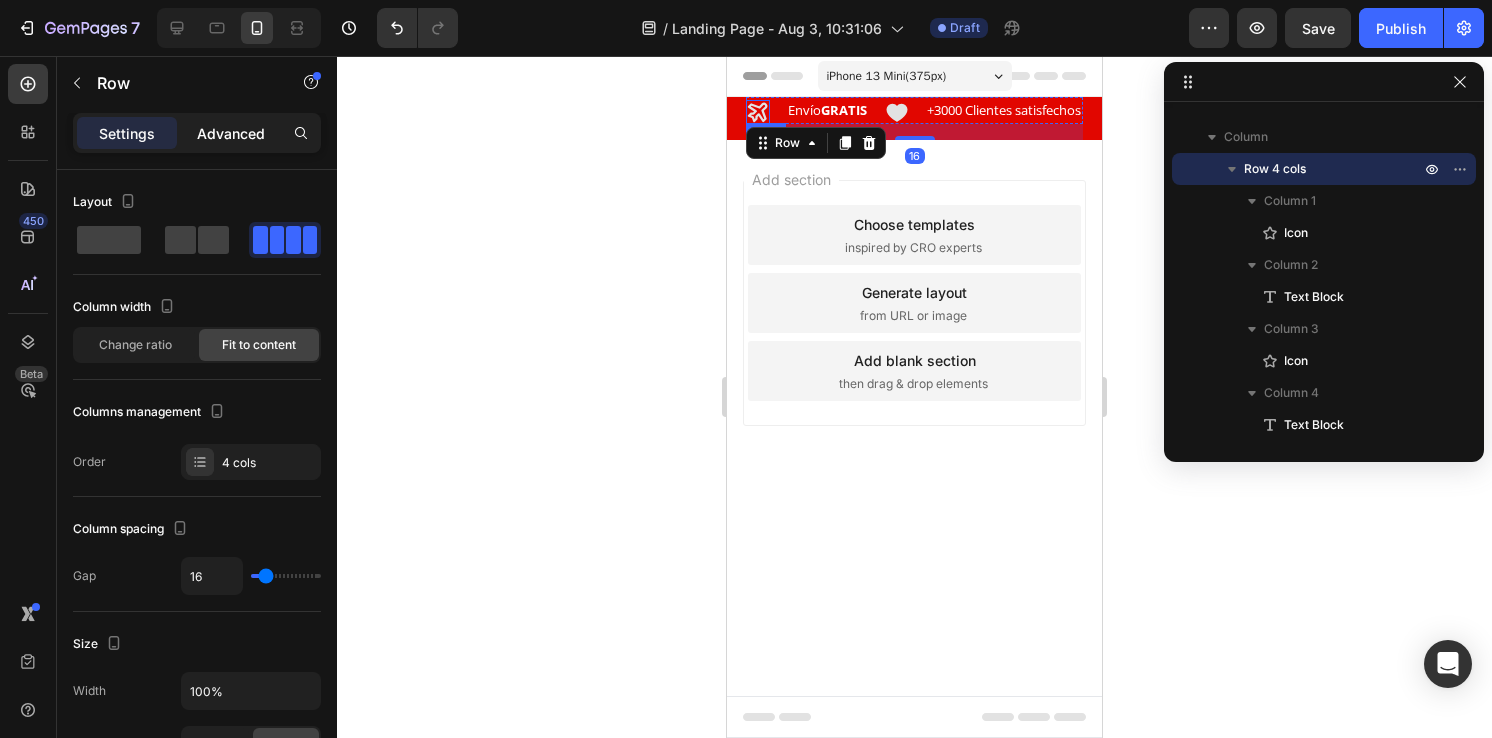 click on "Advanced" 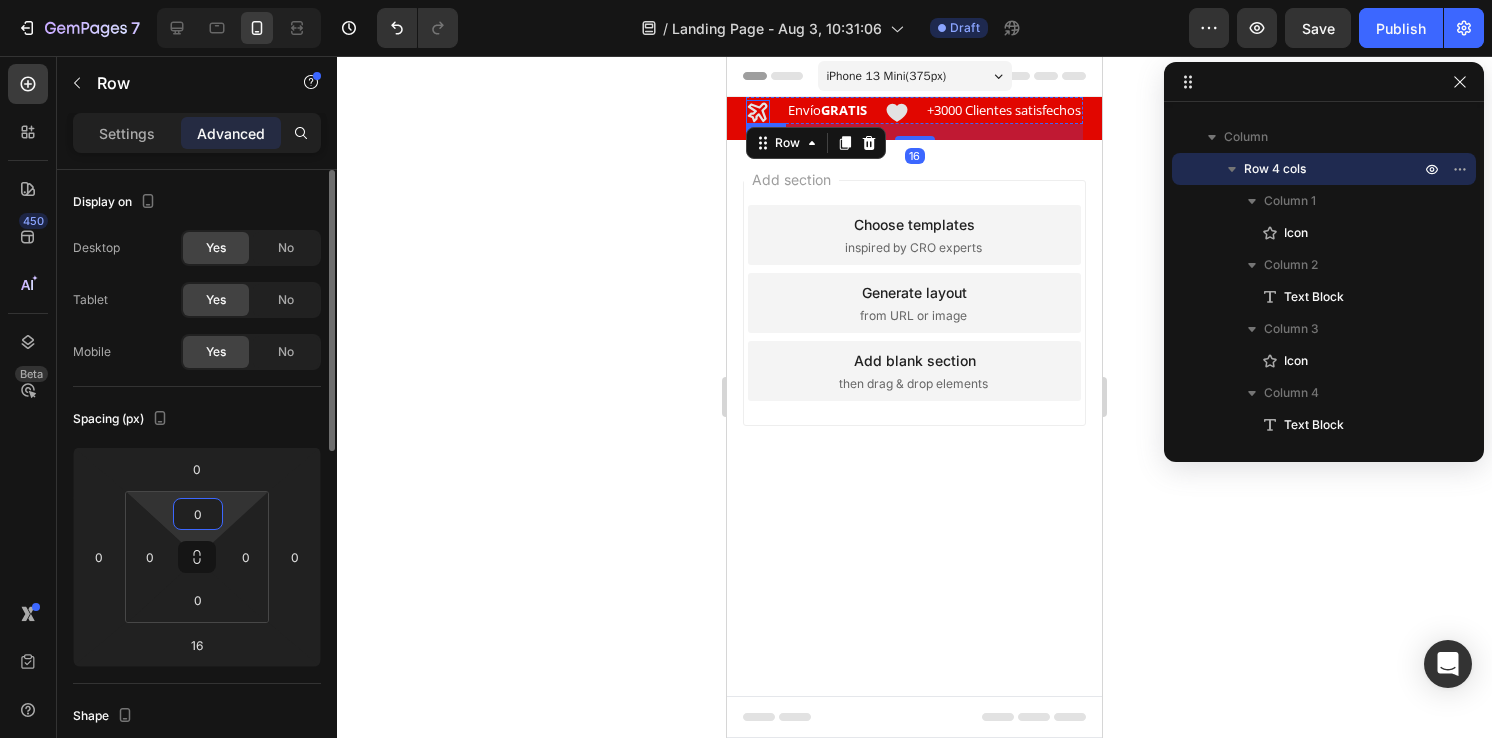 click on "0" at bounding box center (198, 514) 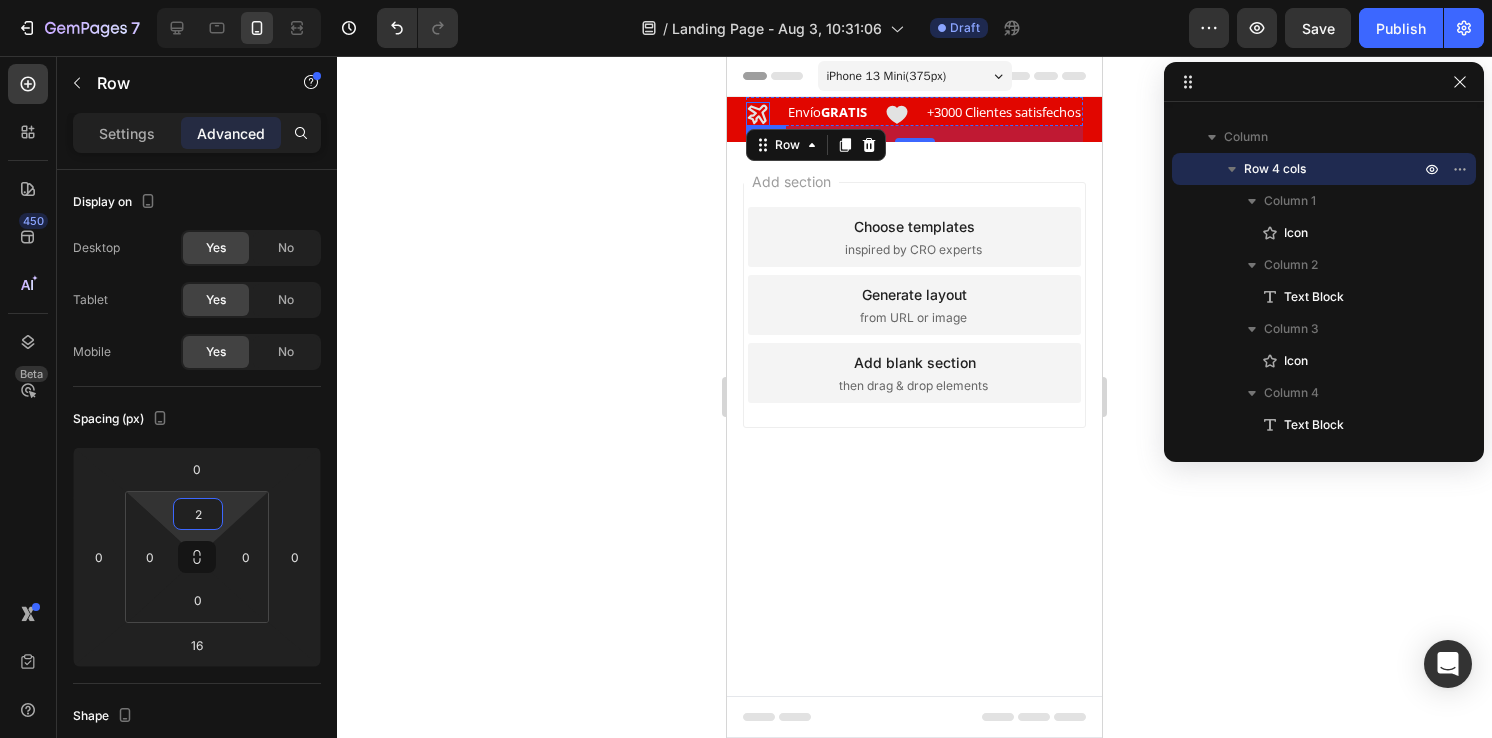 type on "2" 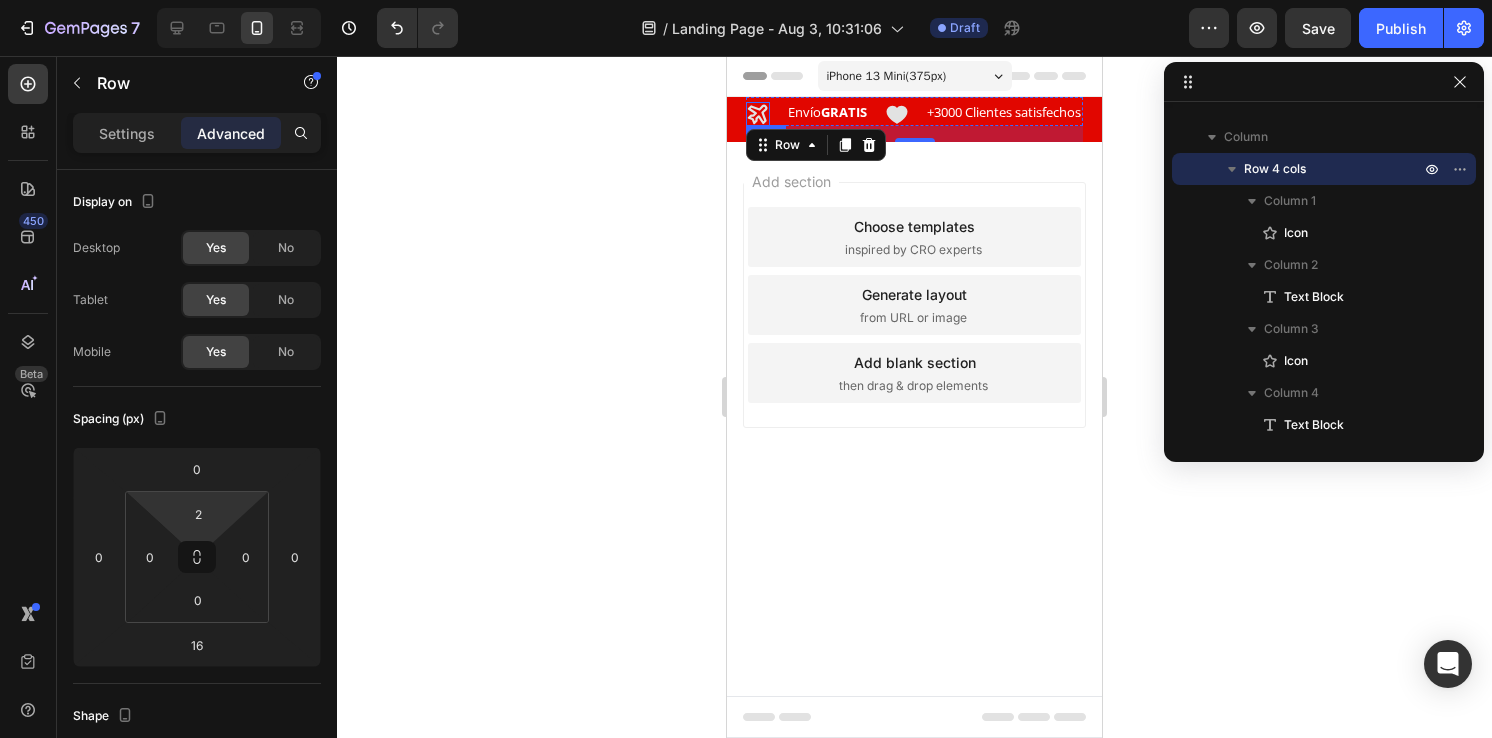 click 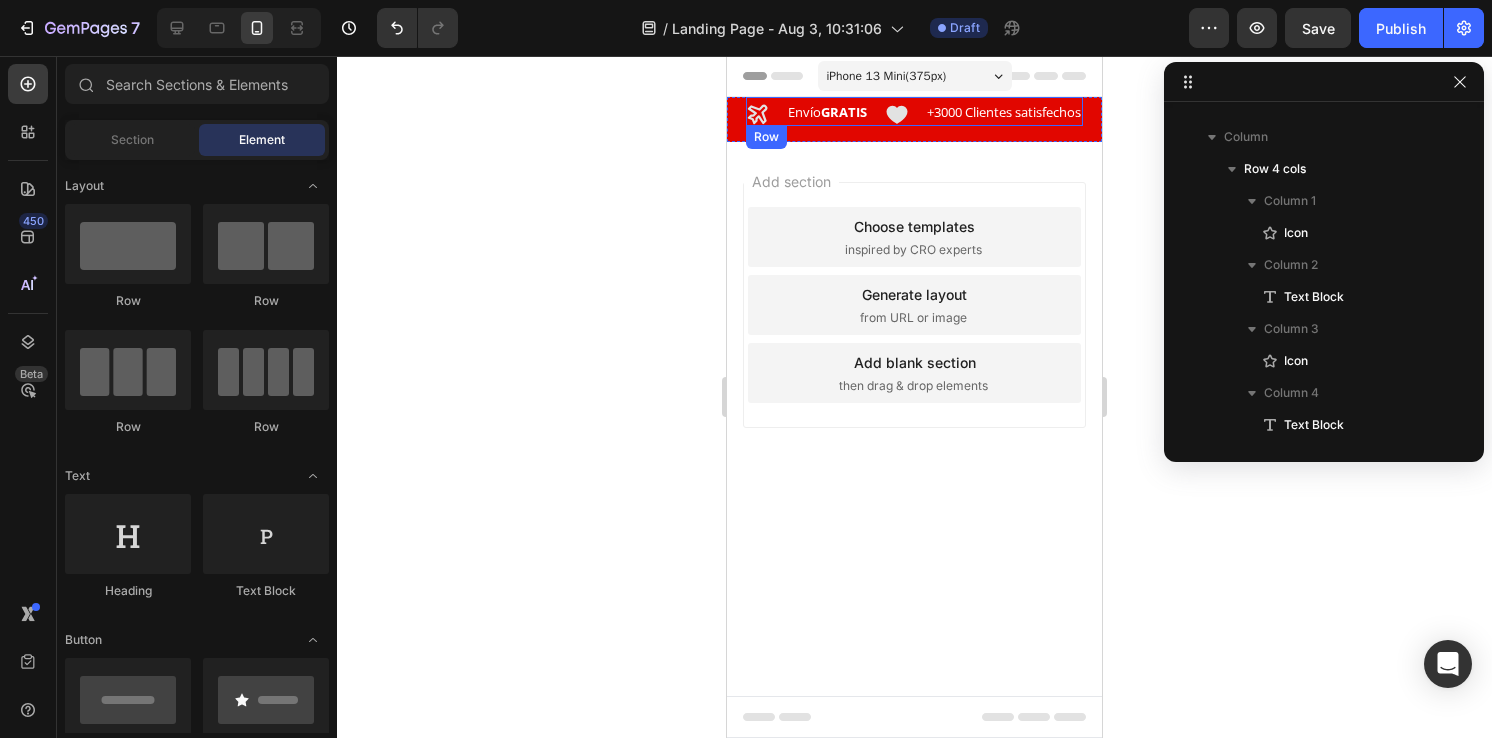 click on "Icon Envío  GRATIS Text Block
Icon +3000 Clientes satisfechos Text Block Row" at bounding box center (914, 111) 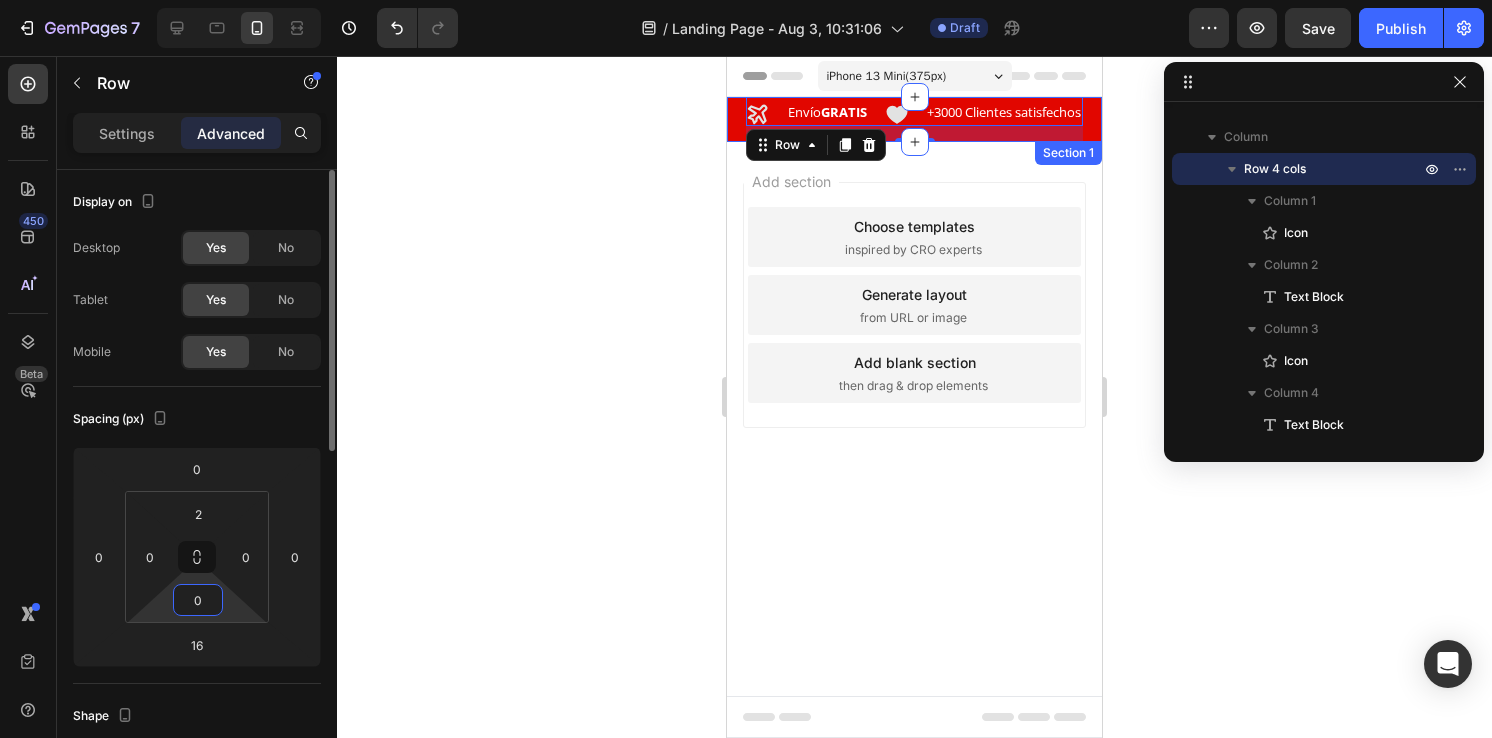 click on "0" at bounding box center (198, 600) 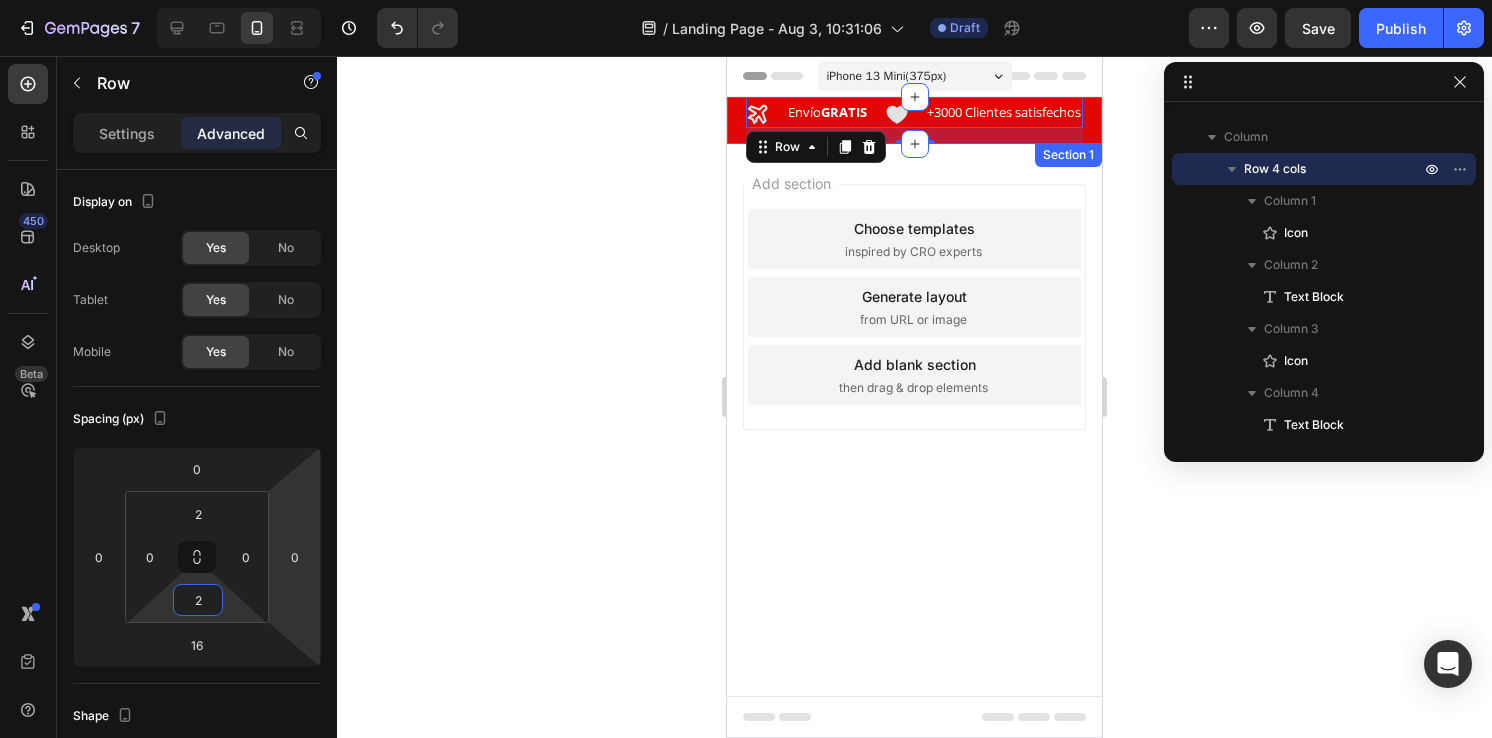 type on "2" 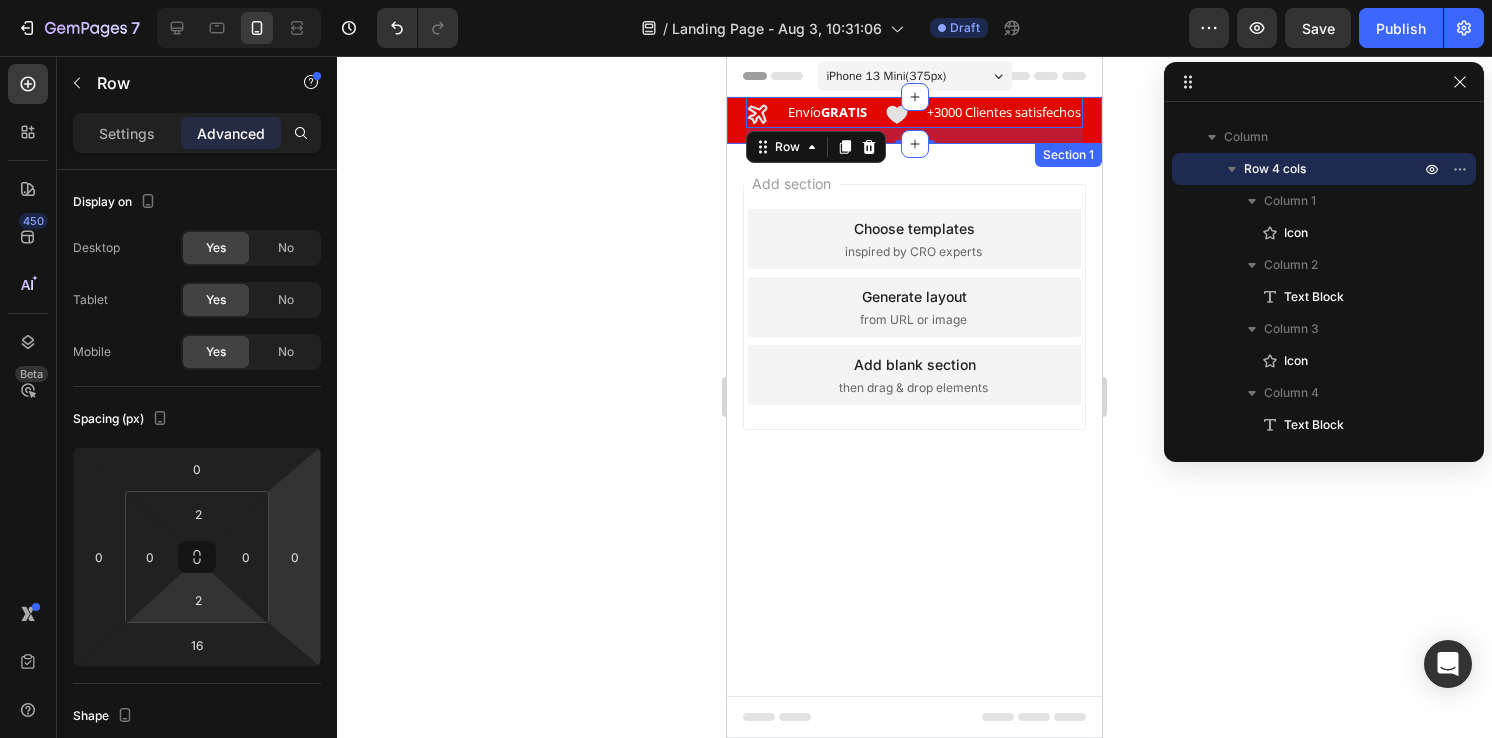 click 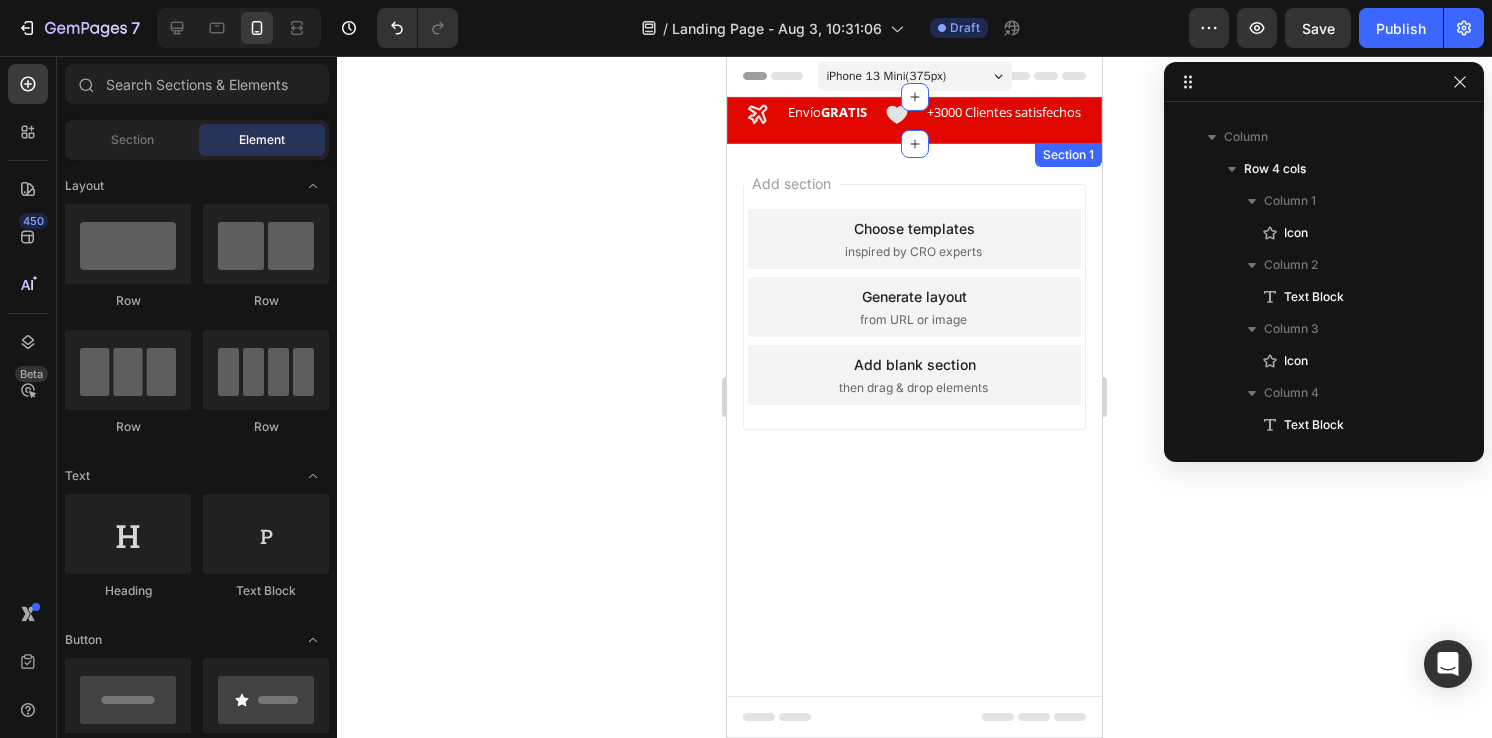 scroll, scrollTop: 0, scrollLeft: 0, axis: both 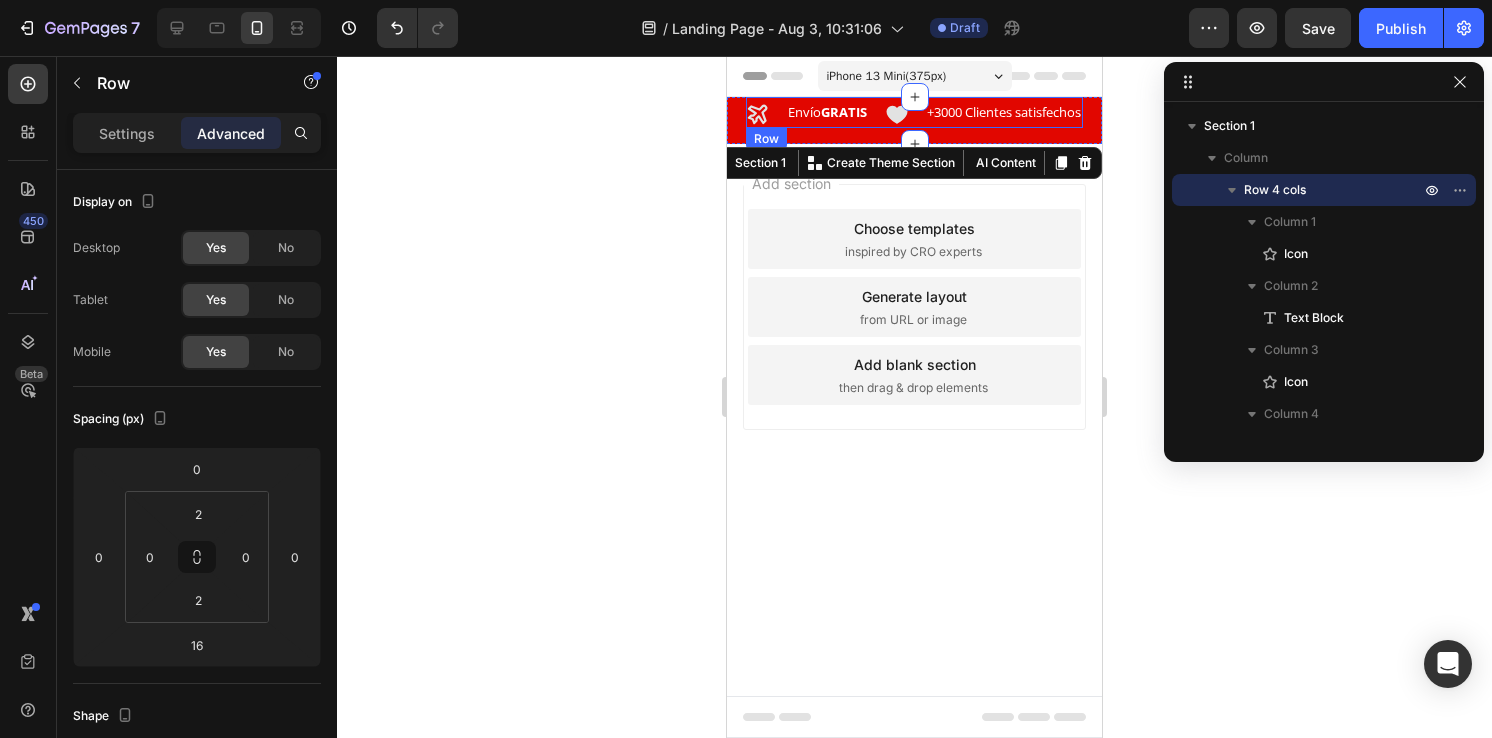 click on "Icon Envío  GRATIS Text Block
Icon +3000 Clientes satisfechos Text Block Row" at bounding box center [914, 112] 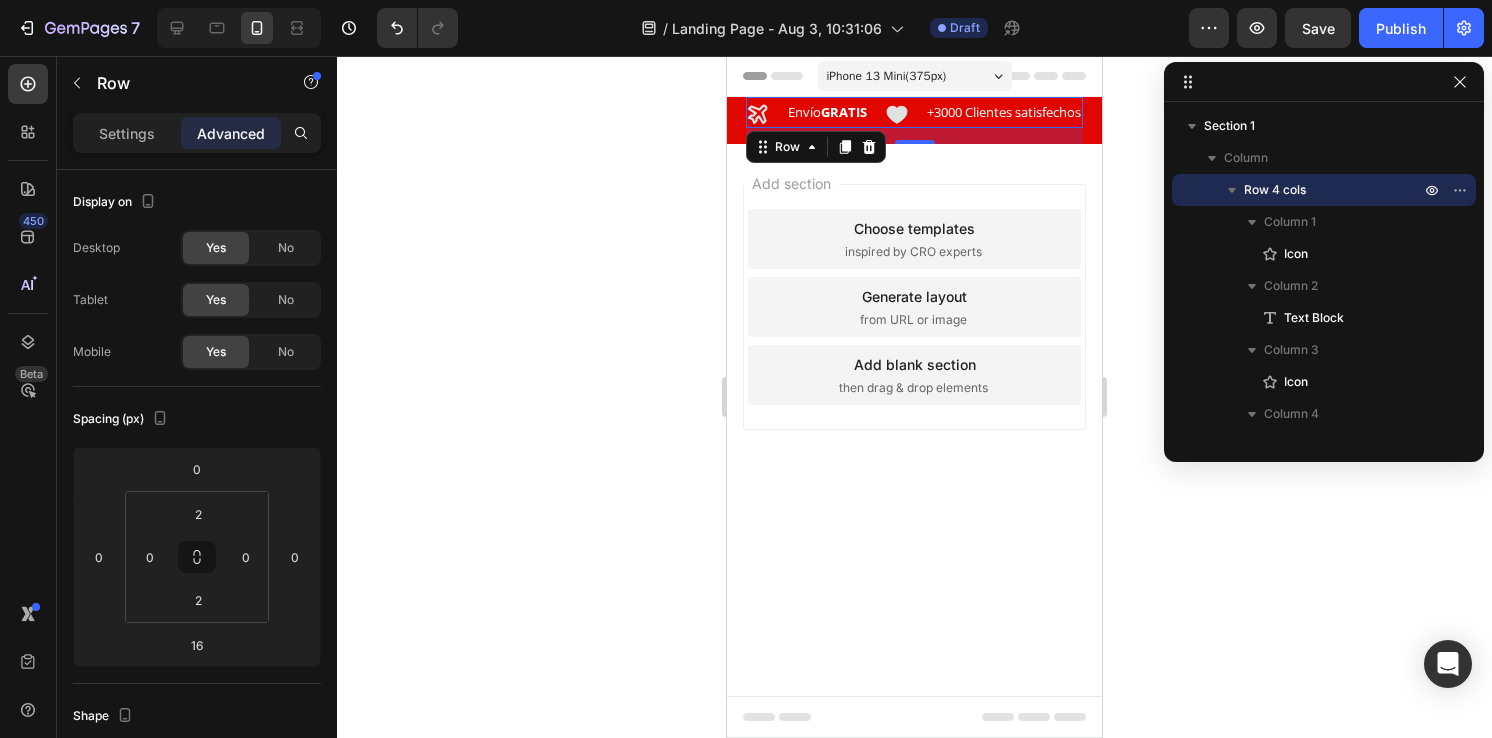 click 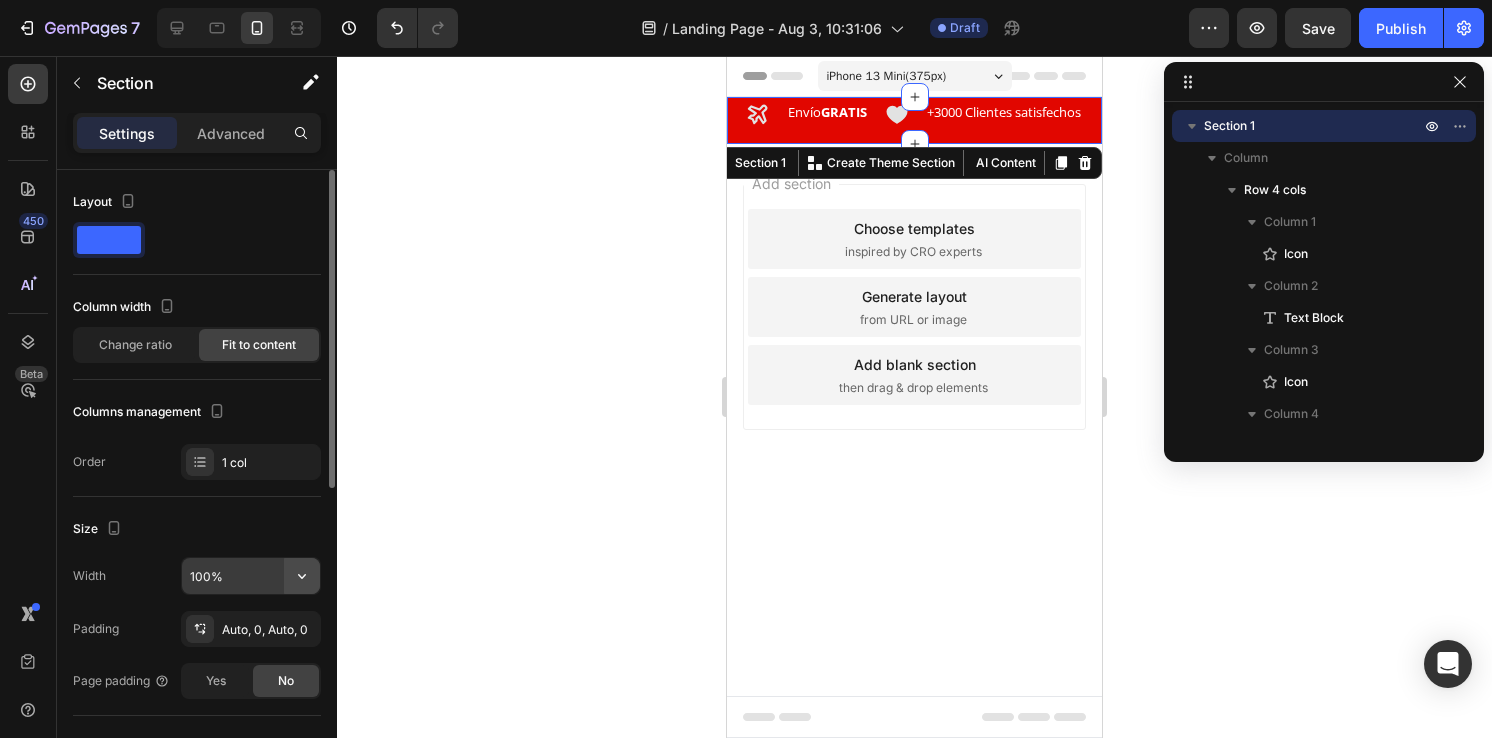 click 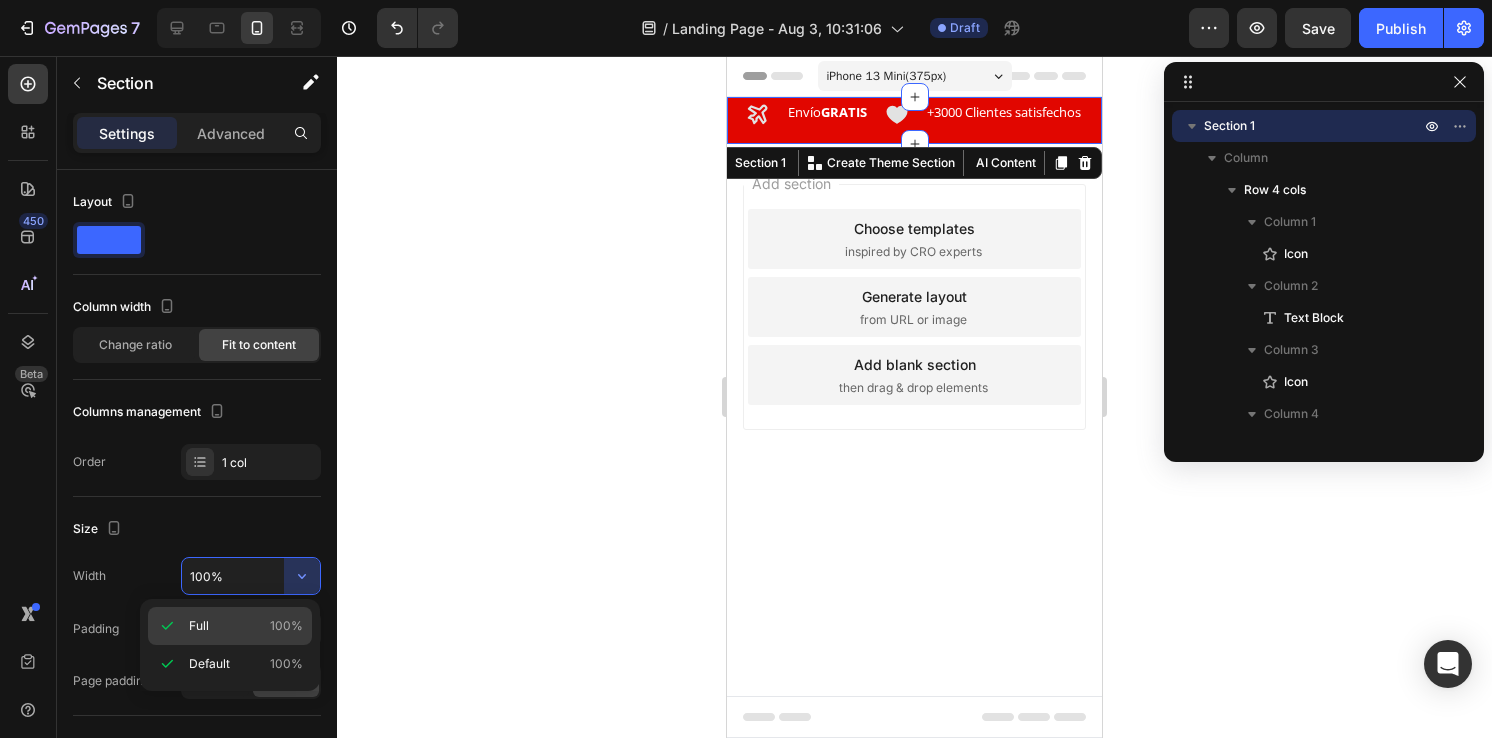 click on "100%" at bounding box center [286, 626] 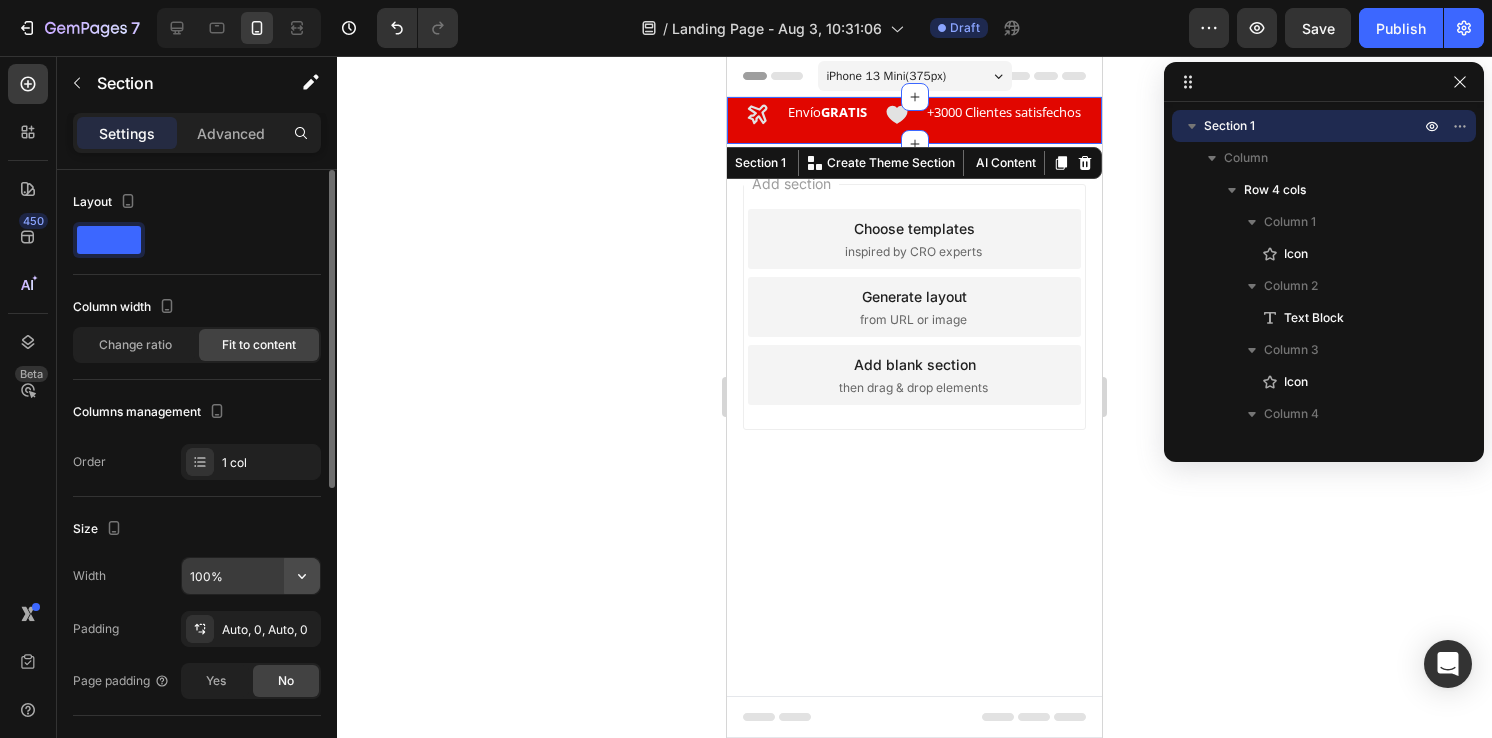 click 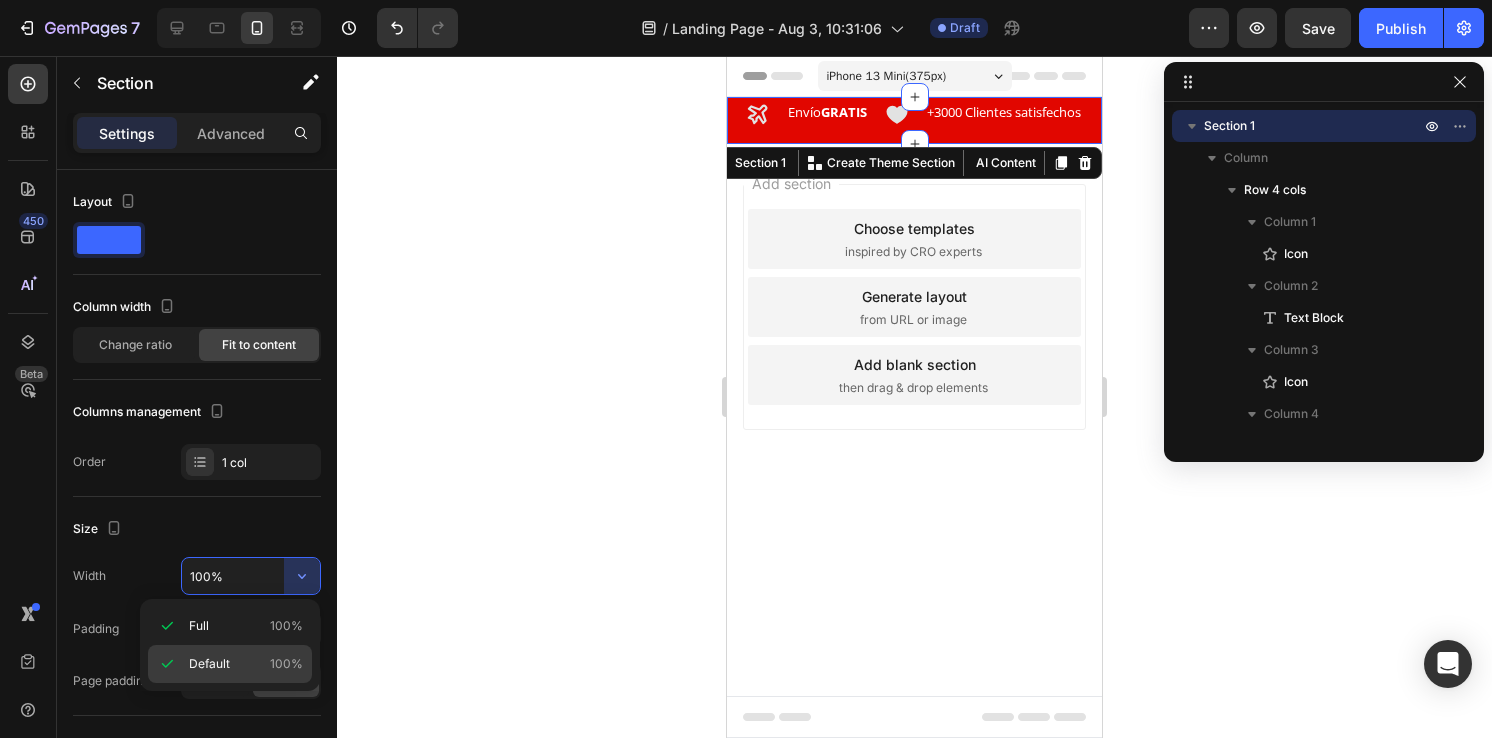 click on "100%" at bounding box center (286, 664) 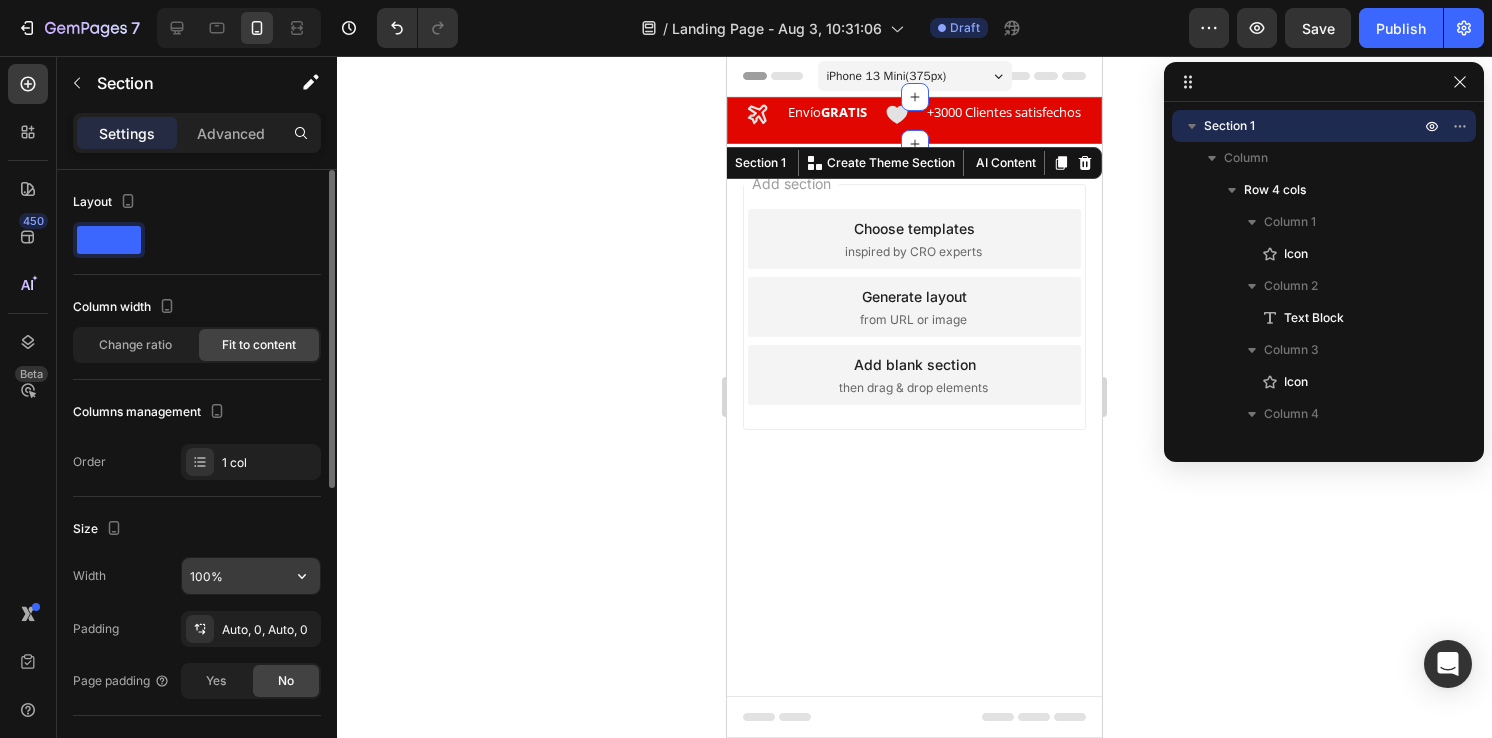 click on "100%" at bounding box center [251, 576] 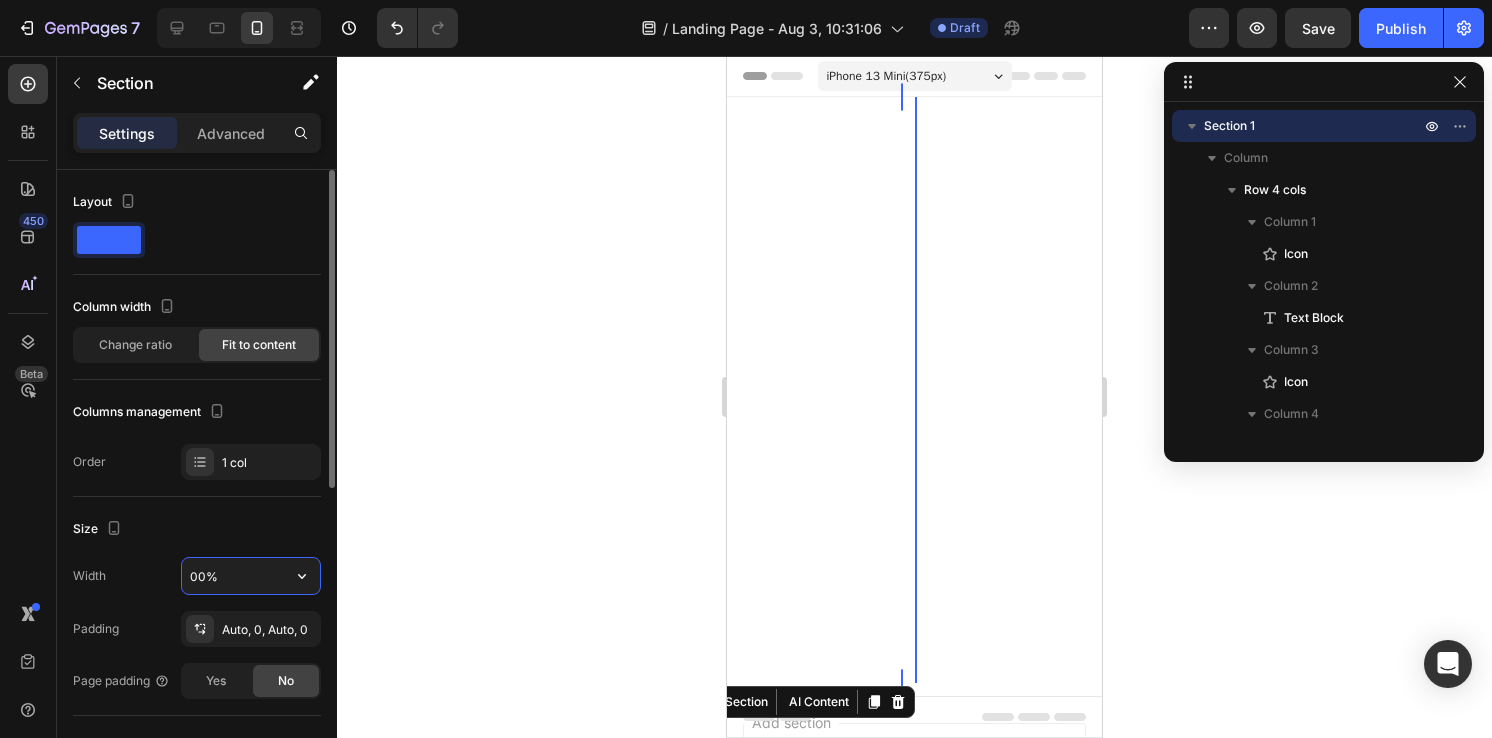 type on "100%" 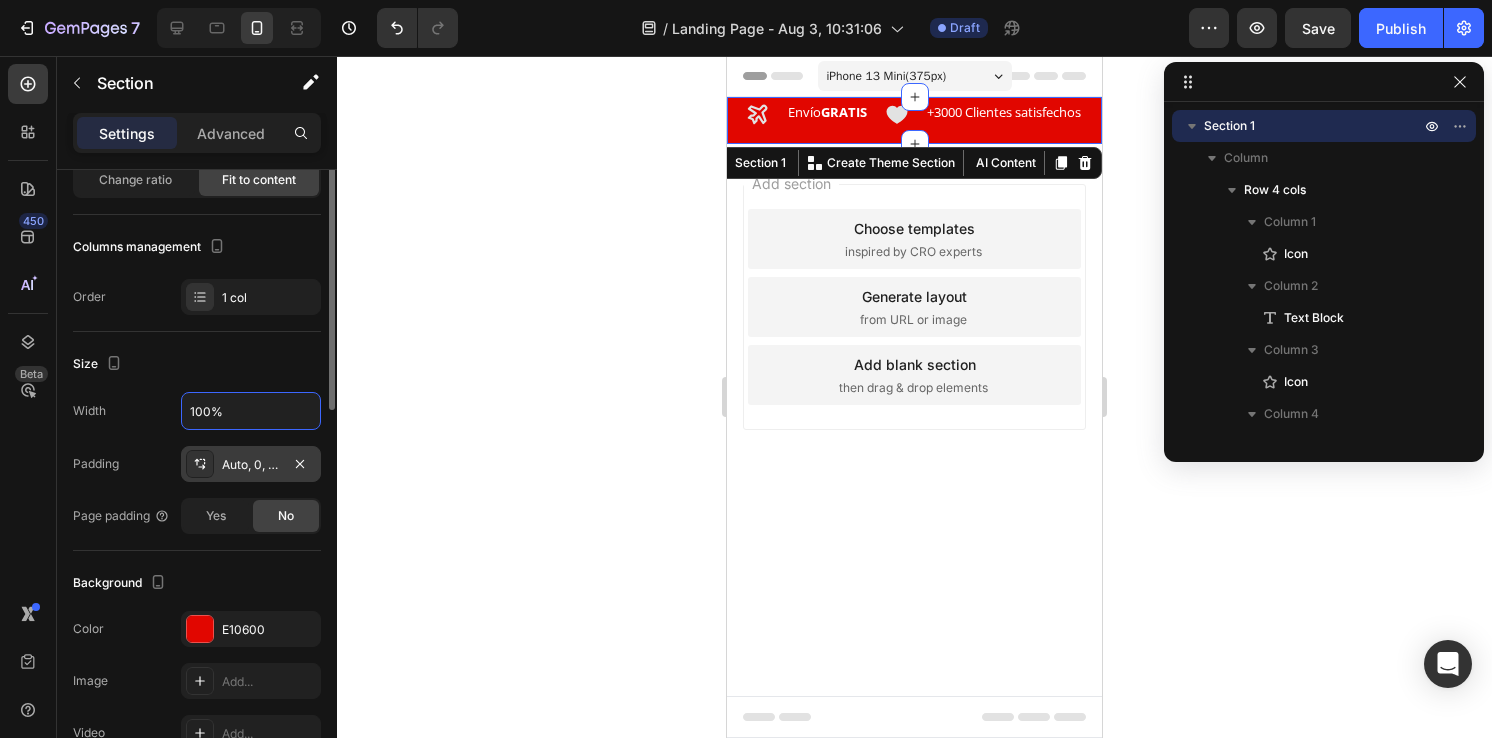 scroll, scrollTop: 175, scrollLeft: 0, axis: vertical 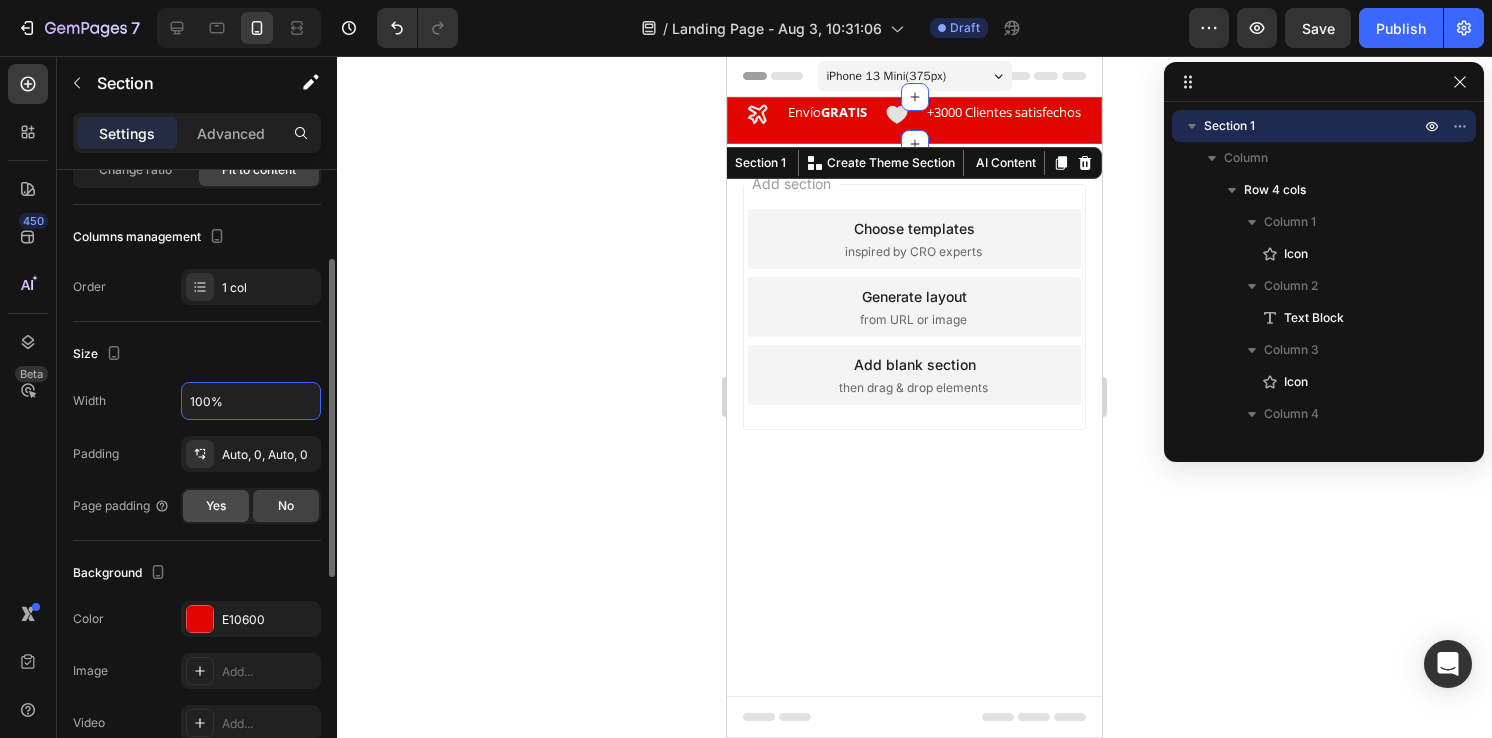 click on "Yes" 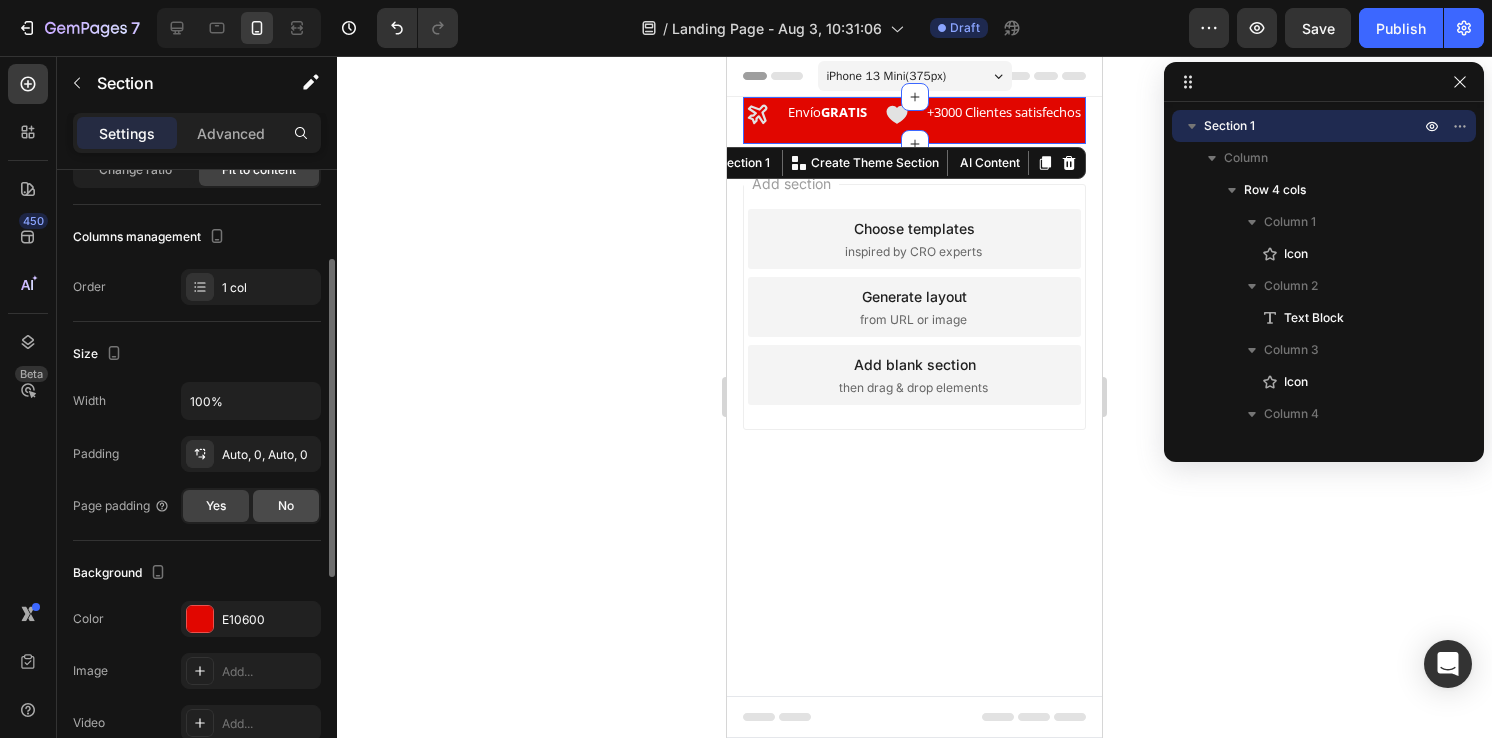 click on "No" 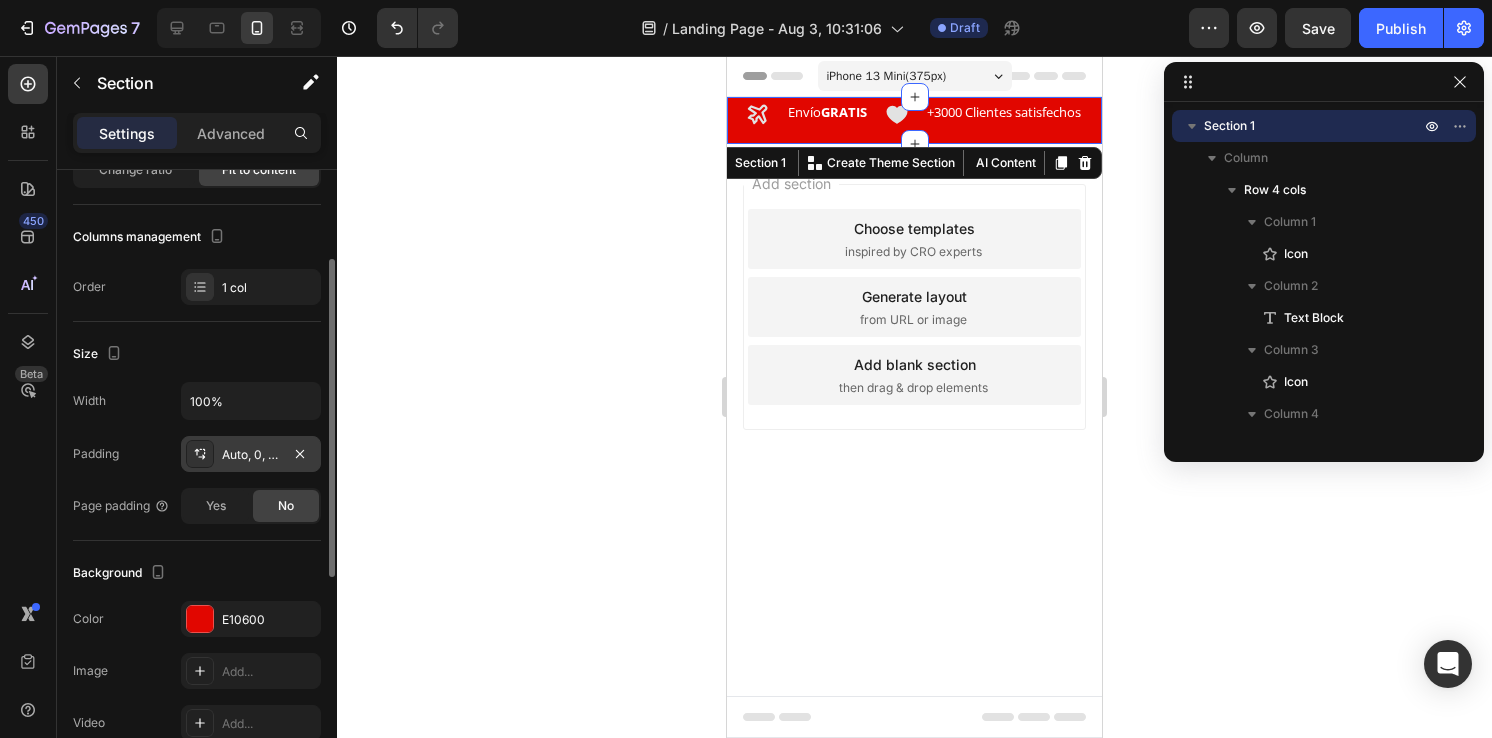 click on "Auto, 0, Auto, 0" at bounding box center (251, 455) 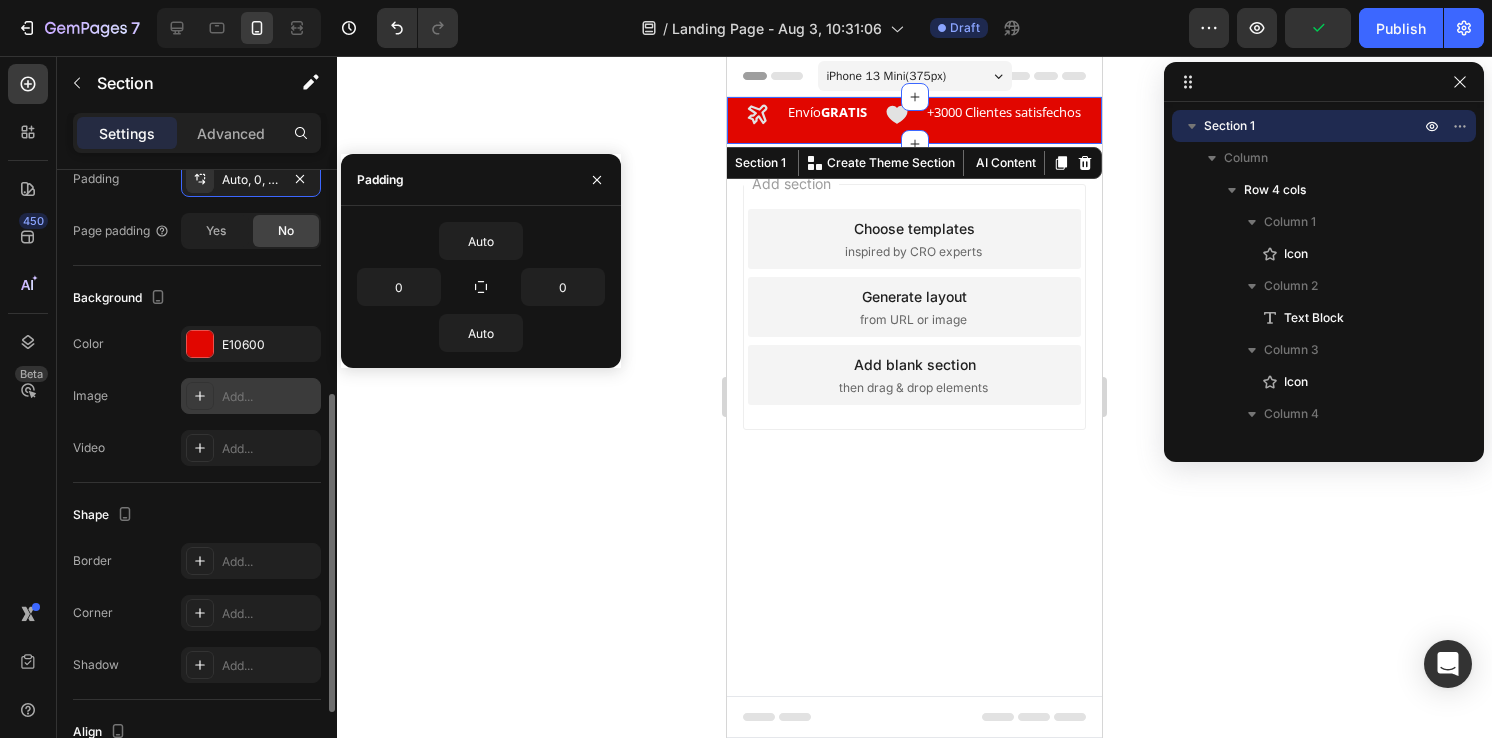scroll, scrollTop: 447, scrollLeft: 0, axis: vertical 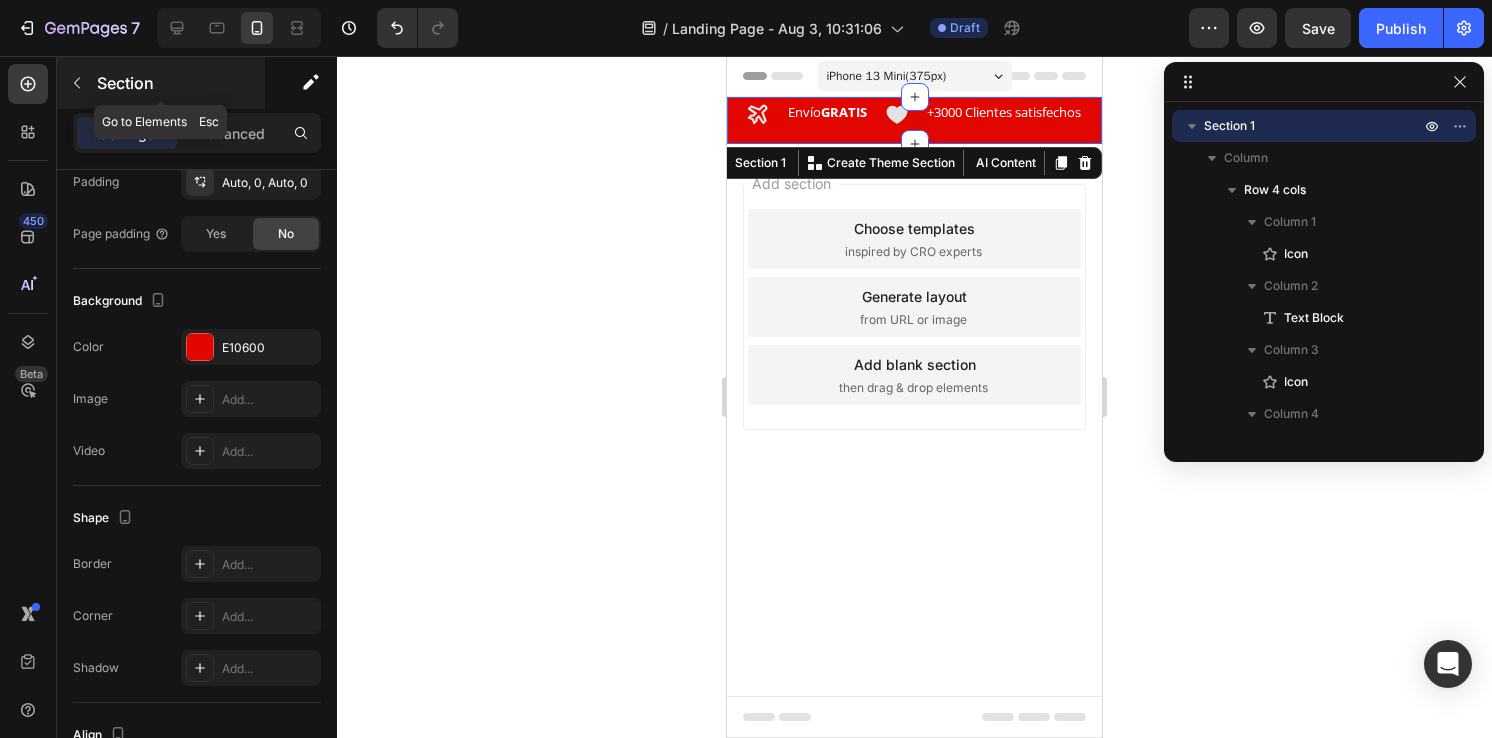click at bounding box center [77, 83] 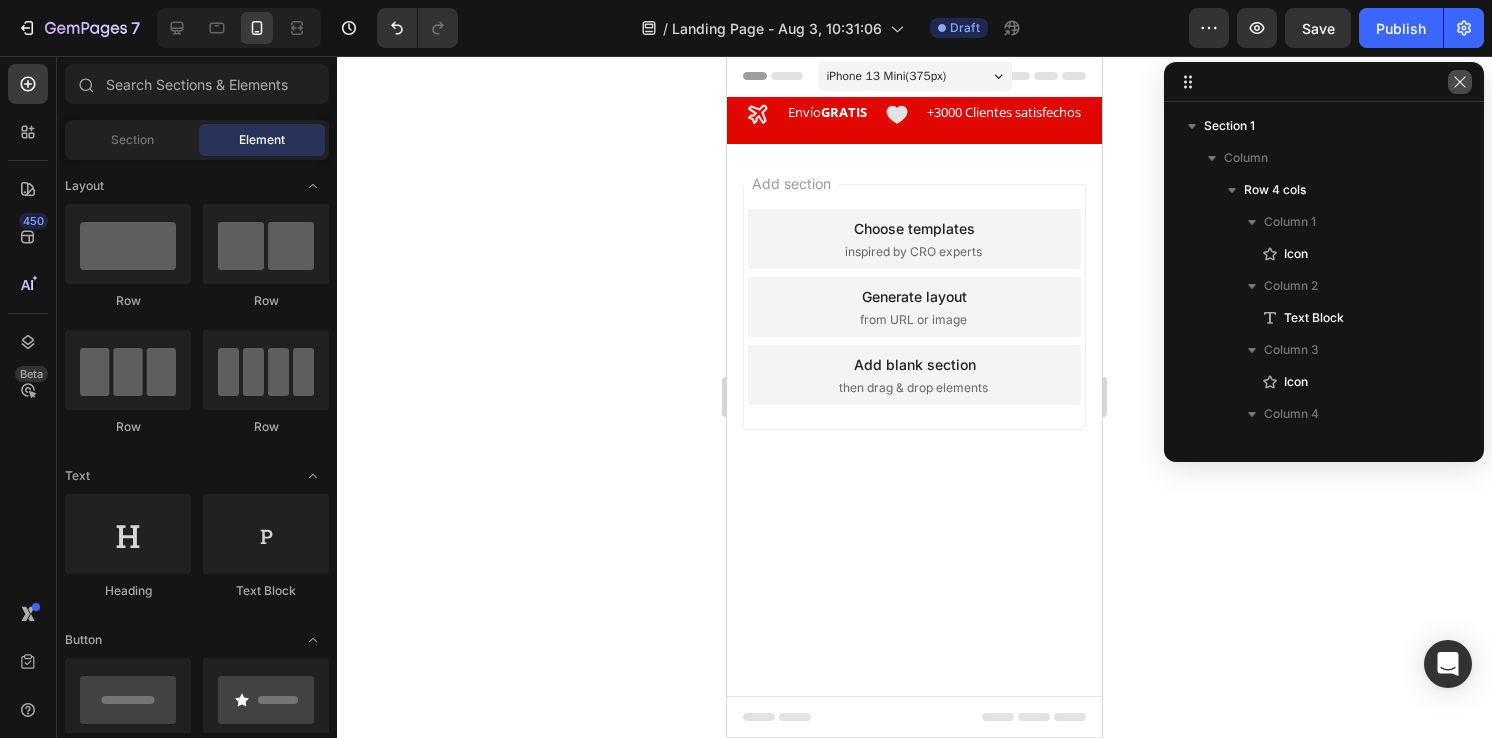 click 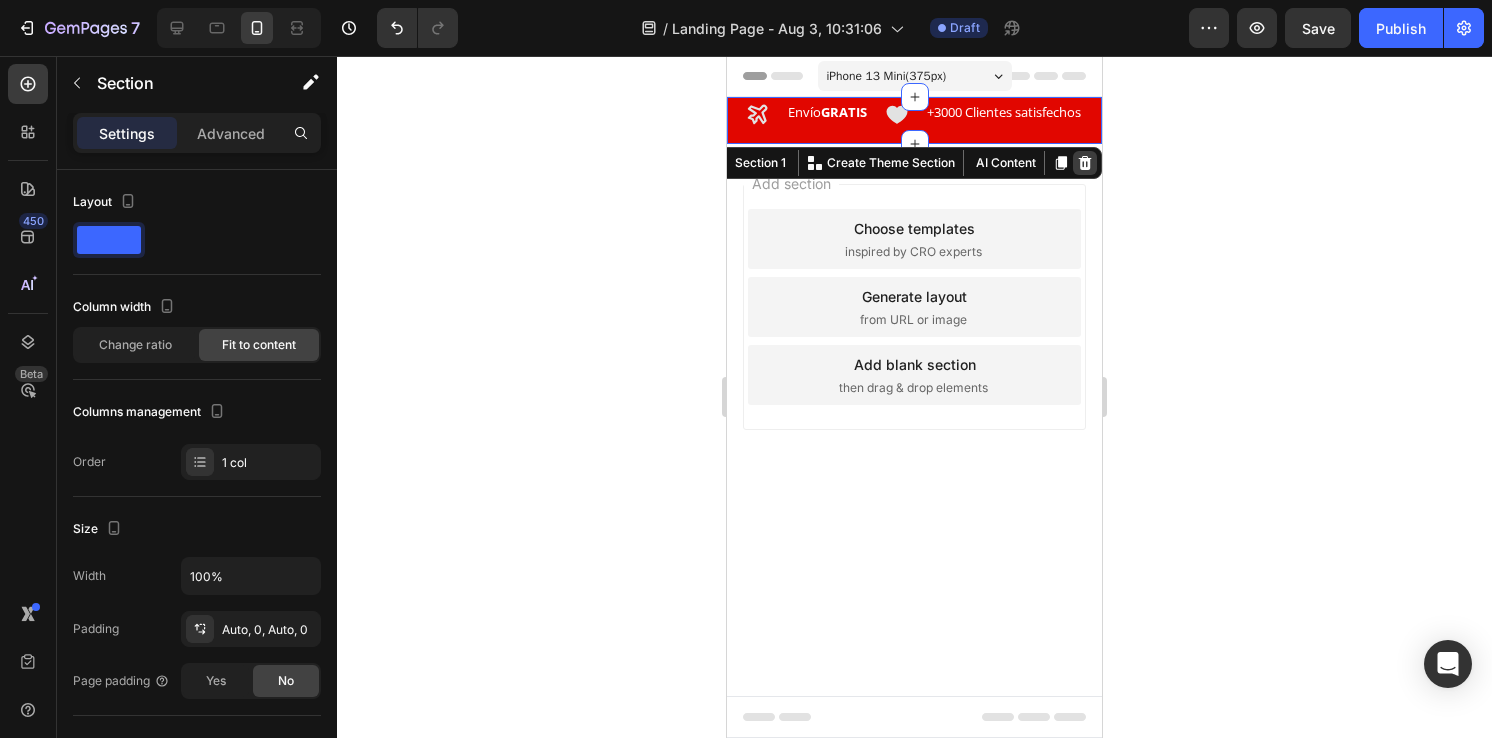 click 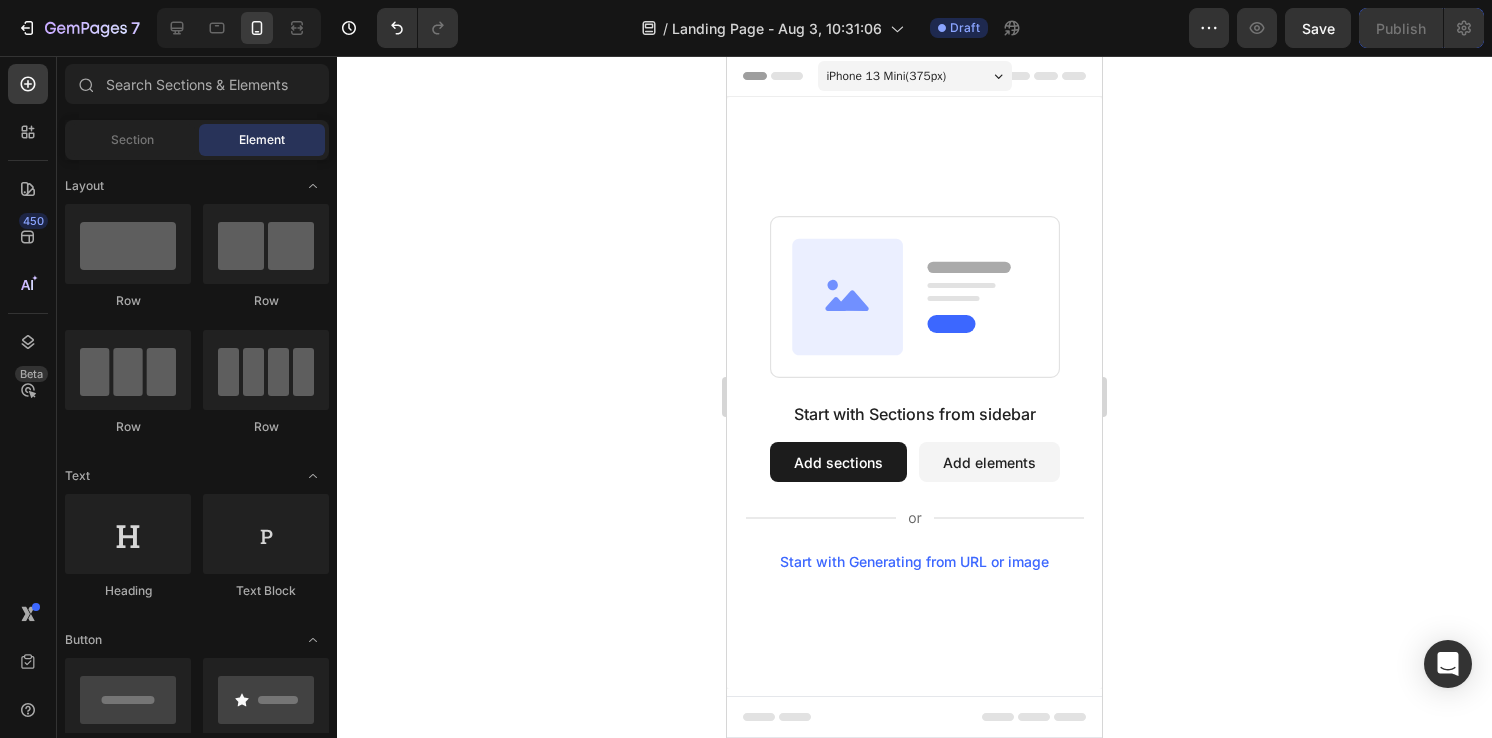 click on "Add sections" at bounding box center [838, 462] 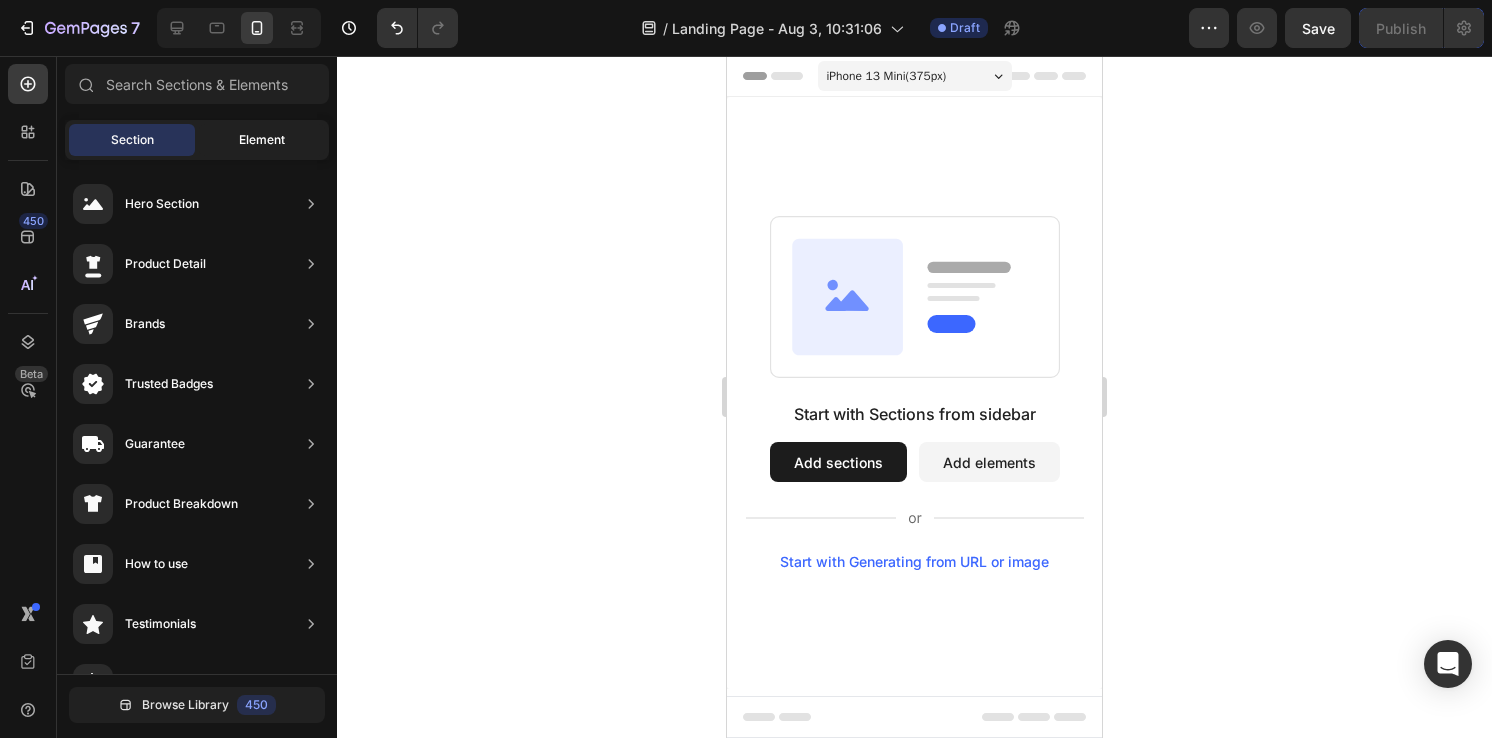 click on "Element" at bounding box center [262, 140] 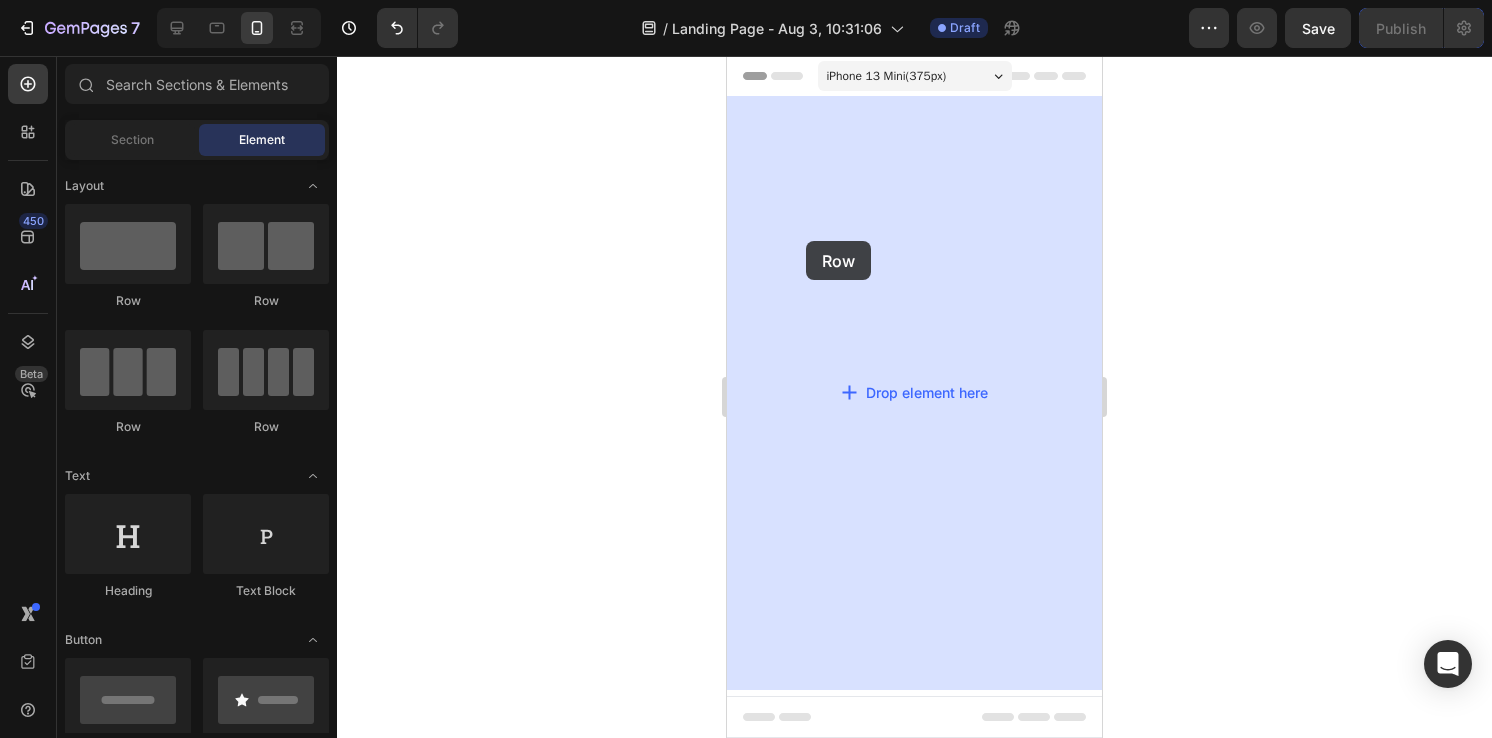drag, startPoint x: 990, startPoint y: 436, endPoint x: 810, endPoint y: 240, distance: 266.11276 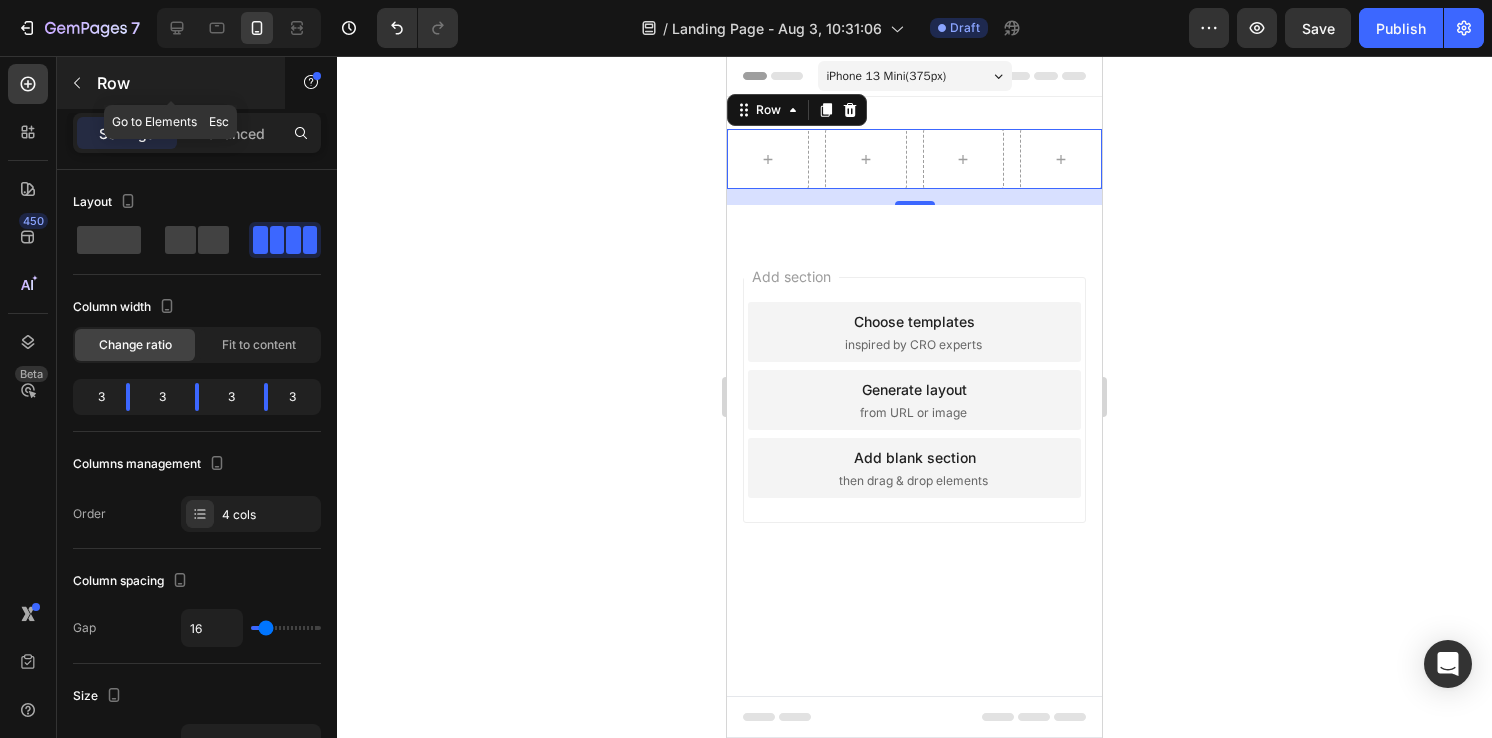click 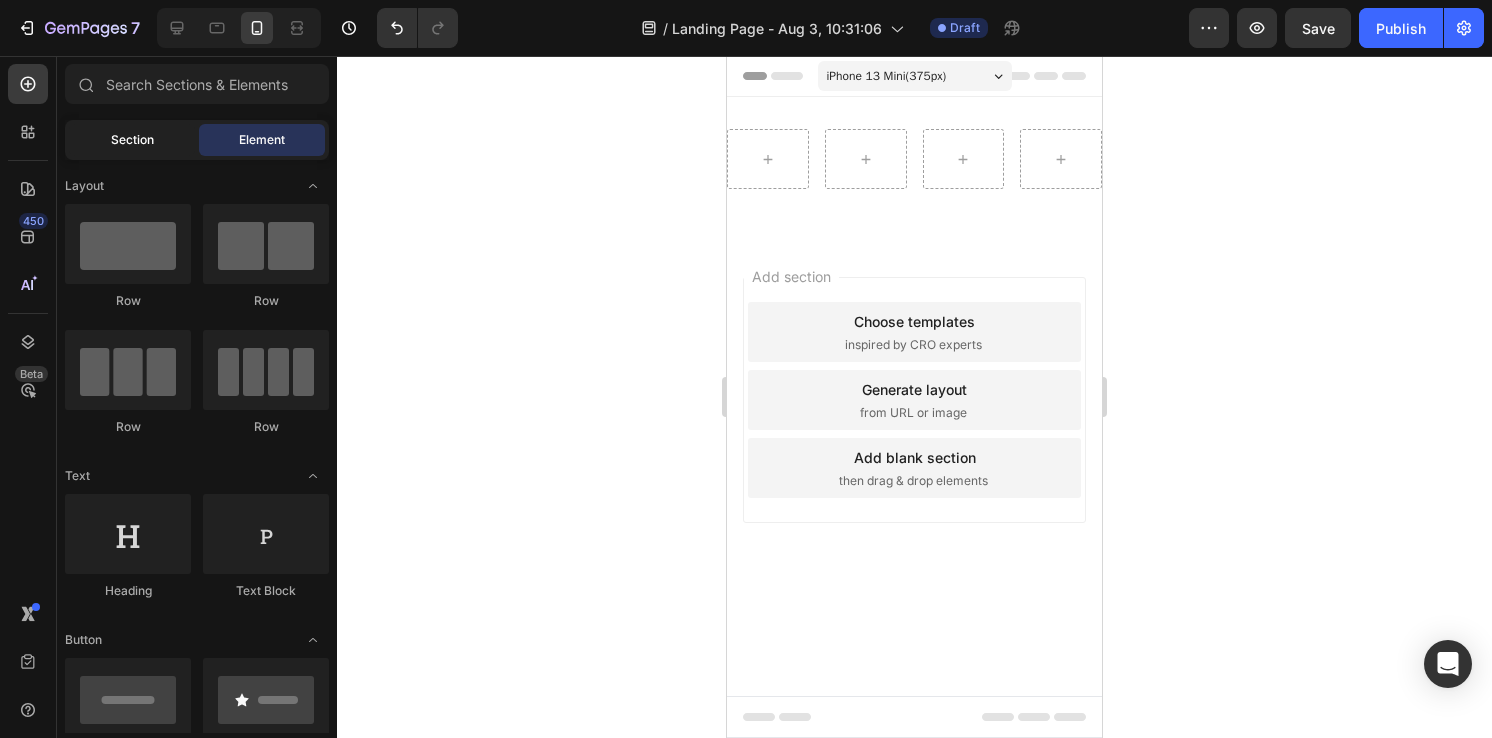 click on "Section" at bounding box center (132, 140) 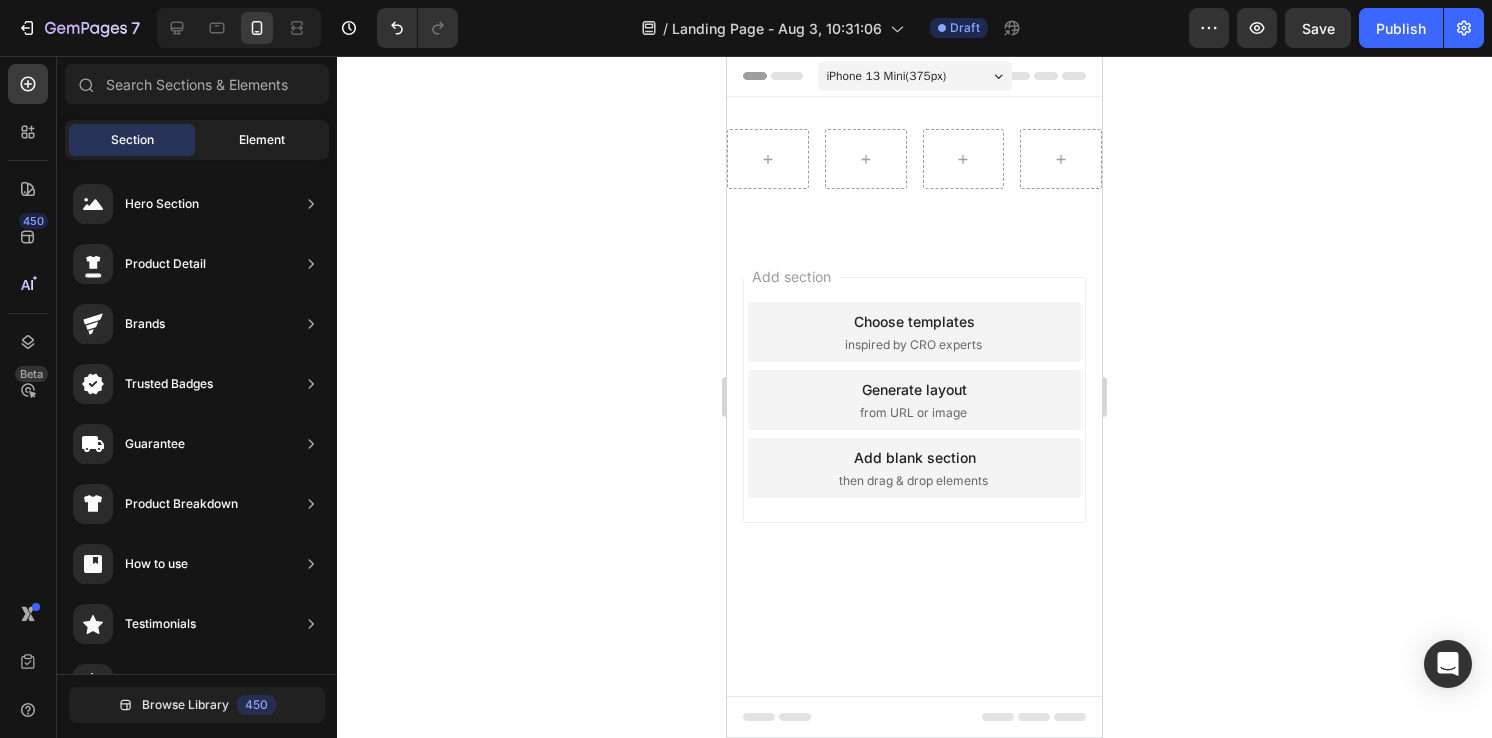 click on "Element" at bounding box center [262, 140] 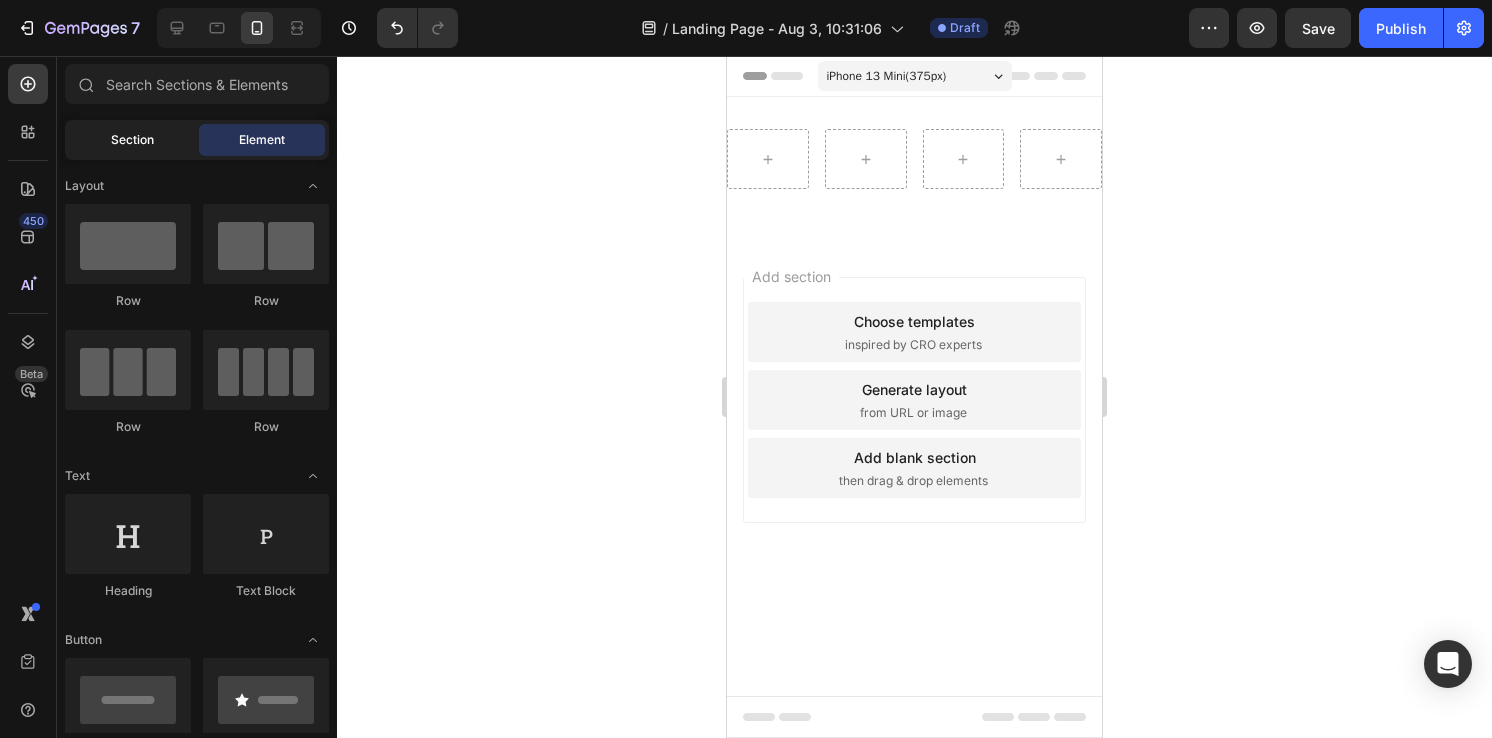 click on "Section" at bounding box center [132, 140] 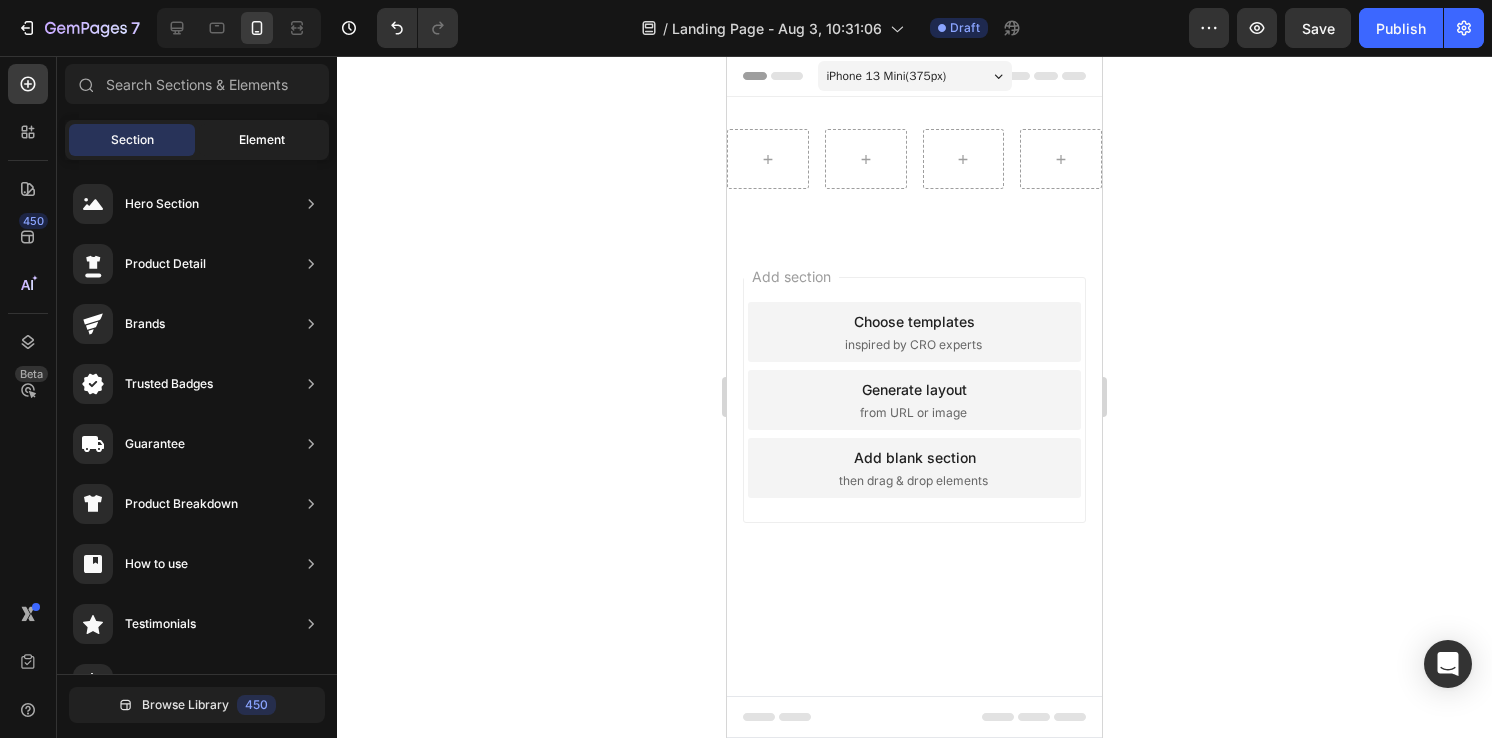 click on "Element" 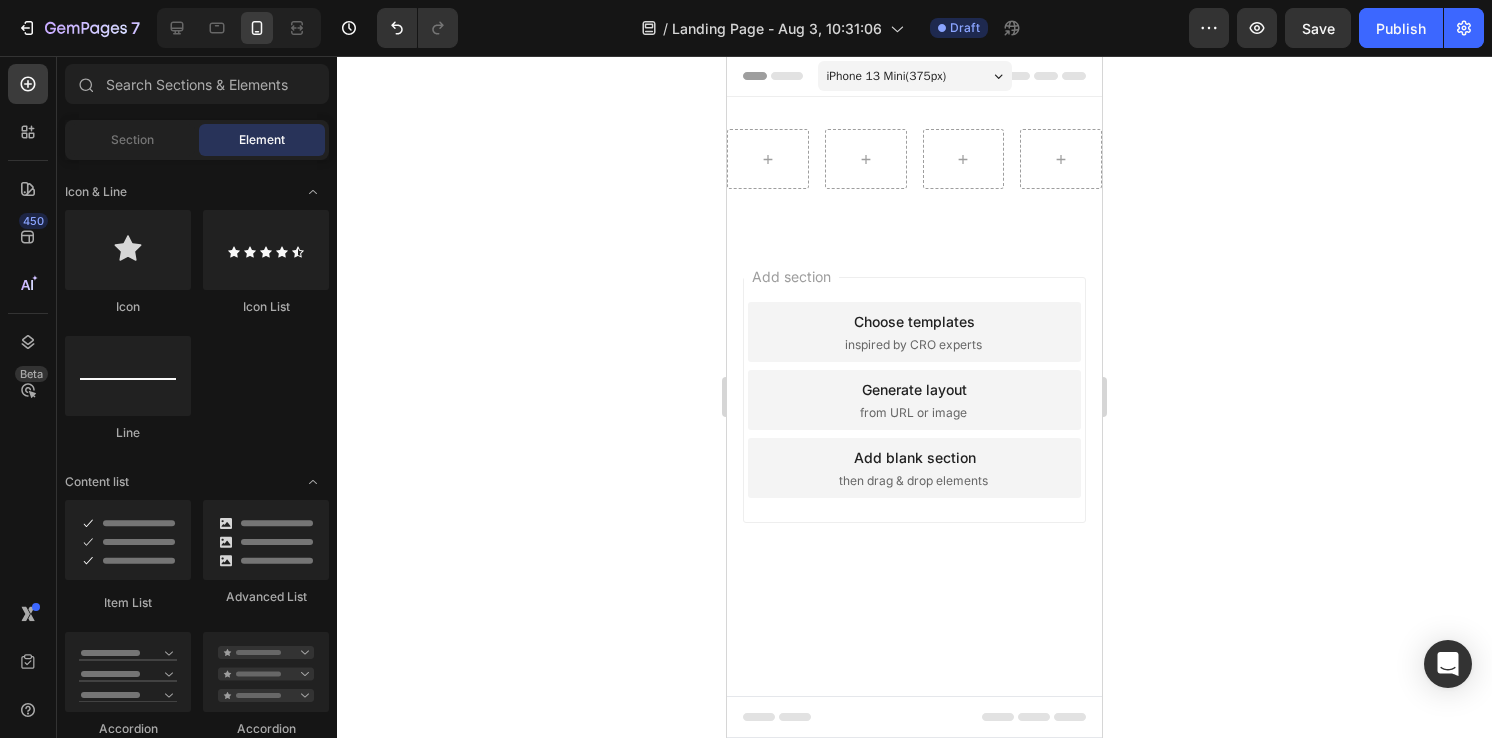 scroll, scrollTop: 1281, scrollLeft: 0, axis: vertical 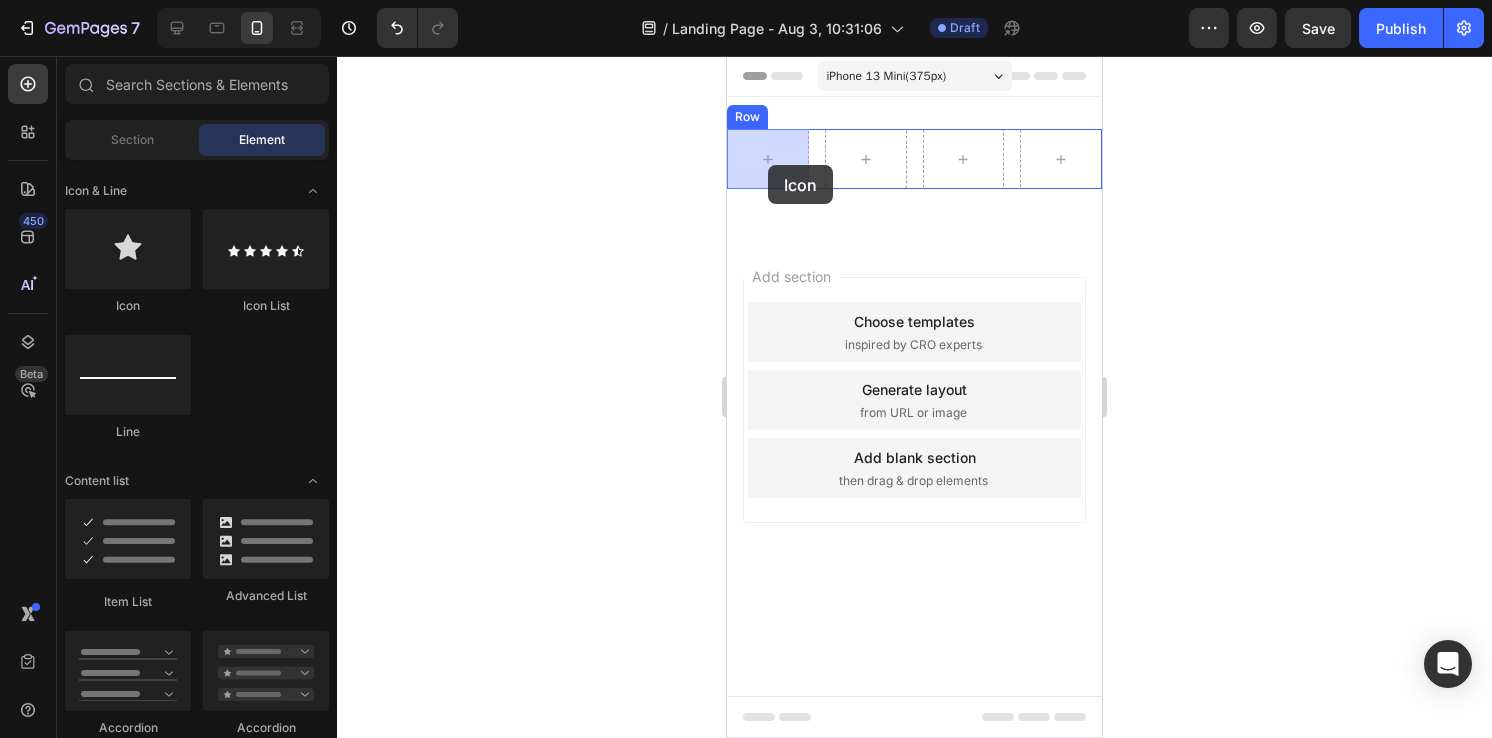drag, startPoint x: 879, startPoint y: 326, endPoint x: 765, endPoint y: 165, distance: 197.27393 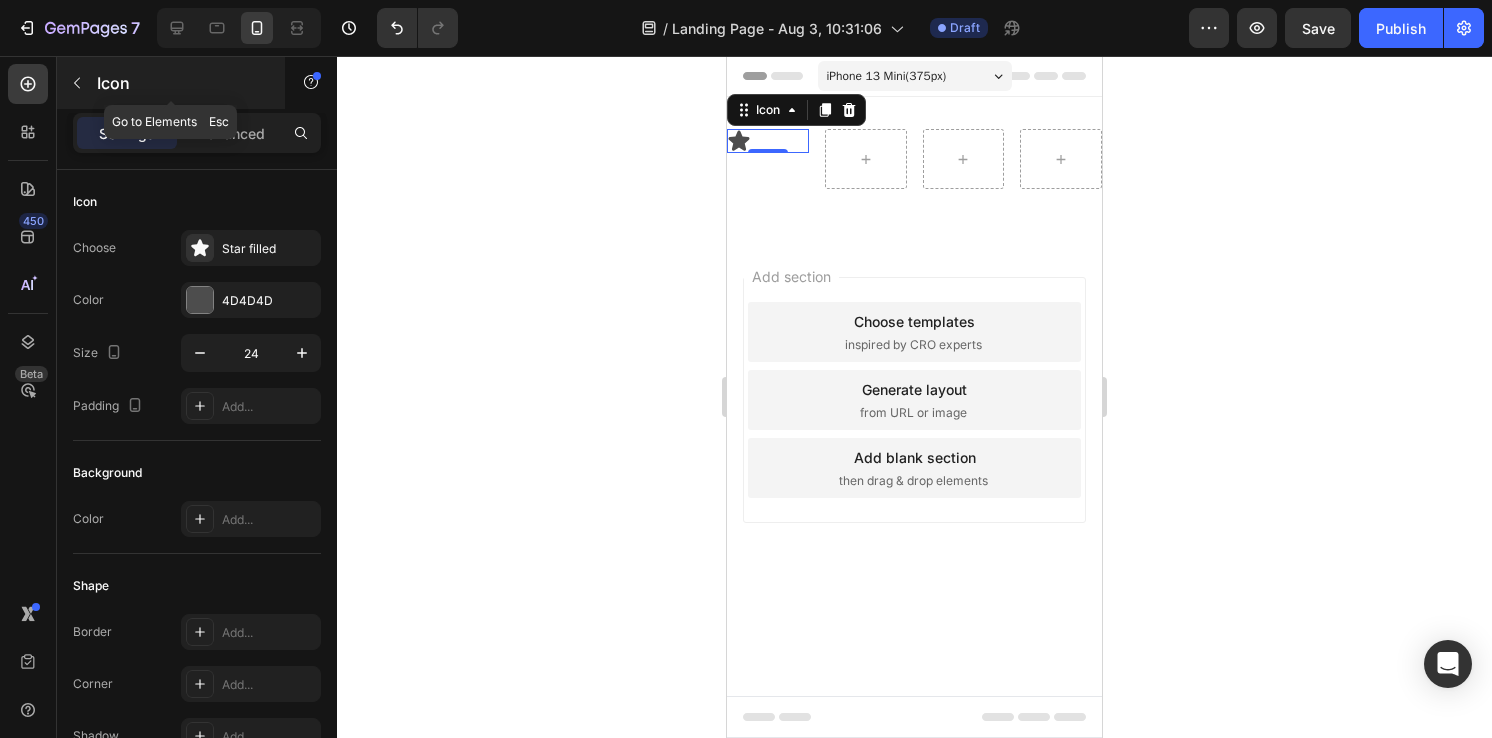 click 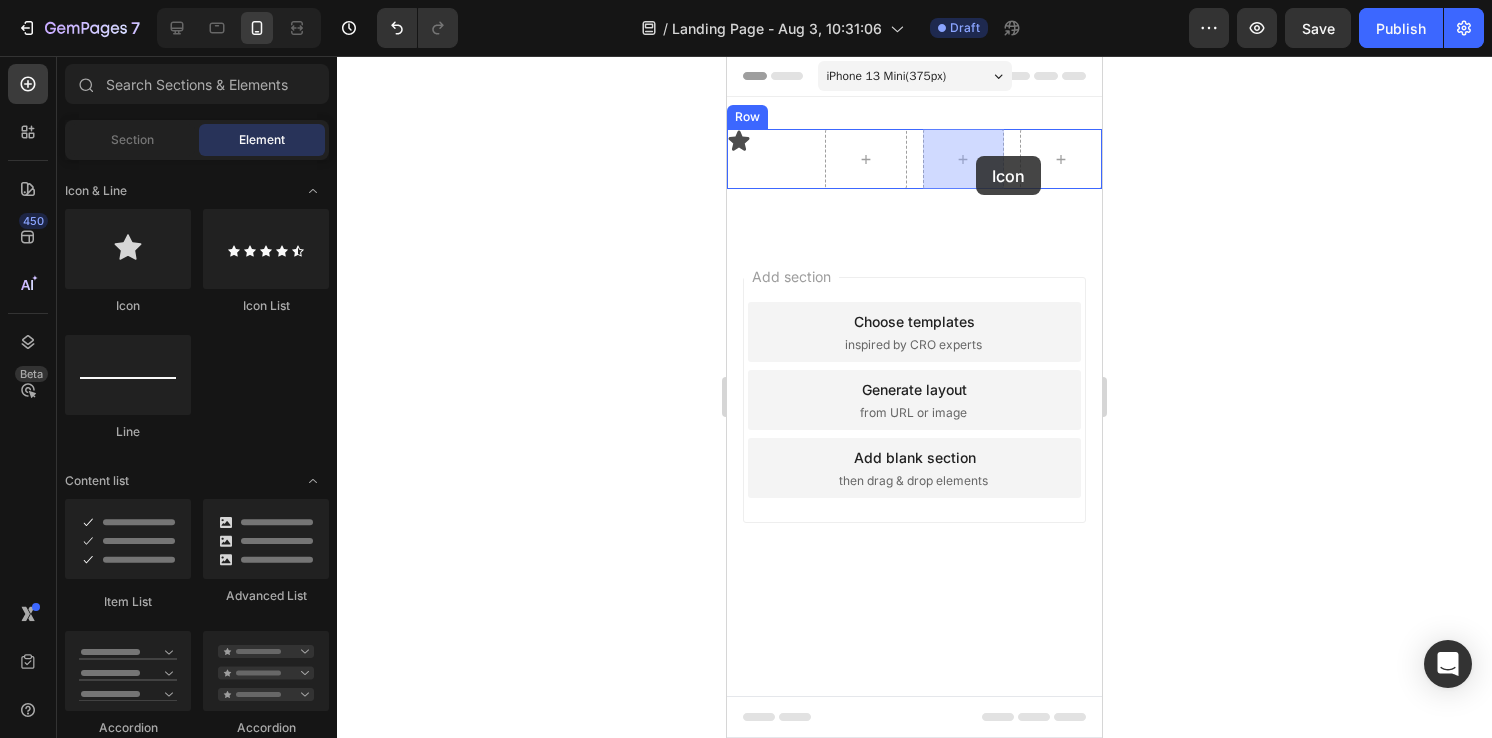 drag, startPoint x: 874, startPoint y: 329, endPoint x: 976, endPoint y: 156, distance: 200.83078 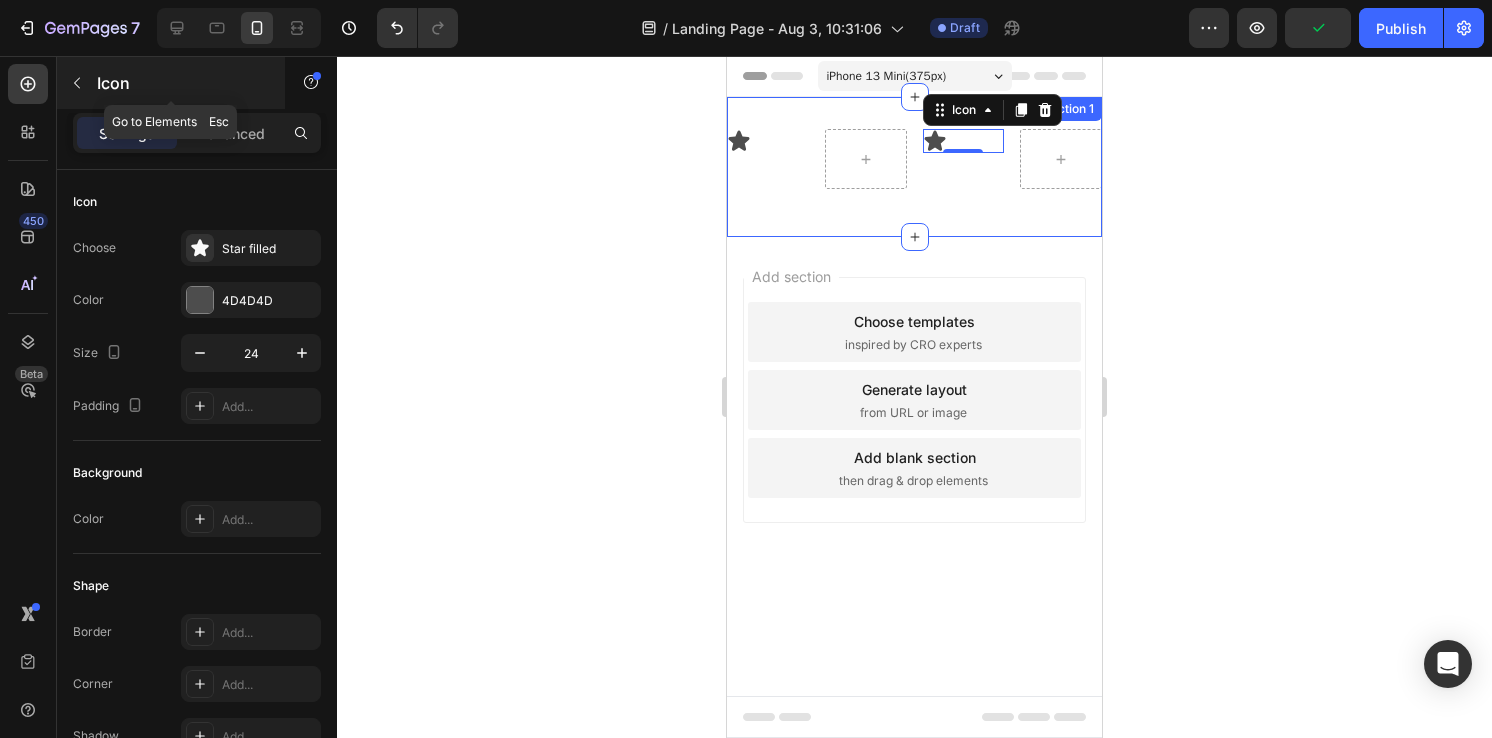 click on "Icon" at bounding box center [182, 83] 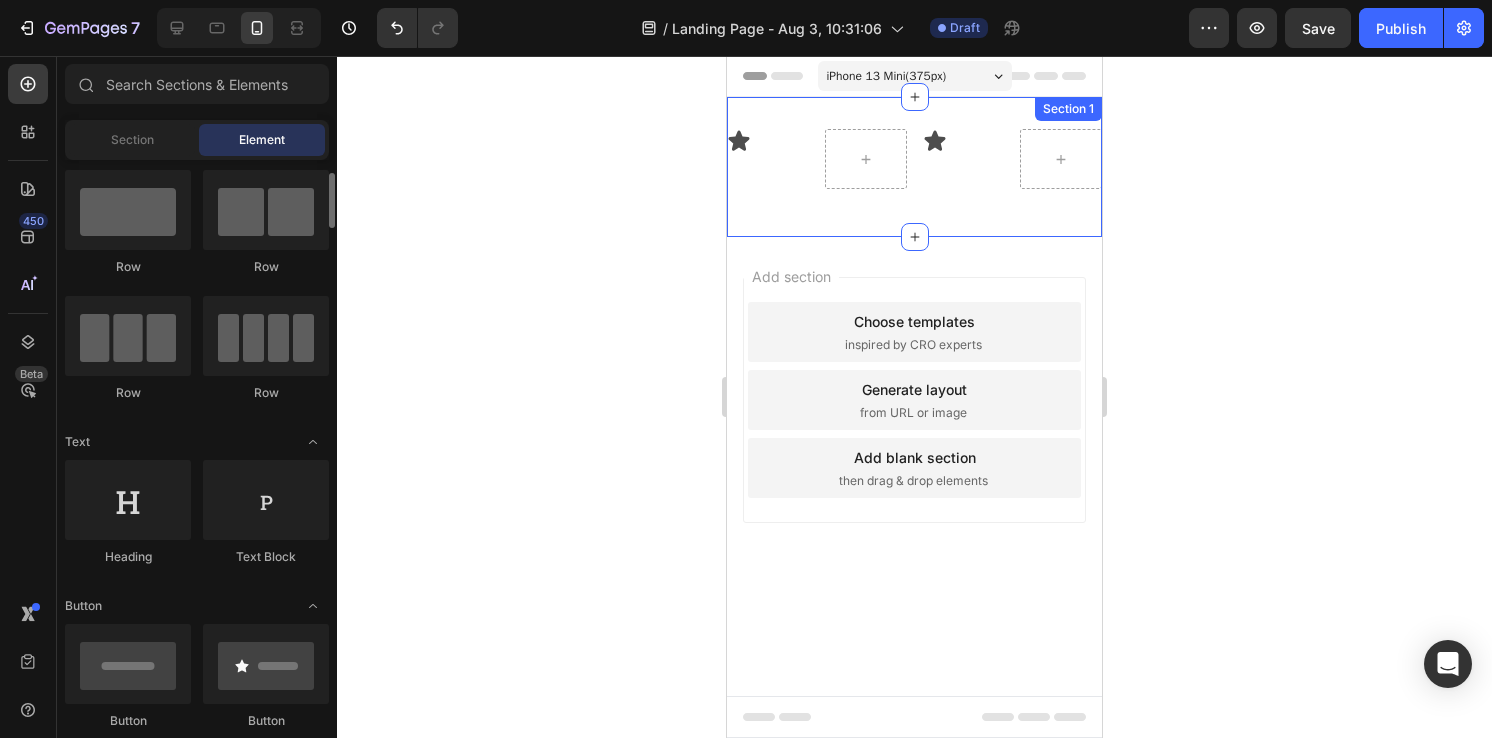scroll, scrollTop: 12, scrollLeft: 0, axis: vertical 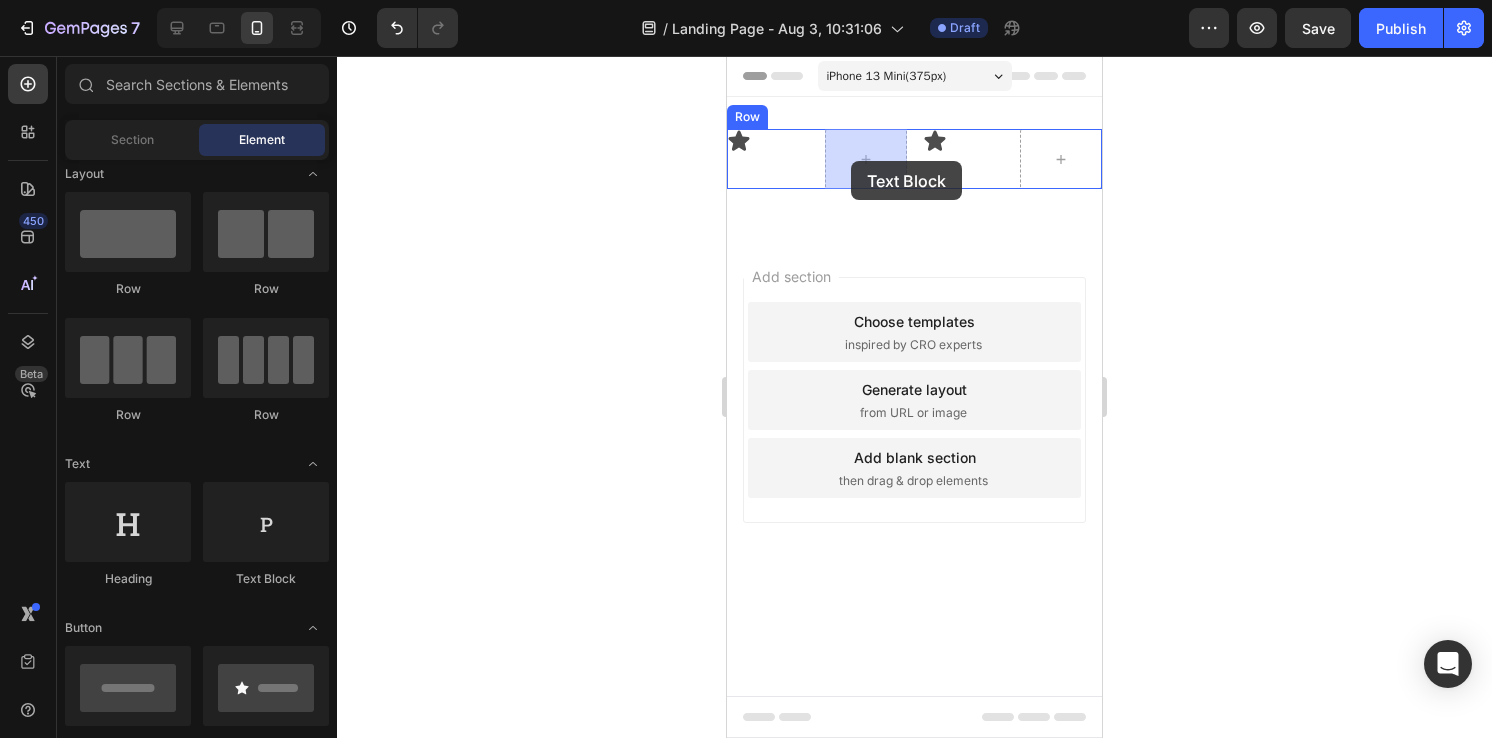 drag, startPoint x: 1006, startPoint y: 580, endPoint x: 851, endPoint y: 161, distance: 446.7505 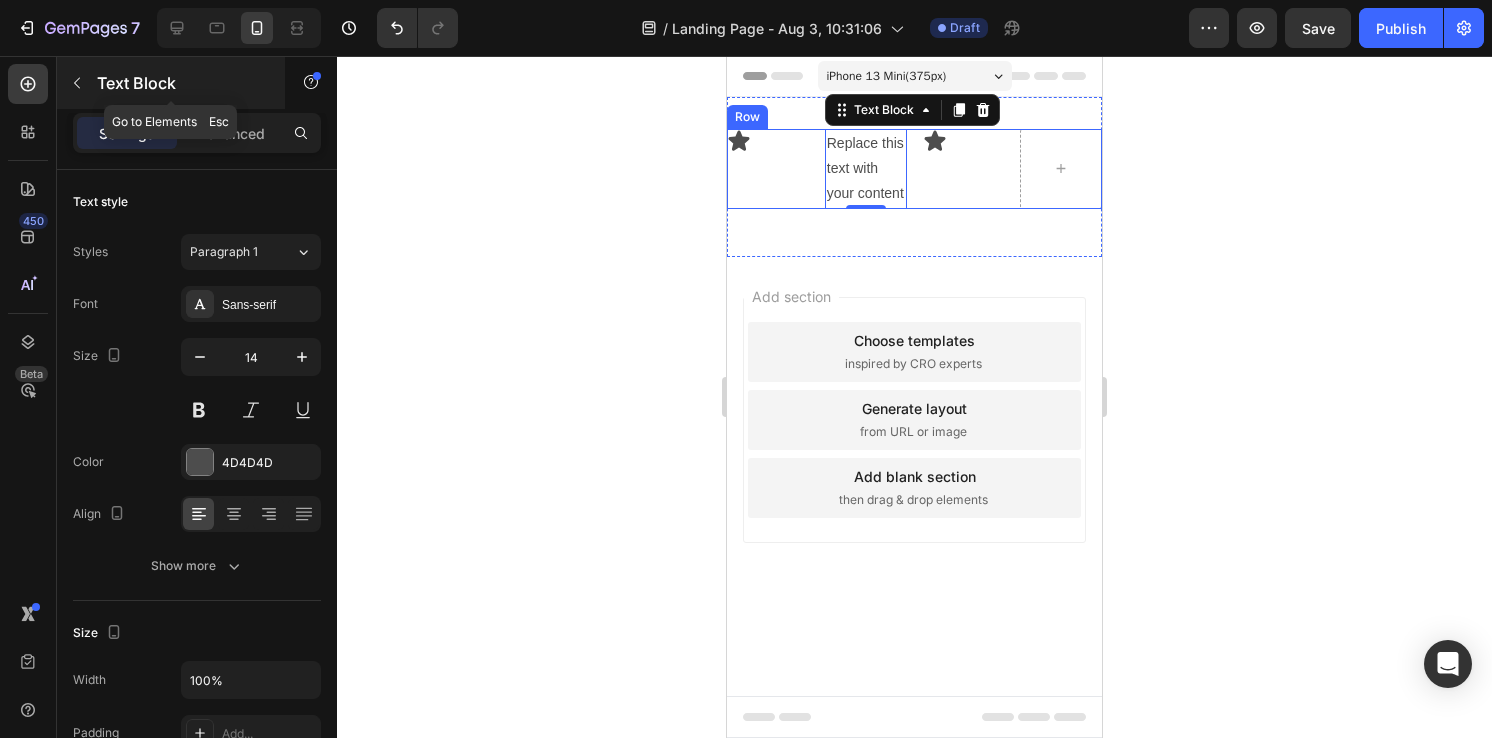 click 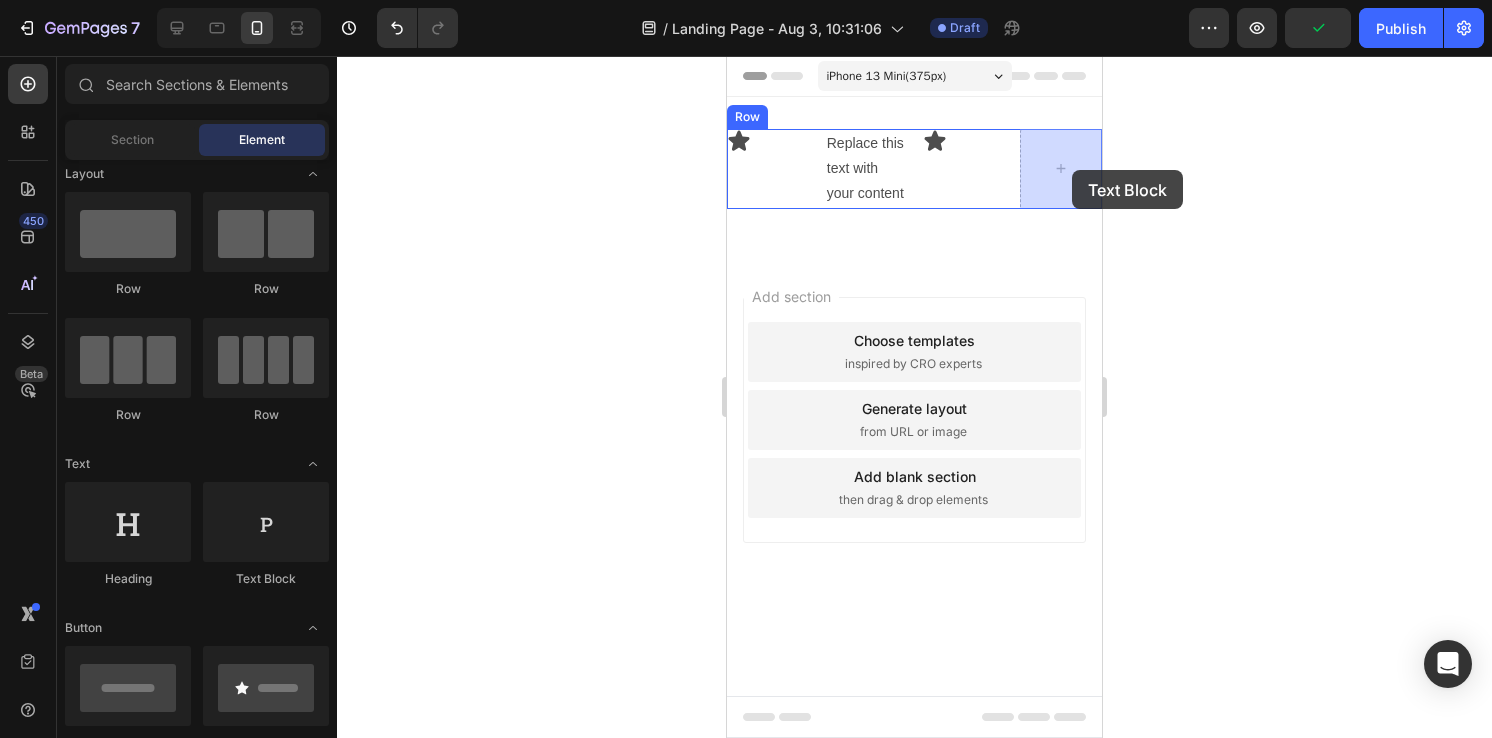 drag, startPoint x: 1017, startPoint y: 595, endPoint x: 1074, endPoint y: 170, distance: 428.80533 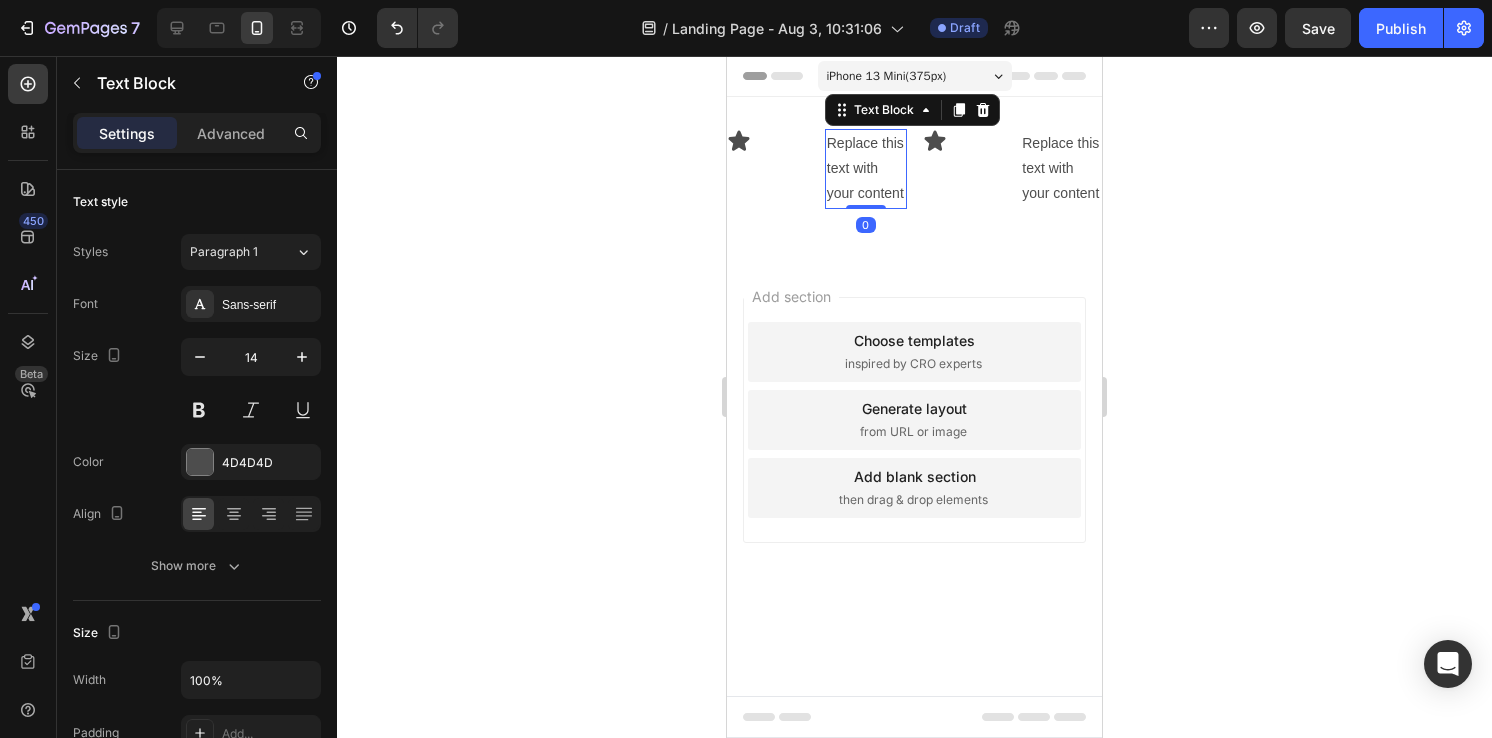 scroll, scrollTop: 446, scrollLeft: 0, axis: vertical 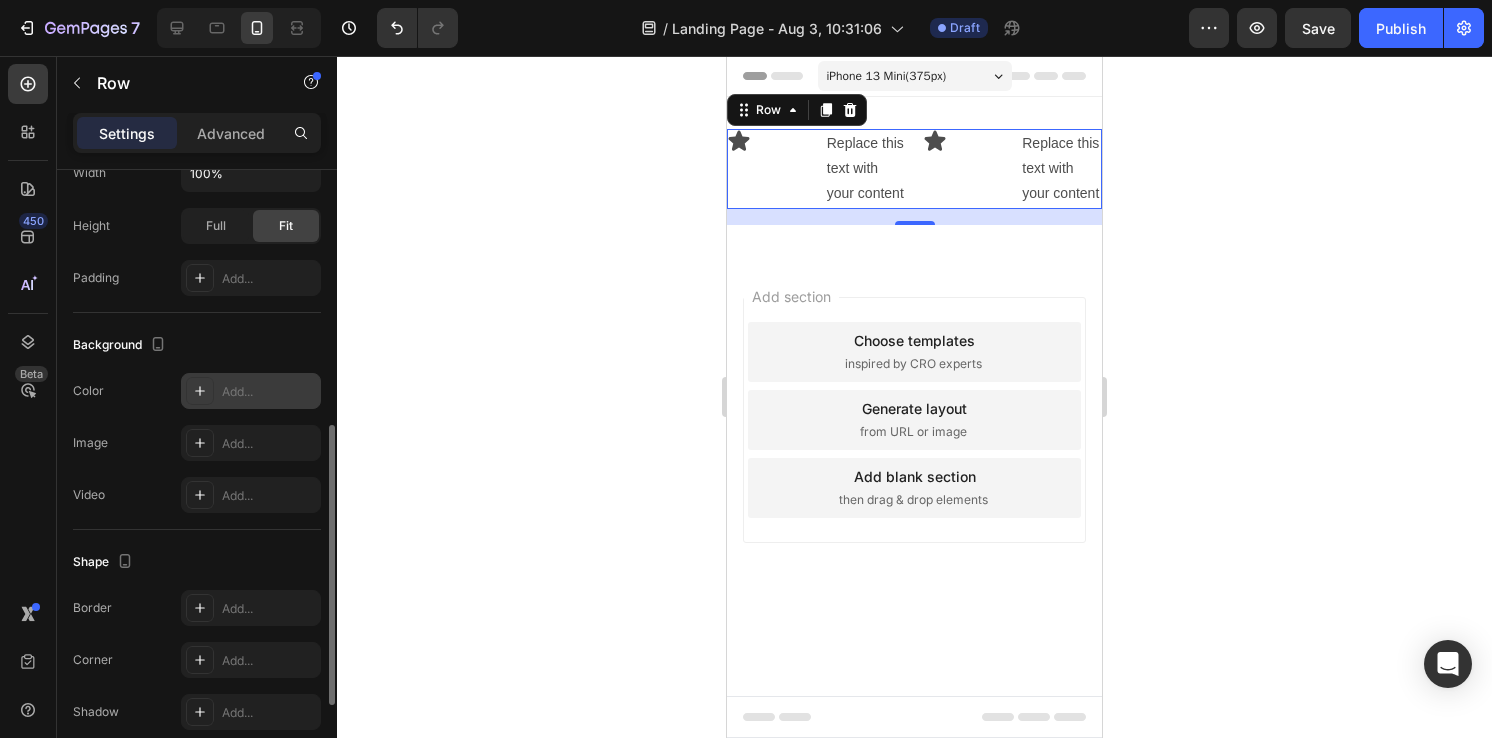 click at bounding box center [200, 391] 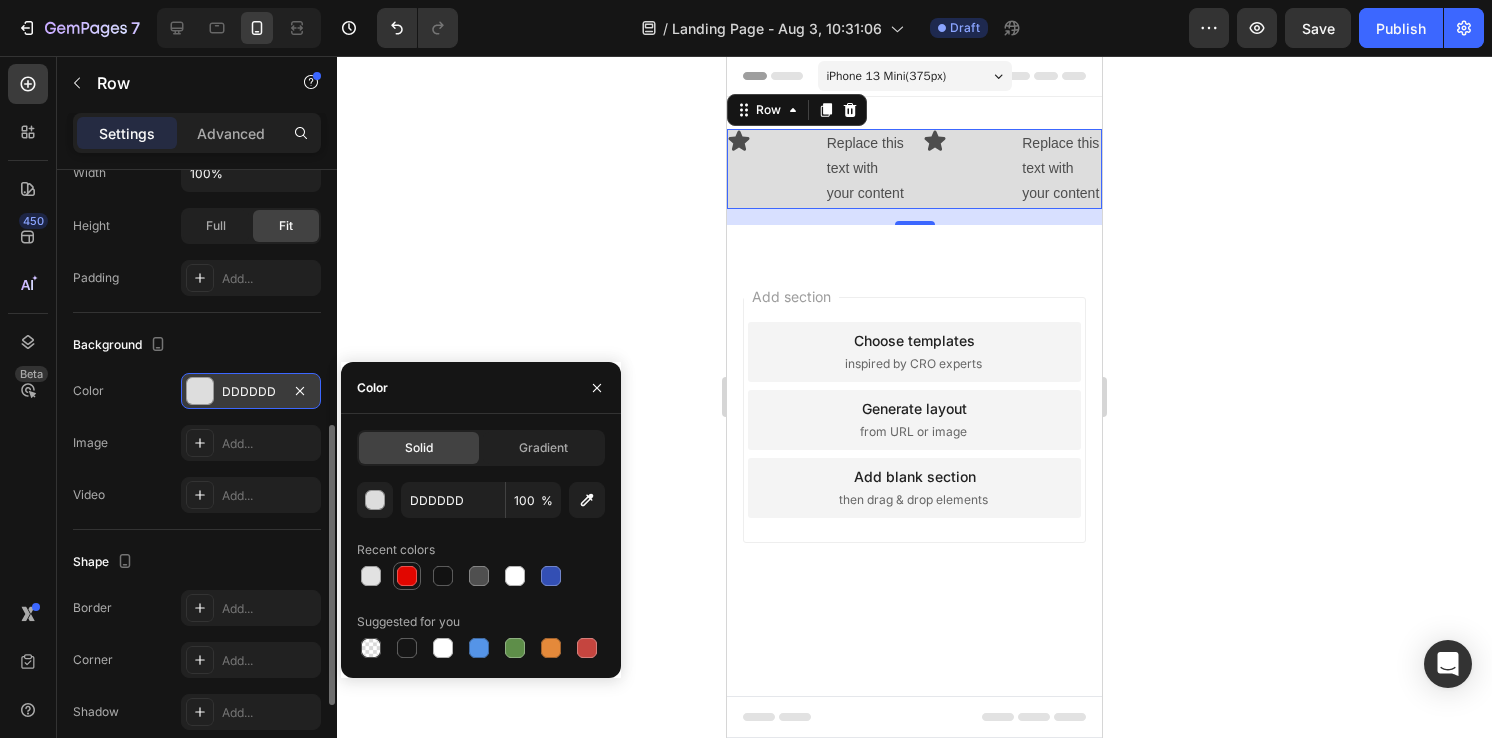 click at bounding box center [407, 576] 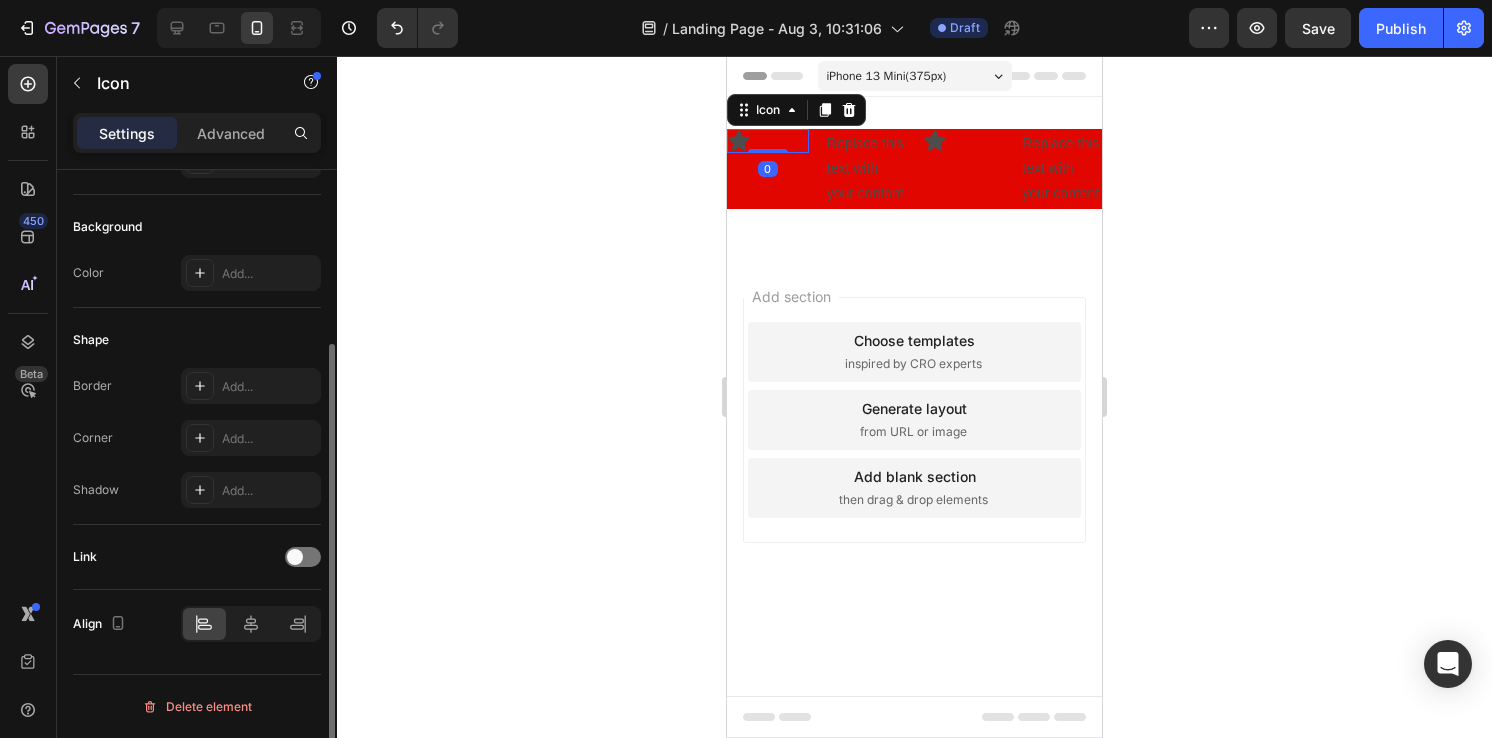 scroll, scrollTop: 0, scrollLeft: 0, axis: both 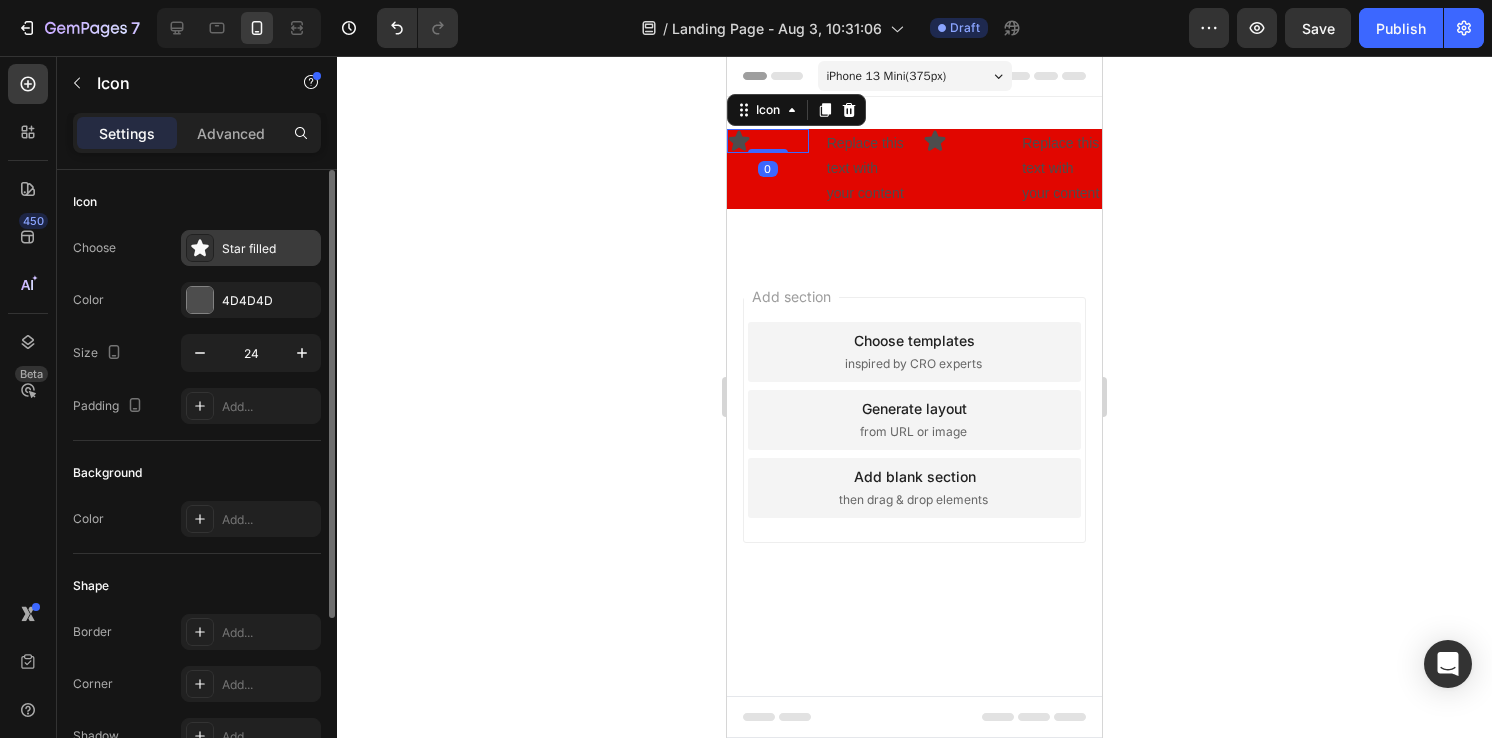 click 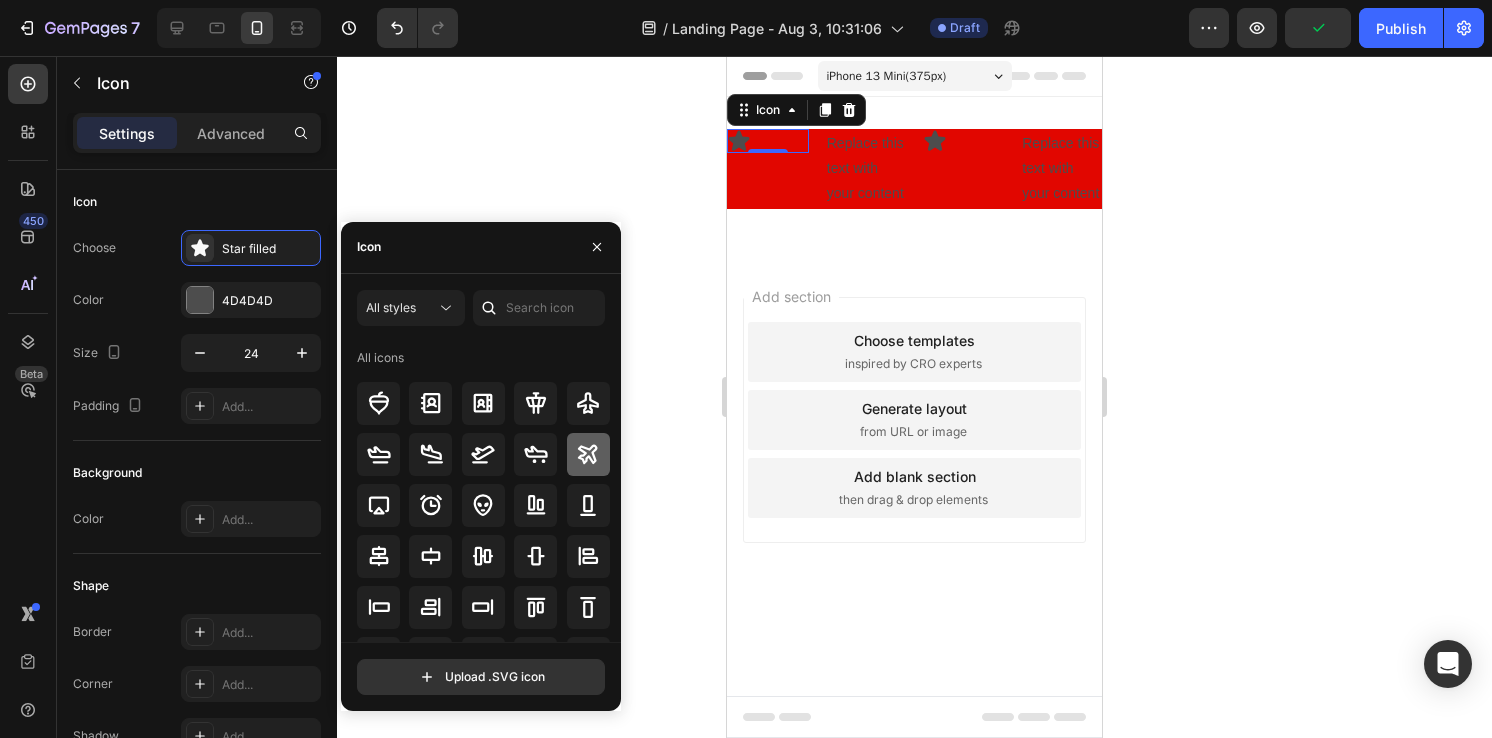 click 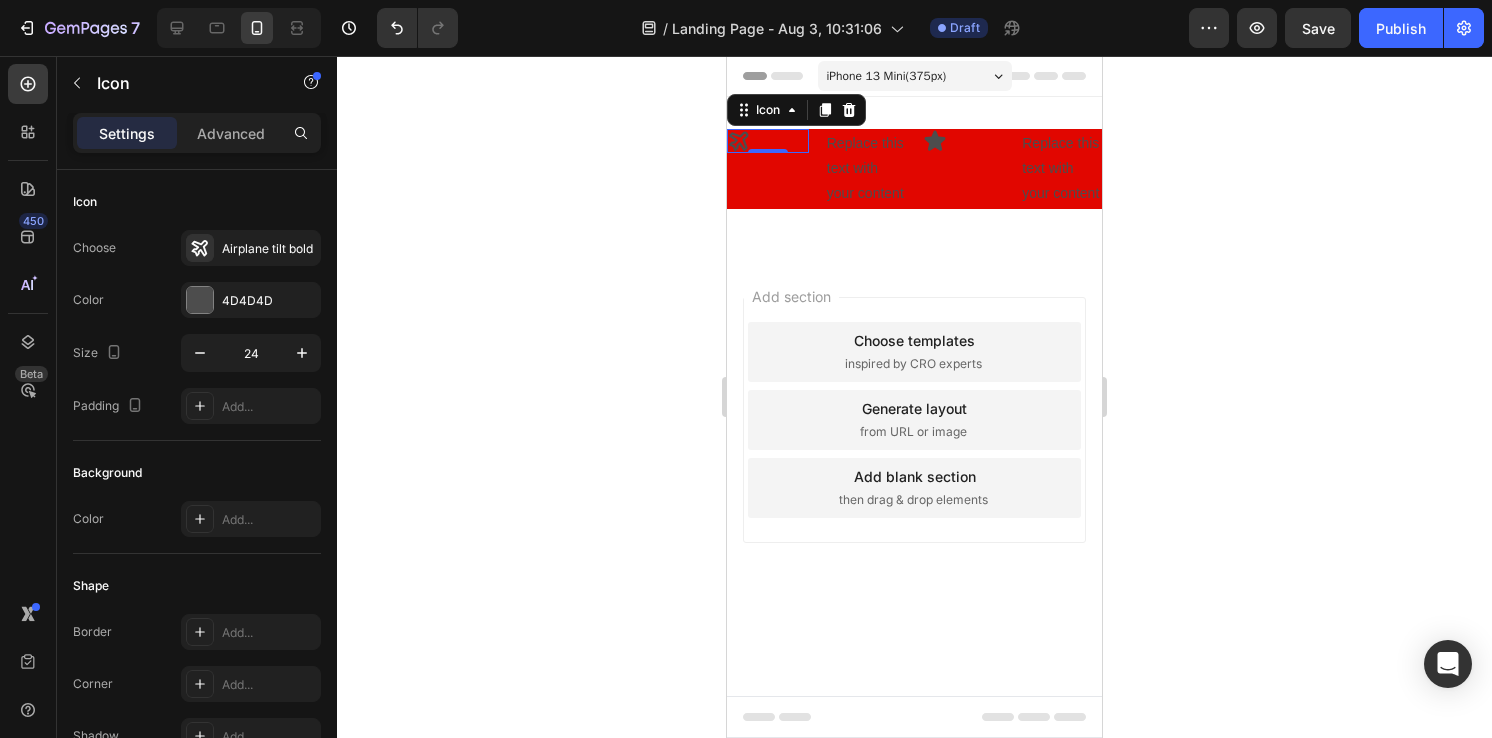 click on "Icon   0" at bounding box center [768, 141] 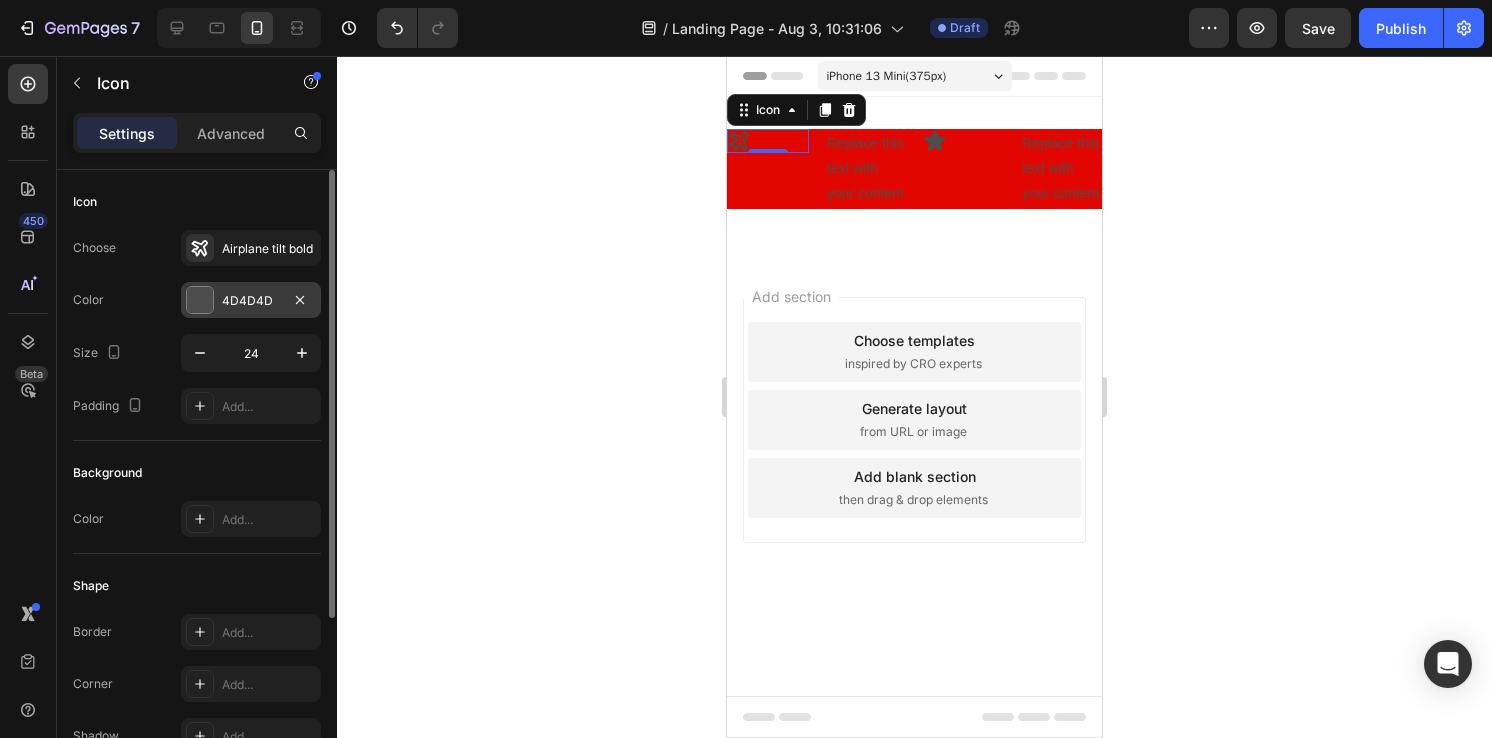 click on "4D4D4D" at bounding box center (251, 300) 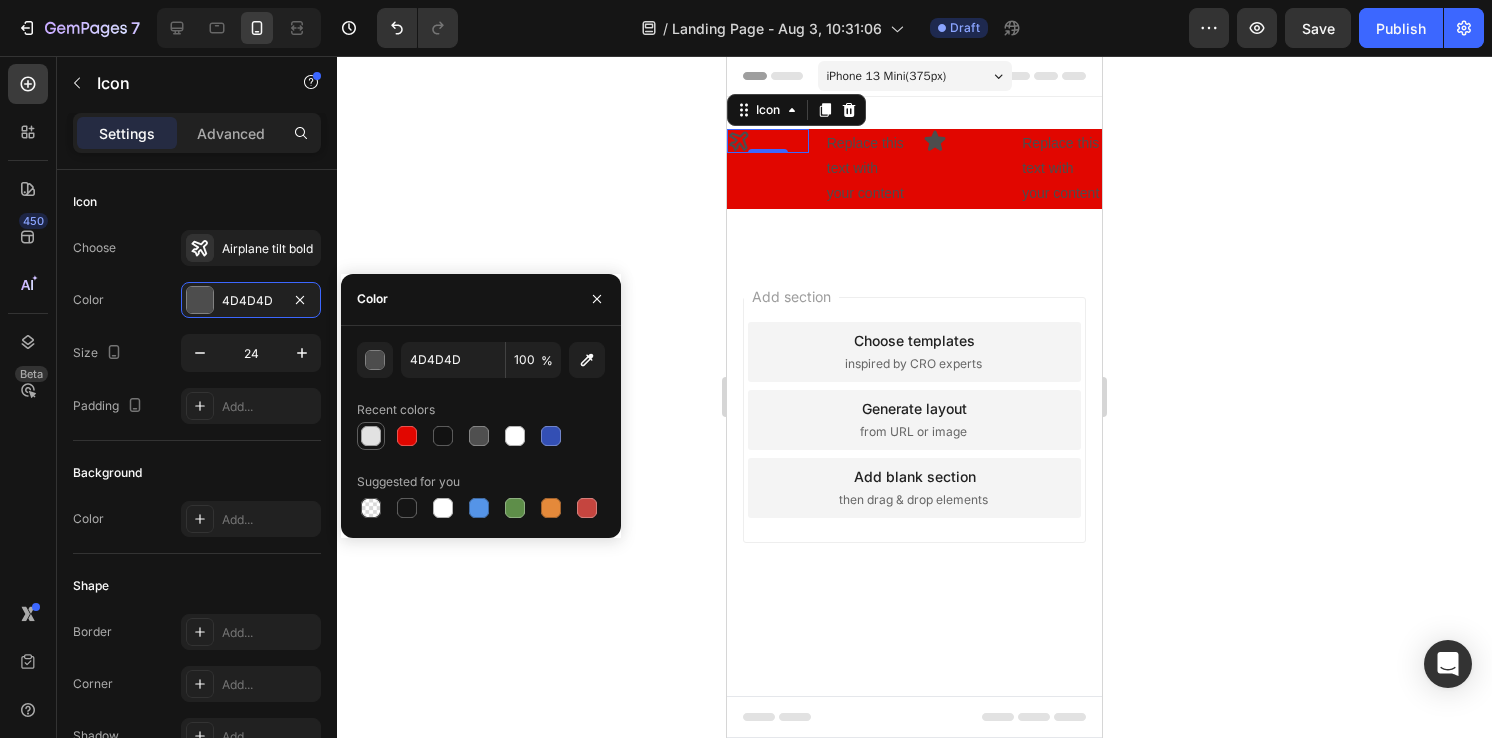 click at bounding box center [371, 436] 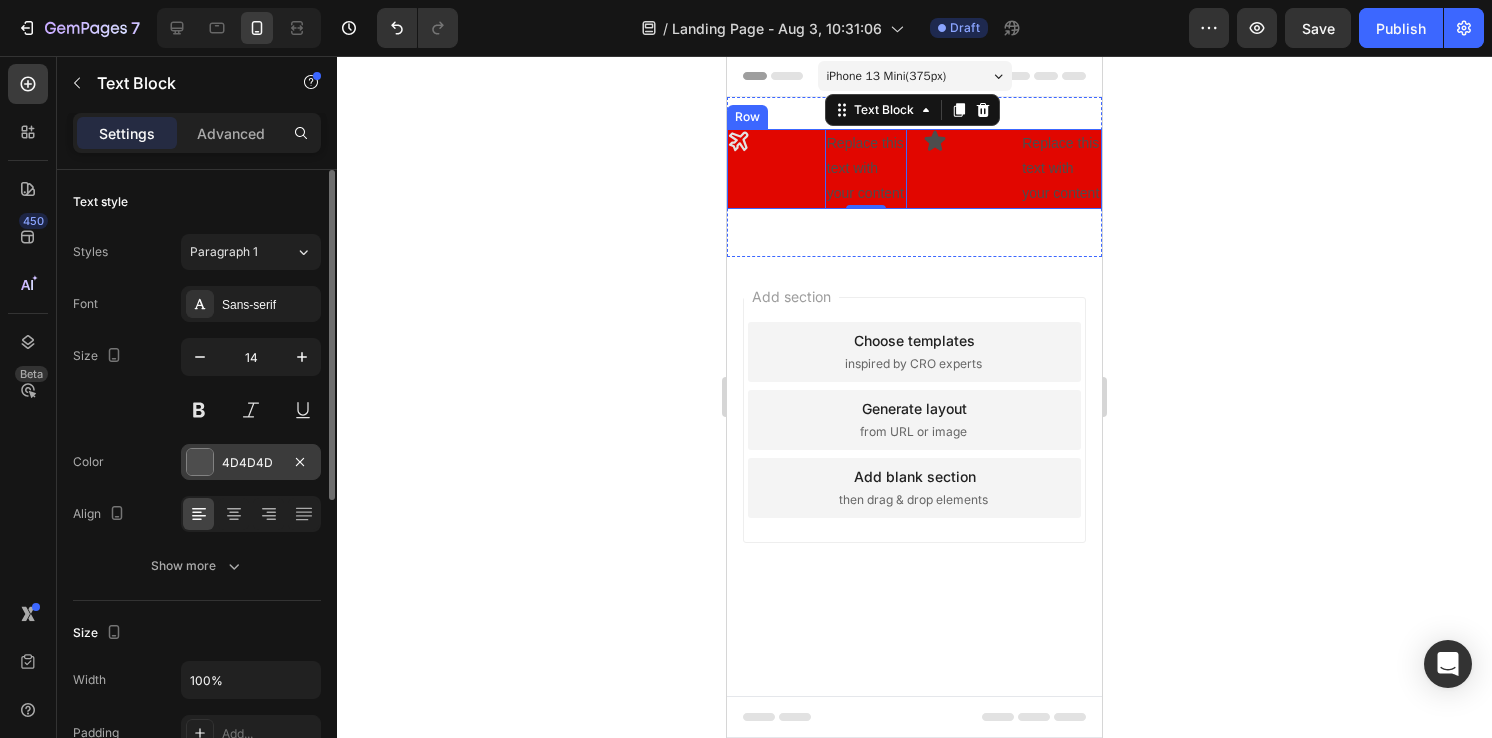 click at bounding box center [200, 462] 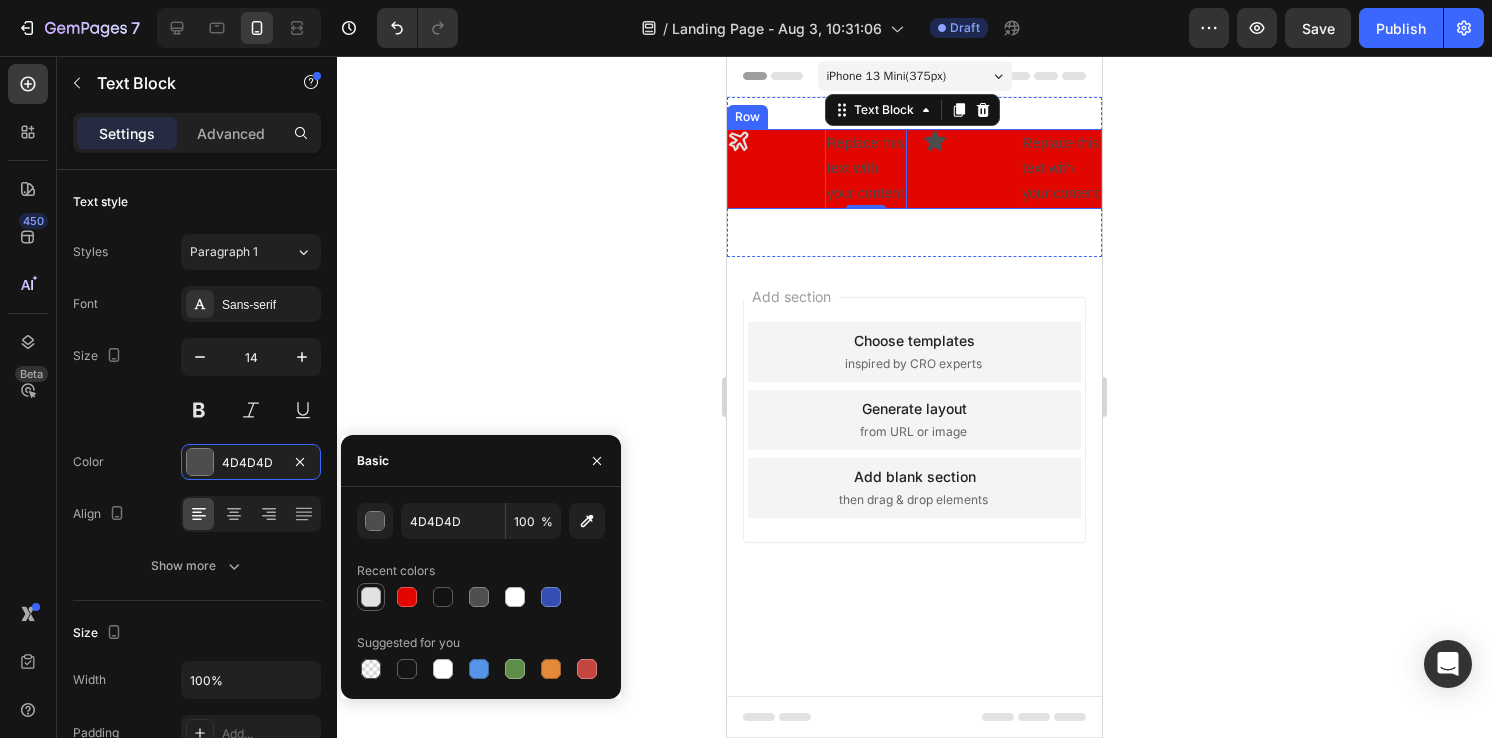 click at bounding box center [371, 597] 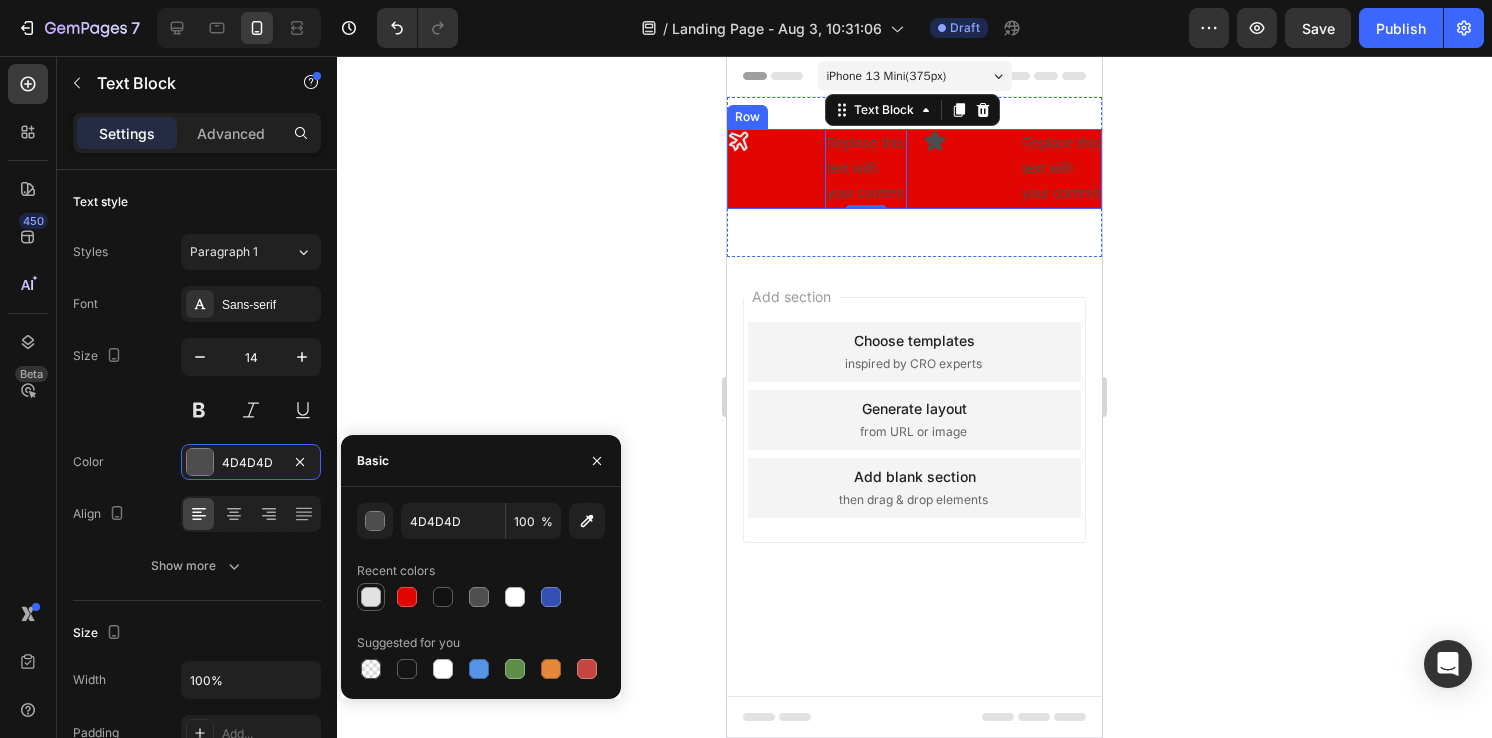 type on "E2E2E2" 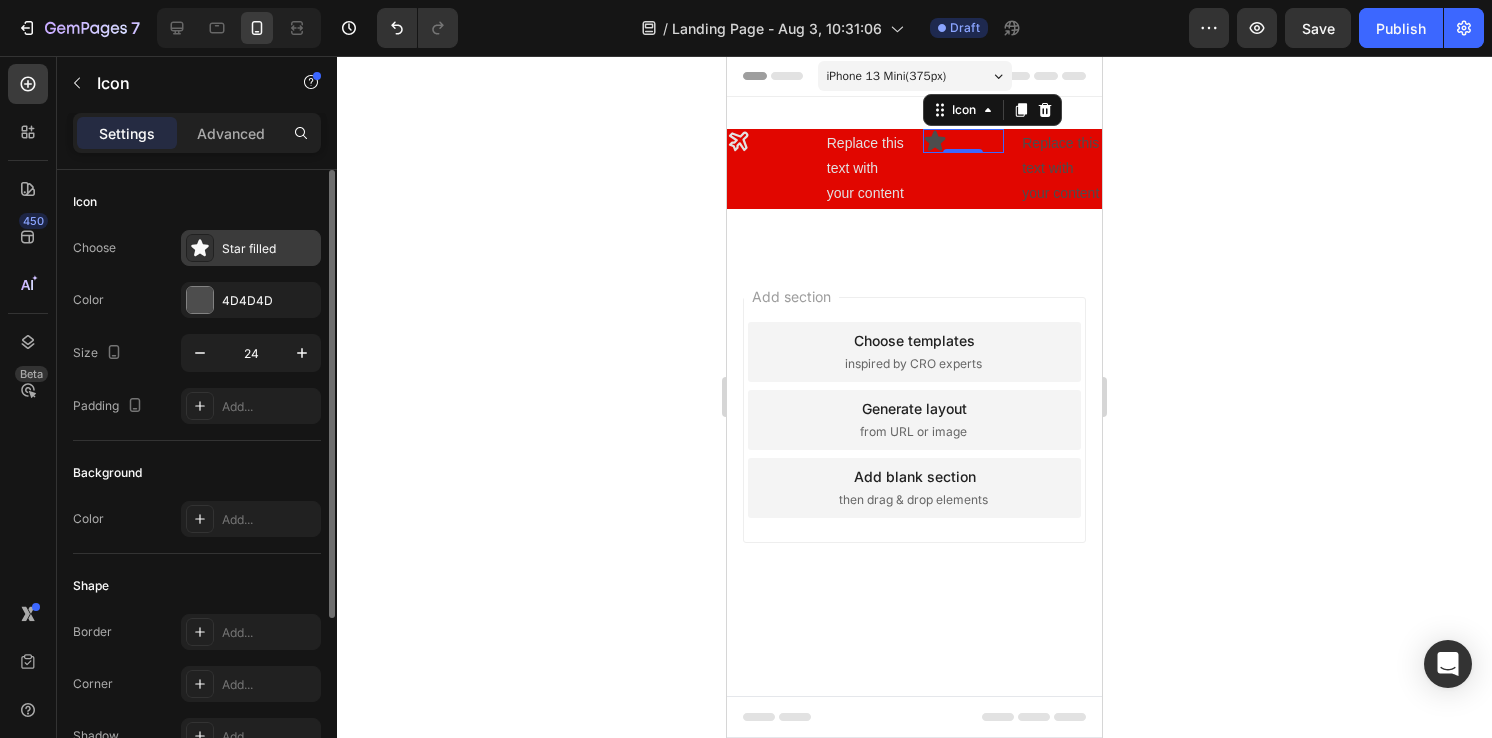 click at bounding box center [200, 248] 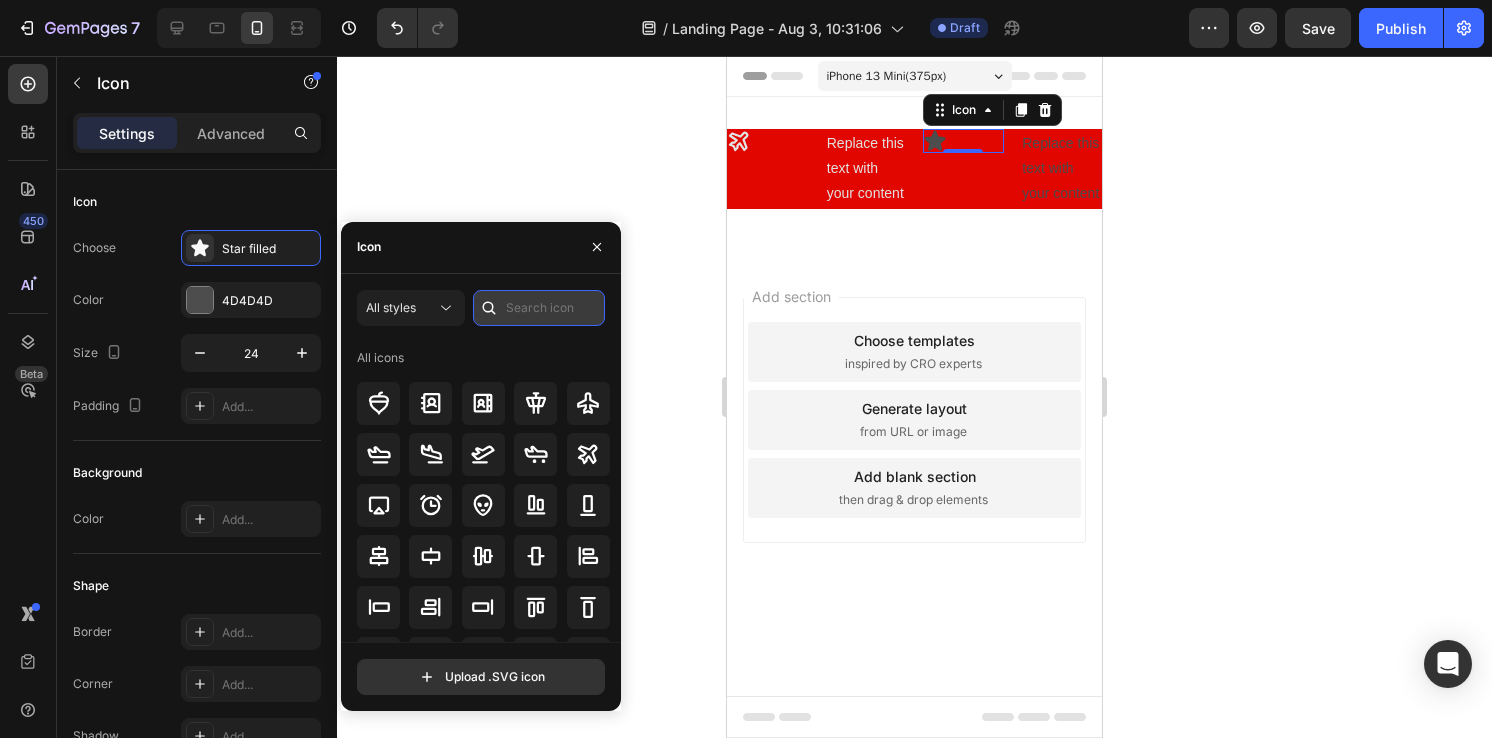 click at bounding box center (539, 308) 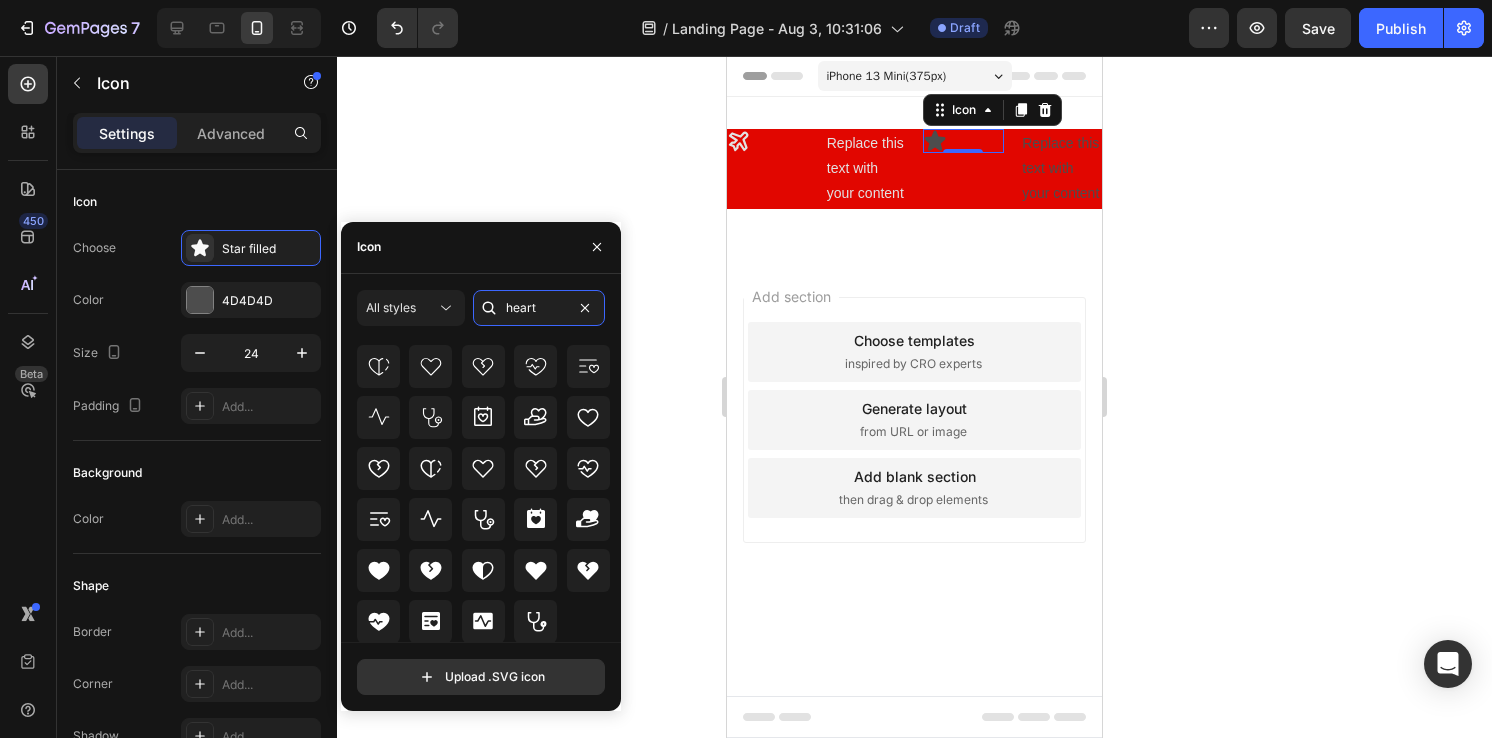 scroll, scrollTop: 176, scrollLeft: 0, axis: vertical 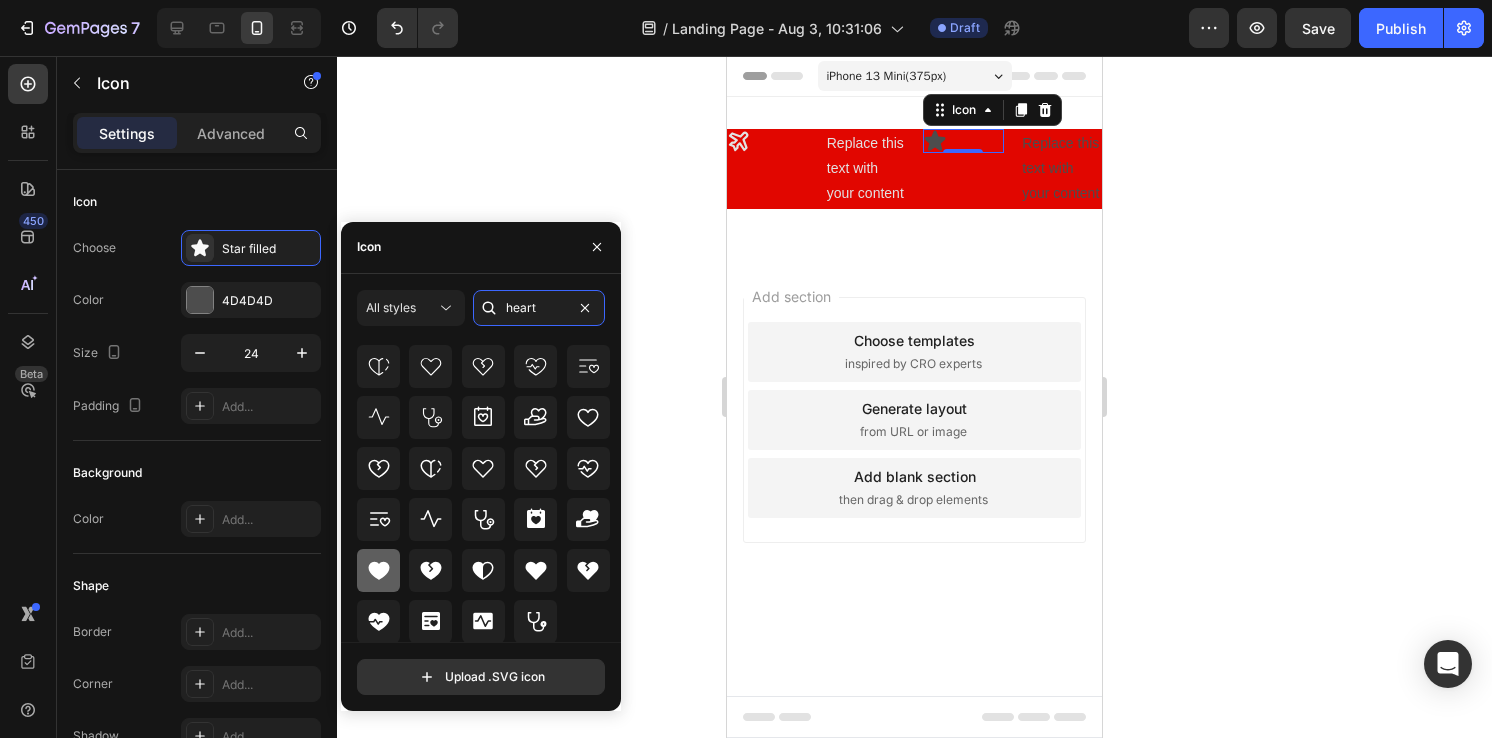 type on "heart" 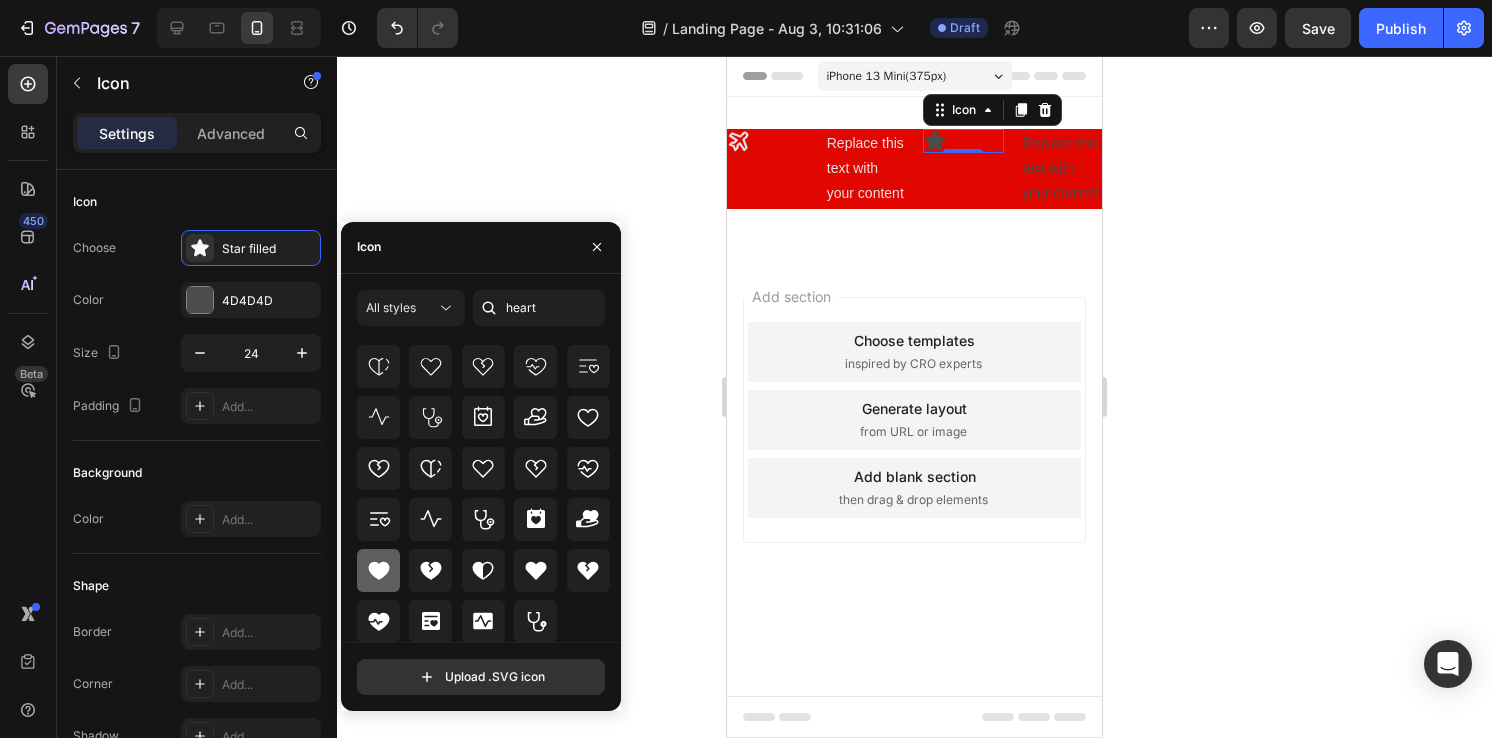 click 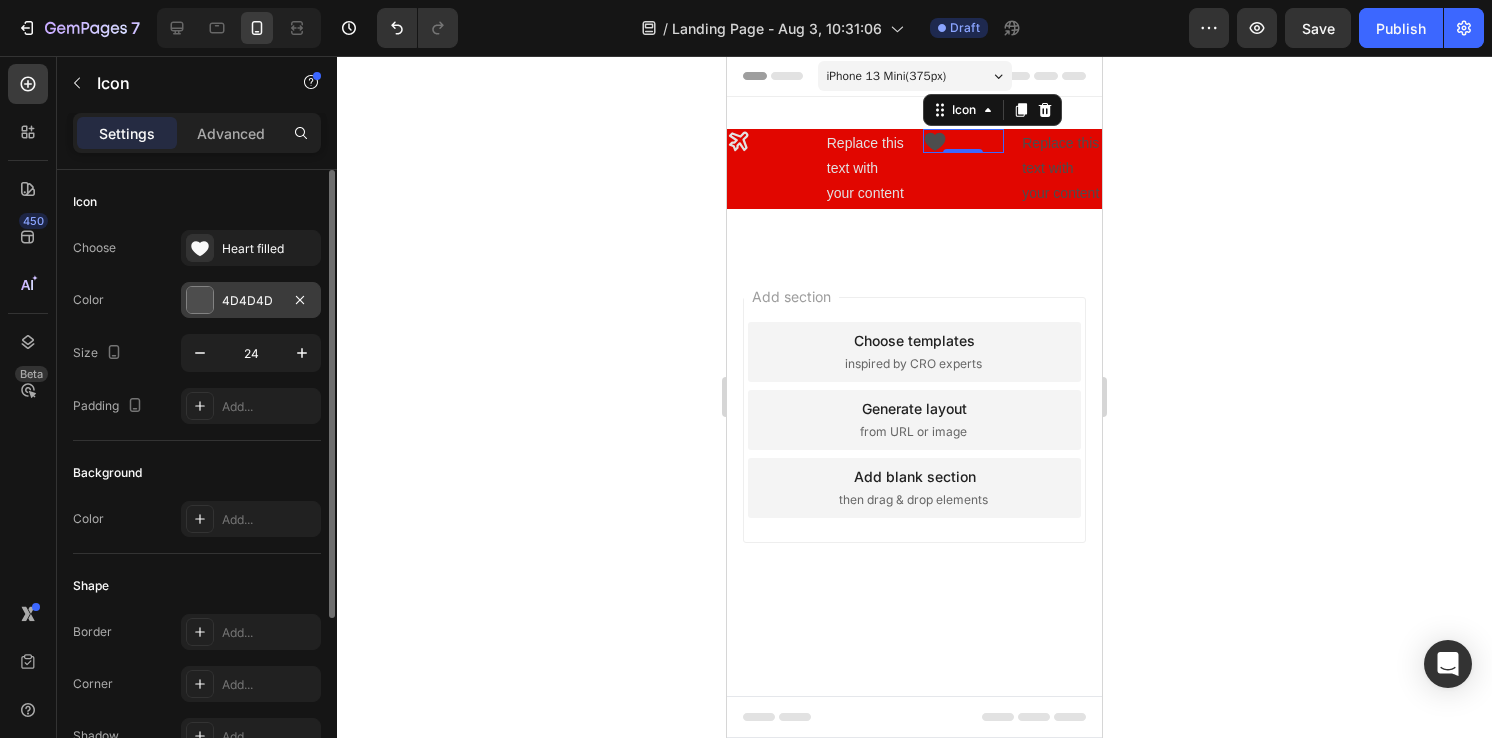click on "4D4D4D" at bounding box center [251, 301] 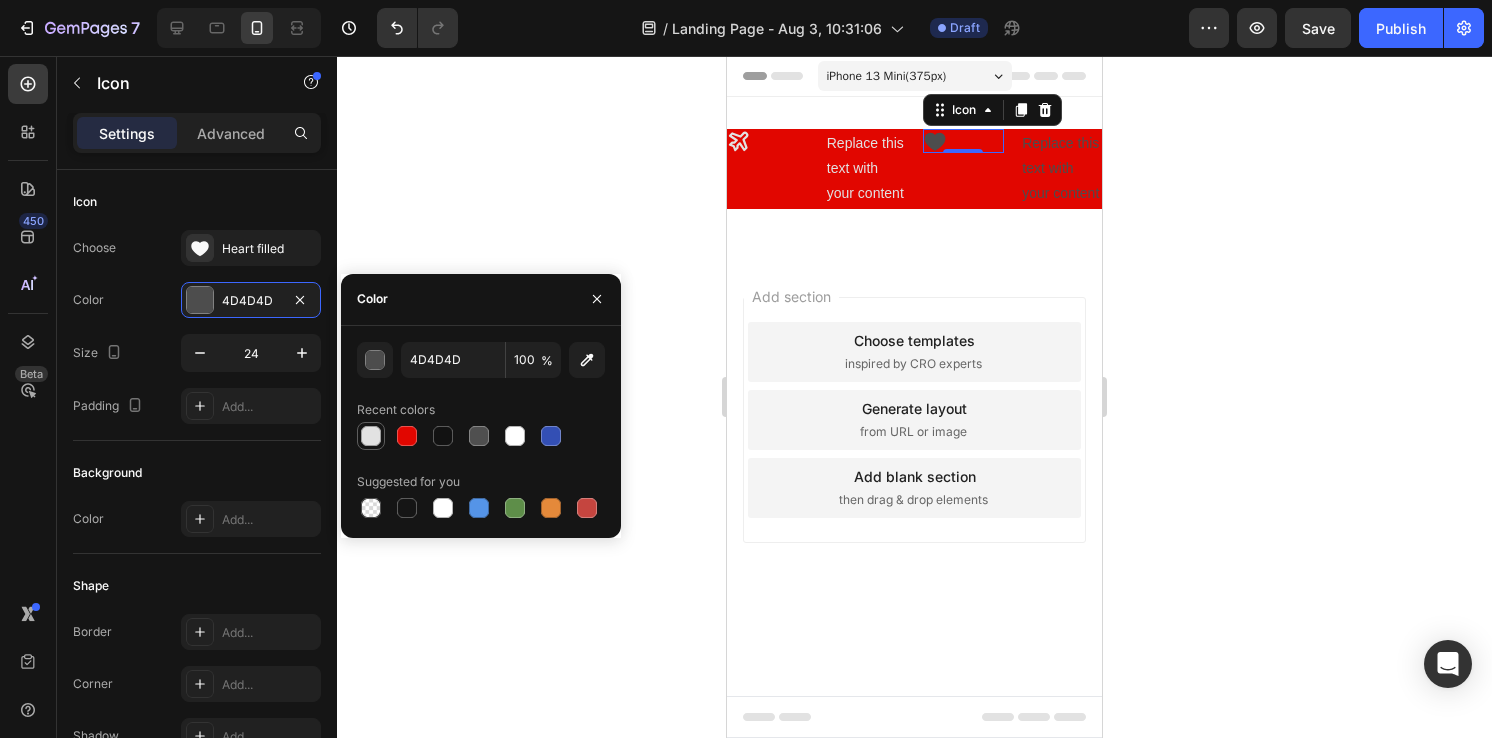 click at bounding box center [371, 436] 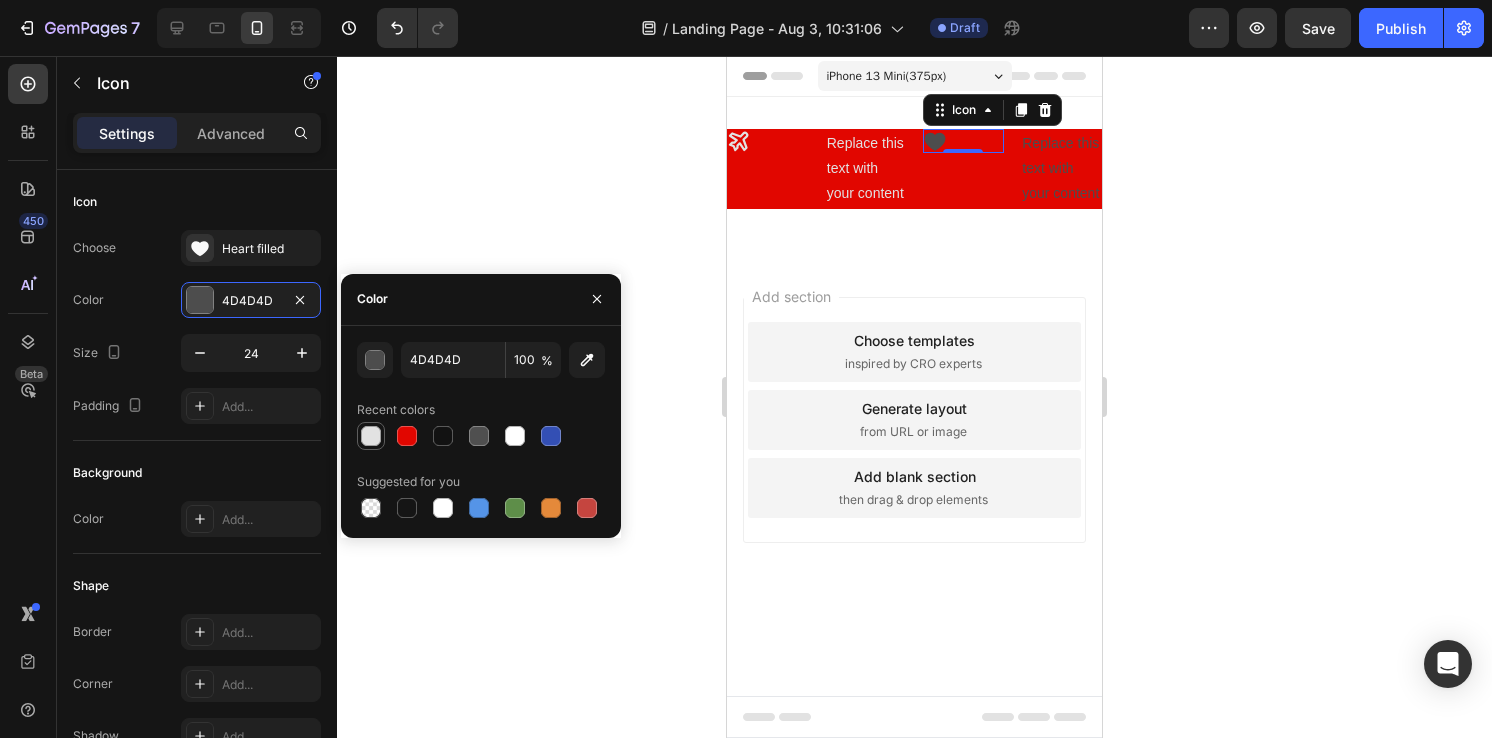 type on "E2E2E2" 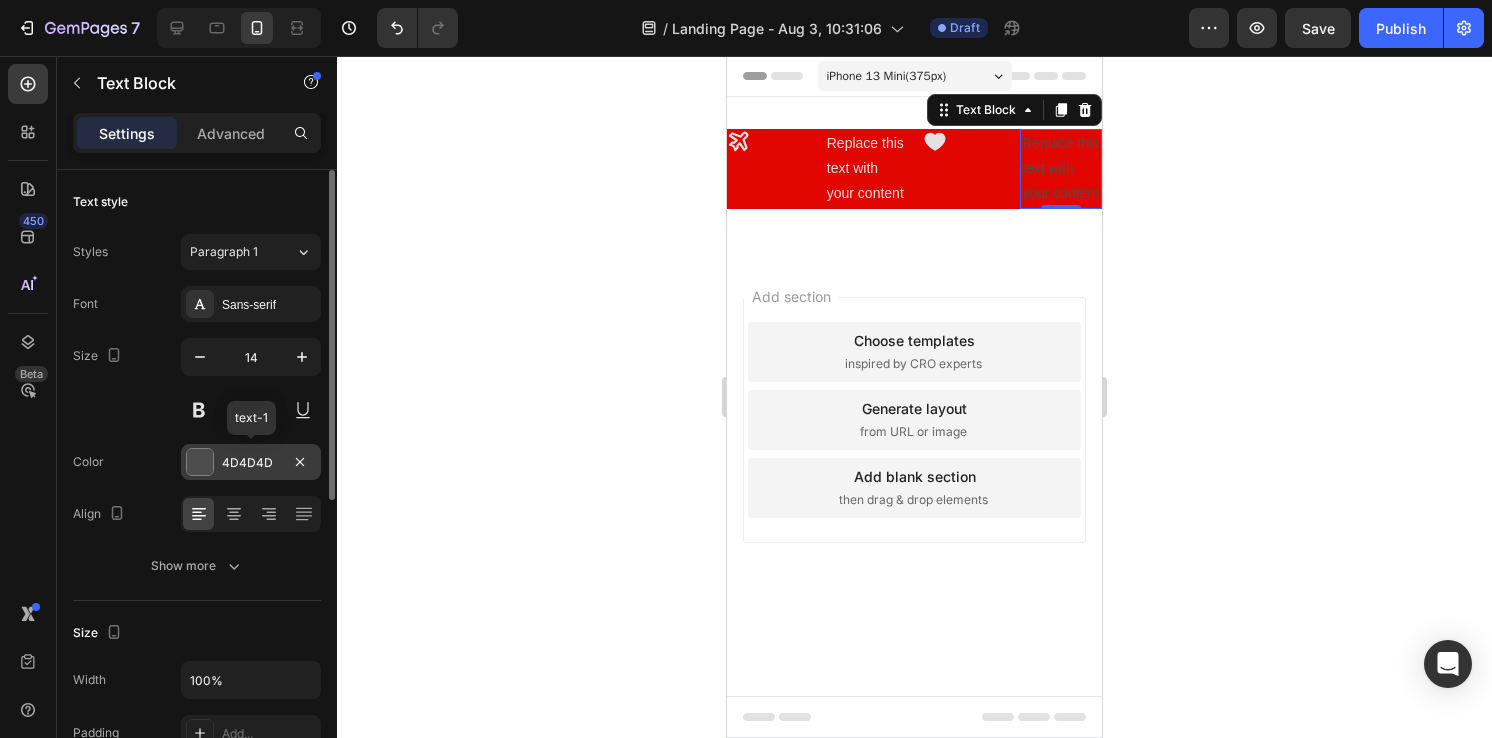 click at bounding box center [200, 462] 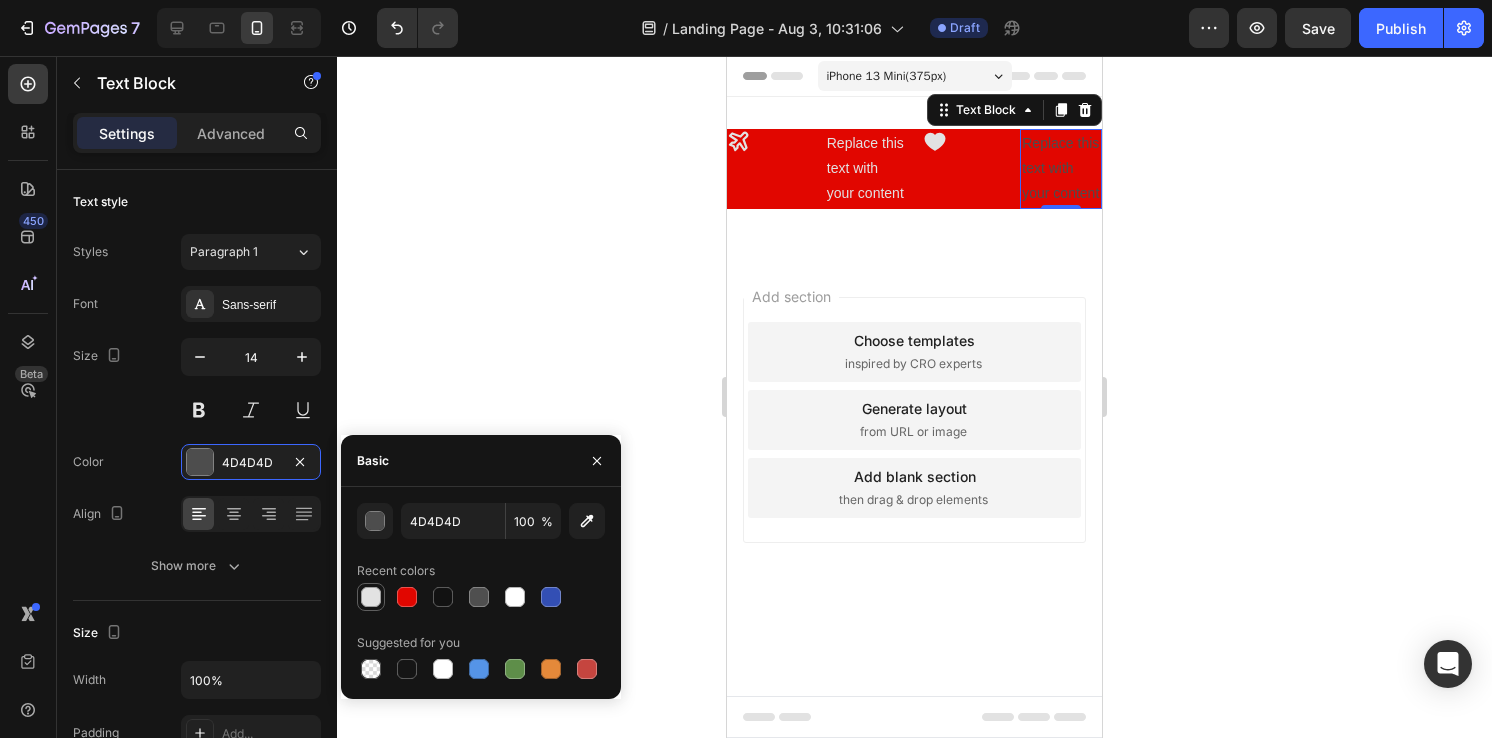 click at bounding box center [371, 597] 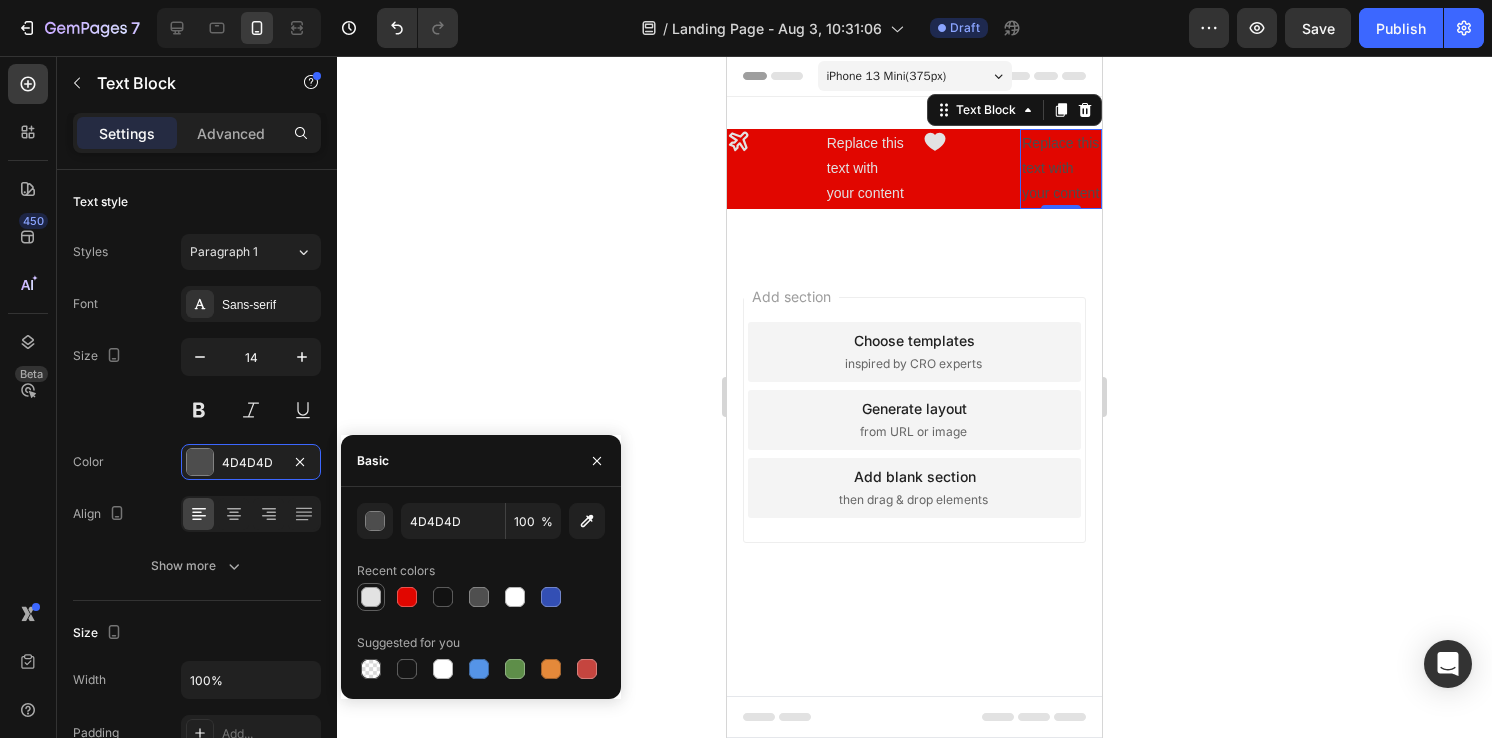 type on "E2E2E2" 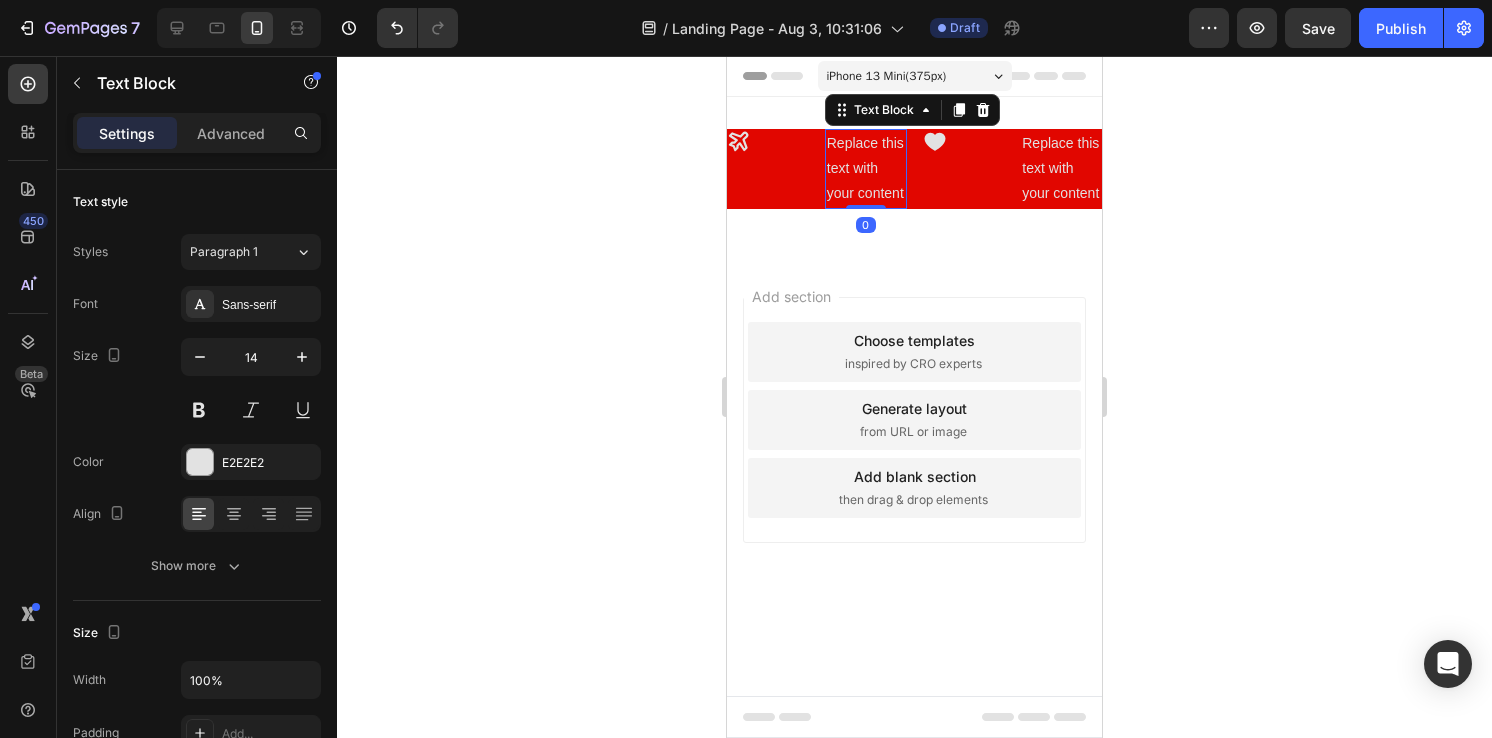 click on "Replace this text with your content" at bounding box center (866, 169) 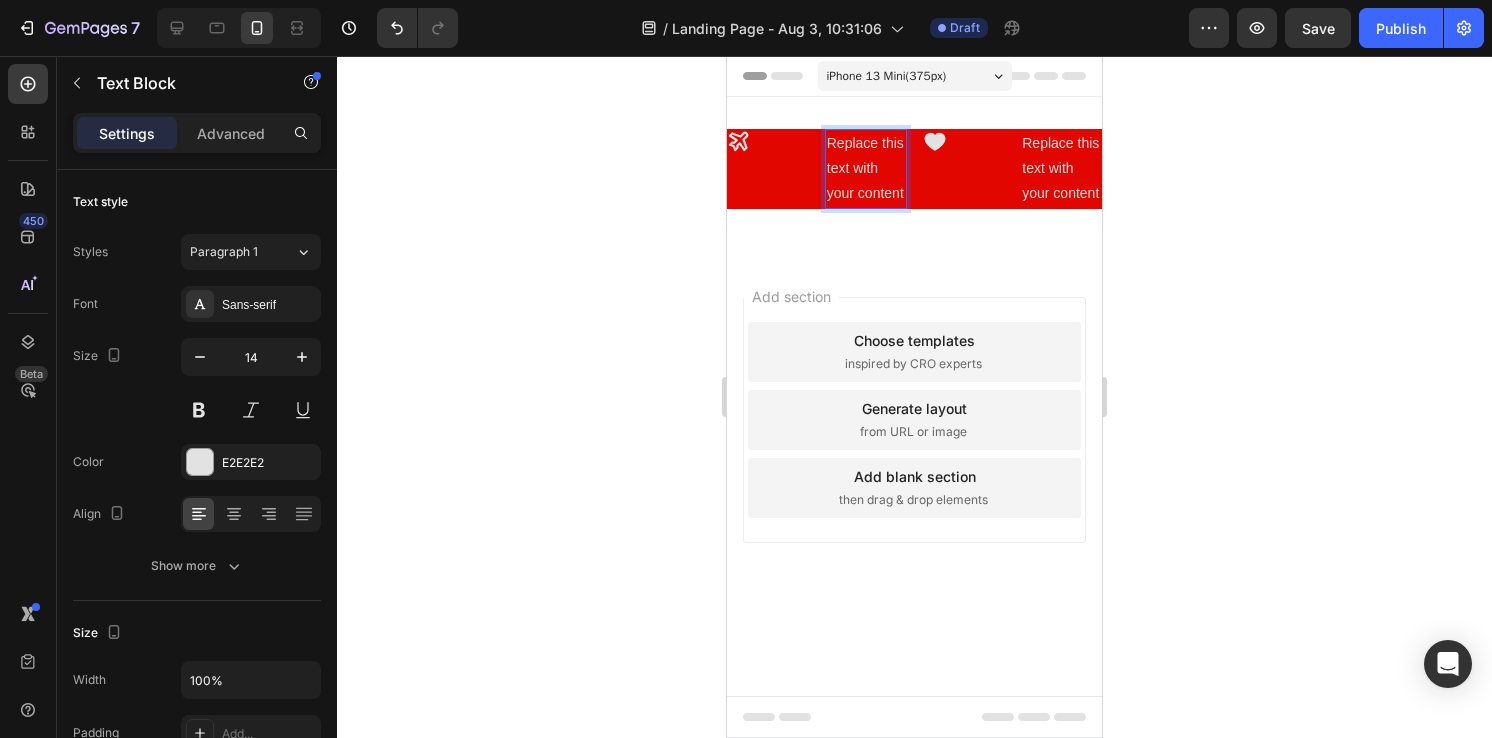 click on "Replace this text with your content" at bounding box center (866, 169) 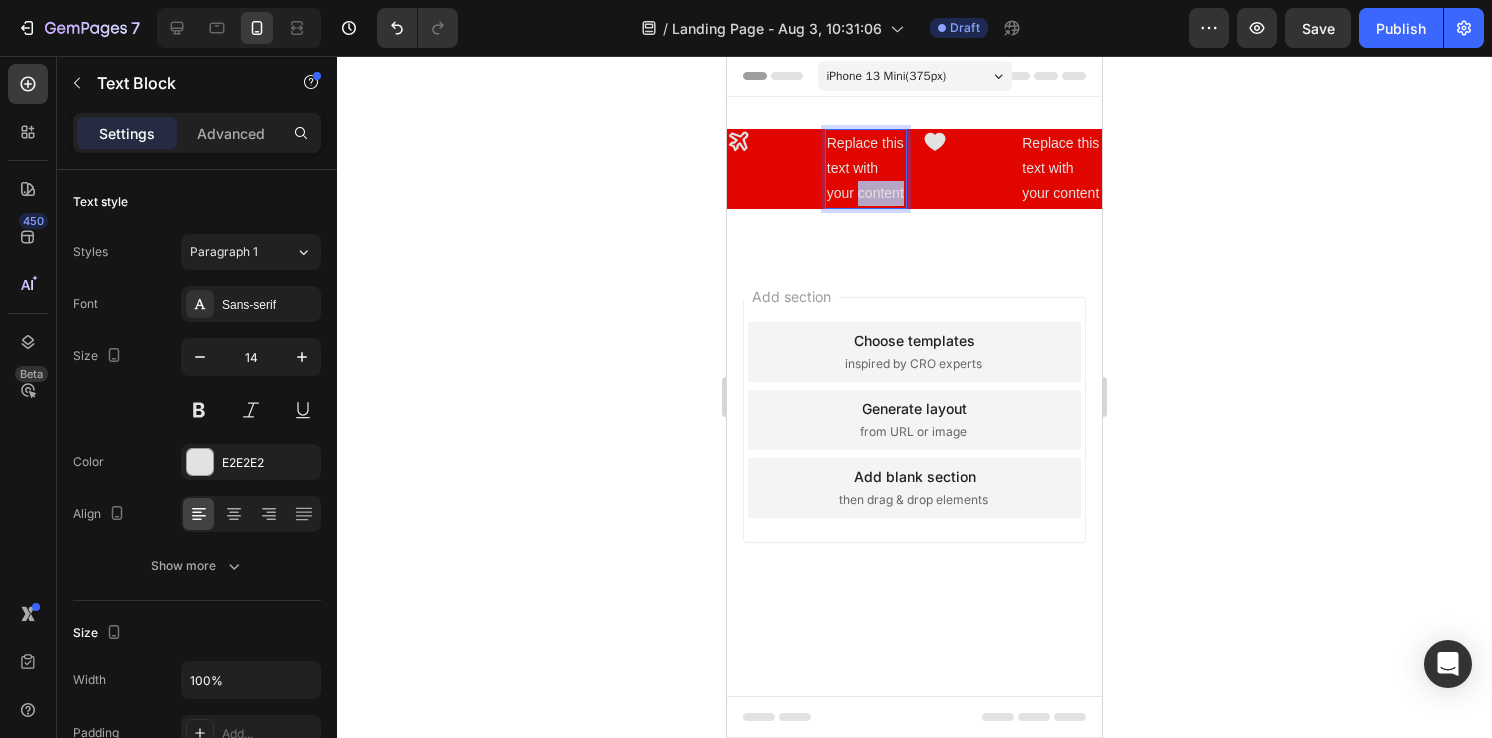 click on "Replace this text with your content" at bounding box center (866, 169) 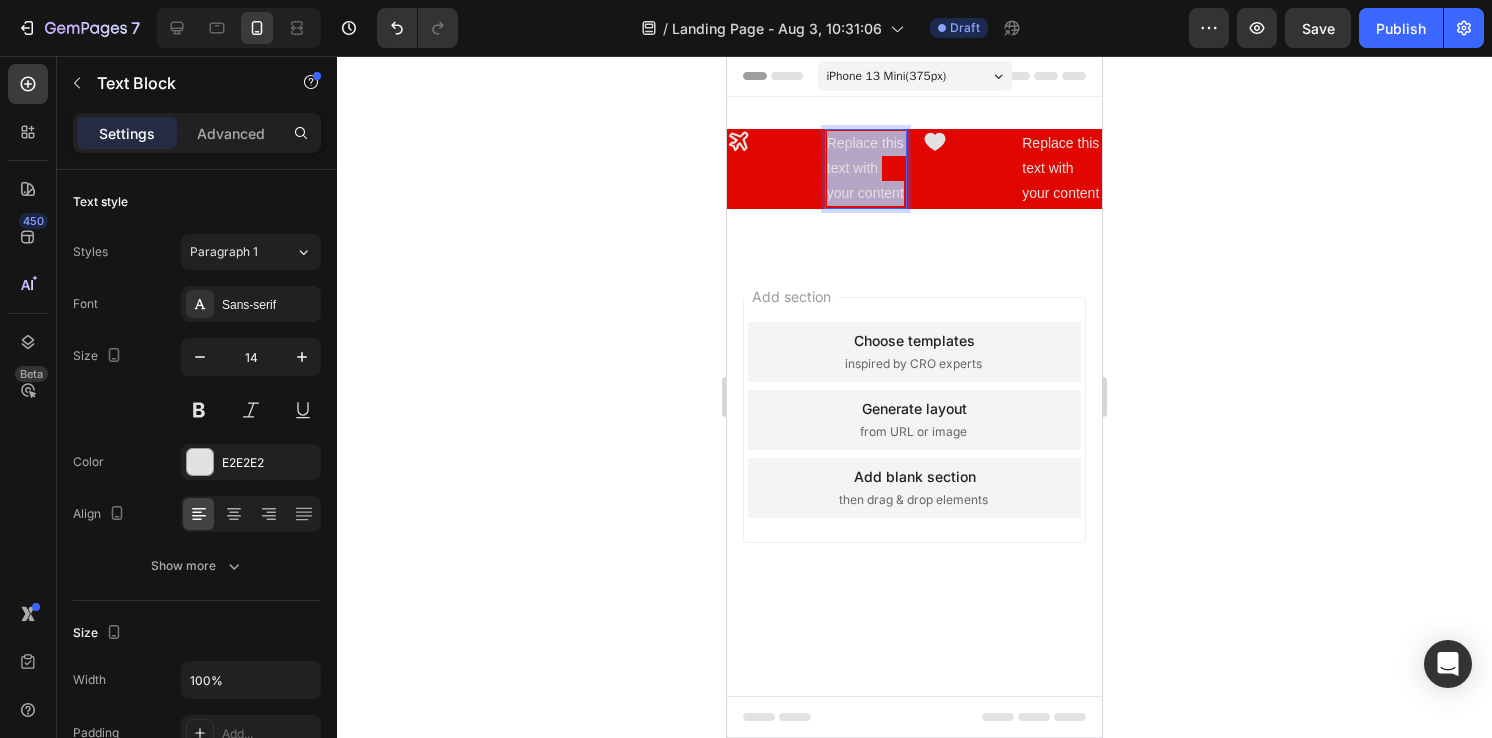 click on "Replace this text with your content" at bounding box center [866, 169] 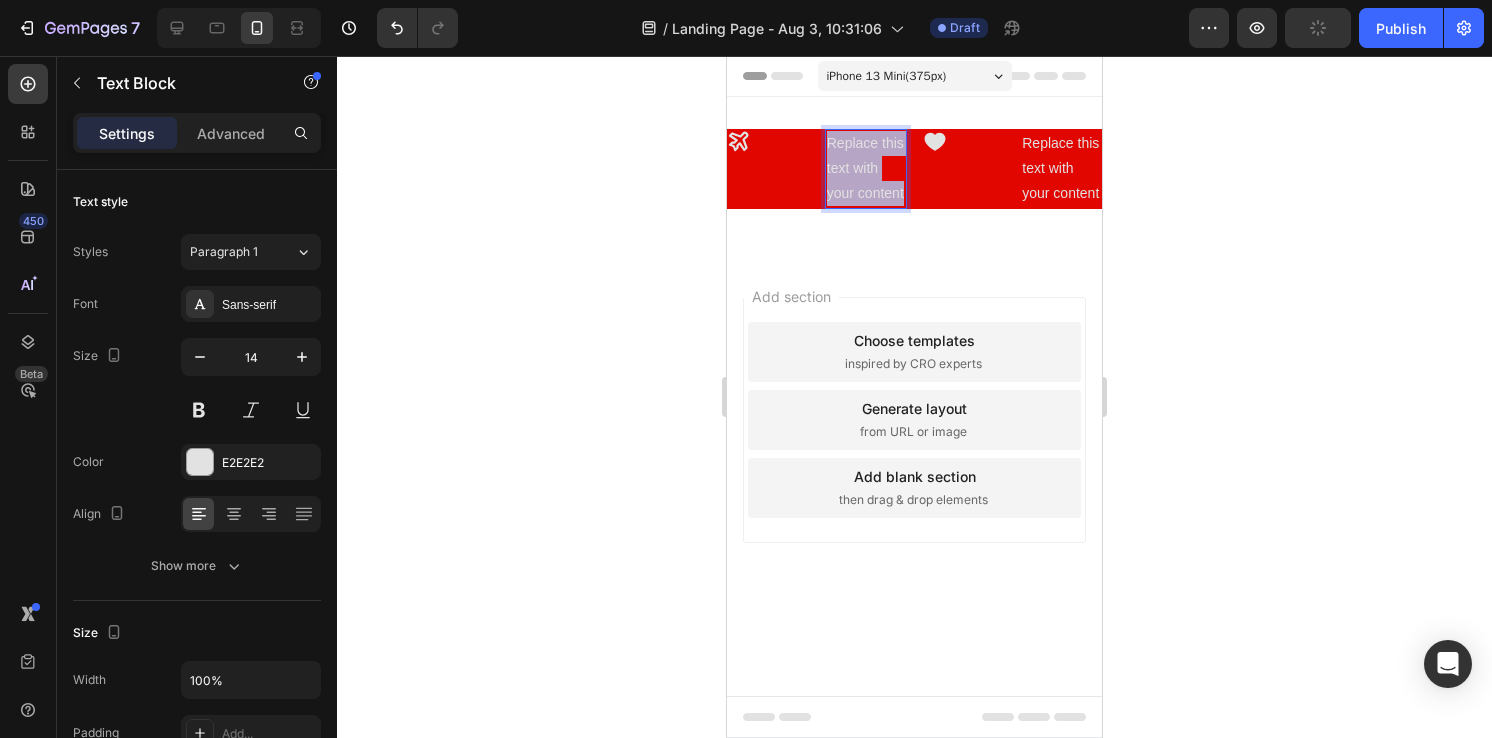 click on "Replace this text with your content" at bounding box center [866, 169] 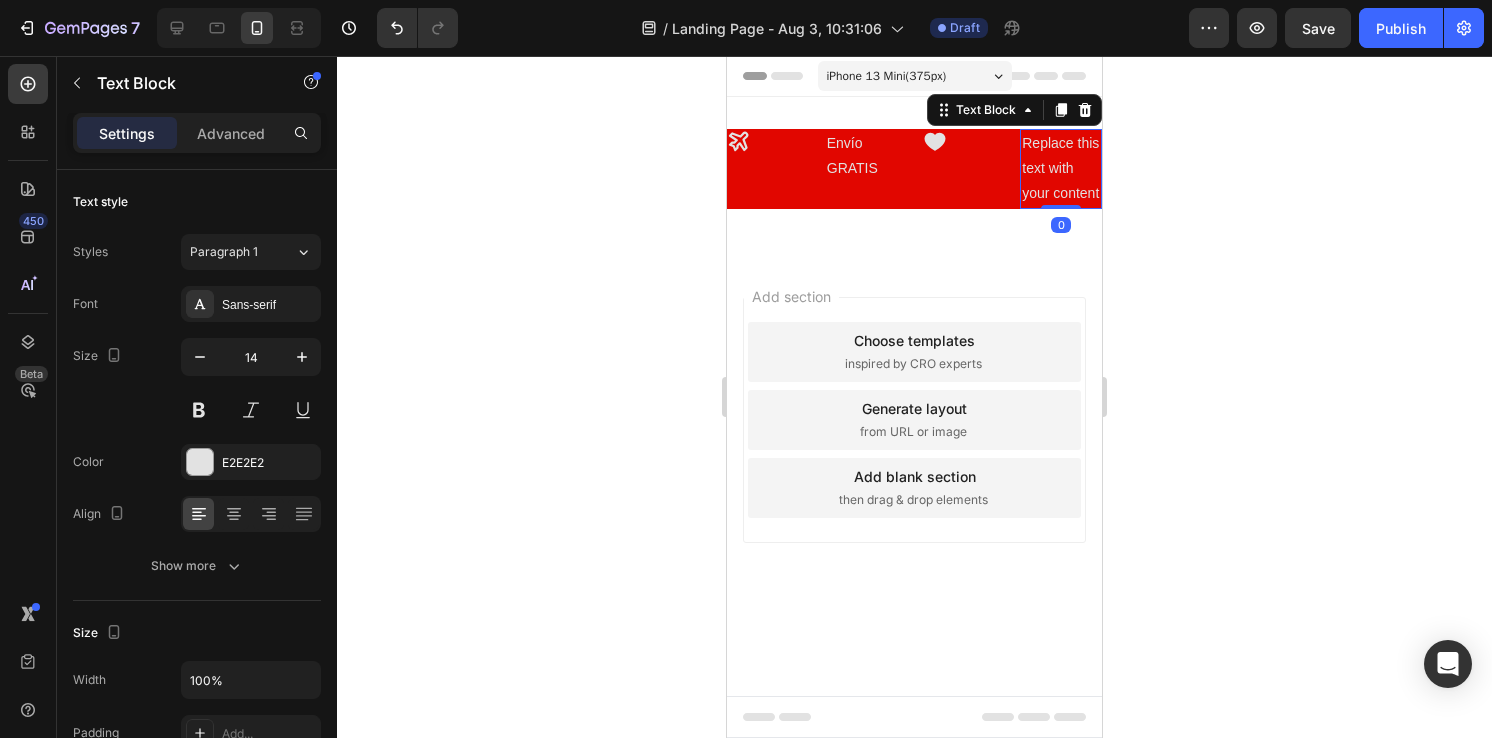 click on "Replace this text with your content" at bounding box center [1061, 169] 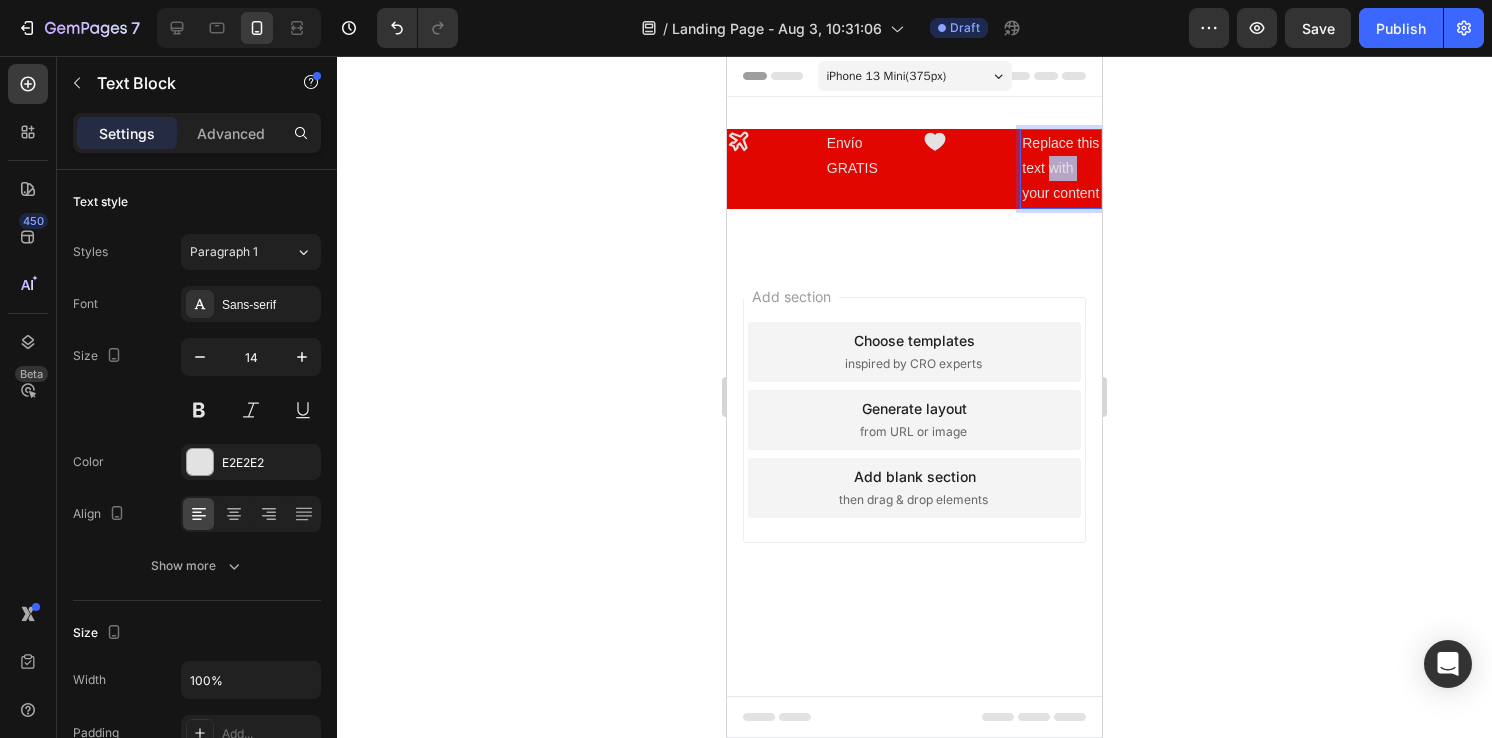click on "Replace this text with your content" at bounding box center [1061, 169] 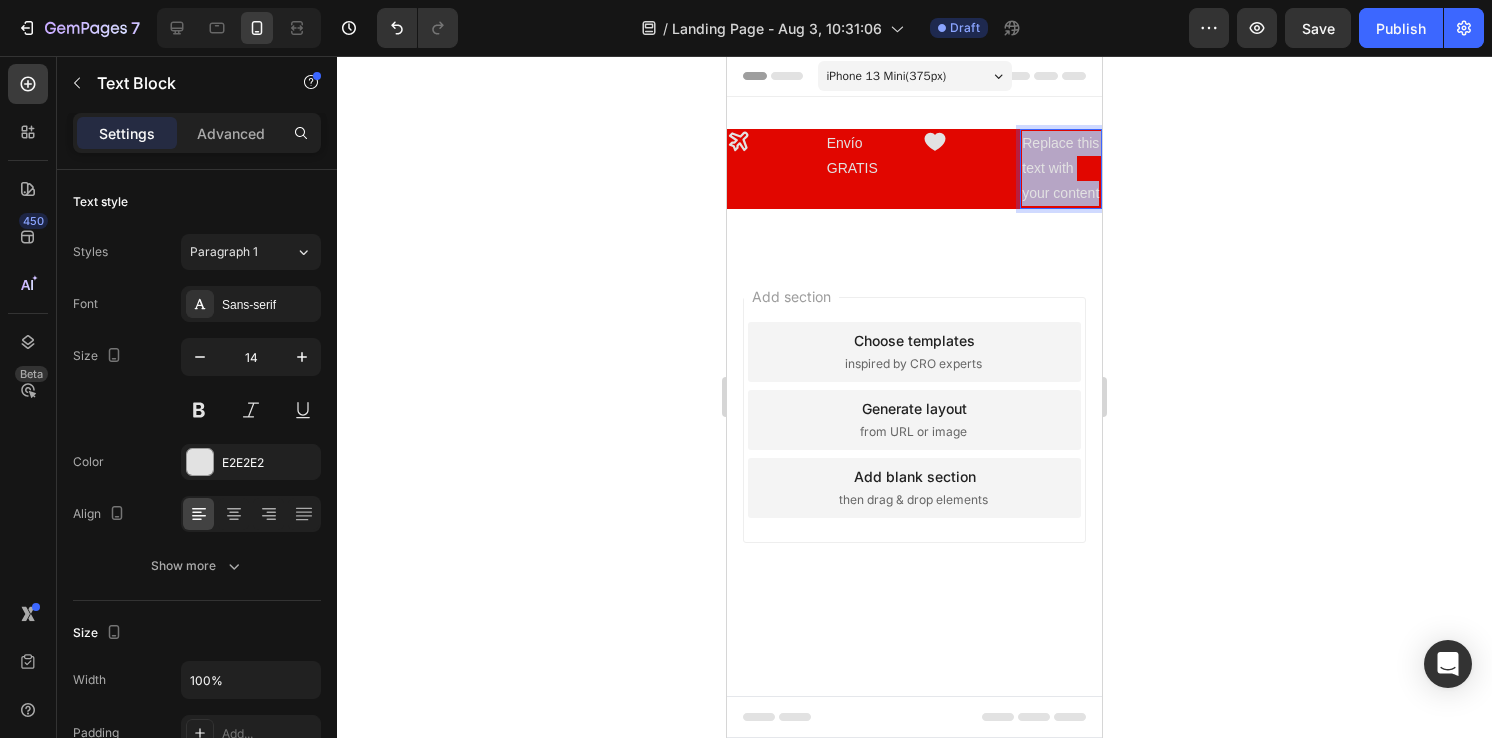 click on "Replace this text with your content" at bounding box center [1061, 169] 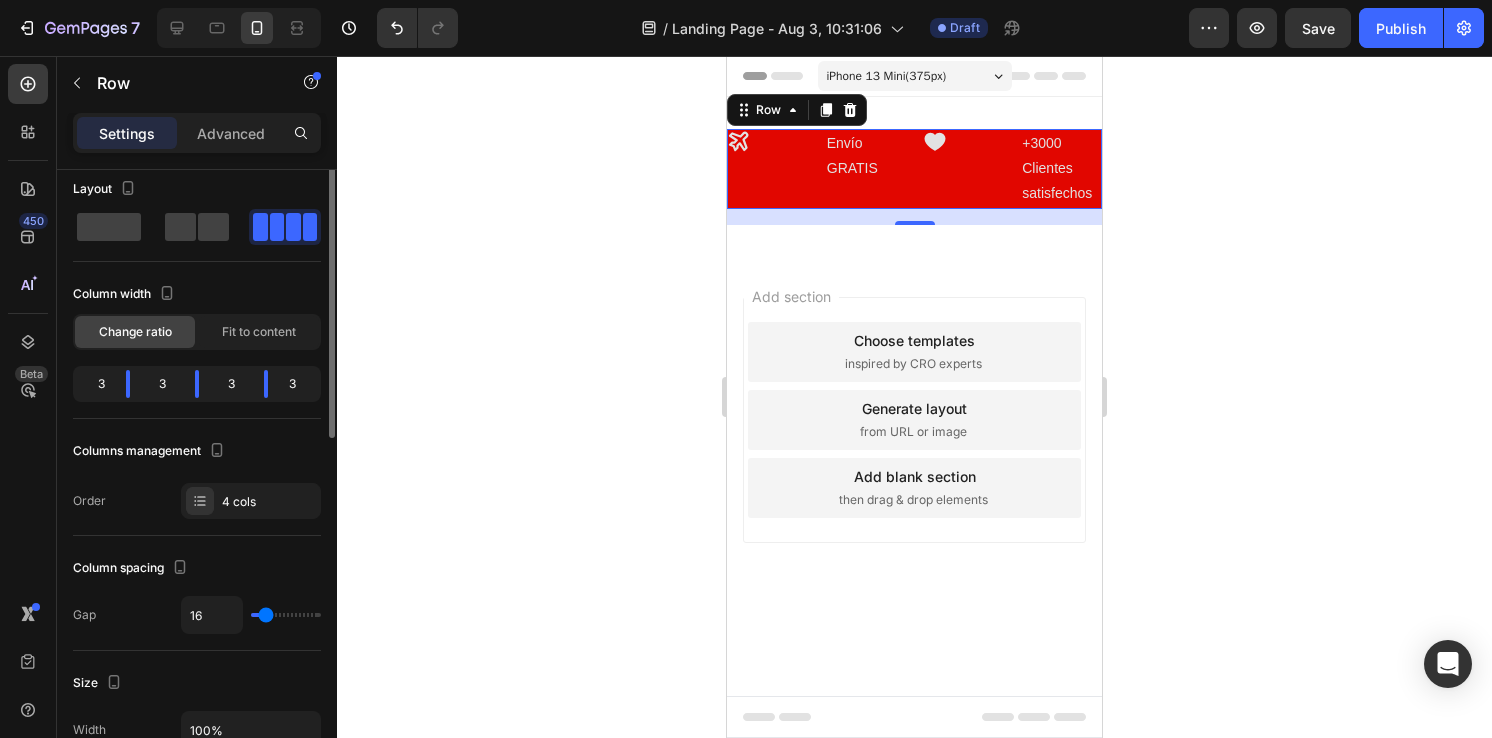 scroll, scrollTop: 0, scrollLeft: 0, axis: both 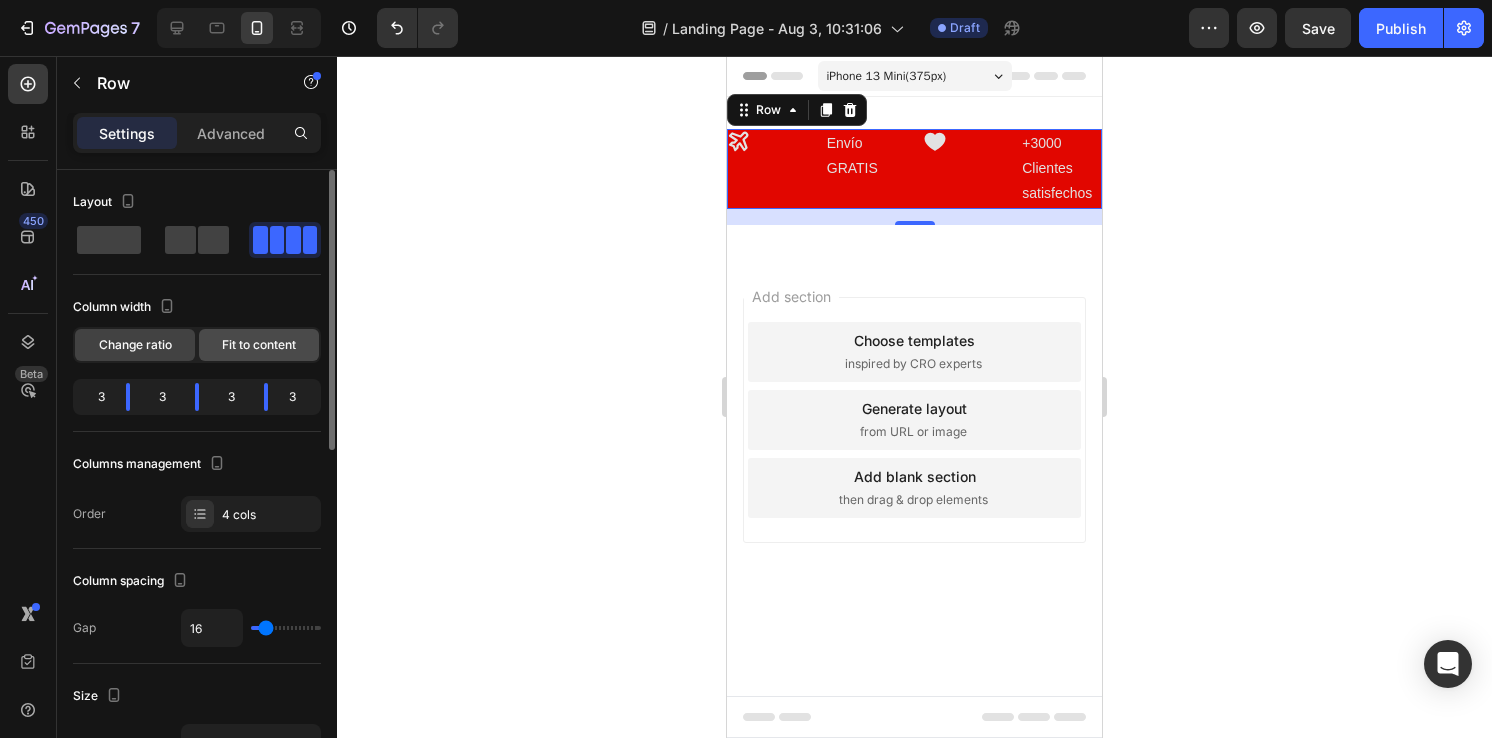 click on "Fit to content" 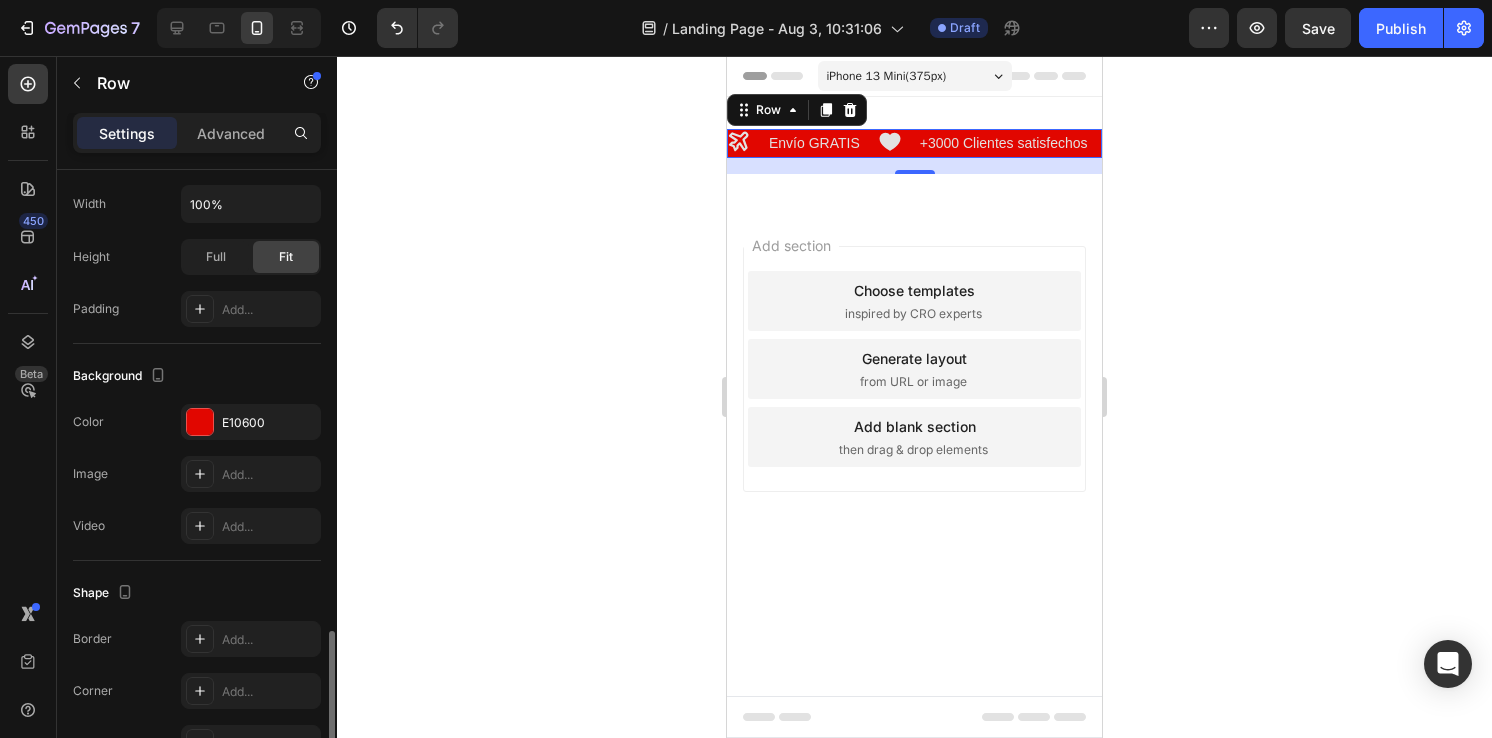 scroll, scrollTop: 768, scrollLeft: 0, axis: vertical 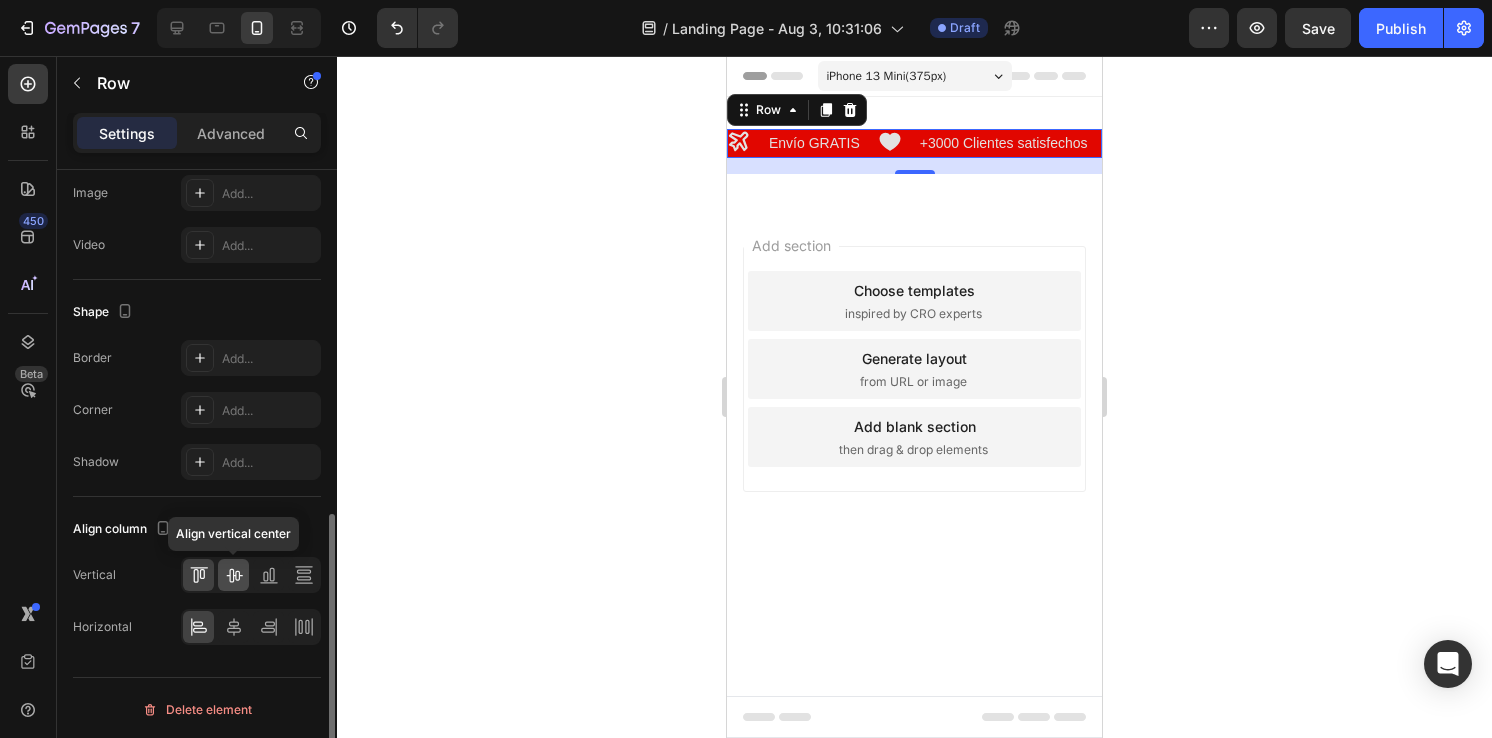 click 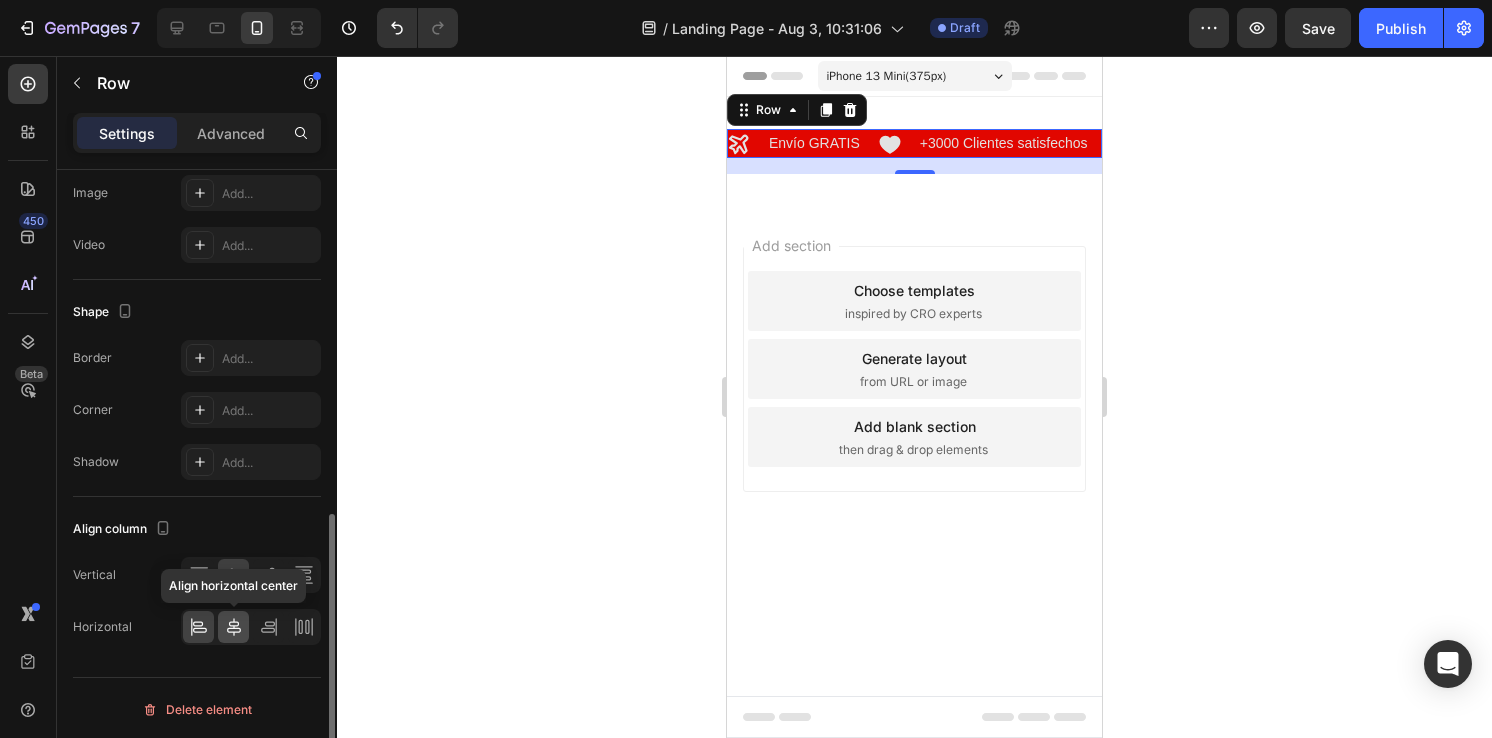 click 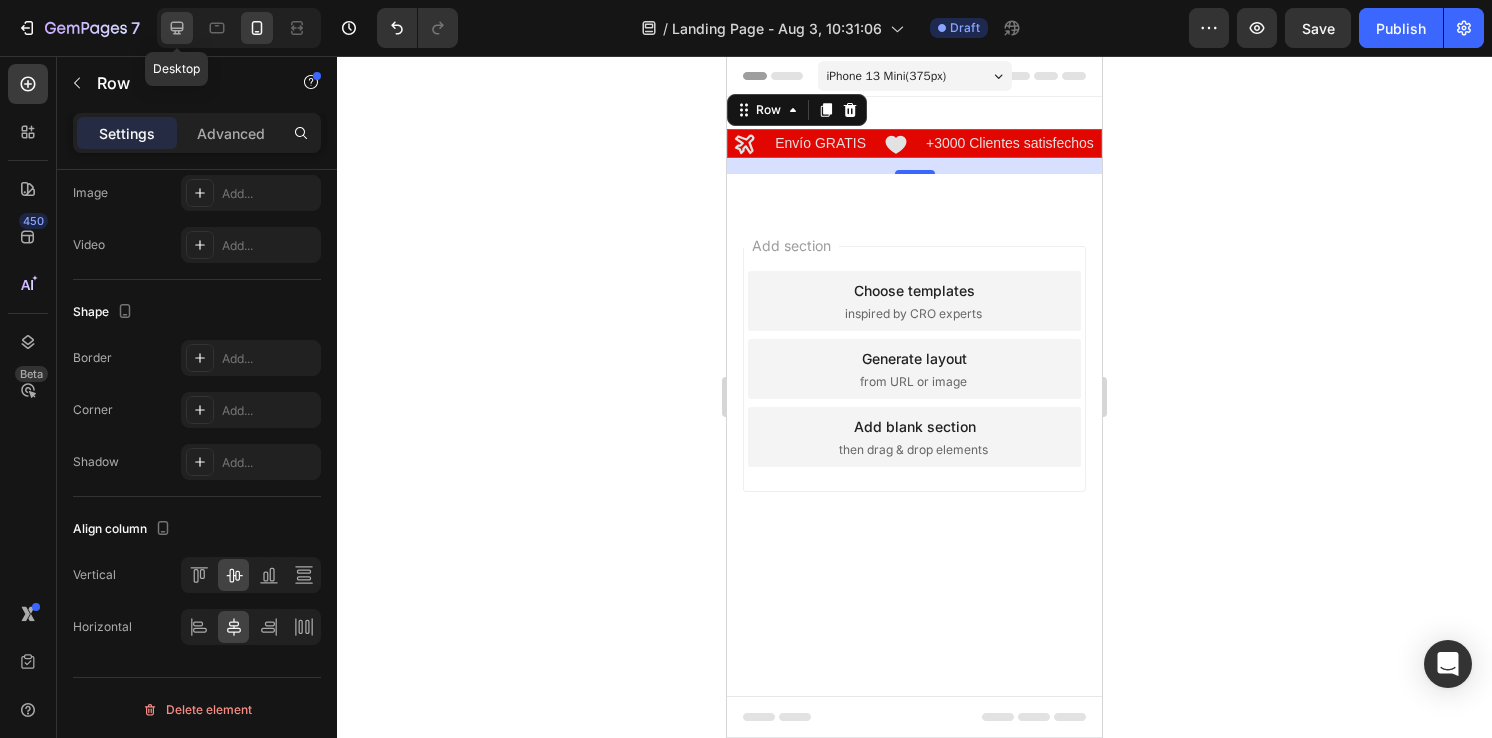 click 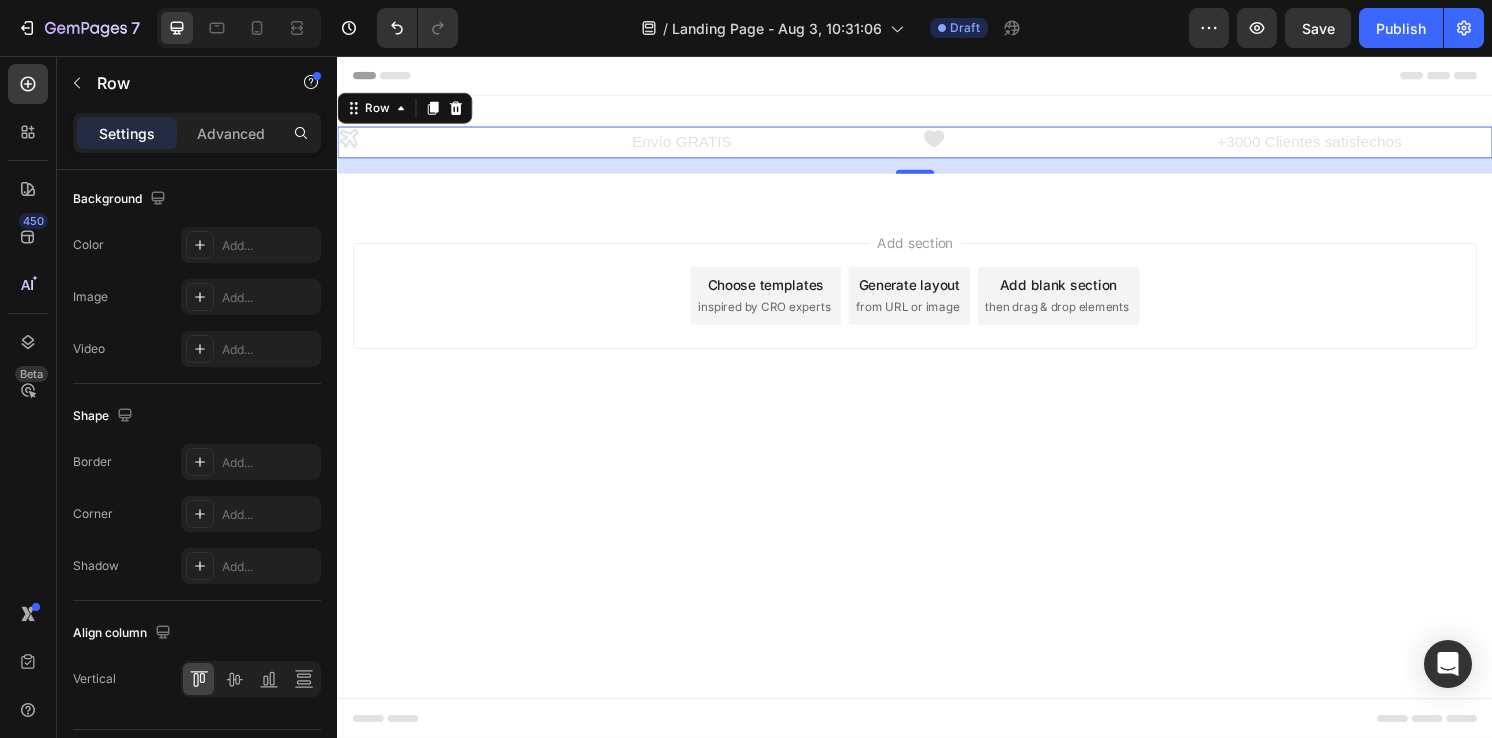 click on "16" at bounding box center (937, 170) 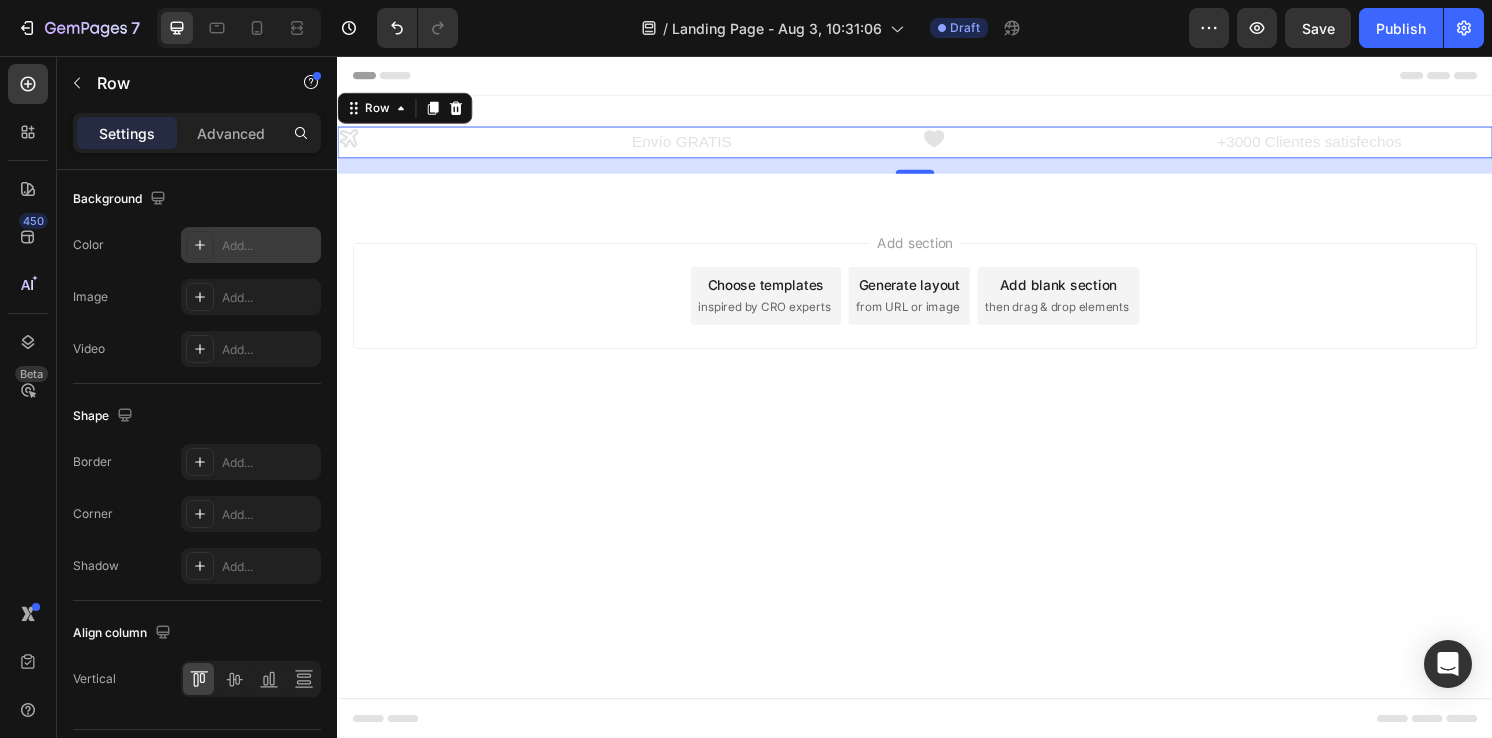 click on "Add..." at bounding box center (269, 246) 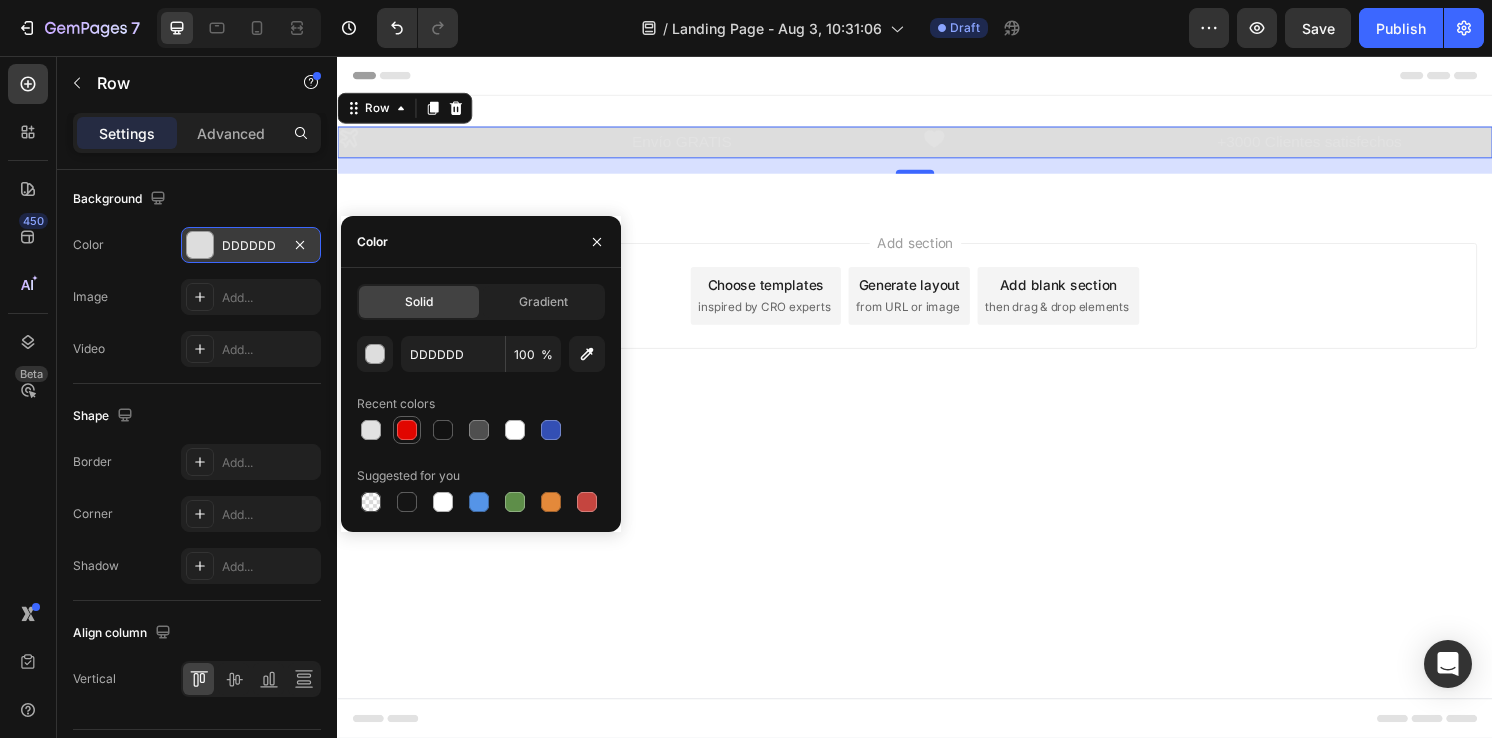 click at bounding box center [407, 430] 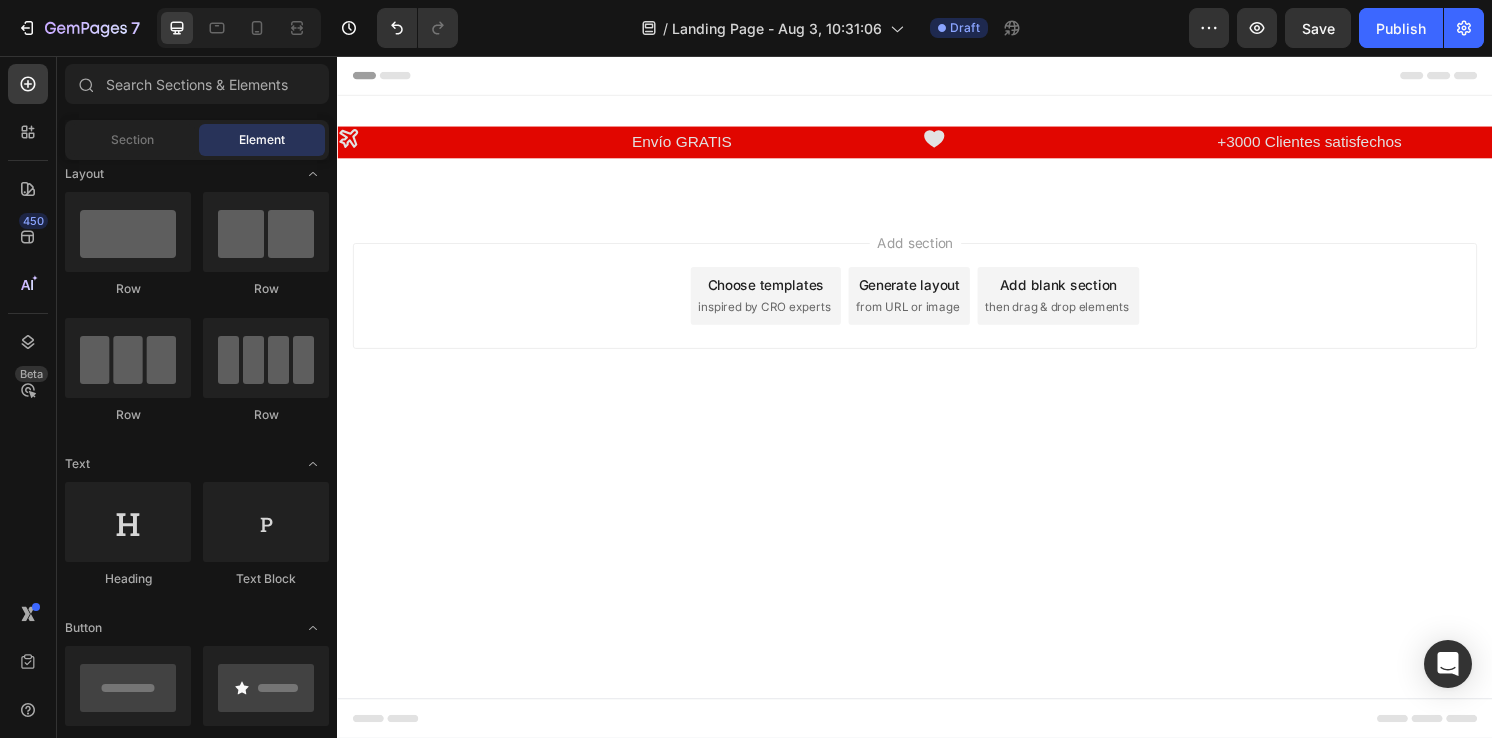 click on "Header
Icon Envío GRATIS Text Block
Icon +3000 Clientes satisfechos Text Block Row Section 1 Root Start with Sections from sidebar Add sections Add elements Start with Generating from URL or image Add section Choose templates inspired by CRO experts Generate layout from URL or image Add blank section then drag & drop elements Footer" at bounding box center [937, 410] 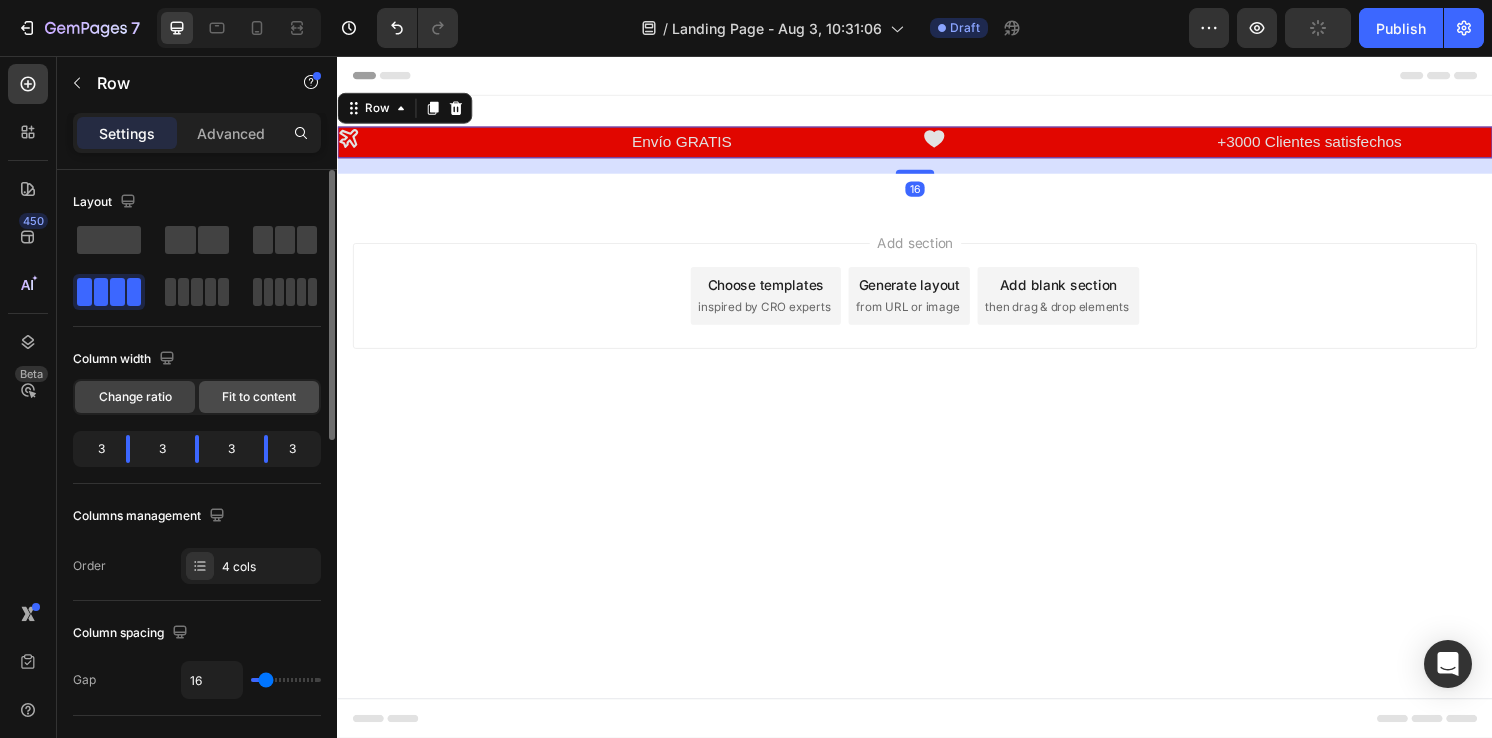 click on "Fit to content" 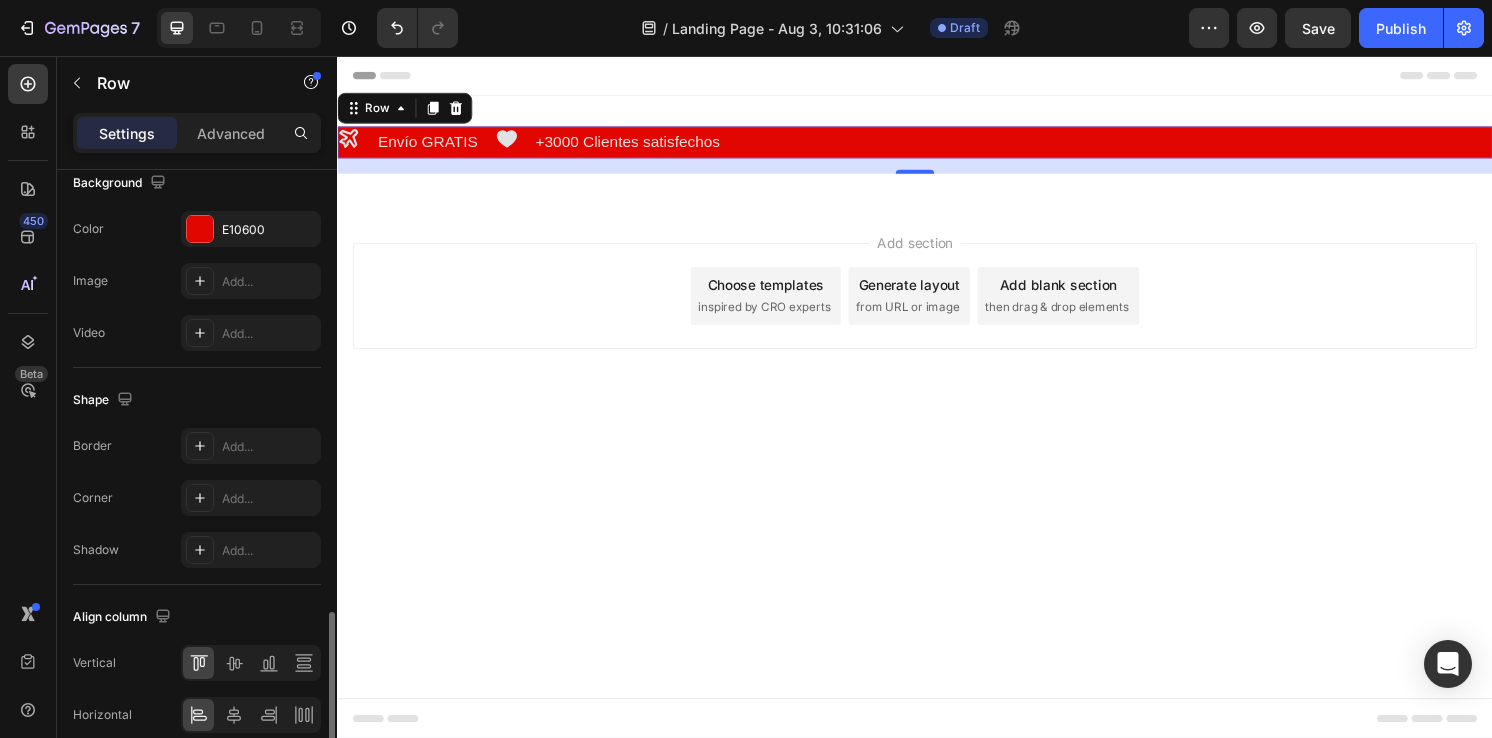 scroll, scrollTop: 820, scrollLeft: 0, axis: vertical 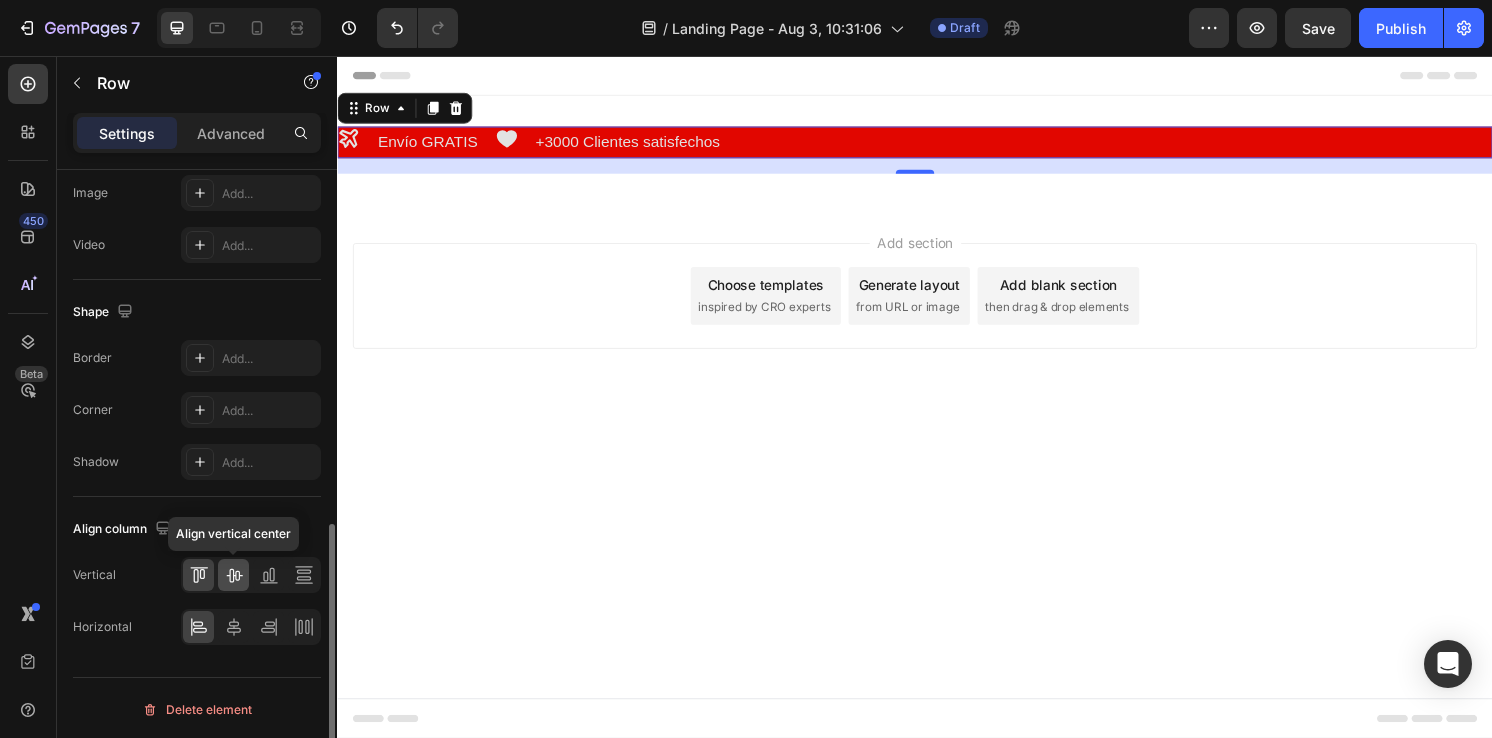 click 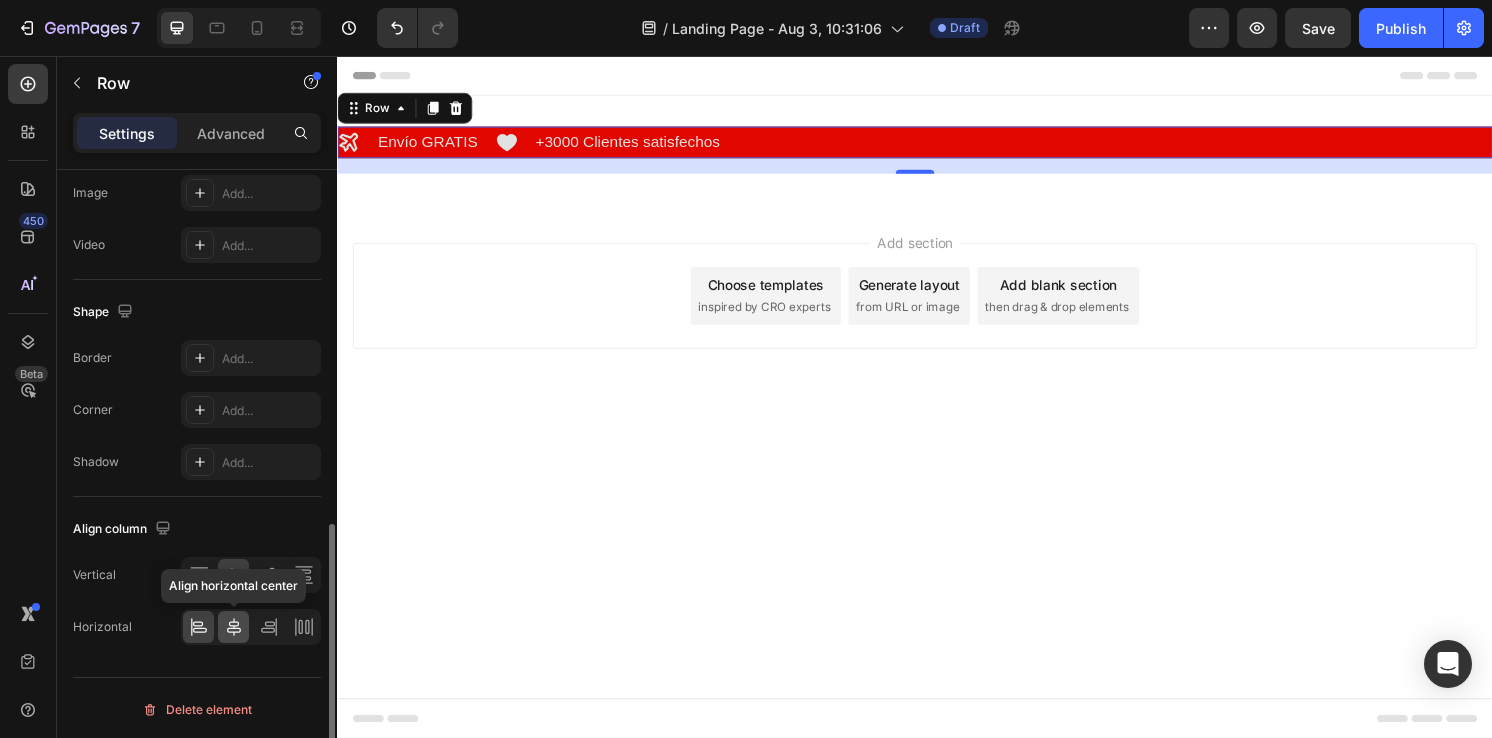 click 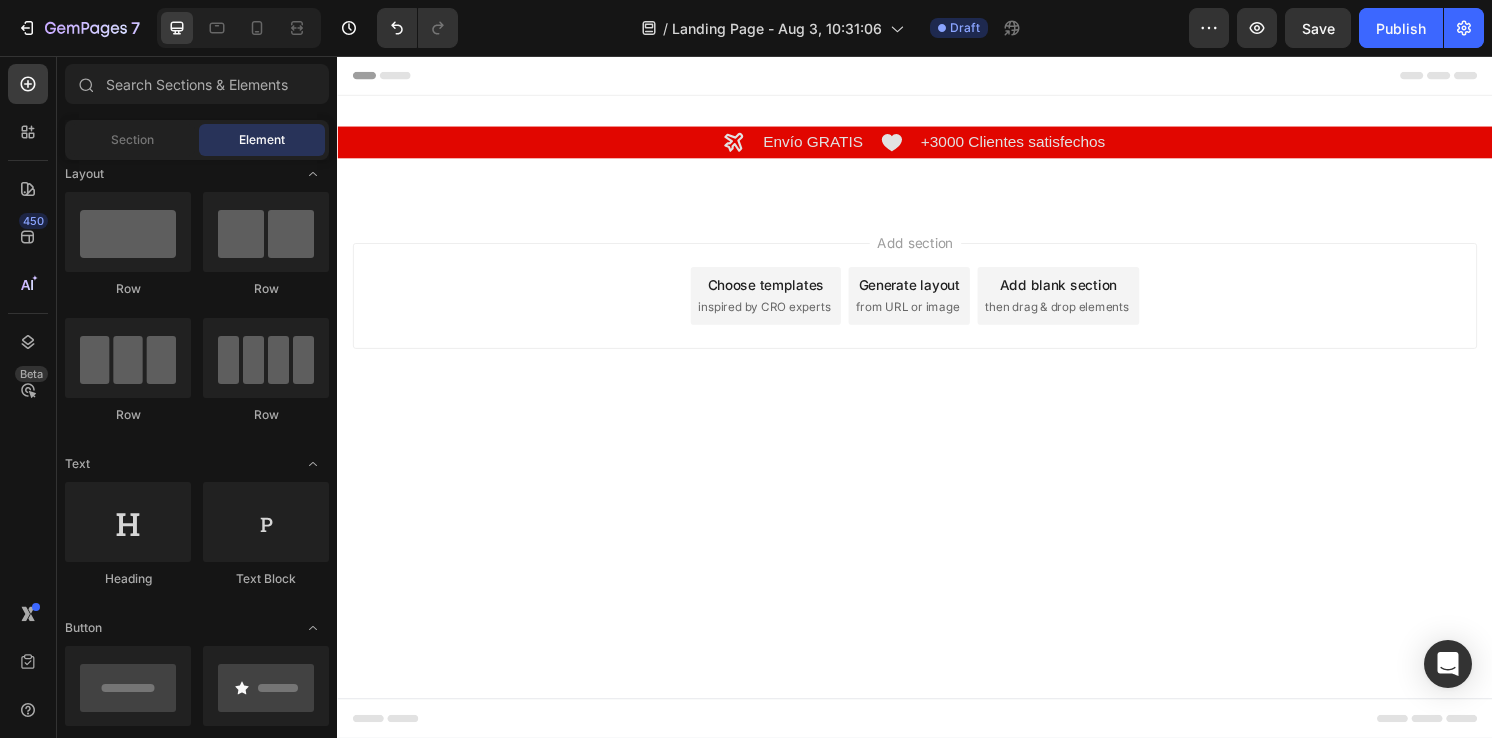 click on "Add section Choose templates inspired by CRO experts Generate layout from URL or image Add blank section then drag & drop elements" at bounding box center [937, 333] 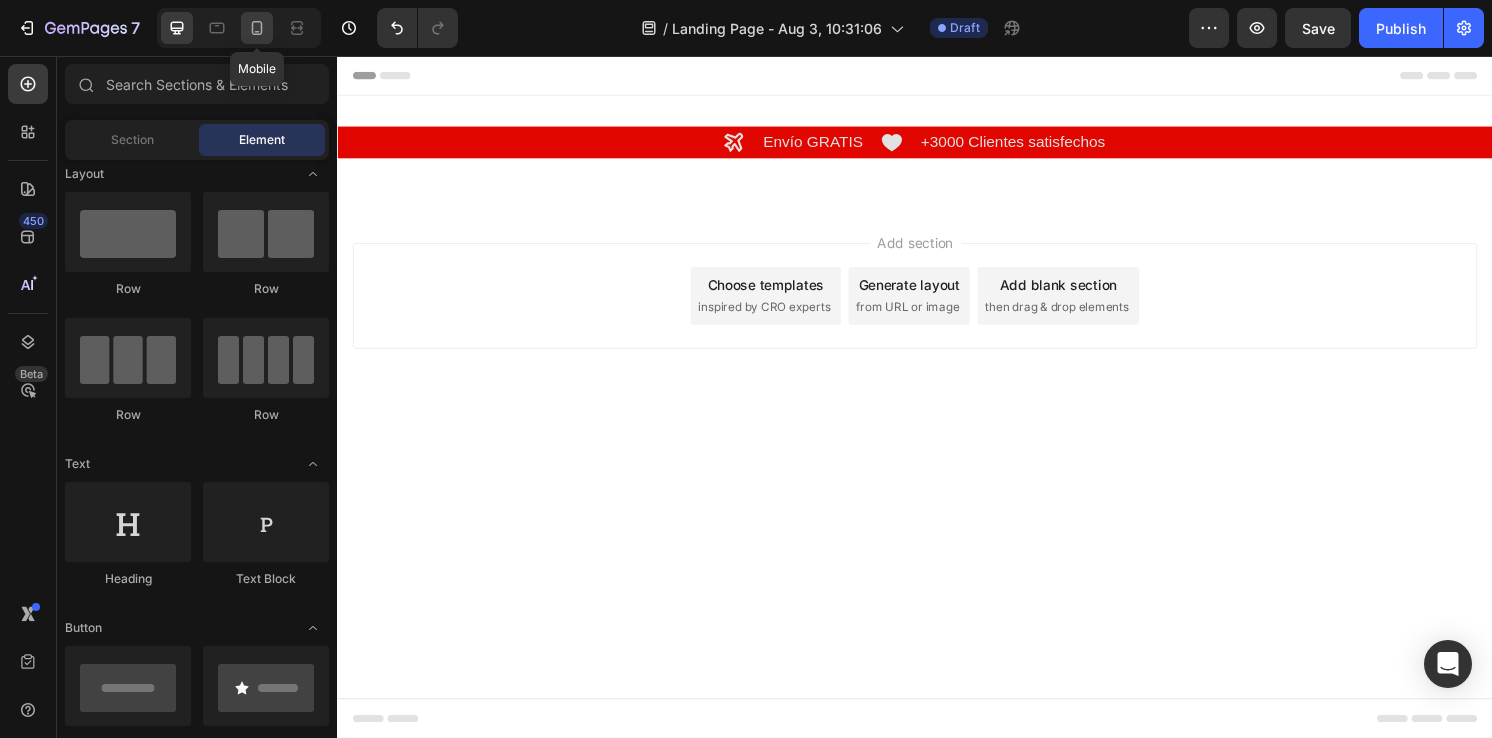 click 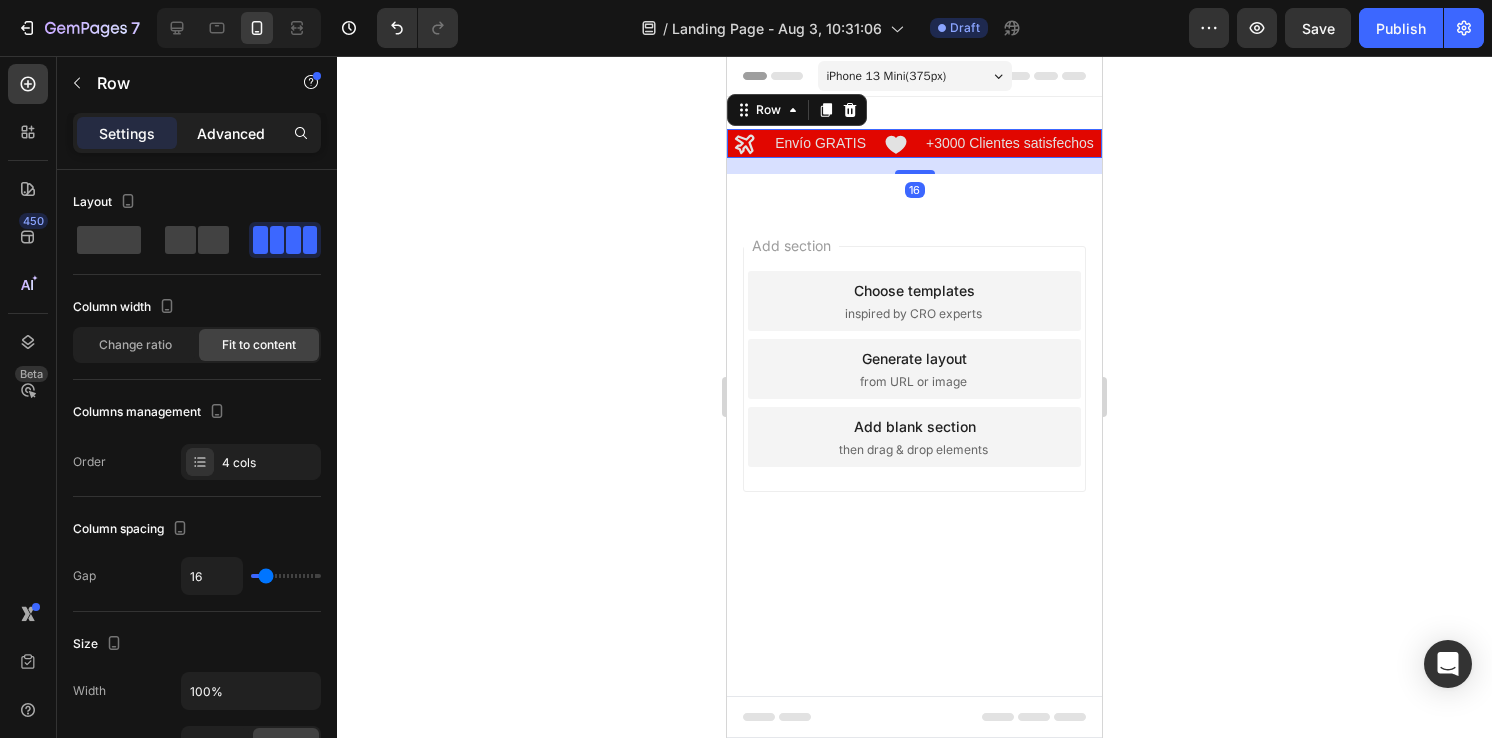 click on "Advanced" at bounding box center [231, 133] 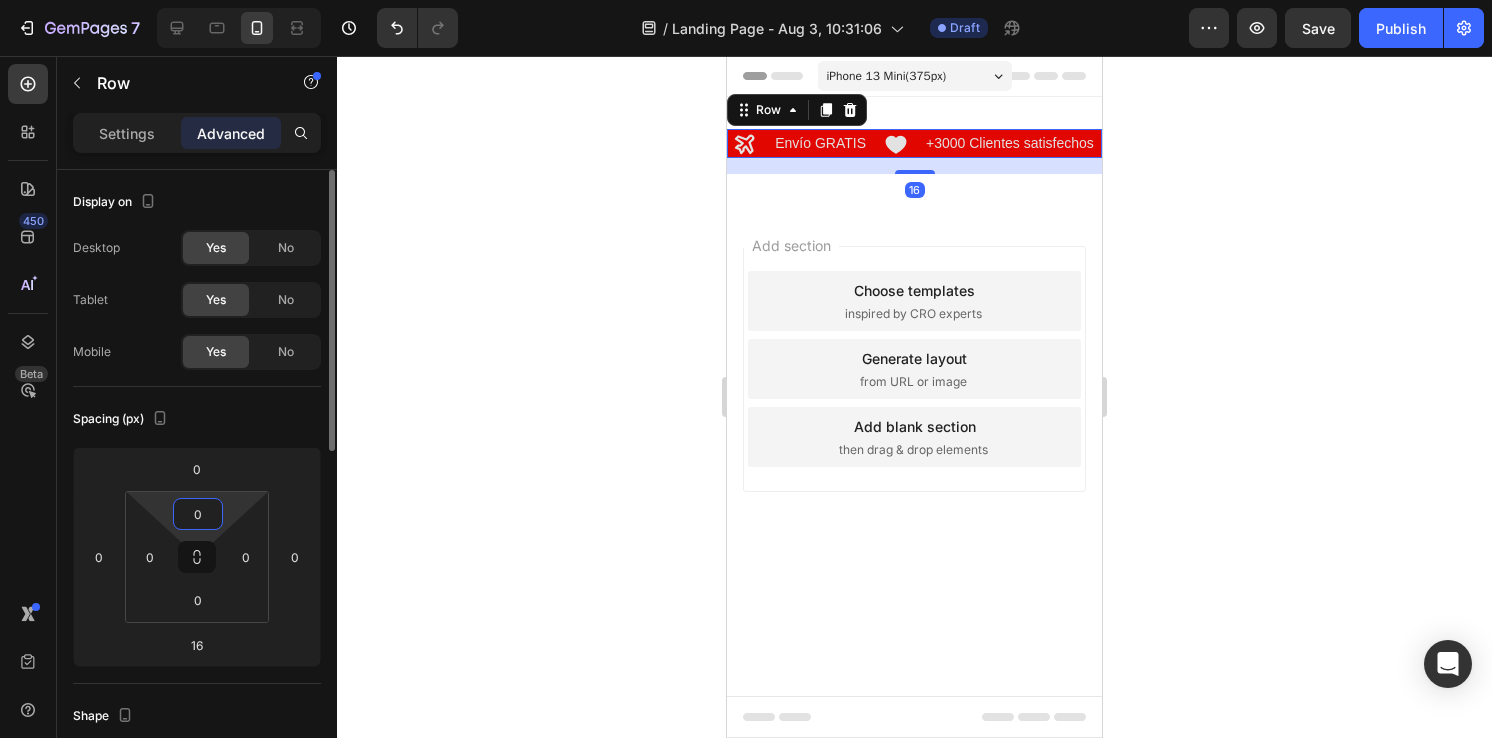 click on "0" at bounding box center [198, 514] 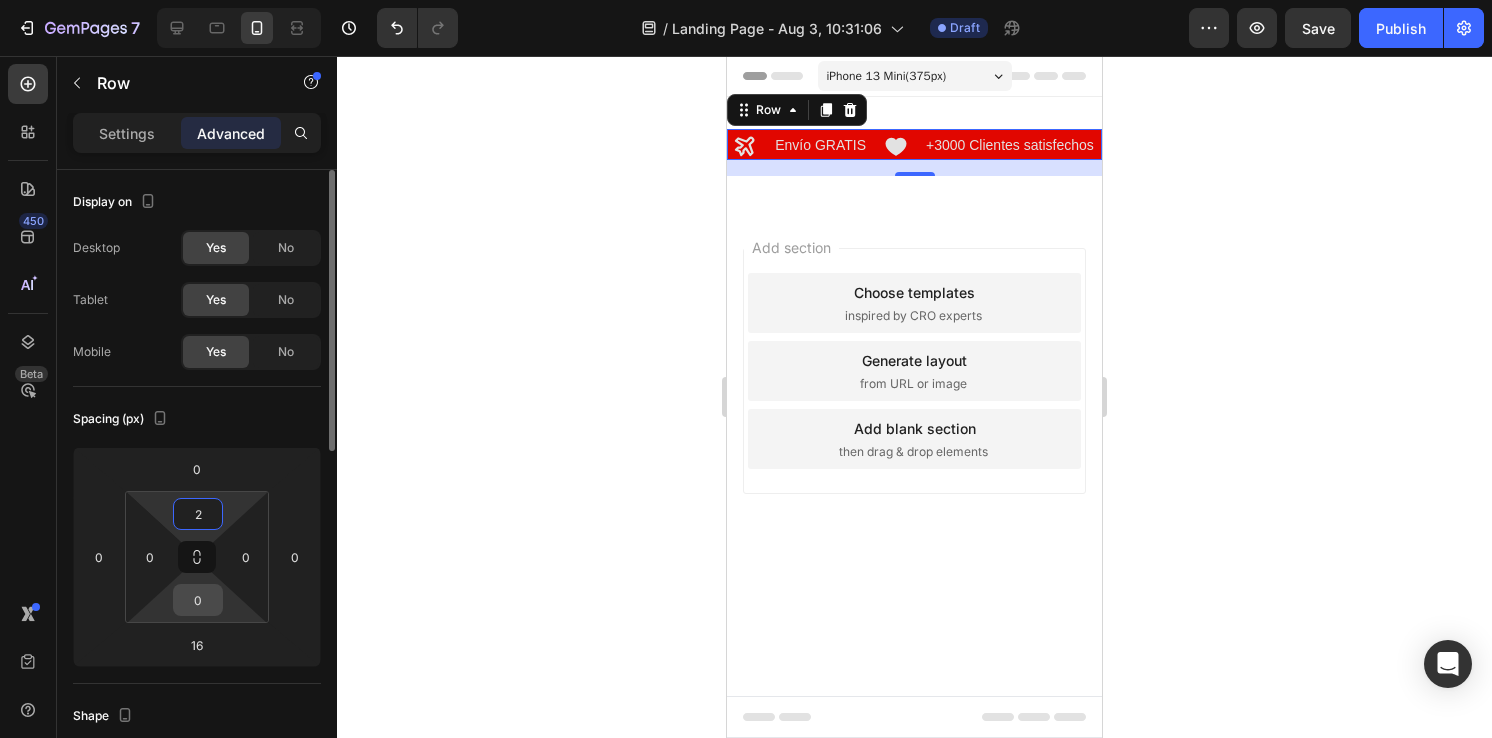 type on "2" 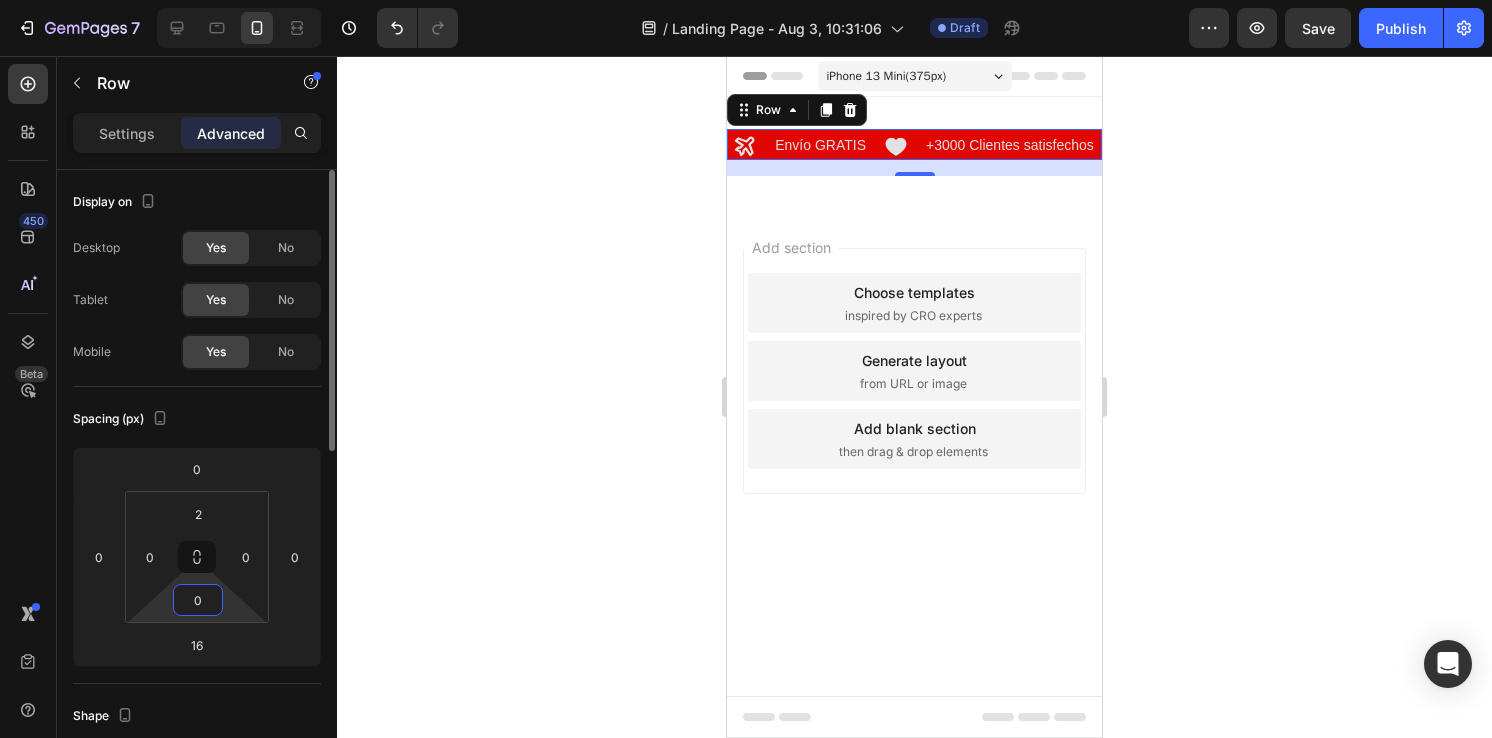 click on "0" at bounding box center (198, 600) 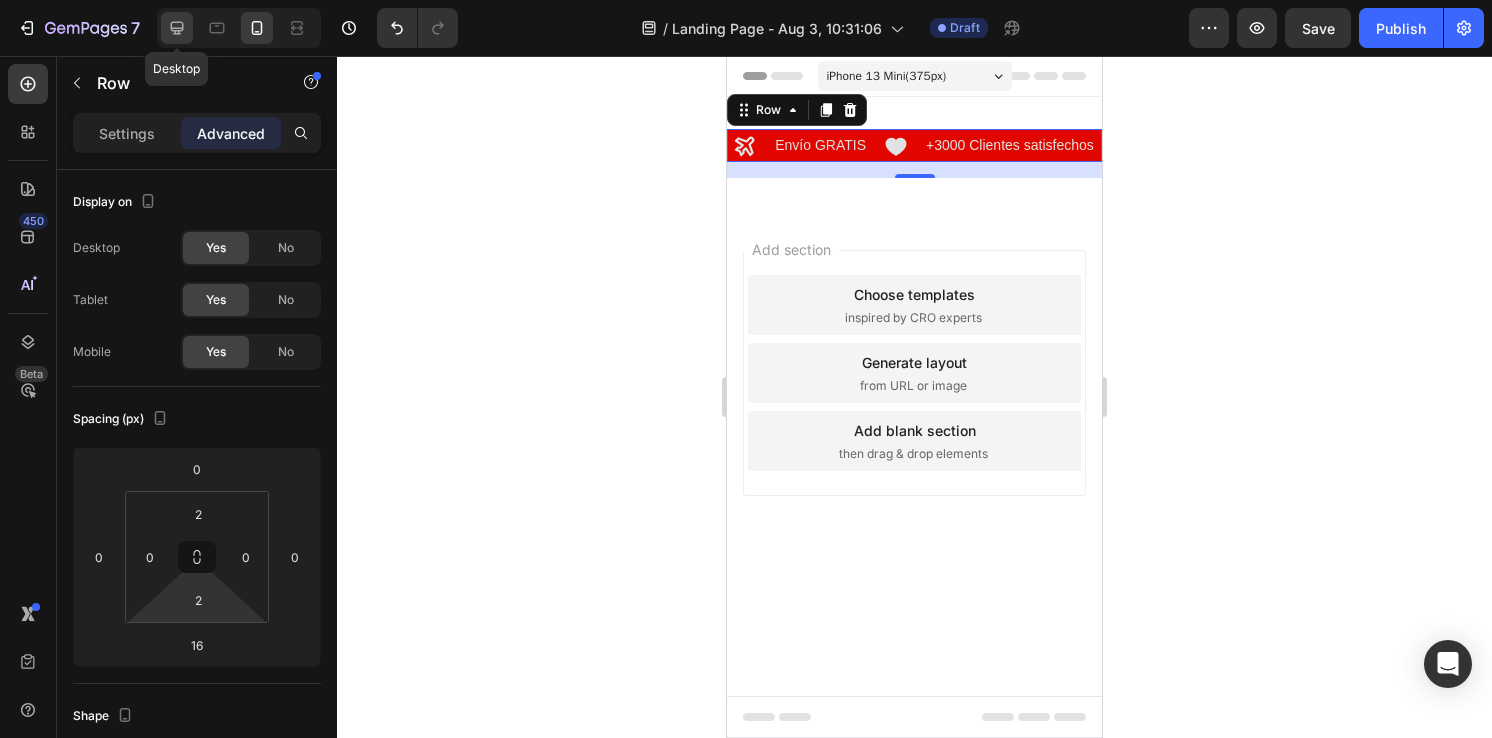 click 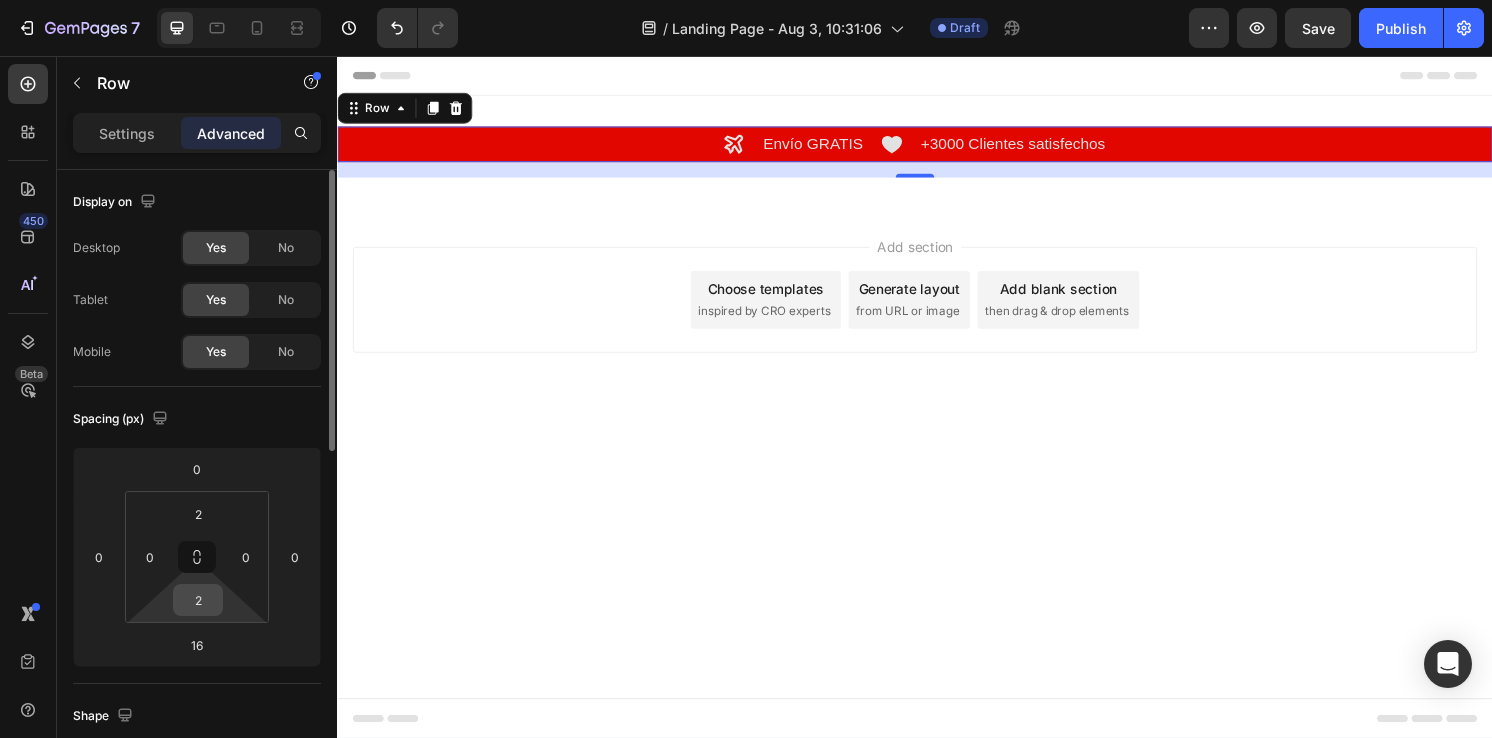 click on "2" at bounding box center (198, 600) 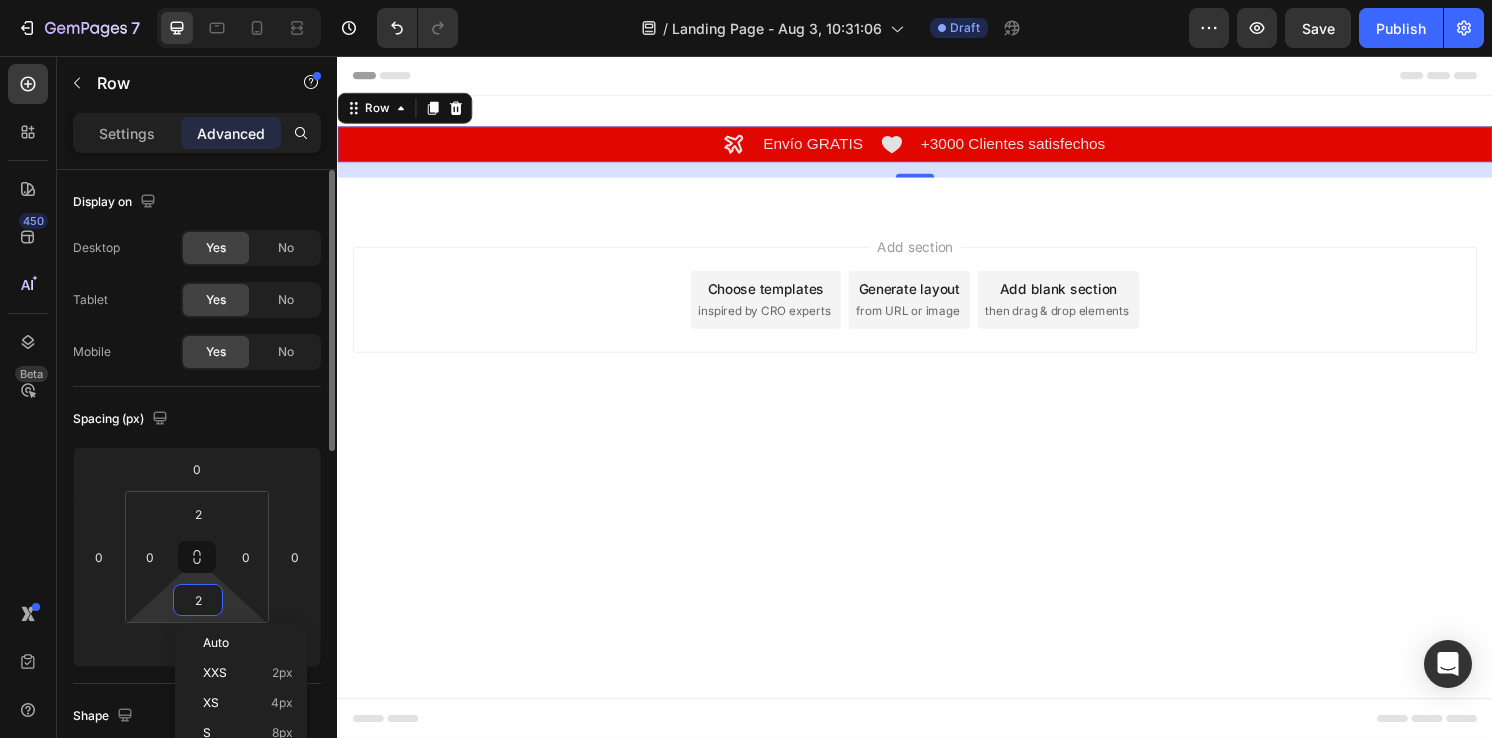 type on "0" 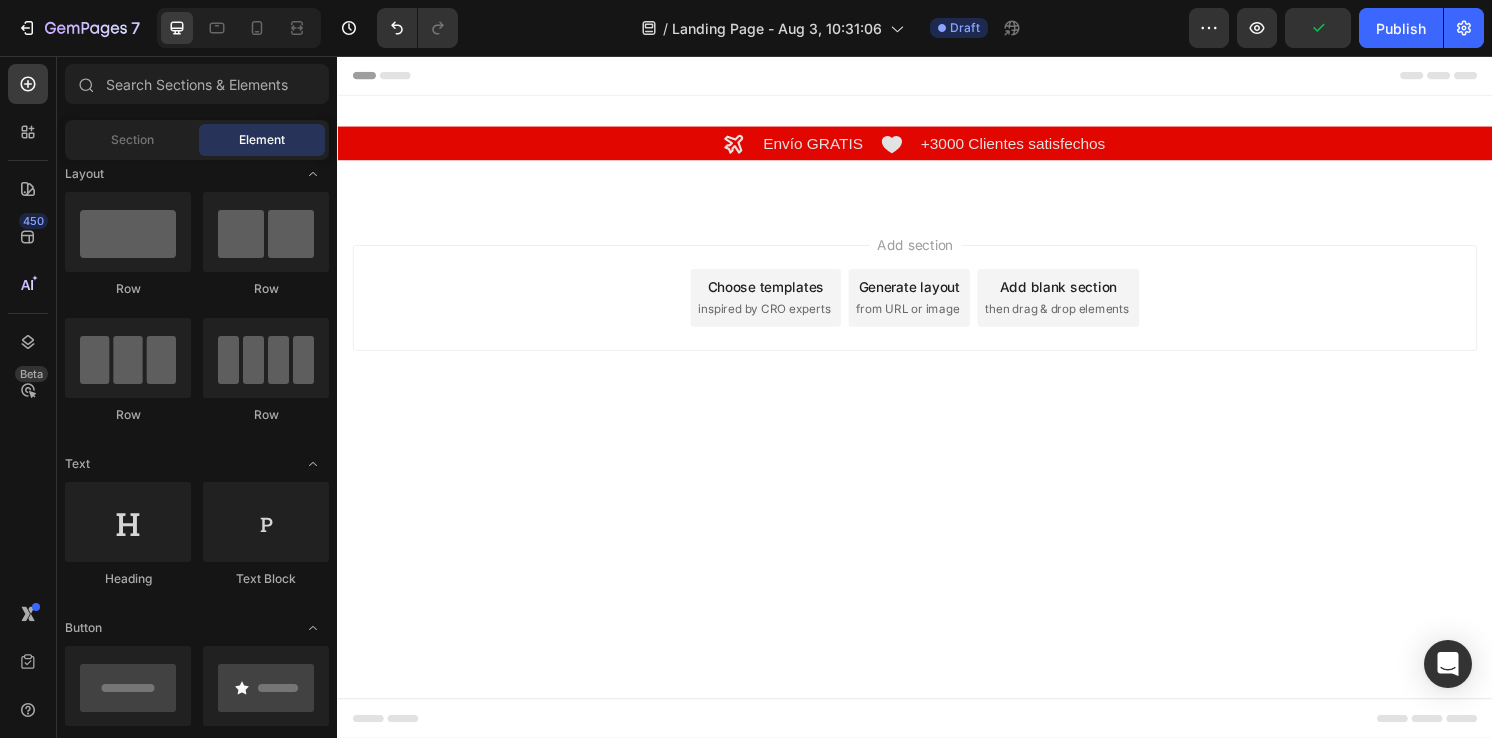 click on "Header
Icon Envío GRATIS Text Block
Icon +3000 Clientes satisfechos Text Block Row Section 1 Root Start with Sections from sidebar Add sections Add elements Start with Generating from URL or image Add section Choose templates inspired by CRO experts Generate layout from URL or image Add blank section then drag & drop elements Footer" at bounding box center (937, 410) 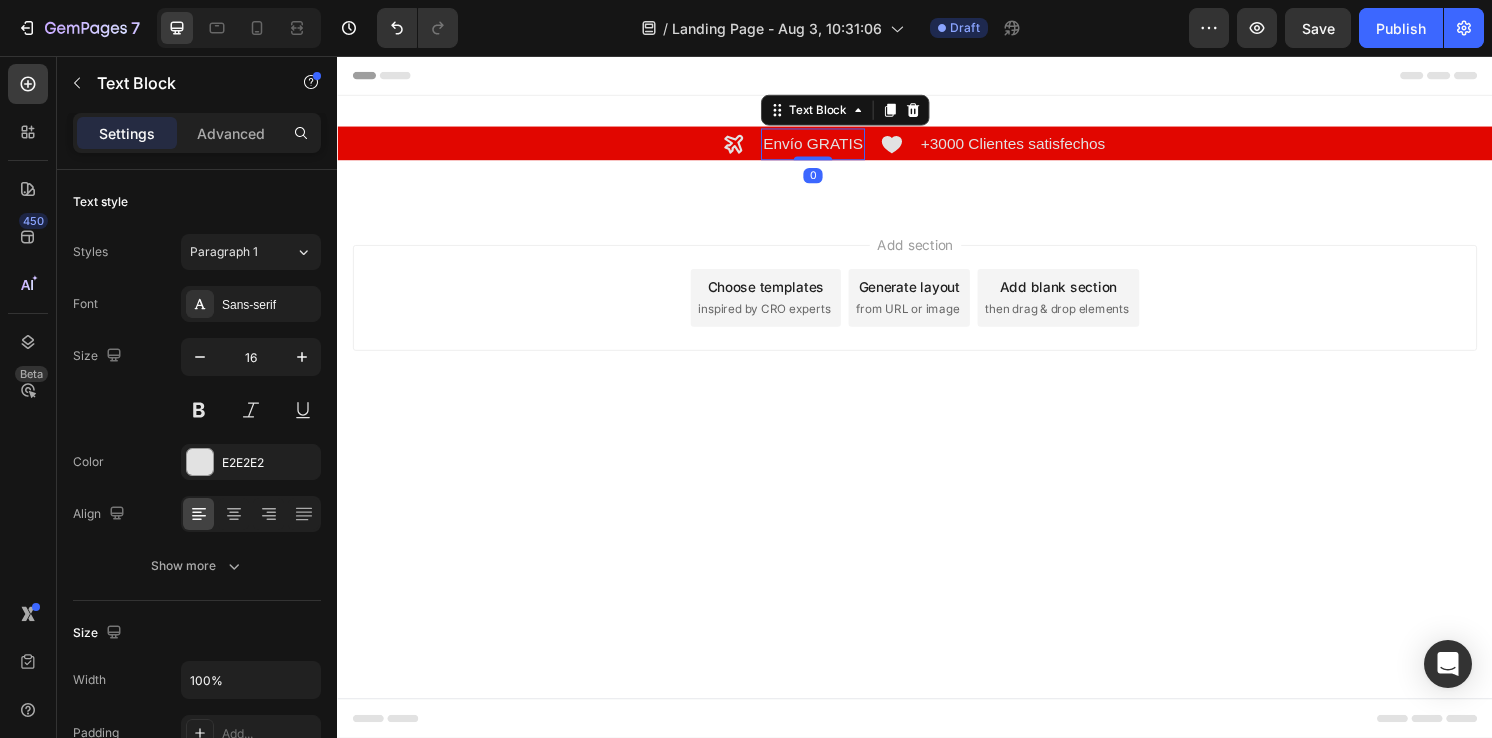 click on "Envío GRATIS" at bounding box center [831, 147] 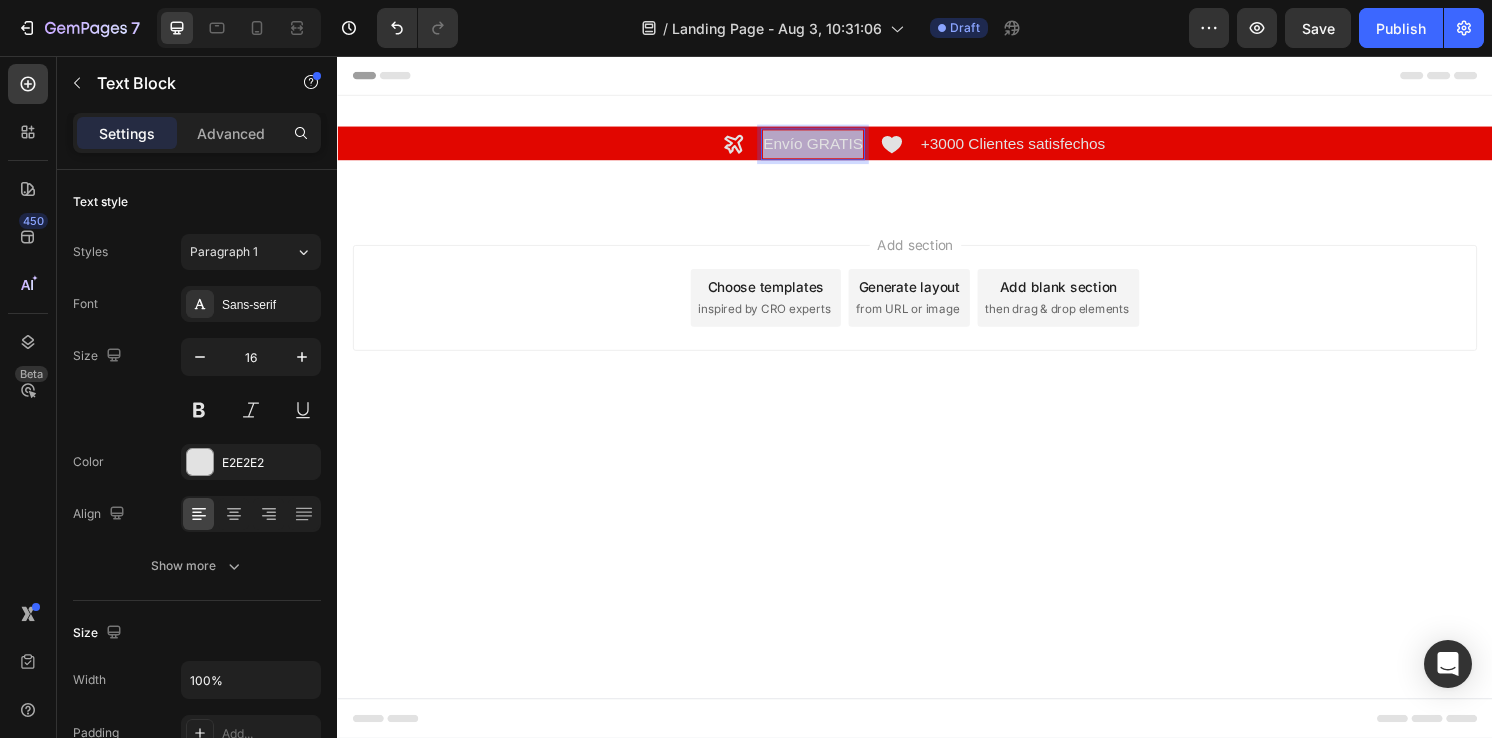 click on "Envío GRATIS" at bounding box center [831, 147] 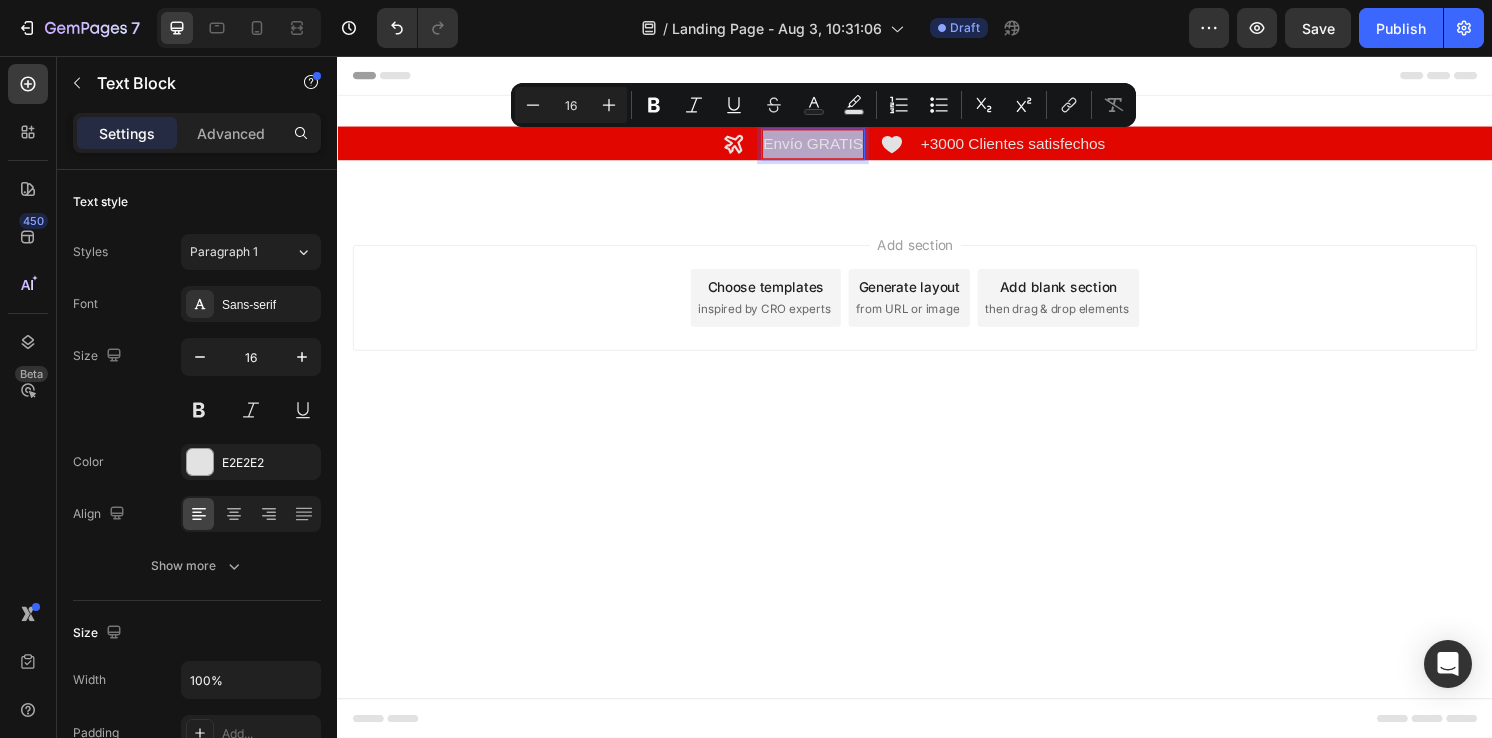 click on "Envío GRATIS" at bounding box center (831, 147) 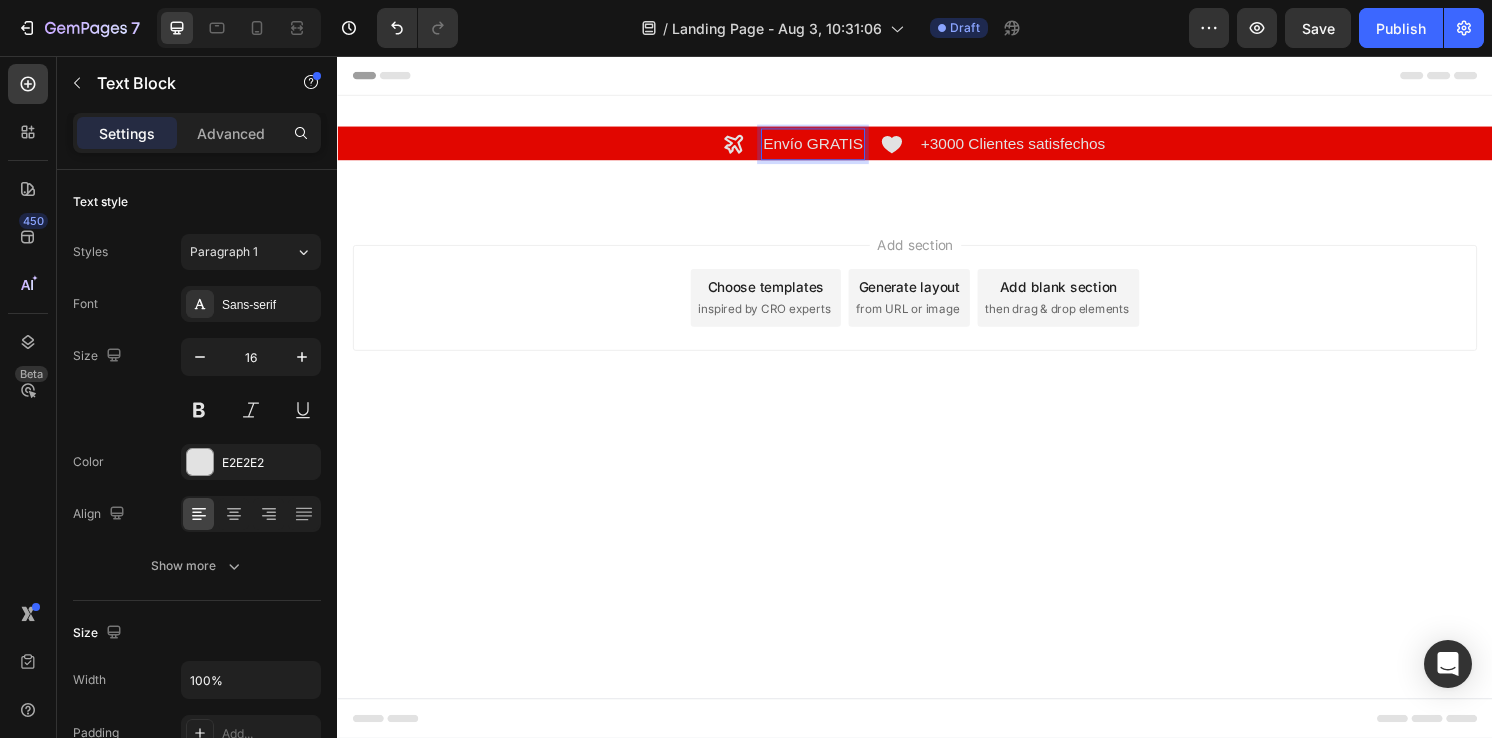 click on "Envío GRATIS" at bounding box center [831, 147] 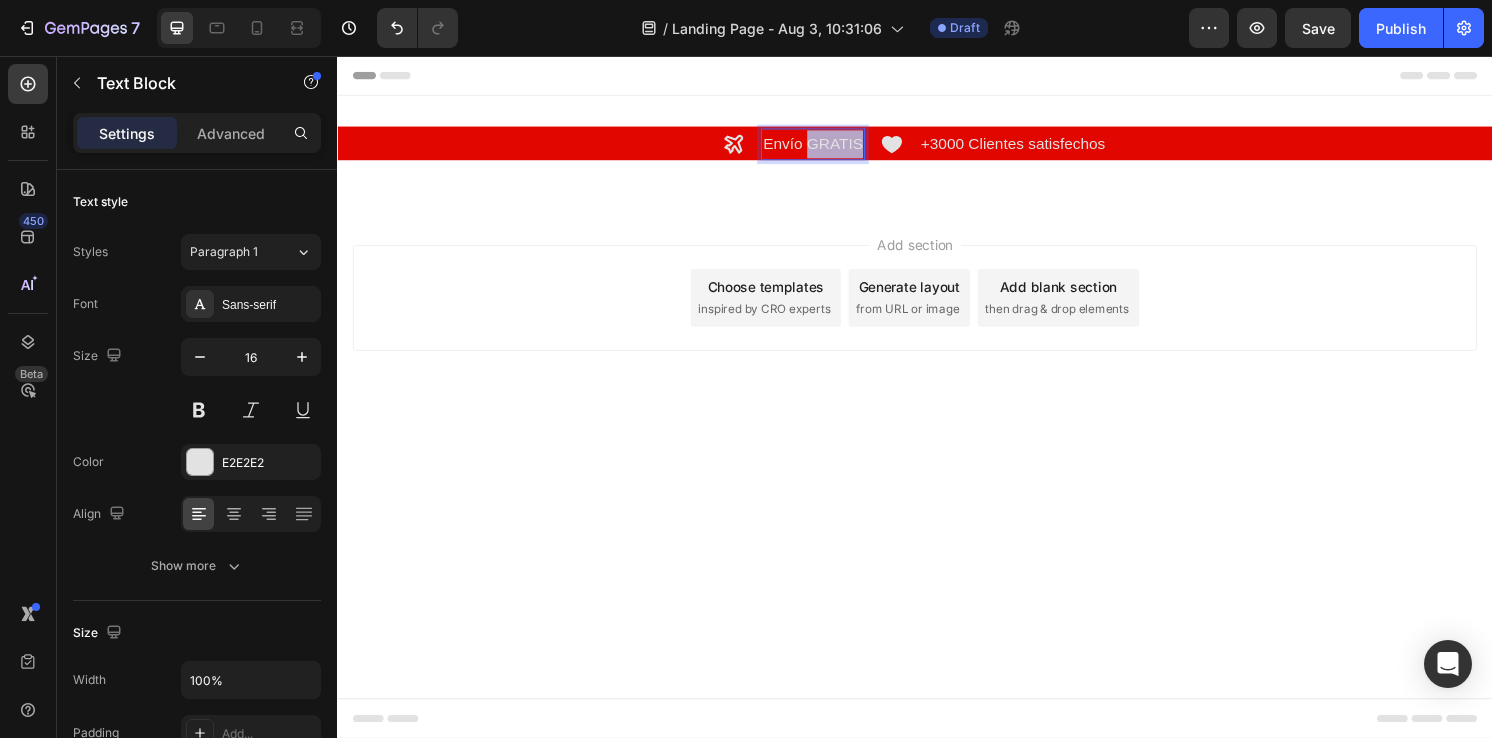 click on "Envío GRATIS" at bounding box center (831, 147) 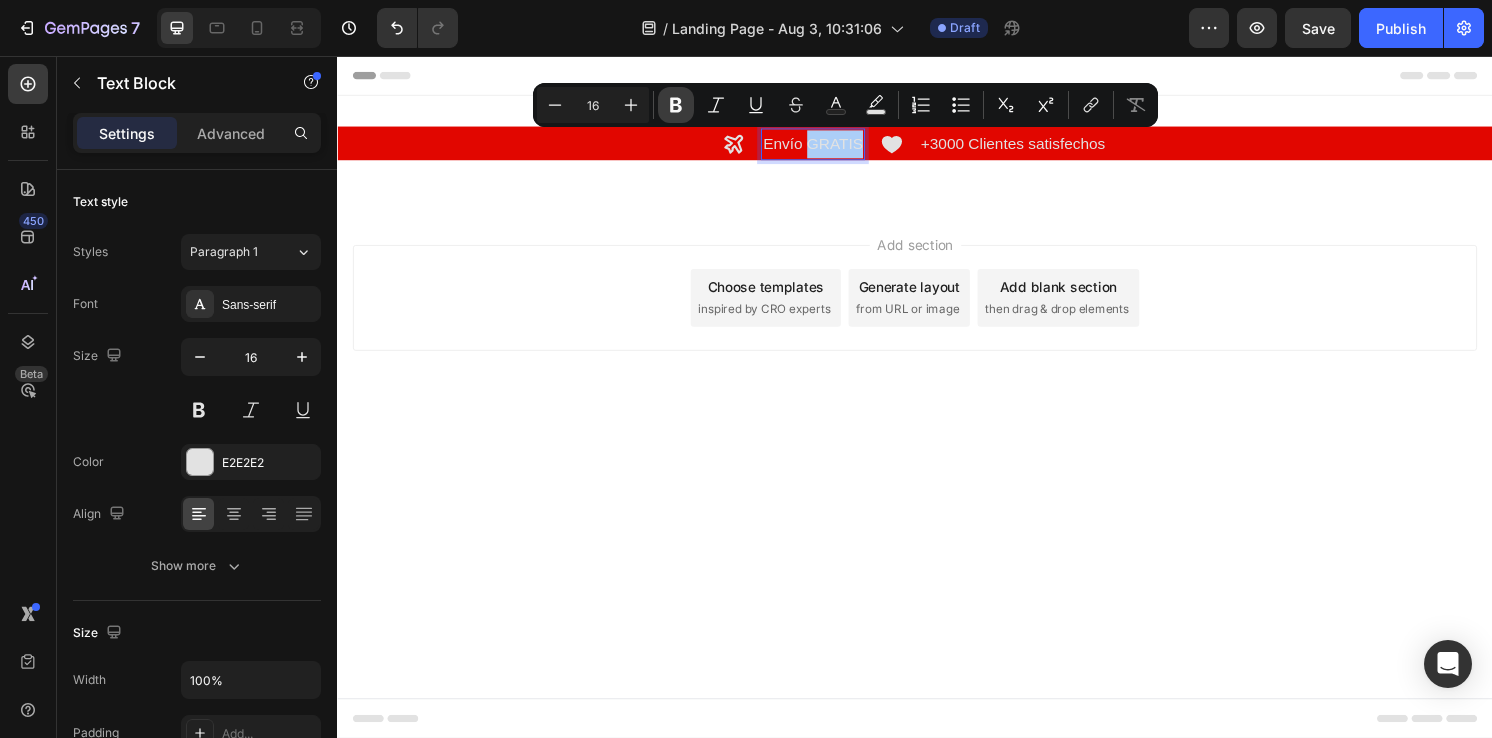click 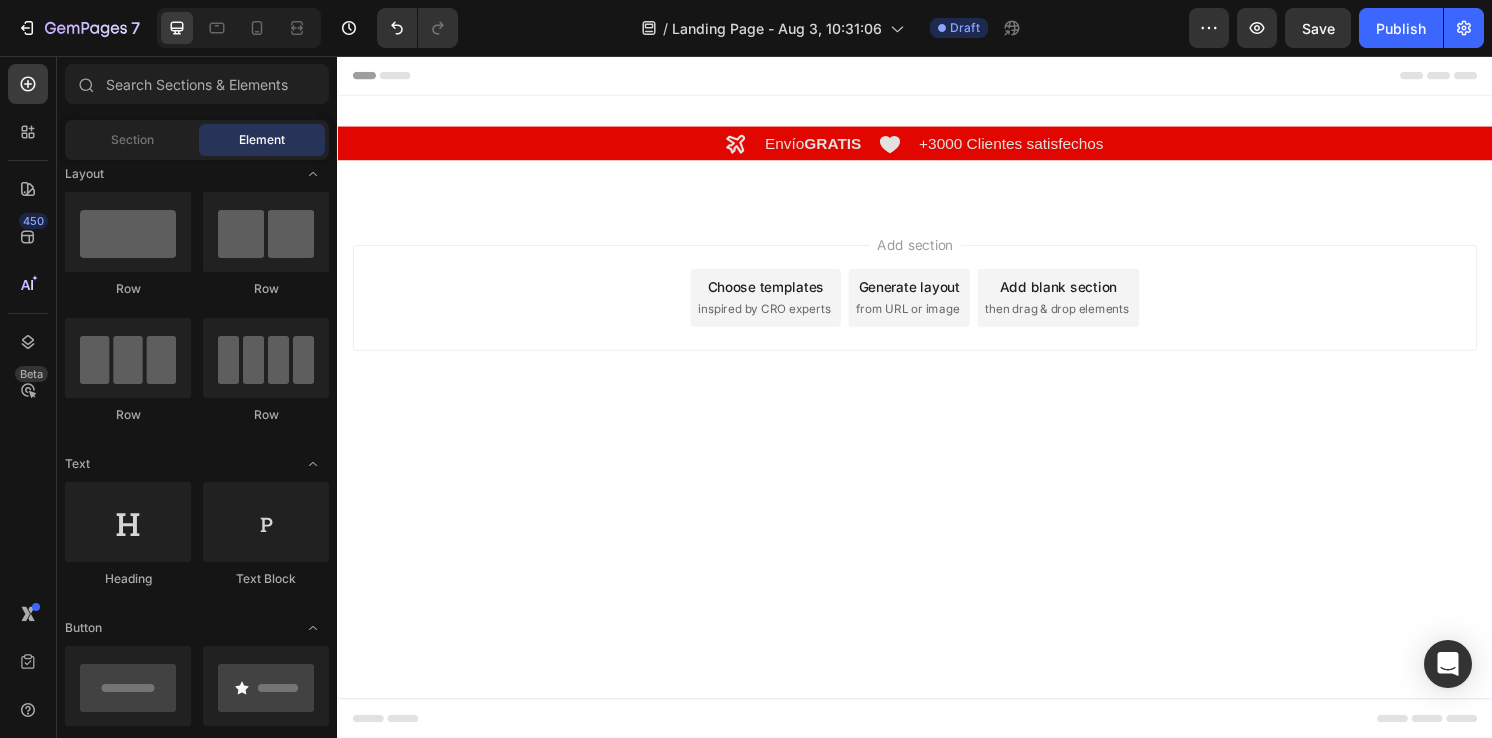 click on "Add section Choose templates inspired by CRO experts Generate layout from URL or image Add blank section then drag & drop elements" at bounding box center [937, 335] 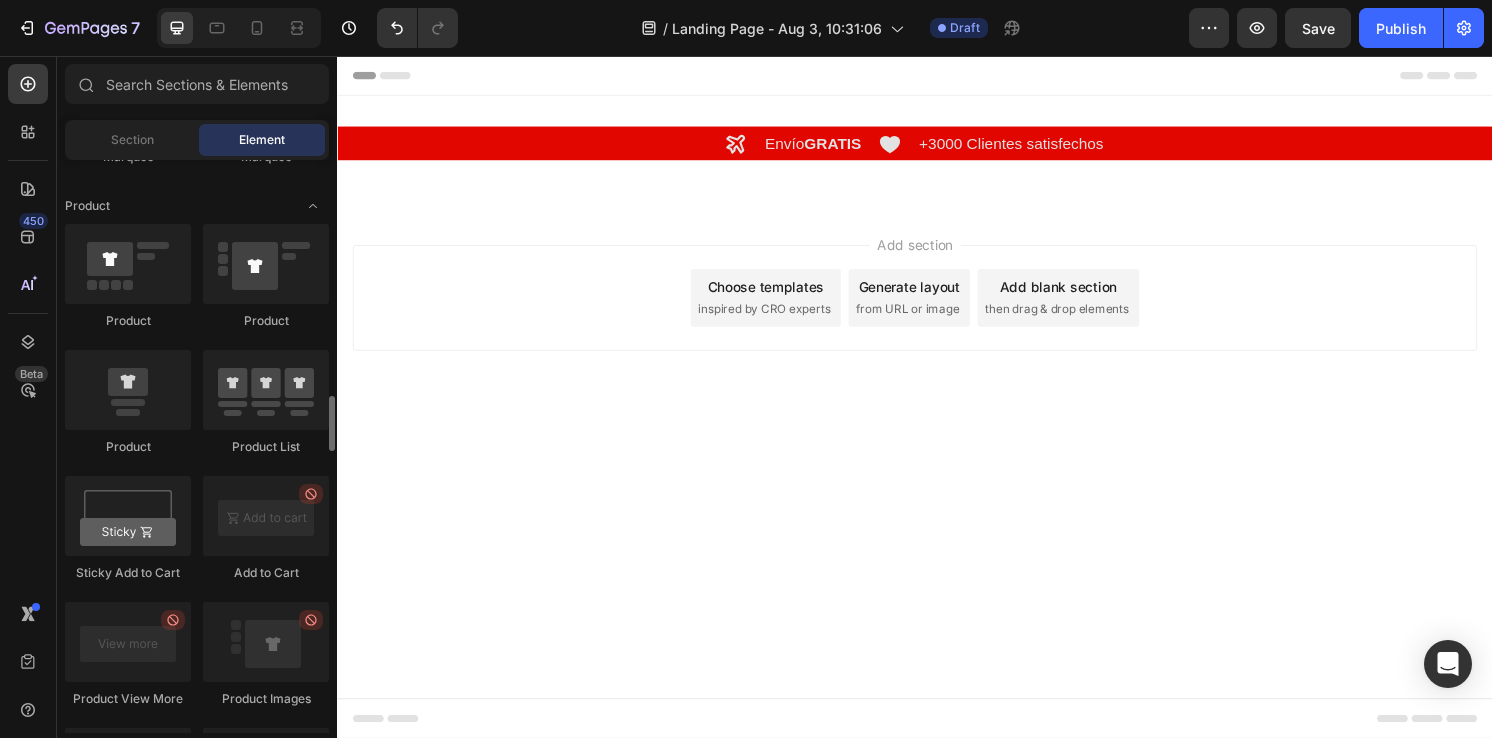scroll, scrollTop: 2519, scrollLeft: 0, axis: vertical 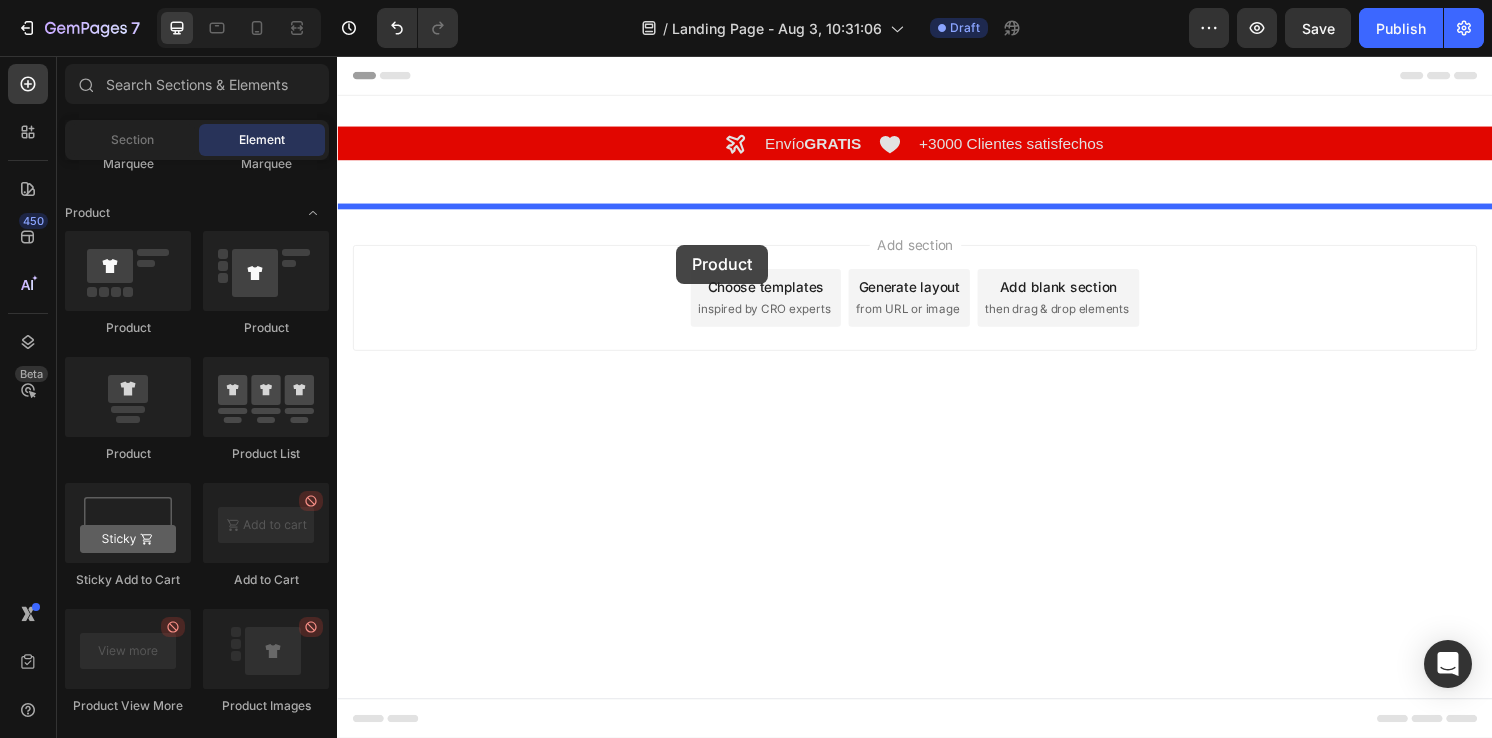 drag, startPoint x: 476, startPoint y: 336, endPoint x: 689, endPoint y: 252, distance: 228.96506 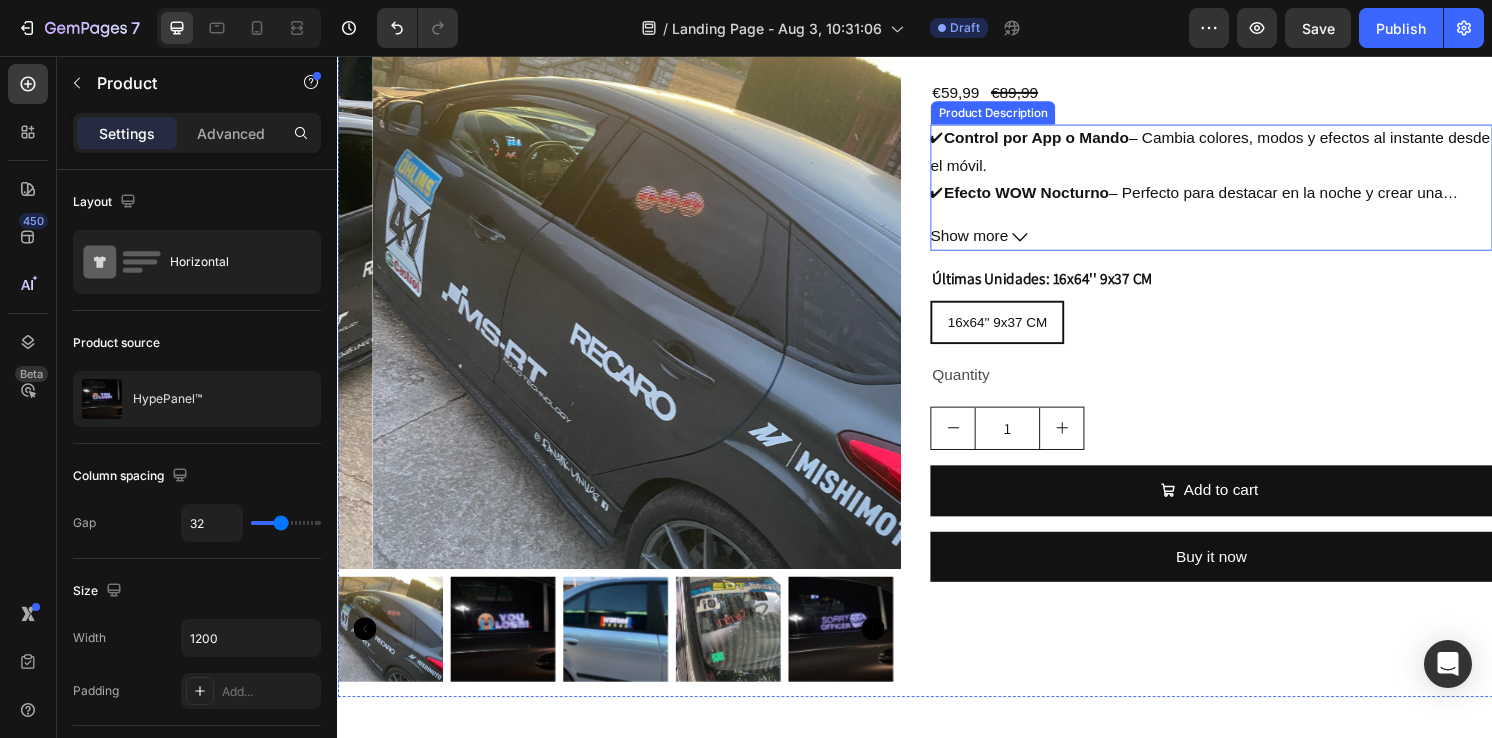 scroll, scrollTop: 242, scrollLeft: 0, axis: vertical 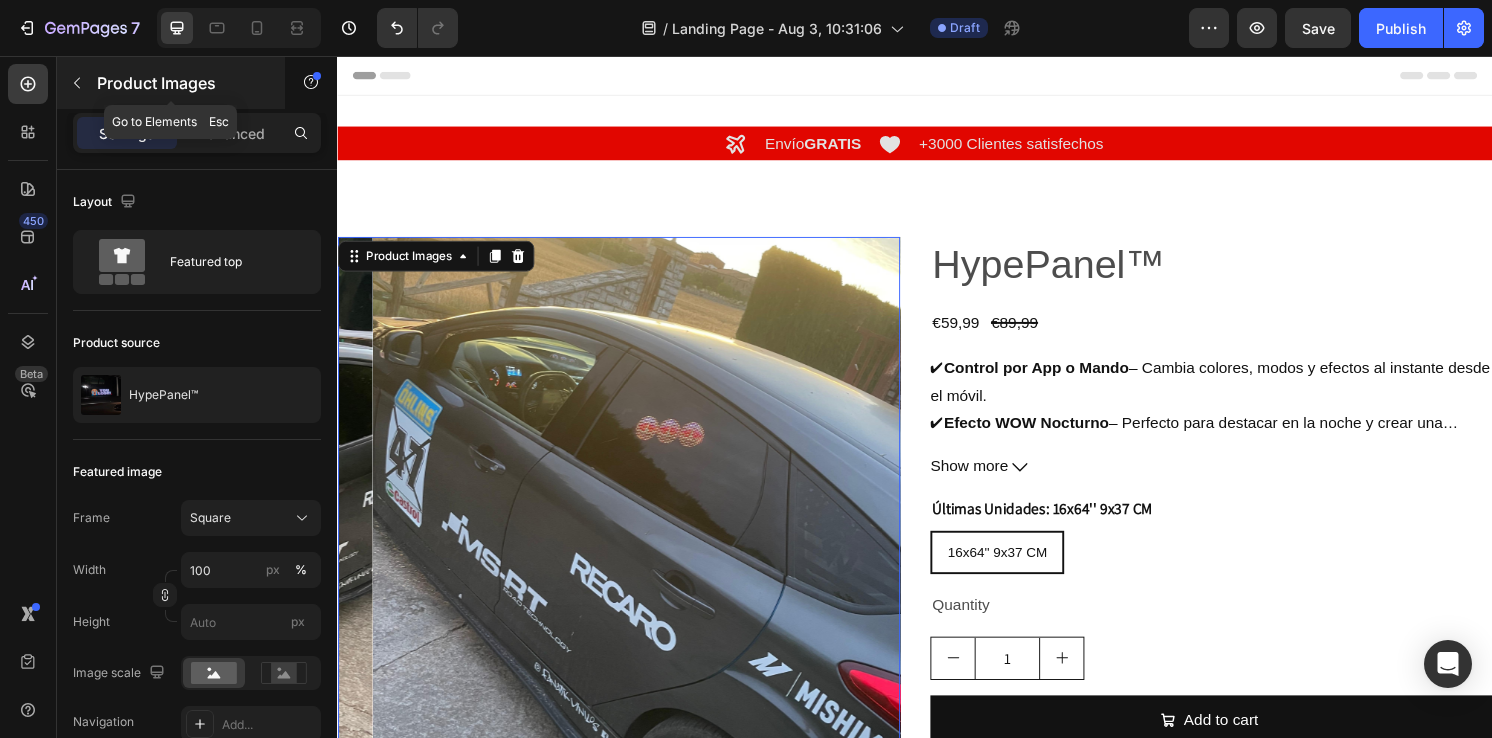 click 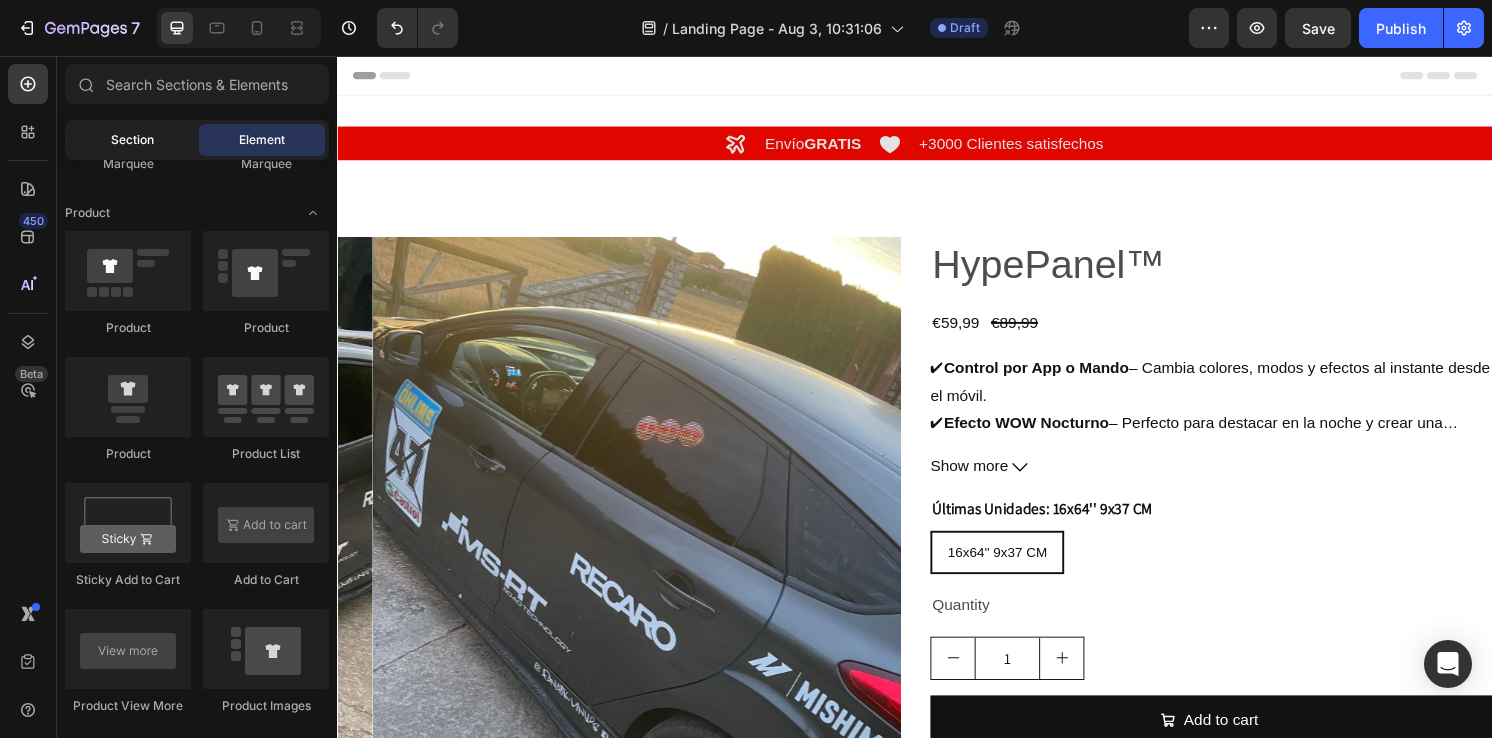 click on "Section" at bounding box center (132, 140) 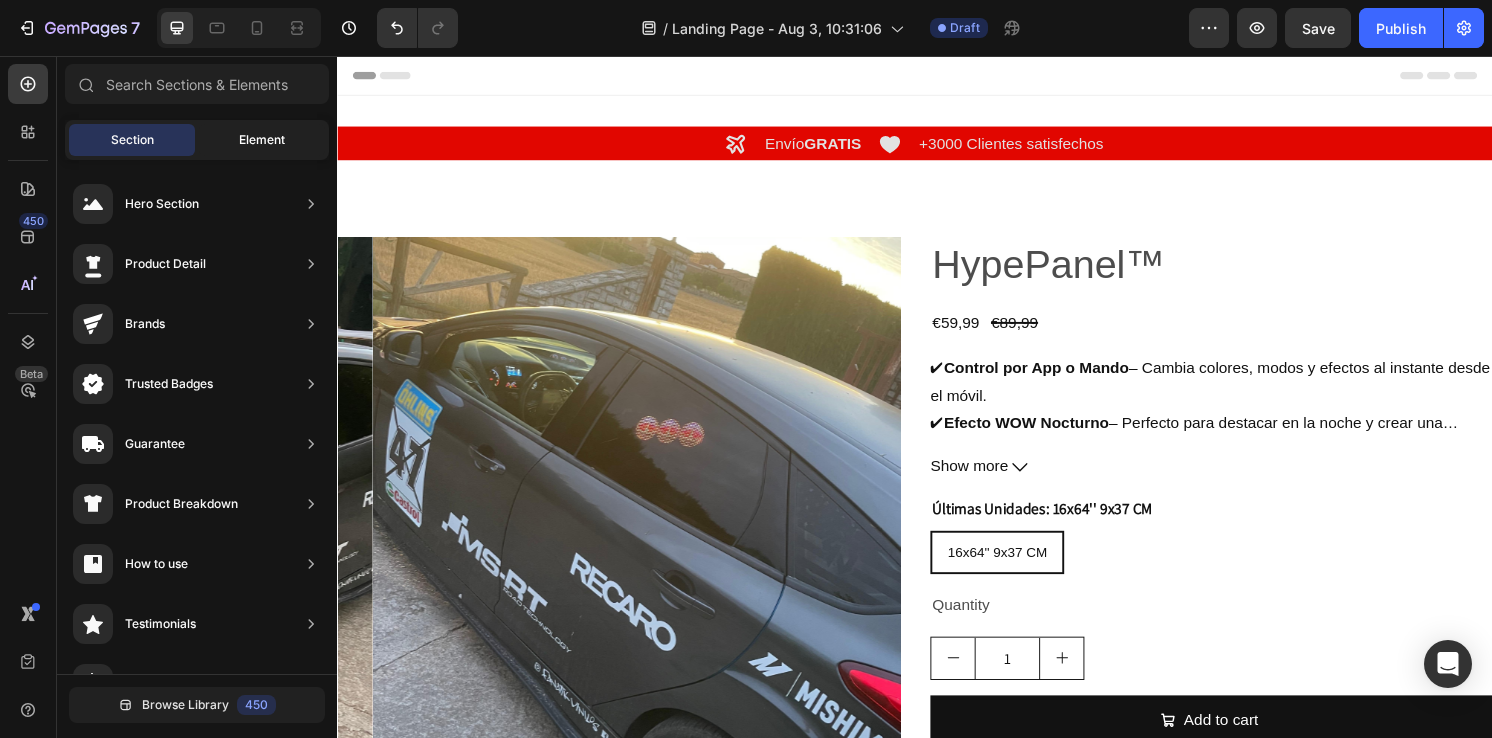 click on "Element" at bounding box center (262, 140) 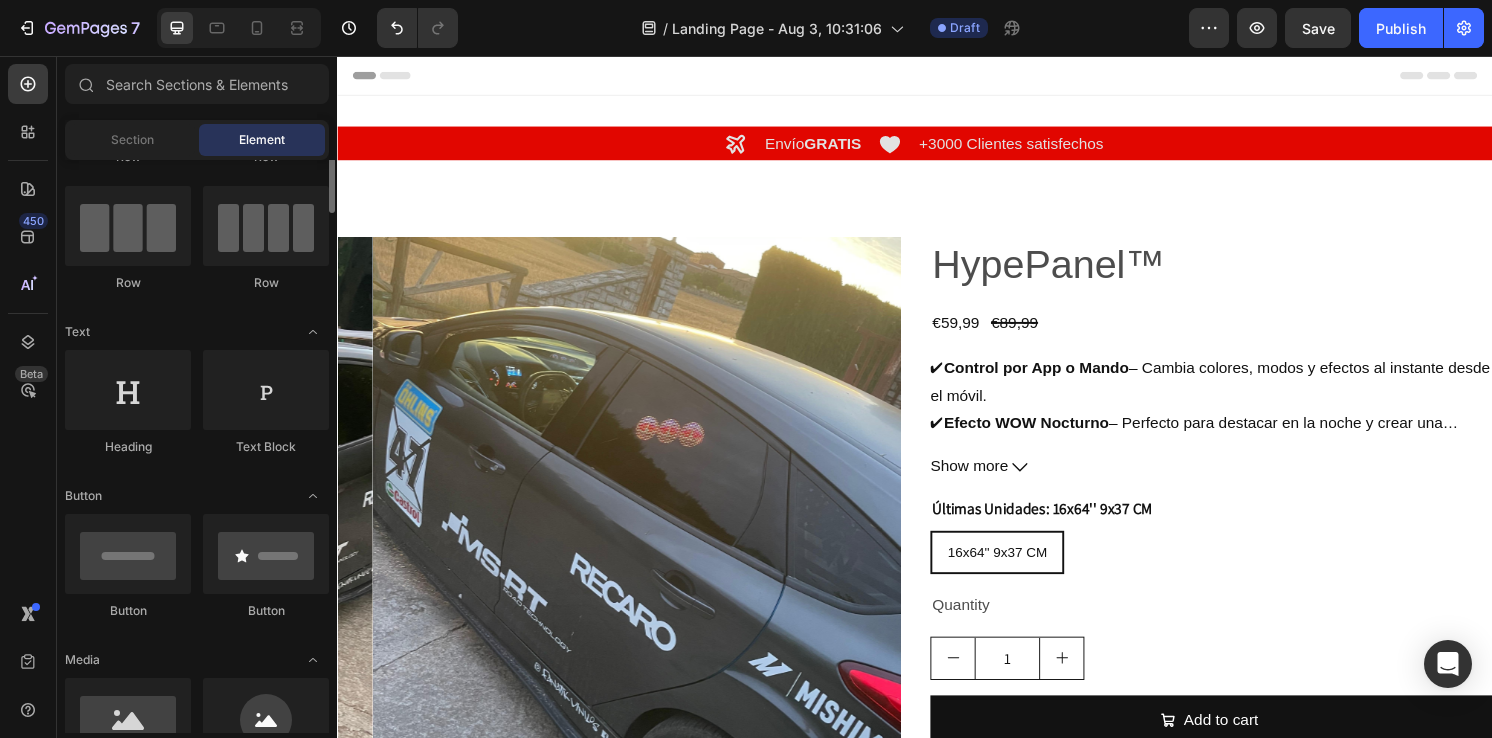 scroll, scrollTop: 0, scrollLeft: 0, axis: both 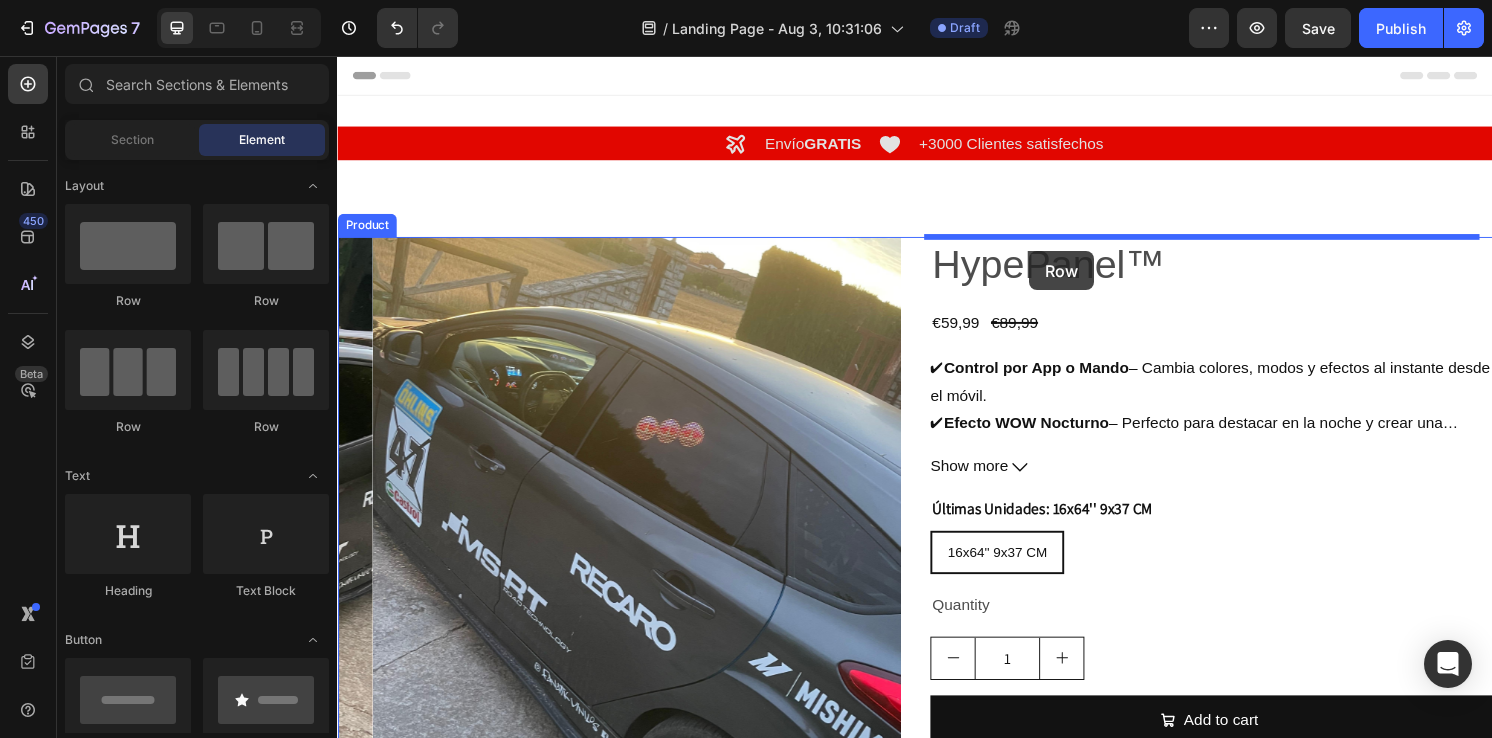 drag, startPoint x: 594, startPoint y: 310, endPoint x: 1056, endPoint y: 259, distance: 464.8064 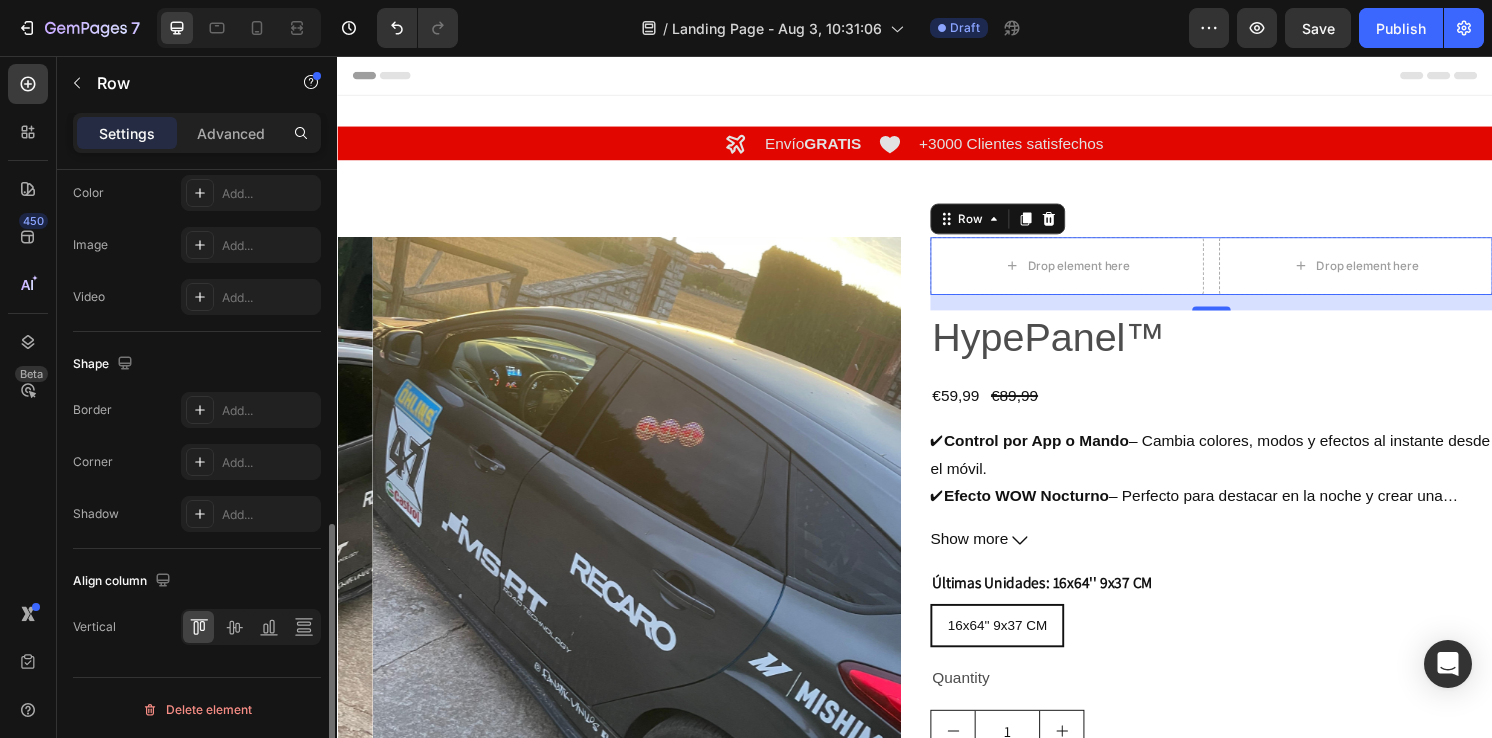 scroll, scrollTop: 819, scrollLeft: 0, axis: vertical 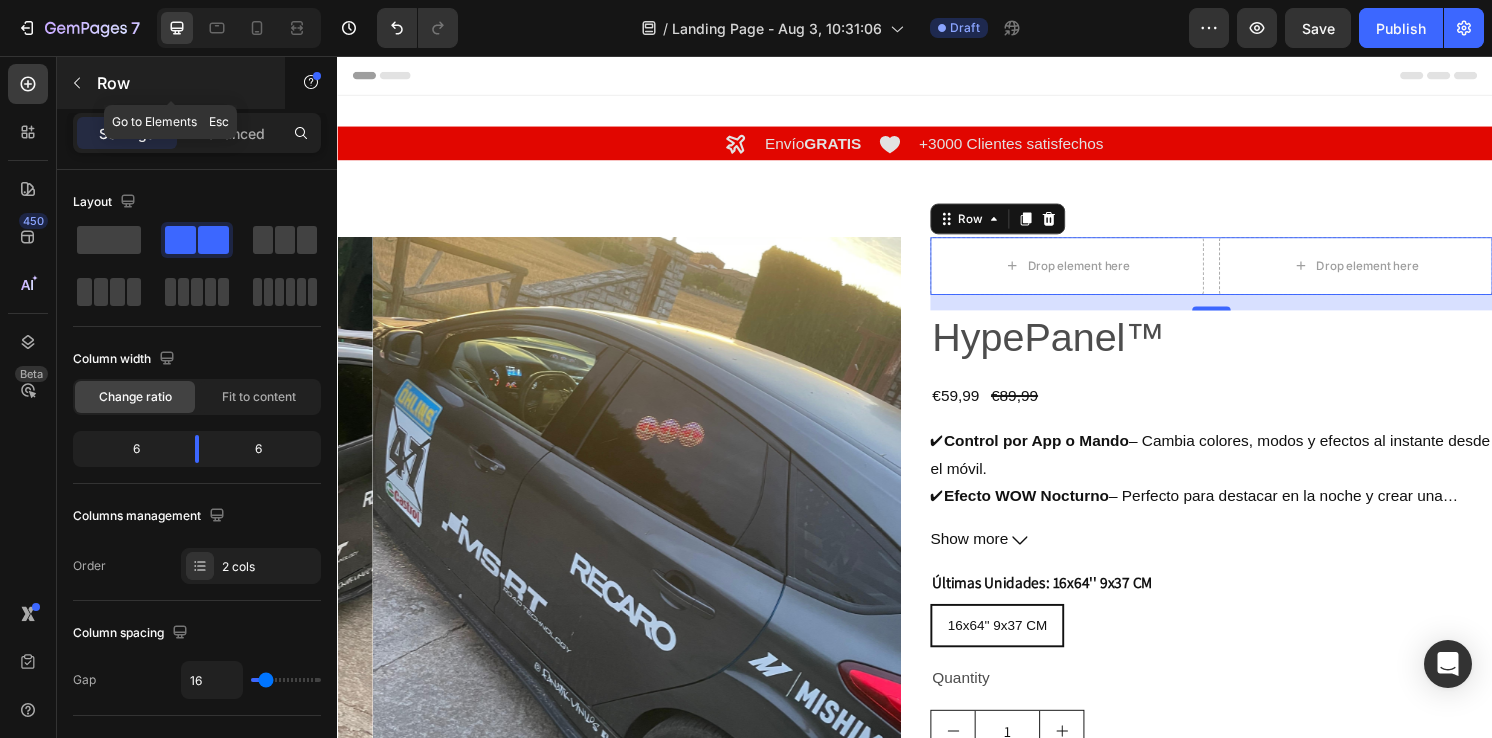 click on "Row" at bounding box center [182, 83] 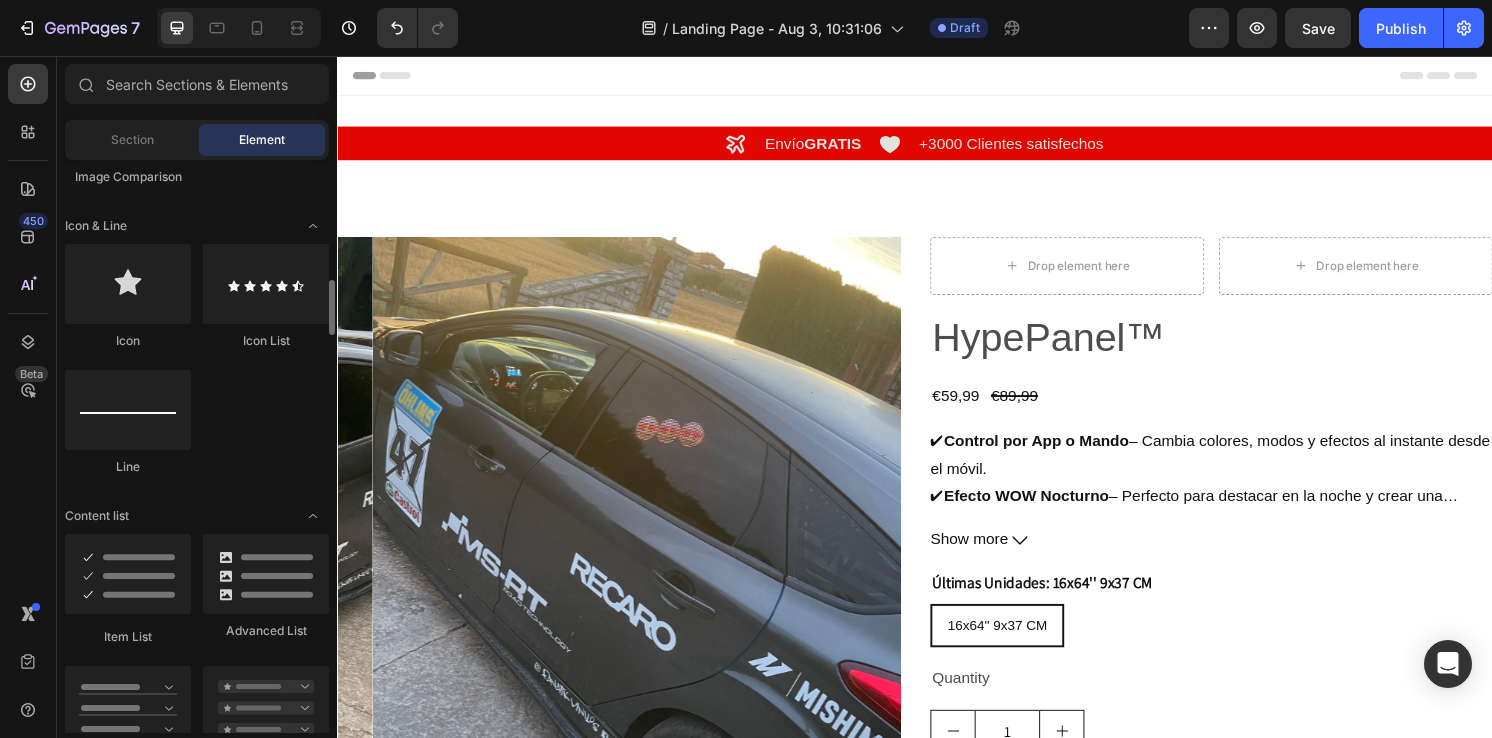 scroll, scrollTop: 1245, scrollLeft: 0, axis: vertical 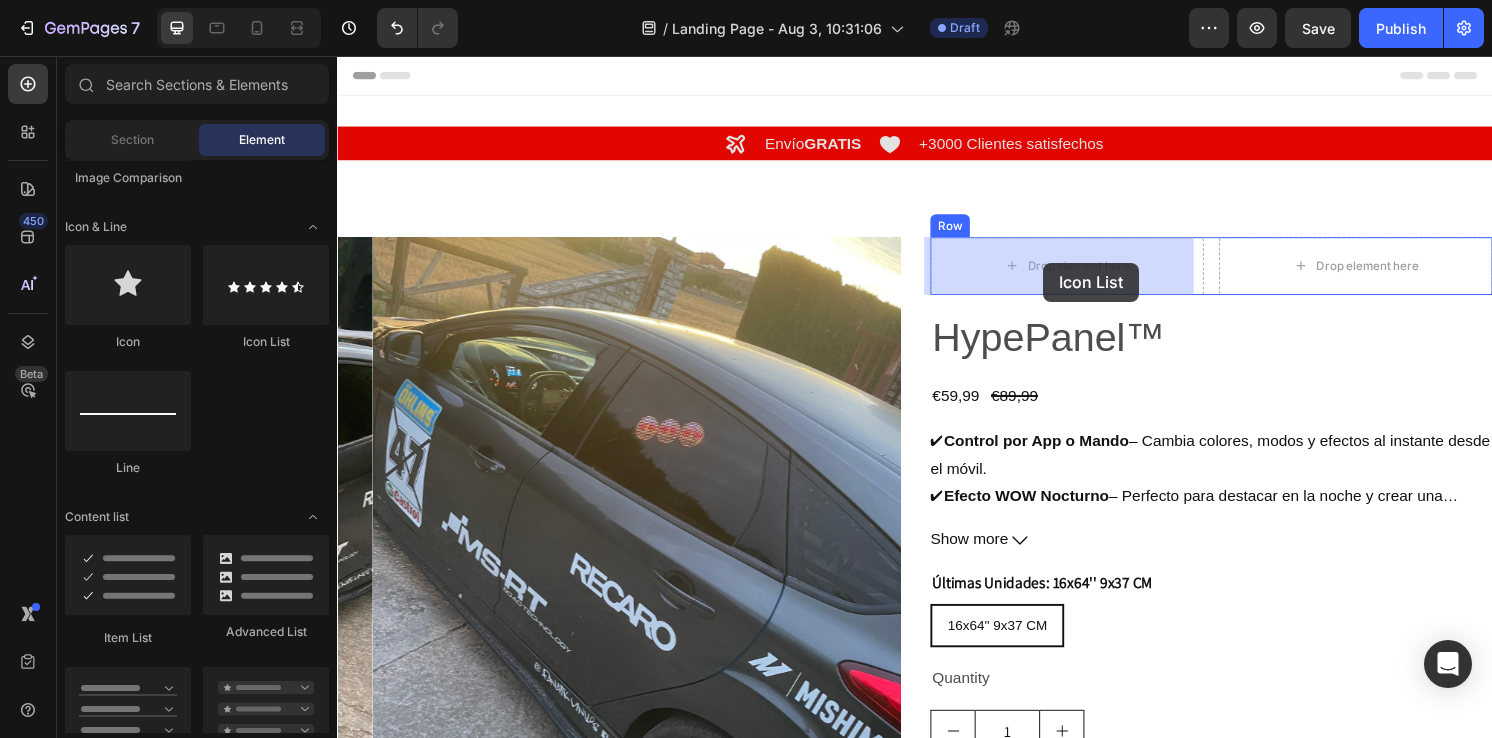 drag, startPoint x: 616, startPoint y: 344, endPoint x: 1072, endPoint y: 271, distance: 461.80624 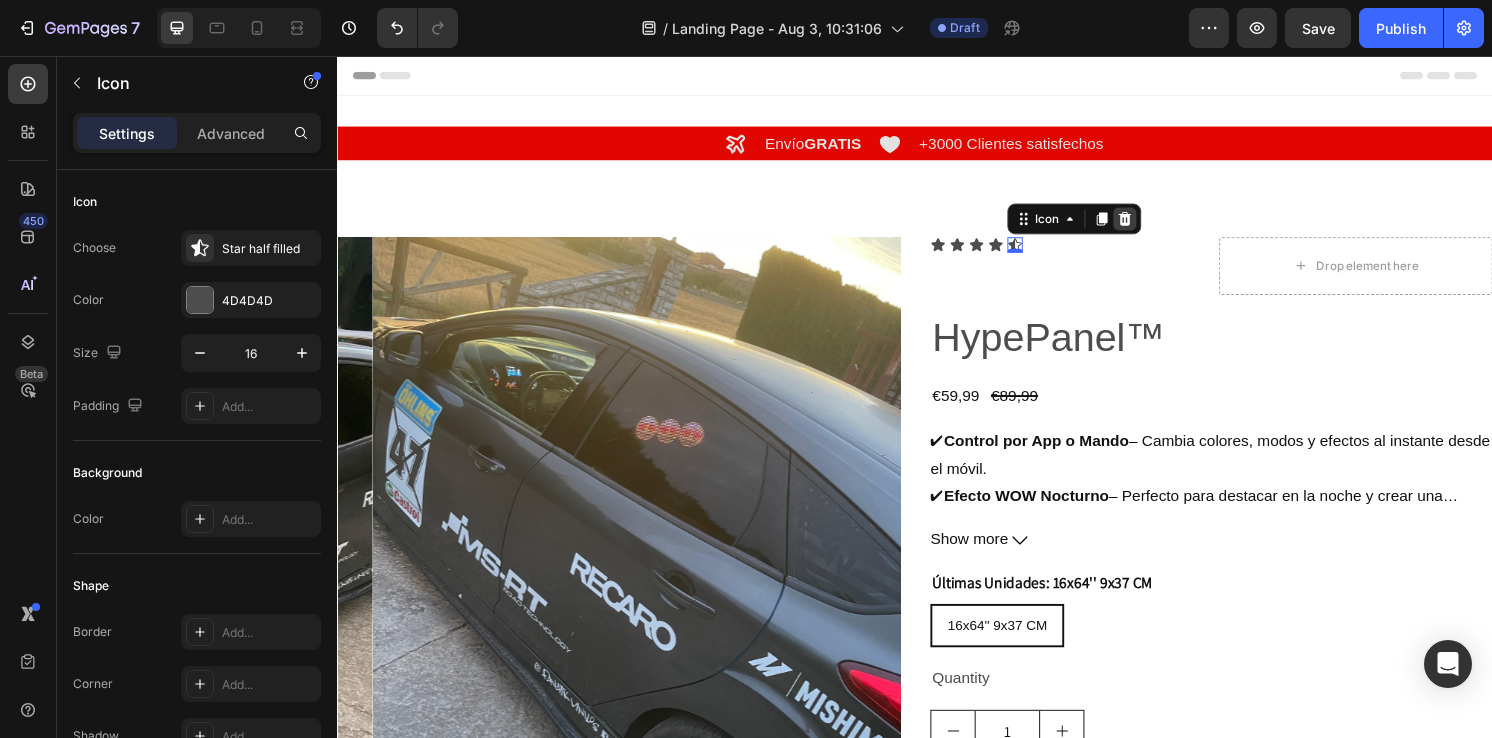 click 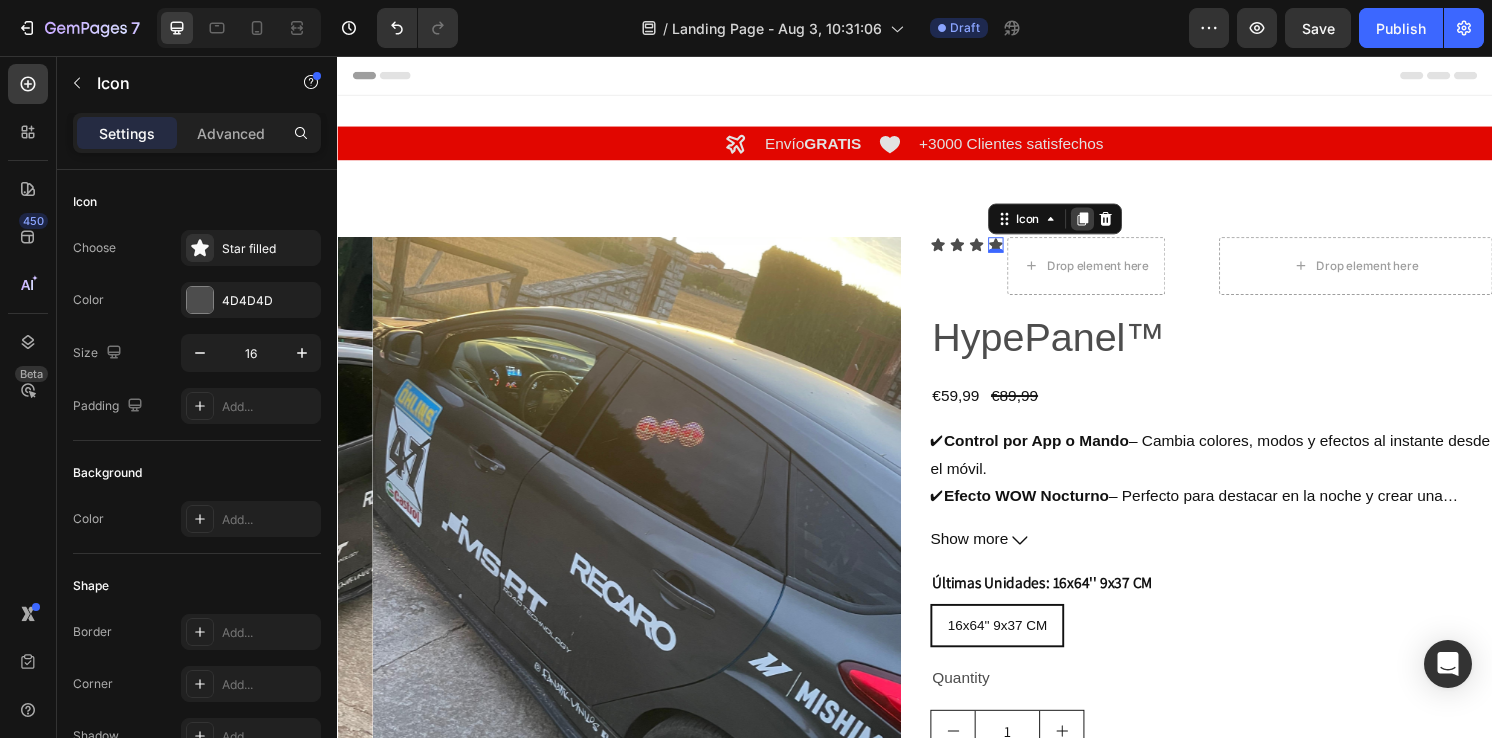 click 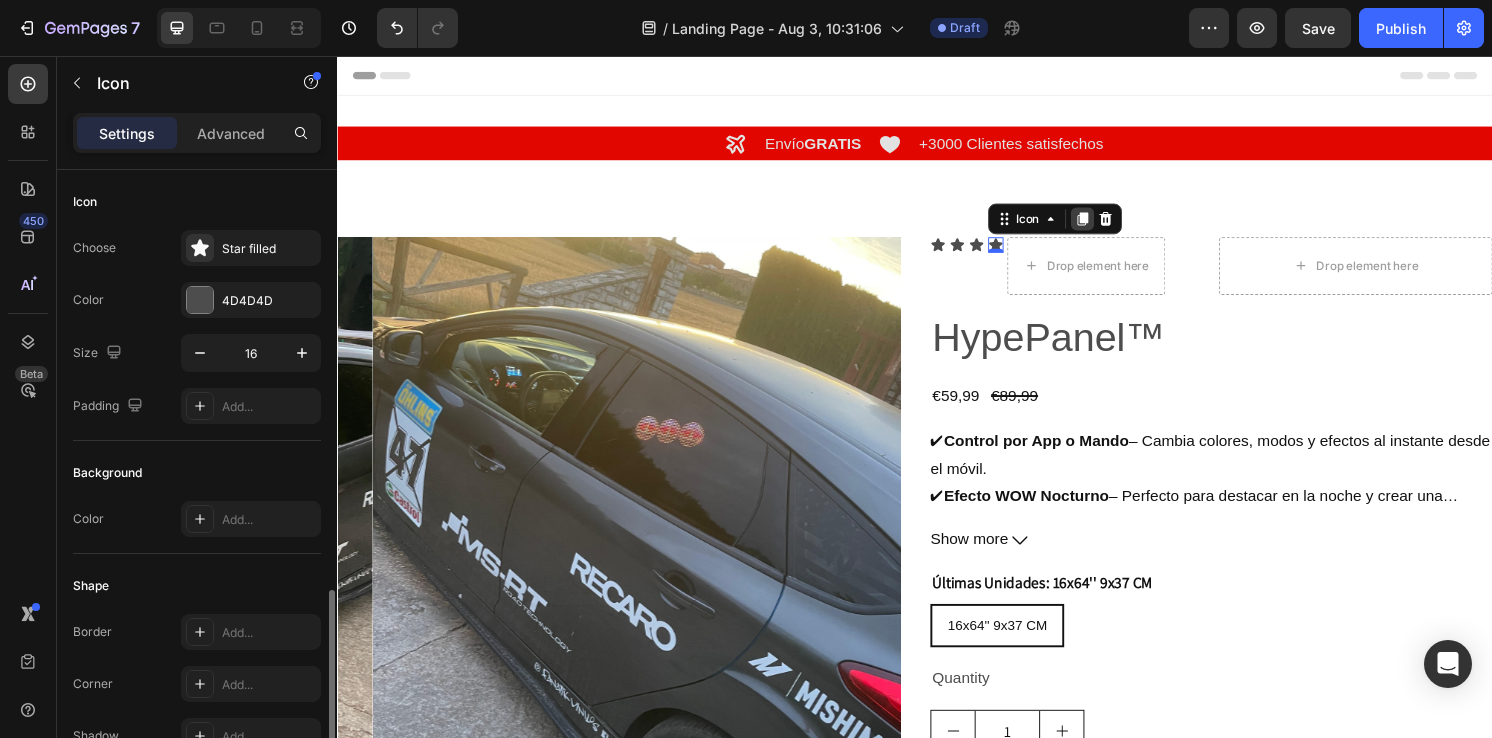 scroll, scrollTop: 244, scrollLeft: 0, axis: vertical 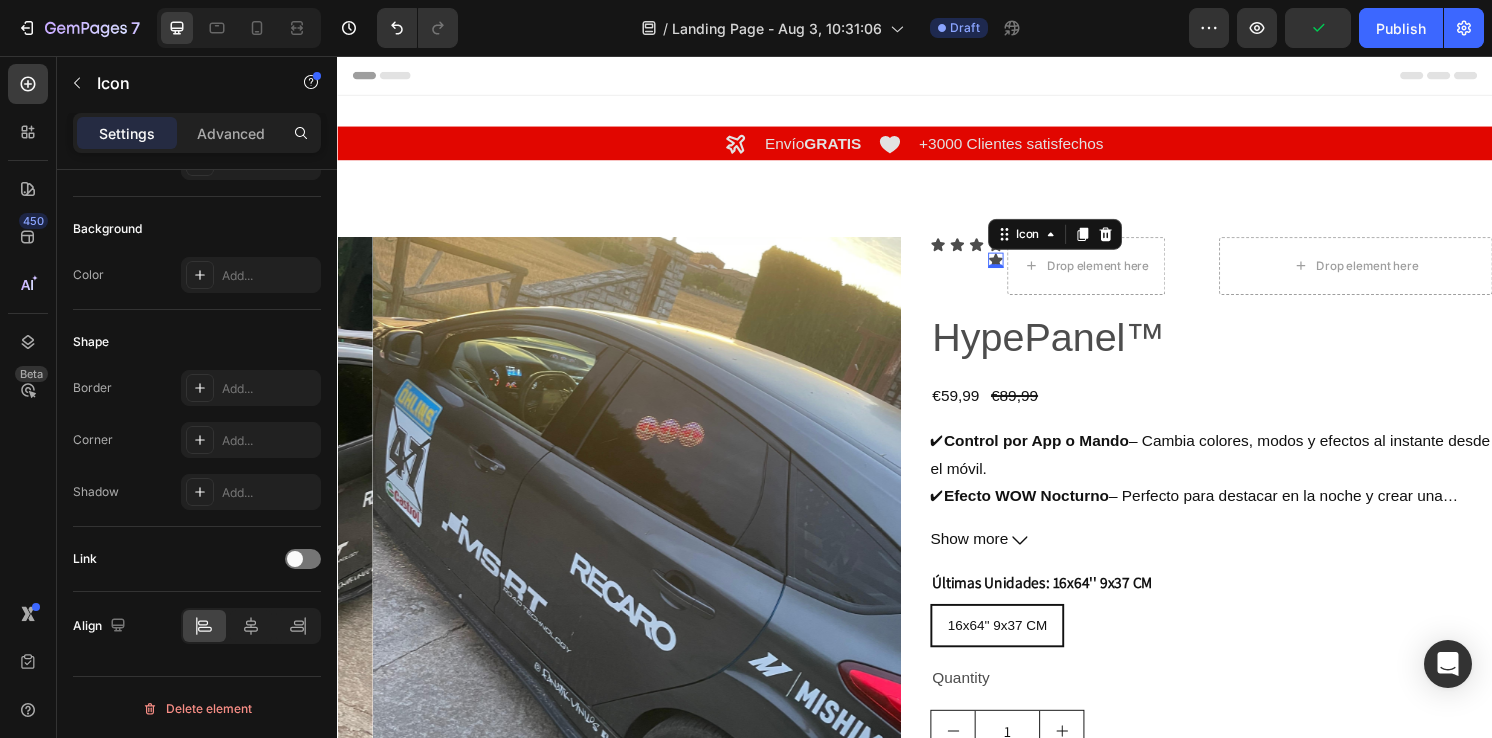 click on "Icon   0" at bounding box center (1021, 268) 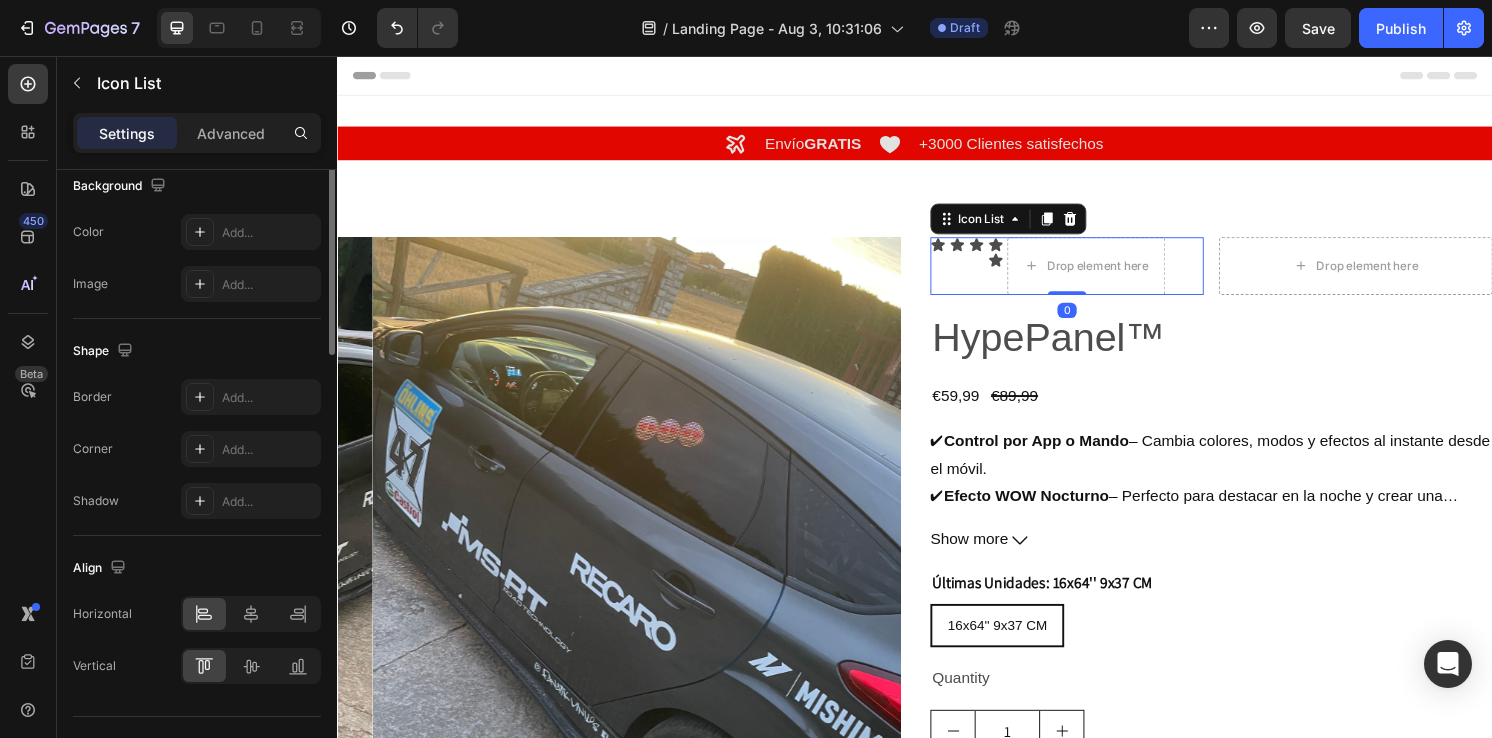 scroll, scrollTop: 0, scrollLeft: 0, axis: both 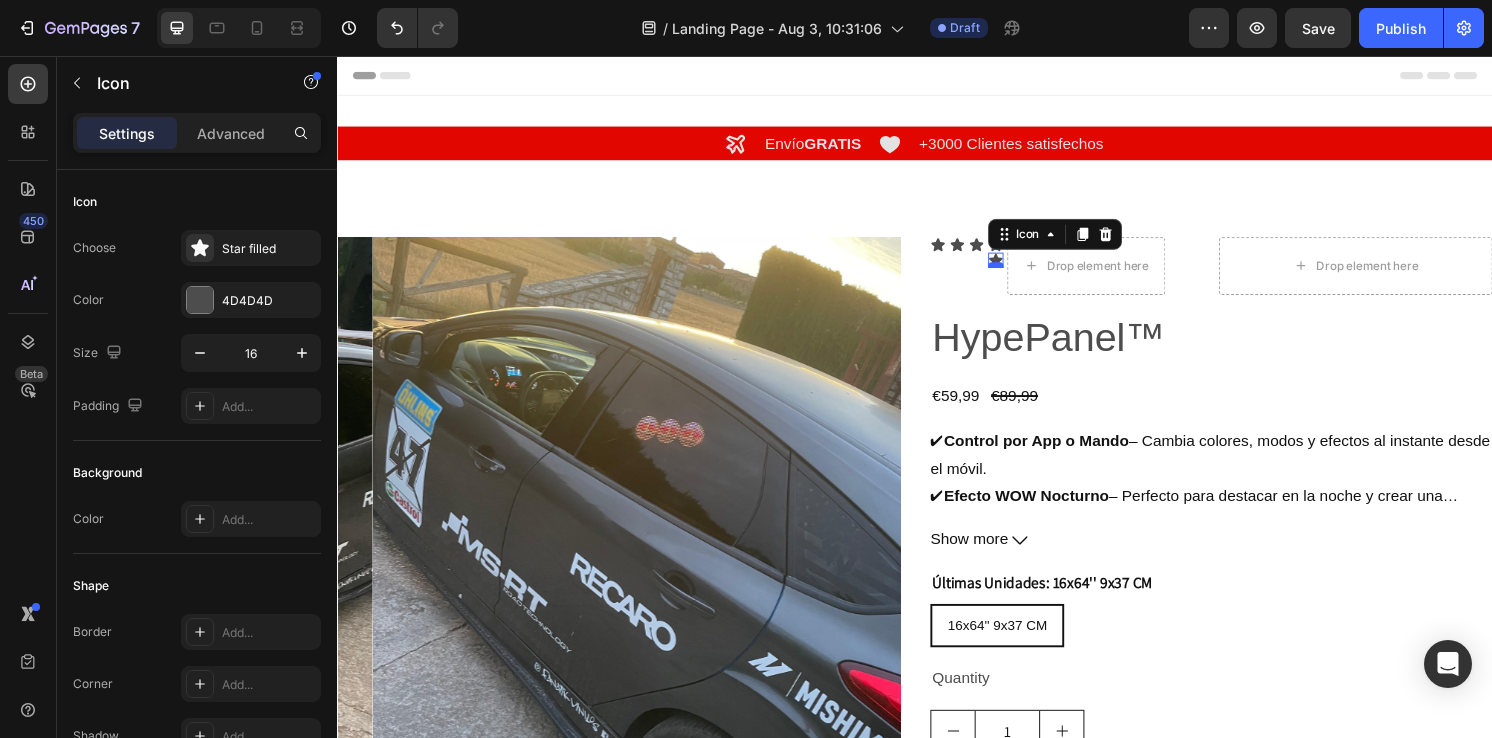 click on "0" at bounding box center [1021, 276] 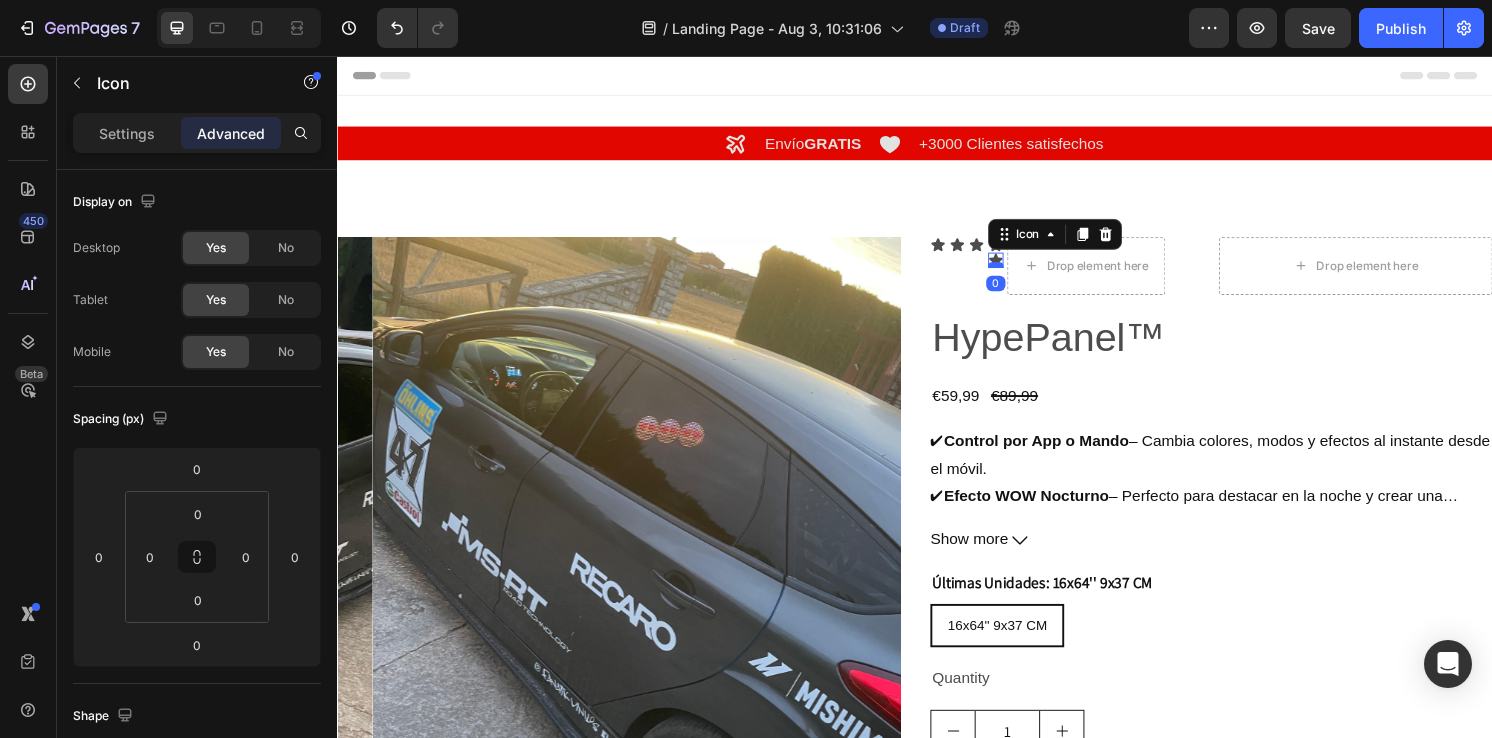 click at bounding box center [1021, 273] 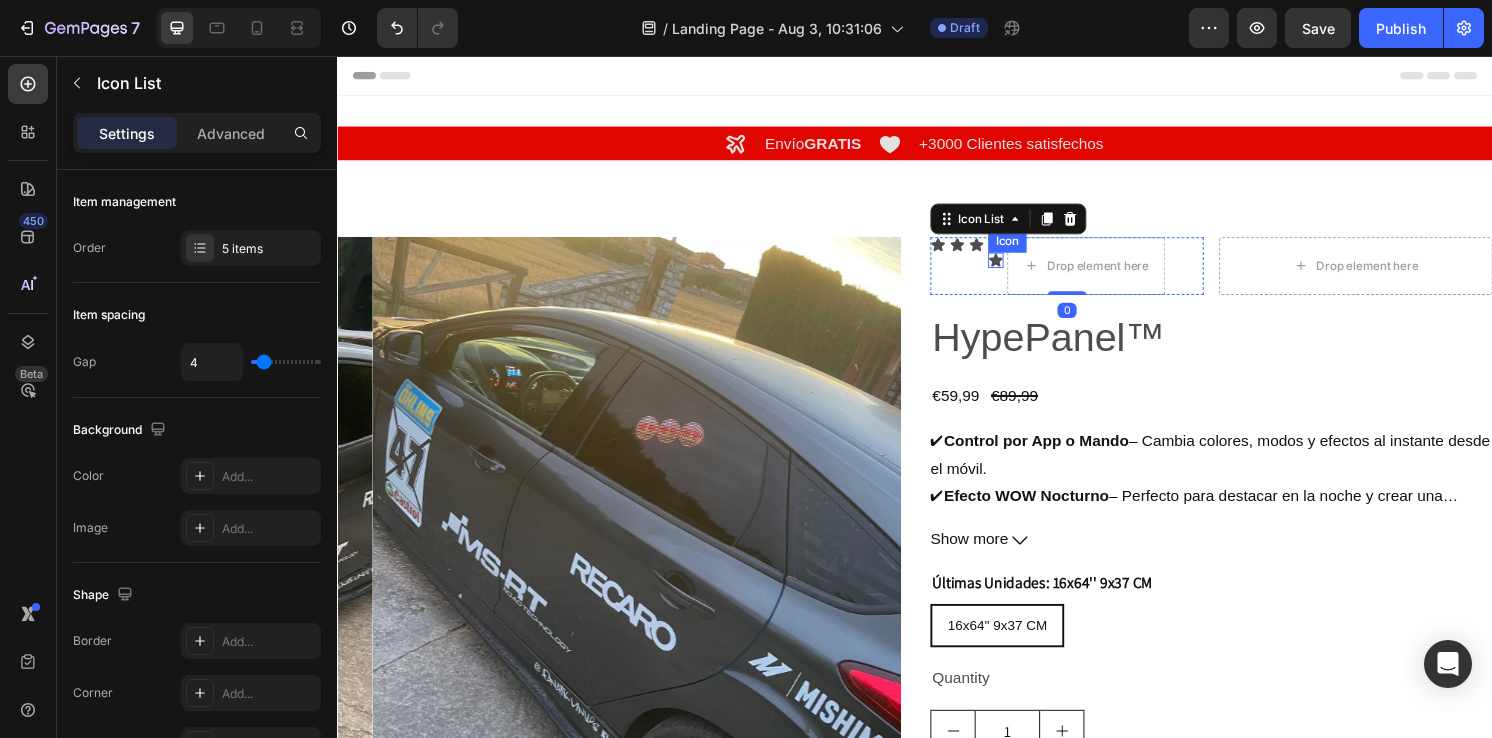 click 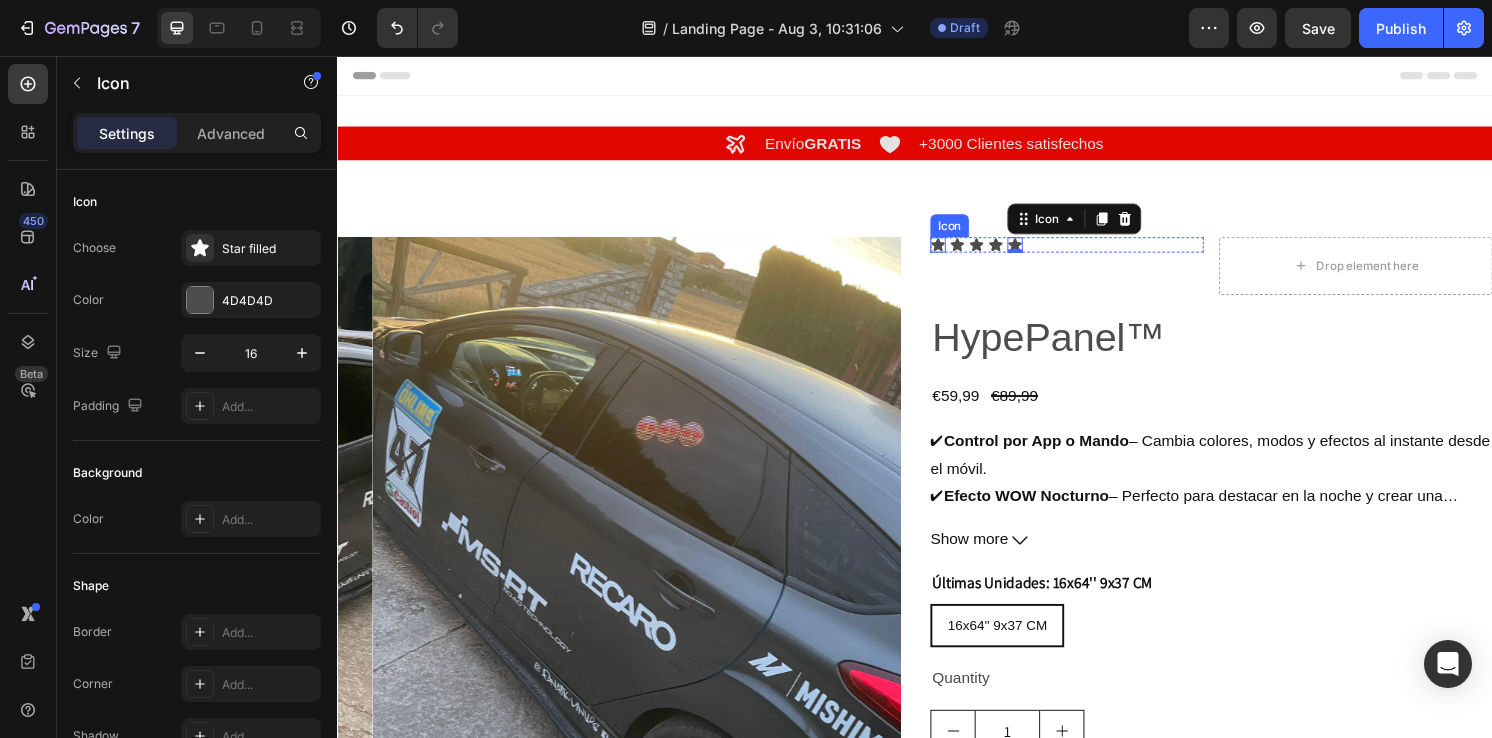 click on "Icon" at bounding box center (961, 252) 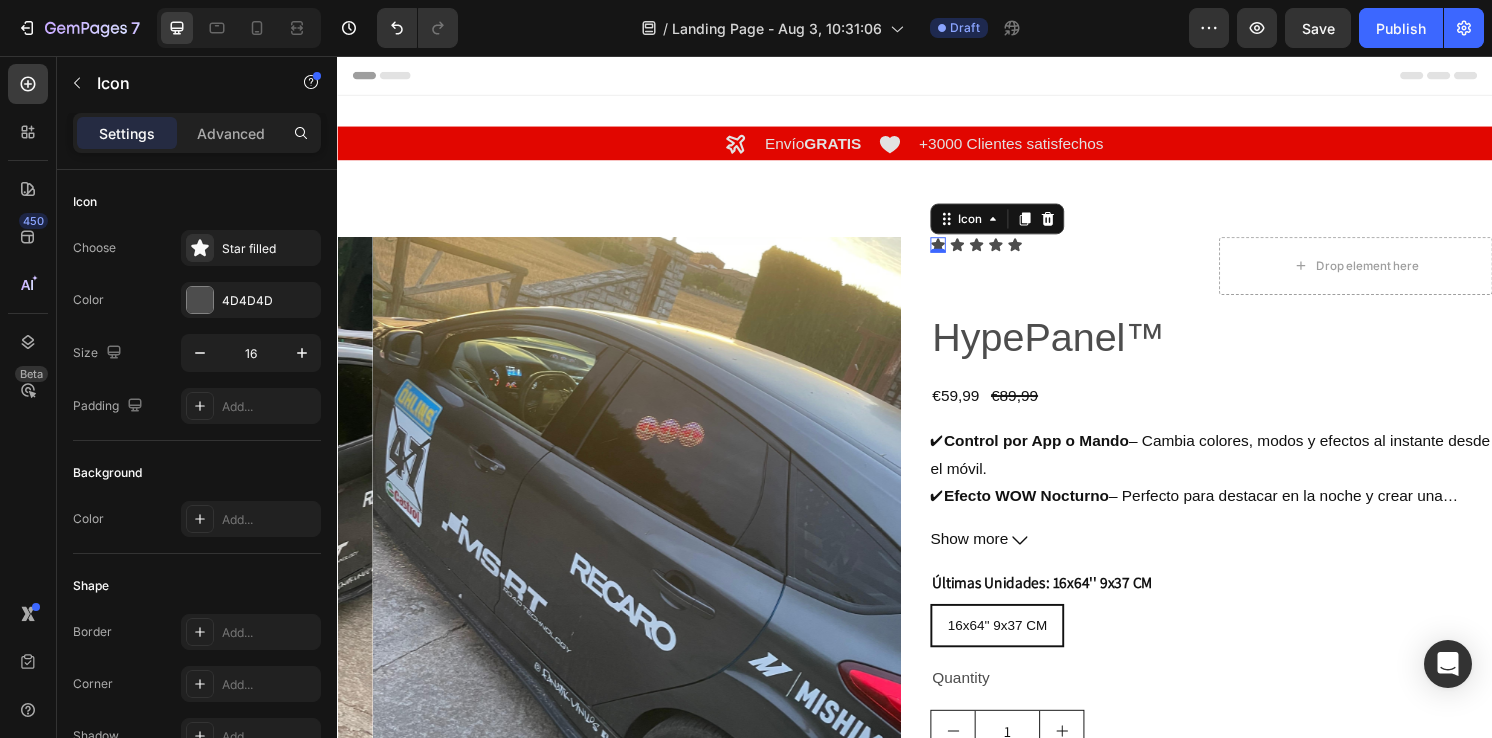 click on "0" at bounding box center [961, 260] 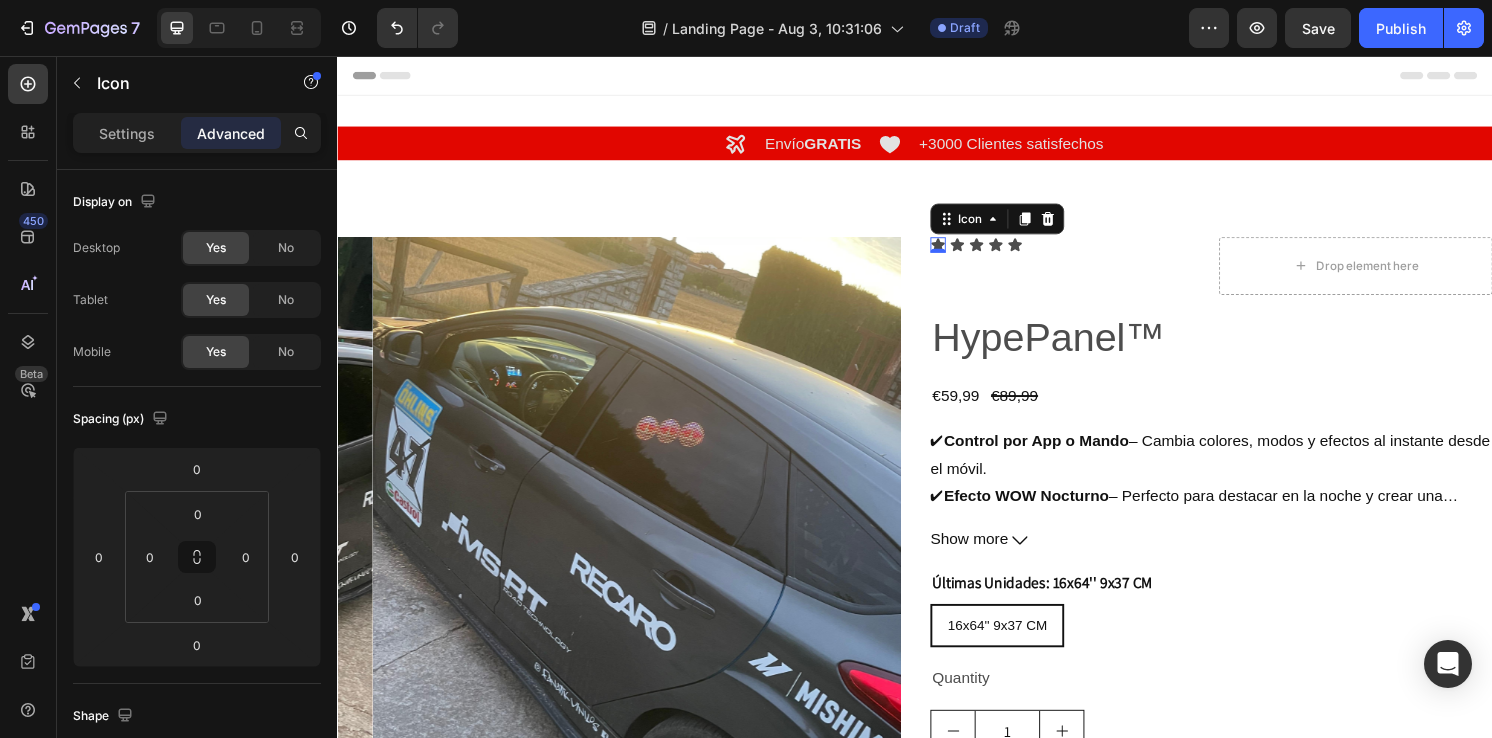 click on "0" at bounding box center [961, 260] 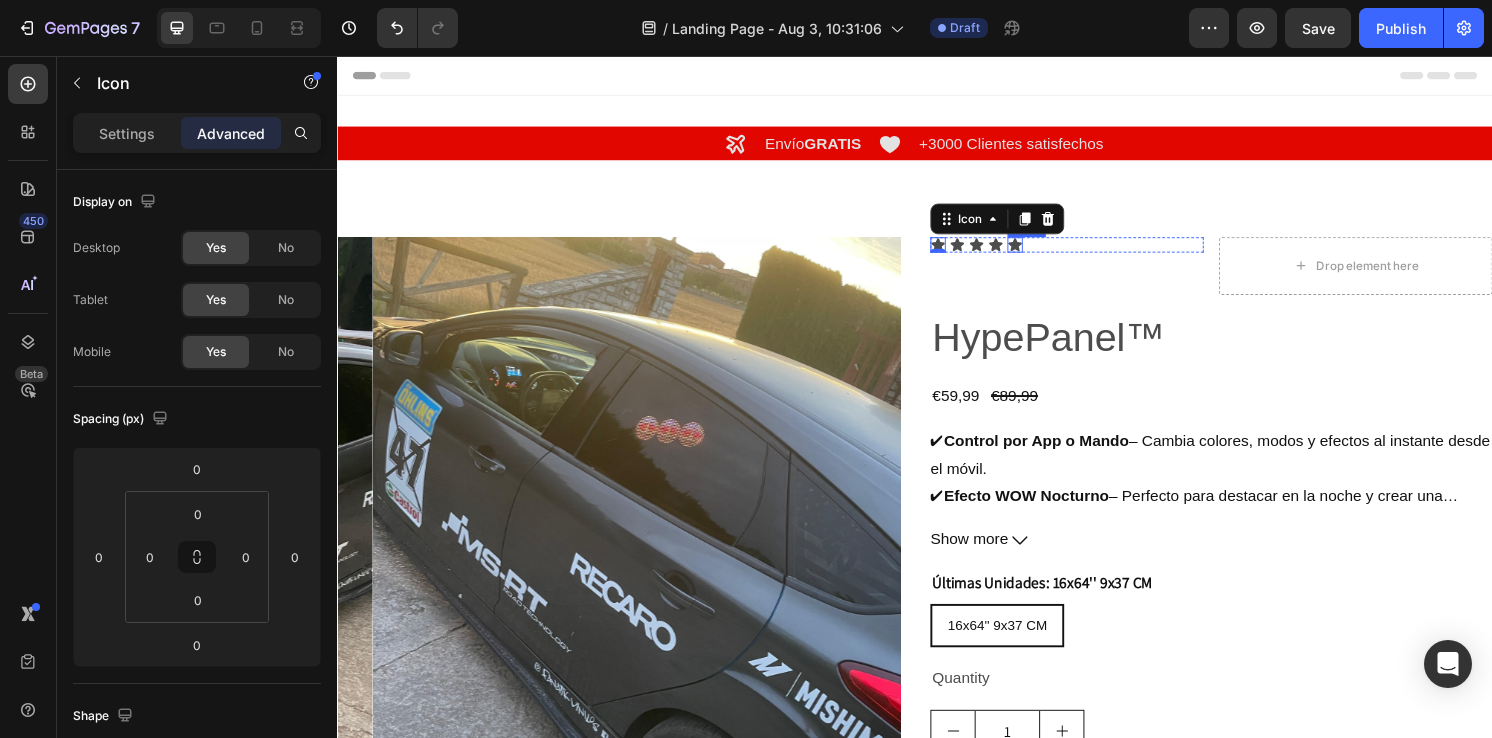 drag, startPoint x: 954, startPoint y: 252, endPoint x: 1043, endPoint y: 253, distance: 89.005615 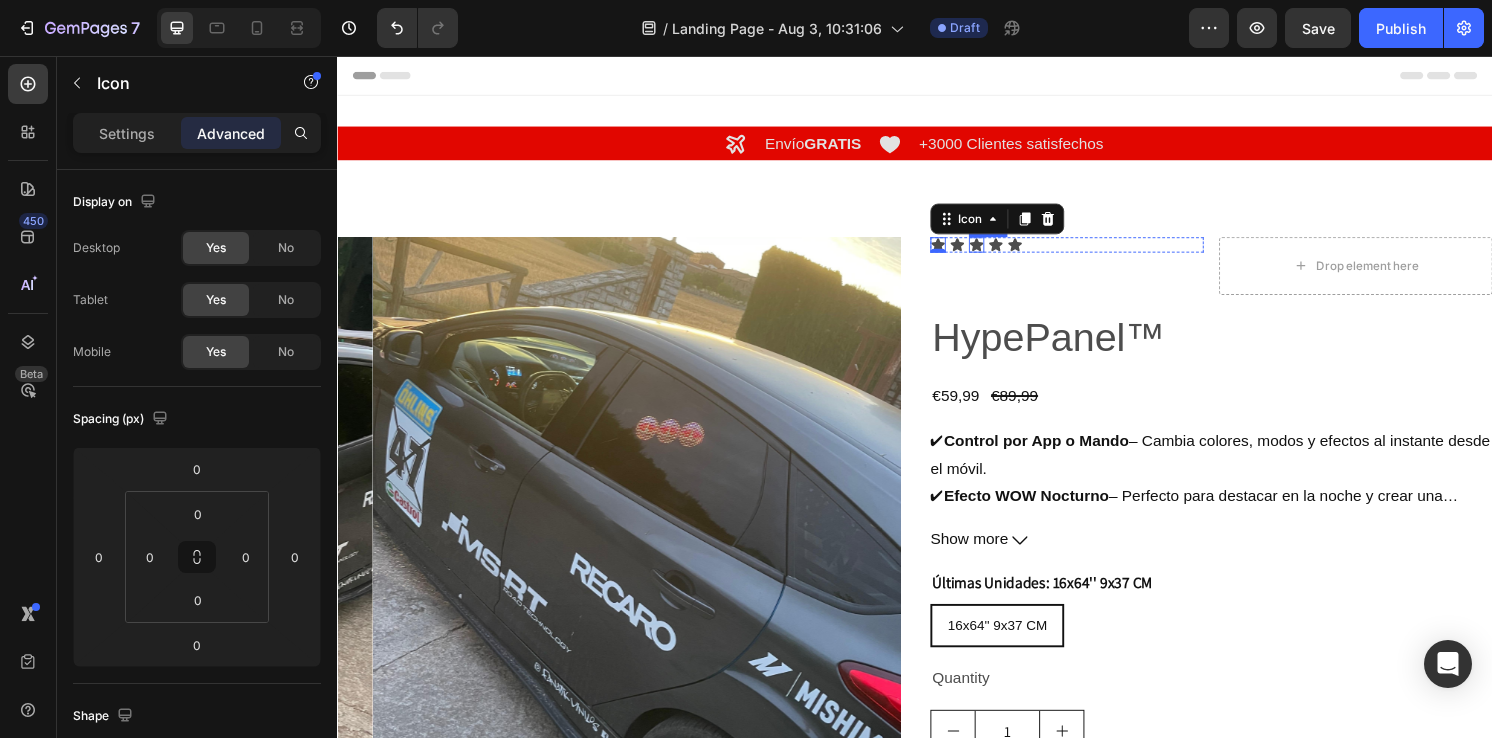 click on "Icon" at bounding box center (1001, 252) 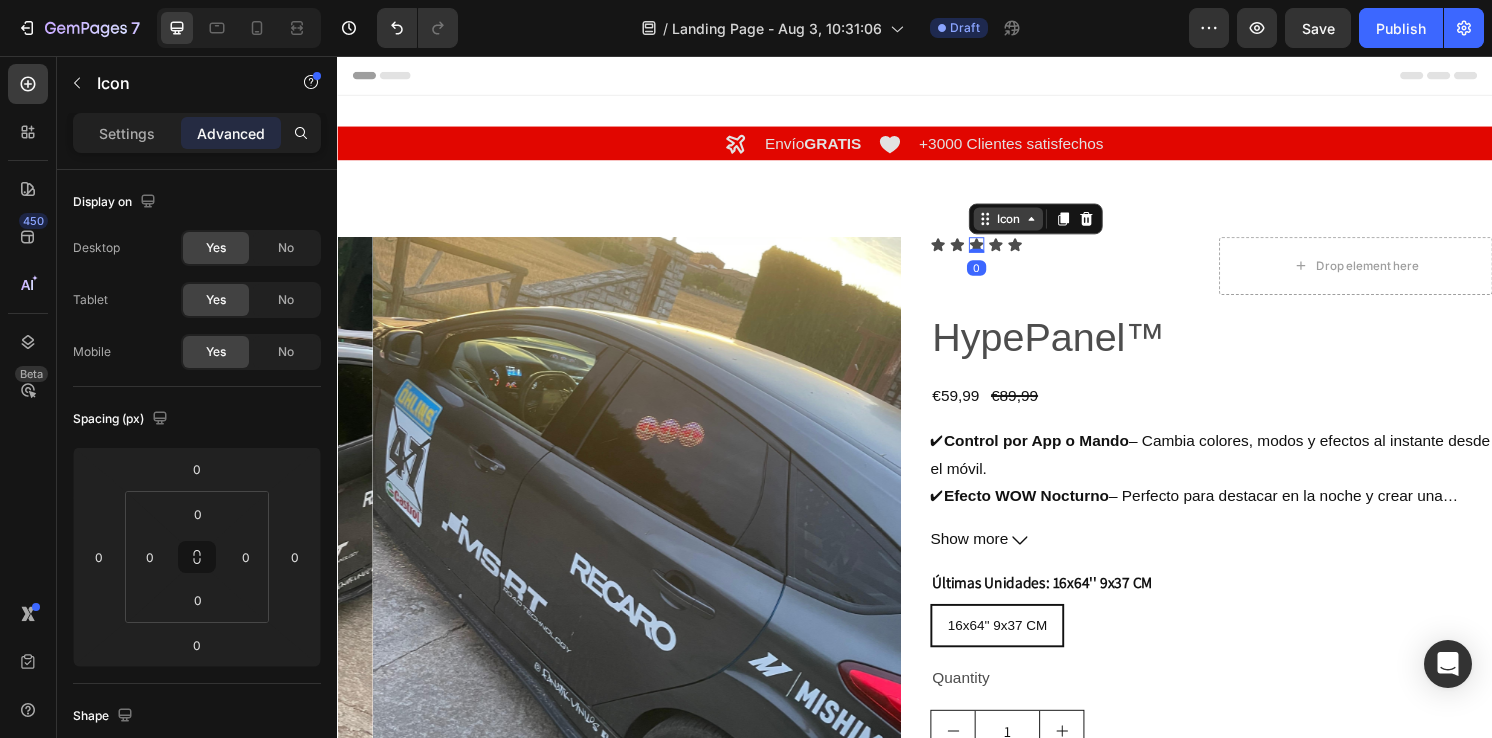 click on "Icon" at bounding box center (1034, 225) 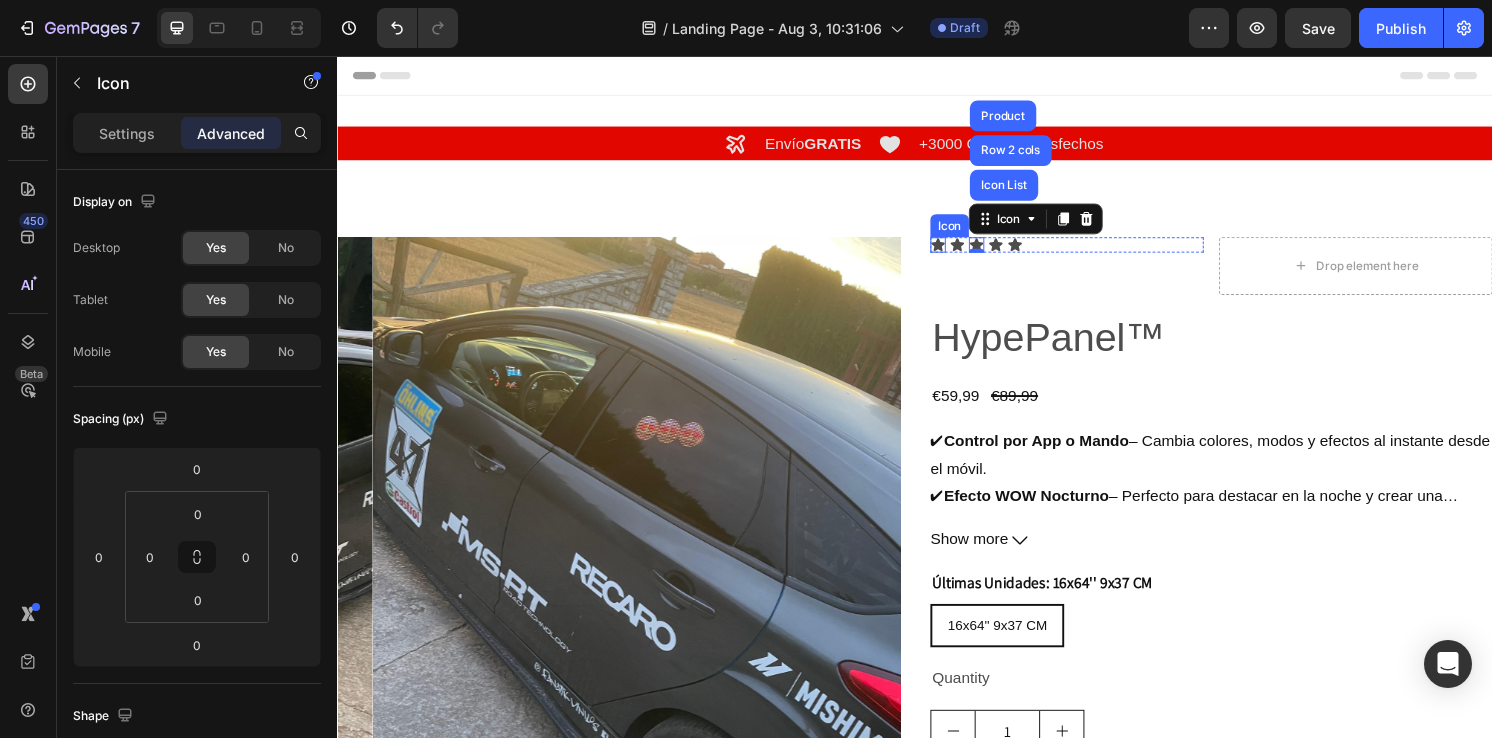 click on "Icon" at bounding box center [961, 252] 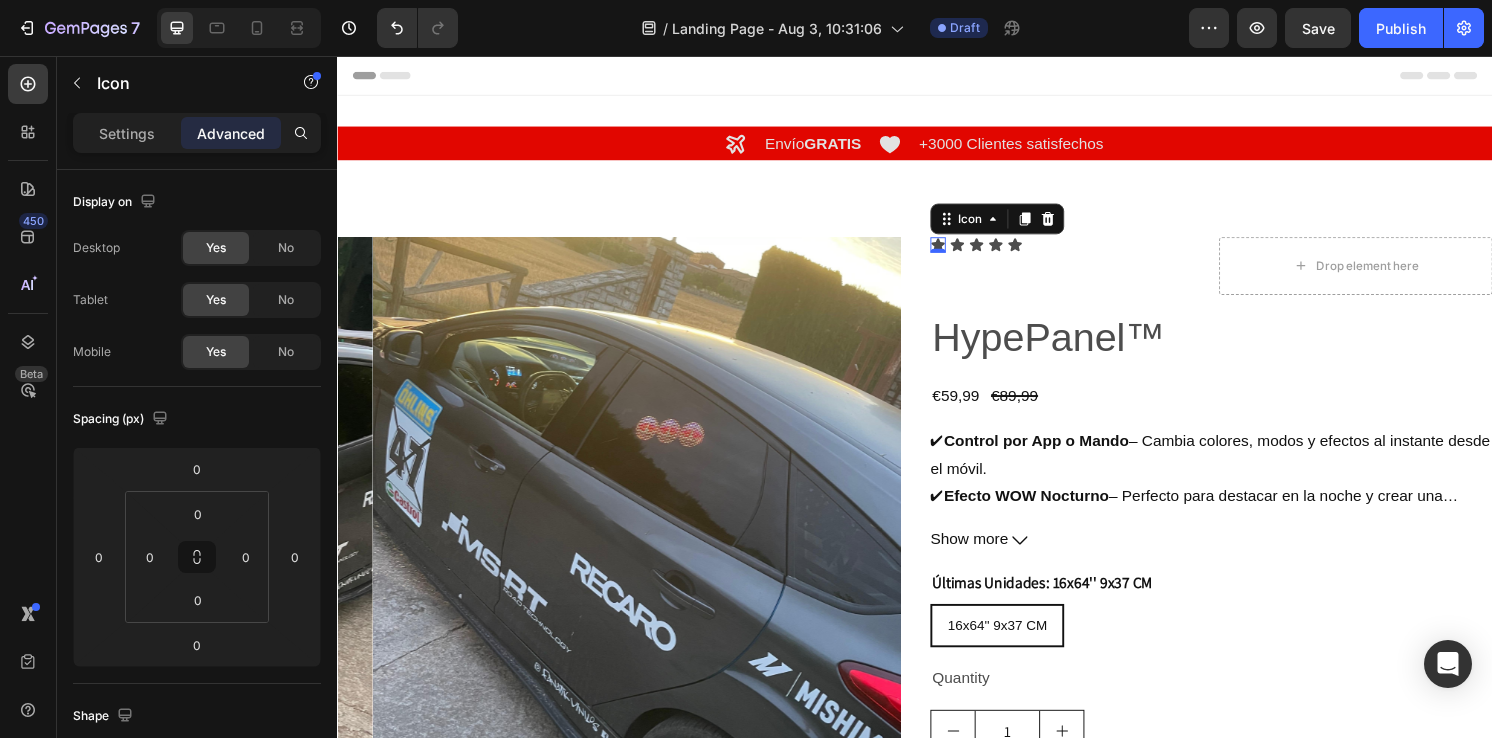 click on "0" at bounding box center (961, 260) 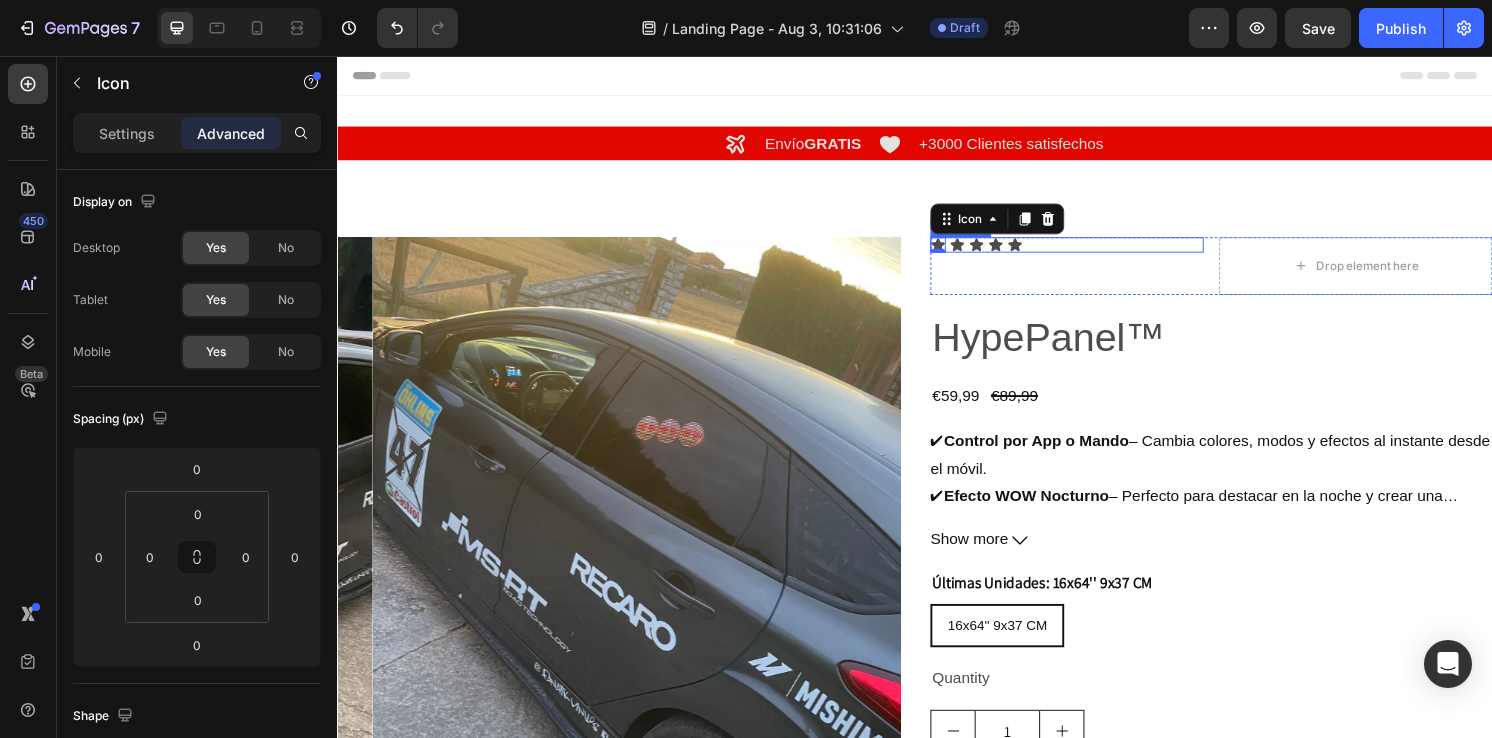 drag, startPoint x: 954, startPoint y: 252, endPoint x: 1047, endPoint y: 252, distance: 93 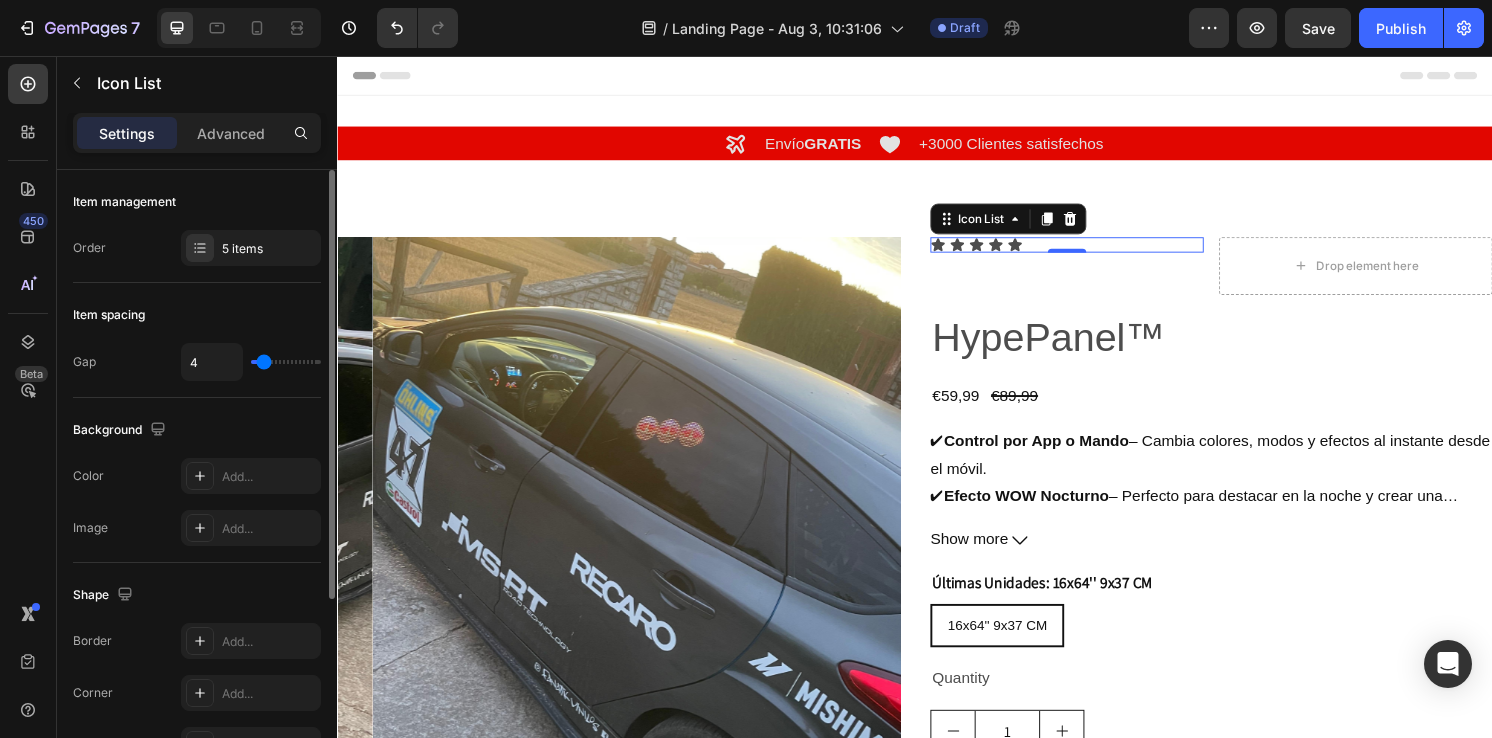 scroll, scrollTop: 0, scrollLeft: 0, axis: both 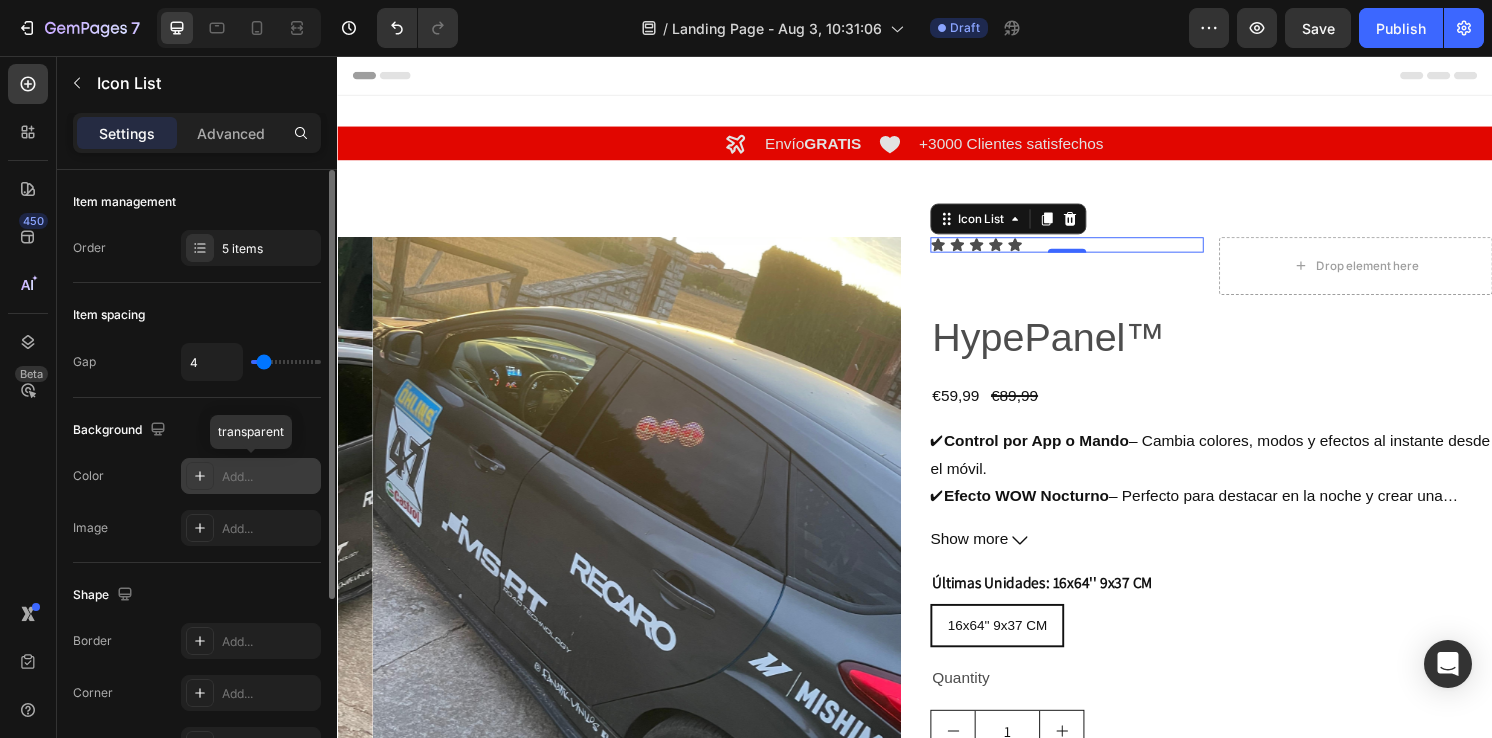 click at bounding box center [200, 476] 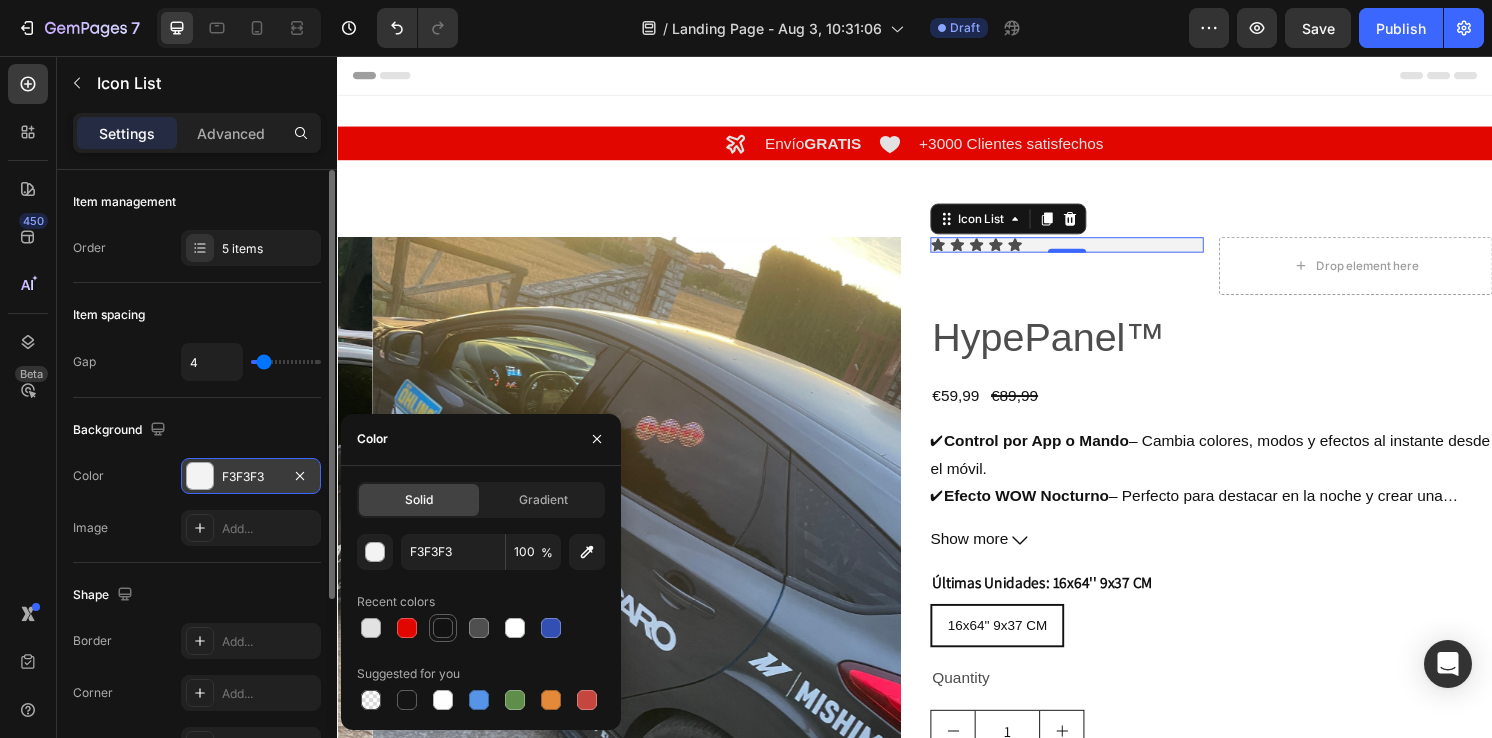 click at bounding box center (443, 628) 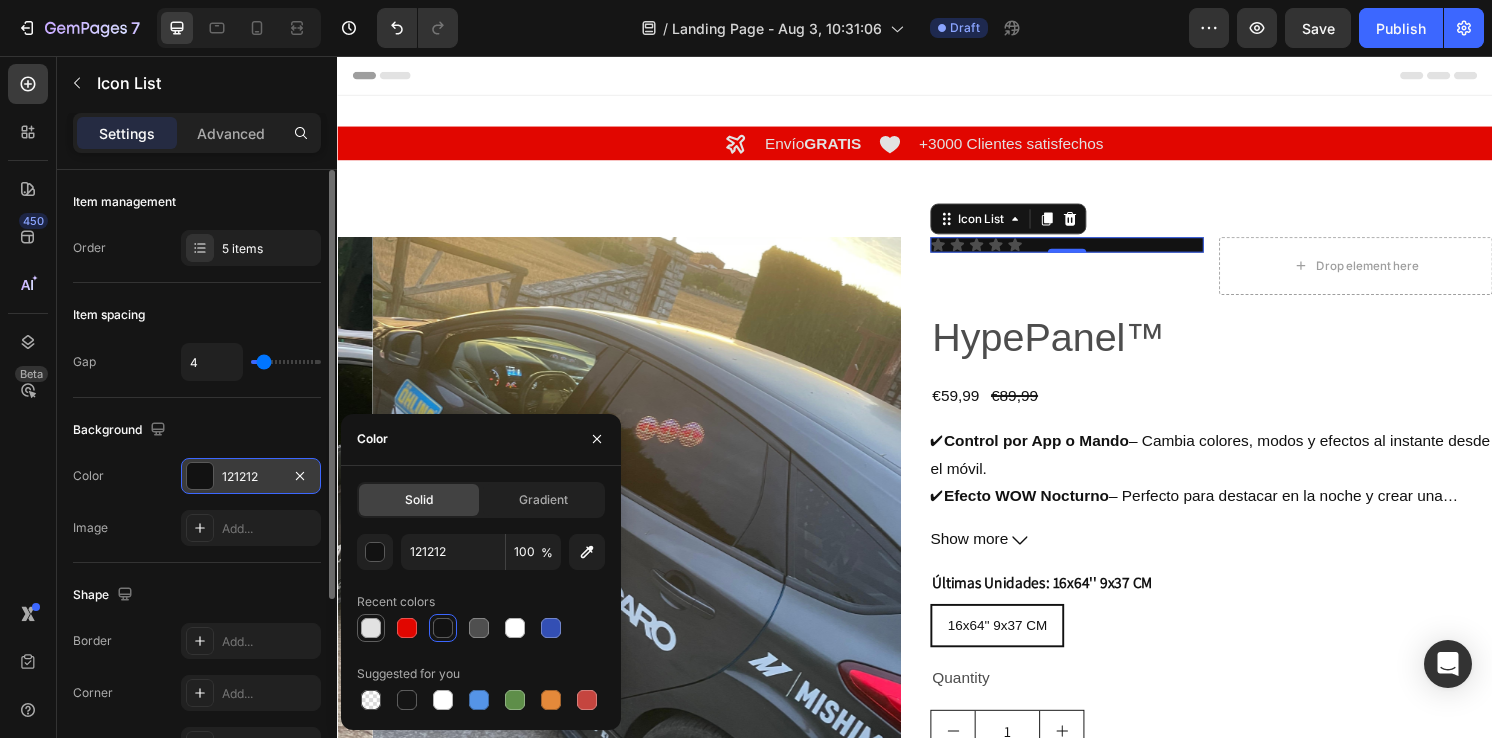 click at bounding box center (371, 628) 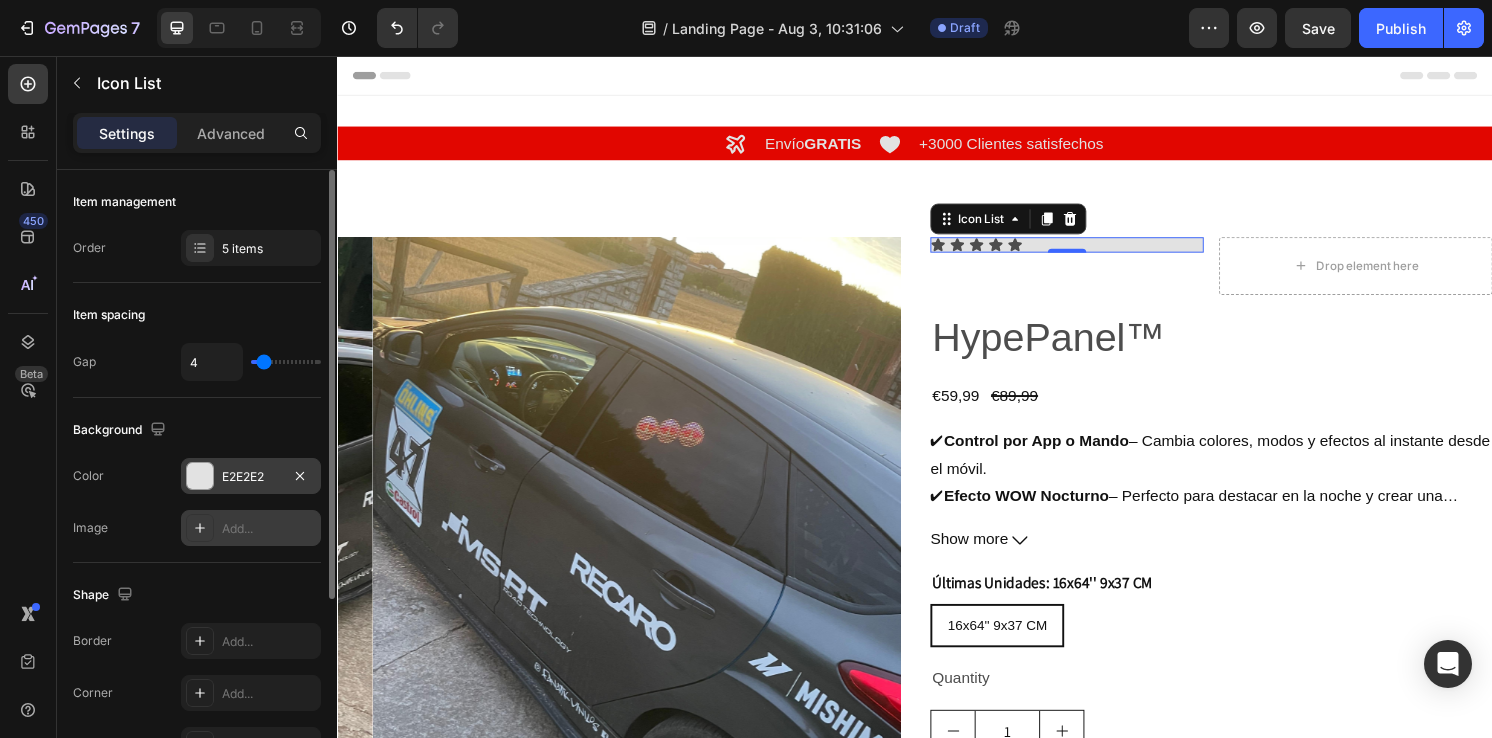 click on "Add..." at bounding box center (269, 529) 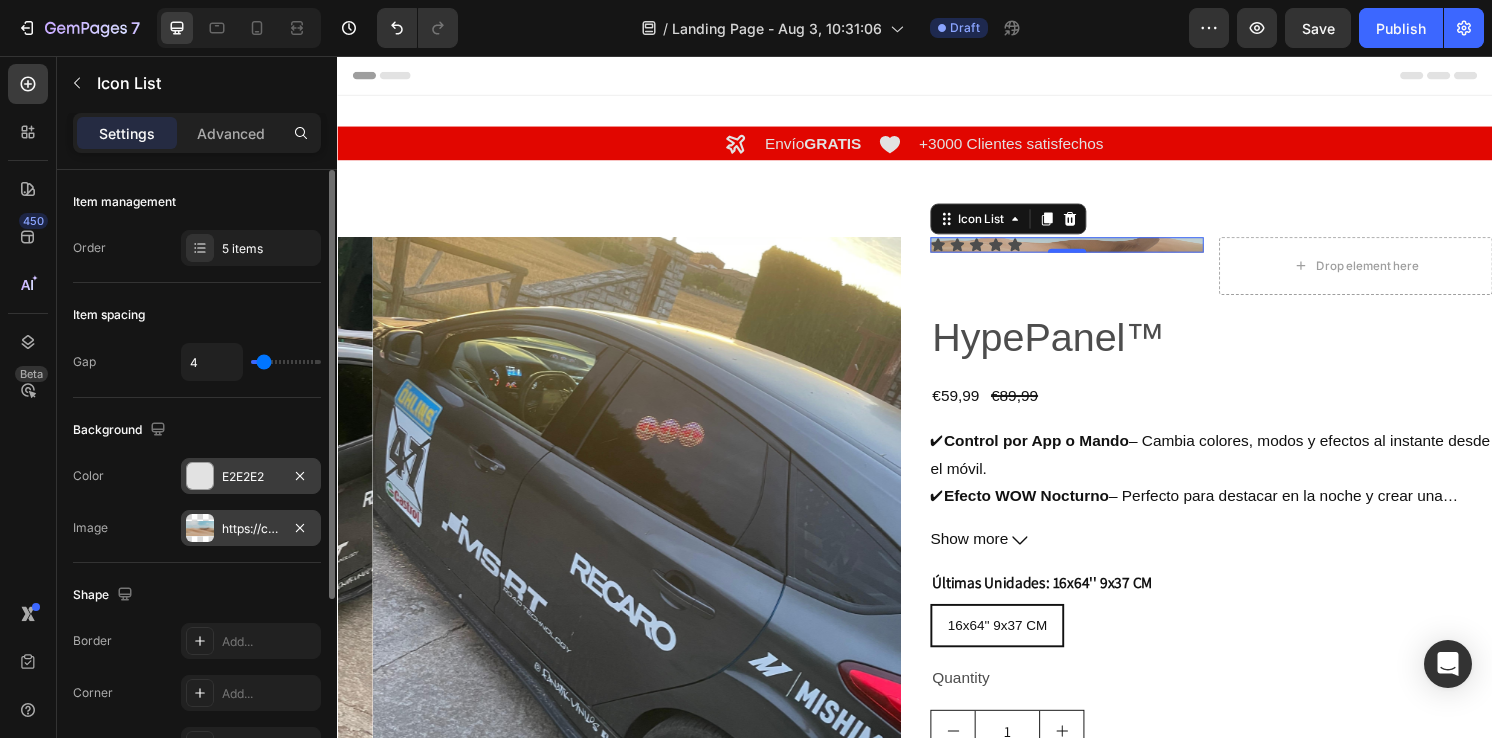 click on "Background" at bounding box center (197, 430) 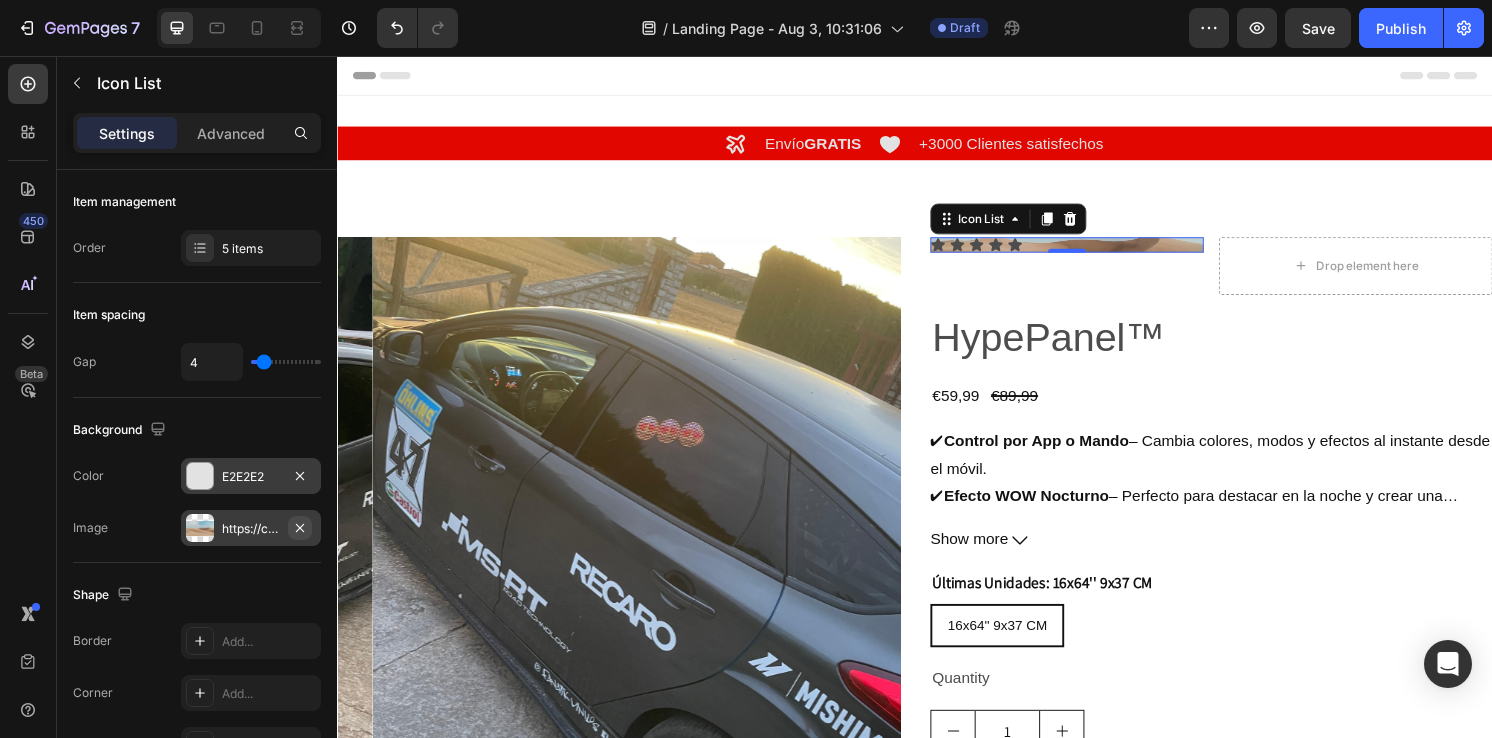click 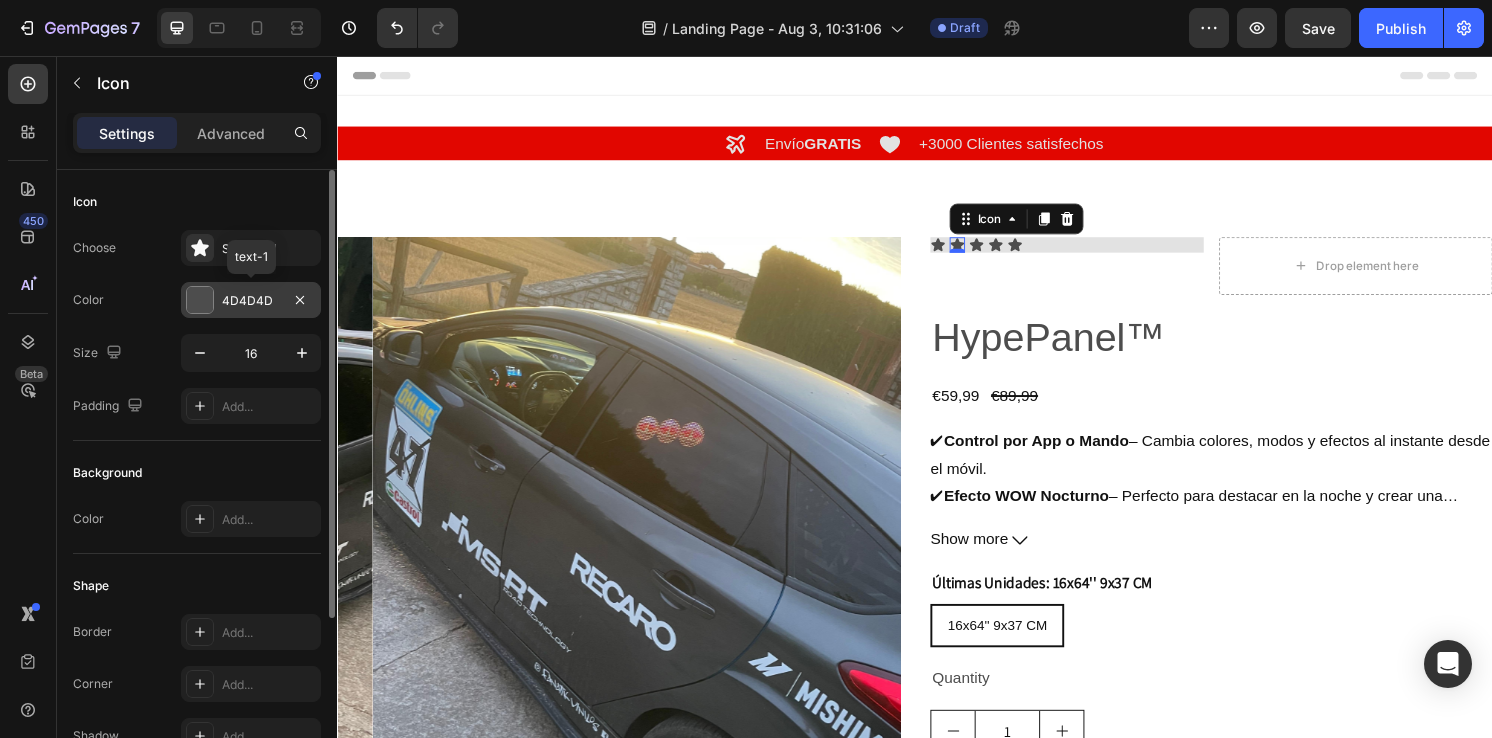 click on "4D4D4D" at bounding box center [251, 301] 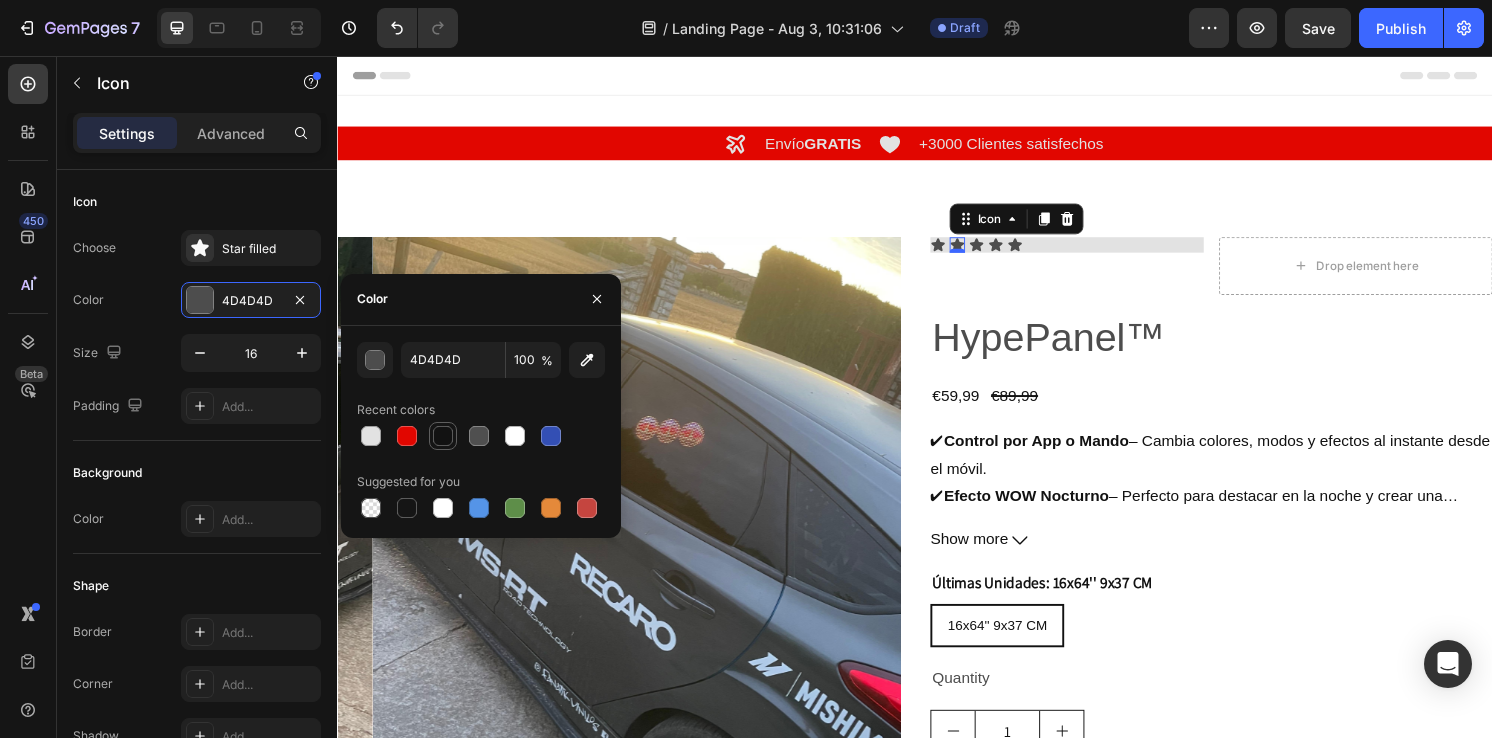 click at bounding box center (443, 436) 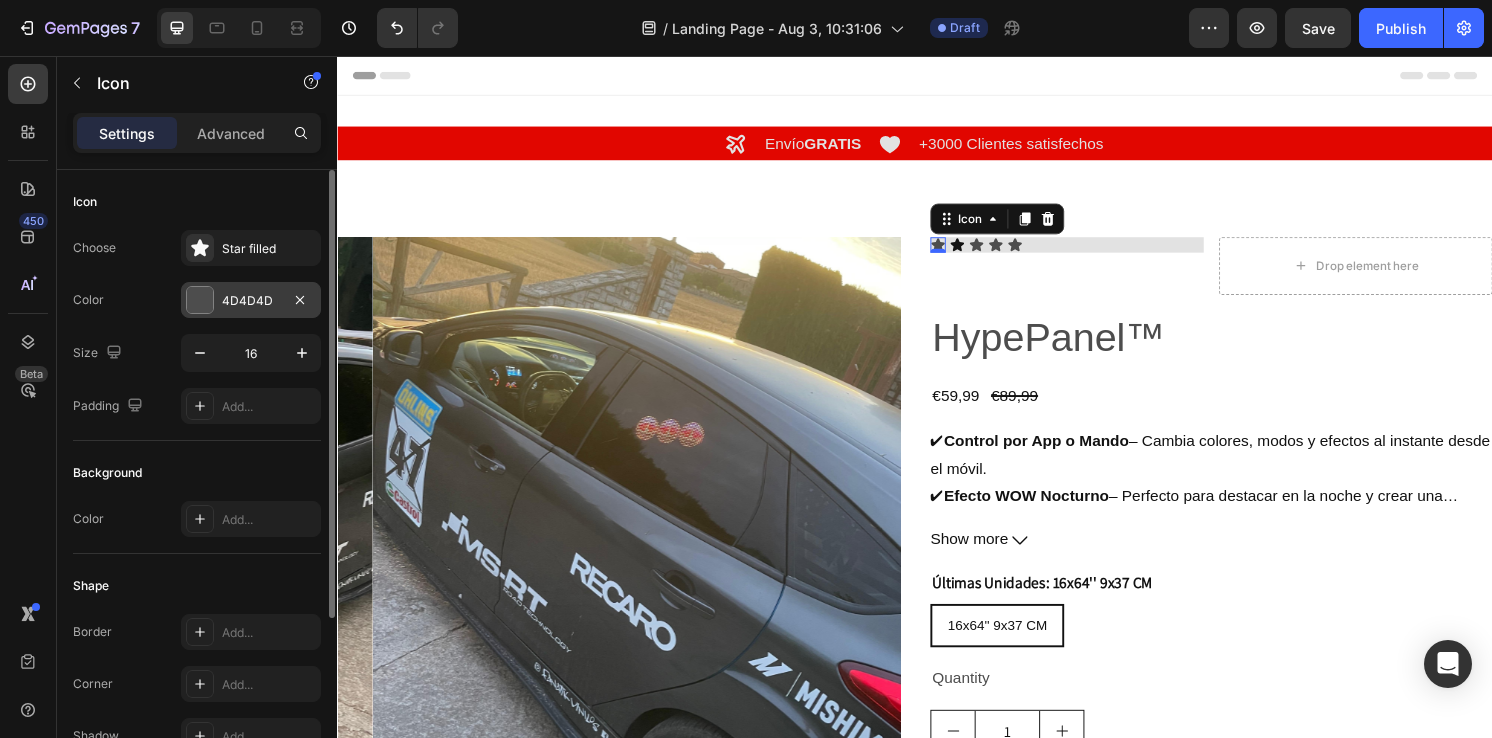 click on "4D4D4D" at bounding box center [251, 301] 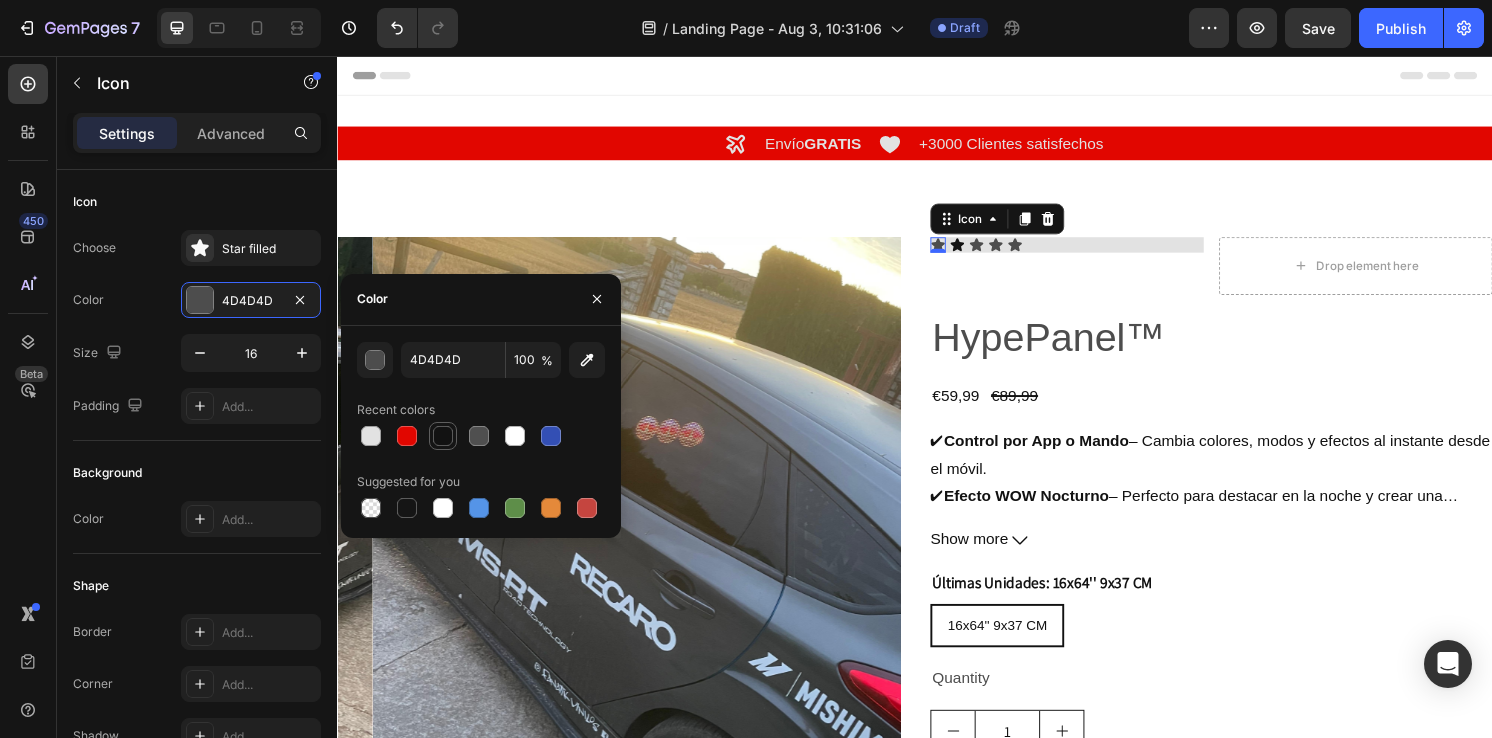 click at bounding box center (443, 436) 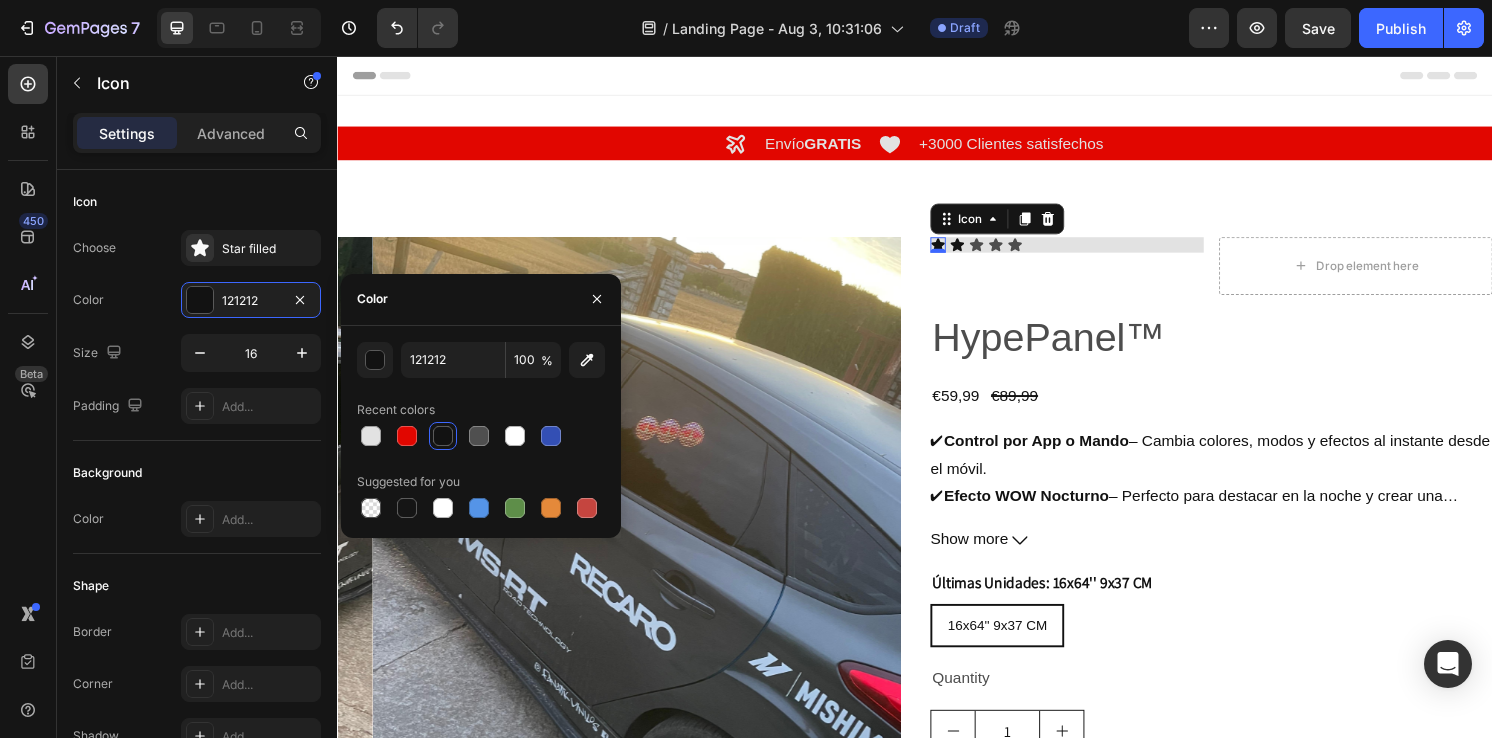click at bounding box center (443, 436) 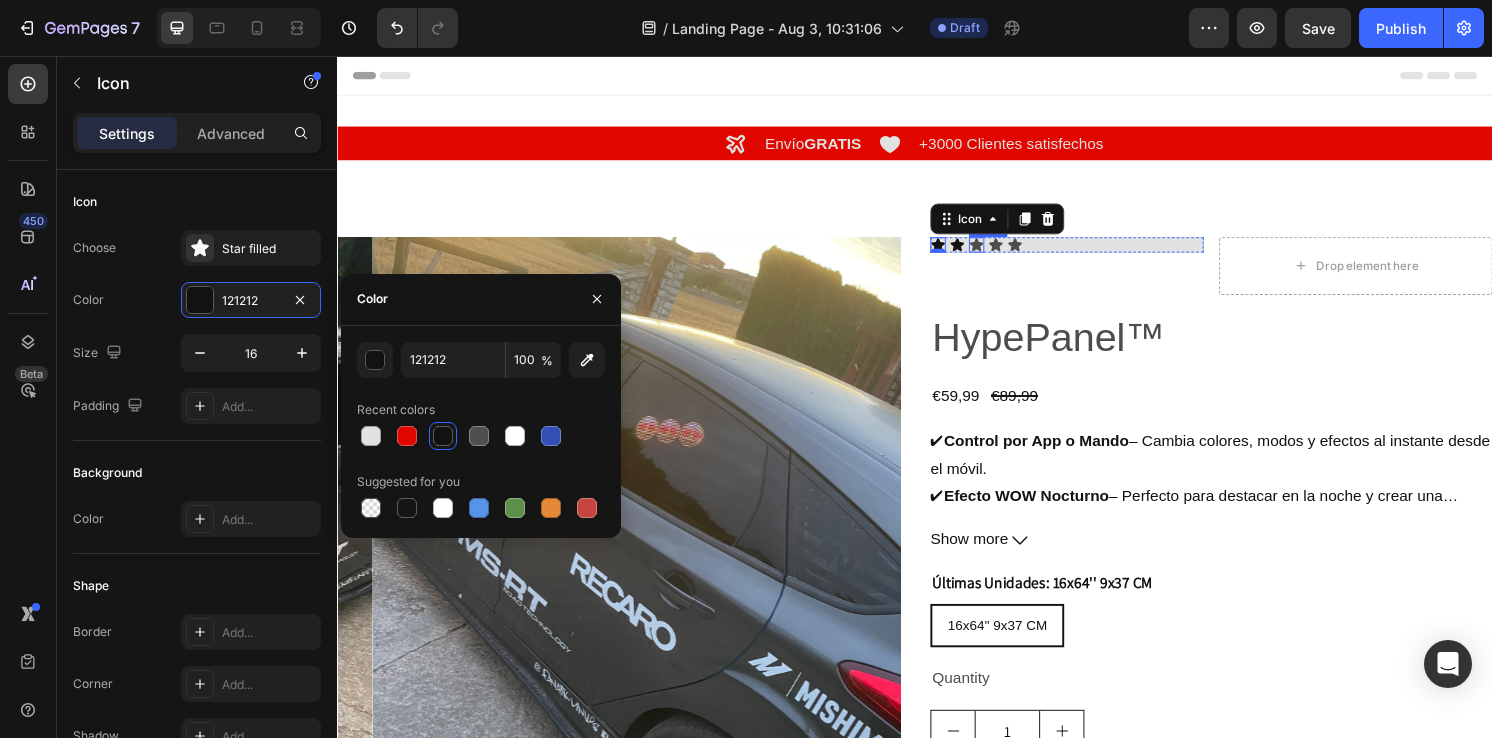 click 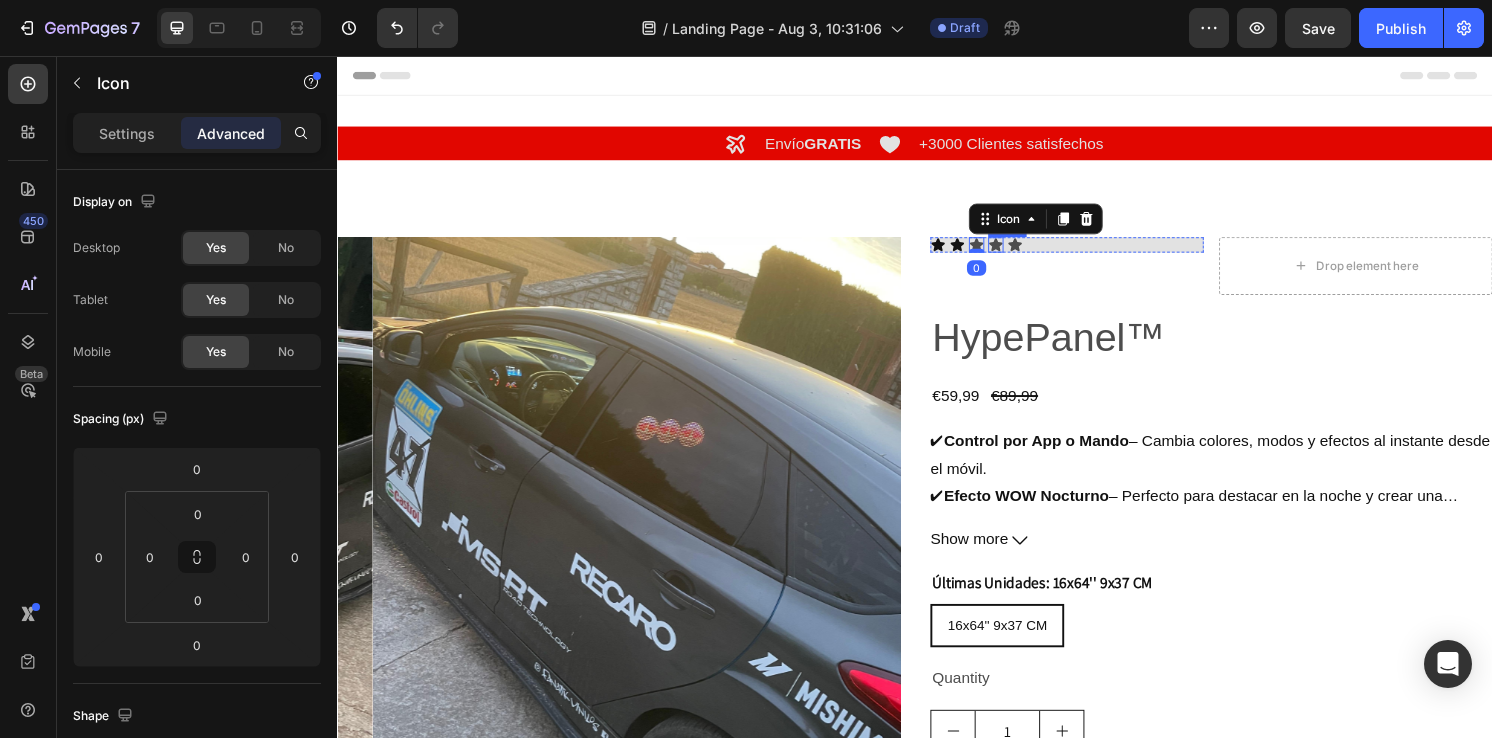 click on "Icon" at bounding box center (1021, 252) 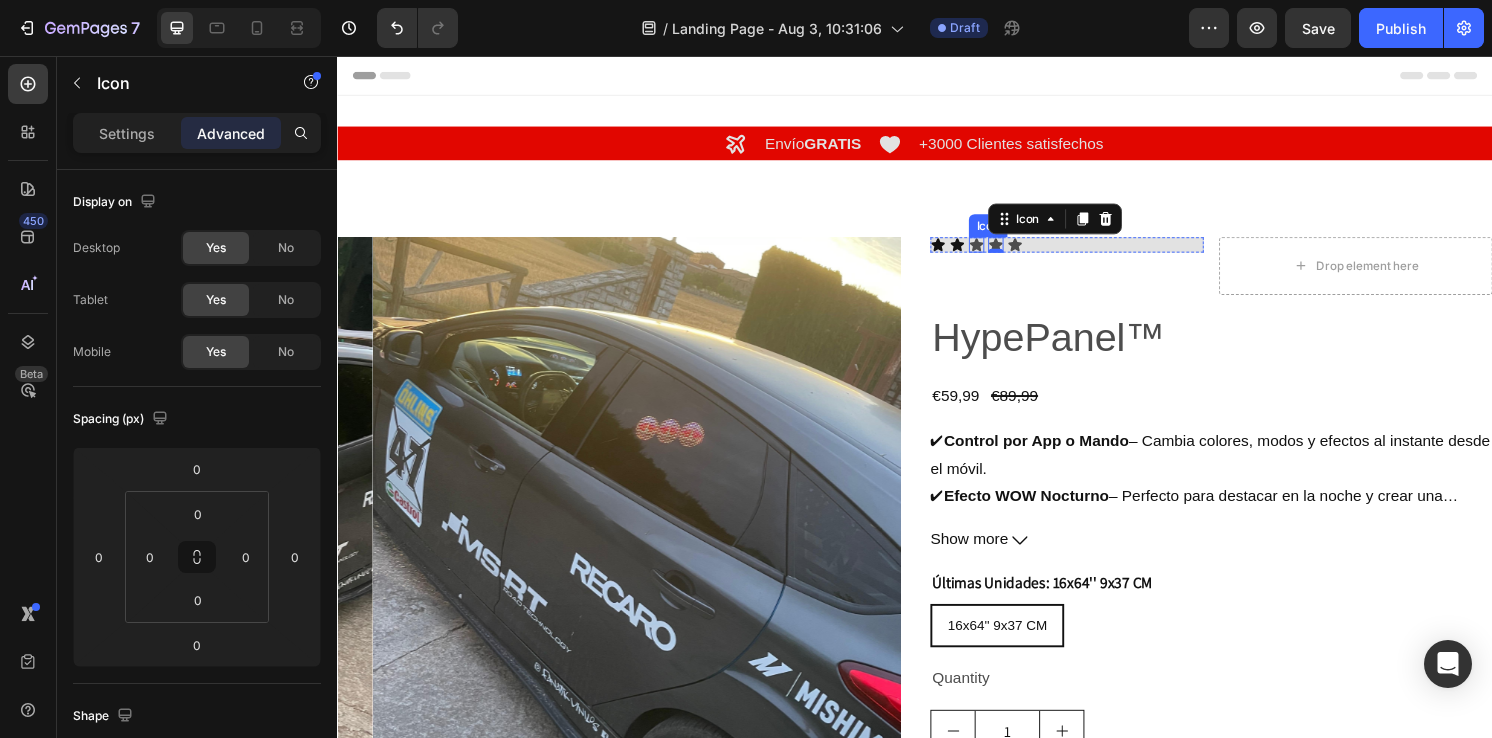 click 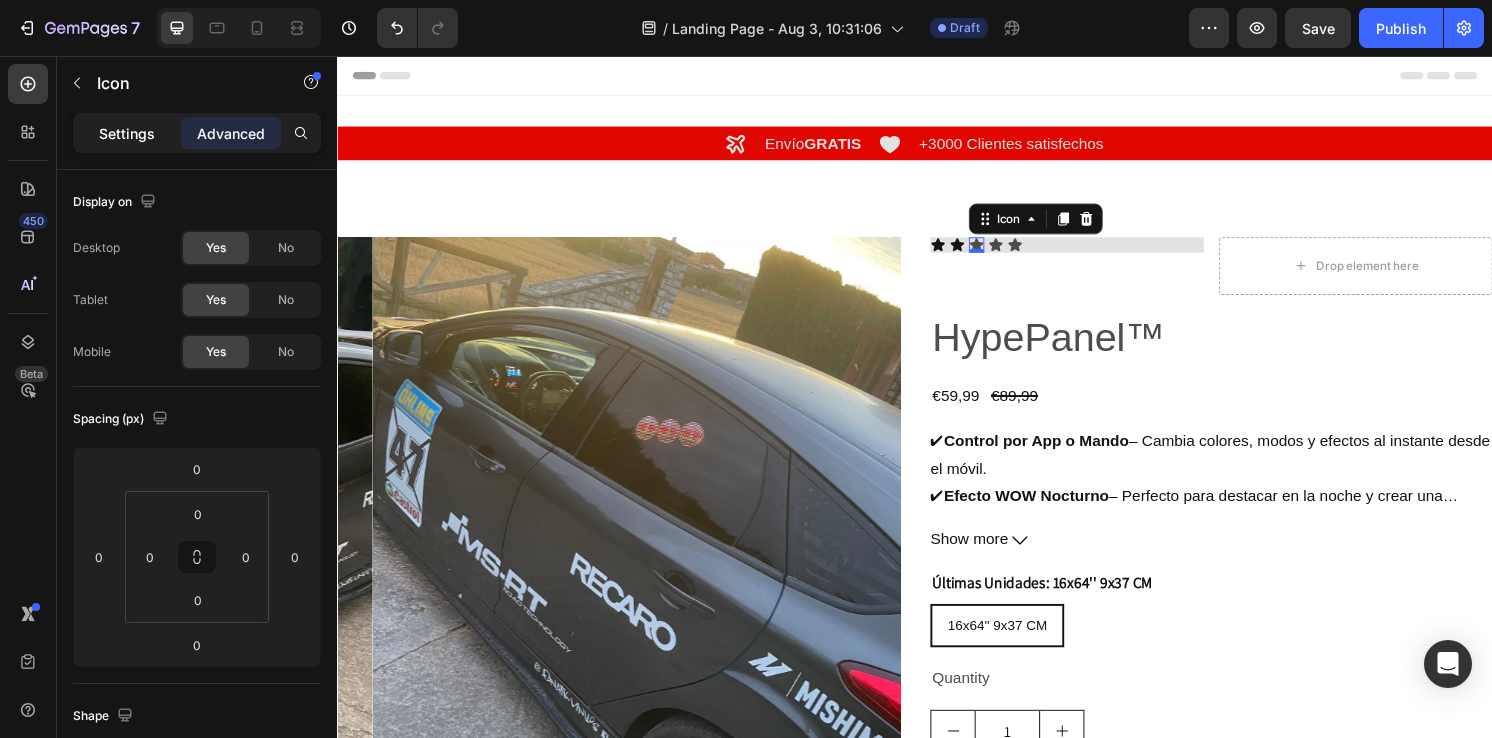 click on "Settings" at bounding box center [127, 133] 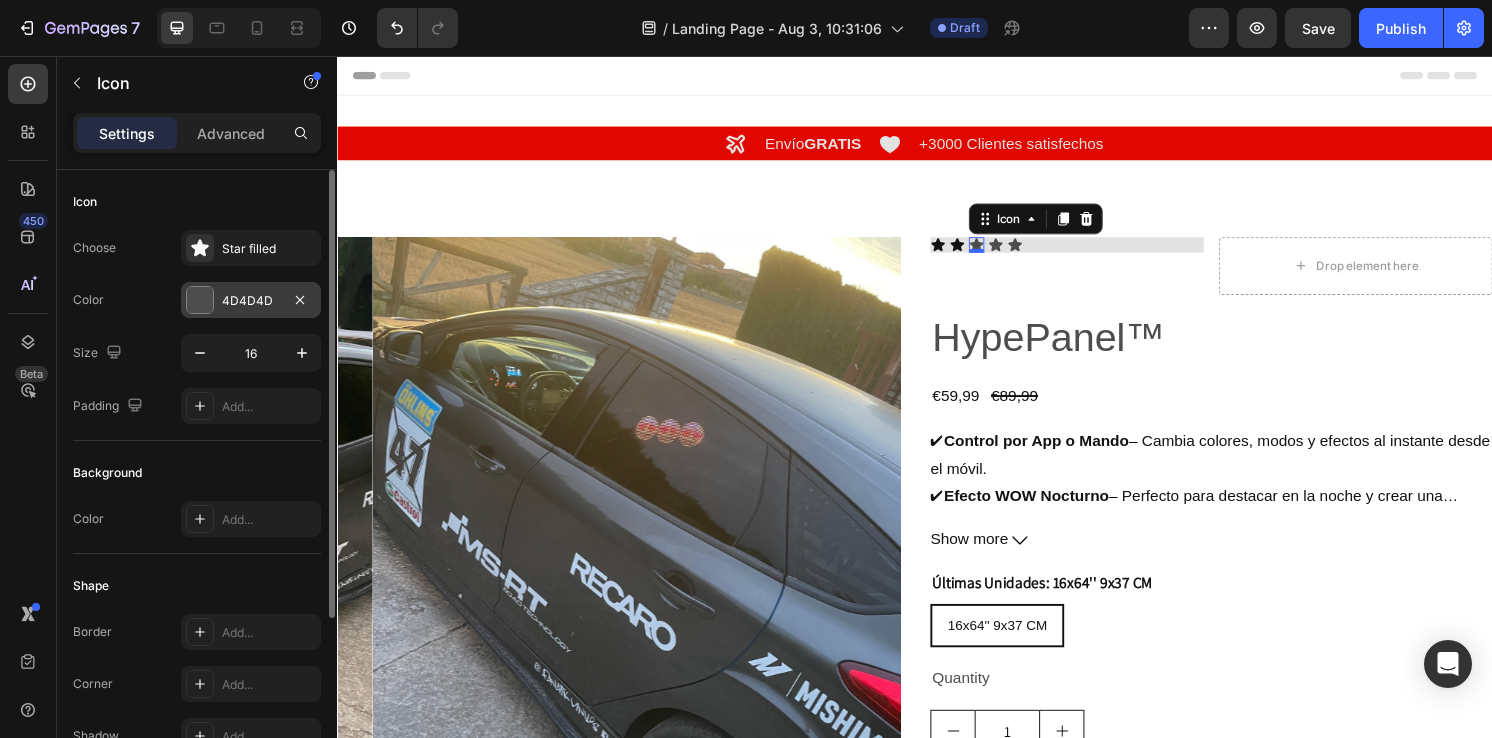 click on "4D4D4D" at bounding box center (251, 301) 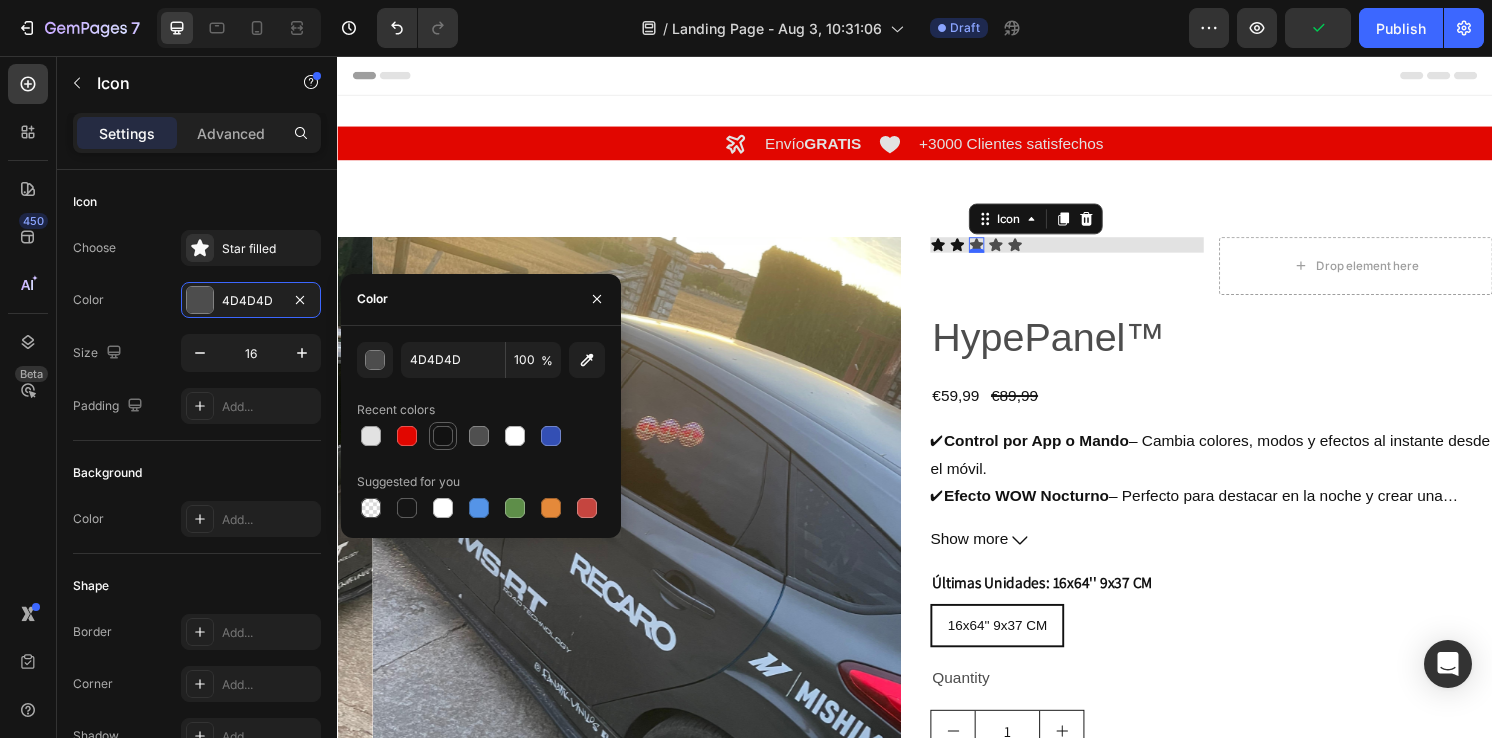 click at bounding box center [443, 436] 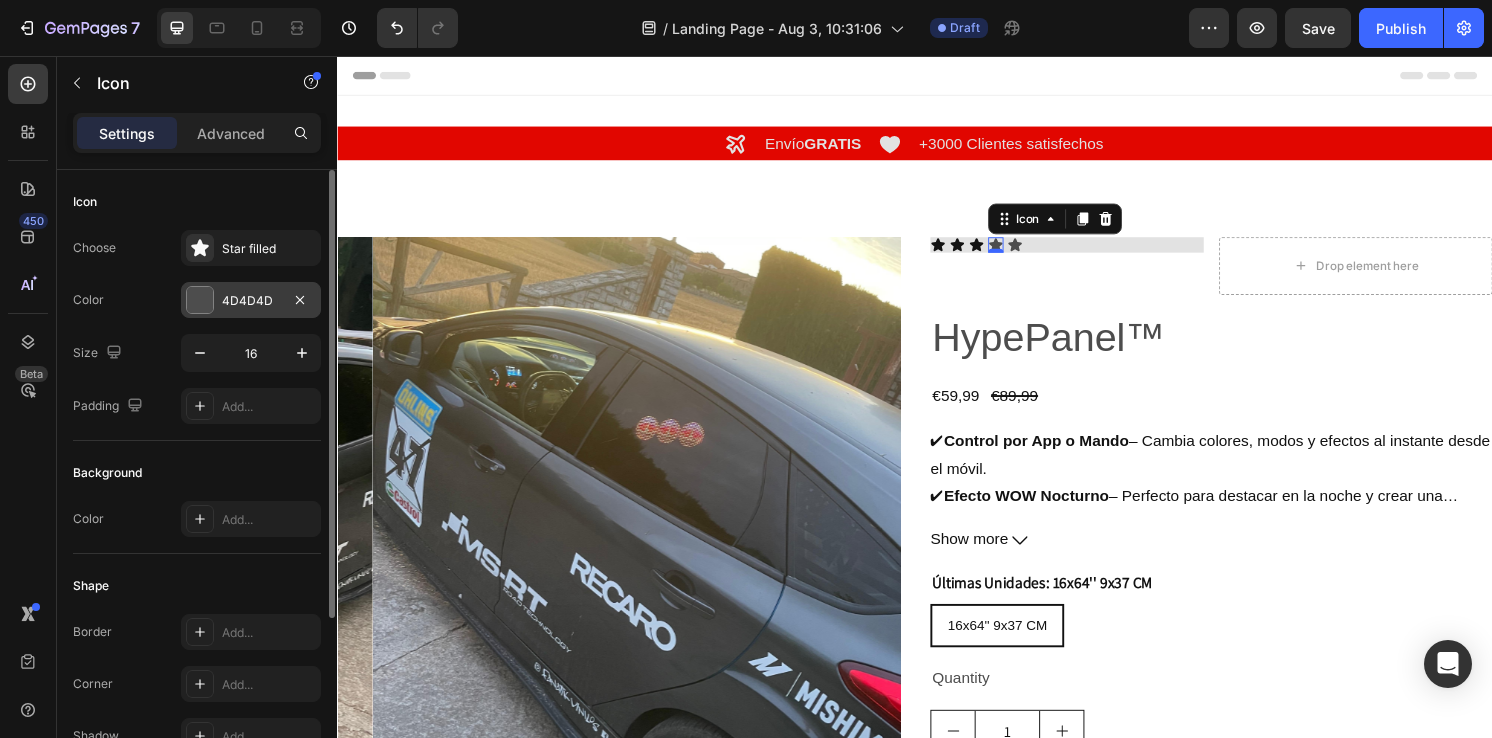 click on "4D4D4D" at bounding box center [251, 300] 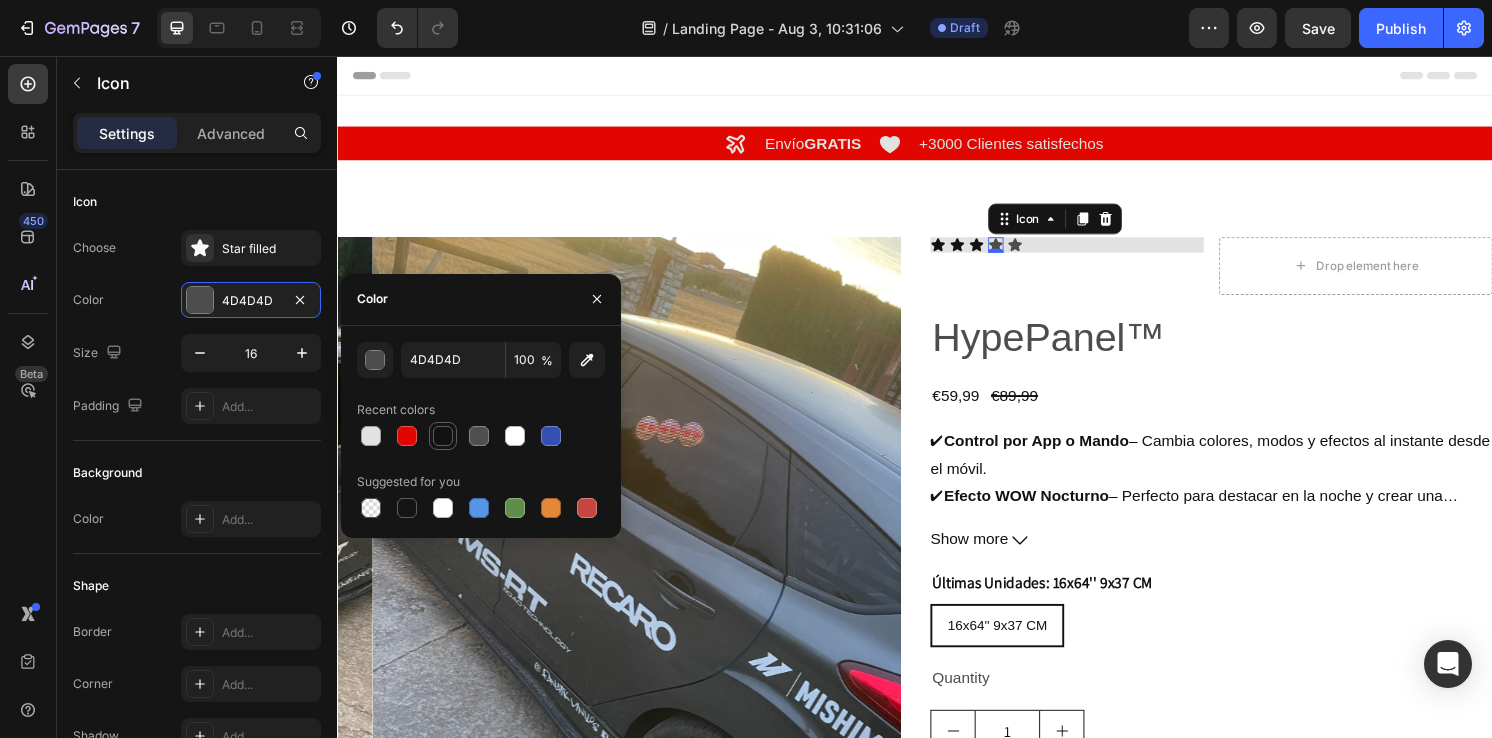 click at bounding box center [443, 436] 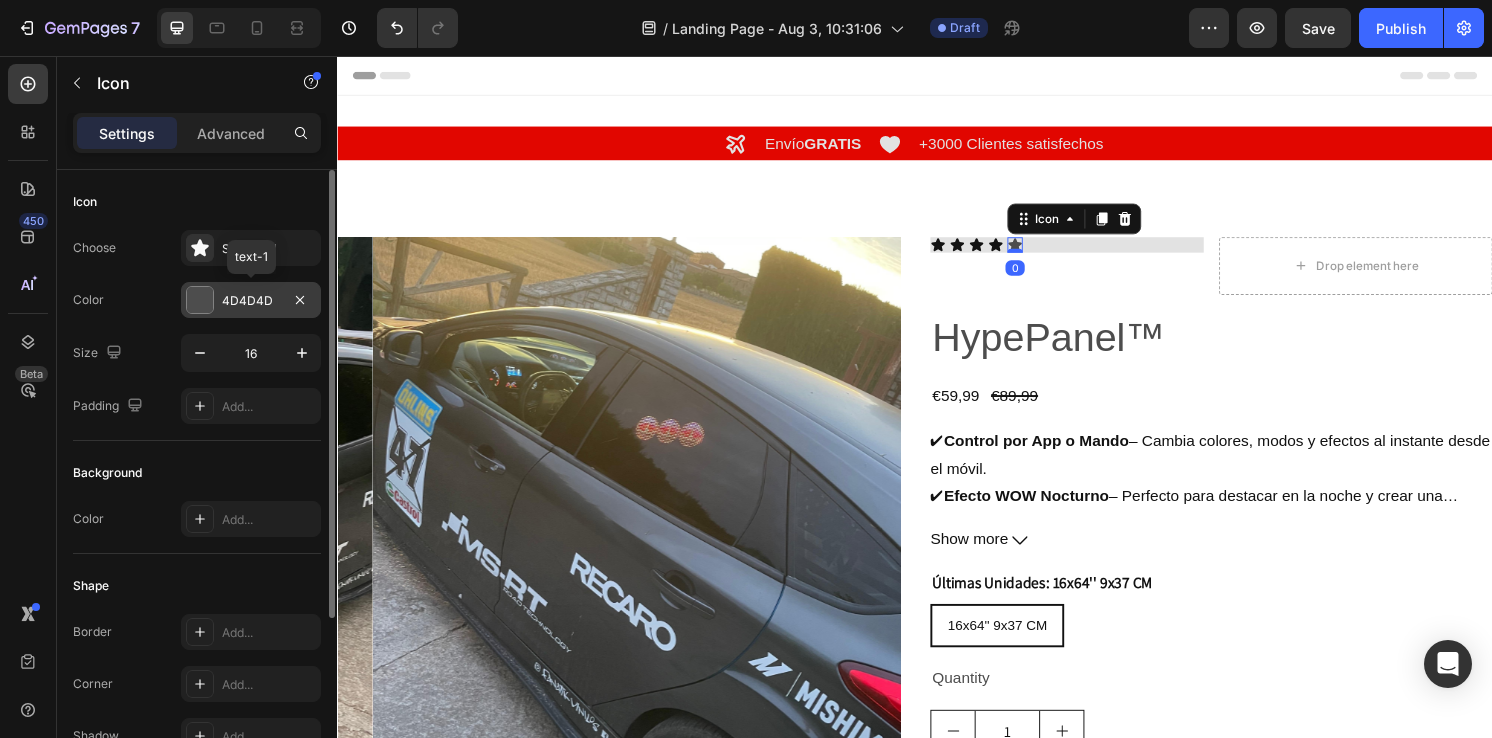 click on "4D4D4D" at bounding box center (251, 301) 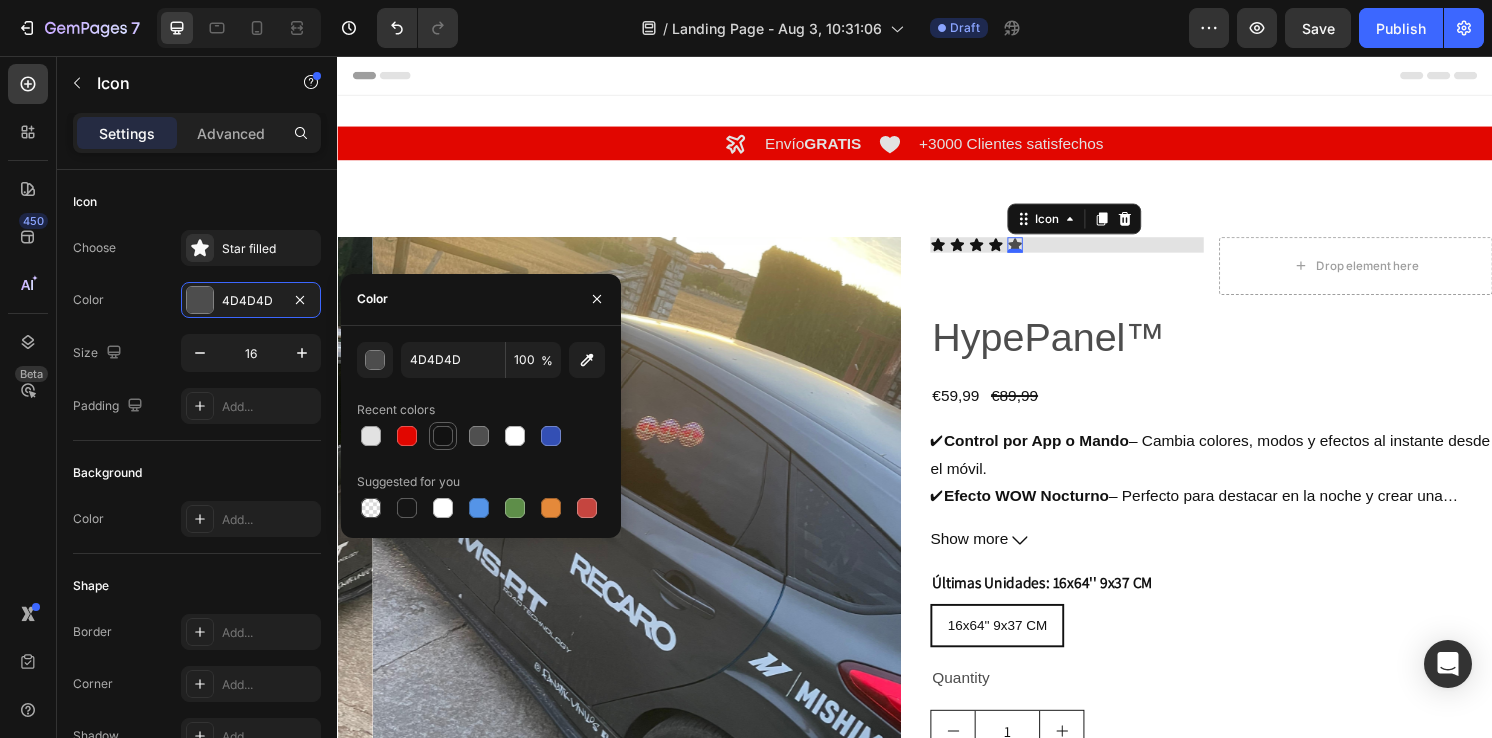 click at bounding box center [443, 436] 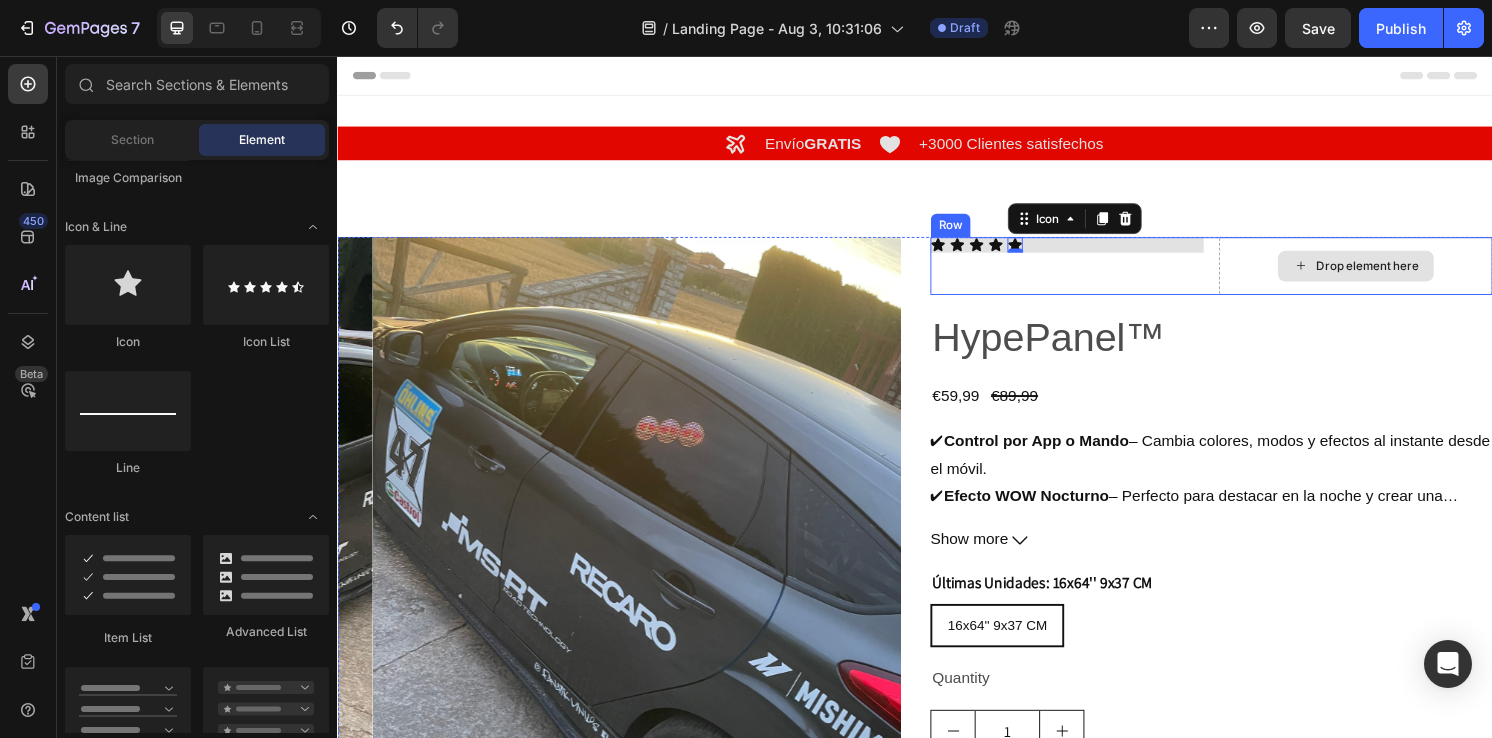 click on "Drop element here" at bounding box center (1407, 274) 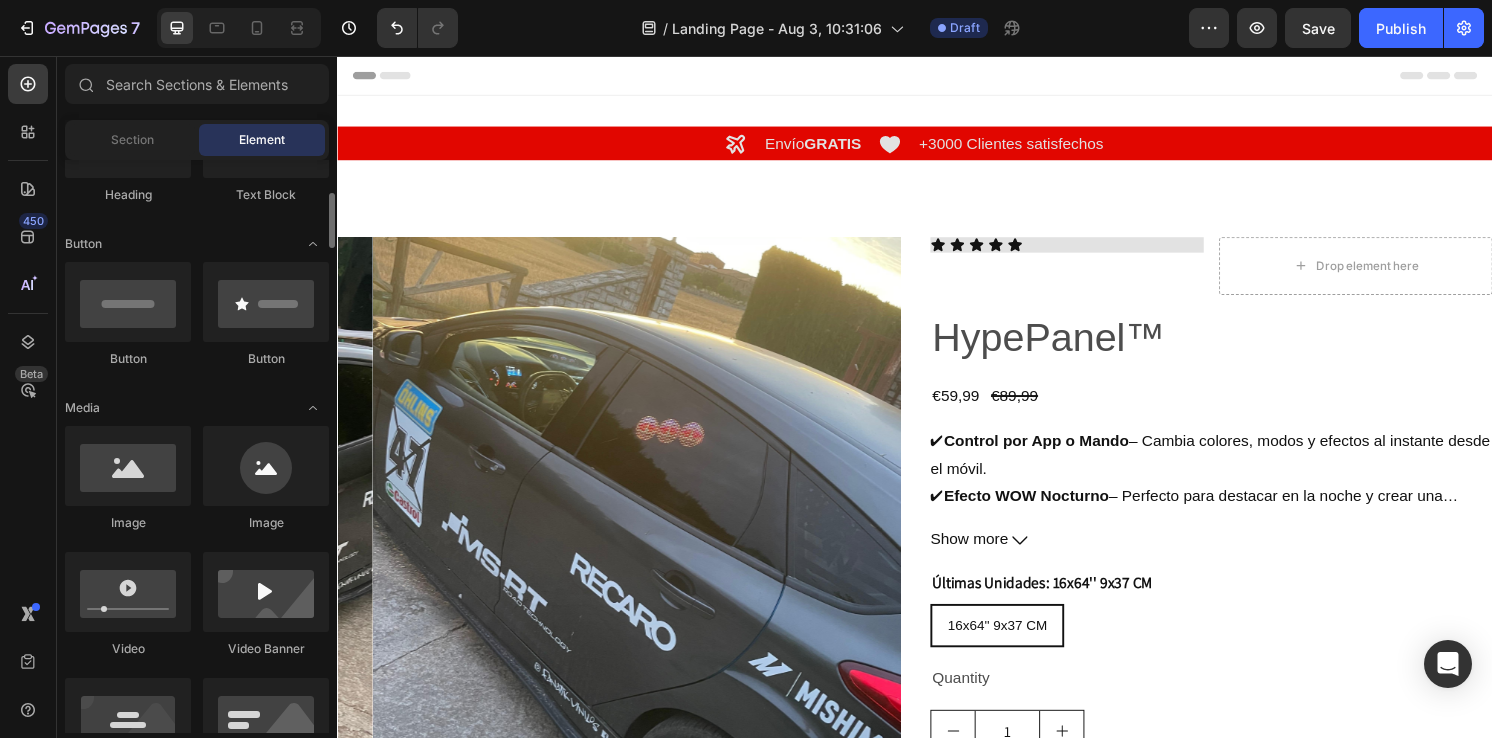 scroll, scrollTop: 391, scrollLeft: 0, axis: vertical 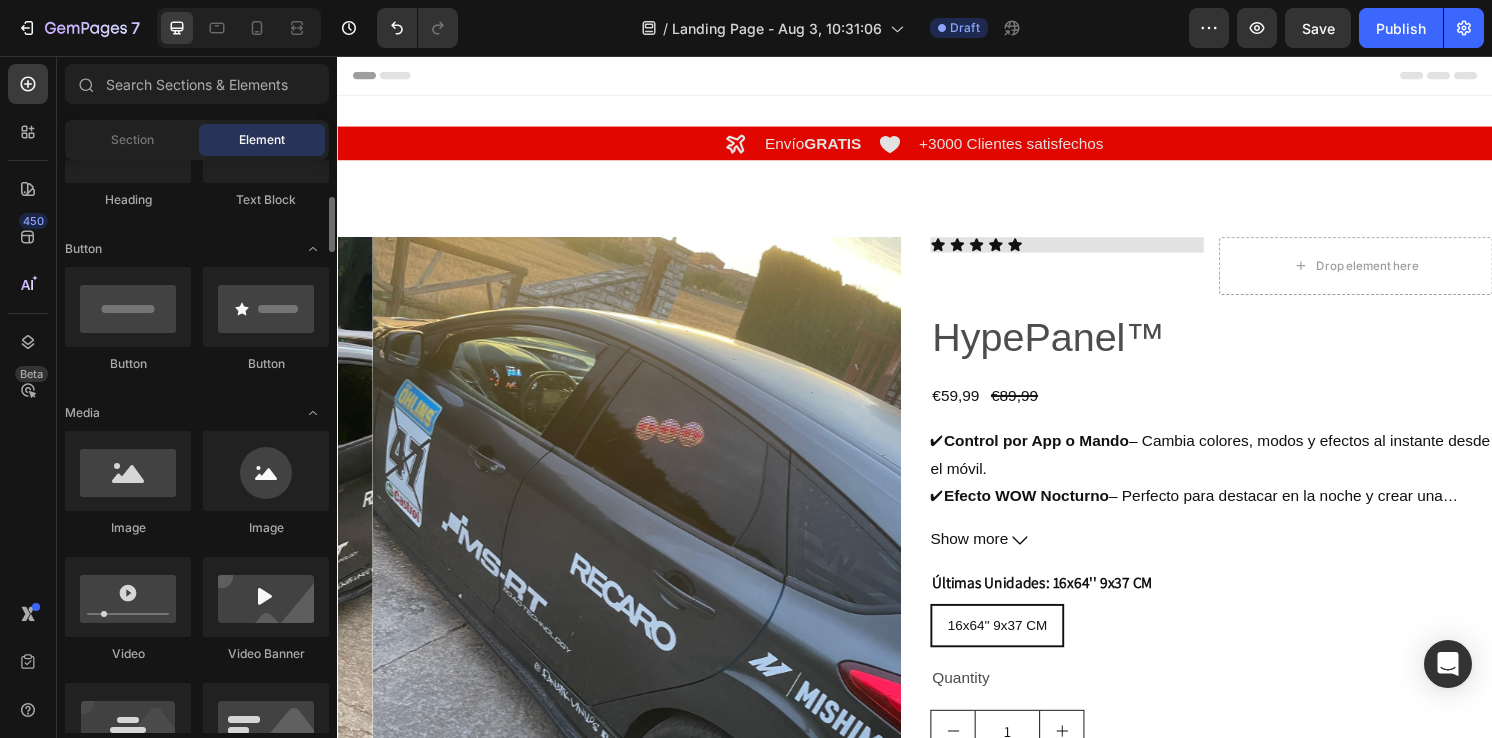 click on "Section Element" at bounding box center (197, 140) 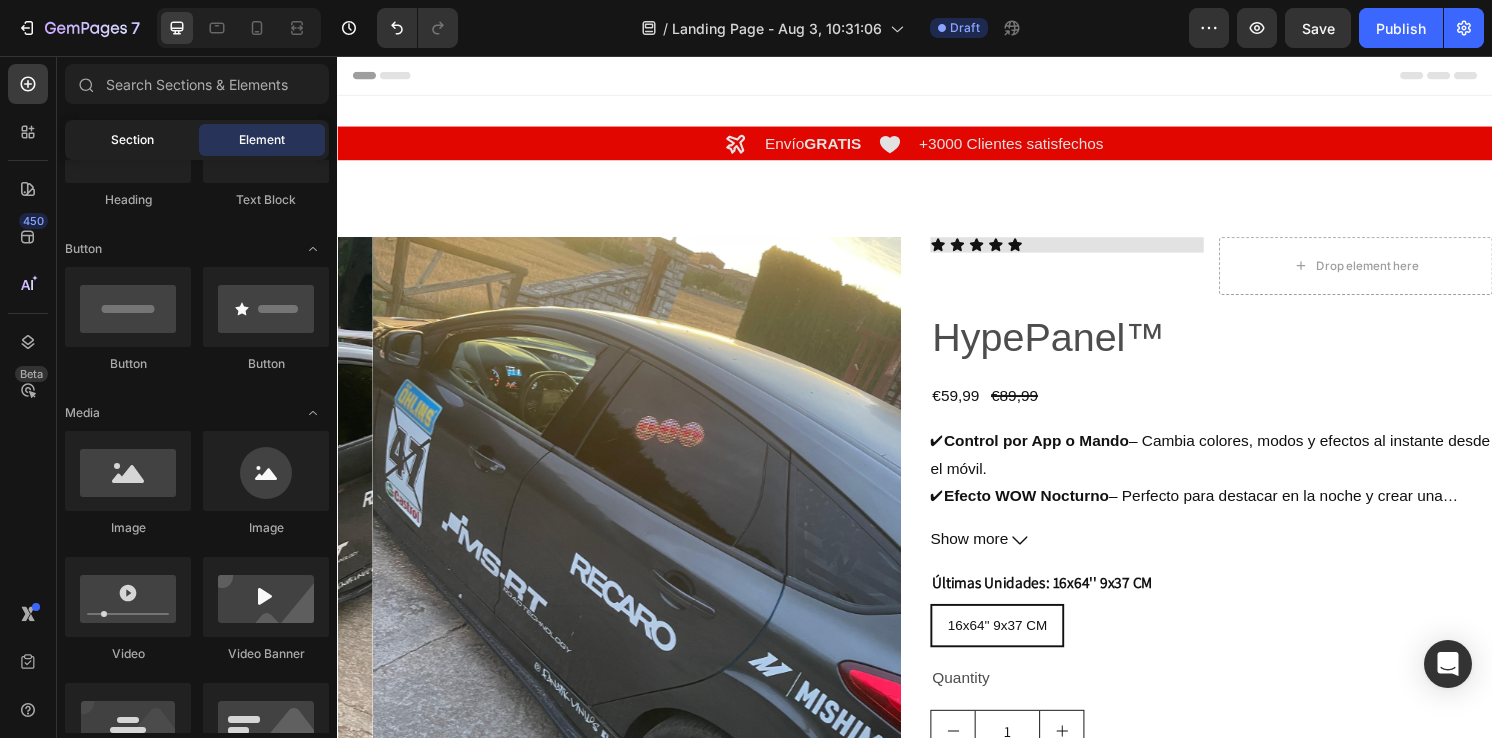 click on "Section" at bounding box center [132, 140] 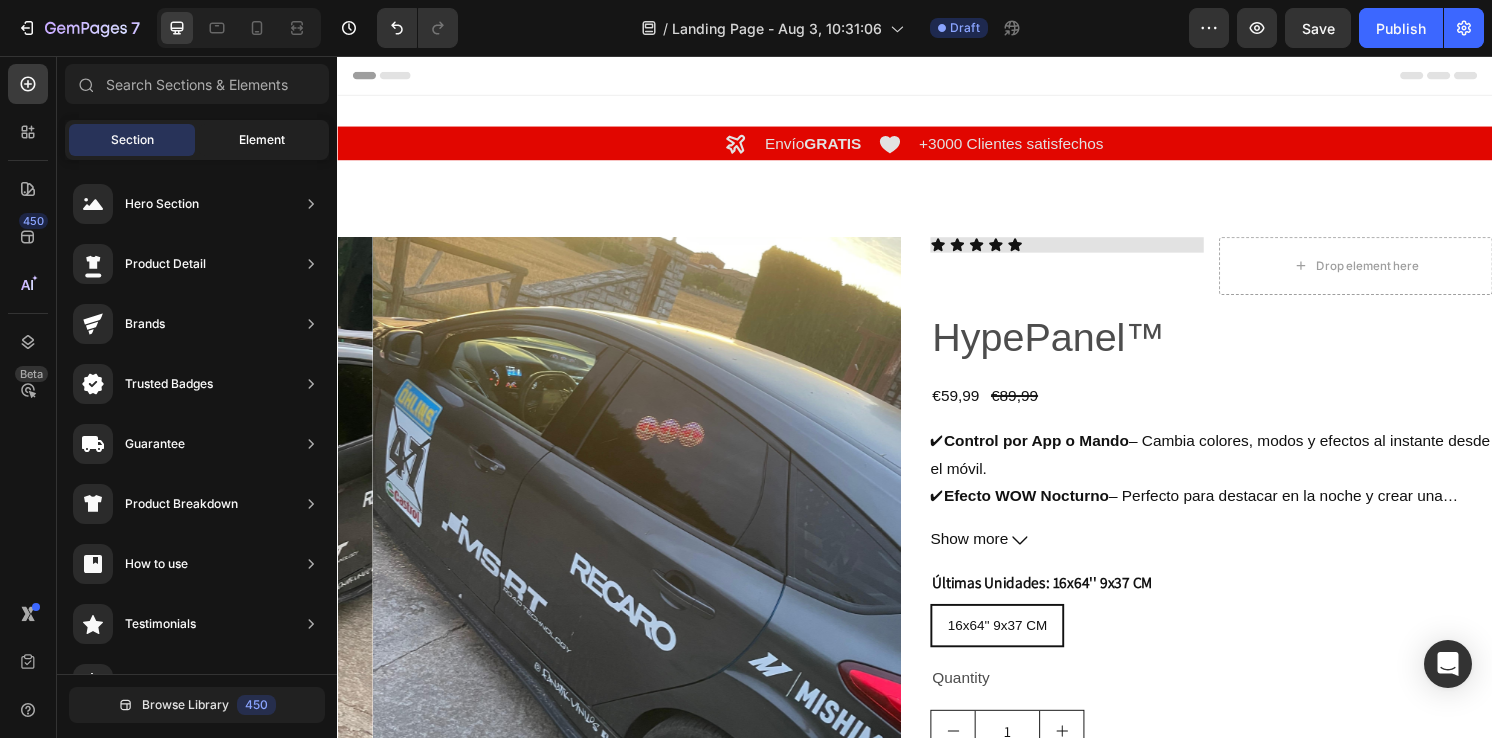 click on "Element" 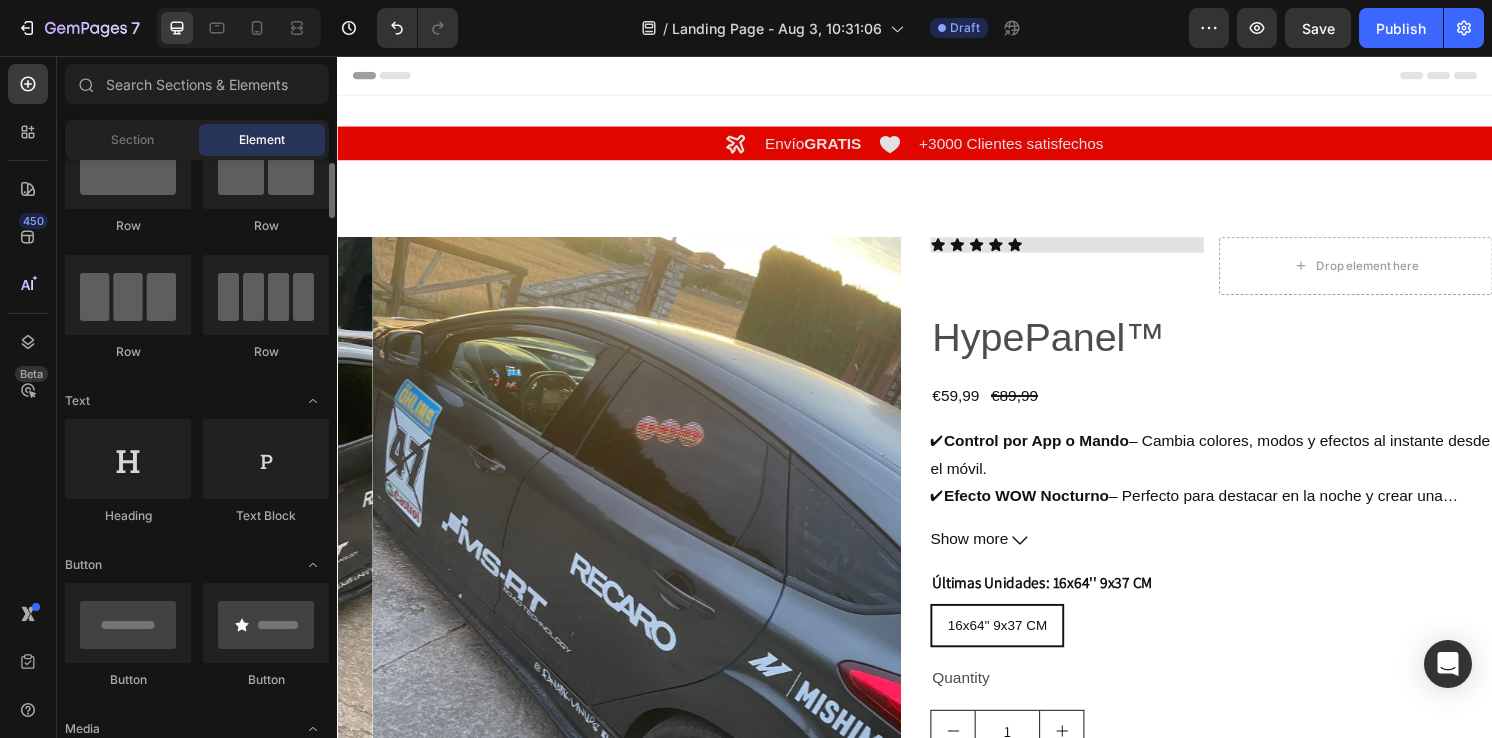 scroll, scrollTop: 72, scrollLeft: 0, axis: vertical 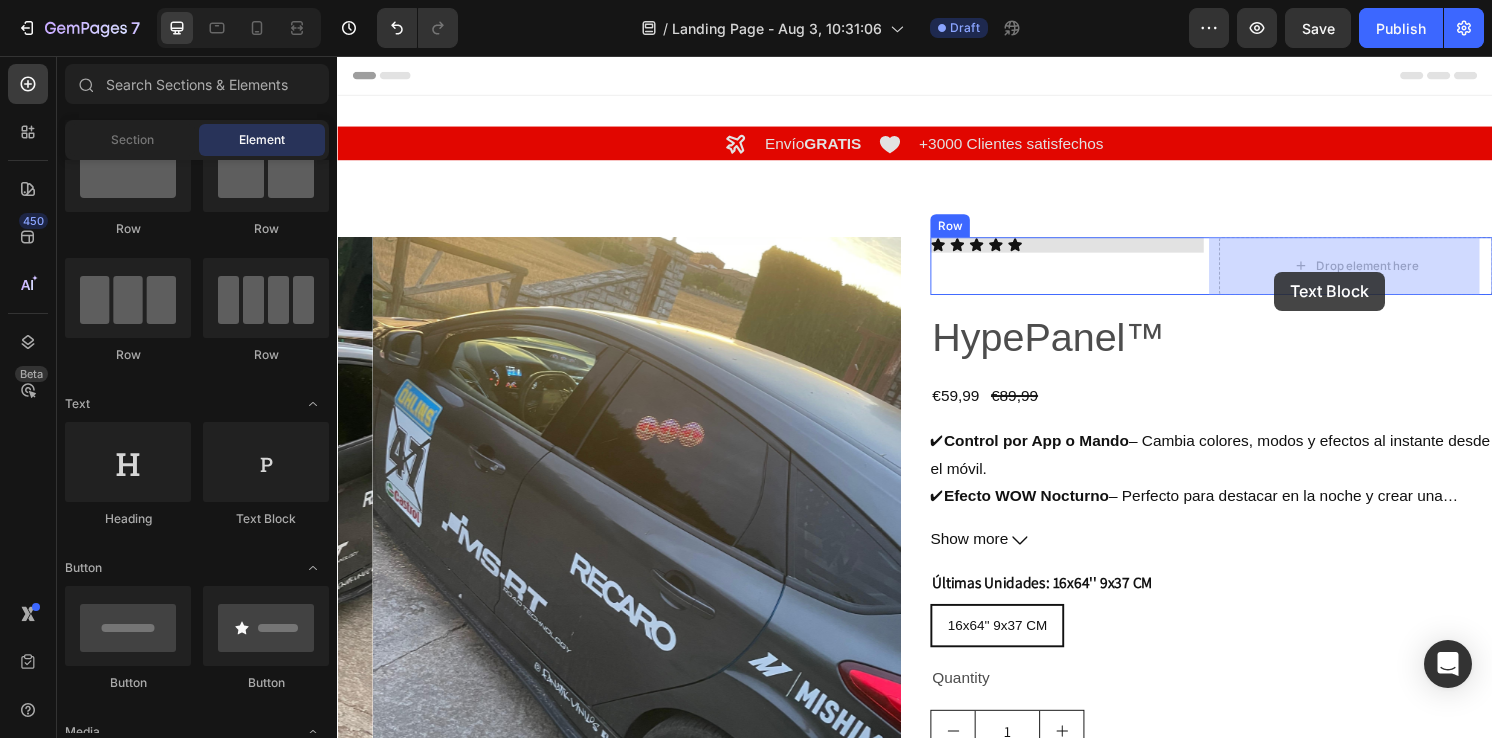 drag, startPoint x: 604, startPoint y: 519, endPoint x: 1311, endPoint y: 281, distance: 745.98456 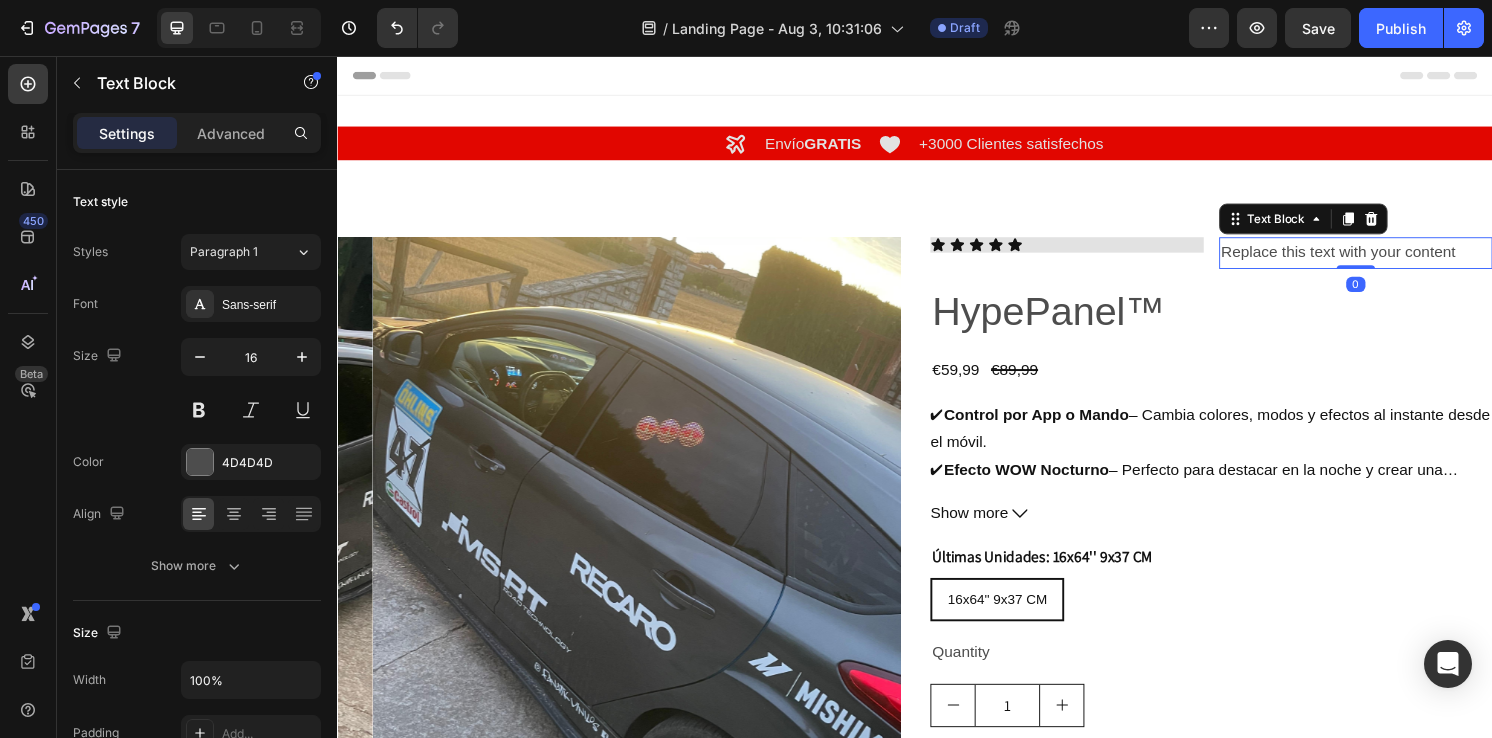 click on "Replace this text with your content" at bounding box center [1395, 260] 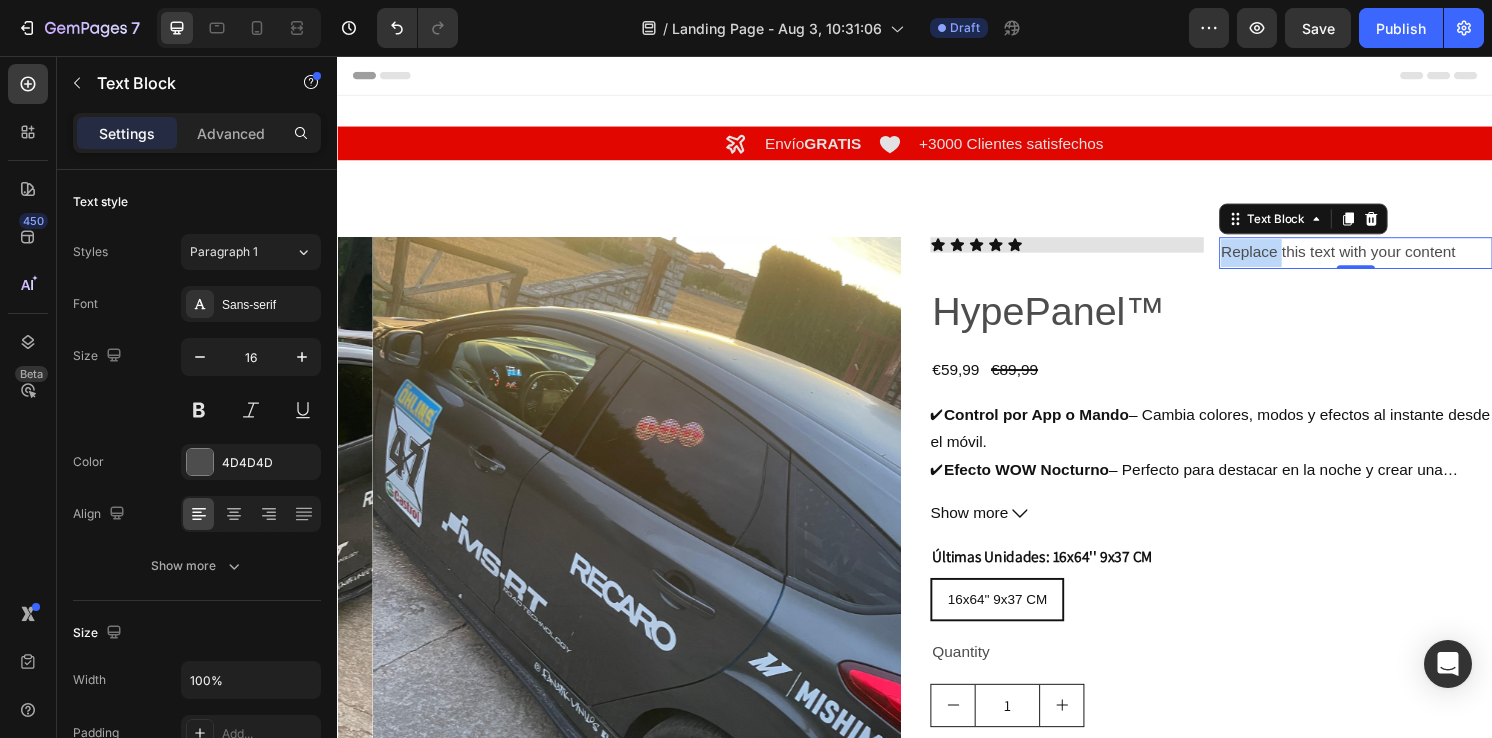 click on "Replace this text with your content" at bounding box center [1395, 260] 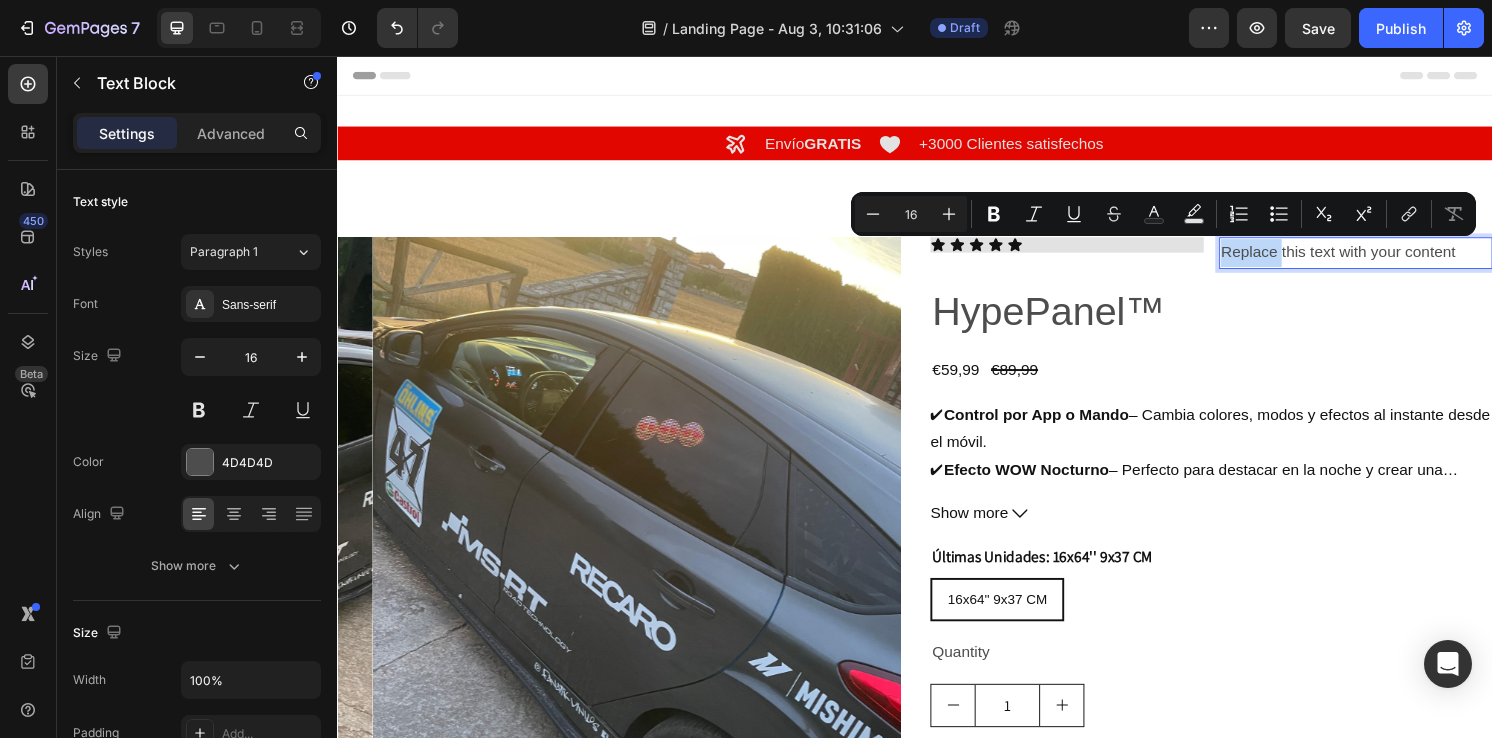 click on "Replace this text with your content" at bounding box center [1395, 260] 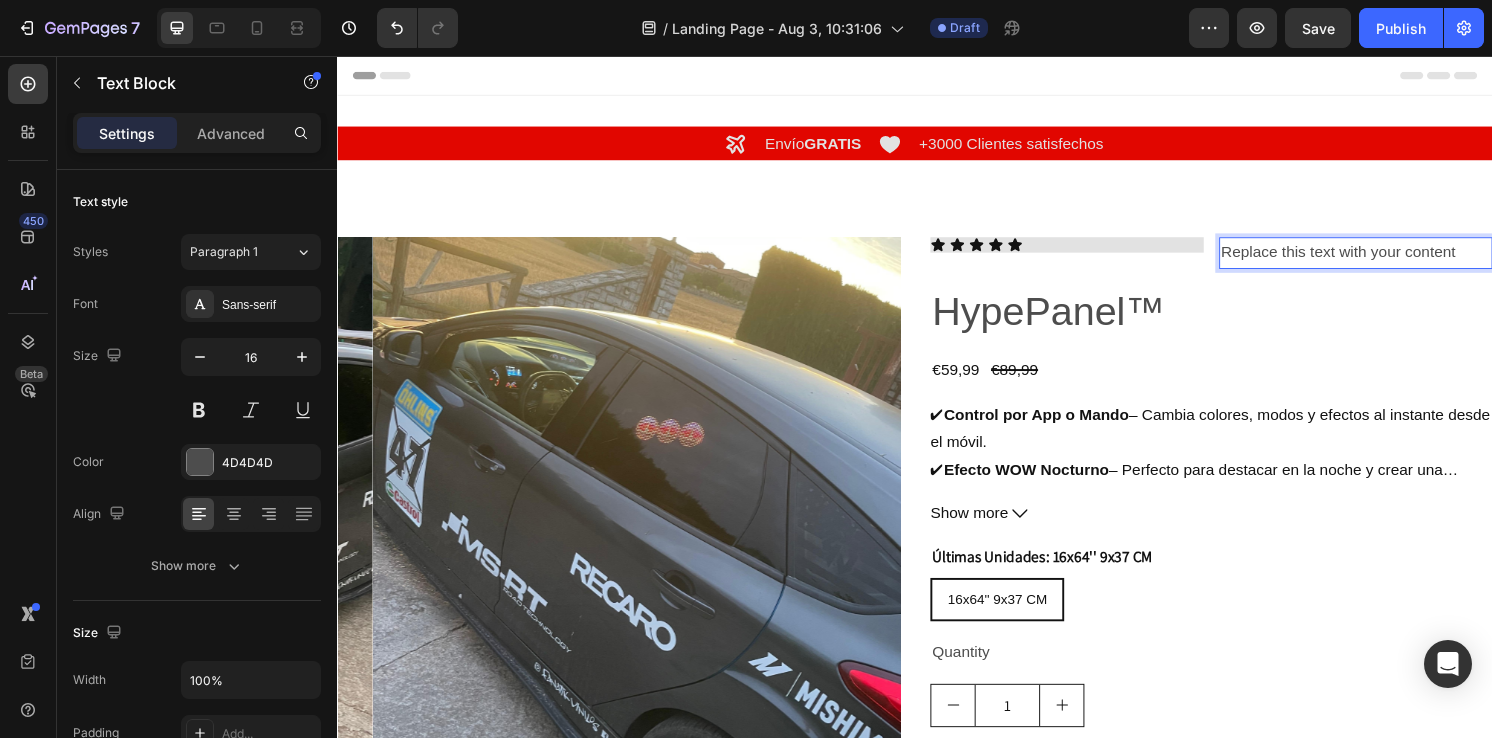 click on "Replace this text with your content" at bounding box center (1395, 260) 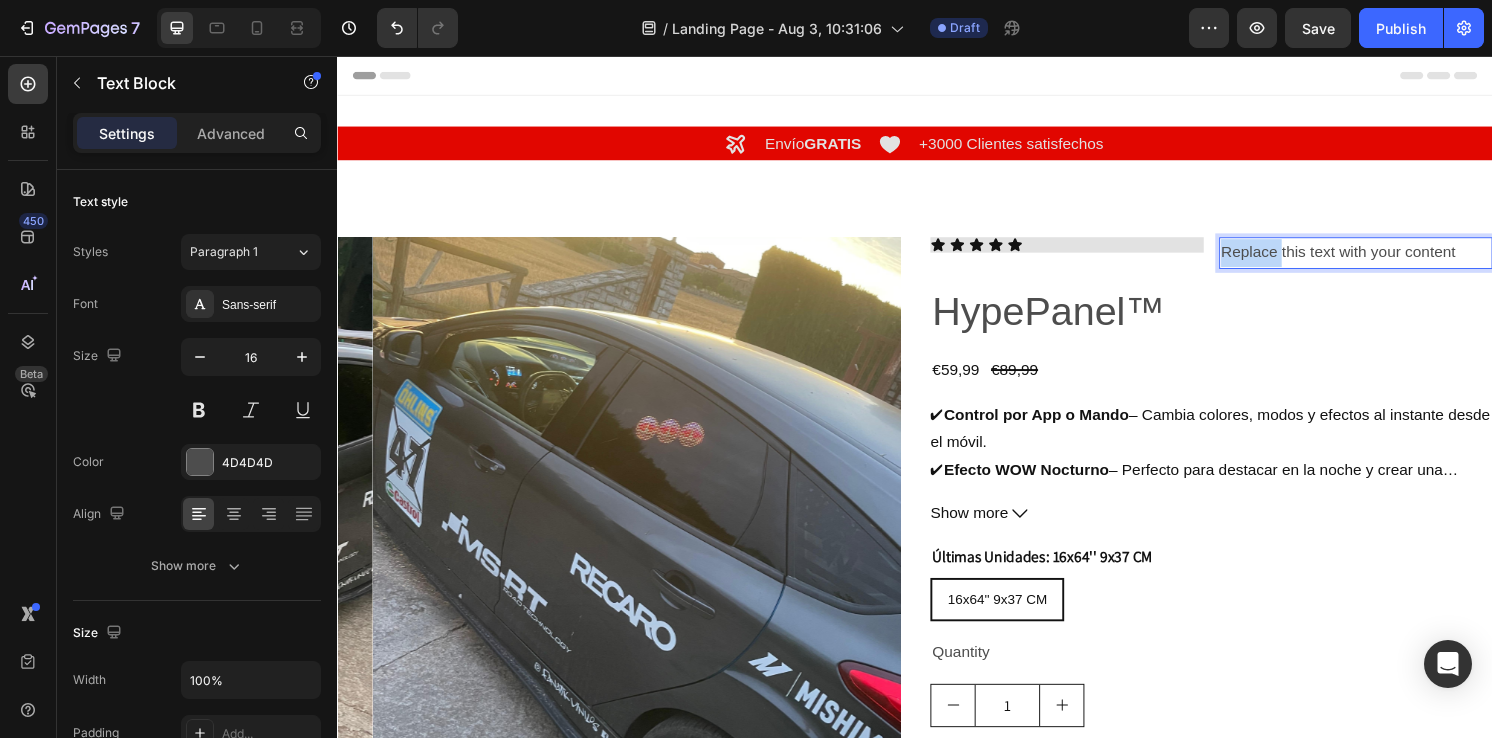 click on "Replace this text with your content" at bounding box center (1395, 260) 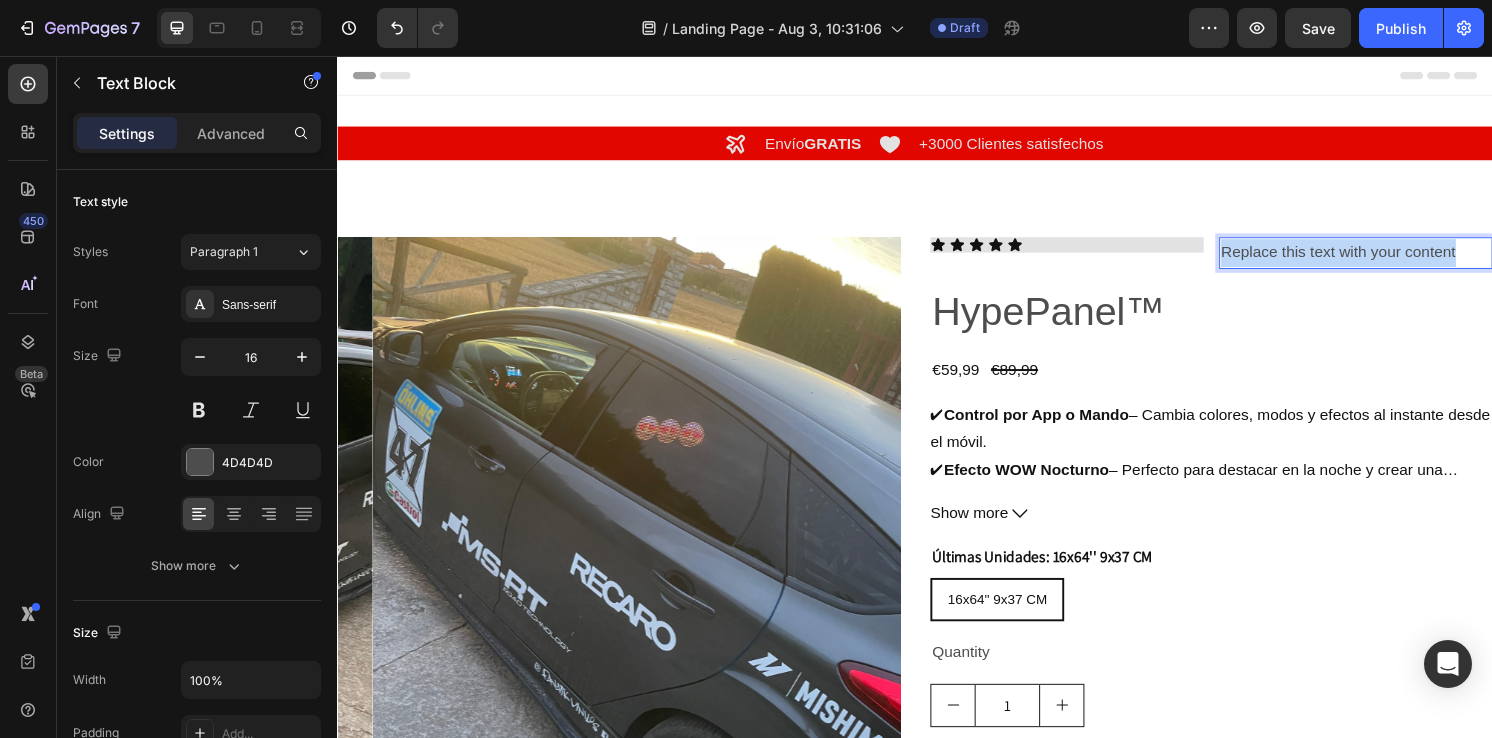 click on "Replace this text with your content" at bounding box center [1395, 260] 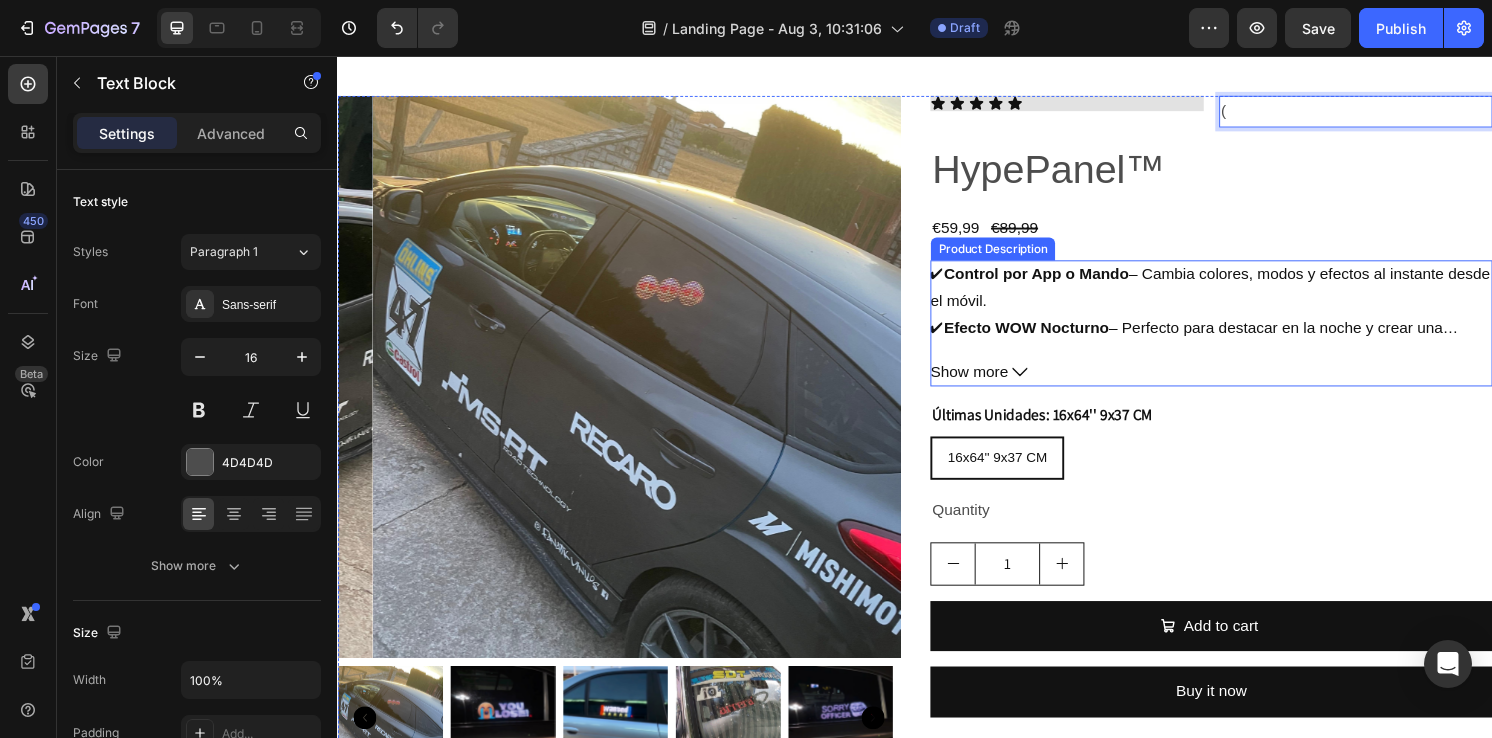 scroll, scrollTop: 0, scrollLeft: 0, axis: both 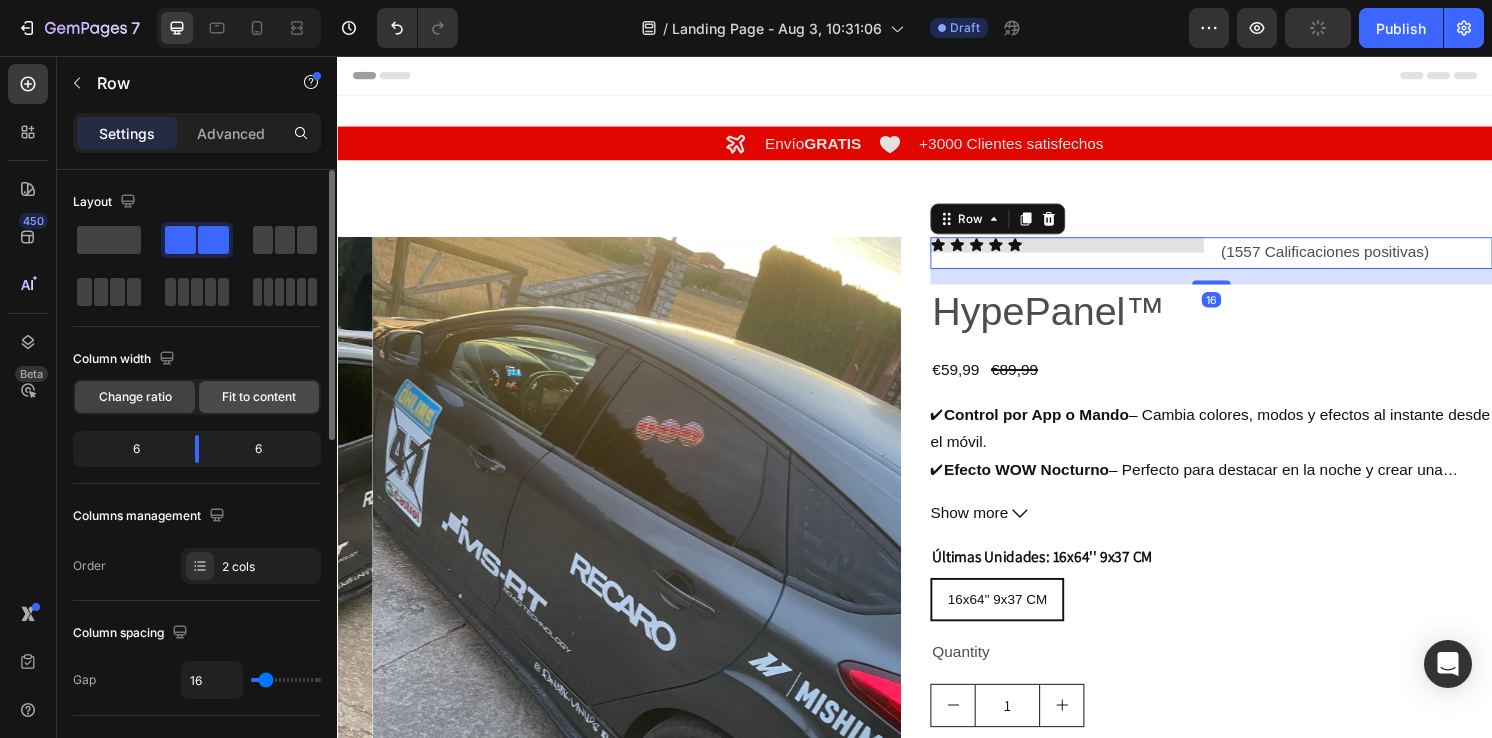 click on "Fit to content" 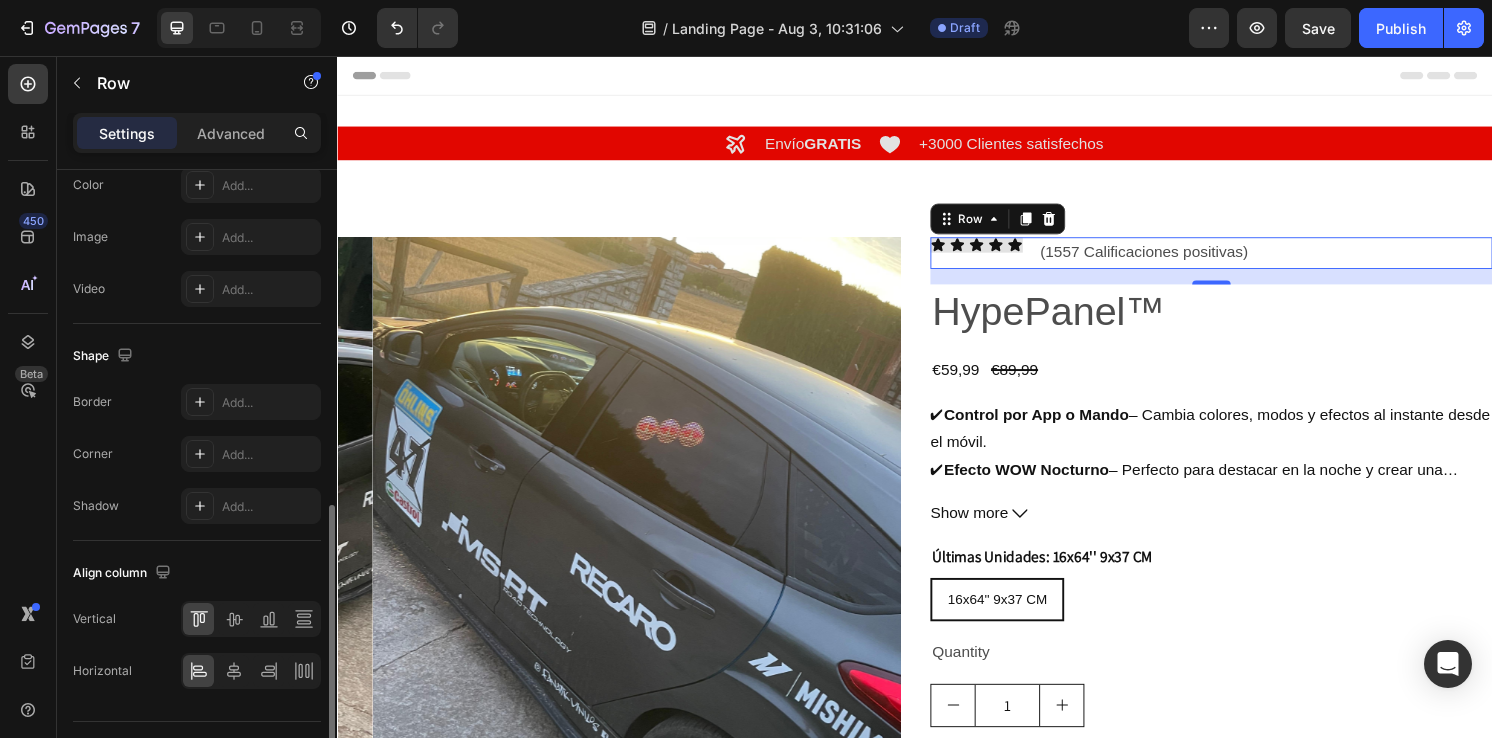 scroll, scrollTop: 774, scrollLeft: 0, axis: vertical 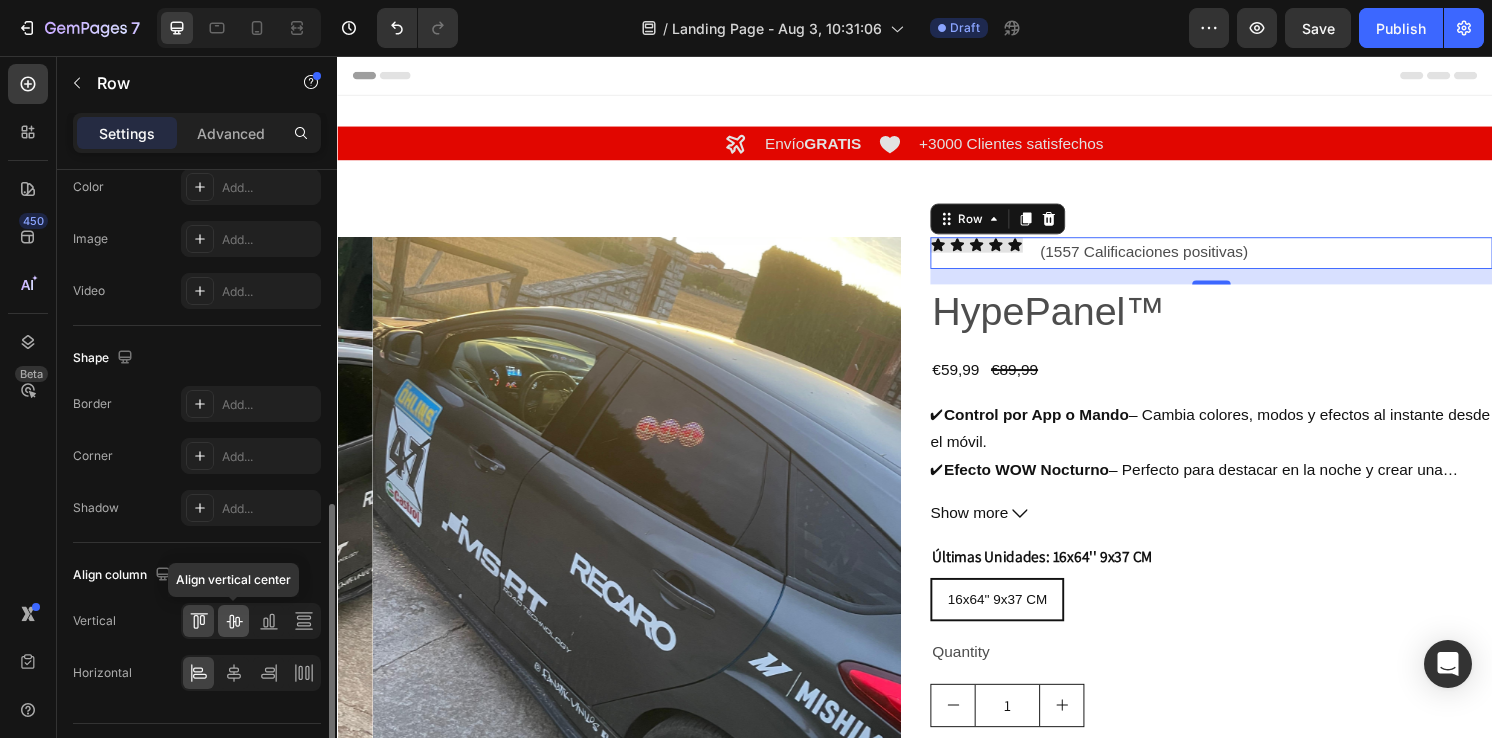 click 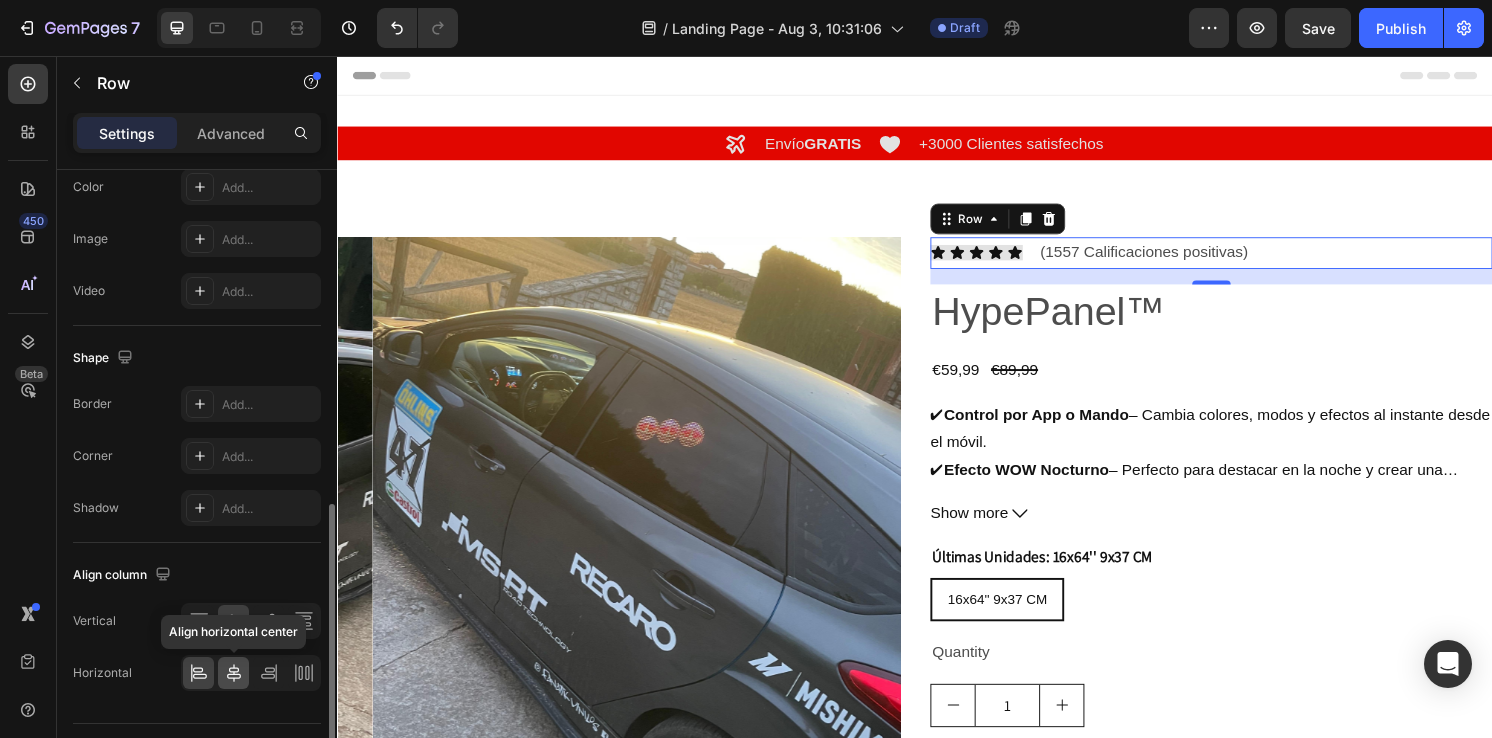 click 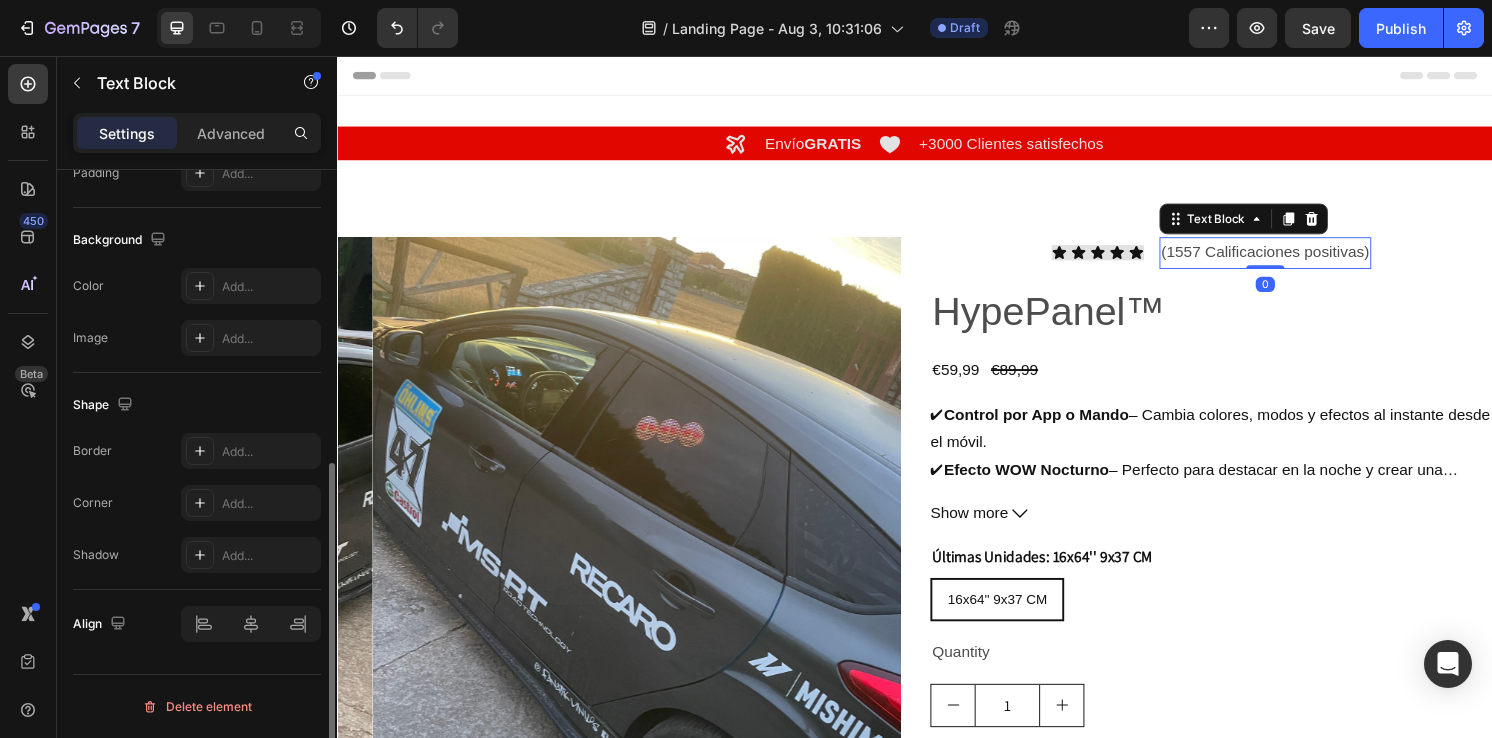 scroll, scrollTop: 0, scrollLeft: 0, axis: both 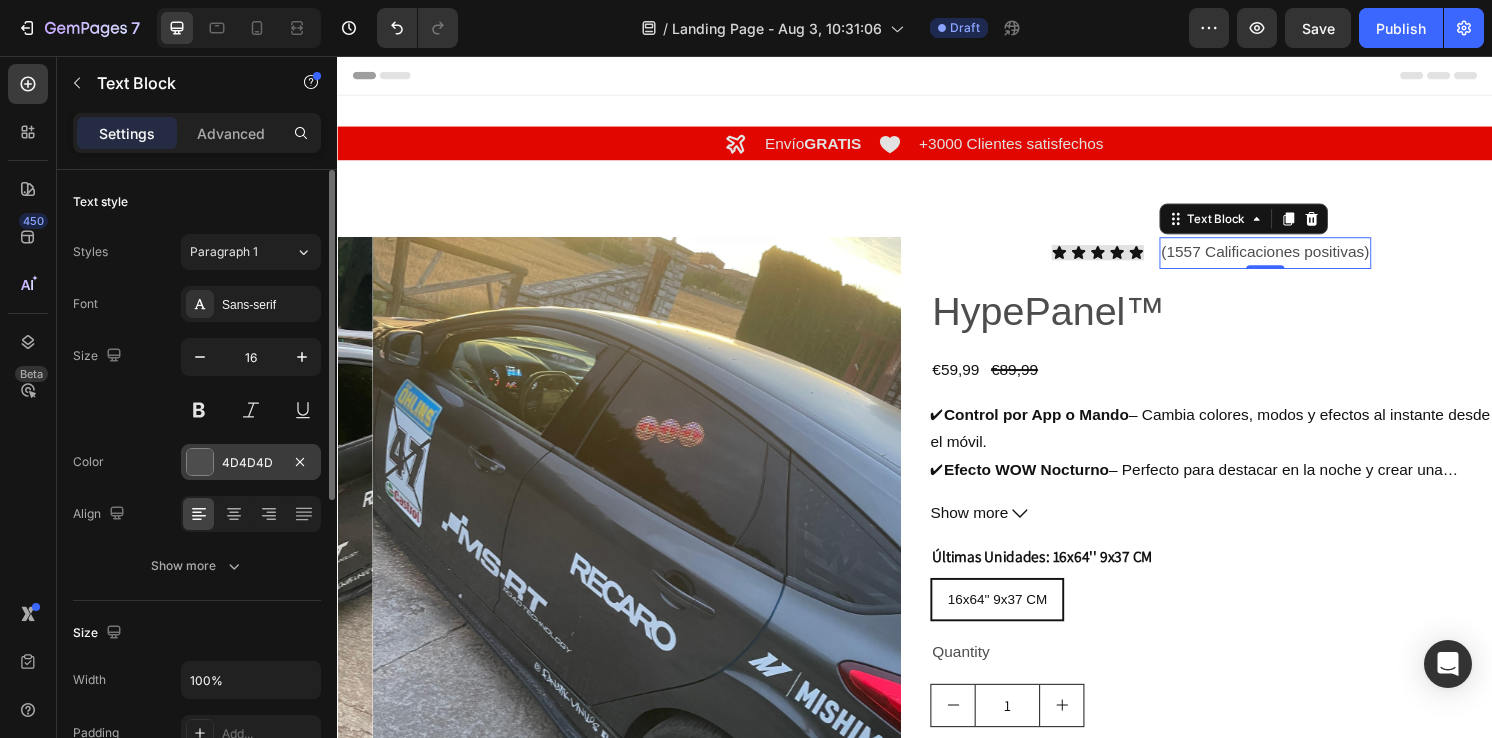 click at bounding box center [200, 462] 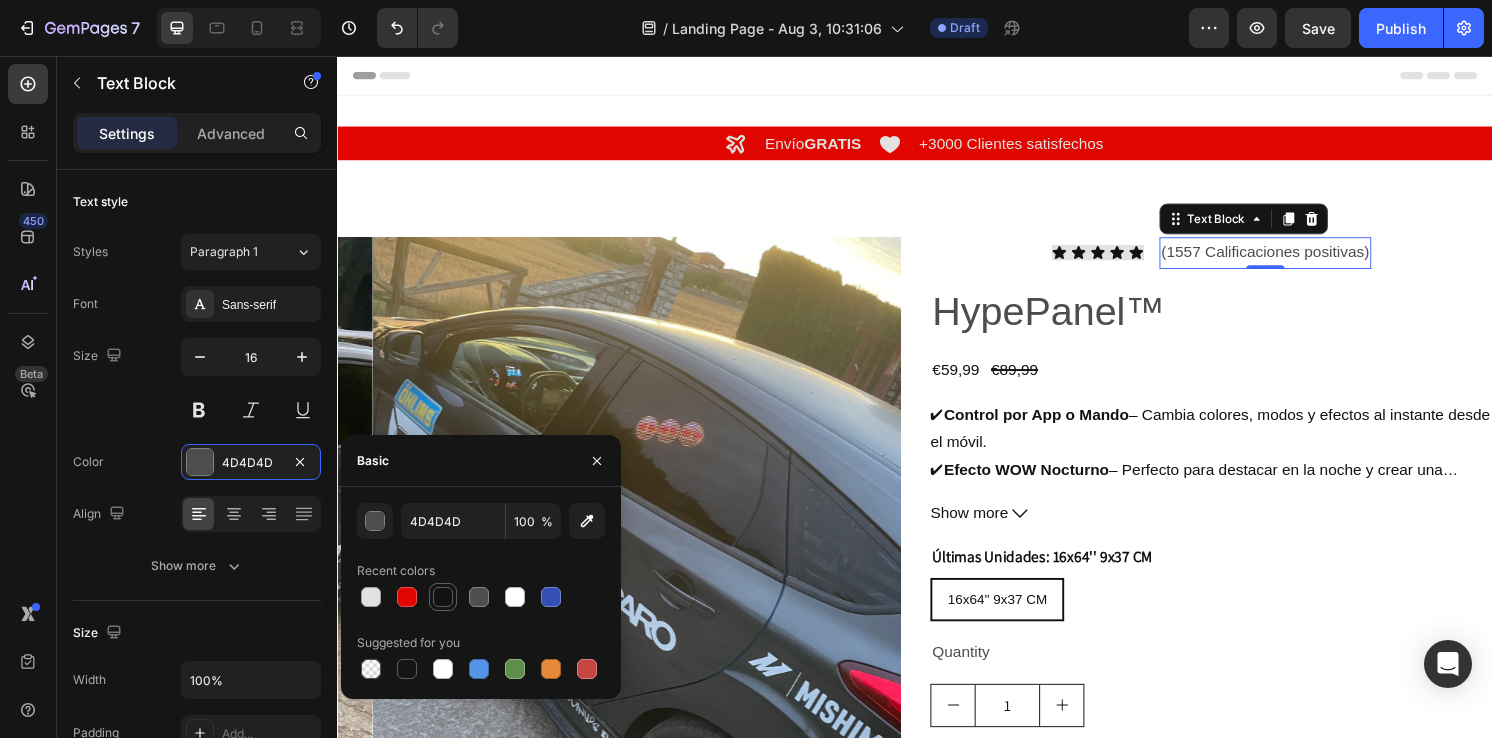 click at bounding box center (443, 597) 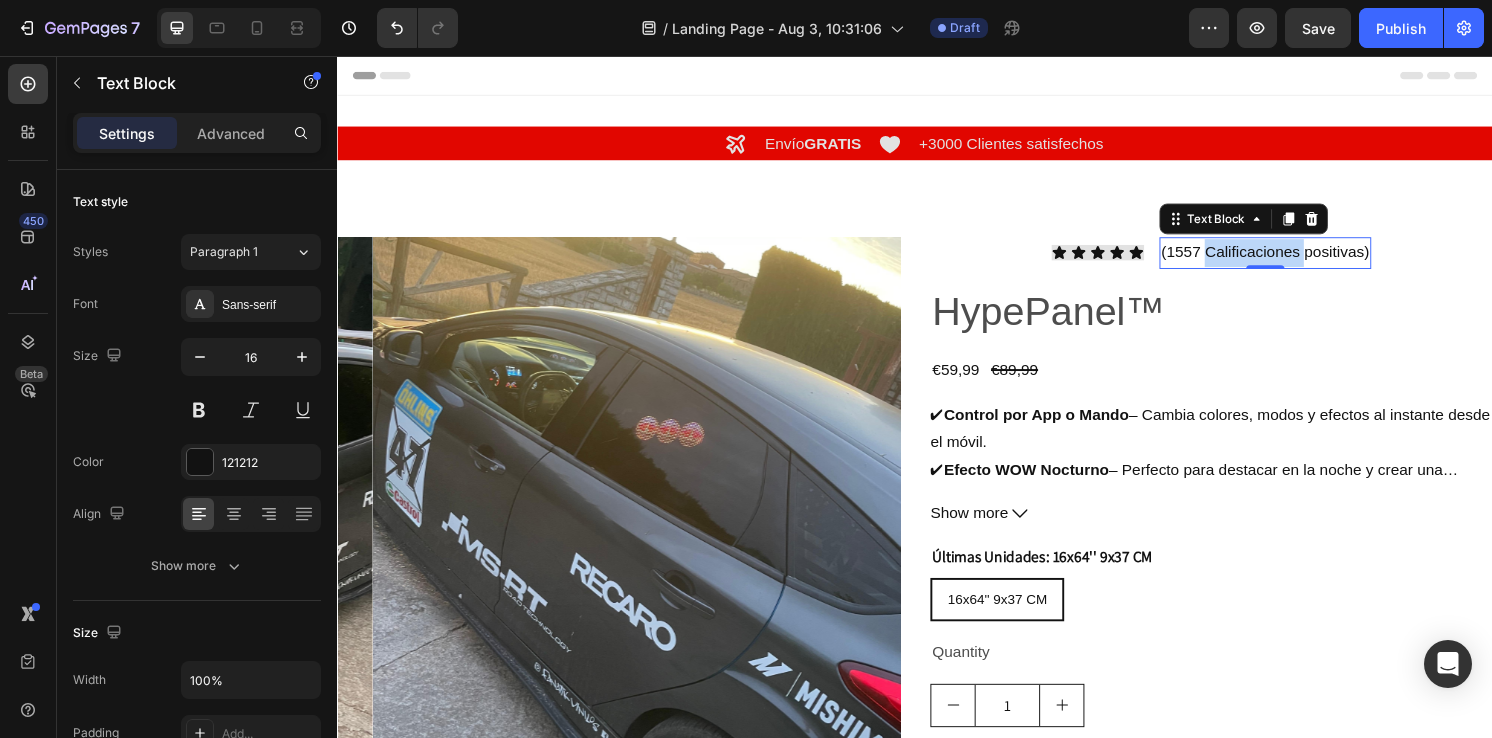 click on "(1557 Calificaciones positivas)" at bounding box center (1301, 260) 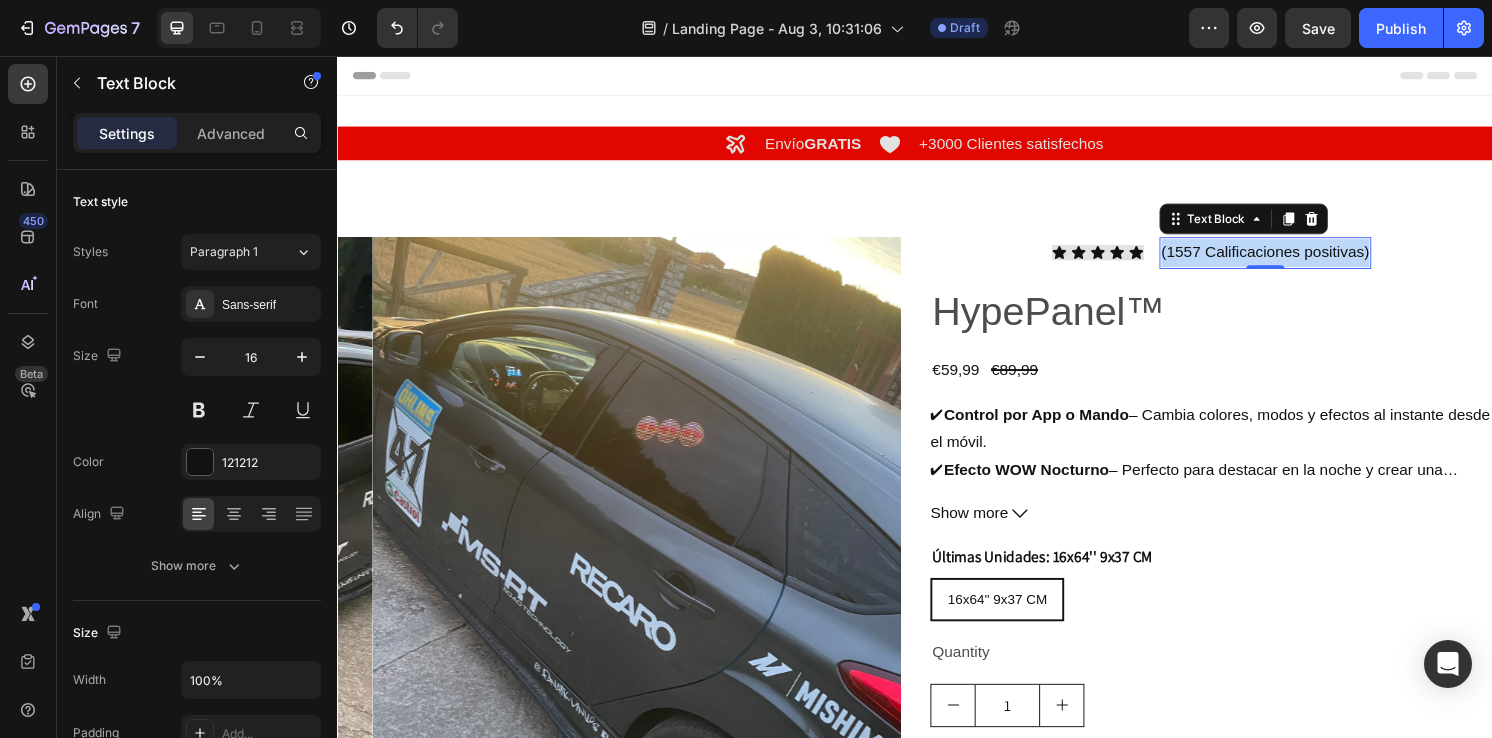 click on "(1557 Calificaciones positivas)" at bounding box center (1301, 260) 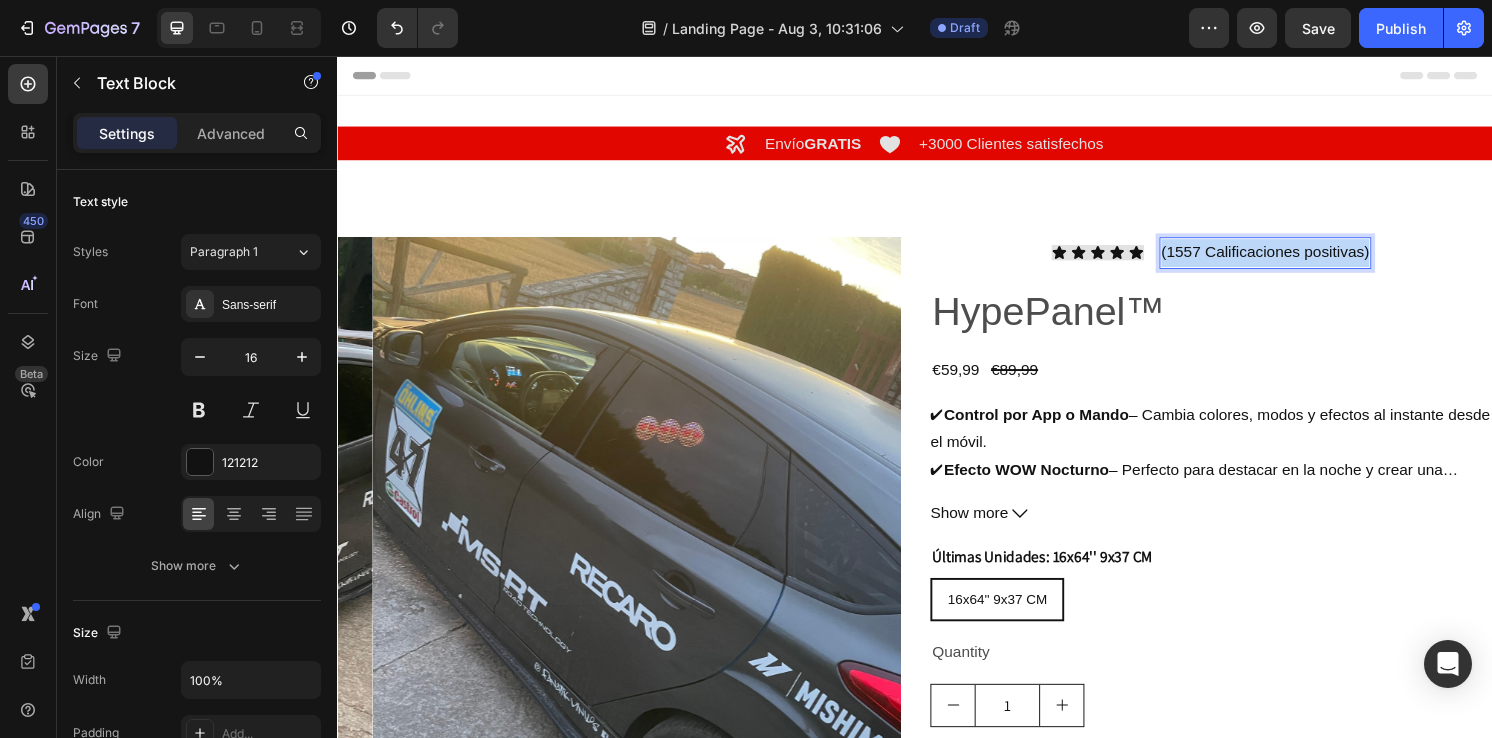 click on "(1557 Calificaciones positivas)" at bounding box center [1301, 260] 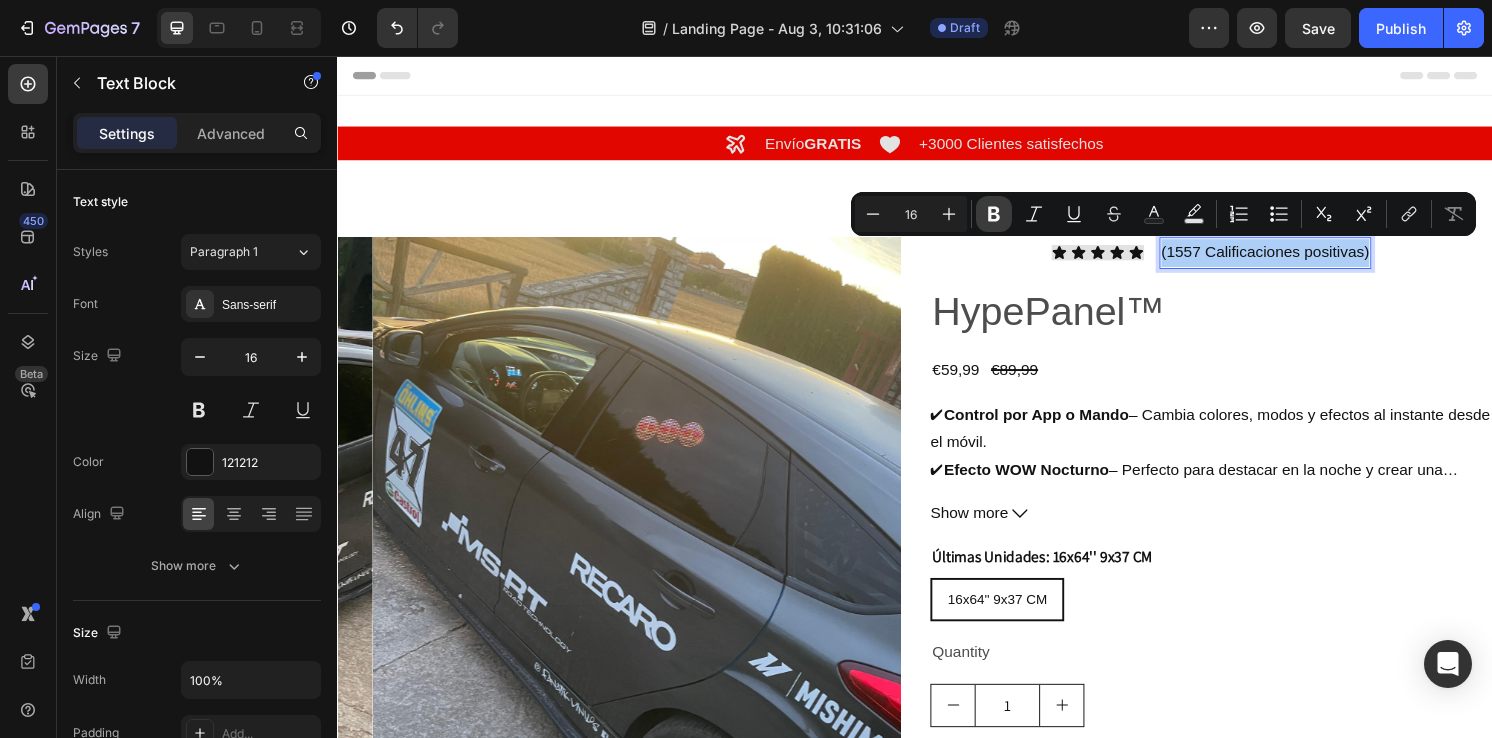 click on "Bold" at bounding box center [994, 214] 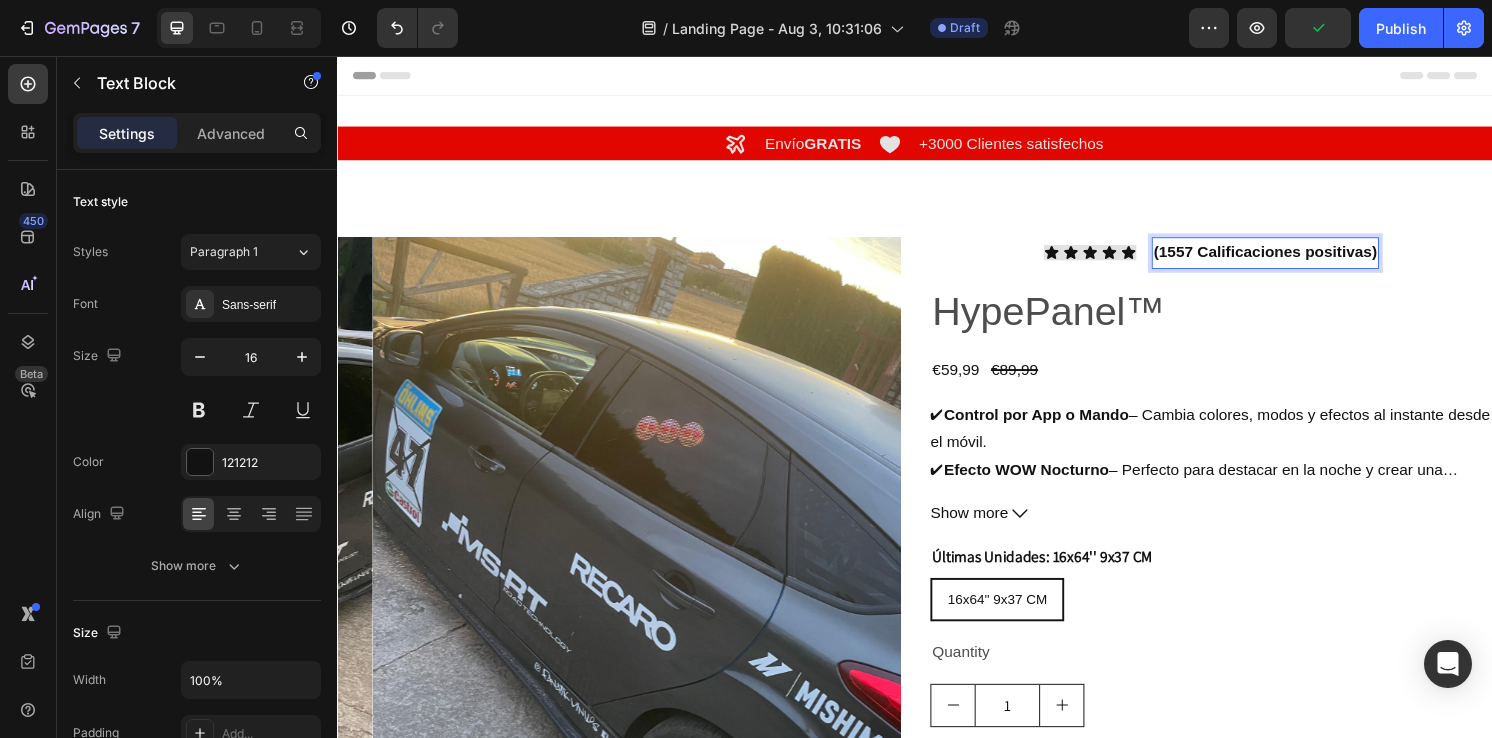 click on "(1557 Calificaciones positivas)" at bounding box center (1301, 259) 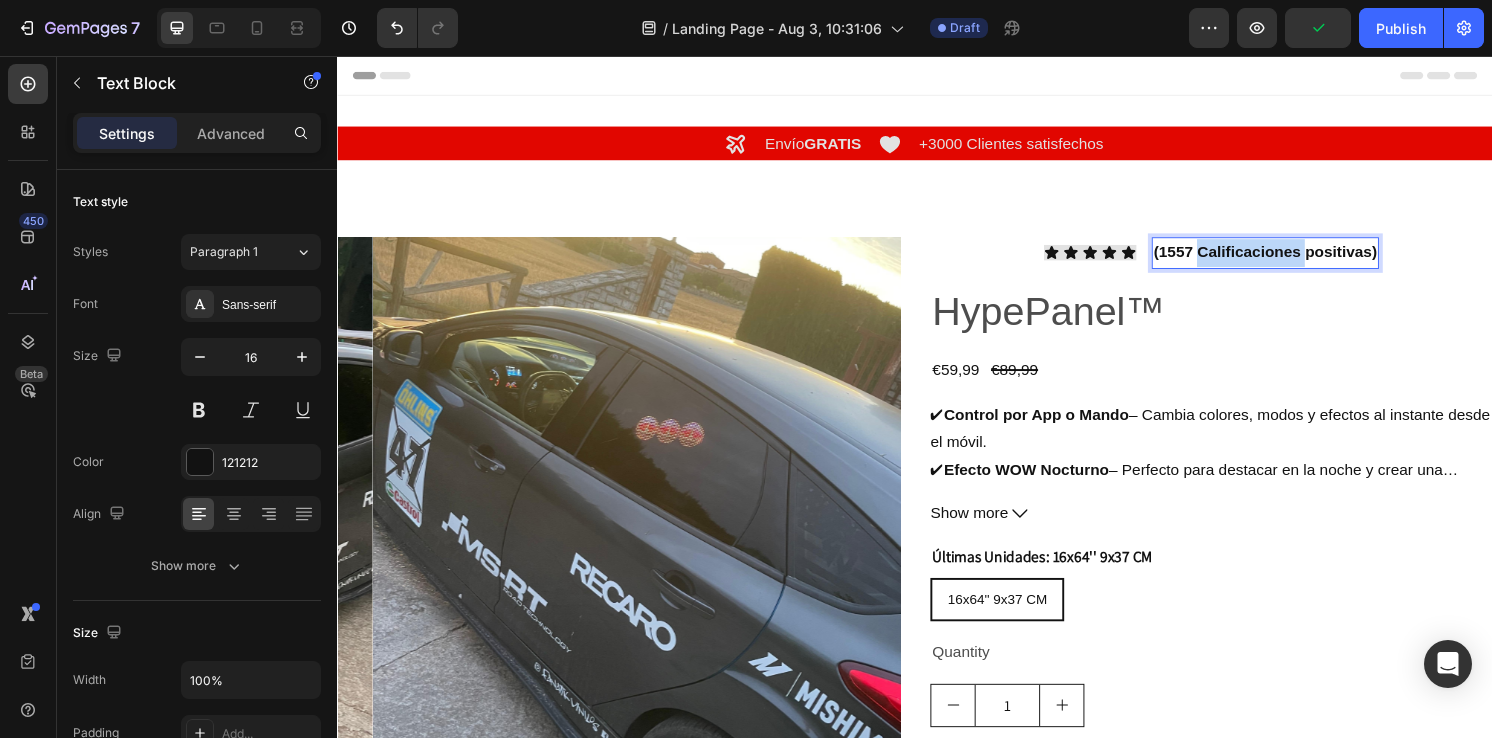 click on "(1557 Calificaciones positivas)" at bounding box center [1301, 259] 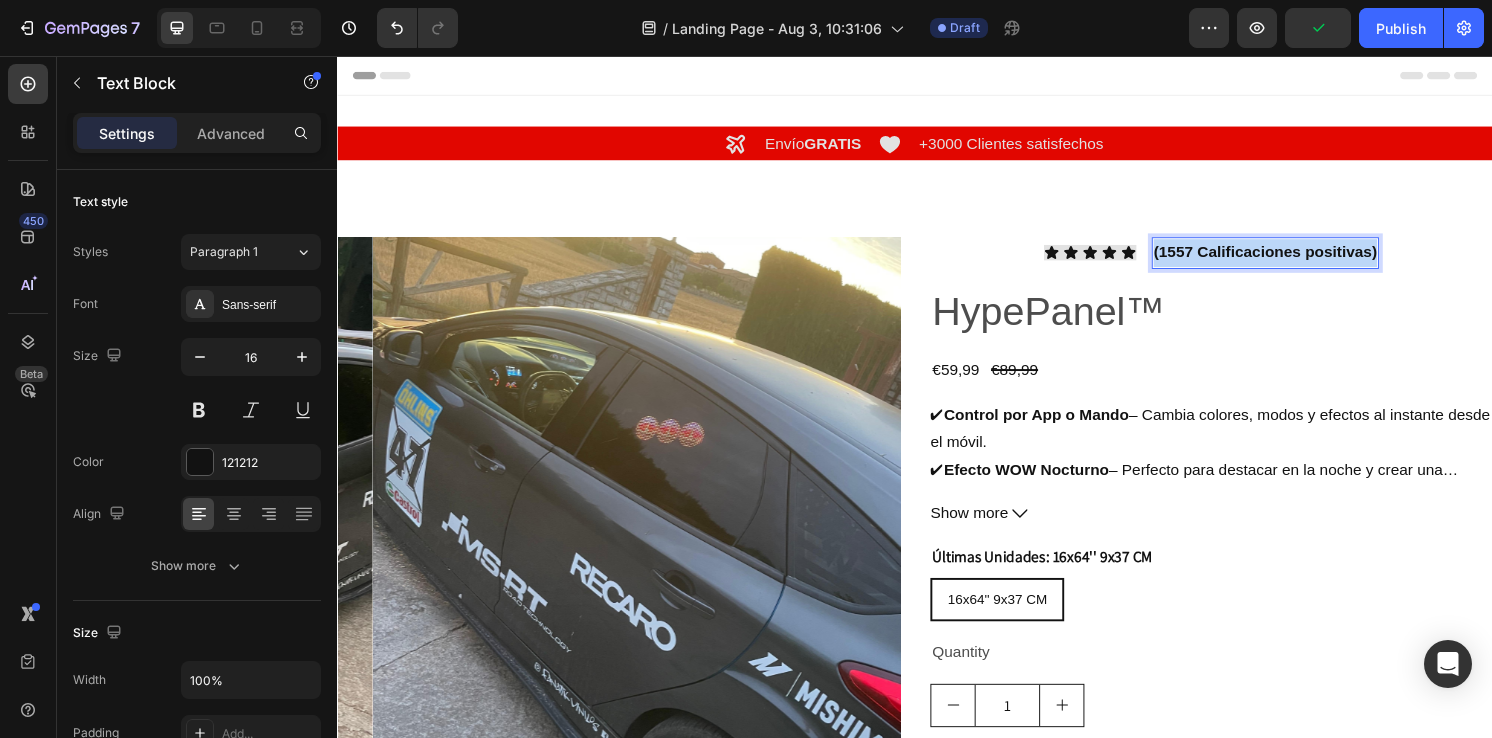 click on "(1557 Calificaciones positivas)" at bounding box center (1301, 259) 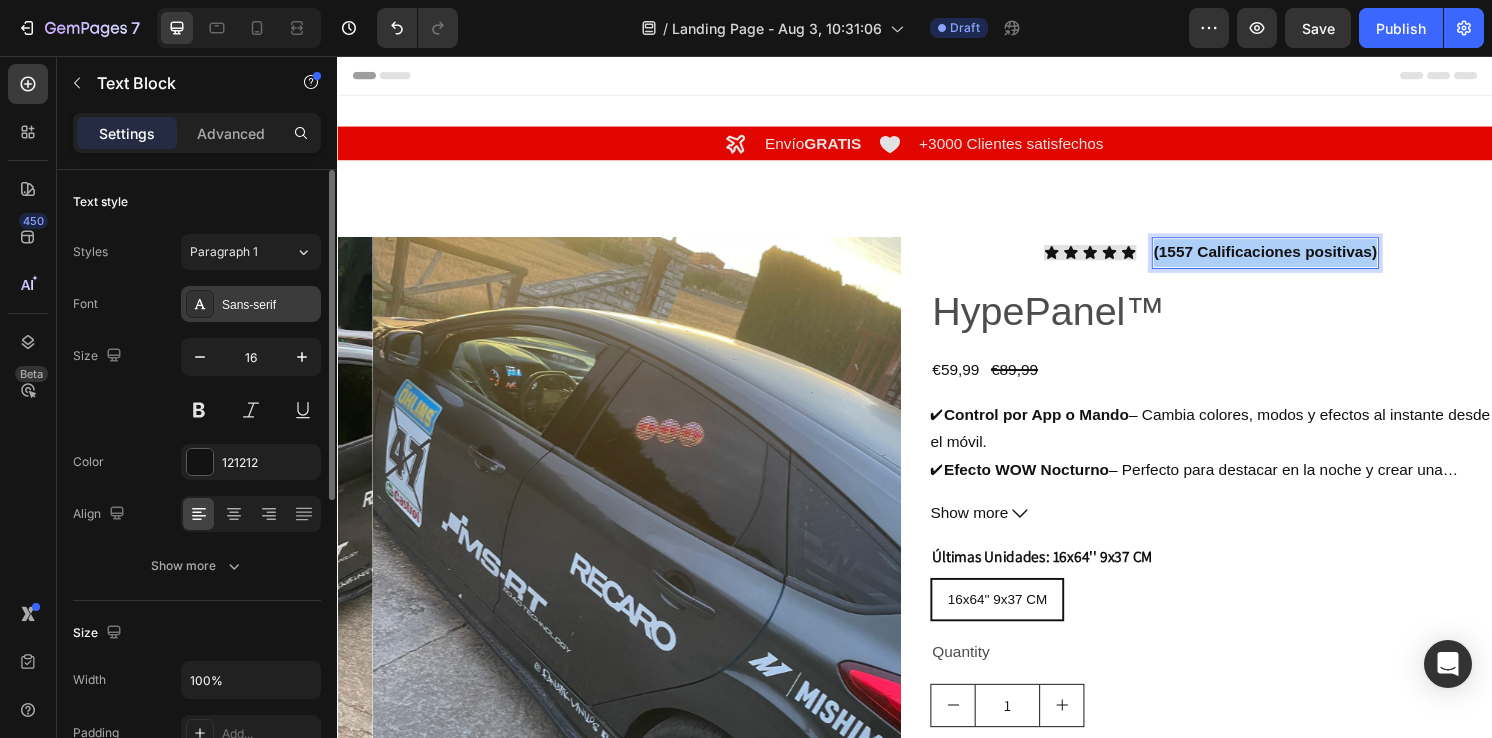 click on "Sans-serif" at bounding box center (269, 305) 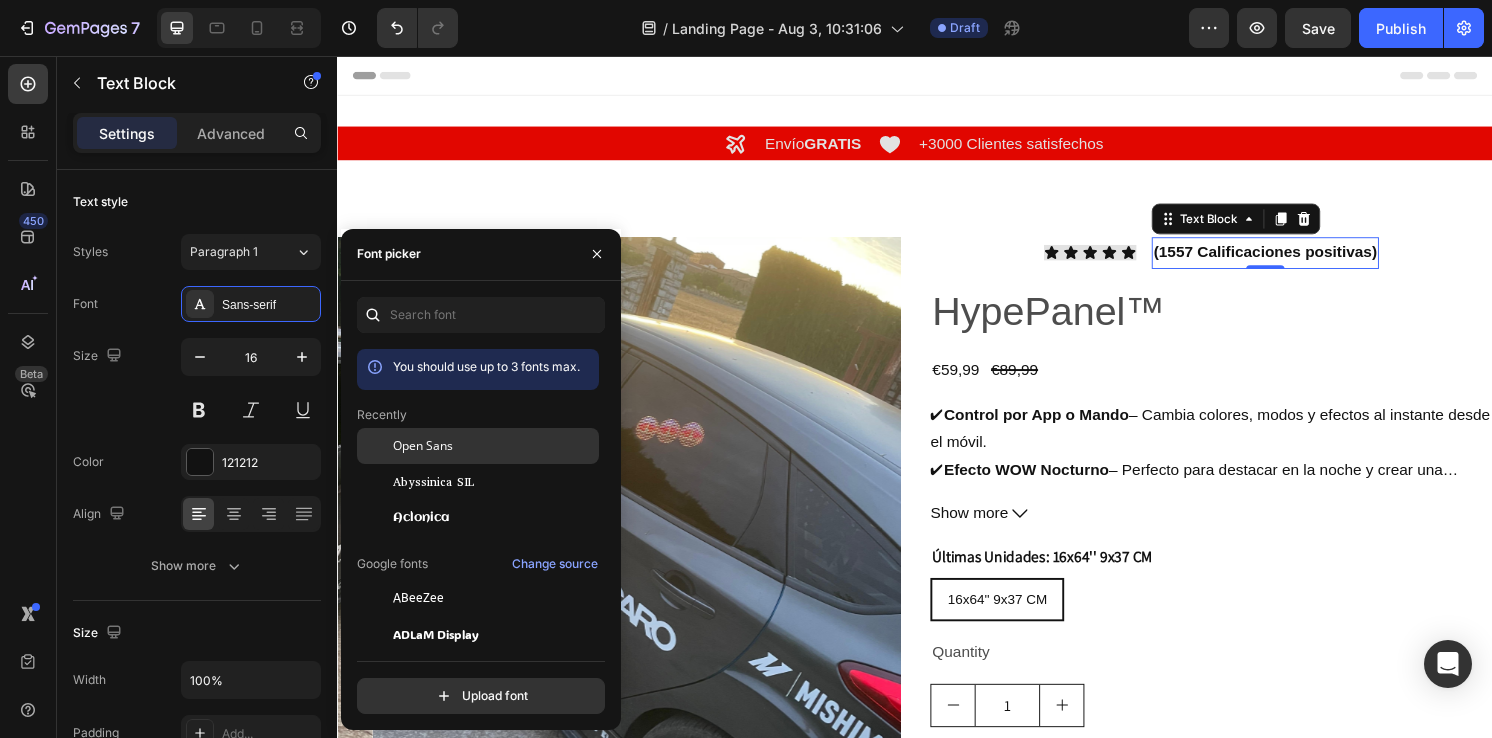 click on "Open Sans" at bounding box center (494, 446) 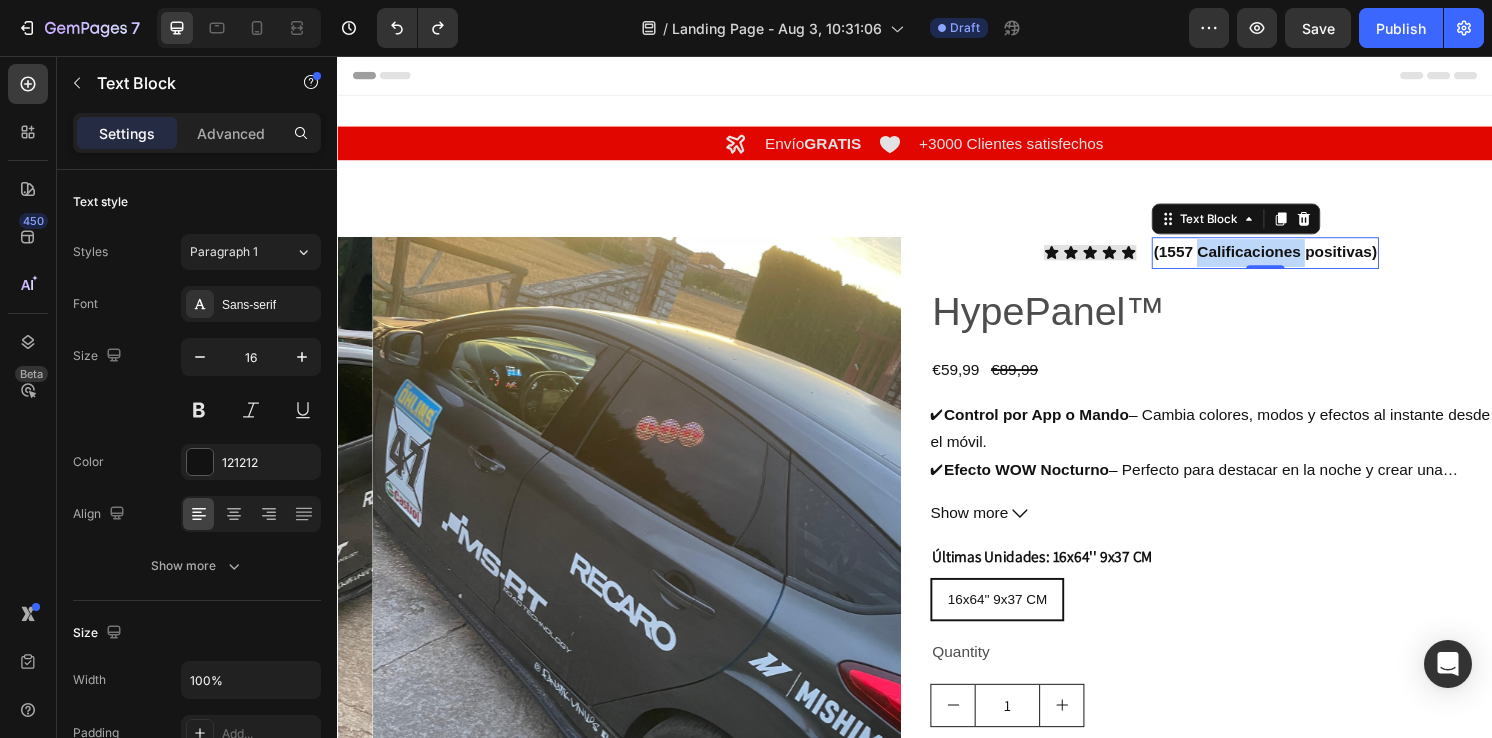 click on "(1557 Calificaciones positivas)" at bounding box center [1301, 259] 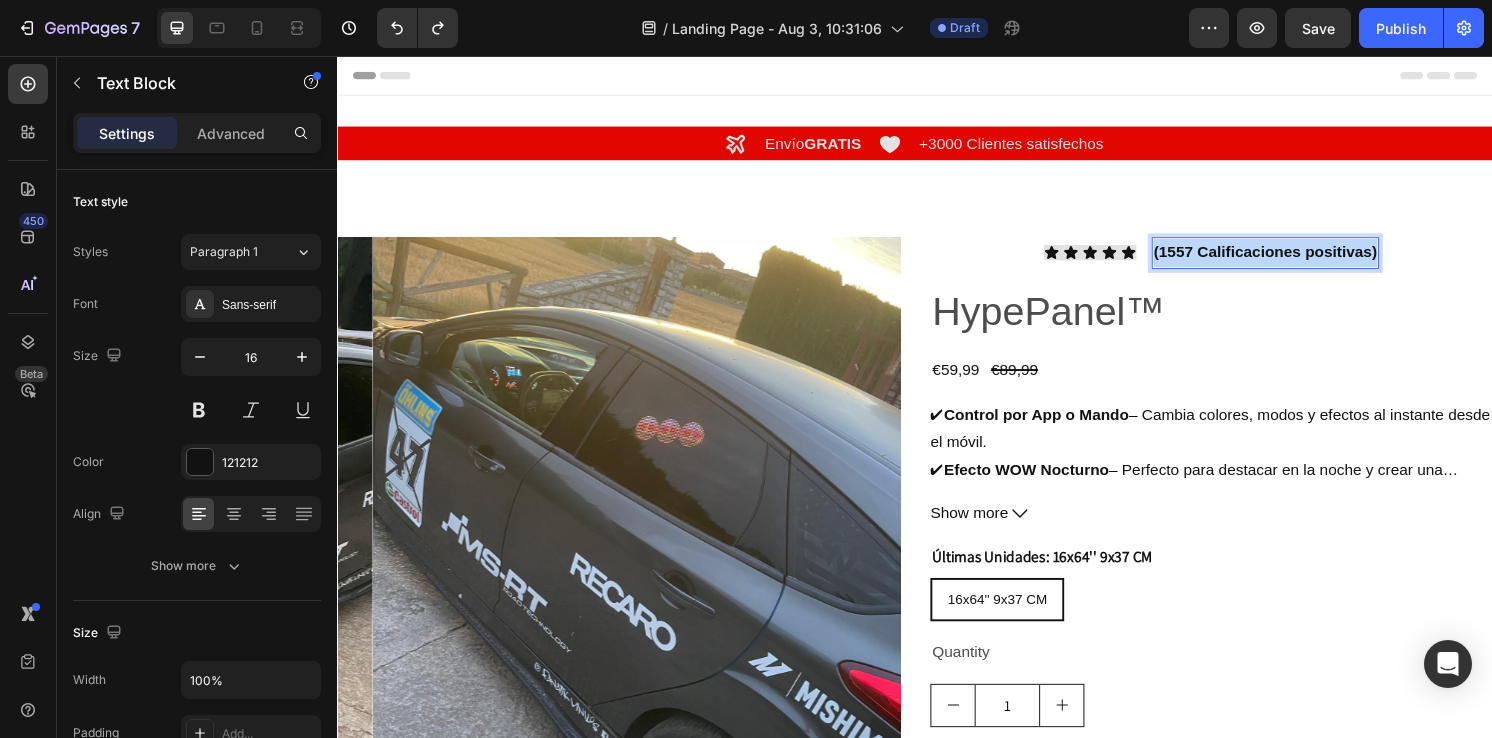 click on "(1557 Calificaciones positivas)" at bounding box center [1301, 259] 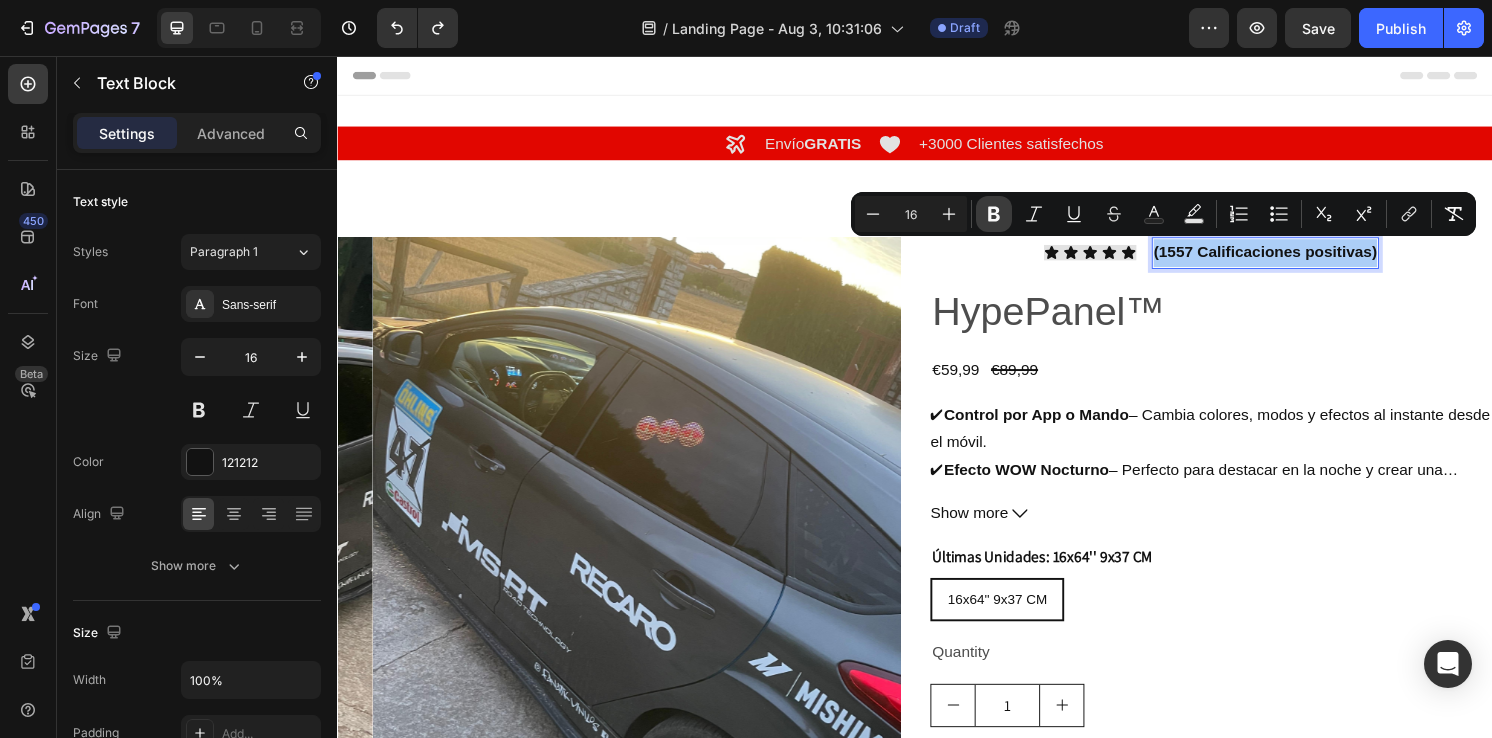 click 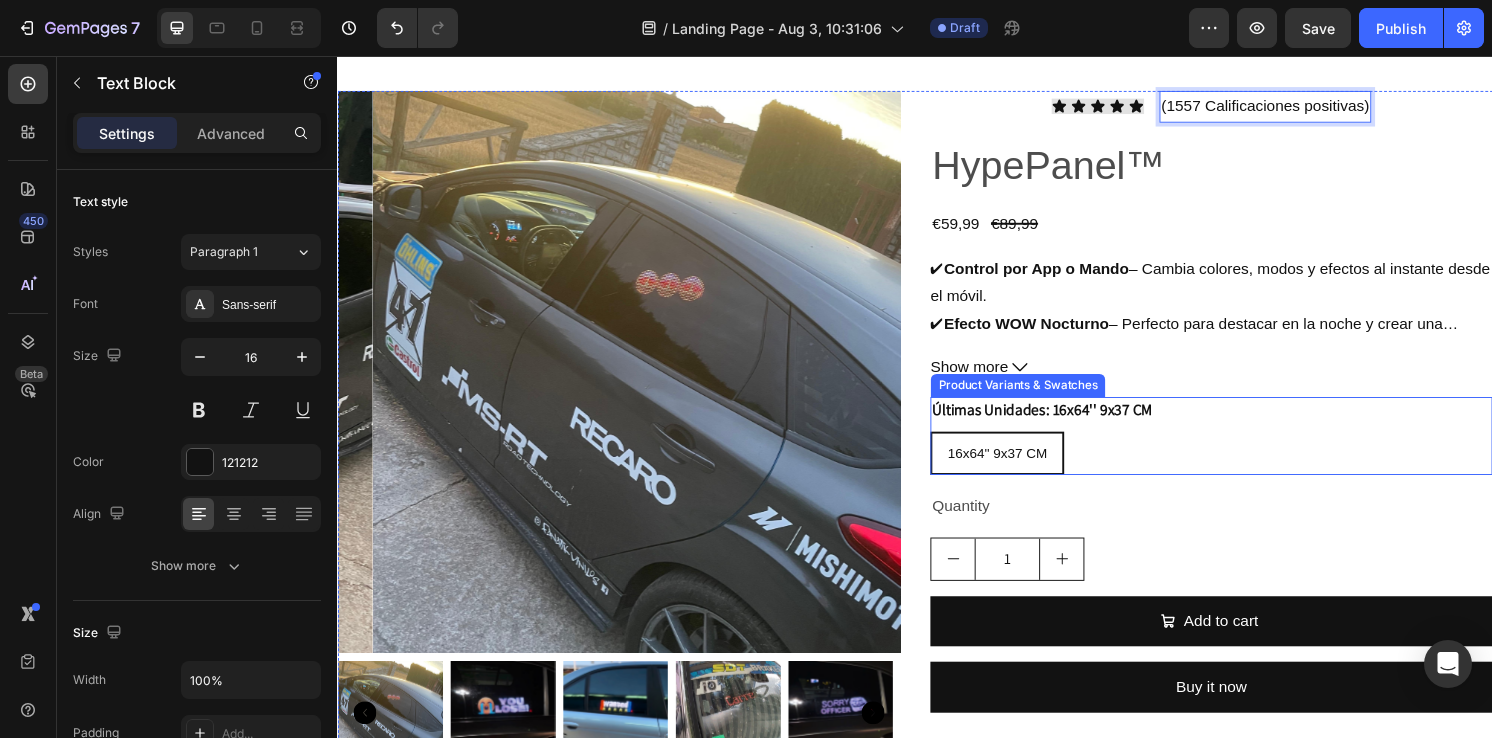 scroll, scrollTop: 166, scrollLeft: 0, axis: vertical 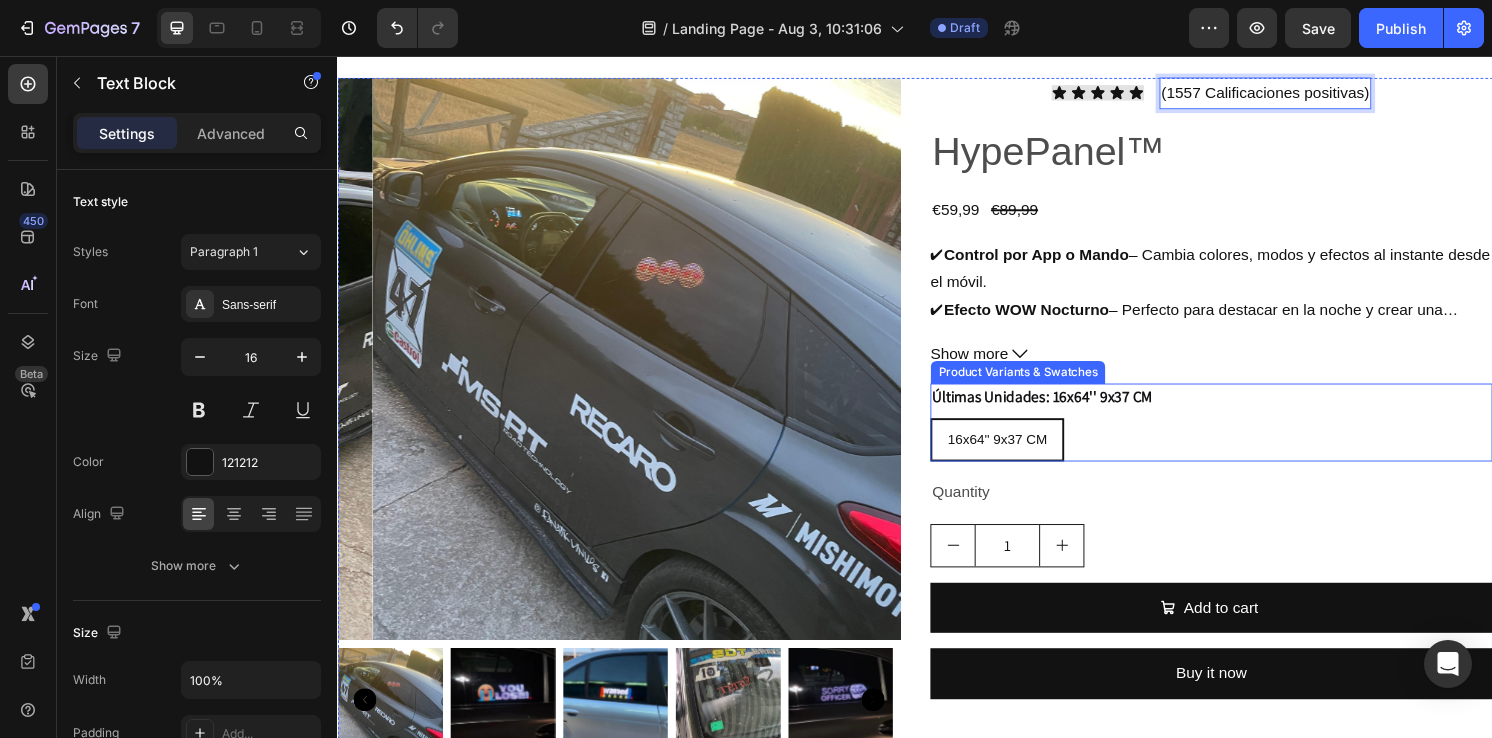 click on "Últimas Unidades: 16x64''  9x37 CM 16x64''  9x37 CM 16x64''  9x37 CM 16x64''  9x37 CM" at bounding box center [1245, 436] 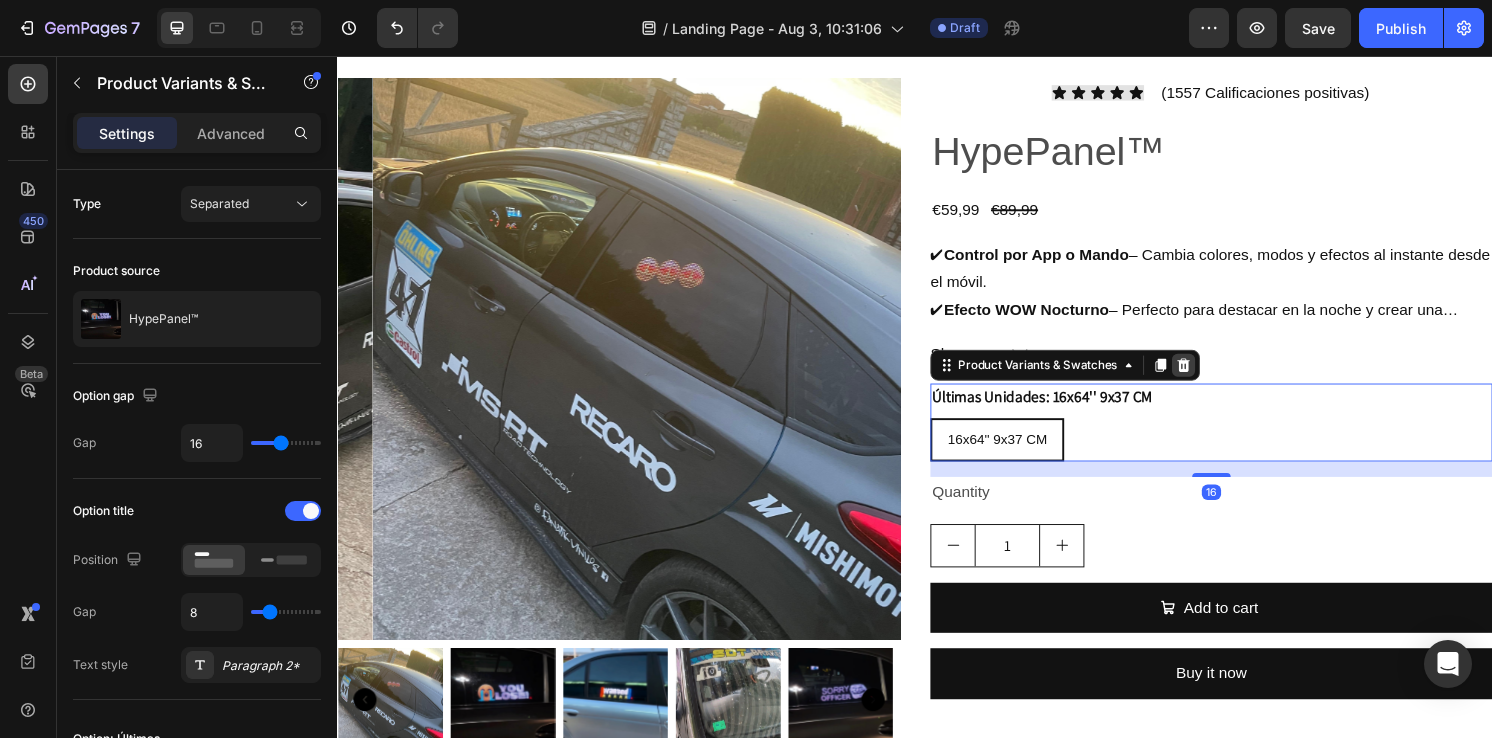 click 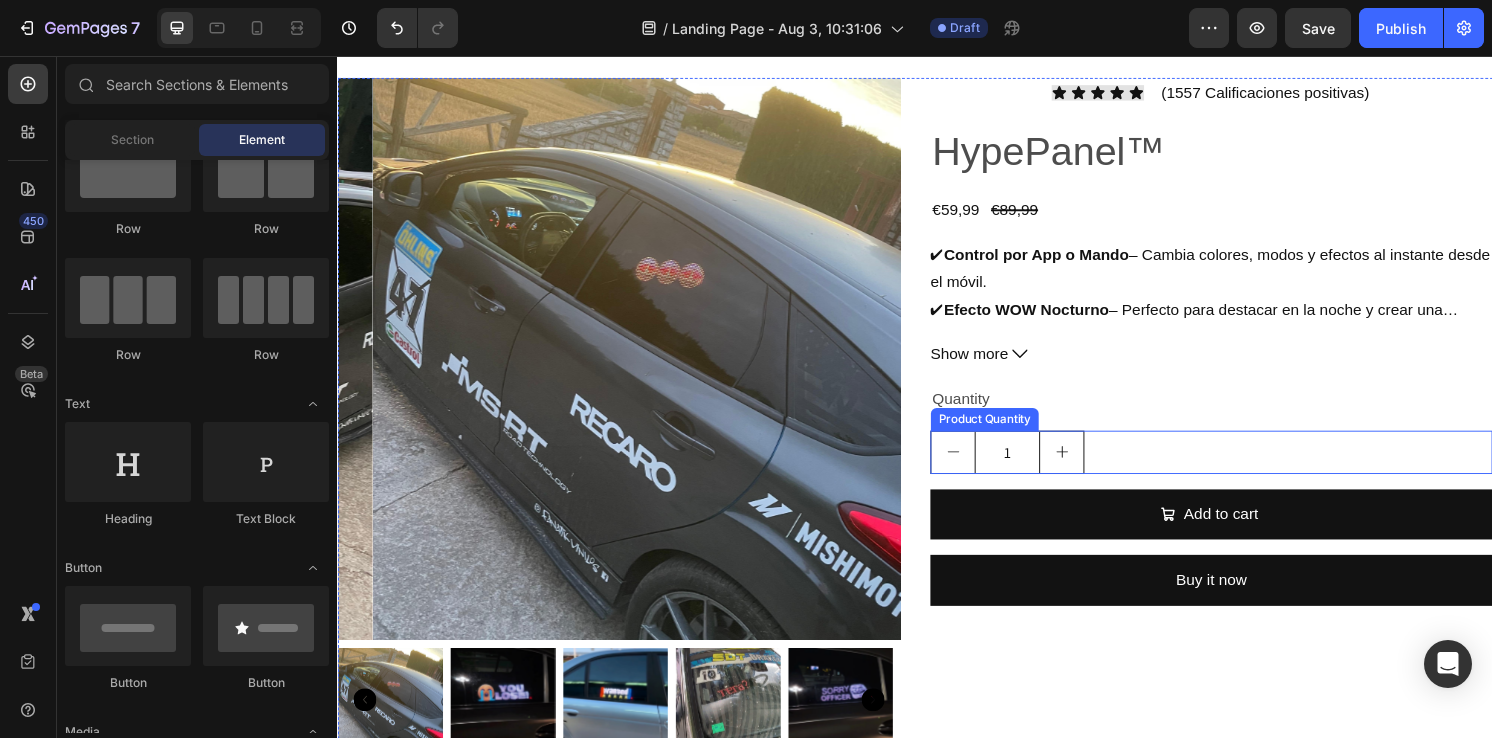 click on "1" at bounding box center (1245, 467) 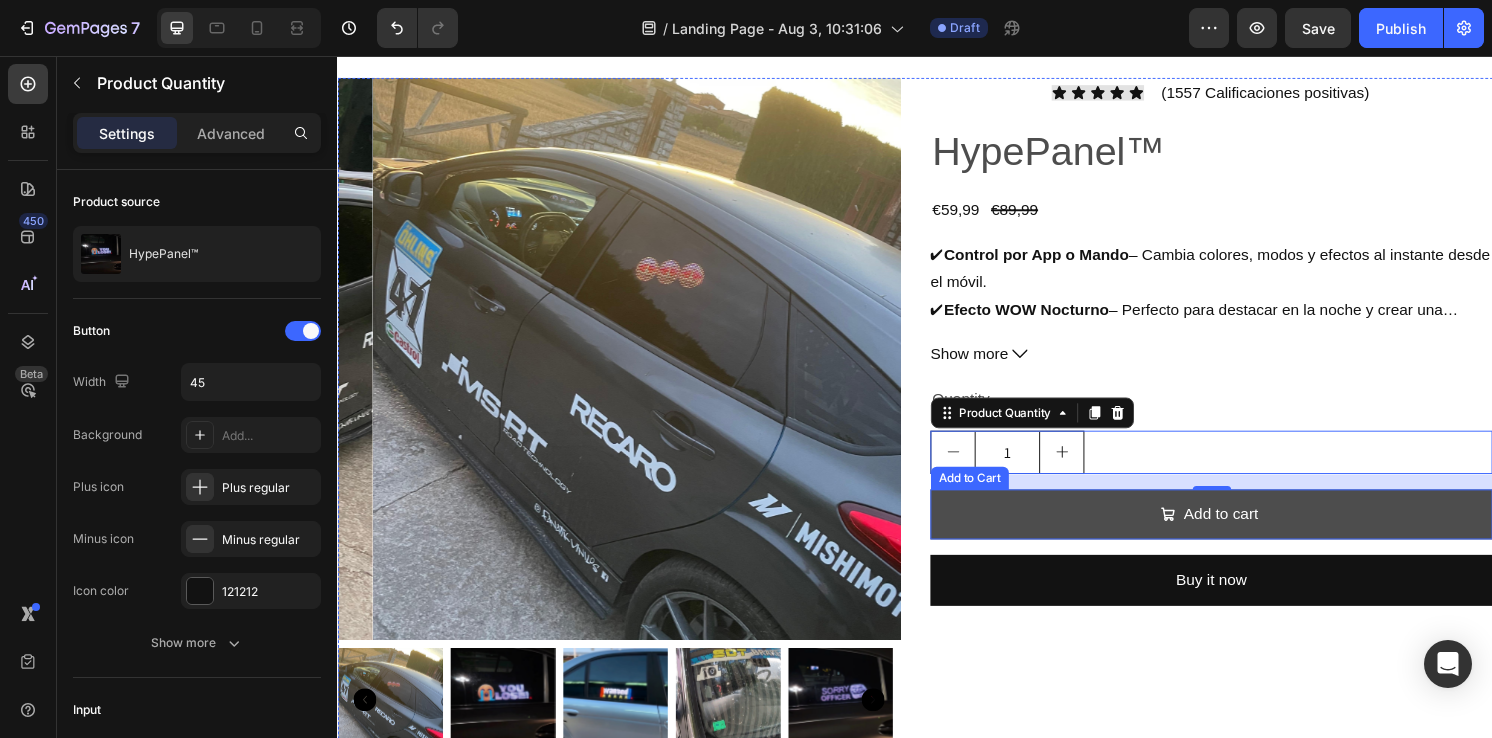 click on "Add to cart" at bounding box center (1245, 532) 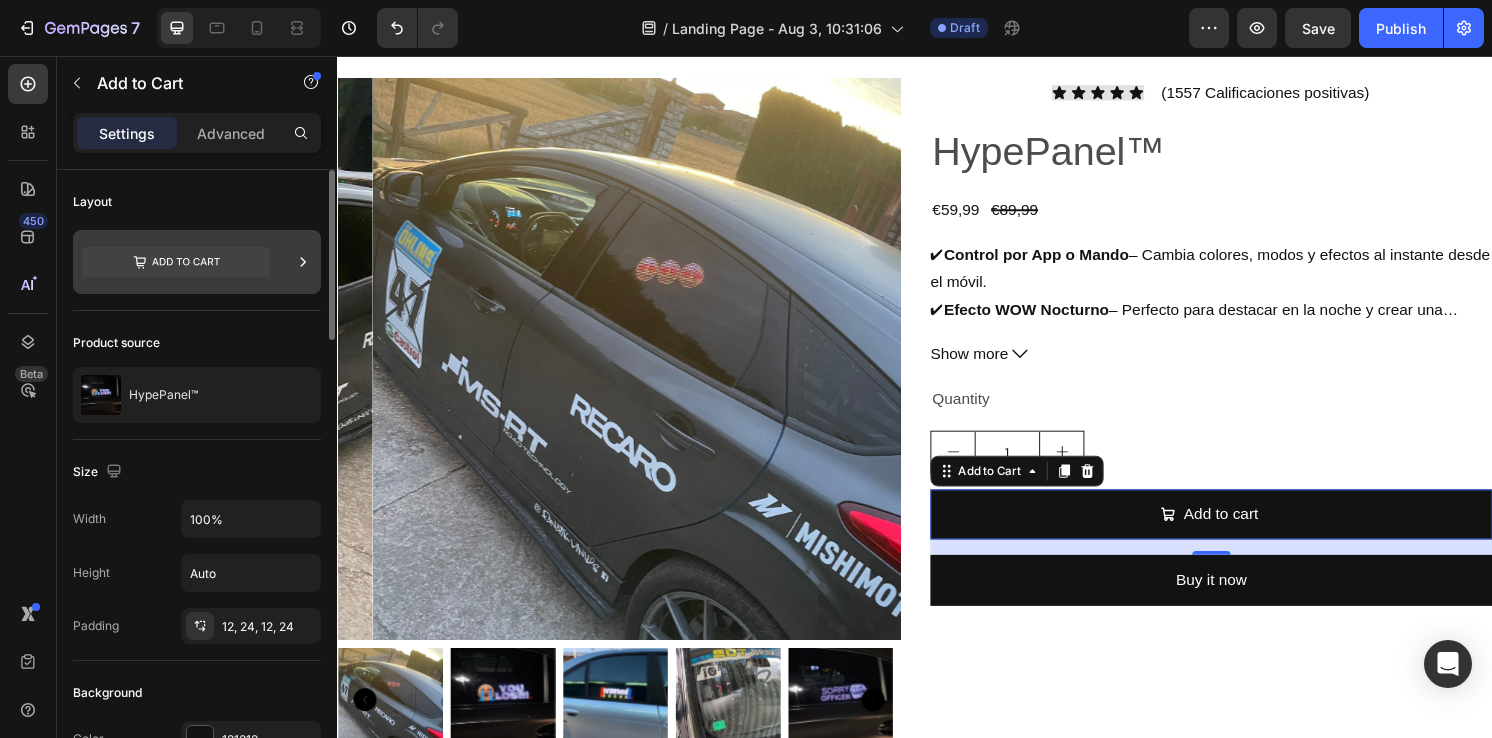 click 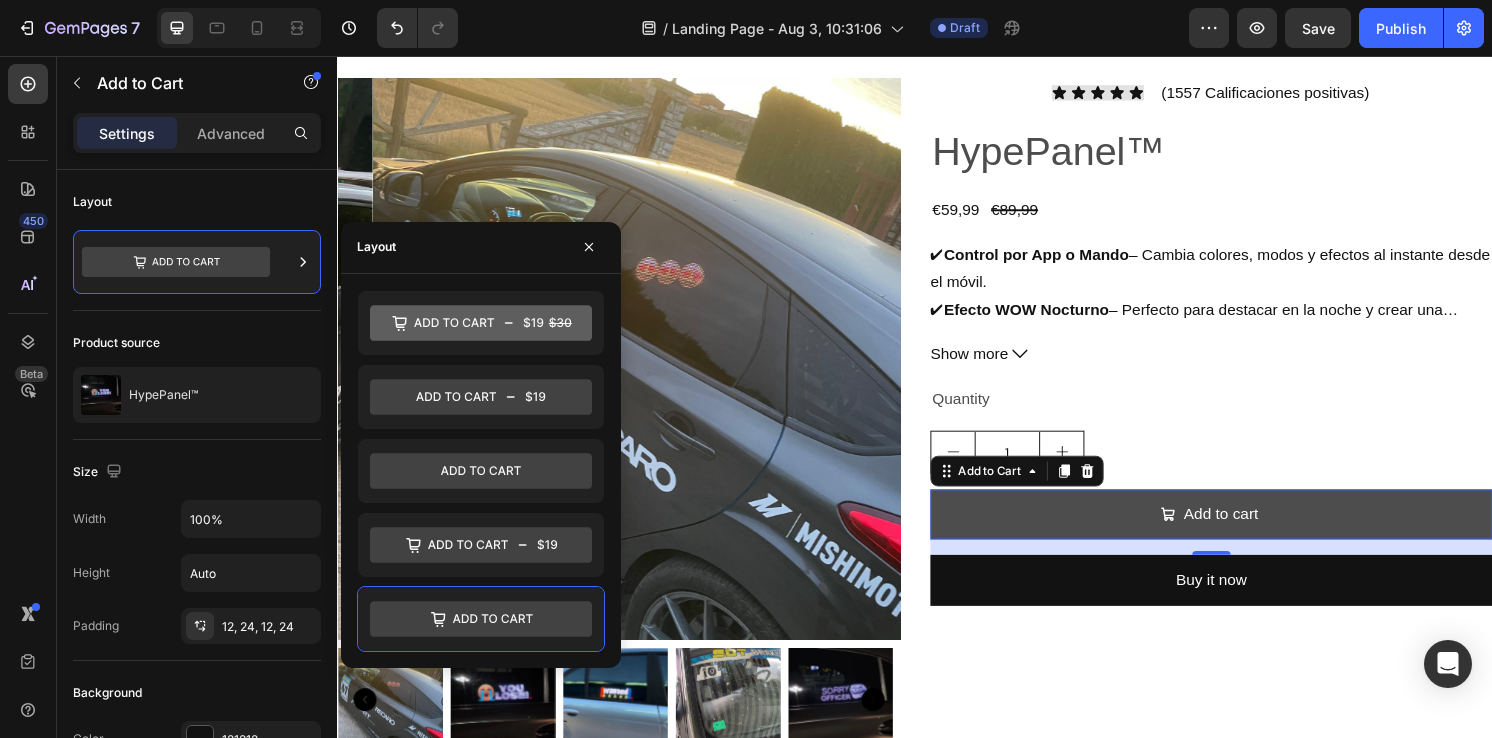 click on "Add to cart" at bounding box center [1245, 532] 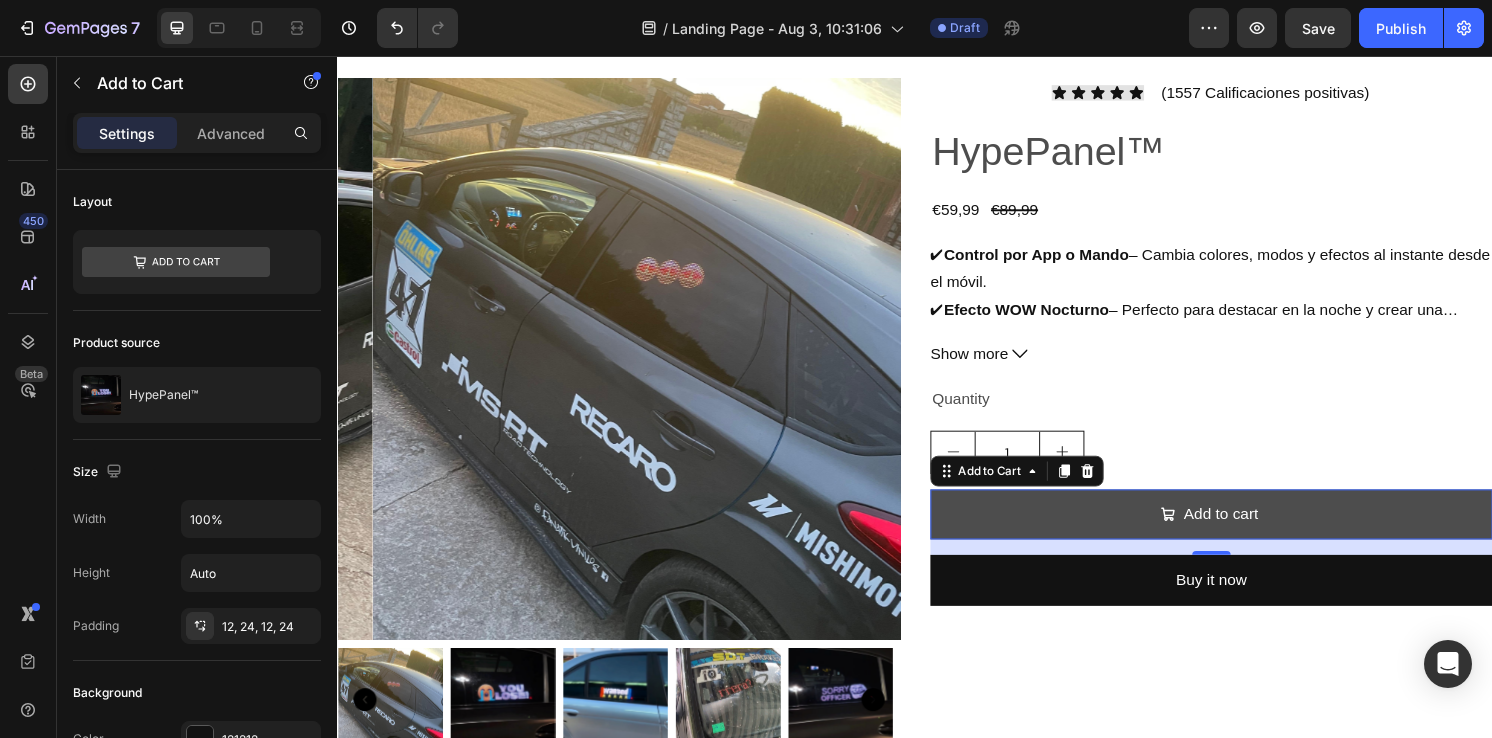 click on "Add to cart" at bounding box center [1245, 532] 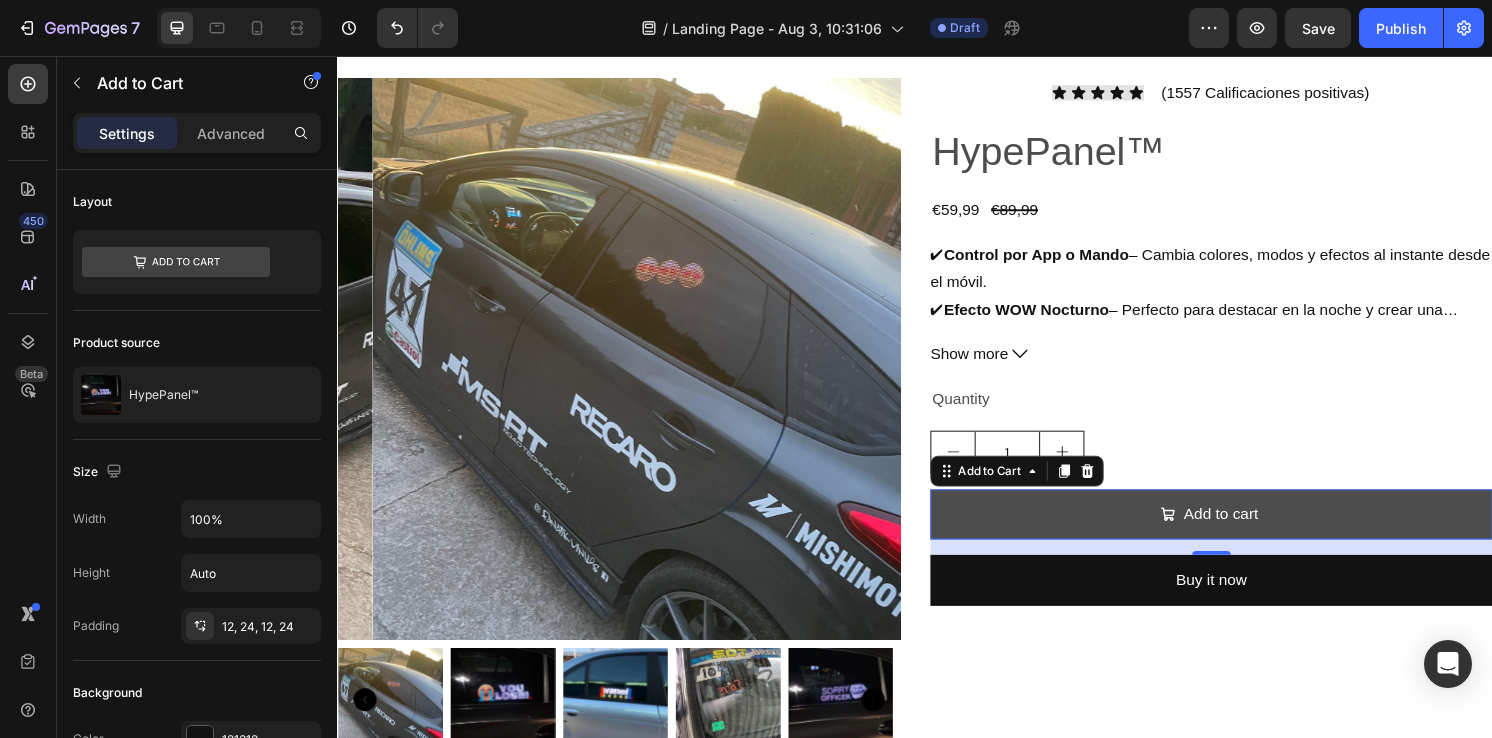 click on "Add to cart" at bounding box center (1245, 532) 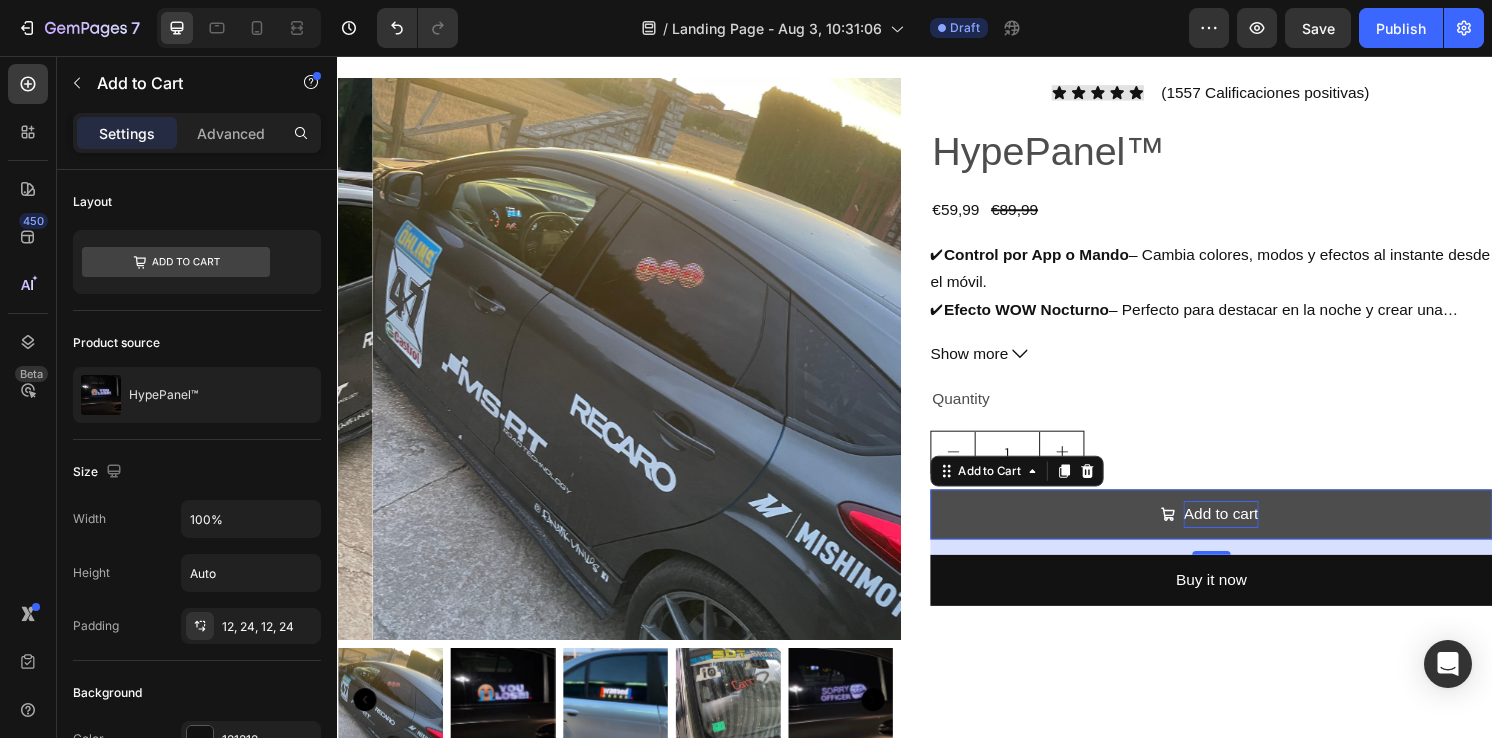 click on "Add to cart" at bounding box center [1254, 532] 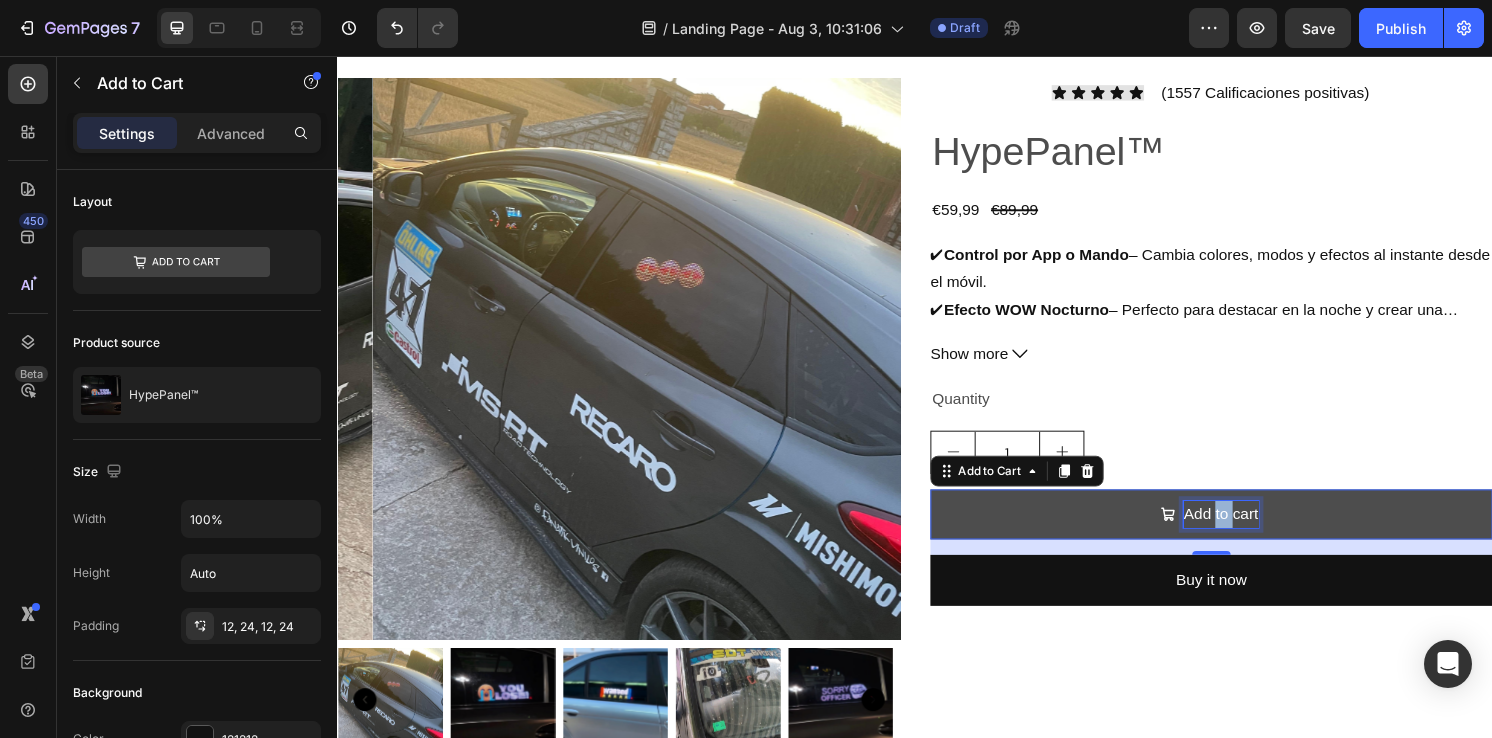 click on "Add to cart" at bounding box center [1254, 532] 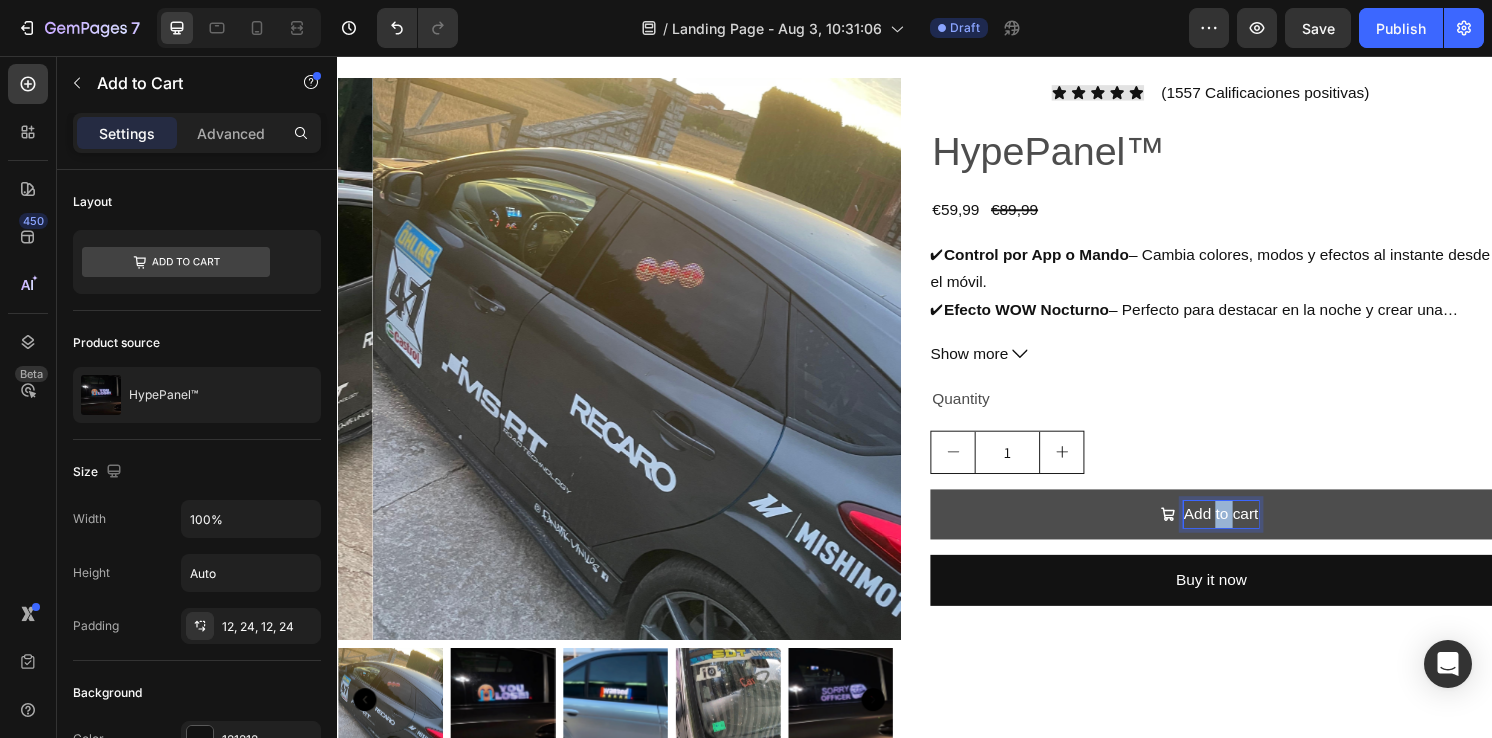 click on "Add to cart" at bounding box center (1254, 532) 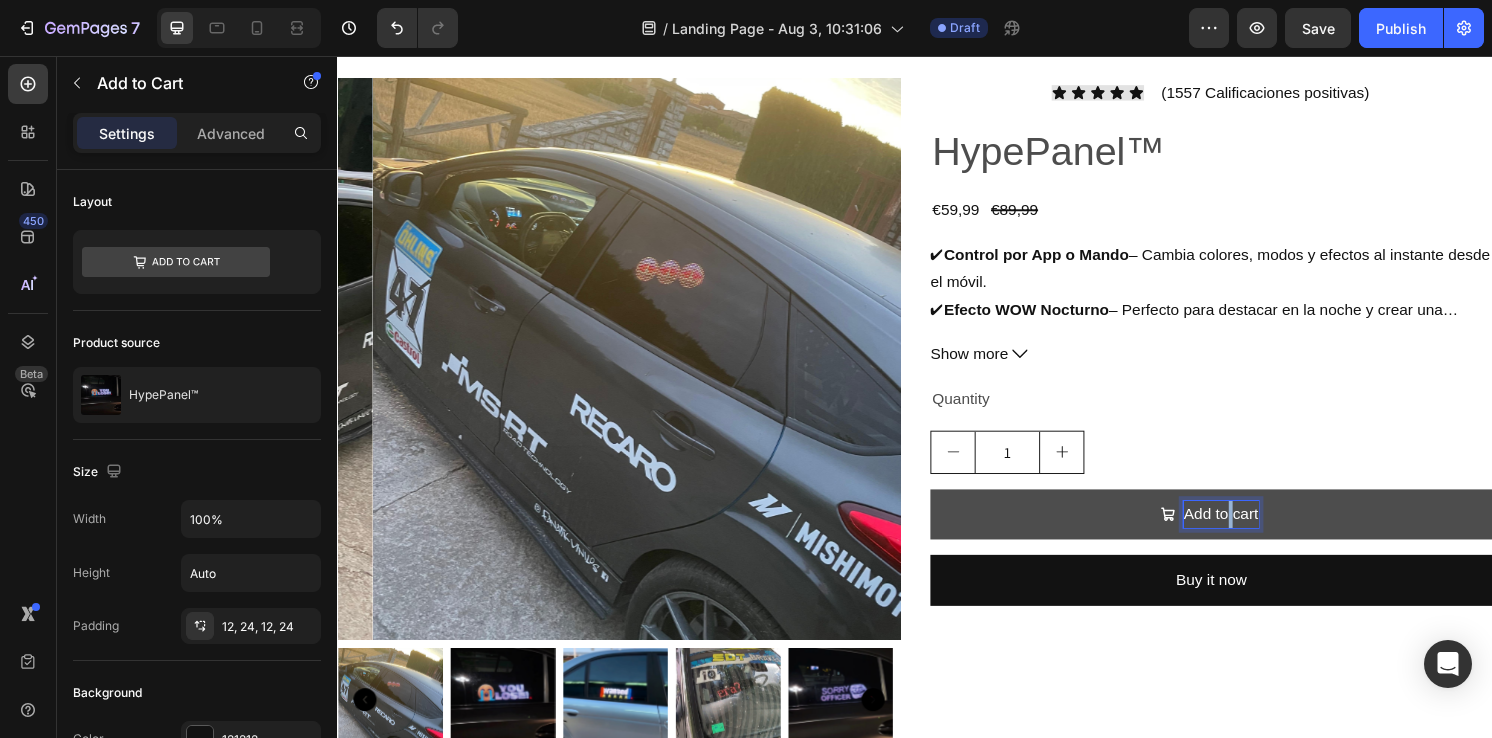 click on "Add to cart" at bounding box center [1254, 532] 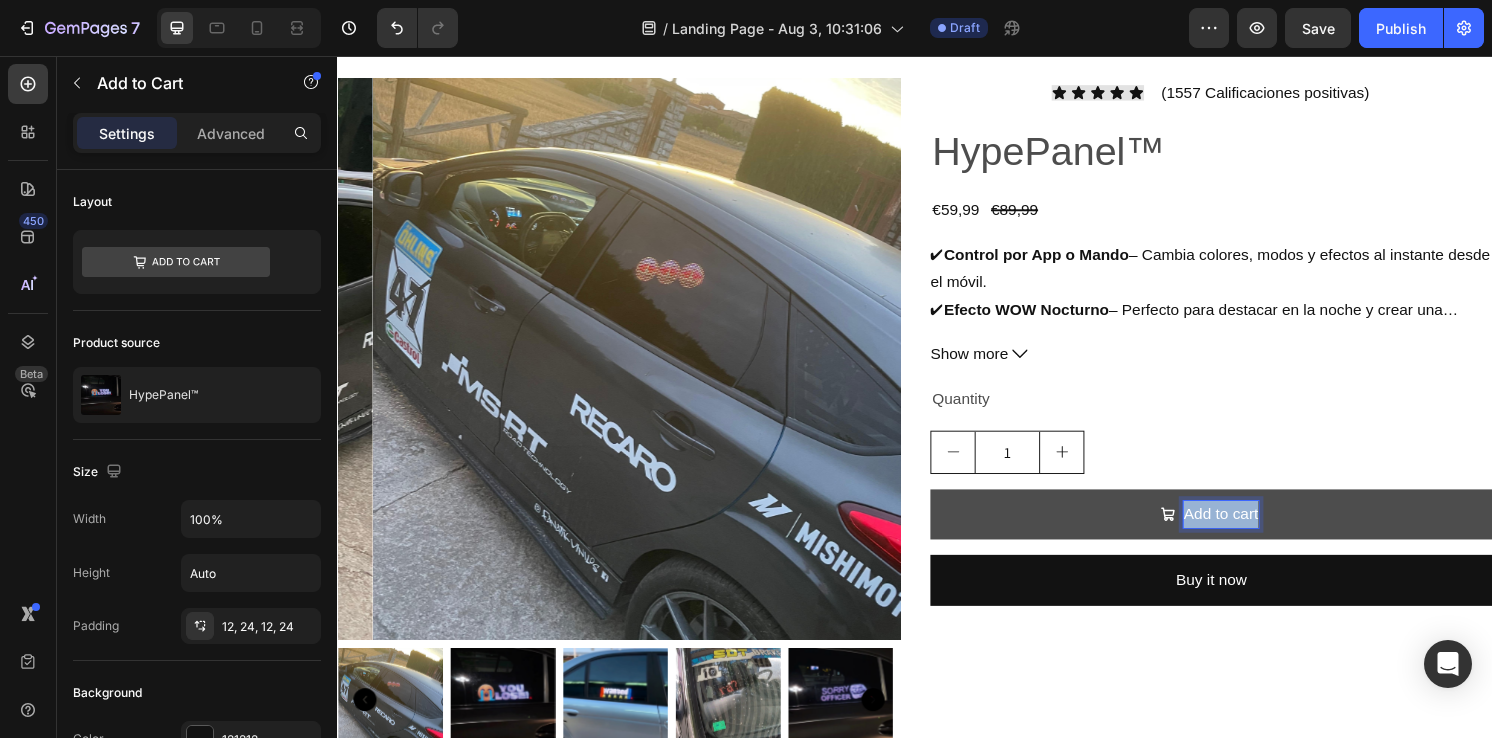 click on "Add to cart" at bounding box center [1254, 532] 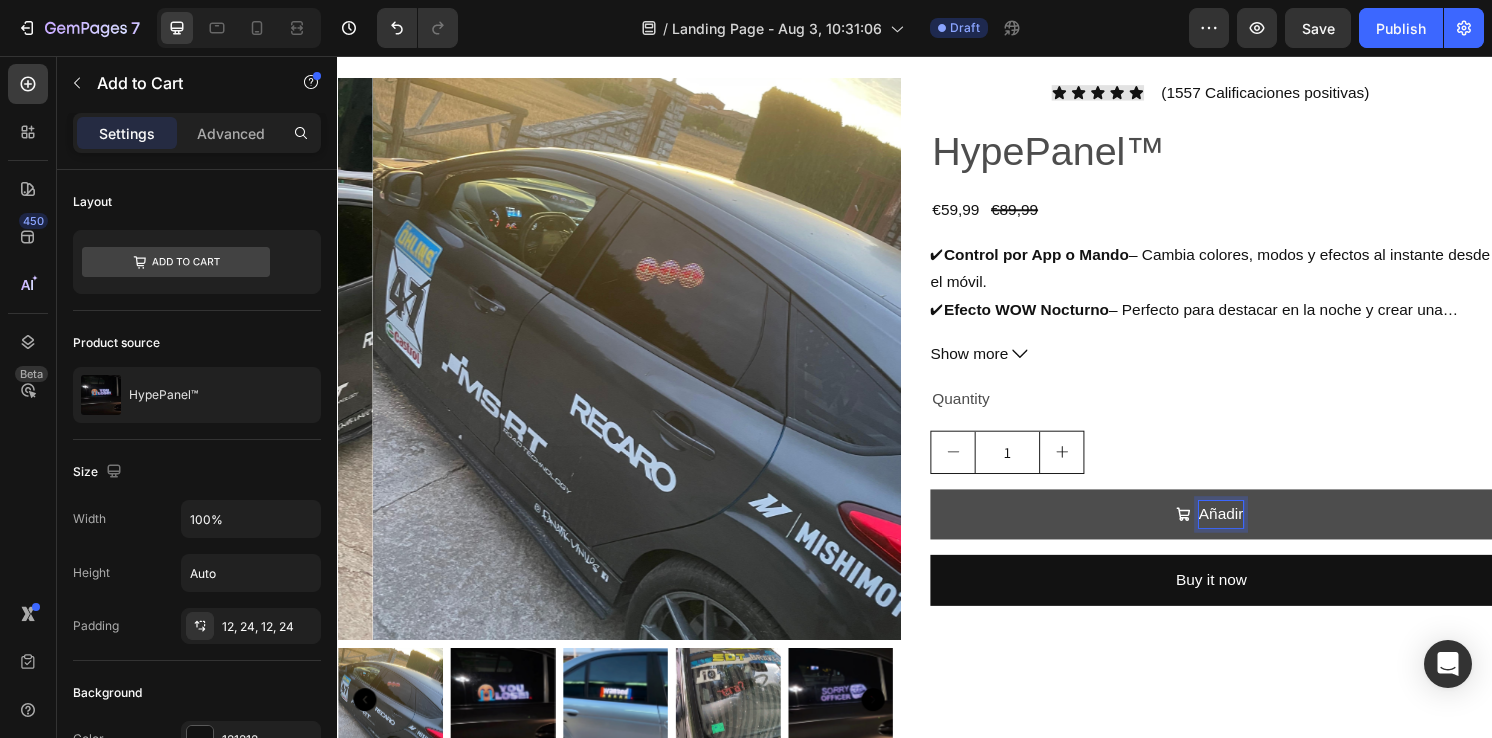 click on "Añadir" at bounding box center (1245, 532) 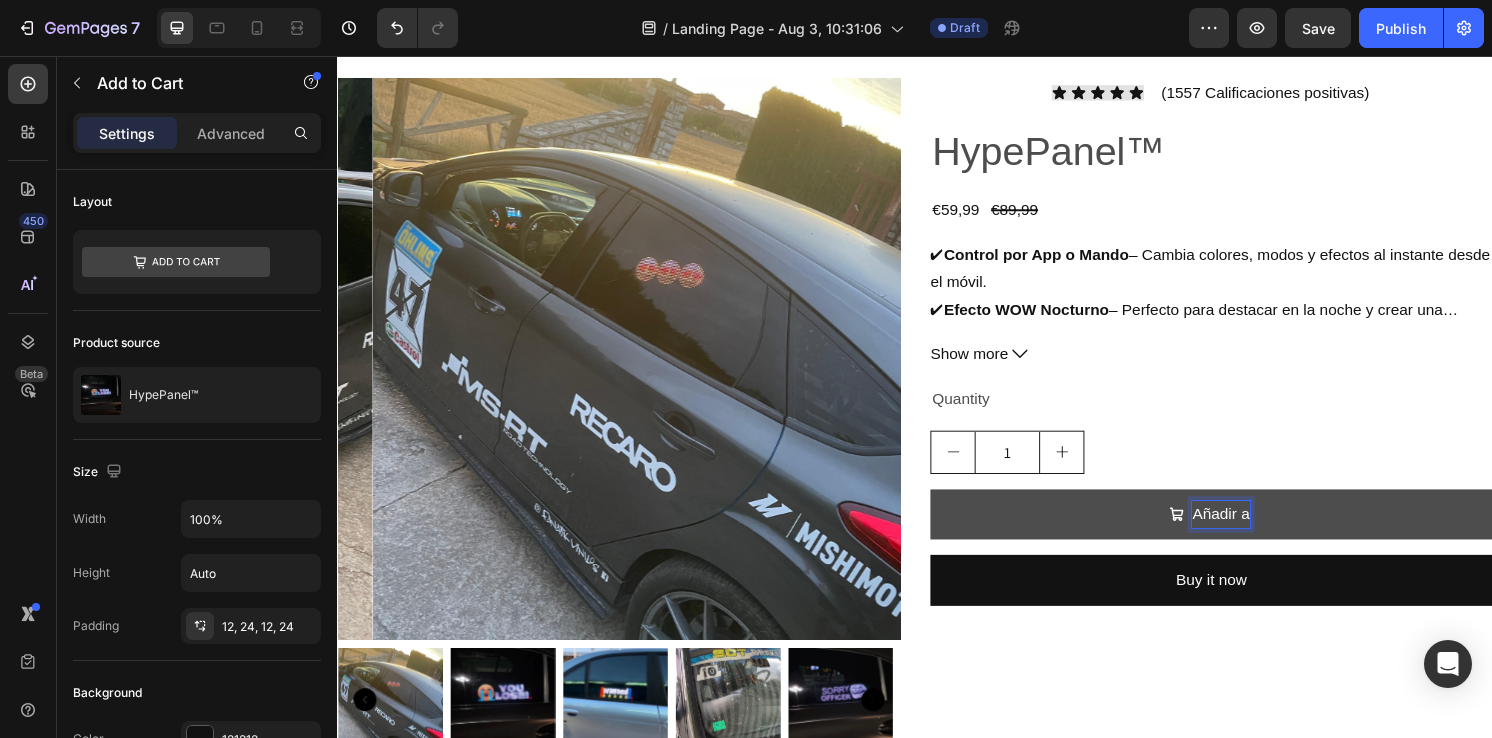 click on "Añadir a" at bounding box center (1245, 532) 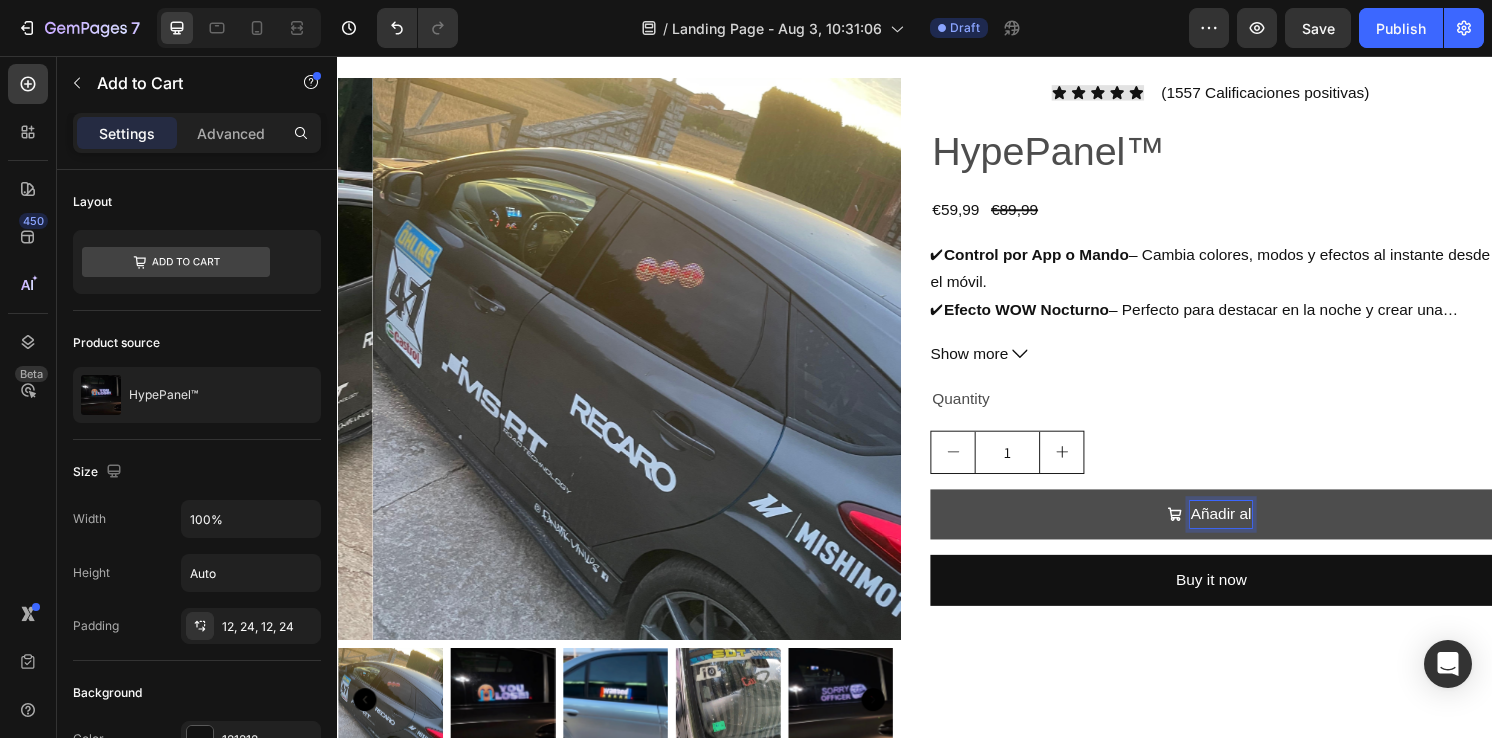 click on "Añadir al" at bounding box center [1245, 532] 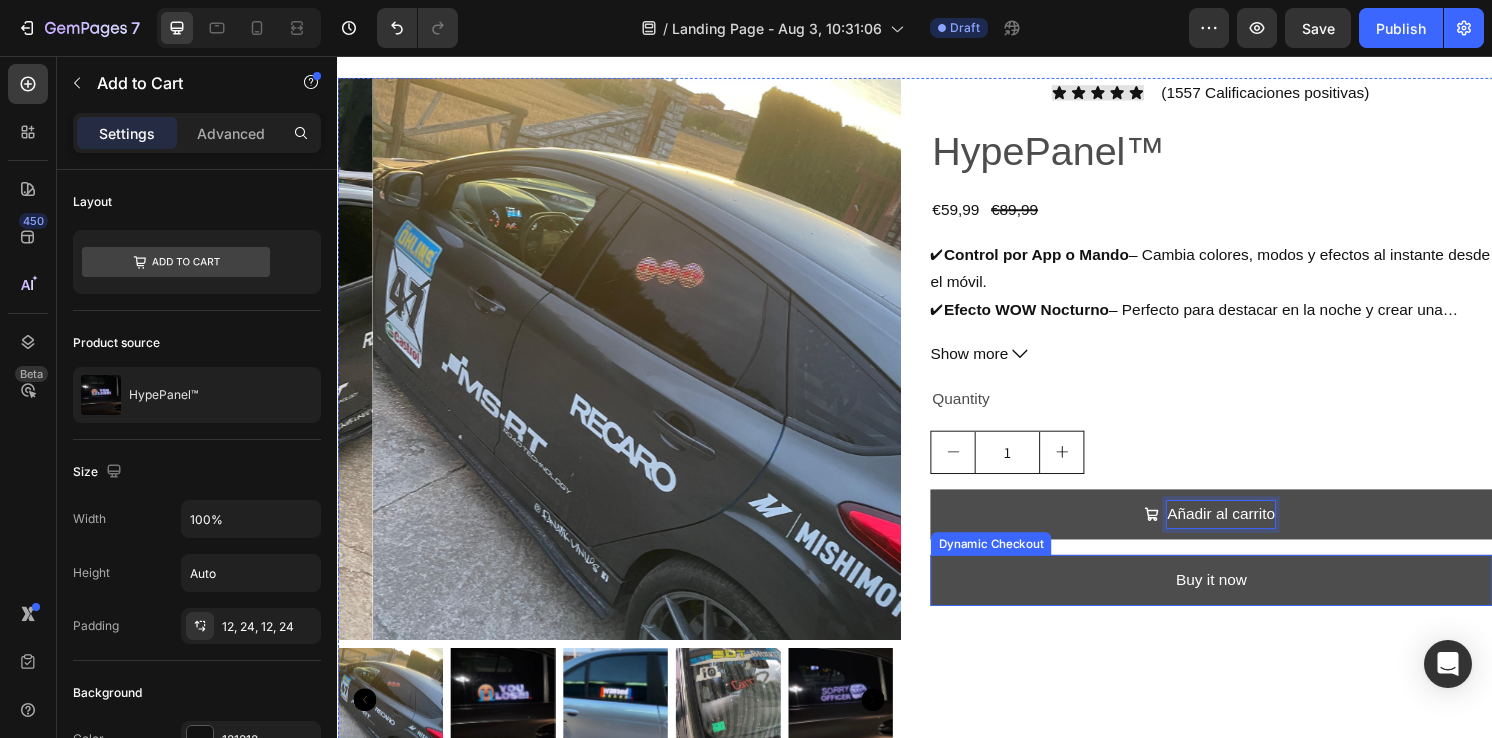 click on "Buy it now" at bounding box center [1245, 600] 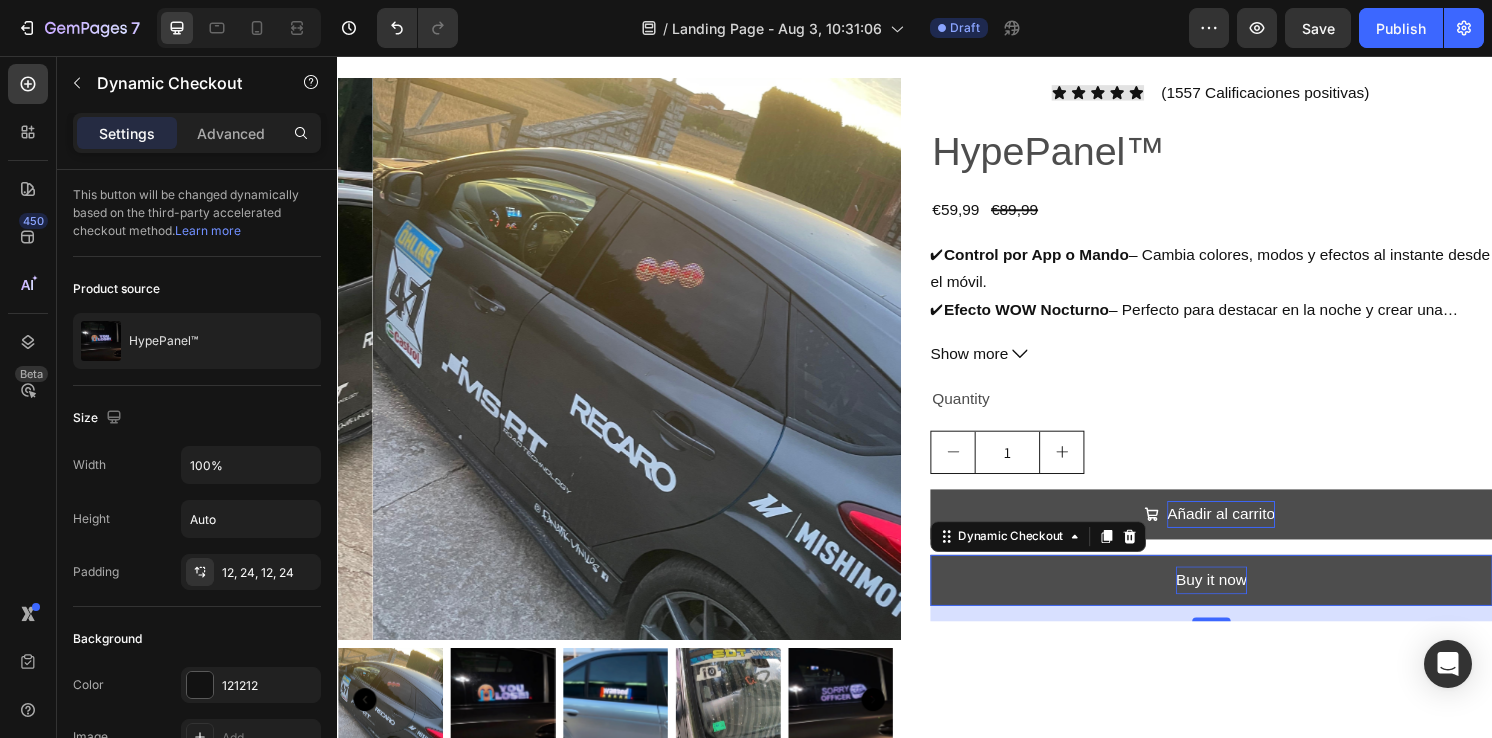 click on "Buy it now" at bounding box center [1245, 600] 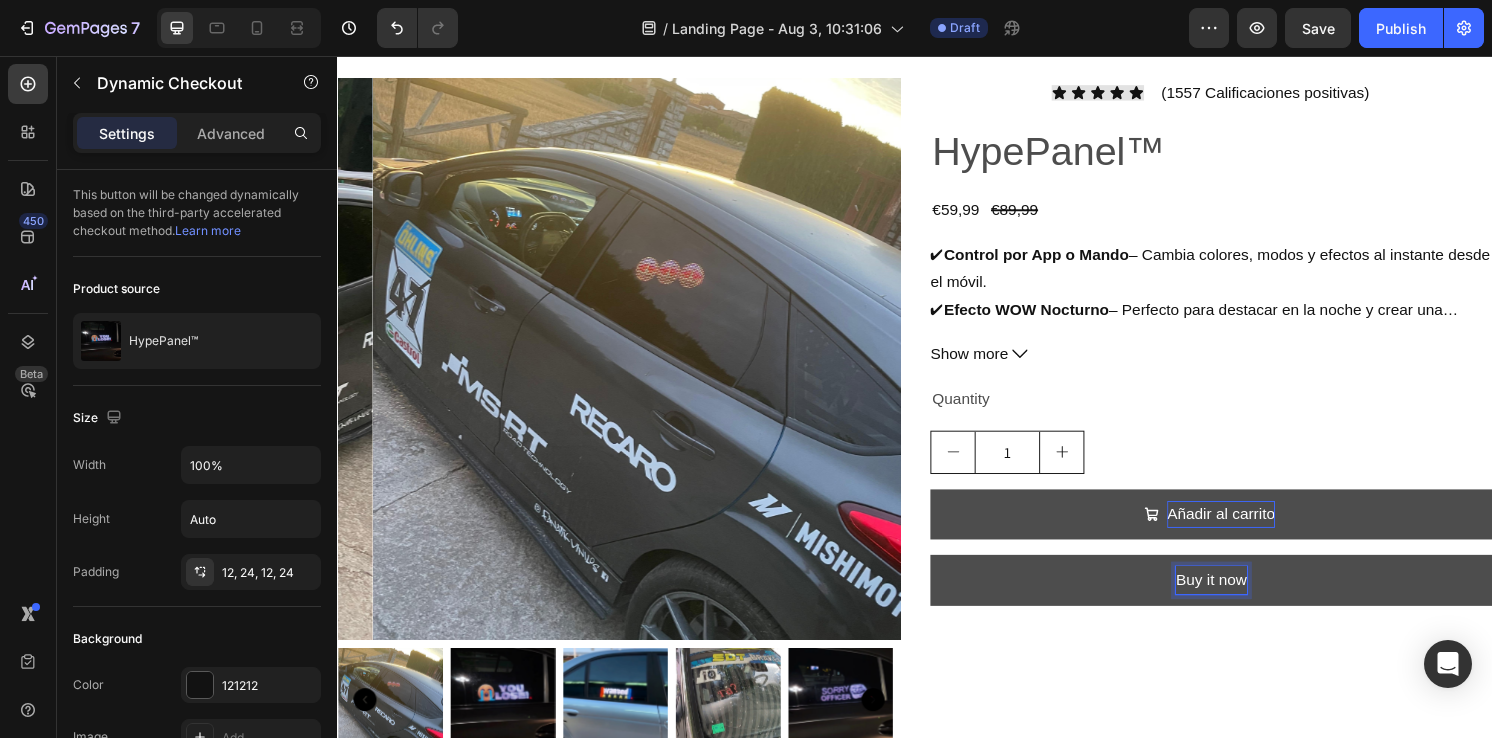 click on "Buy it now" at bounding box center (1245, 600) 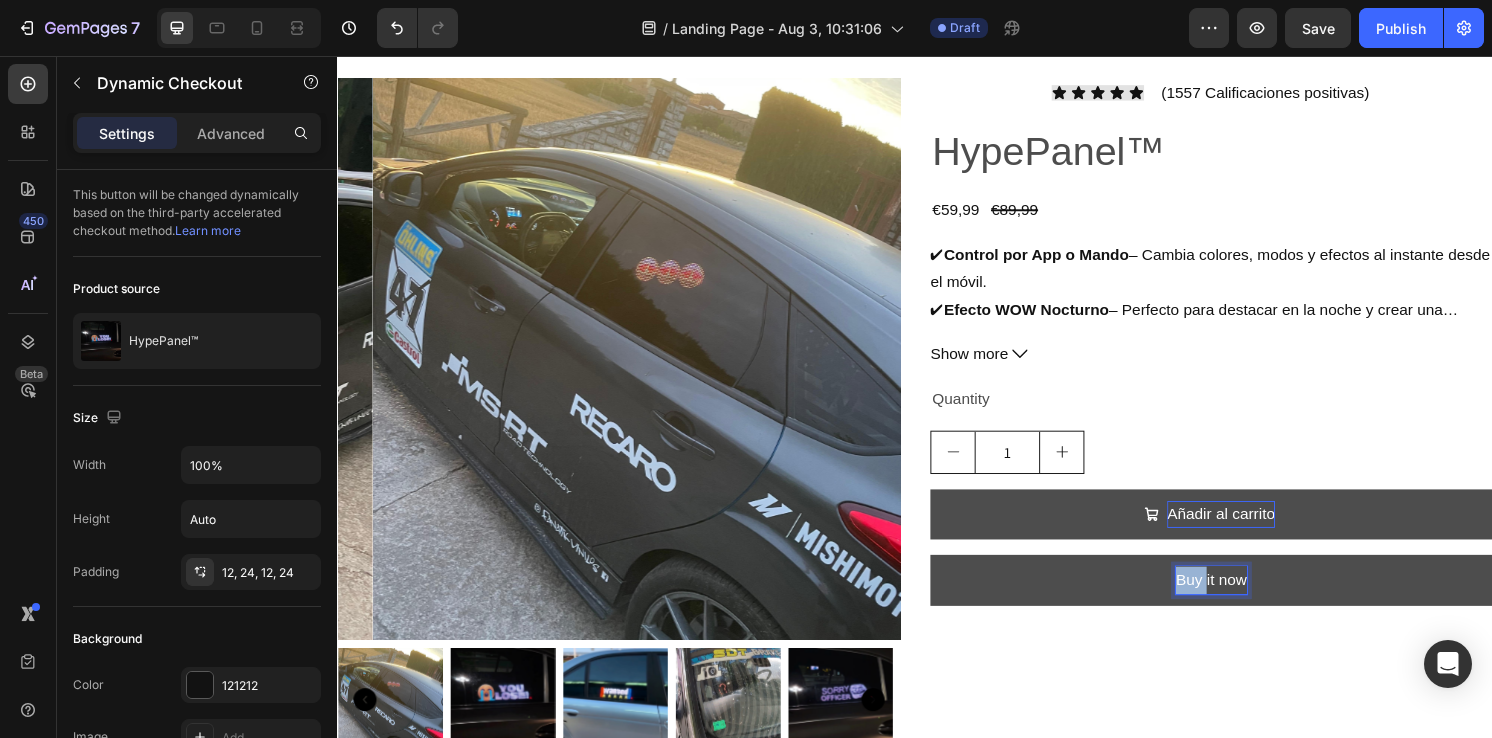 click on "Buy it now" at bounding box center [1245, 600] 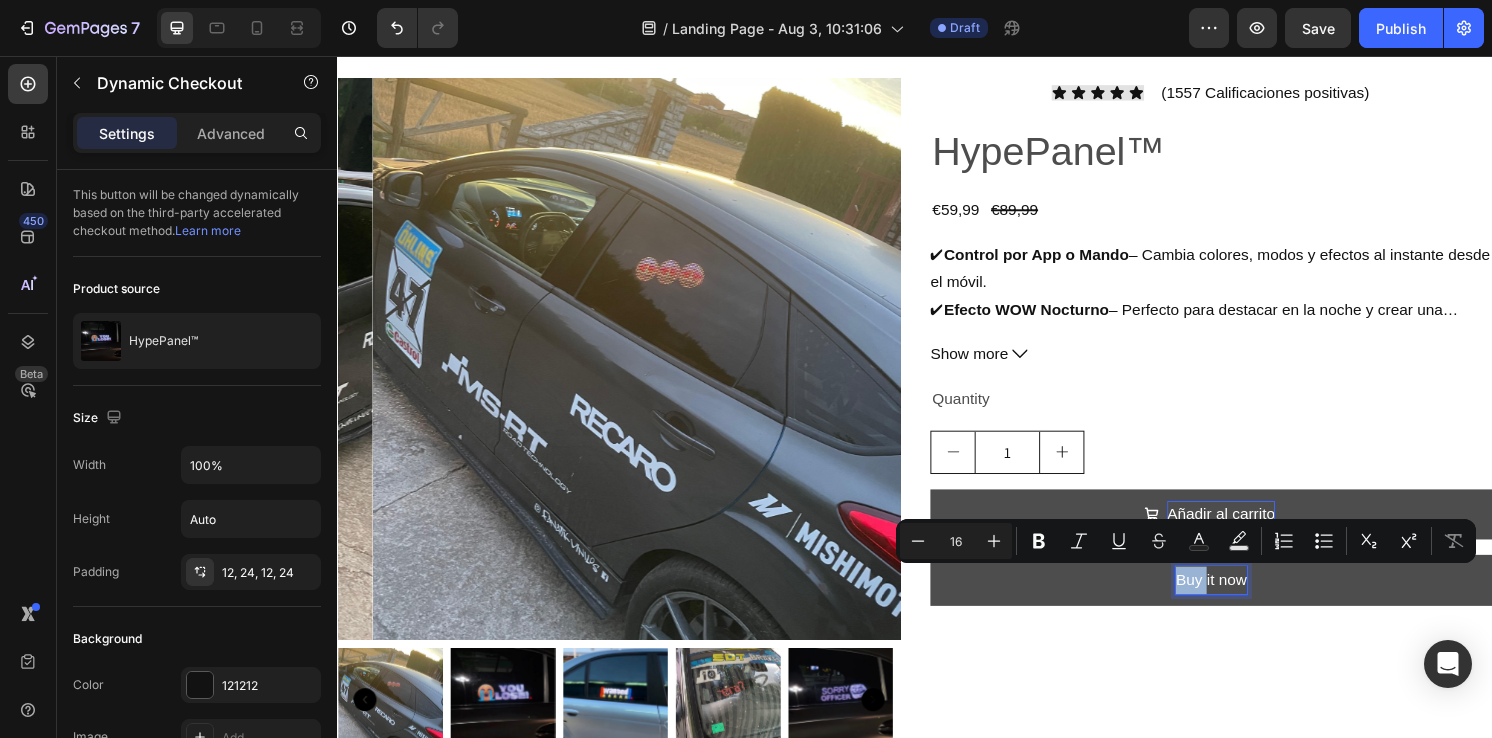 click on "Buy it now" at bounding box center [1245, 600] 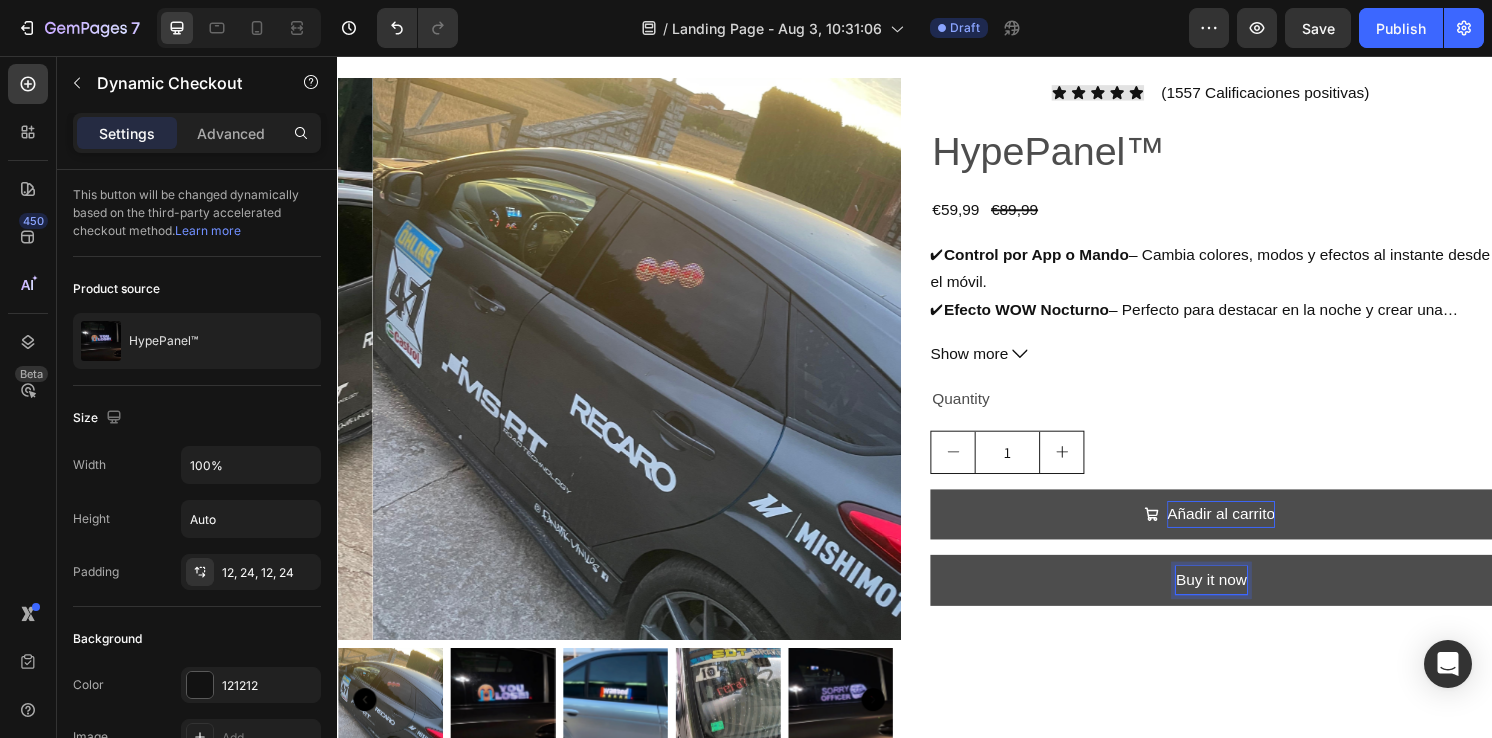 click on "Buy it now" at bounding box center [1245, 600] 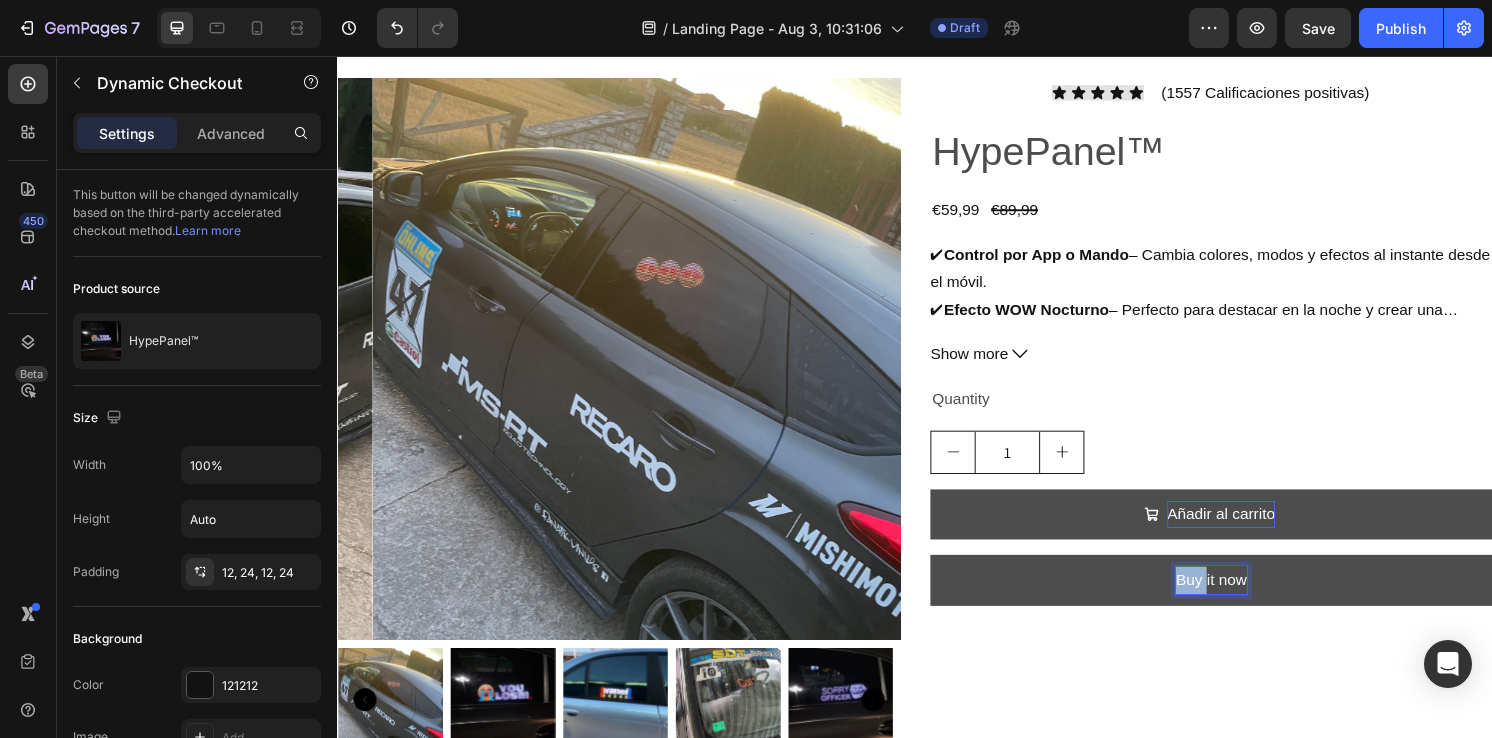 click on "Buy it now" at bounding box center (1245, 600) 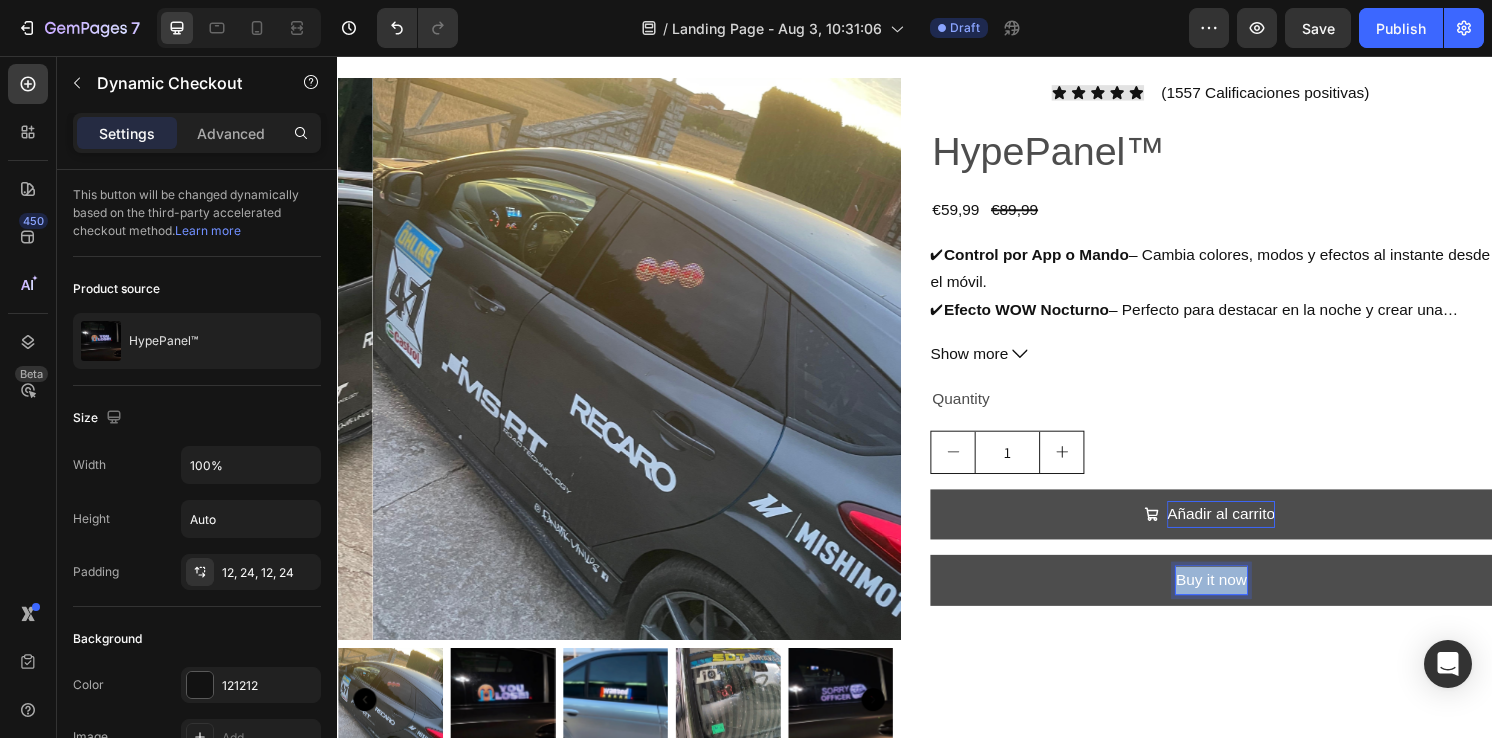 click on "Buy it now" at bounding box center (1245, 600) 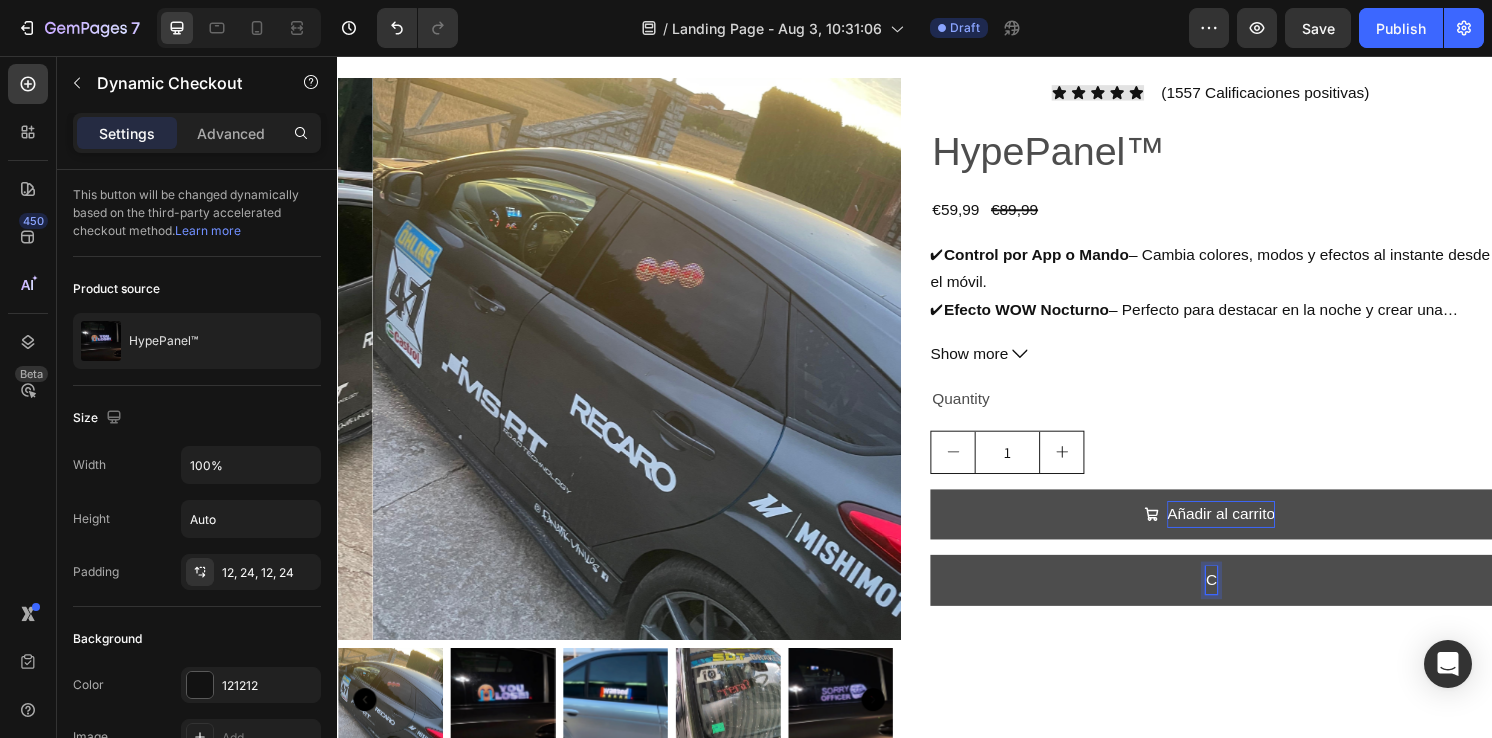 click on "C" at bounding box center [1245, 600] 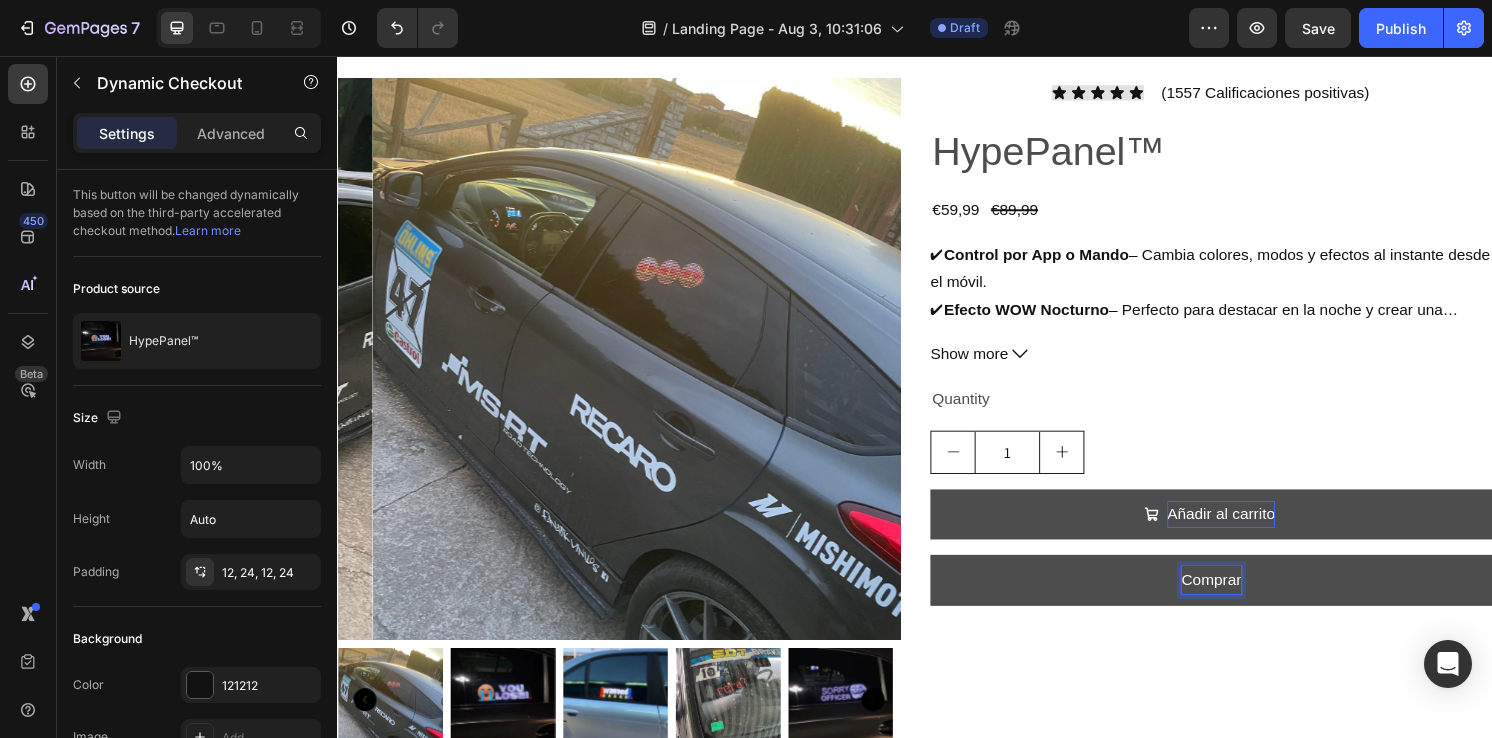 click on "Comprar" at bounding box center (1245, 600) 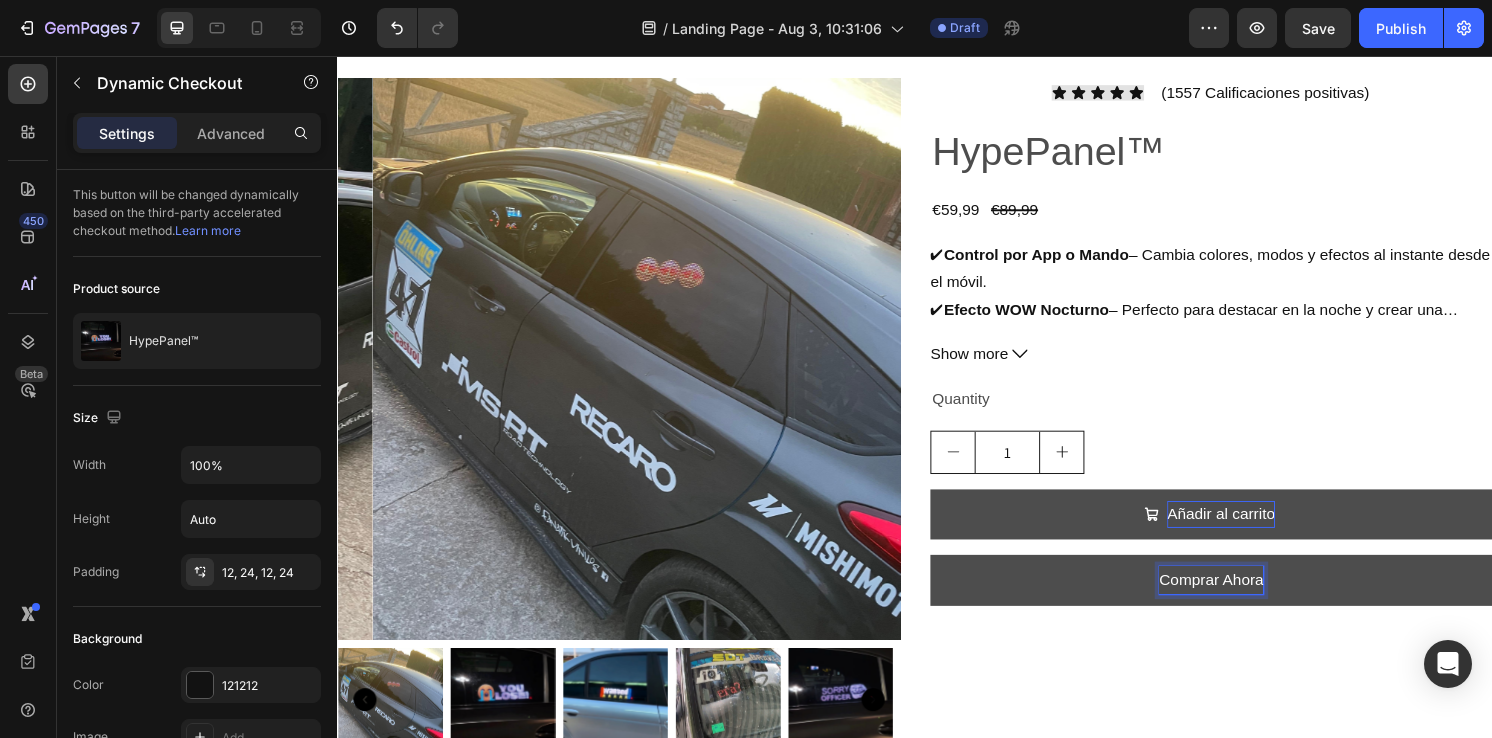 click on "Comprar Ahora" at bounding box center [1245, 600] 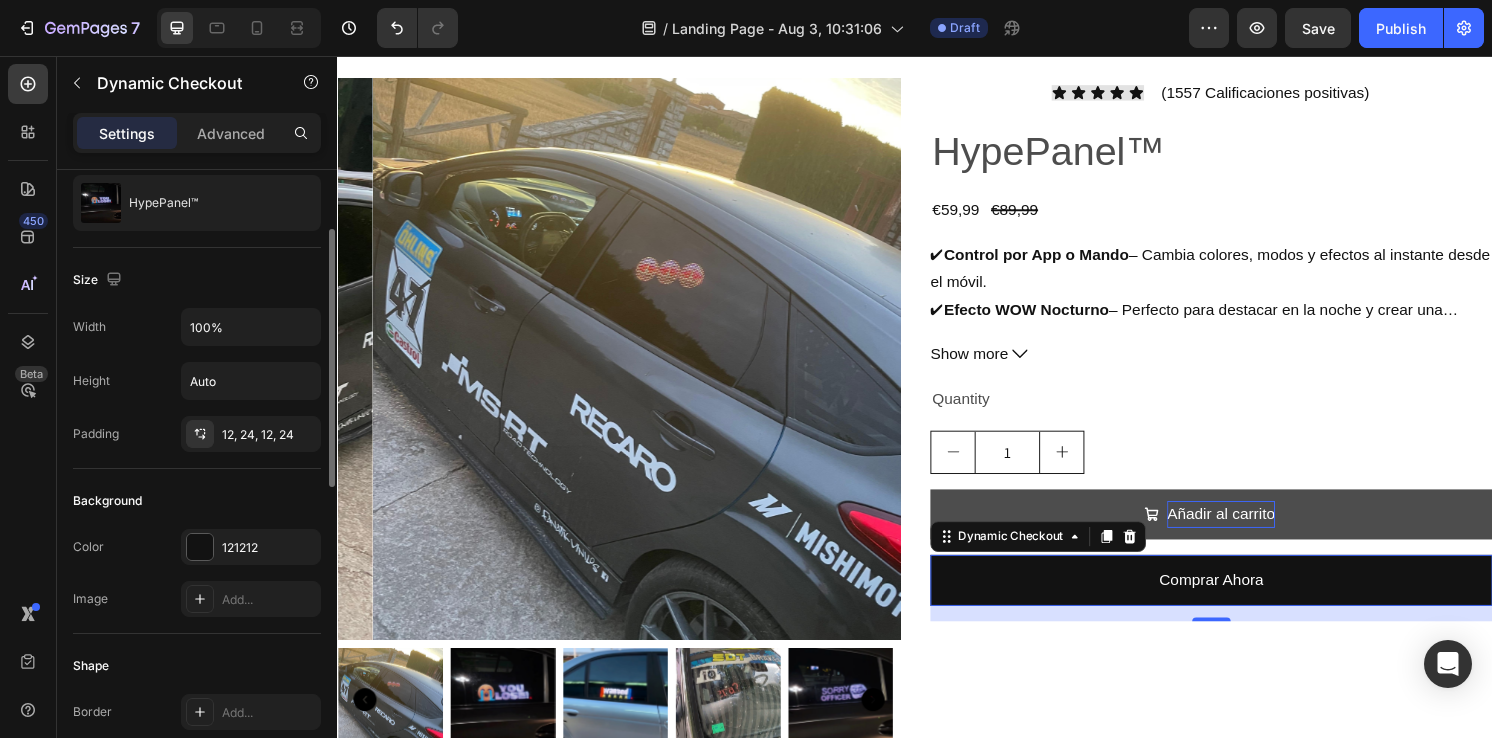 scroll, scrollTop: 143, scrollLeft: 0, axis: vertical 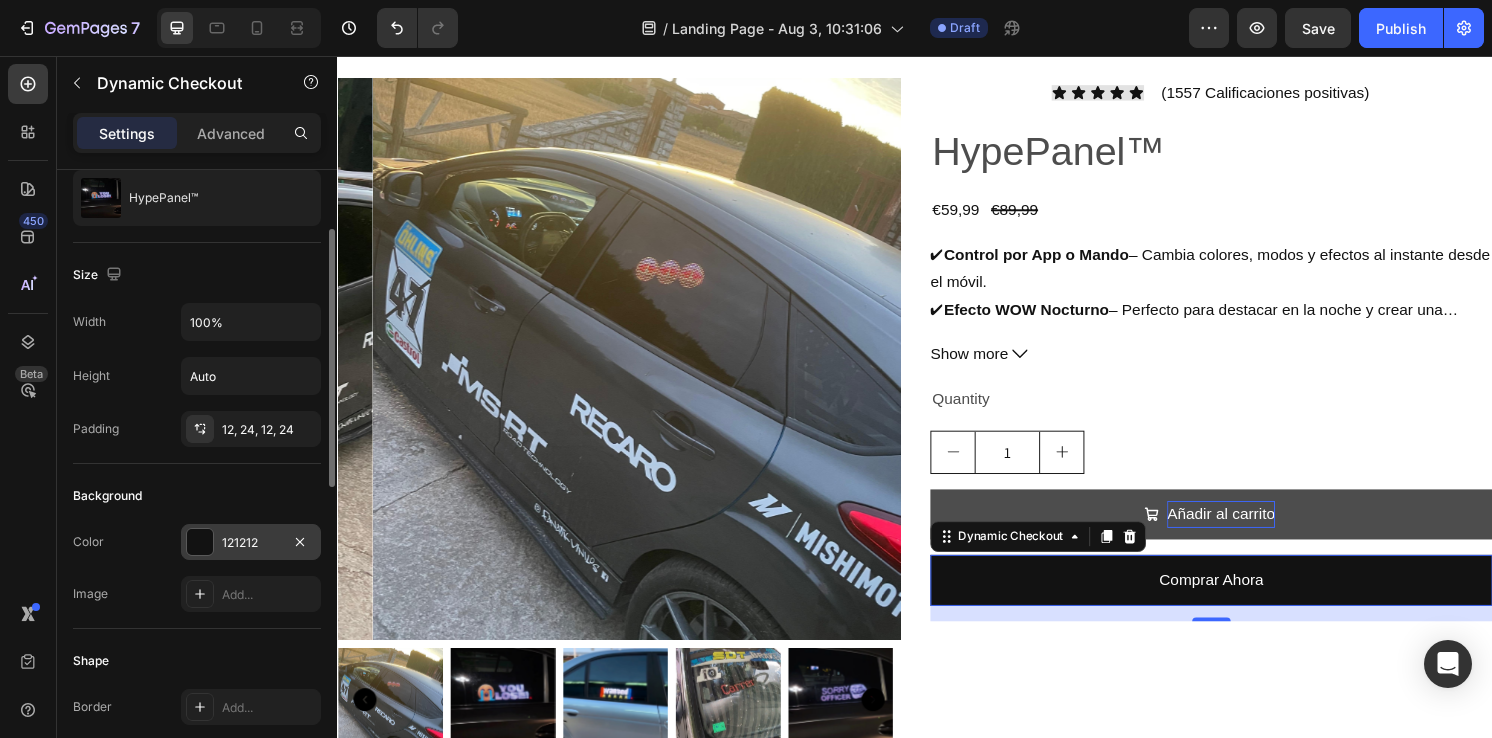 click on "121212" at bounding box center (251, 543) 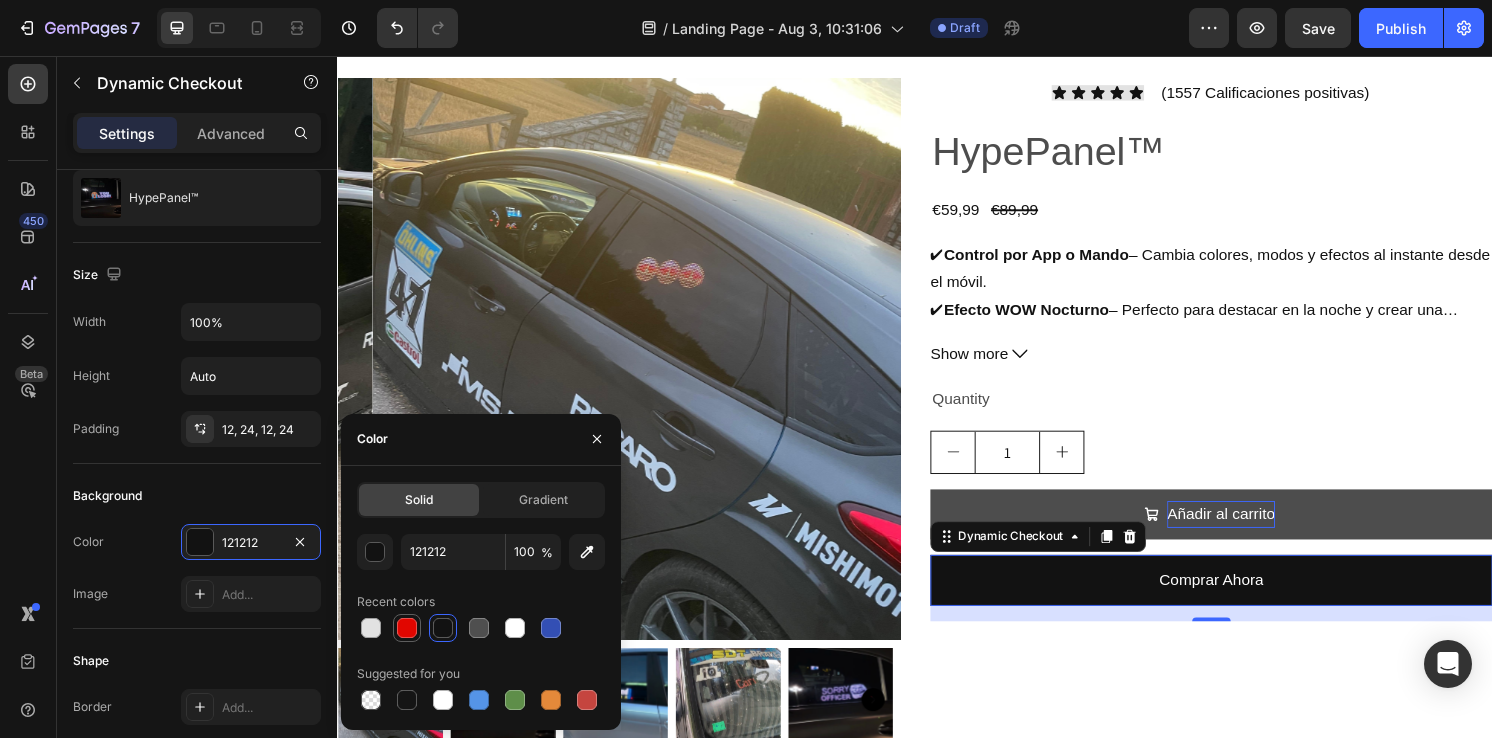 click at bounding box center [407, 628] 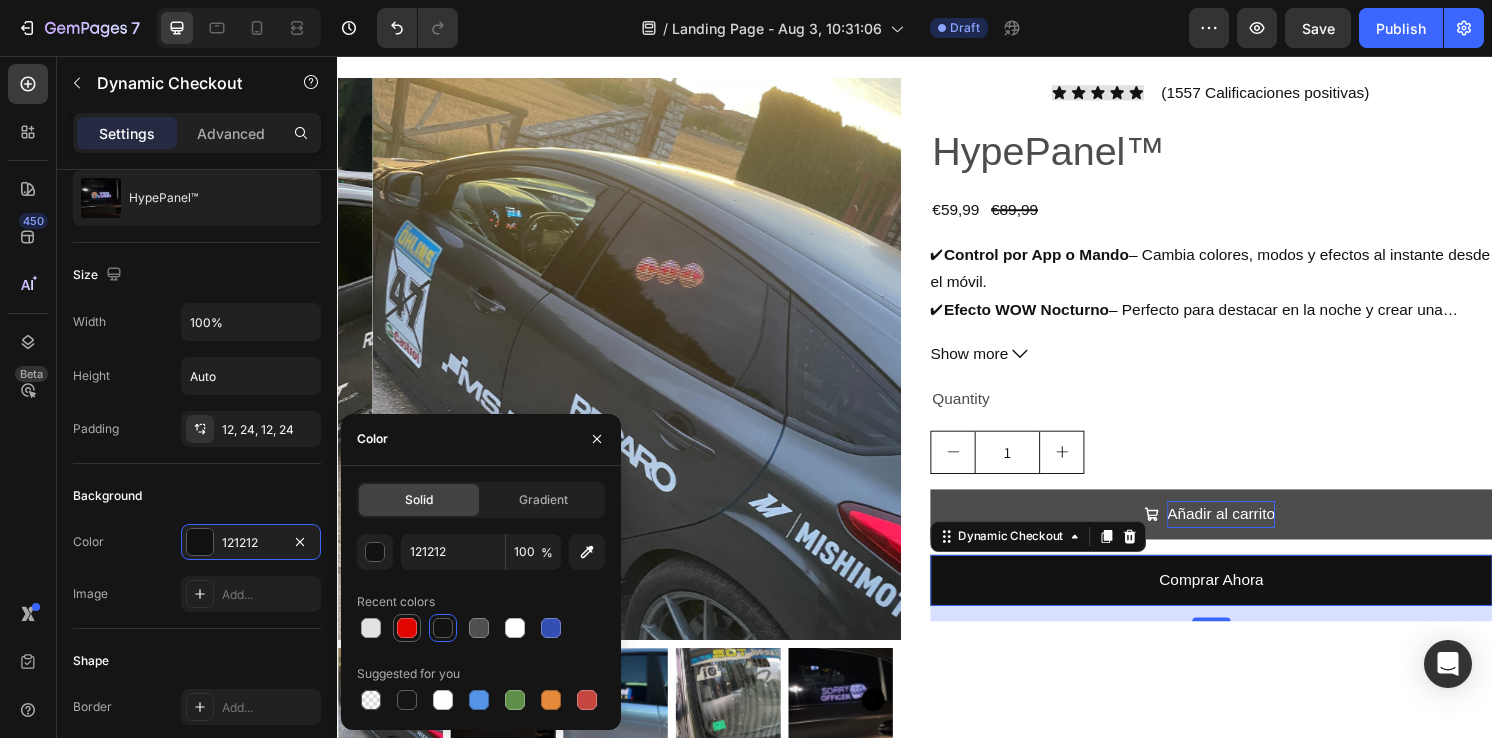 type on "E10600" 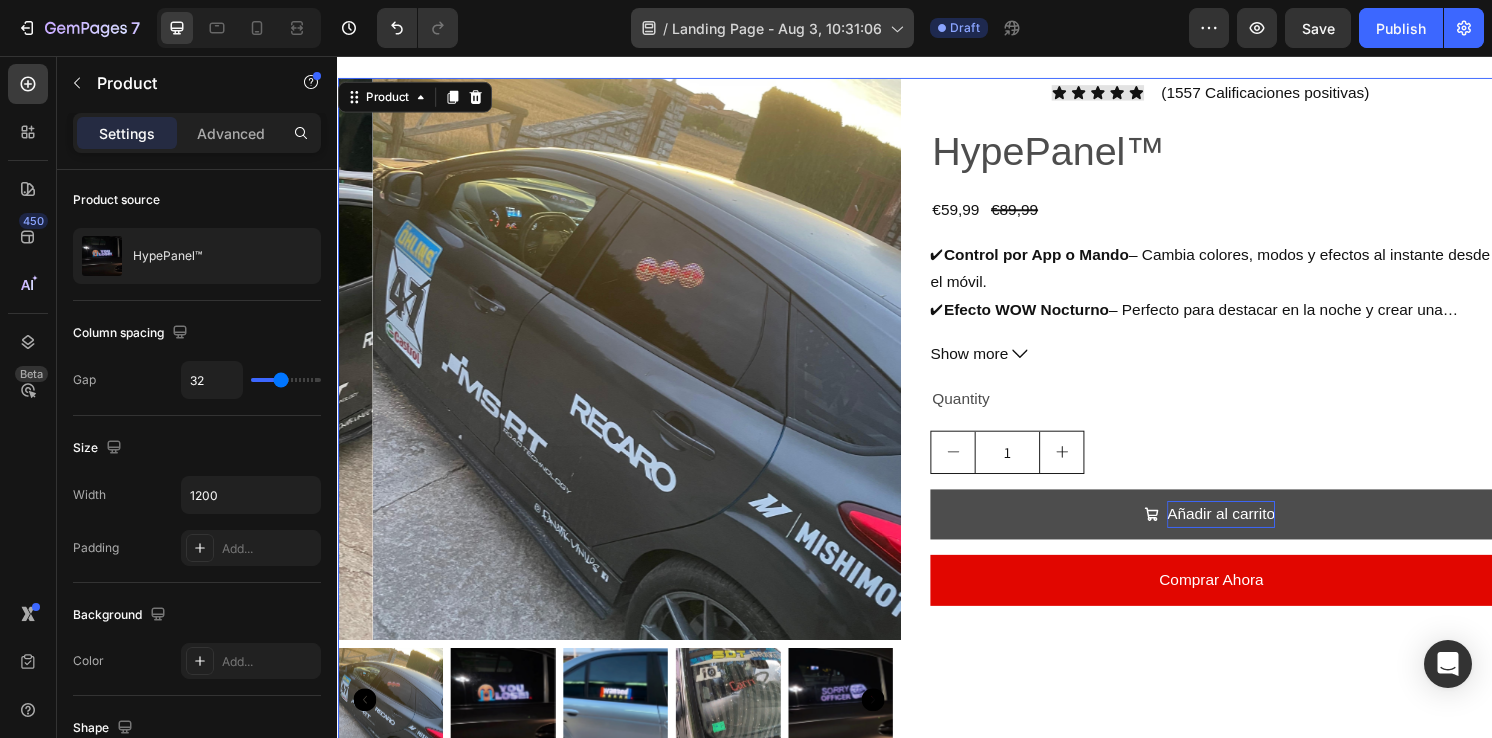 scroll, scrollTop: 0, scrollLeft: 0, axis: both 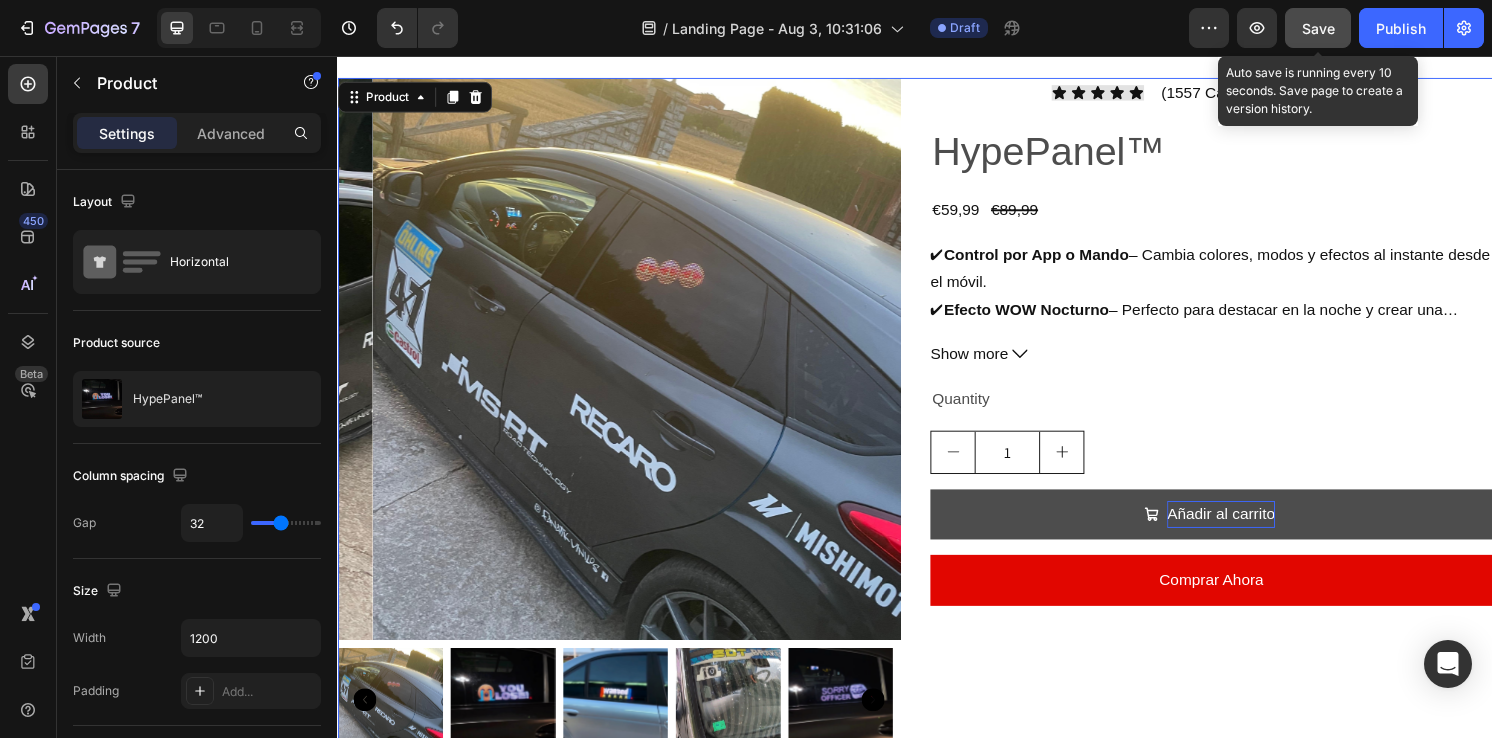 click on "Save" 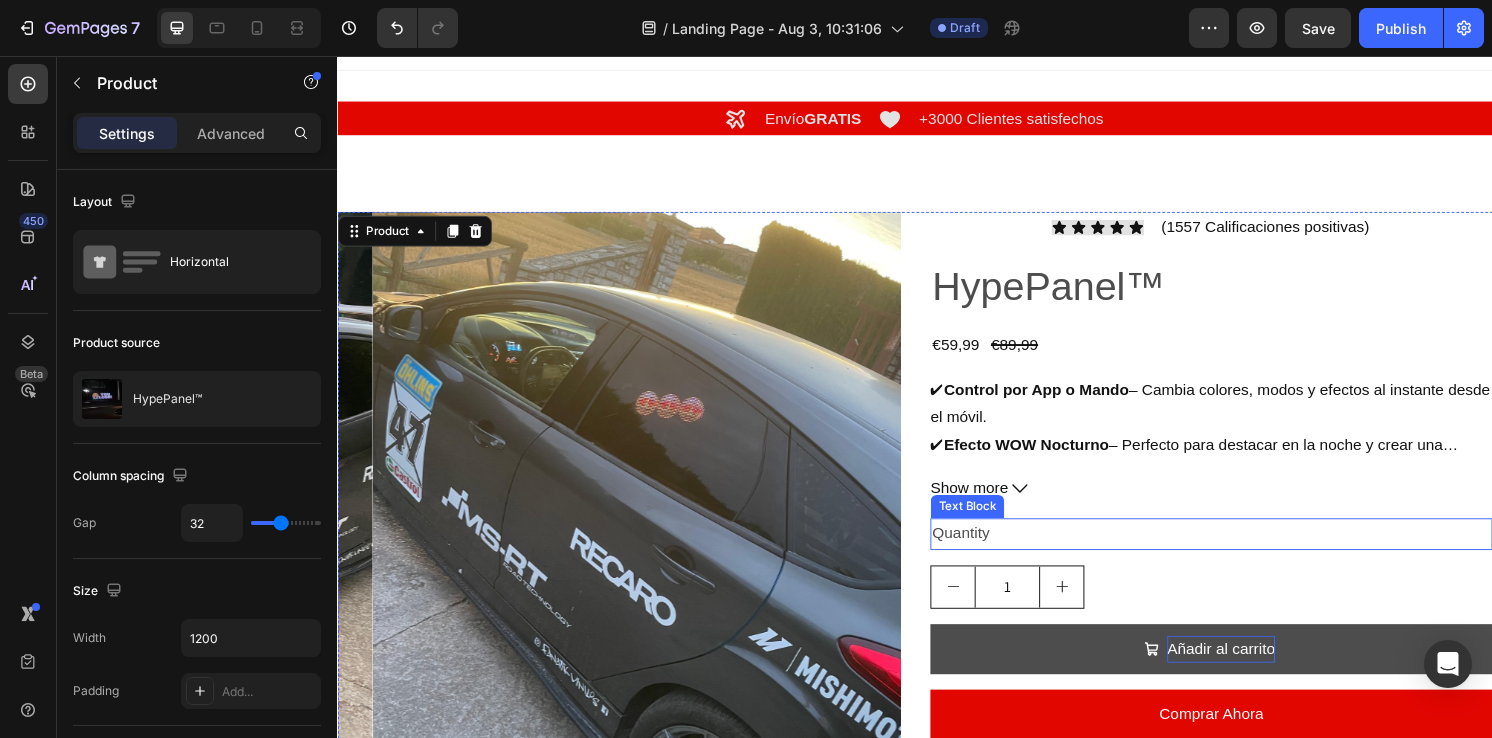 scroll, scrollTop: 23, scrollLeft: 0, axis: vertical 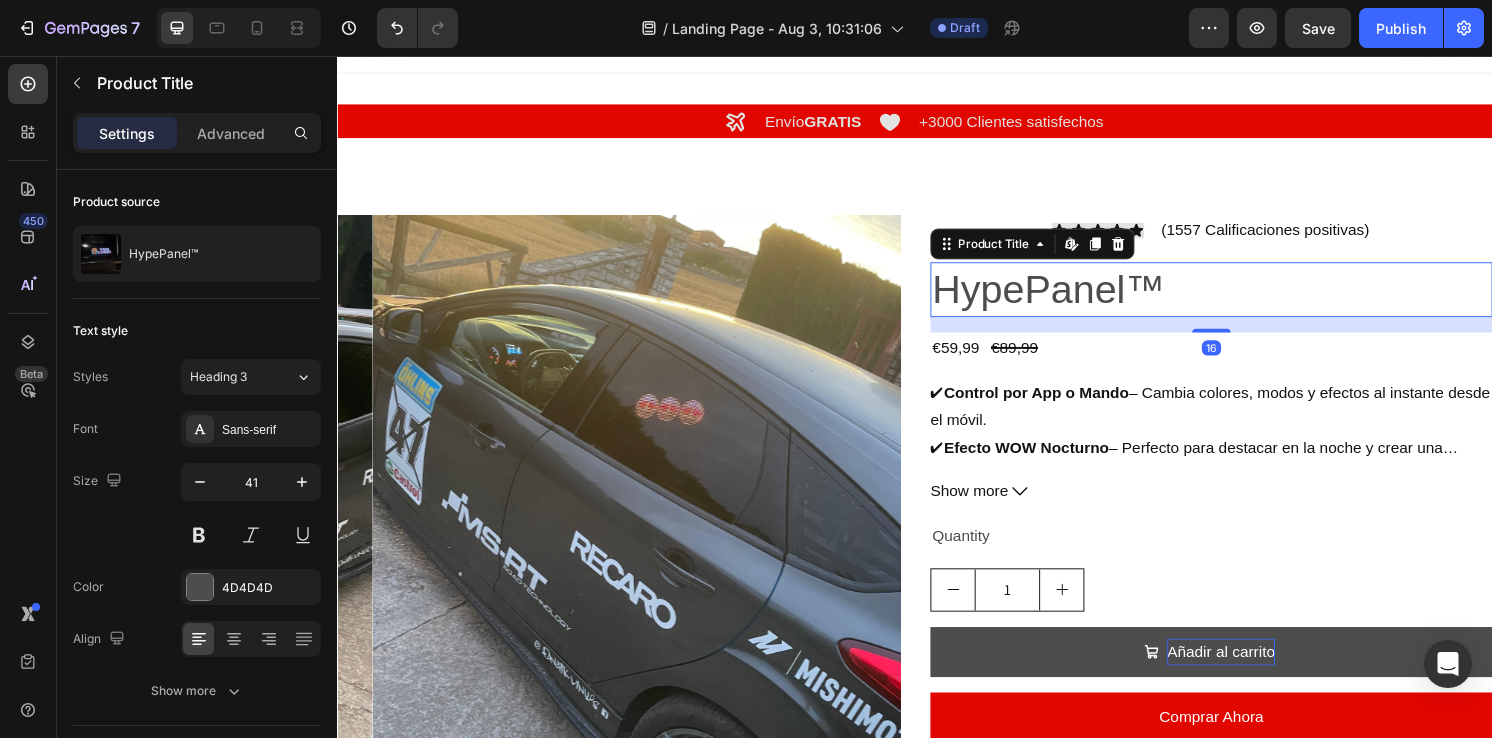 click on "HypePanel™" at bounding box center (1245, 298) 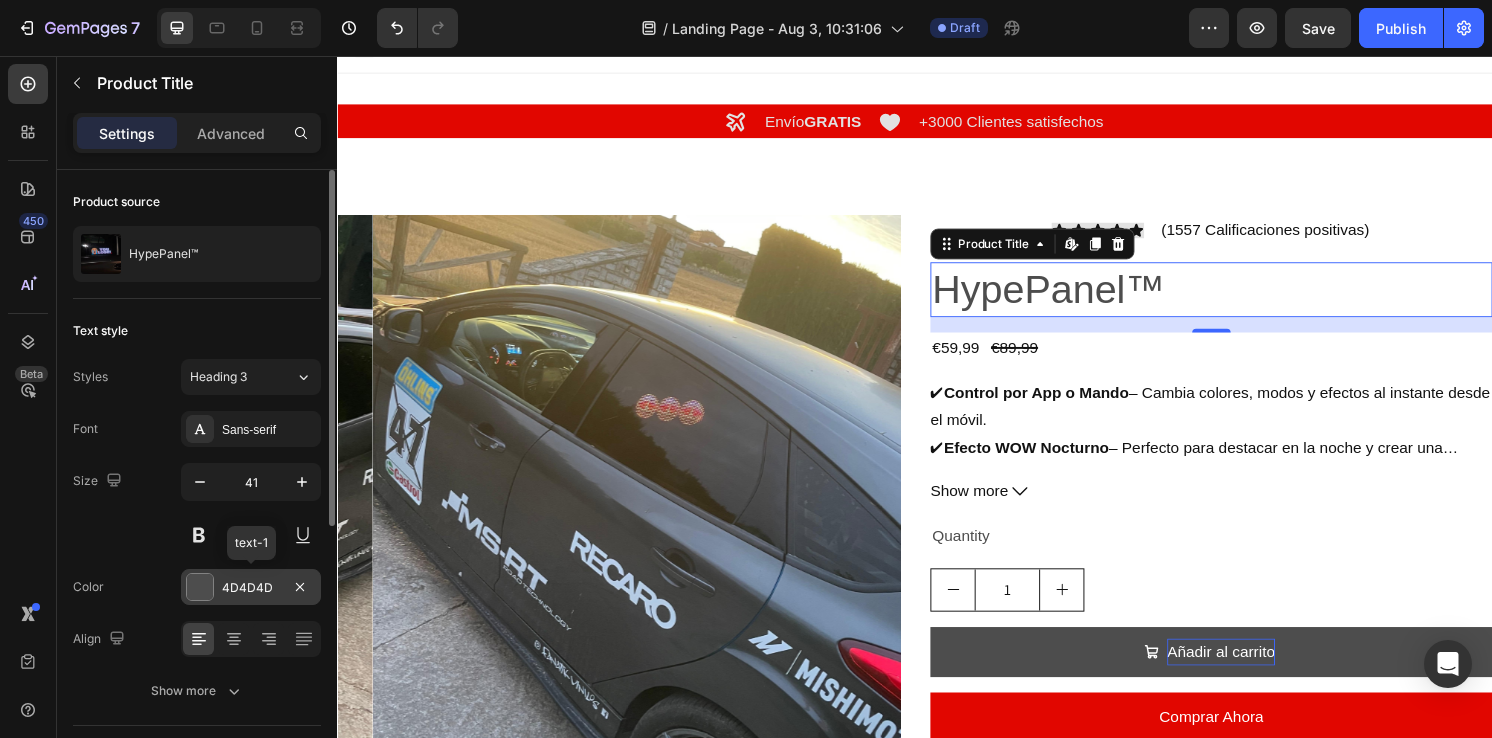 click on "4D4D4D" at bounding box center [251, 588] 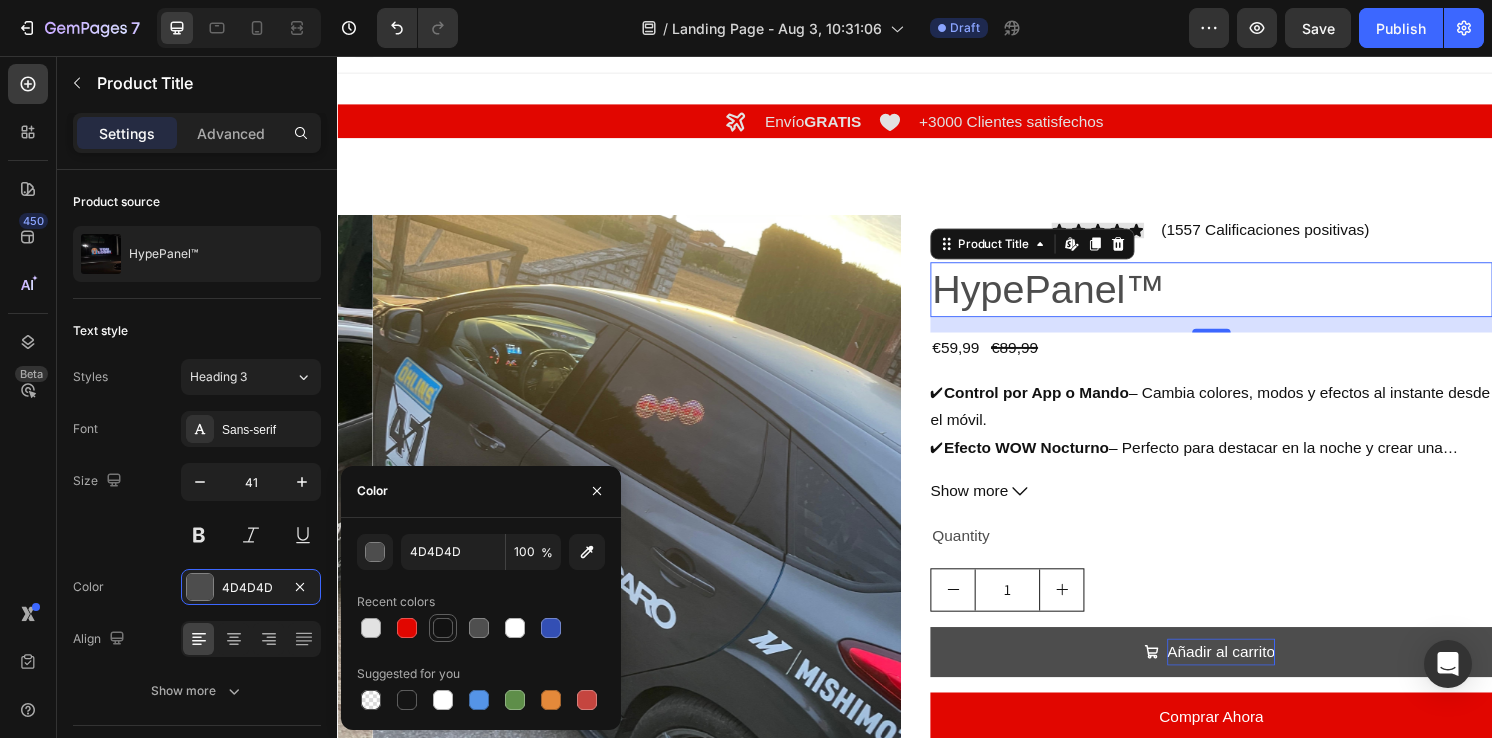 click at bounding box center [443, 628] 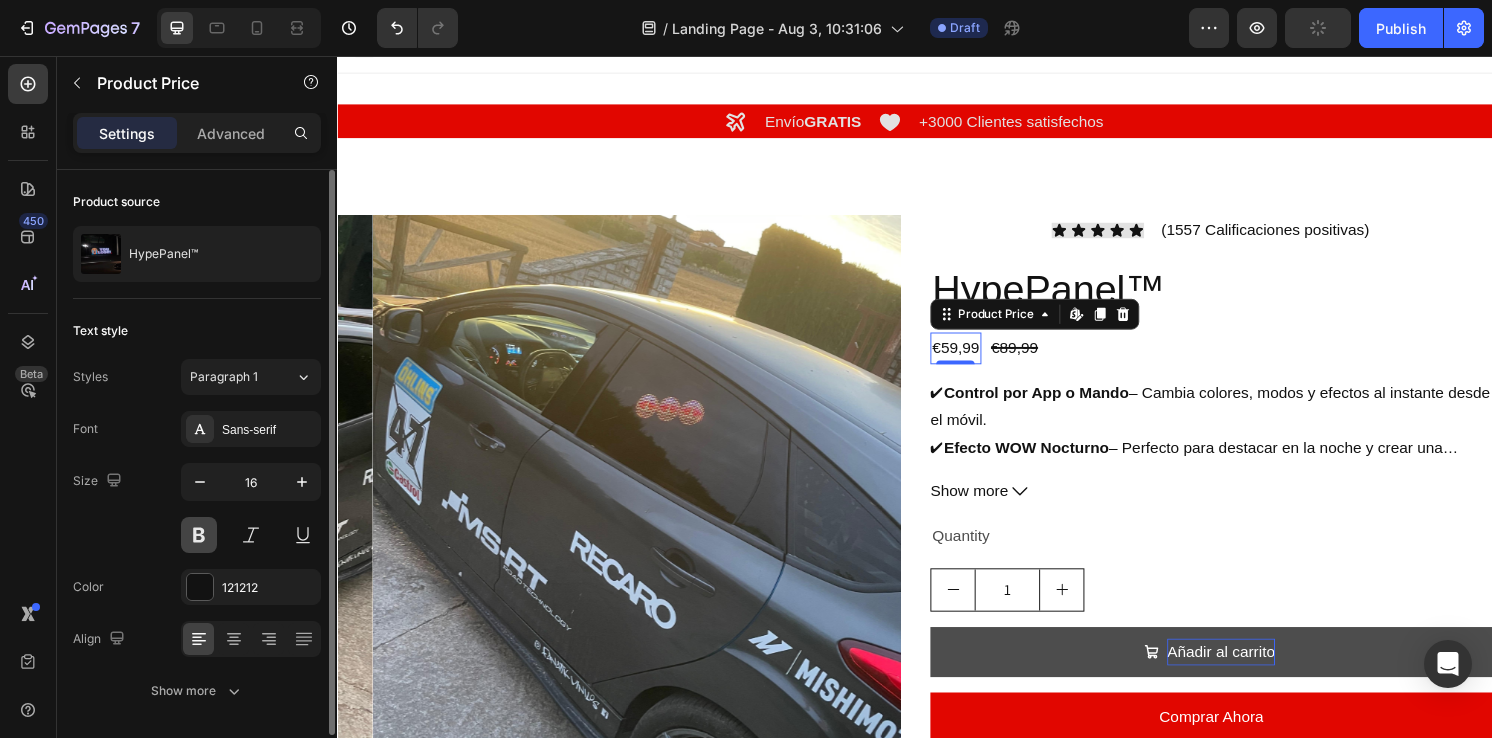 click at bounding box center [199, 535] 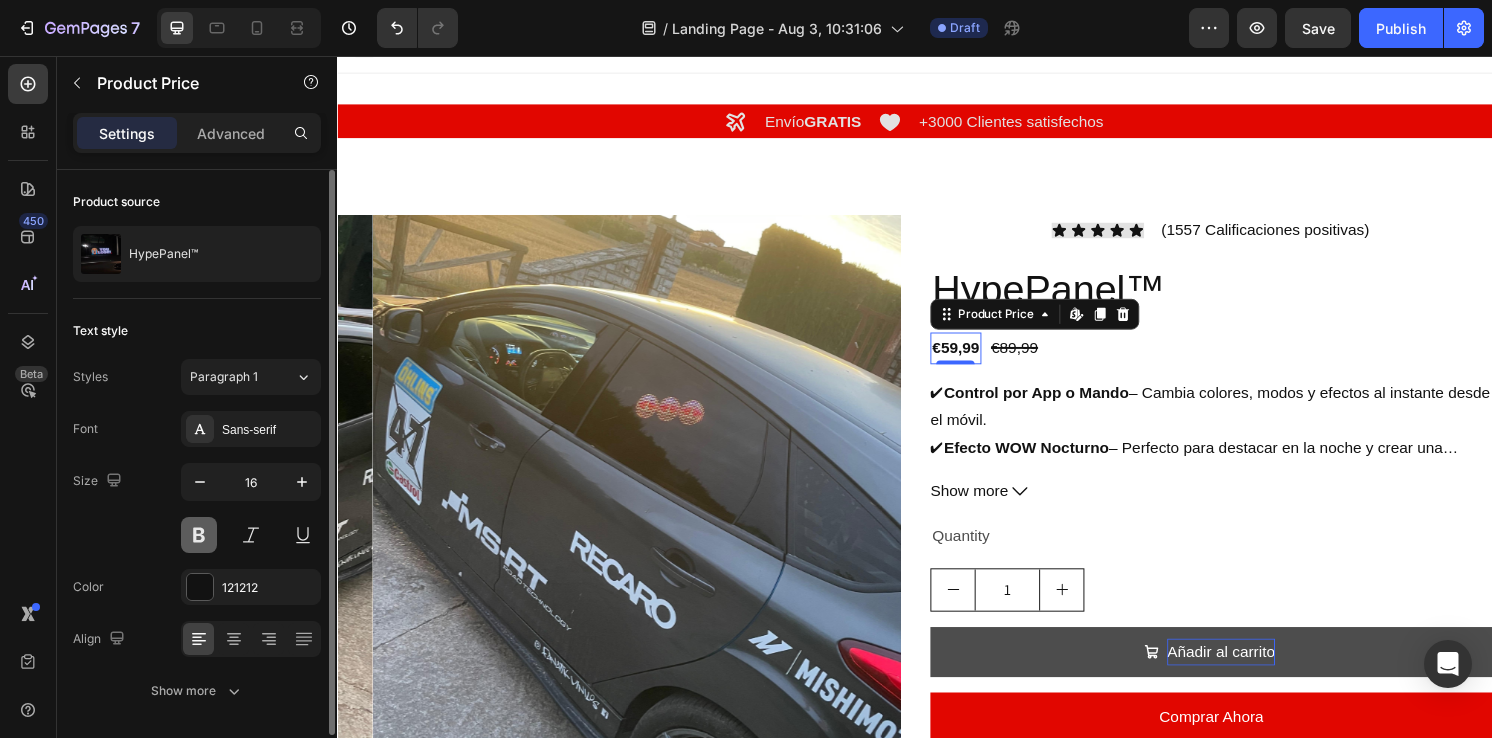 click at bounding box center (199, 535) 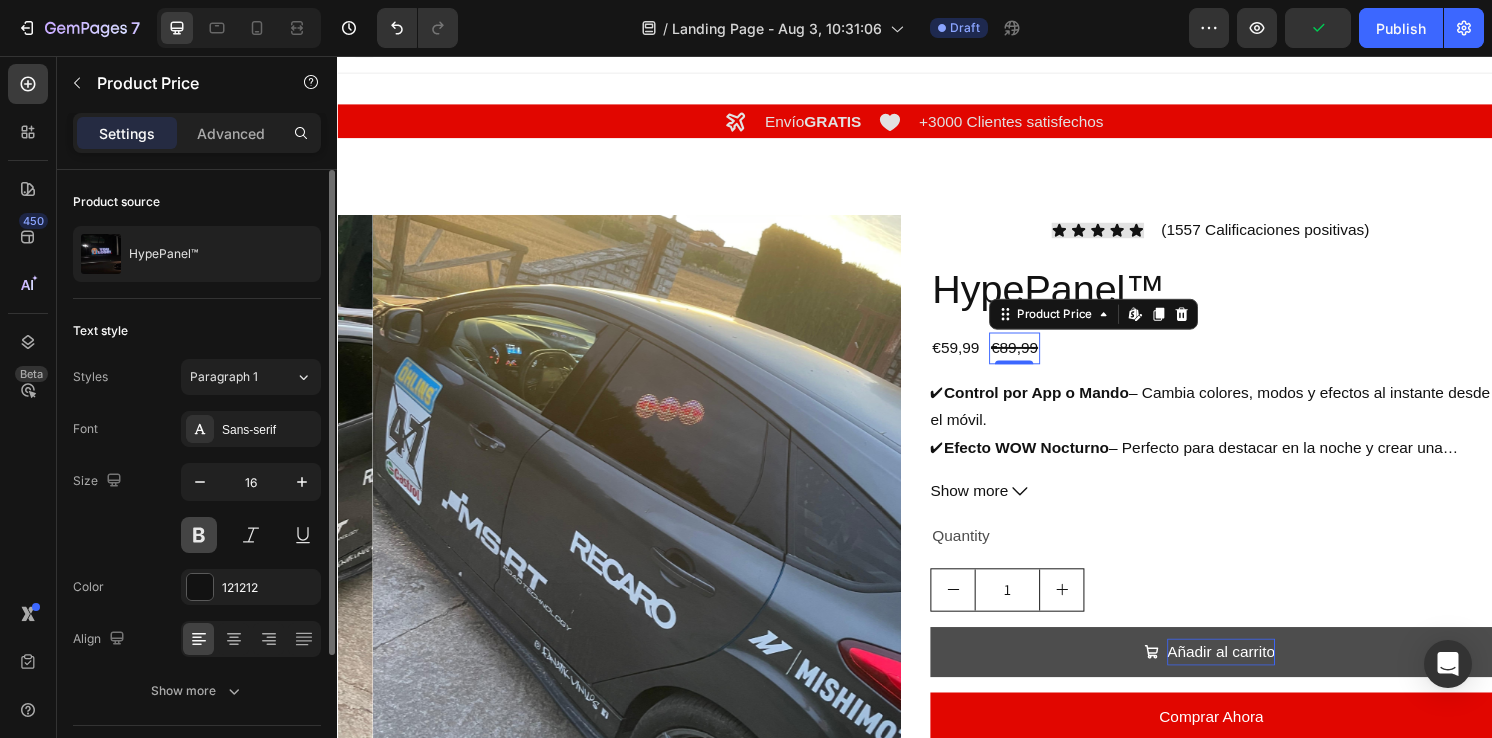 click at bounding box center [199, 535] 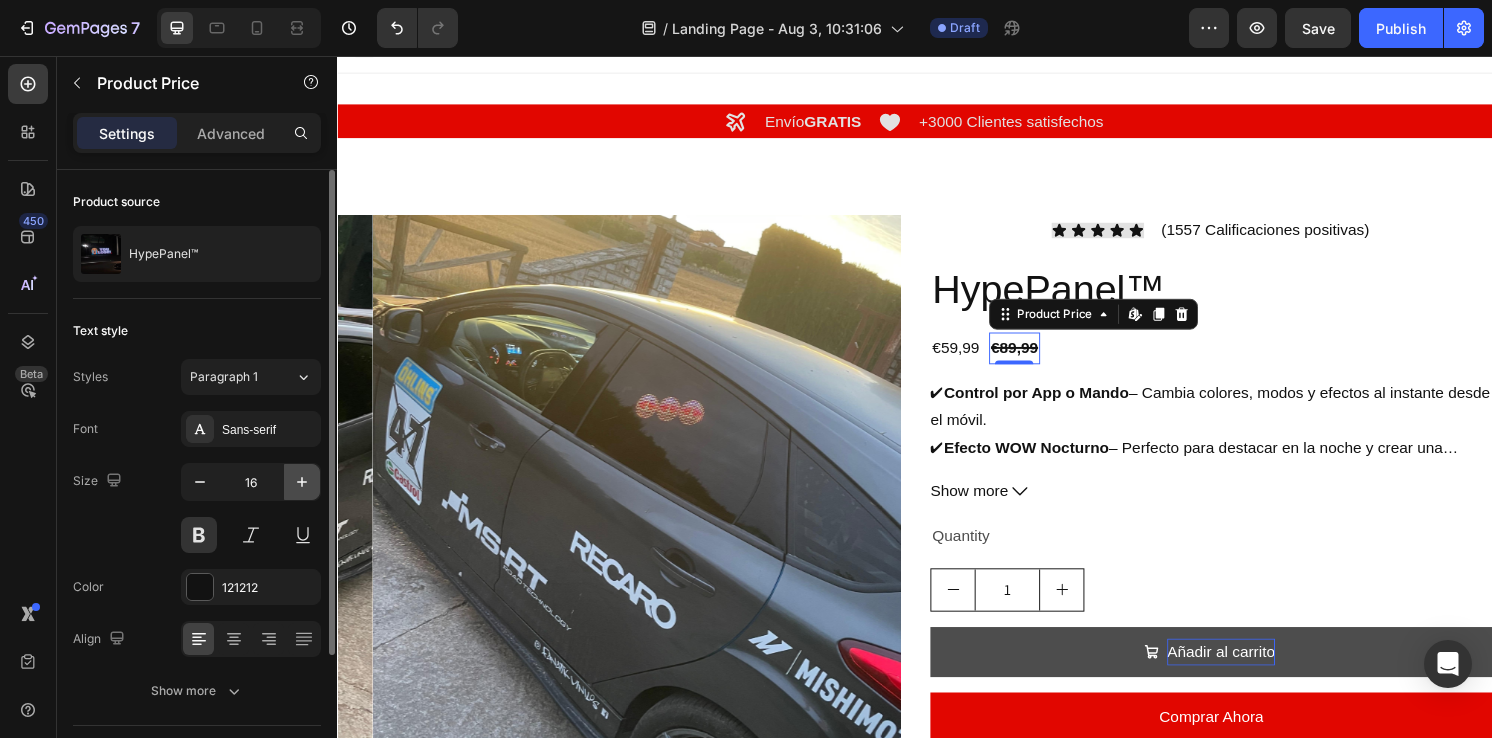 click 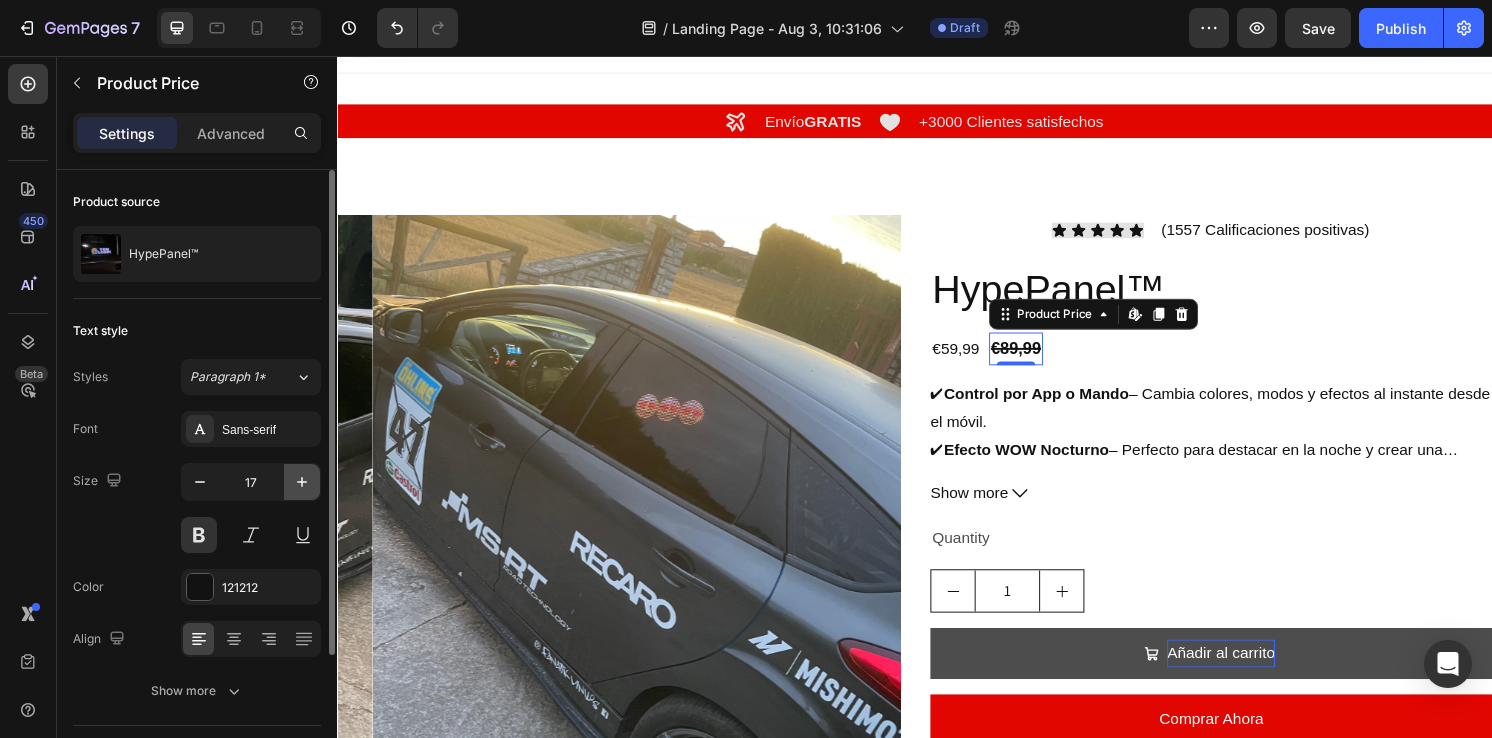 click 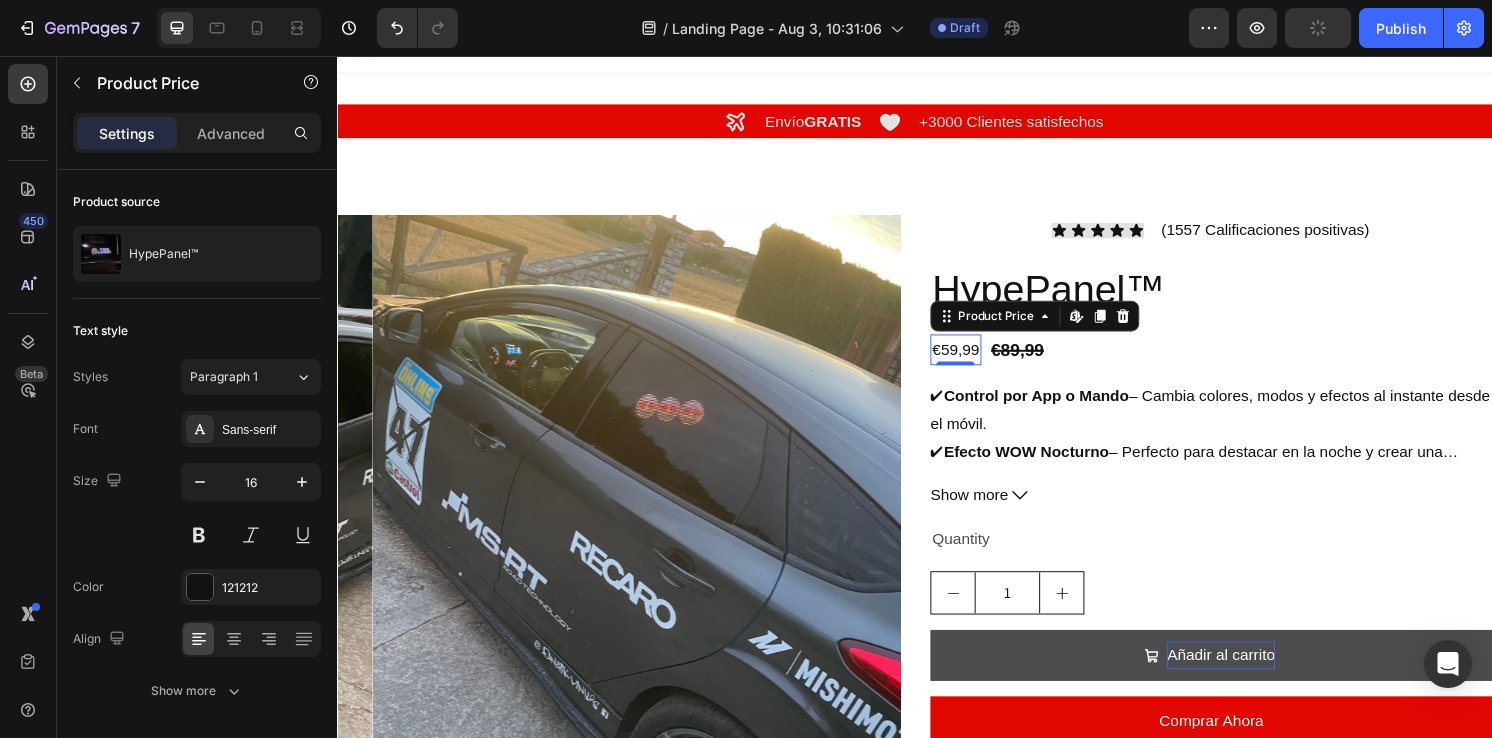 click on "€59,99" at bounding box center [979, 361] 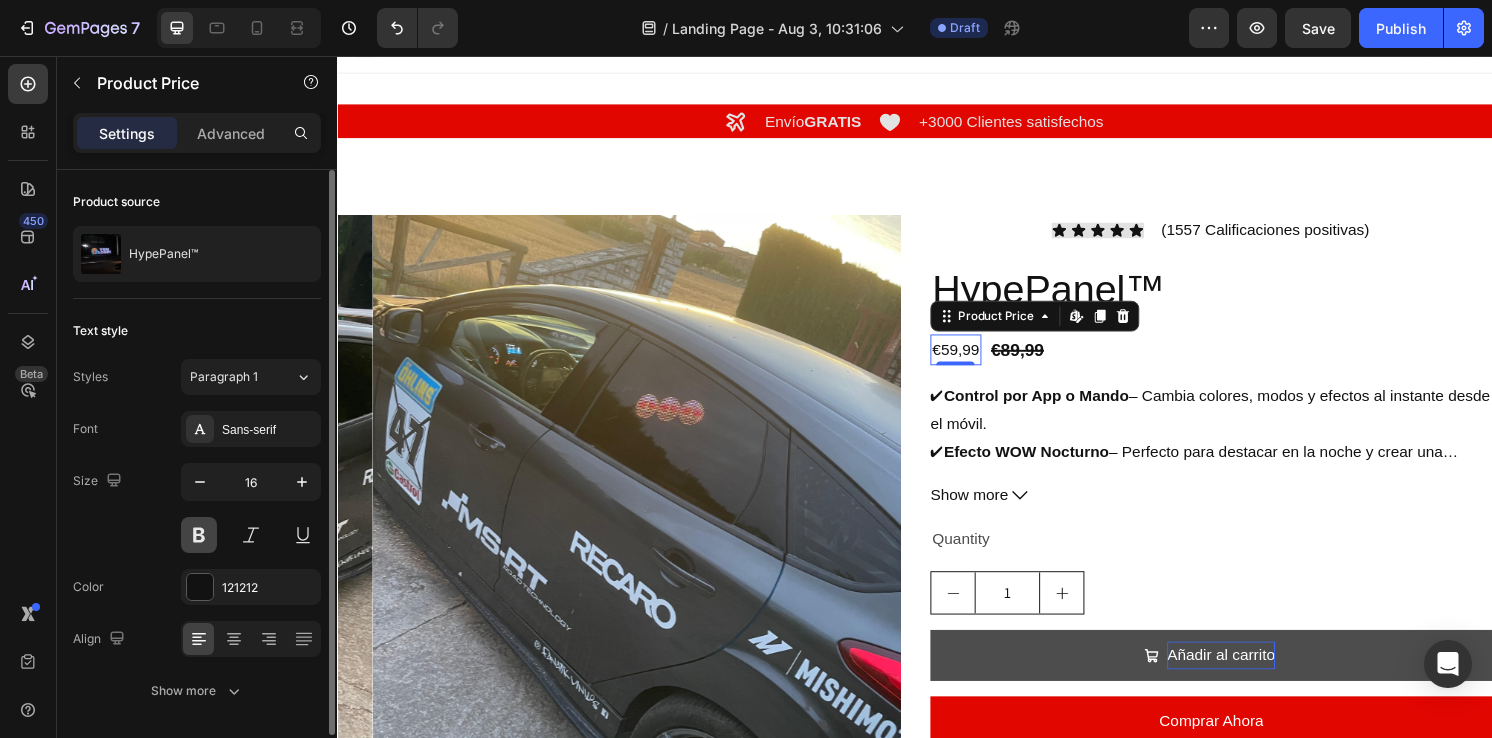 click at bounding box center [199, 535] 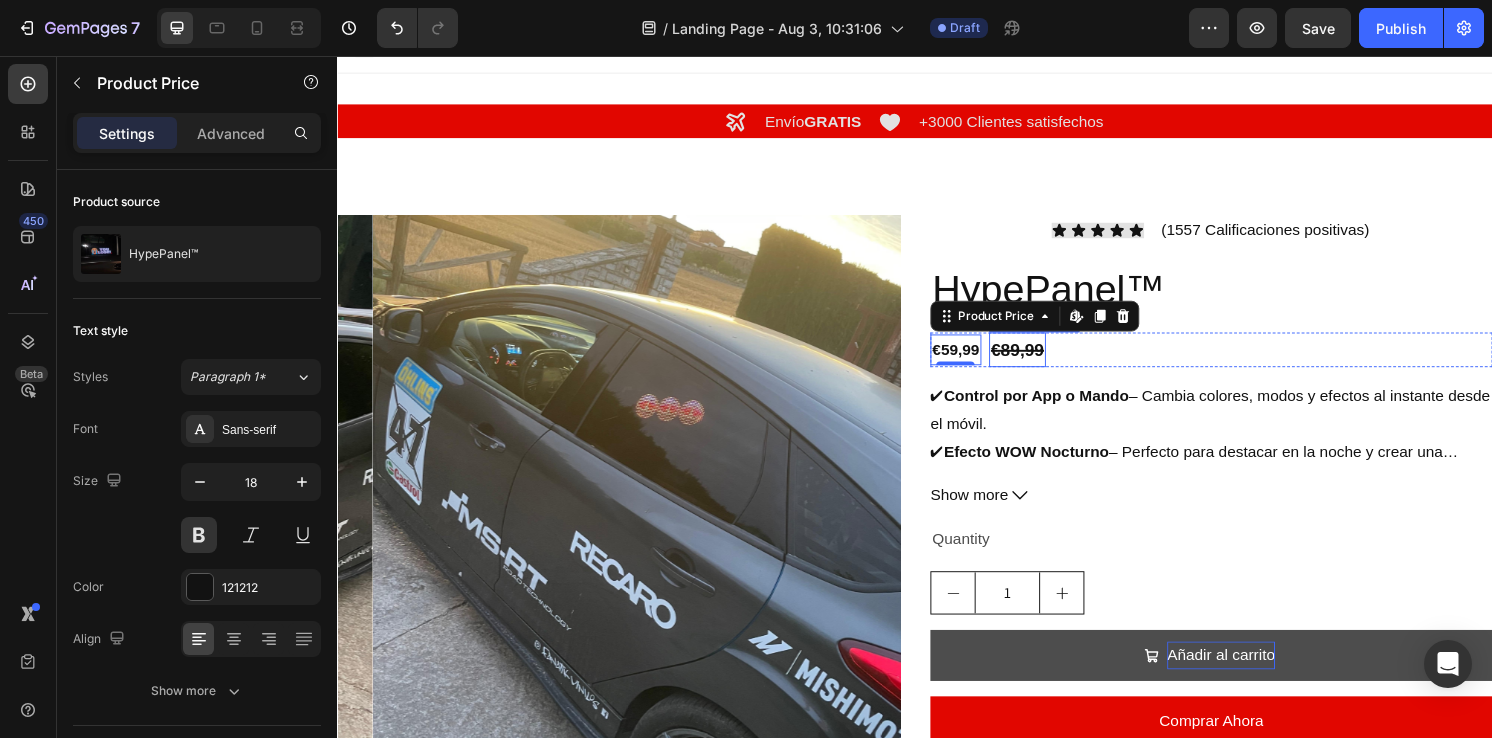 click on "€89,99" at bounding box center (1043, 361) 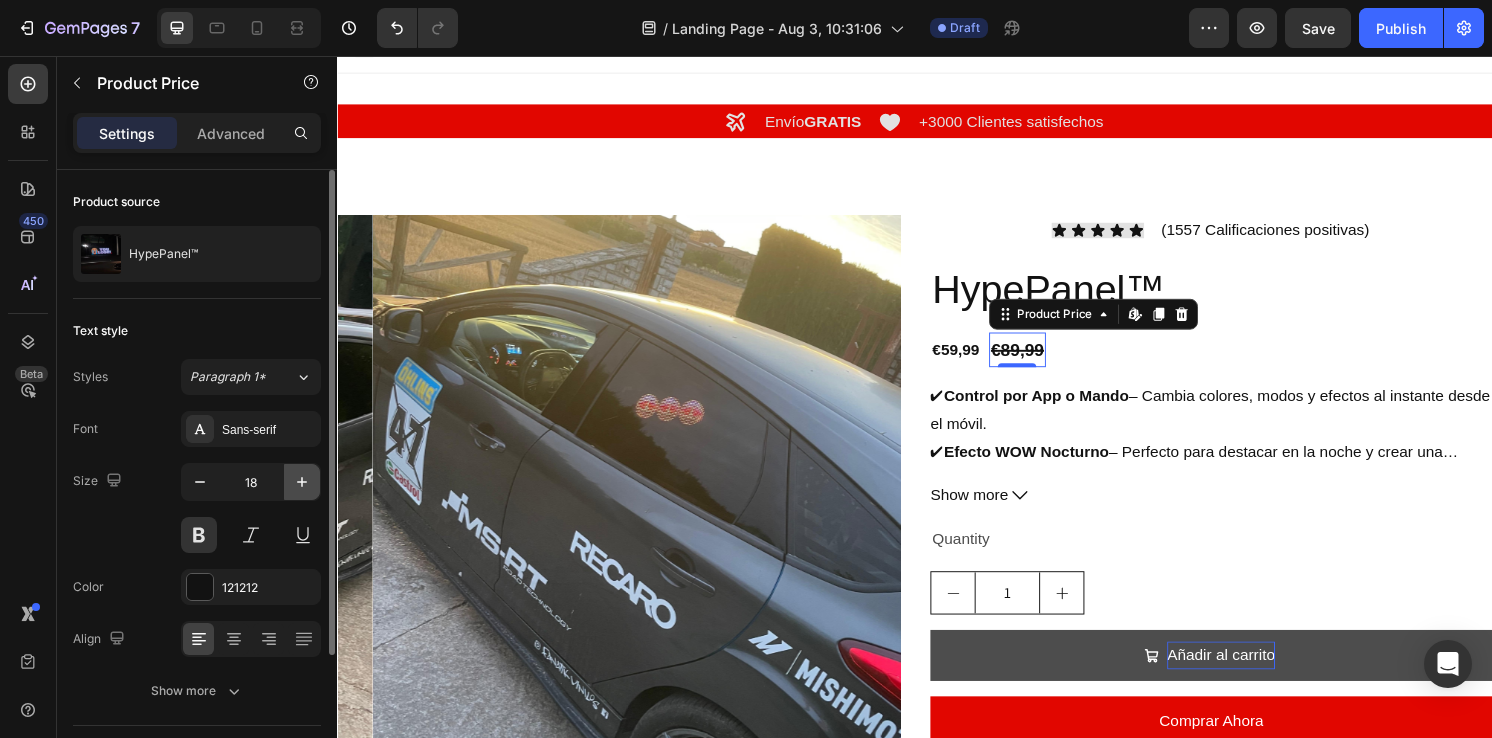 click 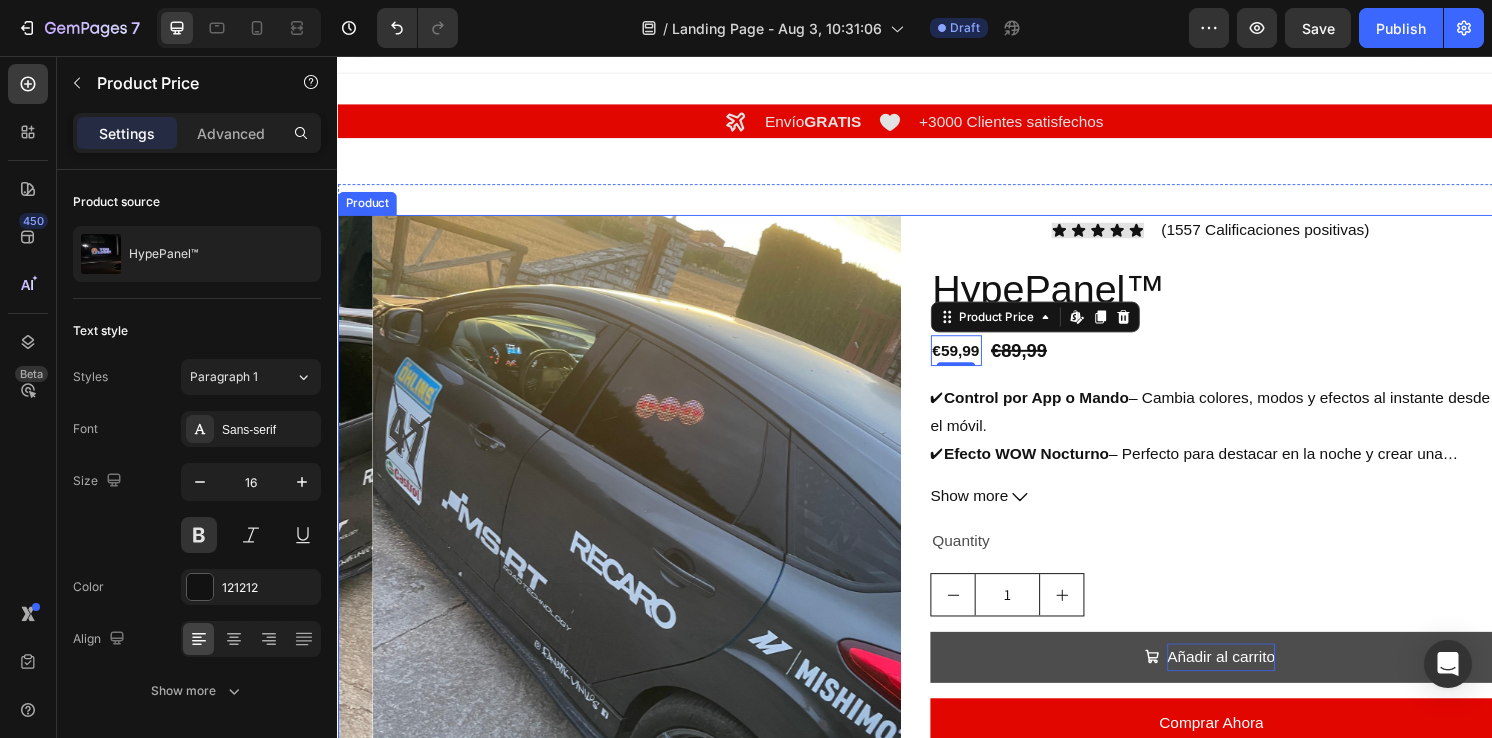 click on "Icon Icon Icon Icon Icon Icon List (1557 Calificaciones positivas) Text Block Row HypePanel™ Product Title €59,99 Product Price   Edit content in Shopify 0 Product Price   Edit content in Shopify 0 €89,99 Product Price Product Price Row ✔  Control por App o Mando  – Cambia colores, modos y efectos al instante desde el móvil. ✔  Efecto WOW Nocturno  – Perfecto para destacar en la noche y crear una atmósfera única. ✔  Instalación Fácil y Segura  – Adhesivo de alta resistencia. No daña tu coche.
Show more
Product Description Quantity Text Block
1
Product Quantity
Añadir al carrito Add to Cart Comprar Ahora Dynamic Checkout" at bounding box center [1245, 579] 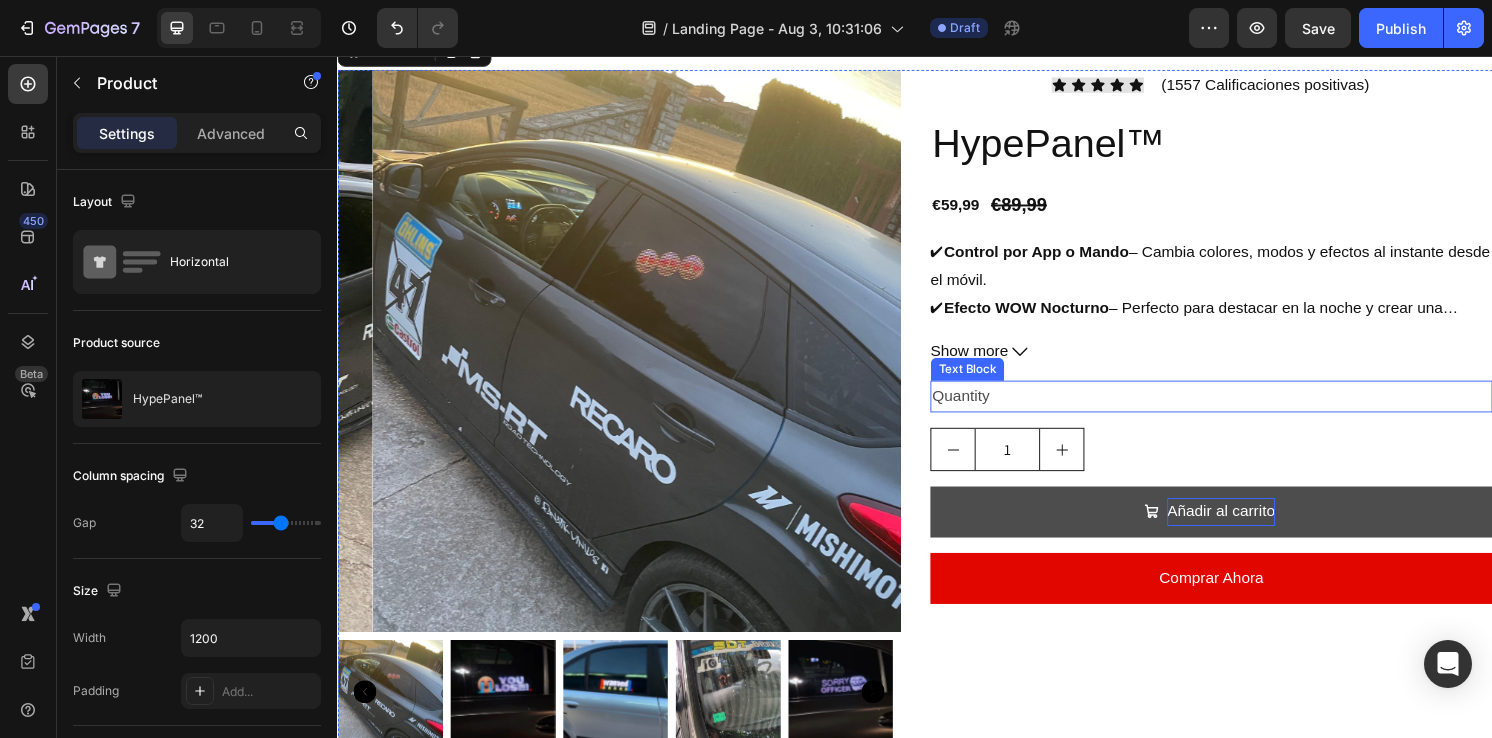 scroll, scrollTop: 63, scrollLeft: 0, axis: vertical 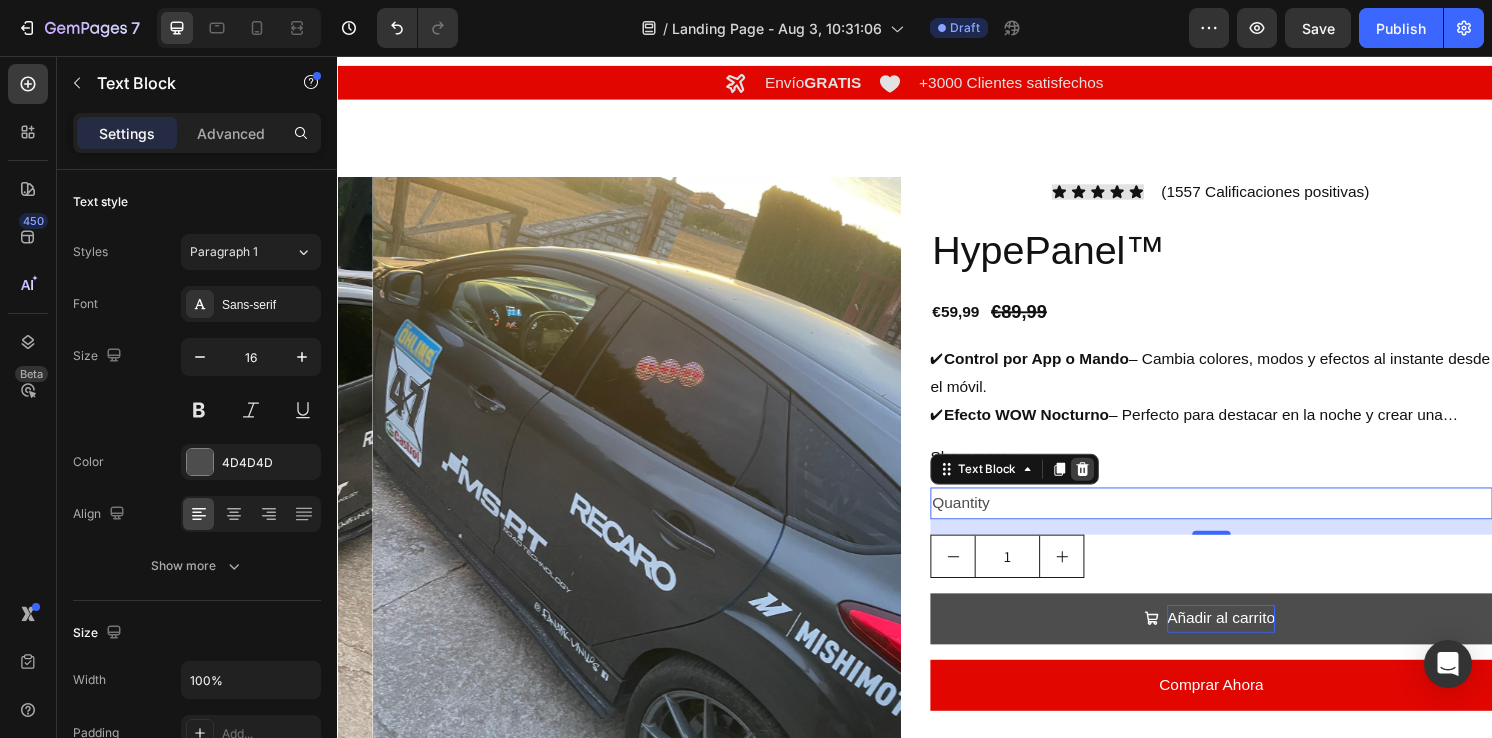 click 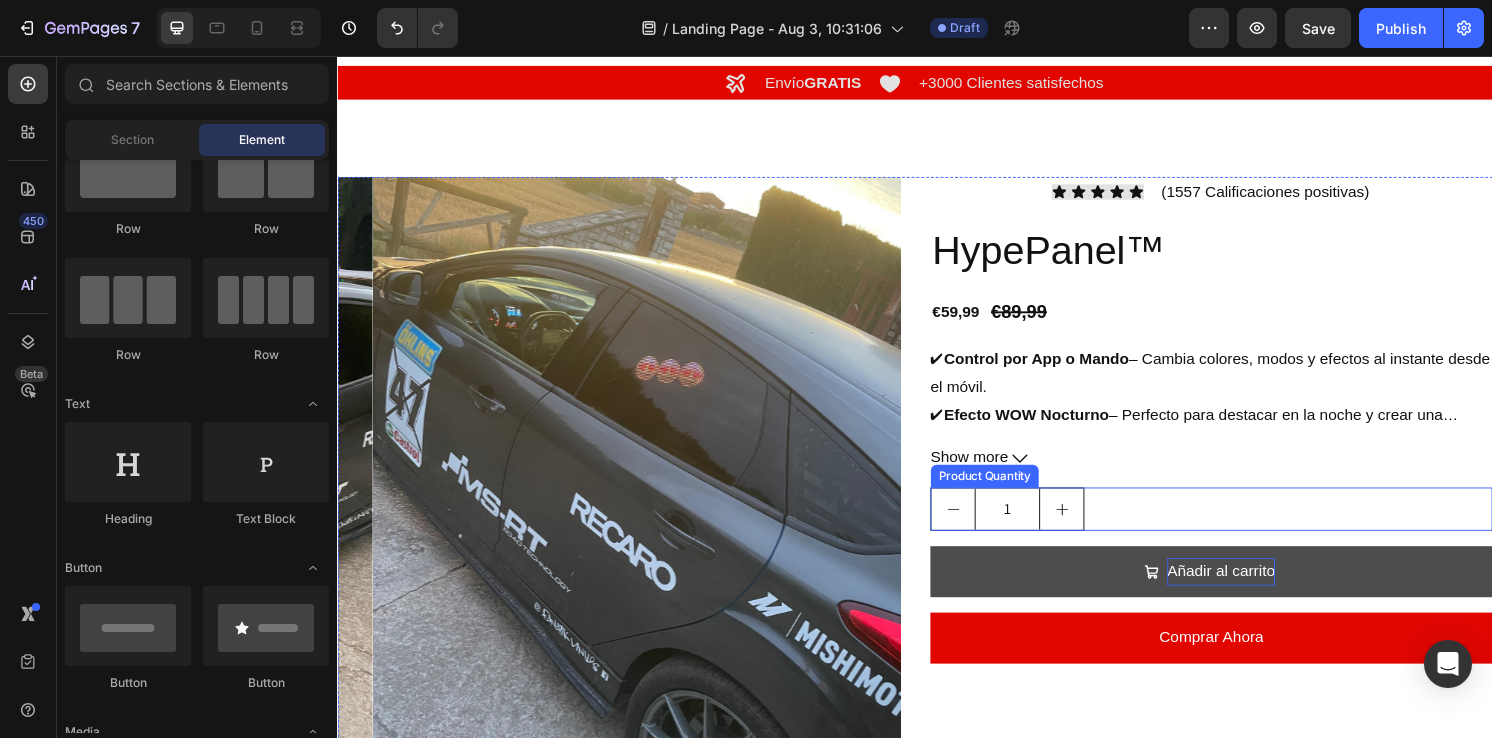 click on "1" at bounding box center (1245, 526) 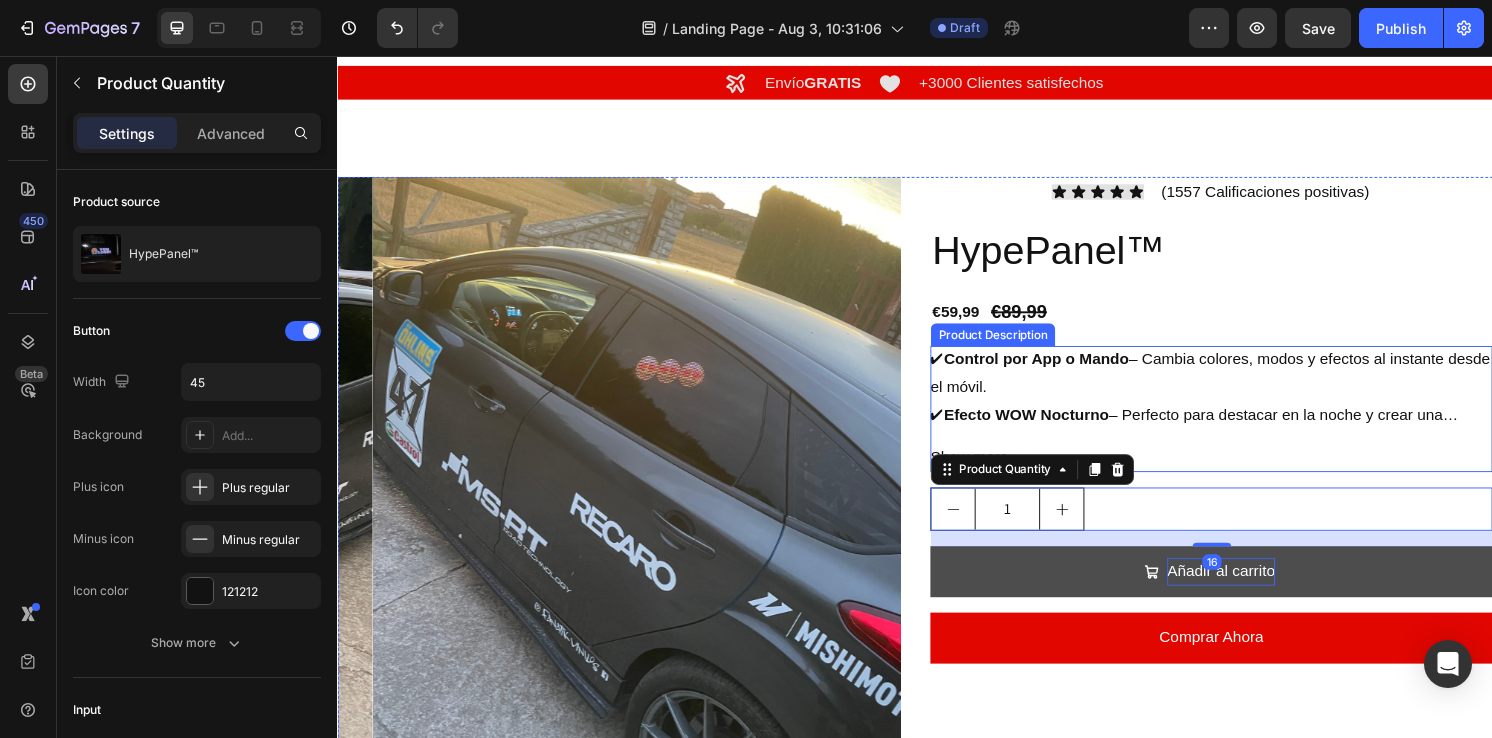 click on "Show more" at bounding box center (1245, 473) 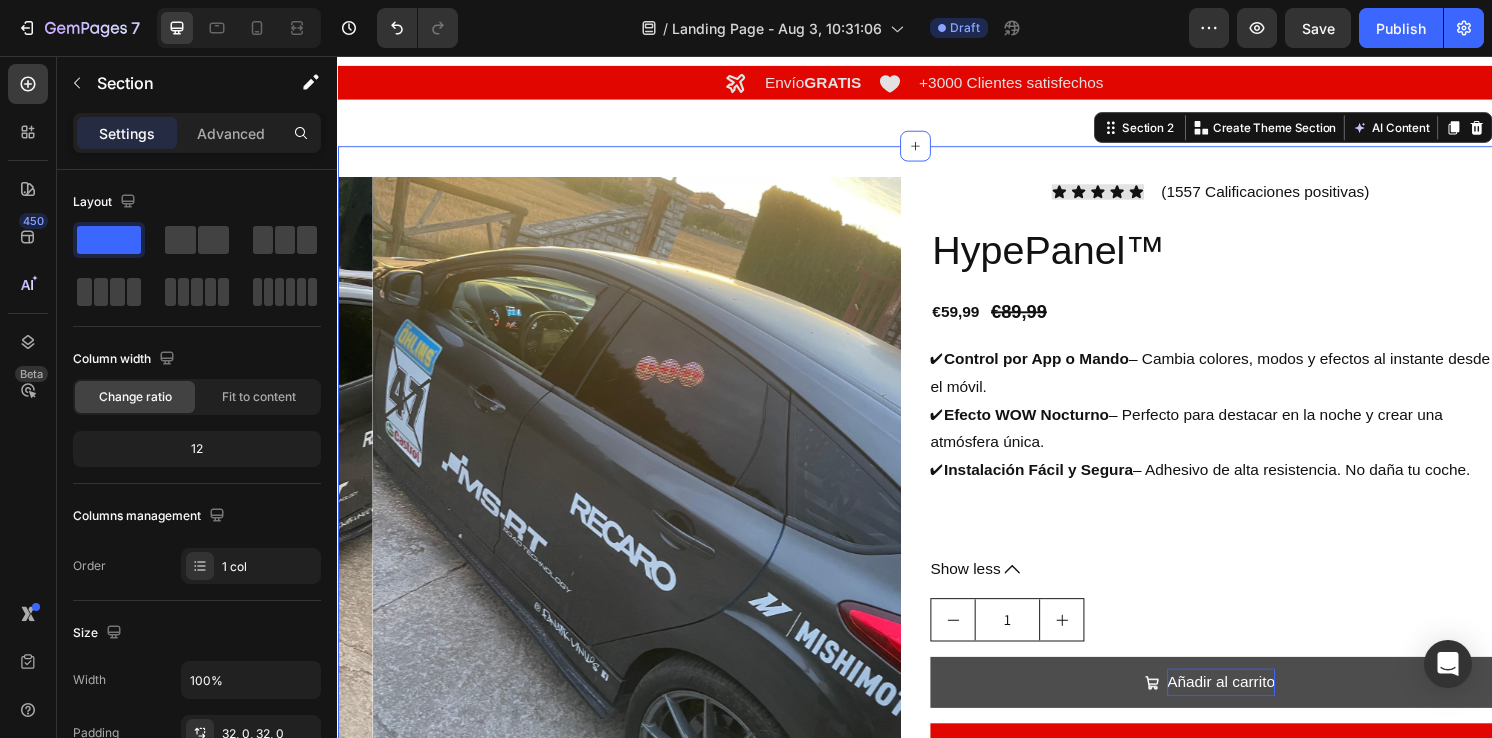 click on "Product Images Icon Icon Icon Icon Icon Icon List (1557 Calificaciones positivas) Text Block Row HypePanel™ Product Title €59,99 Product Price Product Price €89,99 Product Price Product Price Row ✔  Control por App o Mando  – Cambia colores, modos y efectos al instante desde el móvil. ✔  Efecto WOW Nocturno  – Perfecto para destacar en la noche y crear una atmósfera única. ✔  Instalación Fácil y Segura  – Adhesivo de alta resistencia. No daña tu coche.
Show less
Product Description
1
Product Quantity
Añadir al carrito Add to Cart Comprar Ahora Dynamic Checkout Product Section 2   You can create reusable sections Create Theme Section AI Content Write with GemAI What would you like to describe here? Tone and Voice Persuasive Product HypePanel™ Show more Generate" at bounding box center [937, 539] 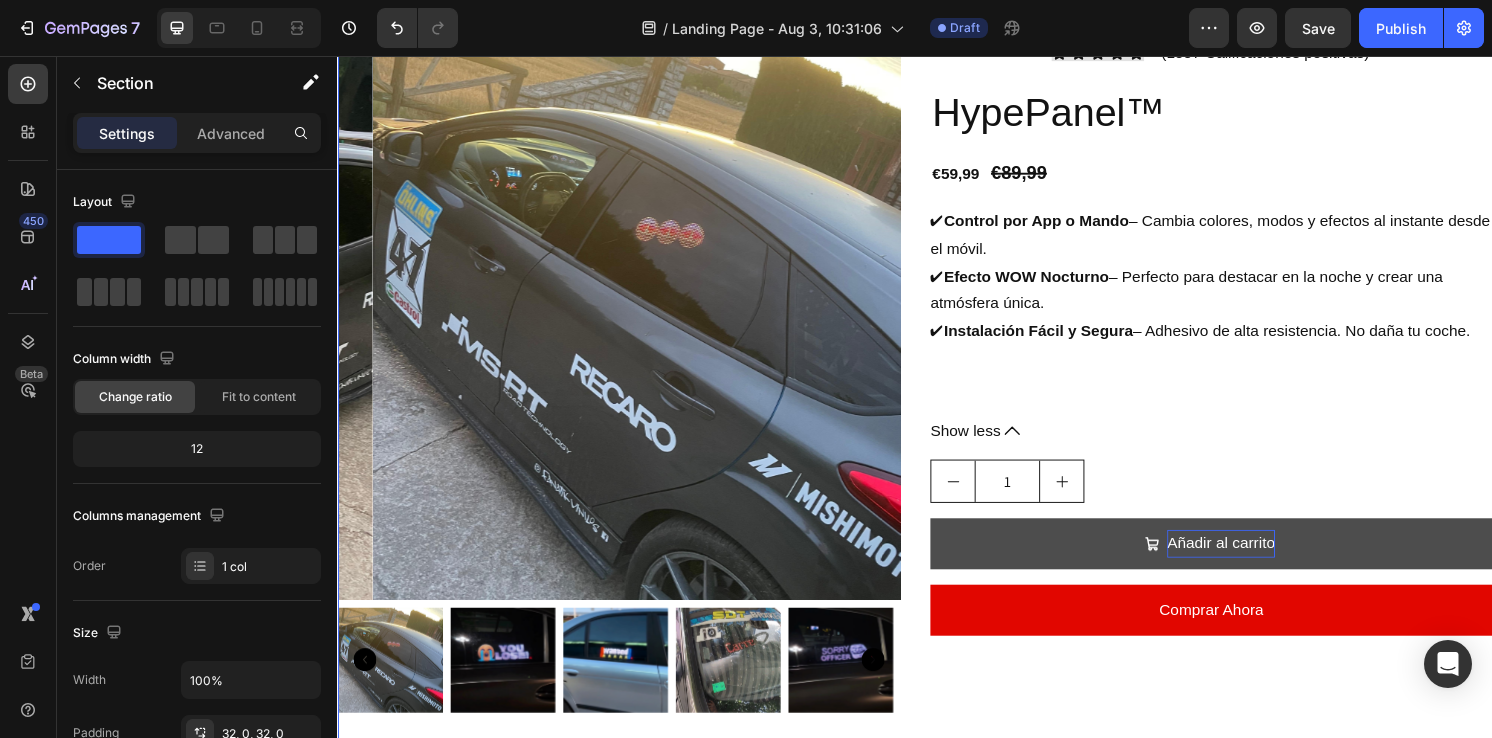 scroll, scrollTop: 51, scrollLeft: 0, axis: vertical 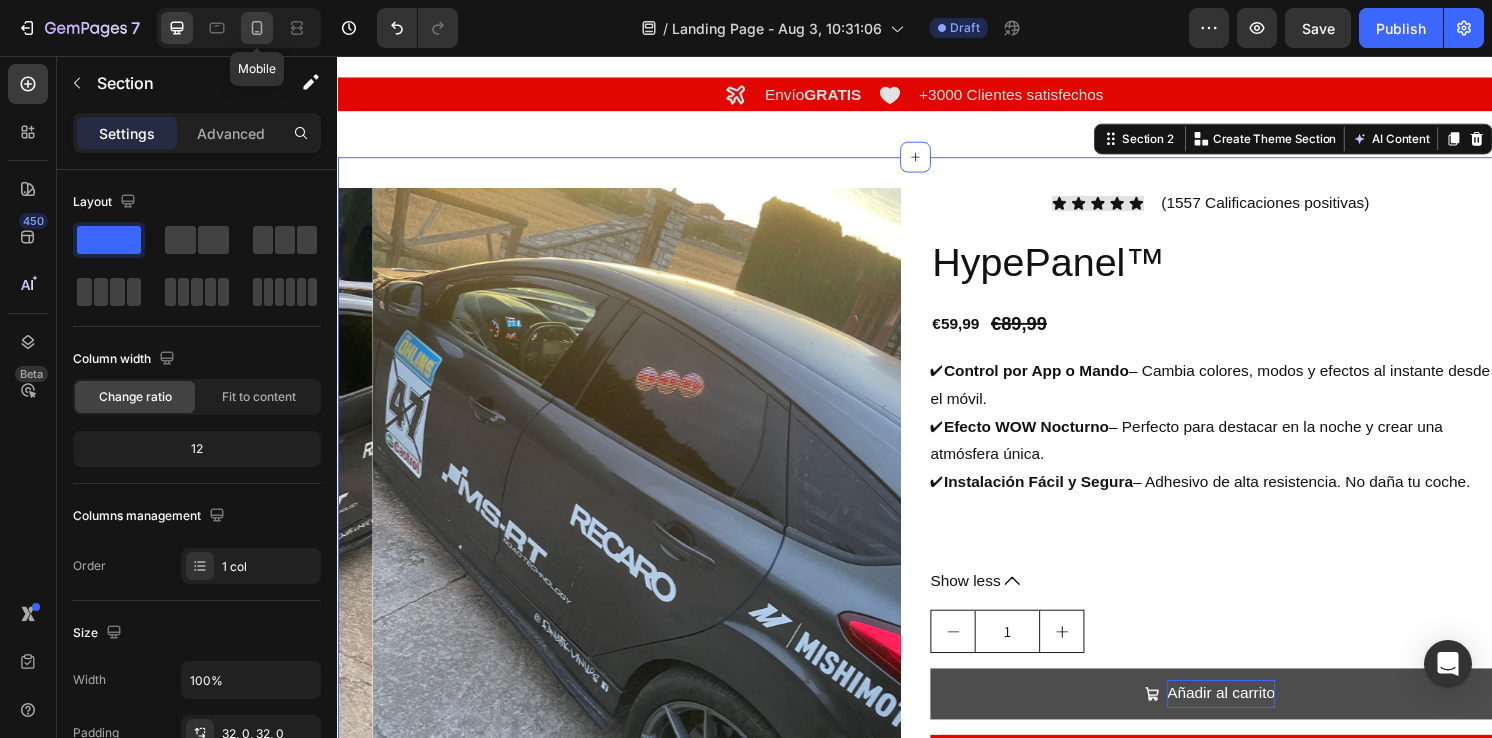 click 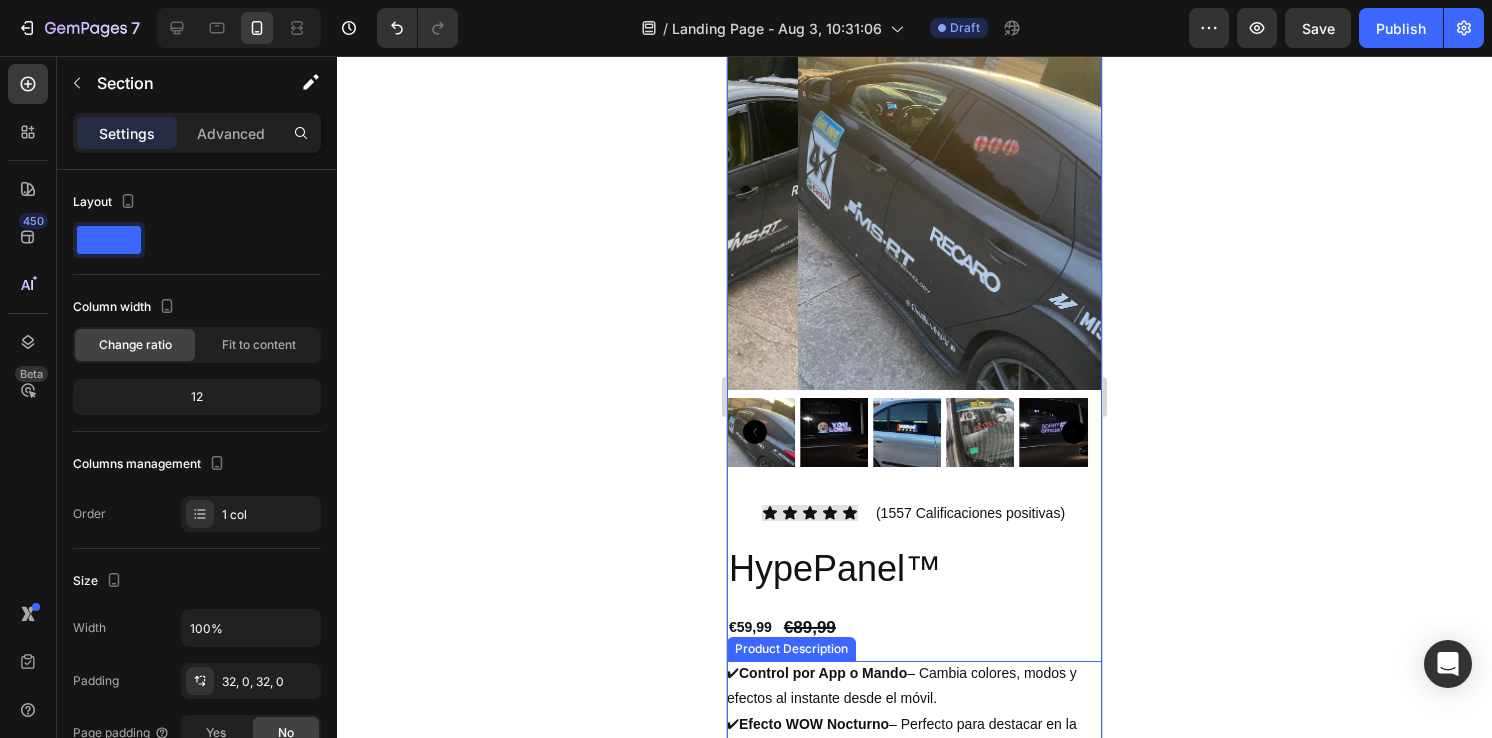 scroll, scrollTop: 248, scrollLeft: 0, axis: vertical 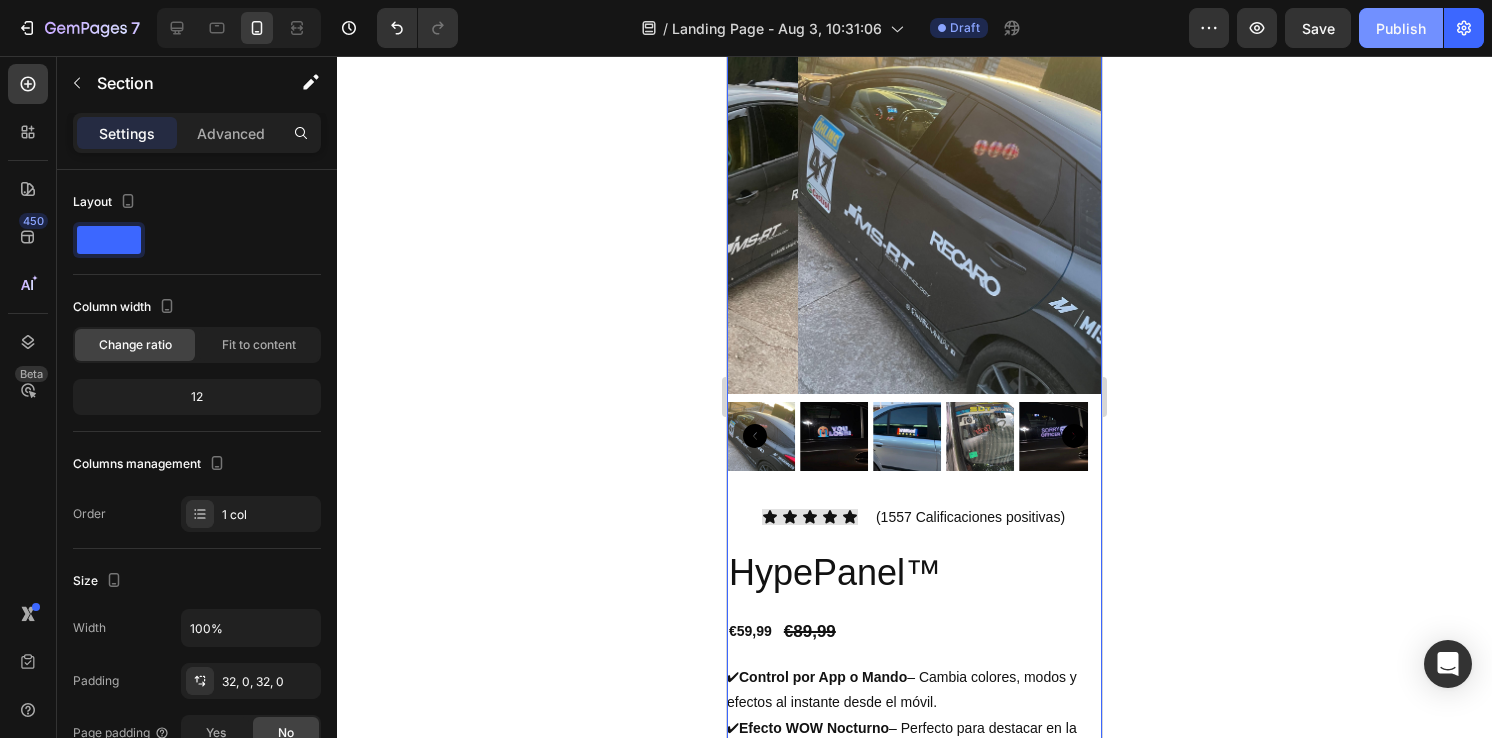 click on "Publish" at bounding box center (1401, 28) 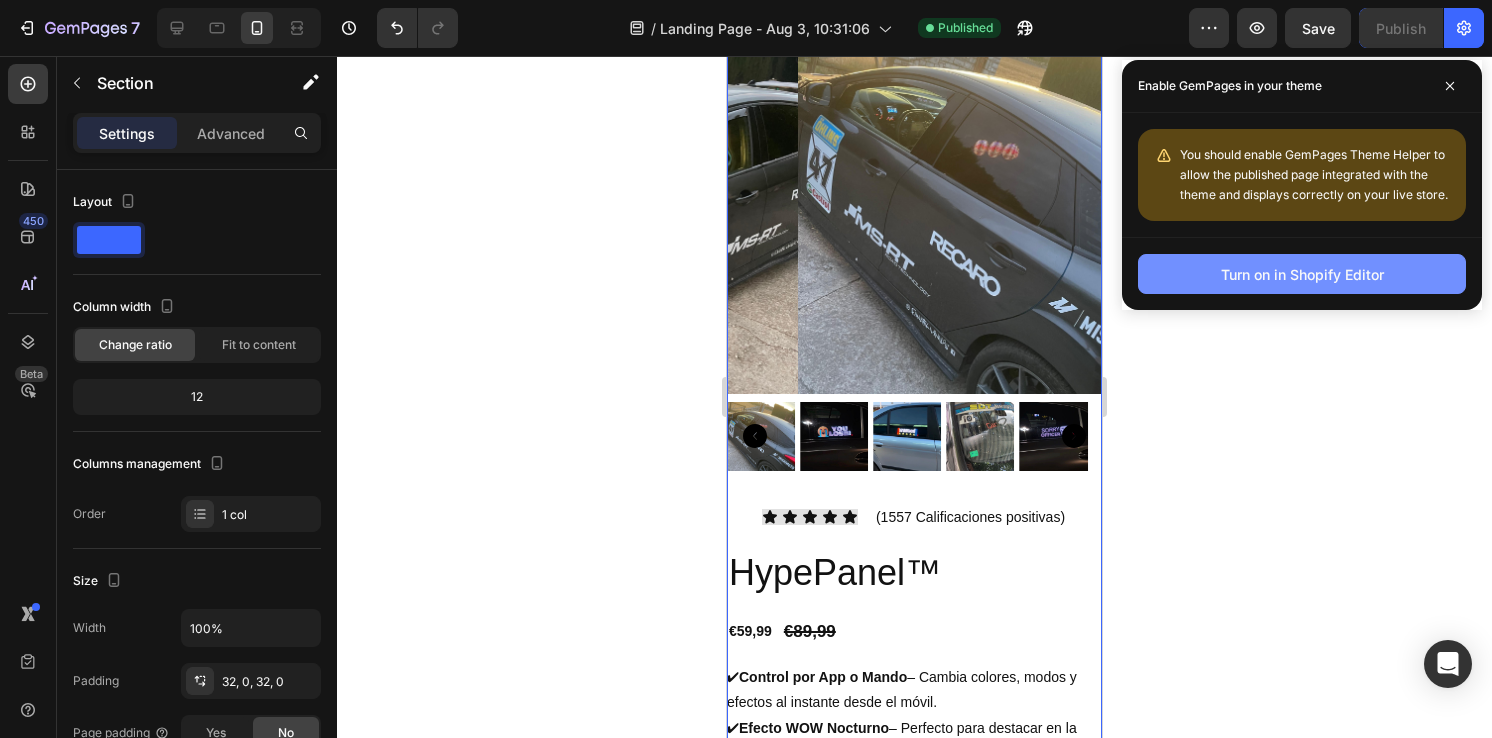 click on "Turn on in Shopify Editor" at bounding box center [1302, 274] 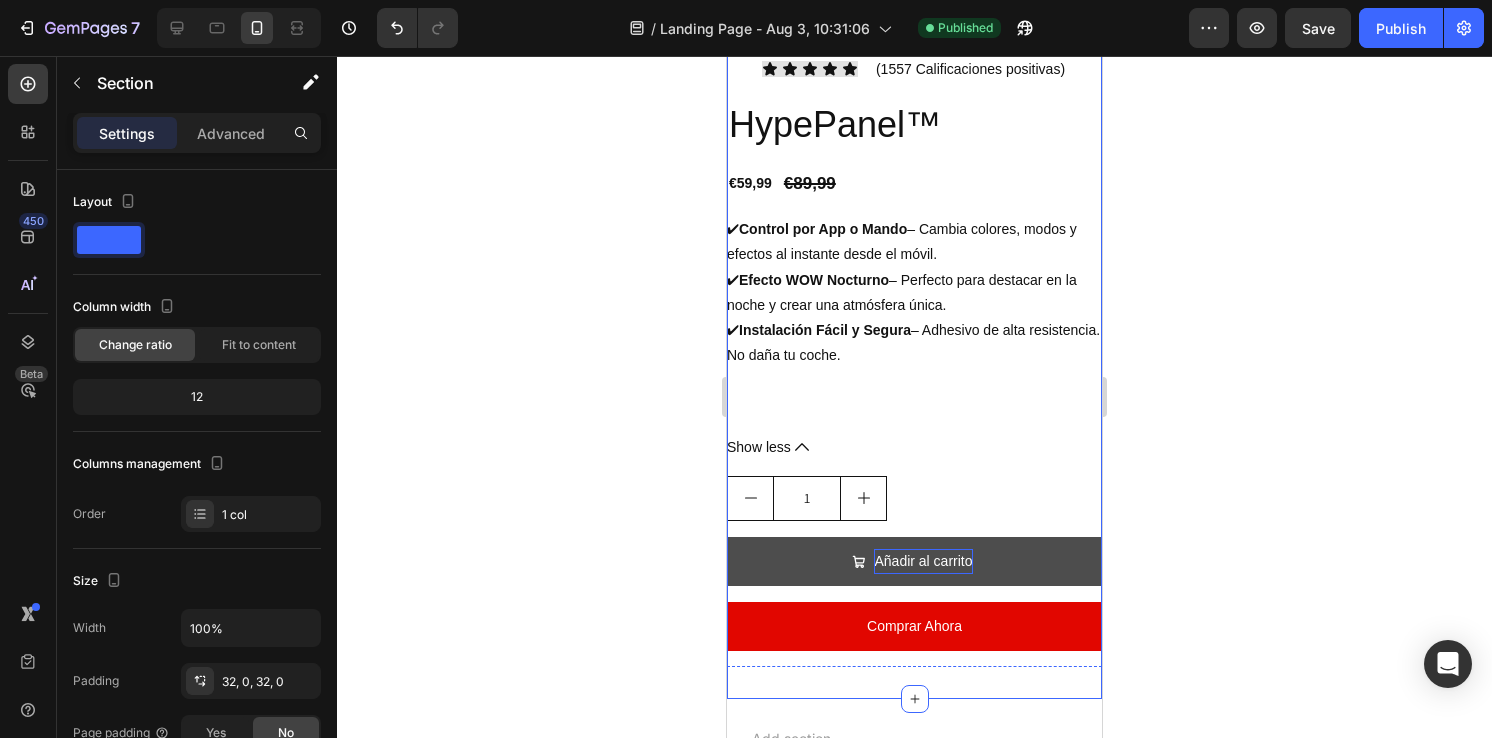 scroll, scrollTop: 696, scrollLeft: 0, axis: vertical 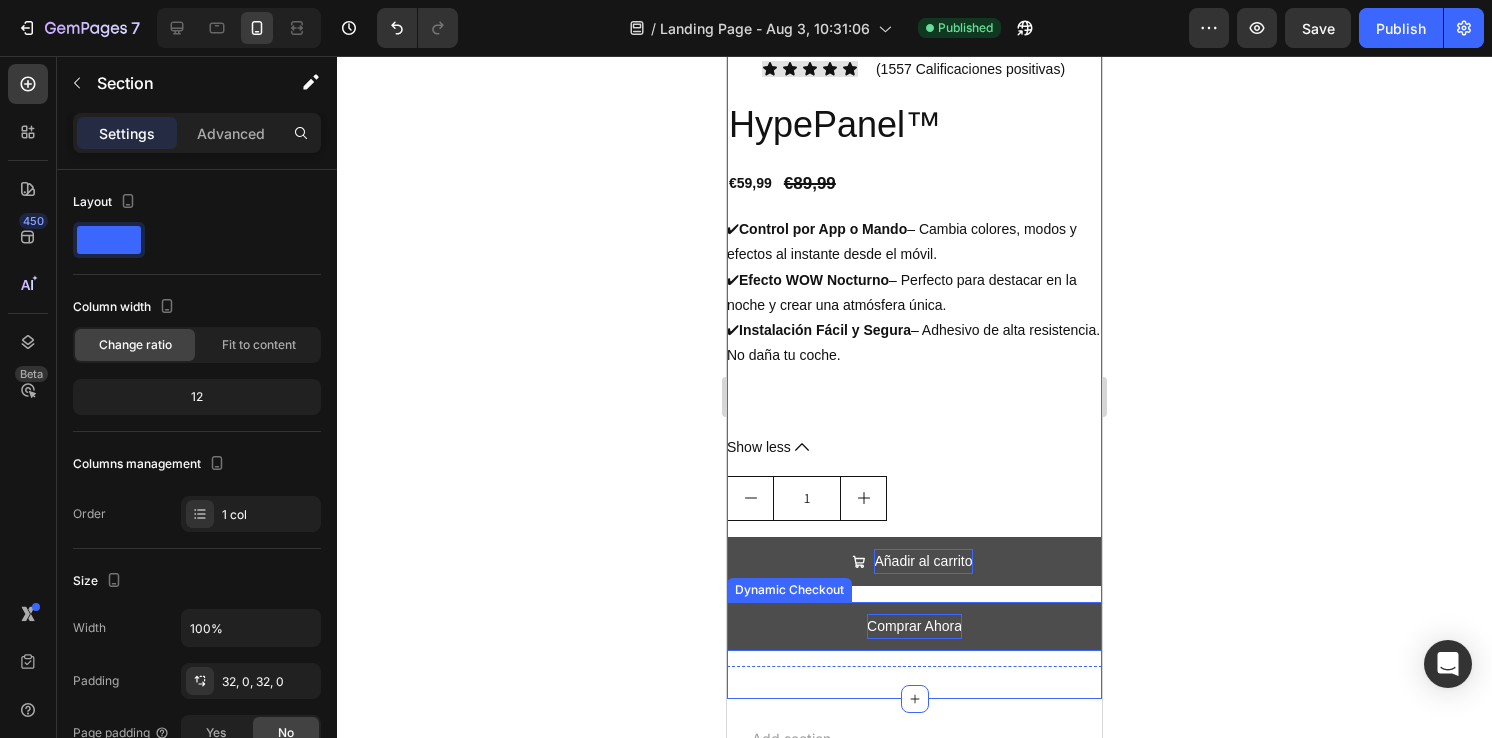 click on "Comprar Ahora" at bounding box center (914, 626) 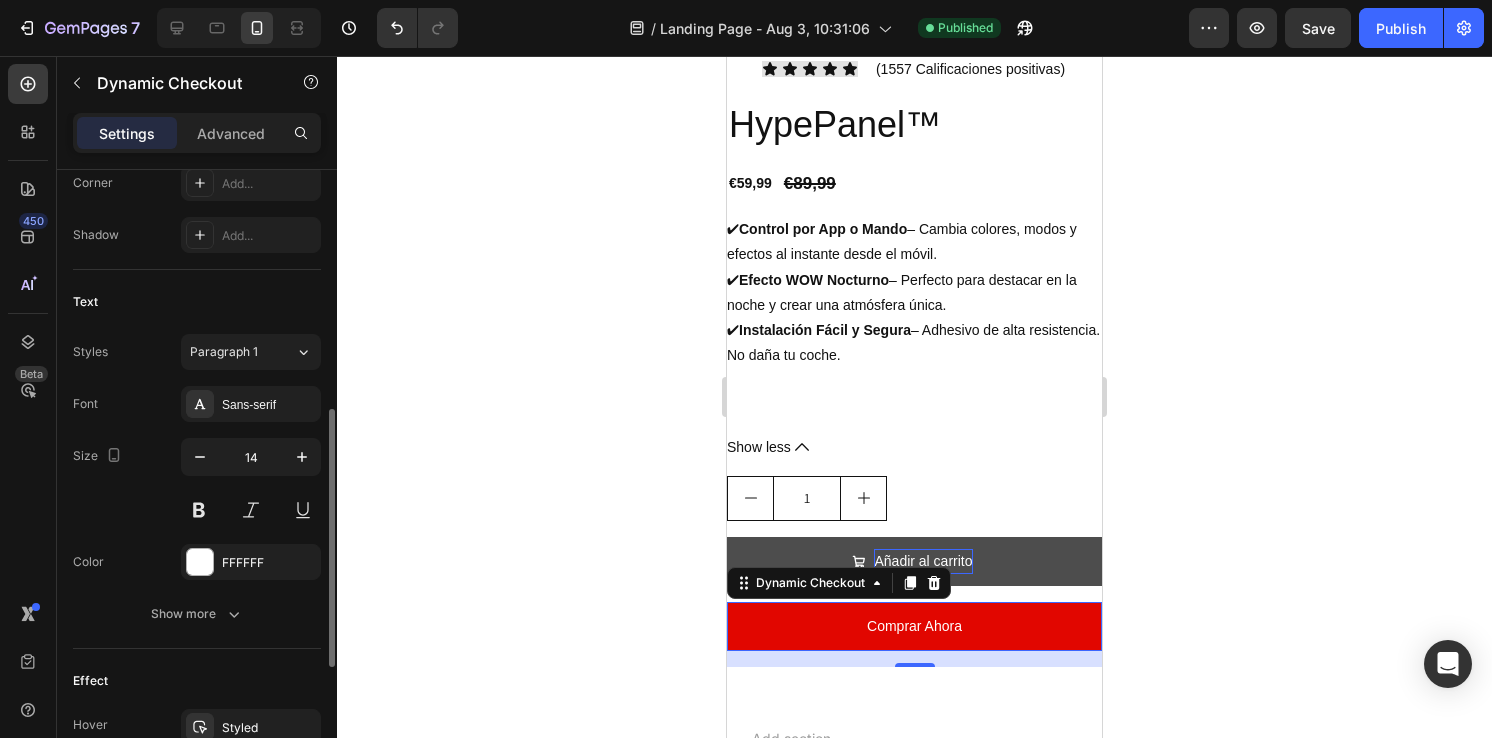 scroll, scrollTop: 735, scrollLeft: 0, axis: vertical 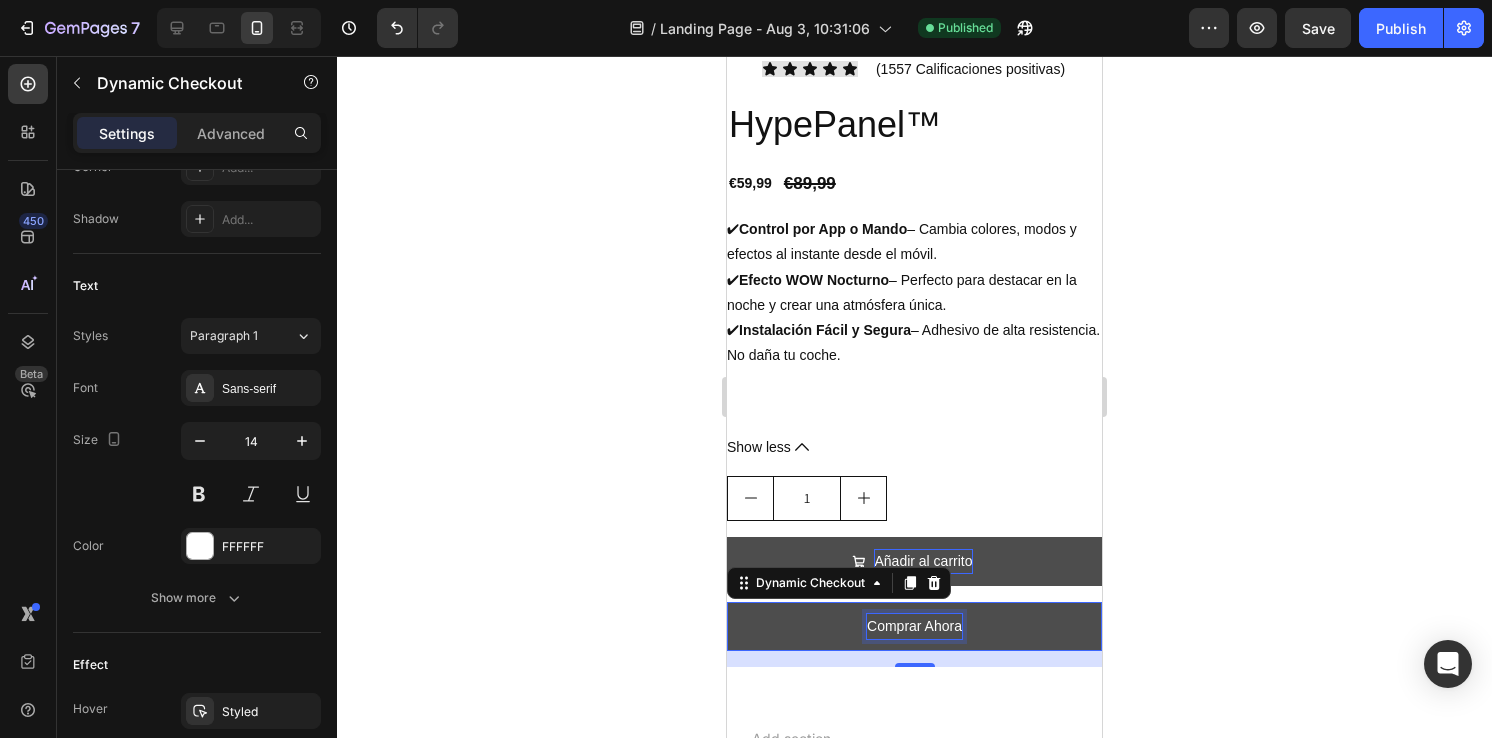 click on "Comprar Ahora" at bounding box center [914, 626] 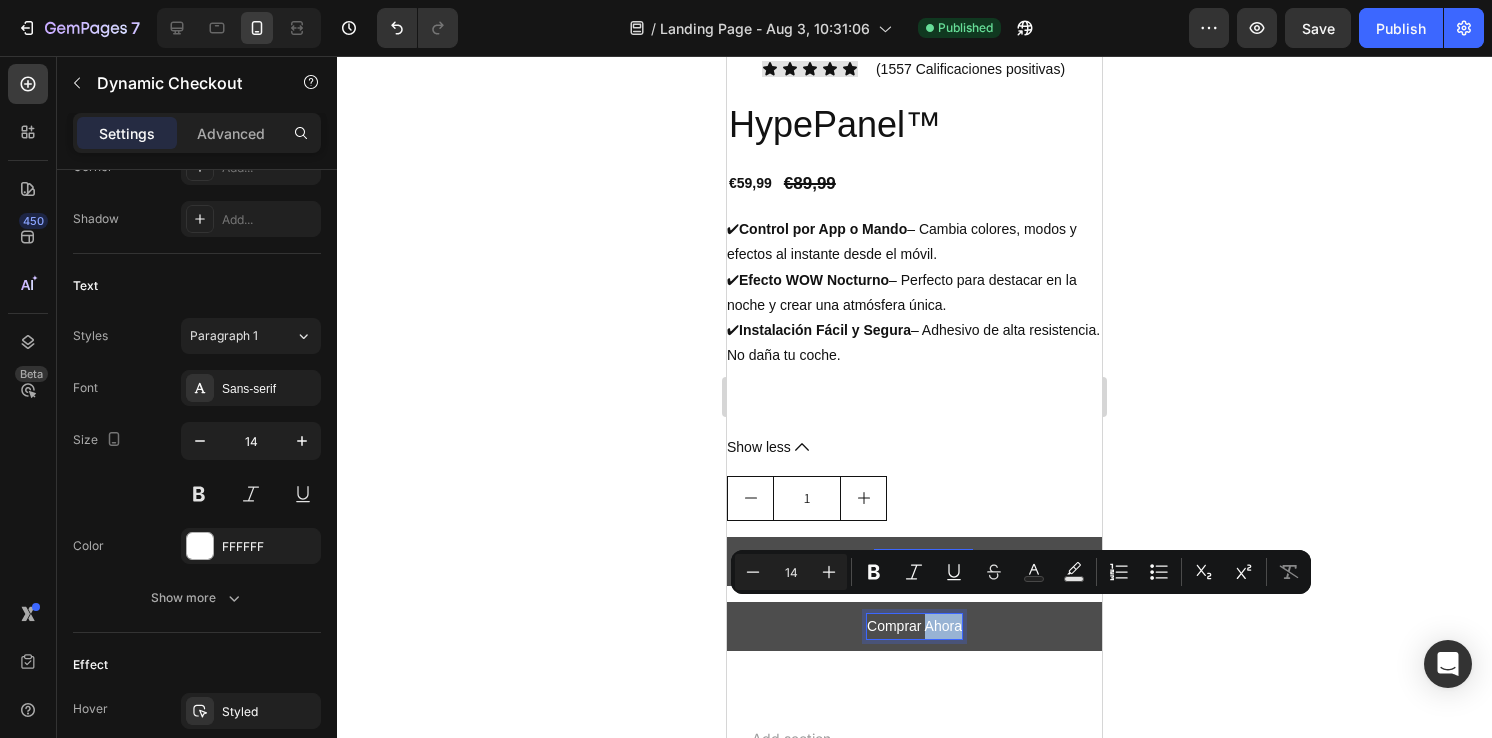 click on "Comprar Ahora" at bounding box center [914, 626] 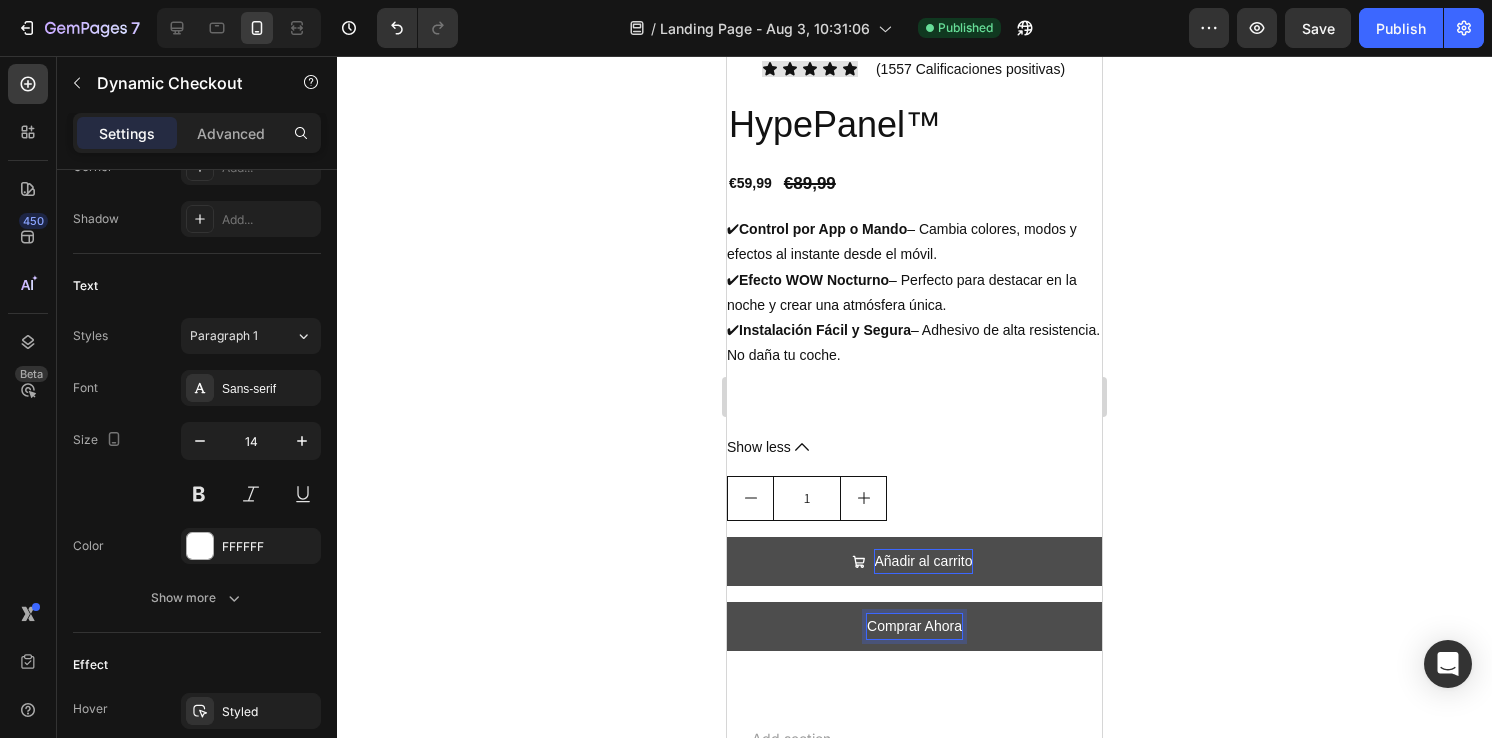 click on "Comprar Ahora" at bounding box center [914, 626] 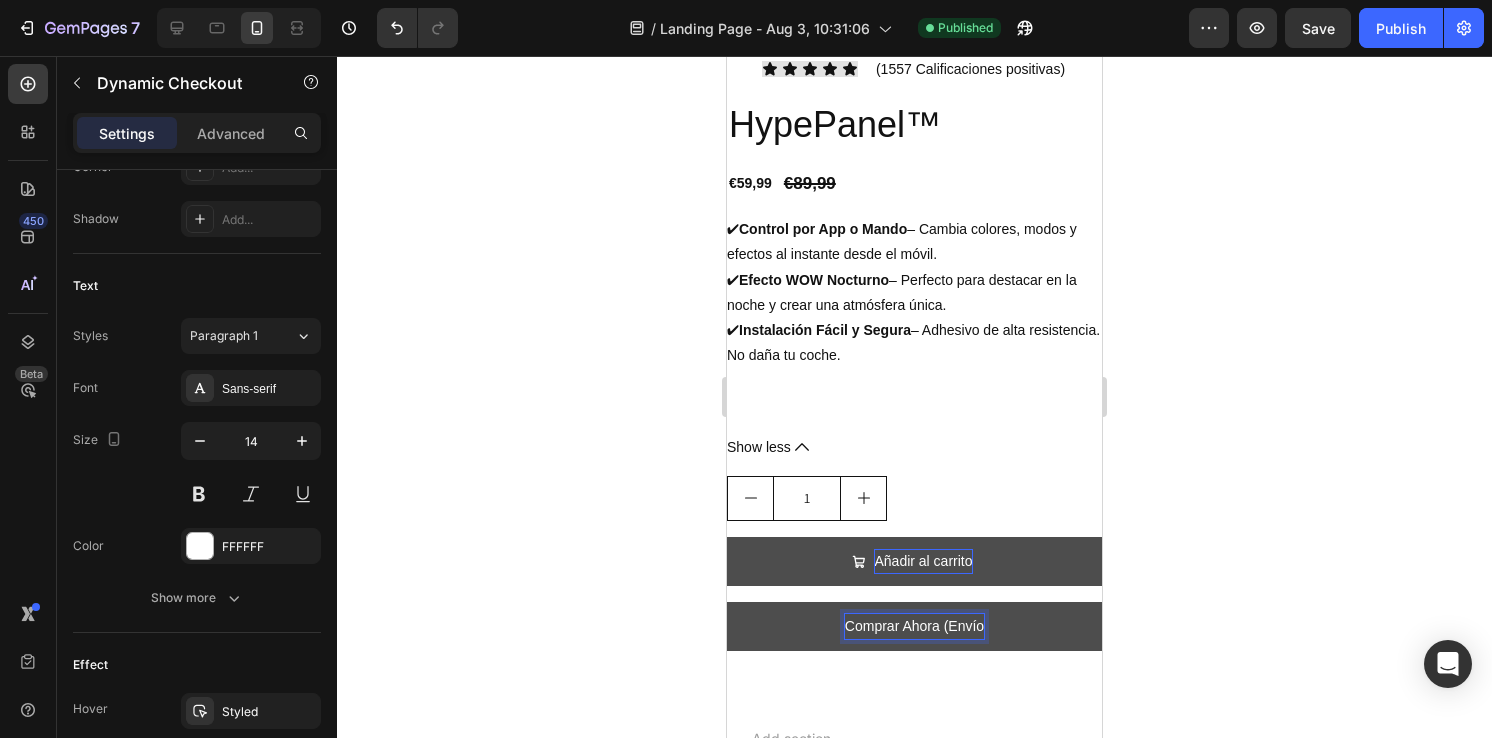 click on "Comprar Ahora (Envío" at bounding box center (914, 626) 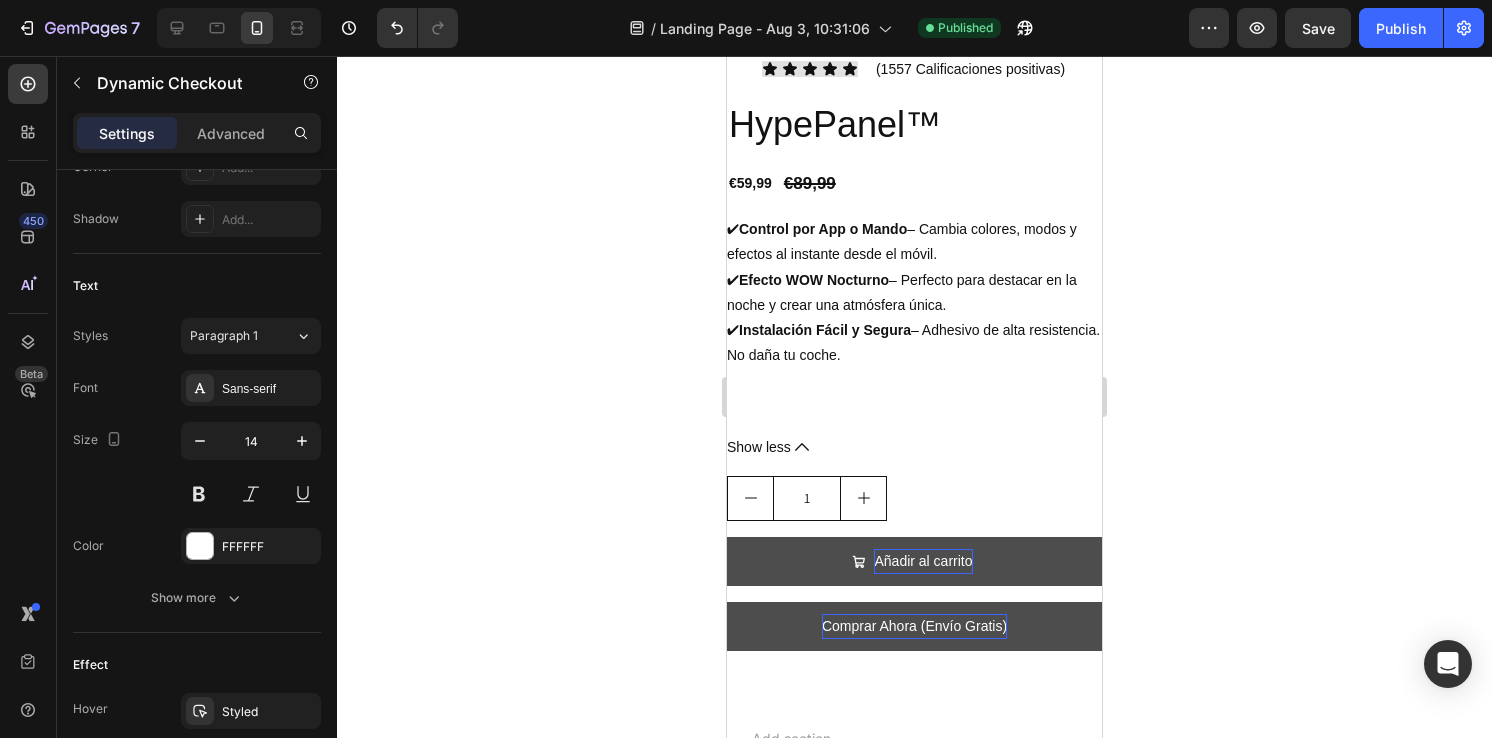 click 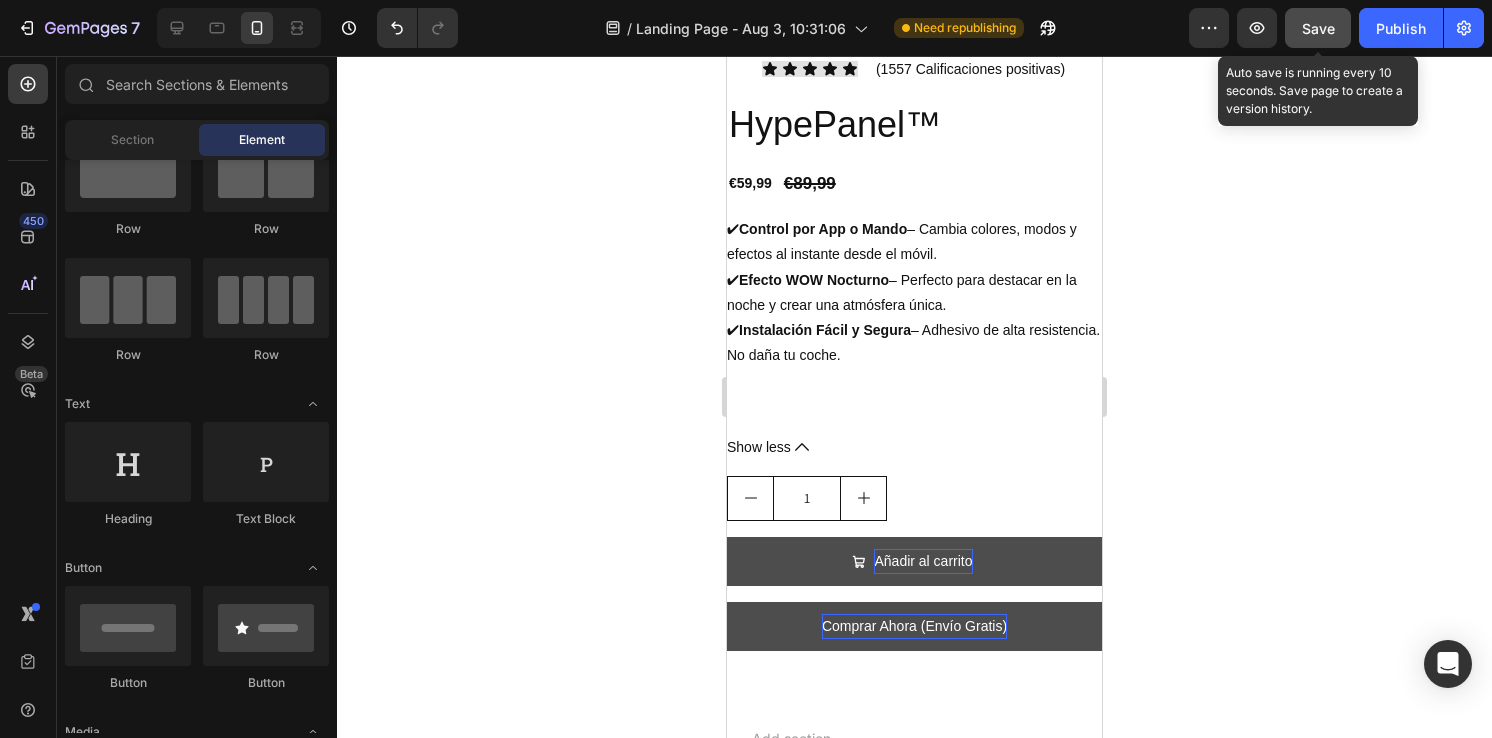 click on "Save" 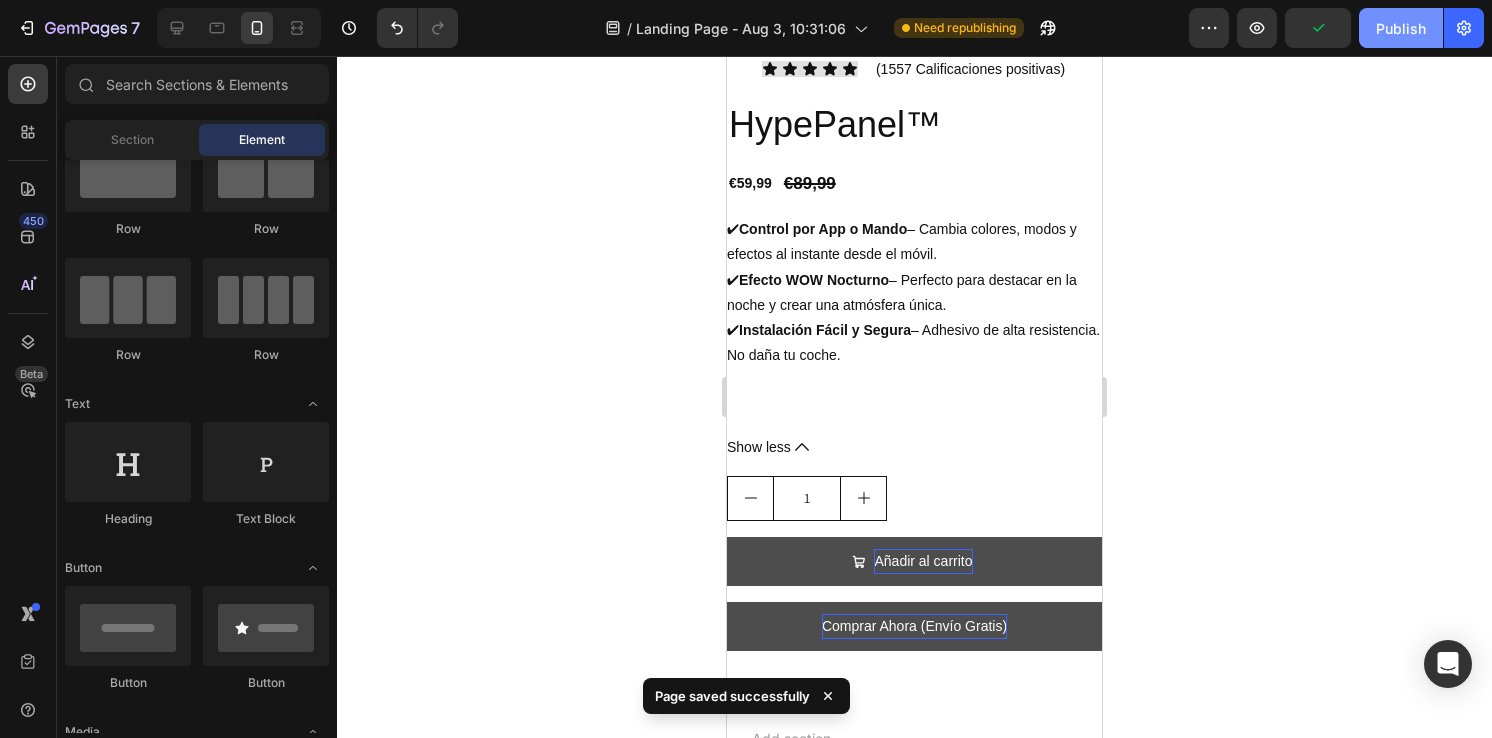 click on "Publish" at bounding box center (1401, 28) 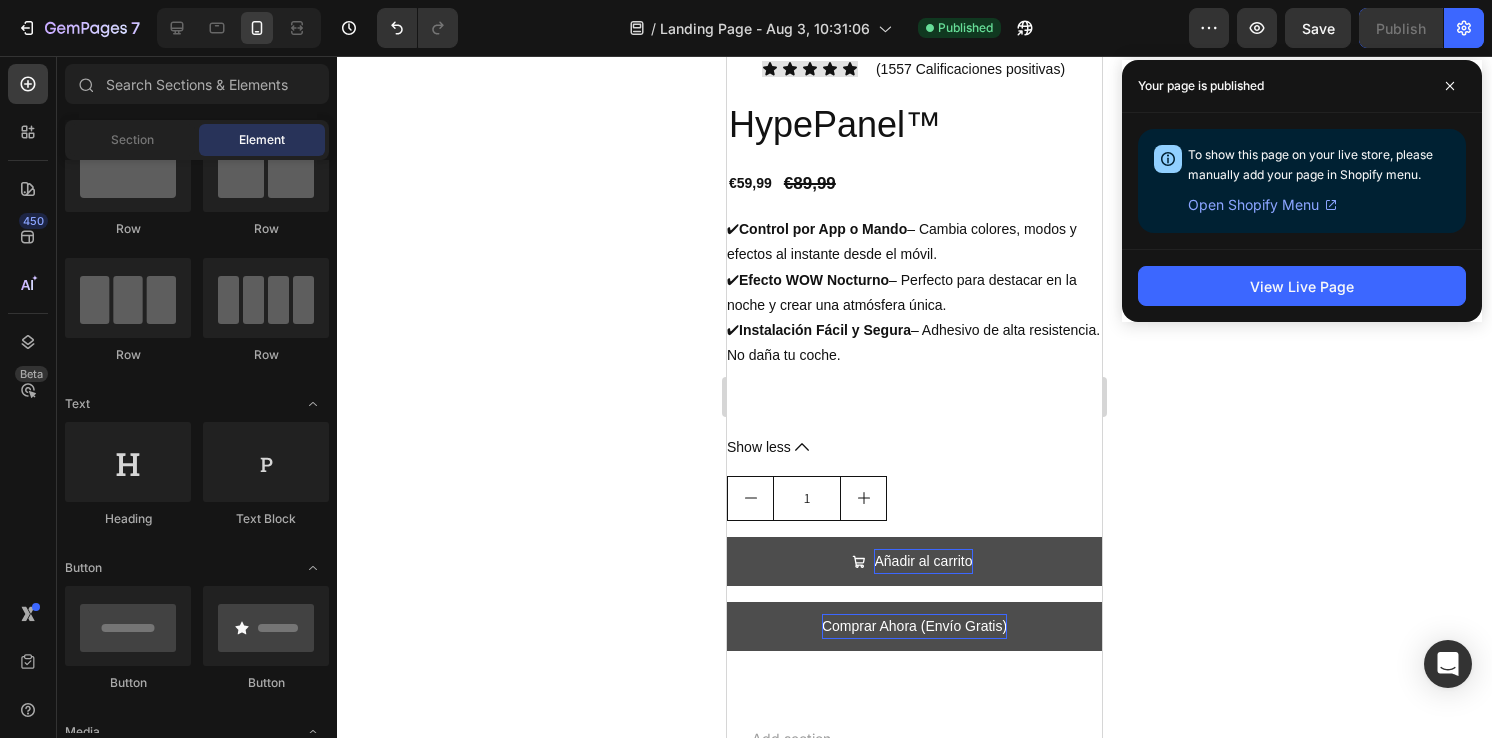 click on "Open Shopify Menu" at bounding box center [1253, 205] 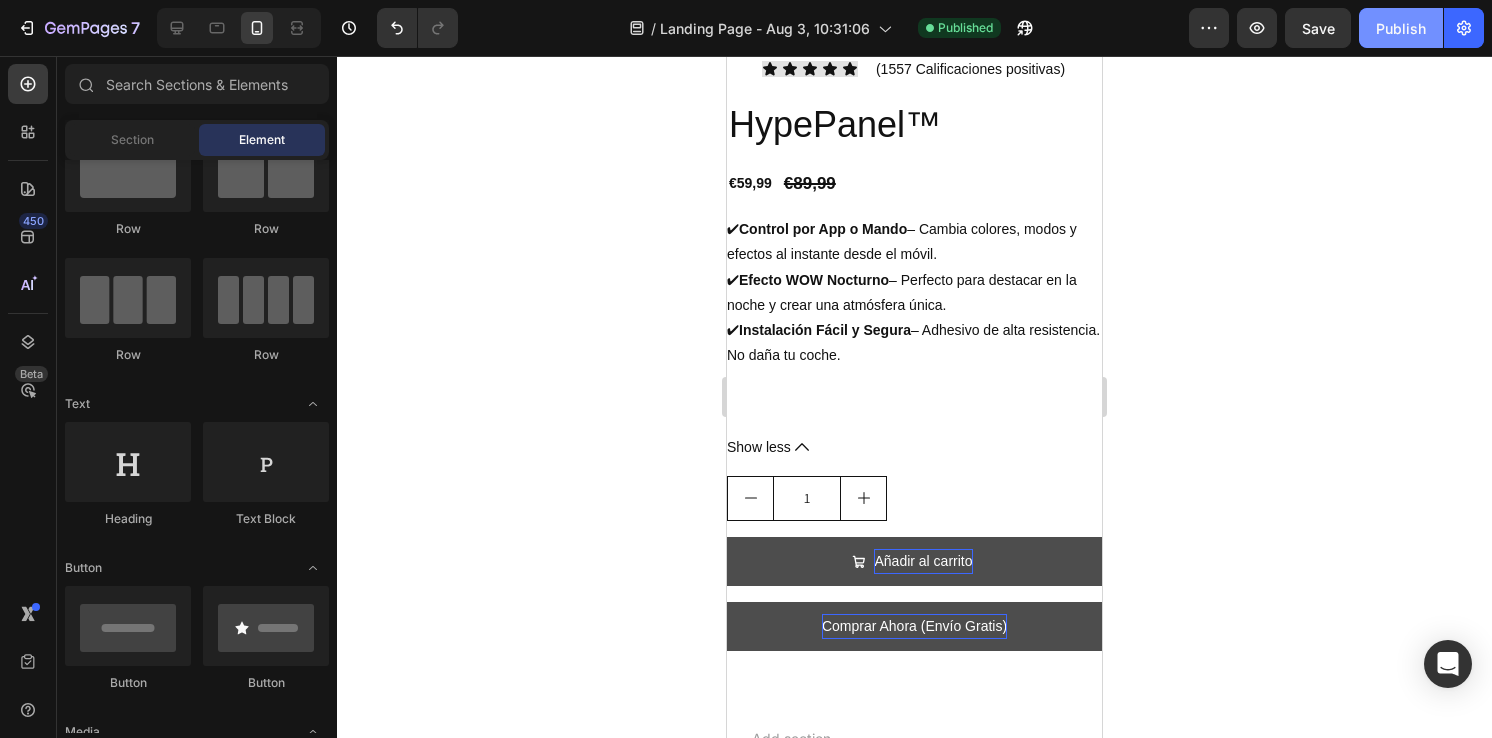 click on "Publish" at bounding box center (1401, 28) 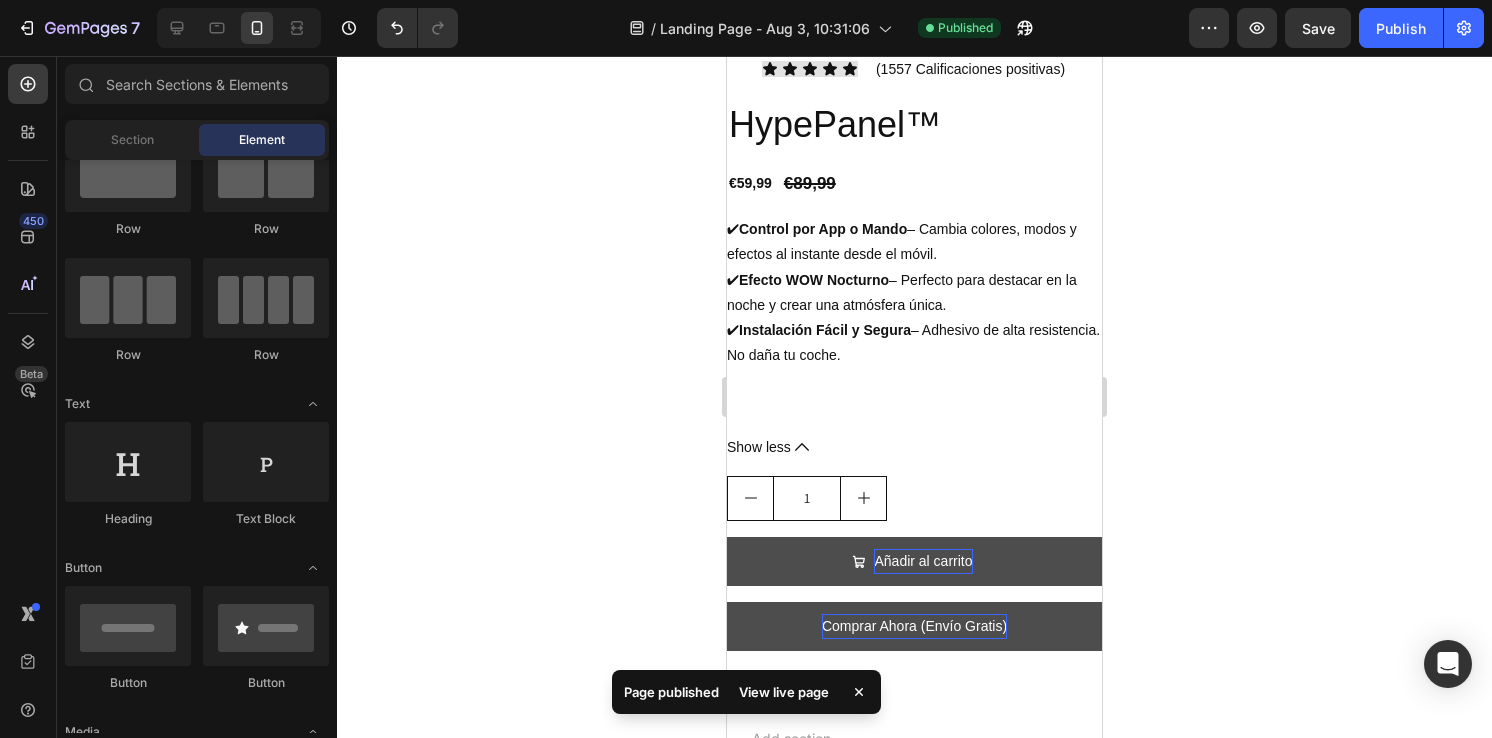 click on "View live page" at bounding box center (784, 692) 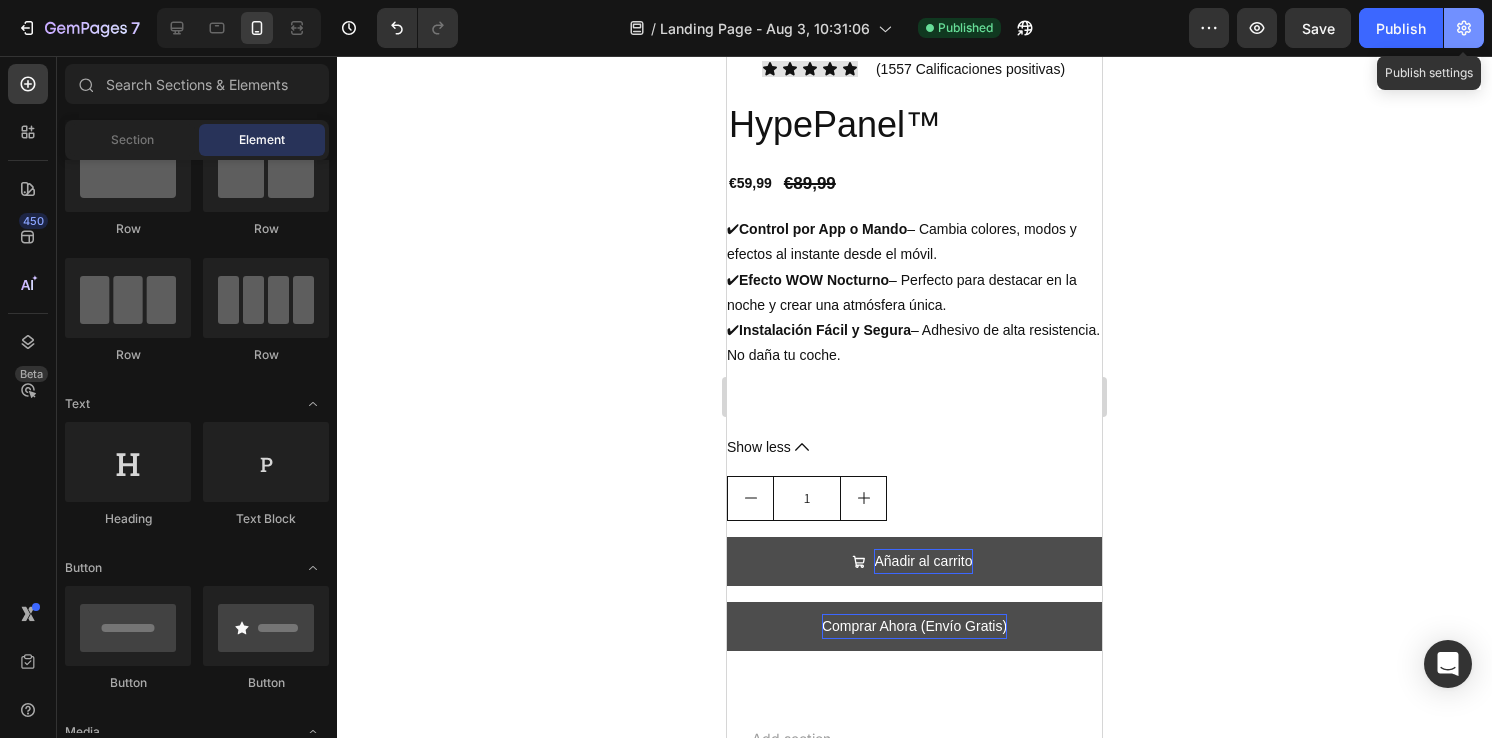 click 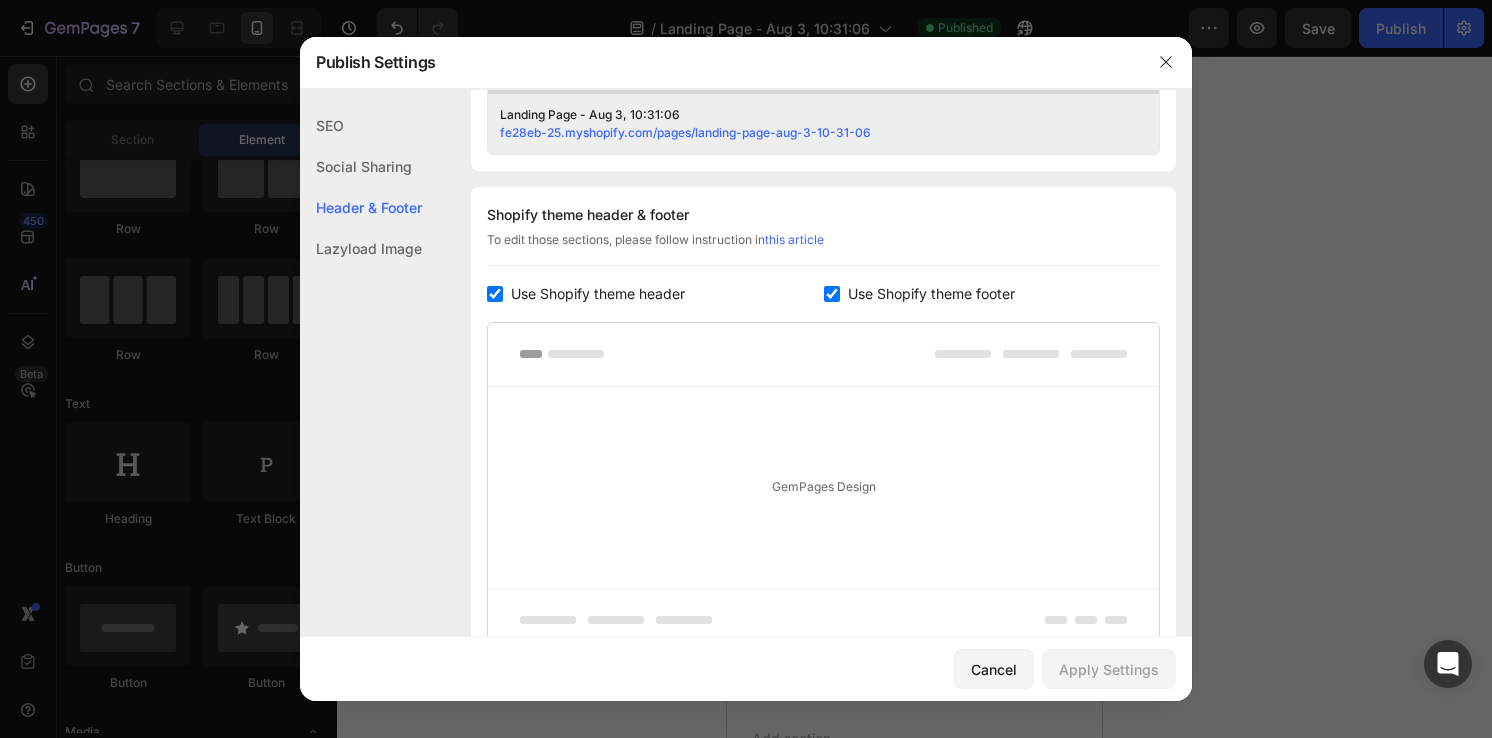 scroll, scrollTop: 860, scrollLeft: 0, axis: vertical 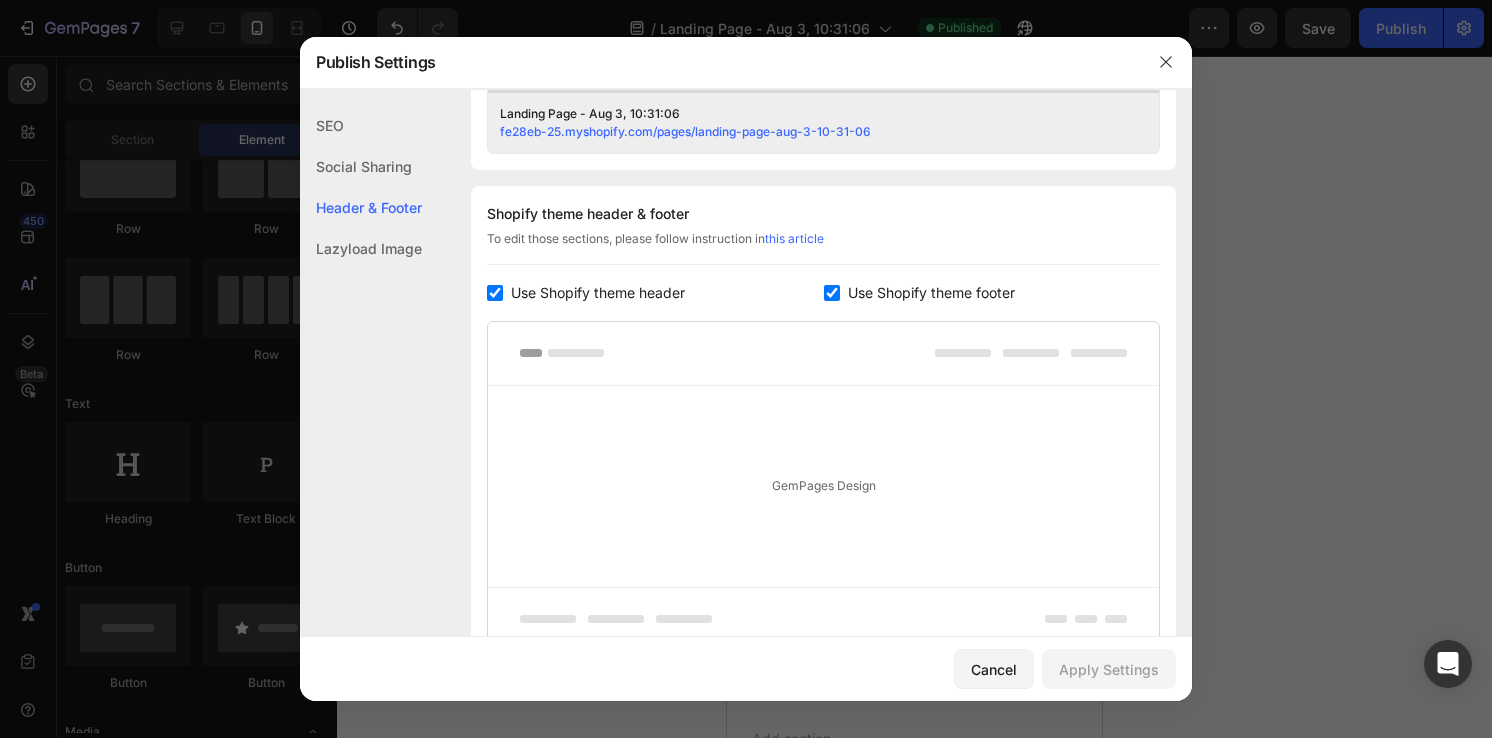 click at bounding box center [495, 293] 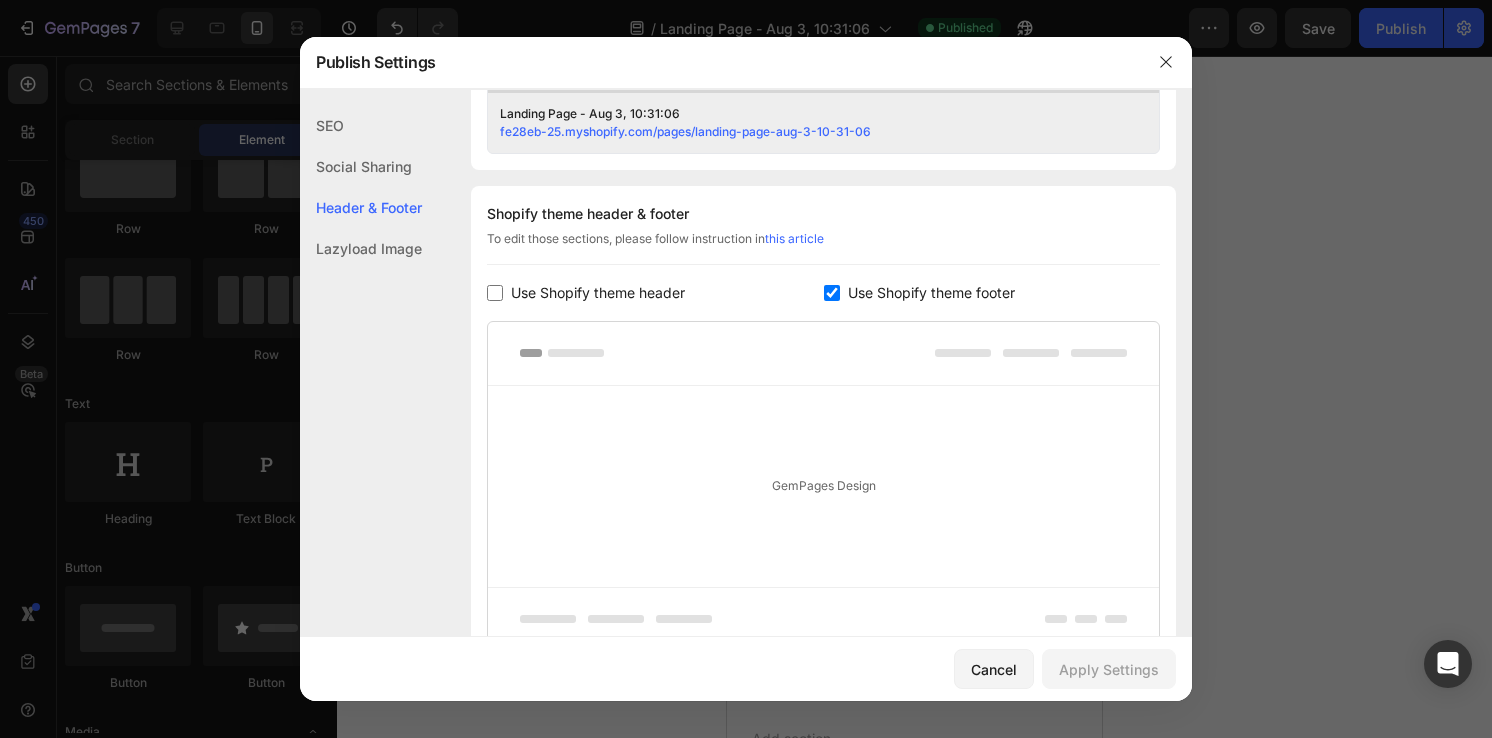 checkbox on "false" 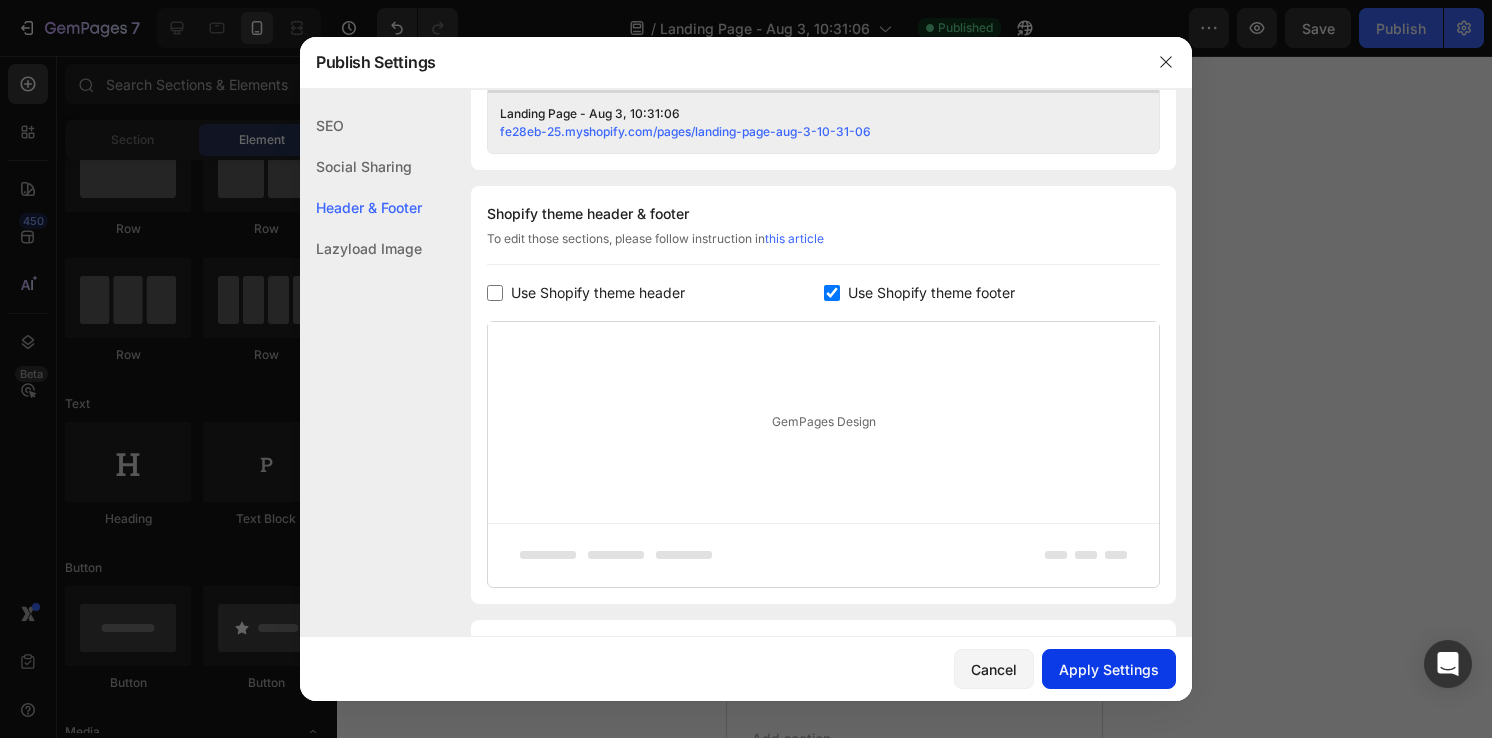 click on "Apply Settings" at bounding box center (1109, 669) 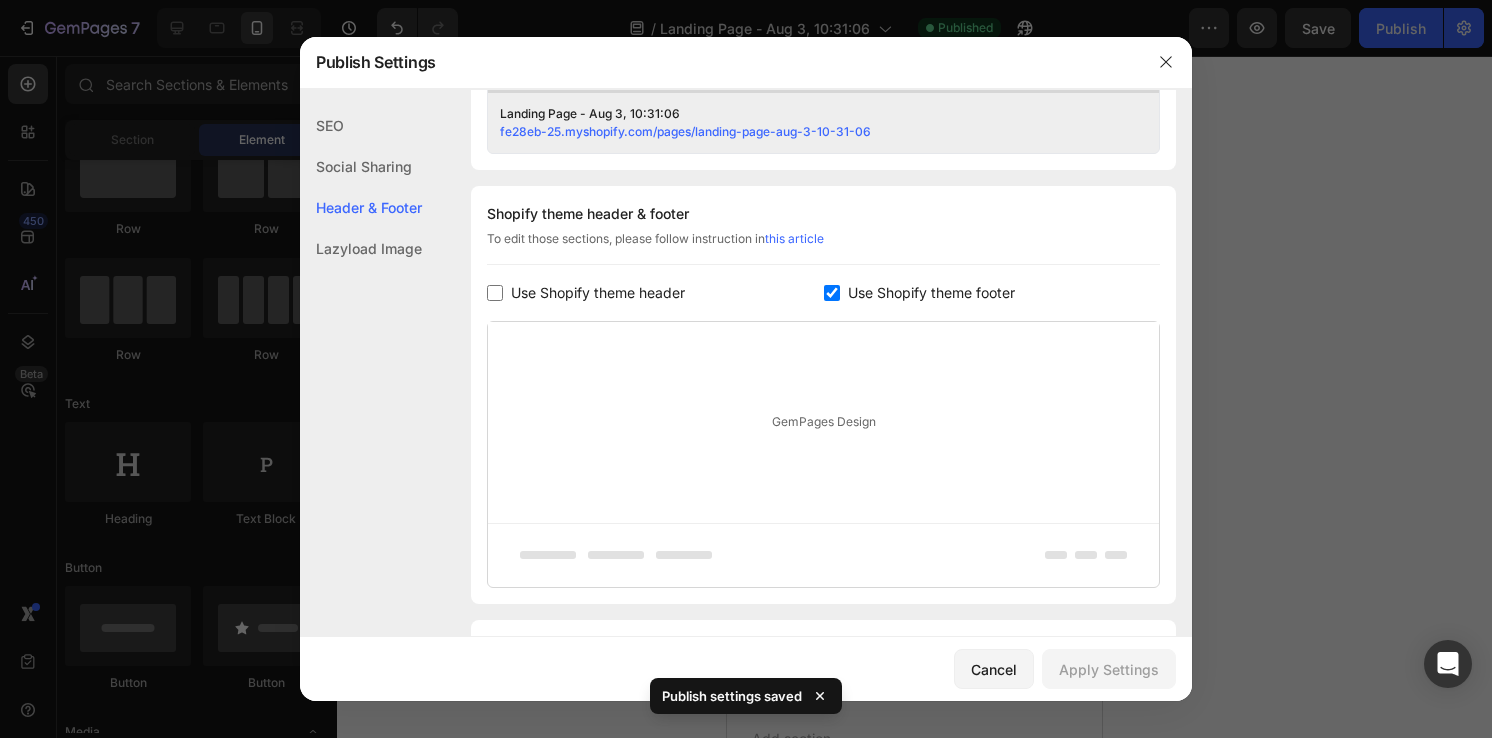 click at bounding box center (746, 369) 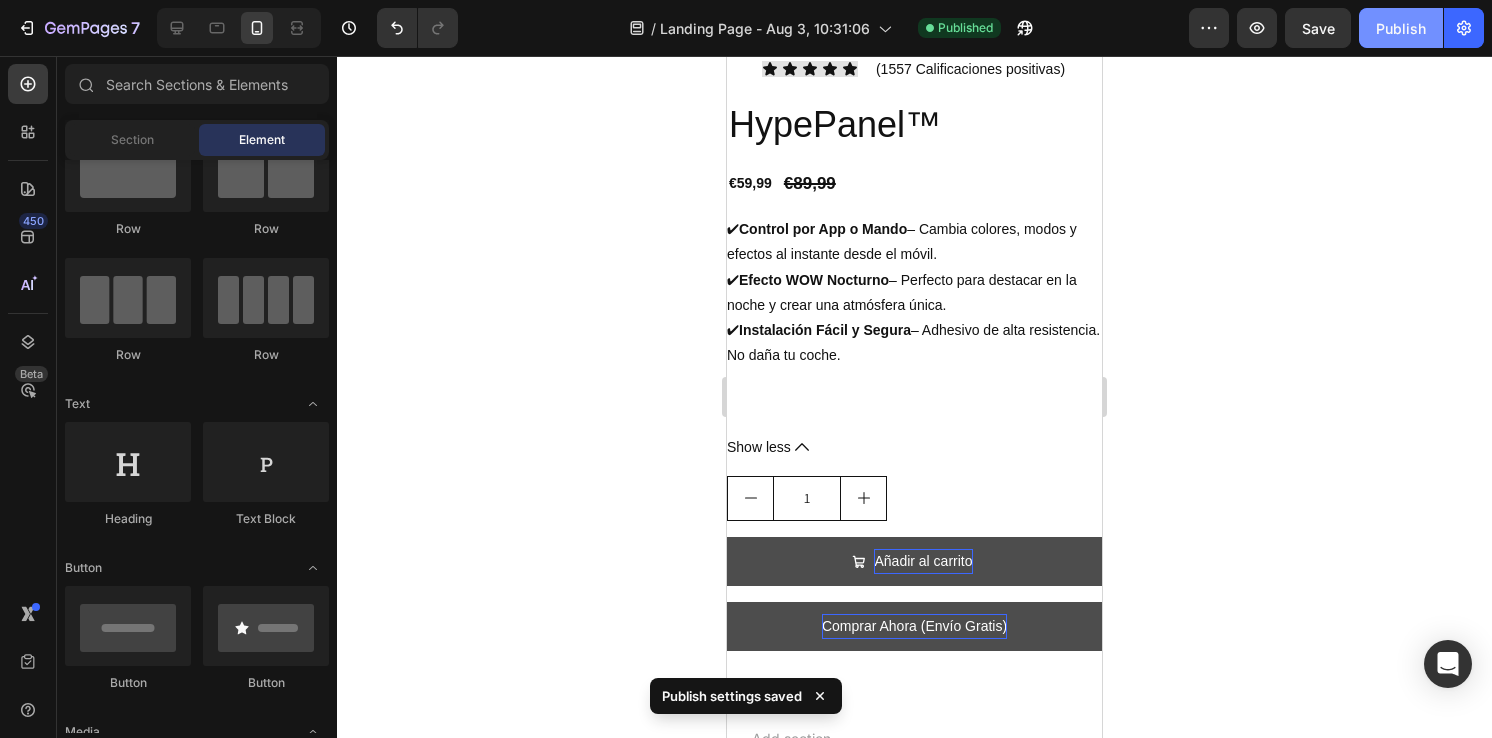 click on "Publish" at bounding box center (1401, 28) 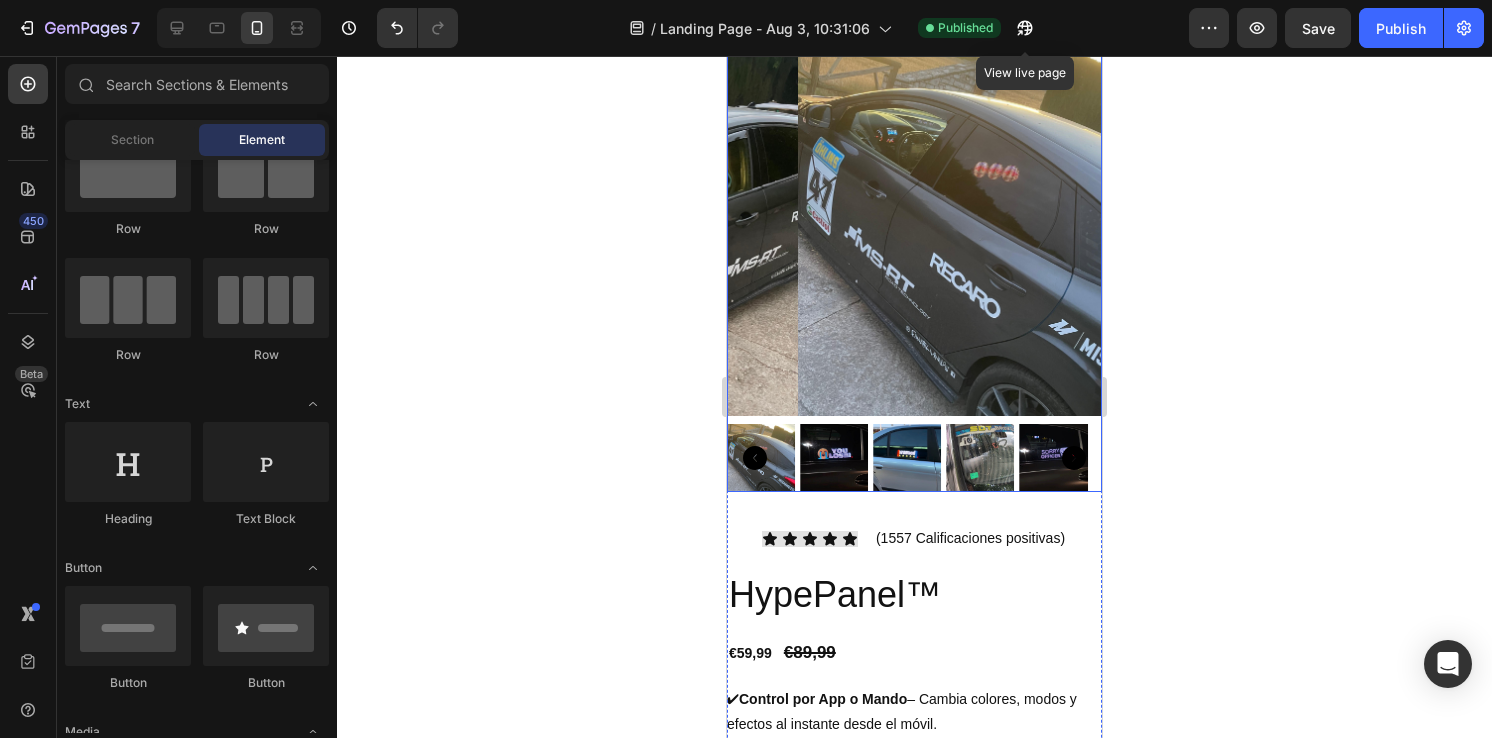 scroll, scrollTop: 0, scrollLeft: 0, axis: both 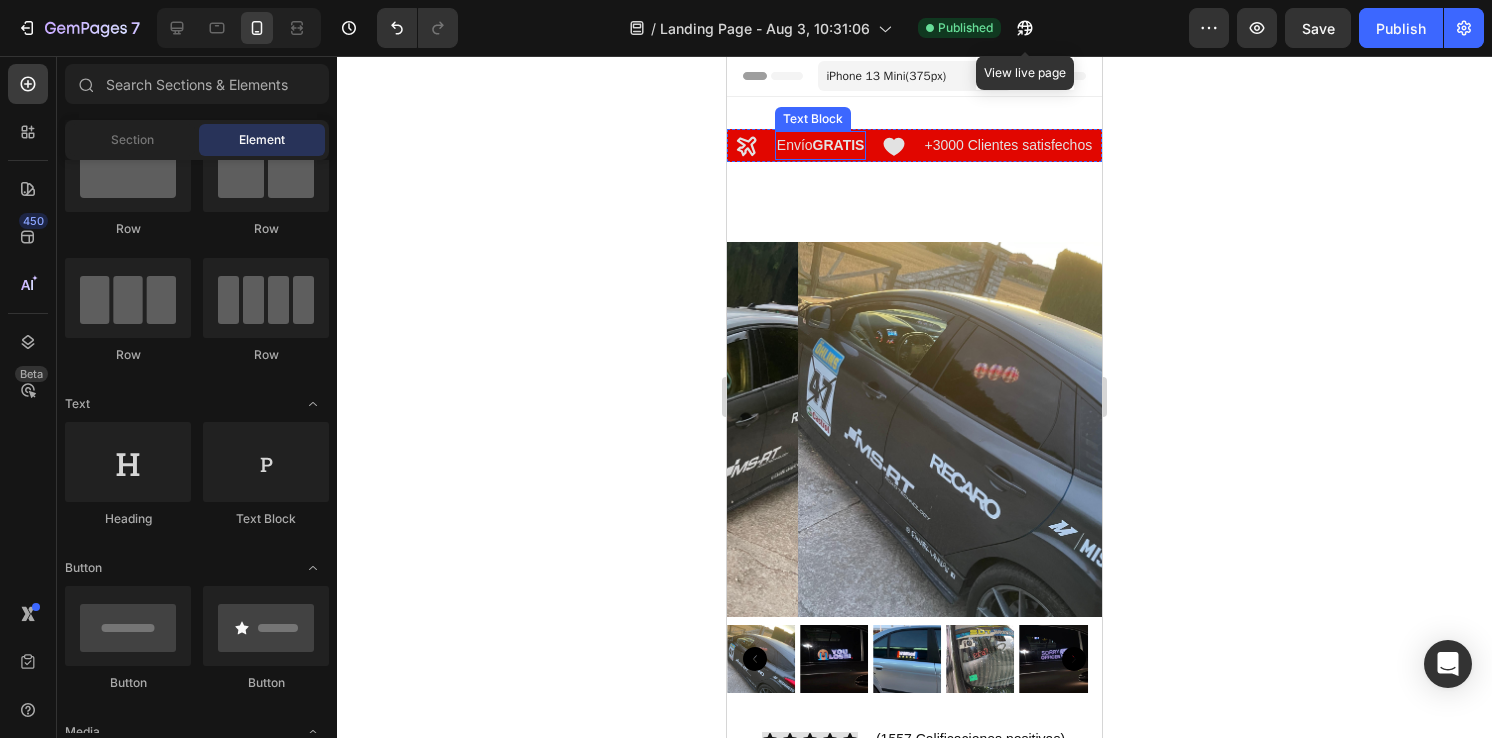click on "Envío  GRATIS Text Block" at bounding box center (821, 145) 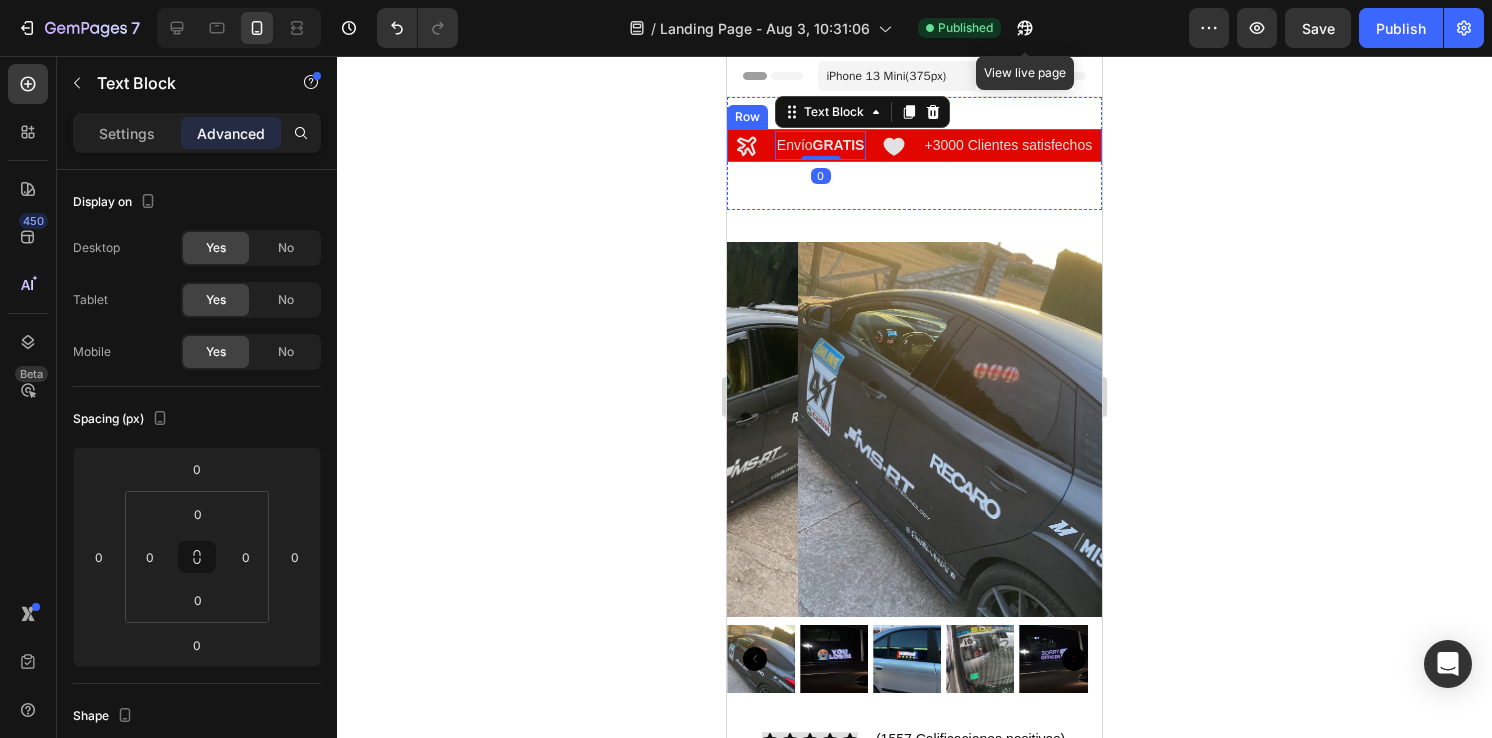 click on "Icon Envío  GRATIS Text Block   0
Icon +3000 Clientes satisfechos Text Block Row" at bounding box center (914, 145) 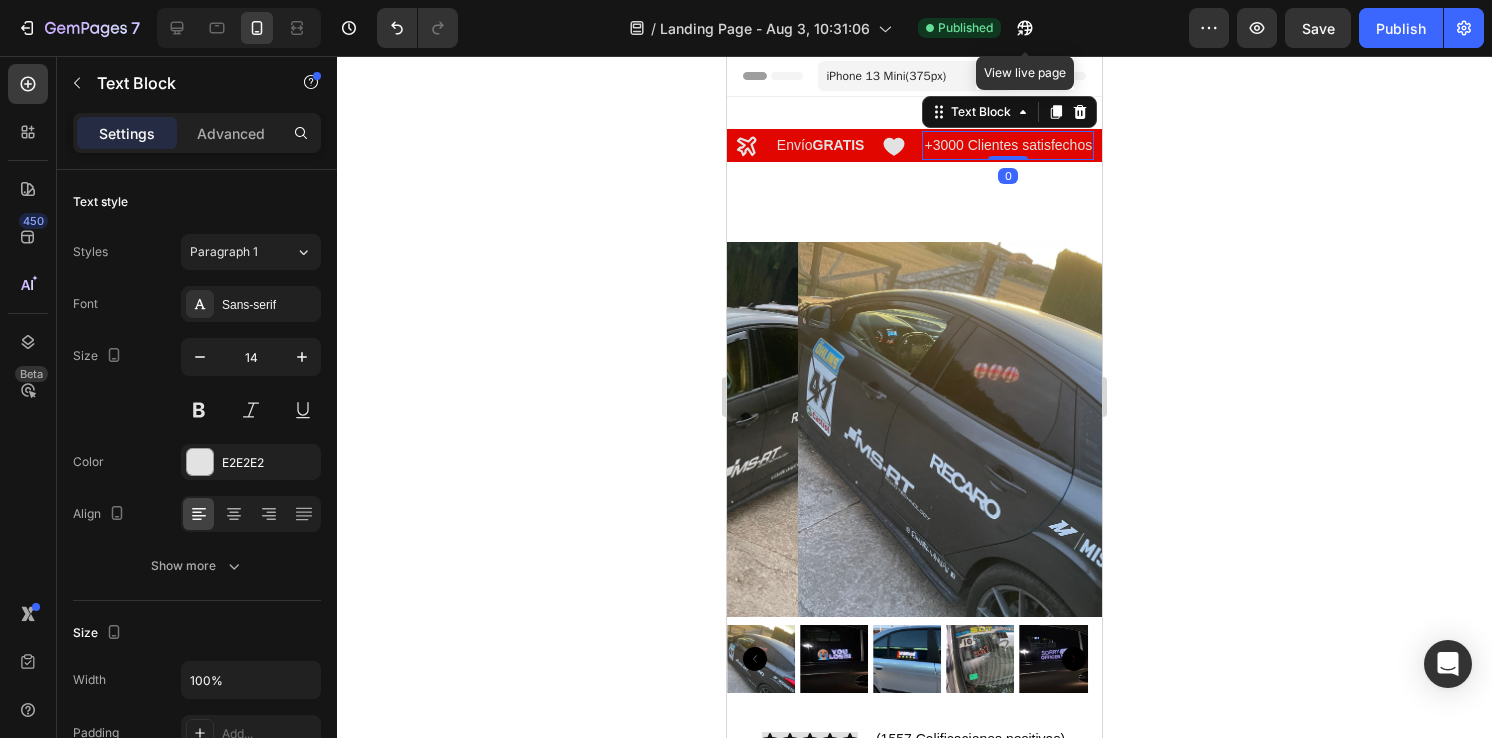 click on "+3000 Clientes satisfechos" at bounding box center (1008, 145) 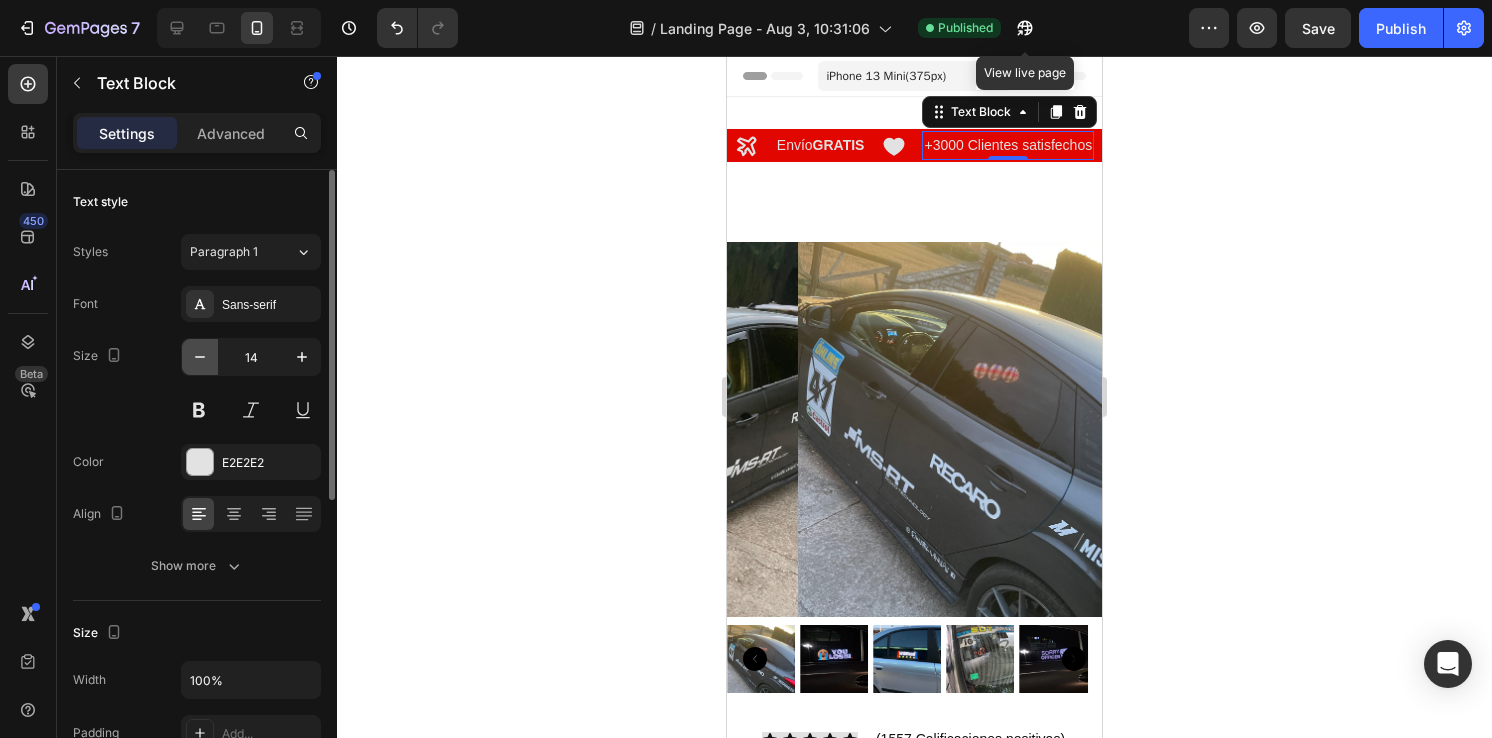 click 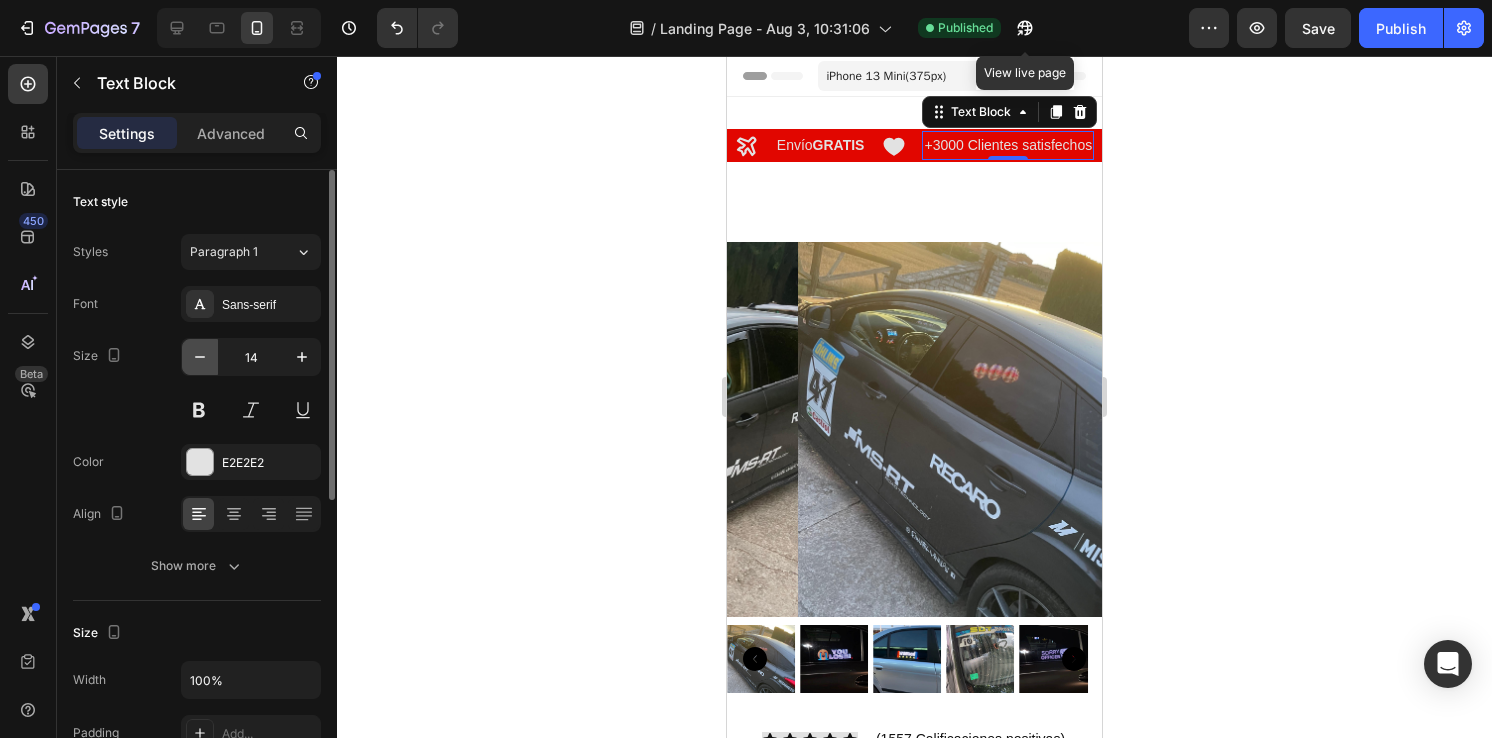 type on "13" 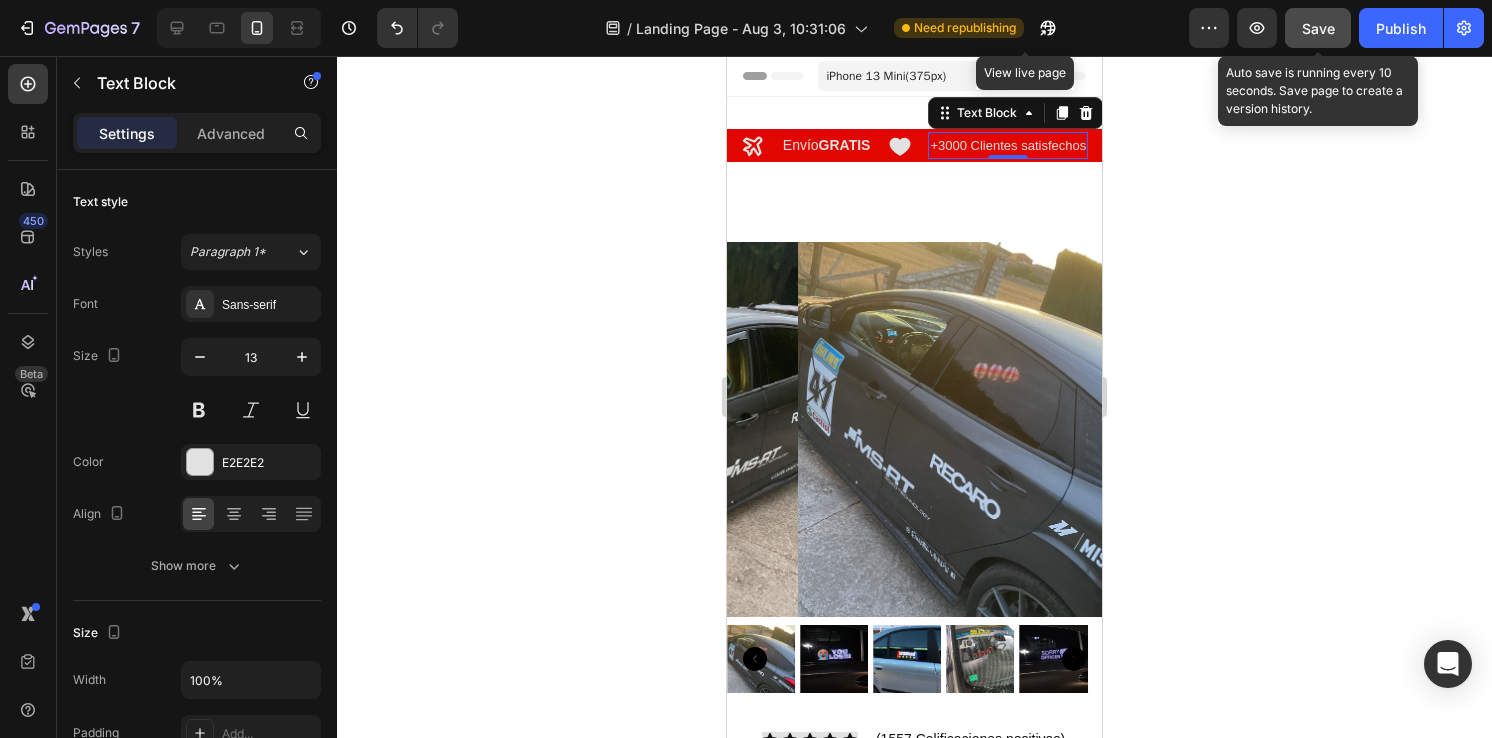 click on "Save" at bounding box center (1318, 28) 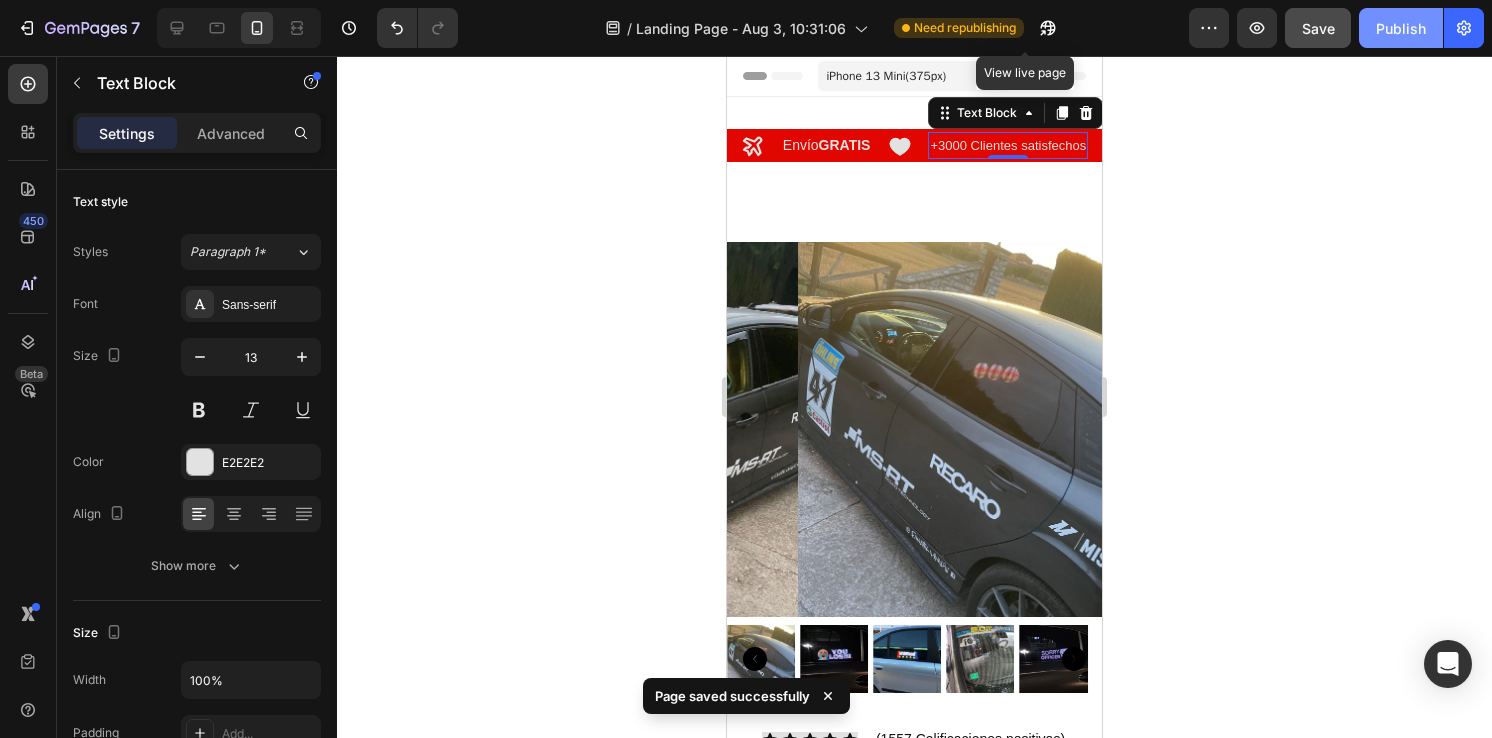 click on "Publish" at bounding box center [1401, 28] 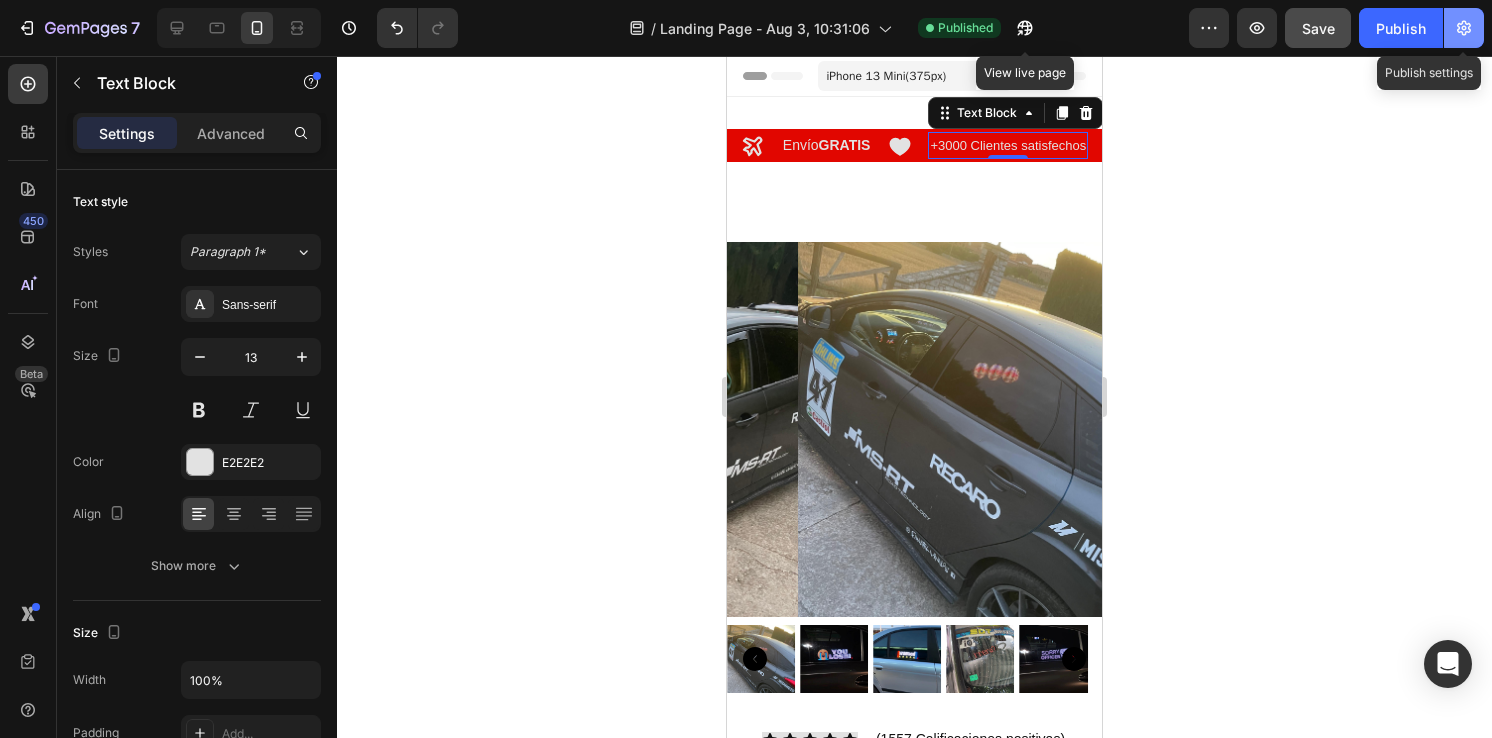 click 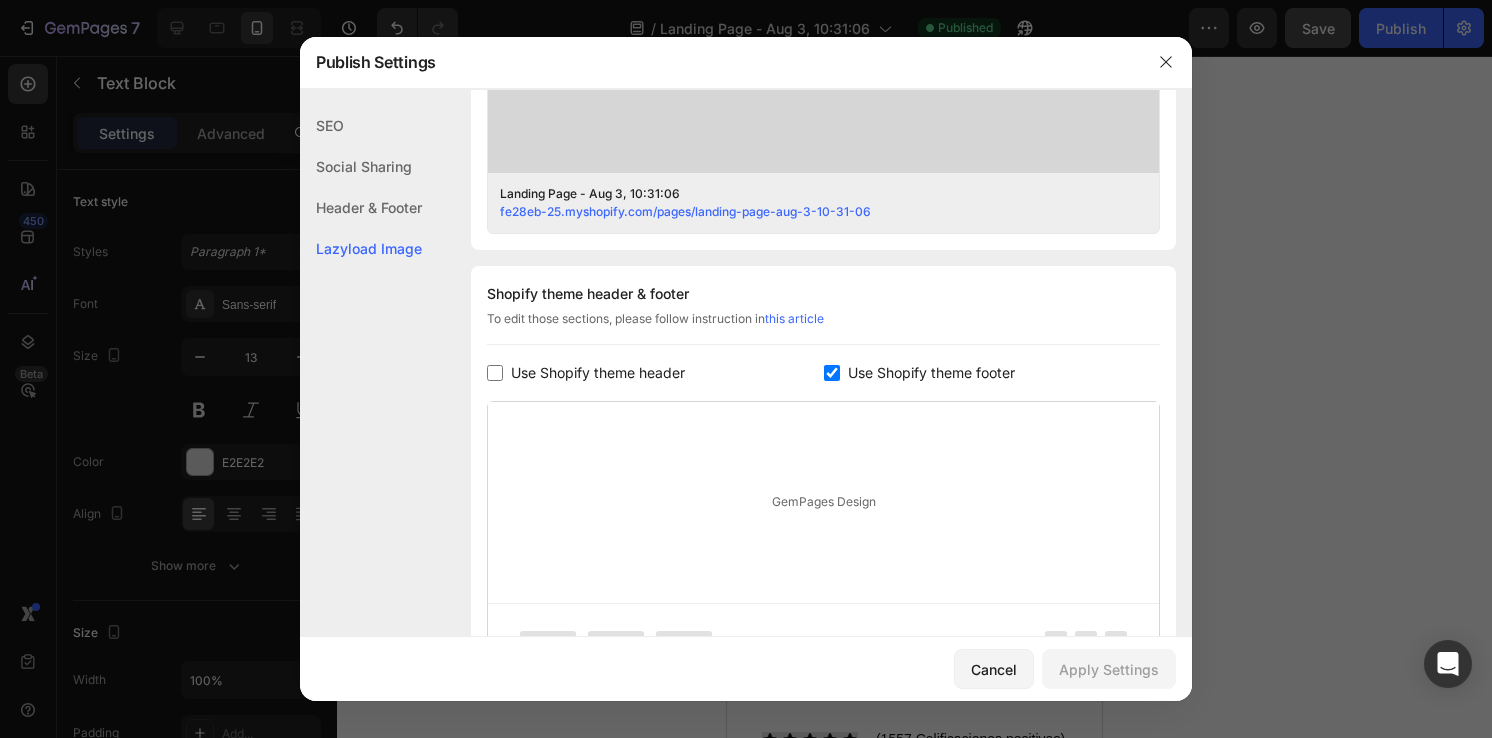 scroll, scrollTop: 973, scrollLeft: 0, axis: vertical 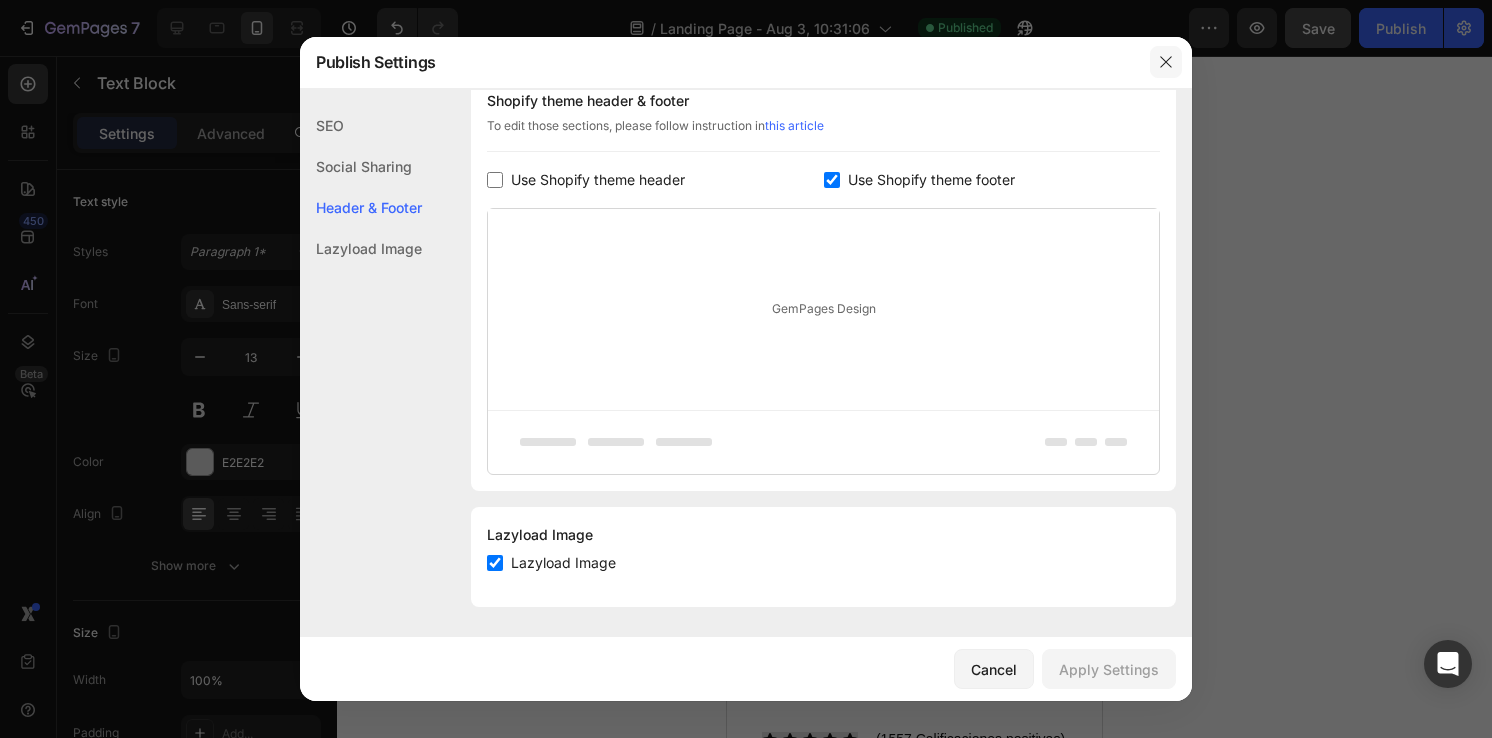 click 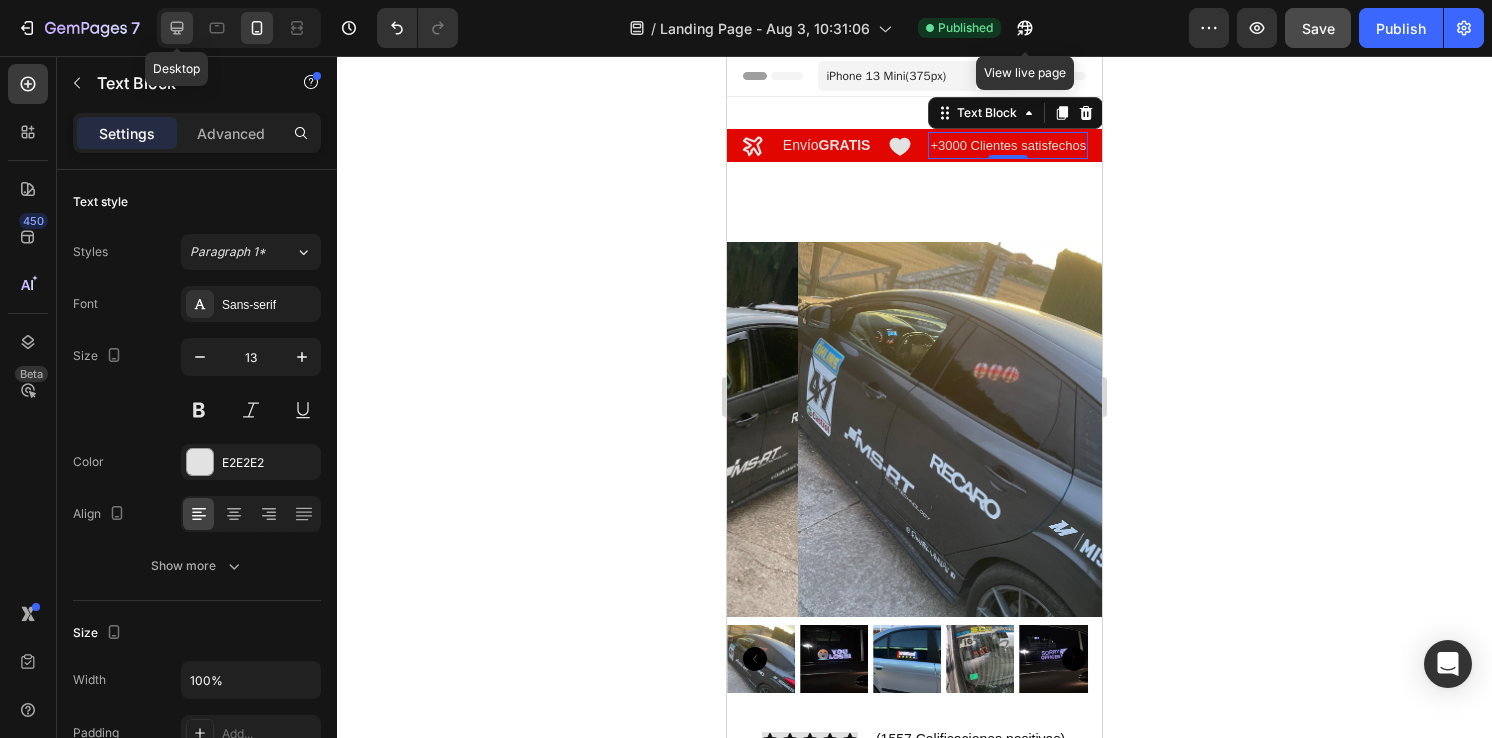 drag, startPoint x: 175, startPoint y: 27, endPoint x: 767, endPoint y: 480, distance: 745.43475 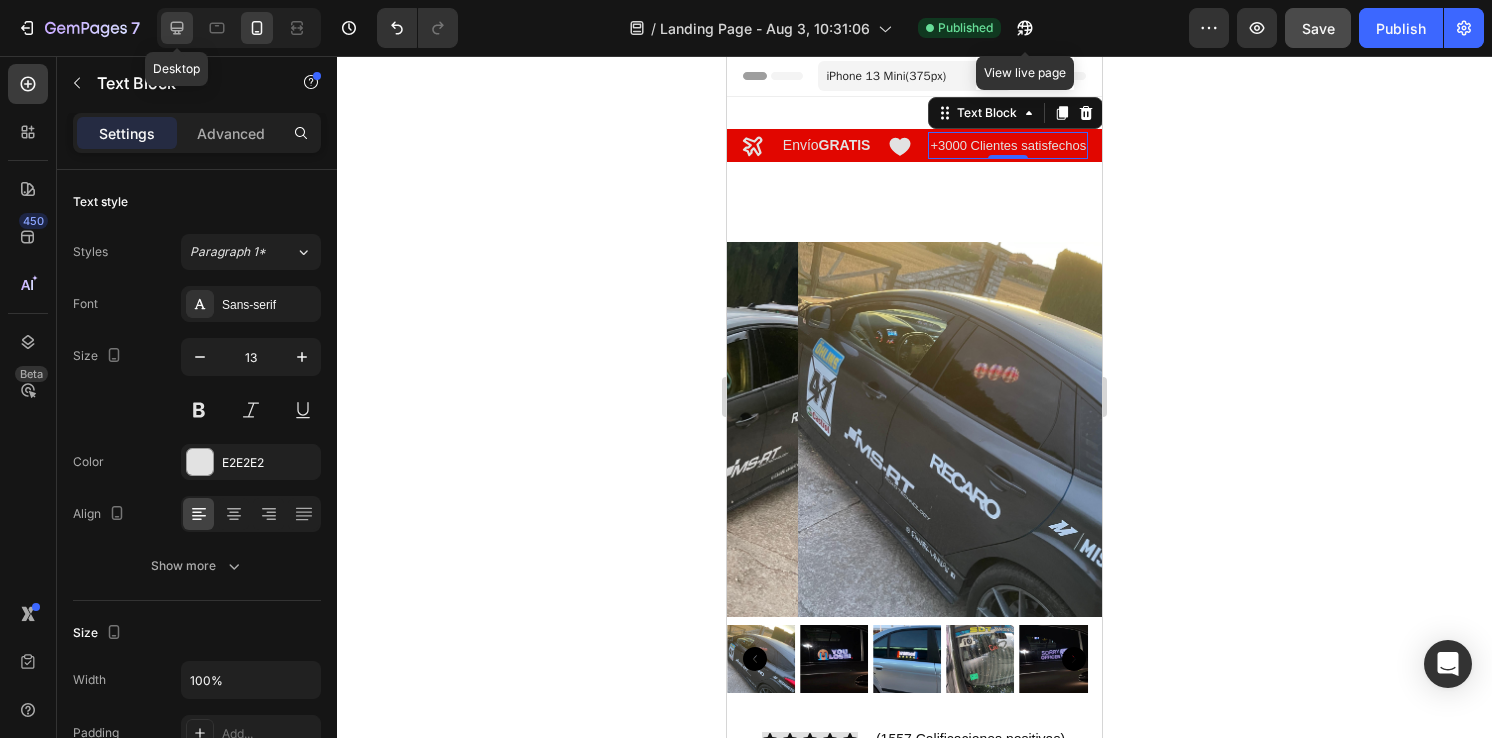 click 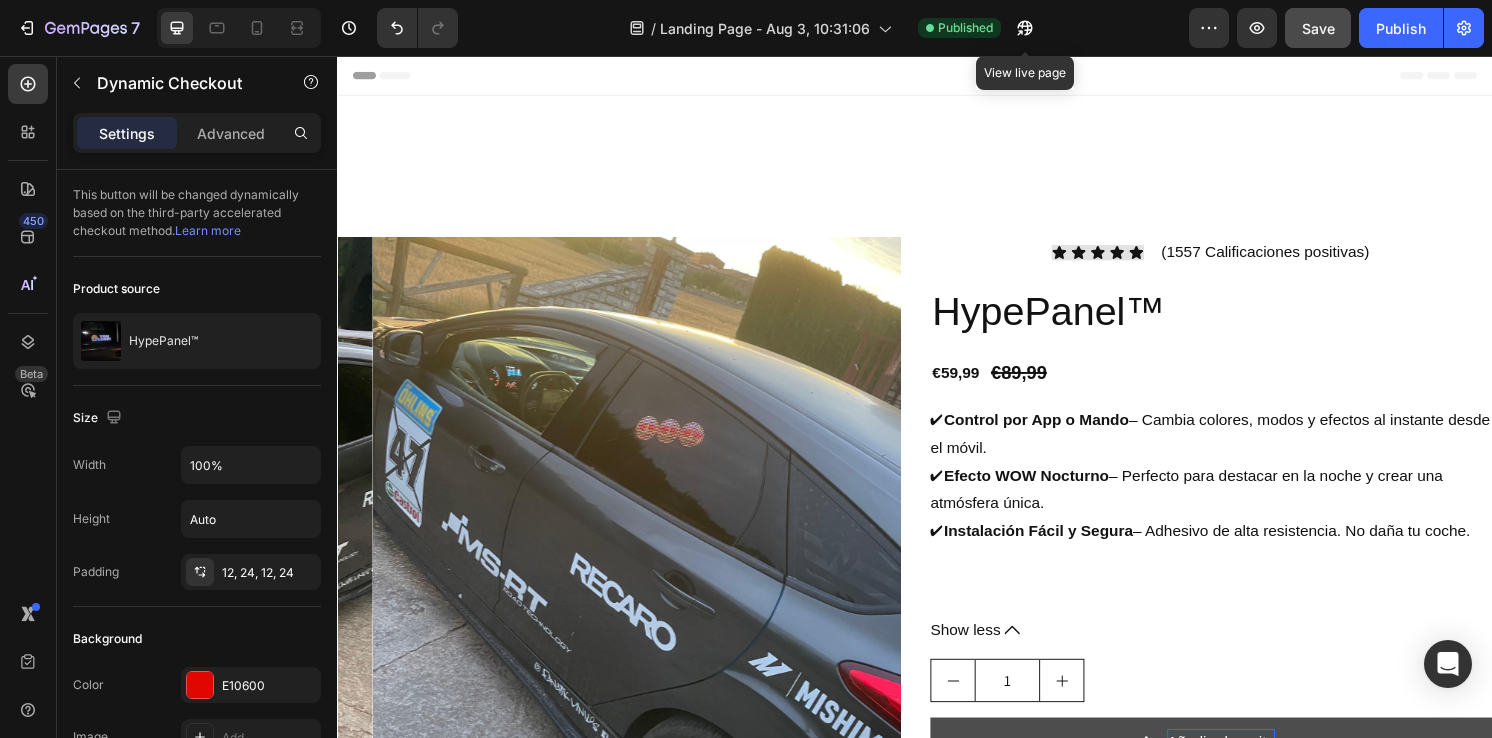 click on "Icon Icon Icon Icon Icon Icon List (1557 Calificaciones positivas) Text Block Row HypePanel™ Product Title €59,99 Product Price Product Price €89,99 Product Price Product Price Row ✔  Control por App o Mando  – Cambia colores, modos y efectos al instante desde el móvil. ✔  Efecto WOW Nocturno  – Perfecto para destacar en la noche y crear una atmósfera única. ✔  Instalación Fácil y Segura  – Adhesivo de alta resistencia. No daña tu coche.
Show less
Product Description
1
Product Quantity
Añadir al carrito Add to Cart Comprar Ahora (Envío Gratis) Dynamic Checkout" at bounding box center [1245, 602] 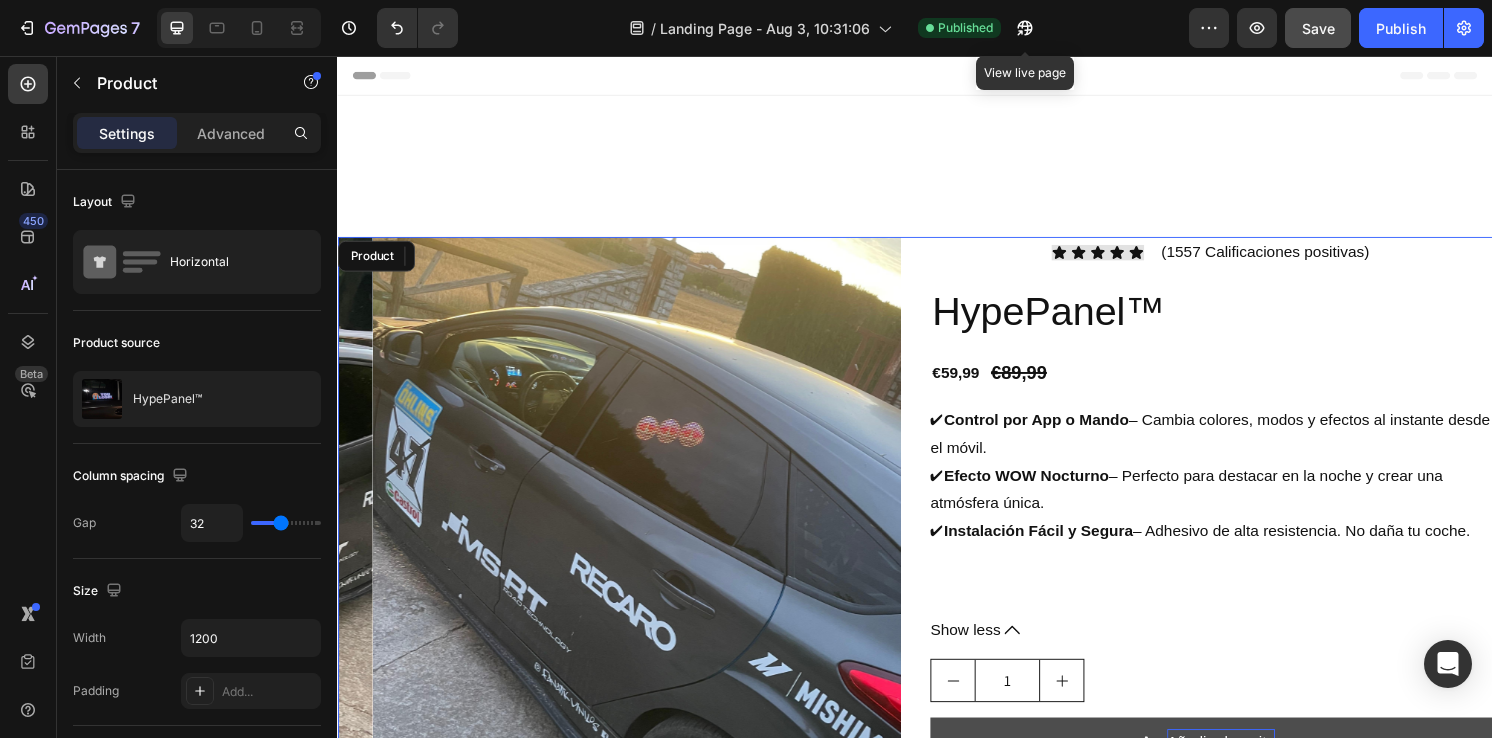 click on "Icon Icon Icon Icon Icon Icon List (1557 Calificaciones positivas) Text Block Row HypePanel™ Product Title €59,99 Product Price Product Price €89,99 Product Price Product Price Row ✔  Control por App o Mando  – Cambia colores, modos y efectos al instante desde el móvil. ✔  Efecto WOW Nocturno  – Perfecto para destacar en la noche y crear una atmósfera única. ✔  Instalación Fácil y Segura  – Adhesivo de alta resistencia. No daña tu coche.
Show less
Product Description
1
Product Quantity
Añadir al carrito Add to Cart Comprar Ahora (Envío Gratis) Dynamic Checkout" at bounding box center [1245, 602] 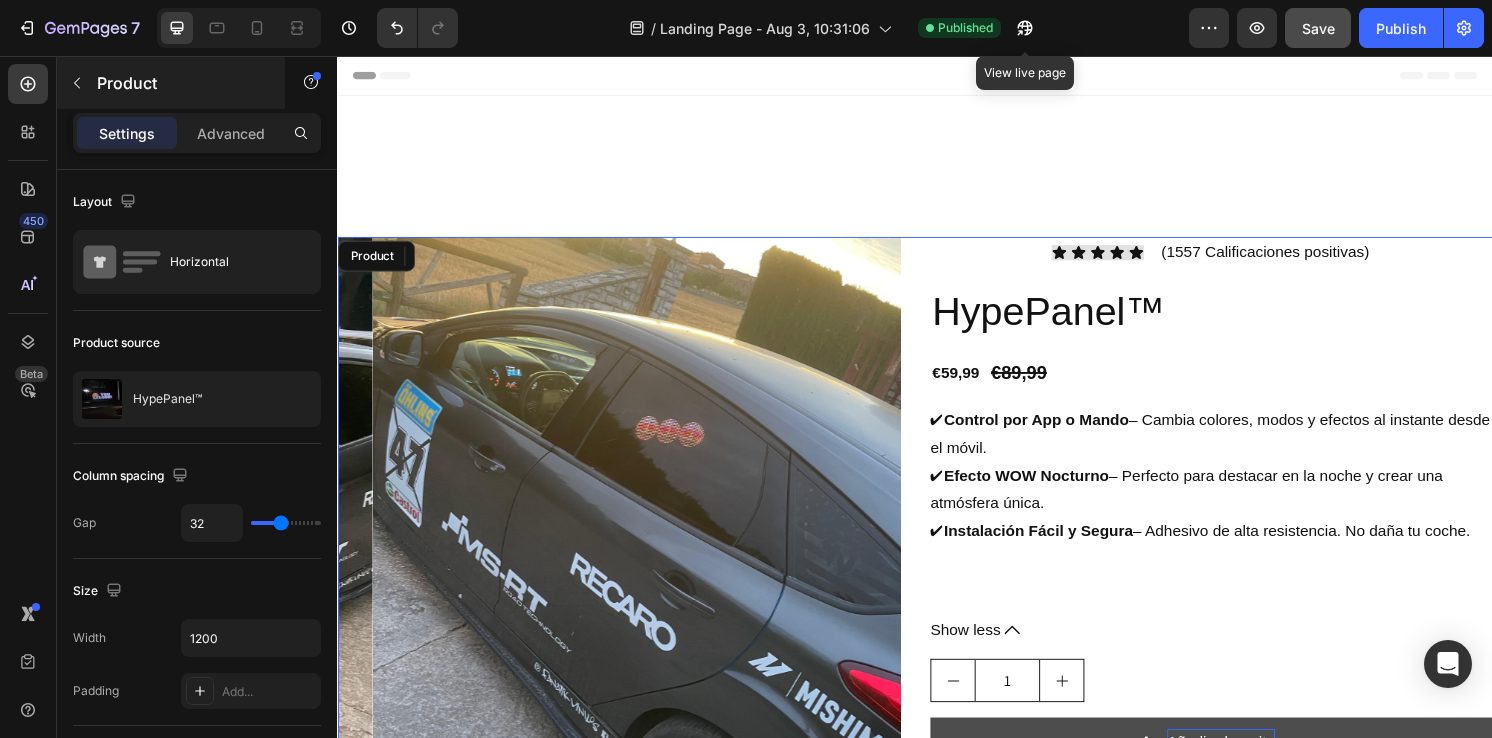 click on "Product" at bounding box center [171, 83] 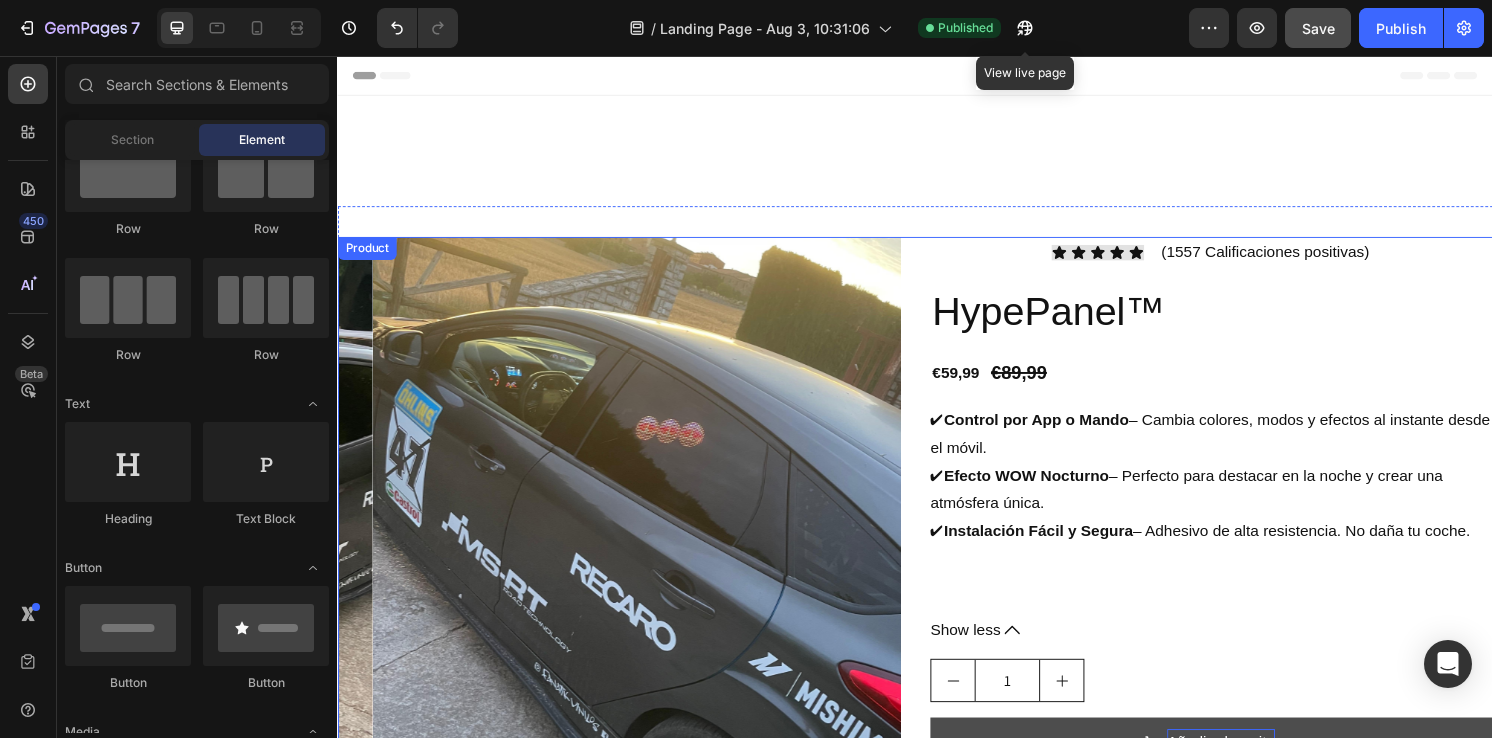 drag, startPoint x: 482, startPoint y: 264, endPoint x: 1039, endPoint y: 428, distance: 580.6419 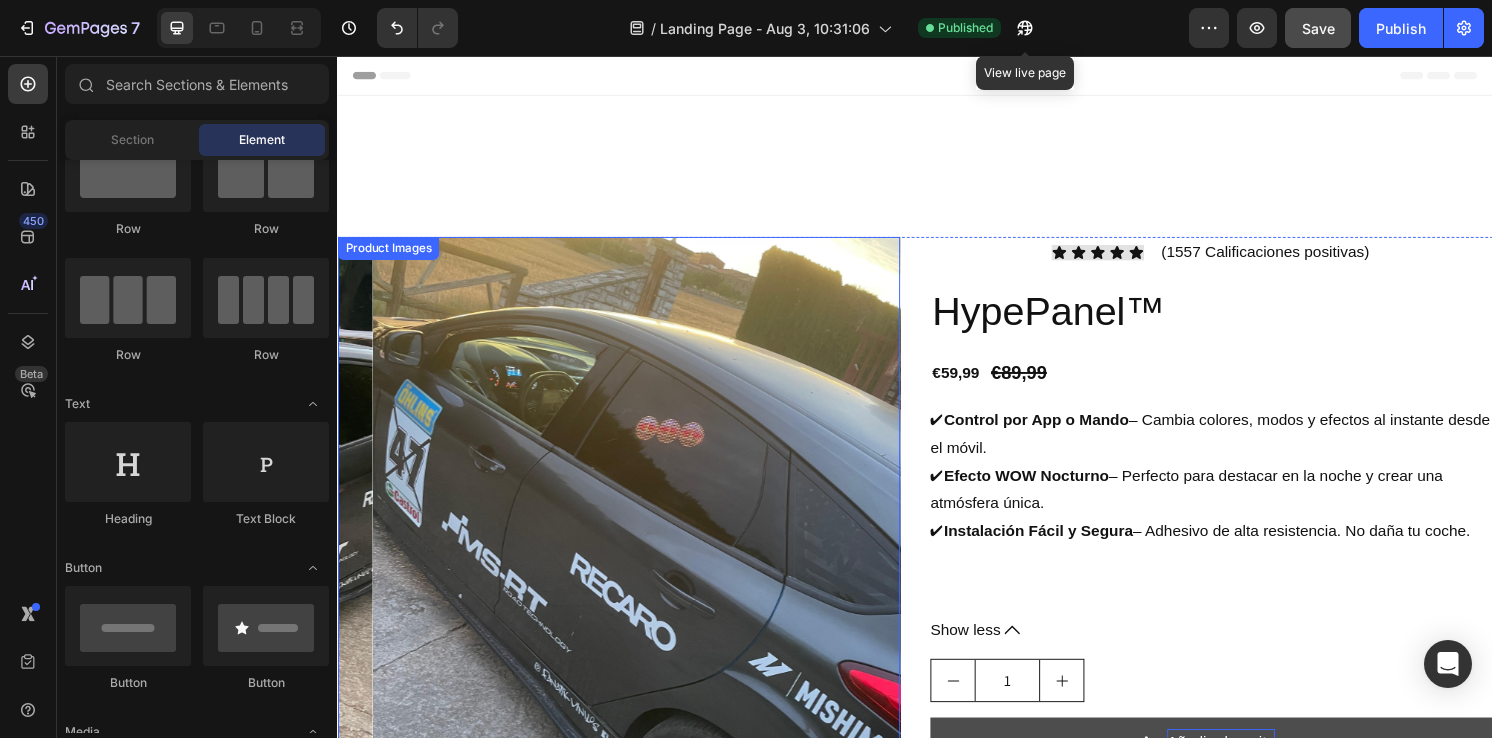 drag, startPoint x: 457, startPoint y: 249, endPoint x: 932, endPoint y: 339, distance: 483.45114 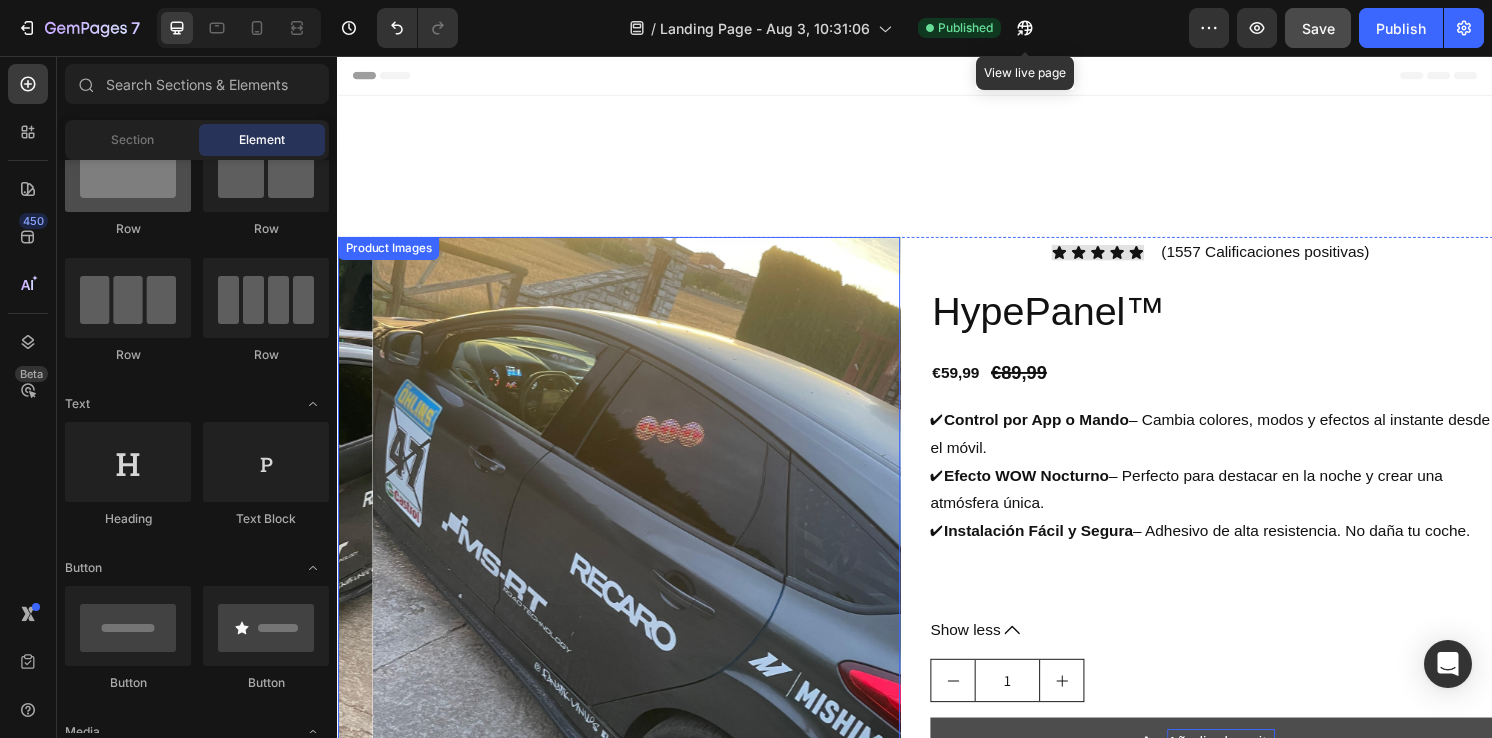 click at bounding box center [128, 172] 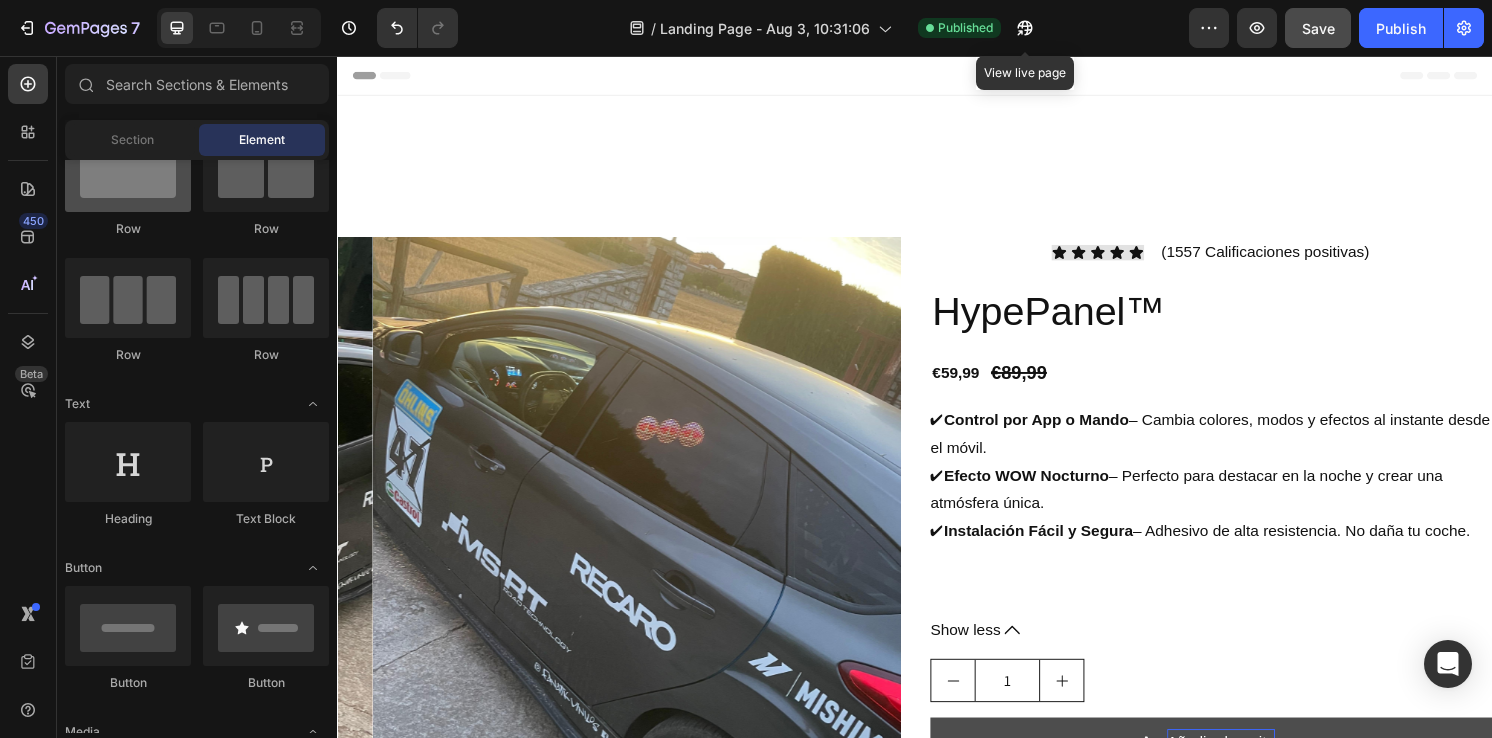 click at bounding box center (128, 172) 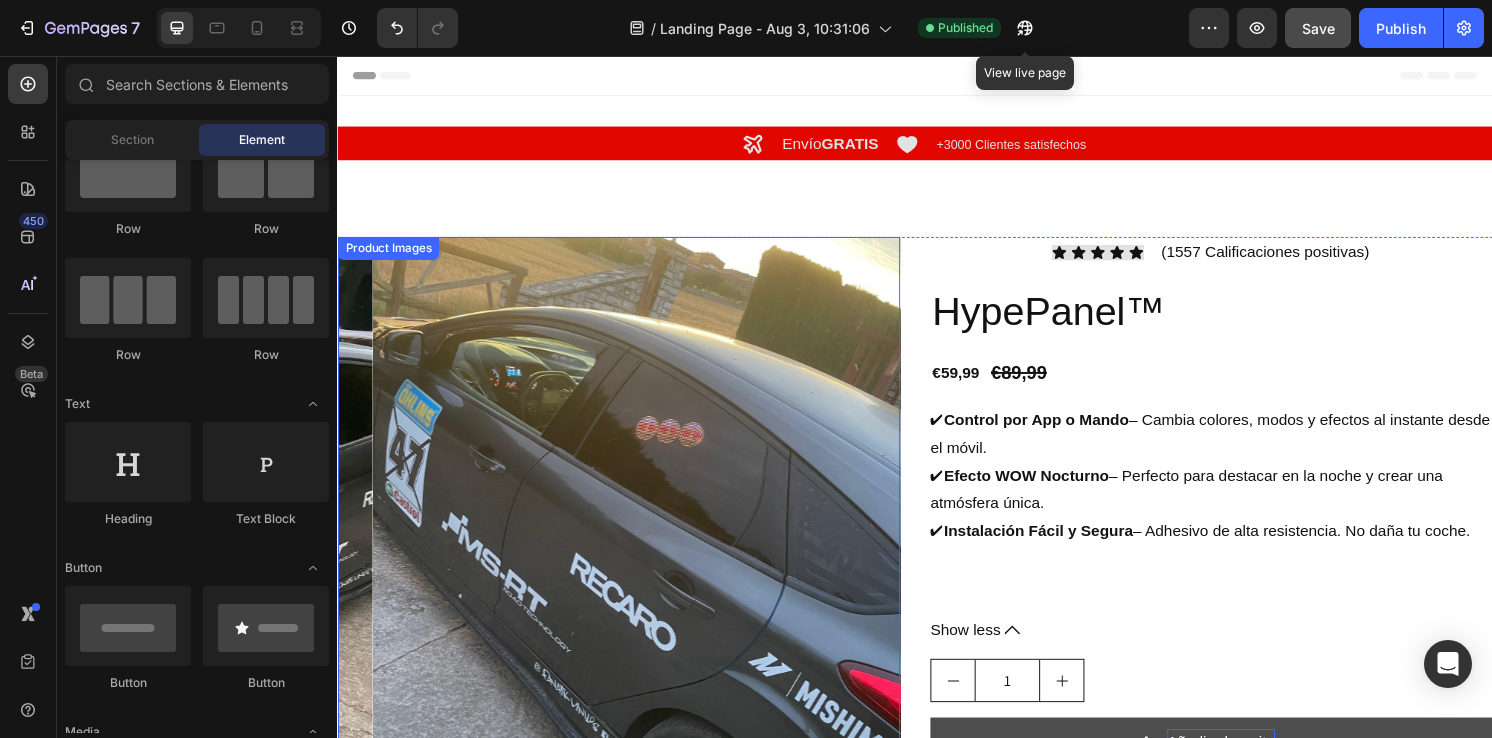 drag, startPoint x: 337, startPoint y: 243, endPoint x: 480, endPoint y: 277, distance: 146.98639 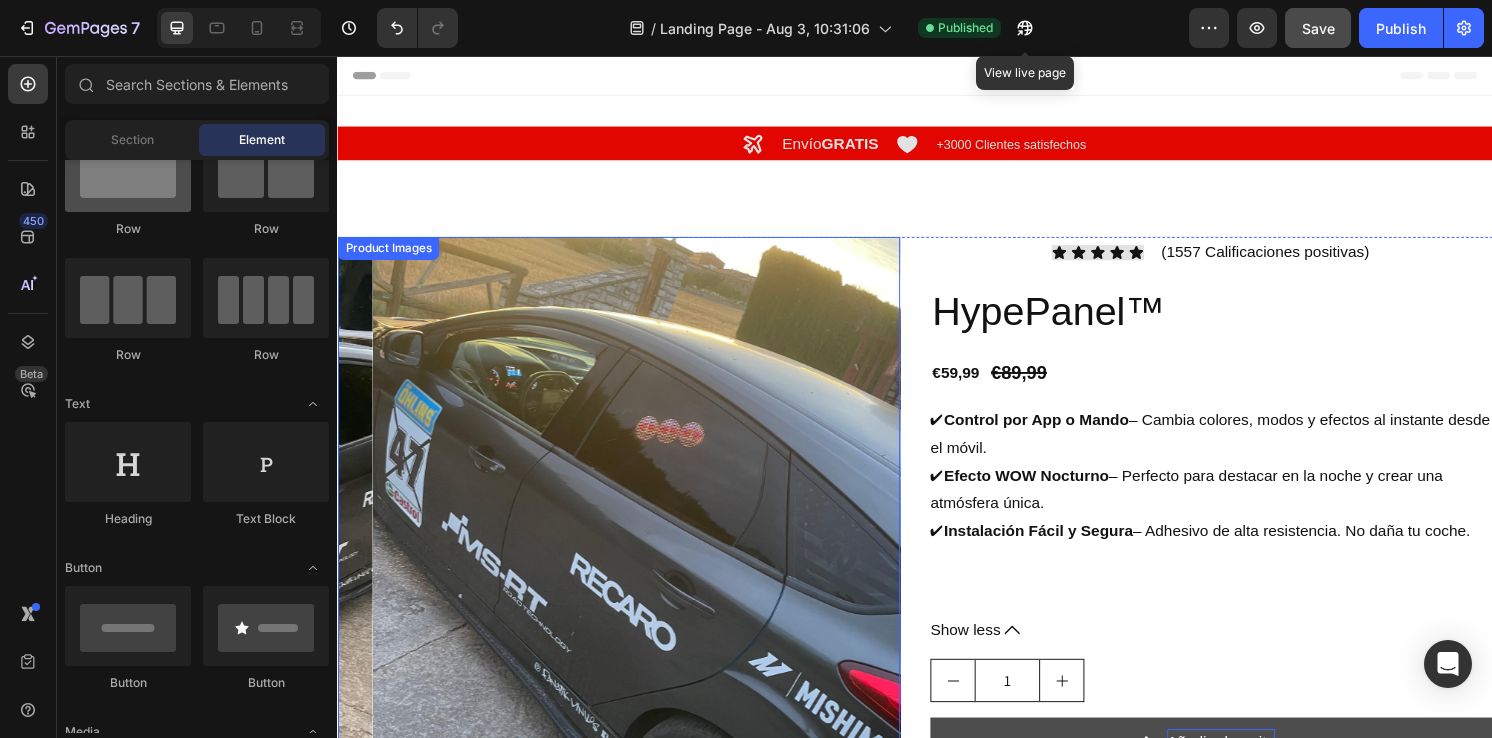 click at bounding box center [128, 172] 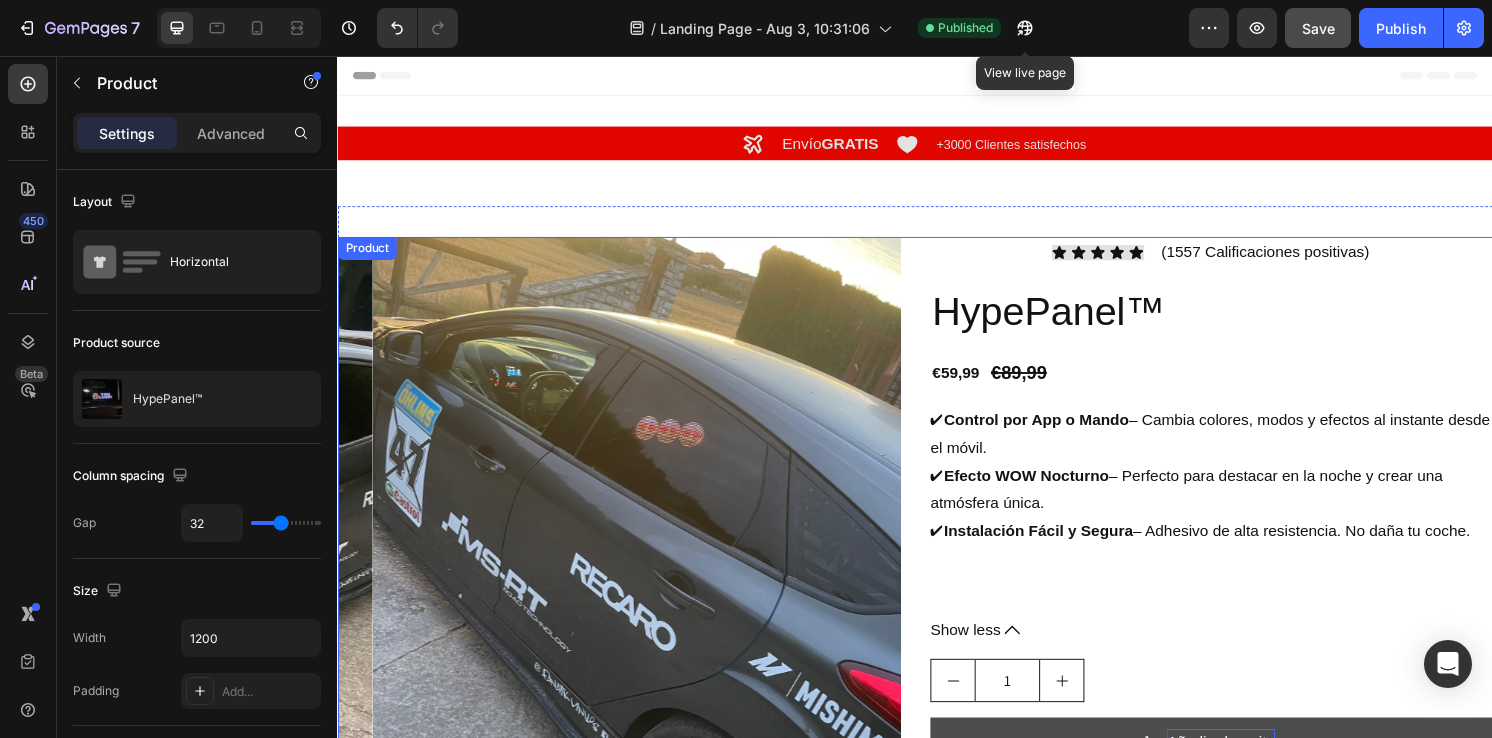 click on "Icon Icon Icon Icon Icon Icon List (1557 Calificaciones positivas) Text Block Row HypePanel™ Product Title €59,99 Product Price Product Price €89,99 Product Price Product Price Row ✔  Control por App o Mando  – Cambia colores, modos y efectos al instante desde el móvil. ✔  Efecto WOW Nocturno  – Perfecto para destacar en la noche y crear una atmósfera única. ✔  Instalación Fácil y Segura  – Adhesivo de alta resistencia. No daña tu coche.
Show less
Product Description
1
Product Quantity
Añadir al carrito Add to Cart Comprar Ahora (Envío Gratis) Dynamic Checkout" at bounding box center [1245, 602] 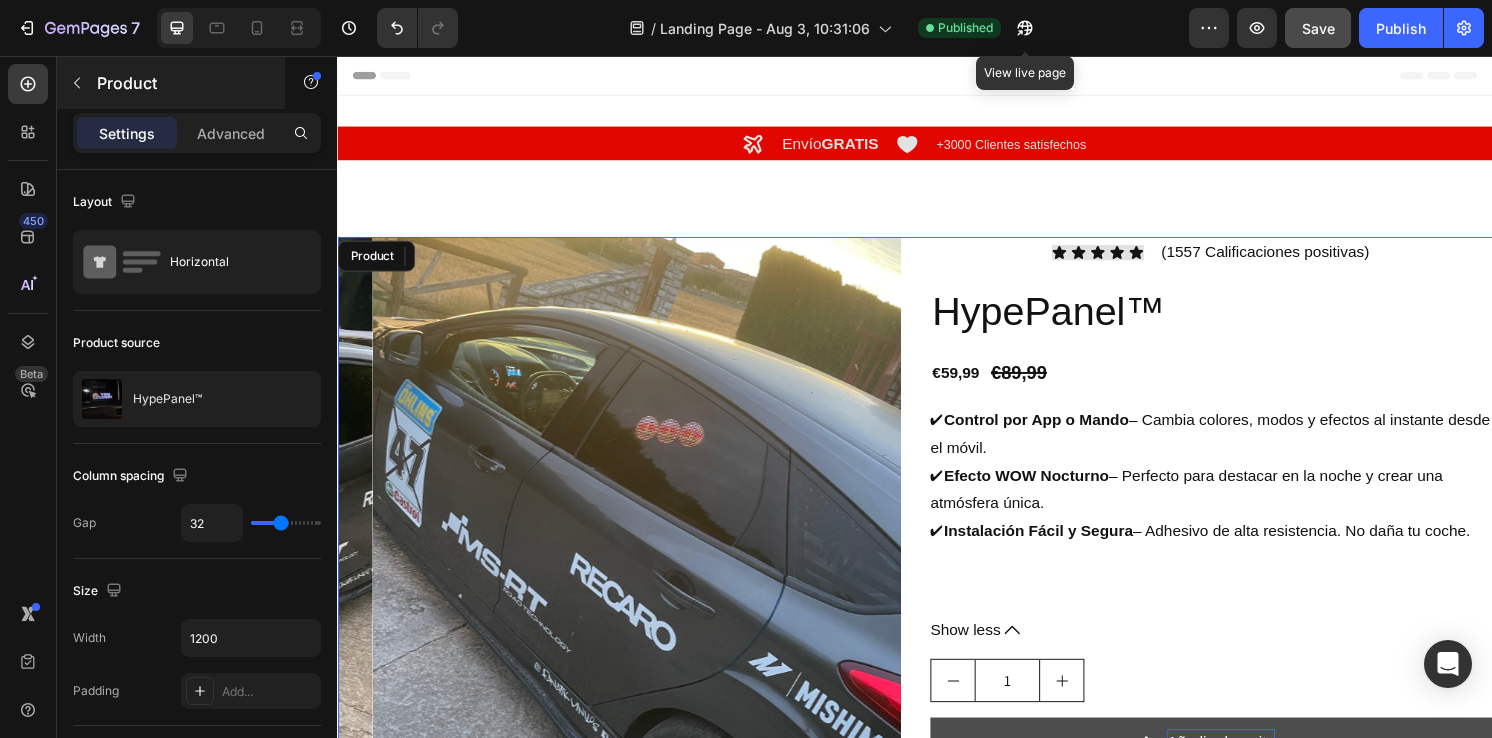 drag, startPoint x: 79, startPoint y: 88, endPoint x: 22, endPoint y: 139, distance: 76.48529 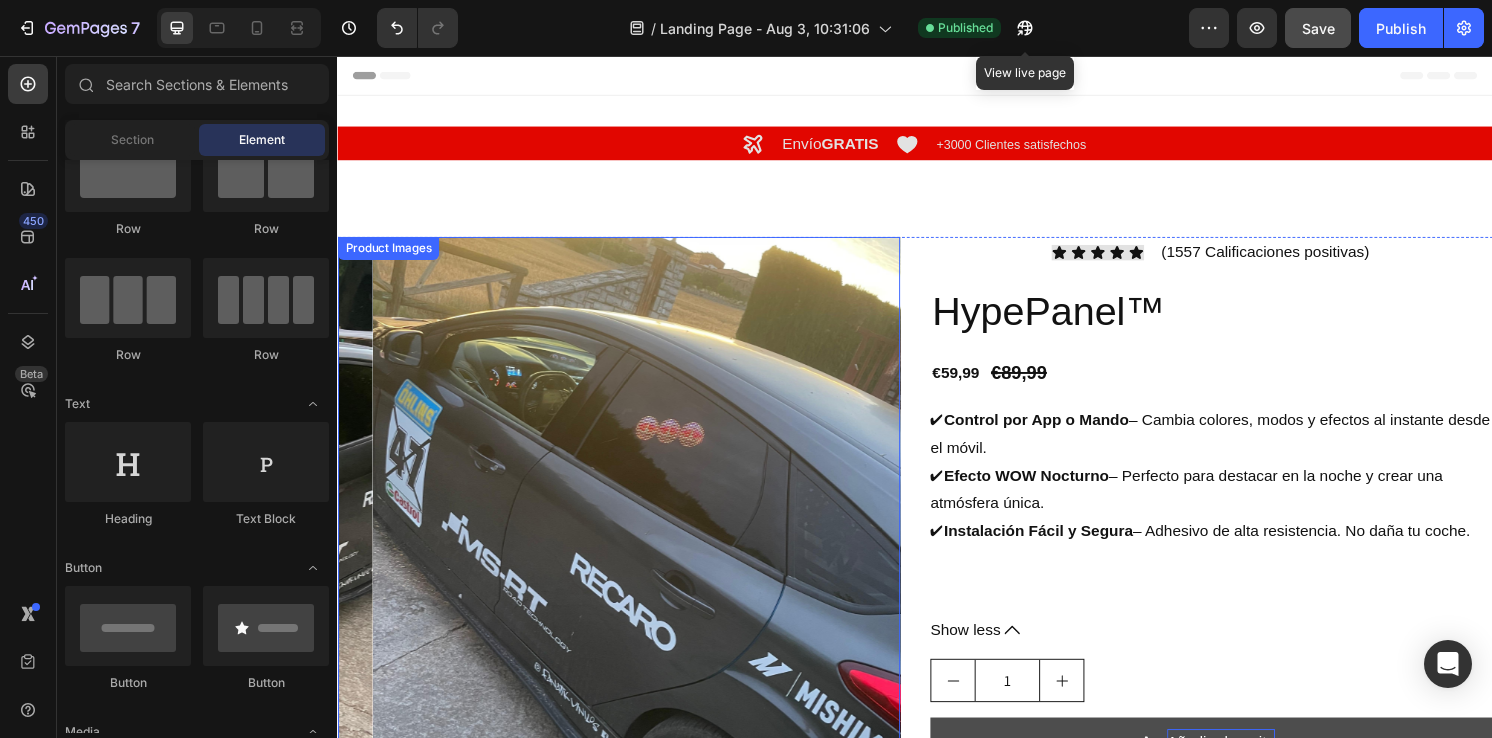 drag, startPoint x: 453, startPoint y: 324, endPoint x: 872, endPoint y: 284, distance: 420.90497 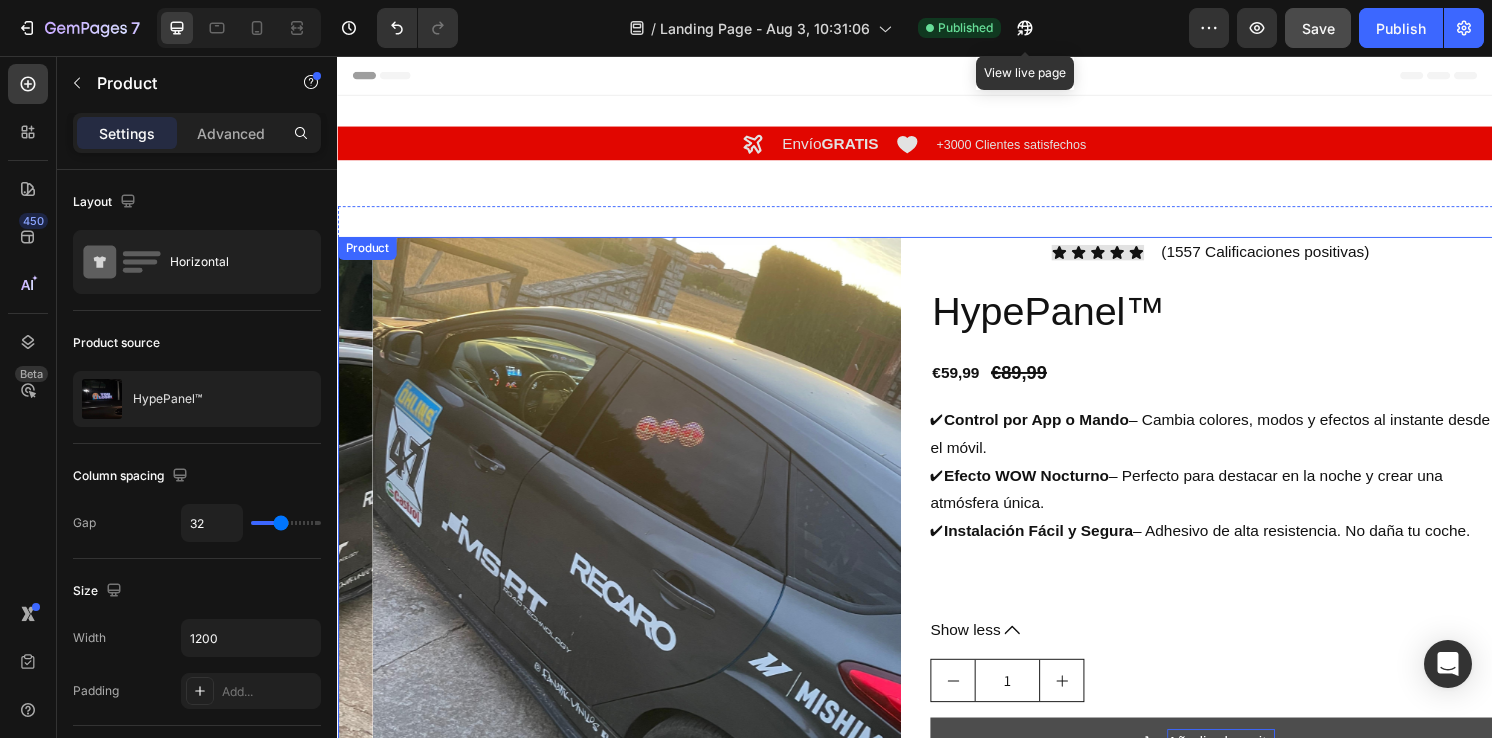 click on "Icon Icon Icon Icon Icon Icon List (1557 Calificaciones positivas) Text Block Row HypePanel™ Product Title €59,99 Product Price Product Price €89,99 Product Price Product Price Row ✔  Control por App o Mando  – Cambia colores, modos y efectos al instante desde el móvil. ✔  Efecto WOW Nocturno  – Perfecto para destacar en la noche y crear una atmósfera única. ✔  Instalación Fácil y Segura  – Adhesivo de alta resistencia. No daña tu coche.
Show less
Product Description
1
Product Quantity
Añadir al carrito Add to Cart Comprar Ahora (Envío Gratis) Dynamic Checkout" at bounding box center (1245, 602) 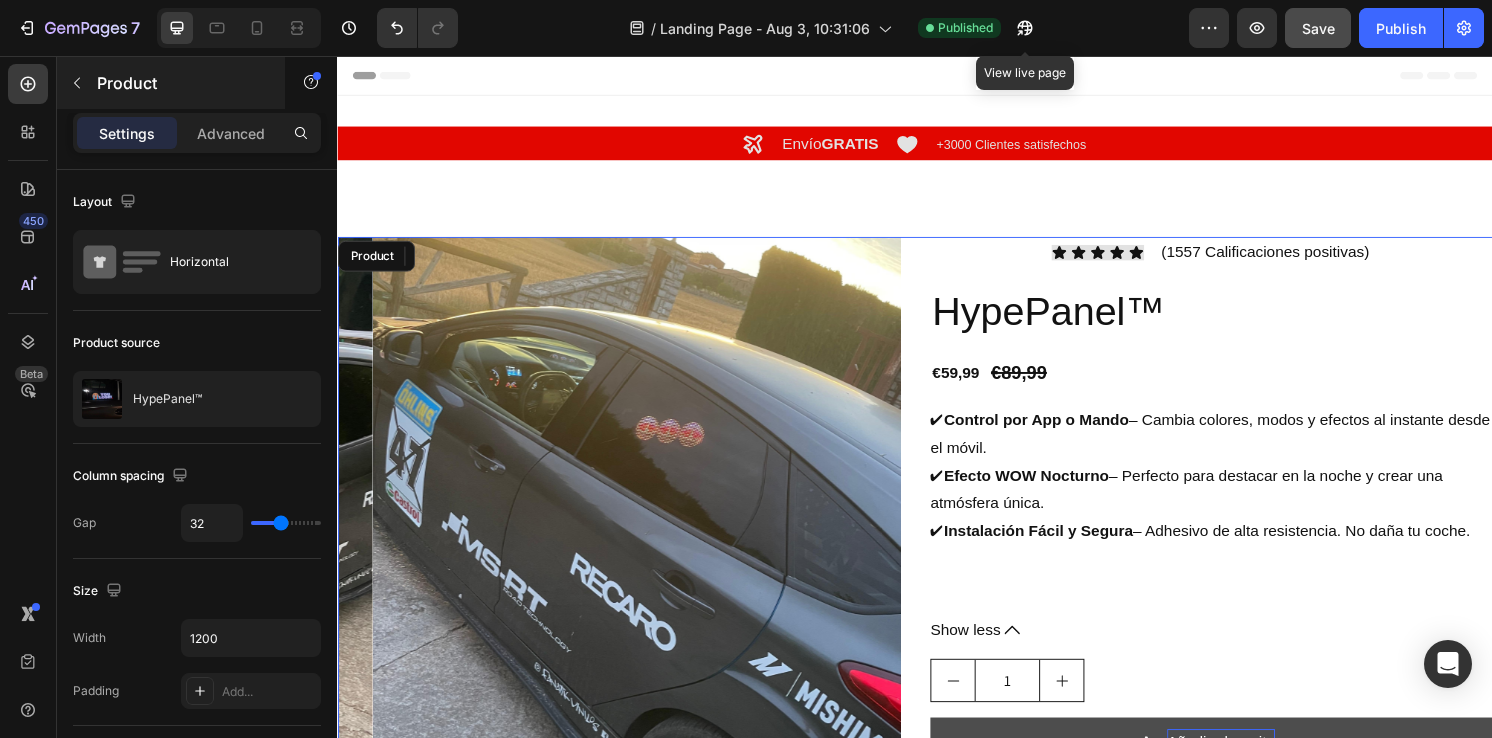 drag, startPoint x: 84, startPoint y: 86, endPoint x: 174, endPoint y: 52, distance: 96.20811 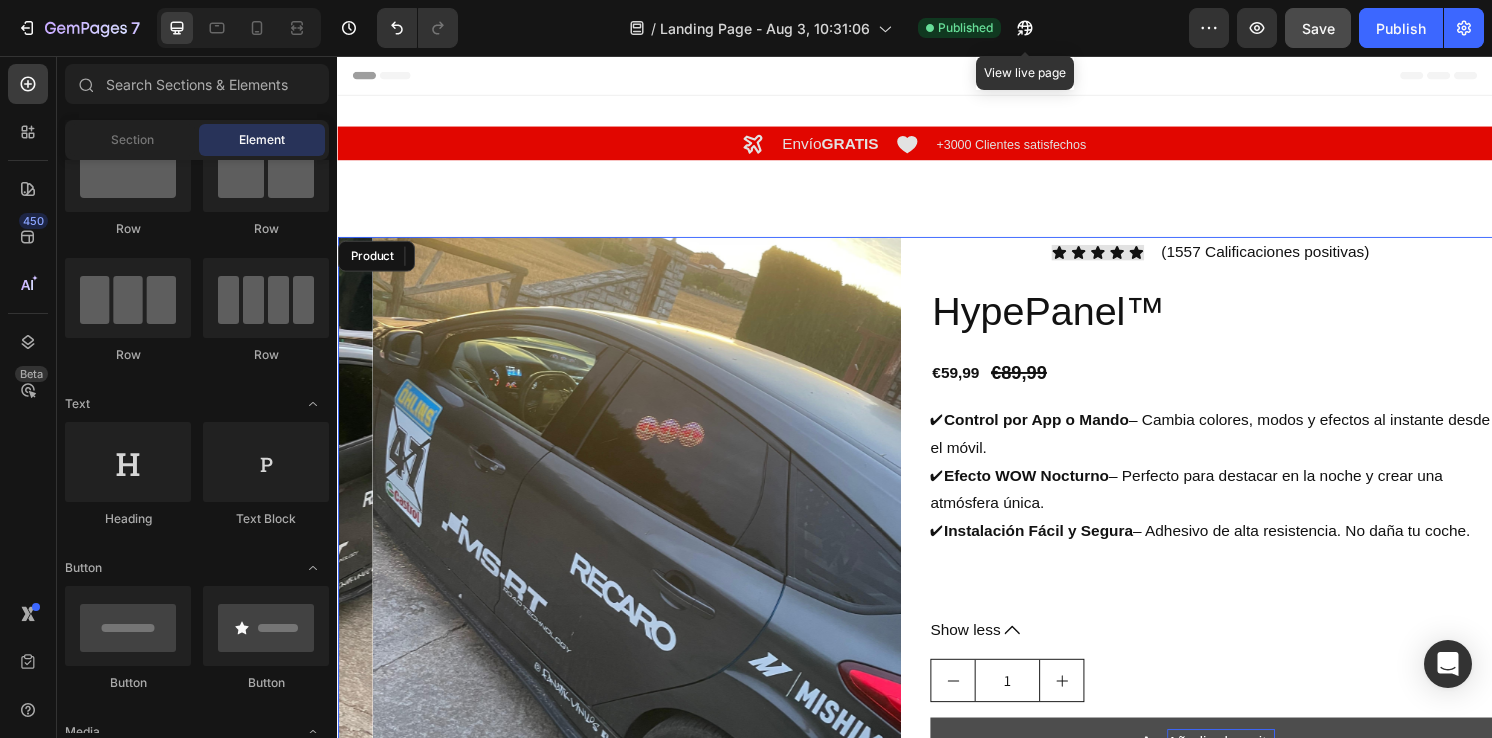 scroll, scrollTop: 448, scrollLeft: 0, axis: vertical 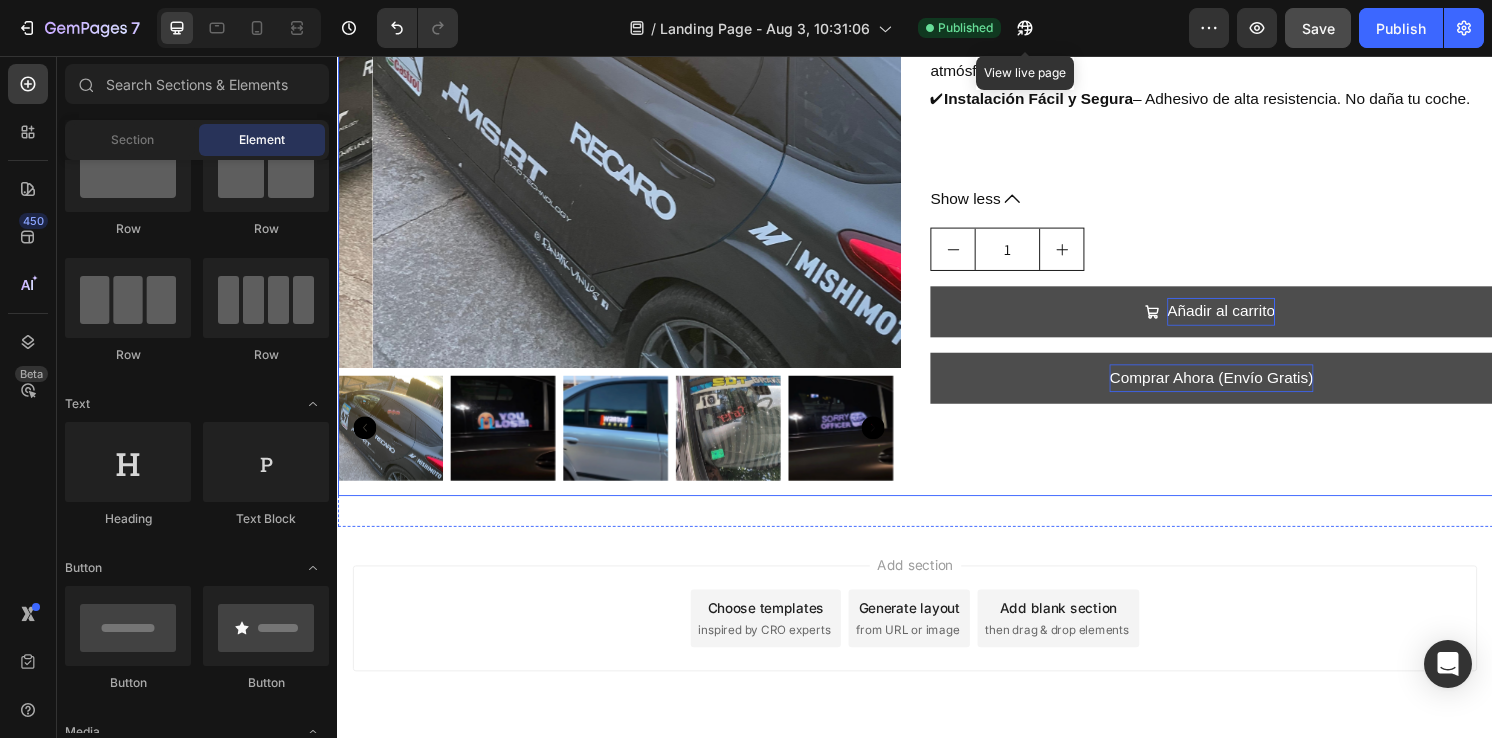 drag, startPoint x: 488, startPoint y: 313, endPoint x: 1009, endPoint y: 493, distance: 551.2177 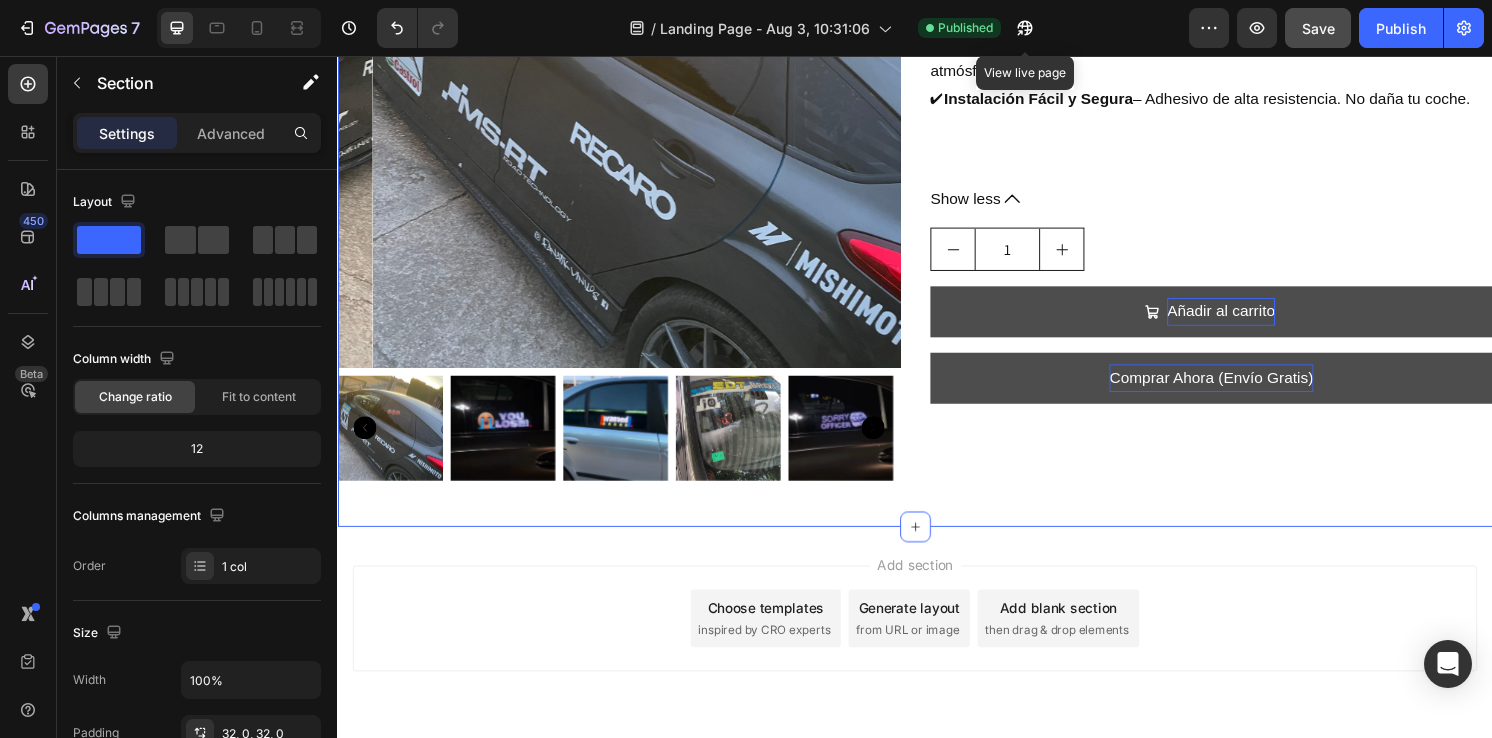 click on "Product Images Icon Icon Icon Icon Icon Icon List (1557 Calificaciones positivas) Text Block Row HypePanel™ Product Title €59,99 Product Price Product Price €89,99 Product Price Product Price Row ✔  Control por App o Mando  – Cambia colores, modos y efectos al instante desde el móvil. ✔  Efecto WOW Nocturno  – Perfecto para destacar en la noche y crear una atmósfera única. ✔  Instalación Fácil y Segura  – Adhesivo de alta resistencia. No daña tu coche.
Show less
Product Description
1
Product Quantity
Añadir al carrito Add to Cart Comprar Ahora (Envío Gratis) Dynamic Checkout Product Section 2" at bounding box center [937, 154] 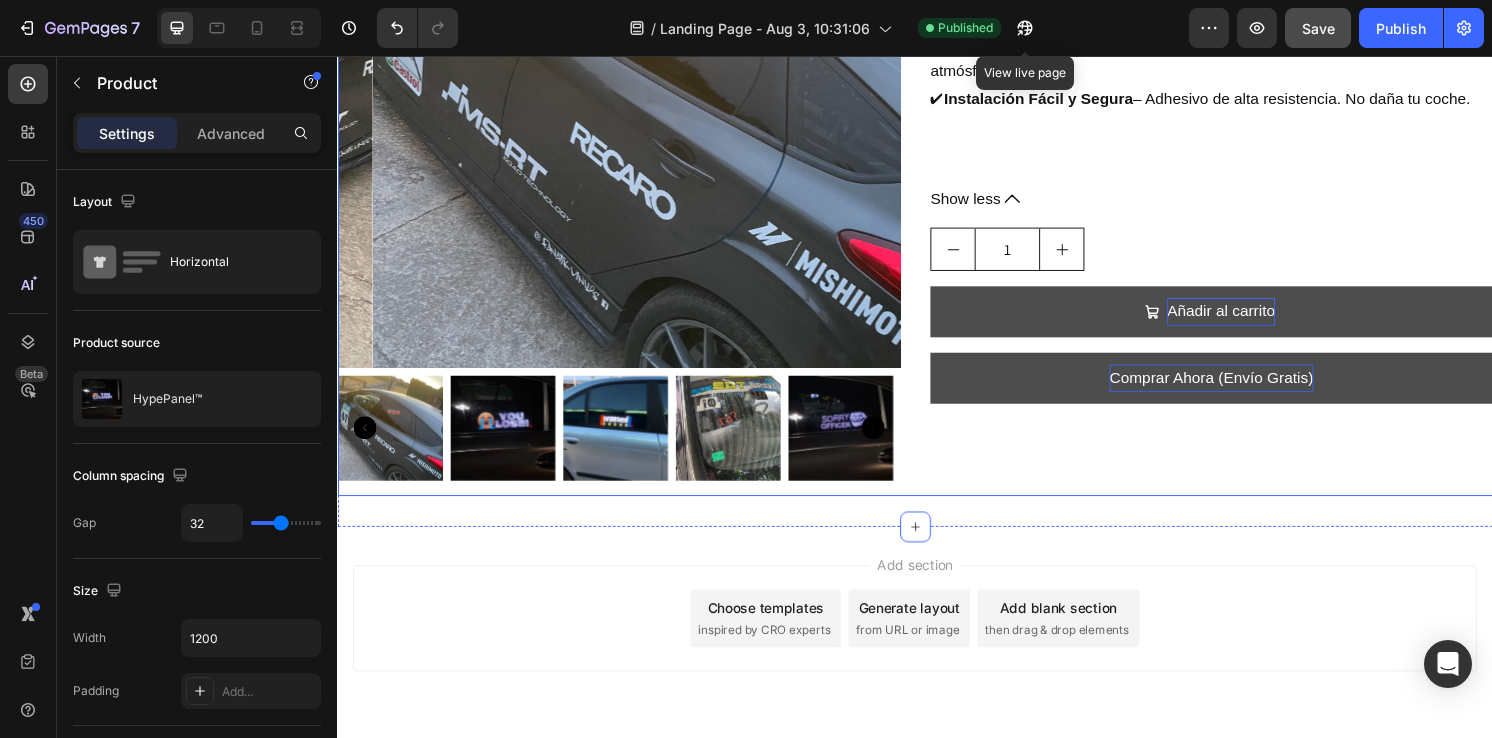 click on "Icon Icon Icon Icon Icon Icon List (1557 Calificaciones positivas) Text Block Row HypePanel™ Product Title €59,99 Product Price Product Price €89,99 Product Price Product Price Row ✔  Control por App o Mando  – Cambia colores, modos y efectos al instante desde el móvil. ✔  Efecto WOW Nocturno  – Perfecto para destacar en la noche y crear una atmósfera única. ✔  Instalación Fácil y Segura  – Adhesivo de alta resistencia. No daña tu coche.
Show less
Product Description
1
Product Quantity
Añadir al carrito Add to Cart Comprar Ahora (Envío Gratis) Dynamic Checkout" at bounding box center [1245, 154] 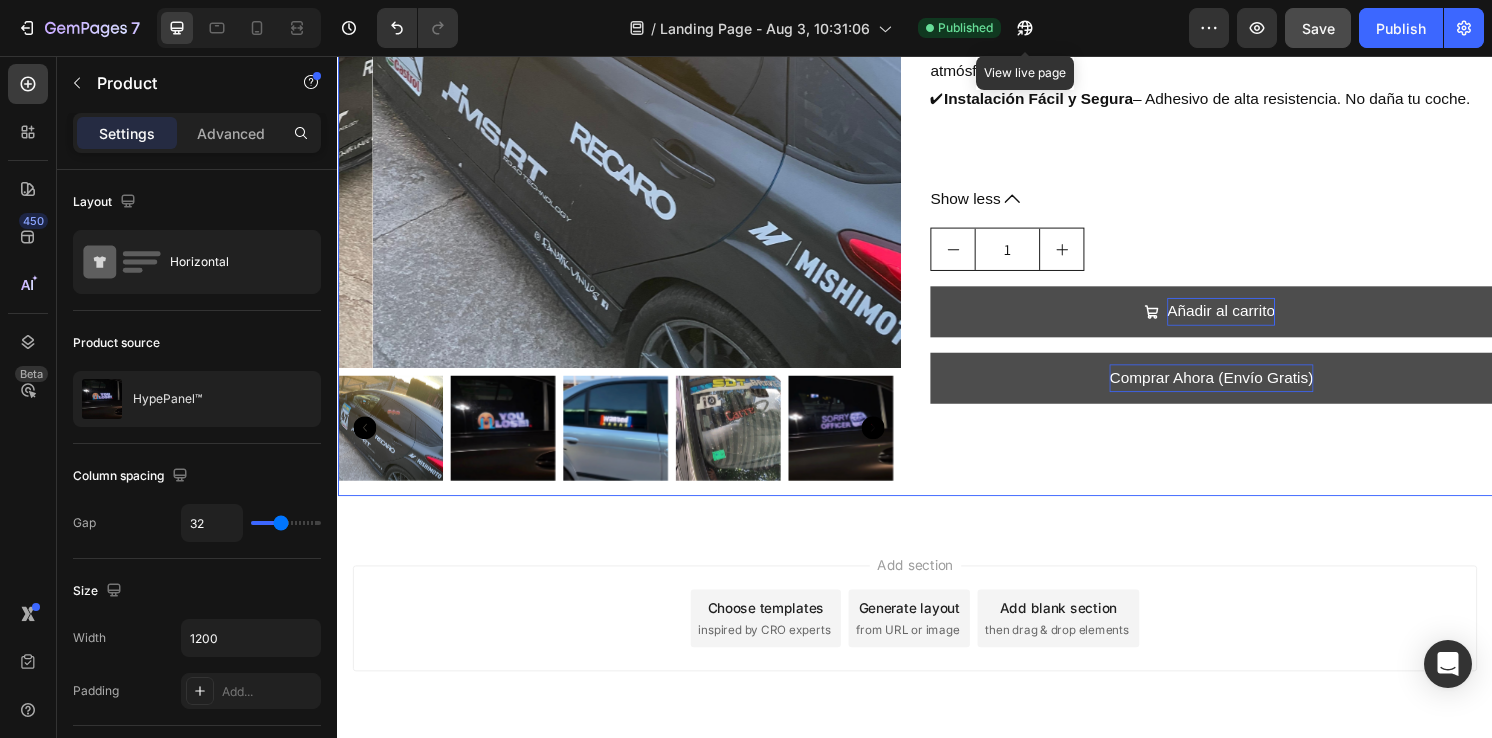 click on "Icon Icon Icon Icon Icon Icon List (1557 Calificaciones positivas) Text Block Row HypePanel™ Product Title €59,99 Product Price Product Price €89,99 Product Price Product Price Row ✔  Control por App o Mando  – Cambia colores, modos y efectos al instante desde el móvil. ✔  Efecto WOW Nocturno  – Perfecto para destacar en la noche y crear una atmósfera única. ✔  Instalación Fácil y Segura  – Adhesivo de alta resistencia. No daña tu coche.
Show less
Product Description
1
Product Quantity
Añadir al carrito Add to Cart Comprar Ahora (Envío Gratis) Dynamic Checkout" at bounding box center [1245, 154] 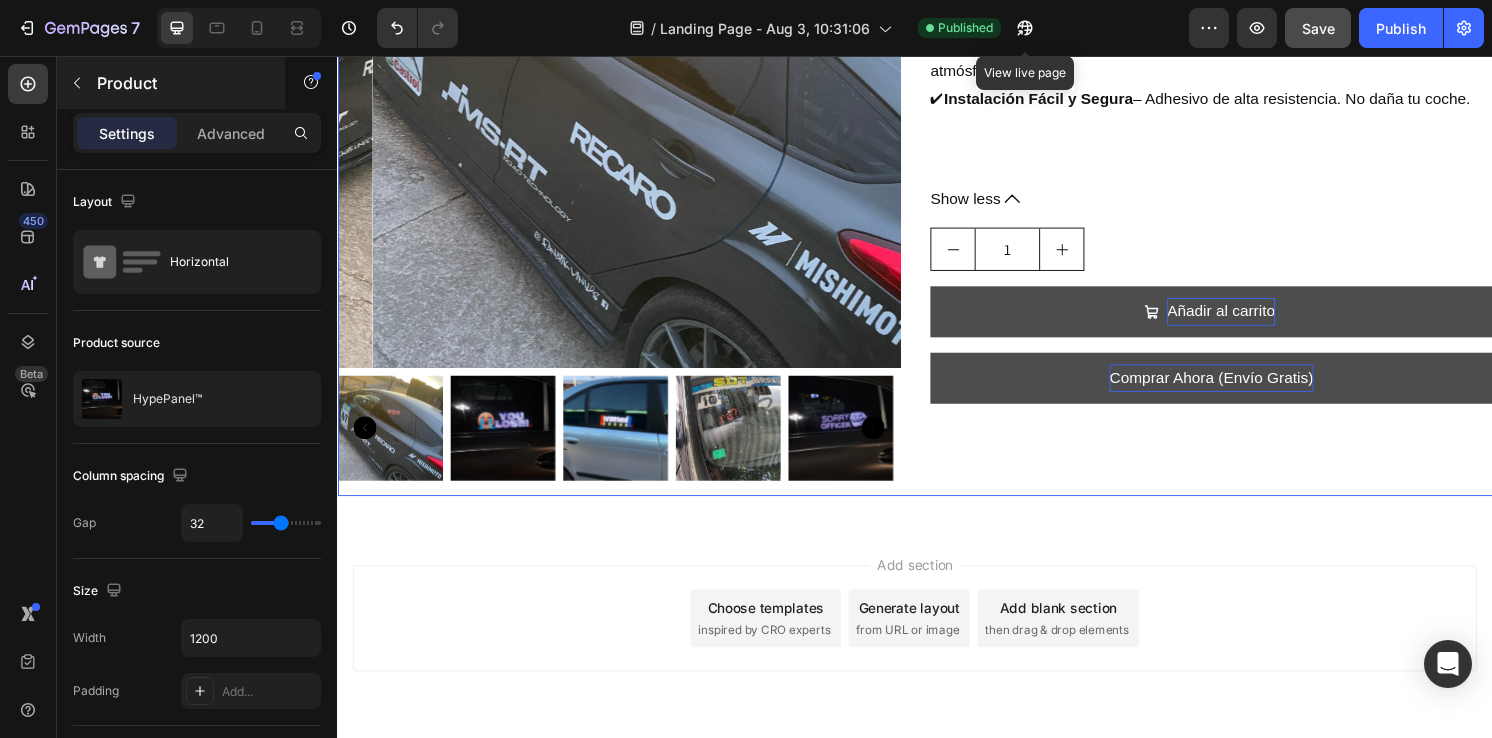 drag, startPoint x: 77, startPoint y: 83, endPoint x: 72, endPoint y: 219, distance: 136.09187 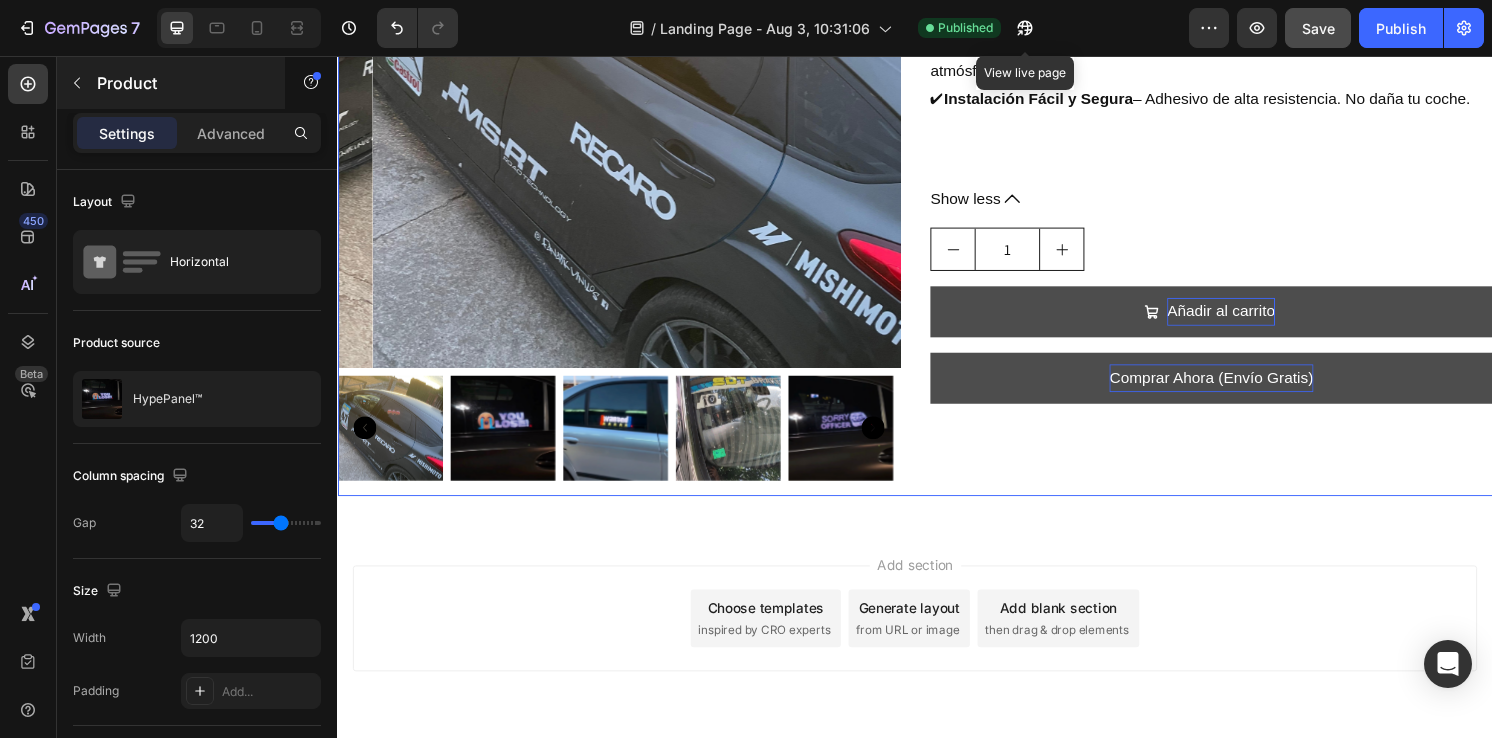 click 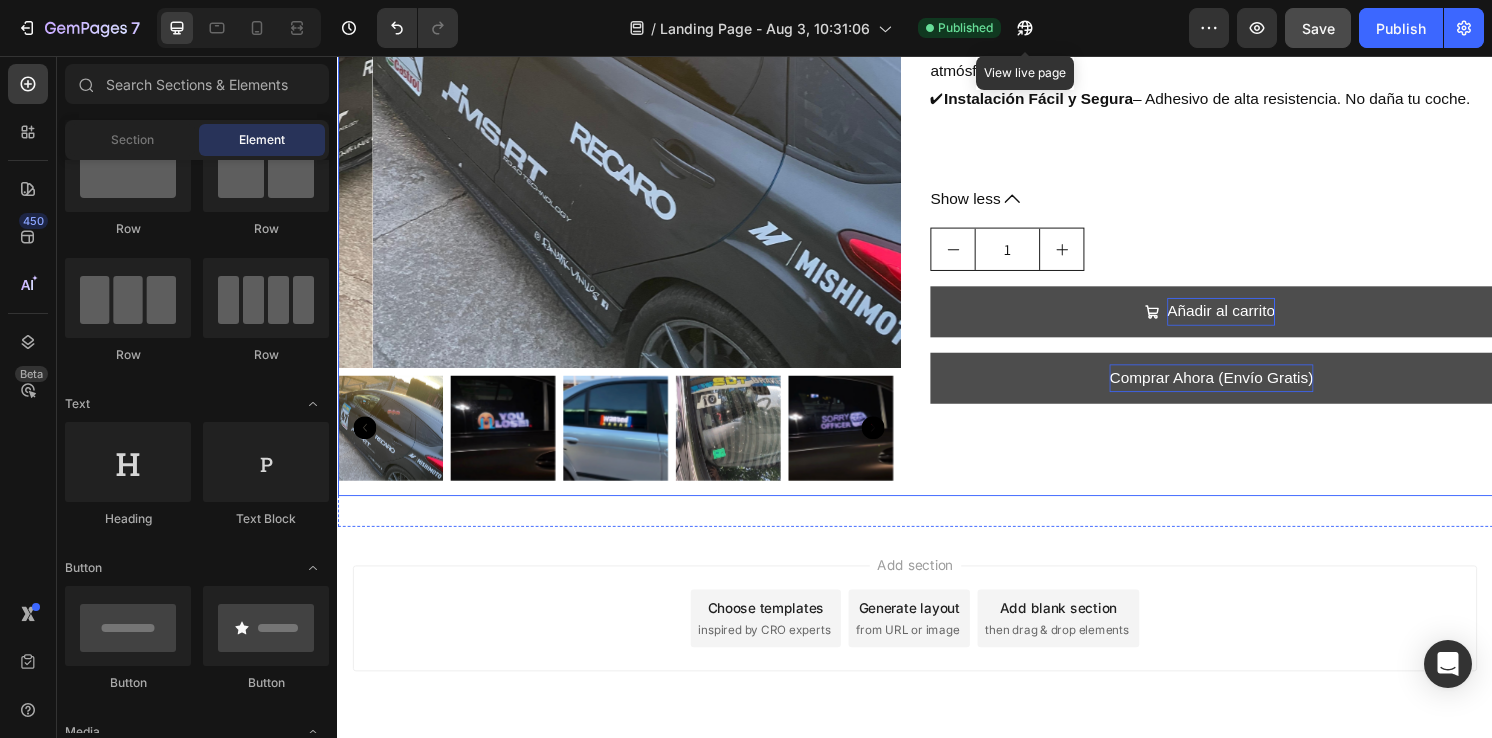 drag, startPoint x: 469, startPoint y: 304, endPoint x: 953, endPoint y: 440, distance: 502.74448 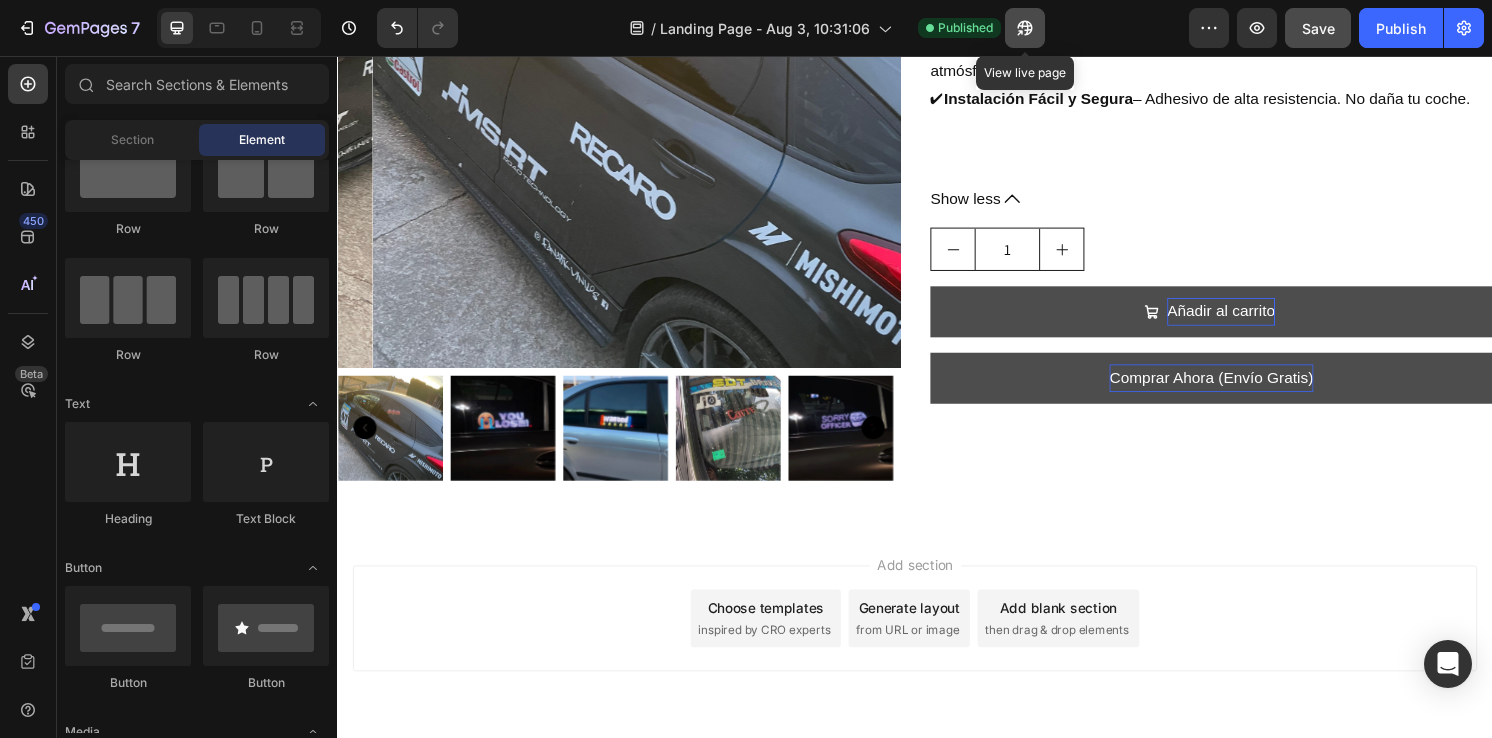 click 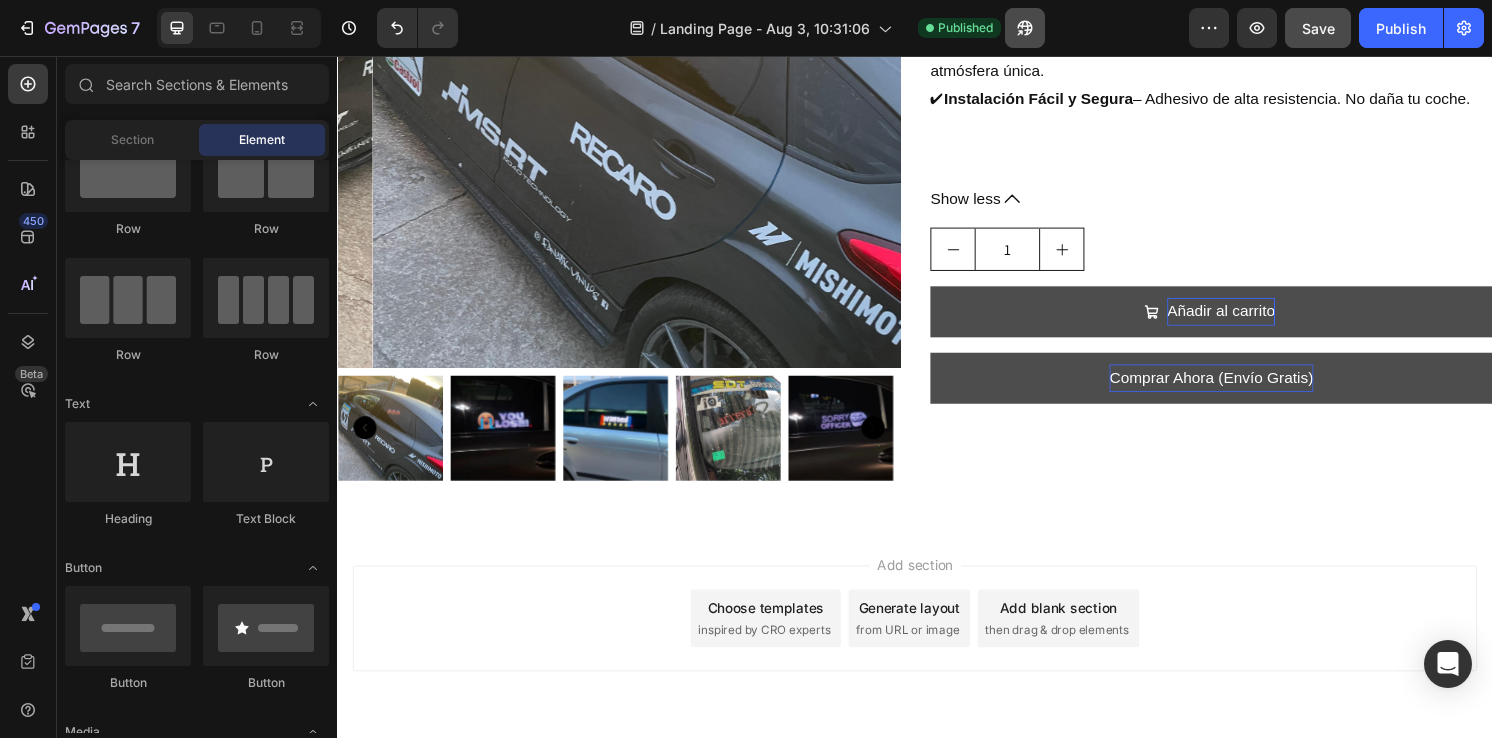 scroll, scrollTop: 0, scrollLeft: 0, axis: both 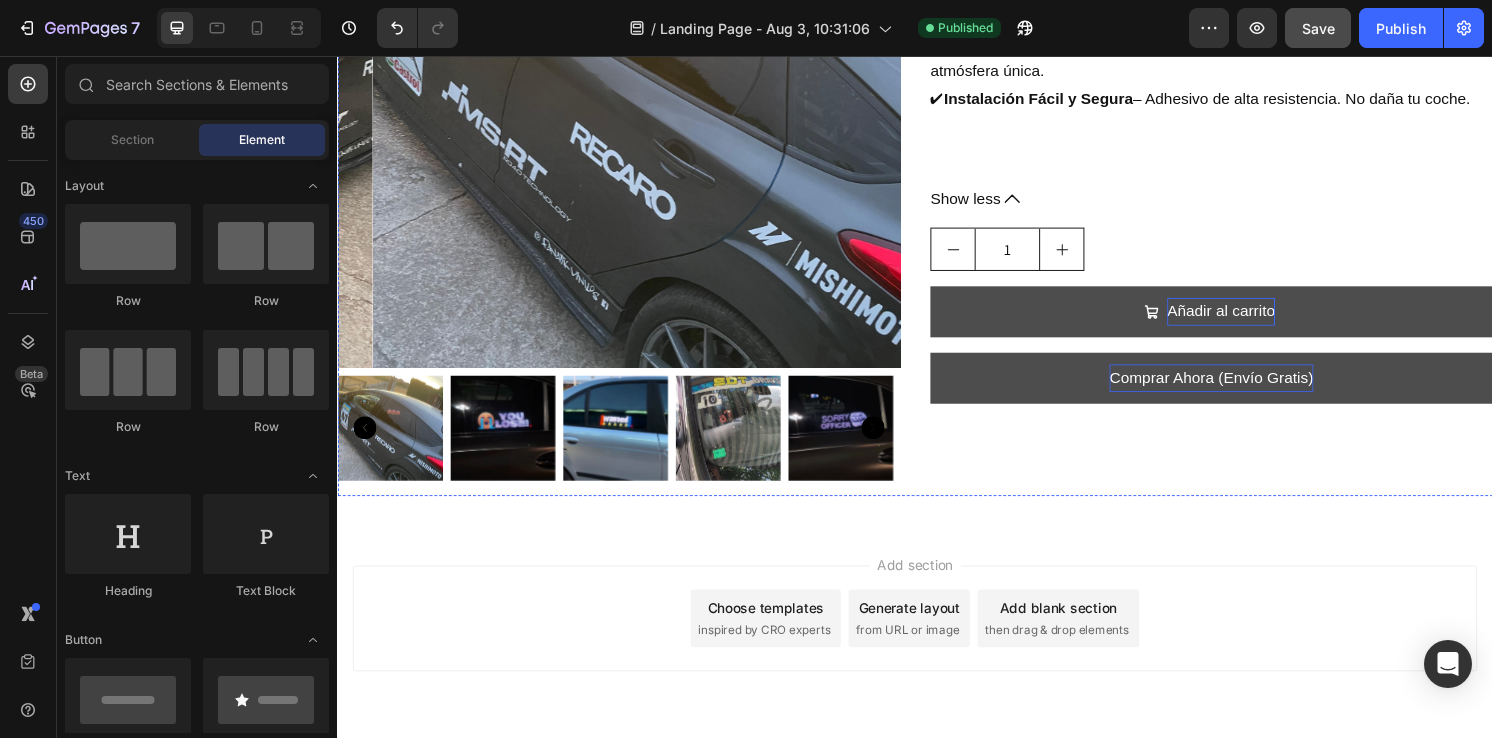 click on "Save" at bounding box center (1318, 28) 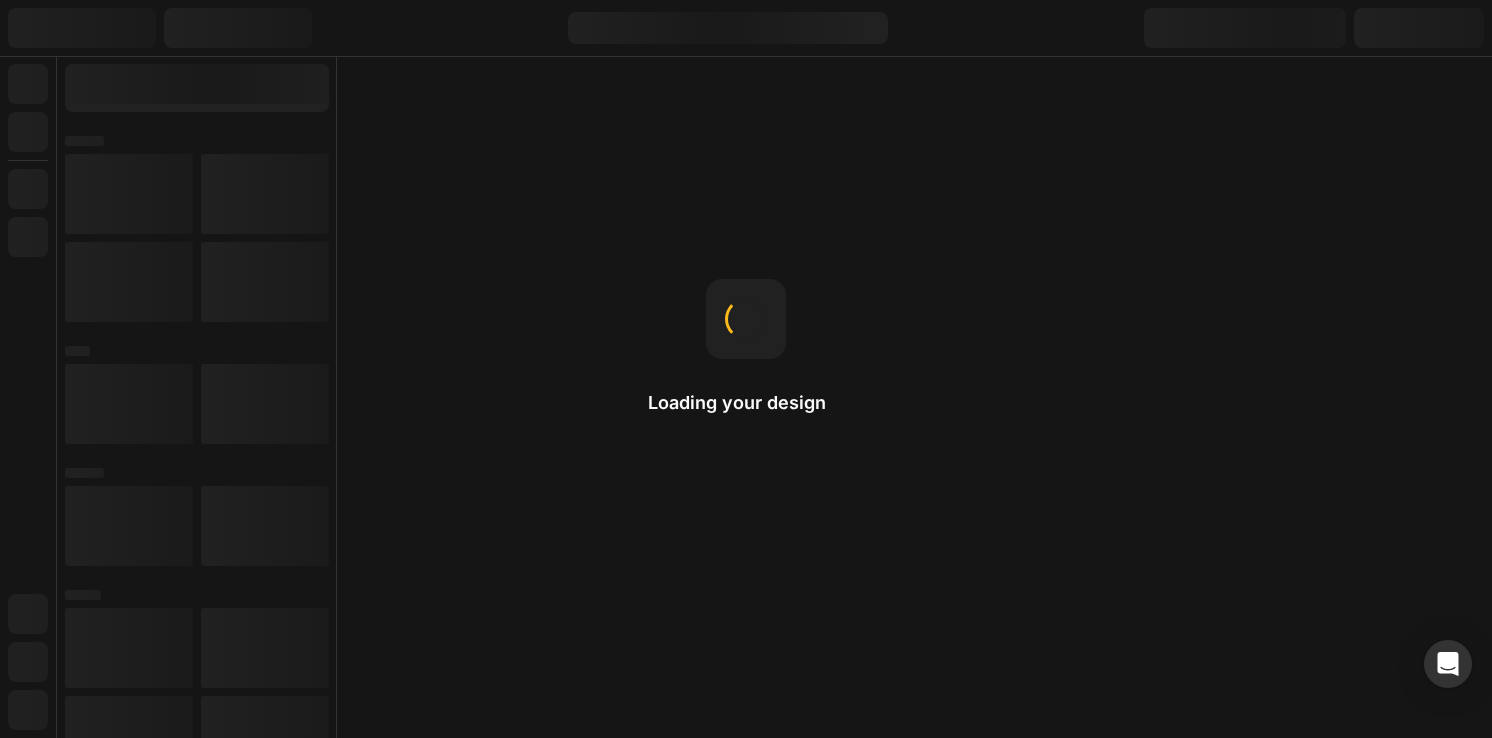 scroll, scrollTop: 0, scrollLeft: 0, axis: both 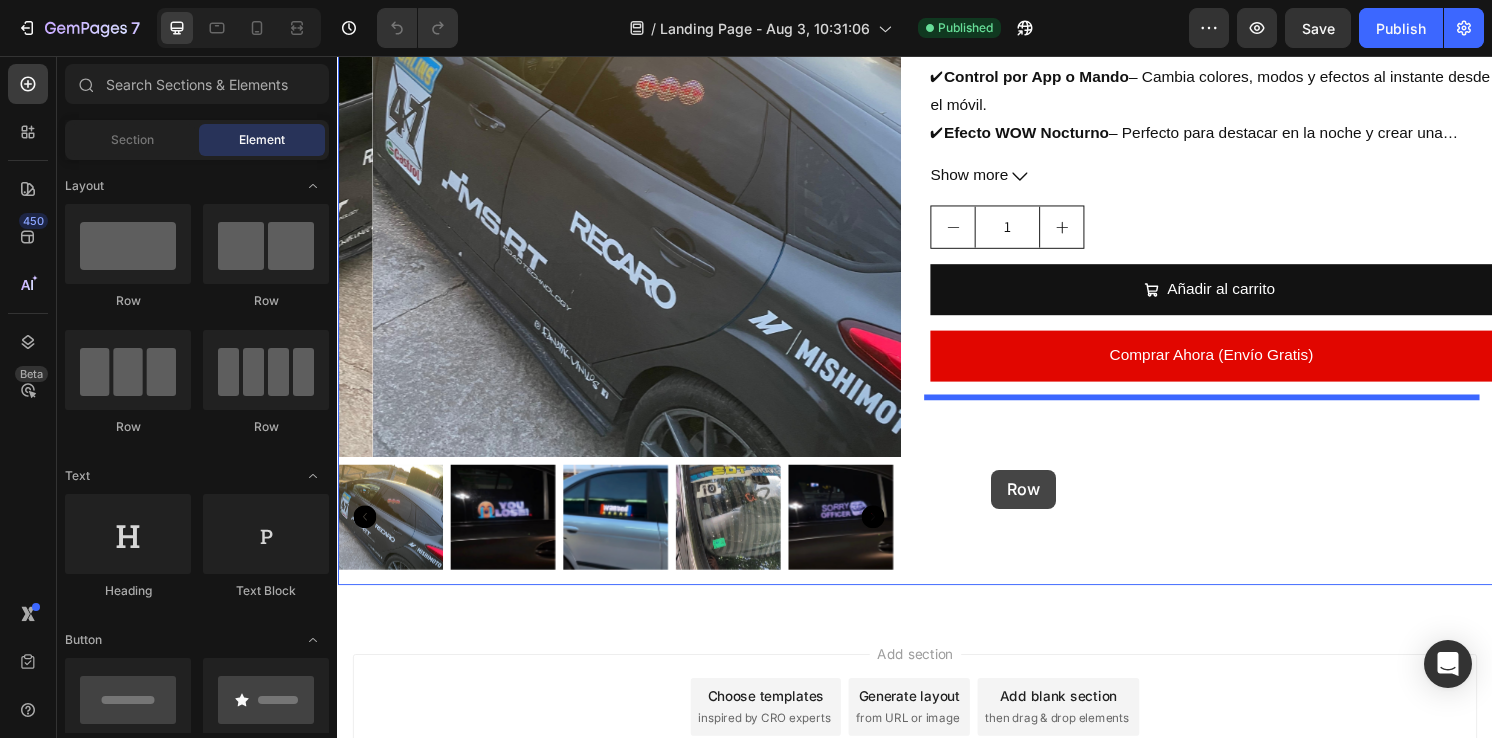 drag, startPoint x: 456, startPoint y: 292, endPoint x: 1016, endPoint y: 484, distance: 592 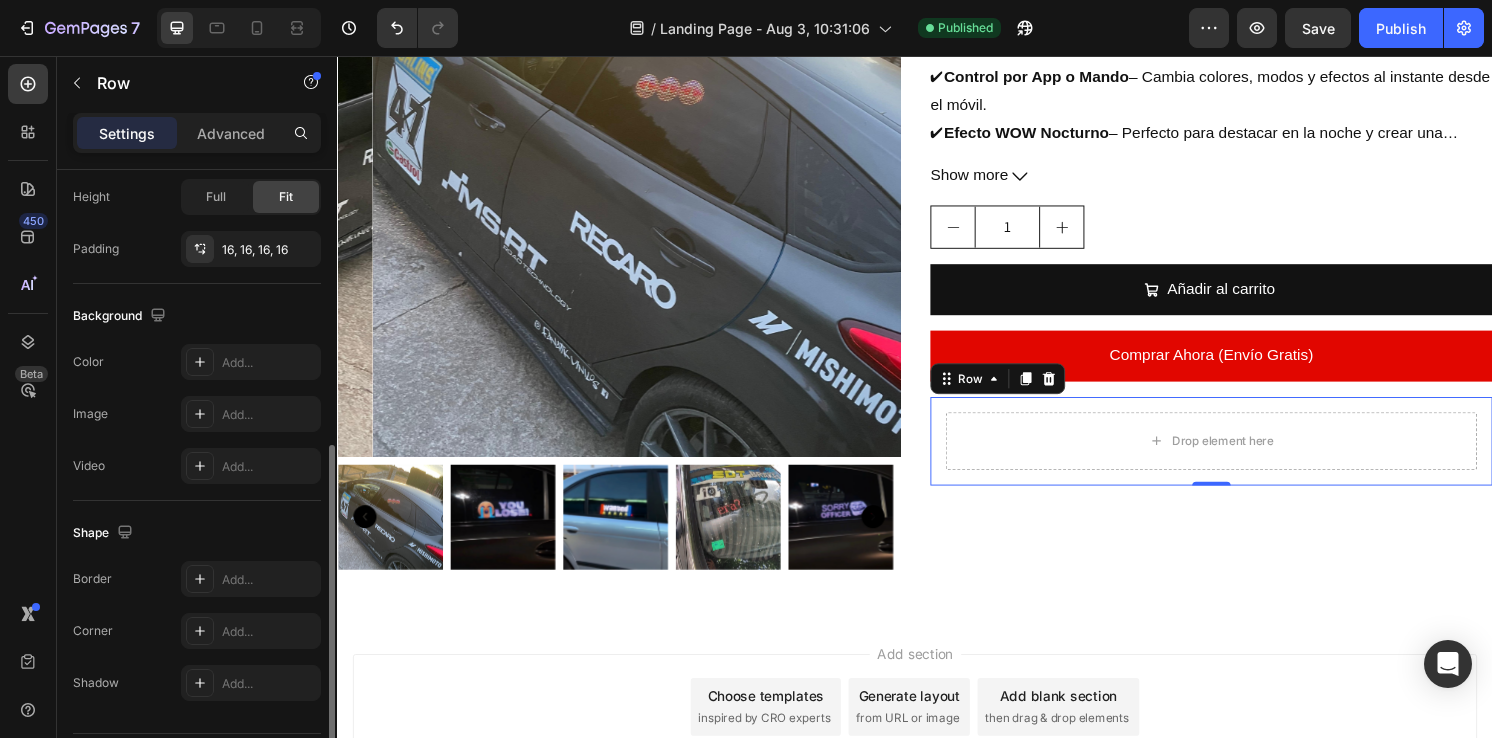 scroll, scrollTop: 537, scrollLeft: 0, axis: vertical 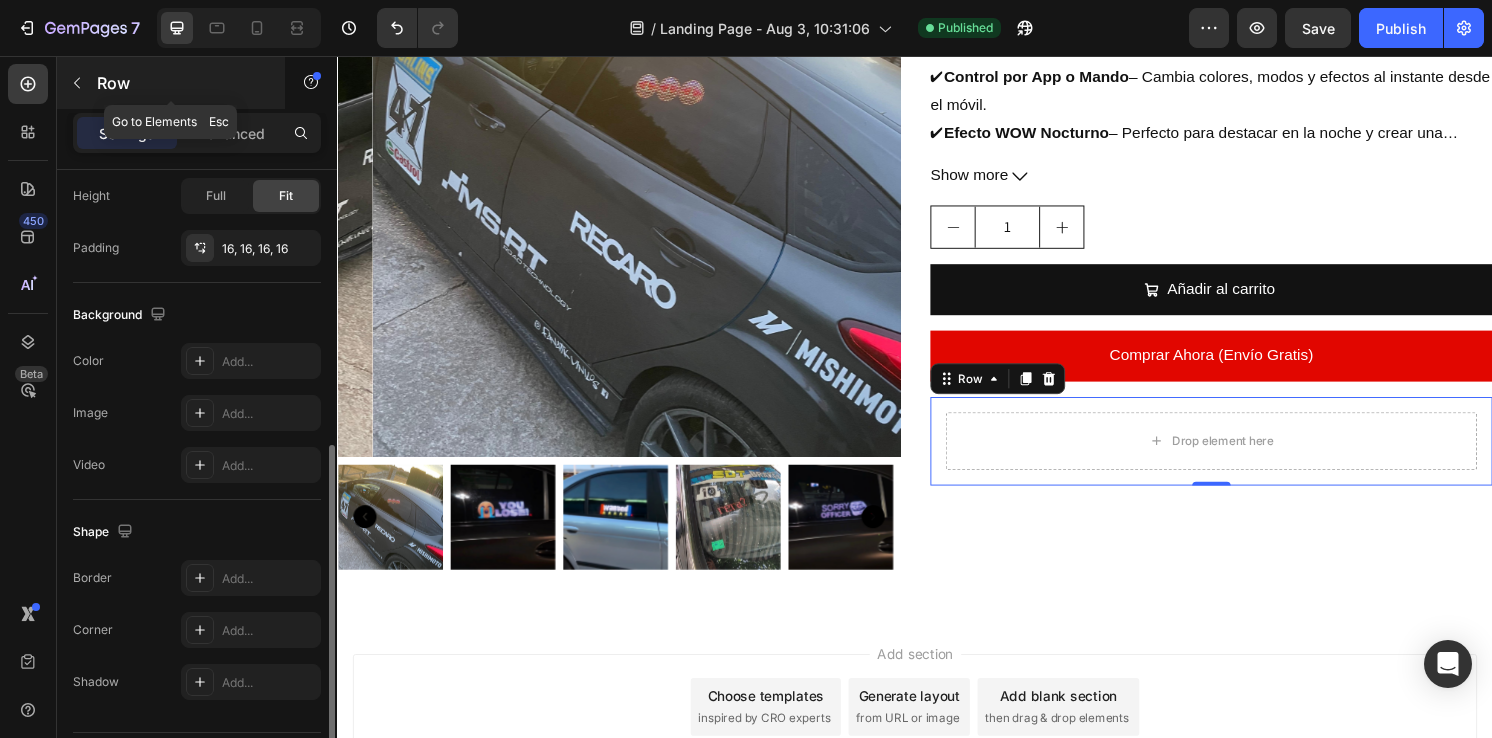 click at bounding box center (77, 83) 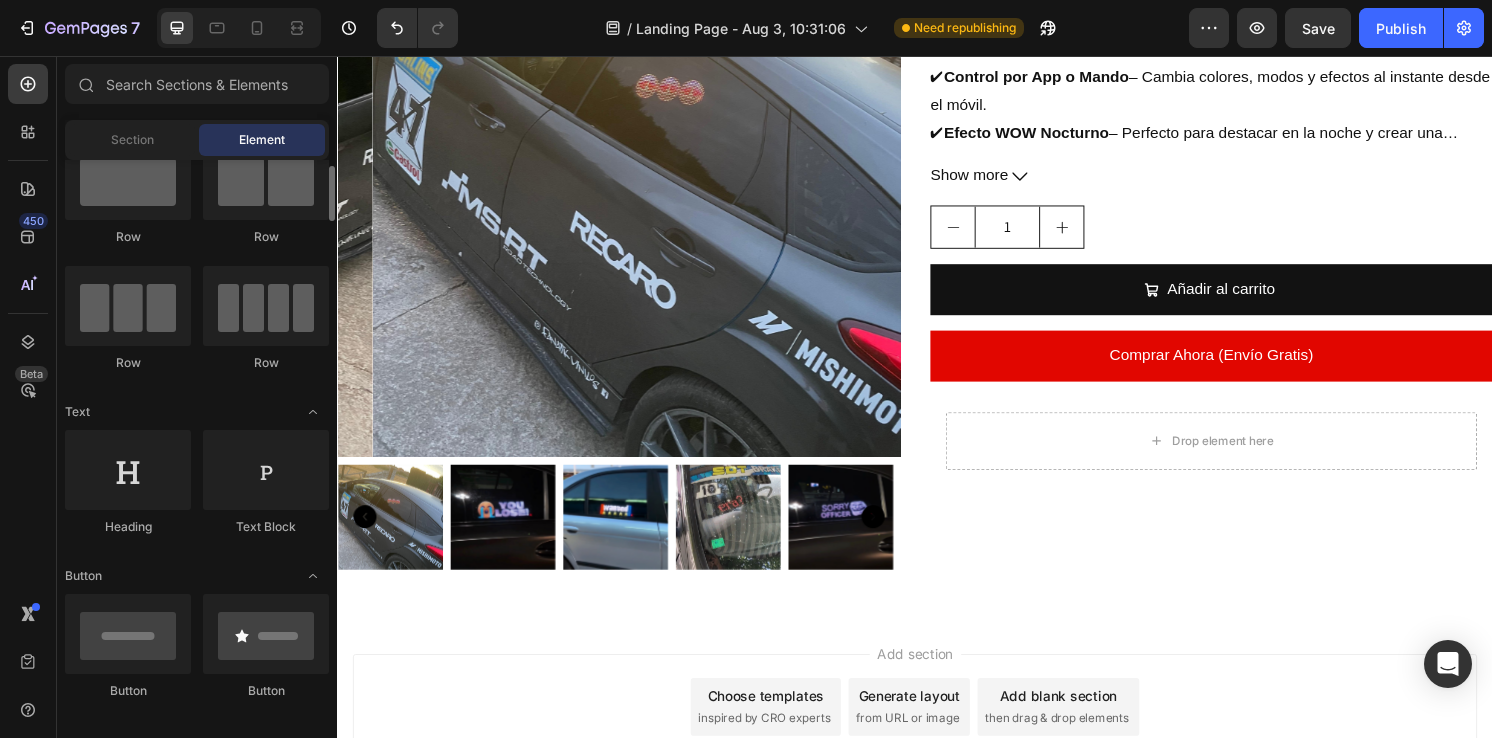 scroll, scrollTop: 0, scrollLeft: 0, axis: both 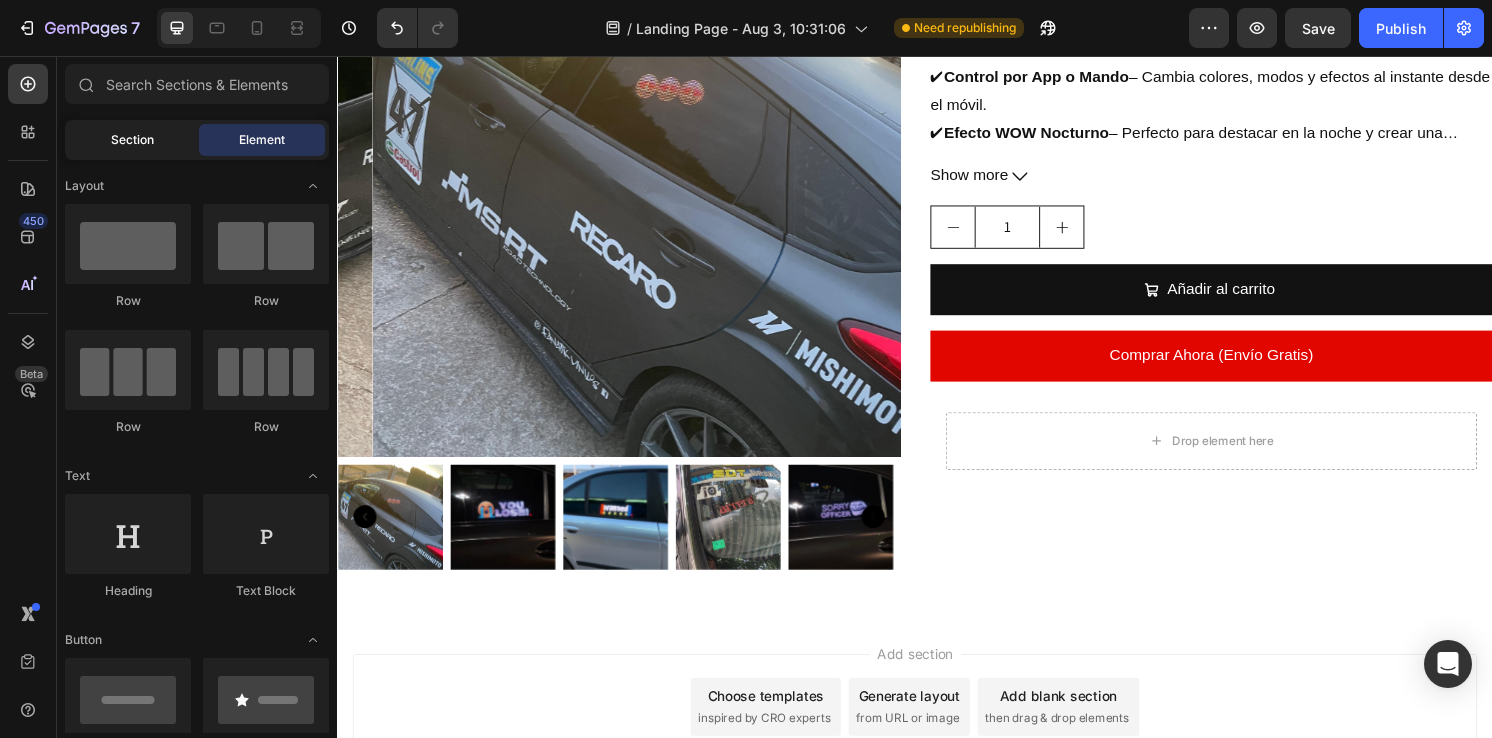 click on "Section" at bounding box center (132, 140) 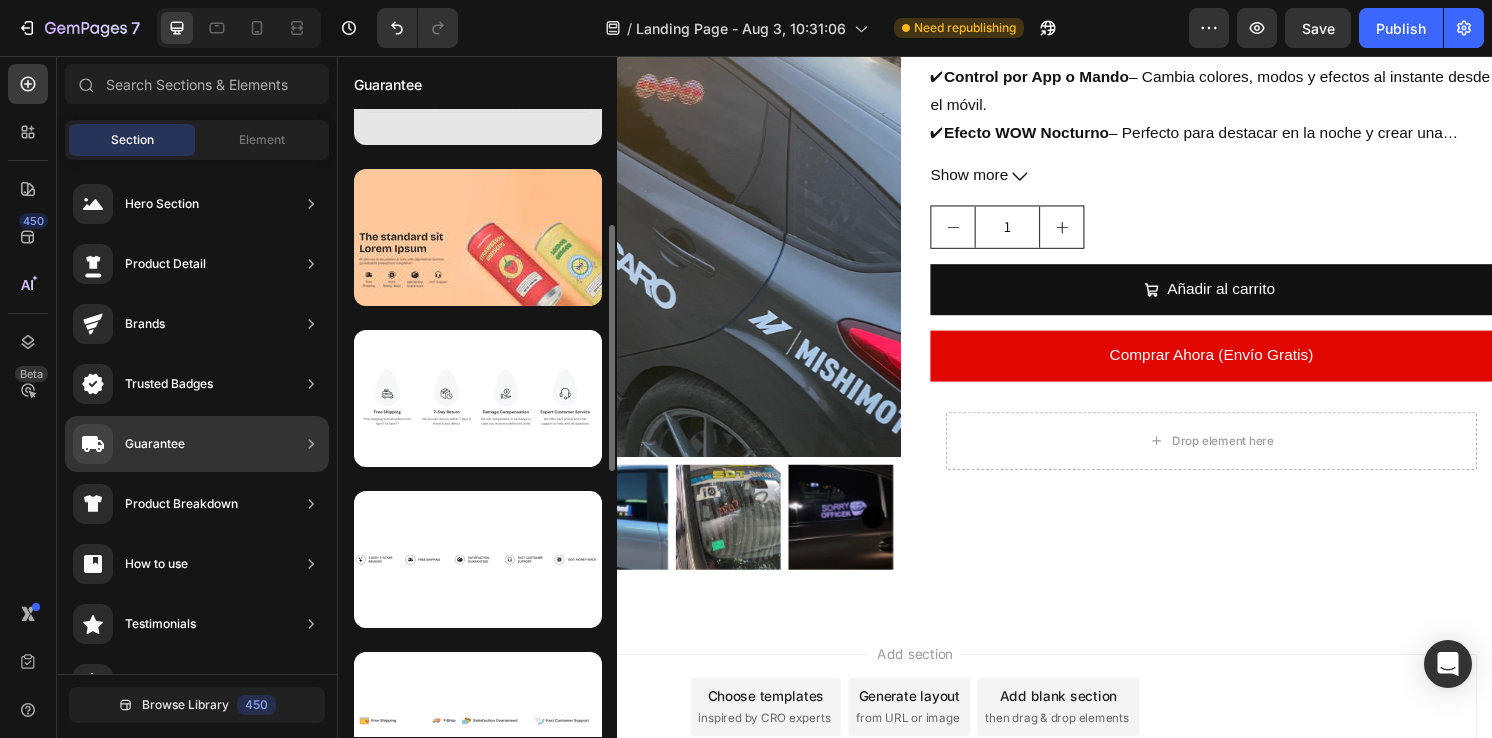 scroll, scrollTop: 269, scrollLeft: 0, axis: vertical 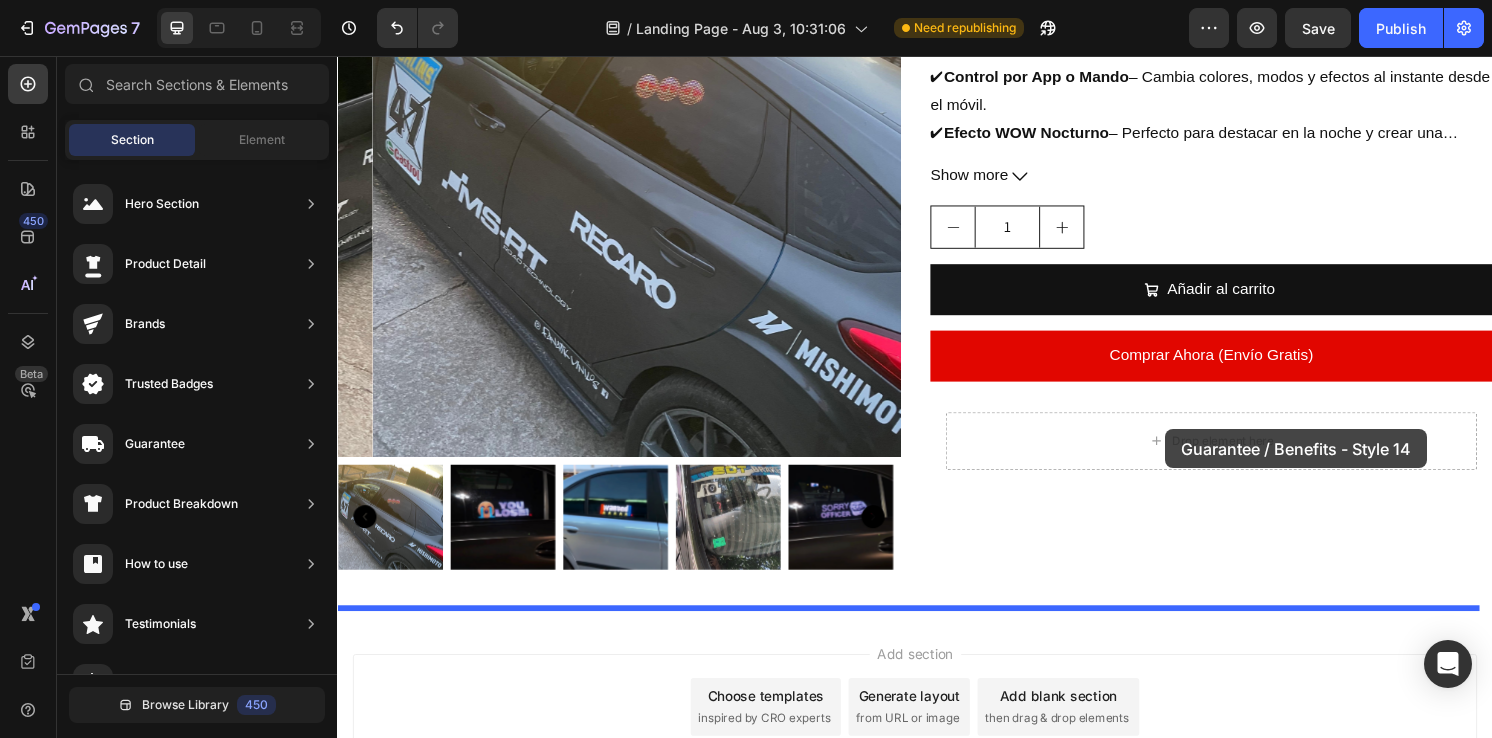 drag, startPoint x: 830, startPoint y: 440, endPoint x: 1196, endPoint y: 446, distance: 366.04916 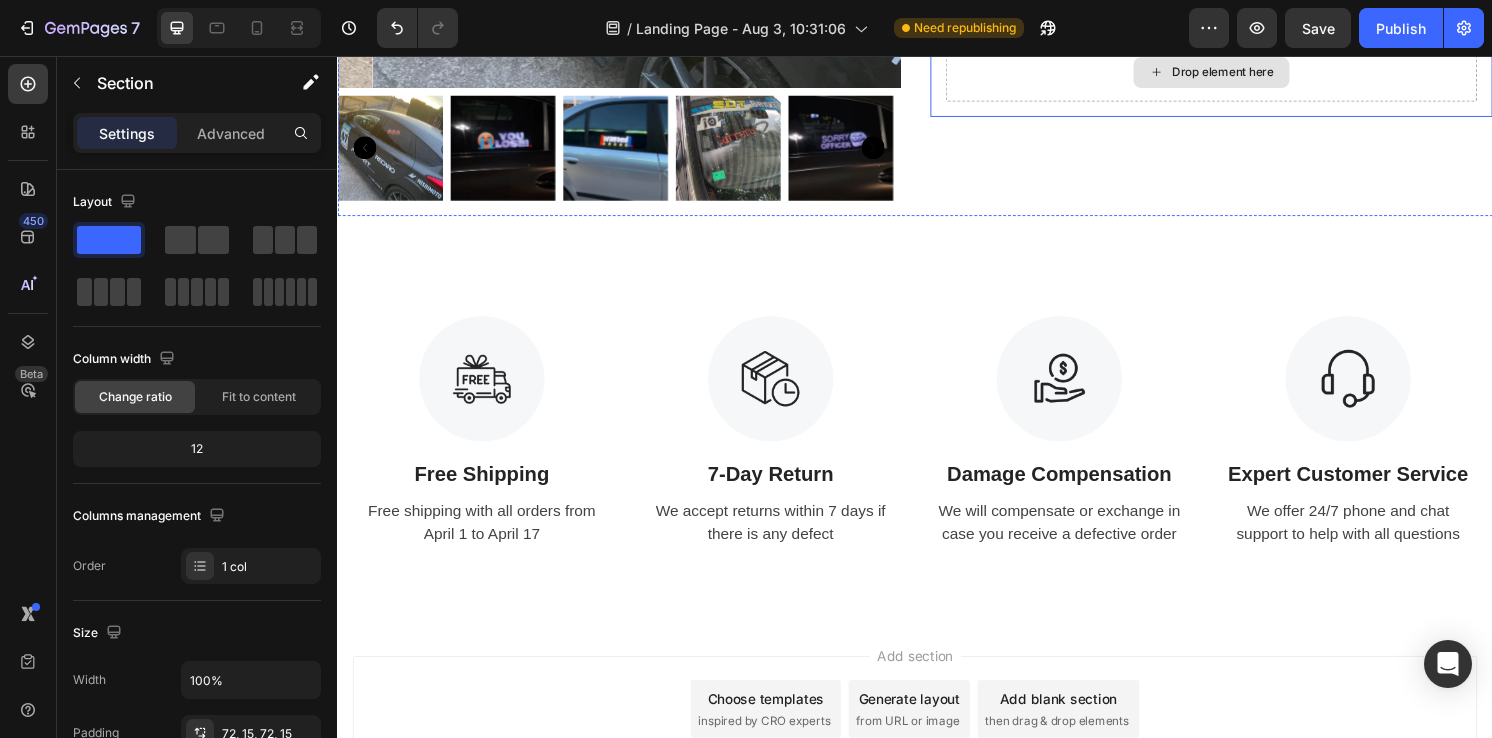 scroll, scrollTop: 763, scrollLeft: 0, axis: vertical 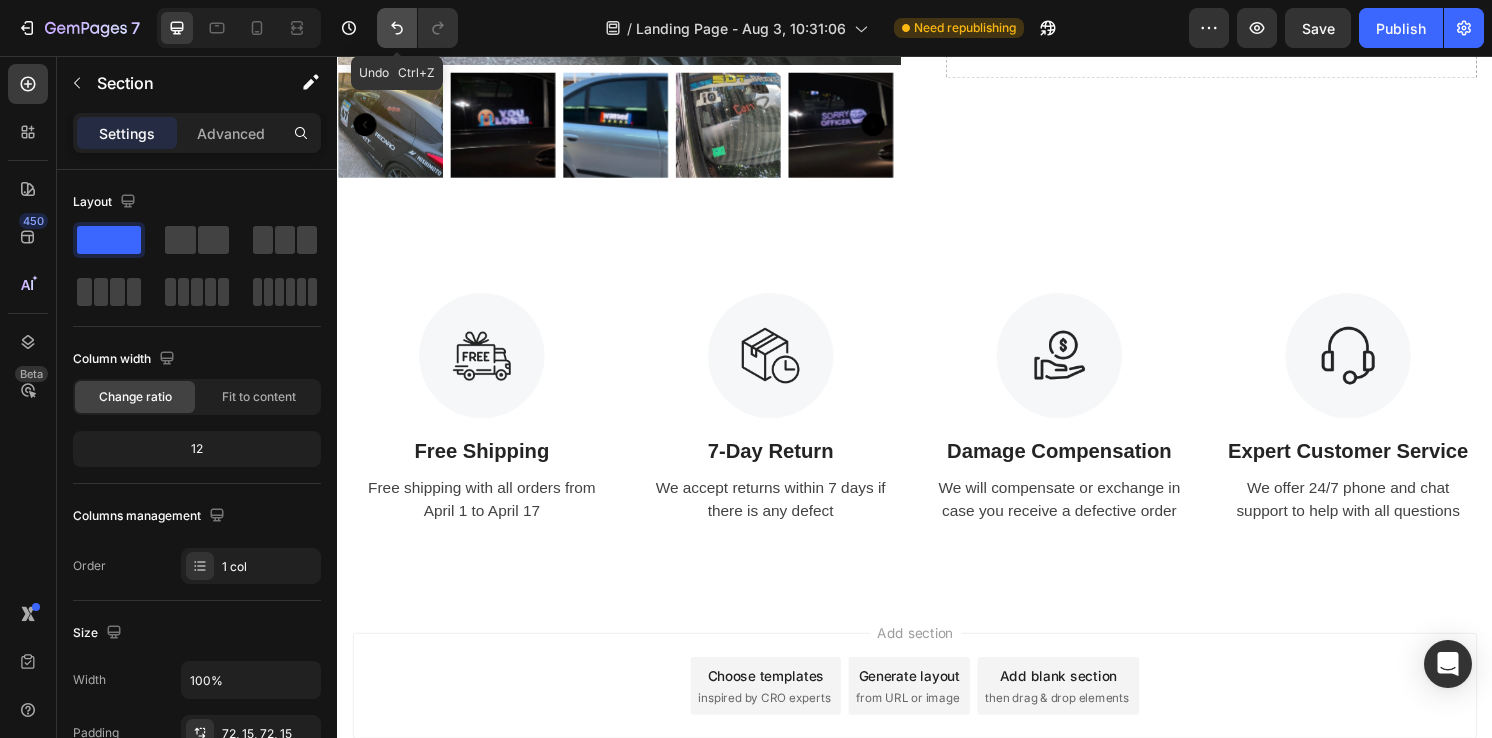 click 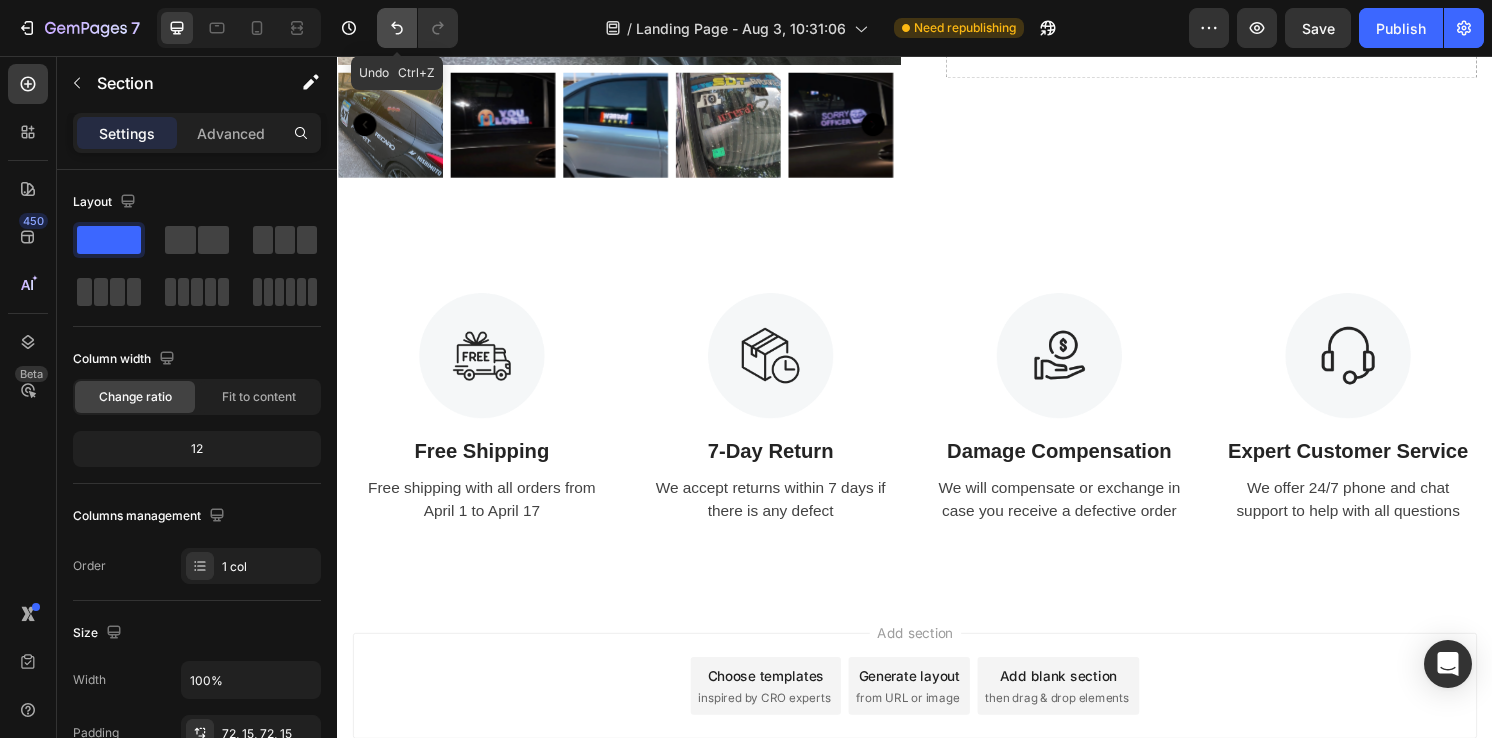scroll, scrollTop: 508, scrollLeft: 0, axis: vertical 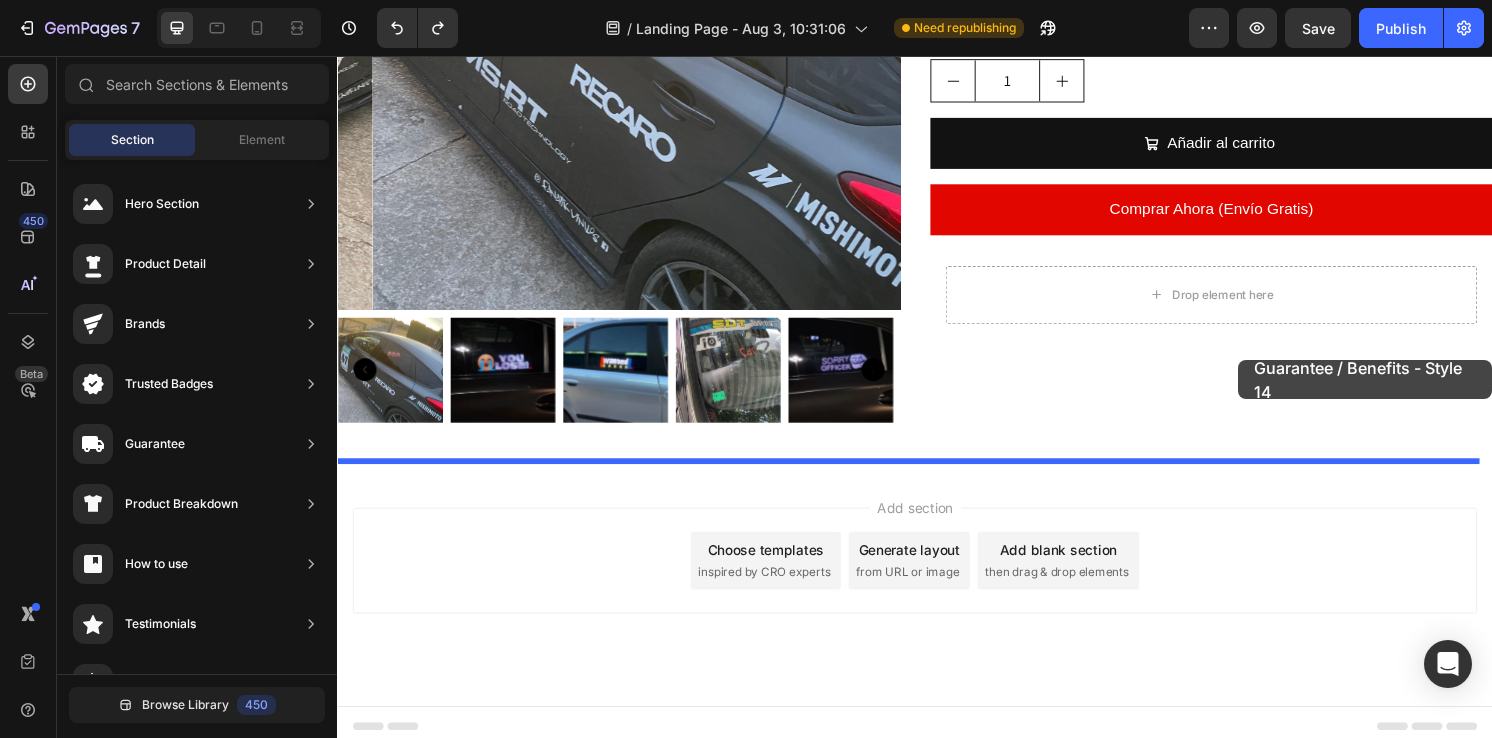 drag, startPoint x: 823, startPoint y: 460, endPoint x: 1272, endPoint y: 357, distance: 460.66257 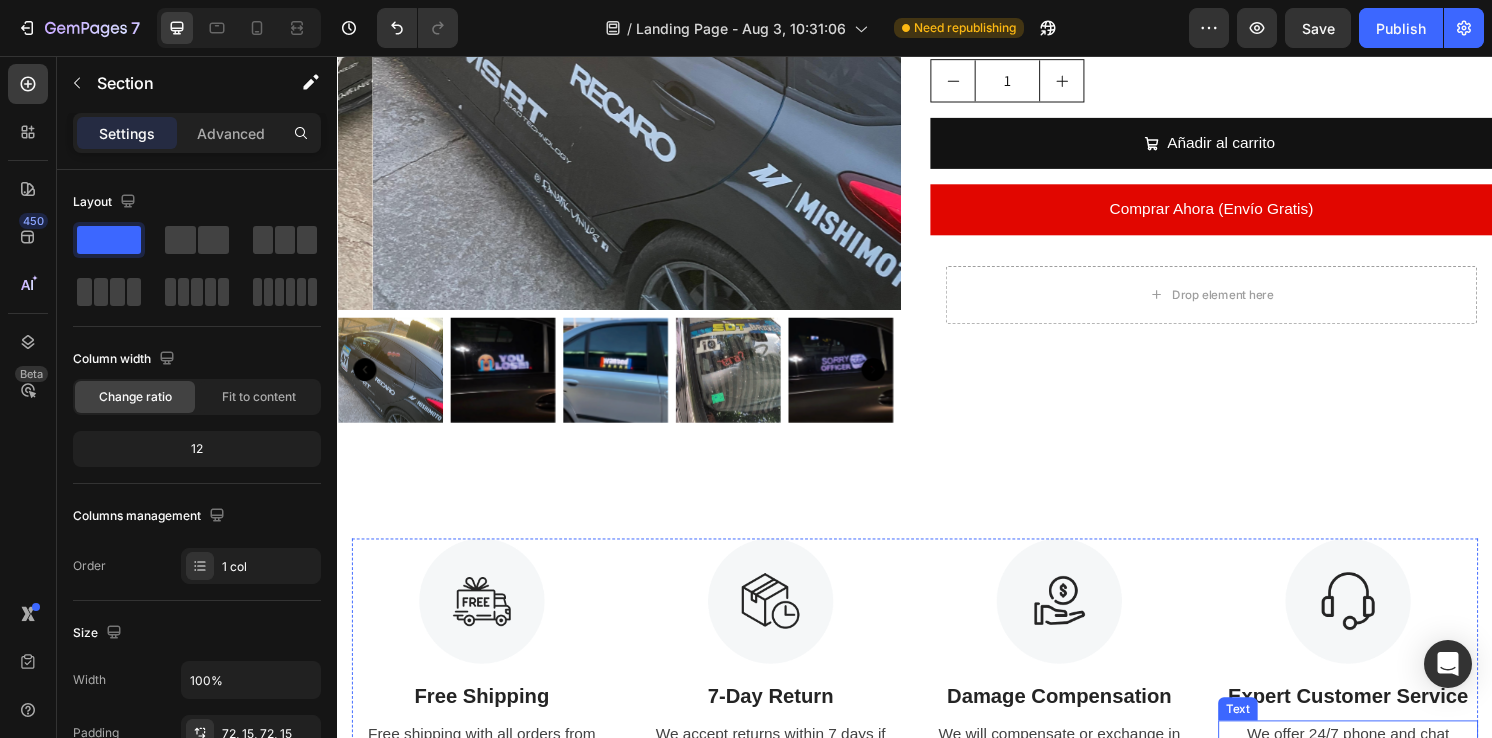 scroll, scrollTop: 763, scrollLeft: 0, axis: vertical 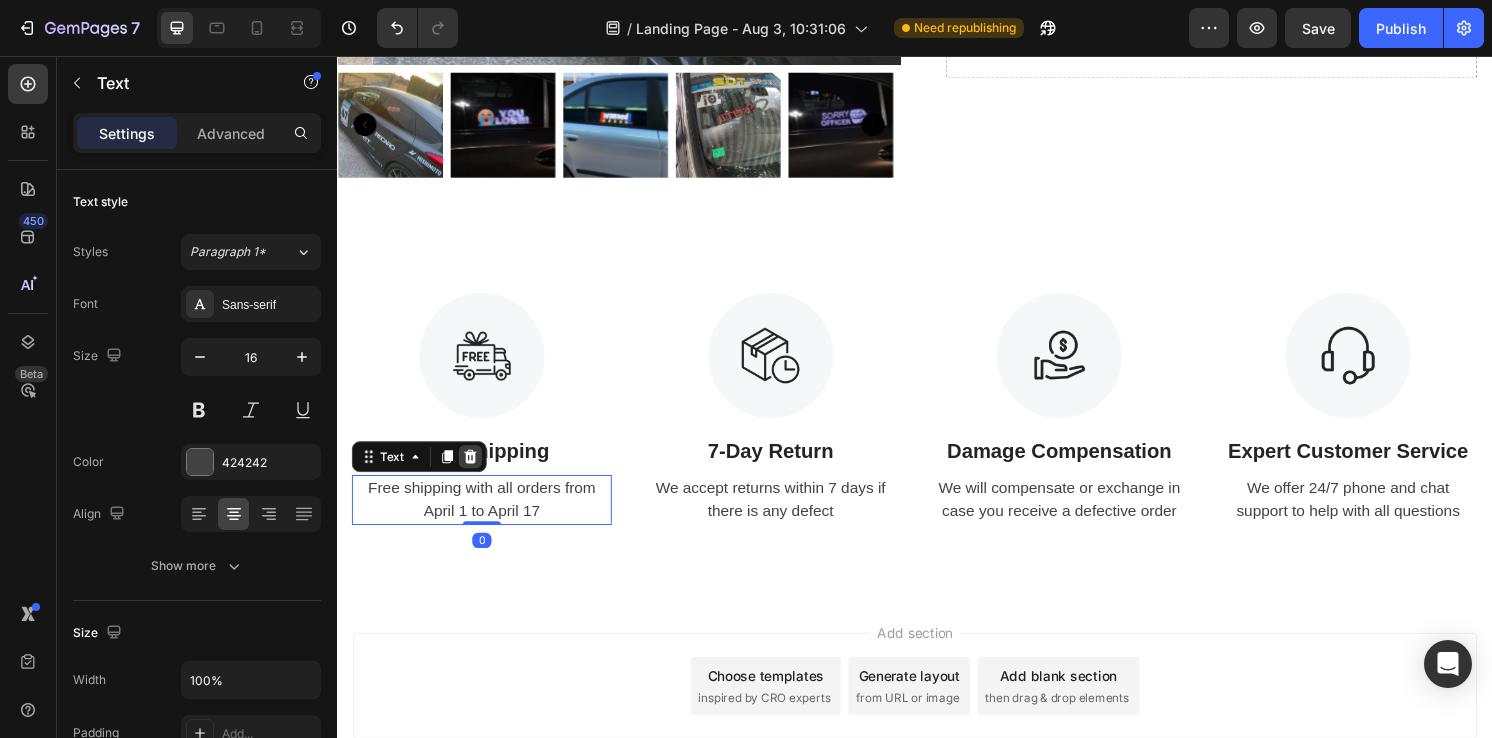 click 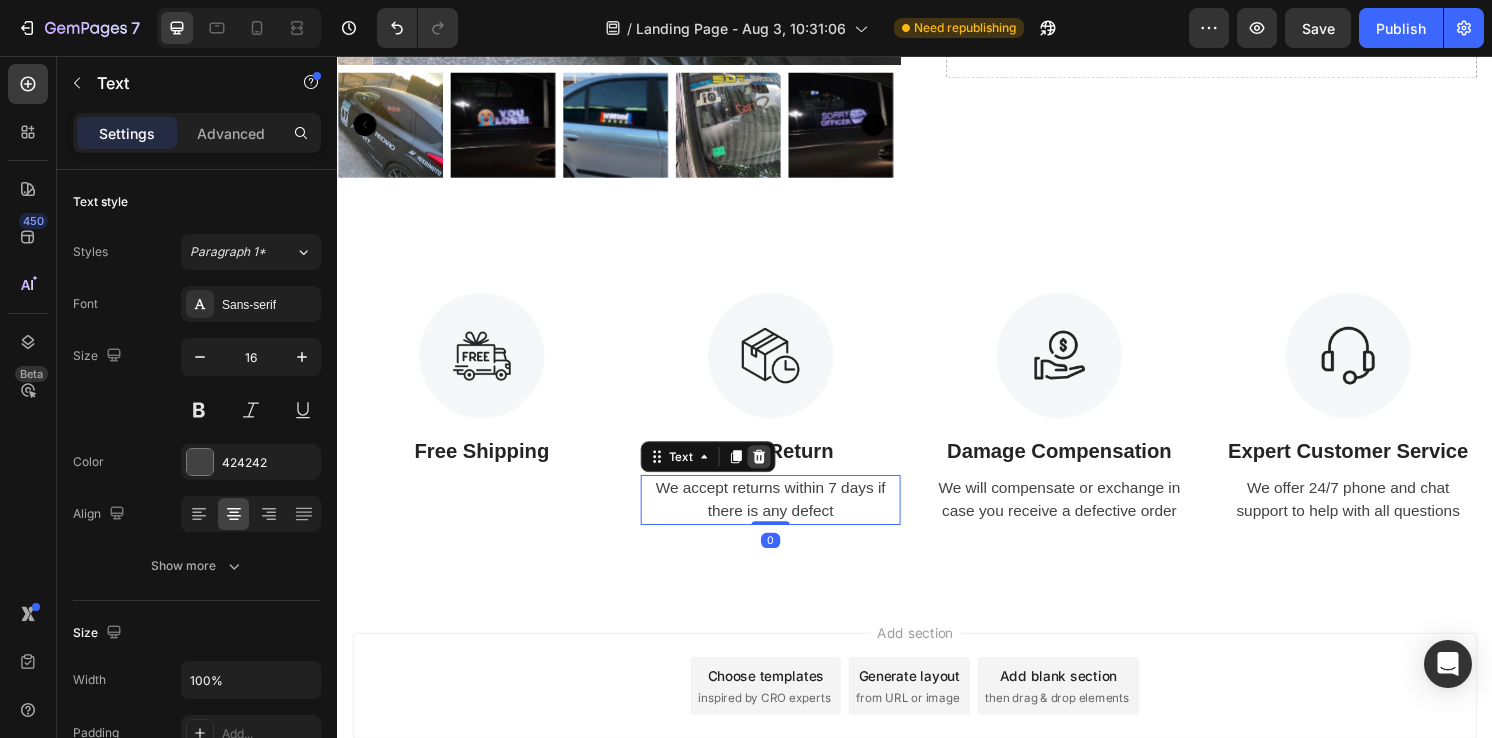 click 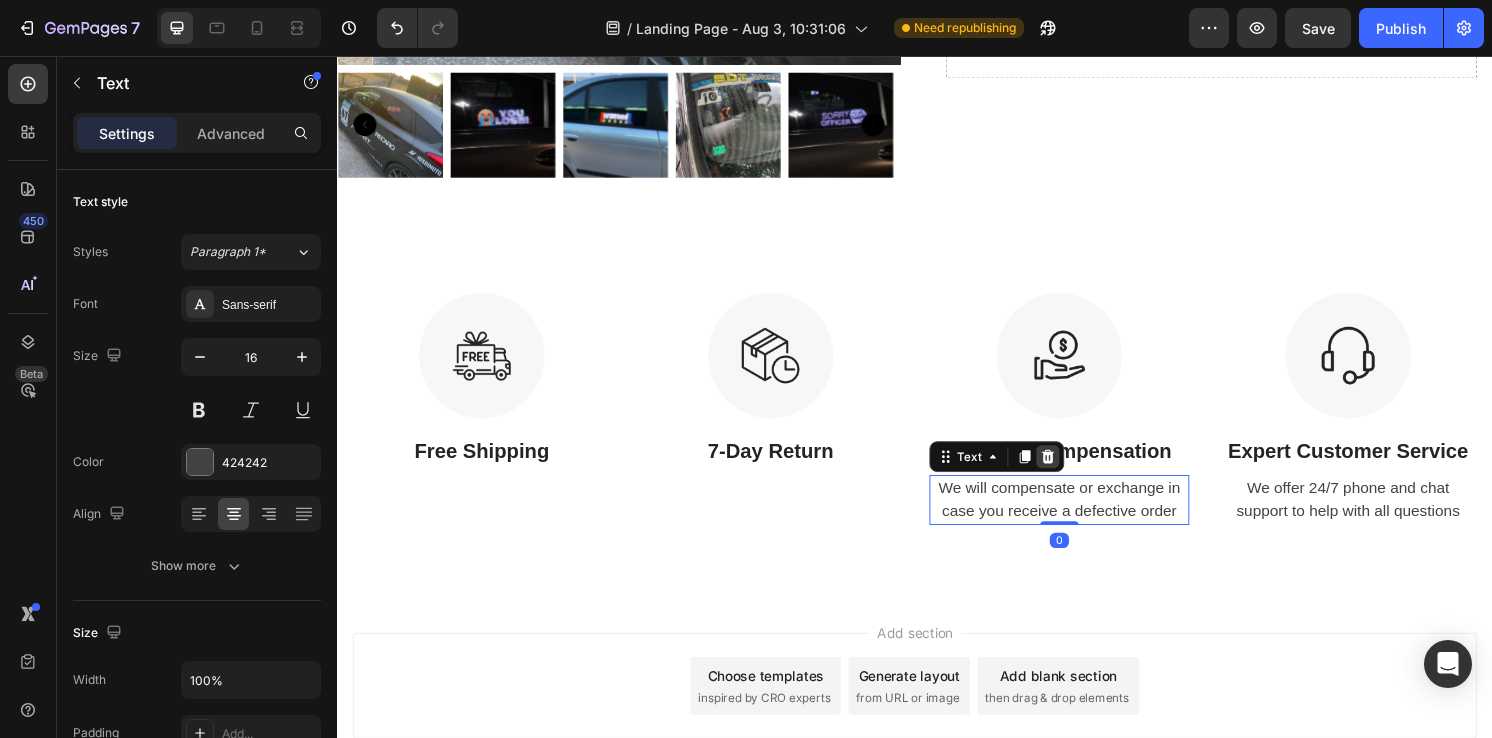 click at bounding box center (1075, 472) 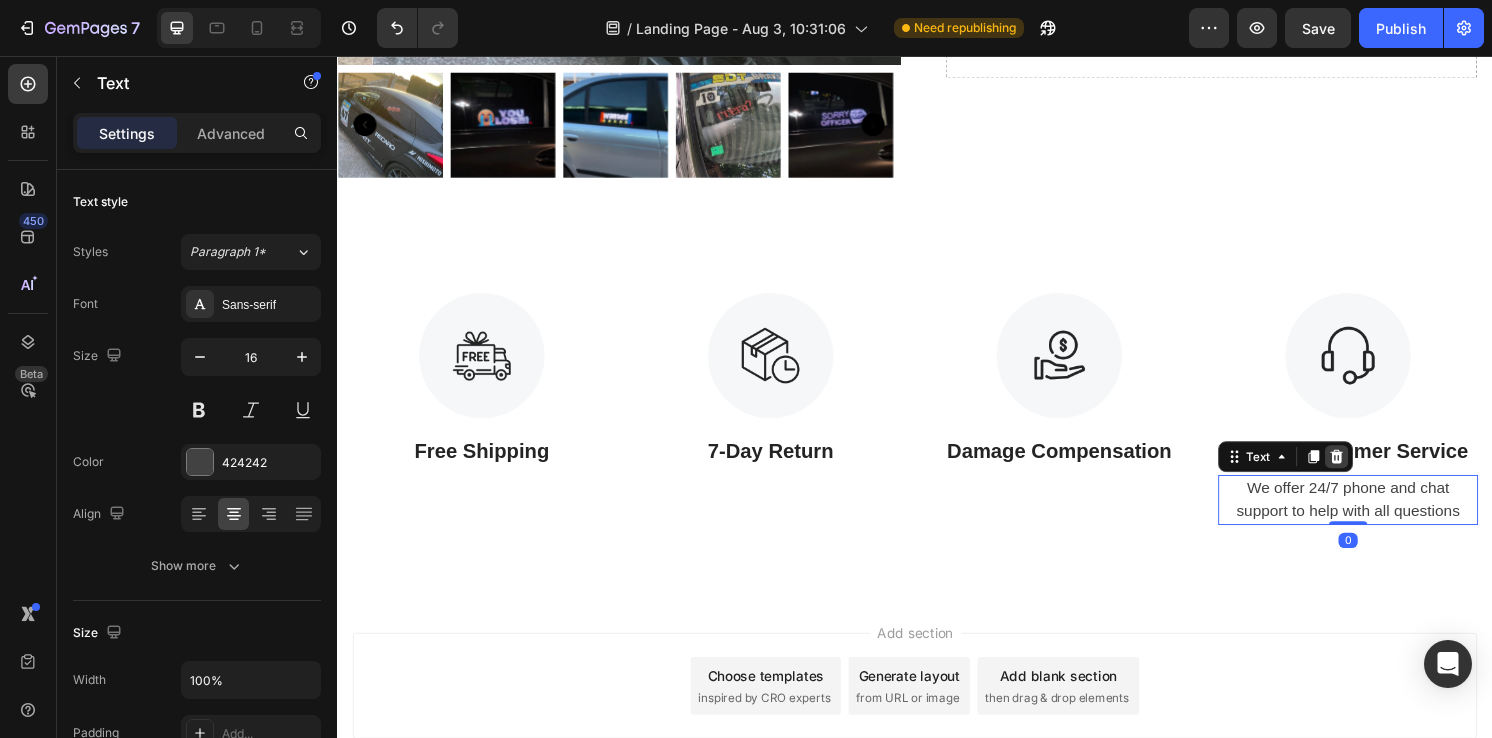 click 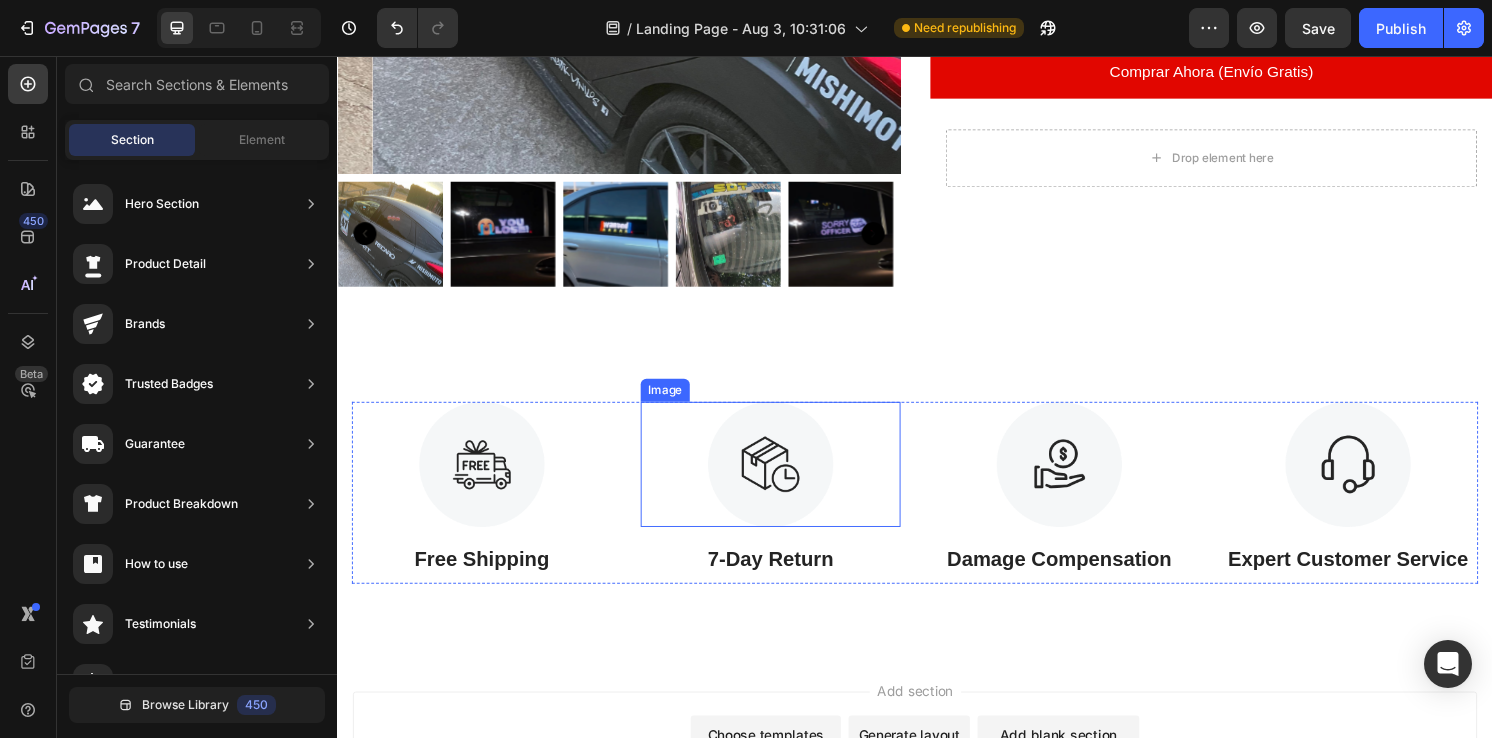 scroll, scrollTop: 651, scrollLeft: 0, axis: vertical 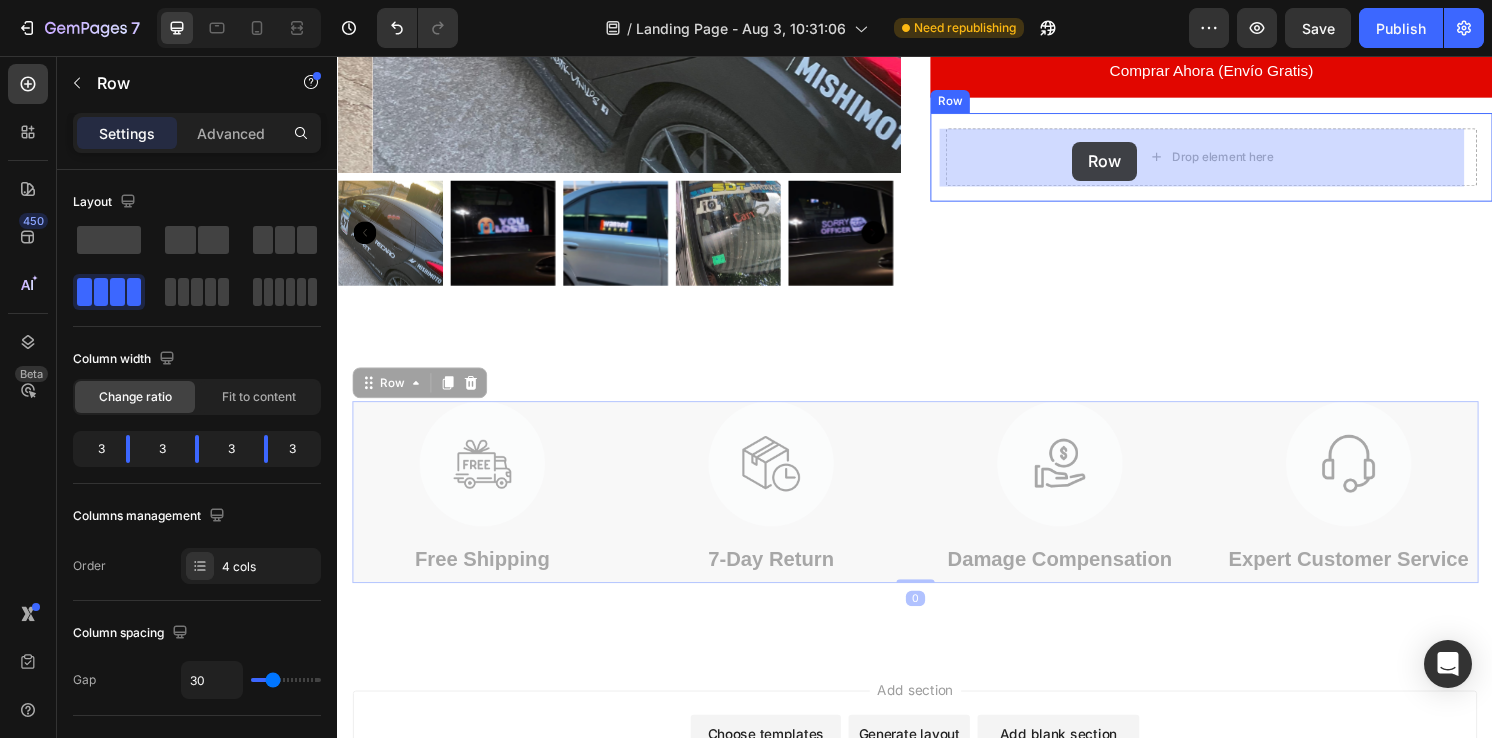 drag, startPoint x: 371, startPoint y: 391, endPoint x: 1101, endPoint y: 145, distance: 770.335 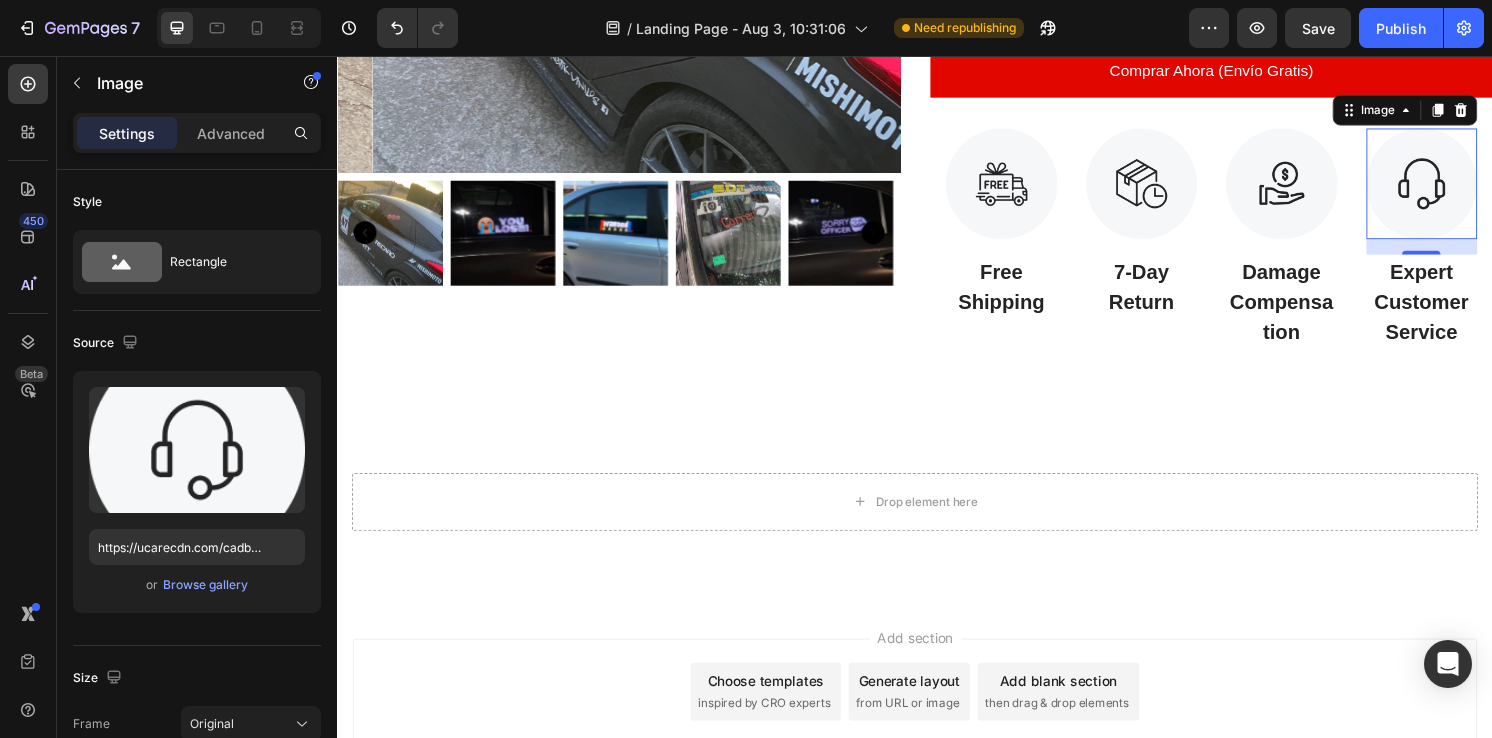 click on "16" at bounding box center [1464, 254] 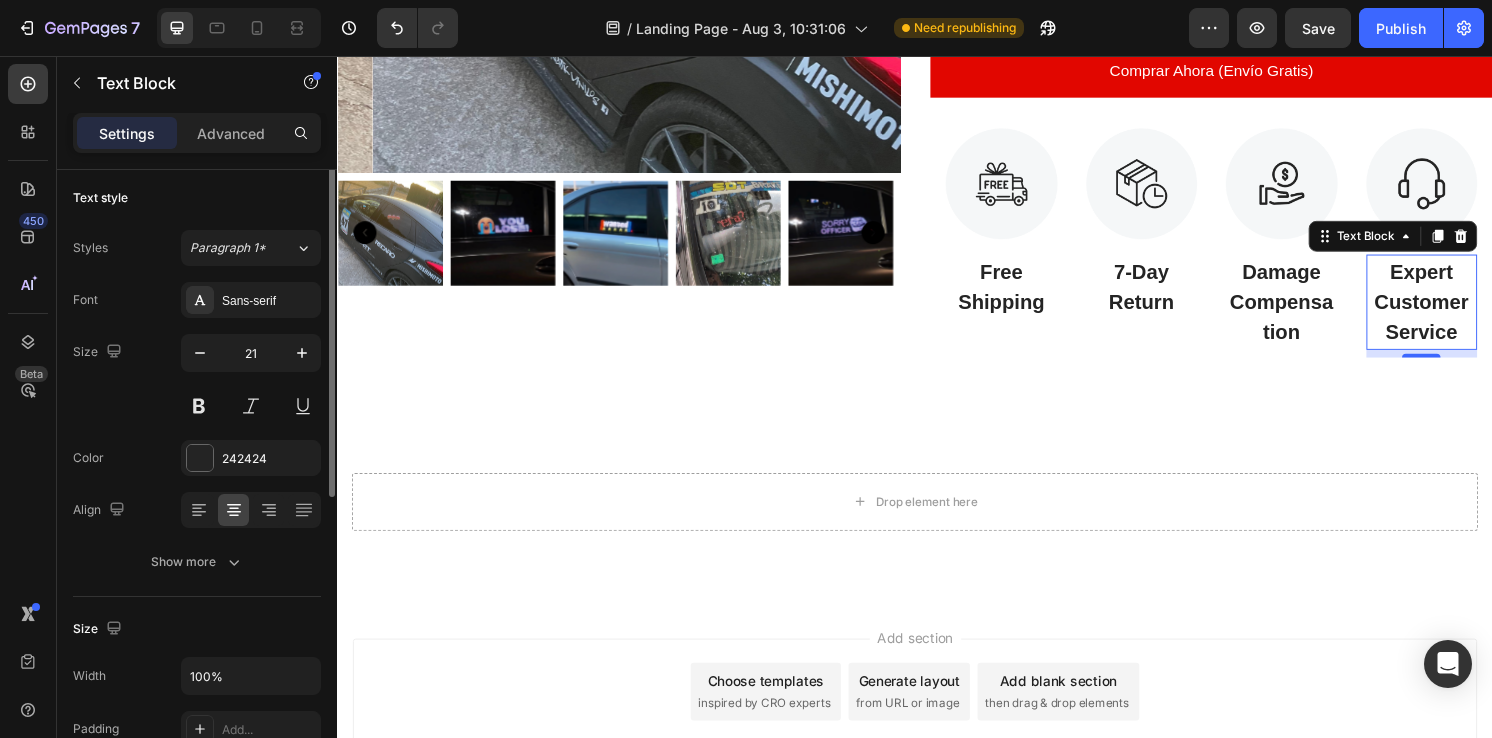 scroll, scrollTop: 0, scrollLeft: 0, axis: both 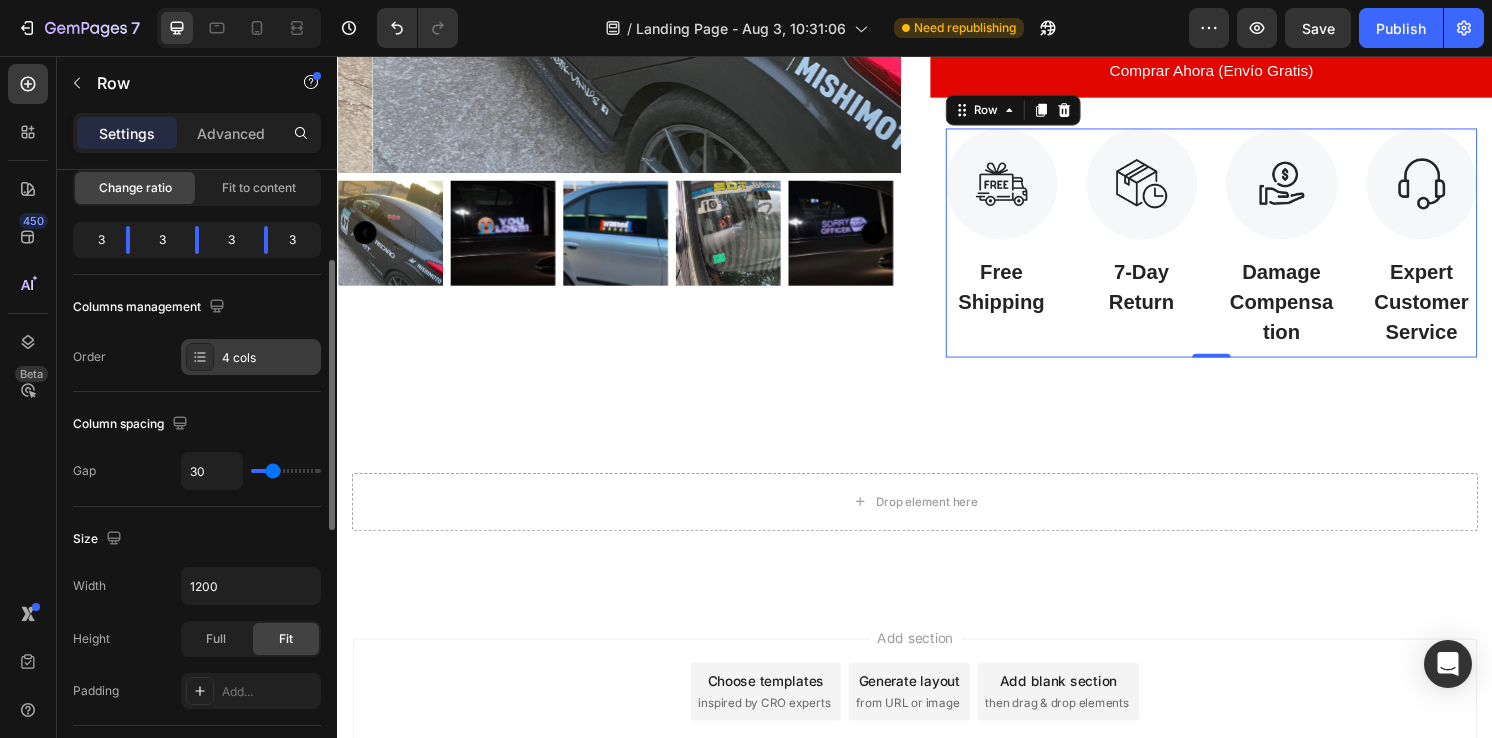 click on "4 cols" at bounding box center [269, 358] 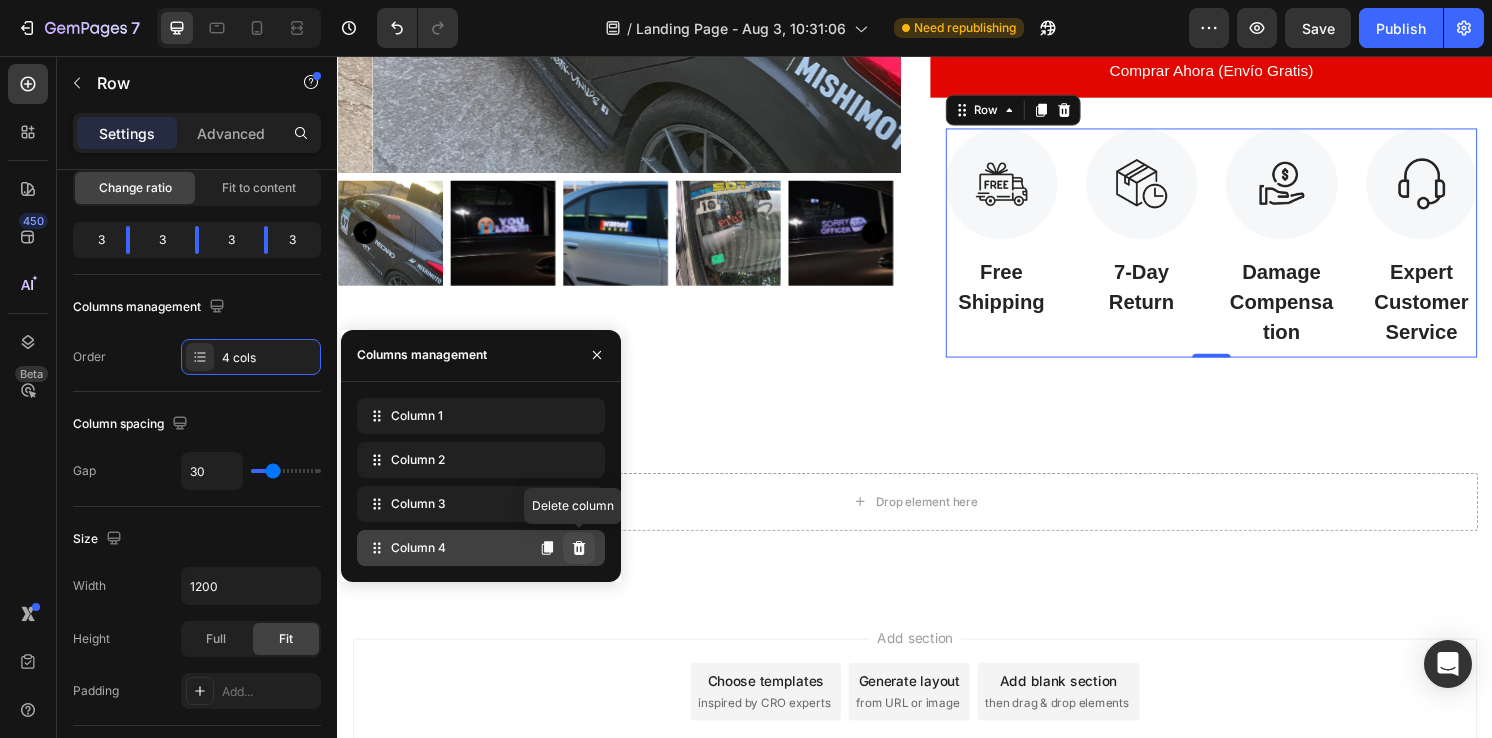 click 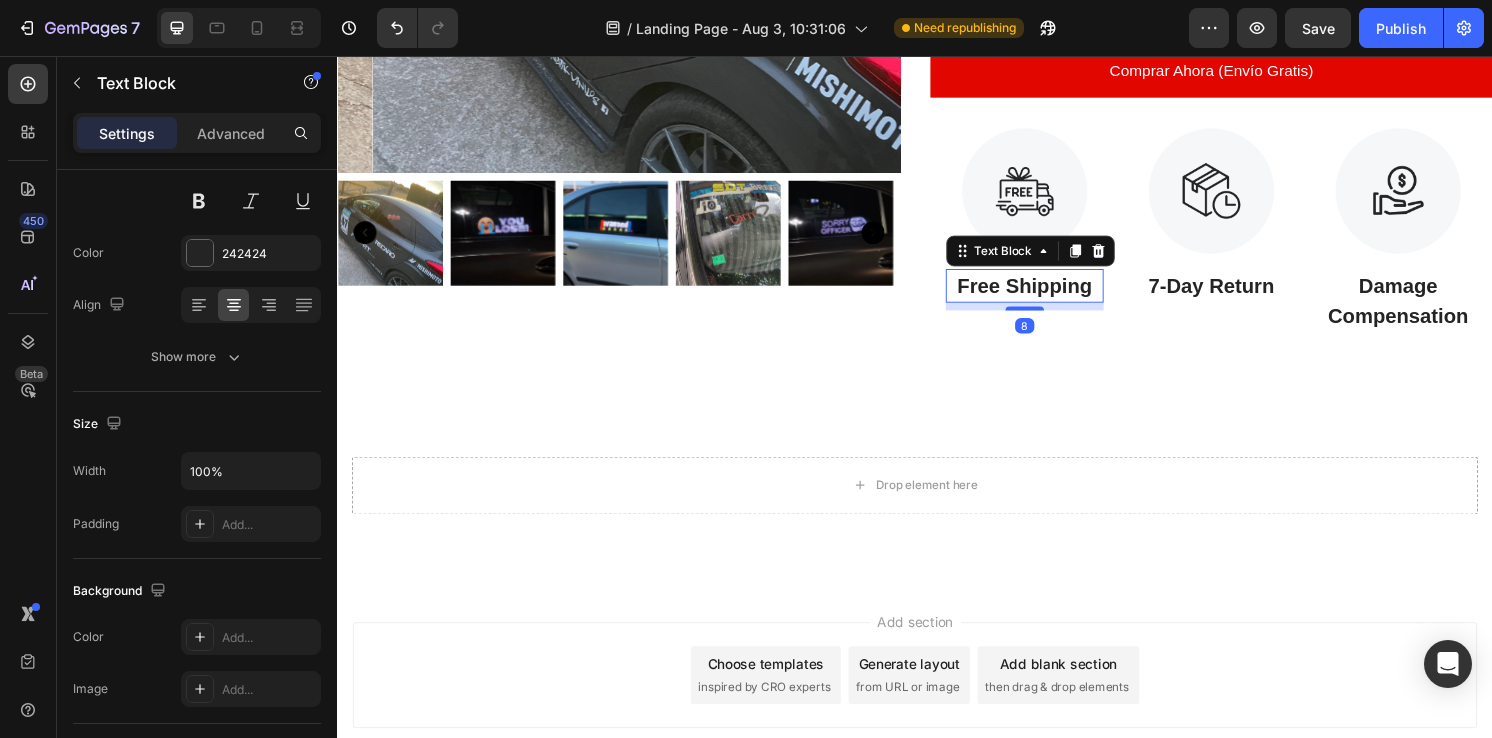 scroll, scrollTop: 0, scrollLeft: 0, axis: both 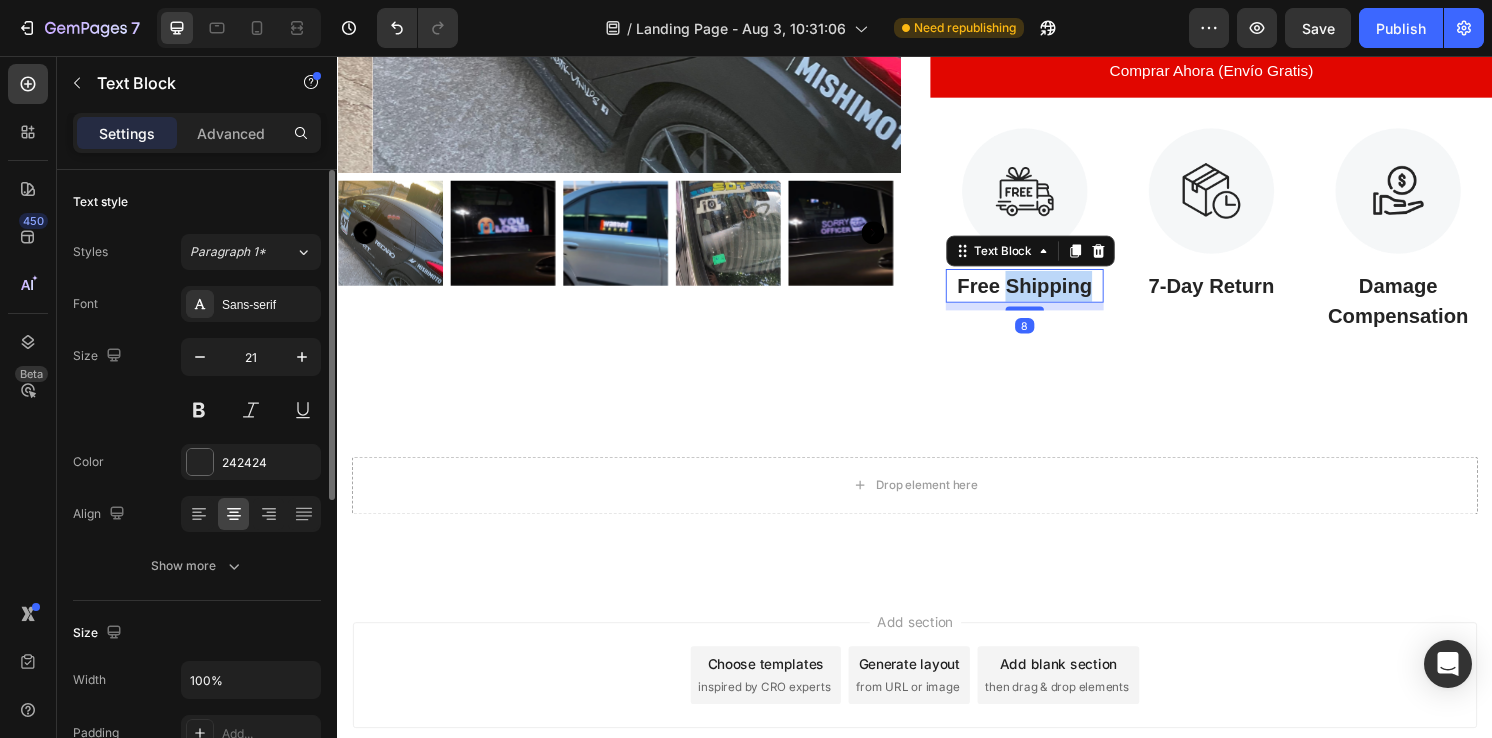 click on "Free Shipping" at bounding box center (1051, 295) 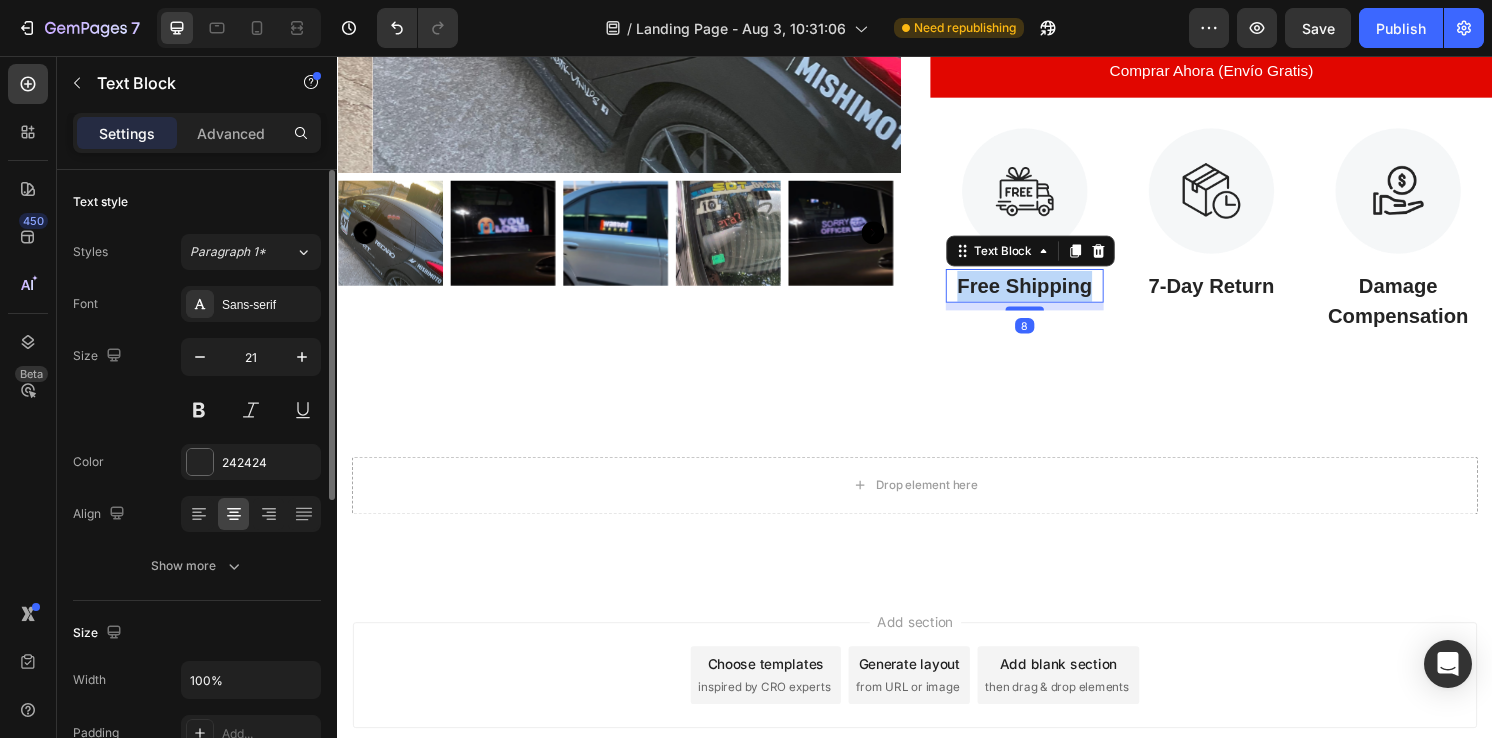 click on "Free Shipping" at bounding box center [1051, 295] 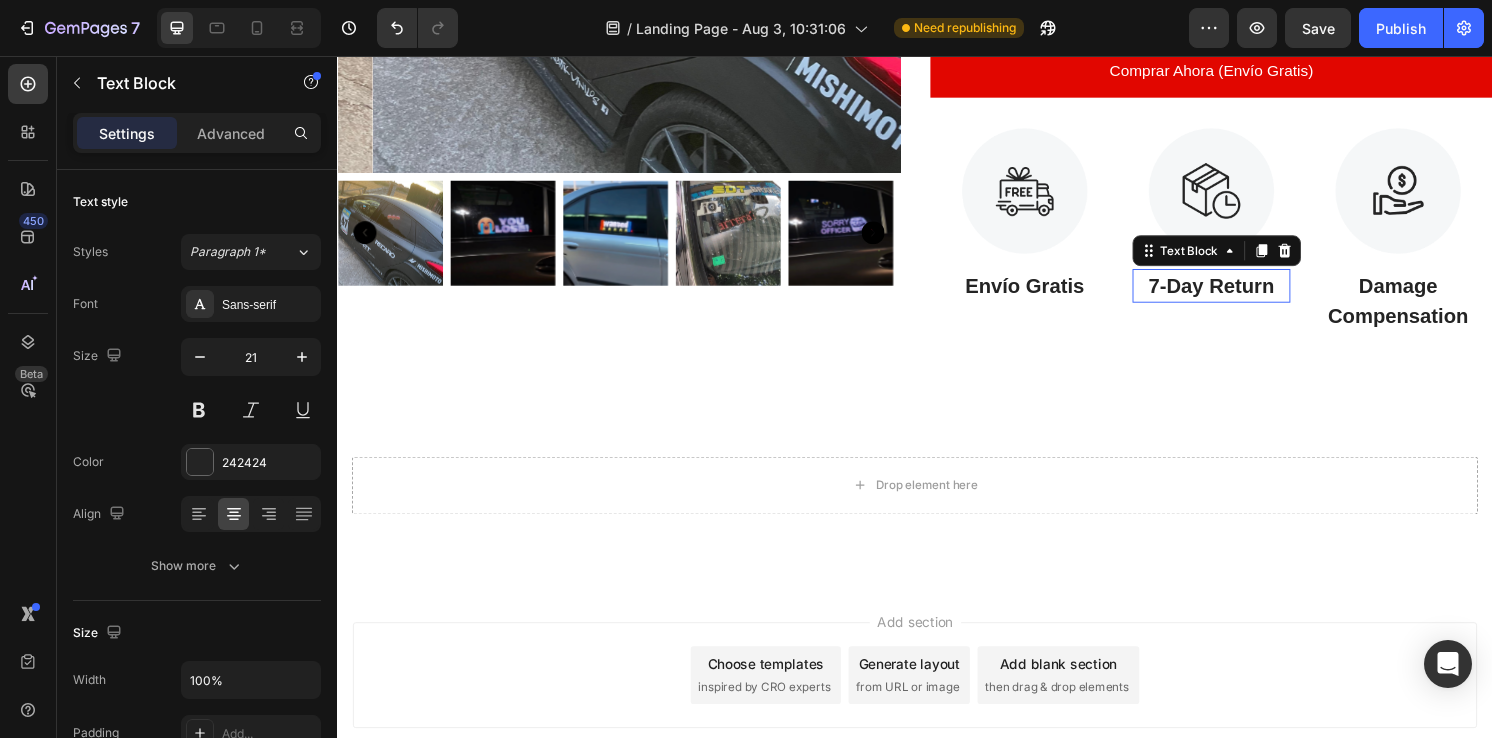 click on "7-Day Return" at bounding box center [1245, 295] 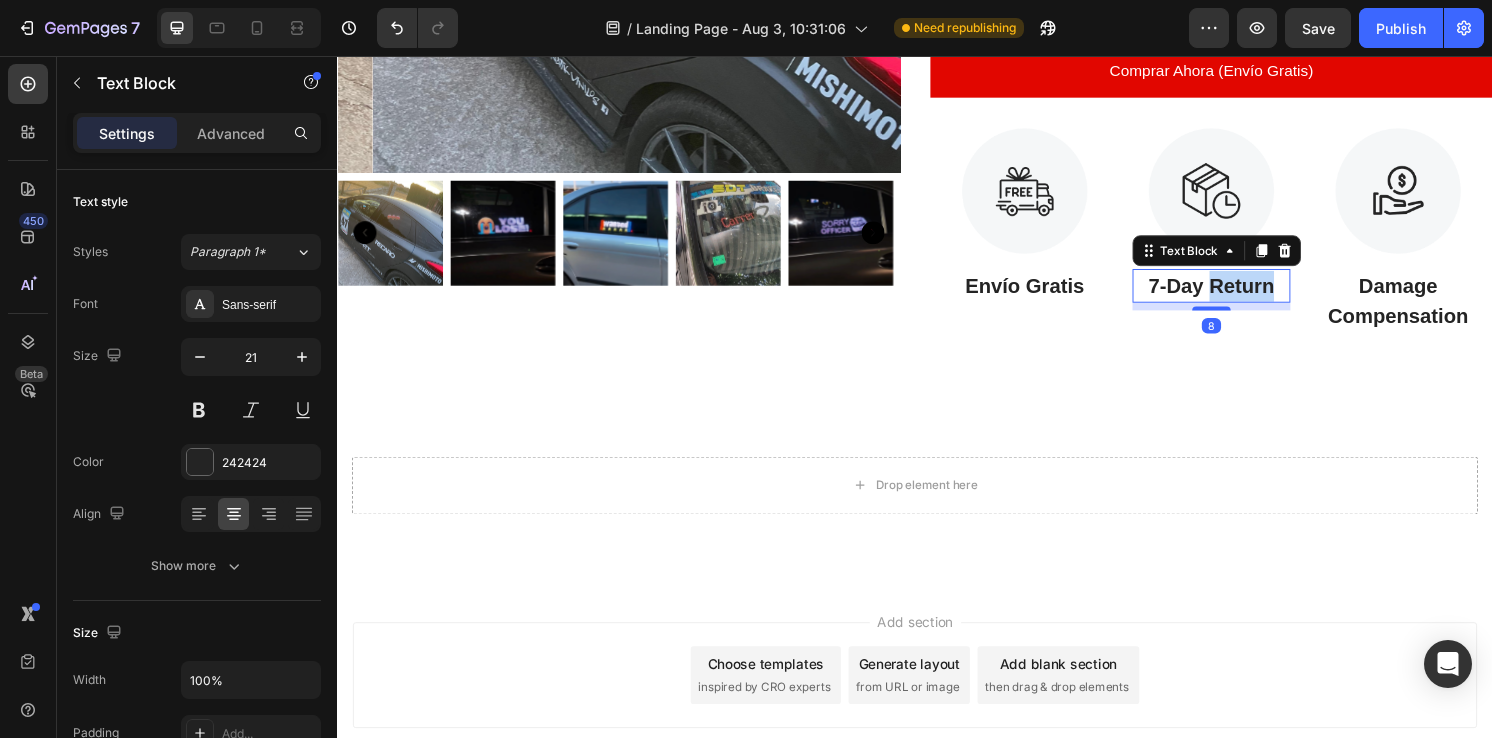 click on "7-Day Return" at bounding box center [1245, 295] 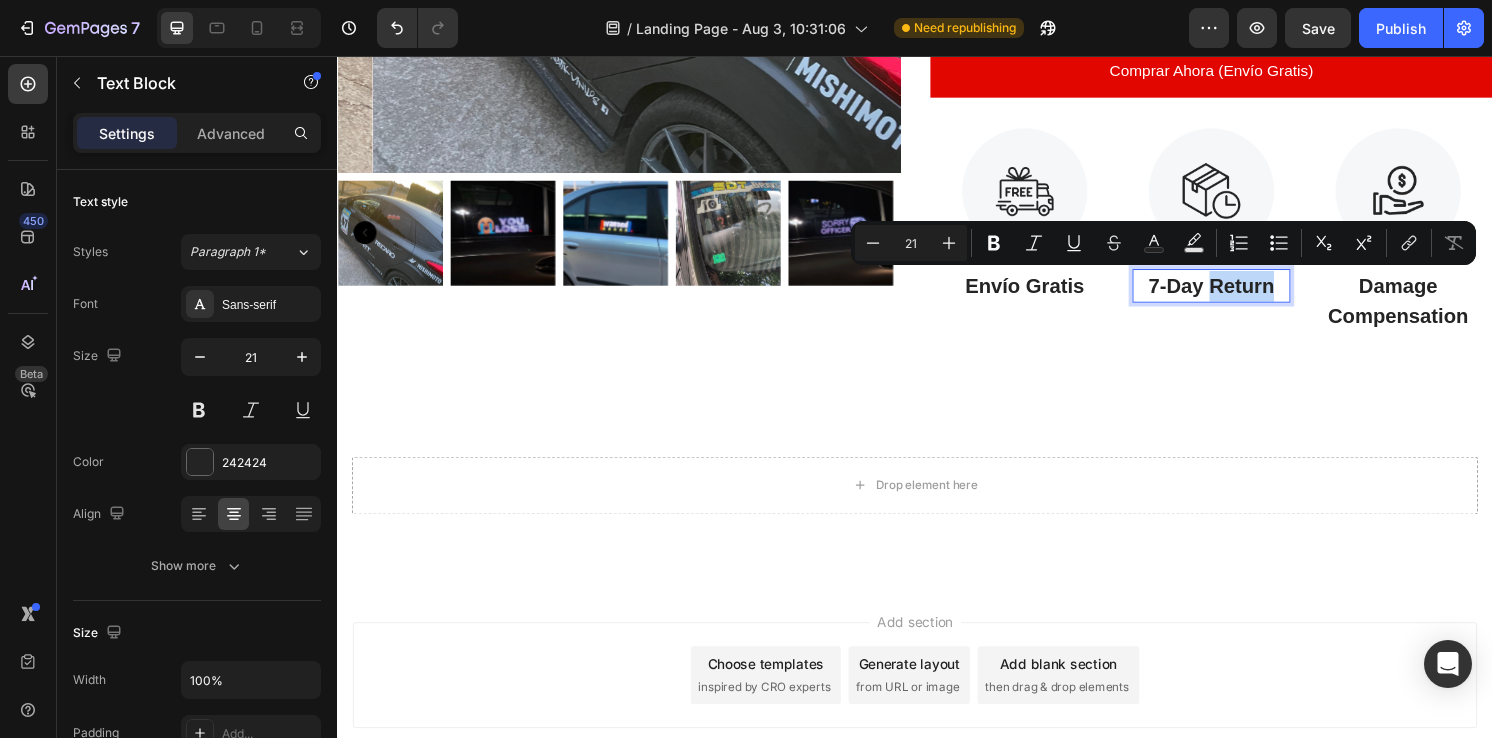 click on "7-Day Return" at bounding box center (1245, 295) 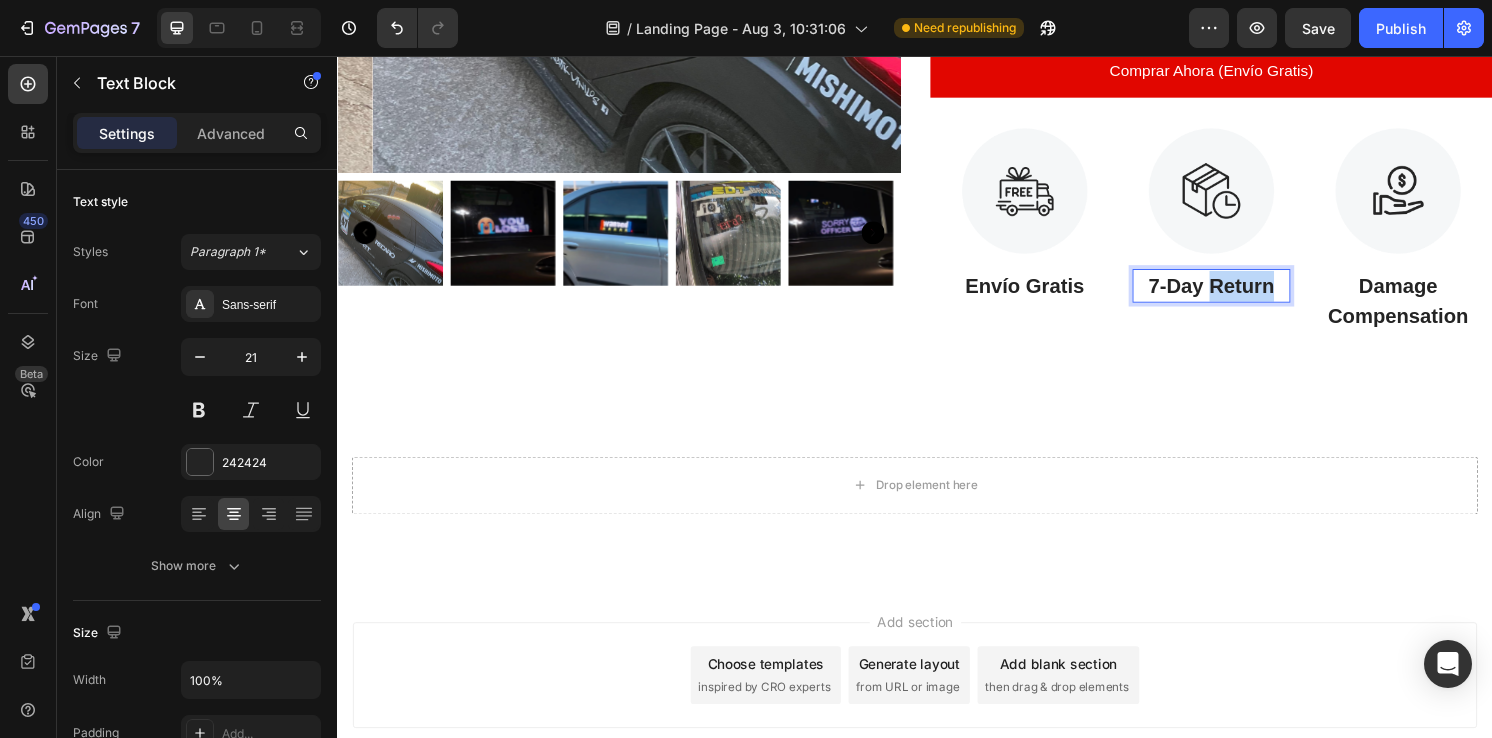 click on "7-Day Return" at bounding box center (1245, 295) 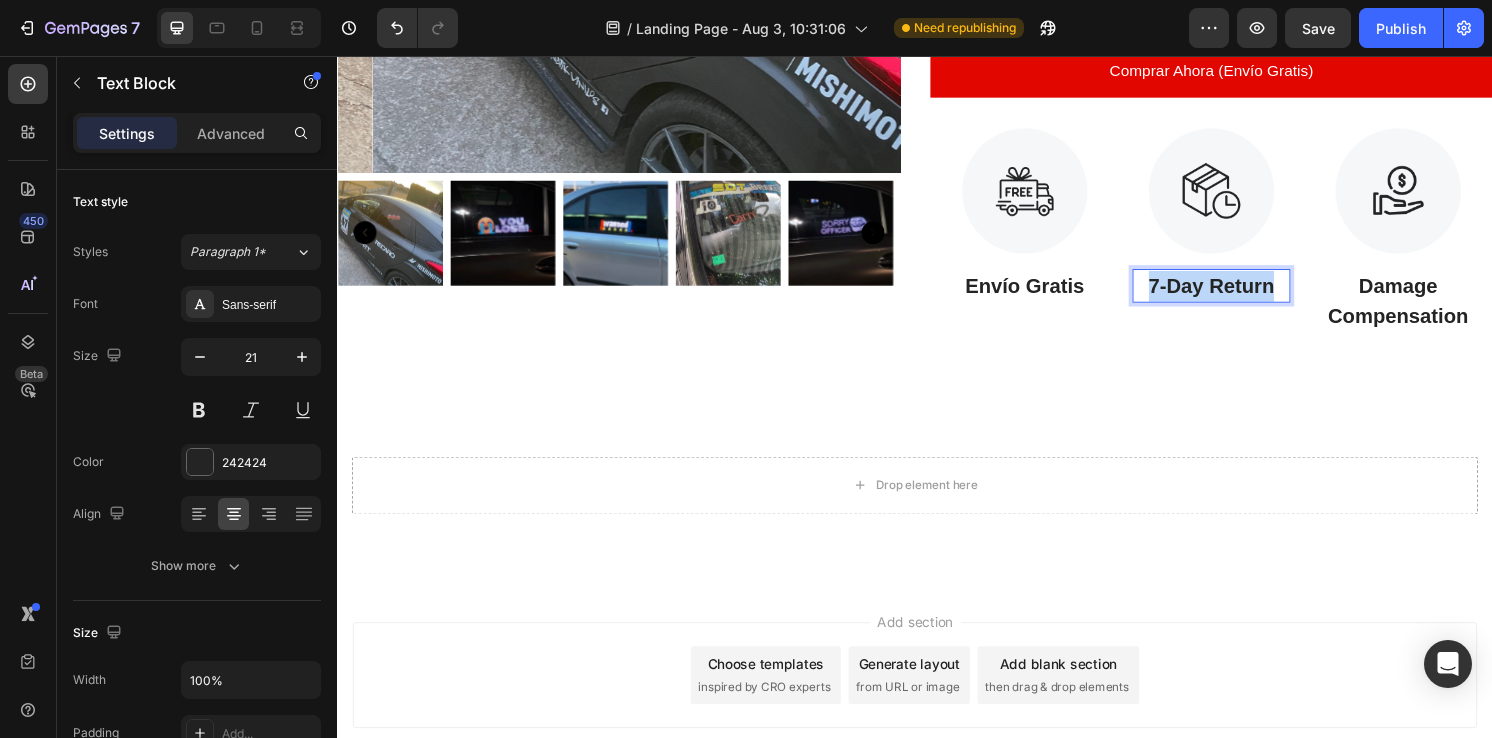 click on "7-Day Return" at bounding box center [1245, 295] 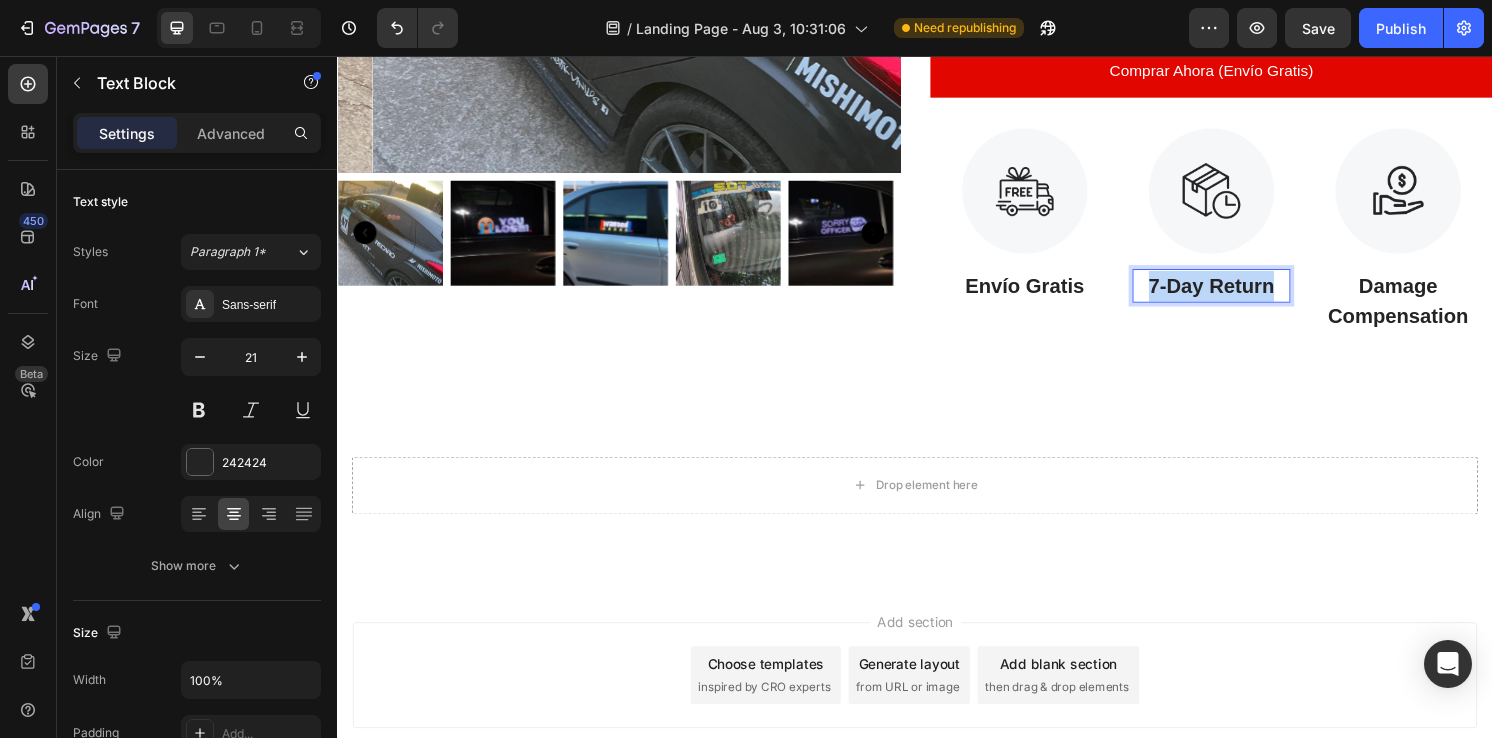 click on "7-Day Return" at bounding box center [1245, 295] 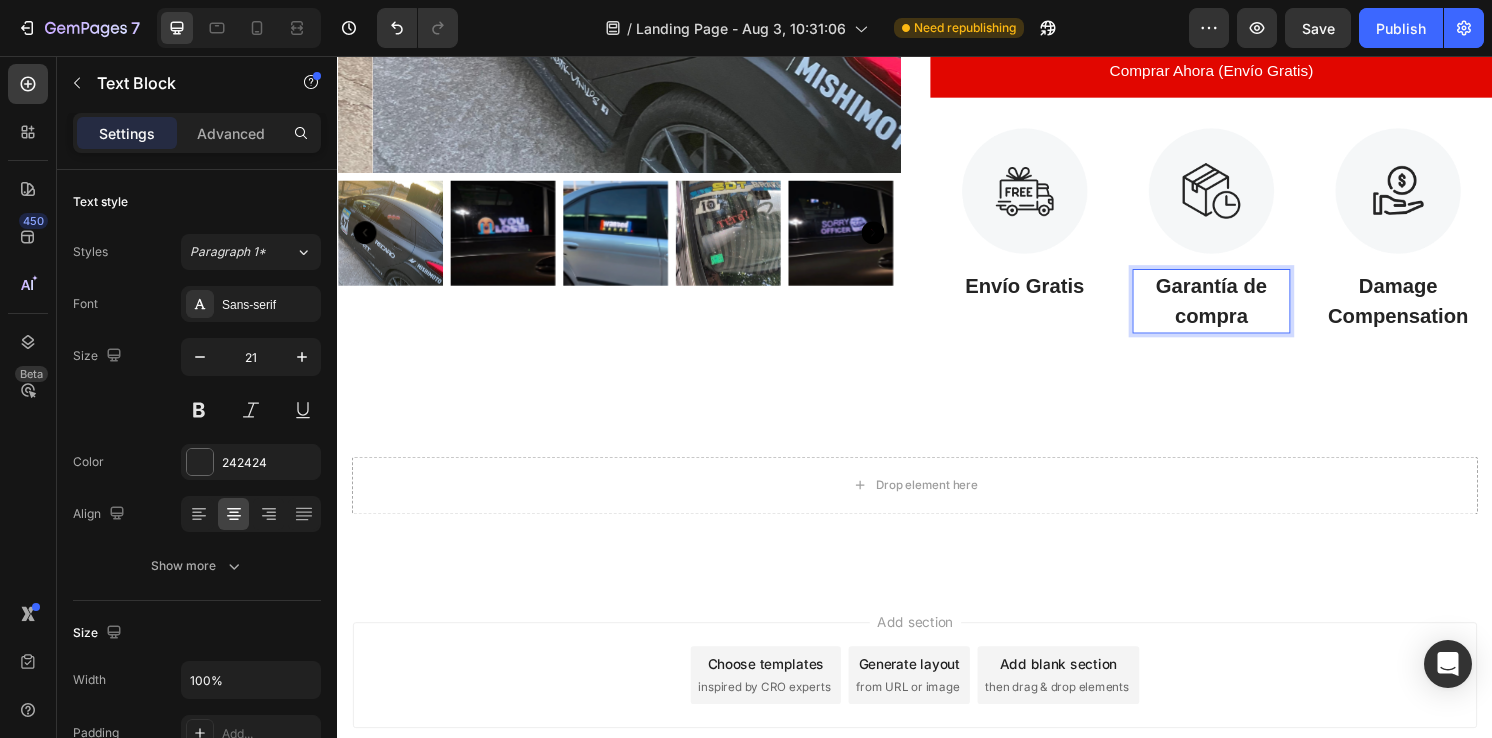 click on "Garantía de compra" at bounding box center (1245, 310) 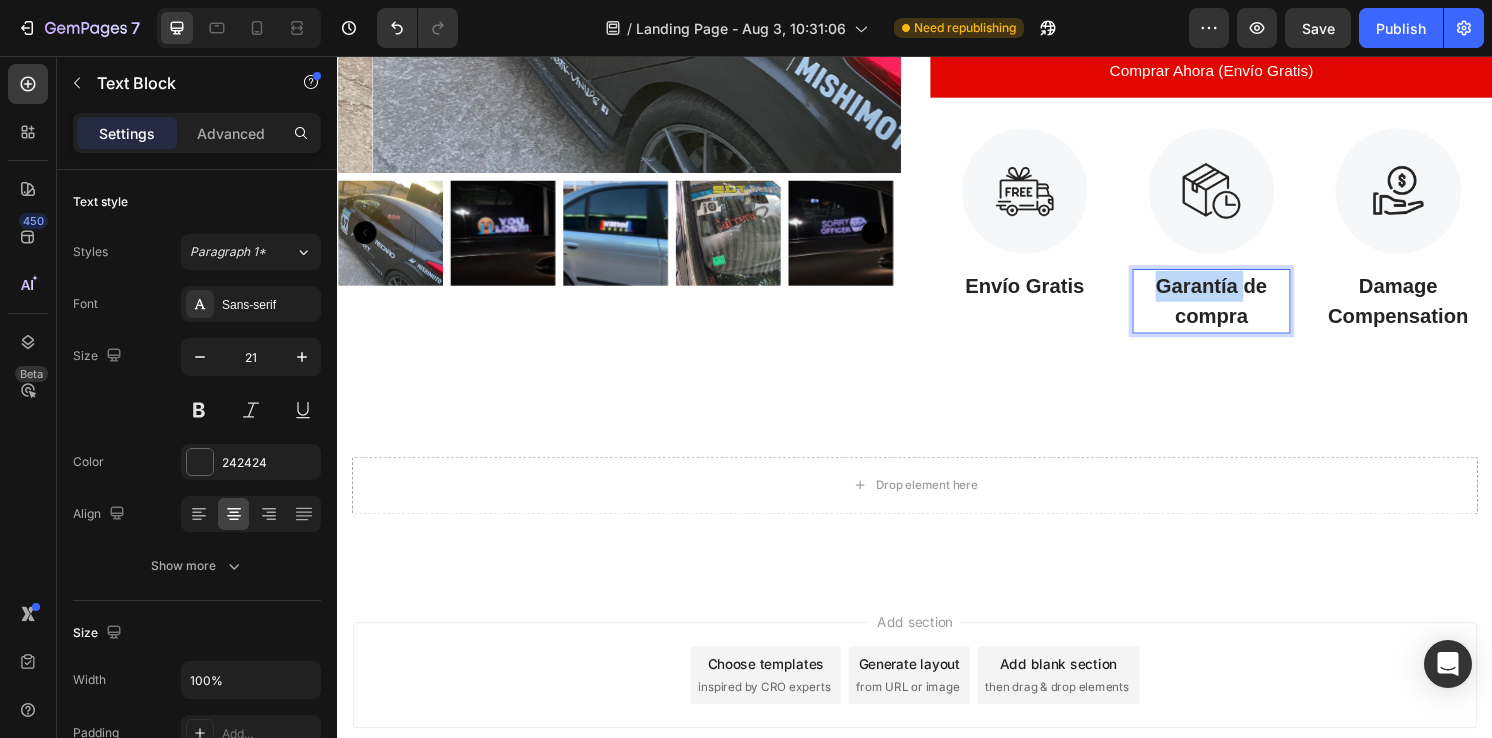 click on "Garantía de compra" at bounding box center [1245, 310] 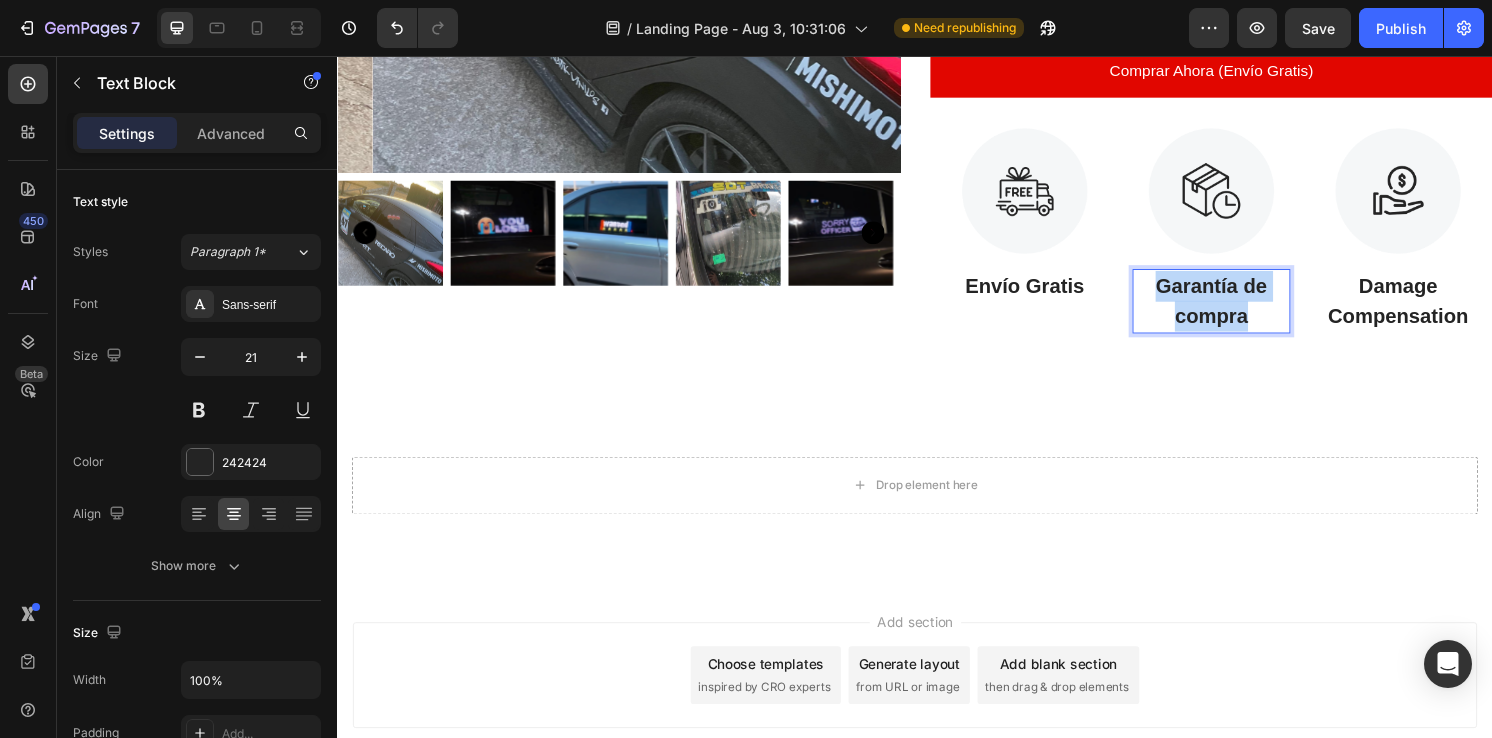 click on "Garantía de compra" at bounding box center [1245, 310] 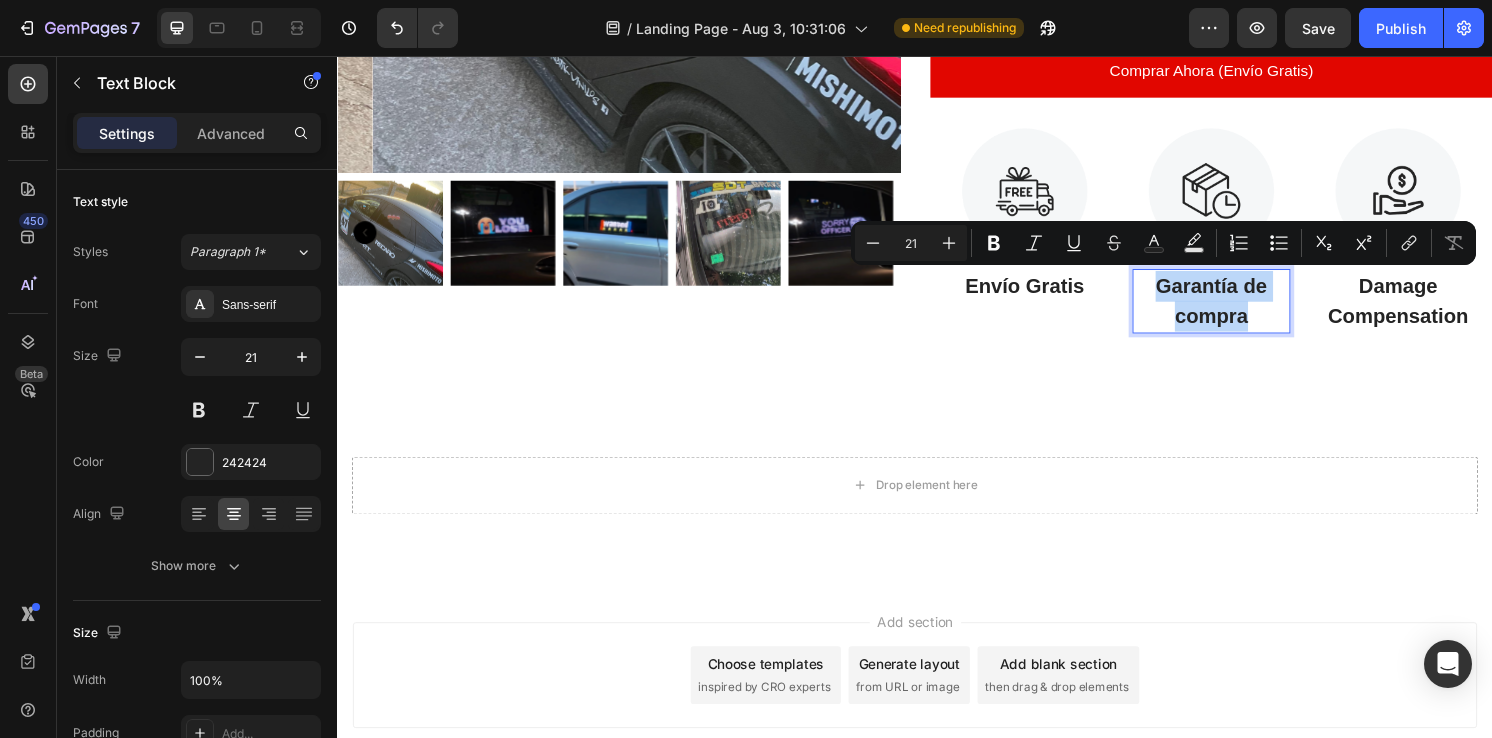 click on "Garantía de compra" at bounding box center (1245, 310) 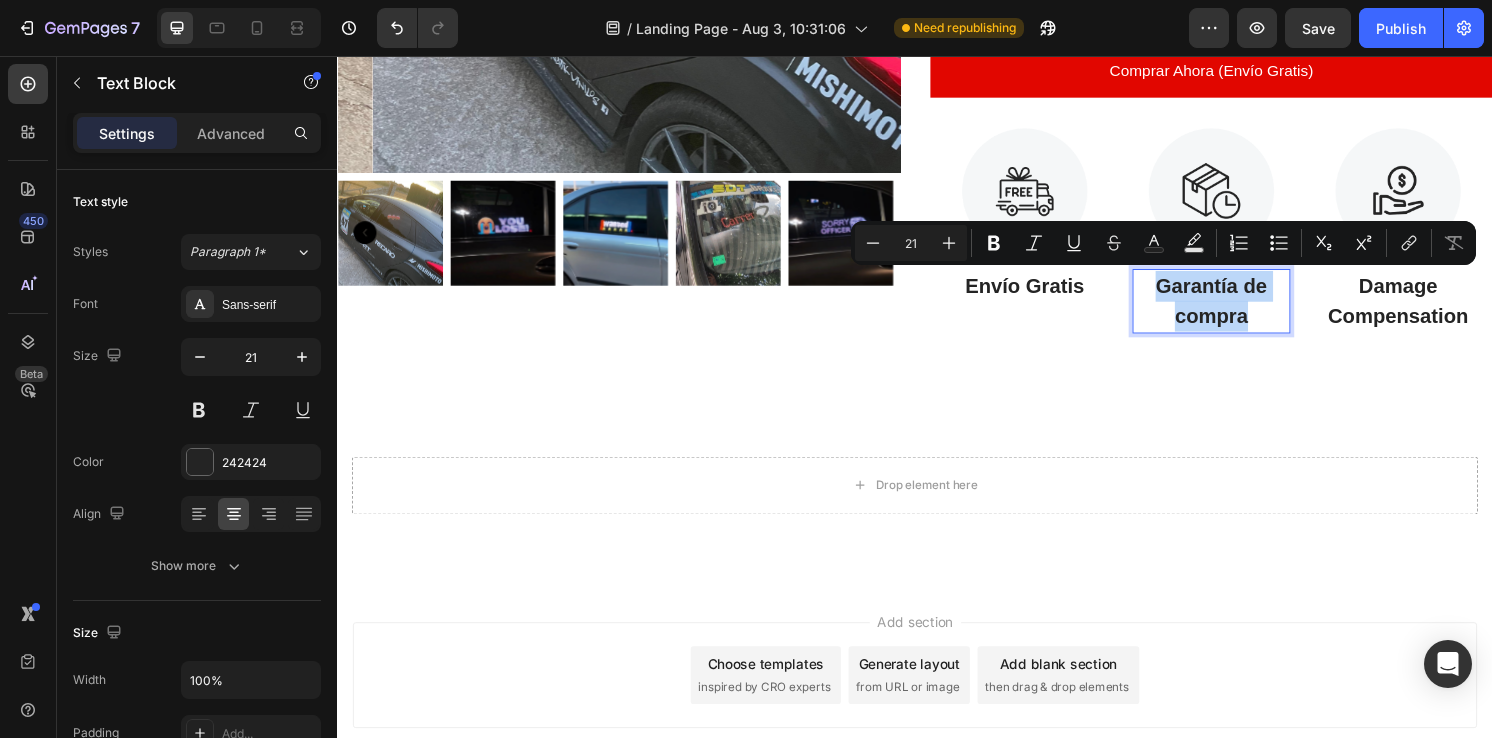 click on "Garantía de compra" at bounding box center (1245, 310) 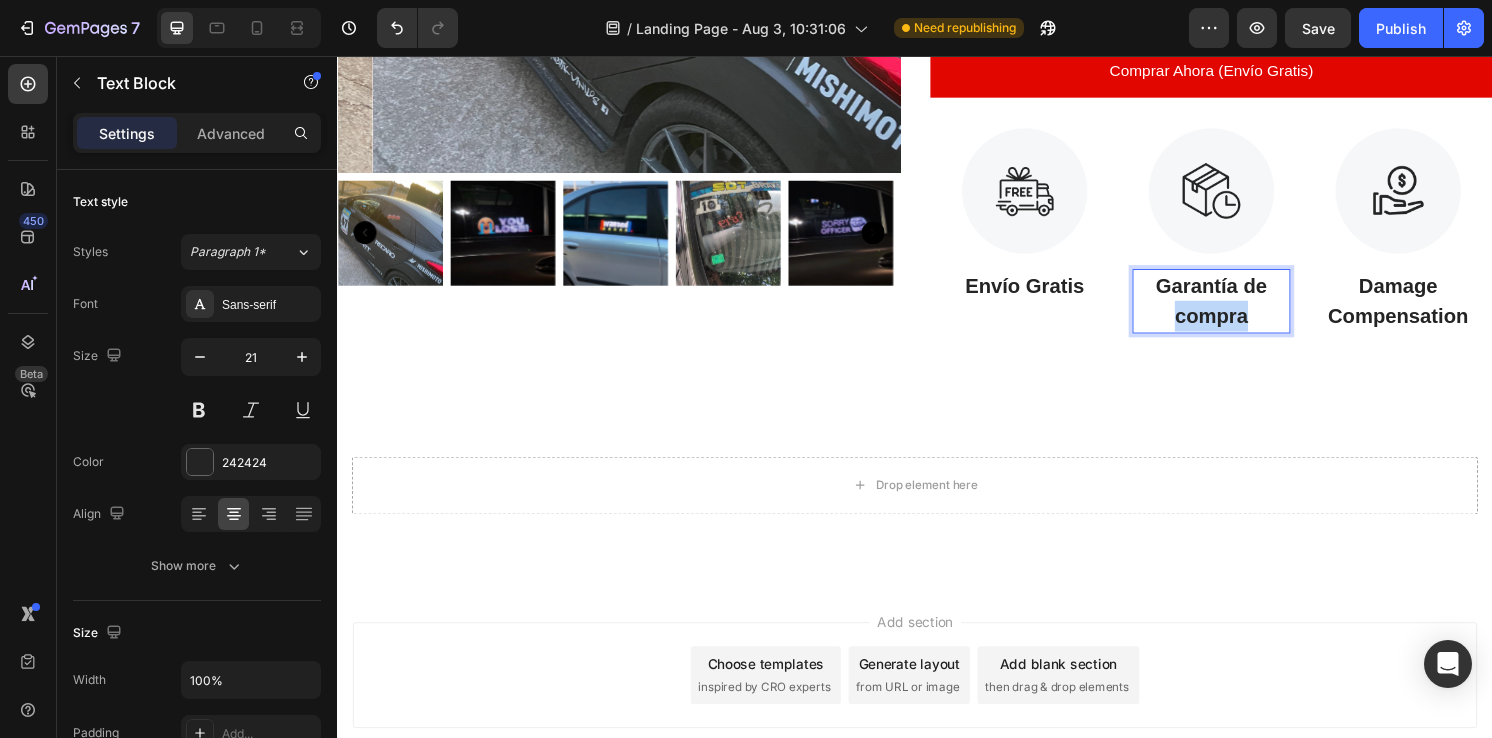 drag, startPoint x: 1284, startPoint y: 329, endPoint x: 1191, endPoint y: 327, distance: 93.0215 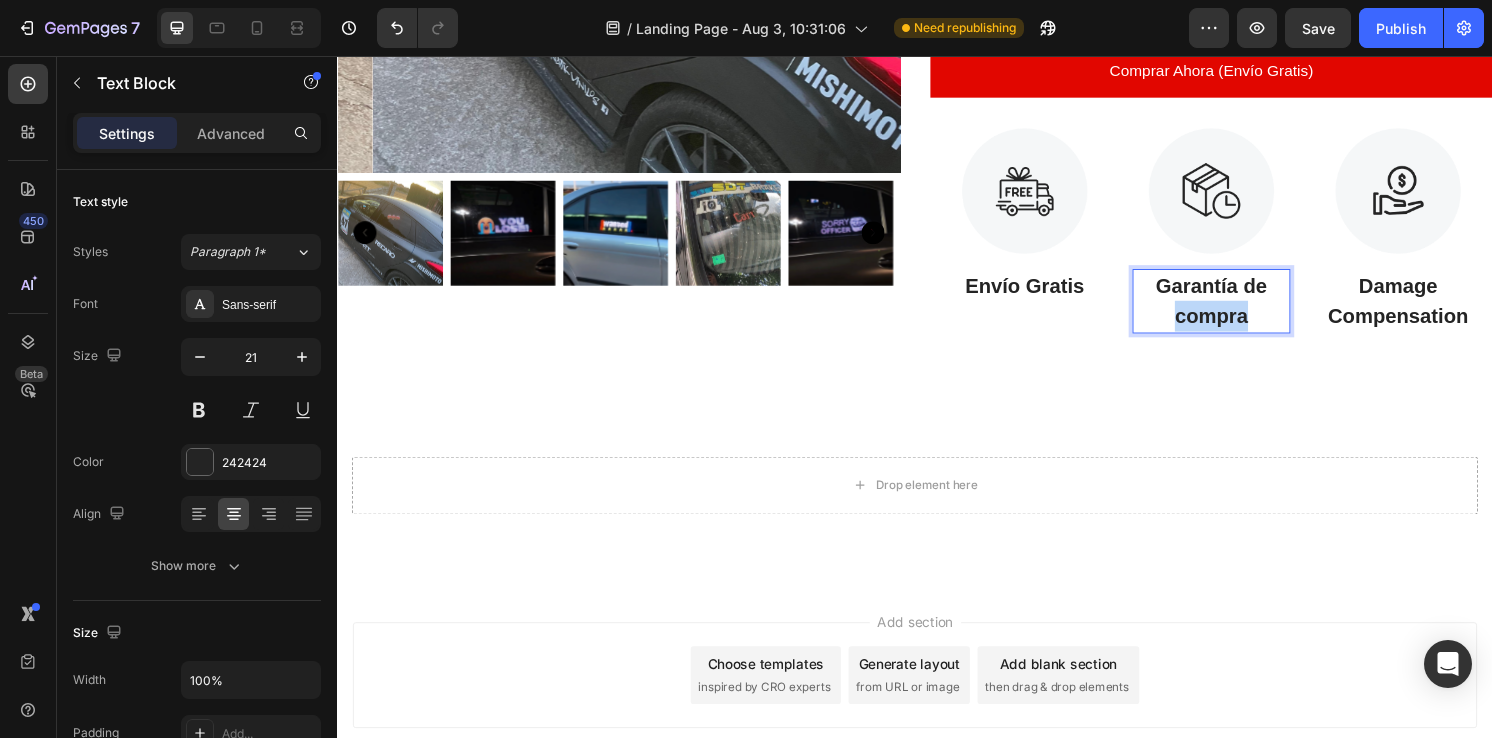 click on "Garantía de compra" at bounding box center (1245, 310) 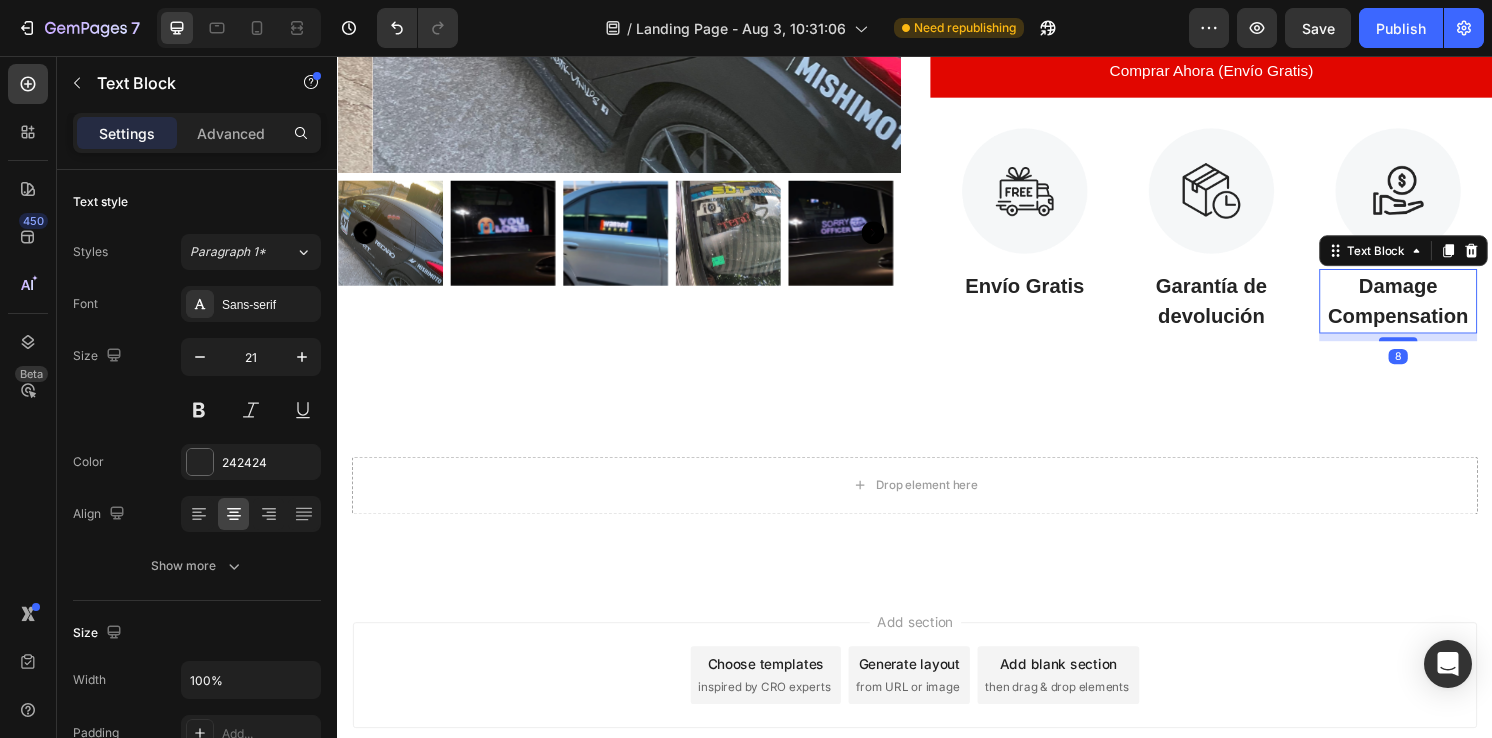 click on "Damage Compensation" at bounding box center (1439, 310) 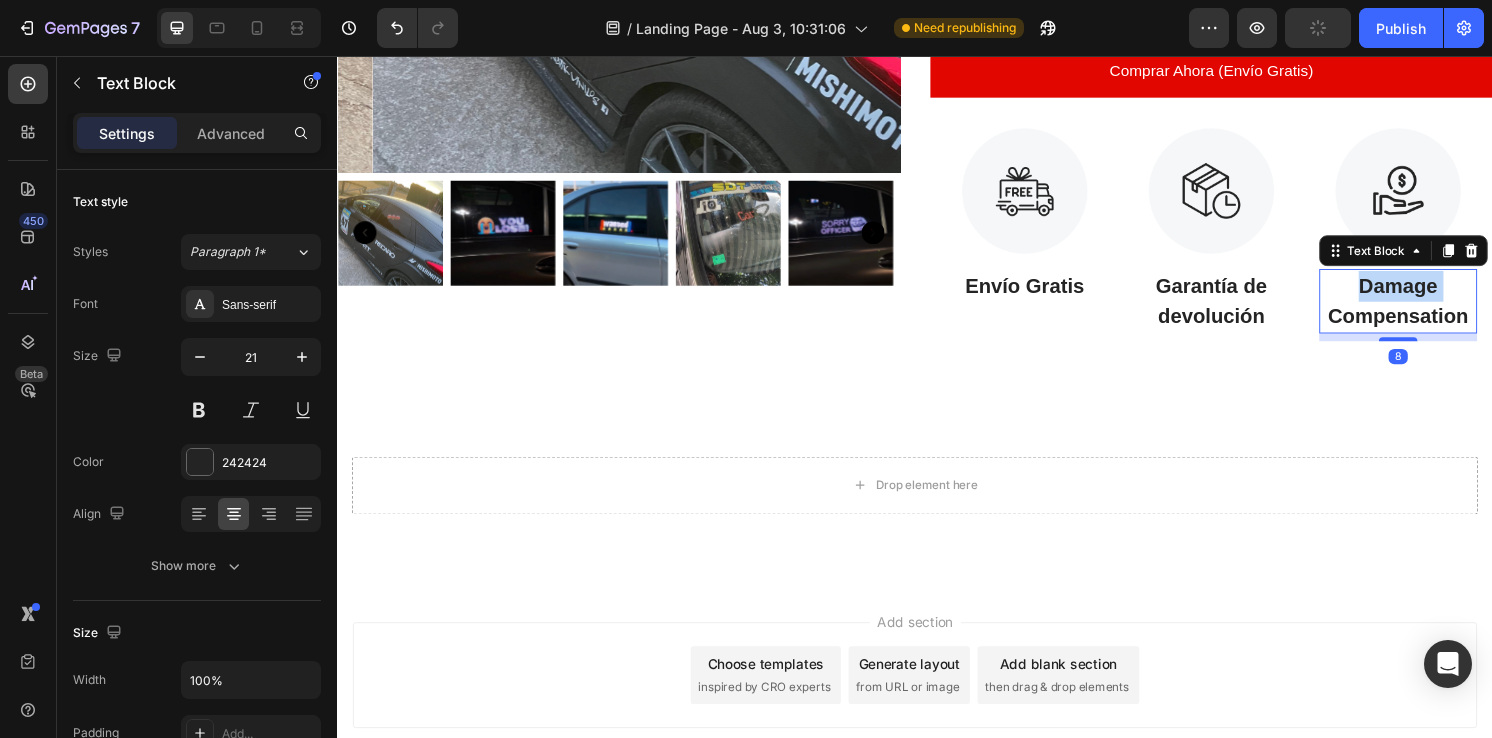 click on "Damage Compensation" at bounding box center [1439, 310] 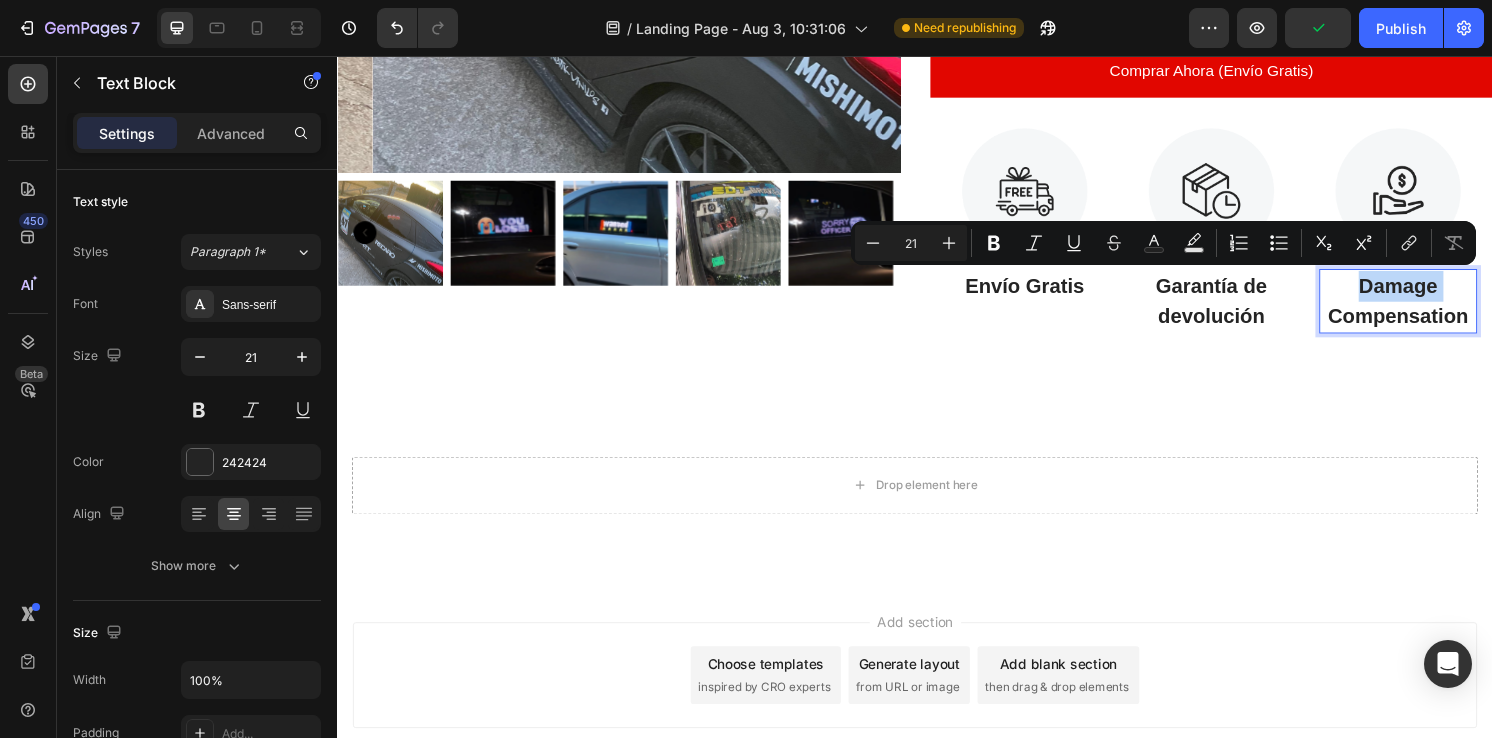 click on "Damage Compensation" at bounding box center [1439, 310] 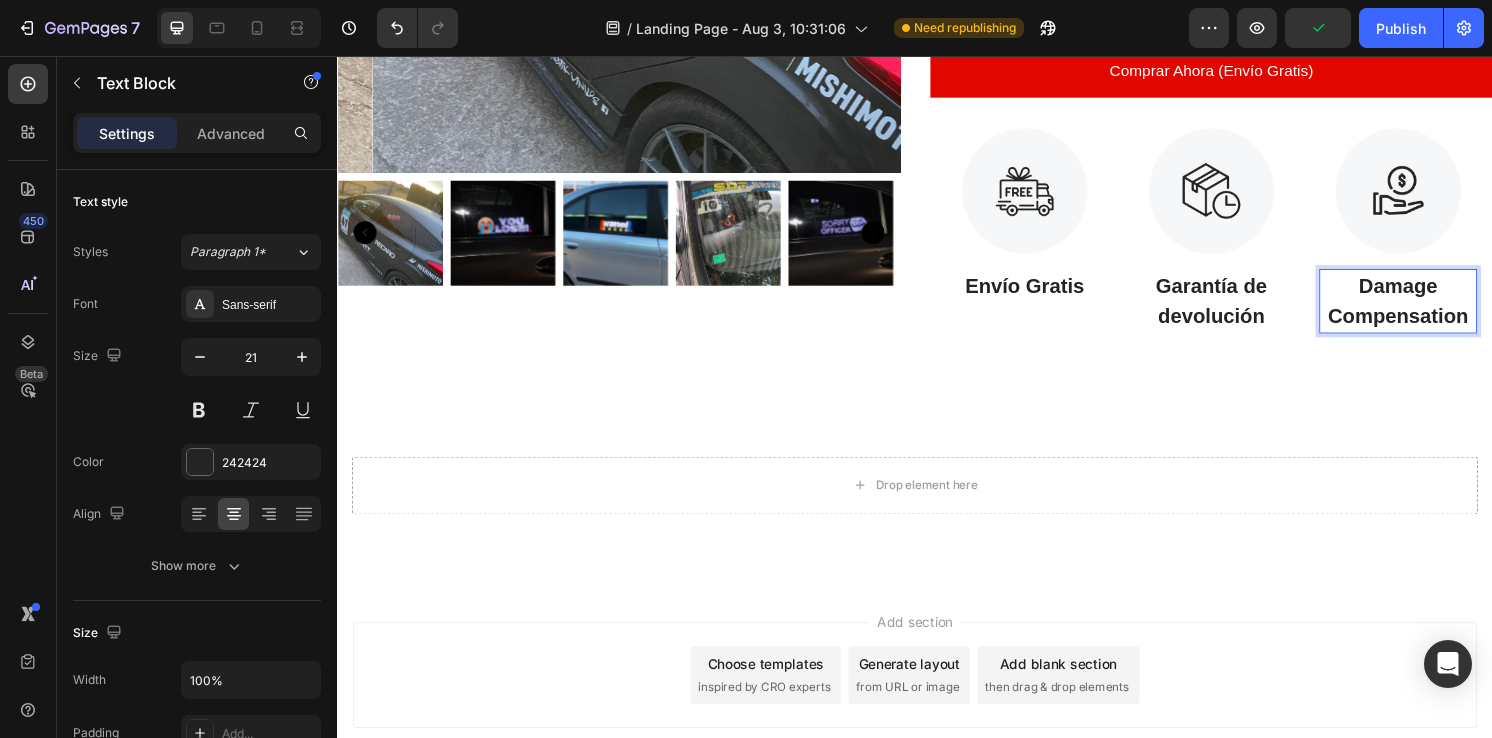 click on "Damage Compensation" at bounding box center (1439, 310) 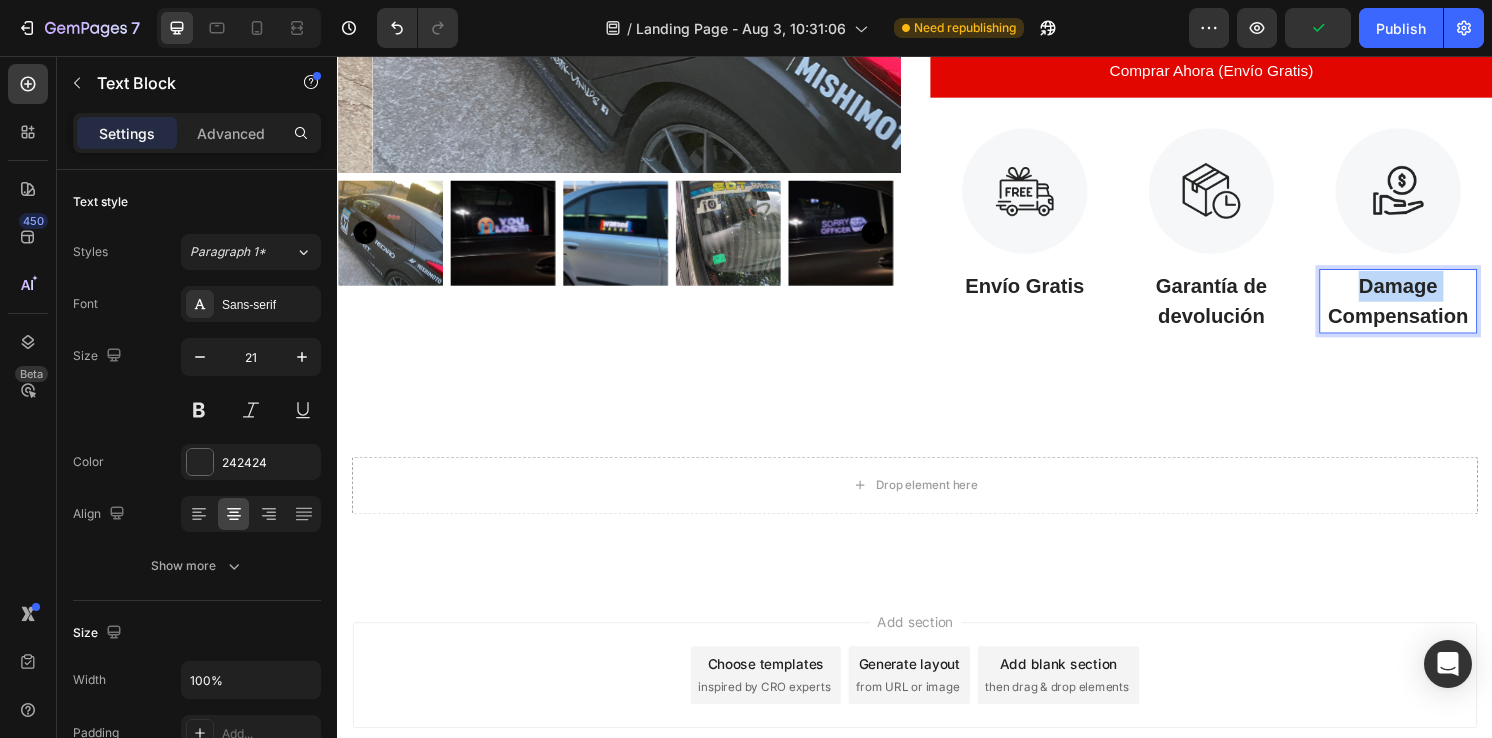 click on "Damage Compensation" at bounding box center (1439, 310) 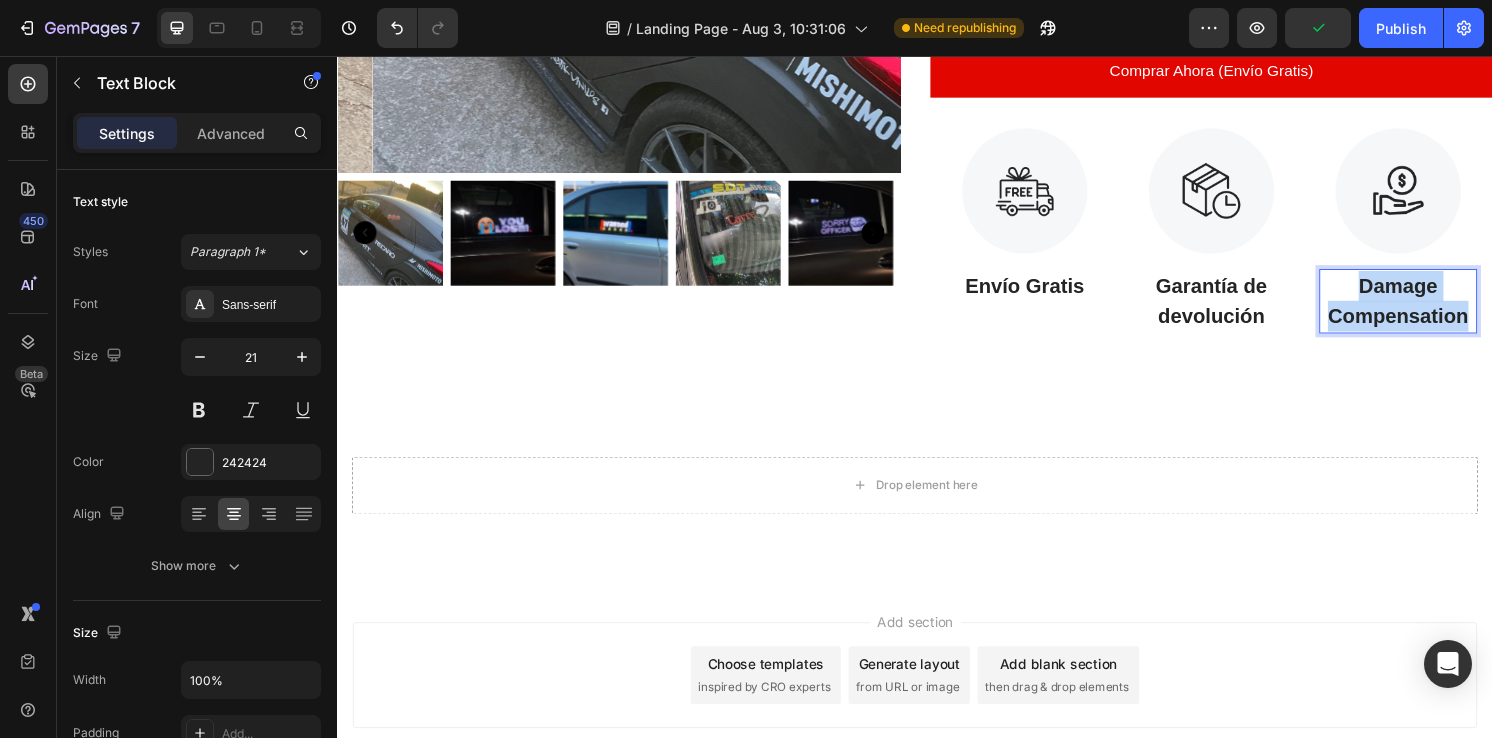 click on "Damage Compensation" at bounding box center [1439, 310] 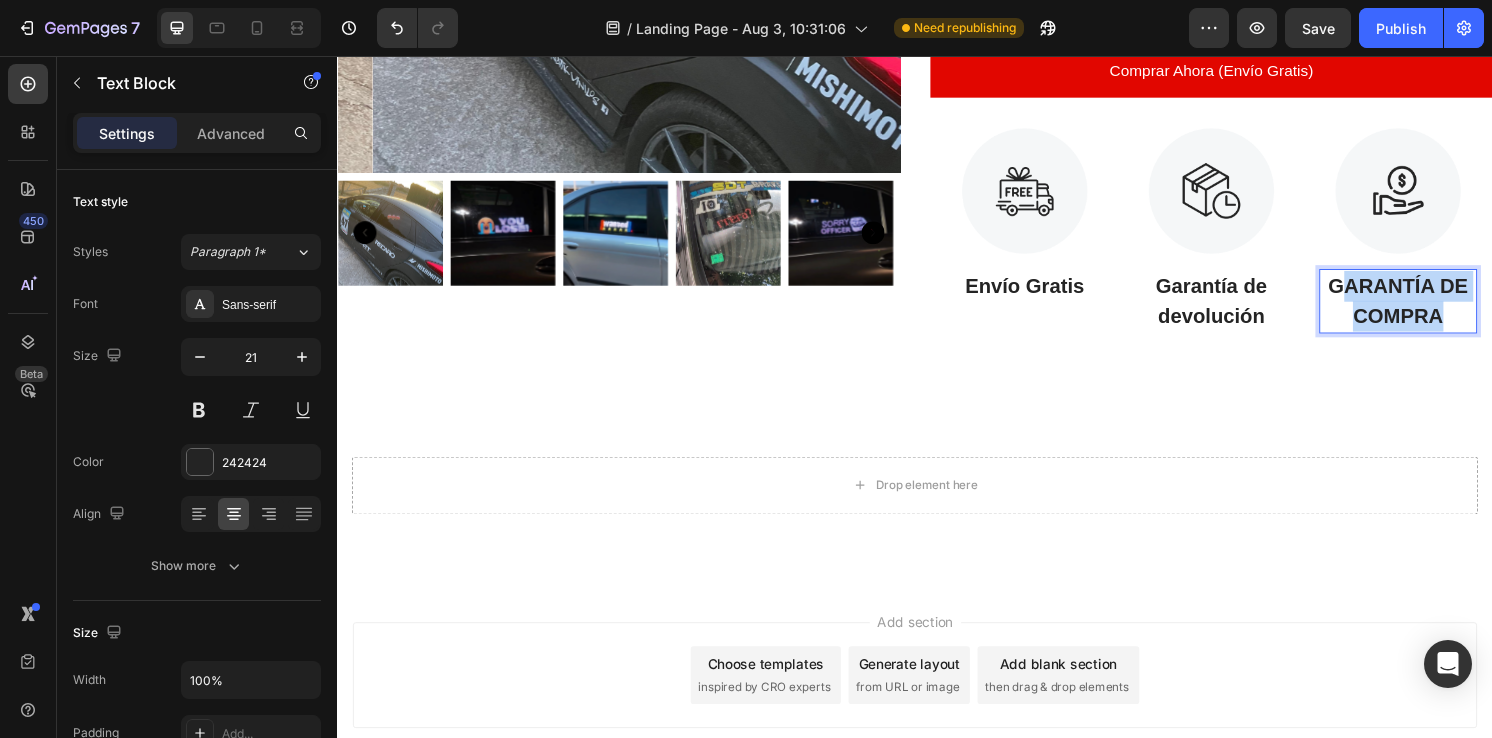 drag, startPoint x: 1373, startPoint y: 292, endPoint x: 1493, endPoint y: 327, distance: 125 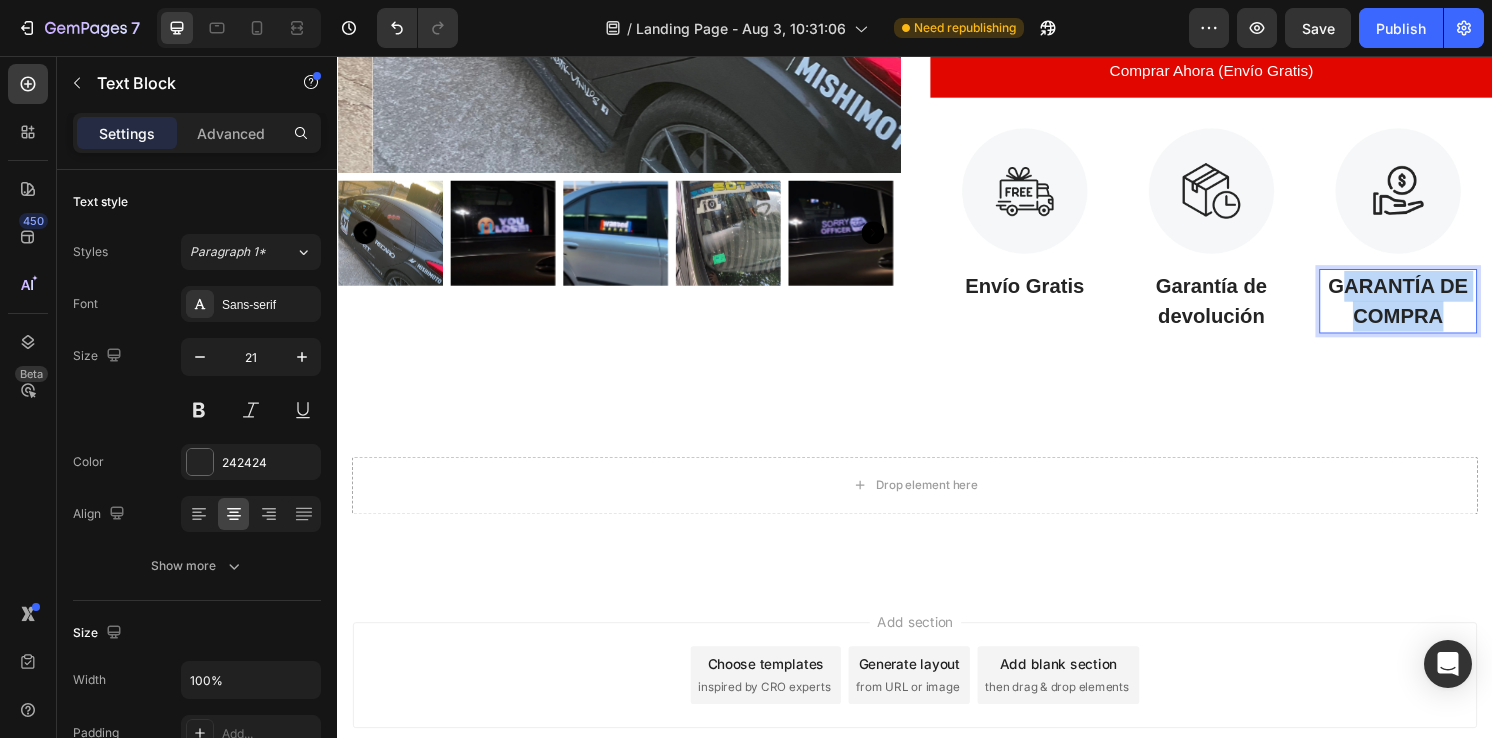 click on "GARANTÍA DE COMPRA" at bounding box center (1439, 310) 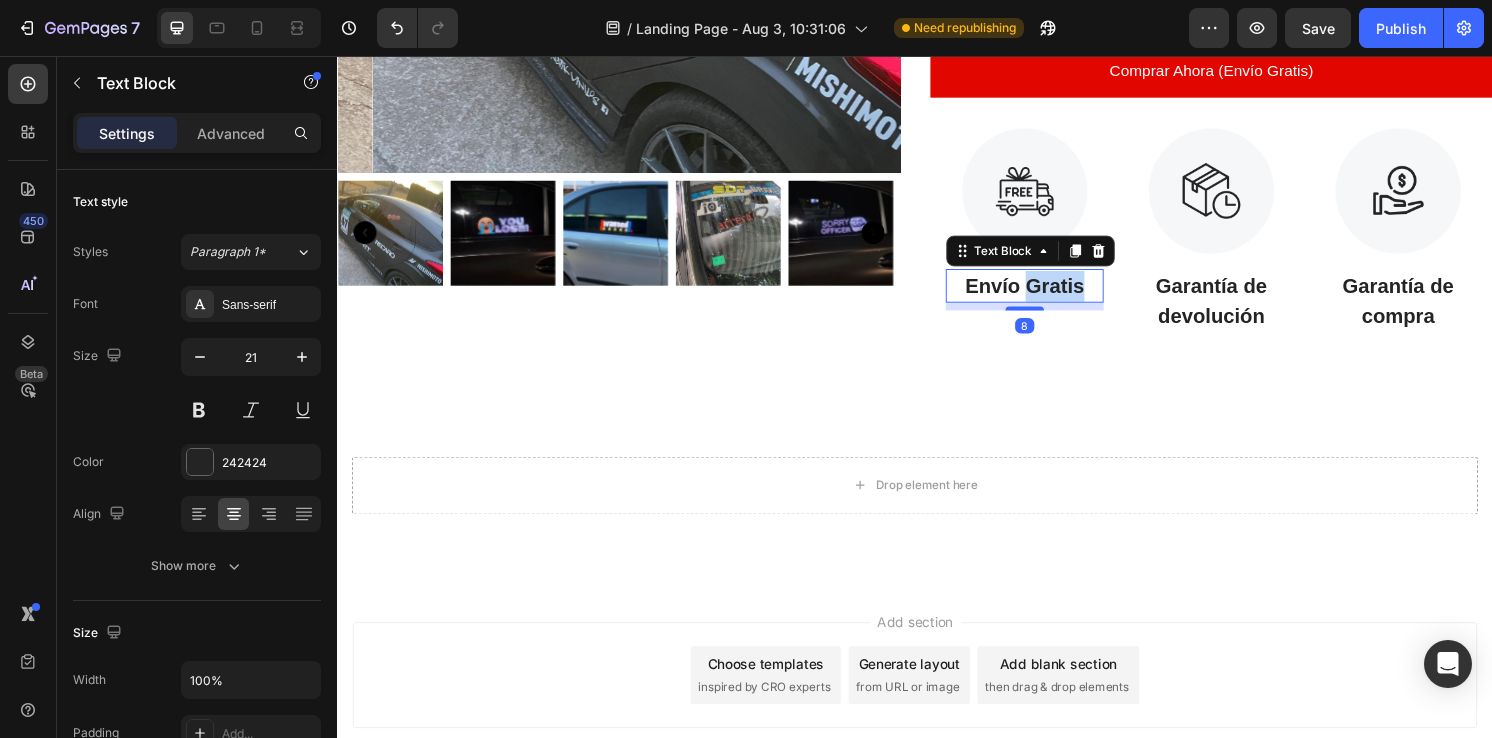 click on "Envío Gratis" at bounding box center [1051, 295] 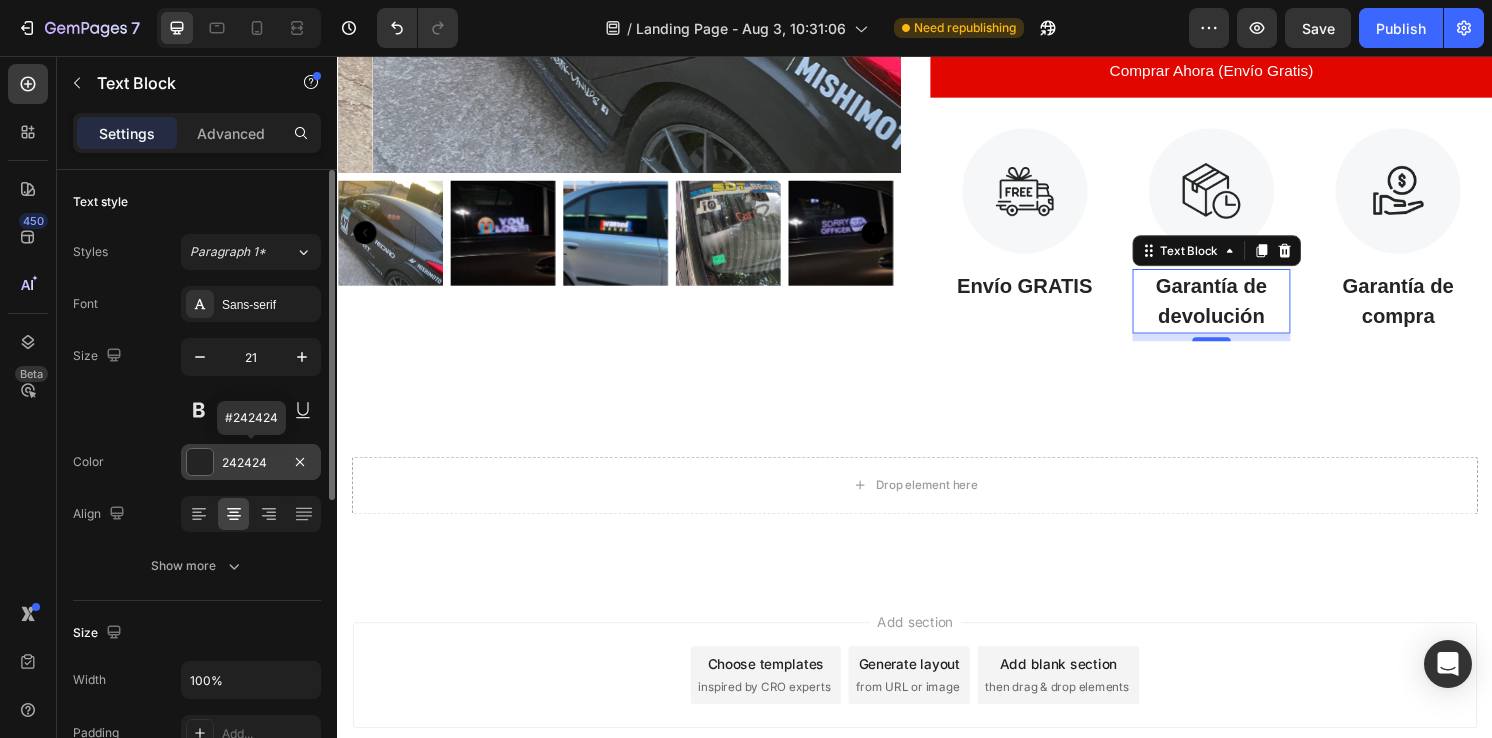 click at bounding box center [200, 462] 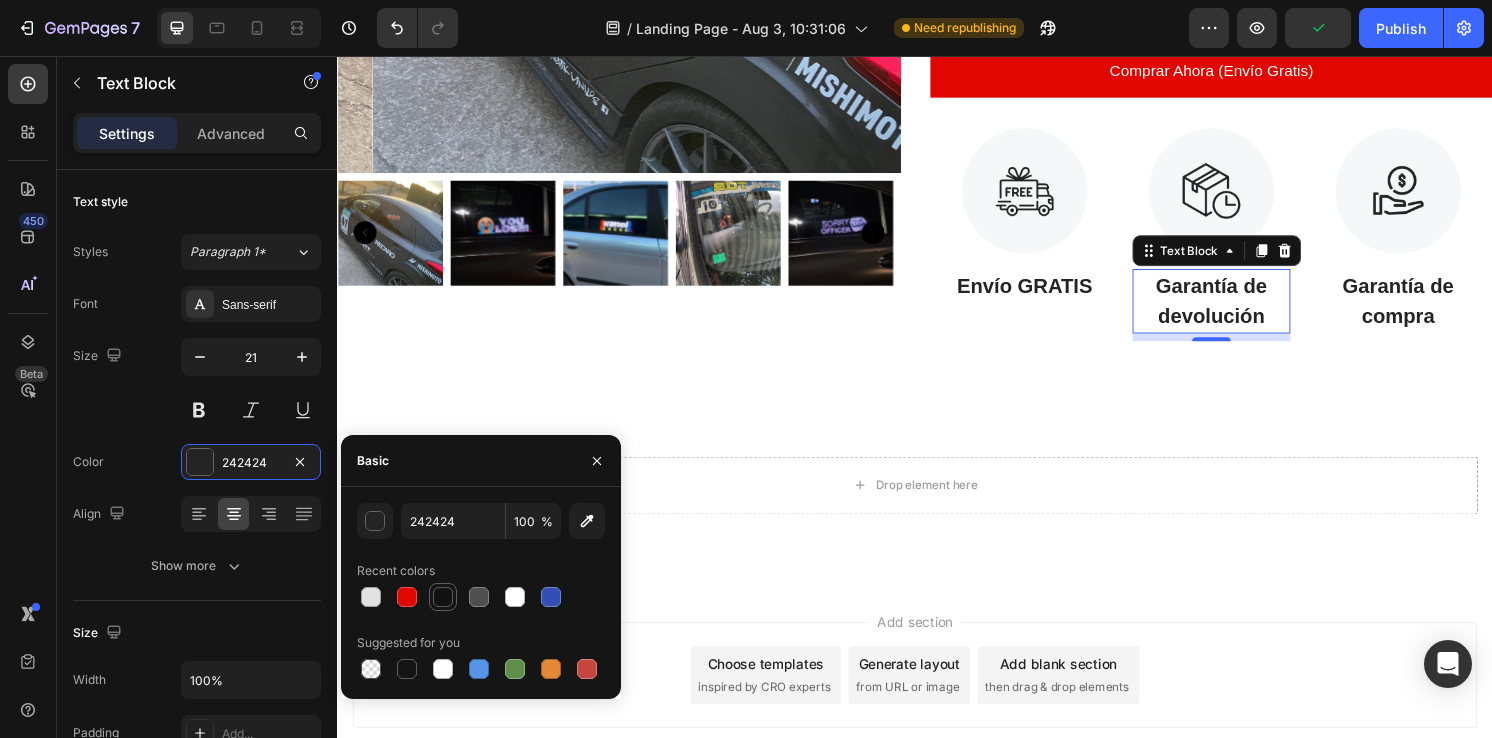 click at bounding box center [443, 597] 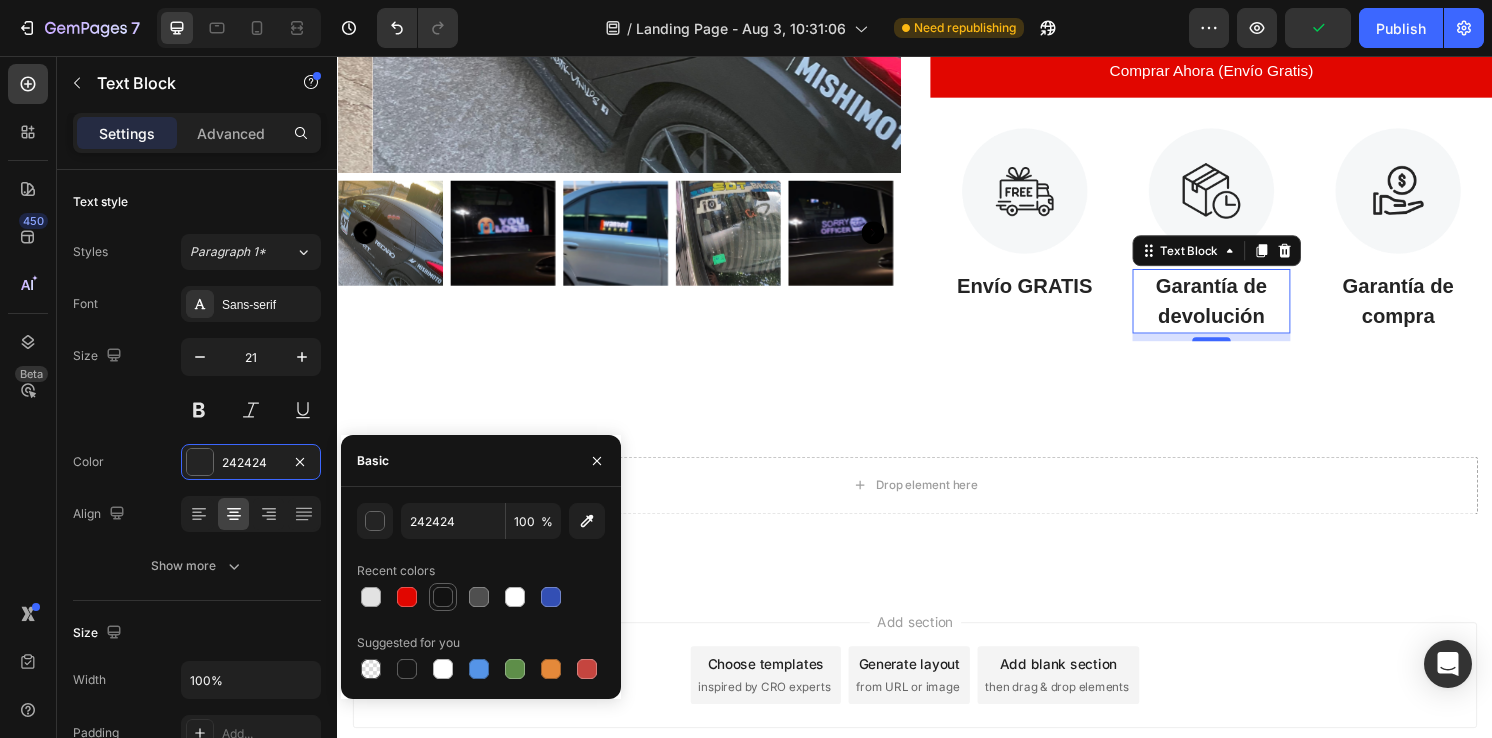 type on "121212" 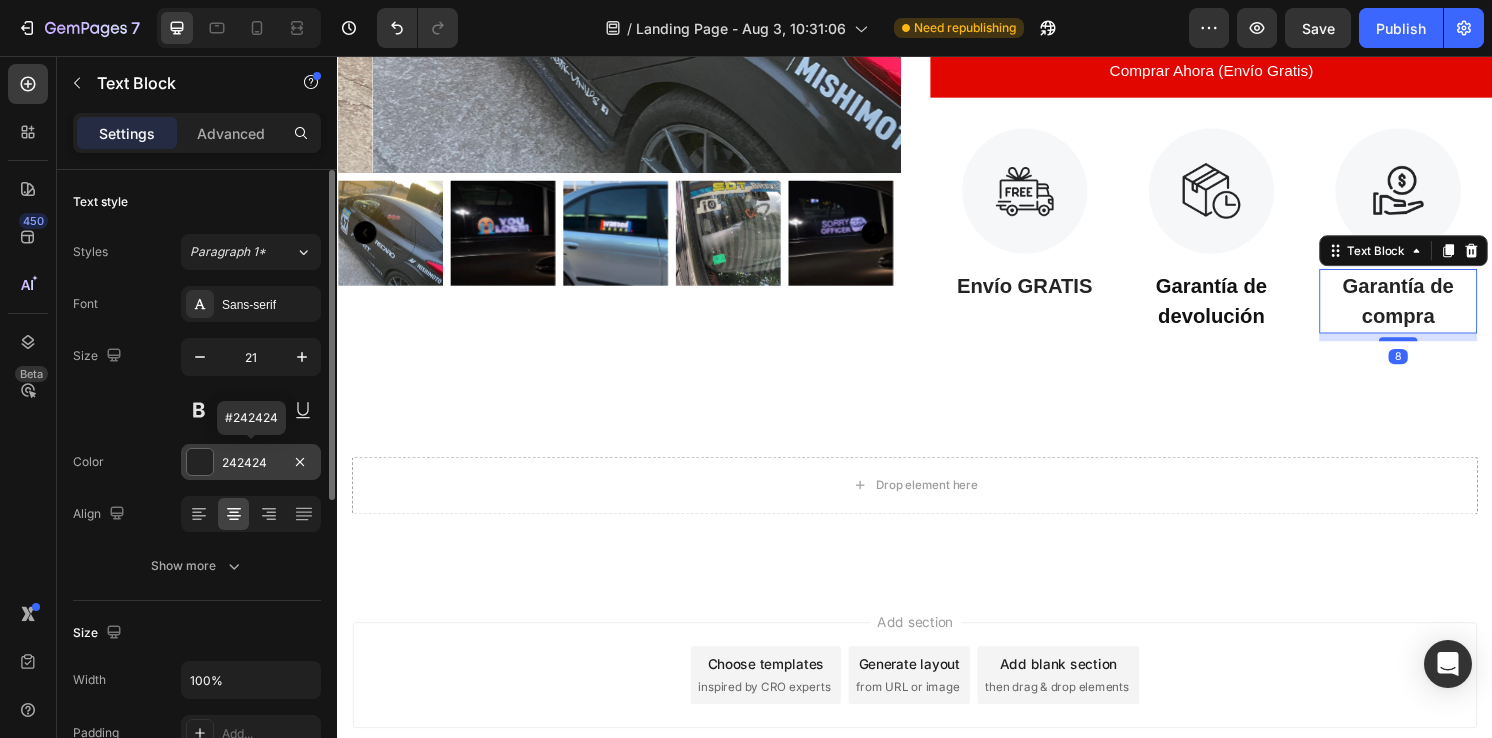 click on "242424" at bounding box center [251, 462] 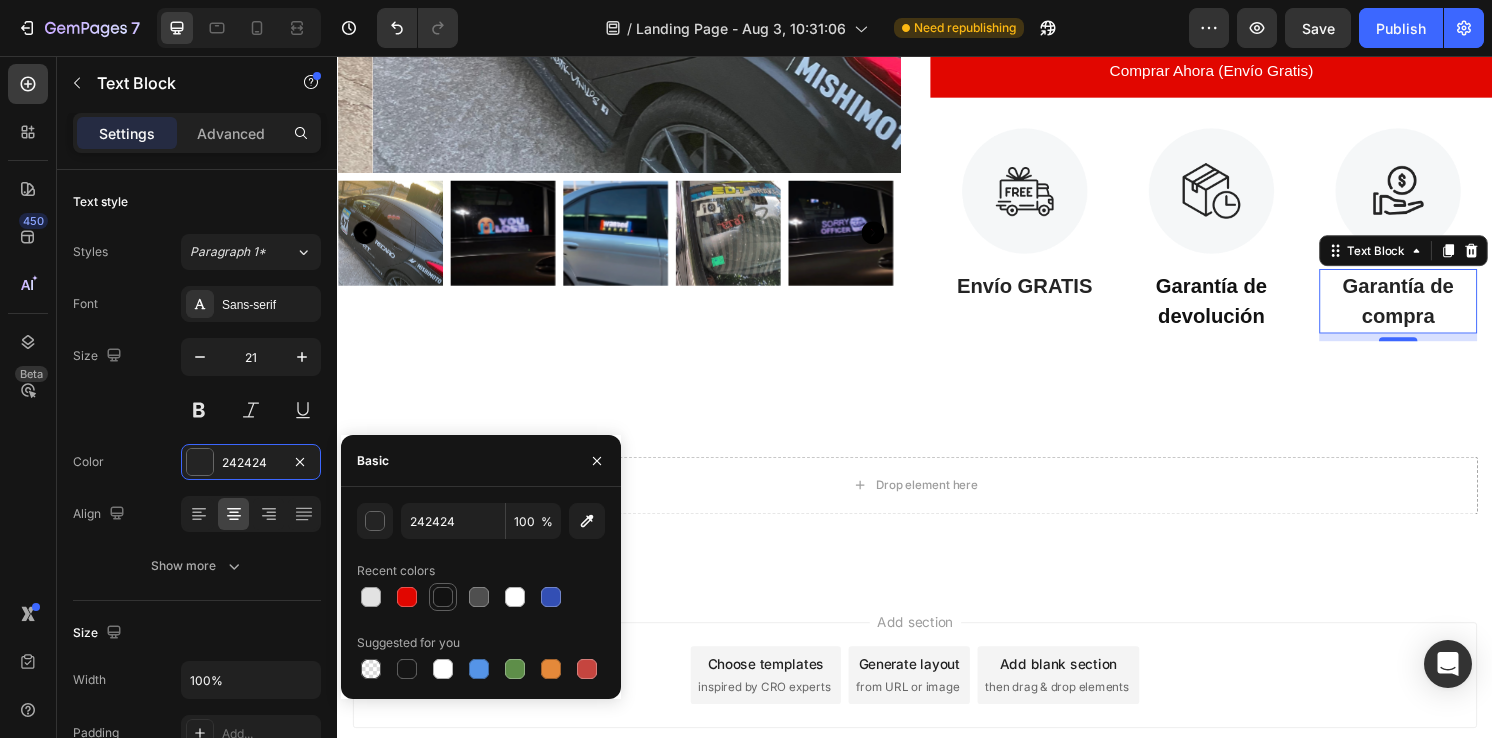 click at bounding box center [443, 597] 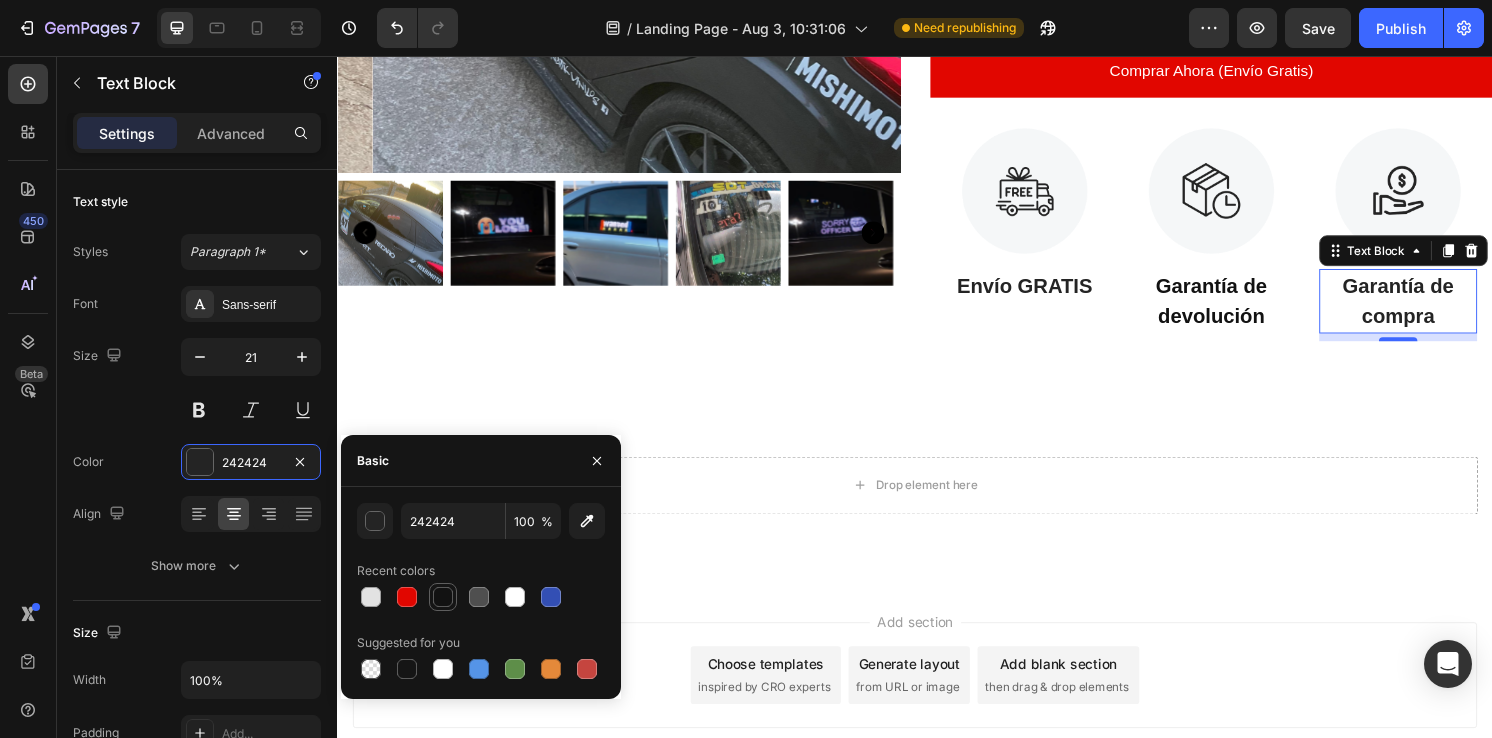 type on "121212" 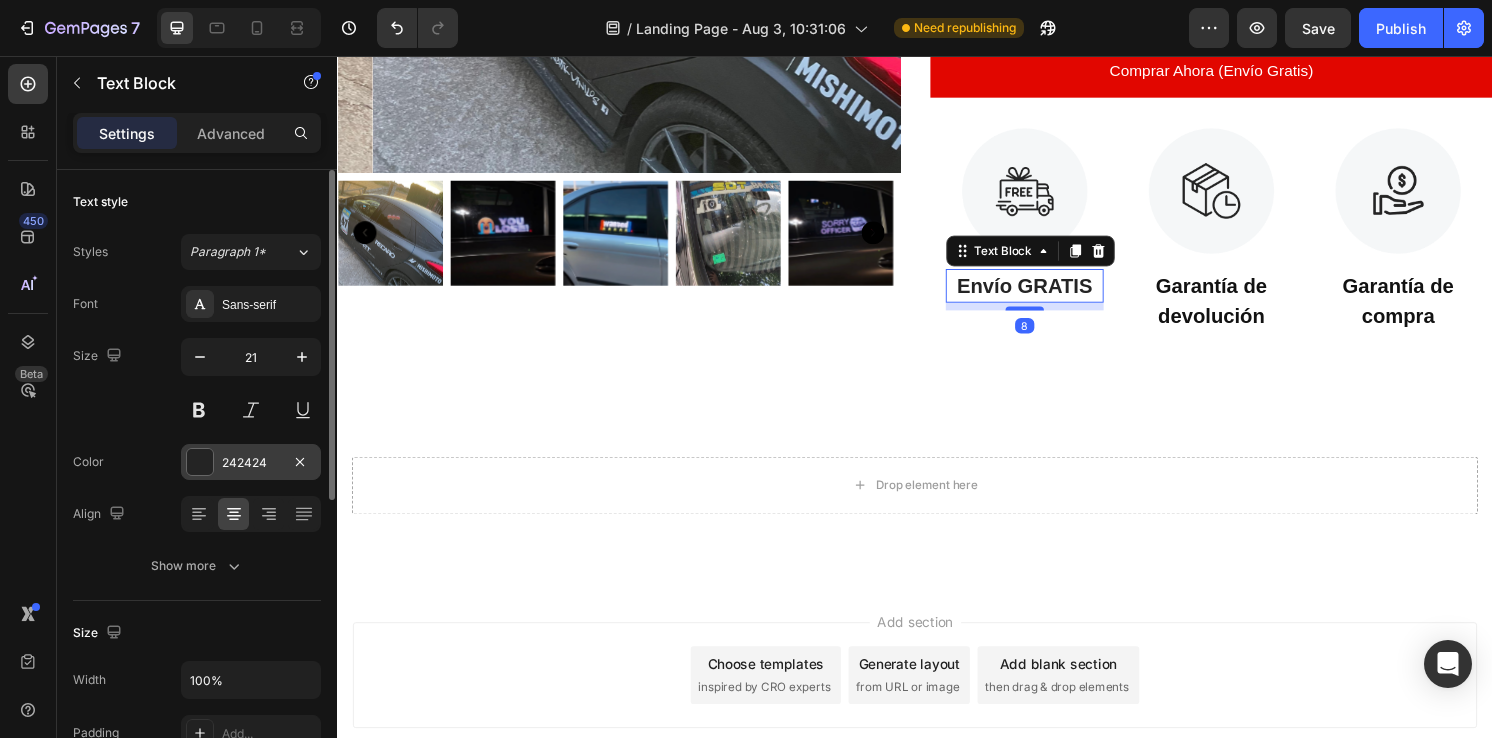 click on "242424" at bounding box center [251, 463] 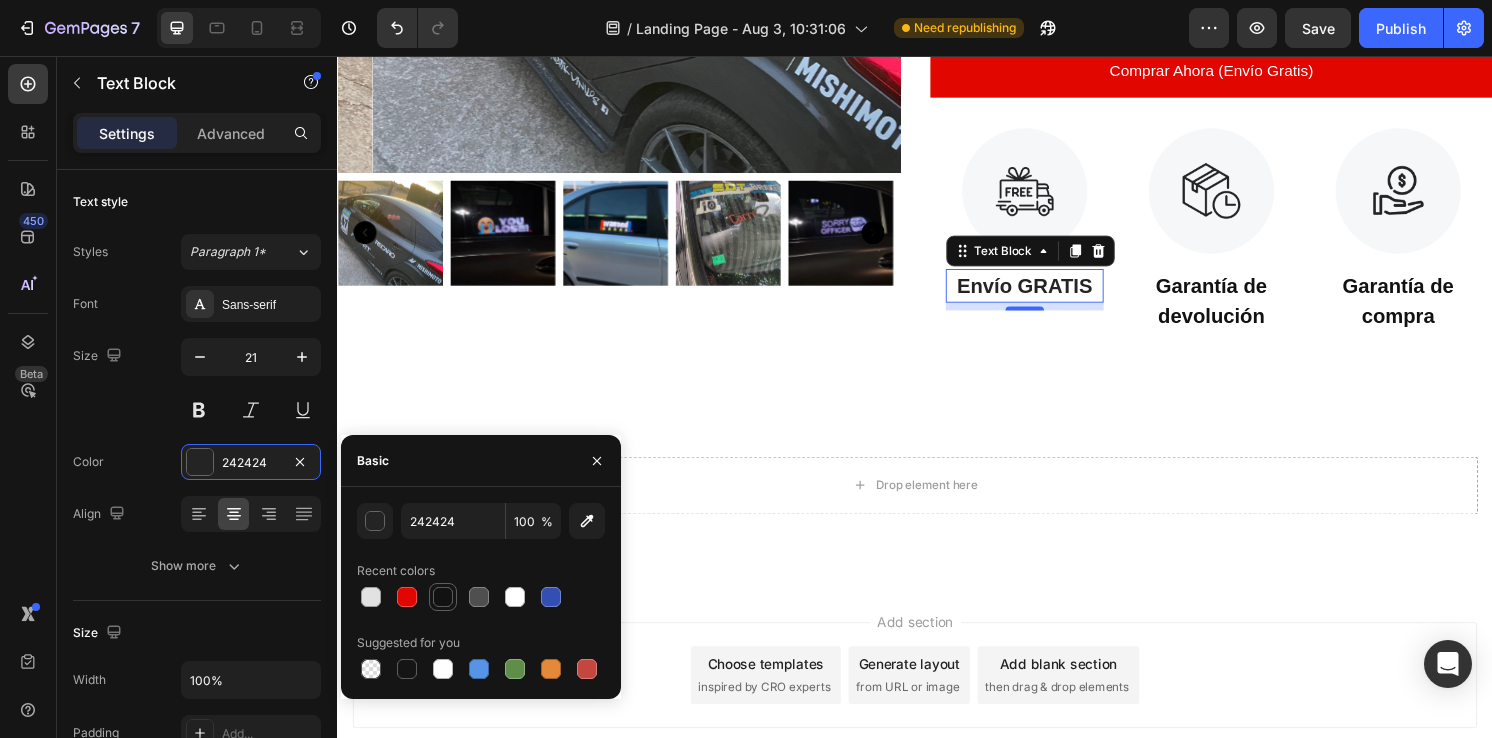 click at bounding box center [443, 597] 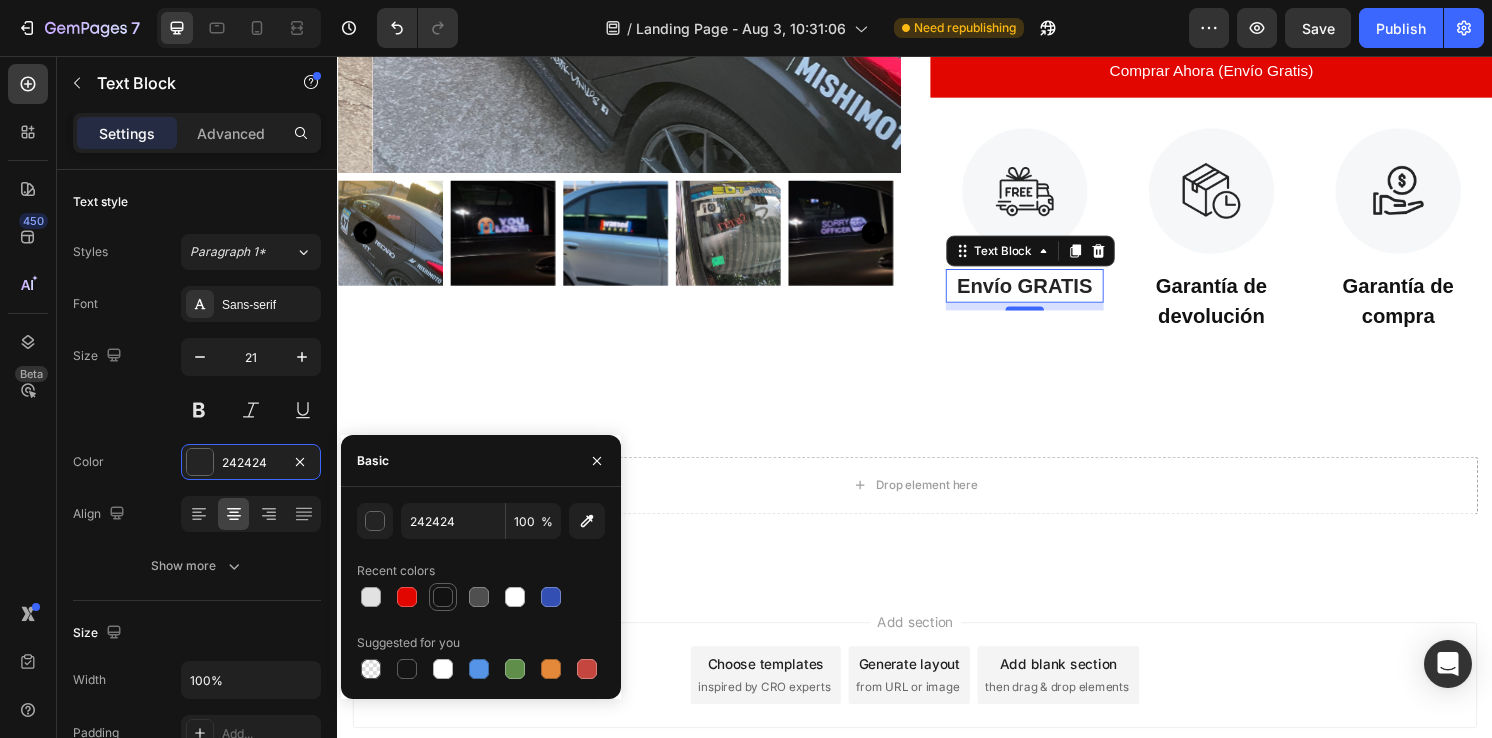 type on "121212" 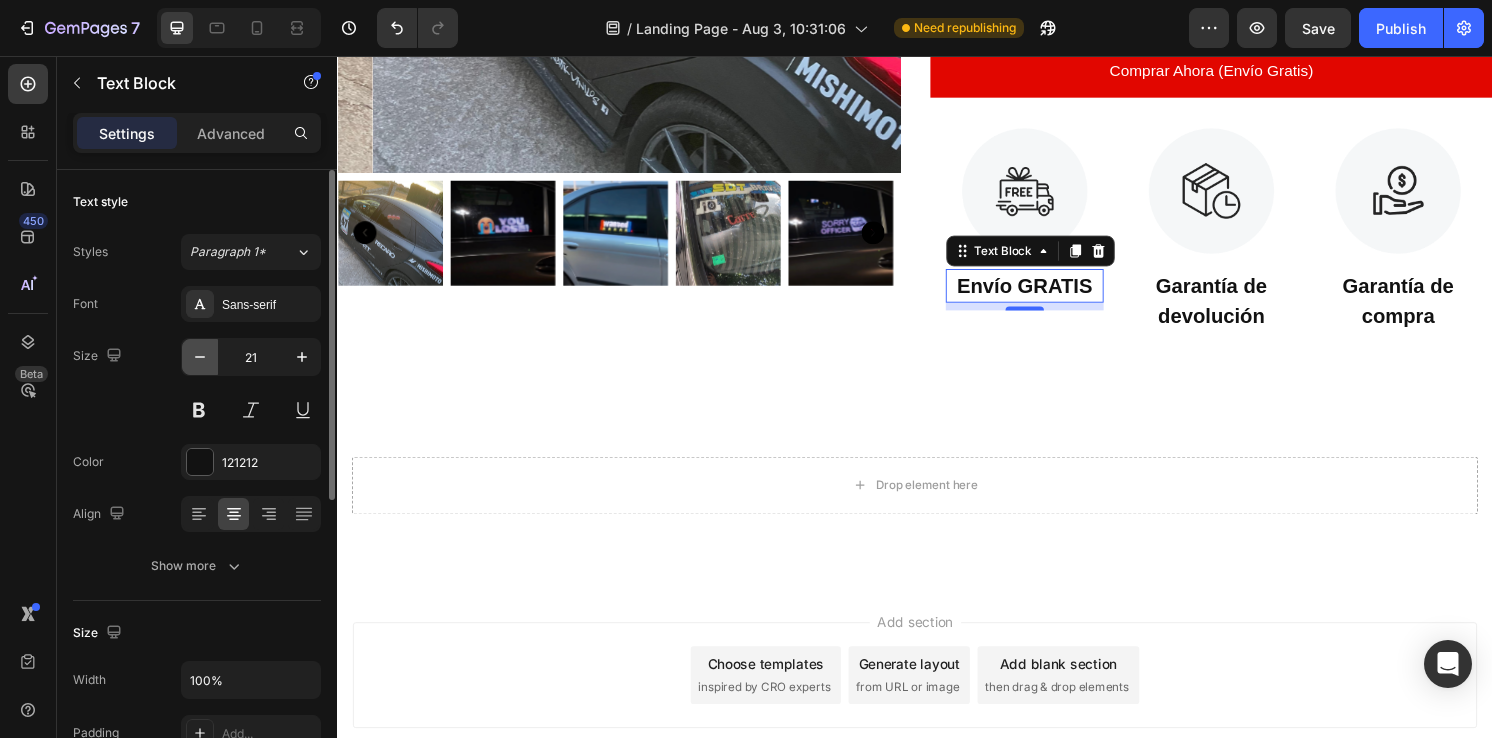 click 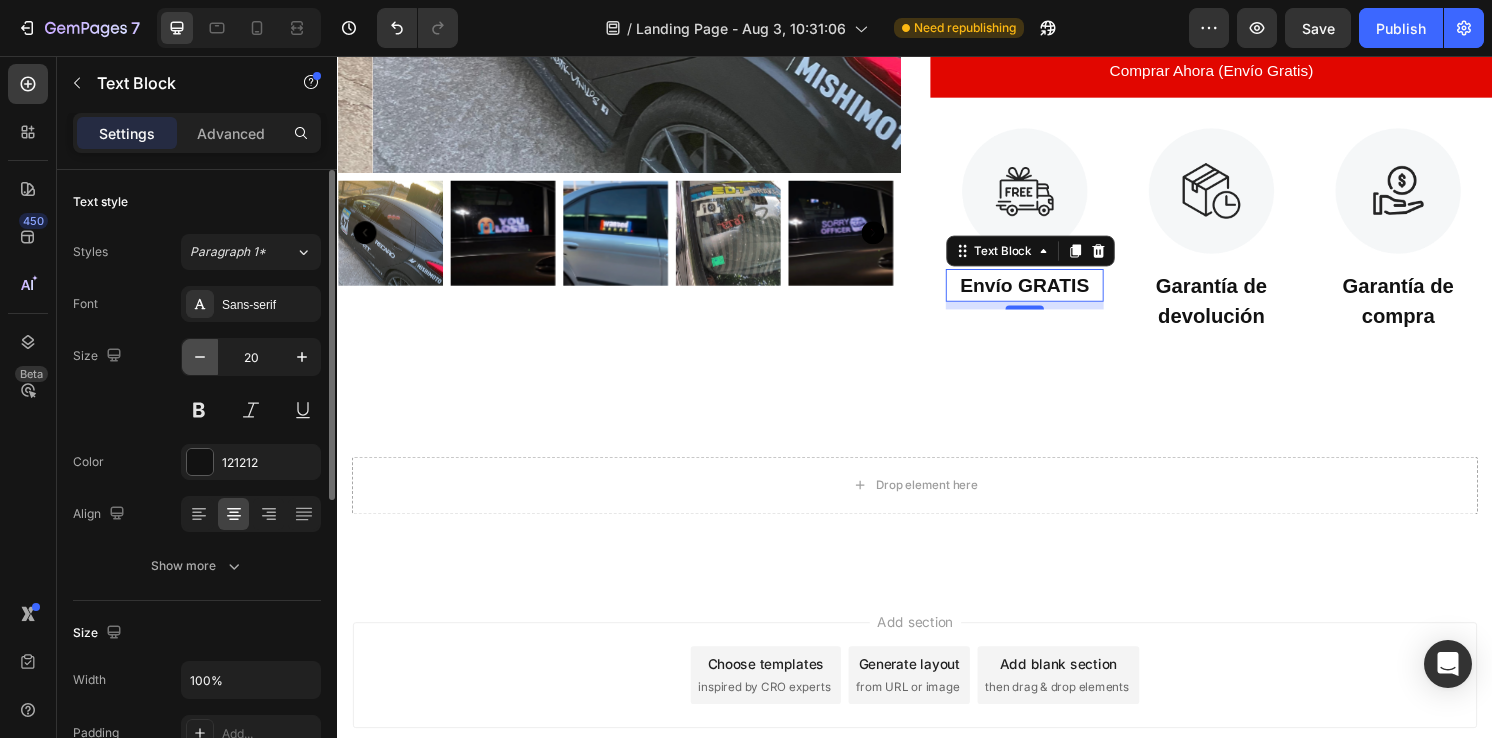 click 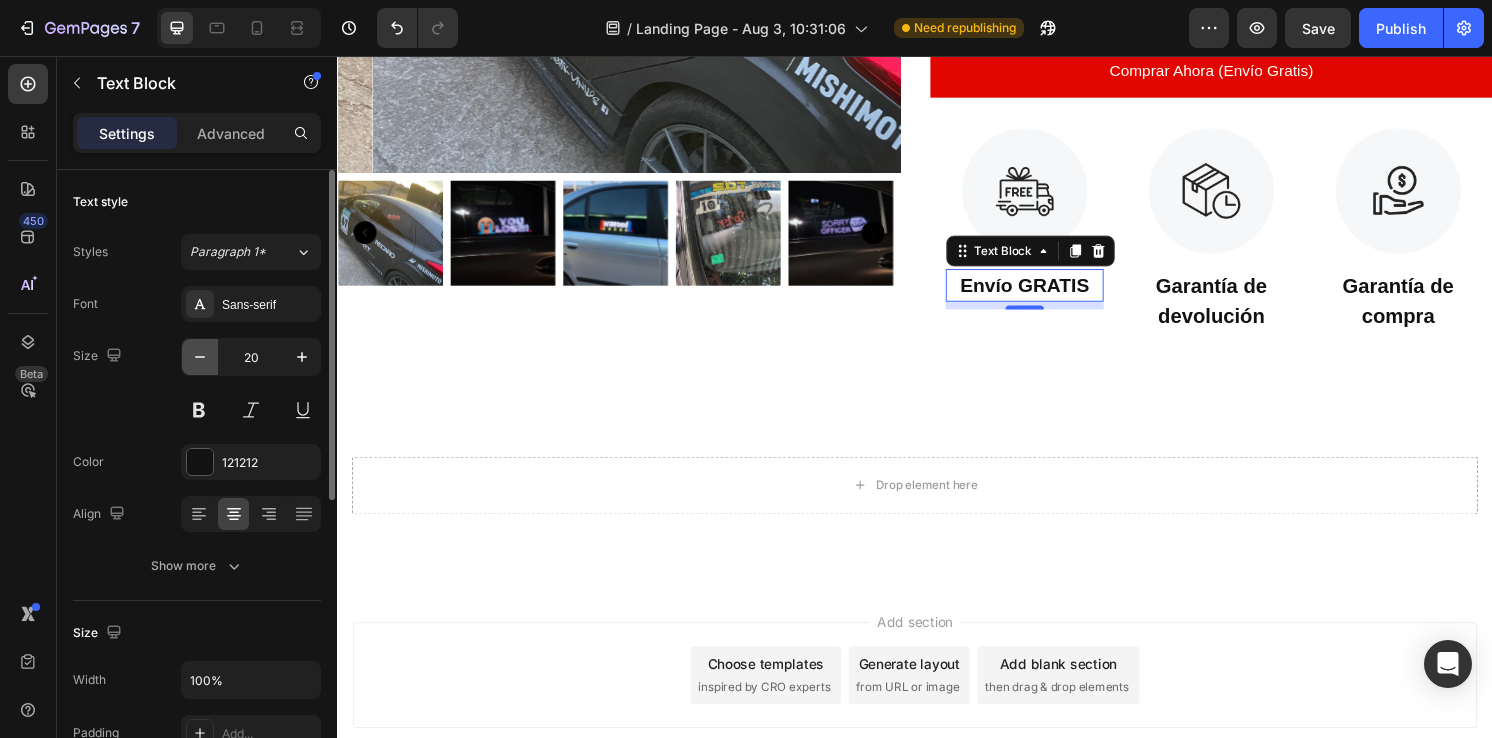 type on "19" 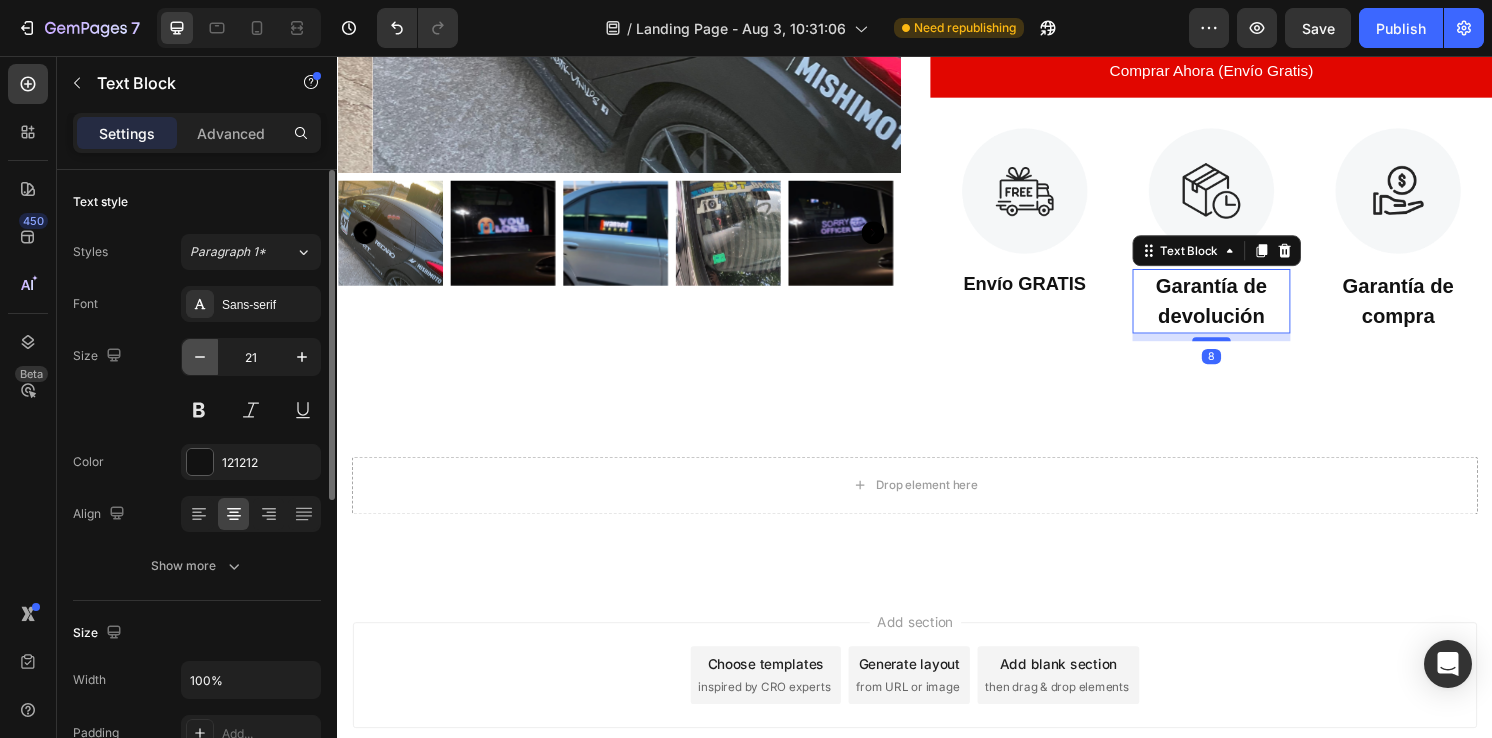 click 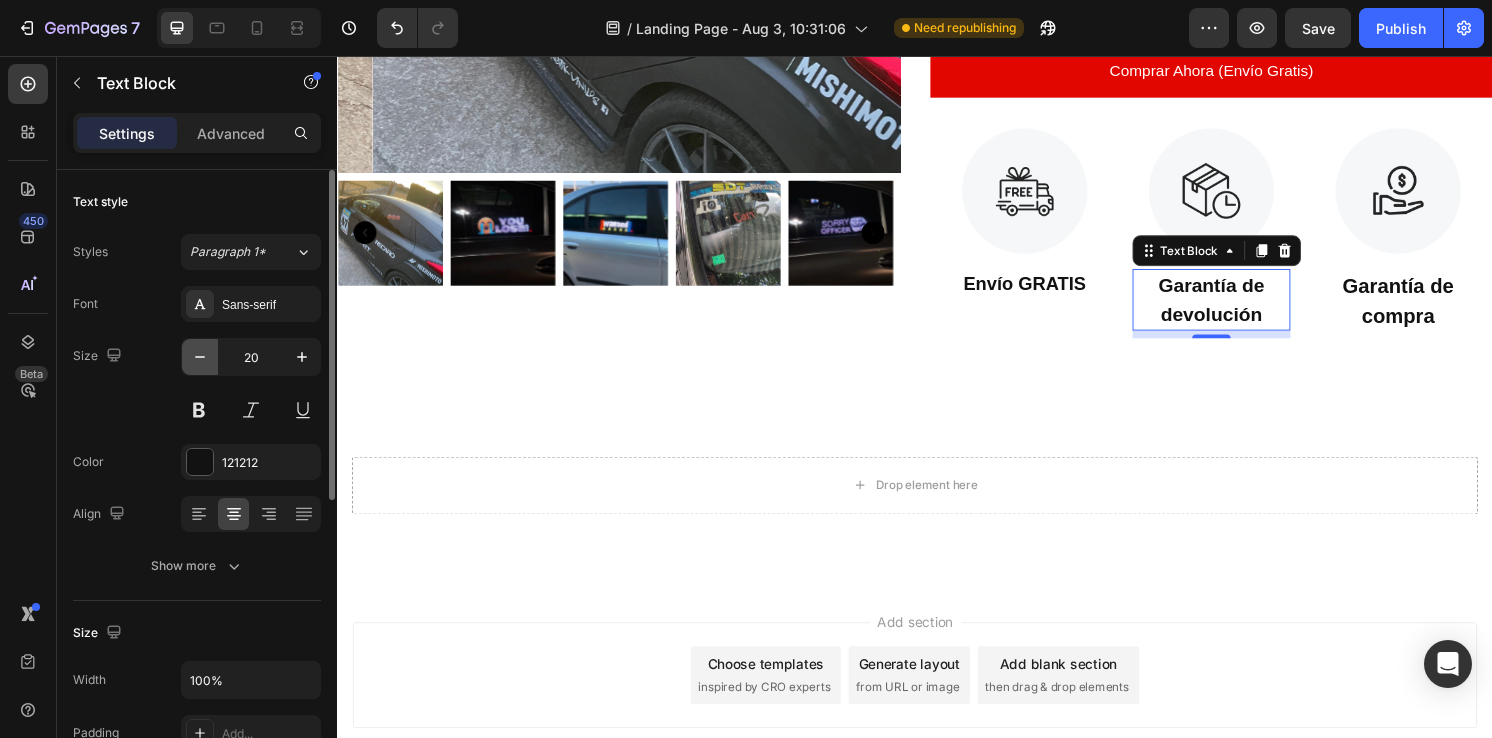 click 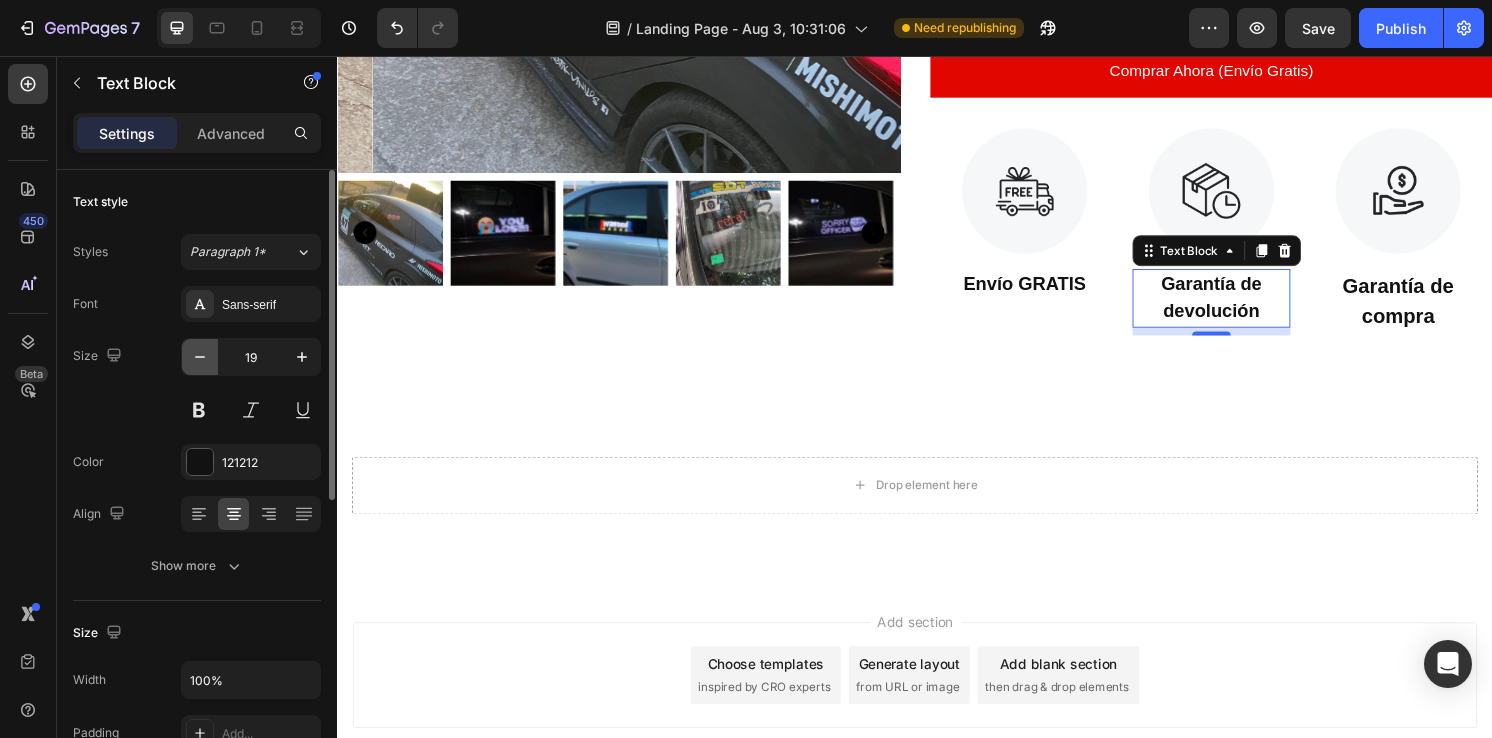 click 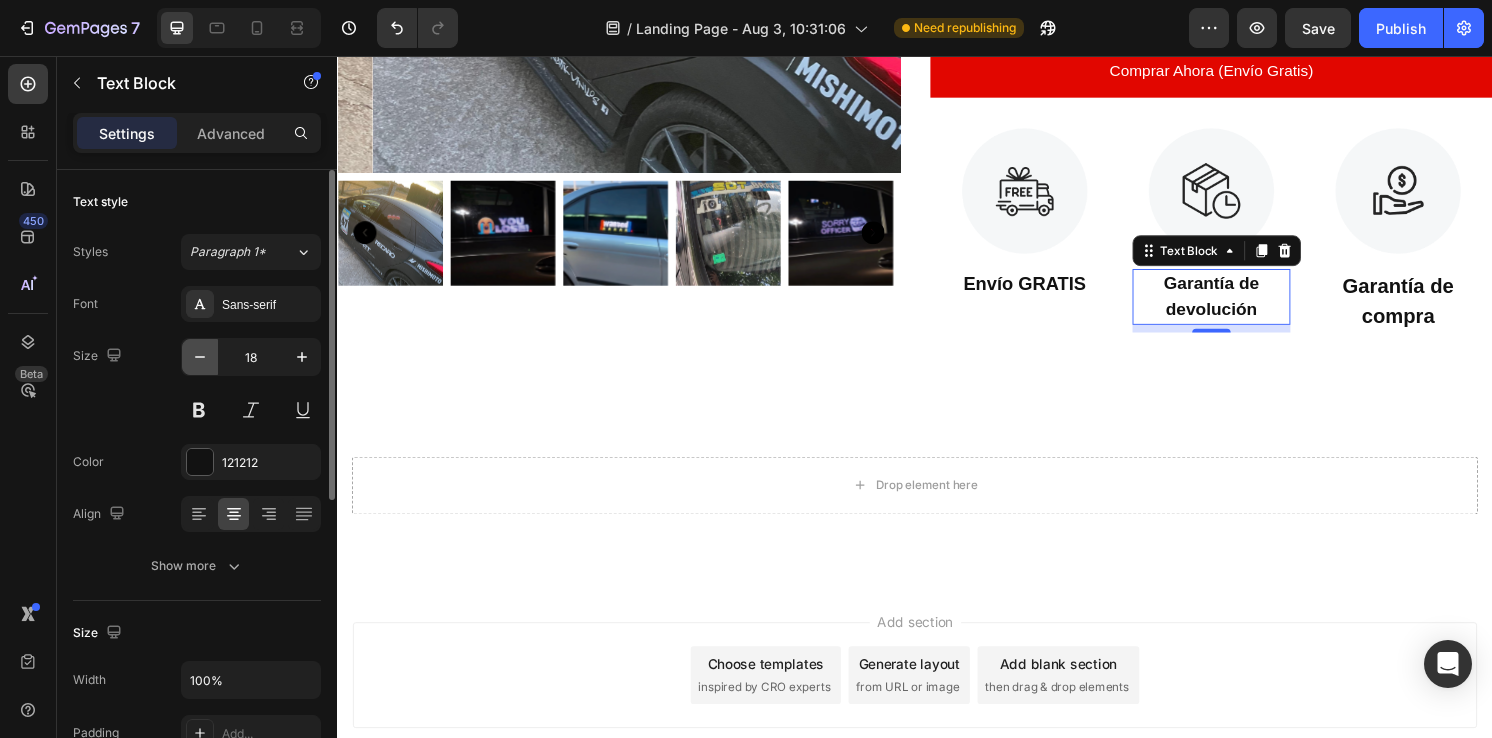 click 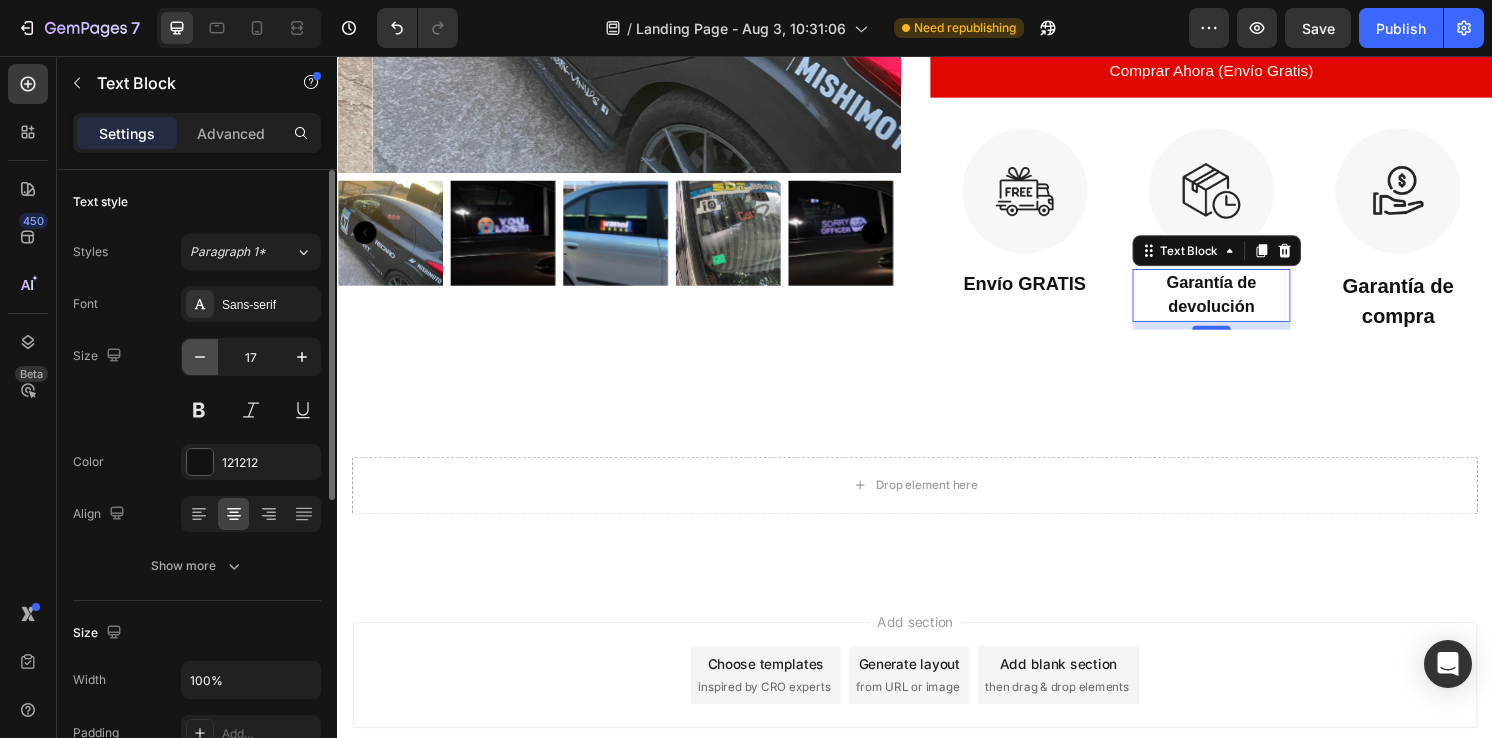 click 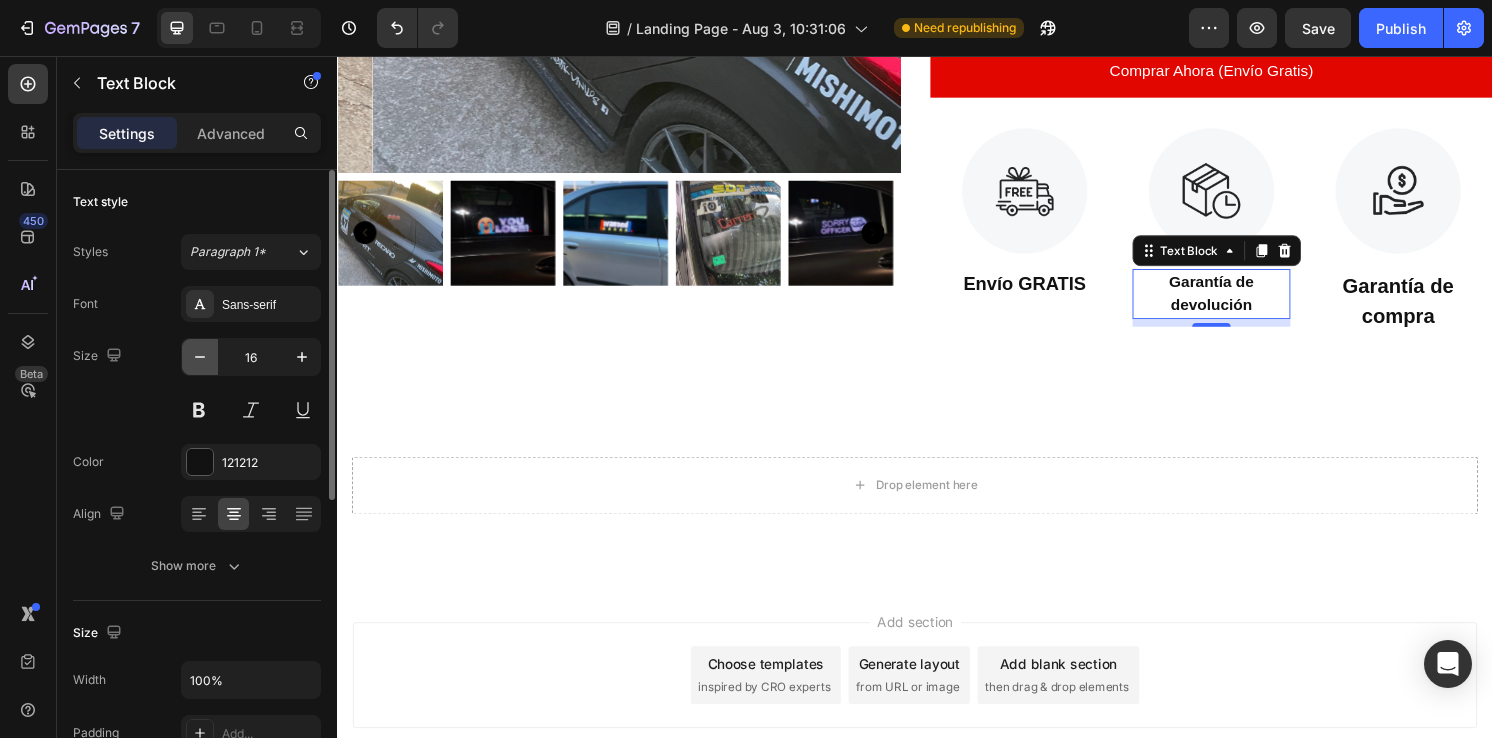 click 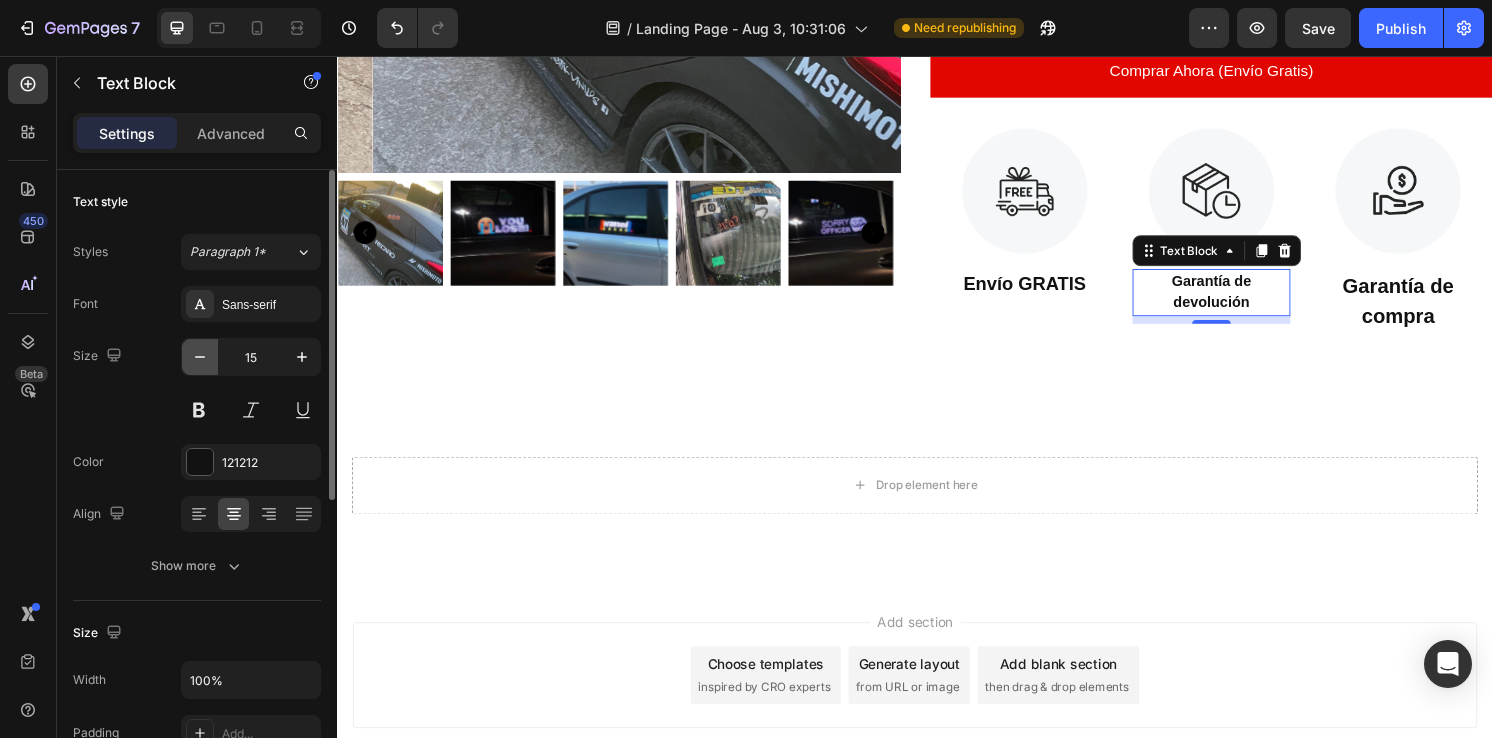 click 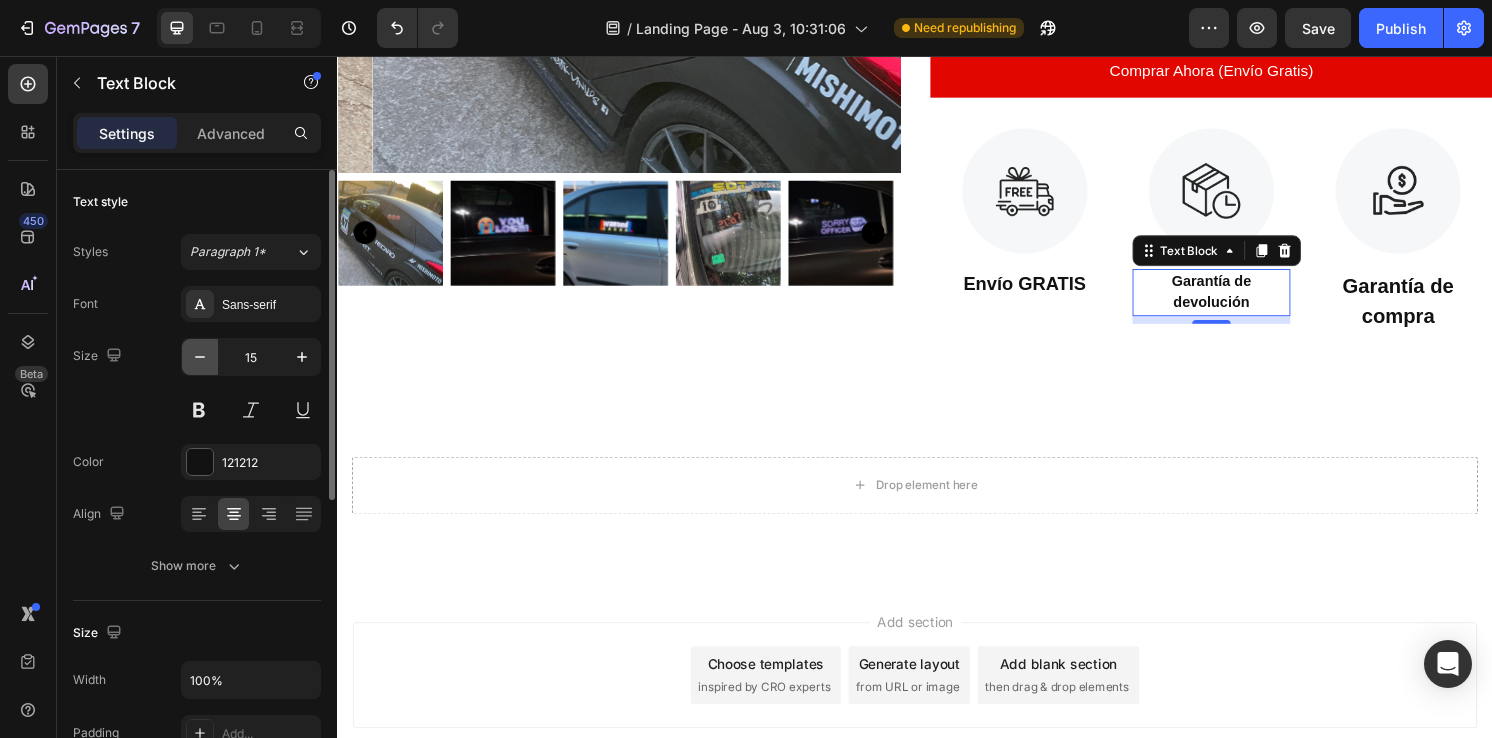 type on "14" 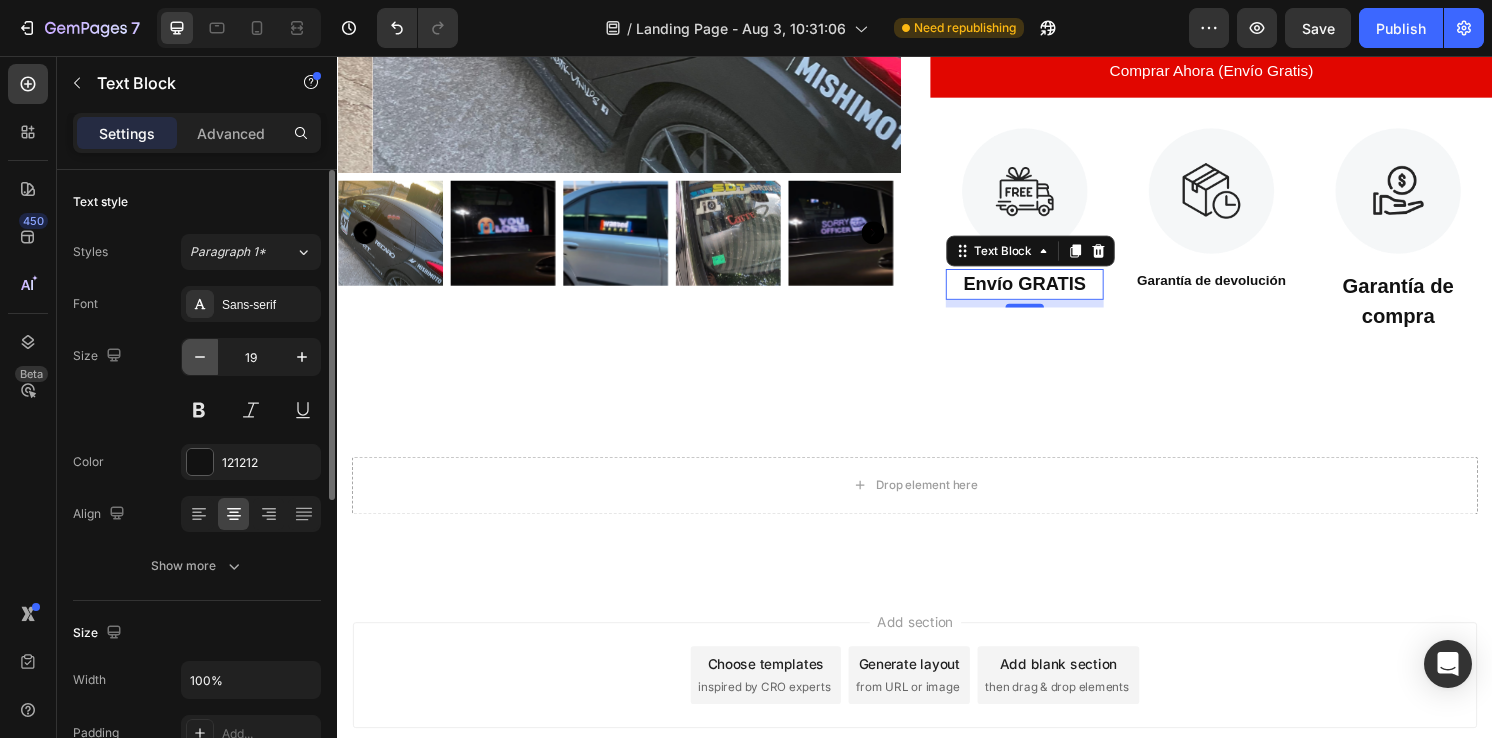 click 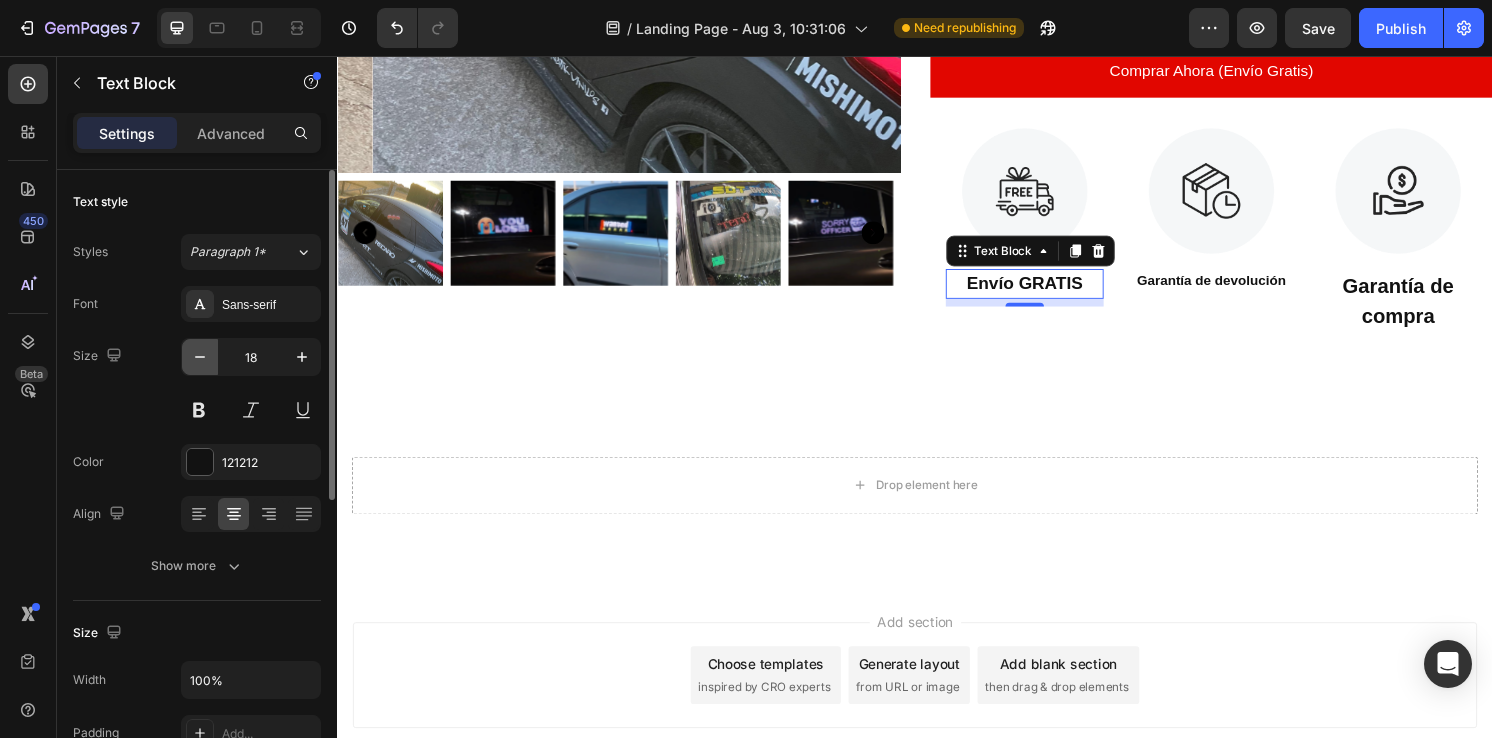 click 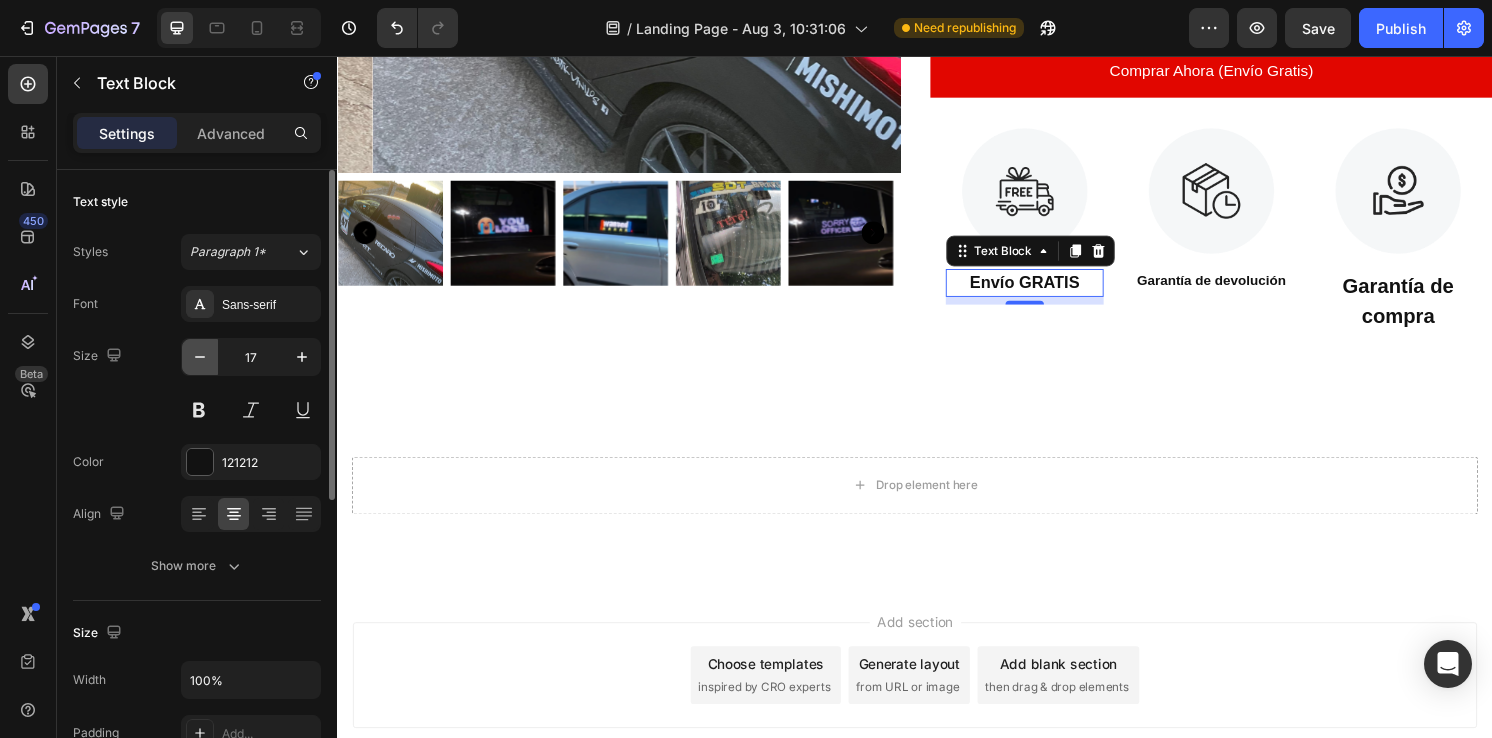click 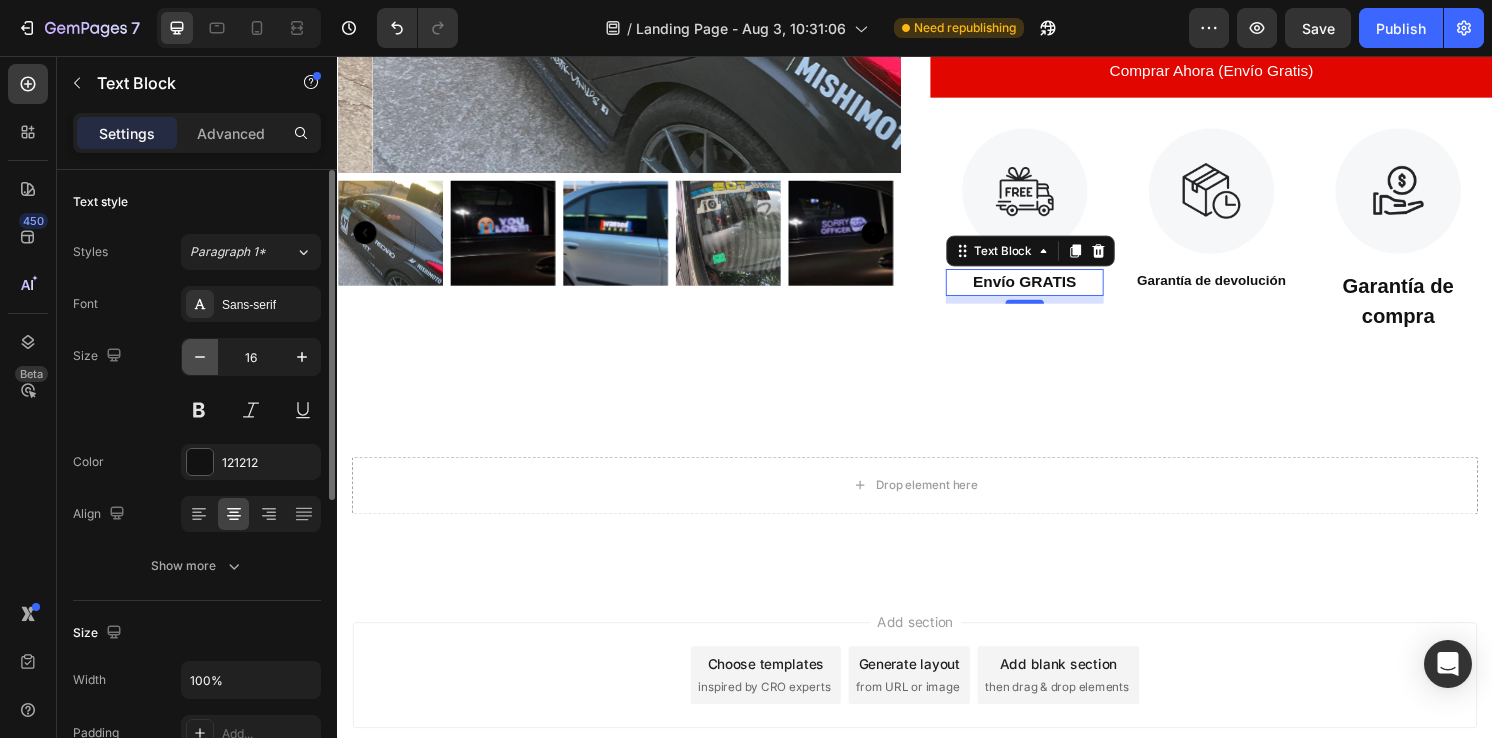click 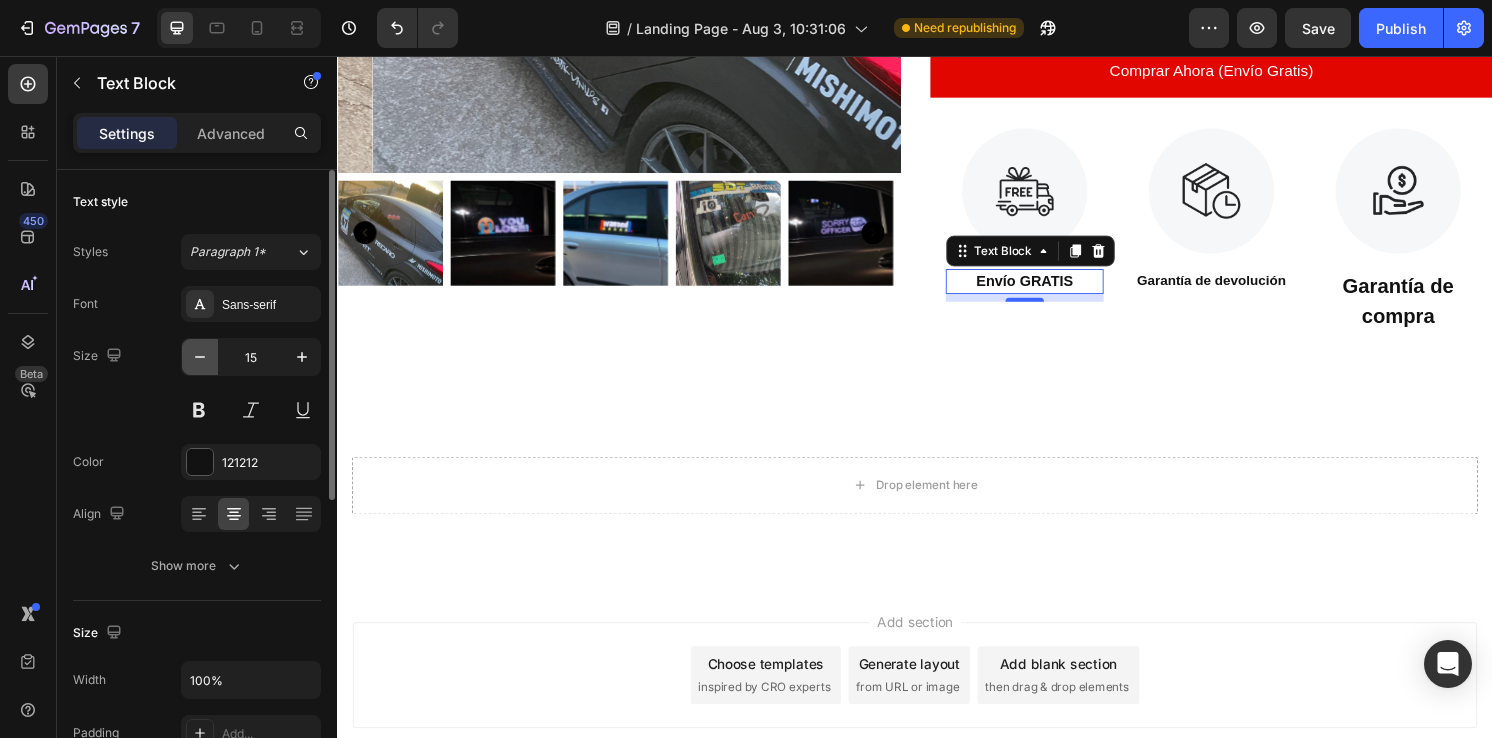 click 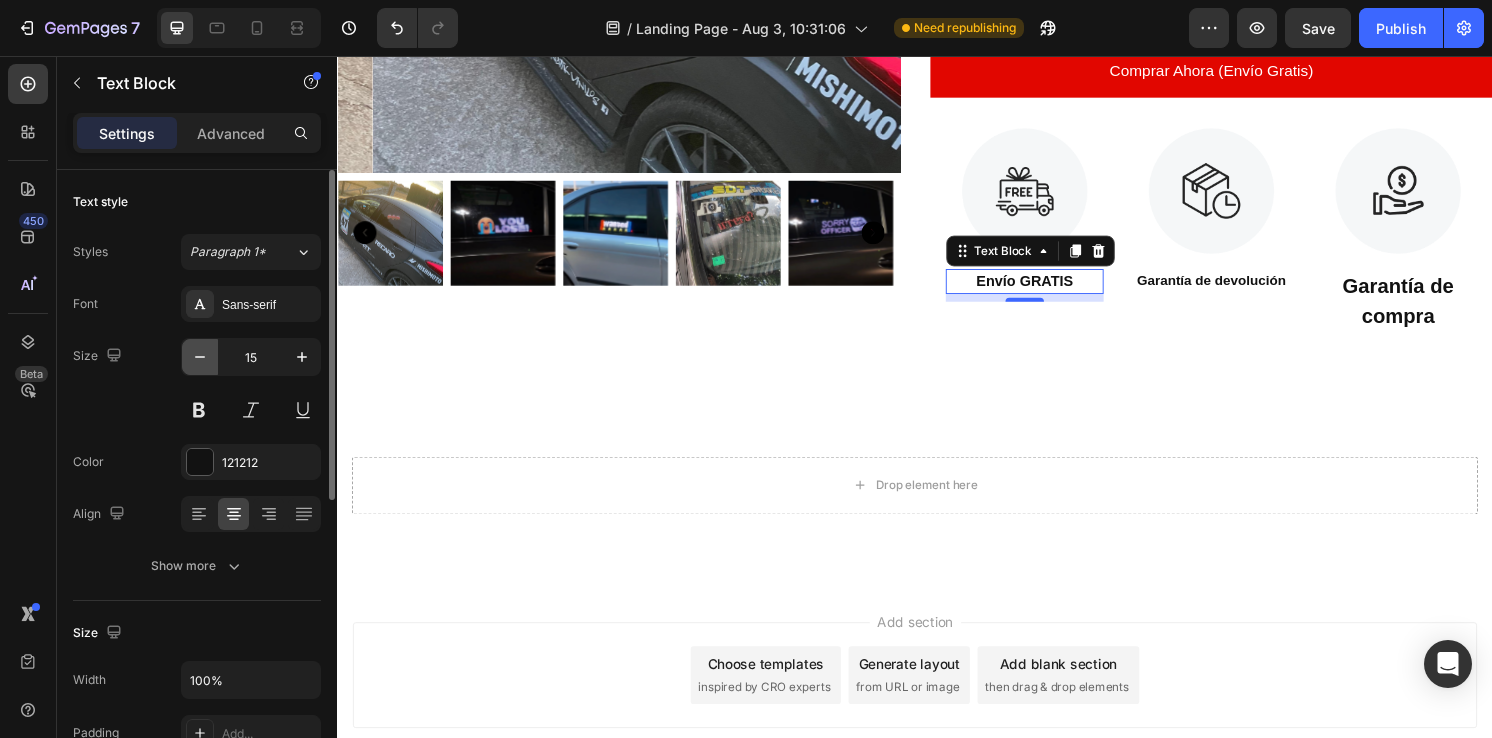 type on "14" 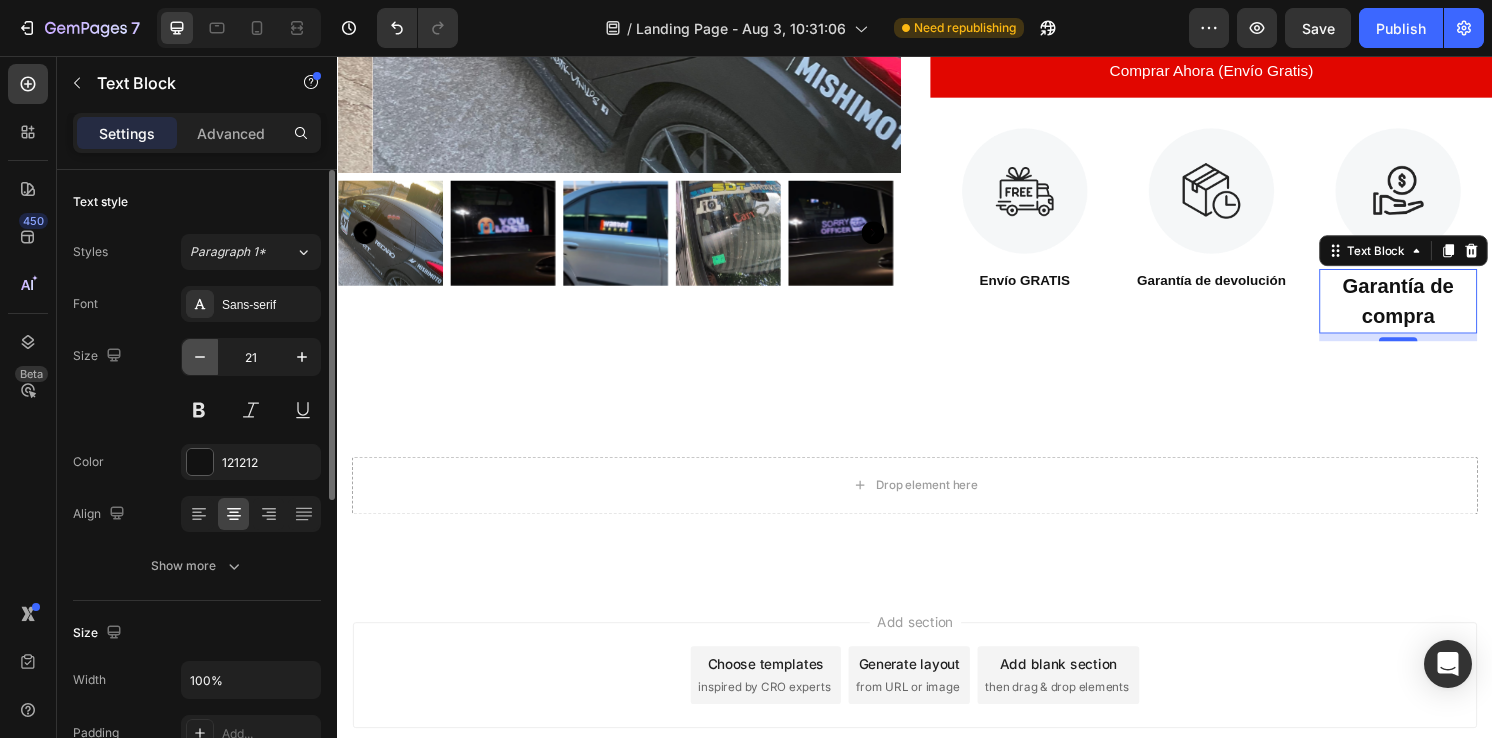 click 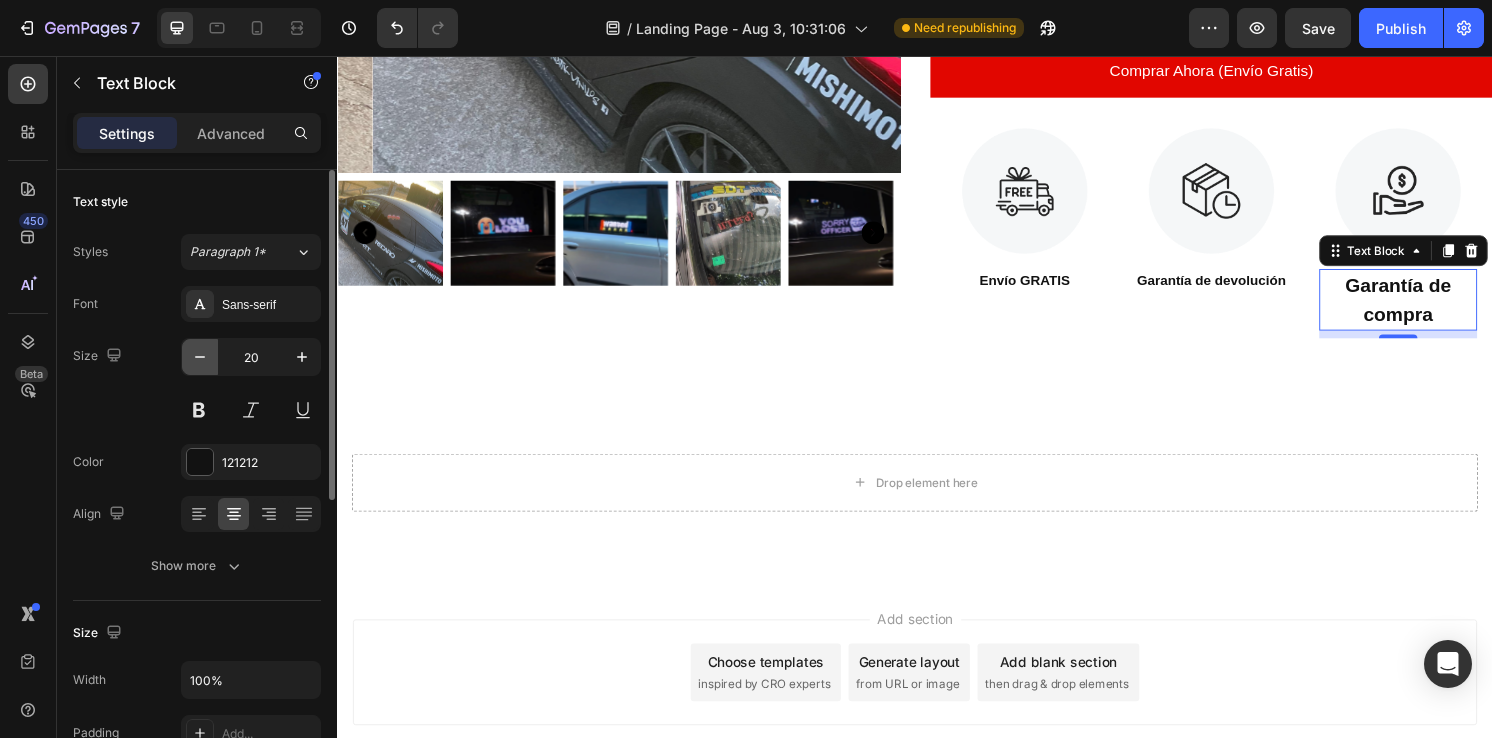 click 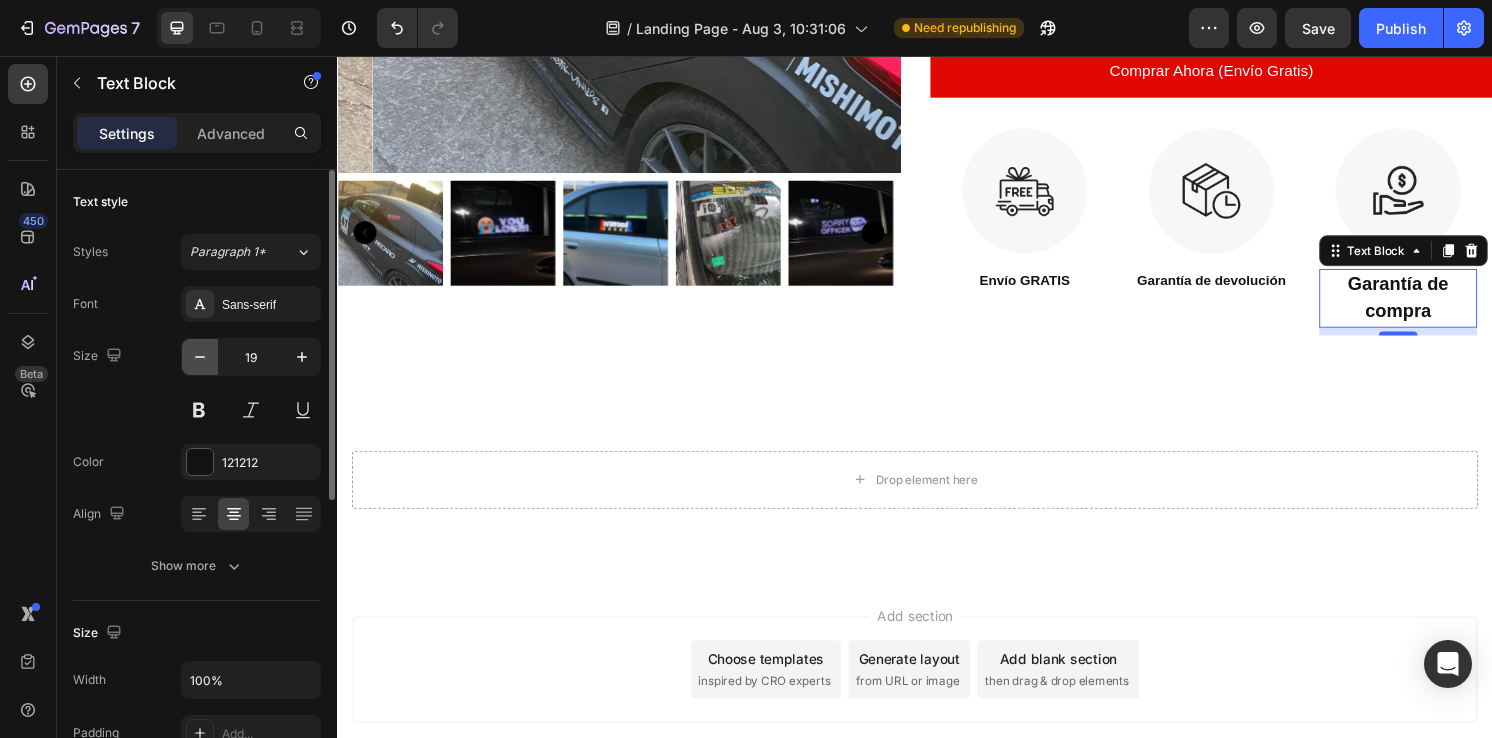 click 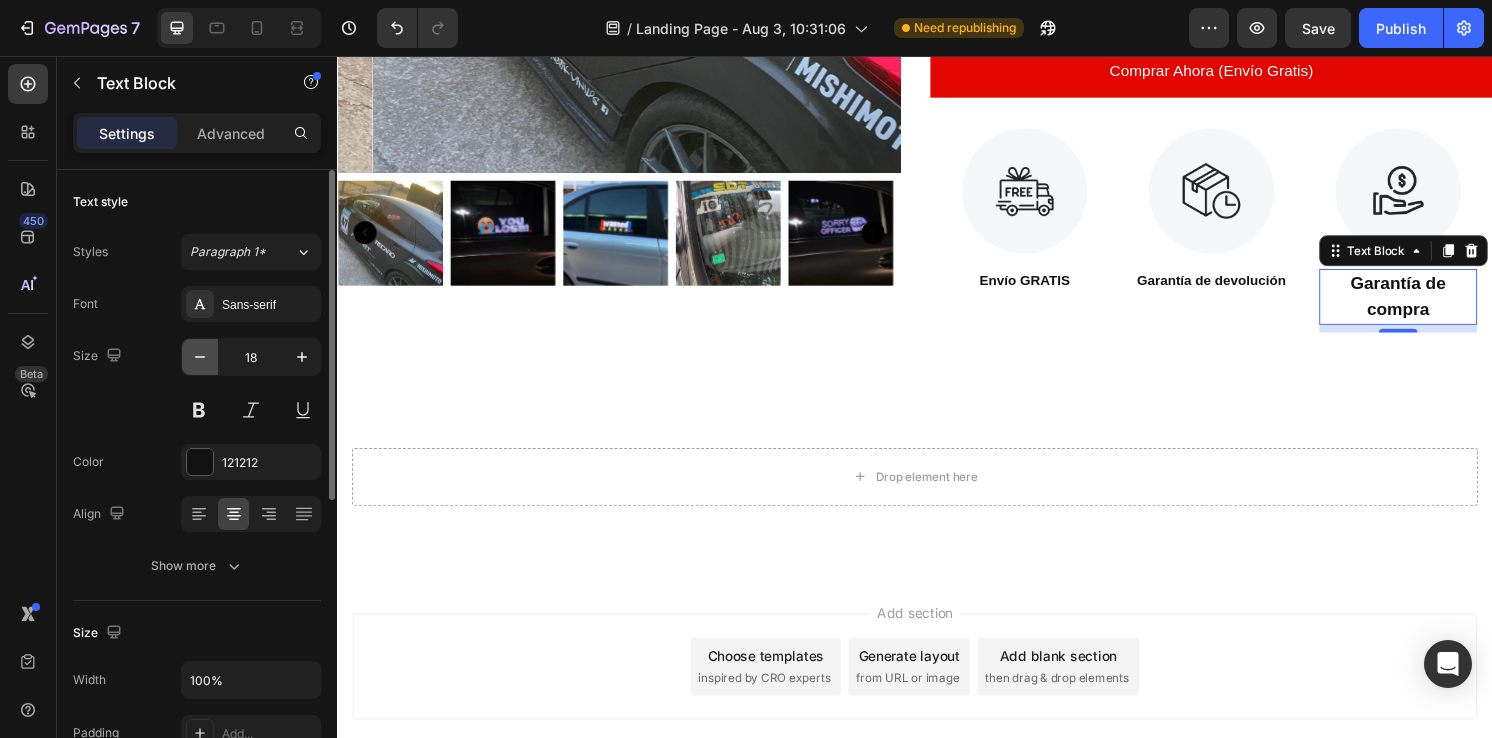click 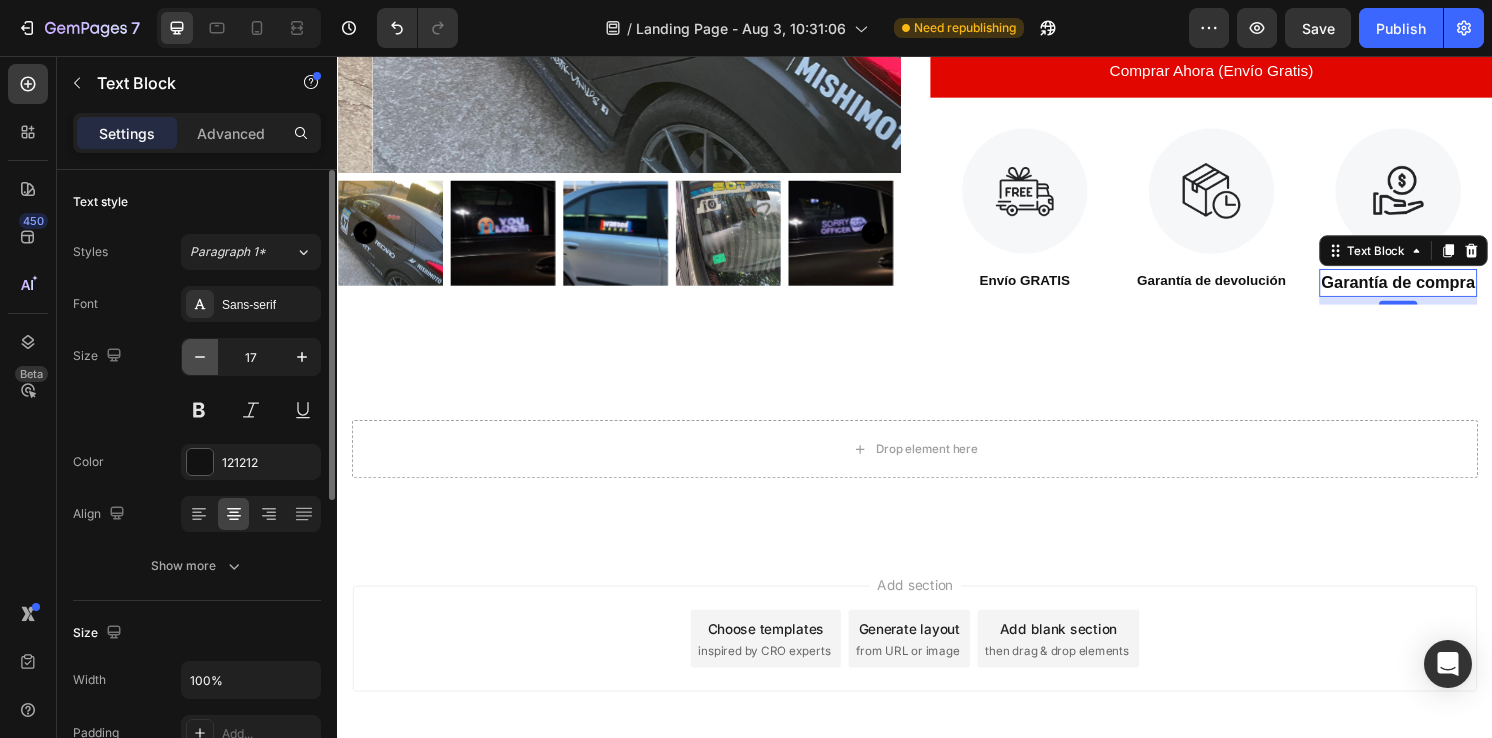 click 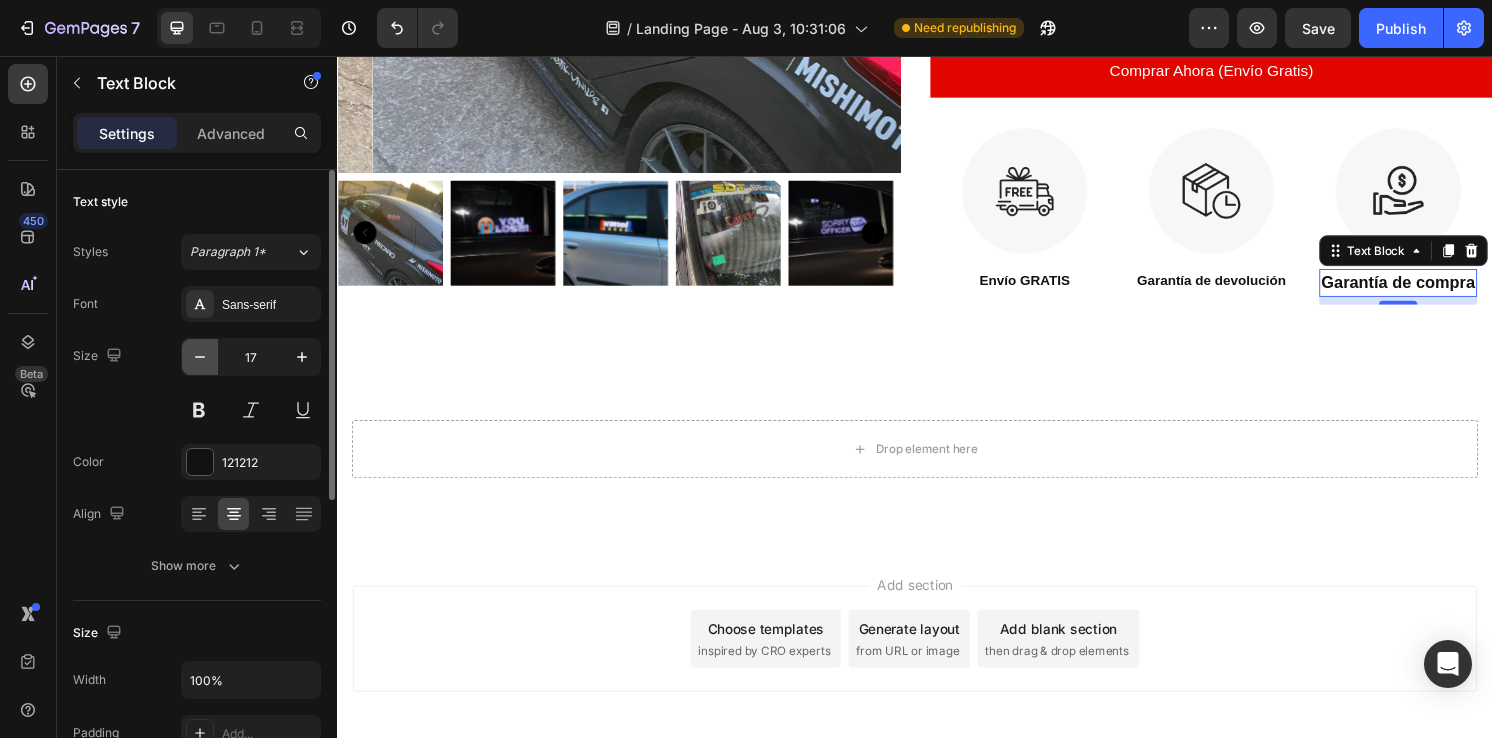 type on "16" 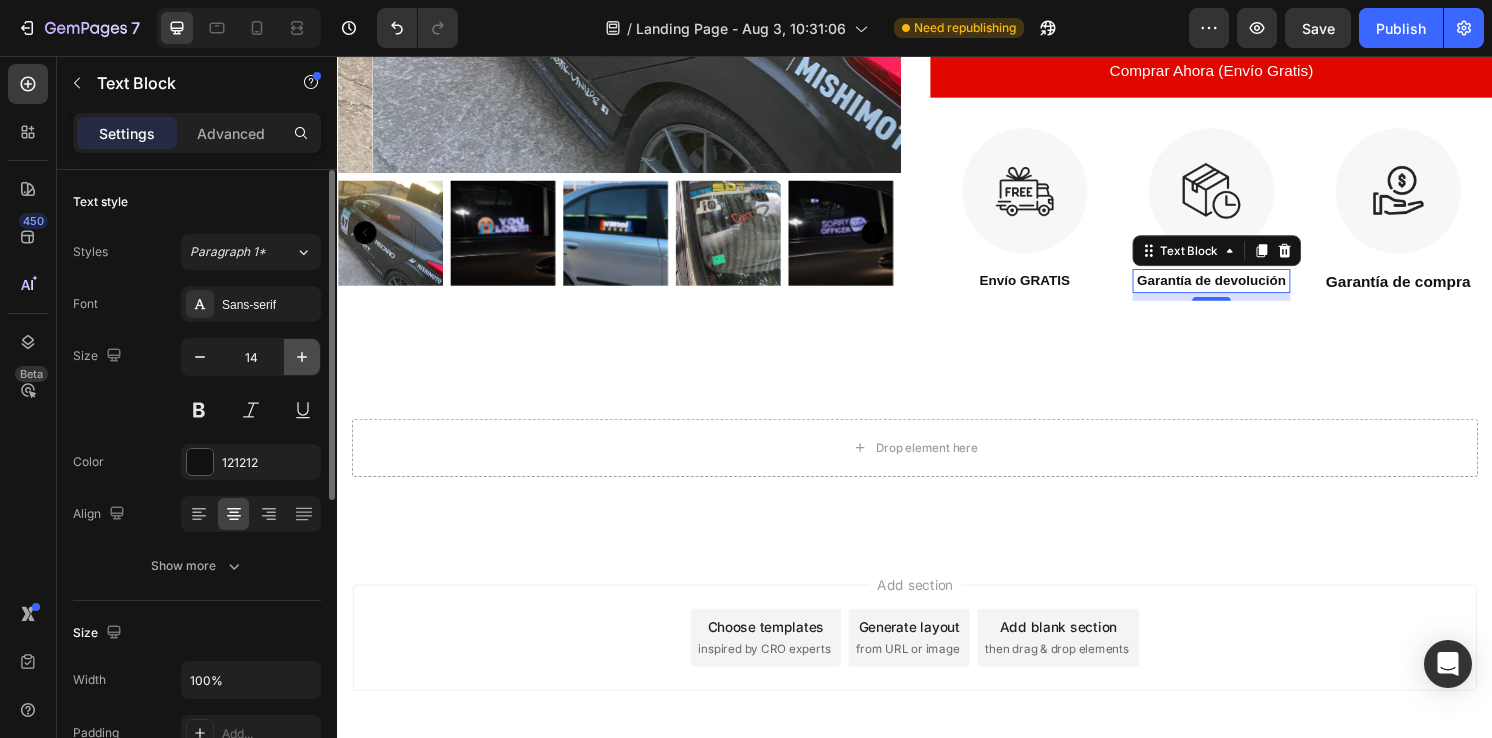 click 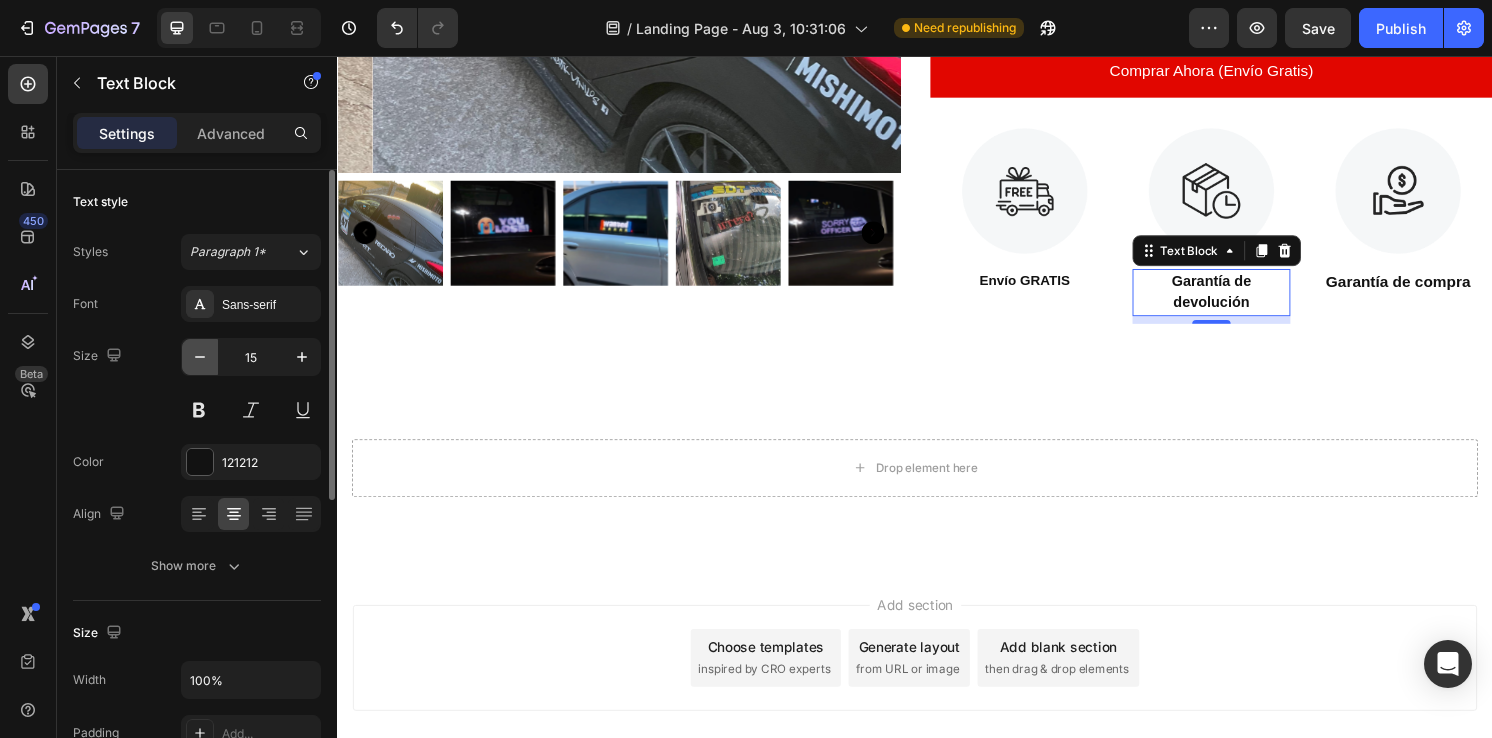 click at bounding box center [200, 357] 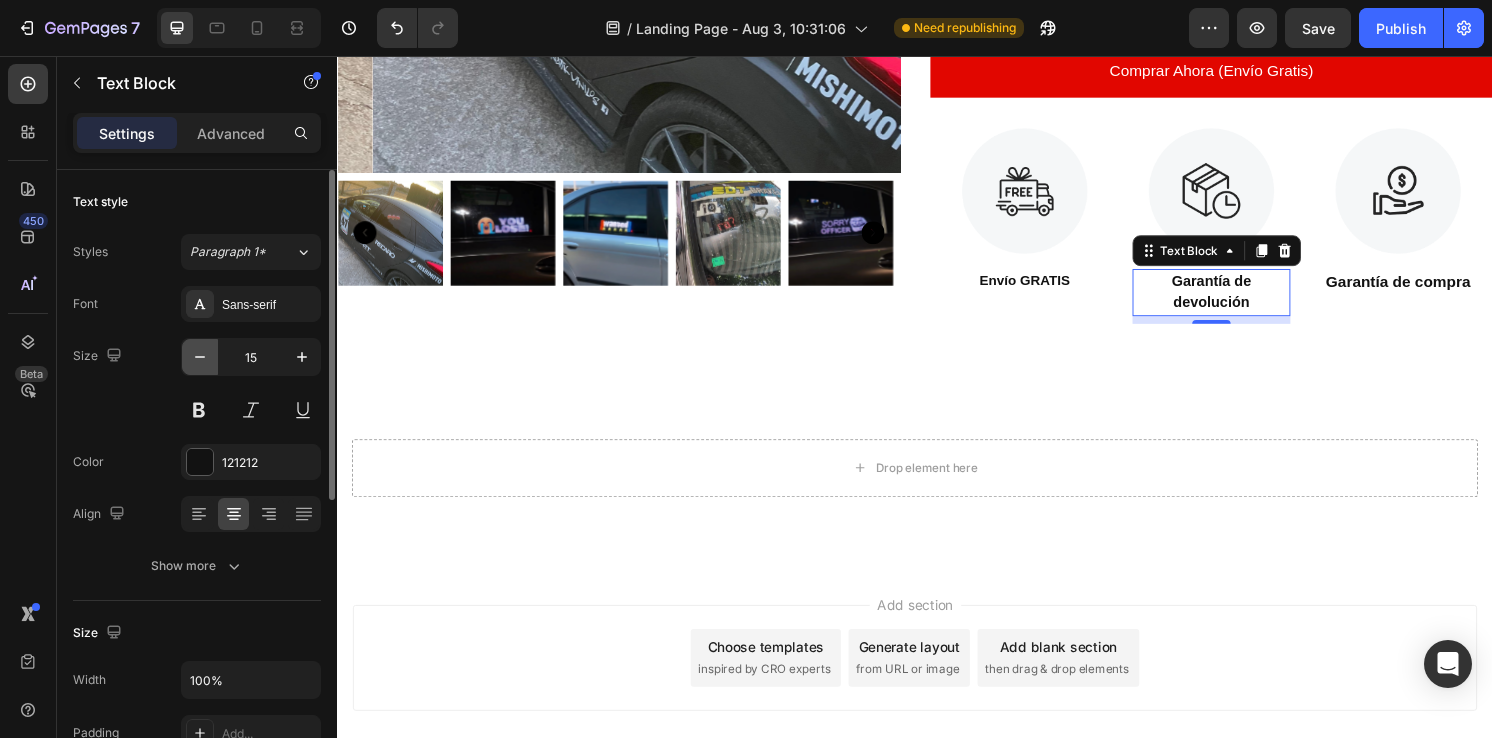 type on "14" 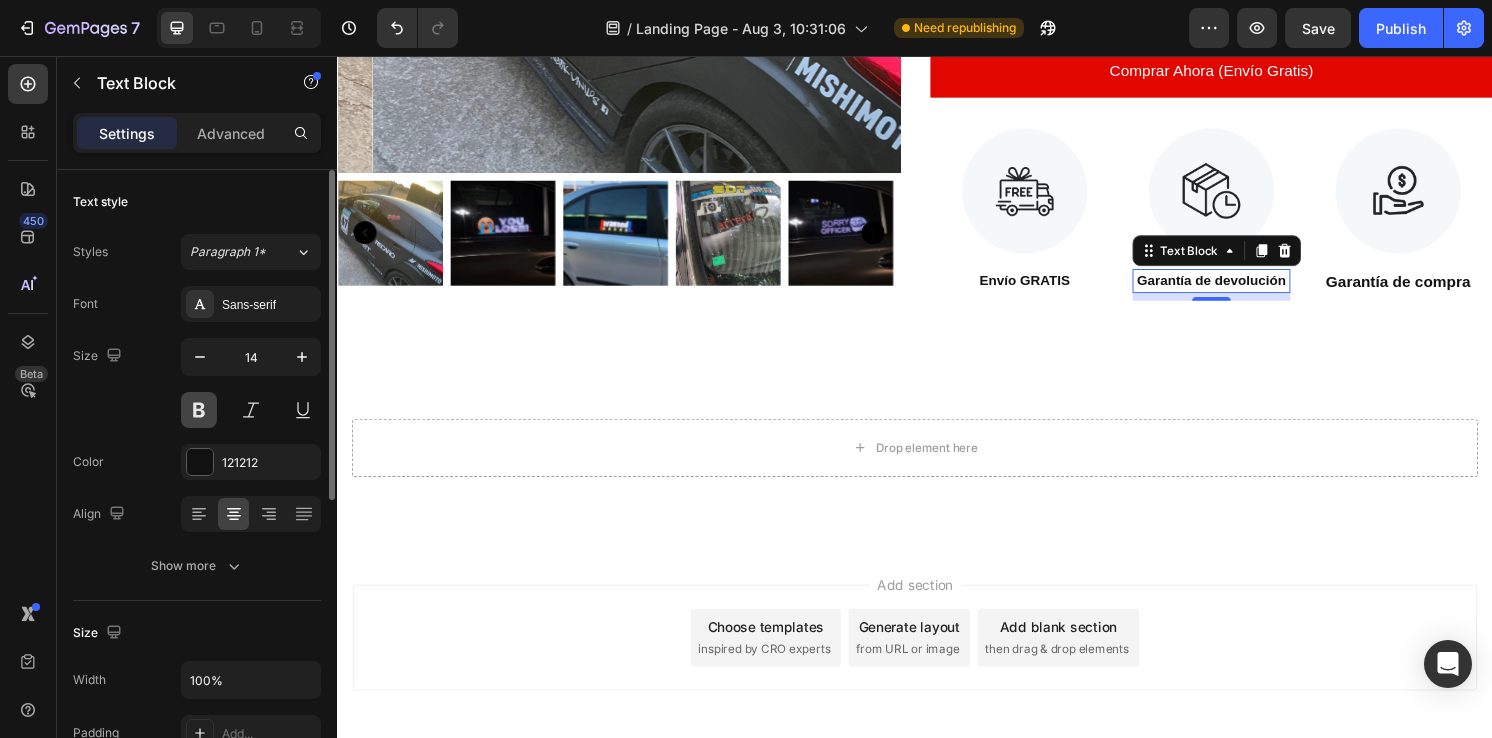 click at bounding box center [199, 410] 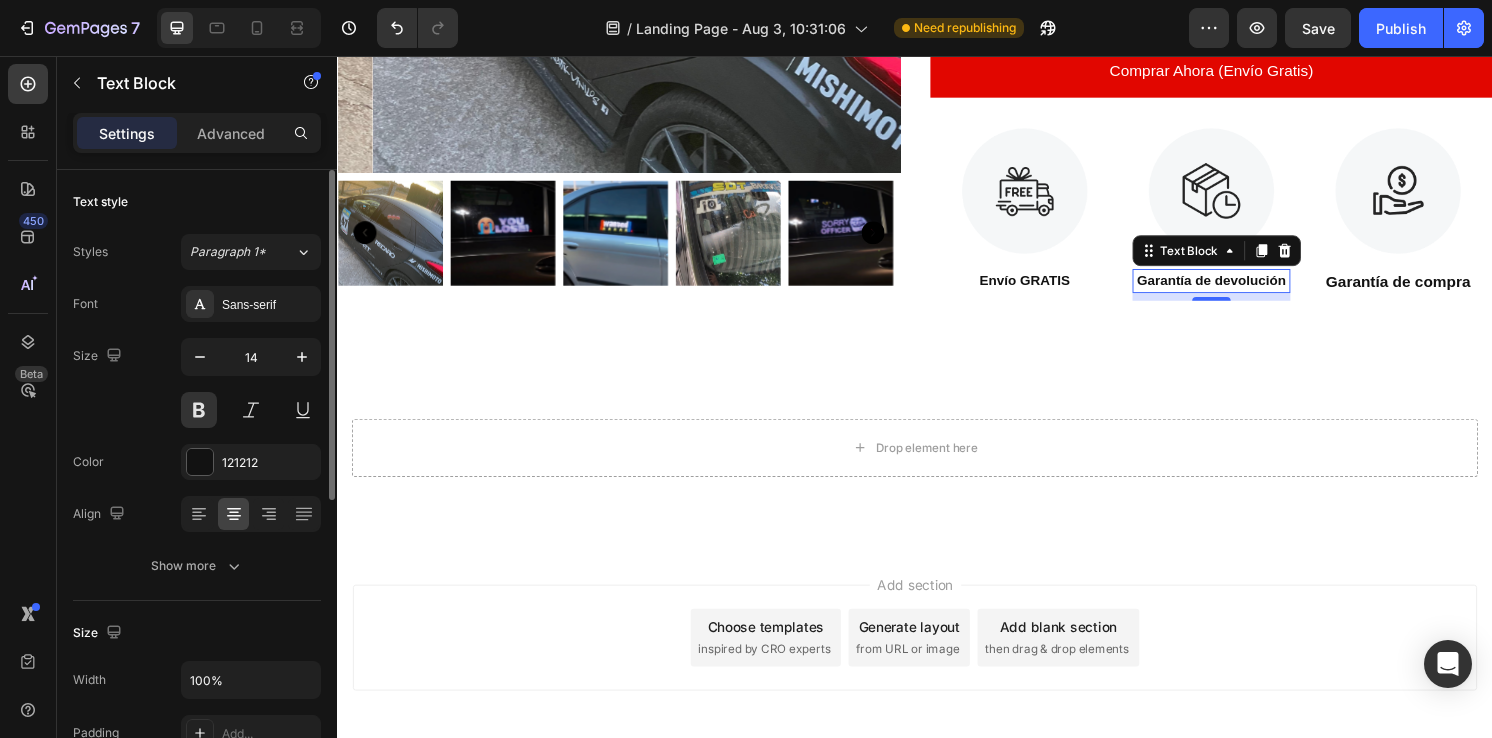 click on "Size 14" at bounding box center [197, 383] 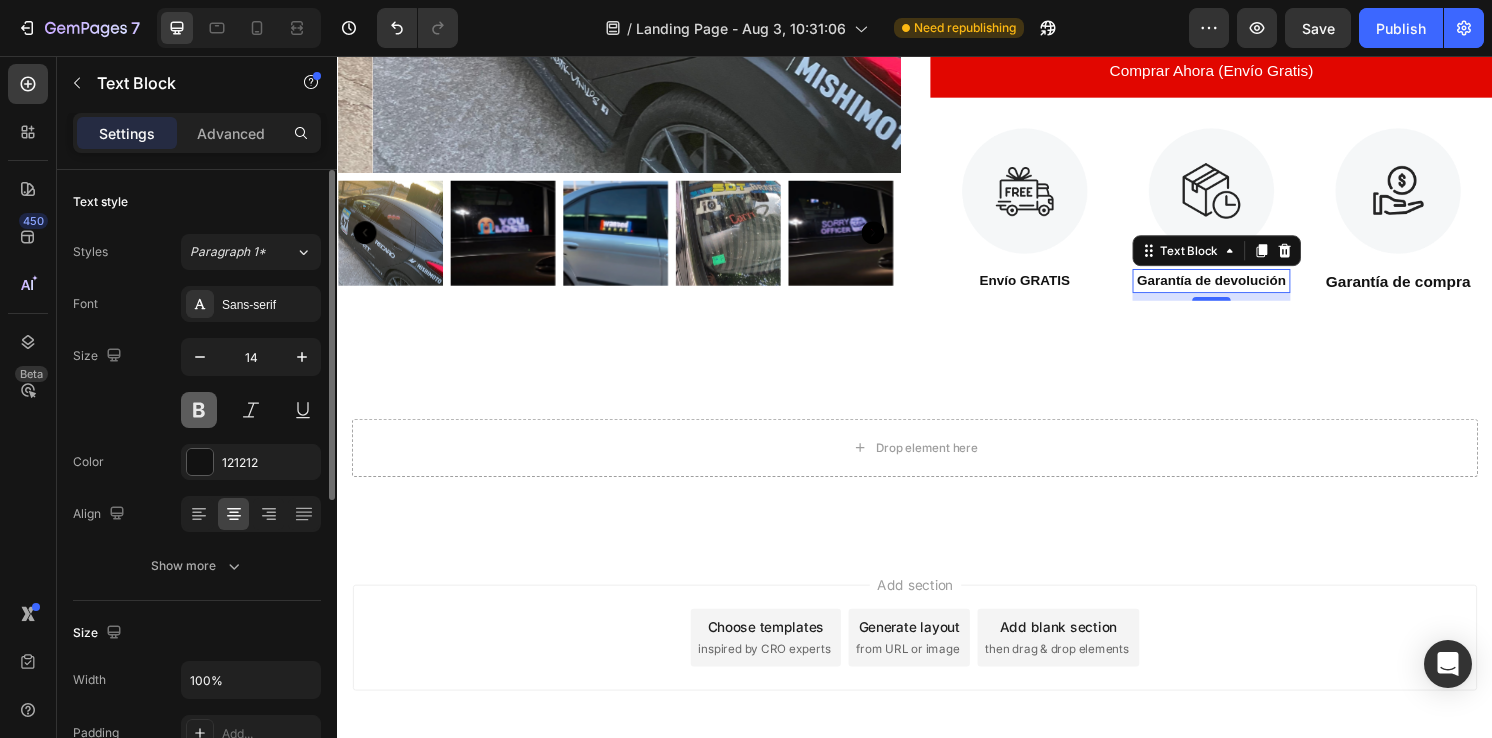 click at bounding box center [199, 410] 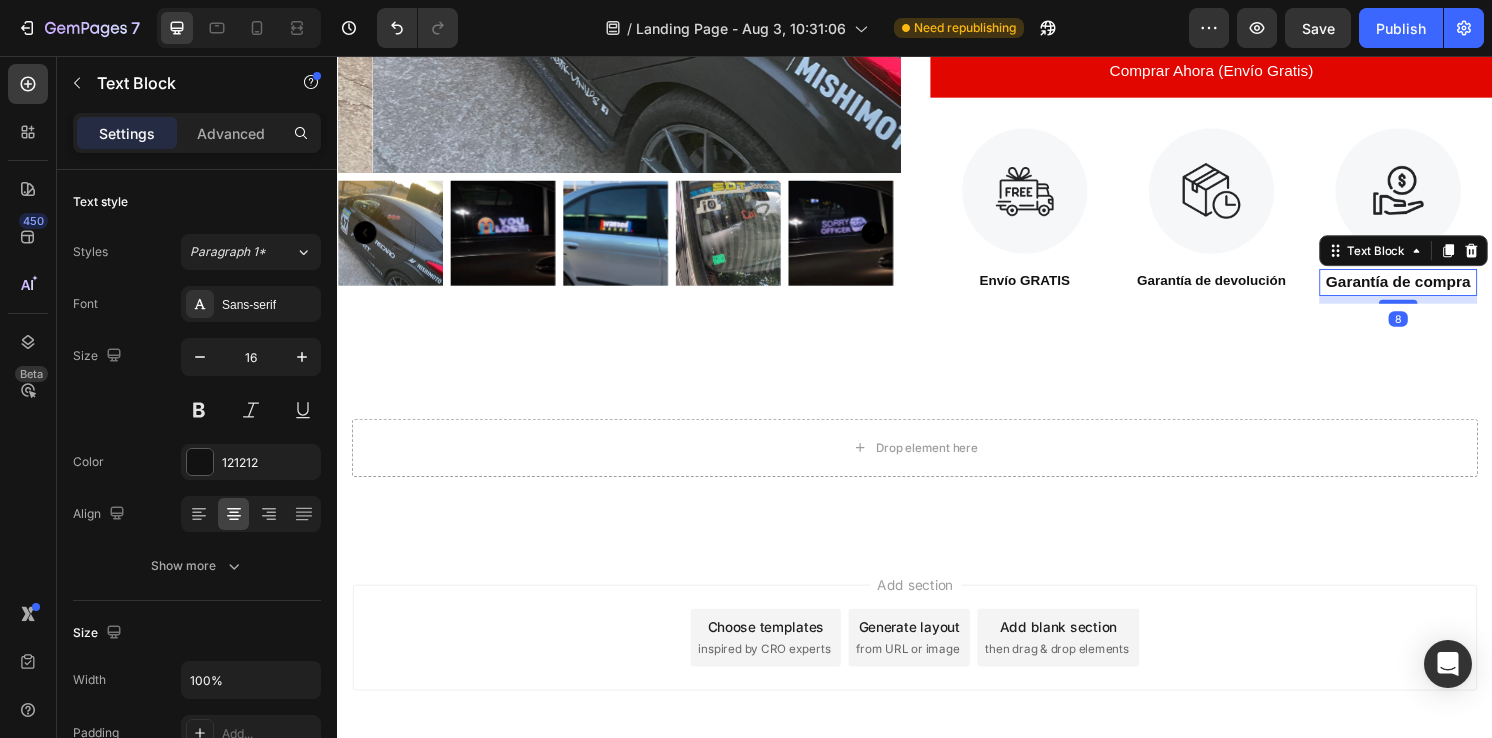 click on "Garantía de compra" at bounding box center (1439, 291) 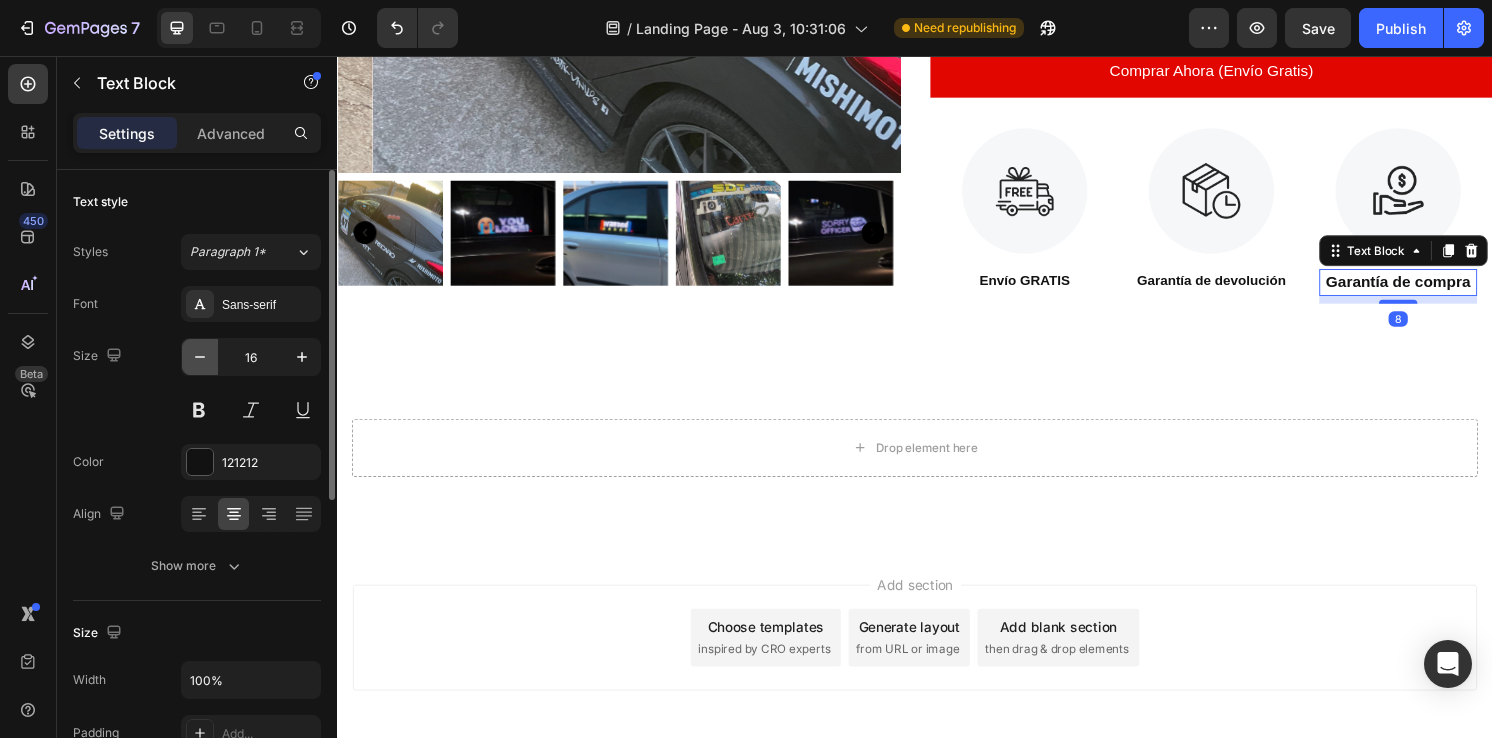 click 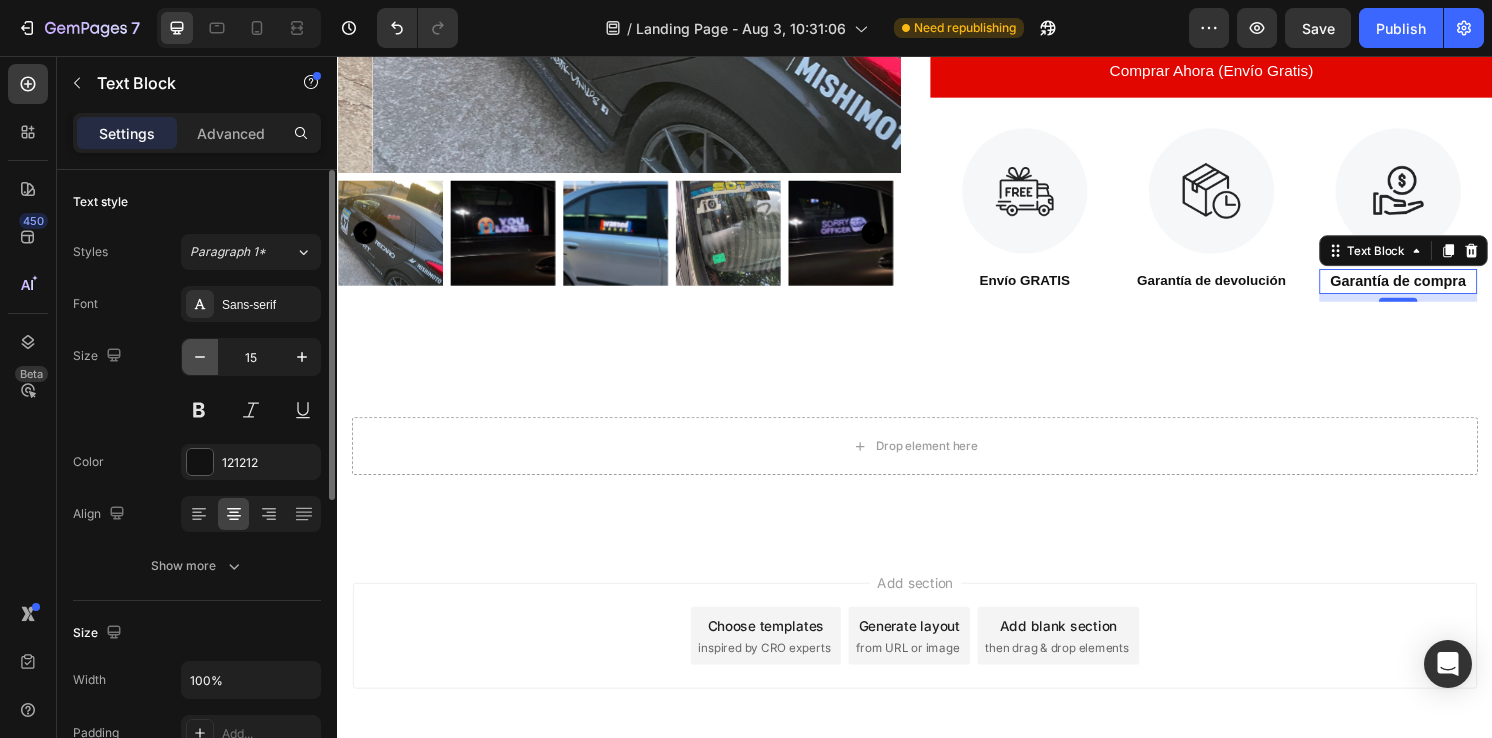 click 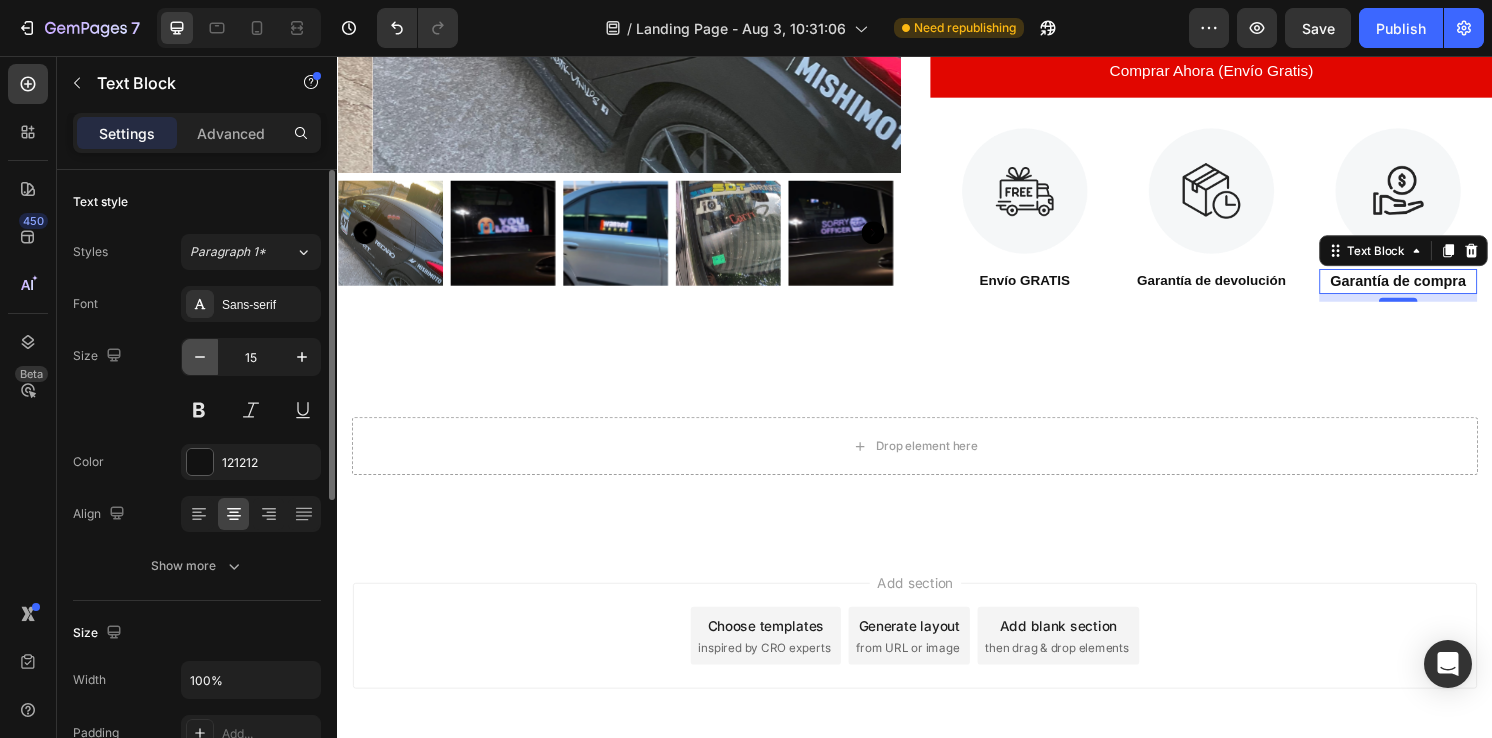 type on "14" 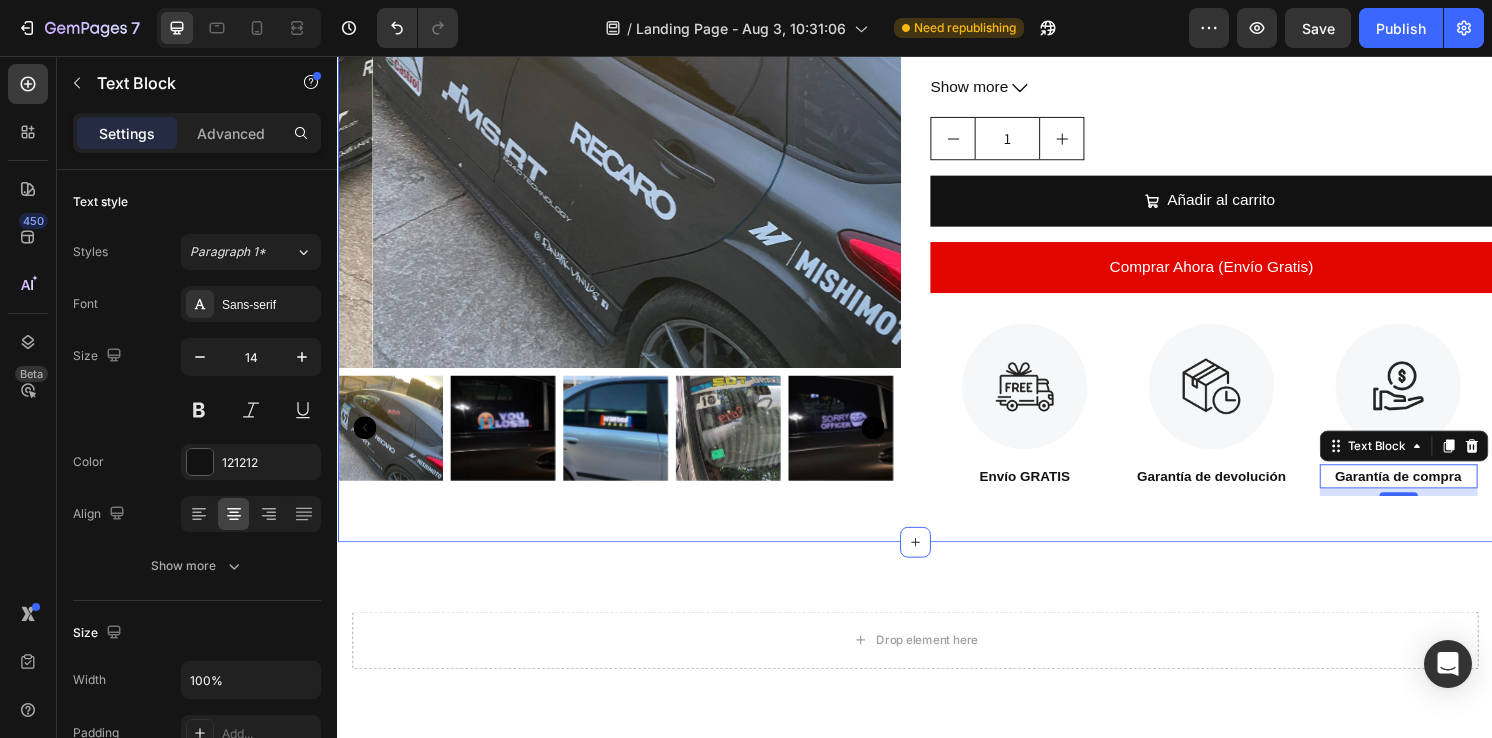 scroll, scrollTop: 420, scrollLeft: 0, axis: vertical 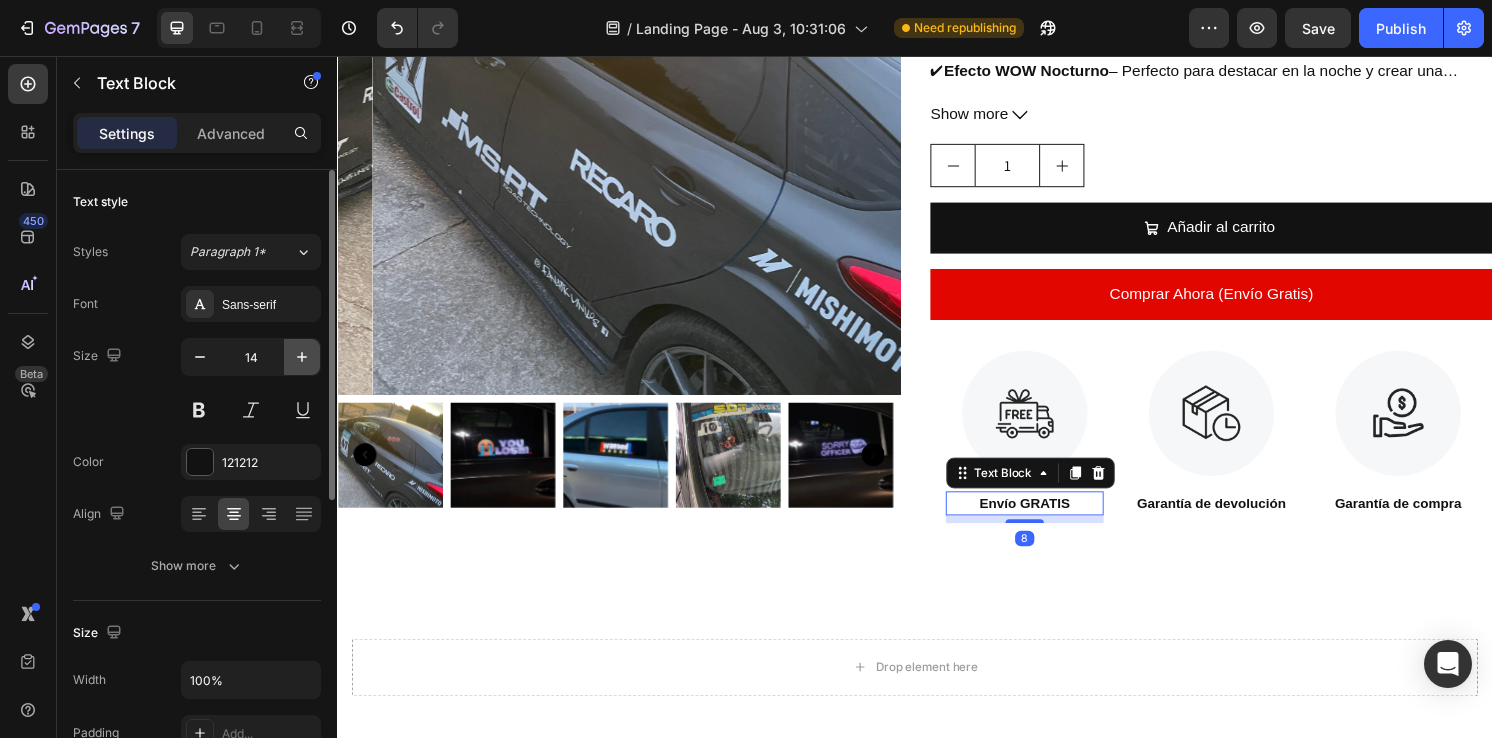 click 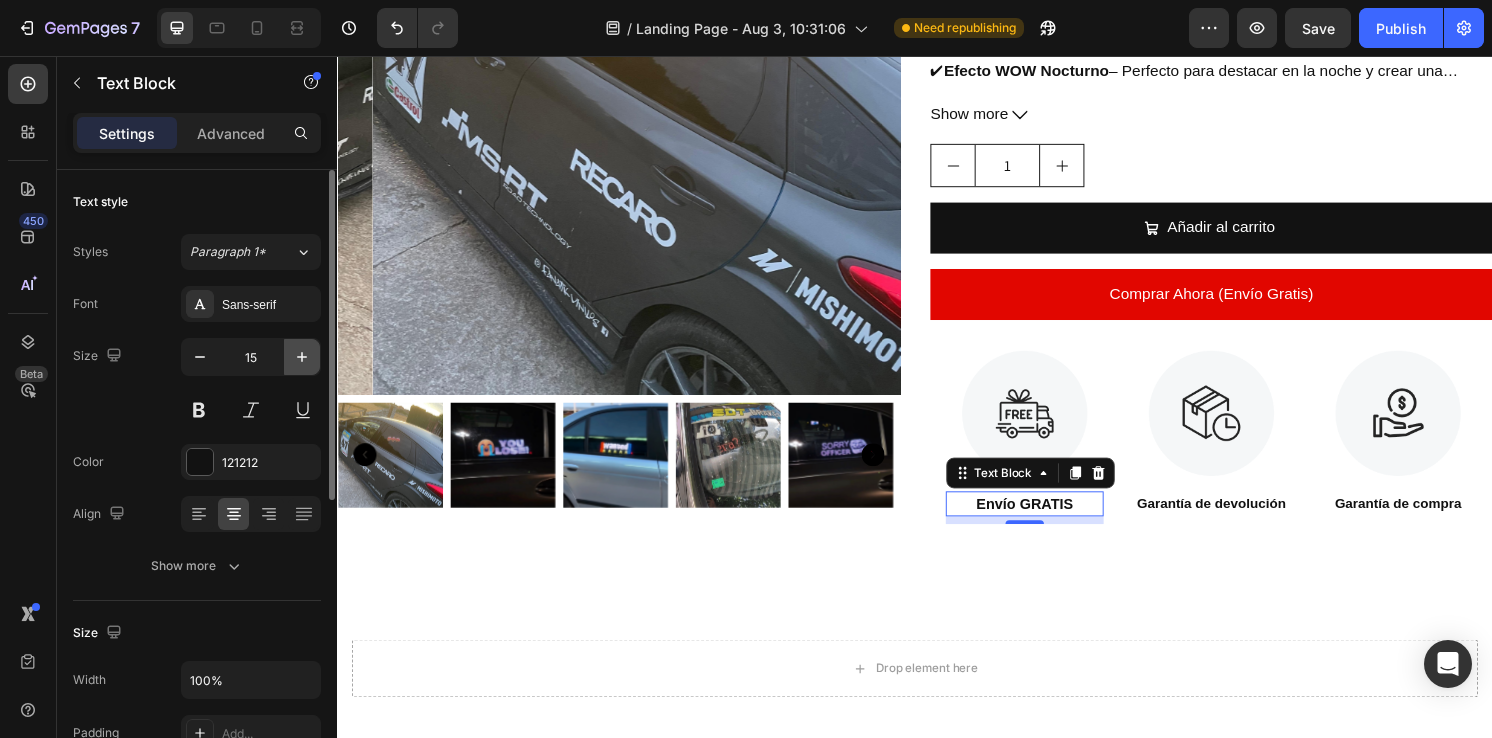 click 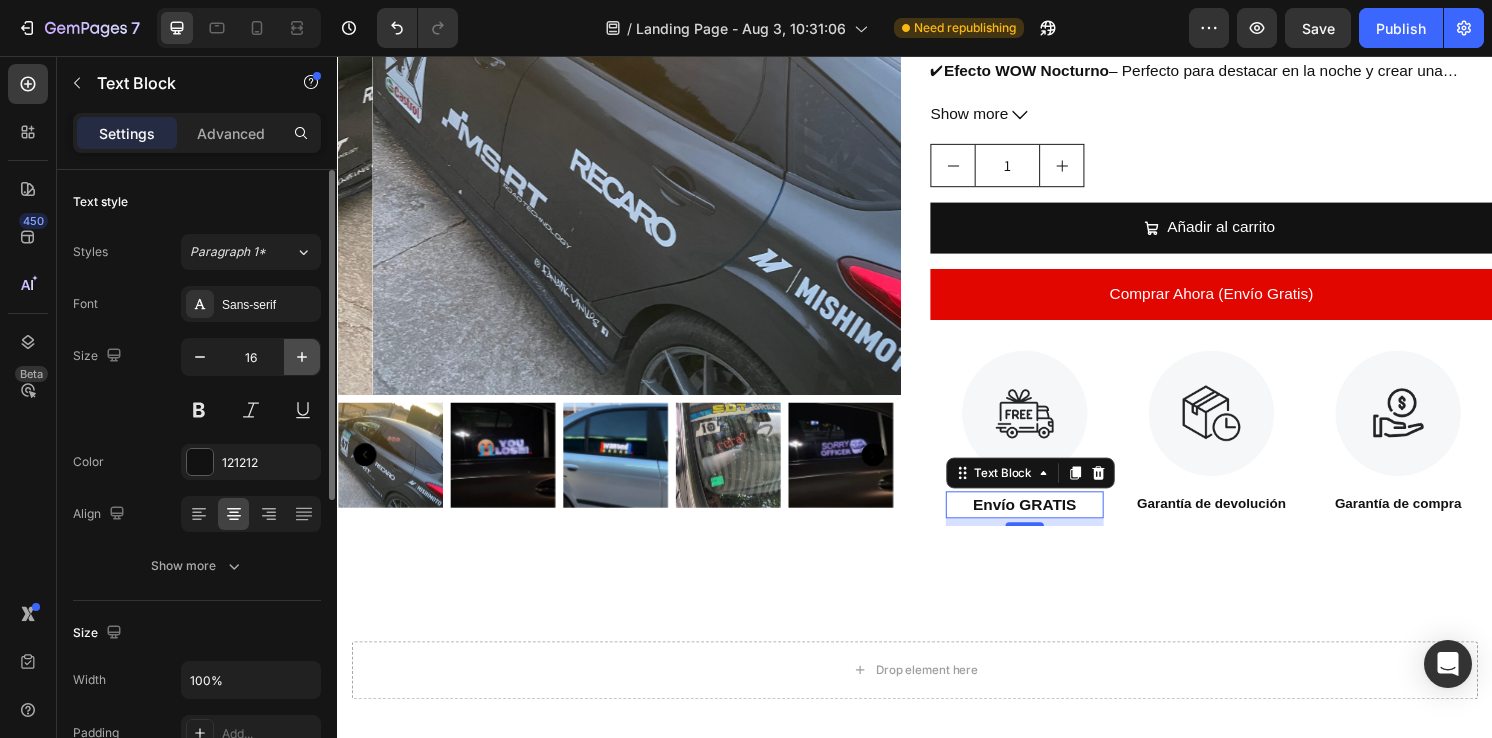 click 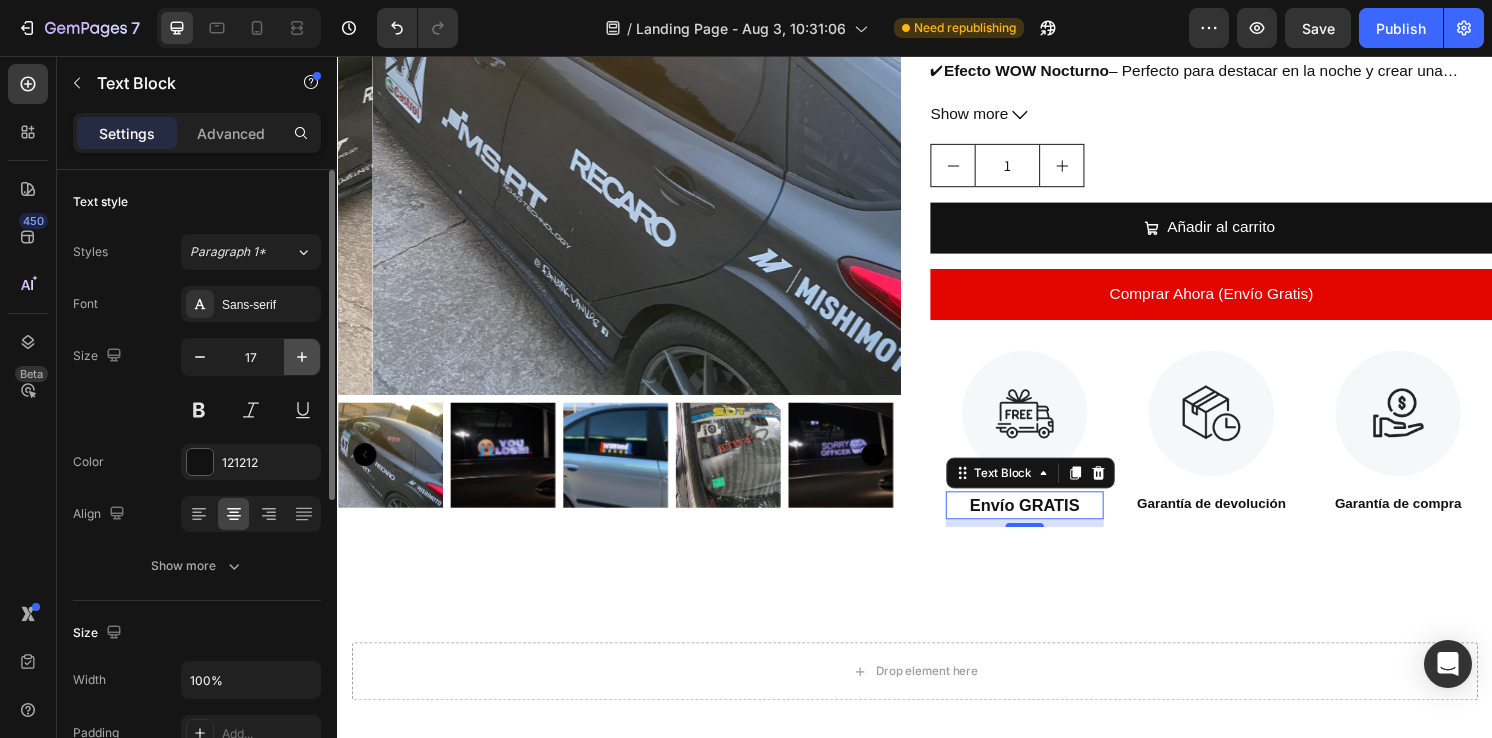 click 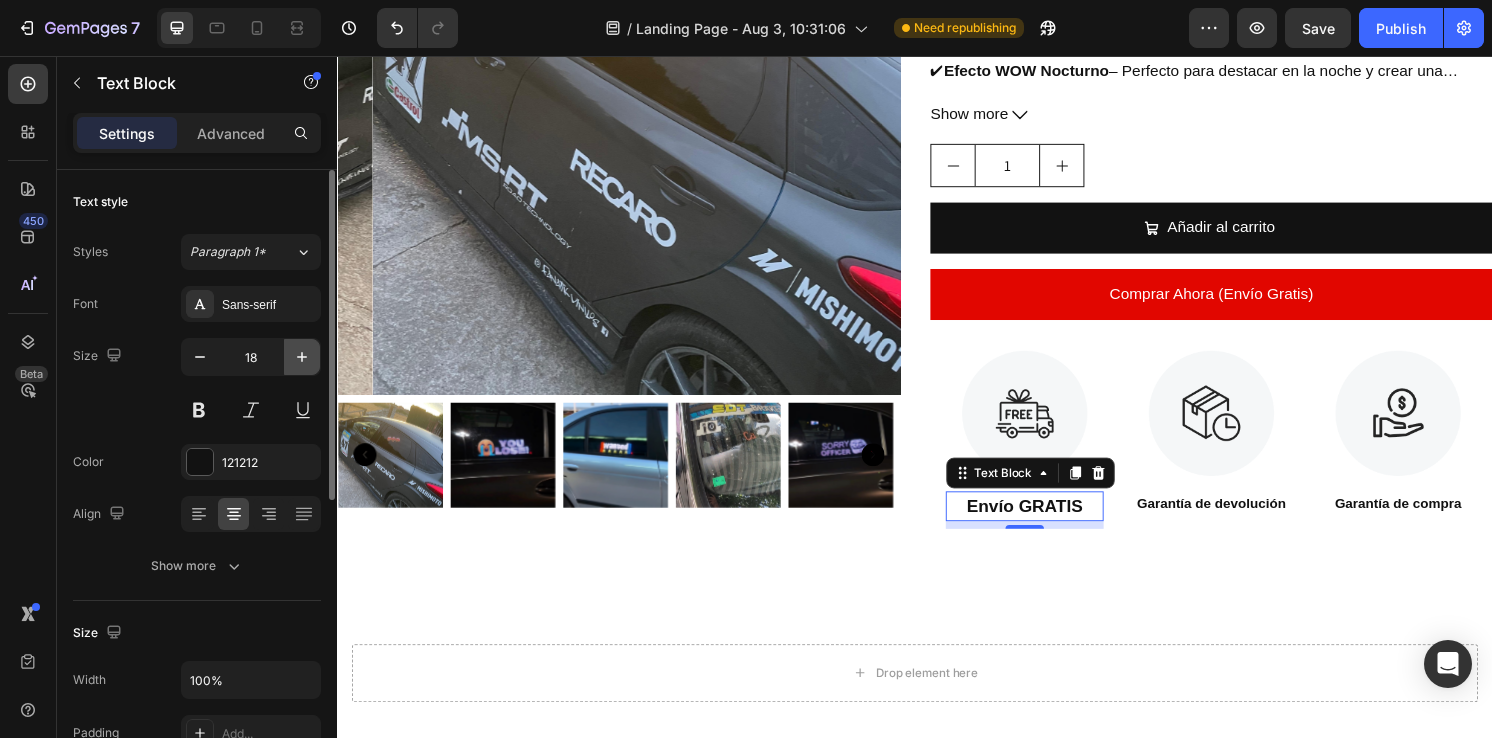 click 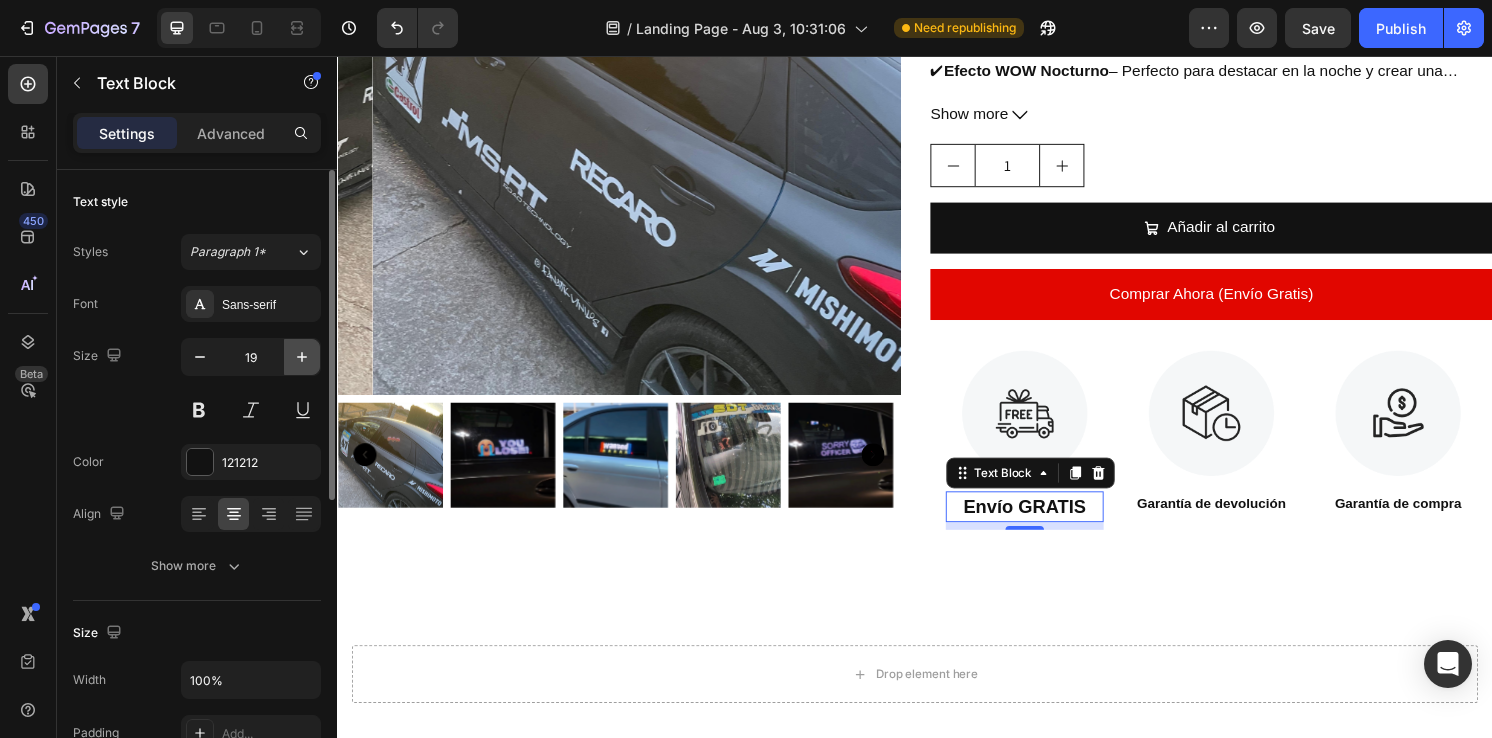 click 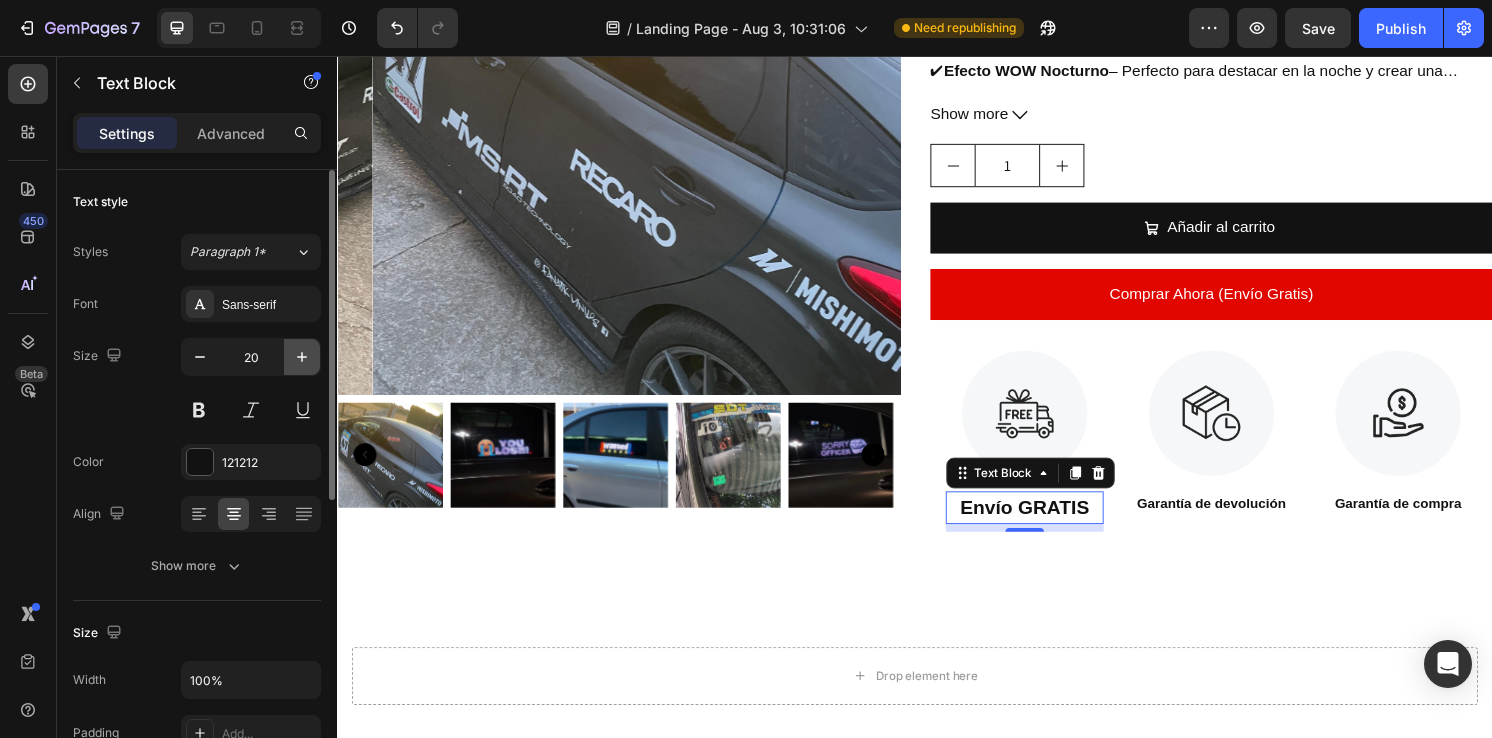 click 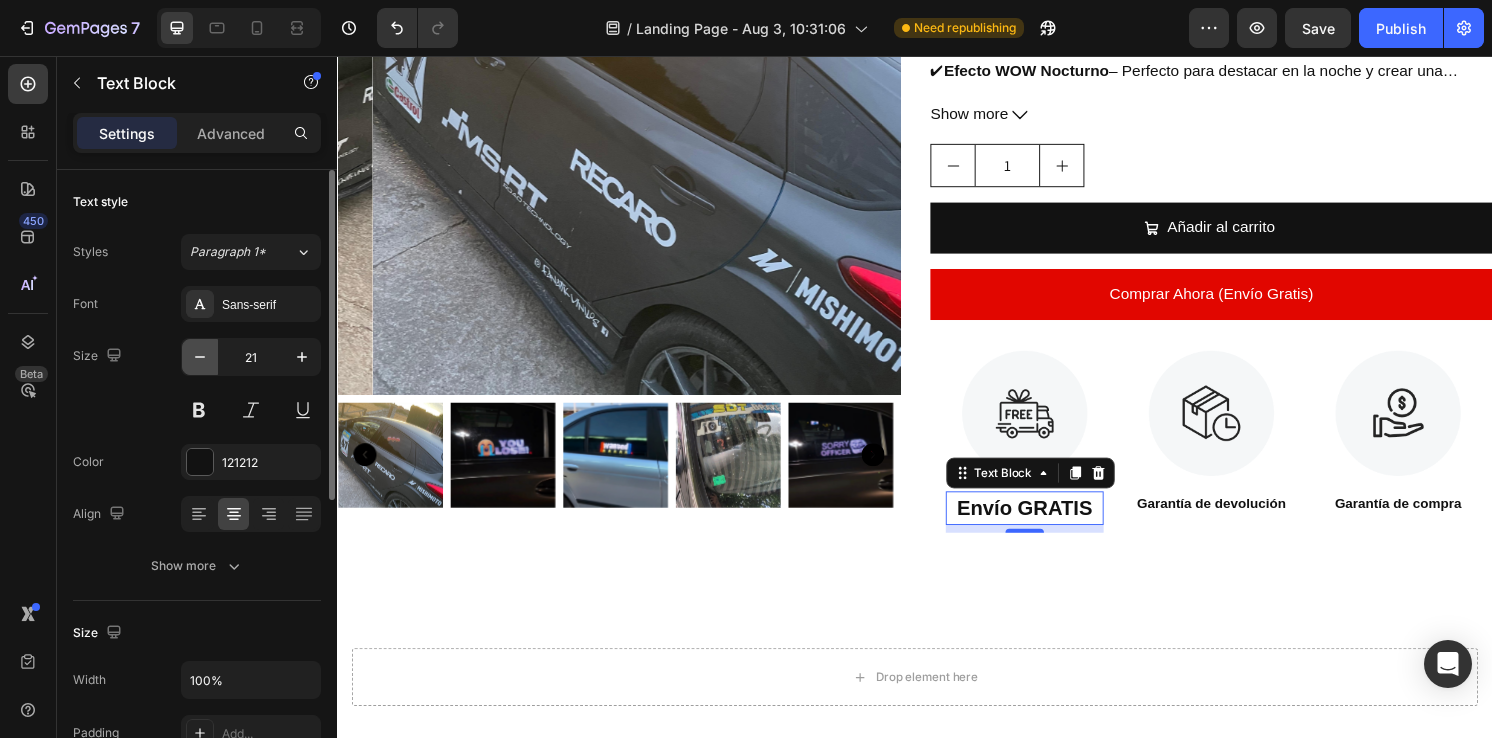 click 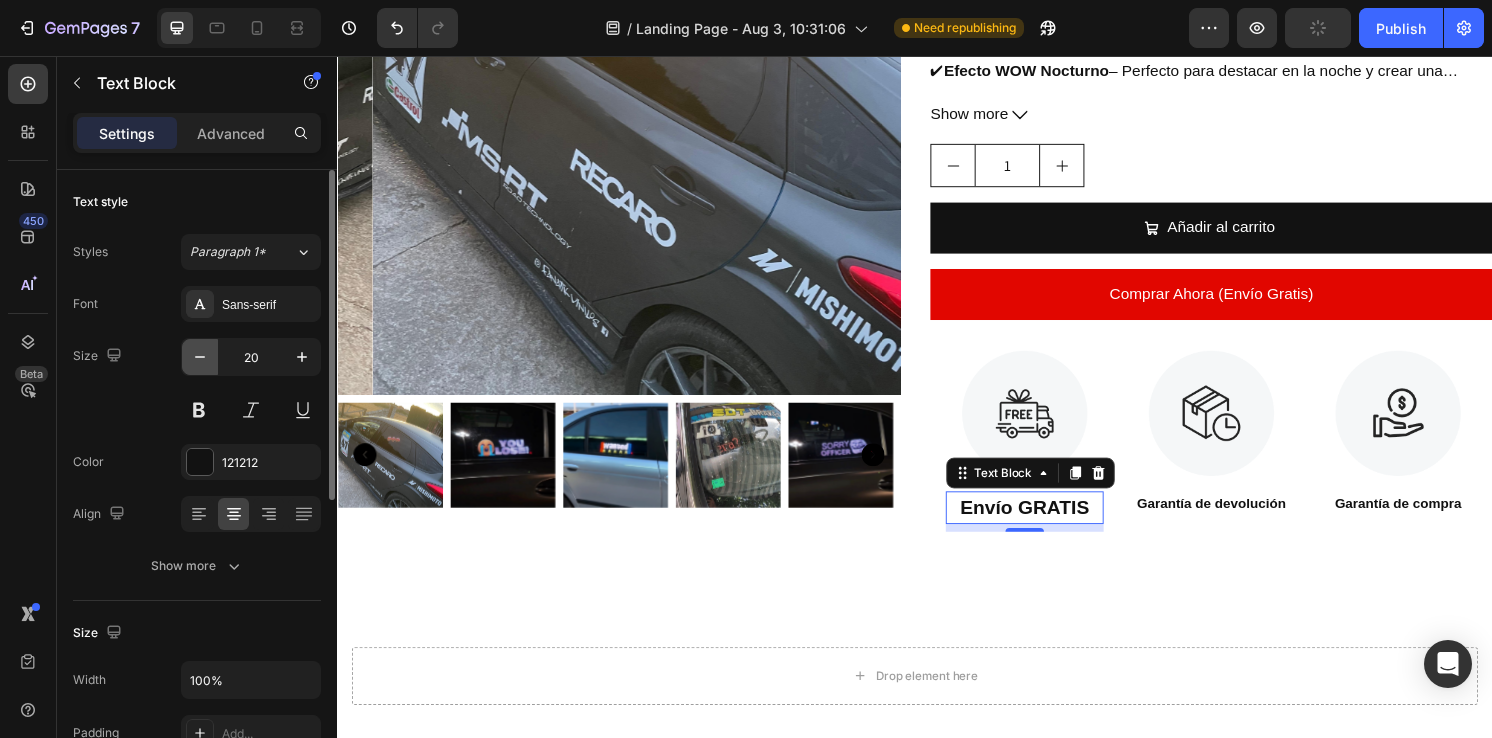 click 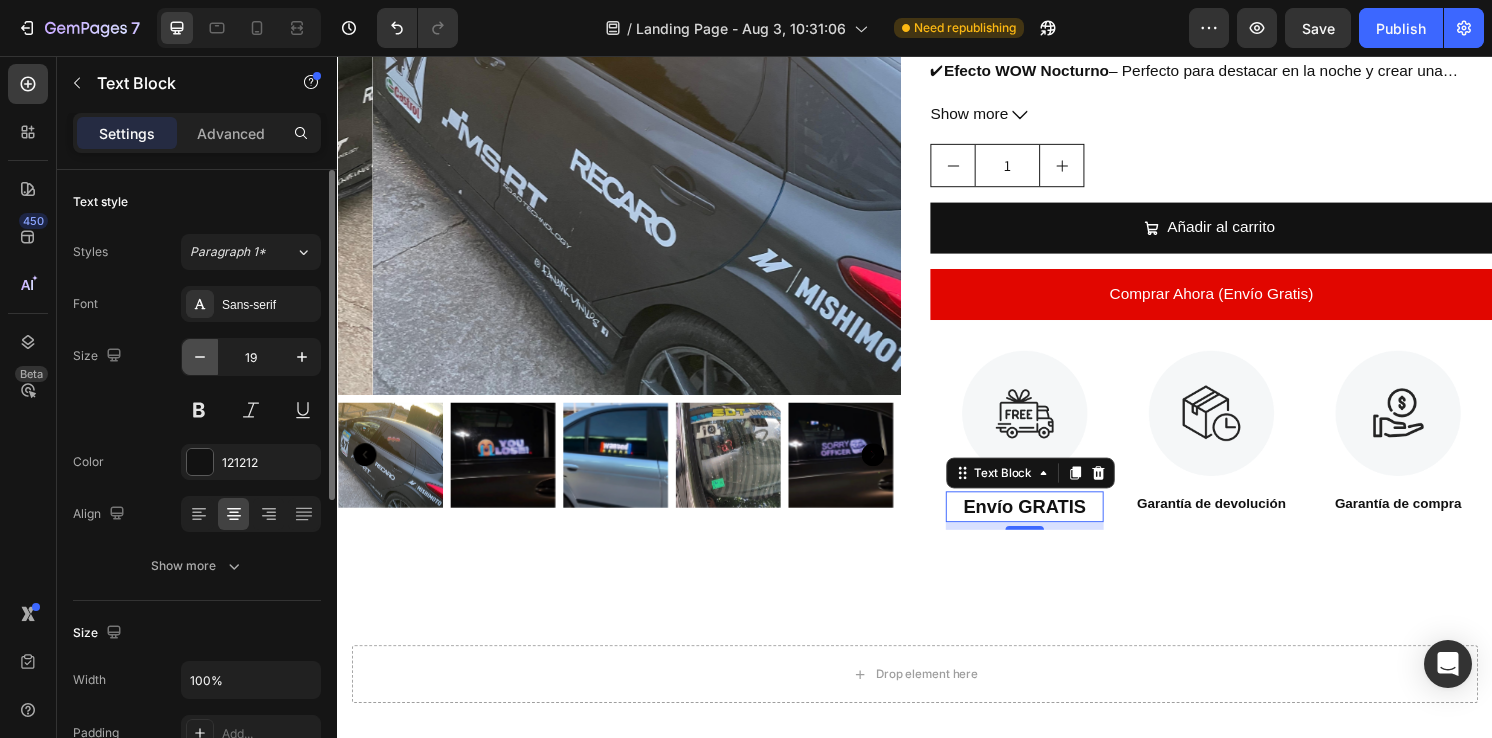 click 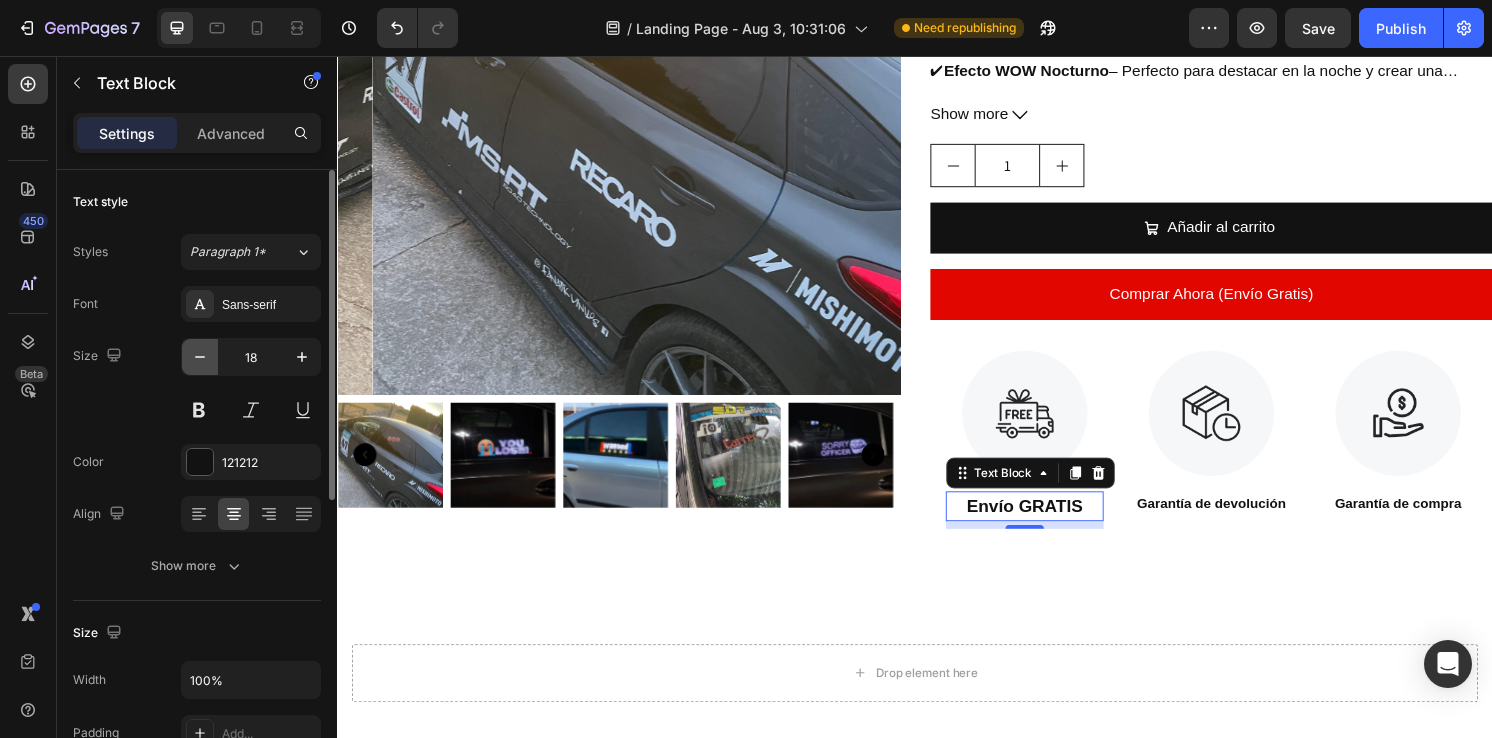 click 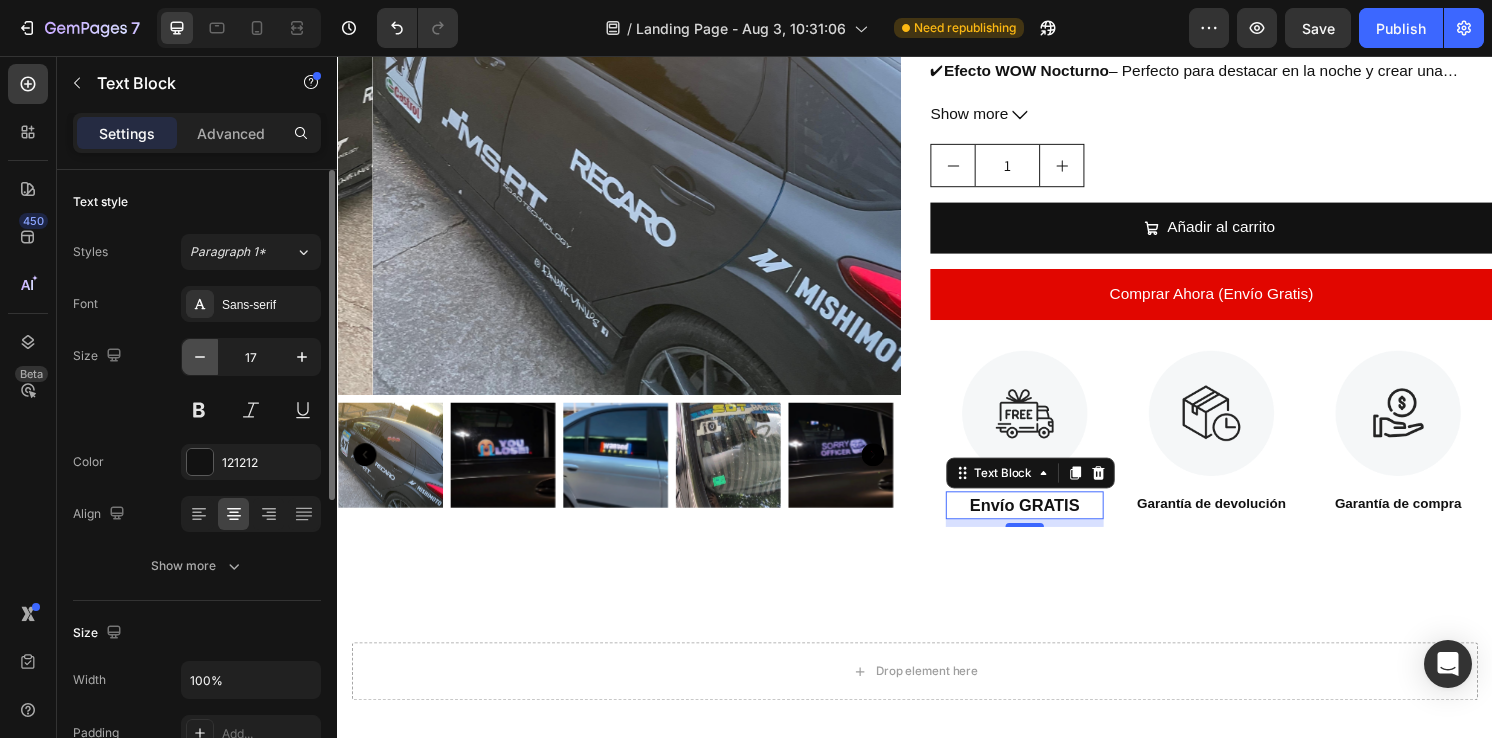 click 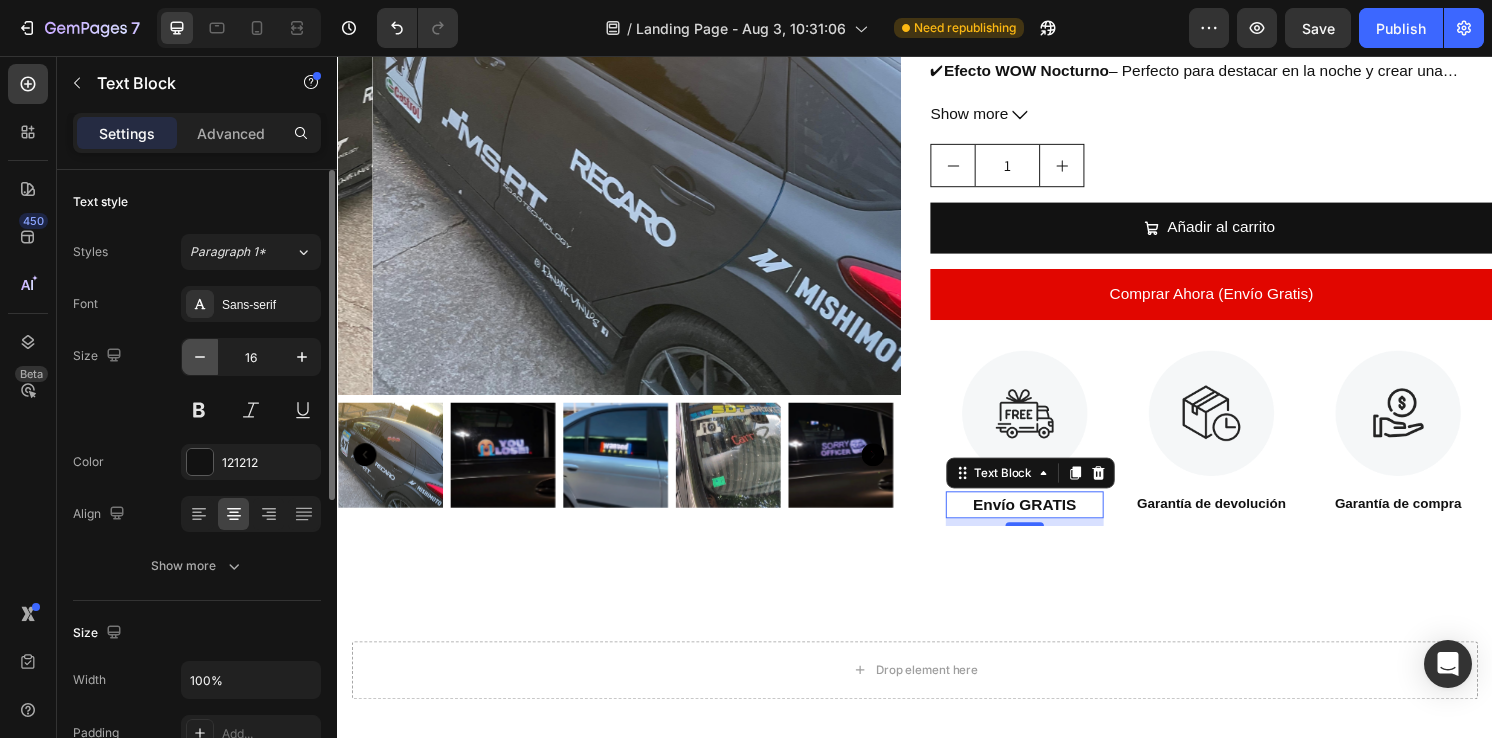 click 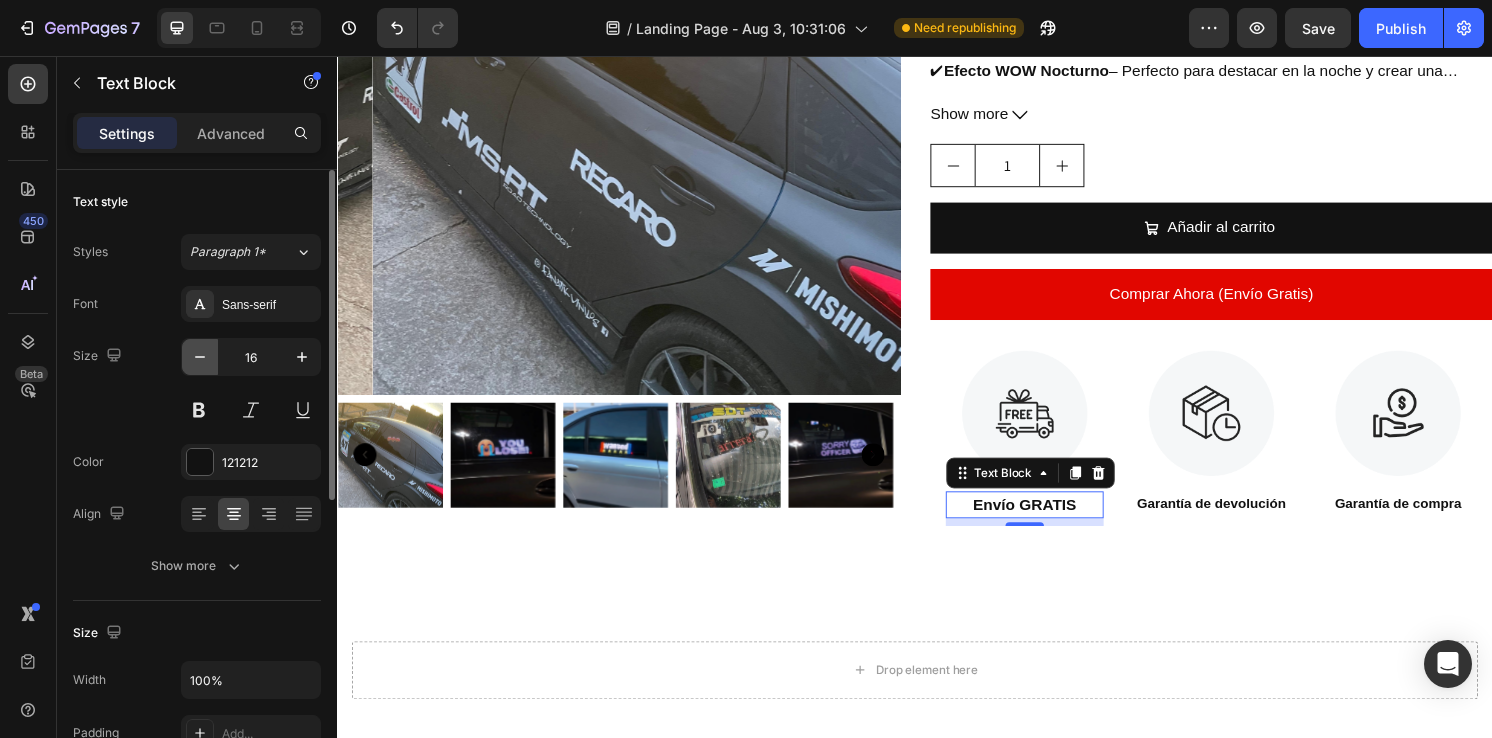type on "15" 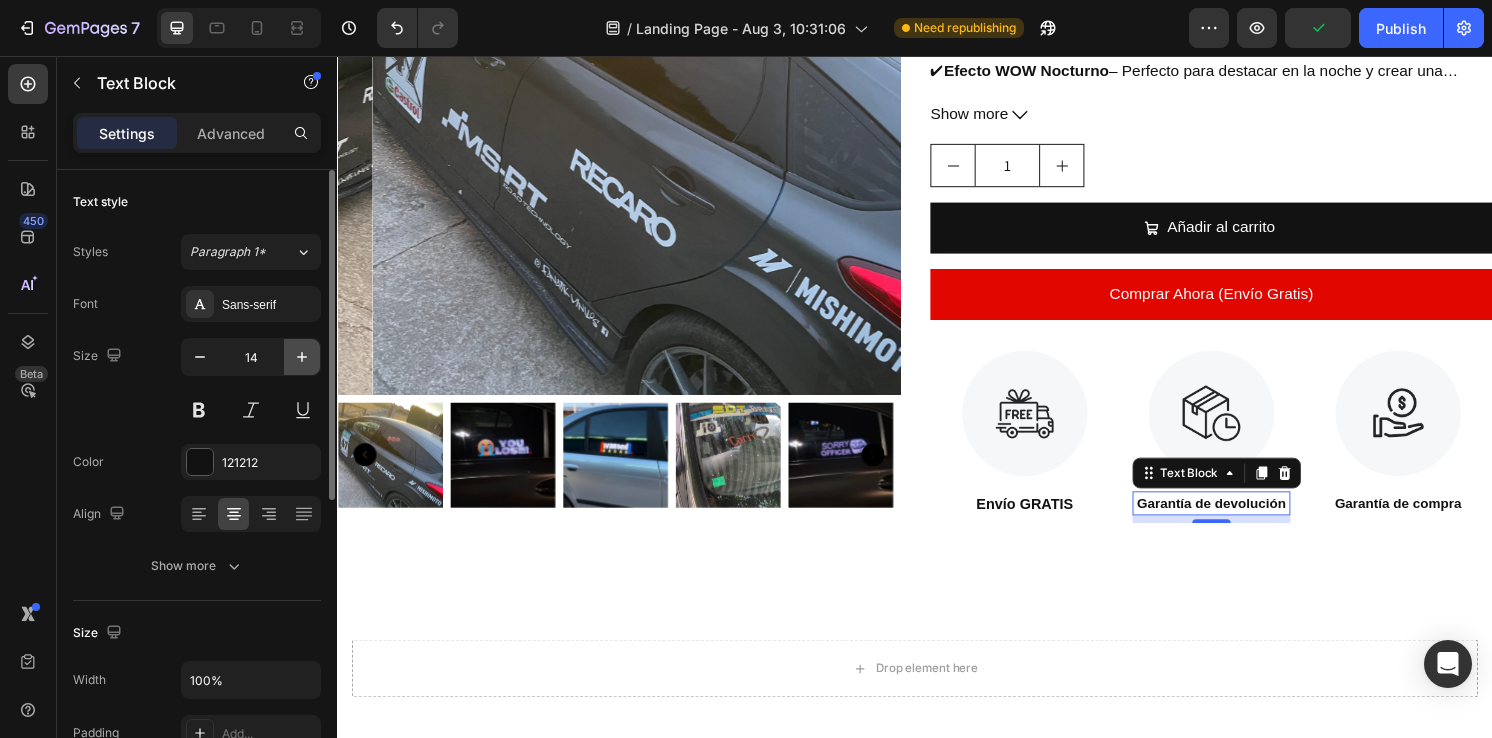 click 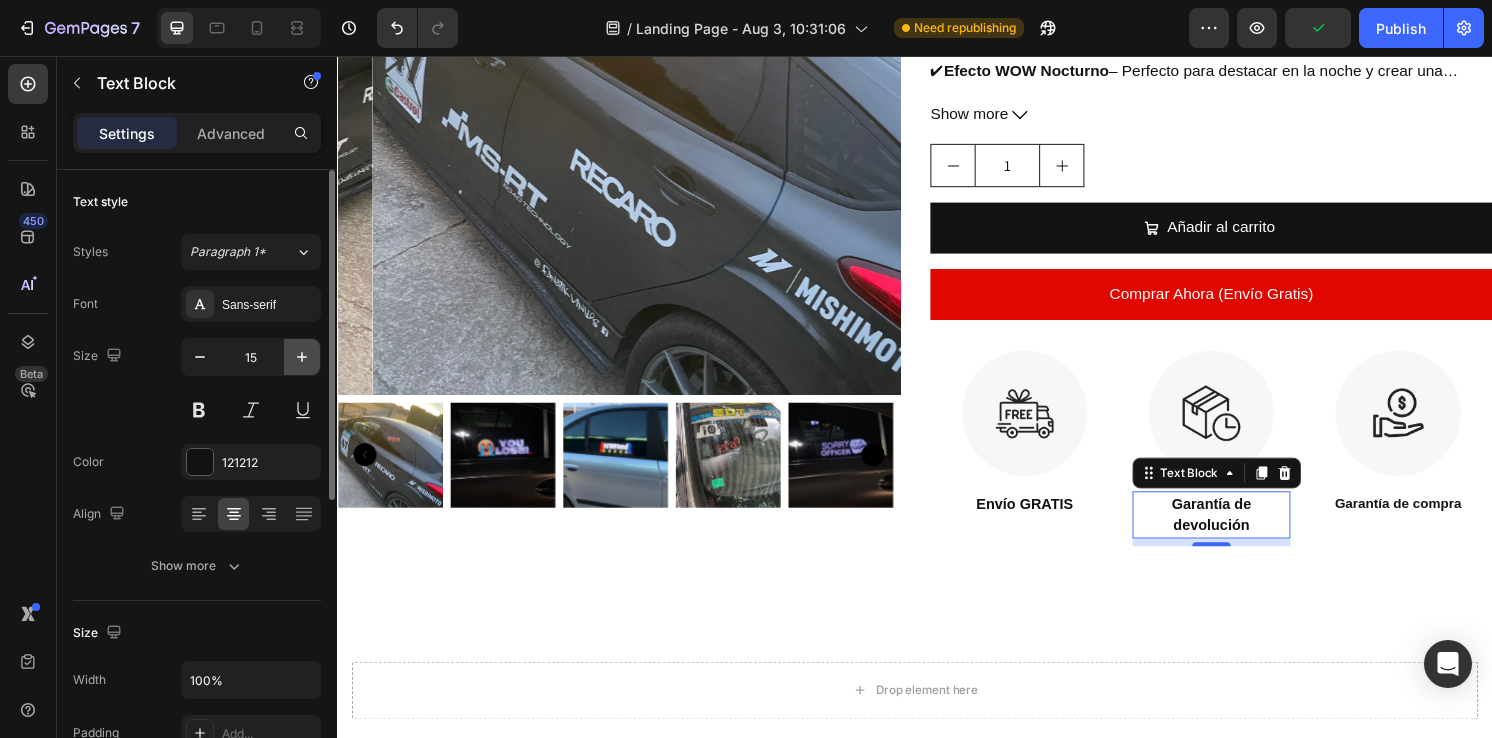 click 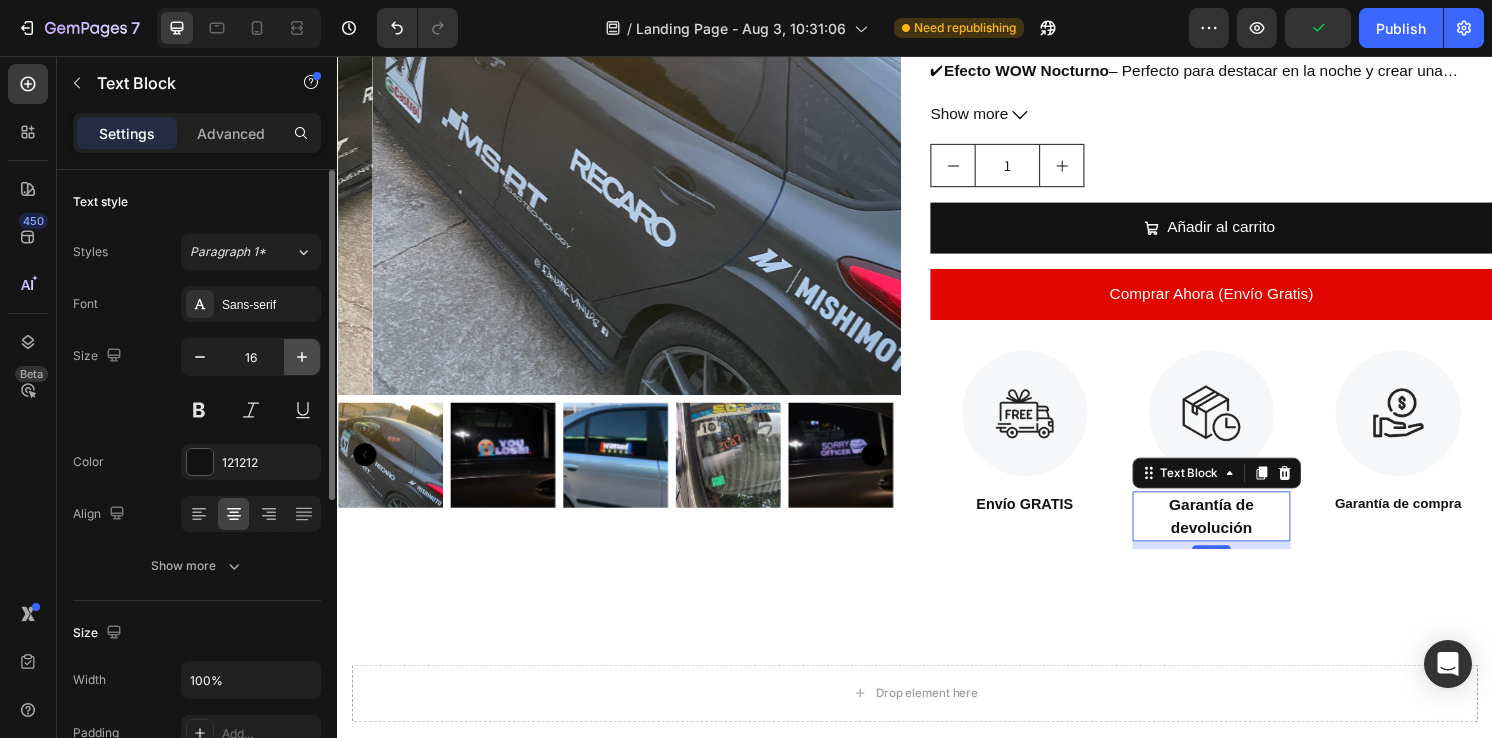 click 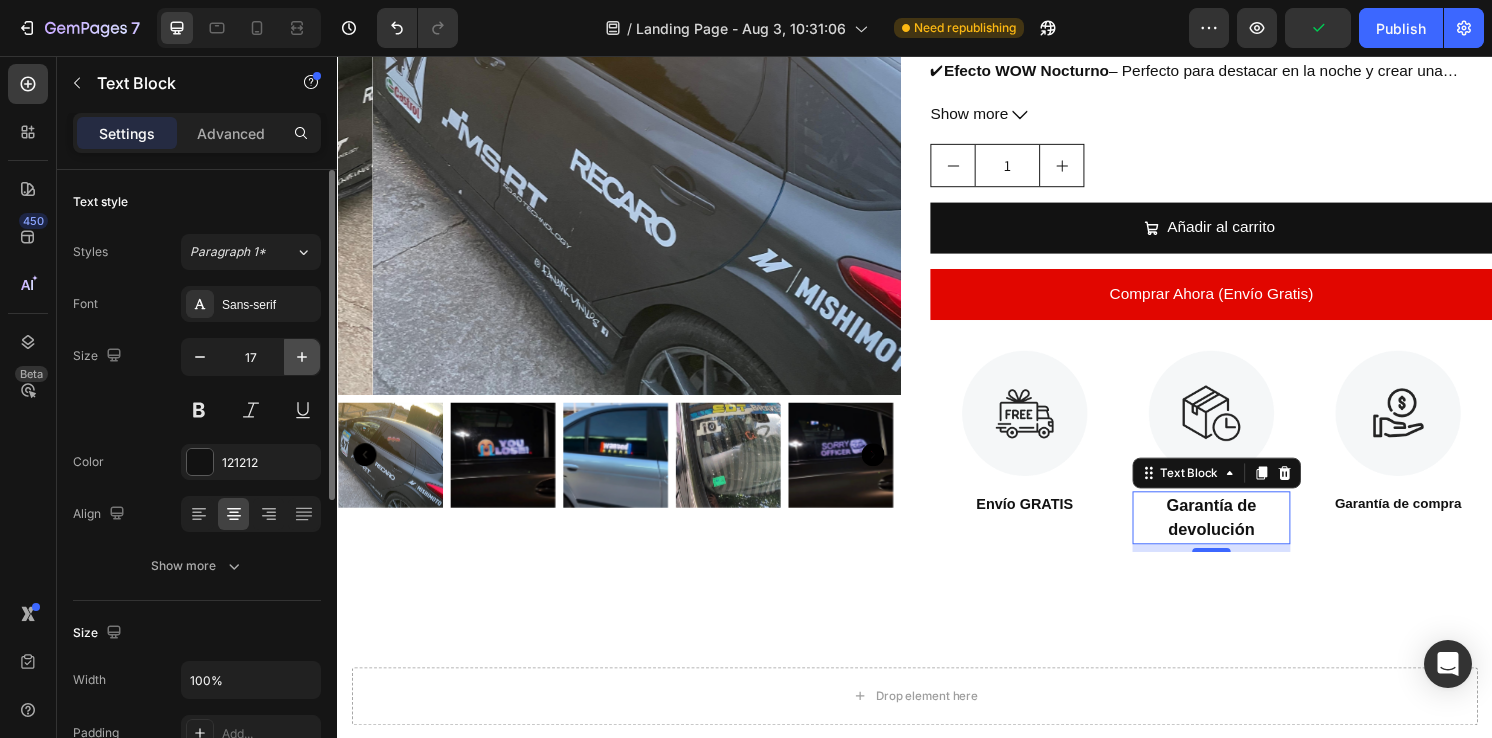 click 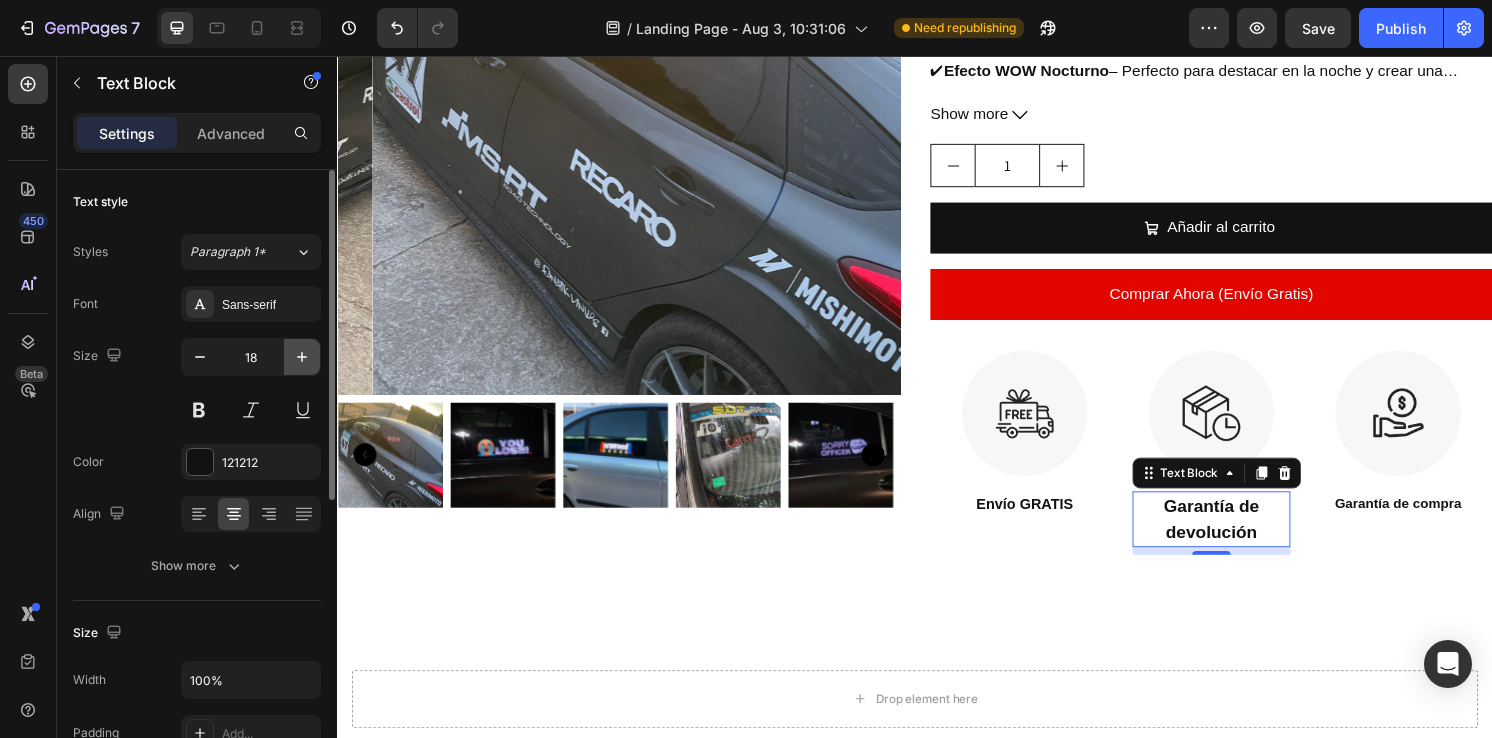 click 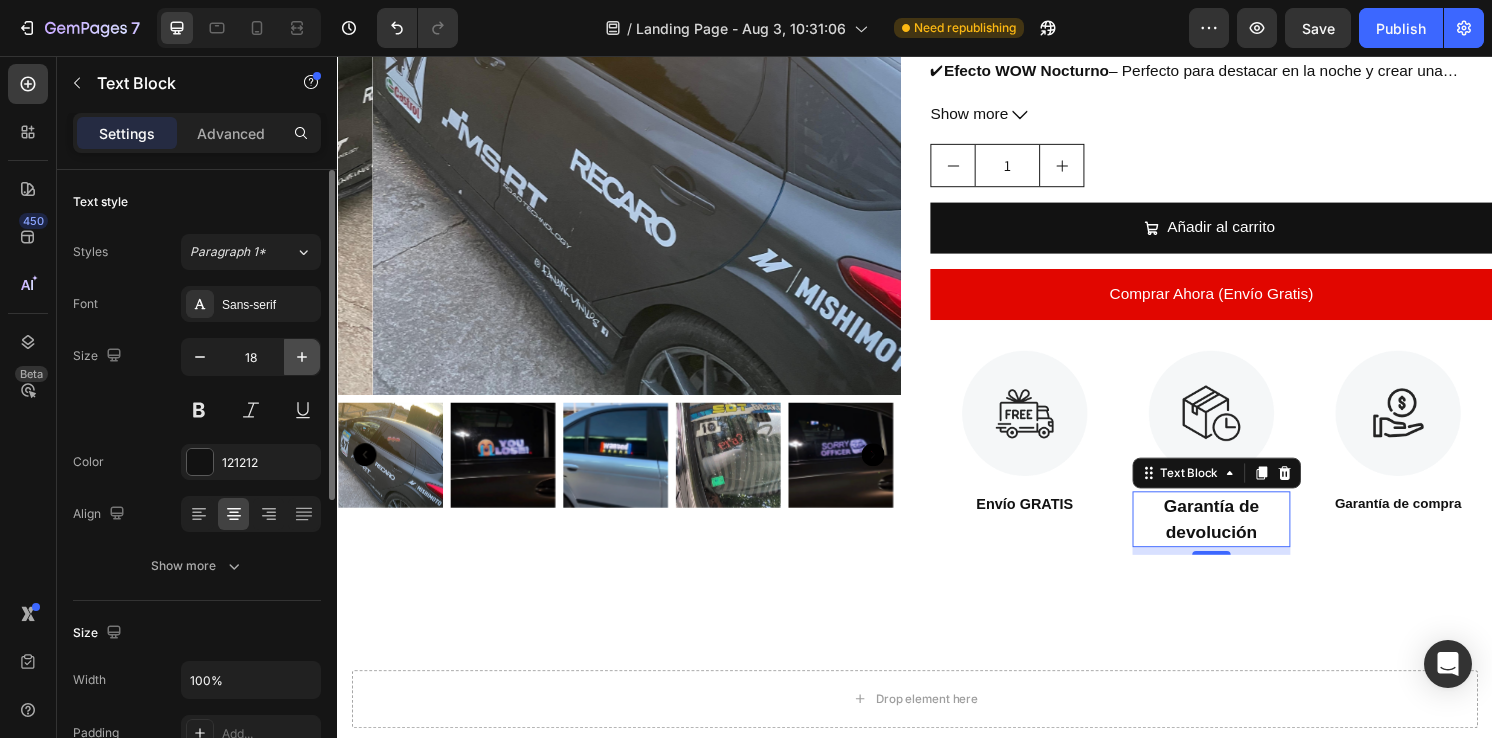 type on "19" 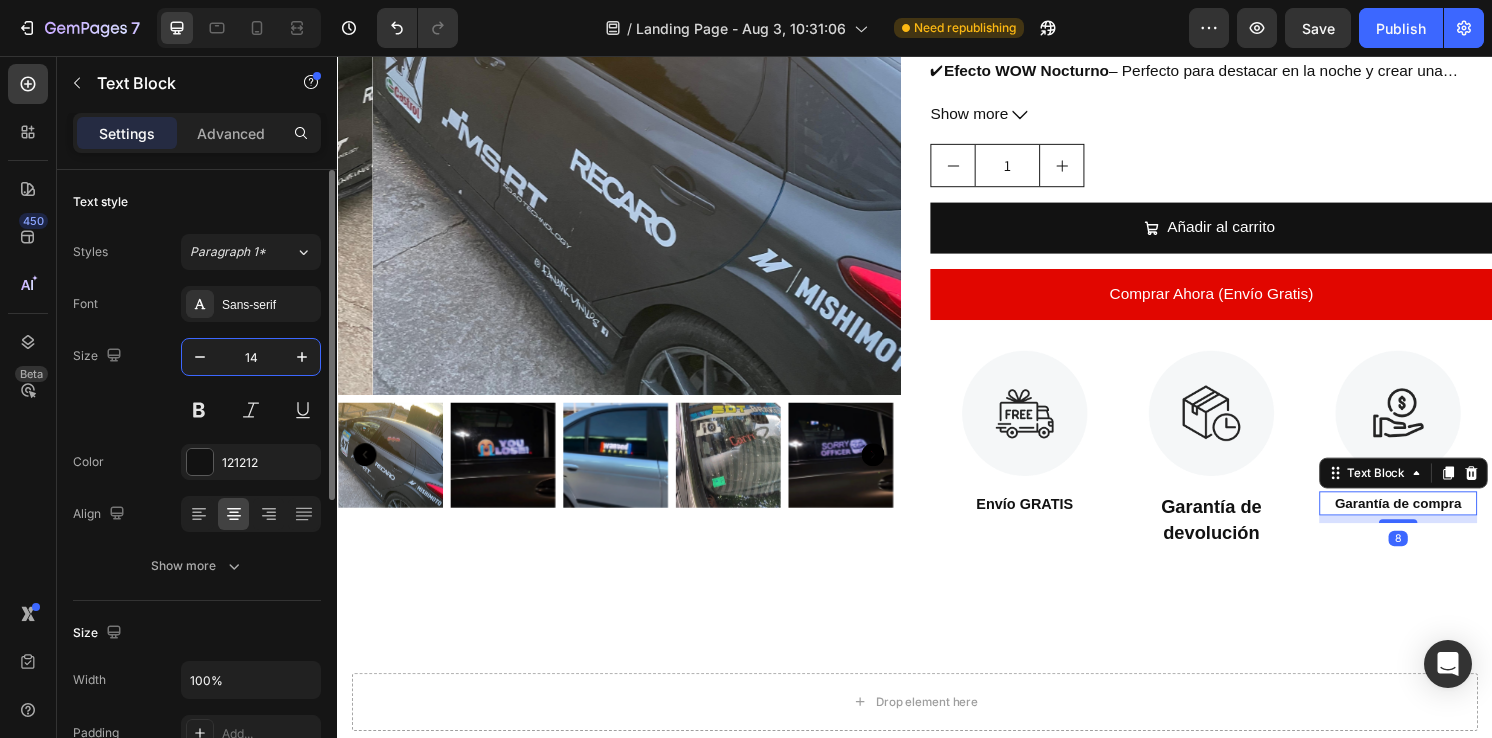 click on "14" at bounding box center [251, 357] 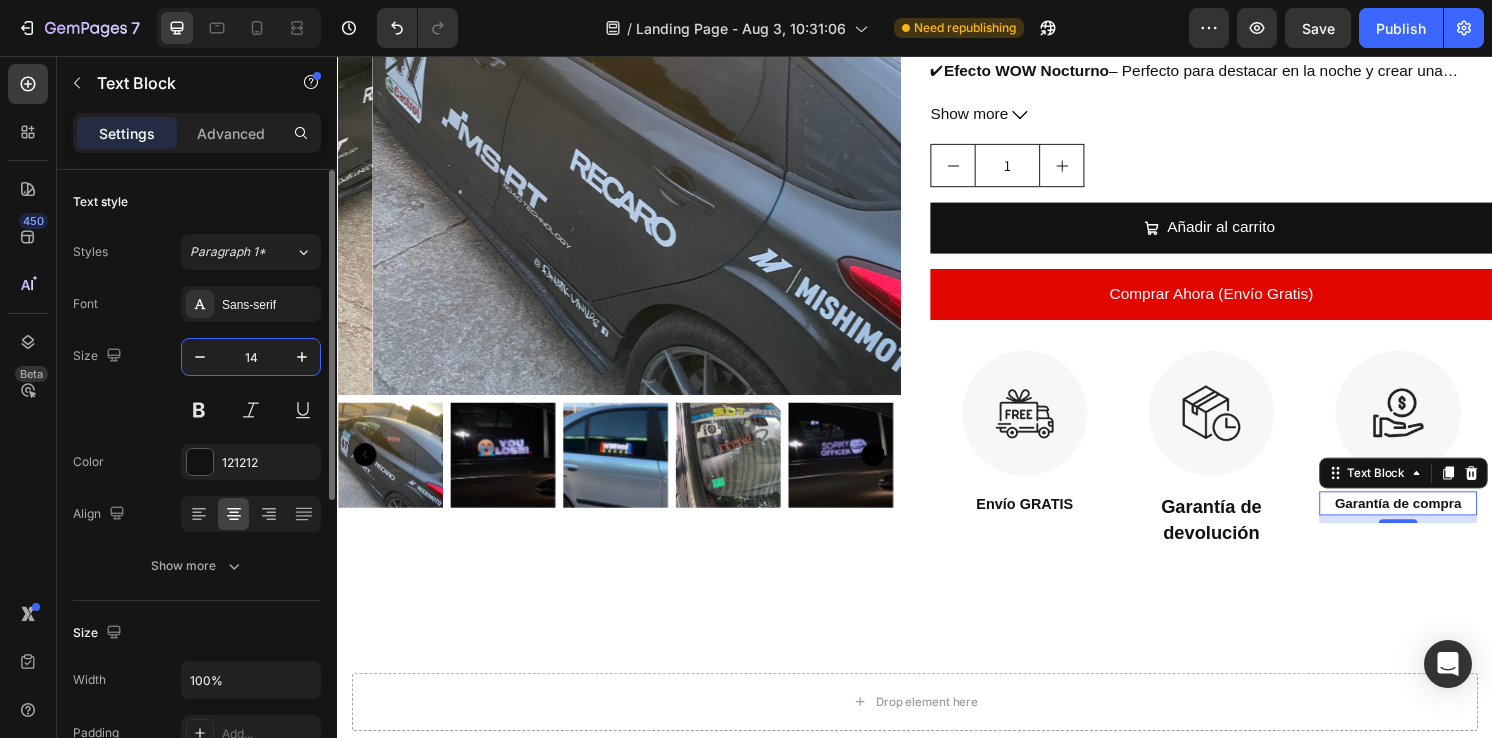 click on "14" at bounding box center (251, 357) 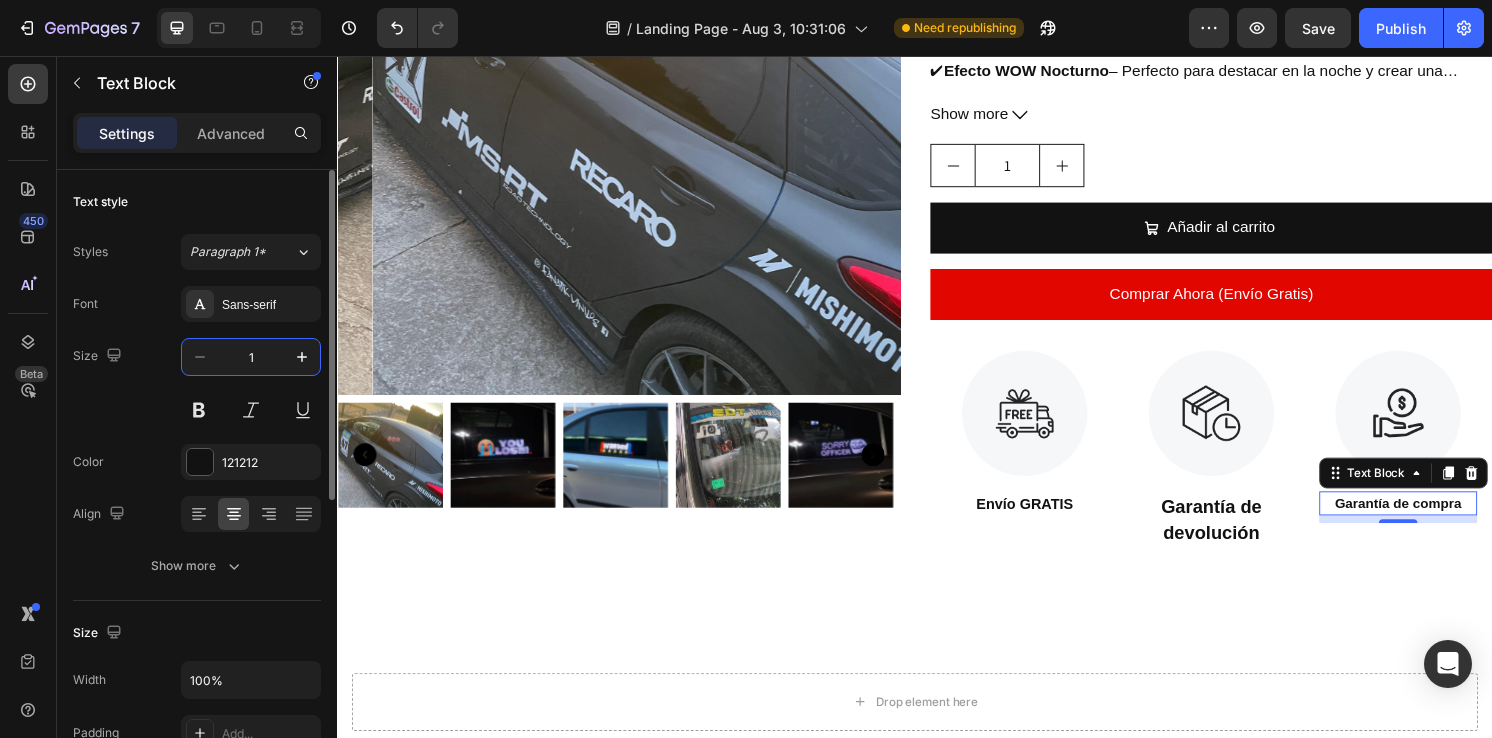 type on "19" 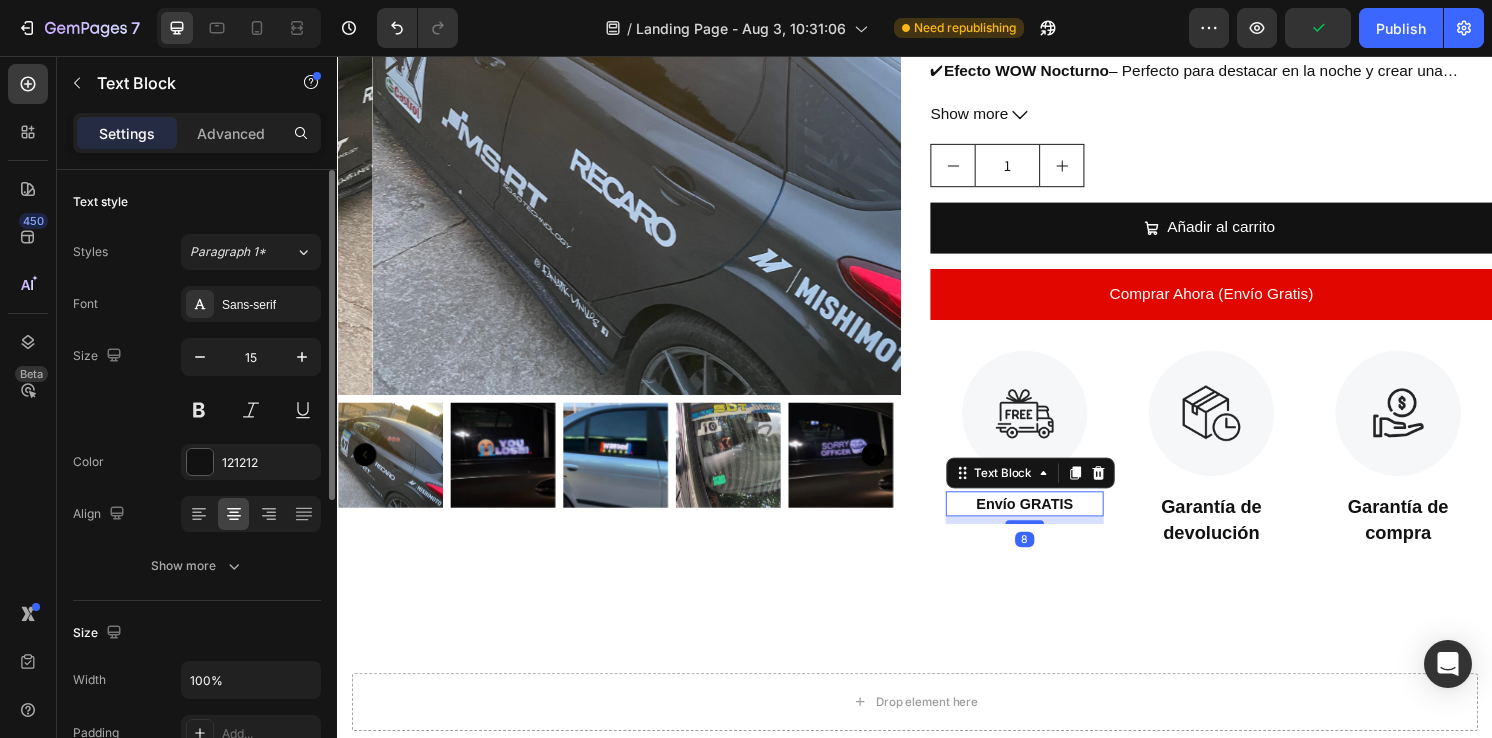 click on "Envío GRATIS" at bounding box center [1051, 521] 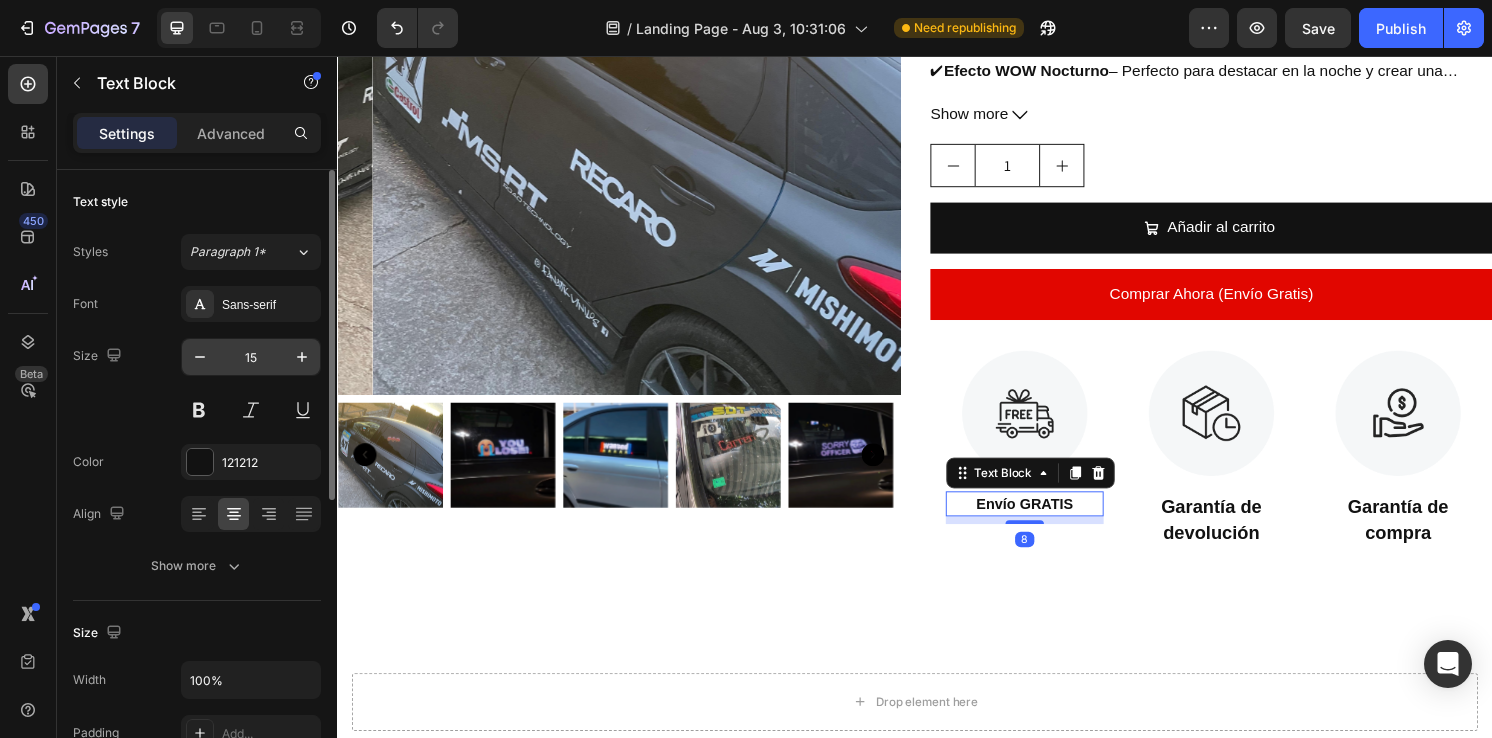 click on "15" at bounding box center [251, 357] 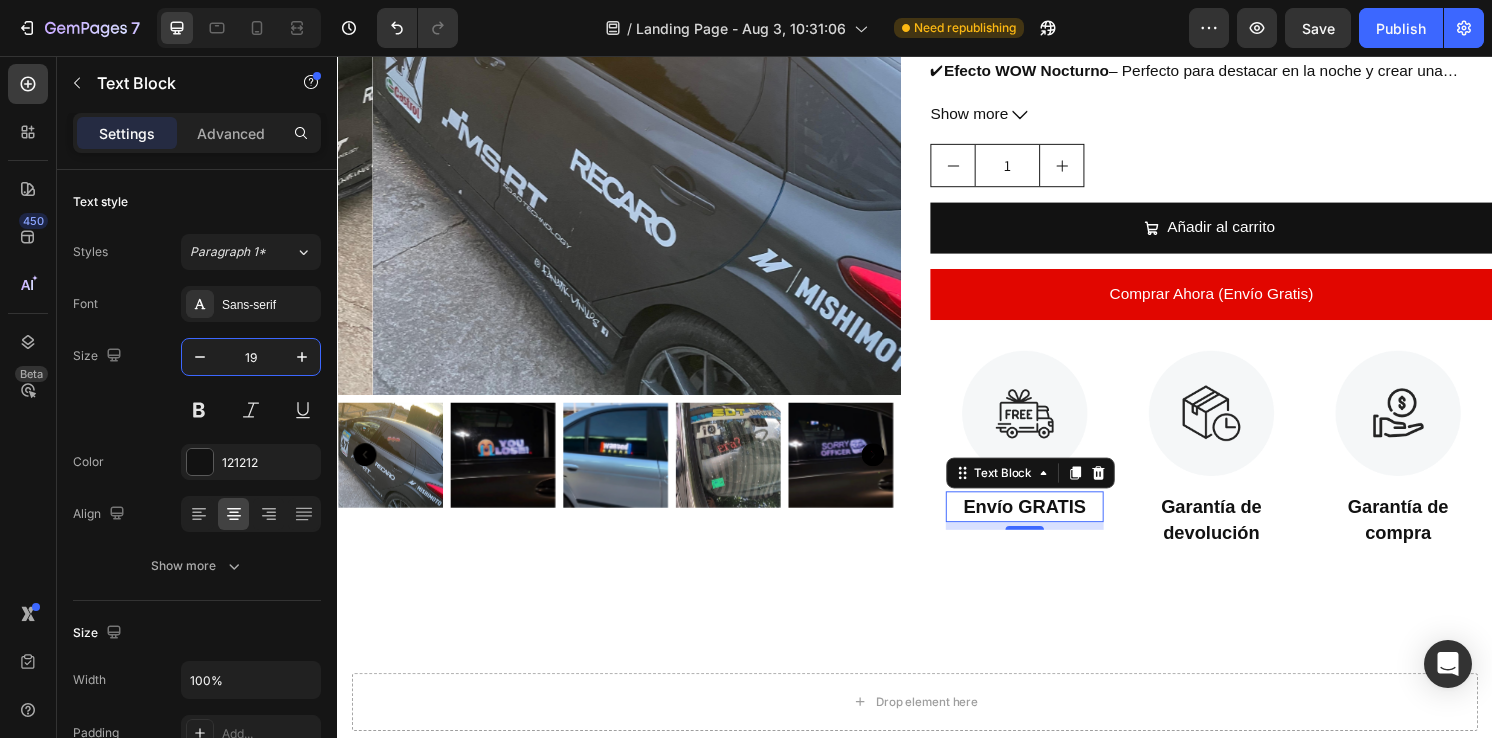 type on "19" 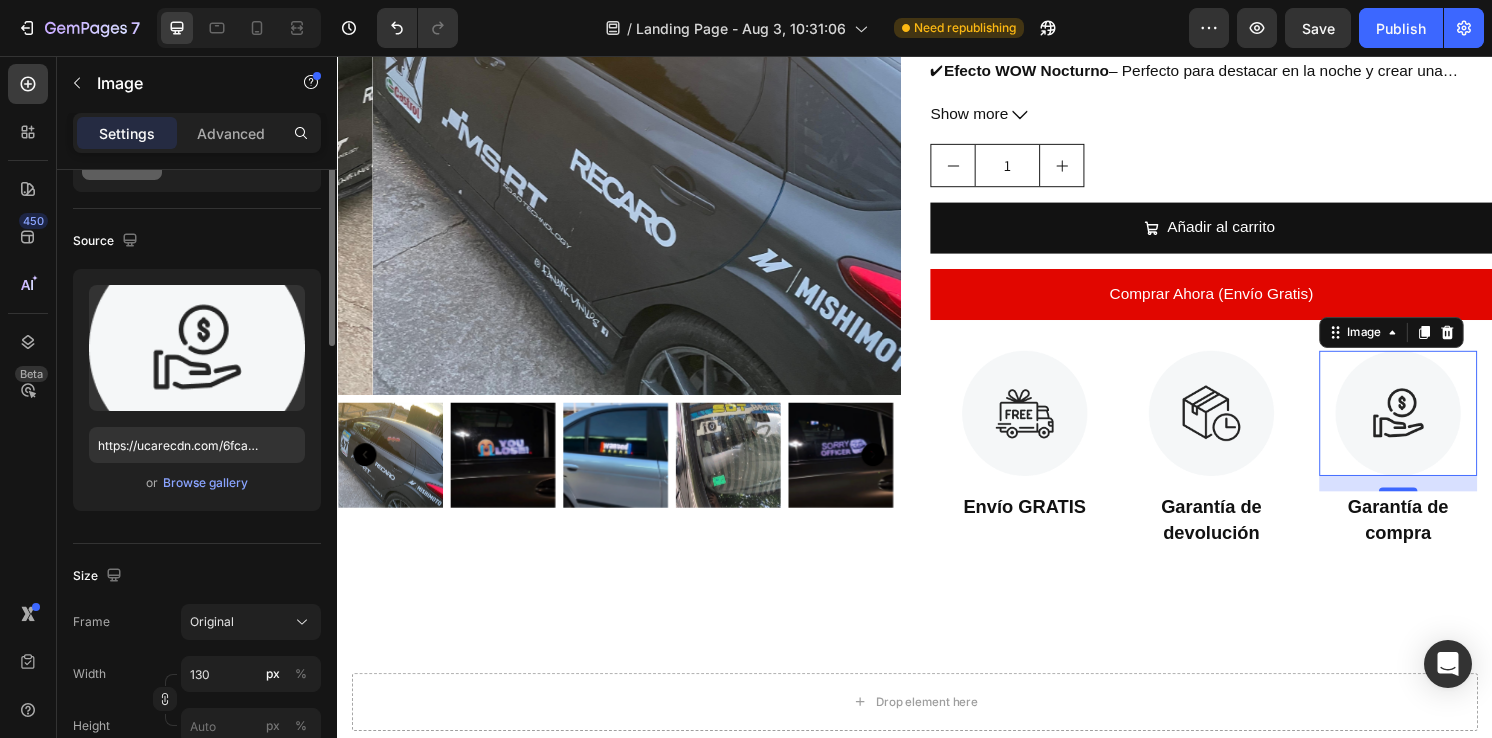 scroll, scrollTop: 0, scrollLeft: 0, axis: both 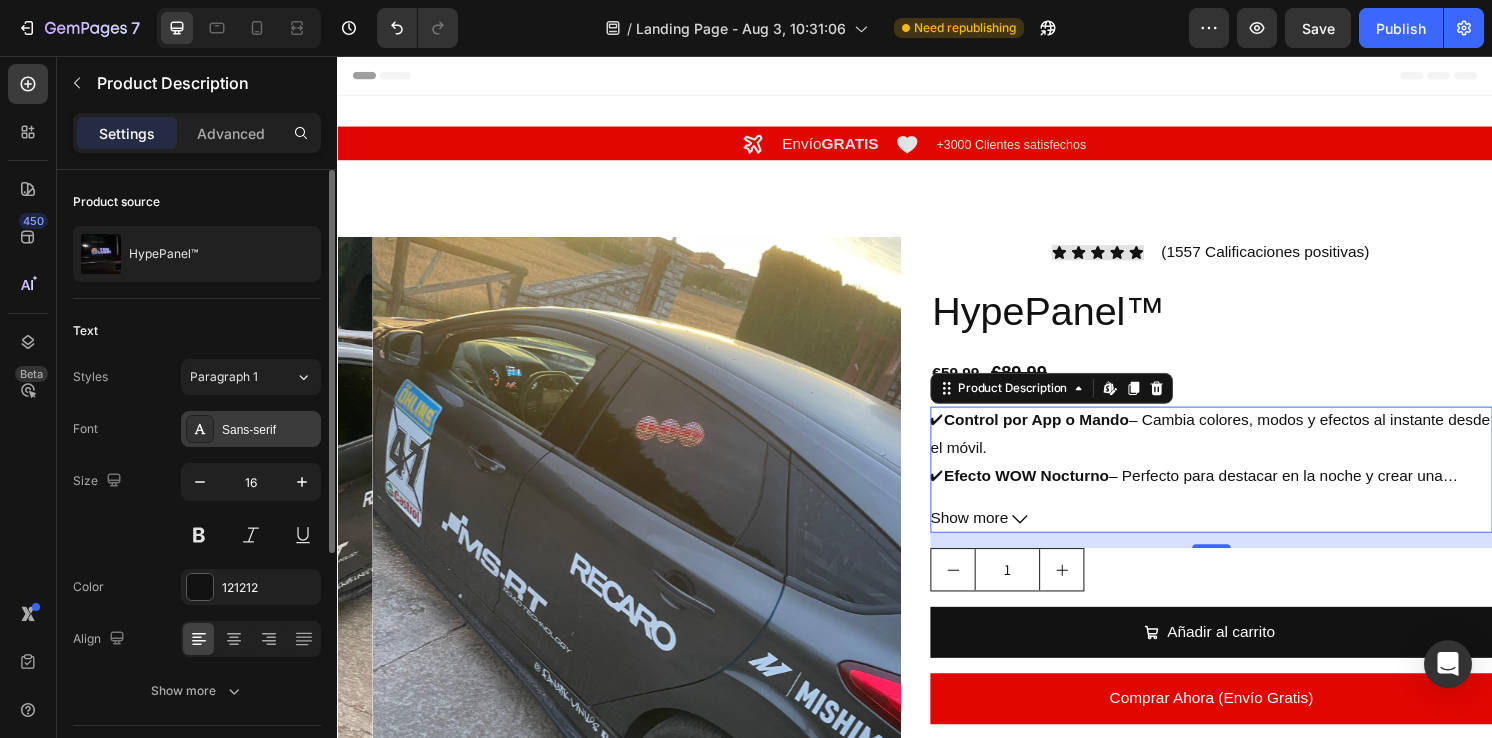 click on "Sans-serif" at bounding box center (269, 430) 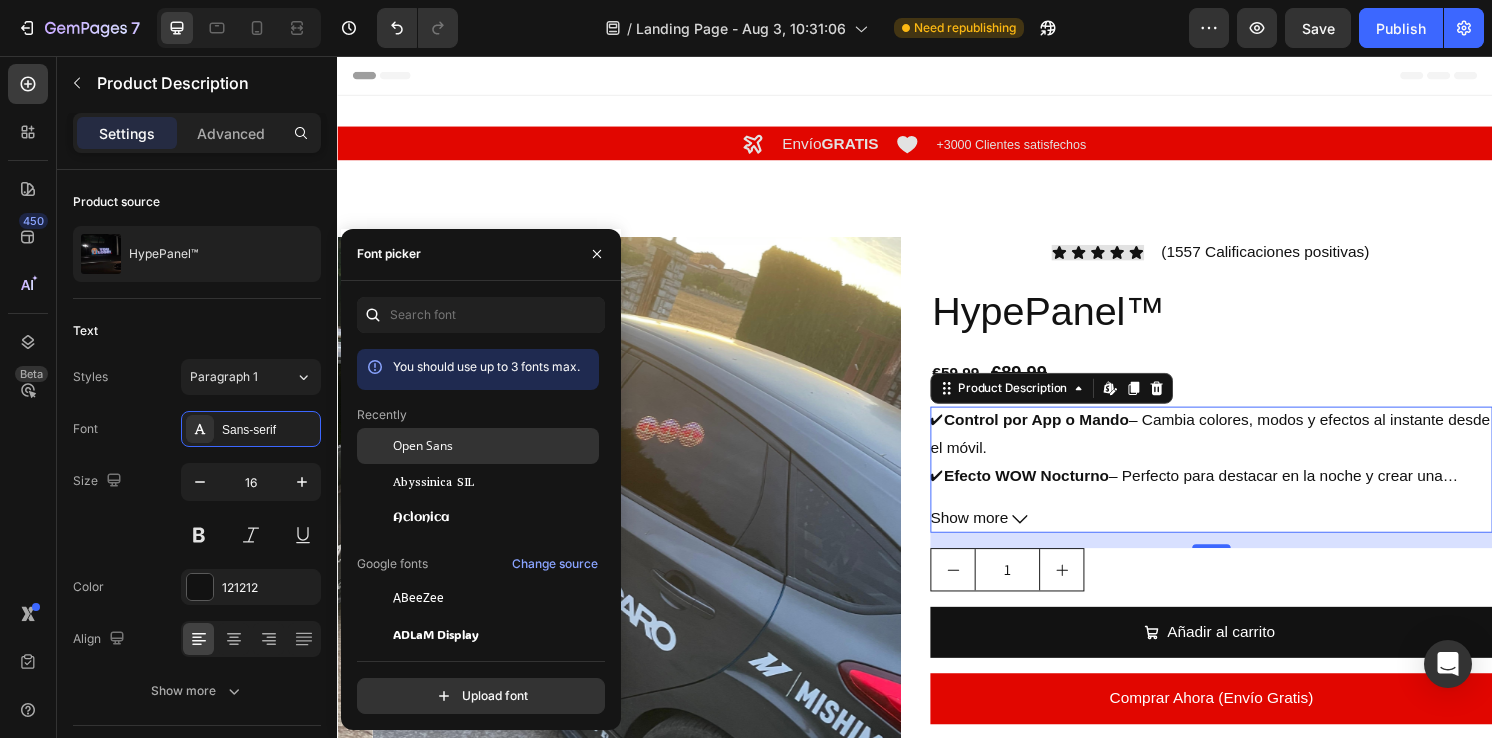 click on "Open Sans" at bounding box center [423, 446] 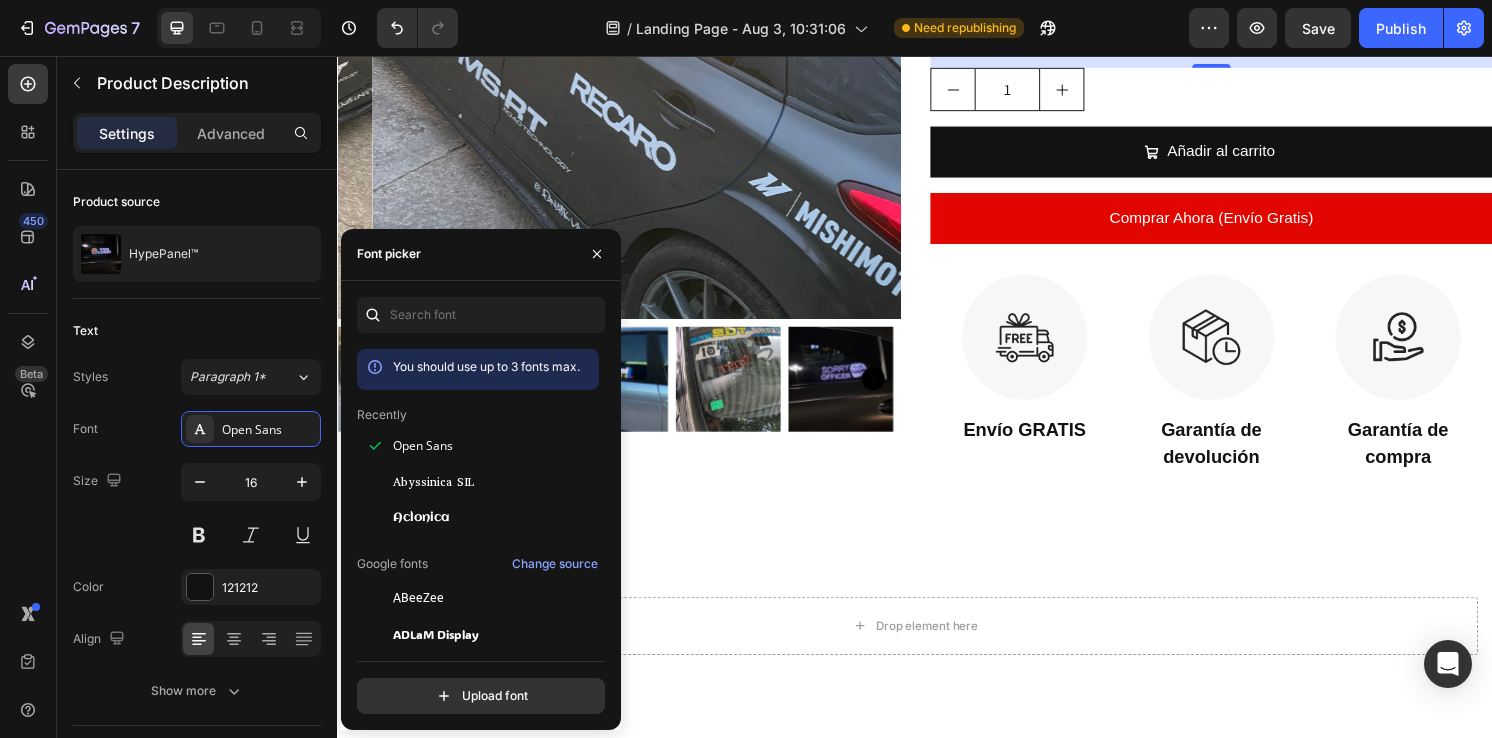 scroll, scrollTop: 508, scrollLeft: 0, axis: vertical 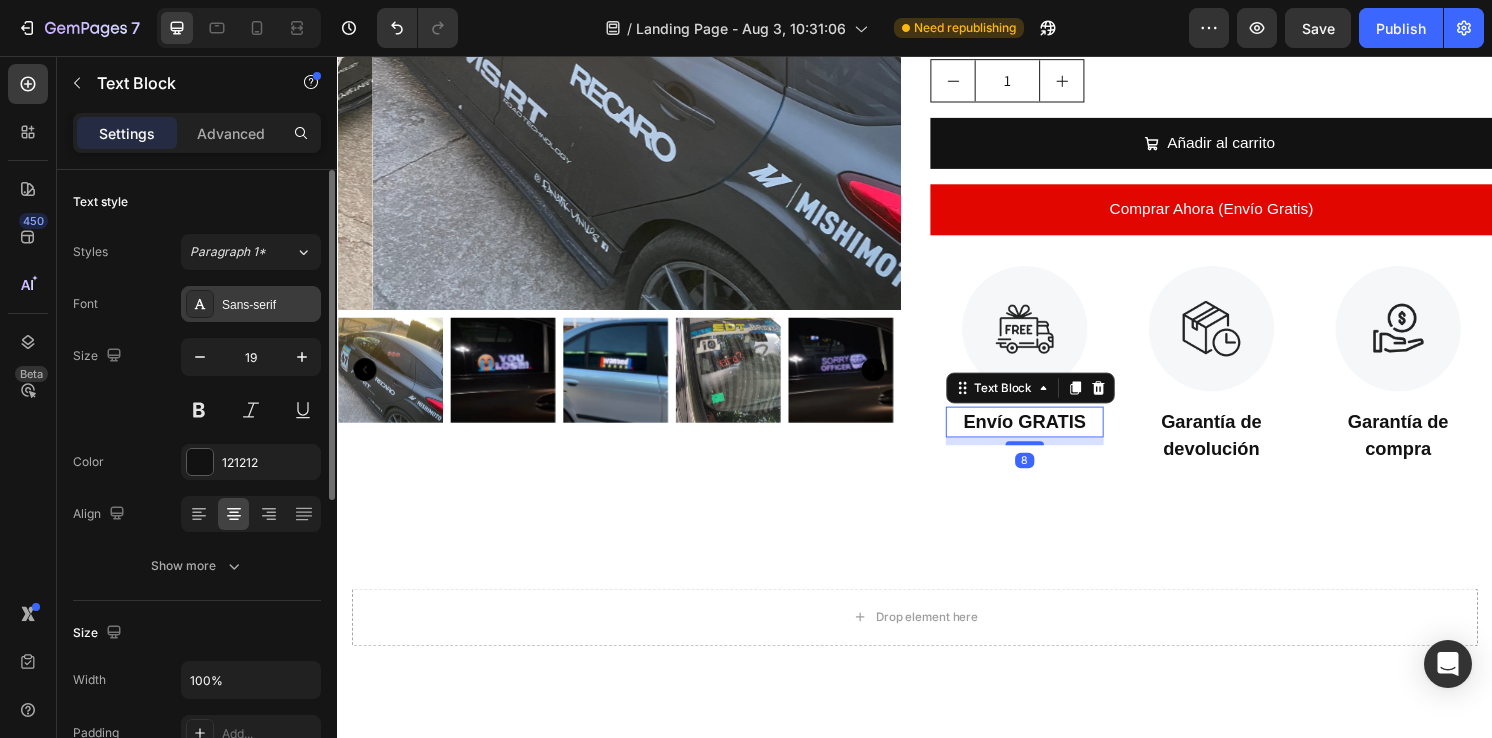 click on "Sans-serif" at bounding box center (269, 305) 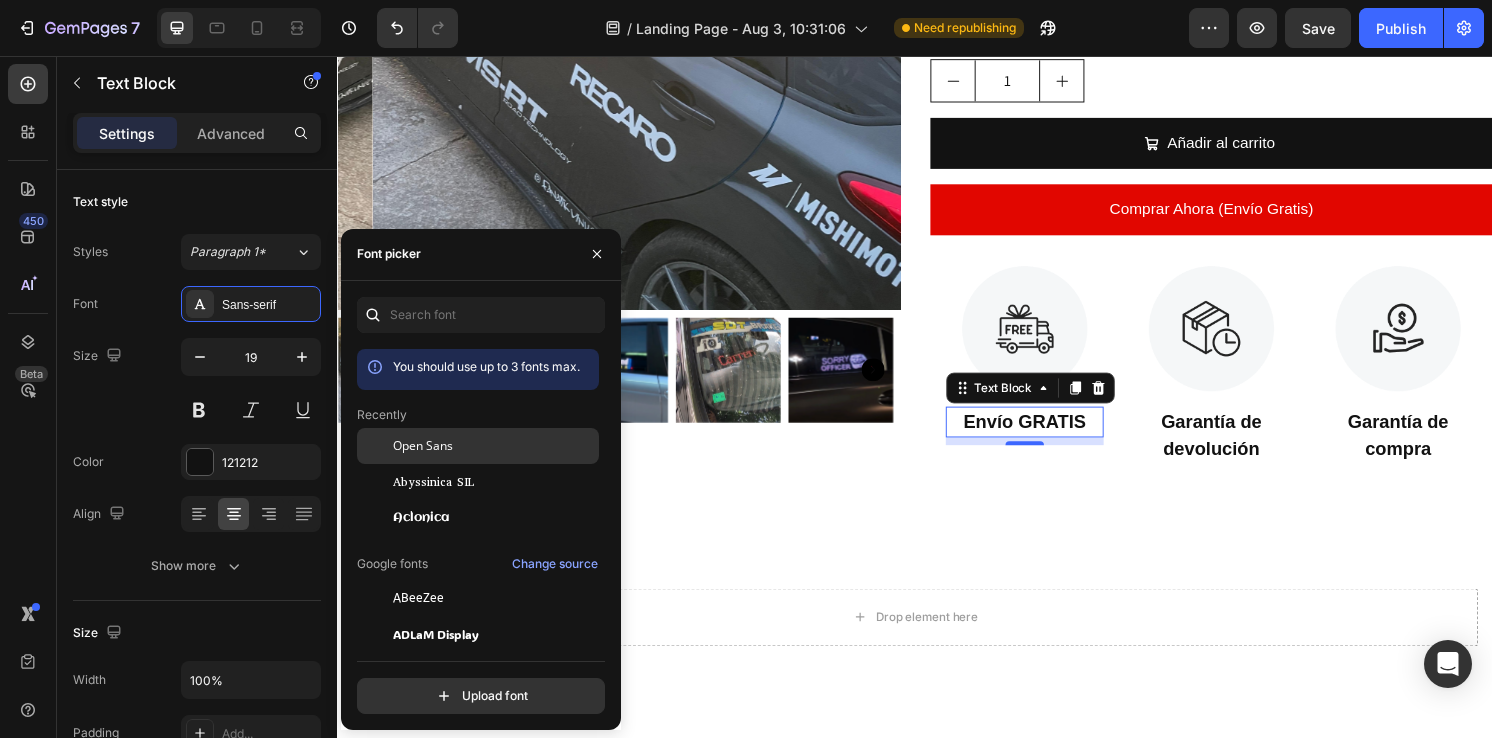 click on "Open Sans" at bounding box center (423, 446) 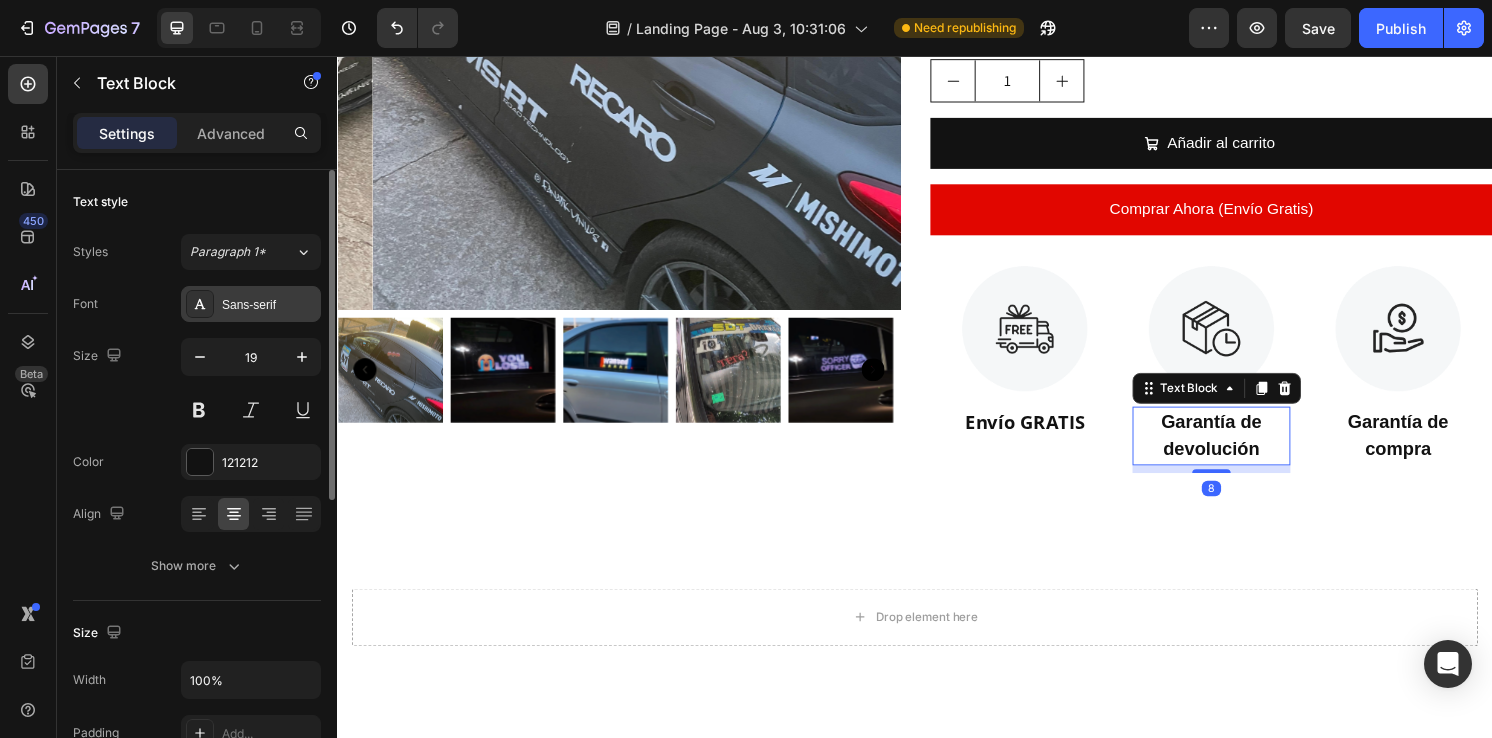 click on "Sans-serif" at bounding box center [269, 305] 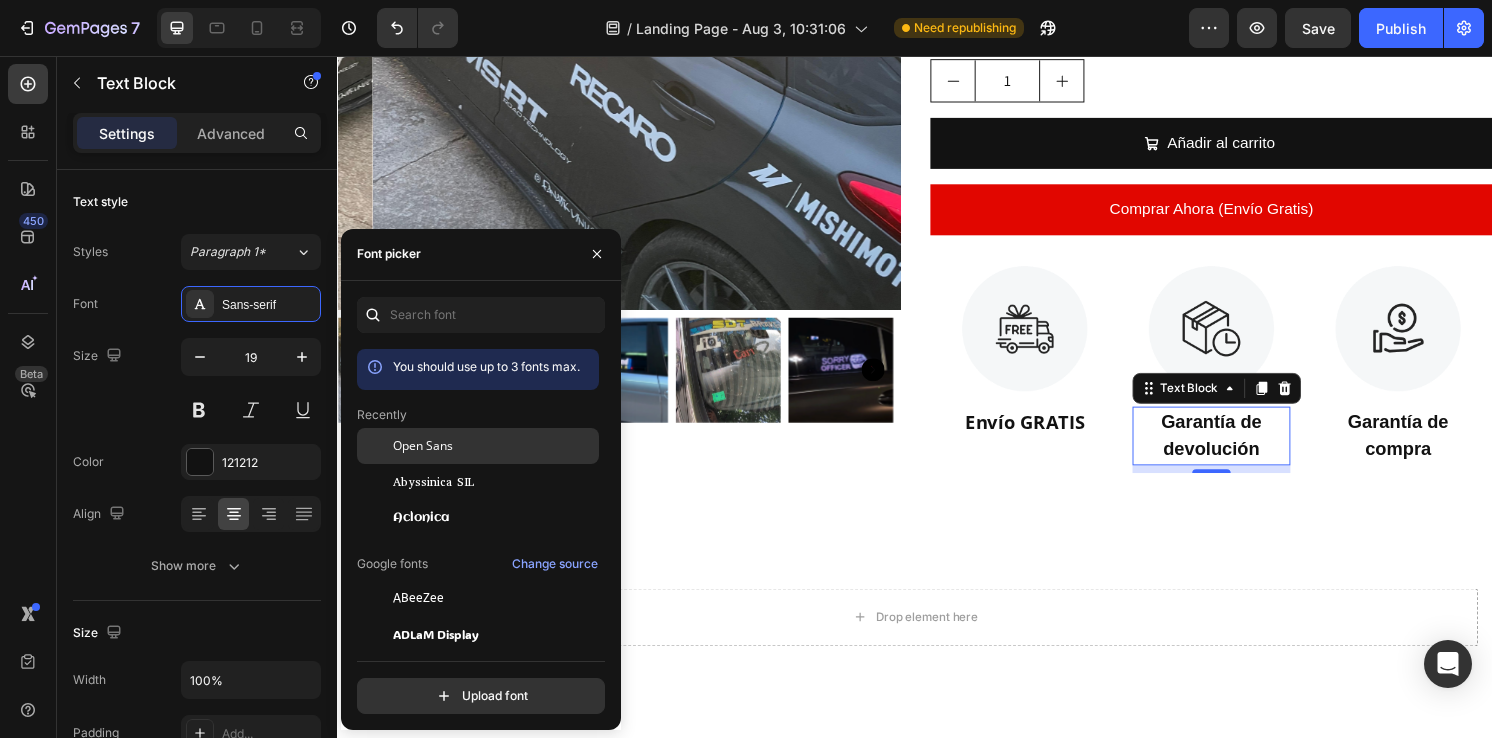 click on "Open Sans" 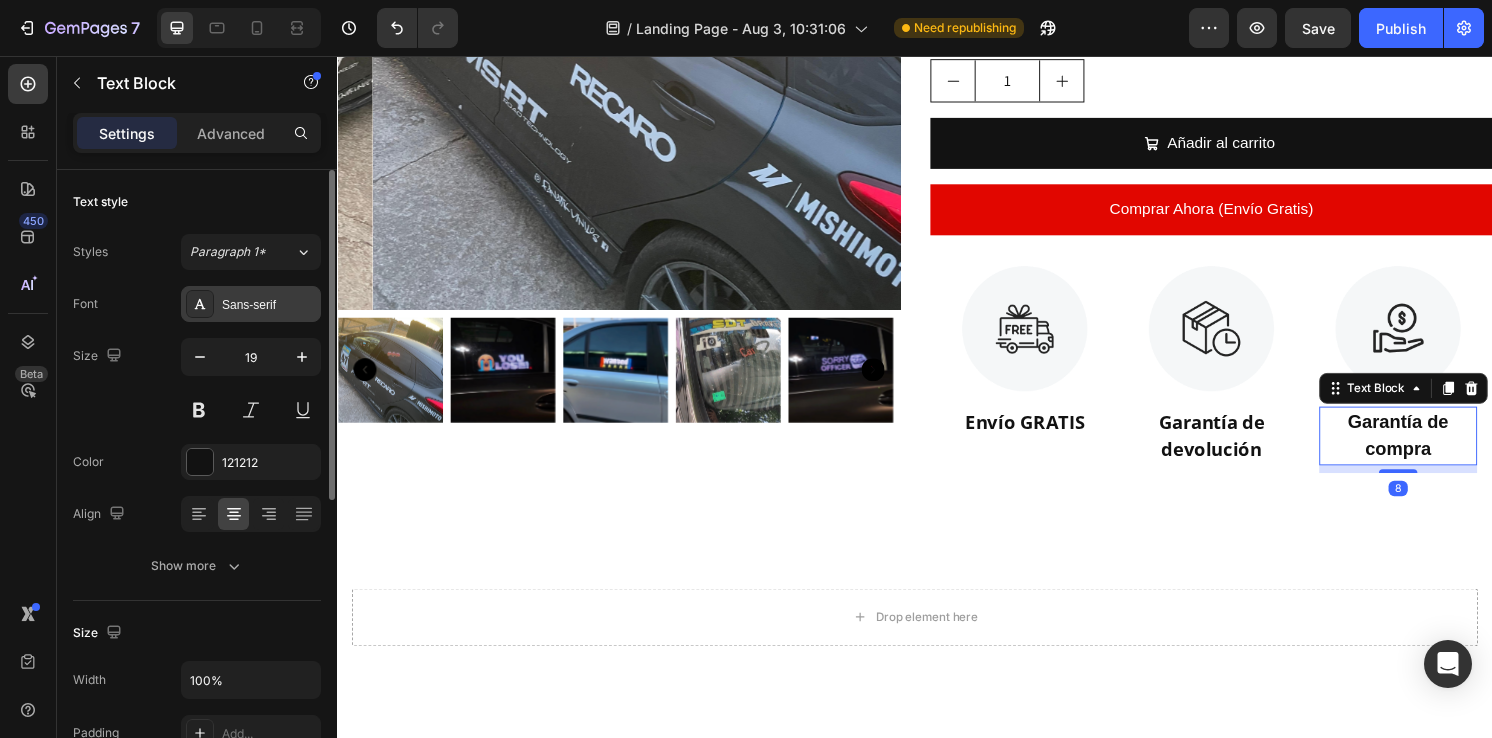 click on "Sans-serif" at bounding box center [269, 305] 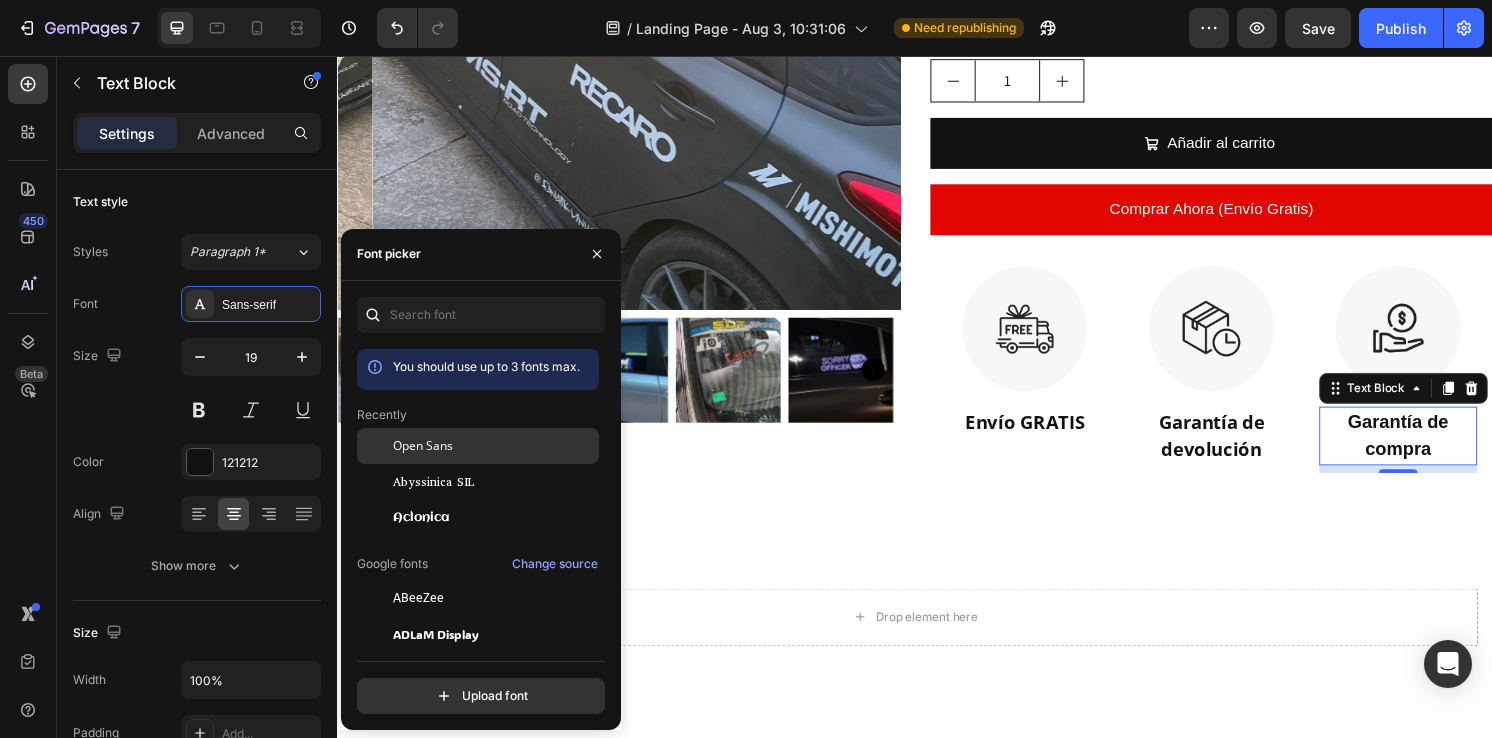 click on "Open Sans" at bounding box center [423, 446] 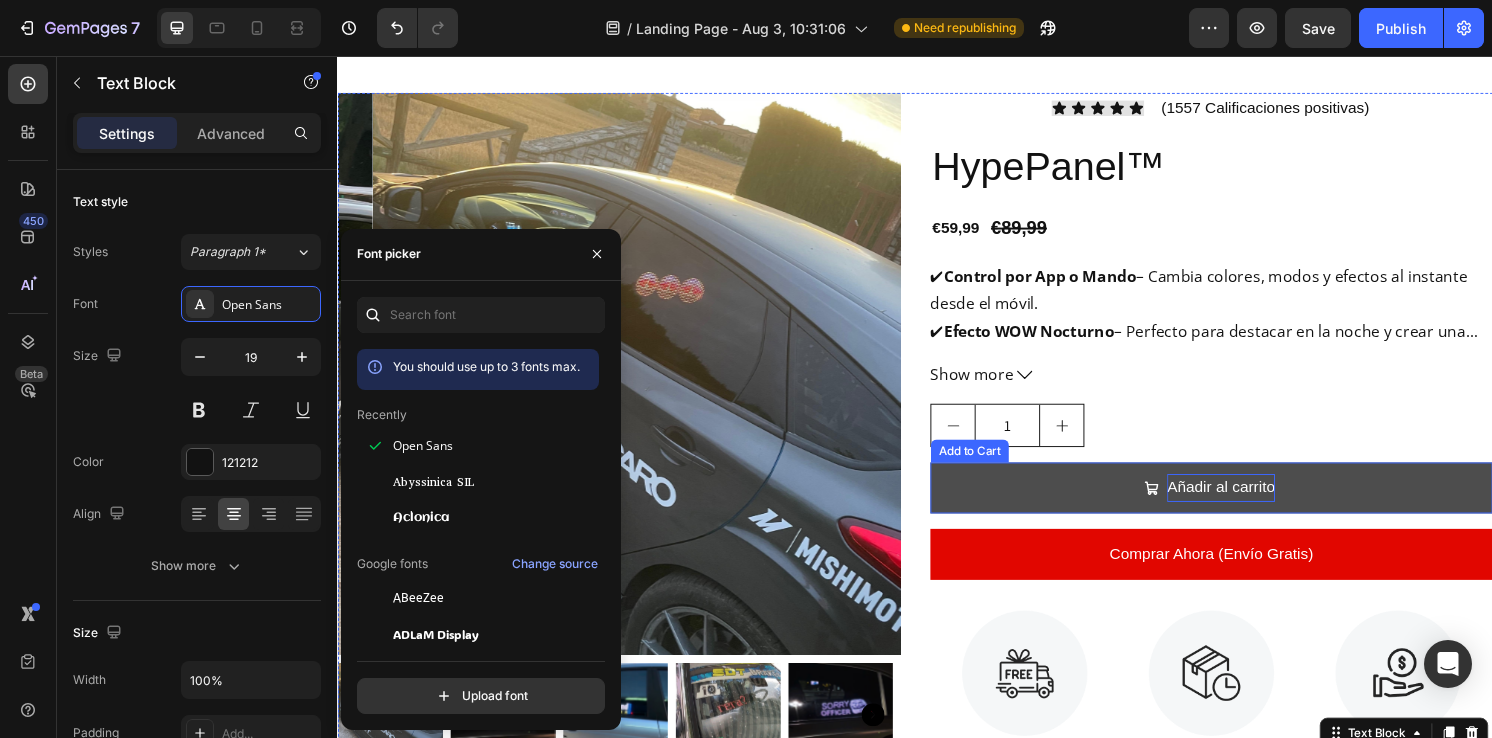 scroll, scrollTop: 0, scrollLeft: 0, axis: both 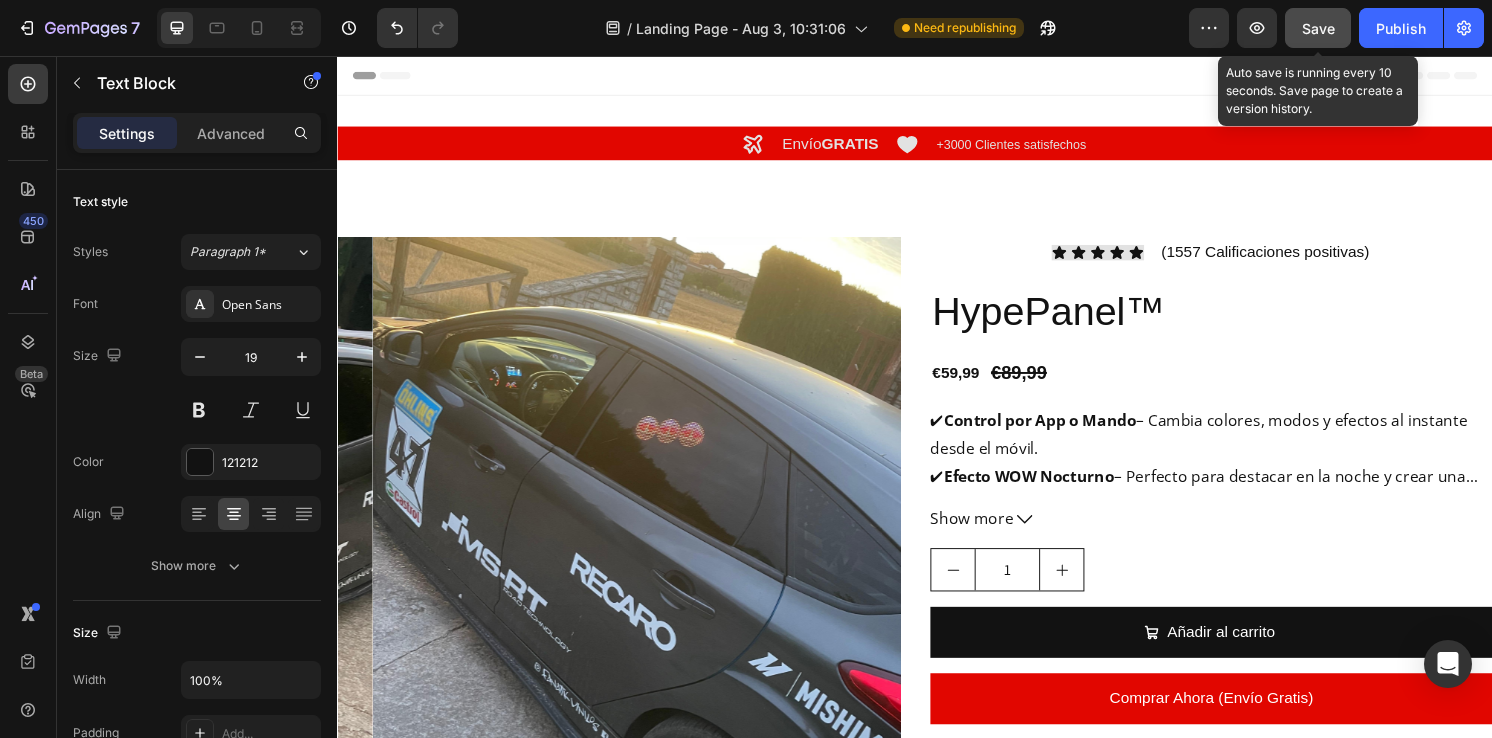 click on "Save" at bounding box center (1318, 28) 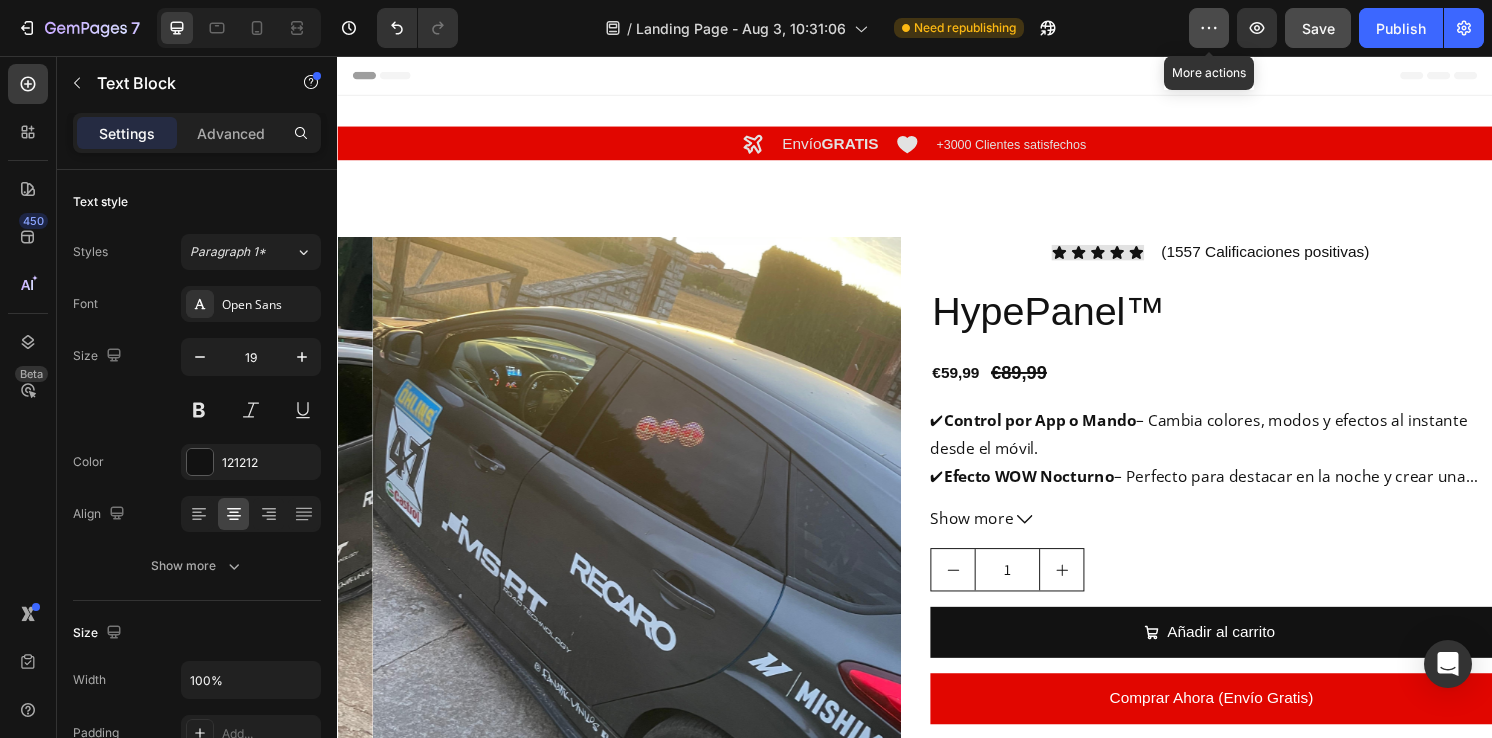 click 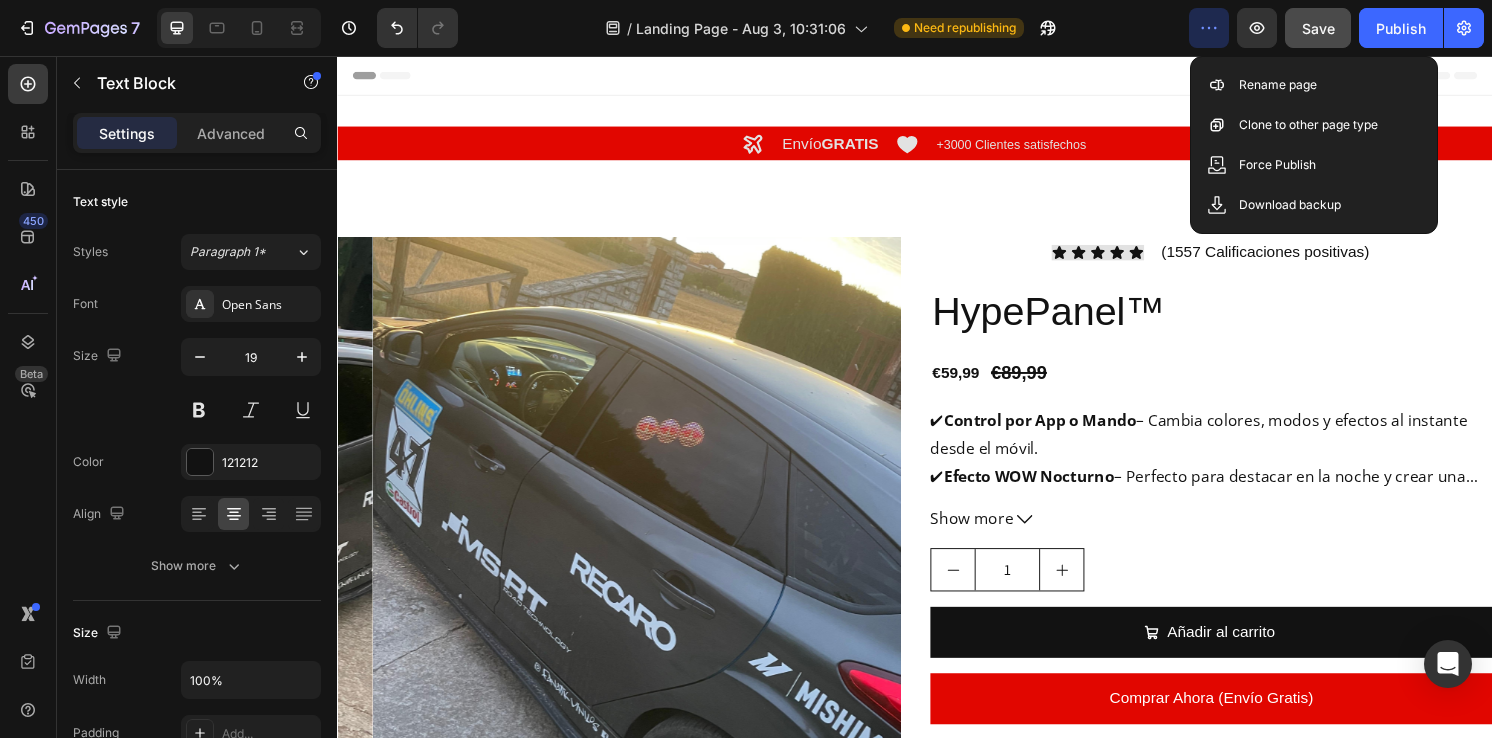 click 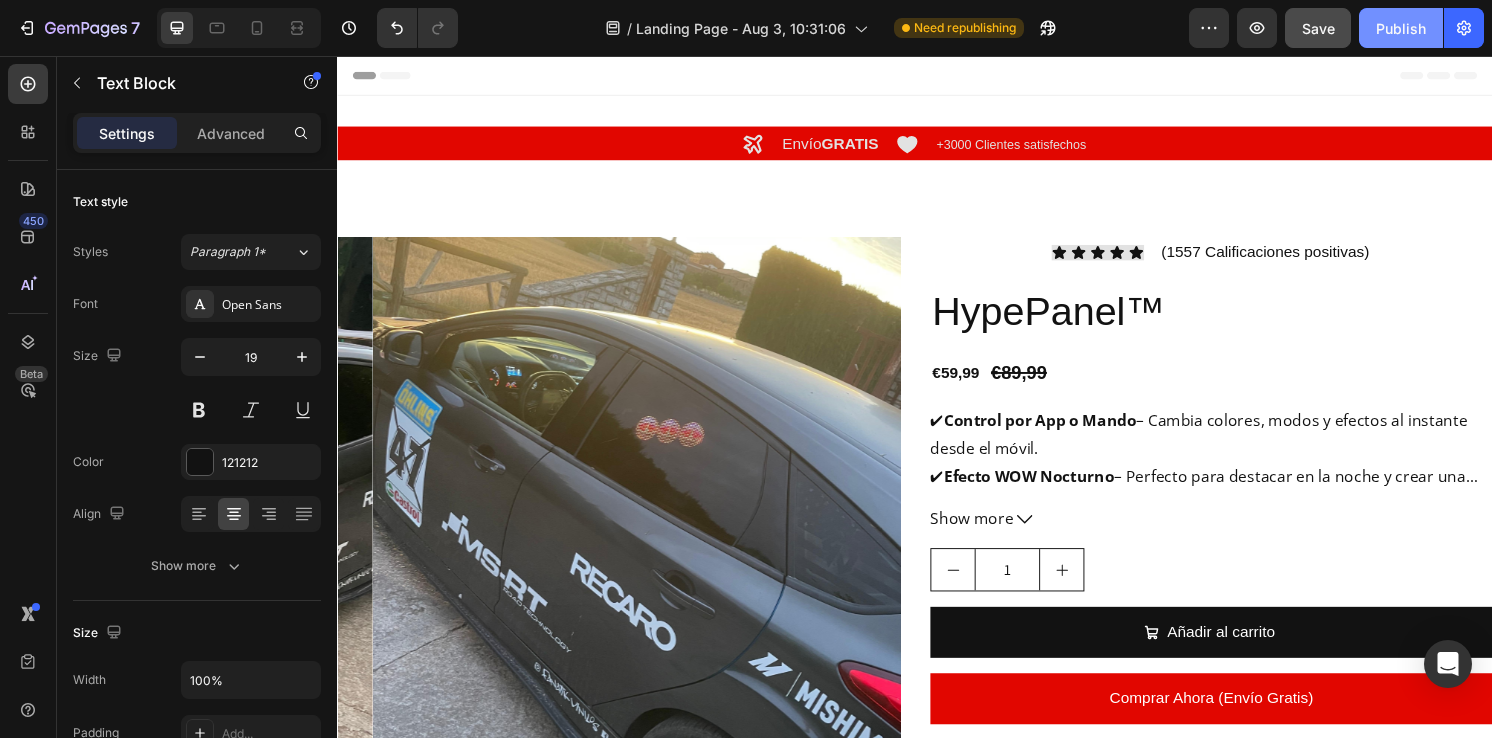 click on "Publish" at bounding box center (1401, 28) 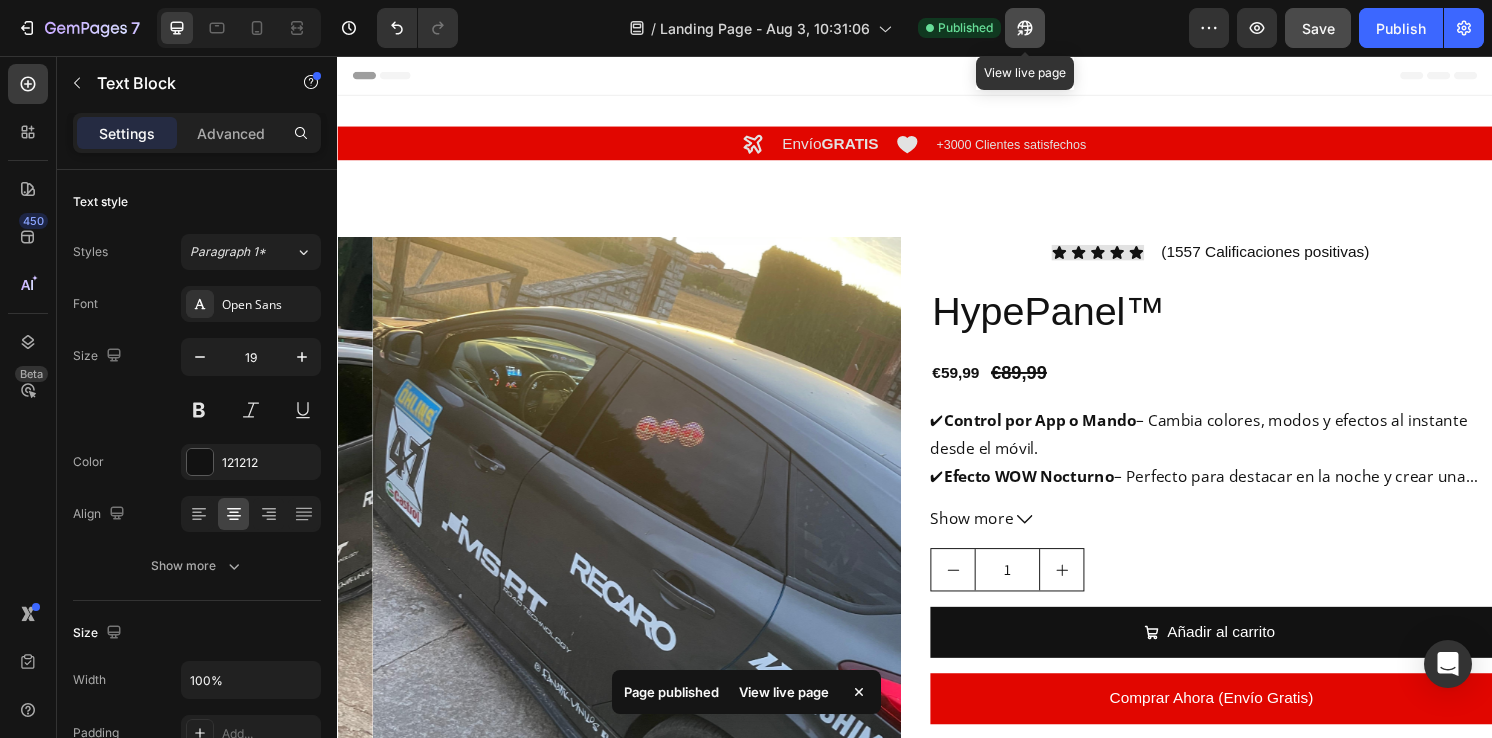 click 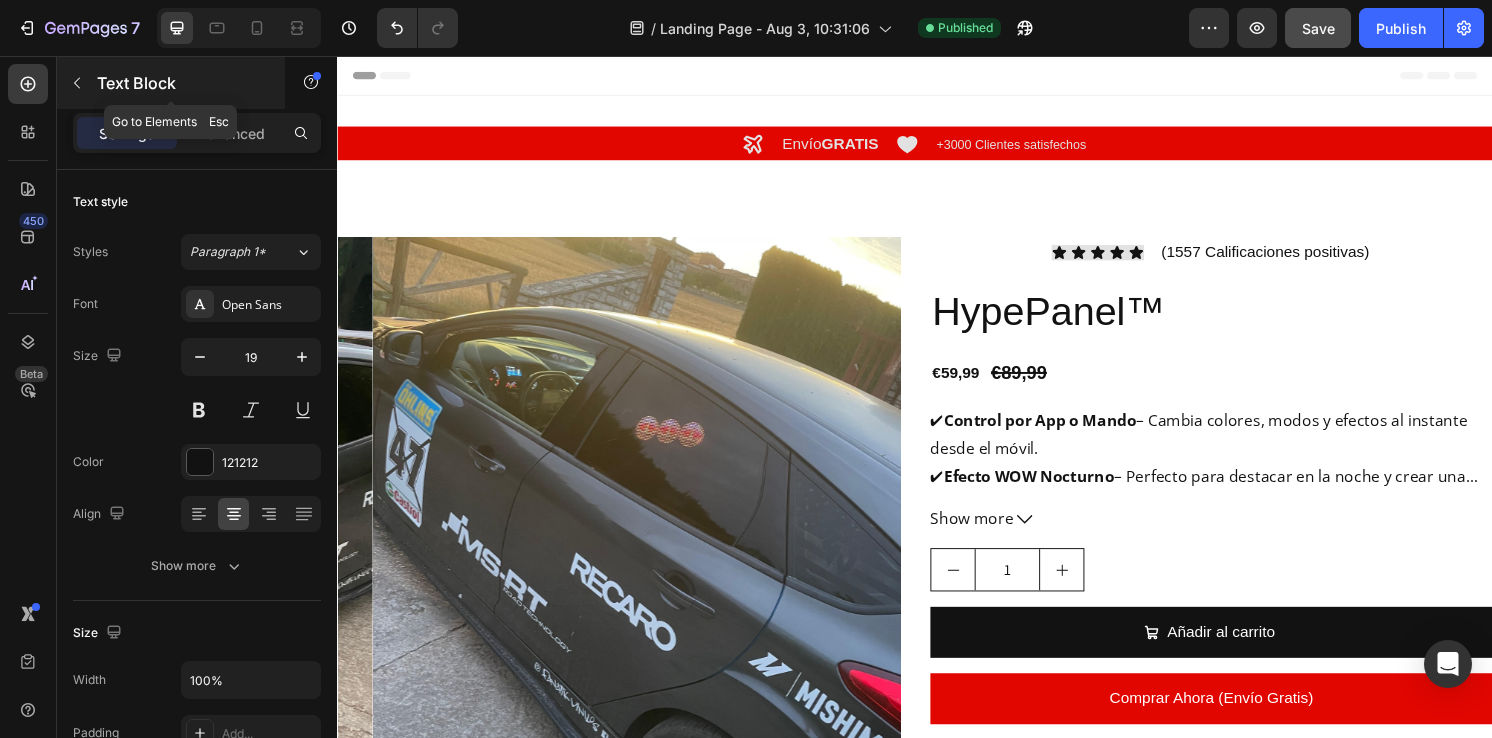 click at bounding box center (77, 83) 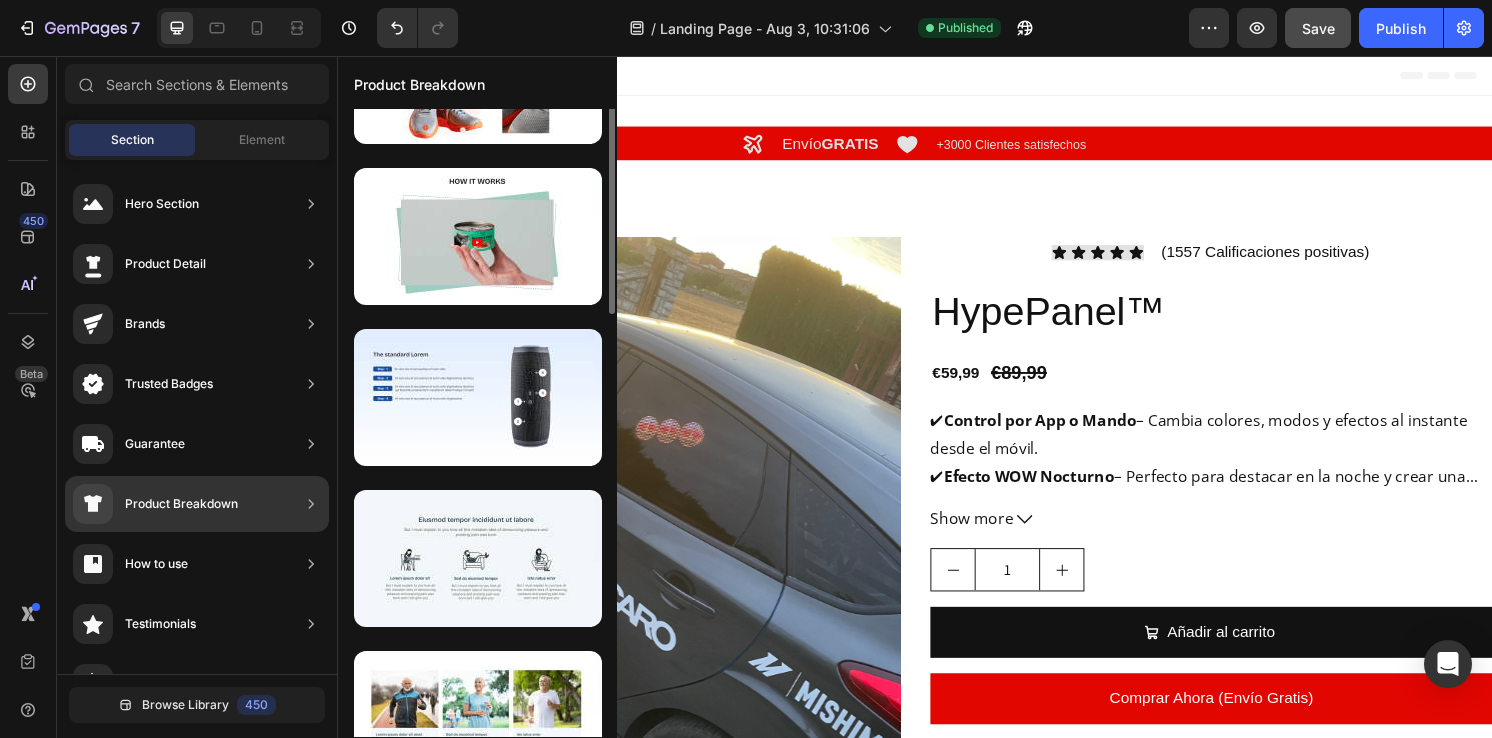 scroll, scrollTop: 164, scrollLeft: 0, axis: vertical 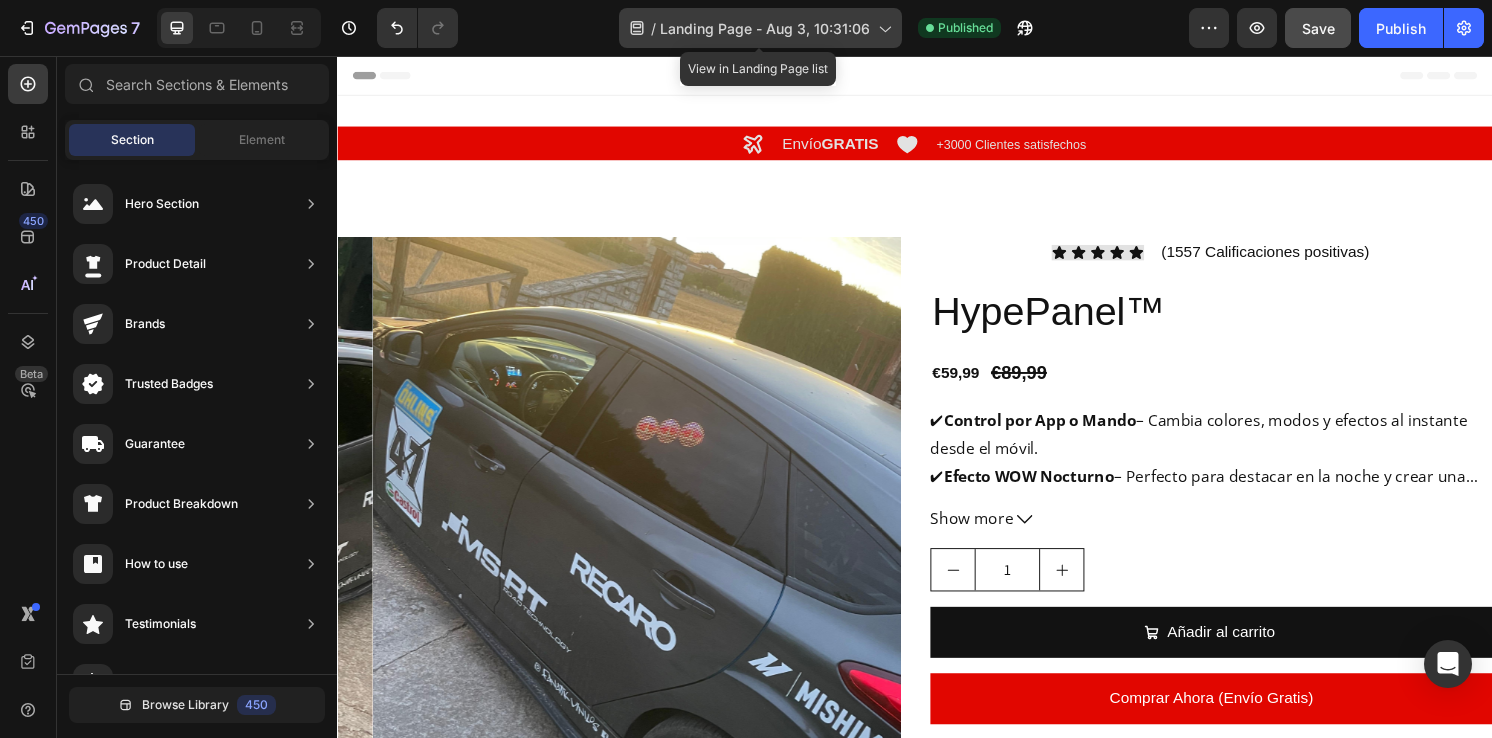 click on "/  Landing Page - Aug 3, 10:31:06" 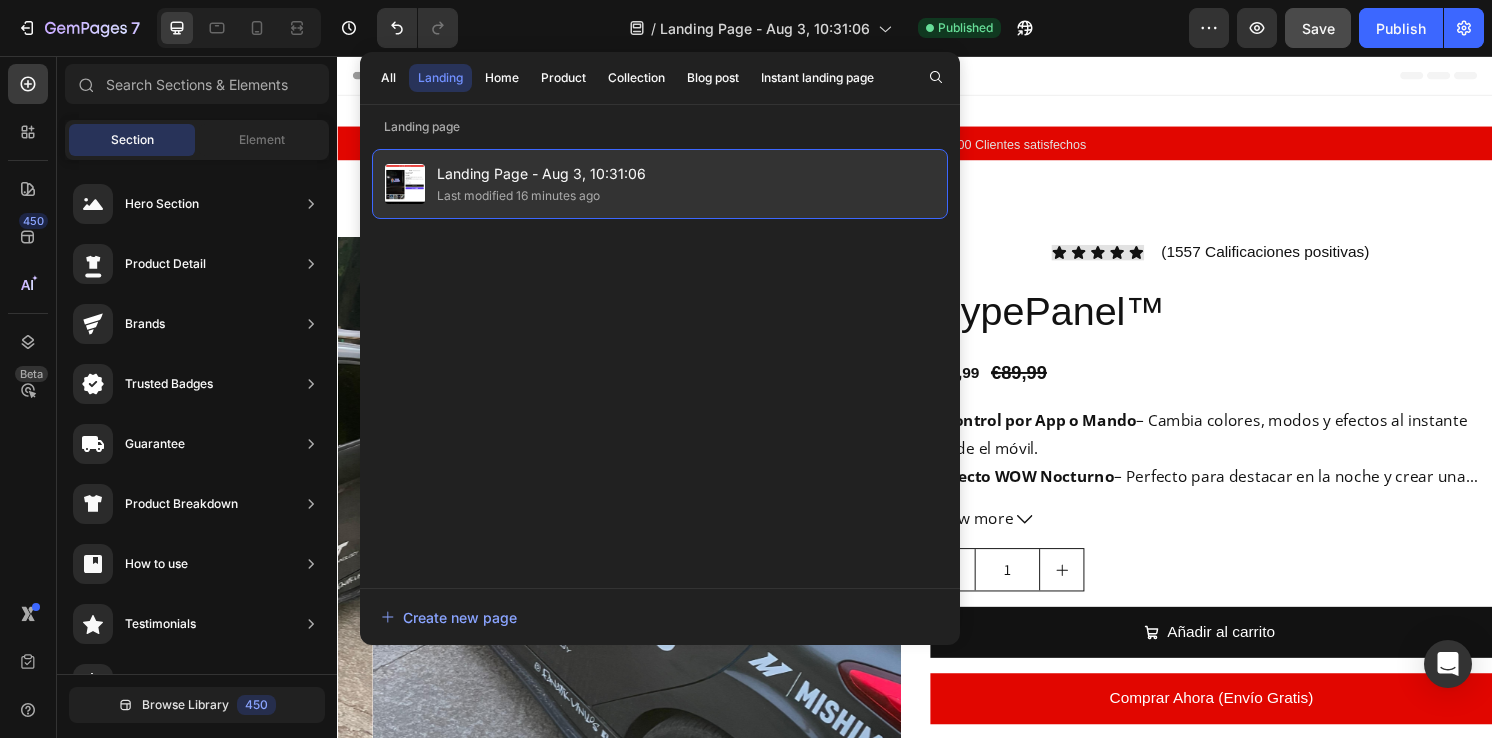 click on "Landing Page - Aug 3, 10:31:06" at bounding box center (541, 174) 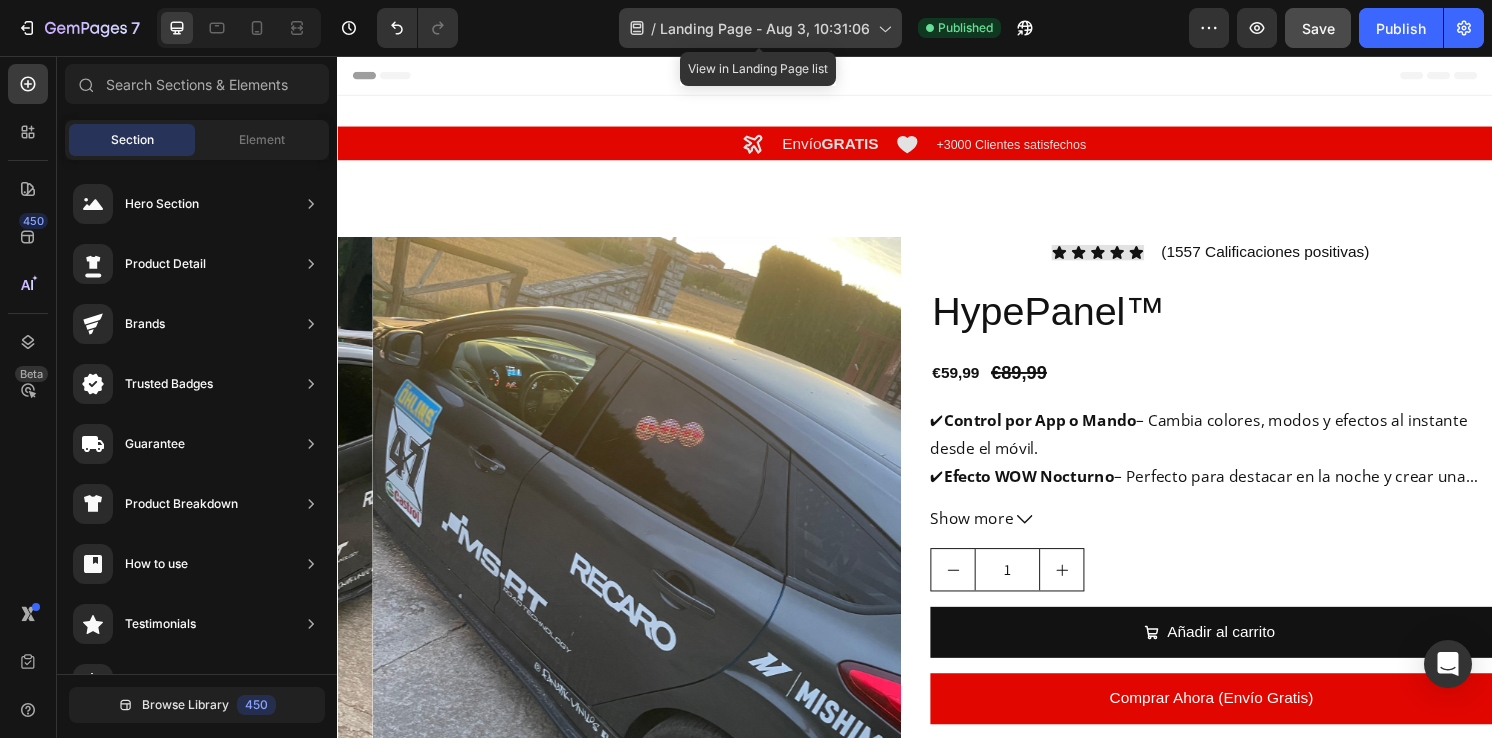 click on "Landing Page - Aug 3, 10:31:06" at bounding box center [765, 28] 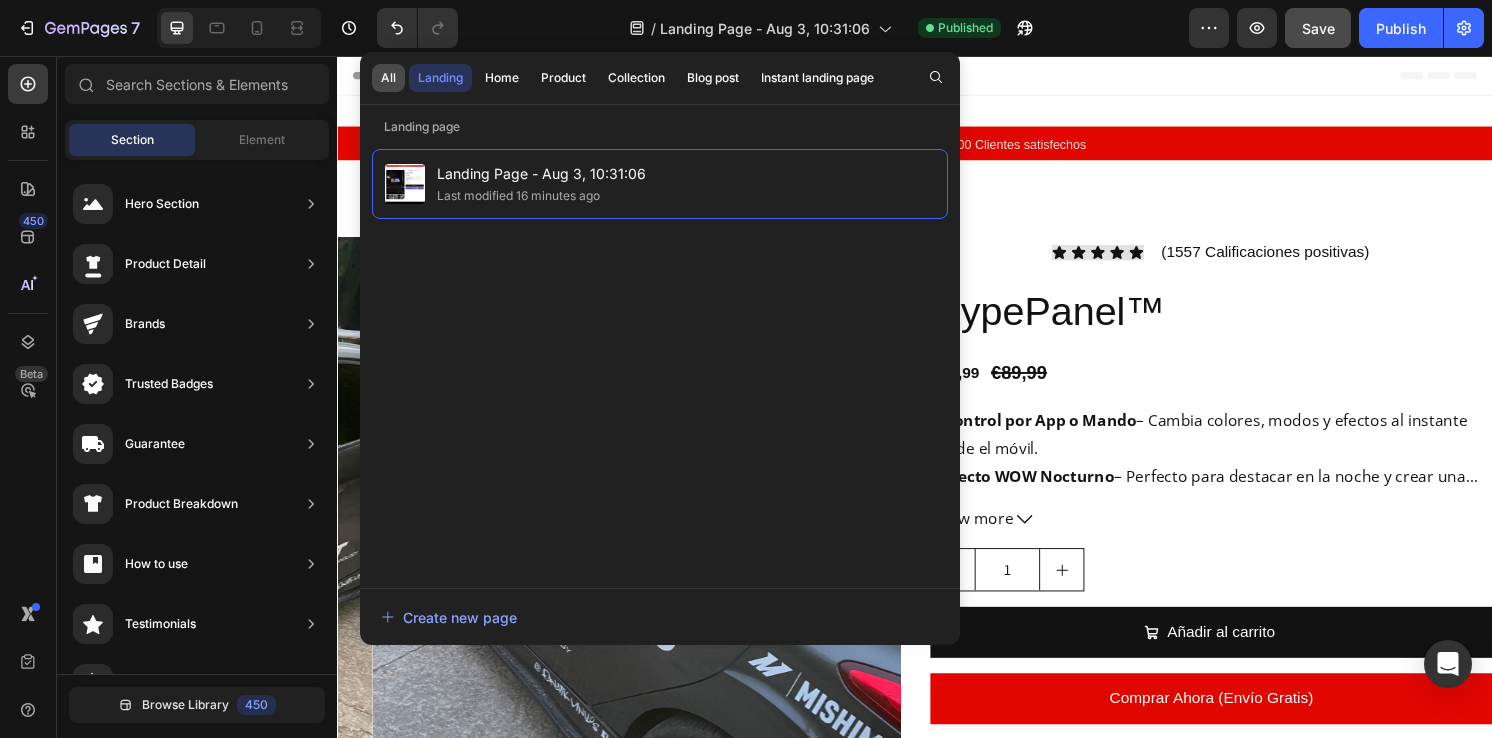 click on "All" at bounding box center [388, 78] 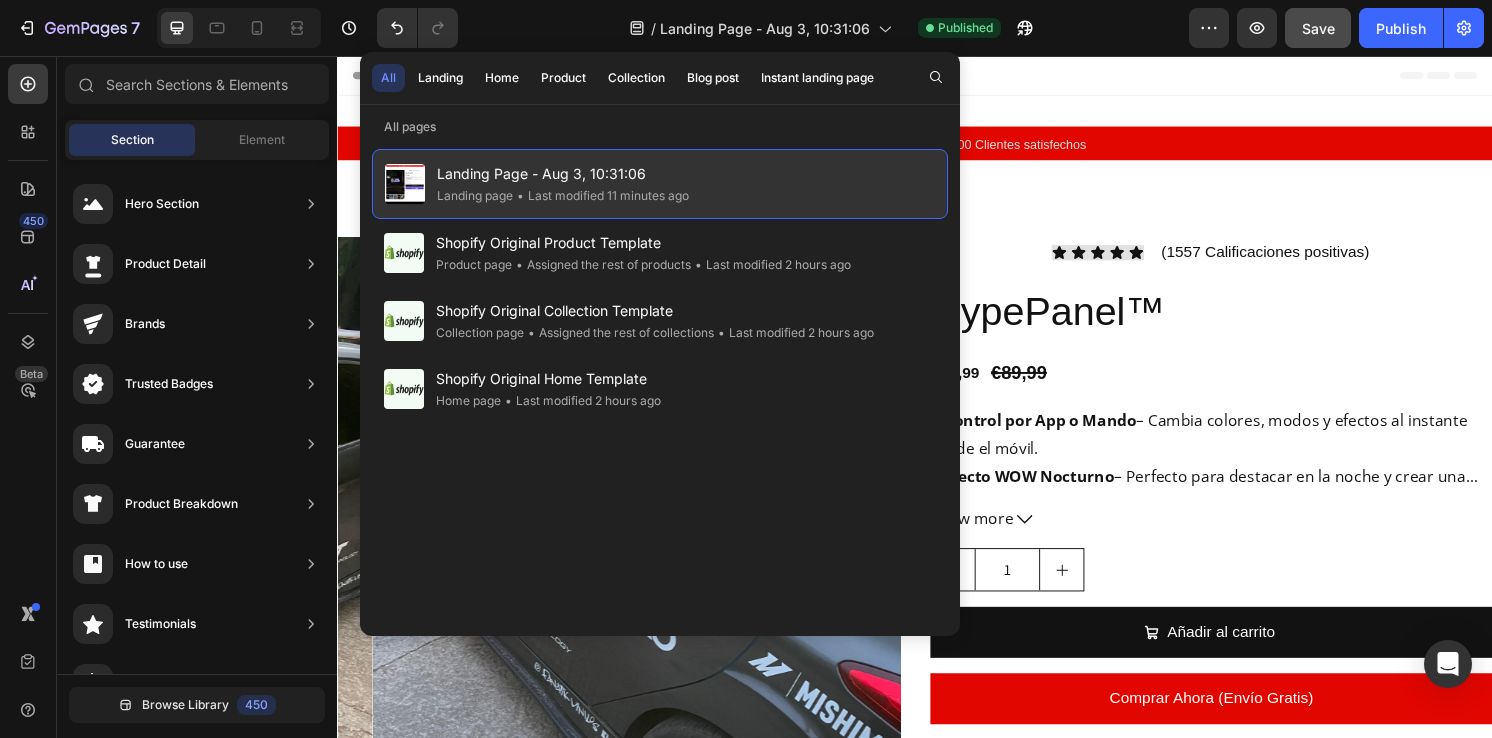 click on "Landing Page - Aug 3, 10:31:06" at bounding box center (563, 174) 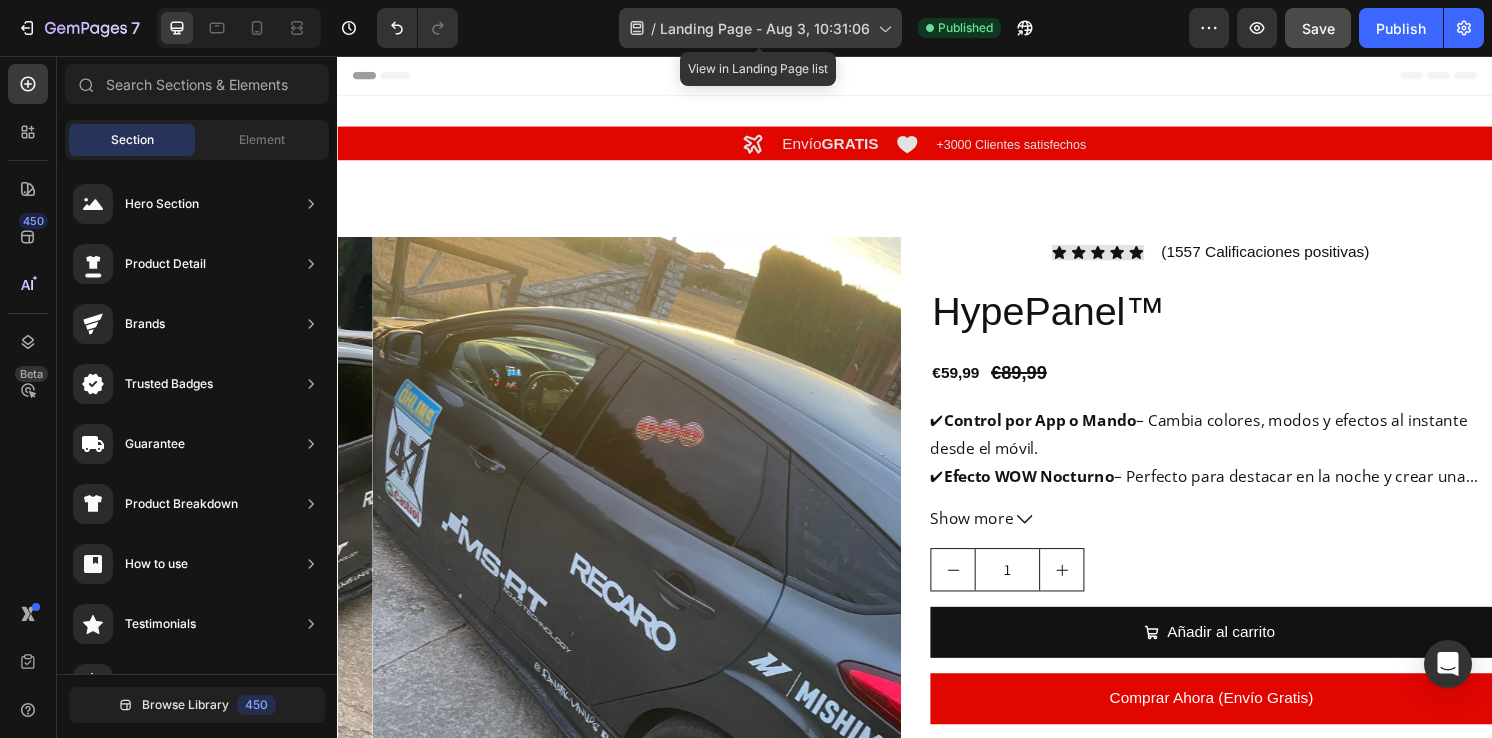 click on "Landing Page - Aug 3, 10:31:06" at bounding box center (765, 28) 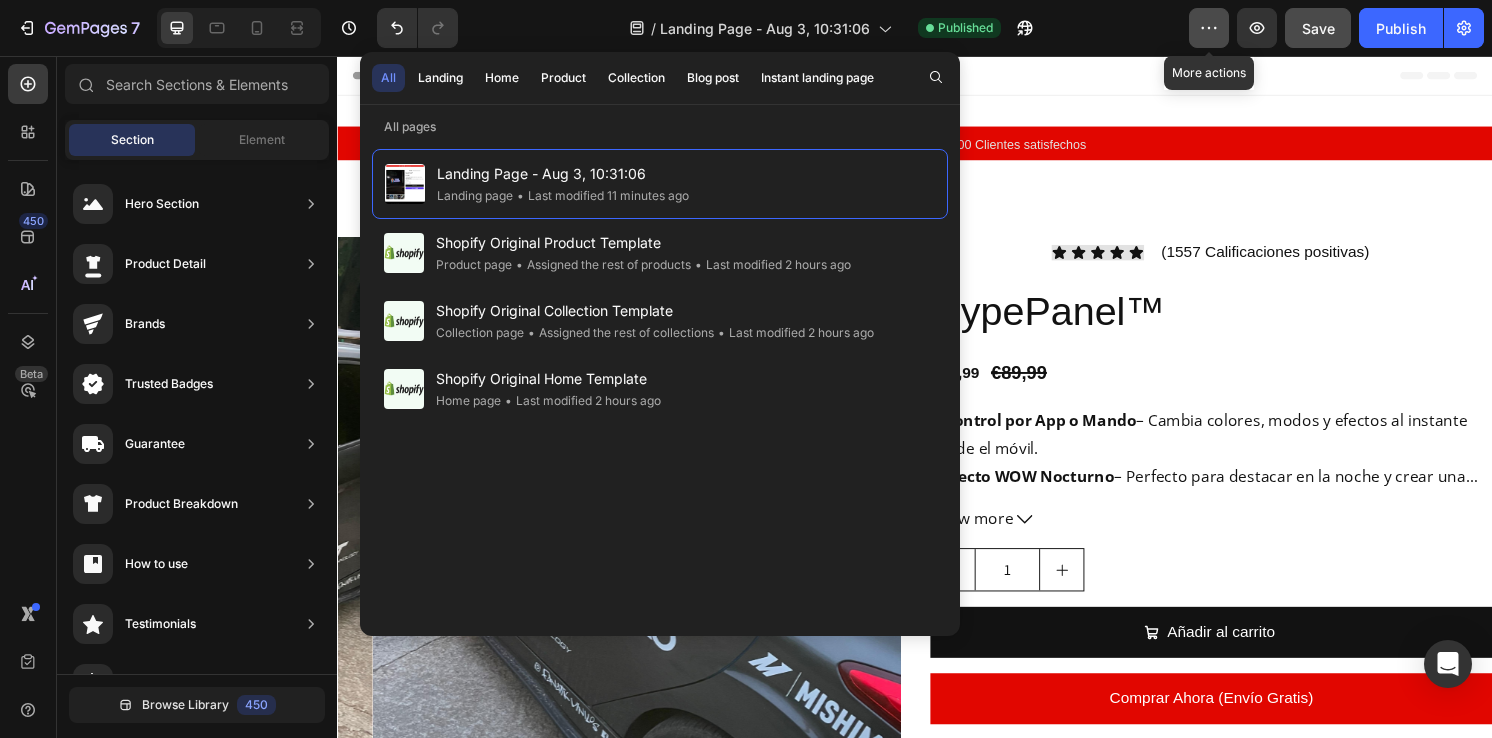 click 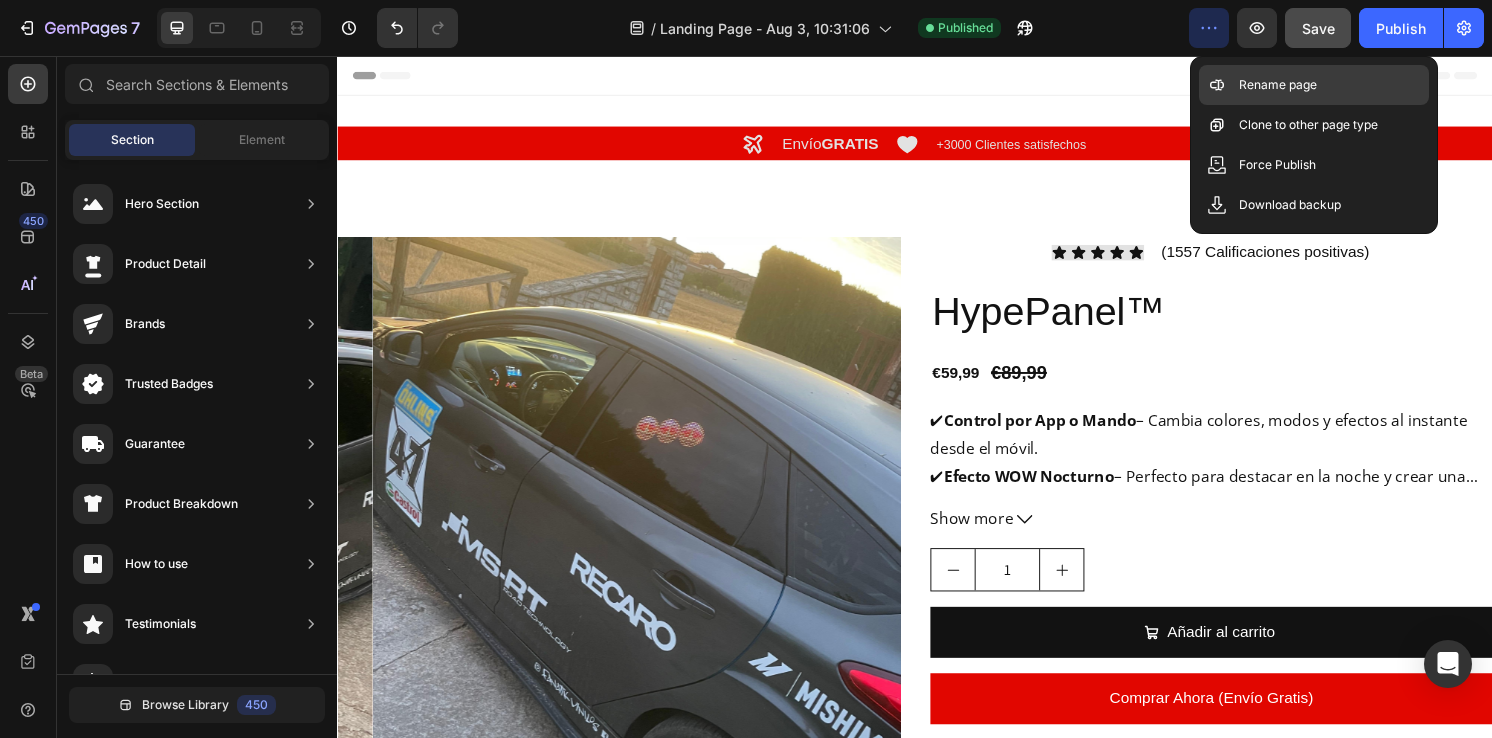 click on "Rename page" at bounding box center (1278, 85) 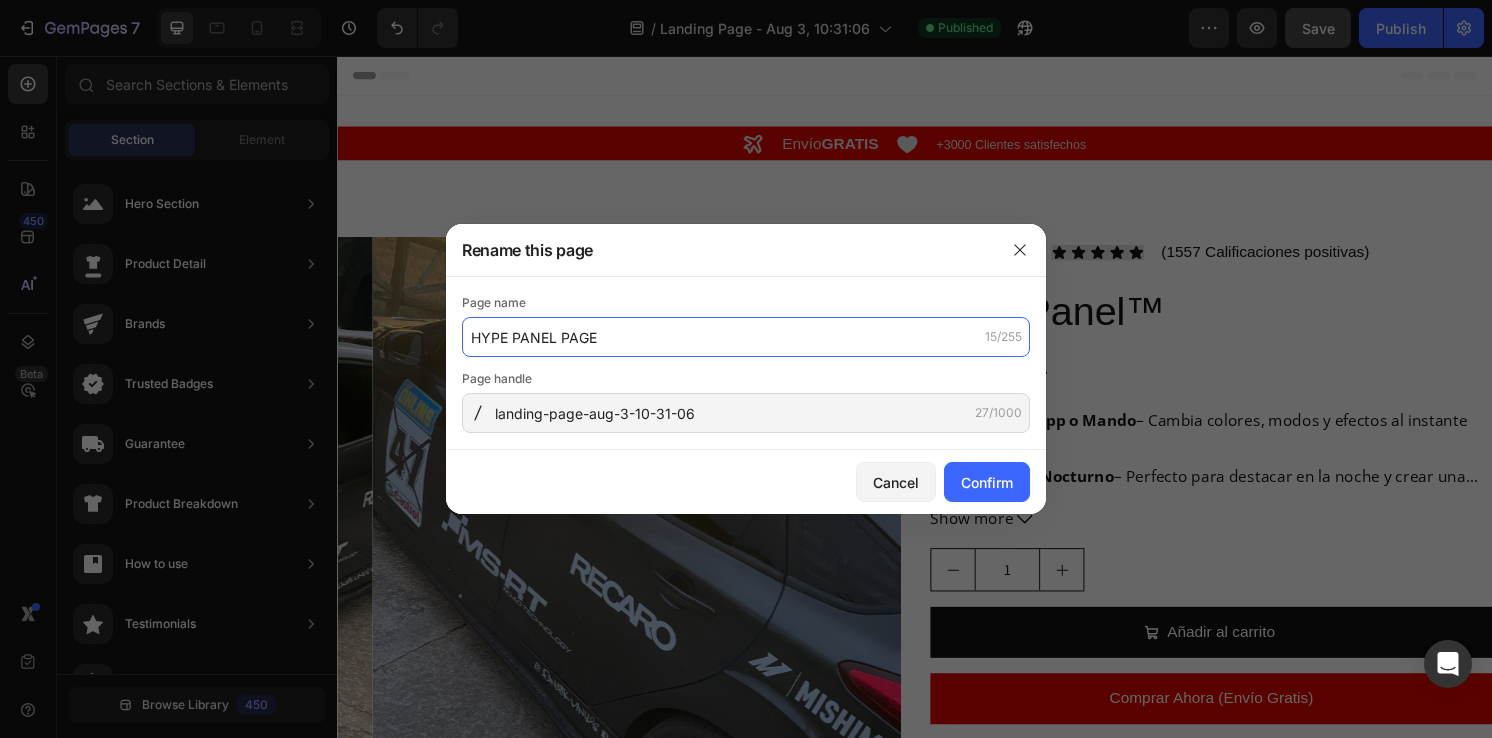 type on "HYPE PANEL PAGE" 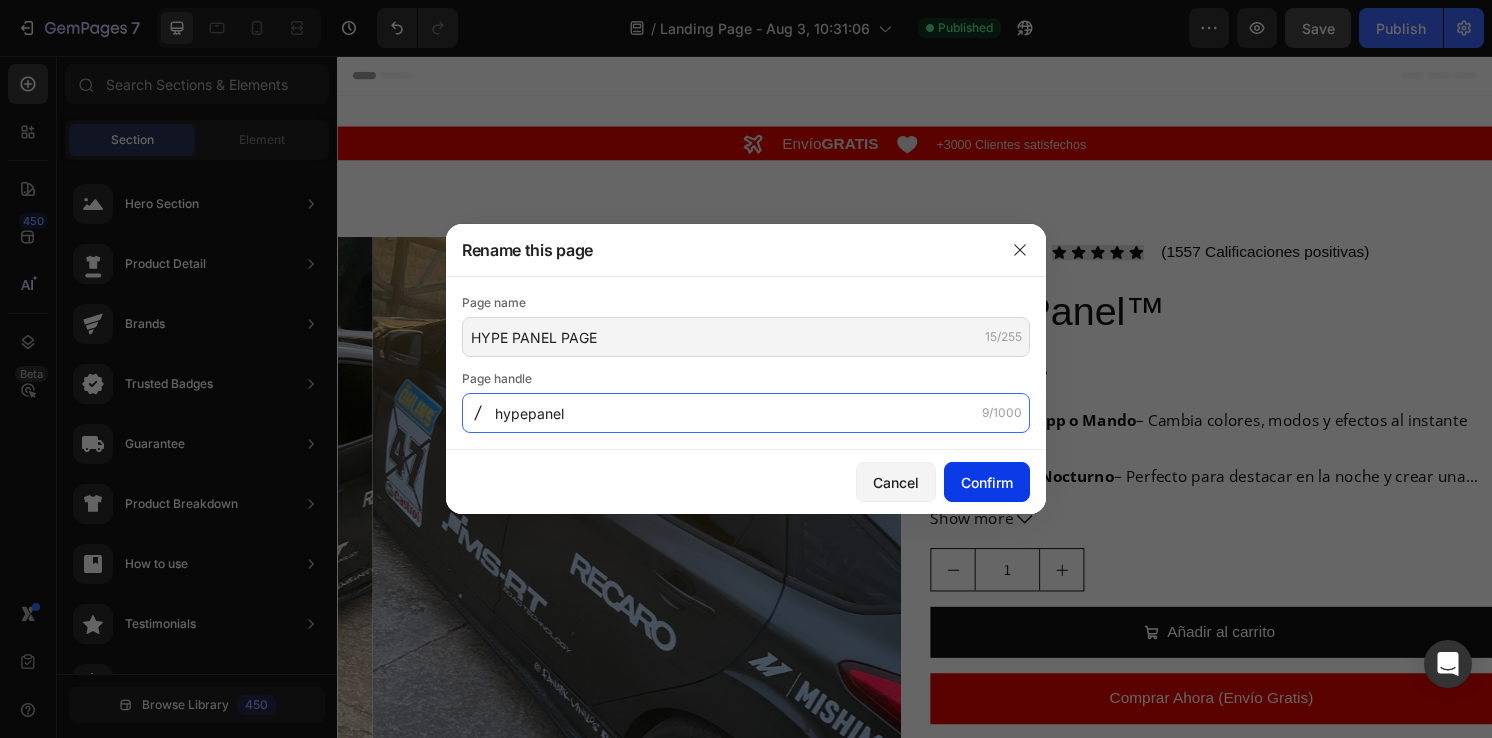 type on "hypepanel" 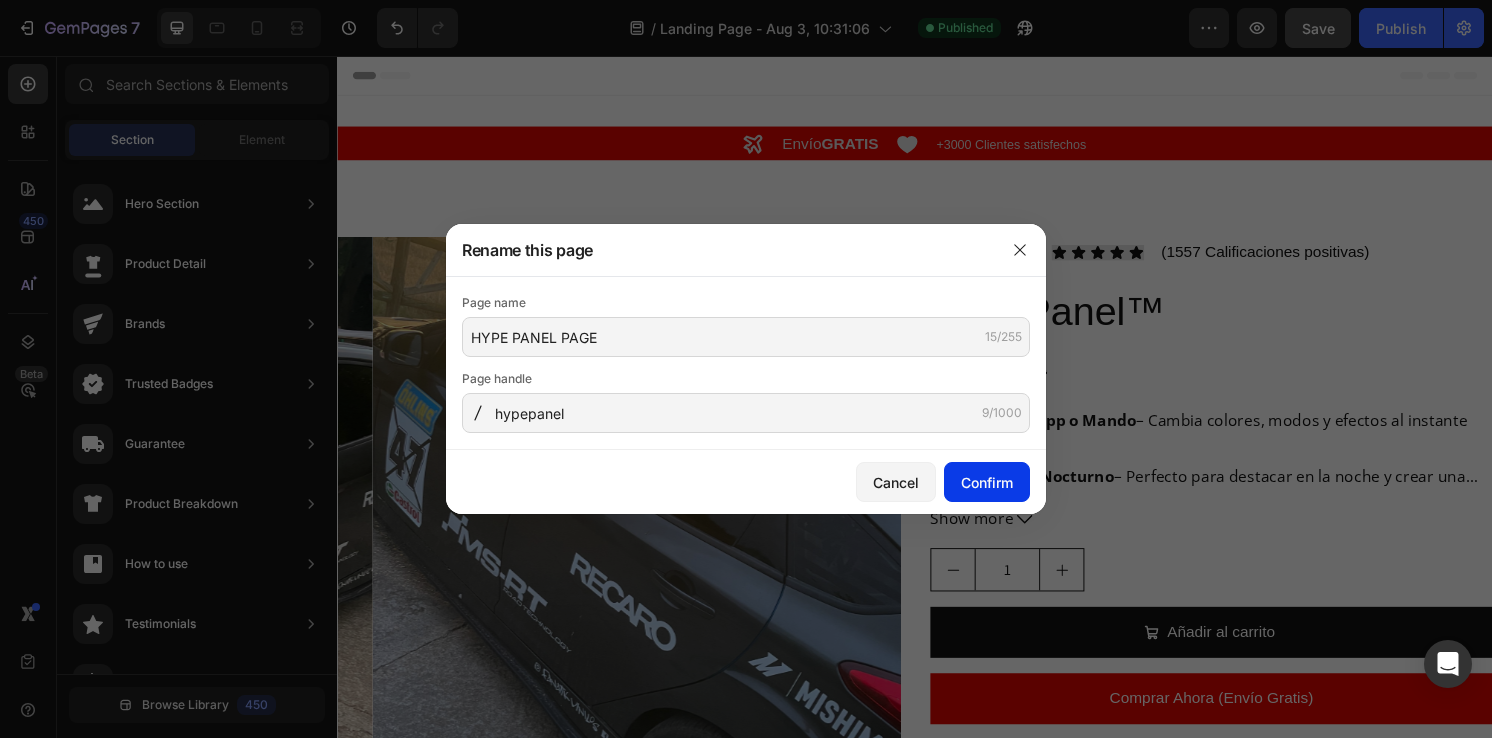 click on "Confirm" at bounding box center [987, 482] 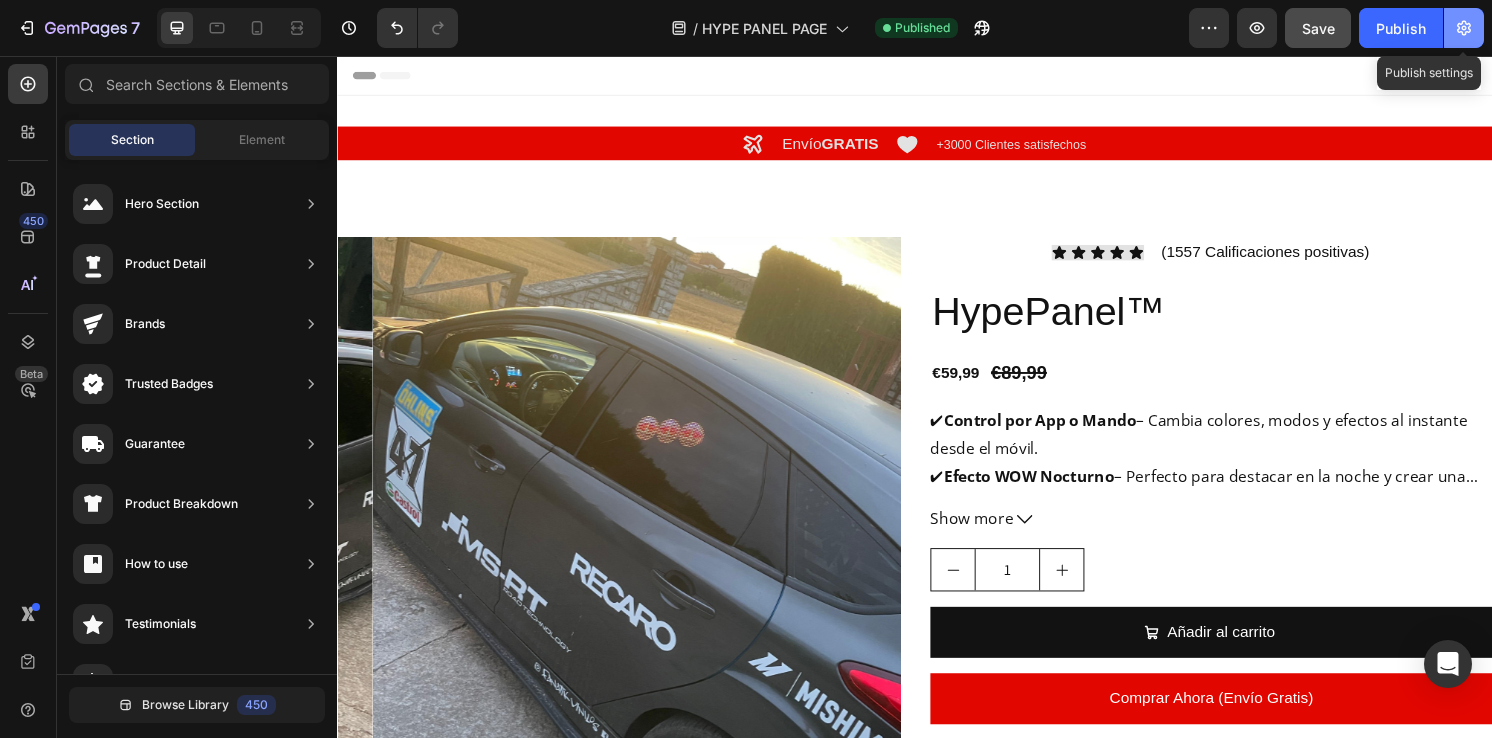 click 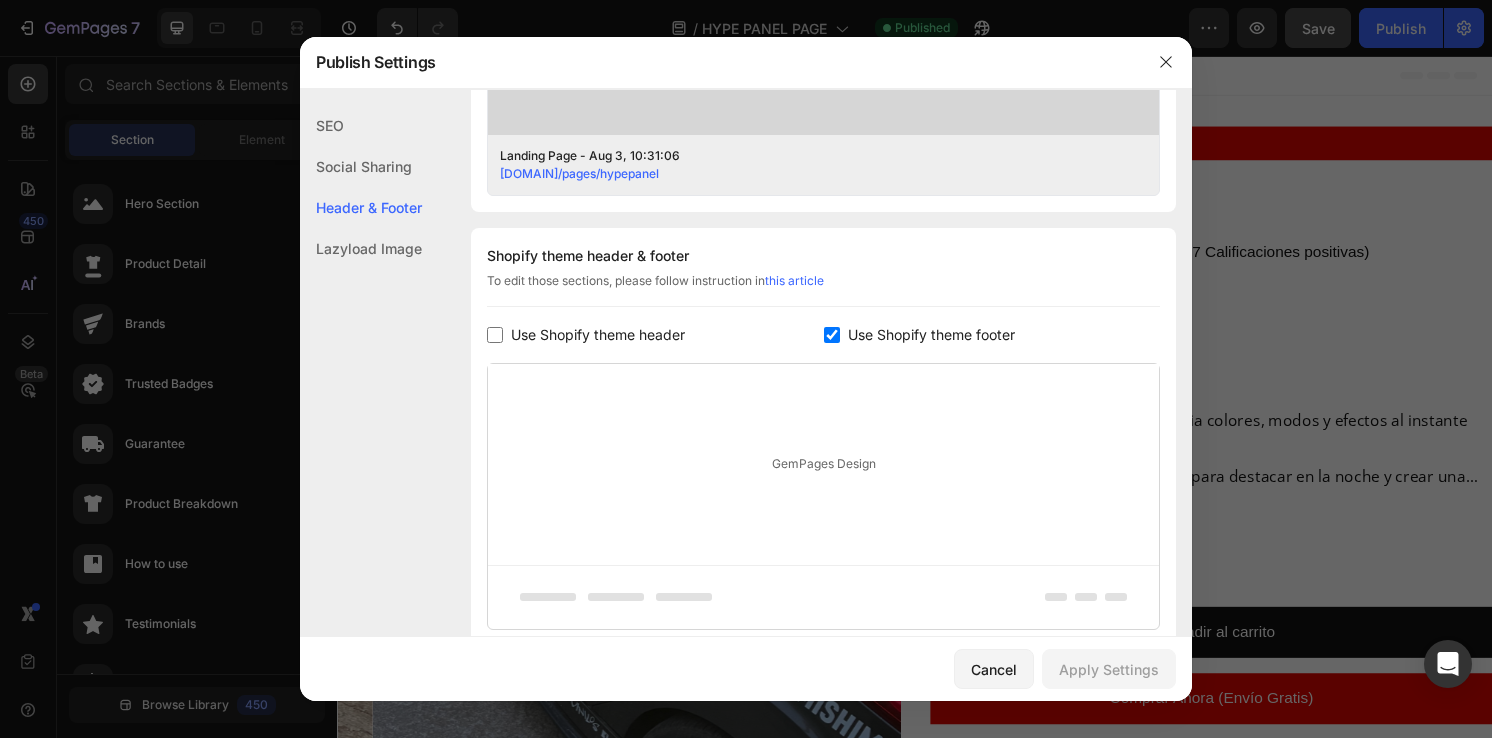 scroll, scrollTop: 812, scrollLeft: 0, axis: vertical 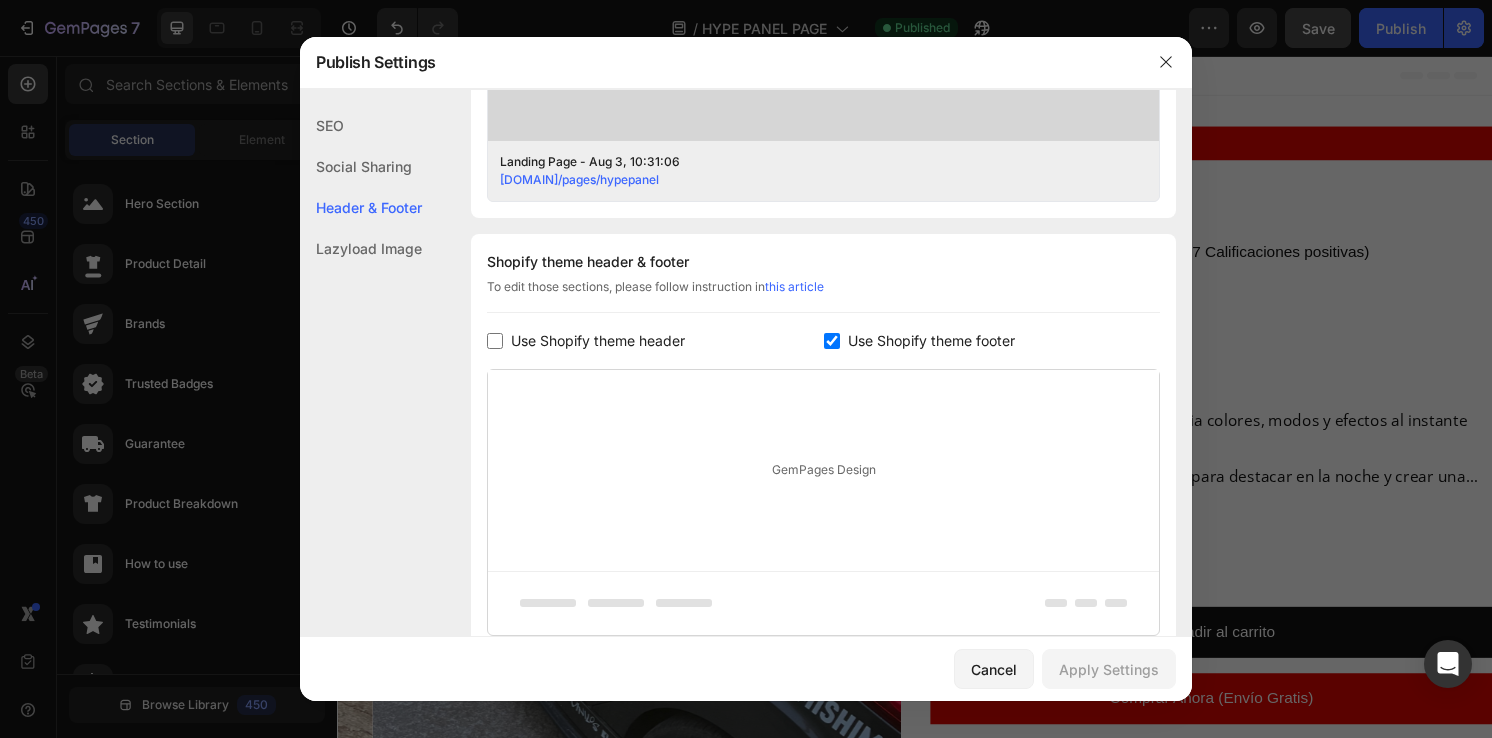 click at bounding box center (495, 341) 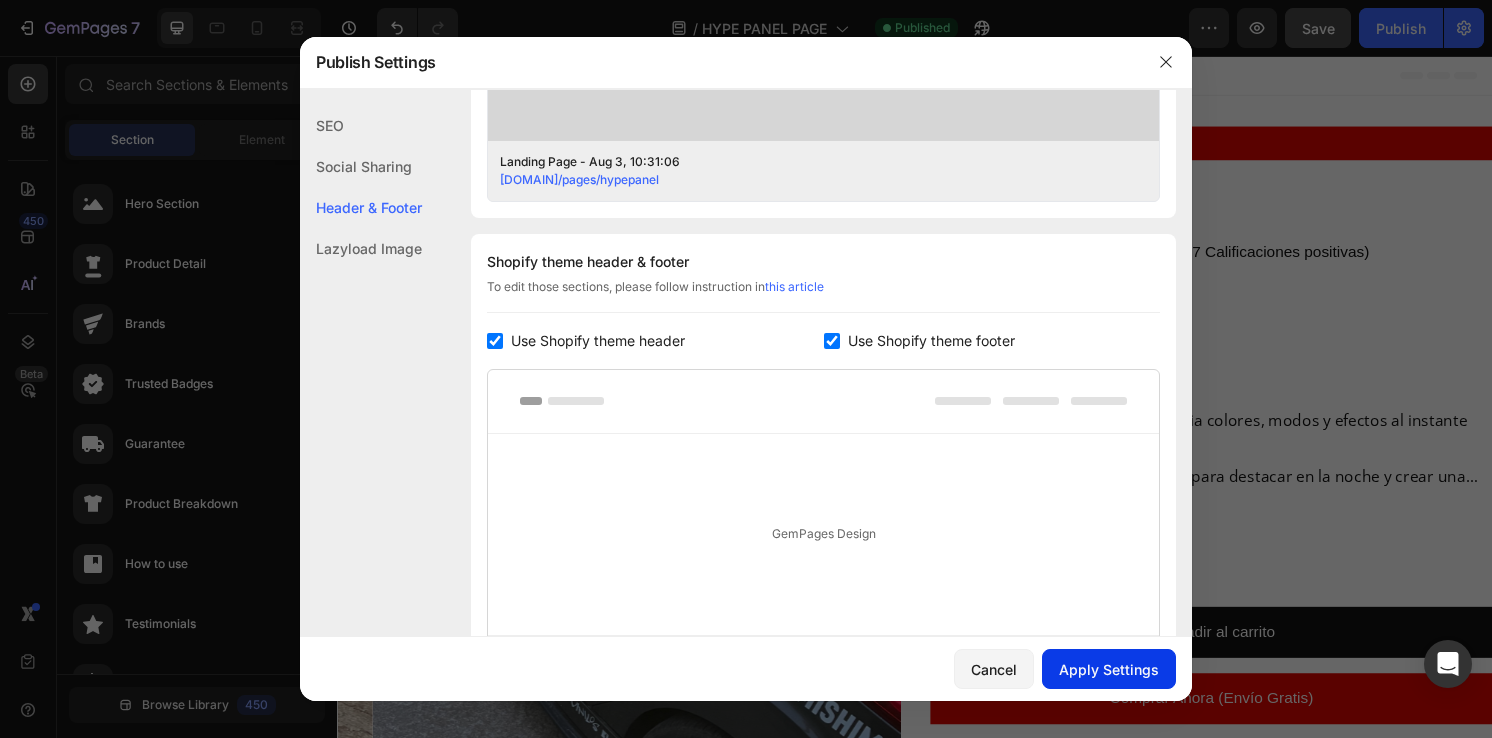 click on "Apply Settings" 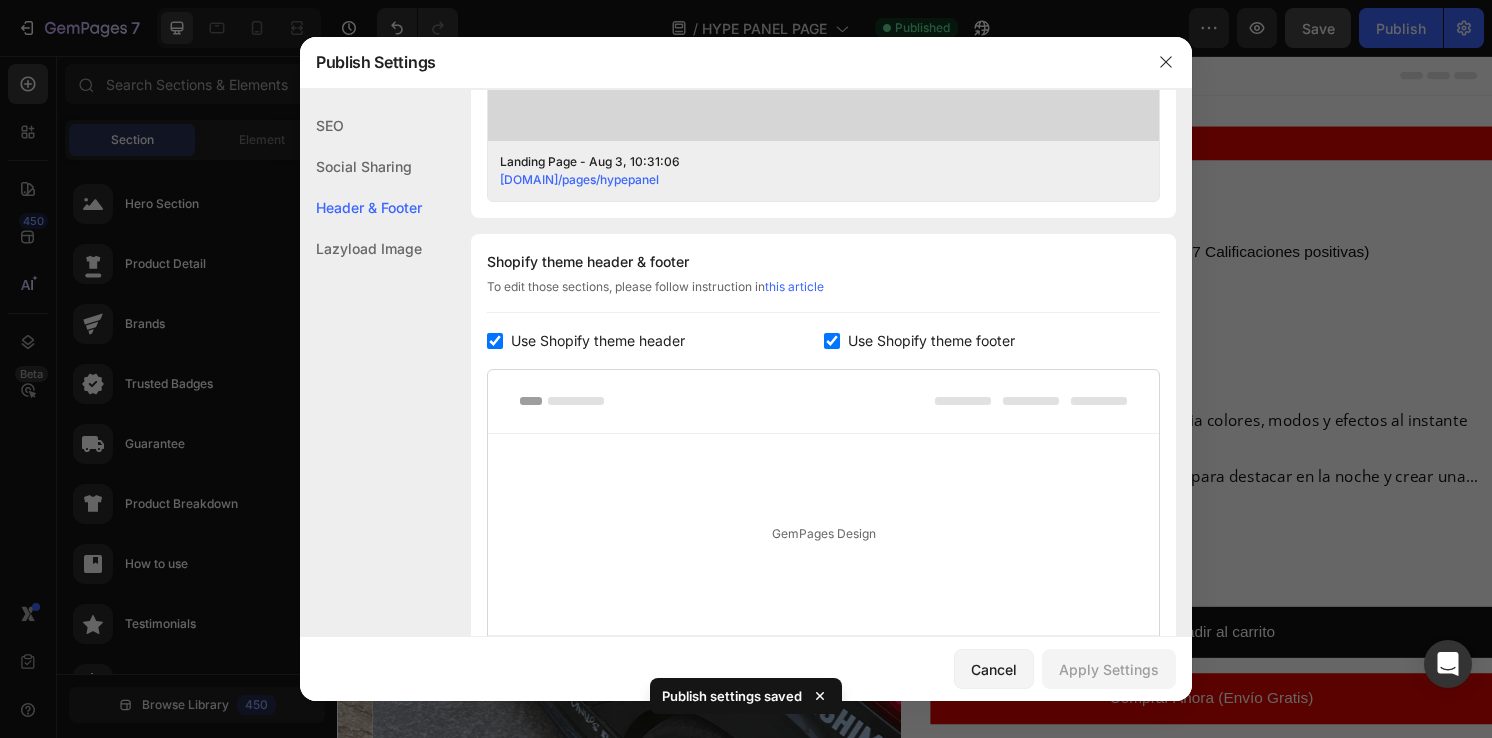 click at bounding box center [832, 341] 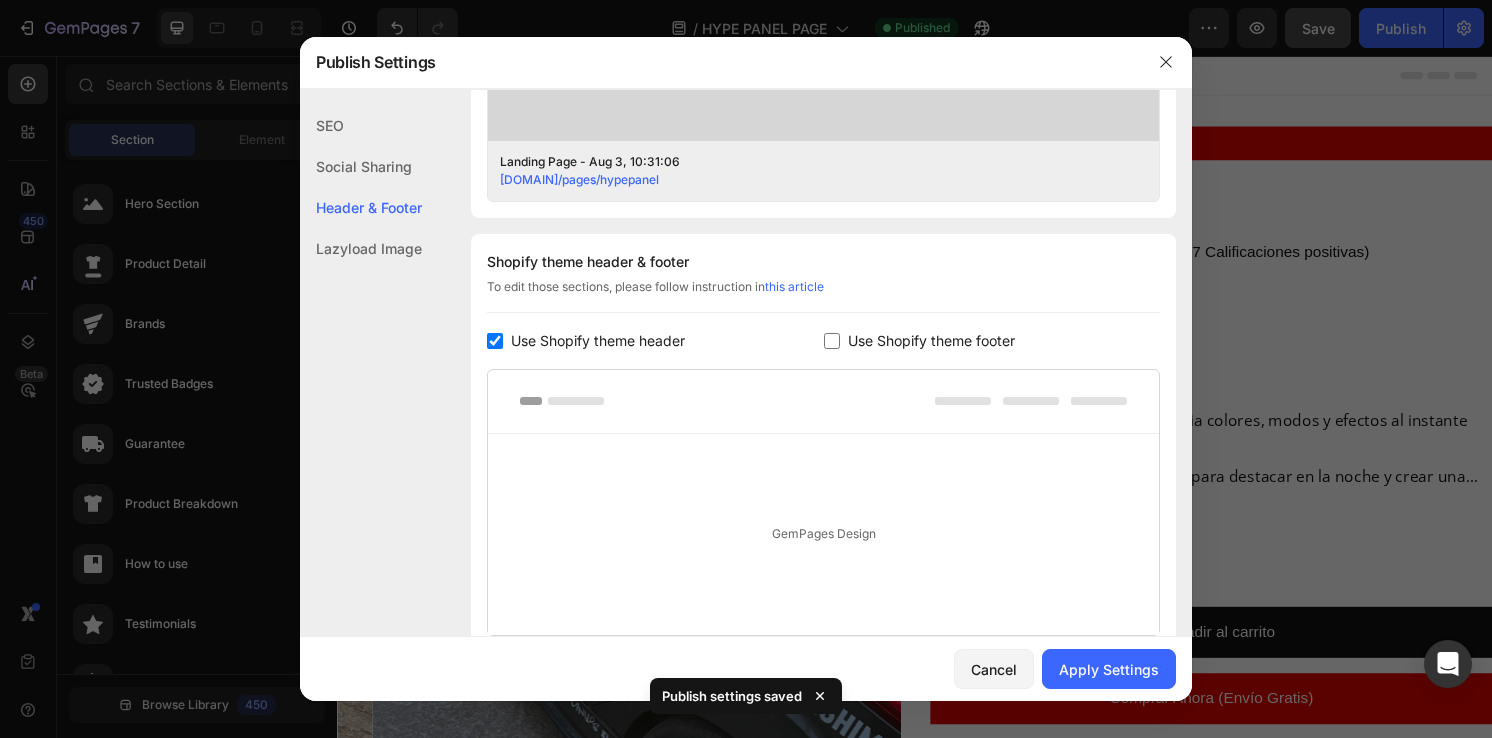 click at bounding box center [832, 341] 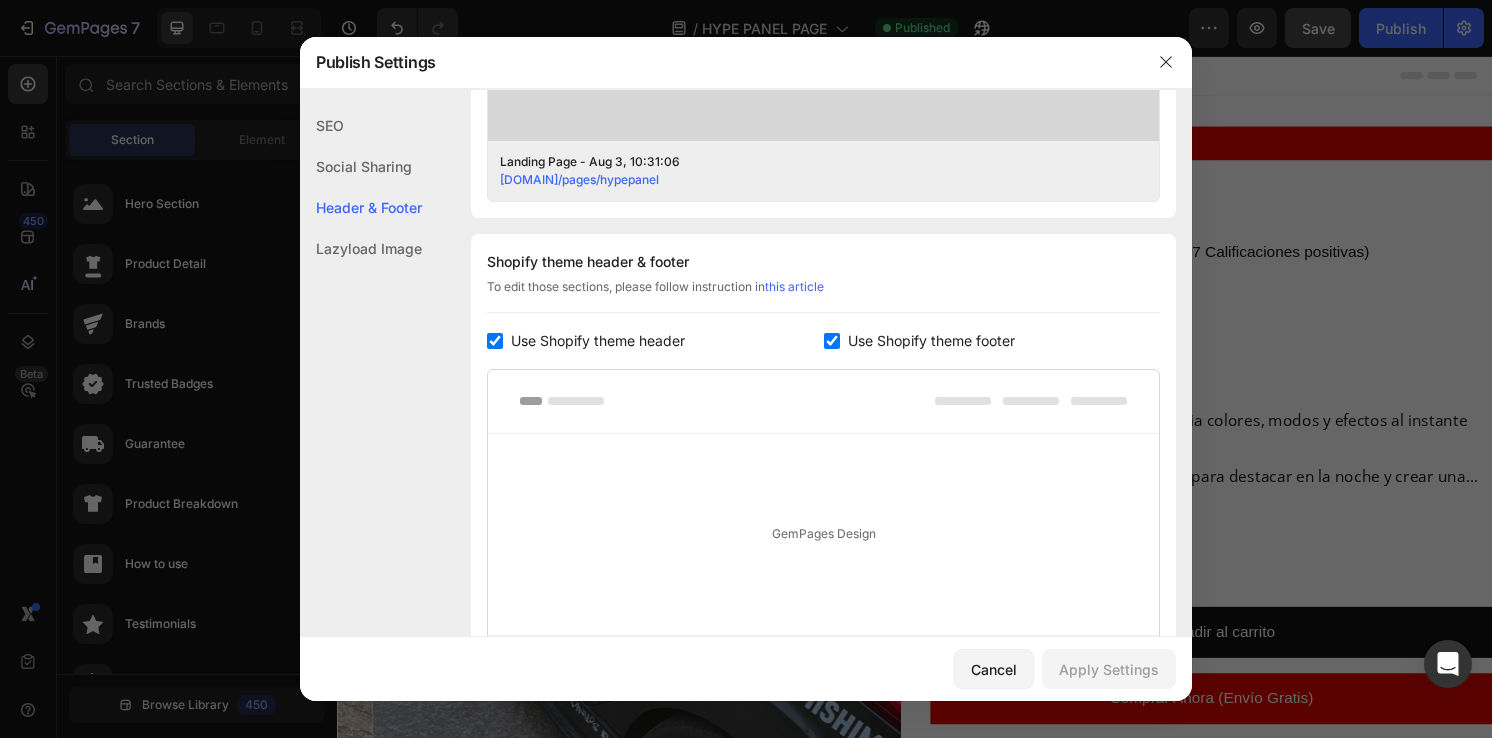 click at bounding box center (832, 341) 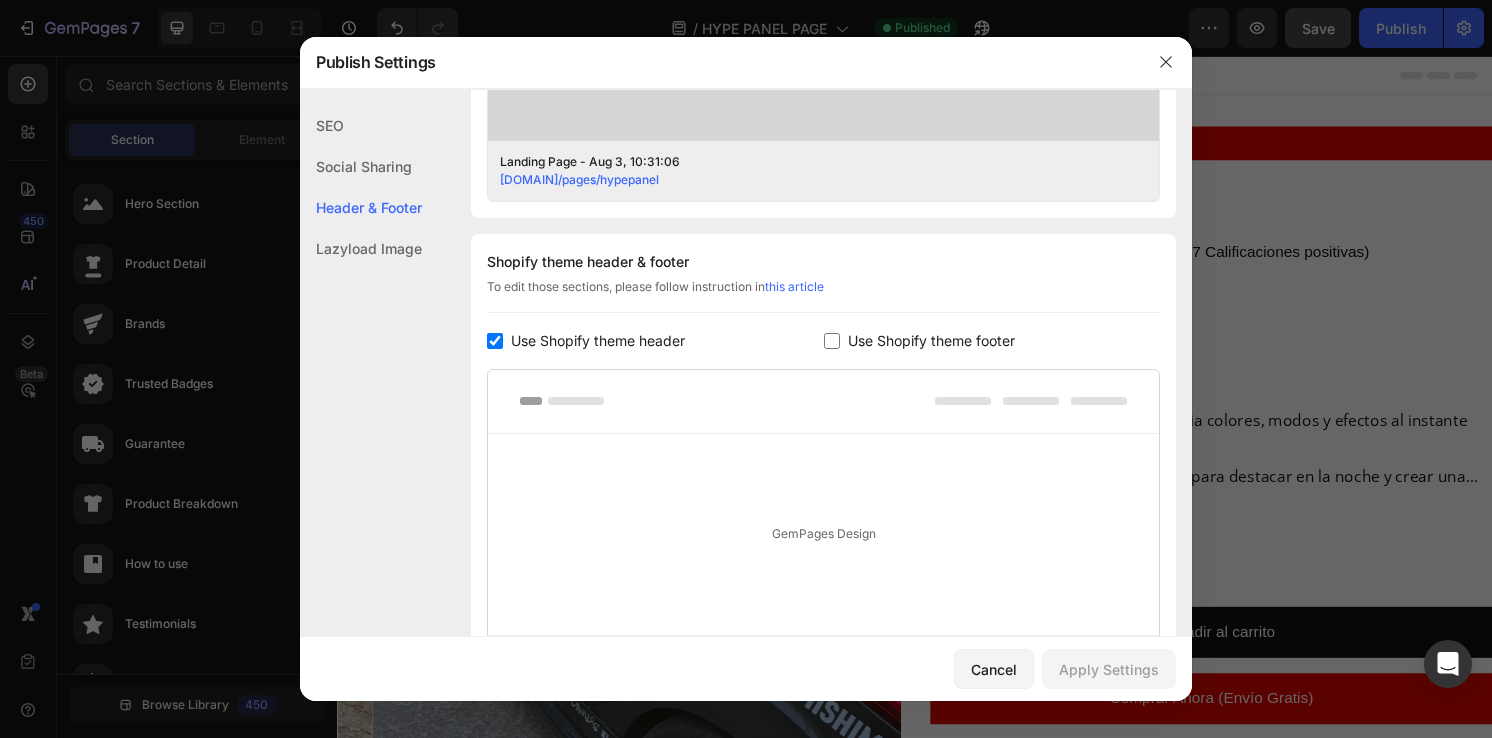 checkbox on "false" 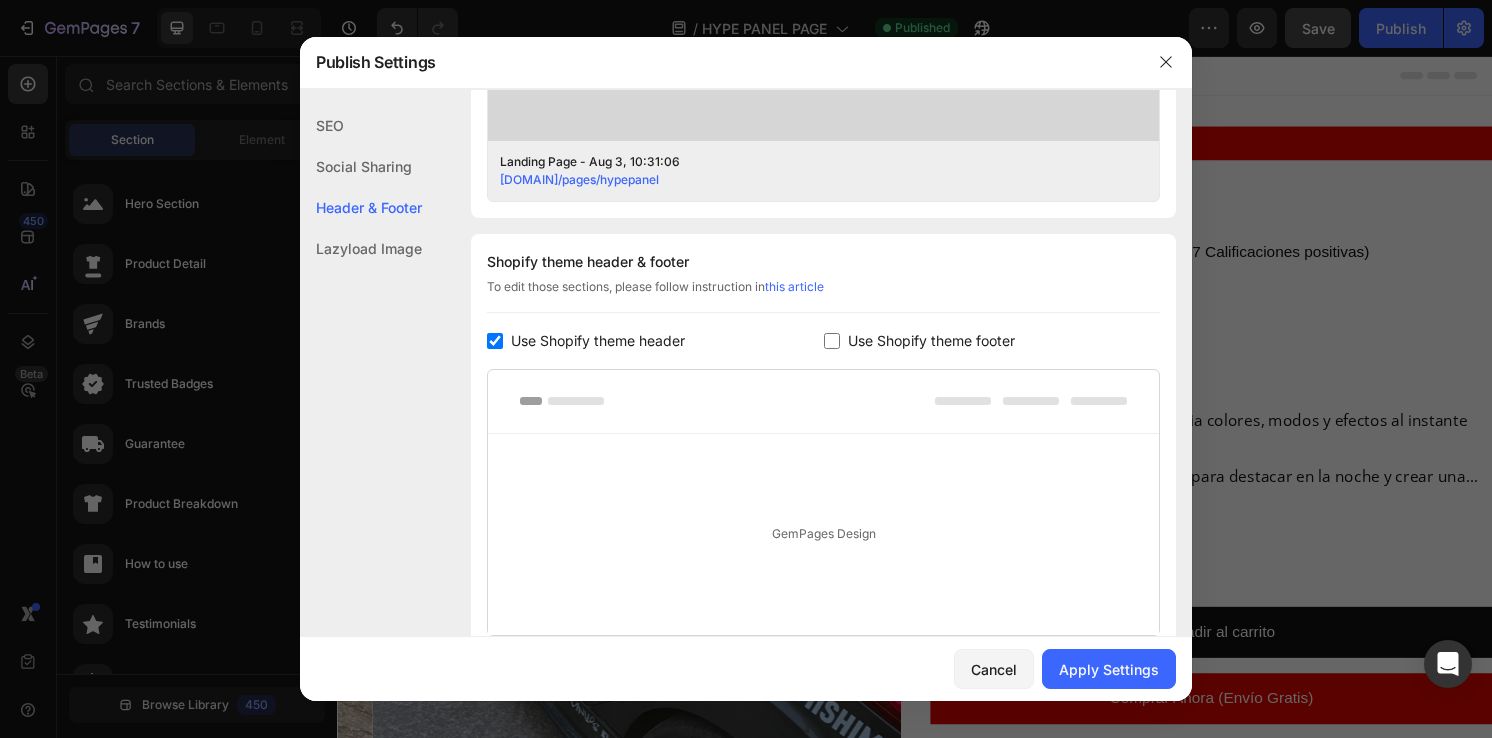 click at bounding box center [495, 341] 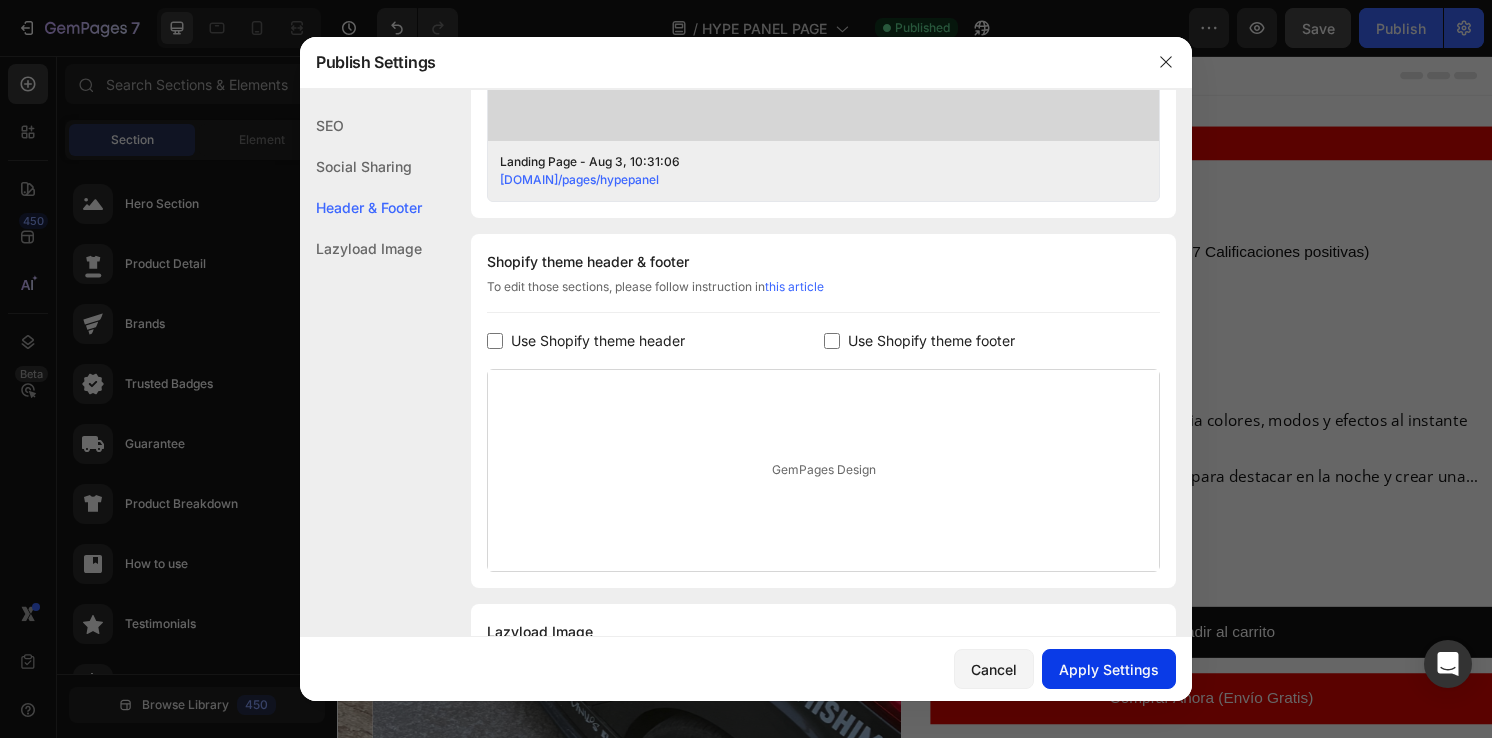 click on "Apply Settings" at bounding box center [1109, 669] 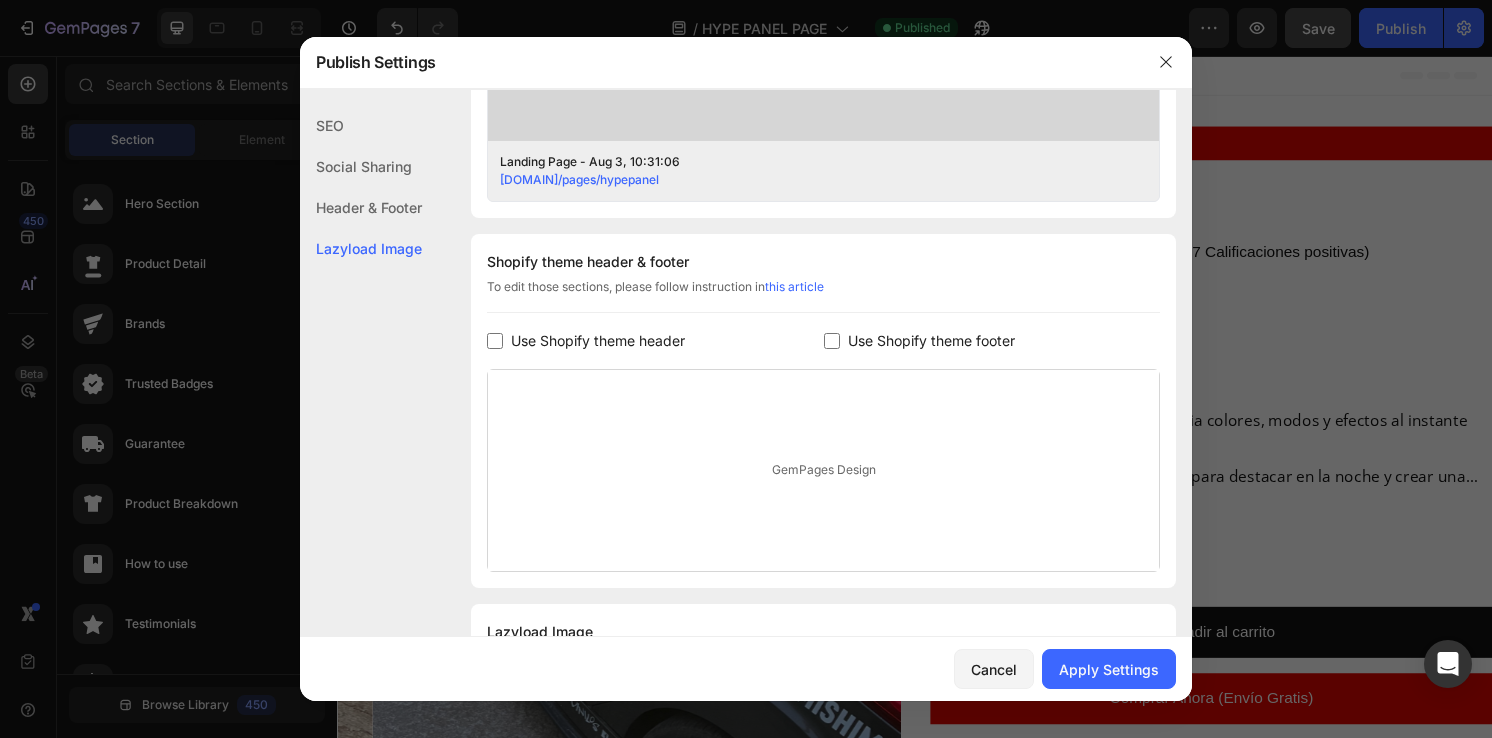 scroll, scrollTop: 909, scrollLeft: 0, axis: vertical 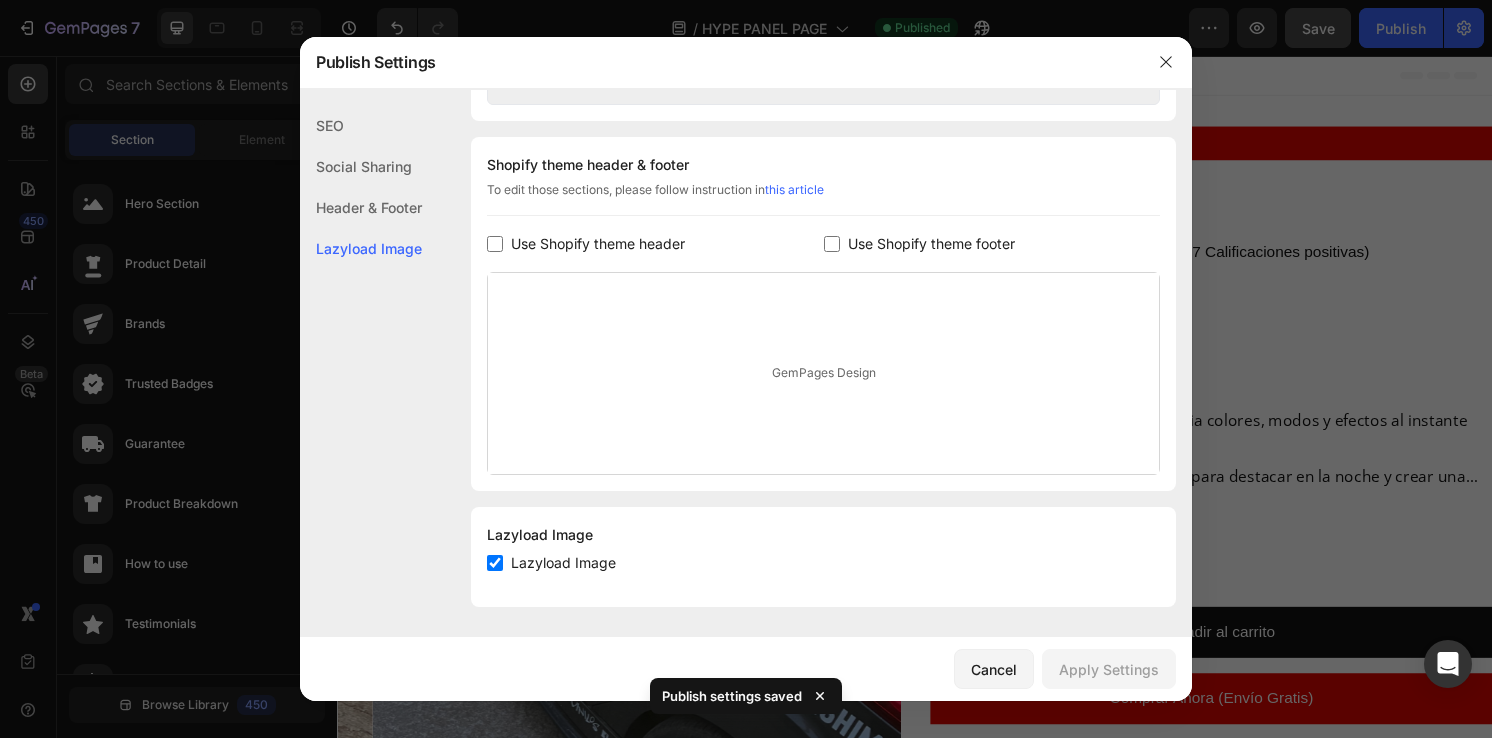 click at bounding box center (746, 369) 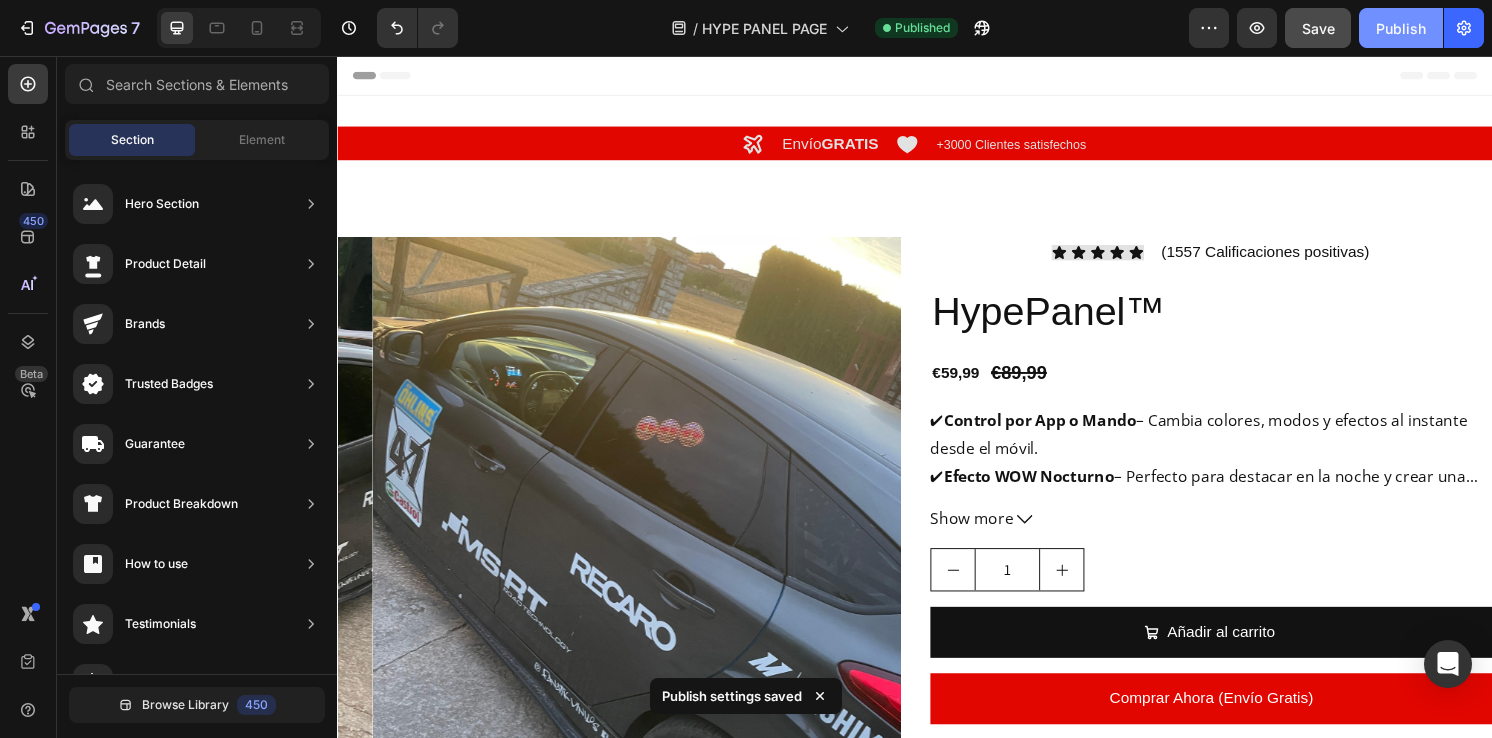 click on "Publish" at bounding box center (1401, 28) 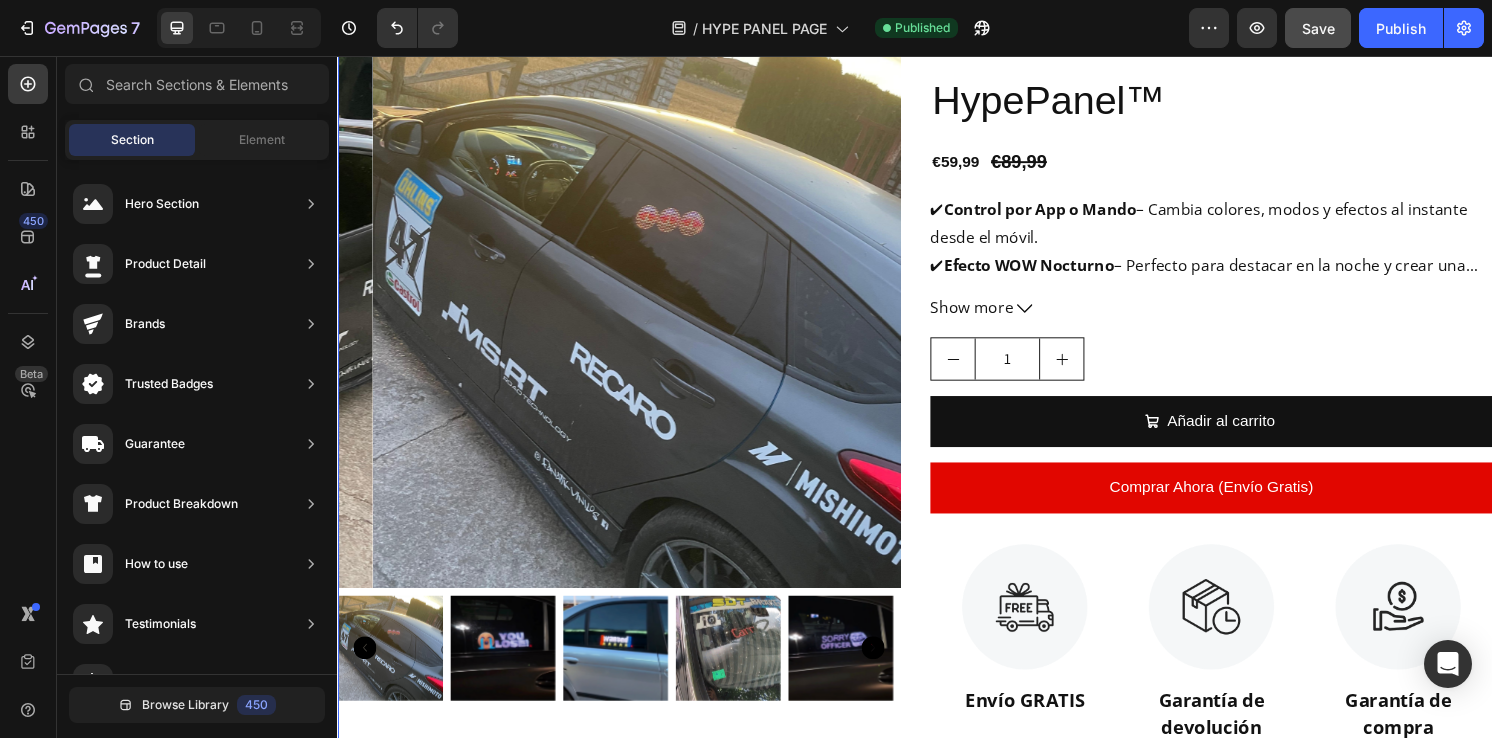 scroll, scrollTop: 219, scrollLeft: 0, axis: vertical 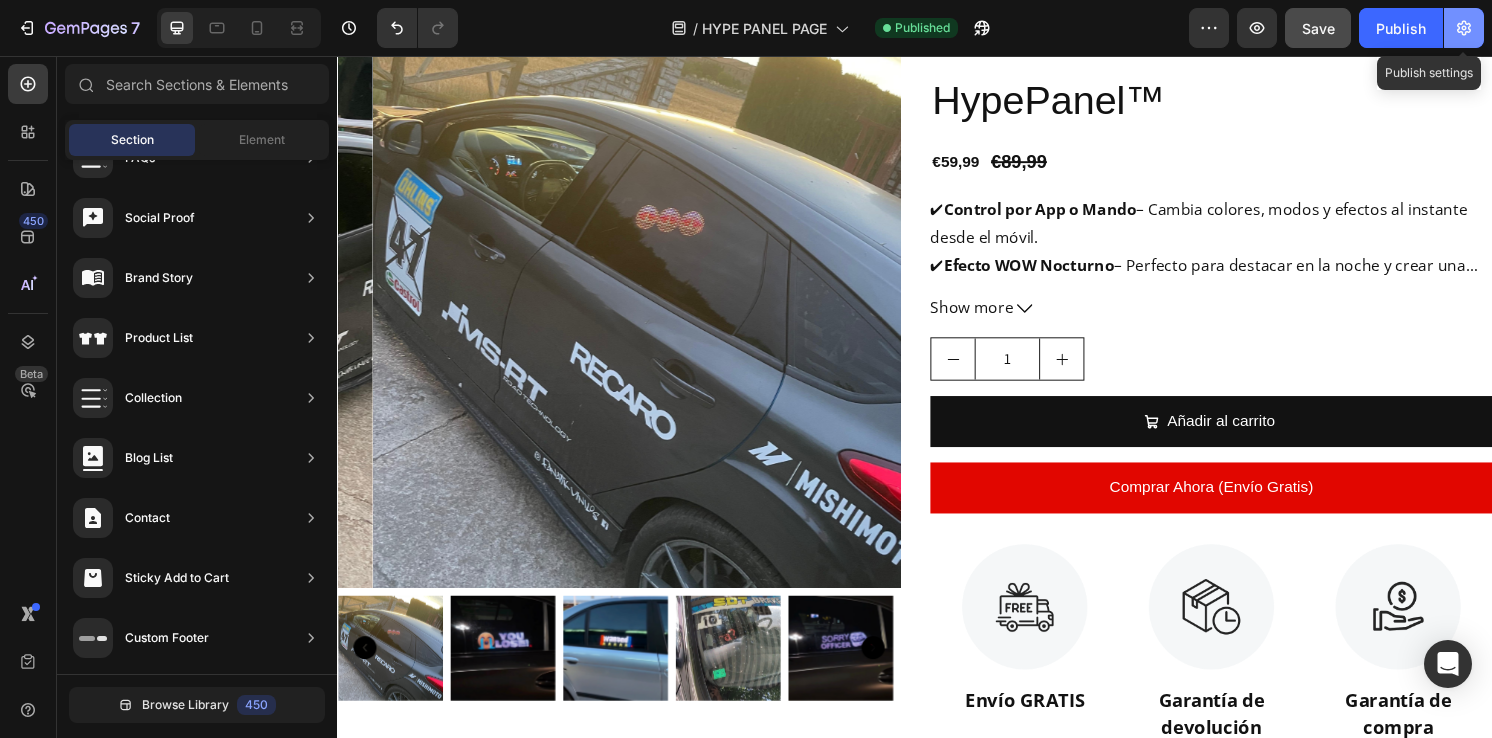 click 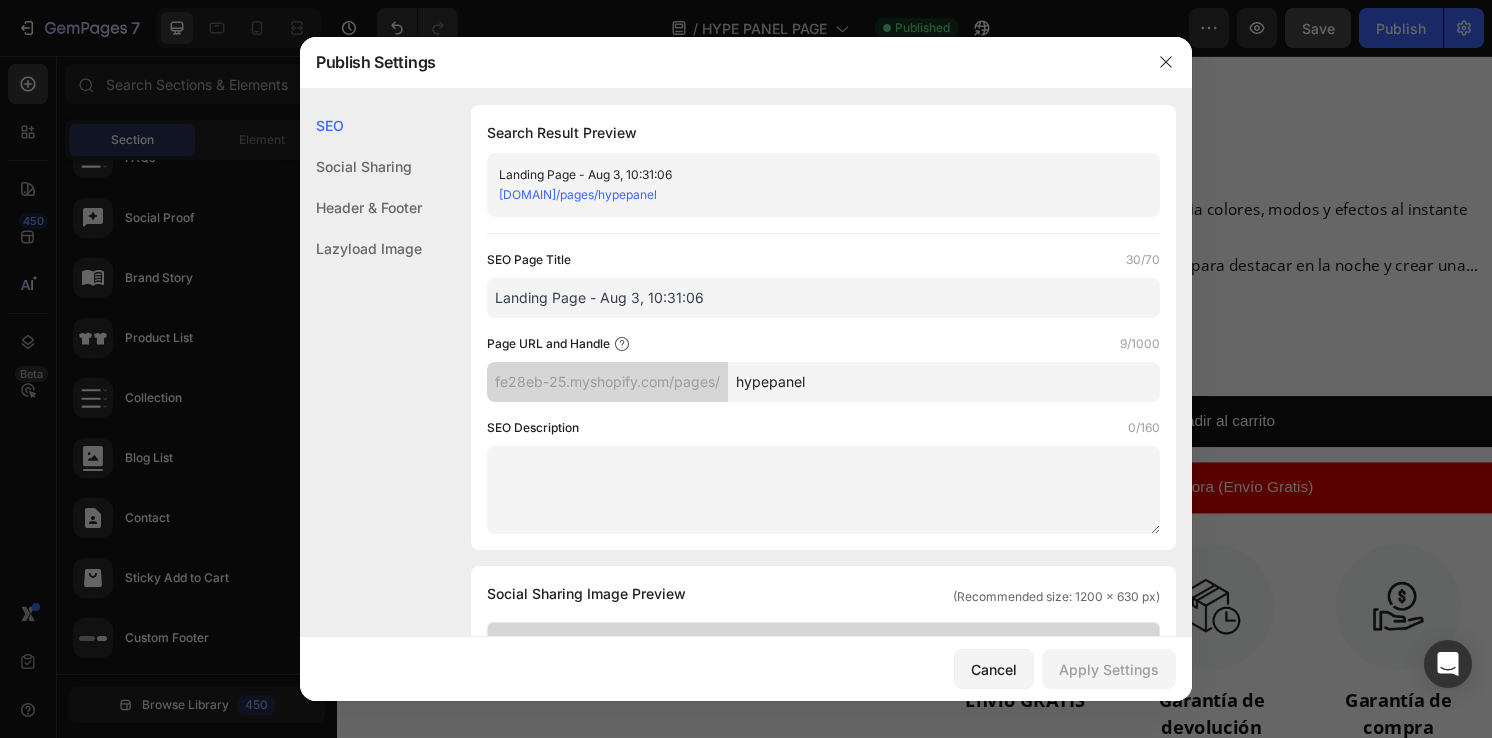 click on "fe28eb-25.myshopify.com/pages/" at bounding box center (607, 382) 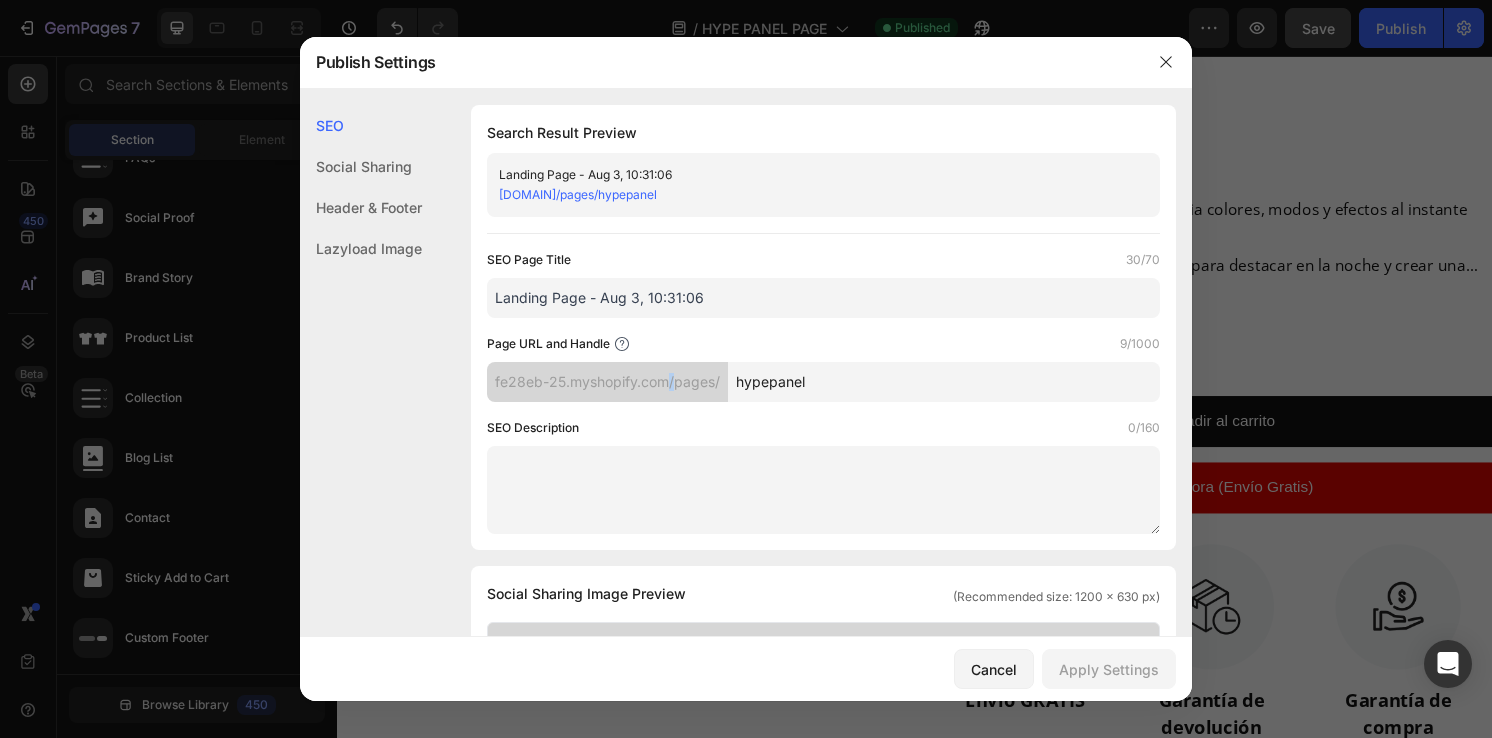 click on "fe28eb-25.myshopify.com/pages/" at bounding box center (607, 382) 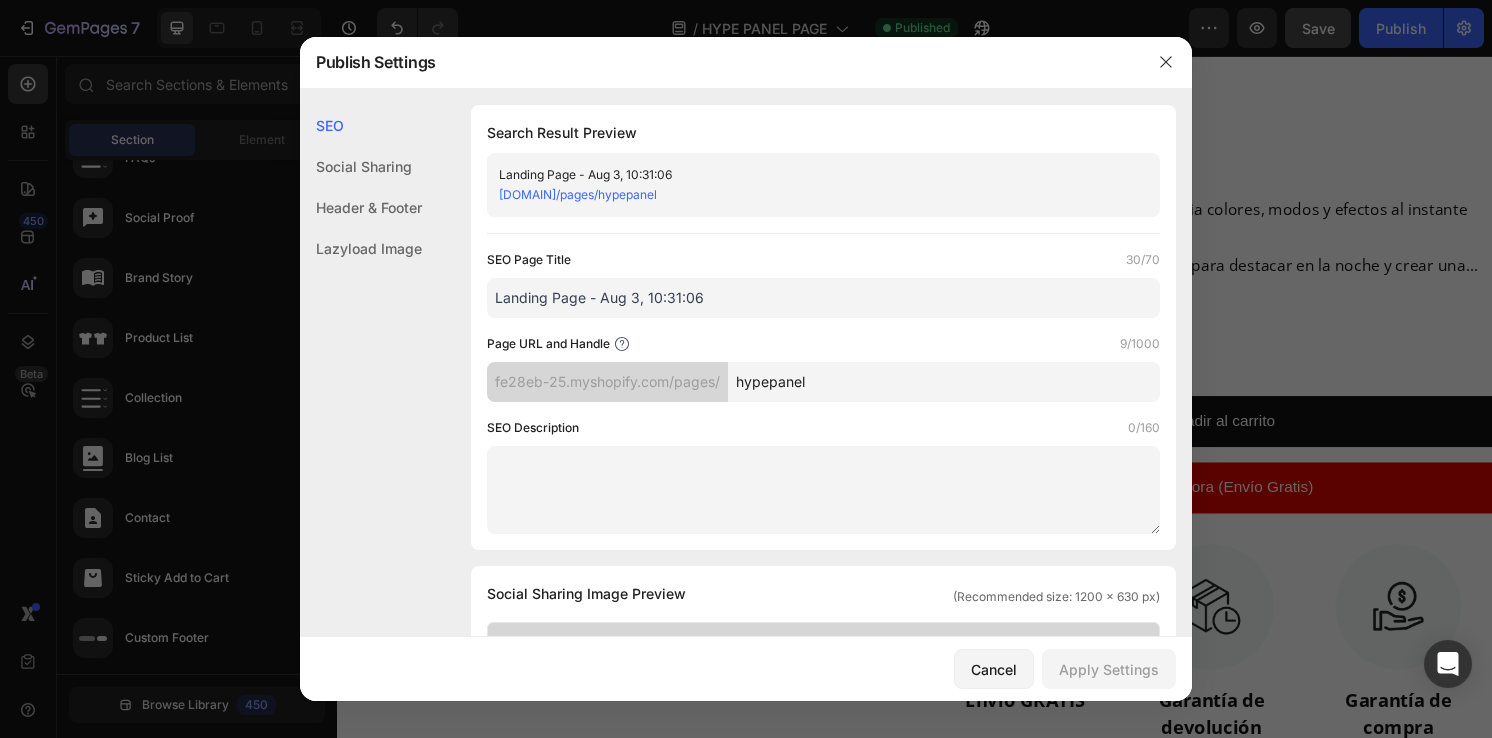 click on "hypepanel" at bounding box center (944, 382) 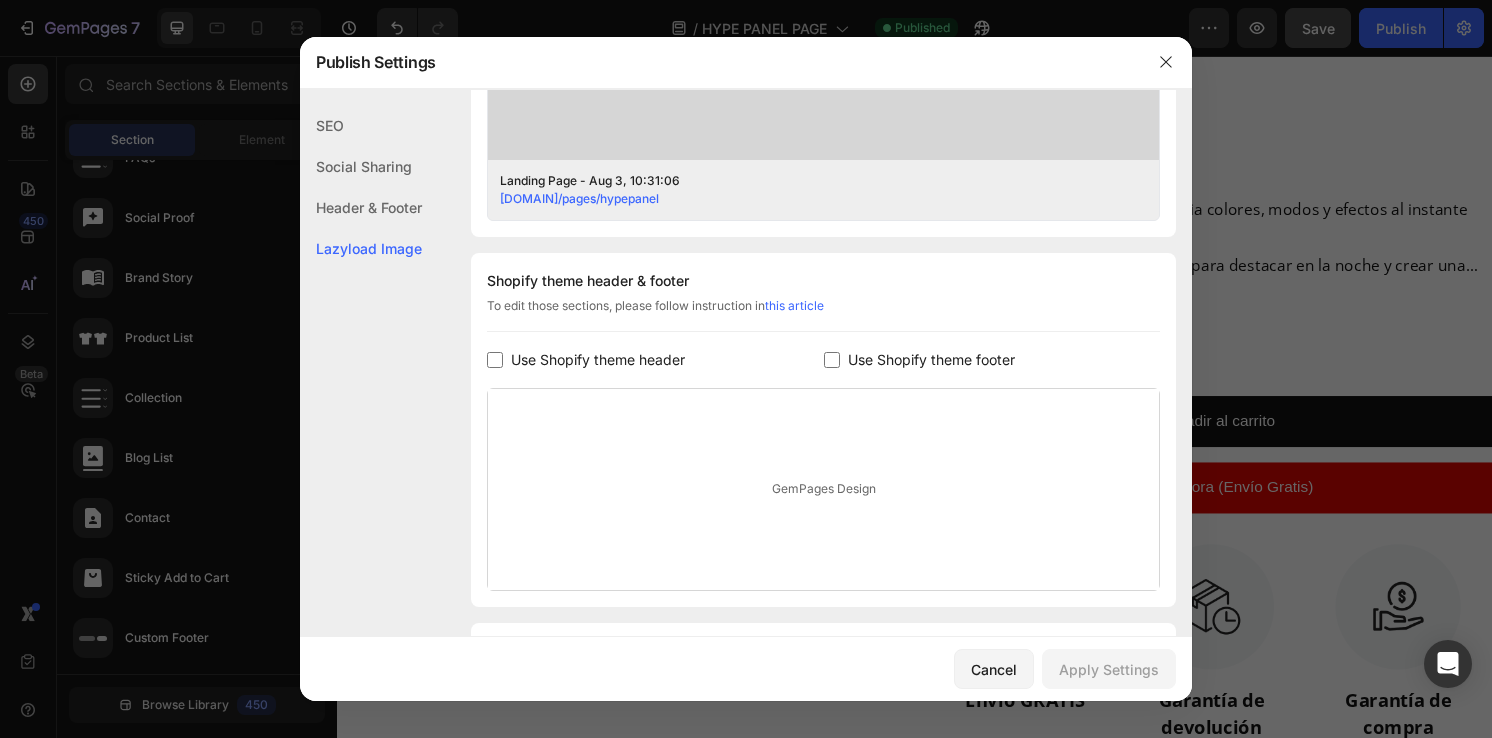 scroll, scrollTop: 909, scrollLeft: 0, axis: vertical 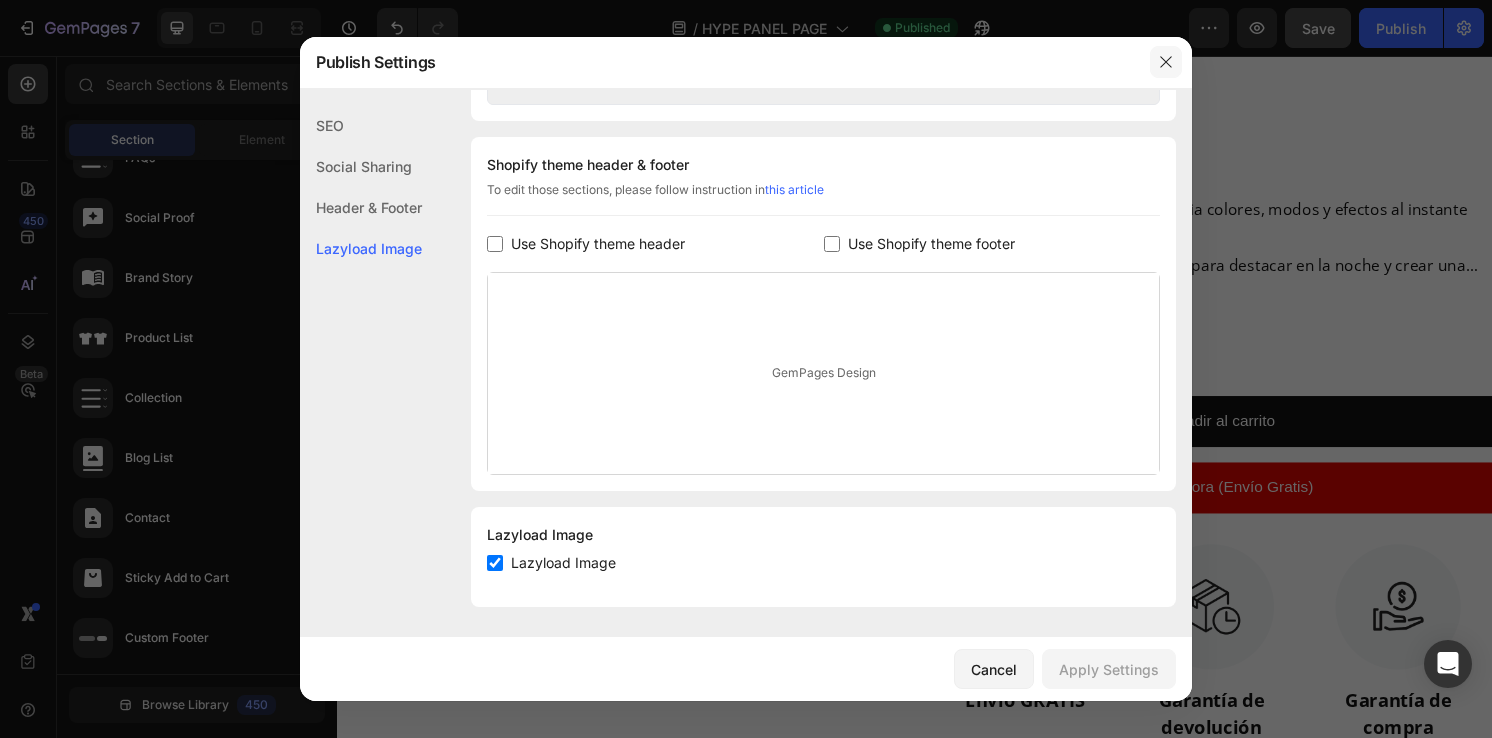 click 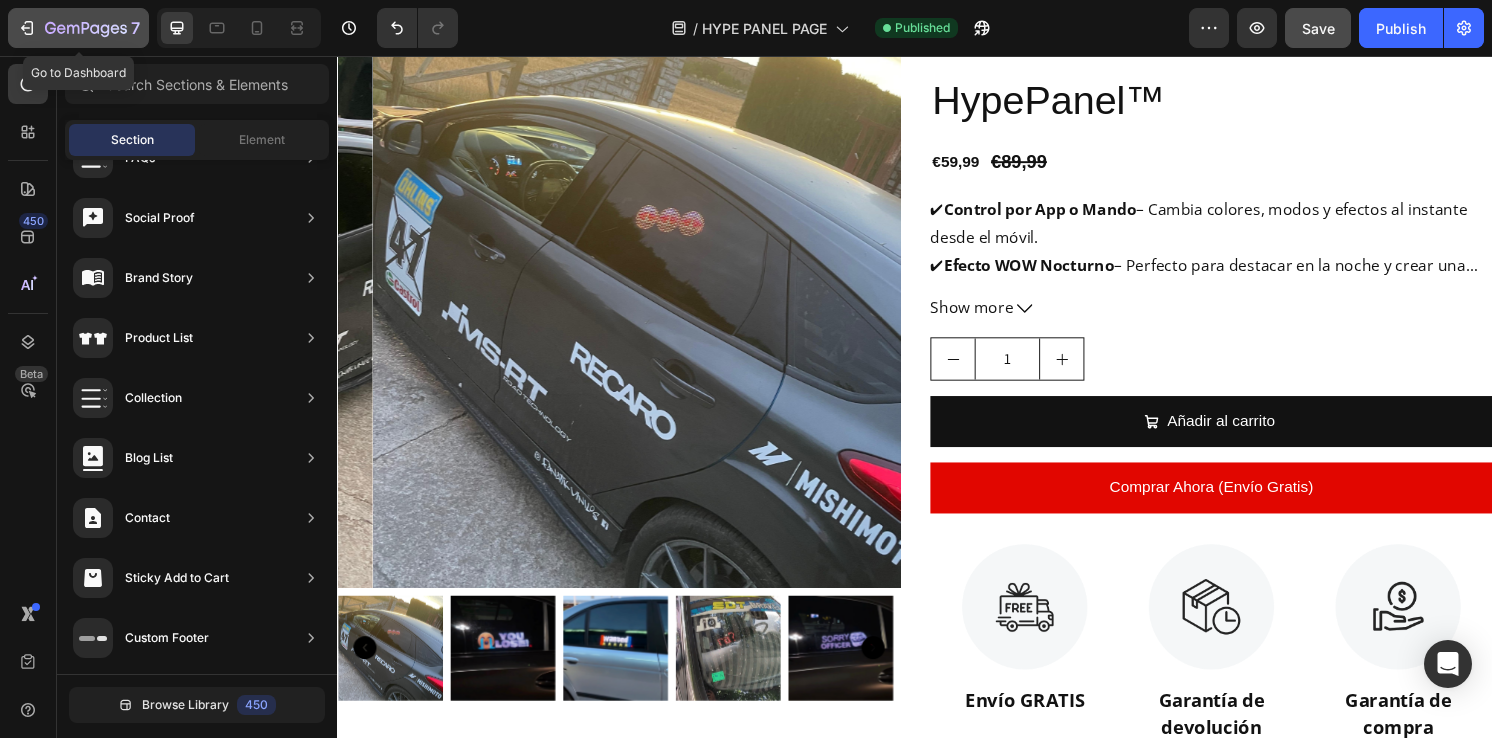 click 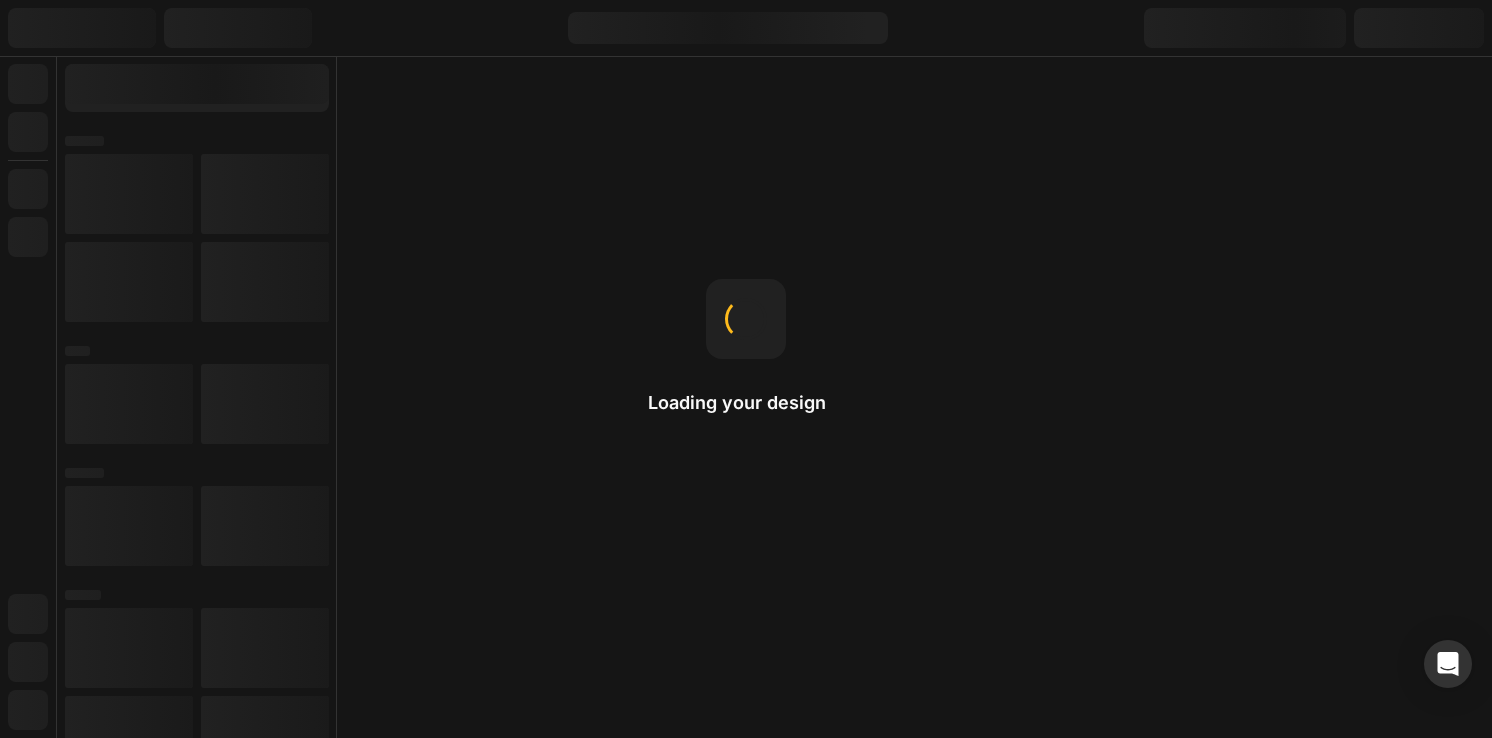 scroll, scrollTop: 0, scrollLeft: 0, axis: both 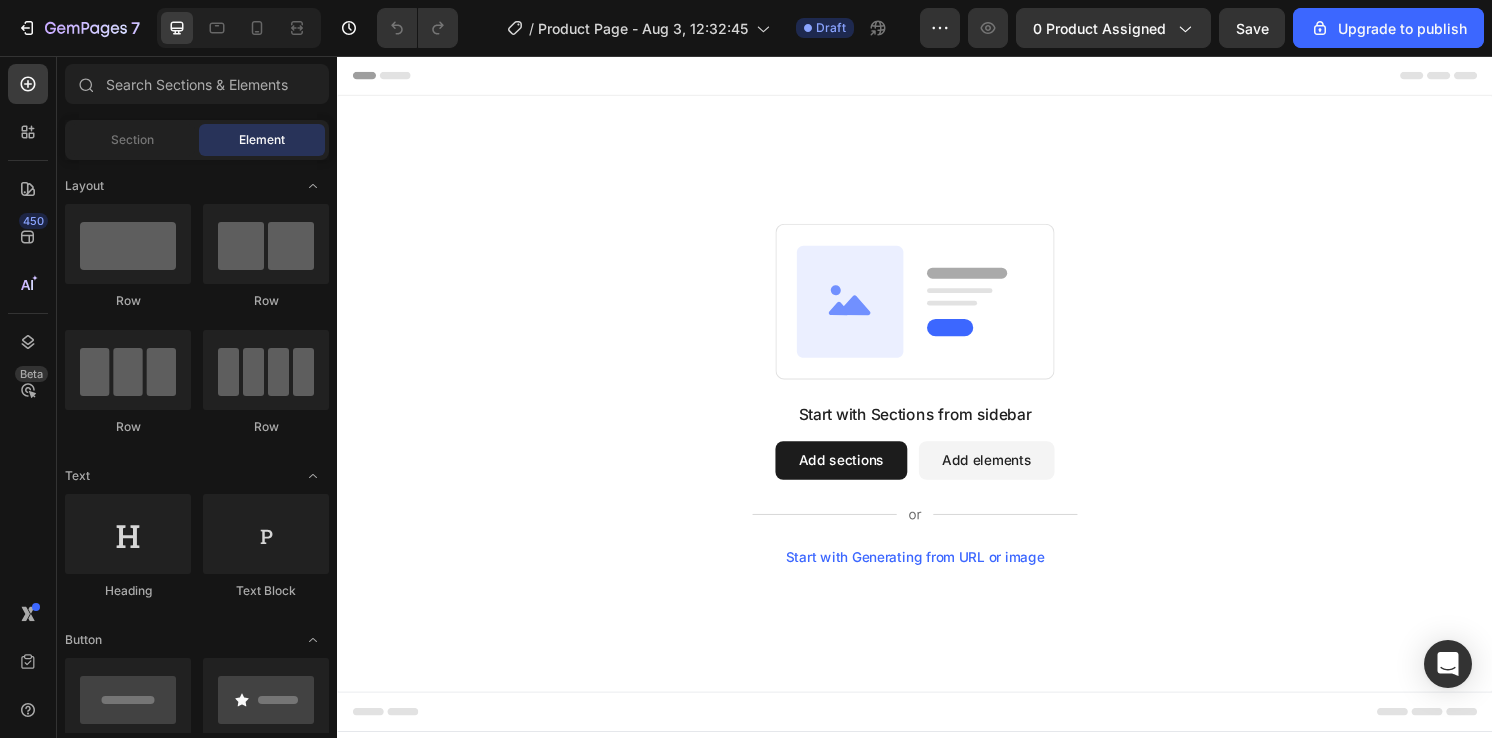 click on "Start with Sections from sidebar Add sections Add elements Start with Generating from URL or image" at bounding box center (937, 407) 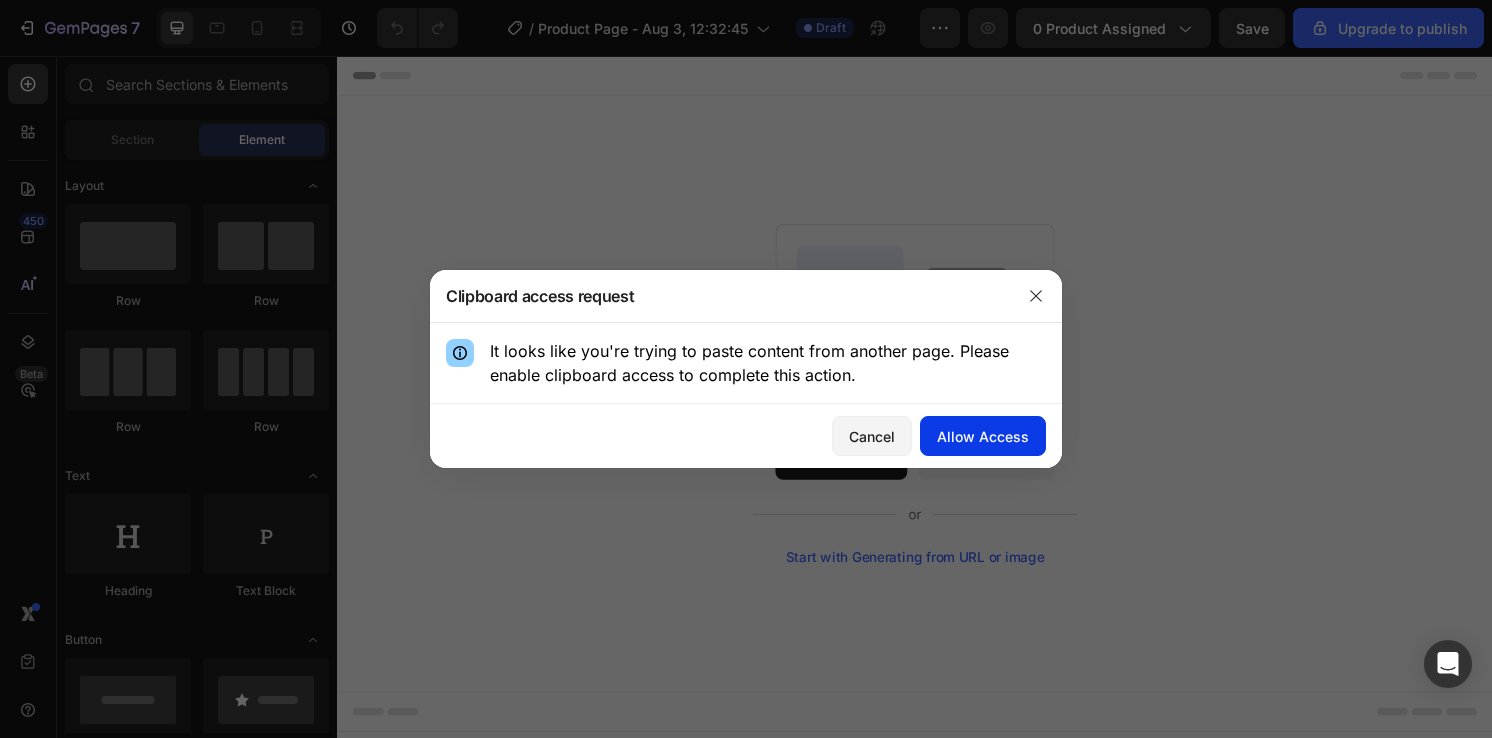 click on "Allow Access" at bounding box center [983, 436] 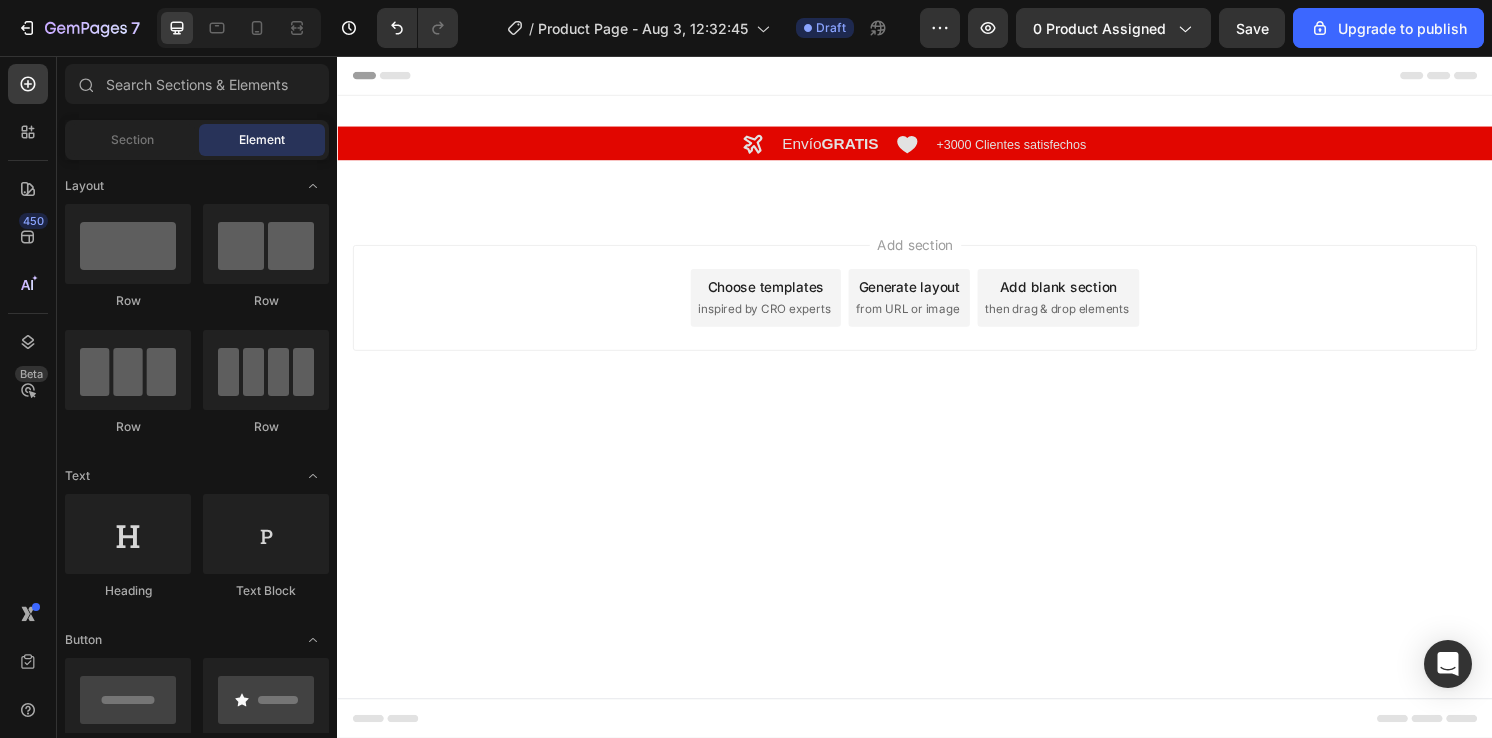 click on "Header
Icon Envío  GRATIS Text Block
Icon +3000 Clientes satisfechos Text Block Row Section 1 Root Start with Sections from sidebar Add sections Add elements Start with Generating from URL or image Add section Choose templates inspired by CRO experts Generate layout from URL or image Add blank section then drag & drop elements Footer" at bounding box center (937, 410) 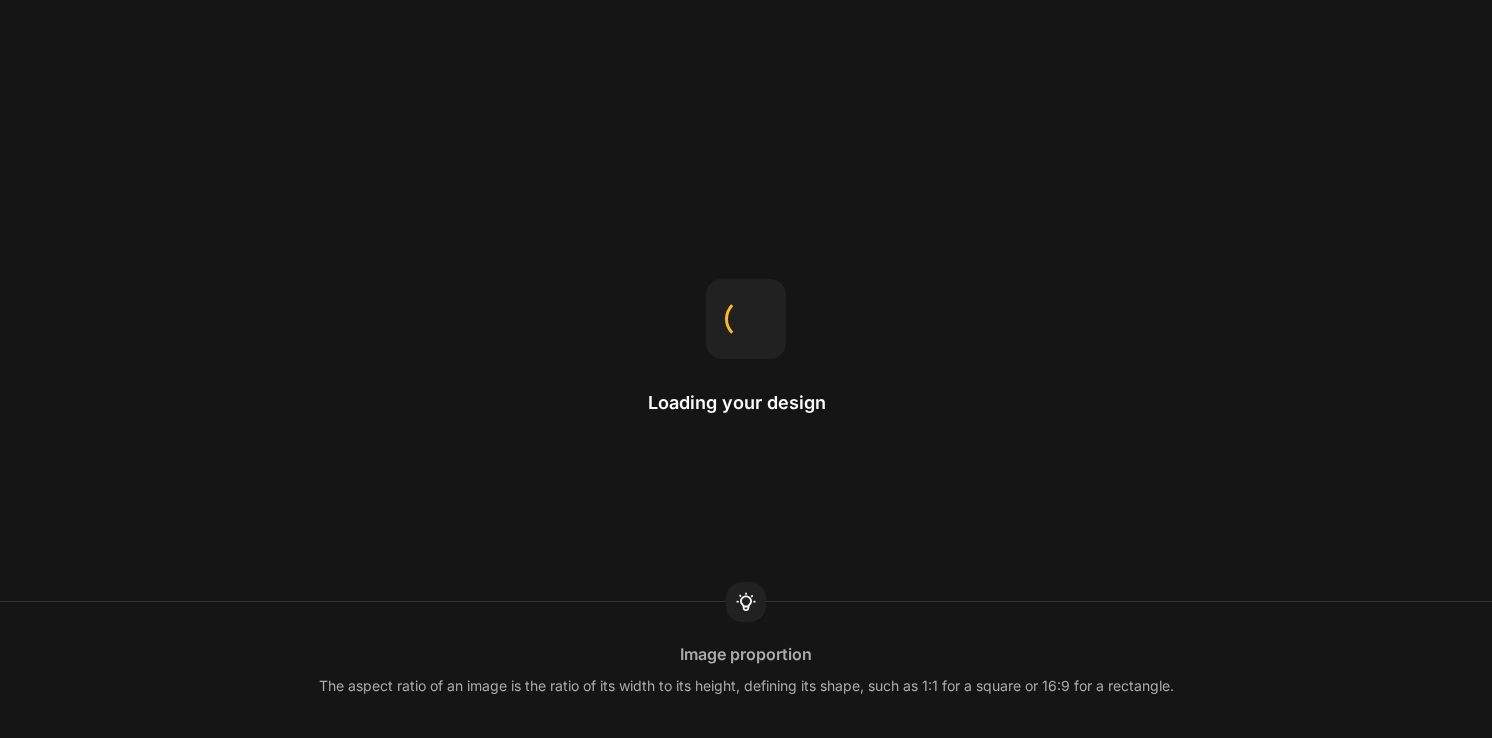 scroll, scrollTop: 0, scrollLeft: 0, axis: both 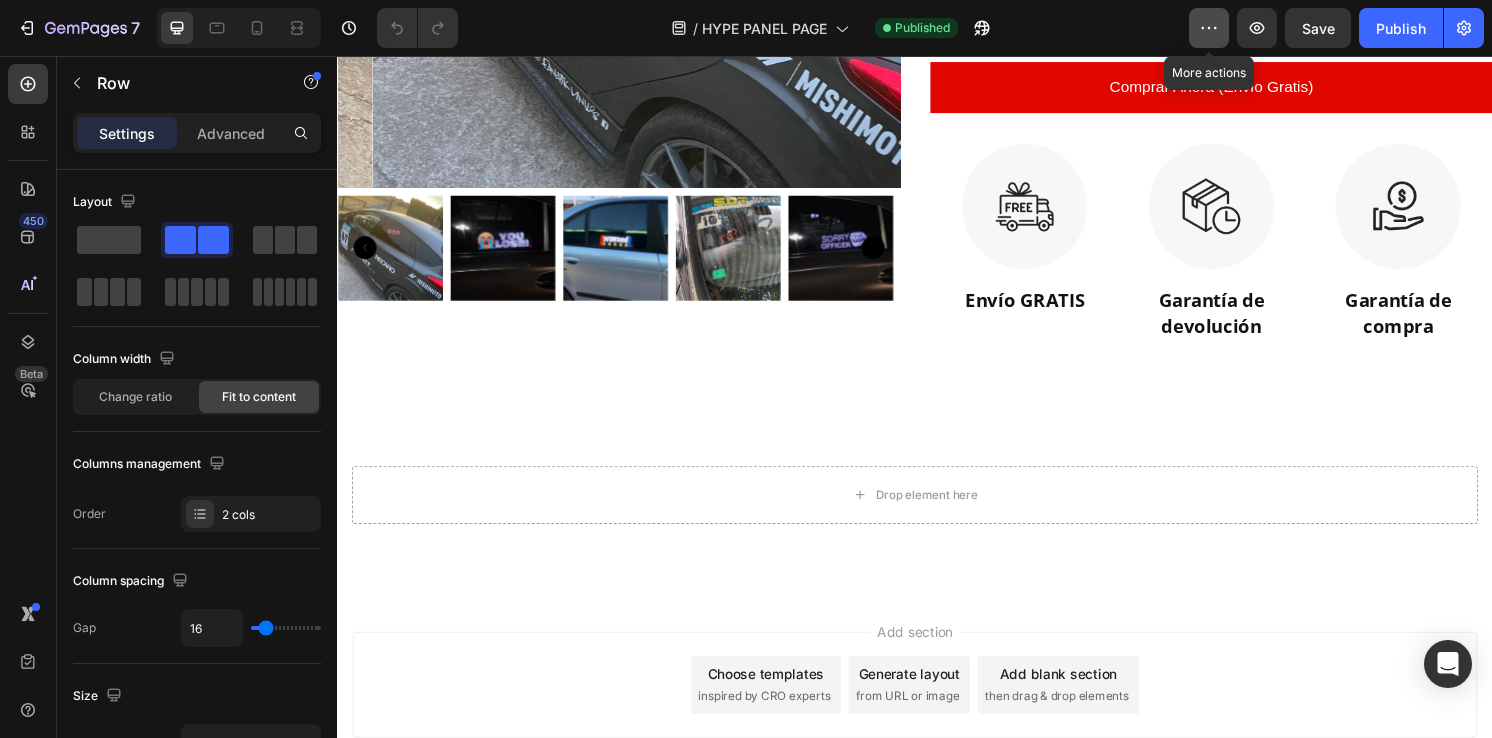 click 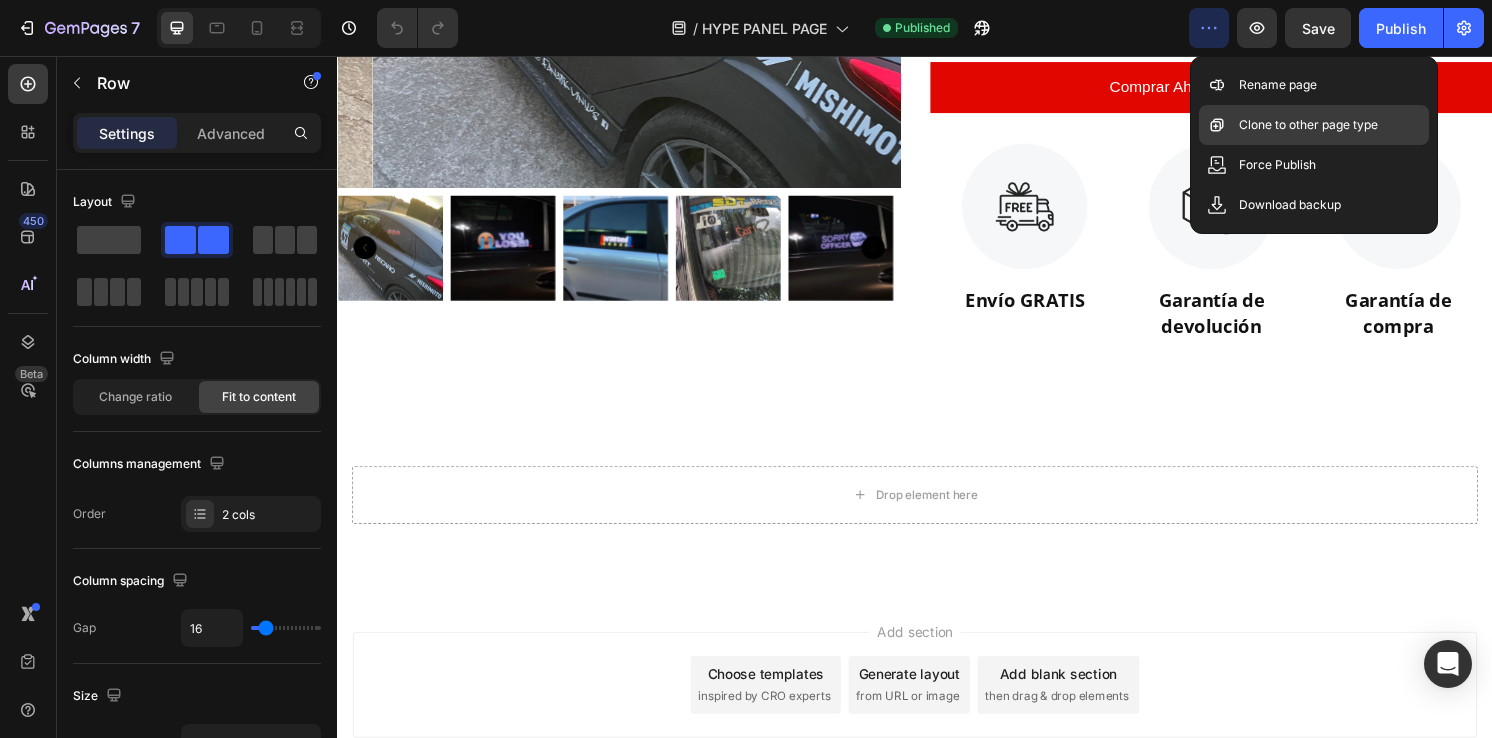 click on "Clone to other page type" at bounding box center [1308, 125] 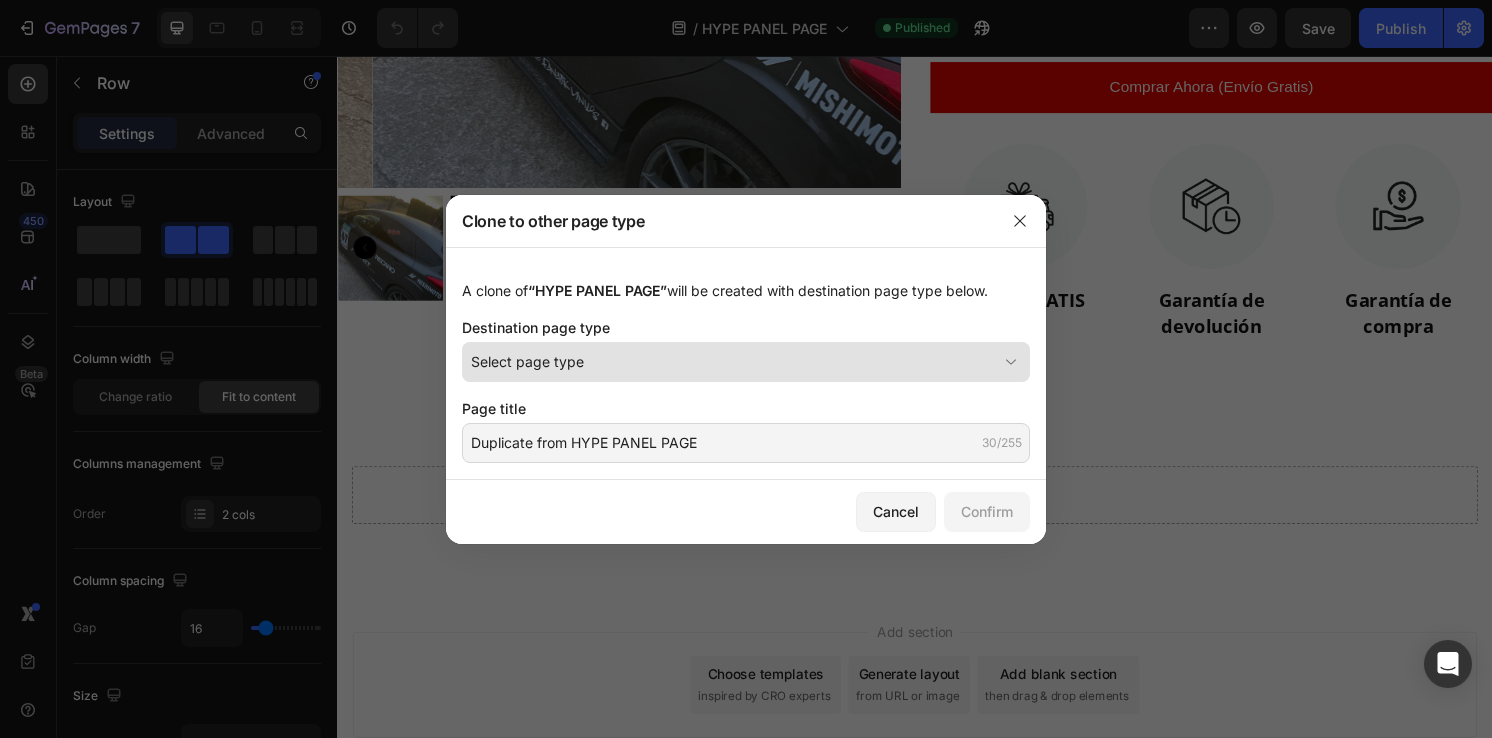 click on "Select page type" at bounding box center (734, 361) 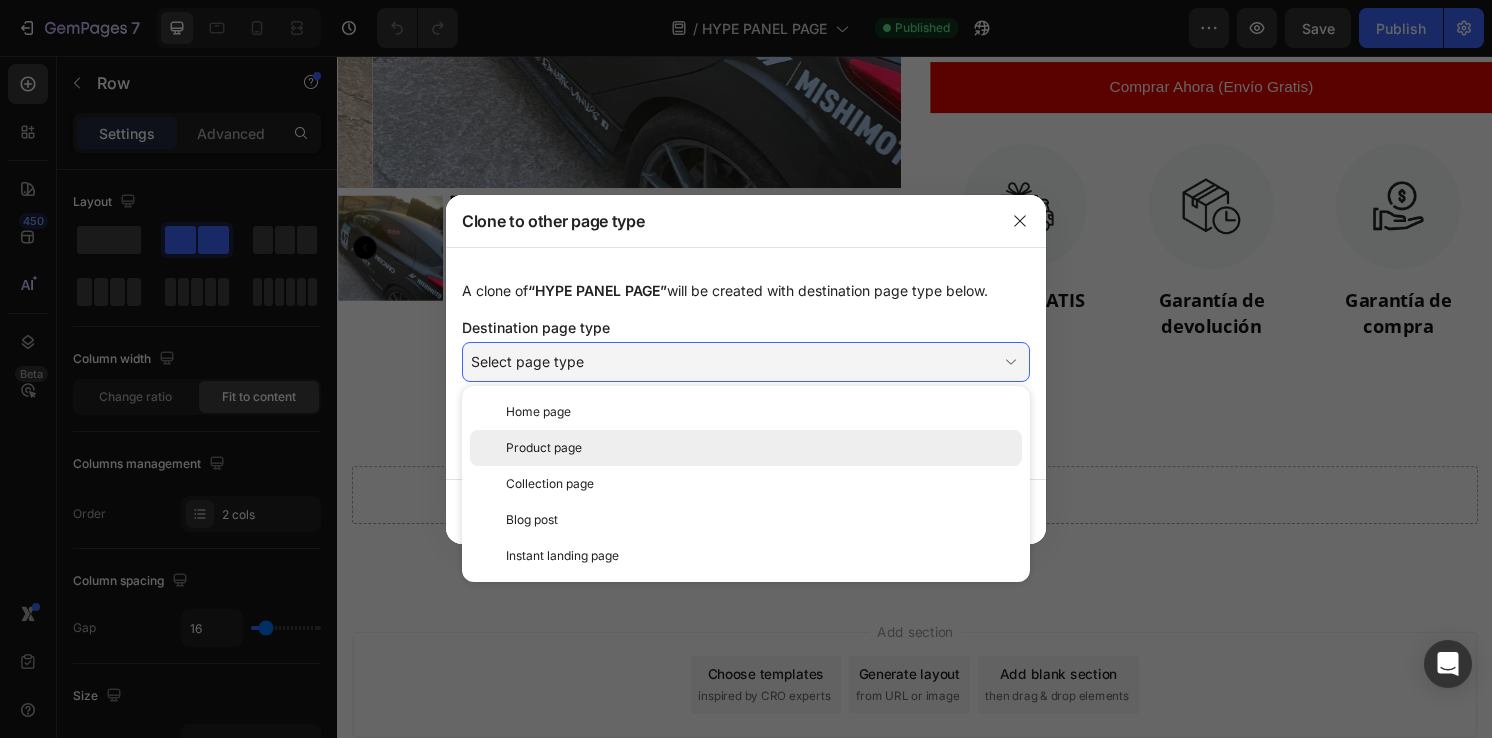 click on "Product page" at bounding box center (544, 448) 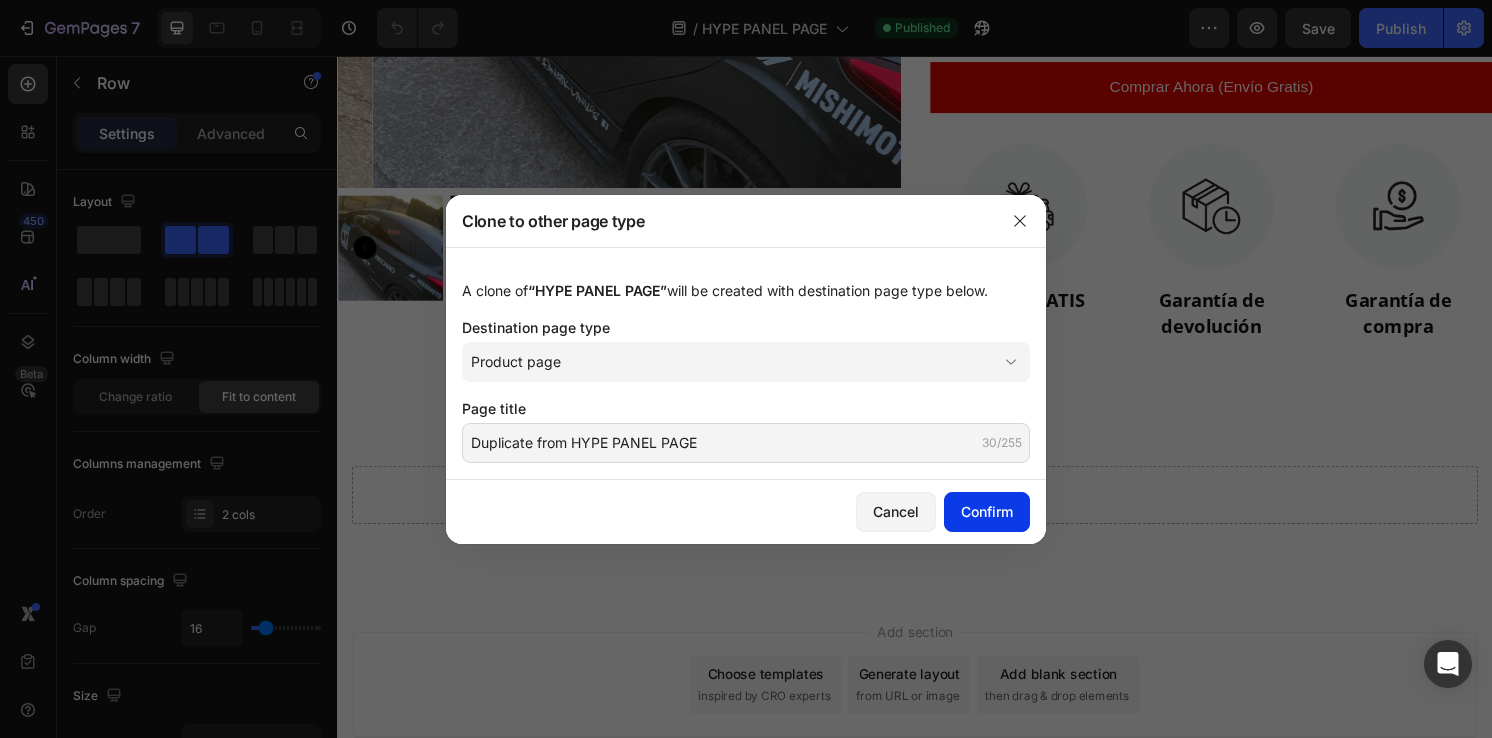 click on "Confirm" at bounding box center [987, 511] 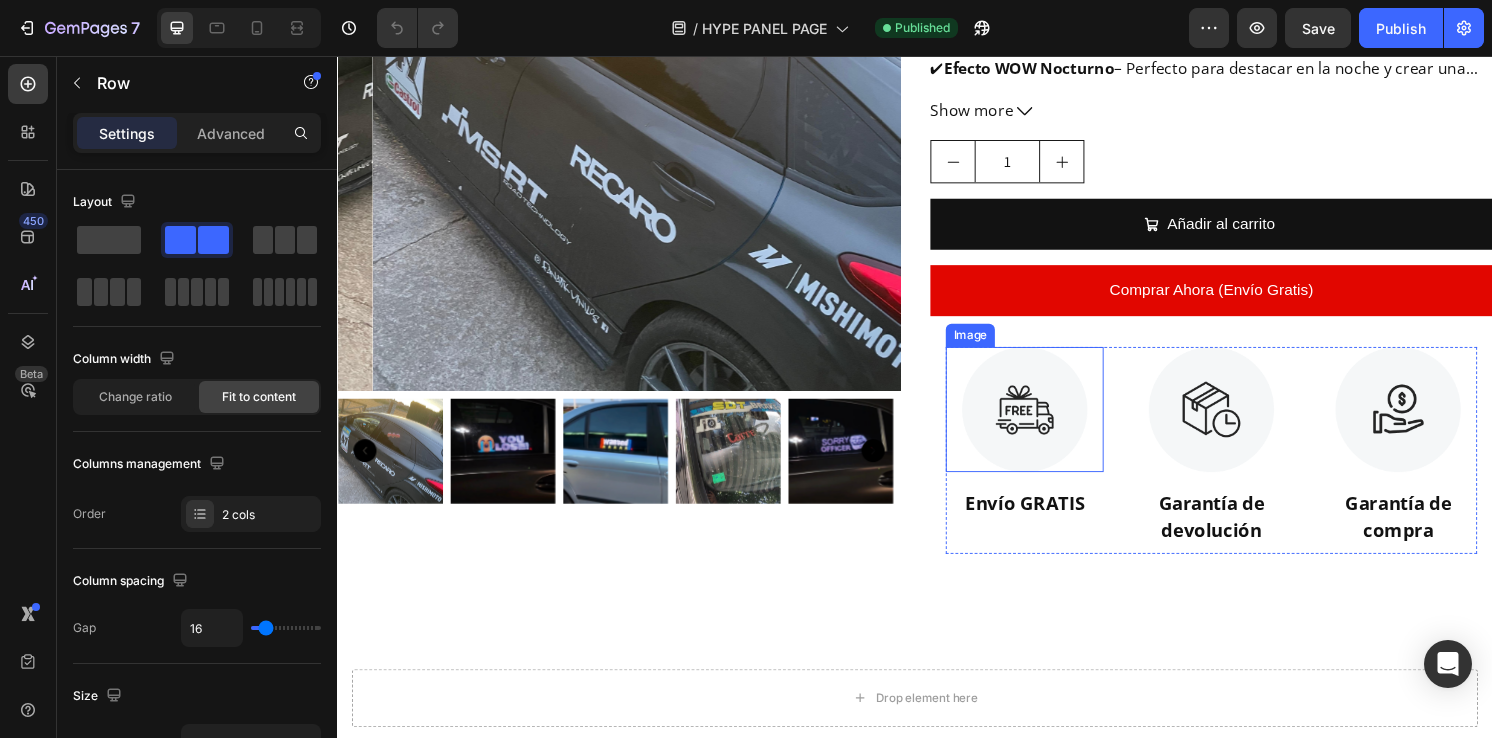 scroll, scrollTop: 424, scrollLeft: 0, axis: vertical 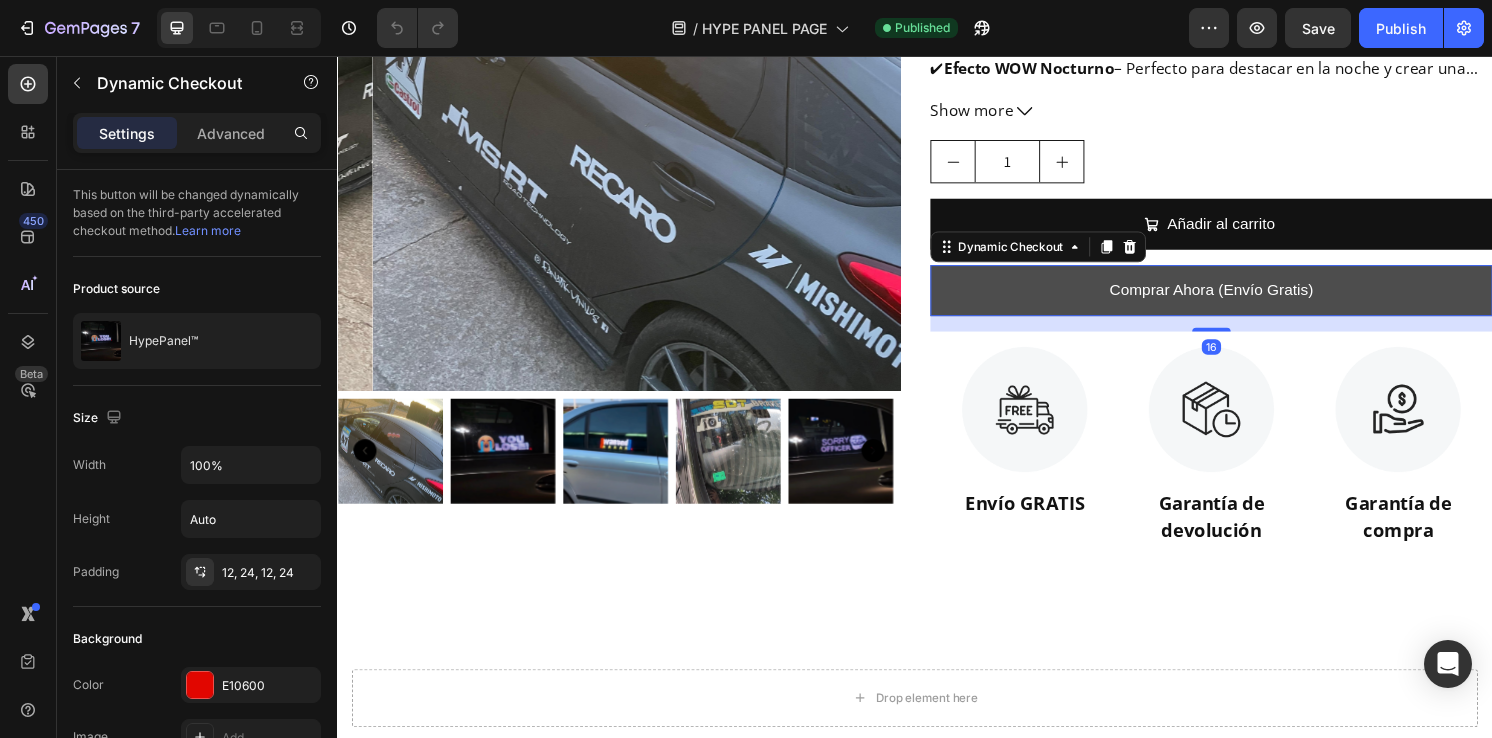click on "Comprar Ahora (Envío Gratis)" at bounding box center [1245, 299] 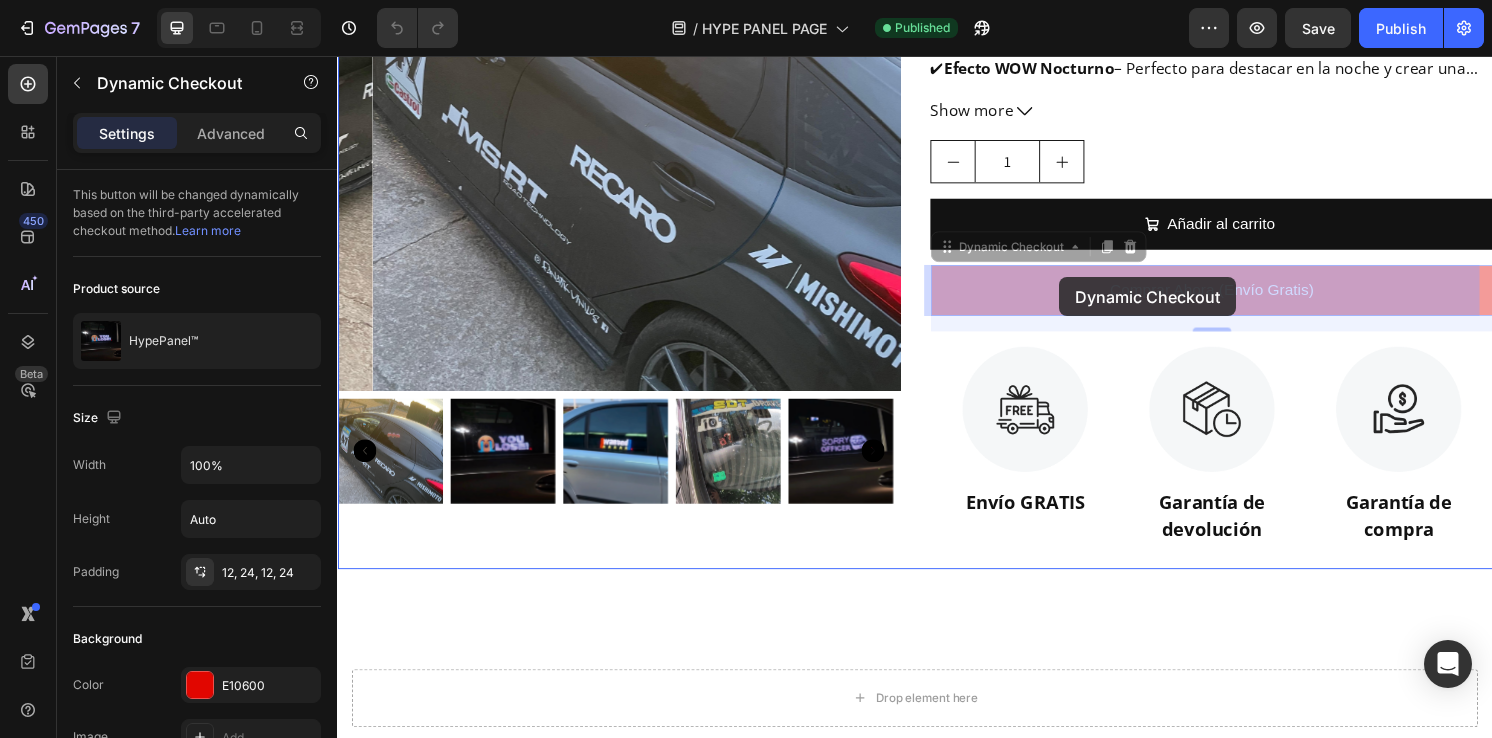 drag, startPoint x: 1092, startPoint y: 267, endPoint x: 1087, endPoint y: 287, distance: 20.615528 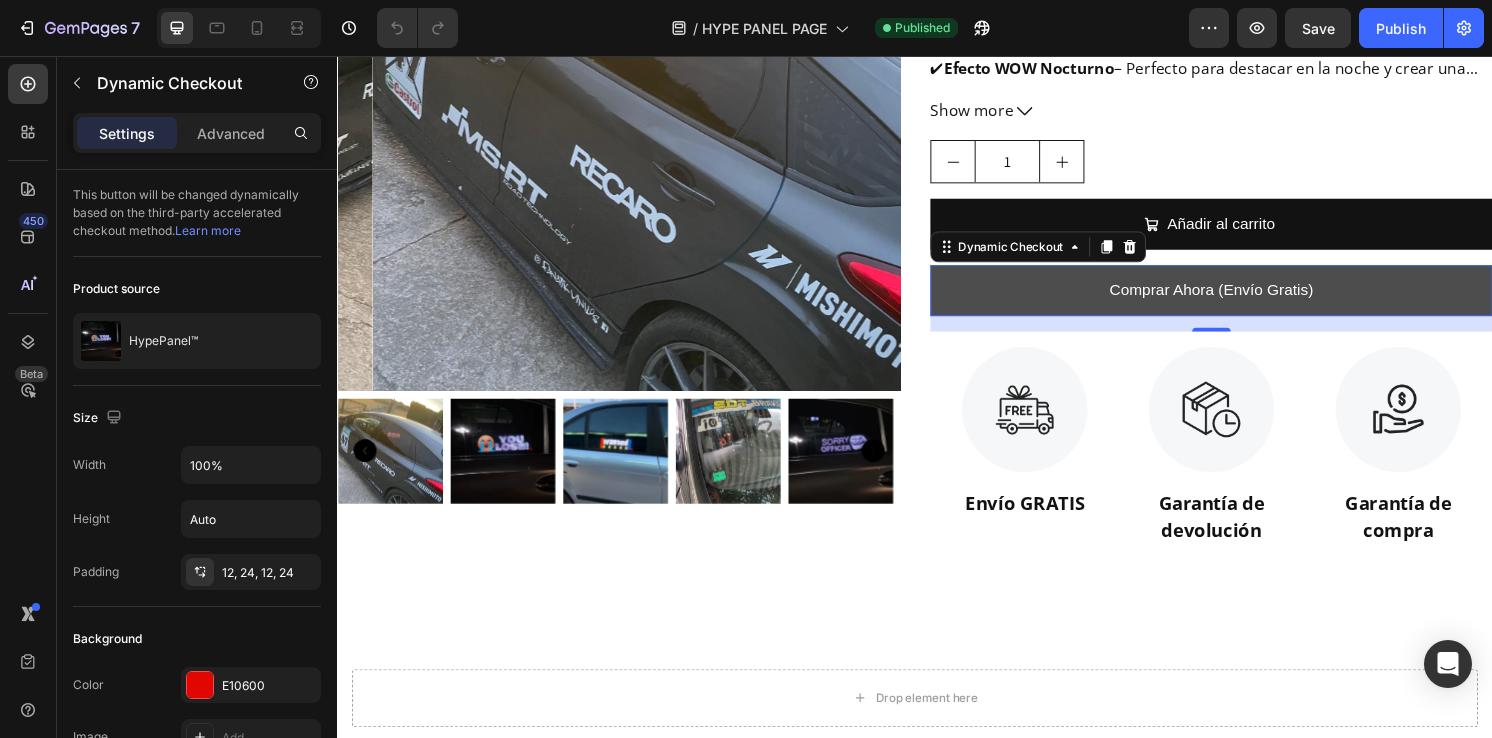 click on "Comprar Ahora (Envío Gratis)" at bounding box center (1245, 299) 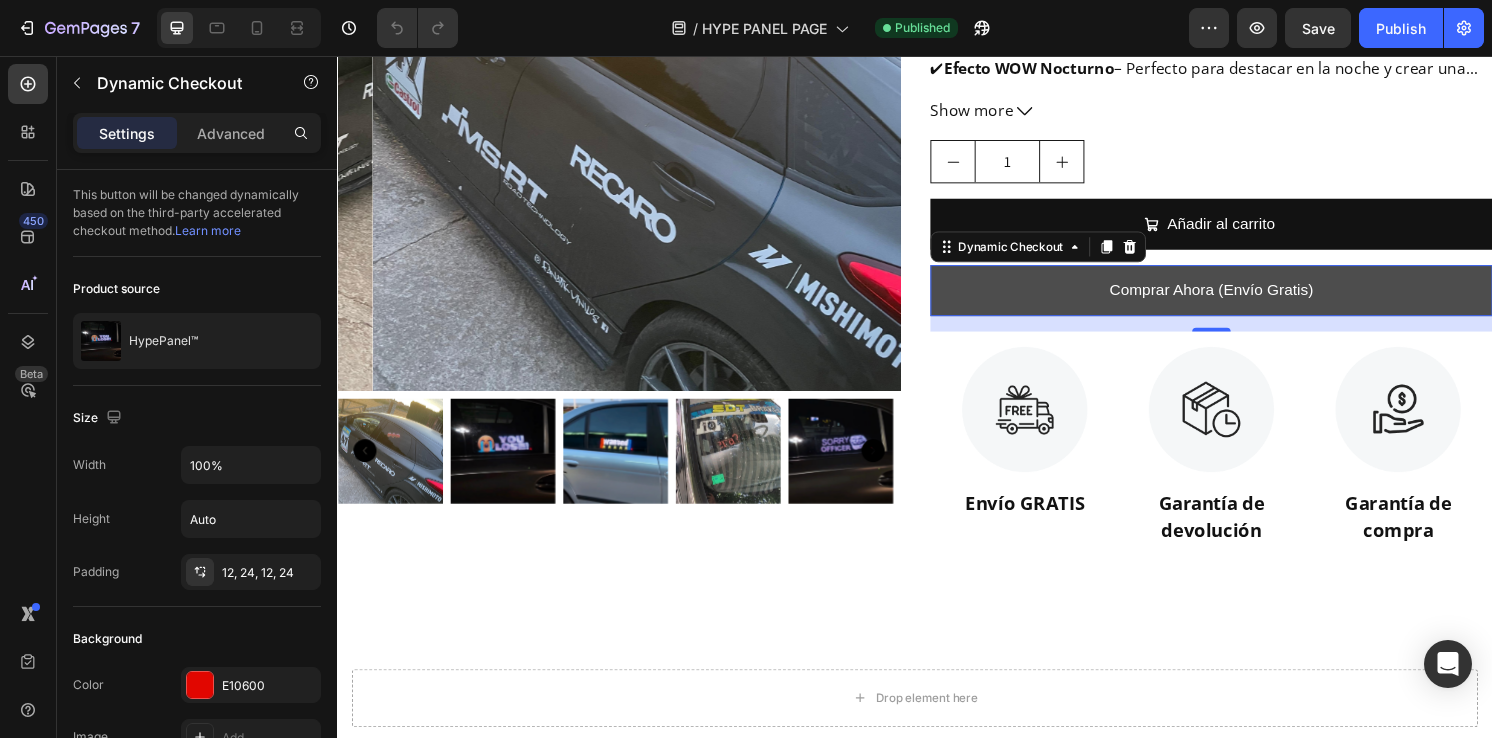 click on "Comprar Ahora (Envío Gratis)" at bounding box center (1245, 299) 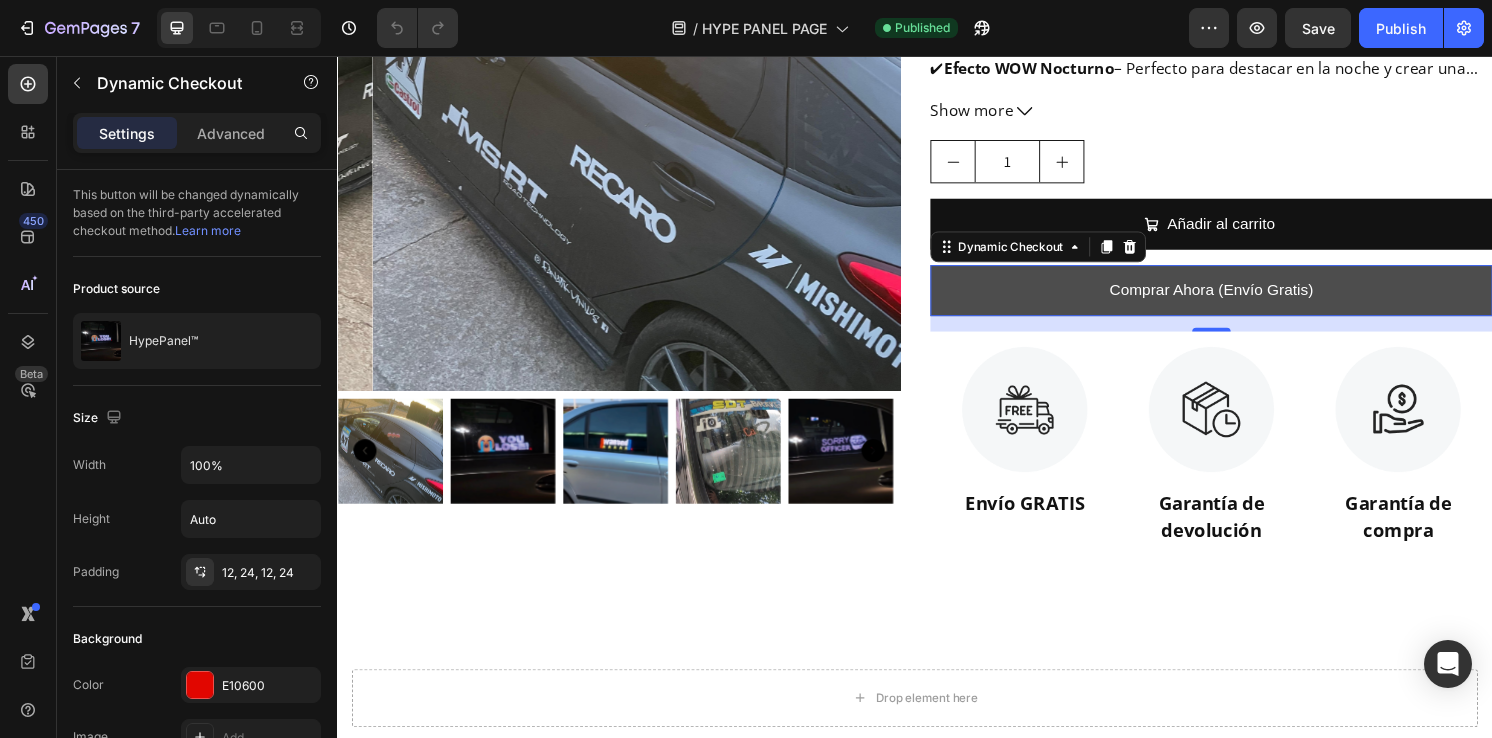 click on "Comprar Ahora (Envío Gratis)" at bounding box center (1245, 299) 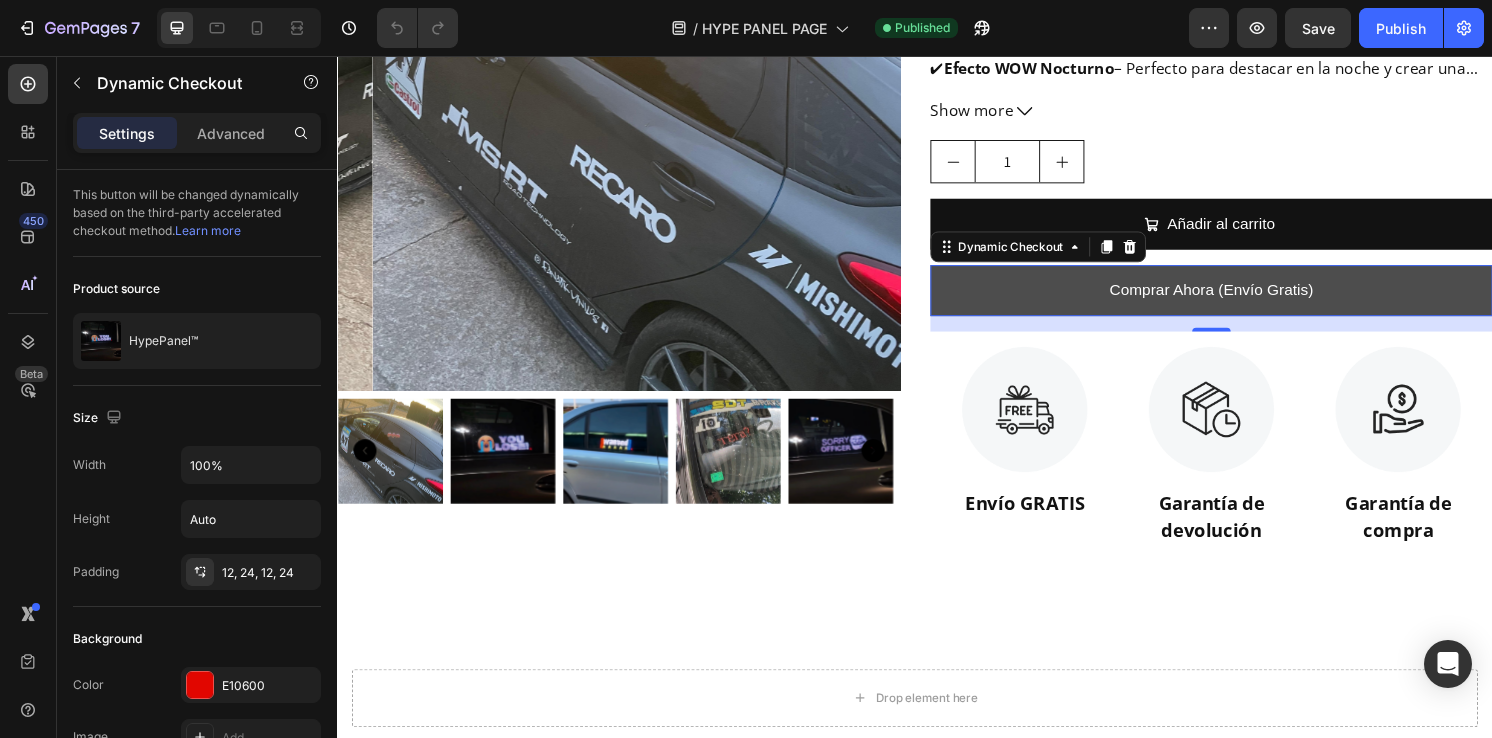 click on "Comprar Ahora (Envío Gratis)" at bounding box center (1245, 299) 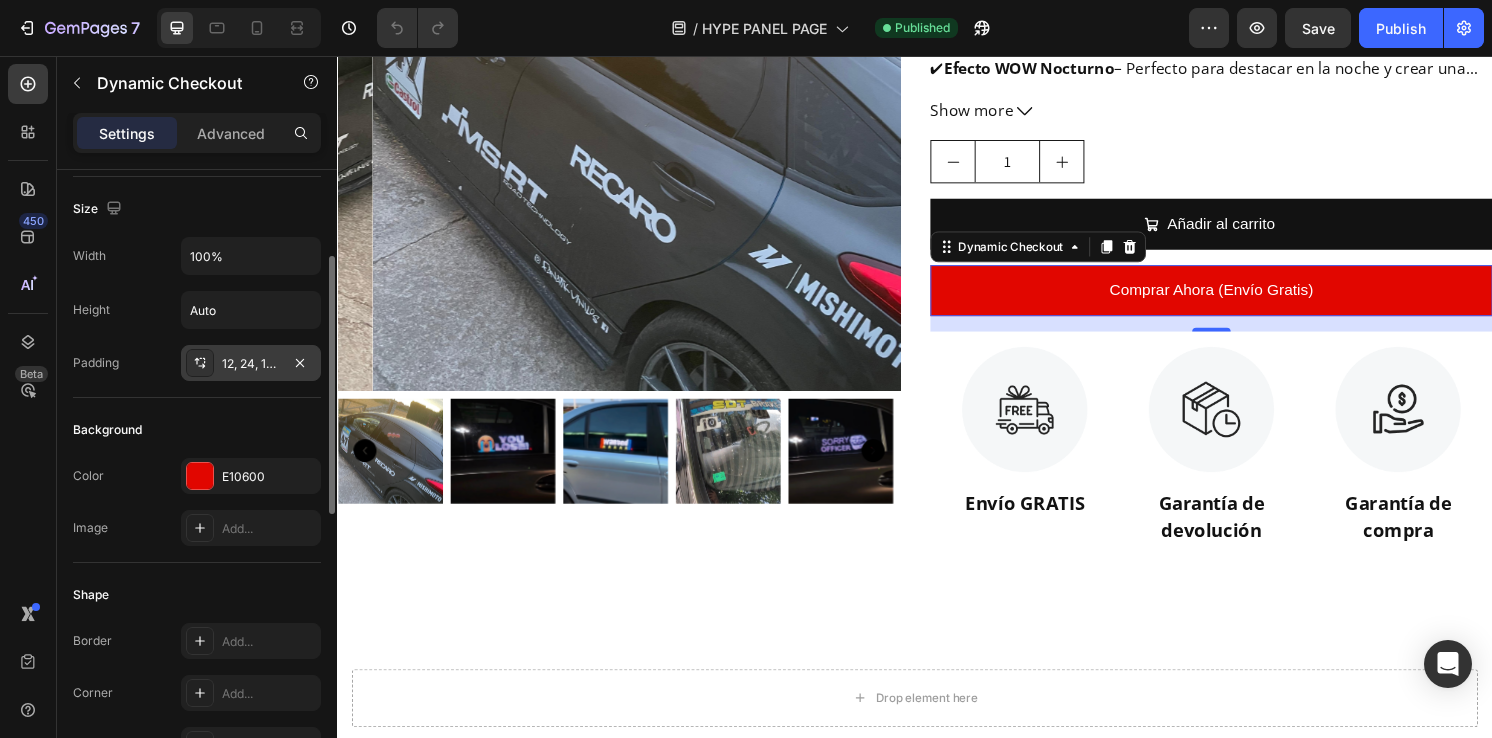 scroll, scrollTop: 0, scrollLeft: 0, axis: both 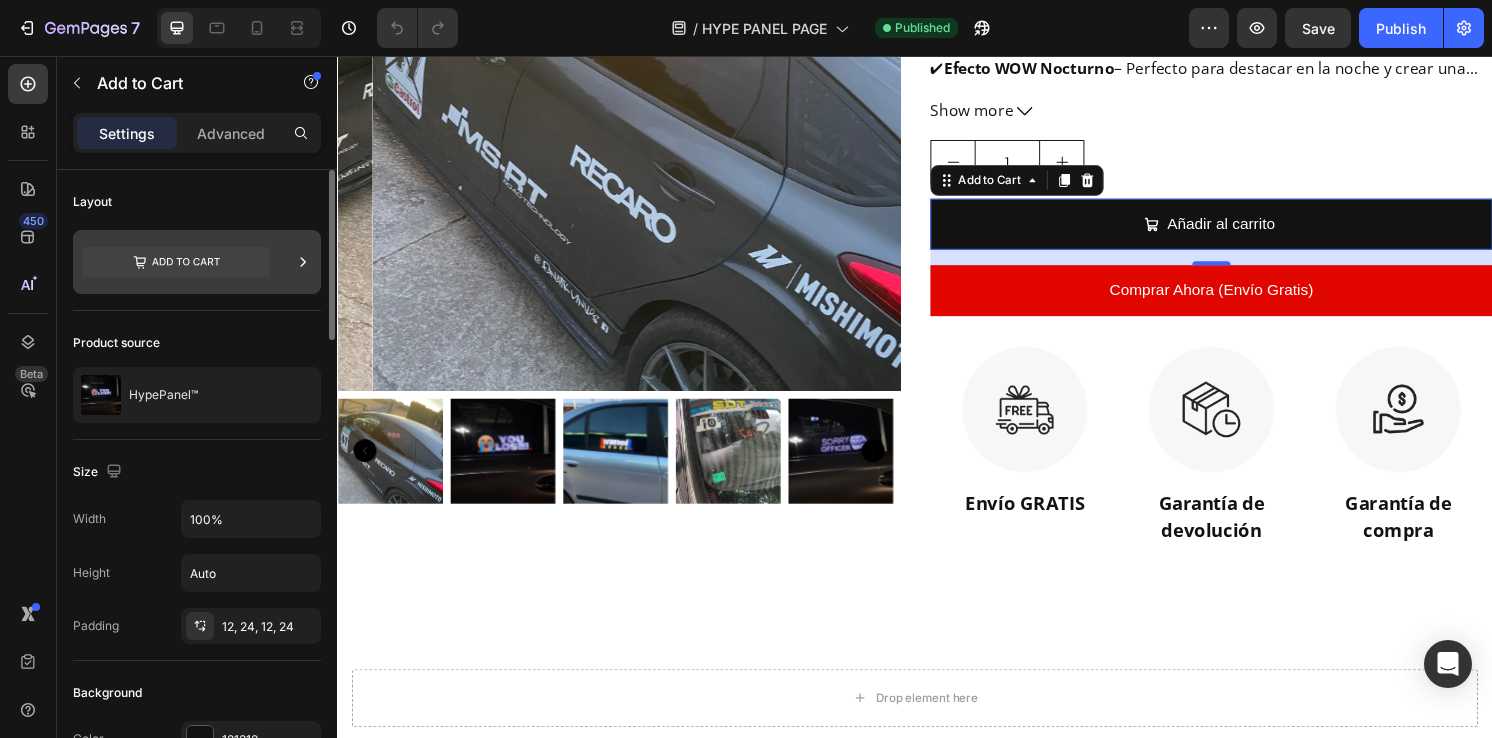 click at bounding box center [197, 262] 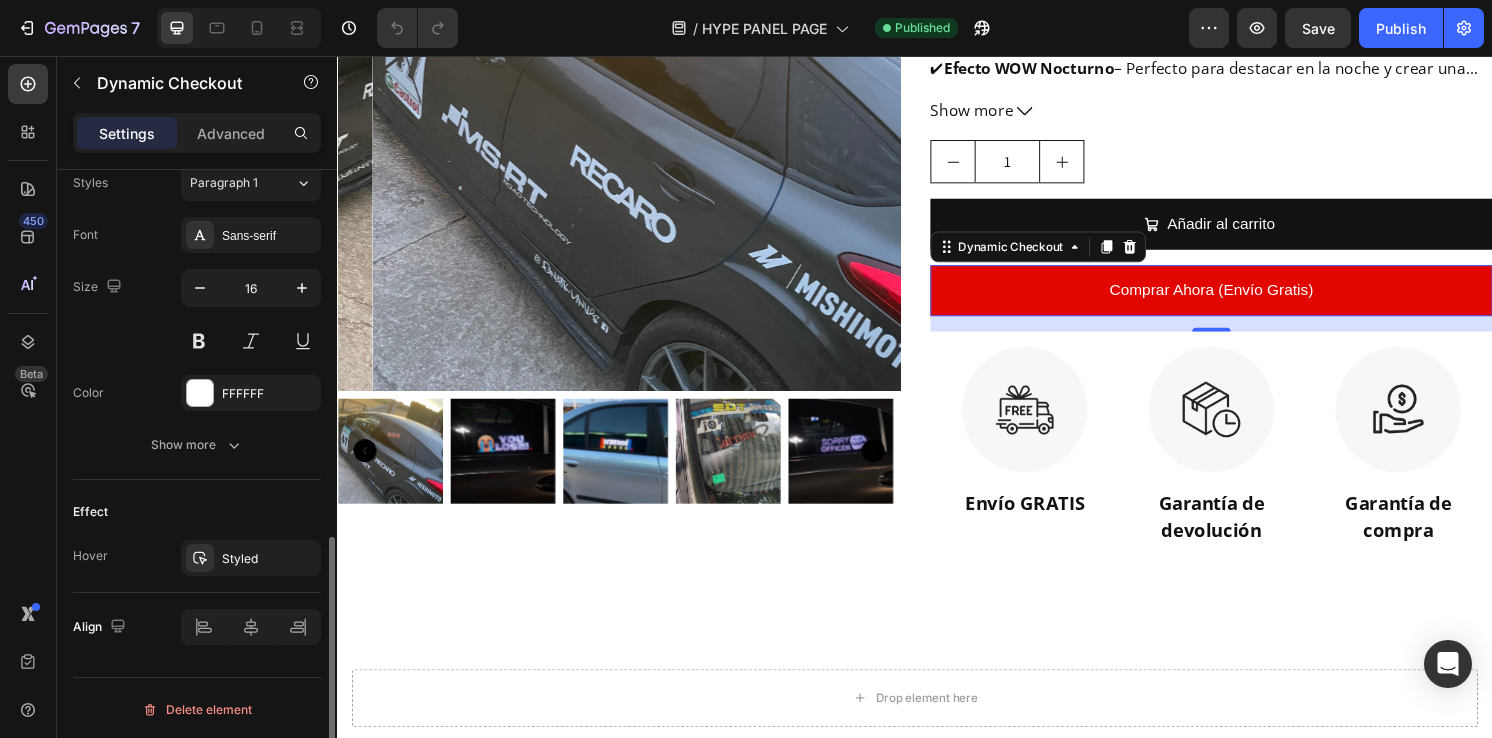 scroll, scrollTop: 887, scrollLeft: 0, axis: vertical 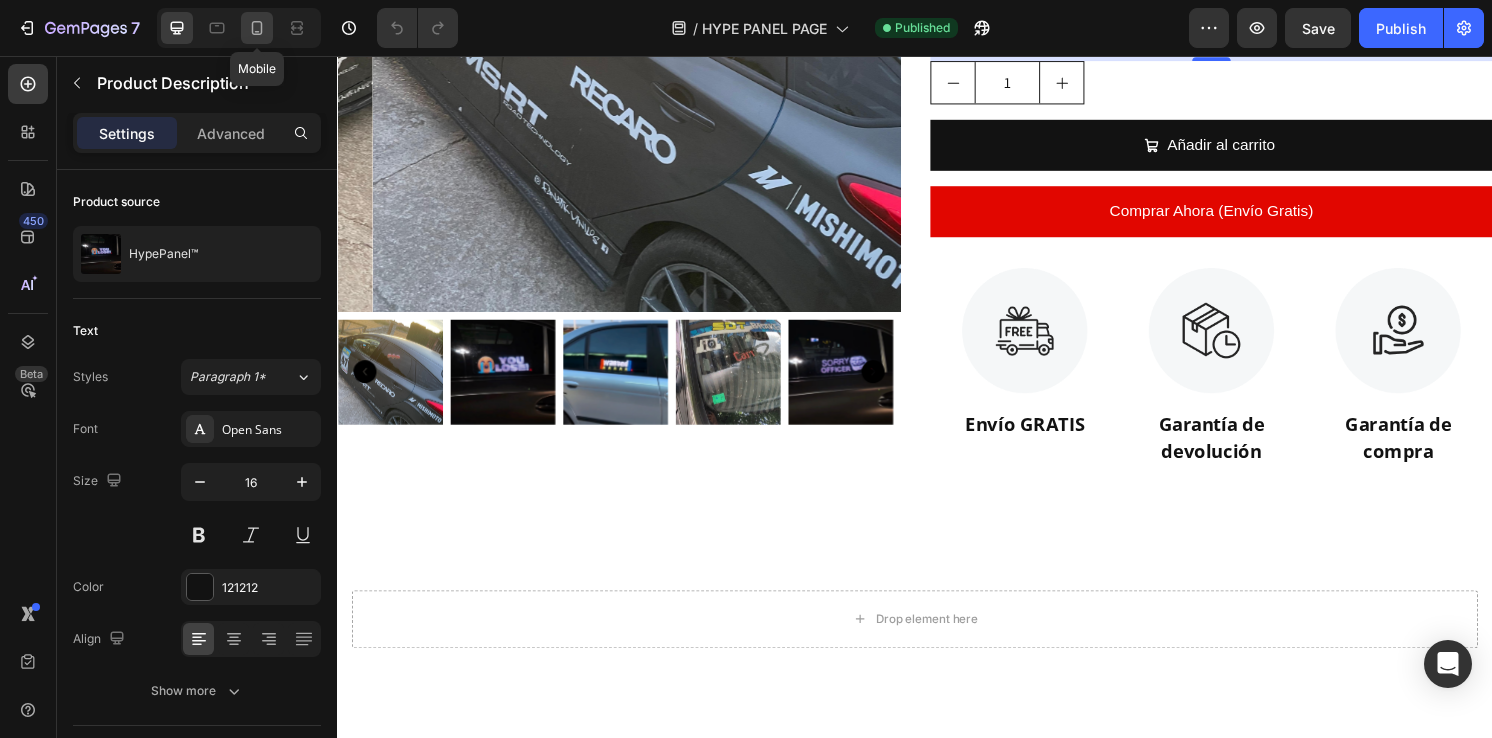 click 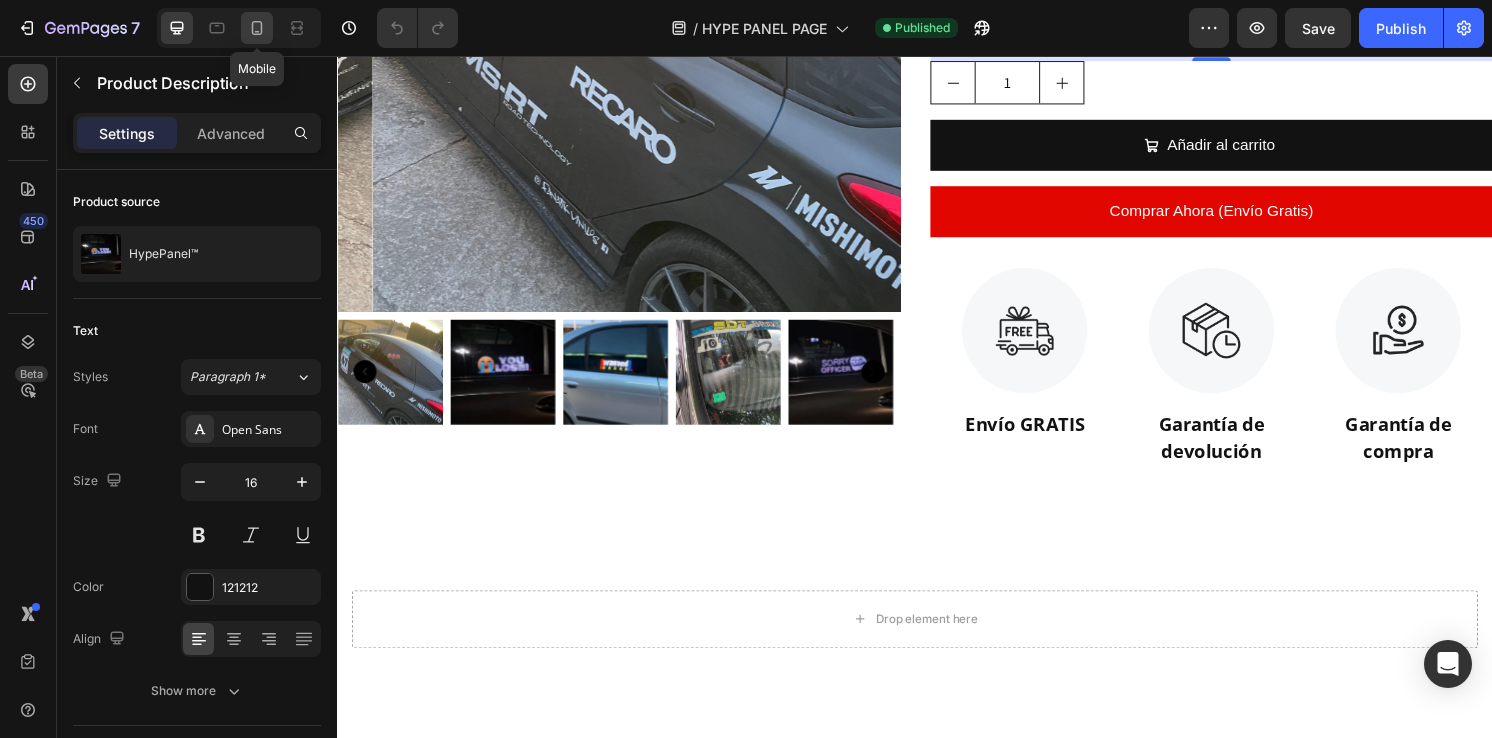 type on "15" 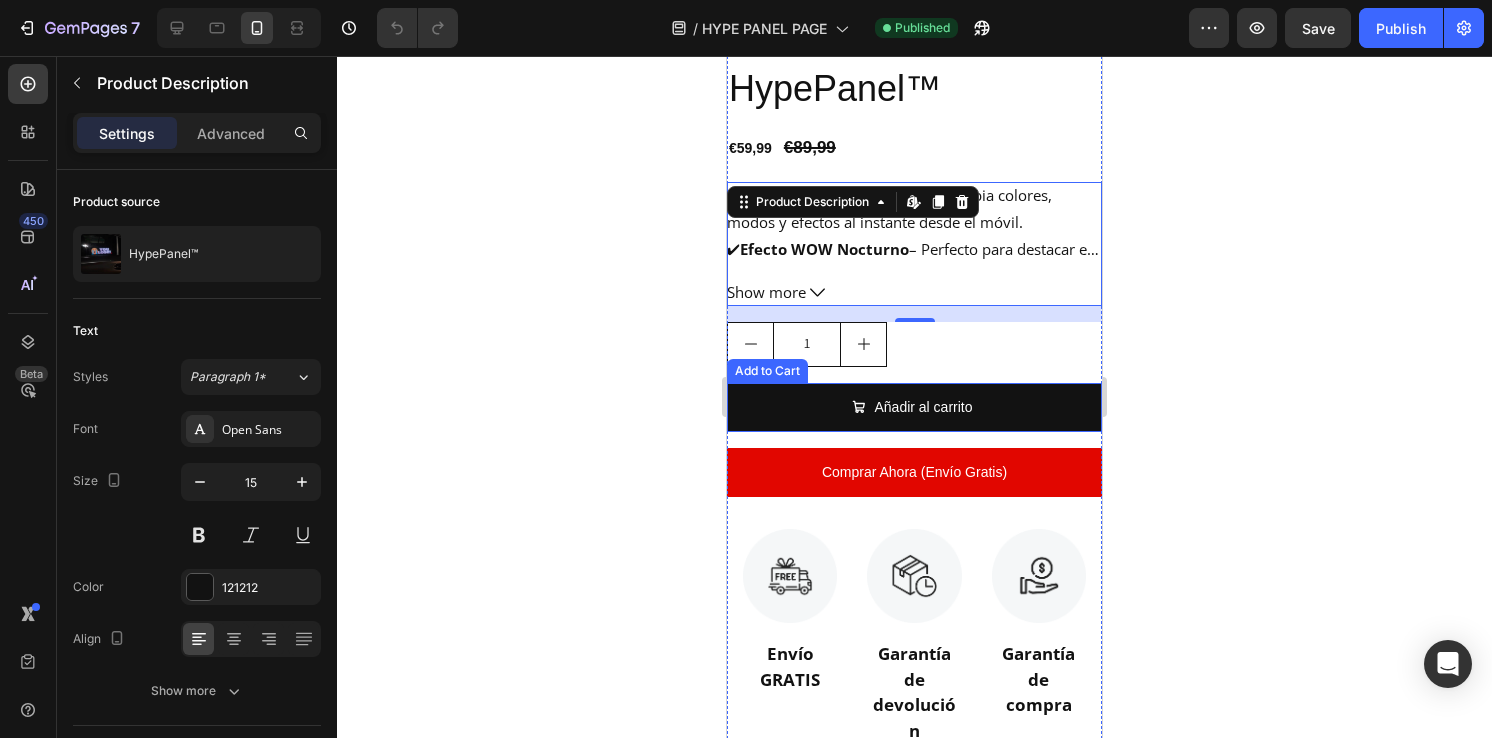scroll, scrollTop: 748, scrollLeft: 0, axis: vertical 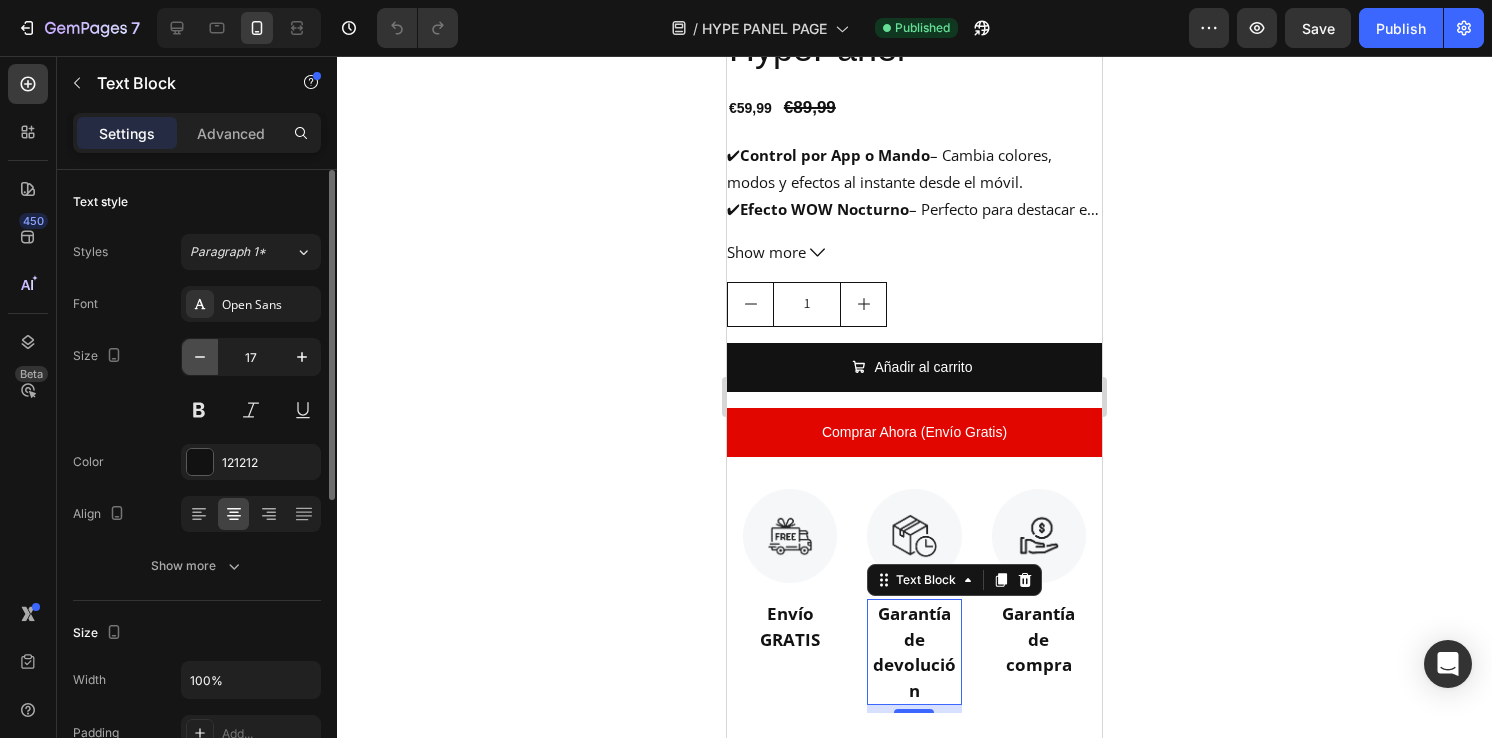 click 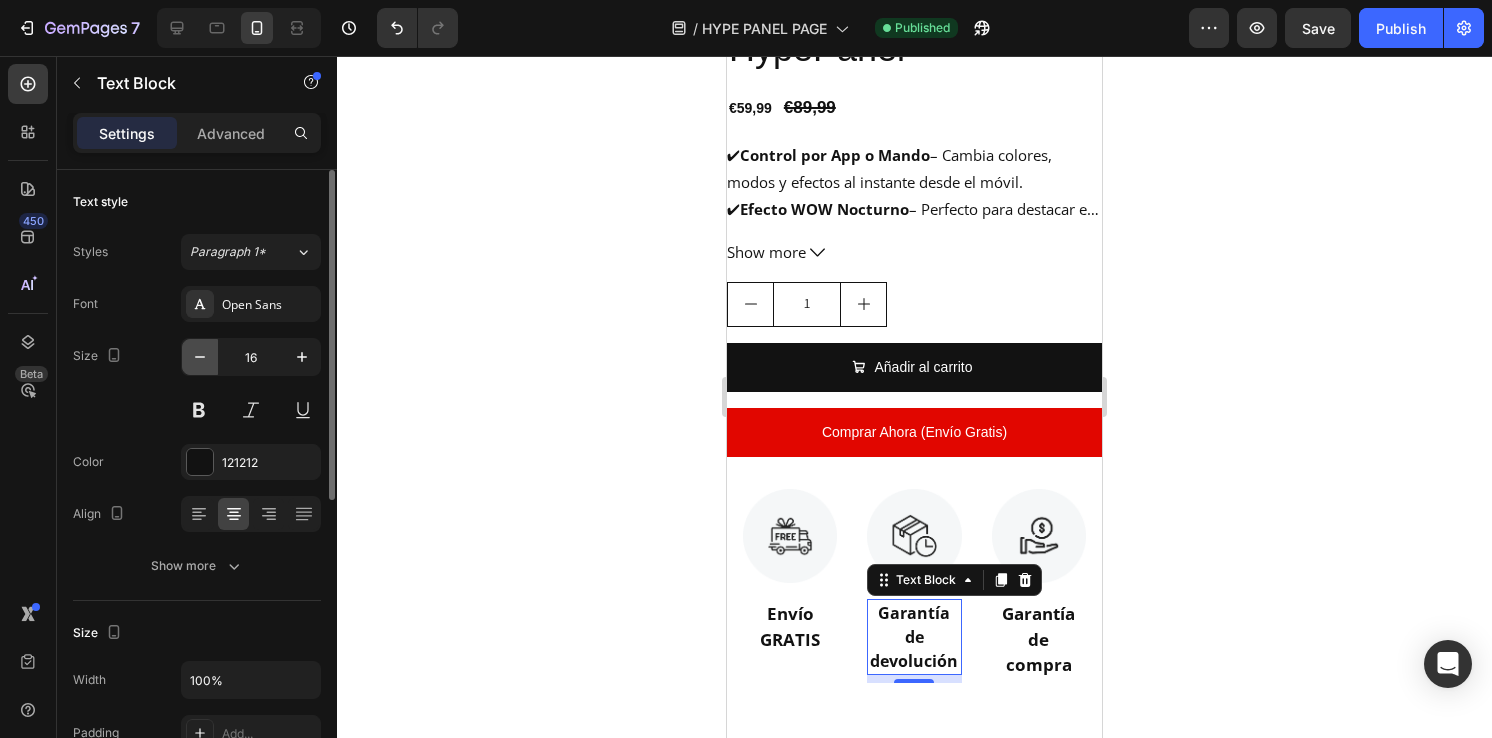 click 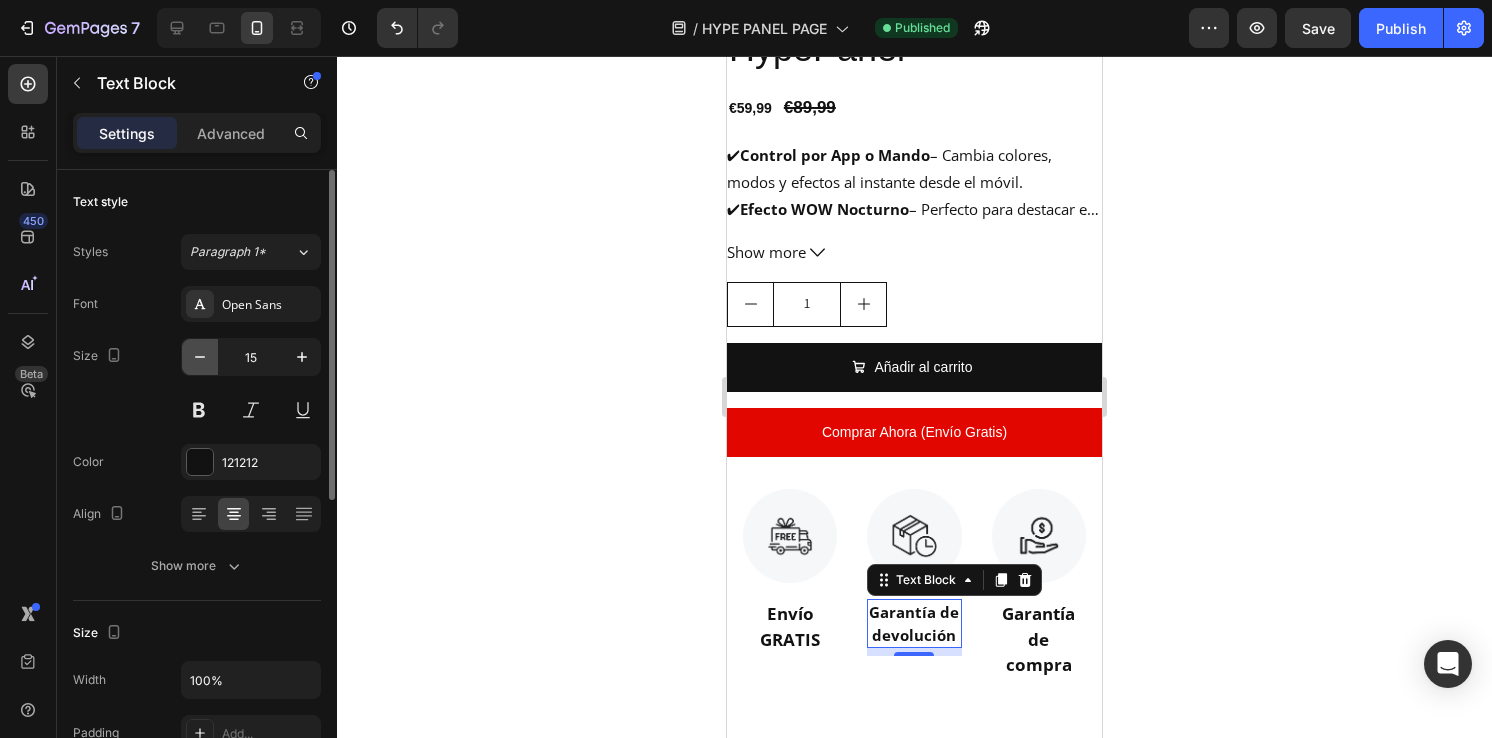 click 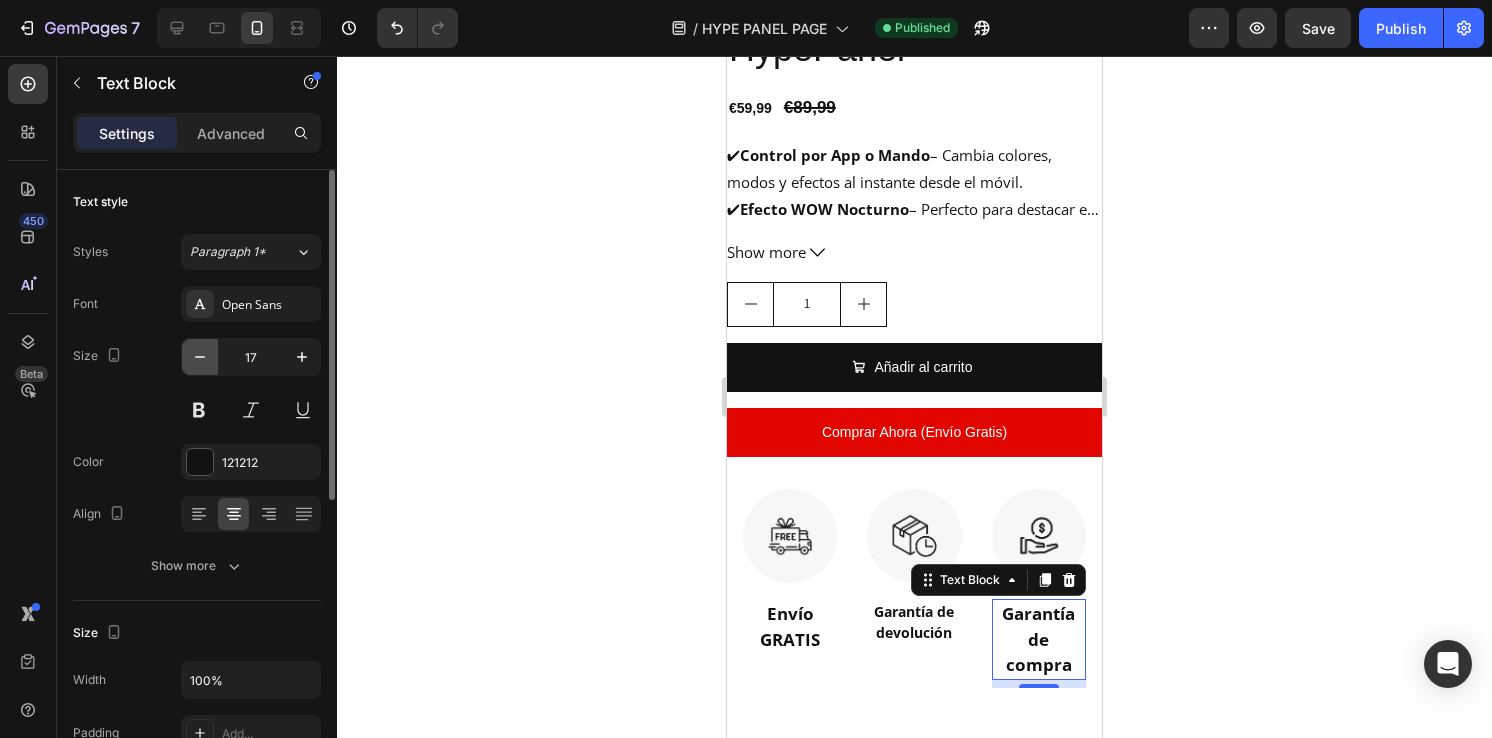 click 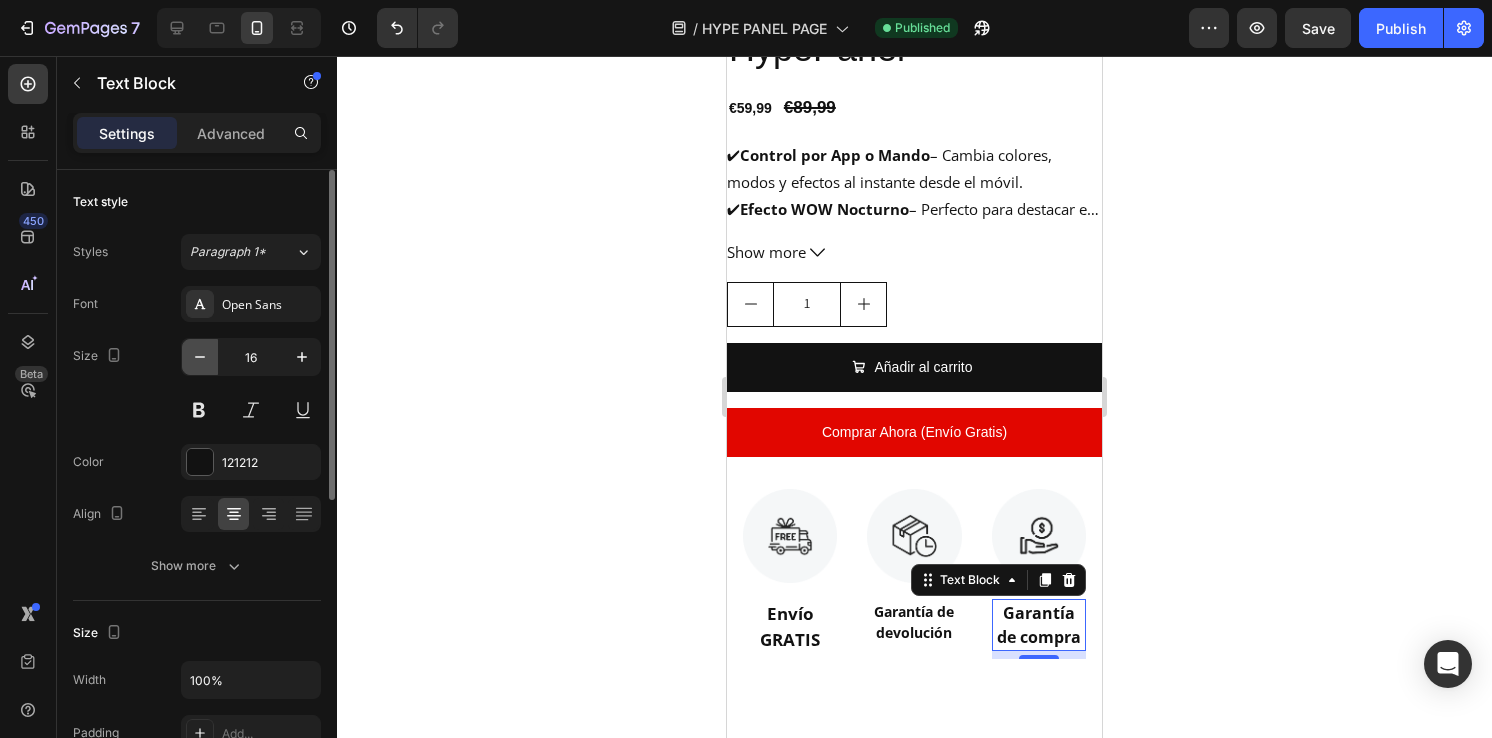 click 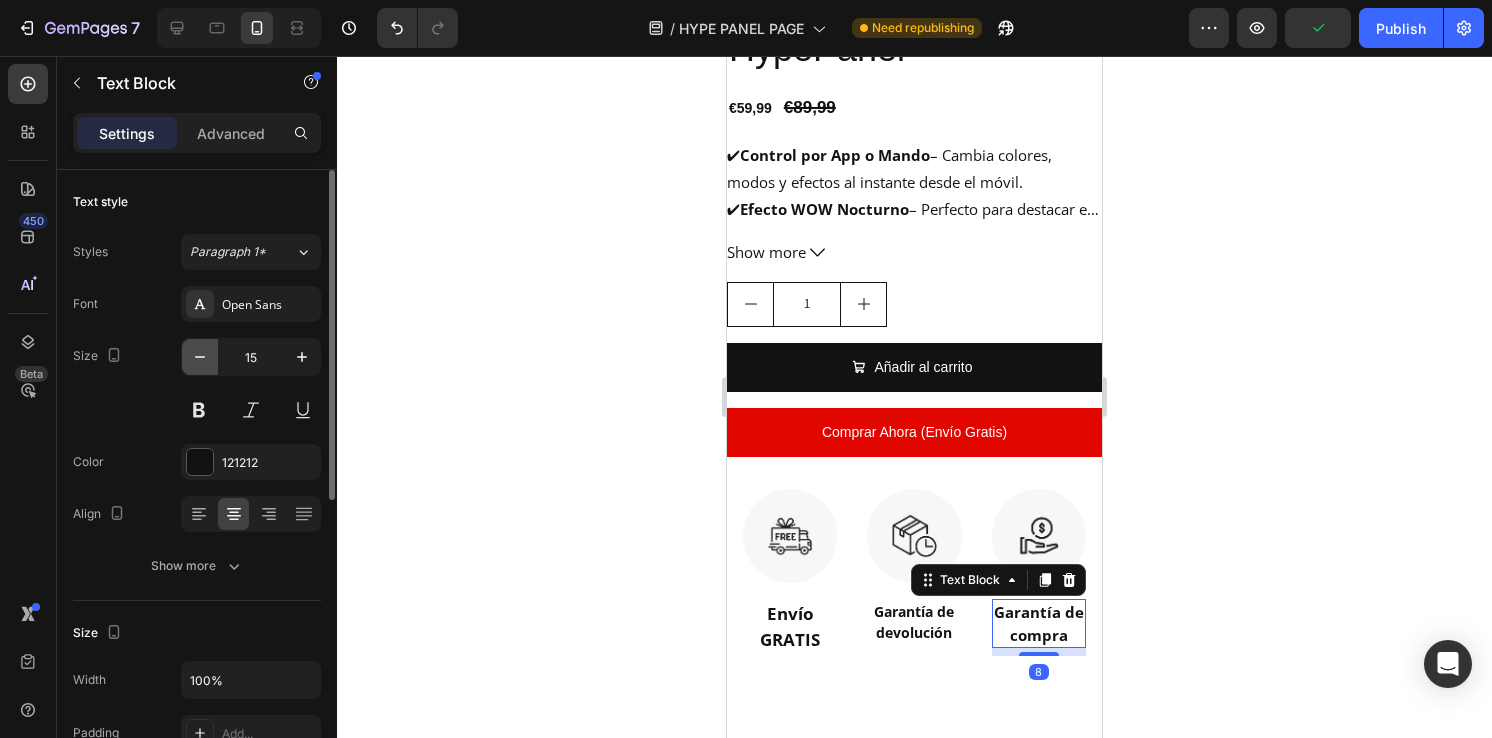 click 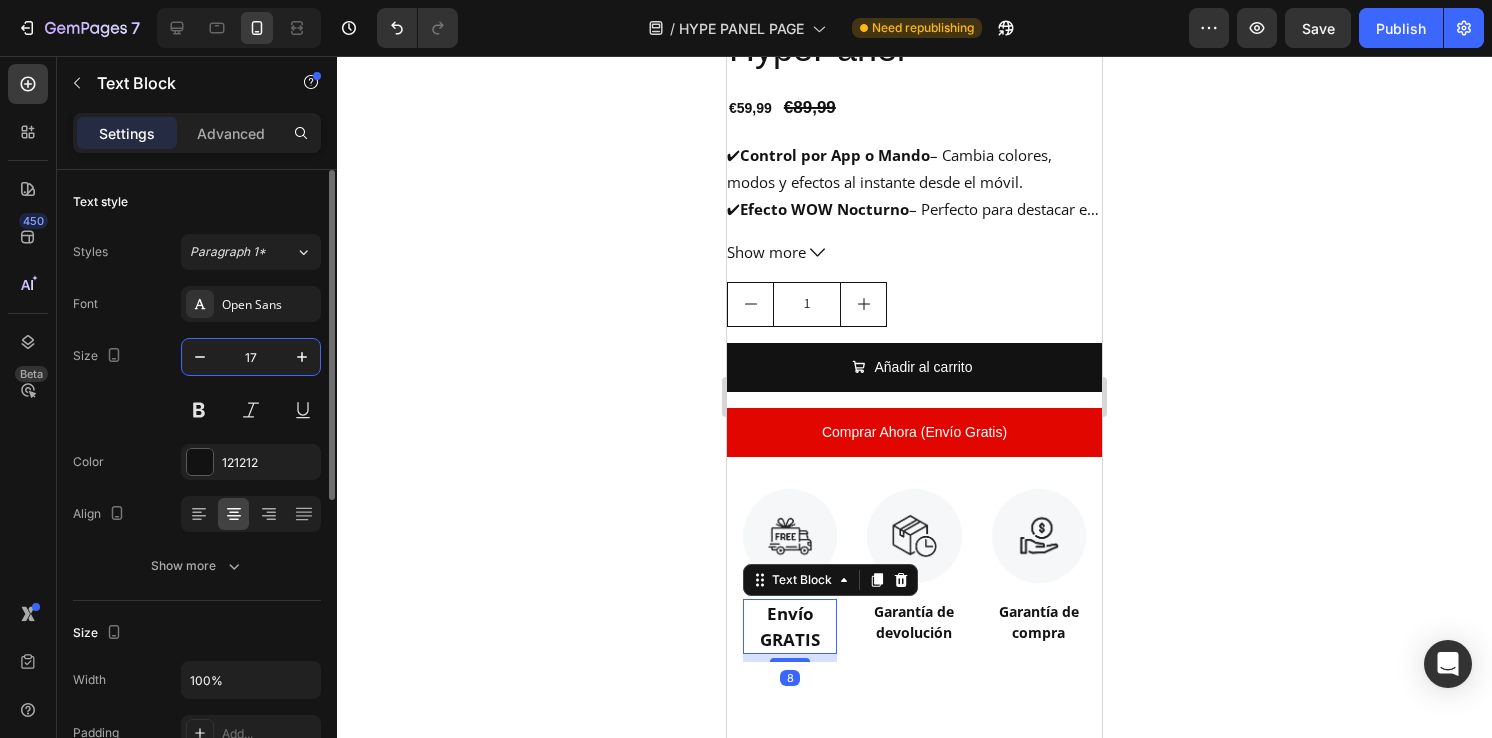click on "17" at bounding box center (251, 357) 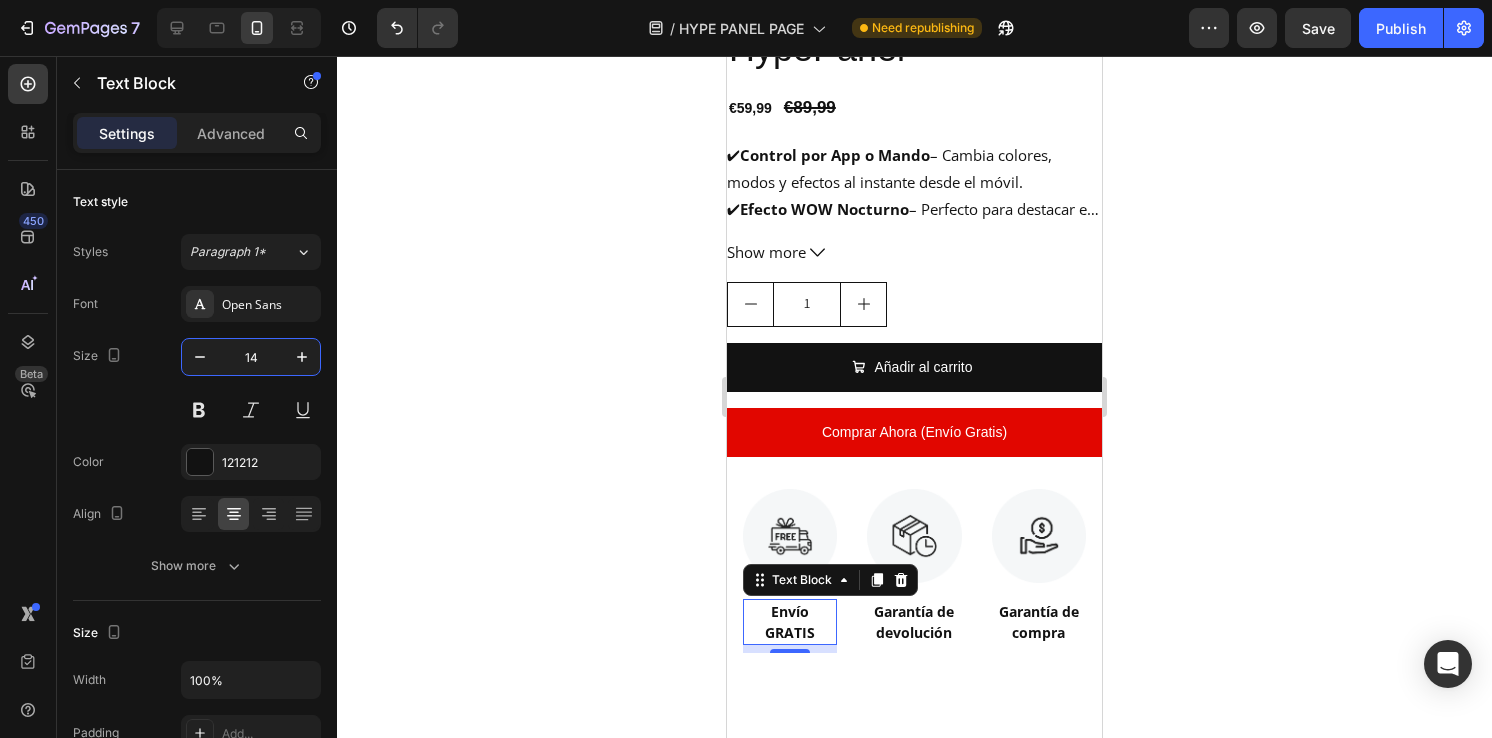 type on "14" 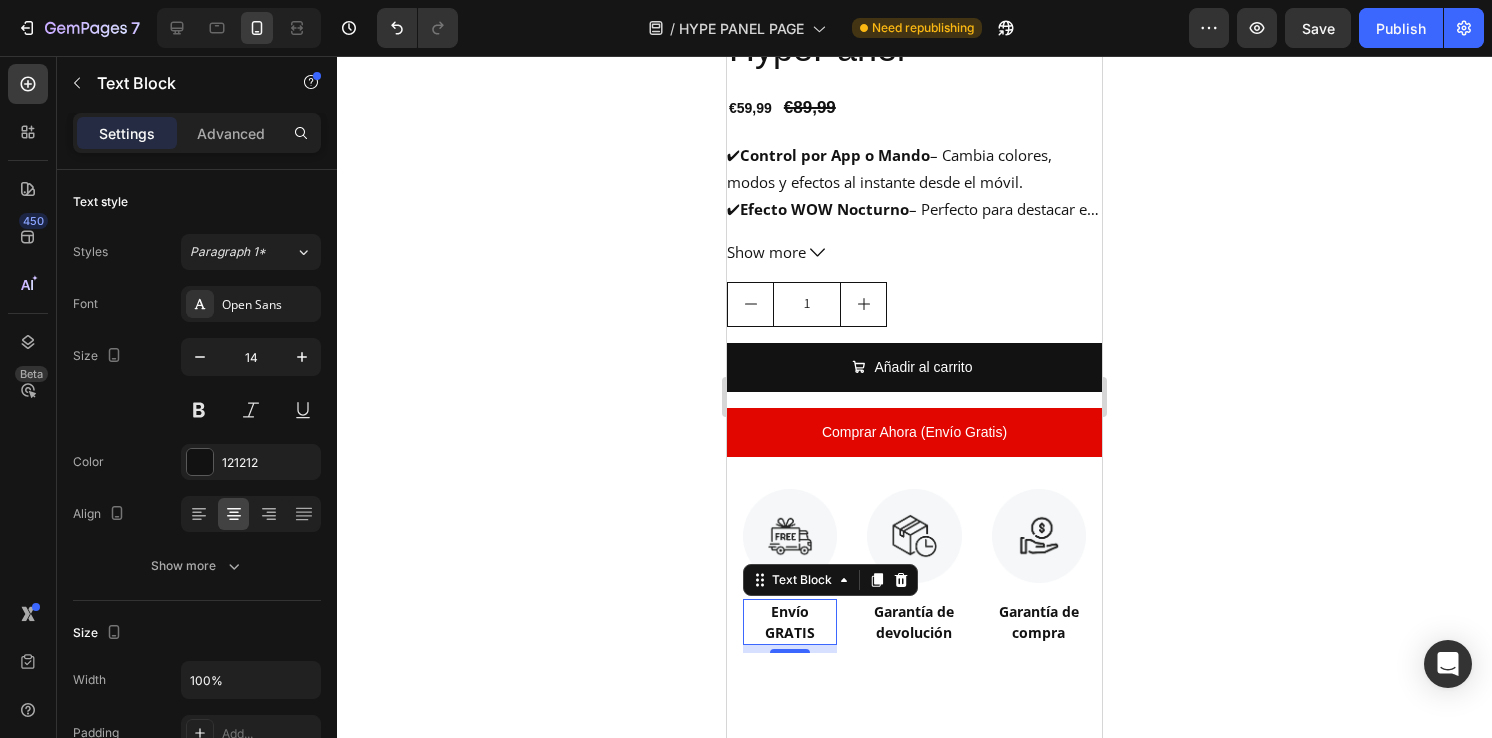 click 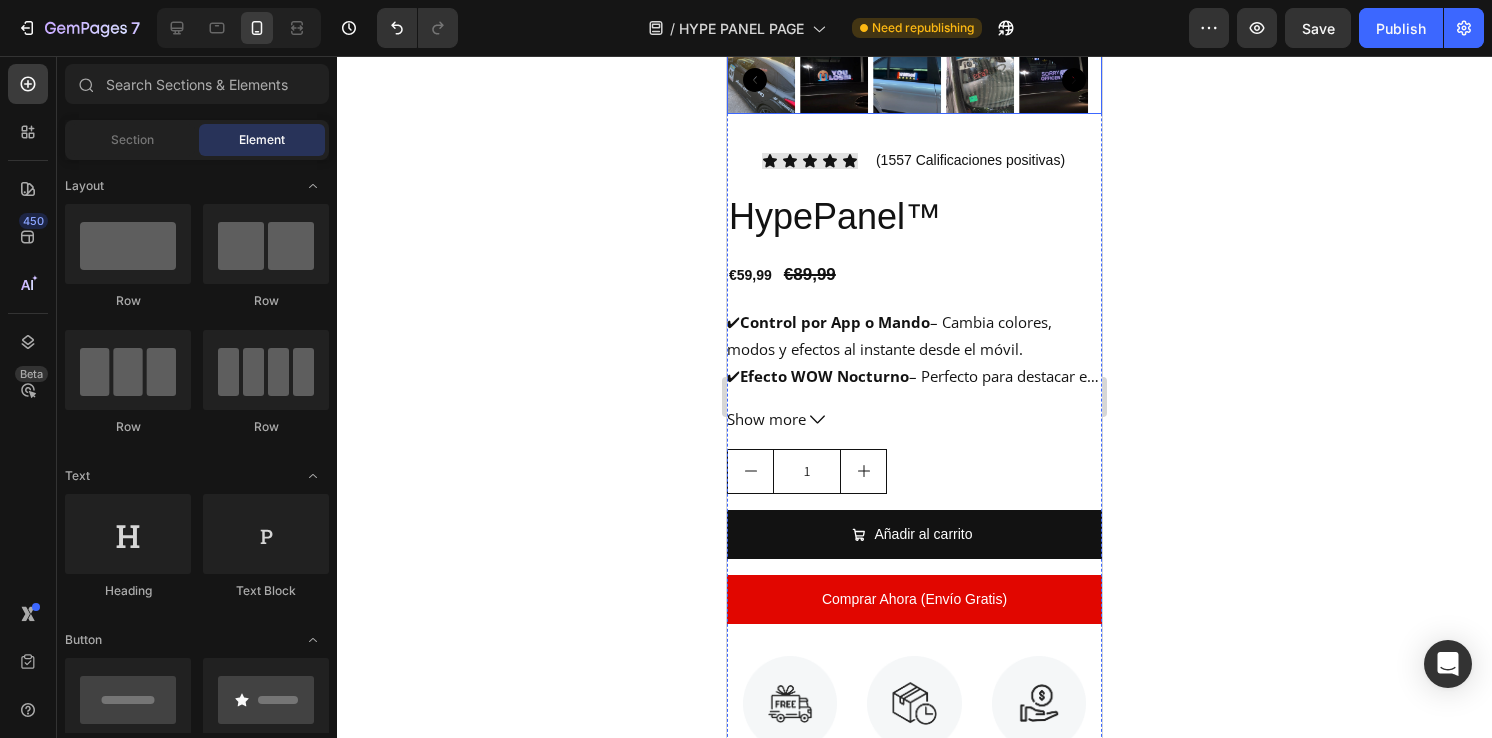 scroll, scrollTop: 582, scrollLeft: 0, axis: vertical 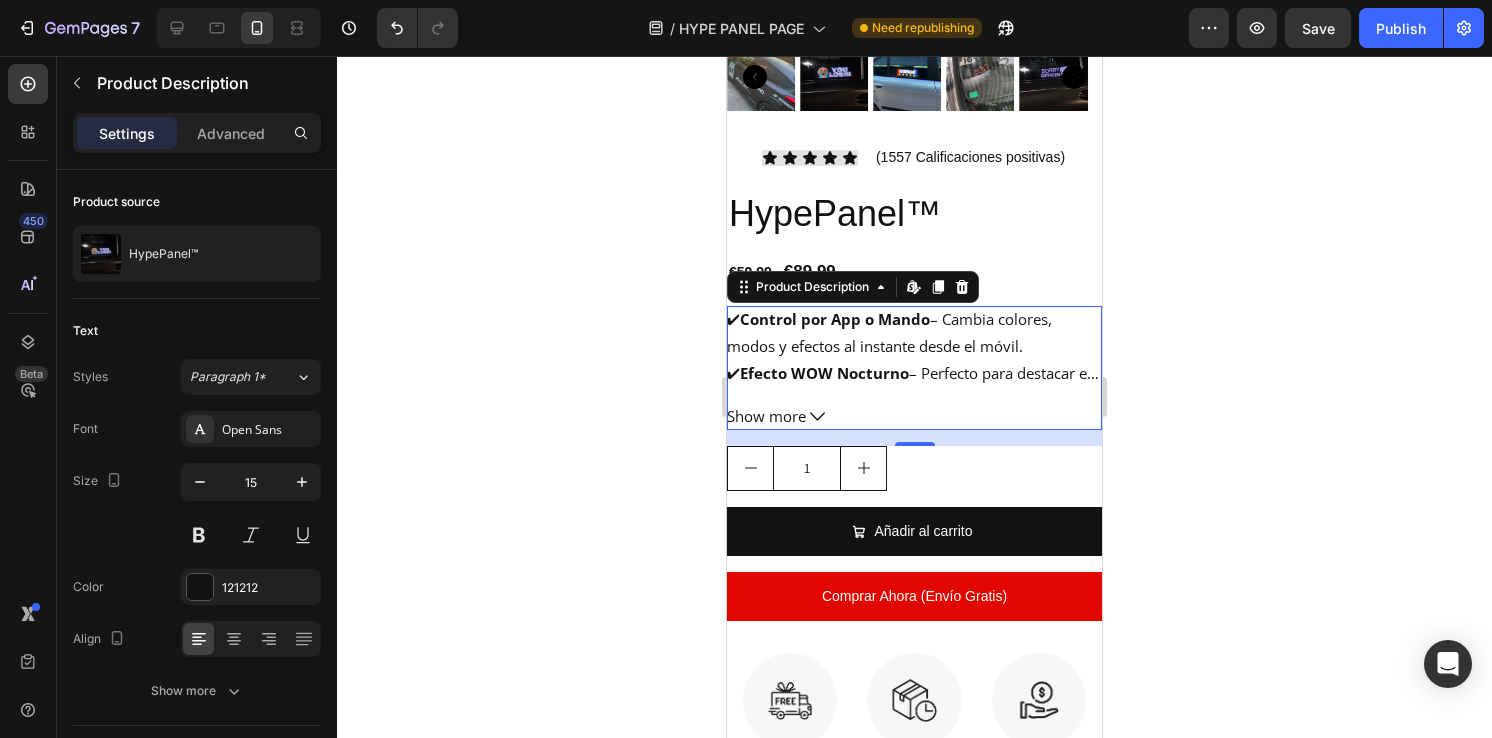 click on "✔  Control por App o Mando  – Cambia colores, modos y efectos al instante desde el móvil. ✔  Efecto WOW Nocturno  – Perfecto para destacar en la noche y crear una atmósfera única. ✔  Instalación Fácil y Segura  – Adhesivo de alta resistencia. No daña tu coche." at bounding box center [911, 386] 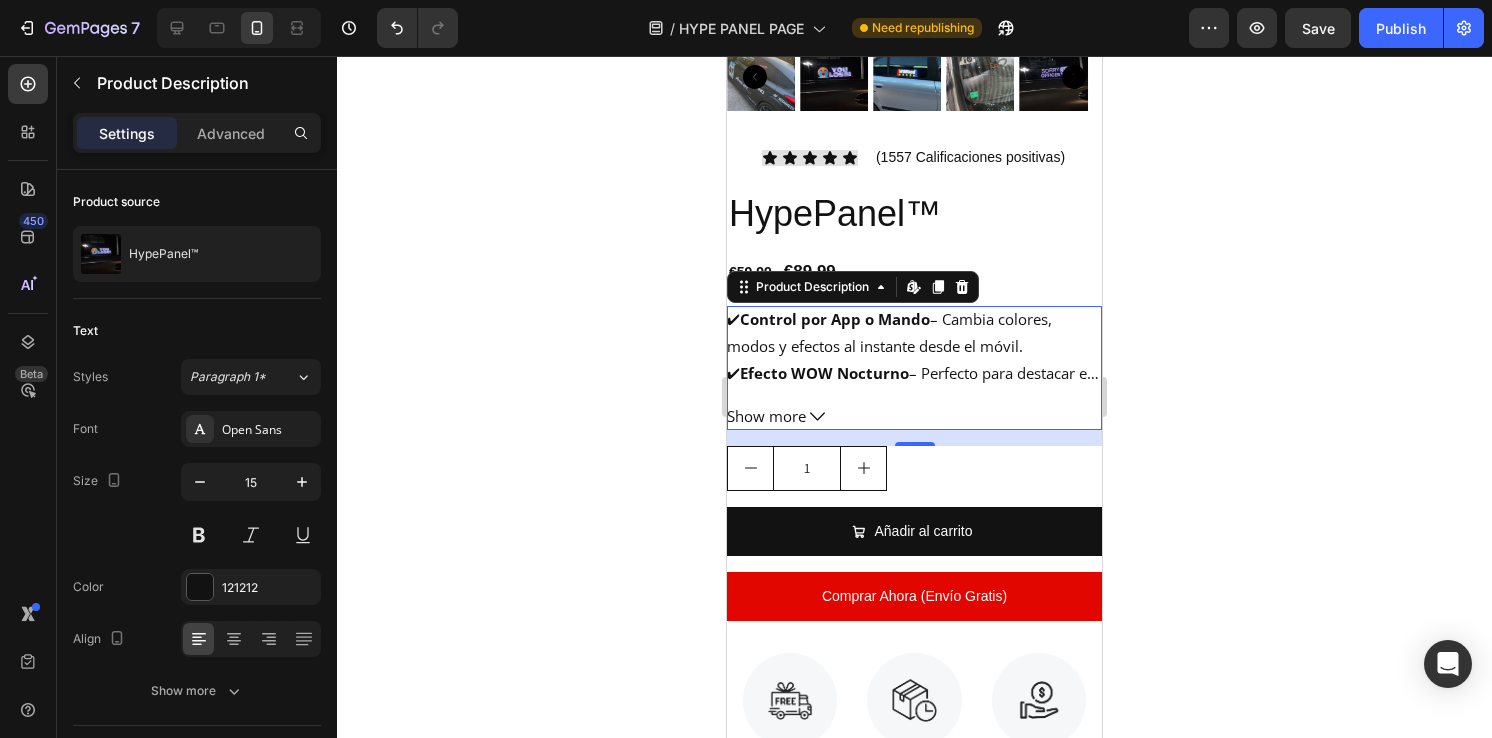 click on "✔  Control por App o Mando  – Cambia colores, modos y efectos al instante desde el móvil. ✔  Efecto WOW Nocturno  – Perfecto para destacar en la noche y crear una atmósfera única. ✔  Instalación Fácil y Segura  – Adhesivo de alta resistencia. No daña tu coche." at bounding box center [911, 386] 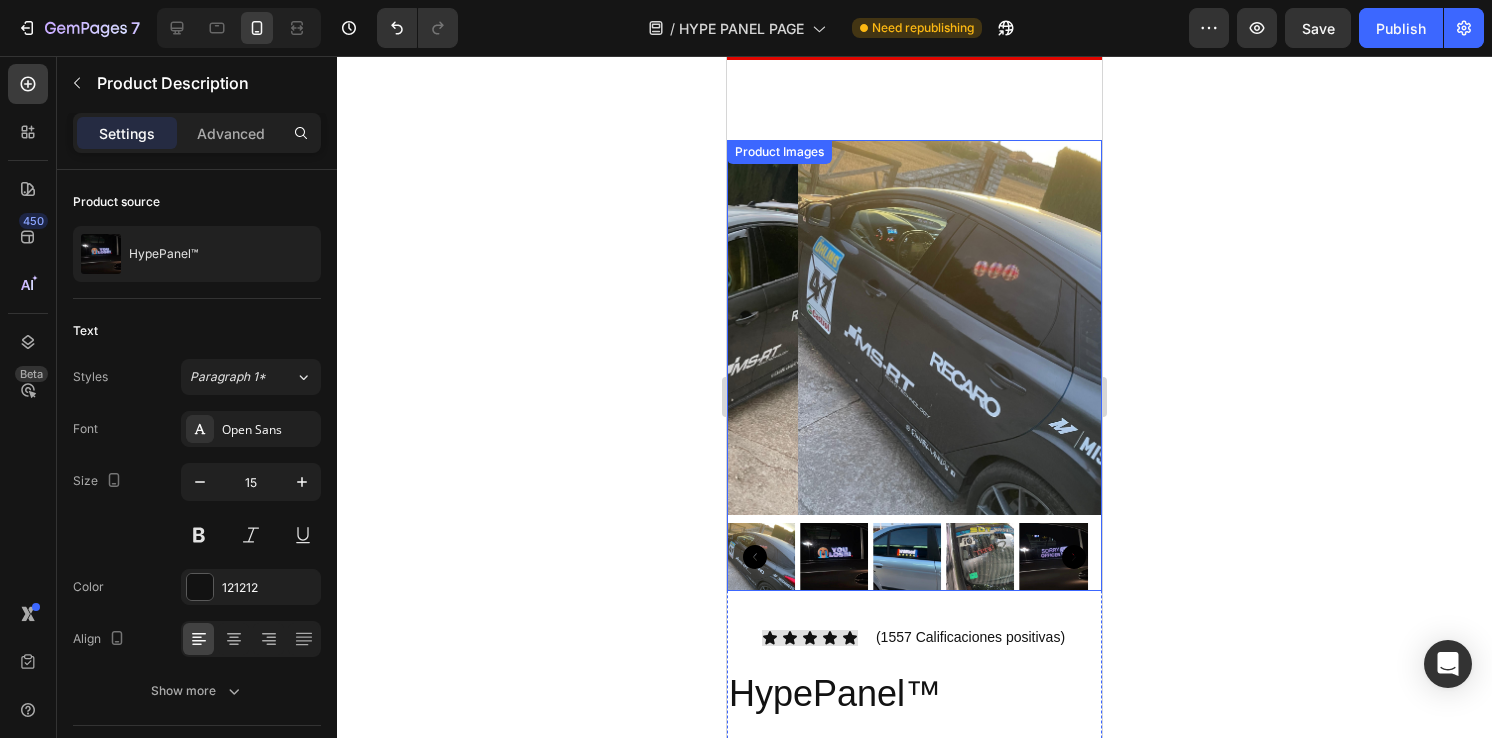 scroll, scrollTop: 74, scrollLeft: 0, axis: vertical 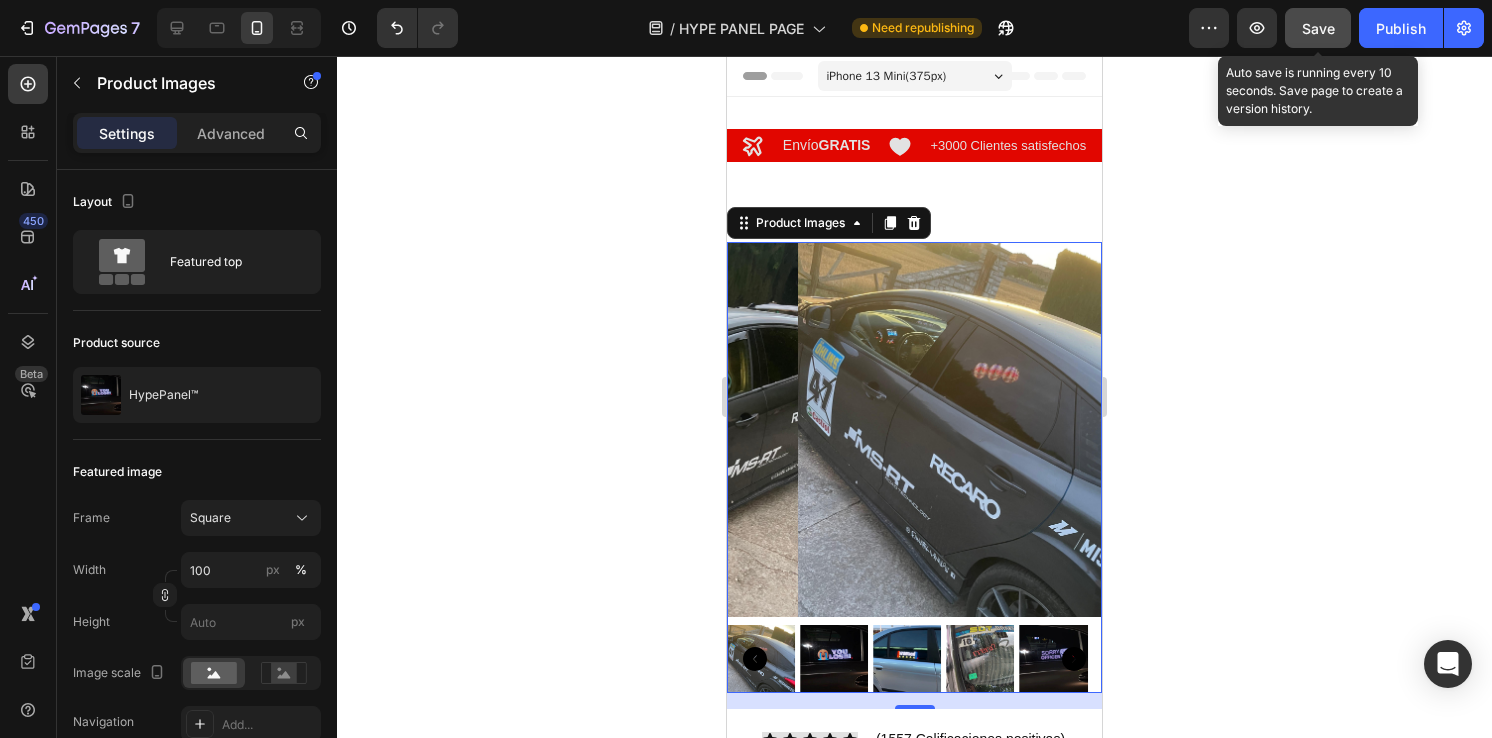 click on "Save" at bounding box center [1318, 28] 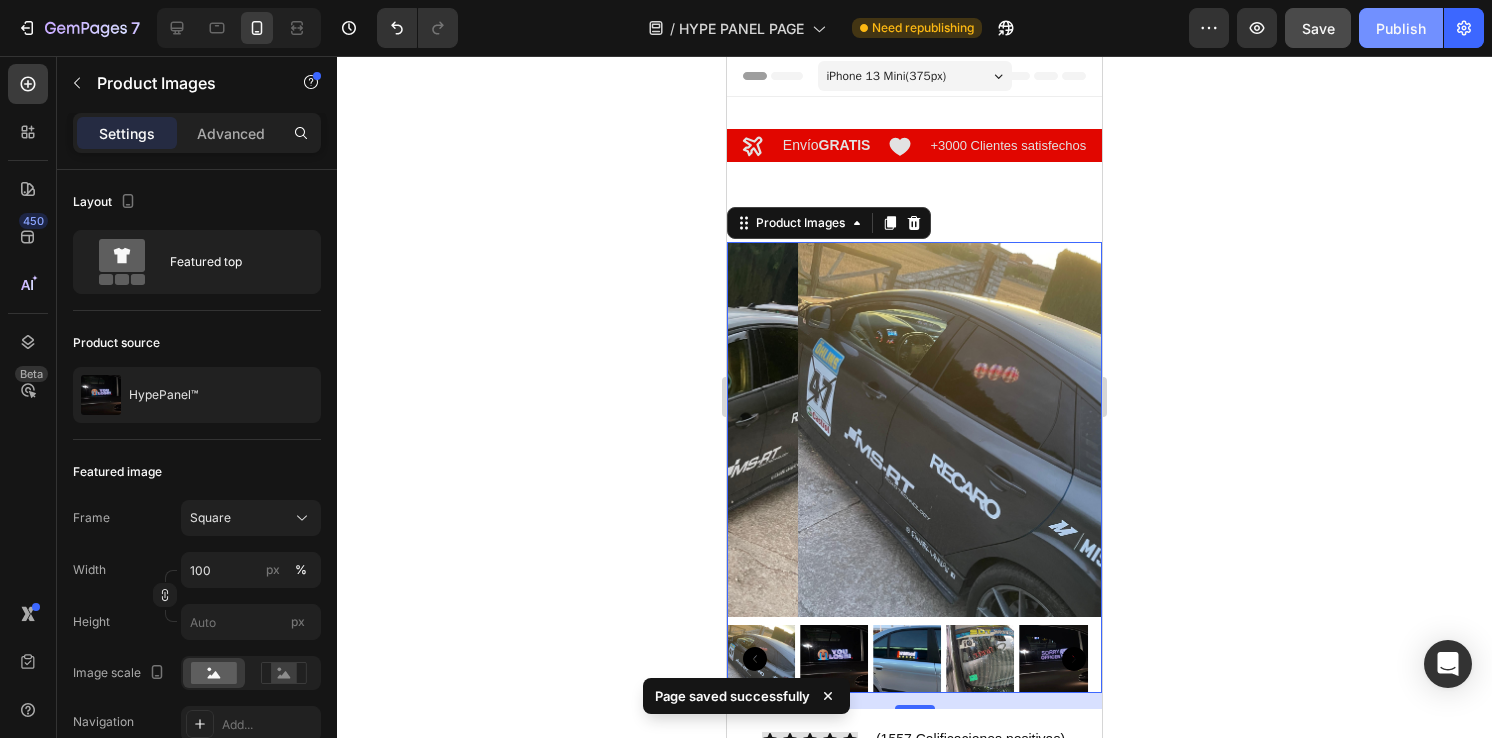 click on "Publish" at bounding box center (1401, 28) 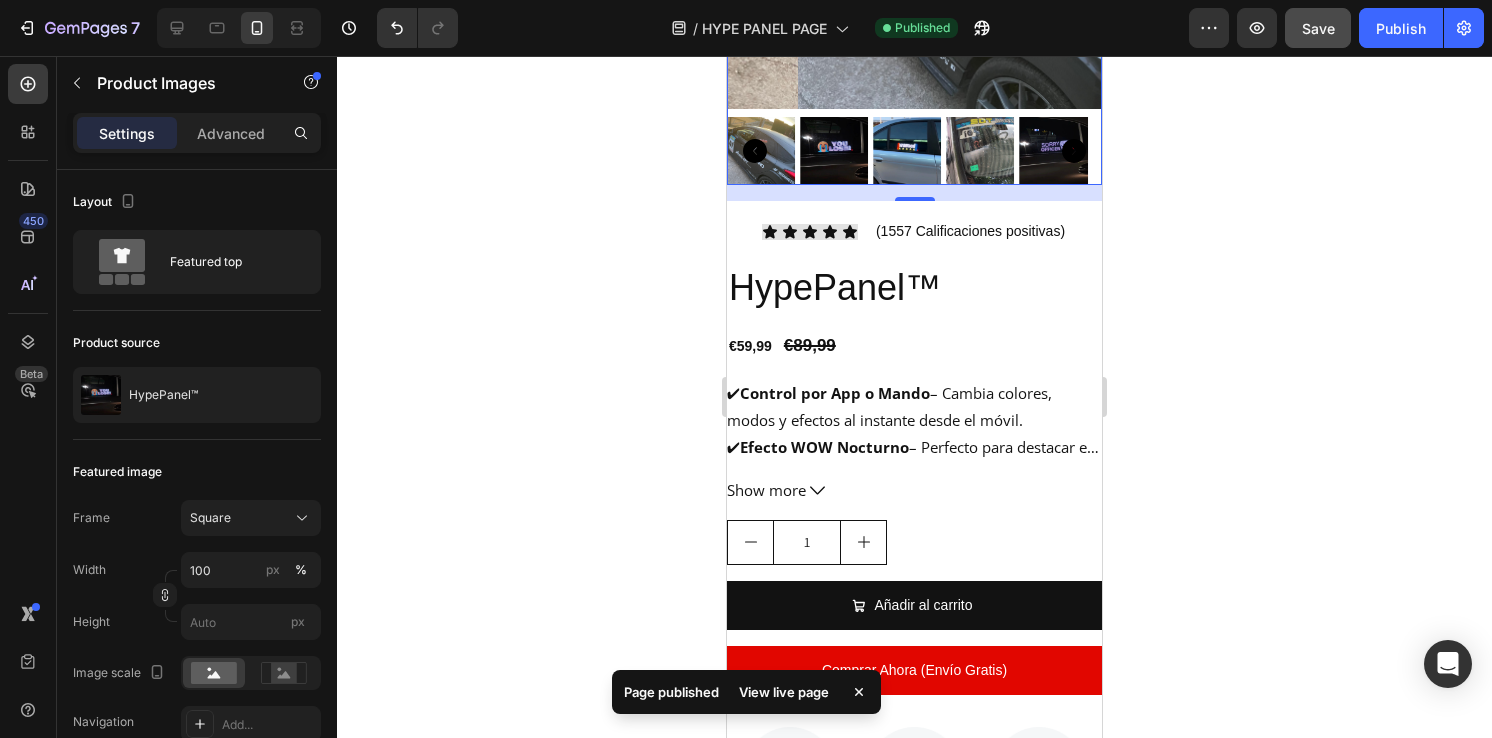 scroll, scrollTop: 520, scrollLeft: 0, axis: vertical 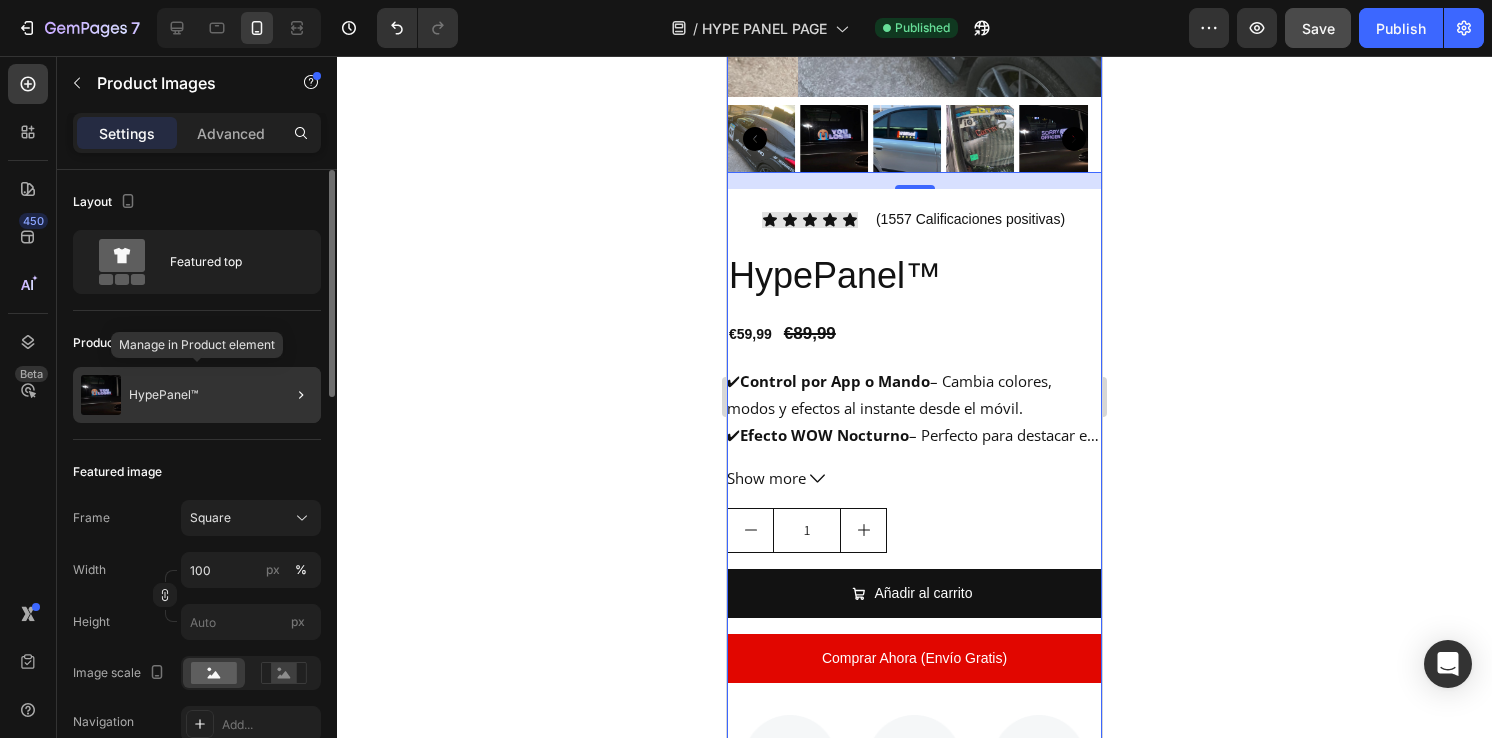 click on "HypePanel™" at bounding box center (163, 395) 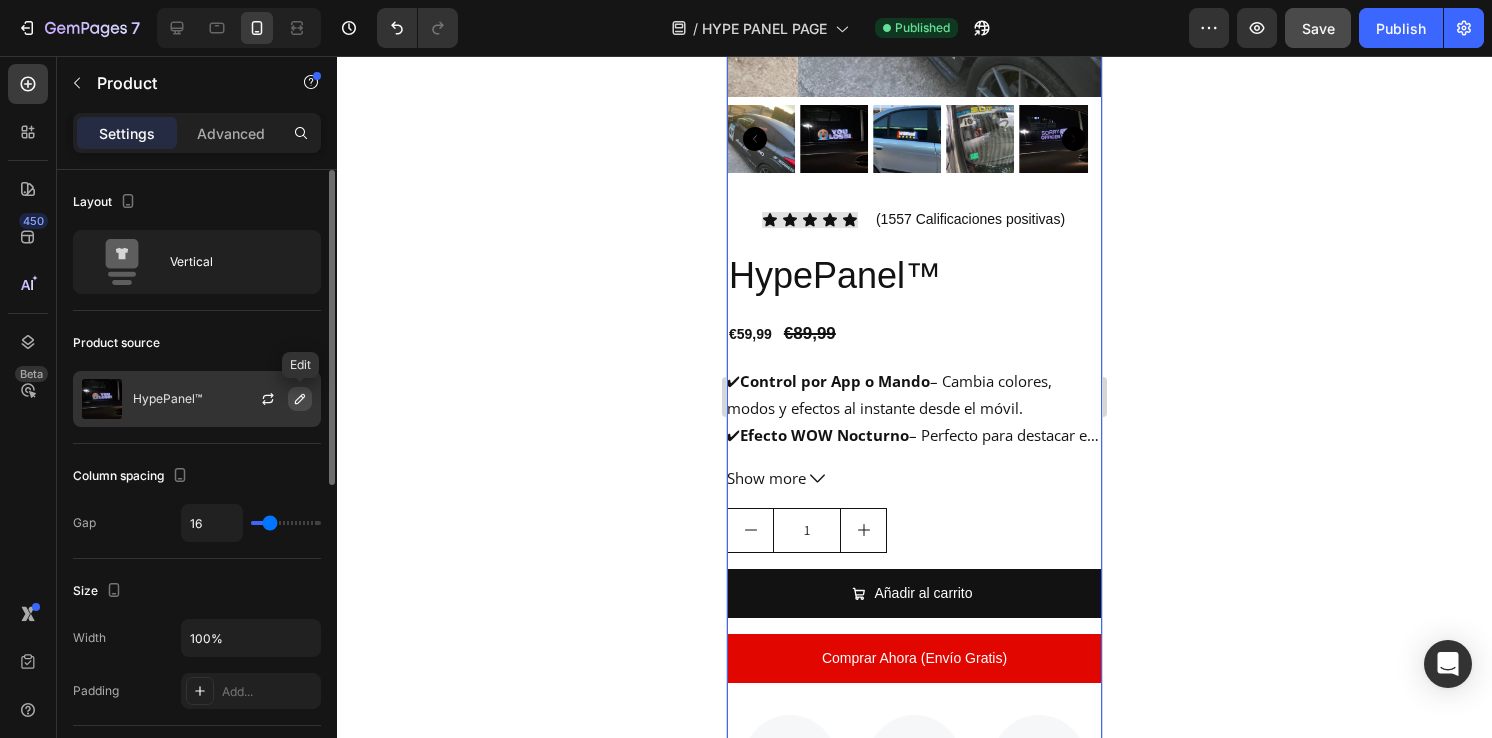 click 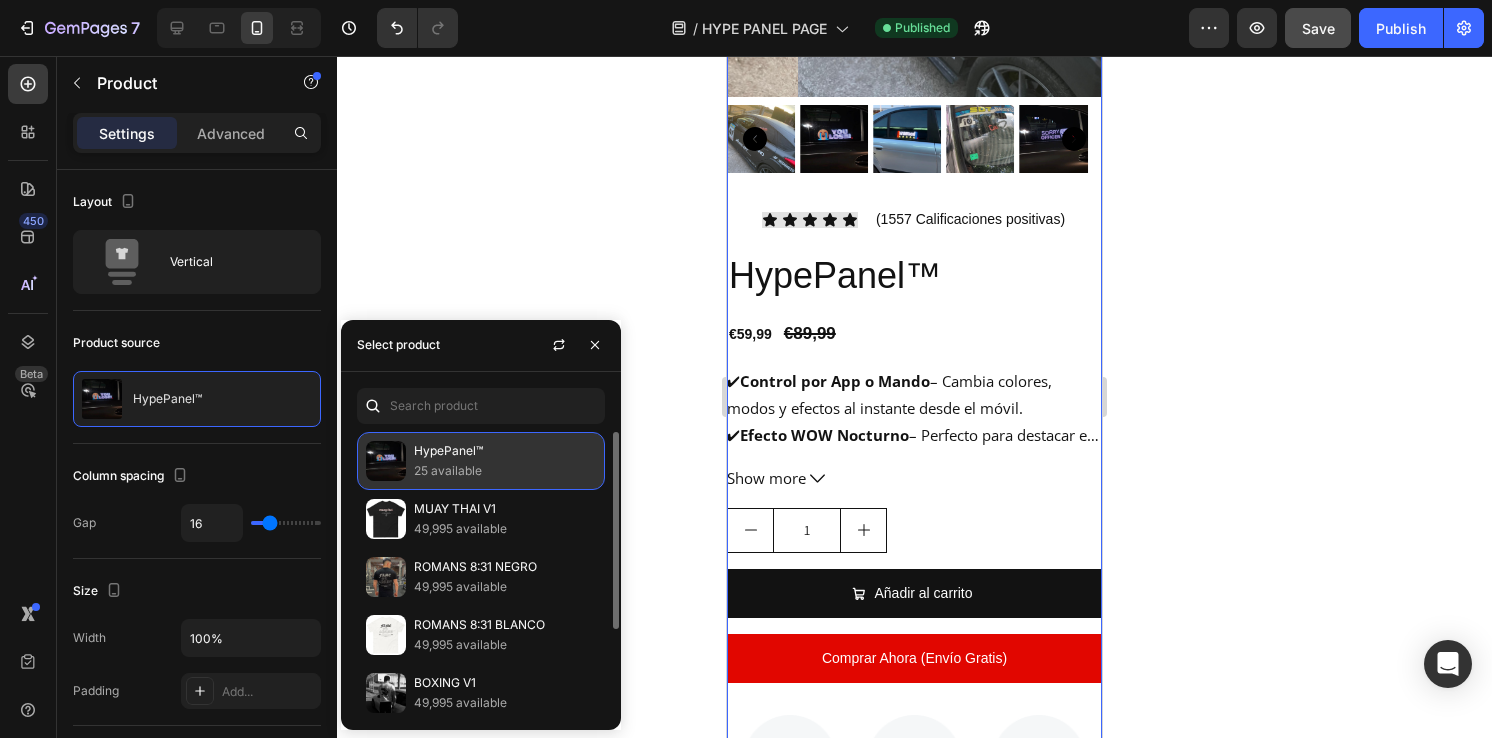 click on "25 available" at bounding box center [505, 471] 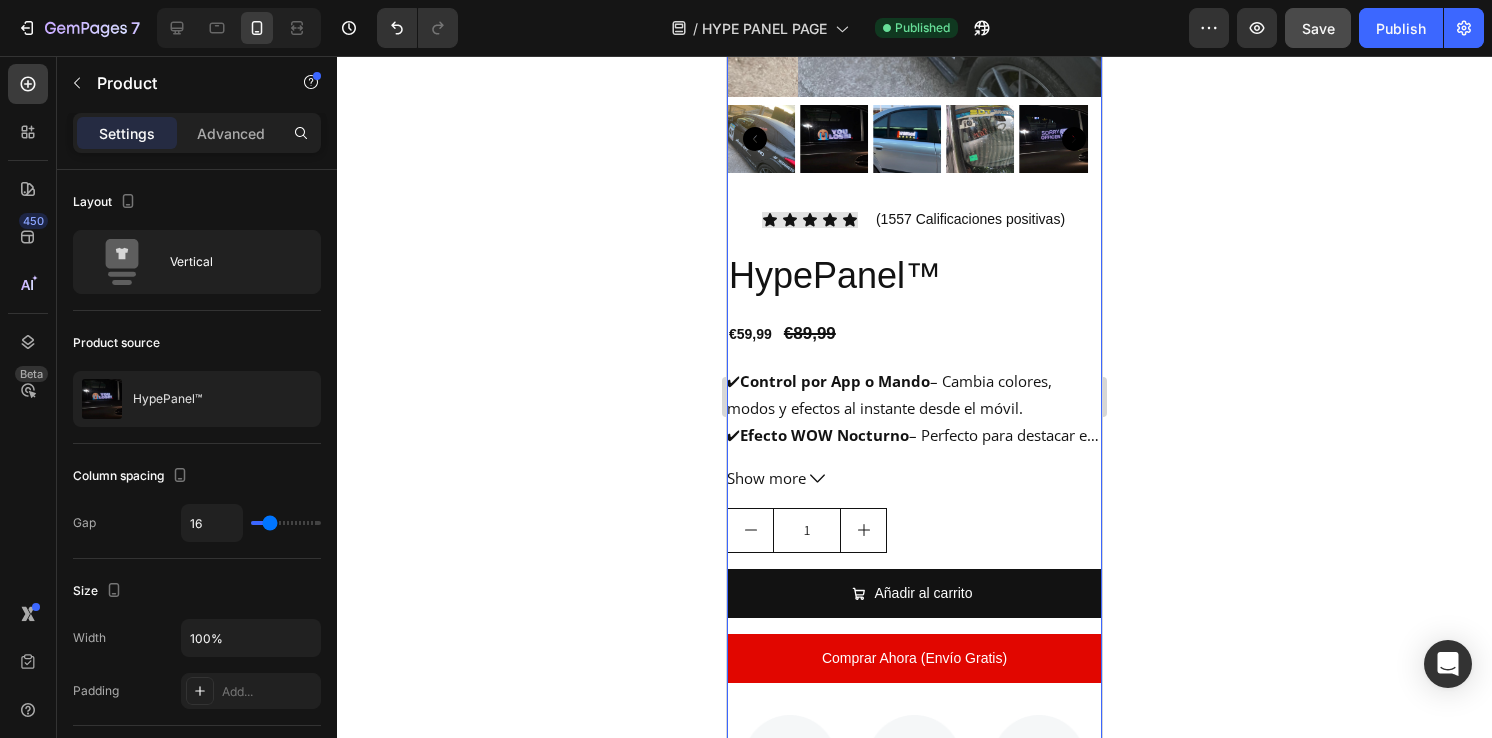 click 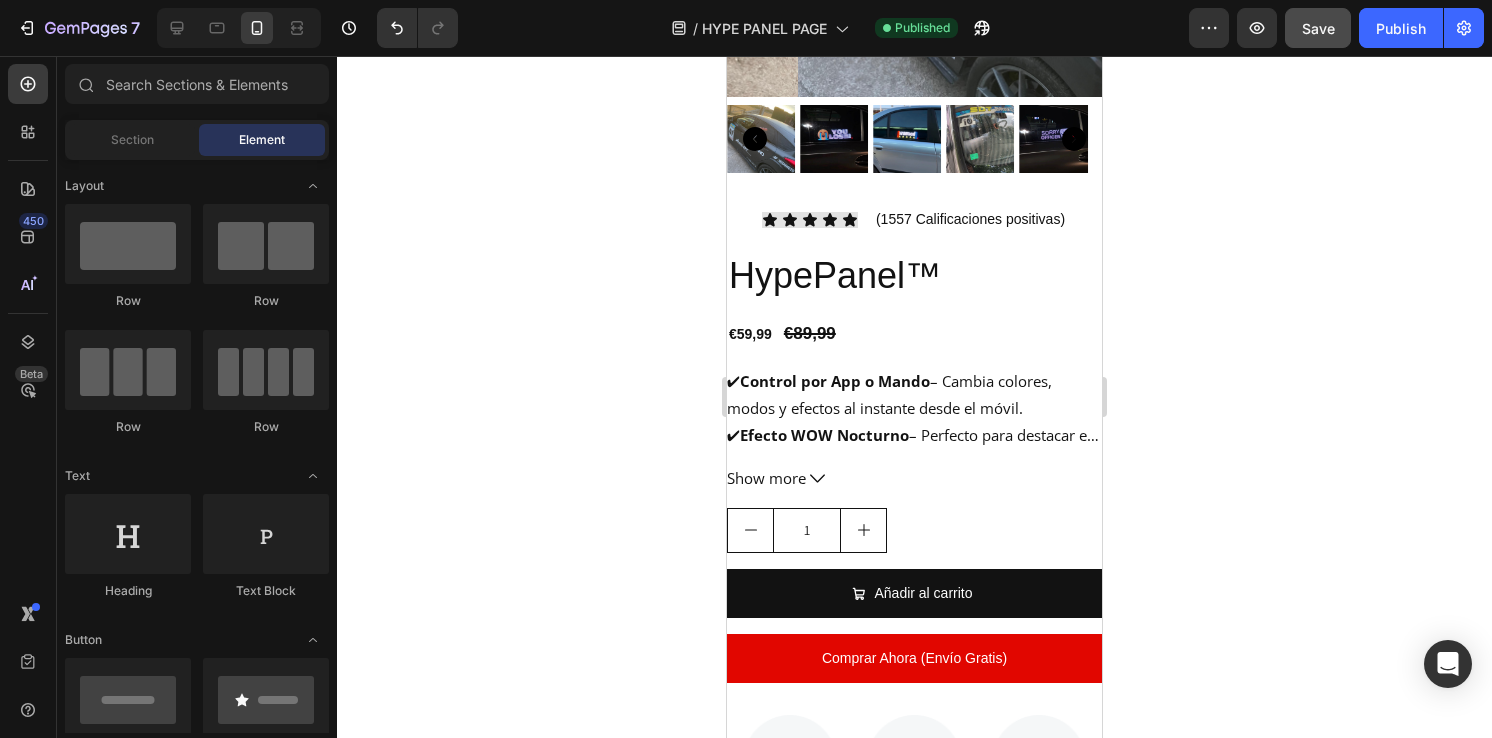 click 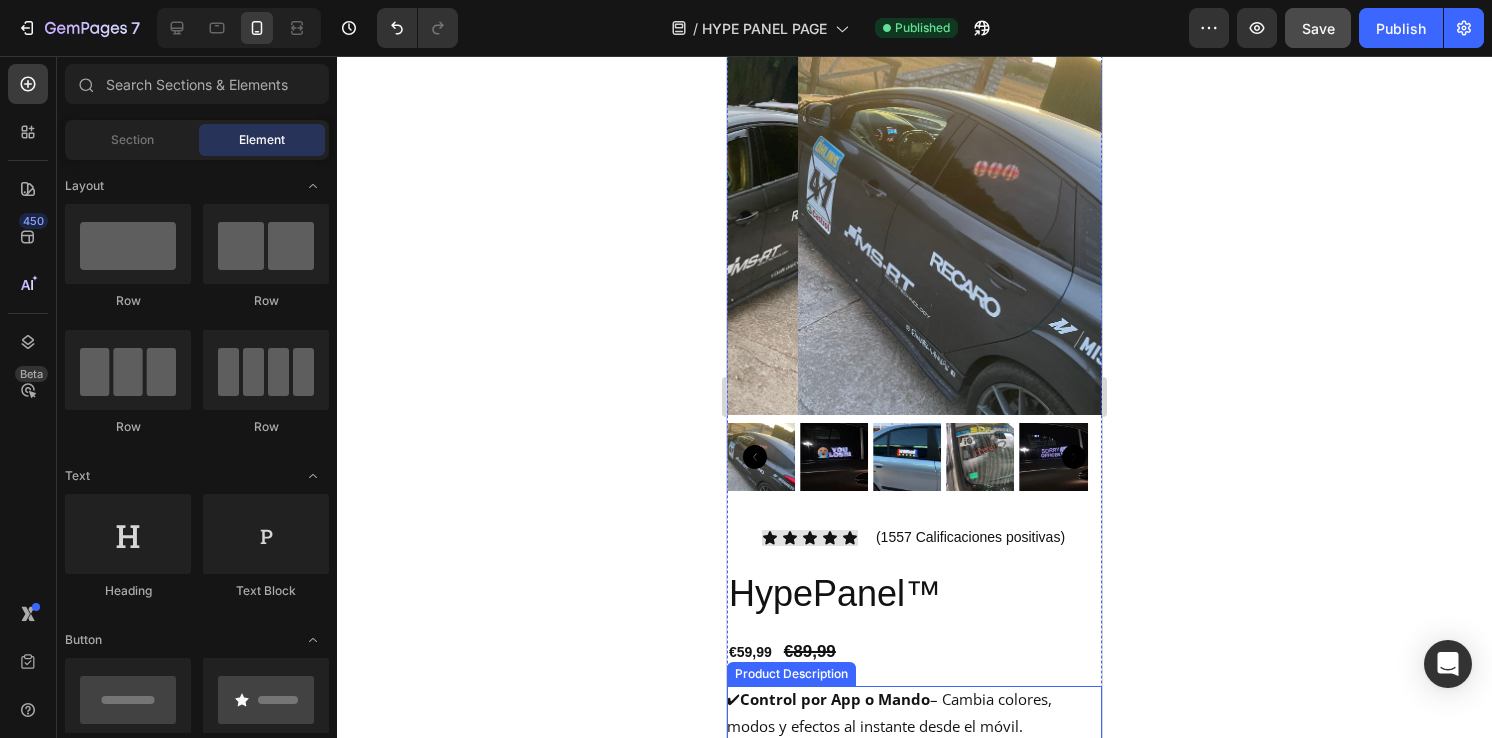 scroll, scrollTop: 0, scrollLeft: 0, axis: both 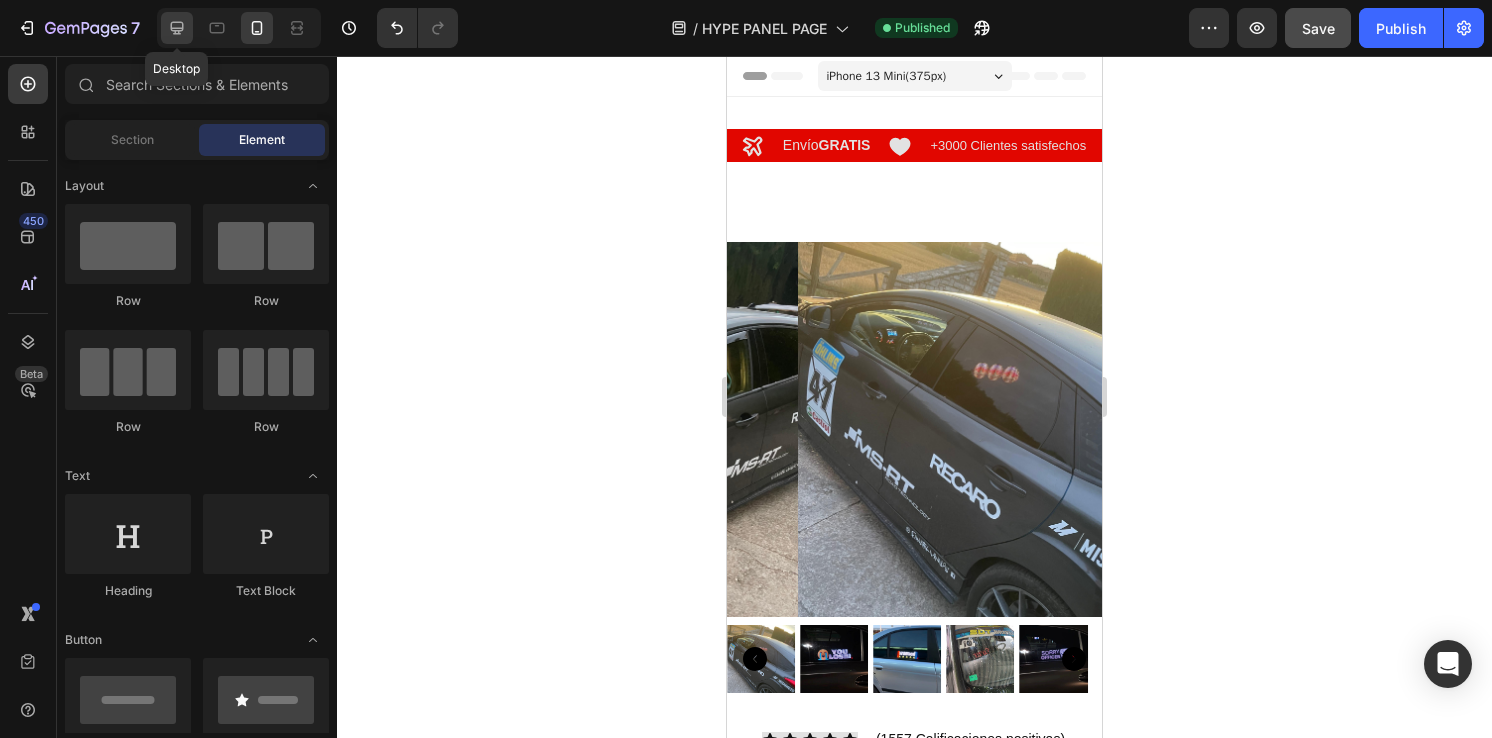 click 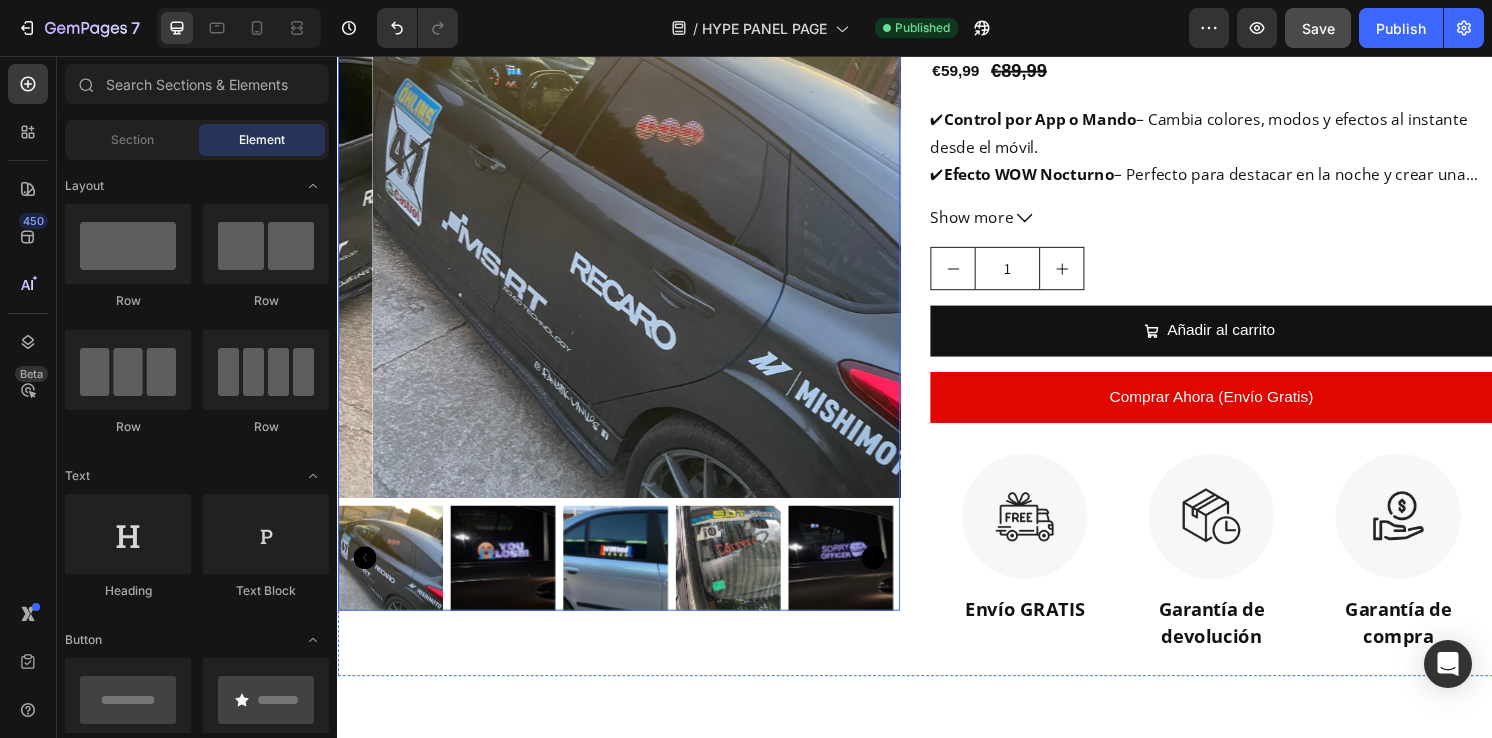 scroll, scrollTop: 0, scrollLeft: 0, axis: both 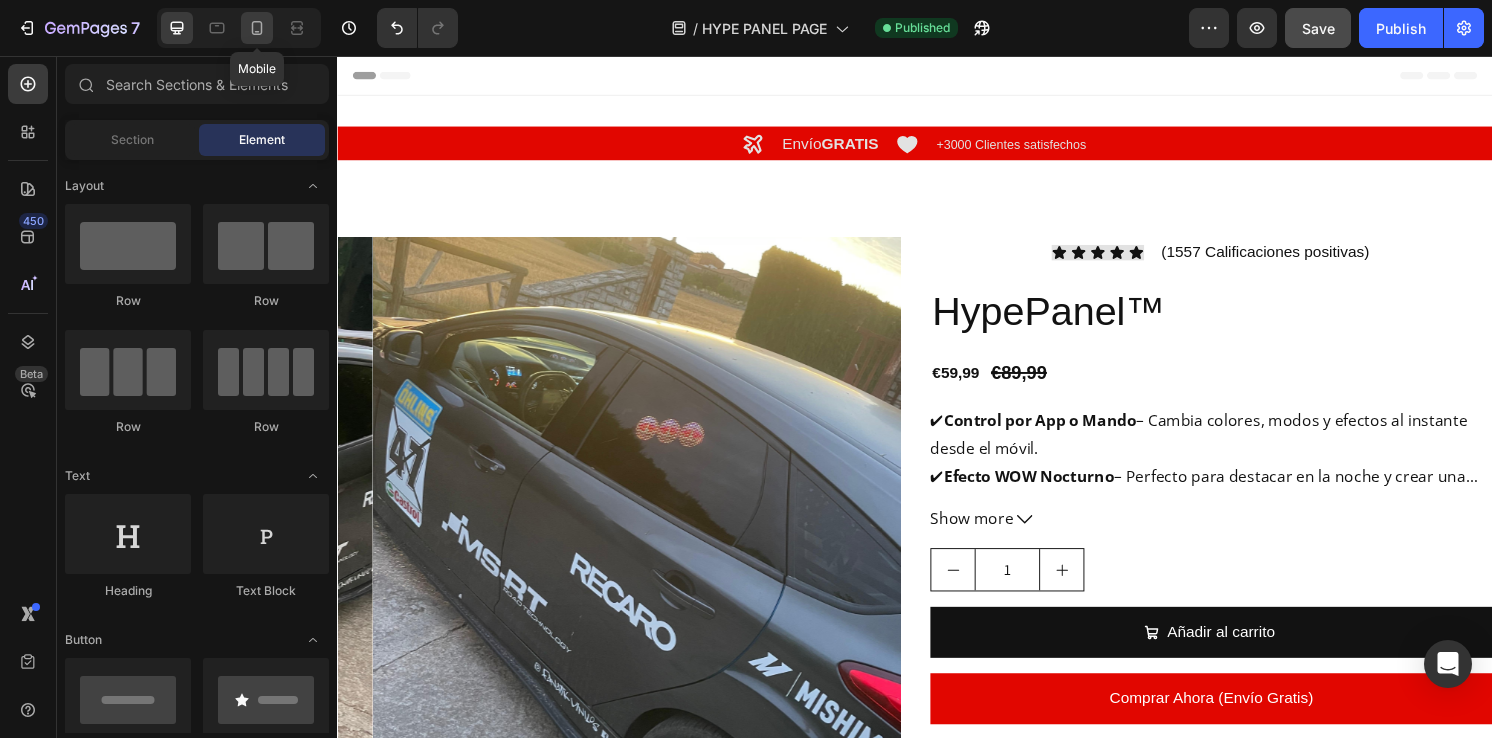 click 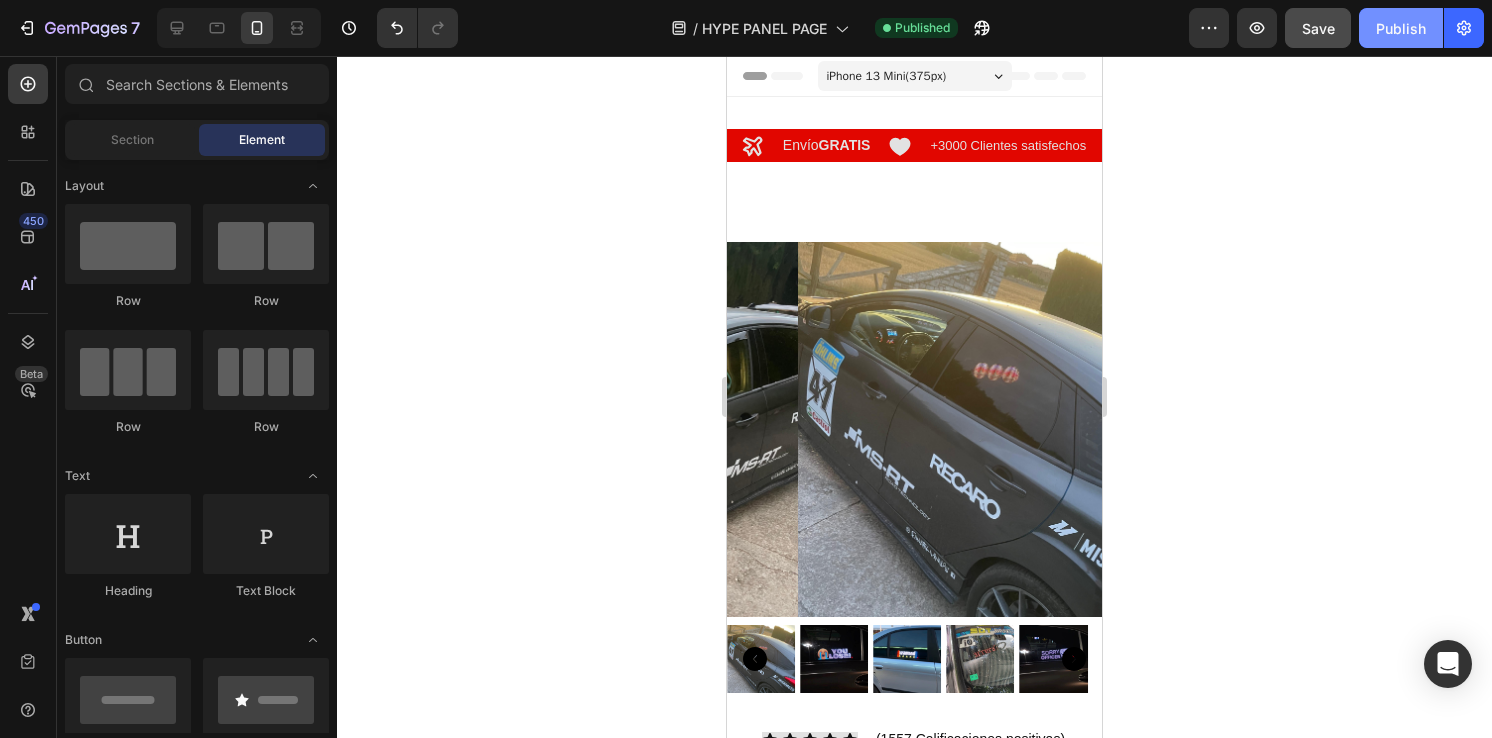 click on "Publish" at bounding box center [1401, 28] 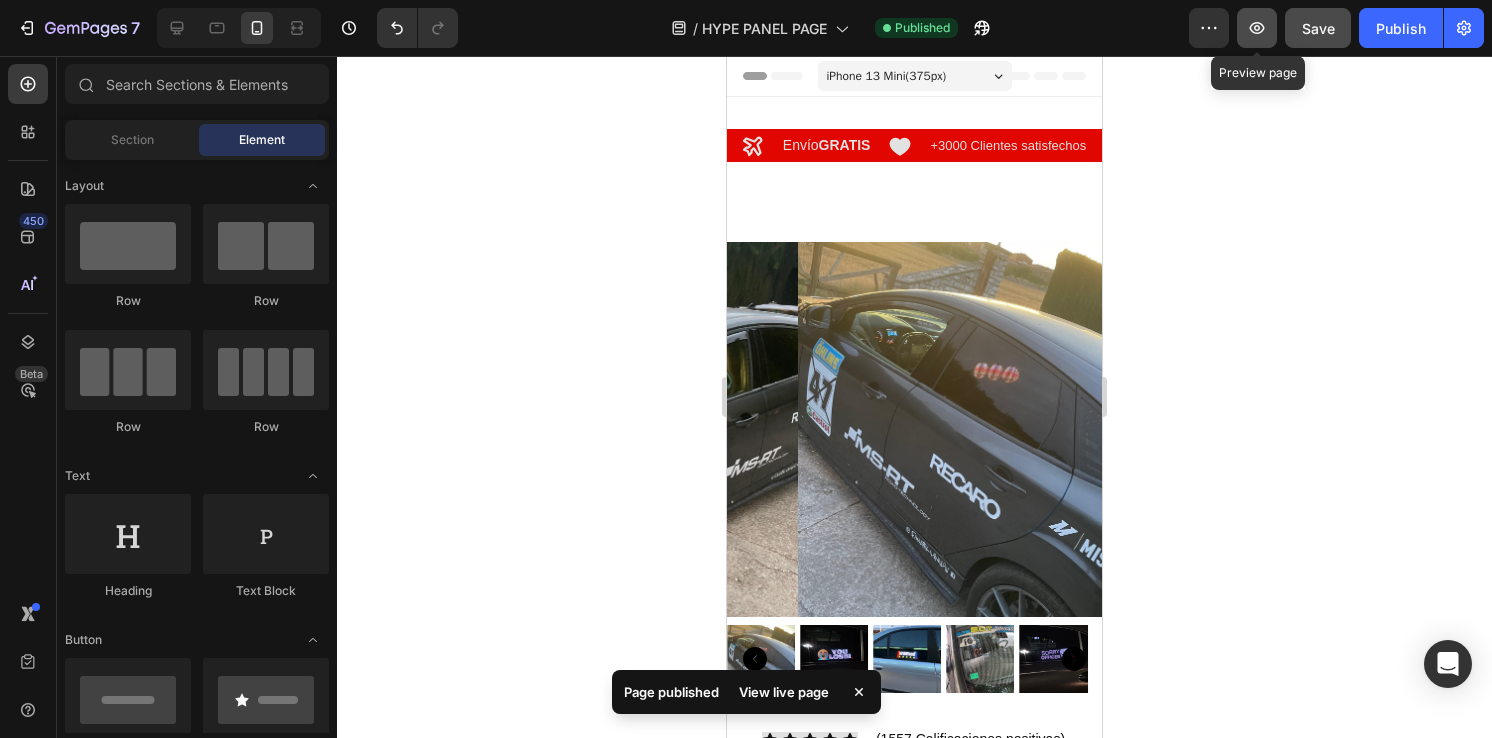 click 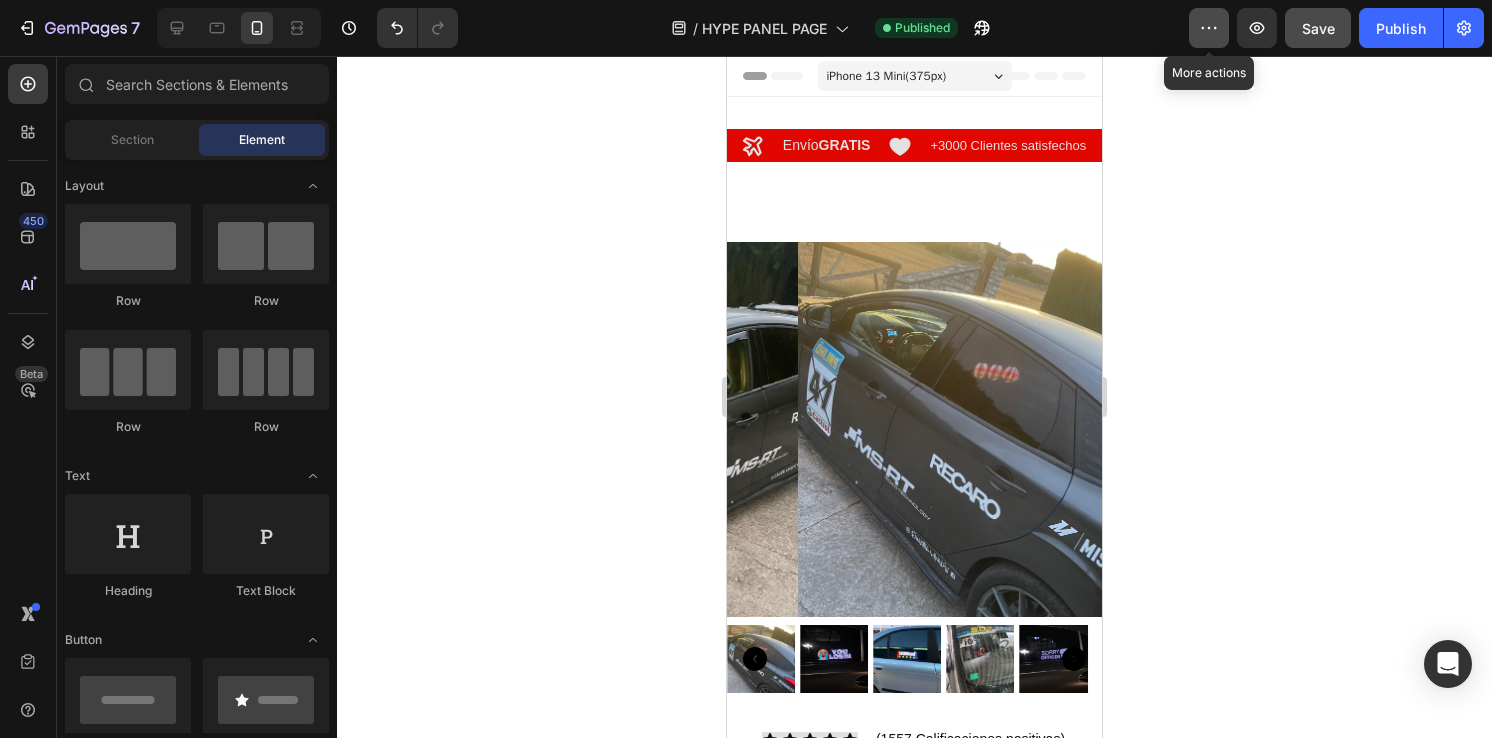 click 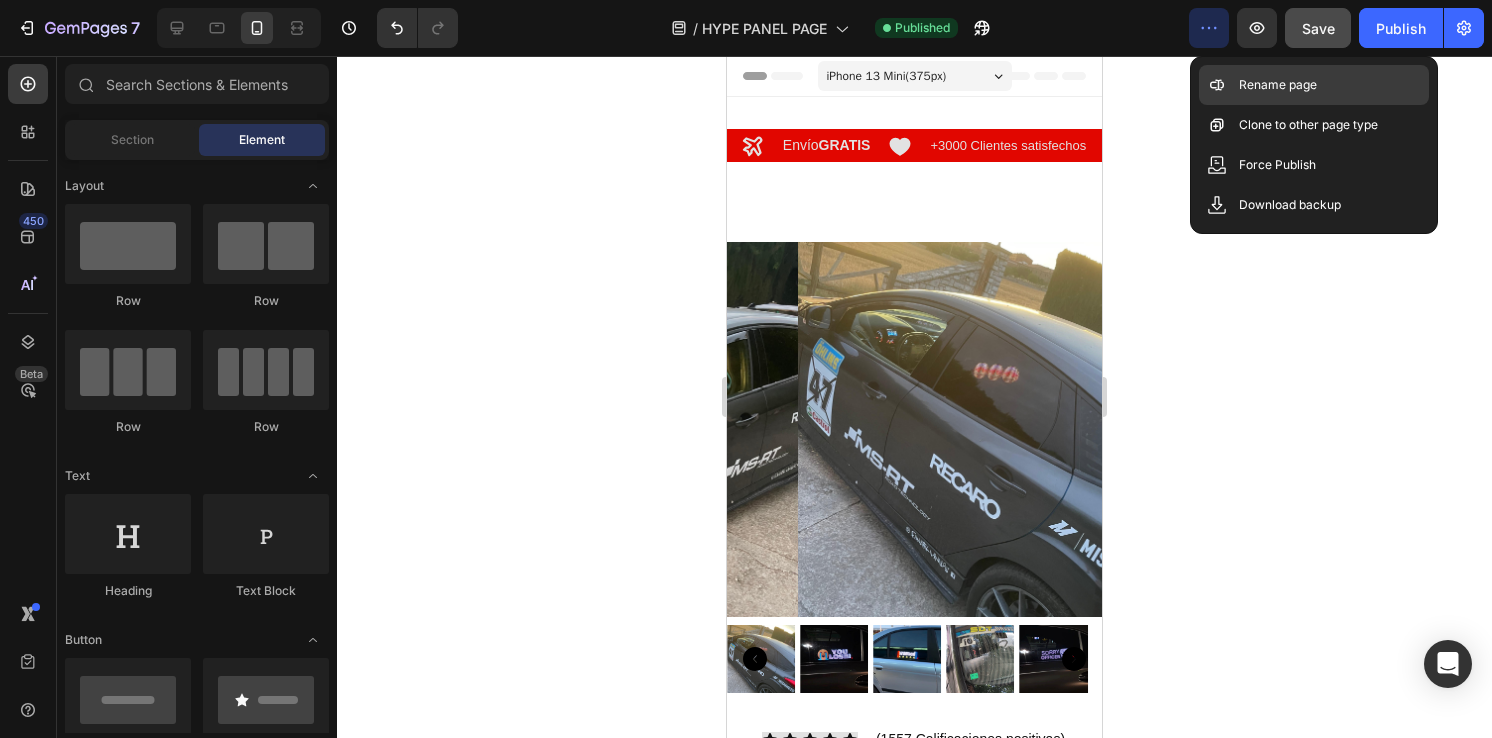 click on "Rename page" at bounding box center [1278, 85] 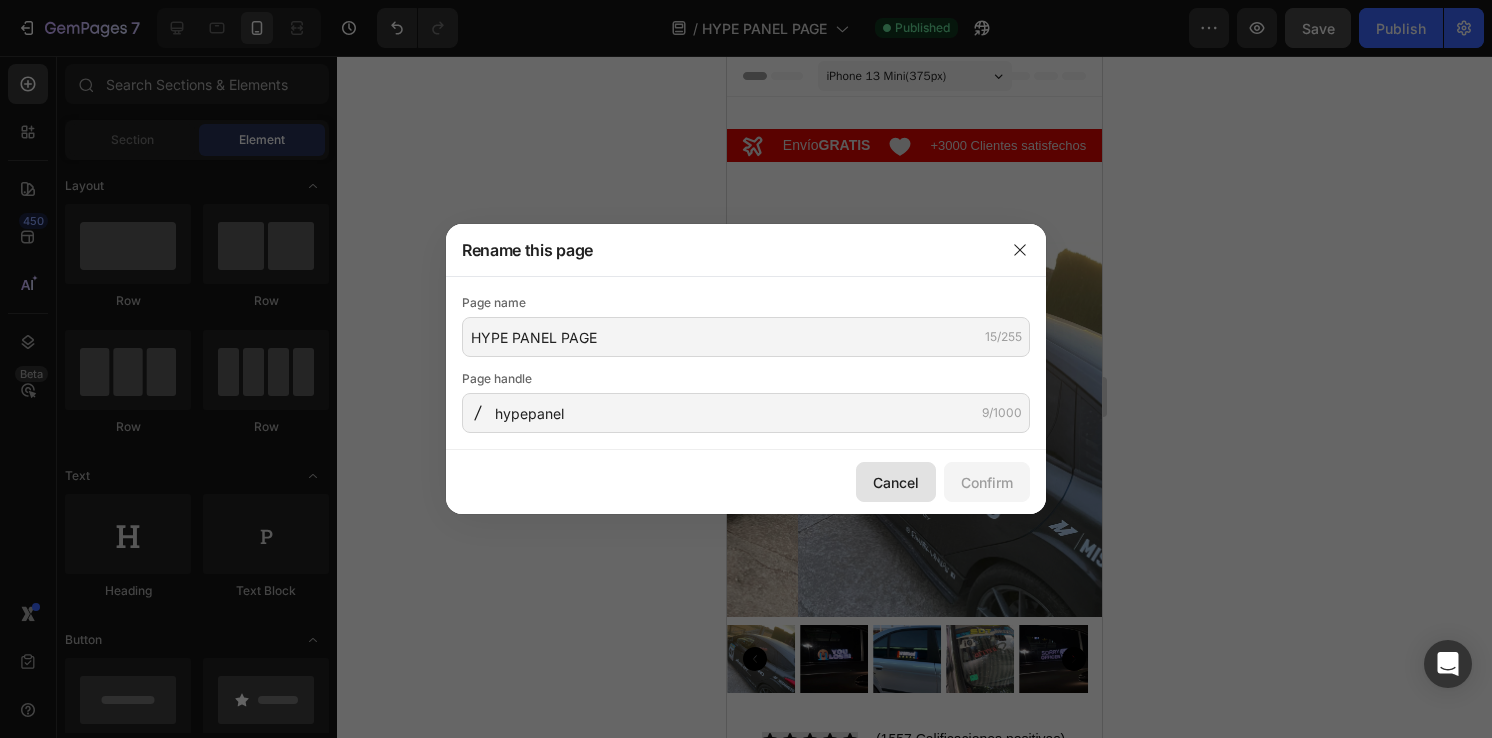 click on "Cancel" at bounding box center [896, 482] 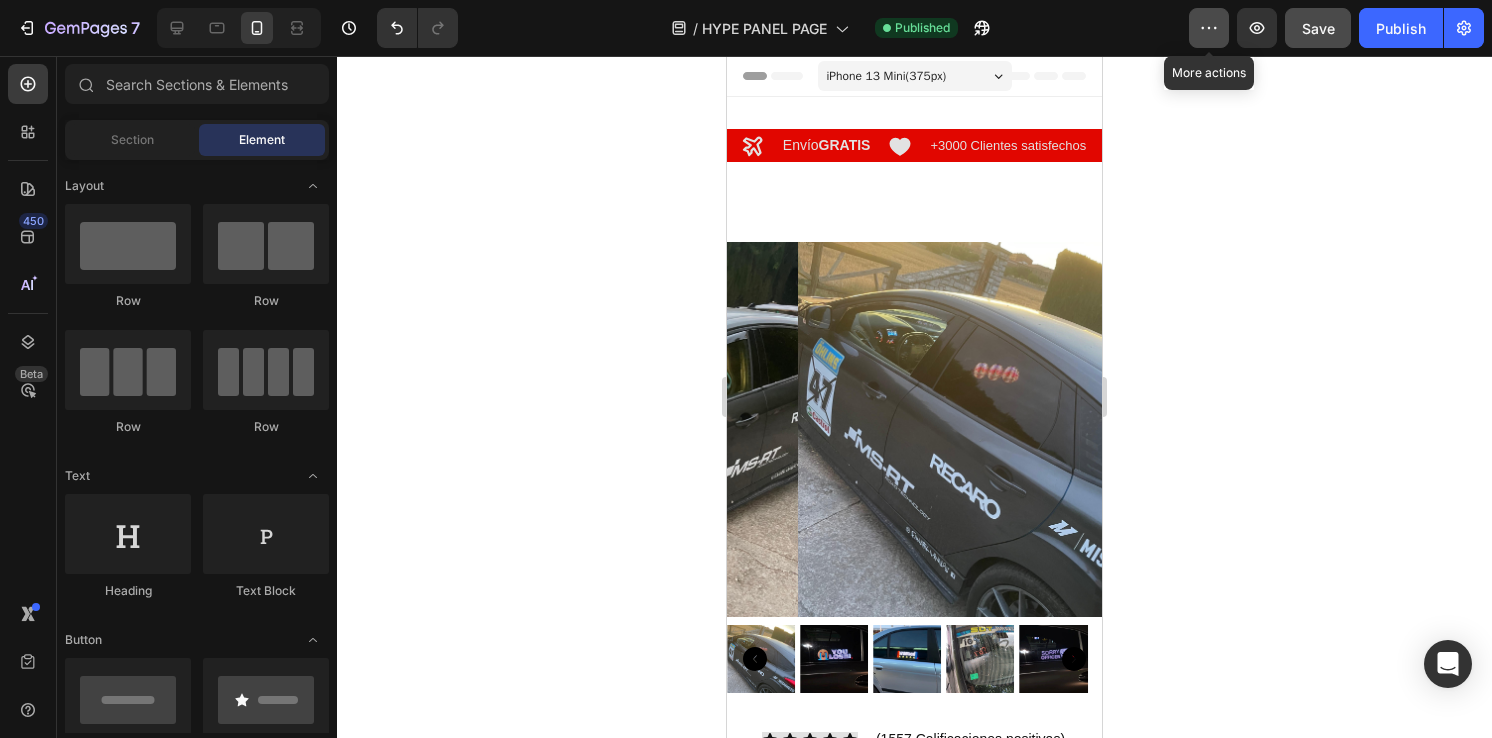 click 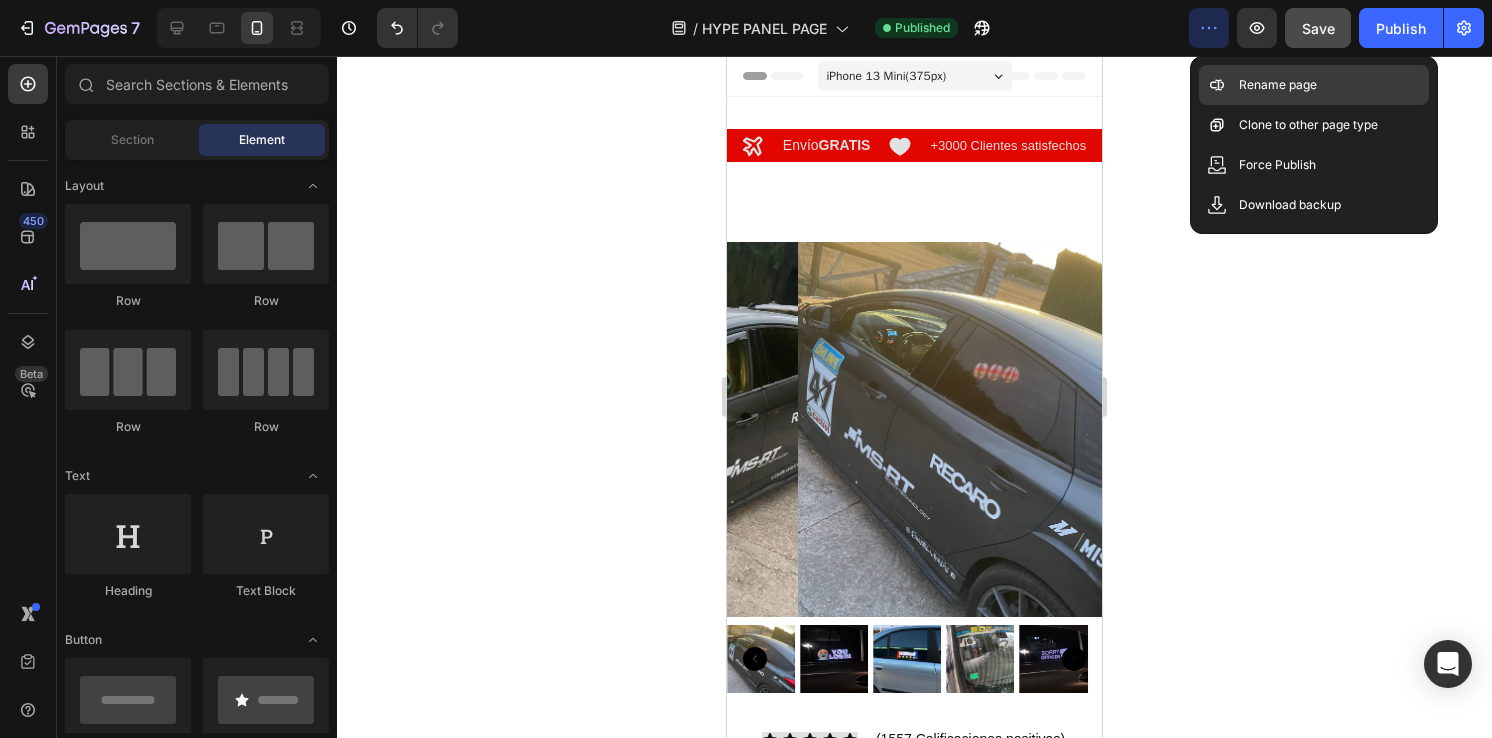 click on "Rename page" at bounding box center (1278, 85) 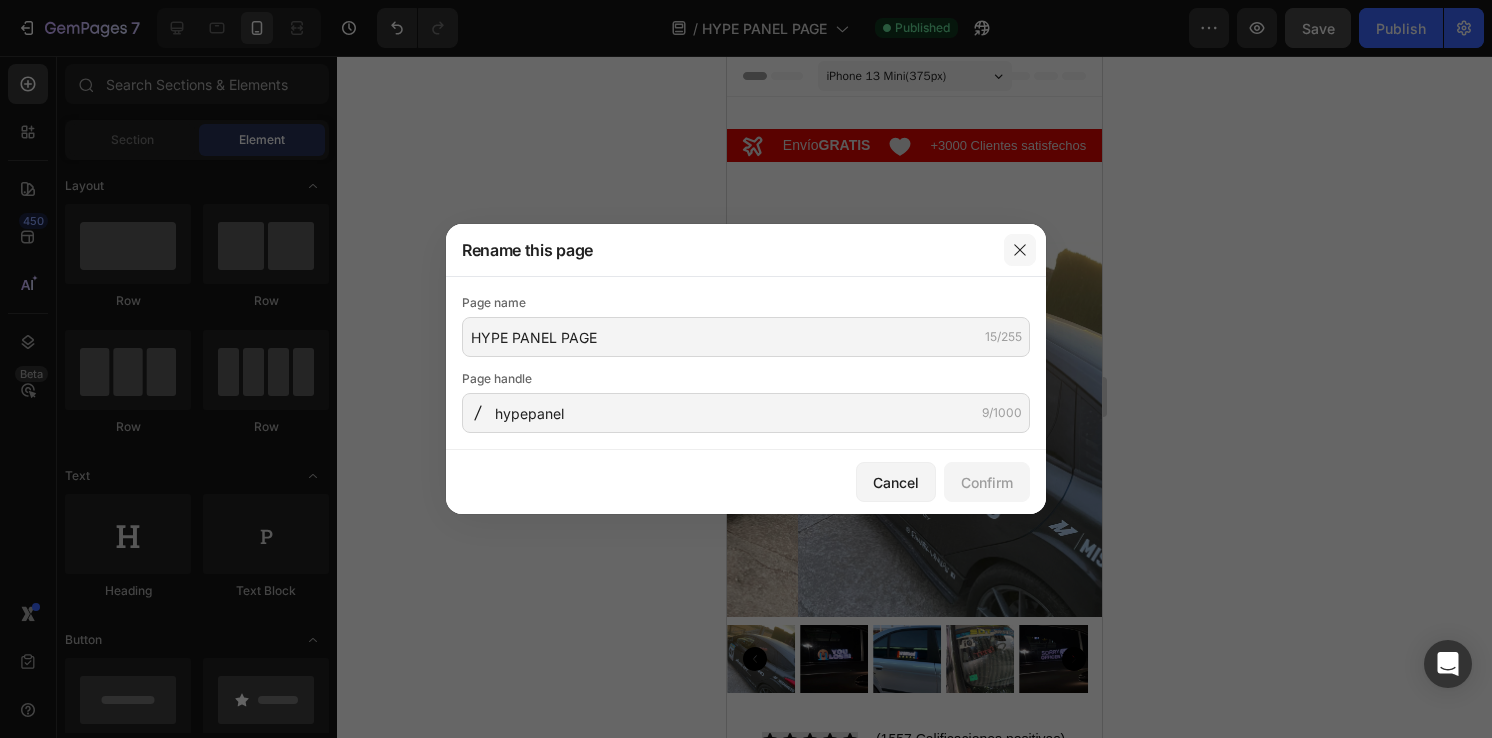 click 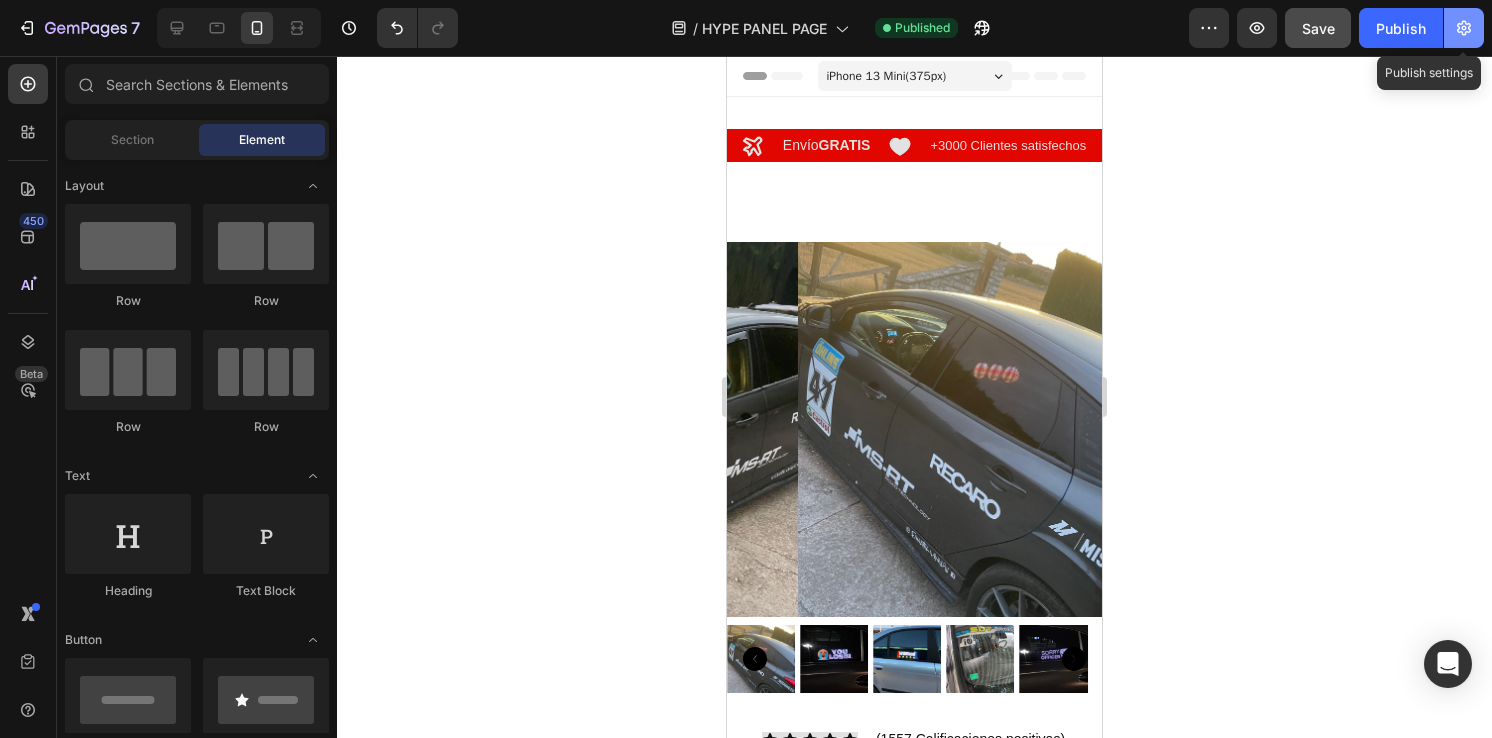 click 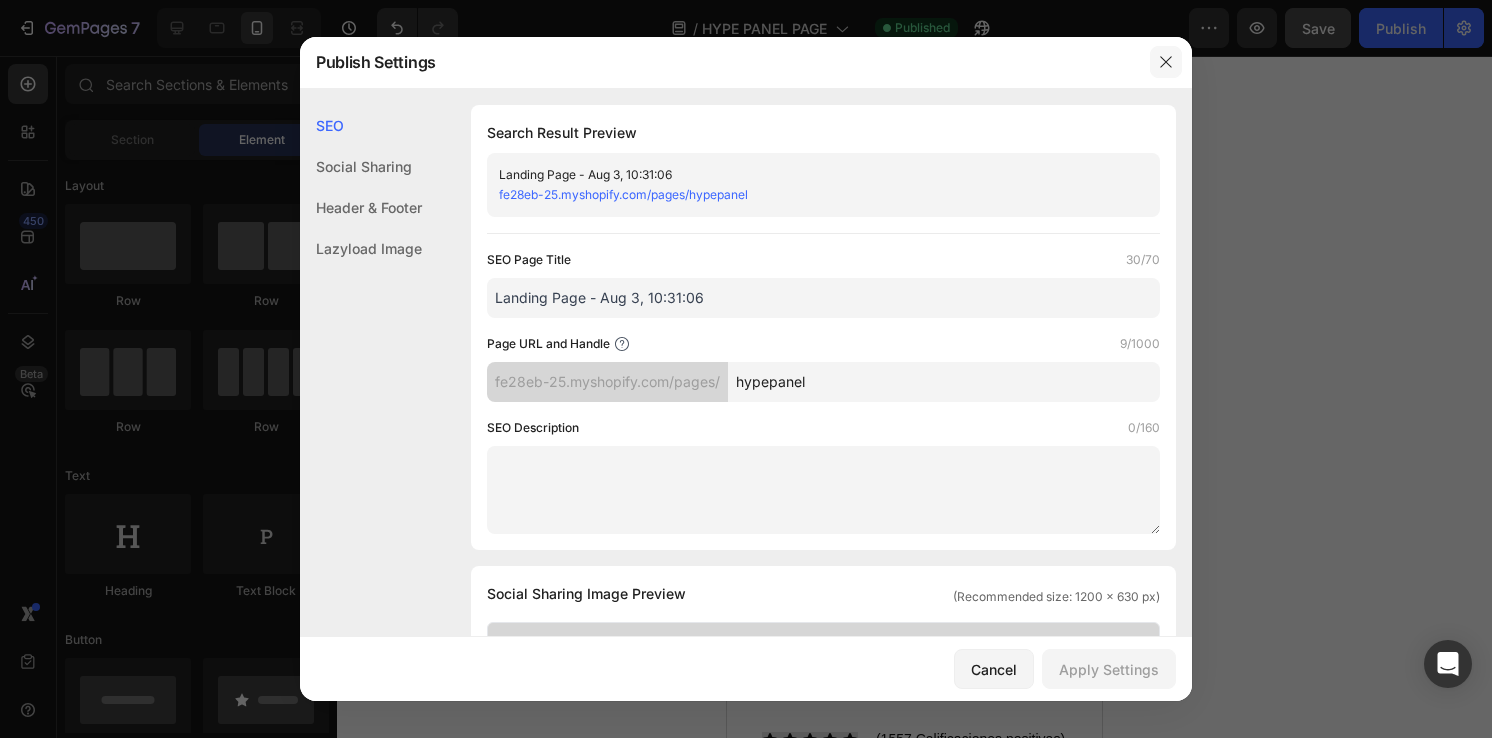 click 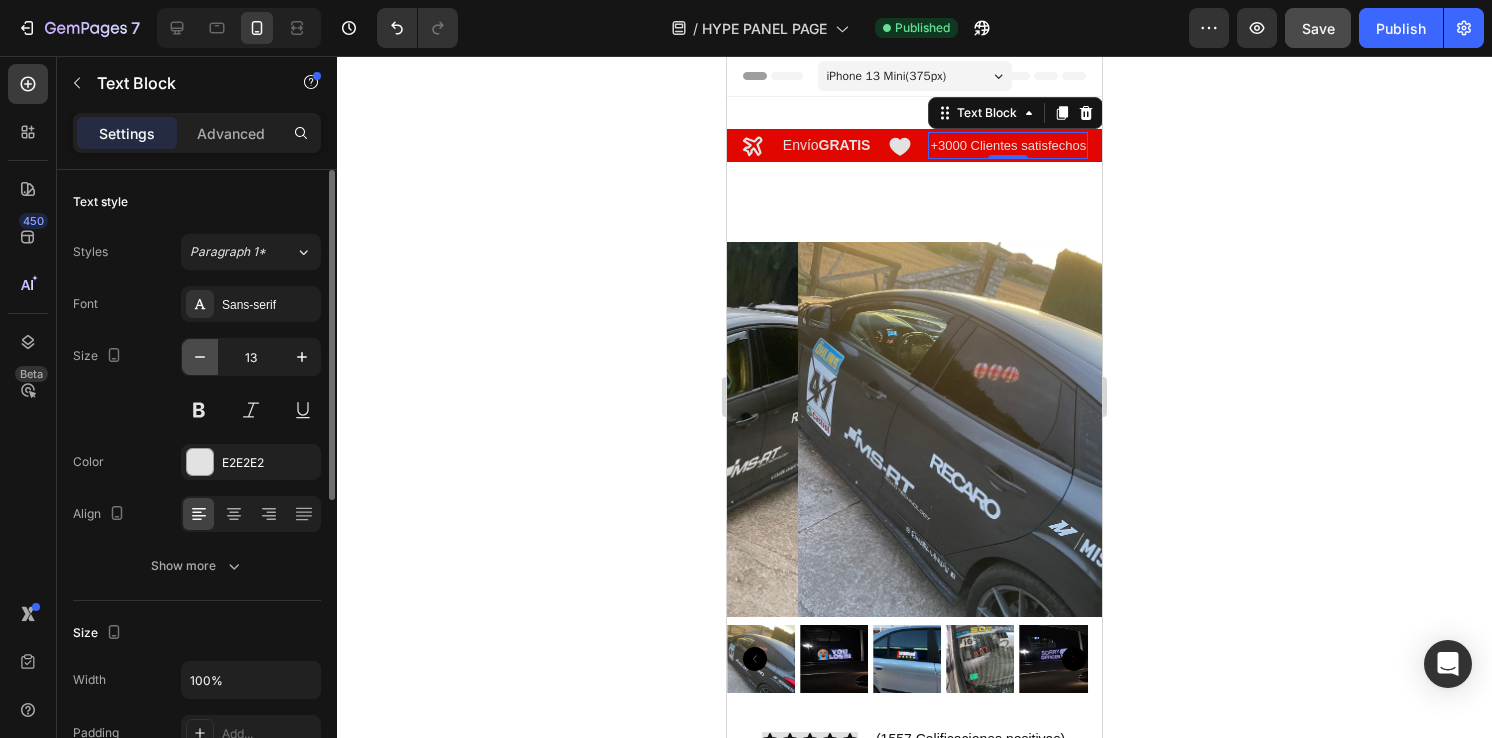 click 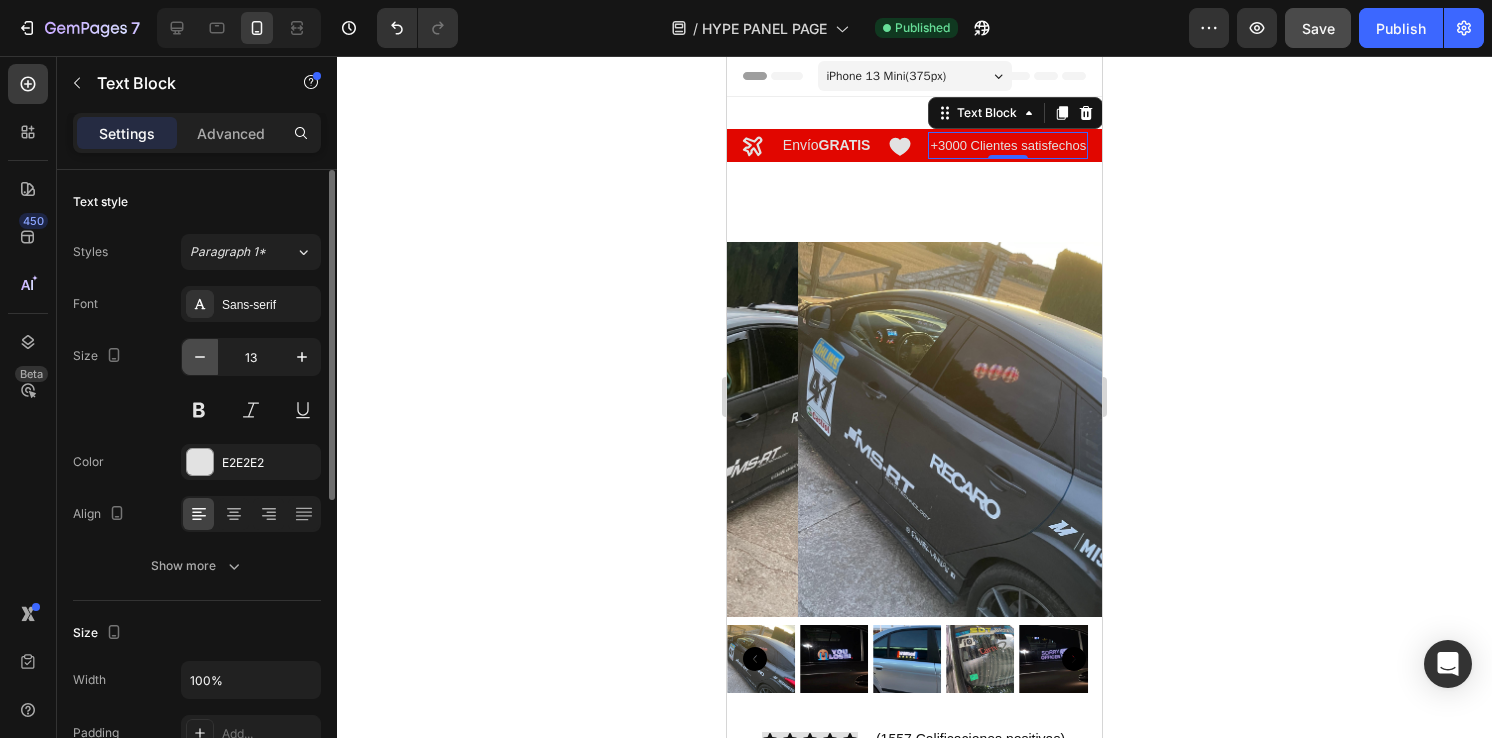 type on "12" 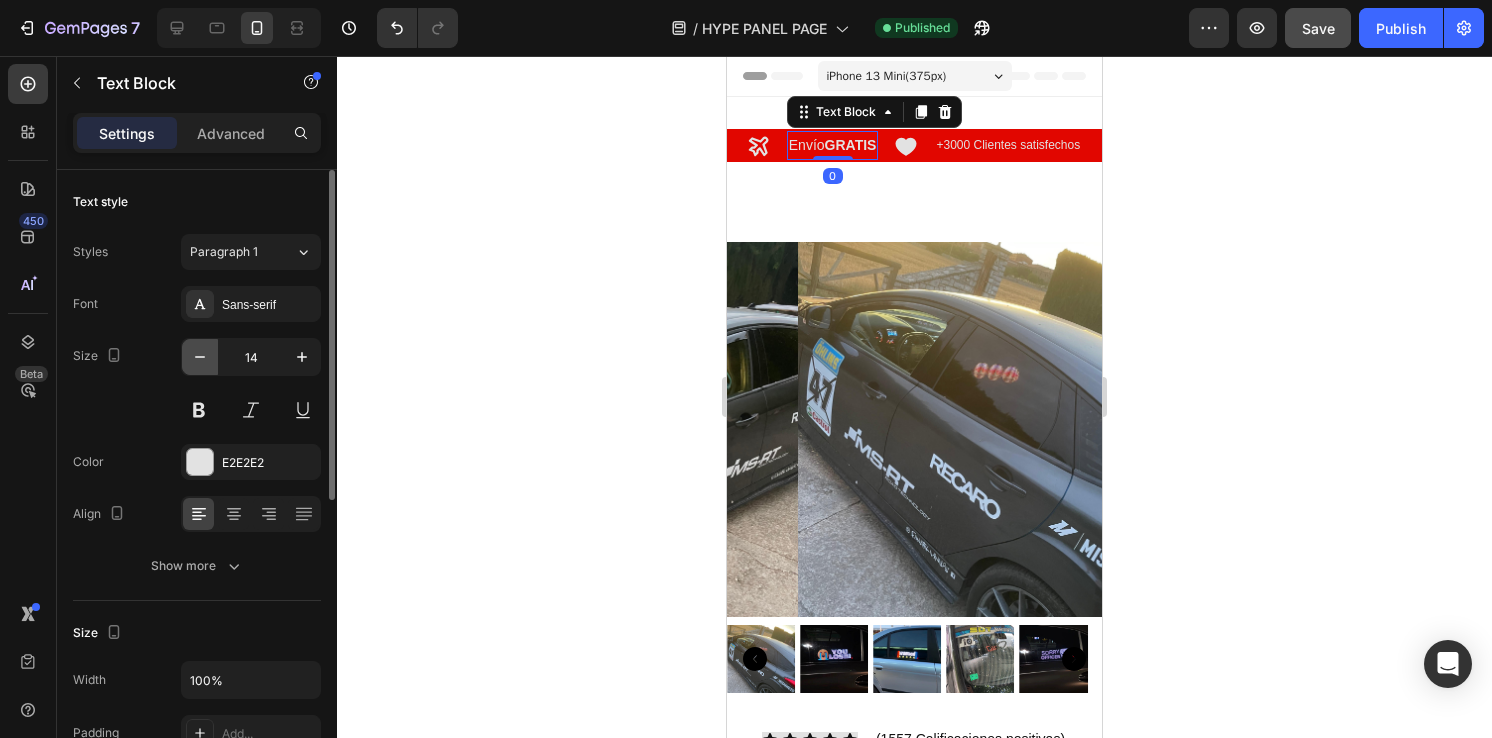 click 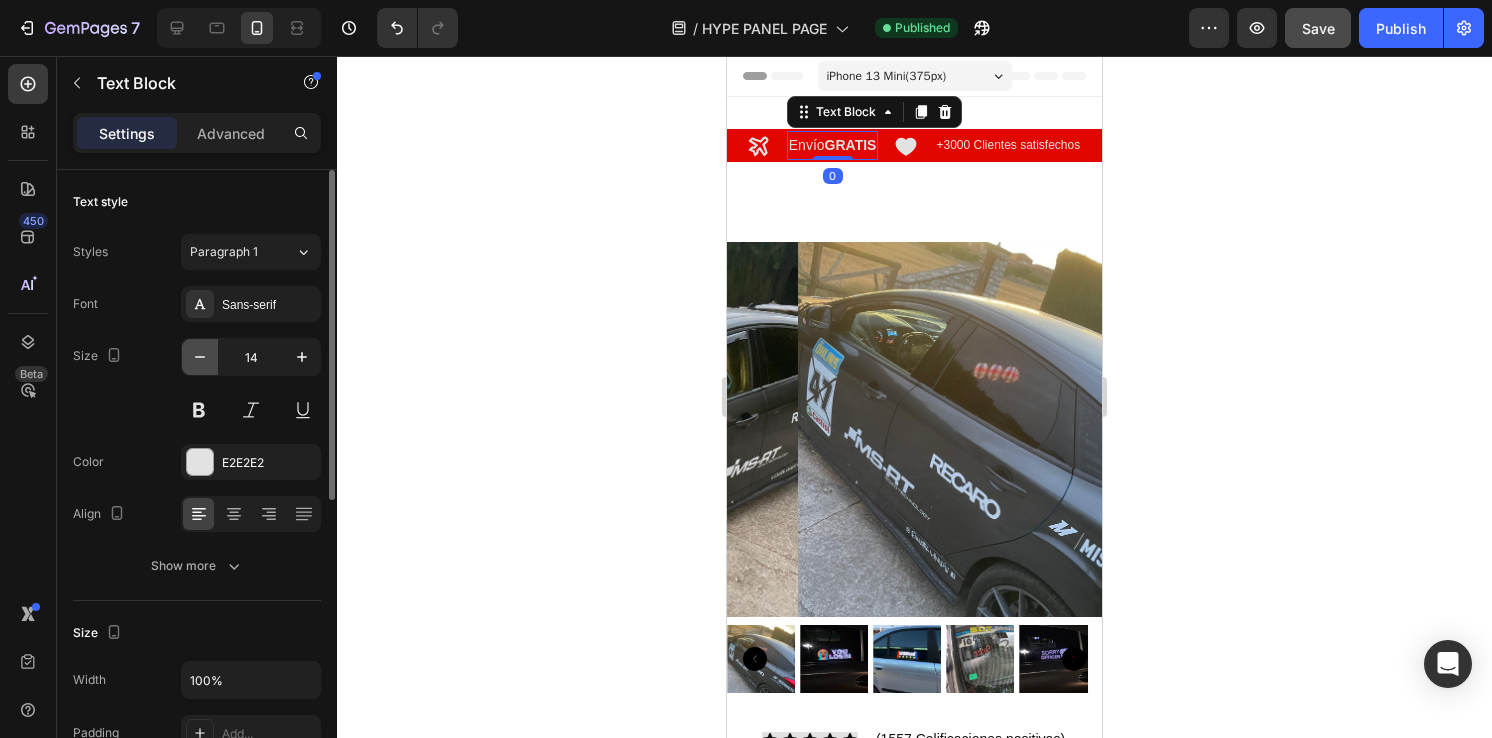 type on "13" 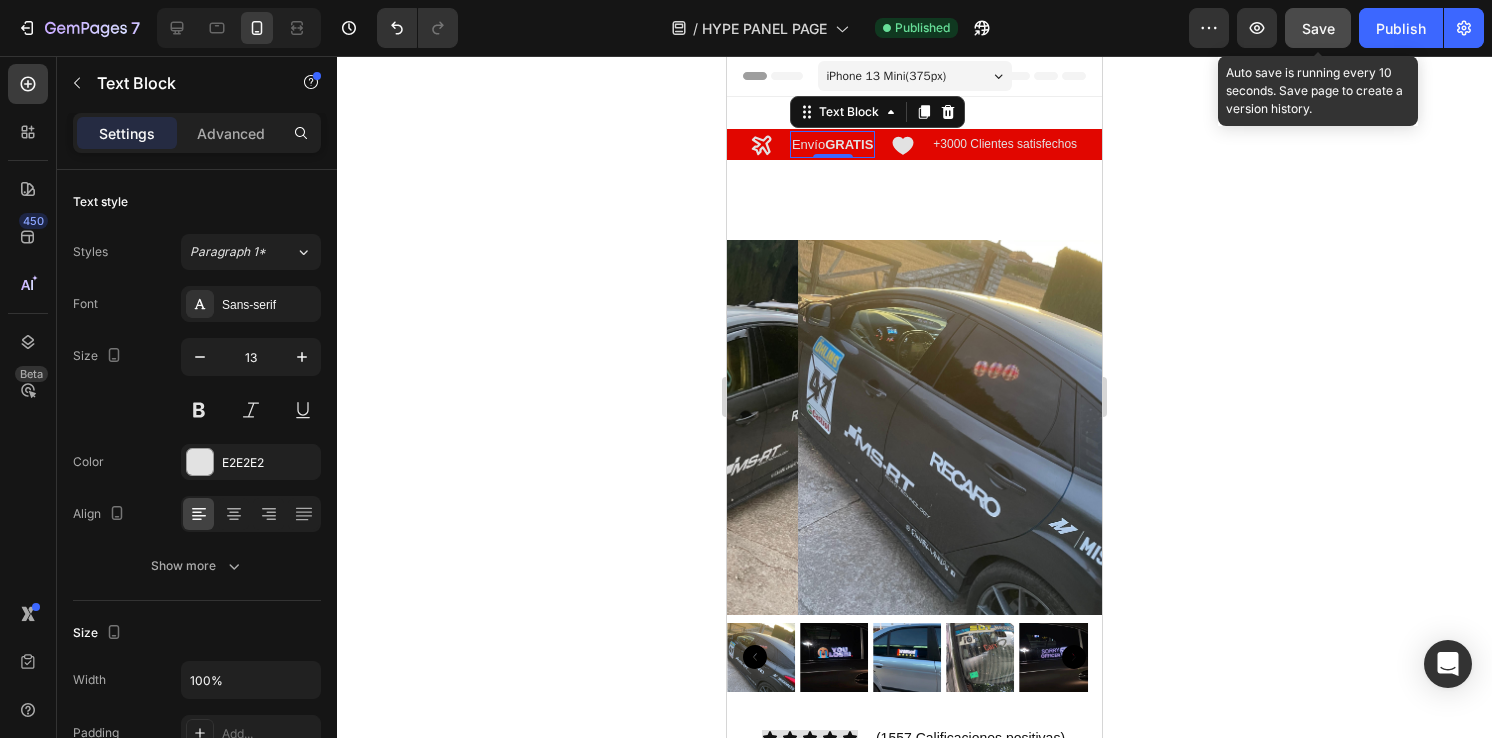 click on "Save" at bounding box center (1318, 28) 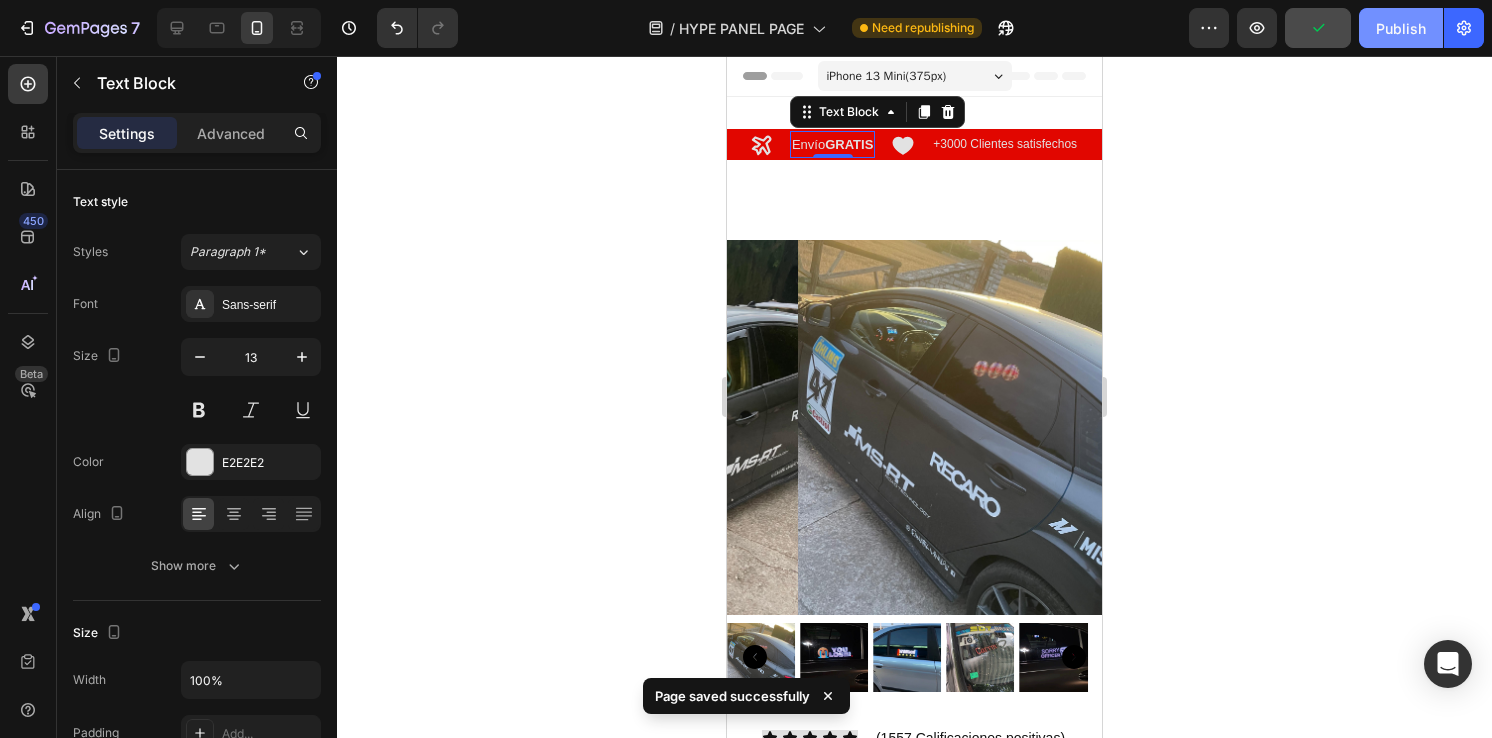click on "Publish" at bounding box center (1401, 28) 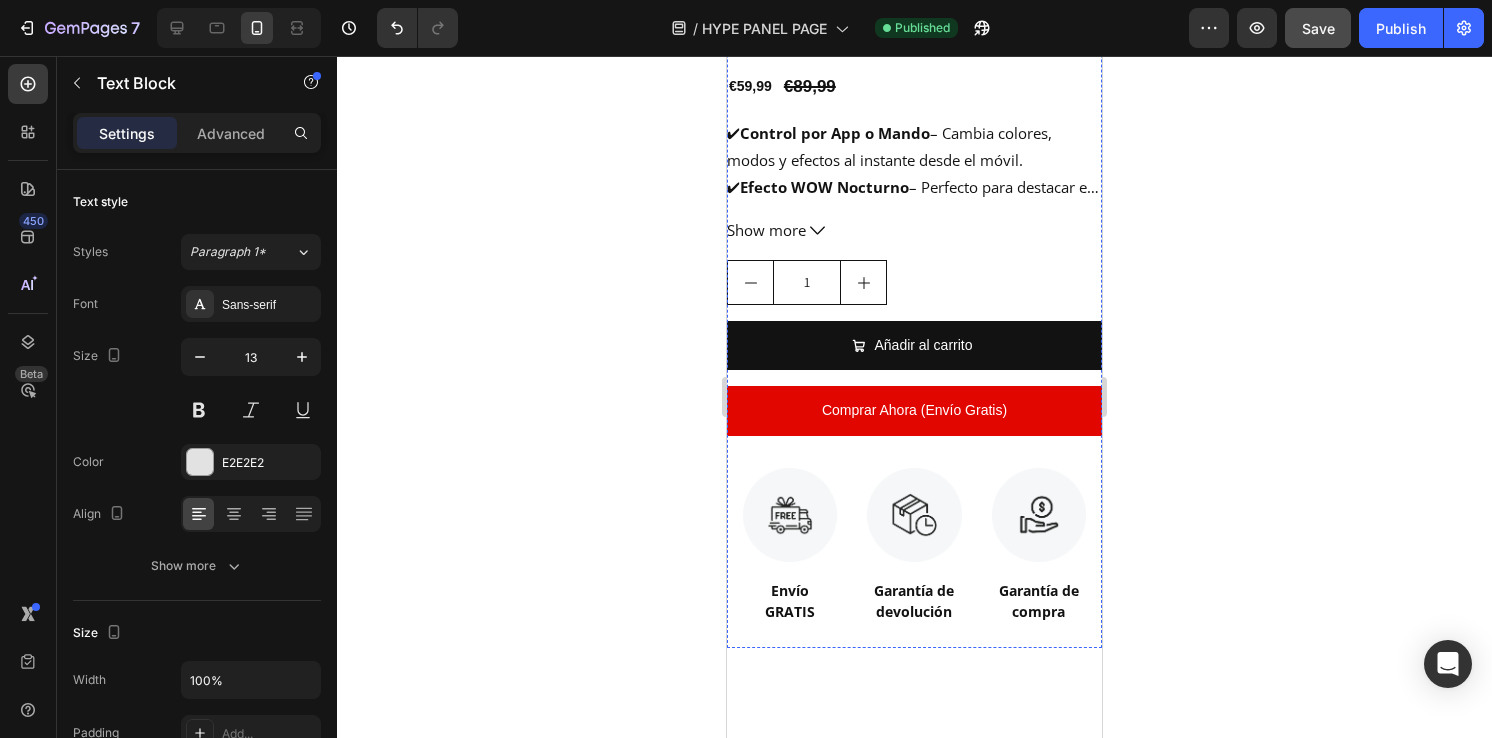scroll, scrollTop: 851, scrollLeft: 0, axis: vertical 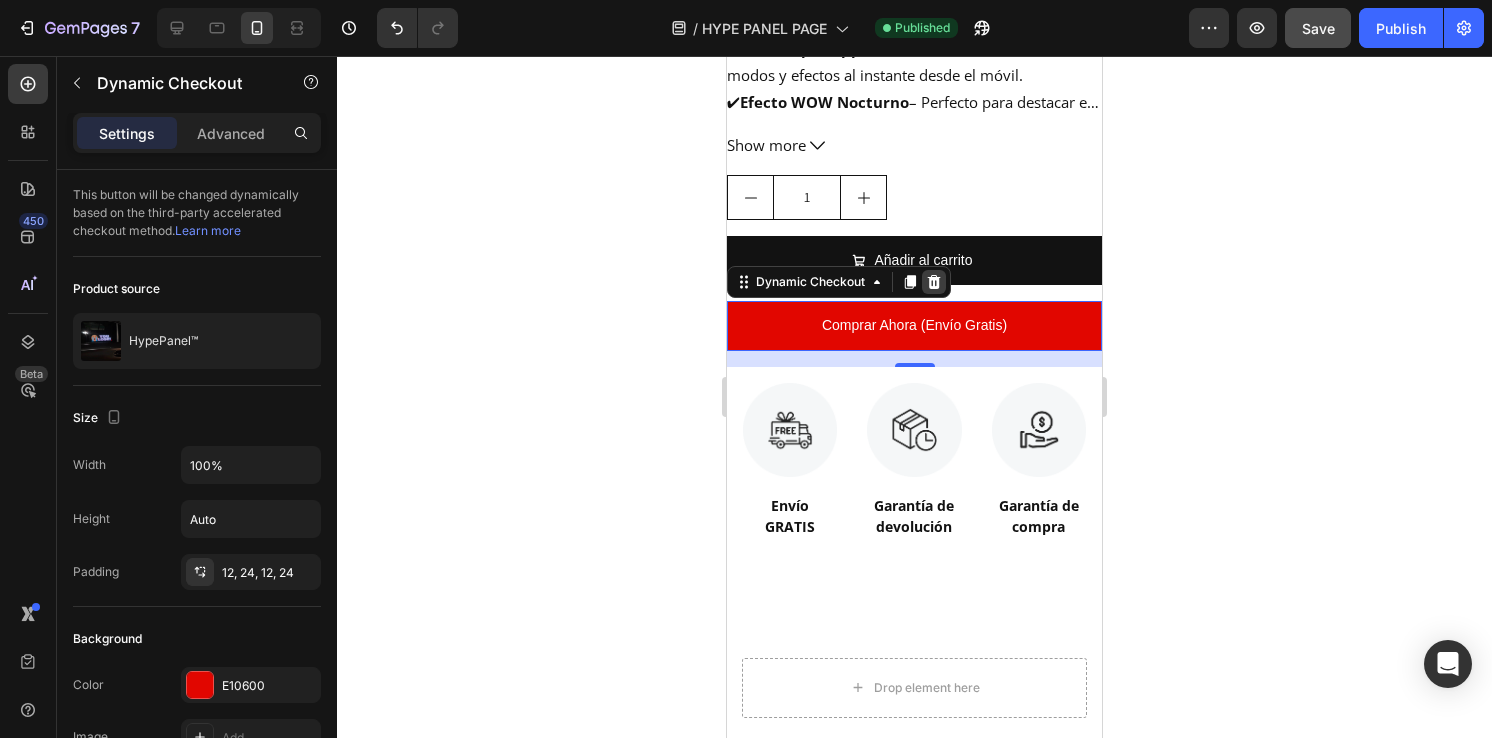 click 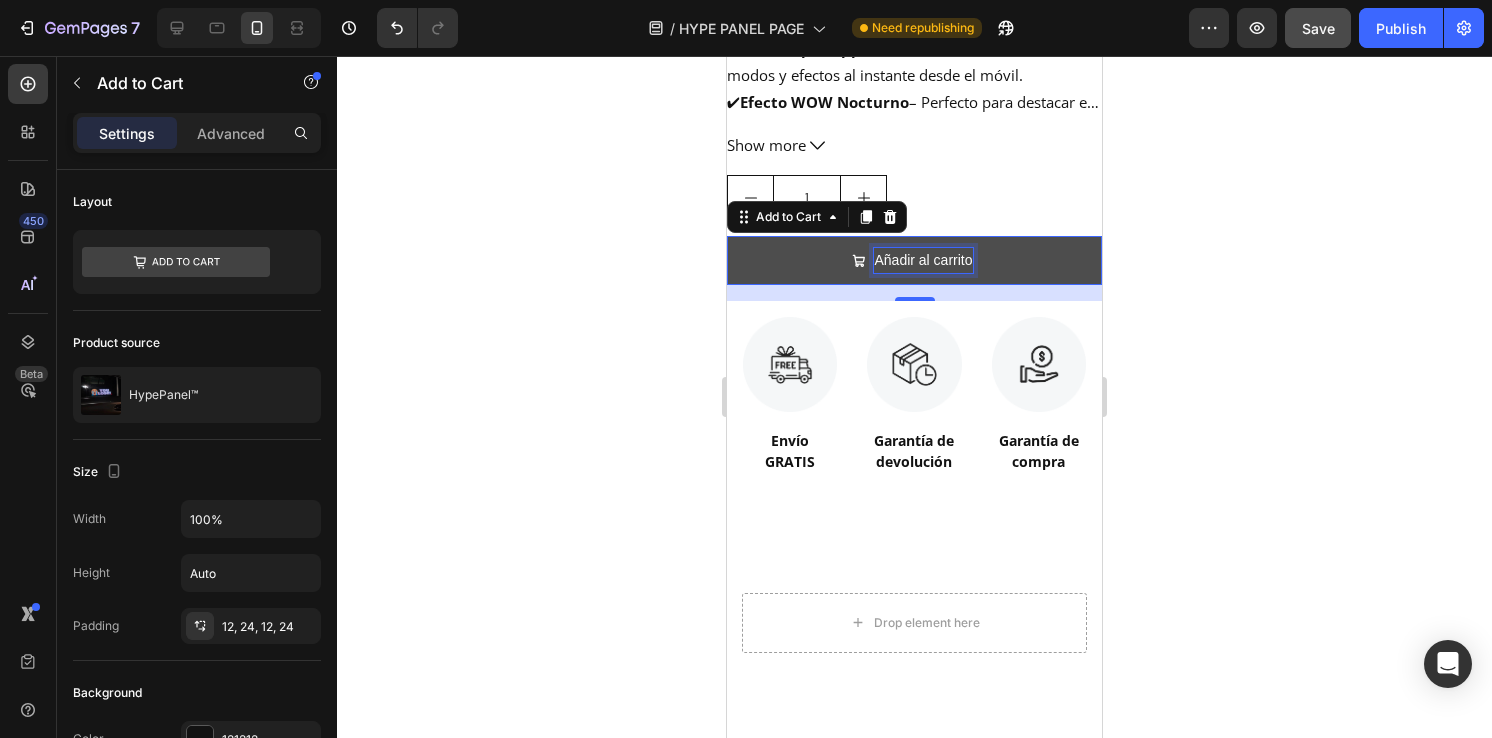 click on "Añadir al carrito" at bounding box center [923, 260] 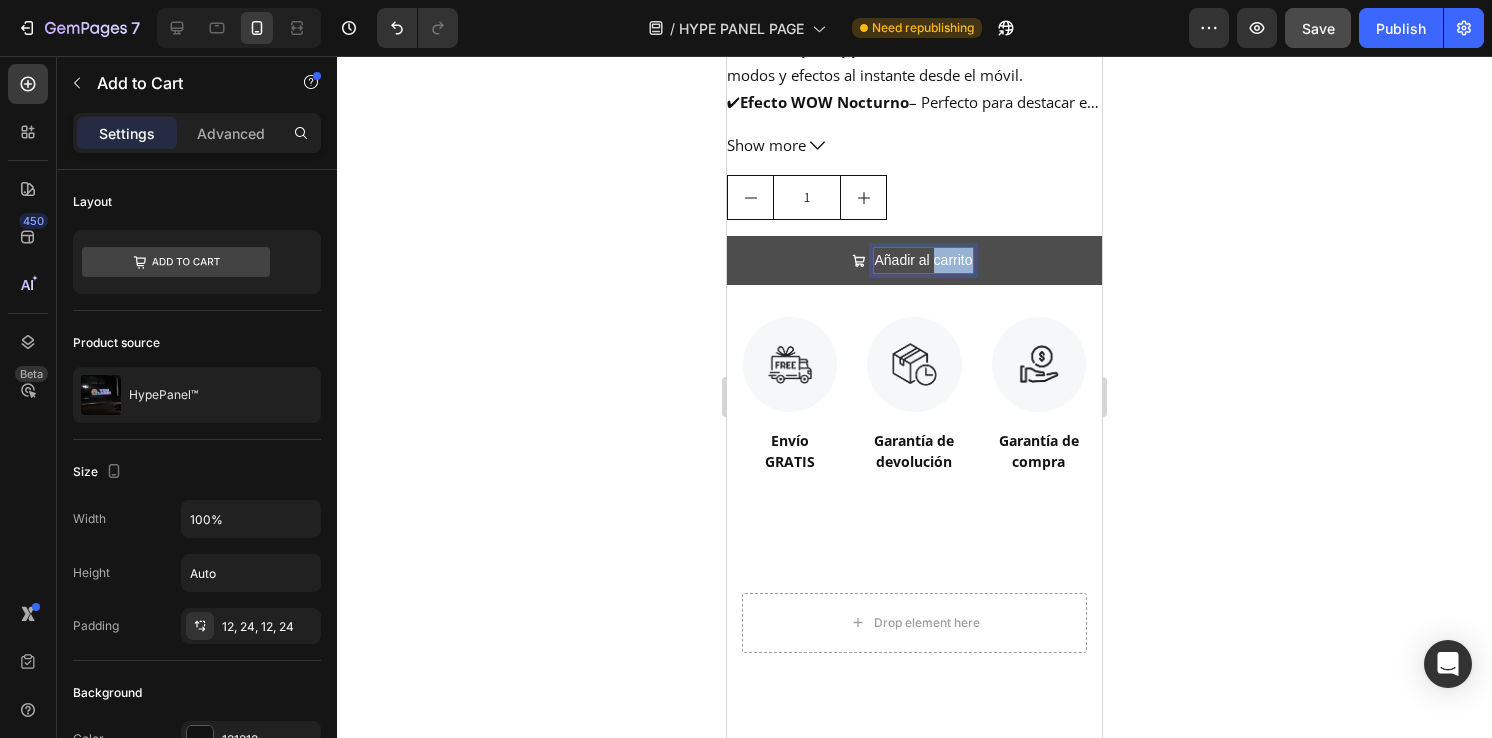click on "Añadir al carrito" at bounding box center (923, 260) 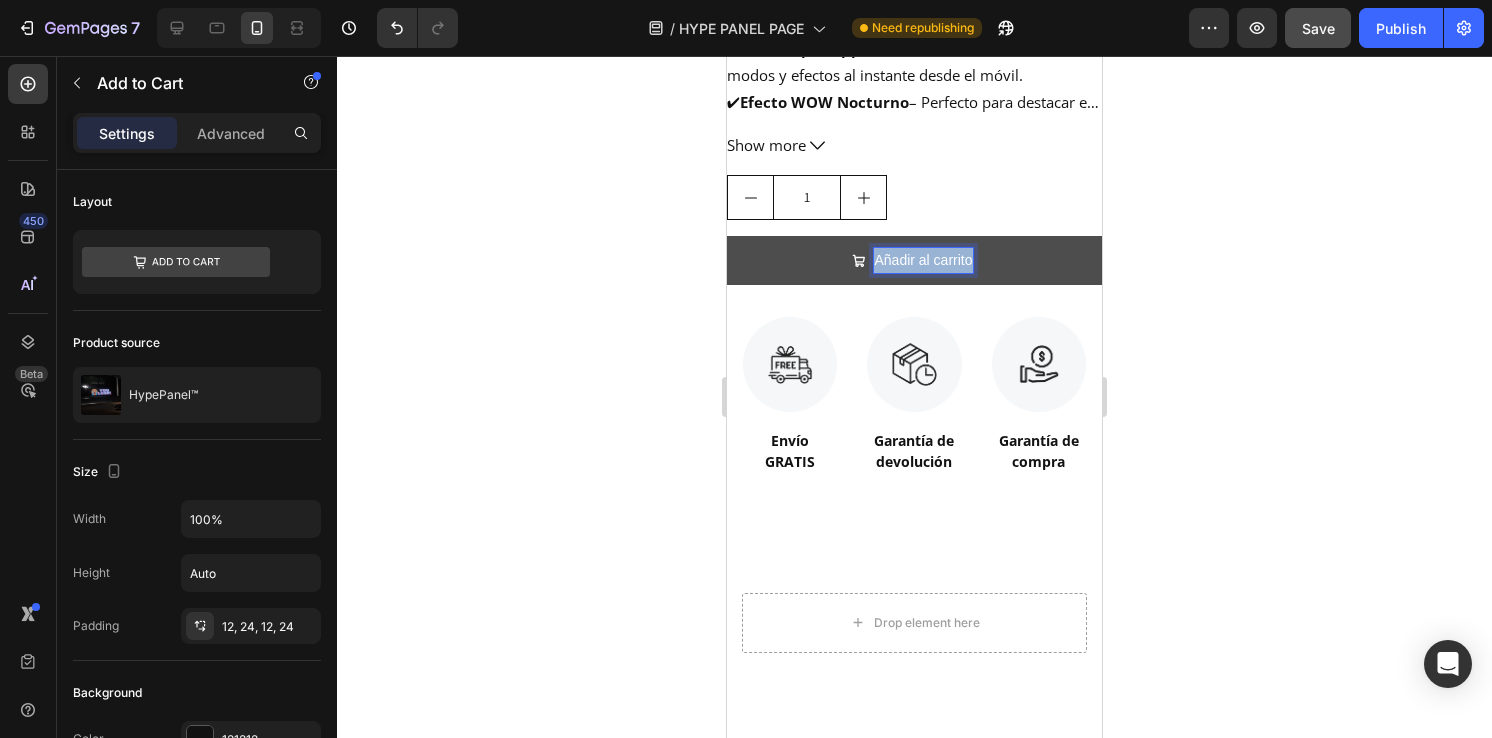 click on "Añadir al carrito" at bounding box center (923, 260) 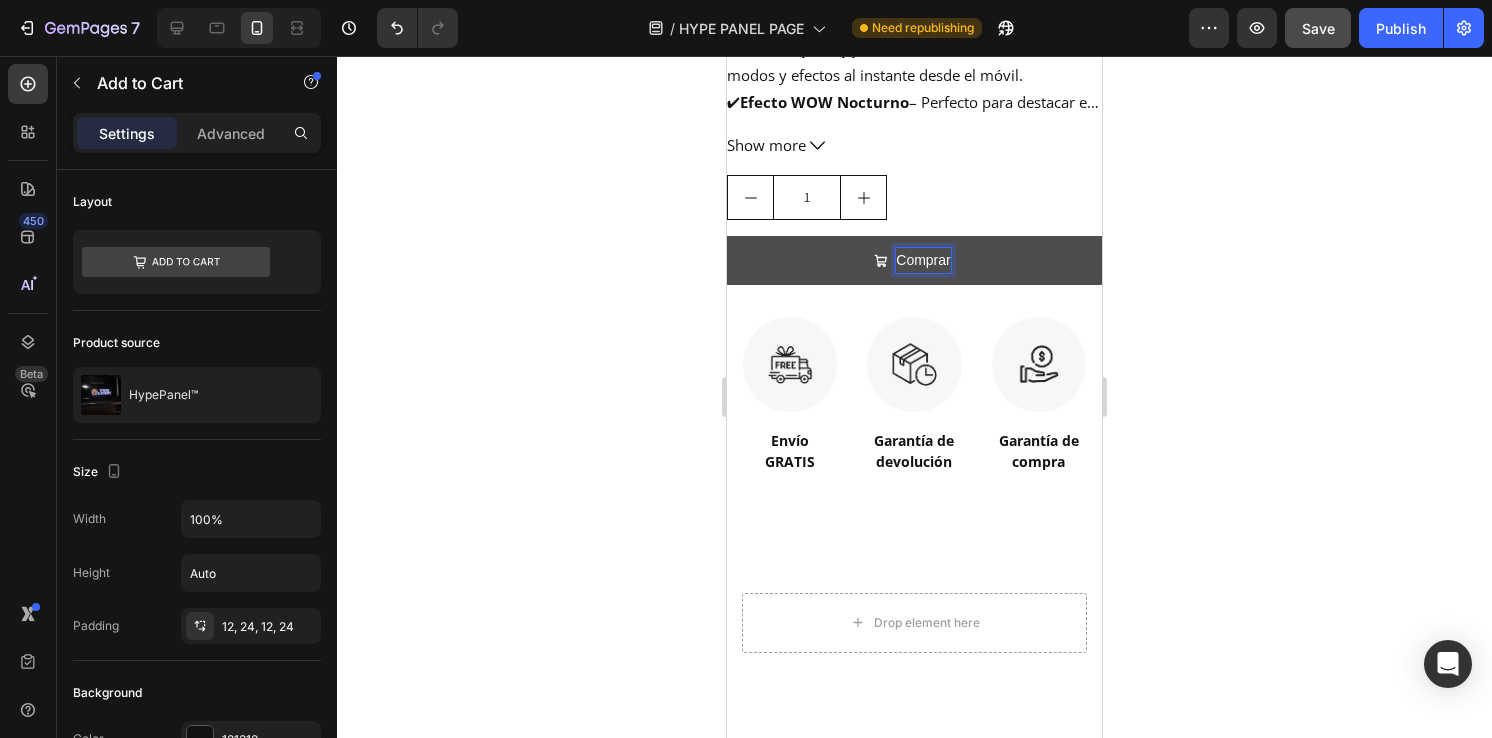 click on "Comprar" at bounding box center (914, 260) 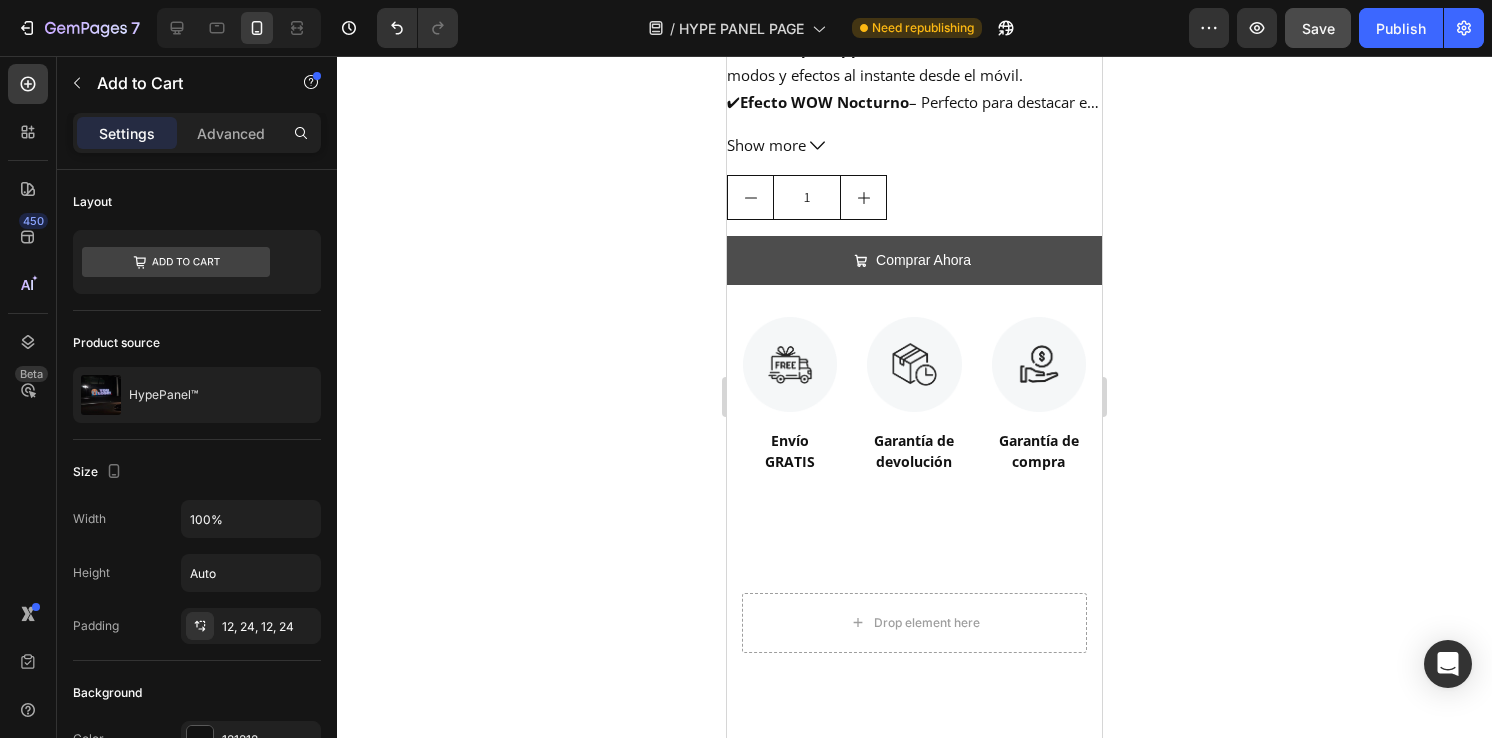 click on "Comprar Ahora" at bounding box center (914, 260) 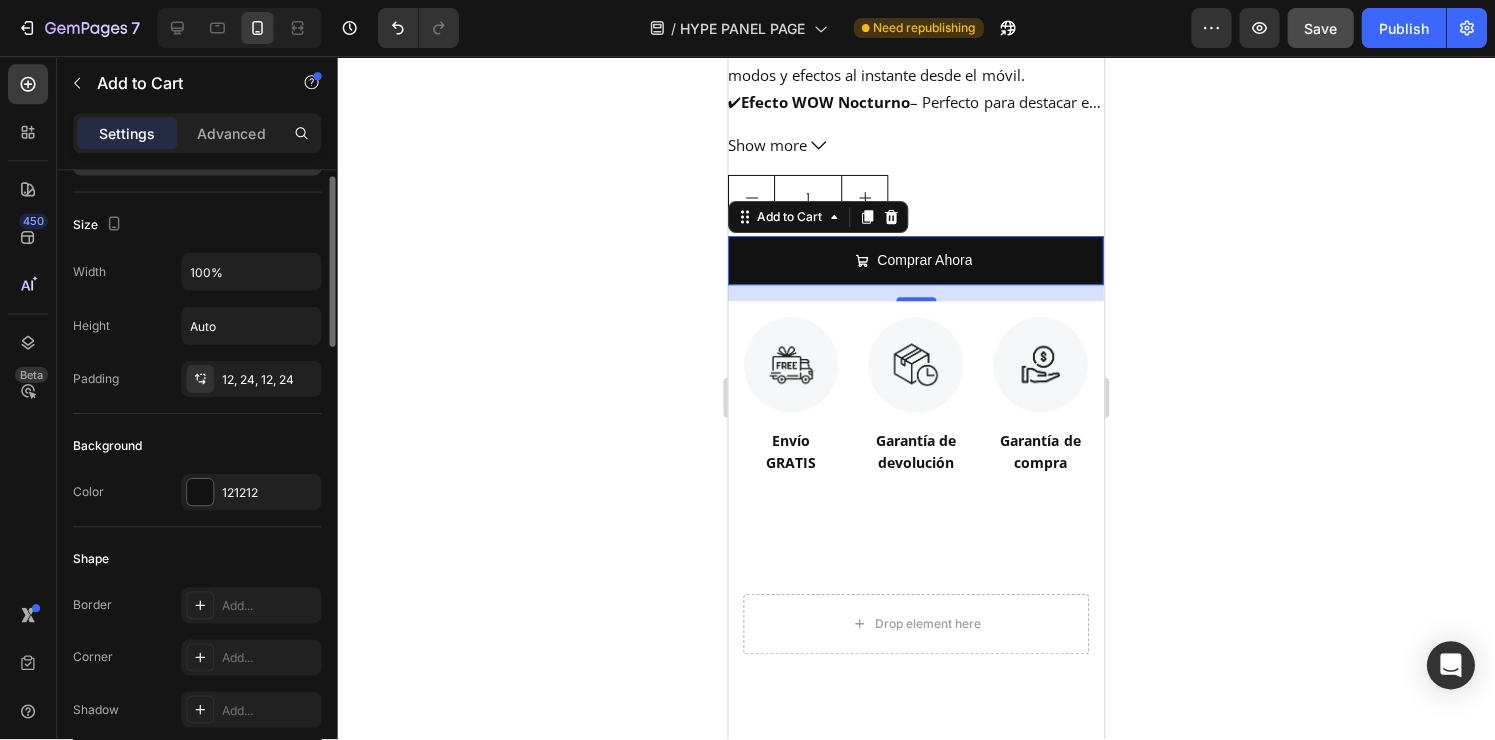 scroll, scrollTop: 252, scrollLeft: 0, axis: vertical 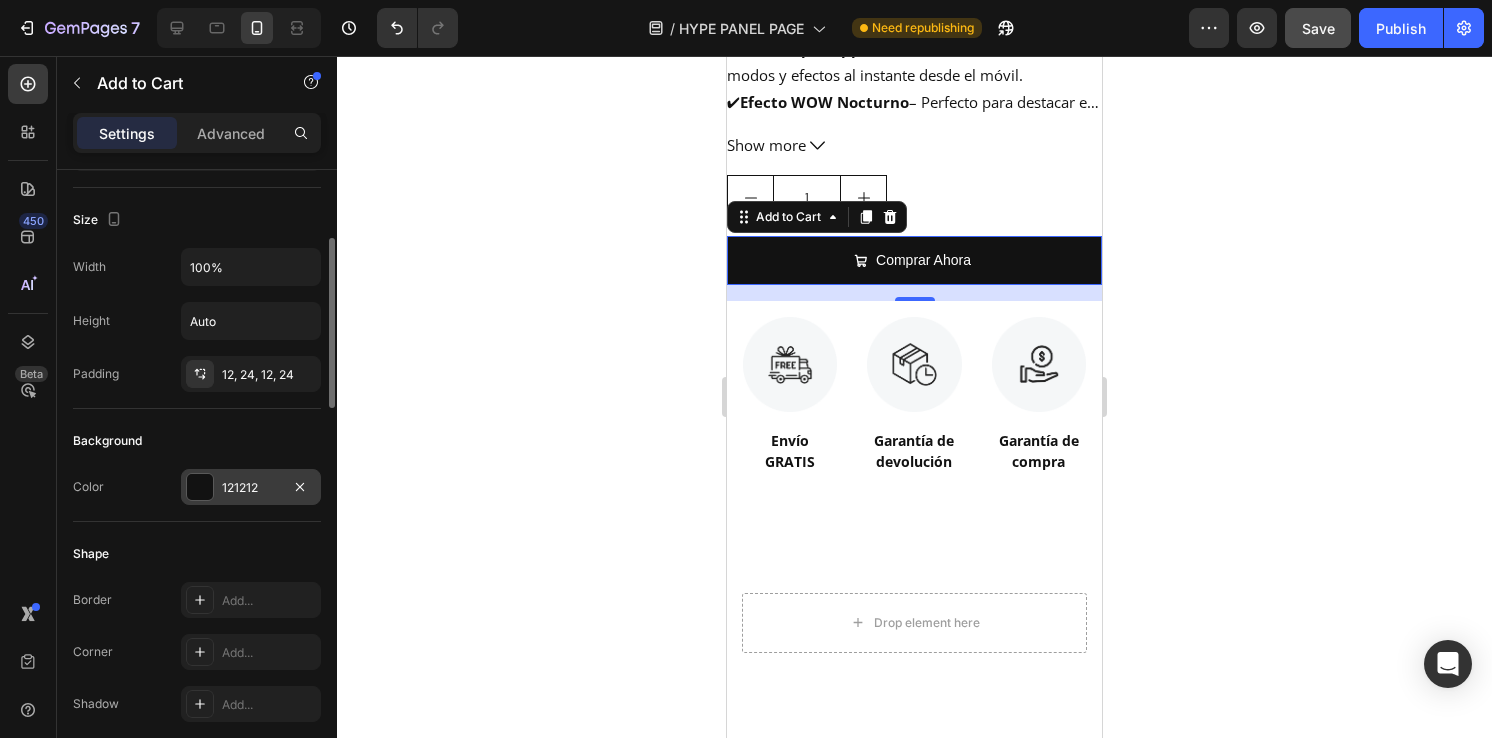 click at bounding box center [200, 487] 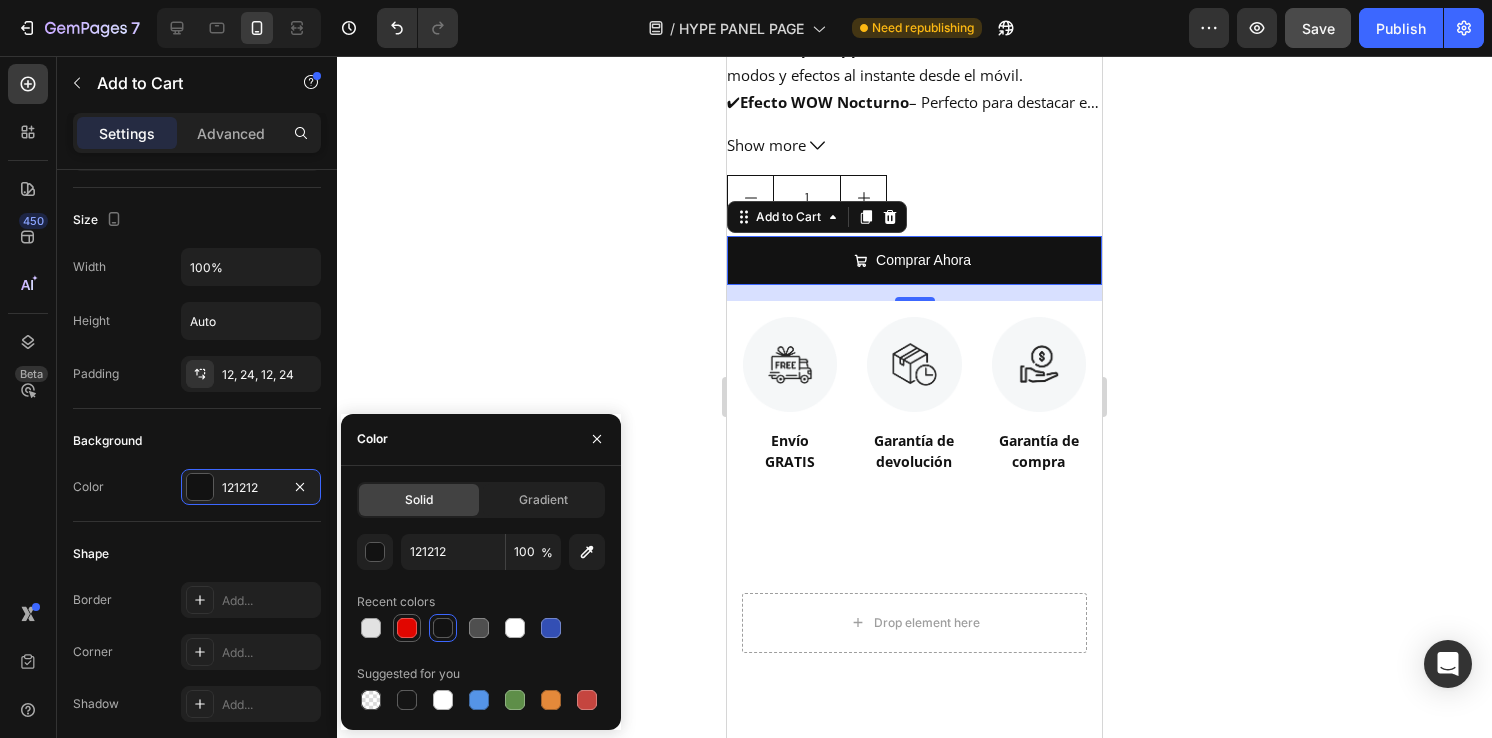 click at bounding box center (407, 628) 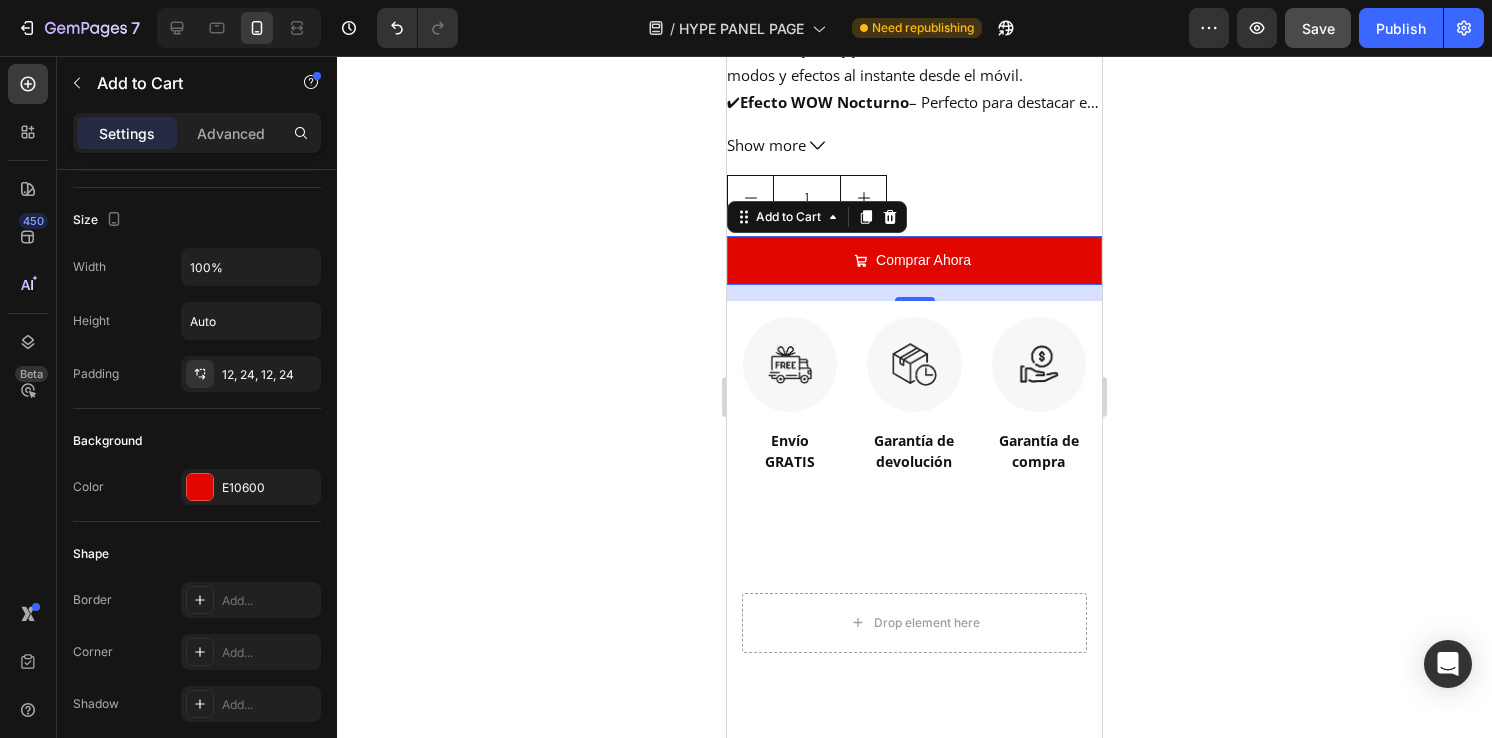 click 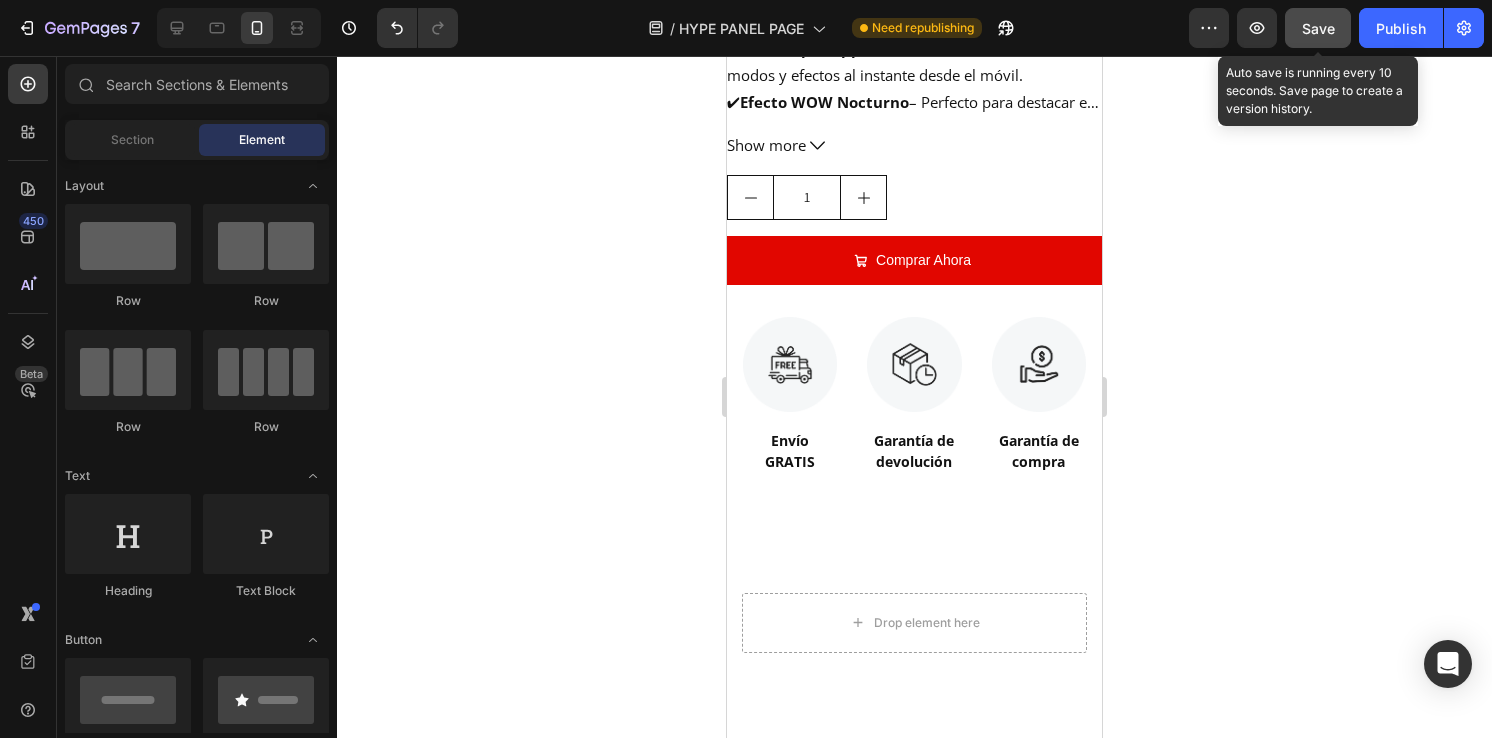 click on "Save" at bounding box center [1318, 28] 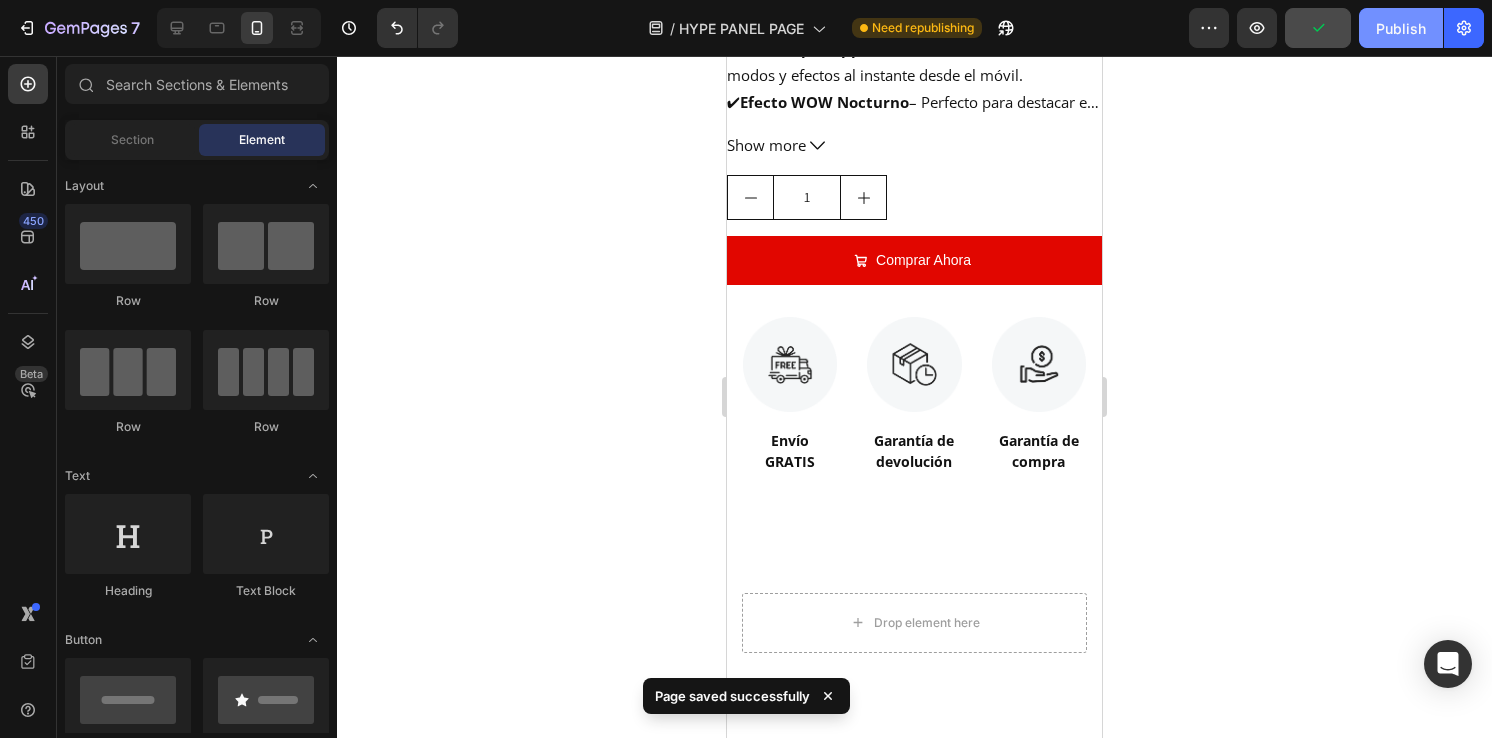 click on "Publish" at bounding box center [1401, 28] 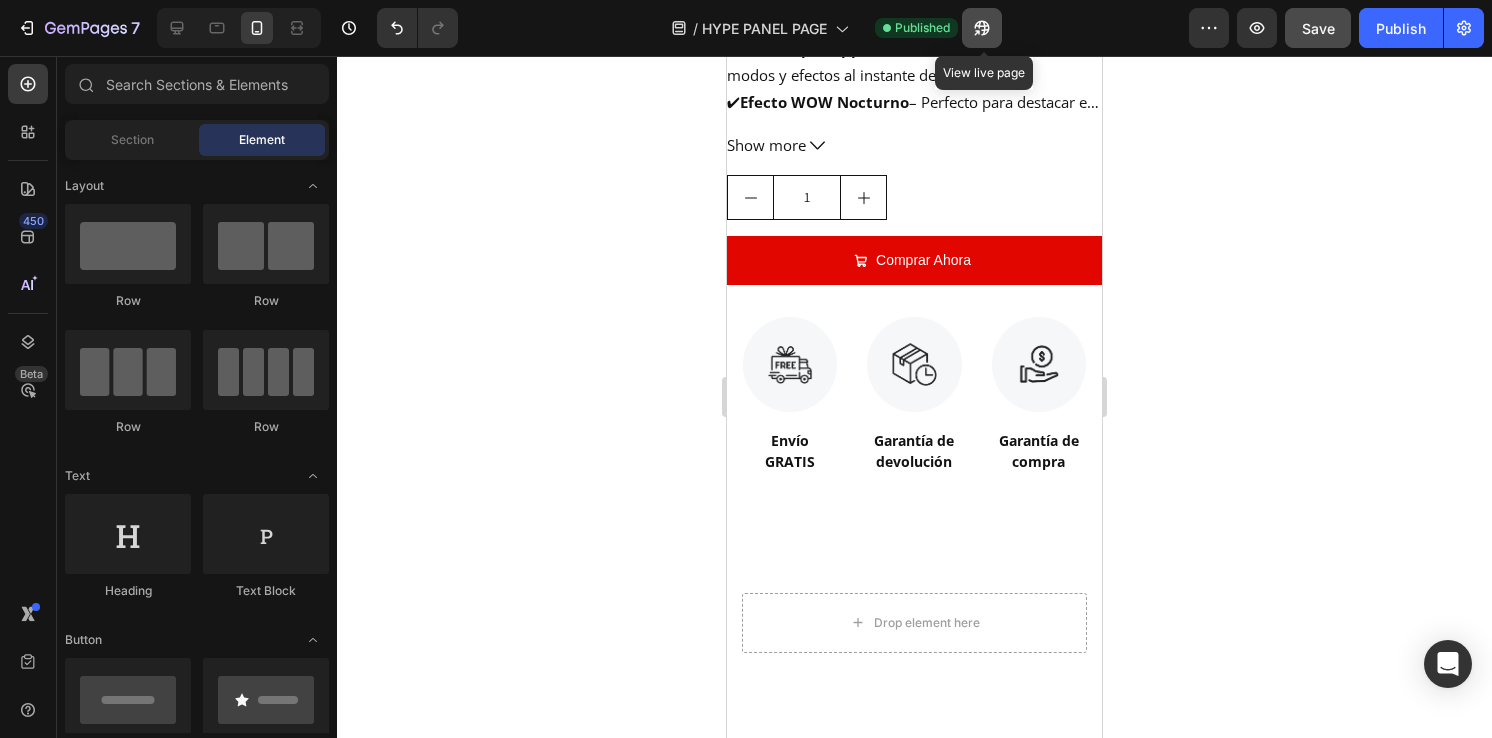 click 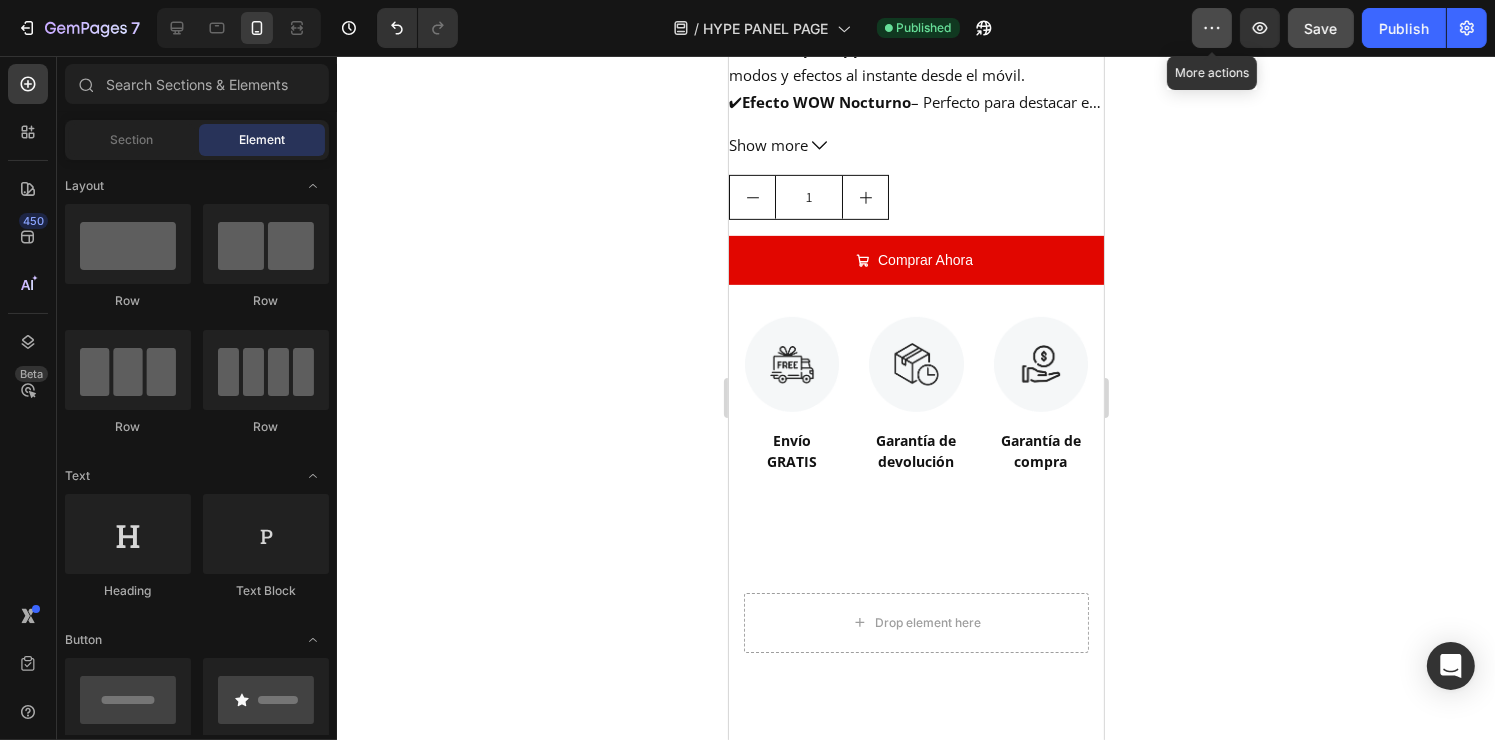 click 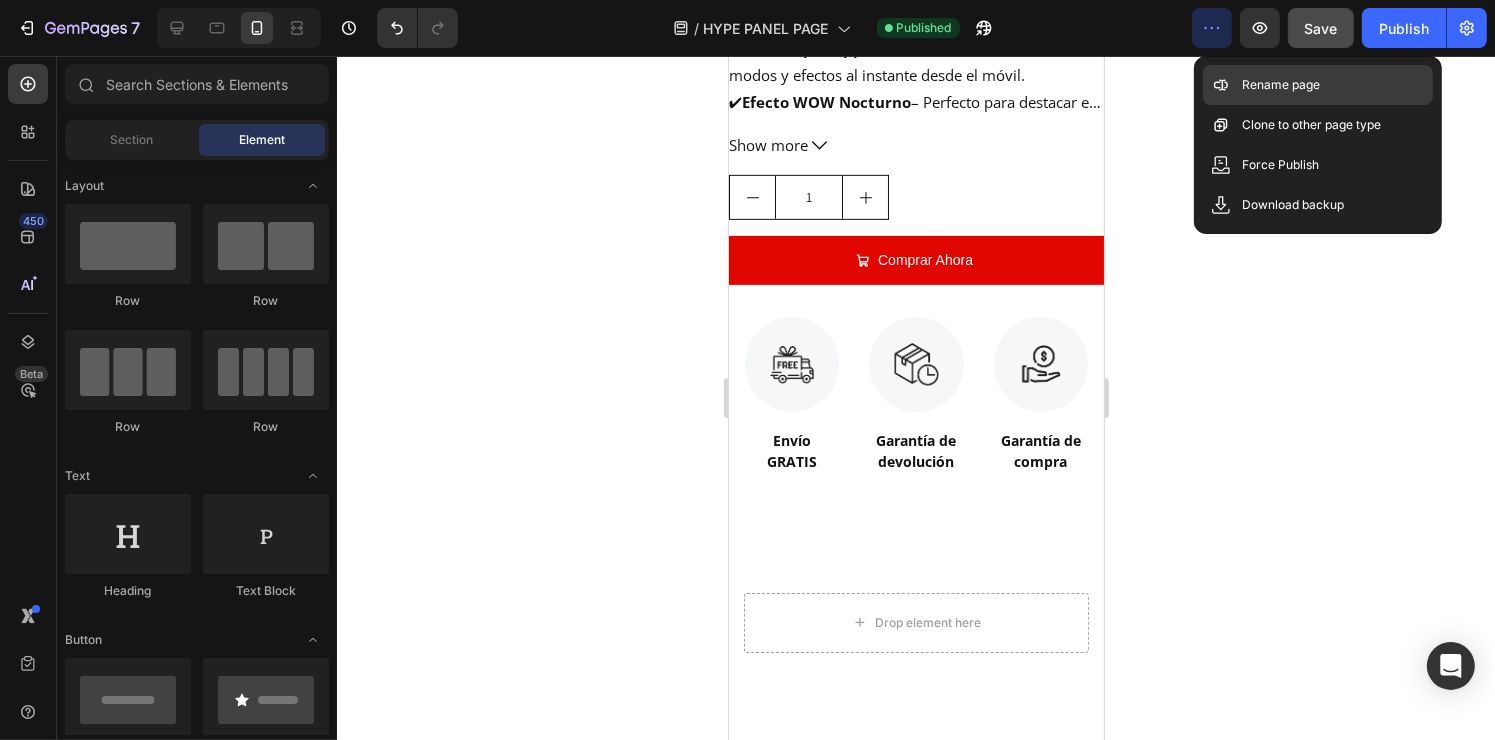 click on "Rename page" 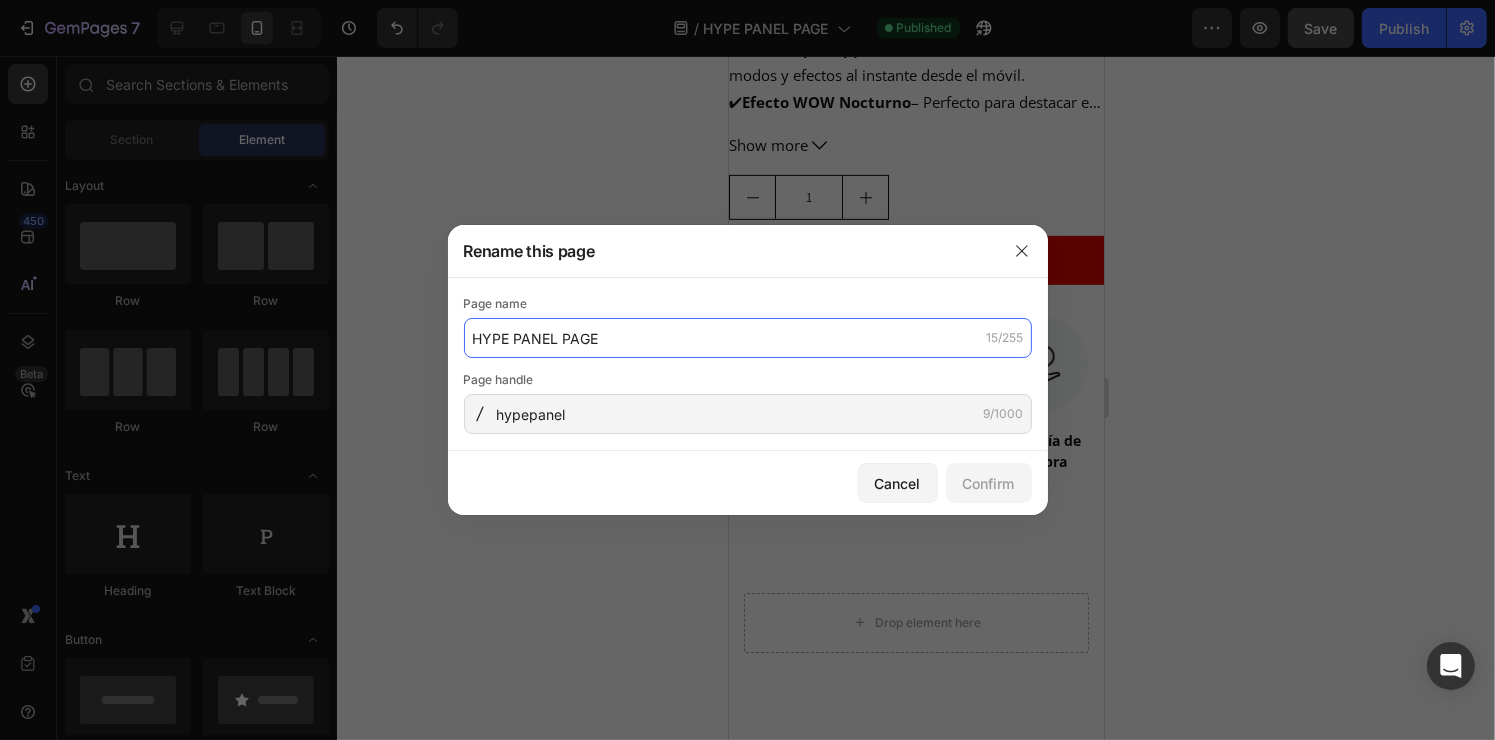 click on "HYPE PANEL PAGE" 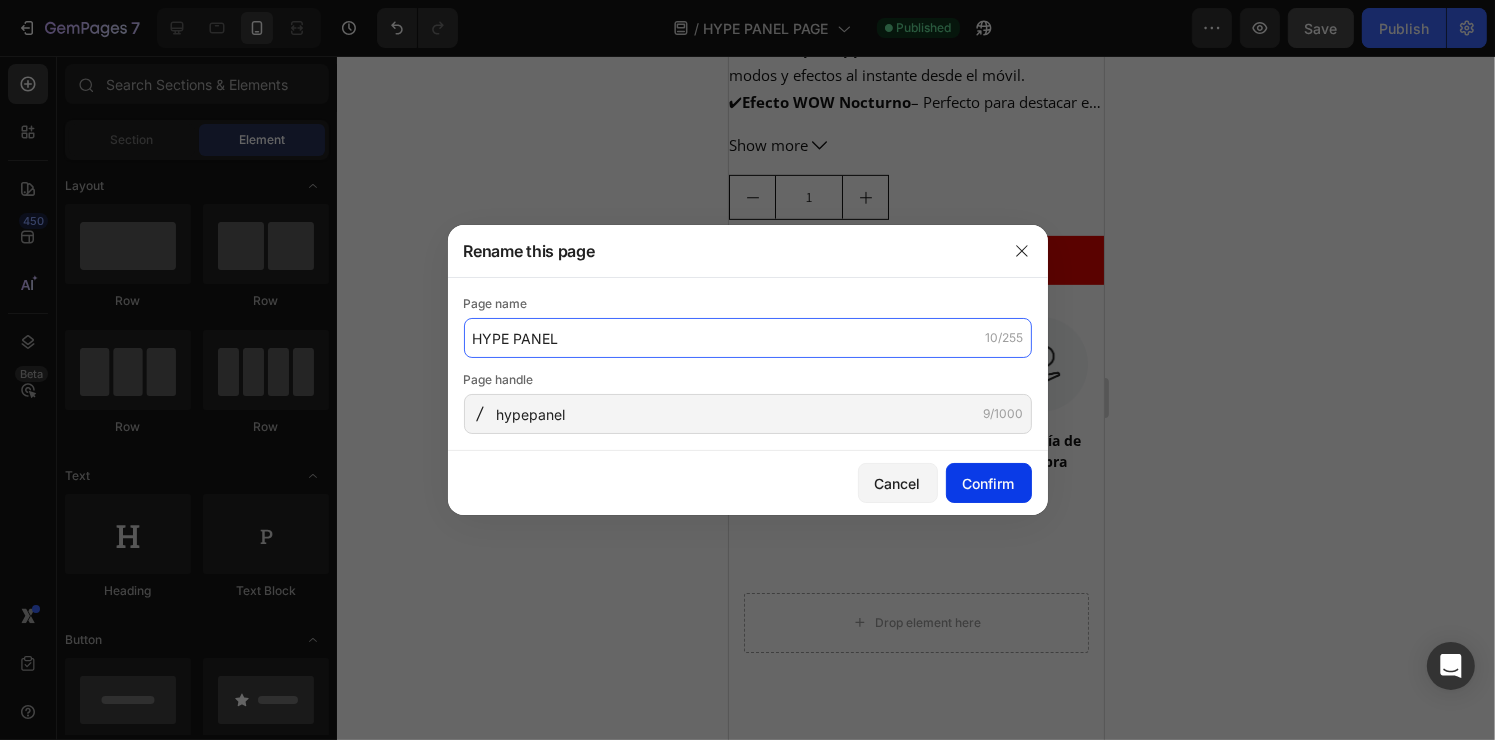 type on "HYPE PANEL" 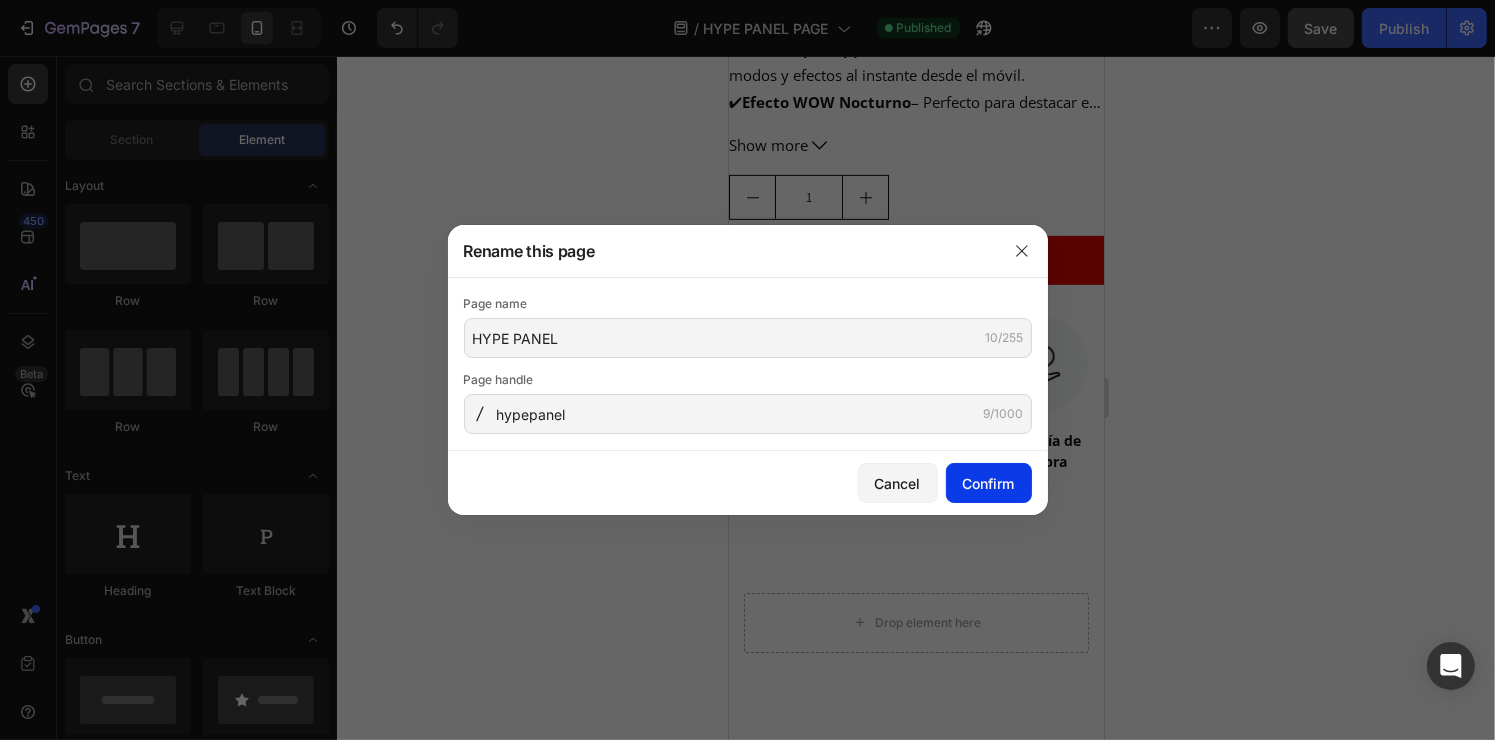 click on "Confirm" 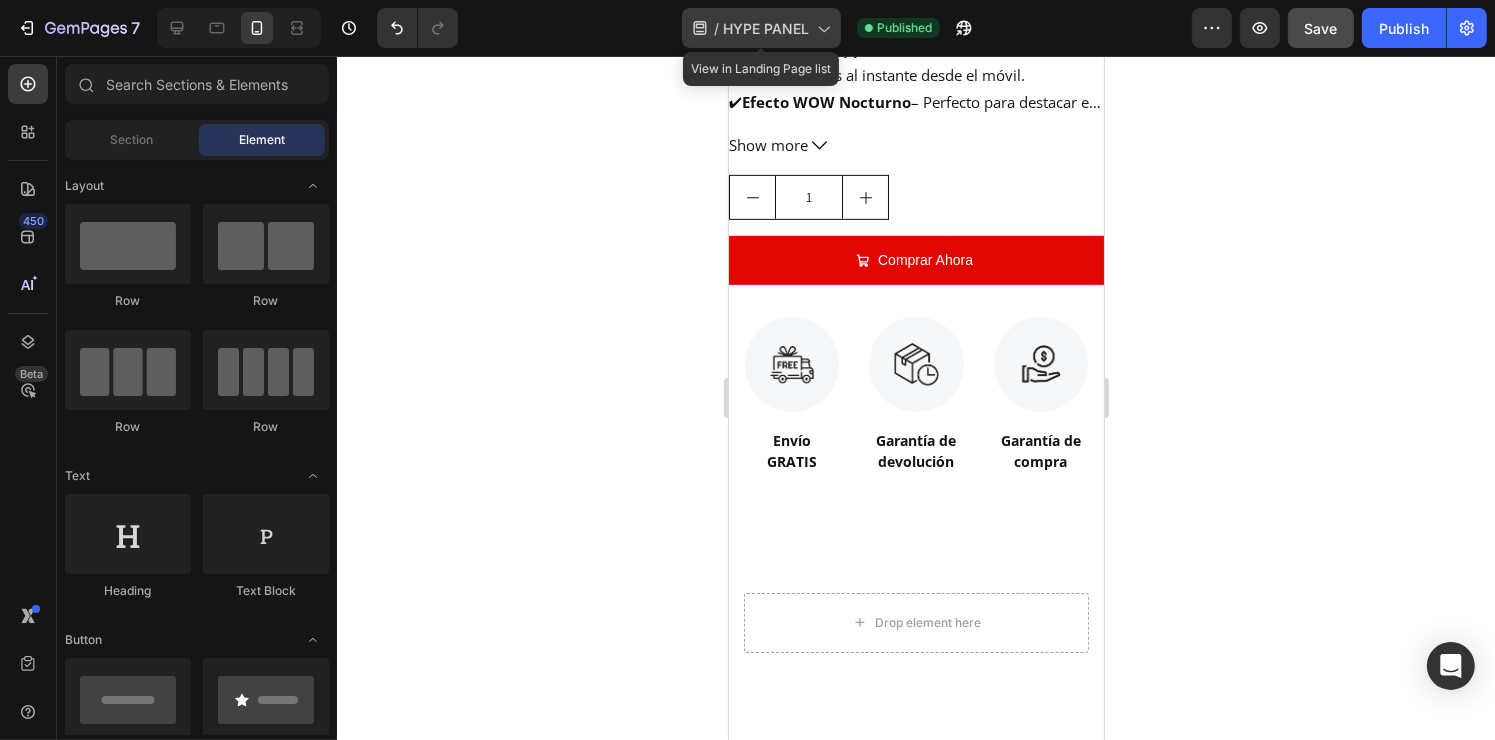 click on "HYPE PANEL" at bounding box center (766, 28) 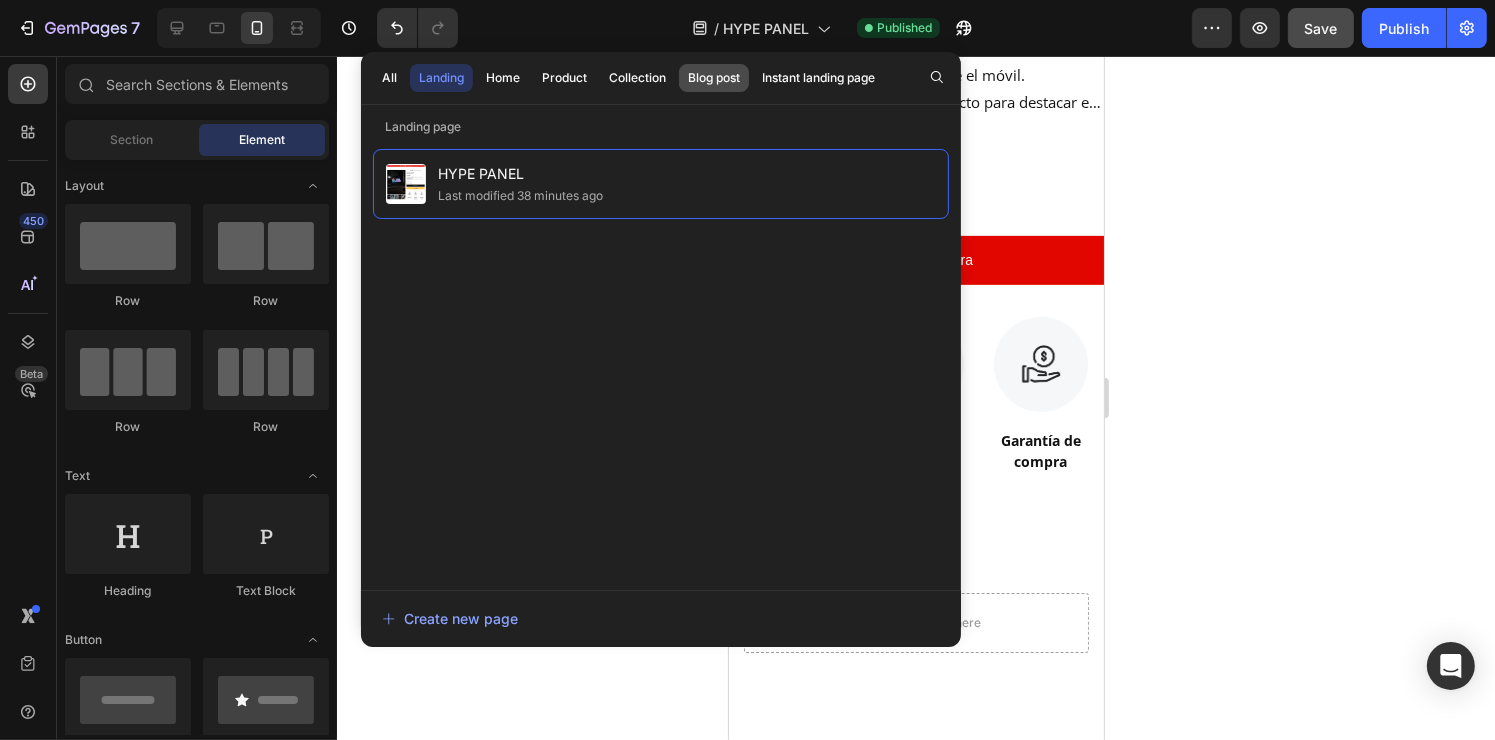 click on "Blog post" at bounding box center (714, 78) 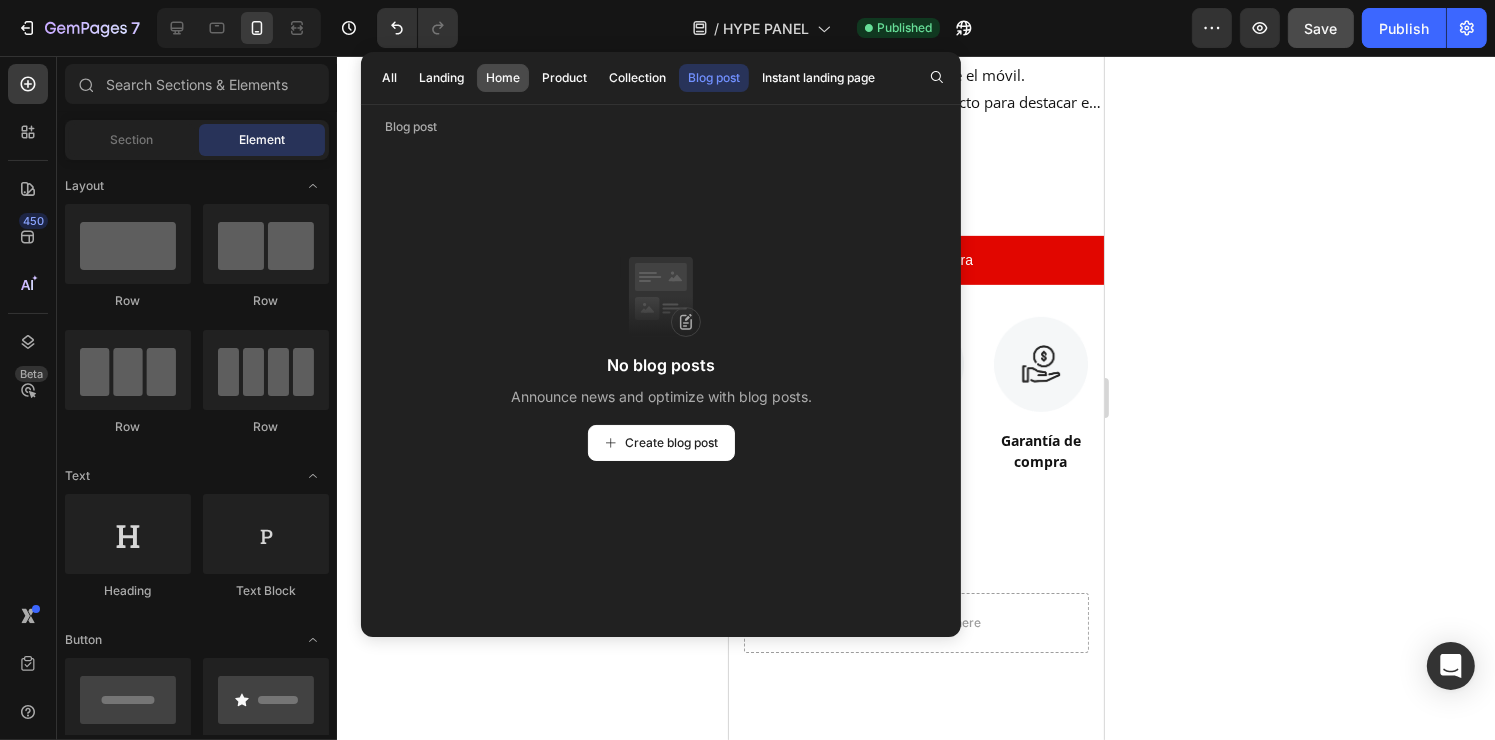 click on "Home" at bounding box center (503, 78) 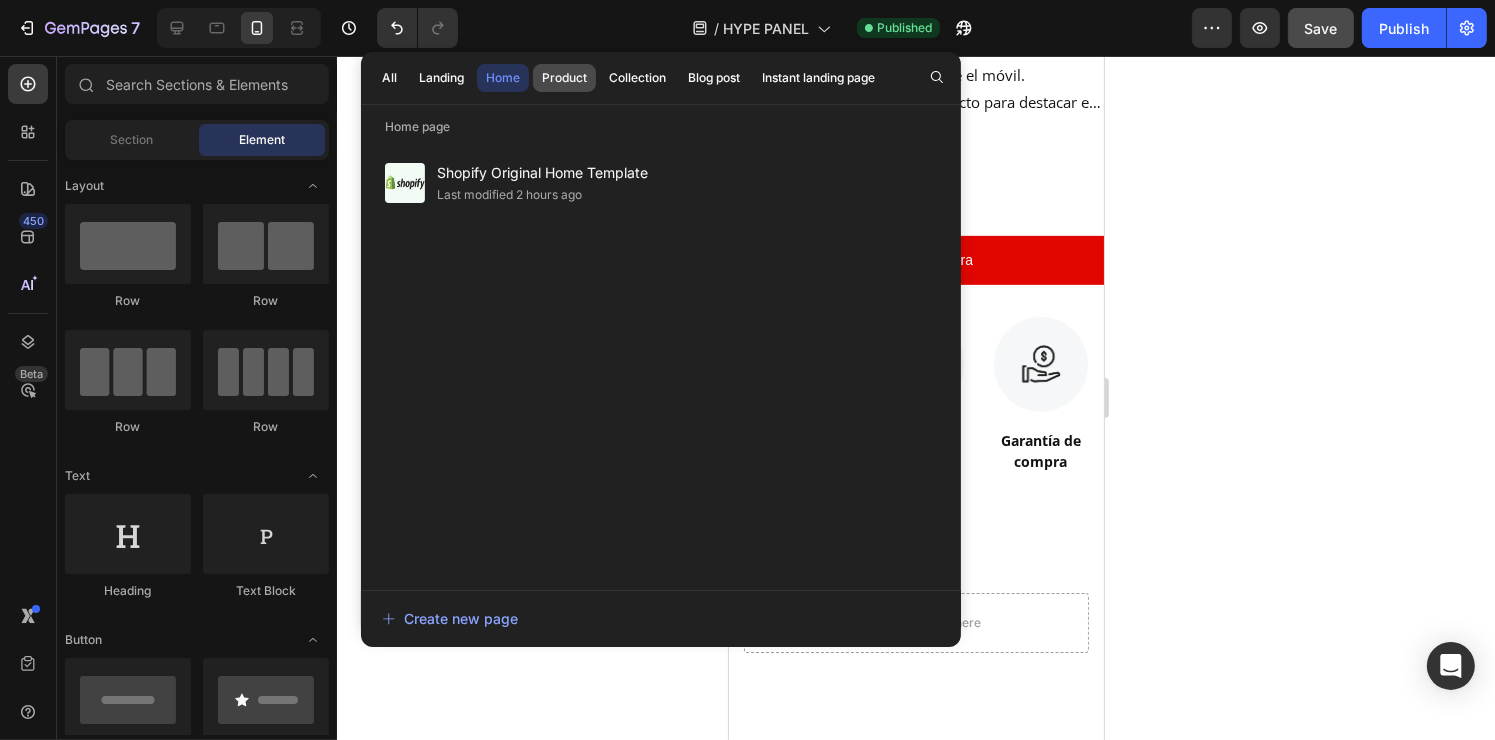 click on "Product" at bounding box center (564, 78) 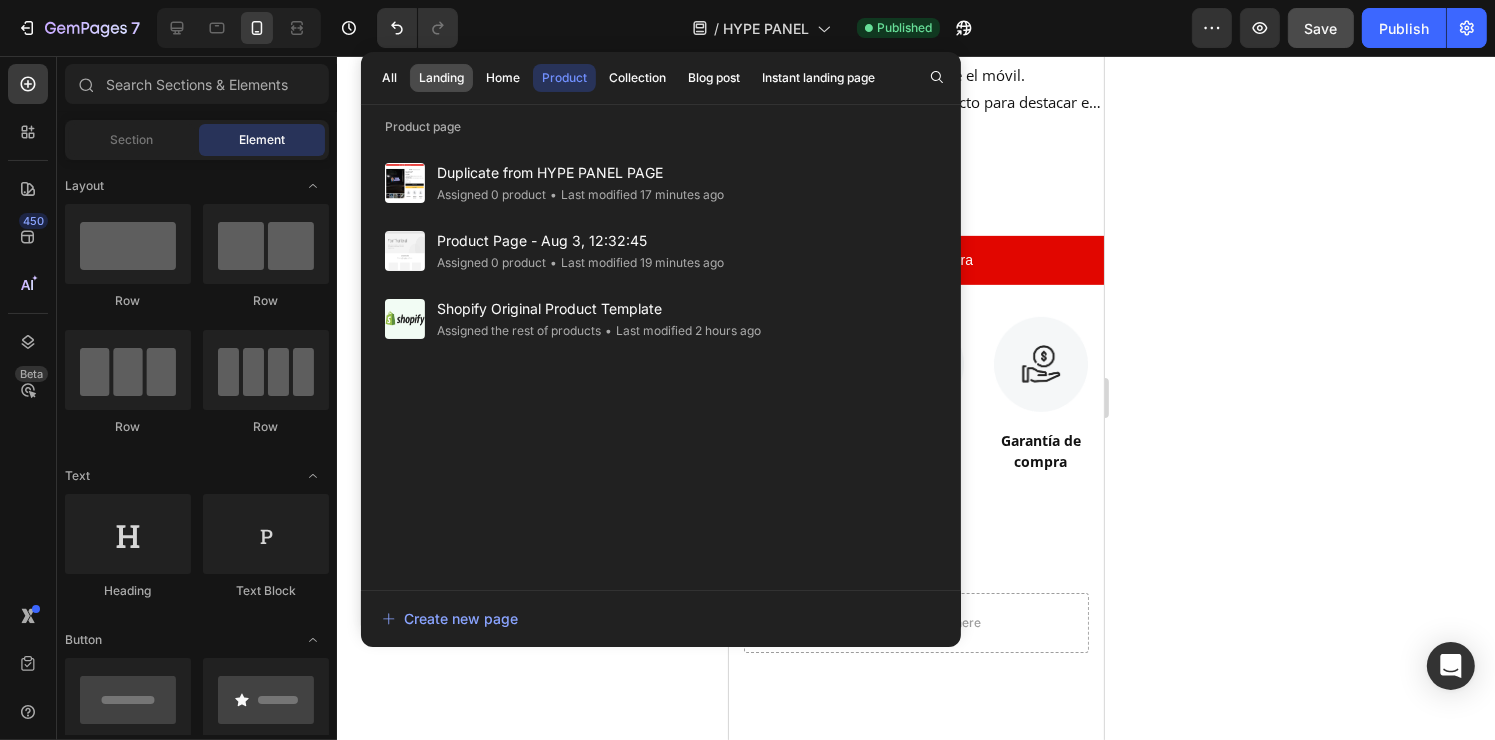 click on "Landing" at bounding box center [441, 78] 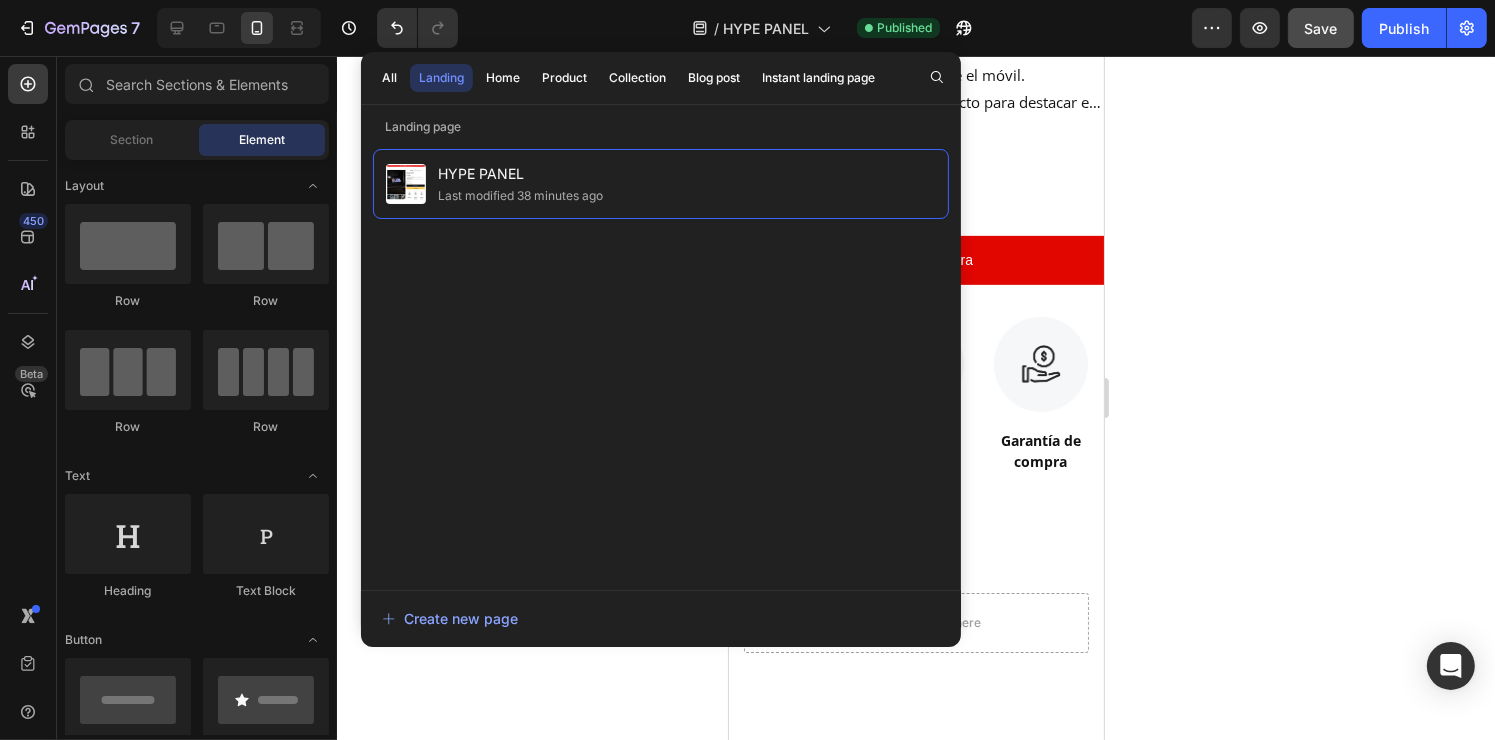 click 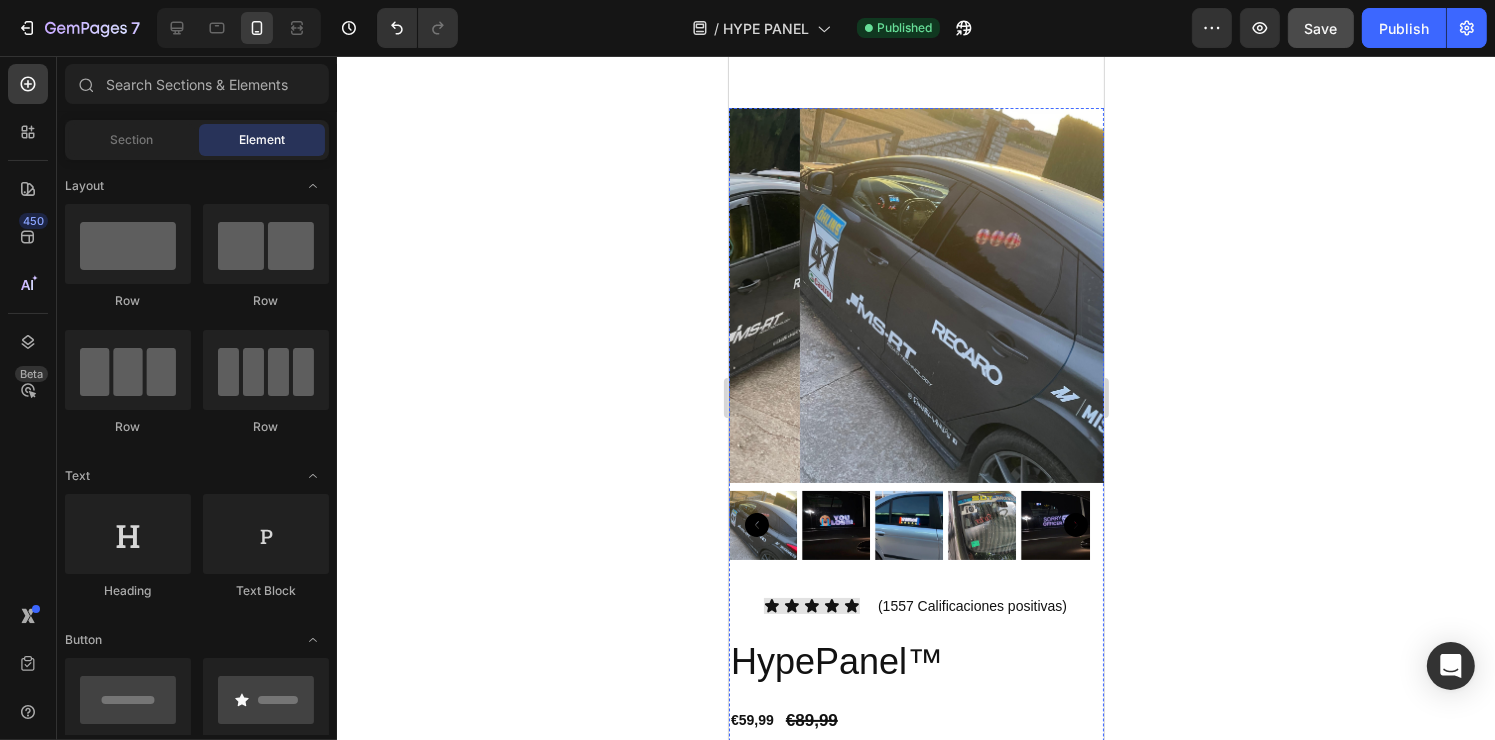 scroll, scrollTop: 0, scrollLeft: 0, axis: both 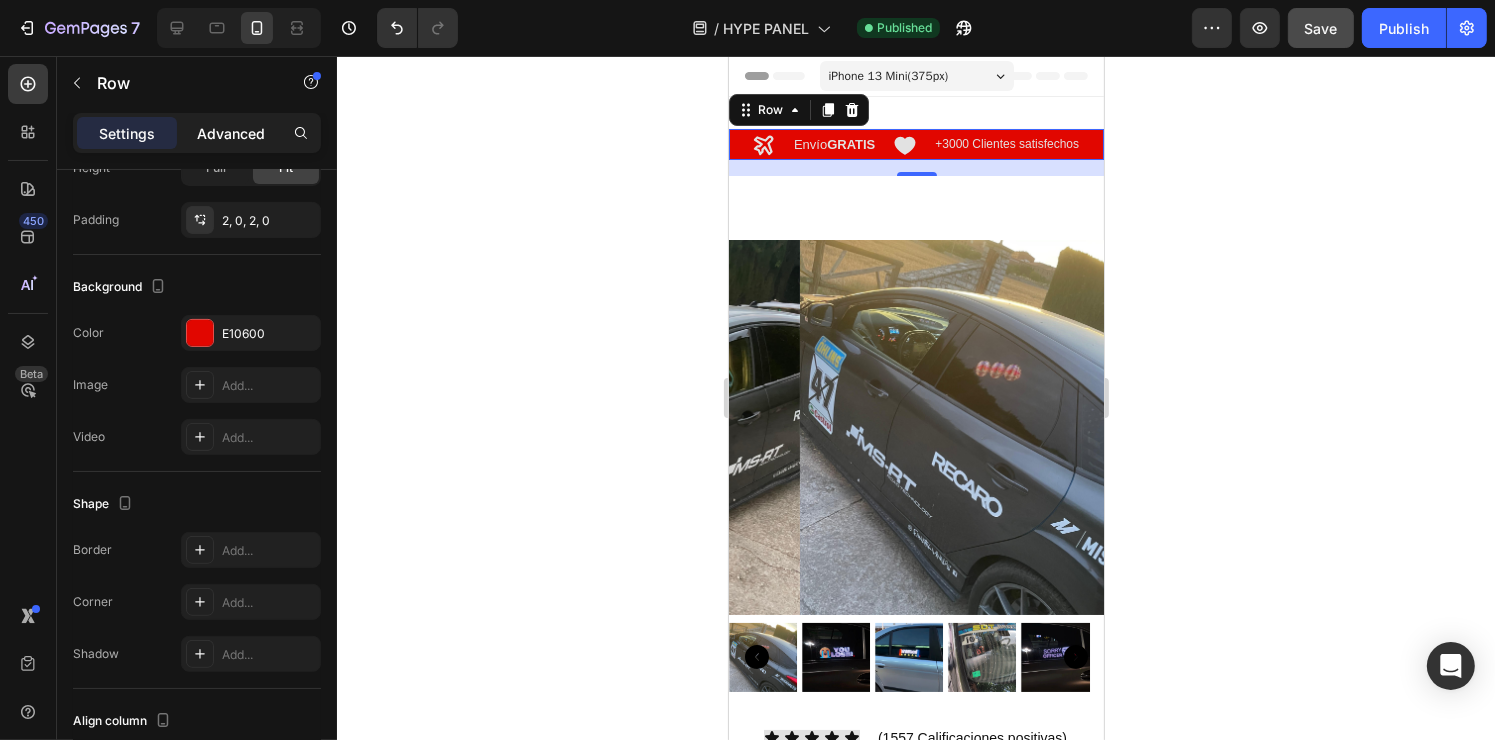 click on "Advanced" at bounding box center (231, 133) 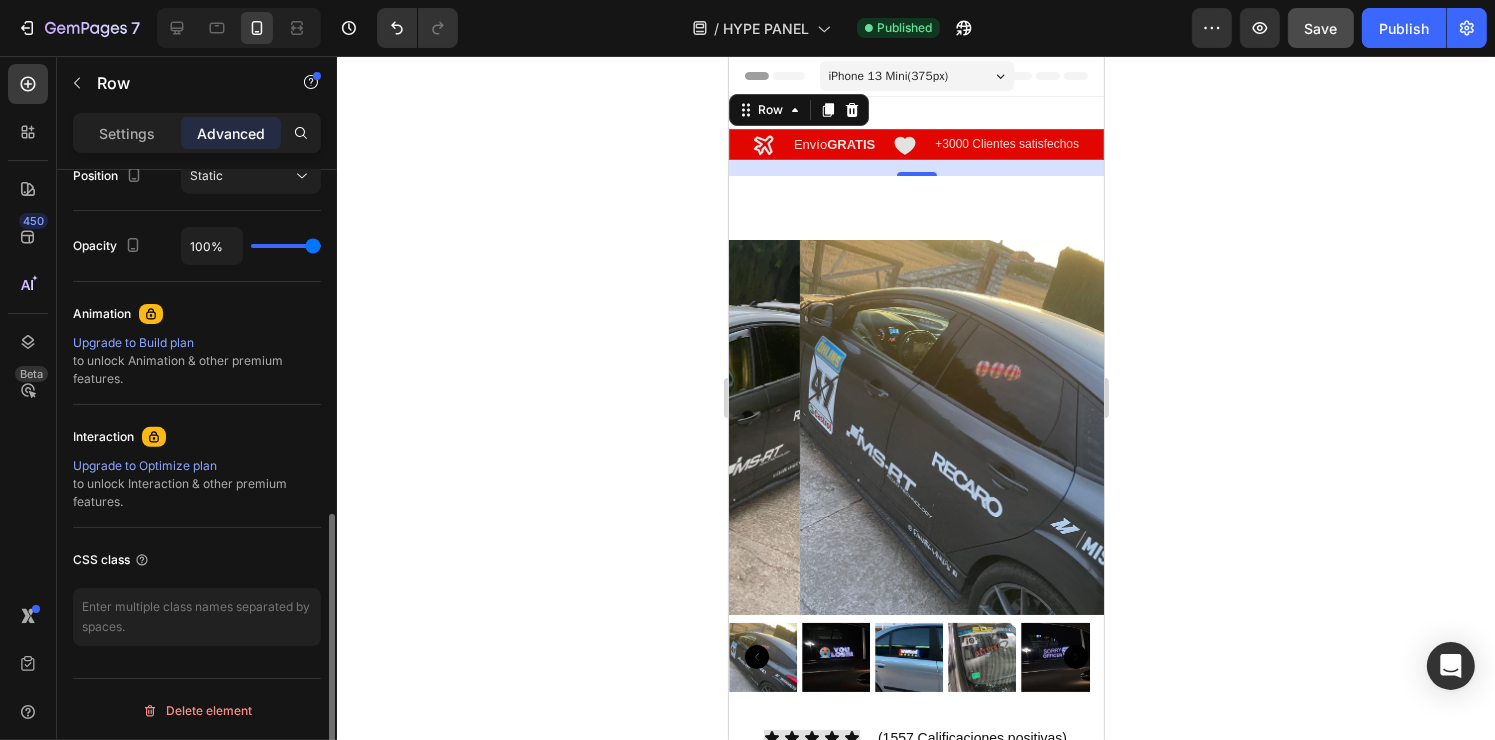 scroll, scrollTop: 757, scrollLeft: 0, axis: vertical 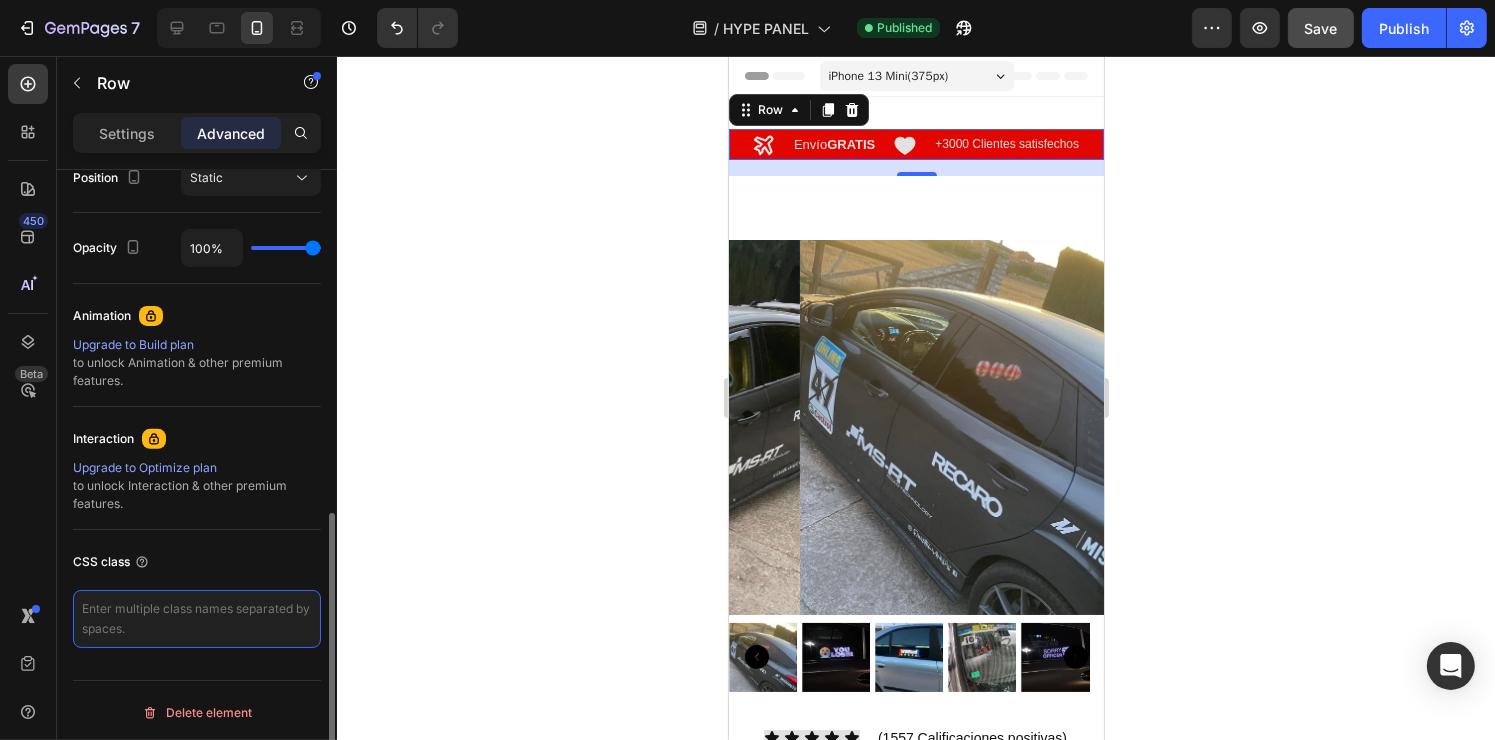 click at bounding box center [197, 619] 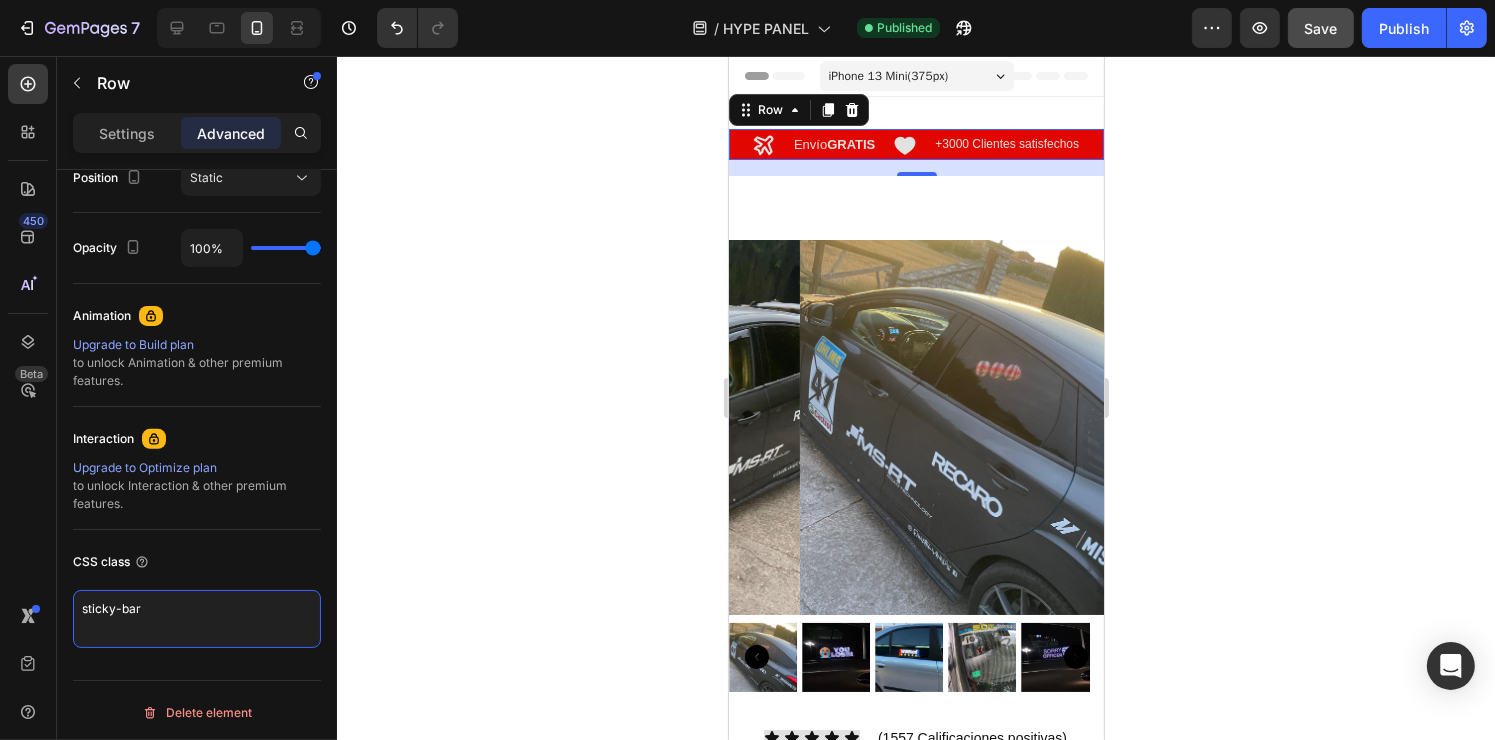 type on "sticky-bar" 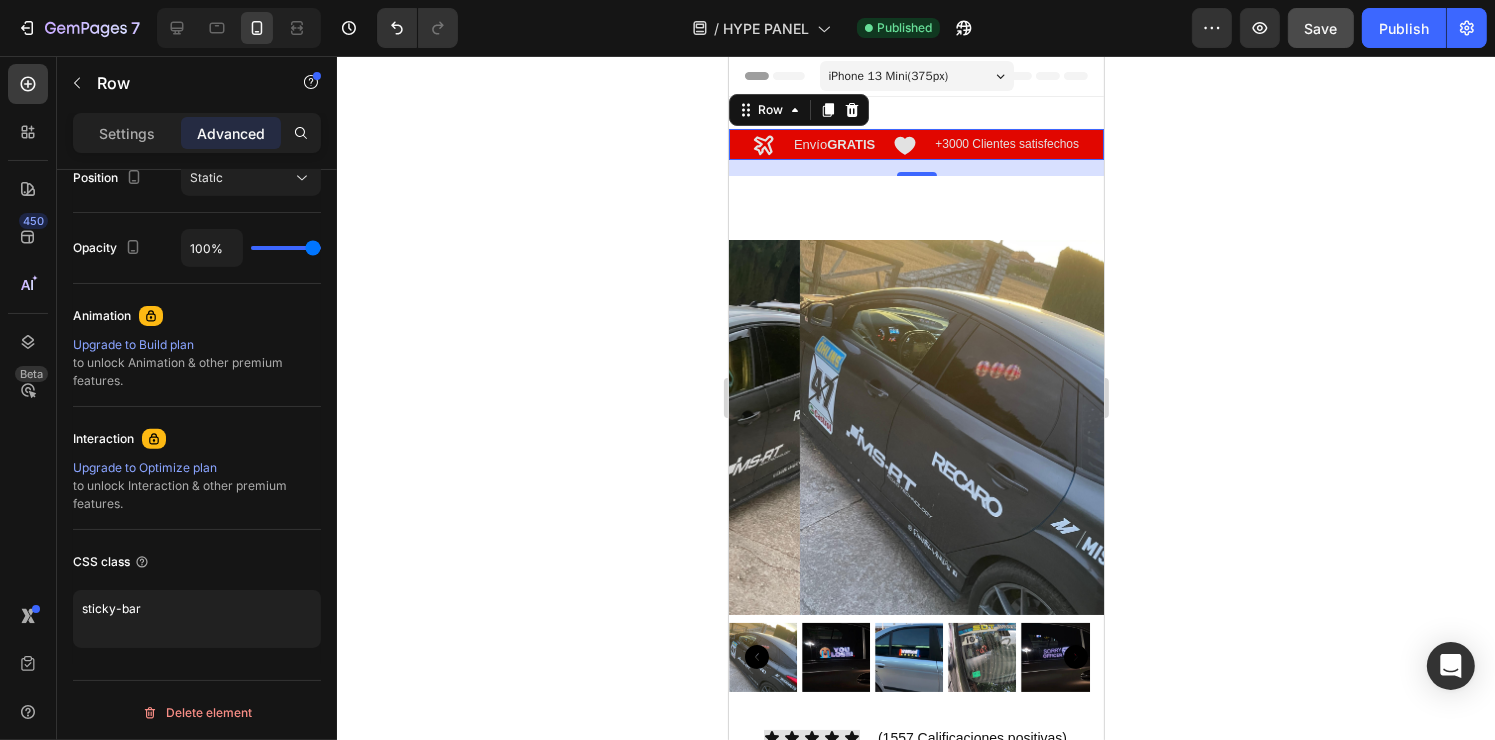 click 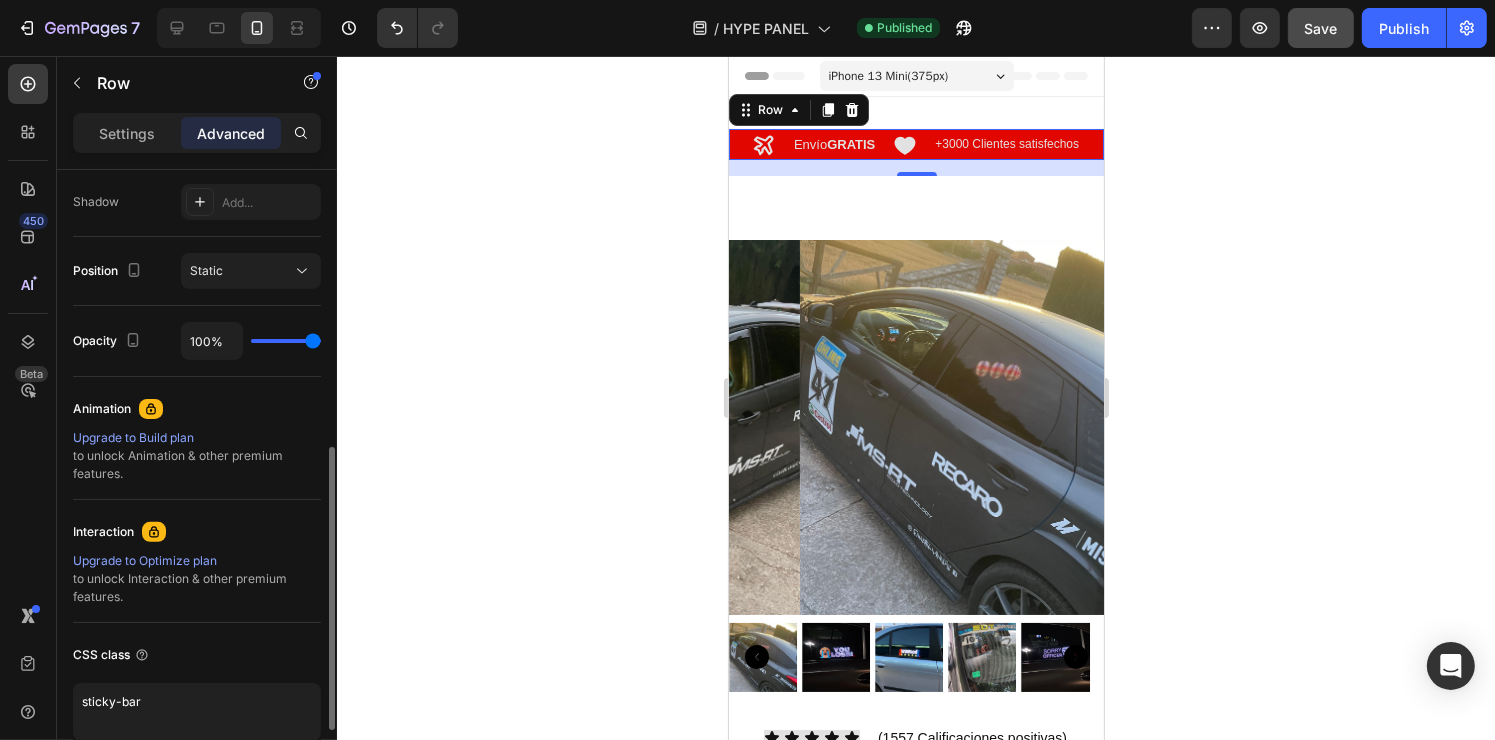 scroll, scrollTop: 680, scrollLeft: 0, axis: vertical 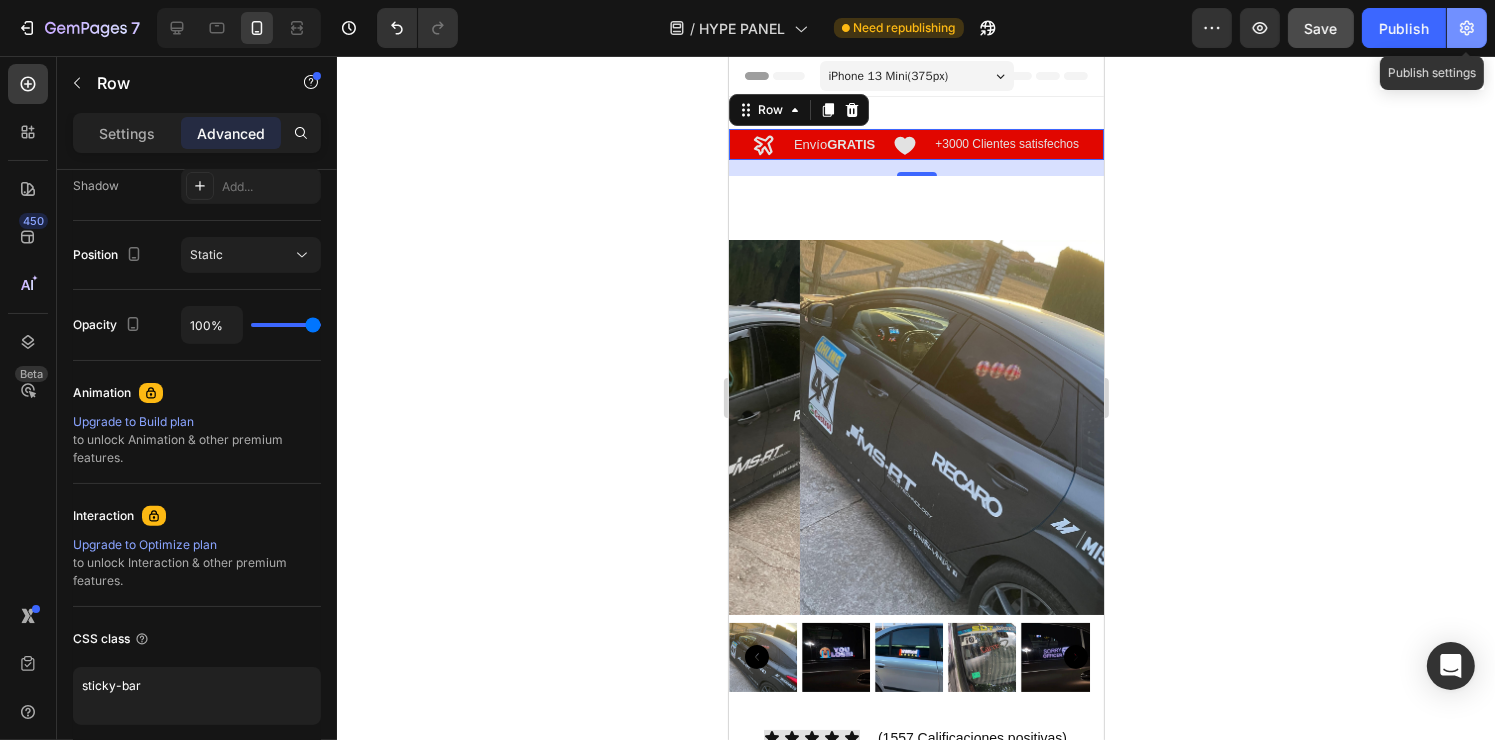 click 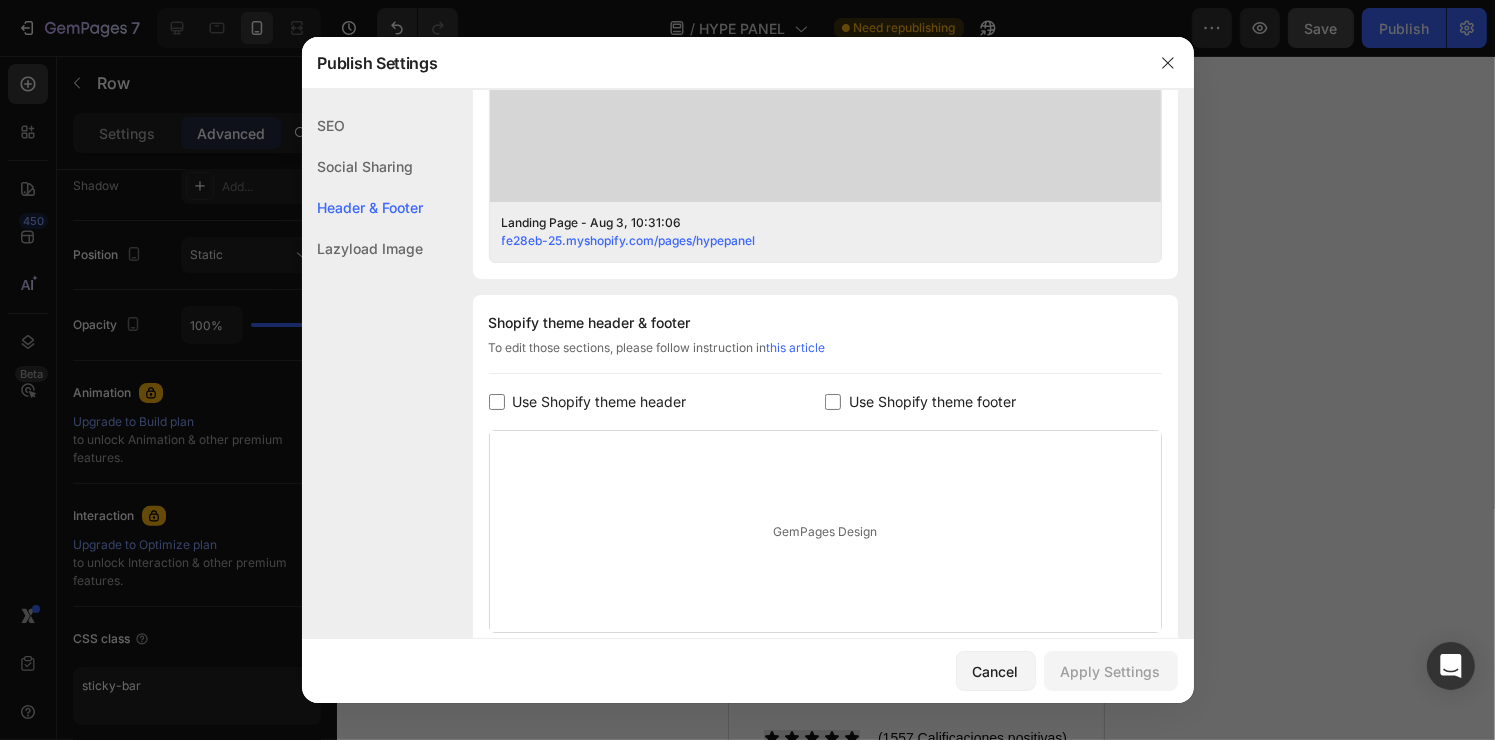 scroll, scrollTop: 907, scrollLeft: 0, axis: vertical 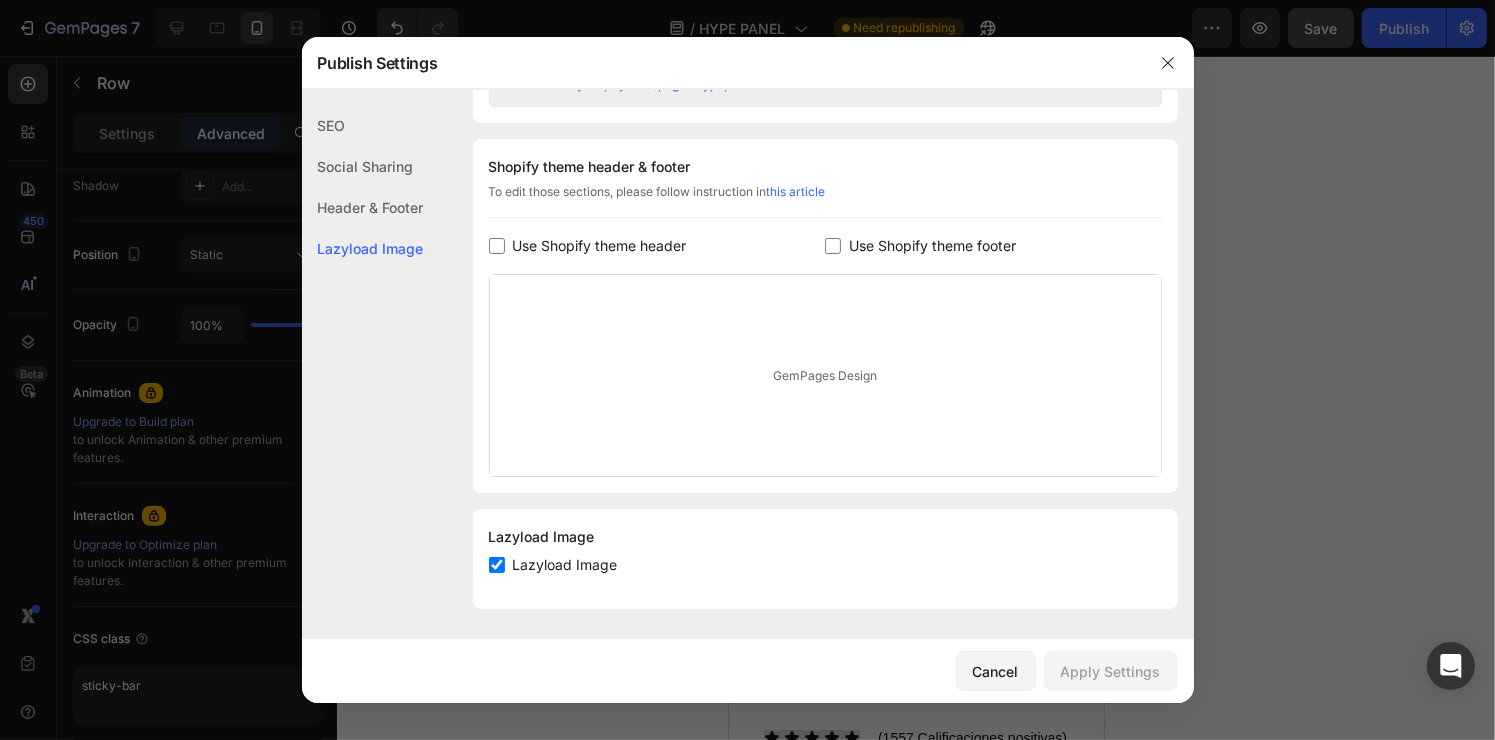 click on "Header & Footer" 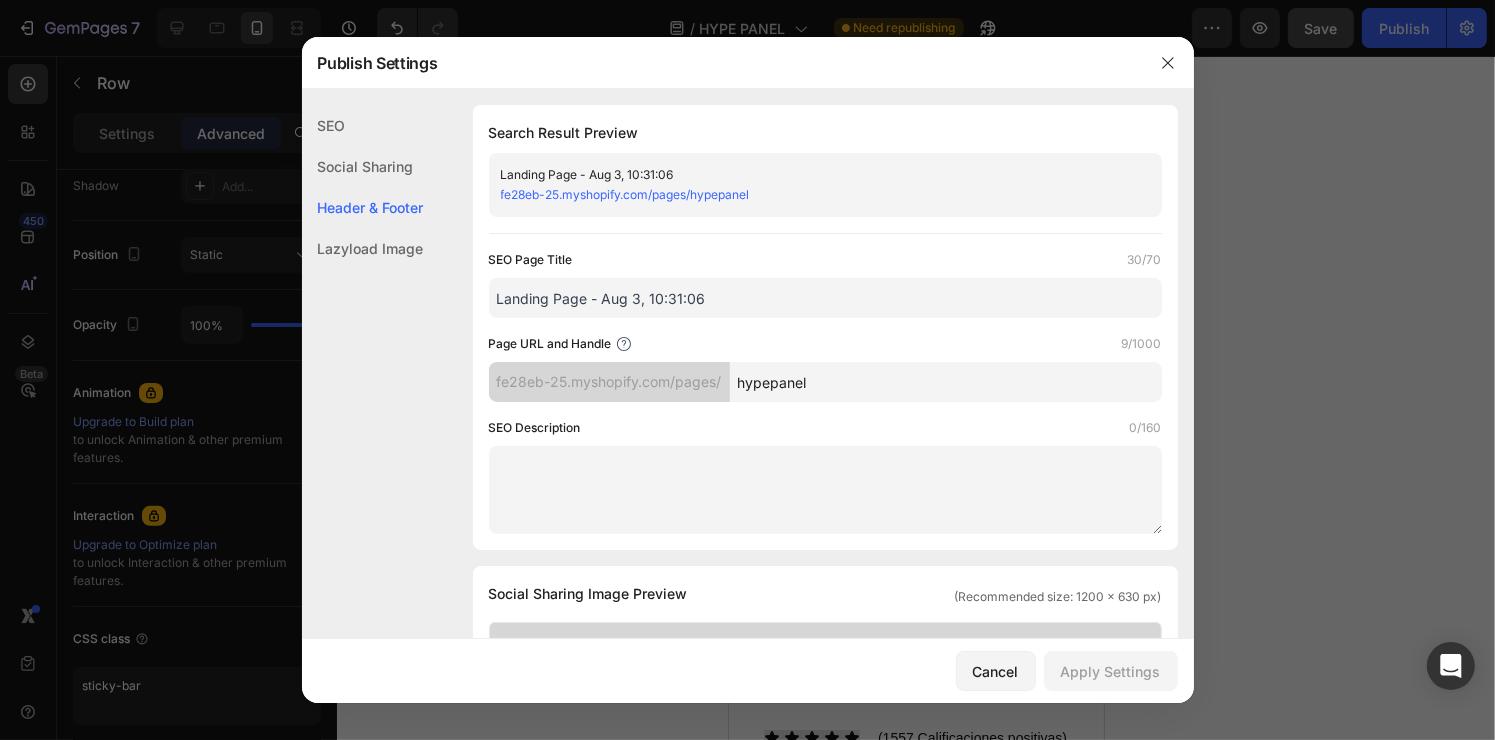 scroll, scrollTop: 0, scrollLeft: 0, axis: both 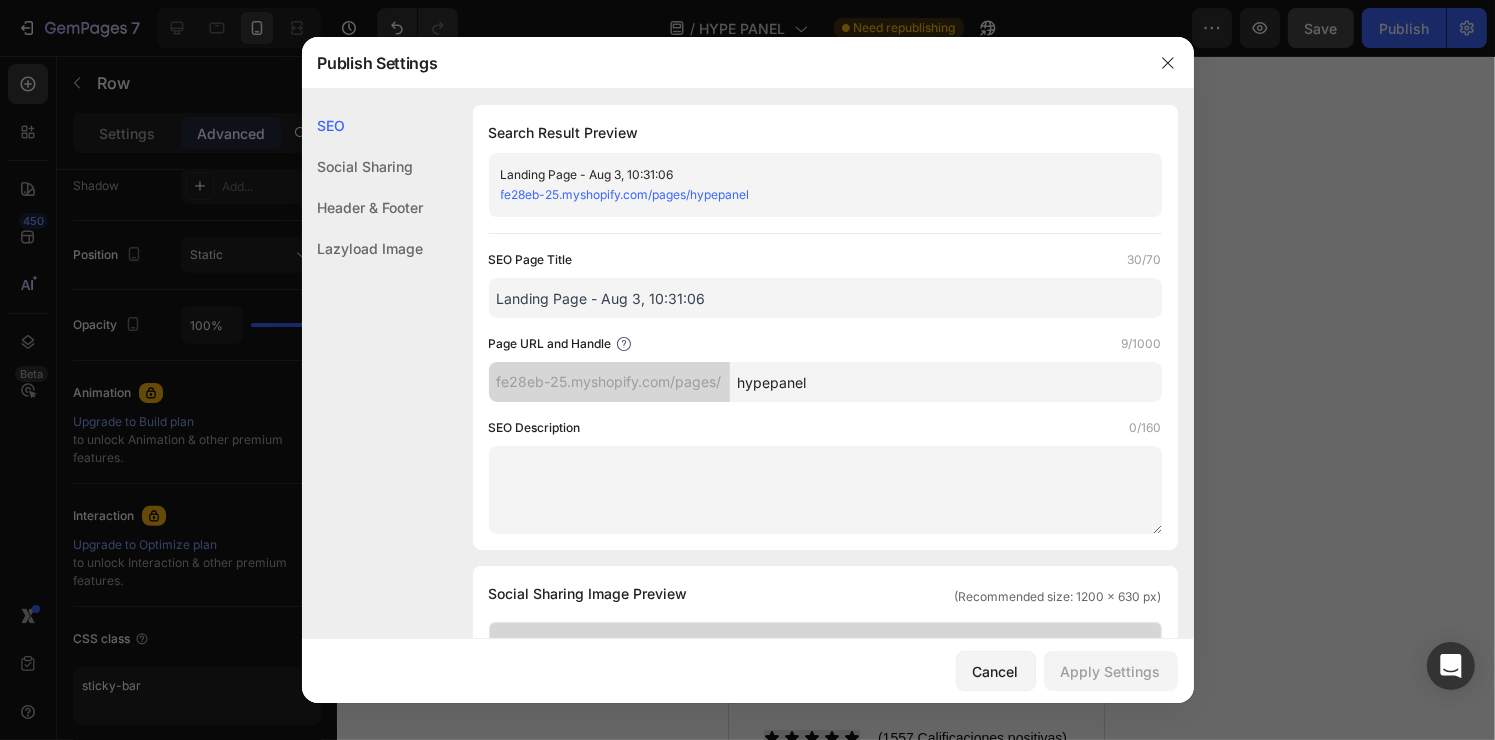 click on "Landing Page - Aug 3, 10:31:06" at bounding box center (809, 175) 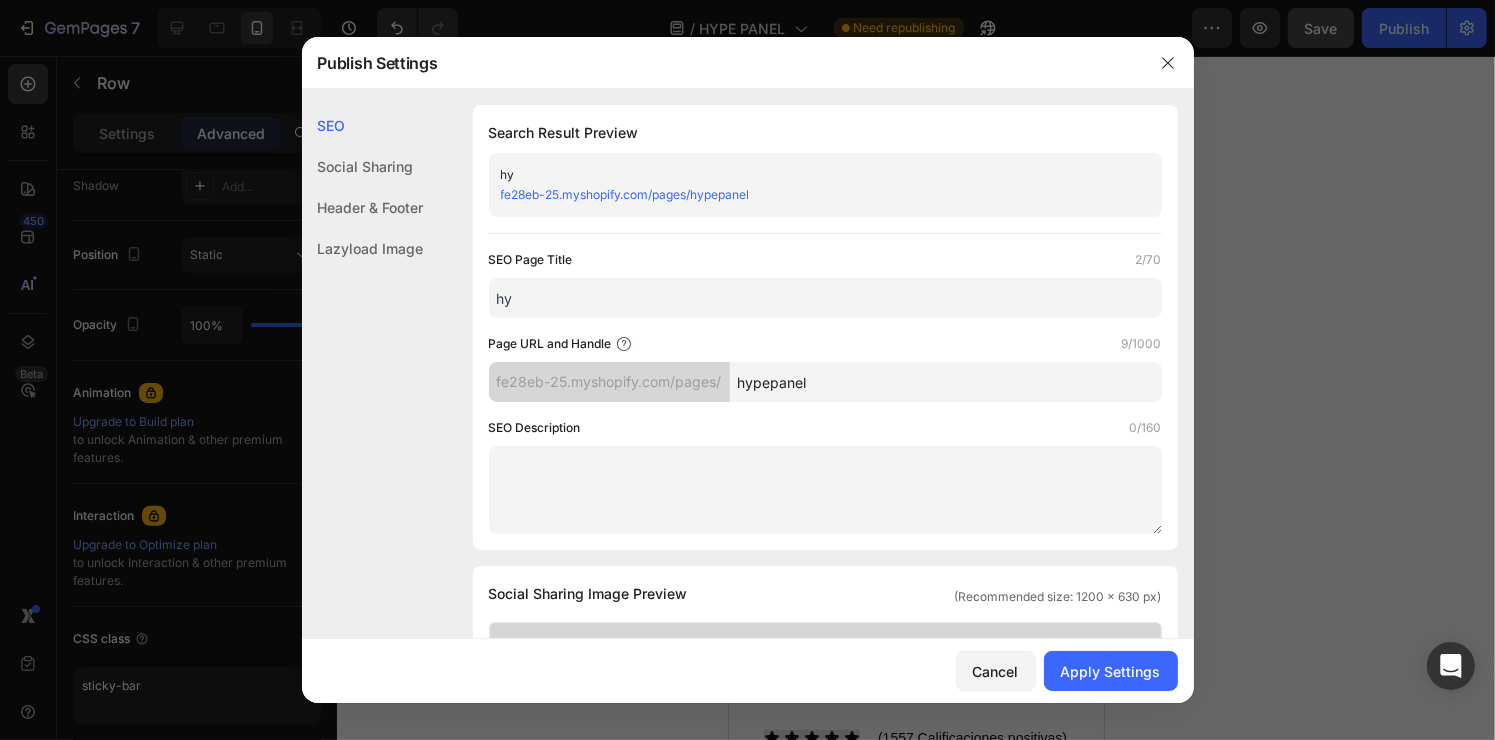 type on "h" 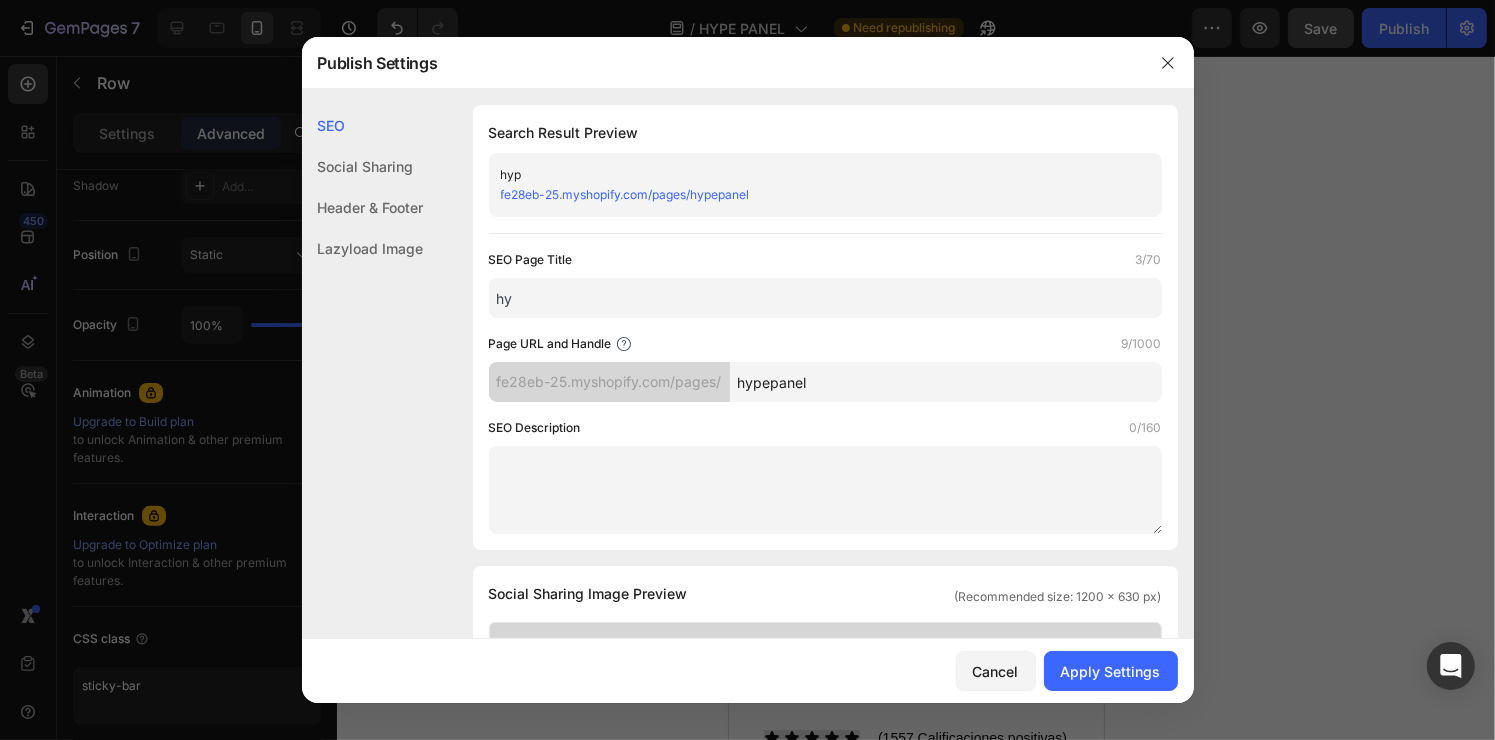type on "h" 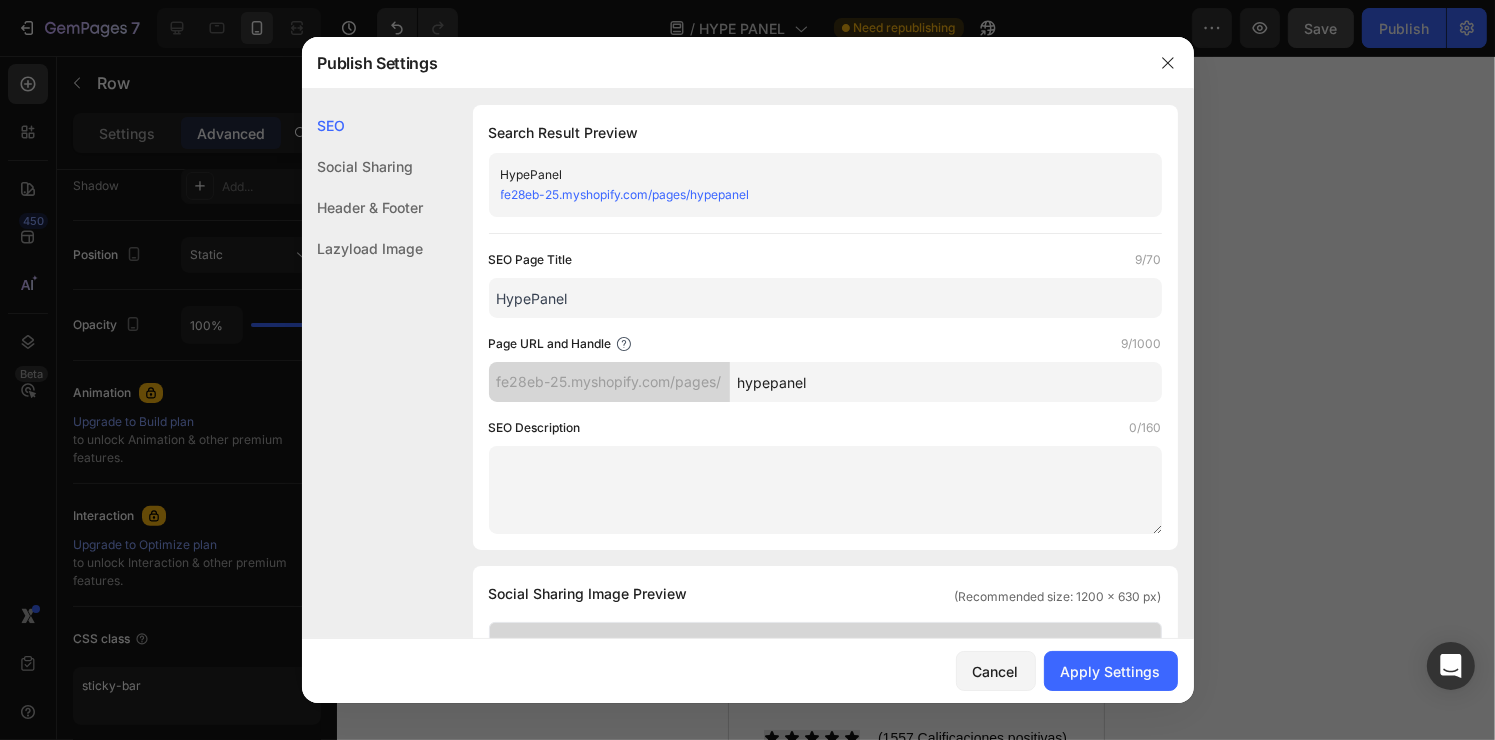 paste on "™" 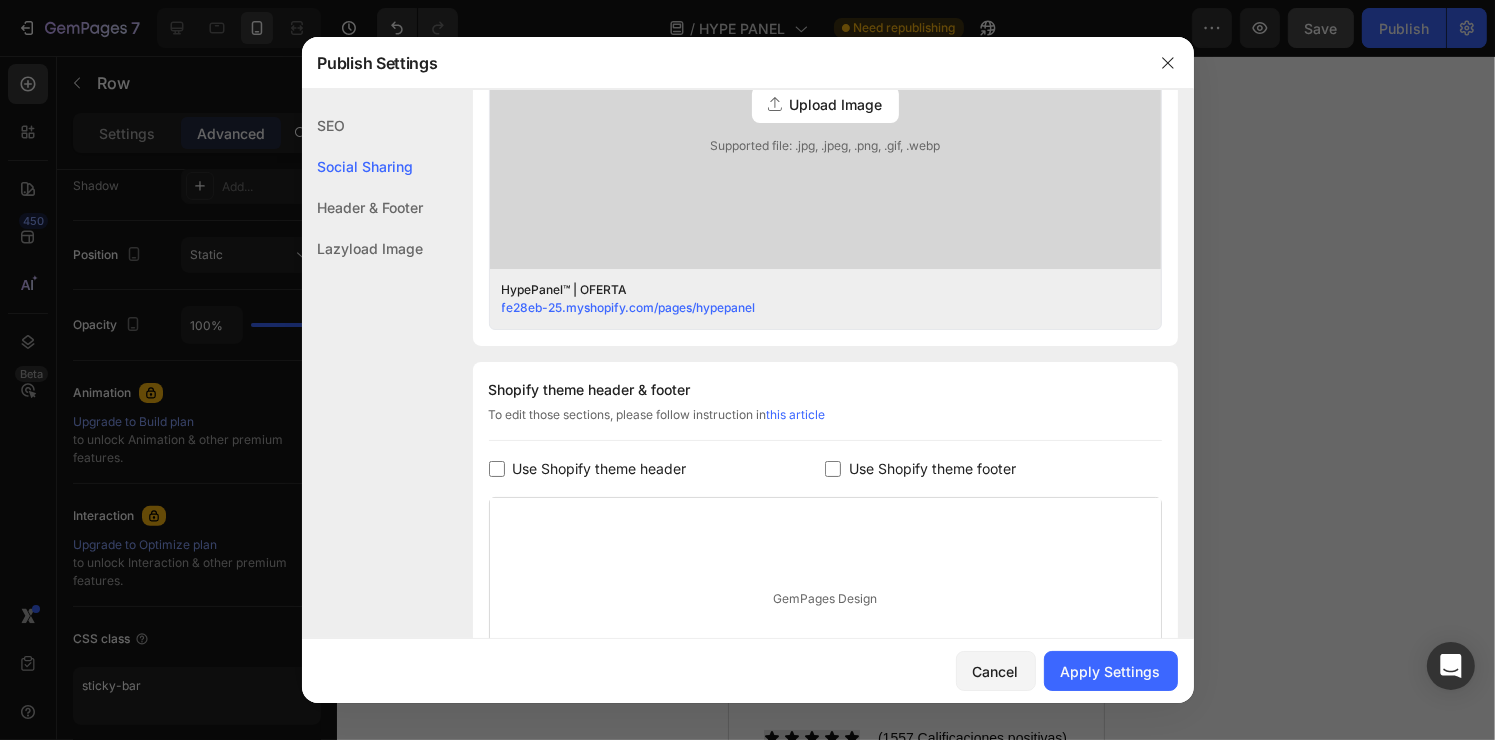 scroll, scrollTop: 687, scrollLeft: 0, axis: vertical 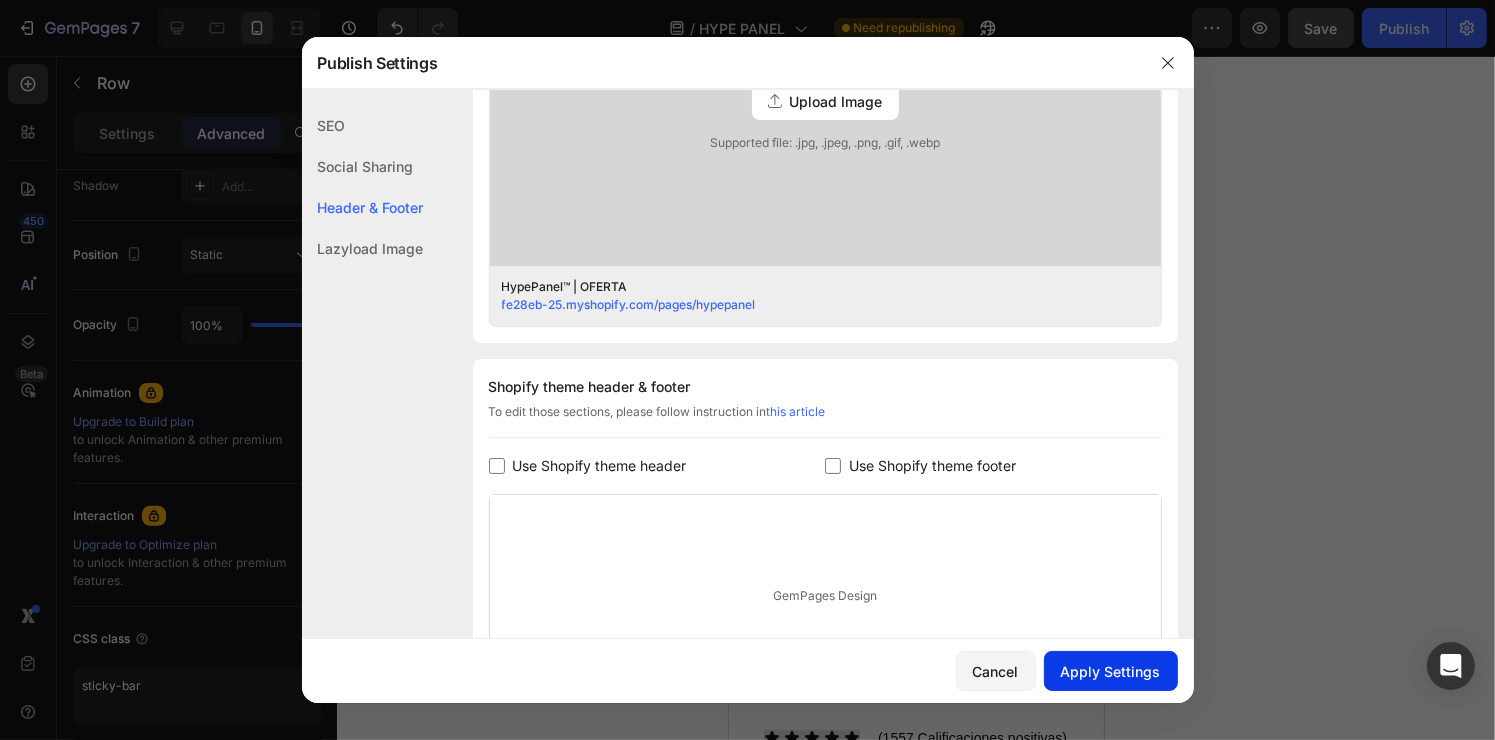 type on "HypePanel™ | OFERTA" 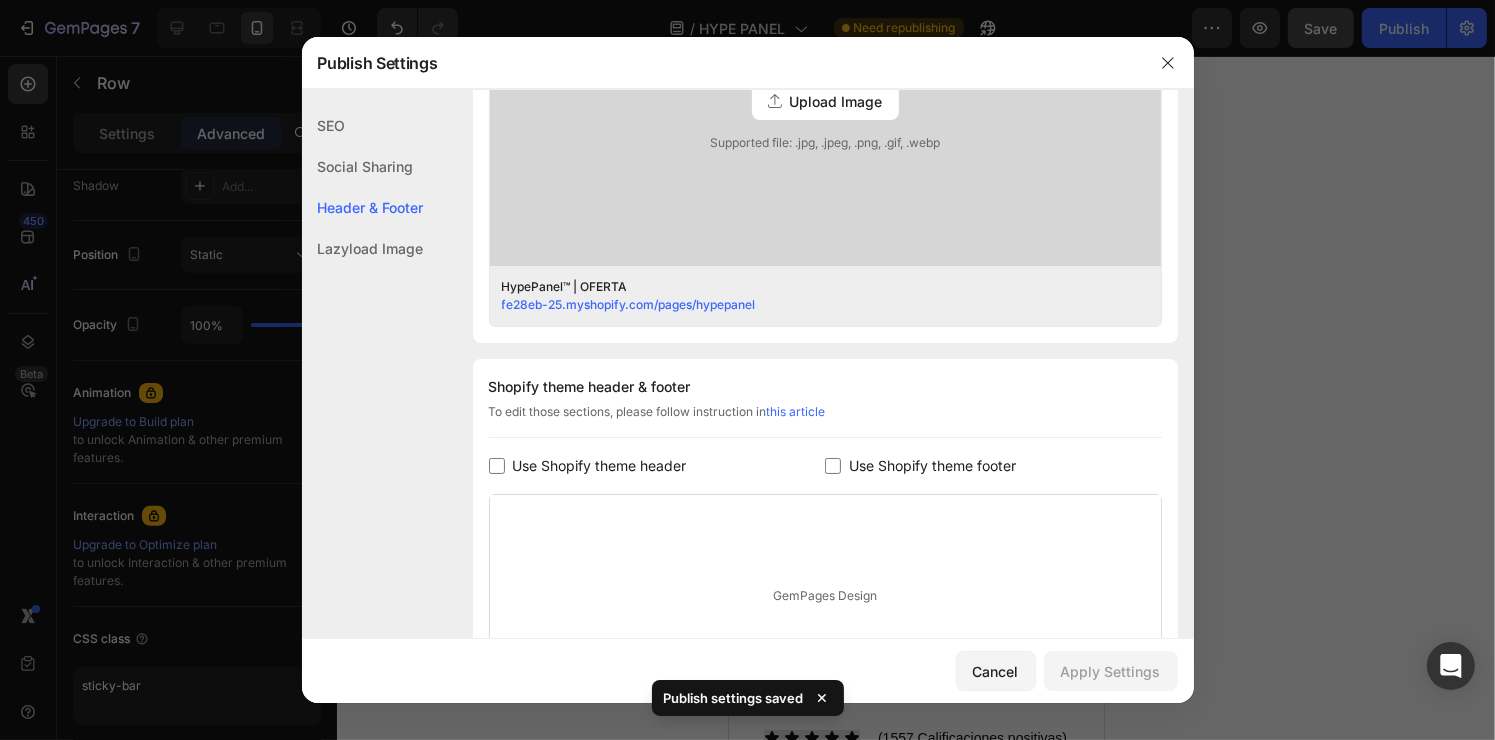 click at bounding box center [747, 370] 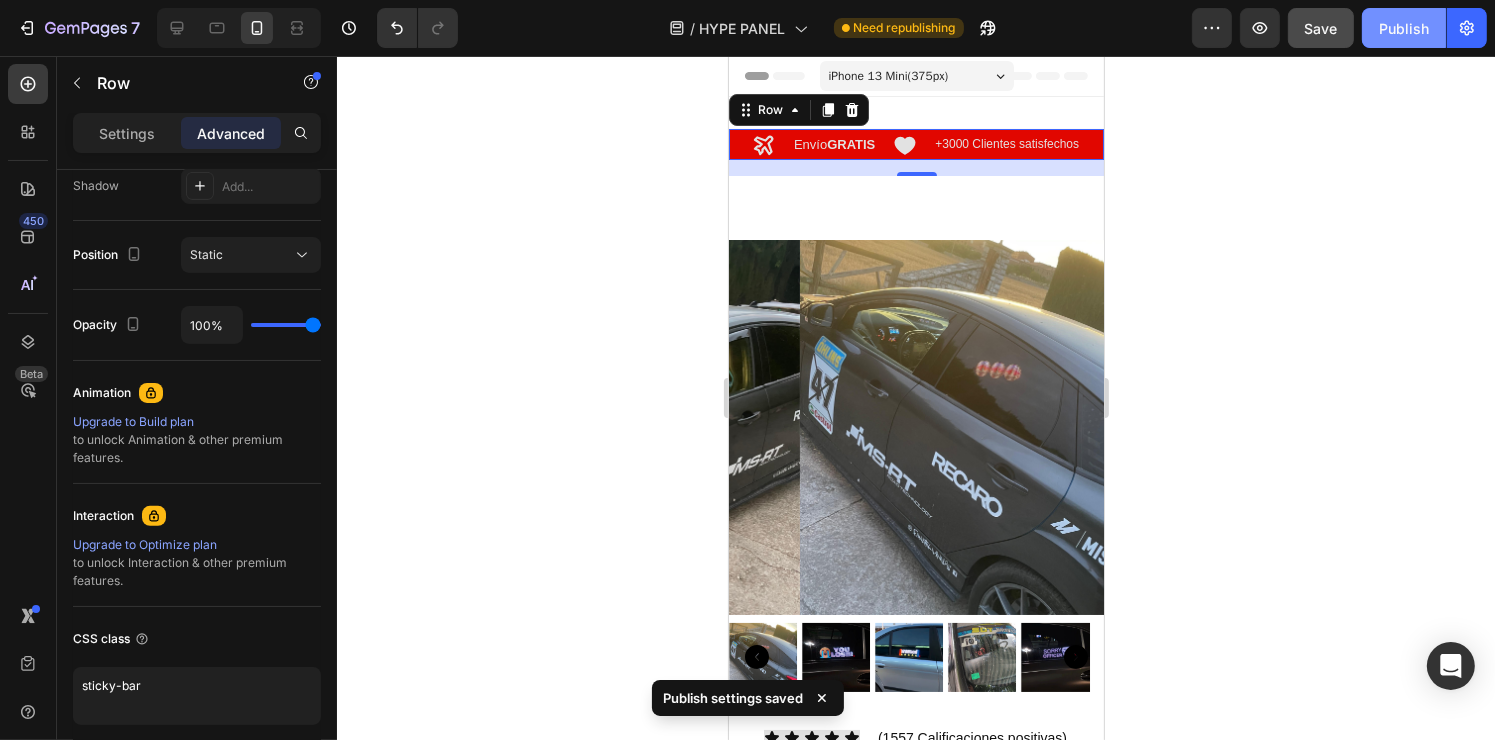 click on "Publish" at bounding box center [1404, 28] 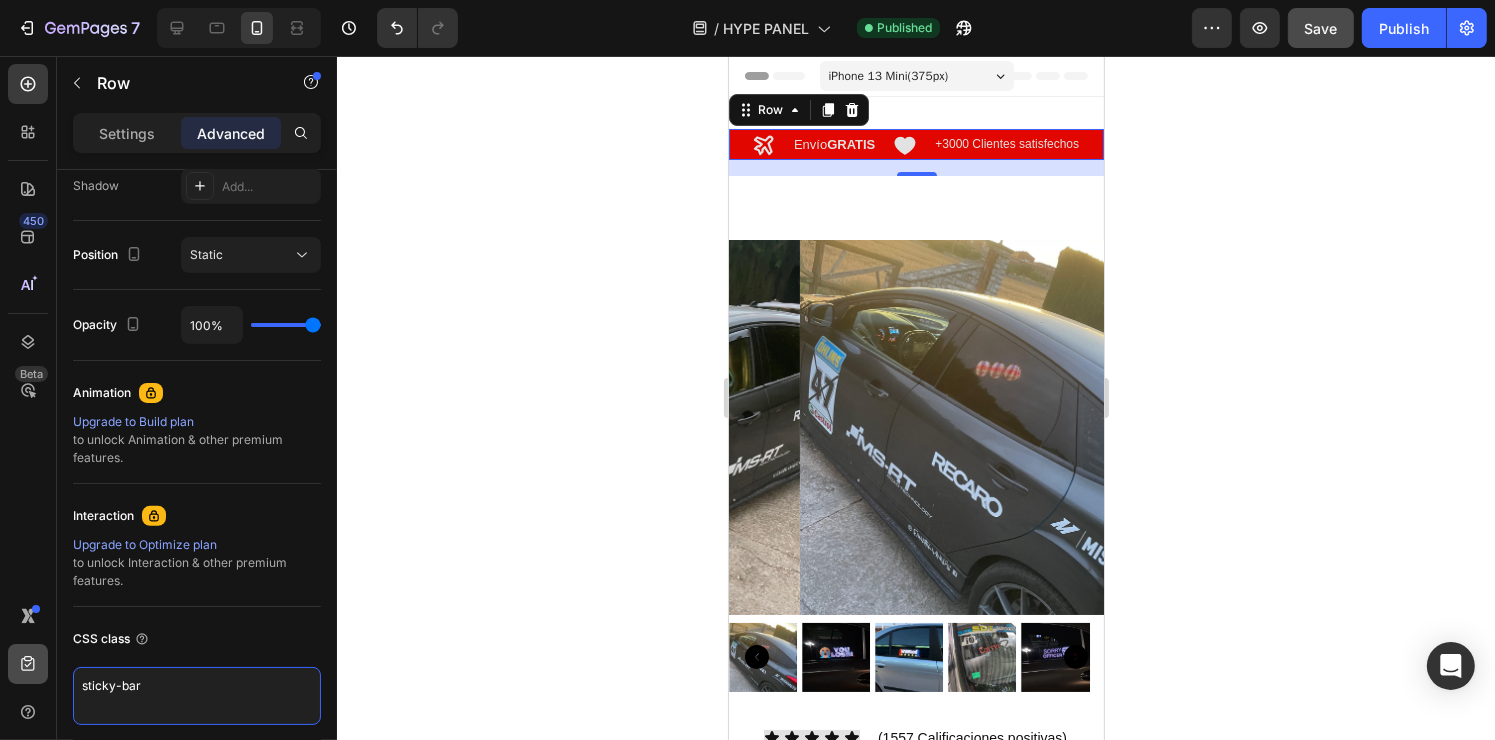 drag, startPoint x: 174, startPoint y: 678, endPoint x: 37, endPoint y: 683, distance: 137.09122 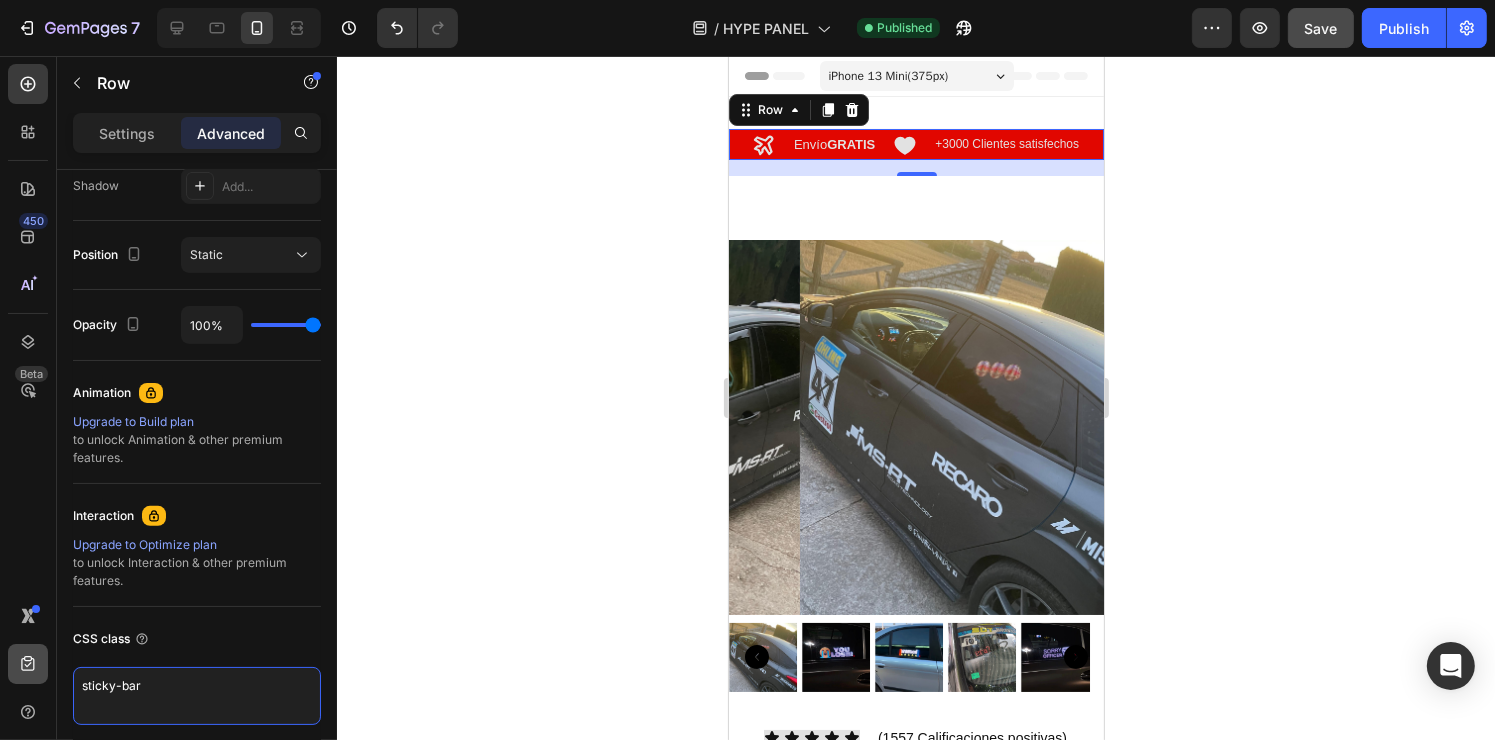 click on "450 Beta Sections(18) Elements(83) Section Element Hero Section Product Detail Brands Trusted Badges Guarantee Product Breakdown How to use Testimonials Compare Bundle FAQs Social Proof Brand Story Product List Collection Blog List Contact Sticky Add to Cart Custom Footer Browse Library 450 Layout
Row
Row
Row
Row Text
Heading
Text Block Button
Button
Button Media
Image
Image
Video" at bounding box center [168, 398] 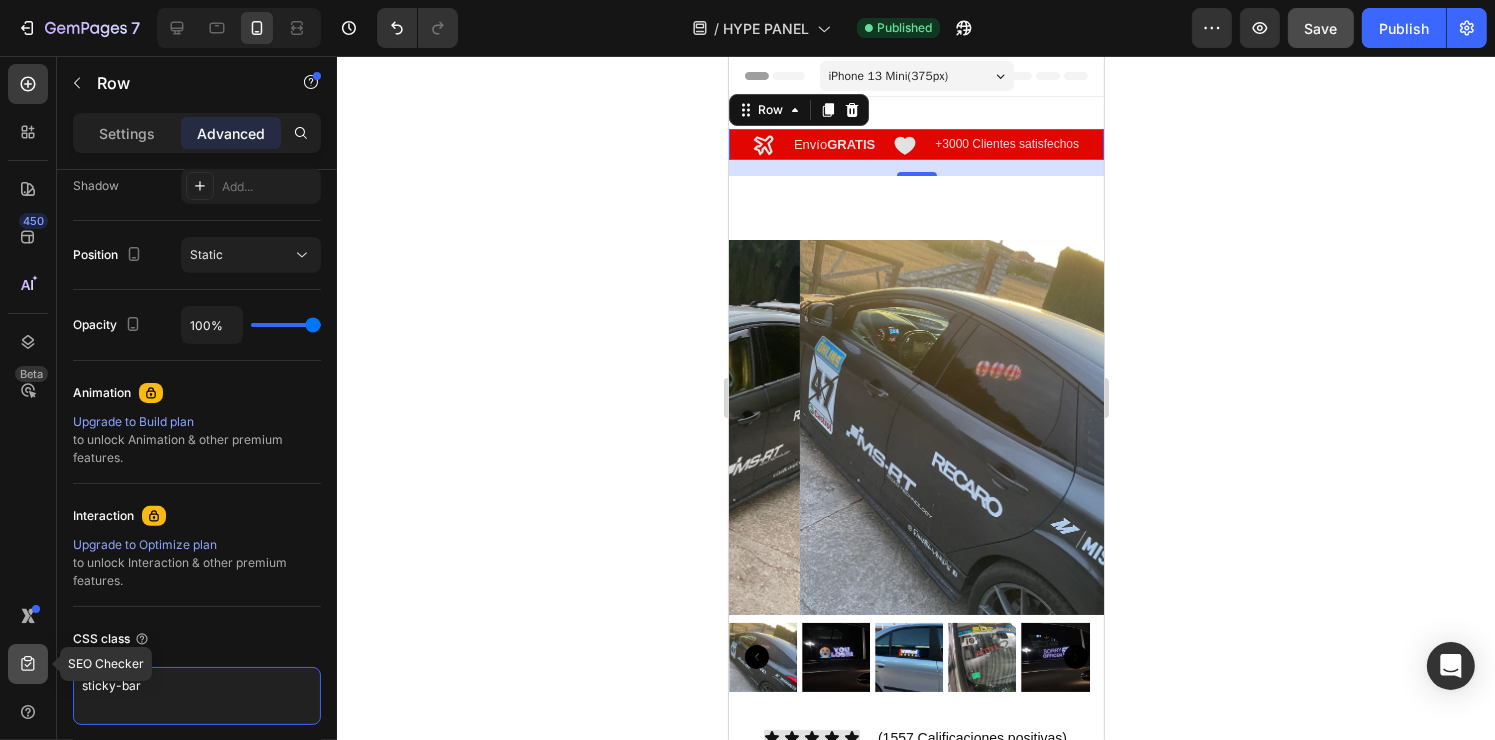 paste on "position: sticky;
top: 0;
z-index: 9999;" 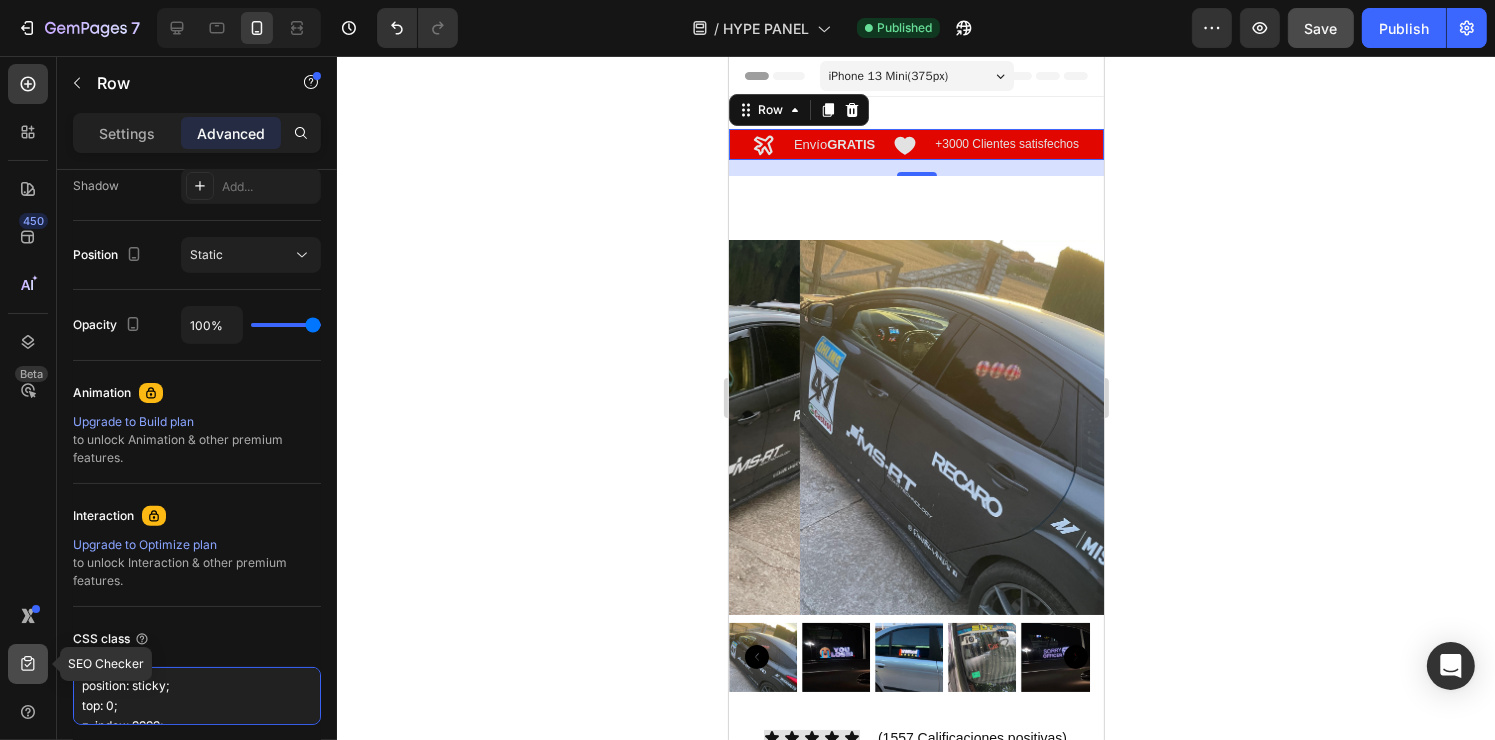 scroll, scrollTop: 7, scrollLeft: 0, axis: vertical 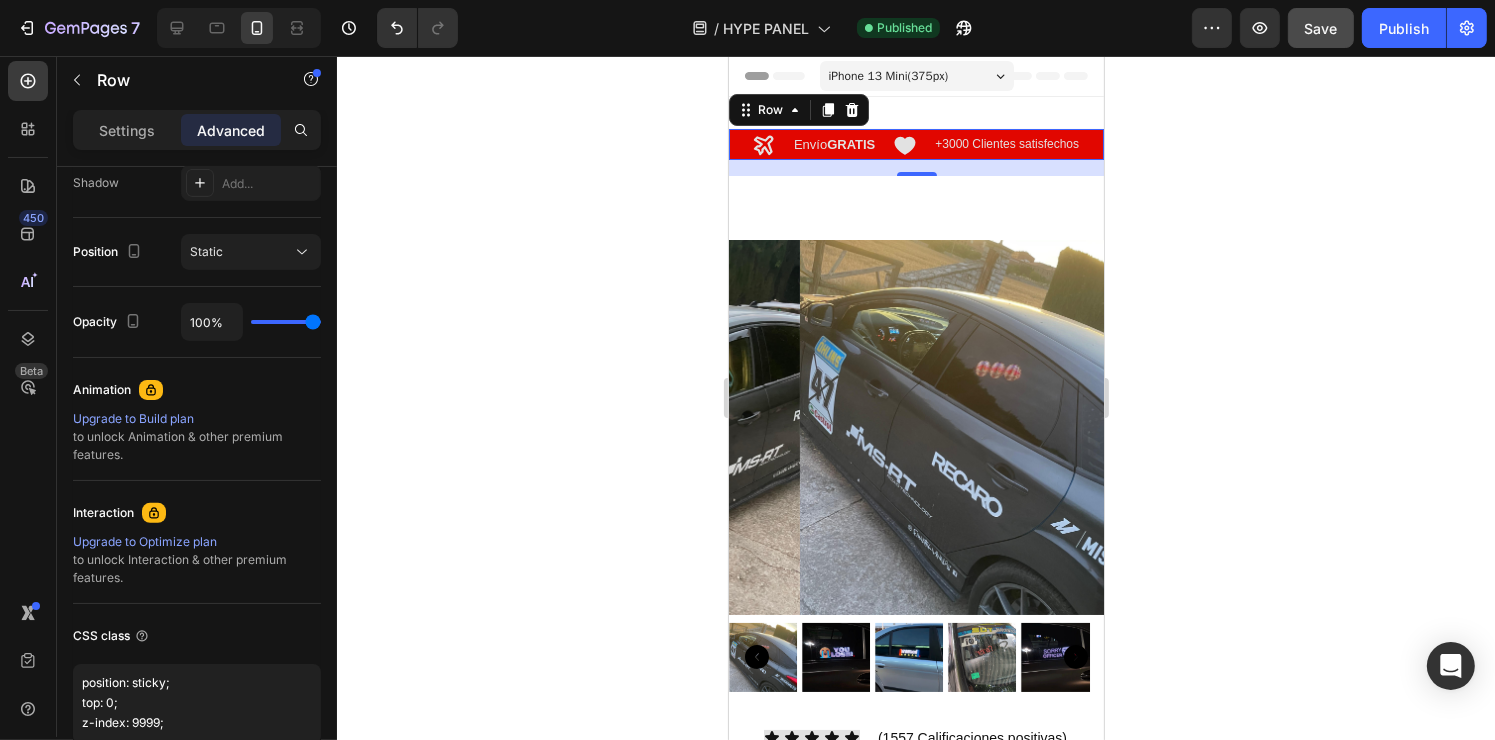 type on "position: sticky;
top: 0;
z-index: 9999;" 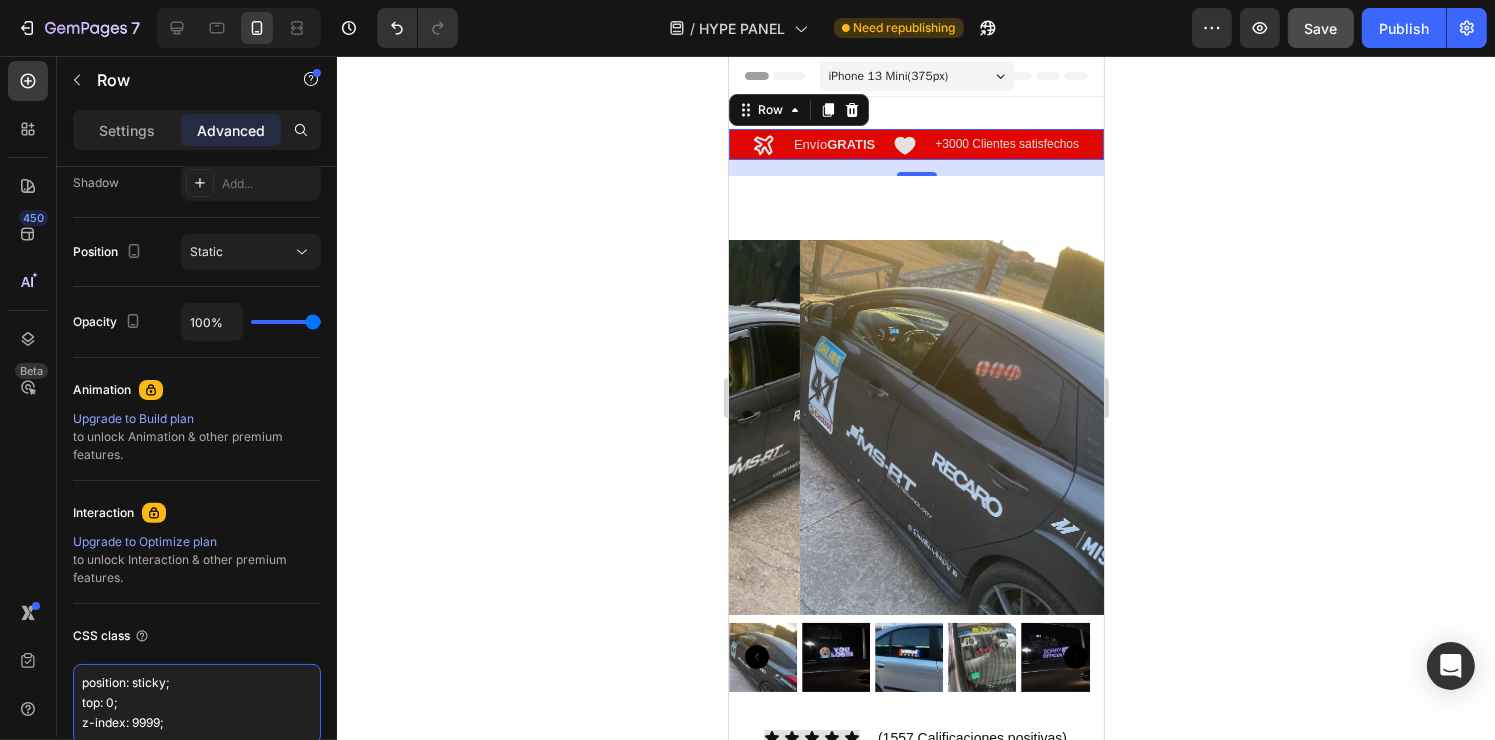 scroll, scrollTop: 0, scrollLeft: 0, axis: both 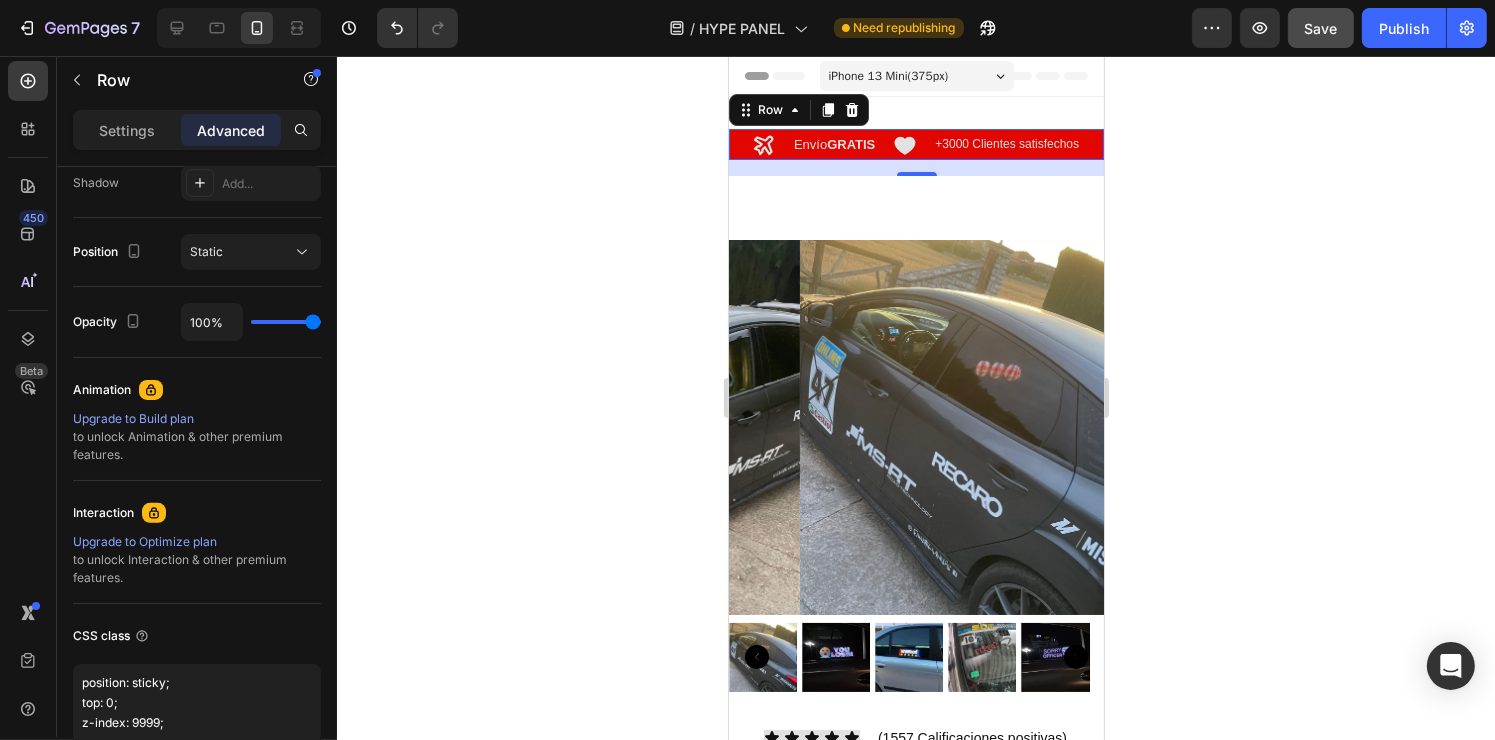 click 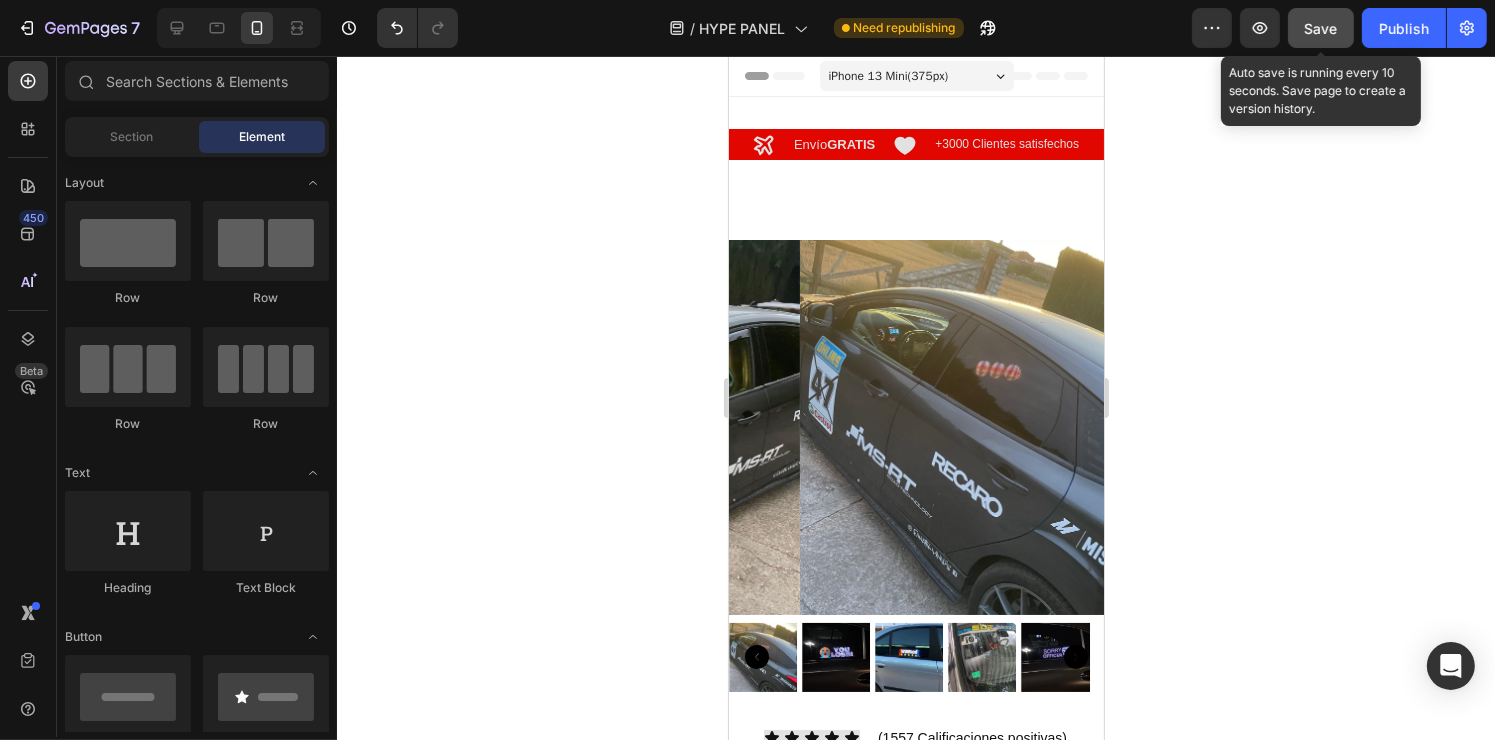 click on "Save" 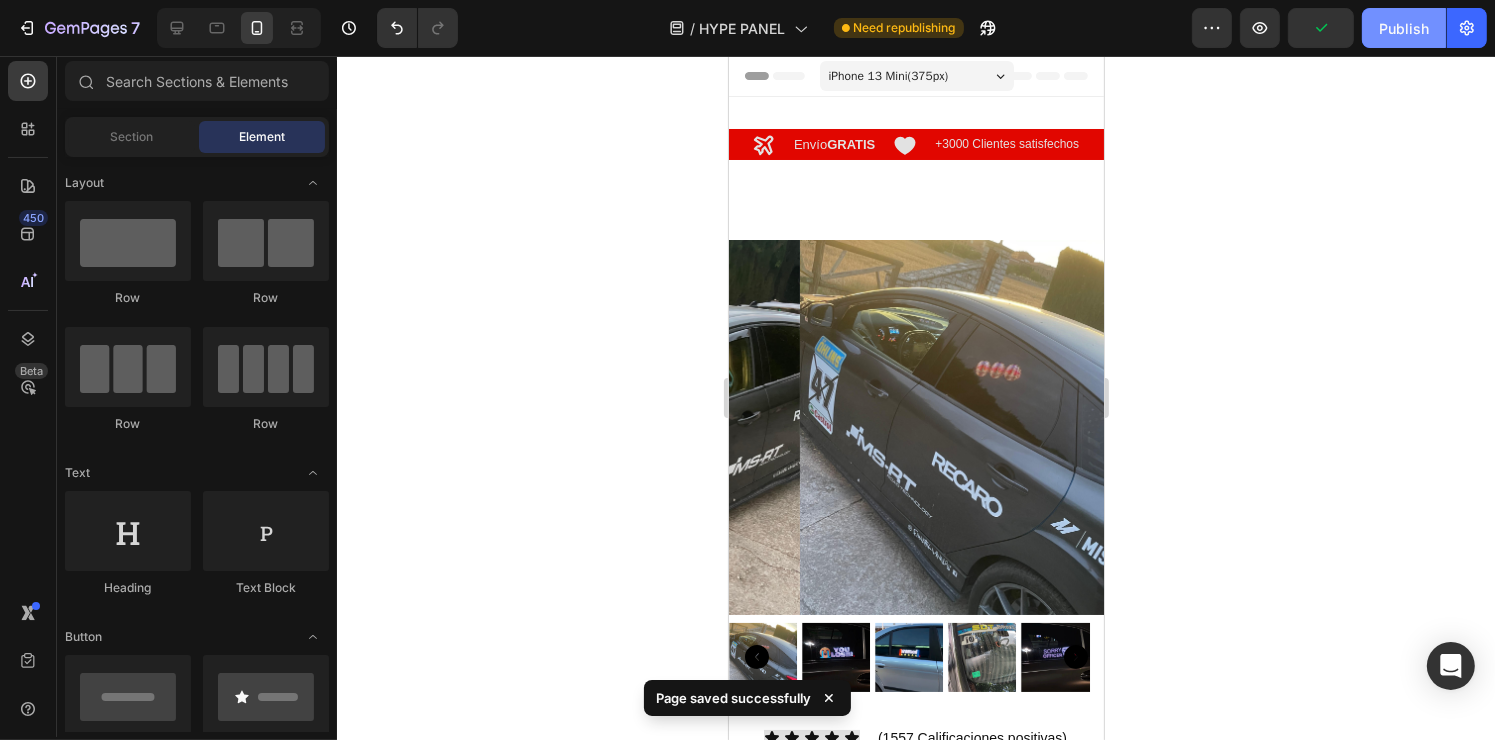 click on "Publish" at bounding box center [1404, 28] 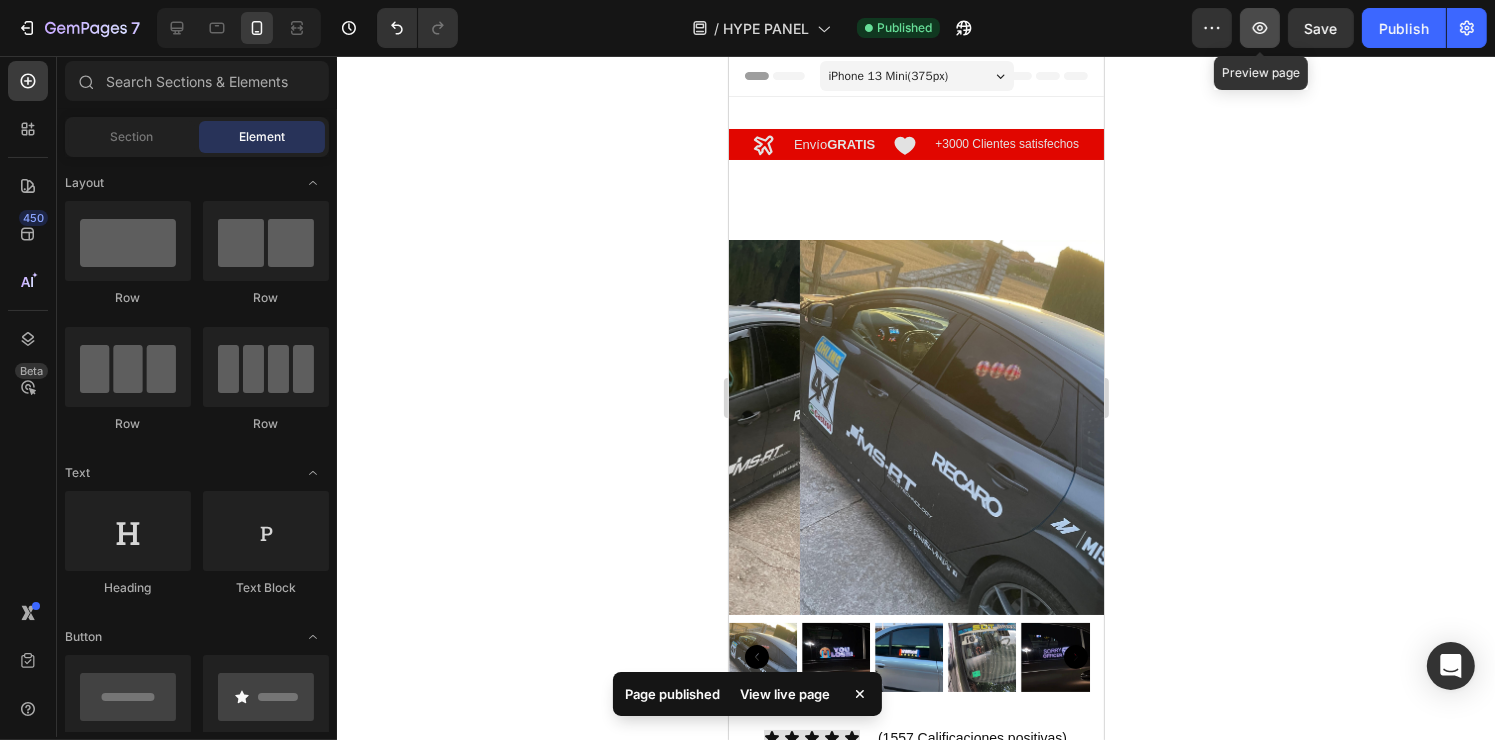 click 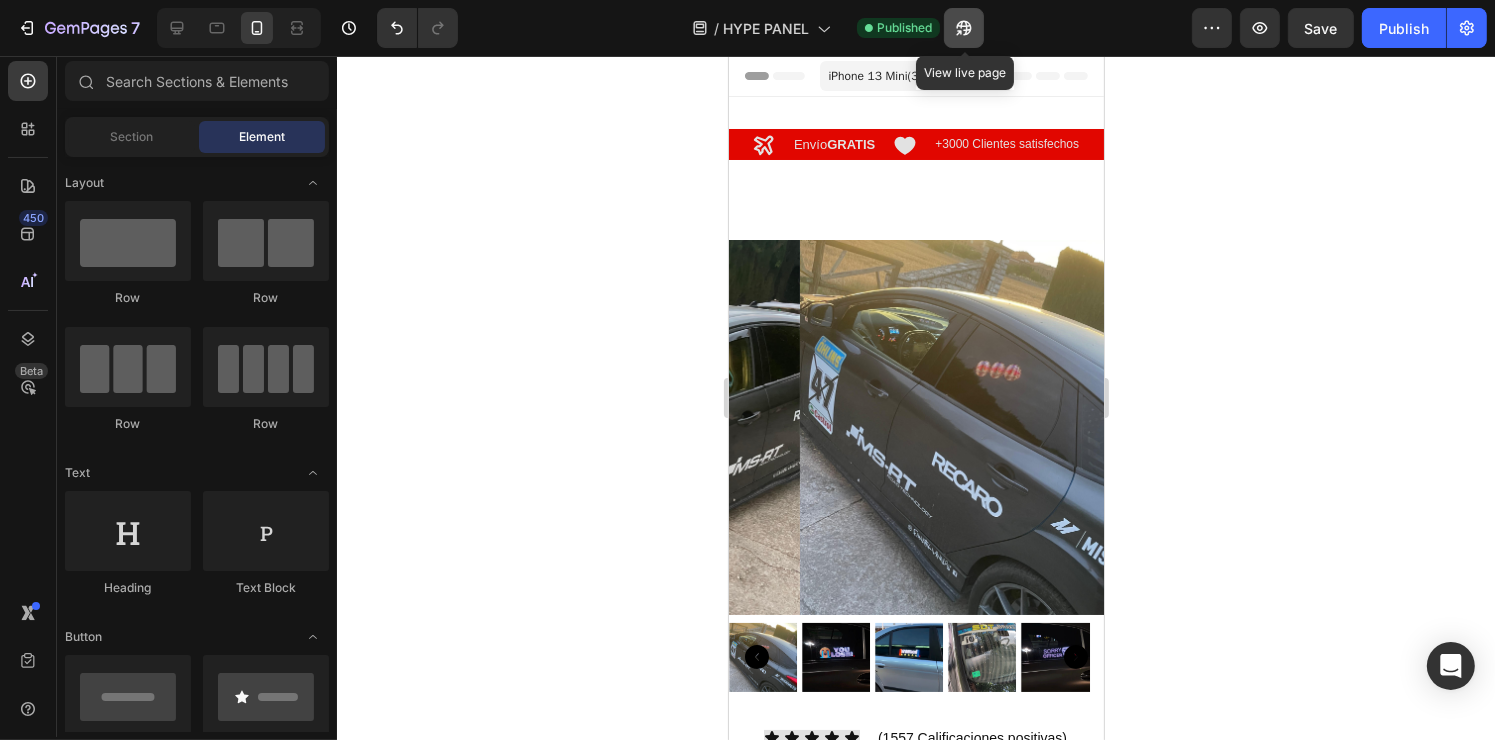 click 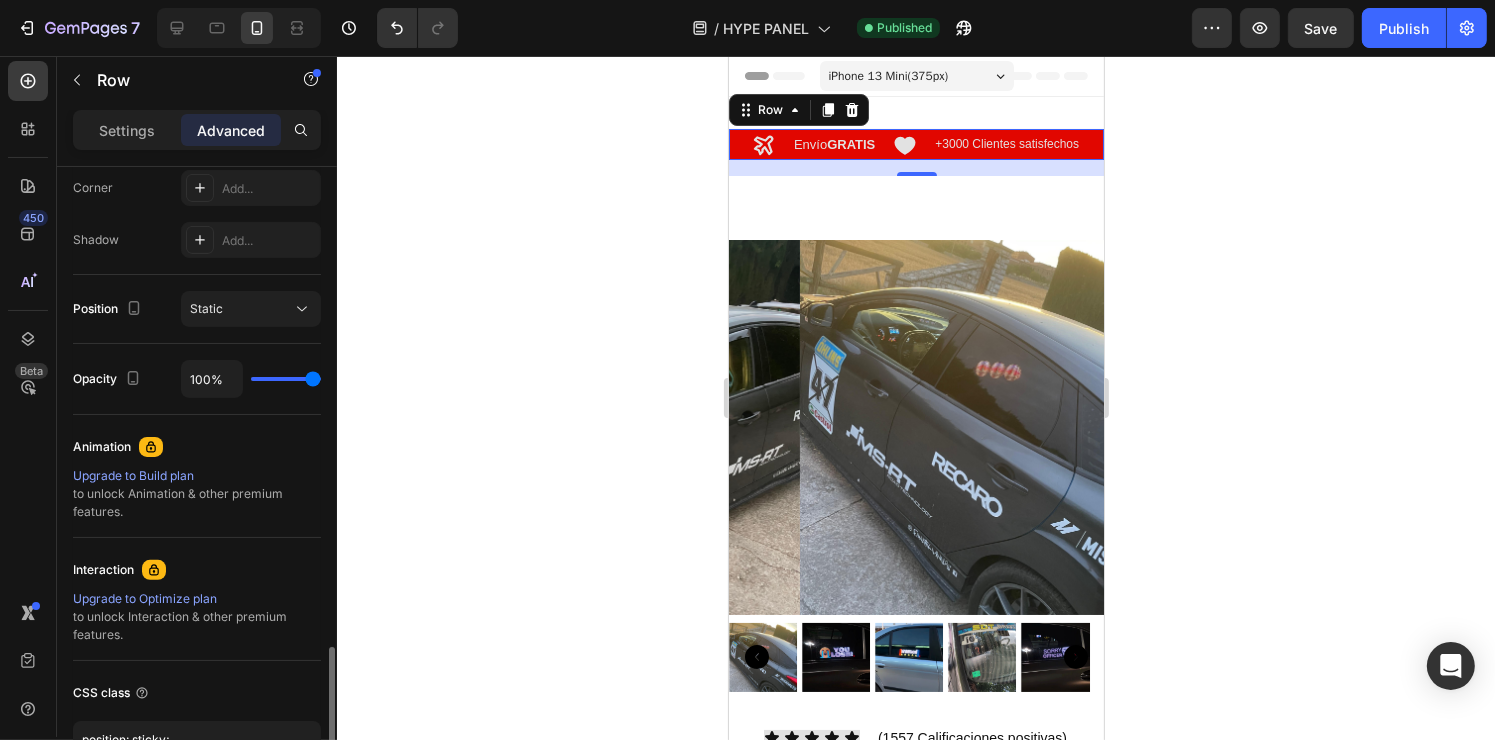 scroll, scrollTop: 760, scrollLeft: 0, axis: vertical 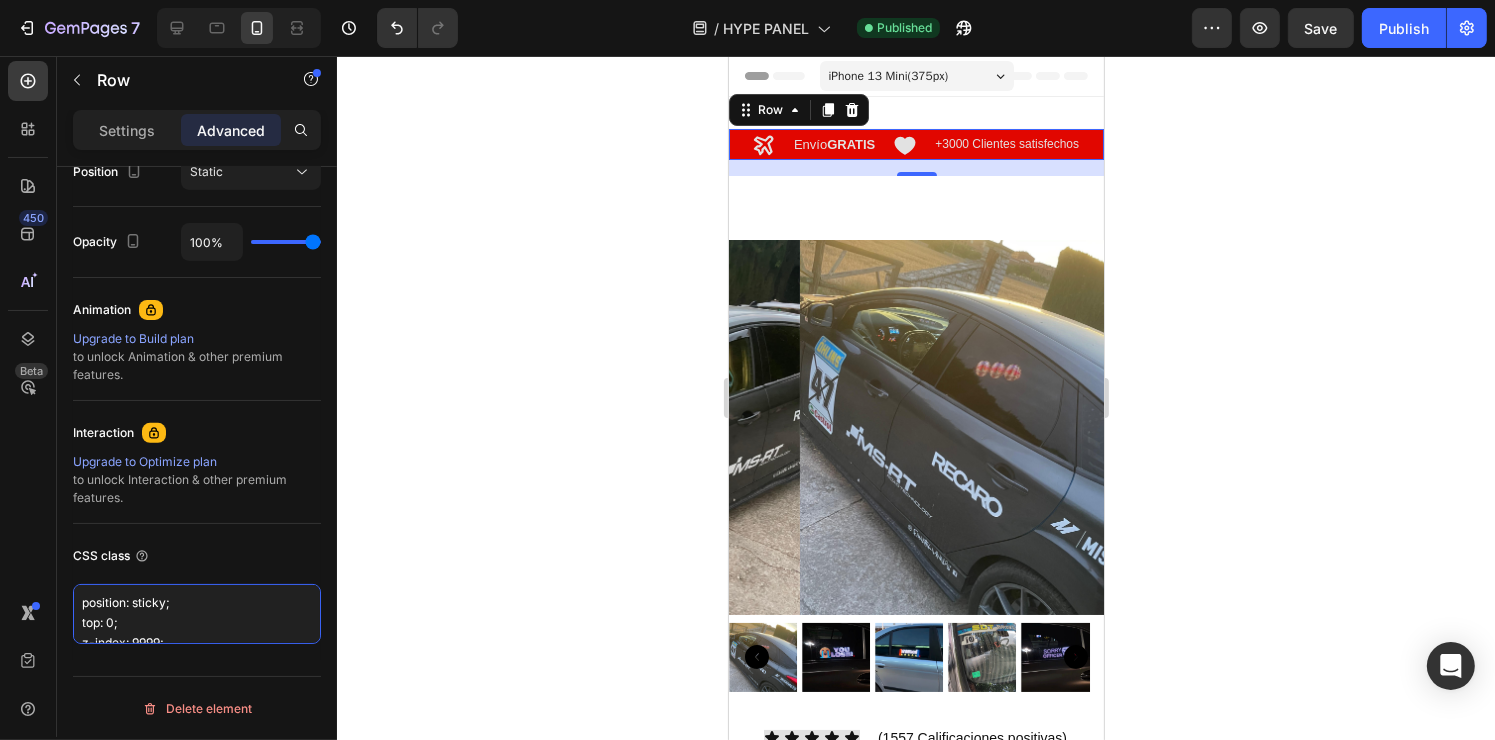 drag, startPoint x: 199, startPoint y: 632, endPoint x: 55, endPoint y: 576, distance: 154.50566 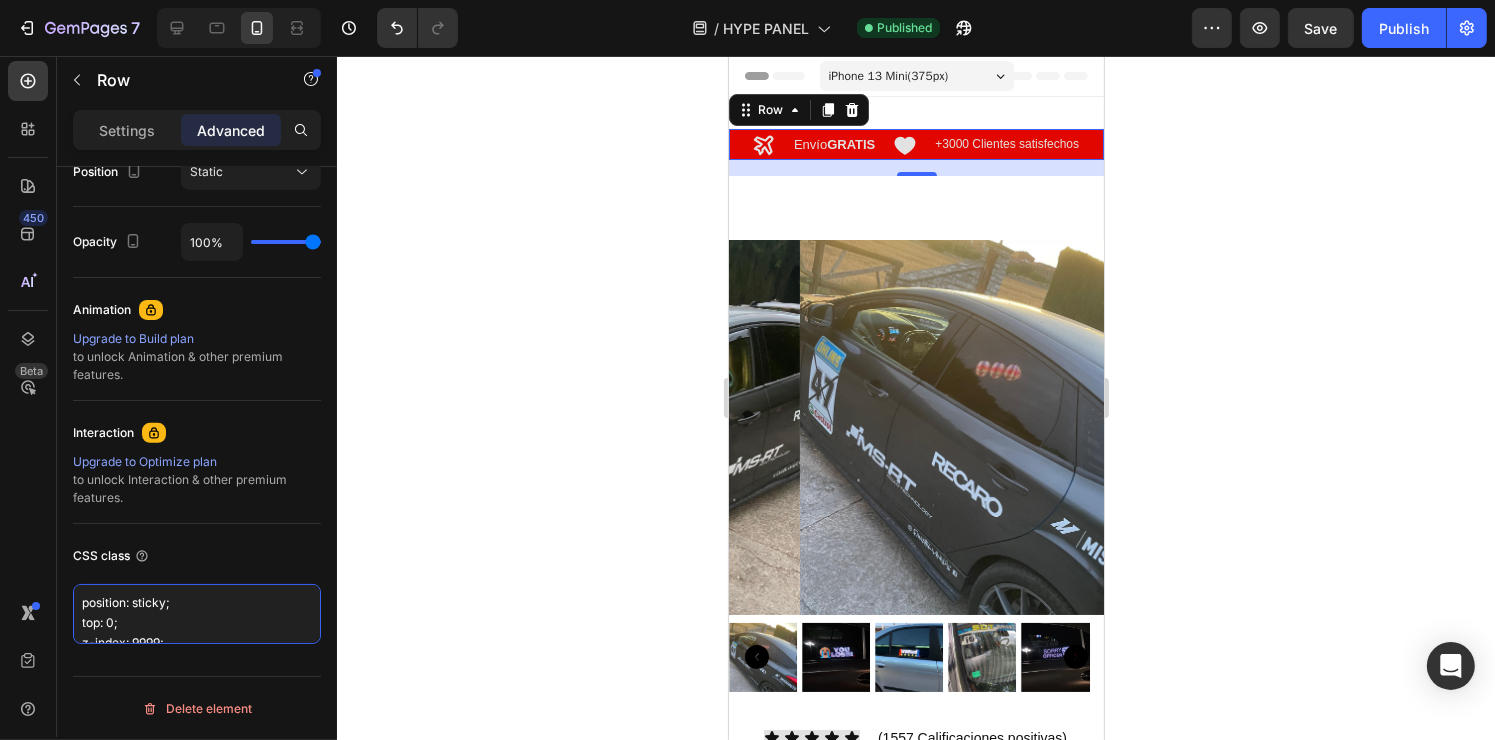 click on "450 Beta Sections(18) Elements(83) Section Element Hero Section Product Detail Brands Trusted Badges Guarantee Product Breakdown How to use Testimonials Compare Bundle FAQs Social Proof Brand Story Product List Collection Blog List Contact Sticky Add to Cart Custom Footer Browse Library 450 Layout
Row
Row
Row
Row Text
Heading
Text Block Button
Button
Button Media
Image
Image
Video" at bounding box center (168, 398) 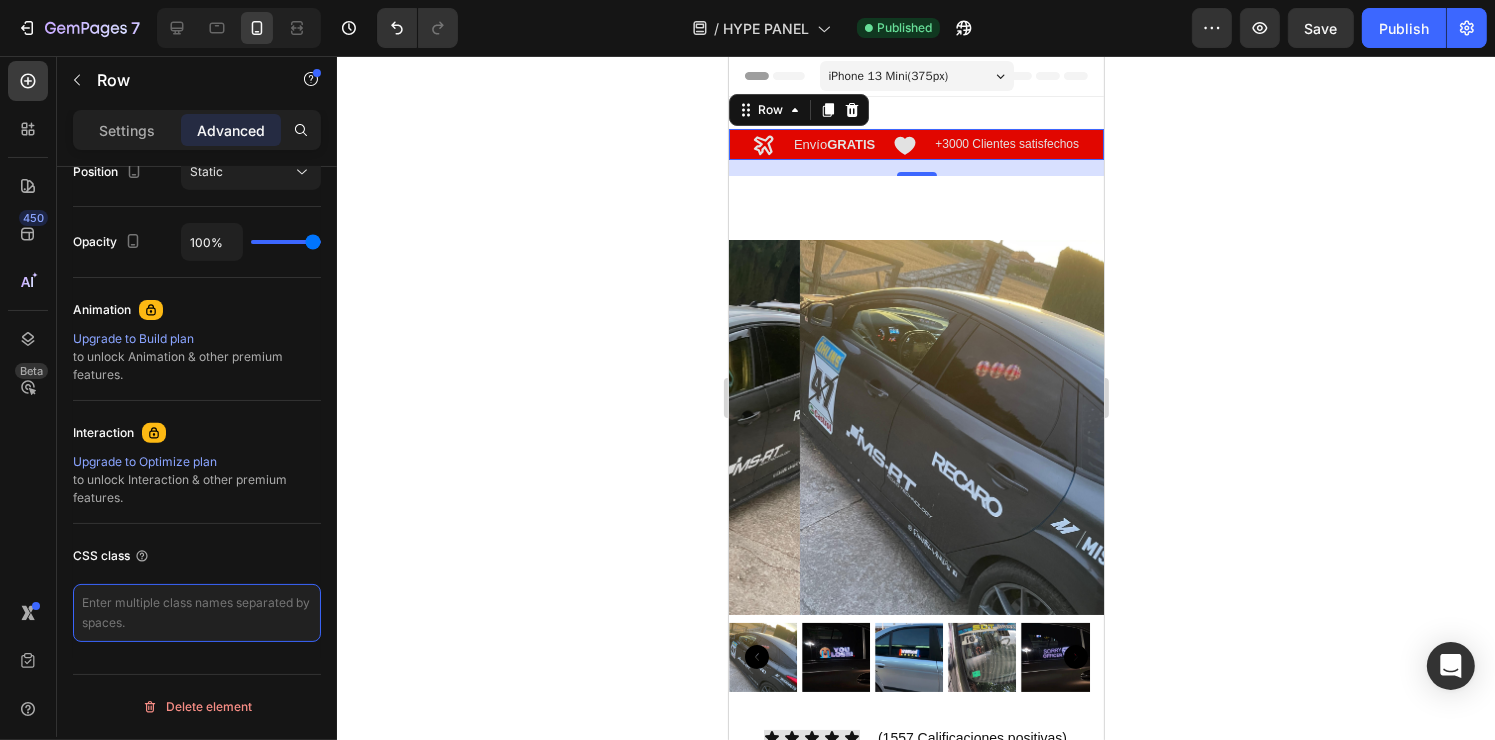 scroll, scrollTop: 760, scrollLeft: 0, axis: vertical 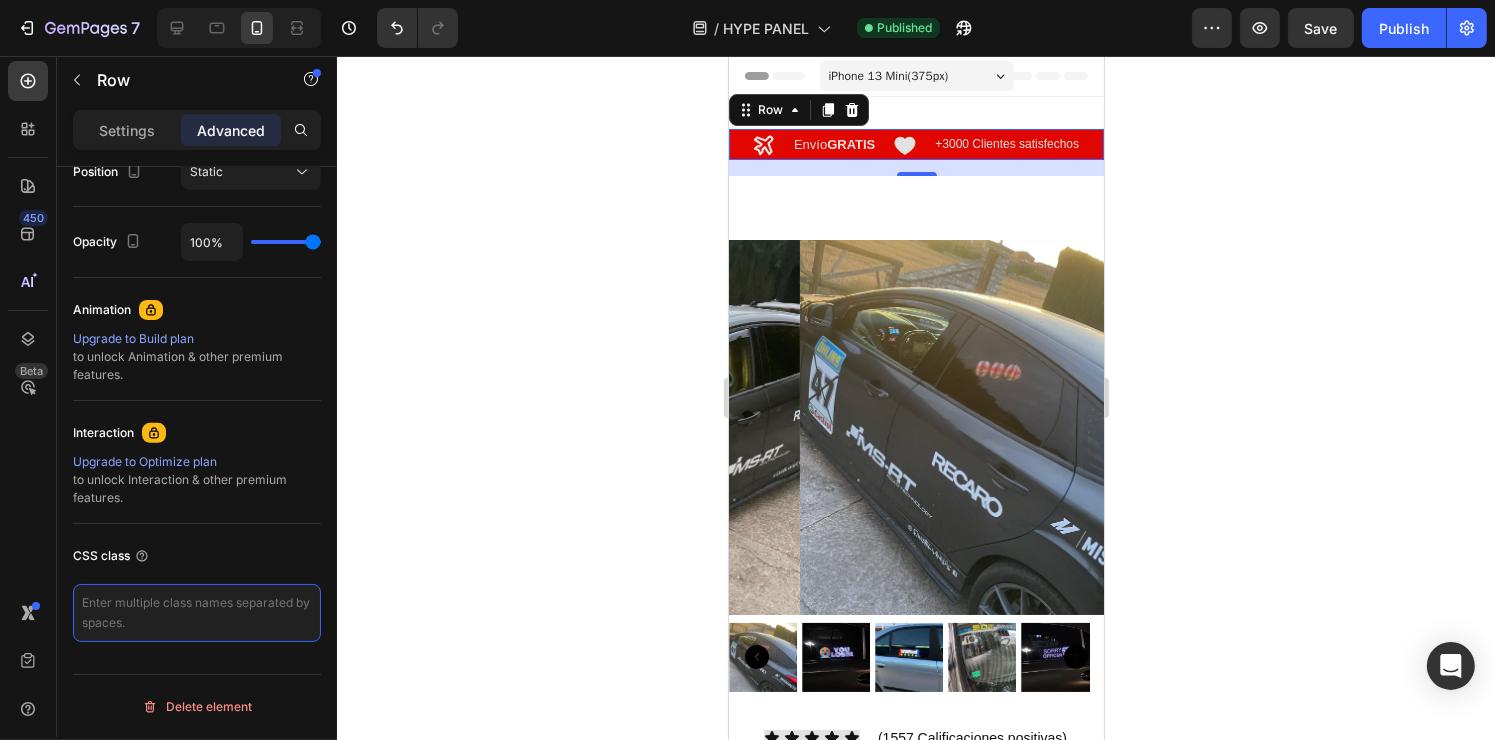 paste on "position: fixed;
top: 0;
width: 100%;
z-index: 9999;" 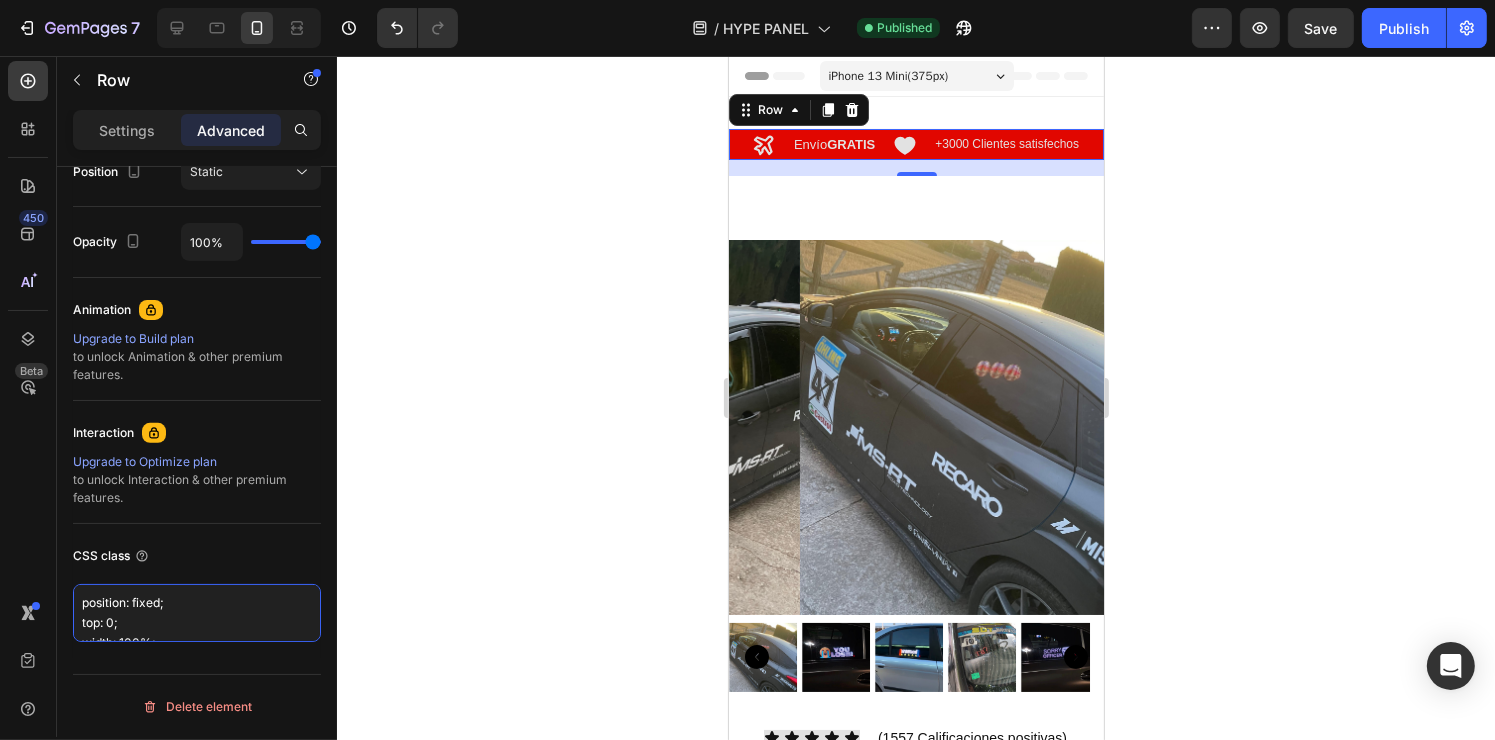 scroll, scrollTop: 7, scrollLeft: 0, axis: vertical 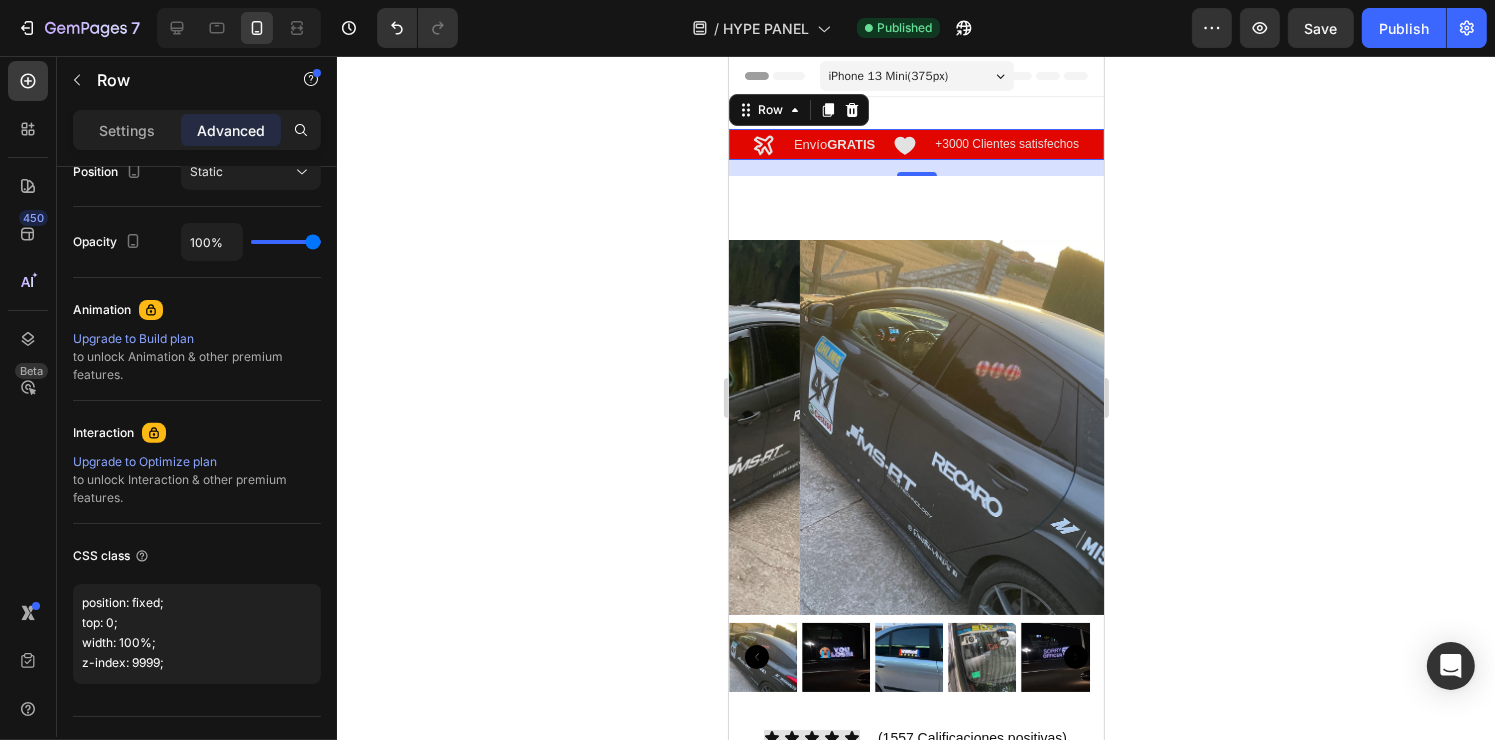 type on "position: fixed;
top: 0;
width: 100%;
z-index: 9999;" 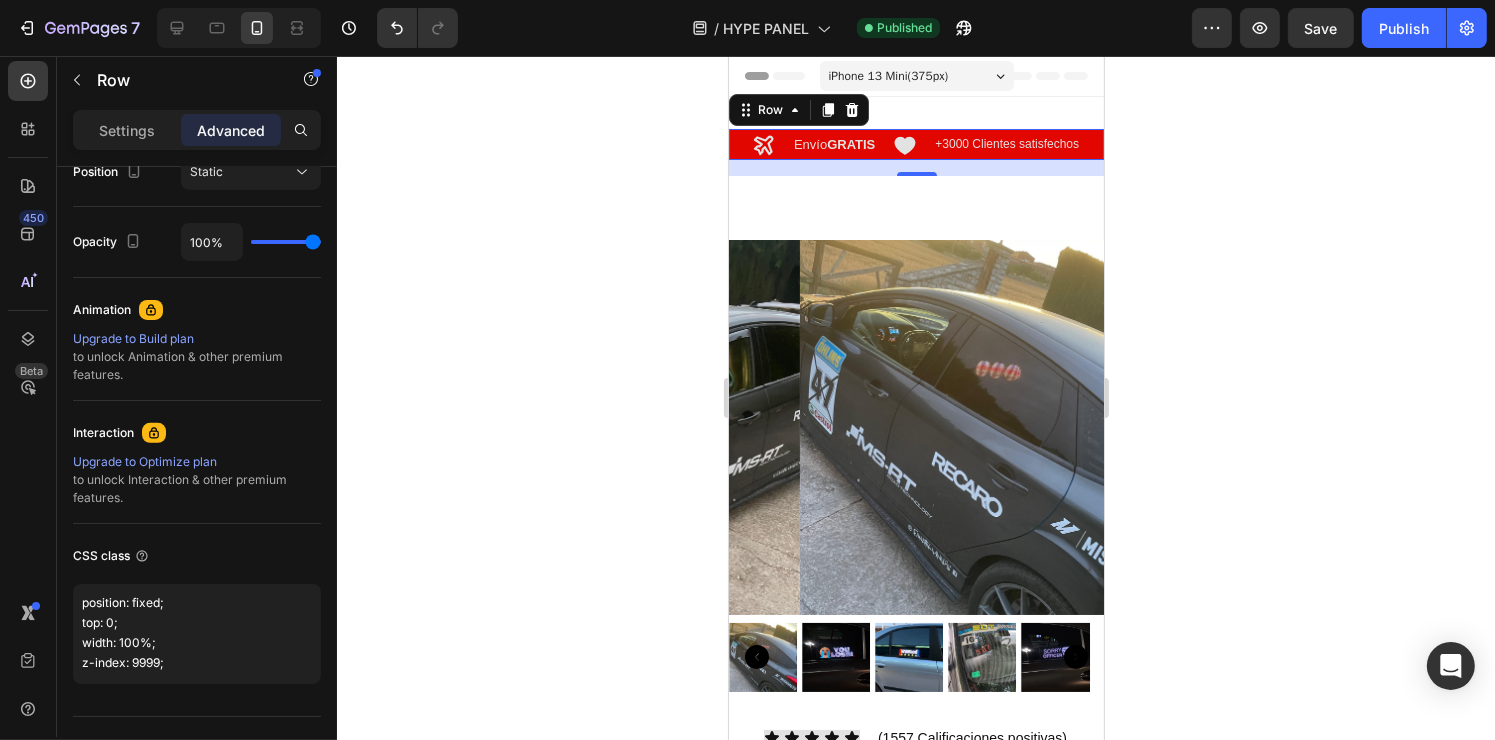 scroll, scrollTop: 0, scrollLeft: 0, axis: both 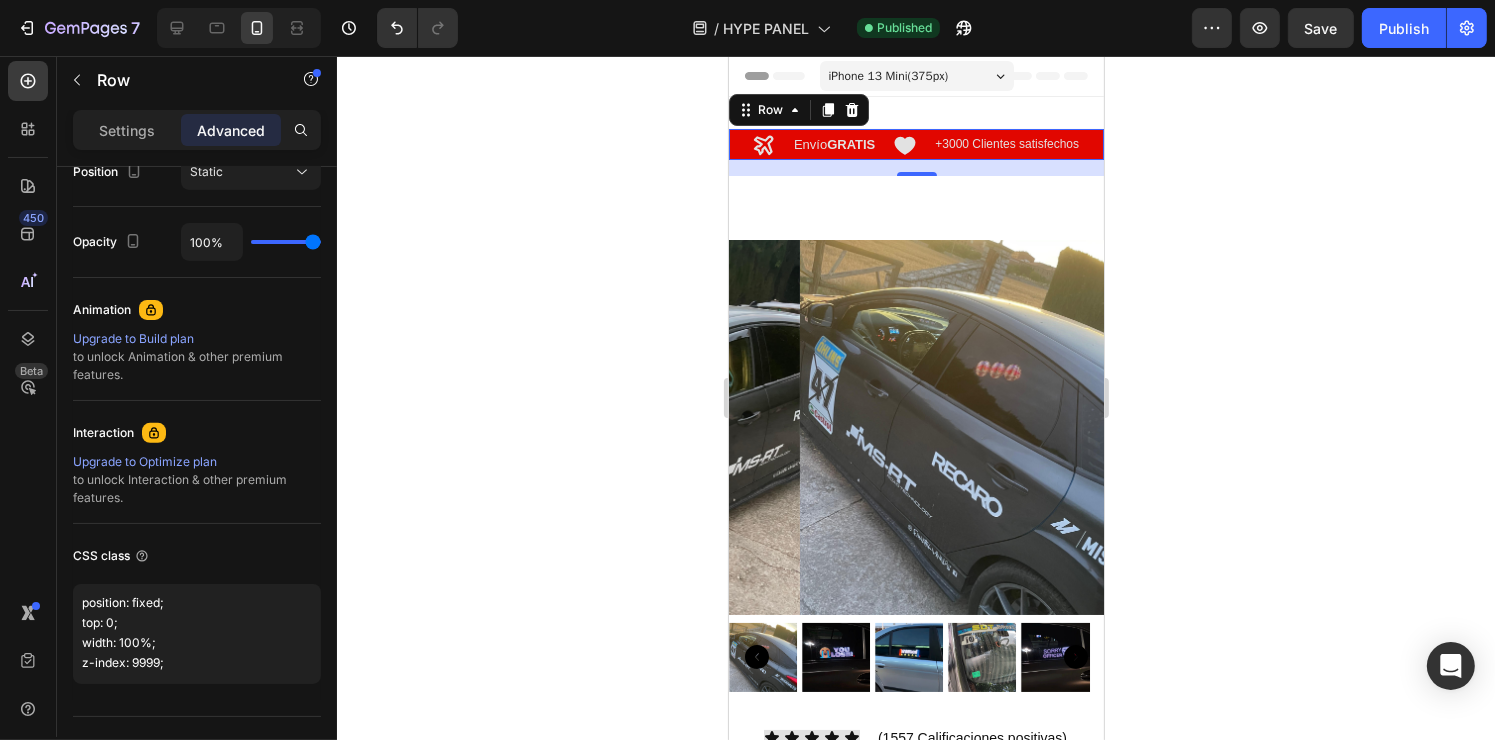 click 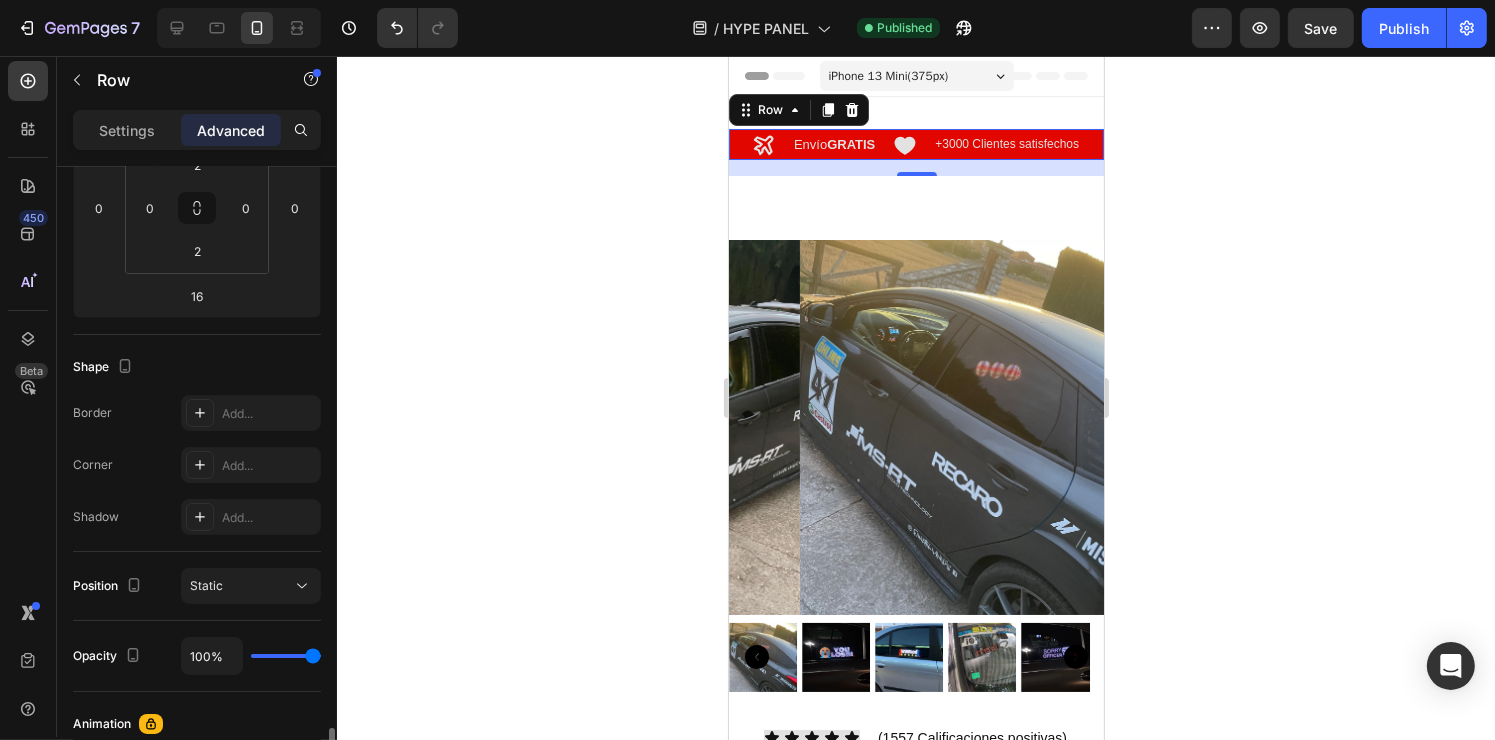 scroll, scrollTop: 780, scrollLeft: 0, axis: vertical 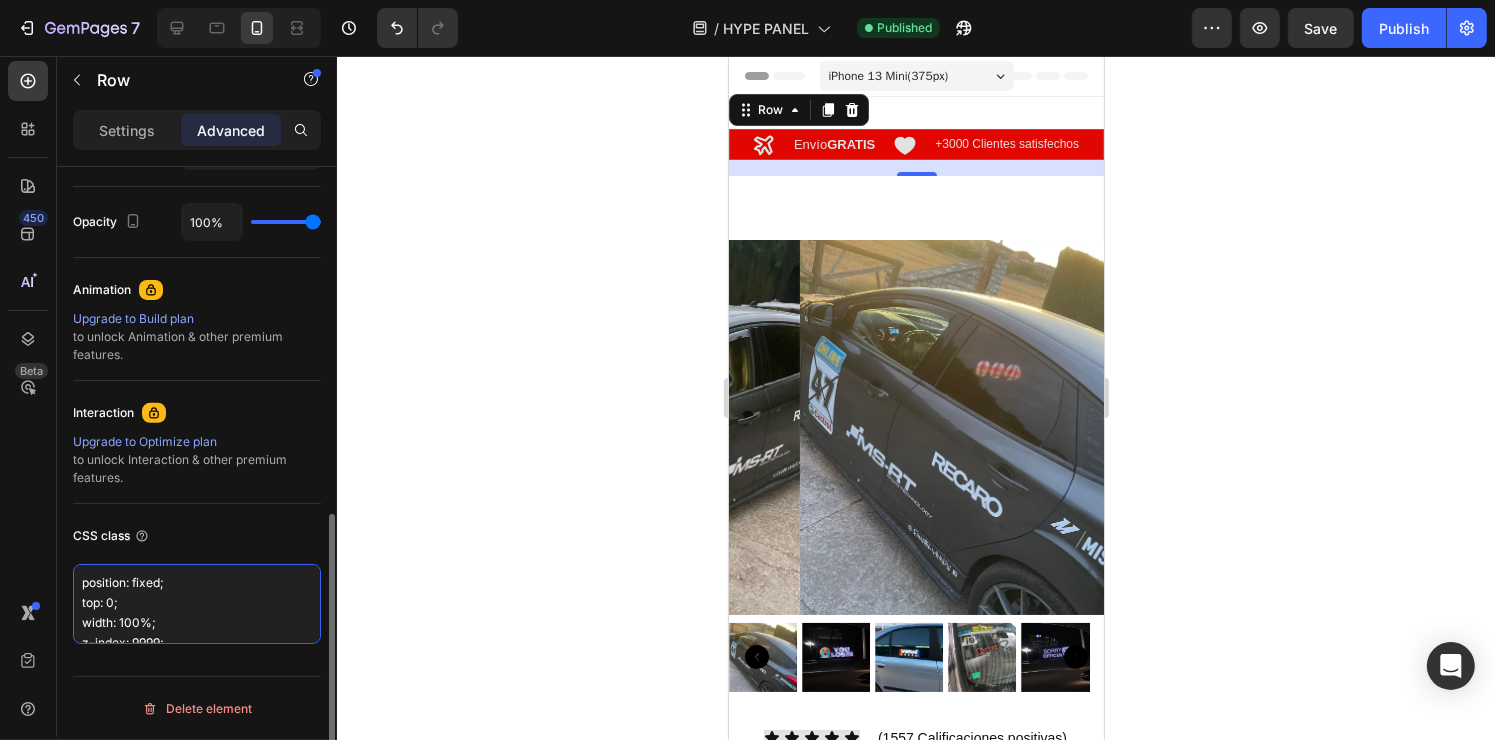 click on "position: fixed;
top: 0;
width: 100%;
z-index: 9999;" at bounding box center (197, 604) 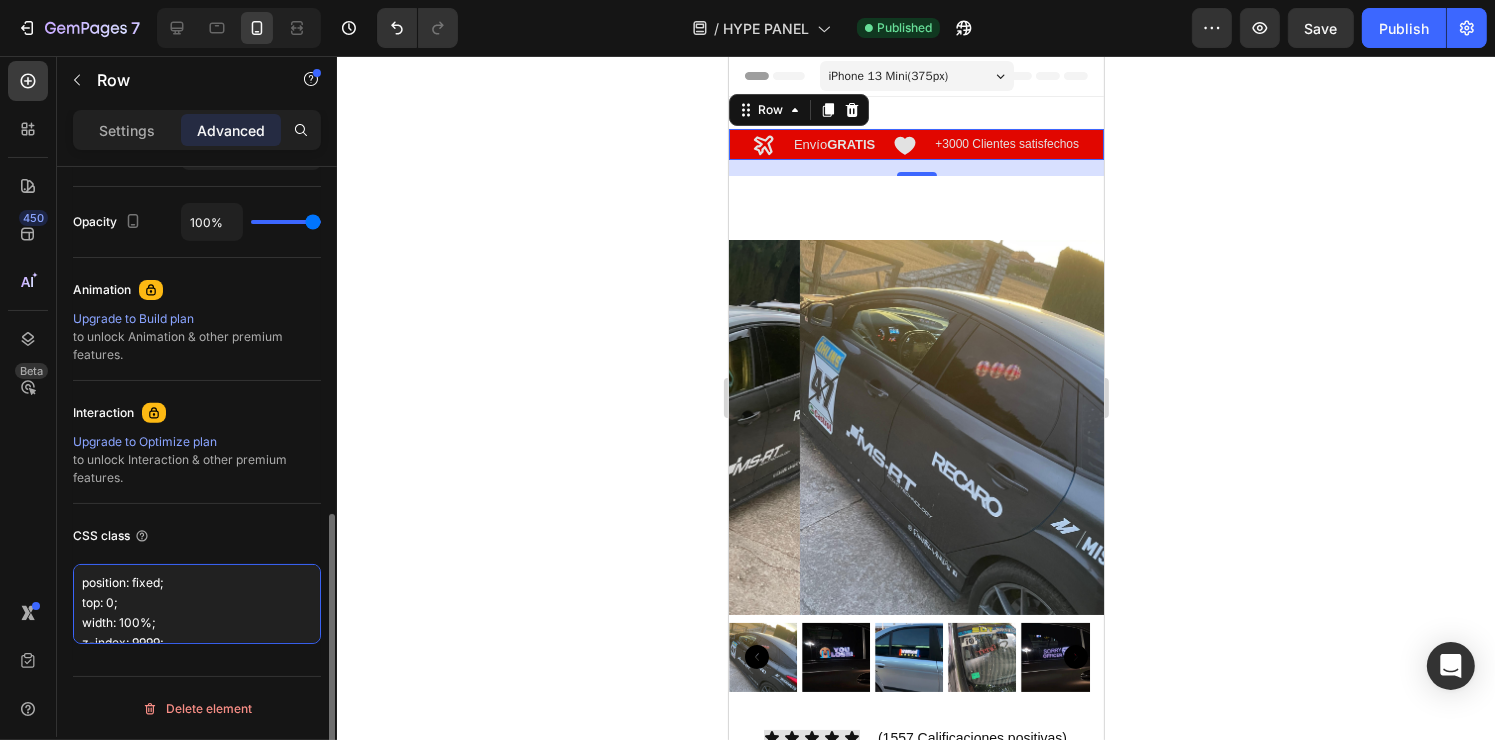 click on "position: fixed;
top: 0;
width: 100%;
z-index: 9999;" at bounding box center [197, 604] 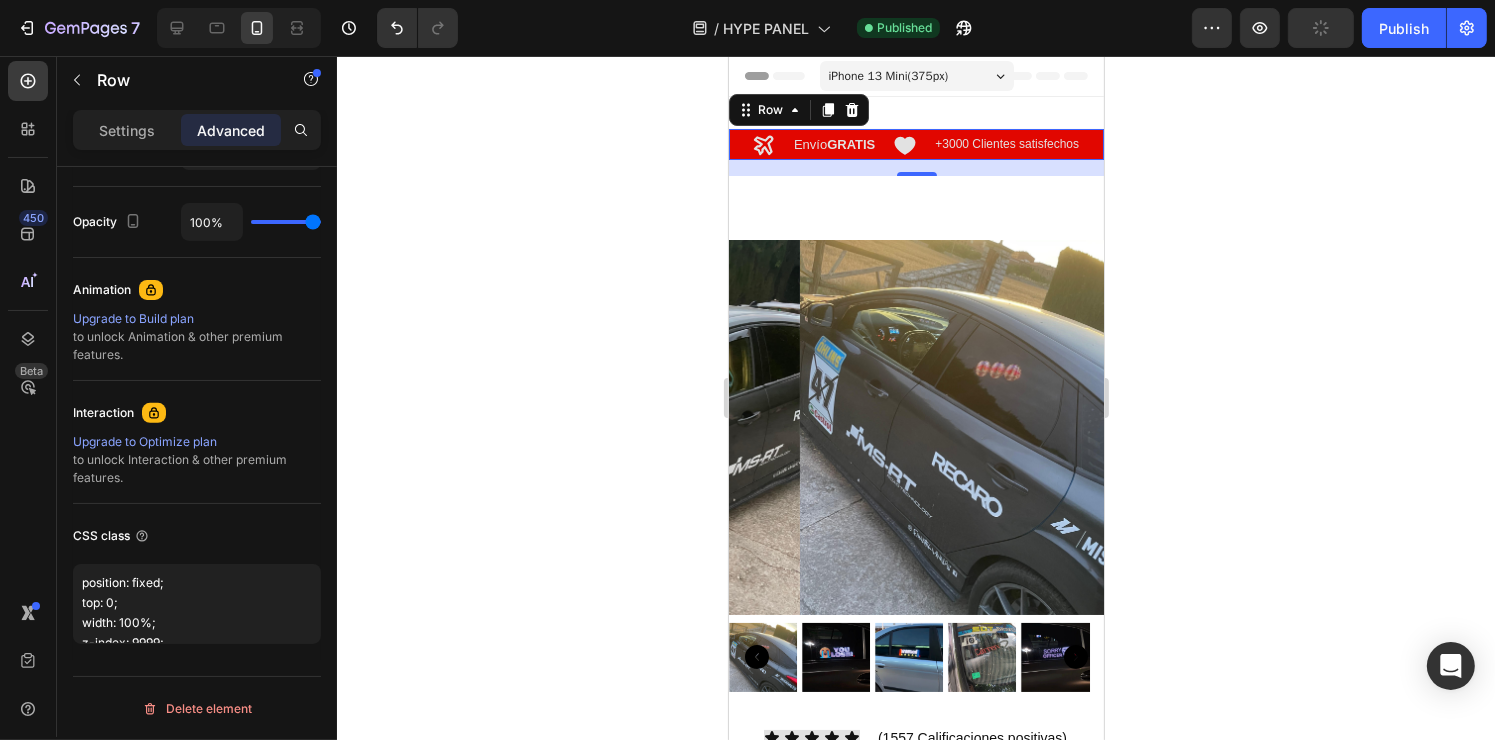 click 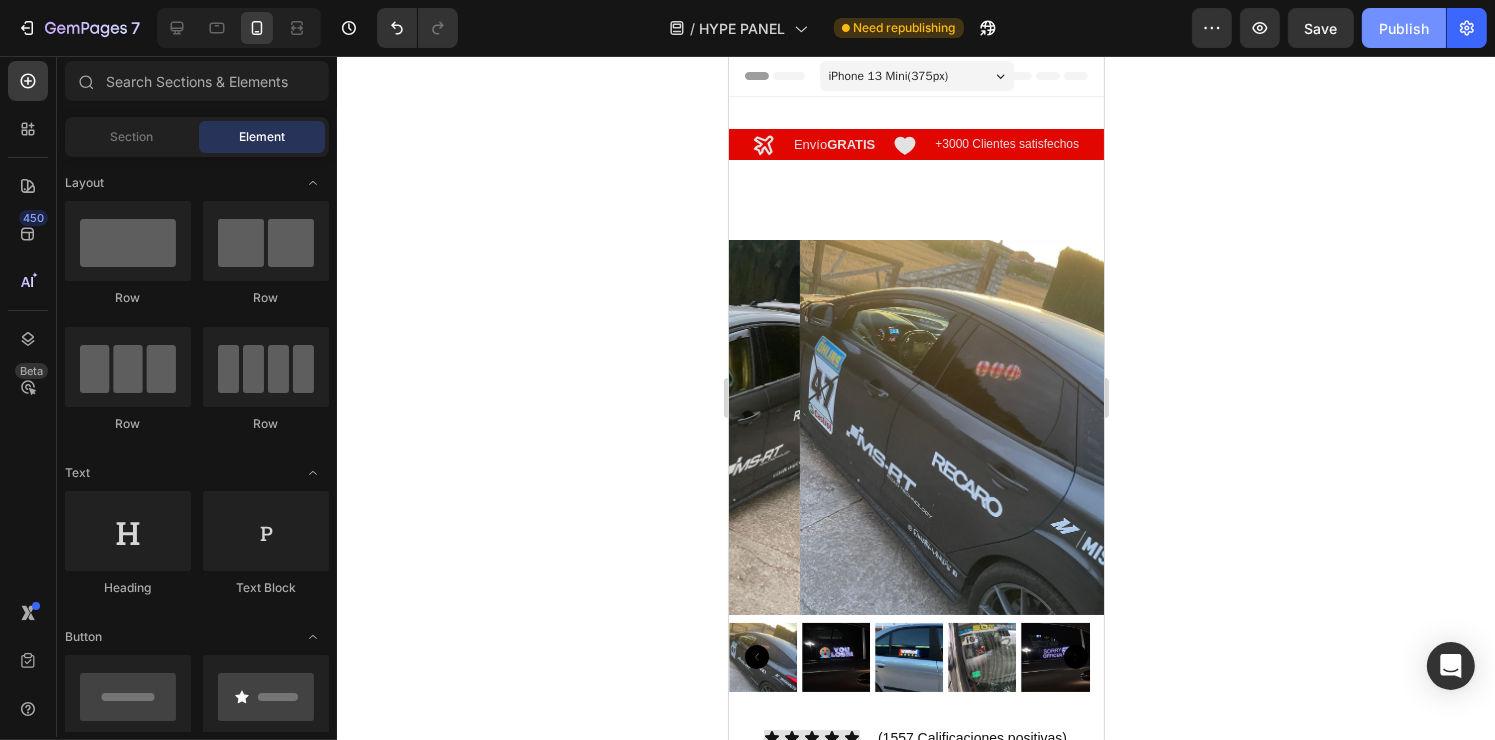 click on "Publish" at bounding box center (1404, 28) 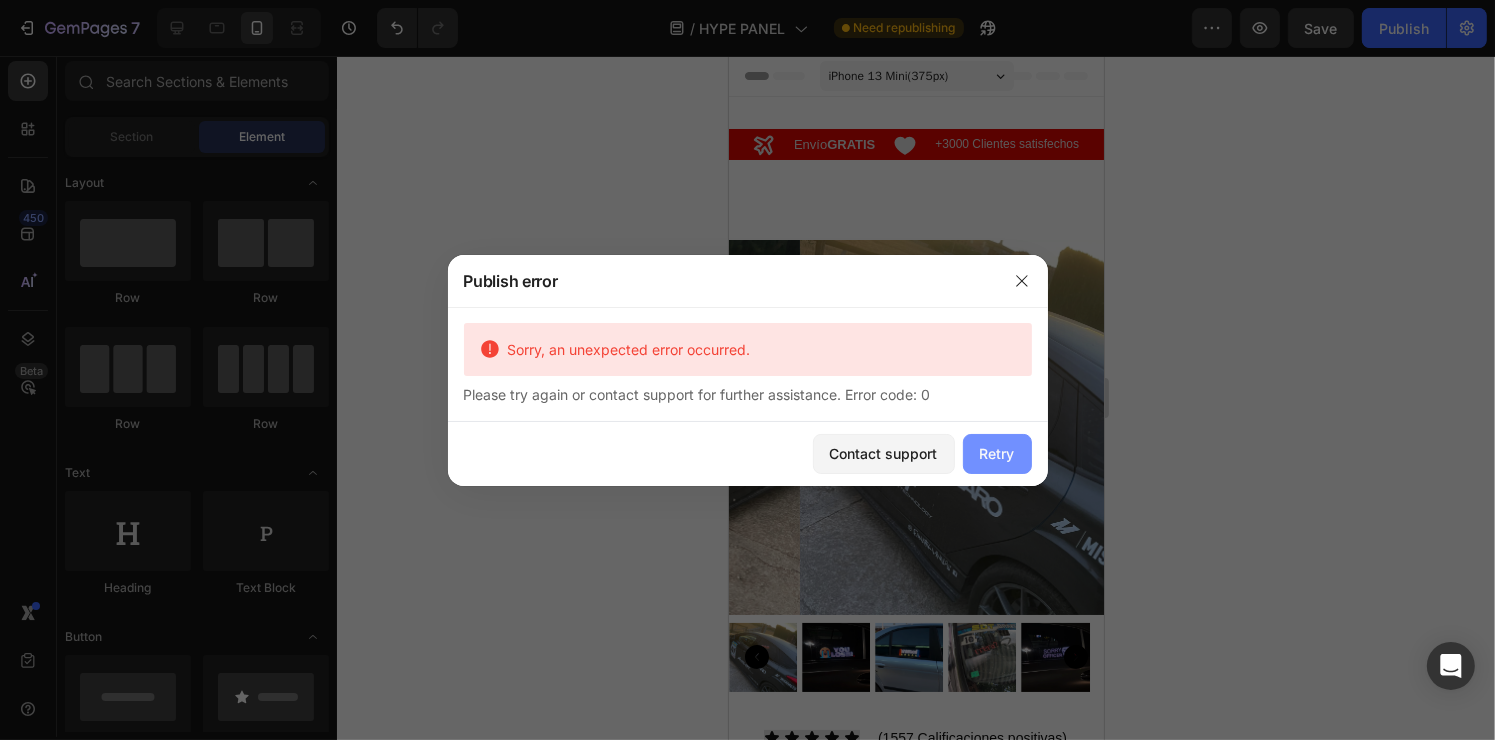 click on "Retry" at bounding box center (997, 453) 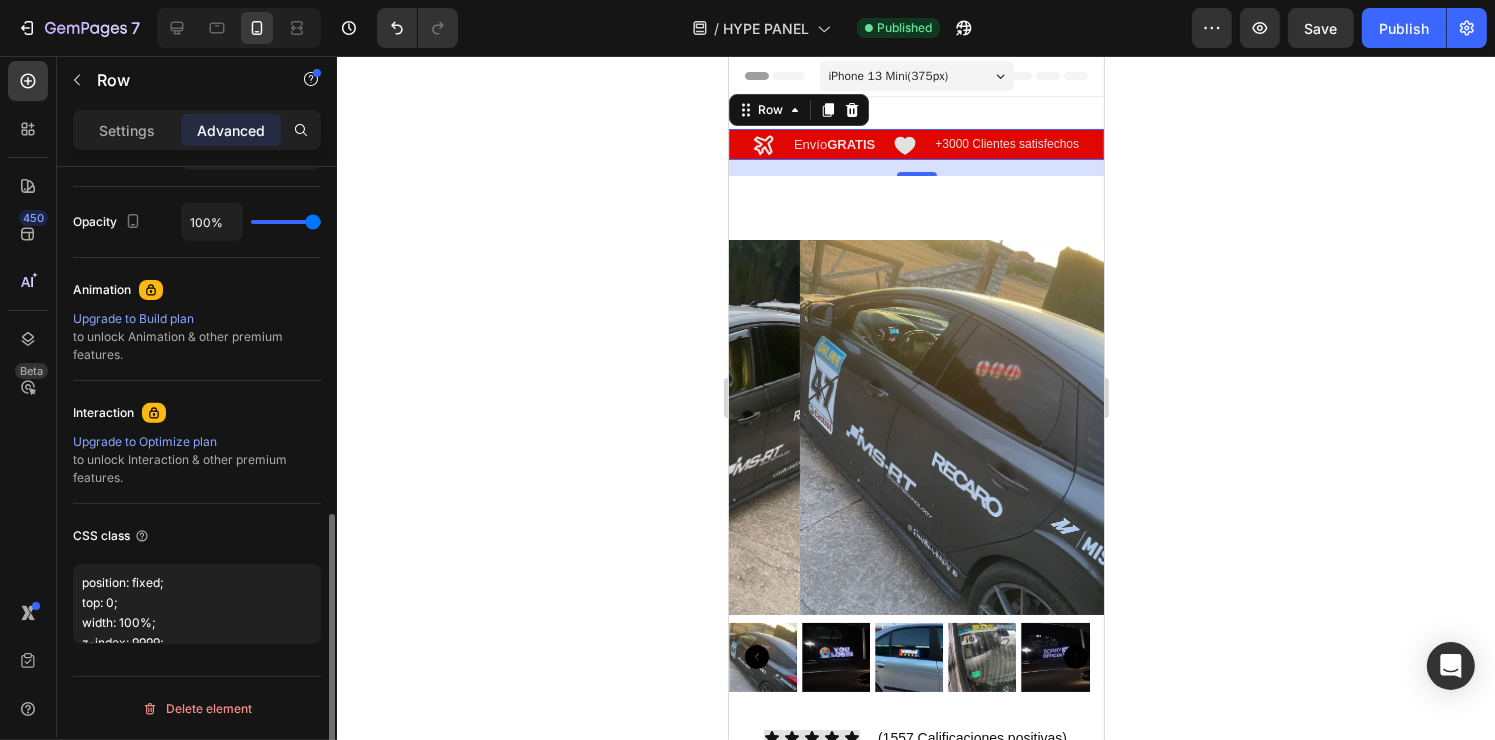 scroll, scrollTop: 780, scrollLeft: 0, axis: vertical 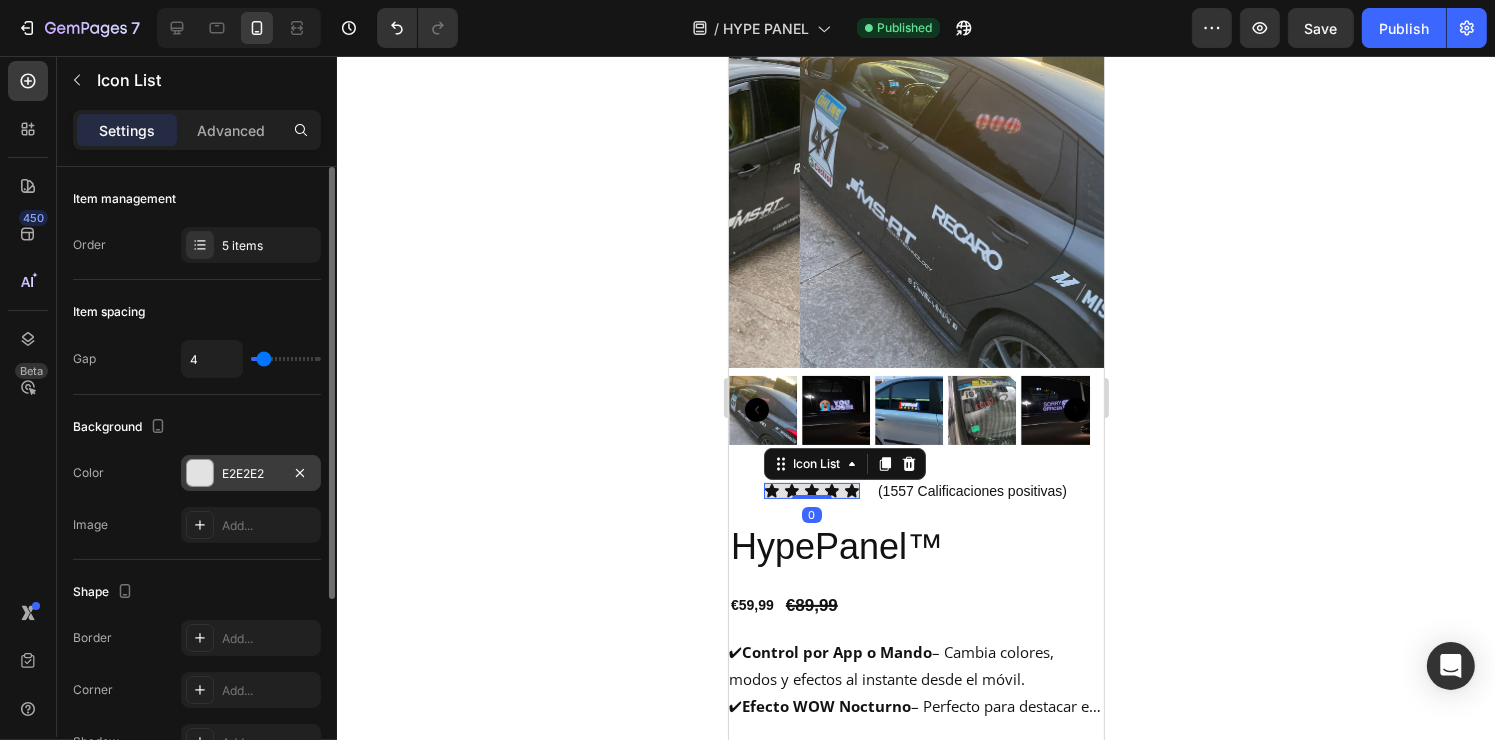 click on "E2E2E2" at bounding box center [251, 474] 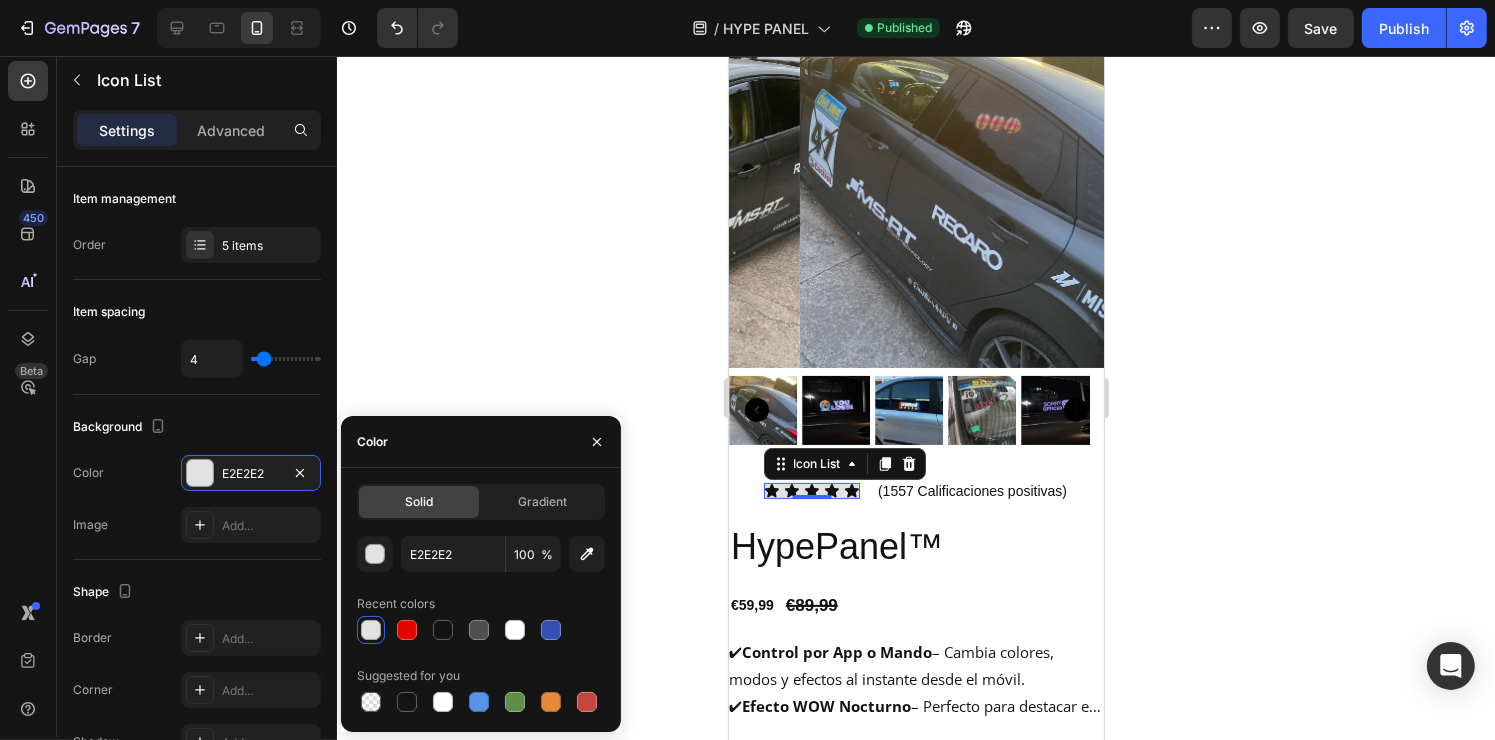 click at bounding box center (371, 630) 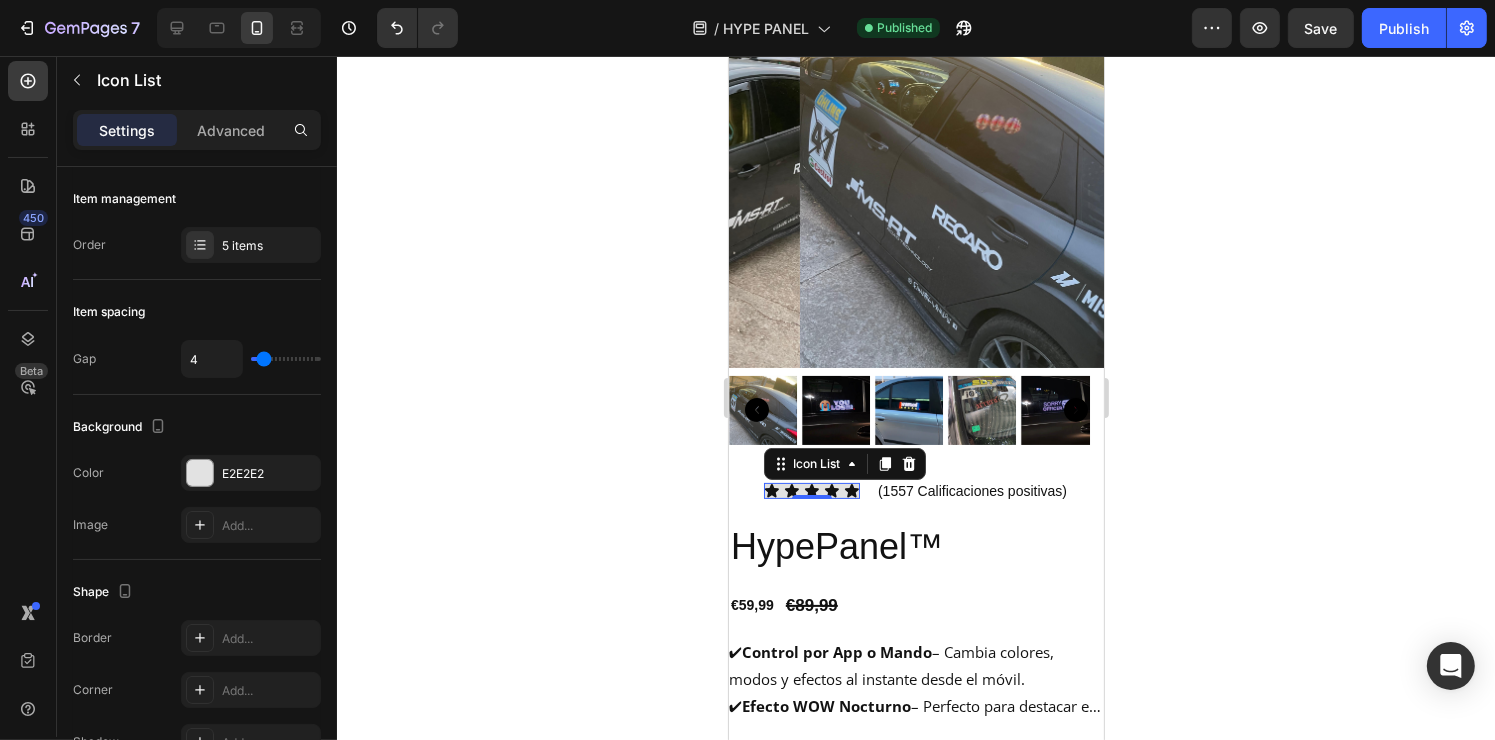 click 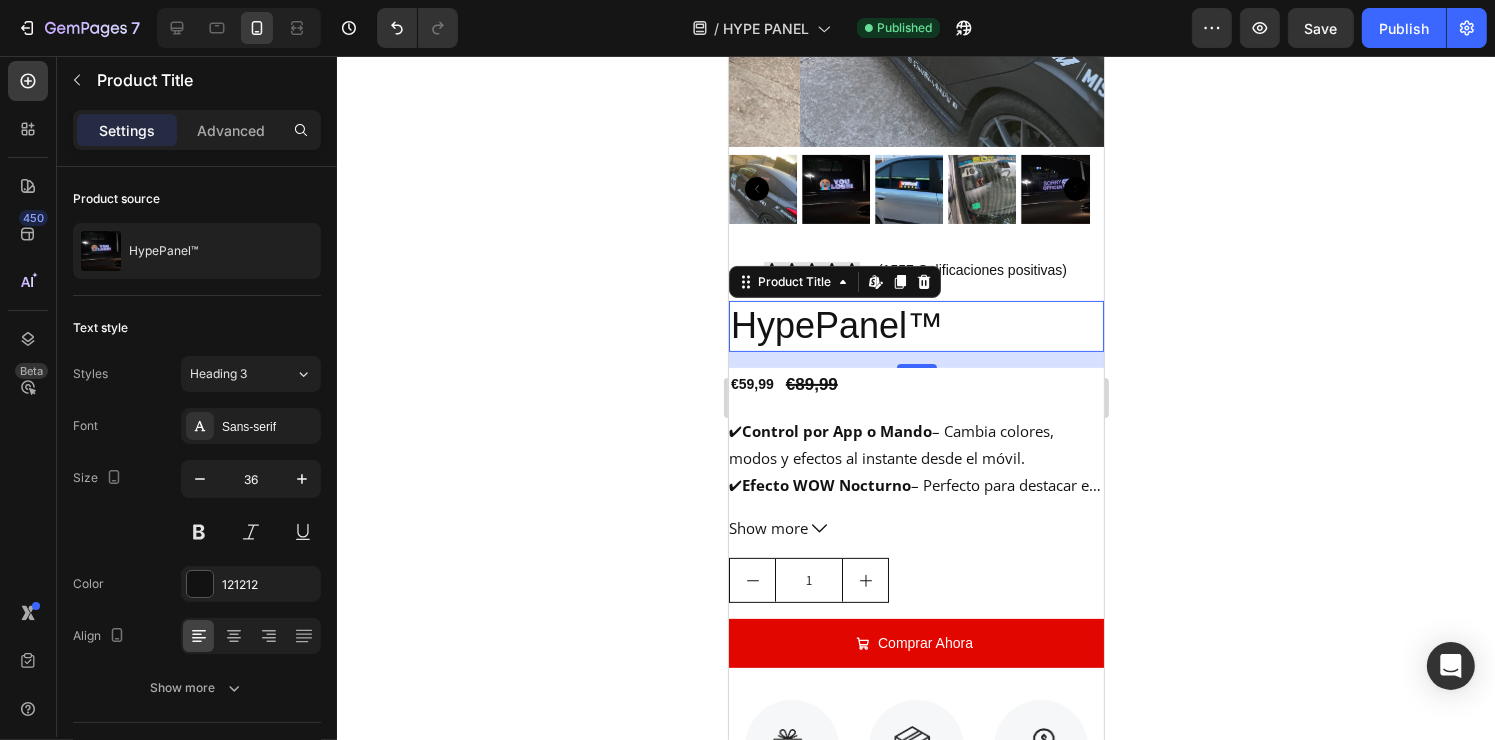 scroll, scrollTop: 471, scrollLeft: 0, axis: vertical 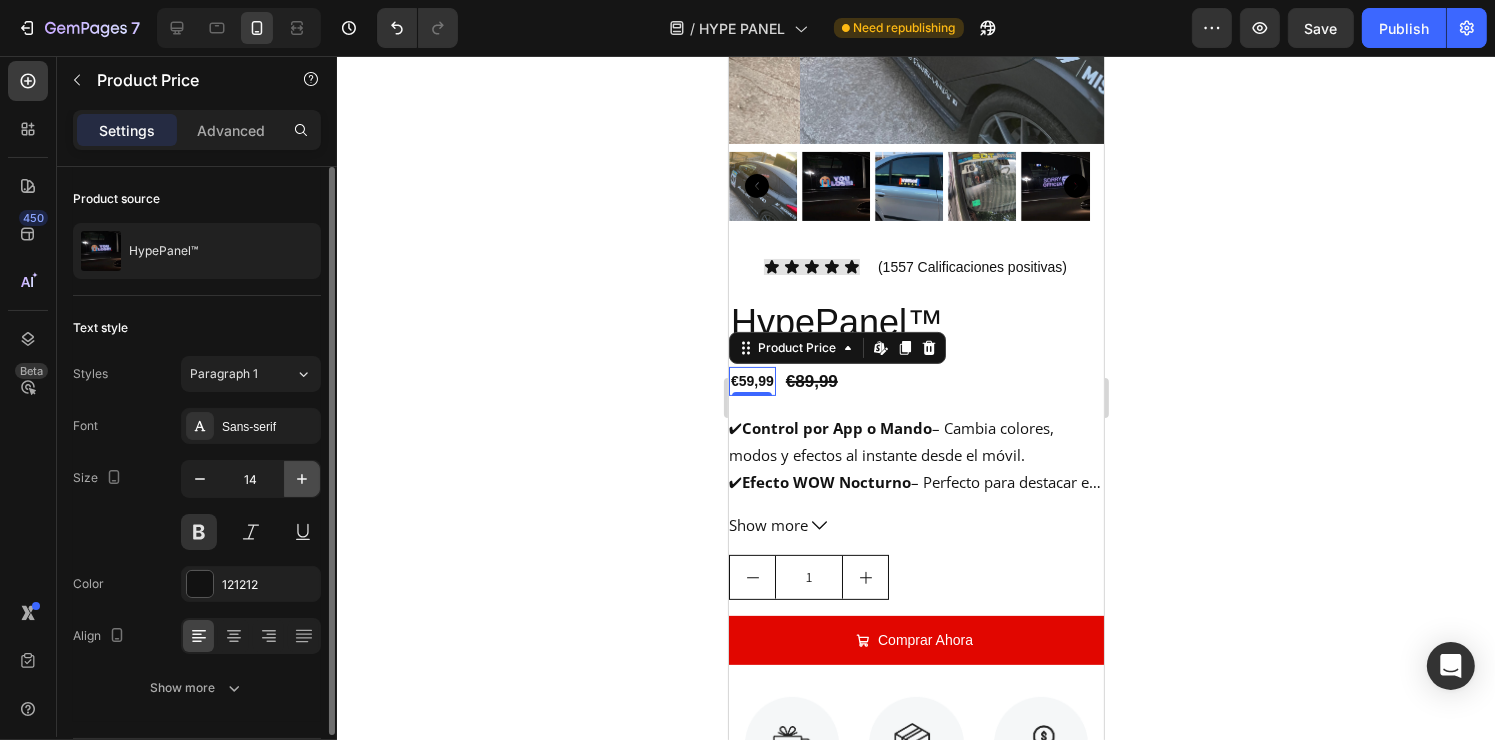 click 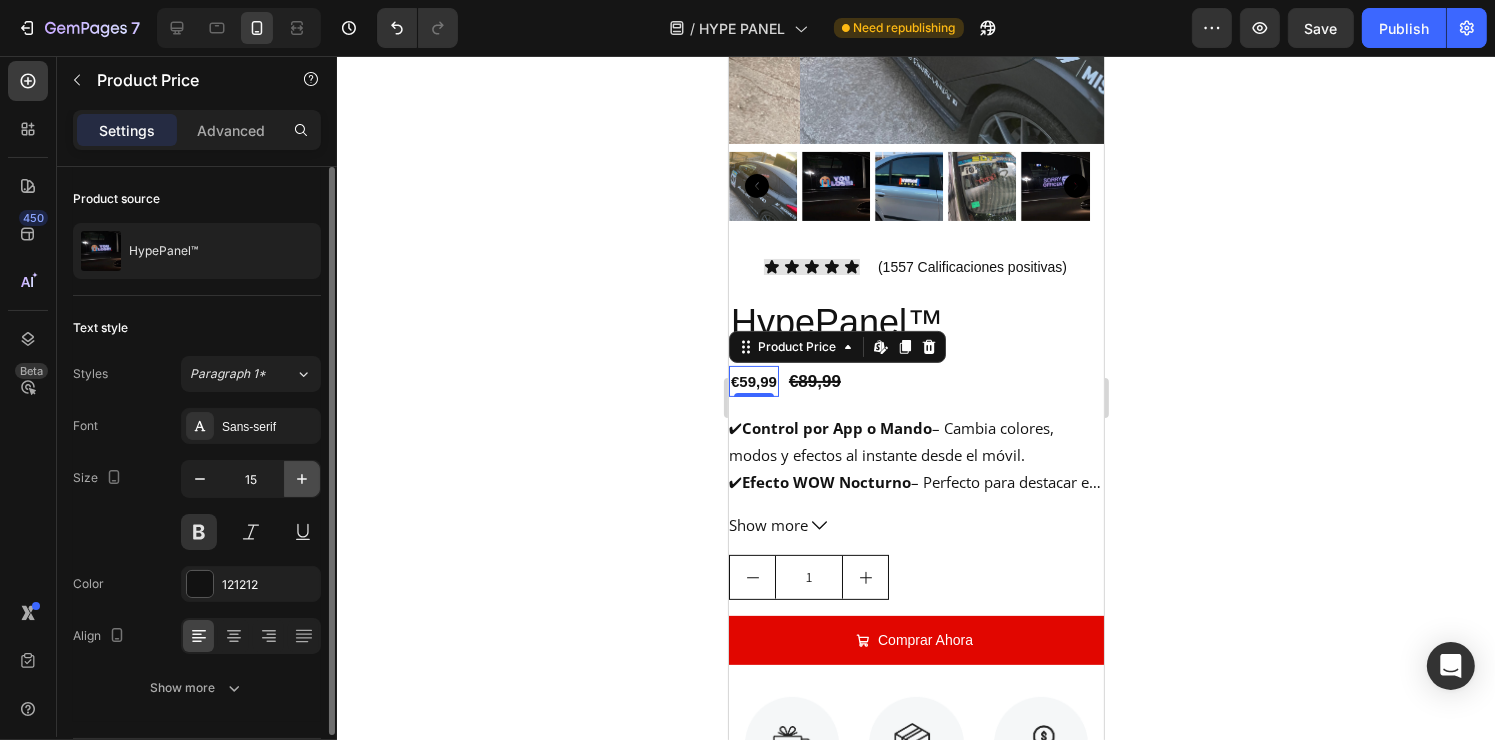 click 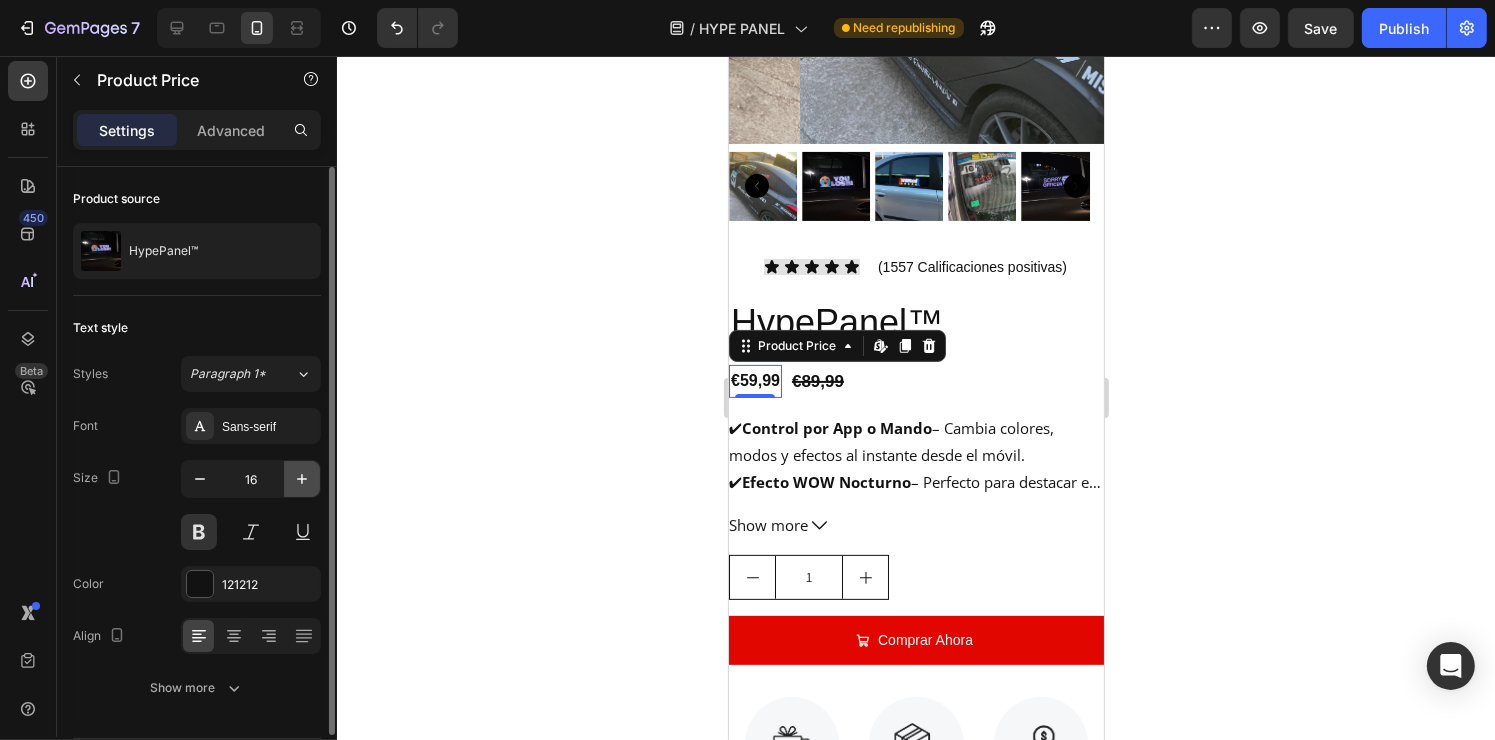 click 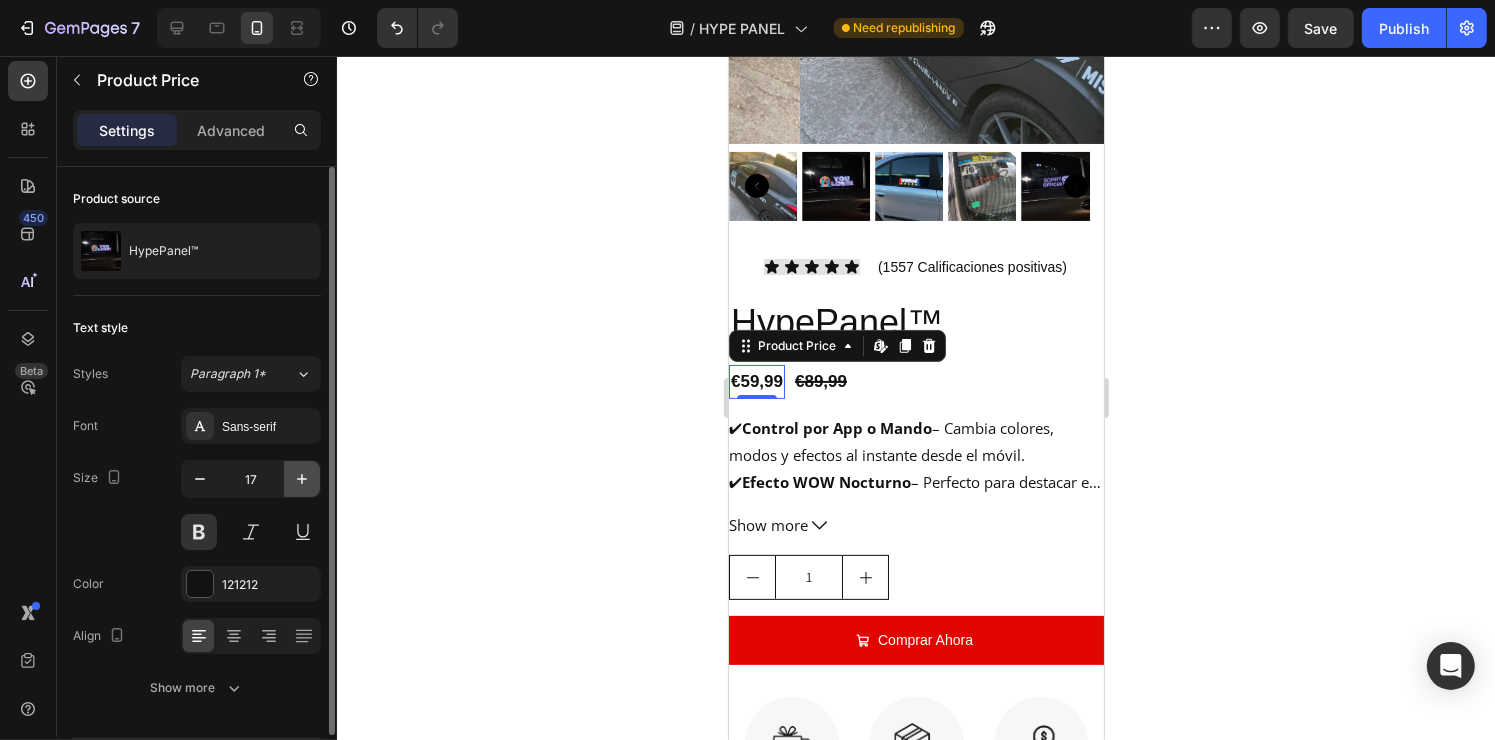 click 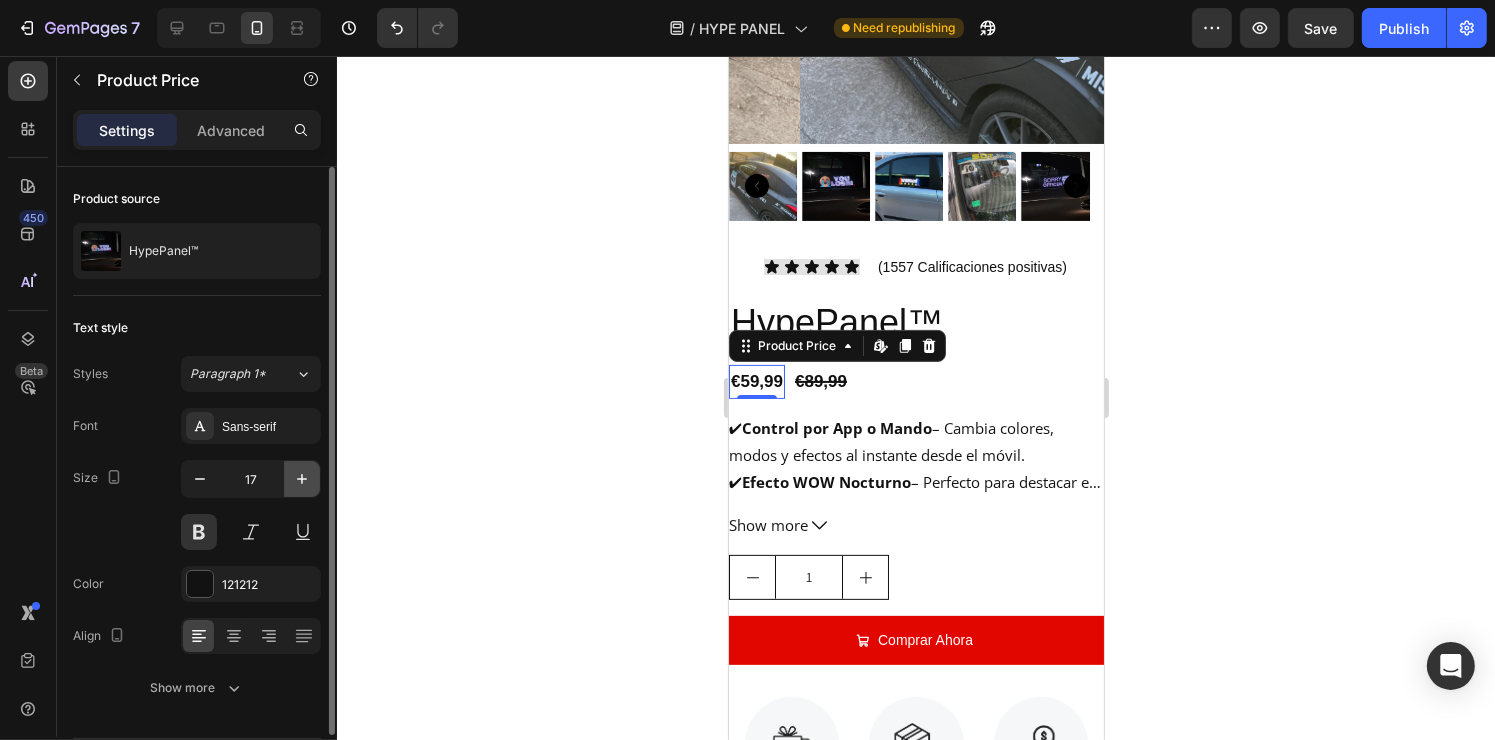 type on "18" 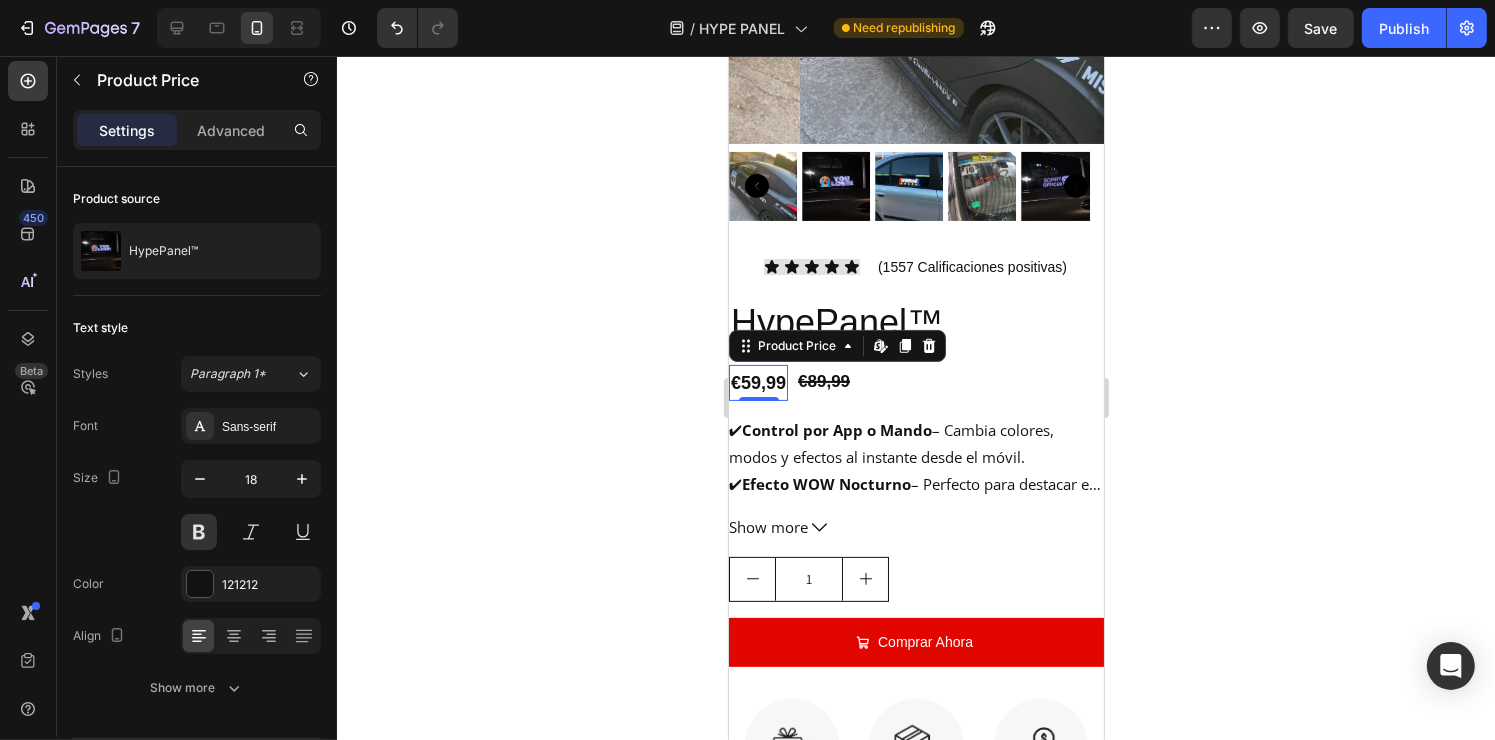 click 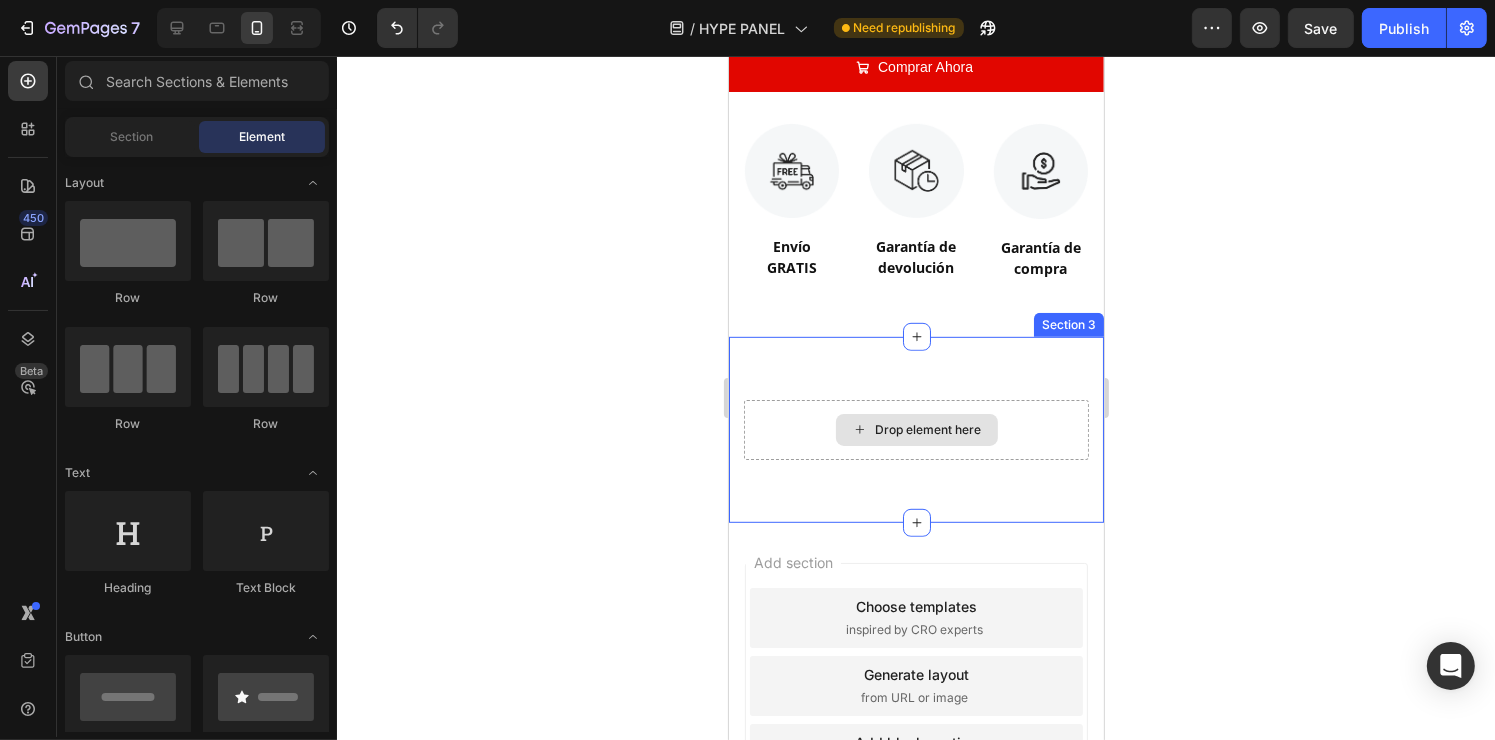 scroll, scrollTop: 1048, scrollLeft: 0, axis: vertical 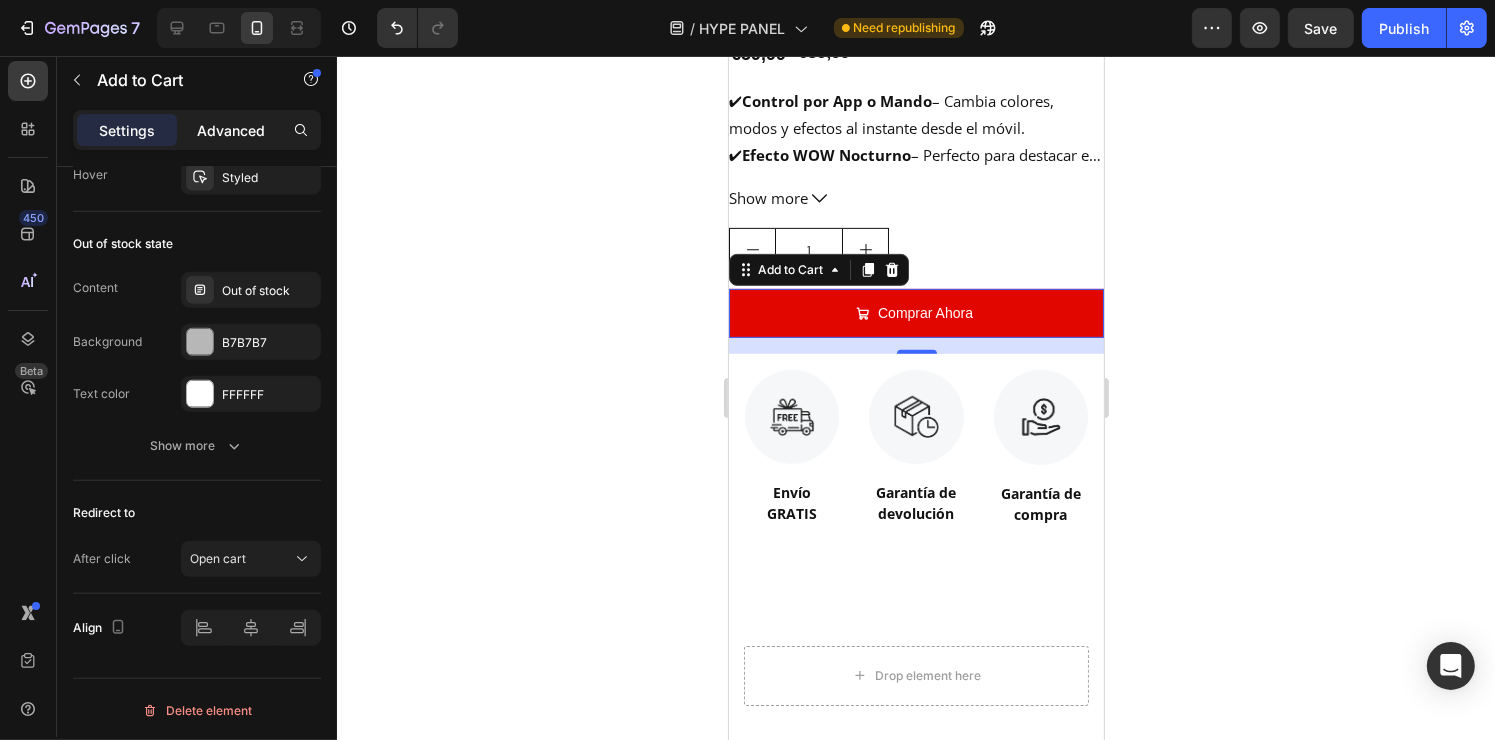 click on "Advanced" 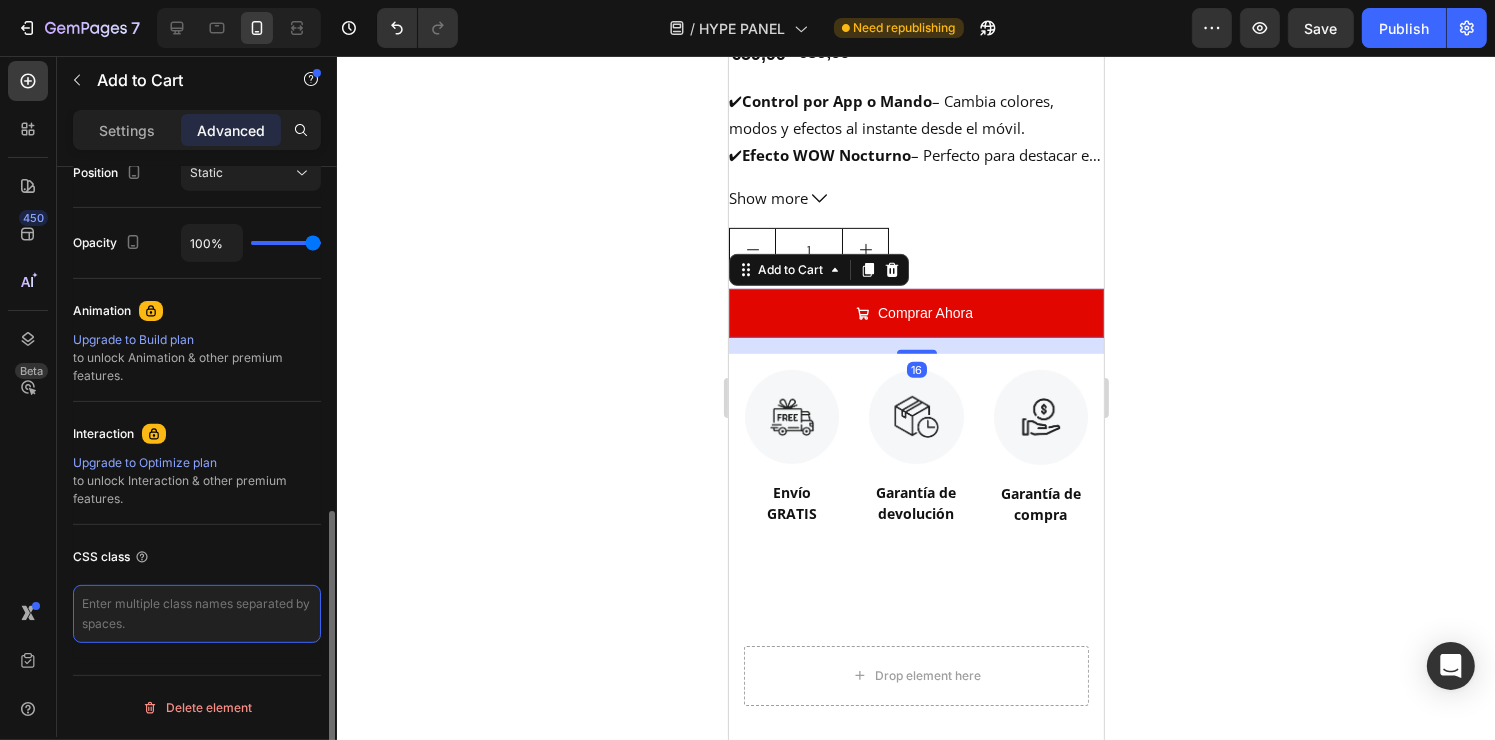 click at bounding box center (197, 614) 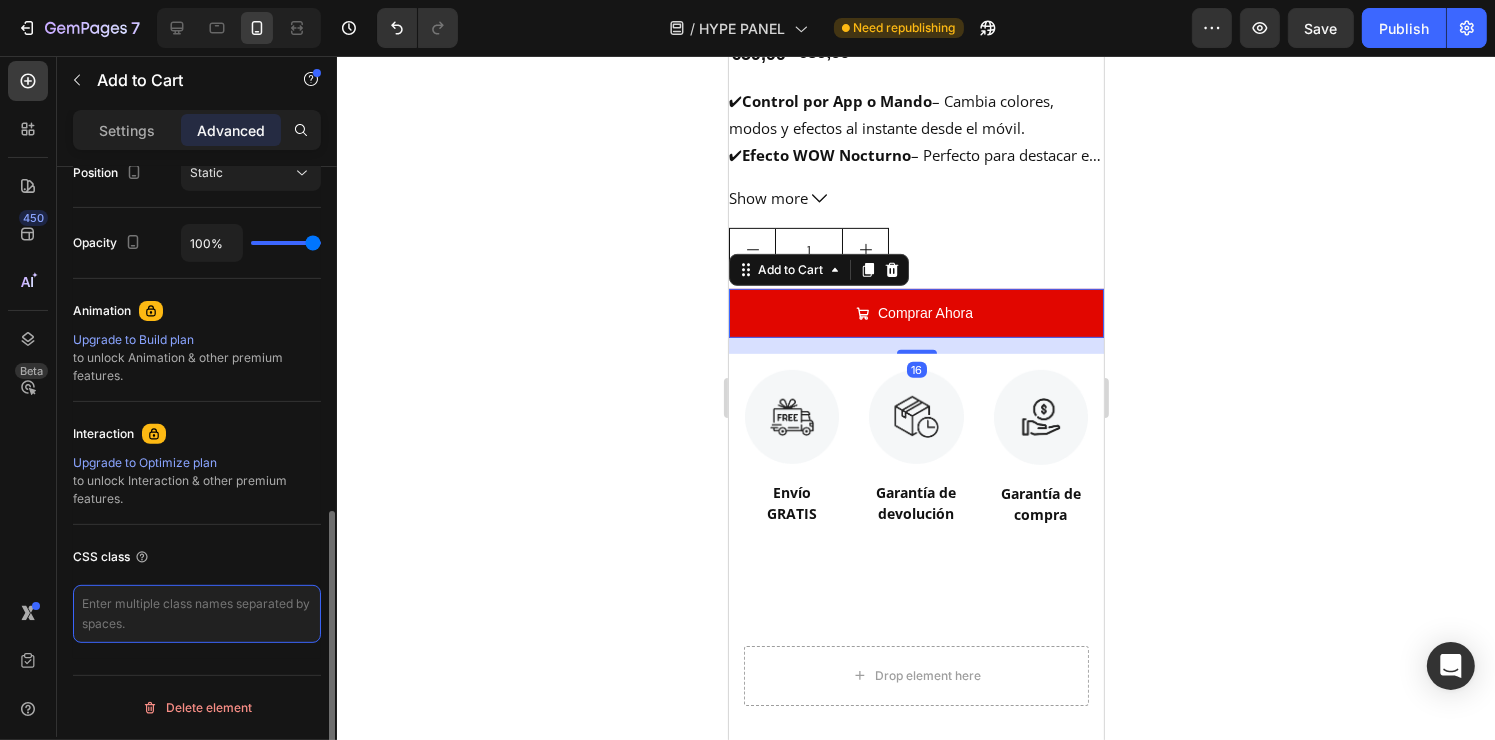 paste on "position: fixed;
bottom: 20px;
left: 50%;
transform: translateX(-50%);
z-index: 9999;" 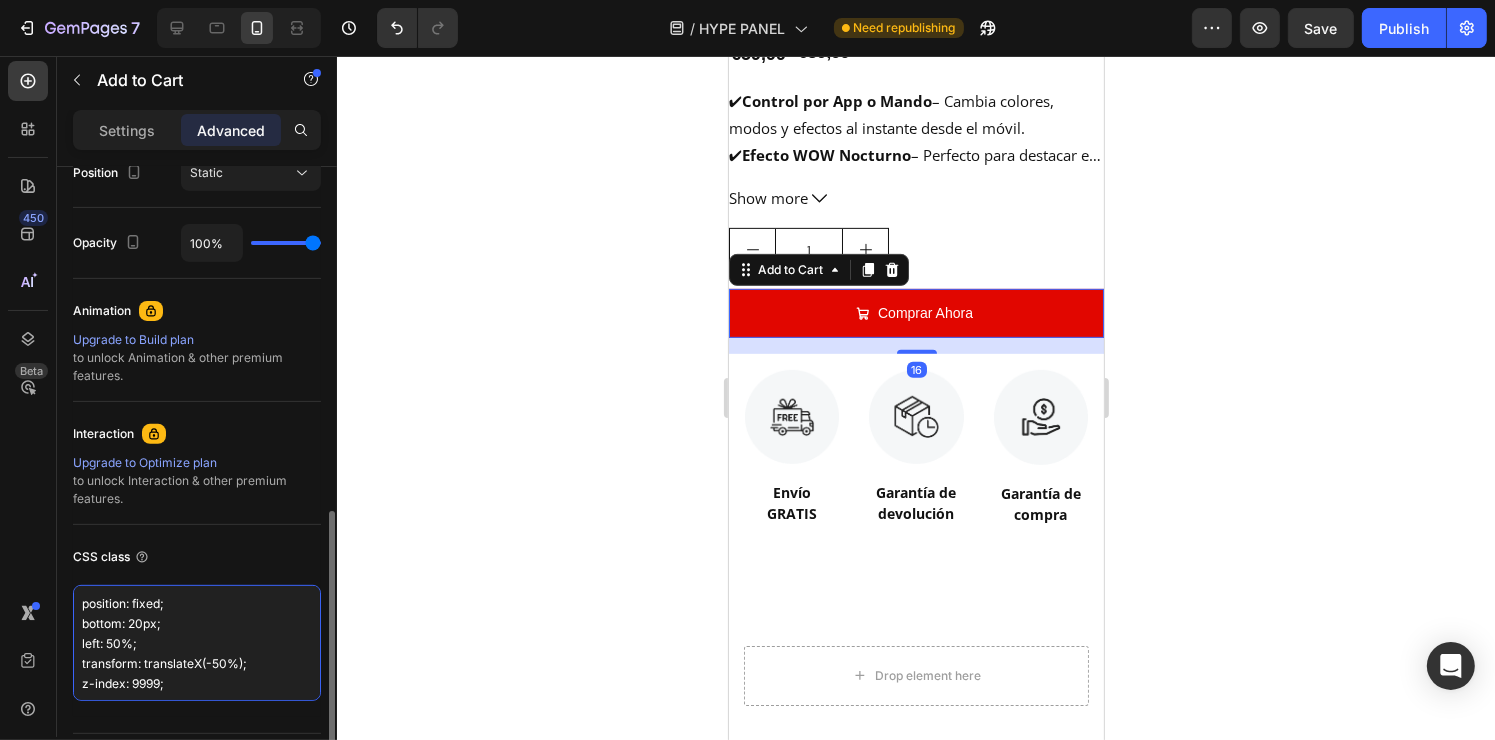 scroll, scrollTop: 11, scrollLeft: 0, axis: vertical 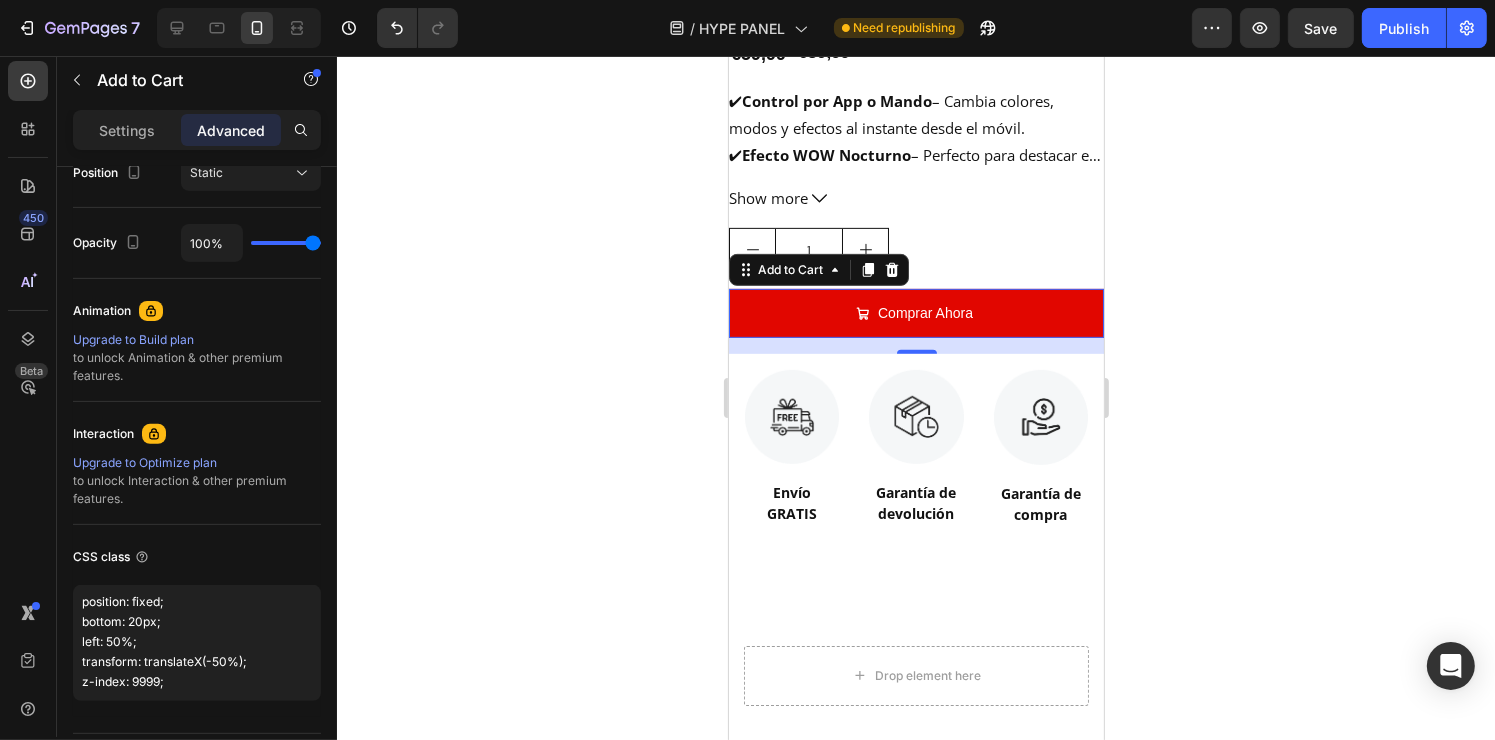 type on "position: fixed;
bottom: 20px;
left: 50%;
transform: translateX(-50%);
z-index: 9999;" 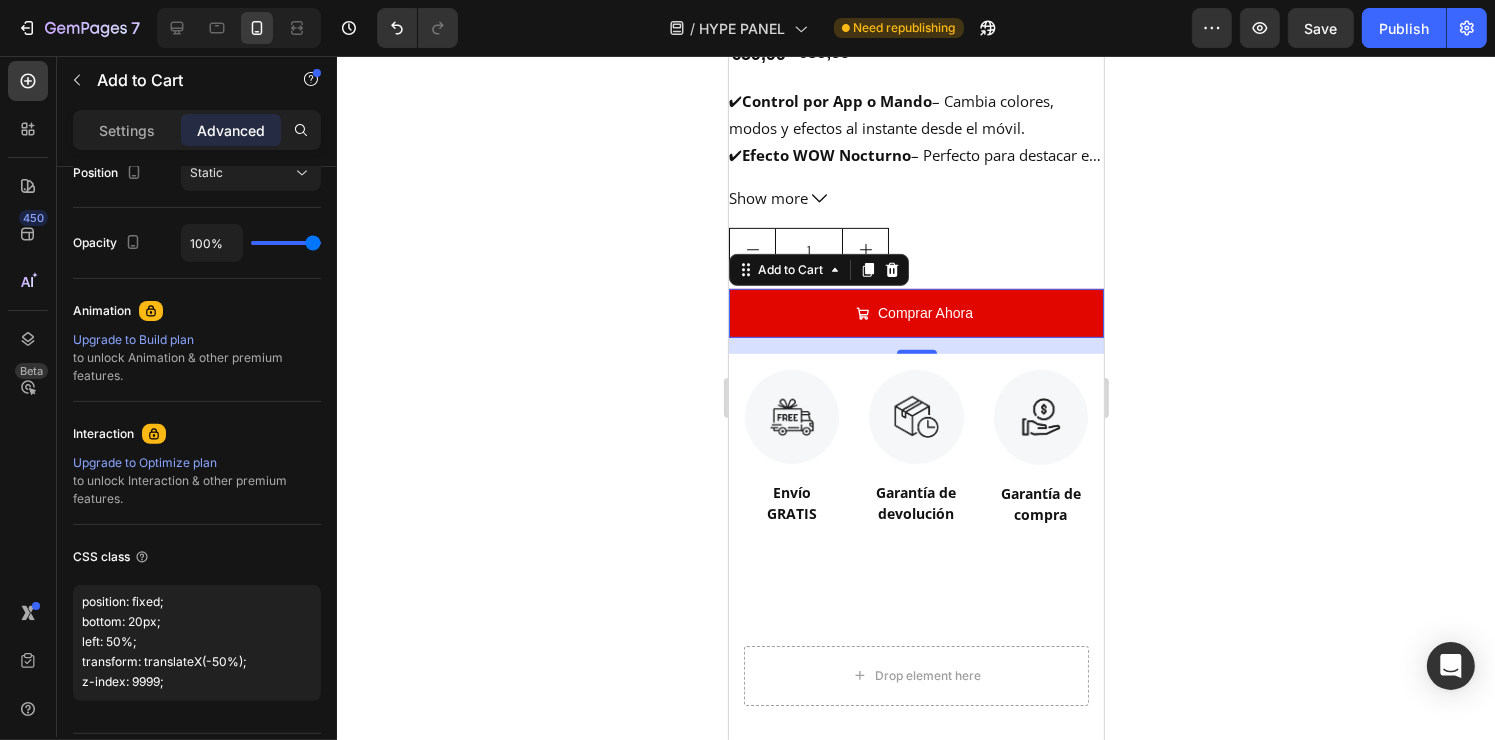 scroll, scrollTop: 1, scrollLeft: 0, axis: vertical 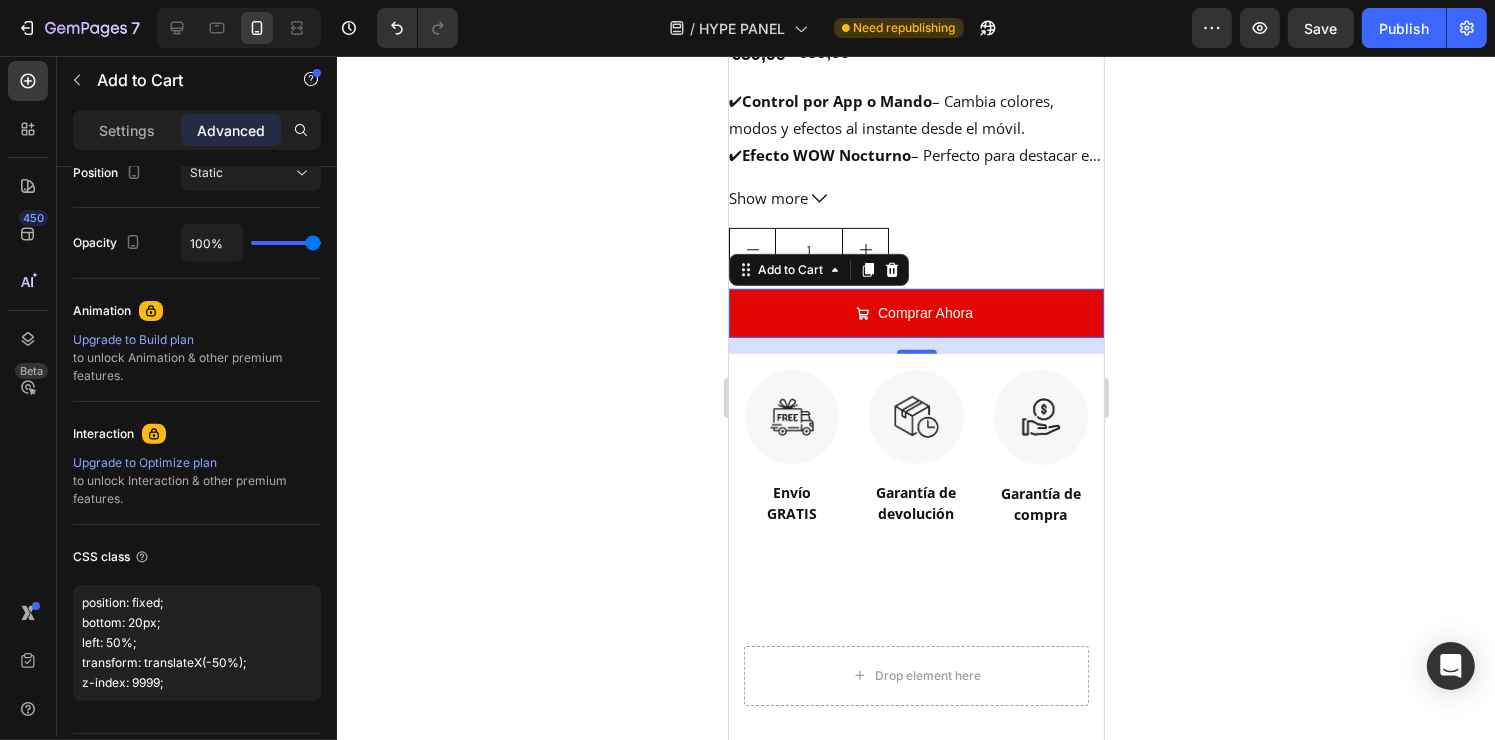 click 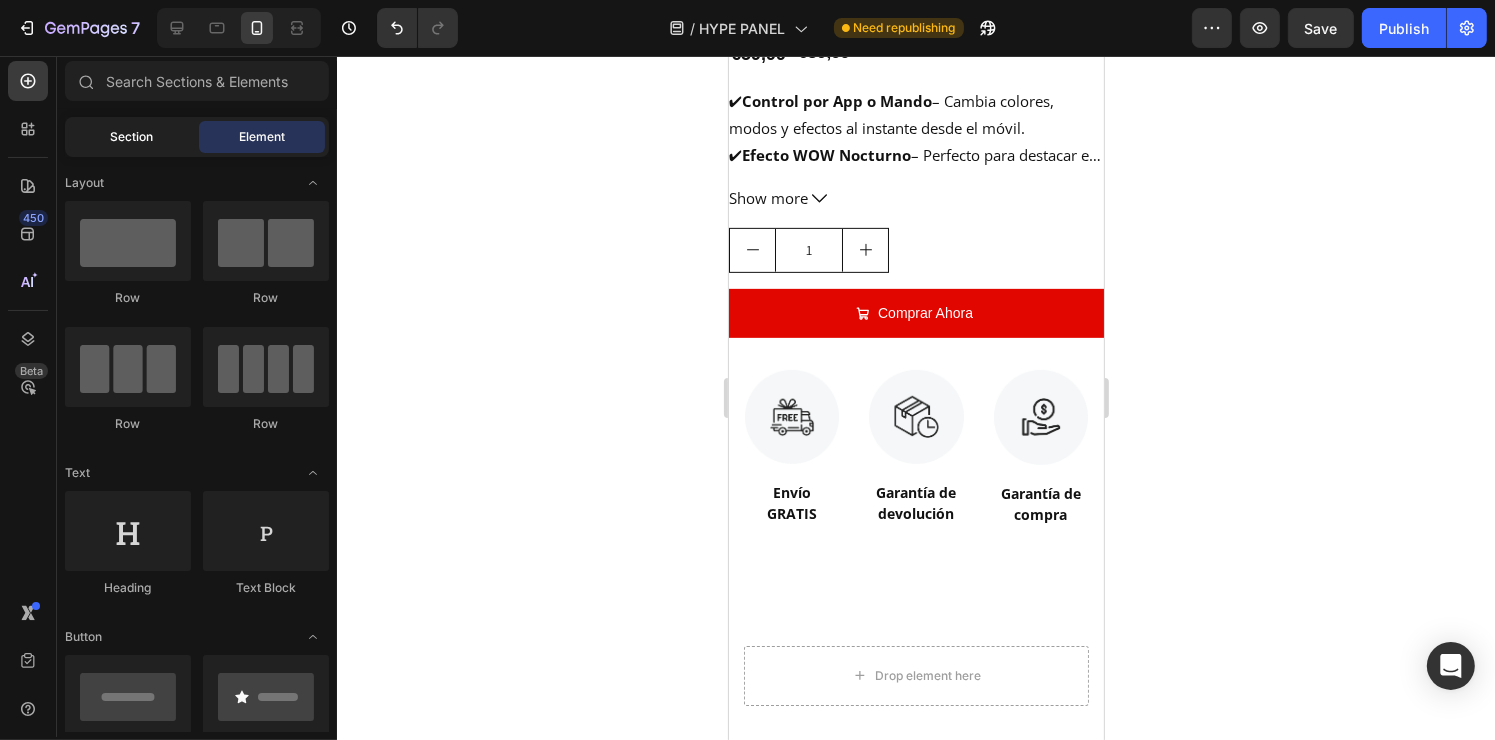 click on "Section" at bounding box center [132, 137] 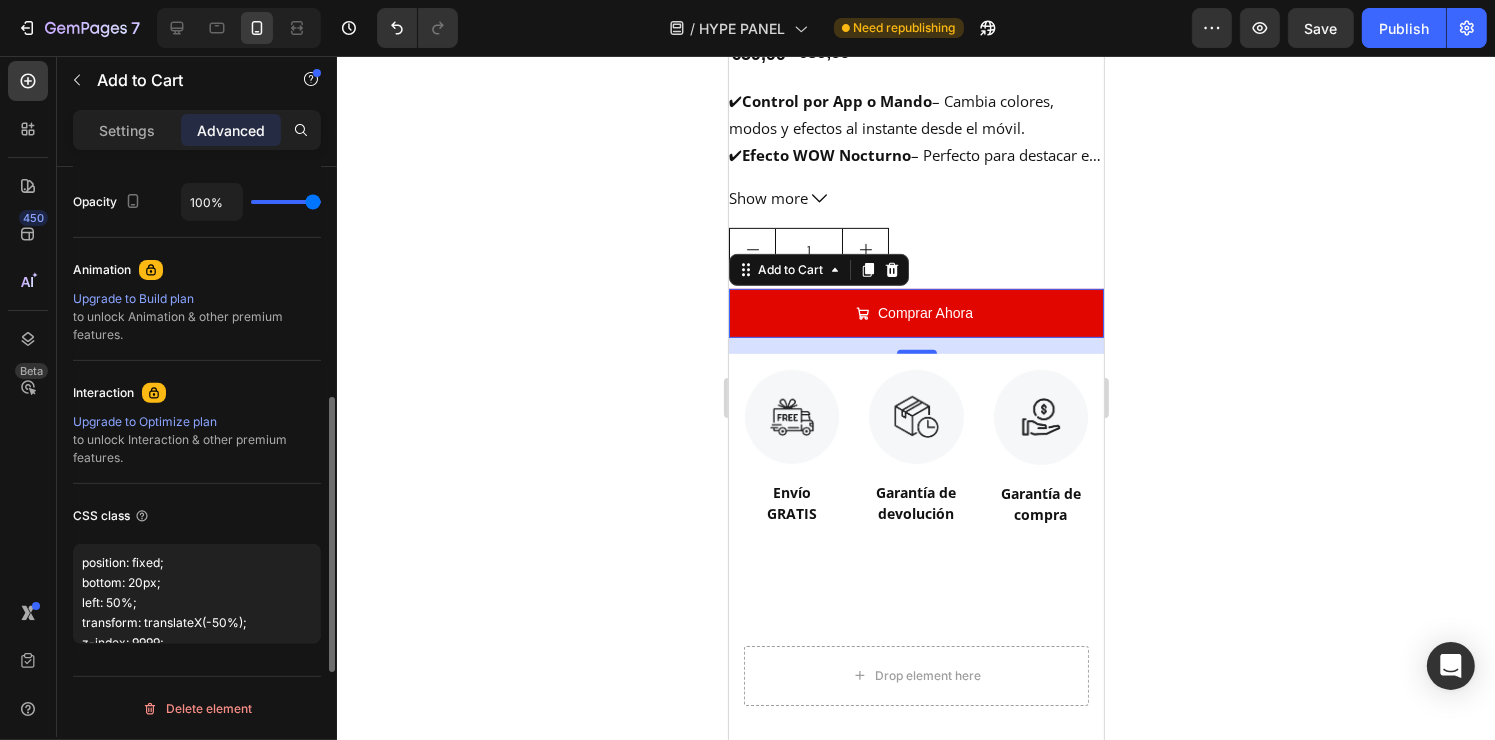 scroll, scrollTop: 800, scrollLeft: 0, axis: vertical 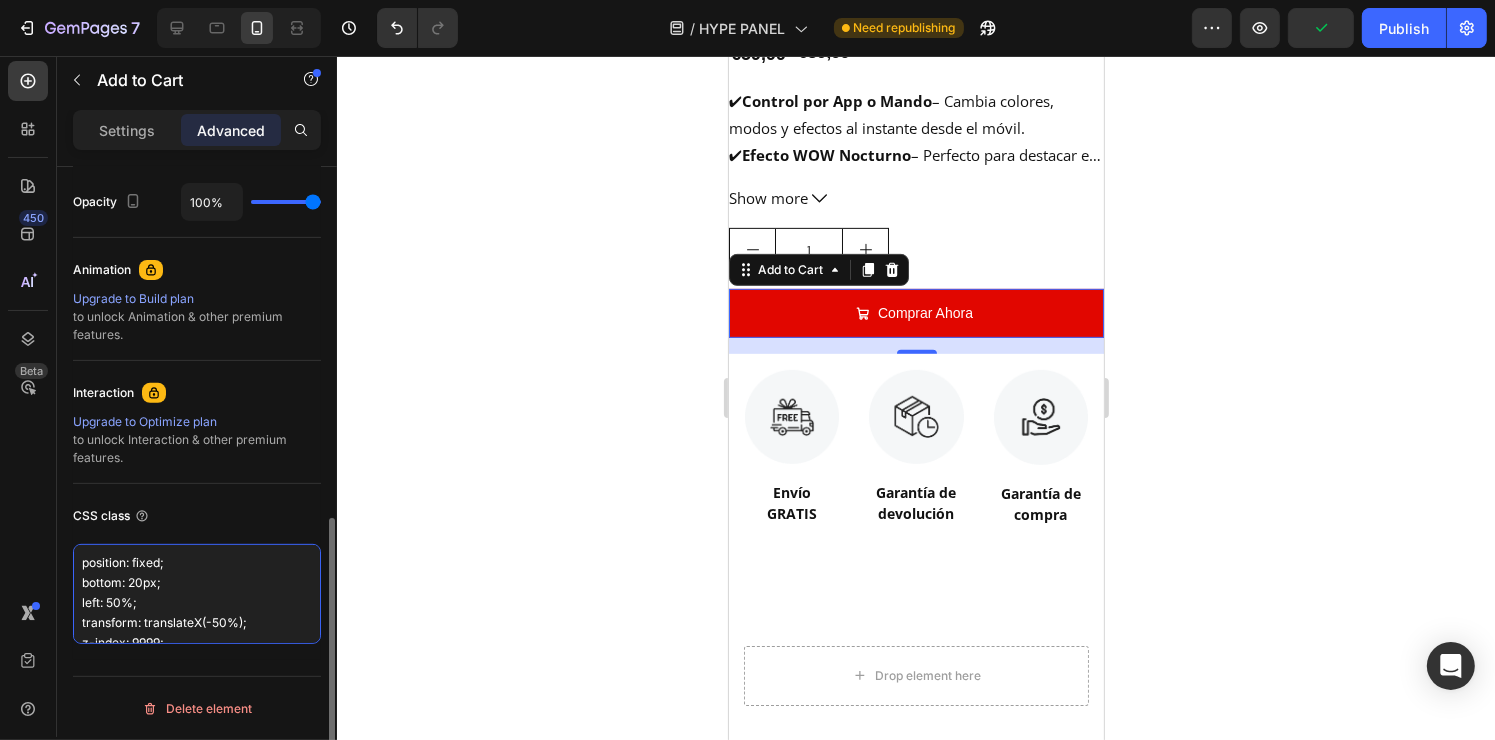 click on "position: fixed;
bottom: 20px;
left: 50%;
transform: translateX(-50%);
z-index: 9999;" at bounding box center (197, 594) 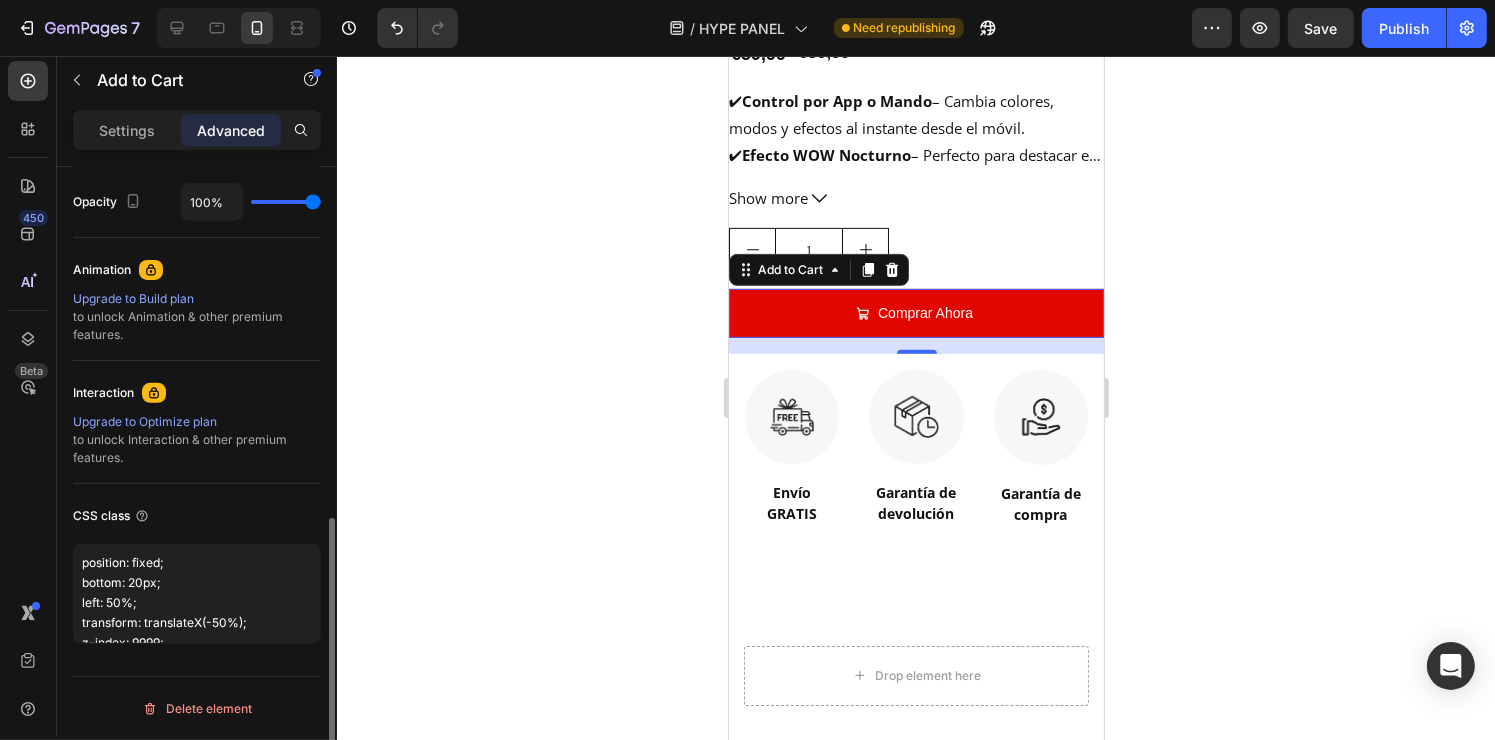 click on "Display on Desktop Yes No Tablet Yes No Mobile Yes No Spacing (px) 0 0 16 0 0 0 0 0 Shape Border Add... Corner Add... Shadow Add... Position Static Opacity 100% Animation Upgrade to Build plan  to unlock Animation & other premium features. Interaction Upgrade to Optimize plan  to unlock Interaction & other premium features. CSS class position: fixed;
bottom: 20px;
left: 50%;
transform: translateX(-50%);
z-index: 9999; Delete element" at bounding box center (197, 82) 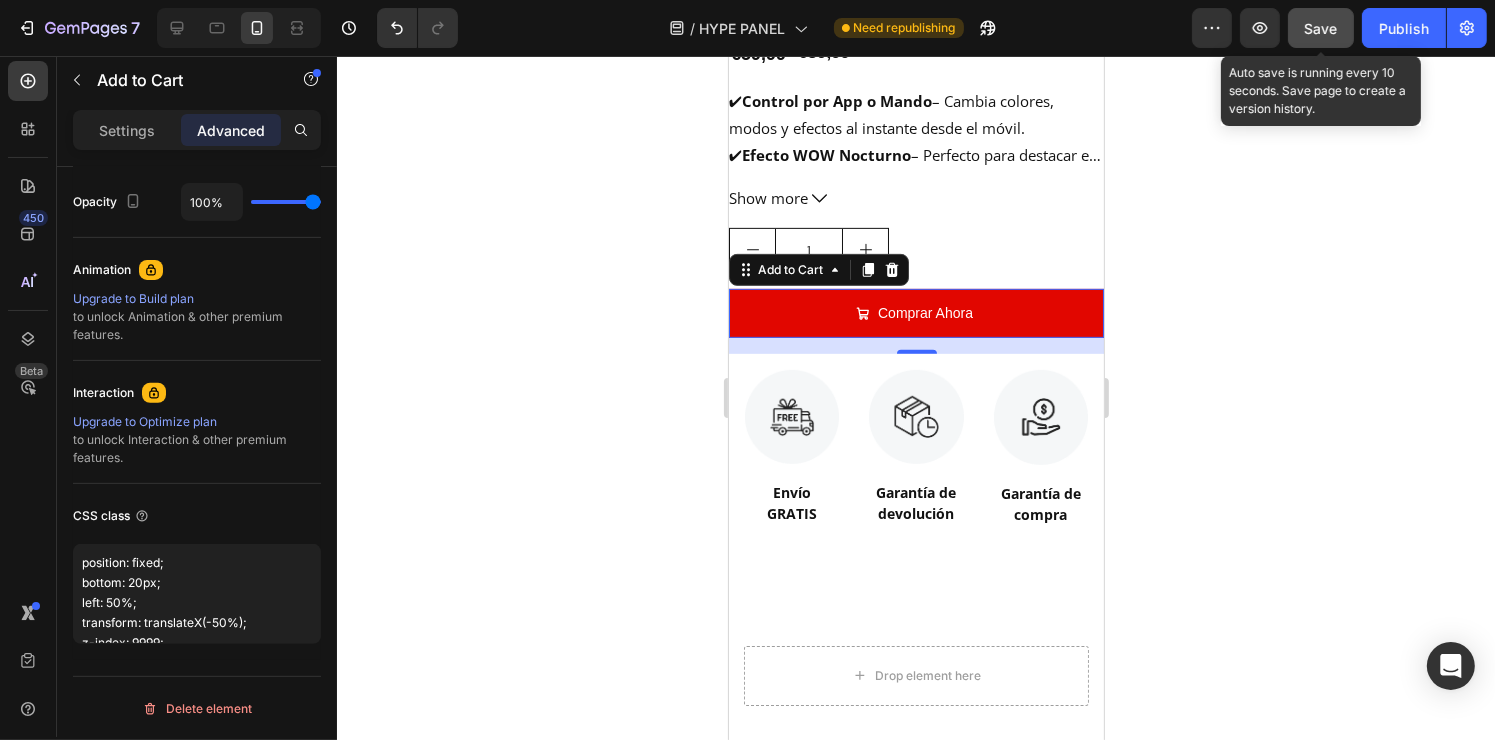 click on "Save" at bounding box center [1321, 28] 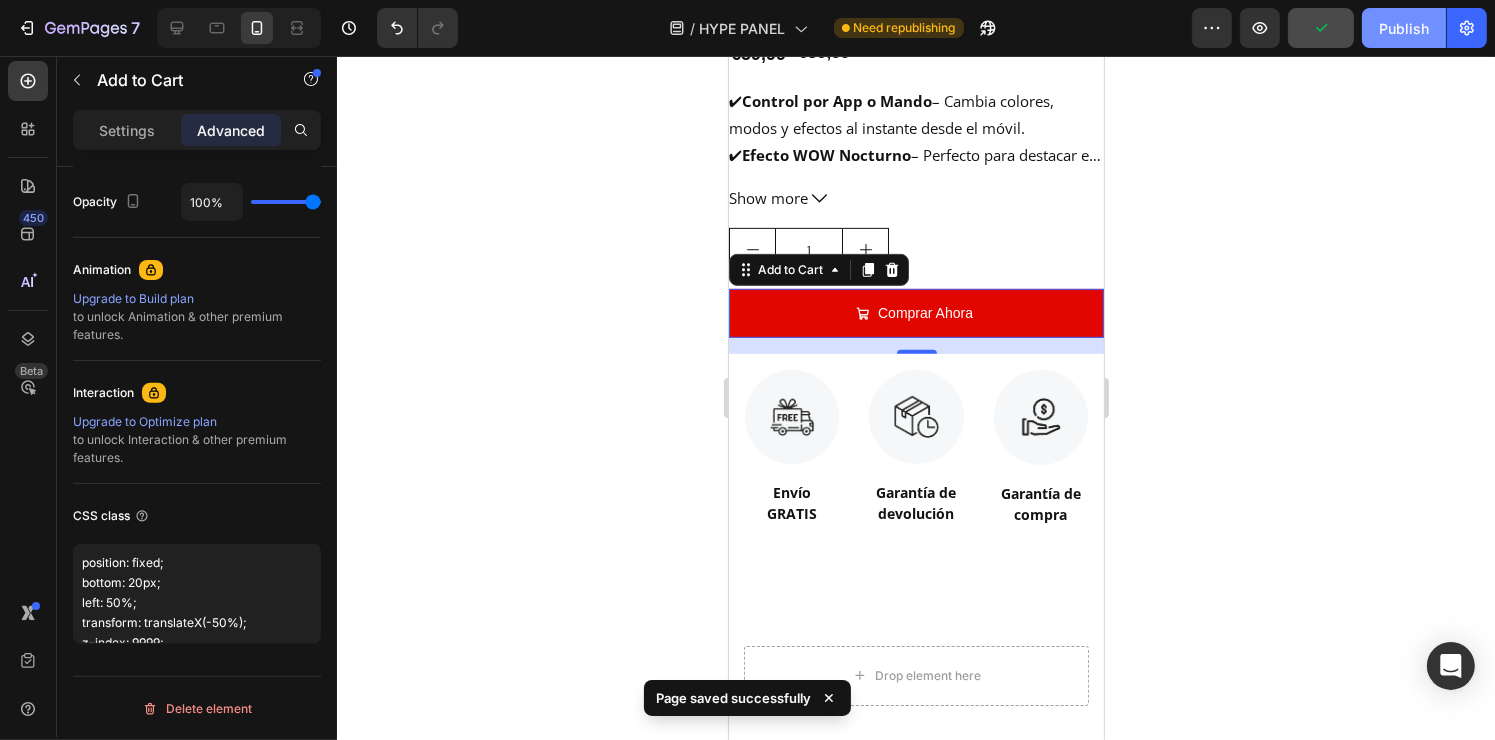 click on "Publish" at bounding box center [1404, 28] 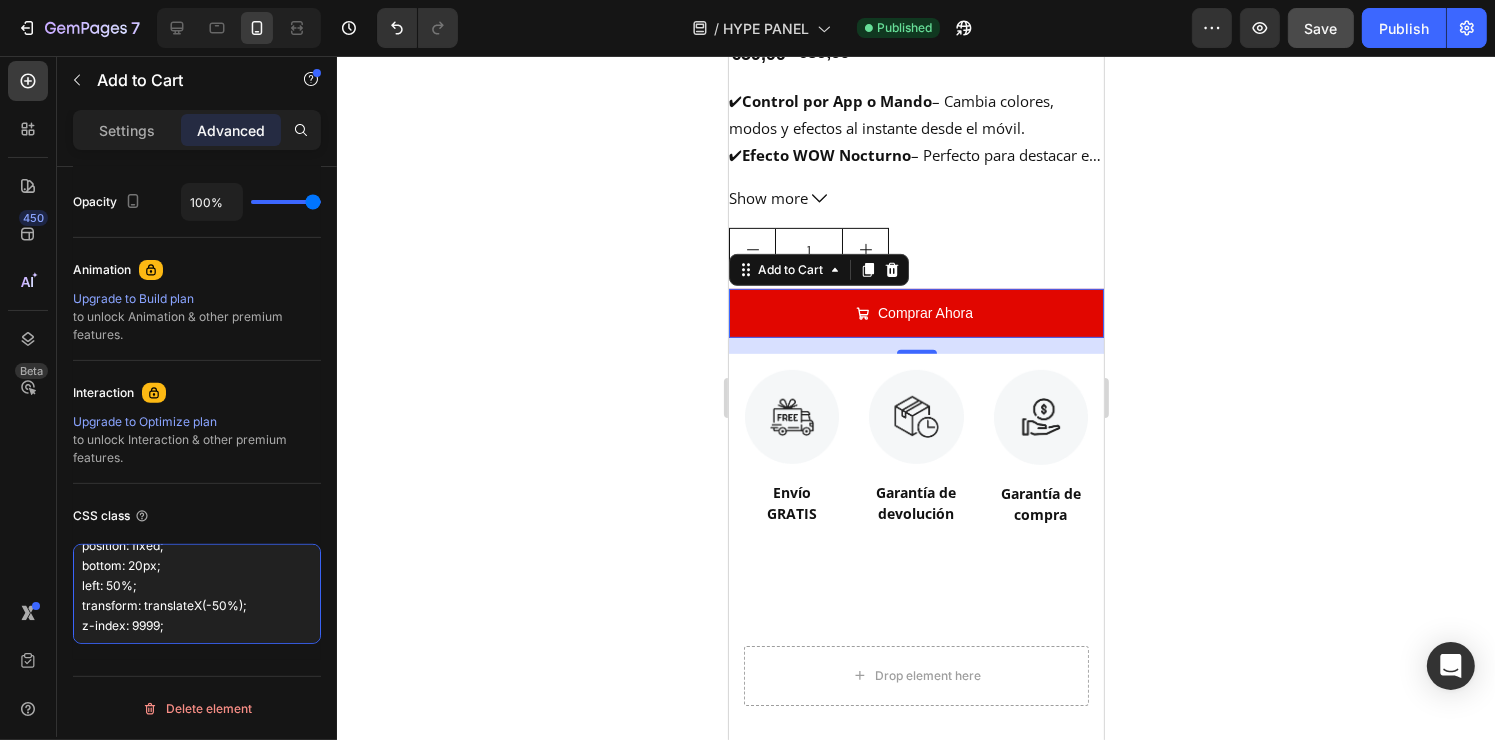 scroll, scrollTop: 0, scrollLeft: 0, axis: both 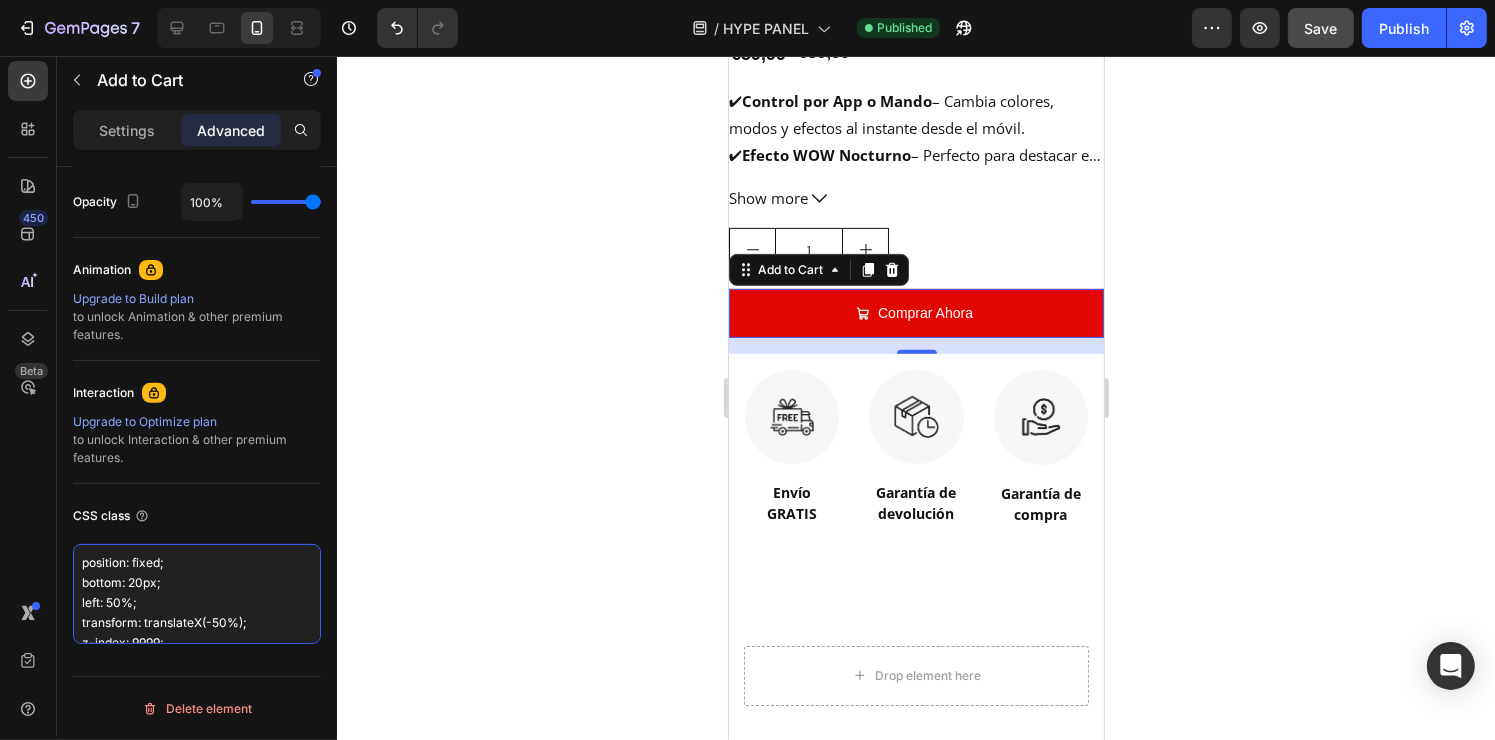 drag, startPoint x: 191, startPoint y: 629, endPoint x: 51, endPoint y: 527, distance: 173.21663 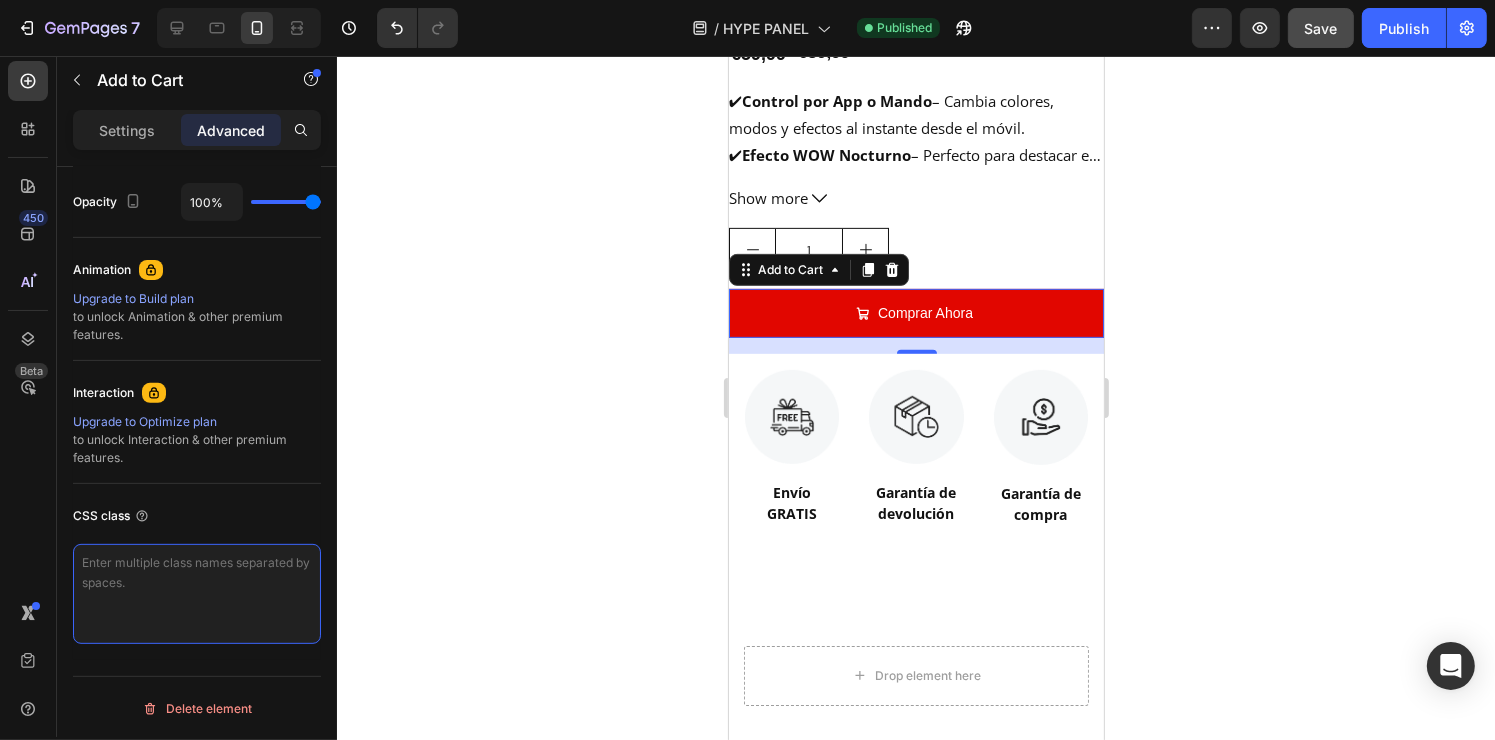 scroll, scrollTop: 800, scrollLeft: 0, axis: vertical 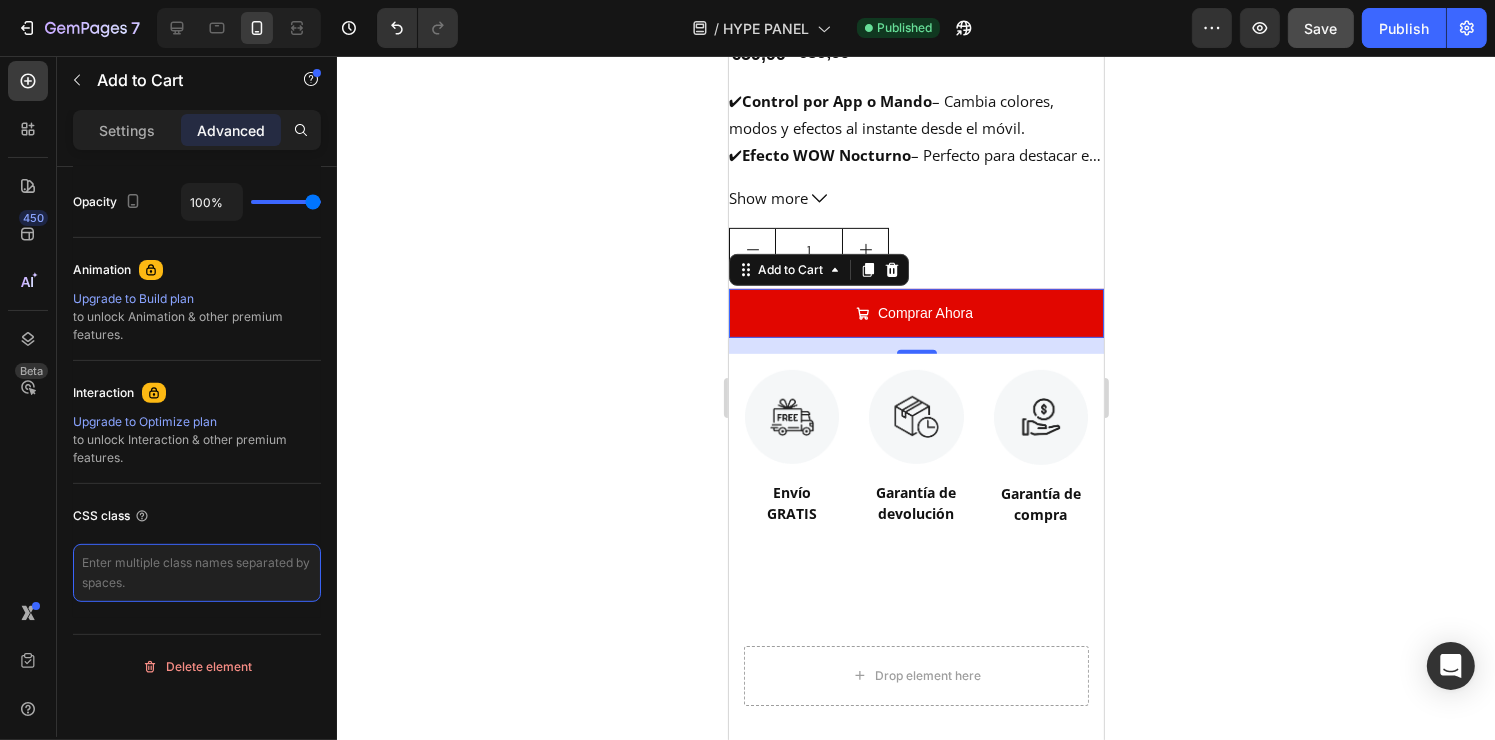 paste on "position: fixed !important;
bottom: 20px;
left: 50%;
transform: translateX(-50%);
z-index: 9999;" 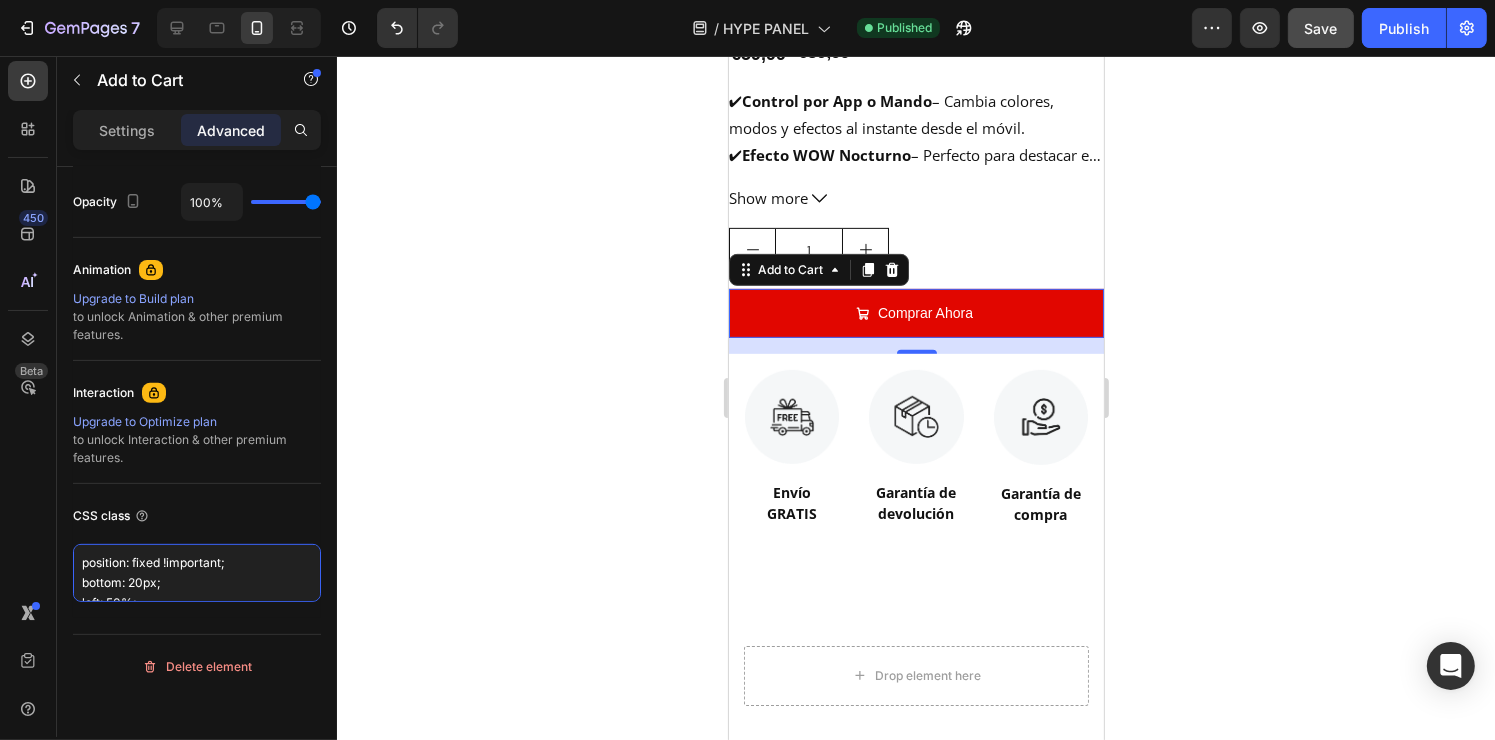 scroll, scrollTop: 11, scrollLeft: 0, axis: vertical 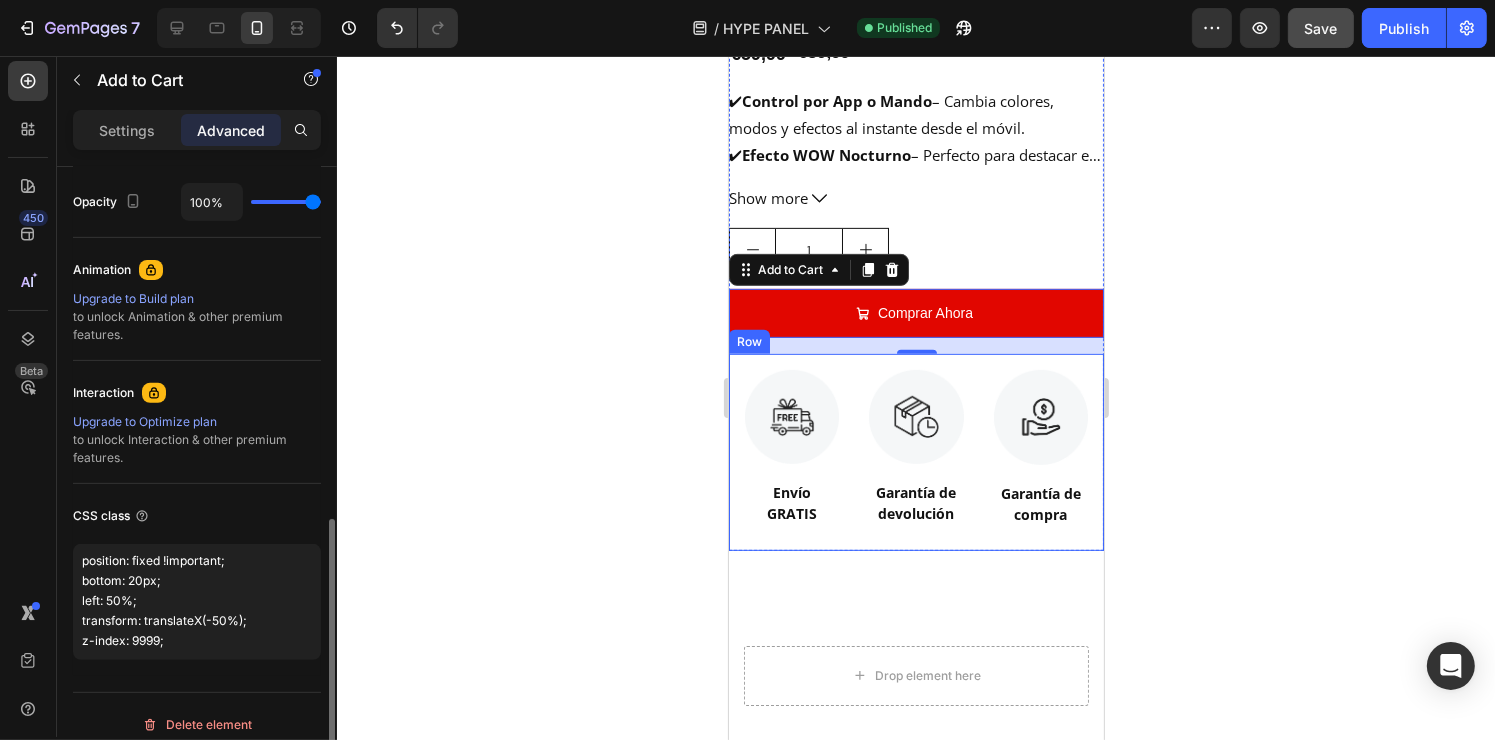 type on "position: fixed !important;
bottom: 20px;
left: 50%;
transform: translateX(-50%);
z-index: 9999;" 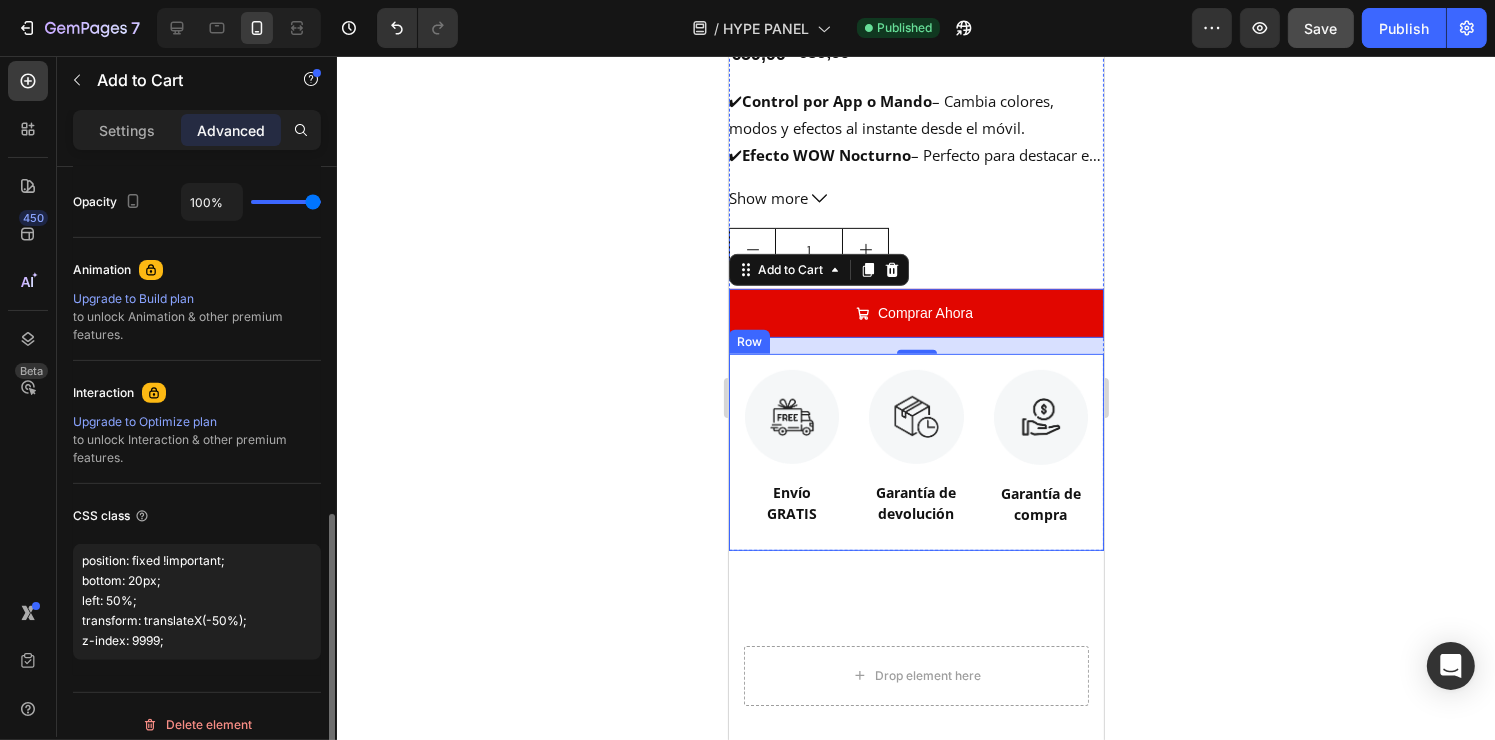 scroll, scrollTop: 1, scrollLeft: 0, axis: vertical 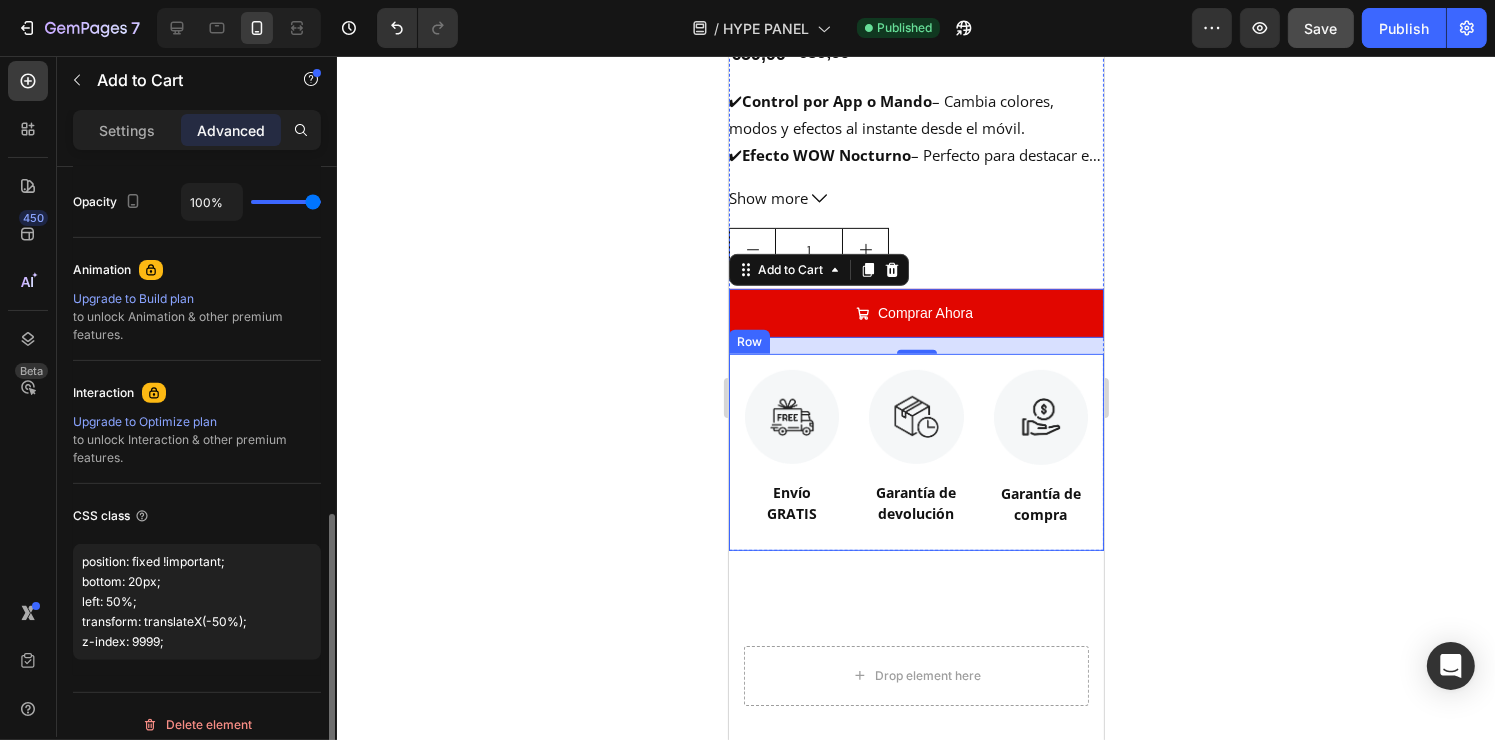 click on "CSS class" at bounding box center (197, 516) 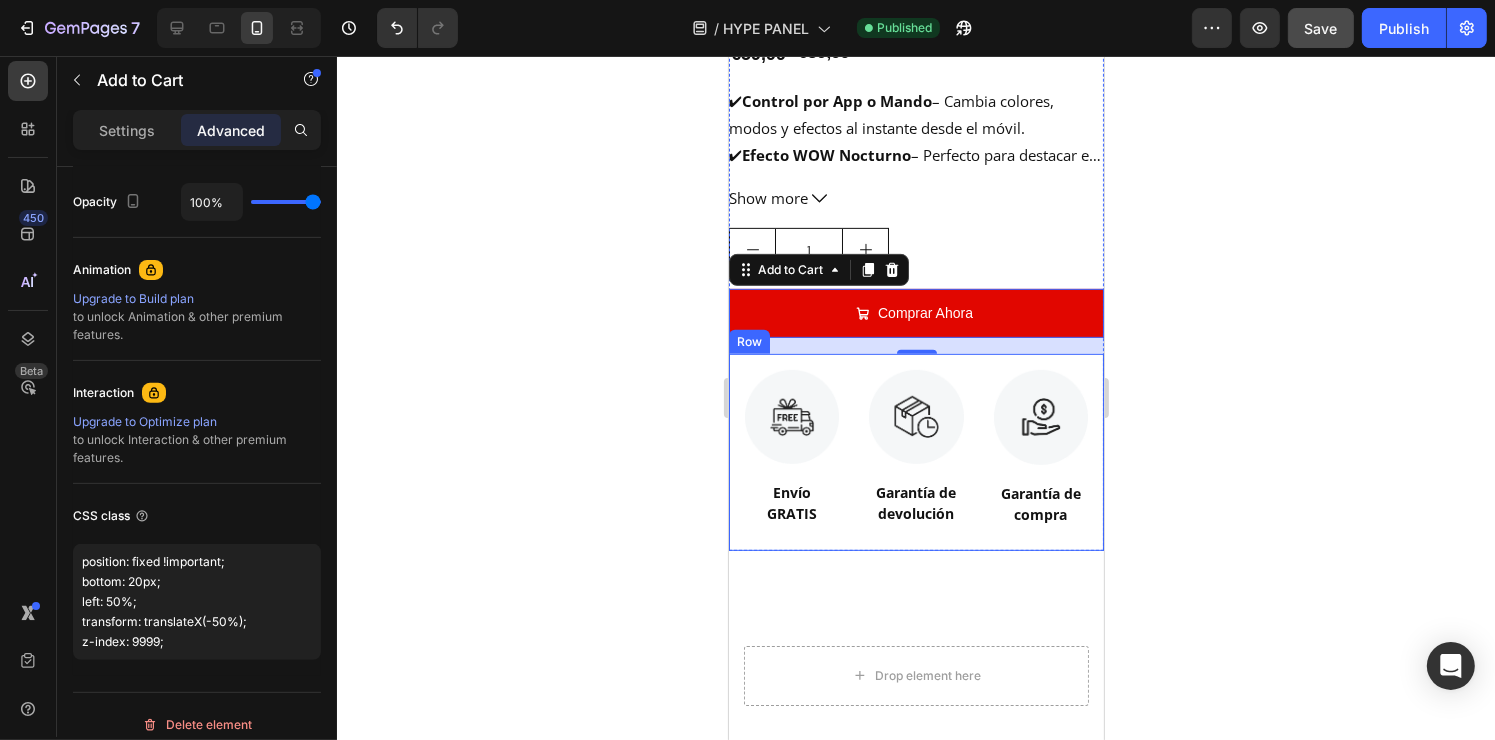 click 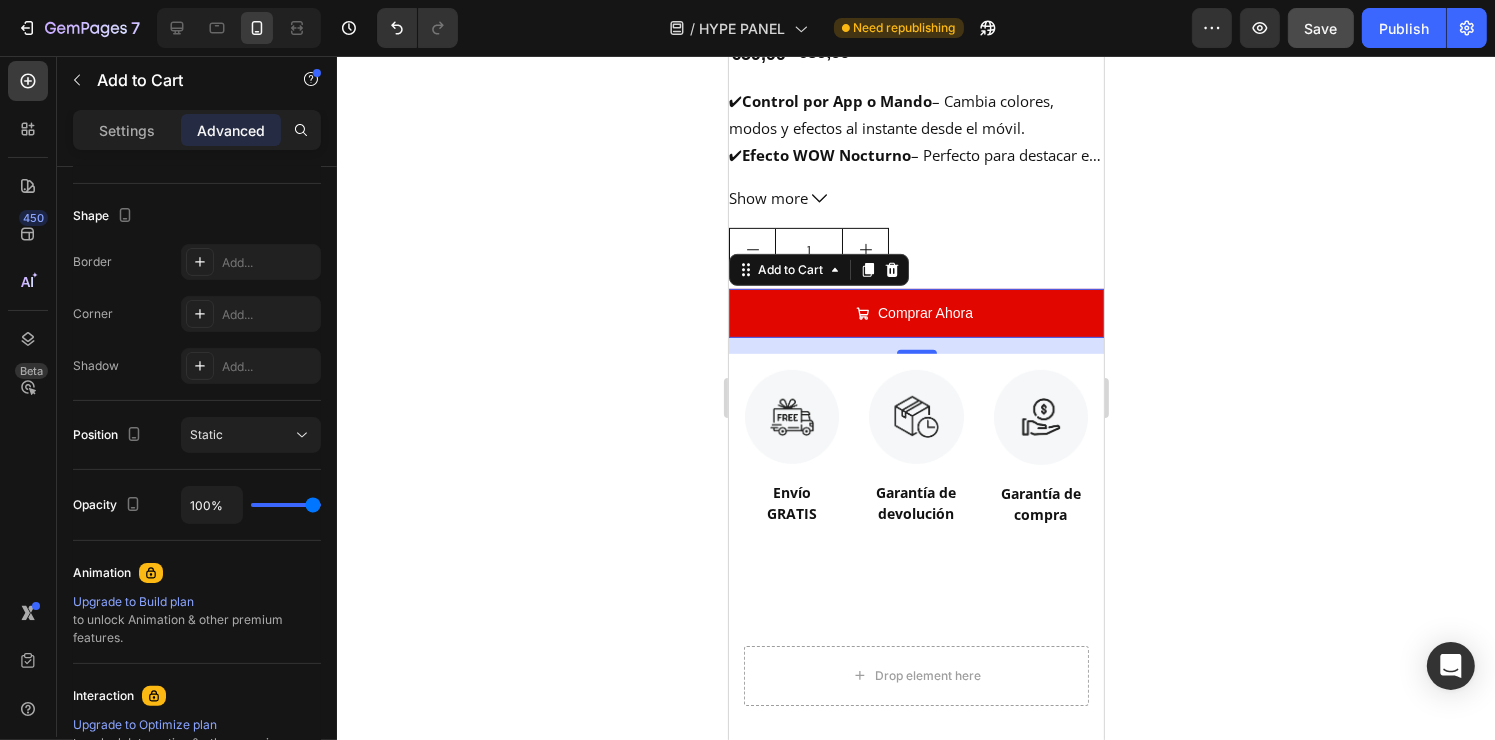 scroll, scrollTop: 800, scrollLeft: 0, axis: vertical 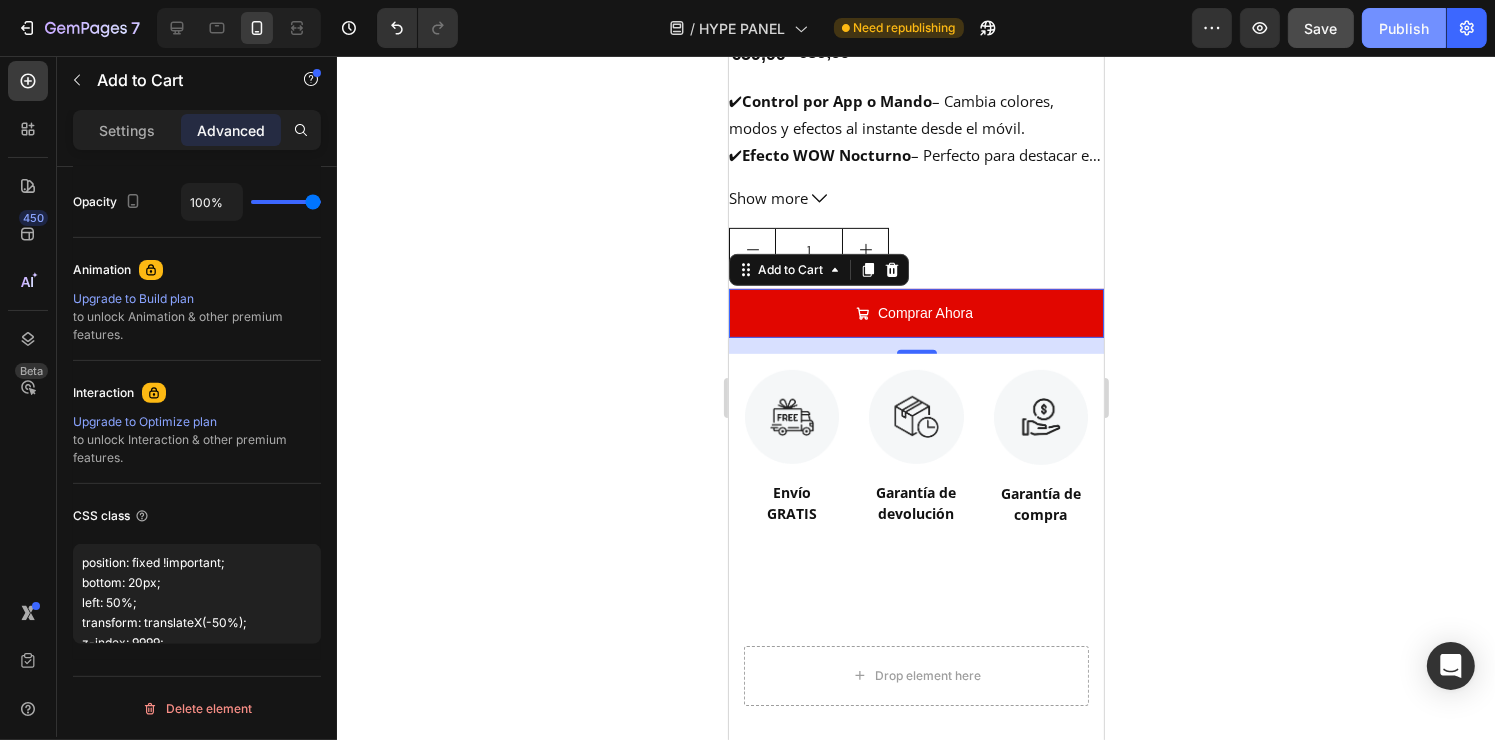click on "Publish" at bounding box center [1404, 28] 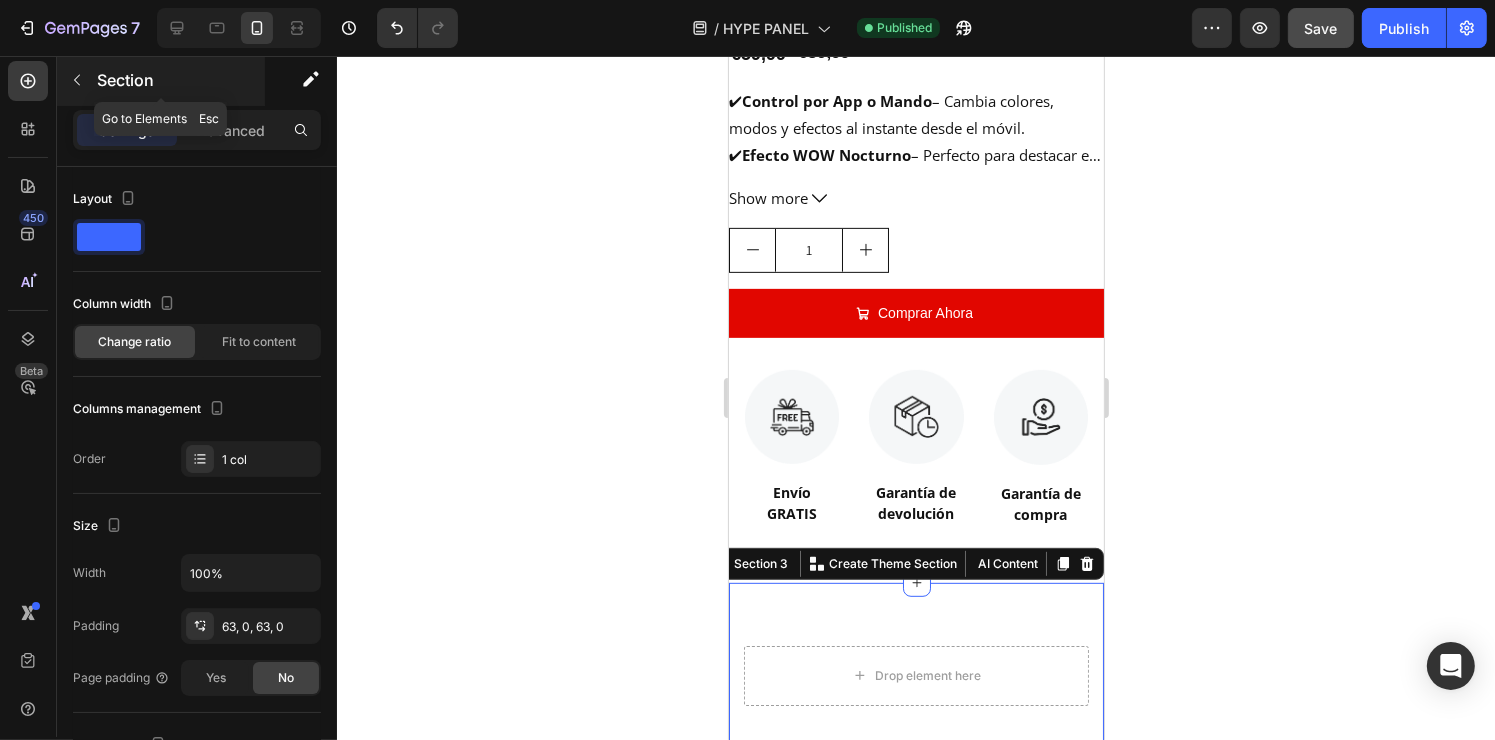 click at bounding box center [77, 80] 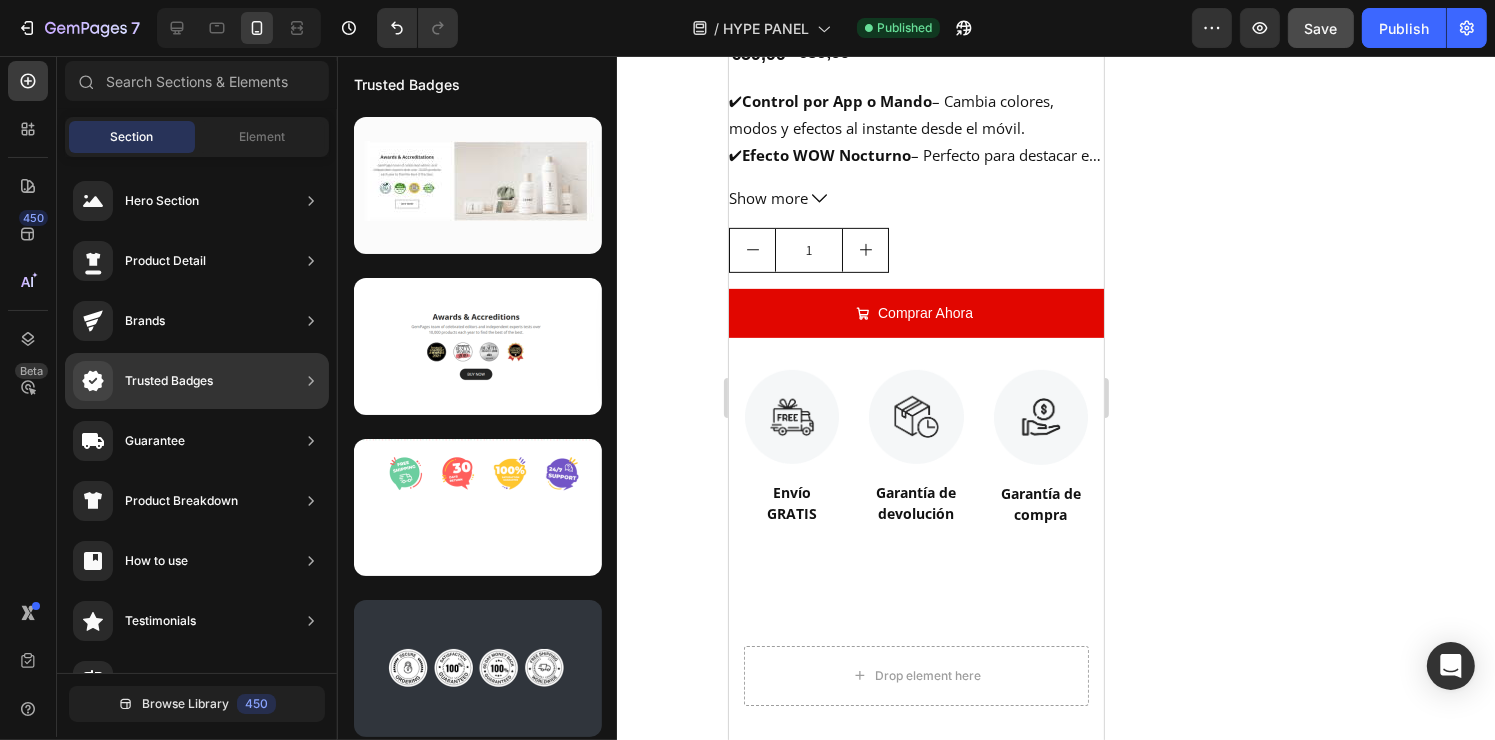 scroll, scrollTop: 162, scrollLeft: 0, axis: vertical 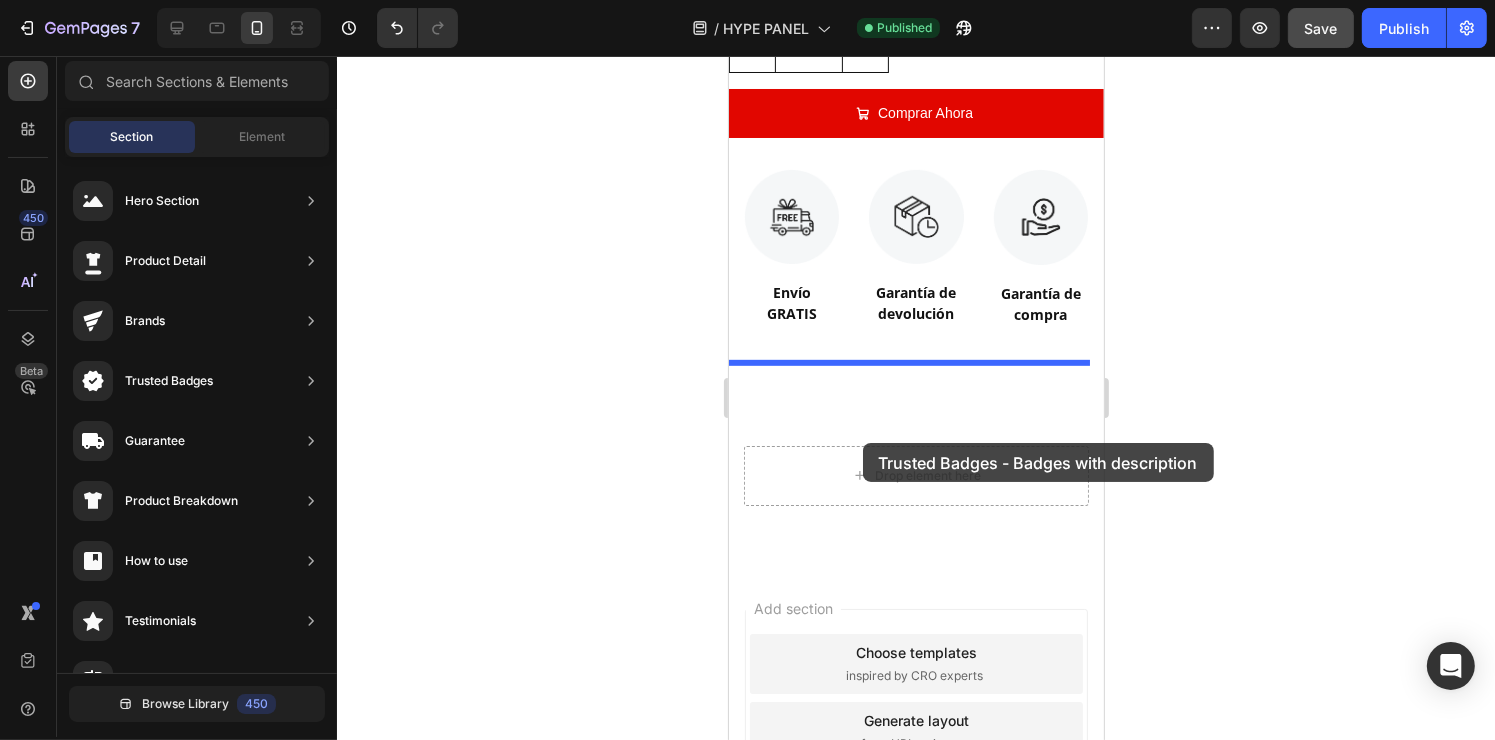 drag, startPoint x: 1183, startPoint y: 230, endPoint x: 862, endPoint y: 443, distance: 385.24017 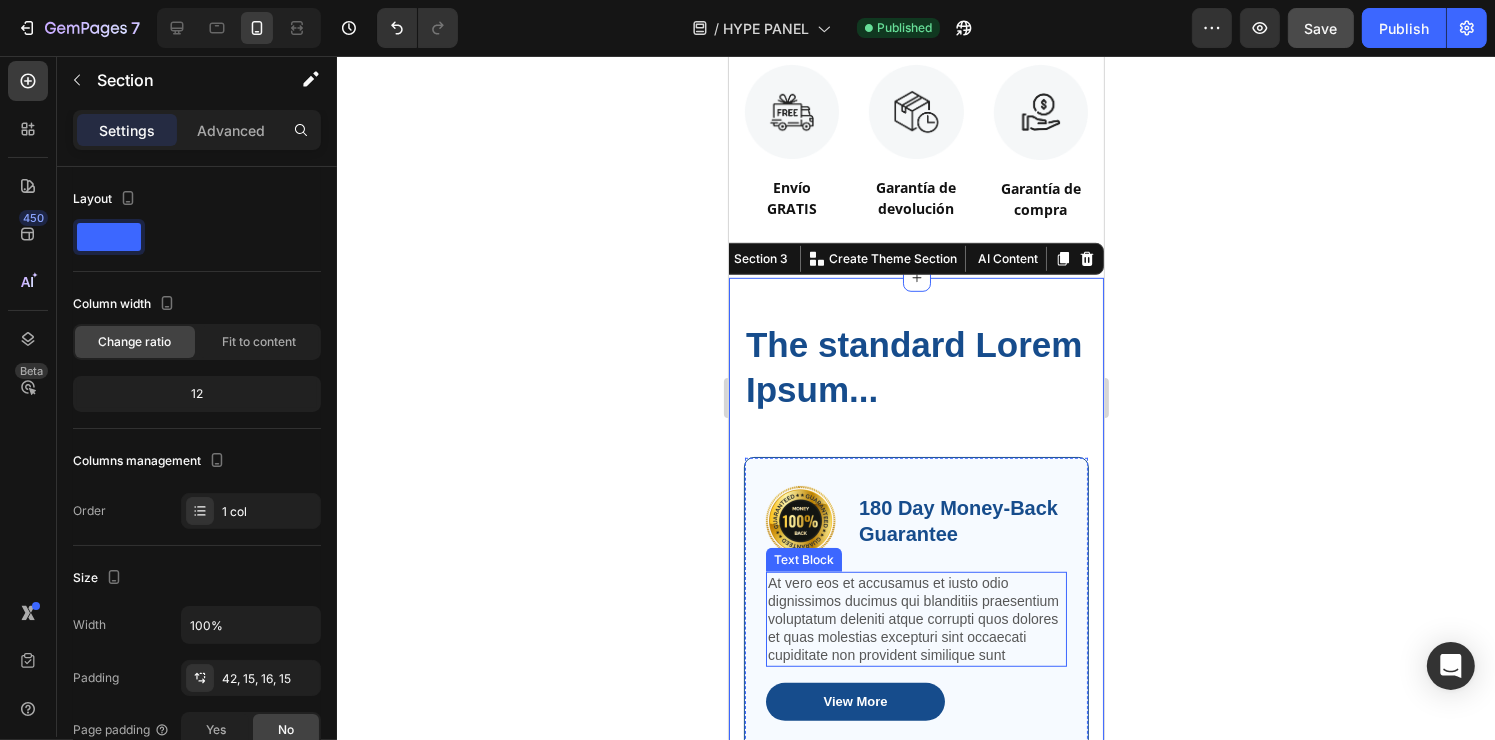scroll, scrollTop: 1116, scrollLeft: 0, axis: vertical 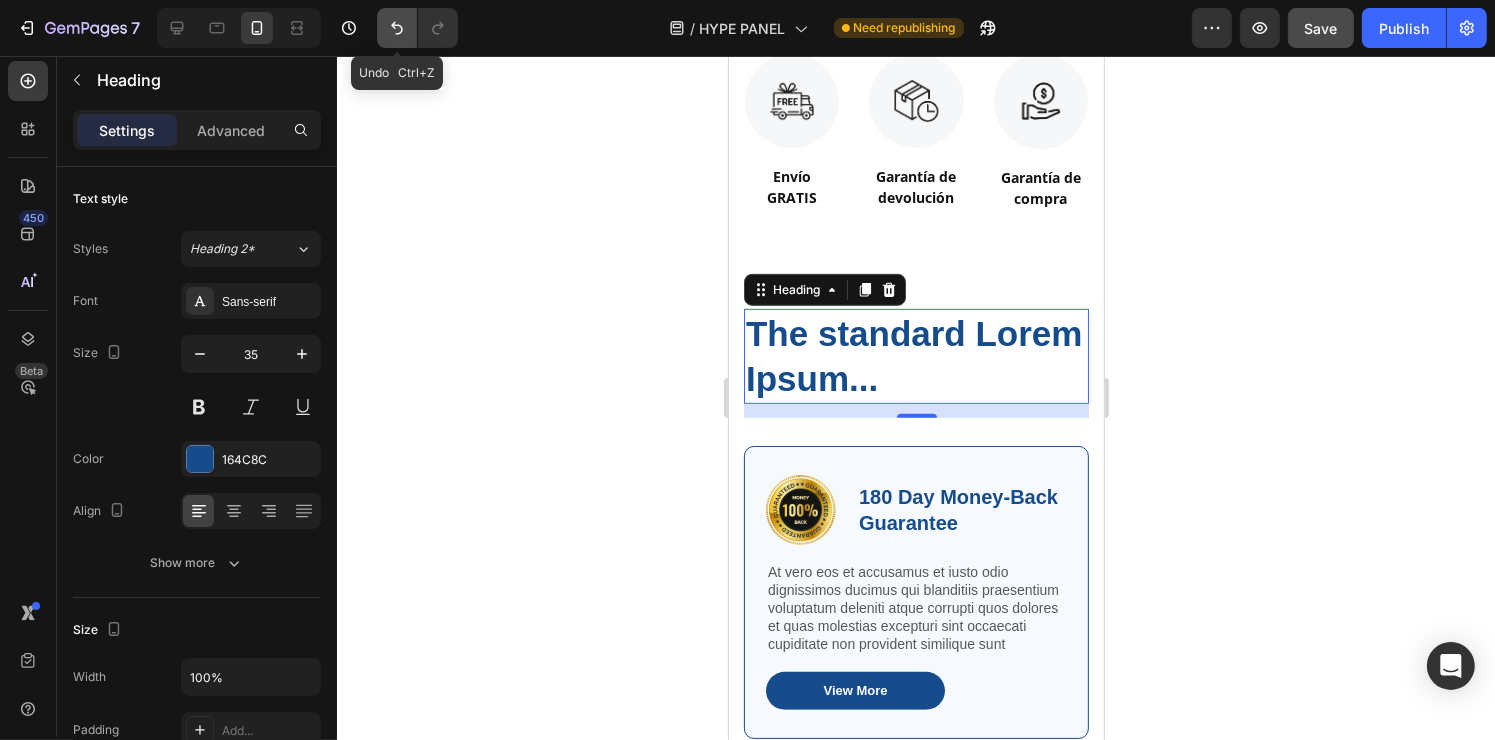 click 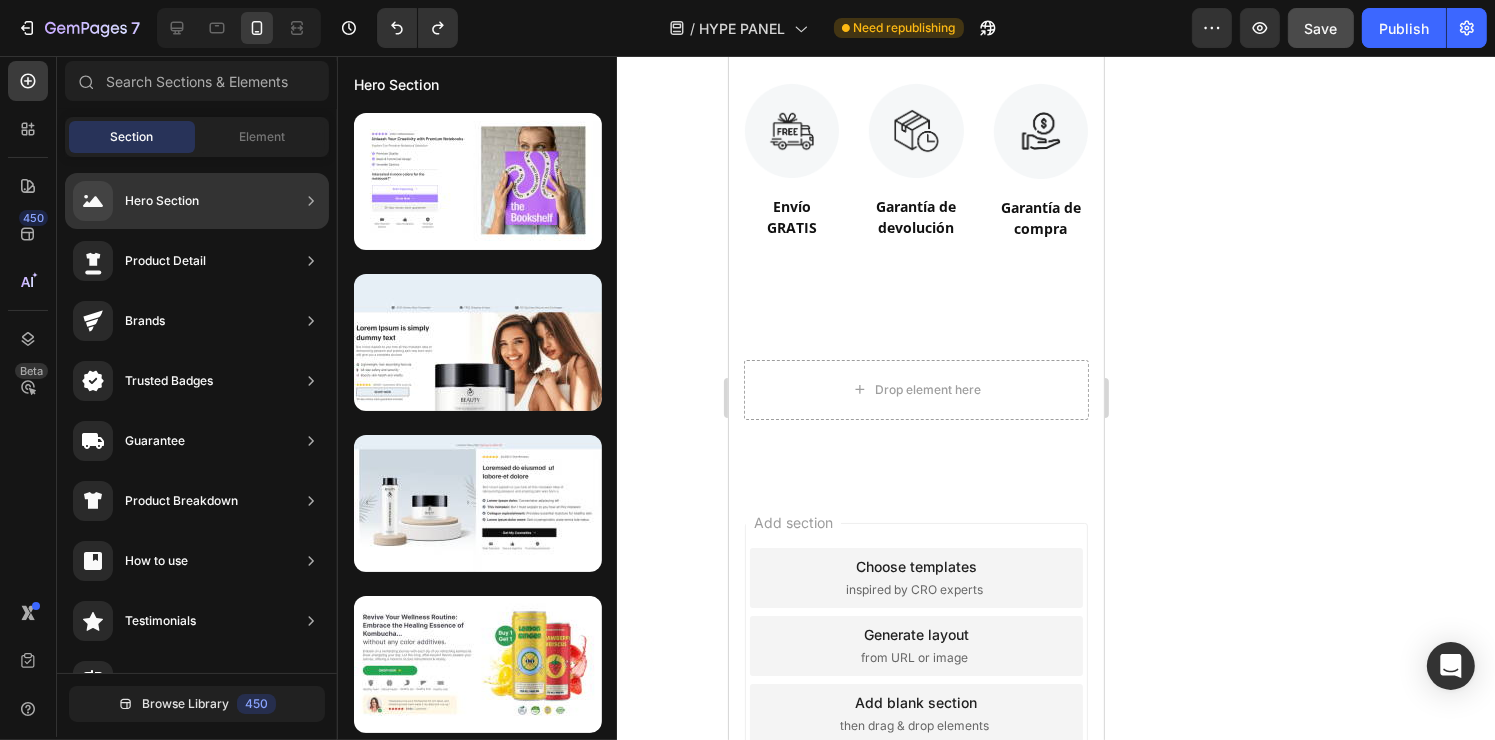 scroll, scrollTop: 324, scrollLeft: 0, axis: vertical 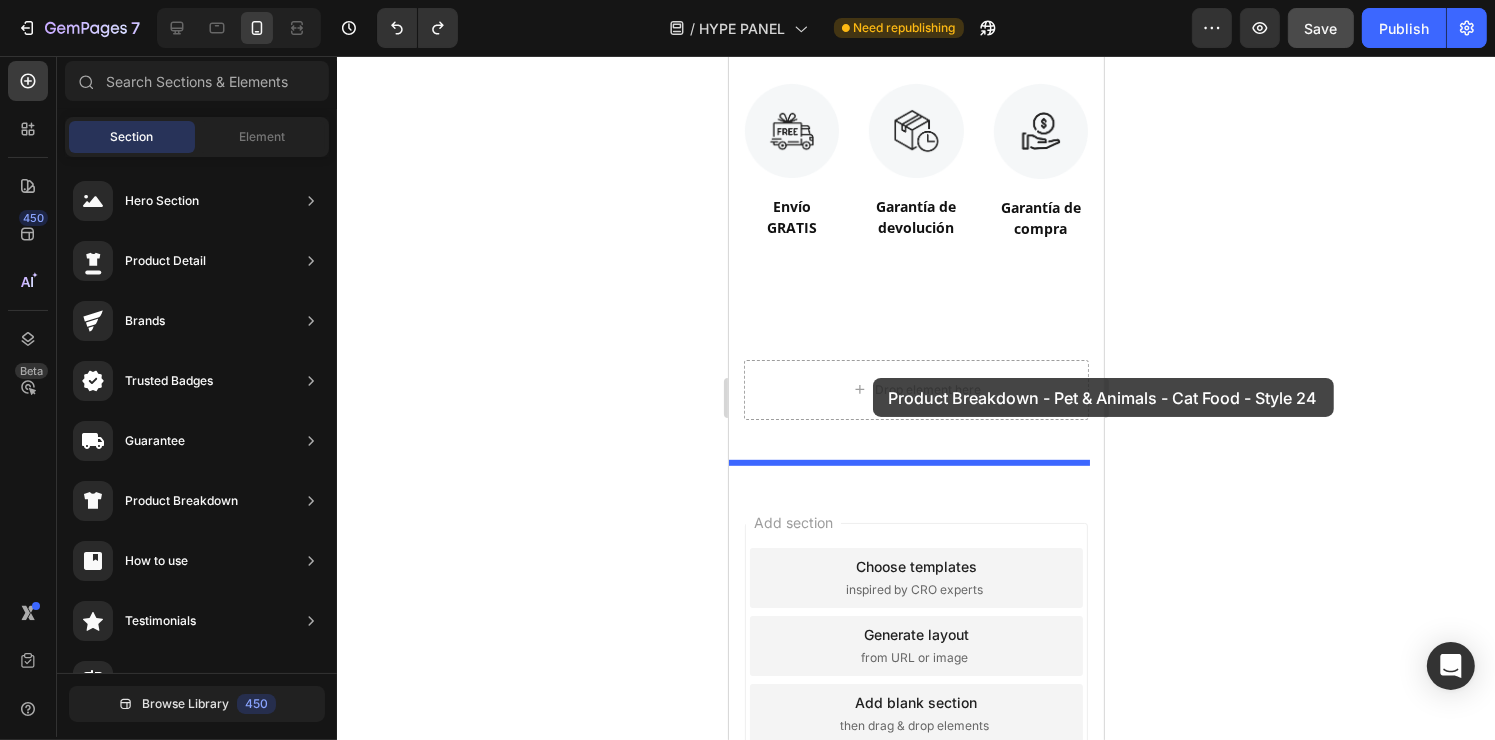 drag, startPoint x: 1209, startPoint y: 243, endPoint x: 872, endPoint y: 378, distance: 363.03442 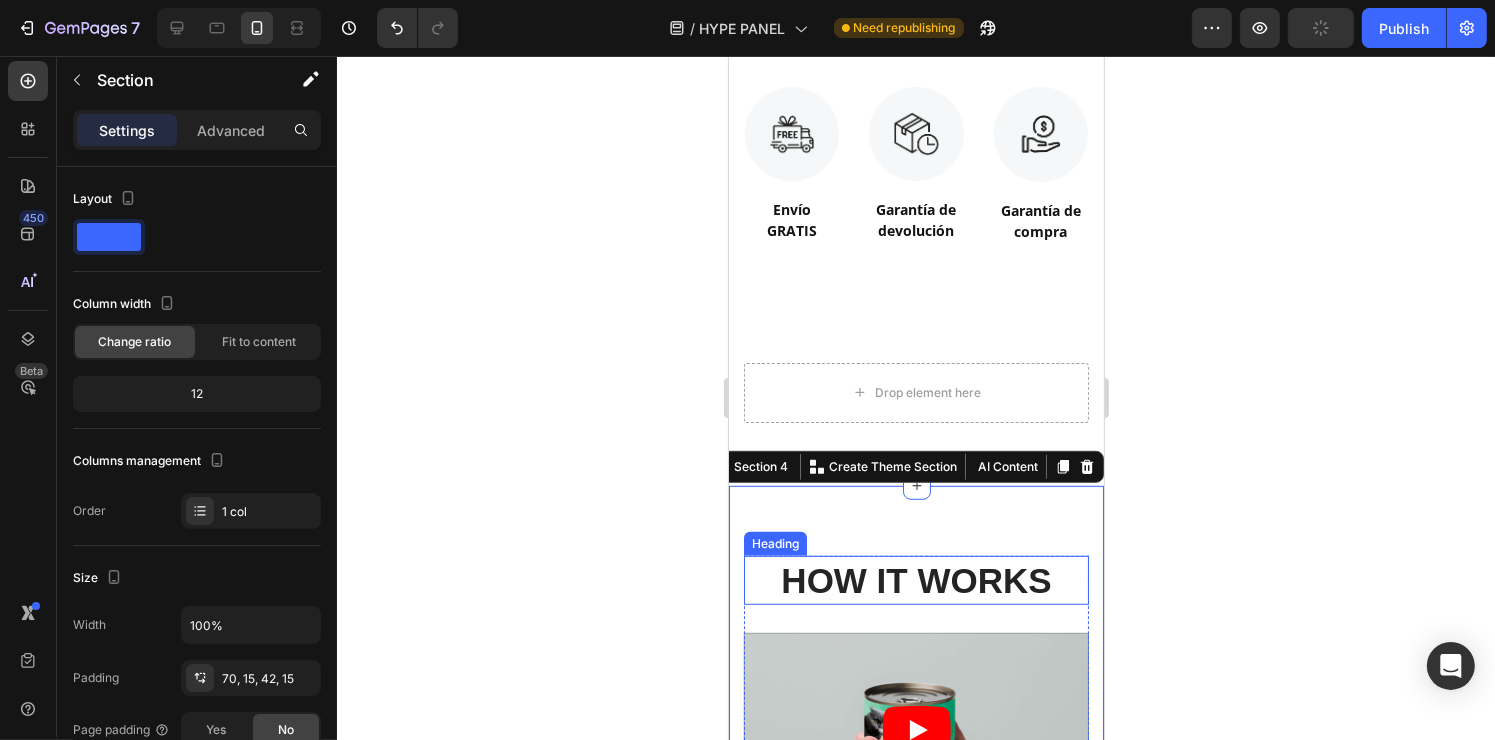 scroll, scrollTop: 1082, scrollLeft: 0, axis: vertical 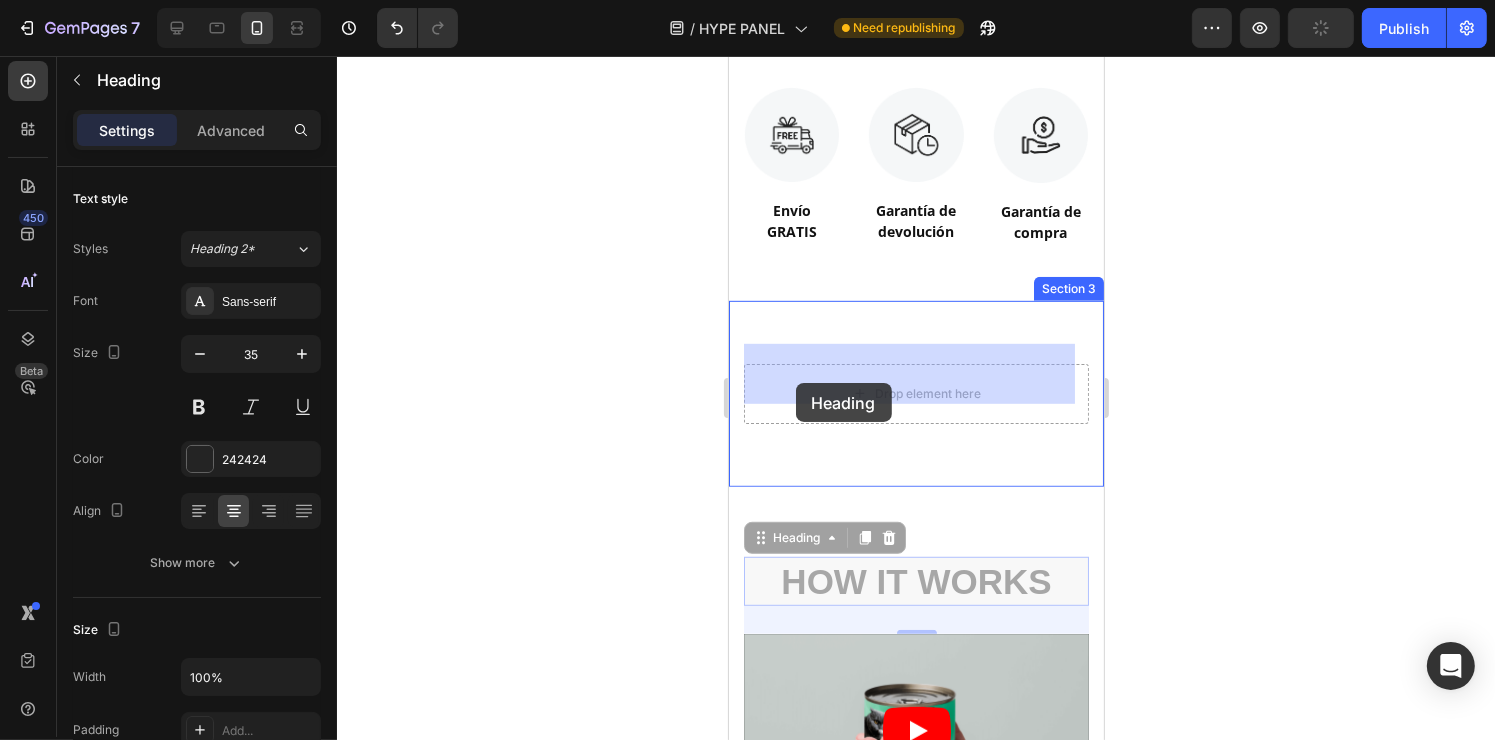 drag, startPoint x: 771, startPoint y: 528, endPoint x: 794, endPoint y: 384, distance: 145.82524 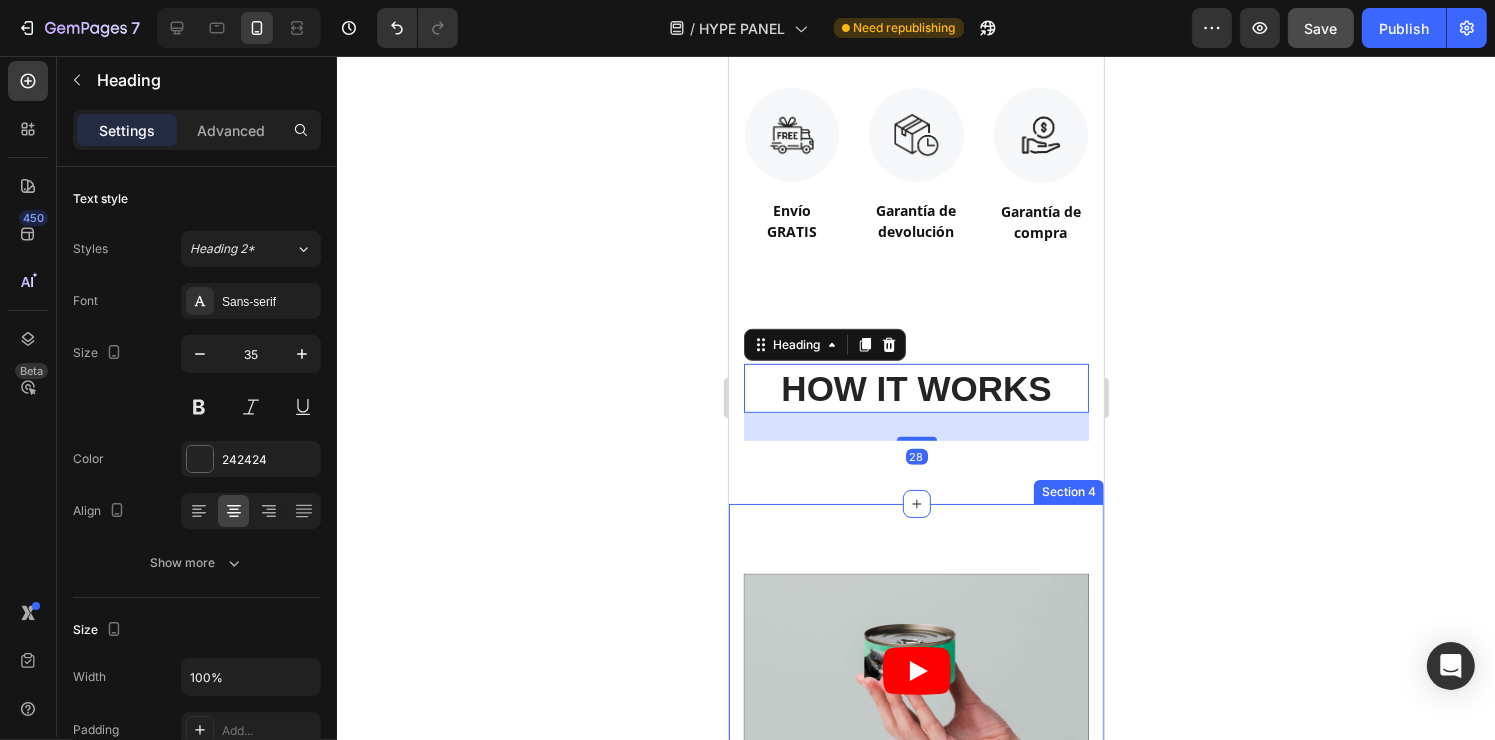 scroll, scrollTop: 1211, scrollLeft: 0, axis: vertical 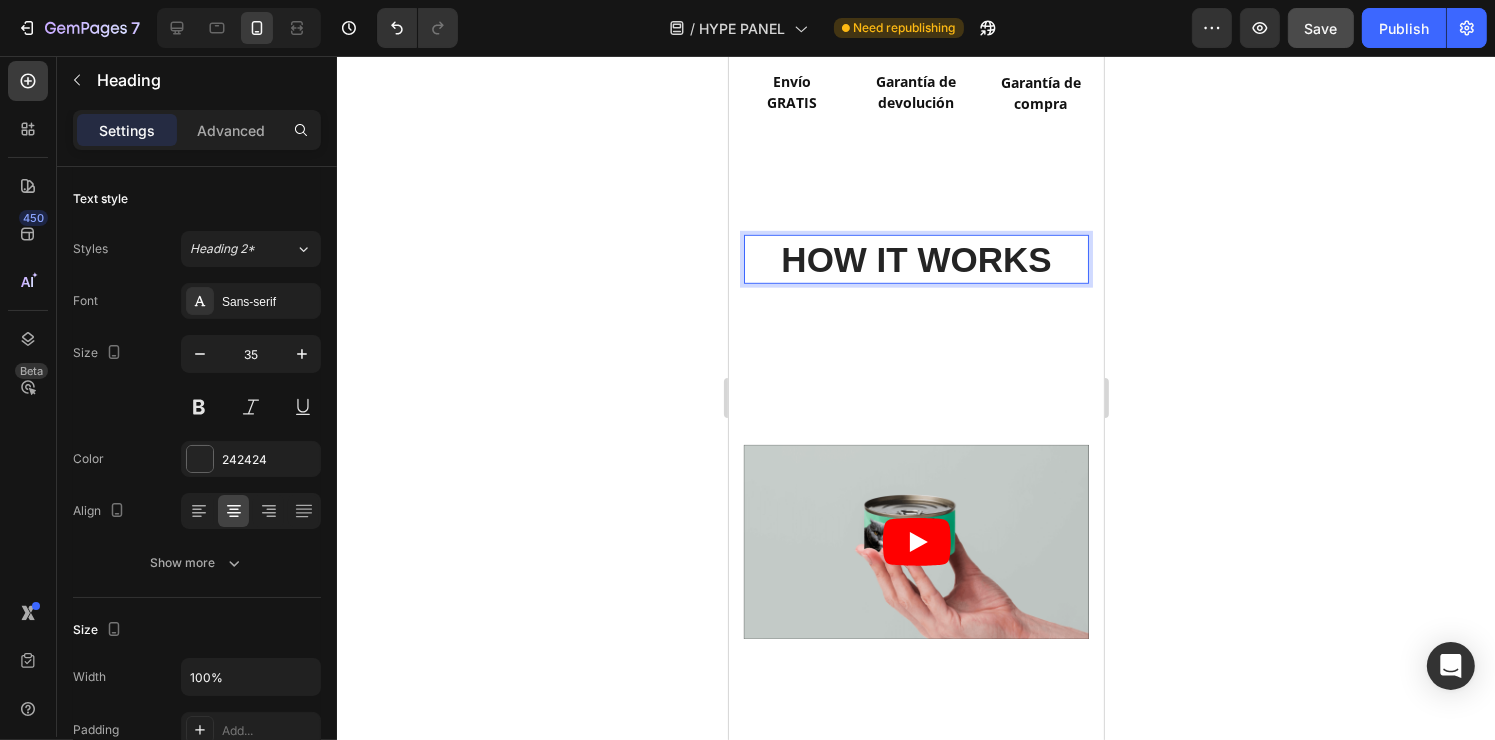 click on "HOW IT WORKS" at bounding box center (915, 260) 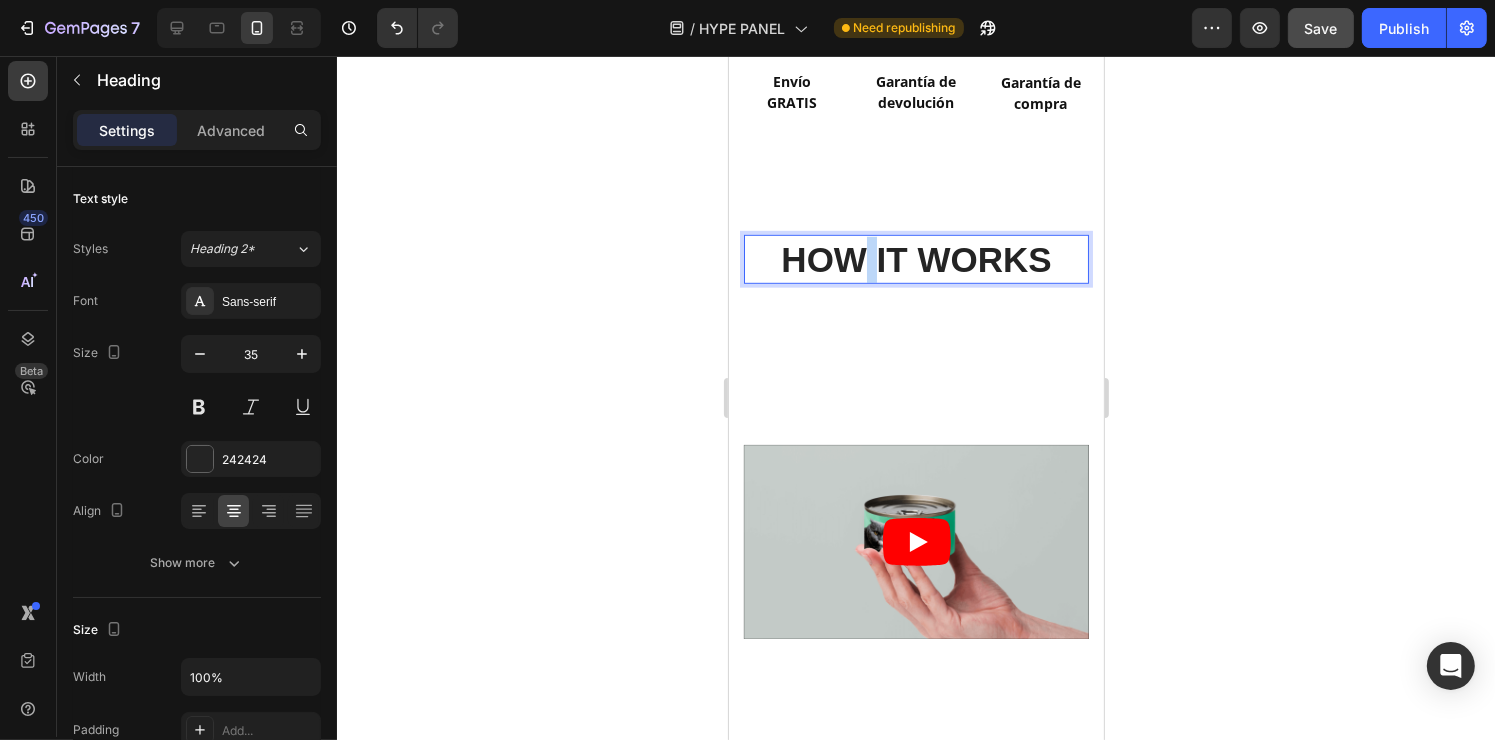 click on "HOW IT WORKS" at bounding box center (915, 260) 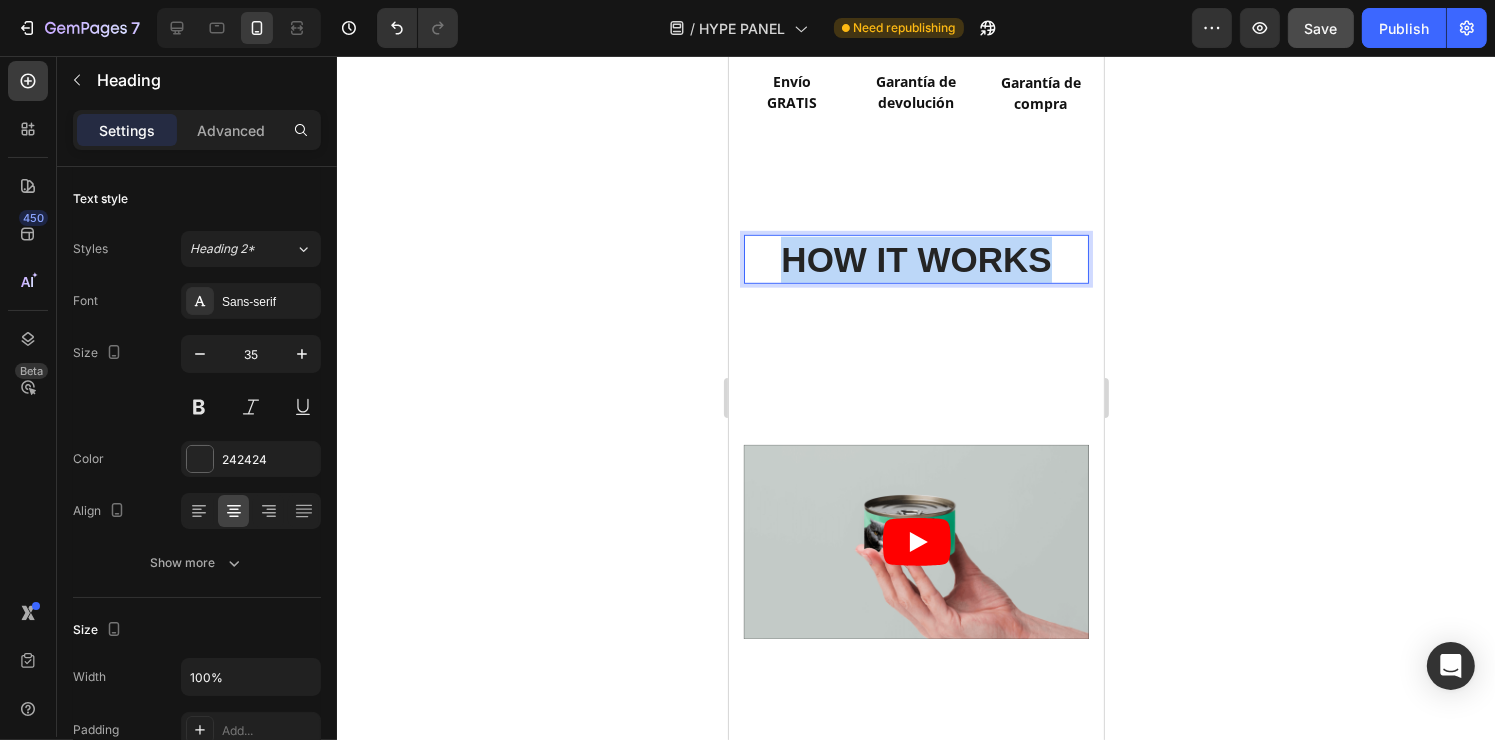 click on "HOW IT WORKS" at bounding box center [915, 260] 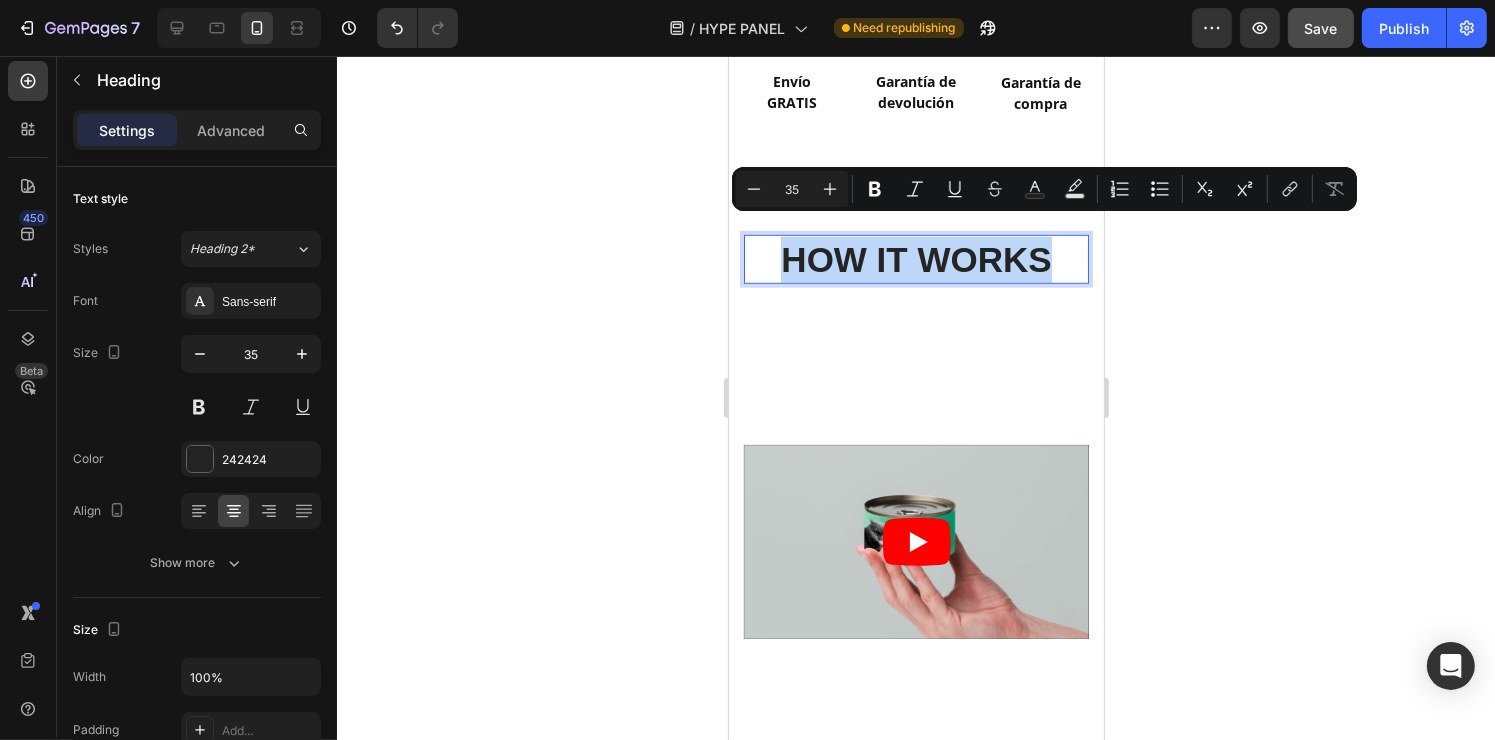 click on "HOW IT WORKS" at bounding box center [915, 260] 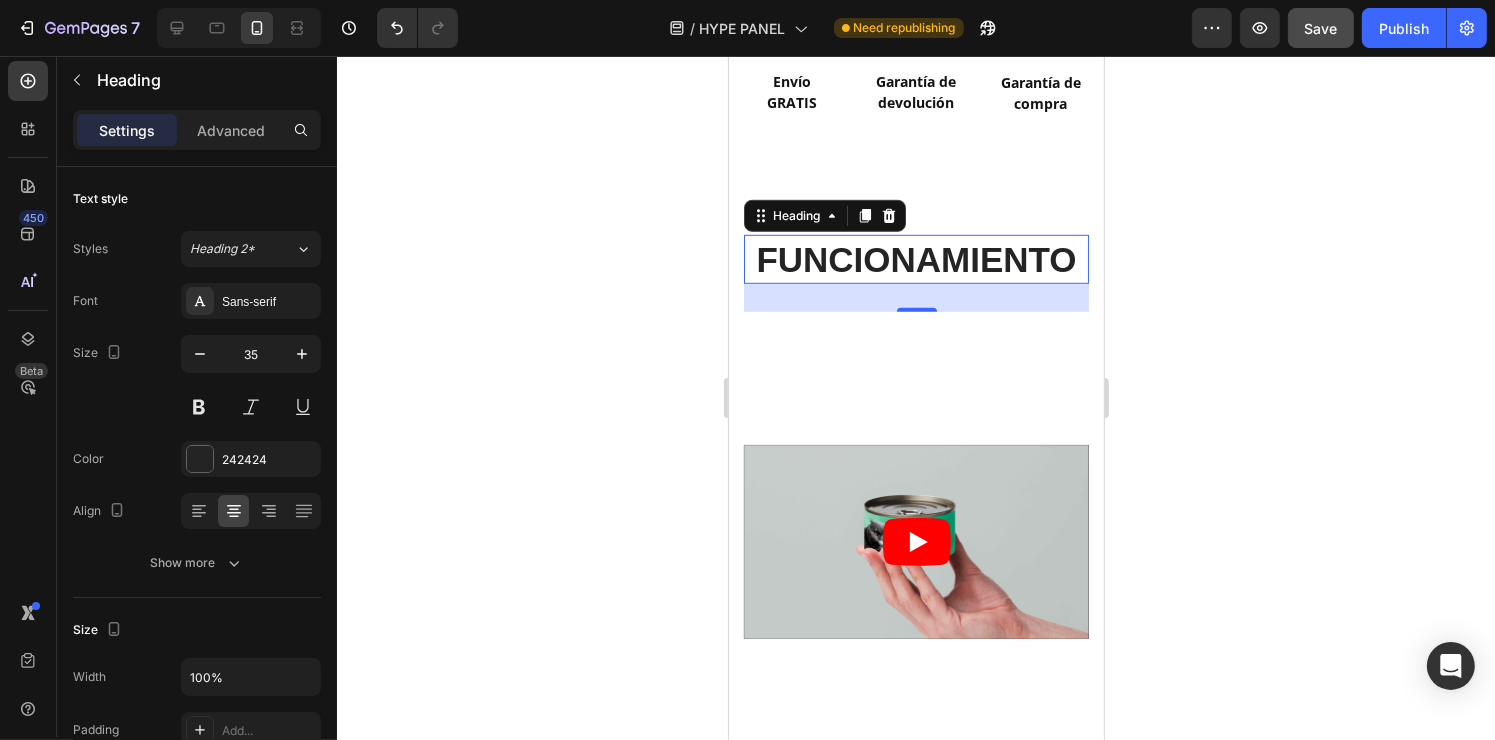 click 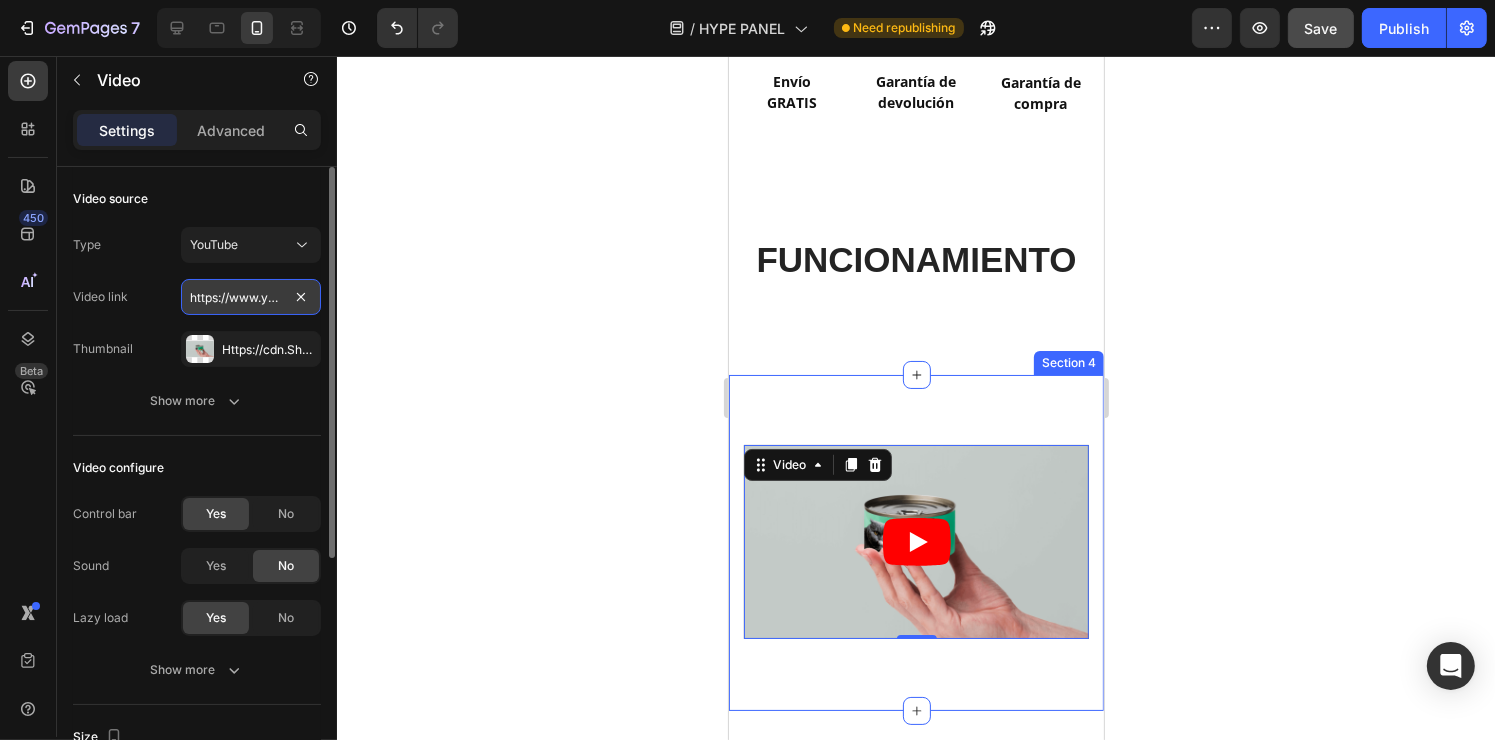 click on "https://www.youtube.com/watch?v=cyzh48XRS4M" at bounding box center [251, 297] 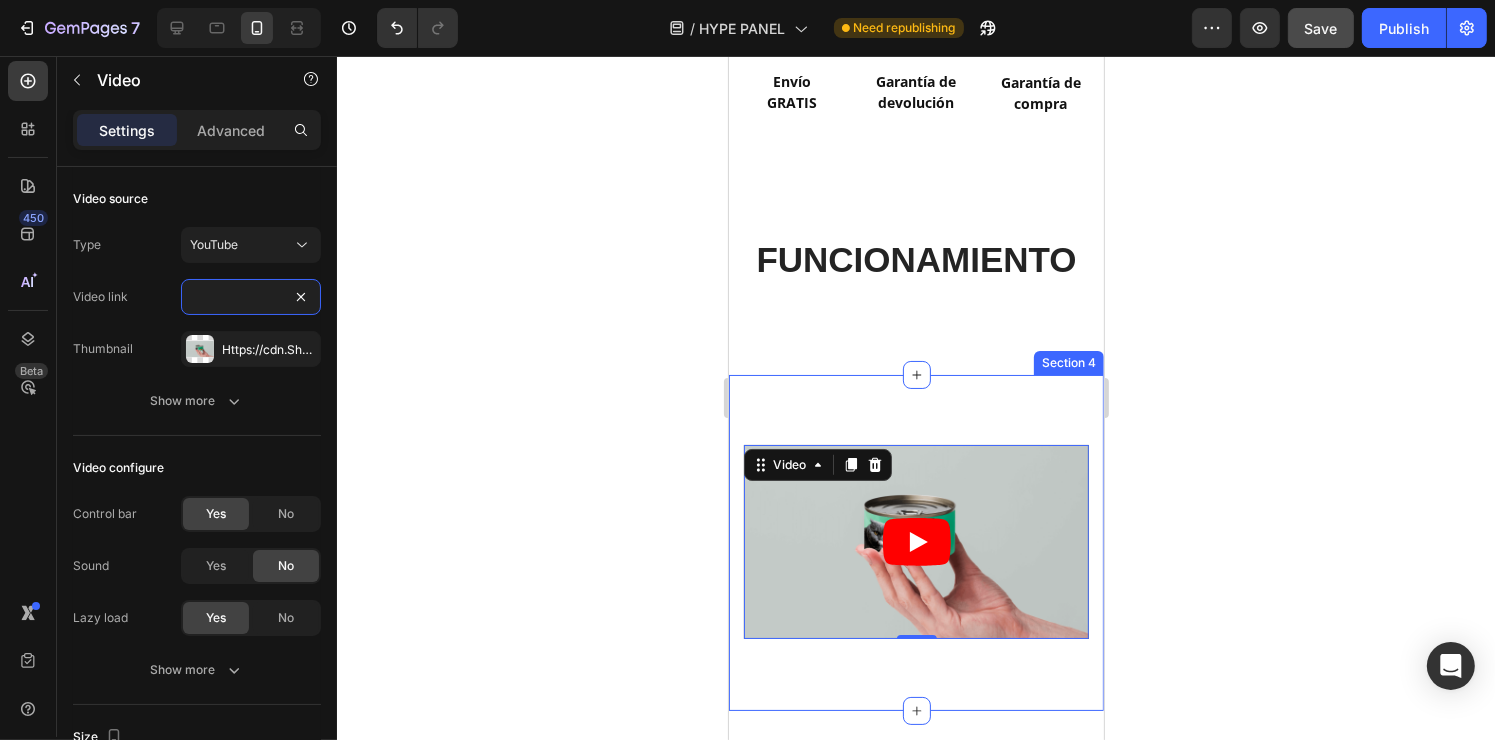 type on "https://www.youtube.com/shorts/0YRsJNa-iy0" 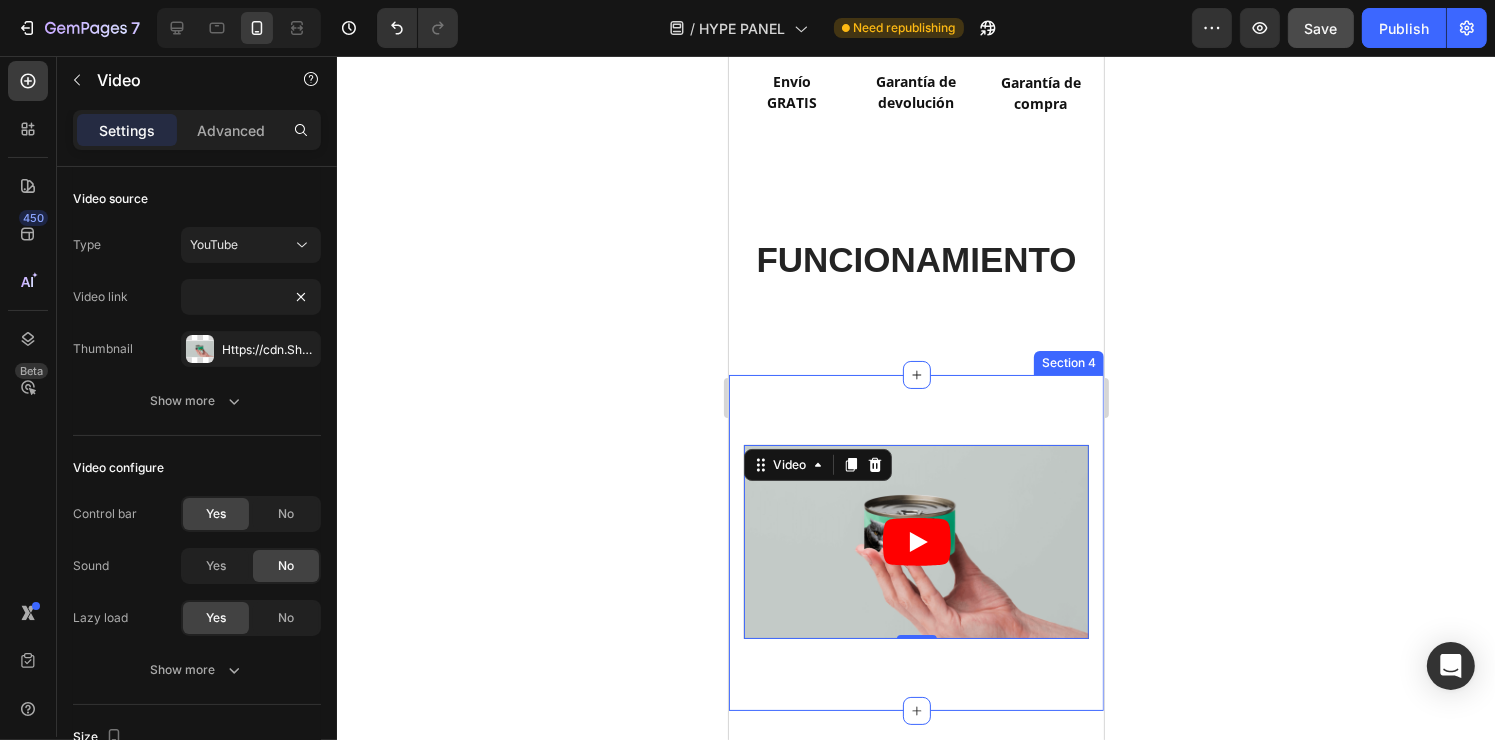 scroll, scrollTop: 0, scrollLeft: 0, axis: both 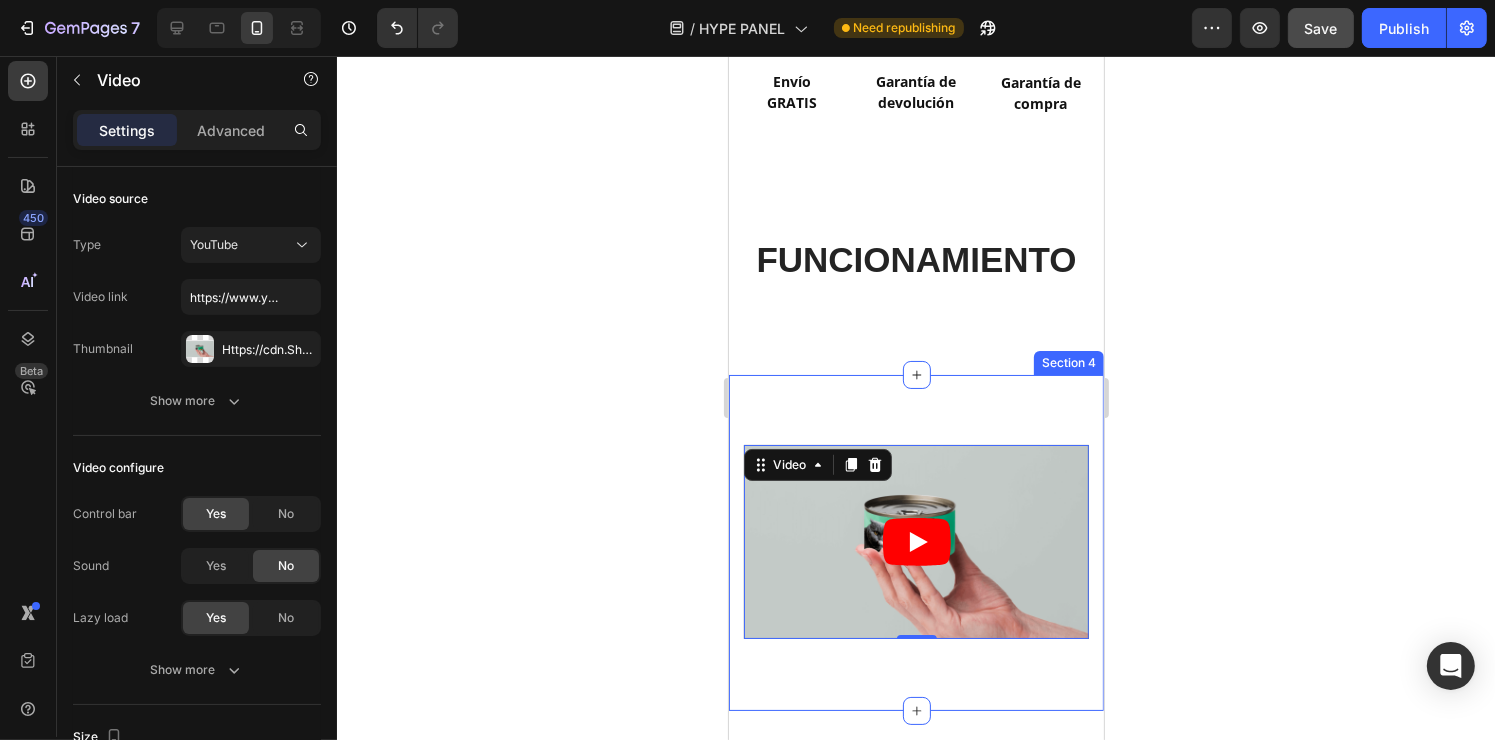 click 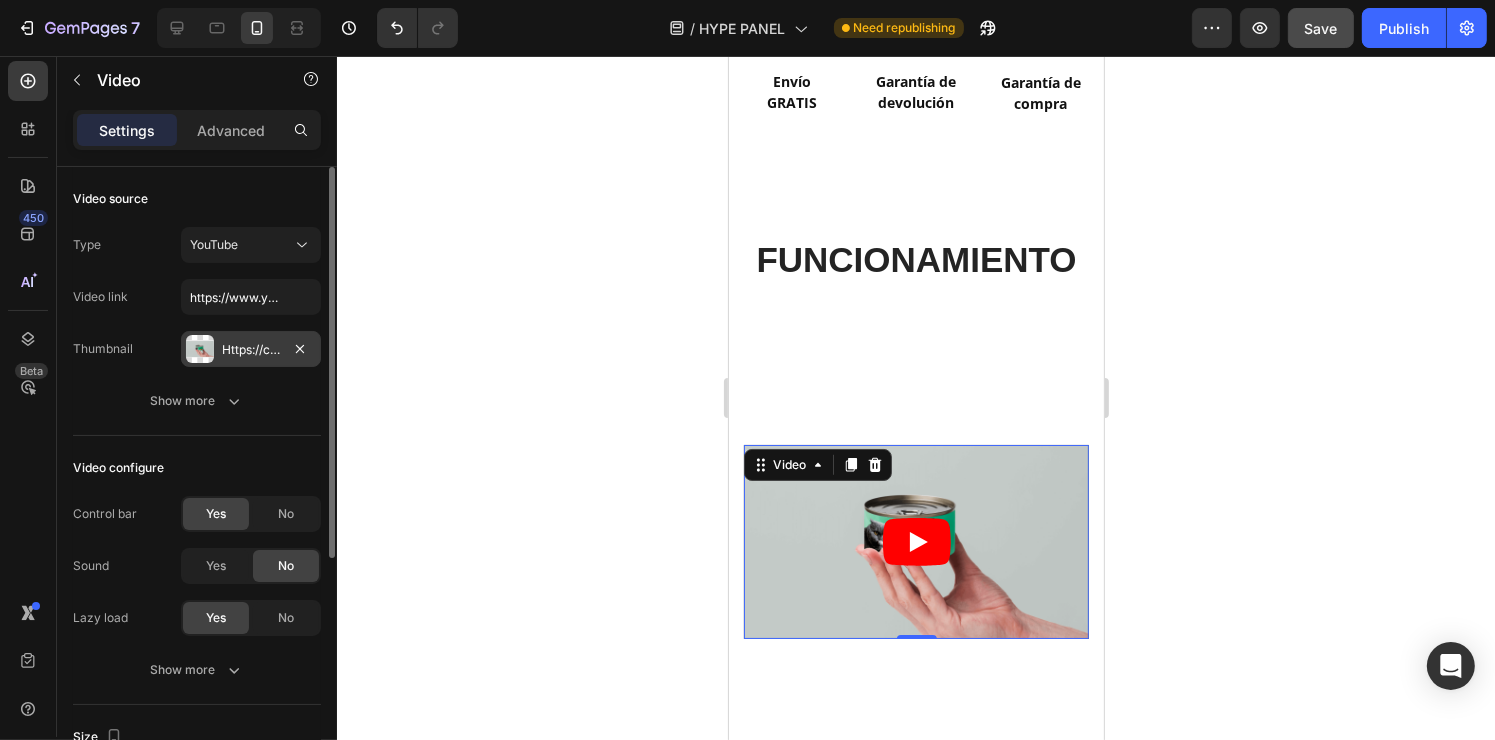 click on "Https://cdn.Shopify.Com/s/files/1/0888/0478/6505/files/gempages_578277366954983952-516e8bf7-60eb-409a-94fa-83a84af6642c.Png" at bounding box center [251, 349] 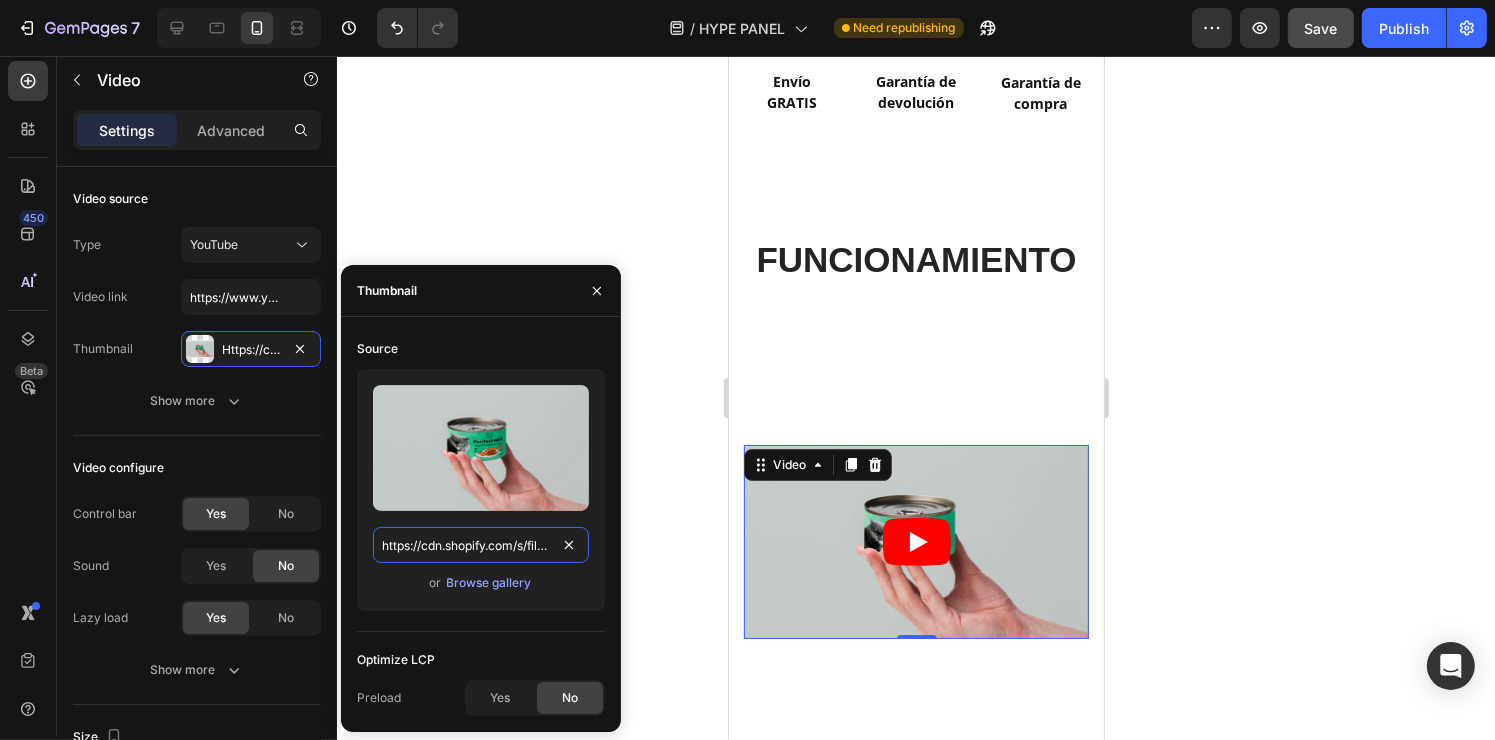 click on "https://cdn.shopify.com/s/files/1/0888/0478/6505/files/gempages_578277366954983952-516e8bf7-60eb-409a-94fa-83a84af6642c.png" at bounding box center [481, 545] 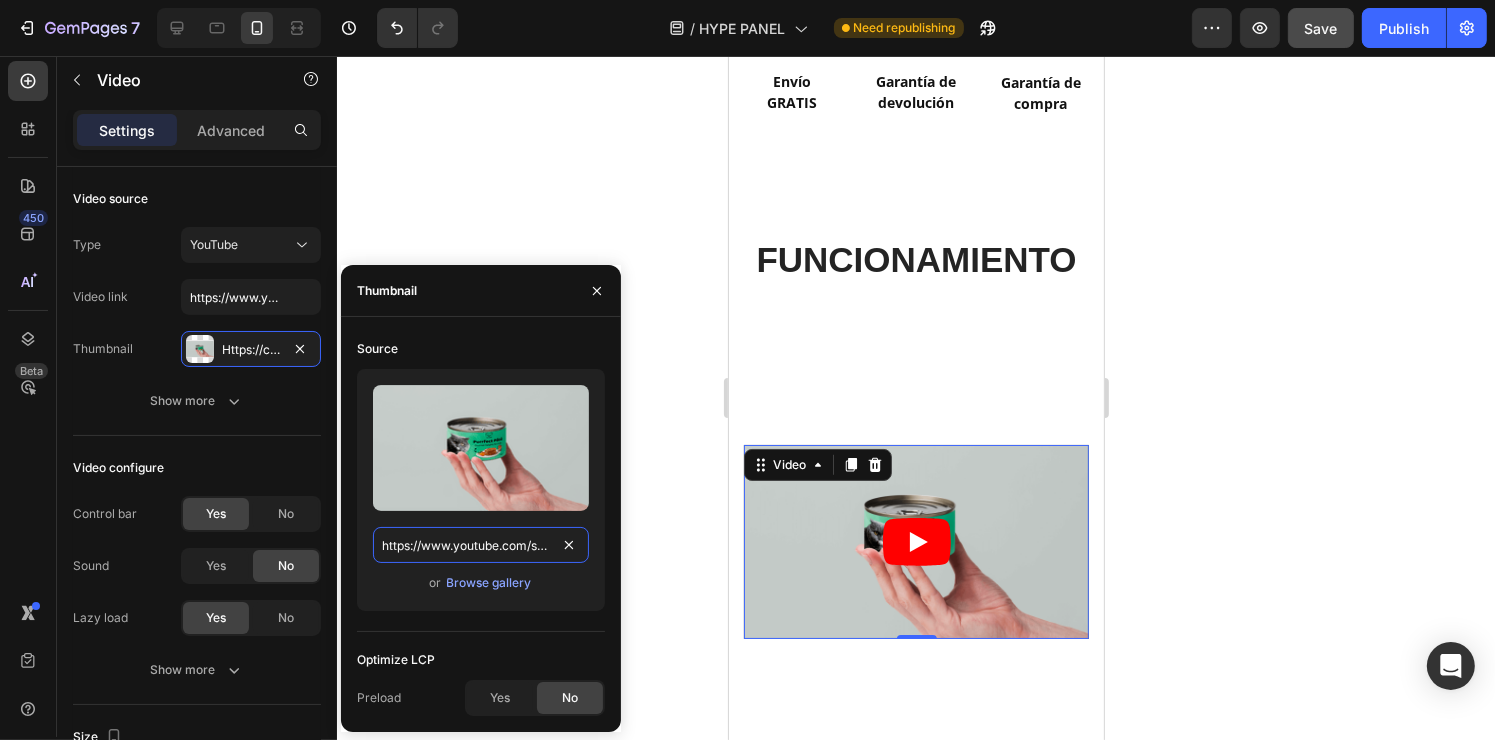scroll, scrollTop: 0, scrollLeft: 99, axis: horizontal 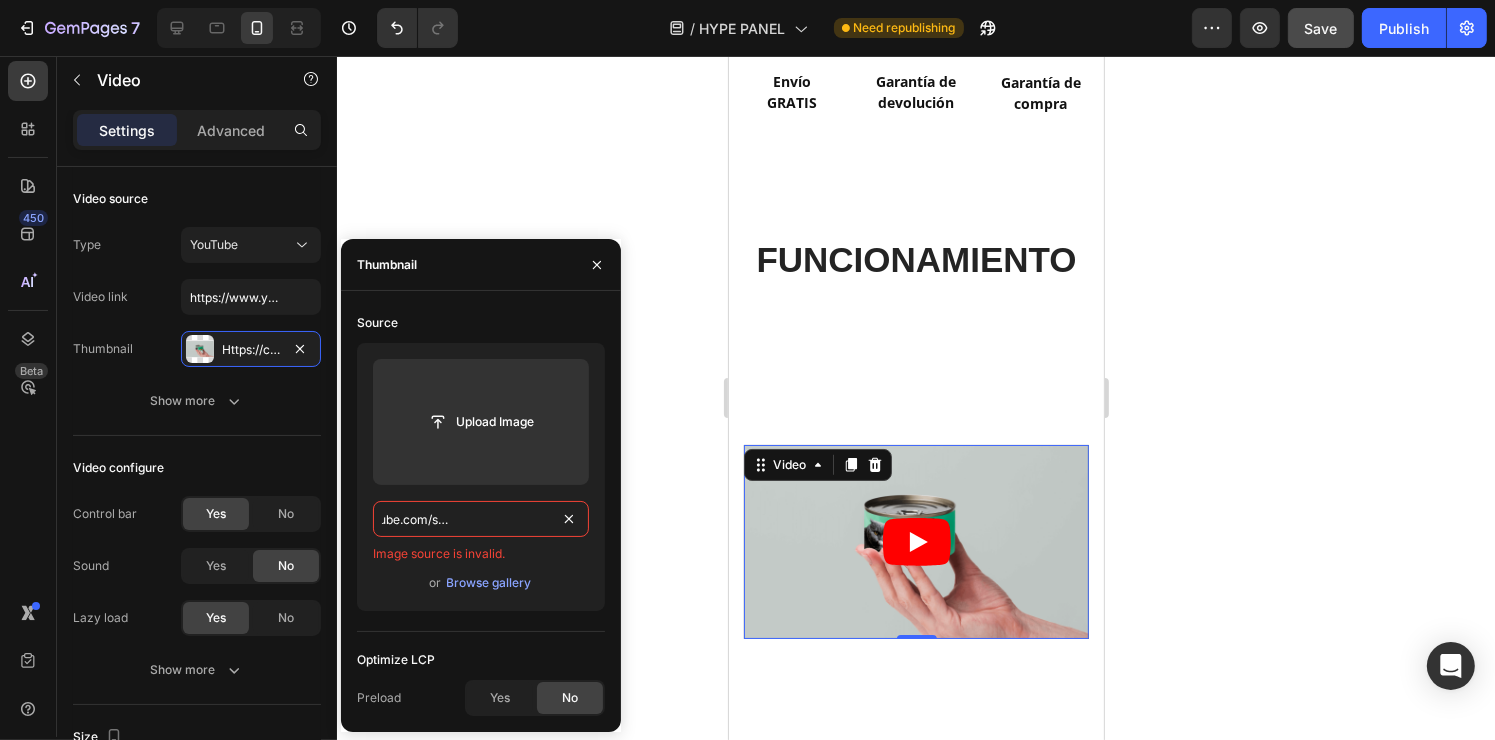 click on "https://www.youtube.com/shorts/0YRsJNa-iy0 Image source is invalid." at bounding box center (481, 532) 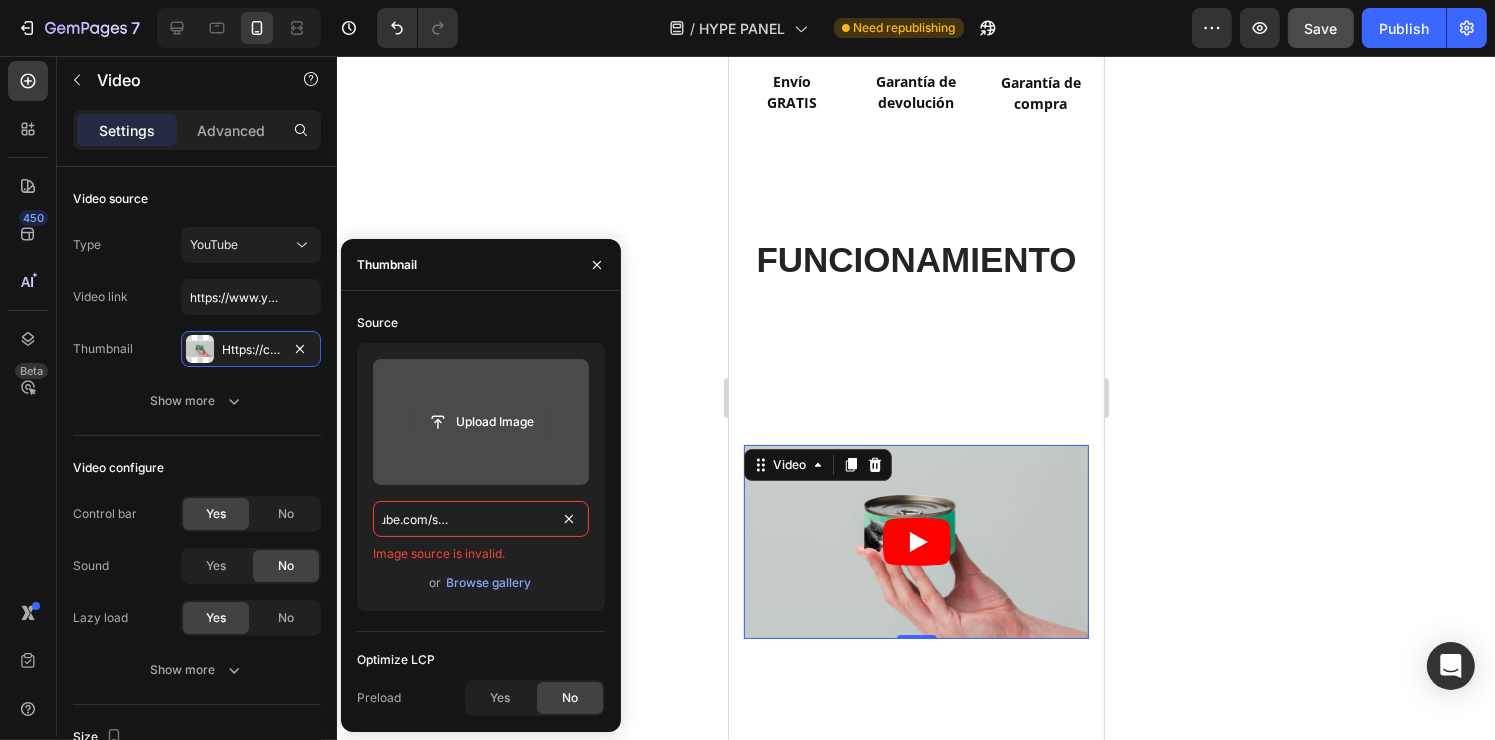 scroll, scrollTop: 0, scrollLeft: 0, axis: both 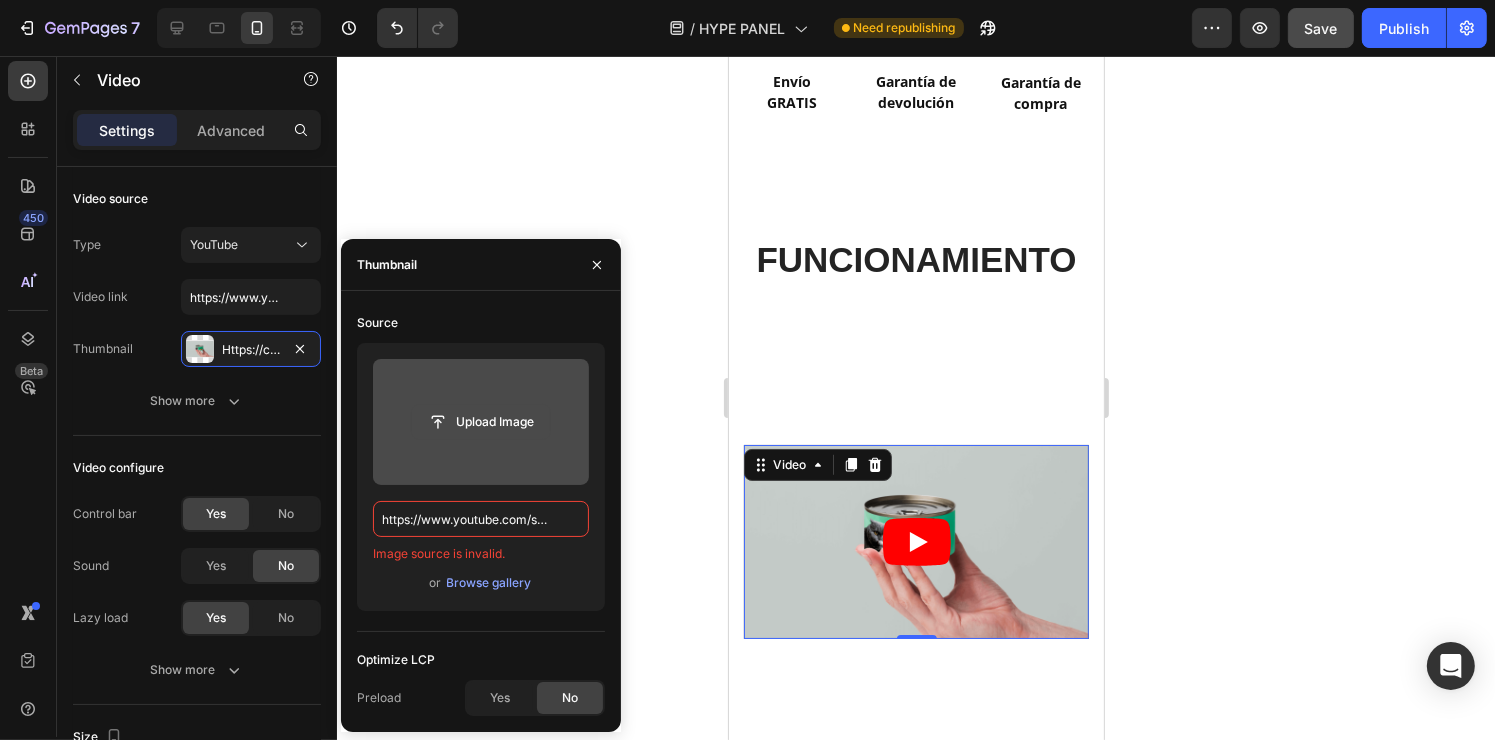 click 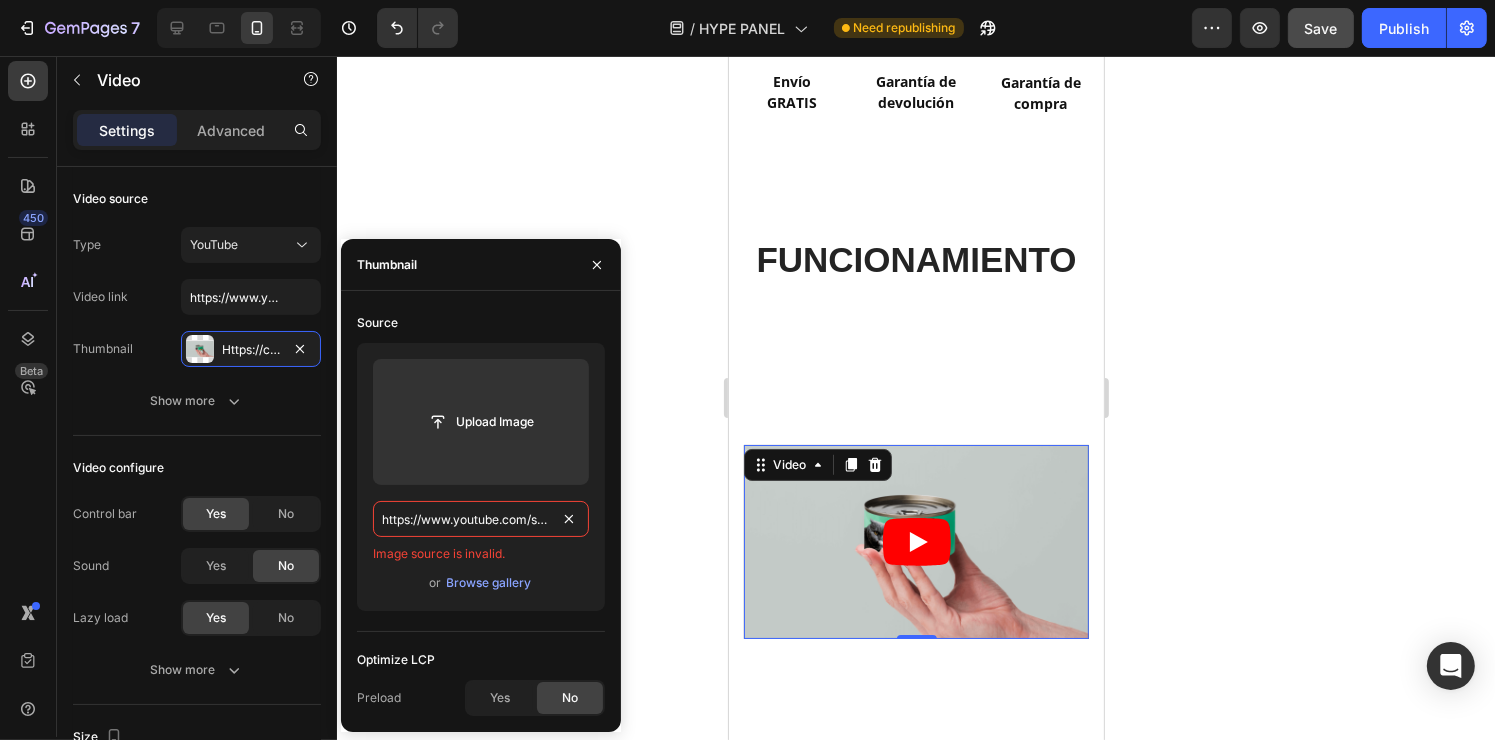 click on "https://www.youtube.com/shorts/0YRsJNa-iy0" at bounding box center [481, 519] 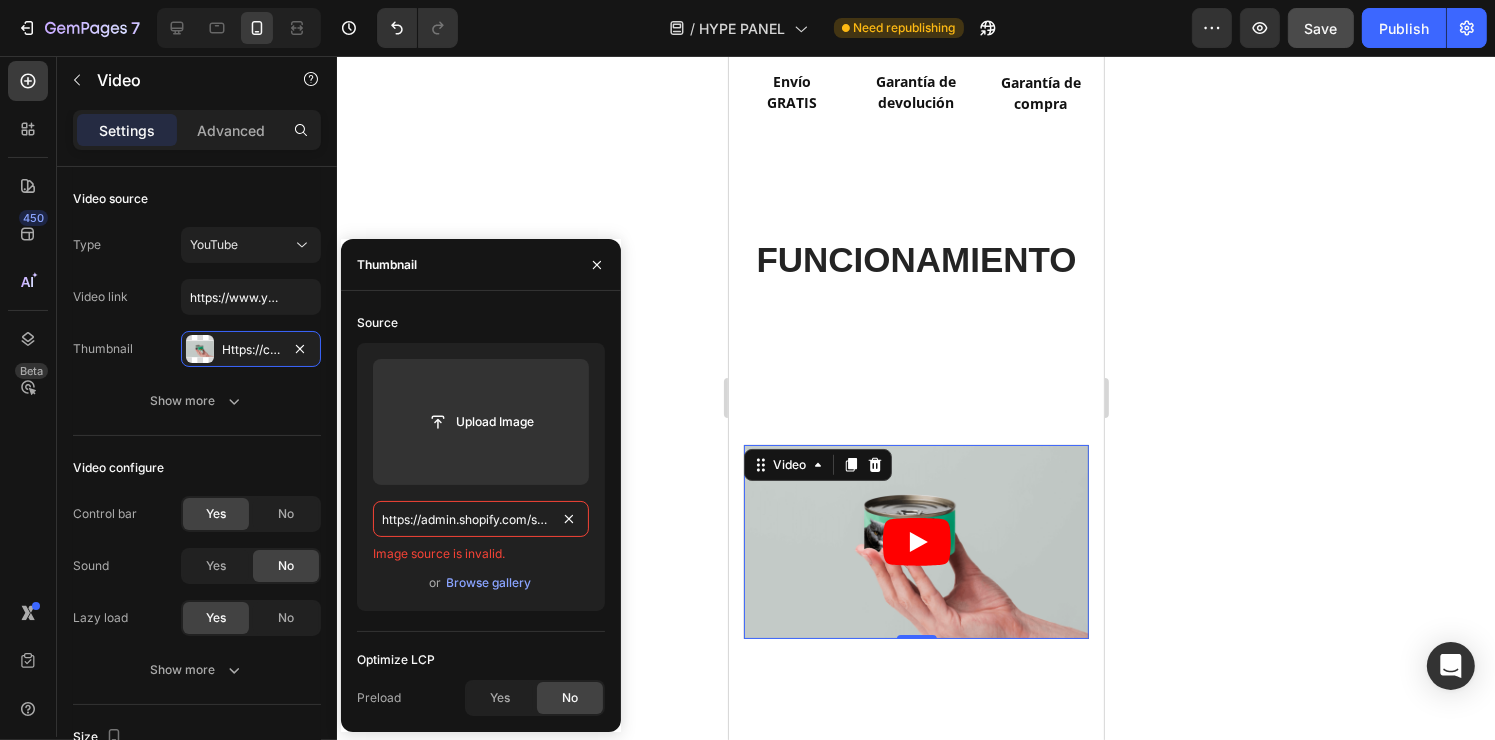 scroll, scrollTop: 0, scrollLeft: 228, axis: horizontal 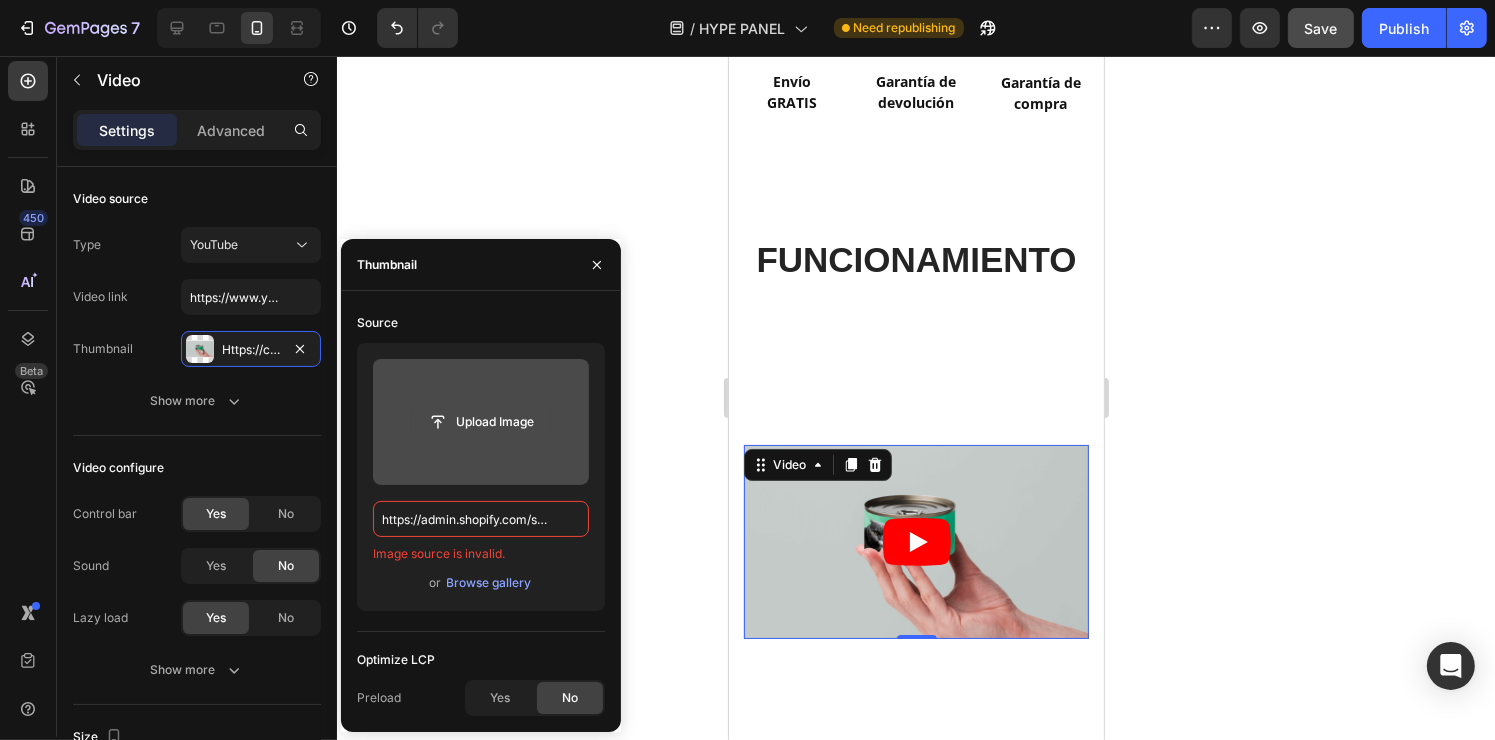 click 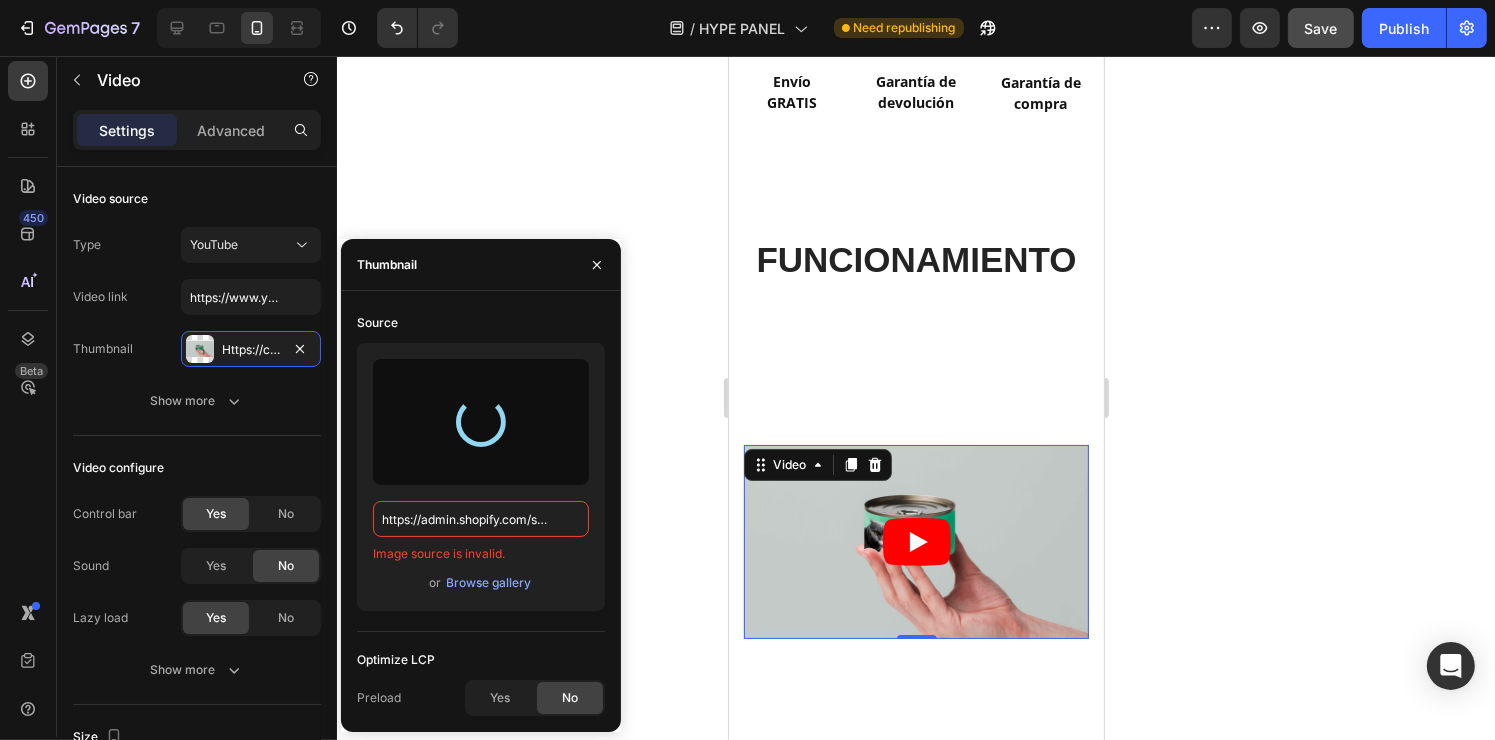 type on "https://cdn.shopify.com/s/files/1/0888/0478/6505/files/gempages_578277366954983952-c816e287-564b-4605-9db7-dac273442808.jpg" 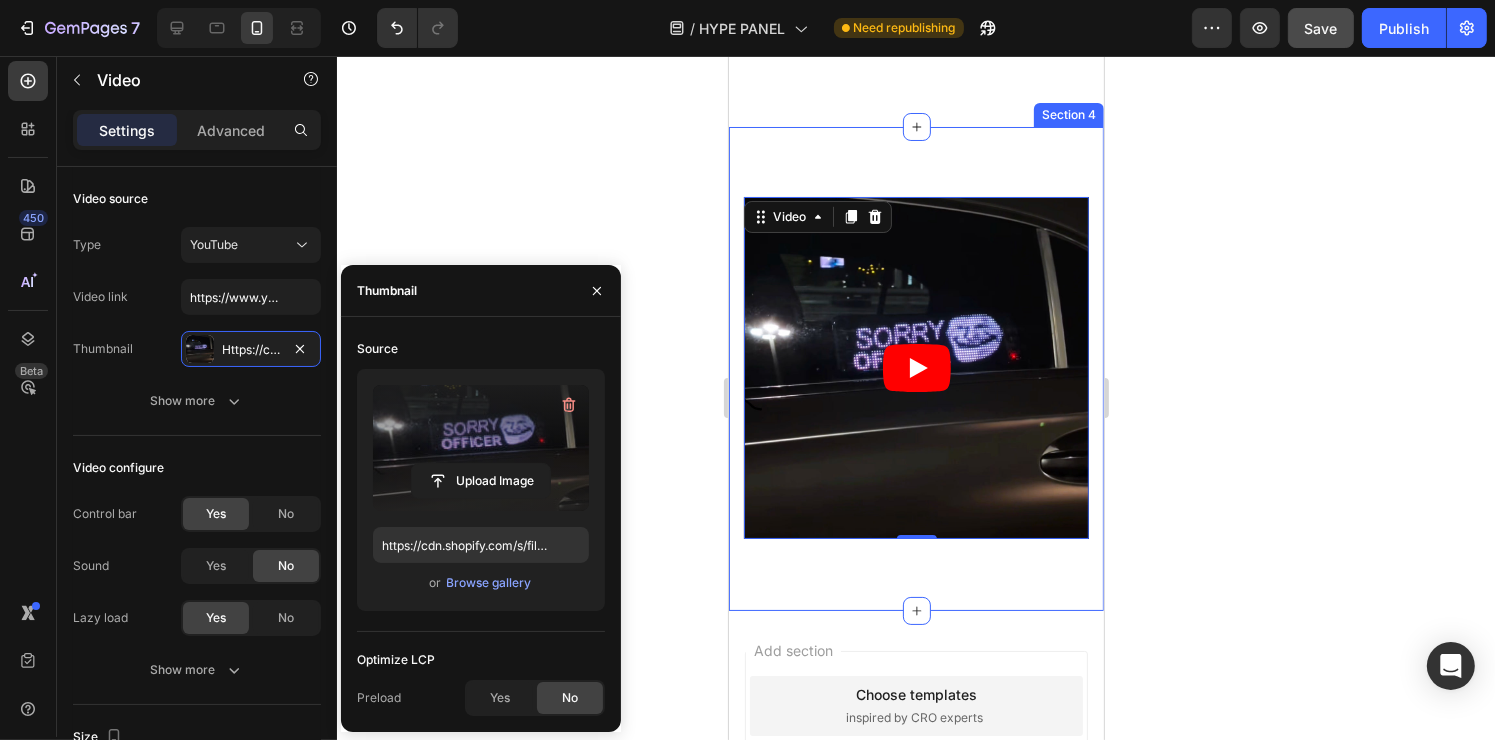 scroll, scrollTop: 1461, scrollLeft: 0, axis: vertical 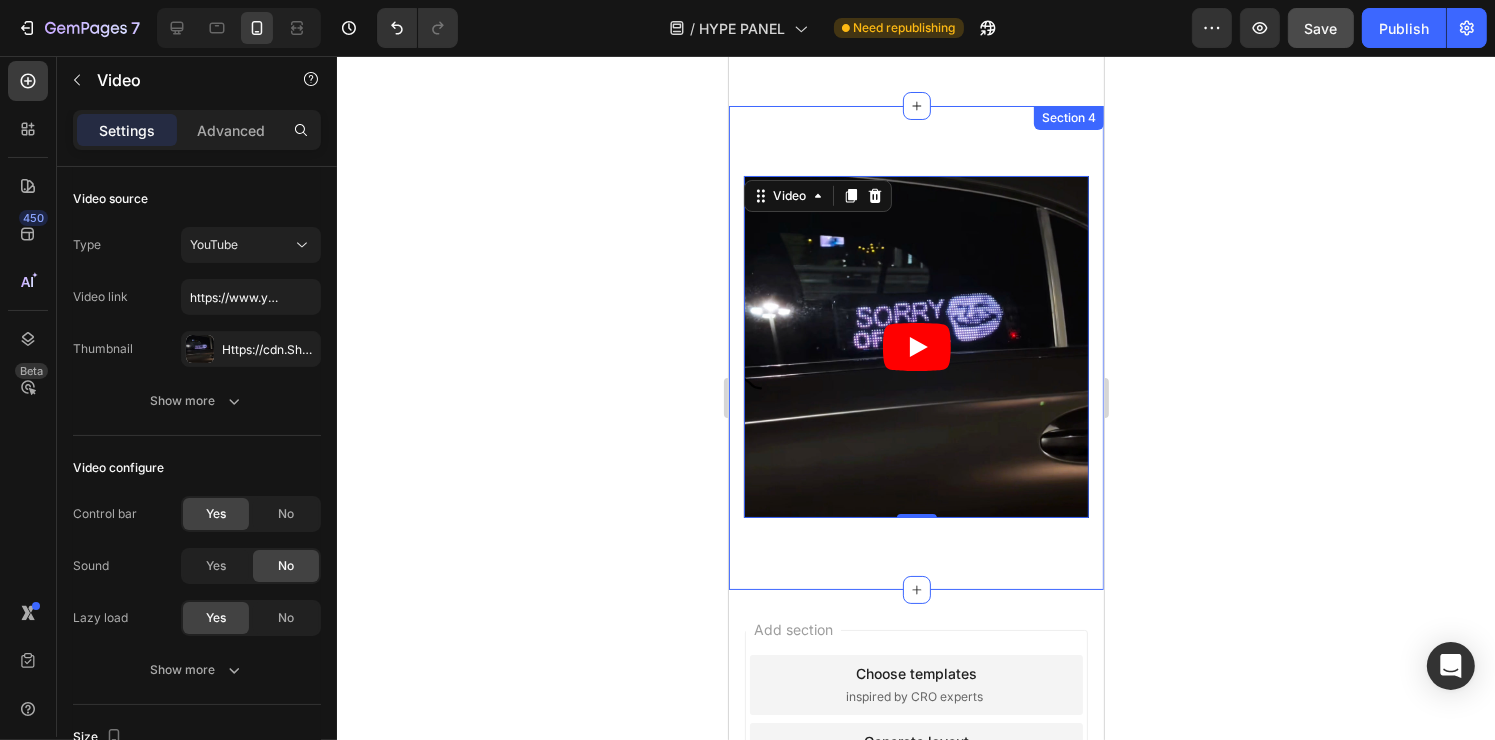 click 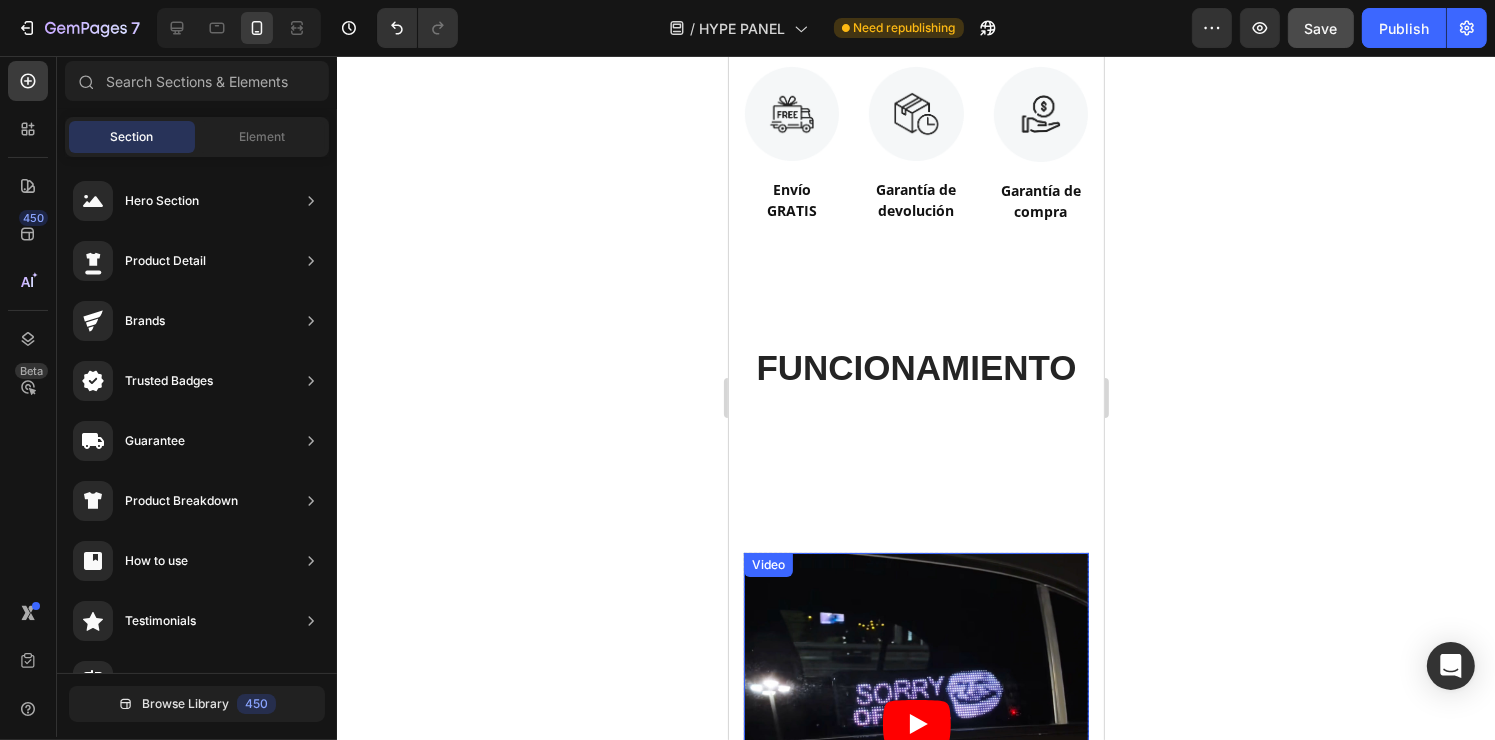 scroll, scrollTop: 1100, scrollLeft: 0, axis: vertical 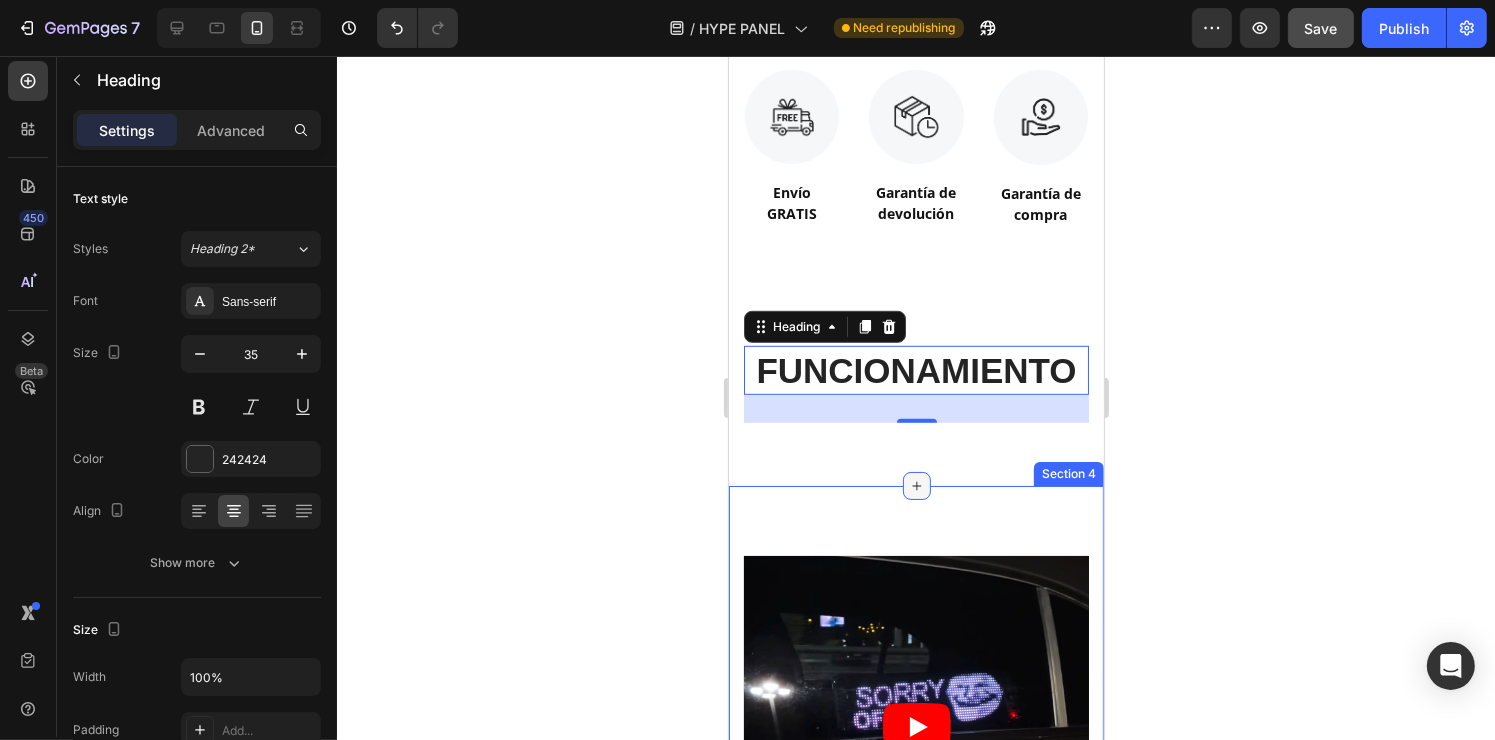 click 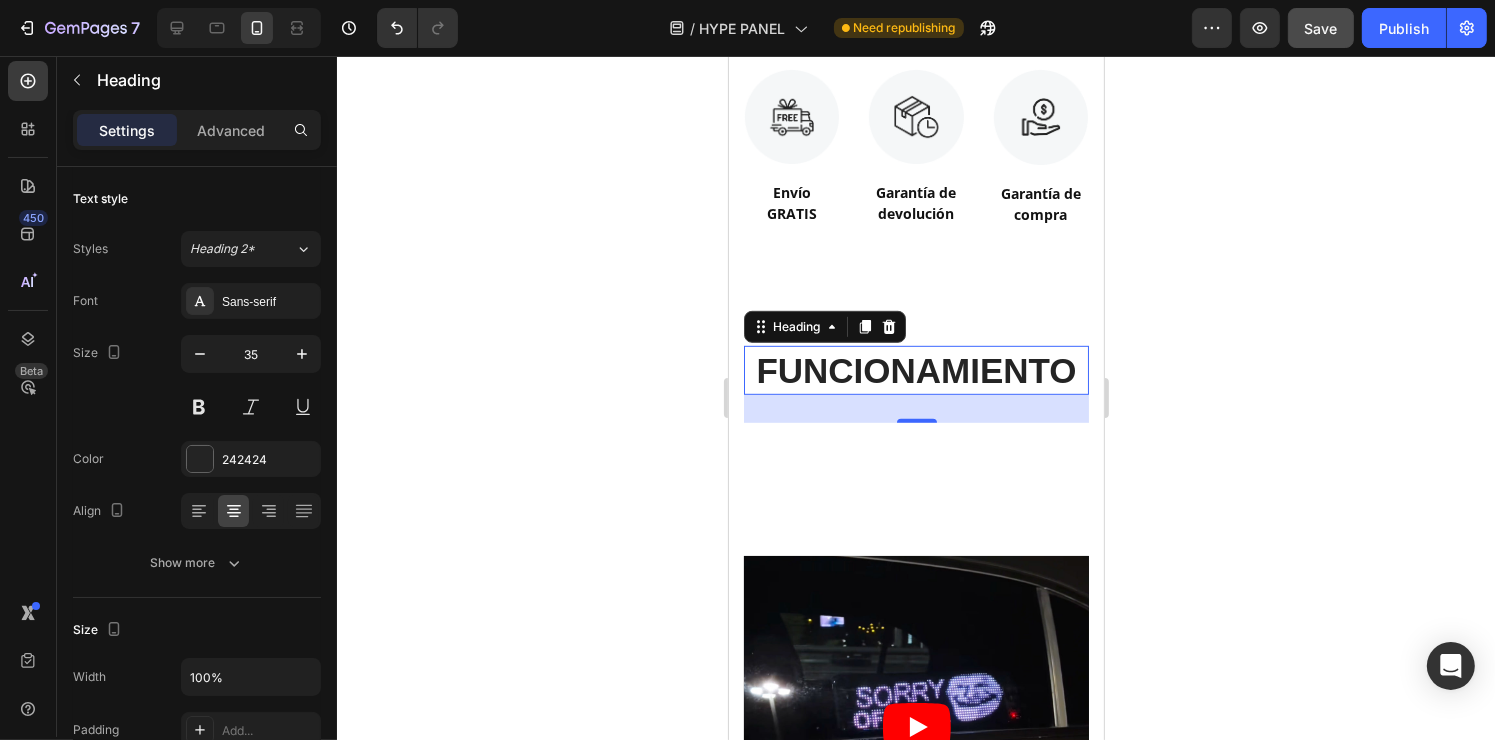 click 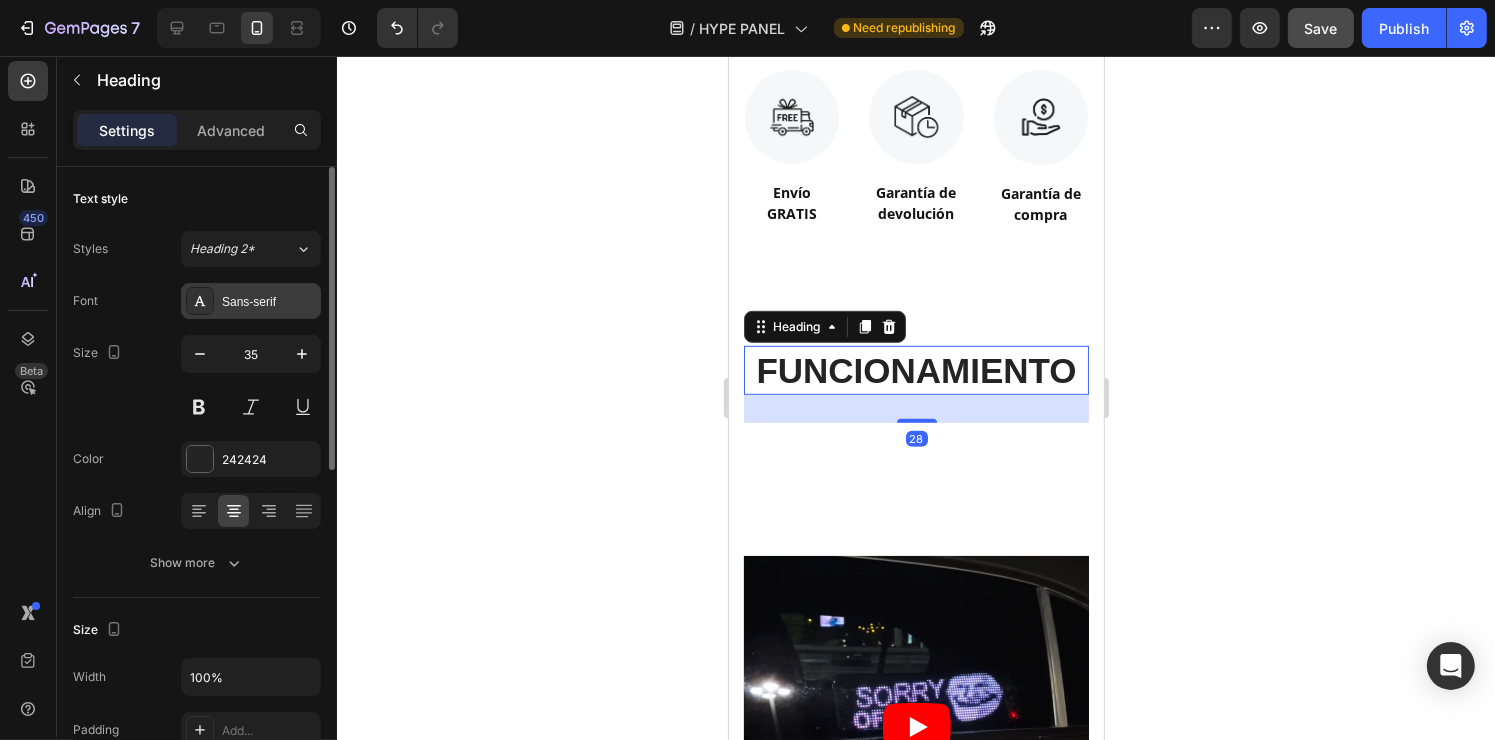 click on "Sans-serif" at bounding box center (251, 301) 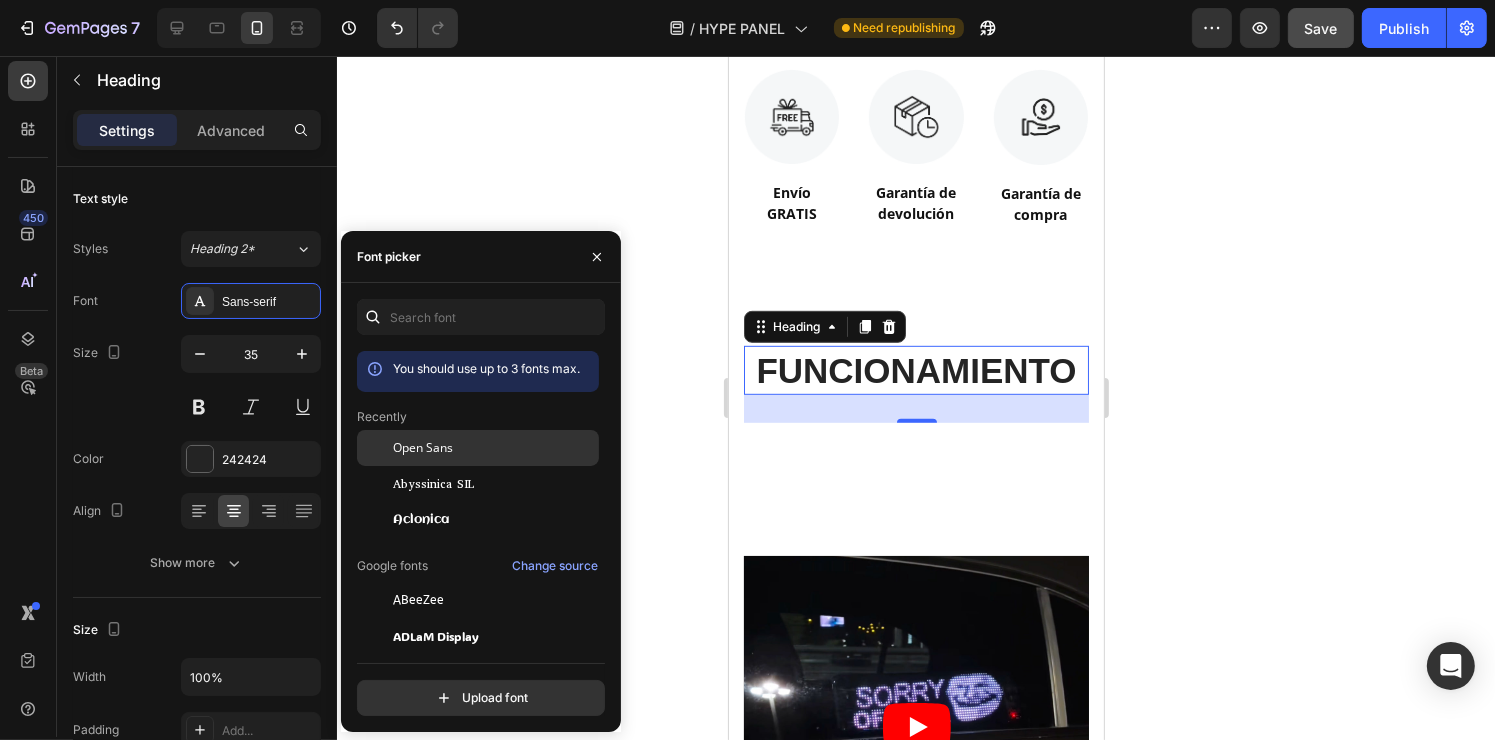 click on "Open Sans" at bounding box center [423, 448] 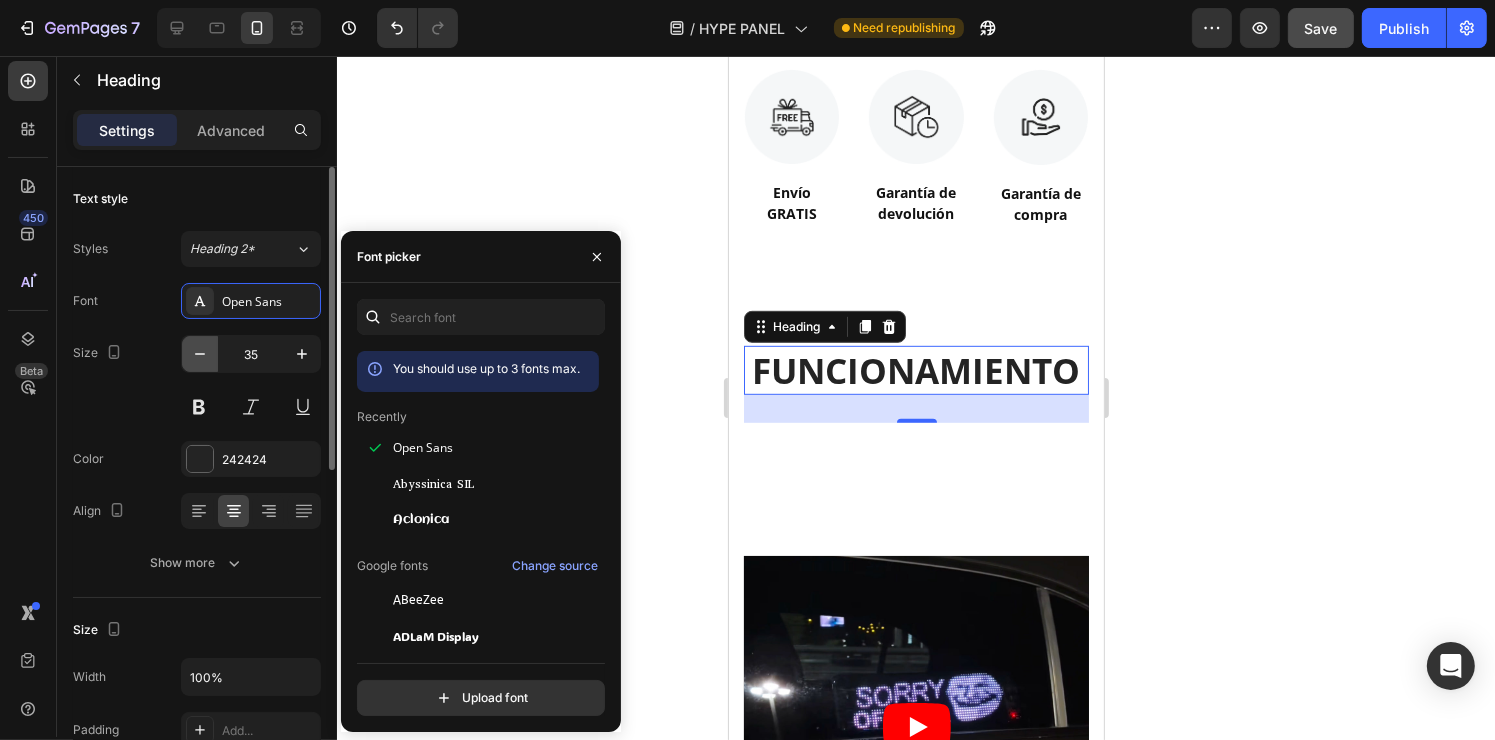 click 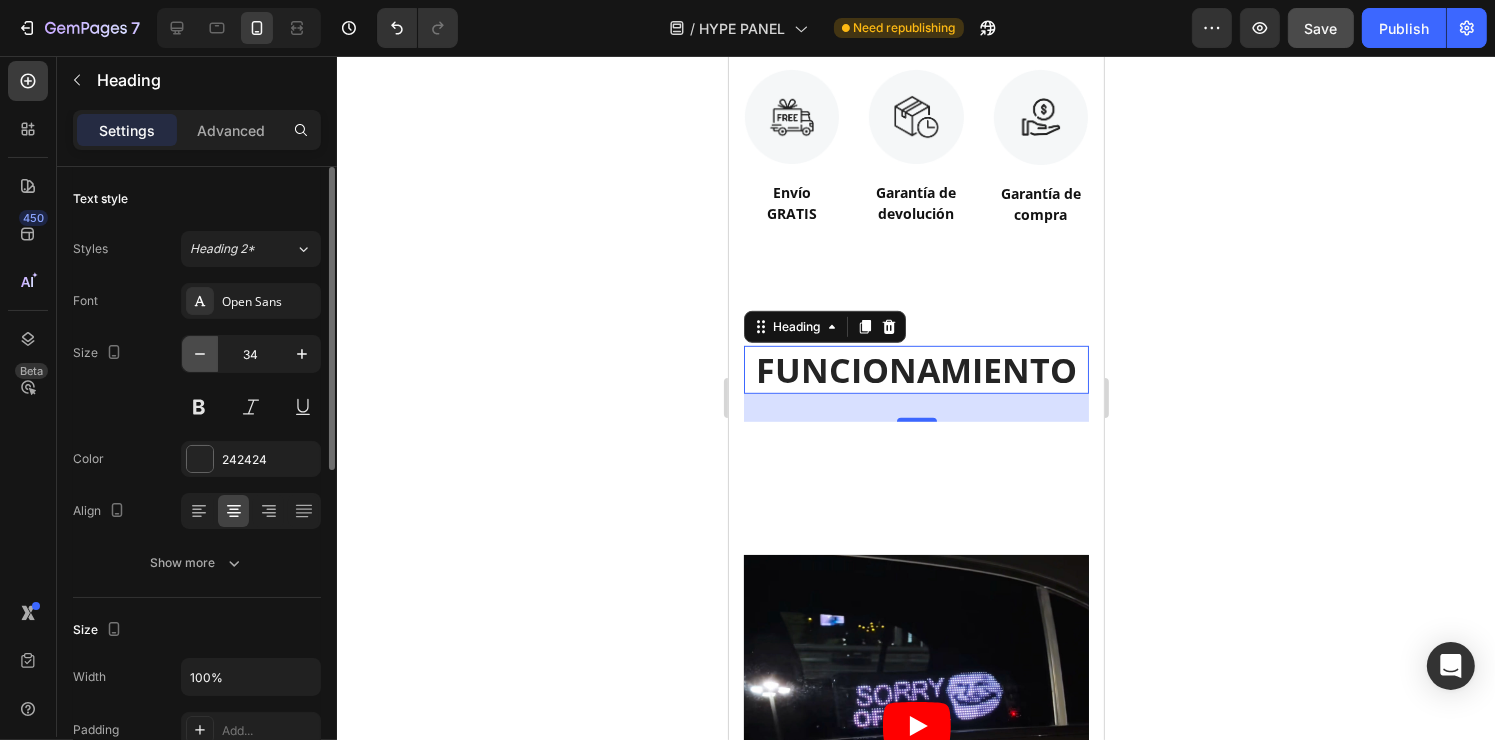 click 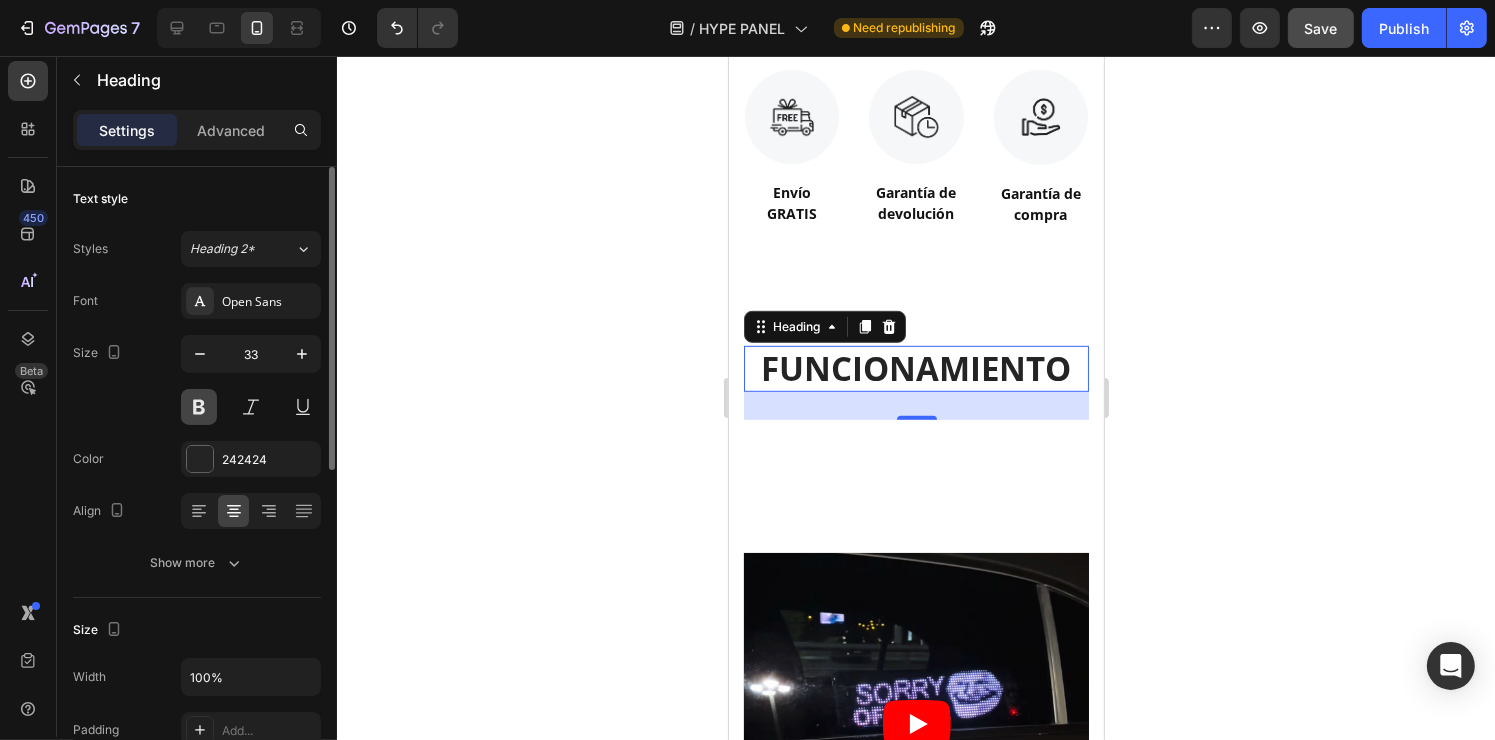 click at bounding box center [199, 407] 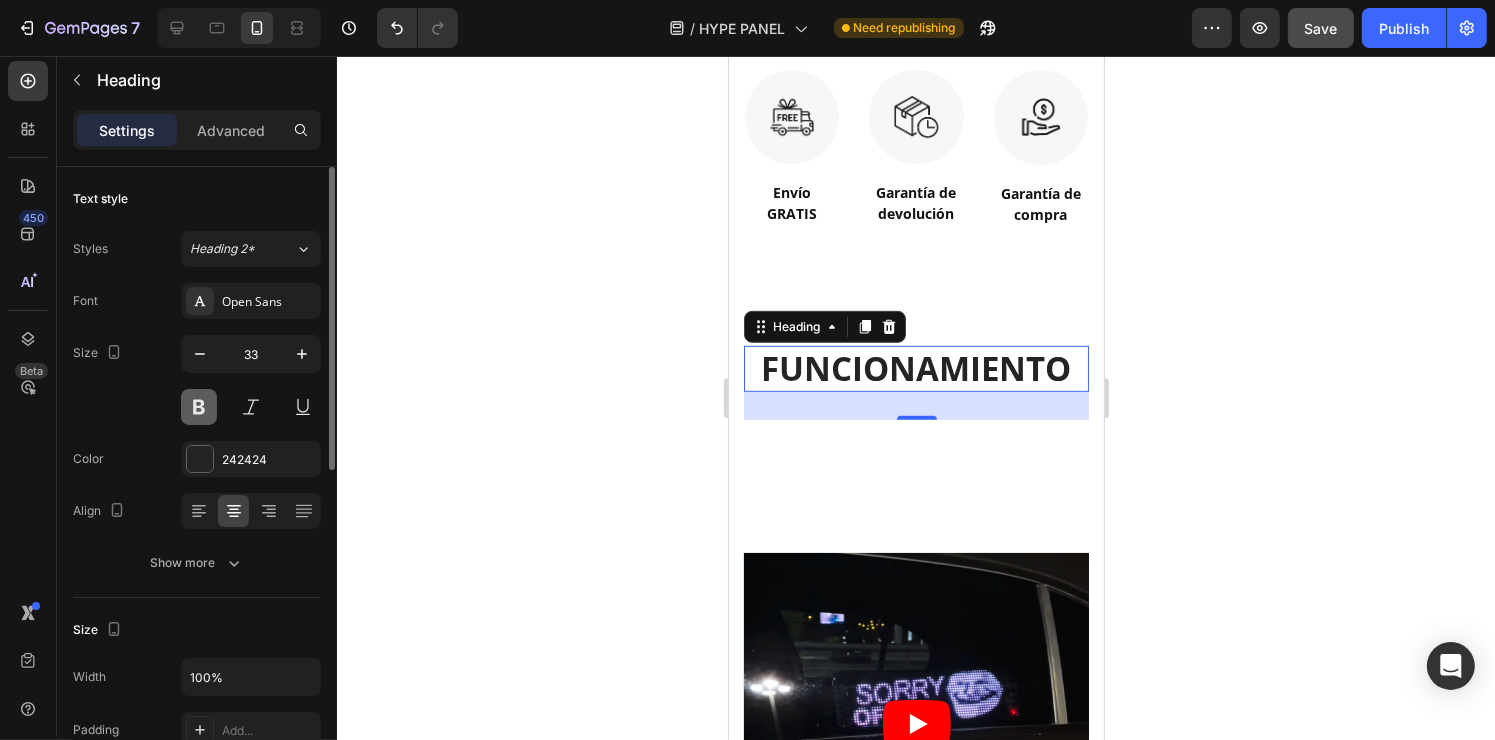 click at bounding box center [199, 407] 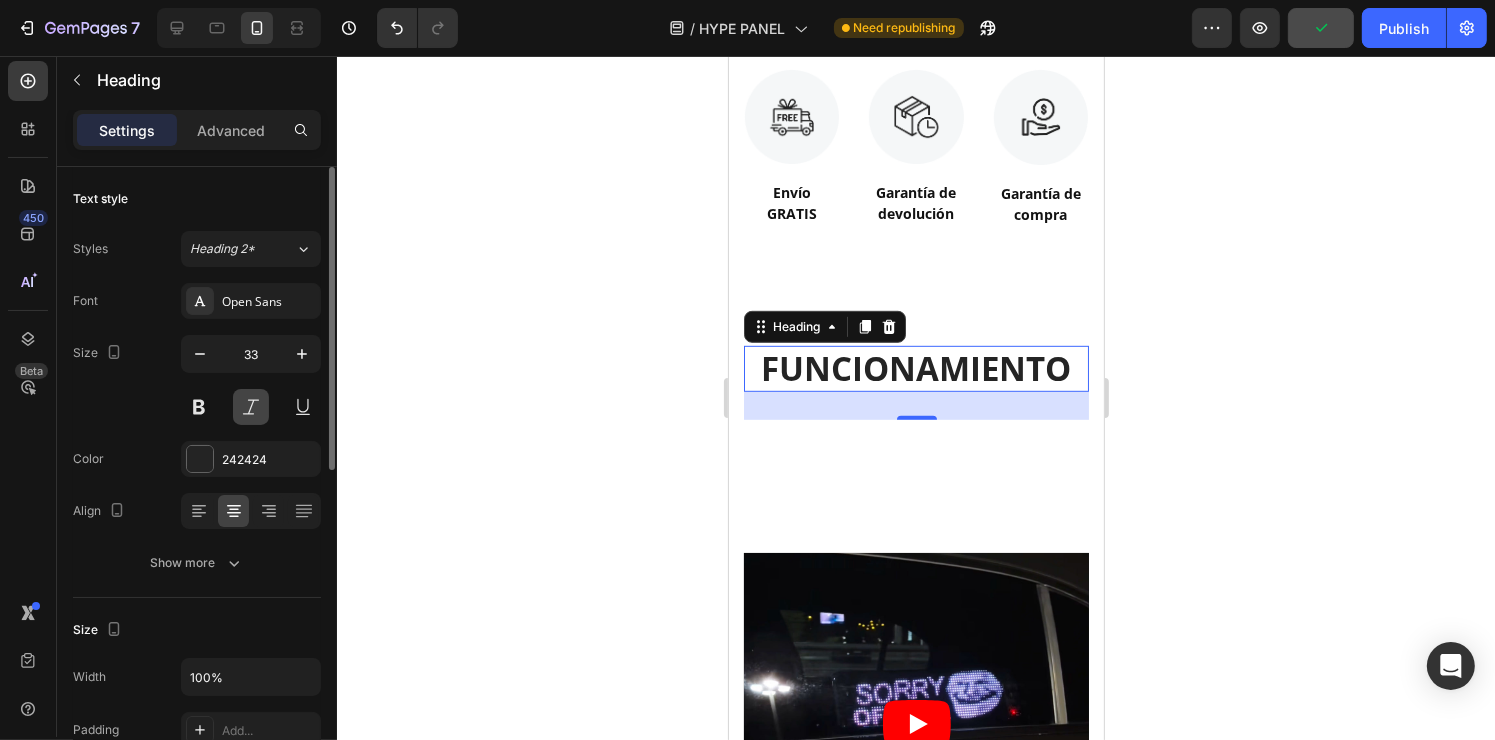 click at bounding box center [251, 407] 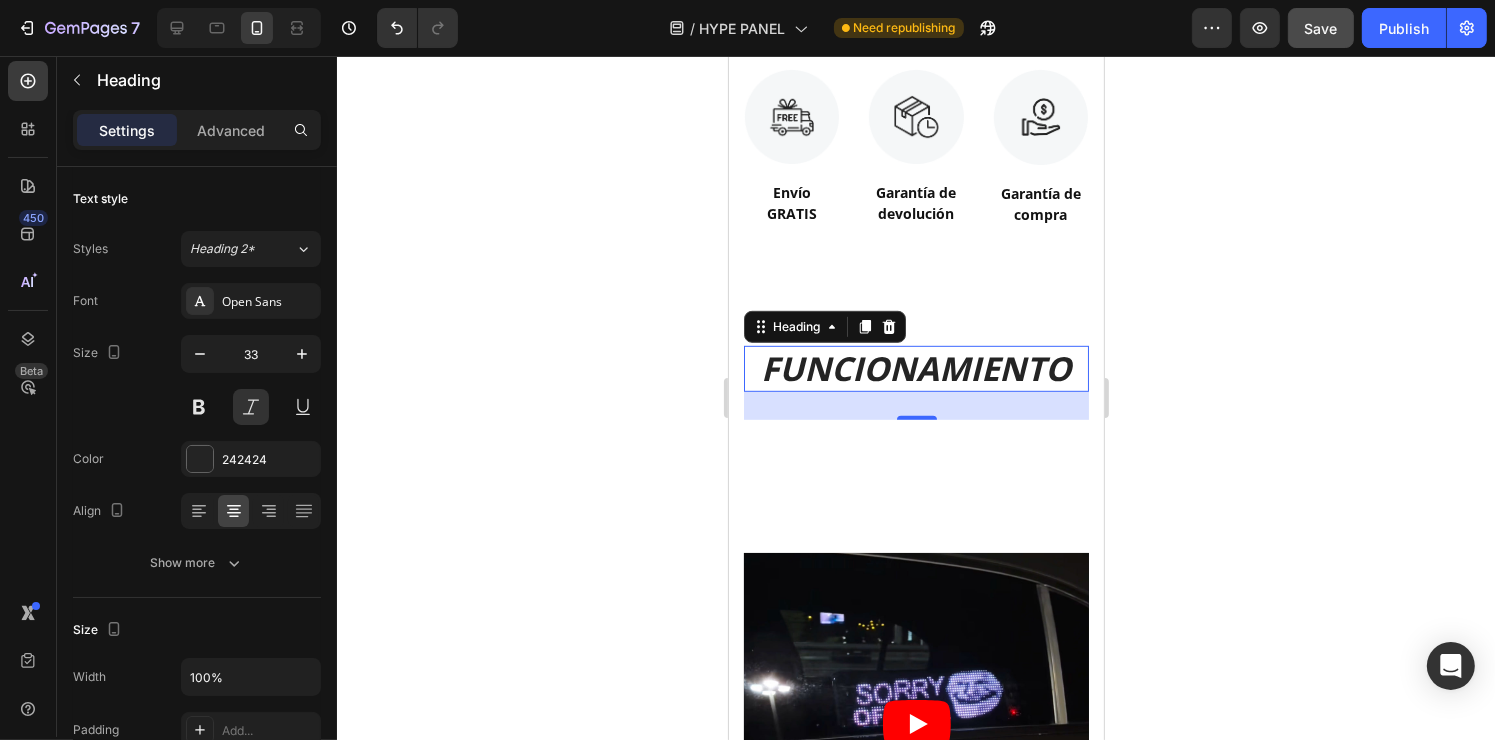 click 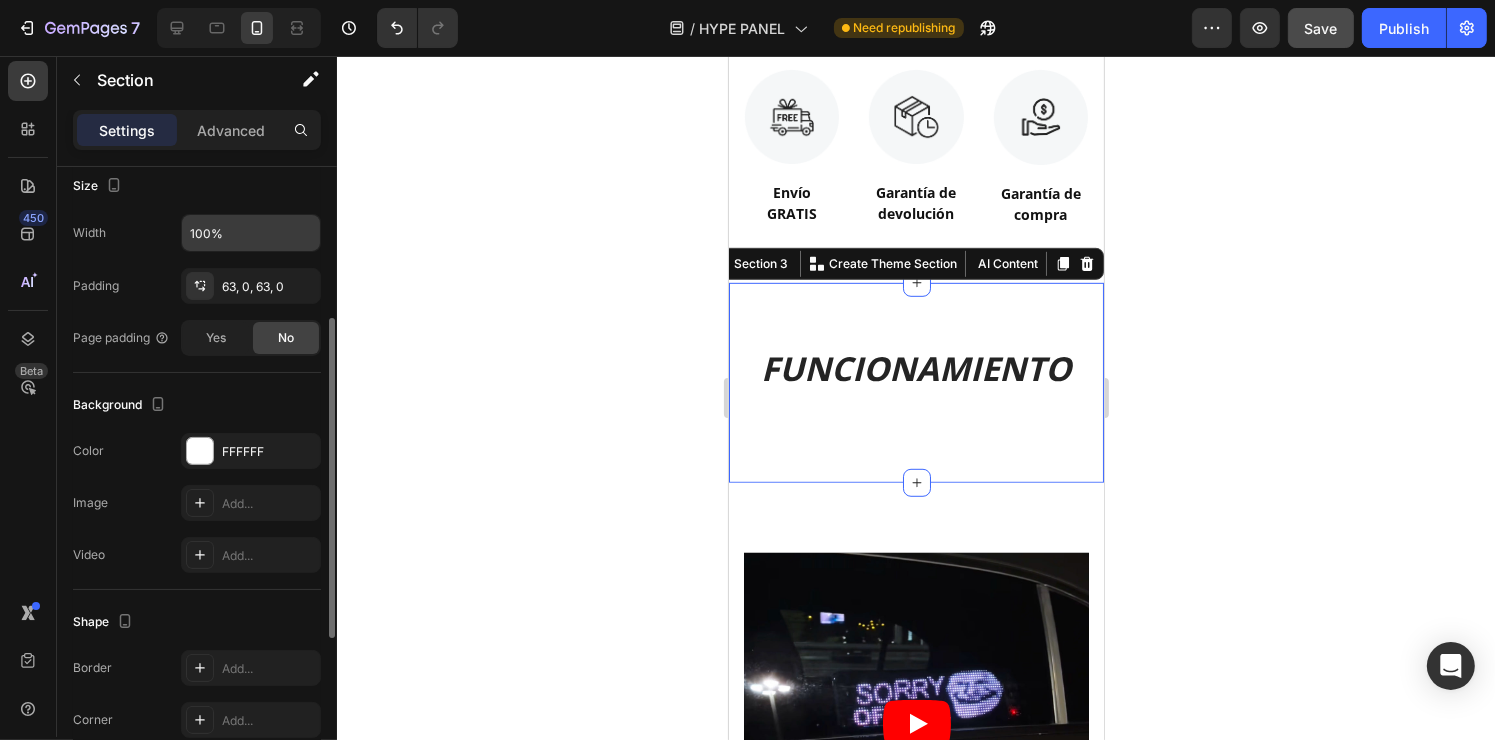 scroll, scrollTop: 344, scrollLeft: 0, axis: vertical 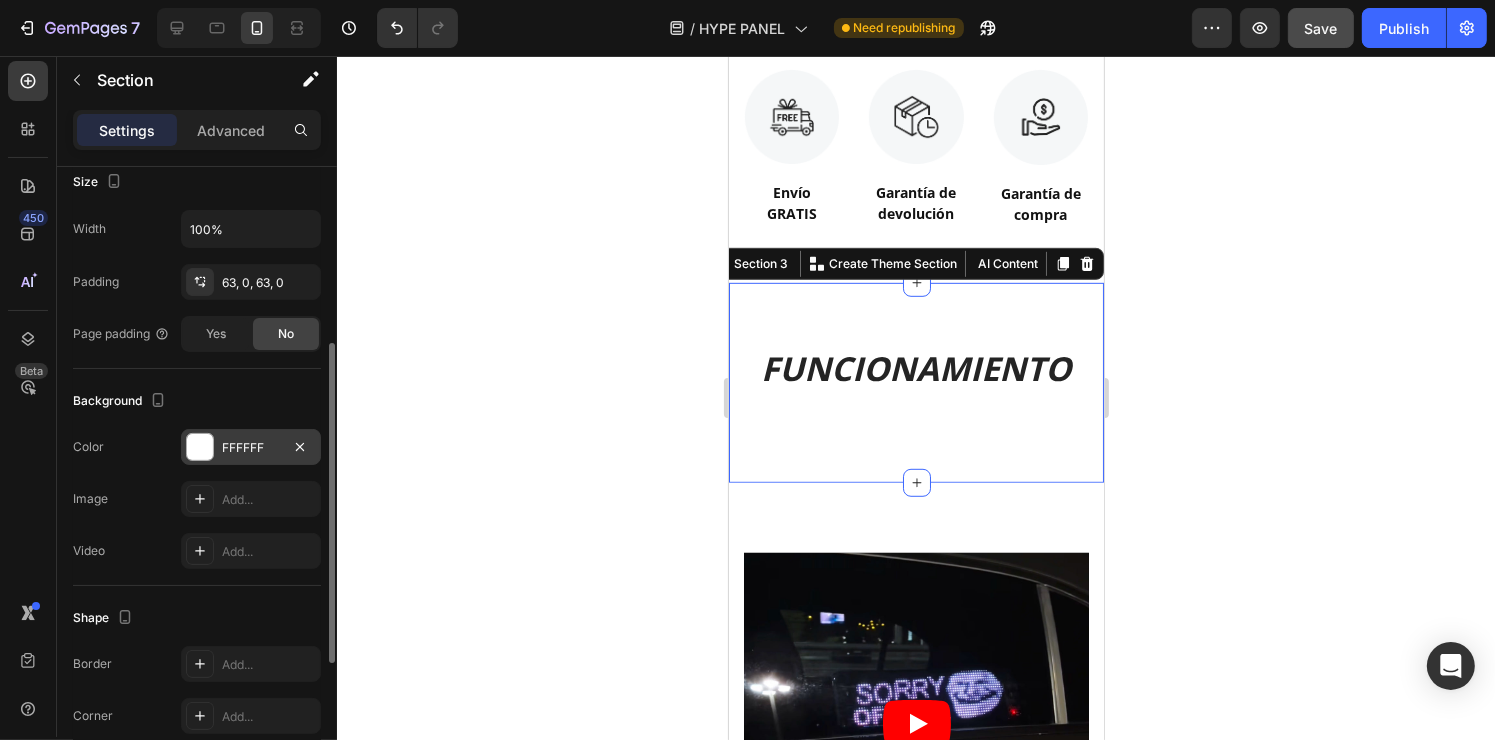 click at bounding box center (200, 447) 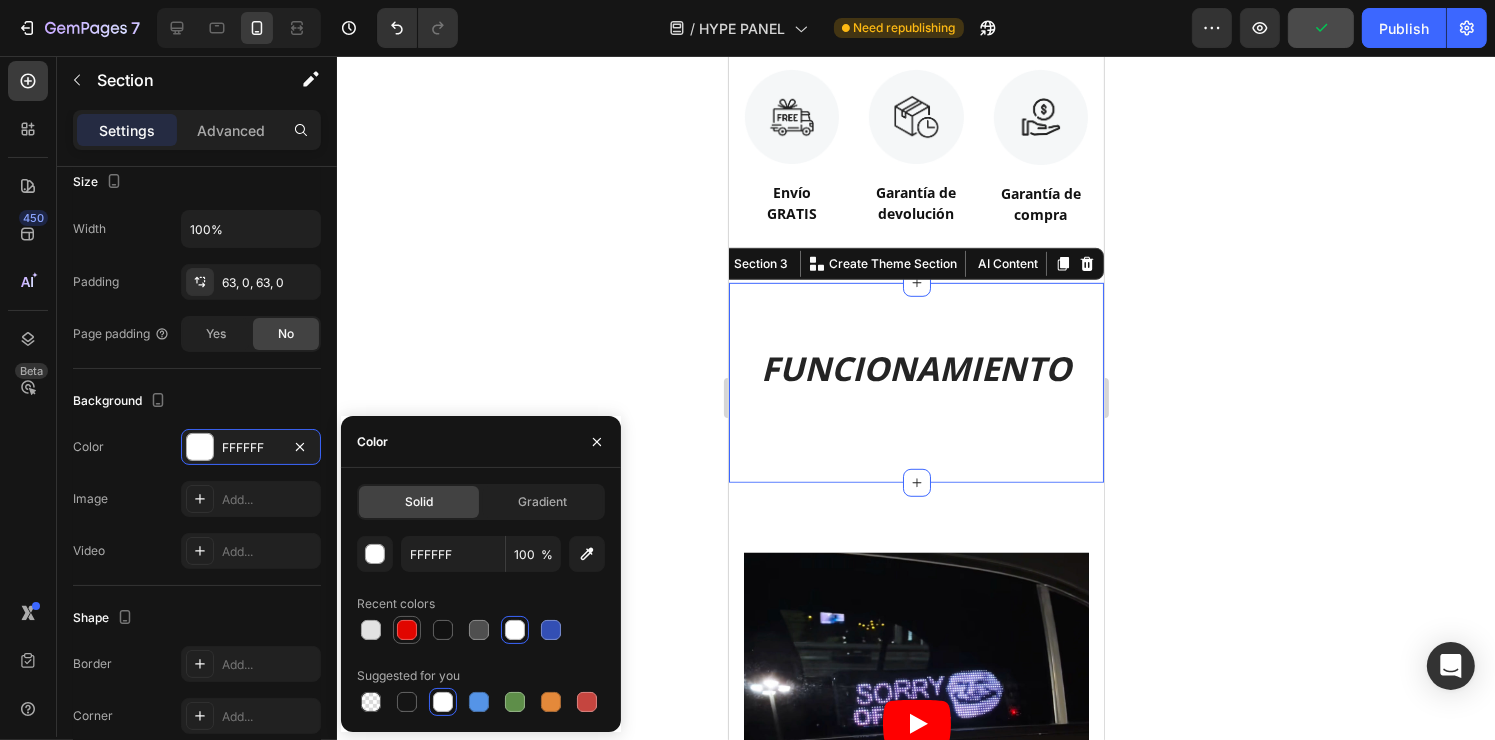click at bounding box center [407, 630] 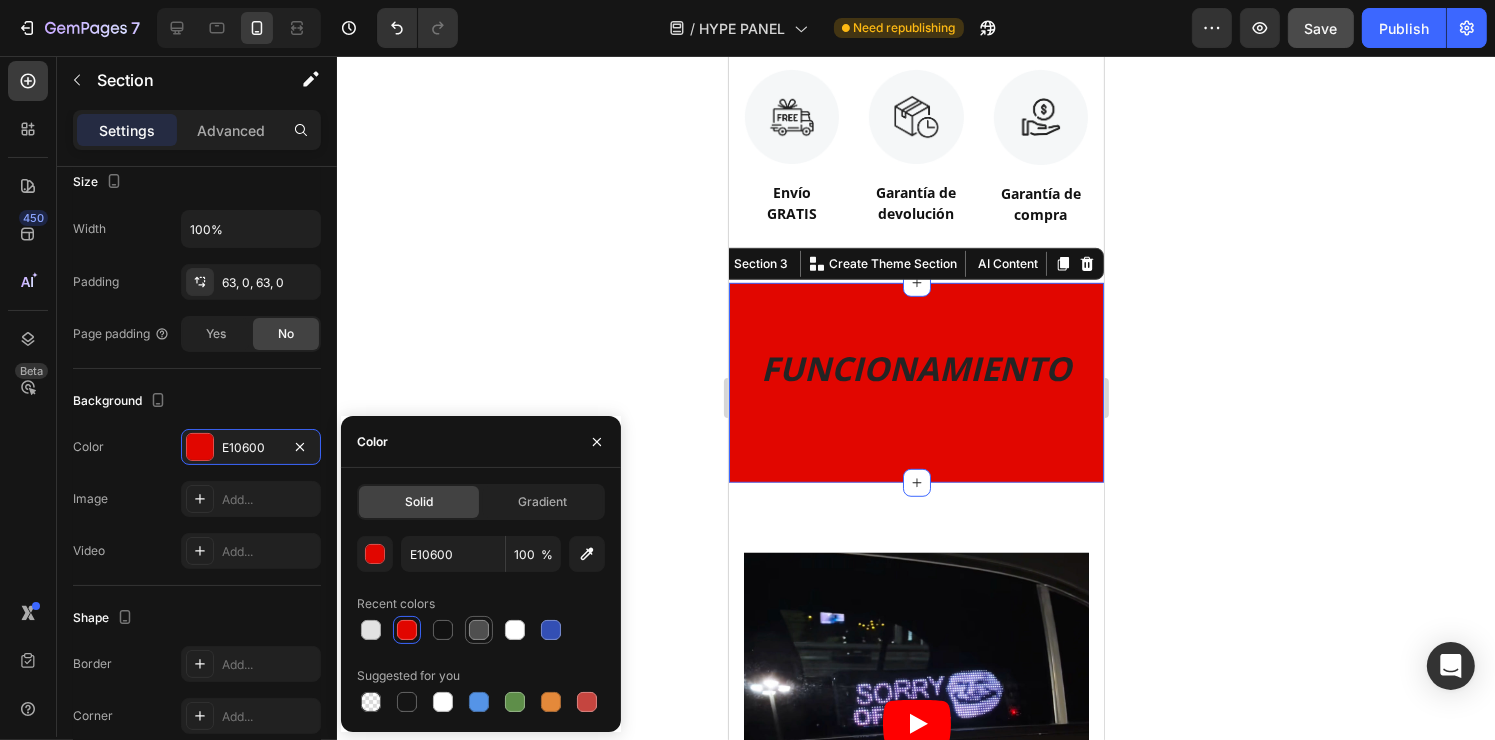 click at bounding box center (479, 630) 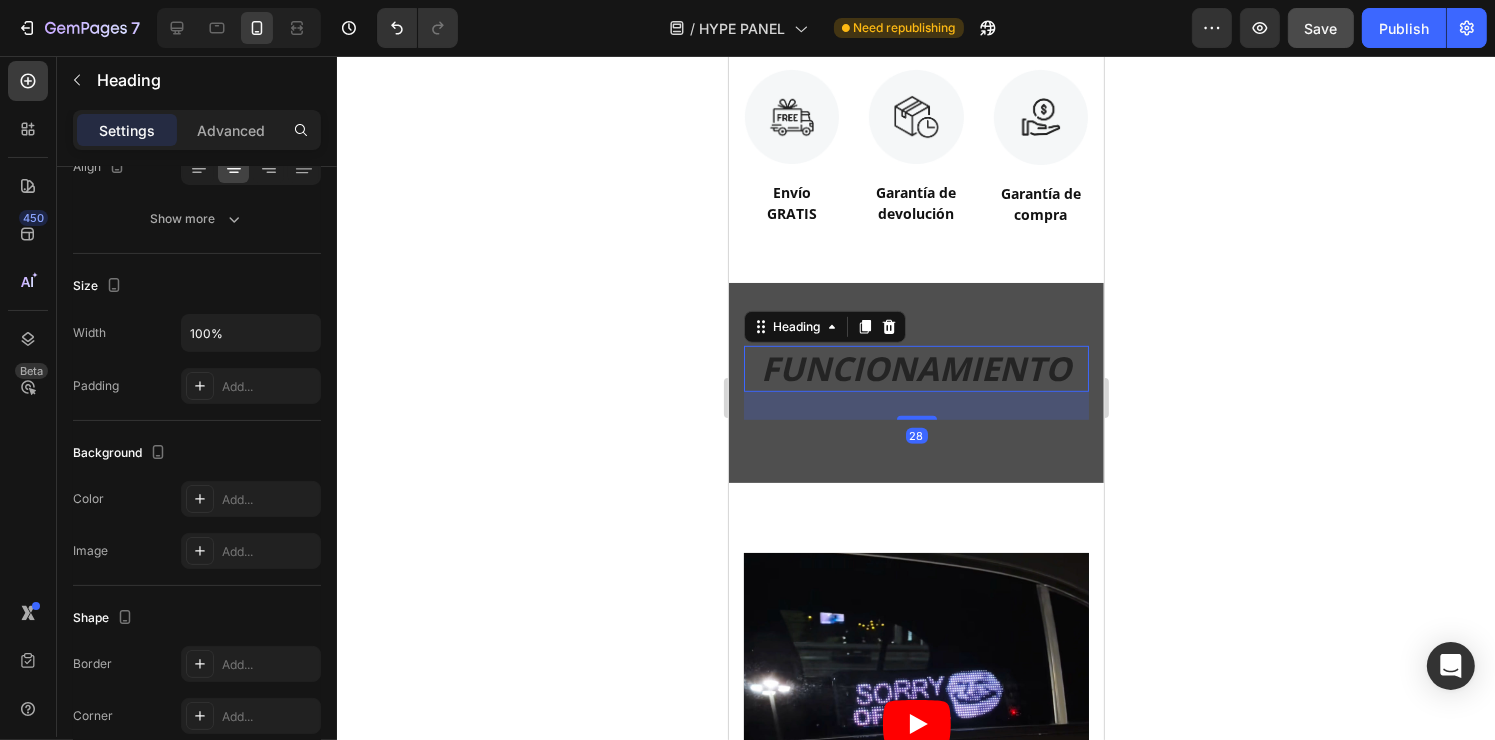 scroll, scrollTop: 0, scrollLeft: 0, axis: both 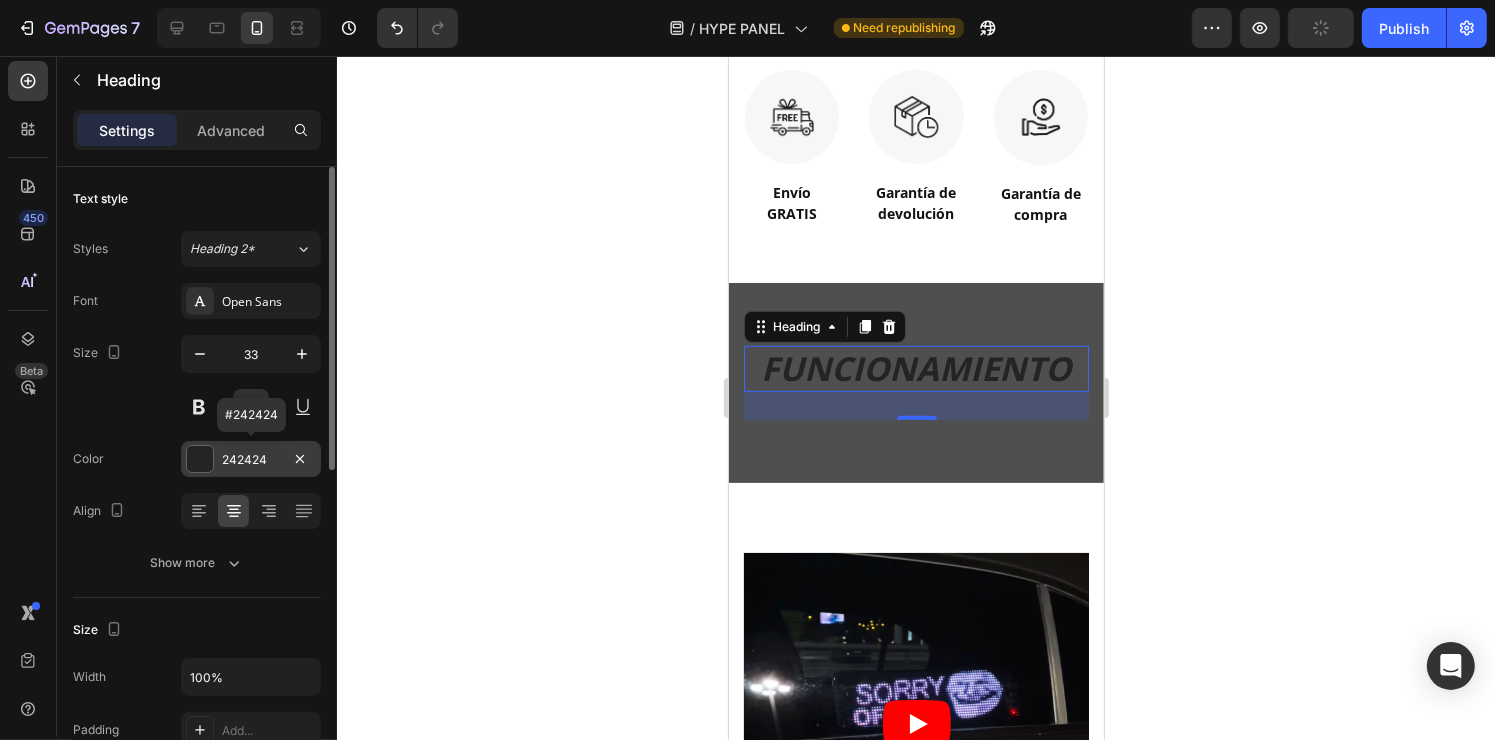 click on "242424" at bounding box center [251, 460] 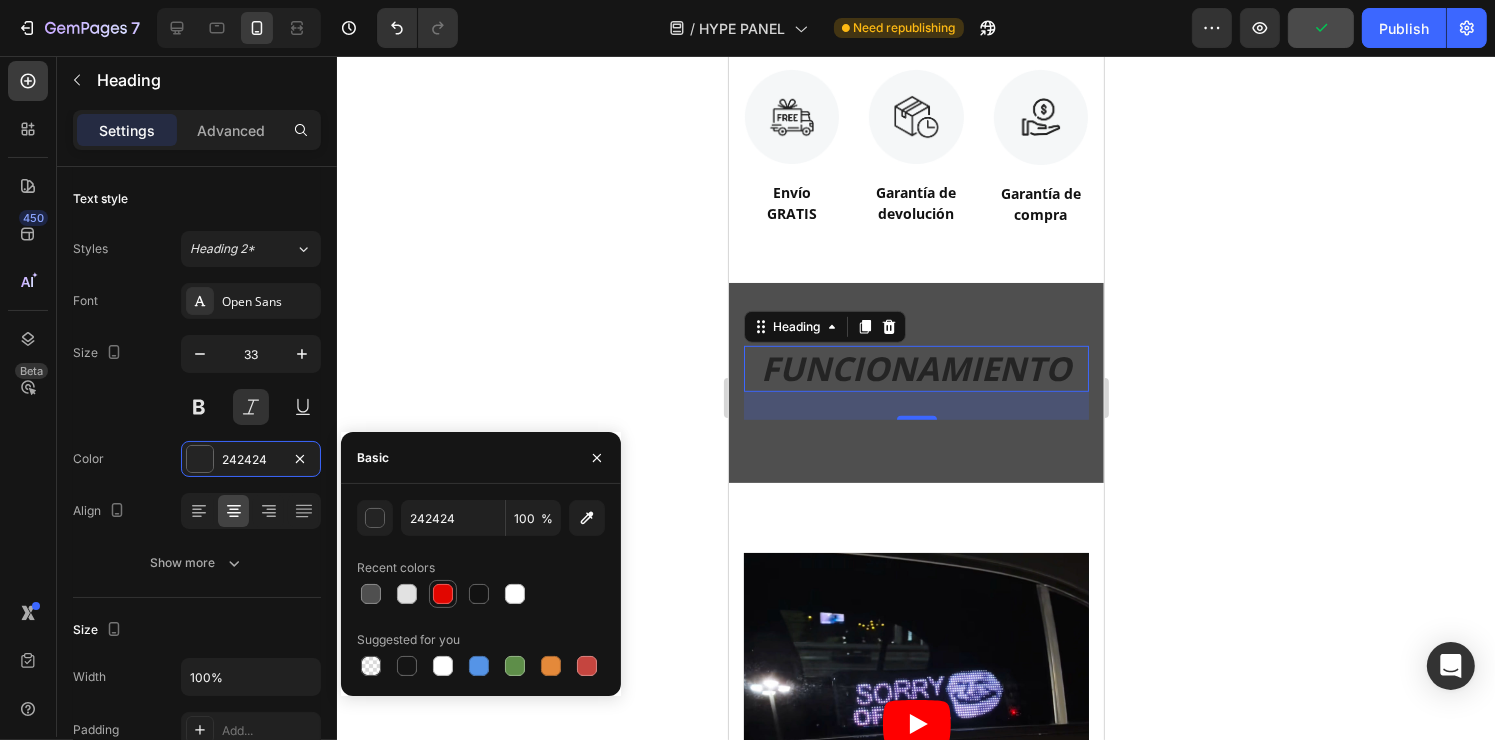 click at bounding box center [443, 594] 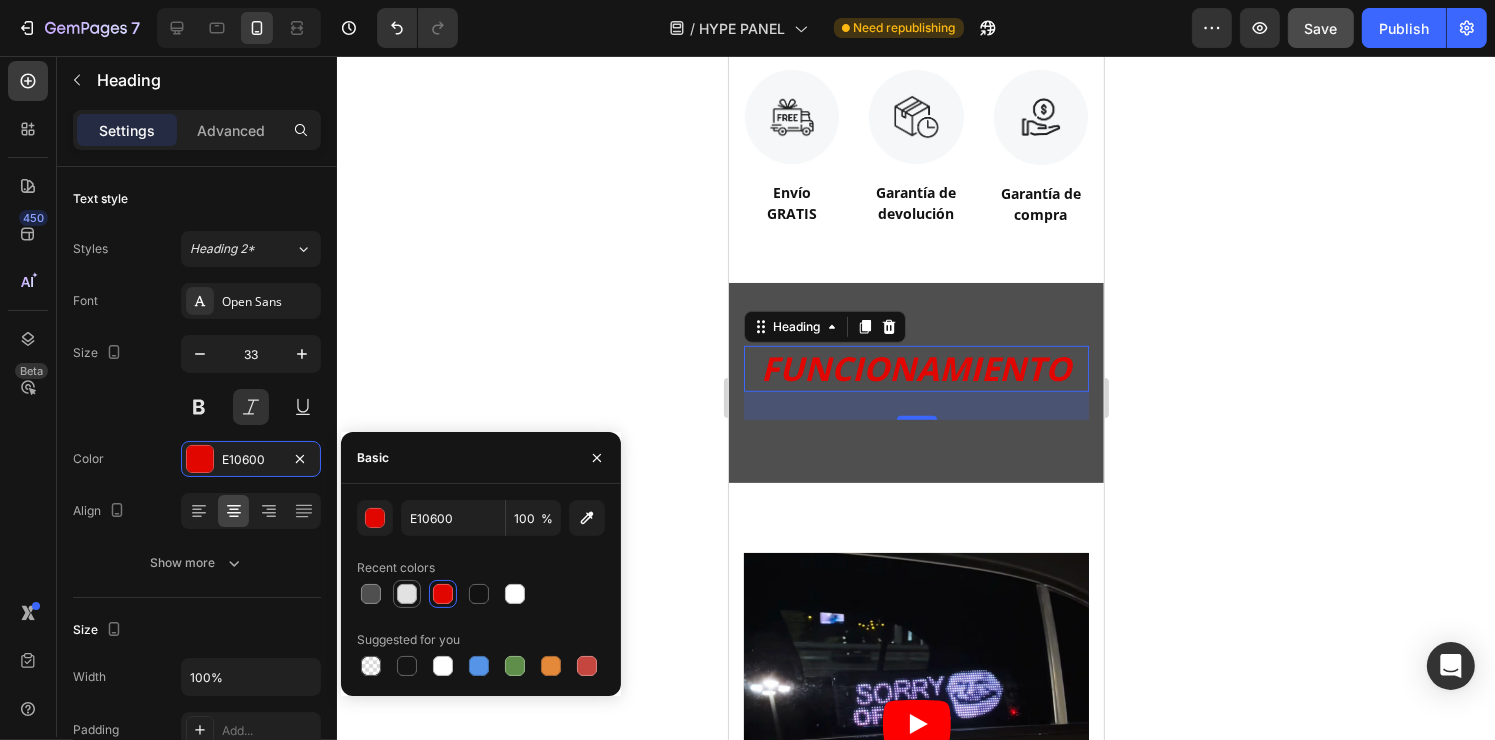 click at bounding box center [407, 594] 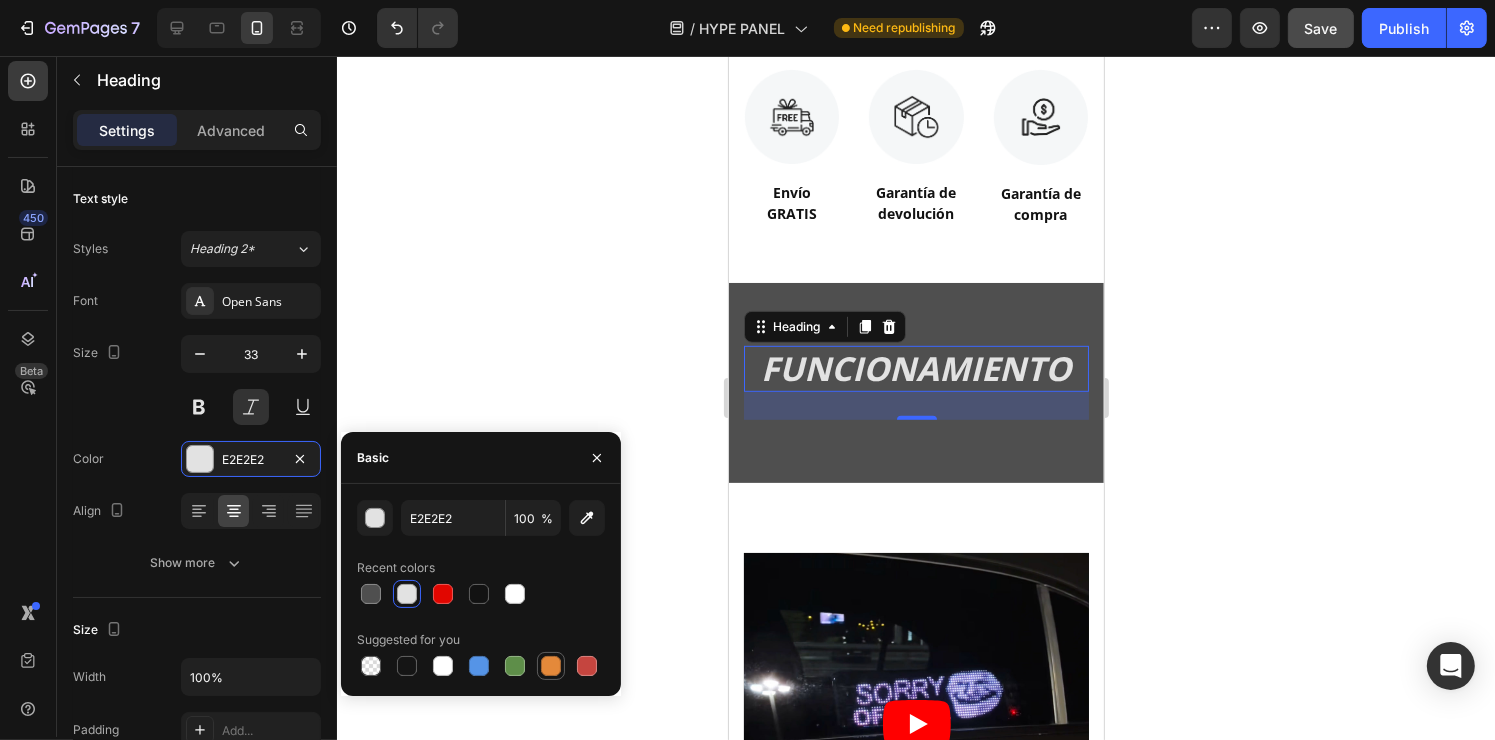 click at bounding box center (551, 666) 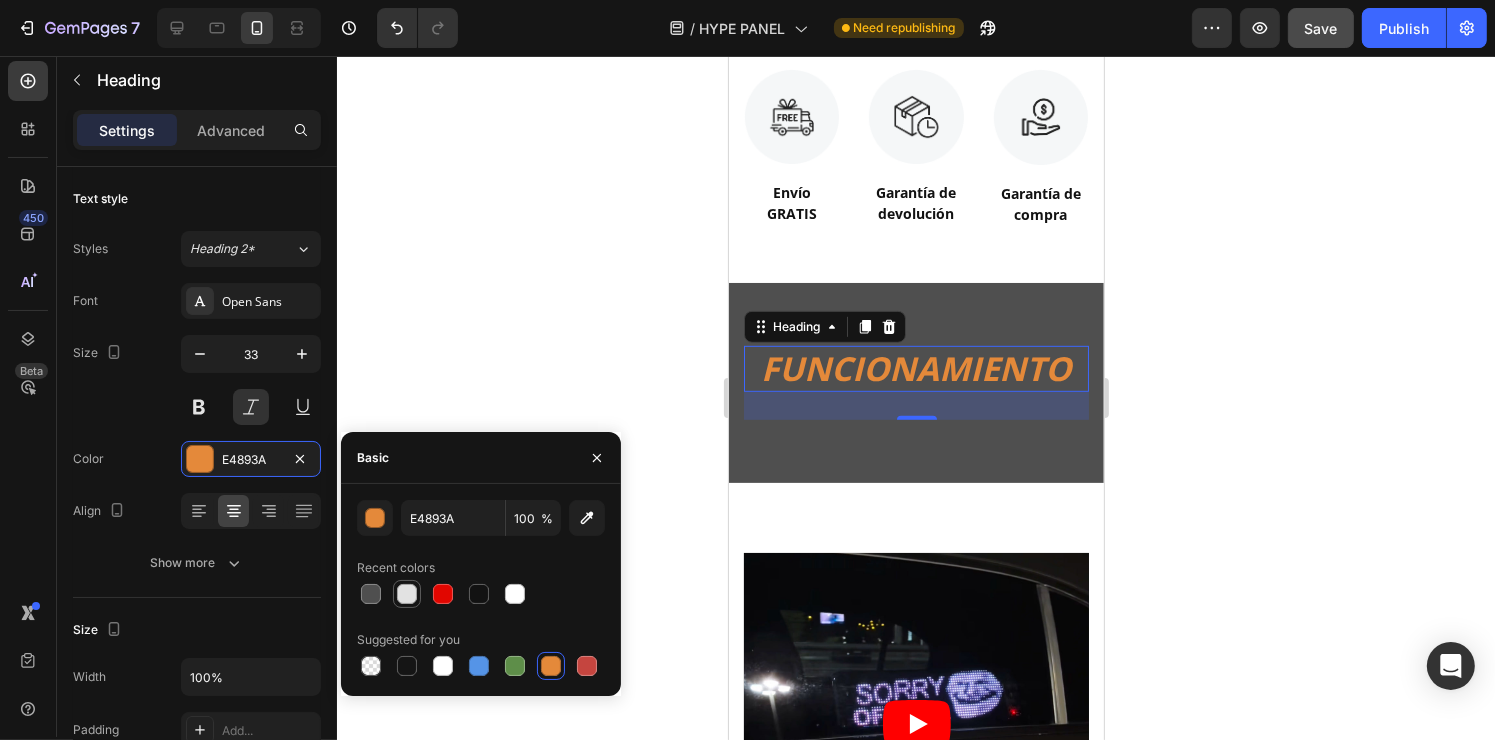 click at bounding box center [407, 594] 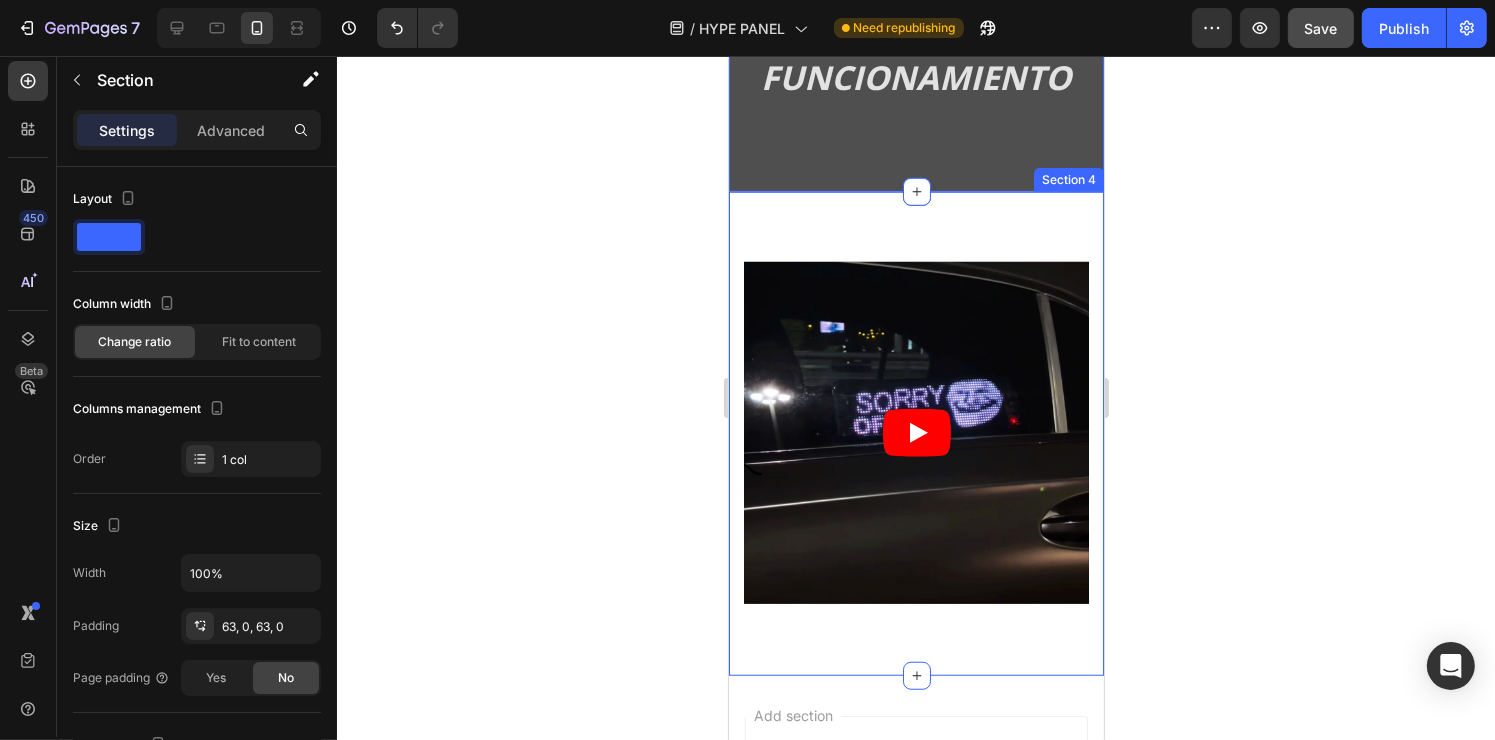 scroll, scrollTop: 1211, scrollLeft: 0, axis: vertical 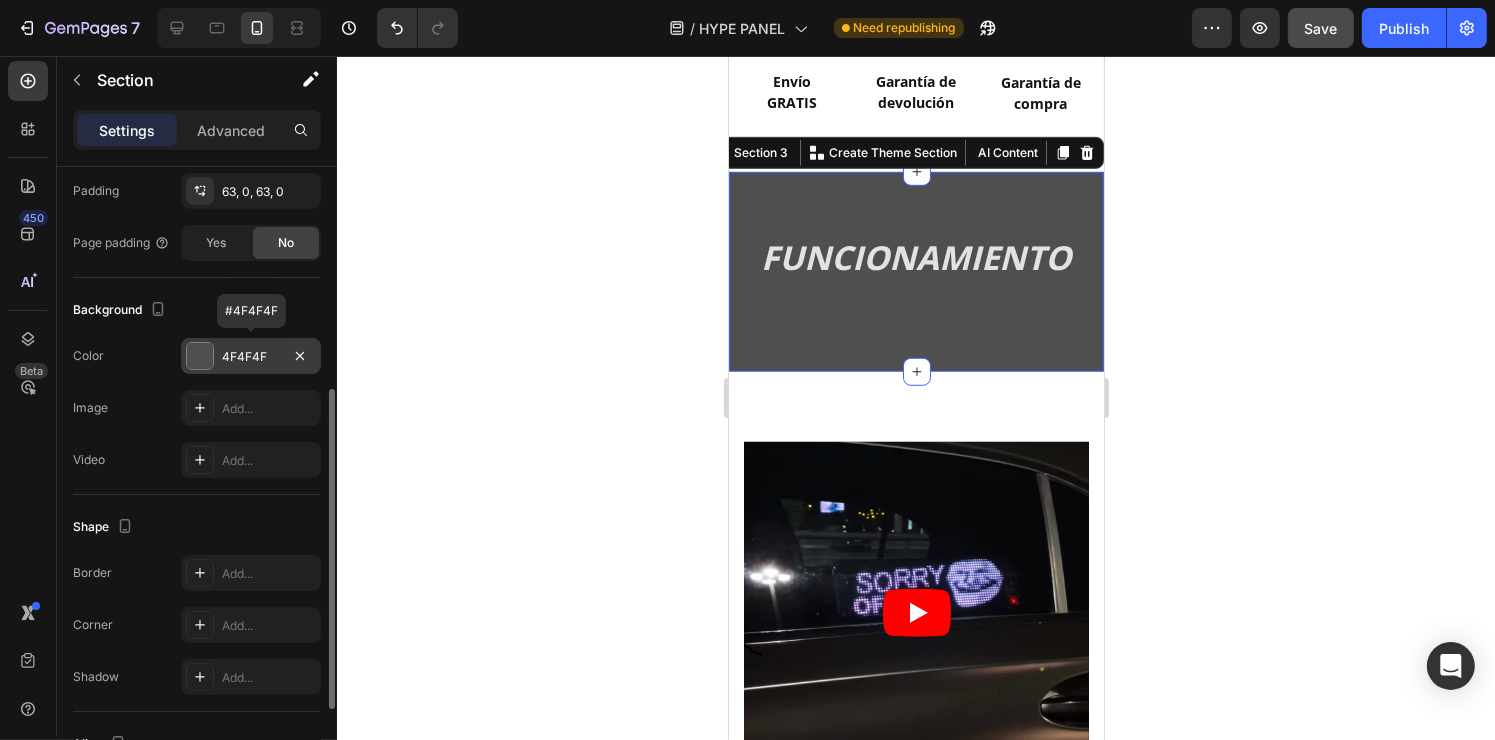 click on "4F4F4F" at bounding box center [251, 357] 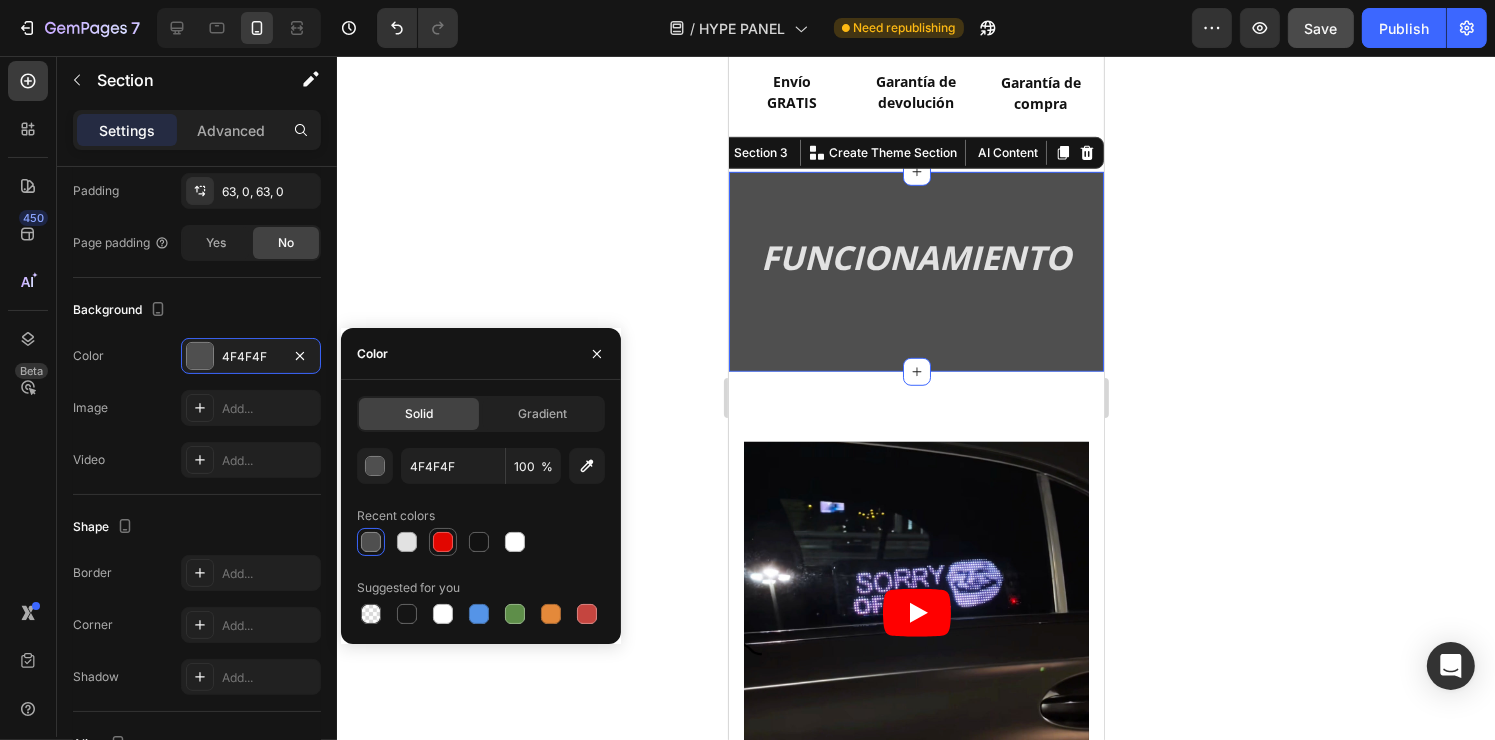 click at bounding box center [443, 542] 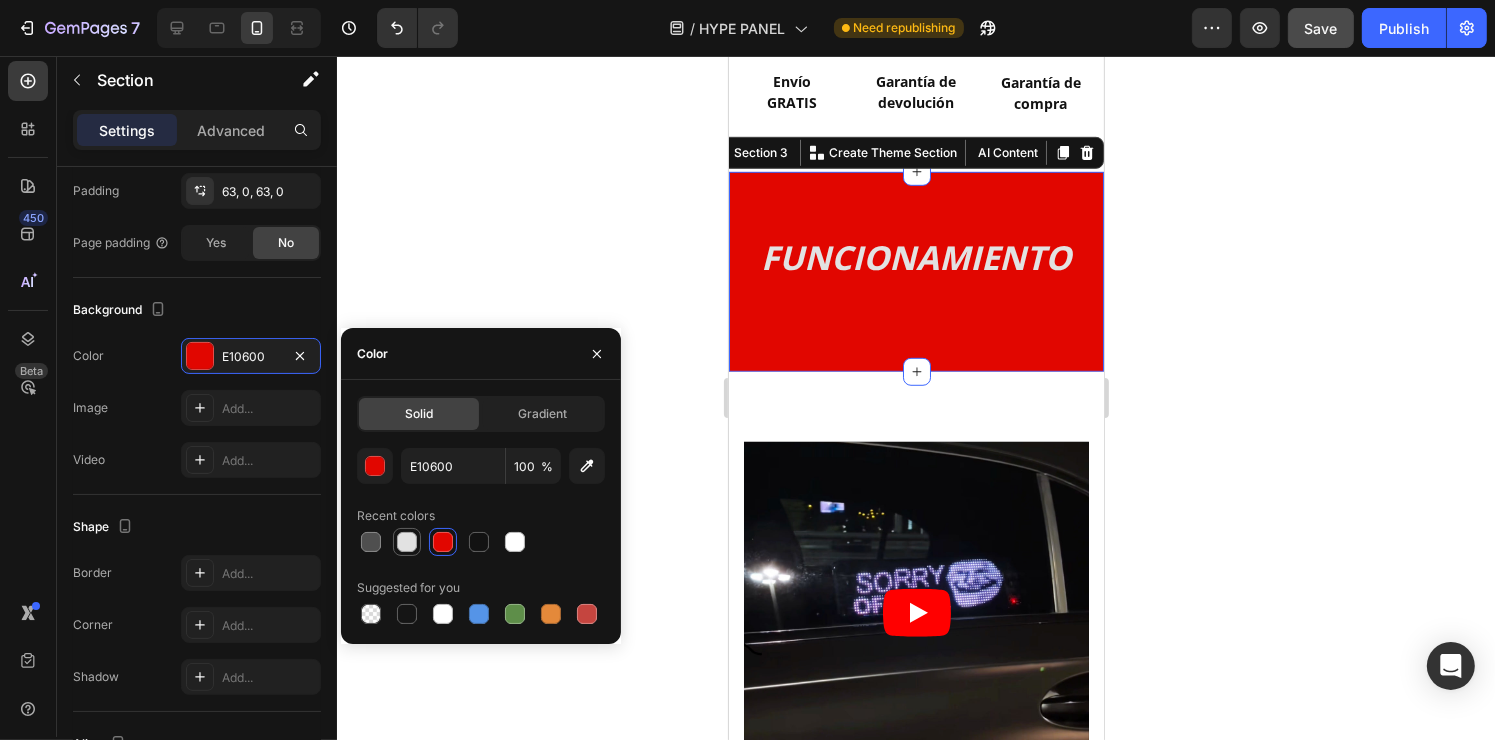 click at bounding box center [407, 542] 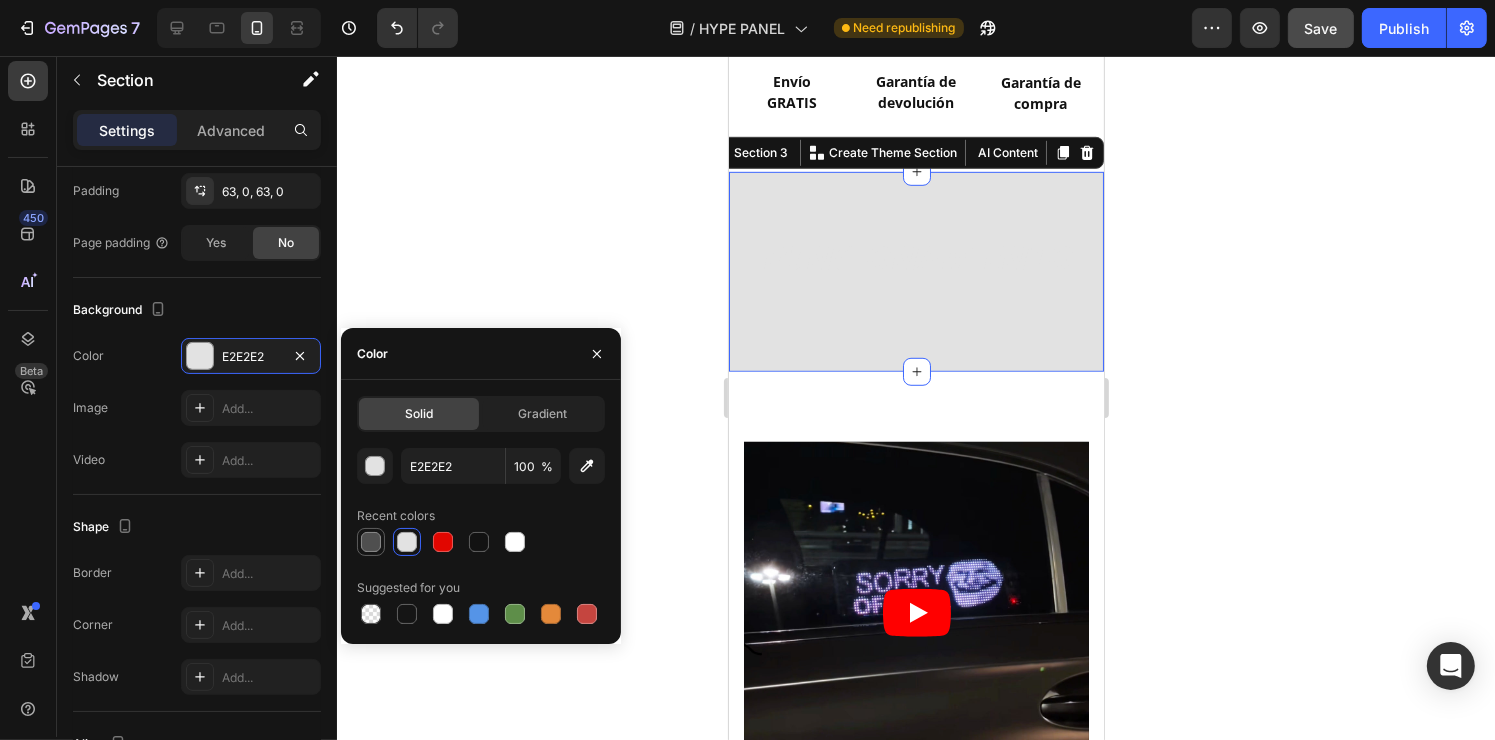 click at bounding box center (371, 542) 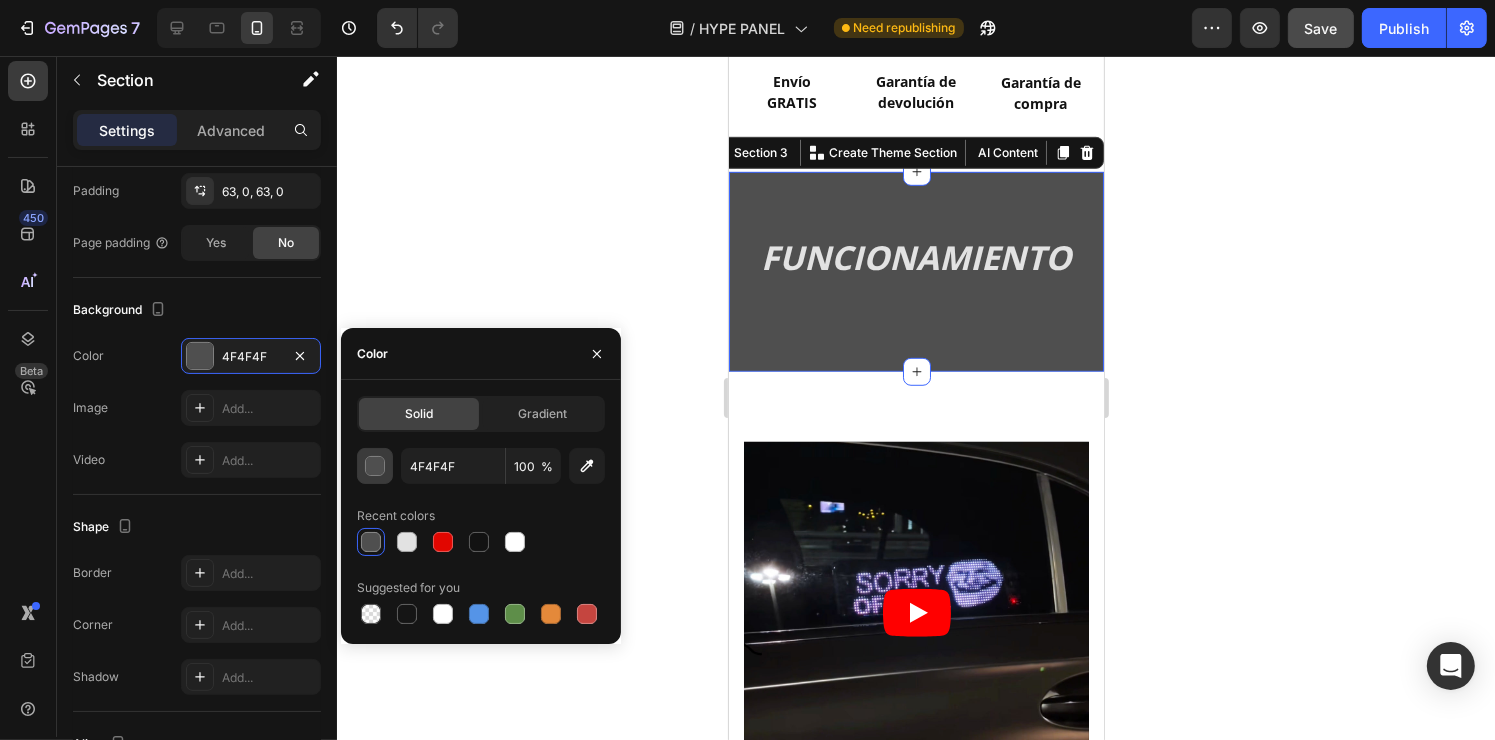 click at bounding box center [375, 466] 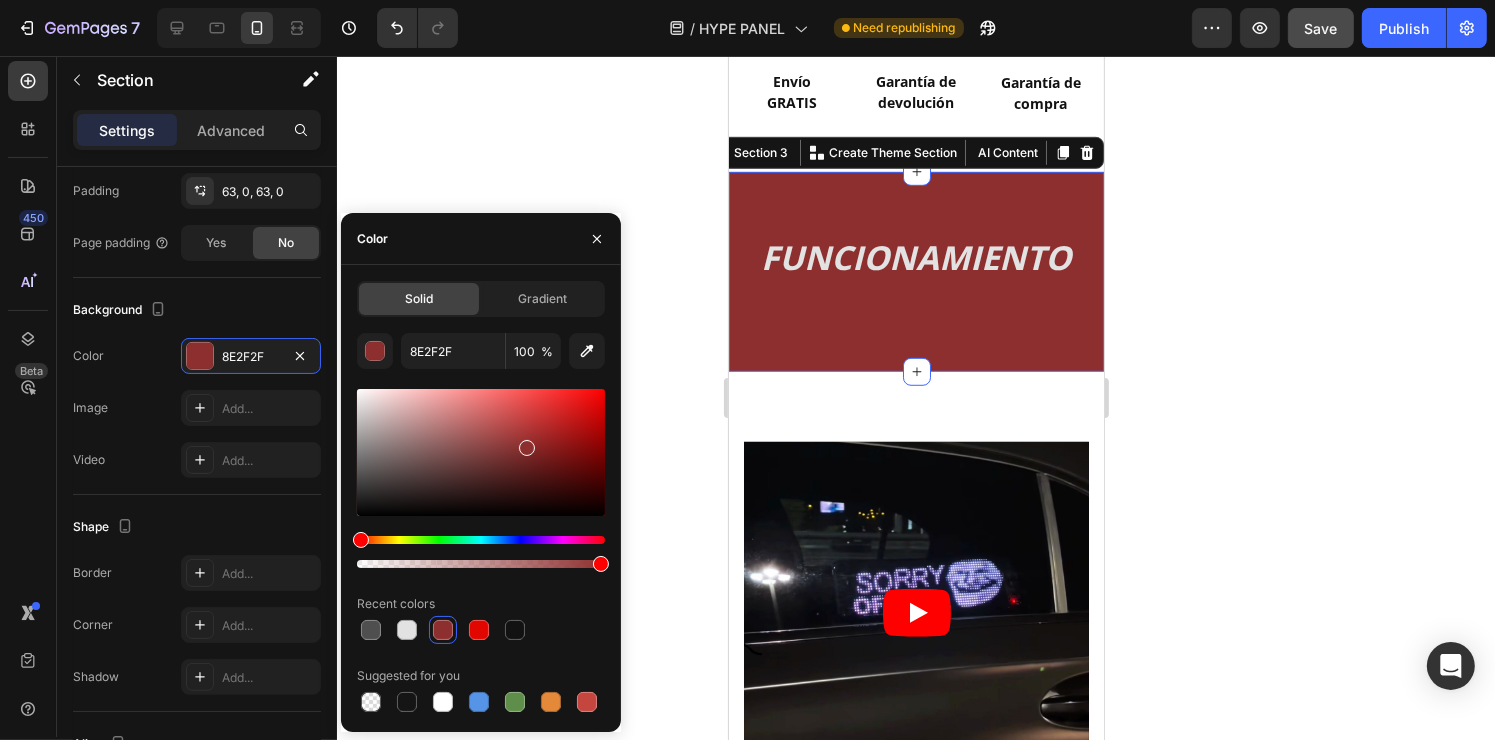 drag, startPoint x: 507, startPoint y: 436, endPoint x: 524, endPoint y: 444, distance: 18.788294 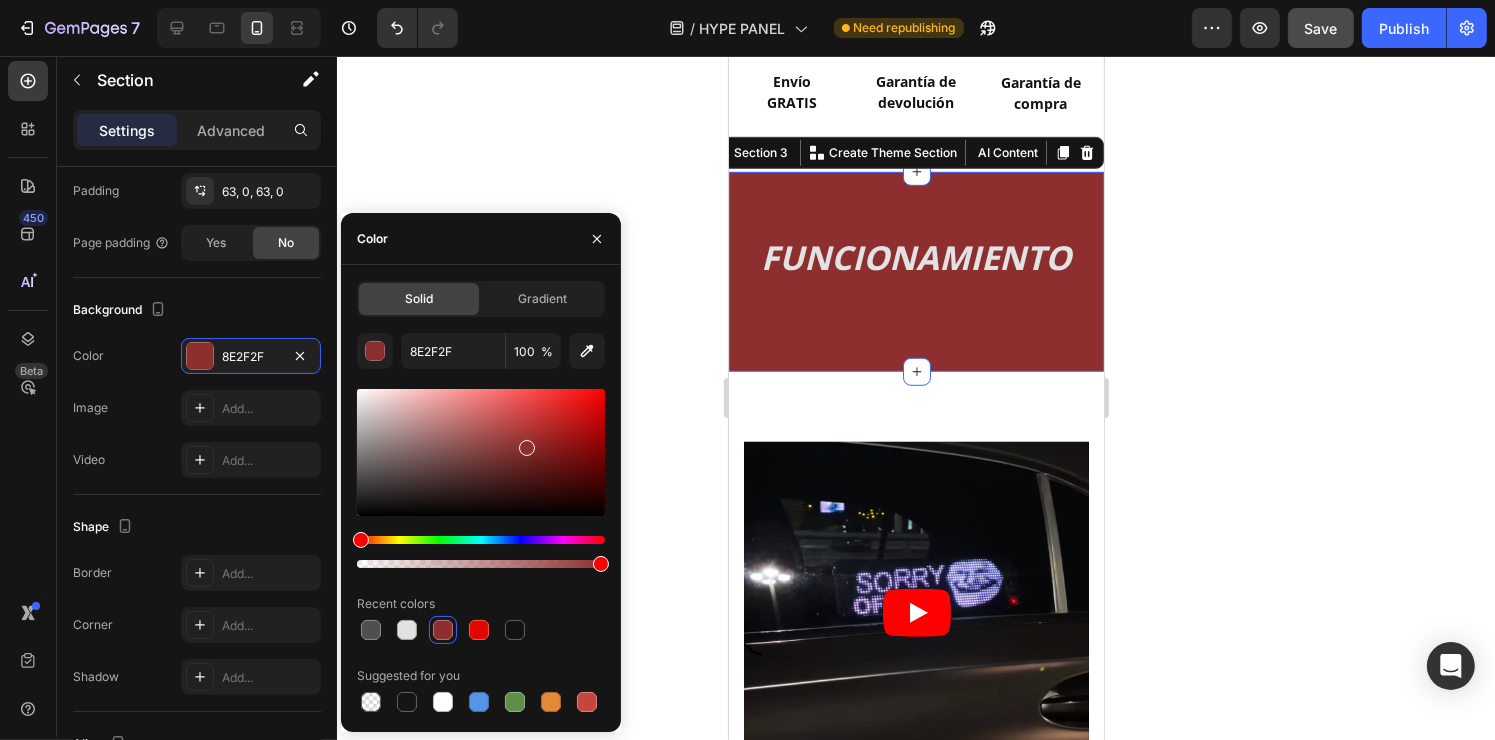 click at bounding box center (481, 452) 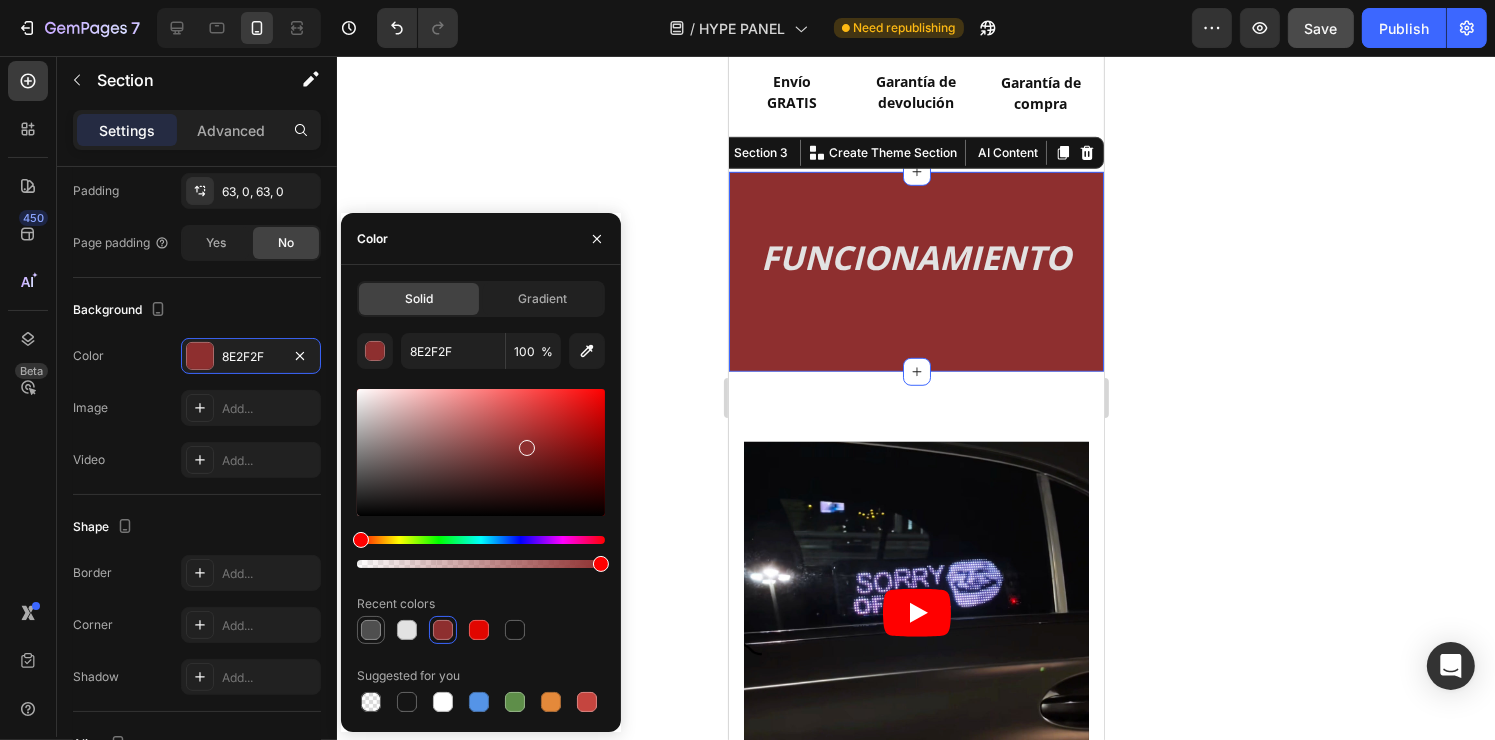 click at bounding box center [371, 630] 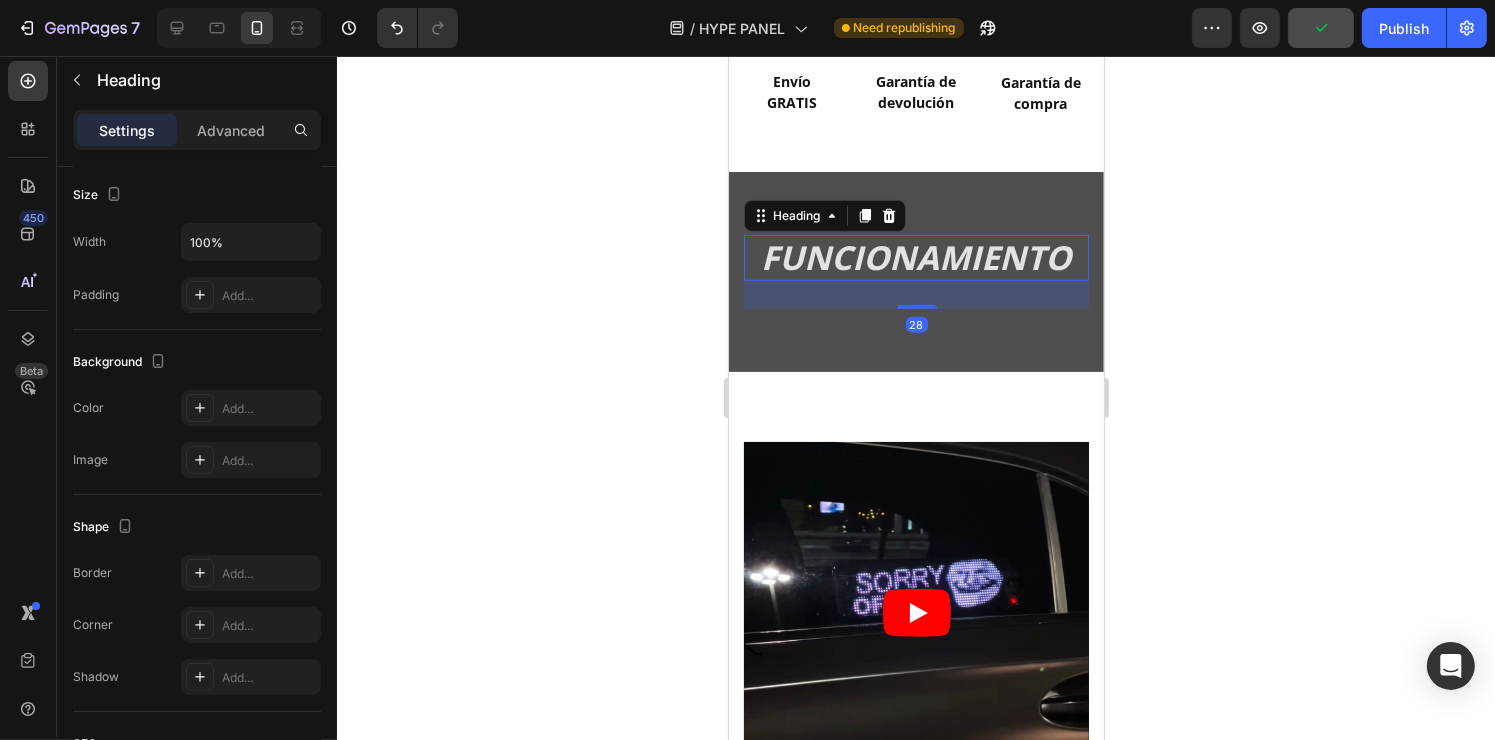click on "FUNCIONAMIENTO" at bounding box center [915, 258] 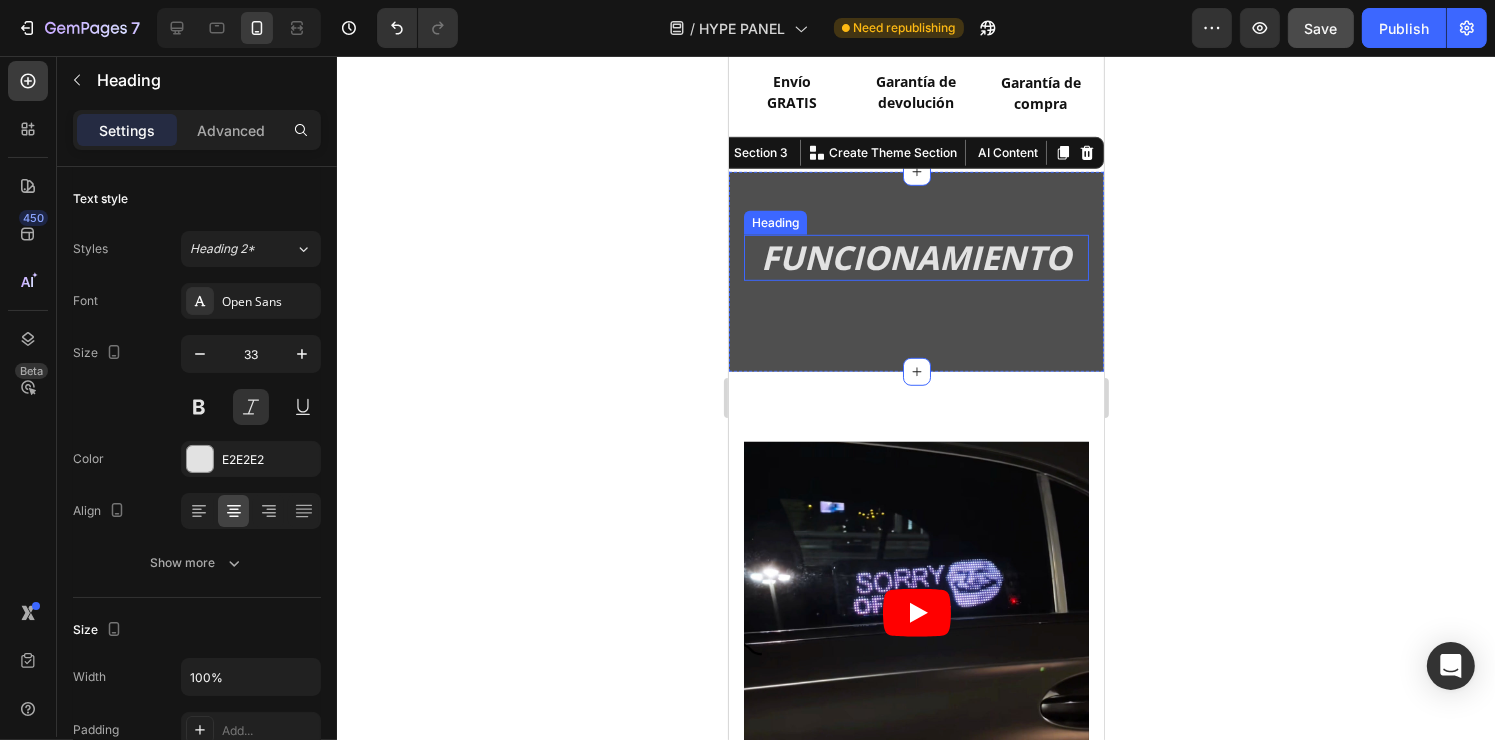 click on "FUNCIONAMIENTO" at bounding box center [915, 258] 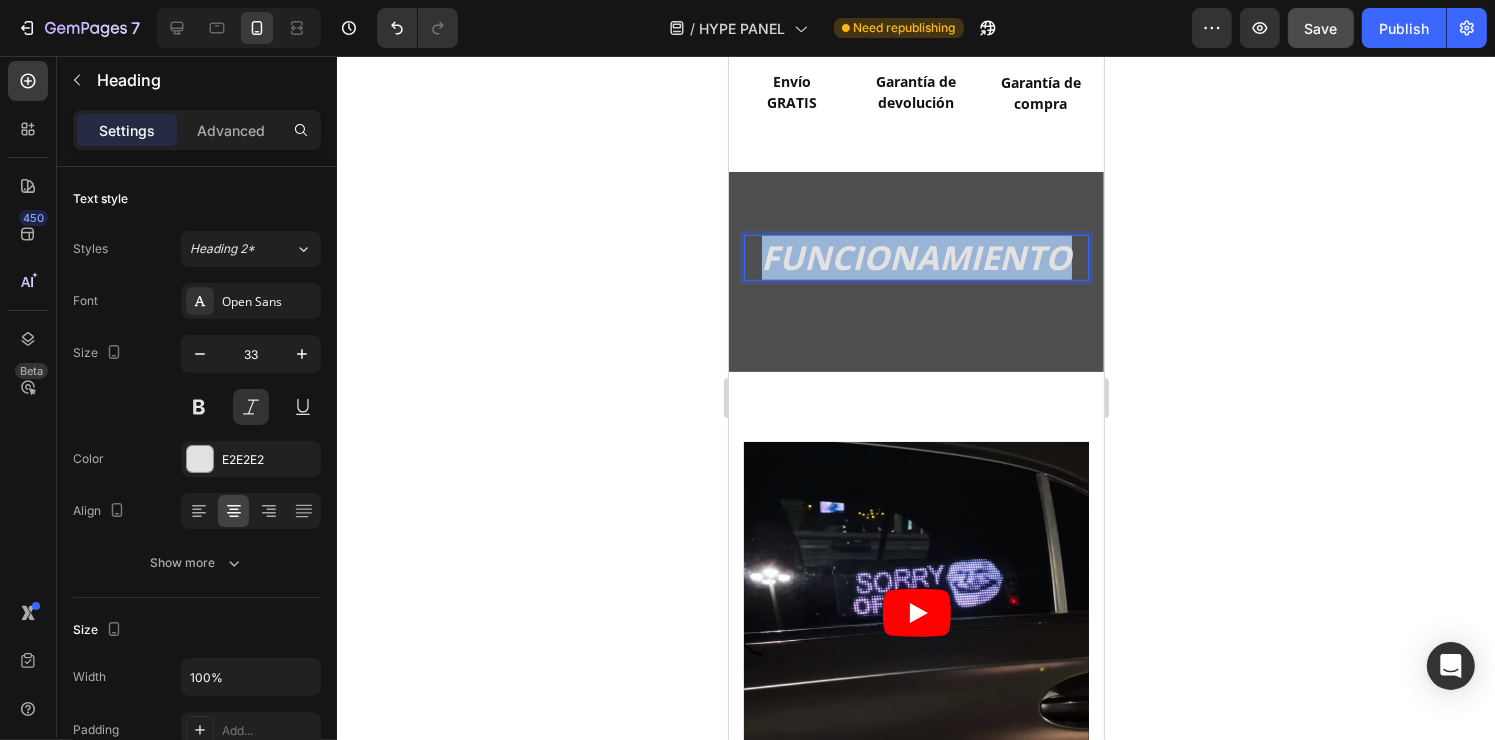 drag, startPoint x: 755, startPoint y: 239, endPoint x: 1184, endPoint y: 262, distance: 429.61612 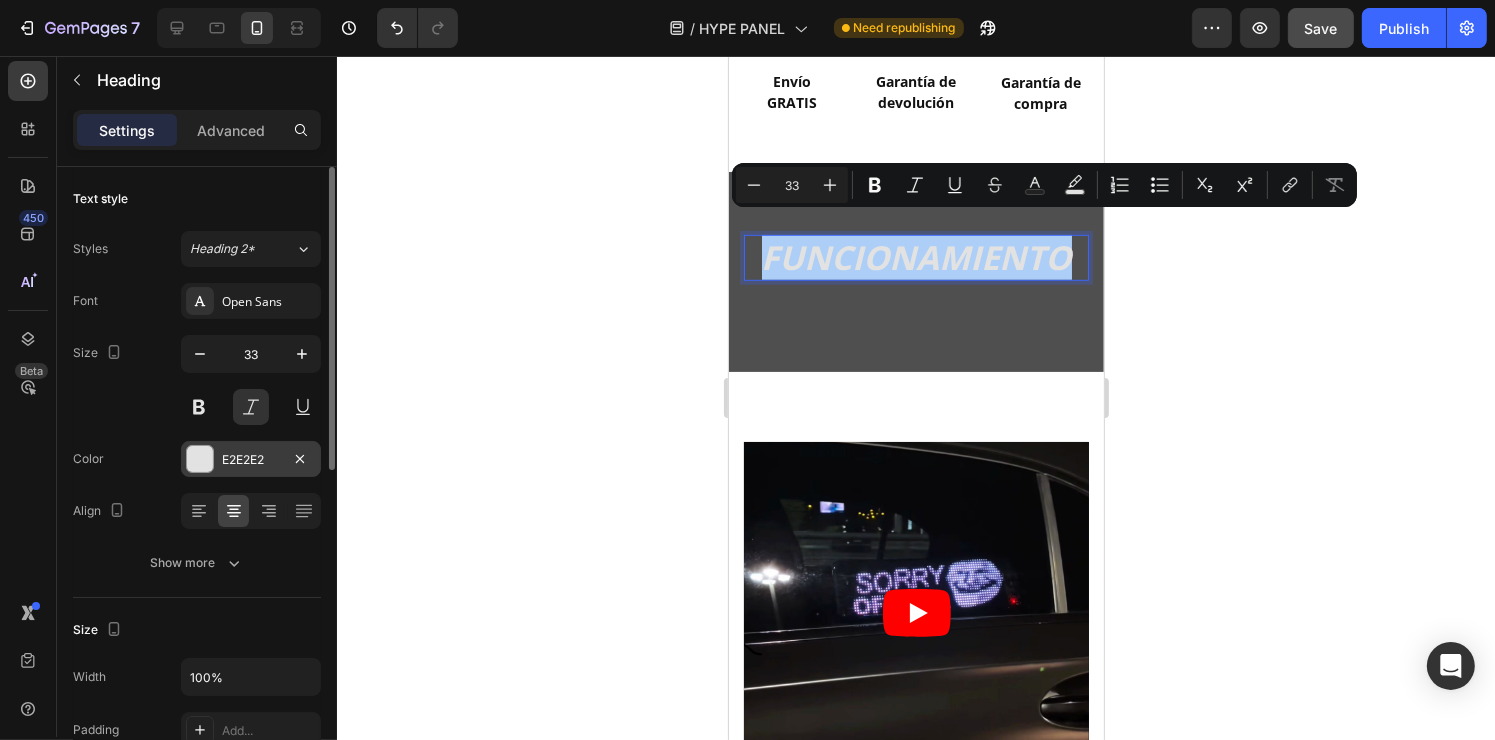 click at bounding box center (200, 459) 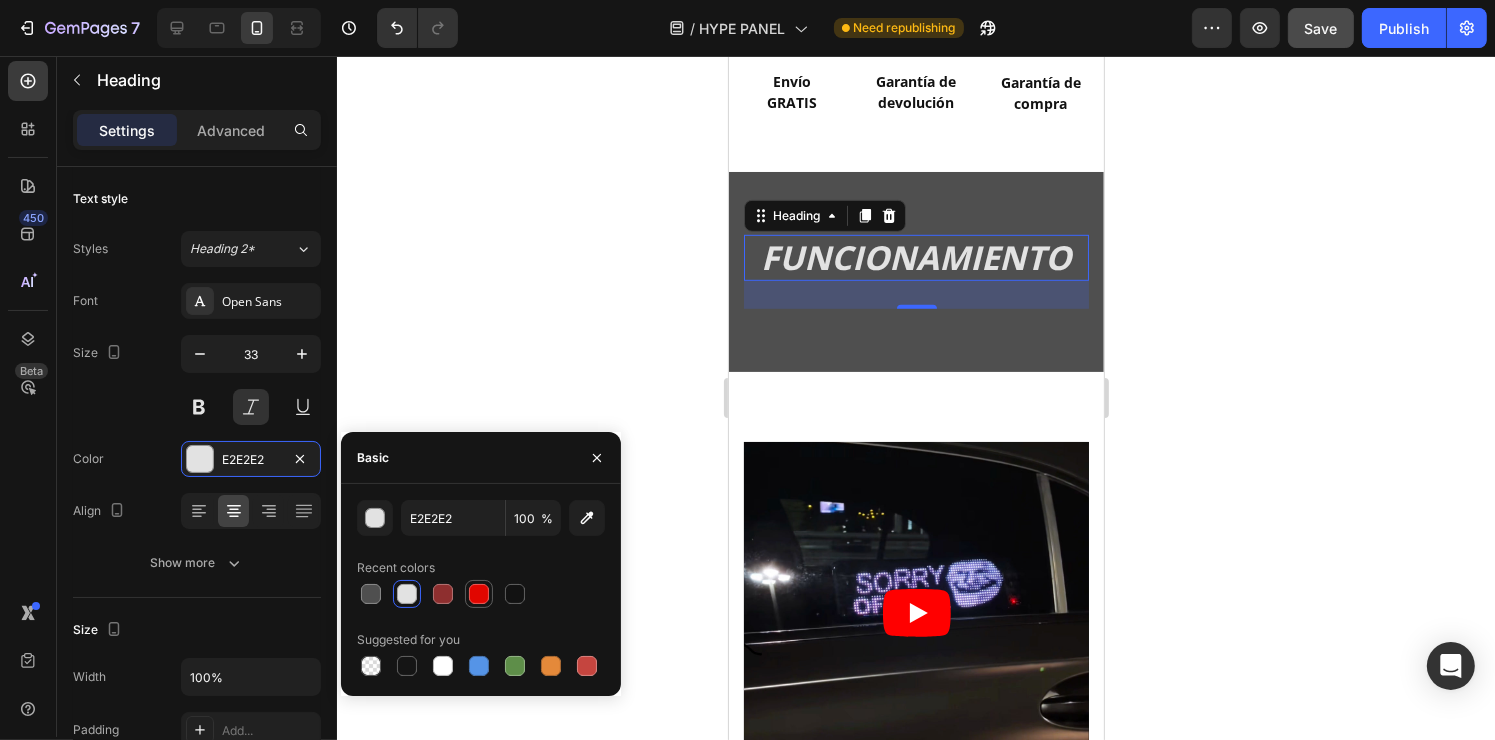 click at bounding box center (479, 594) 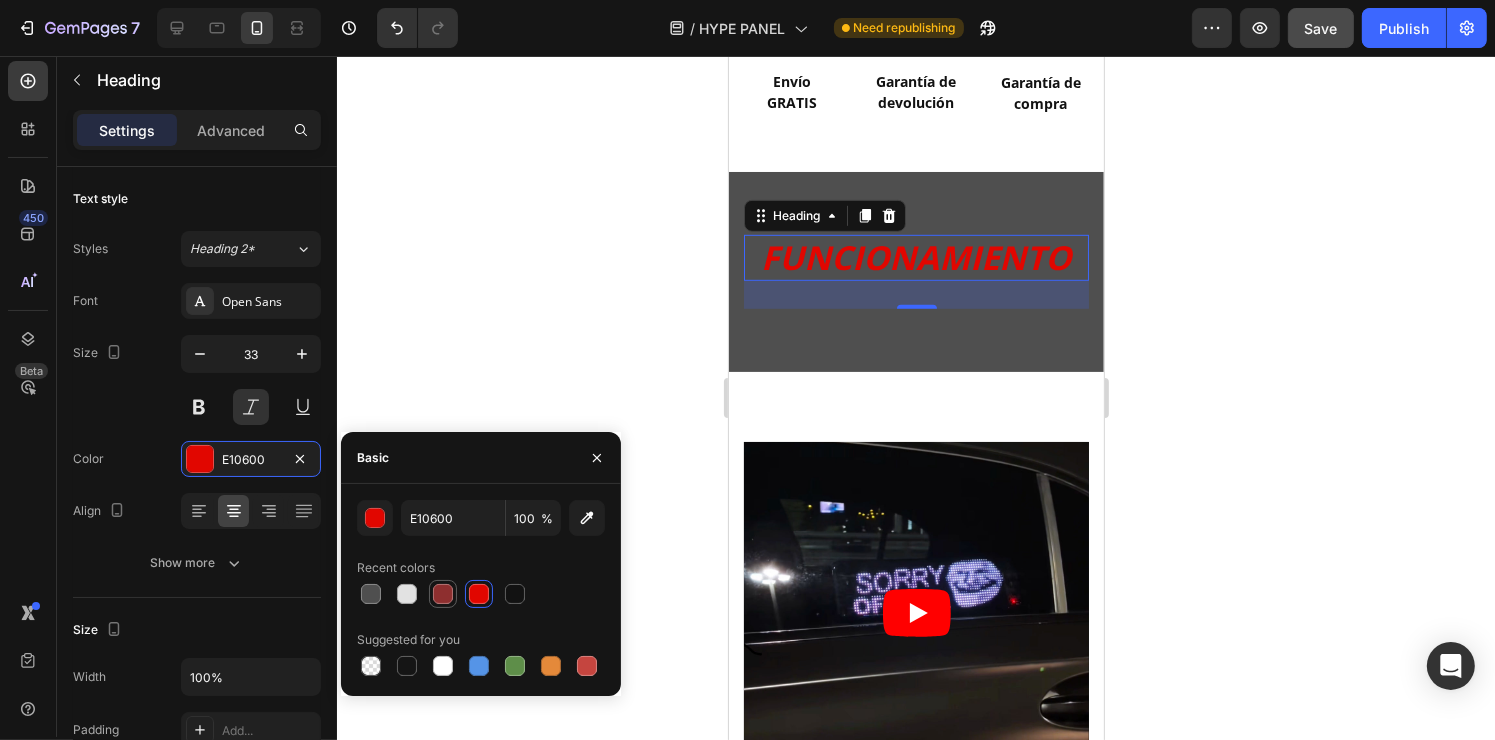 click at bounding box center [443, 594] 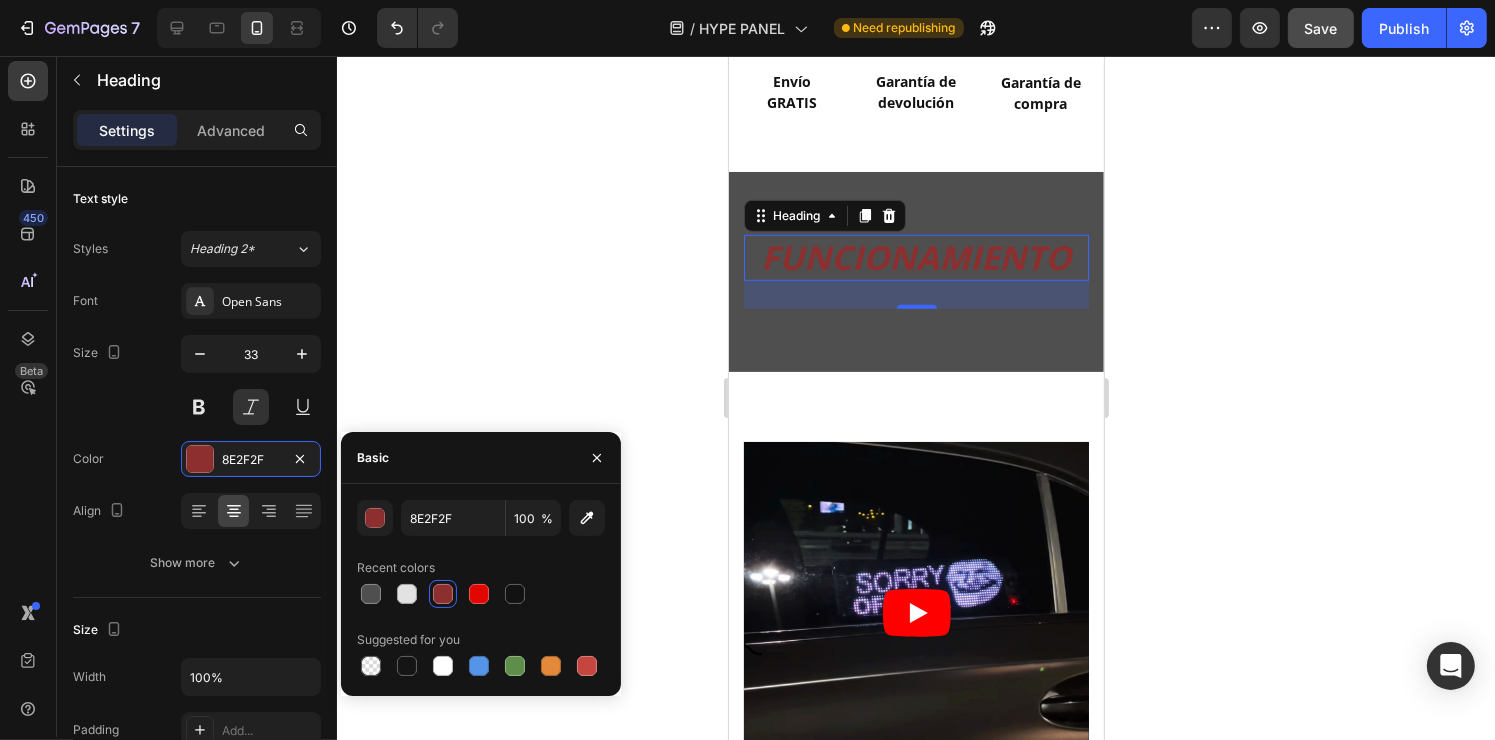 click on "8E2F2F 100 % Recent colors Suggested for you" at bounding box center (481, 590) 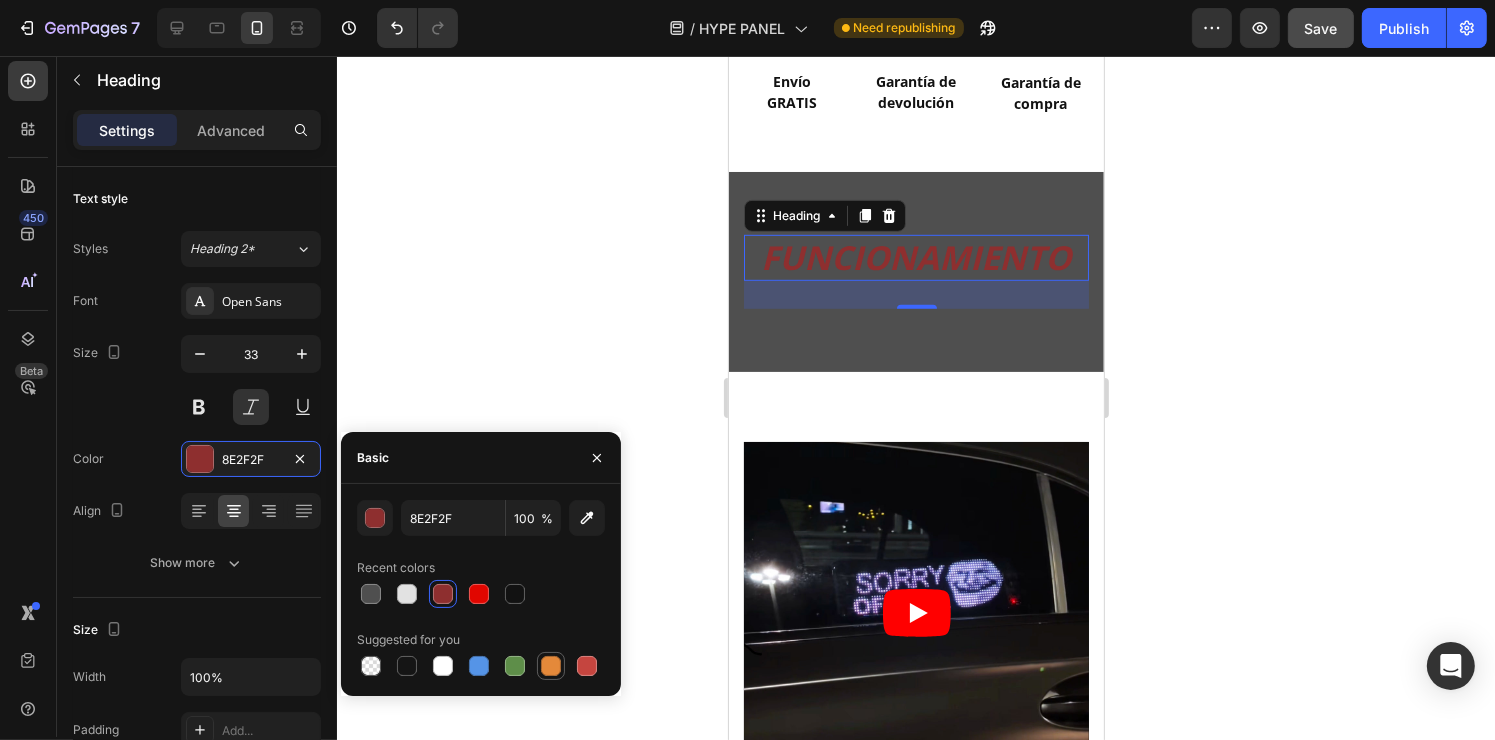 click at bounding box center [551, 666] 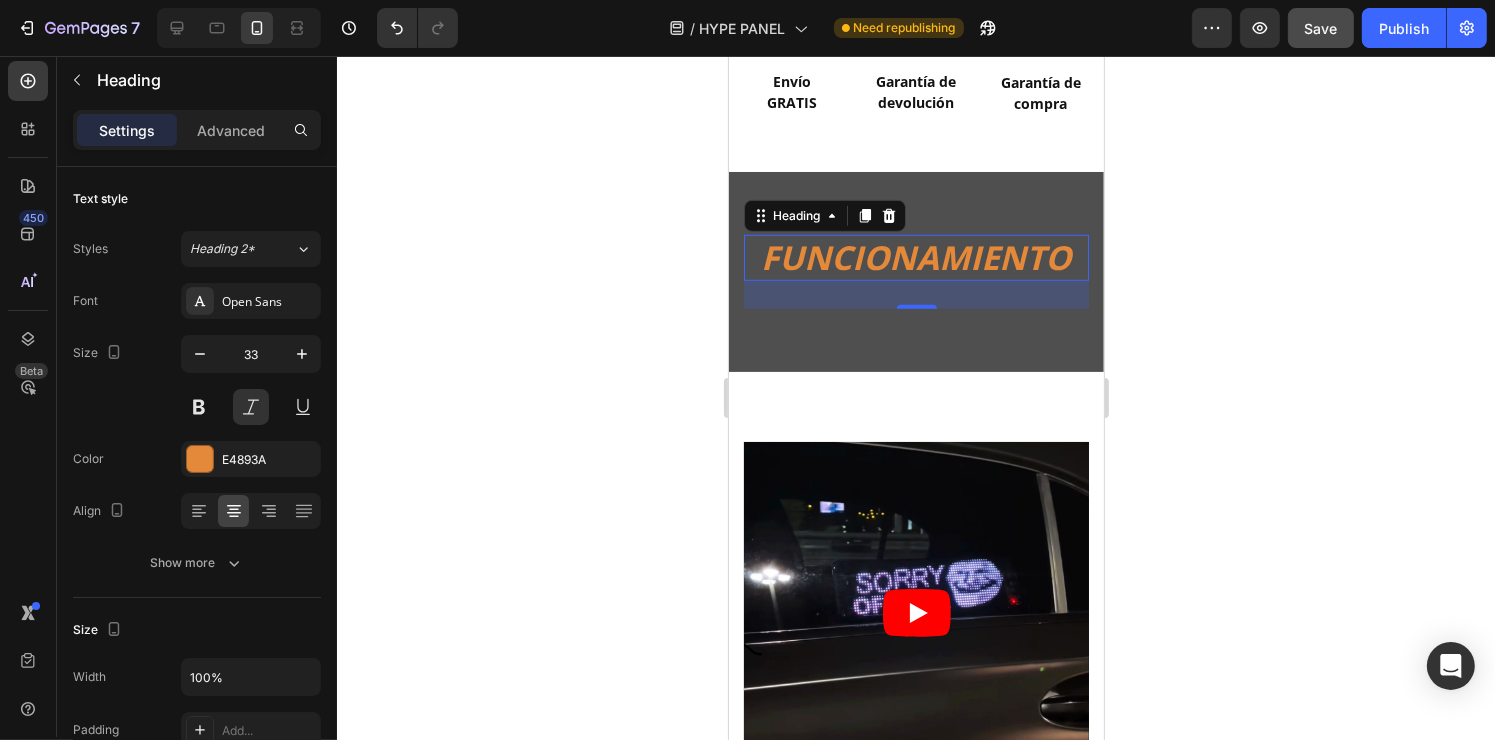 click 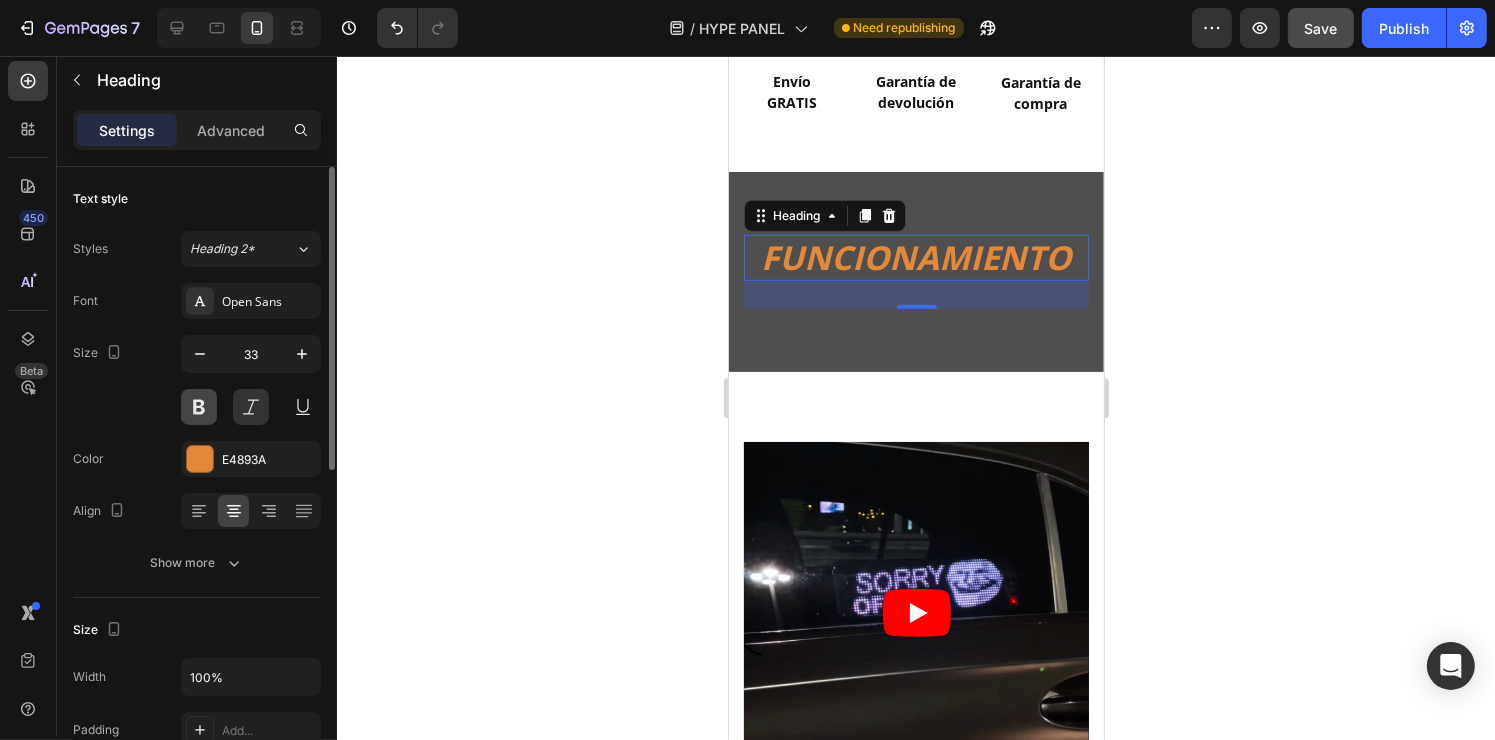 click at bounding box center (199, 407) 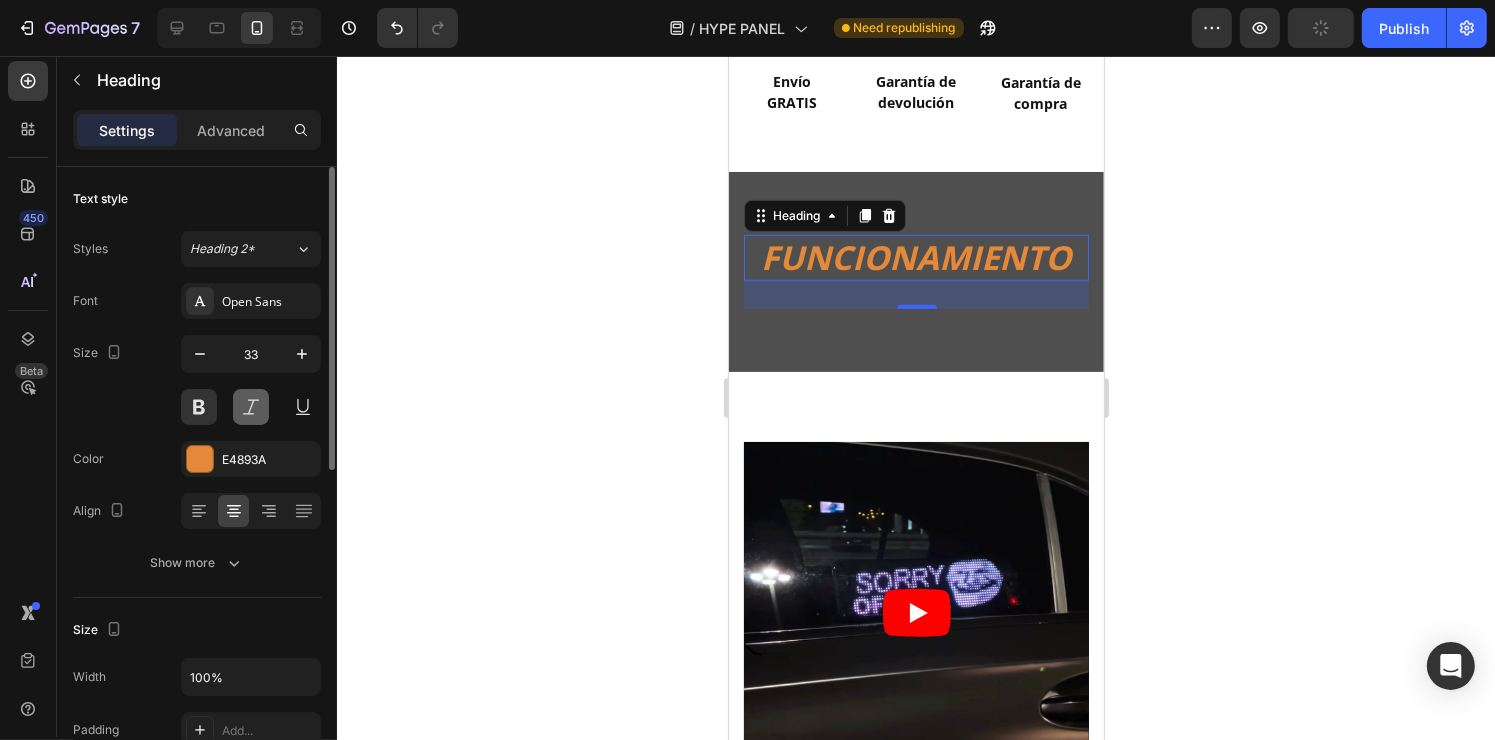 click at bounding box center [251, 407] 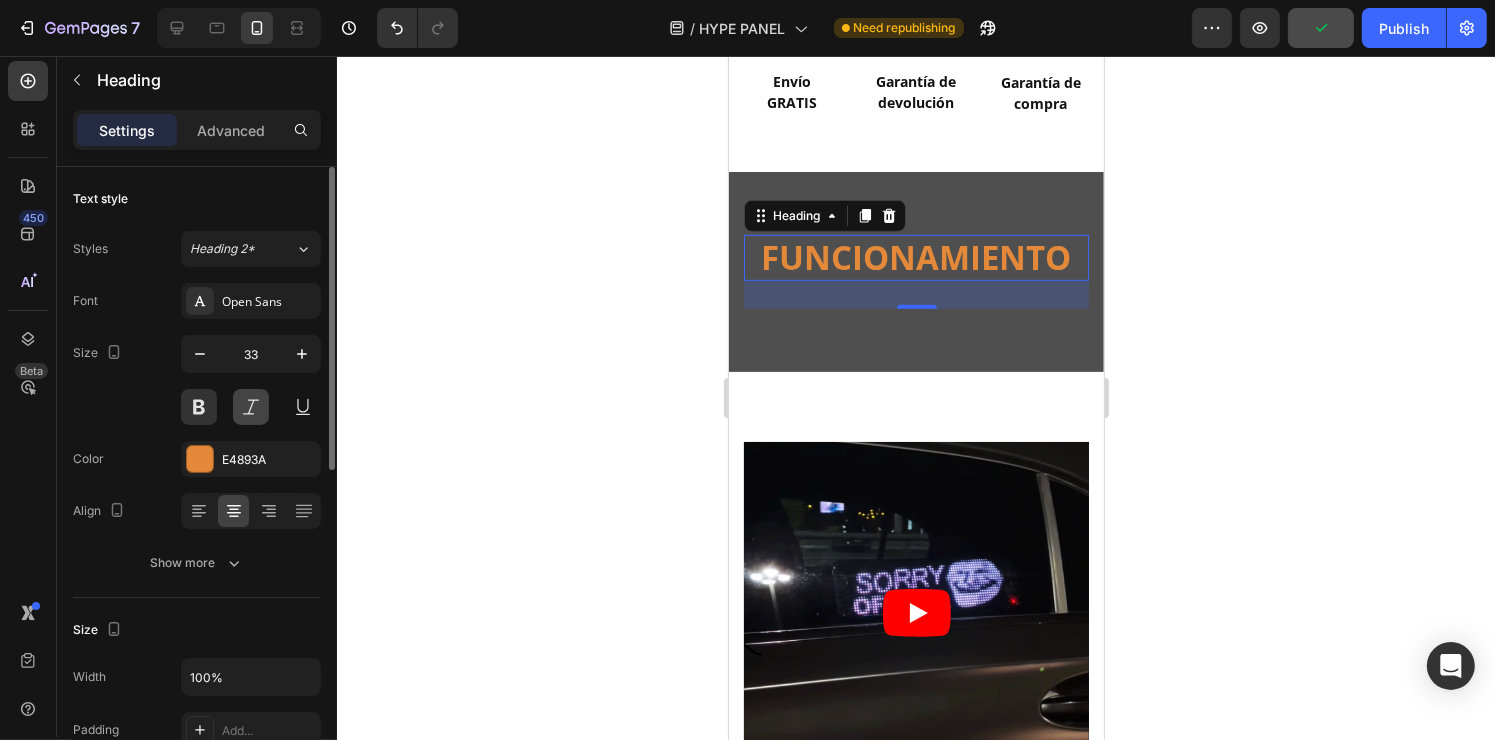 click at bounding box center (251, 407) 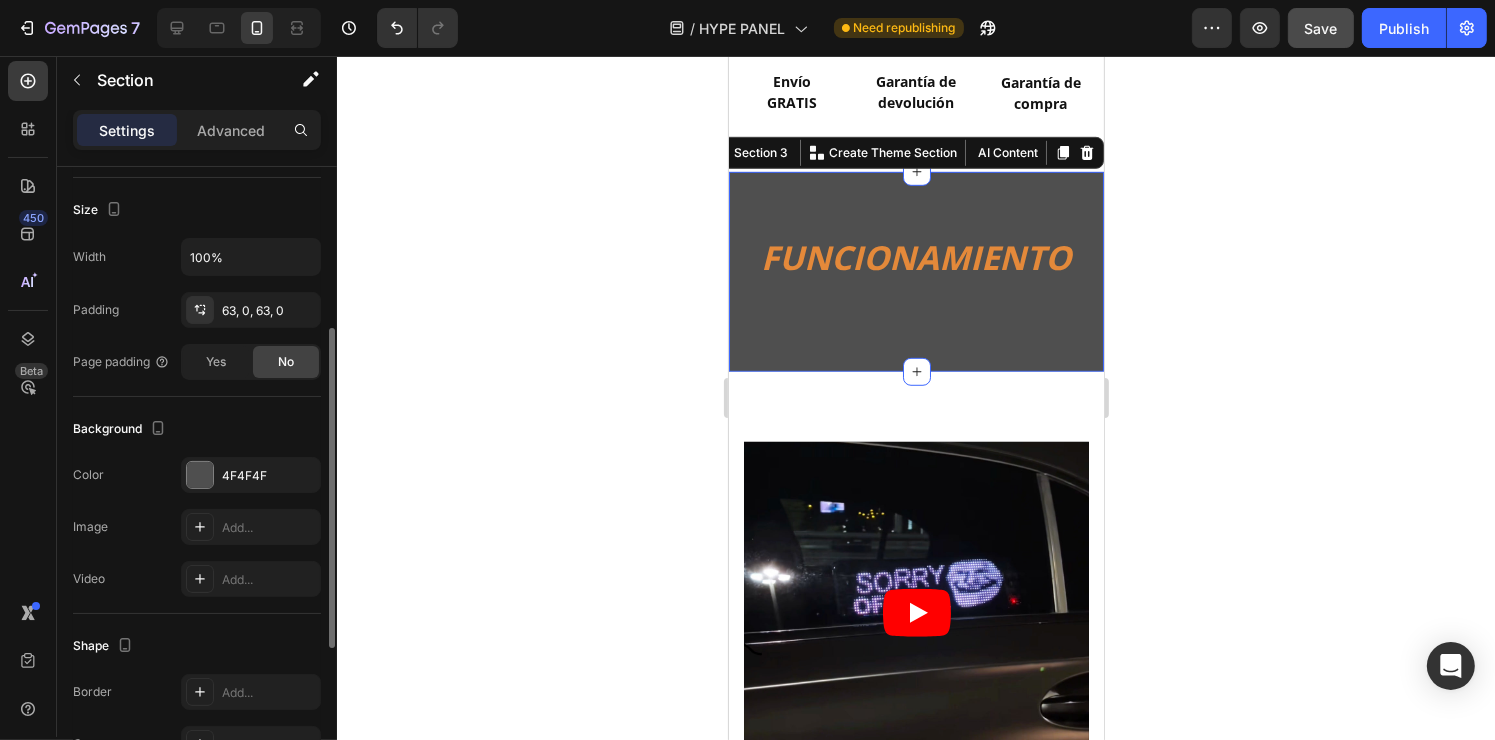 scroll, scrollTop: 491, scrollLeft: 0, axis: vertical 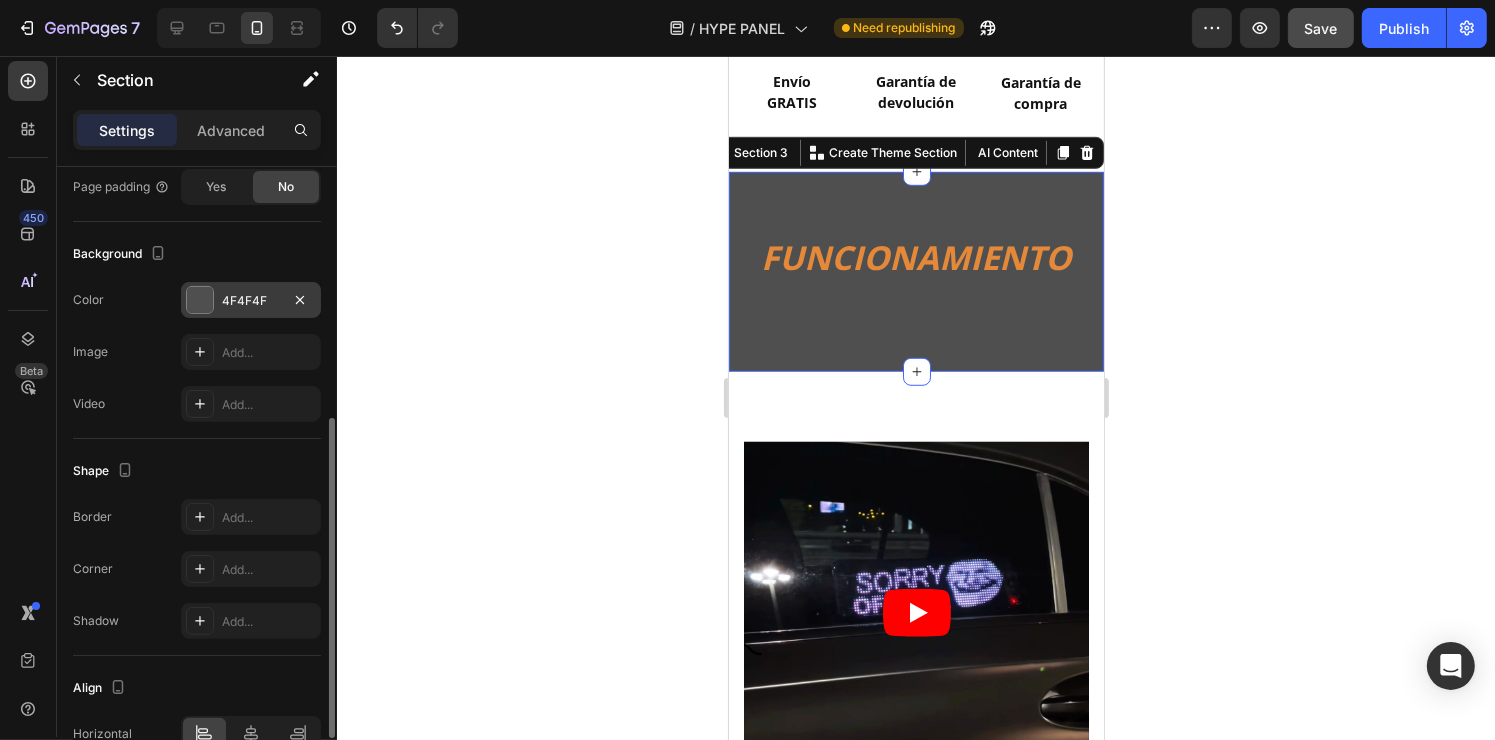 click at bounding box center (200, 300) 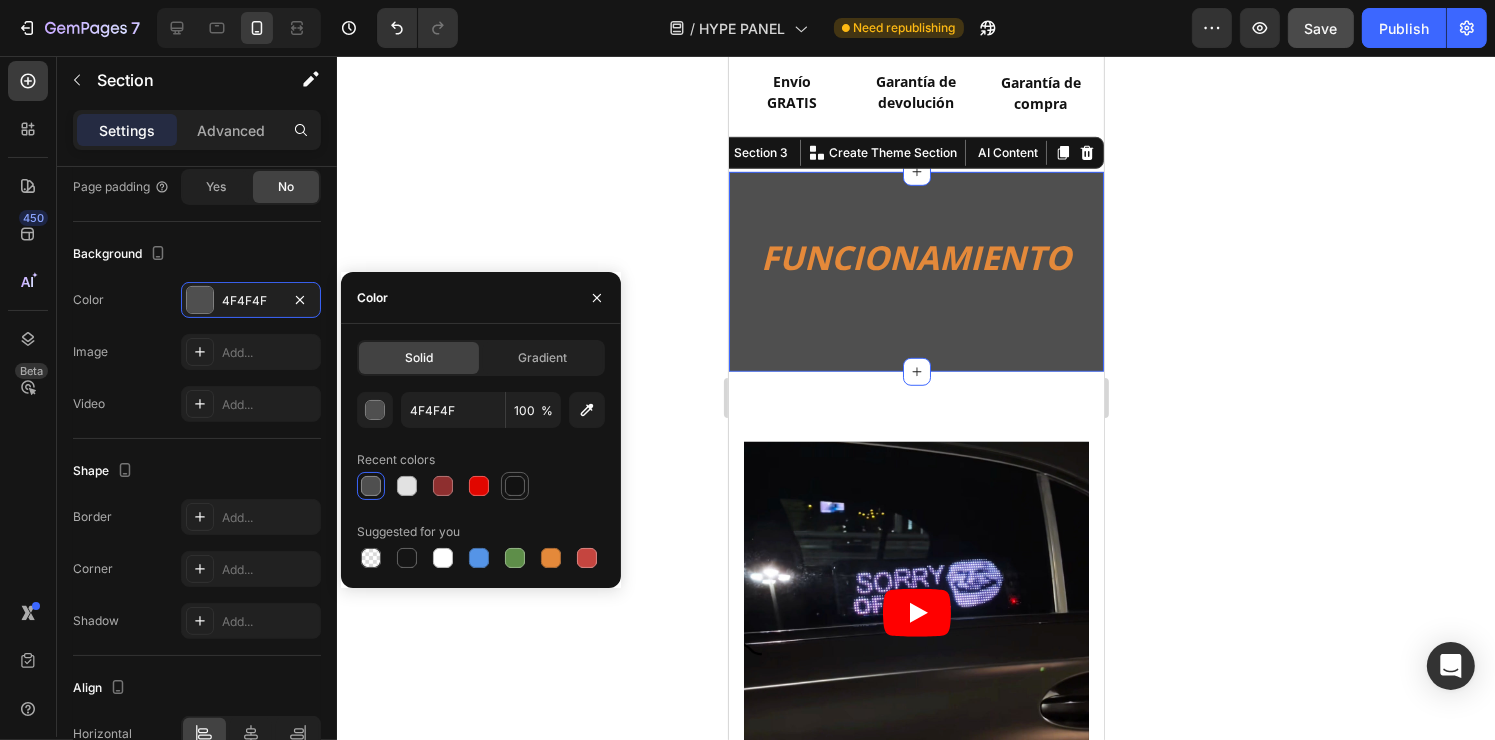 click at bounding box center [515, 486] 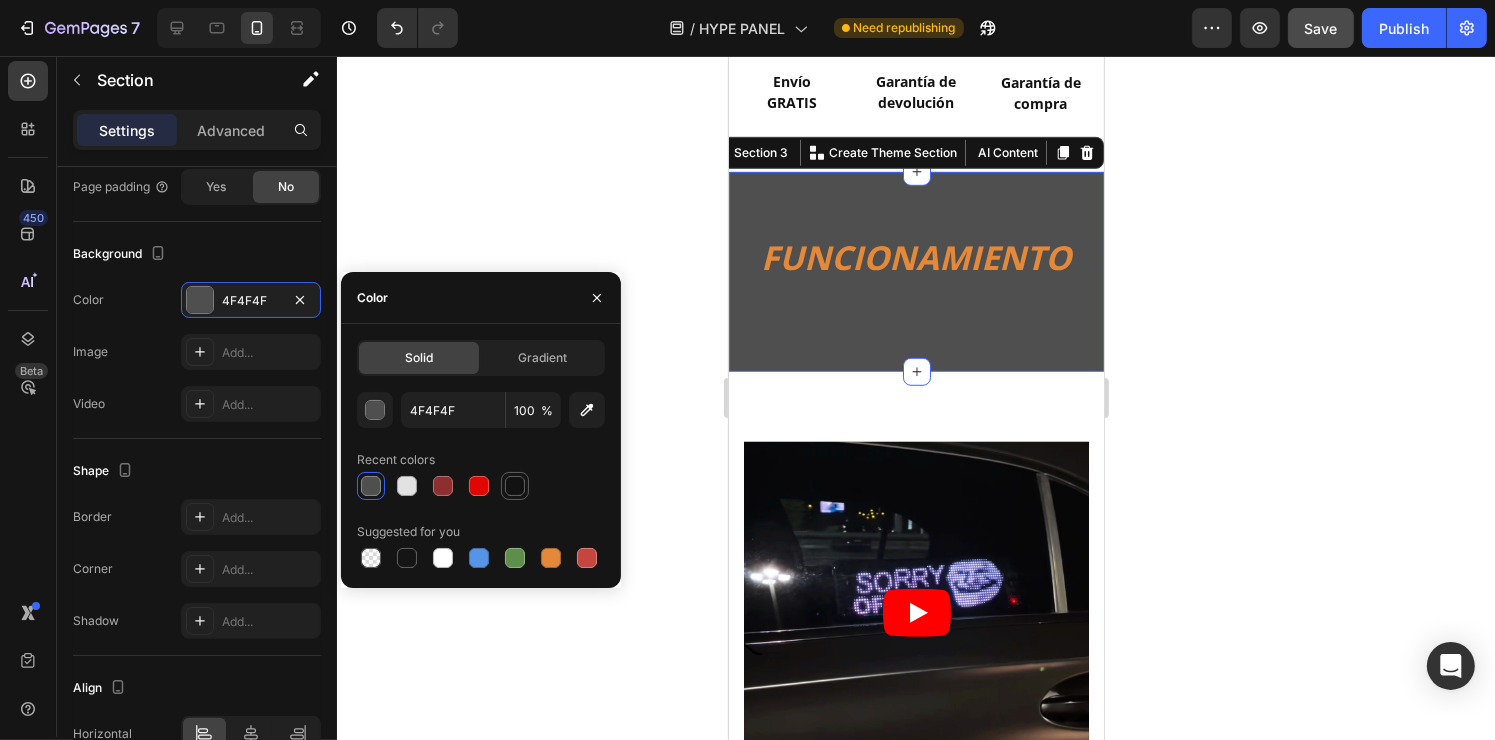 type on "121212" 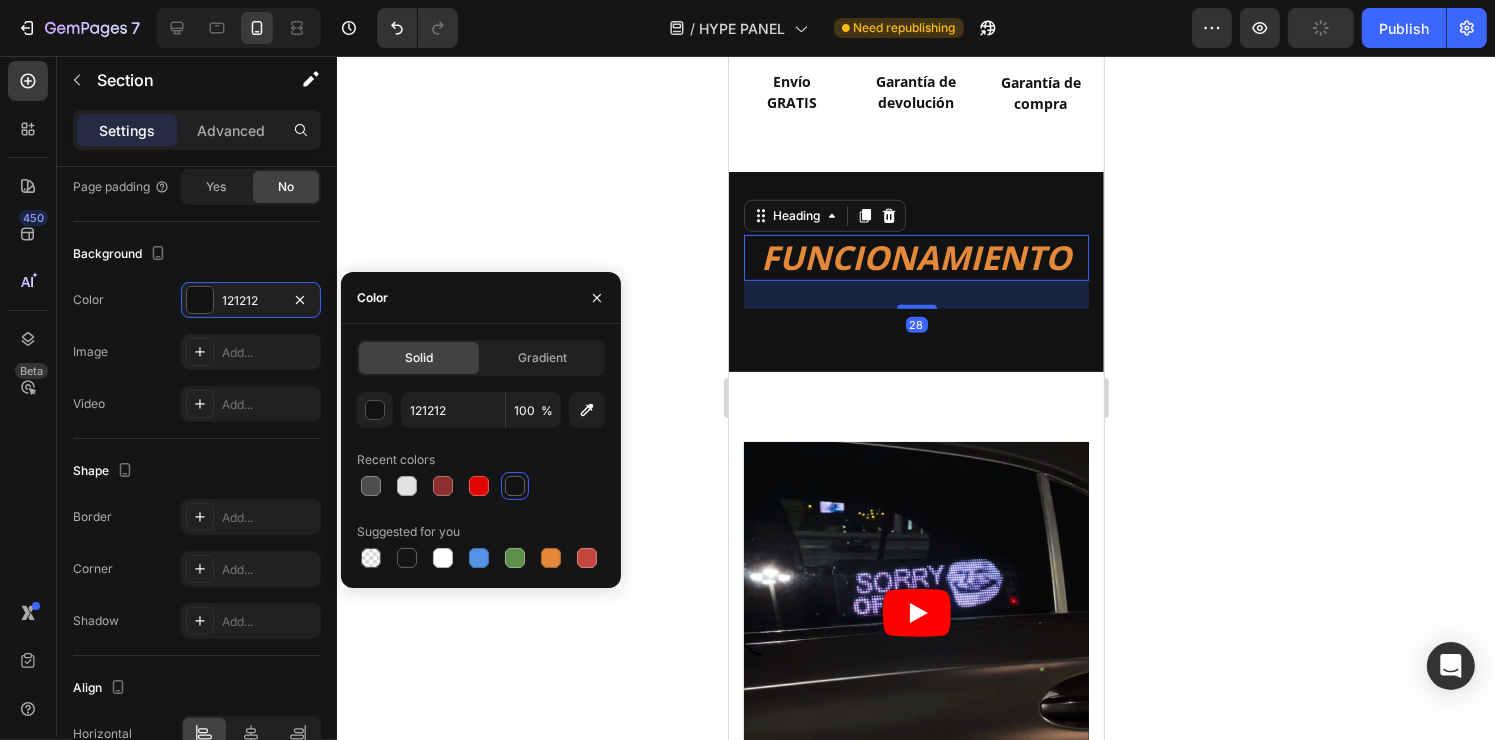 scroll, scrollTop: 0, scrollLeft: 0, axis: both 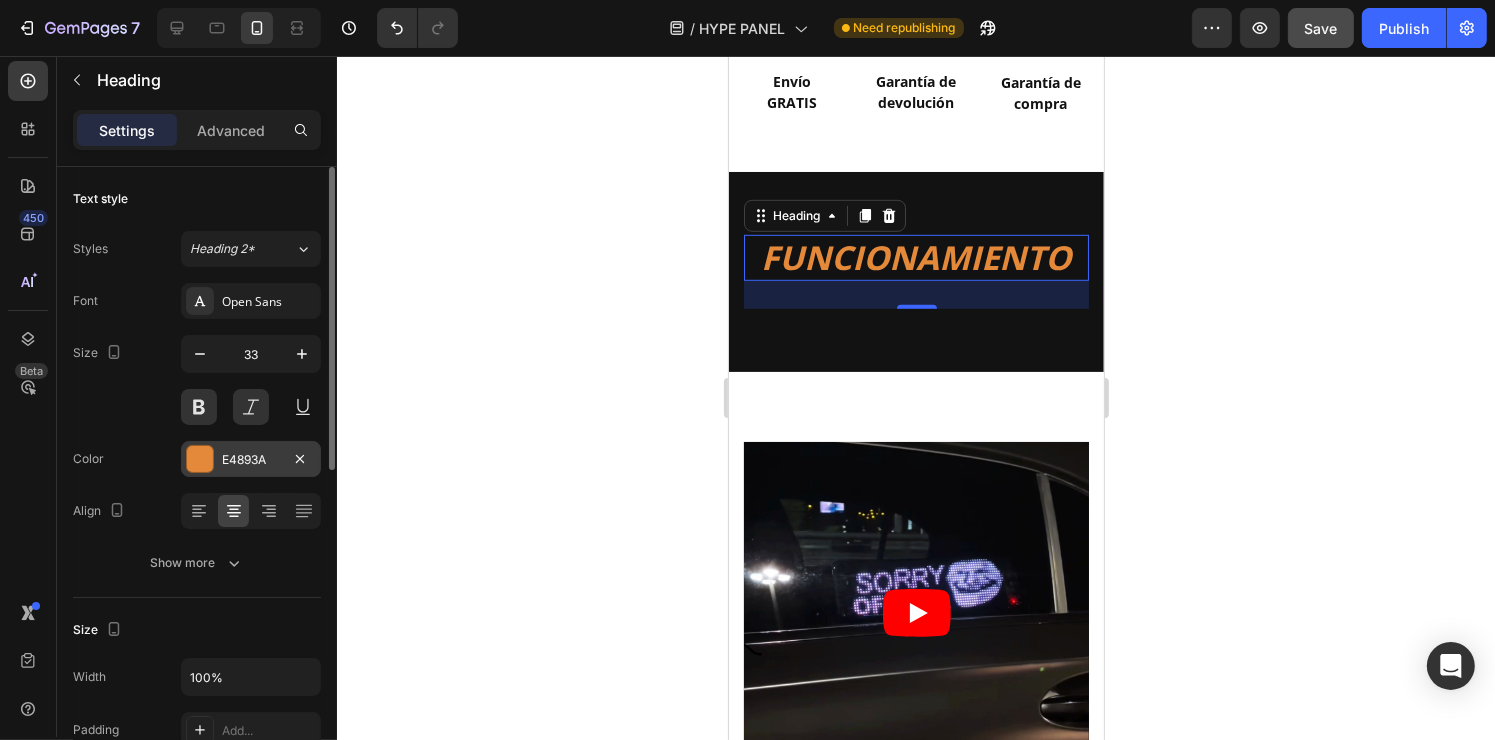 click on "E4893A" at bounding box center [251, 460] 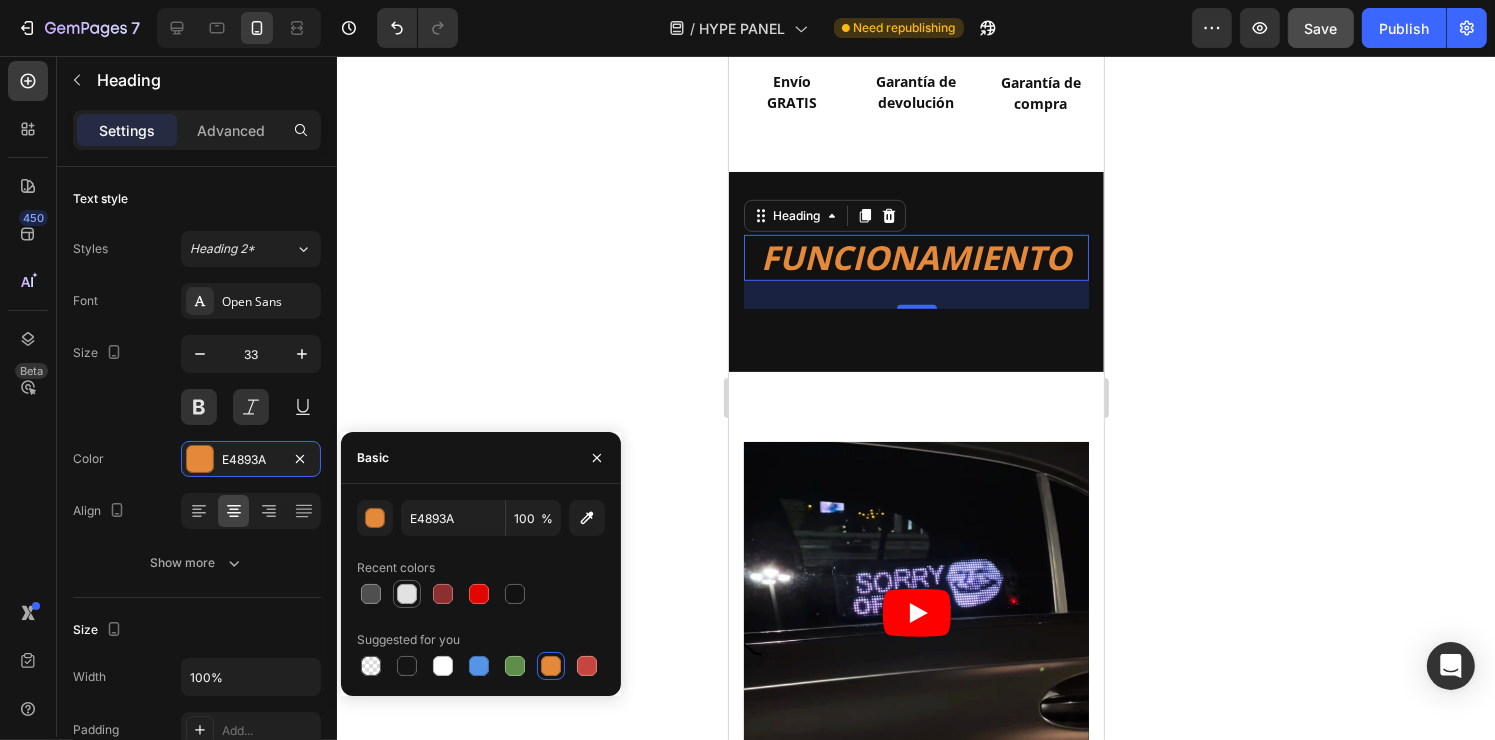 click at bounding box center (407, 594) 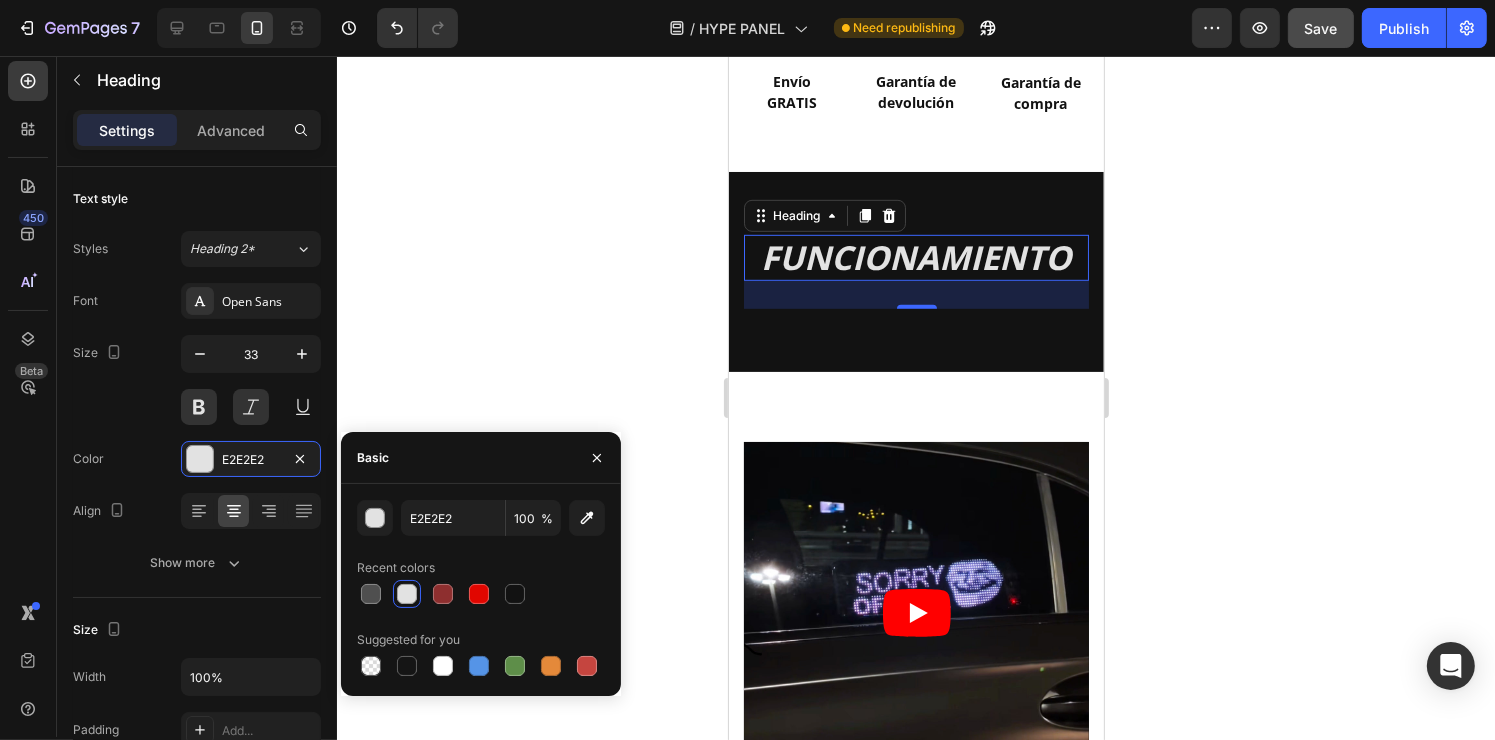 click 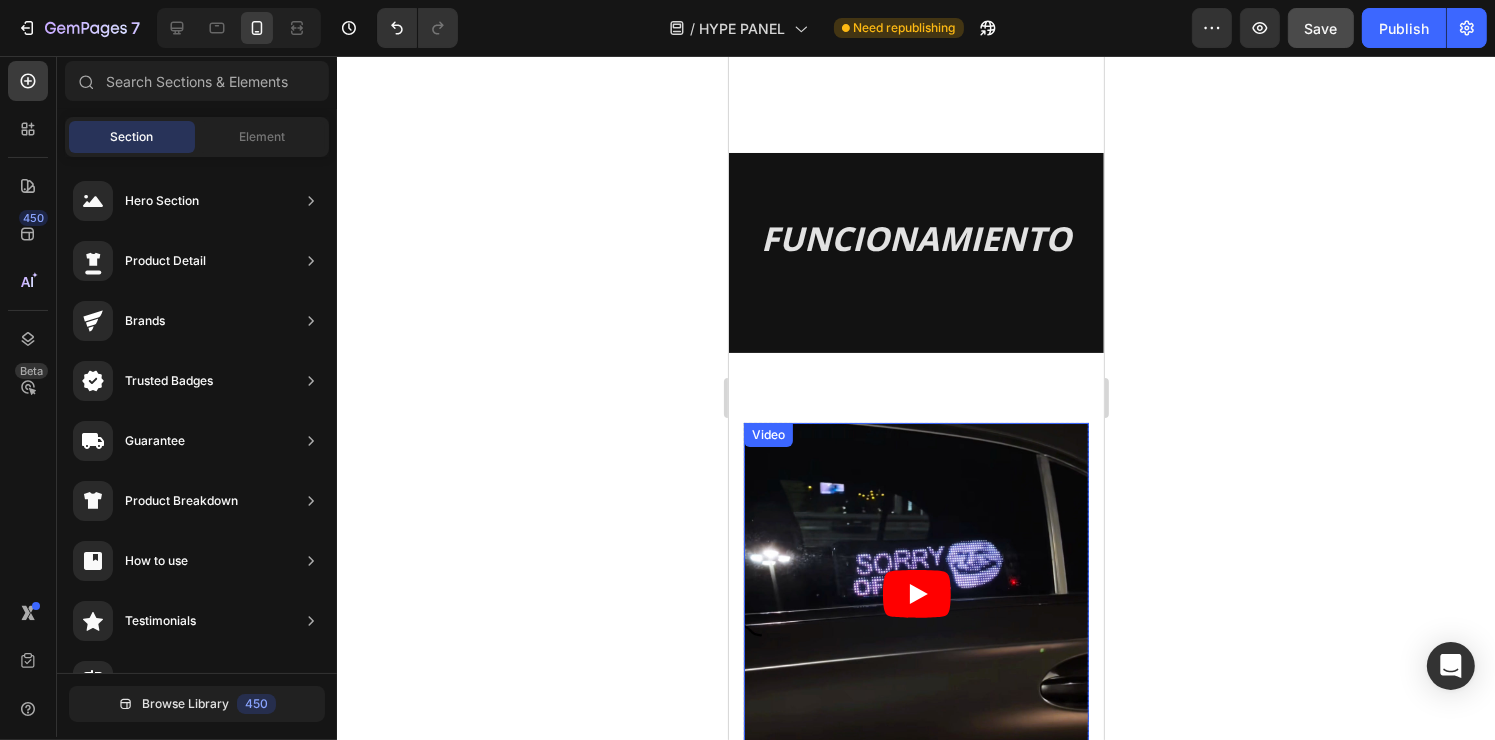 scroll, scrollTop: 1571, scrollLeft: 0, axis: vertical 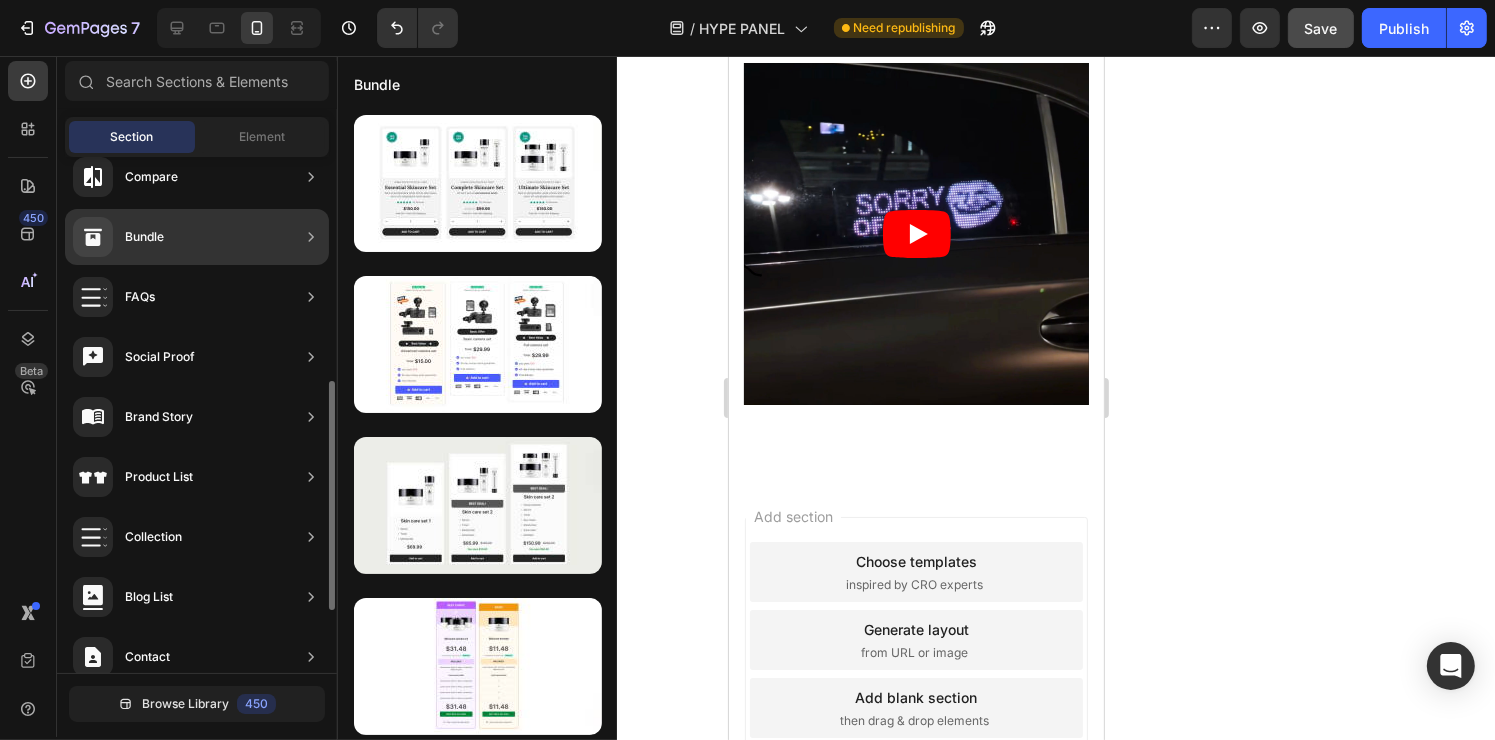 click on "Bundle" 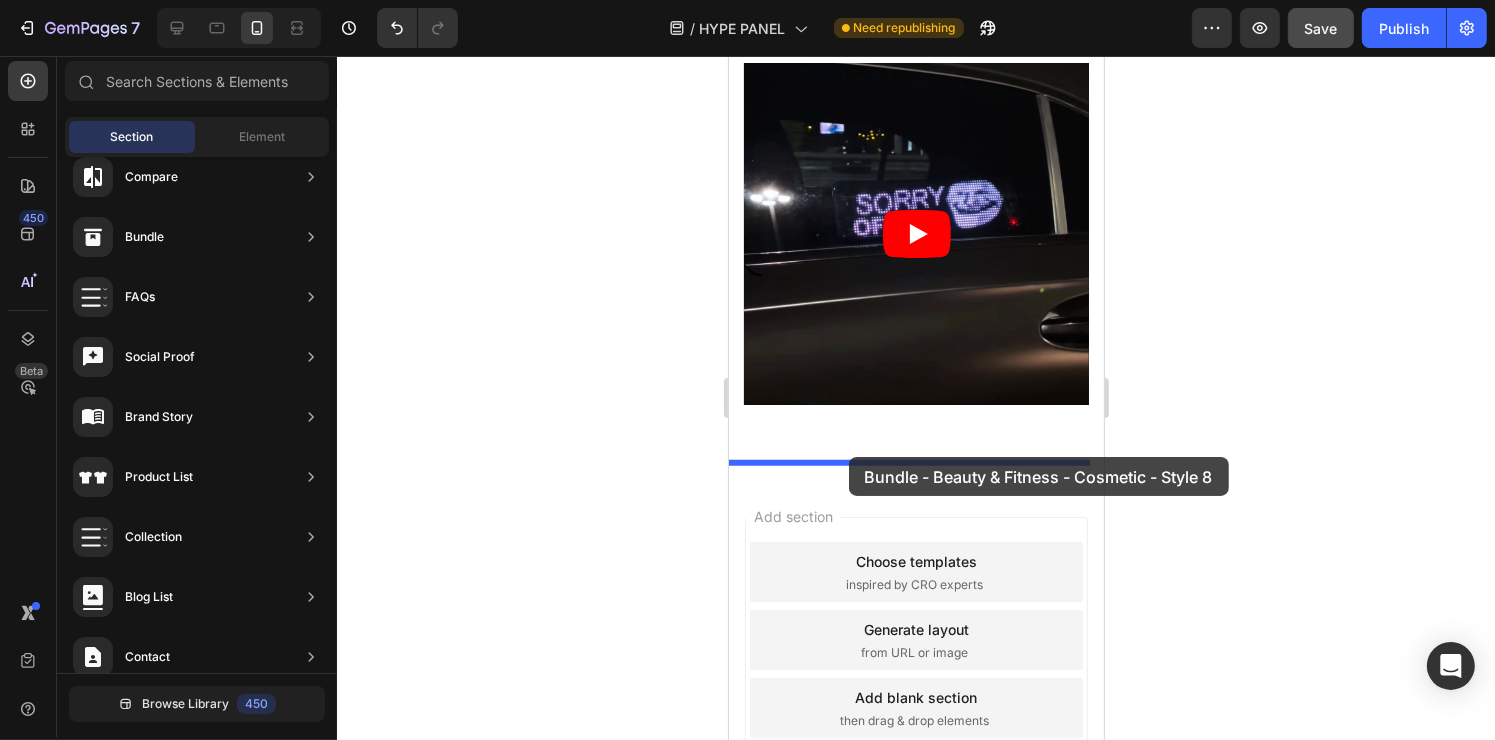 drag, startPoint x: 1150, startPoint y: 255, endPoint x: 849, endPoint y: 456, distance: 361.942 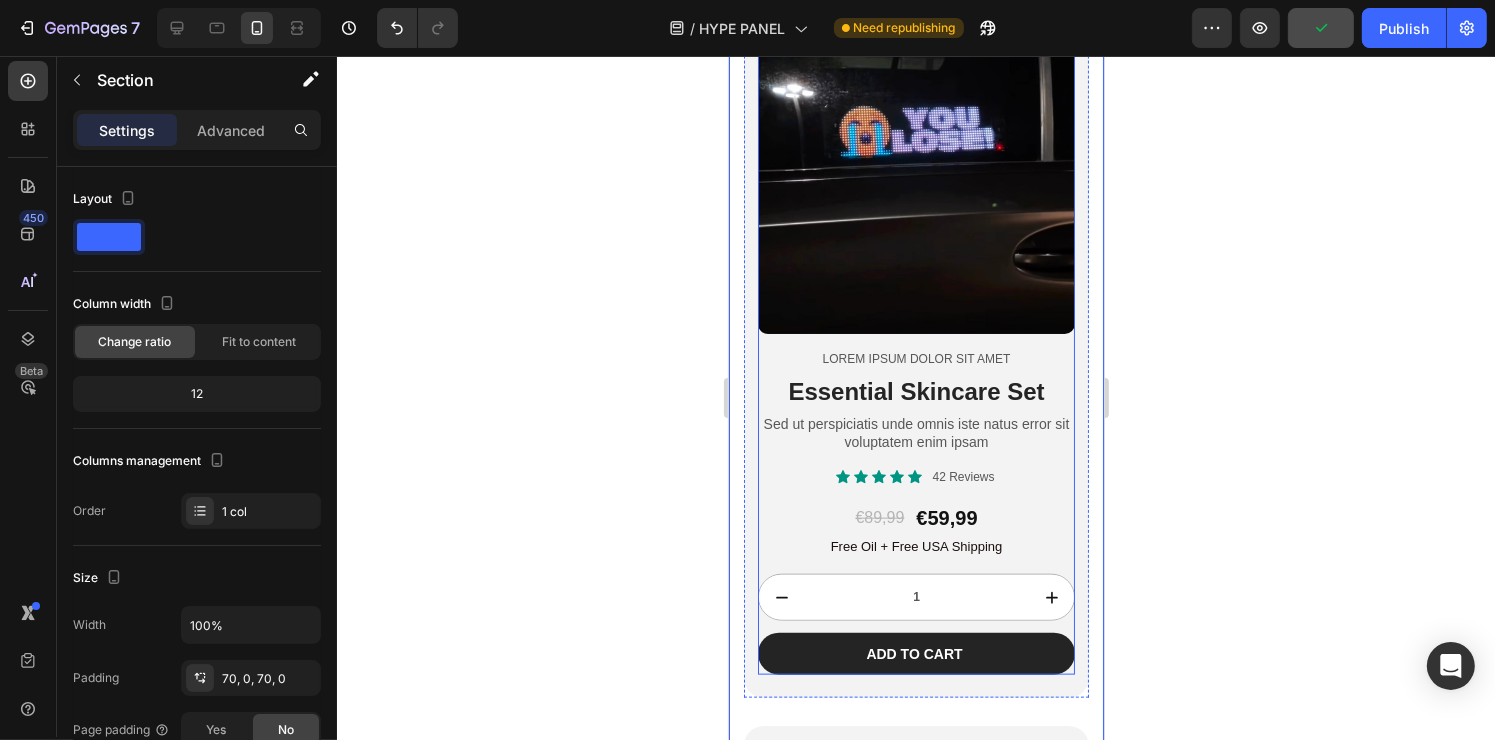 scroll, scrollTop: 2142, scrollLeft: 0, axis: vertical 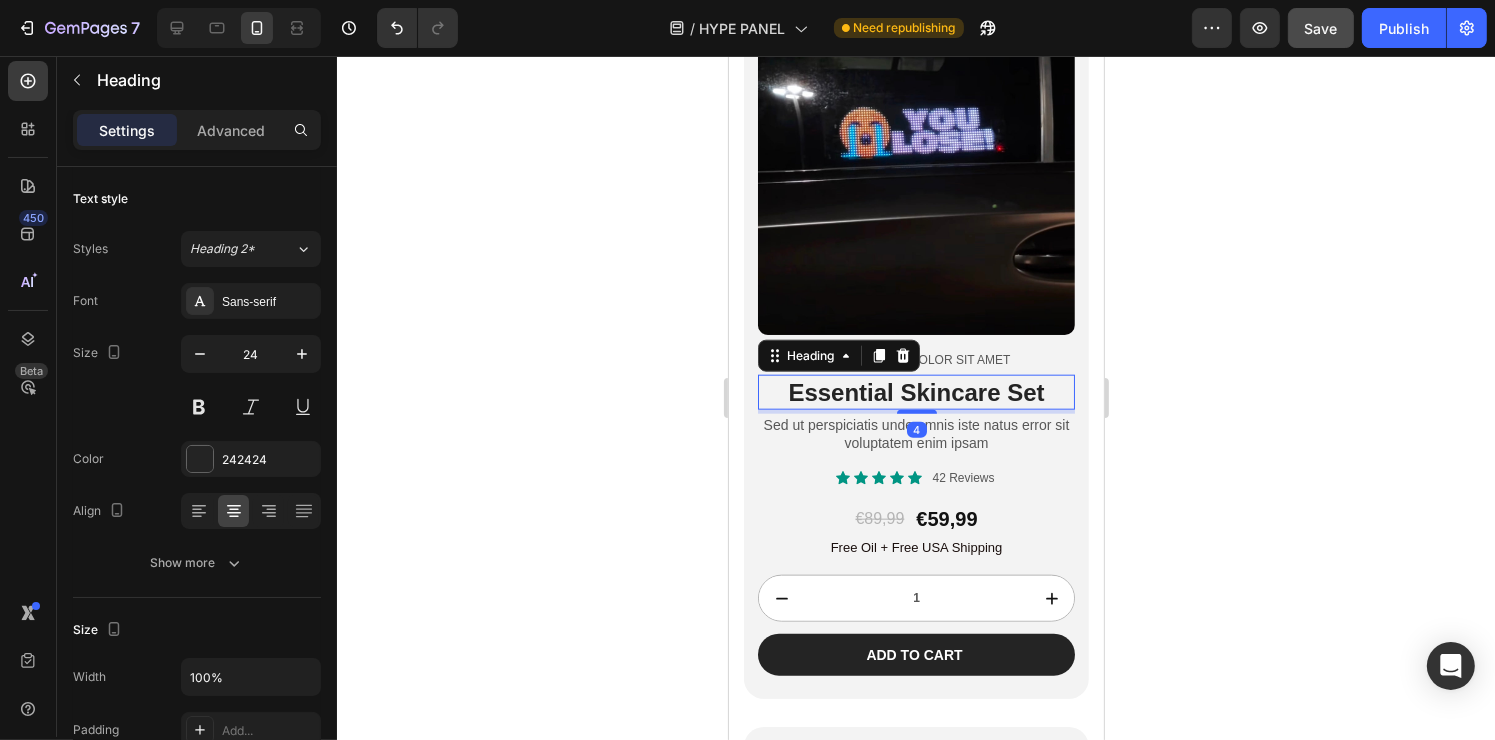 click on "Essential Skincare Set" at bounding box center (915, 392) 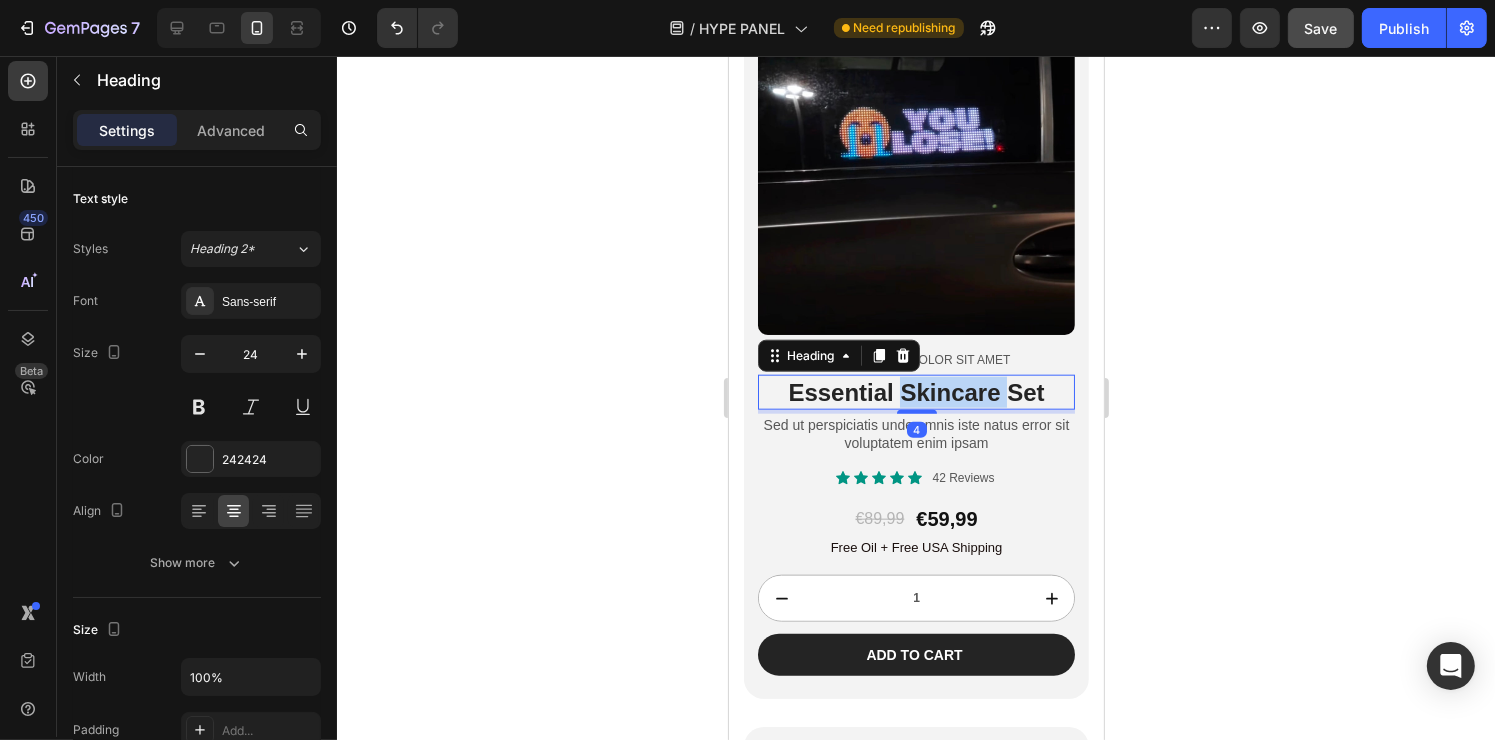 click on "Essential Skincare Set" at bounding box center [915, 392] 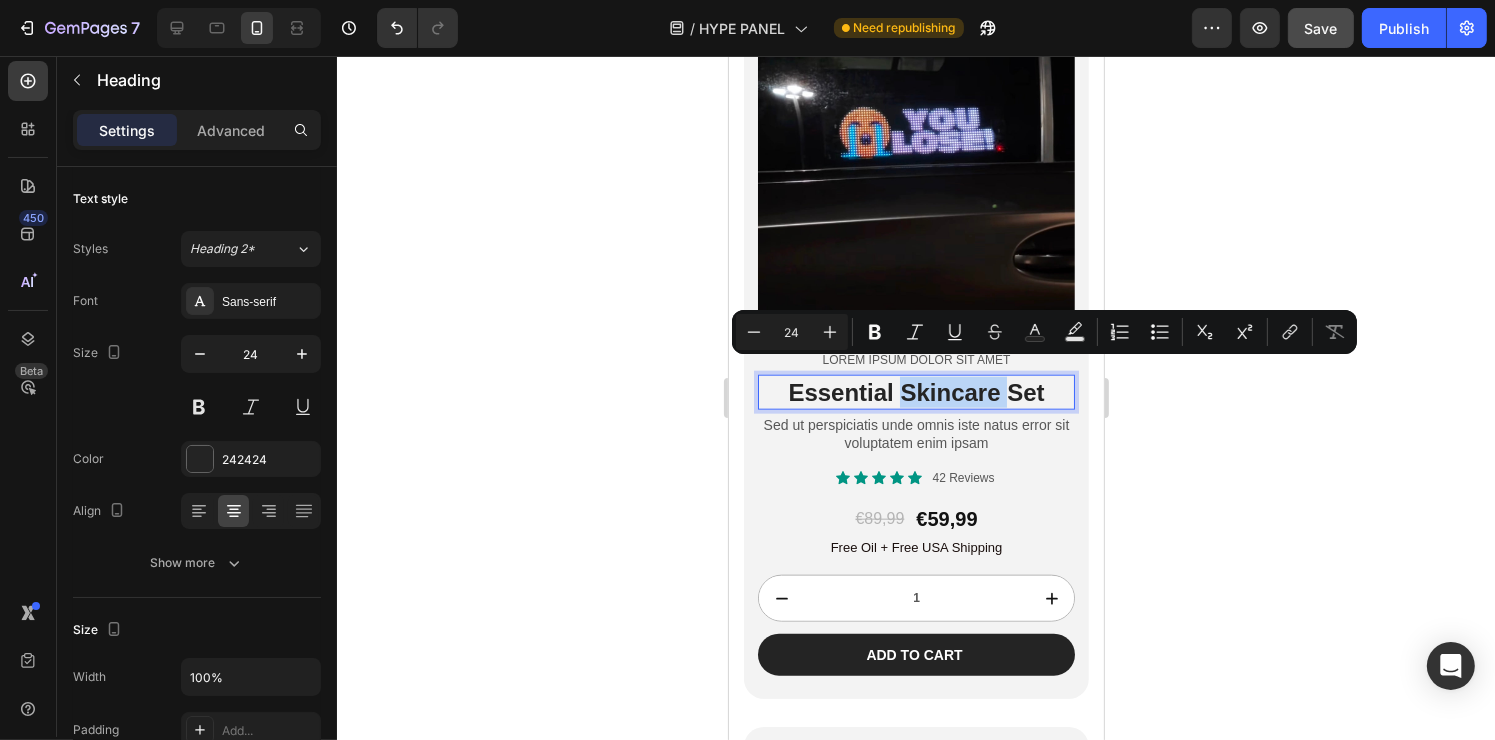 click on "Essential Skincare Set" at bounding box center (915, 392) 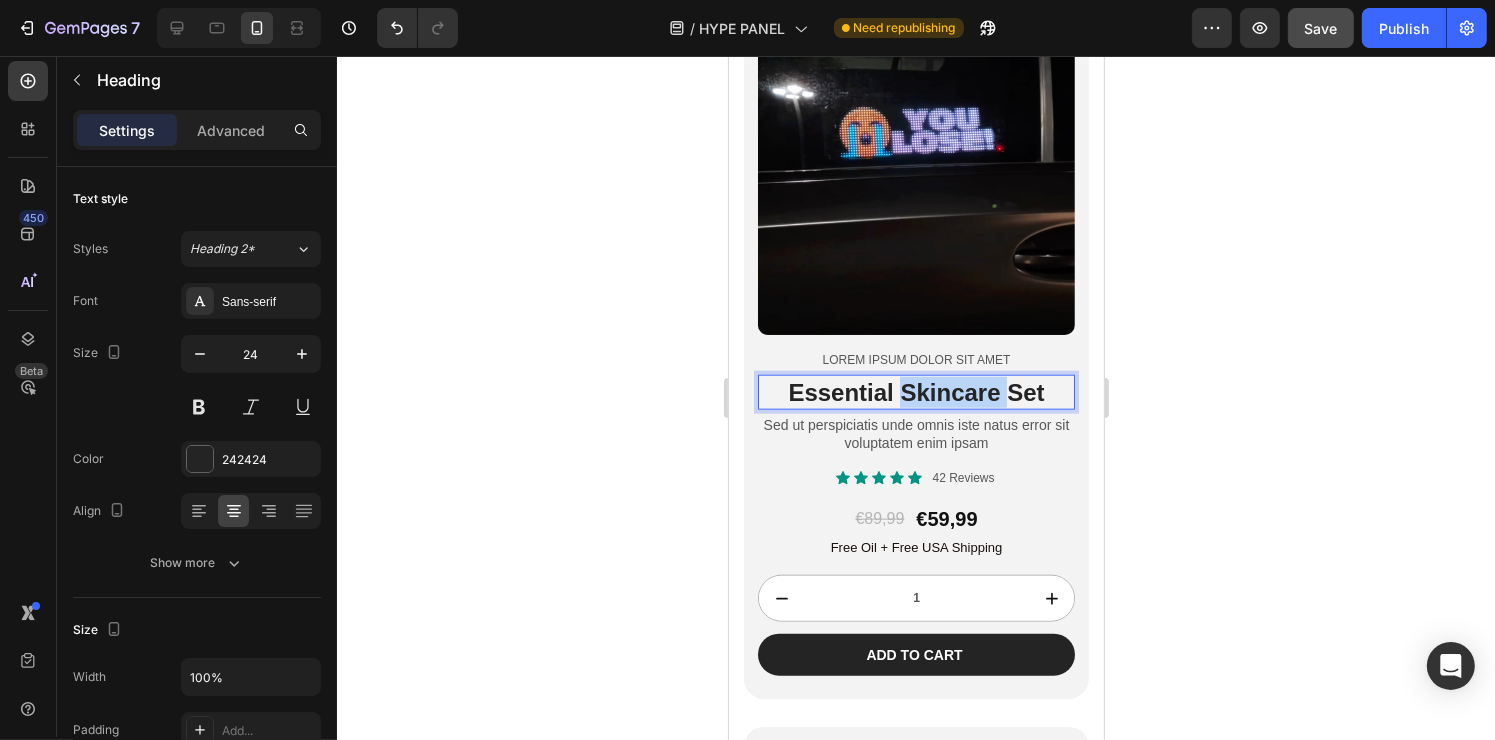 click on "Essential Skincare Set" at bounding box center [915, 392] 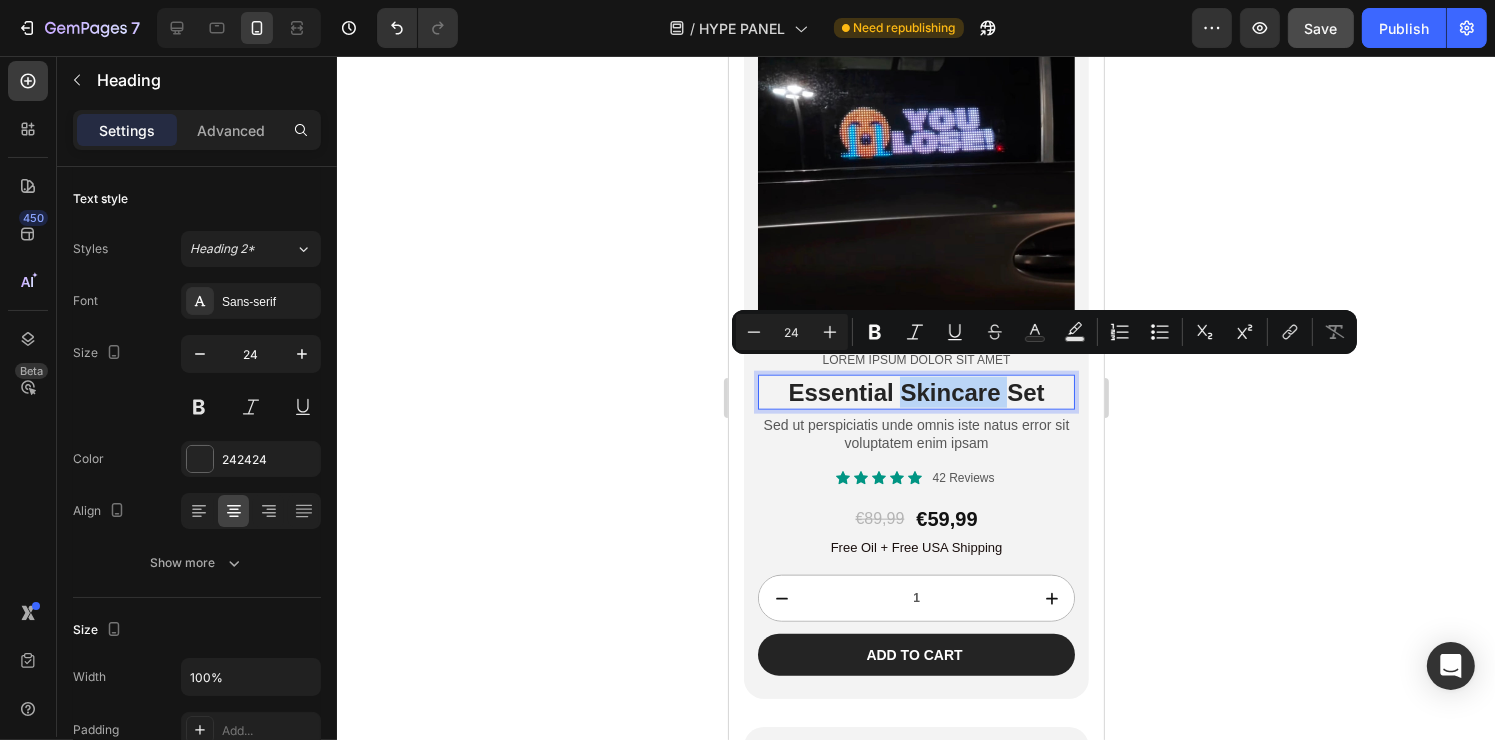 click on "Essential Skincare Set" at bounding box center (915, 392) 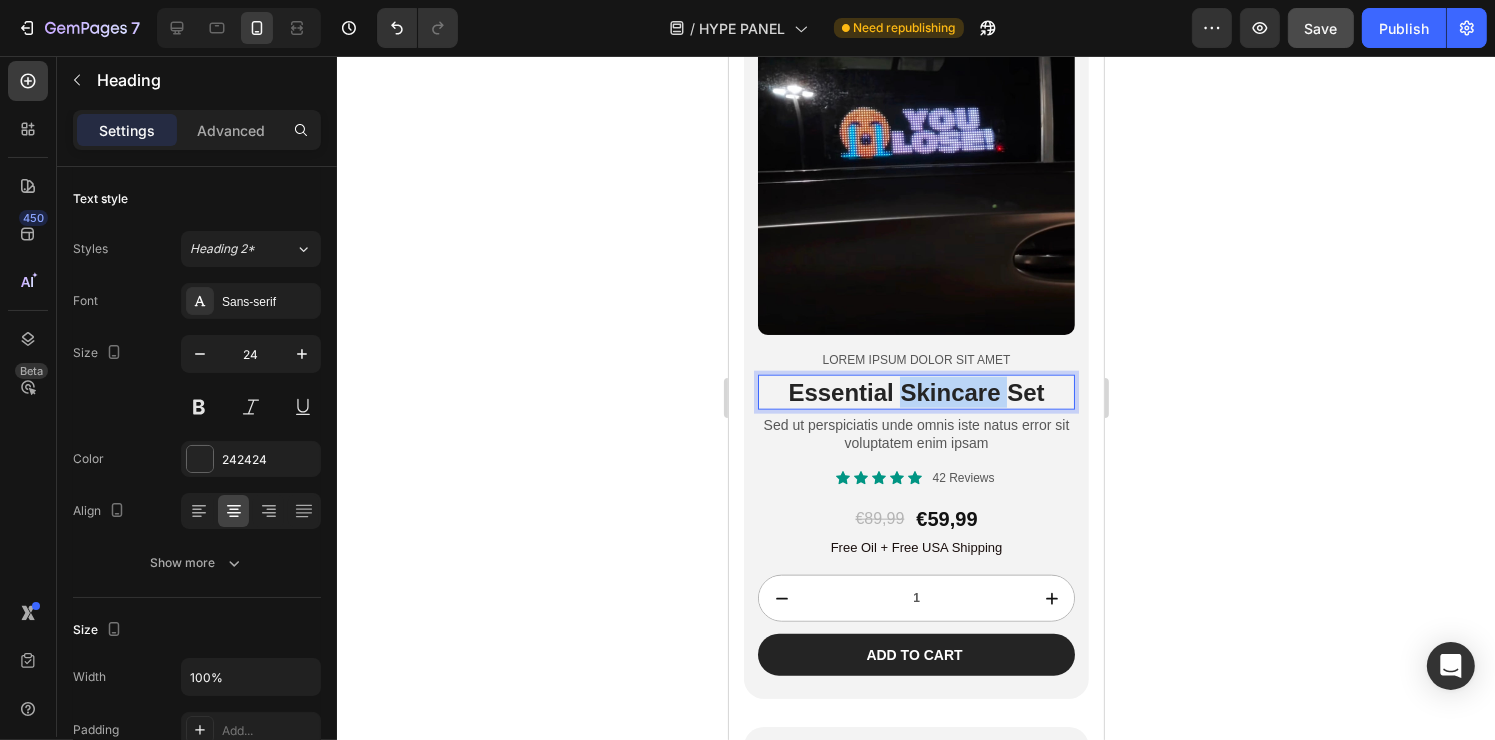click on "Essential Skincare Set" at bounding box center (915, 392) 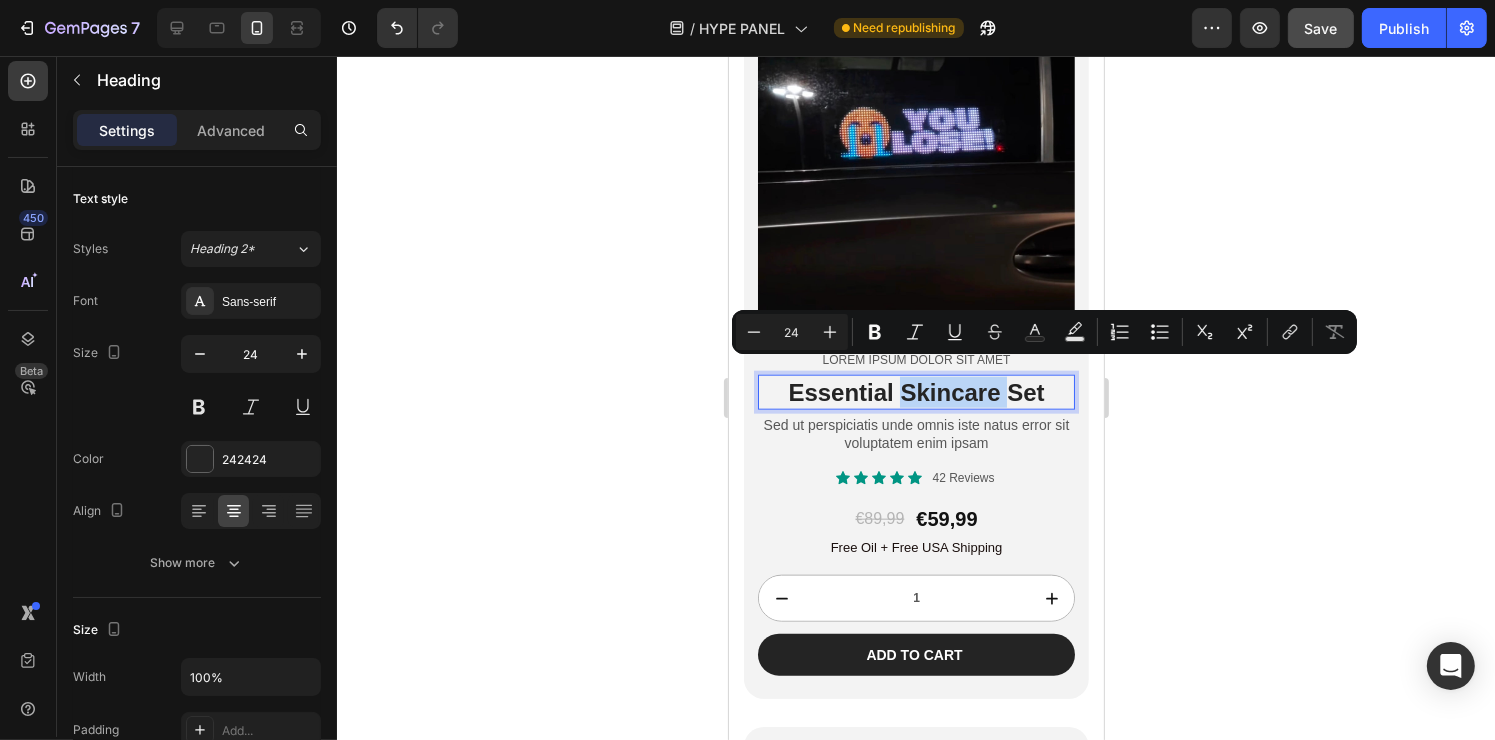 click on "Essential Skincare Set" at bounding box center [915, 392] 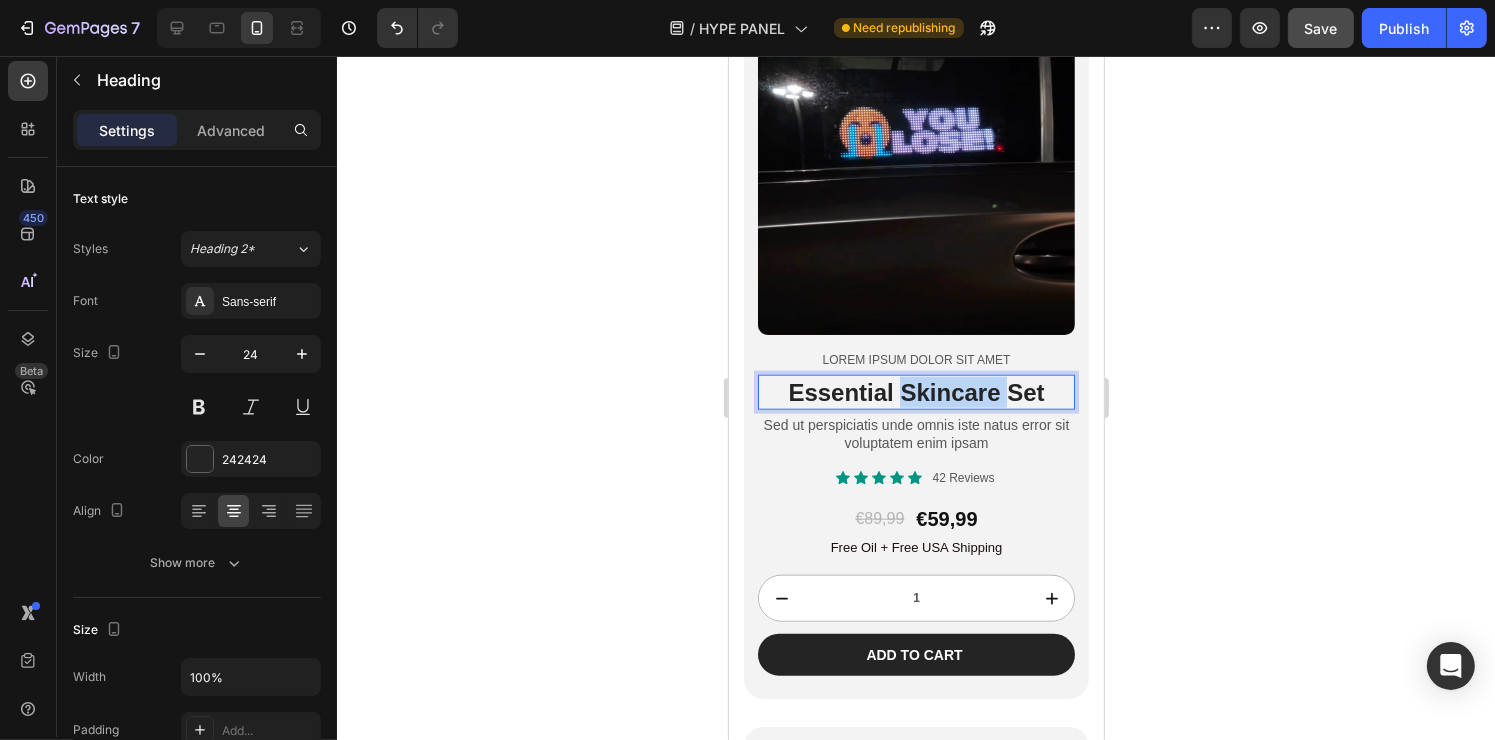 click on "Essential Skincare Set" at bounding box center (915, 392) 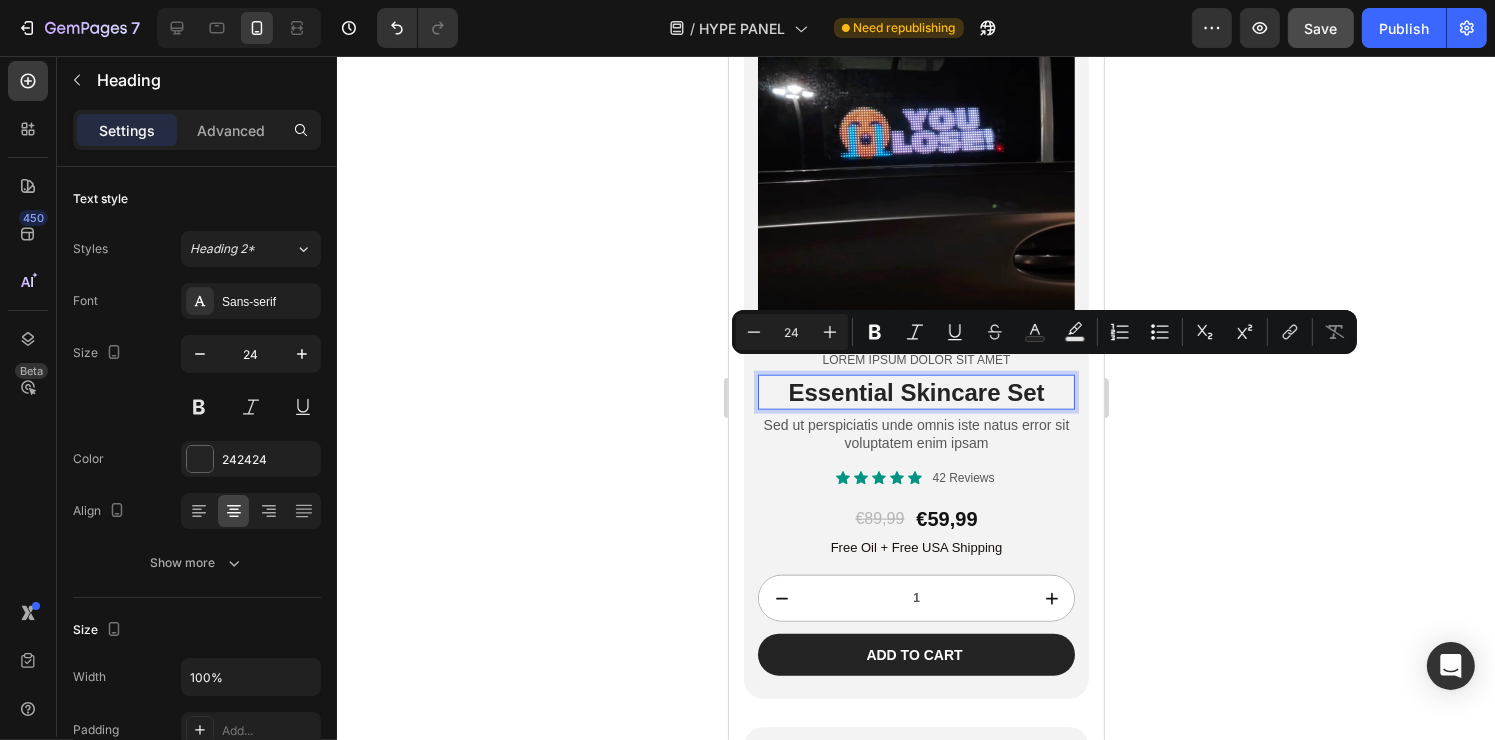 click on "Essential Skincare Set" at bounding box center [915, 392] 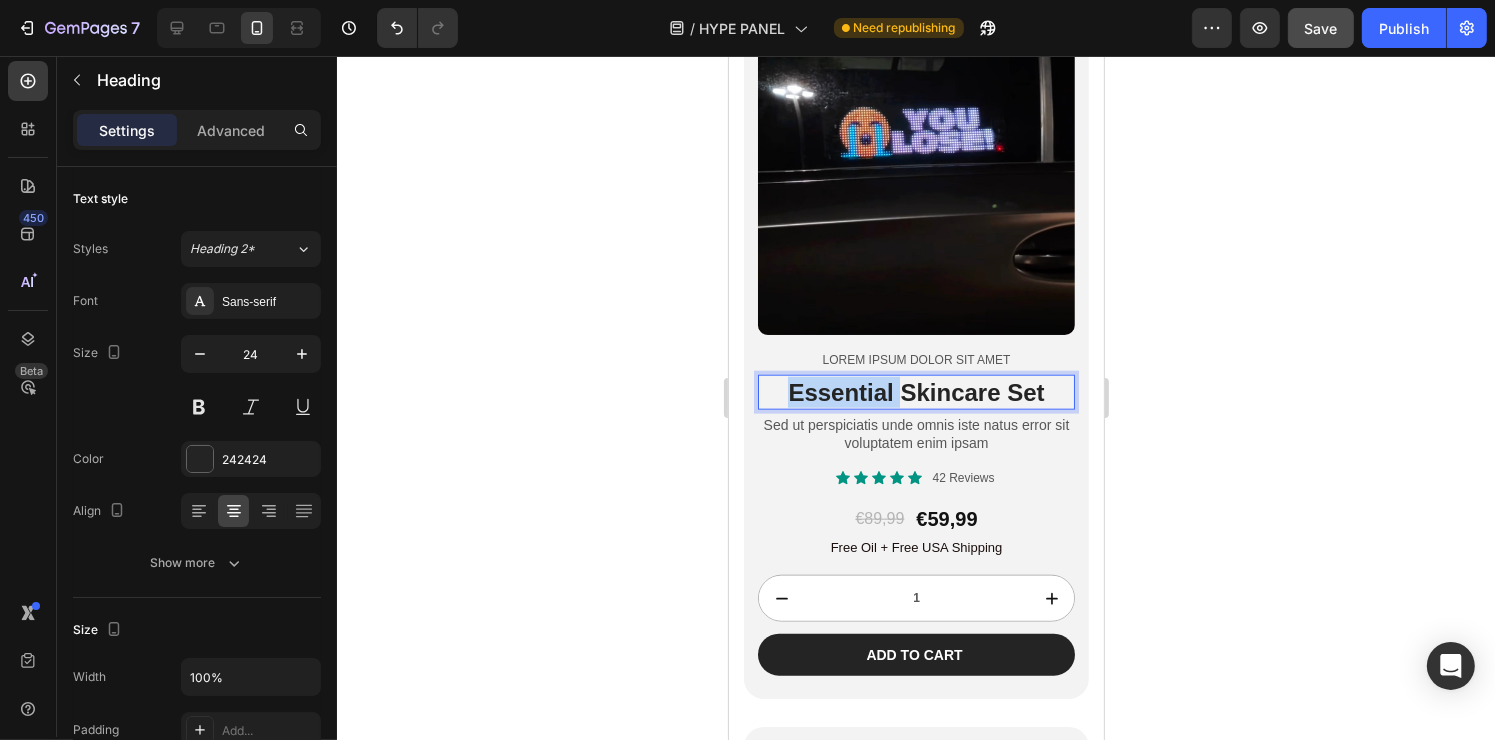 click on "Essential Skincare Set" at bounding box center [915, 392] 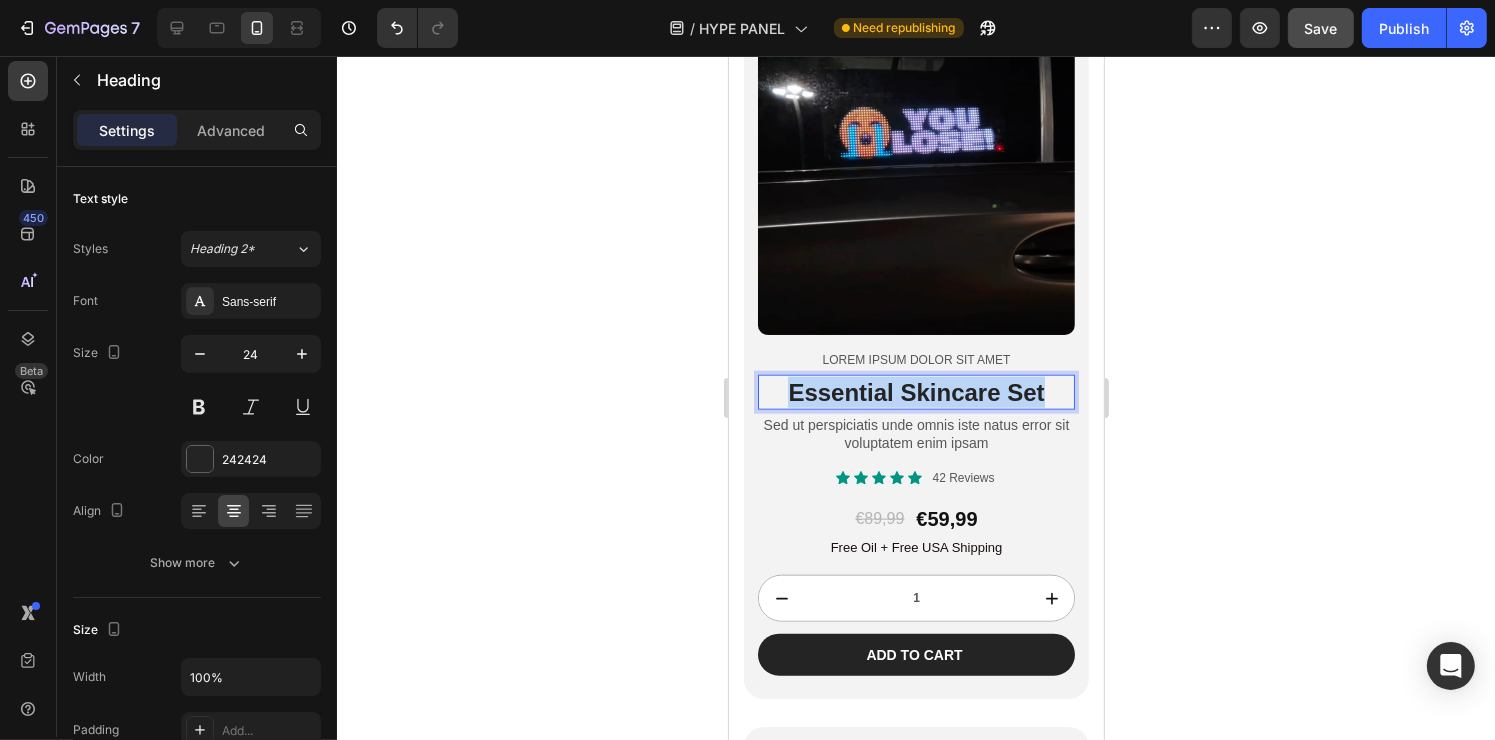 click on "Essential Skincare Set" at bounding box center (915, 392) 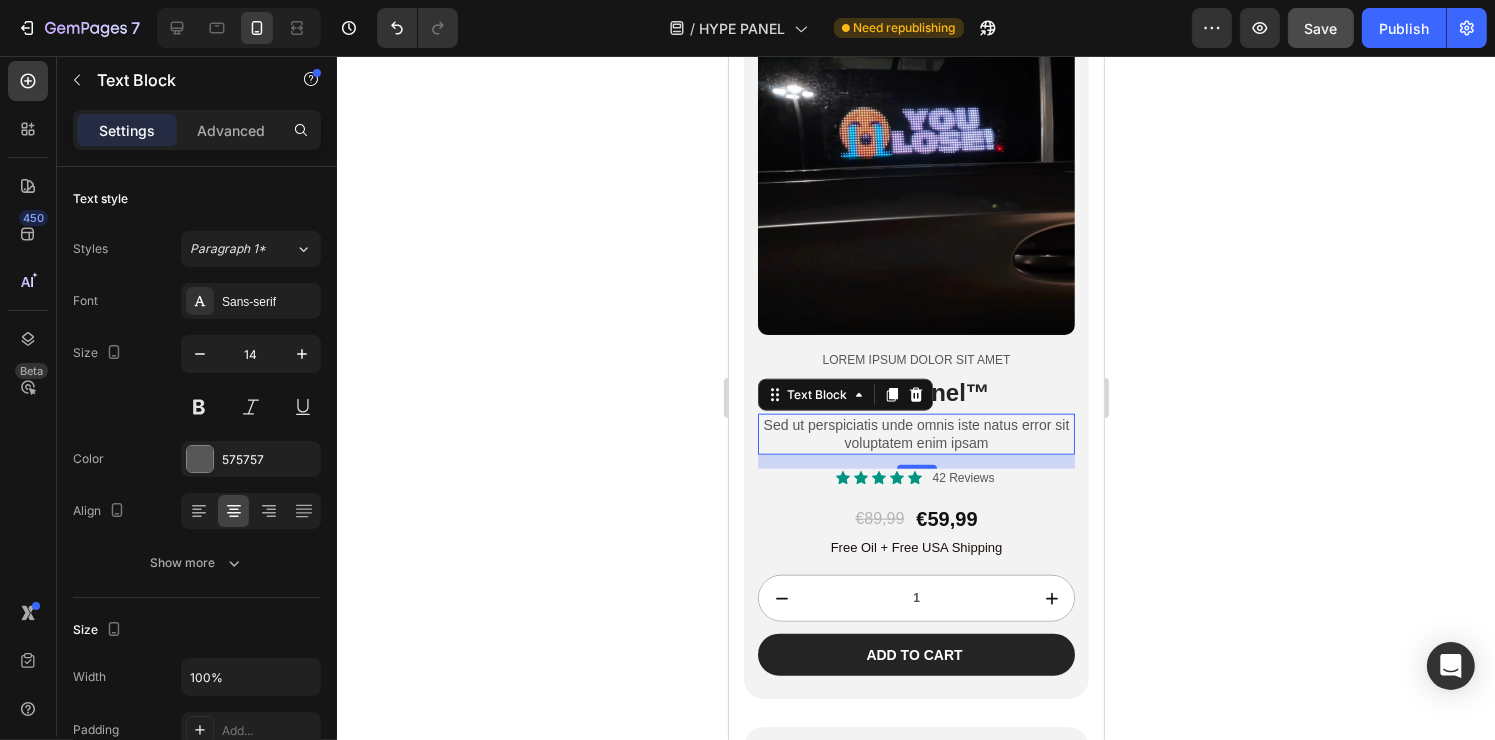 click on "Sed ut perspiciatis unde omnis iste natus error sit voluptatem enim ipsam" at bounding box center [915, 434] 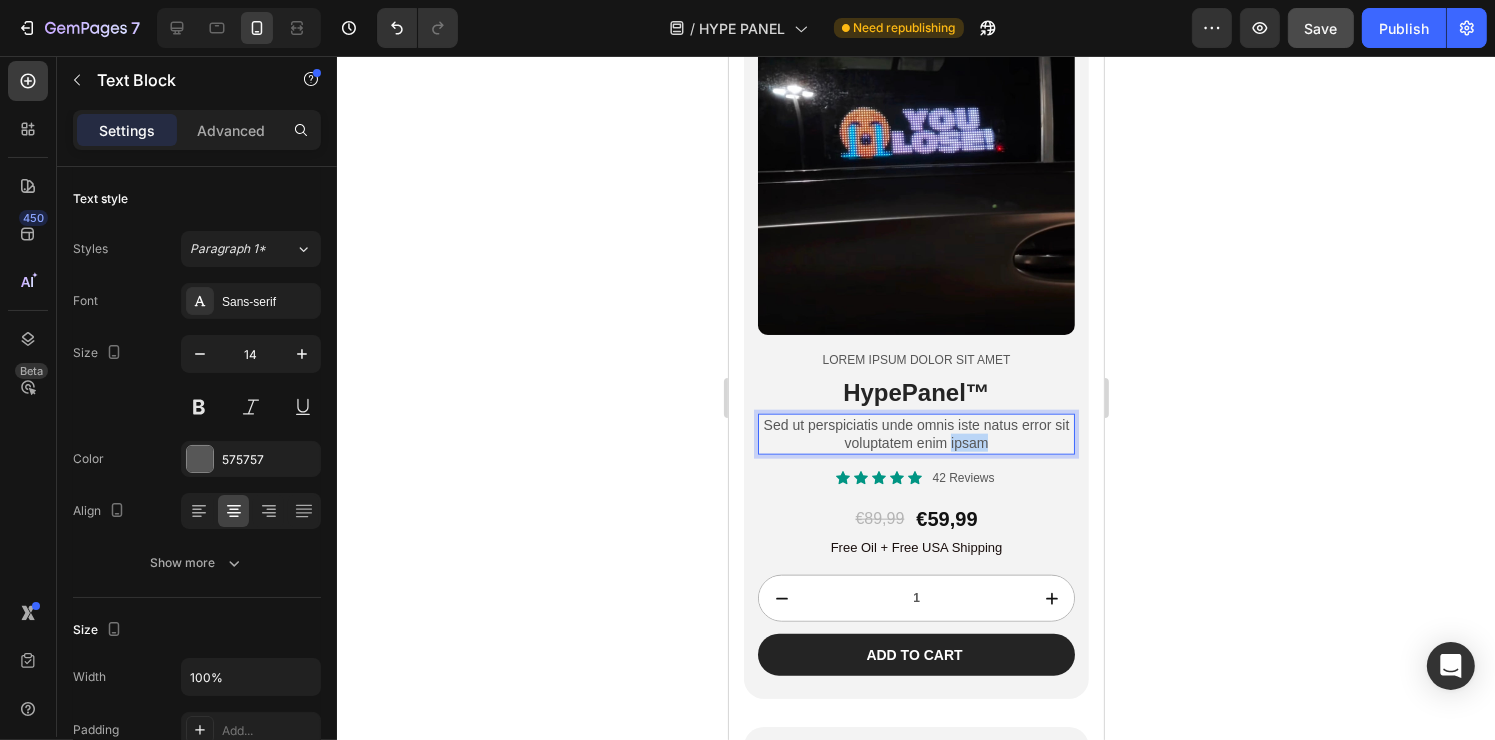 click on "Sed ut perspiciatis unde omnis iste natus error sit voluptatem enim ipsam" at bounding box center [915, 434] 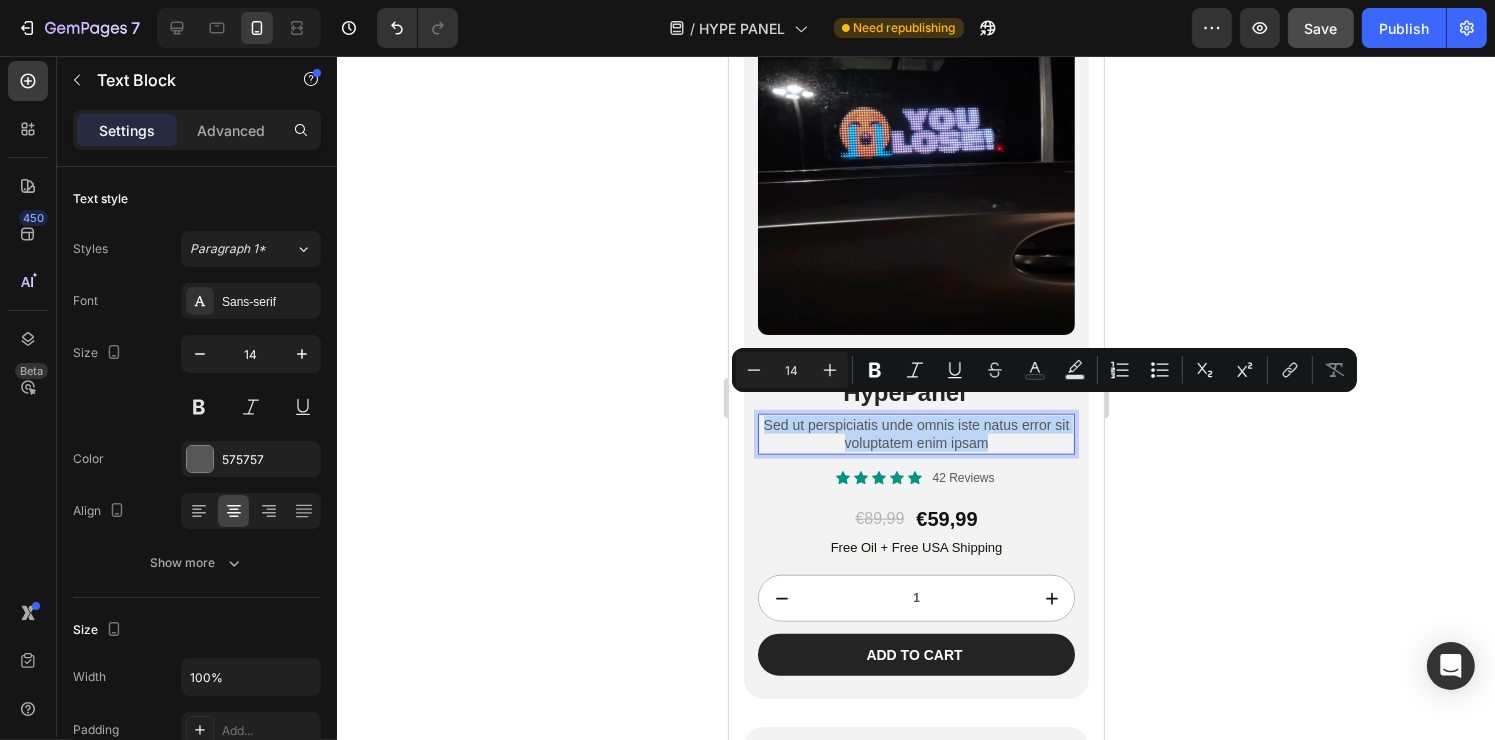 drag, startPoint x: 977, startPoint y: 425, endPoint x: 935, endPoint y: 426, distance: 42.0119 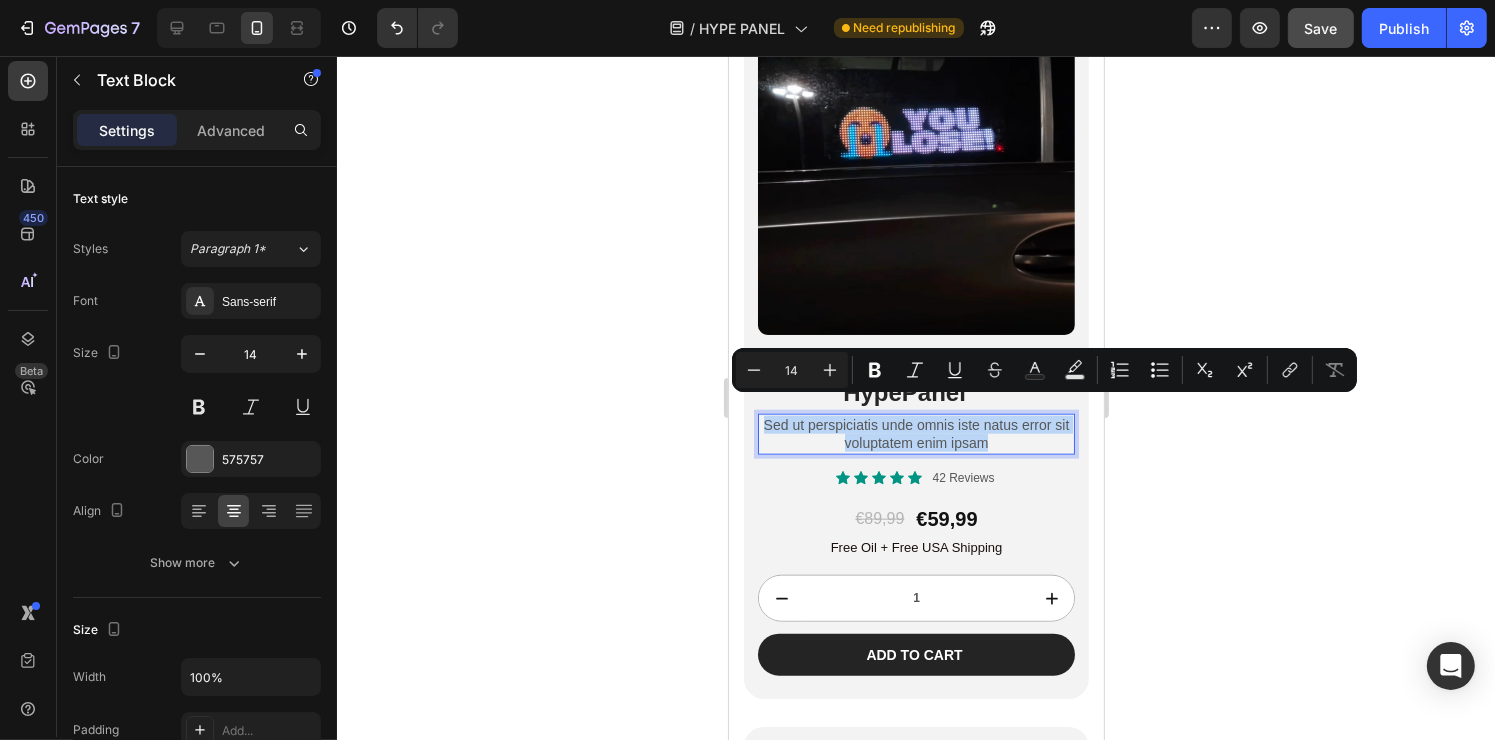 click on "Sed ut perspiciatis unde omnis iste natus error sit voluptatem enim ipsam" at bounding box center (915, 434) 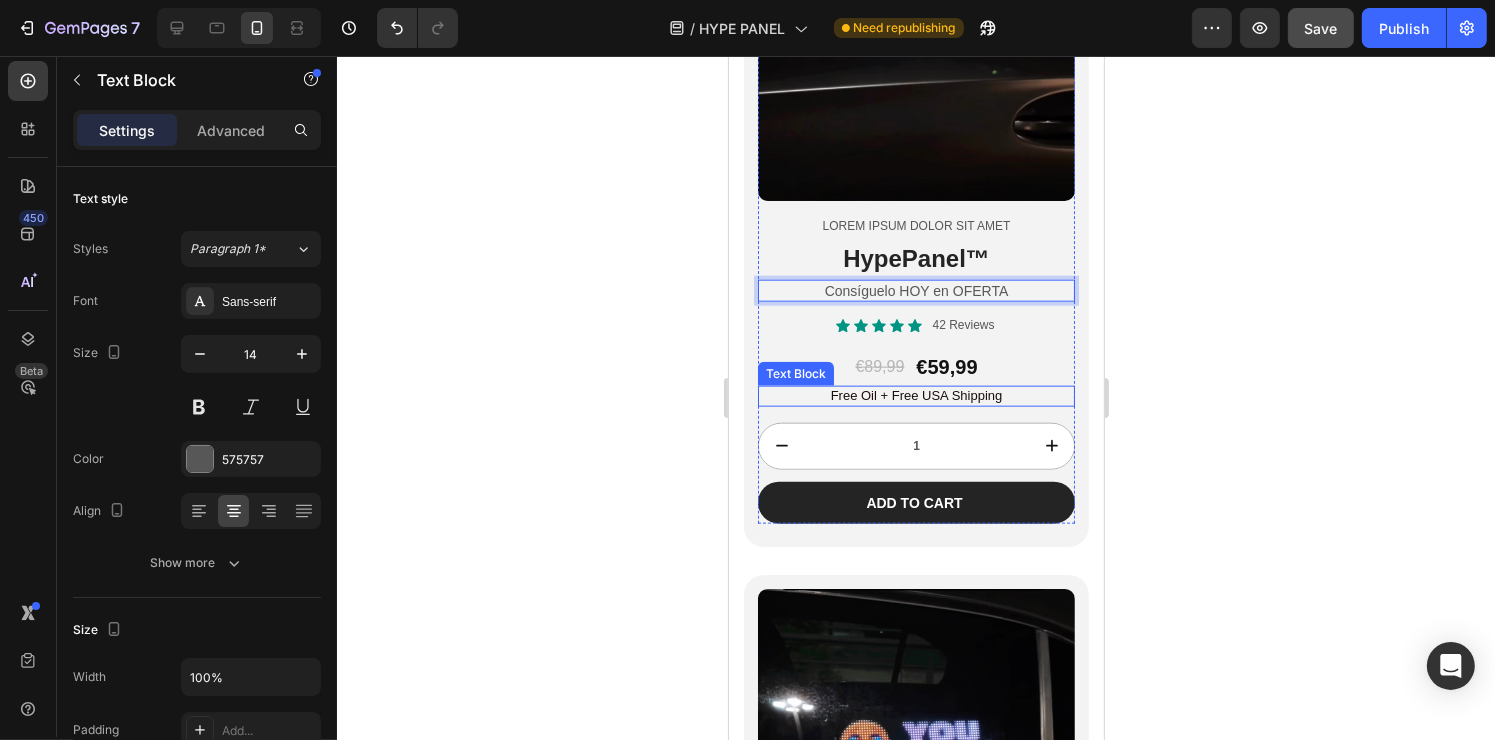 scroll, scrollTop: 2277, scrollLeft: 0, axis: vertical 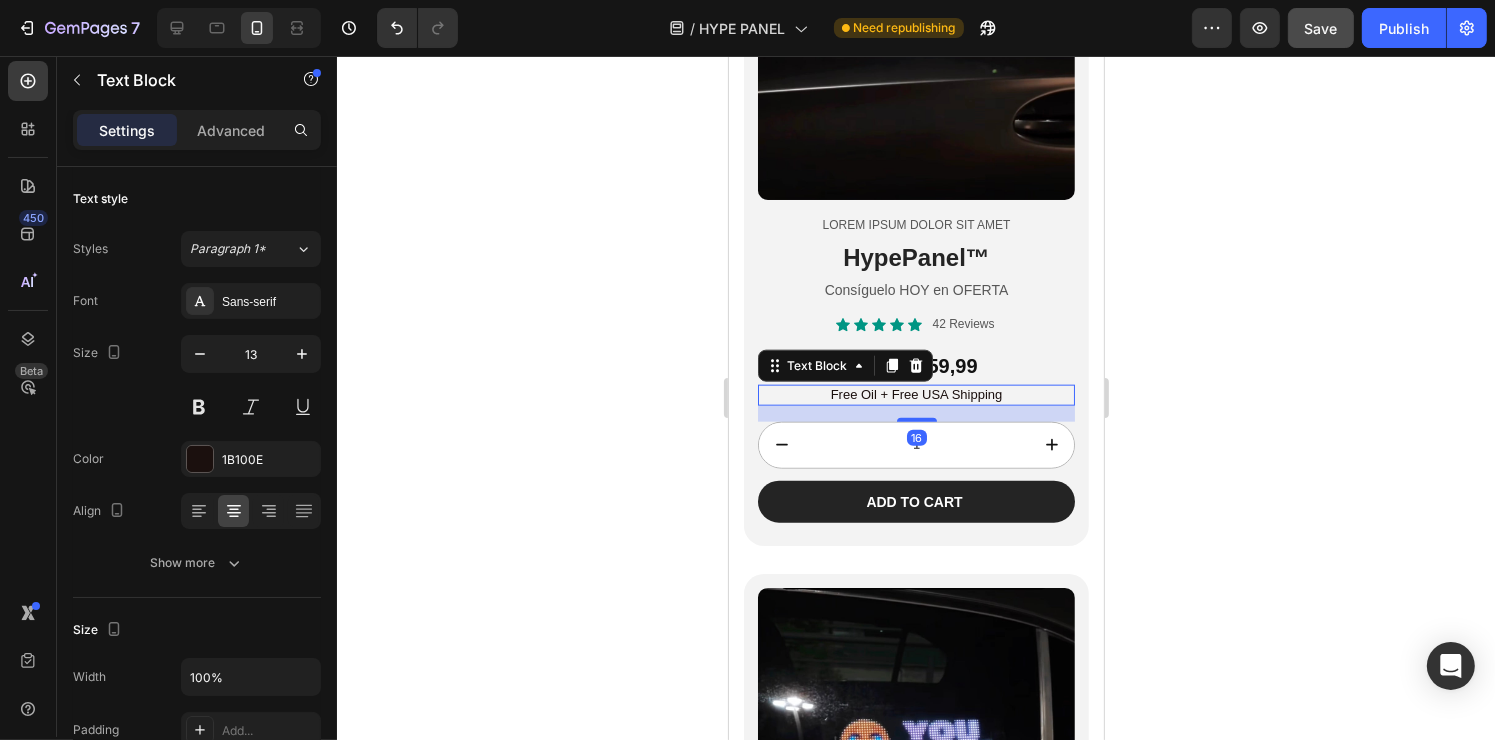 click on "Free Oil + Free USA Shipping" at bounding box center [915, 395] 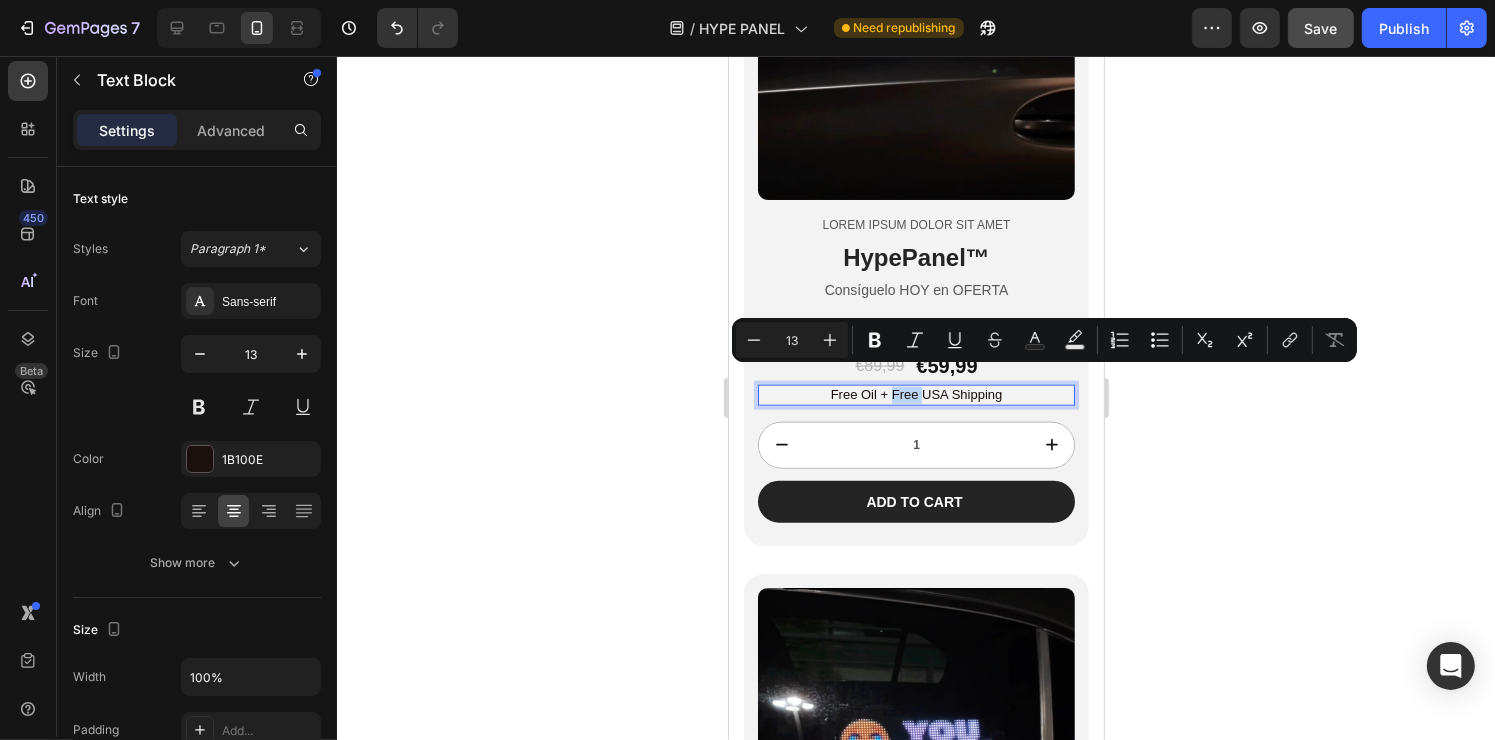 click on "Free Oil + Free USA Shipping" at bounding box center (915, 395) 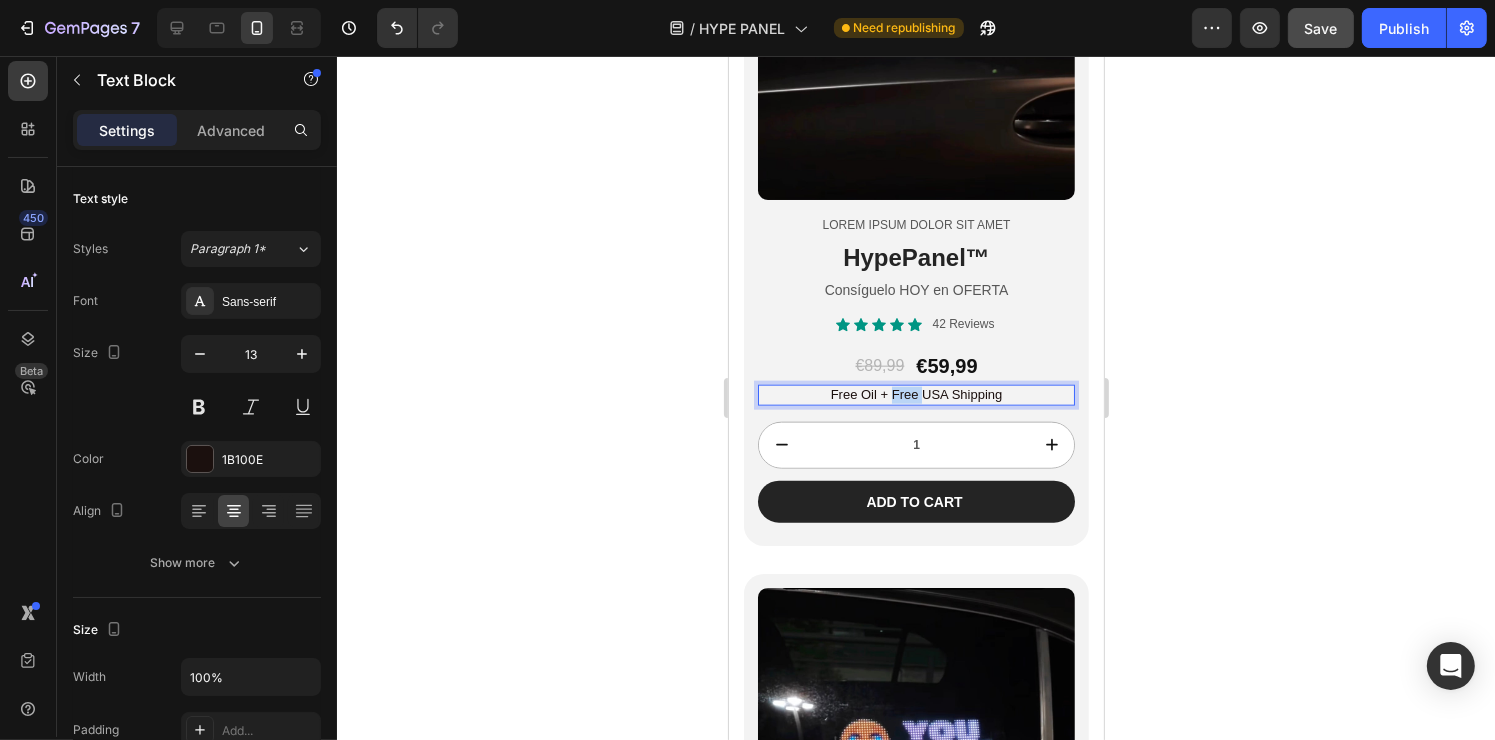 click on "Free Oil + Free USA Shipping" at bounding box center (915, 395) 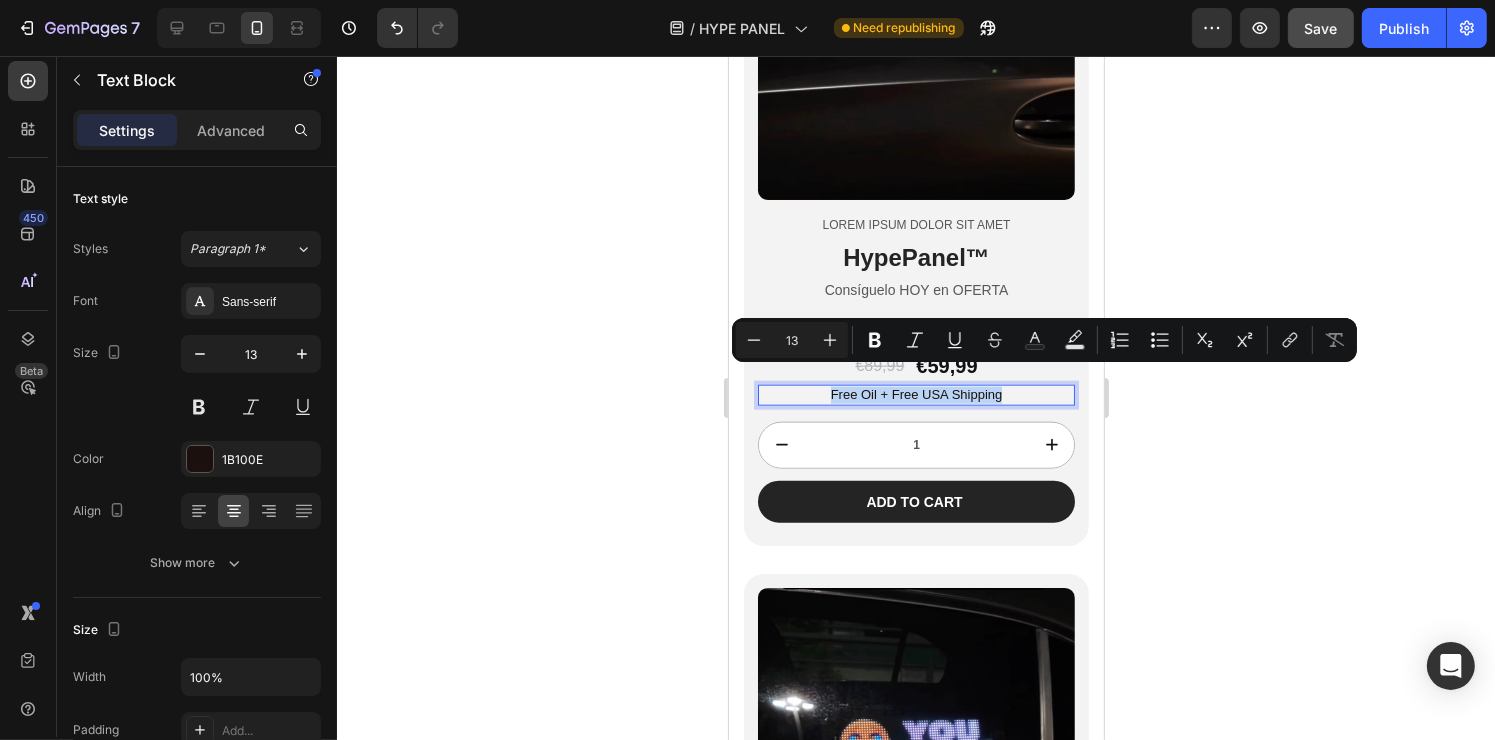 click on "Free Oil + Free USA Shipping" at bounding box center [915, 395] 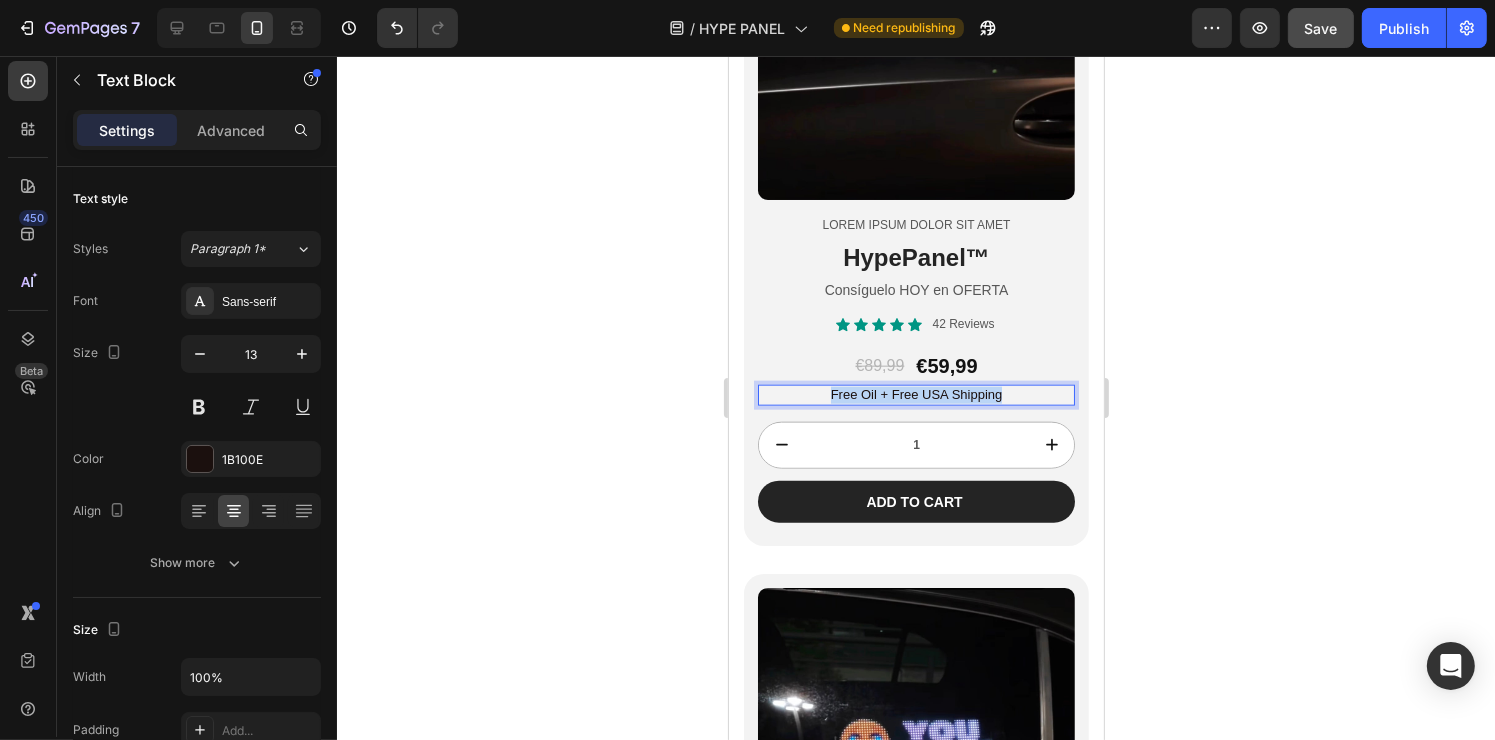 click on "Free Oil + Free USA Shipping" at bounding box center [915, 395] 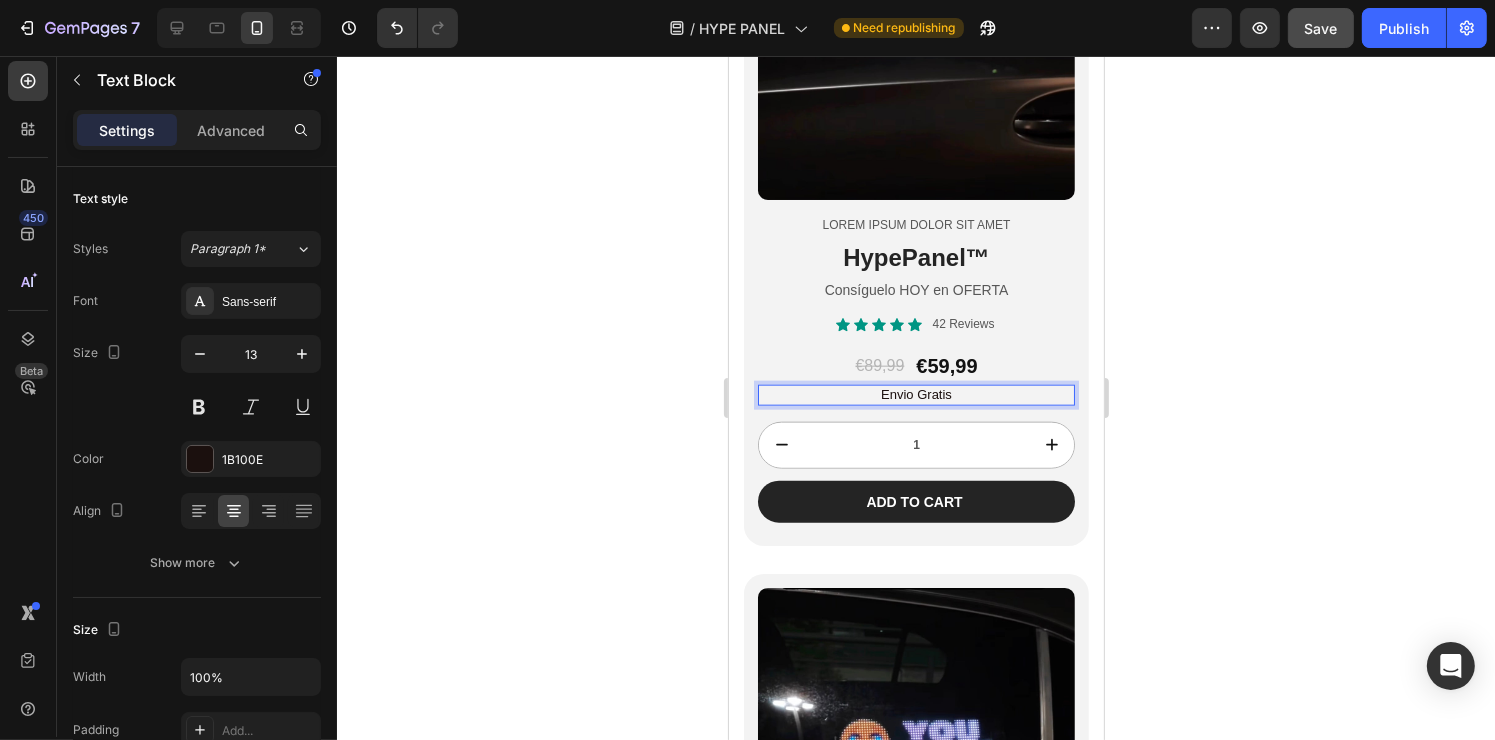 click 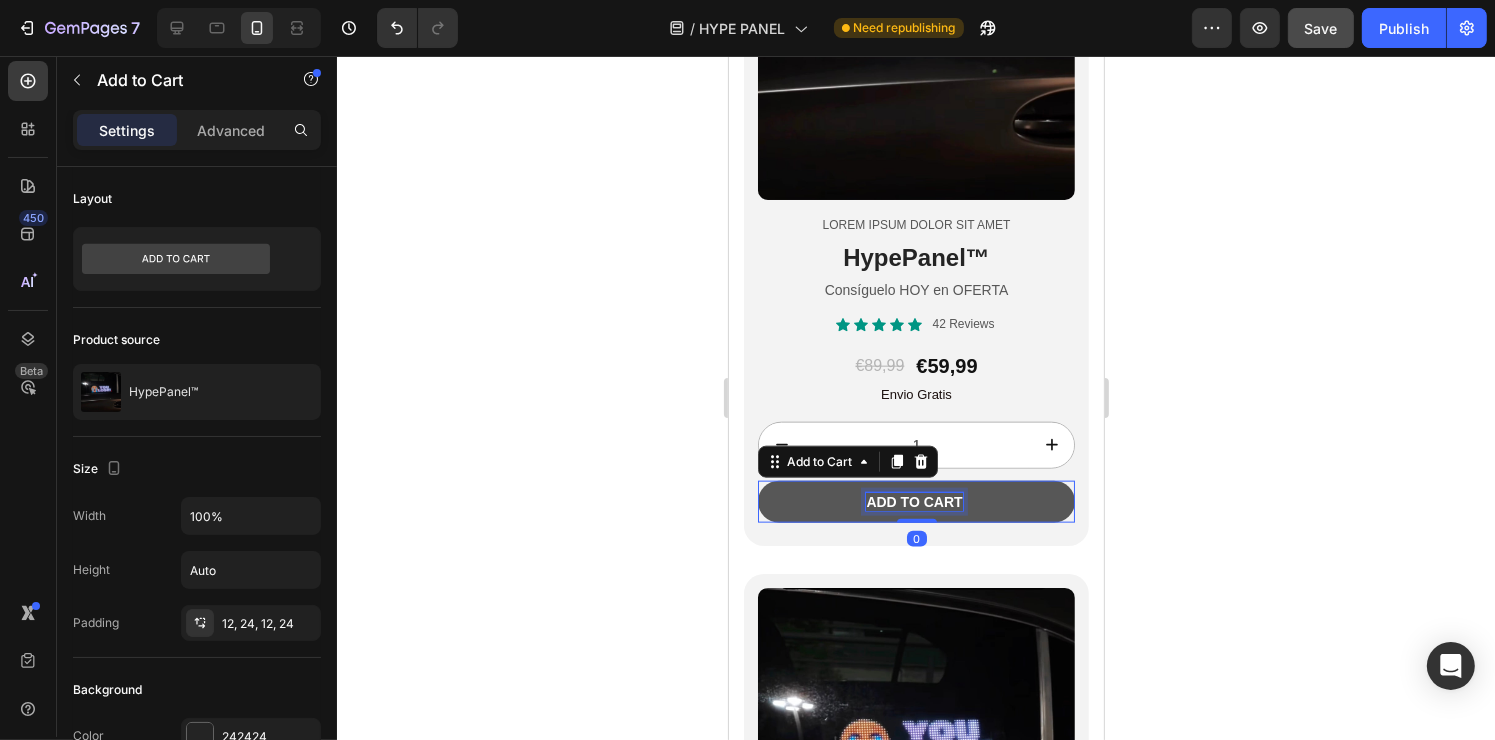 click on "Add to cart" at bounding box center (913, 502) 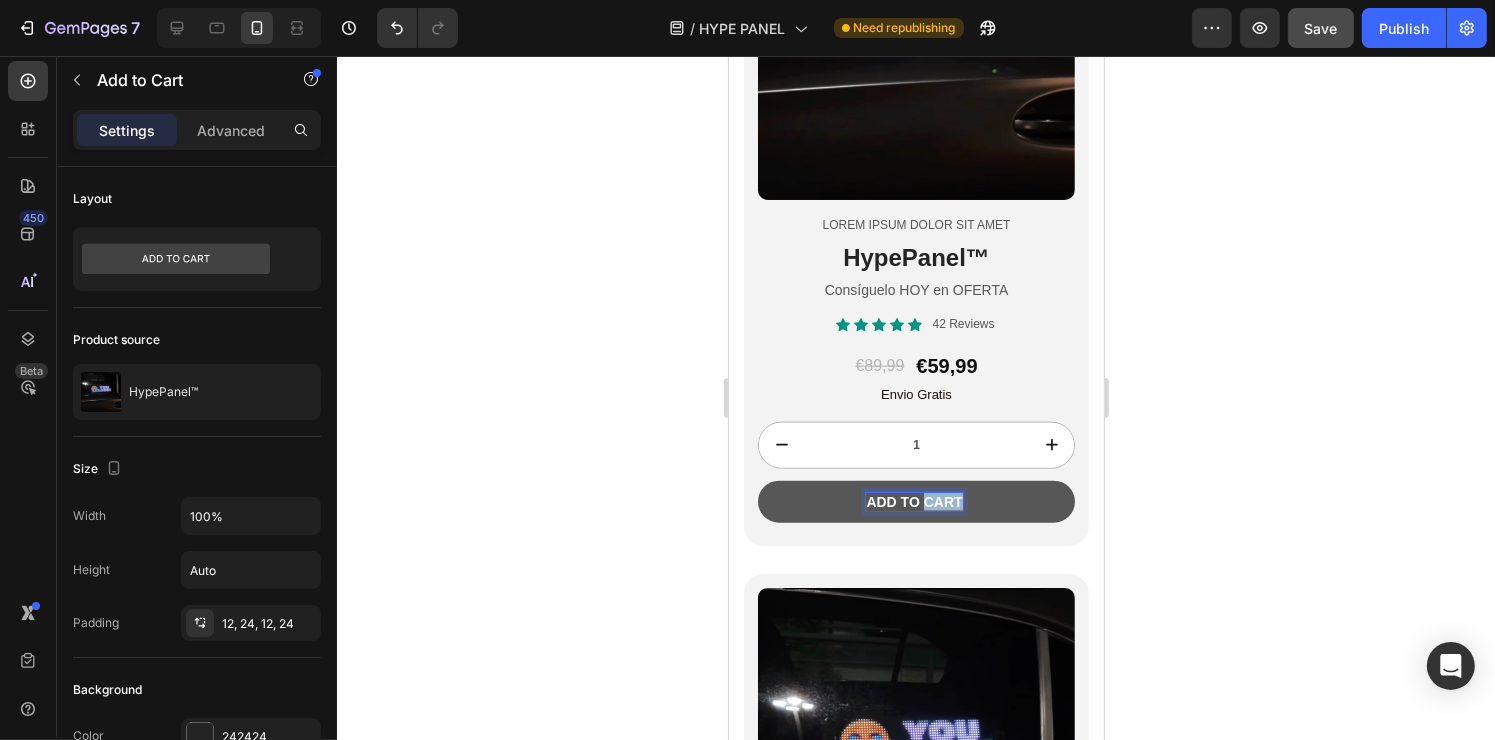 click on "Add to cart" at bounding box center [913, 502] 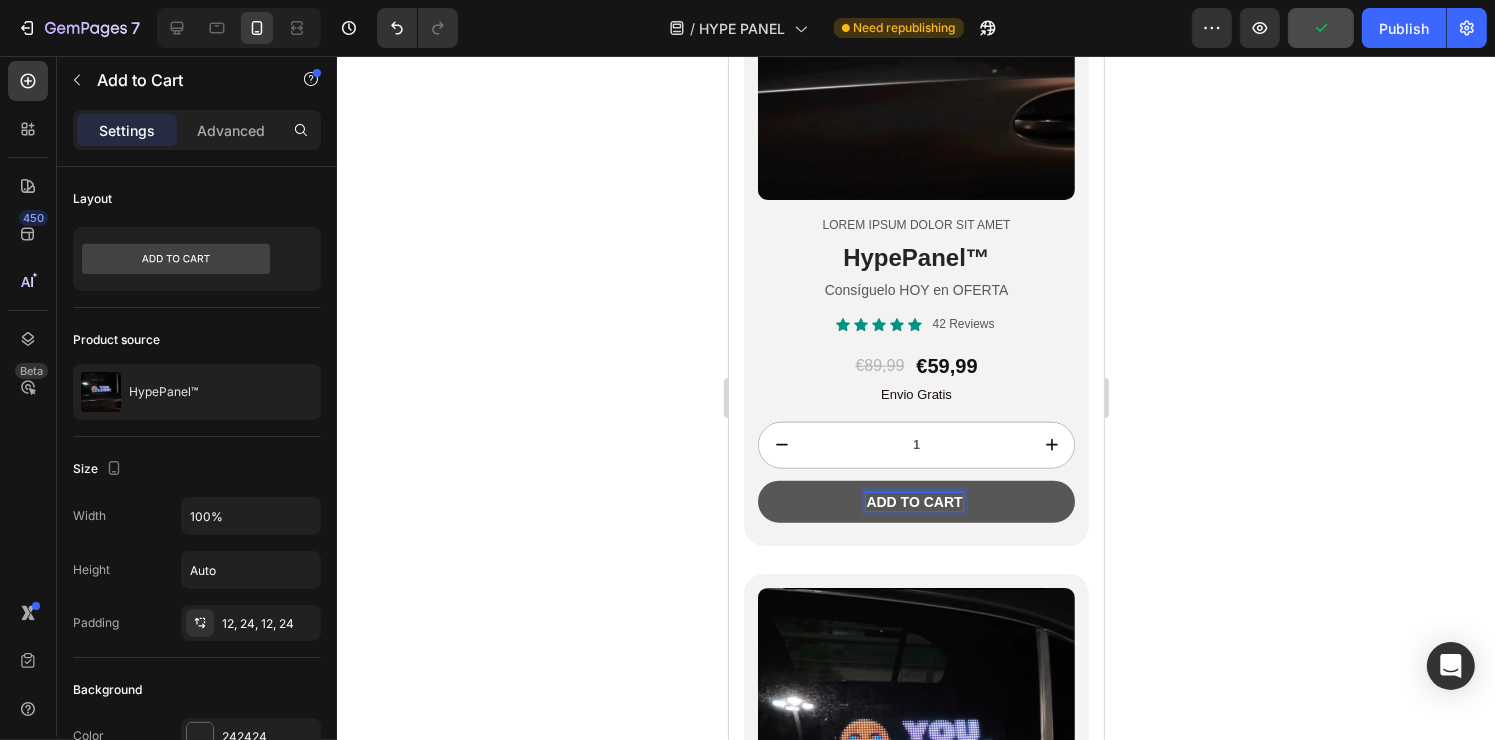 click on "Add to cart" at bounding box center (913, 502) 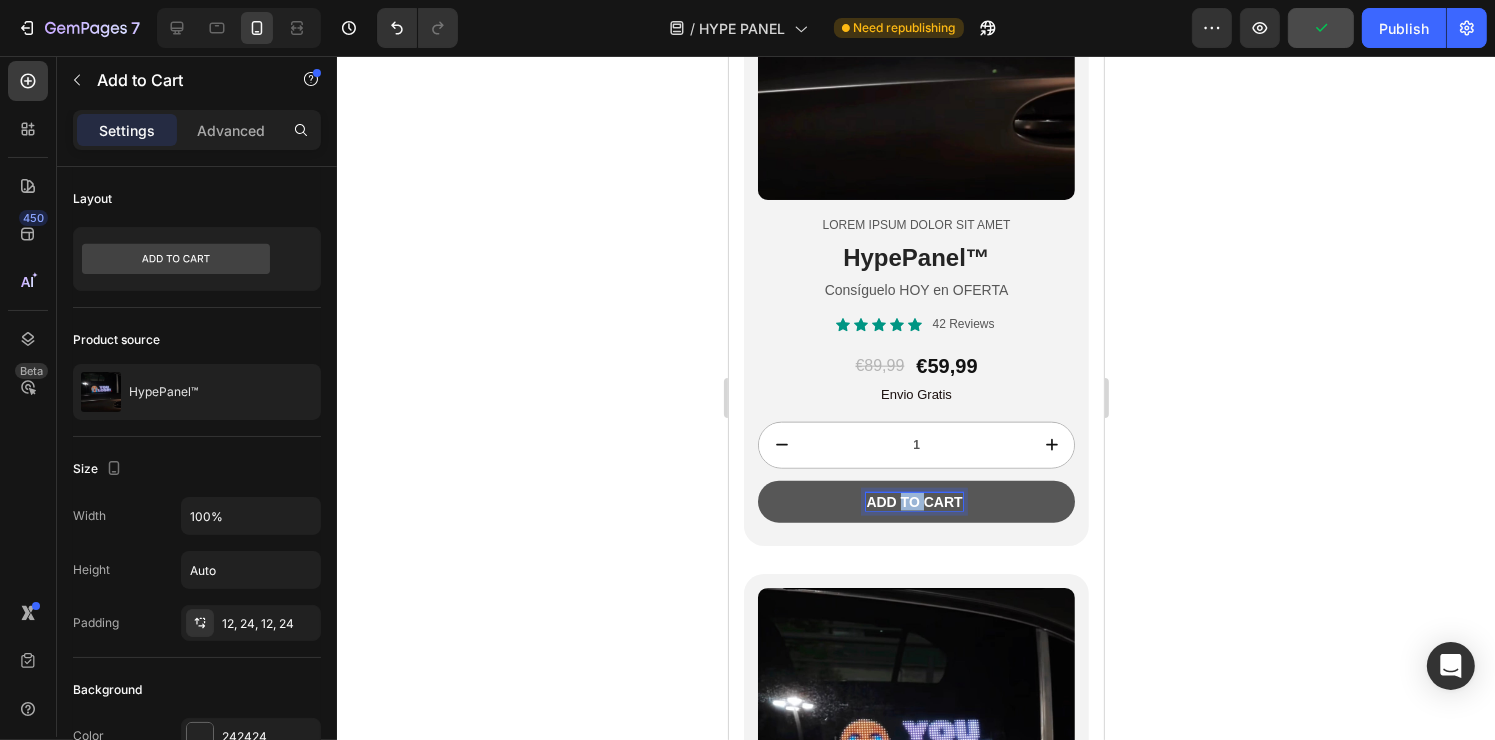 click on "Add to cart" at bounding box center (913, 502) 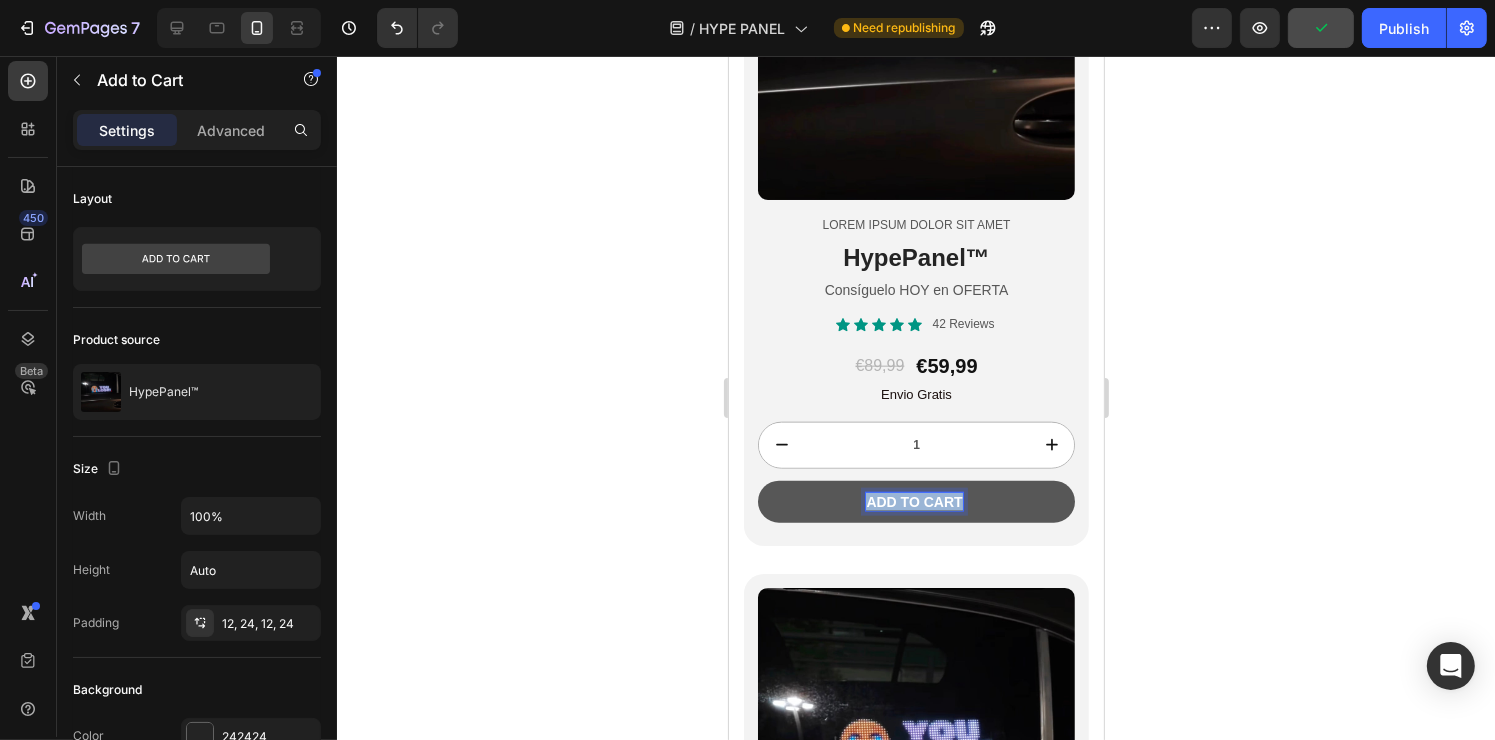 click on "Add to cart" at bounding box center (913, 502) 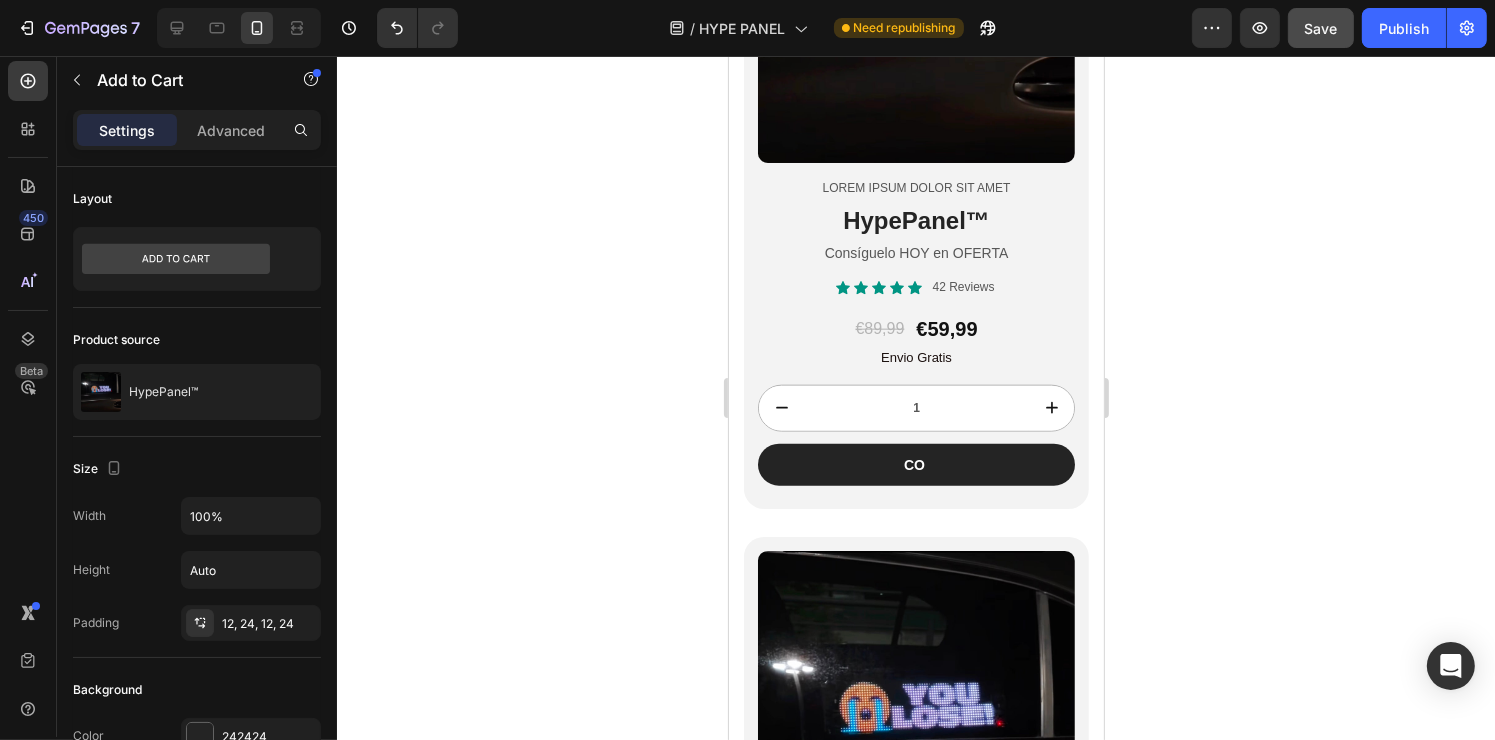 scroll, scrollTop: 2310, scrollLeft: 0, axis: vertical 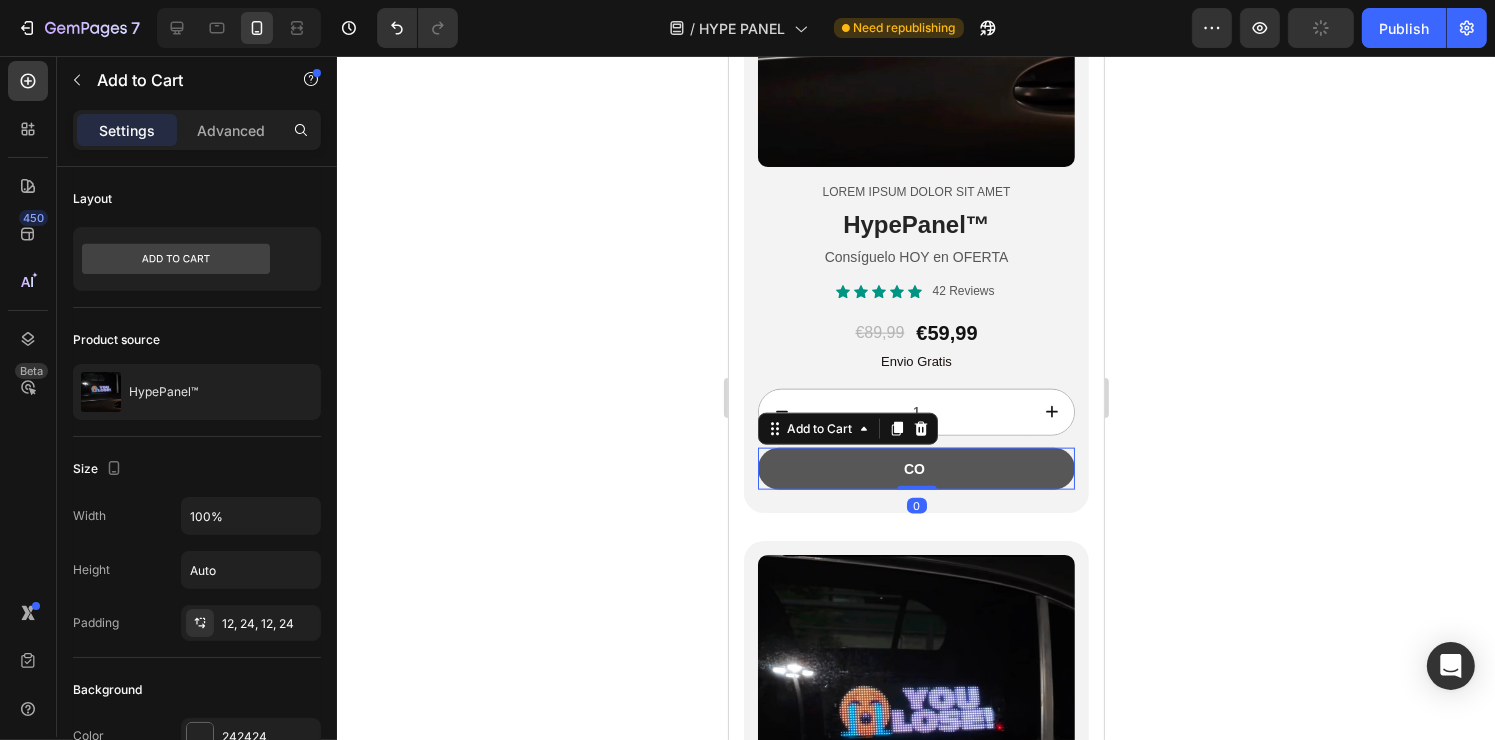 click on "CO" at bounding box center [915, 469] 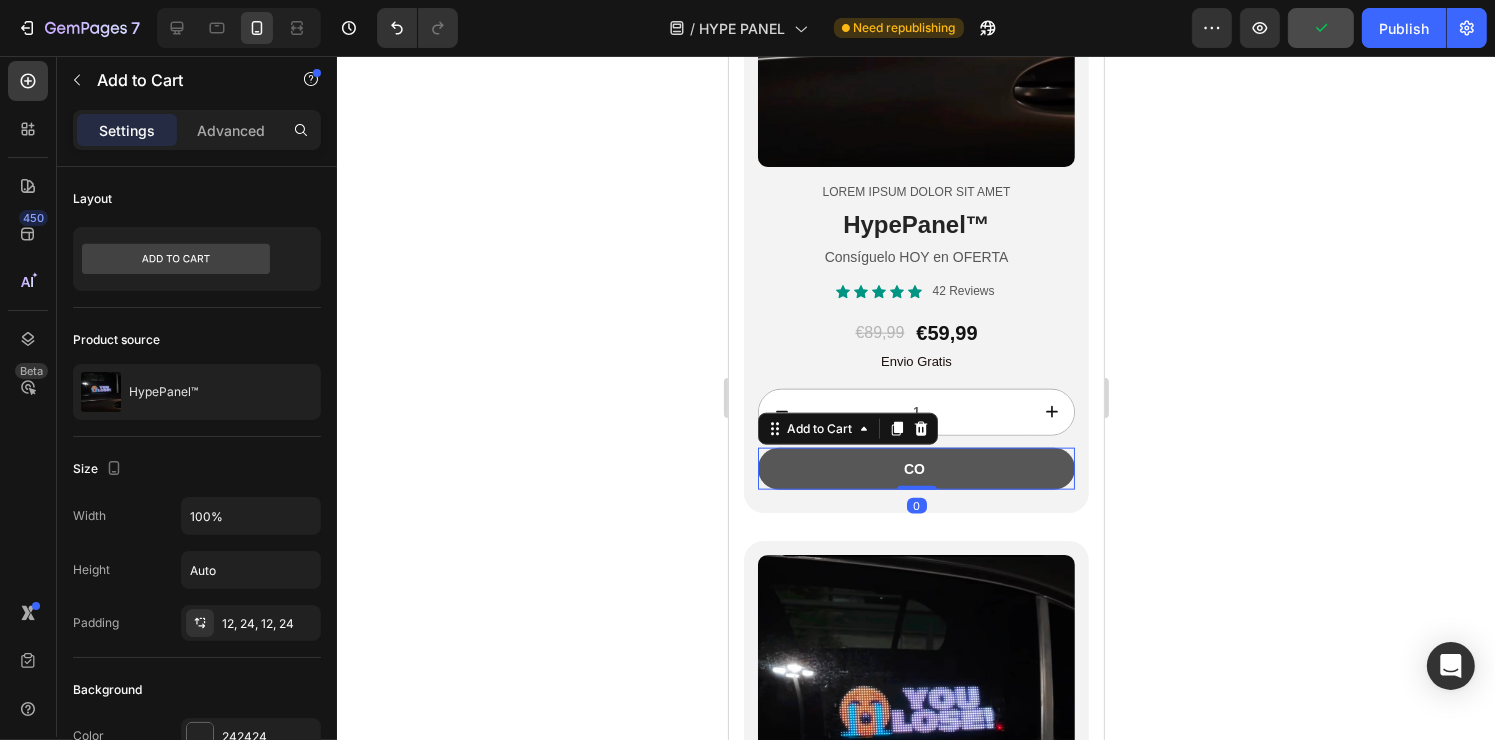 click on "CO" at bounding box center [915, 469] 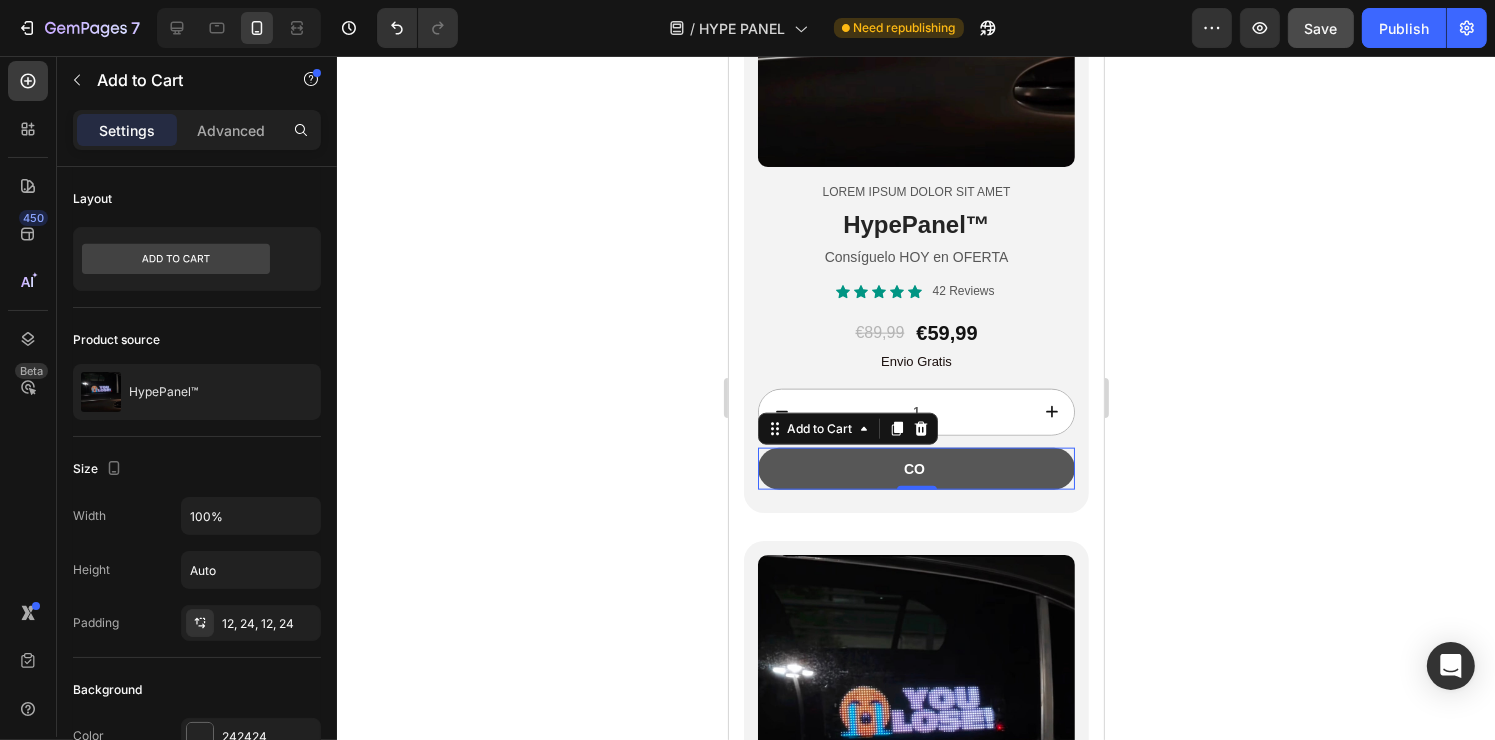 click on "CO" at bounding box center [915, 469] 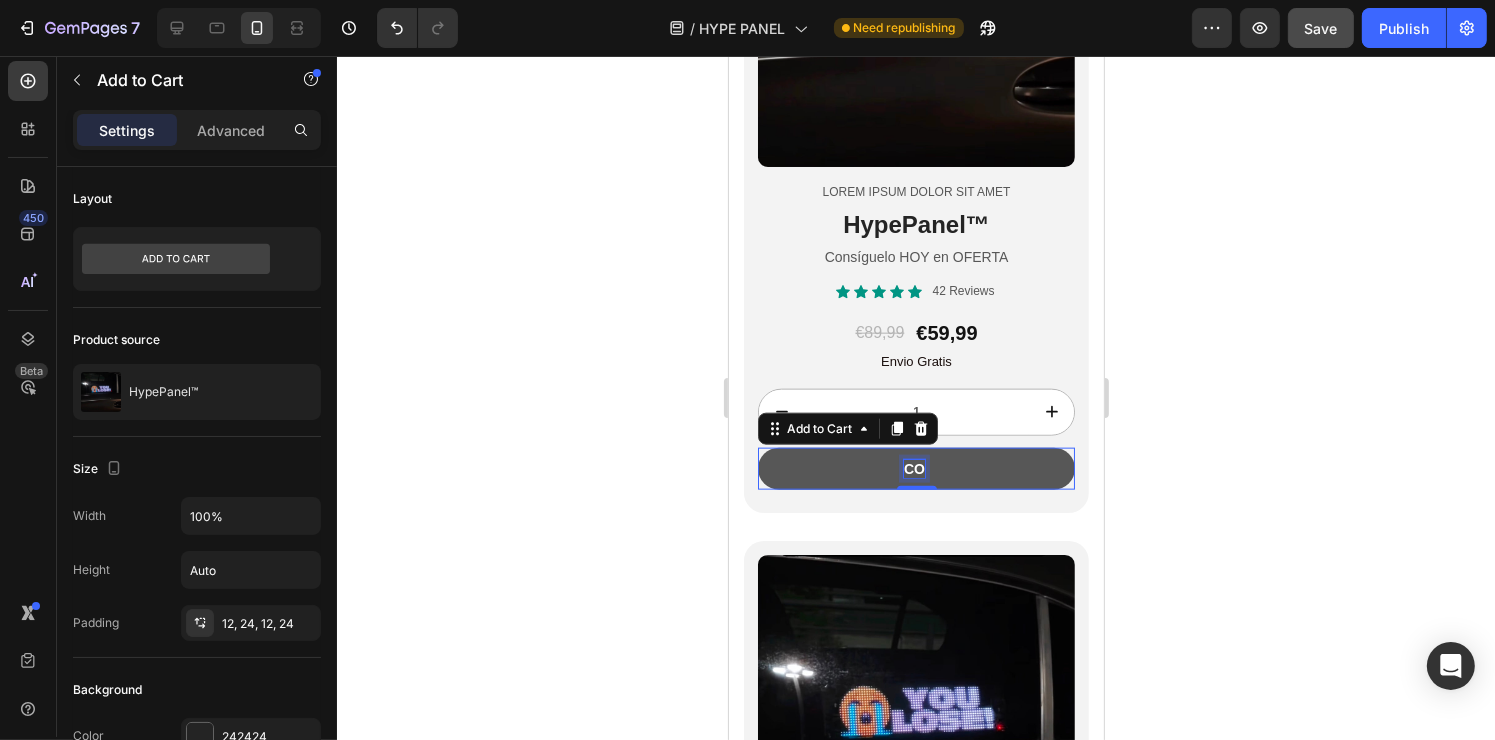 click on "CO" at bounding box center [913, 469] 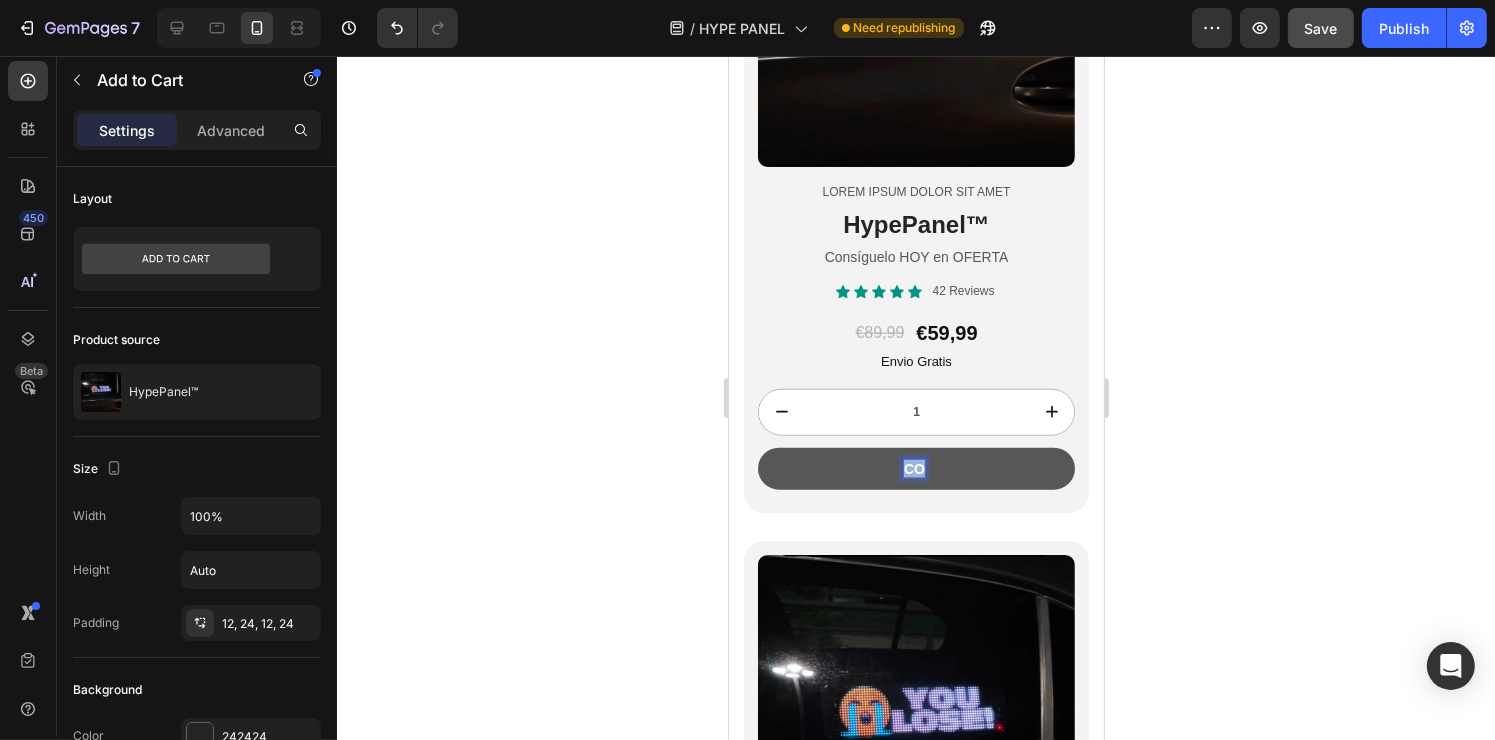 click on "CO" at bounding box center (913, 469) 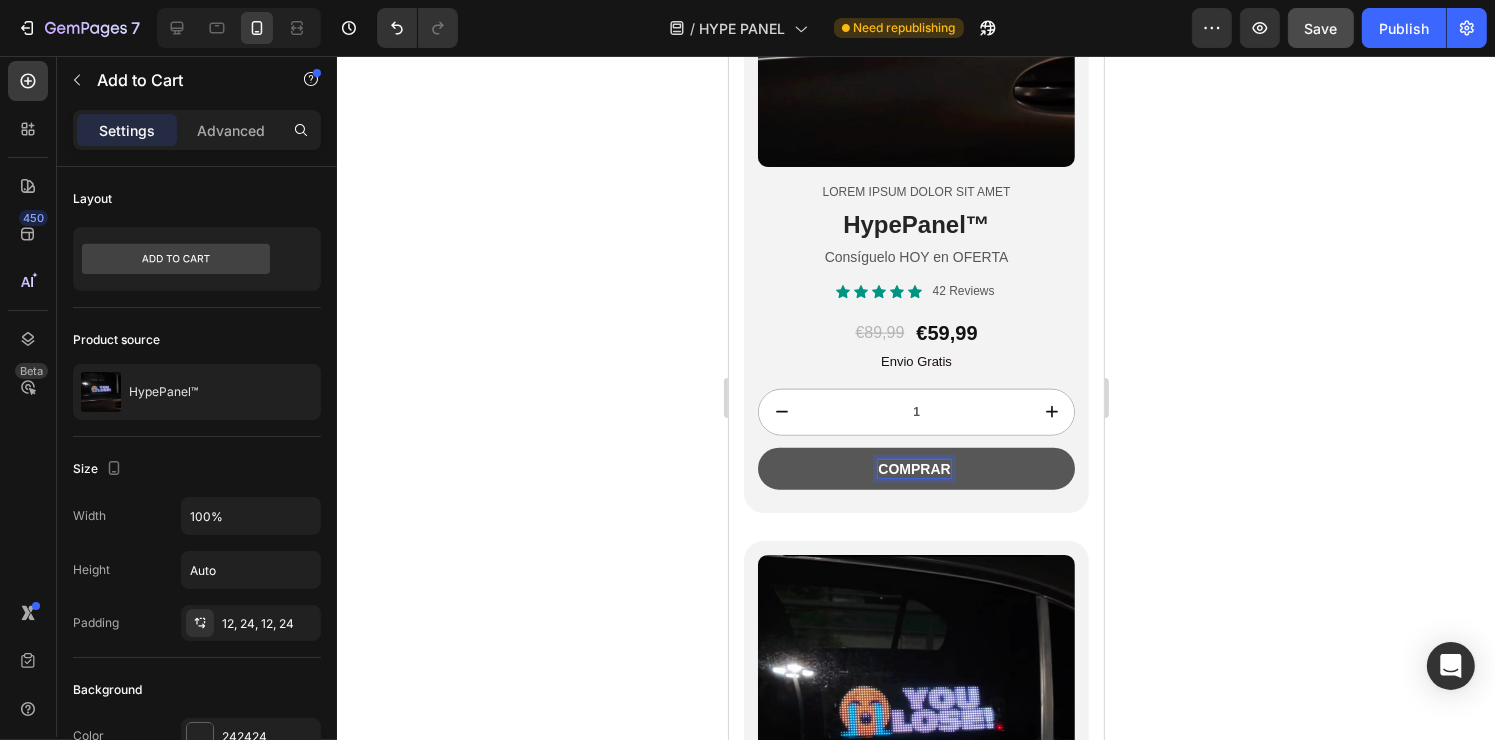 click on "COMPRAR" at bounding box center (915, 469) 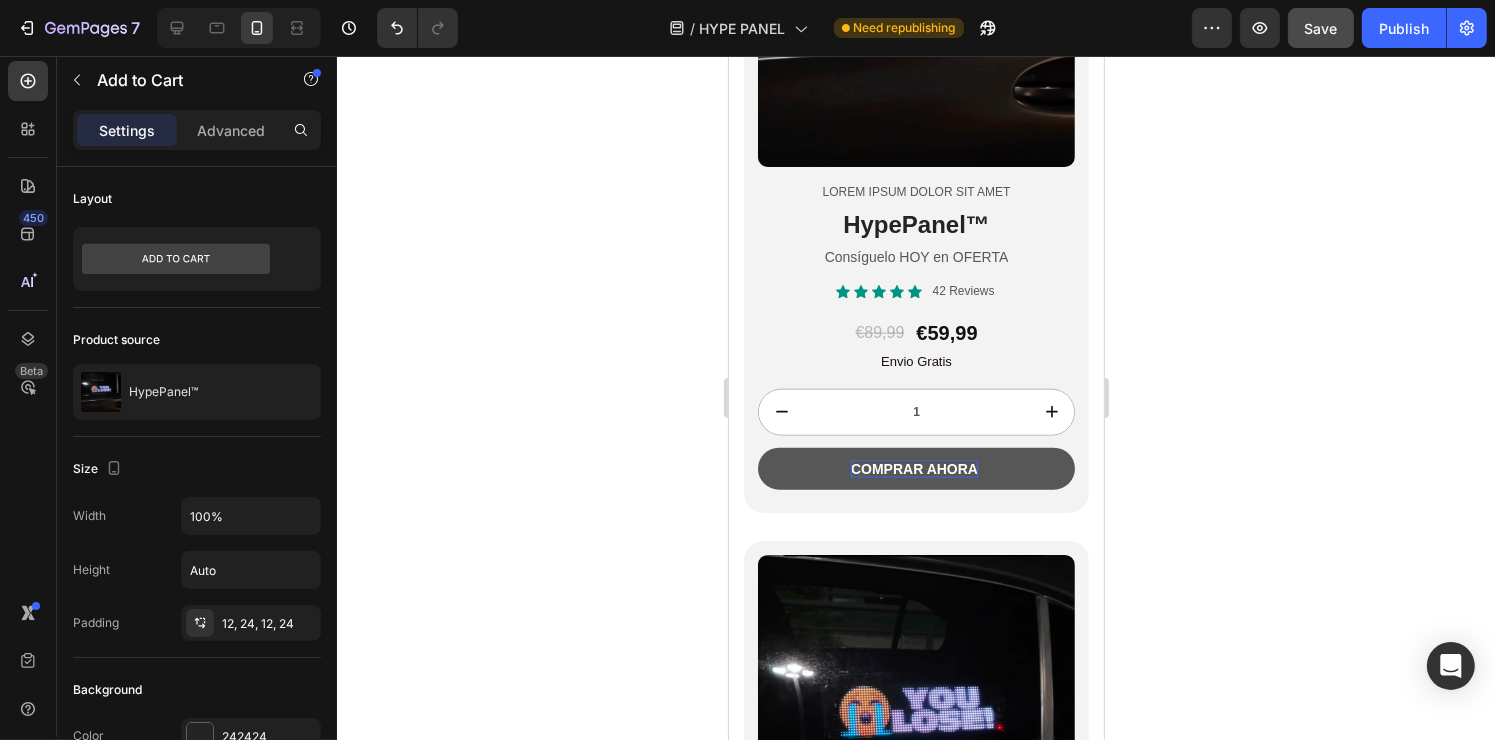 click 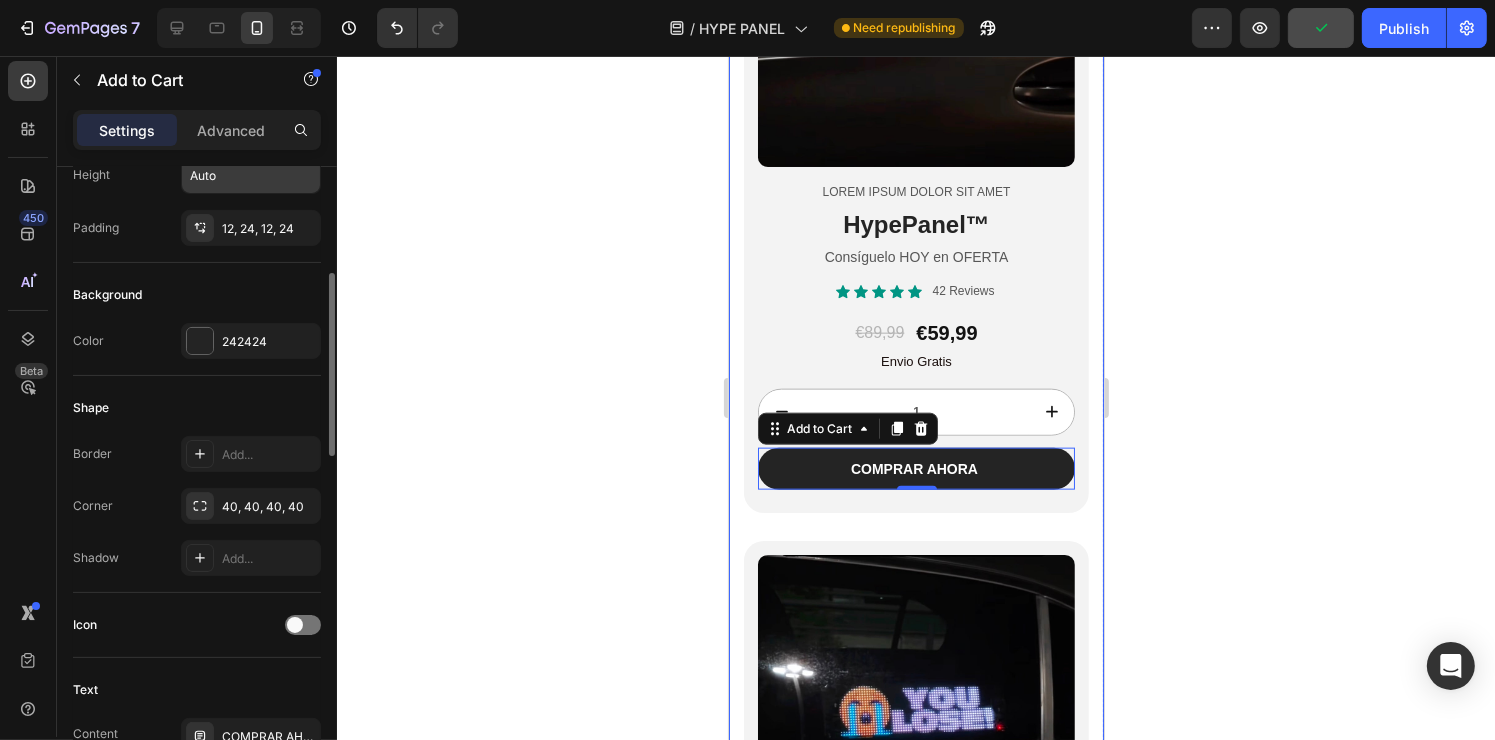 scroll, scrollTop: 404, scrollLeft: 0, axis: vertical 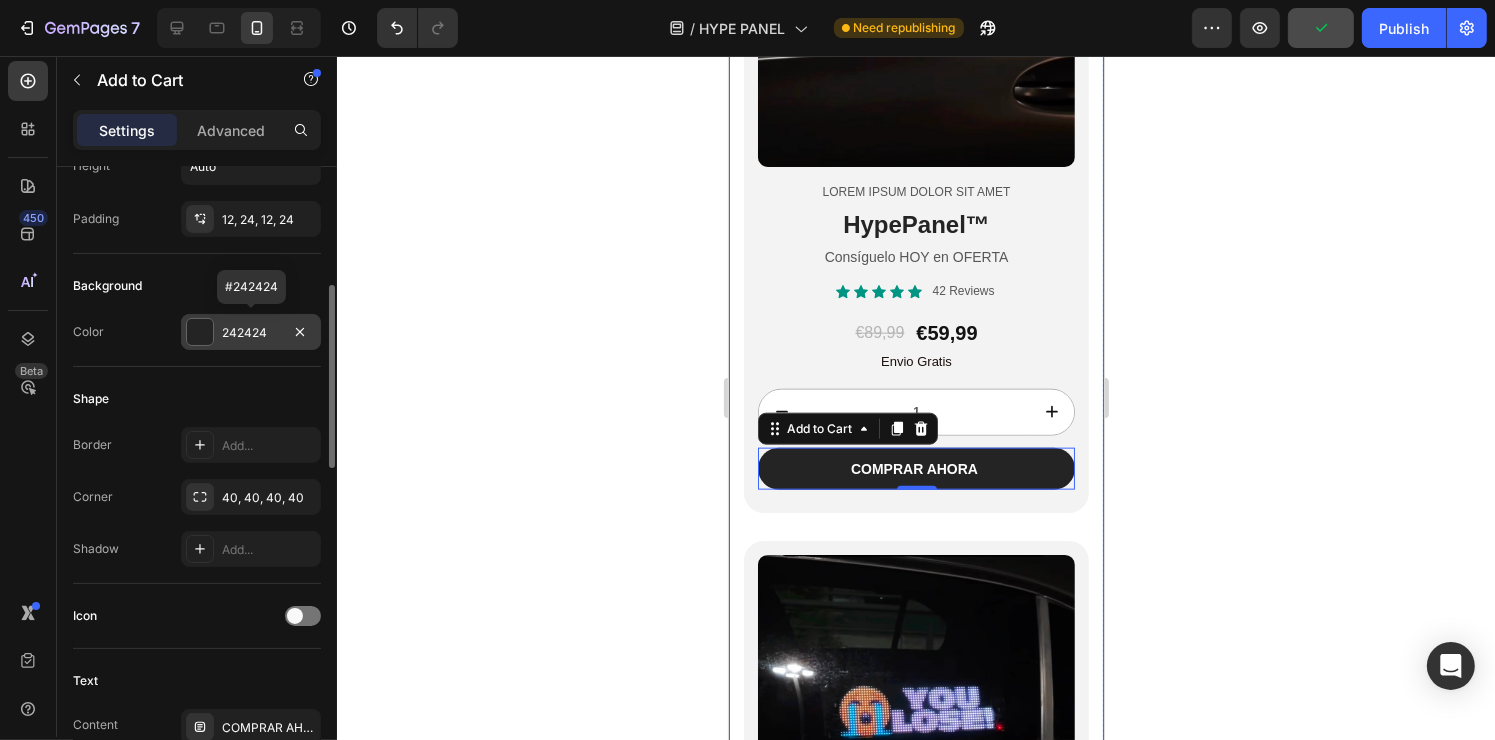click at bounding box center (200, 332) 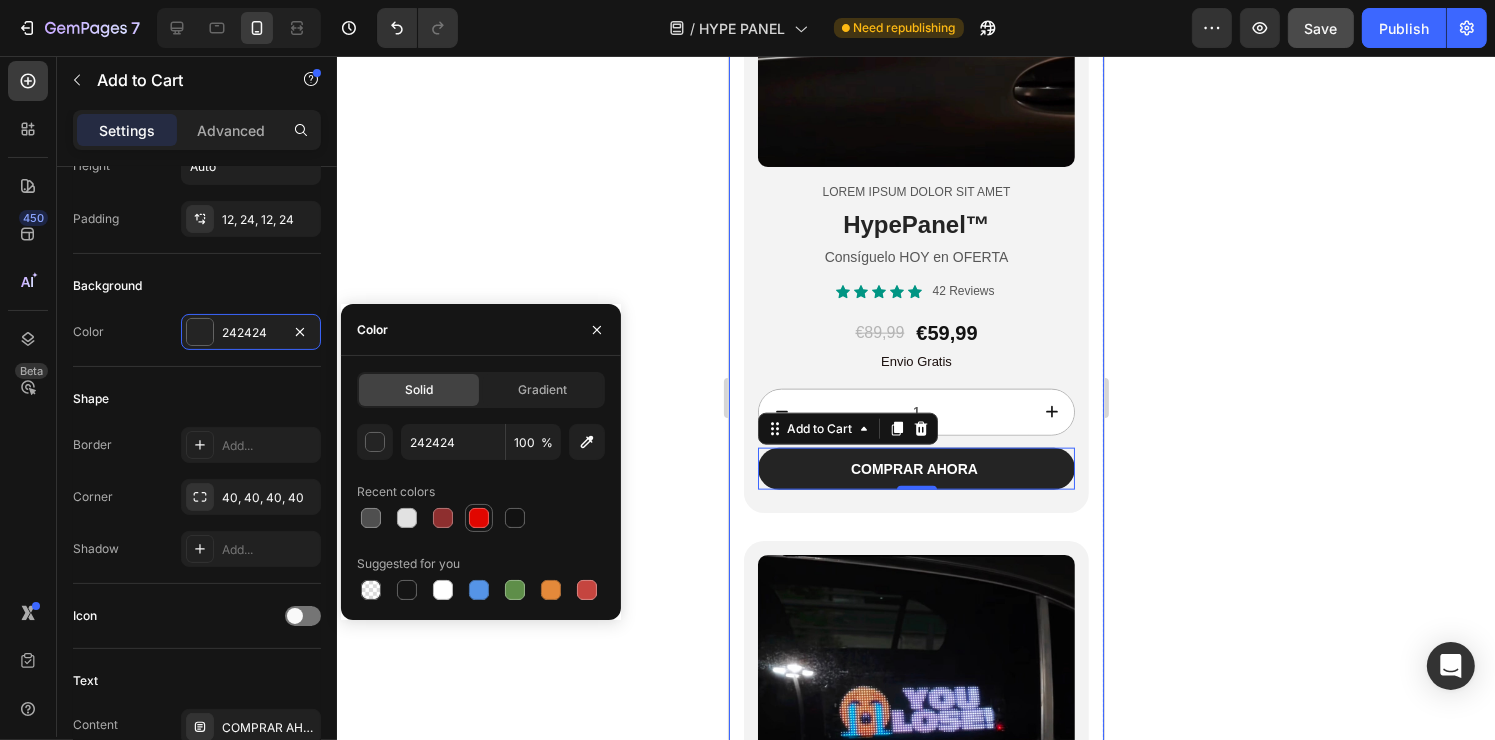 click at bounding box center (479, 518) 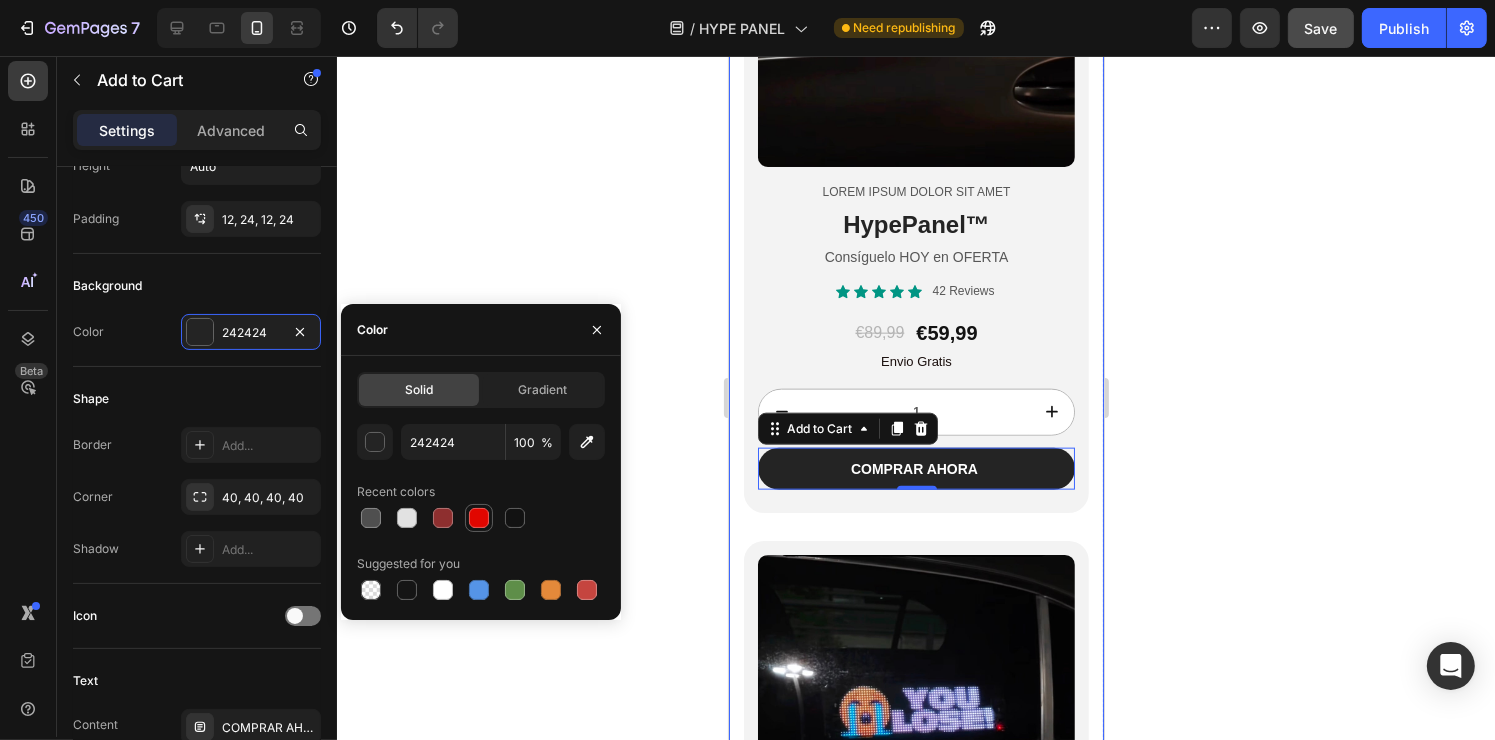 type on "E10600" 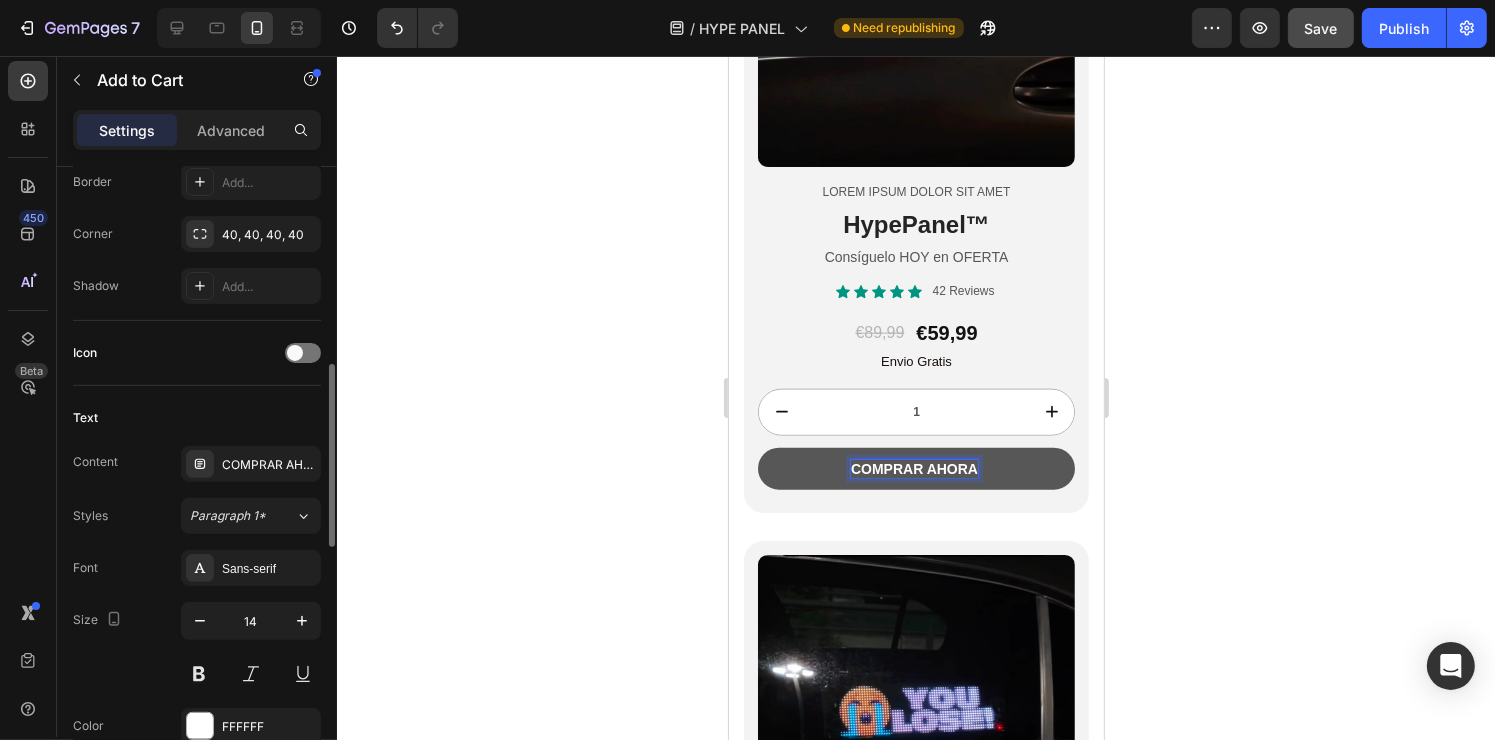 scroll, scrollTop: 668, scrollLeft: 0, axis: vertical 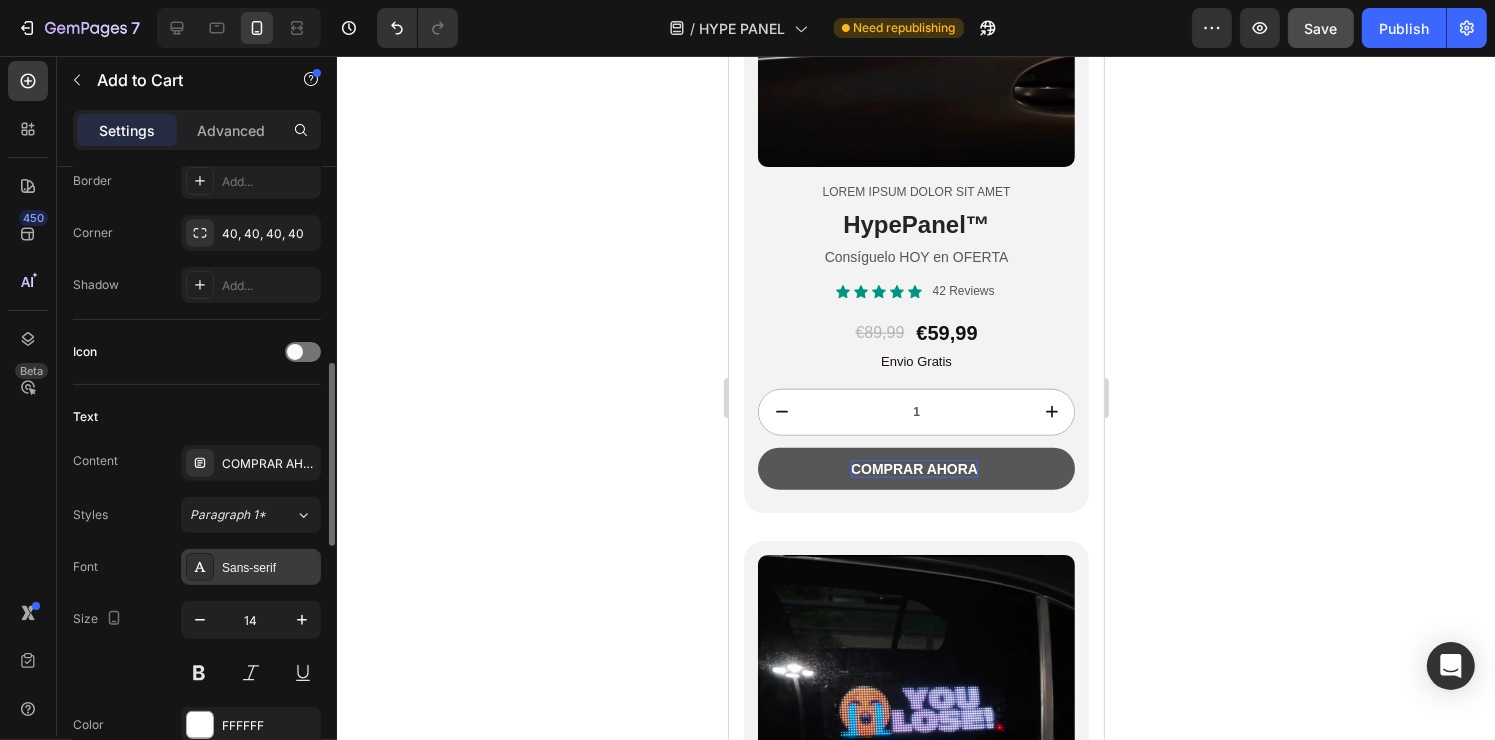 click on "Sans-serif" at bounding box center [269, 568] 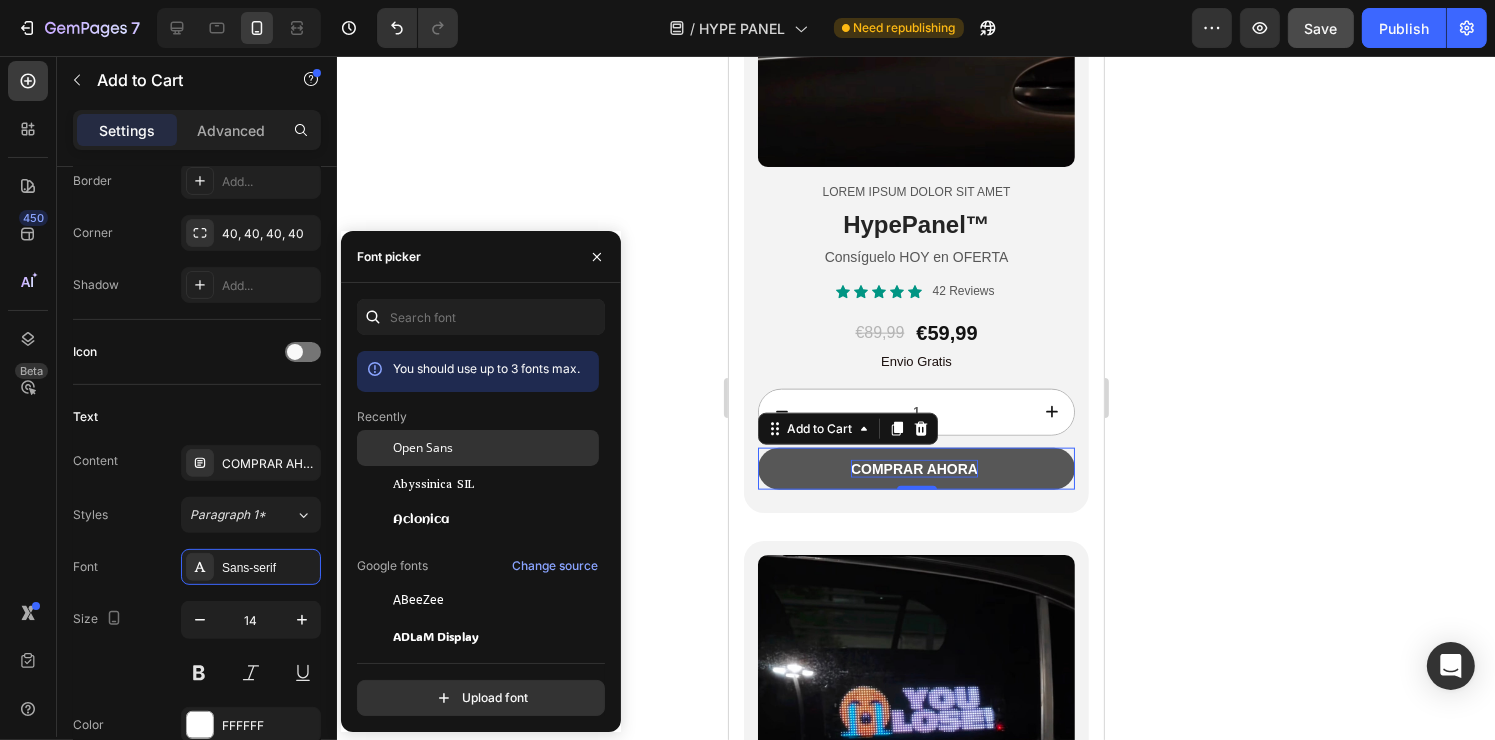click on "Open Sans" at bounding box center [423, 448] 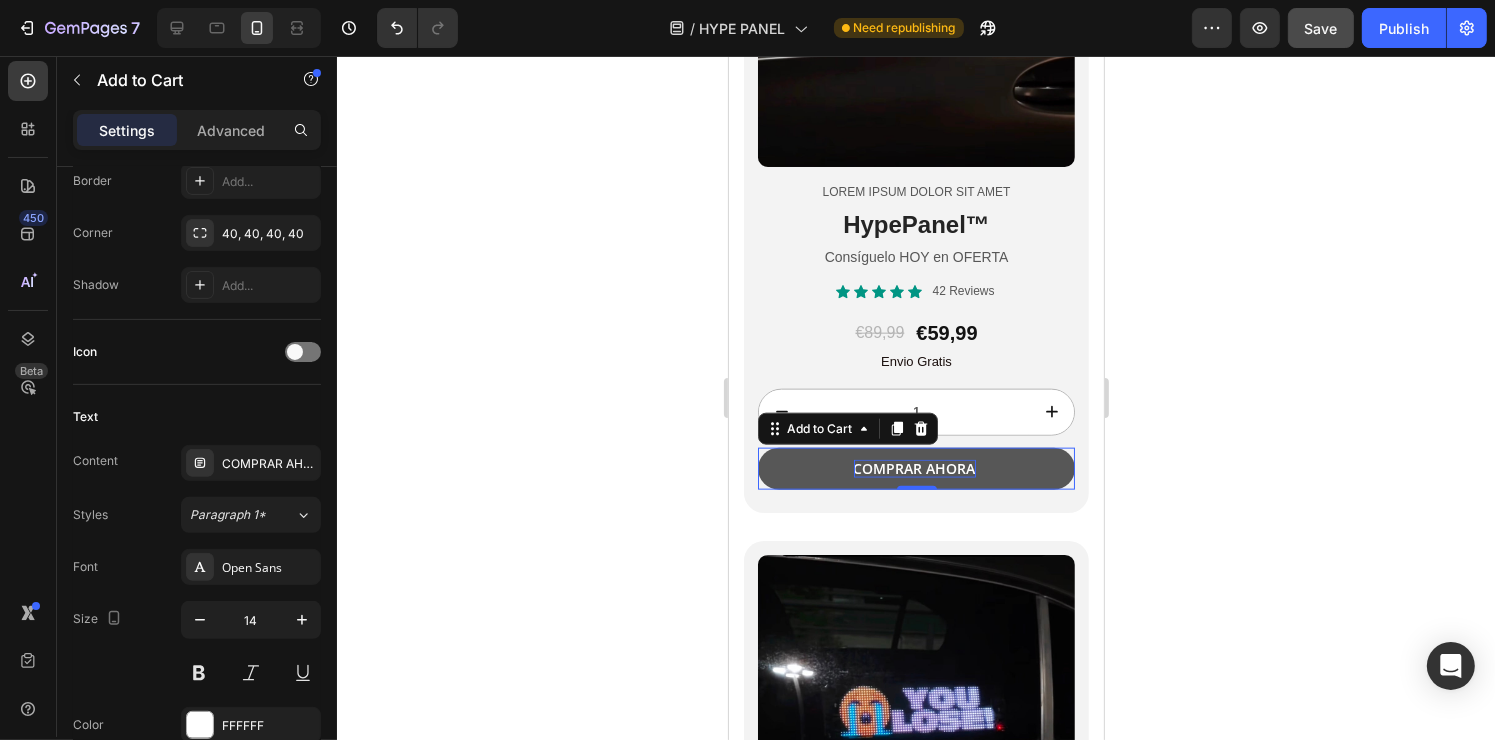 click 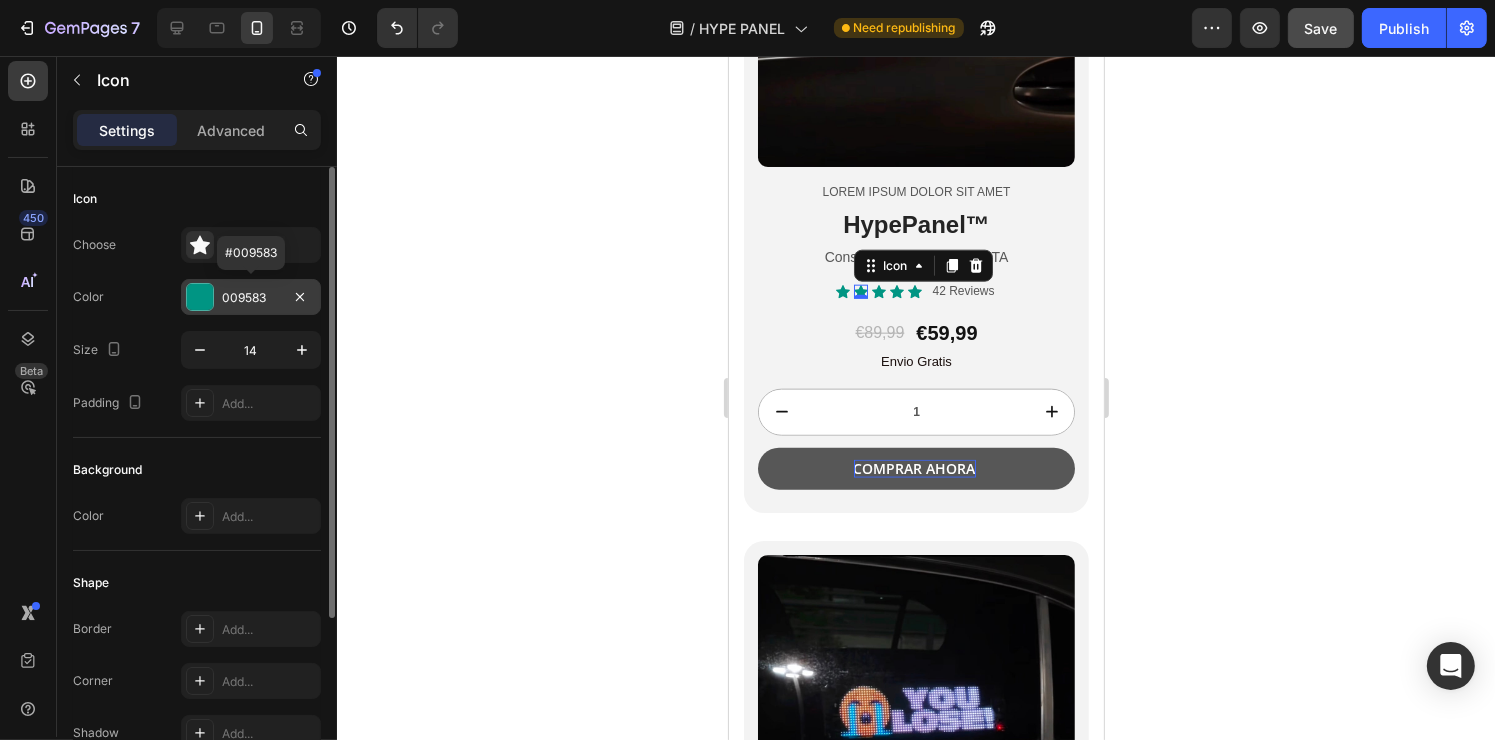 click on "009583" at bounding box center (251, 298) 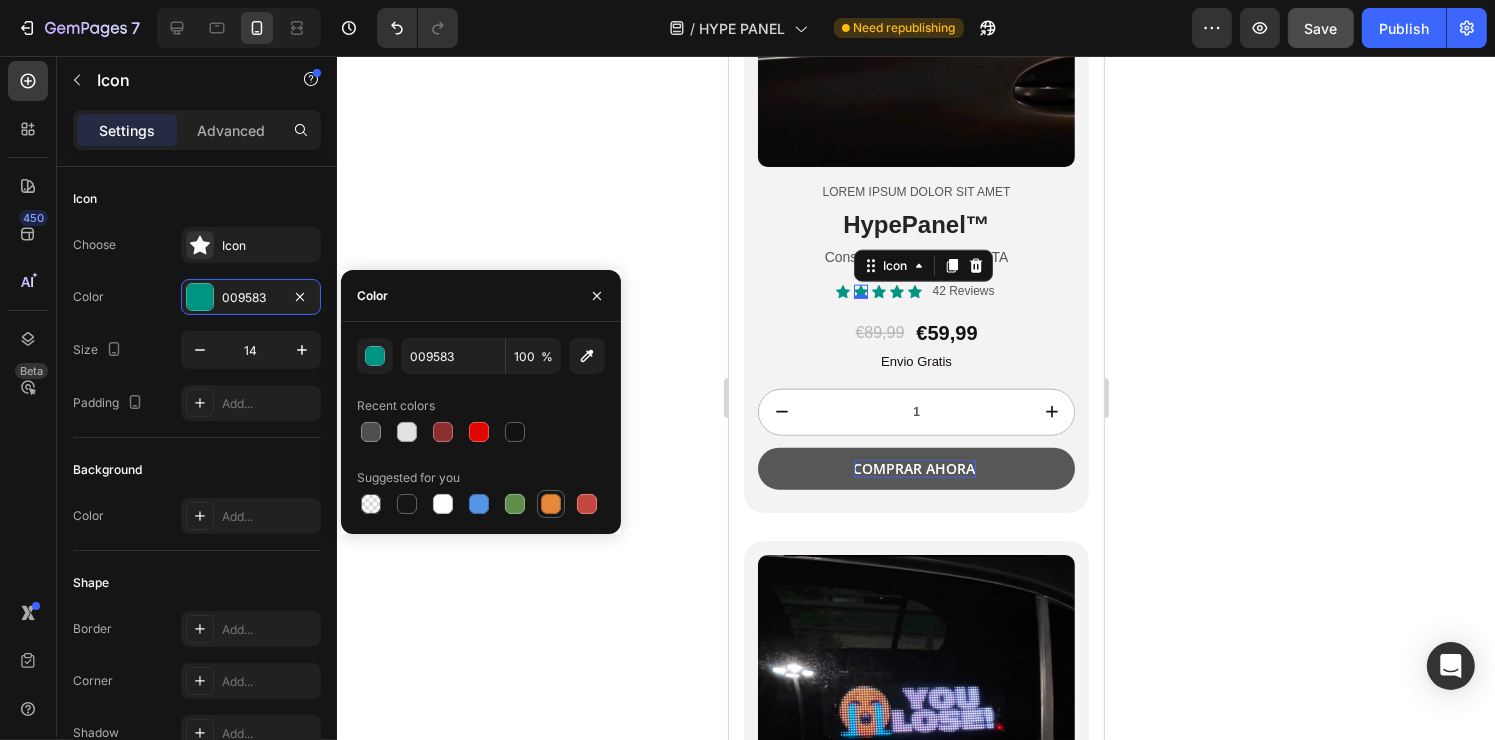 click at bounding box center (551, 504) 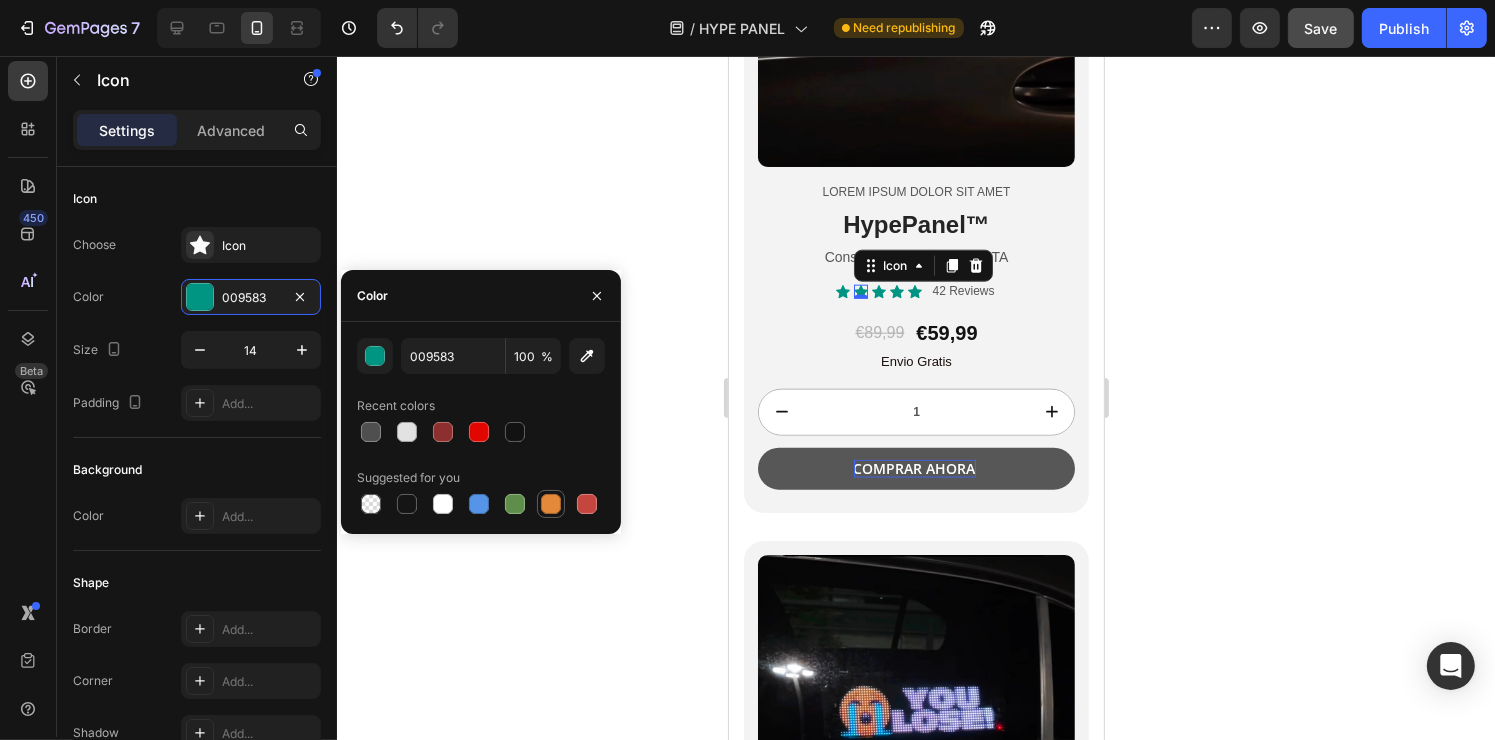 type on "E4893A" 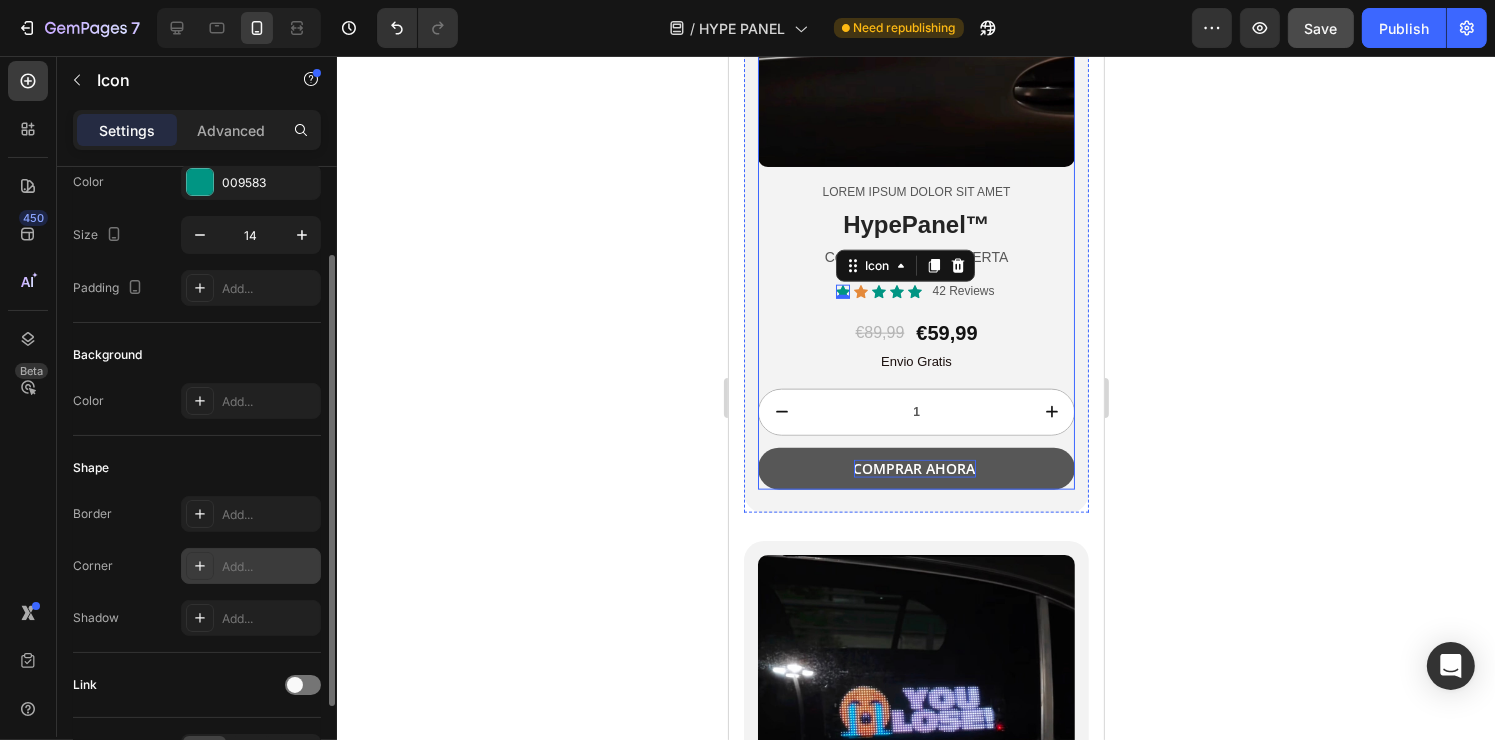 scroll, scrollTop: 0, scrollLeft: 0, axis: both 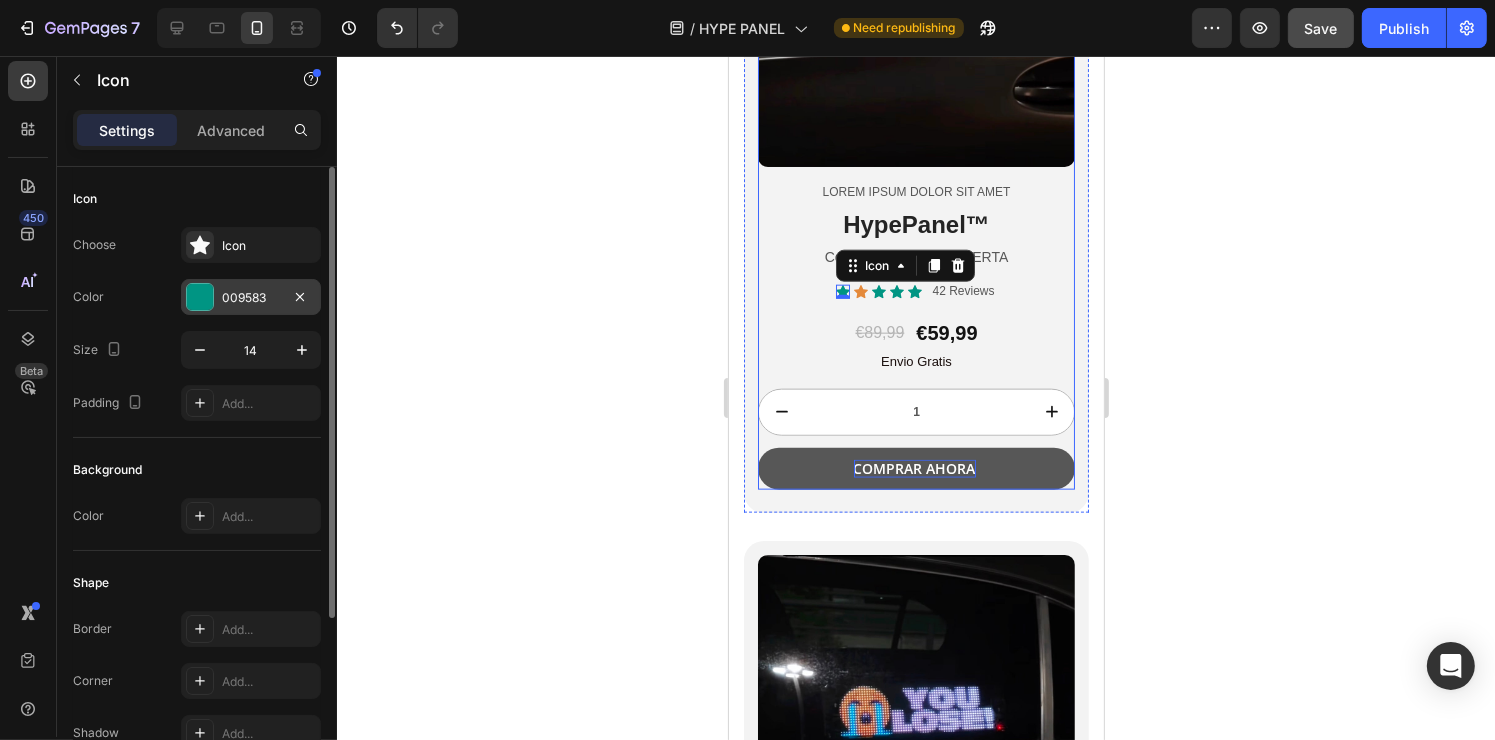 click on "009583" at bounding box center (251, 298) 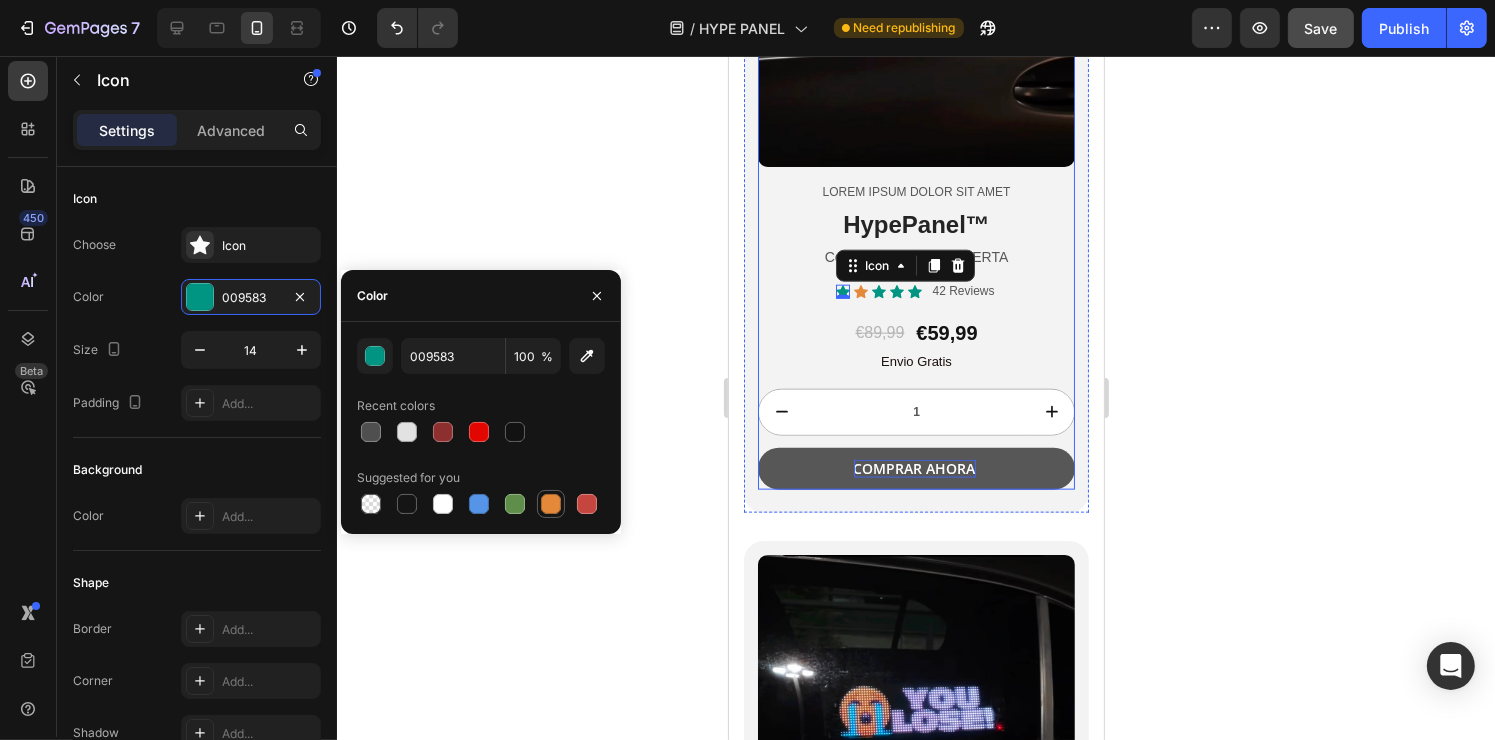 click at bounding box center [551, 504] 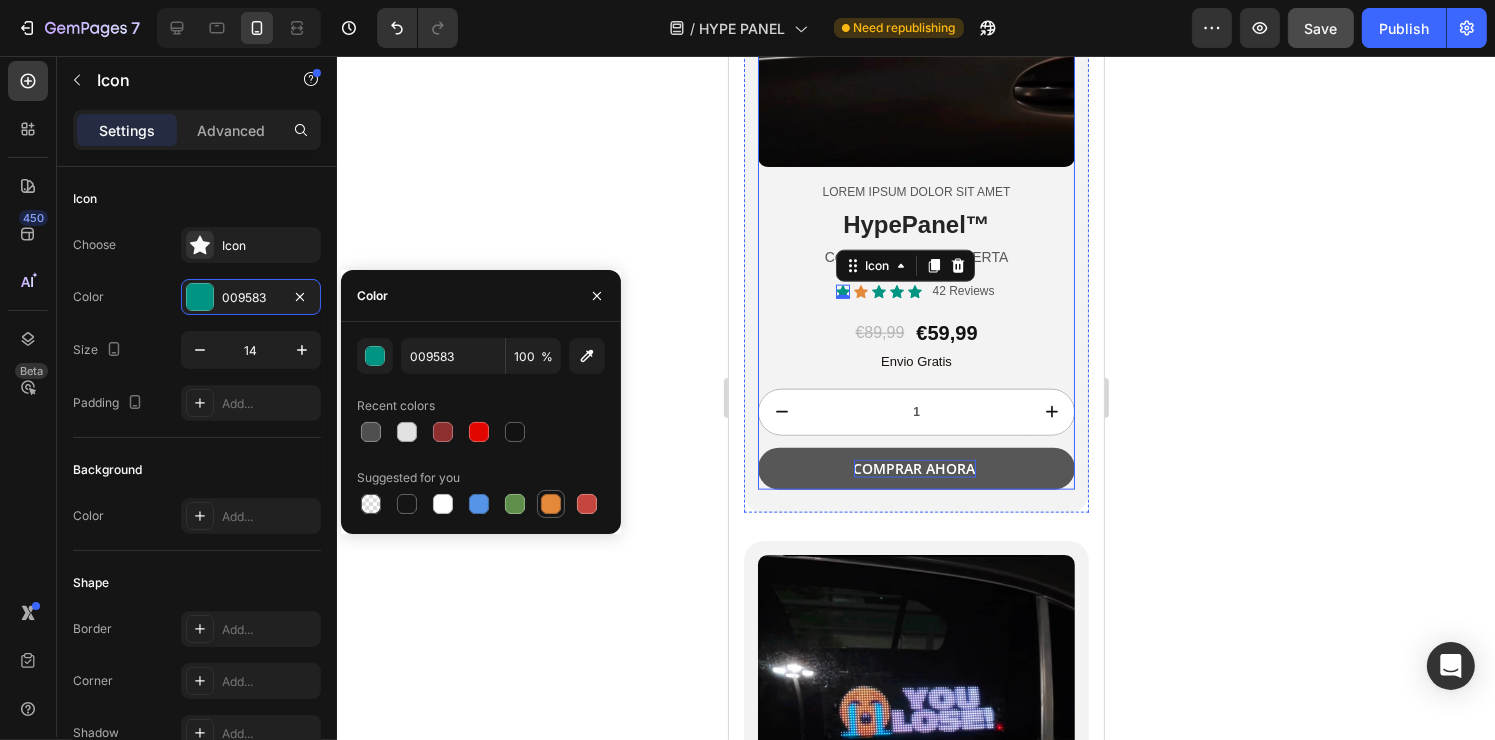 type on "E4893A" 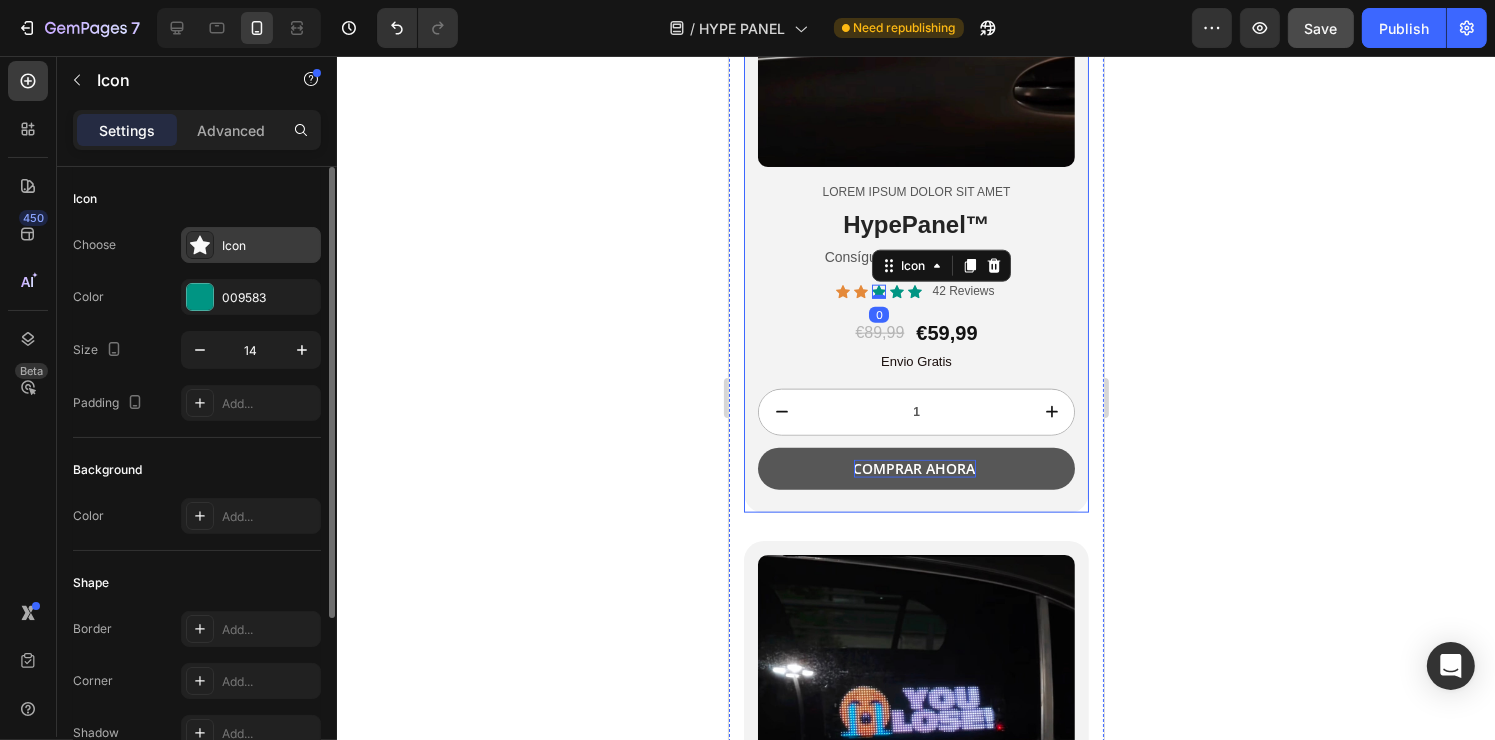 click on "Icon" at bounding box center [269, 246] 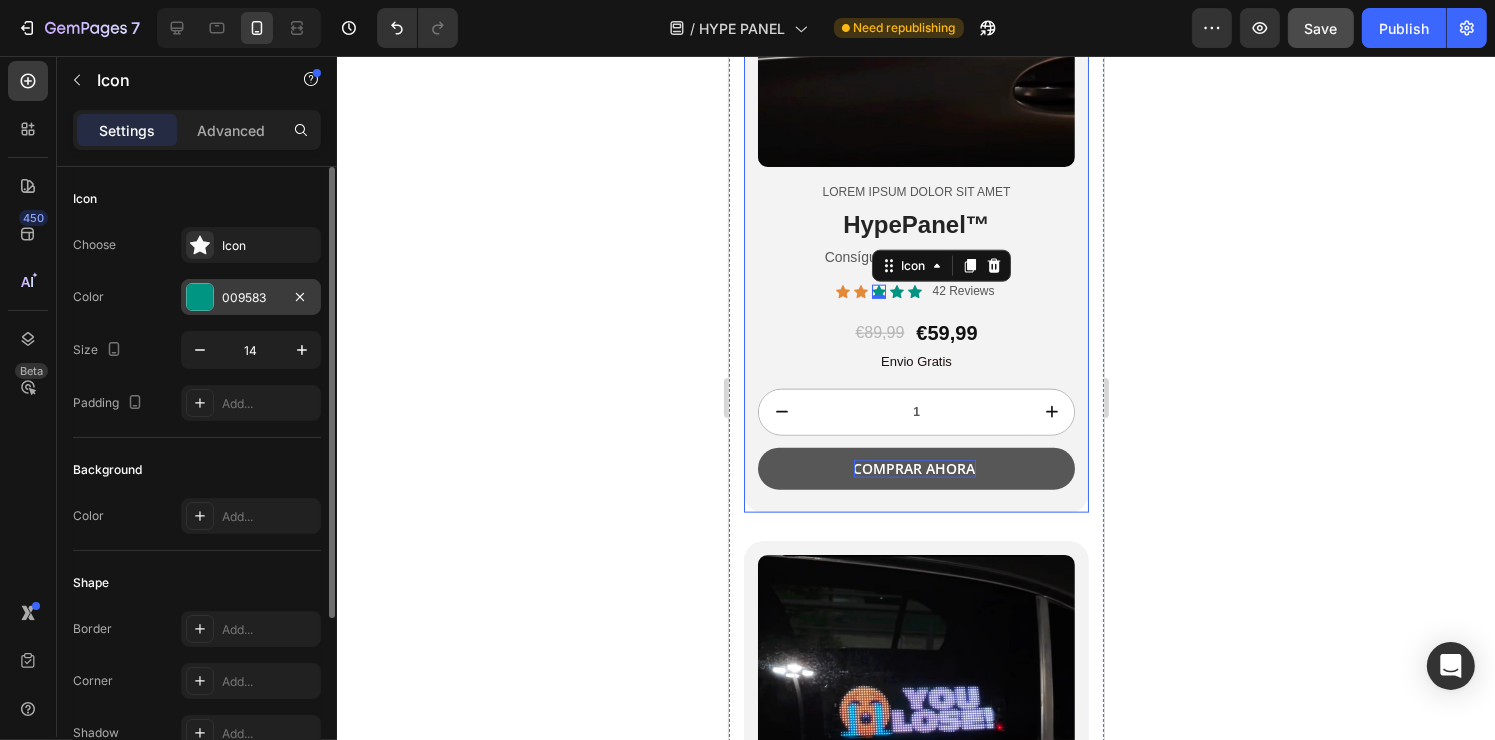 click on "009583" at bounding box center (251, 297) 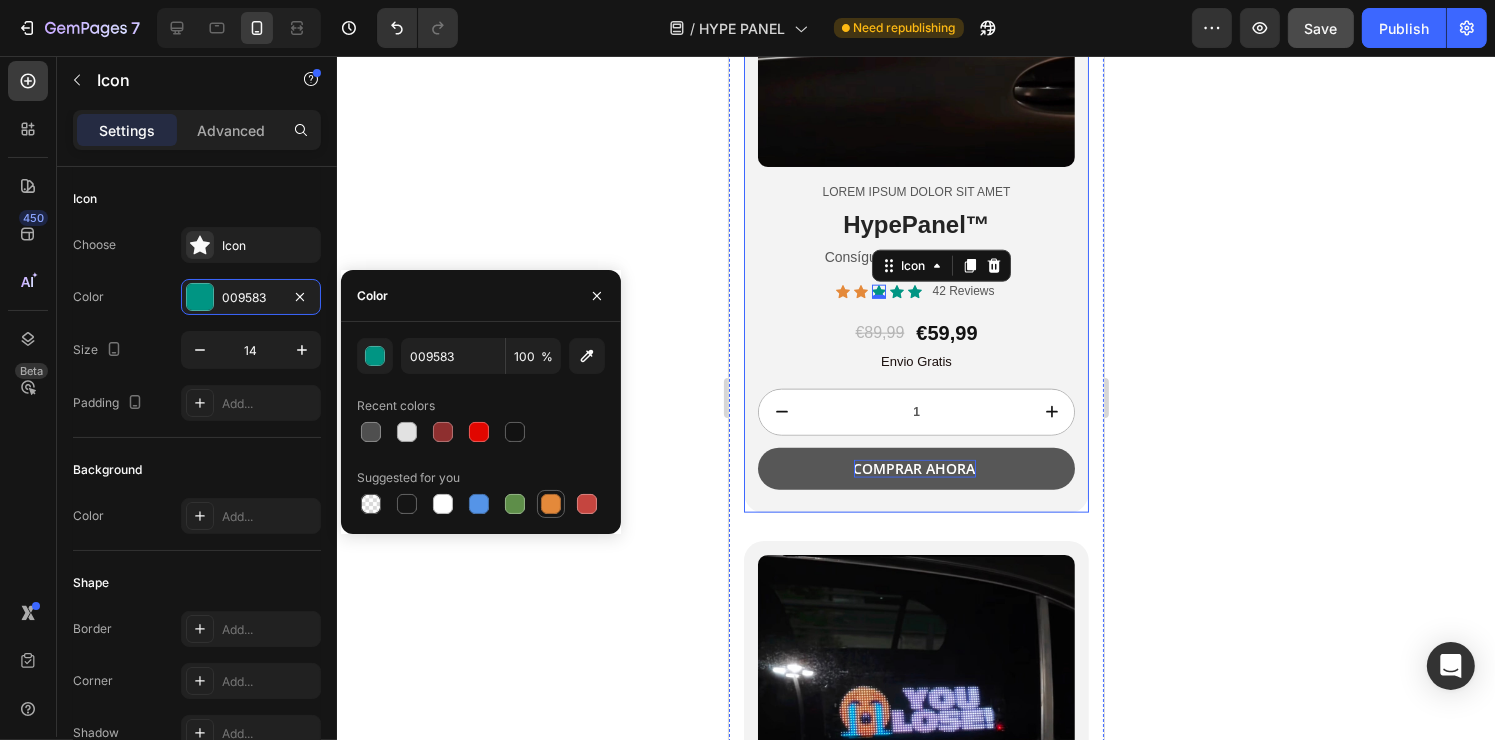 click at bounding box center [551, 504] 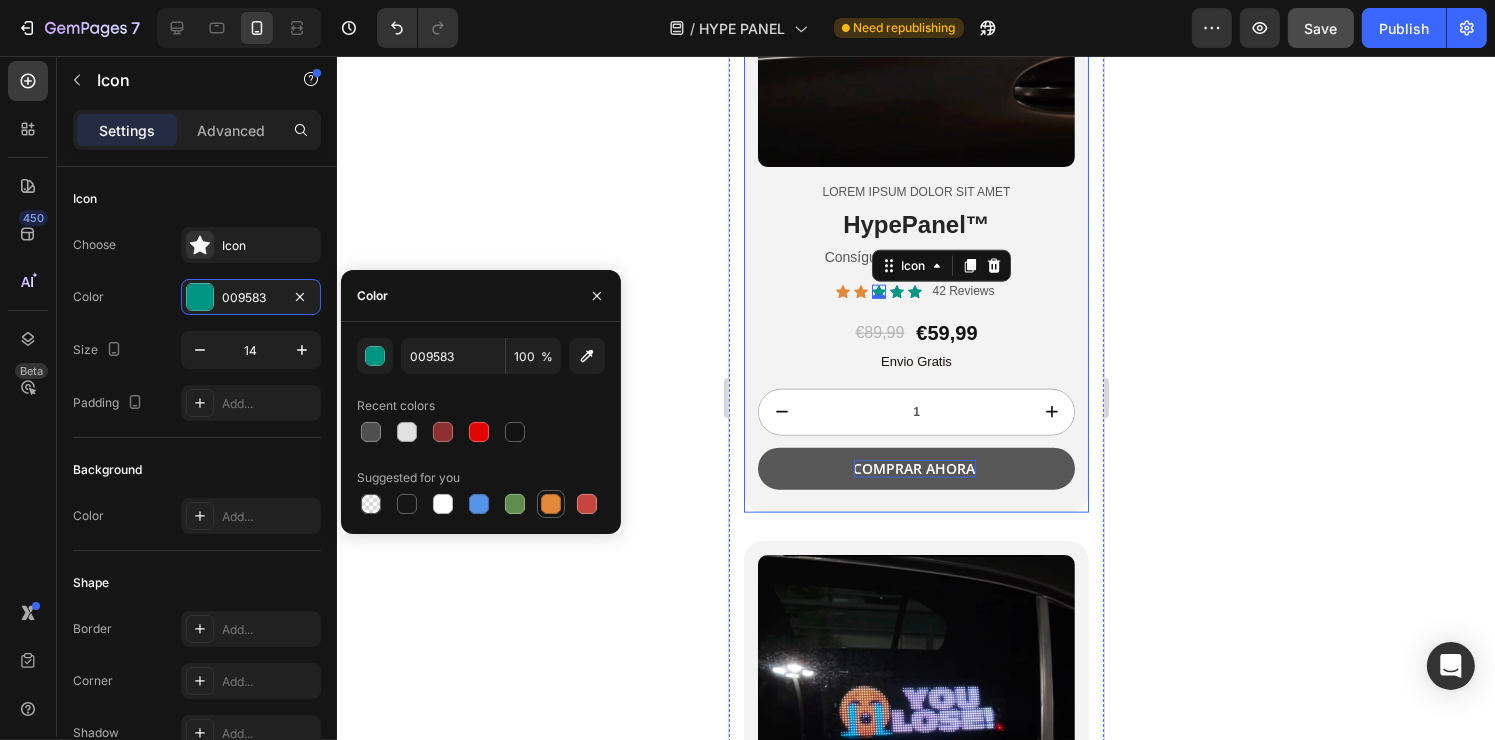 type on "E4893A" 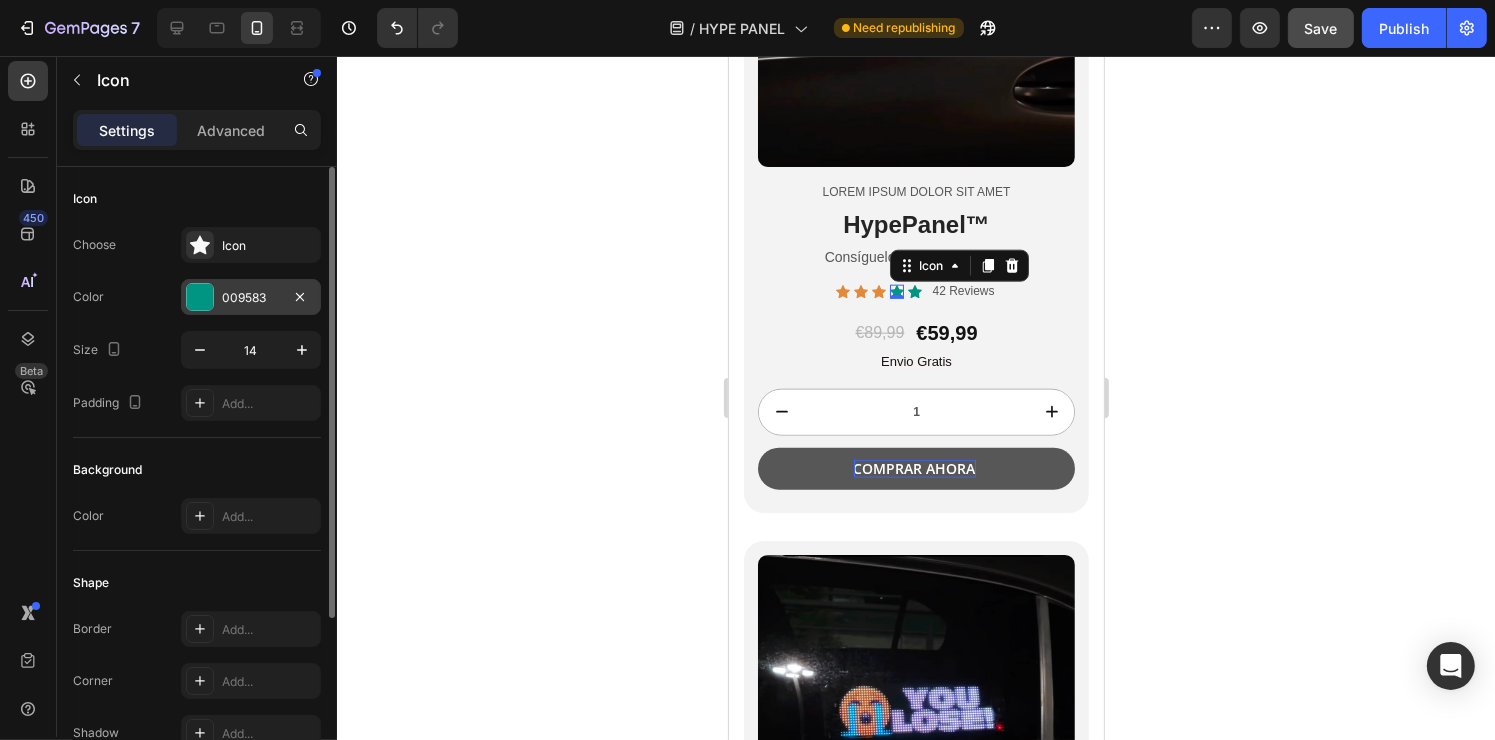 click on "009583" at bounding box center [251, 298] 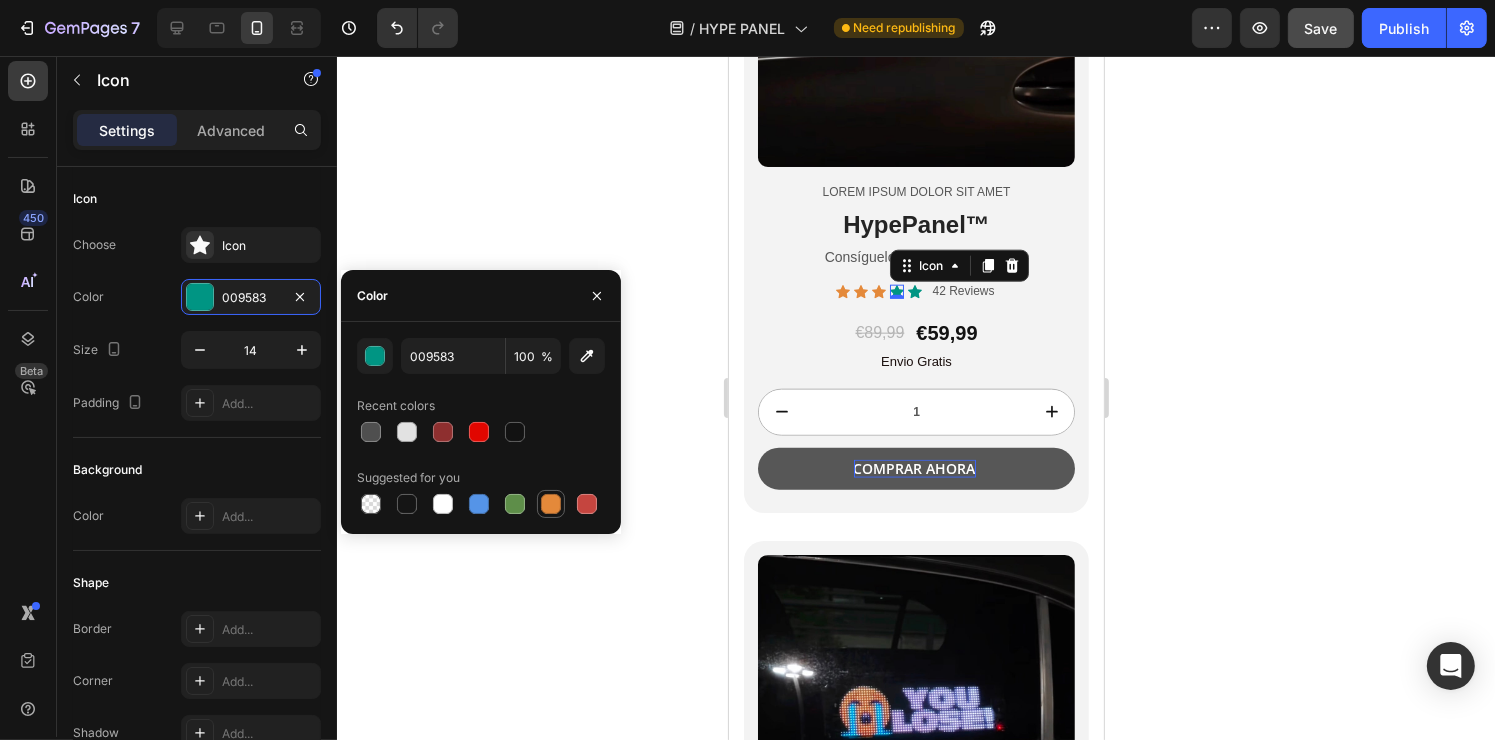 click at bounding box center (551, 504) 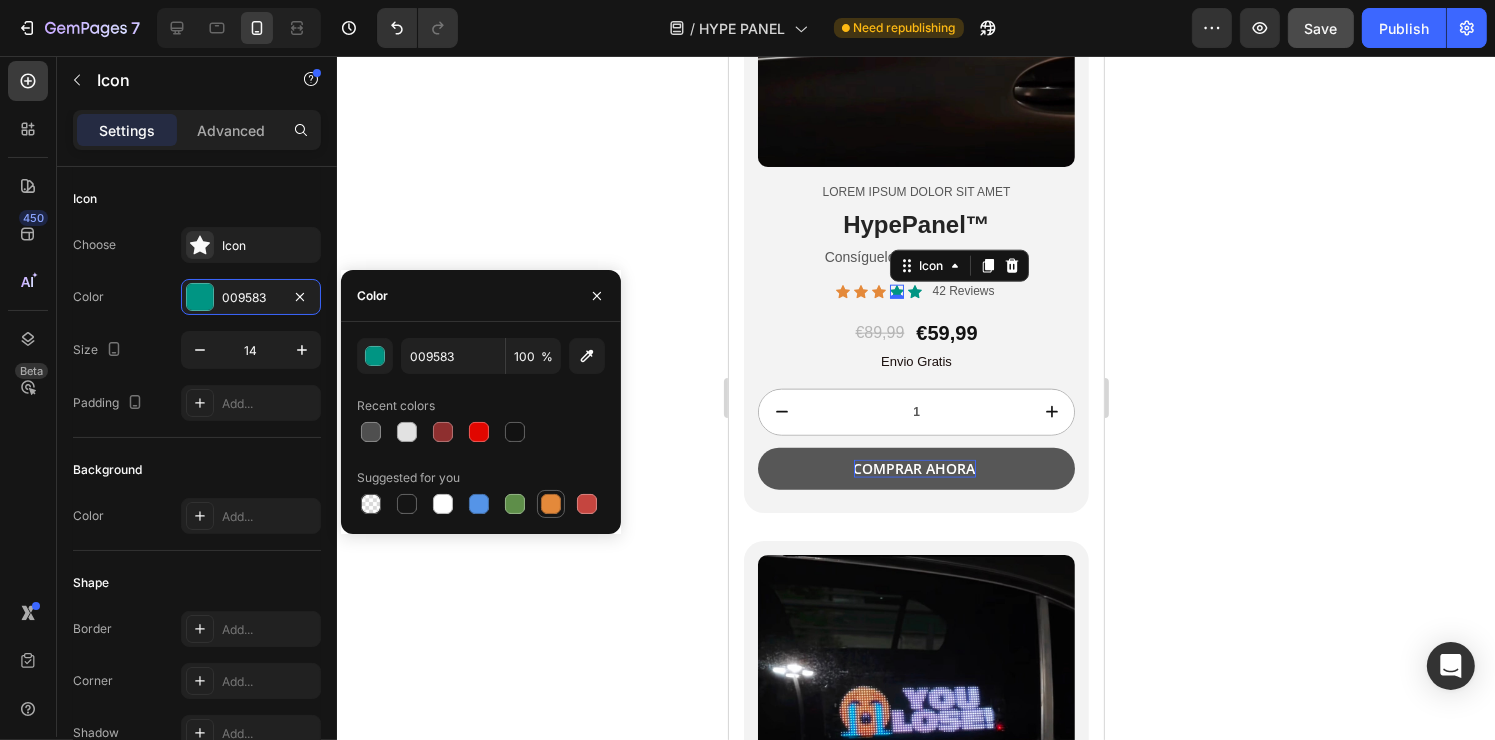 type on "E4893A" 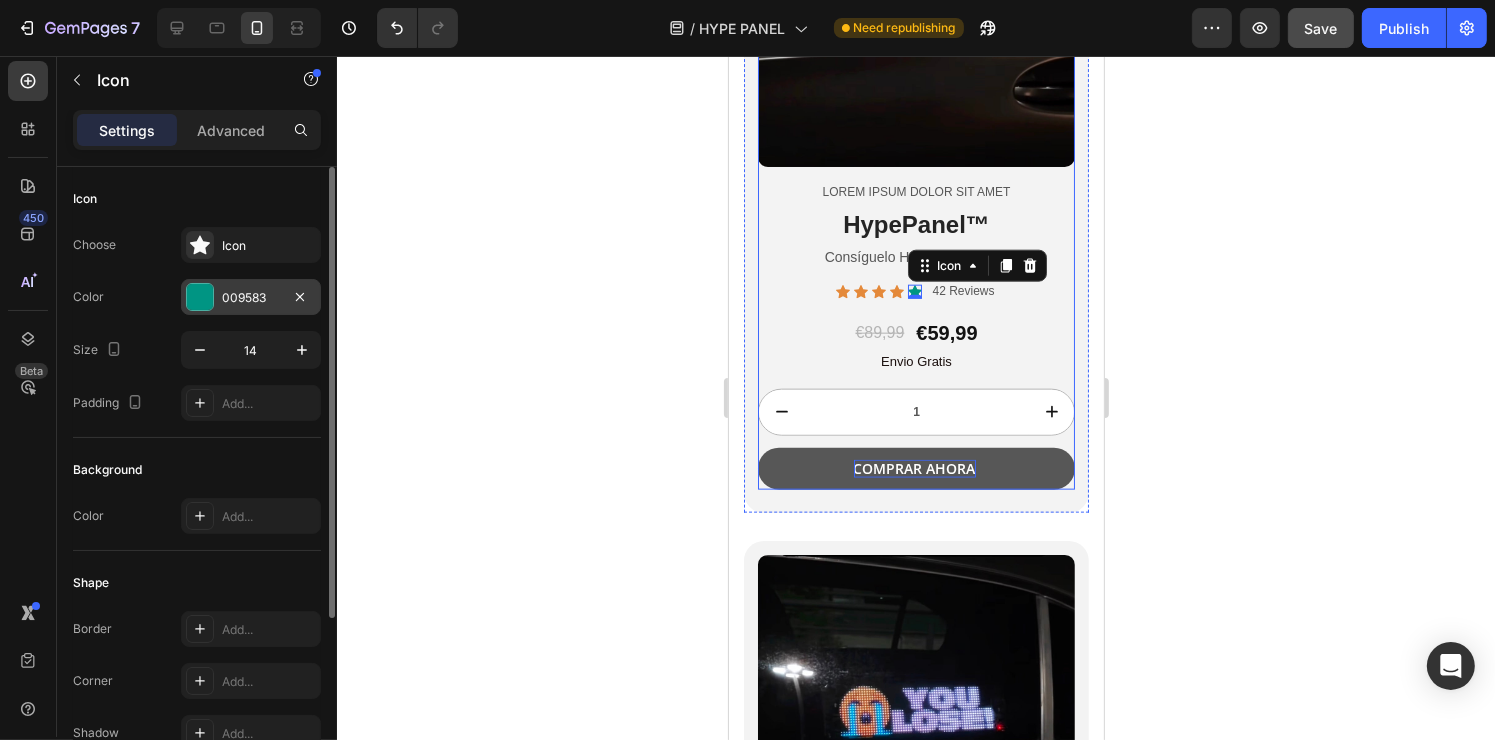 click on "009583" at bounding box center [251, 298] 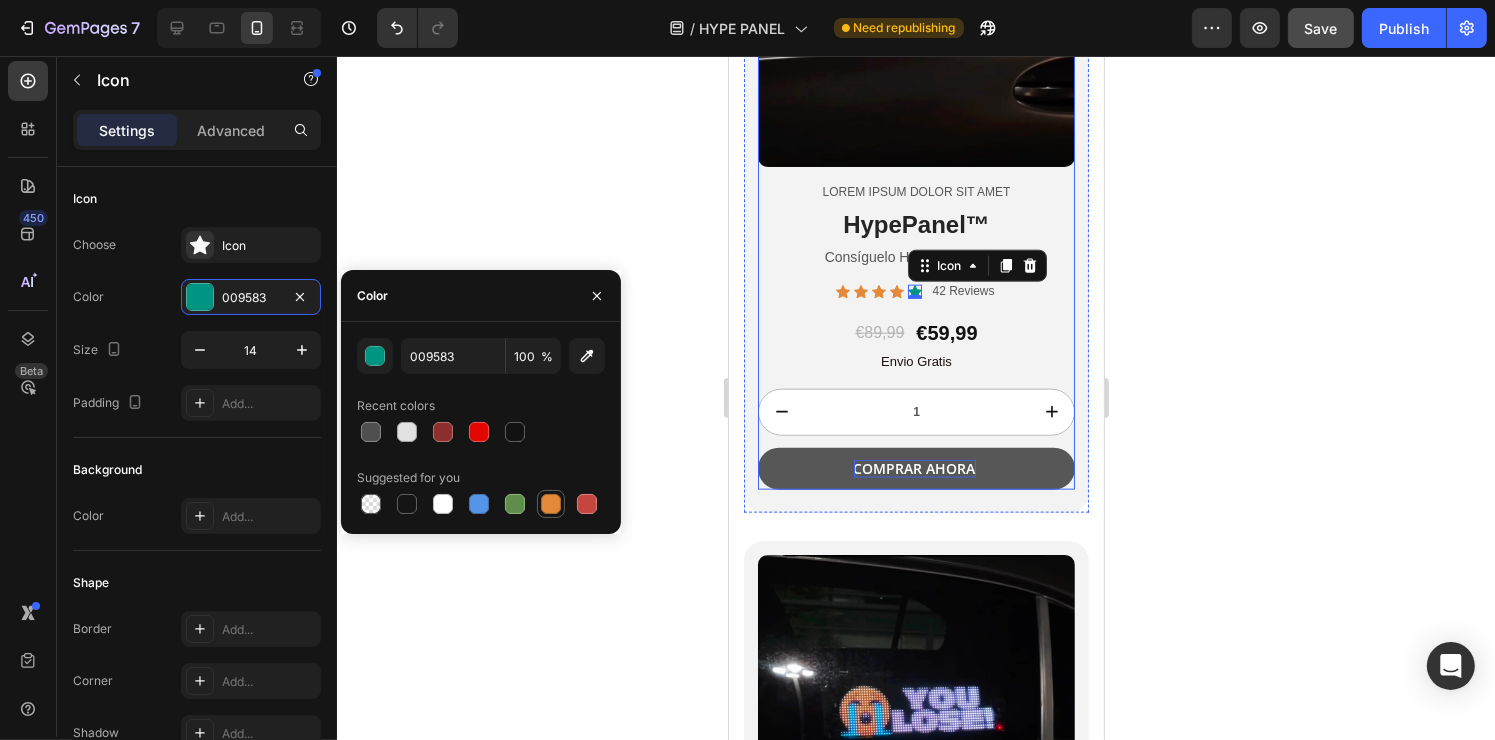 click at bounding box center (551, 504) 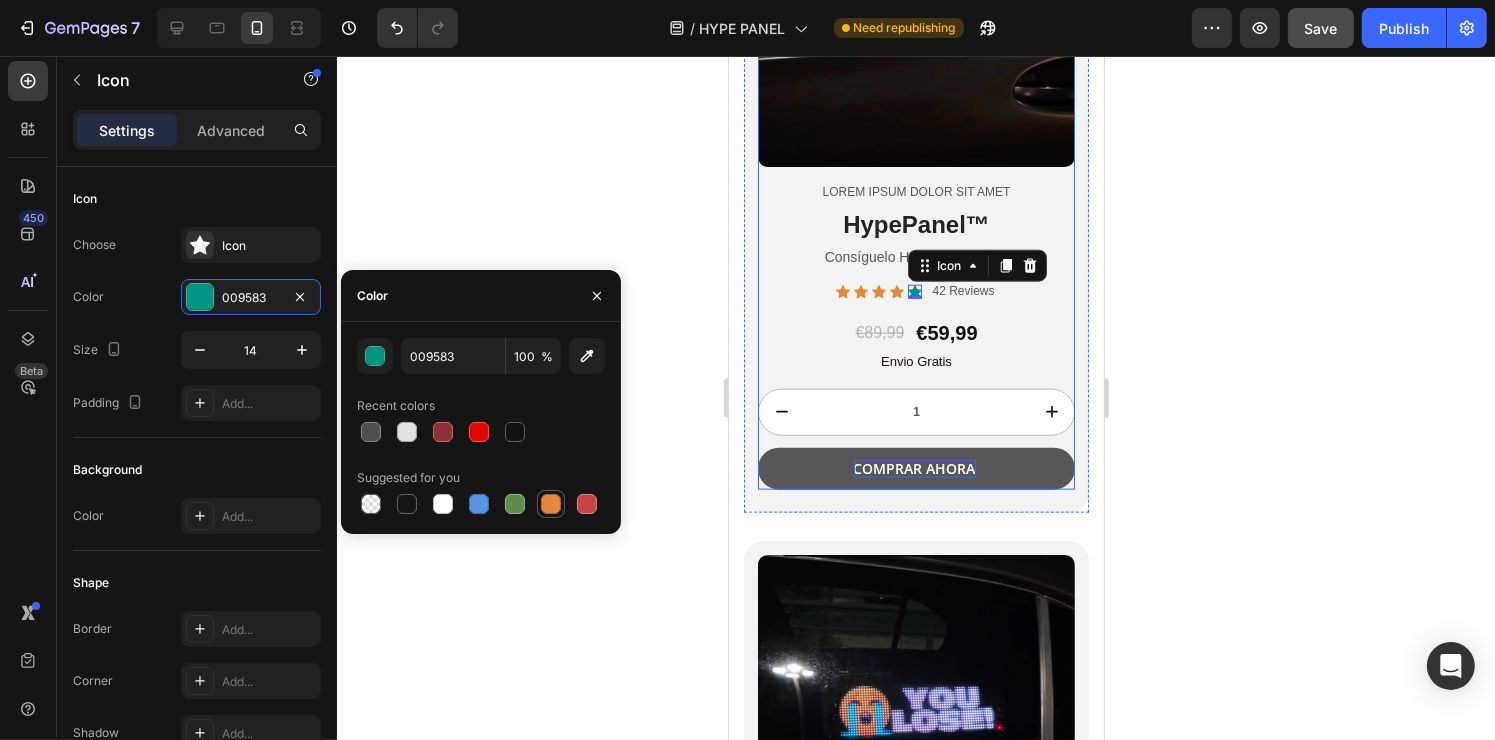 type on "E4893A" 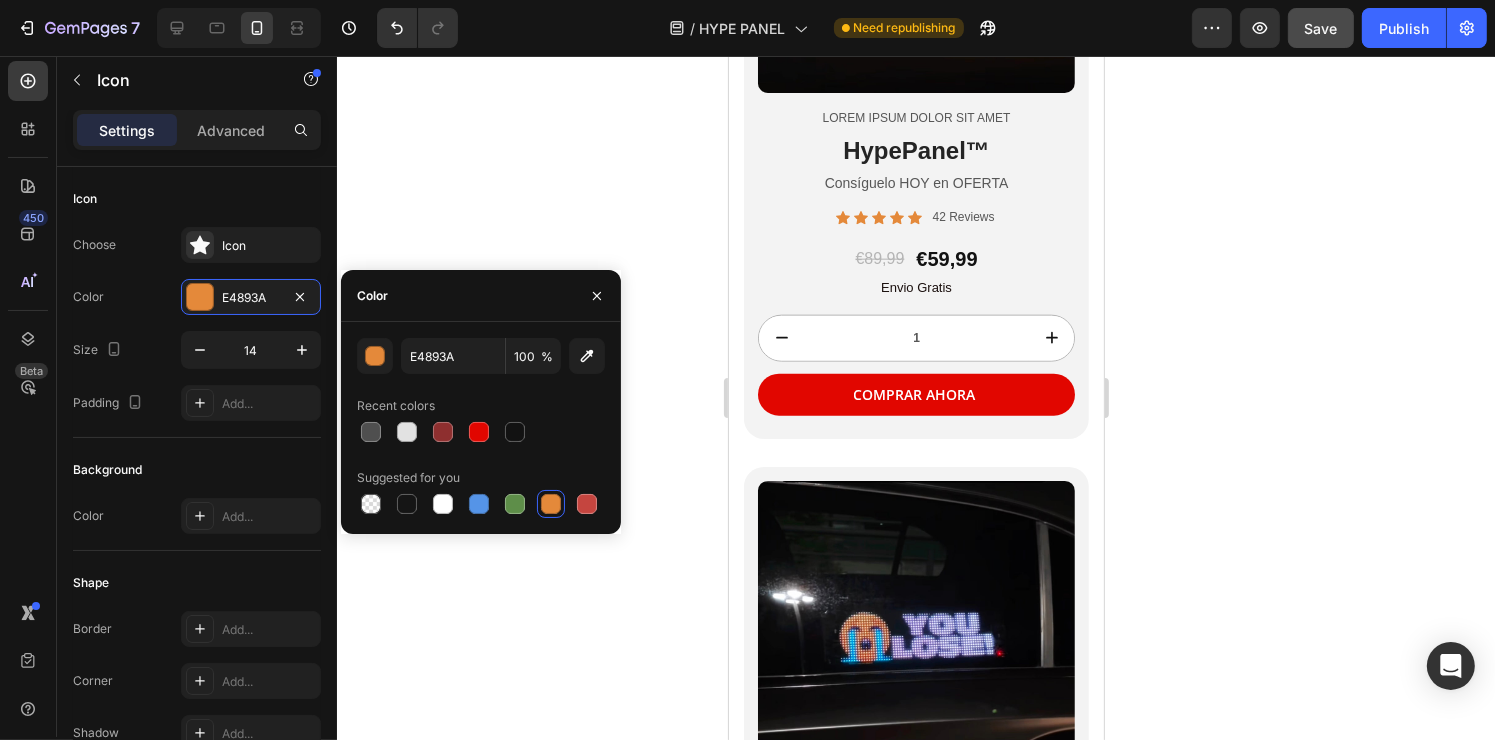 scroll, scrollTop: 2384, scrollLeft: 0, axis: vertical 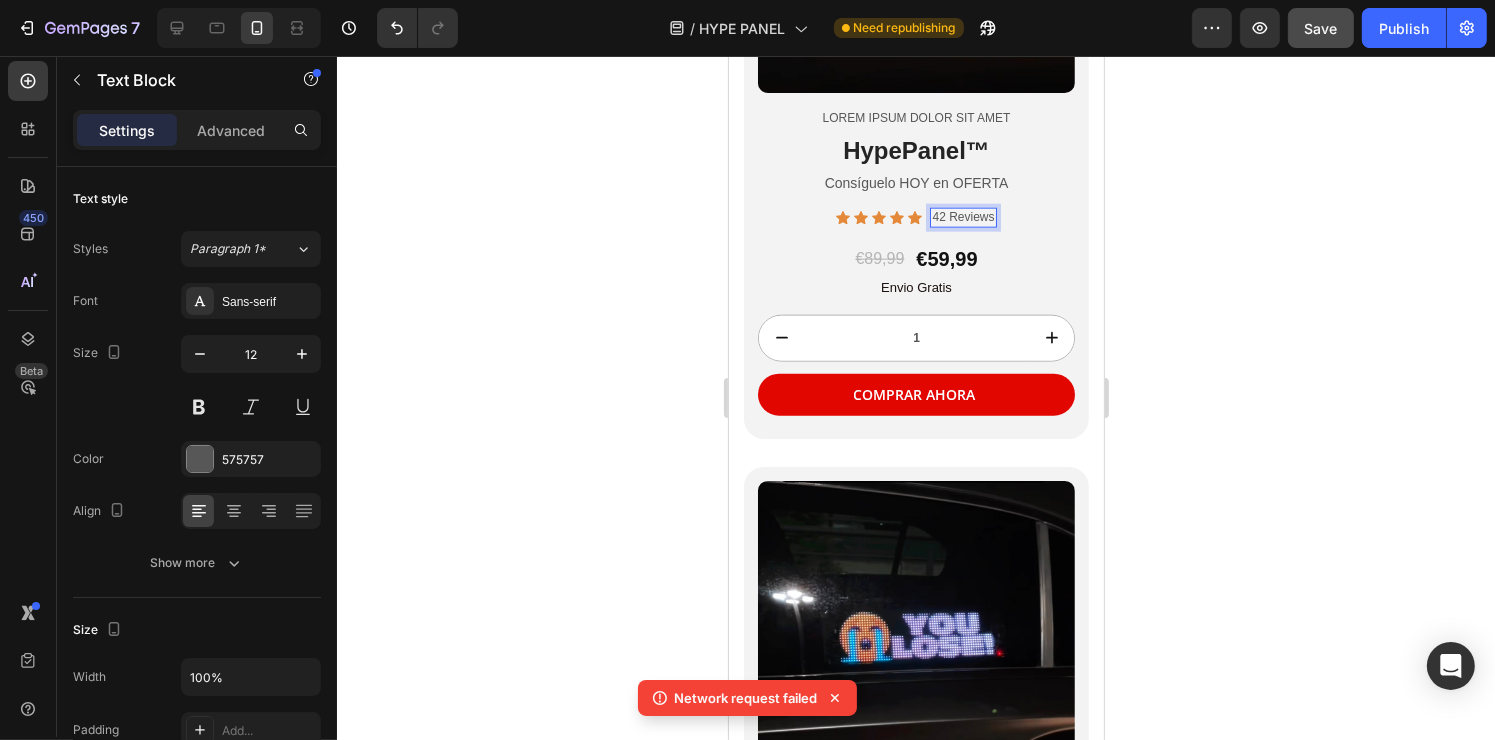 click on "42 Reviews" at bounding box center (962, 218) 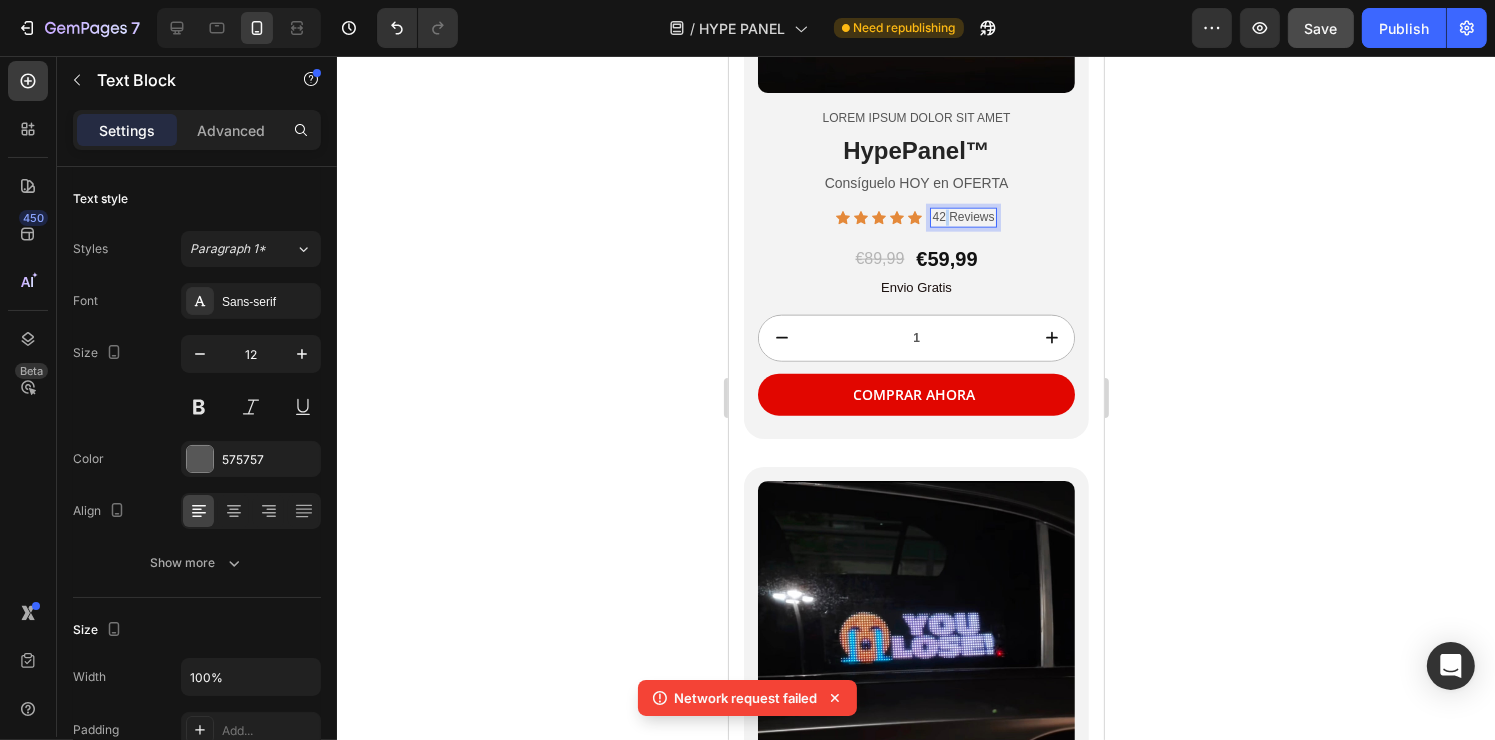click on "42 Reviews" at bounding box center [962, 218] 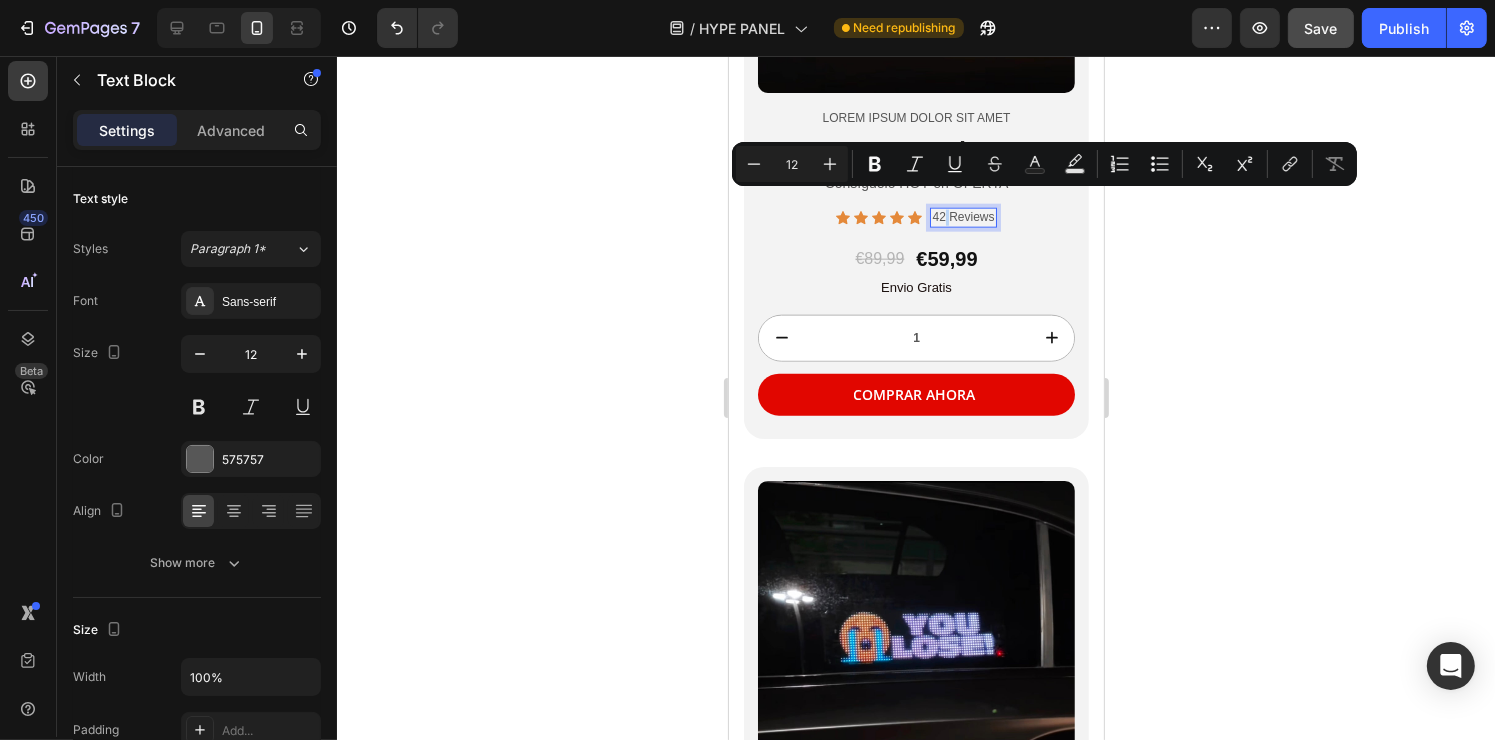 click on "42 Reviews" at bounding box center [962, 218] 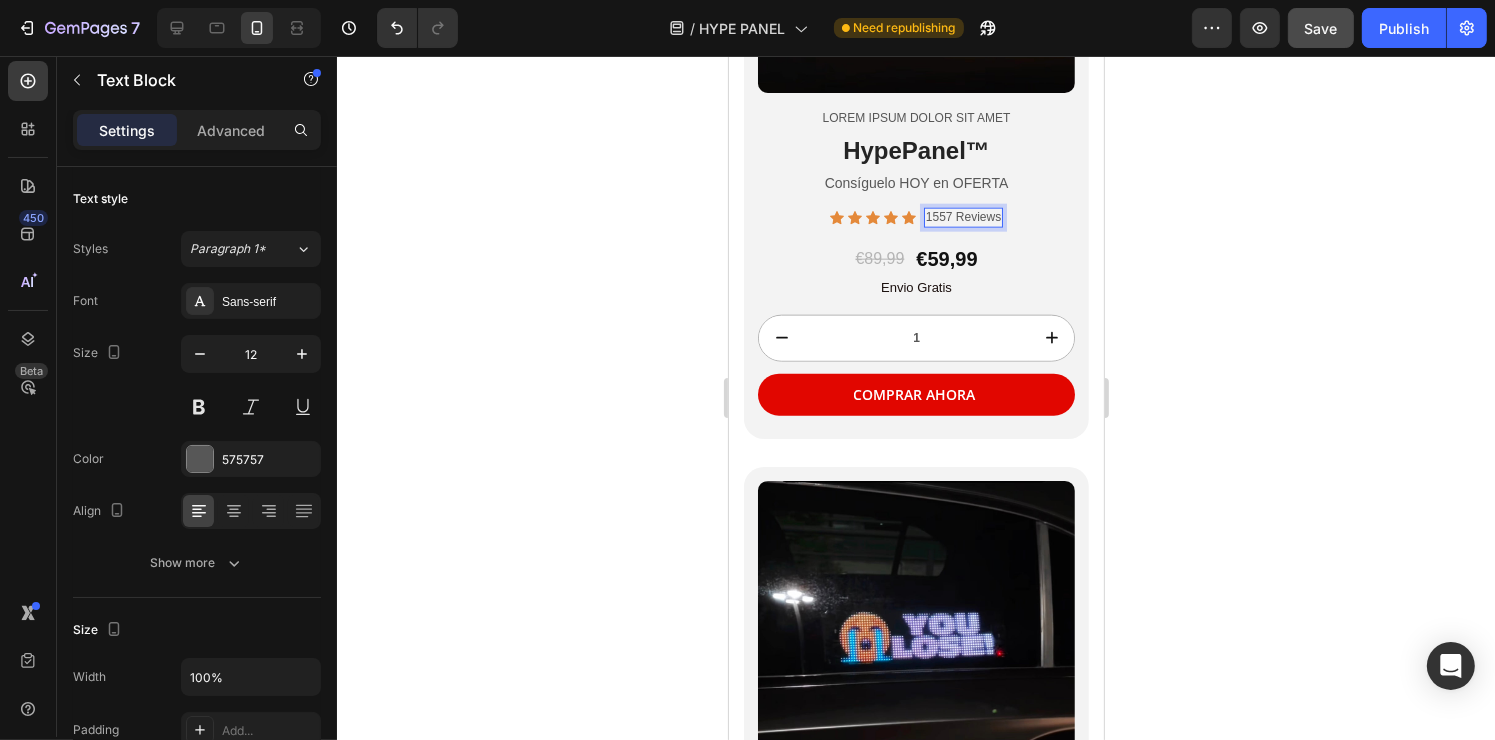 click 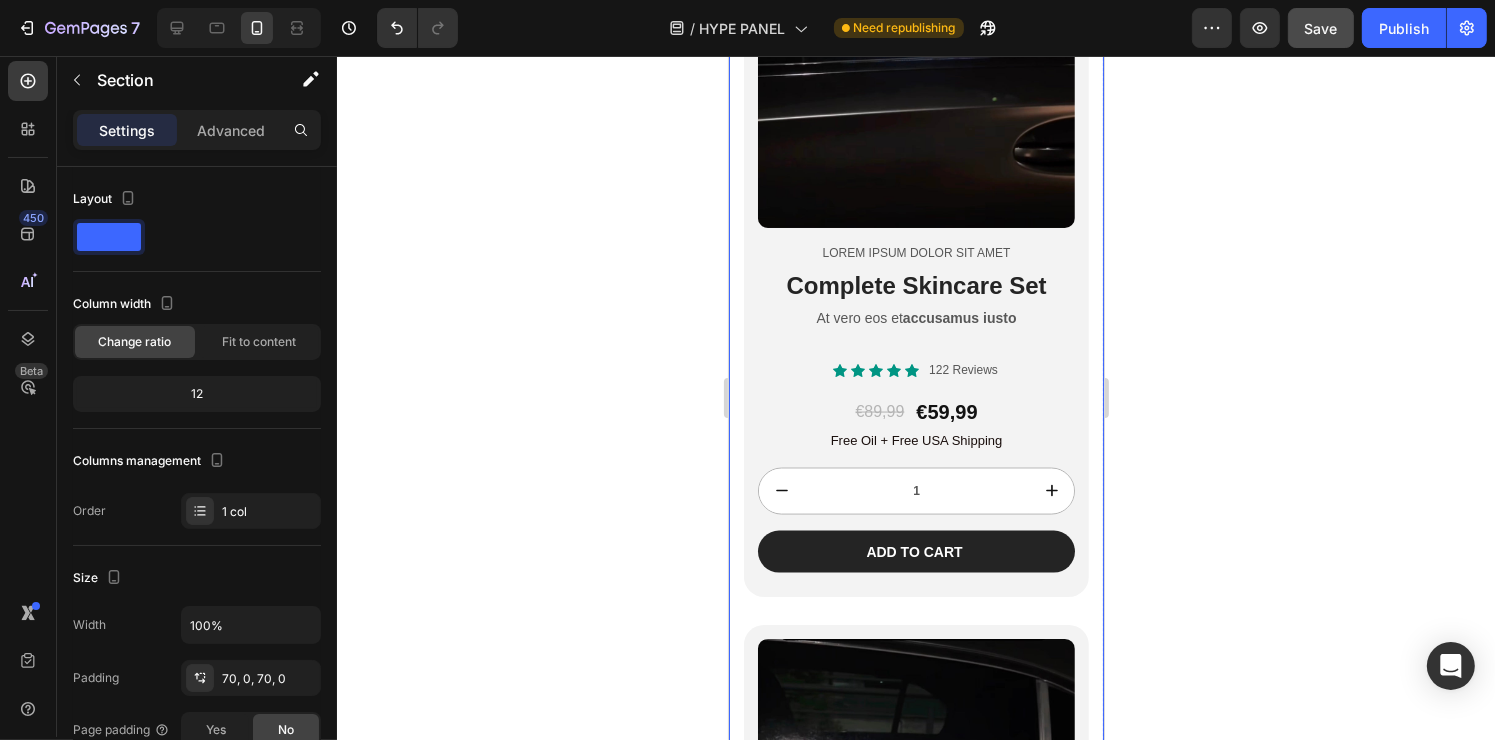 scroll, scrollTop: 2996, scrollLeft: 0, axis: vertical 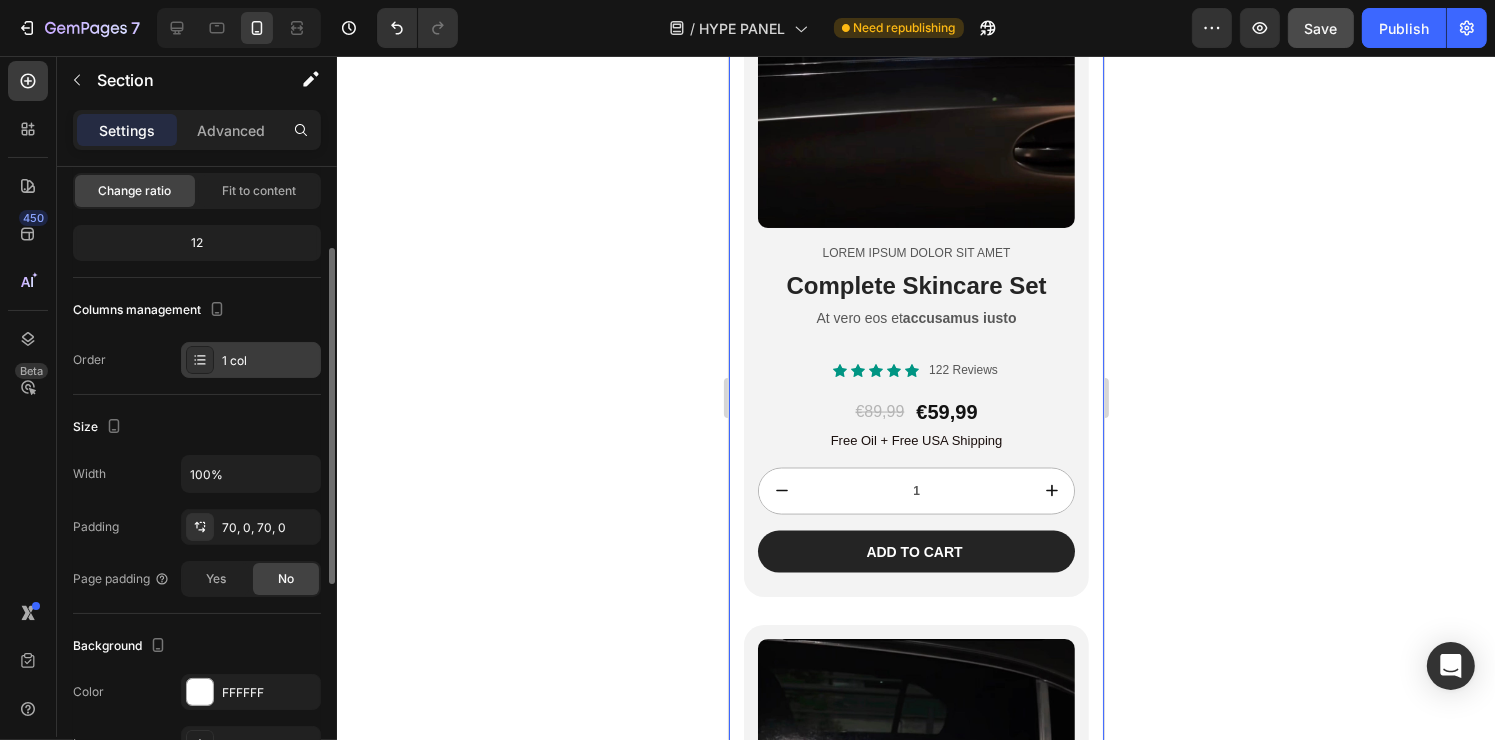 click on "1 col" at bounding box center (269, 361) 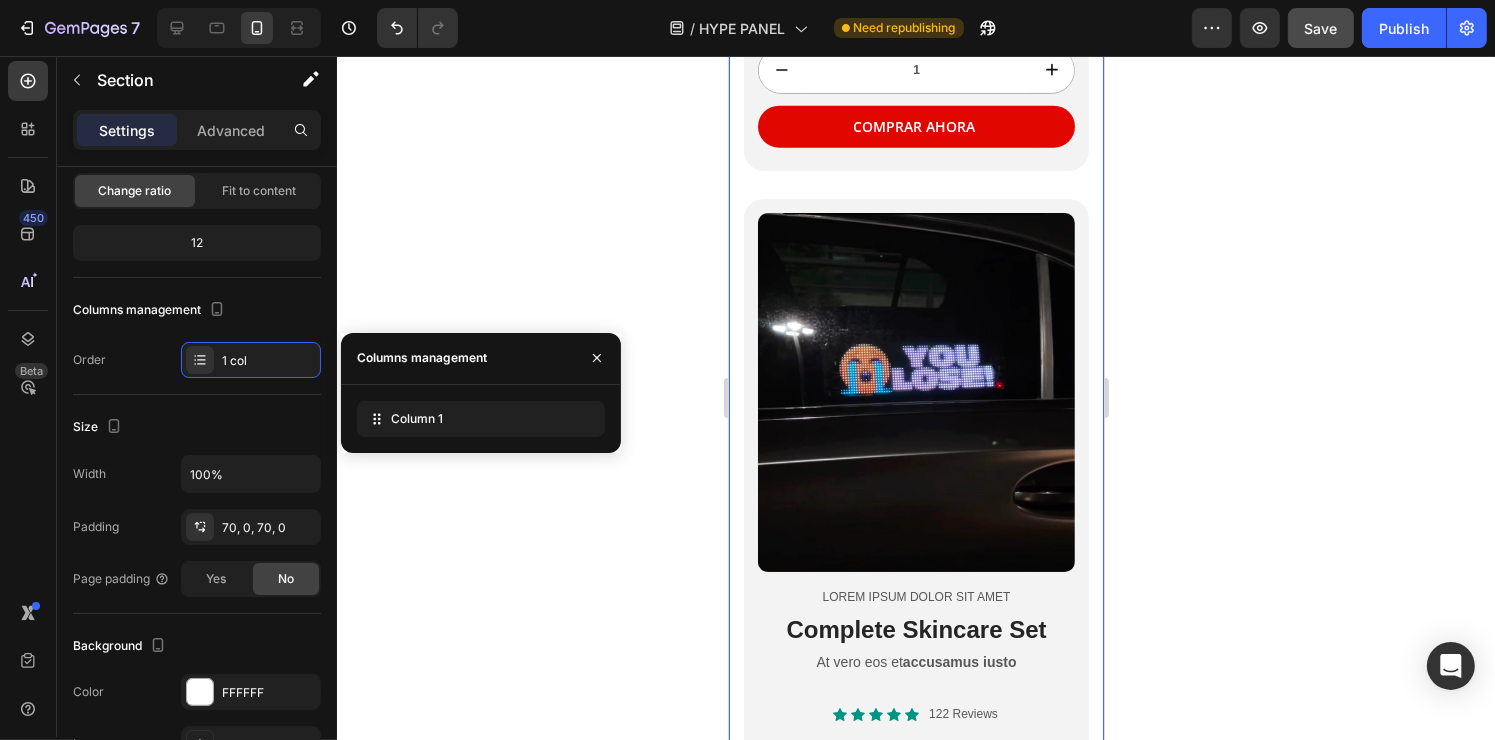 scroll, scrollTop: 2651, scrollLeft: 0, axis: vertical 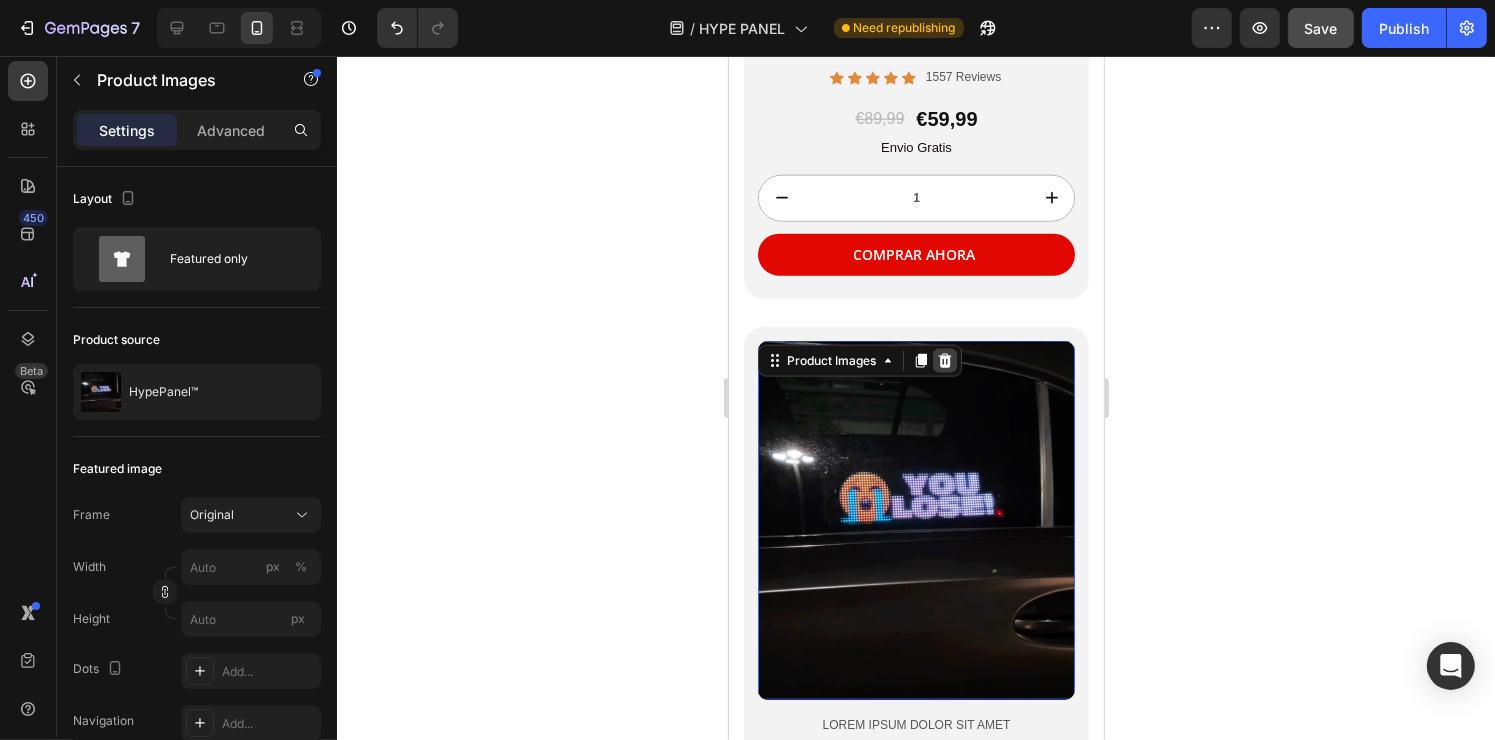 click 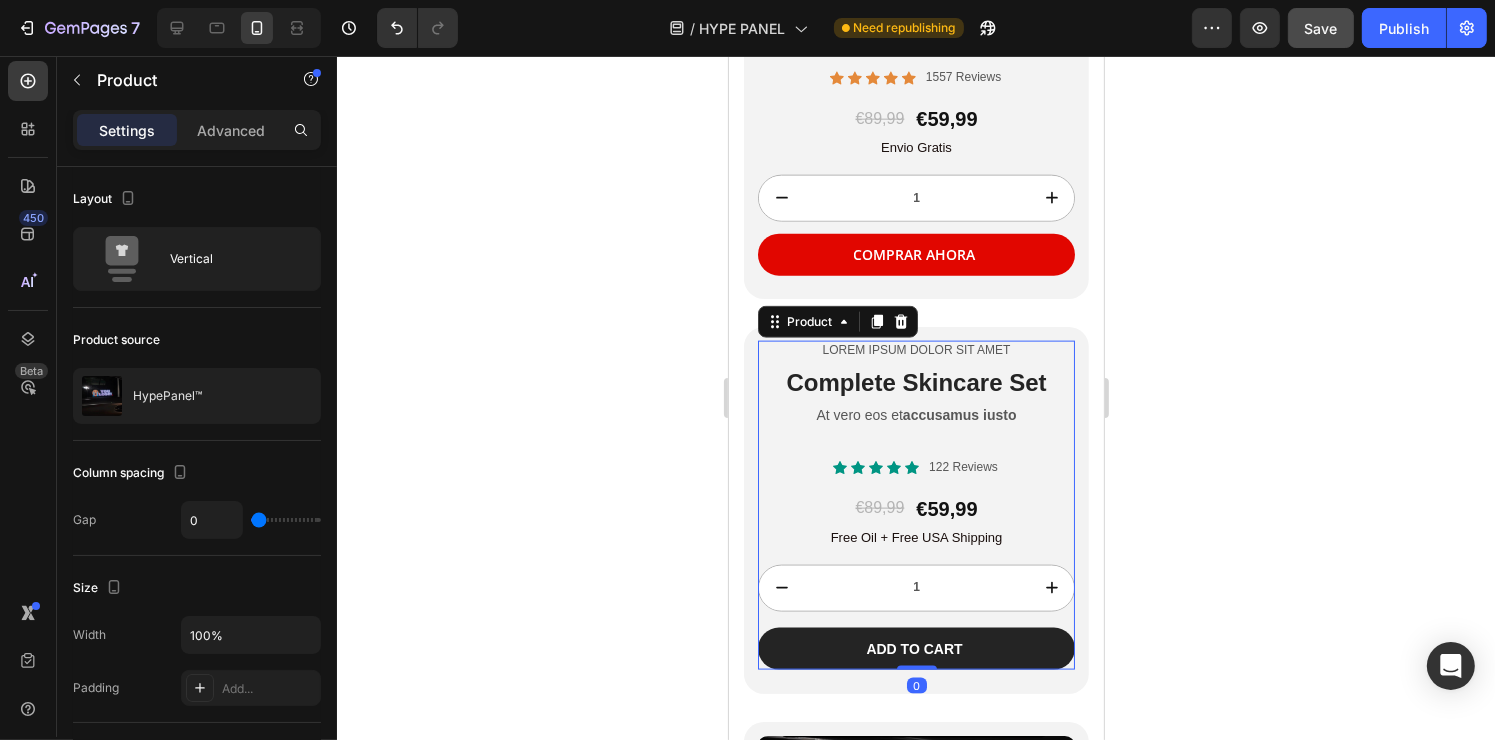 click on "Lorem ipsum dolor sit amet Text Block Complete Skincare Set Heading At vero eos et  accusamus iusto   Text Block" at bounding box center (915, 399) 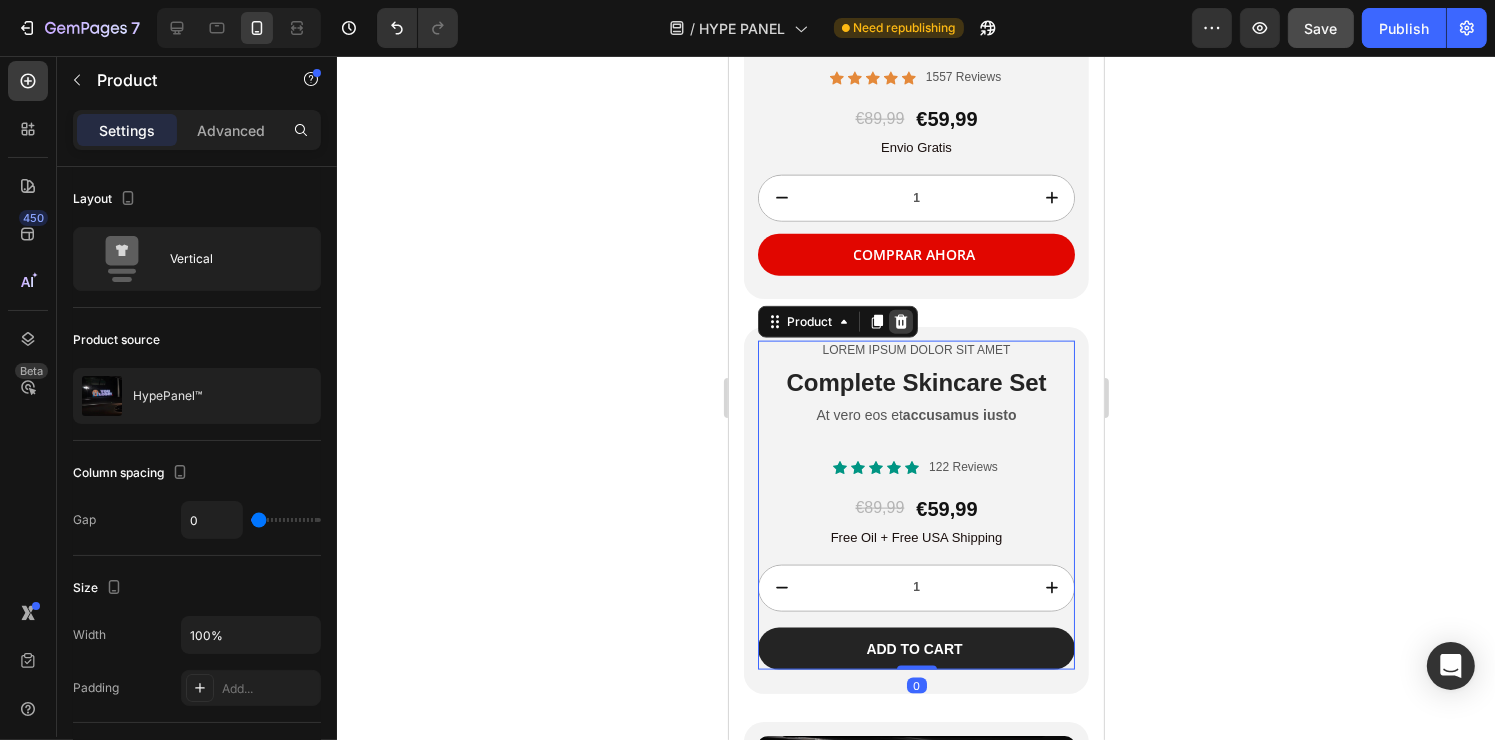 click 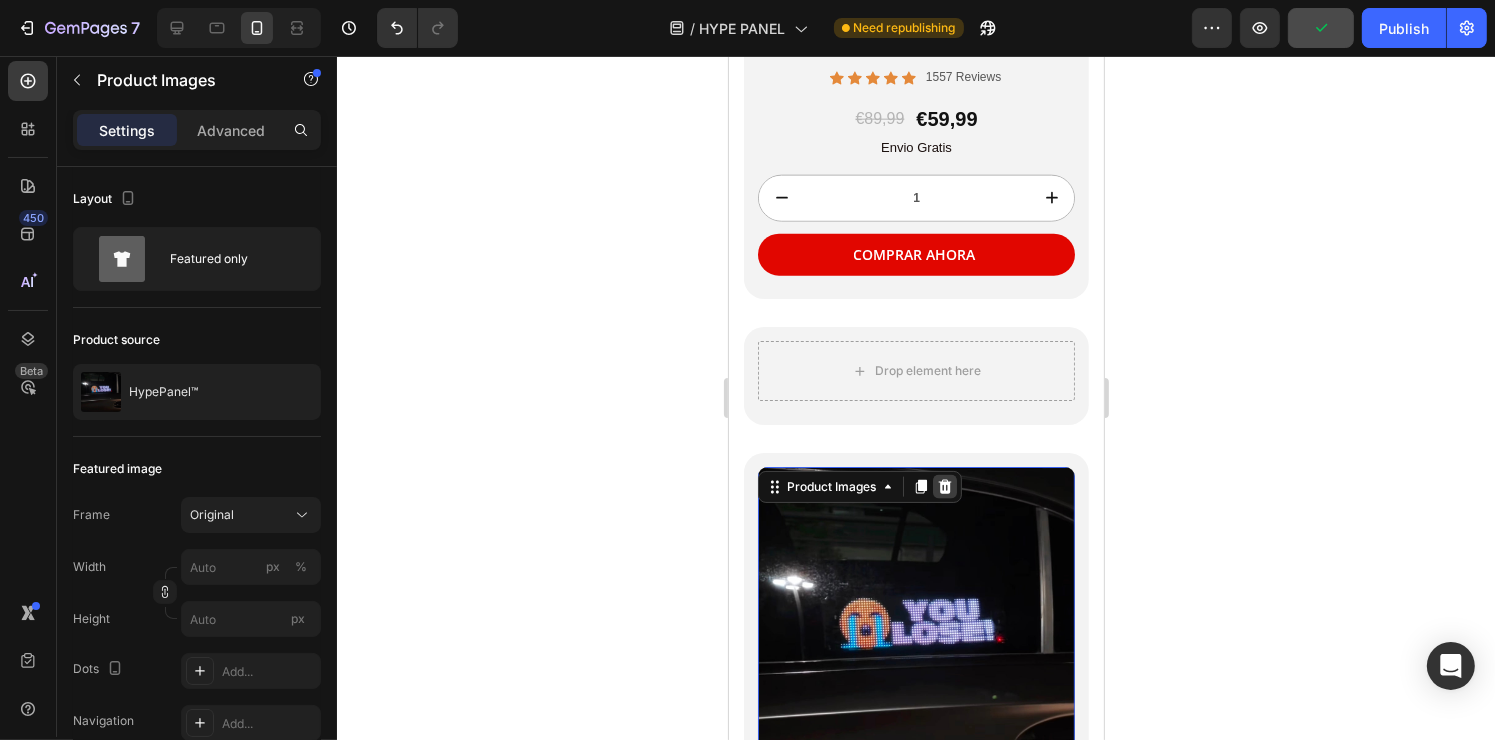 click 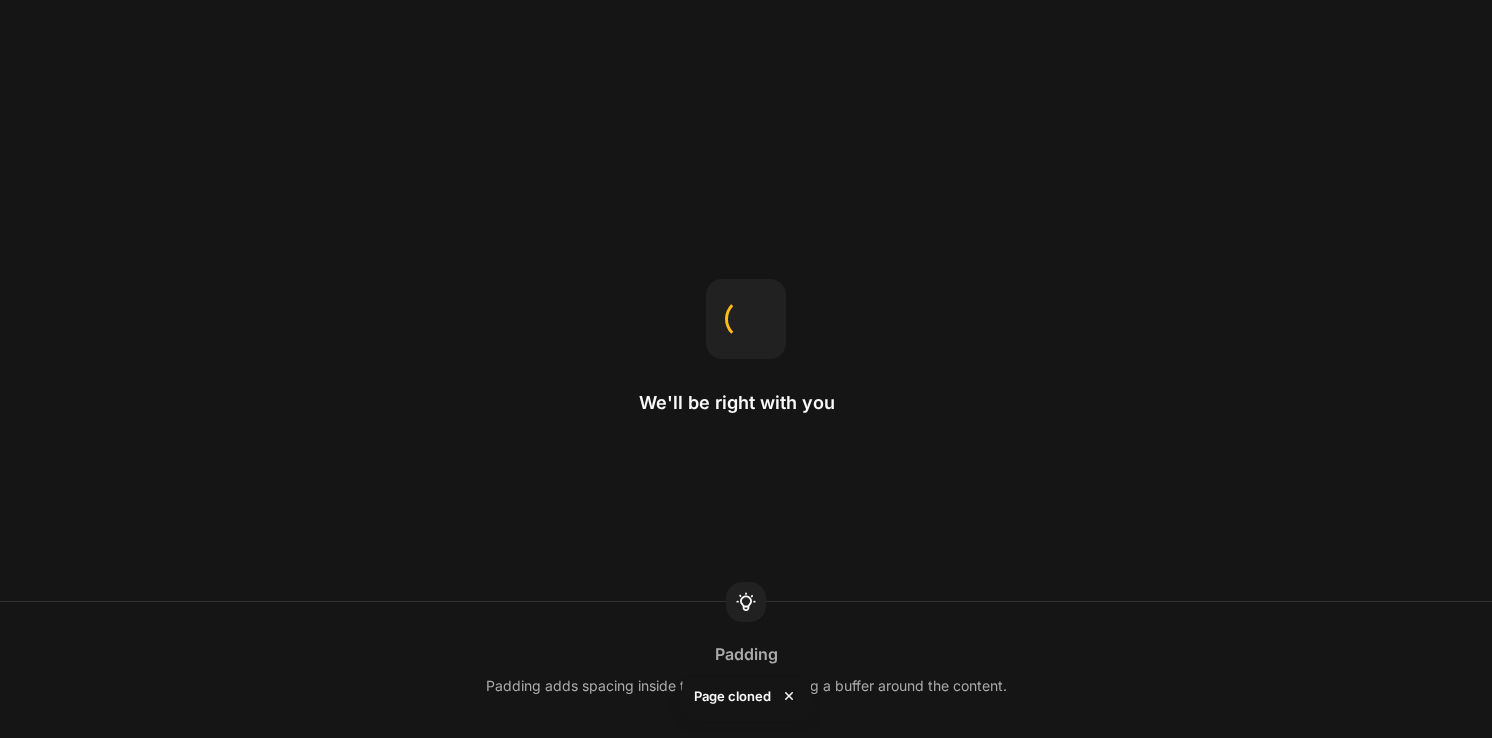 scroll, scrollTop: 0, scrollLeft: 0, axis: both 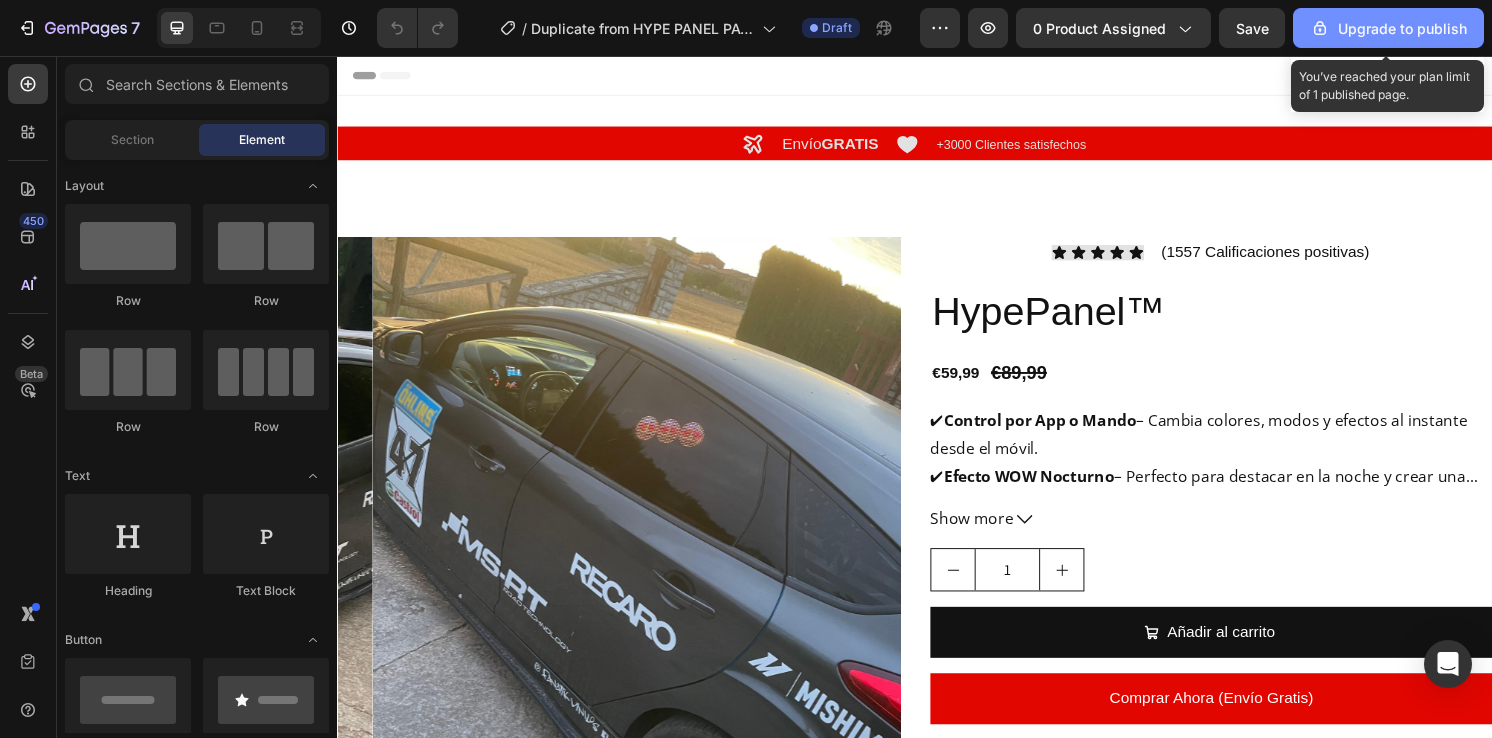 click on "Upgrade to publish" at bounding box center [1388, 28] 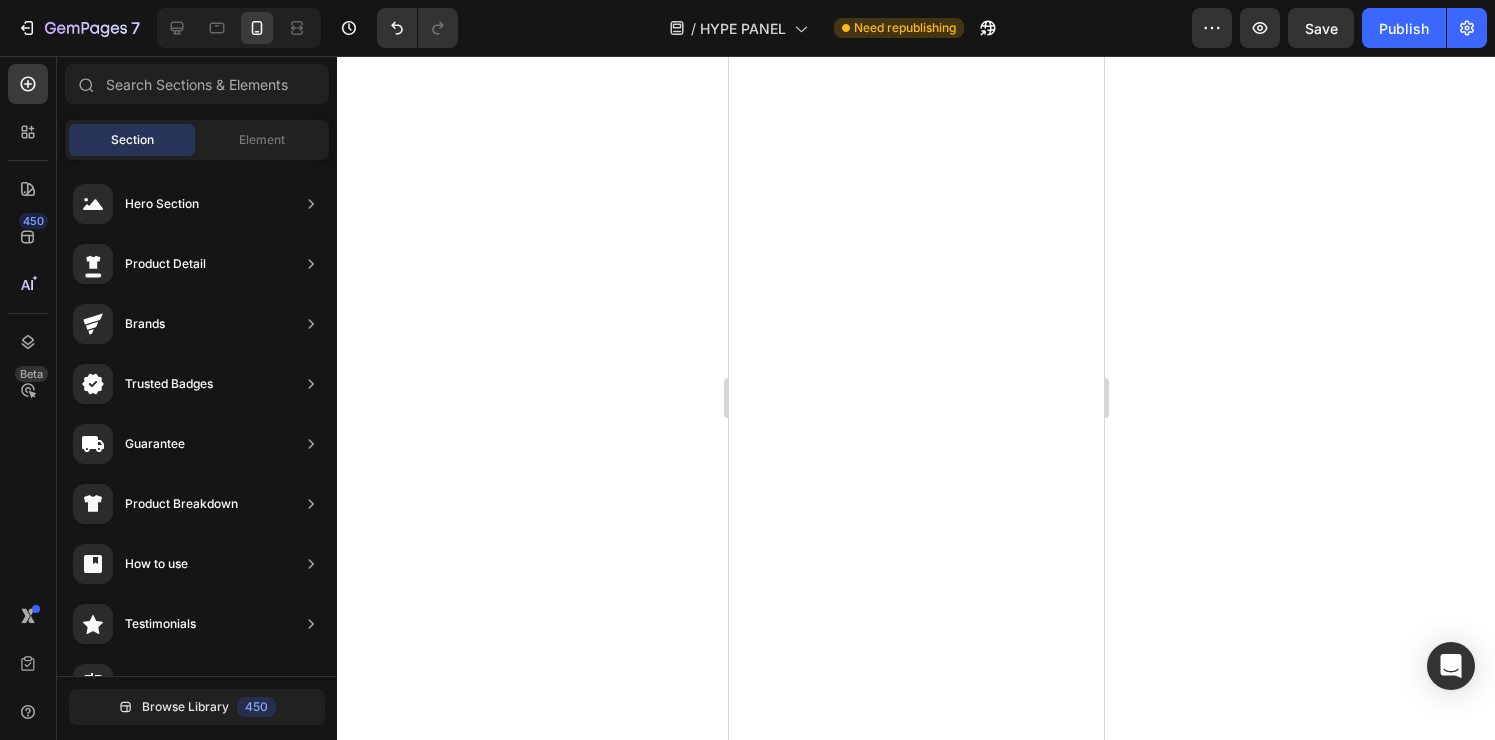 scroll, scrollTop: 0, scrollLeft: 0, axis: both 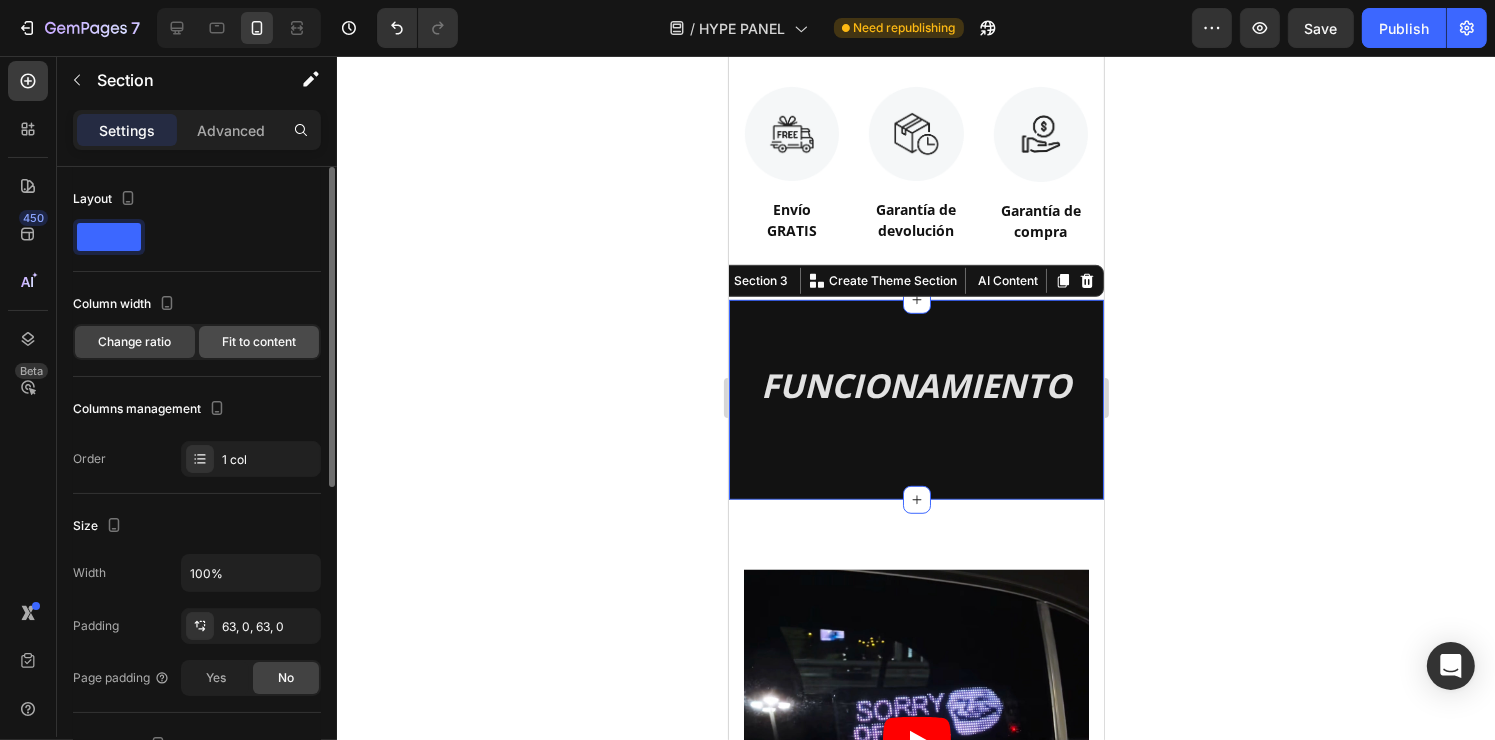 click on "Fit to content" 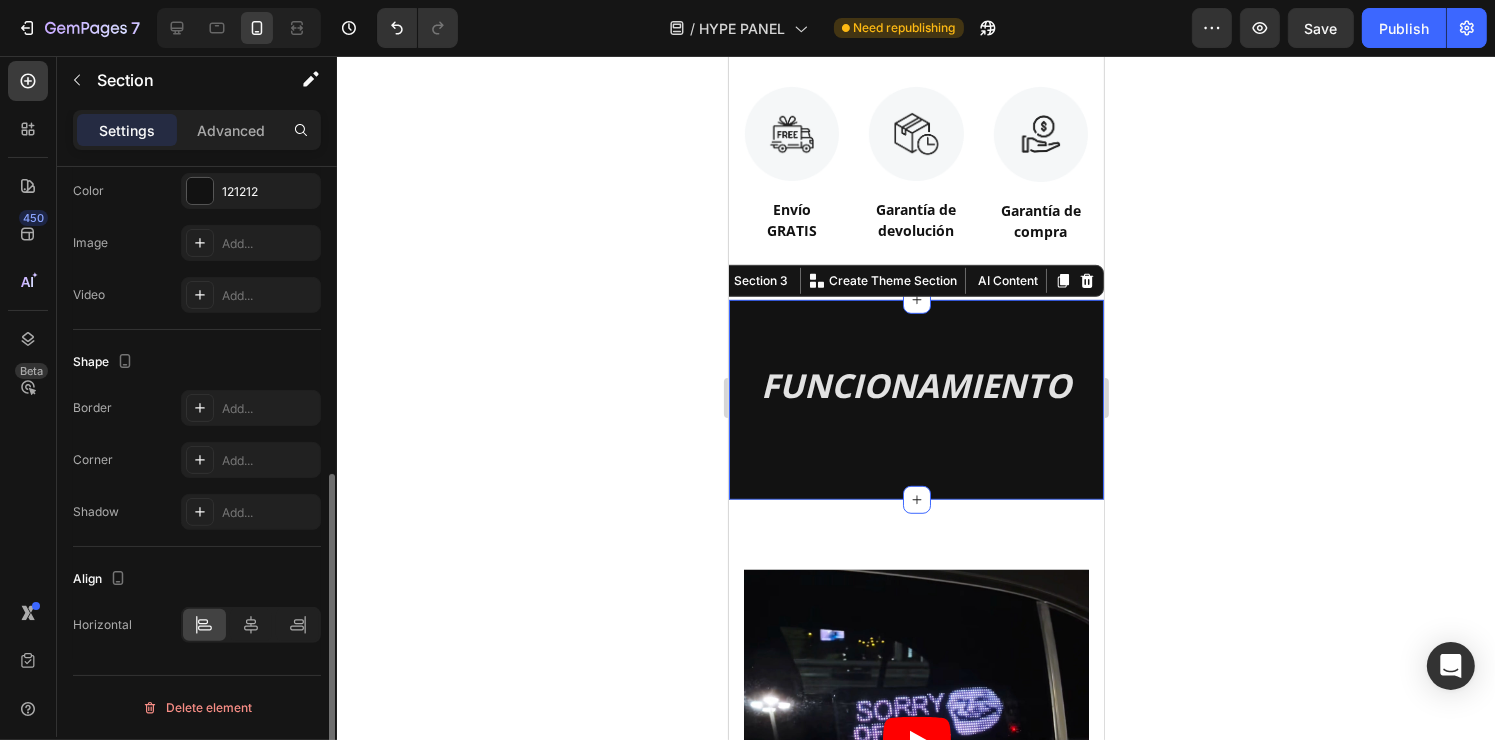 scroll, scrollTop: 598, scrollLeft: 0, axis: vertical 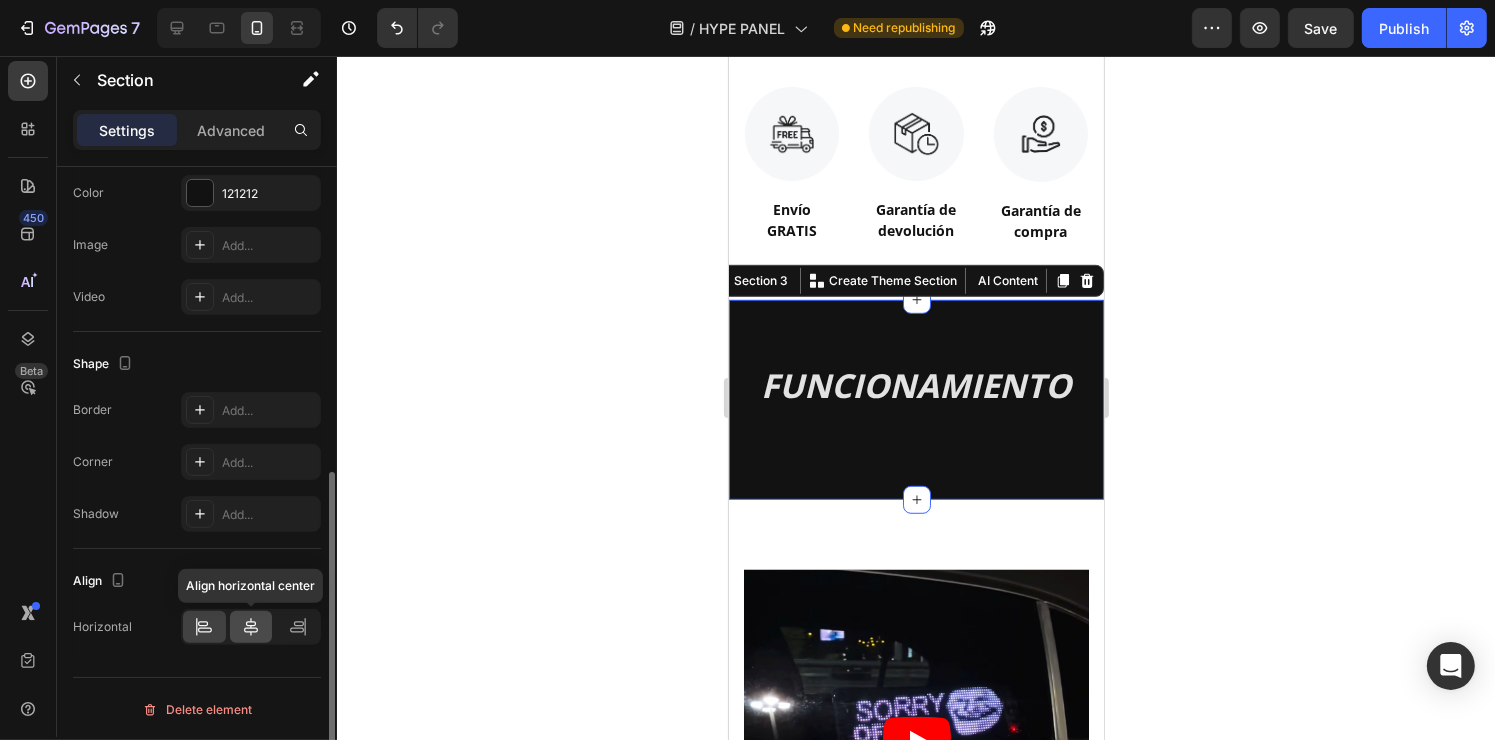 click 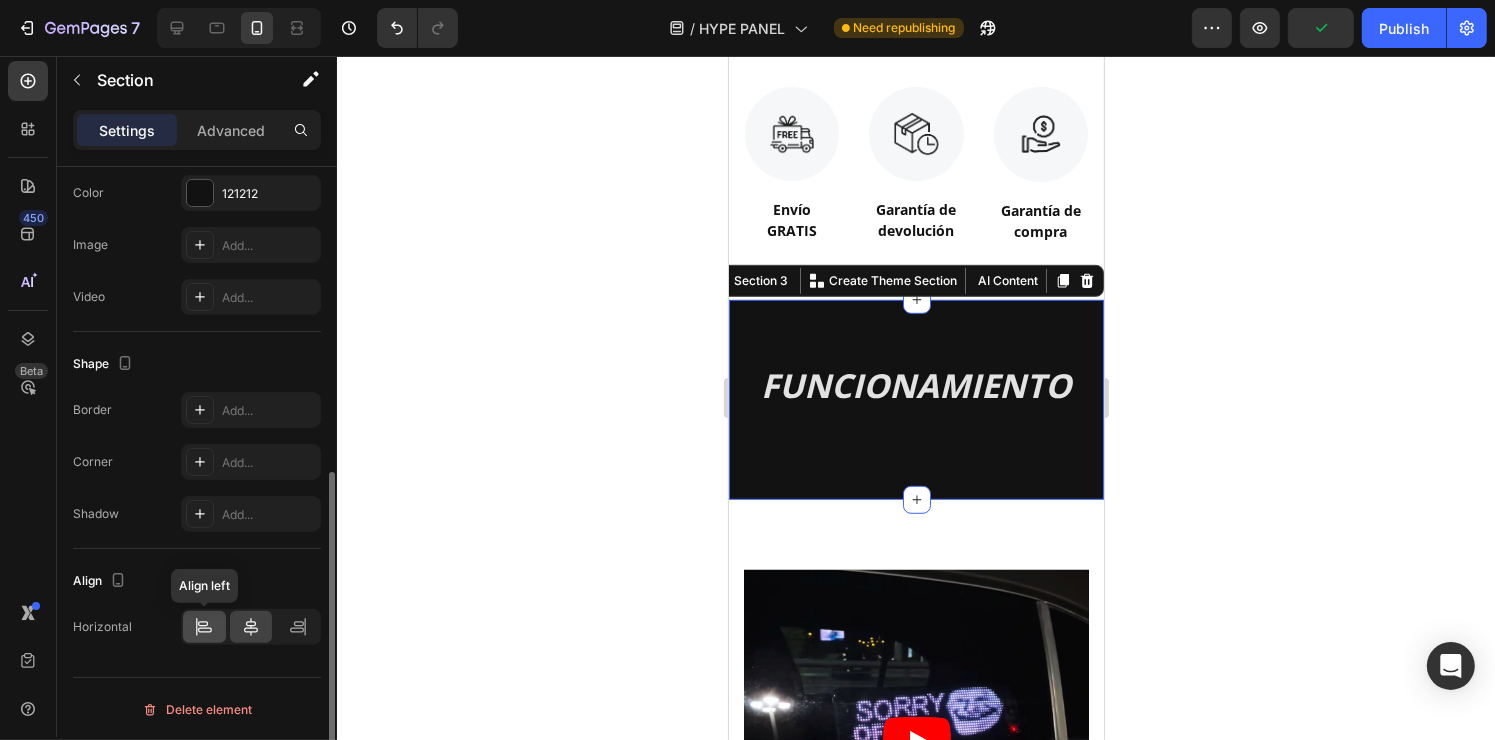 click 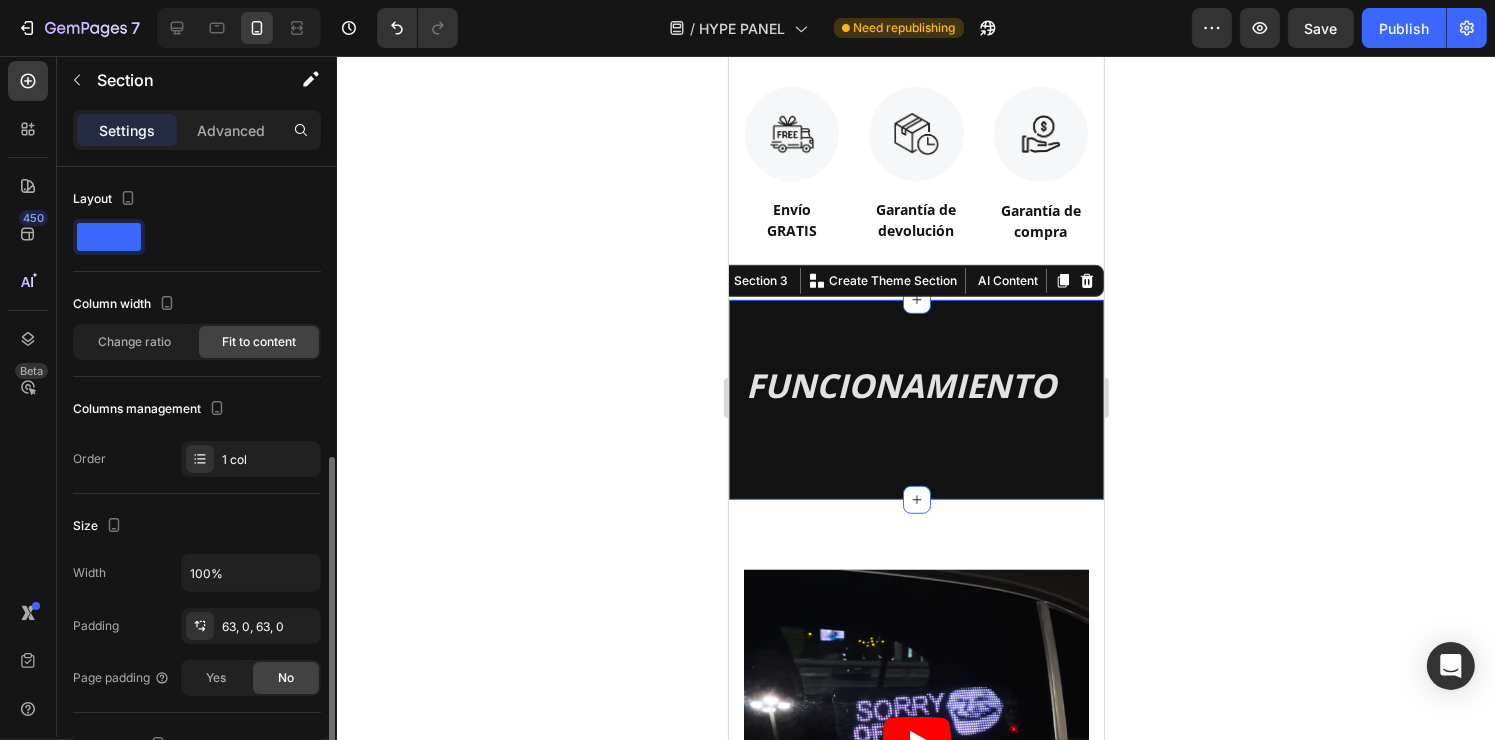 scroll, scrollTop: 0, scrollLeft: 0, axis: both 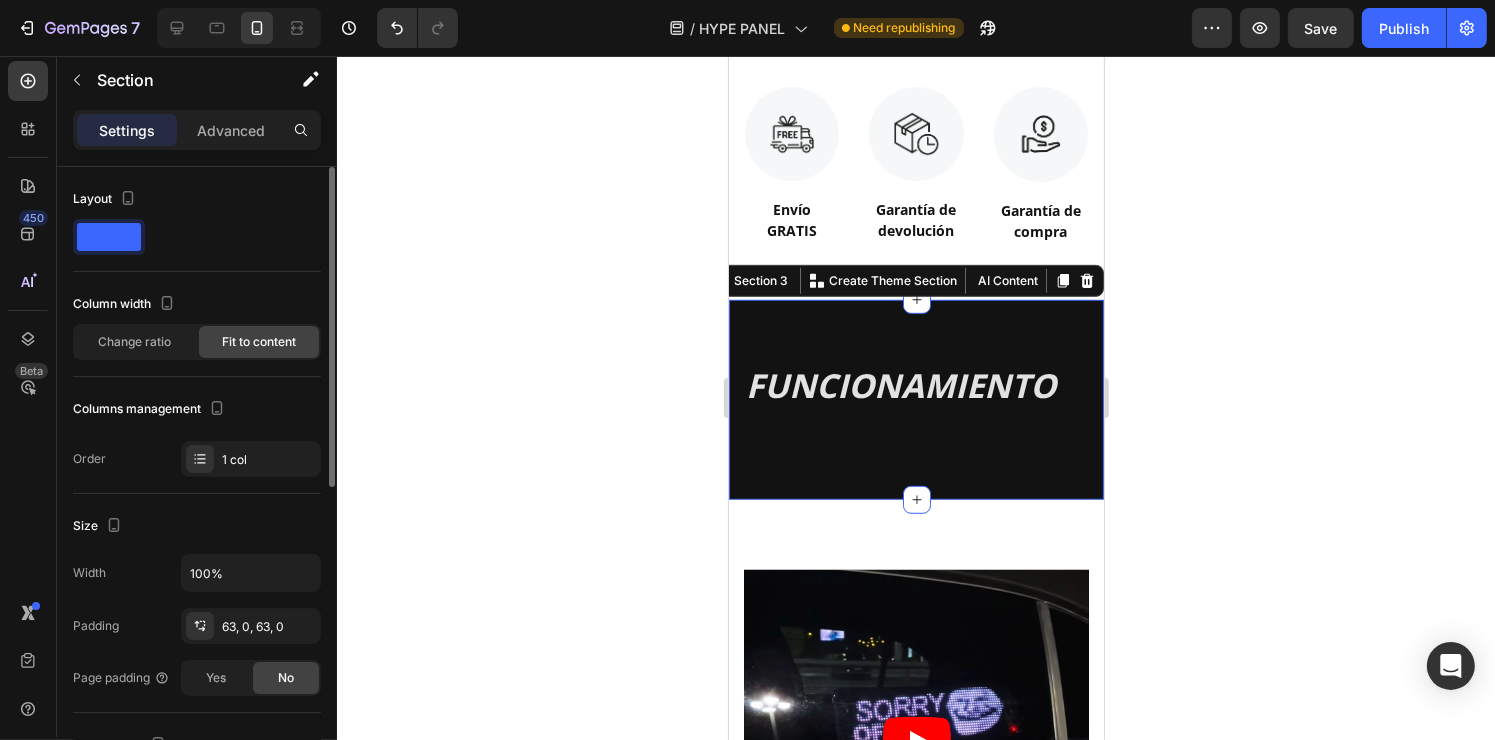 click 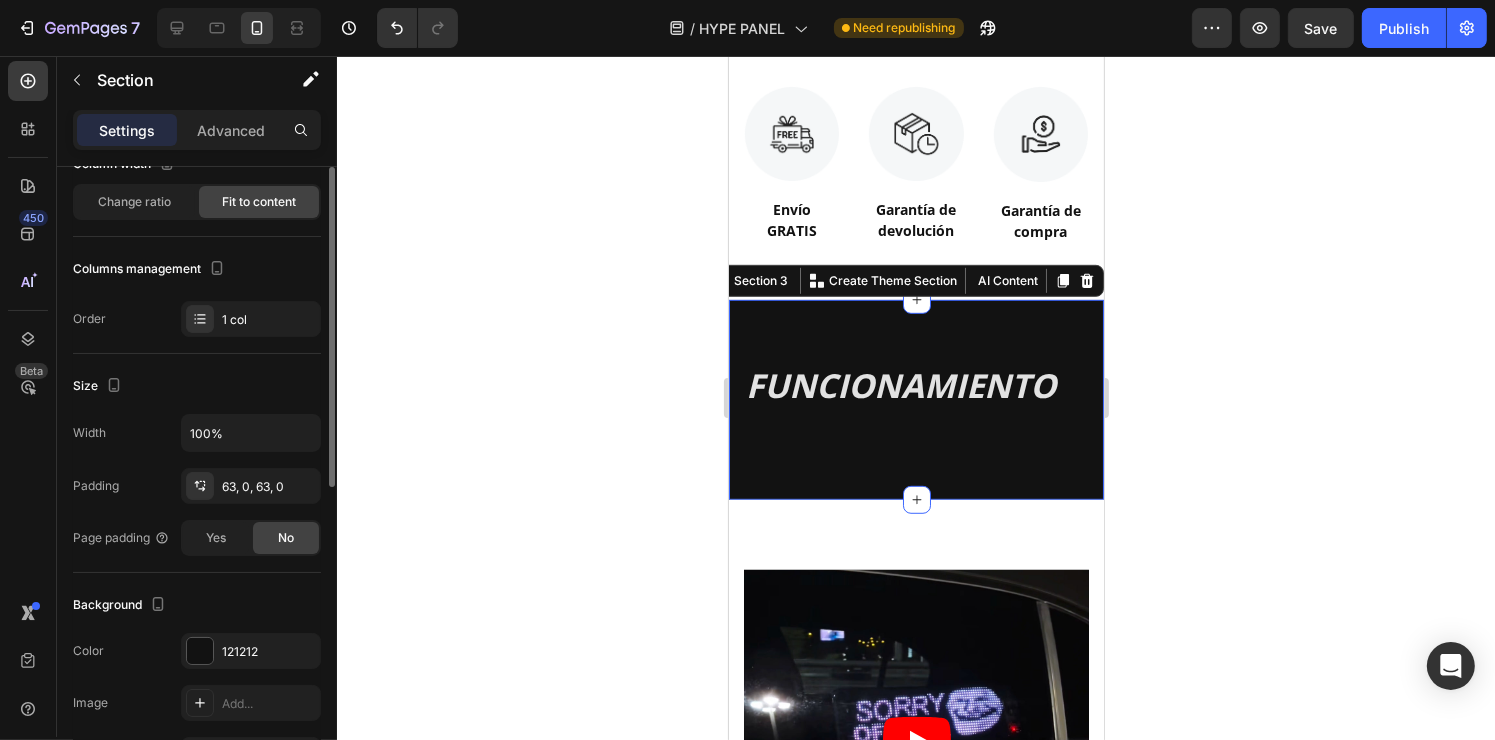 scroll, scrollTop: 157, scrollLeft: 0, axis: vertical 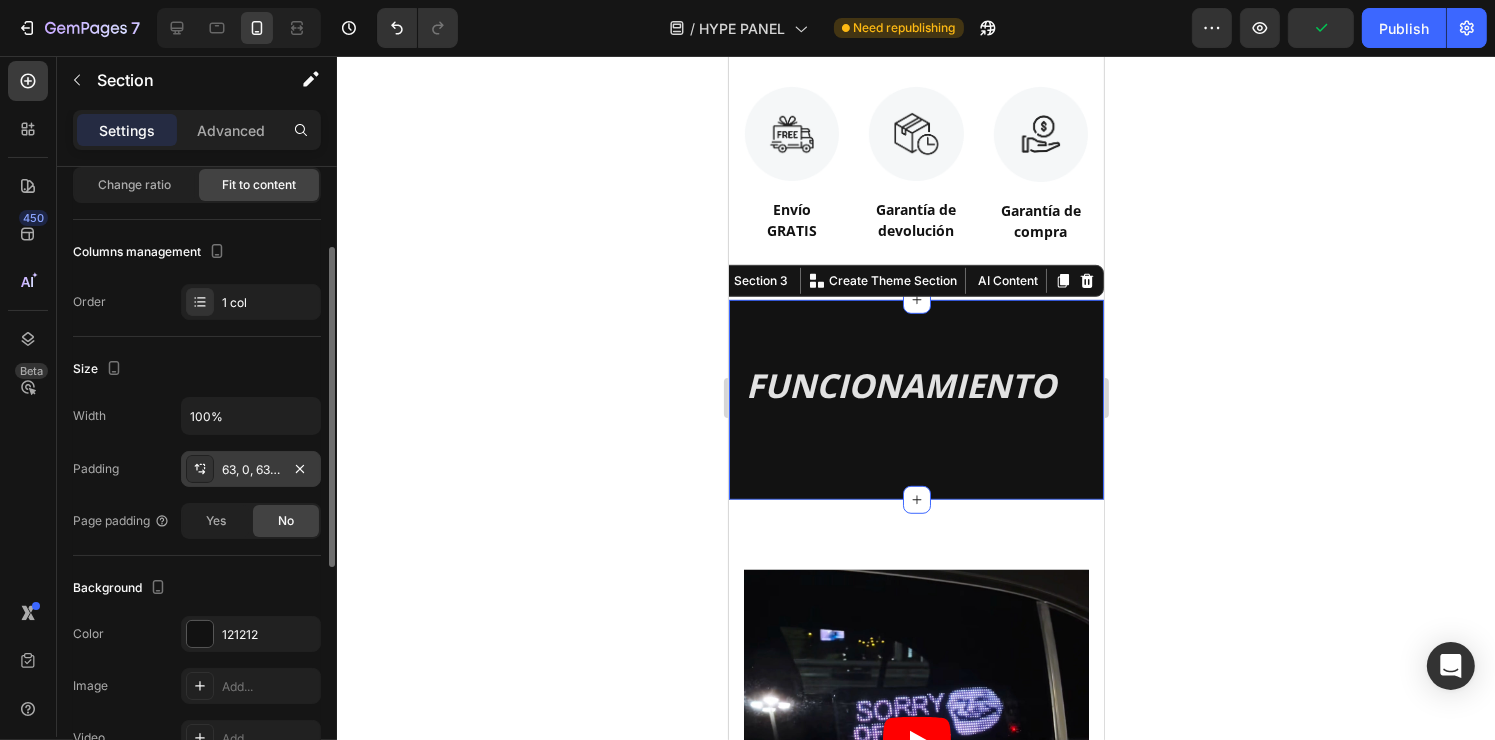 click on "63, 0, 63, 0" at bounding box center (251, 470) 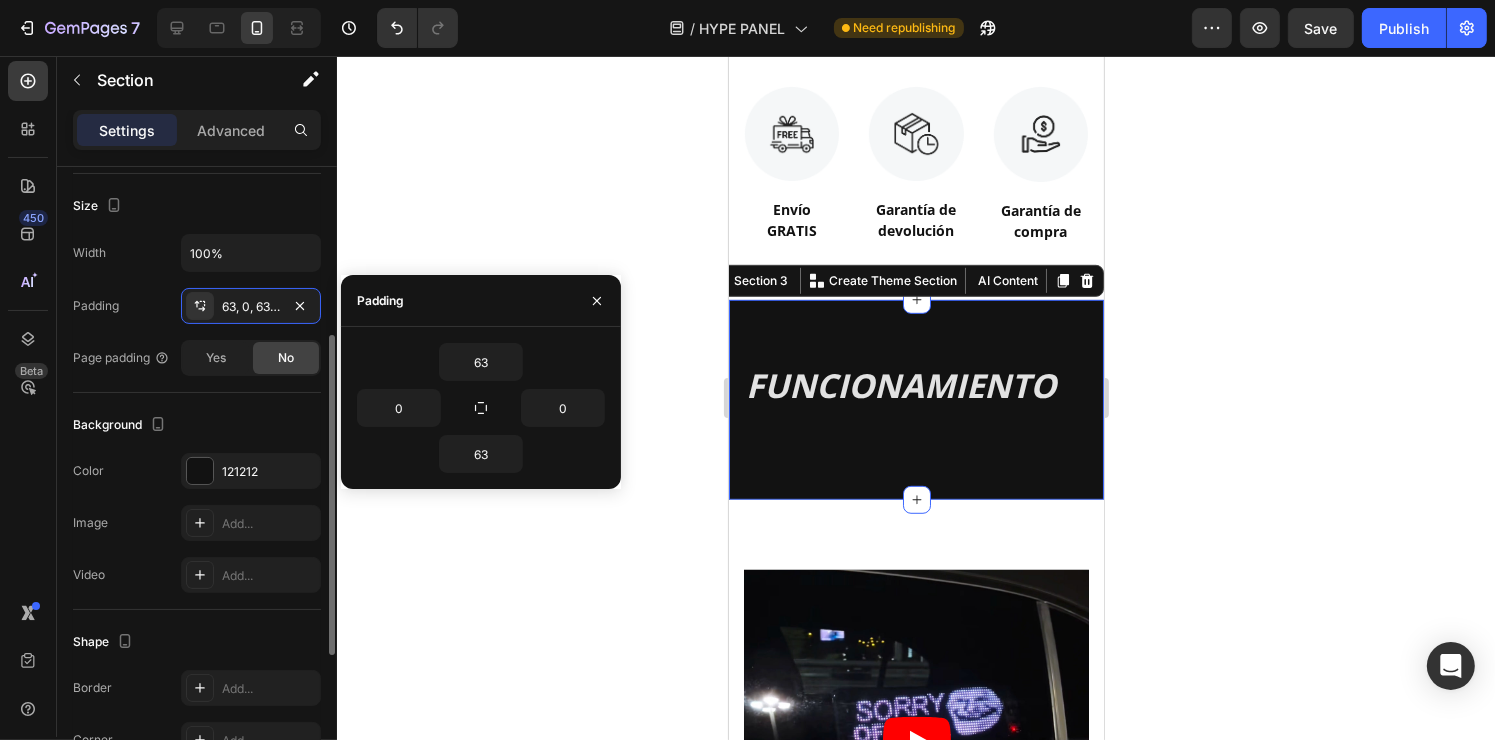 scroll, scrollTop: 324, scrollLeft: 0, axis: vertical 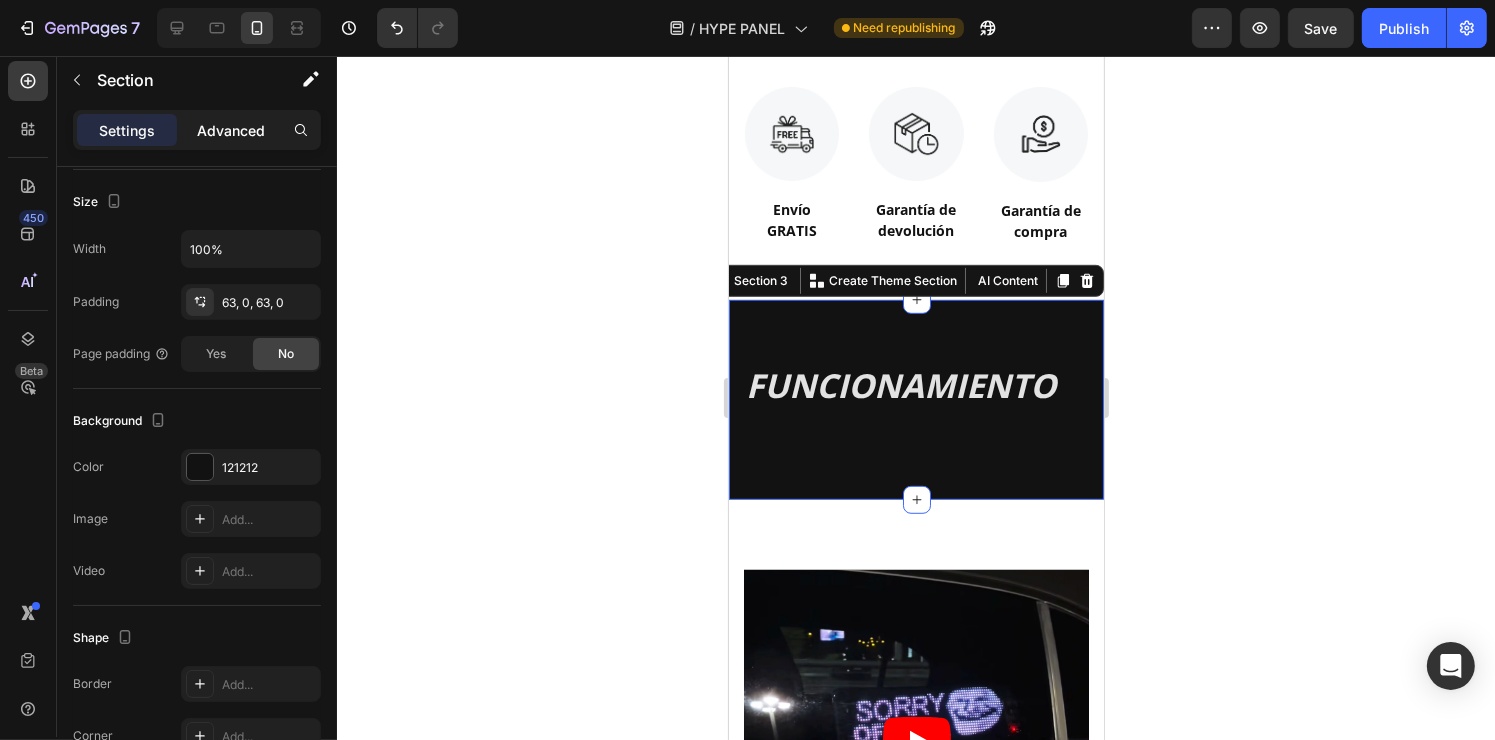 click on "Advanced" at bounding box center (231, 130) 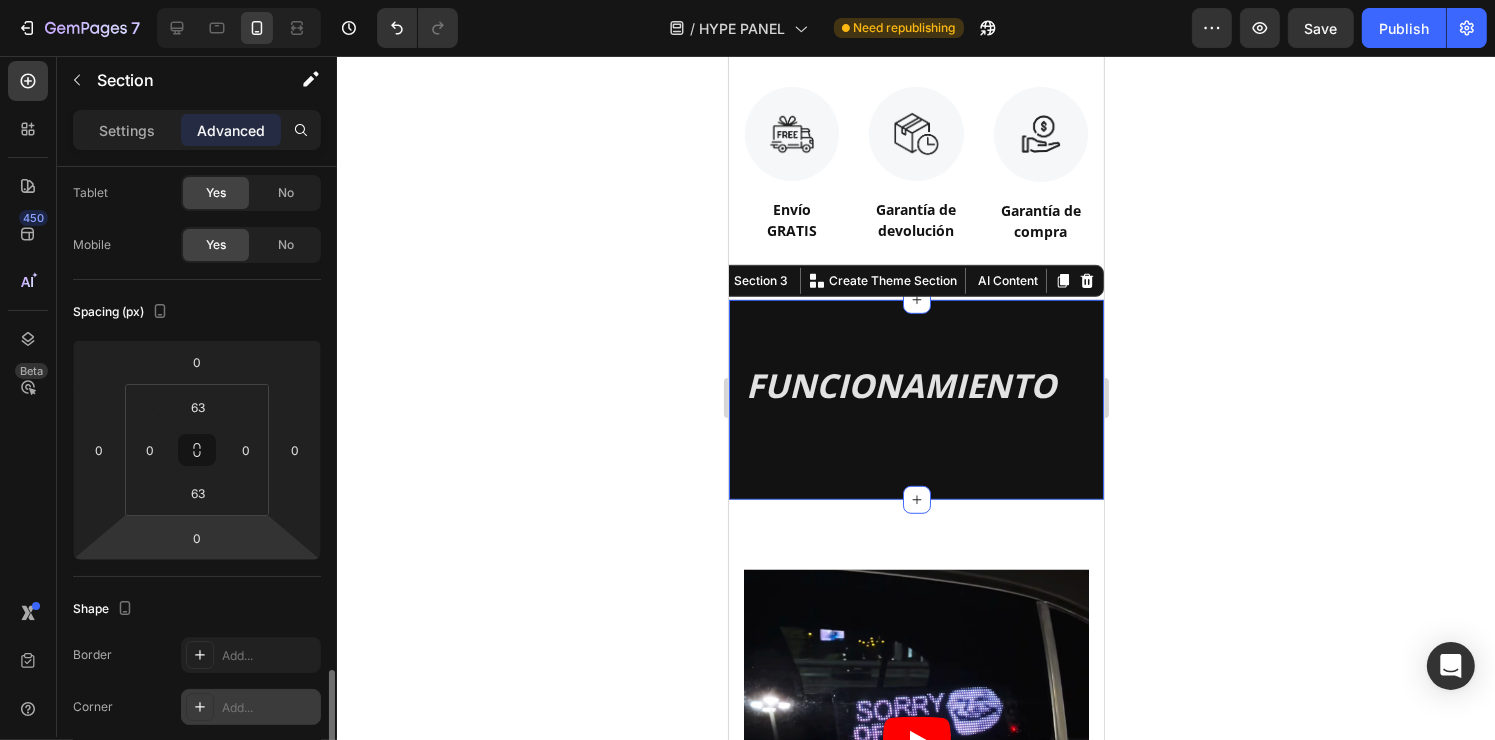 scroll, scrollTop: 0, scrollLeft: 0, axis: both 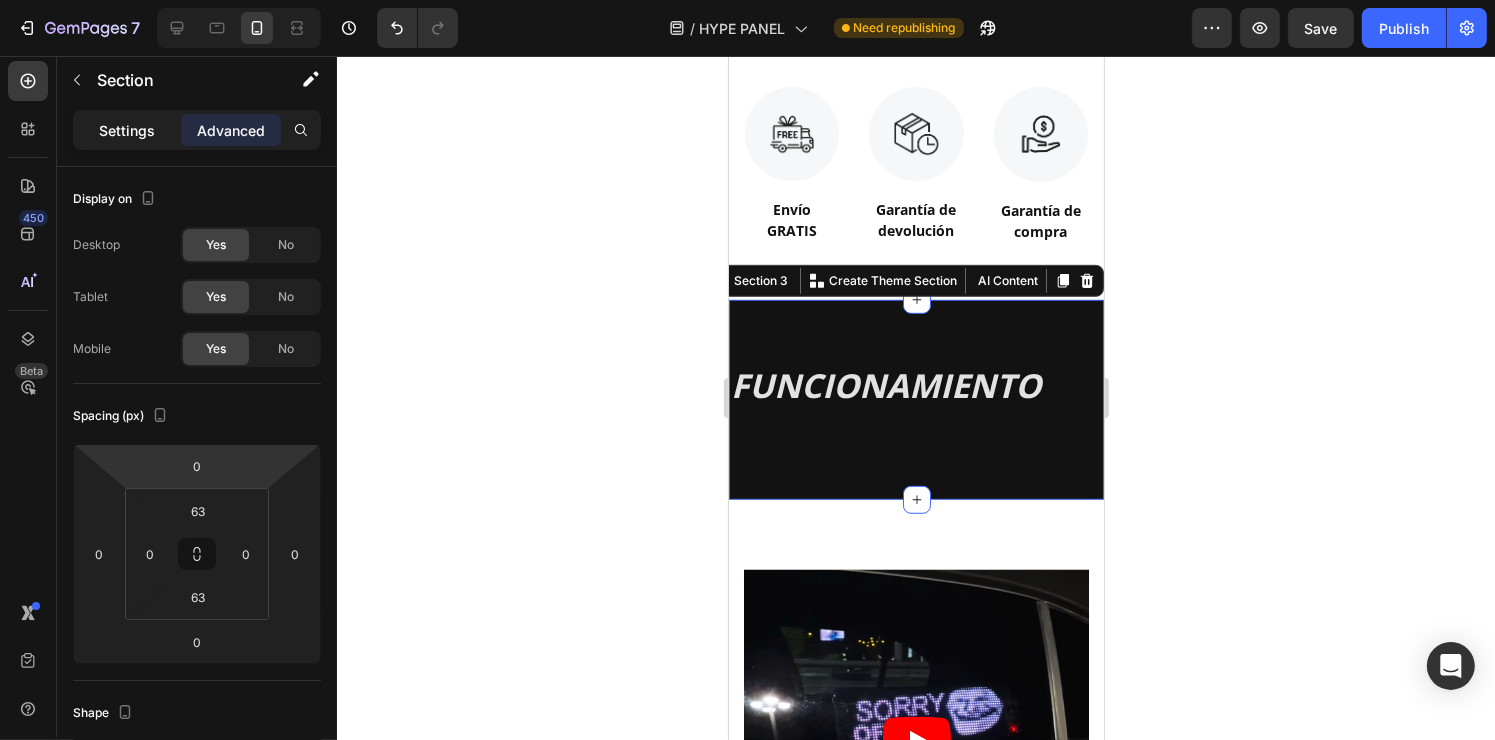 click on "Settings" at bounding box center (127, 130) 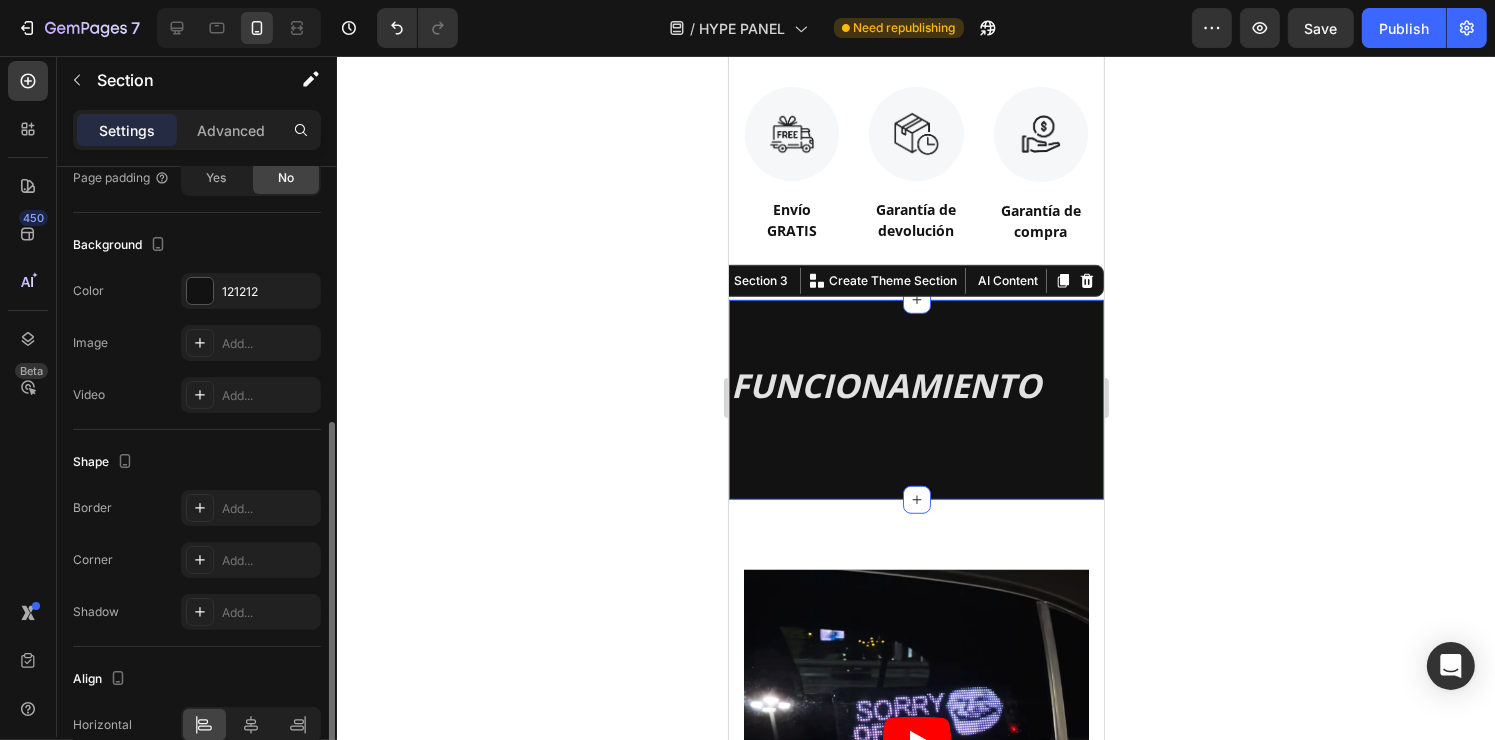 scroll, scrollTop: 600, scrollLeft: 0, axis: vertical 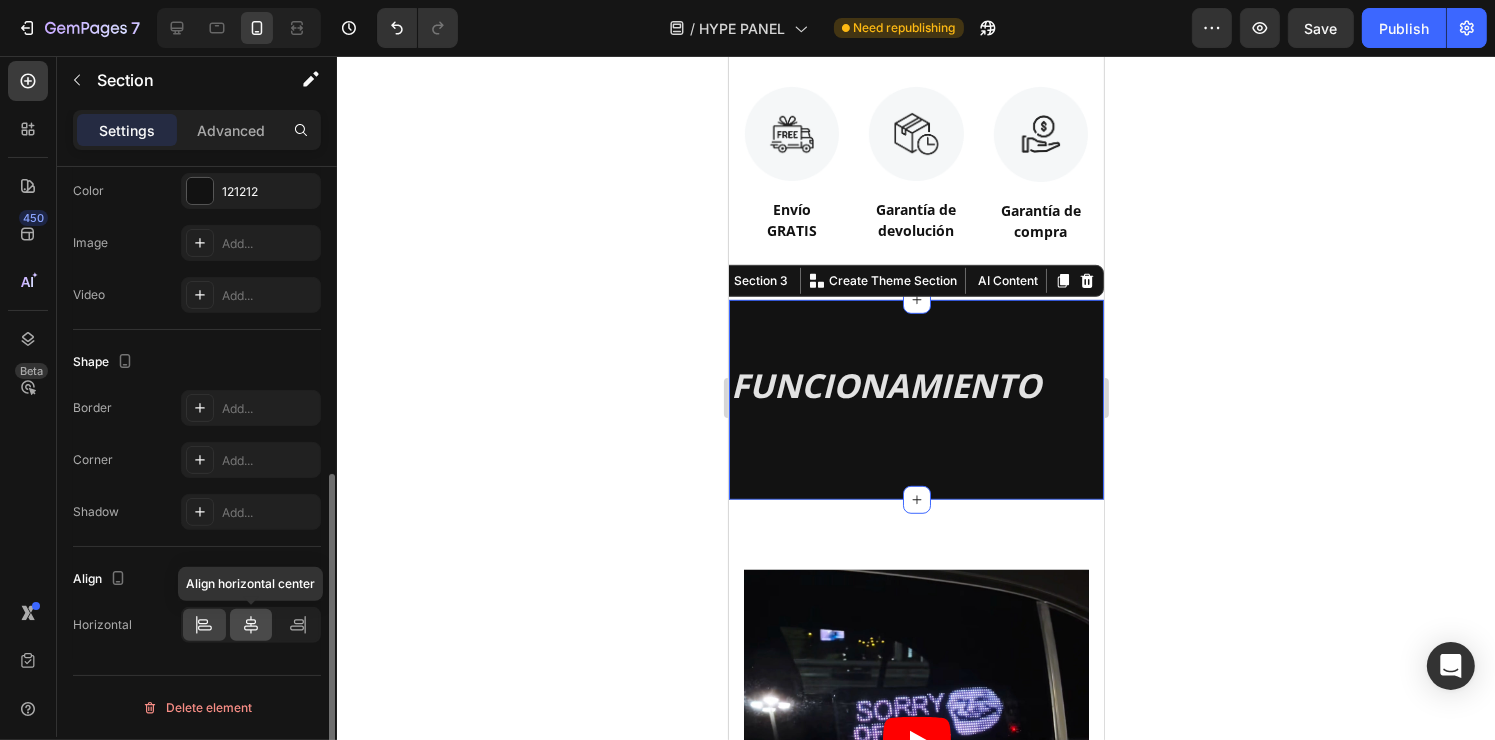 click 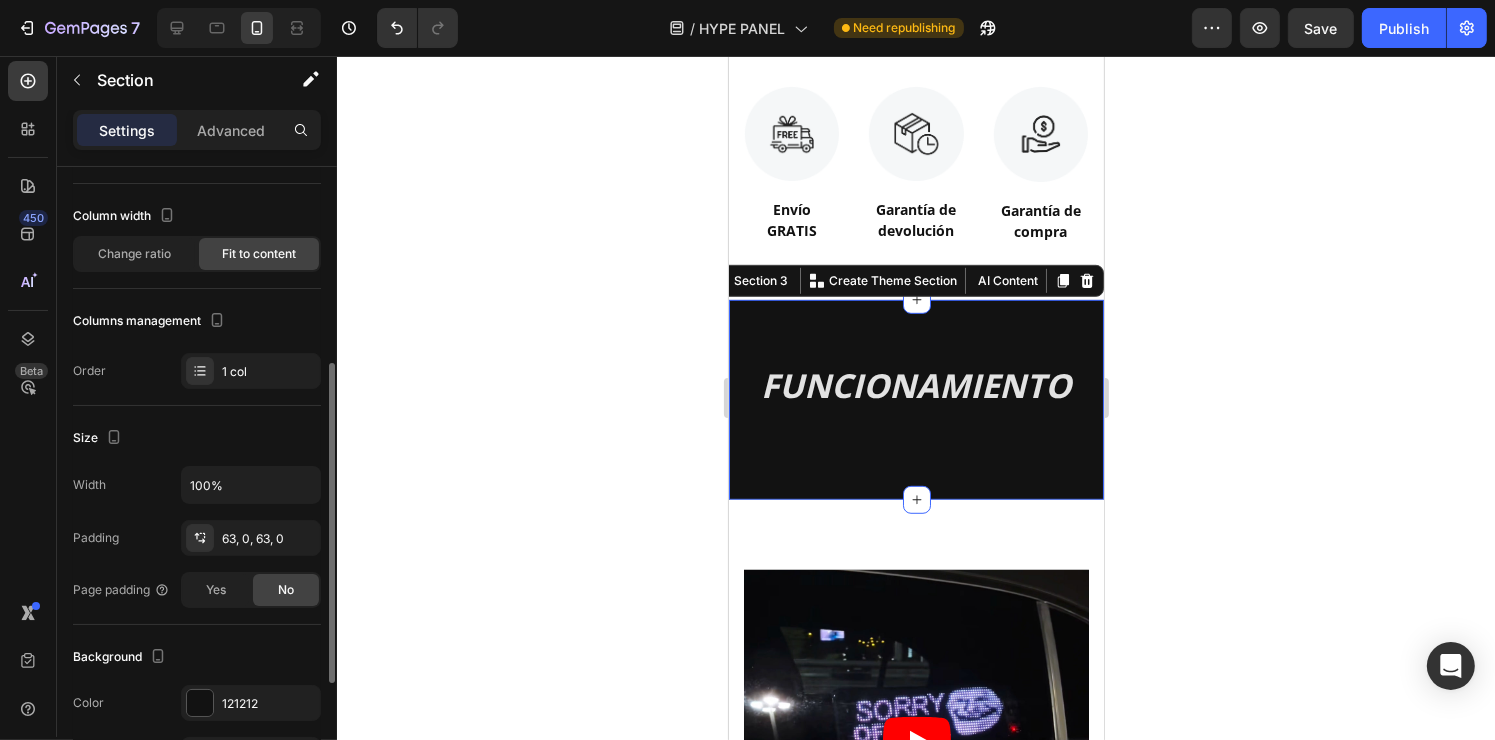 scroll, scrollTop: 80, scrollLeft: 0, axis: vertical 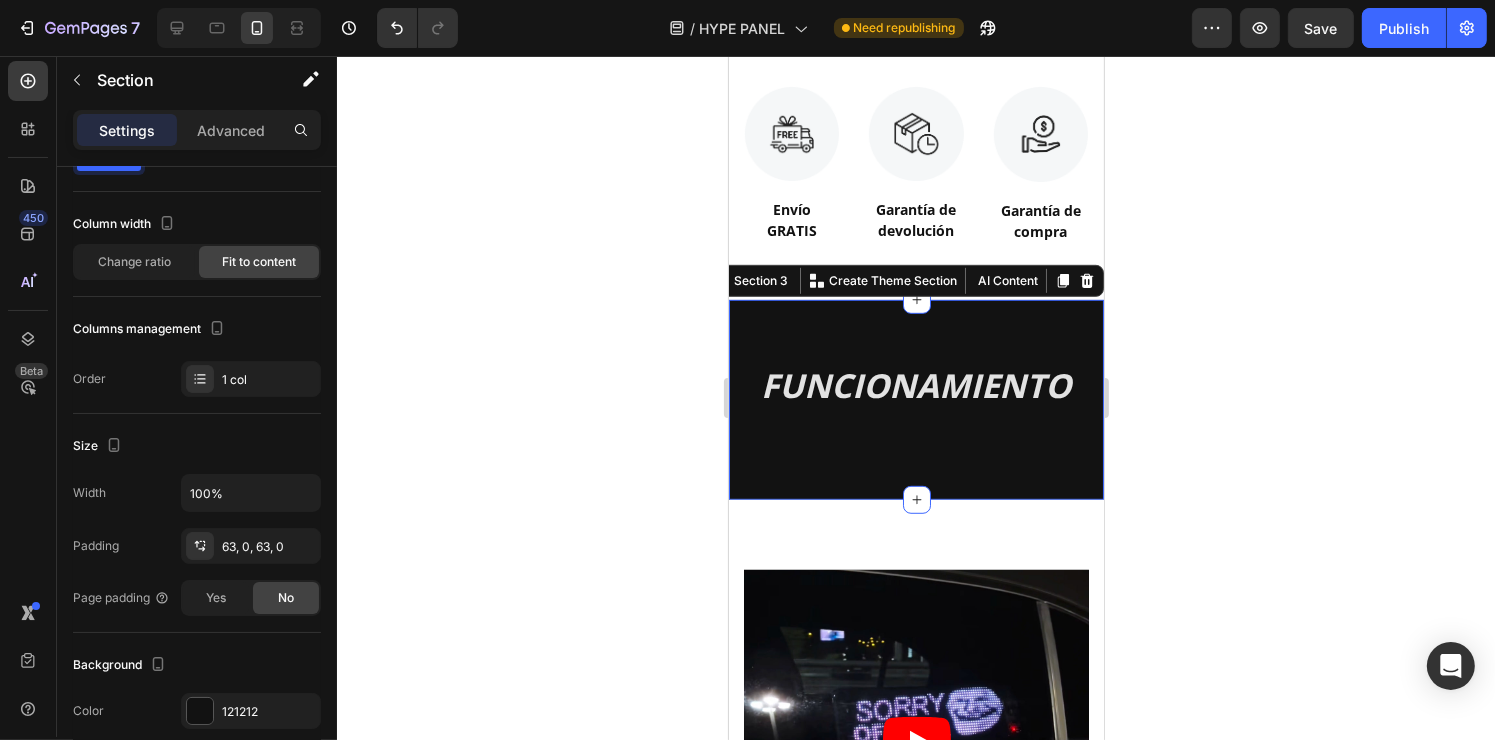 click 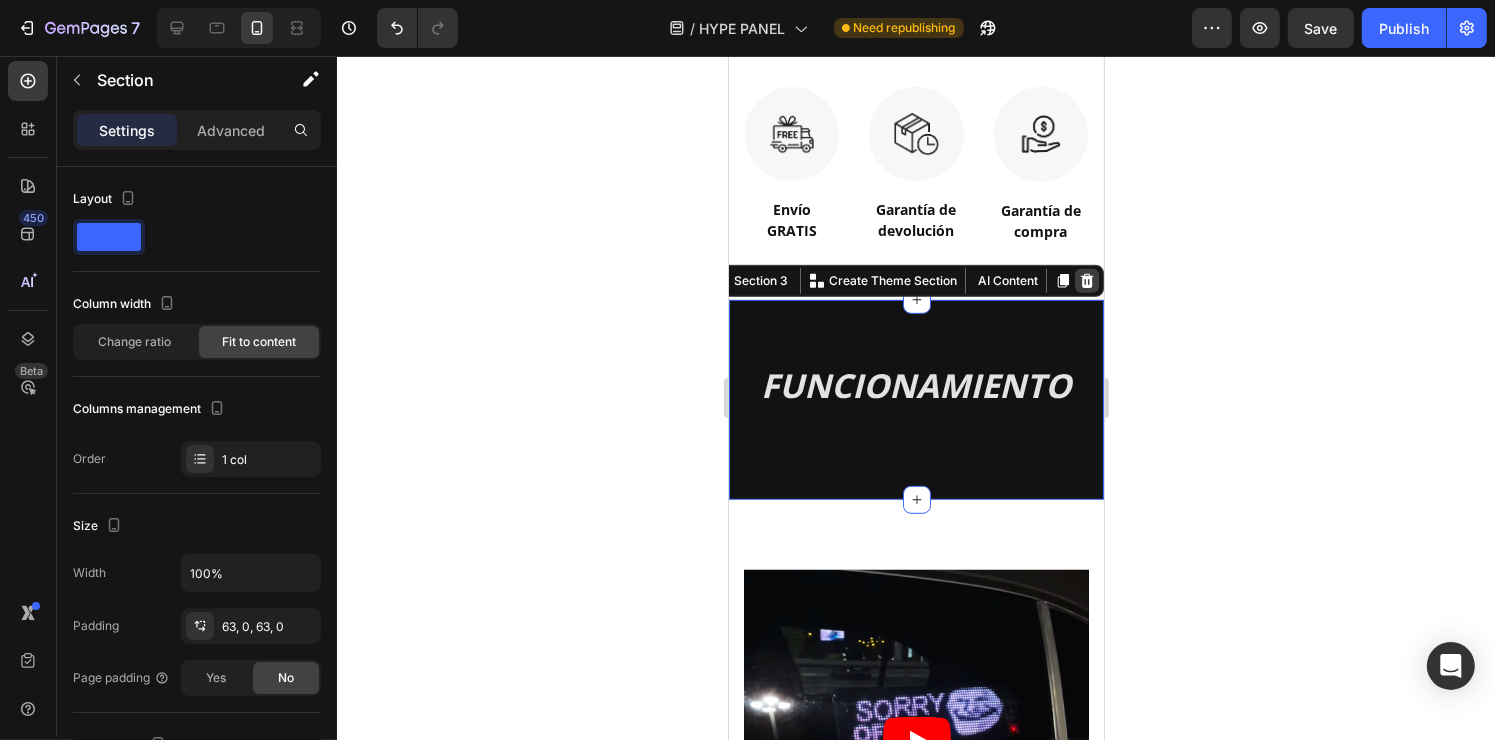 click at bounding box center (1086, 281) 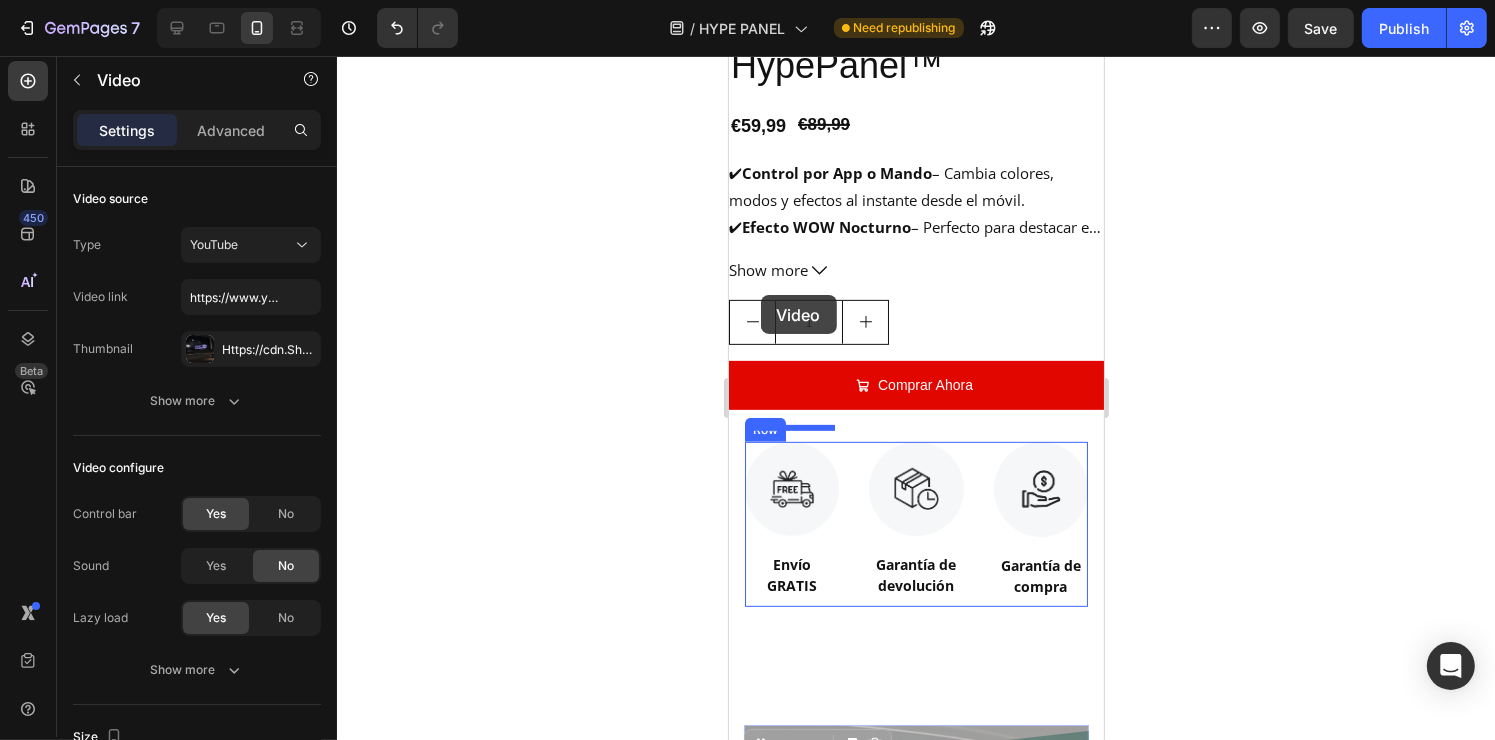 scroll, scrollTop: 705, scrollLeft: 0, axis: vertical 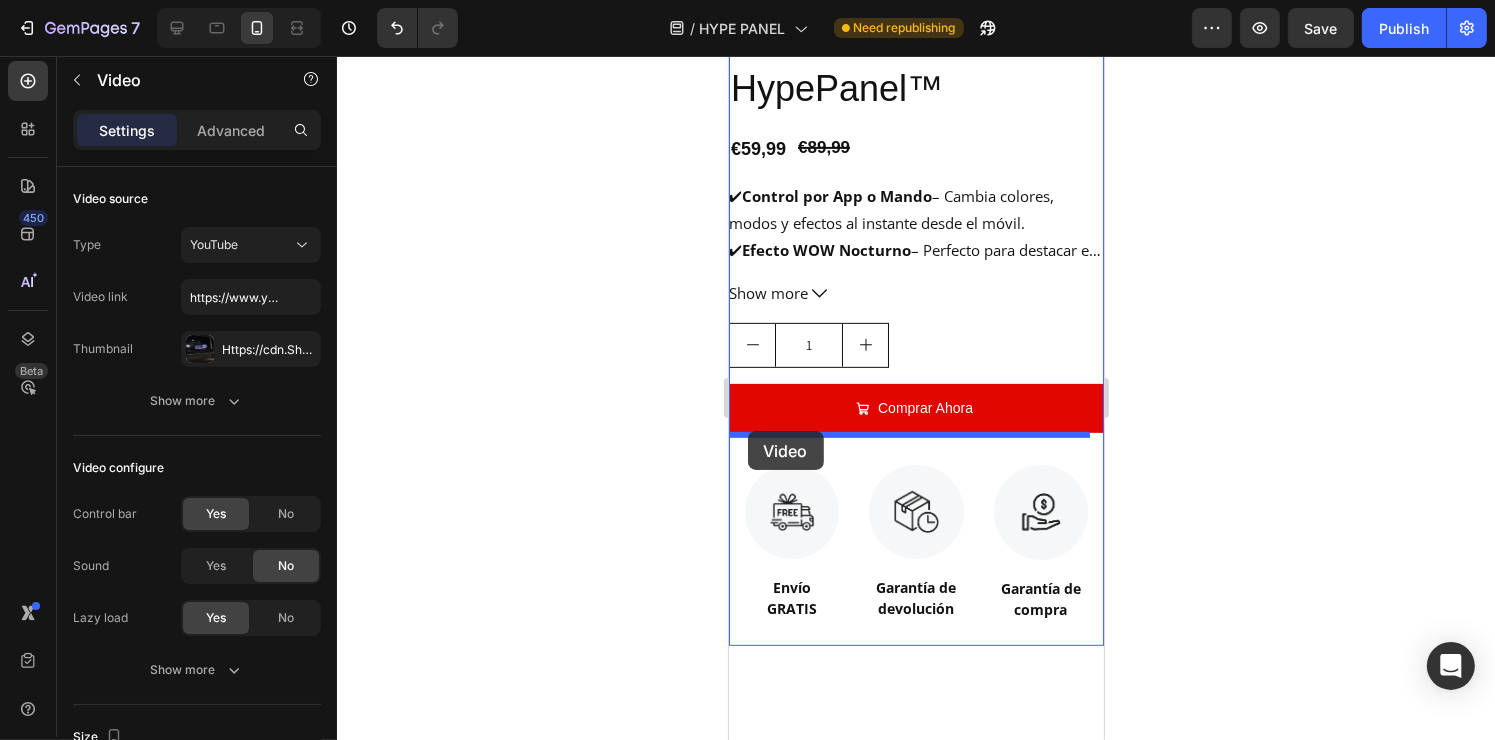 drag, startPoint x: 761, startPoint y: 371, endPoint x: 747, endPoint y: 431, distance: 61.611687 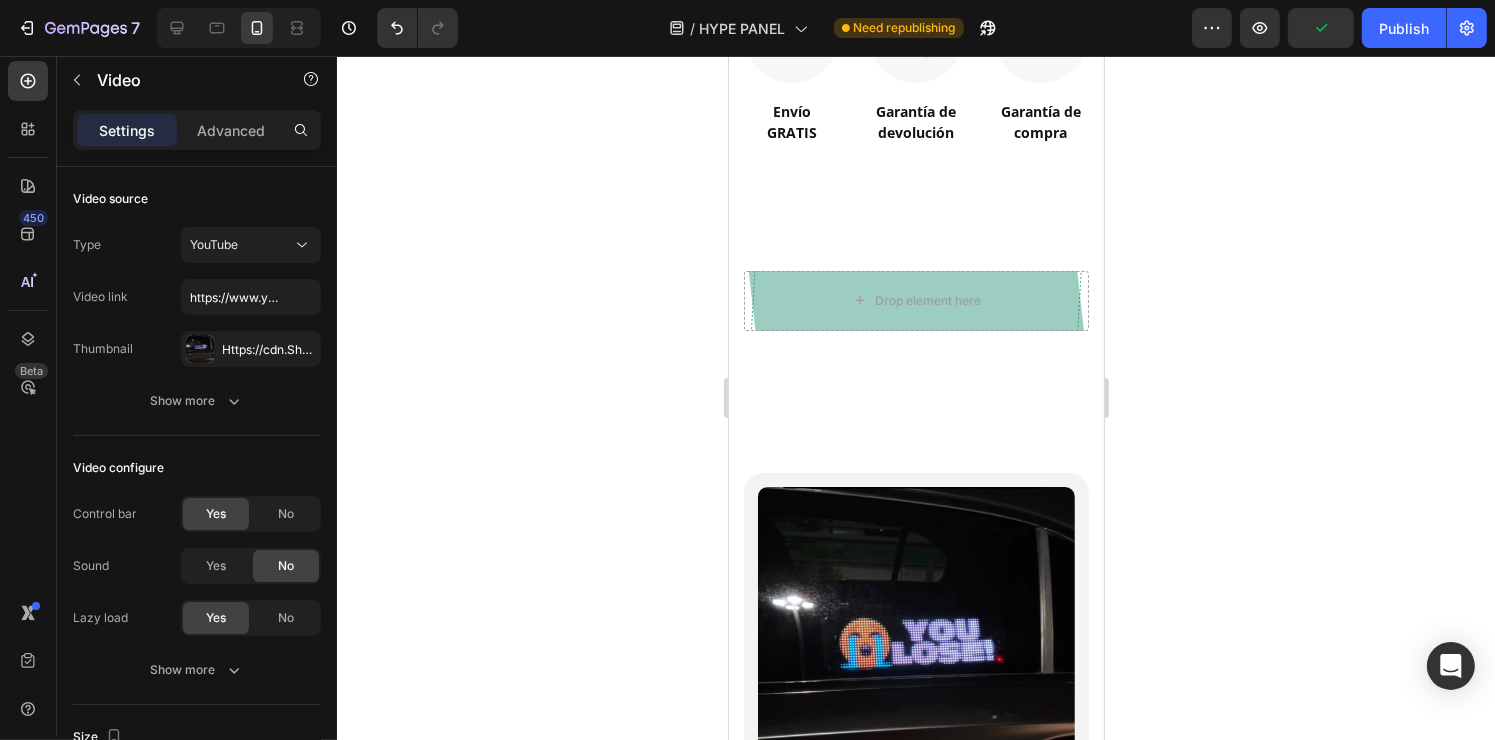 scroll, scrollTop: 1571, scrollLeft: 0, axis: vertical 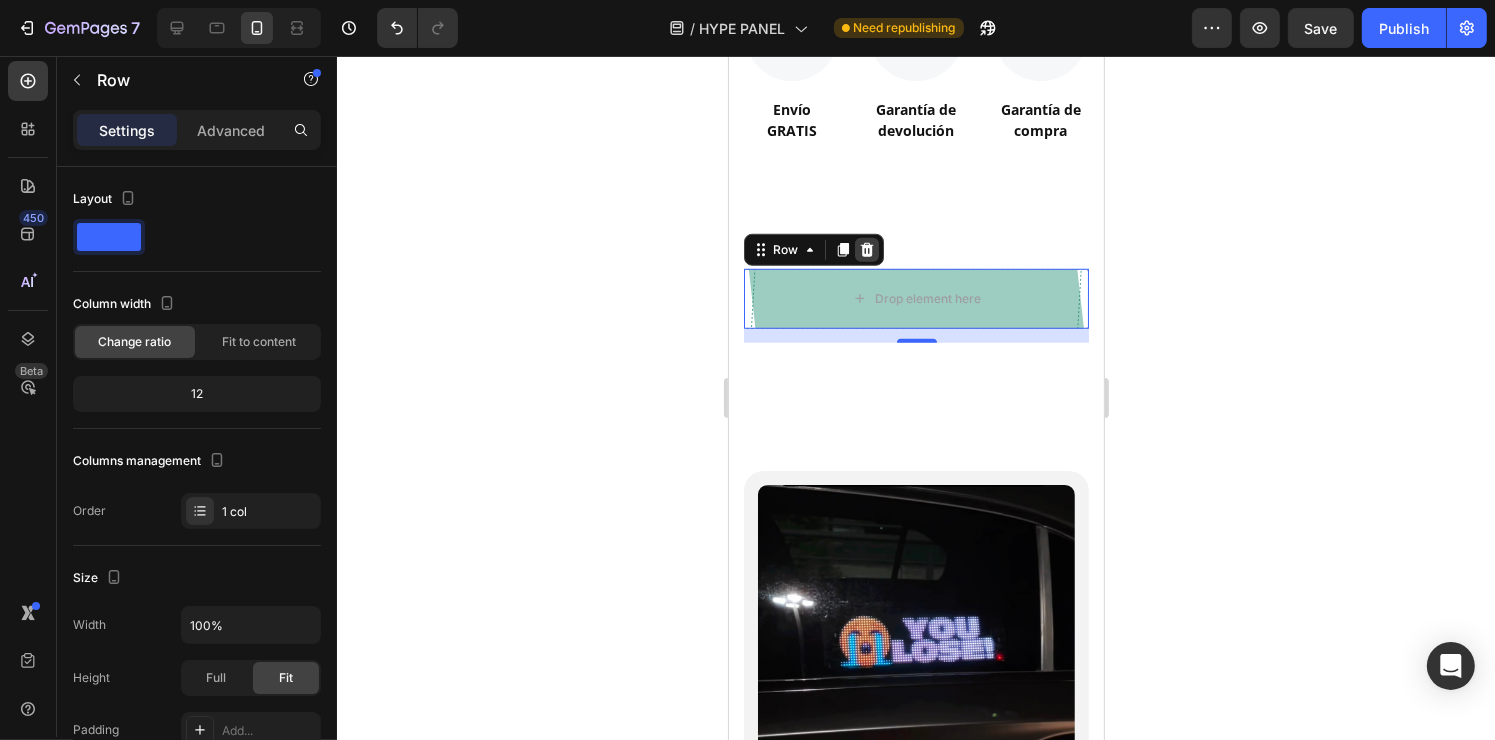 click at bounding box center (866, 250) 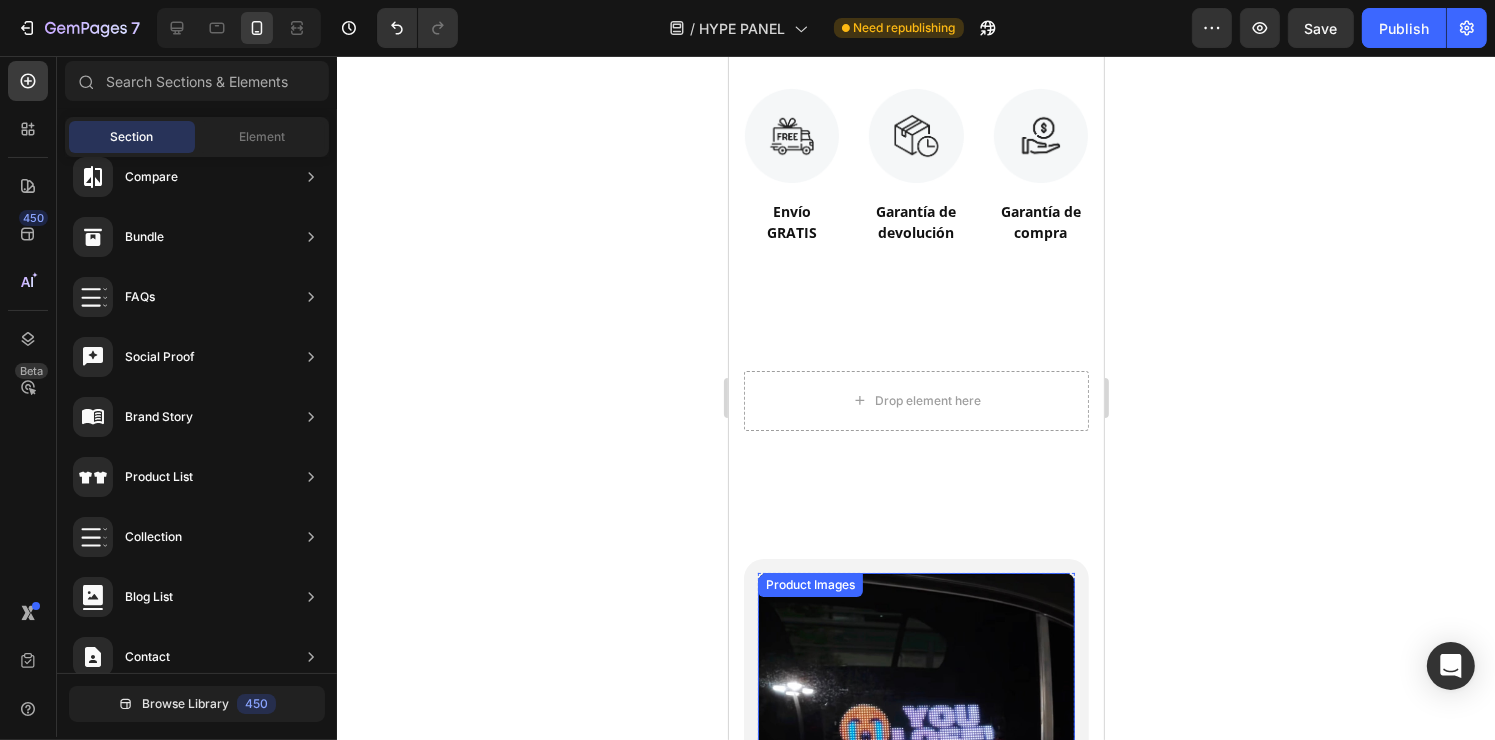 scroll, scrollTop: 1468, scrollLeft: 0, axis: vertical 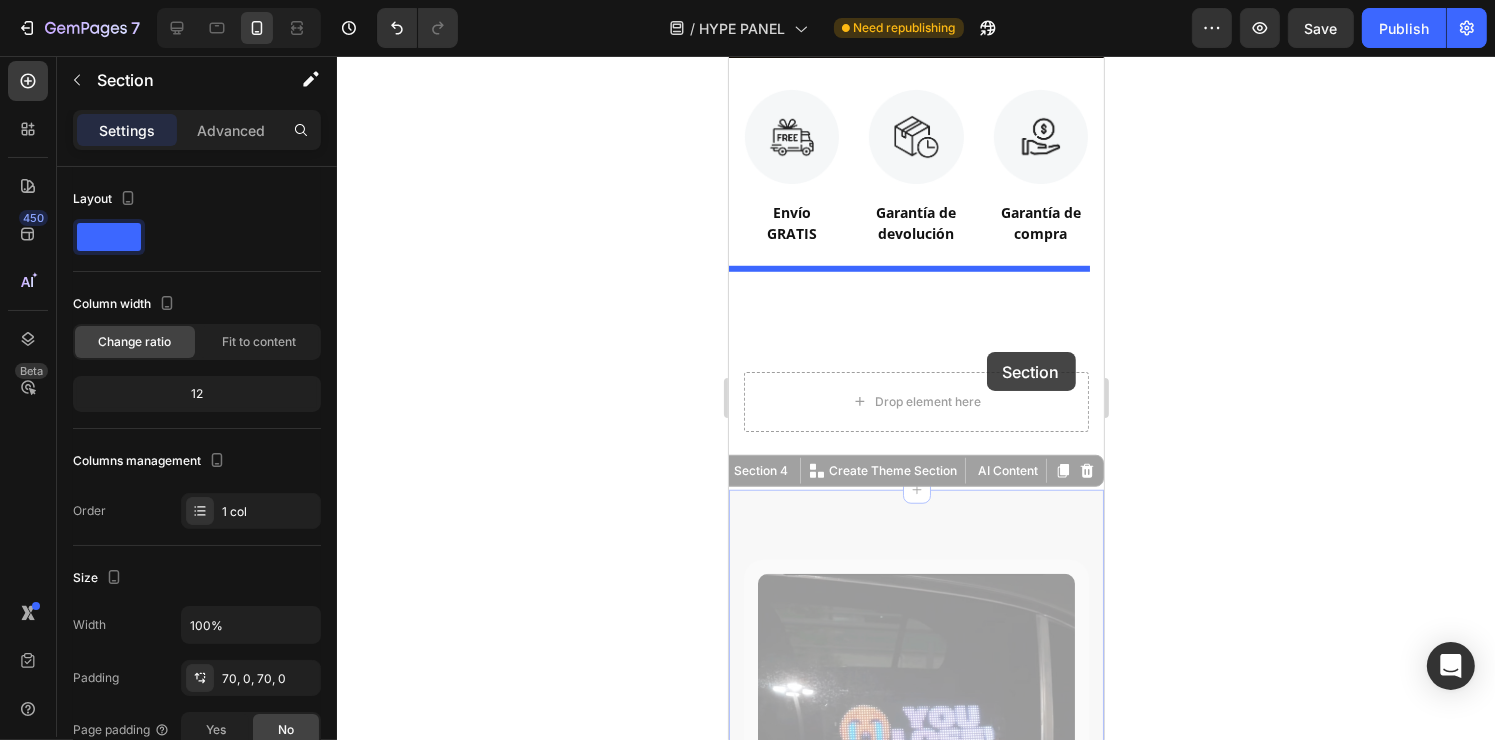drag, startPoint x: 1057, startPoint y: 447, endPoint x: 986, endPoint y: 352, distance: 118.60017 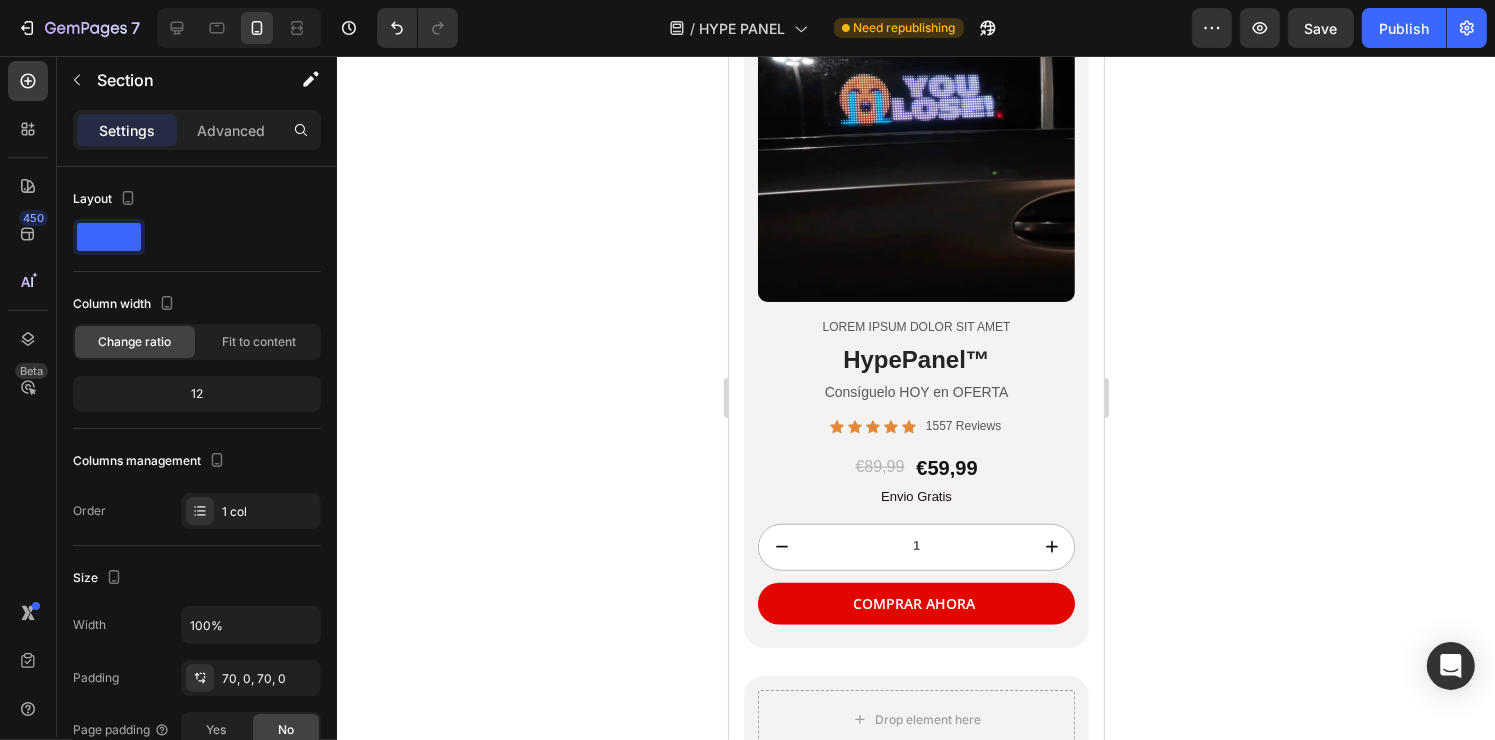 scroll, scrollTop: 1880, scrollLeft: 0, axis: vertical 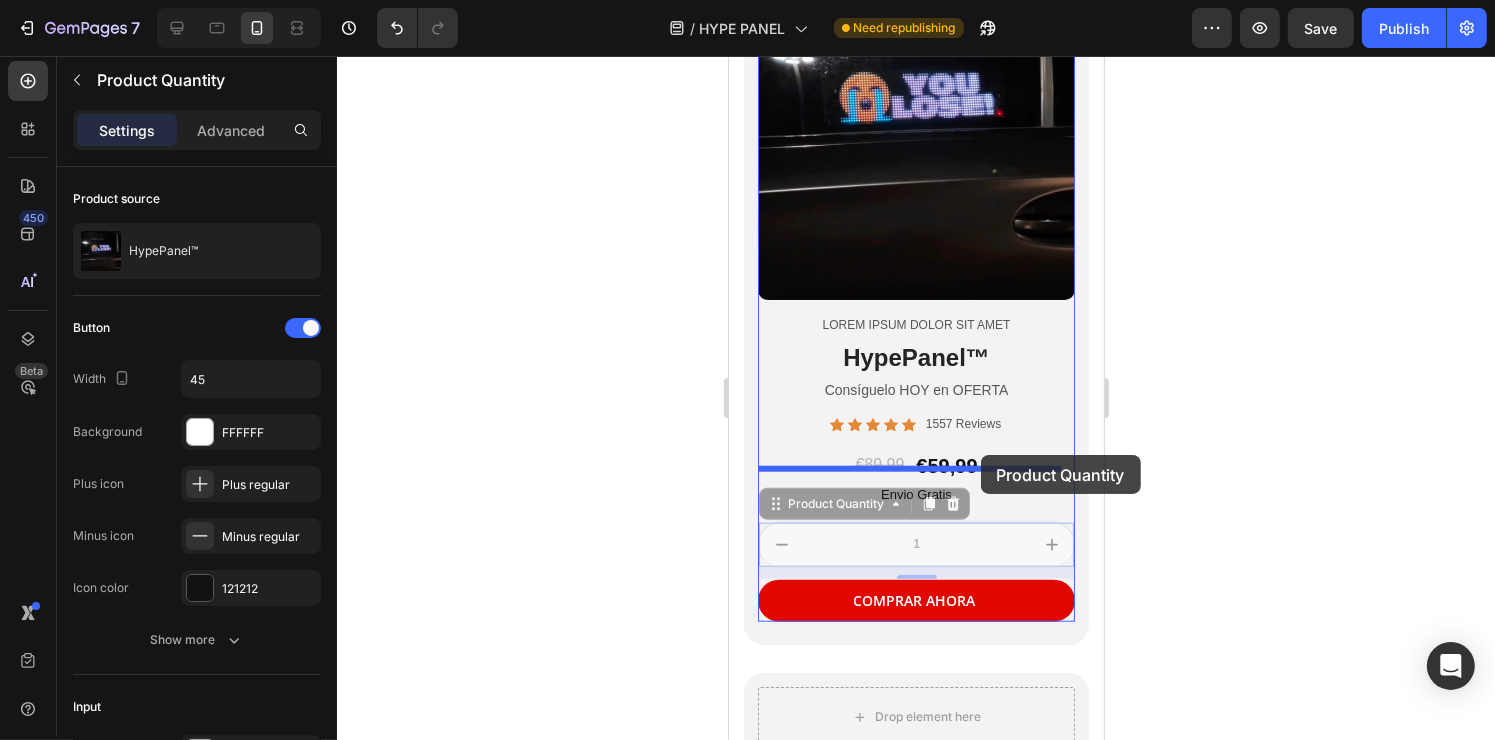 drag, startPoint x: 1040, startPoint y: 523, endPoint x: 970, endPoint y: 455, distance: 97.59098 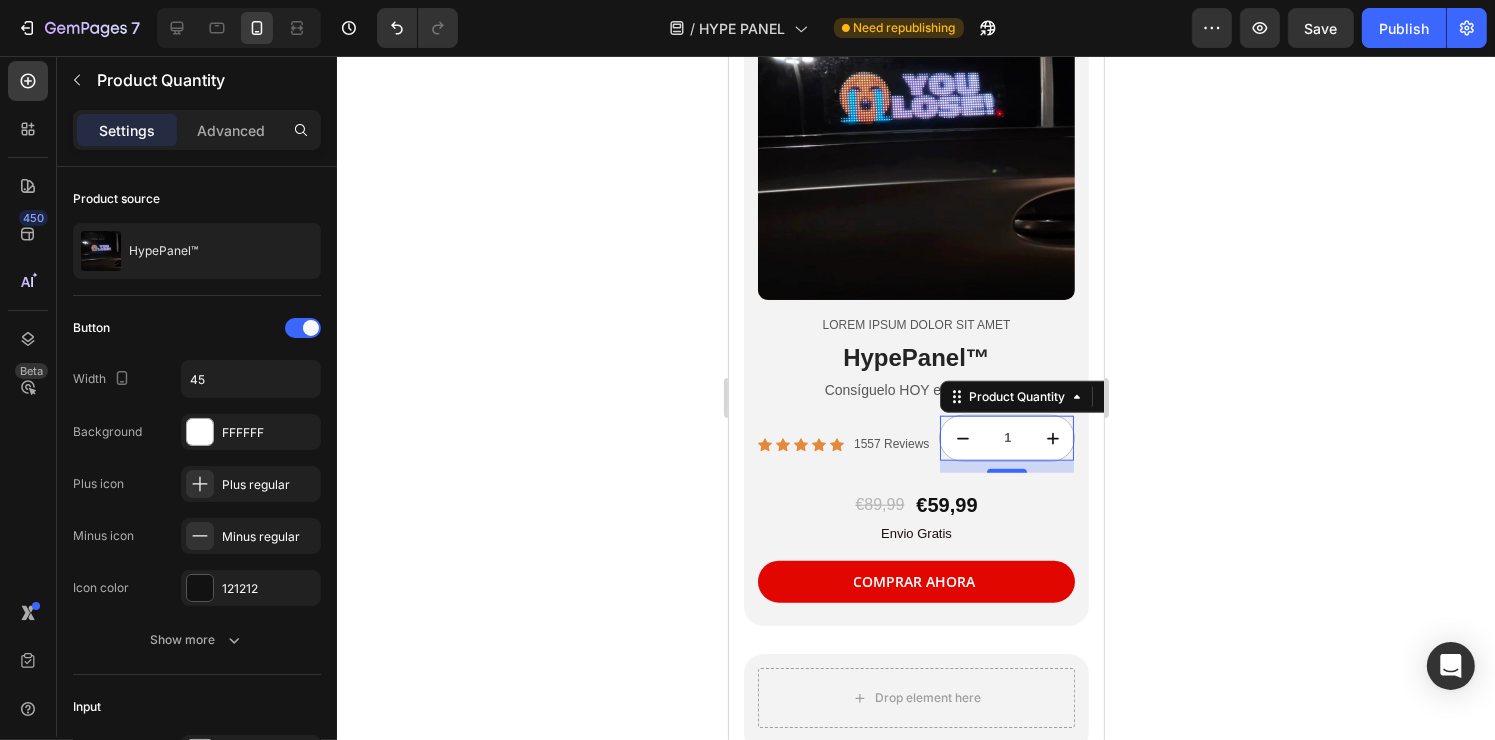 click 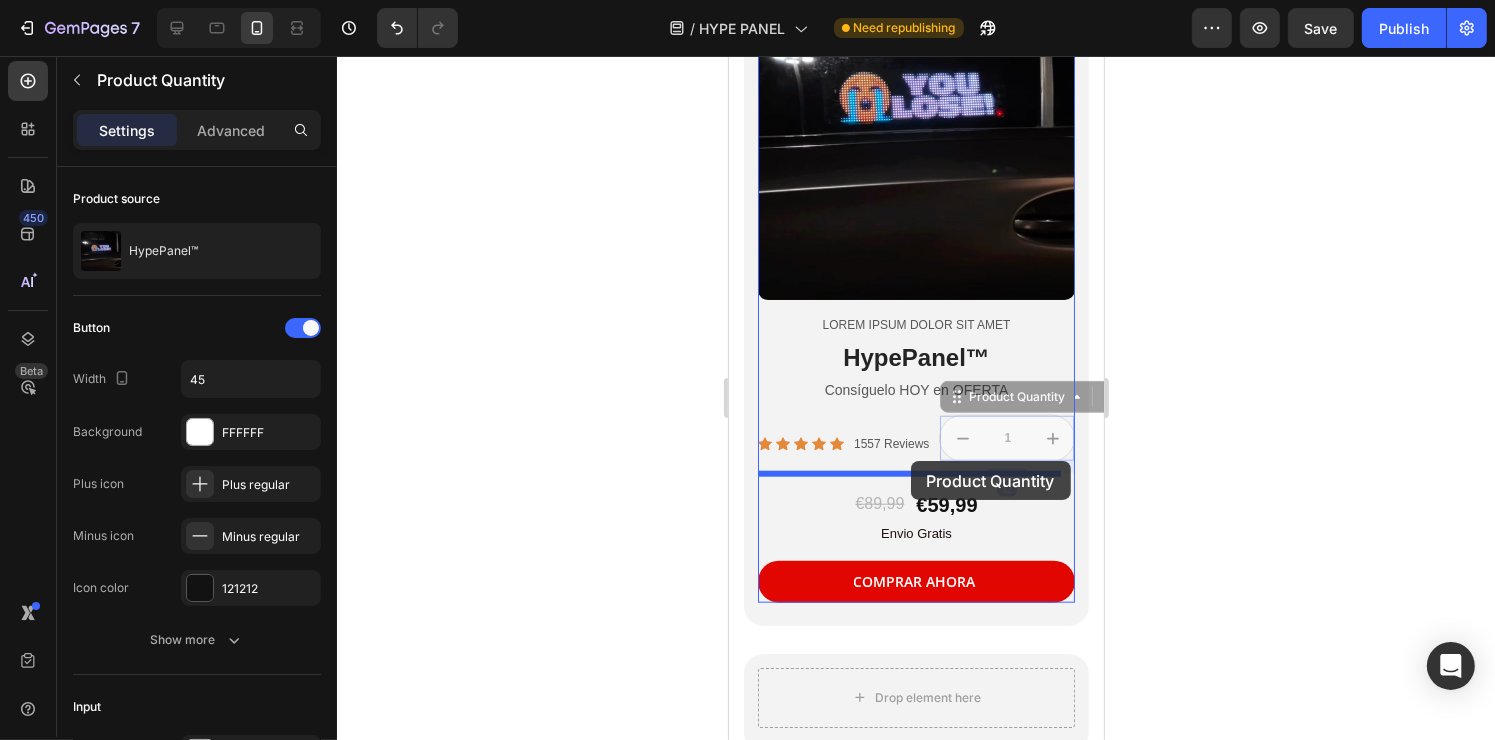 drag, startPoint x: 956, startPoint y: 389, endPoint x: 910, endPoint y: 461, distance: 85.44004 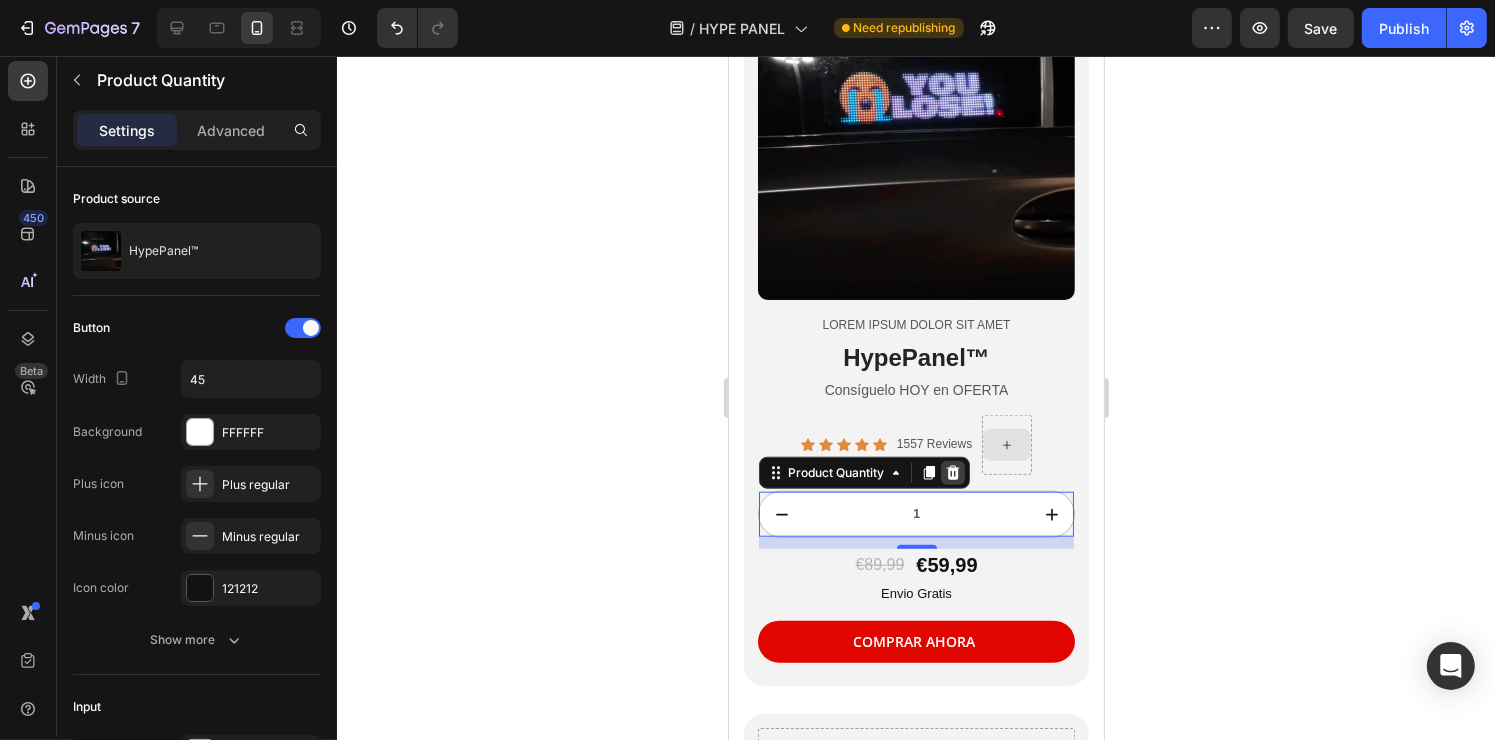 click 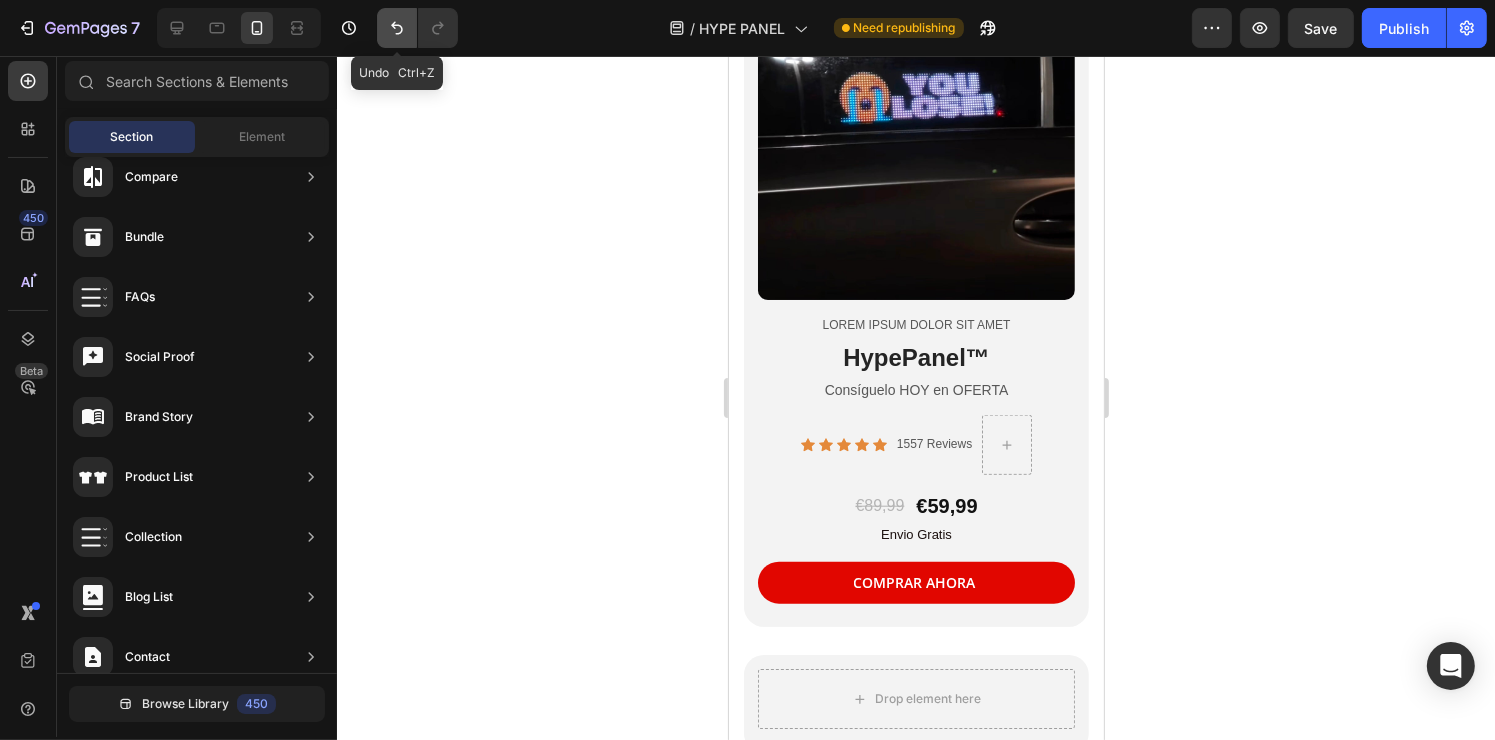 click 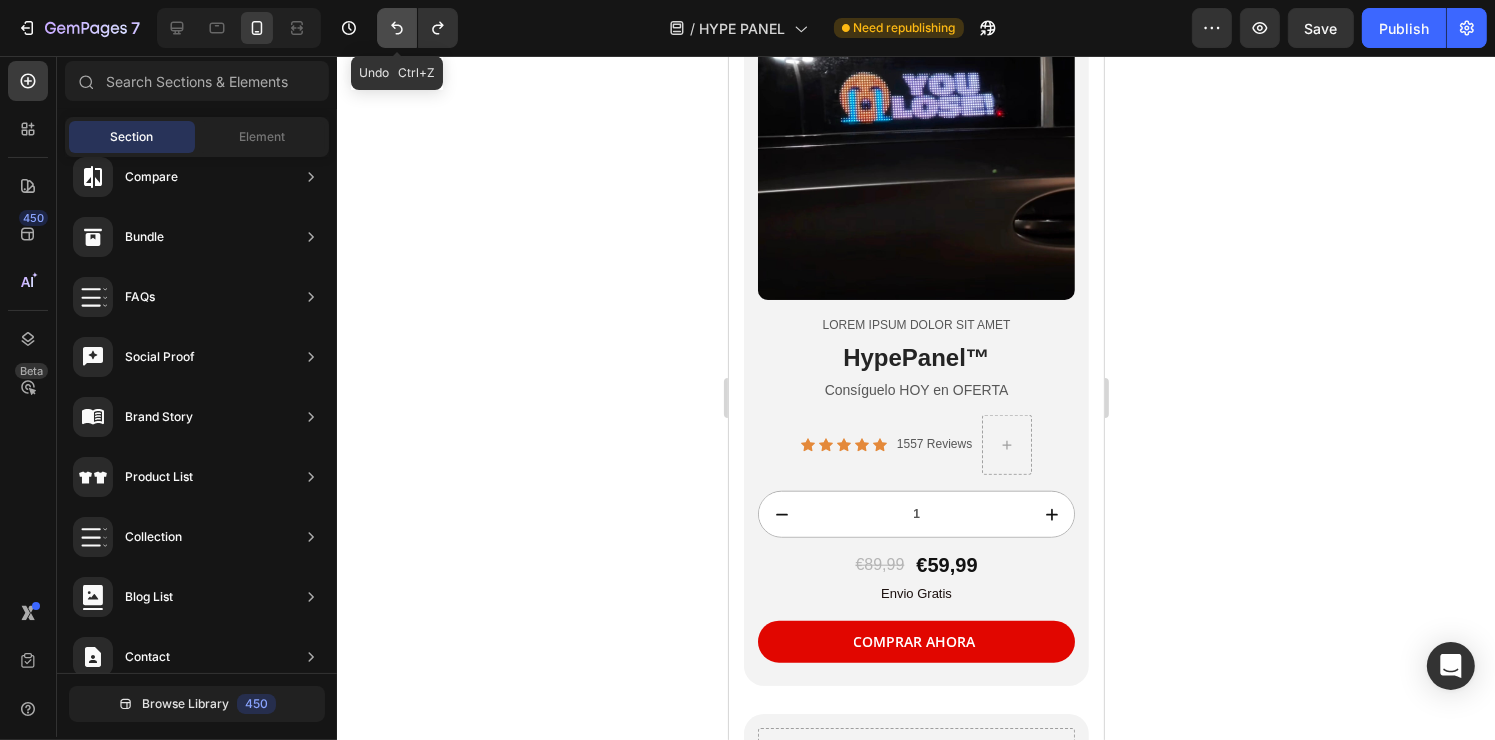 click 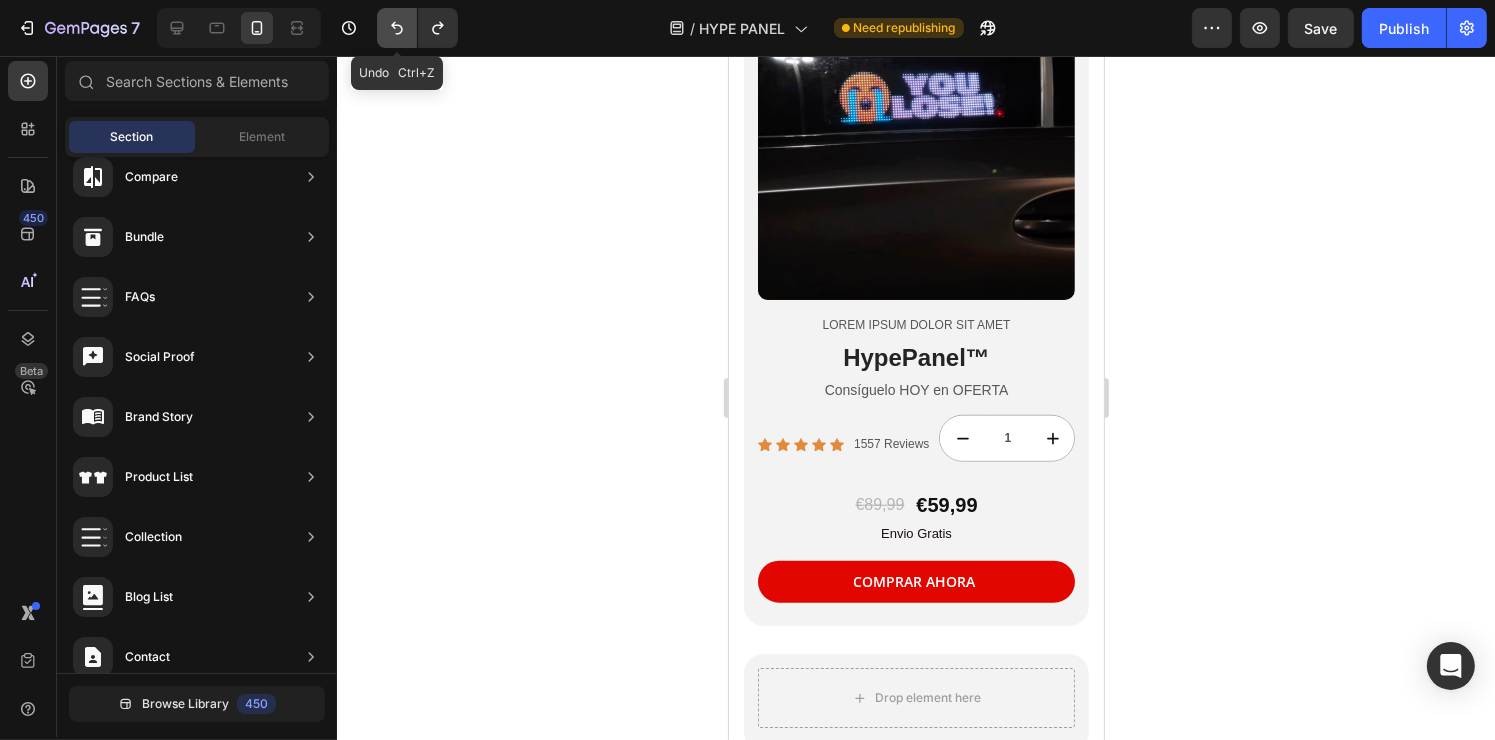 click 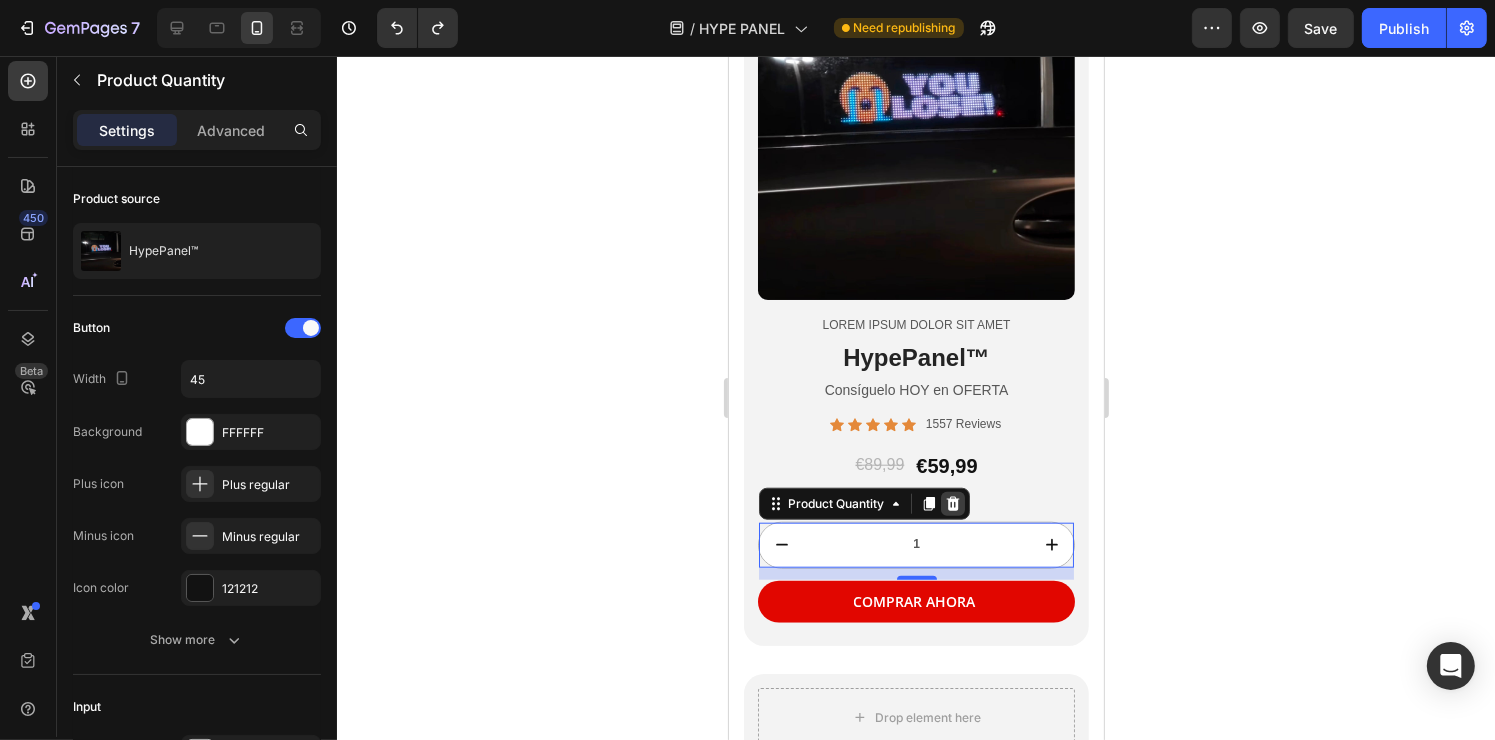 click at bounding box center (952, 504) 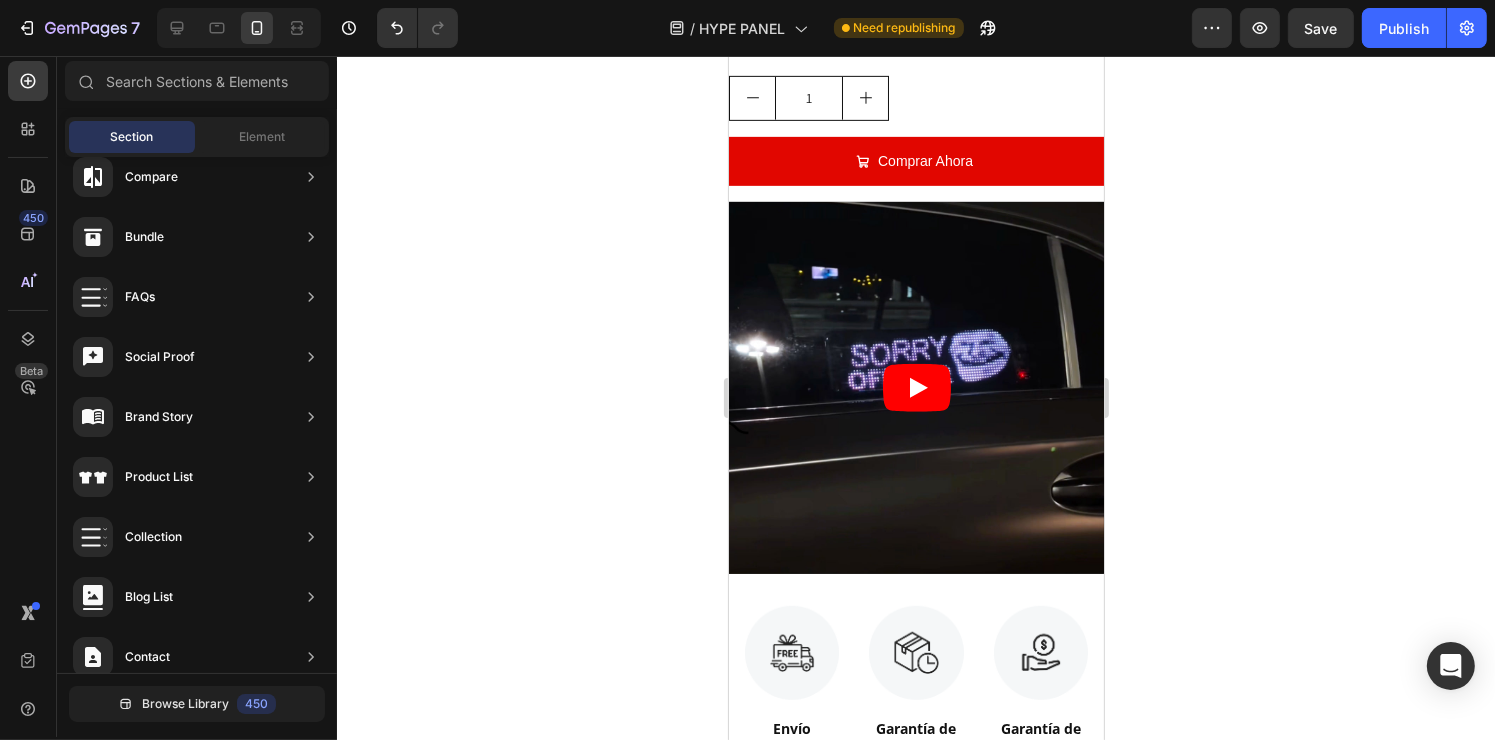 scroll, scrollTop: 952, scrollLeft: 0, axis: vertical 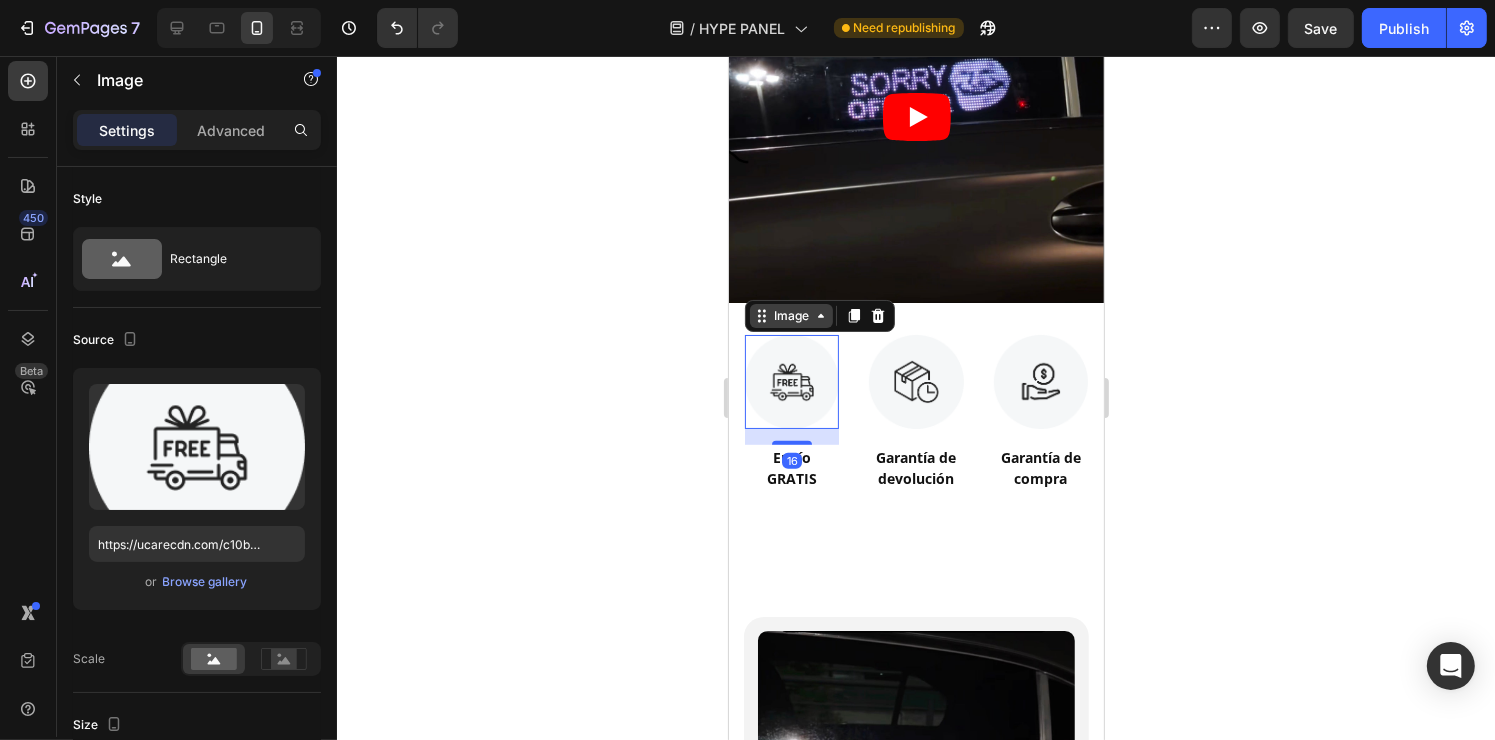 click on "Image" at bounding box center (790, 316) 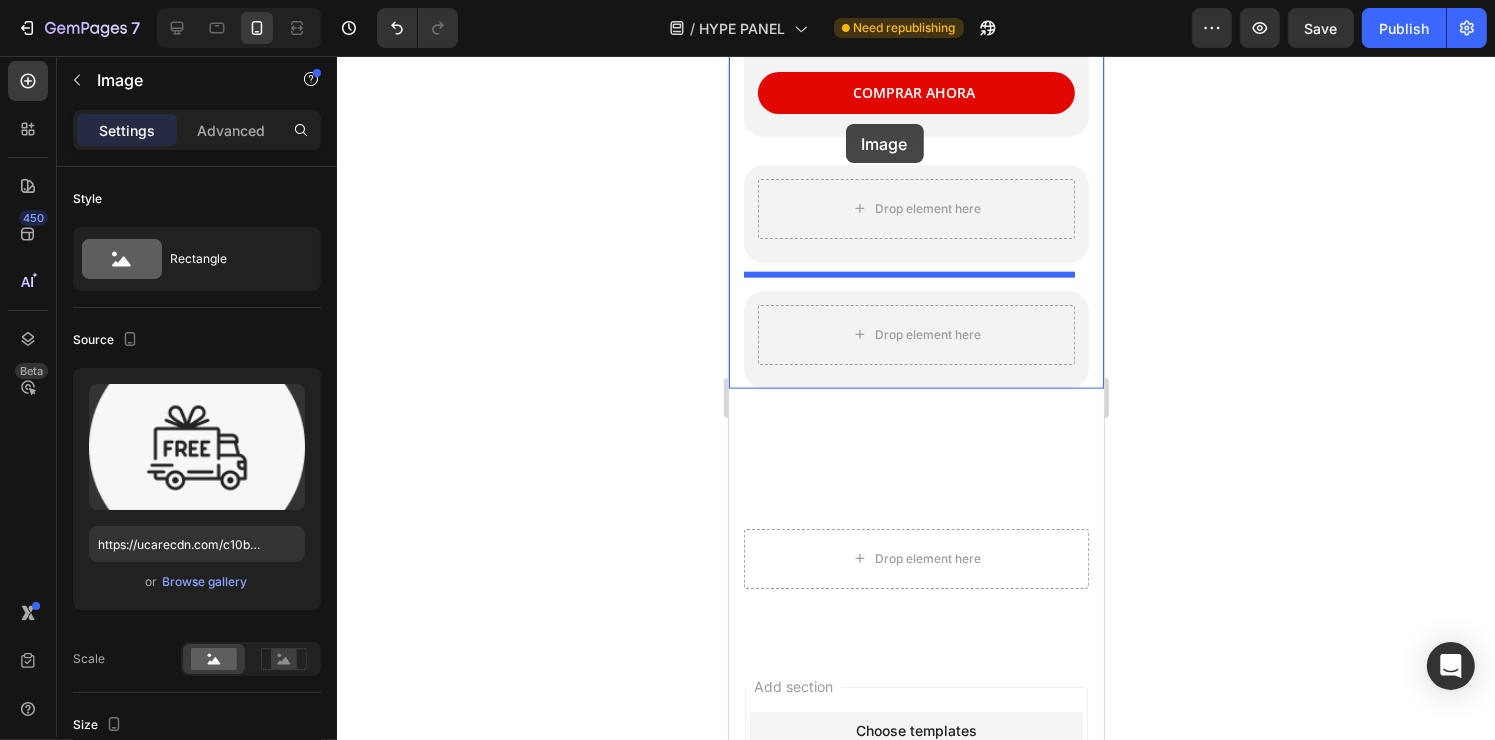 scroll, scrollTop: 2302, scrollLeft: 0, axis: vertical 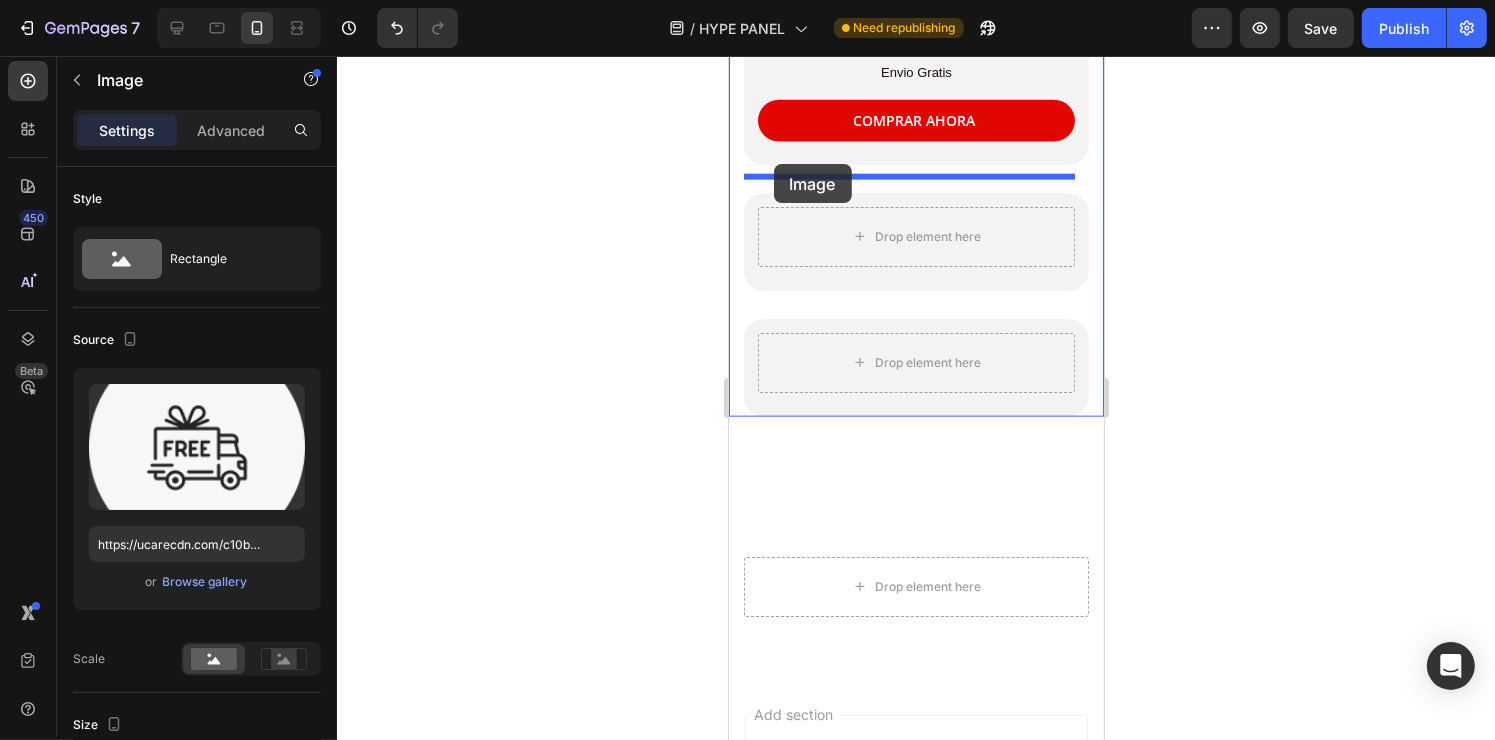 drag, startPoint x: 765, startPoint y: 298, endPoint x: 773, endPoint y: 164, distance: 134.23859 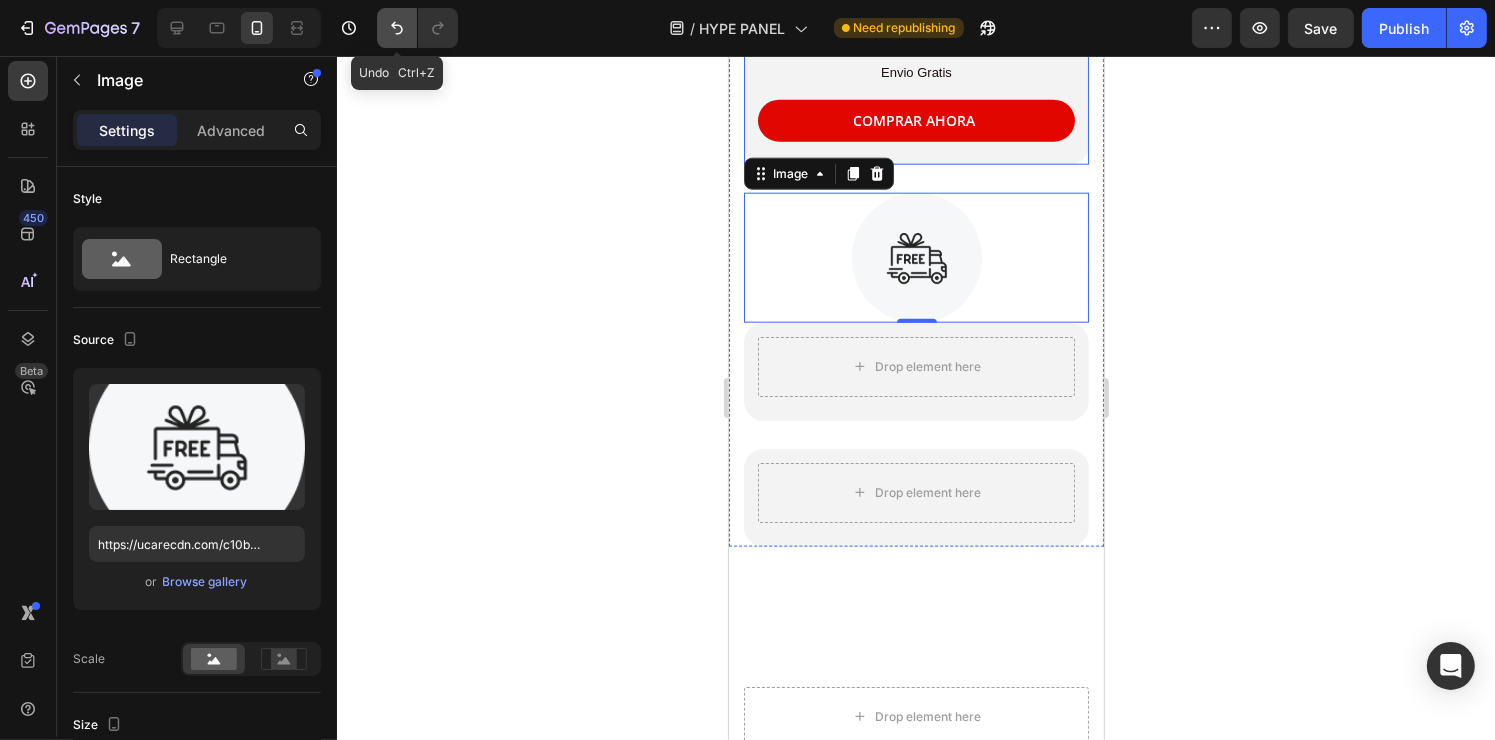 click 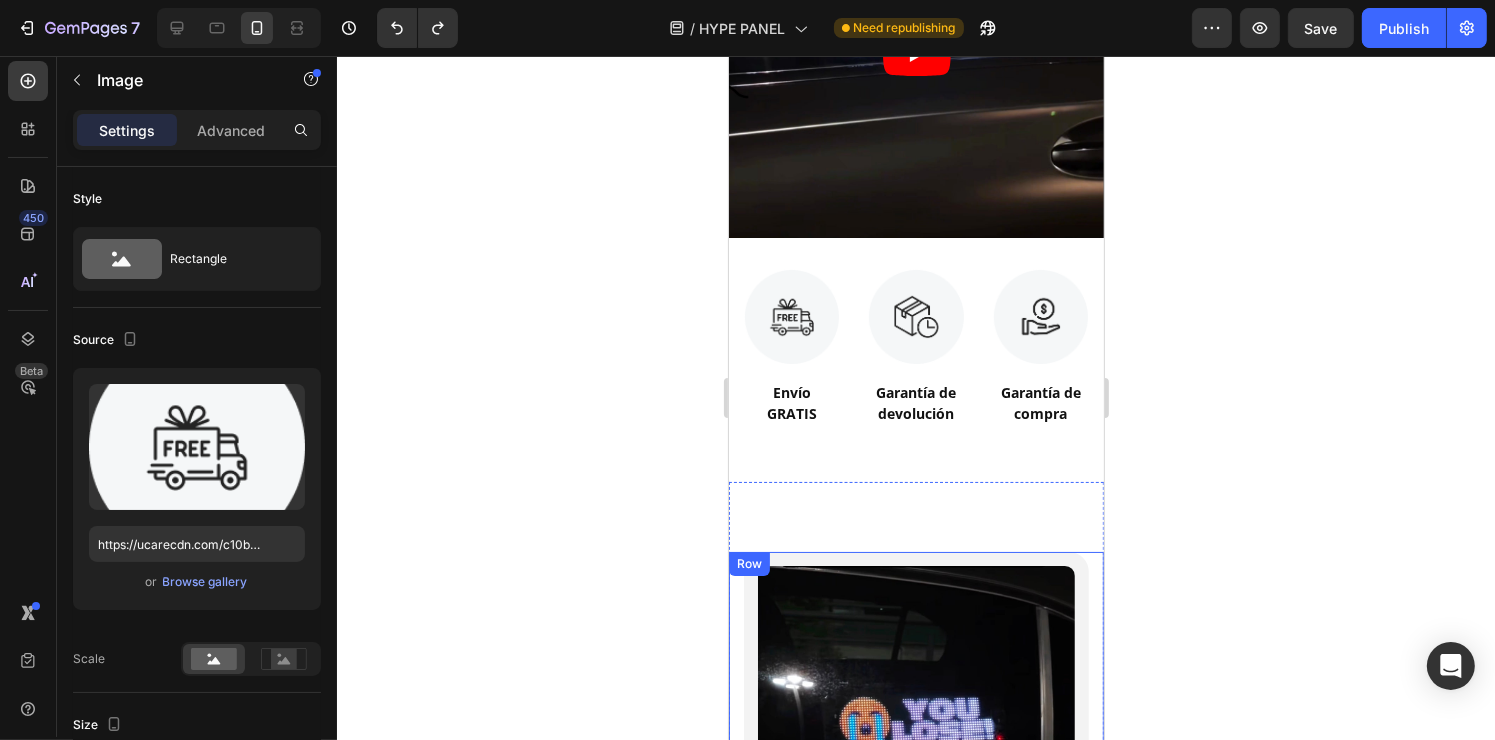 scroll, scrollTop: 1283, scrollLeft: 0, axis: vertical 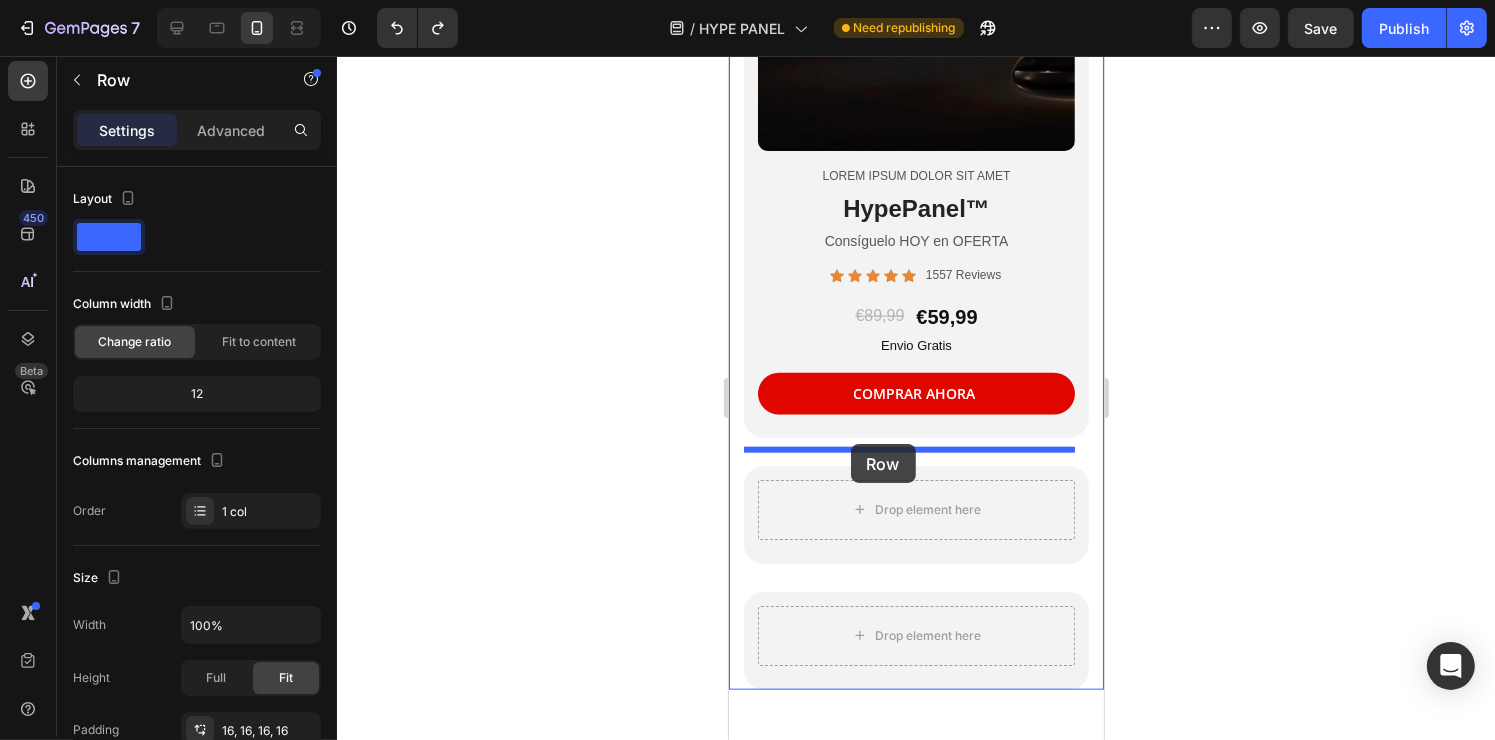 drag, startPoint x: 748, startPoint y: 221, endPoint x: 851, endPoint y: 444, distance: 245.63794 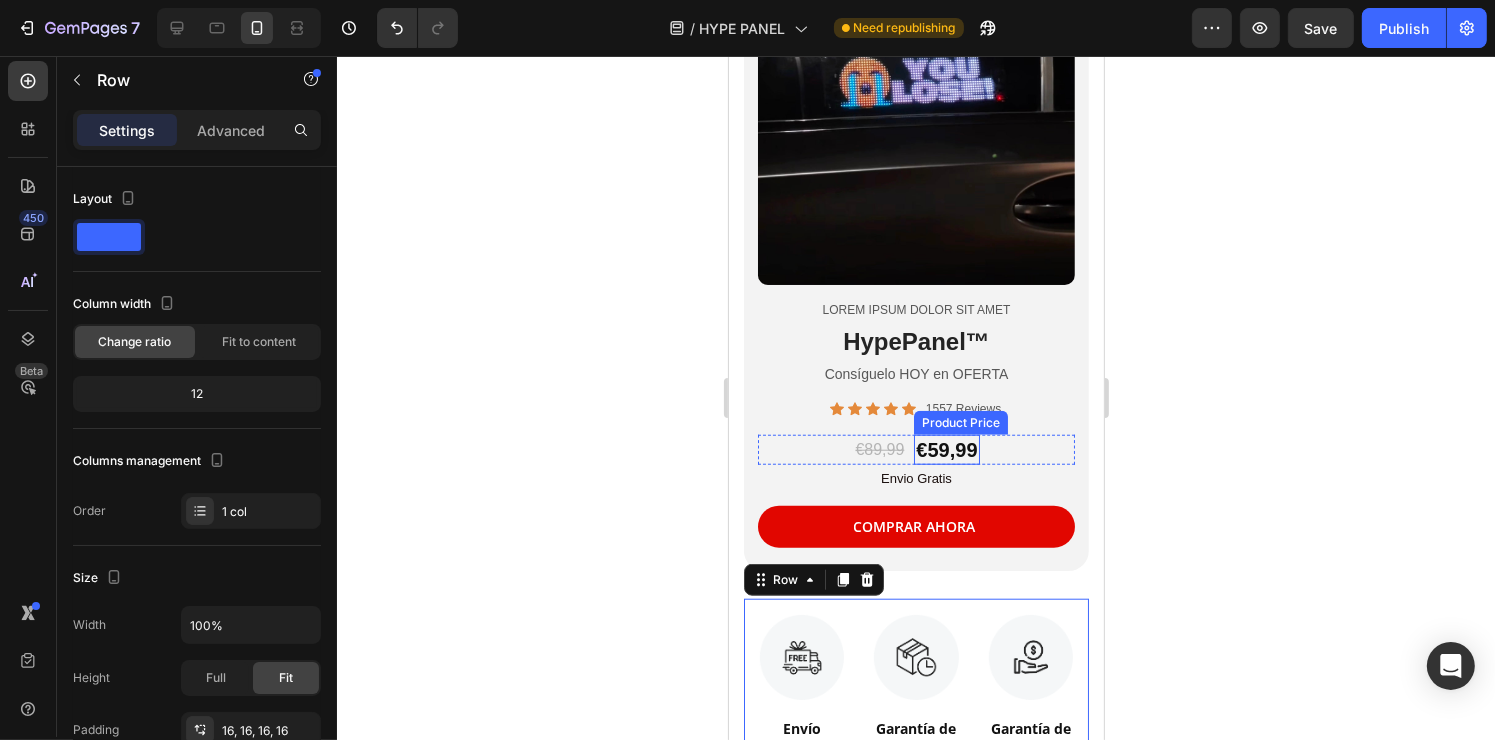 scroll, scrollTop: 1692, scrollLeft: 0, axis: vertical 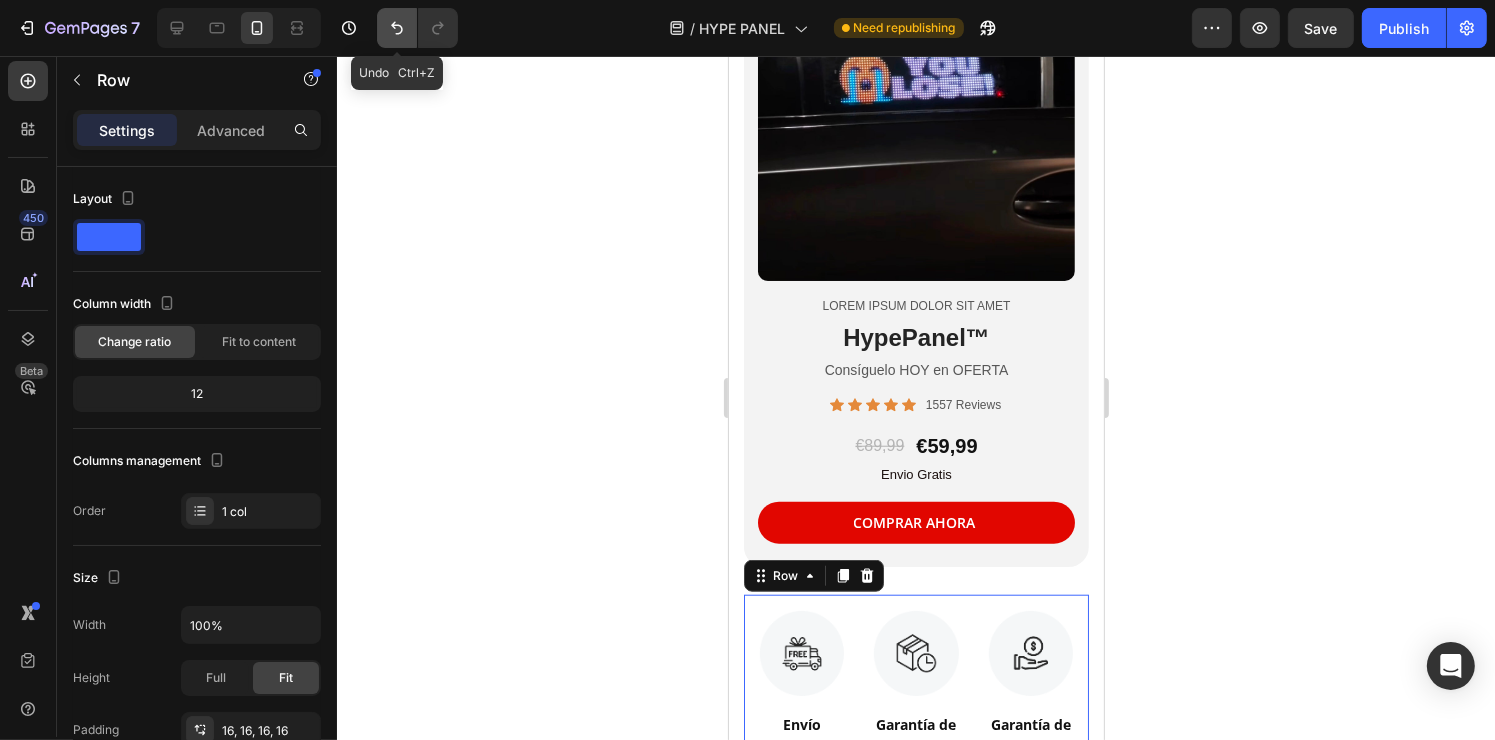 click 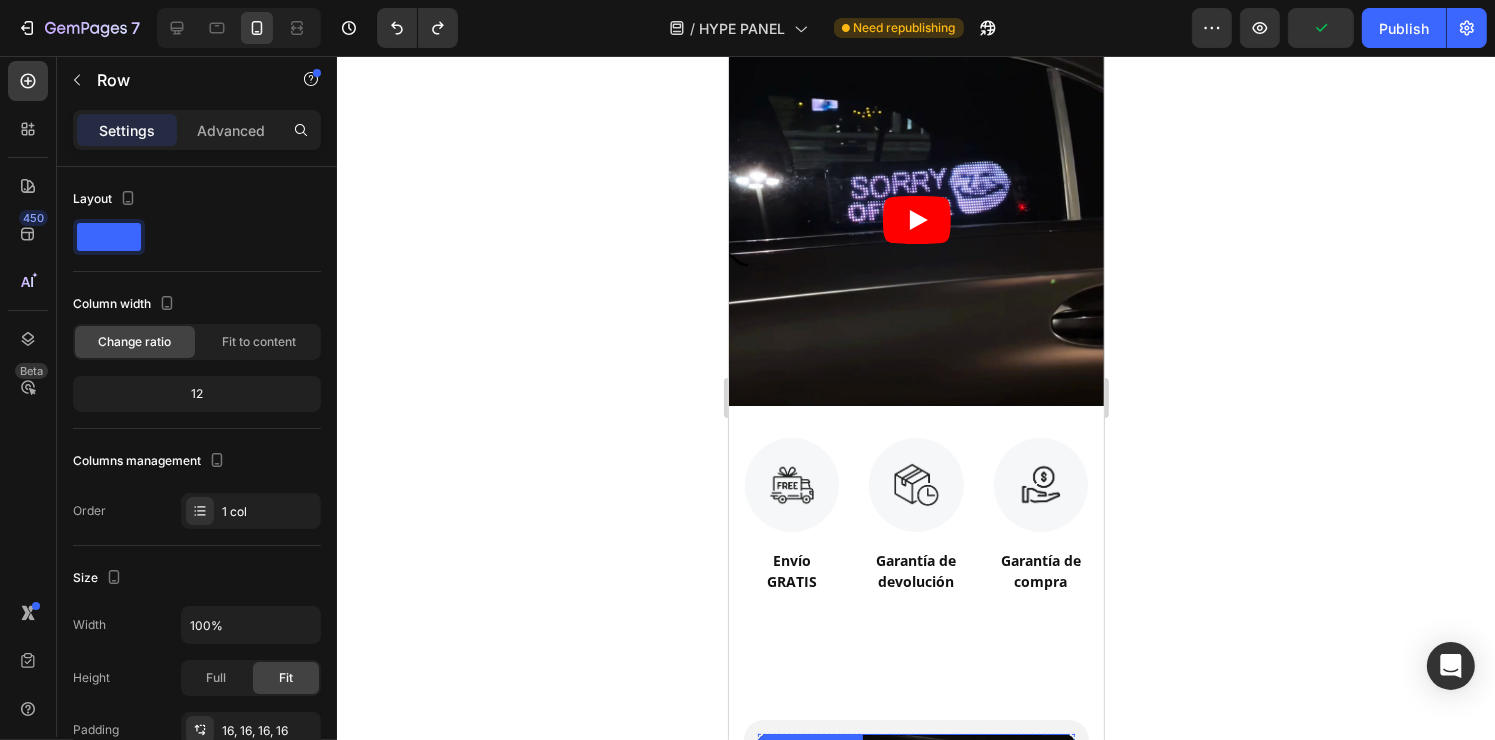 scroll, scrollTop: 1121, scrollLeft: 0, axis: vertical 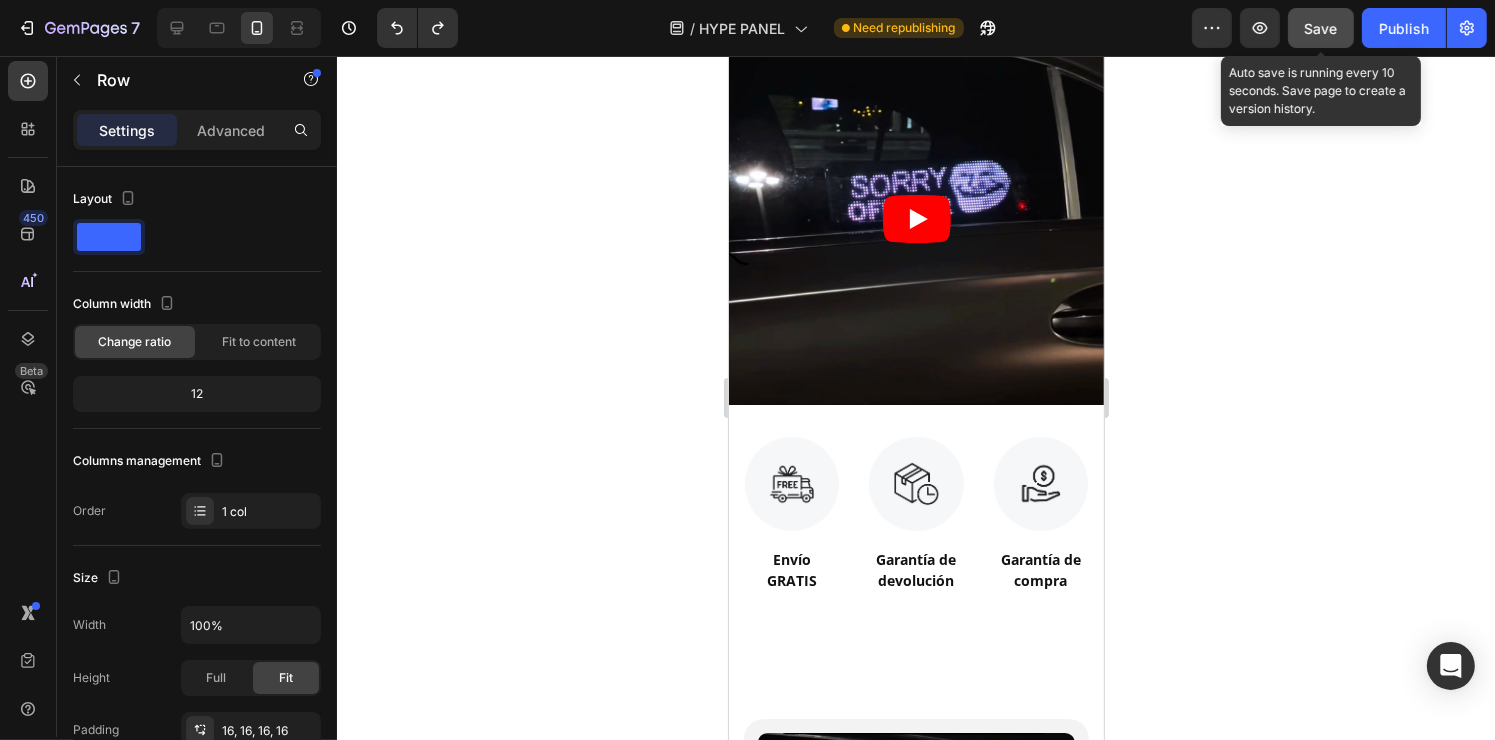 click on "Save" 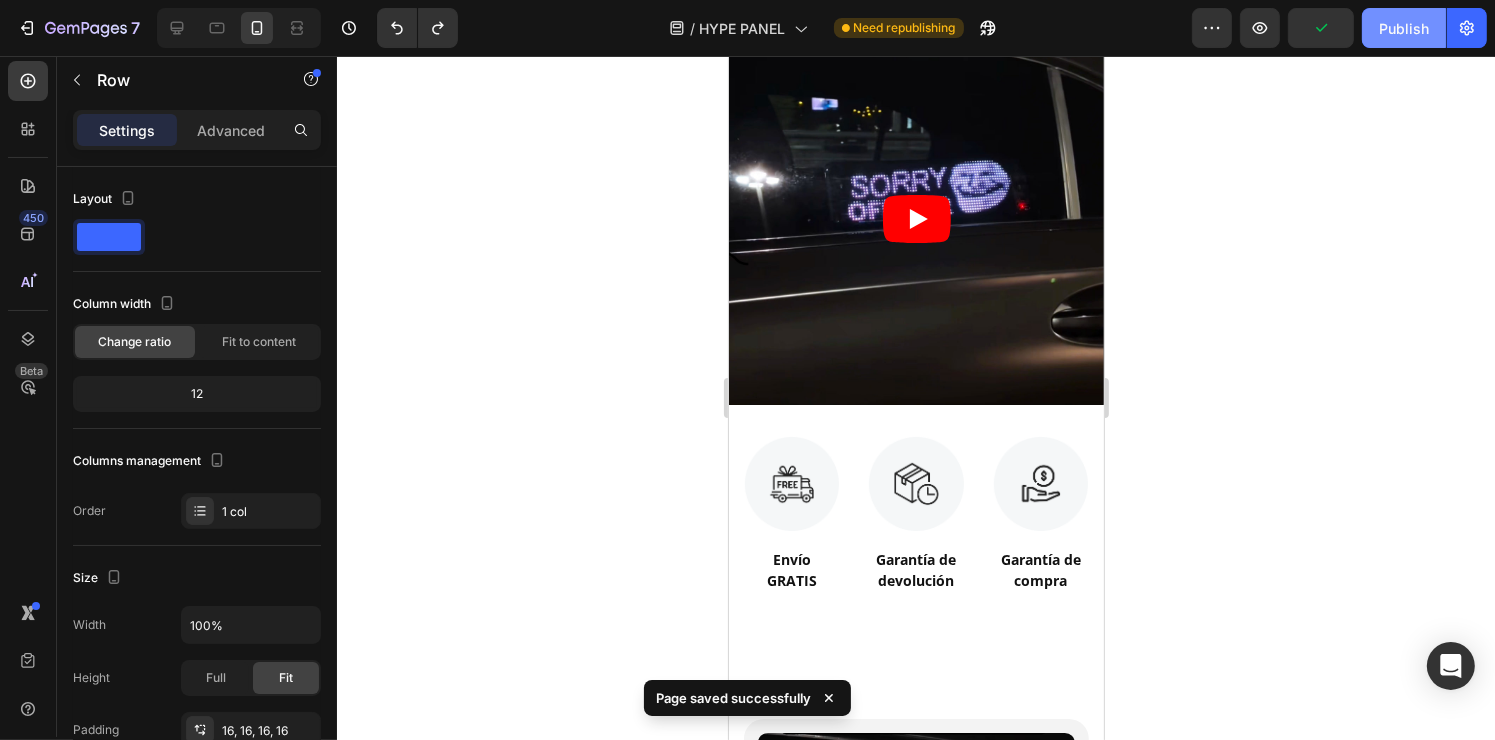 click on "Publish" at bounding box center (1404, 28) 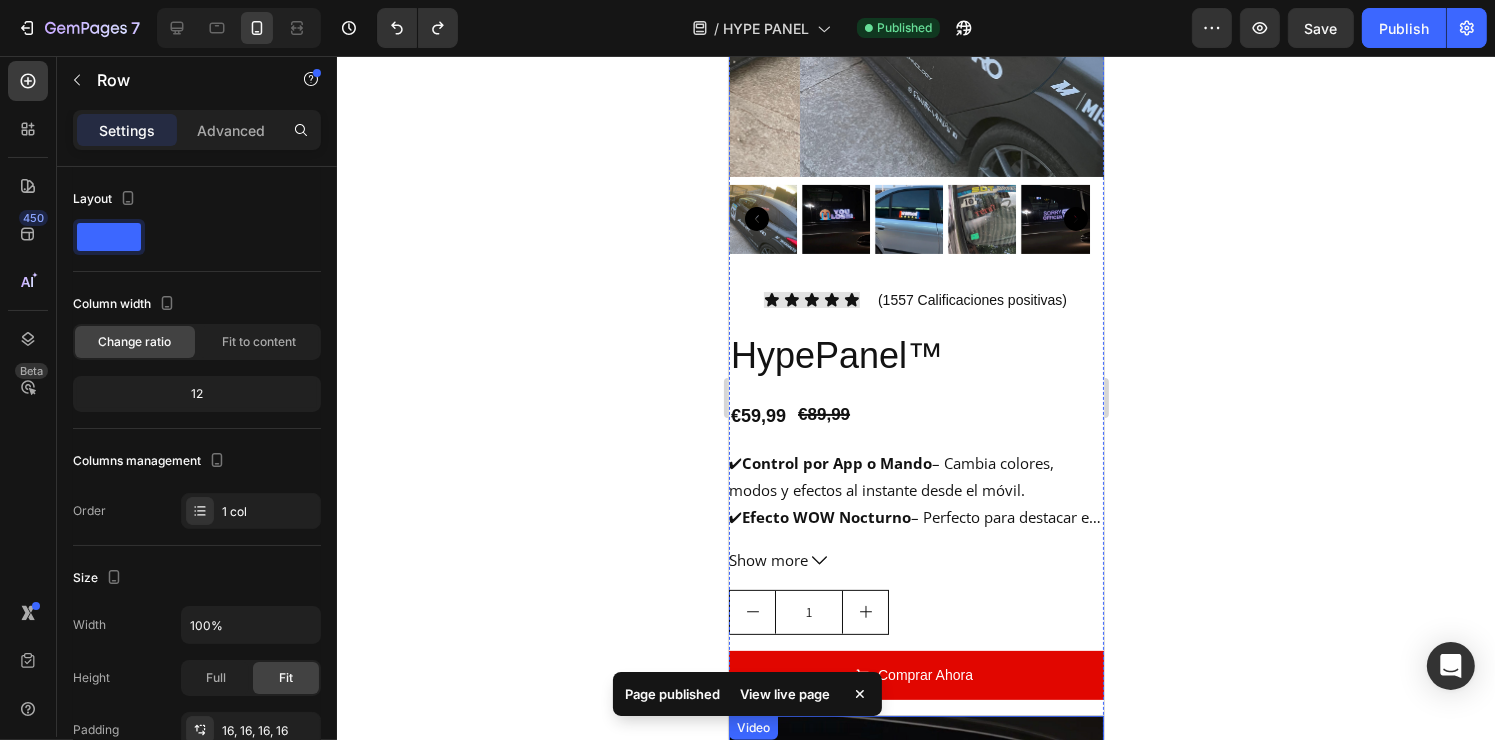 scroll, scrollTop: 452, scrollLeft: 0, axis: vertical 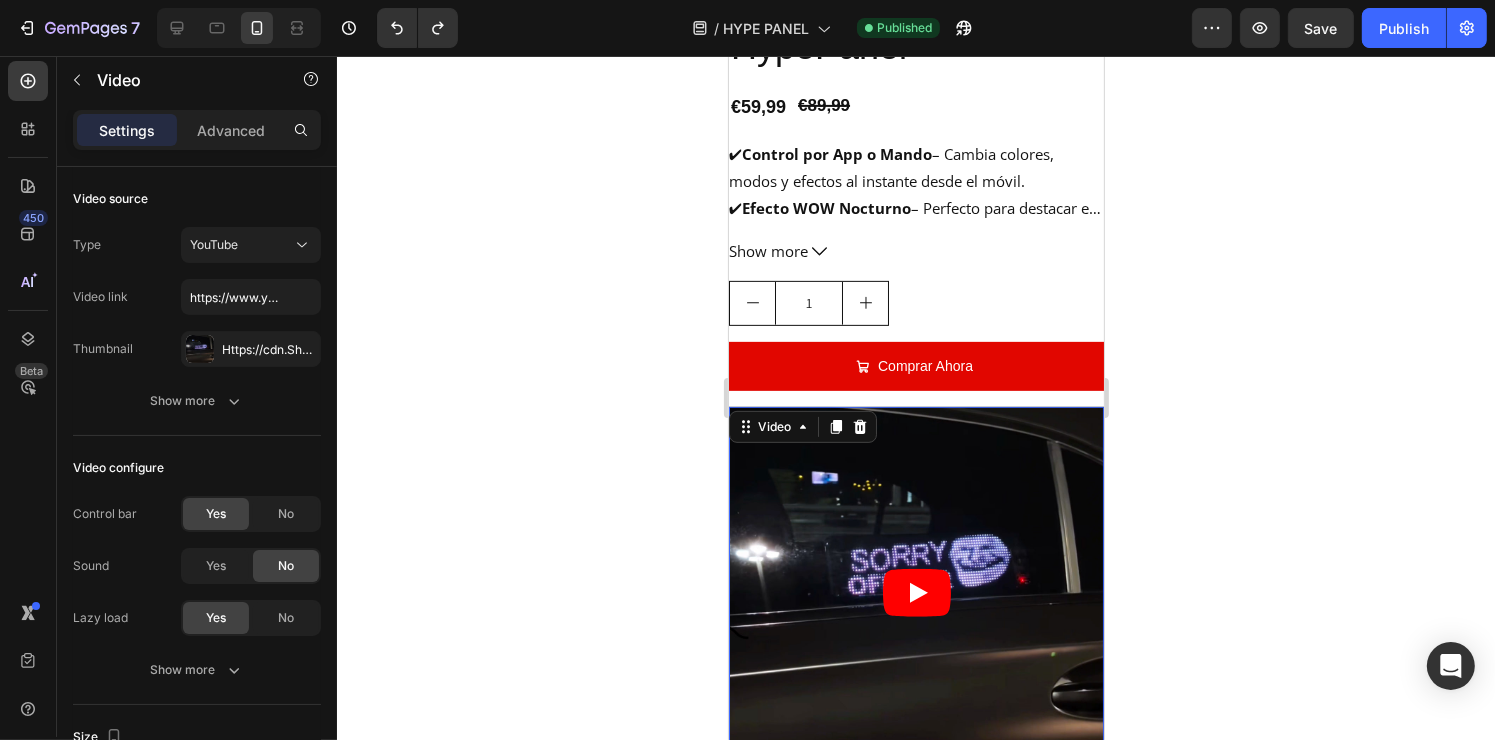 click 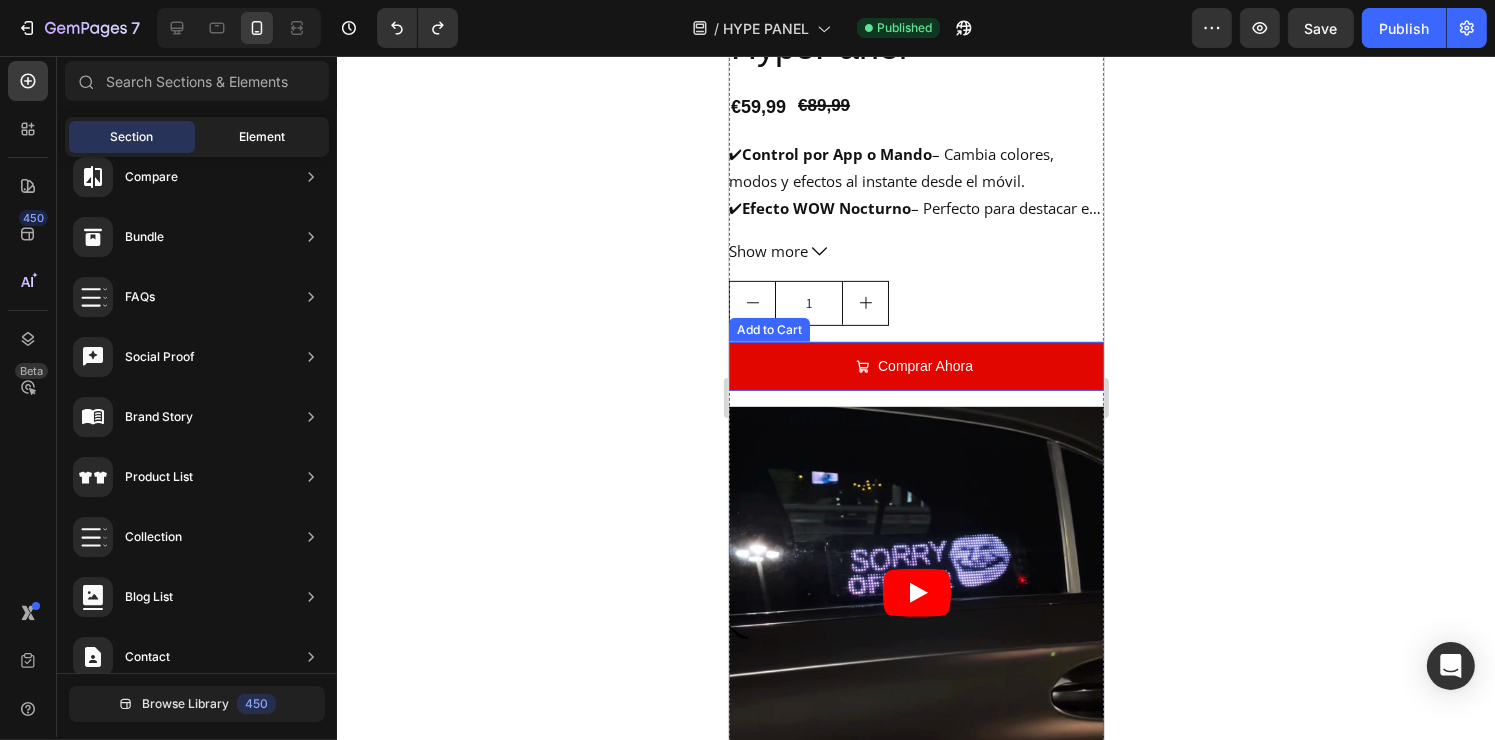 click on "Element" 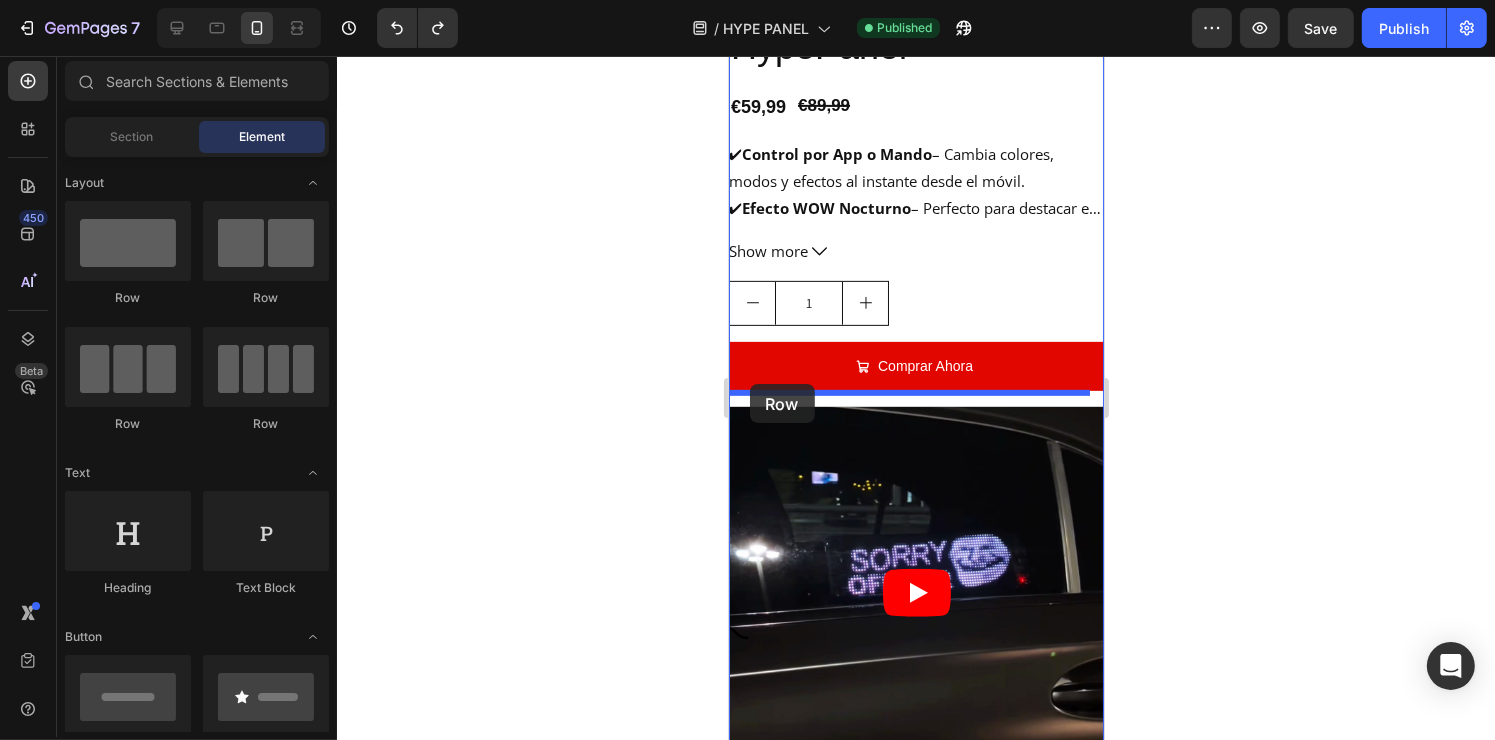 drag, startPoint x: 857, startPoint y: 309, endPoint x: 749, endPoint y: 379, distance: 128.7012 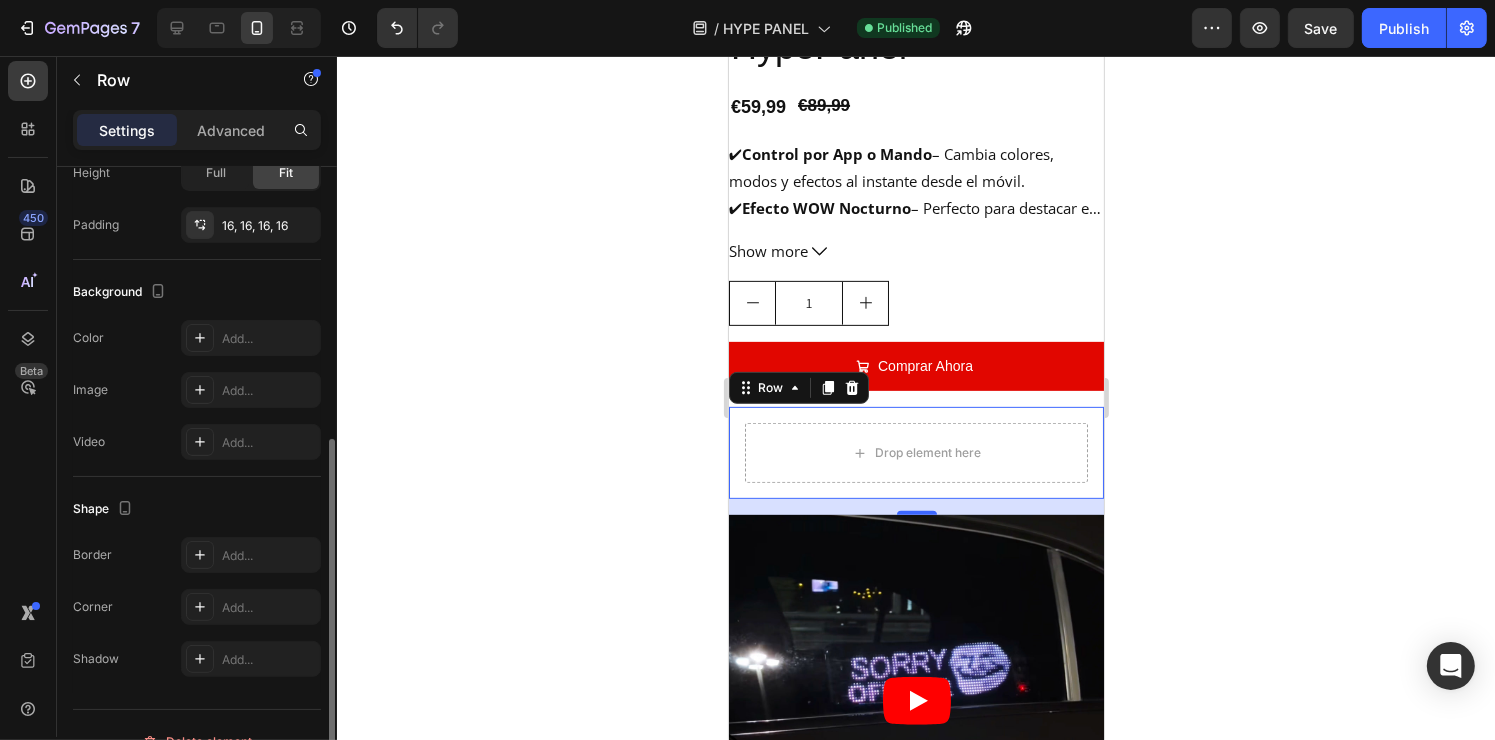 scroll, scrollTop: 539, scrollLeft: 0, axis: vertical 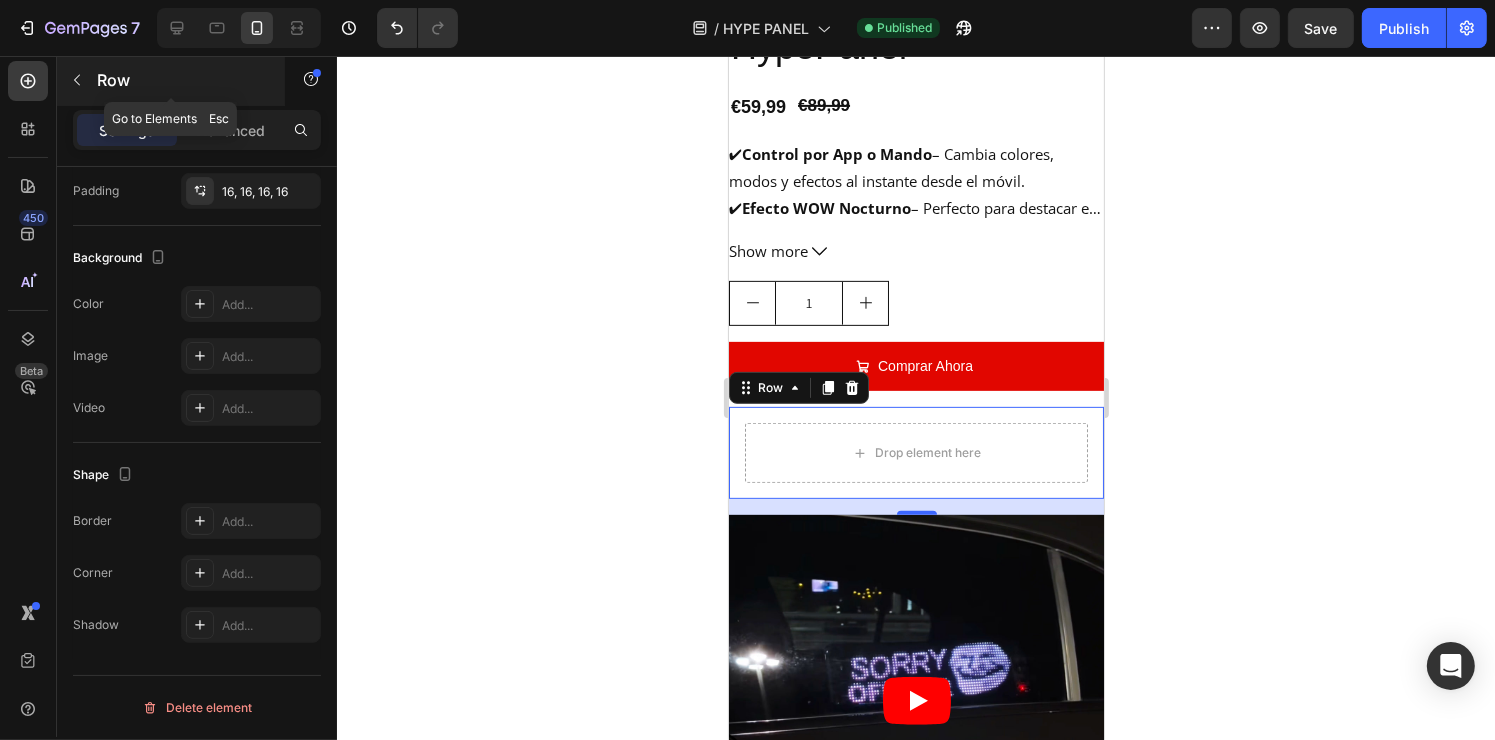 click on "Row" at bounding box center [182, 80] 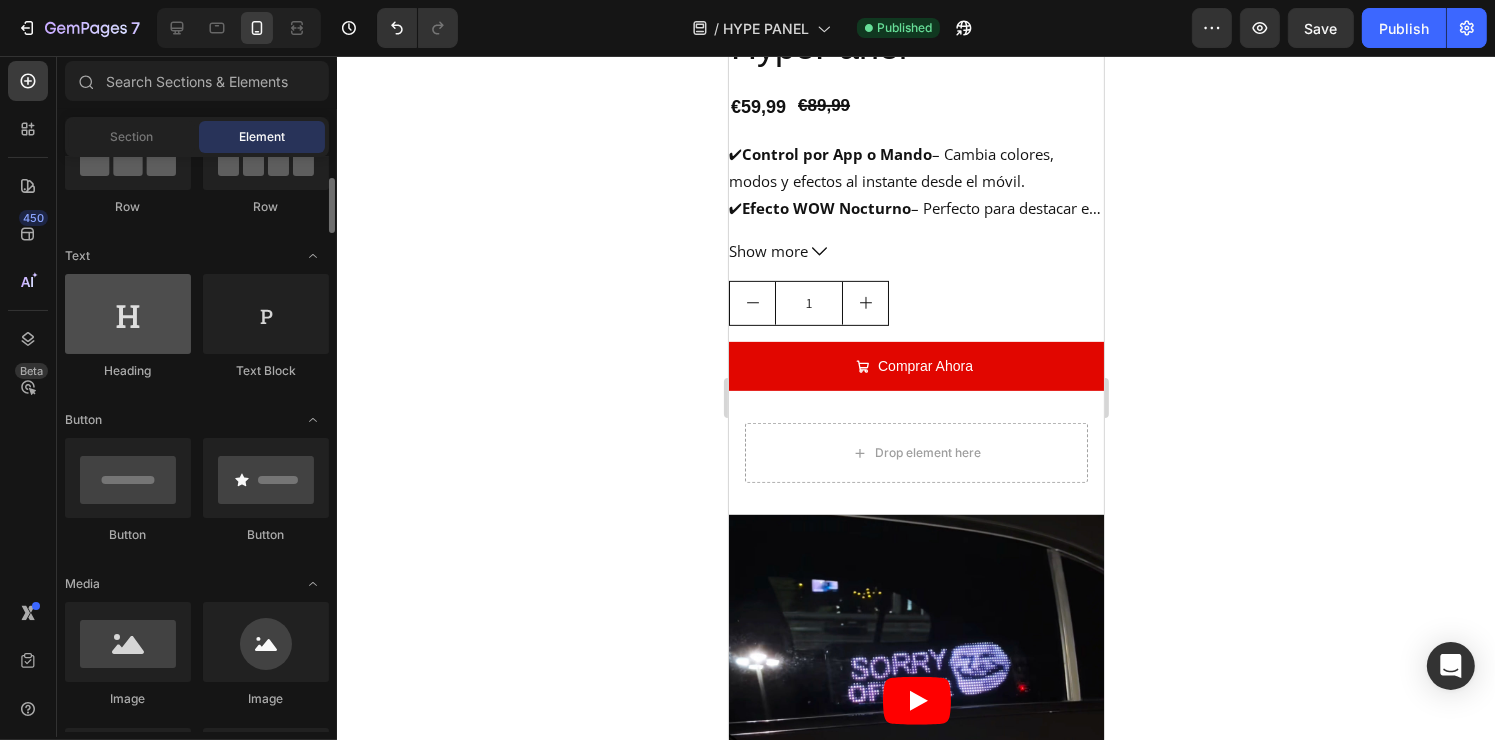 scroll, scrollTop: 216, scrollLeft: 0, axis: vertical 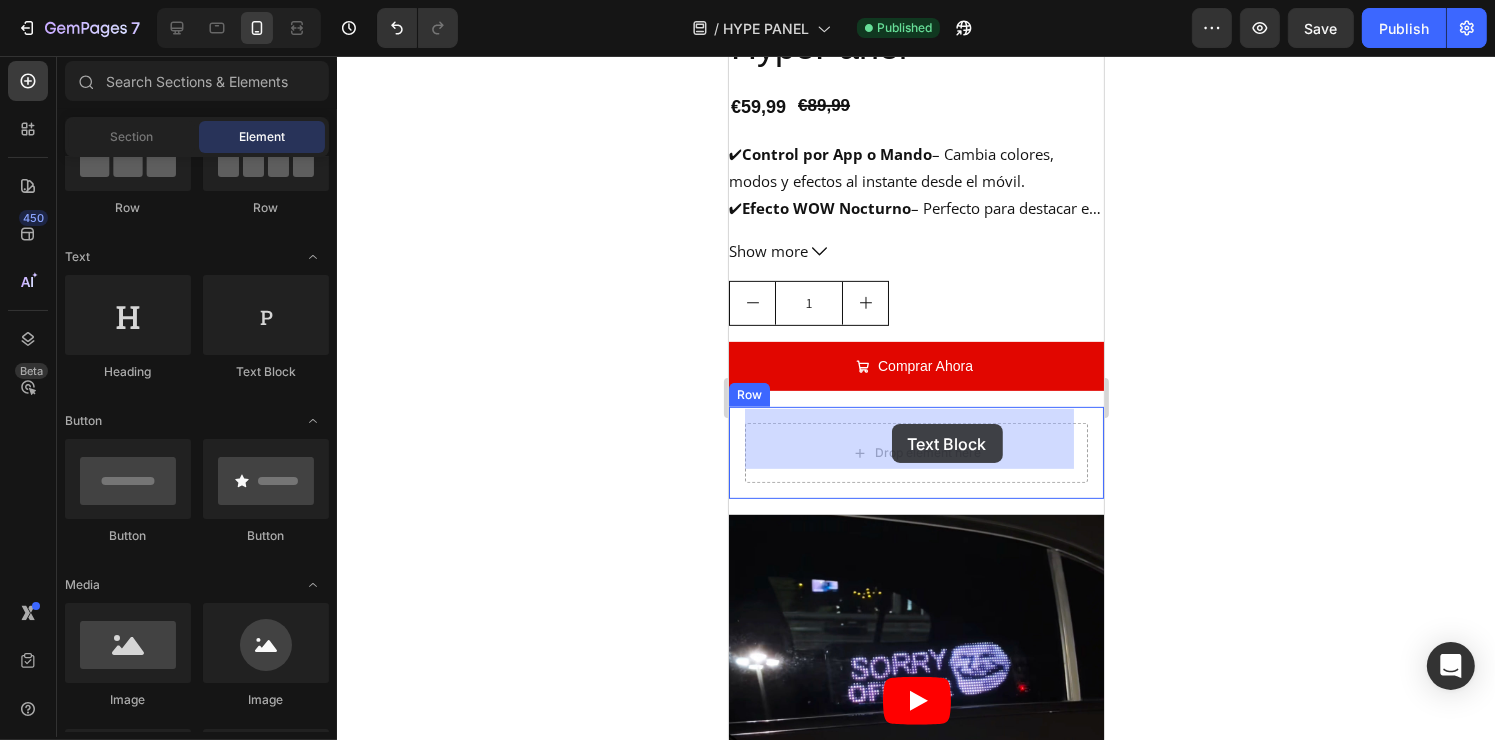 drag, startPoint x: 1003, startPoint y: 380, endPoint x: 891, endPoint y: 424, distance: 120.33287 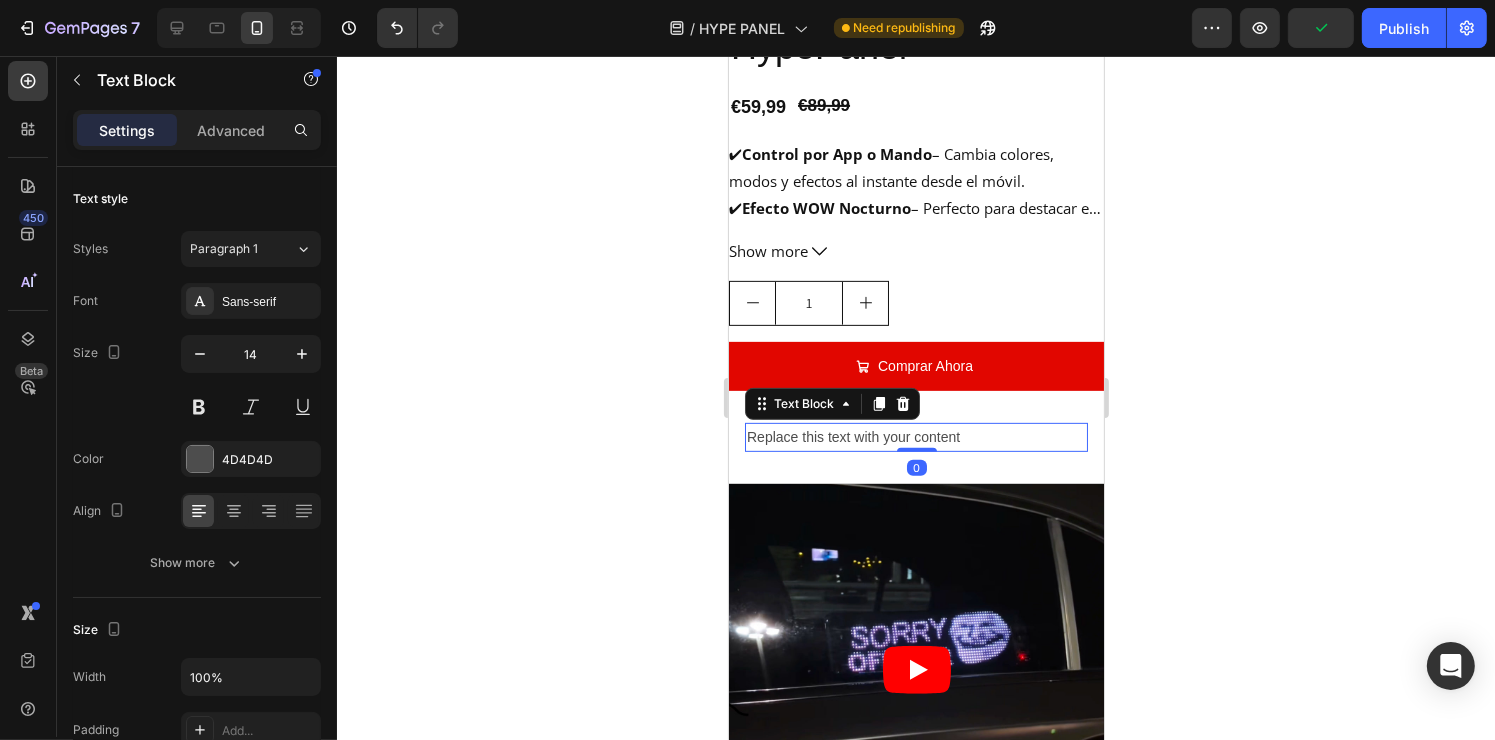 click on "Replace this text with your content" at bounding box center [915, 437] 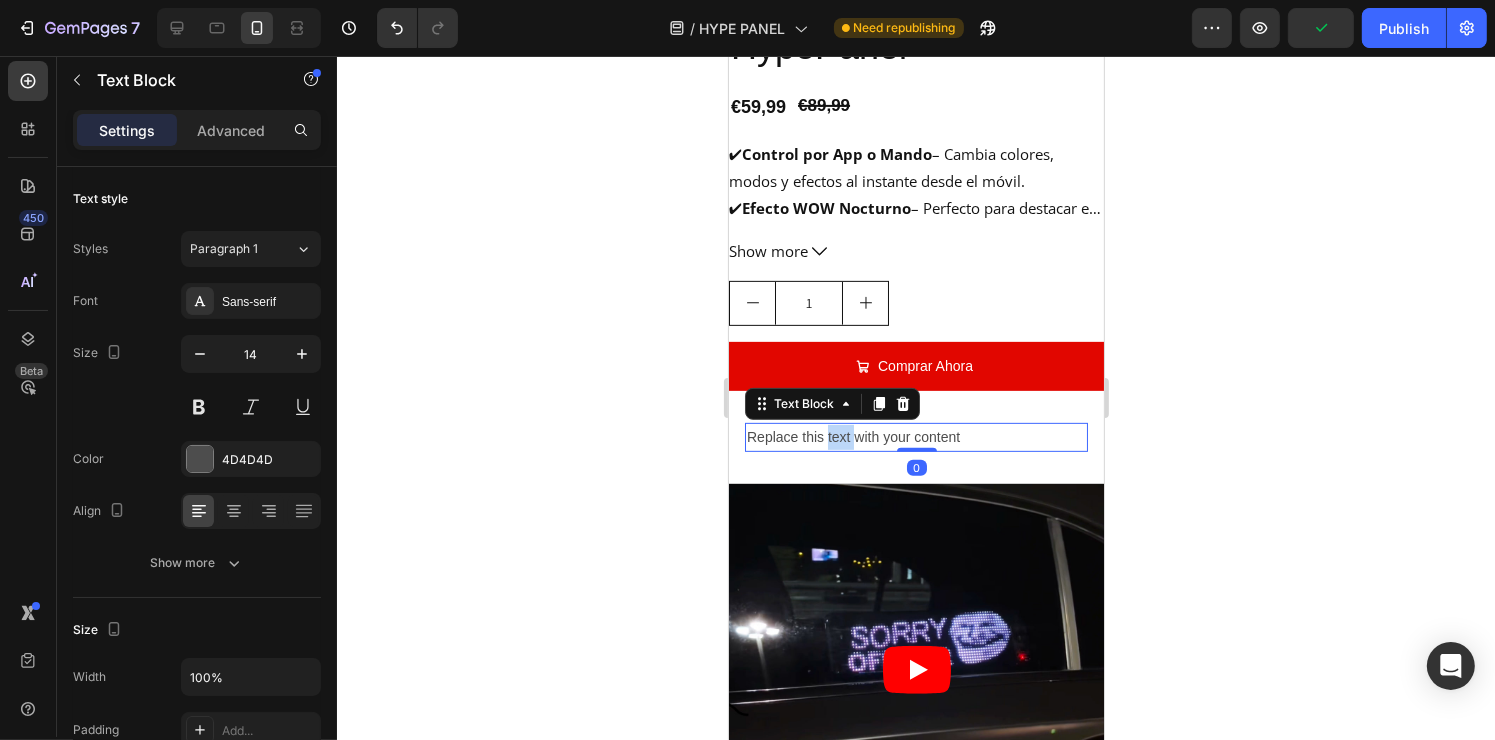click on "Replace this text with your content" at bounding box center (915, 437) 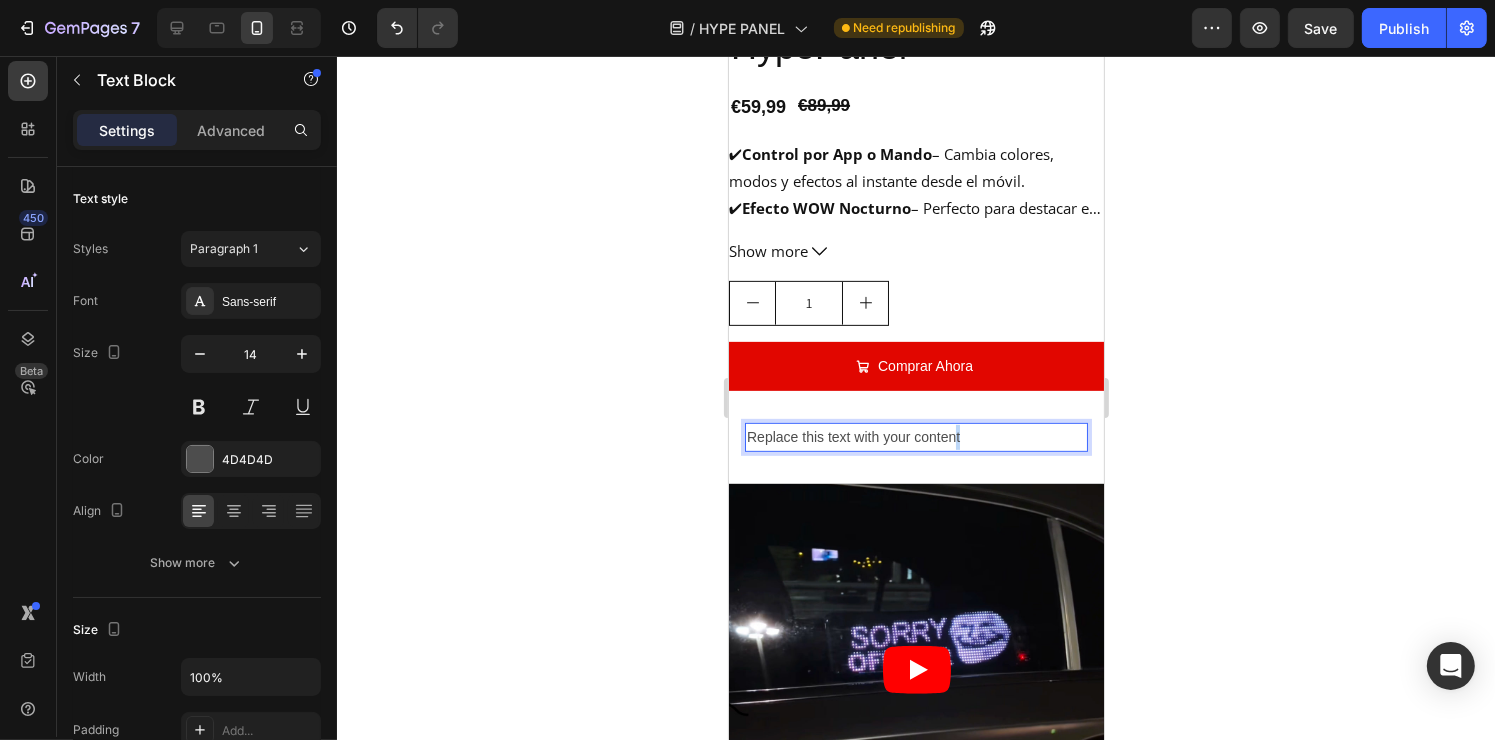 click on "Replace this text with your content" at bounding box center (915, 437) 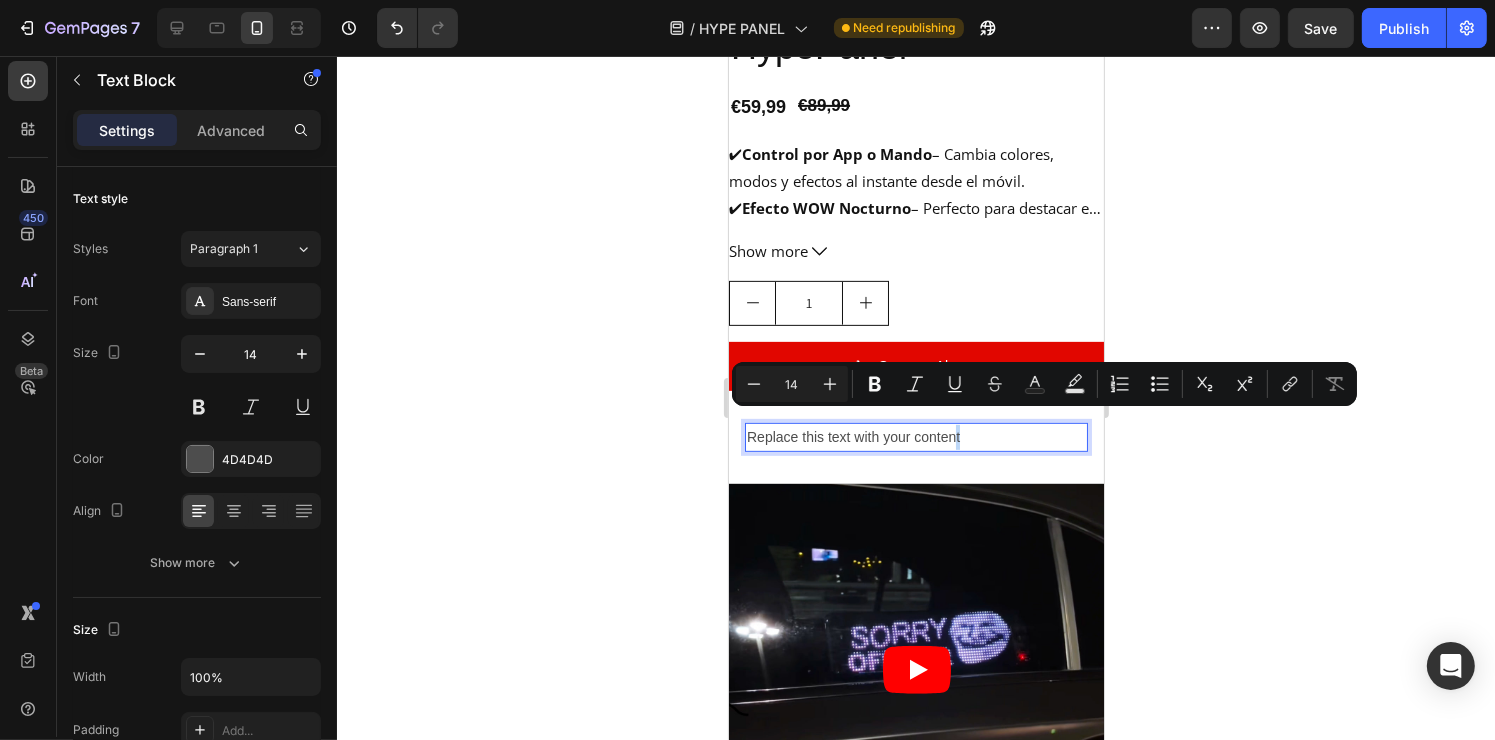 click on "Replace this text with your content" at bounding box center [915, 437] 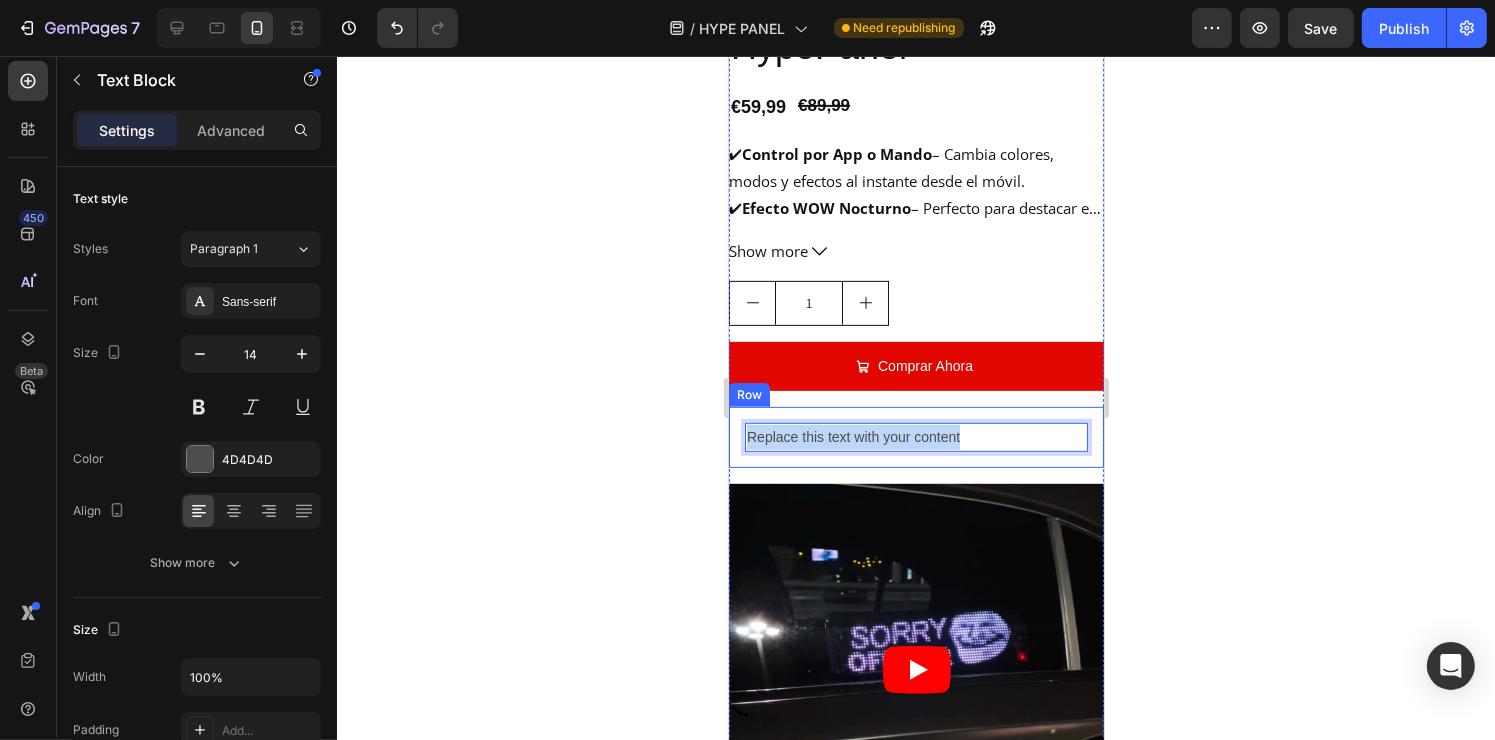 drag, startPoint x: 959, startPoint y: 418, endPoint x: 742, endPoint y: 423, distance: 217.0576 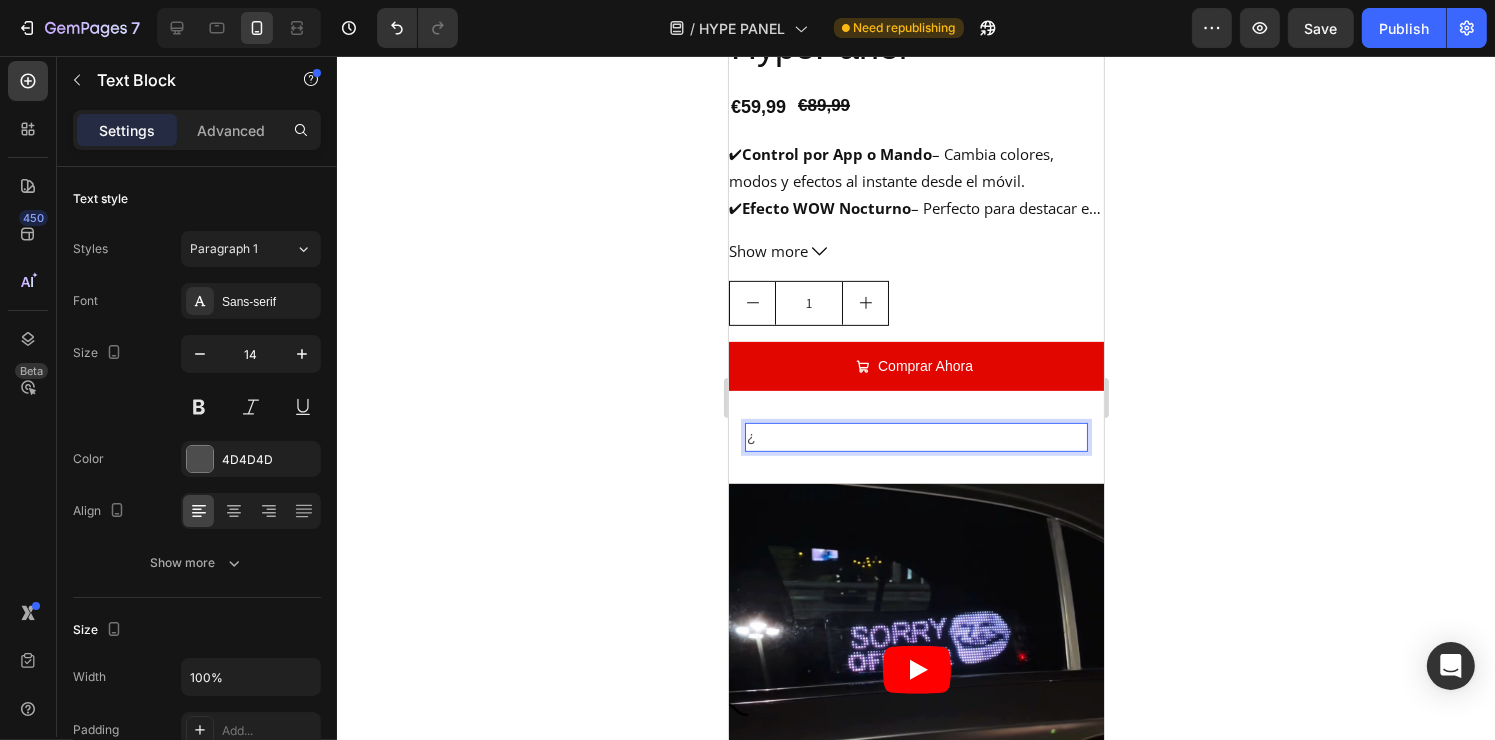 drag, startPoint x: 14, startPoint y: 367, endPoint x: 702, endPoint y: 440, distance: 691.862 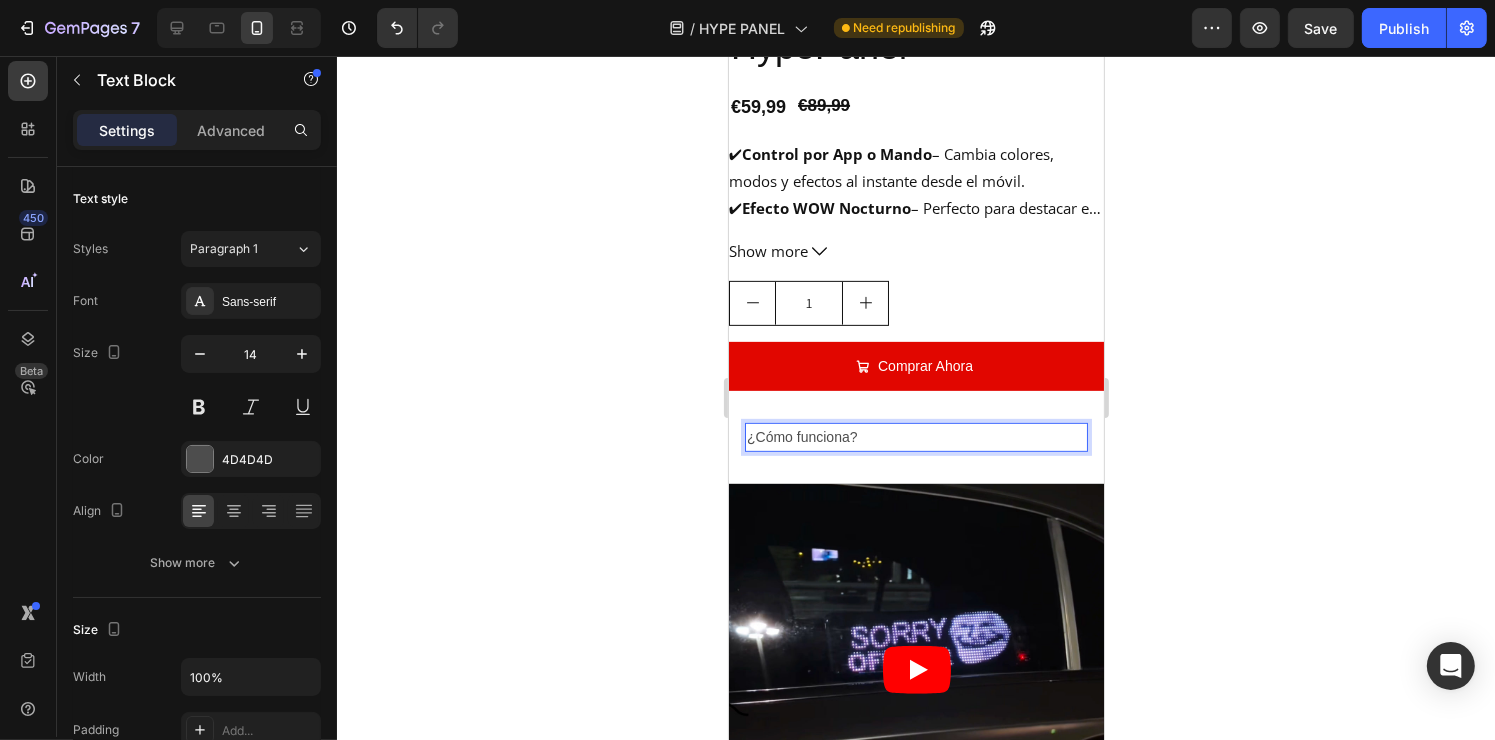 drag, startPoint x: 862, startPoint y: 424, endPoint x: 890, endPoint y: 424, distance: 28 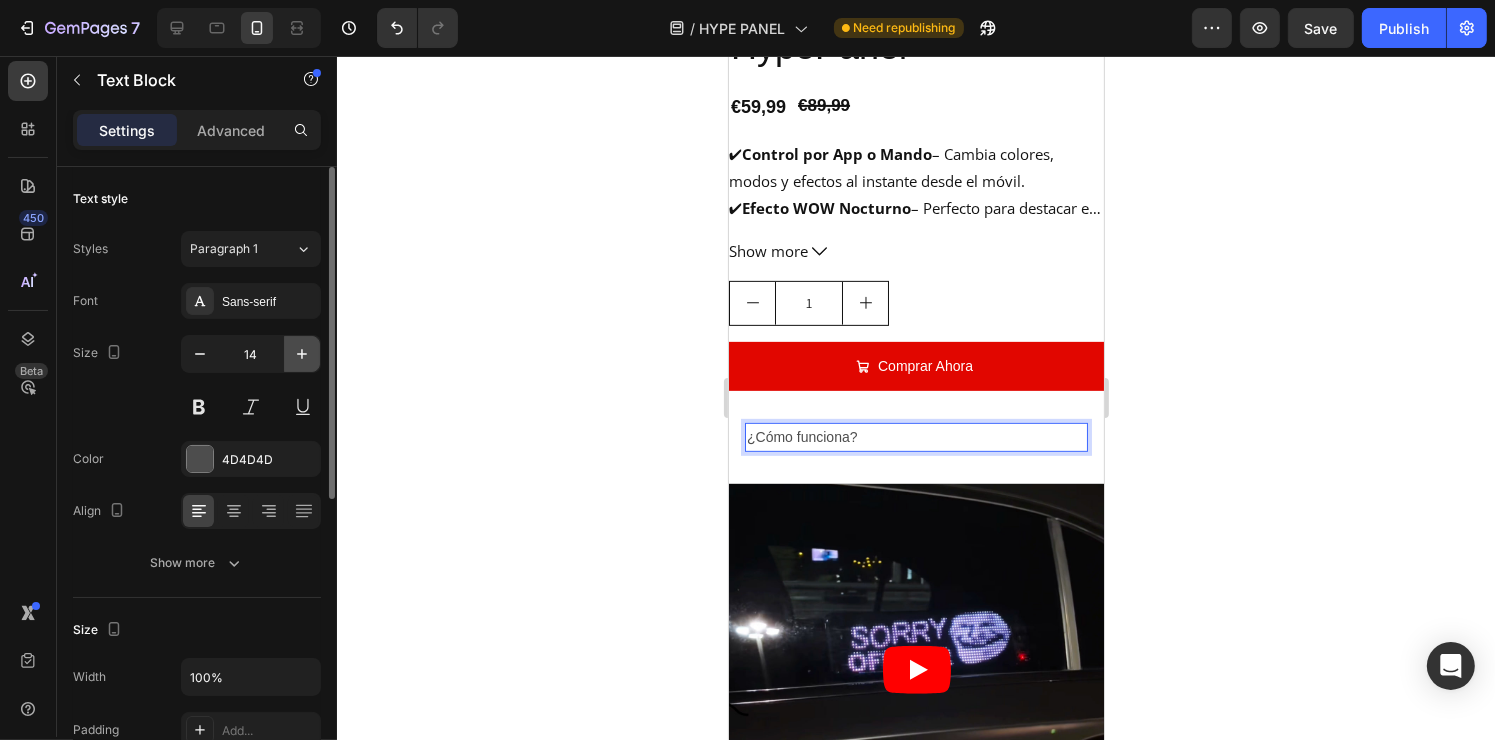 click 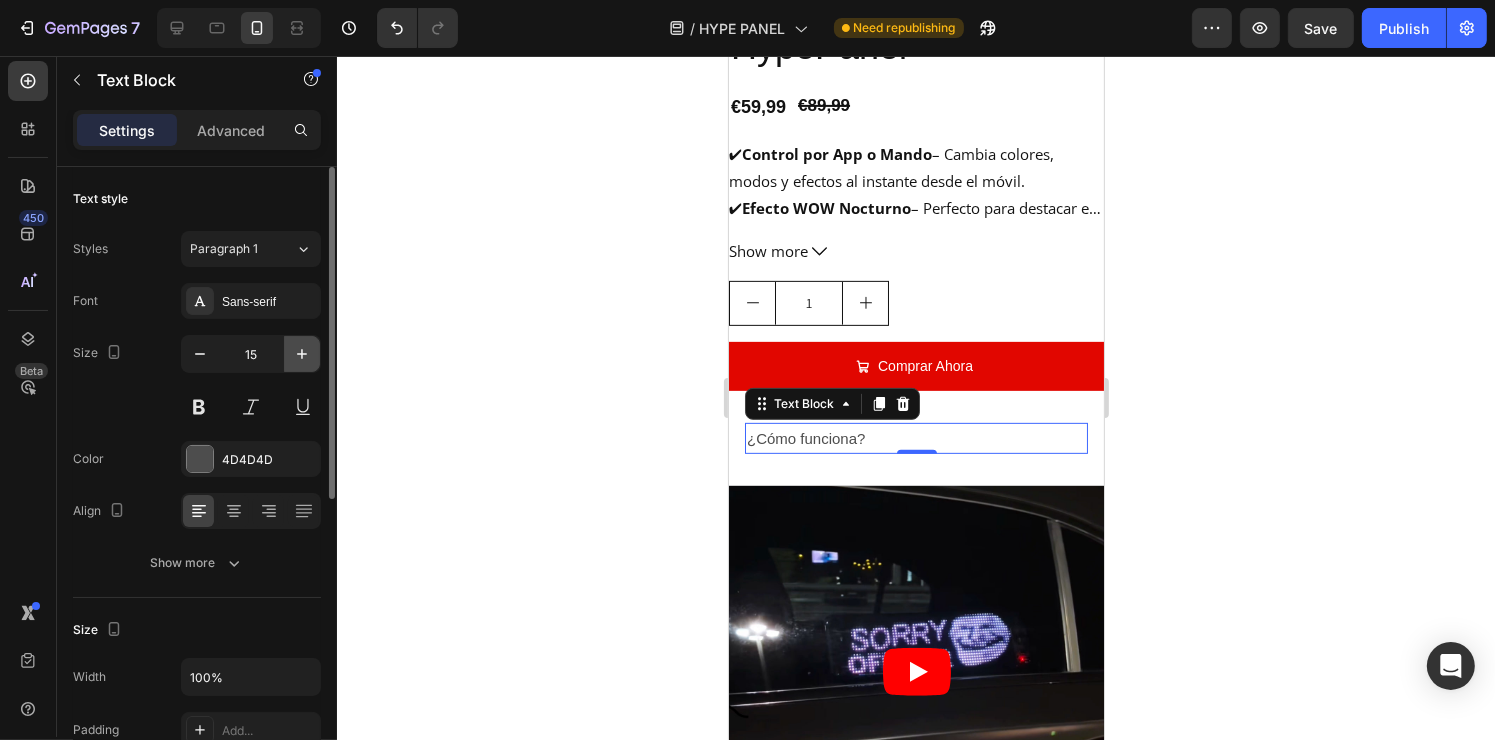 click 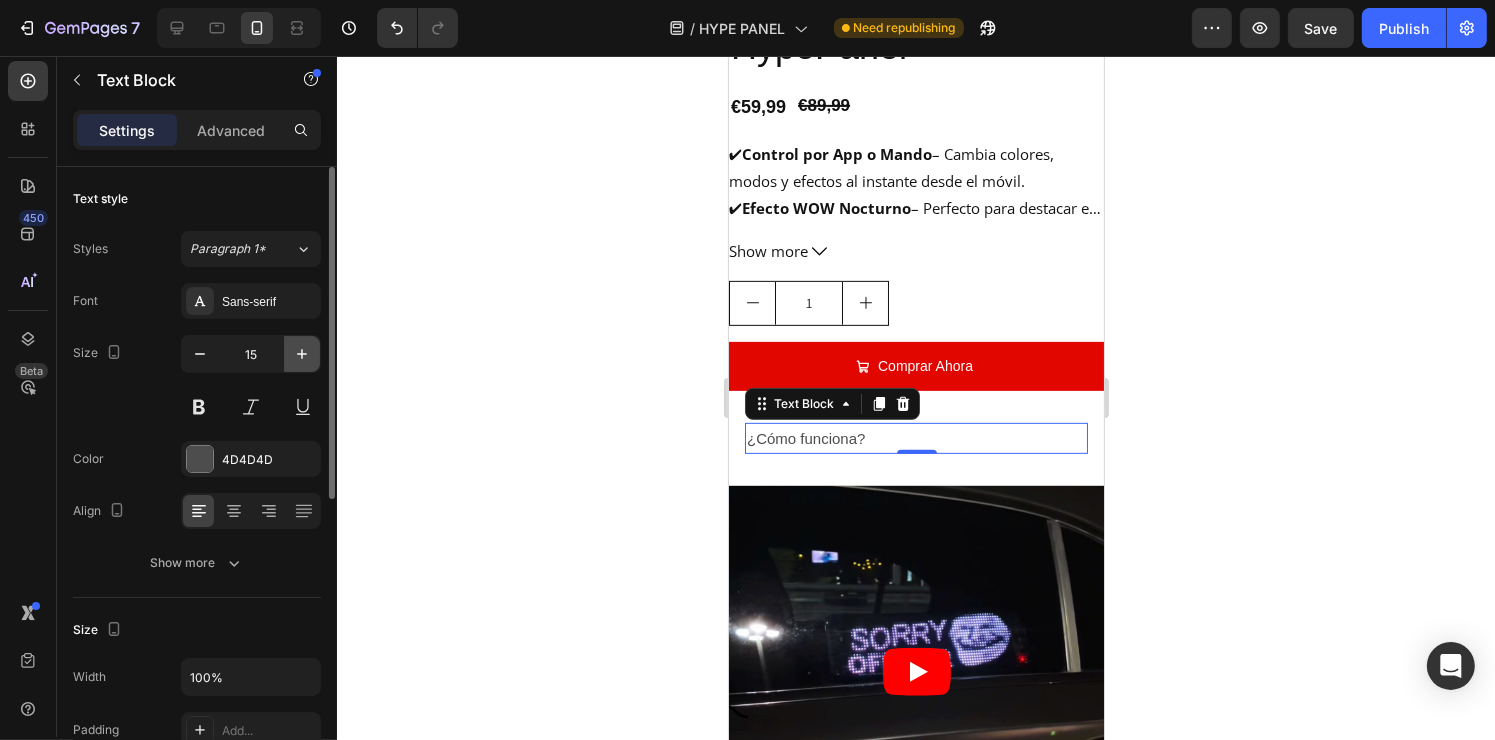 type on "16" 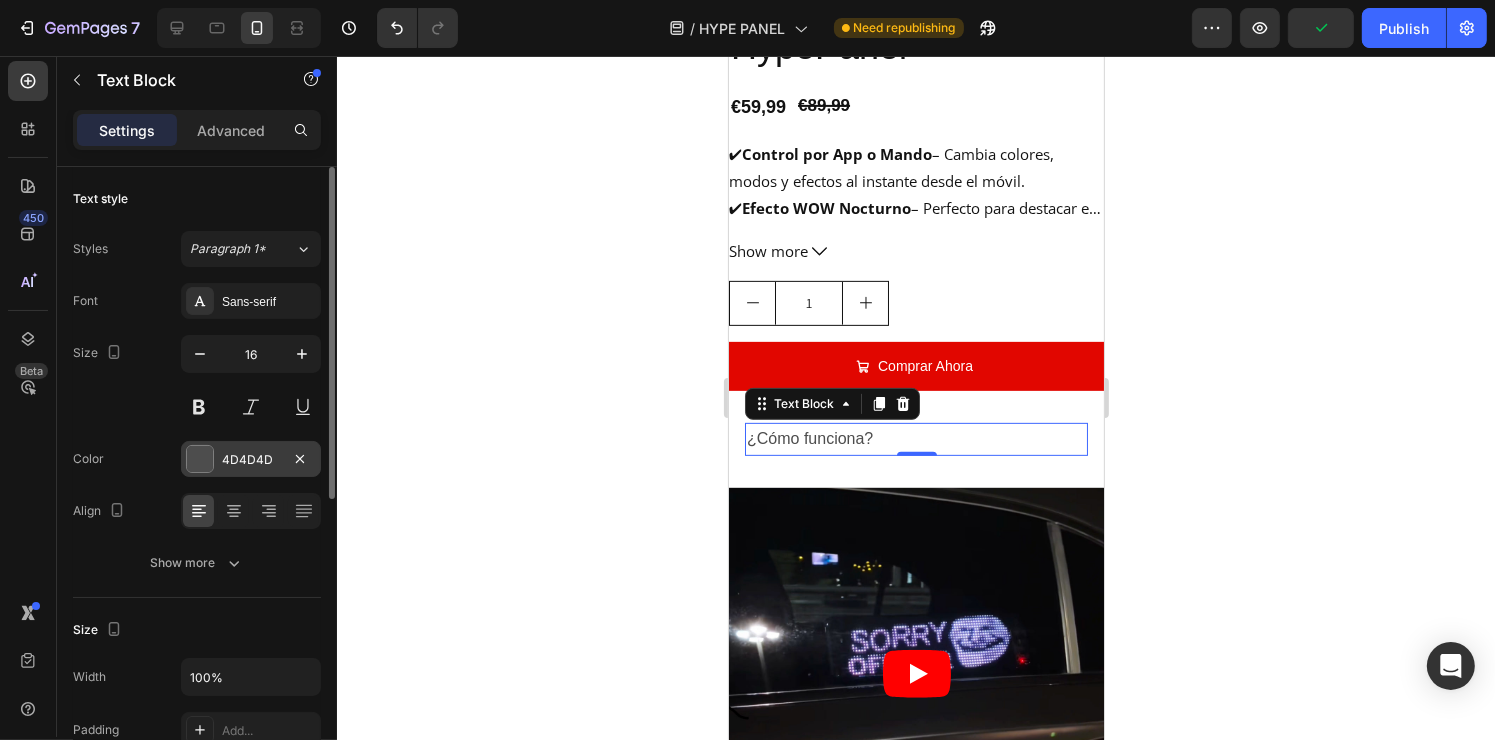 click at bounding box center [200, 459] 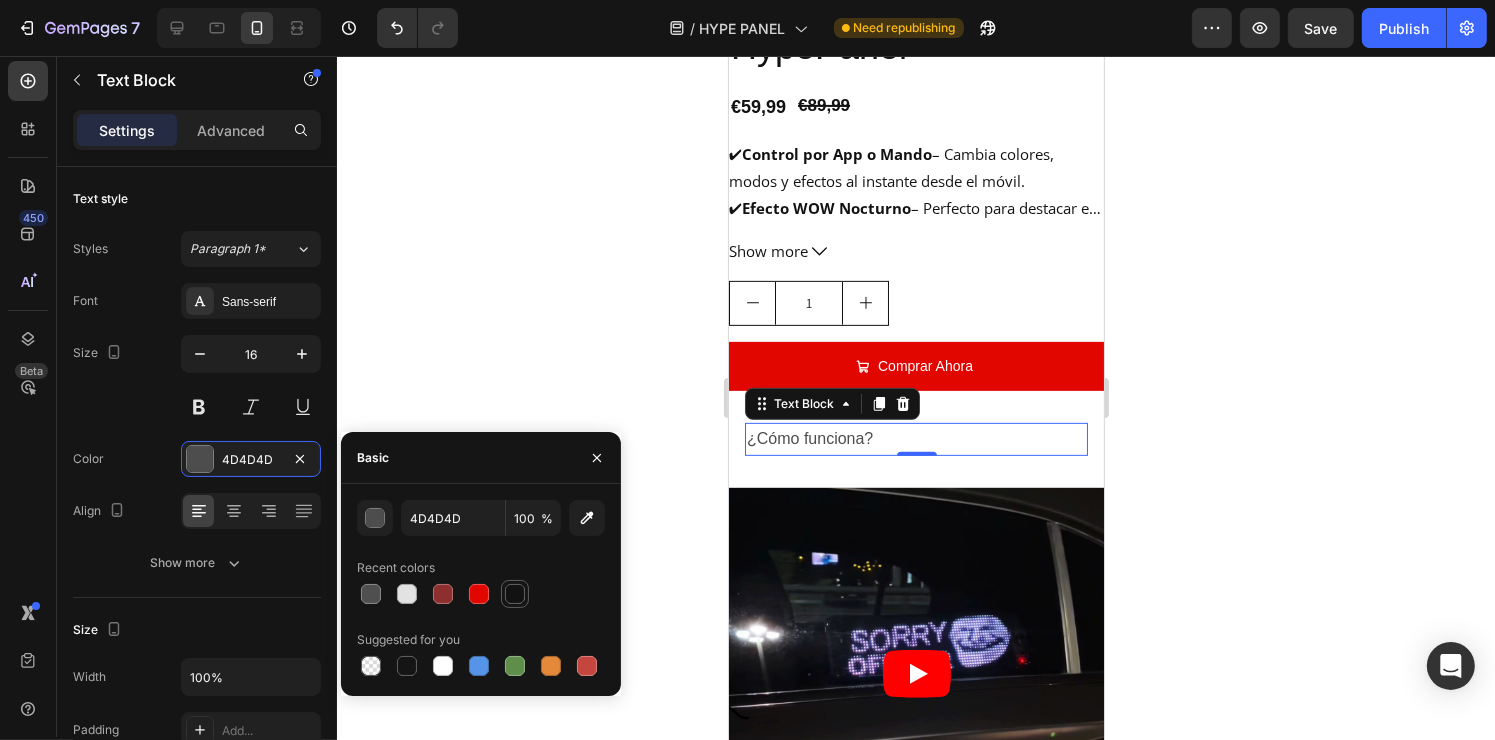 click at bounding box center (515, 594) 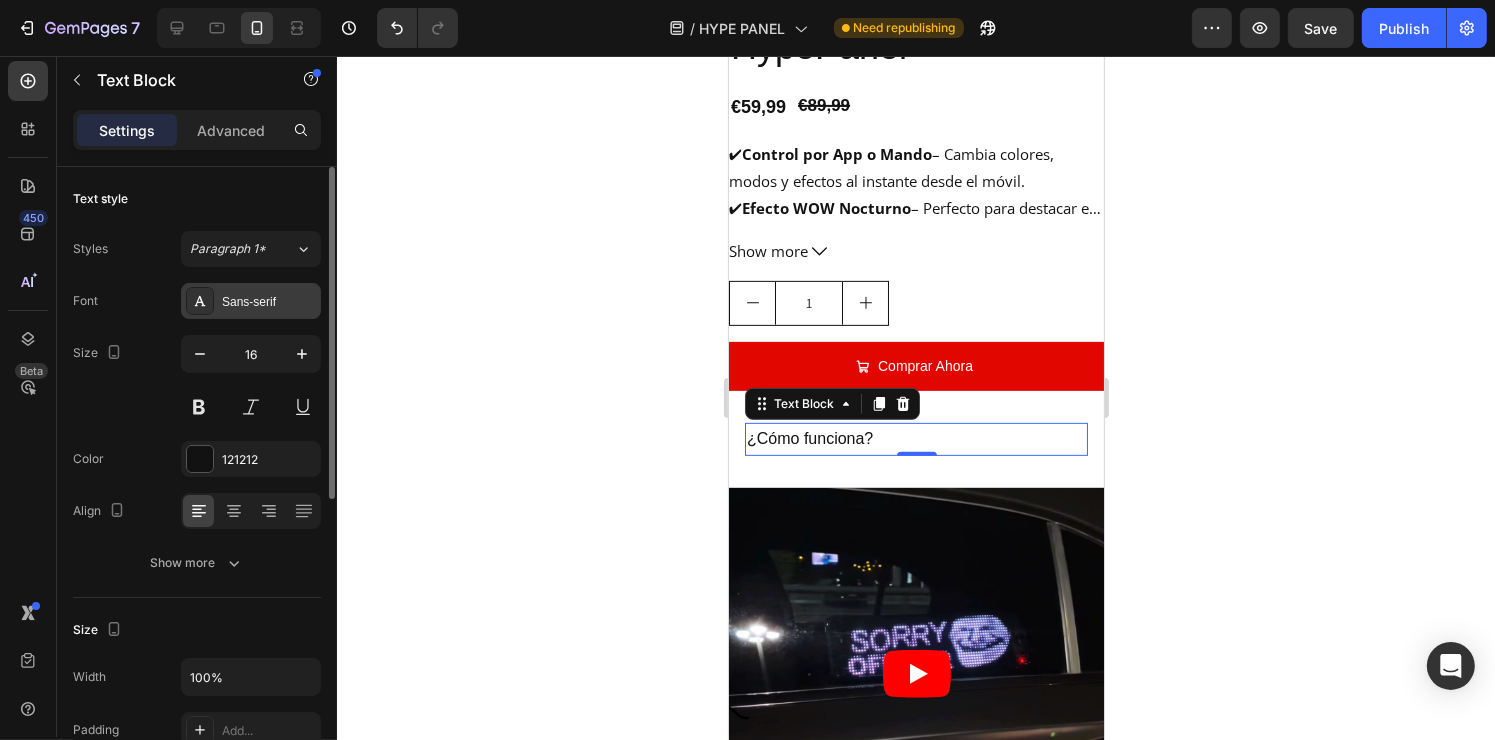 click on "Sans-serif" at bounding box center [269, 302] 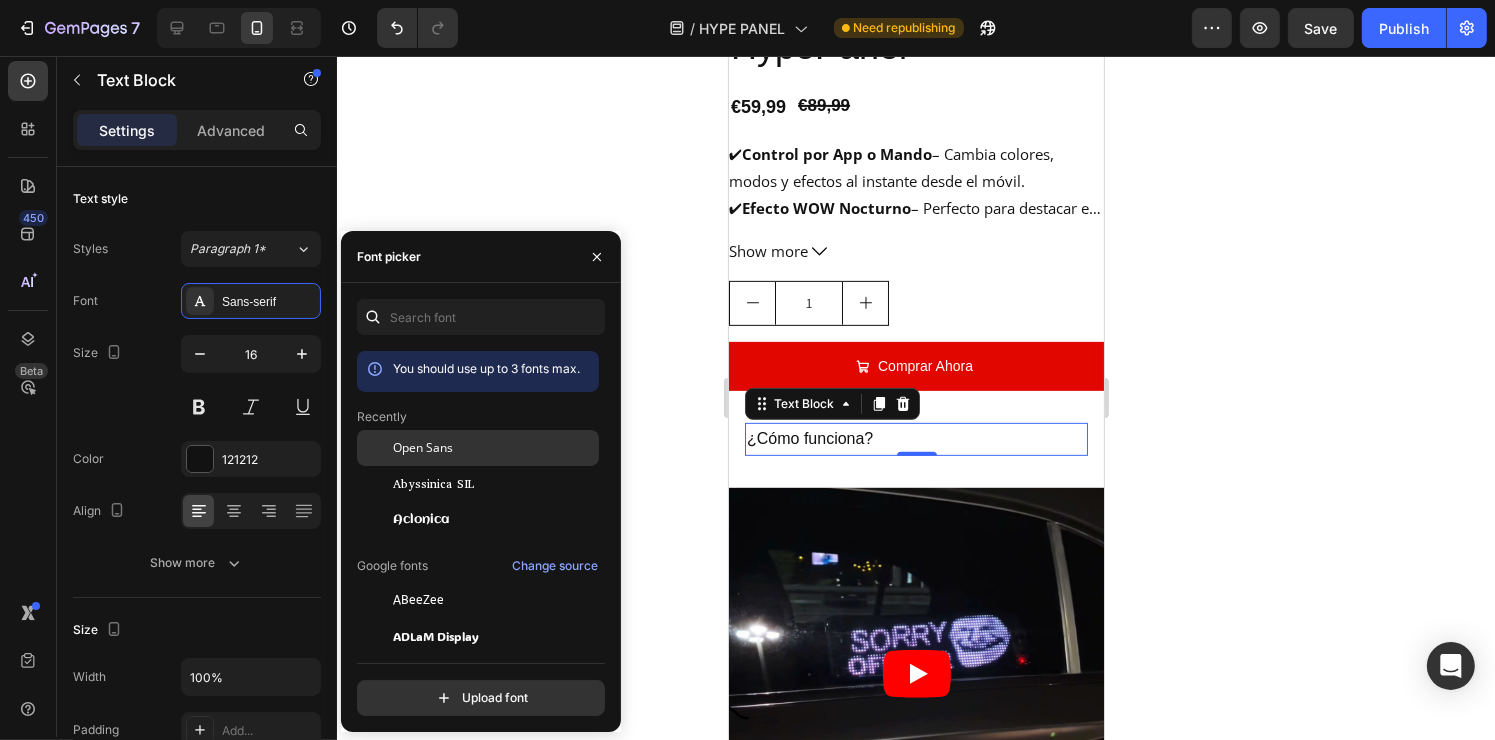 click at bounding box center [375, 448] 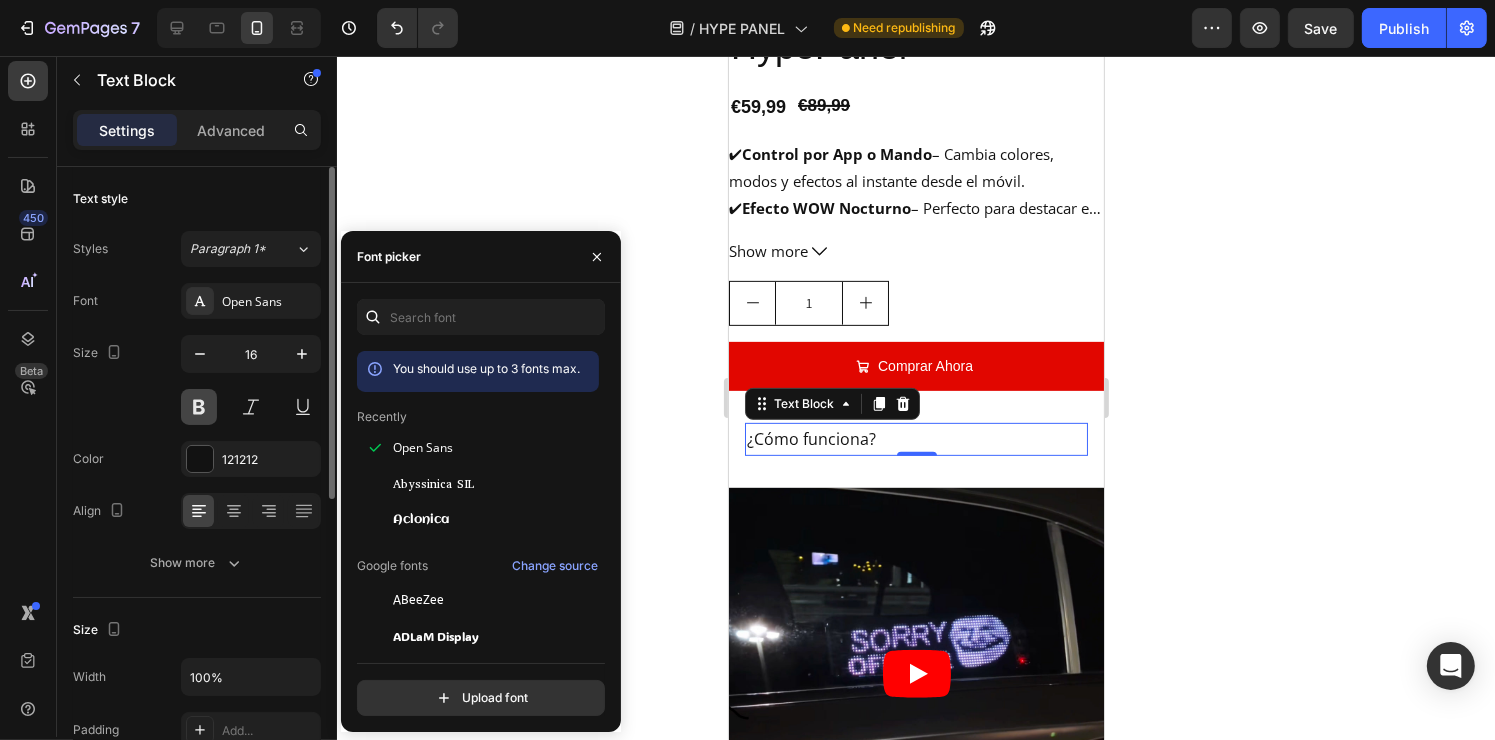 click at bounding box center [199, 407] 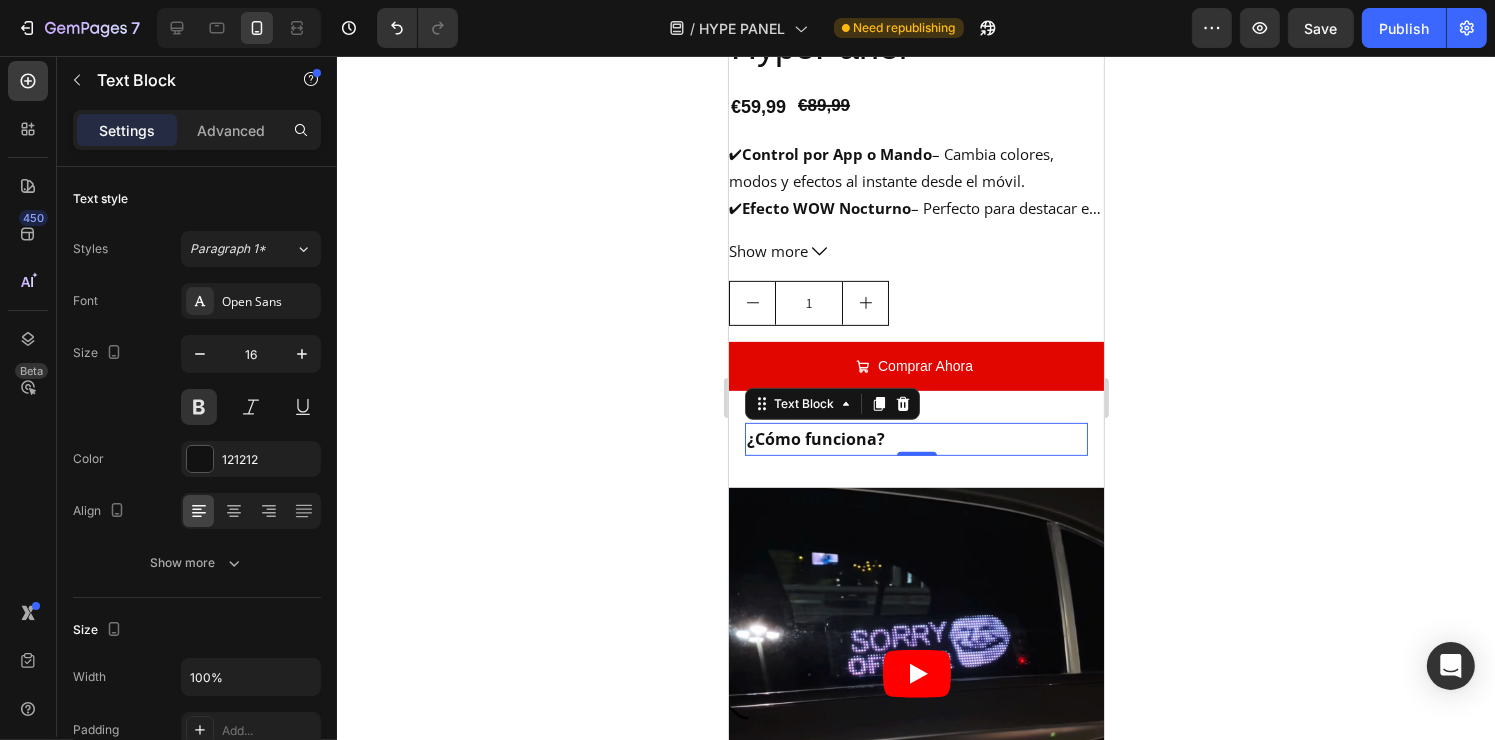 click 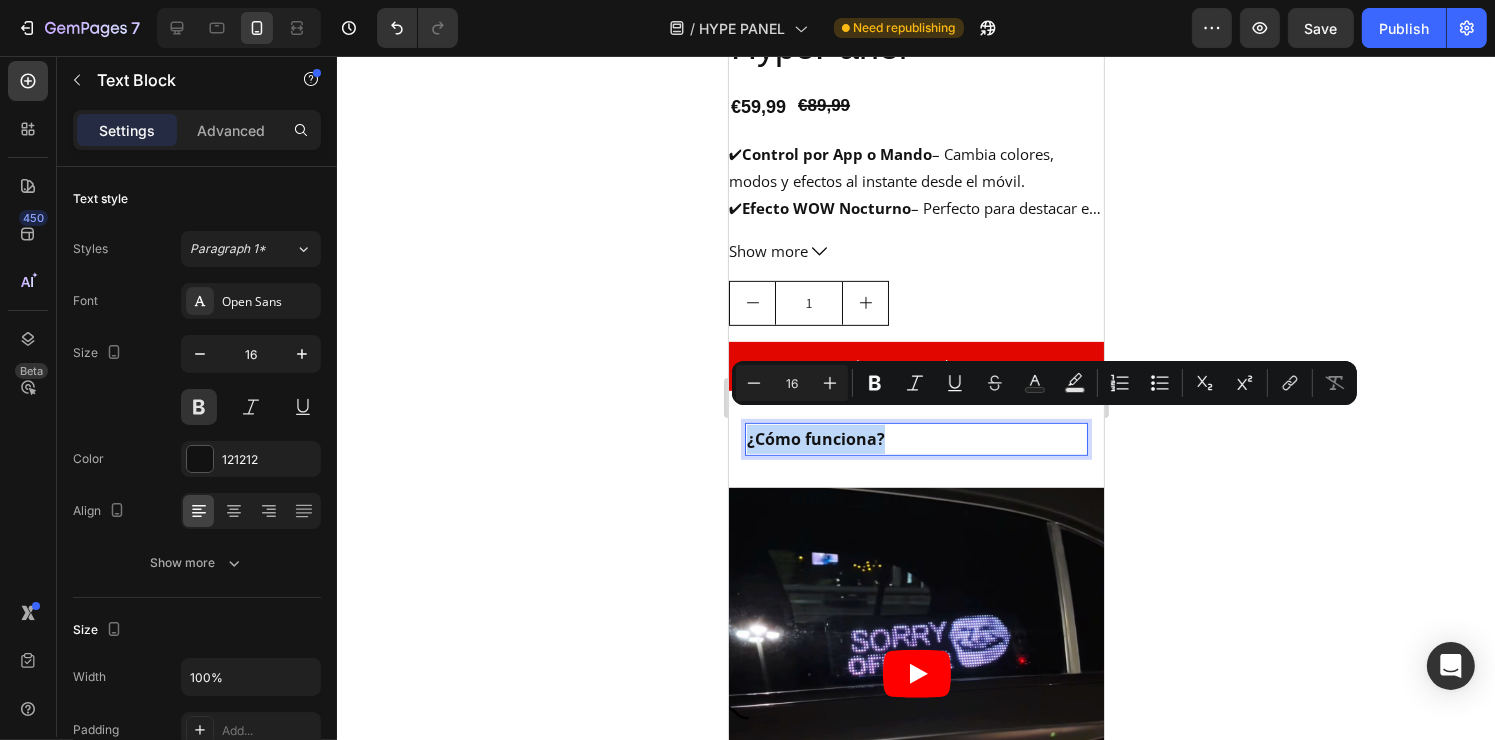drag, startPoint x: 885, startPoint y: 428, endPoint x: 712, endPoint y: 428, distance: 173 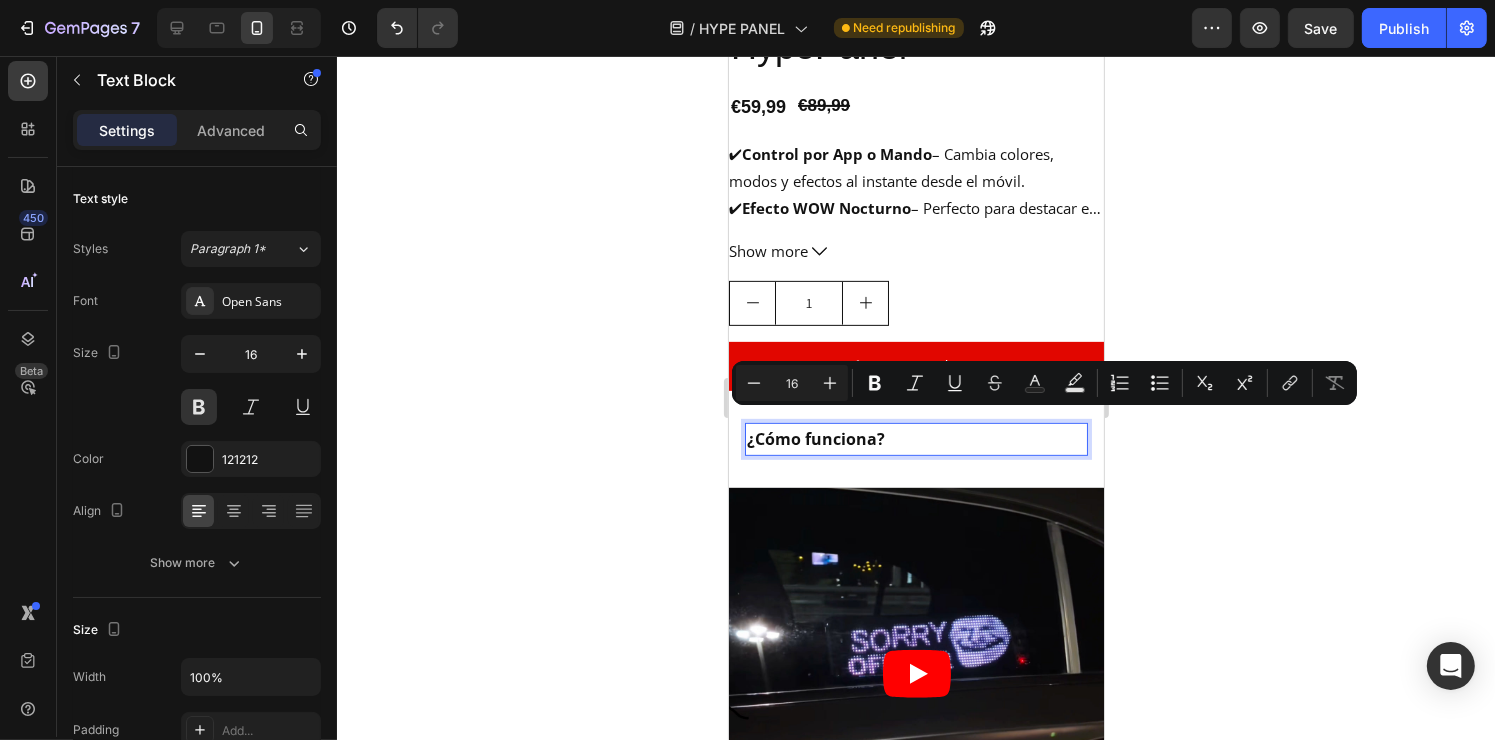 click 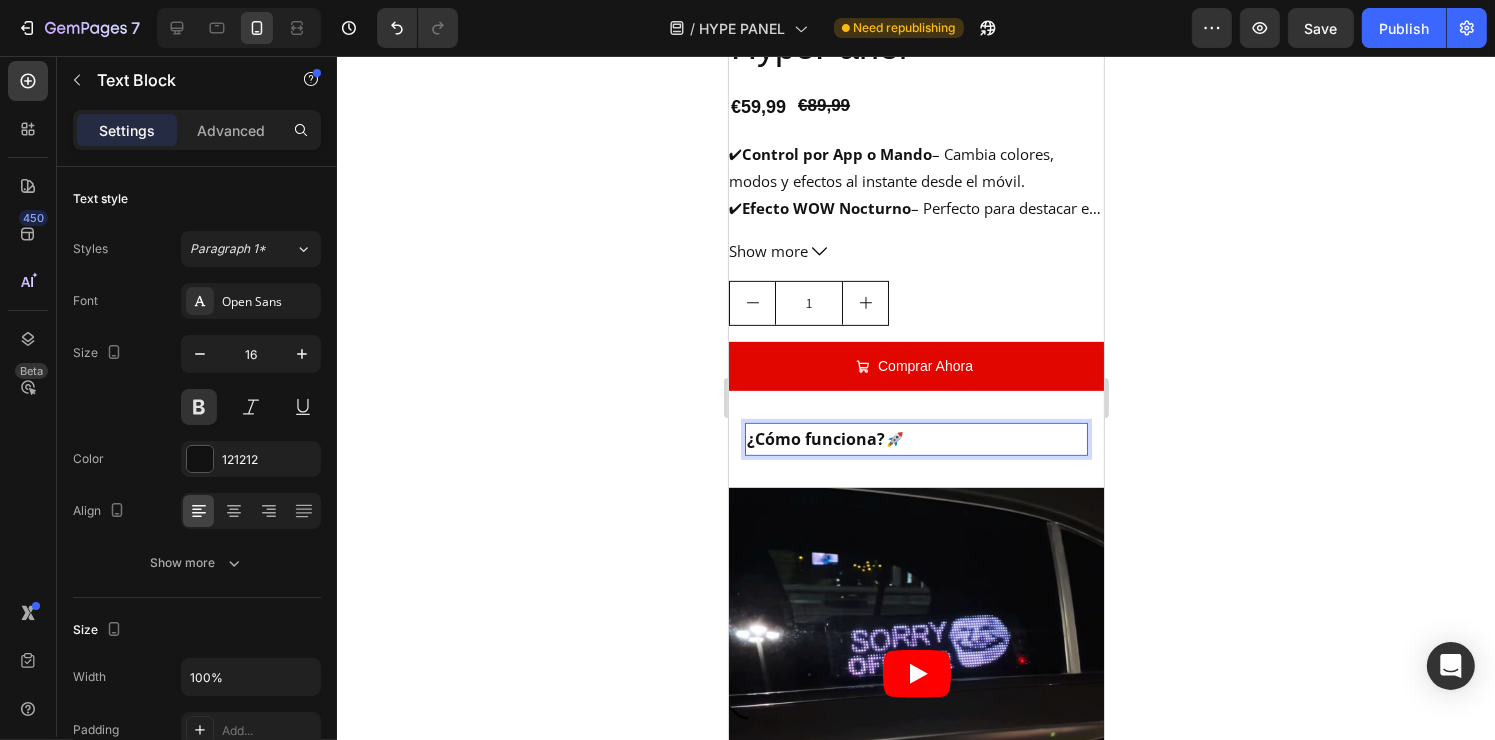 click on "¿Cómo funciona?🚀" at bounding box center (915, 439) 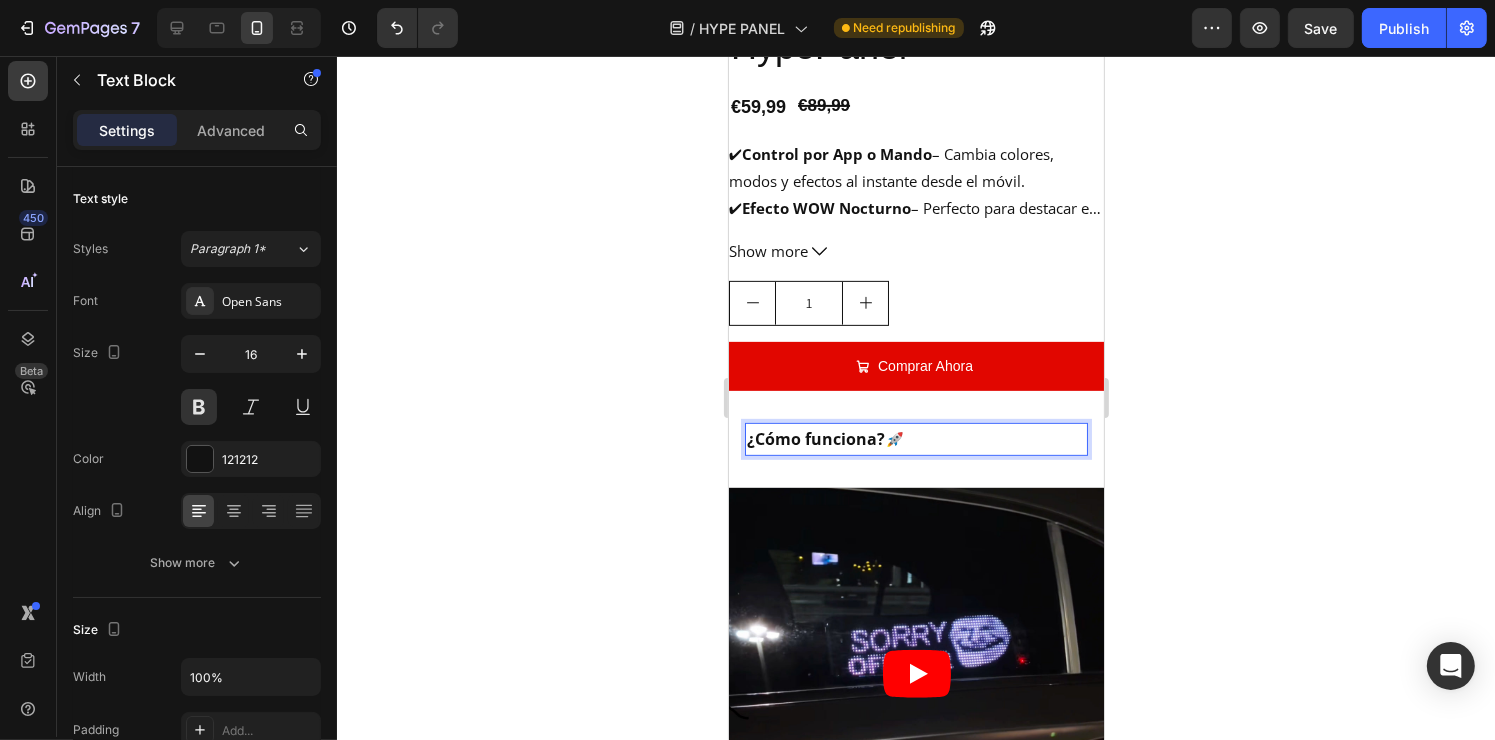 click on "¿Cómo funciona?🚀" at bounding box center [915, 439] 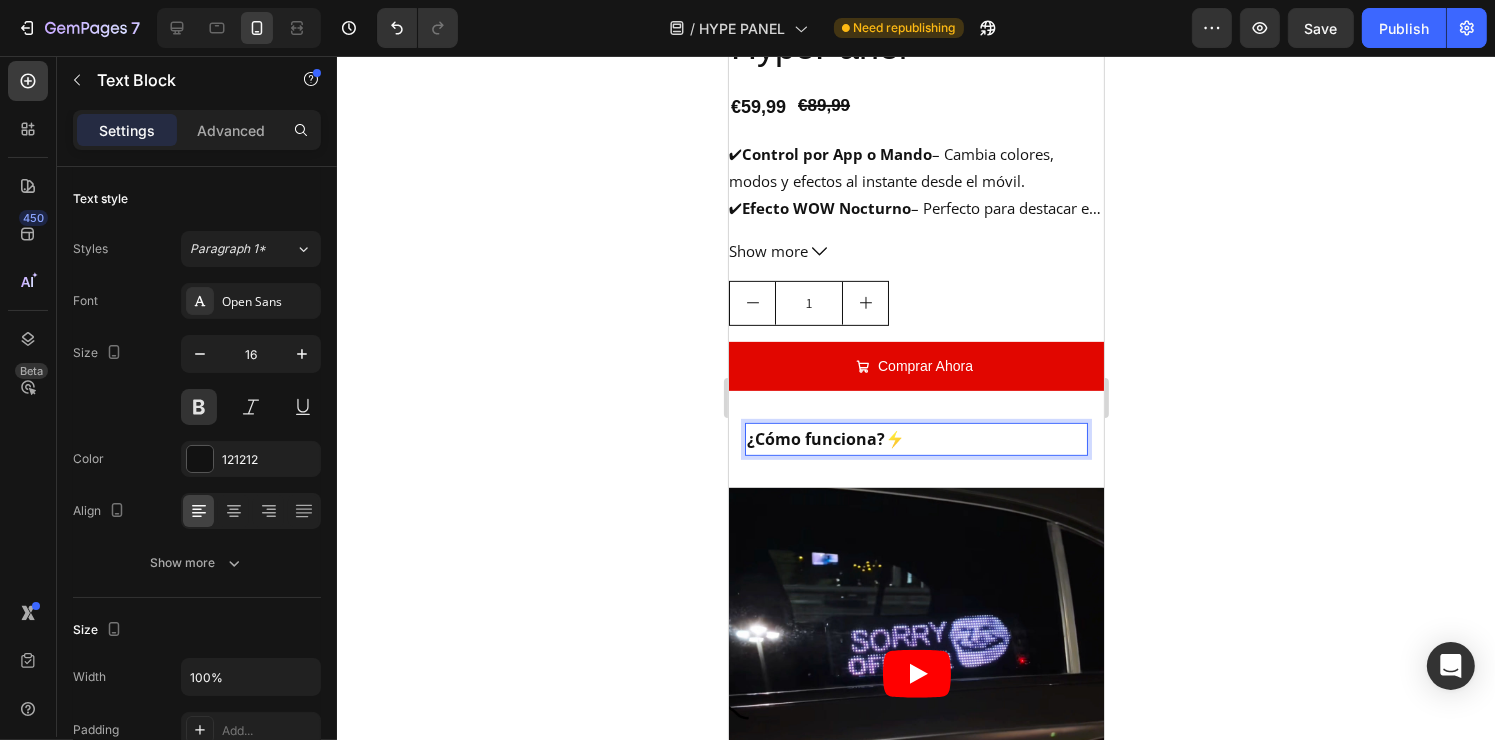 click on "¿Cómo funciona?⚡" at bounding box center [915, 439] 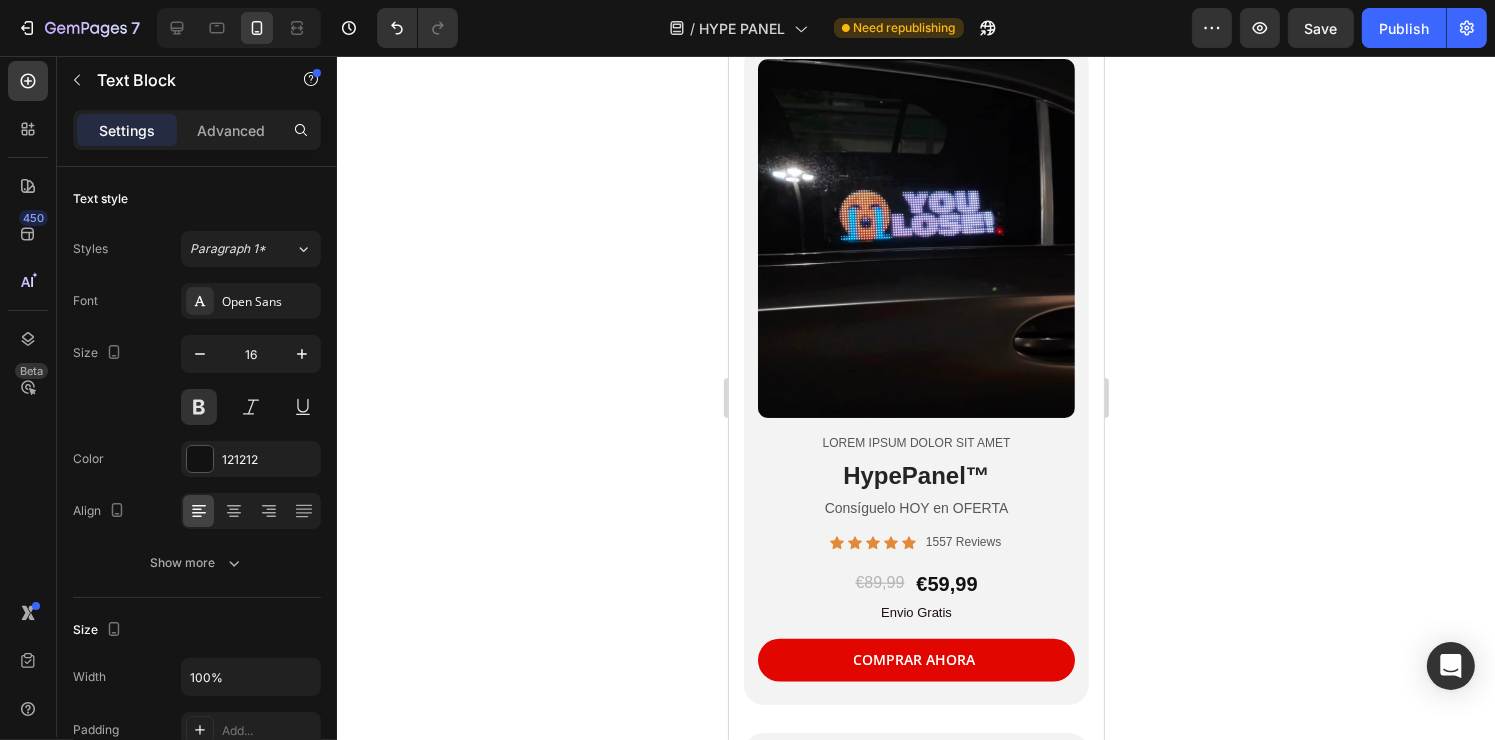 scroll, scrollTop: 1870, scrollLeft: 0, axis: vertical 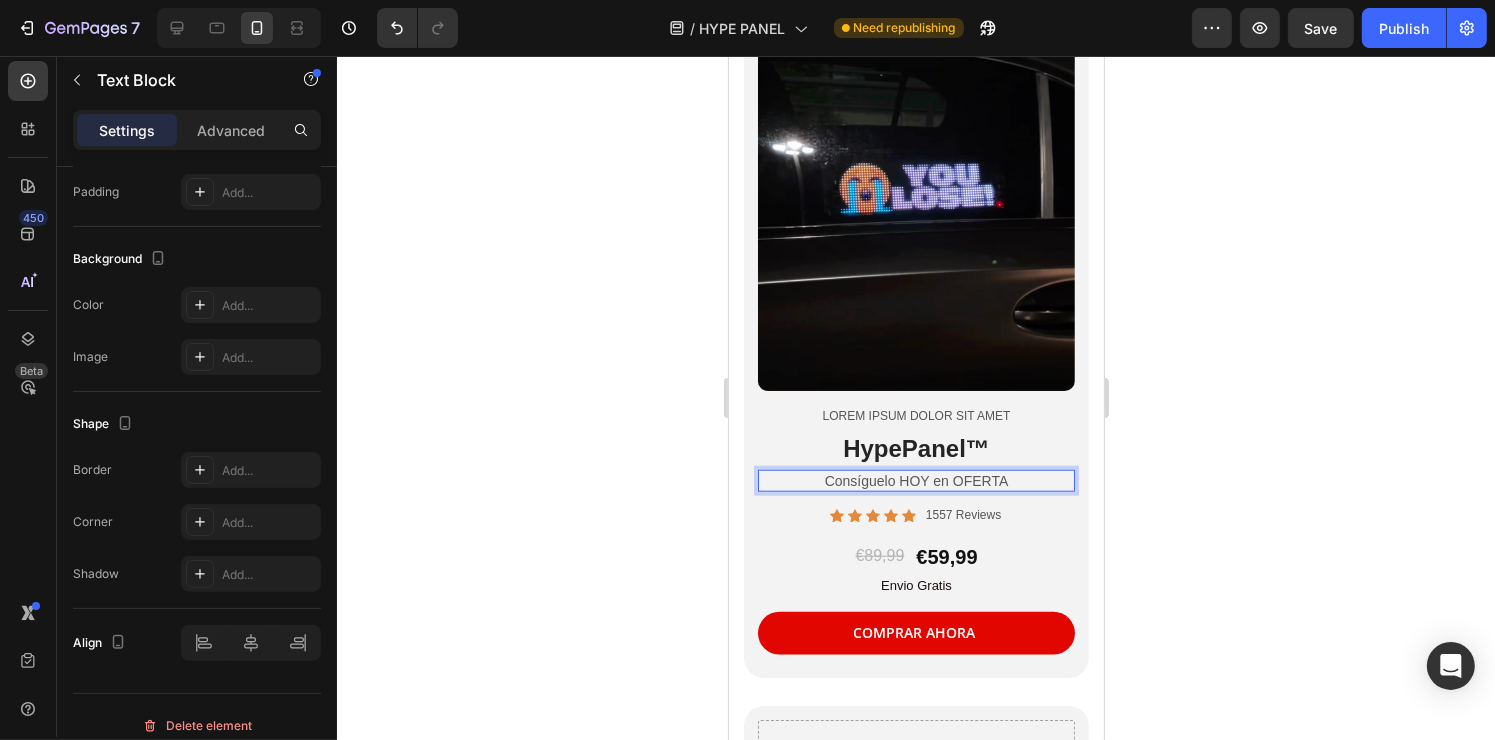 click on "Consíguelo HOY en OFERTA" at bounding box center (915, 481) 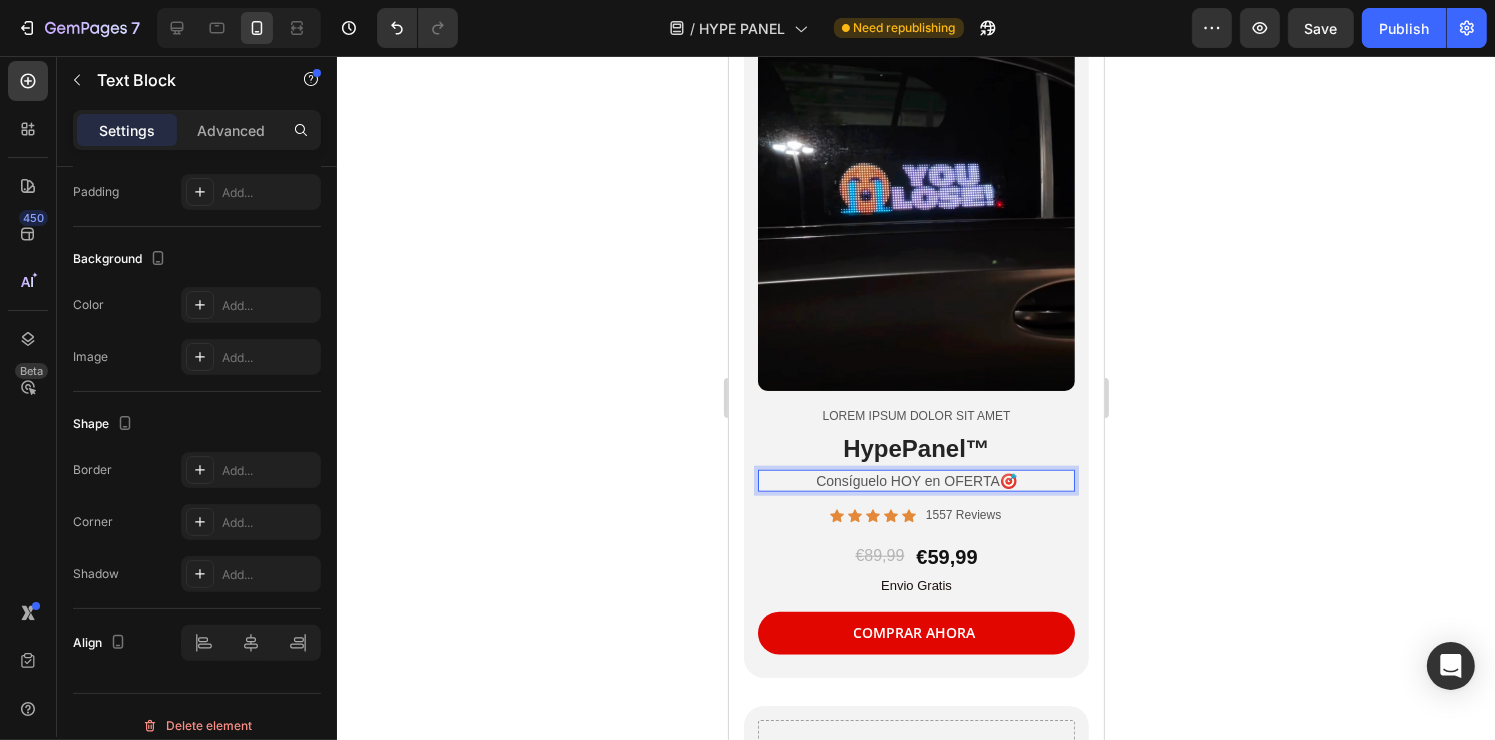 click on "Consíguelo HOY en OFERTA🎯" at bounding box center (915, 481) 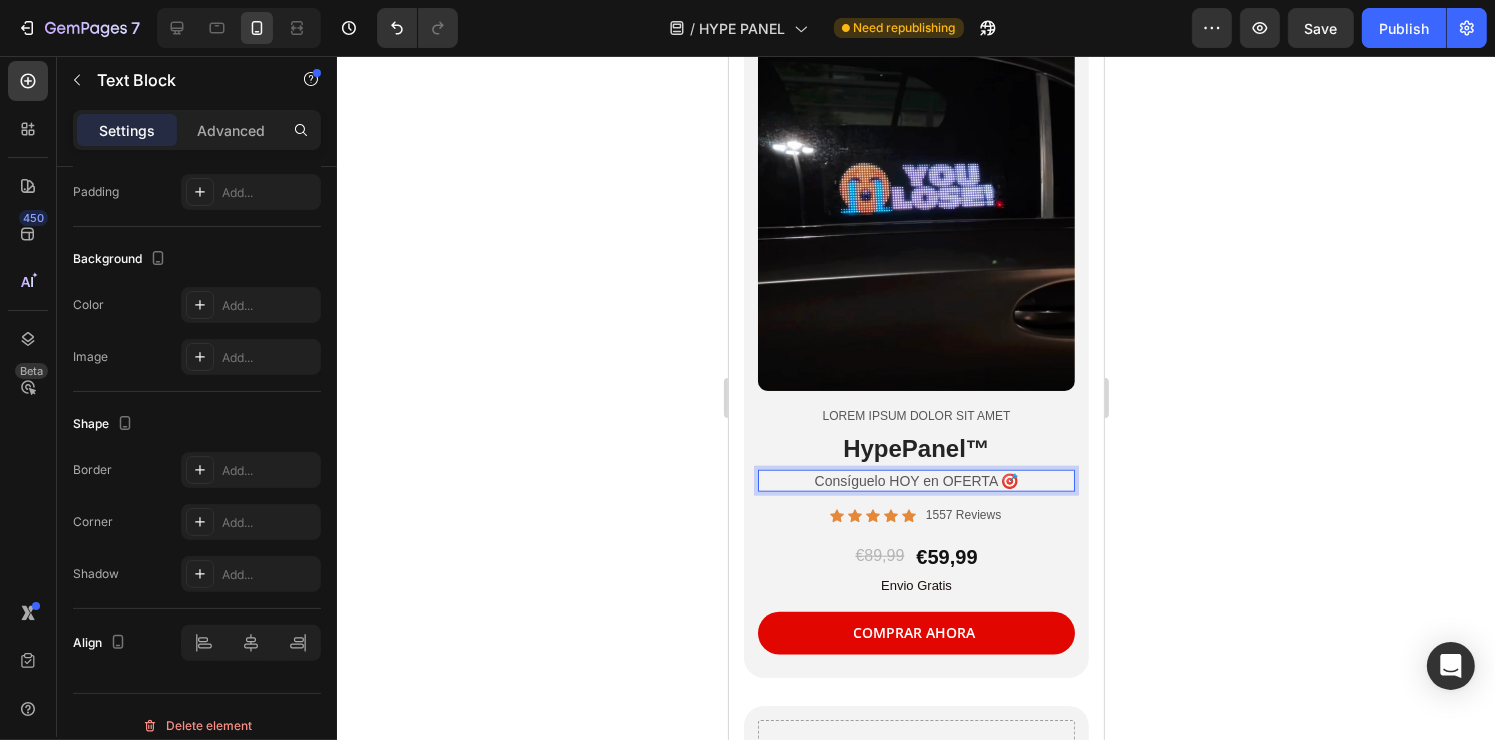 click on "Consíguelo HOY en OFERTA 🎯" at bounding box center [915, 481] 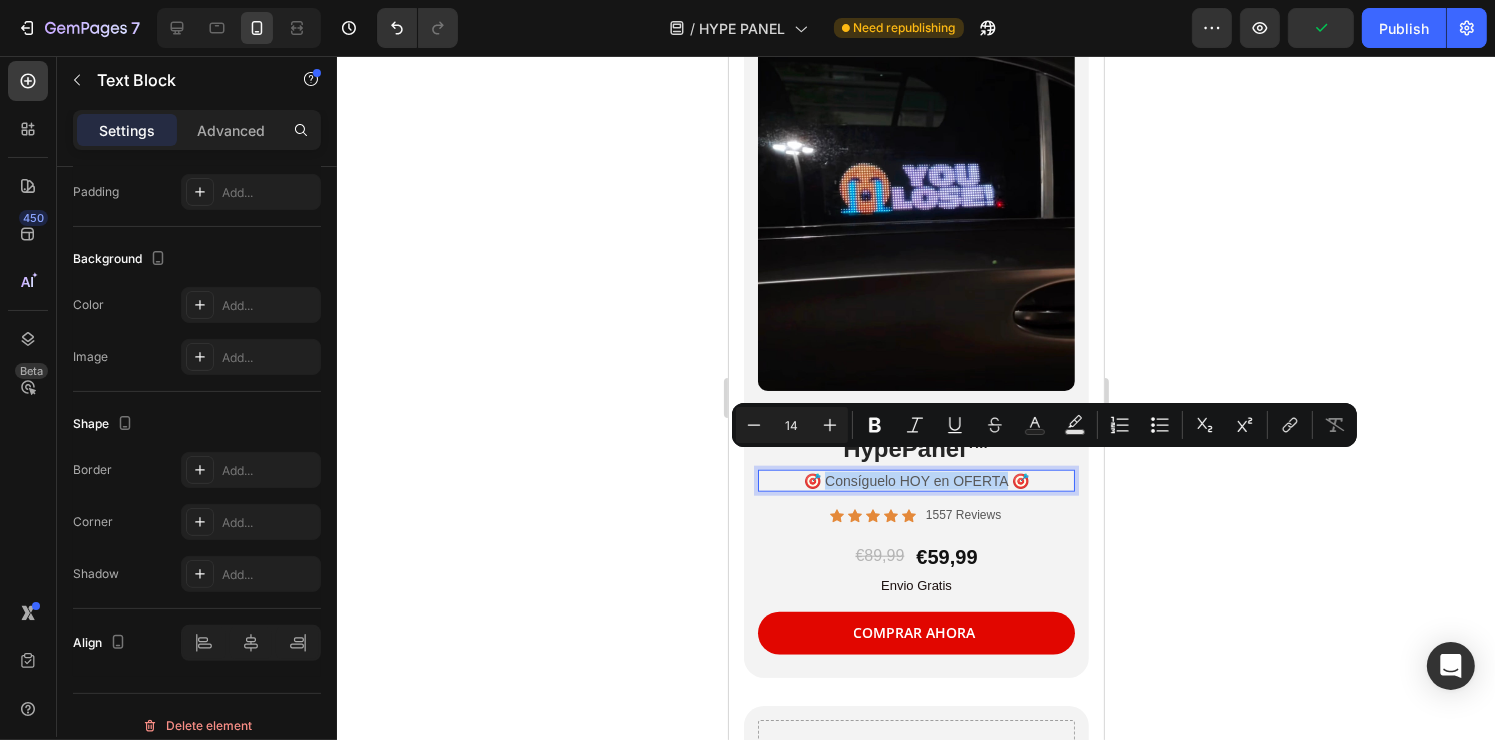 drag, startPoint x: 820, startPoint y: 464, endPoint x: 996, endPoint y: 464, distance: 176 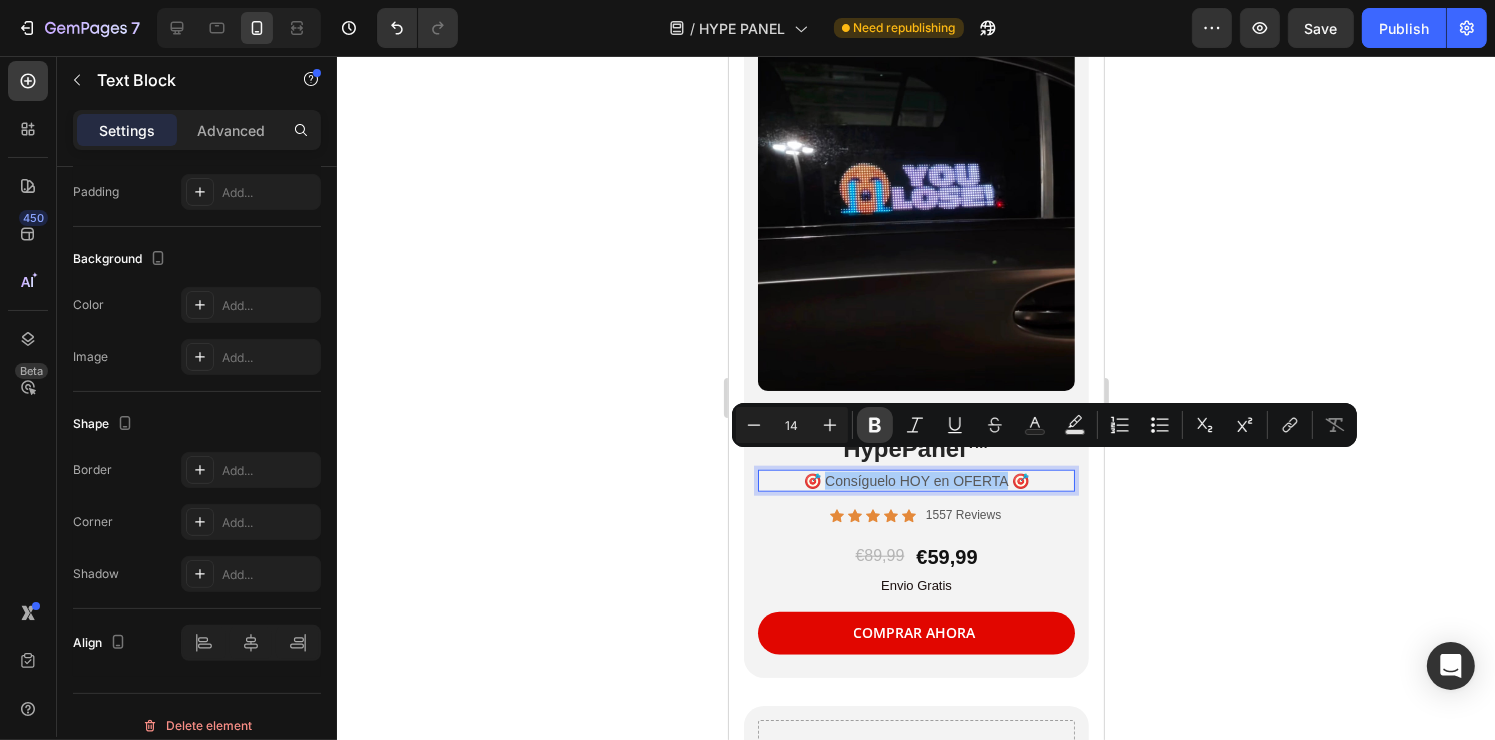 click 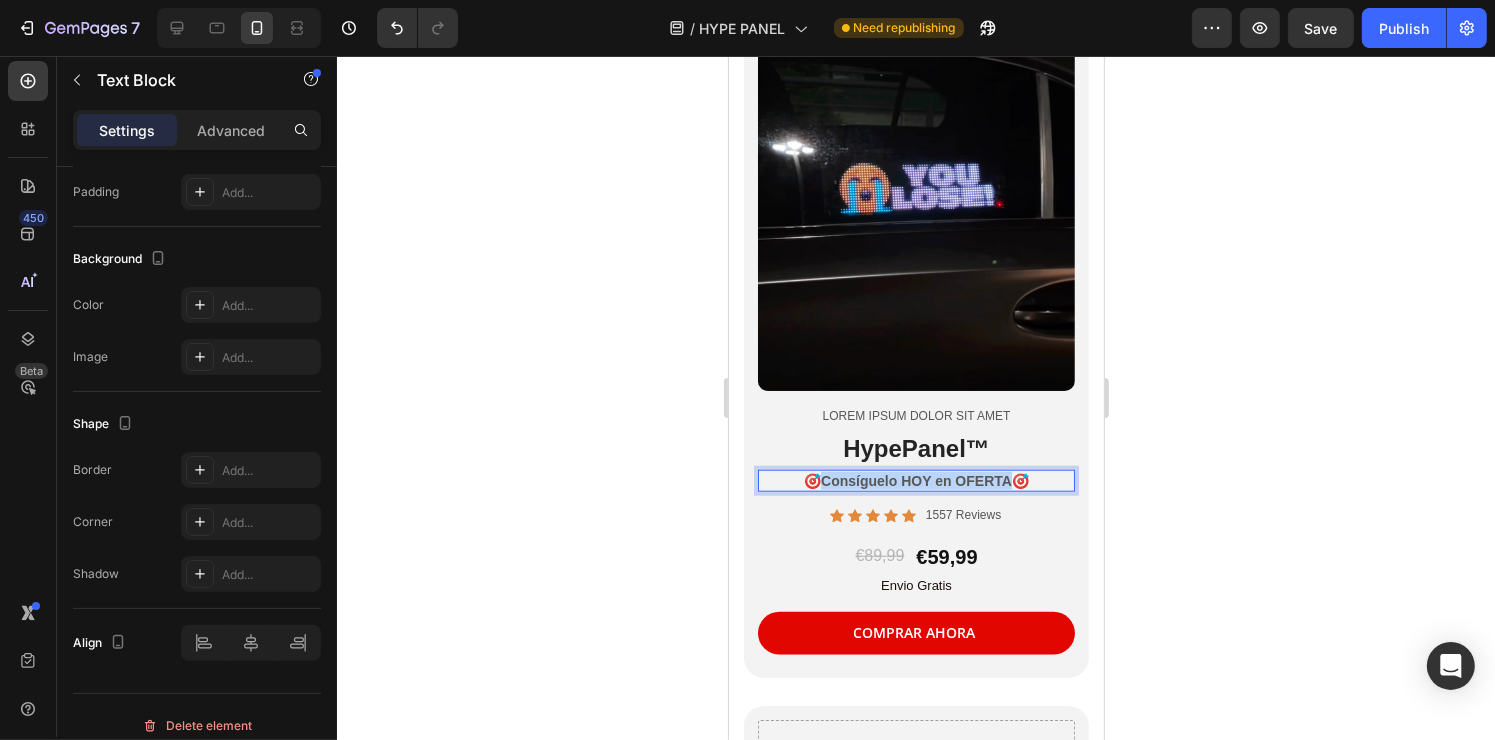drag, startPoint x: 816, startPoint y: 463, endPoint x: 1004, endPoint y: 457, distance: 188.09572 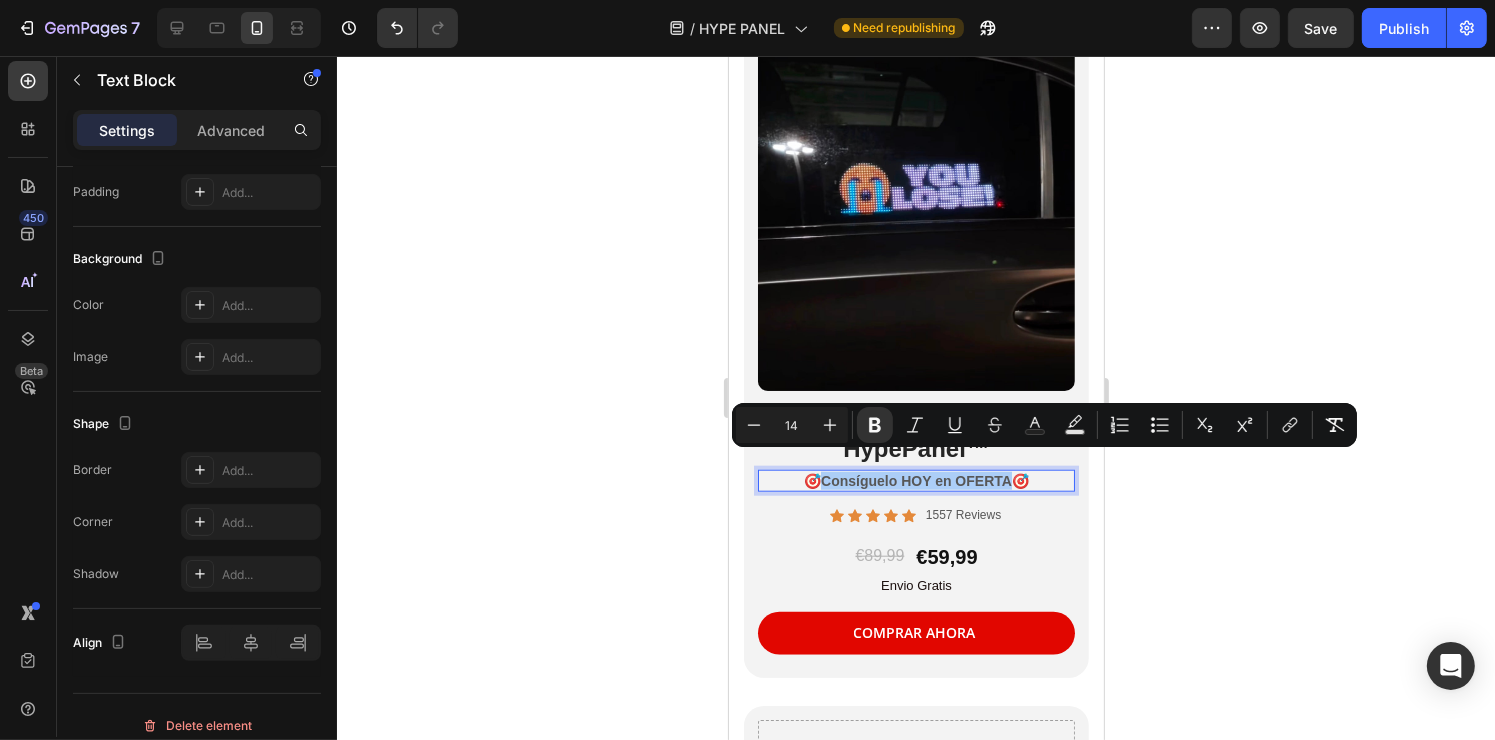 click 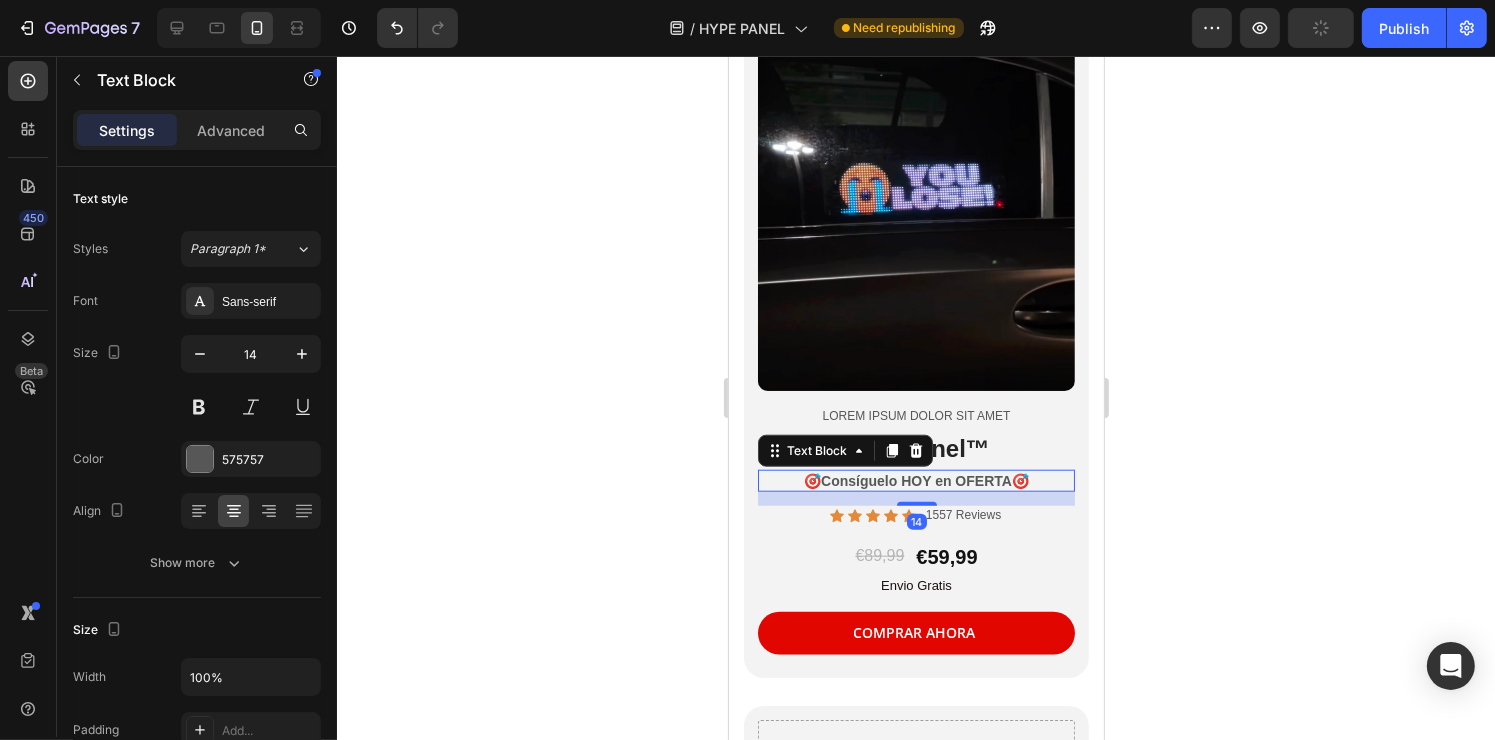 click on "Consíguelo HOY en OFERTA" at bounding box center [915, 481] 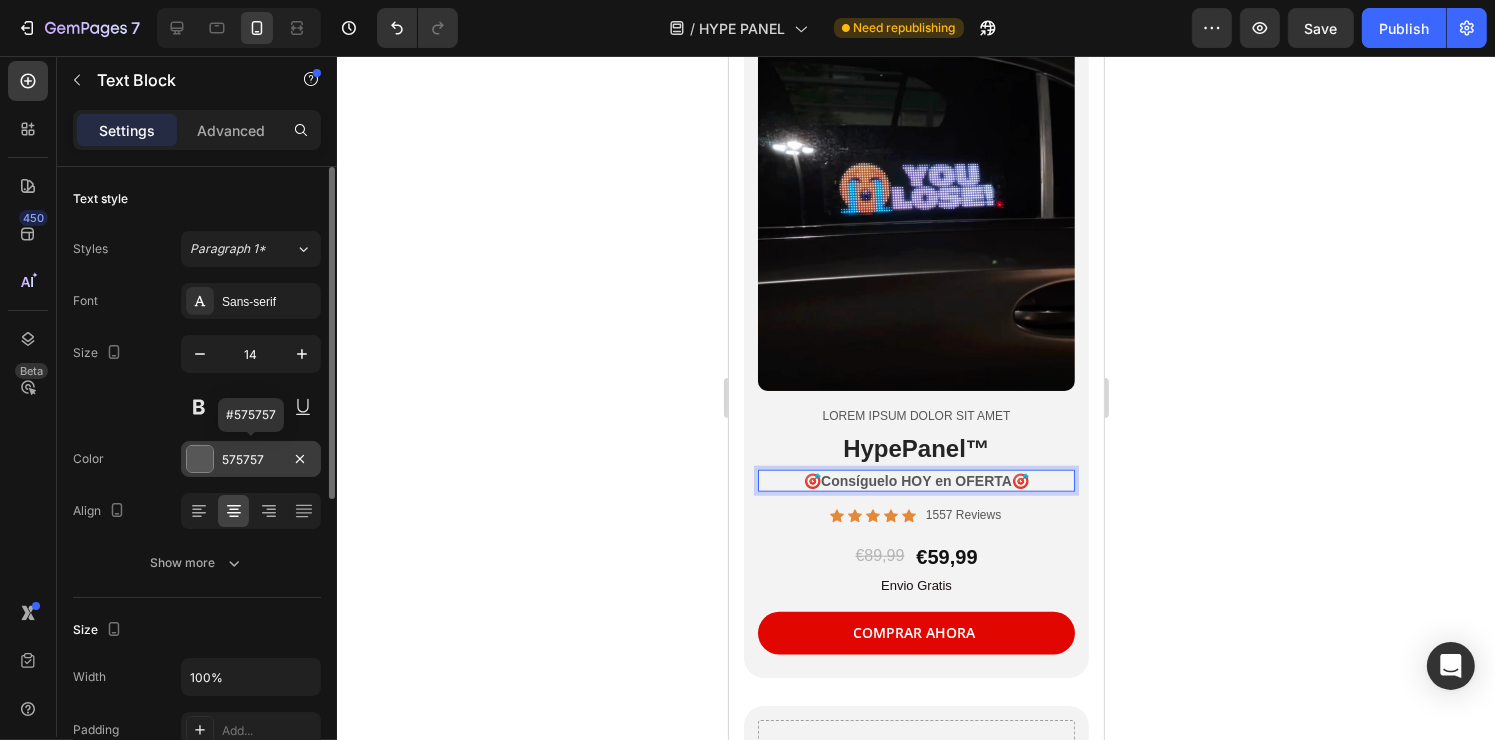 click on "575757" at bounding box center [251, 460] 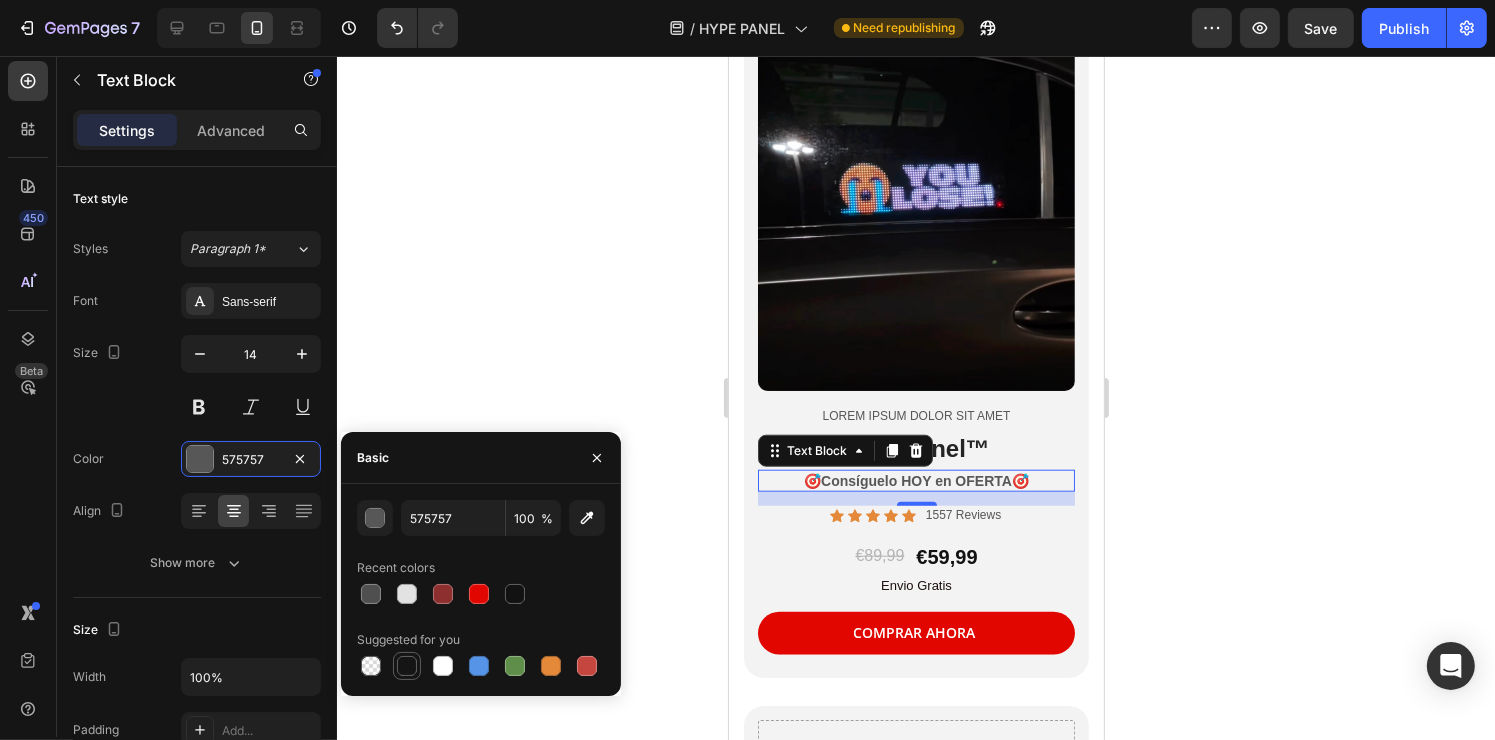 click at bounding box center (407, 666) 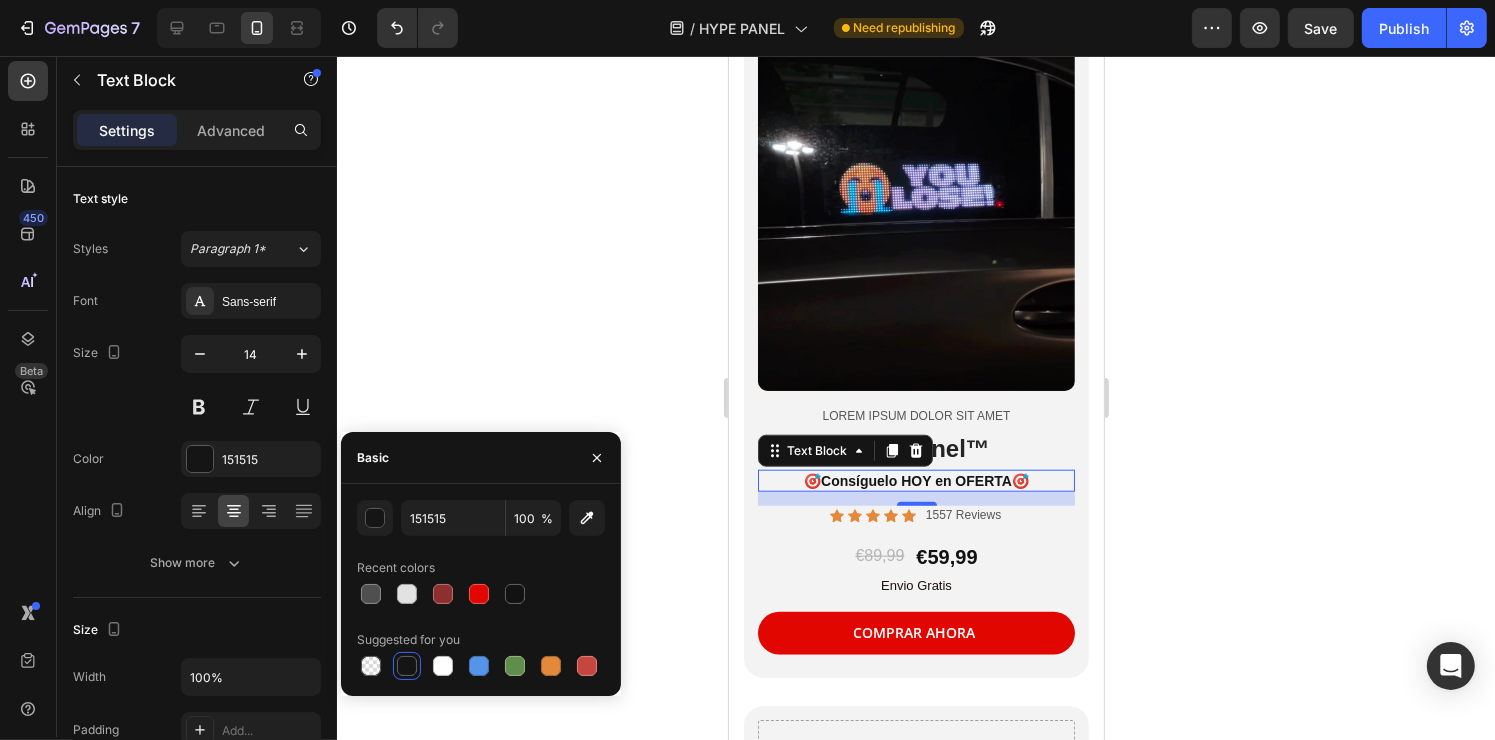 click 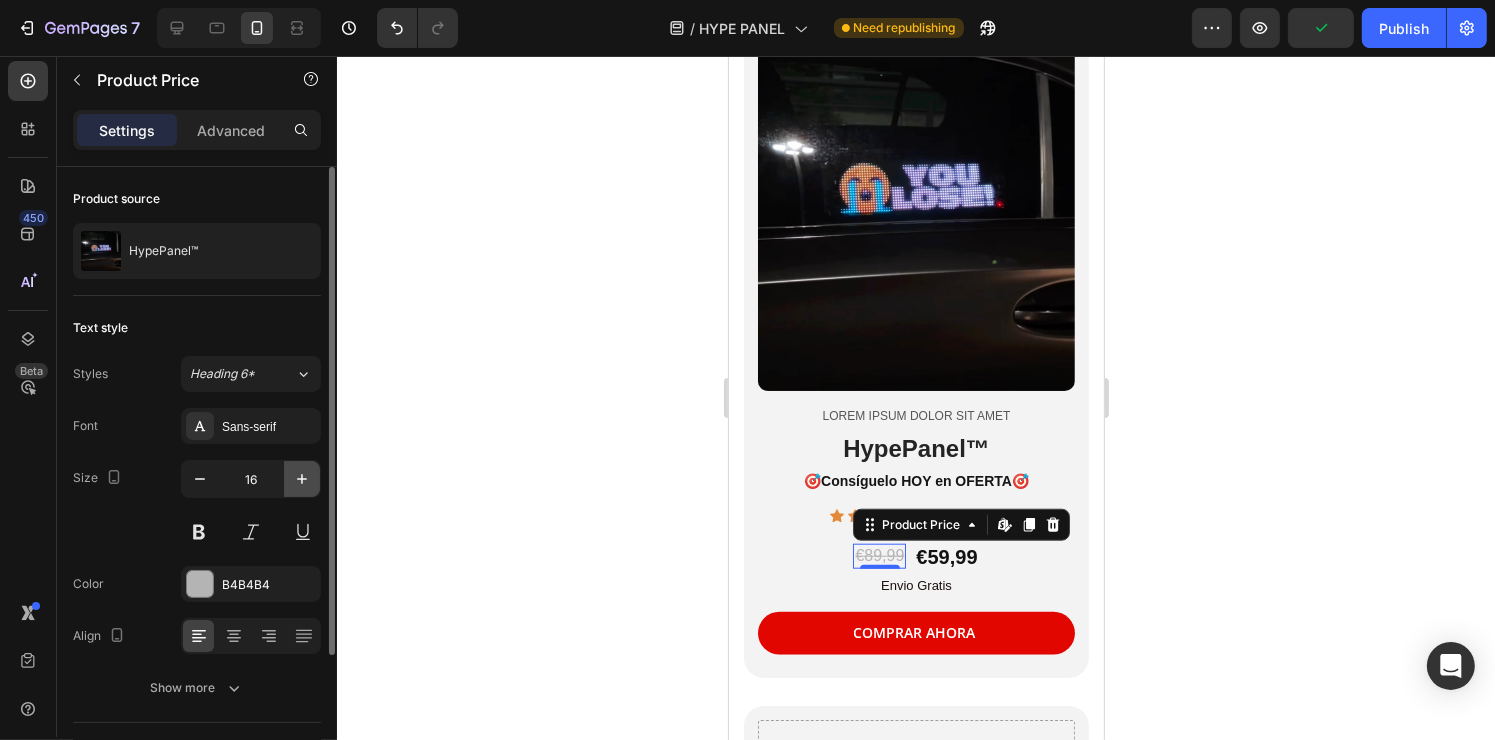 click 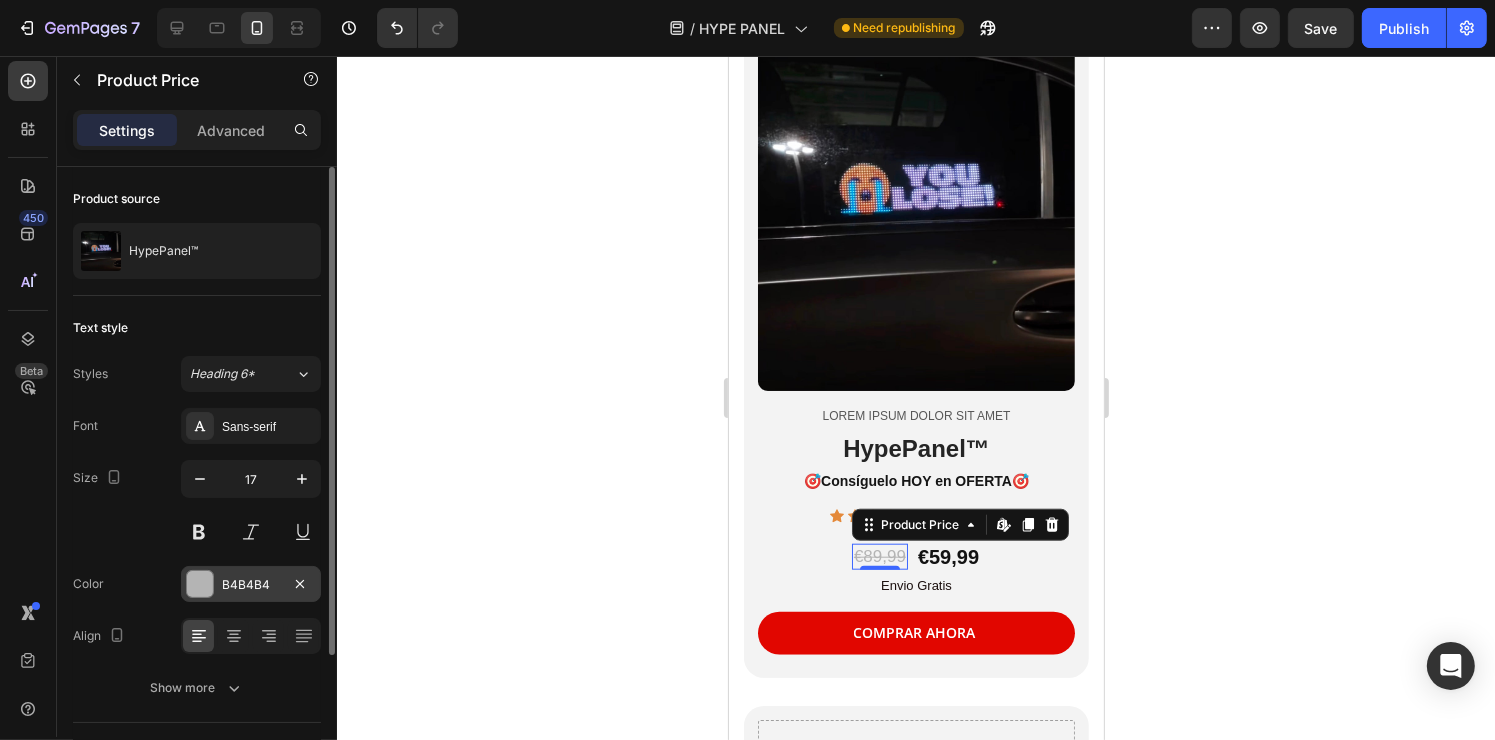 click at bounding box center [200, 584] 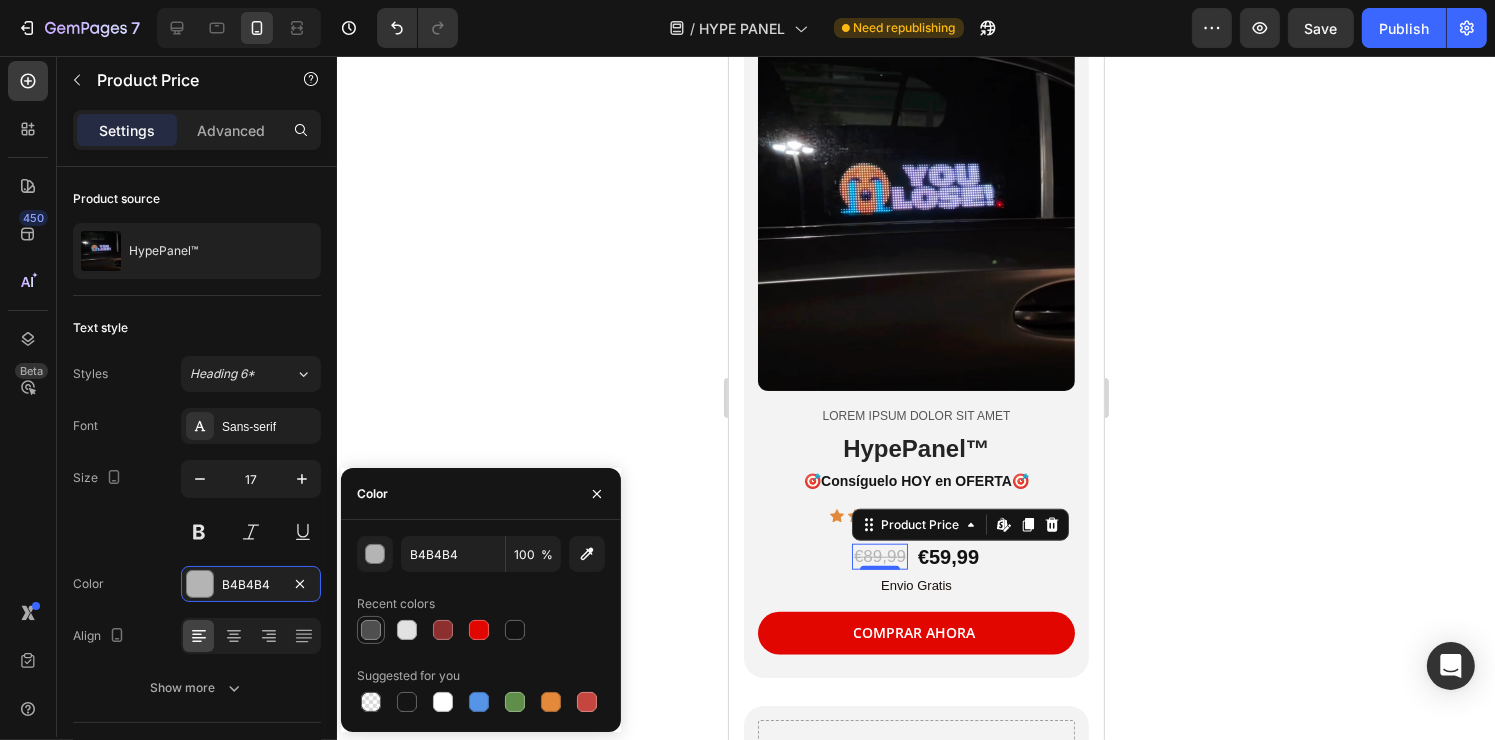 click at bounding box center (371, 630) 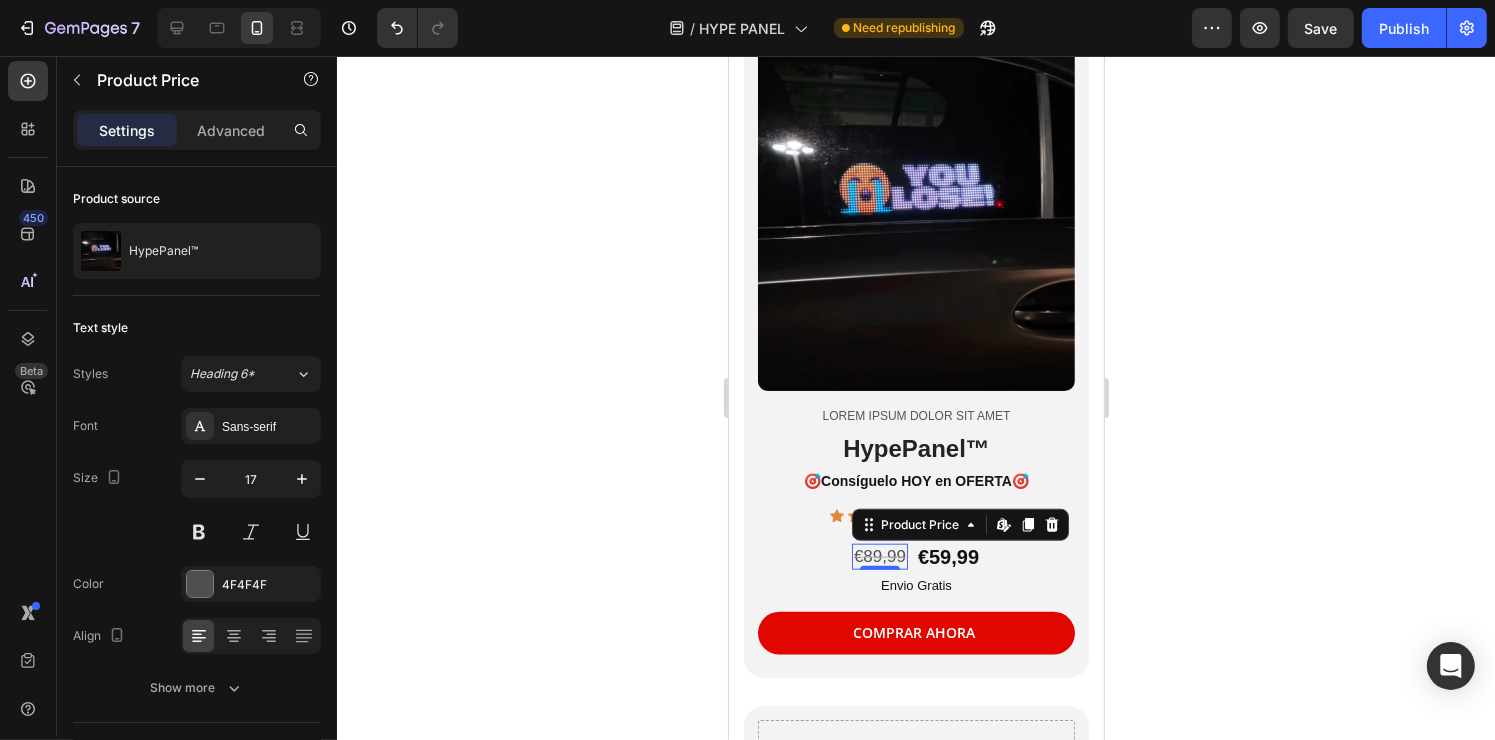click 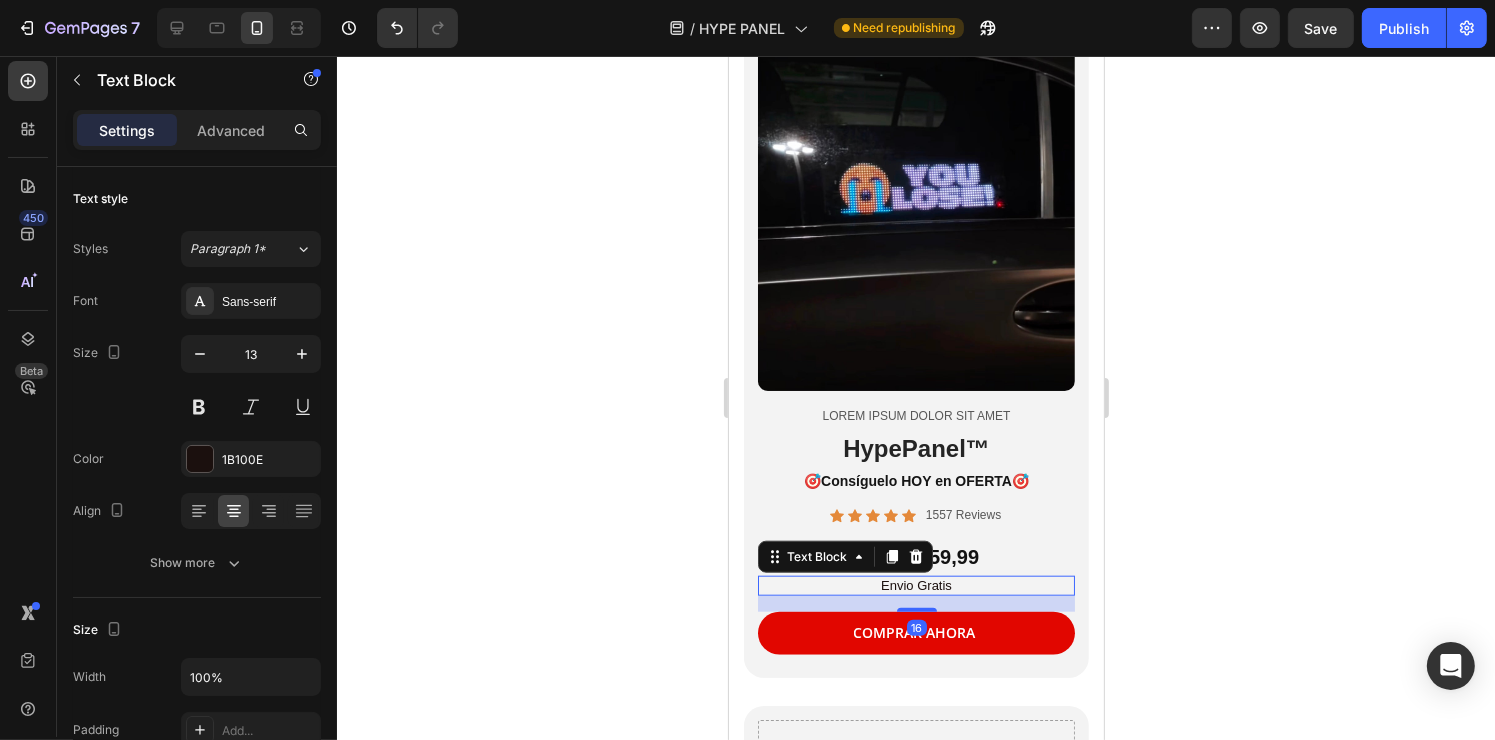 click on "Envio Gratis" at bounding box center [915, 586] 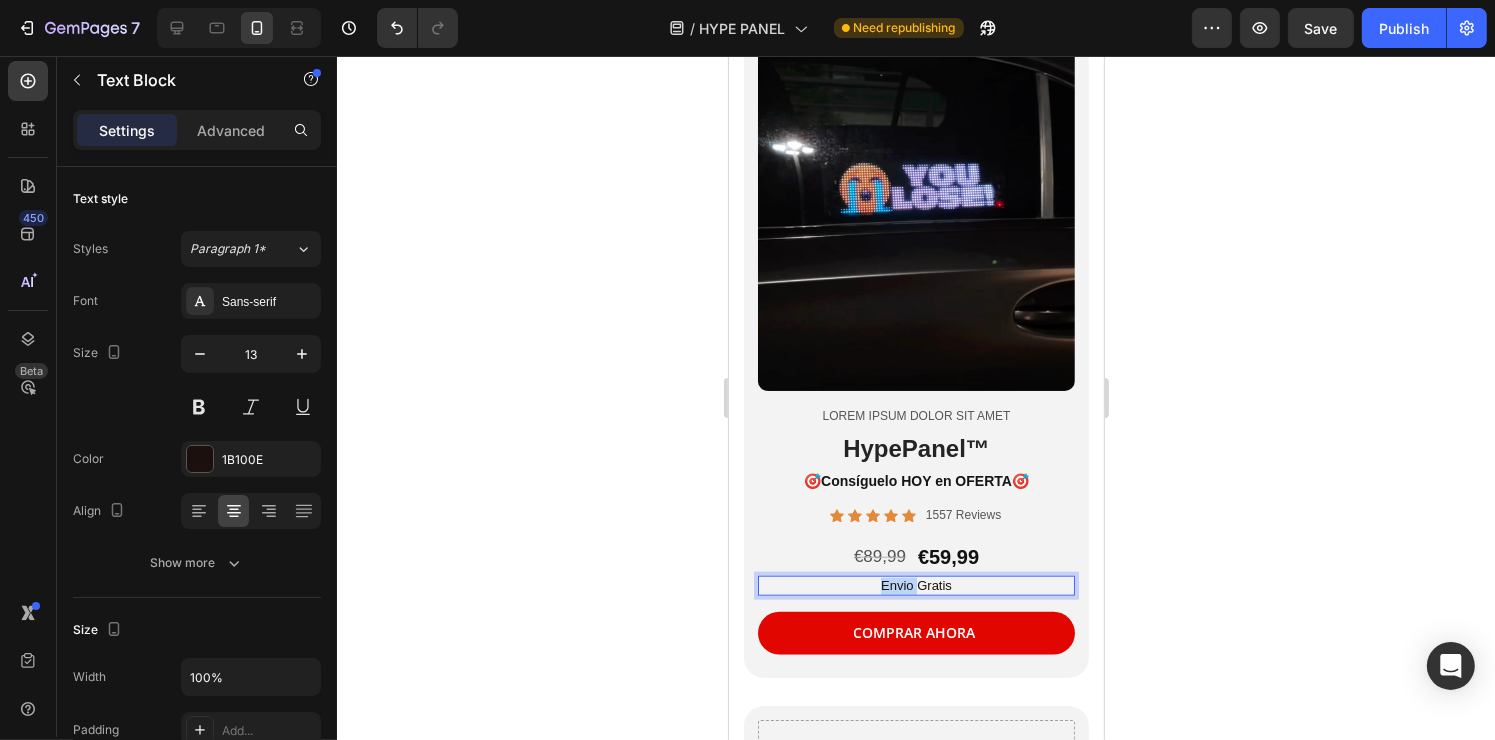 click on "Envio Gratis" at bounding box center (915, 586) 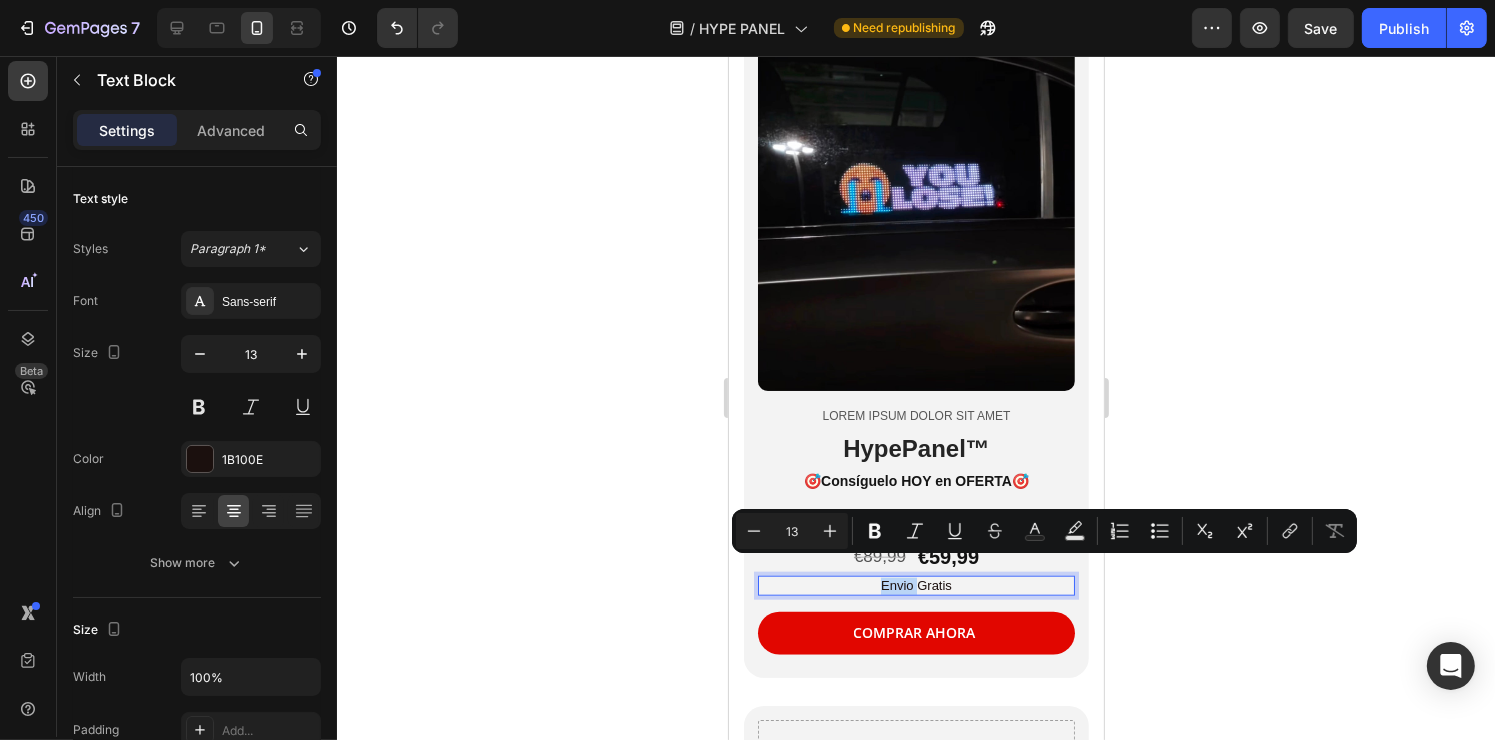 click on "Envio Gratis" at bounding box center (915, 586) 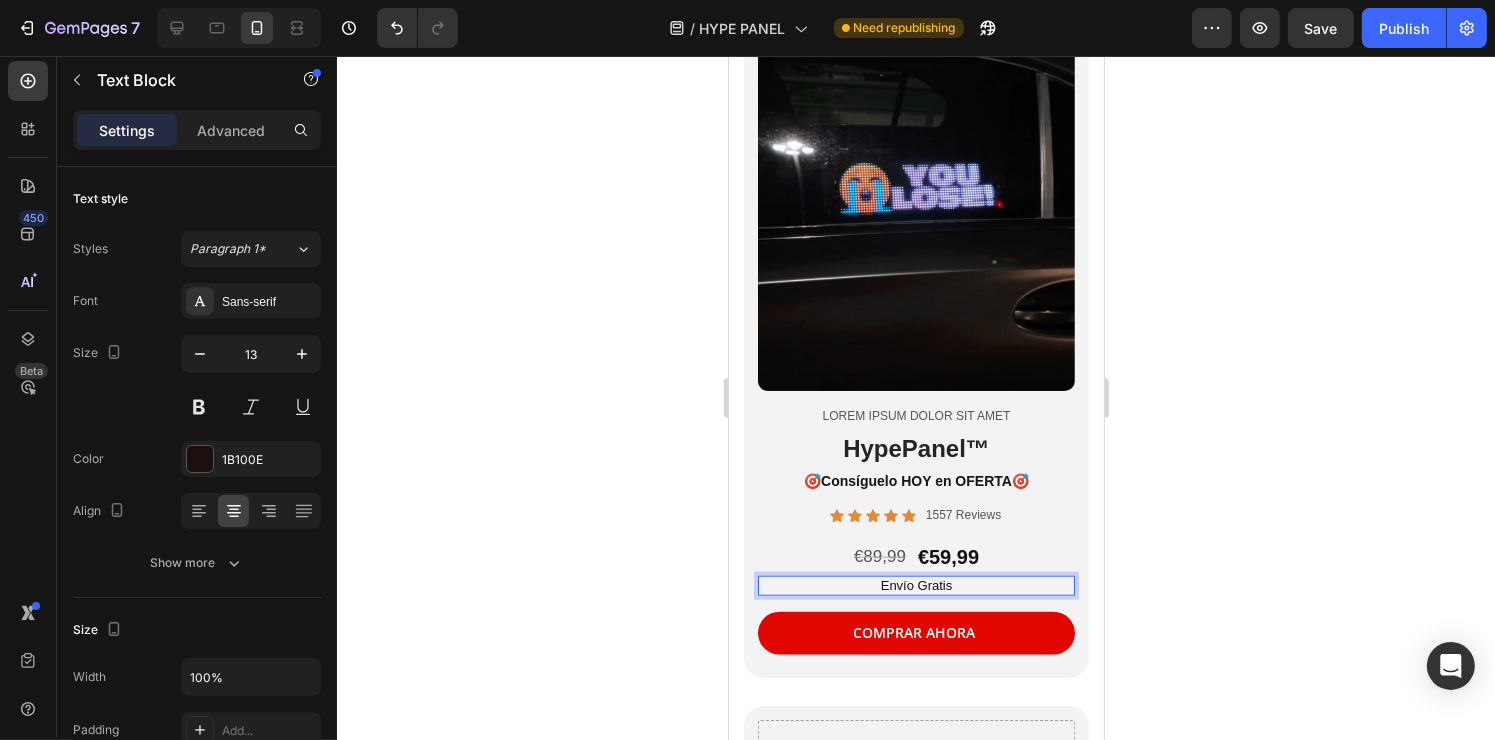 click 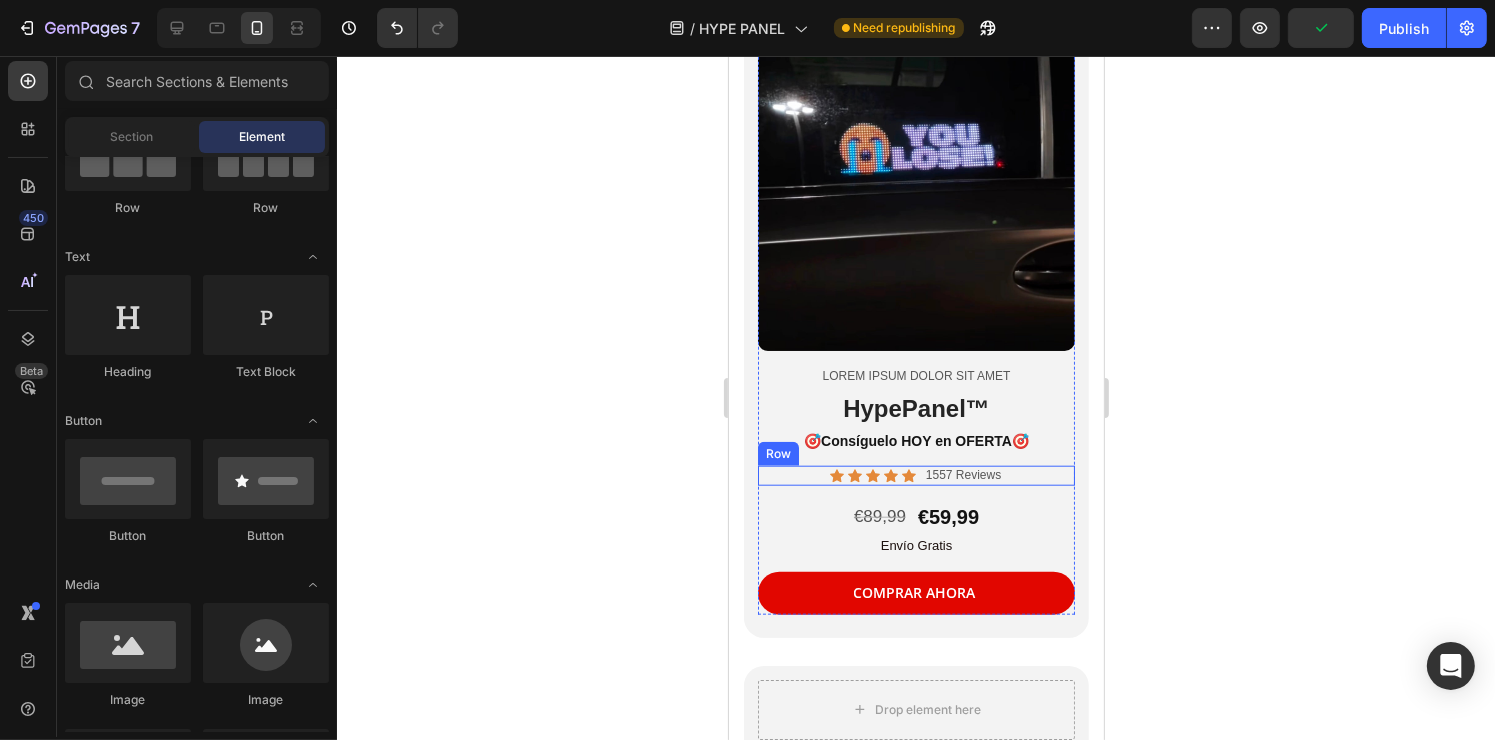 scroll, scrollTop: 1908, scrollLeft: 0, axis: vertical 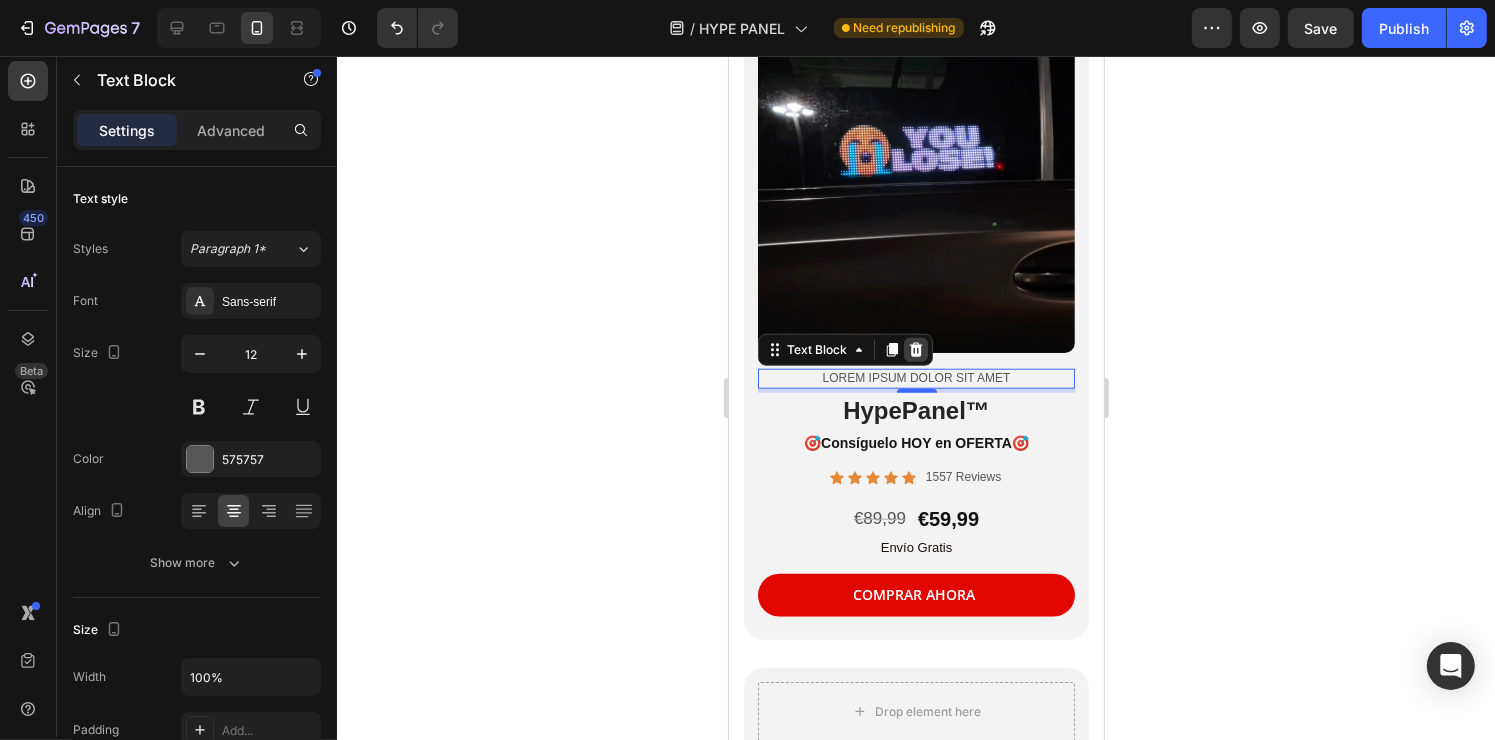 click 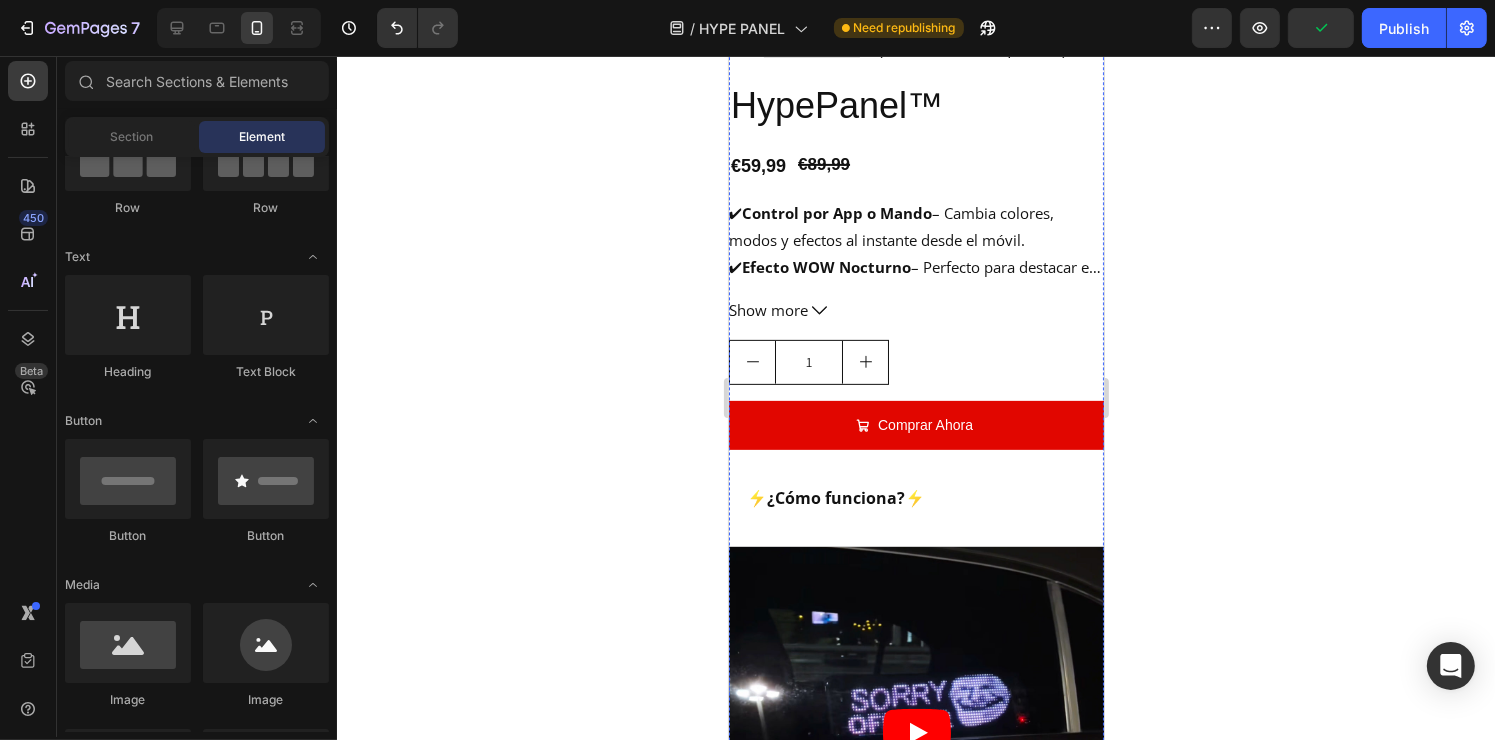 scroll, scrollTop: 688, scrollLeft: 0, axis: vertical 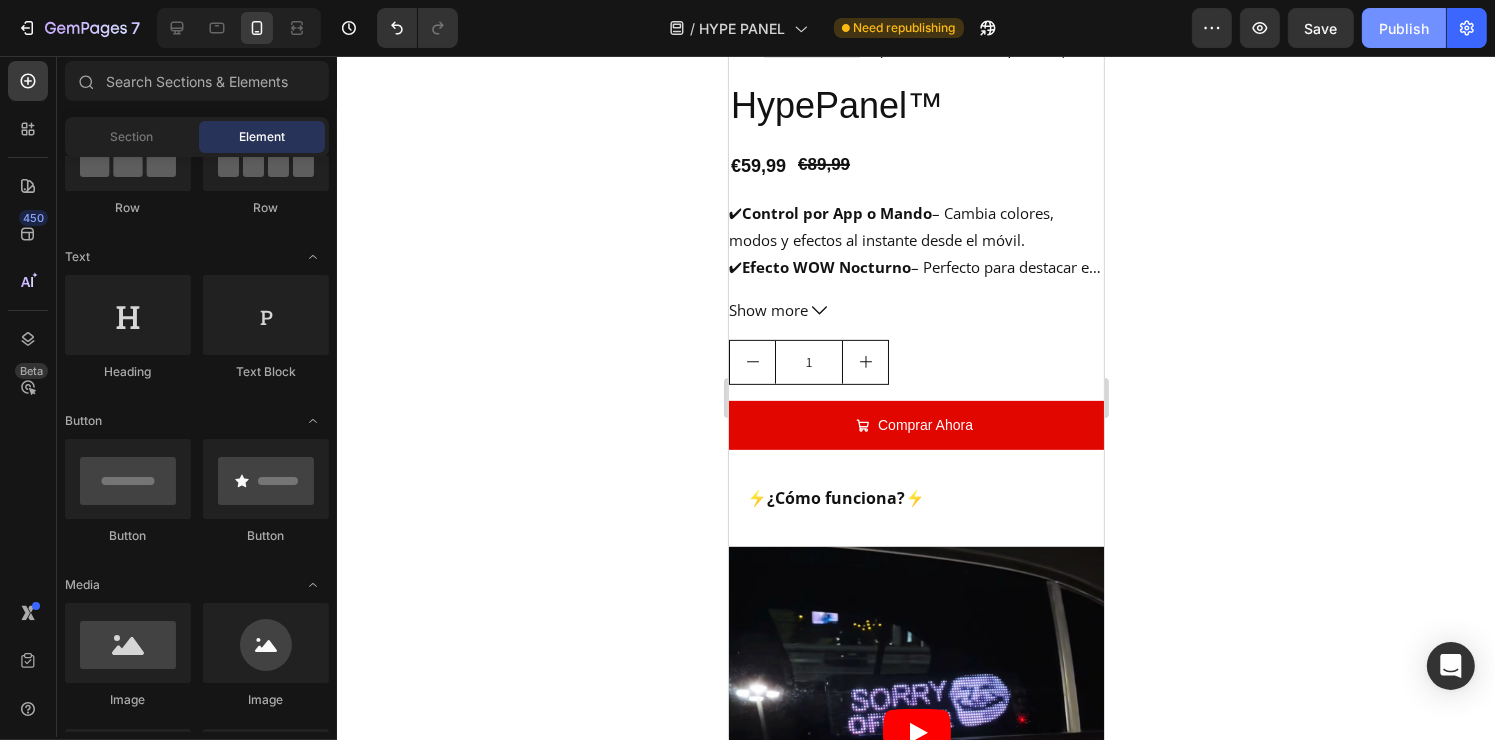 click on "Publish" at bounding box center [1404, 28] 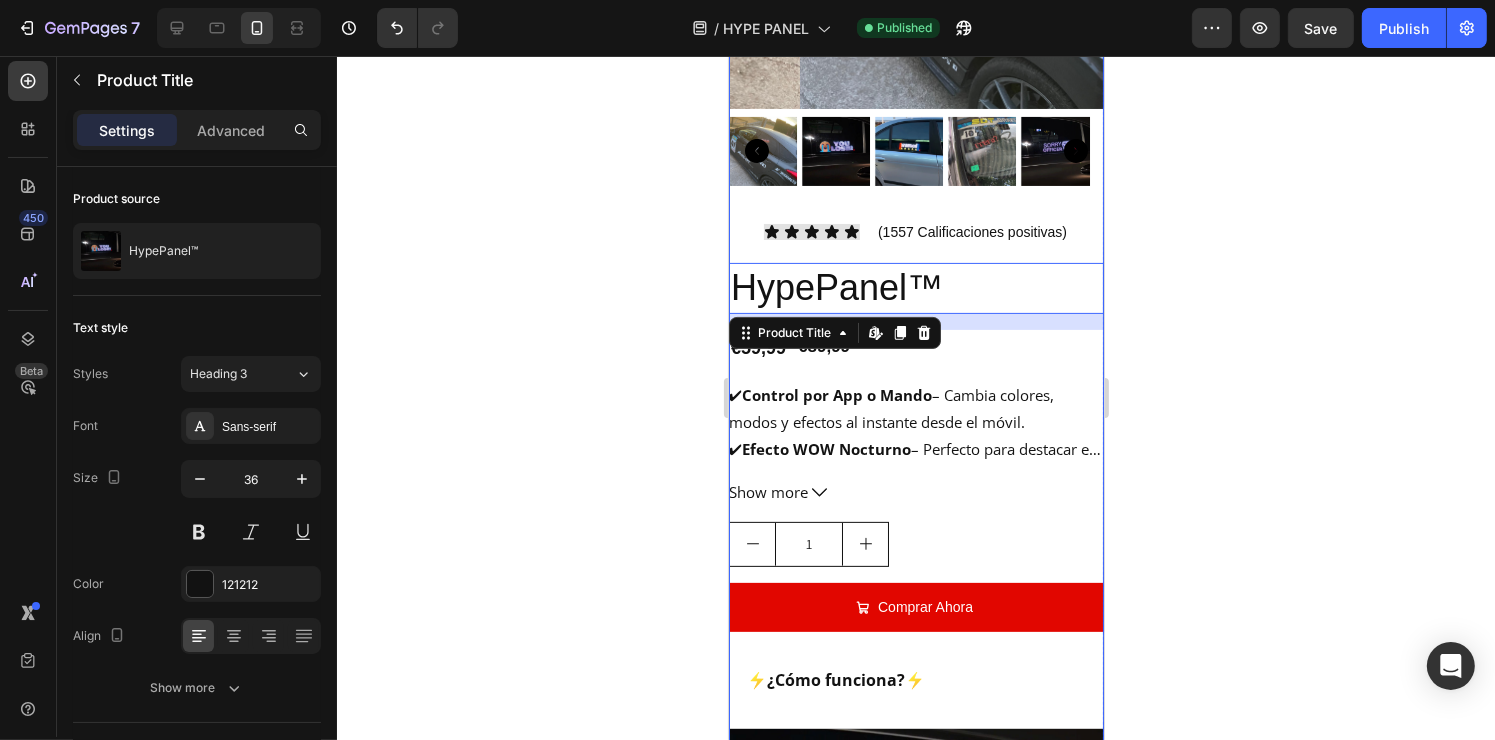 scroll, scrollTop: 511, scrollLeft: 0, axis: vertical 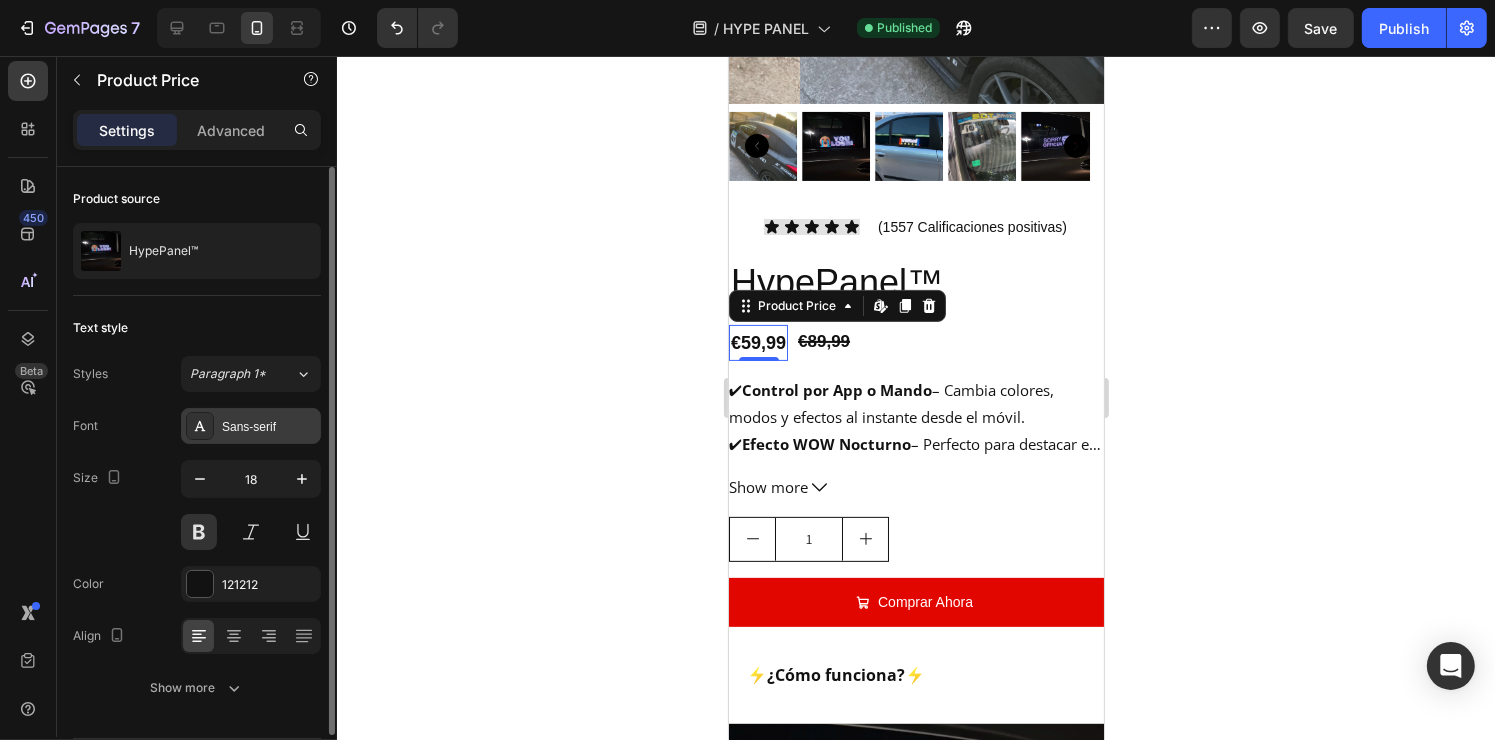 click on "Sans-serif" at bounding box center (269, 427) 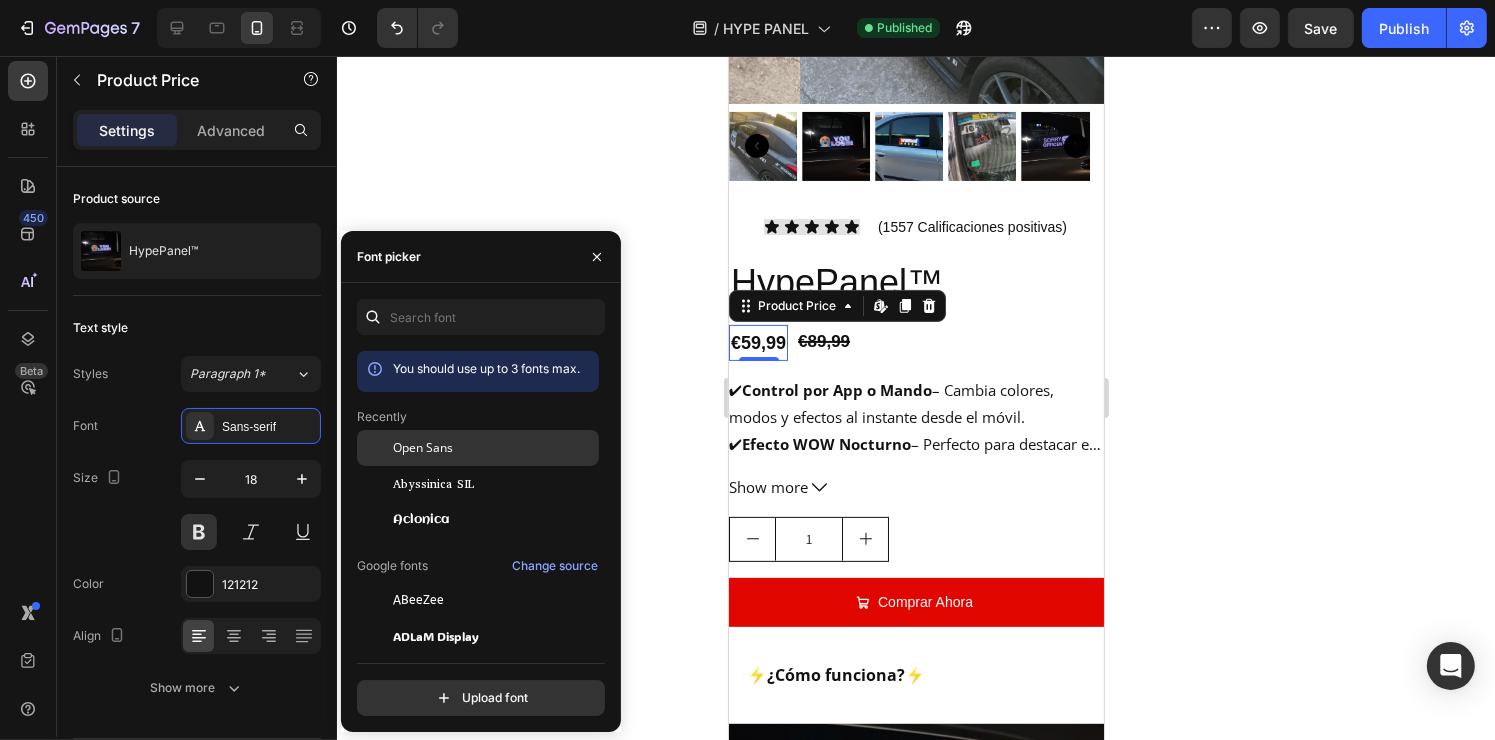 click on "Open Sans" at bounding box center [423, 448] 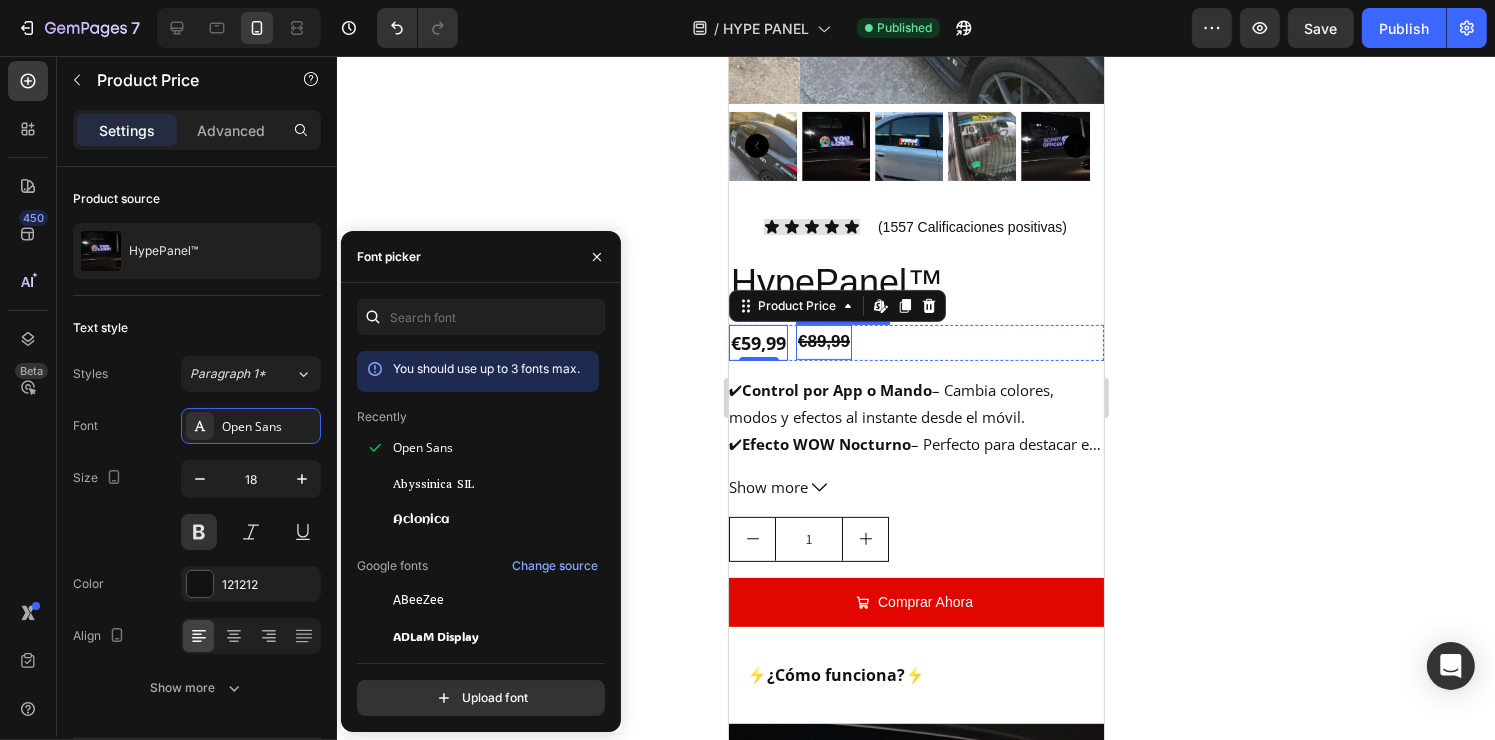 scroll, scrollTop: 64, scrollLeft: 0, axis: vertical 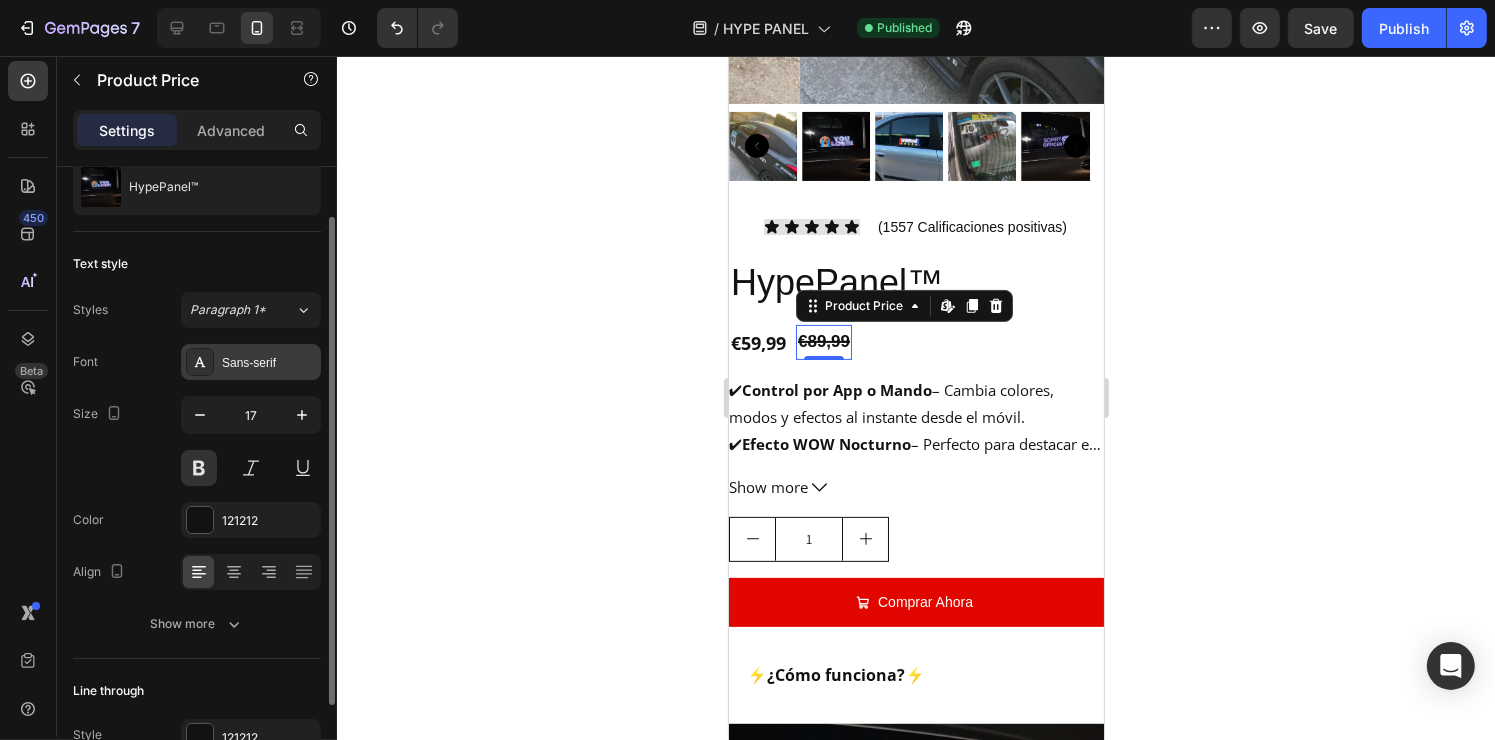 click on "Sans-serif" at bounding box center [251, 362] 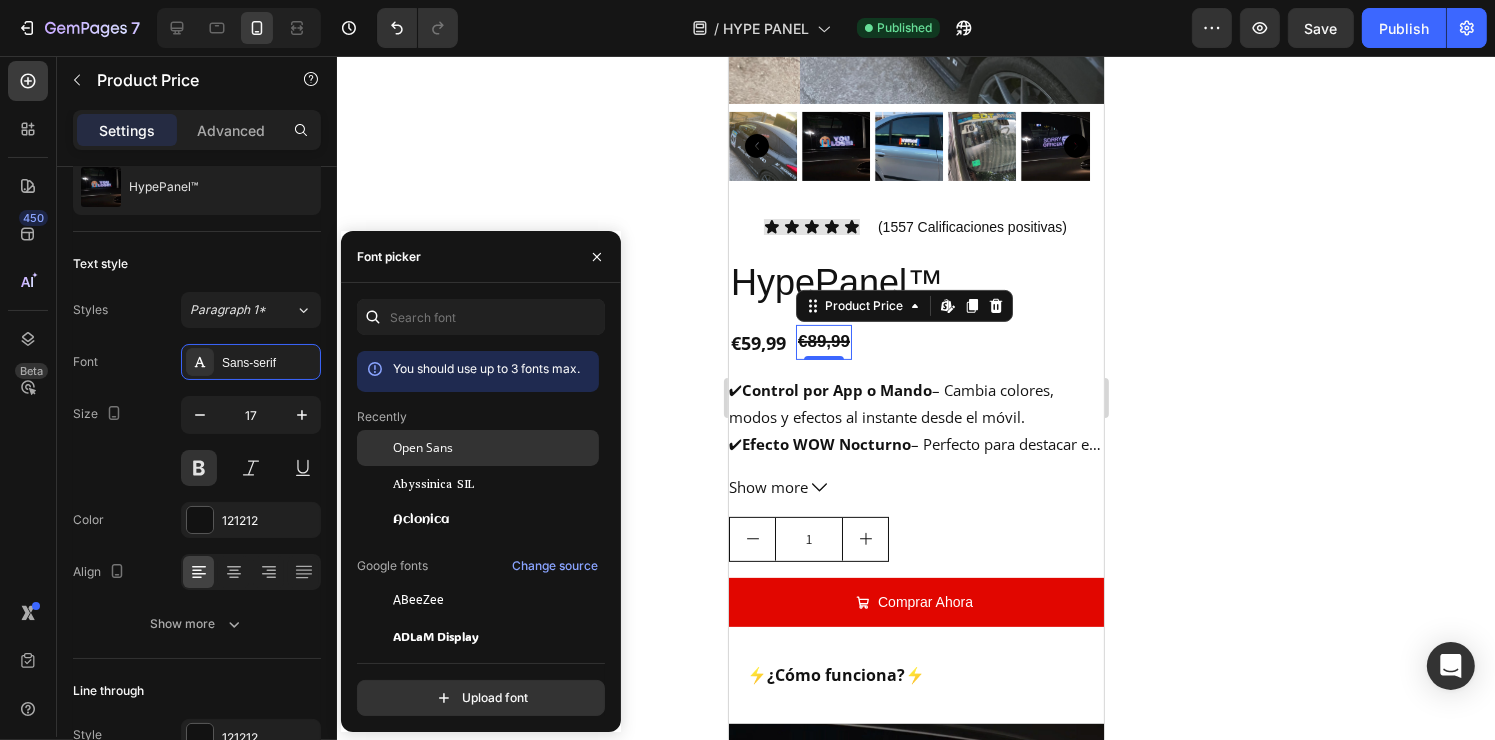 click on "Open Sans" at bounding box center [423, 448] 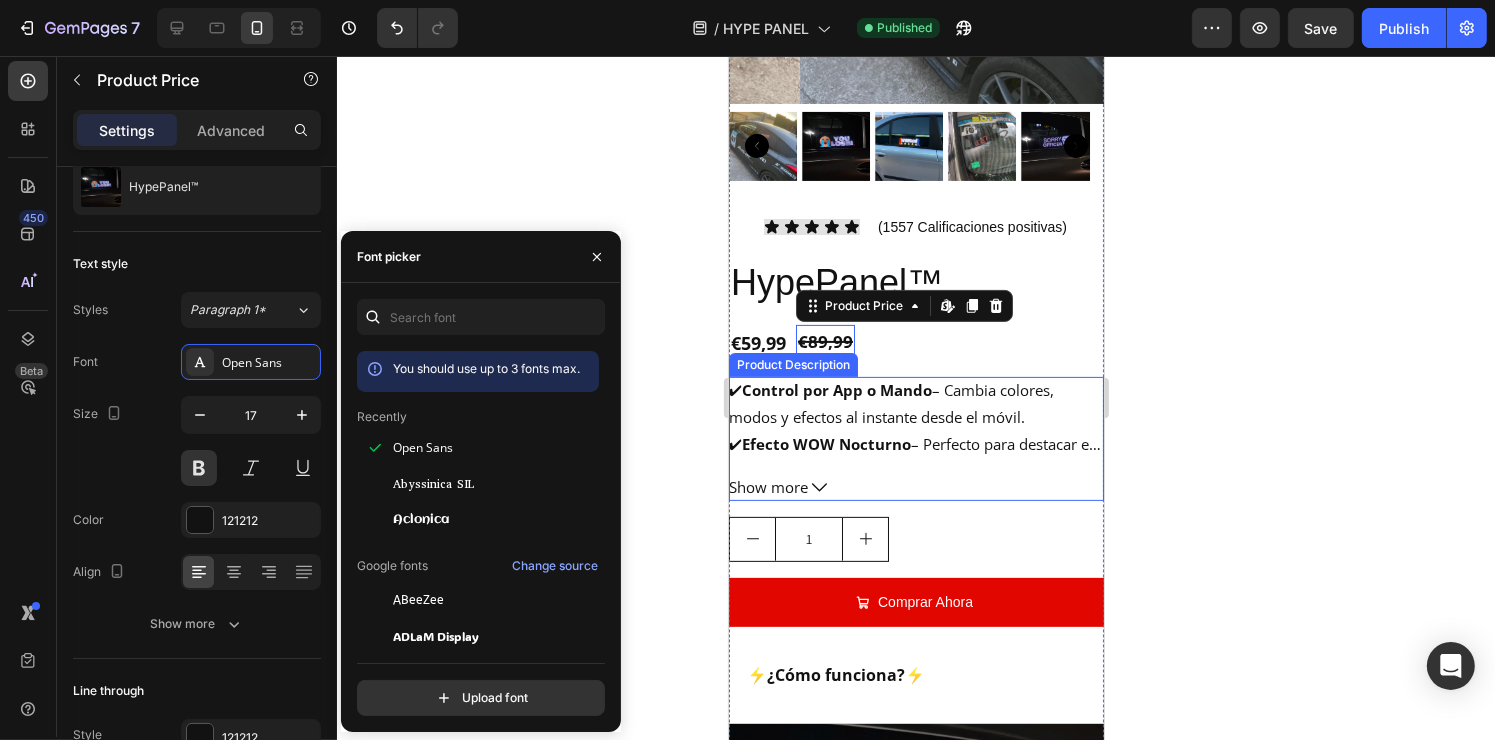 scroll, scrollTop: 0, scrollLeft: 0, axis: both 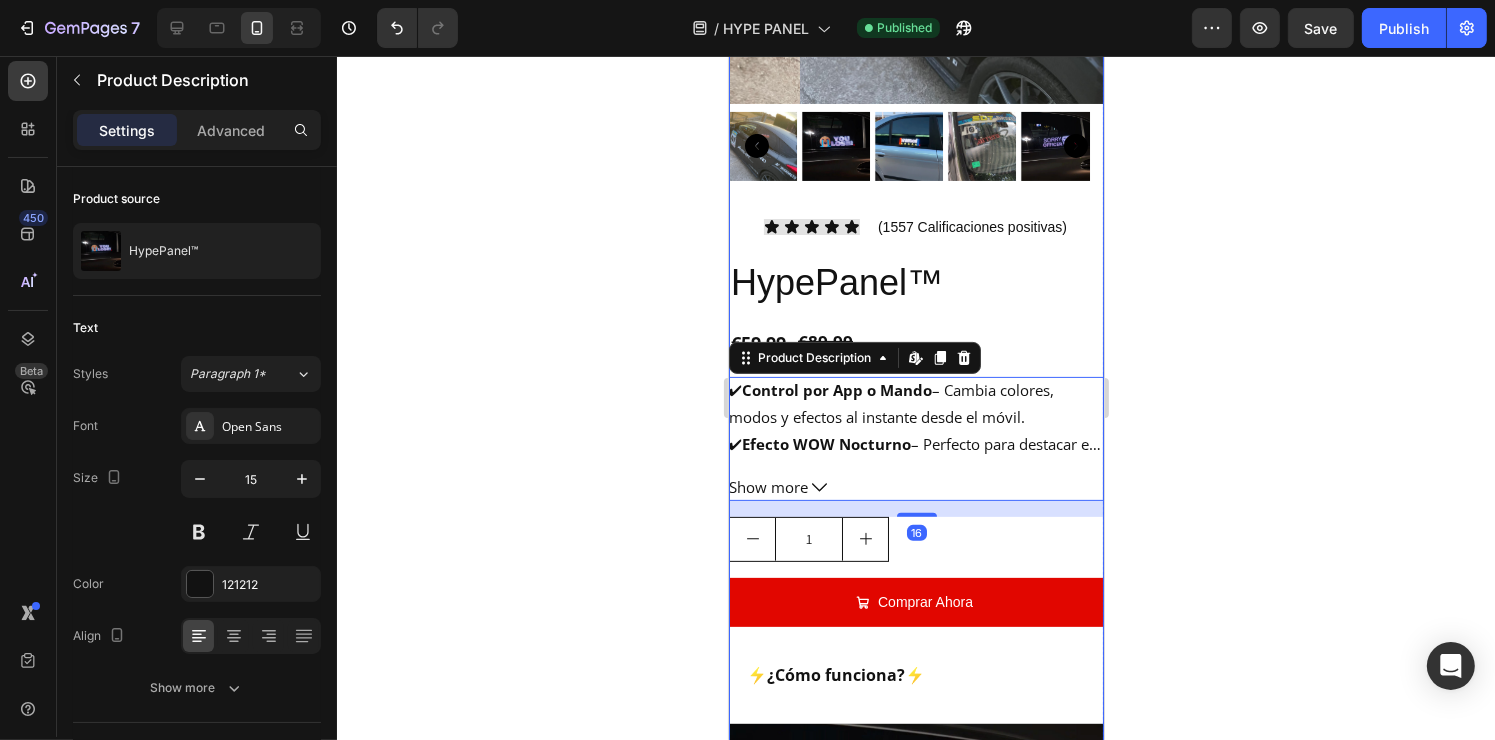 click 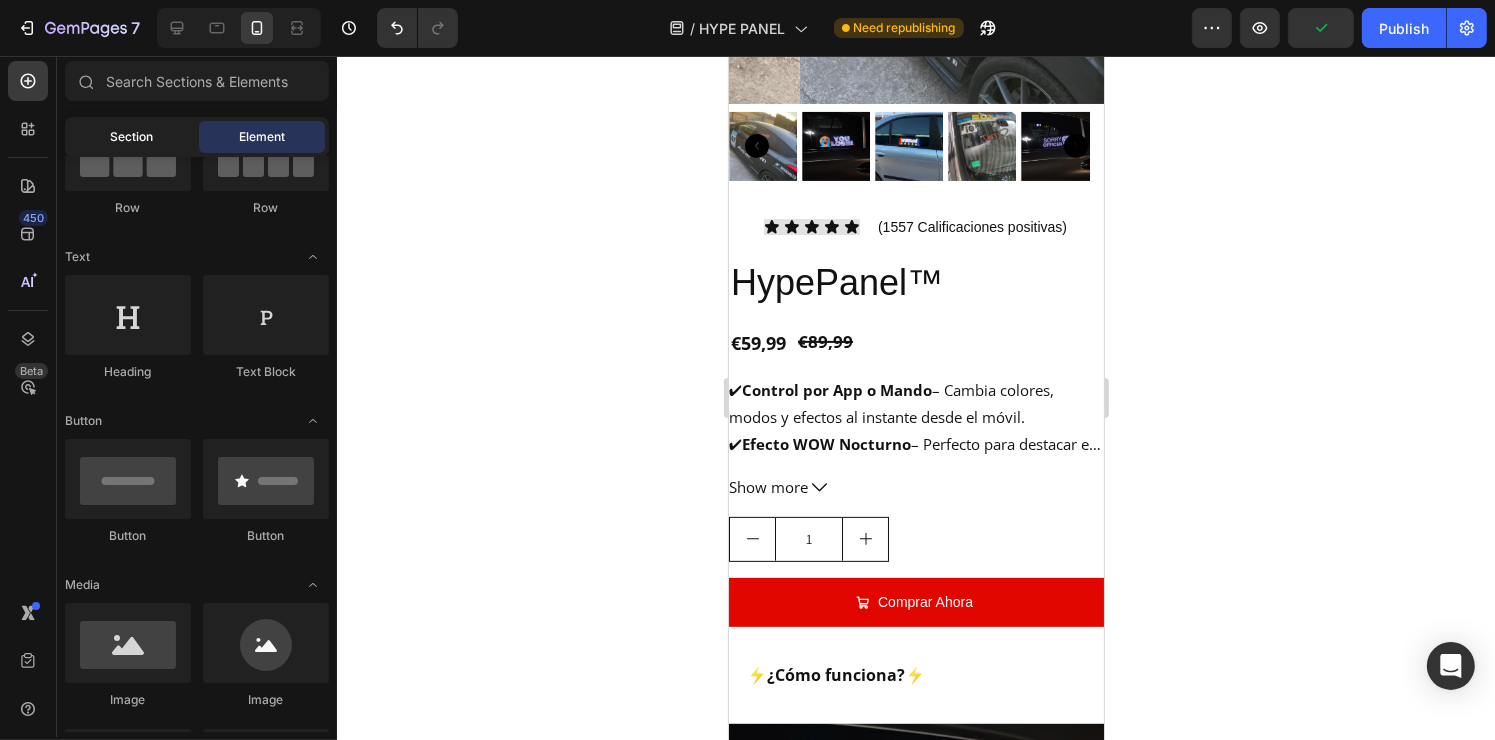 click on "Section" at bounding box center [132, 137] 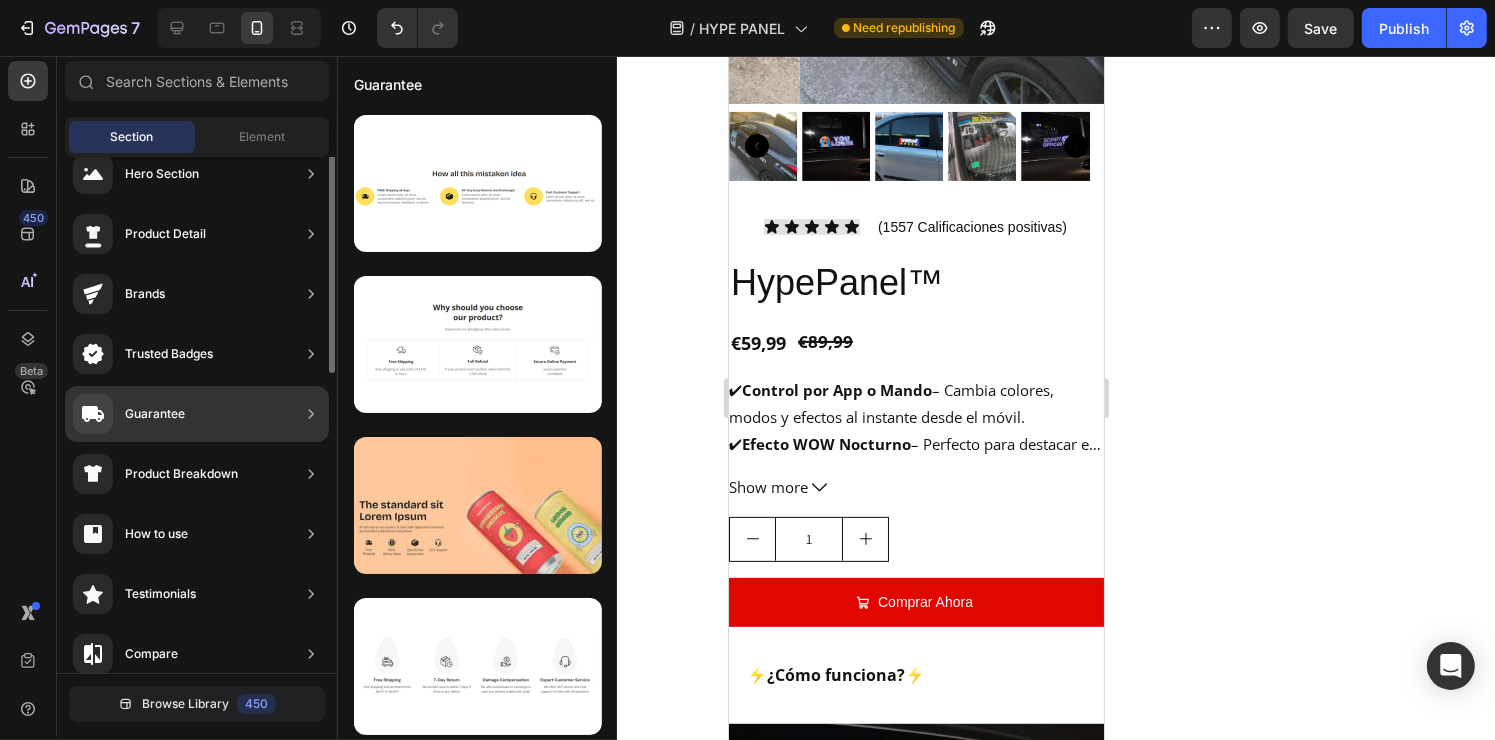 scroll, scrollTop: 0, scrollLeft: 0, axis: both 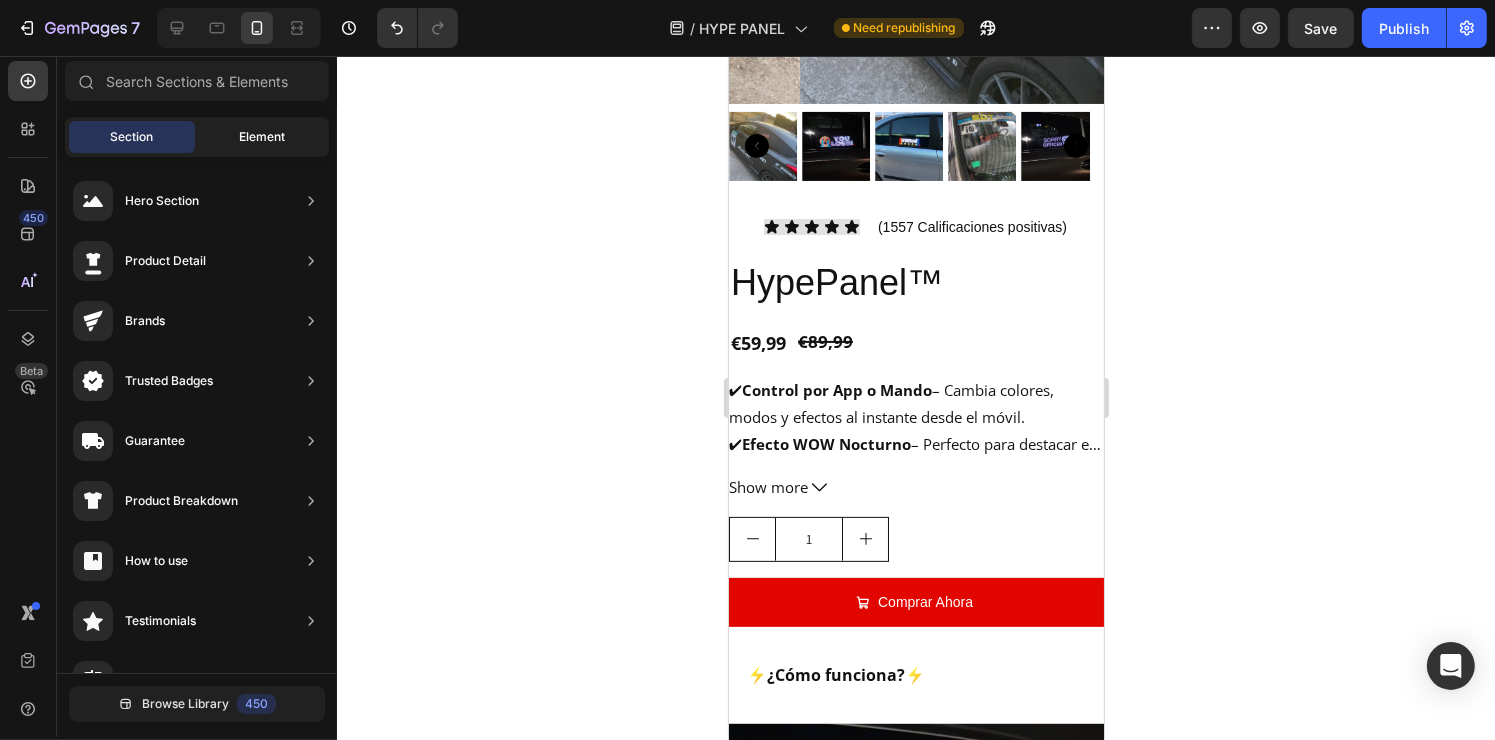 click on "Element" at bounding box center (262, 137) 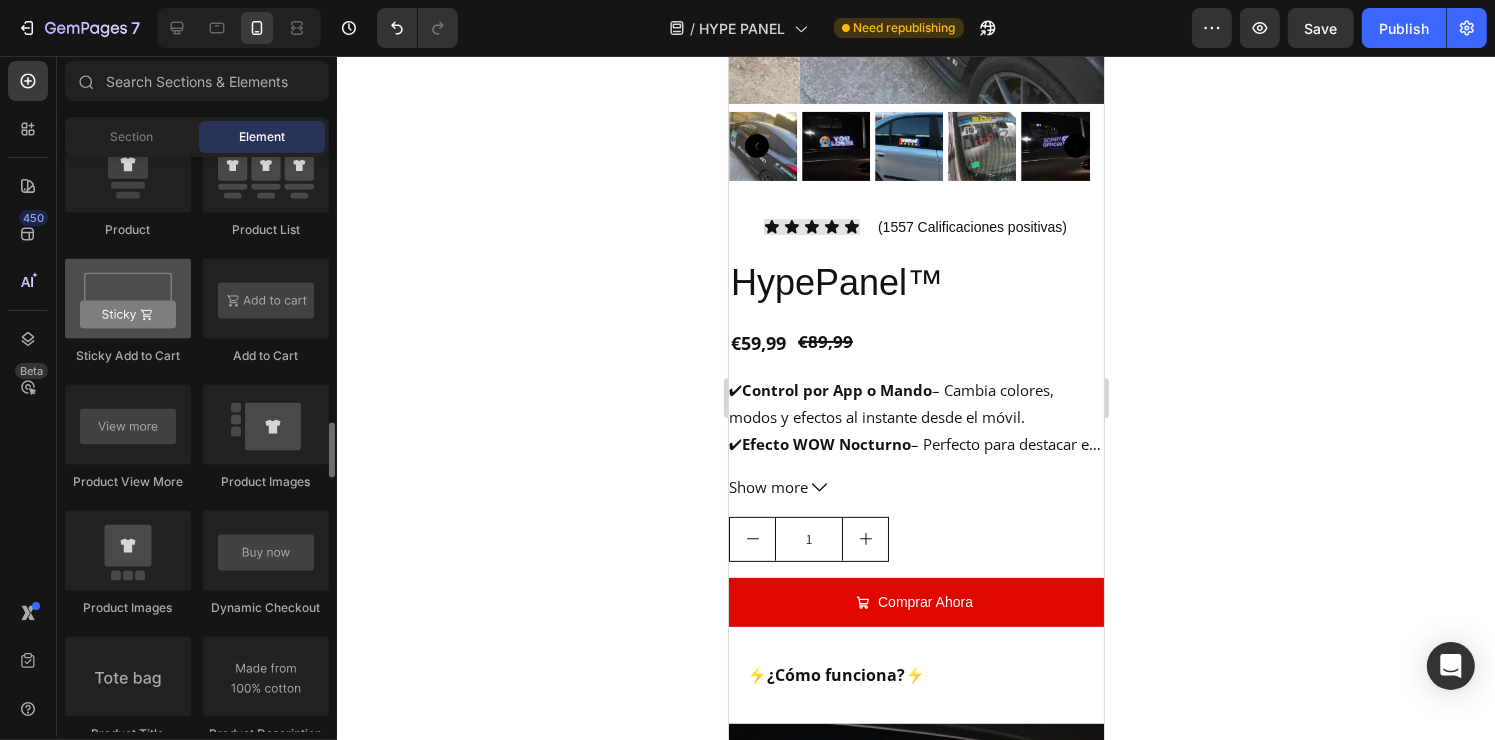 scroll, scrollTop: 2738, scrollLeft: 0, axis: vertical 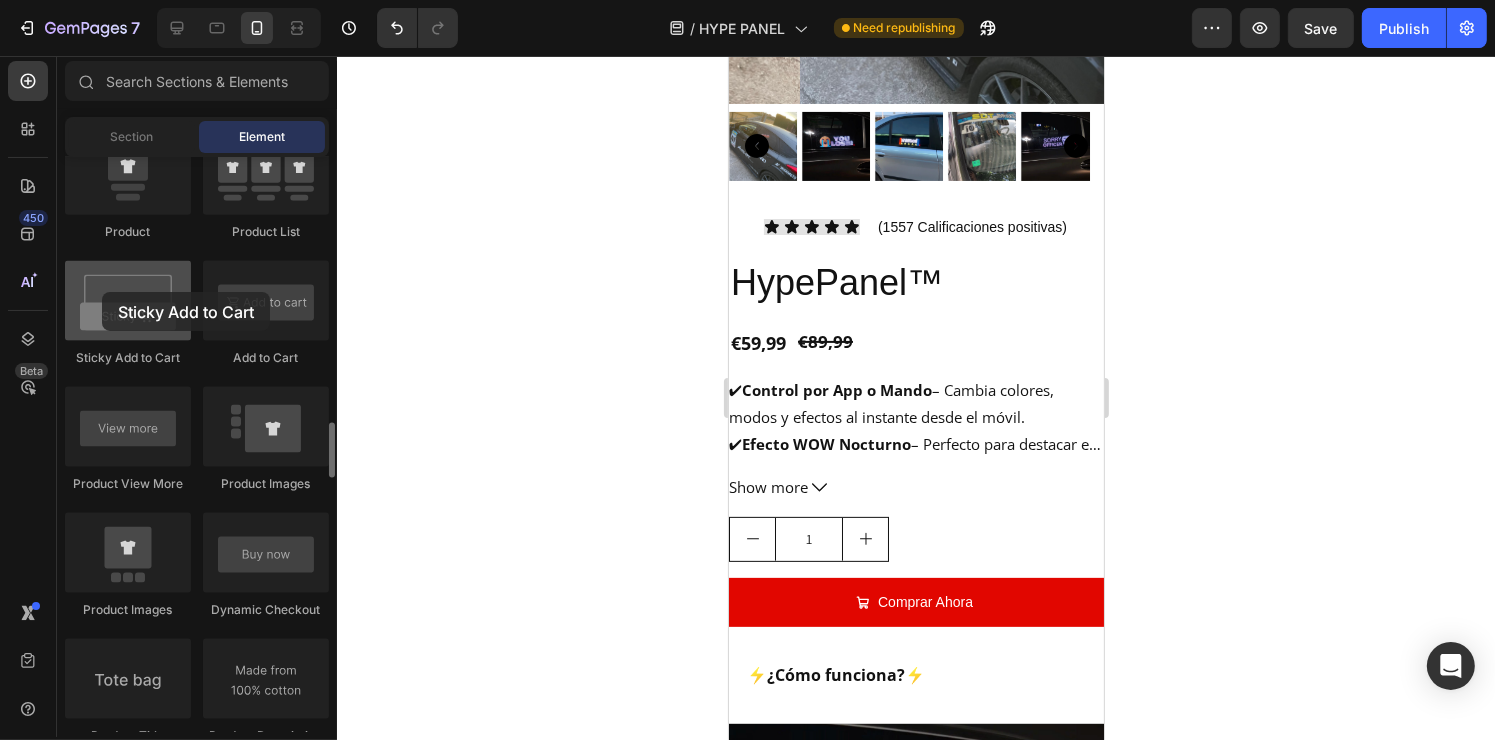 drag, startPoint x: 152, startPoint y: 331, endPoint x: 103, endPoint y: 298, distance: 59.07622 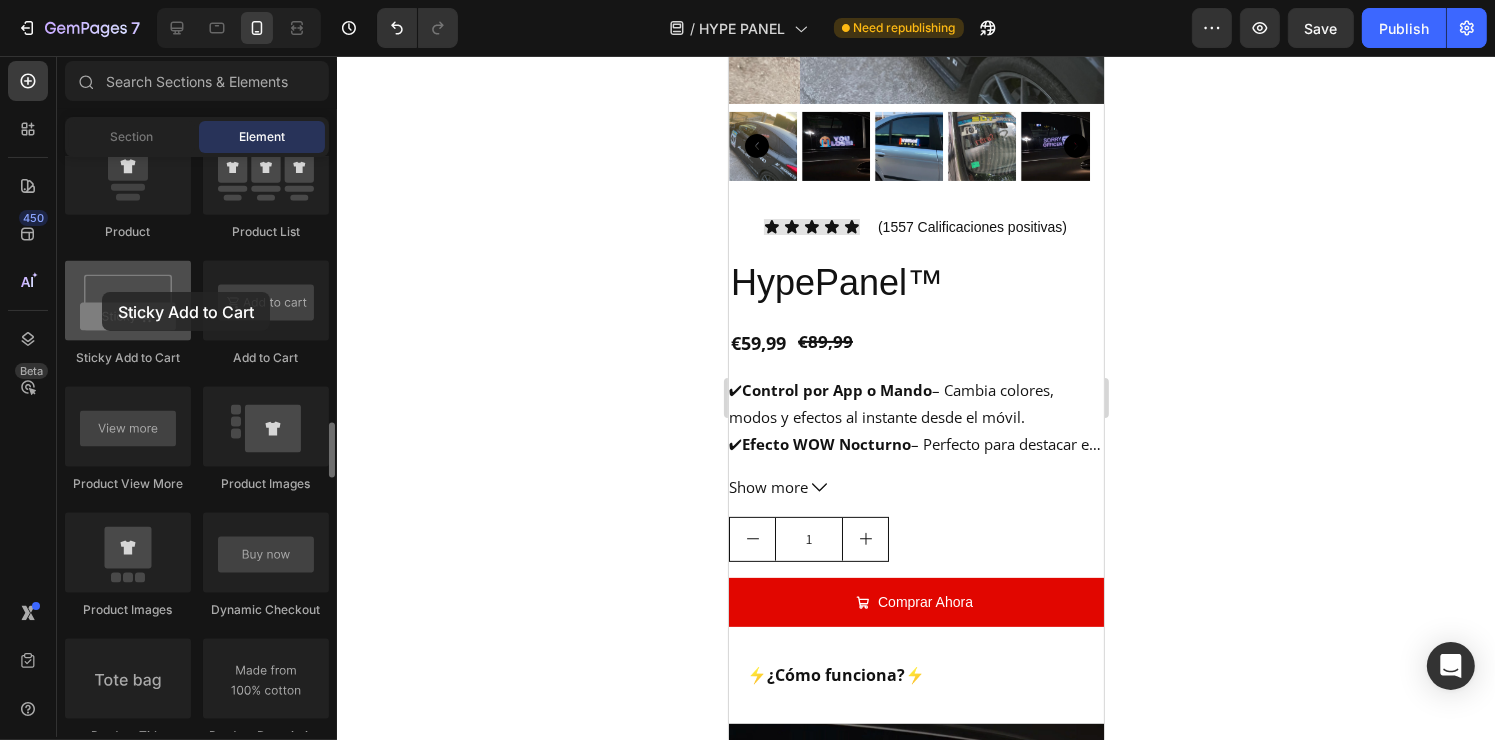 click at bounding box center (128, 301) 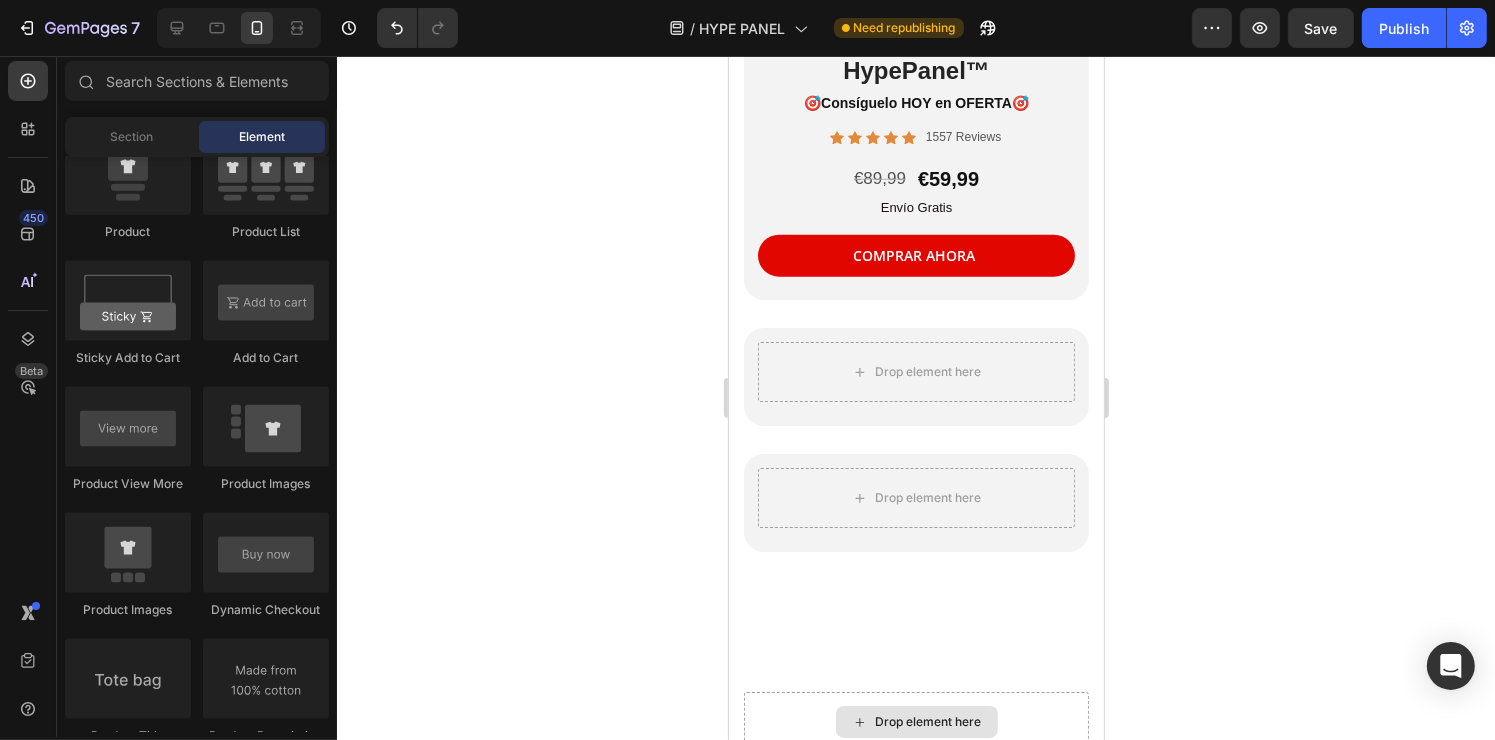 scroll, scrollTop: 2223, scrollLeft: 0, axis: vertical 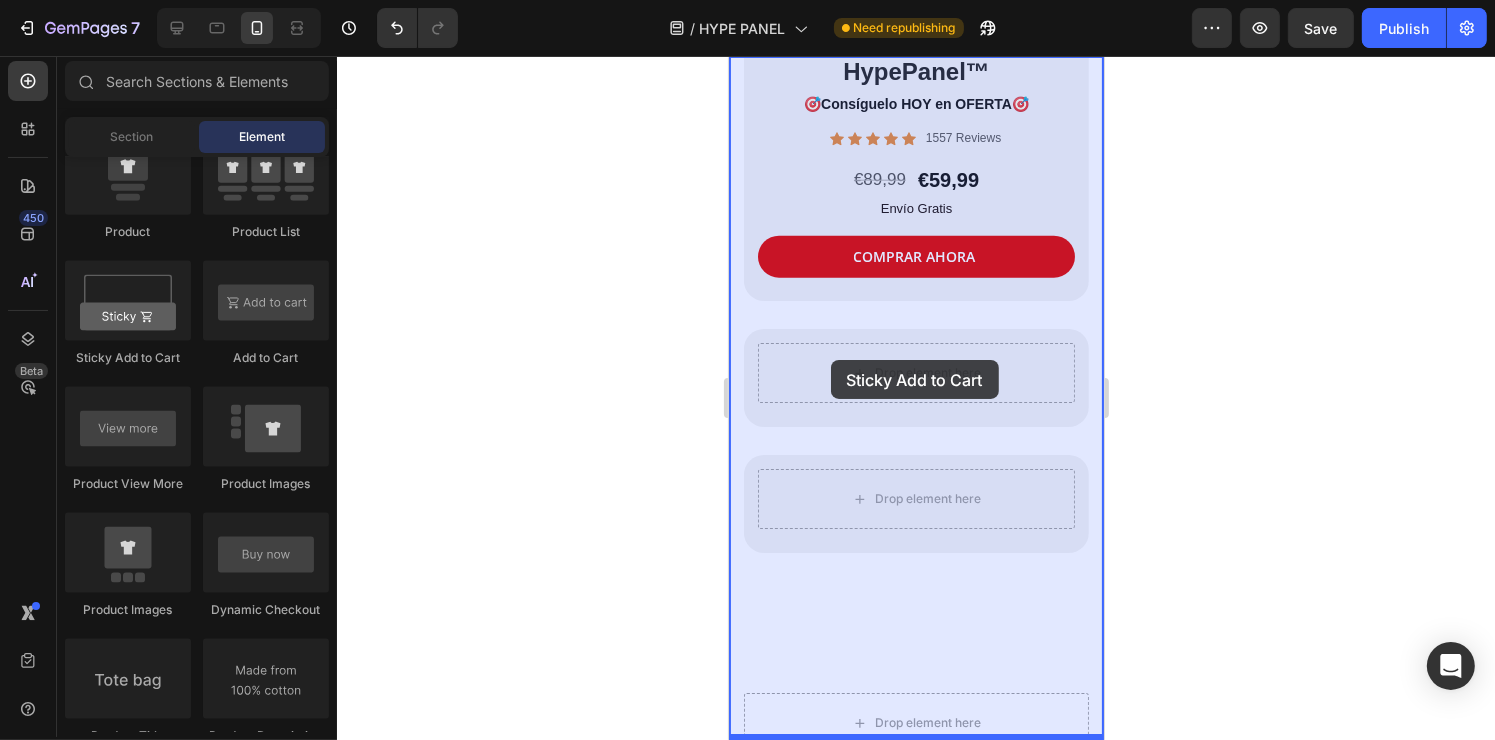 drag, startPoint x: 857, startPoint y: 374, endPoint x: 830, endPoint y: 360, distance: 30.413813 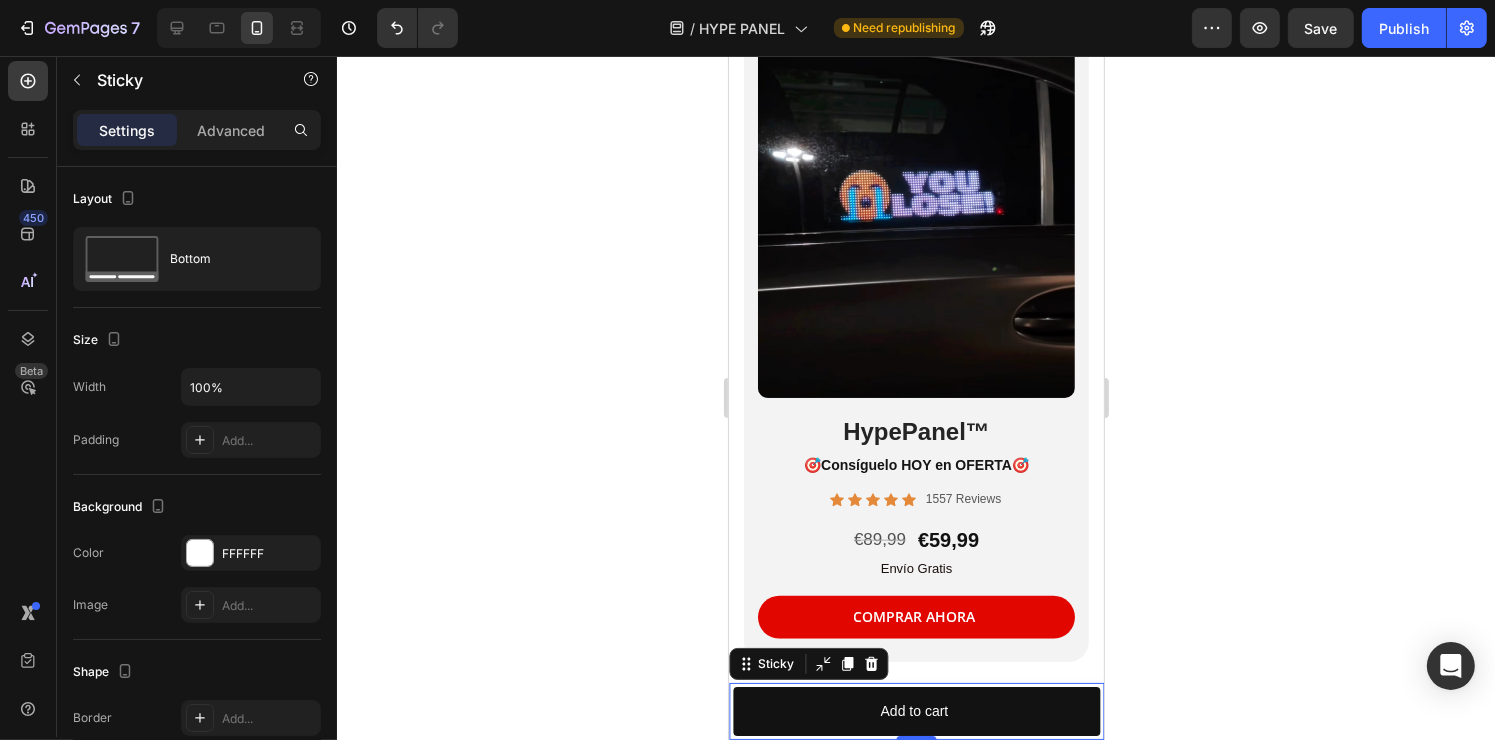 scroll, scrollTop: 1716, scrollLeft: 0, axis: vertical 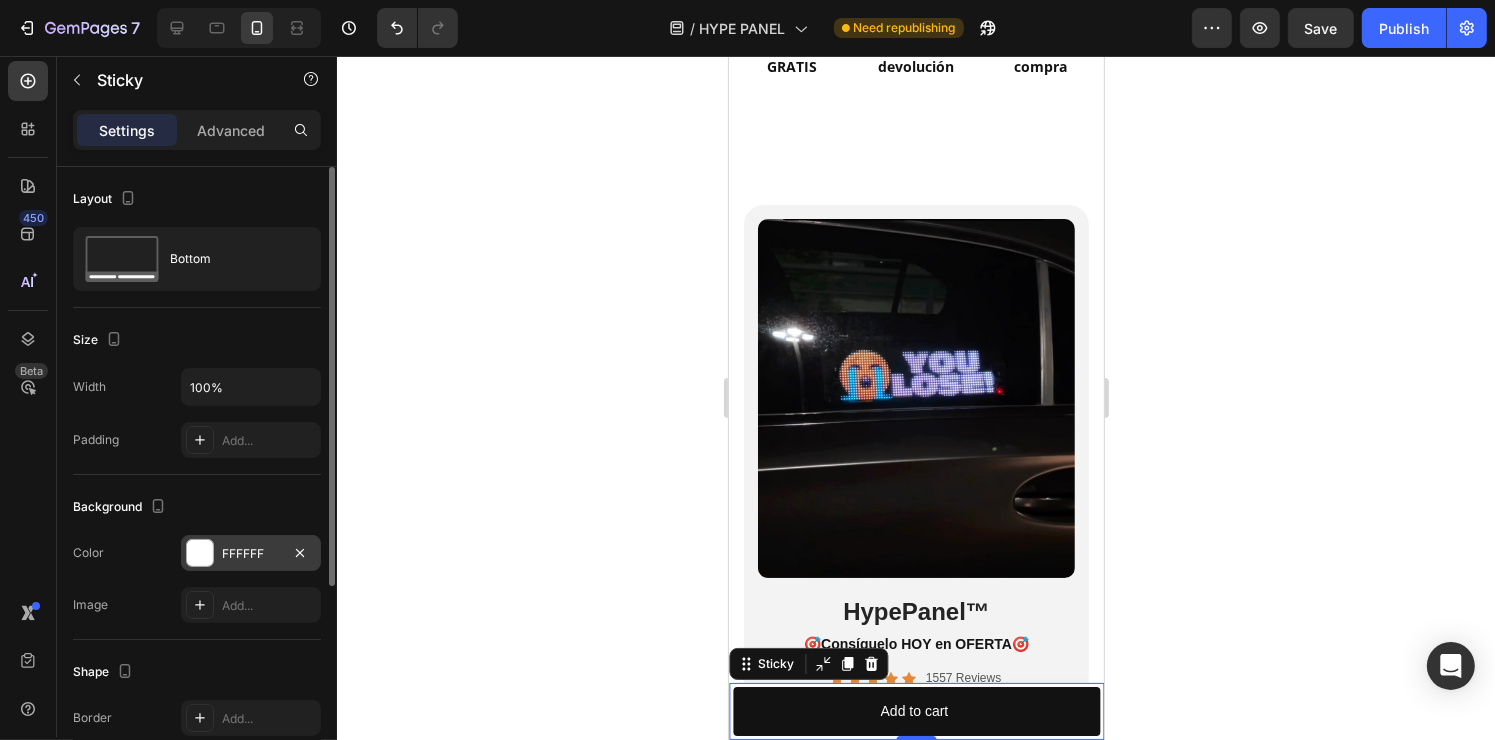 click on "FFFFFF" at bounding box center (251, 554) 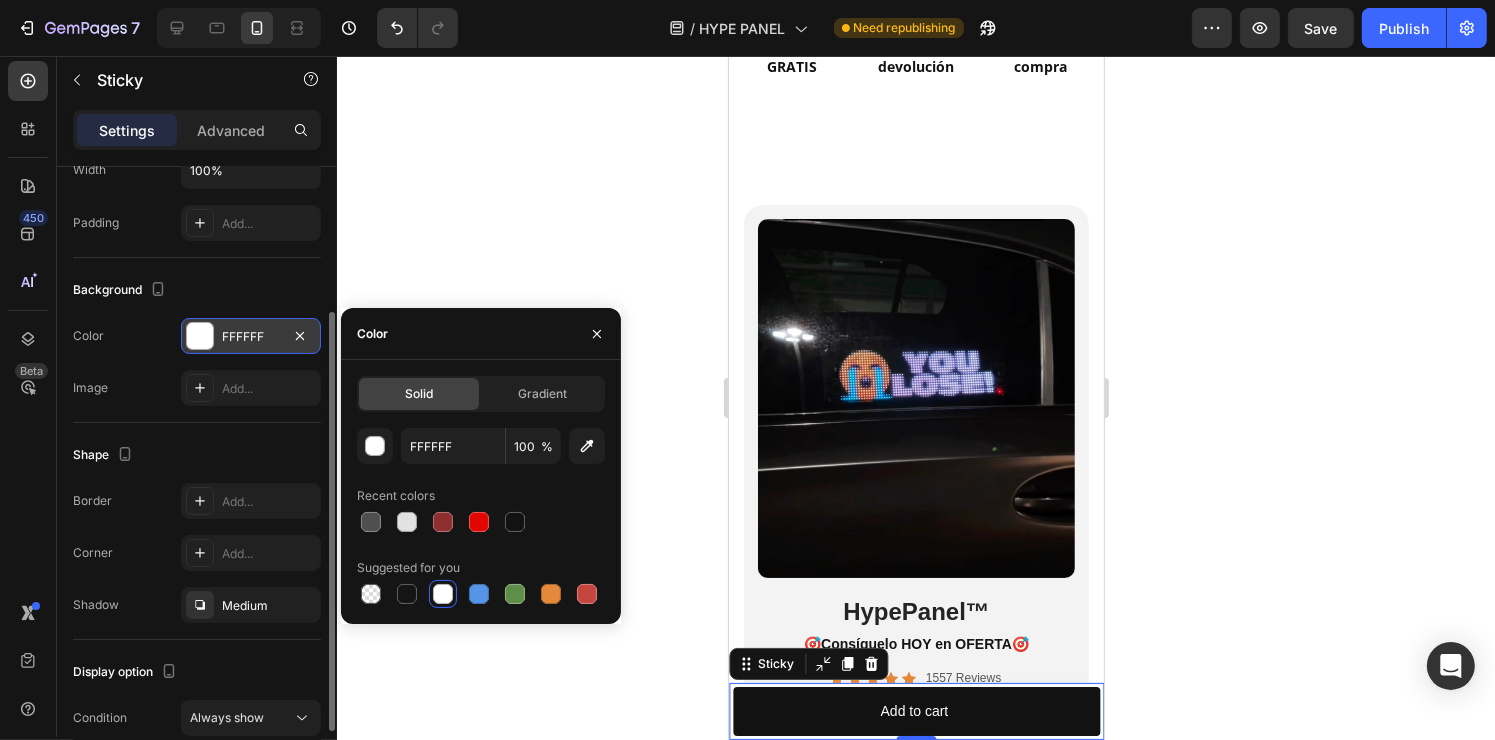 scroll, scrollTop: 226, scrollLeft: 0, axis: vertical 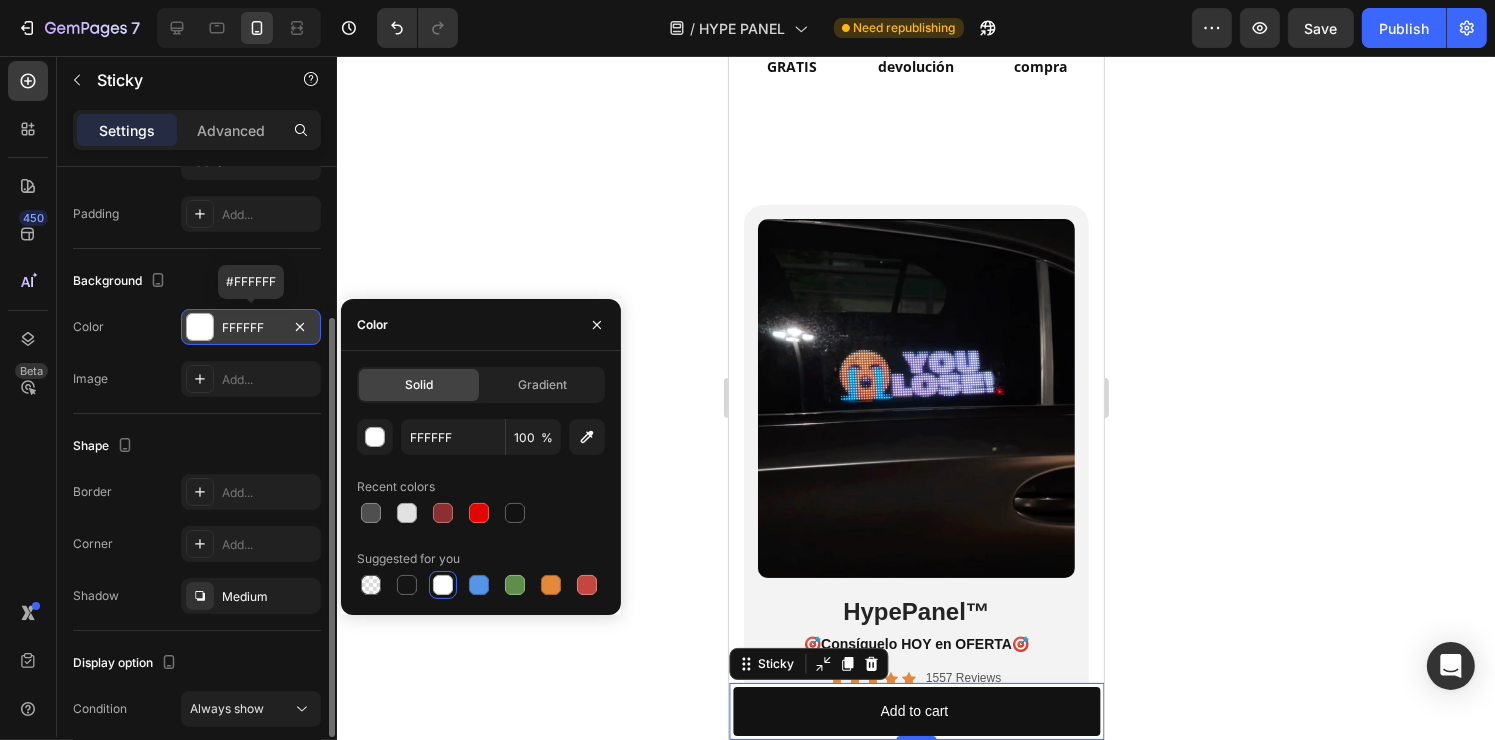 click on "FFFFFF" at bounding box center [251, 328] 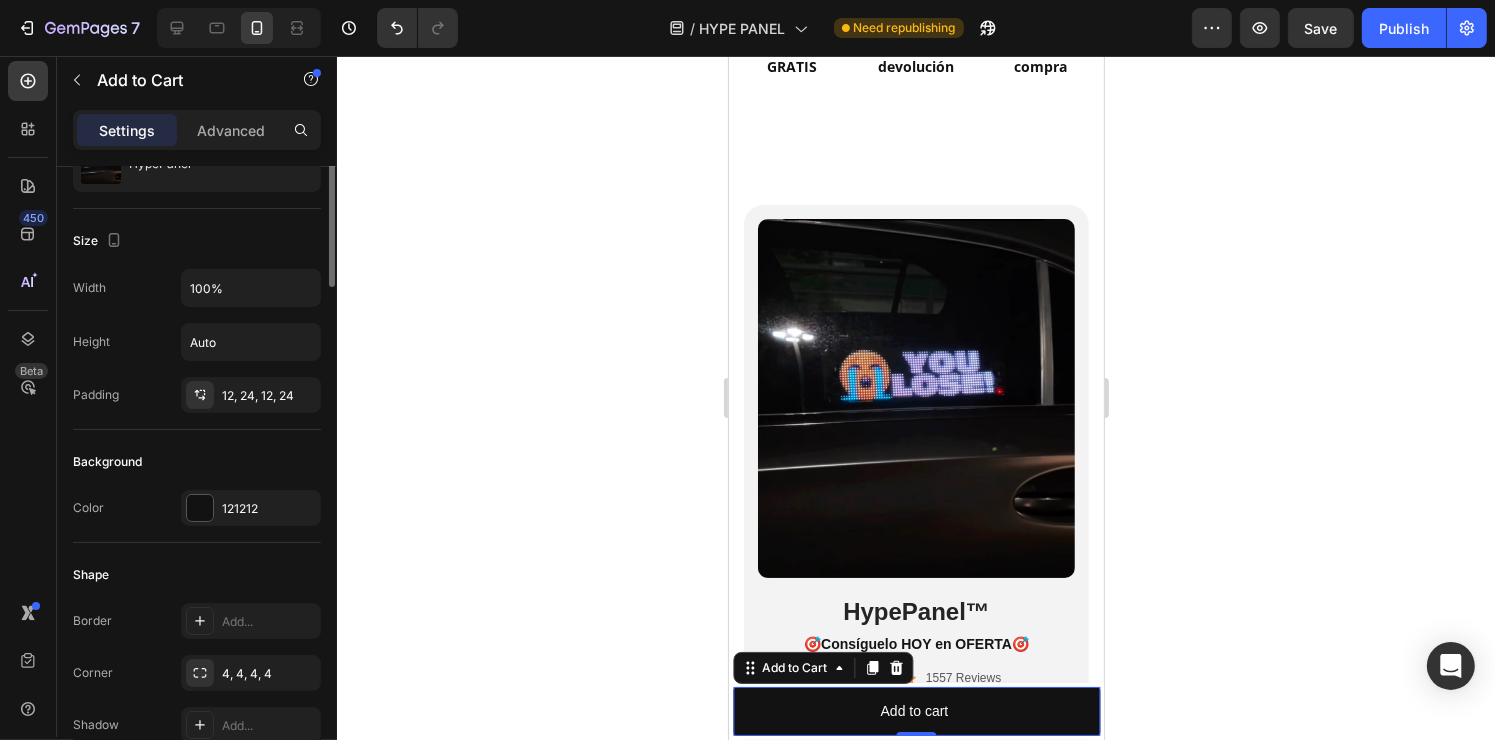 scroll, scrollTop: 295, scrollLeft: 0, axis: vertical 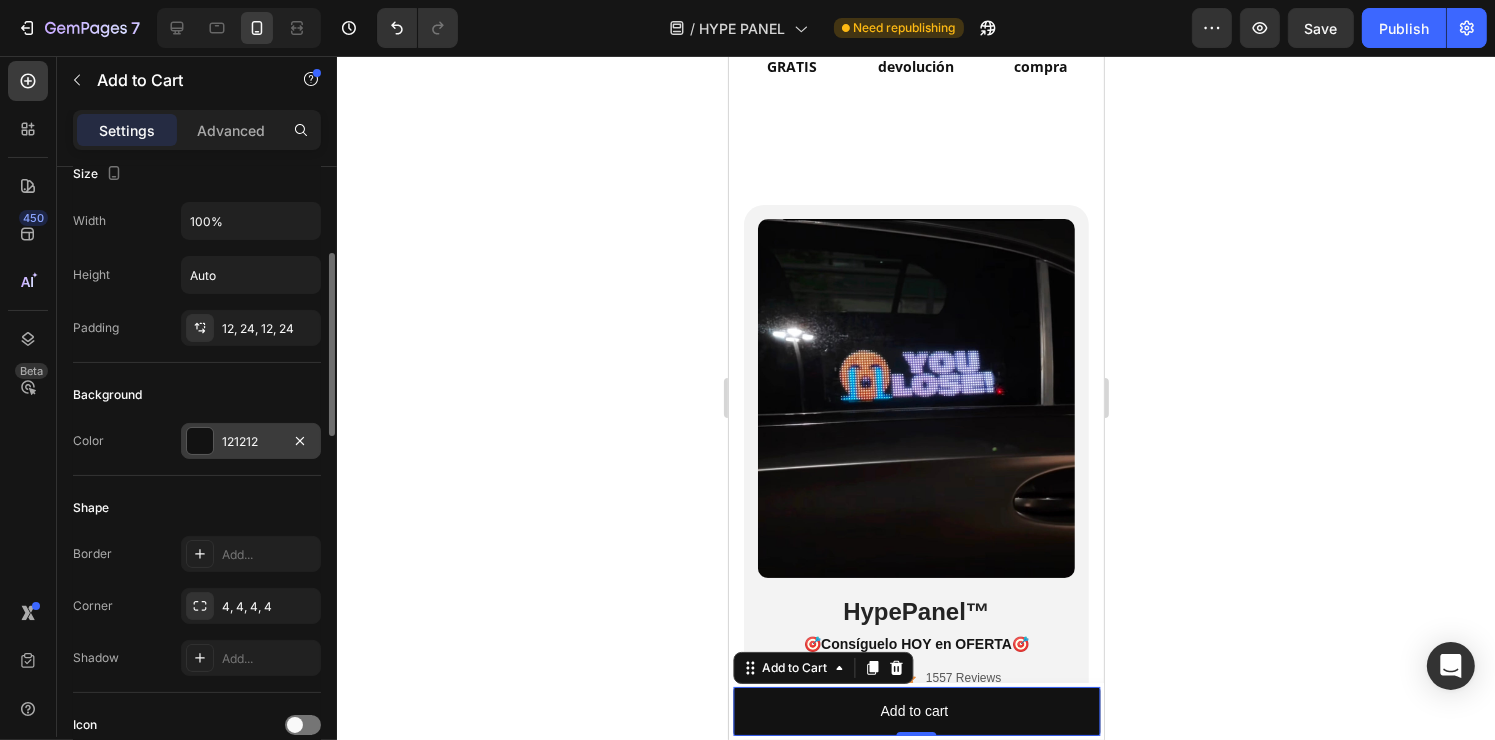 click at bounding box center (200, 441) 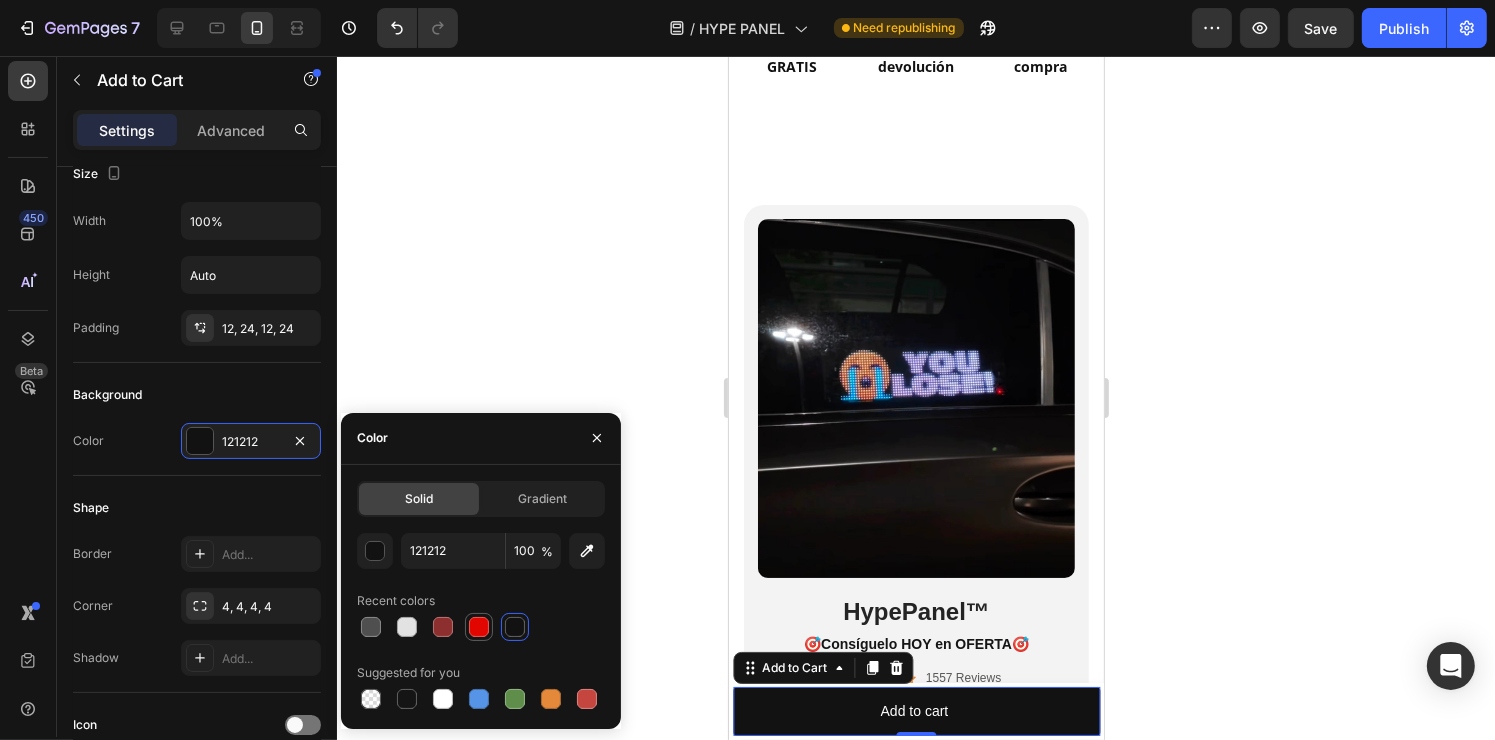 click at bounding box center (479, 627) 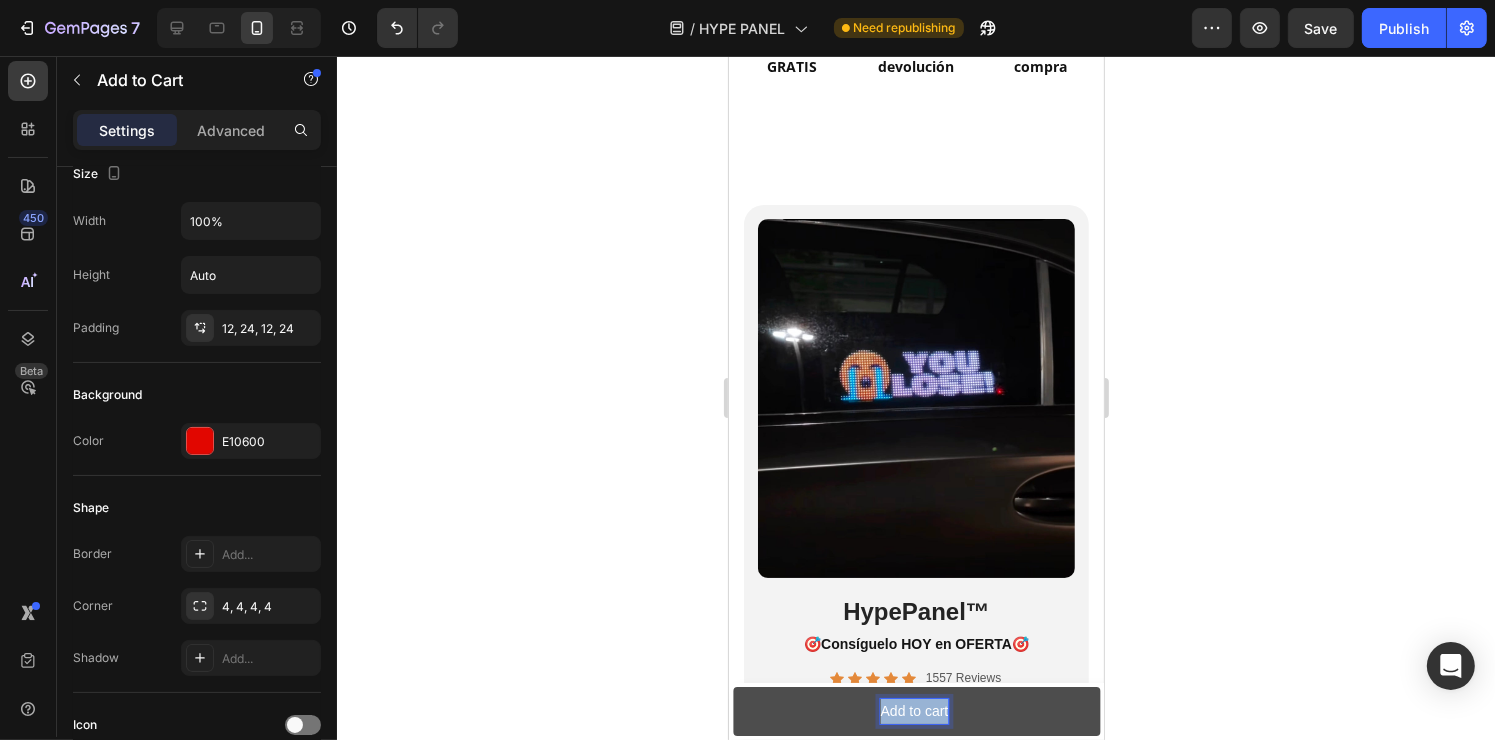 drag, startPoint x: 876, startPoint y: 712, endPoint x: 948, endPoint y: 716, distance: 72.11102 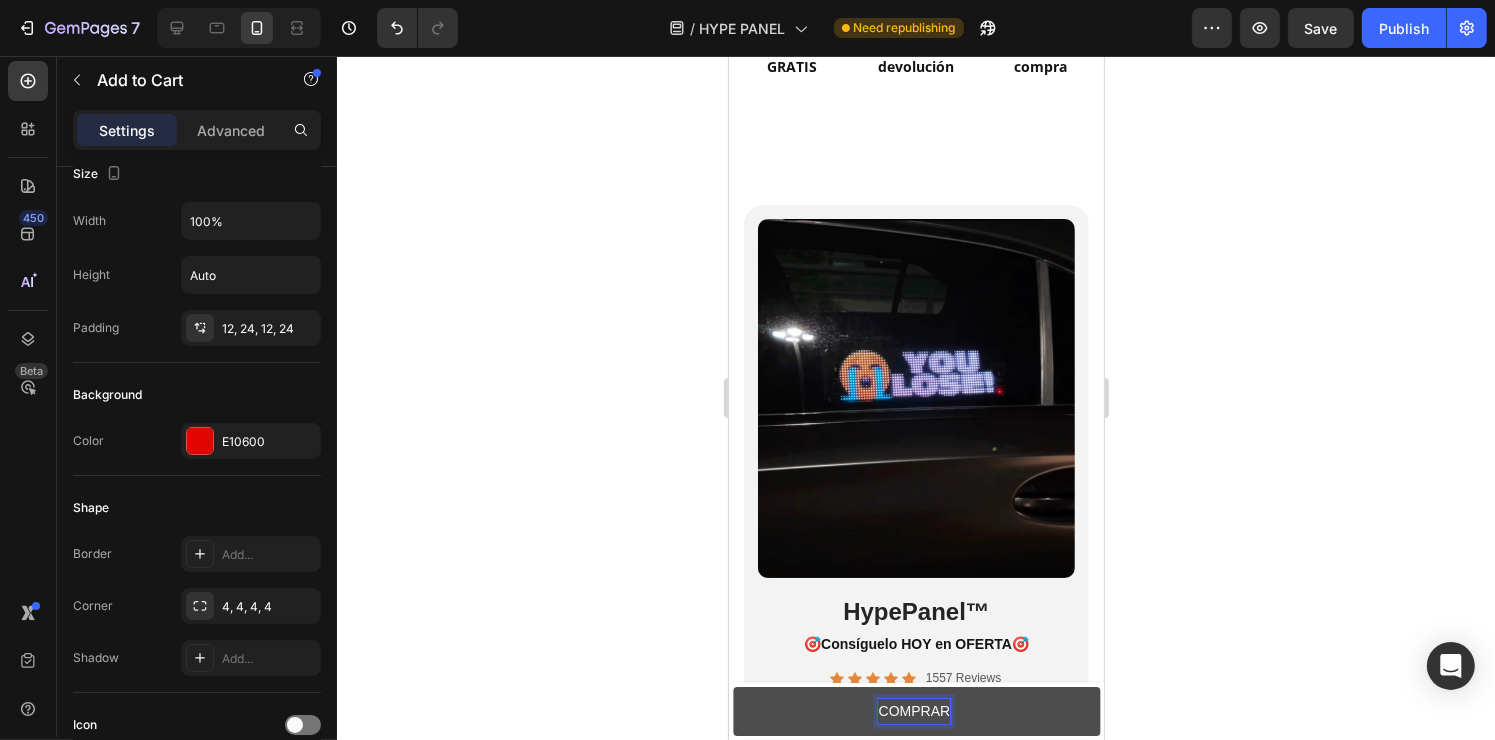 click on "COMPRAR" at bounding box center (915, 711) 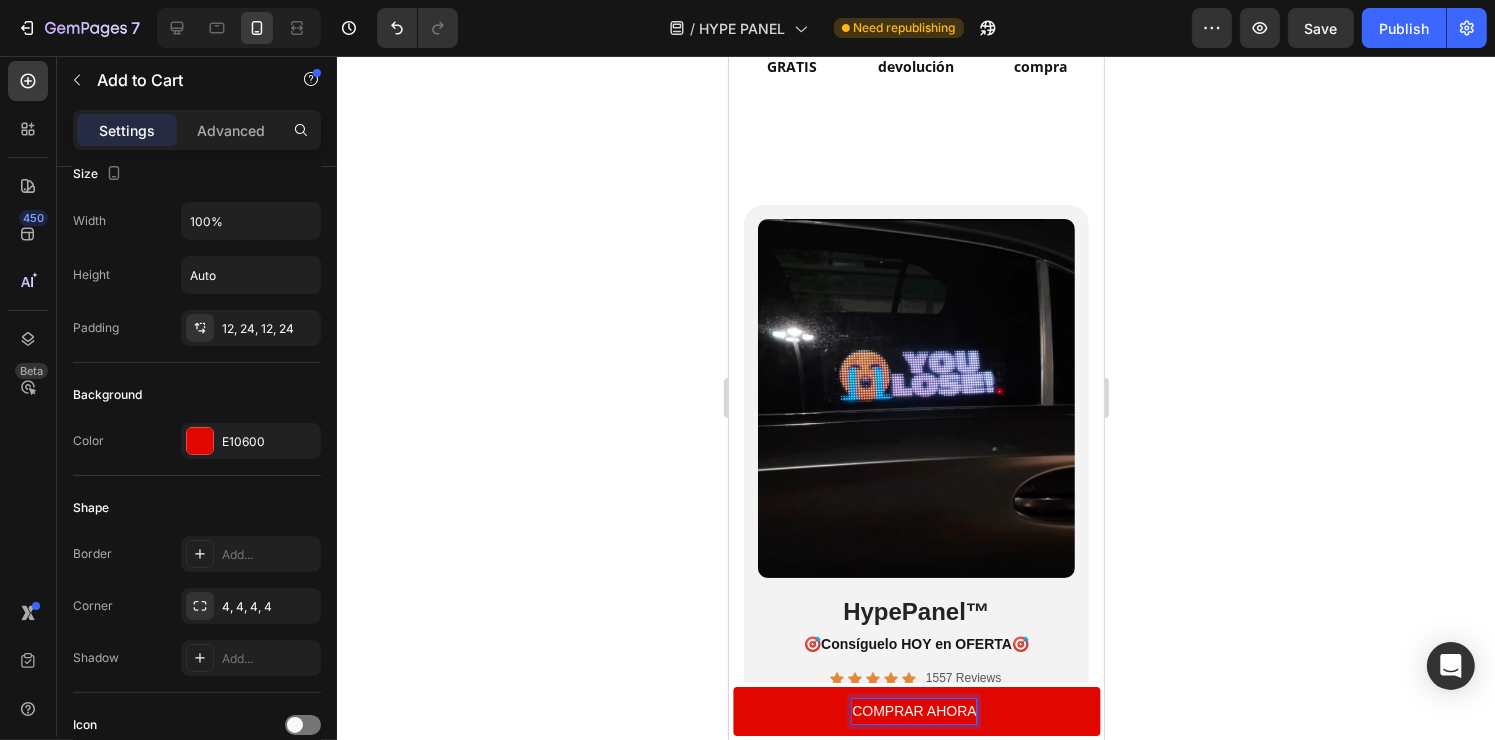 click 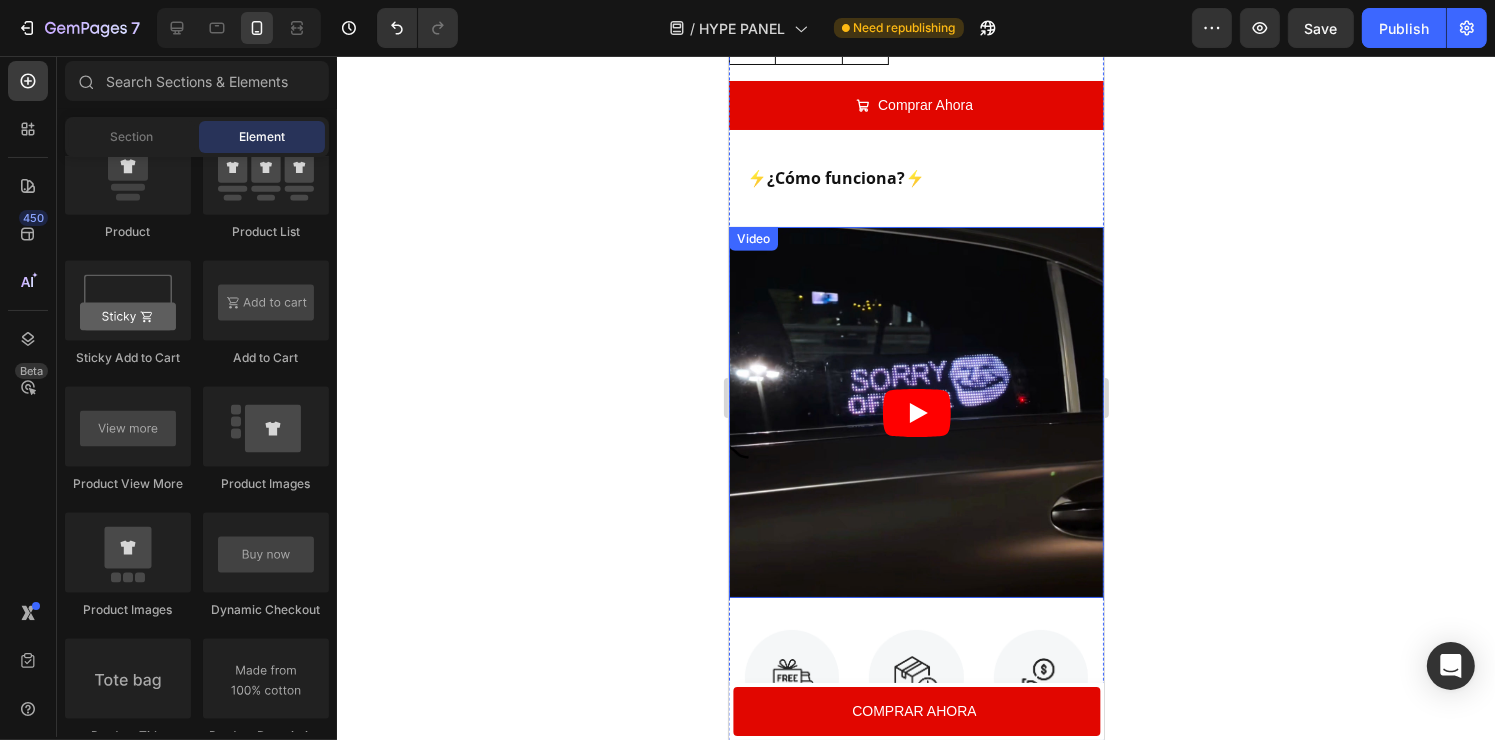 scroll, scrollTop: 1008, scrollLeft: 0, axis: vertical 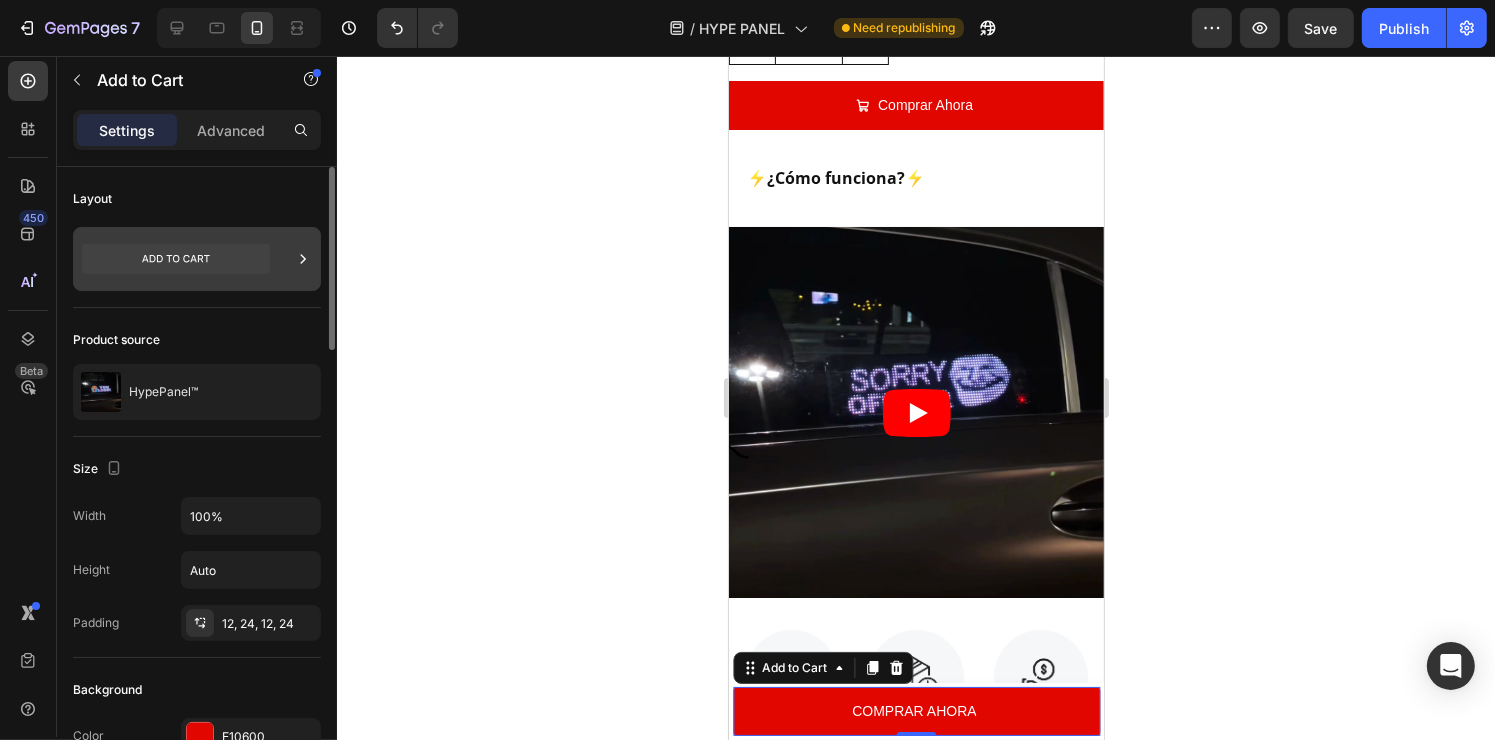 click 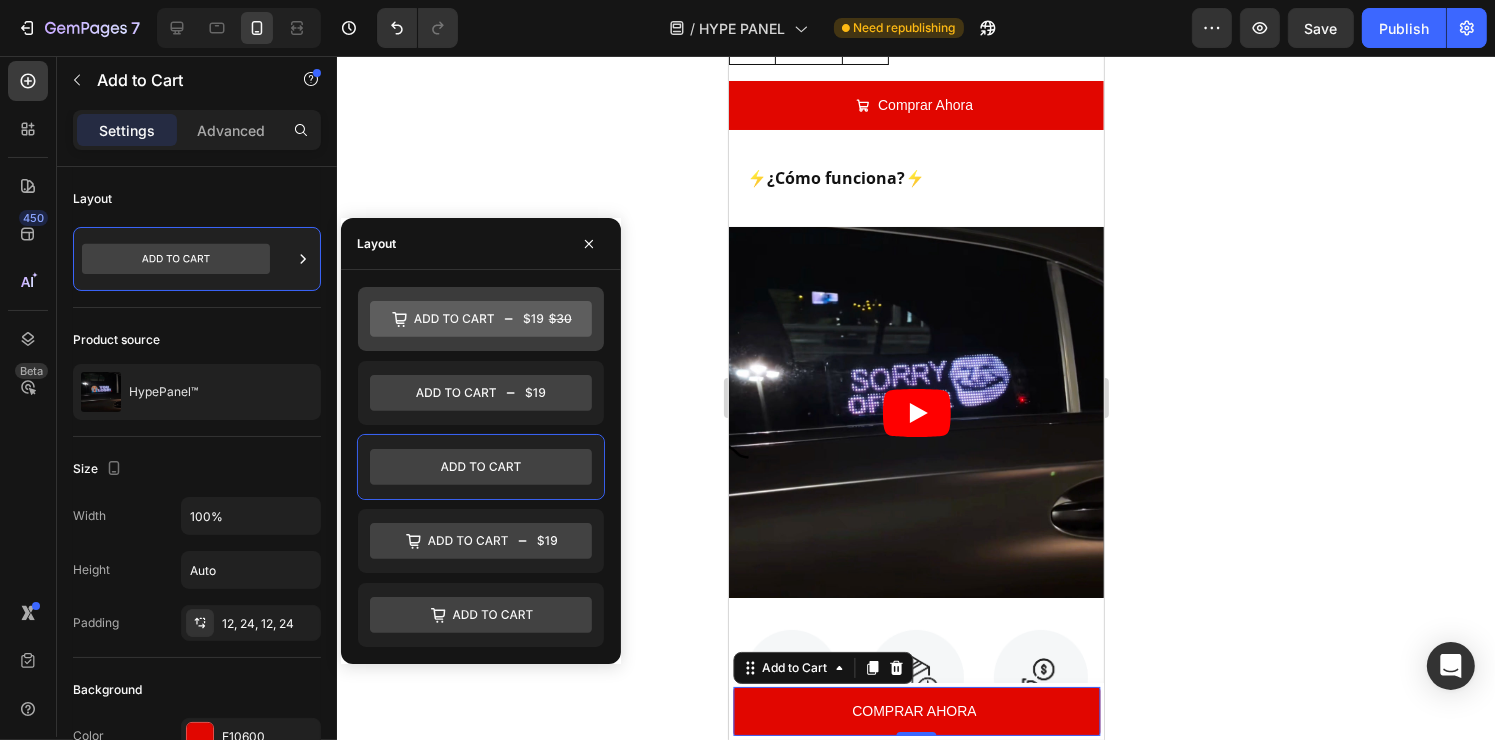 click 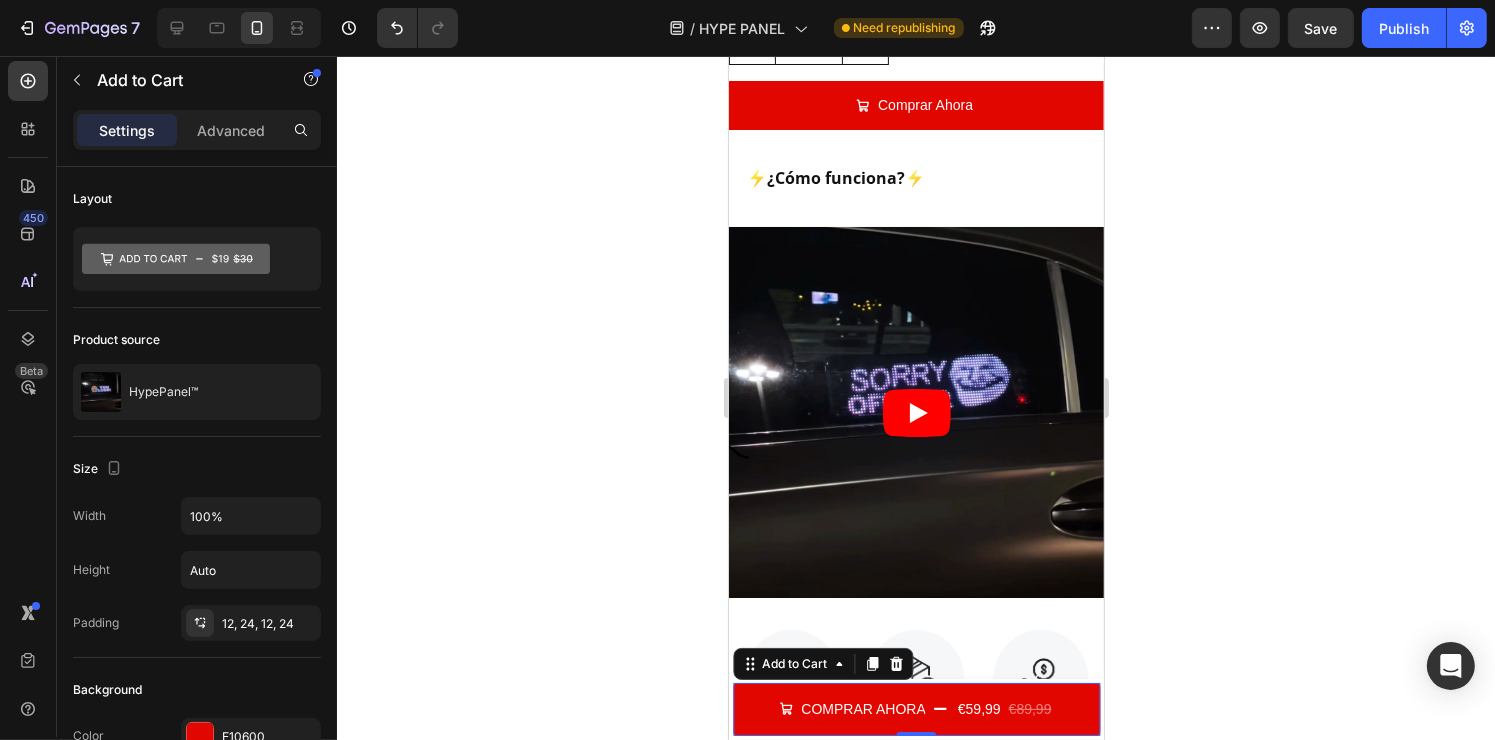 click 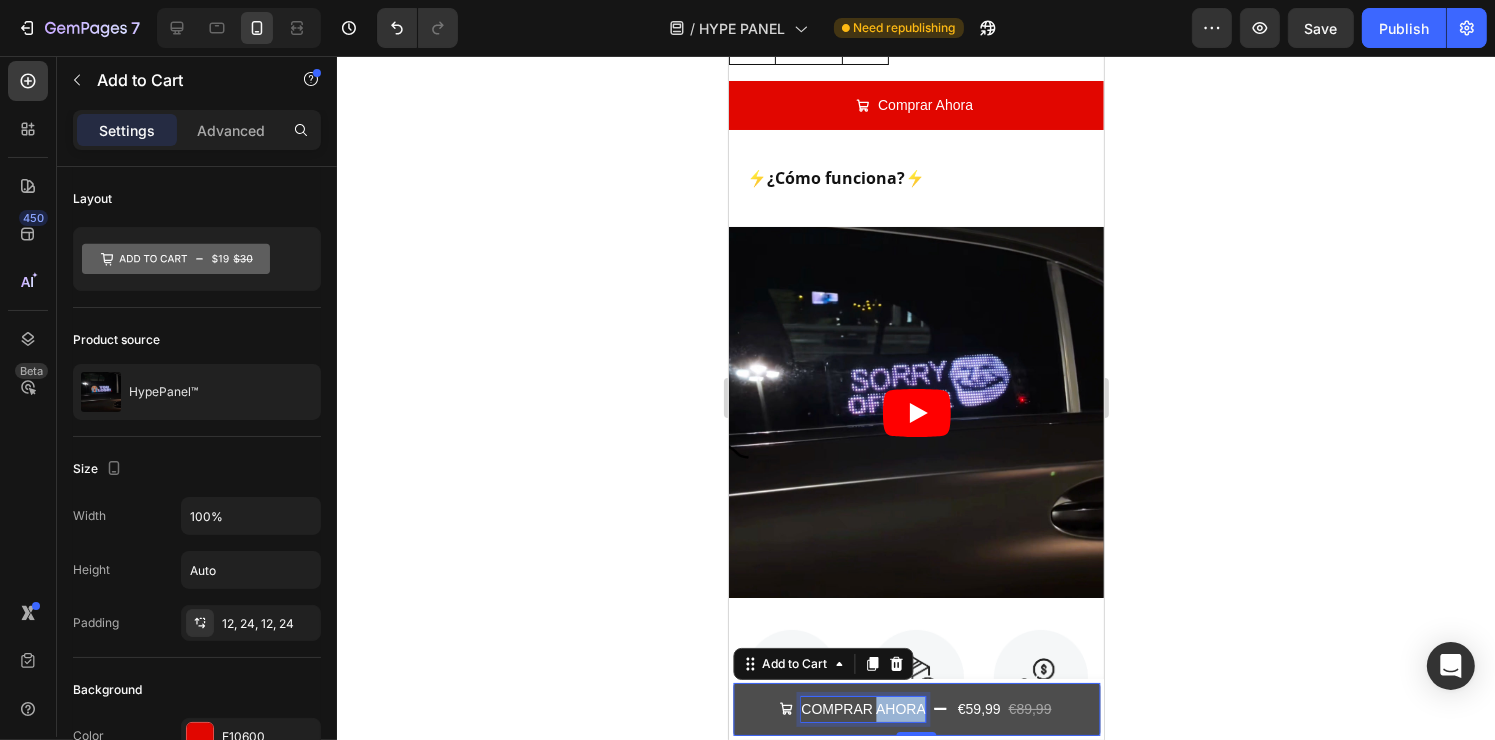 click on "COMPRAR AHORA" at bounding box center (862, 709) 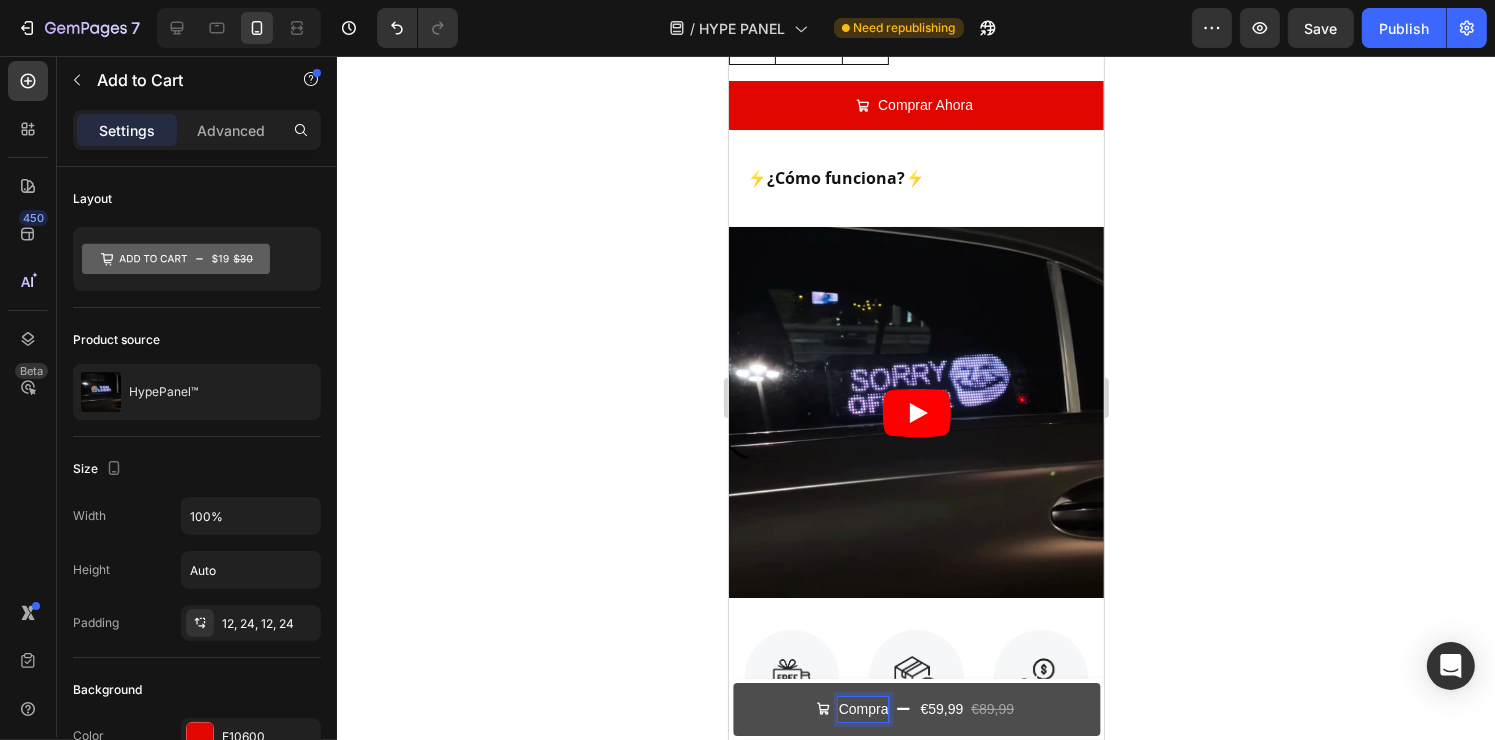 click on "Compra
€59,99 €89,99" at bounding box center [915, 709] 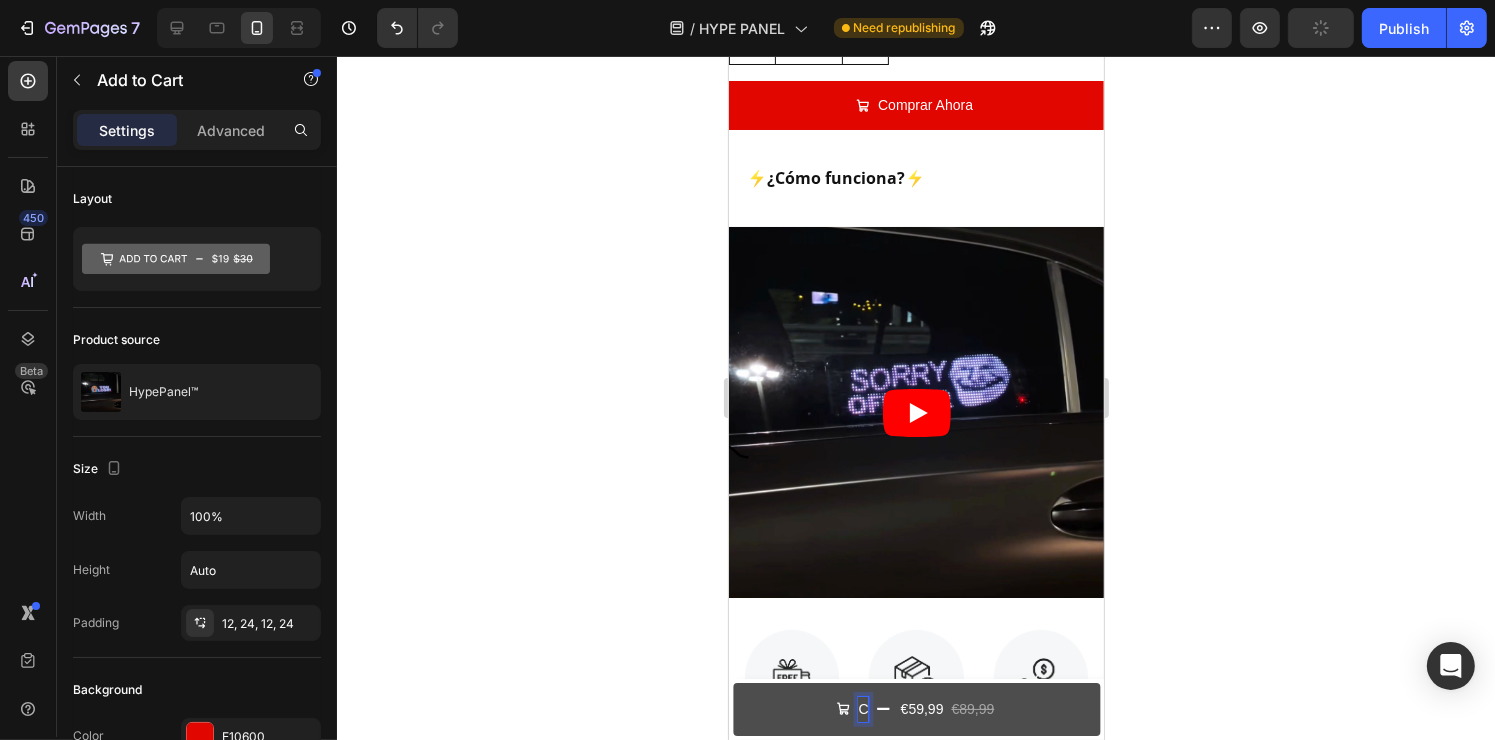 scroll, scrollTop: 1009, scrollLeft: 0, axis: vertical 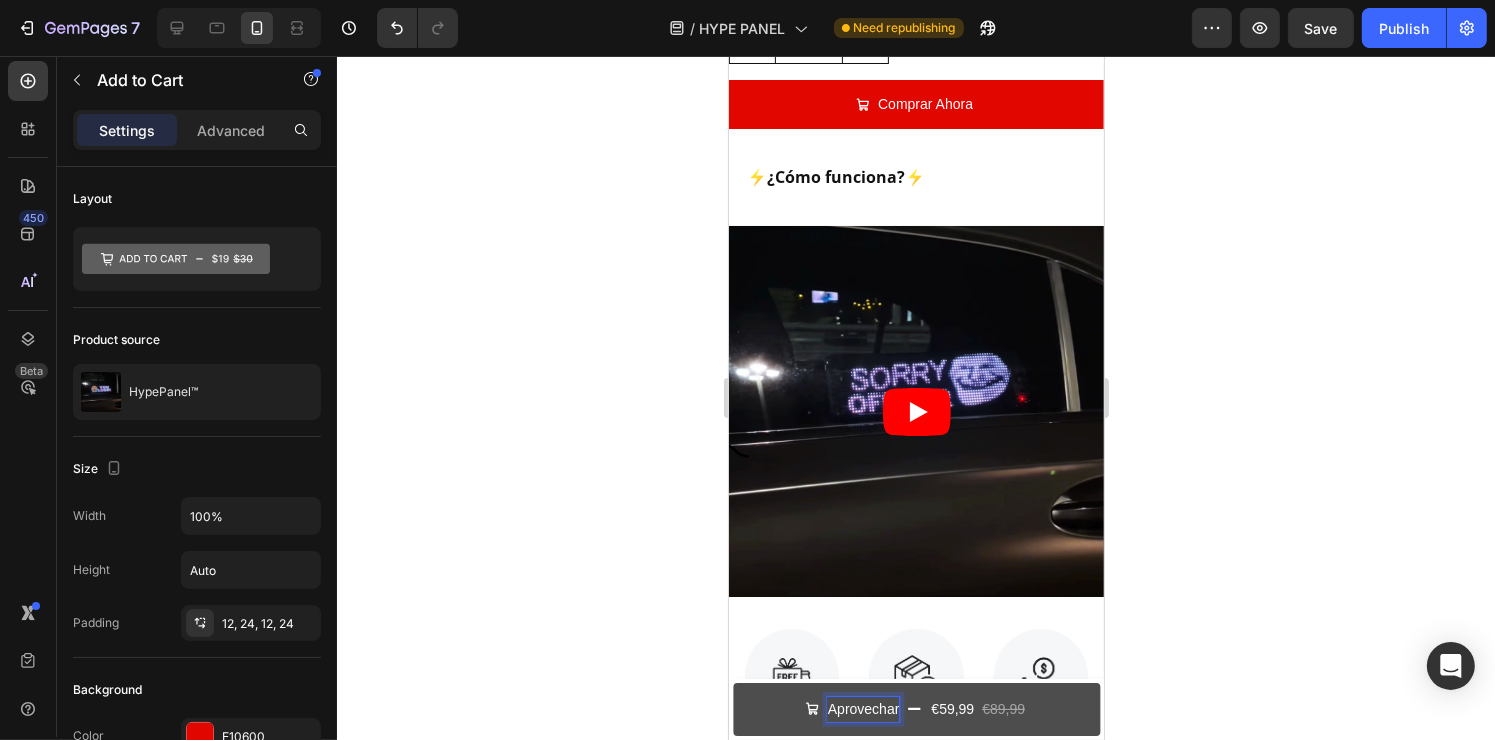 click on "Aprovechar
€59,99 €89,99" at bounding box center (915, 709) 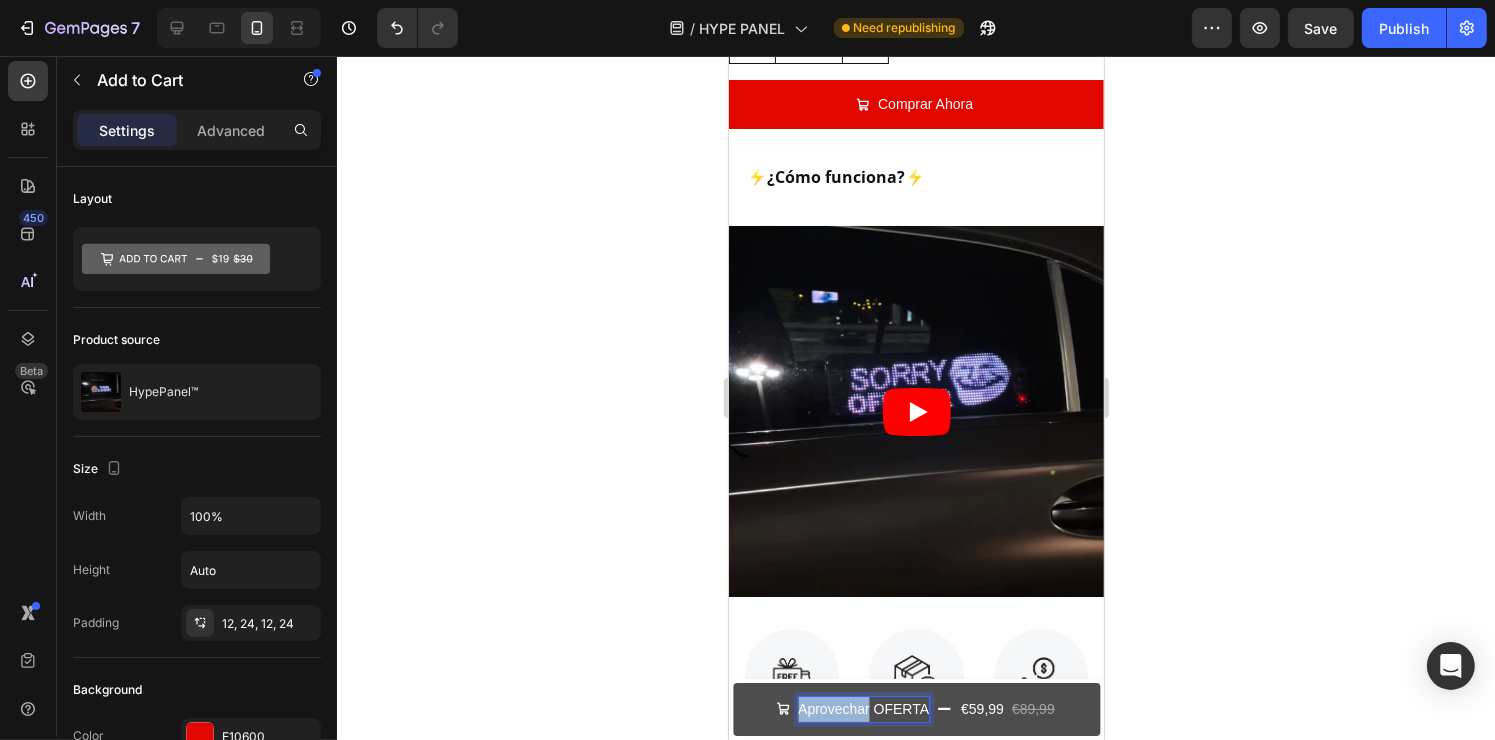 drag, startPoint x: 862, startPoint y: 707, endPoint x: 792, endPoint y: 708, distance: 70.00714 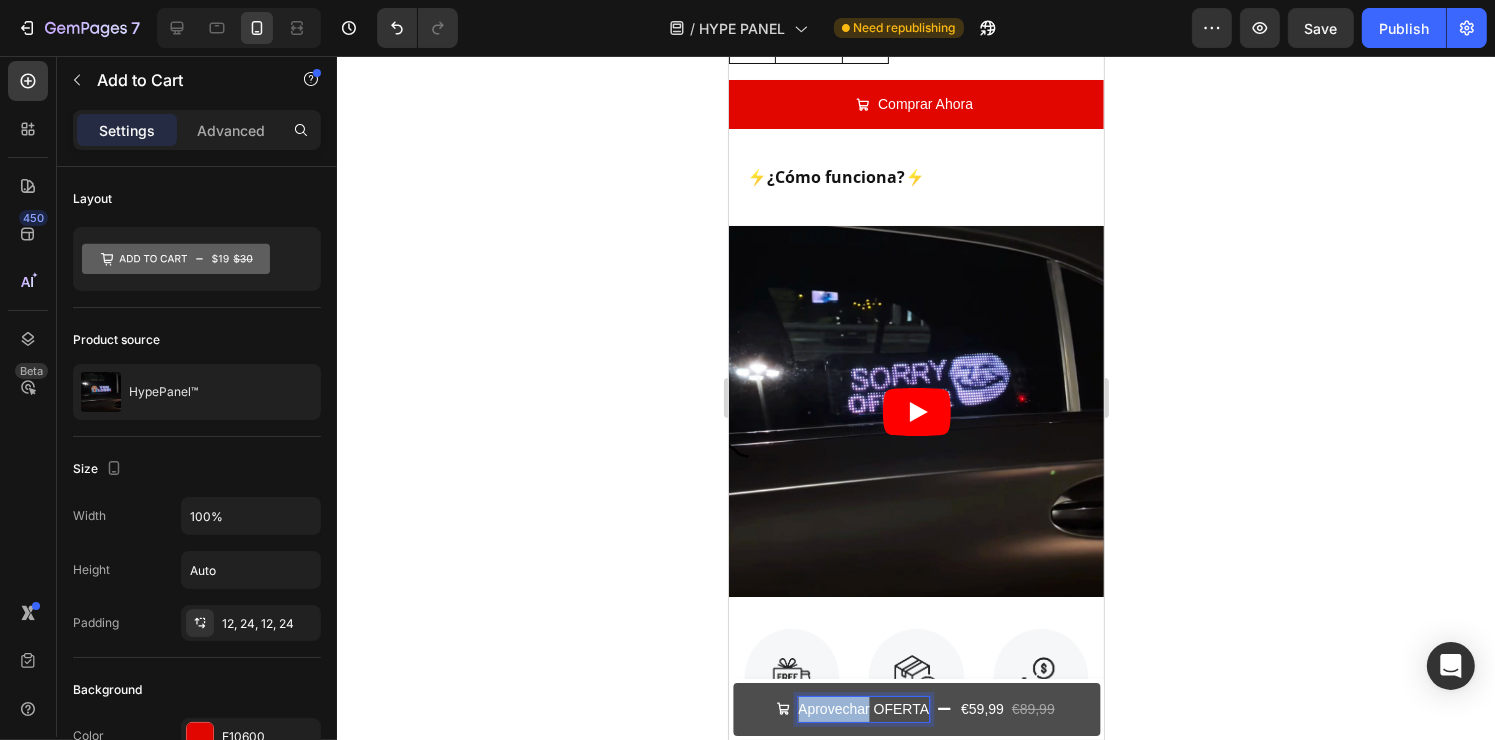 click on "Aprovechar OFERTA" at bounding box center (862, 709) 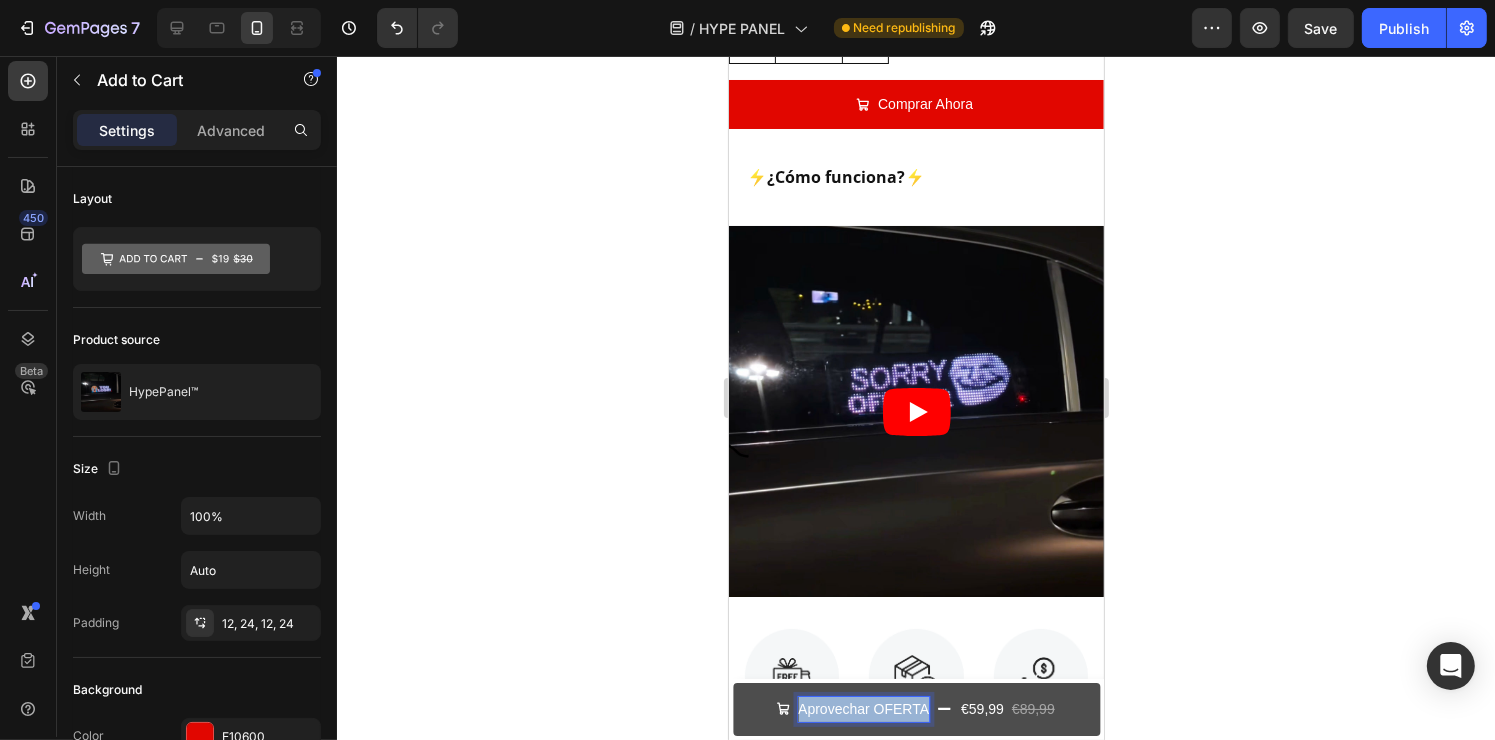 drag, startPoint x: 918, startPoint y: 710, endPoint x: 788, endPoint y: 711, distance: 130.00385 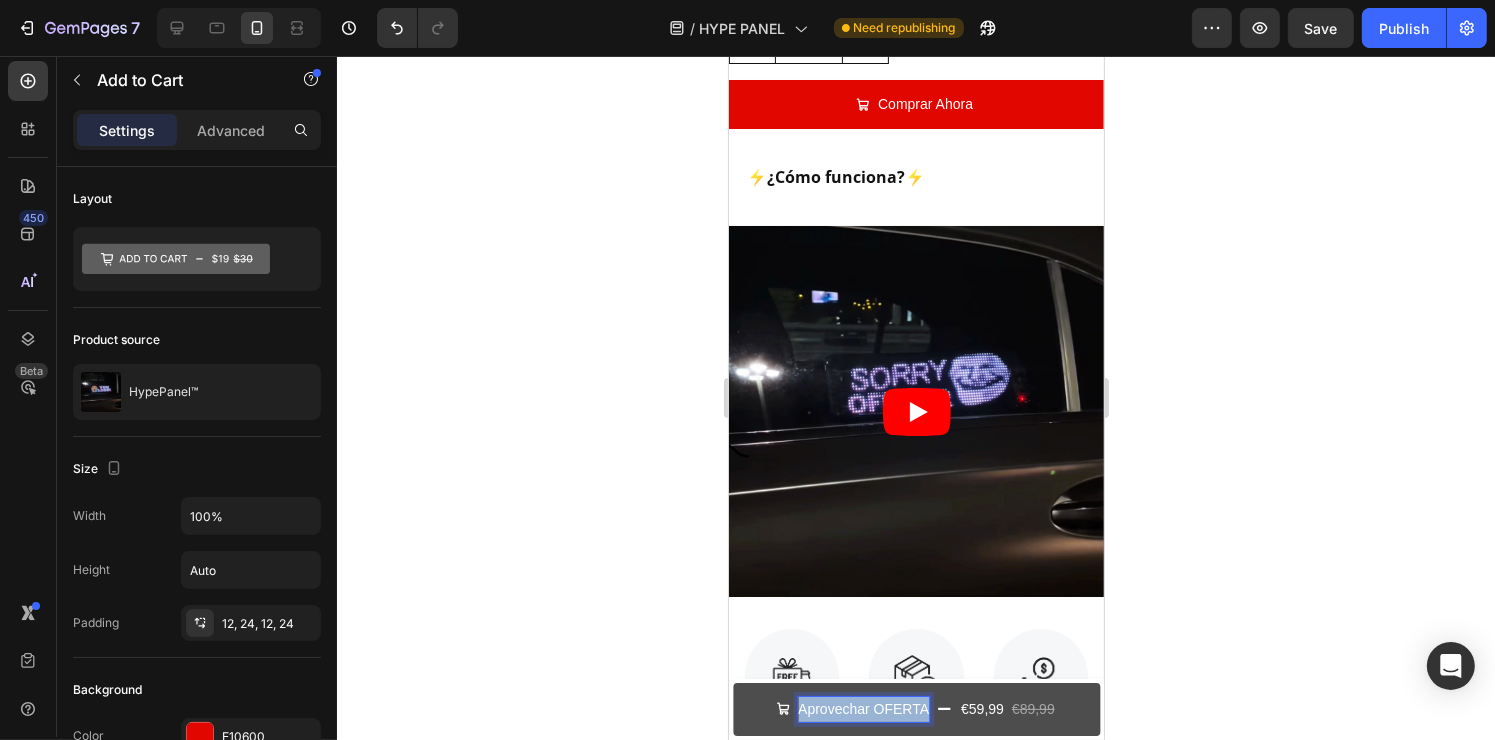 click on "Aprovechar OFERTA" at bounding box center [851, 709] 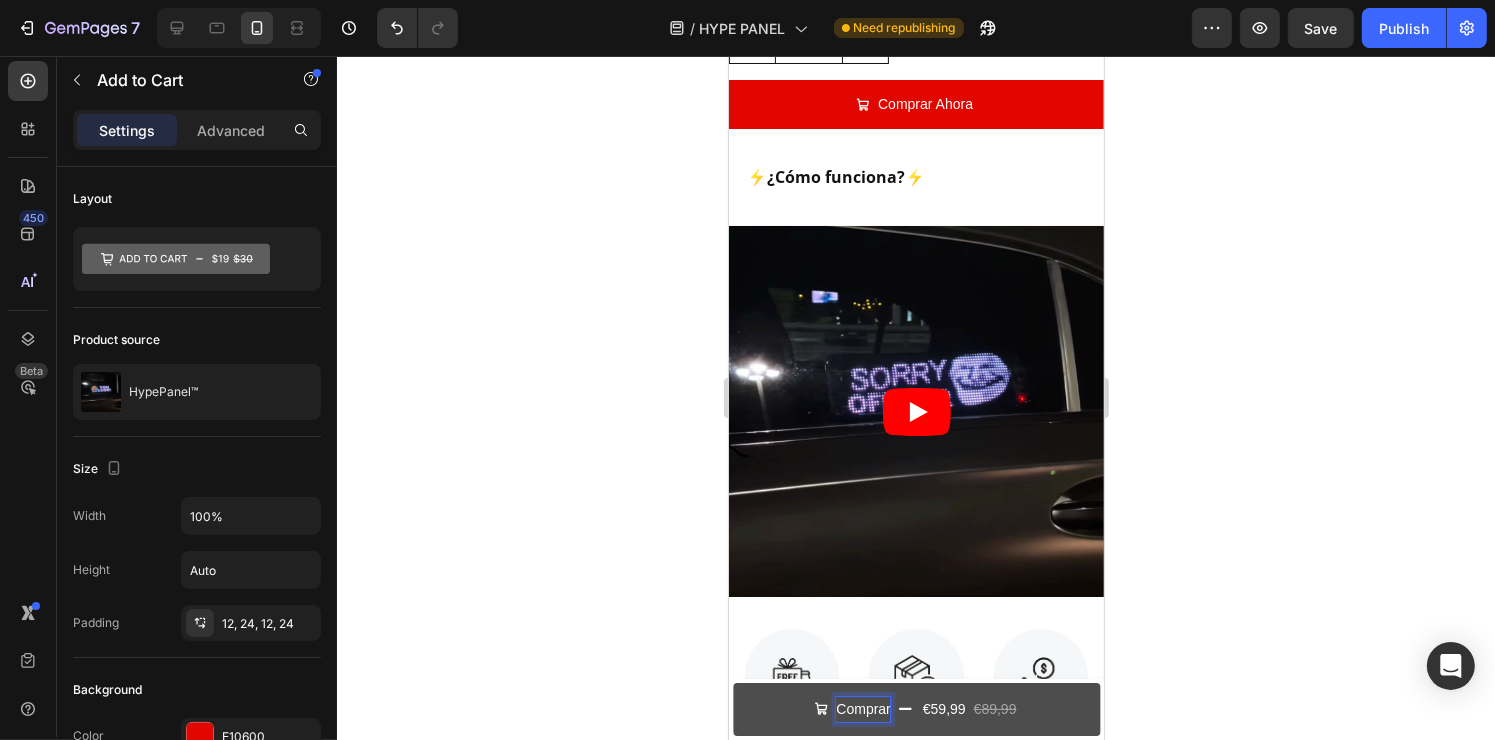 click on "Comprar
€59,99 €89,99" at bounding box center (915, 709) 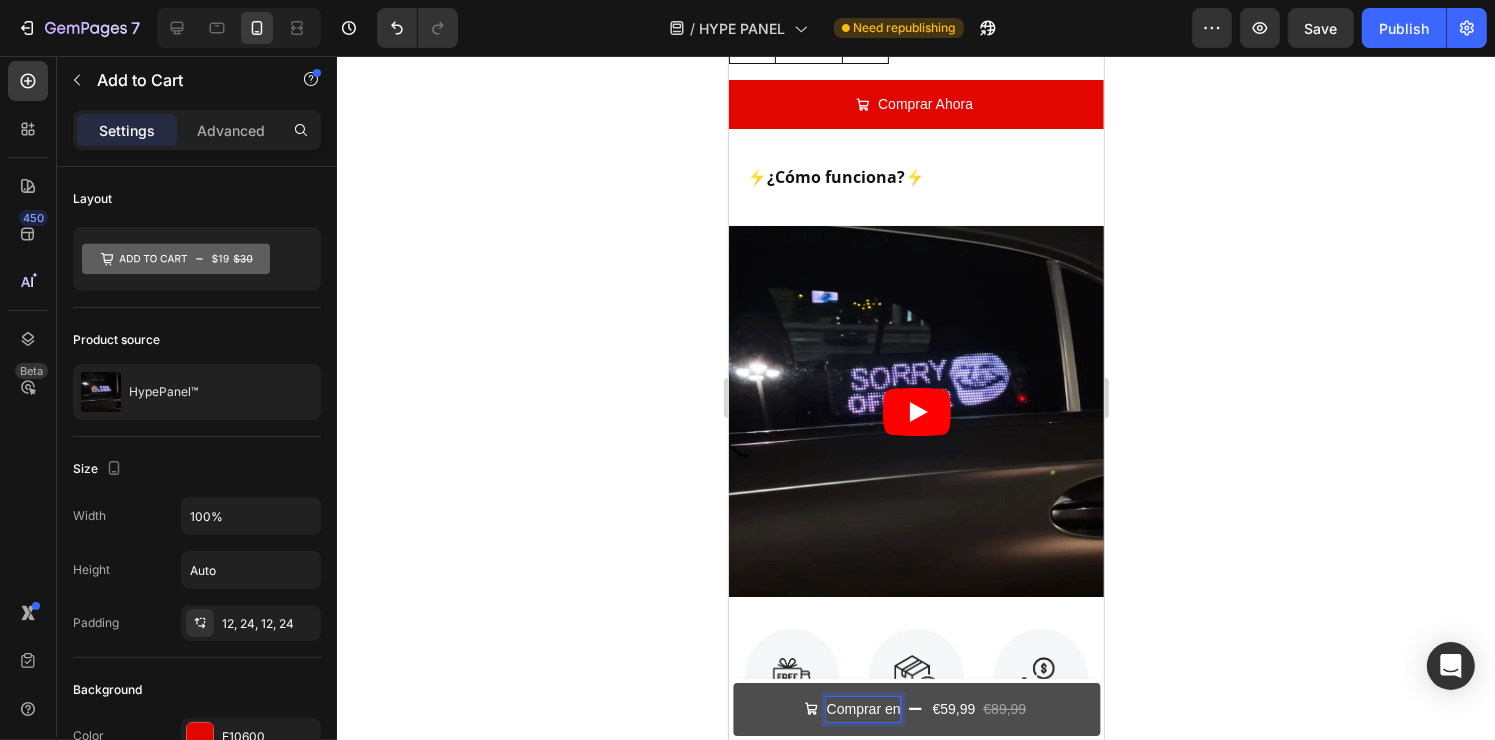 click on "Comprar en
€59,99 €89,99" at bounding box center [915, 709] 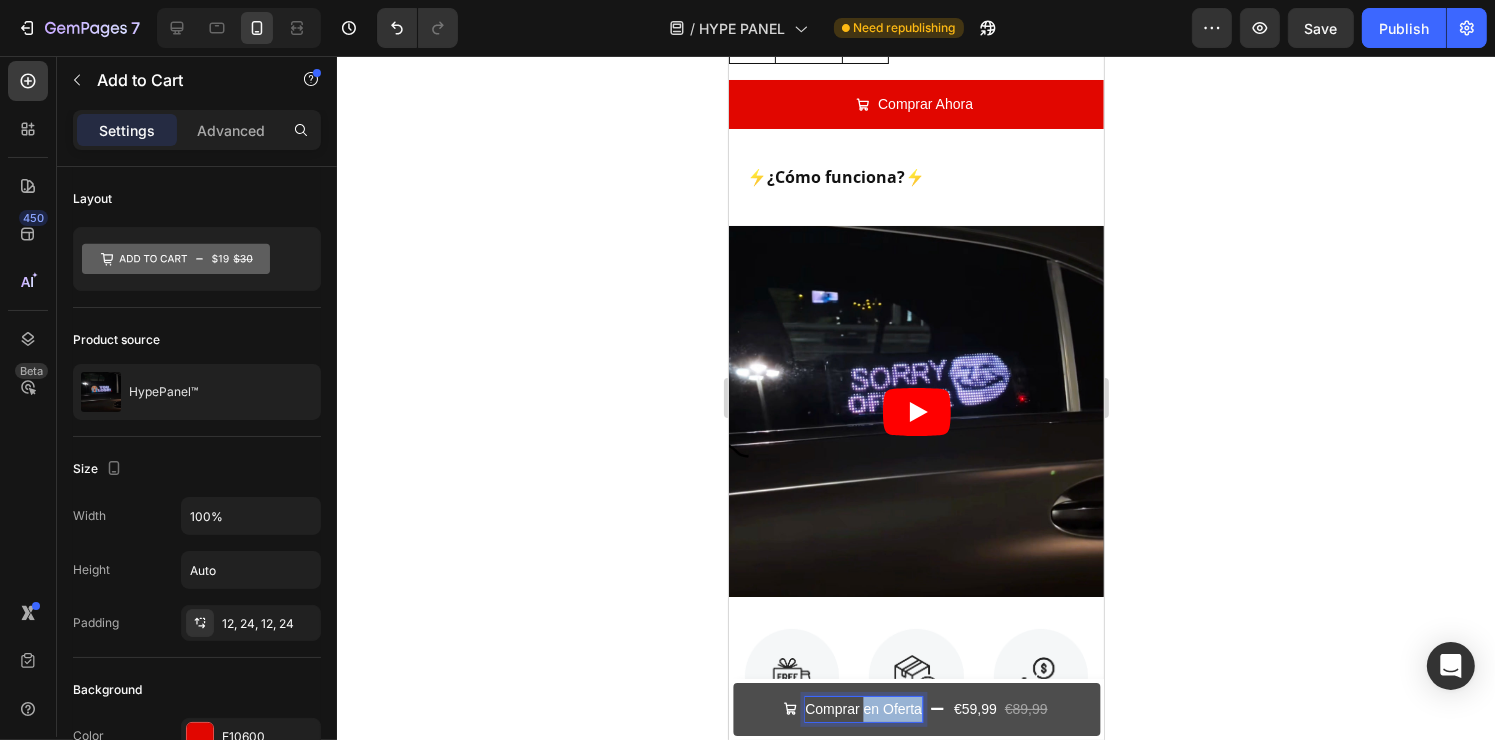 drag, startPoint x: 856, startPoint y: 708, endPoint x: 917, endPoint y: 714, distance: 61.294373 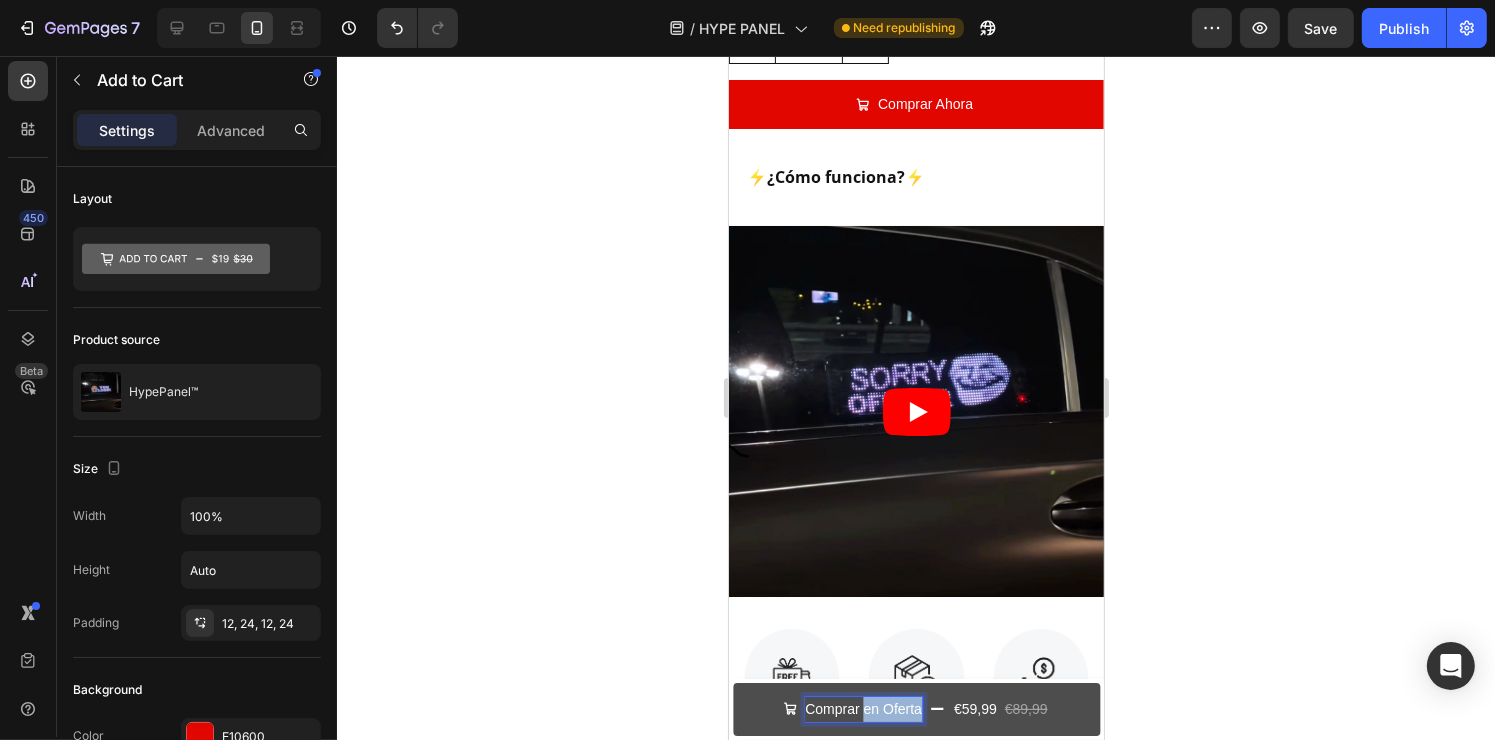 click on "Comprar en Oferta
€59,99 €89,99" at bounding box center [915, 709] 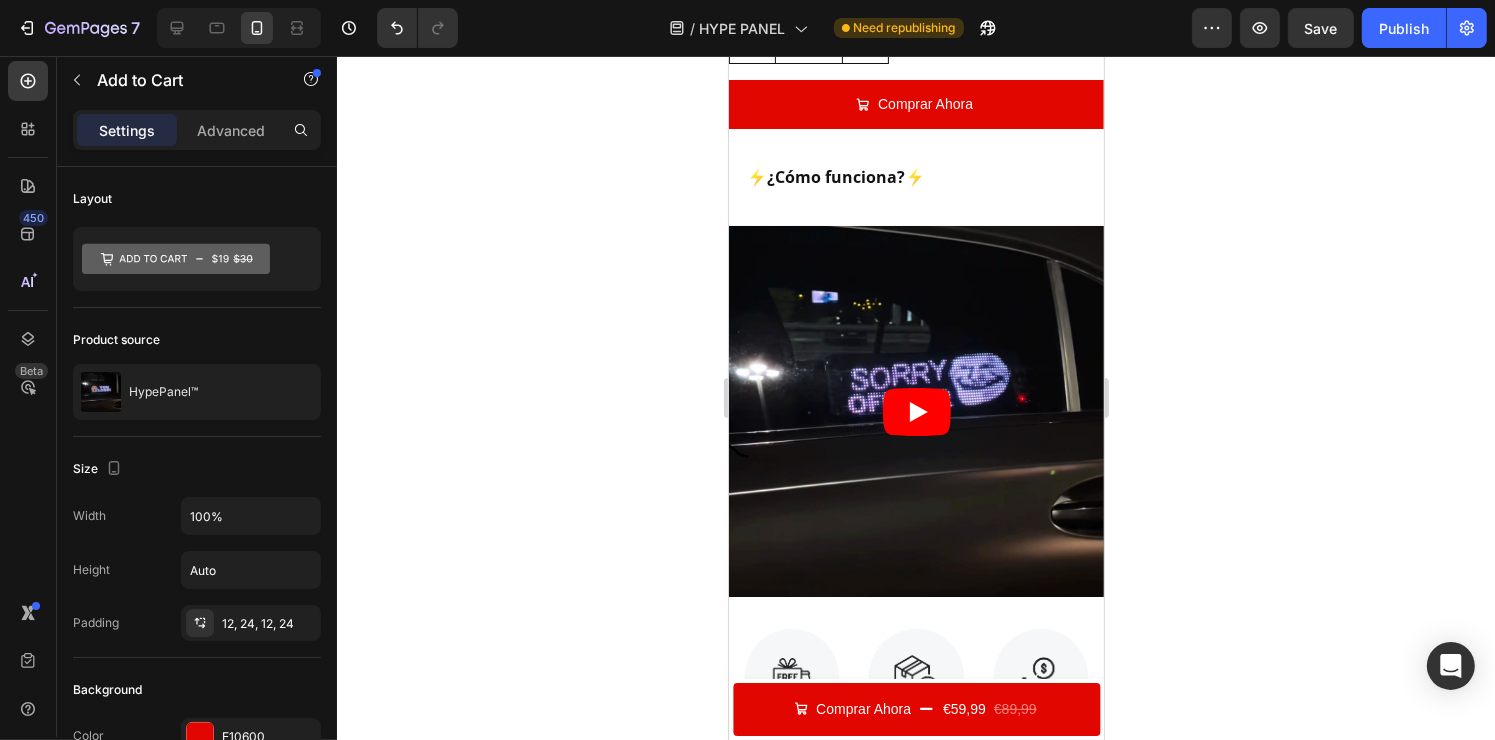 click 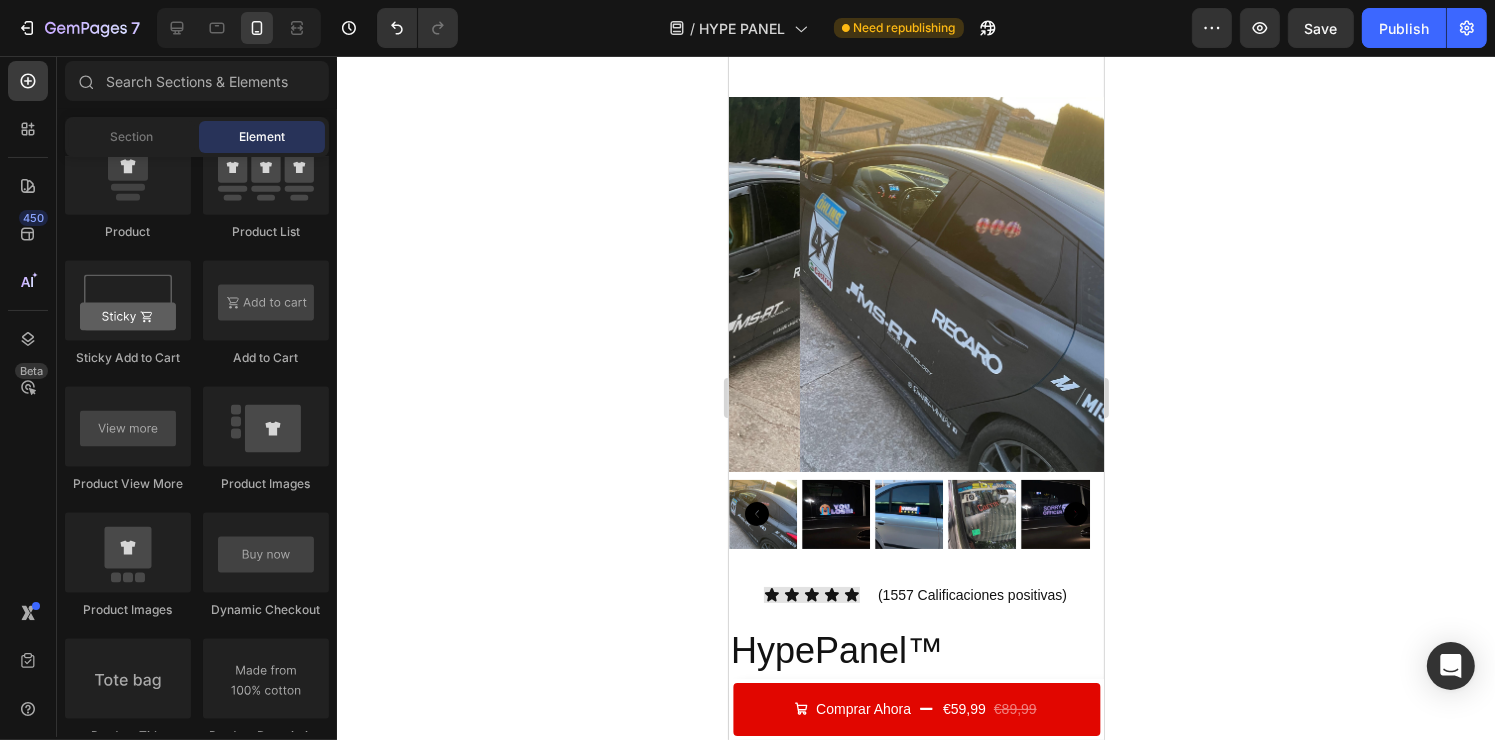 scroll, scrollTop: 138, scrollLeft: 0, axis: vertical 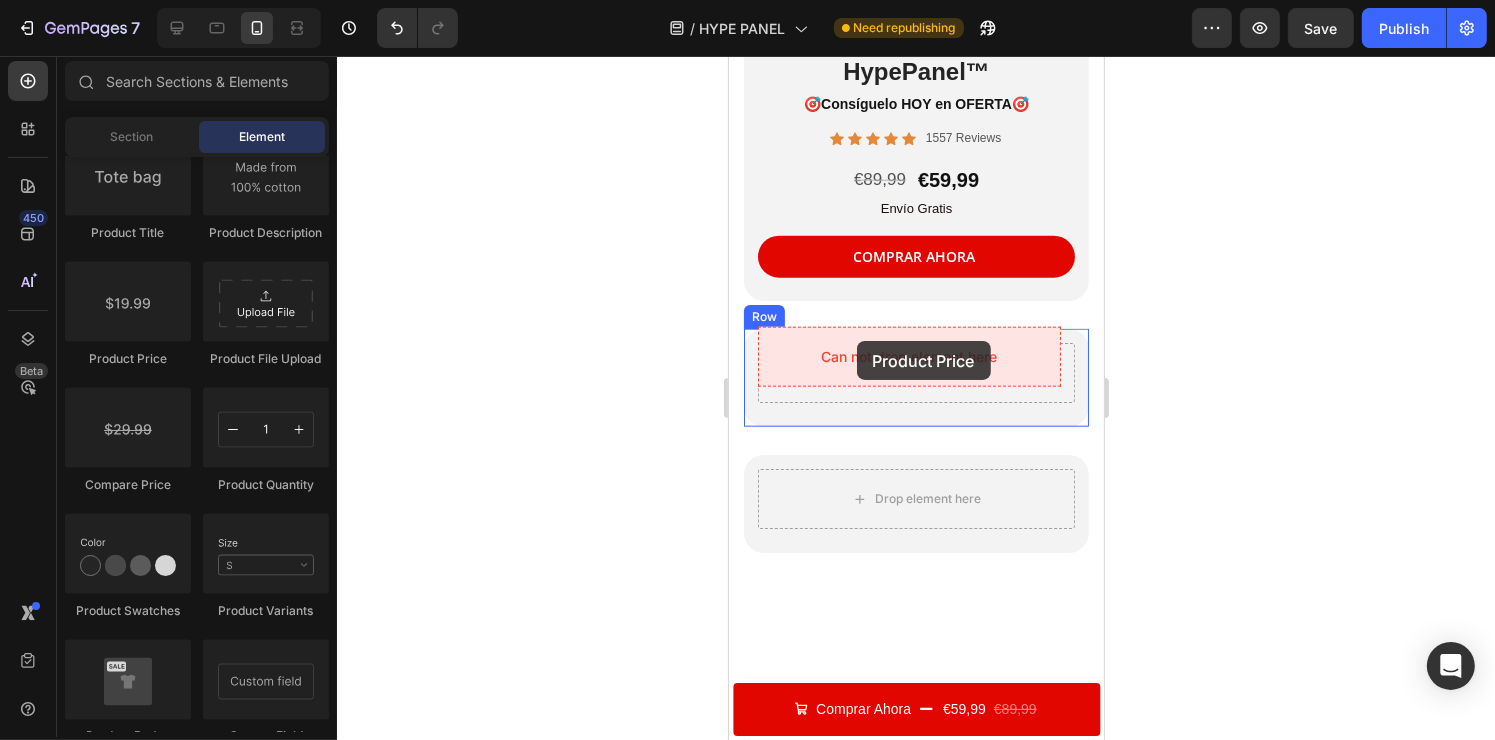 drag, startPoint x: 854, startPoint y: 377, endPoint x: 856, endPoint y: 345, distance: 32.06244 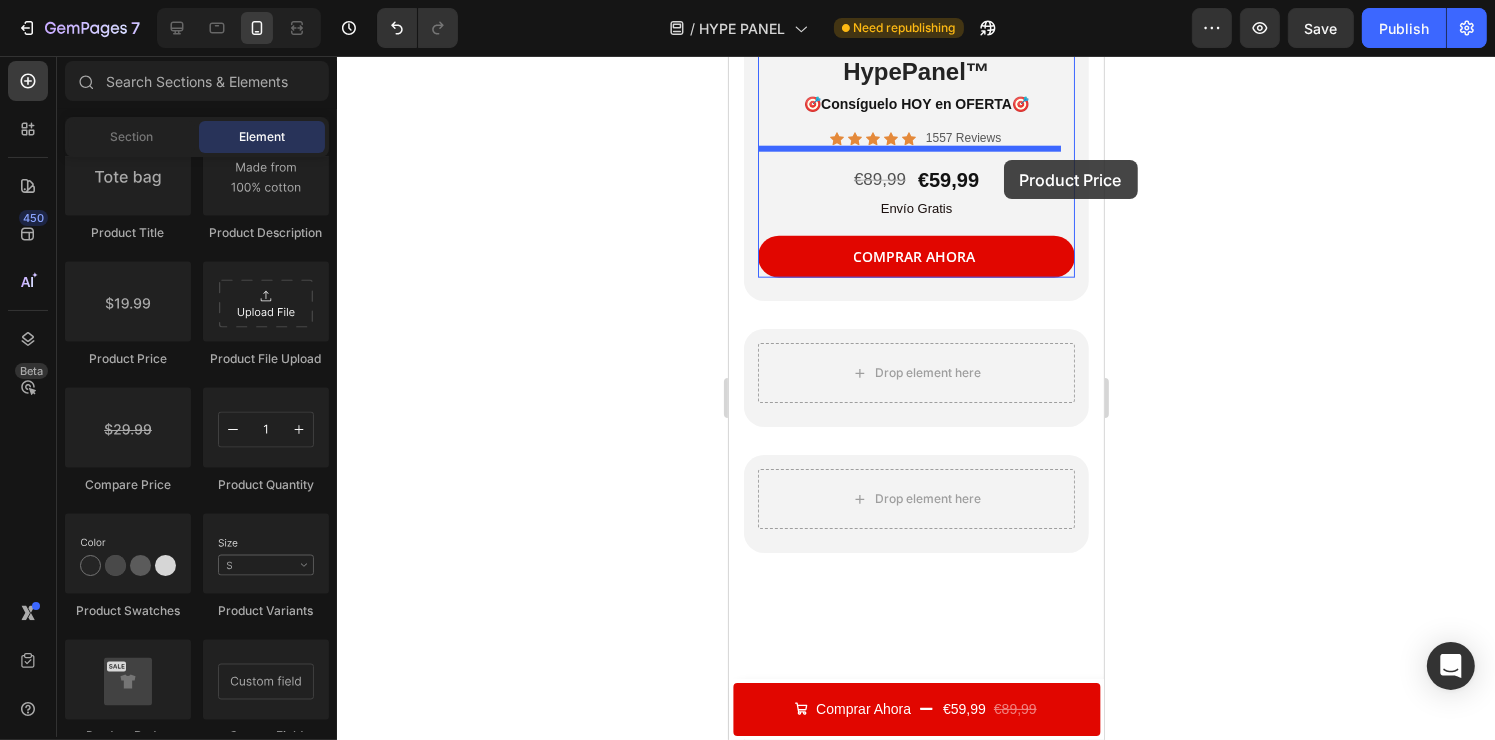 drag, startPoint x: 855, startPoint y: 364, endPoint x: 1003, endPoint y: 160, distance: 252.03174 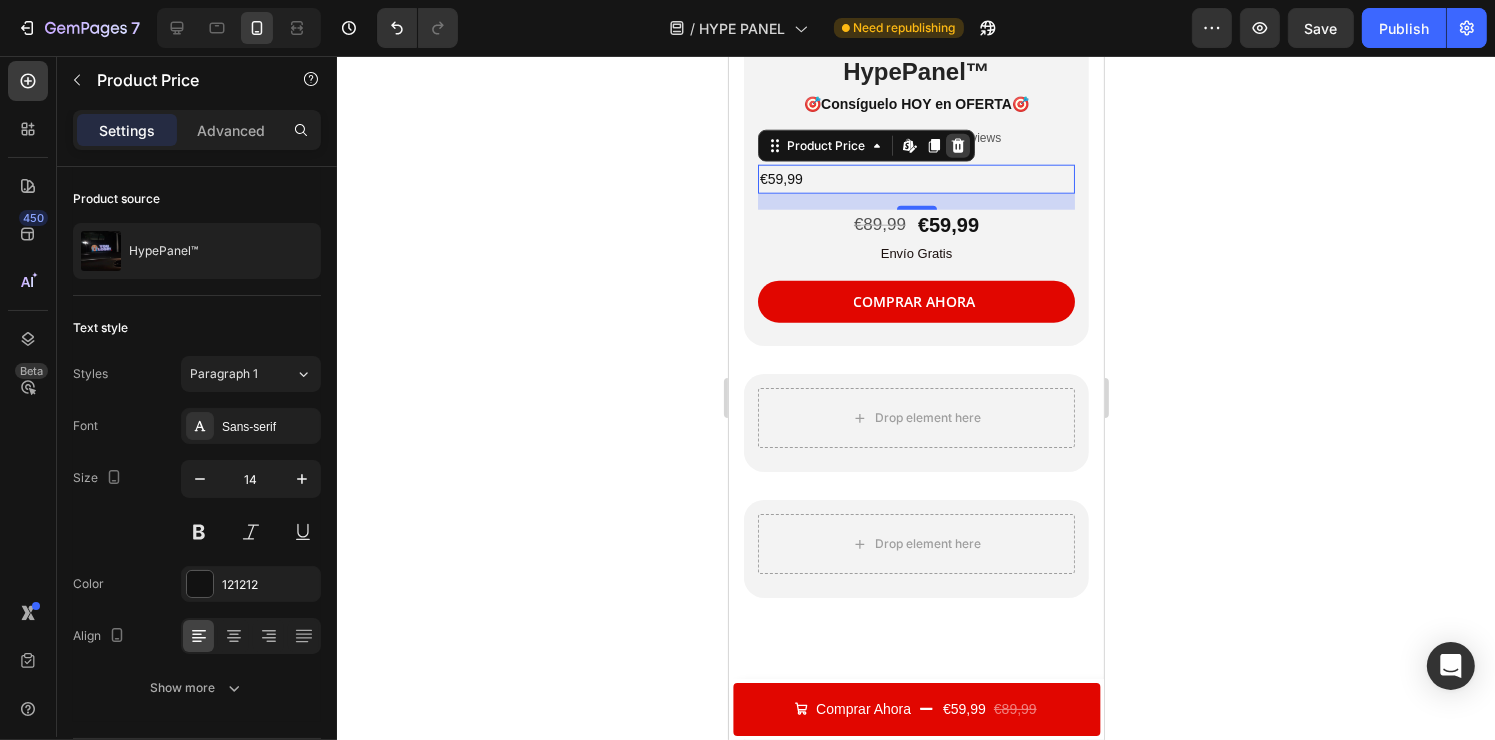 click 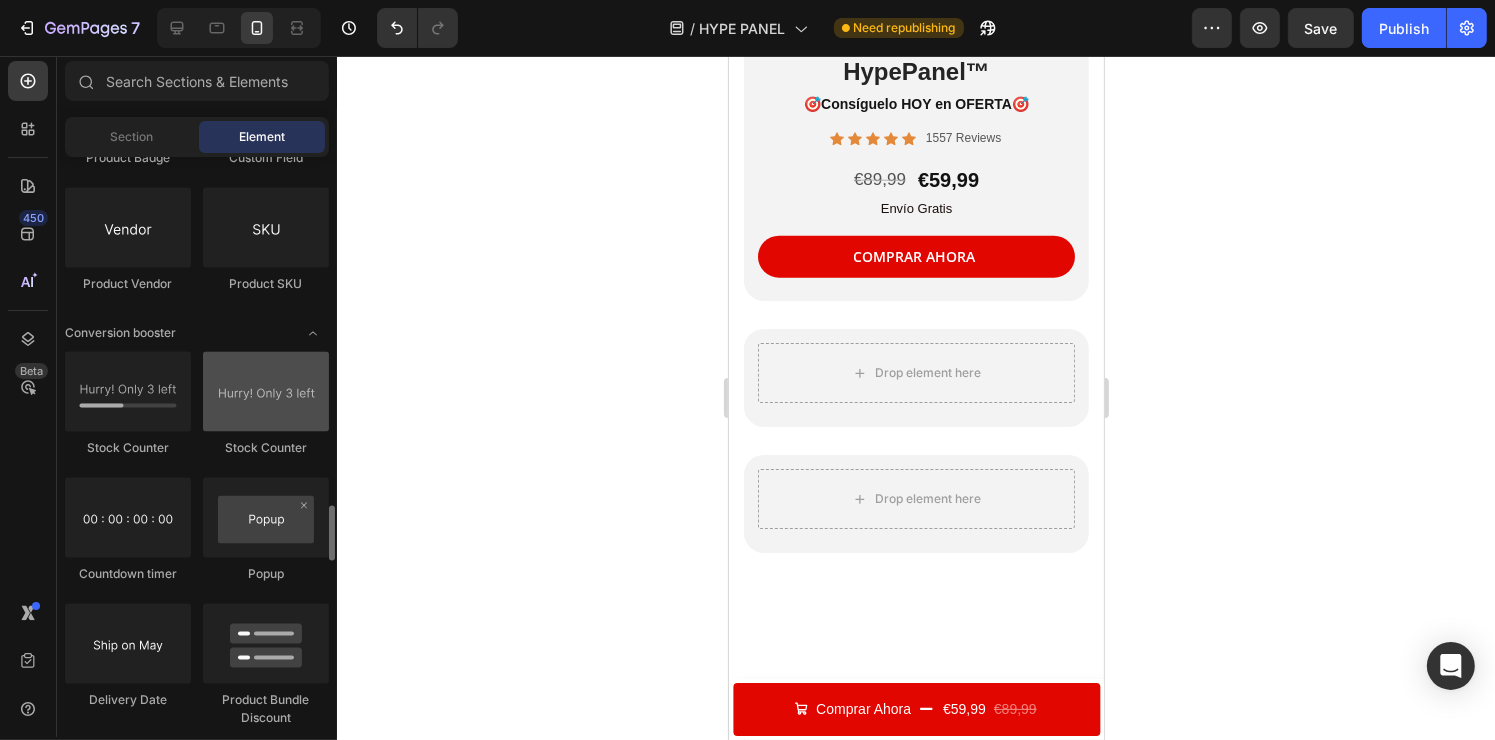 scroll, scrollTop: 3828, scrollLeft: 0, axis: vertical 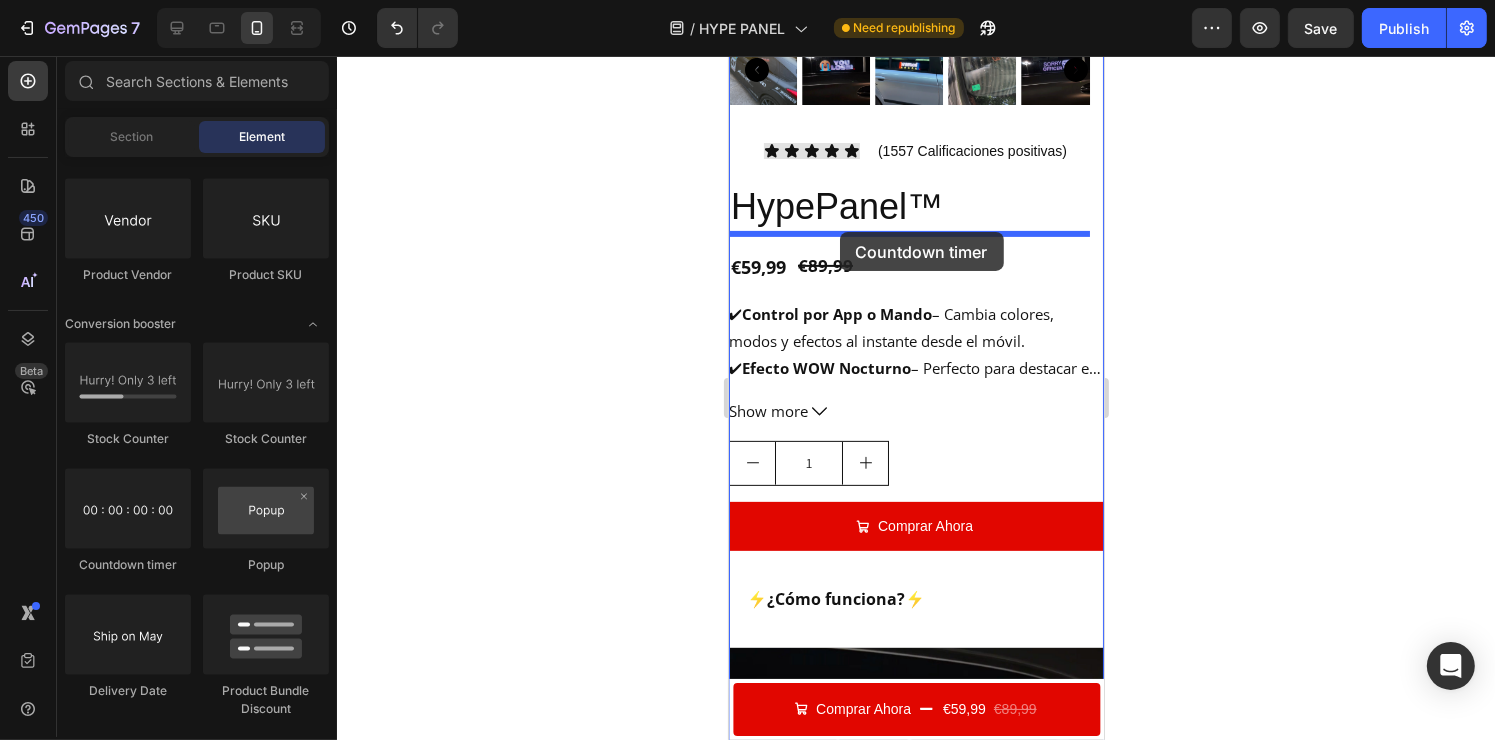 drag, startPoint x: 859, startPoint y: 584, endPoint x: 839, endPoint y: 232, distance: 352.56772 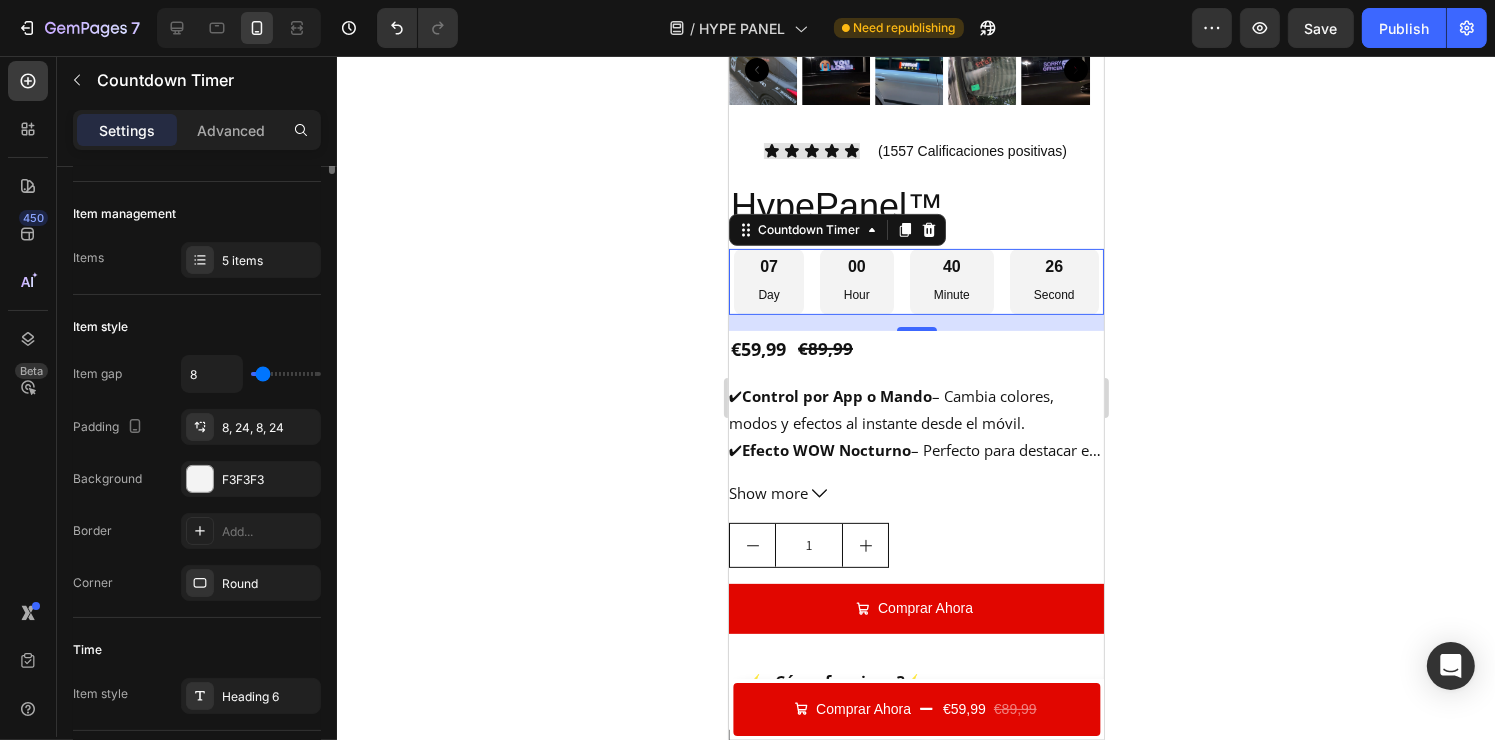 scroll, scrollTop: 0, scrollLeft: 0, axis: both 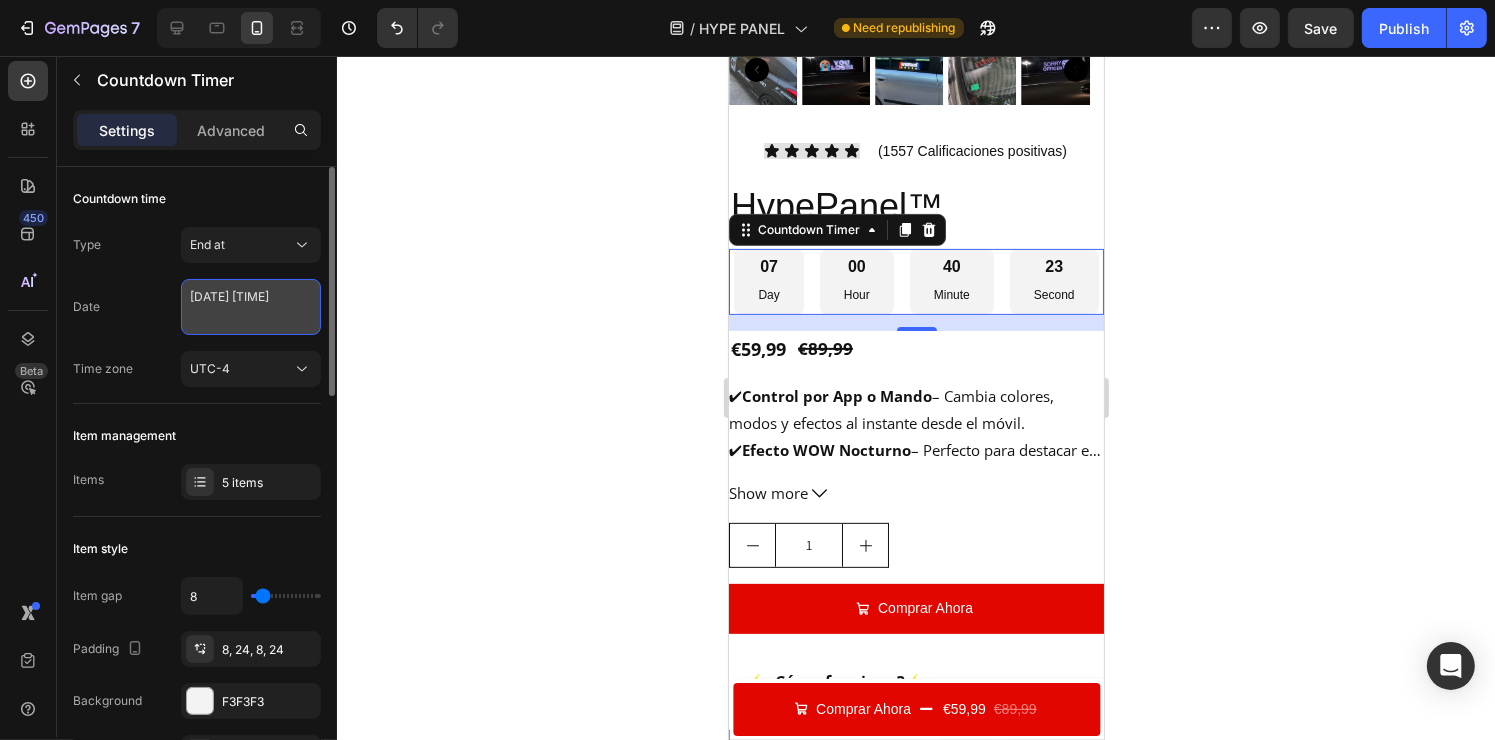 select on "8" 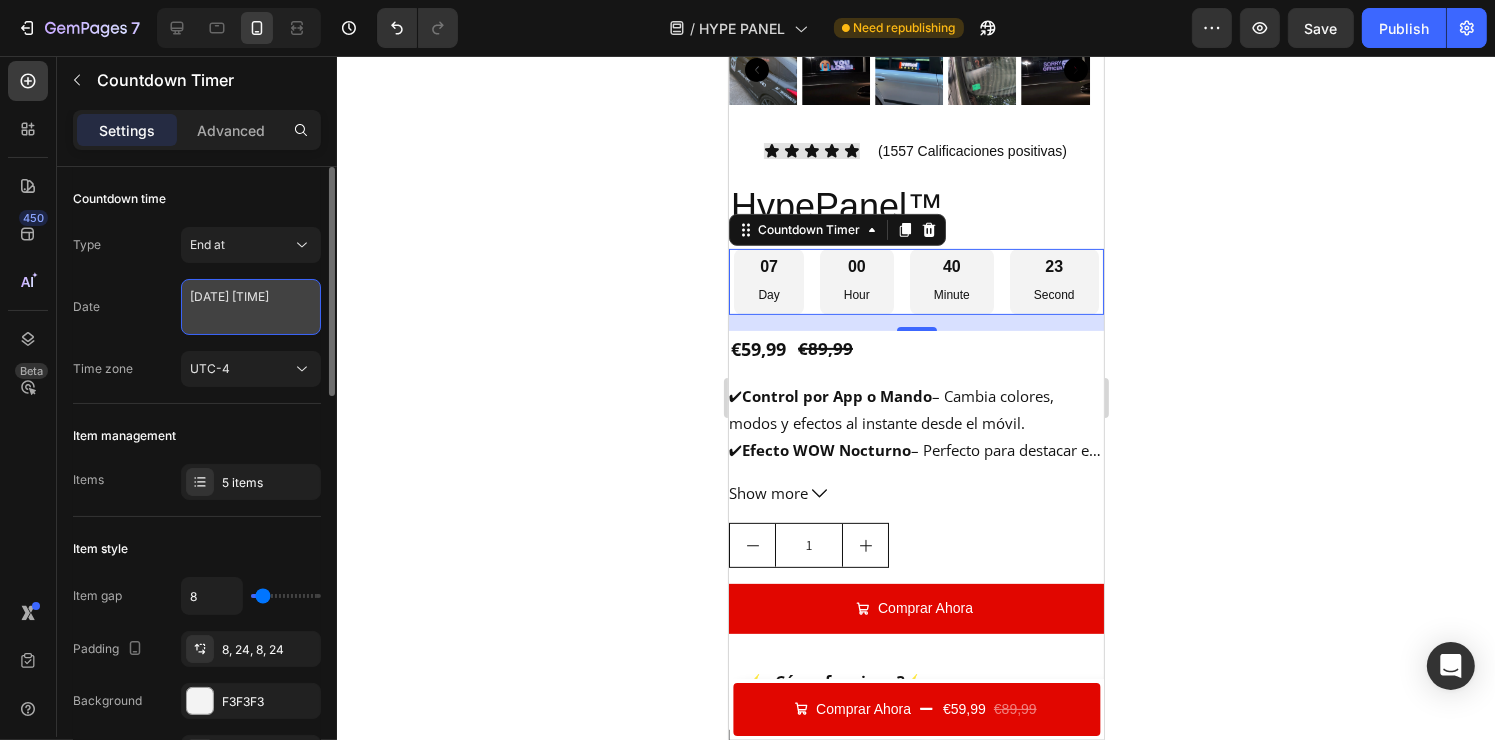 select on "29" 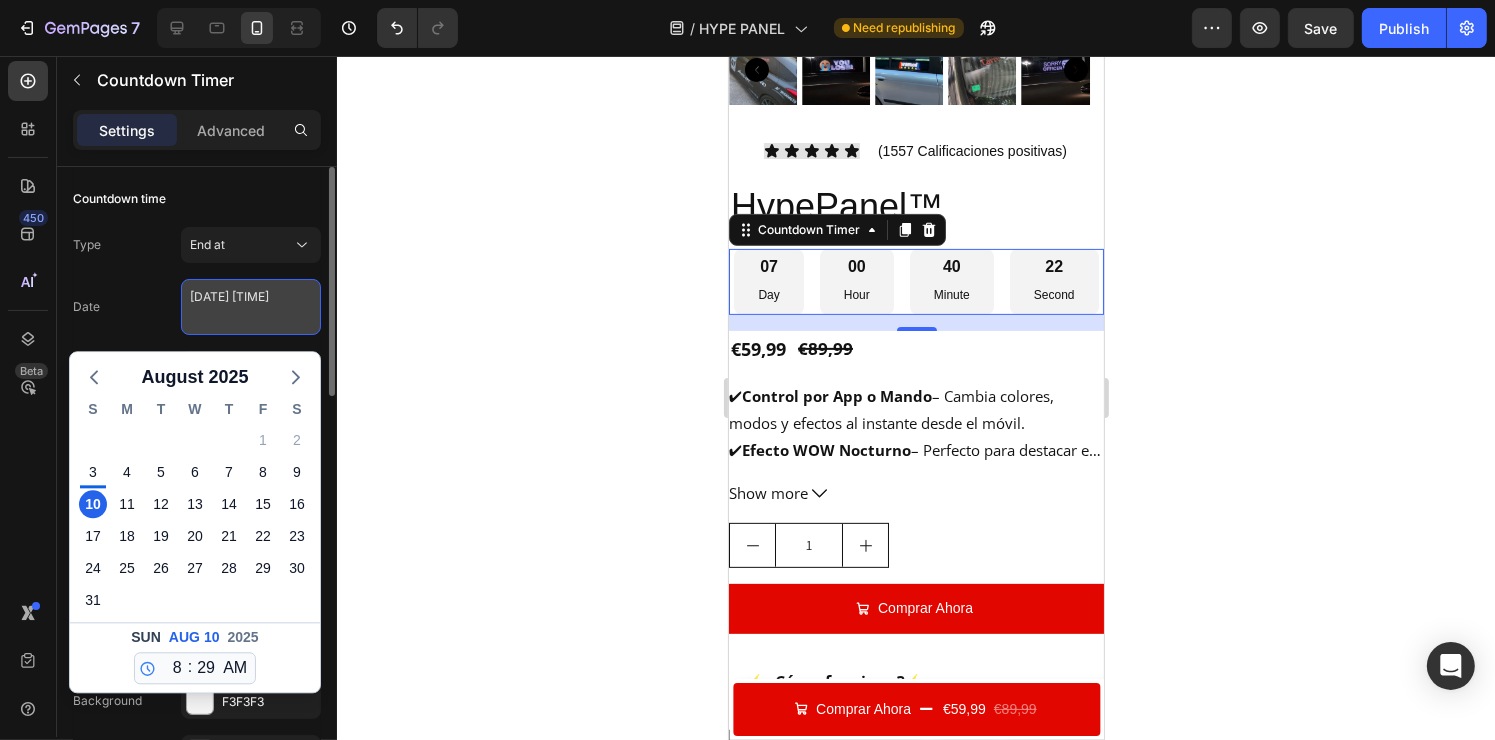 drag, startPoint x: 223, startPoint y: 306, endPoint x: 239, endPoint y: 328, distance: 27.202942 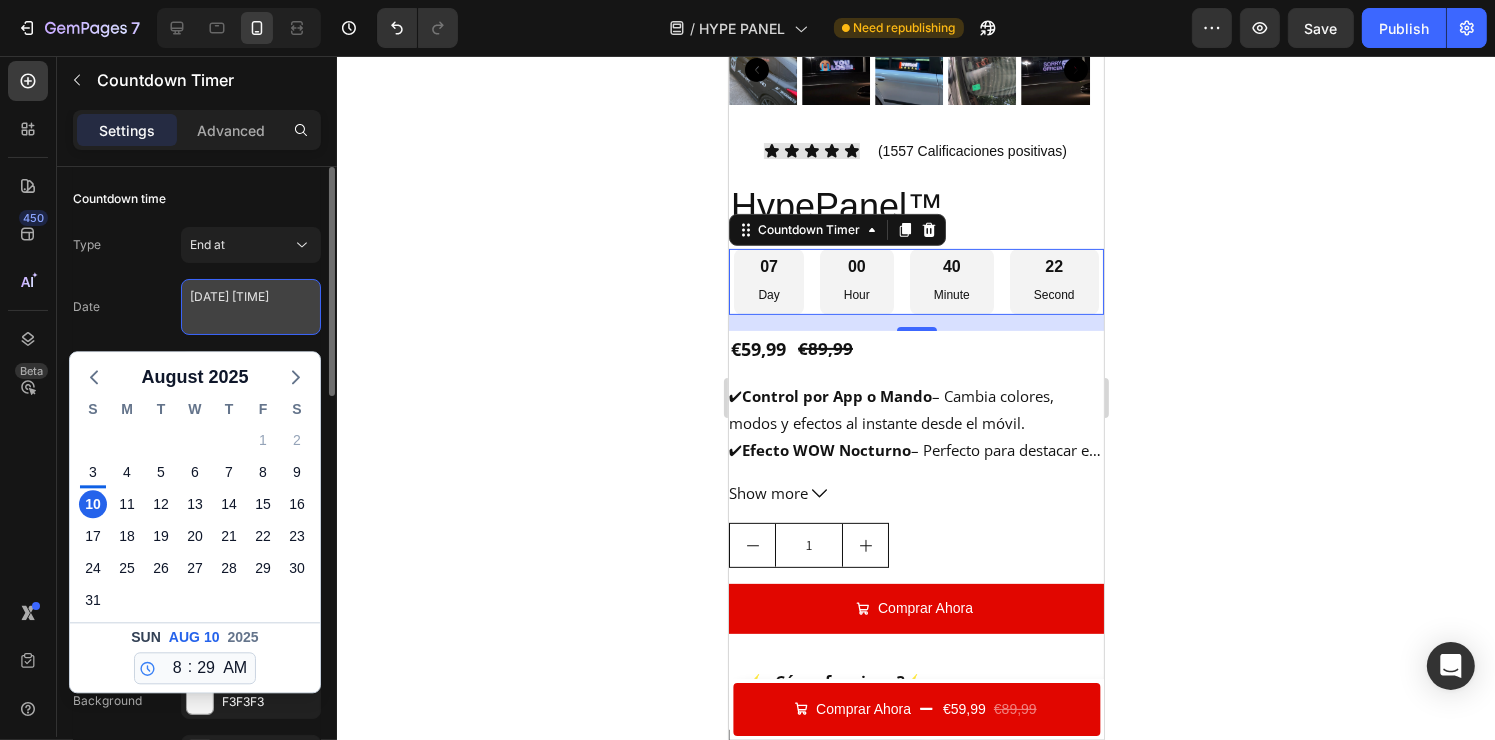 click on "August 10 2025 8:29 AM" at bounding box center (251, 307) 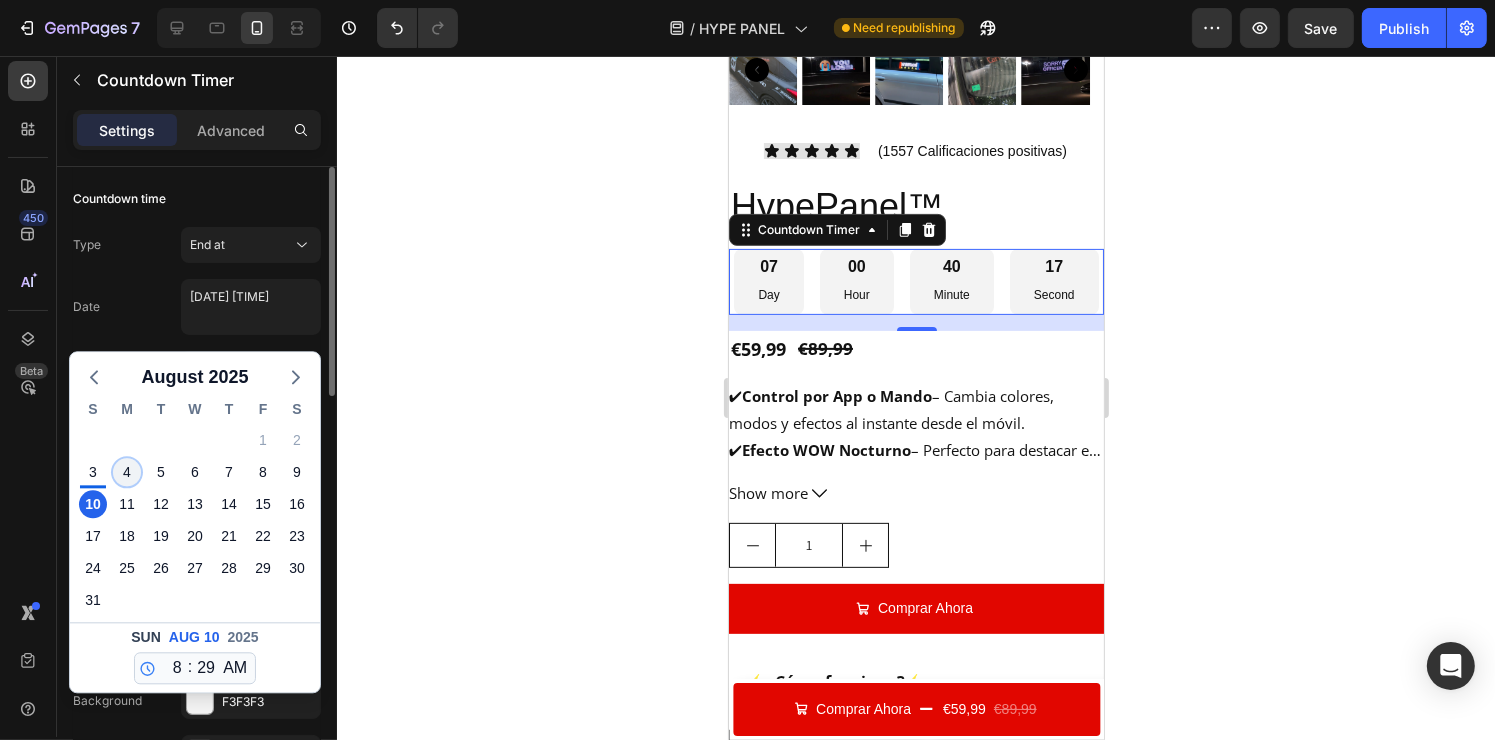 click on "4" 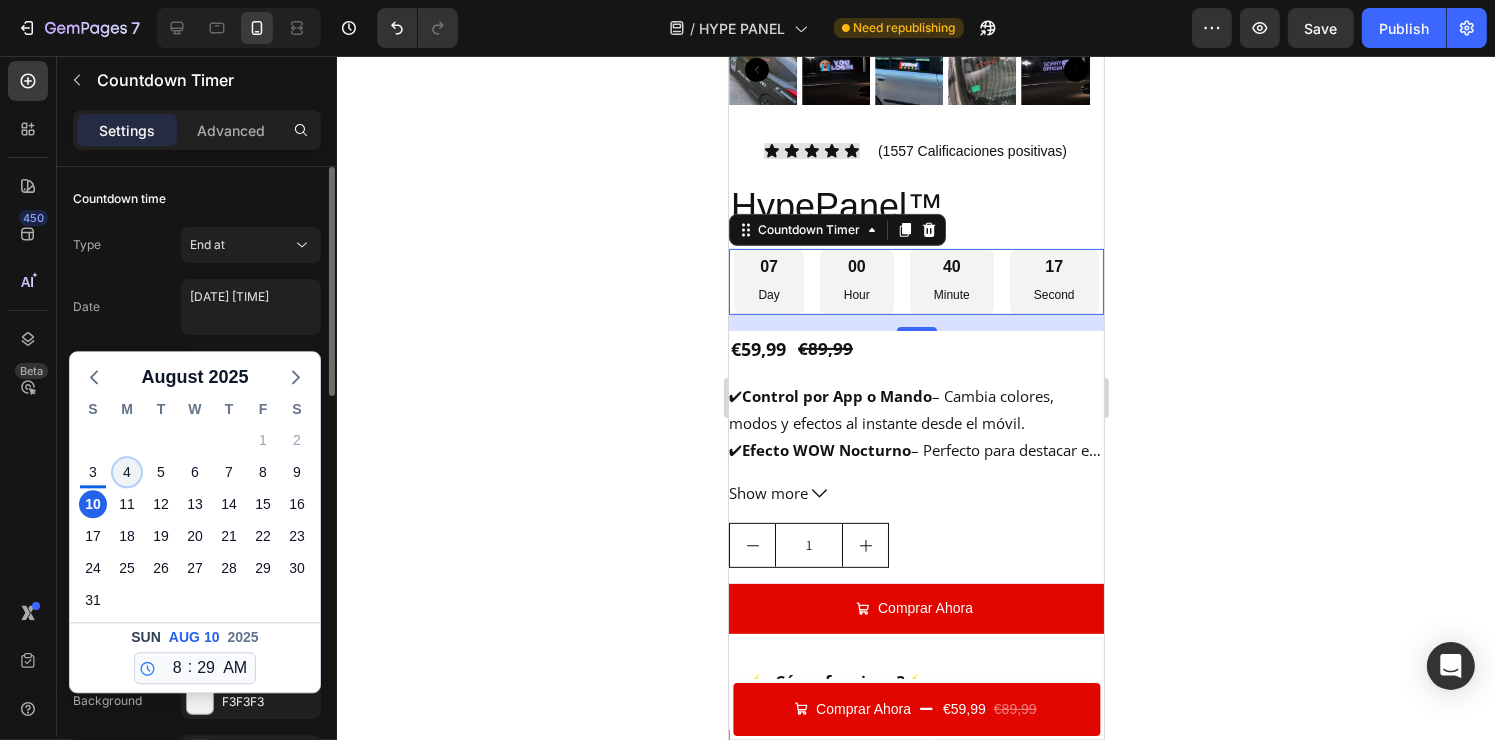 type on "August 04 2025 8:29 AM" 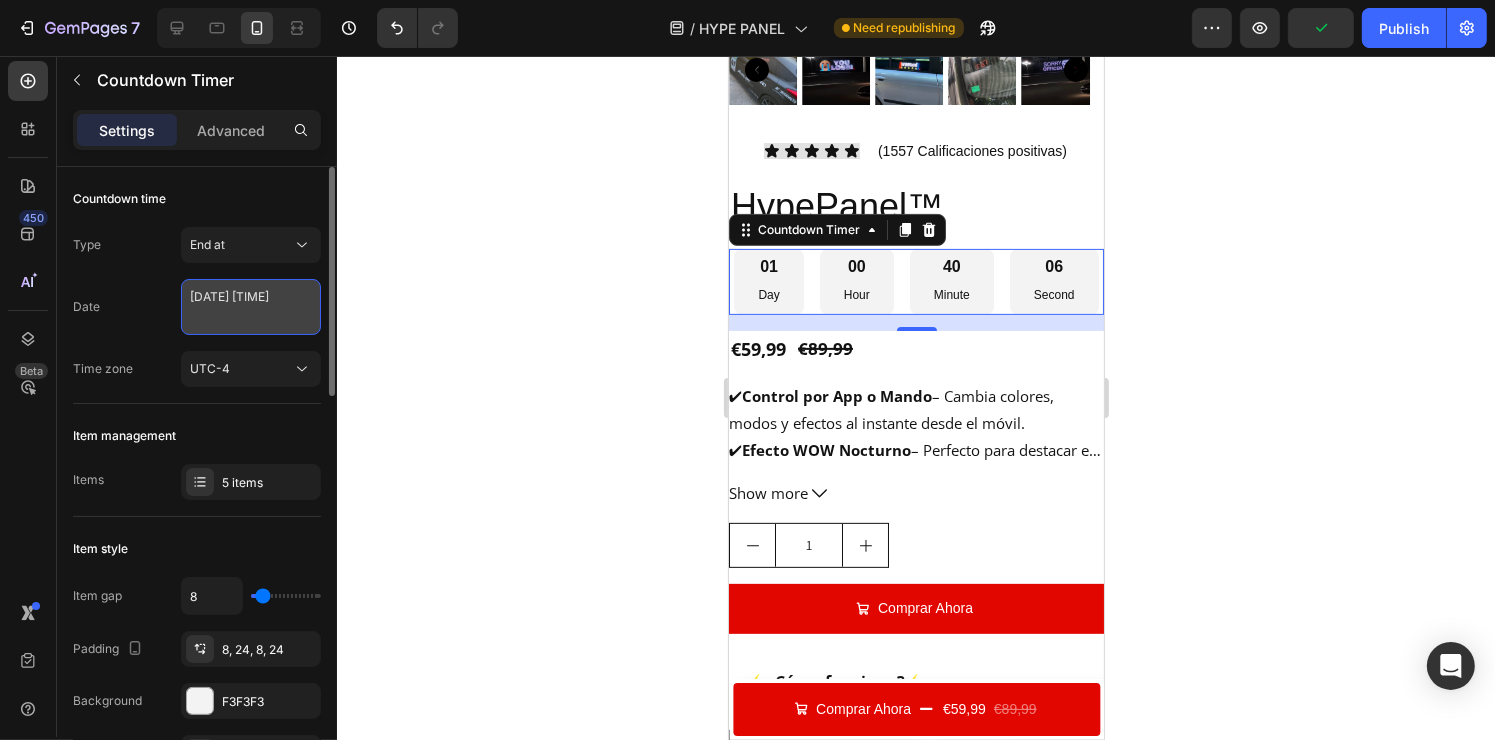 click on "August 04 2025 8:29 AM" at bounding box center [251, 307] 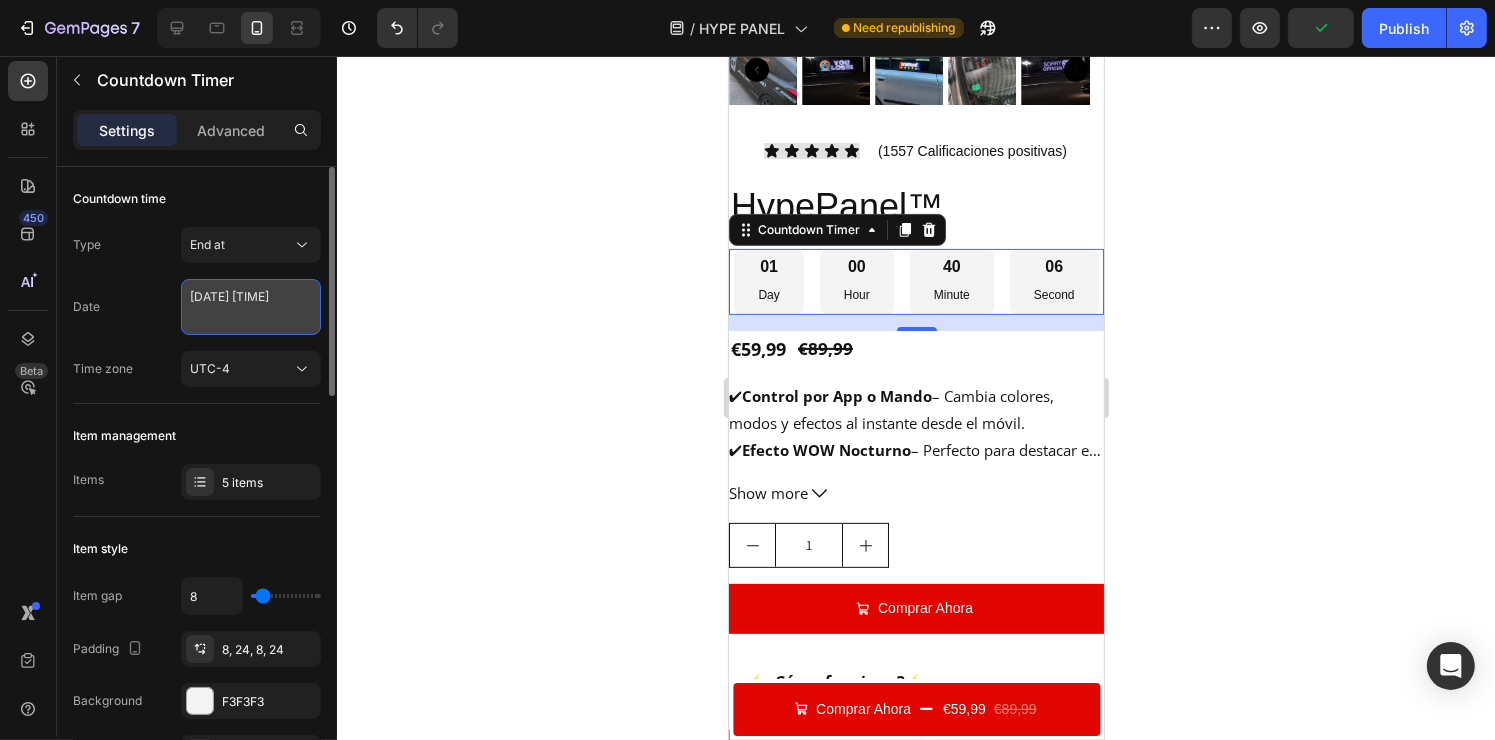 select on "8" 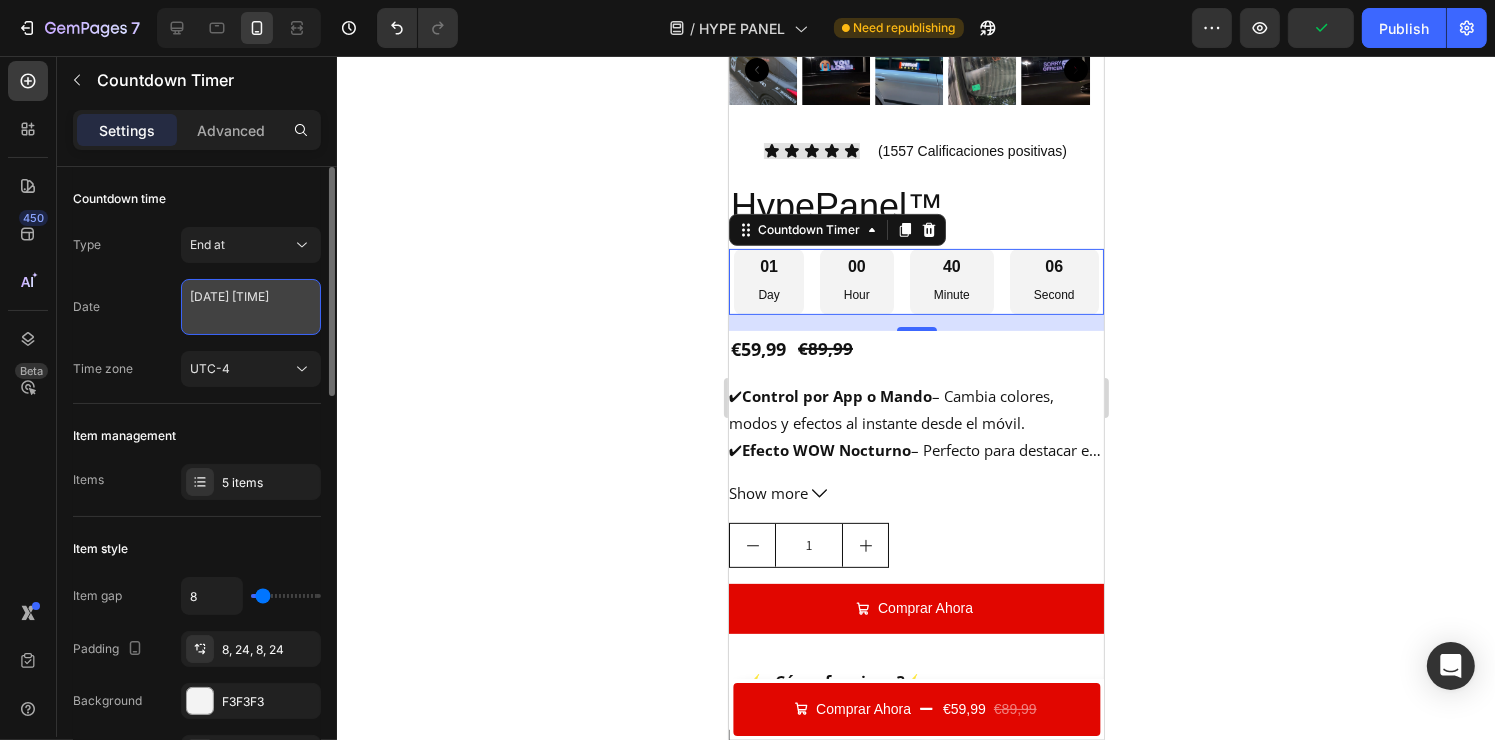 select on "29" 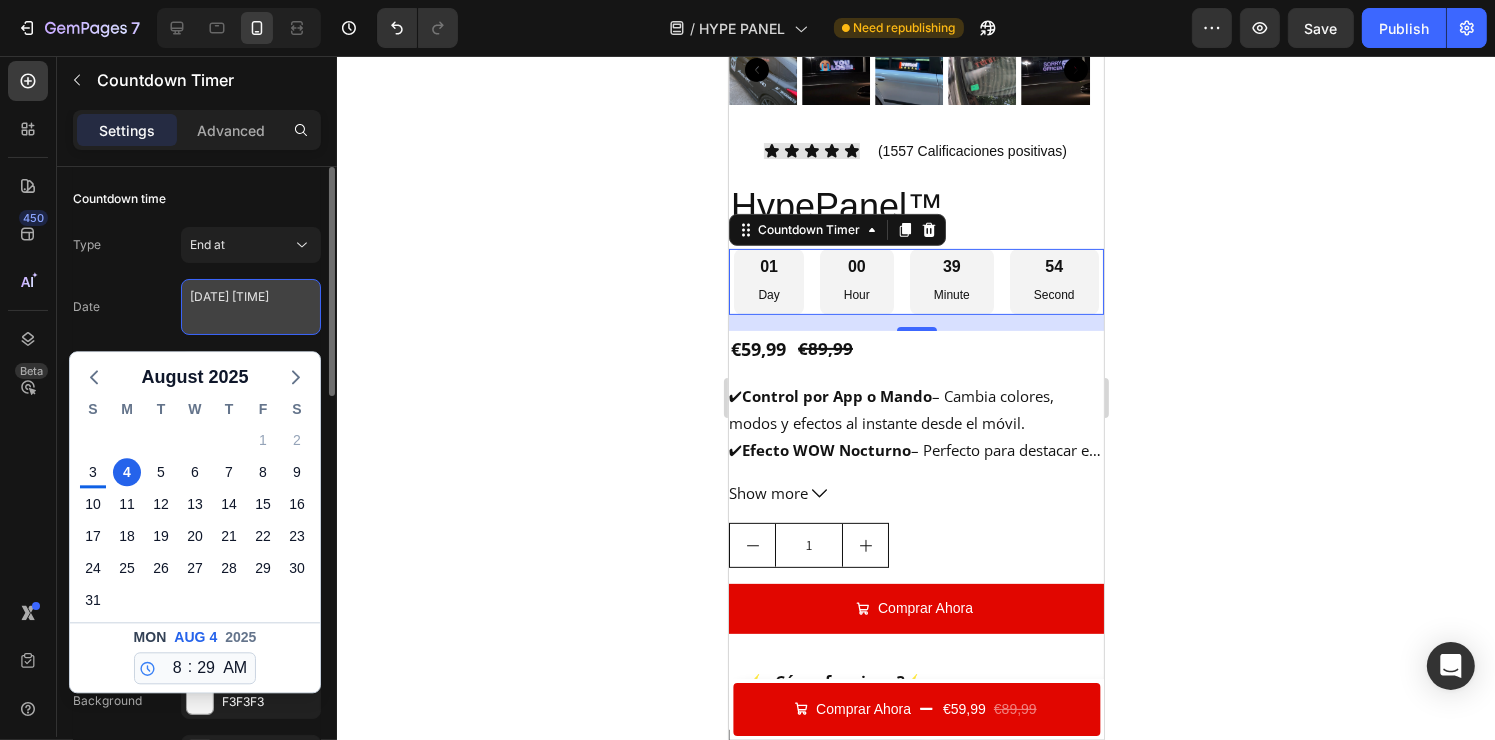 drag, startPoint x: 307, startPoint y: 299, endPoint x: 285, endPoint y: 300, distance: 22.022715 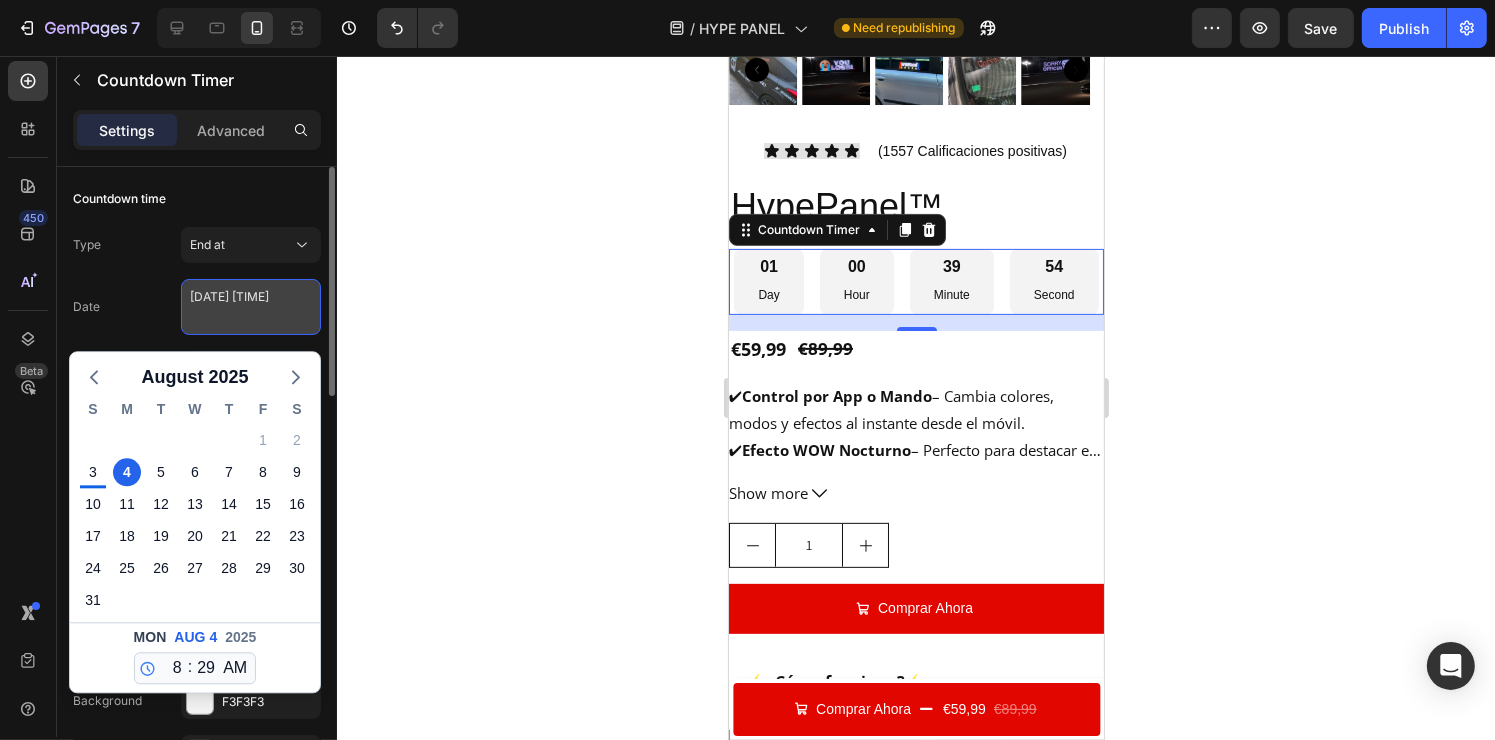 click on "August 04 2025 8:29 AM" at bounding box center [251, 307] 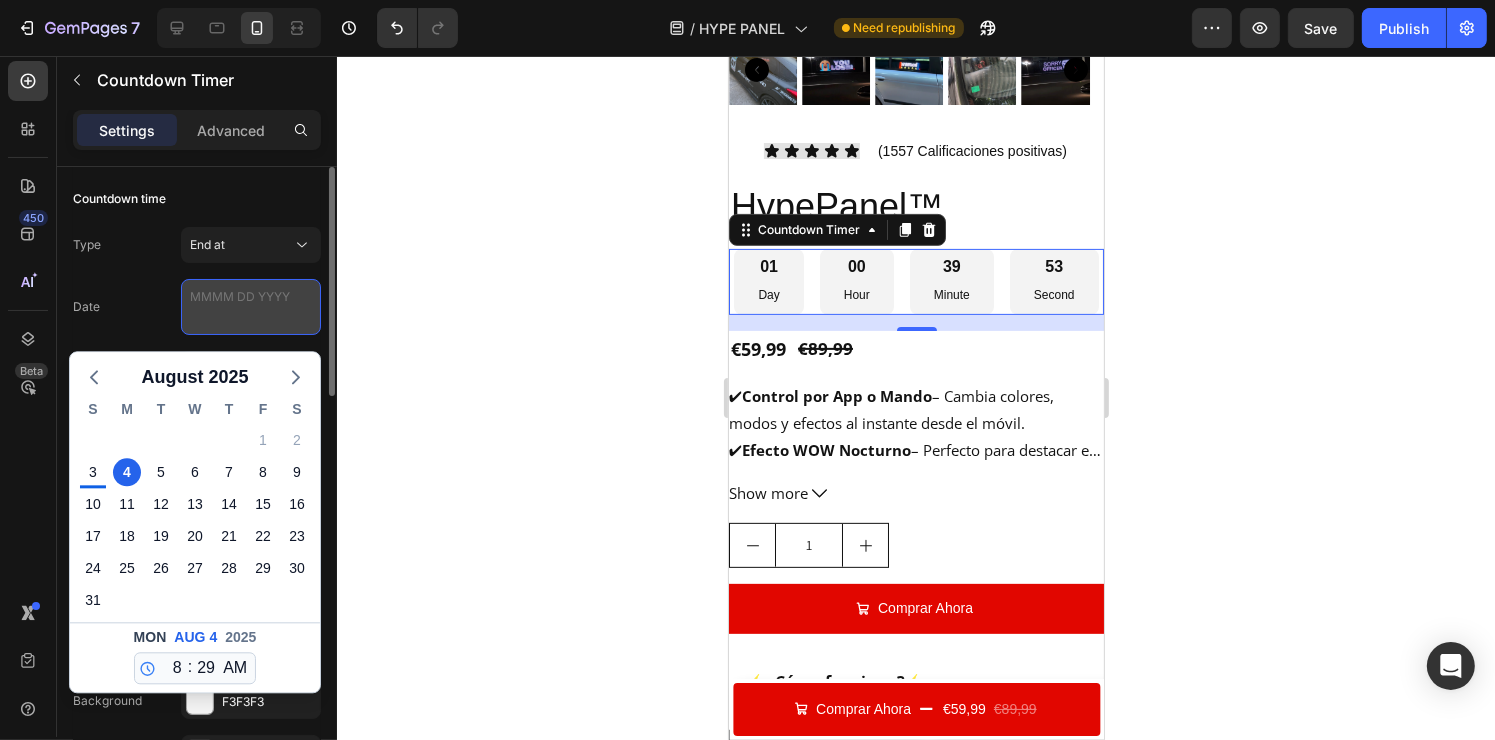 type on "0" 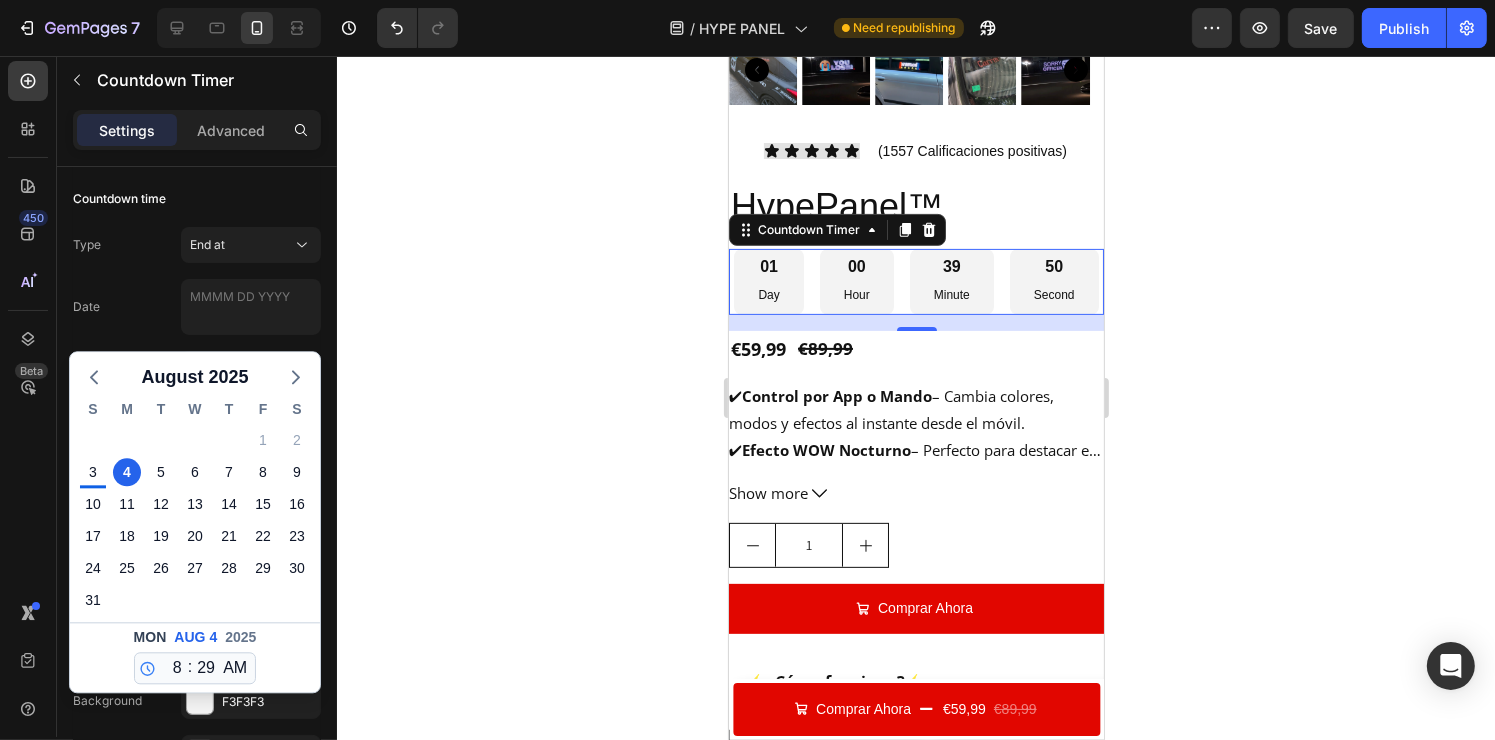 type on "August 04 2025 8:29 AM" 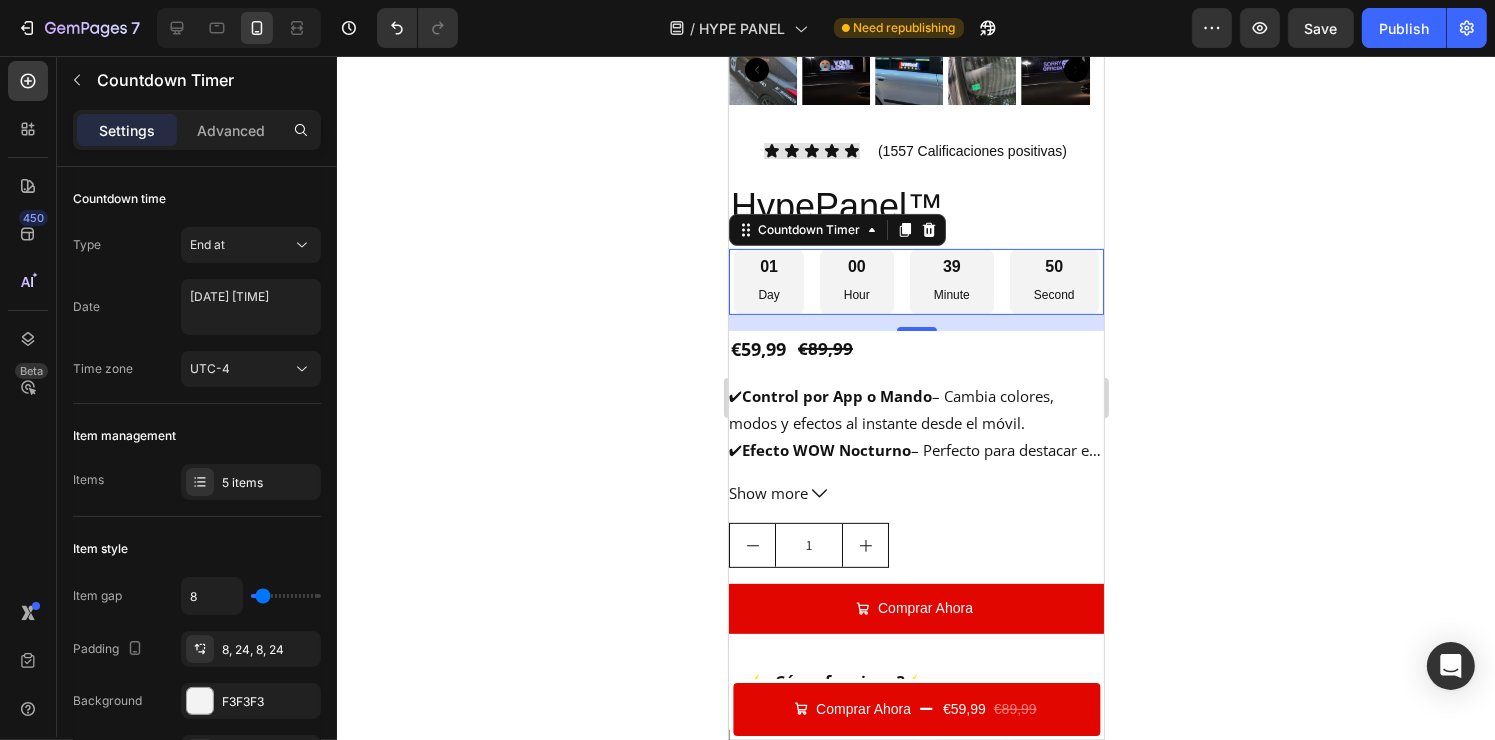 click 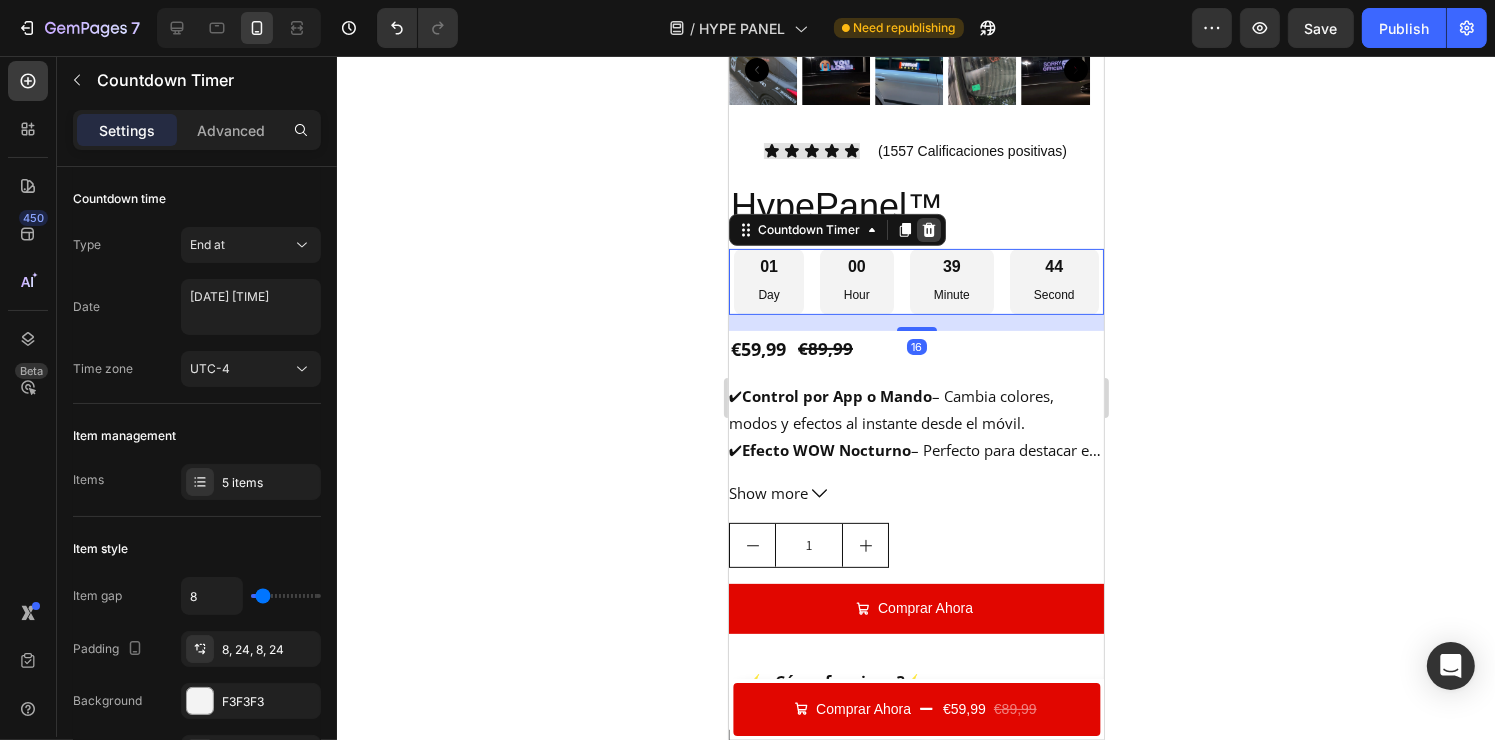 click 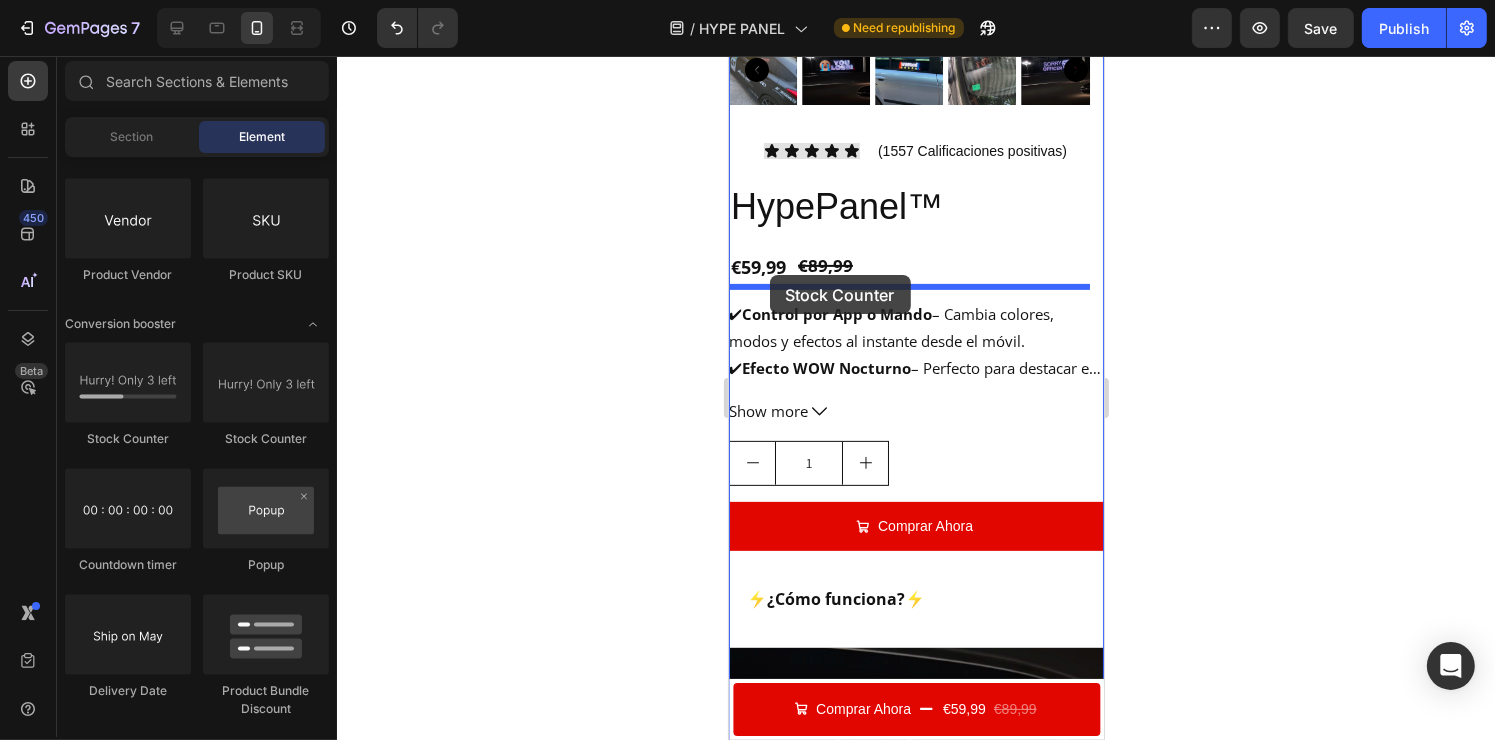 drag, startPoint x: 853, startPoint y: 461, endPoint x: 769, endPoint y: 274, distance: 205 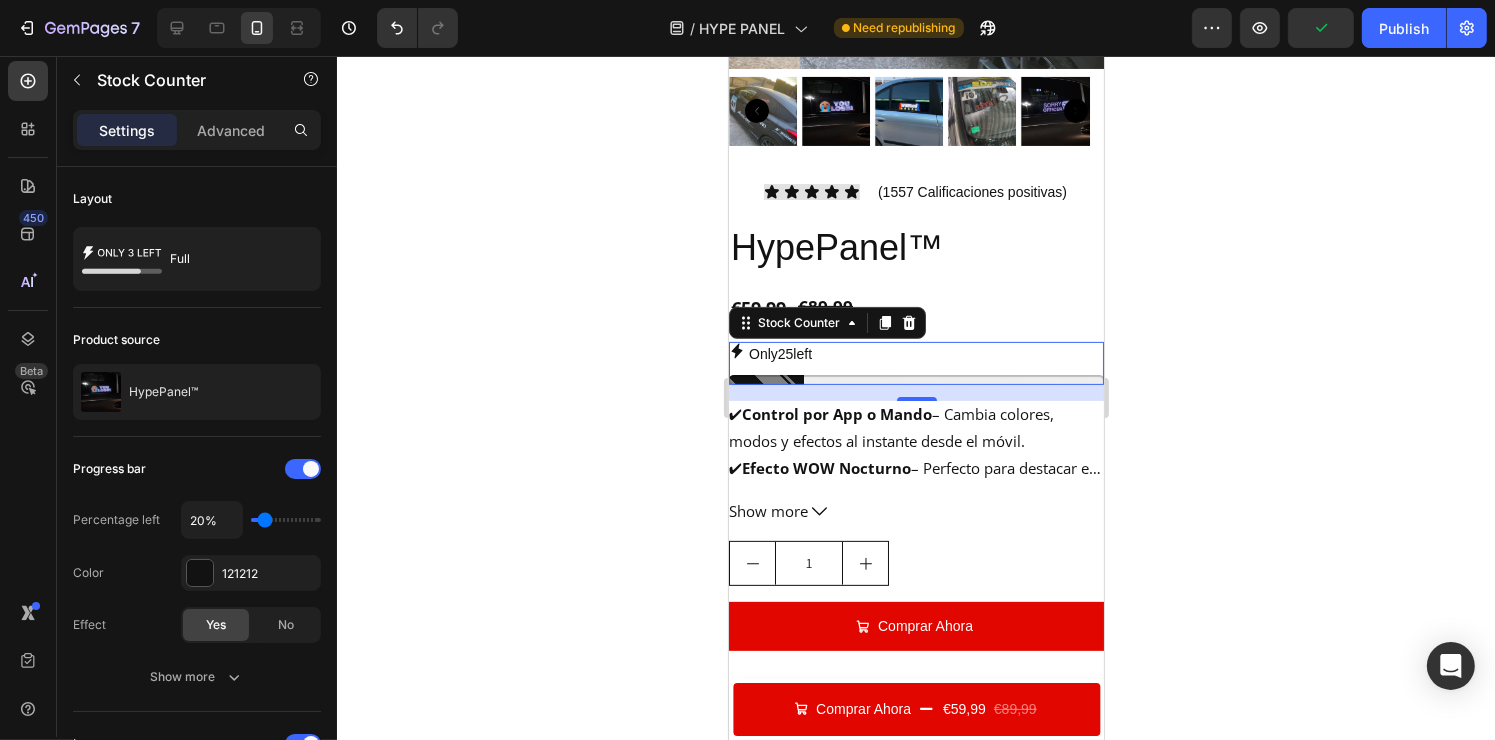 scroll, scrollTop: 547, scrollLeft: 0, axis: vertical 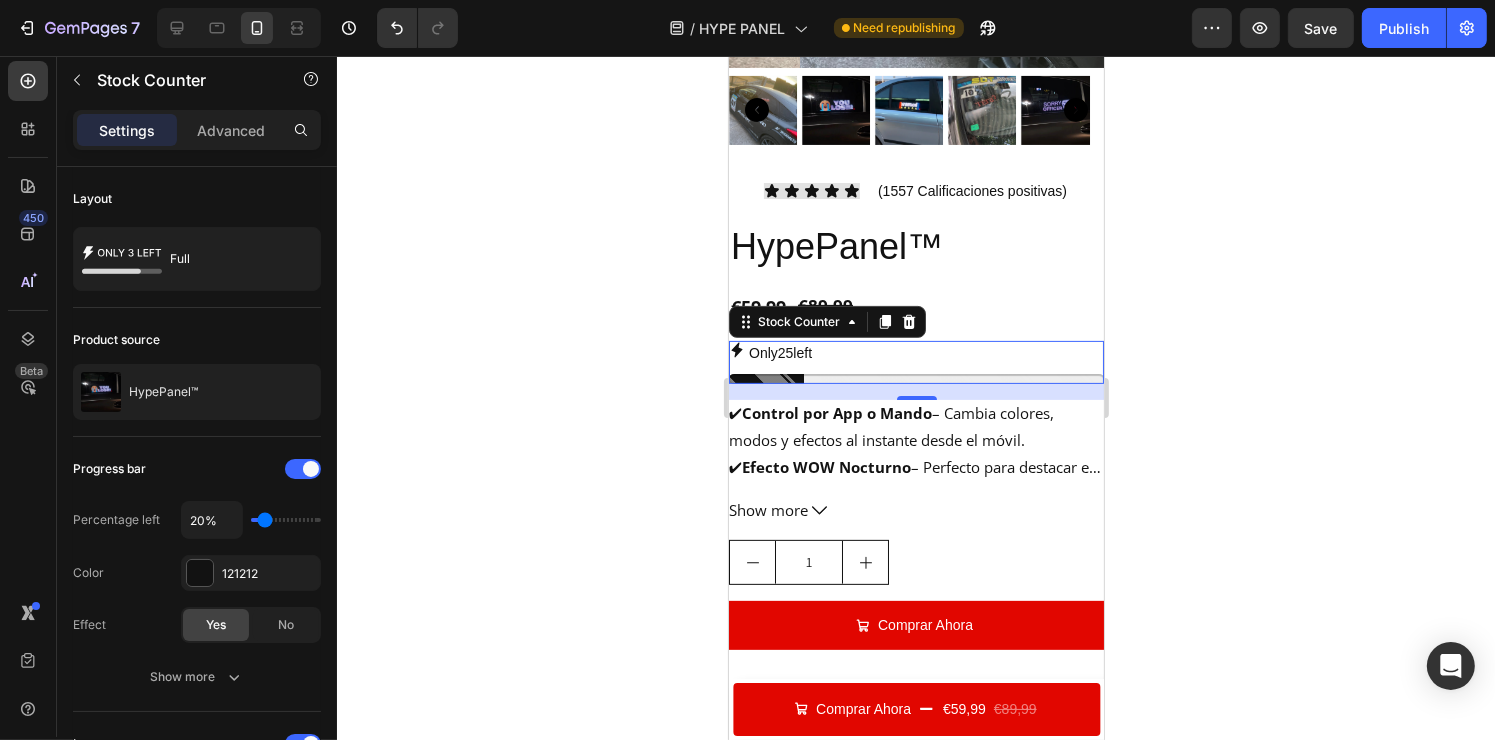 click 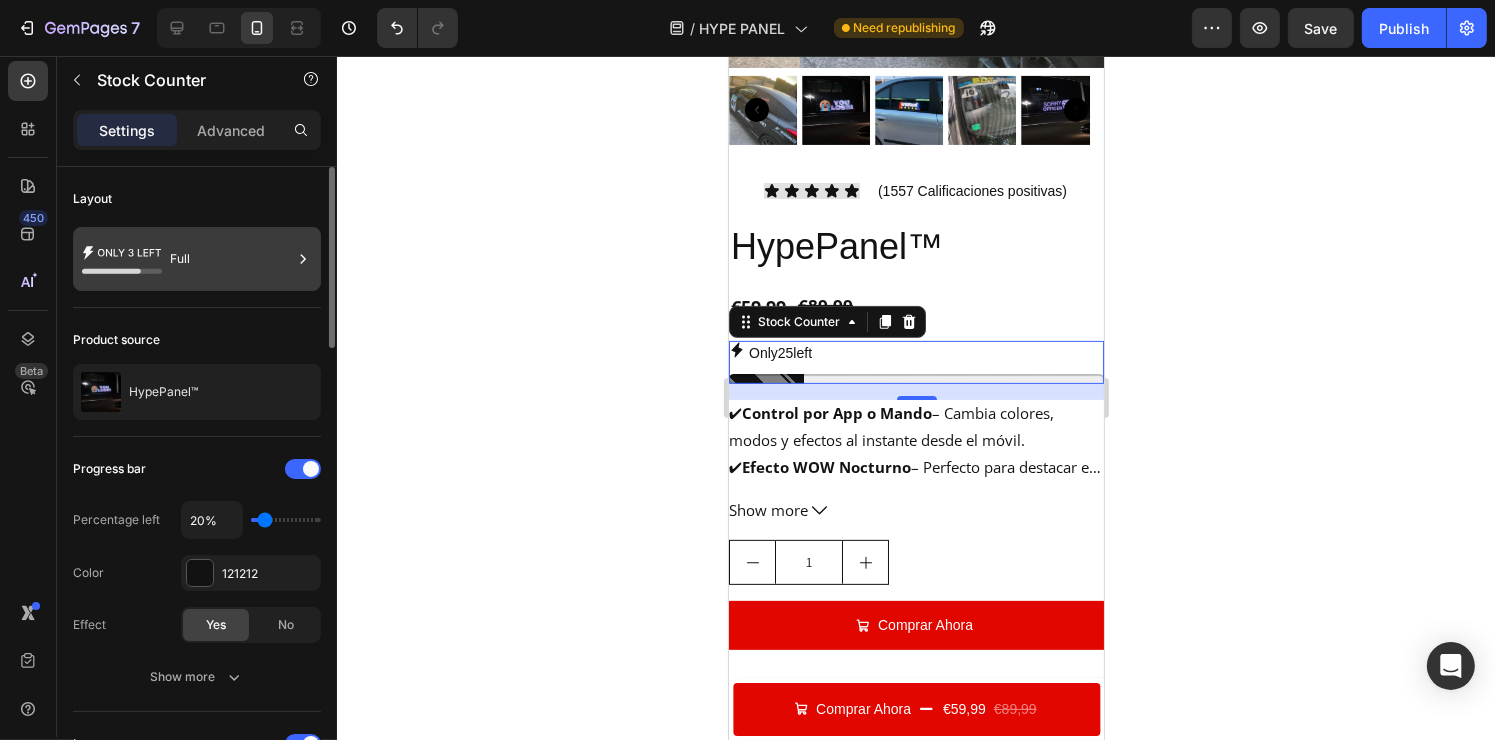 click on "Full" at bounding box center (231, 259) 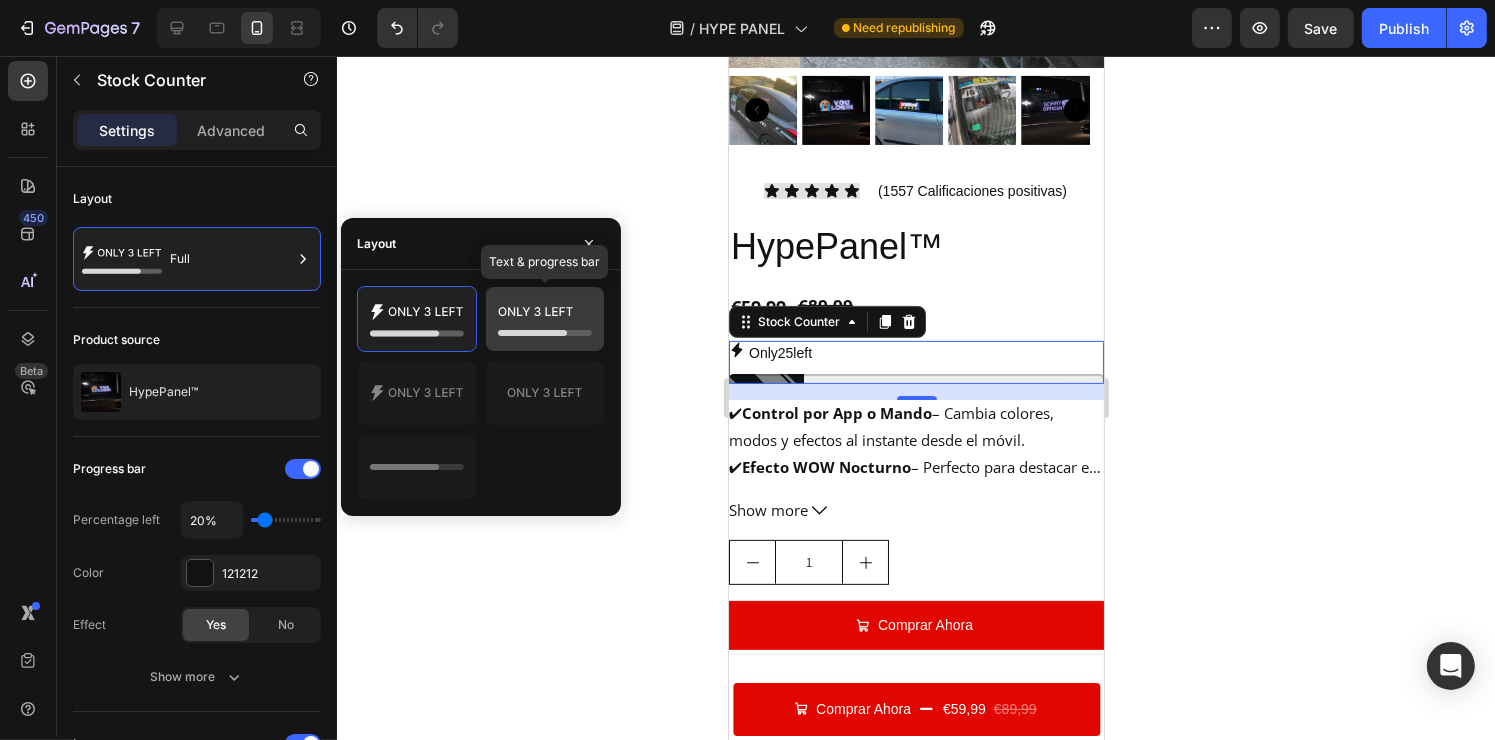 click 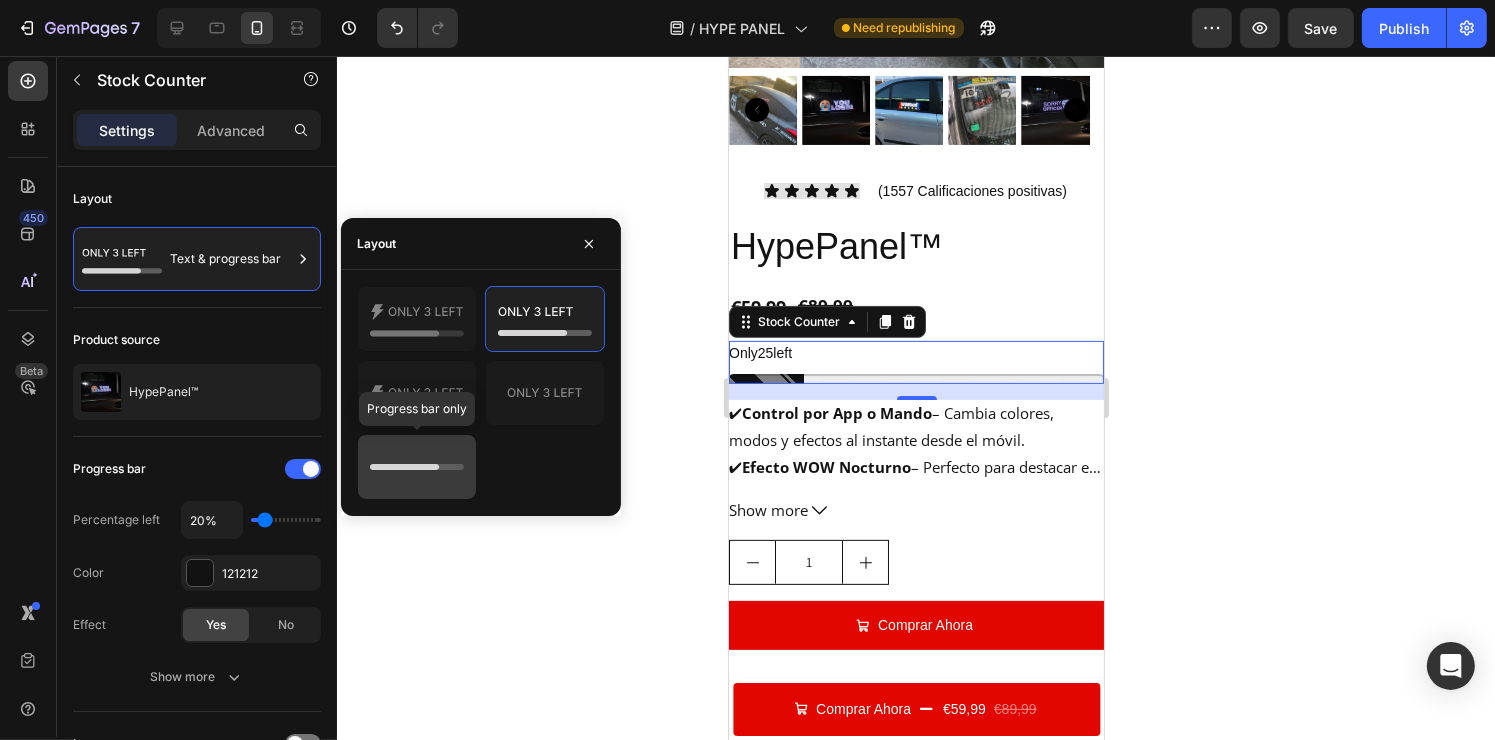 click 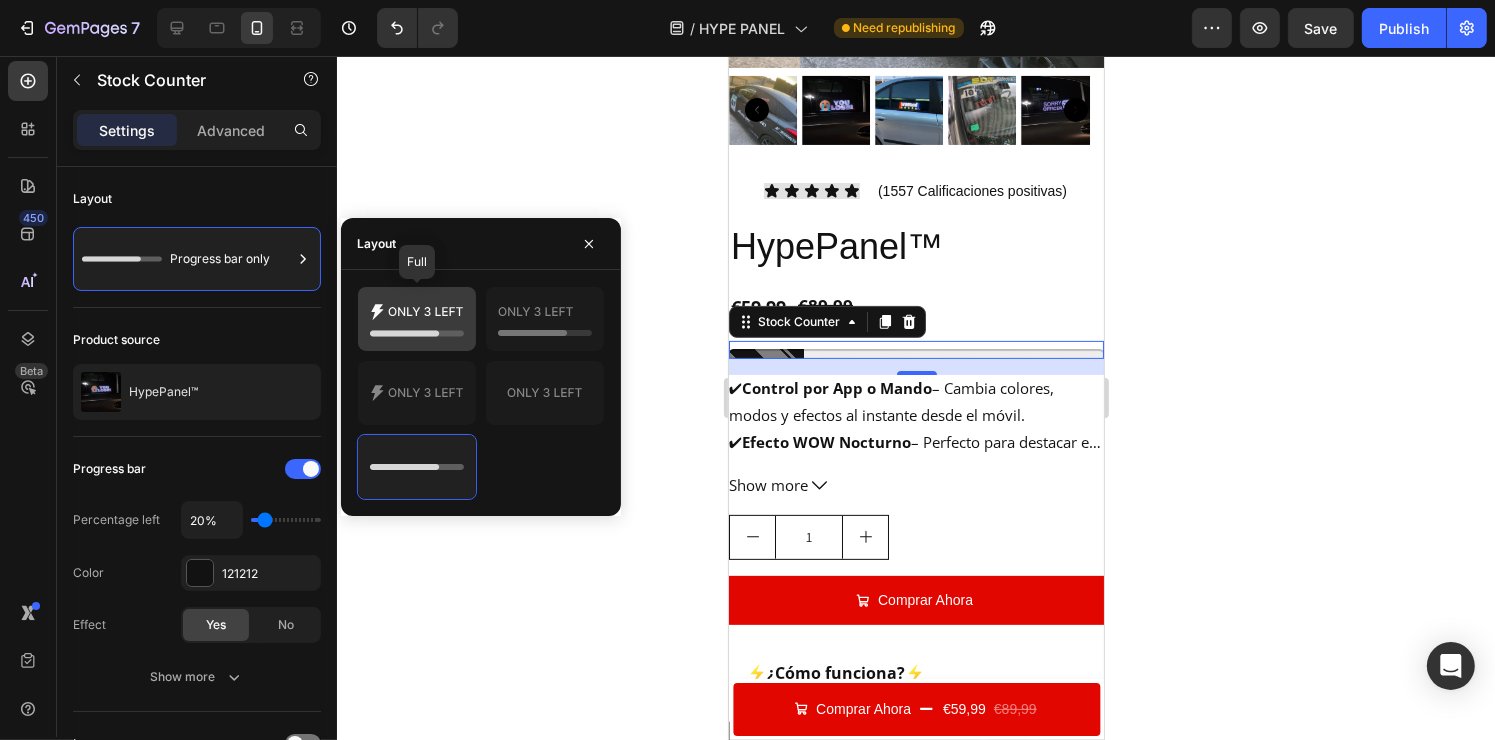 click 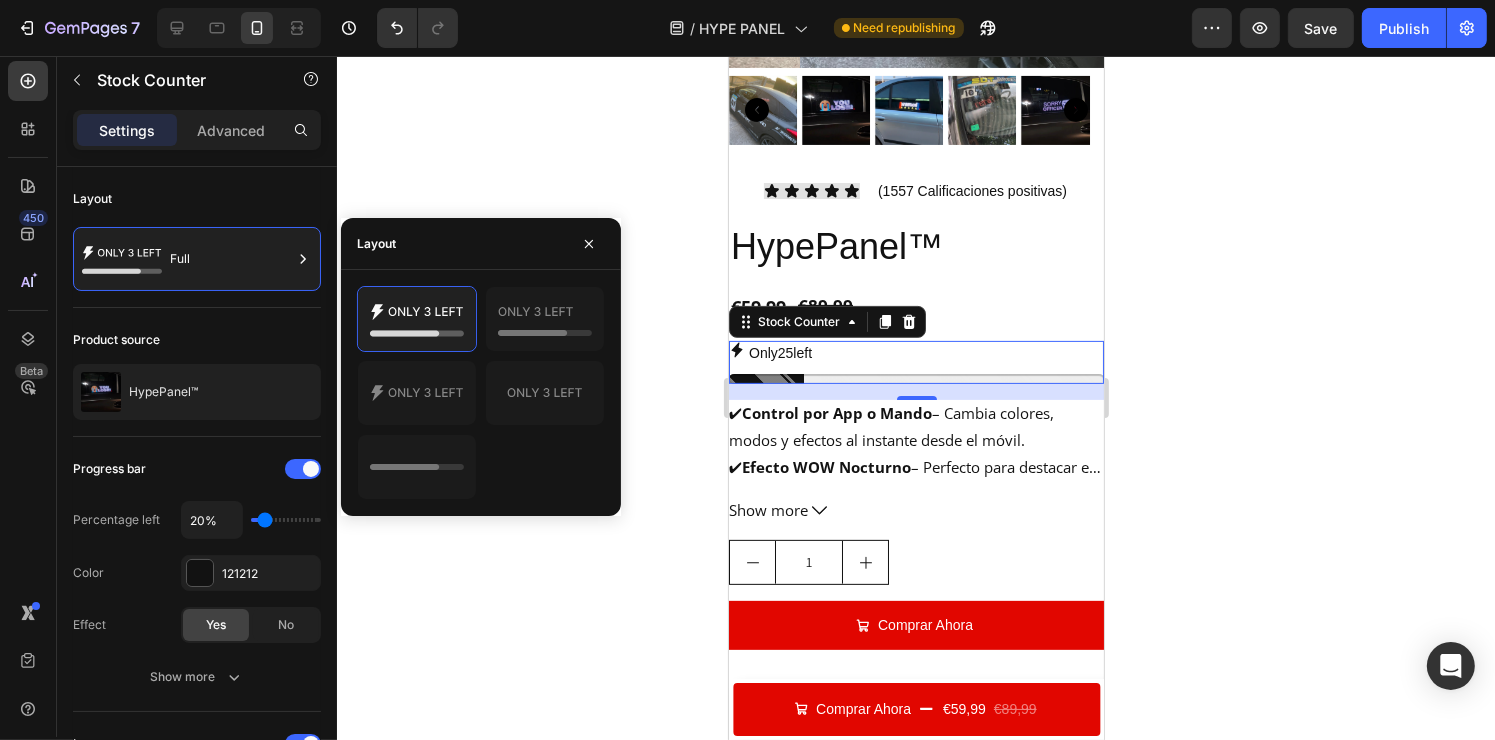 click on "Only  25  left" at bounding box center (915, 353) 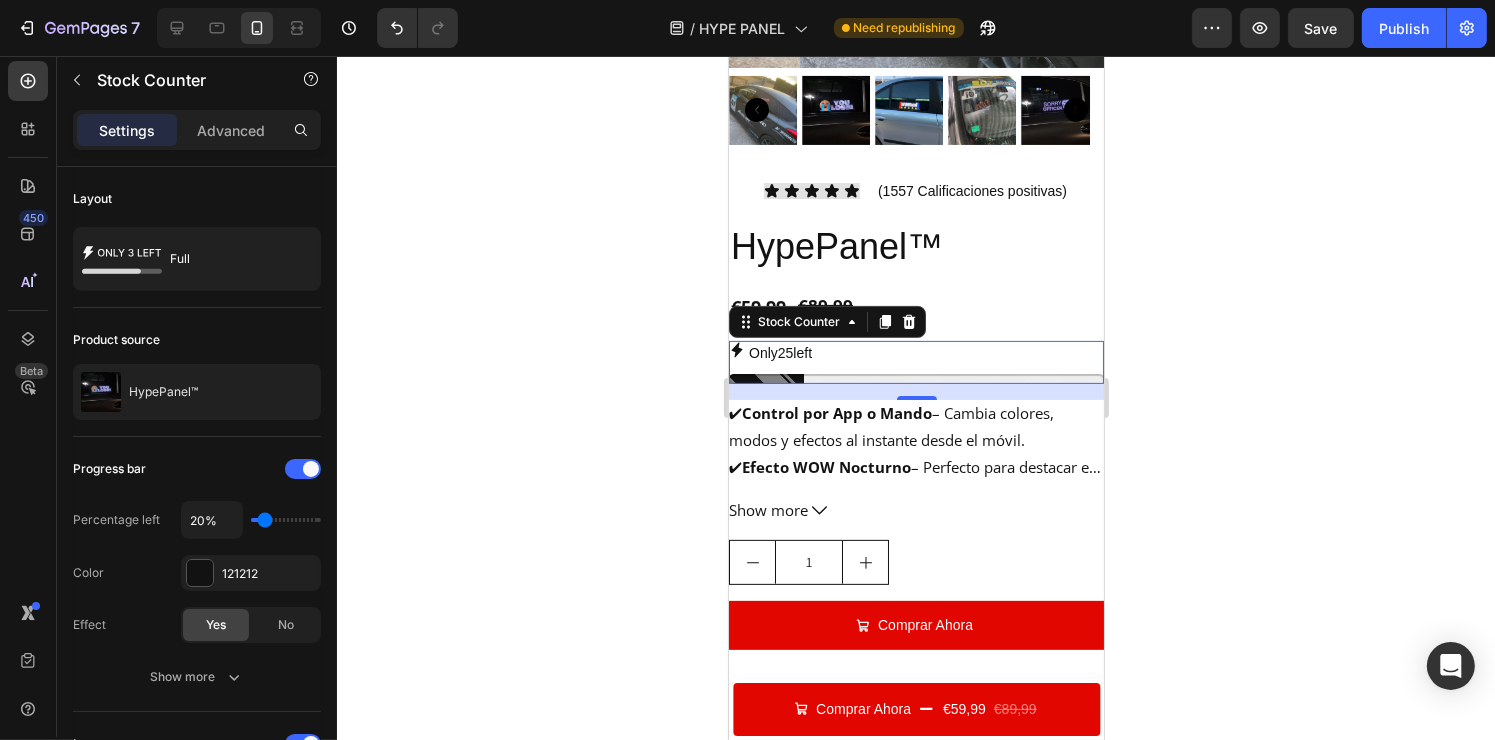 click on "Only  25  left" at bounding box center [915, 353] 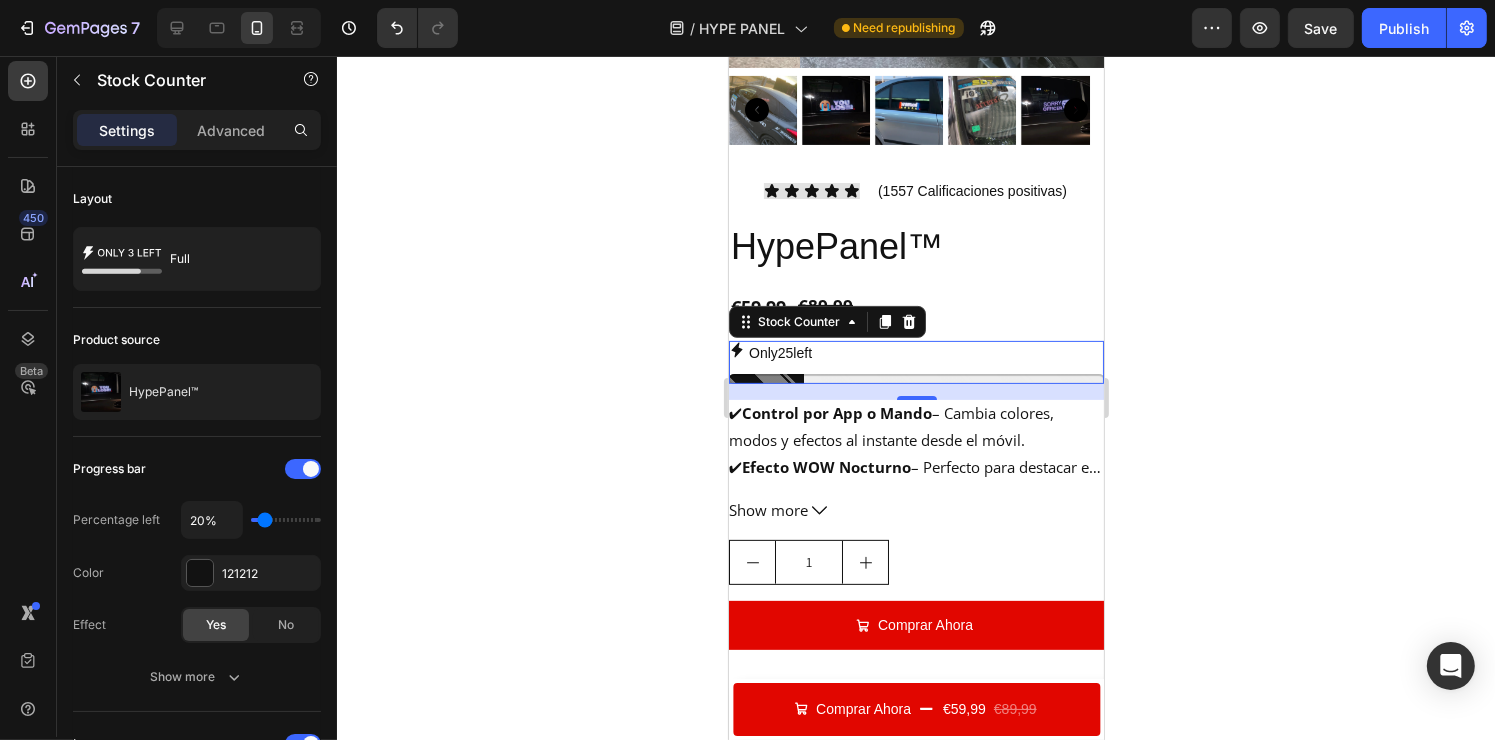 click on "Only  25  left" at bounding box center (779, 353) 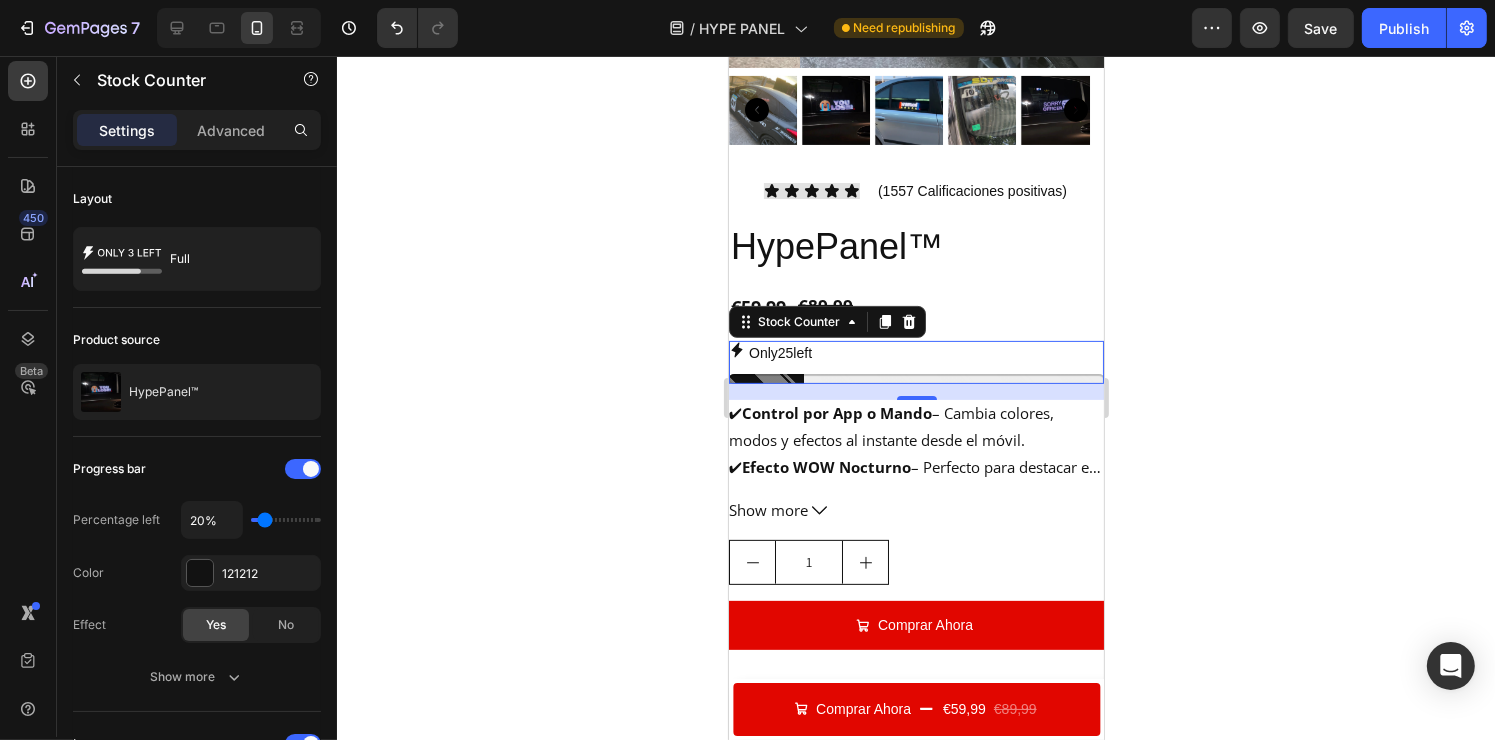 click on "Only  25  left" at bounding box center (779, 353) 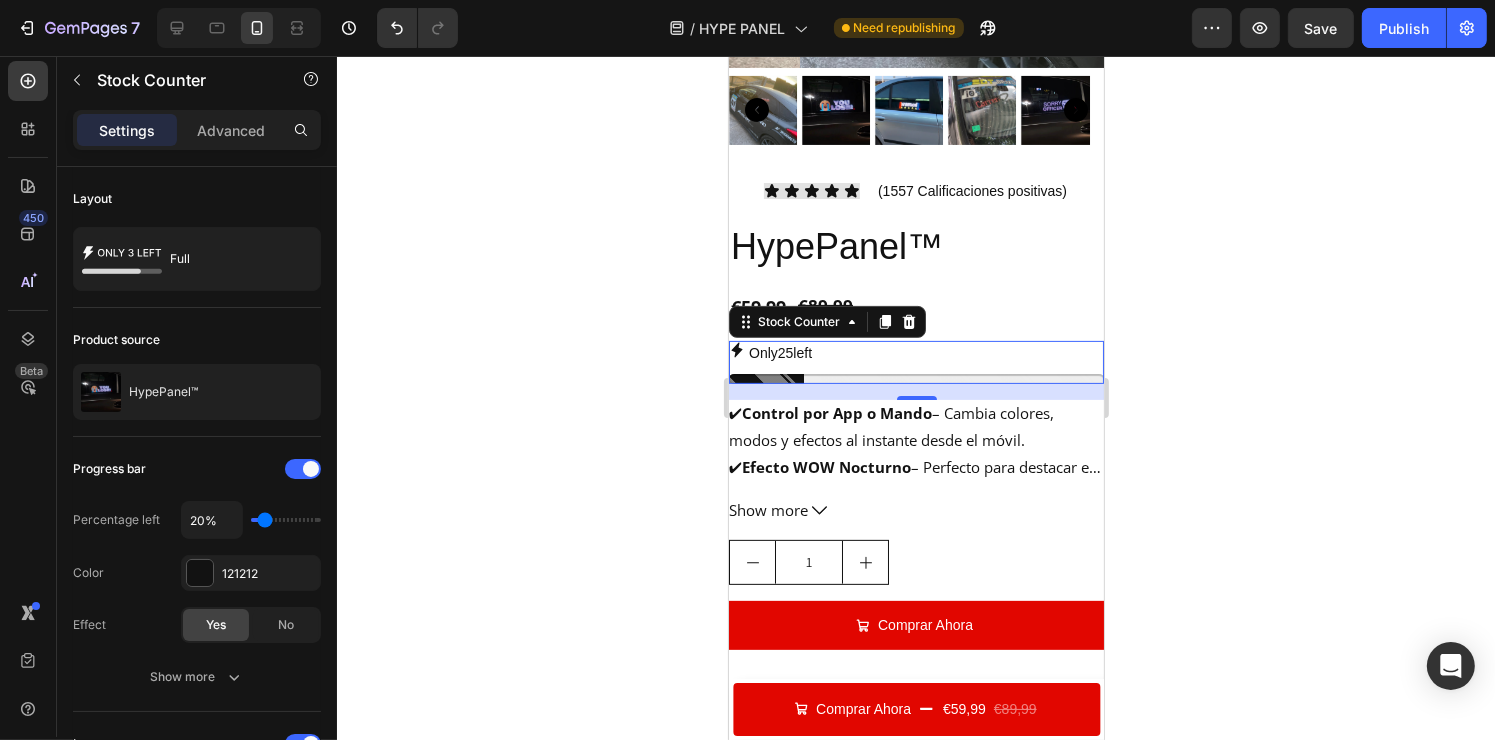click on "Only  25  left" at bounding box center [779, 353] 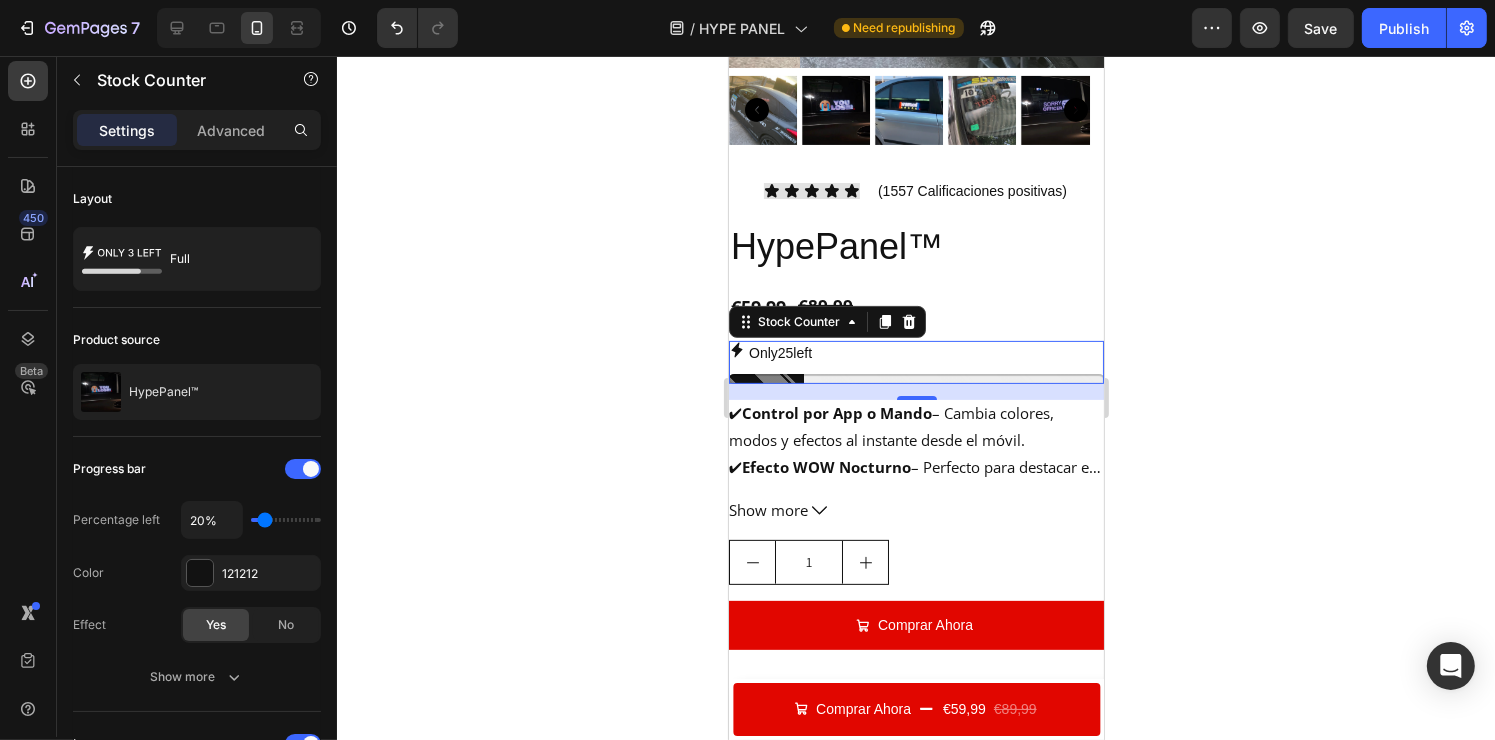click 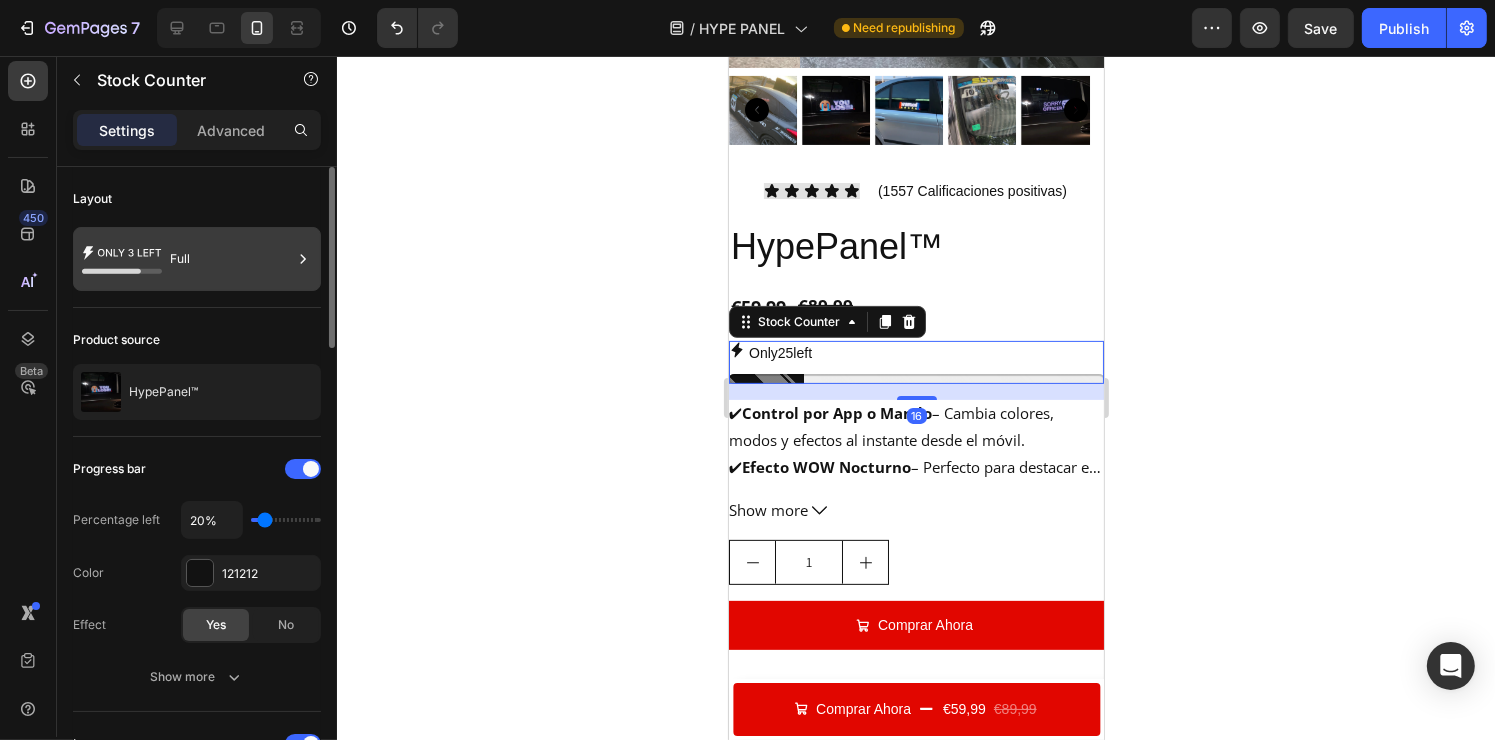 click on "Full" at bounding box center (231, 259) 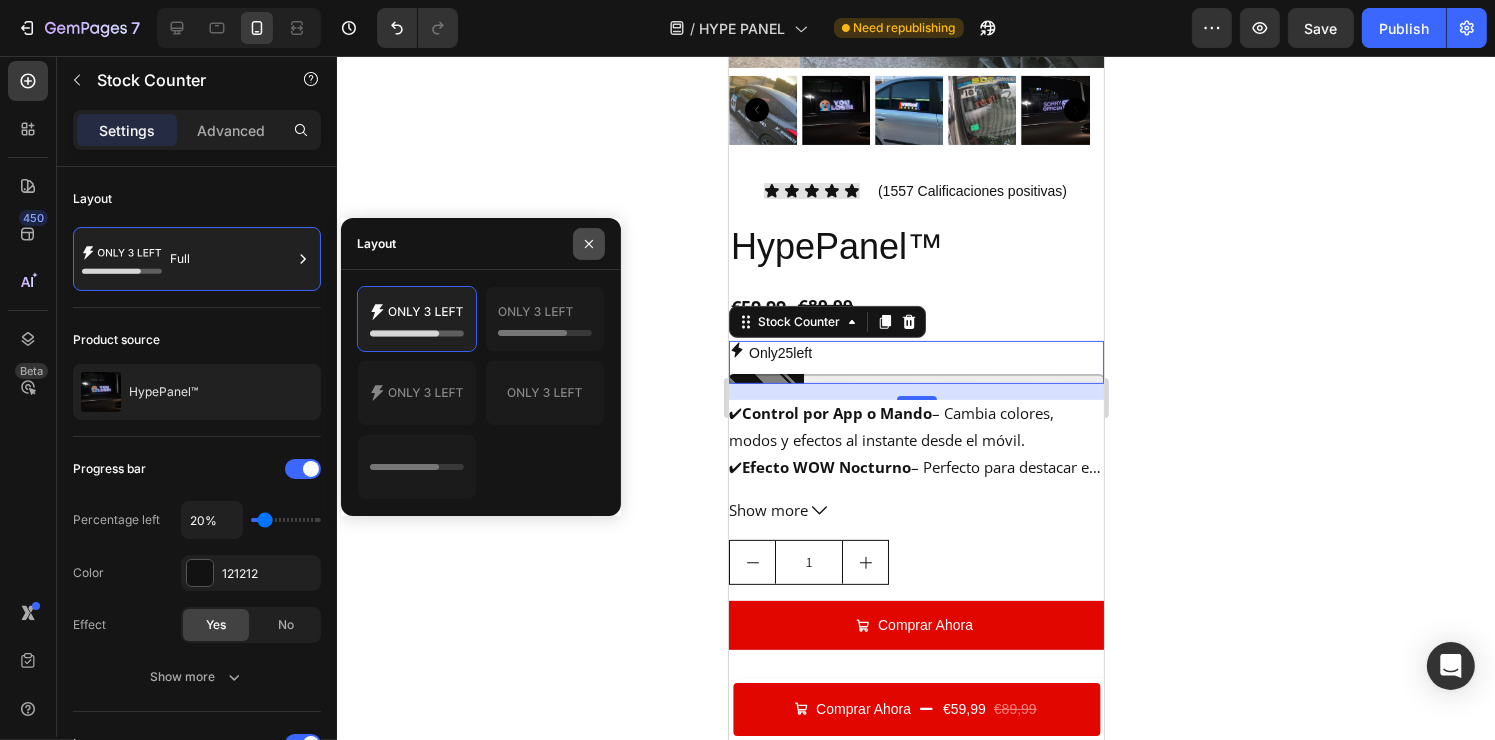 click 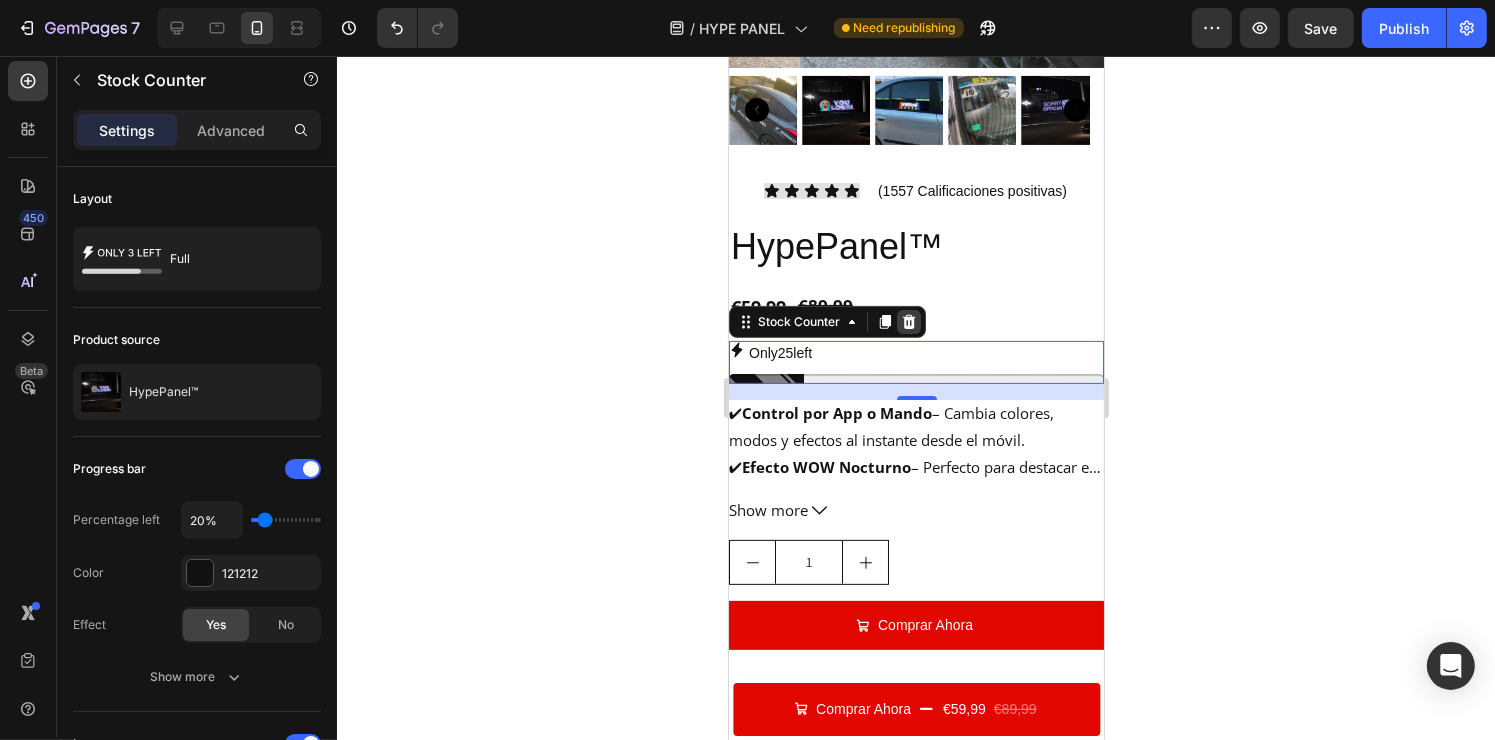 click 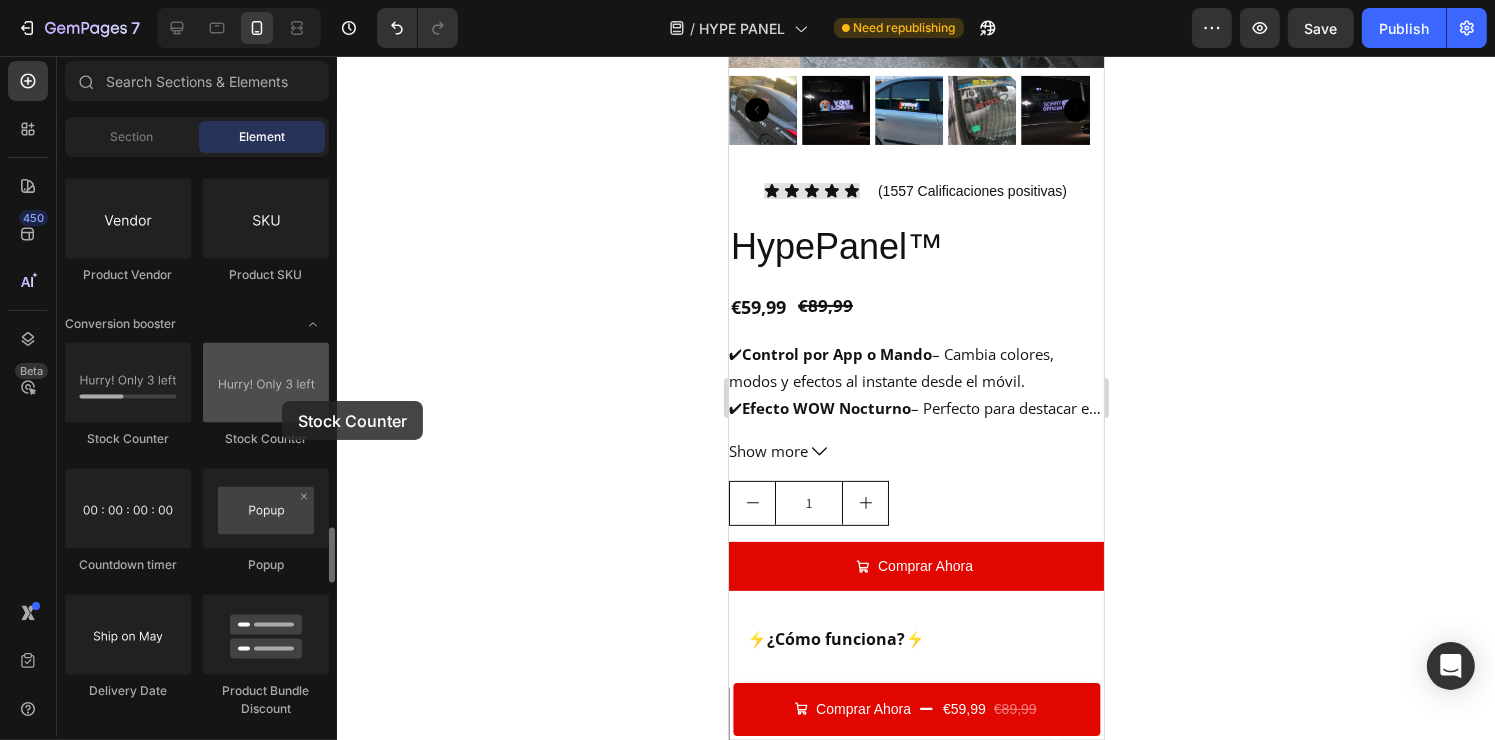 click at bounding box center (266, 383) 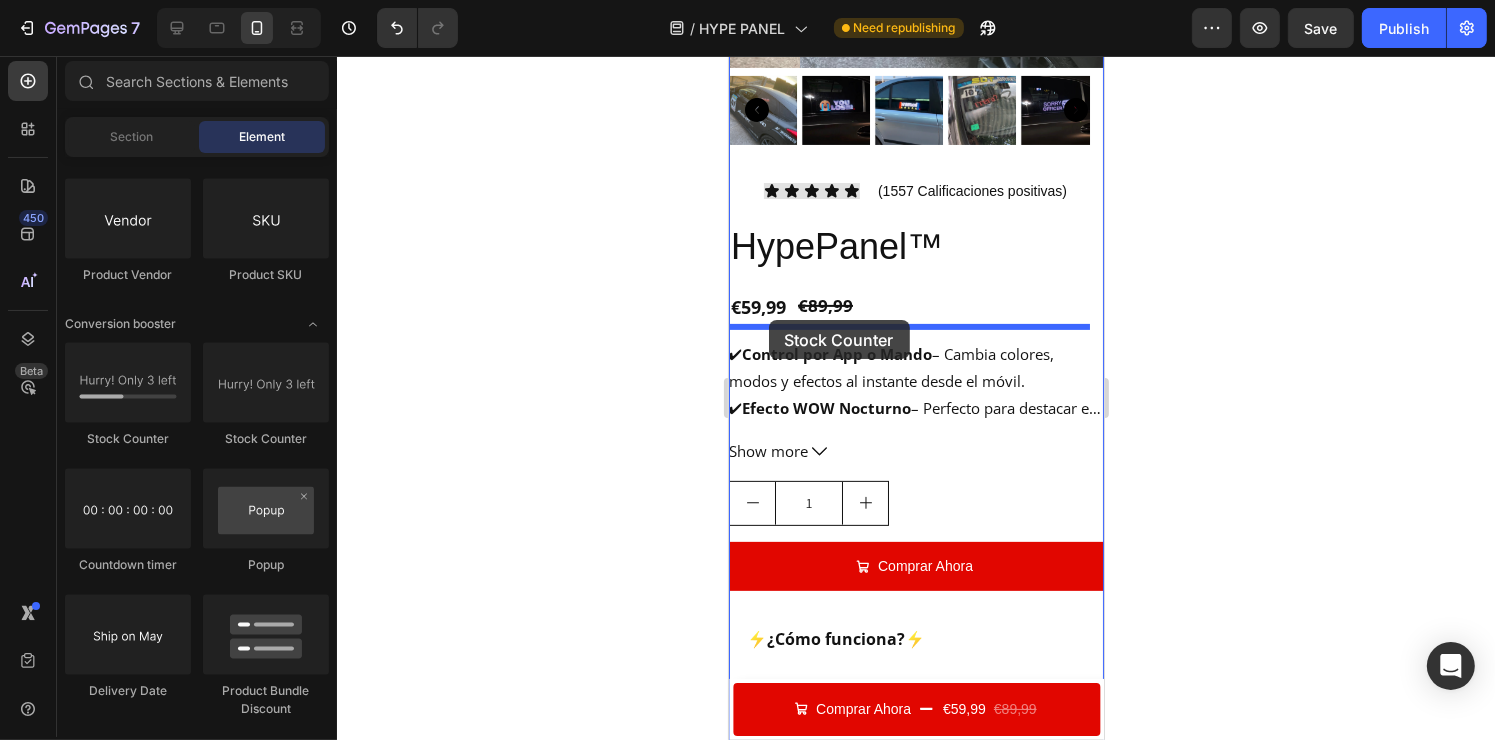 drag, startPoint x: 1016, startPoint y: 442, endPoint x: 768, endPoint y: 321, distance: 275.94385 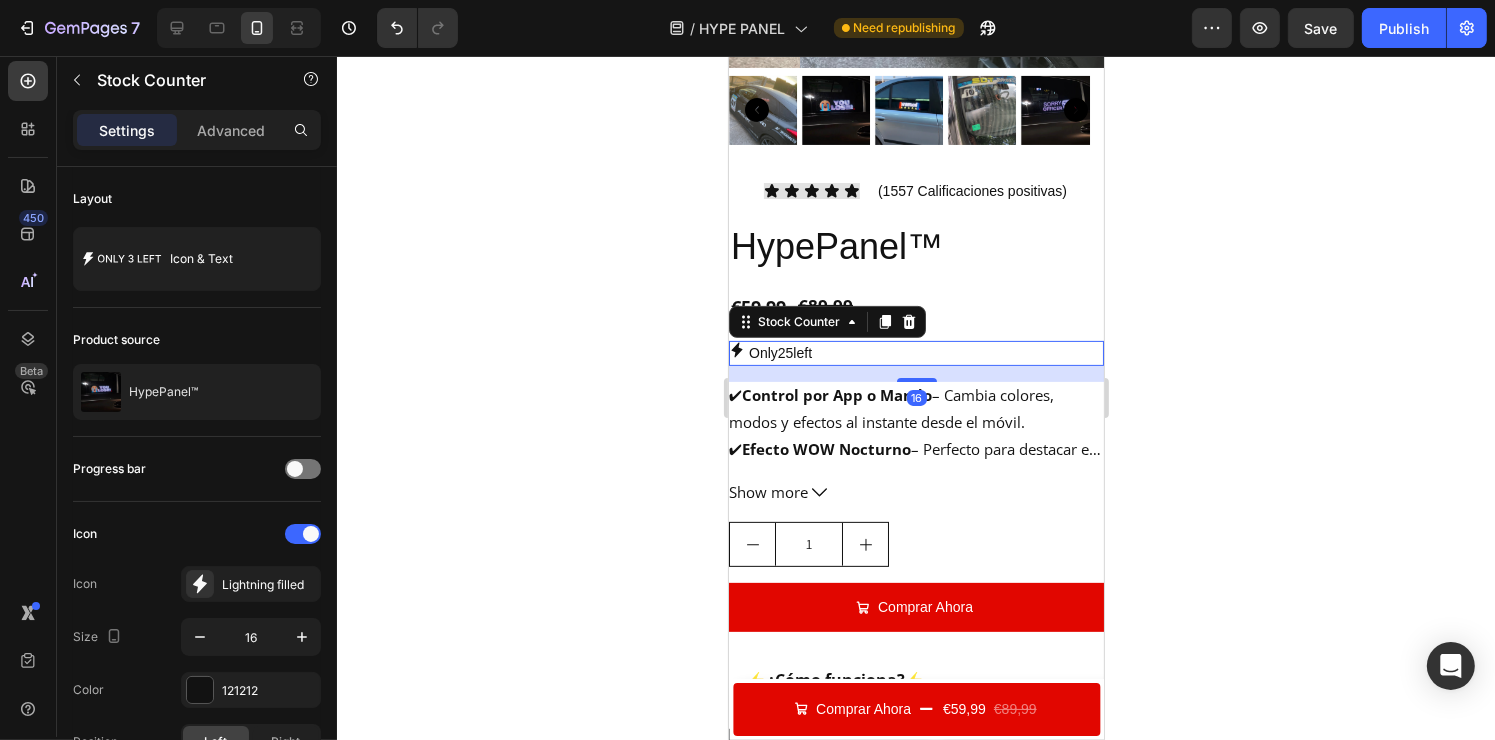 click on "Only  25  left" at bounding box center (779, 353) 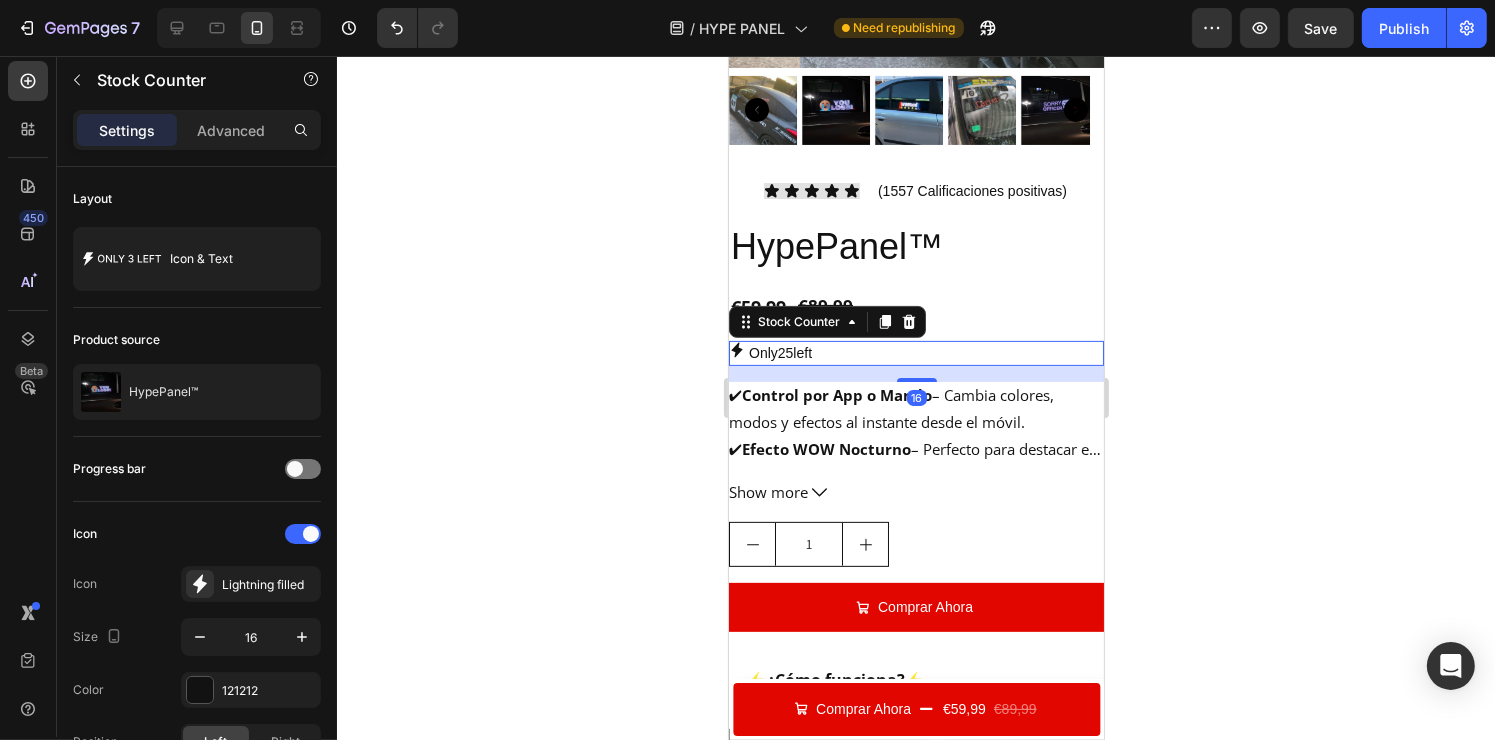 click on "Only  25  left" at bounding box center [779, 353] 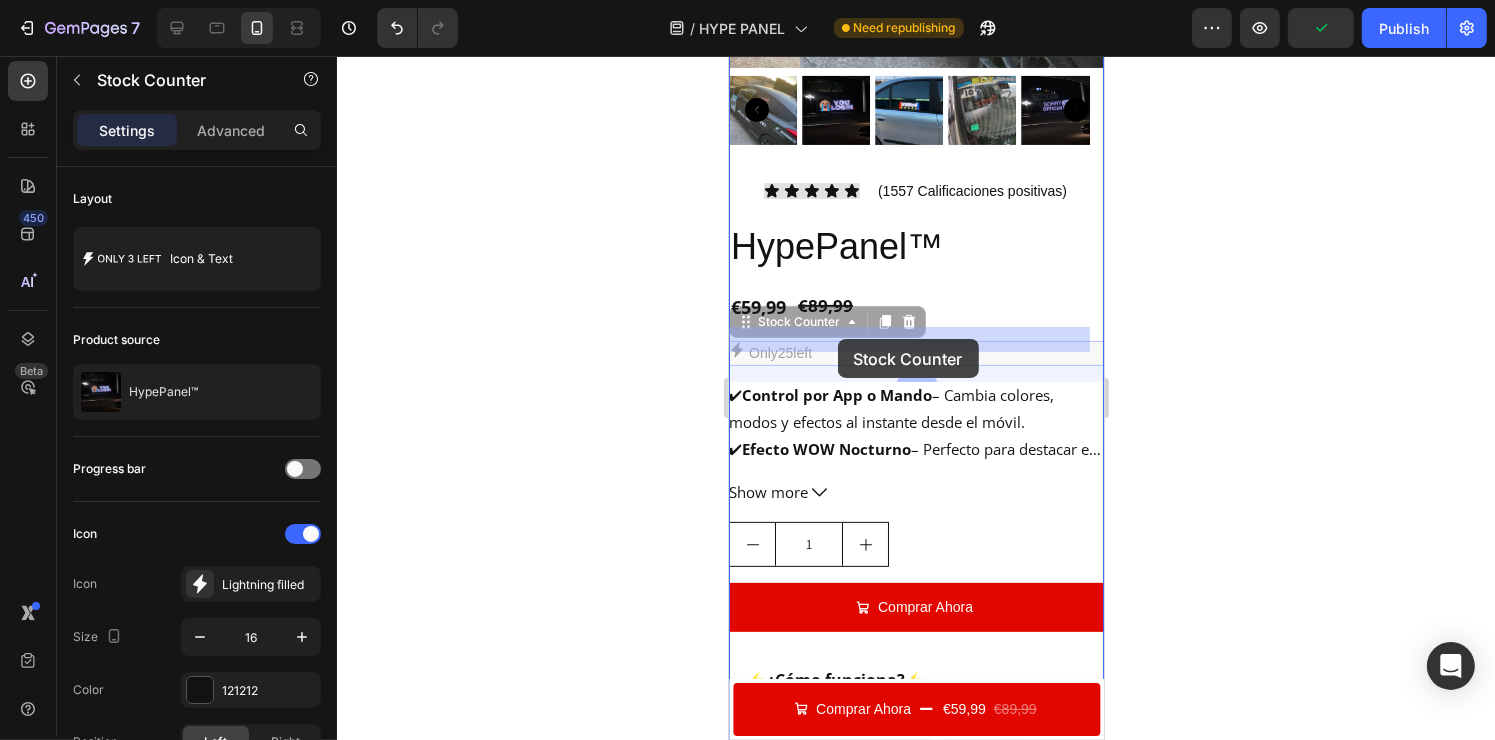 drag, startPoint x: 964, startPoint y: 339, endPoint x: 846, endPoint y: 339, distance: 118 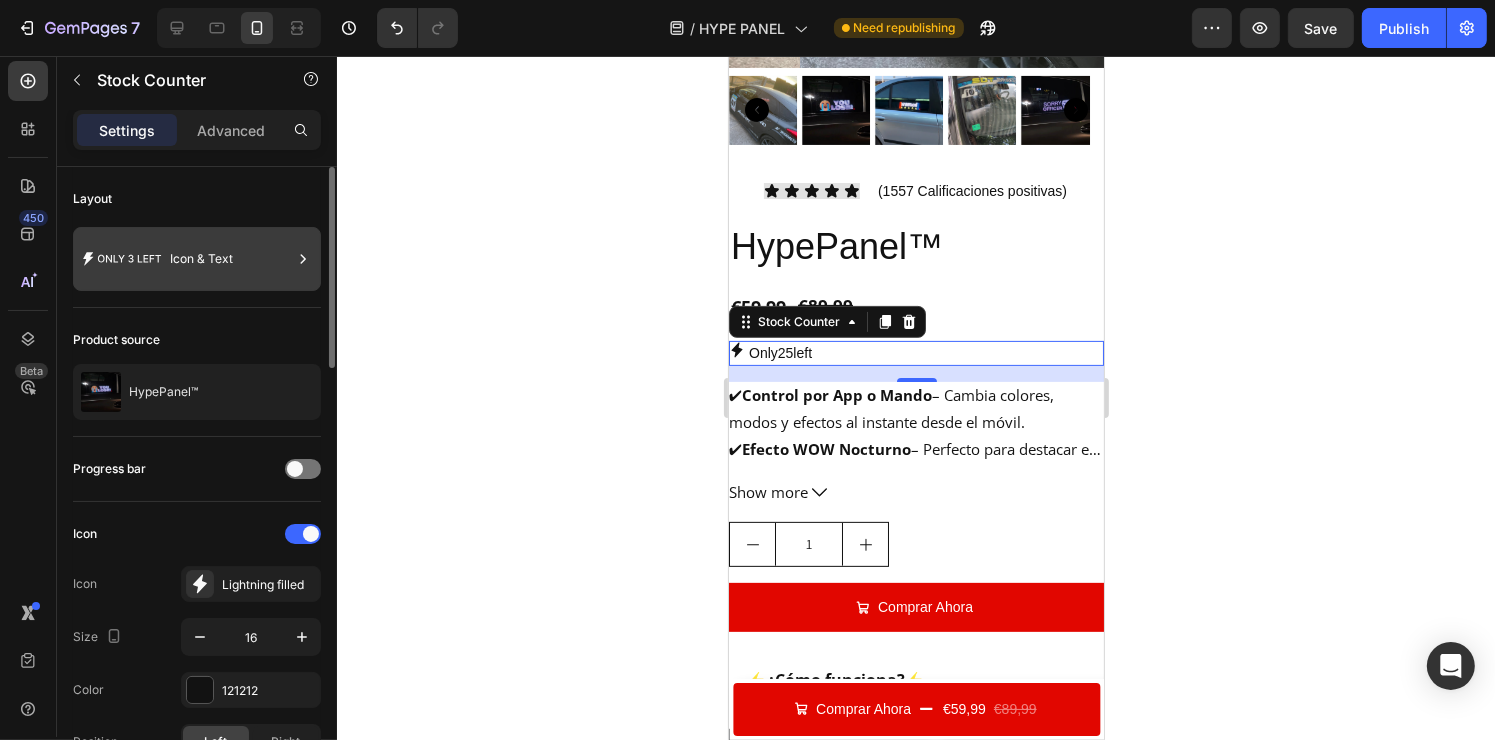 click on "Icon & Text" at bounding box center [231, 259] 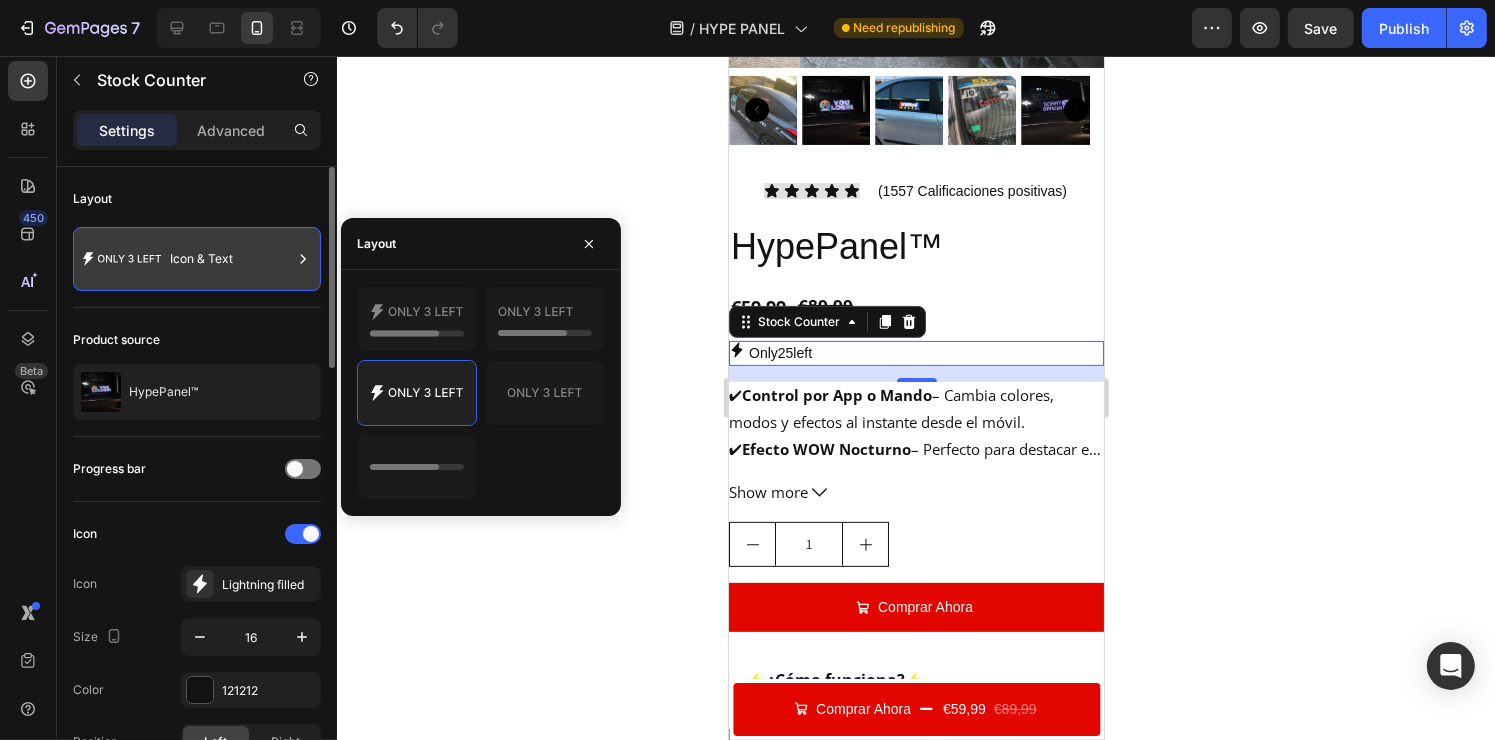 click on "Icon & Text" at bounding box center [231, 259] 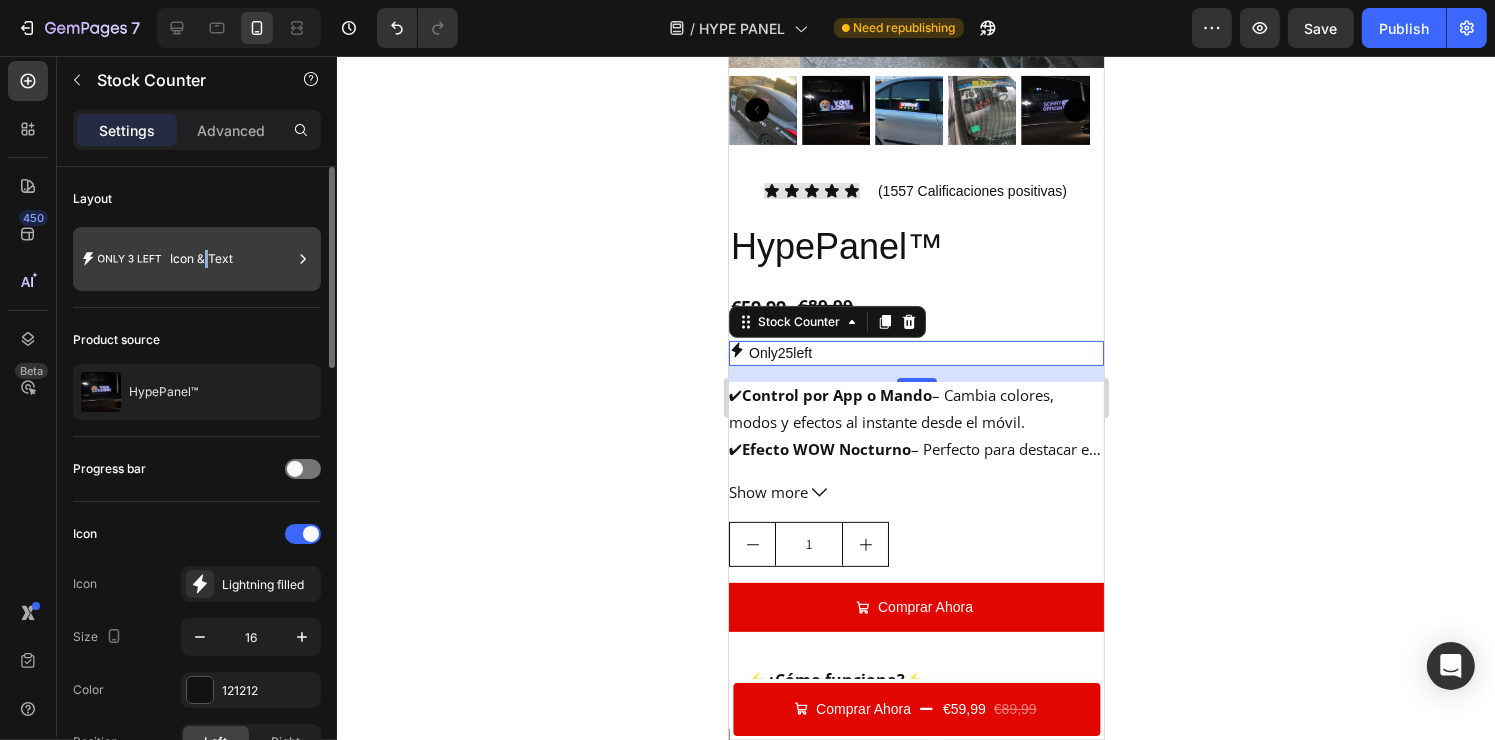click on "Icon & Text" at bounding box center [231, 259] 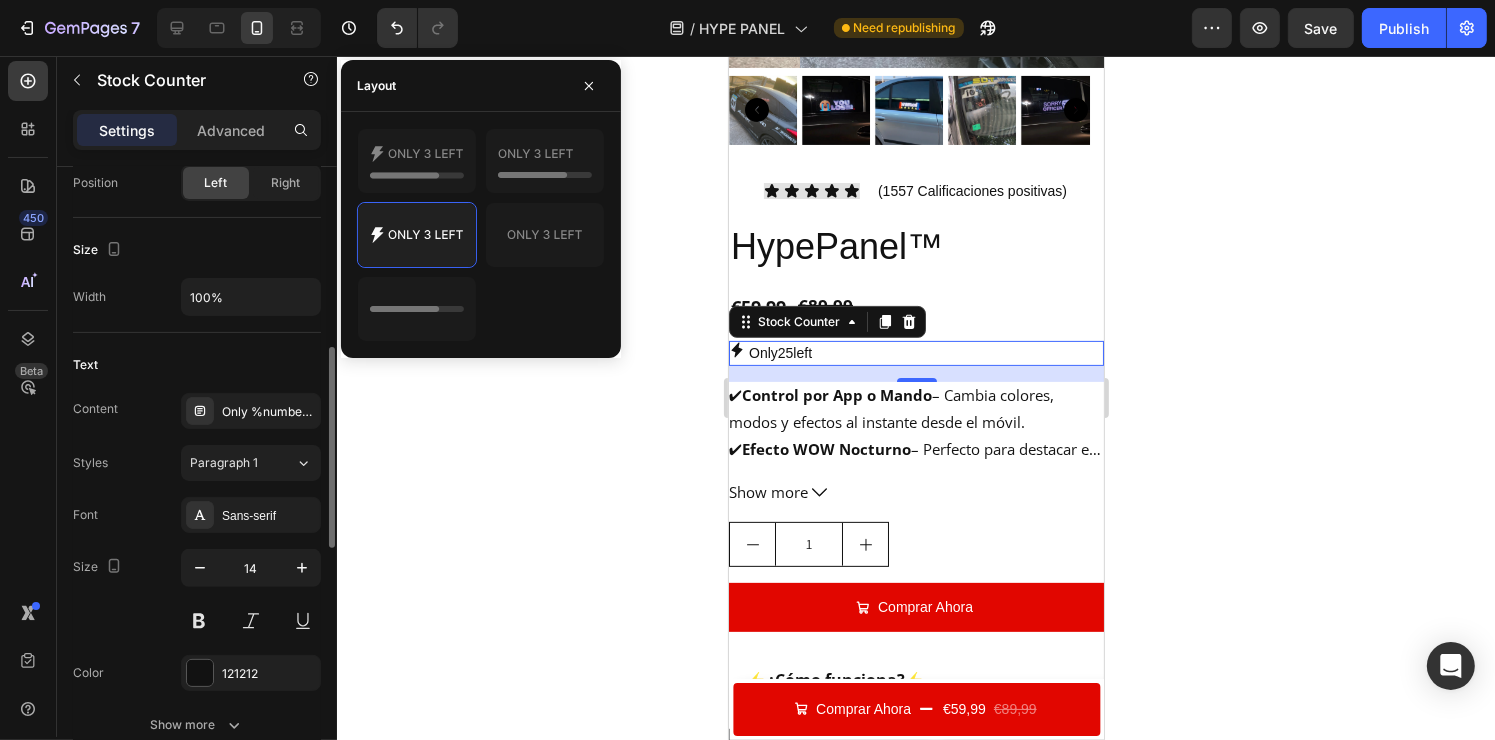 scroll, scrollTop: 560, scrollLeft: 0, axis: vertical 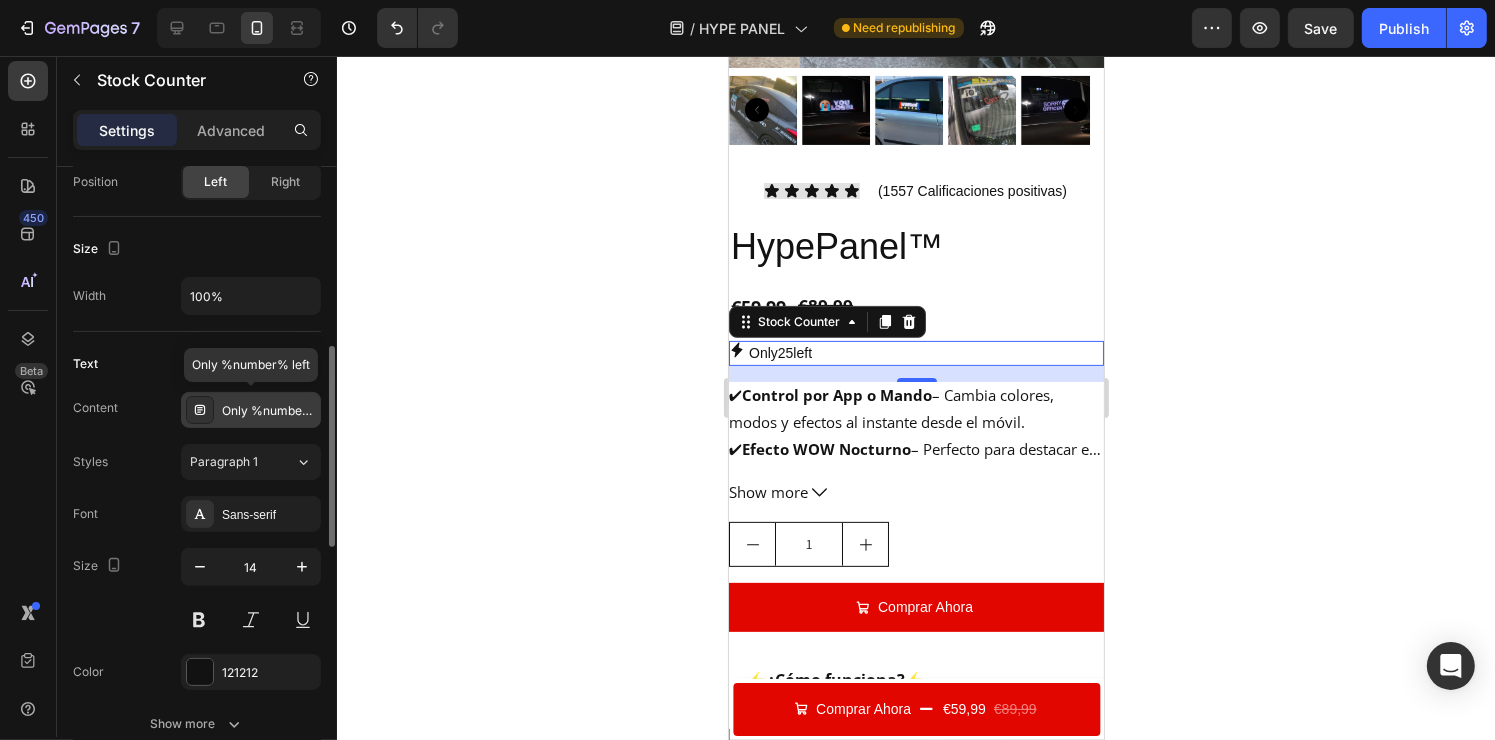 click on "Only %number% left" at bounding box center (269, 411) 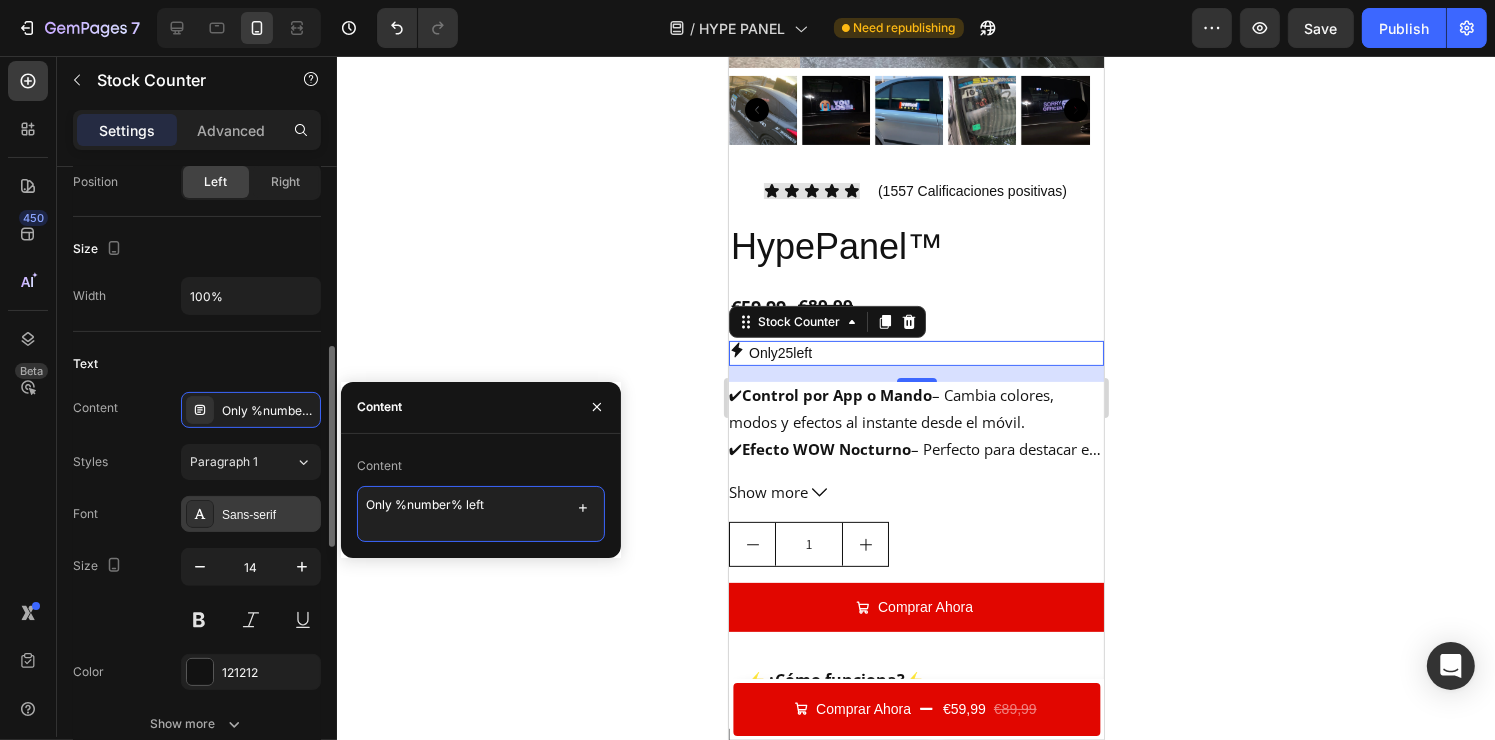 drag, startPoint x: 507, startPoint y: 505, endPoint x: 289, endPoint y: 500, distance: 218.05733 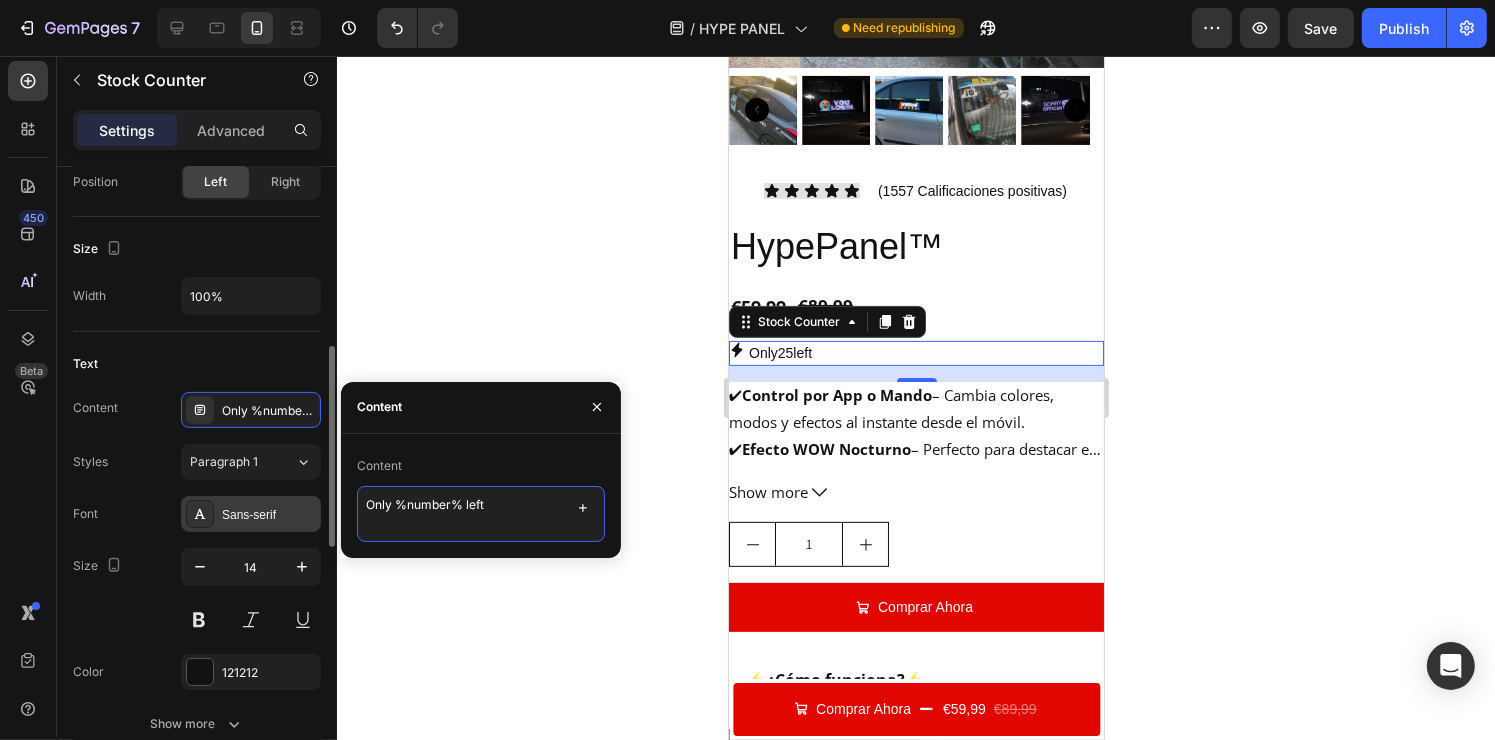 click on "450 Beta Sections(18) Elements(83) Section Element Hero Section Product Detail Brands Trusted Badges Guarantee Product Breakdown How to use Testimonials Compare Bundle FAQs Social Proof Brand Story Product List Collection Blog List Contact Sticky Add to Cart Custom Footer Browse Library 450 Layout
Row
Row
Row
Row Text
Heading
Text Block Button
Button
Button Media
Image
Image
Video" 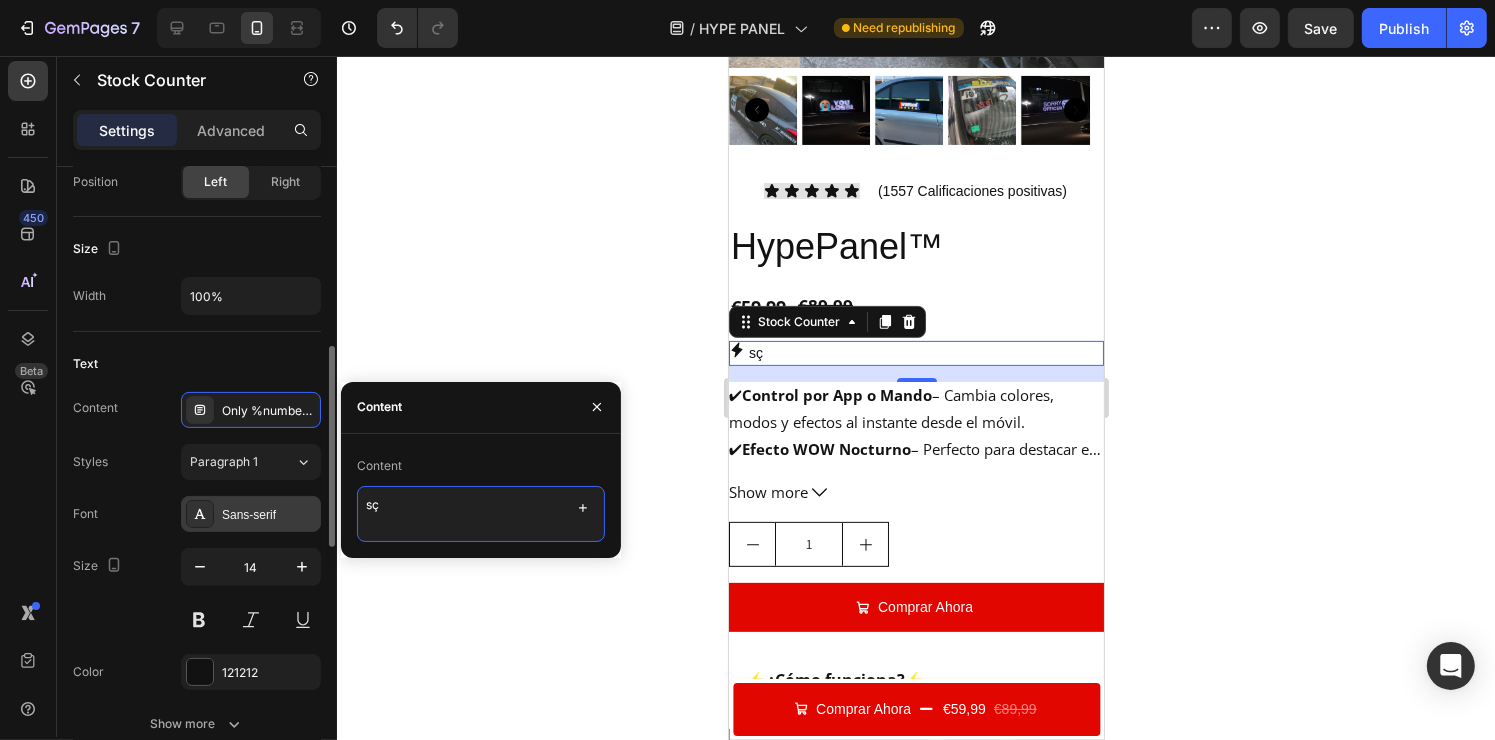 type on "s" 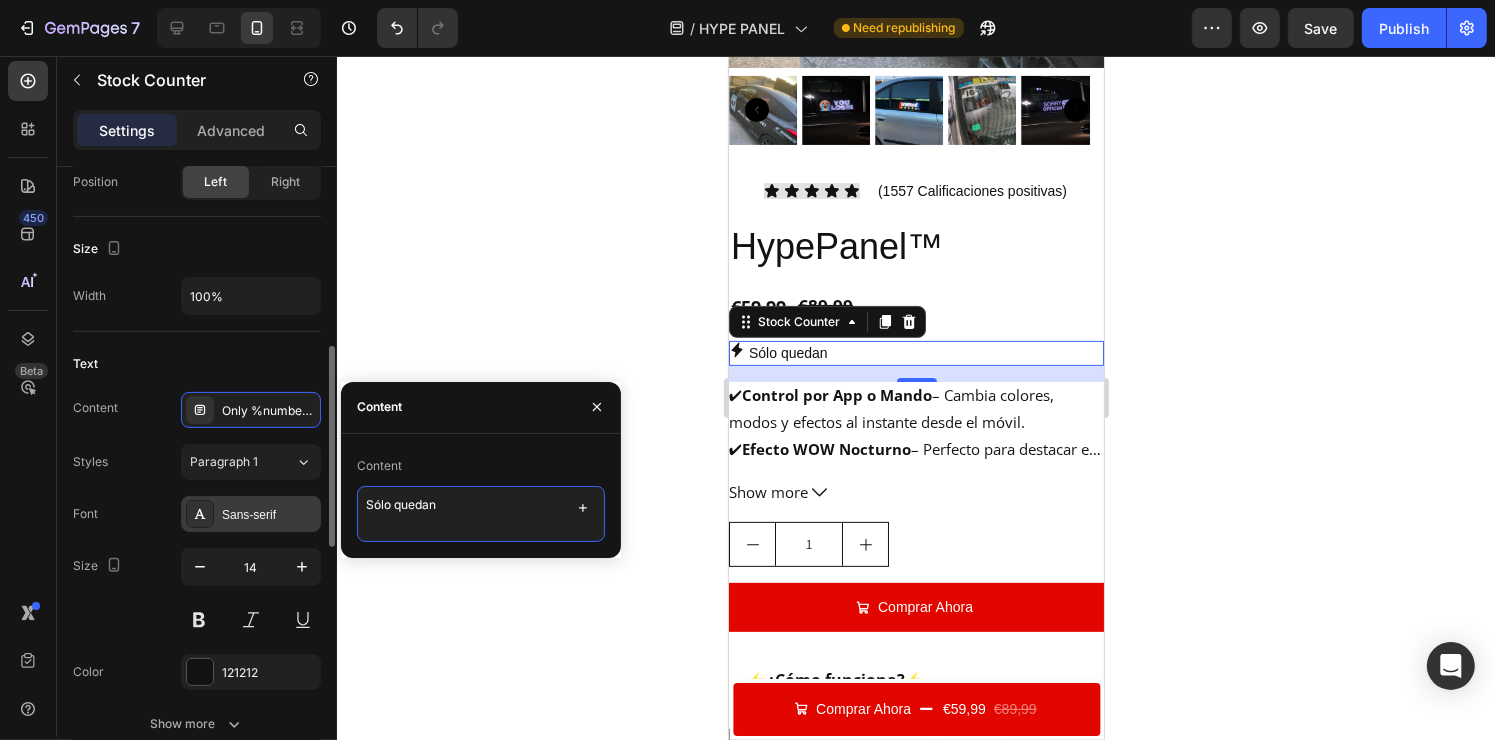 type on "Sólo quedan 4" 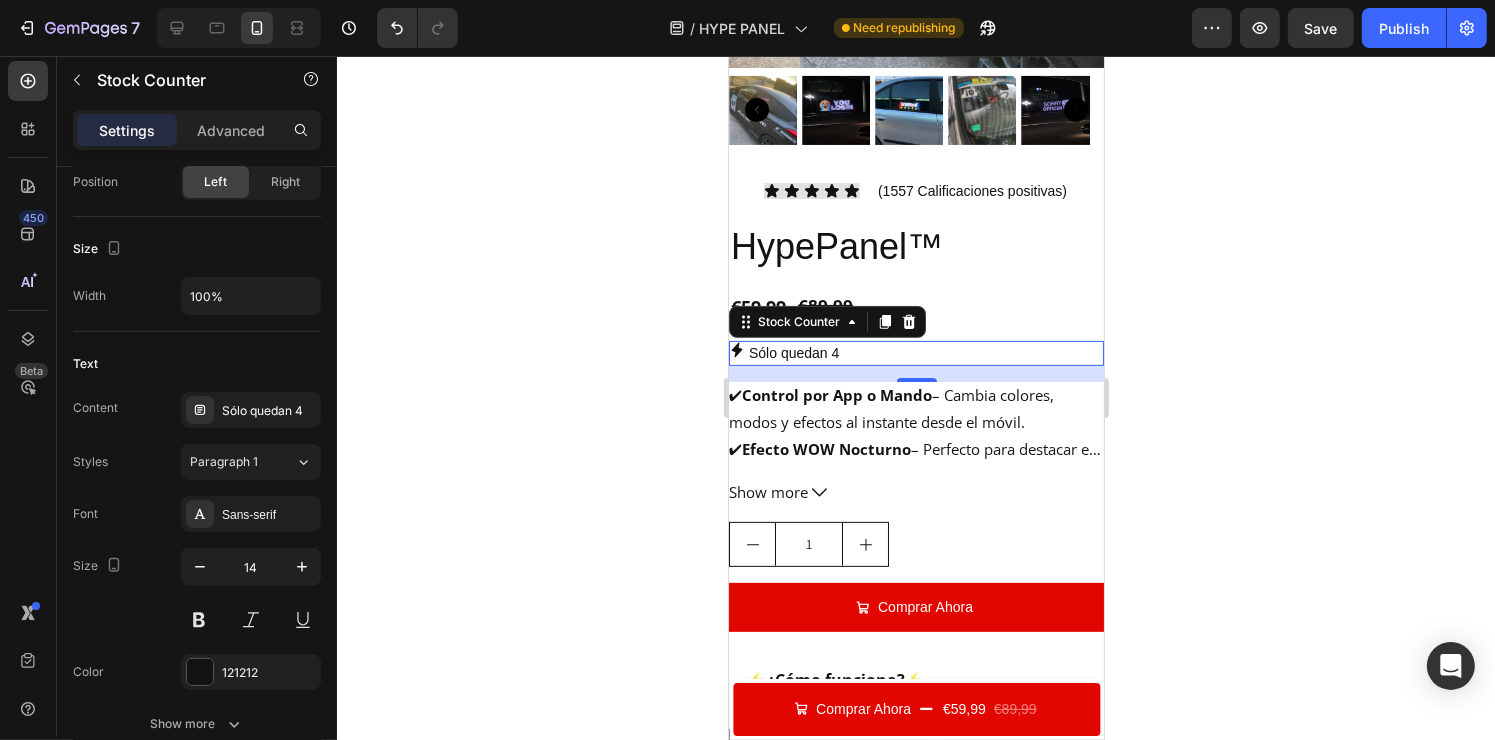 click 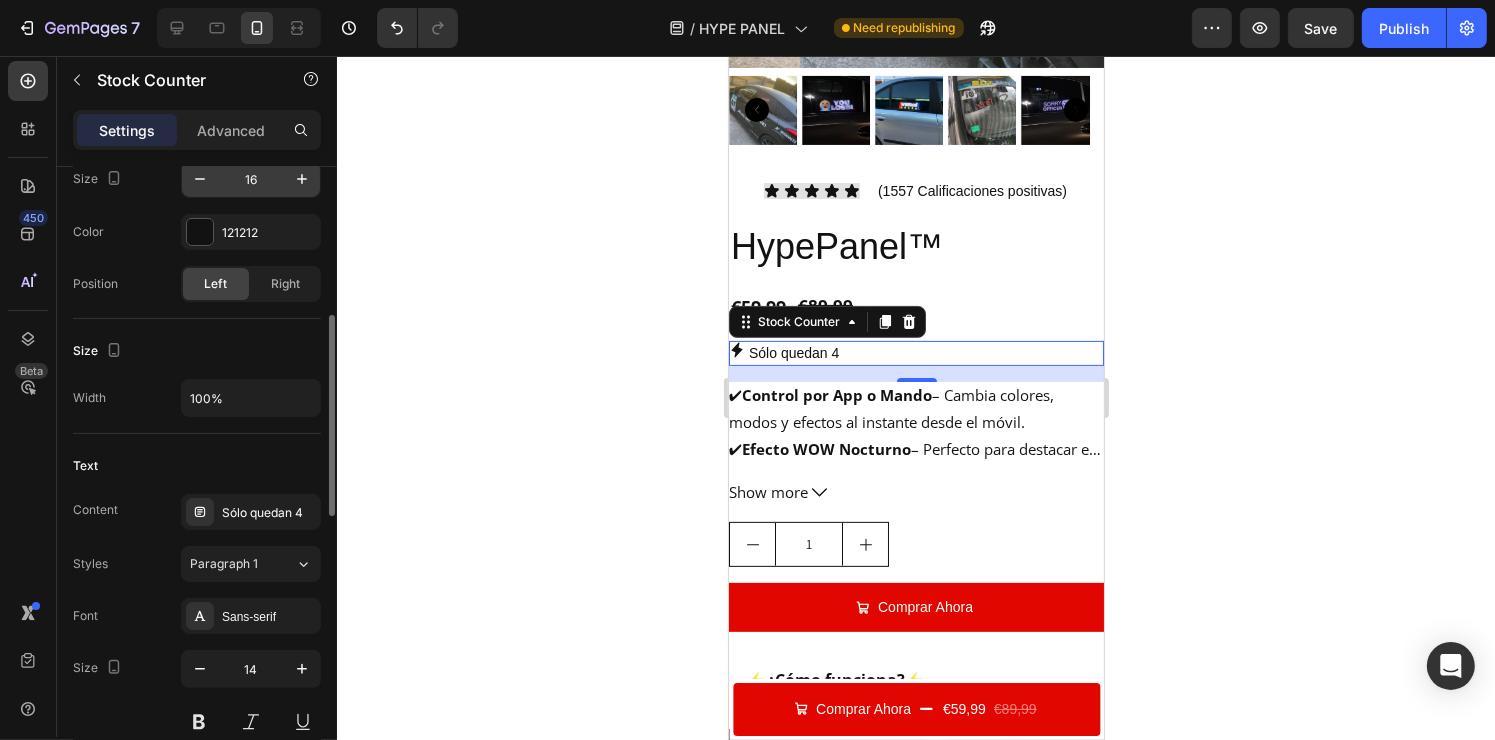 scroll, scrollTop: 459, scrollLeft: 0, axis: vertical 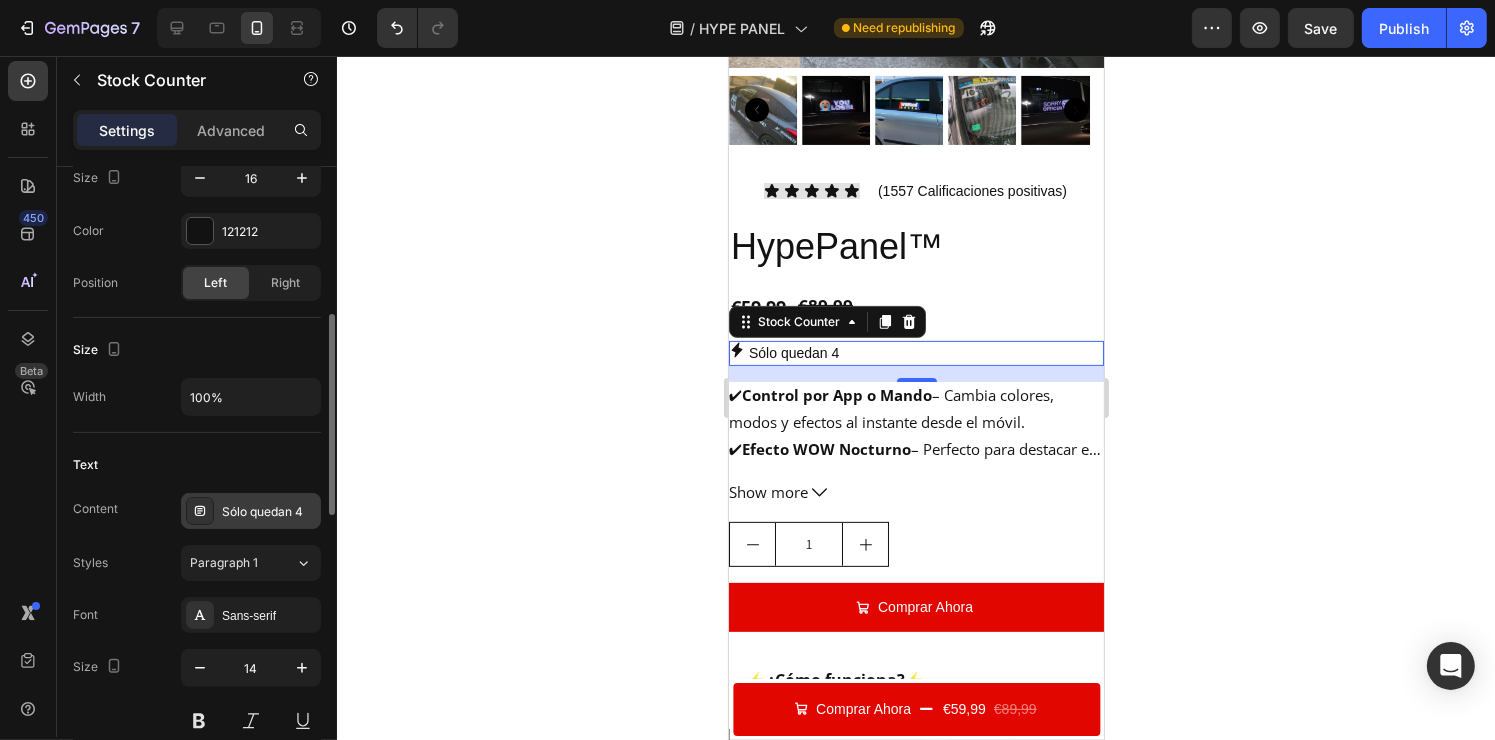 click on "Sólo quedan 4" at bounding box center [269, 512] 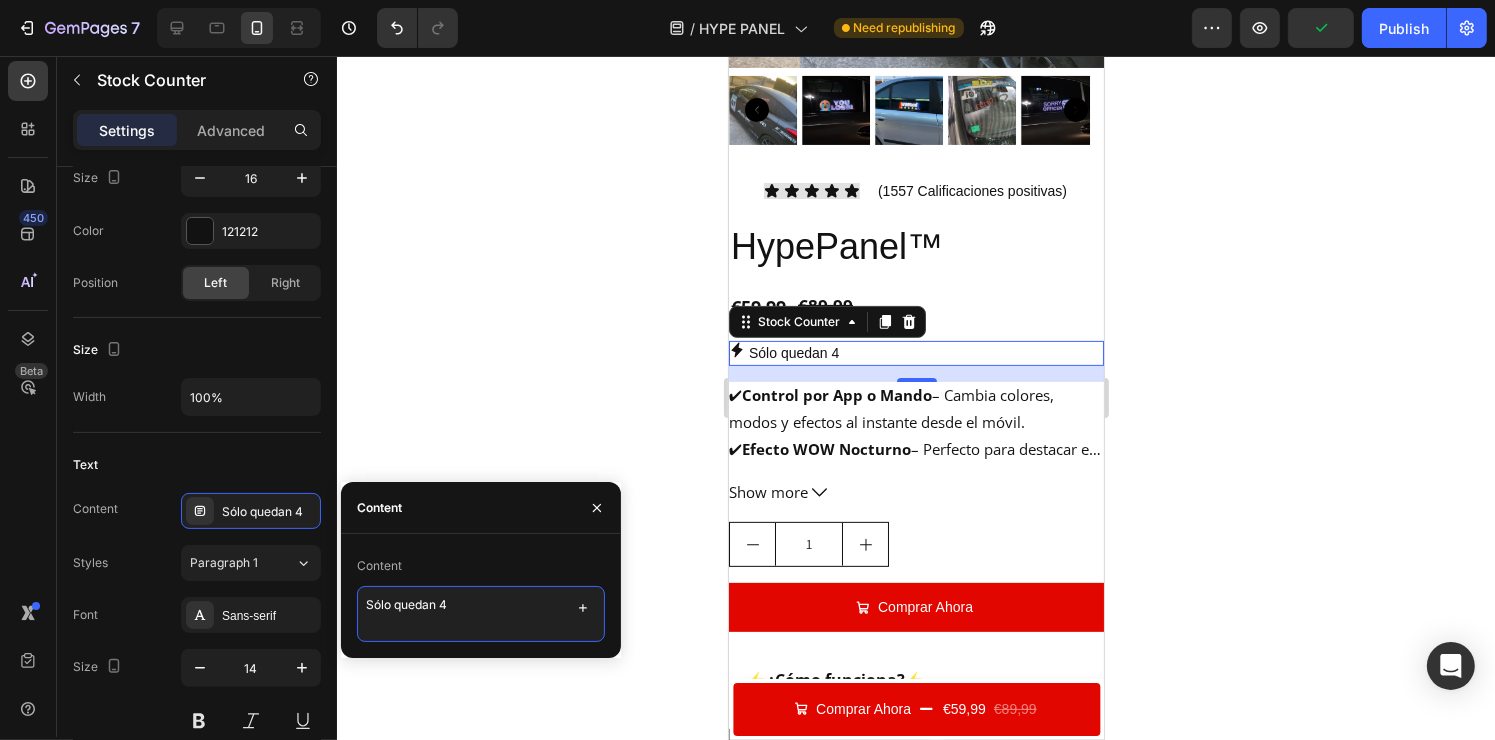 drag, startPoint x: 471, startPoint y: 598, endPoint x: 338, endPoint y: 585, distance: 133.63383 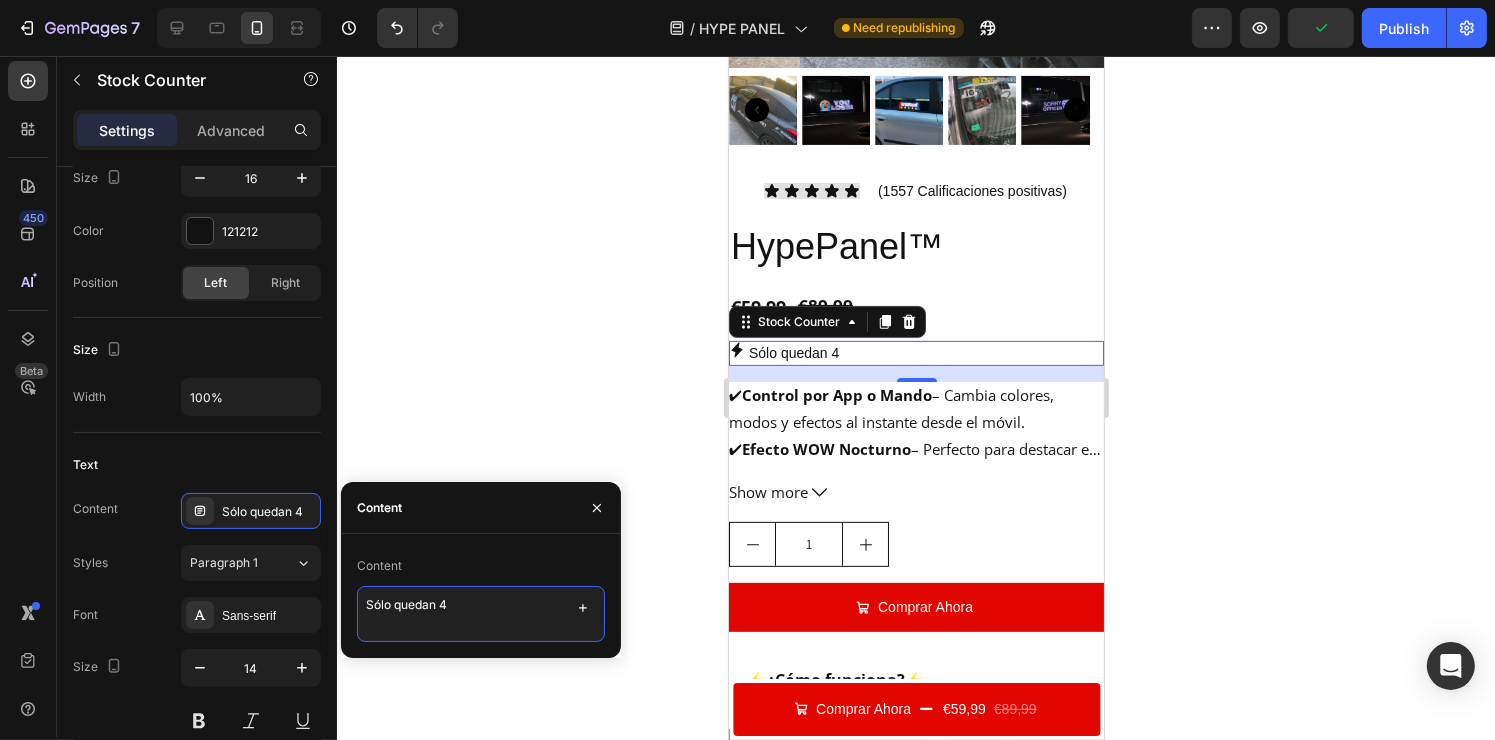 click on "7   /  HYPE PANEL Need republishing Preview  Publish  450 Beta Sections(18) Elements(83) Section Element Hero Section Product Detail Brands Trusted Badges Guarantee Product Breakdown How to use Testimonials Compare Bundle FAQs Social Proof Brand Story Product List Collection Blog List Contact Sticky Add to Cart Custom Footer Browse Library 450 Layout
Row
Row
Row
Row Text
Heading
Text Block Button
Button
Button Media
Image
Image" 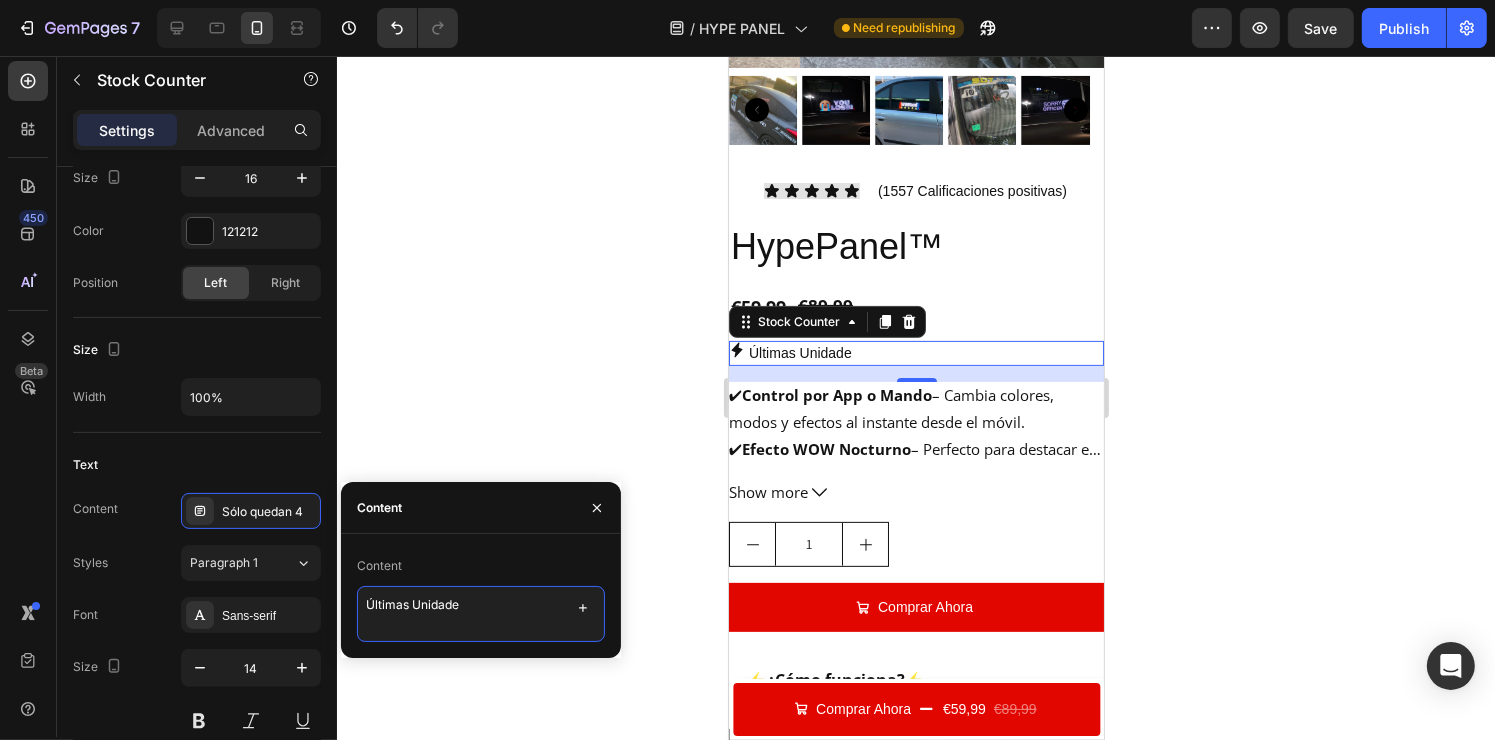 type on "Últimas Unidades" 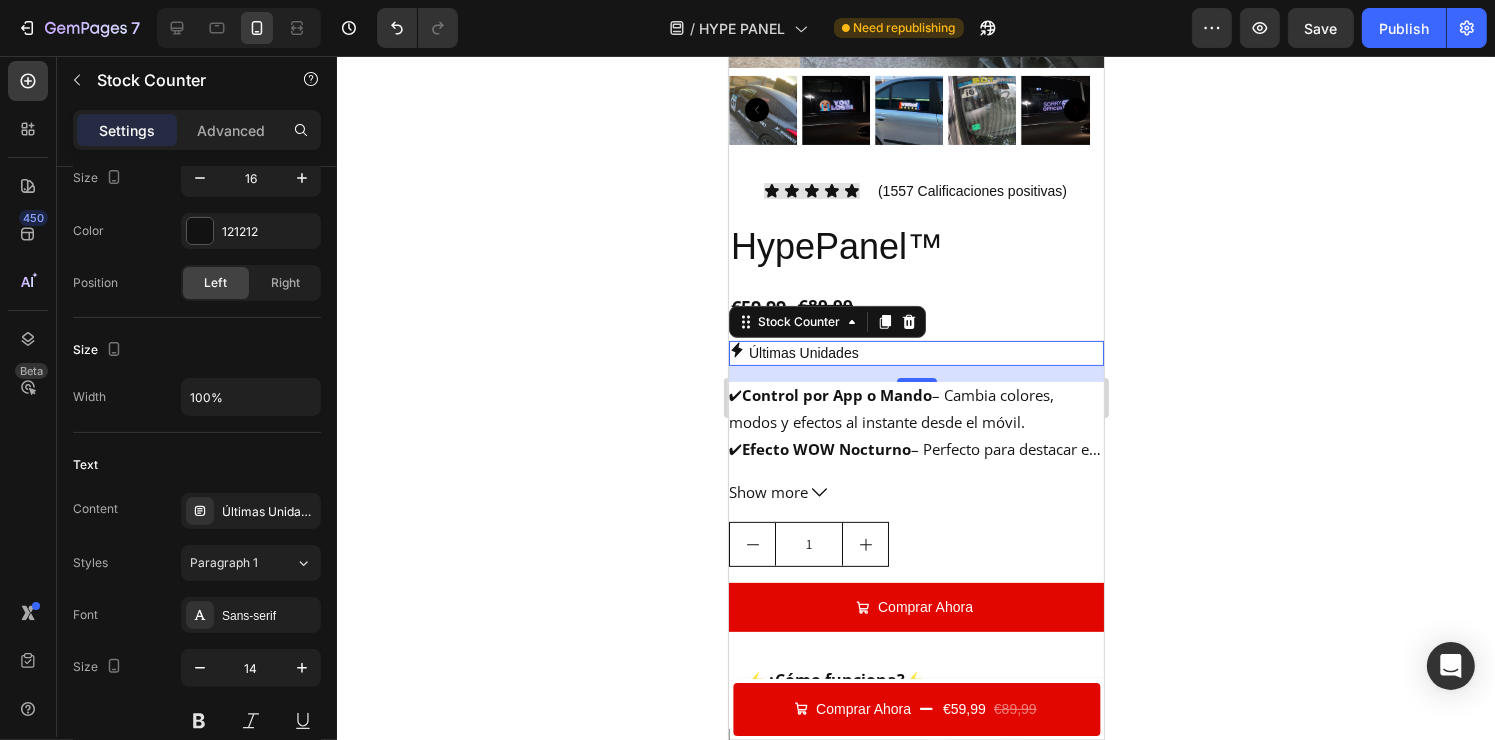 click 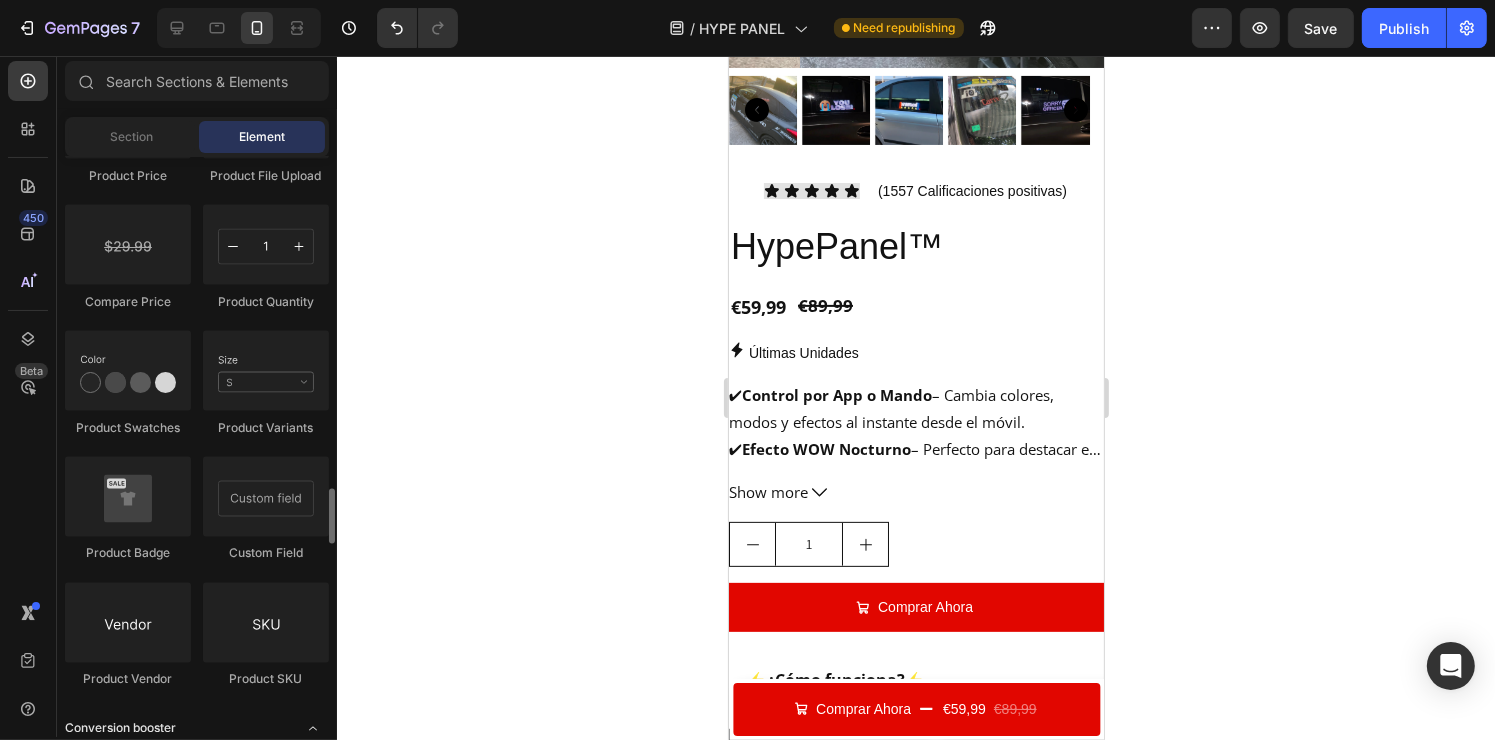 scroll, scrollTop: 3415, scrollLeft: 0, axis: vertical 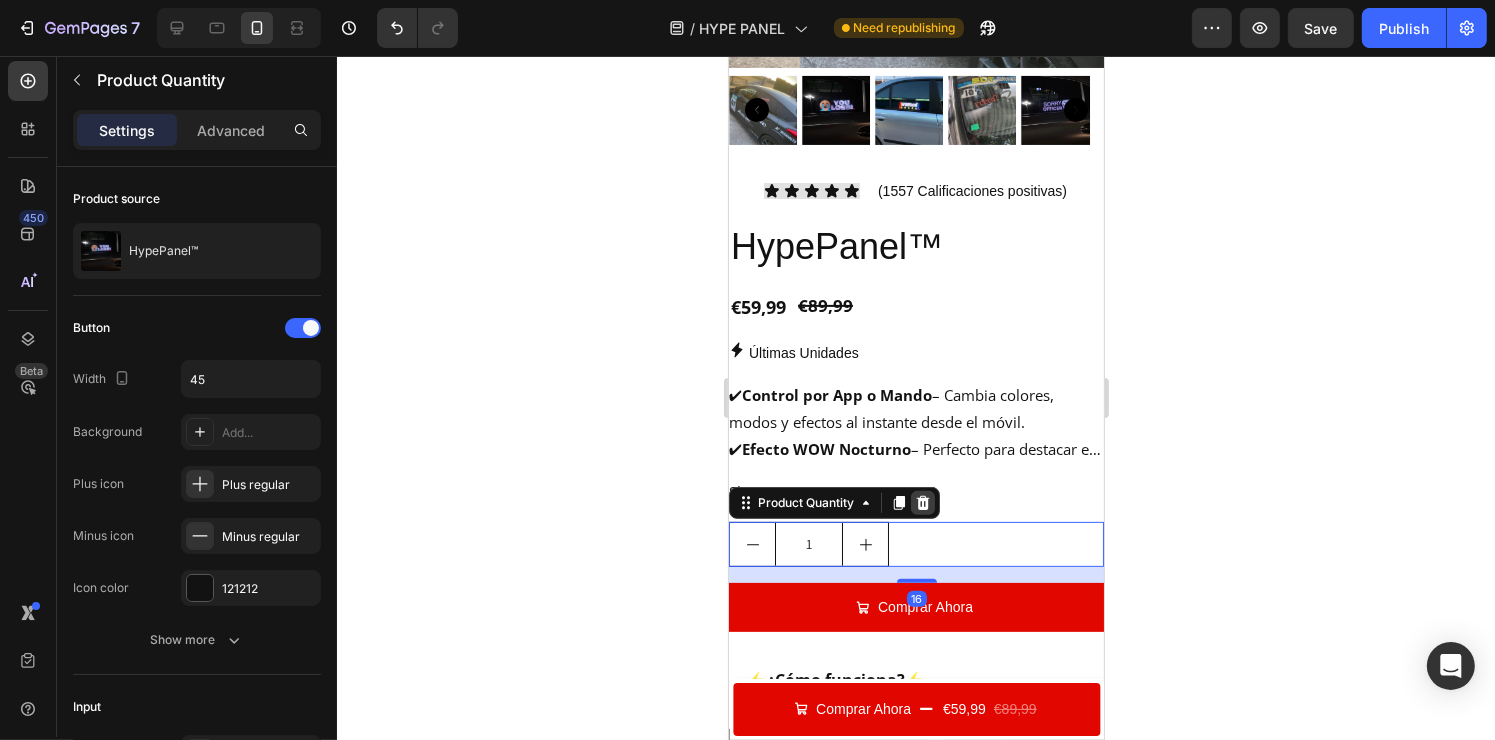 click 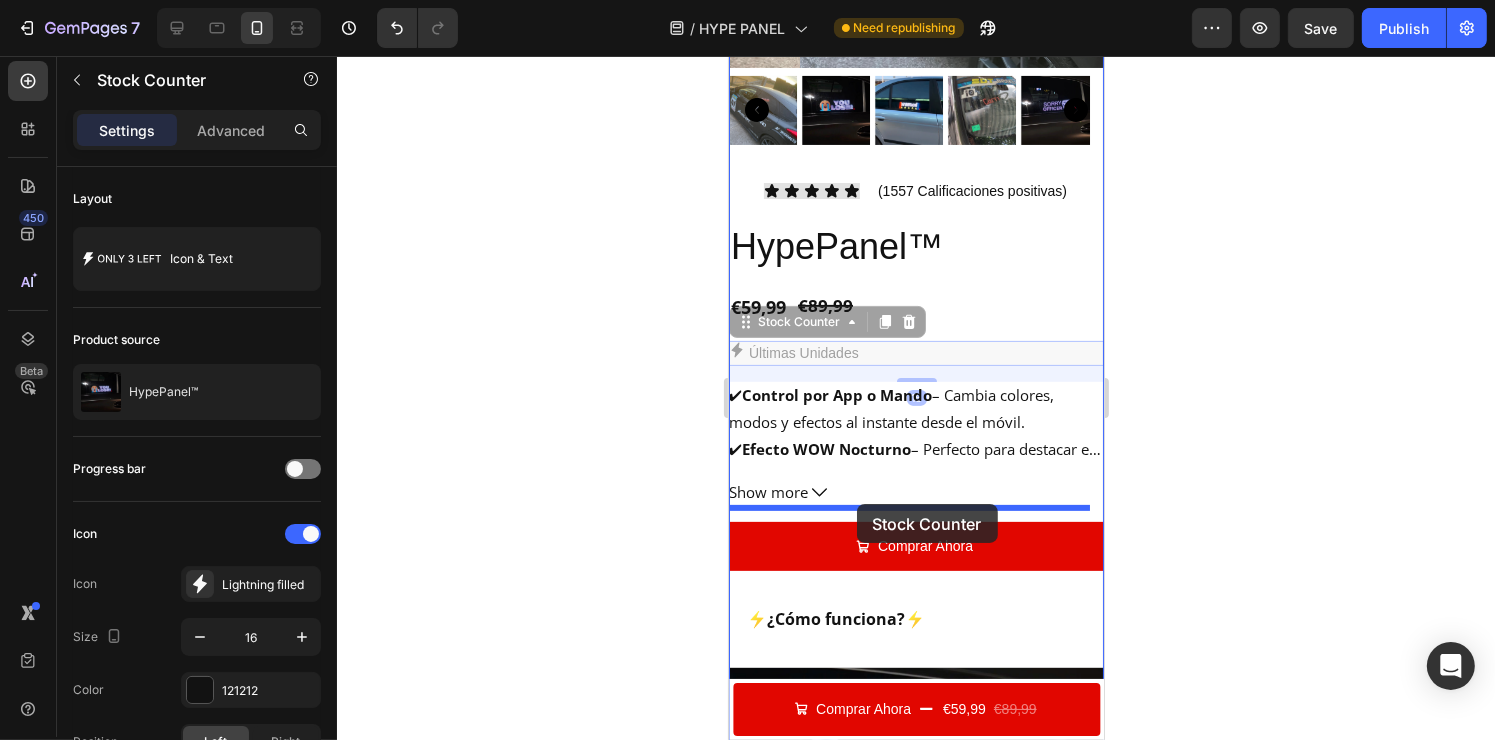 drag, startPoint x: 892, startPoint y: 335, endPoint x: 857, endPoint y: 500, distance: 168.67128 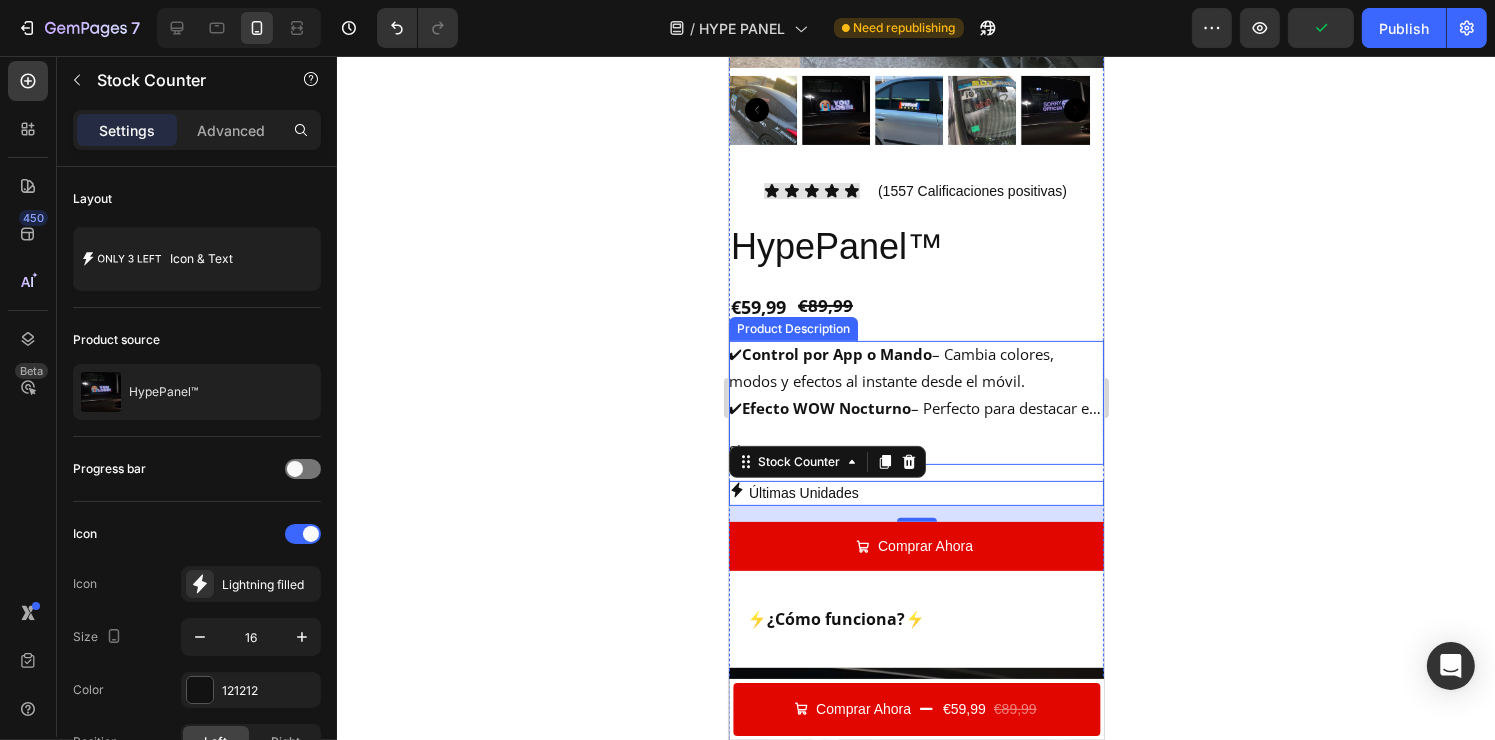 click 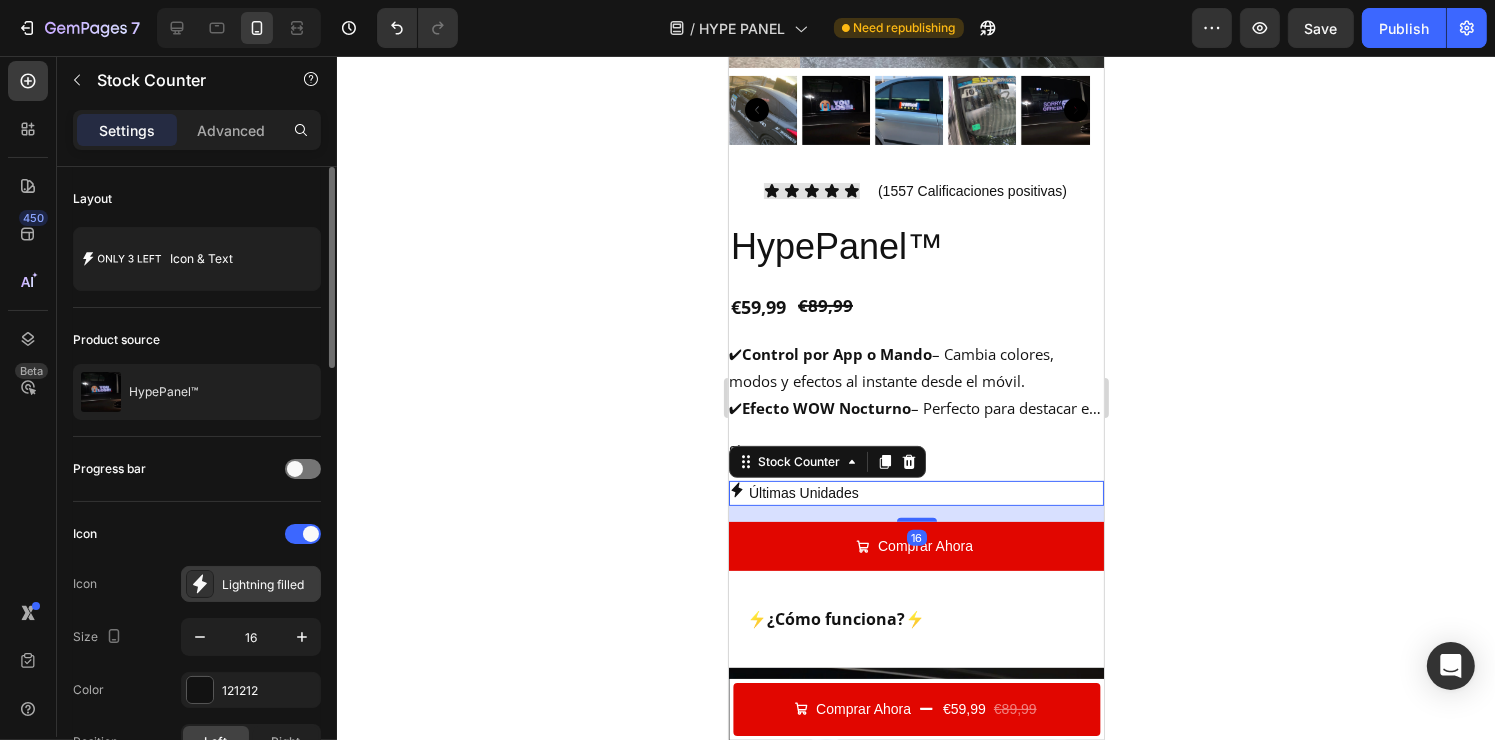 click at bounding box center [200, 584] 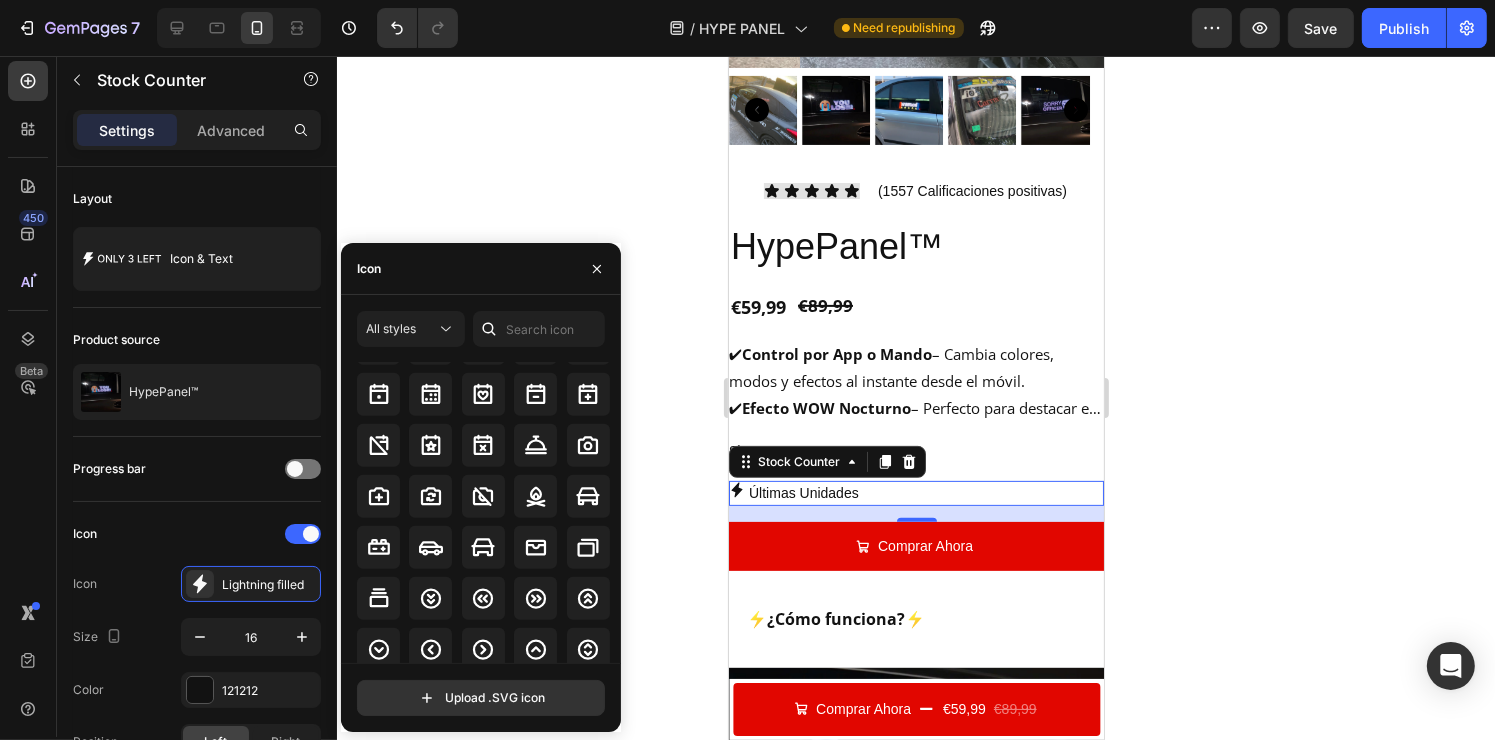 scroll, scrollTop: 2279, scrollLeft: 0, axis: vertical 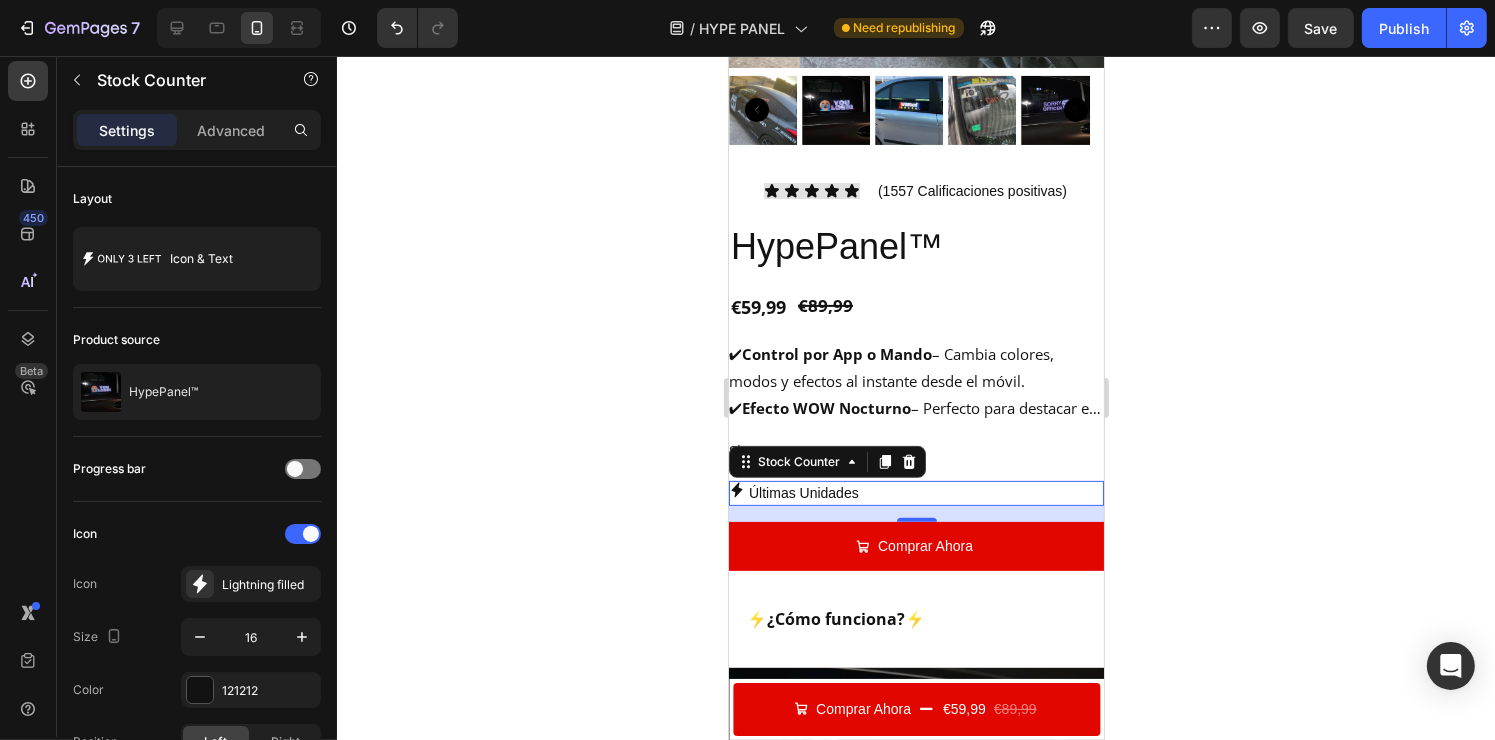 click 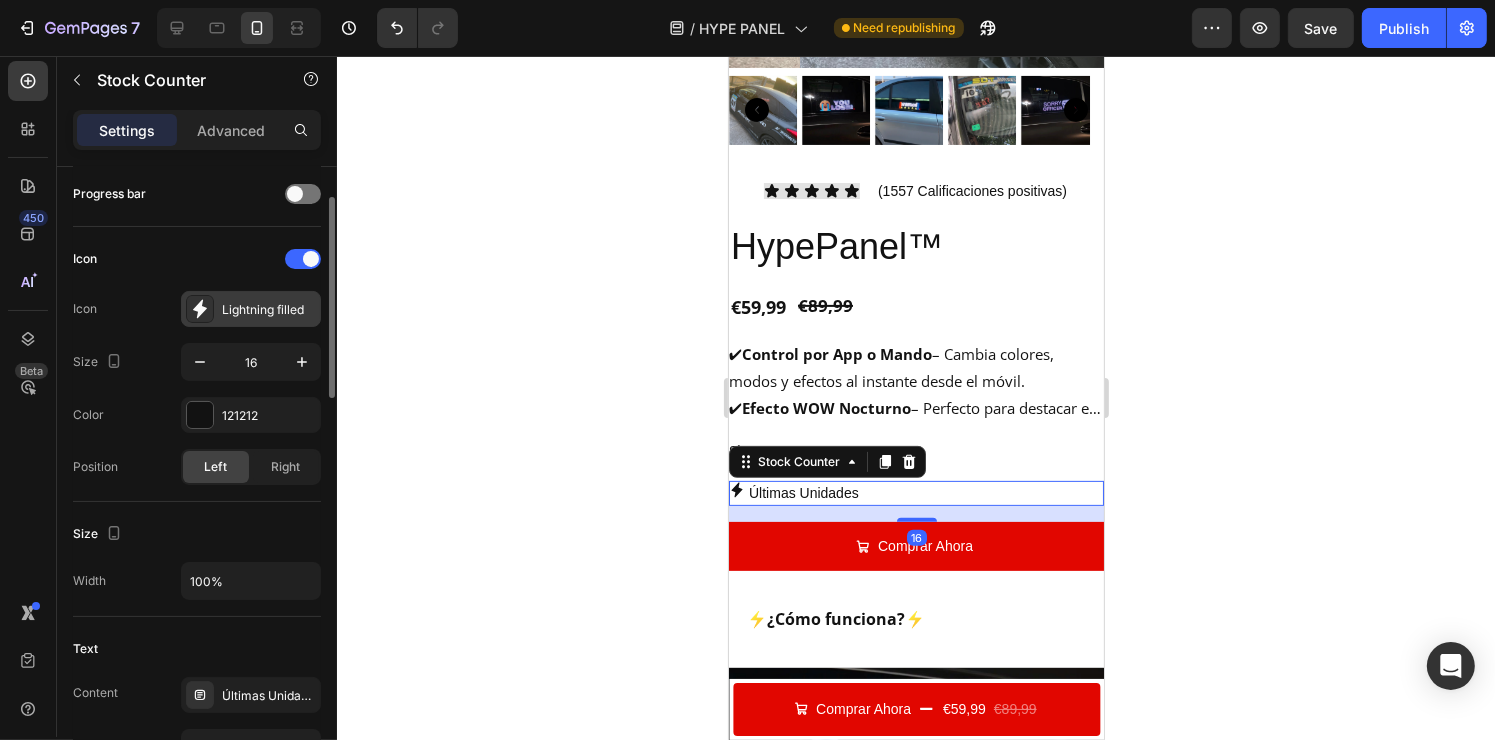 scroll, scrollTop: 276, scrollLeft: 0, axis: vertical 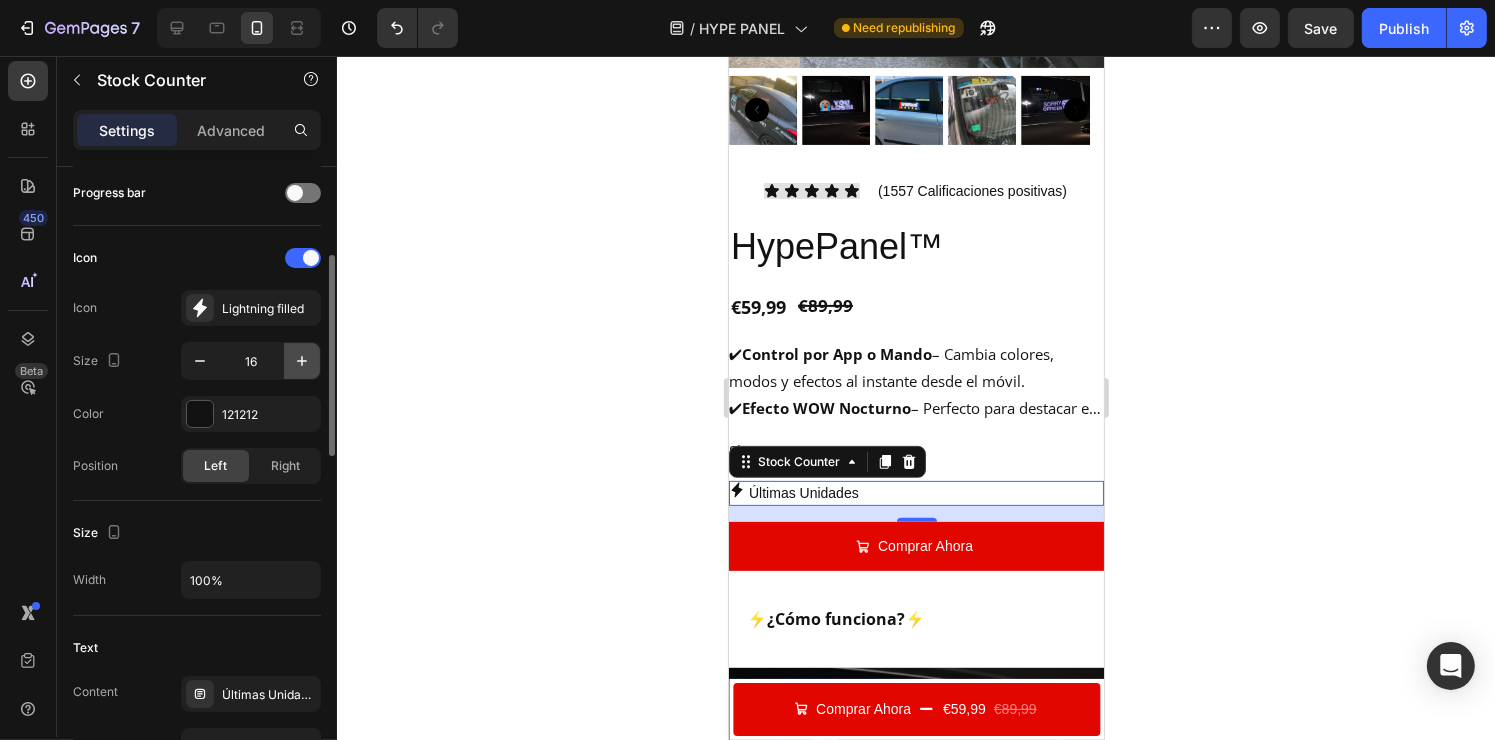click 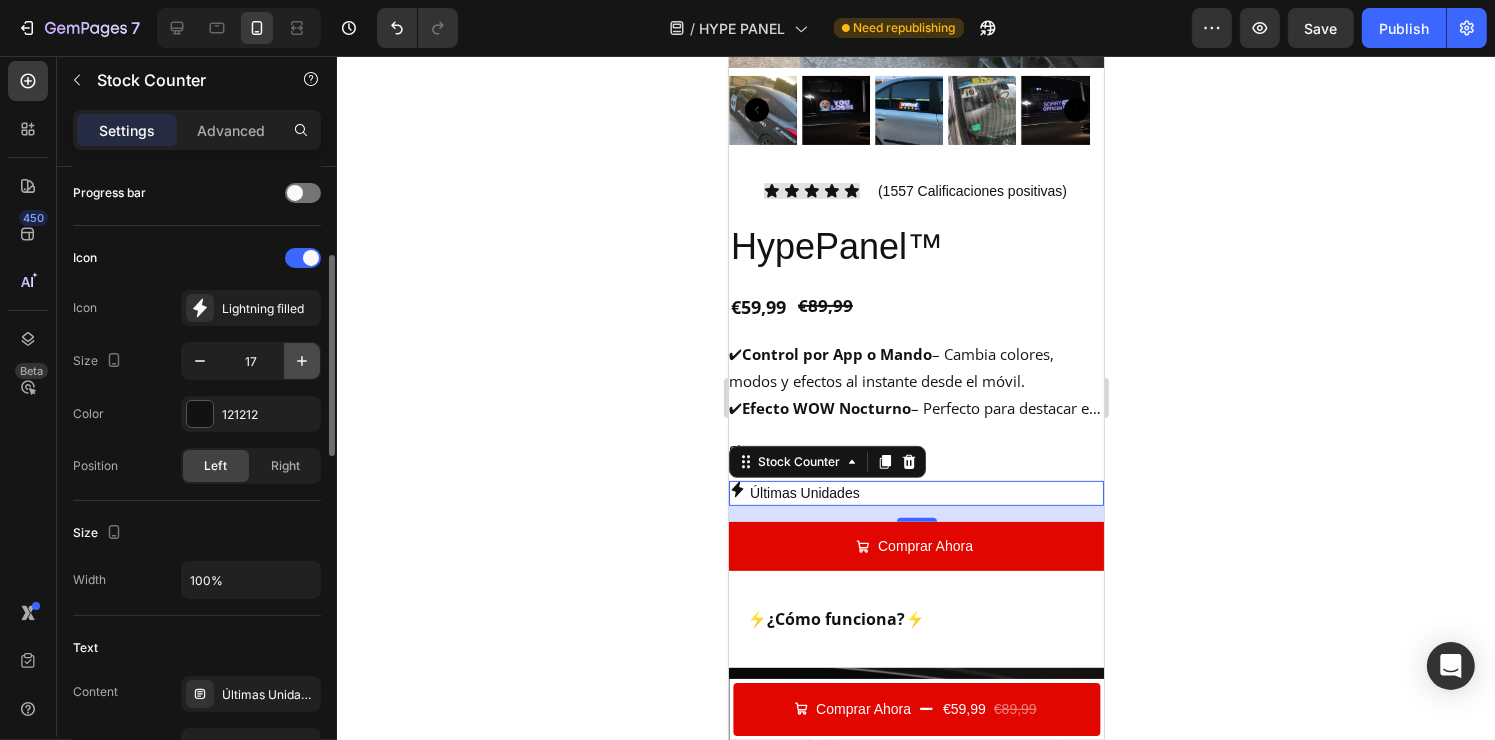 click 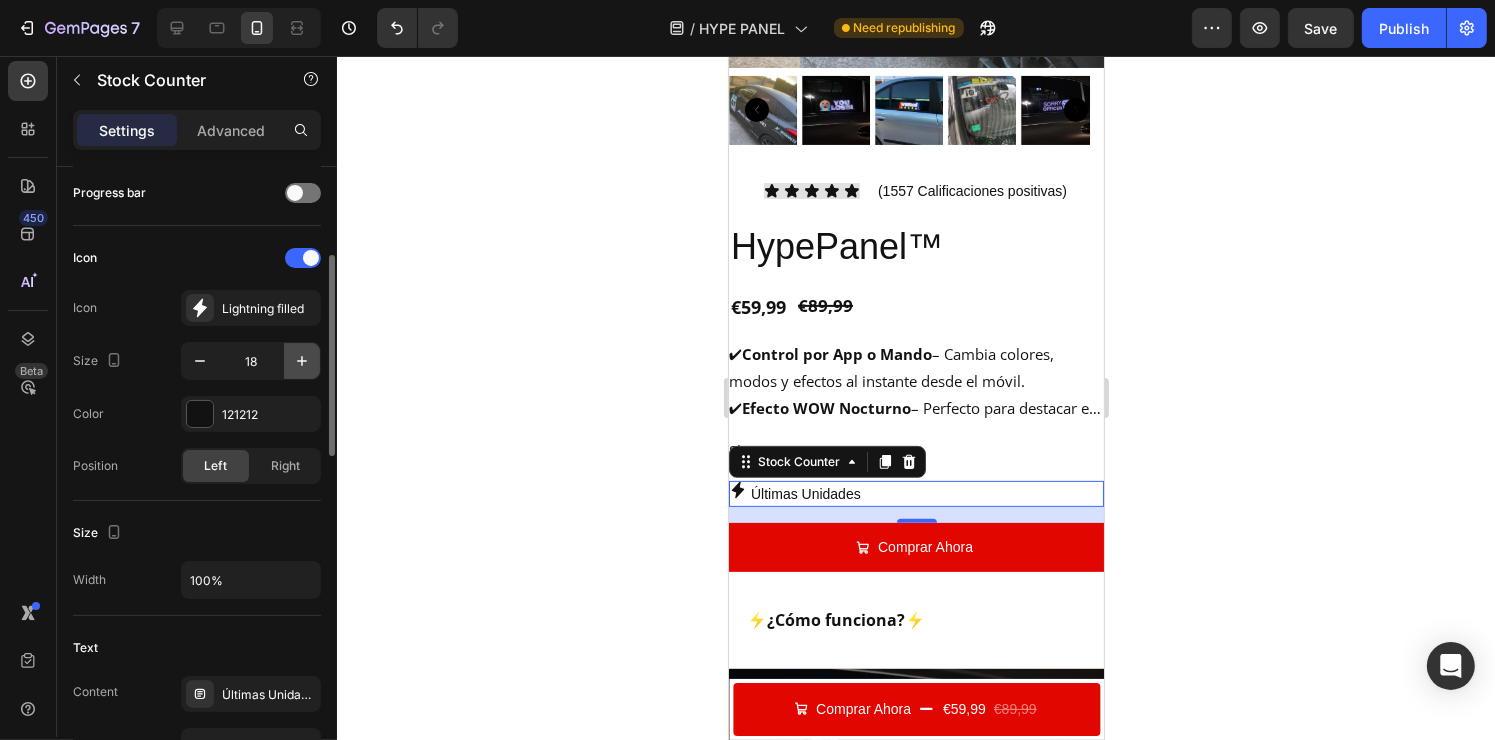 click 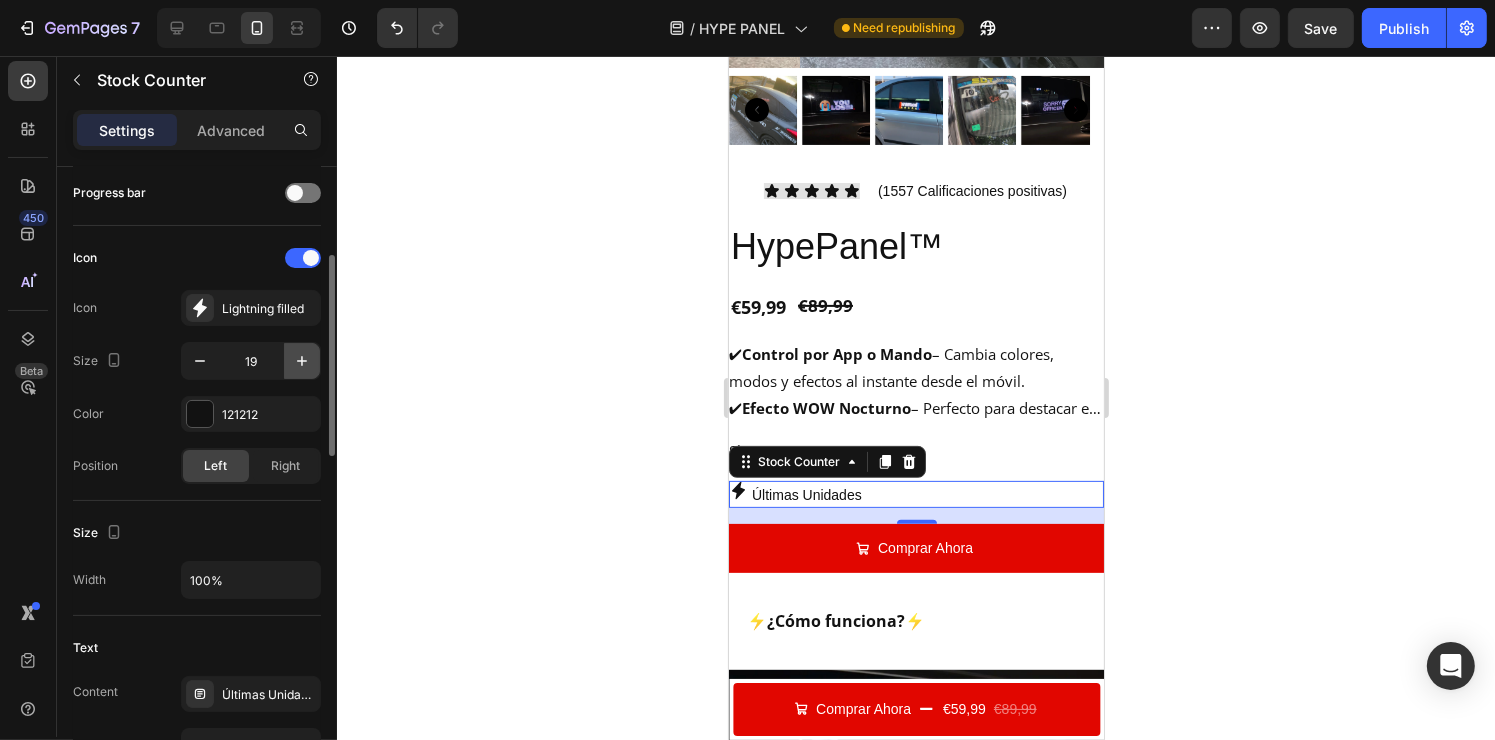 click 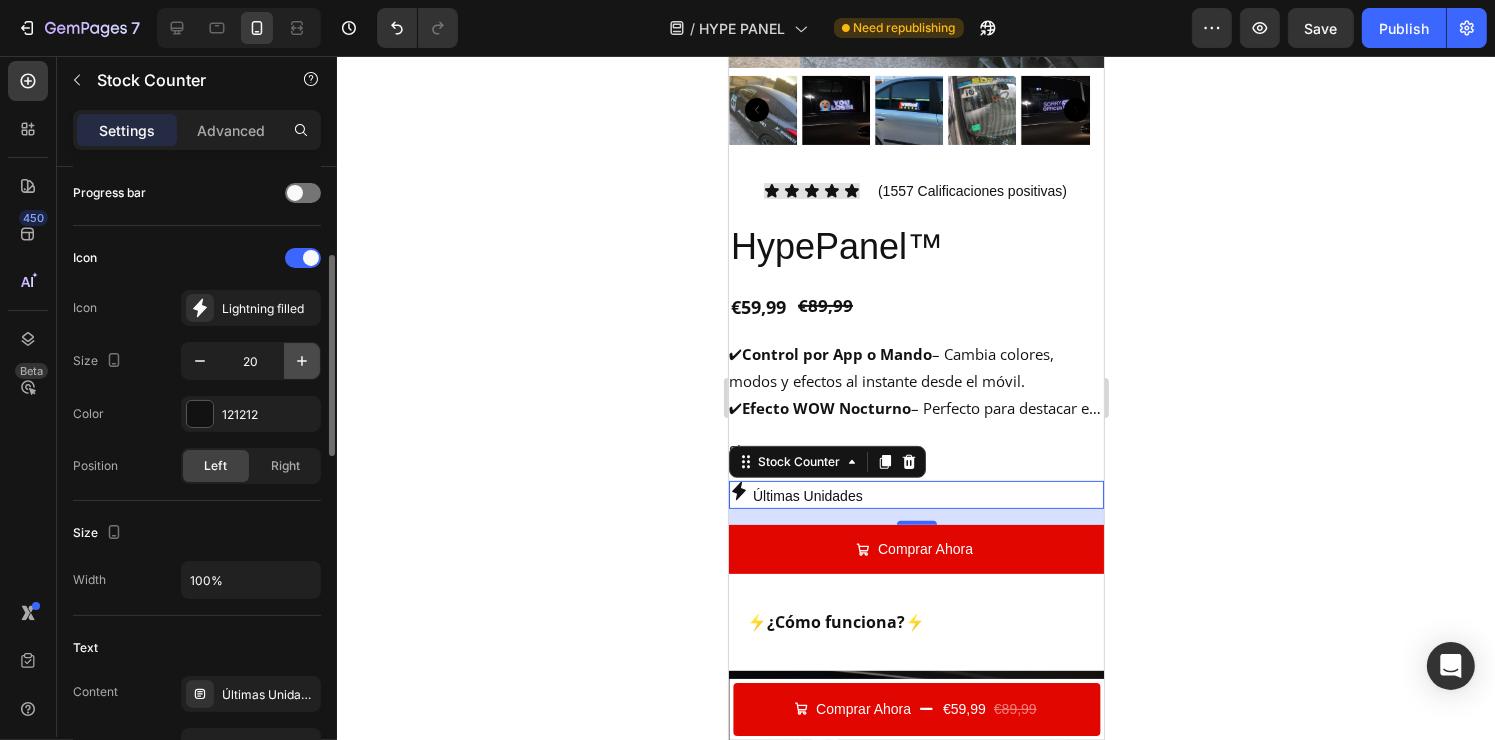 click 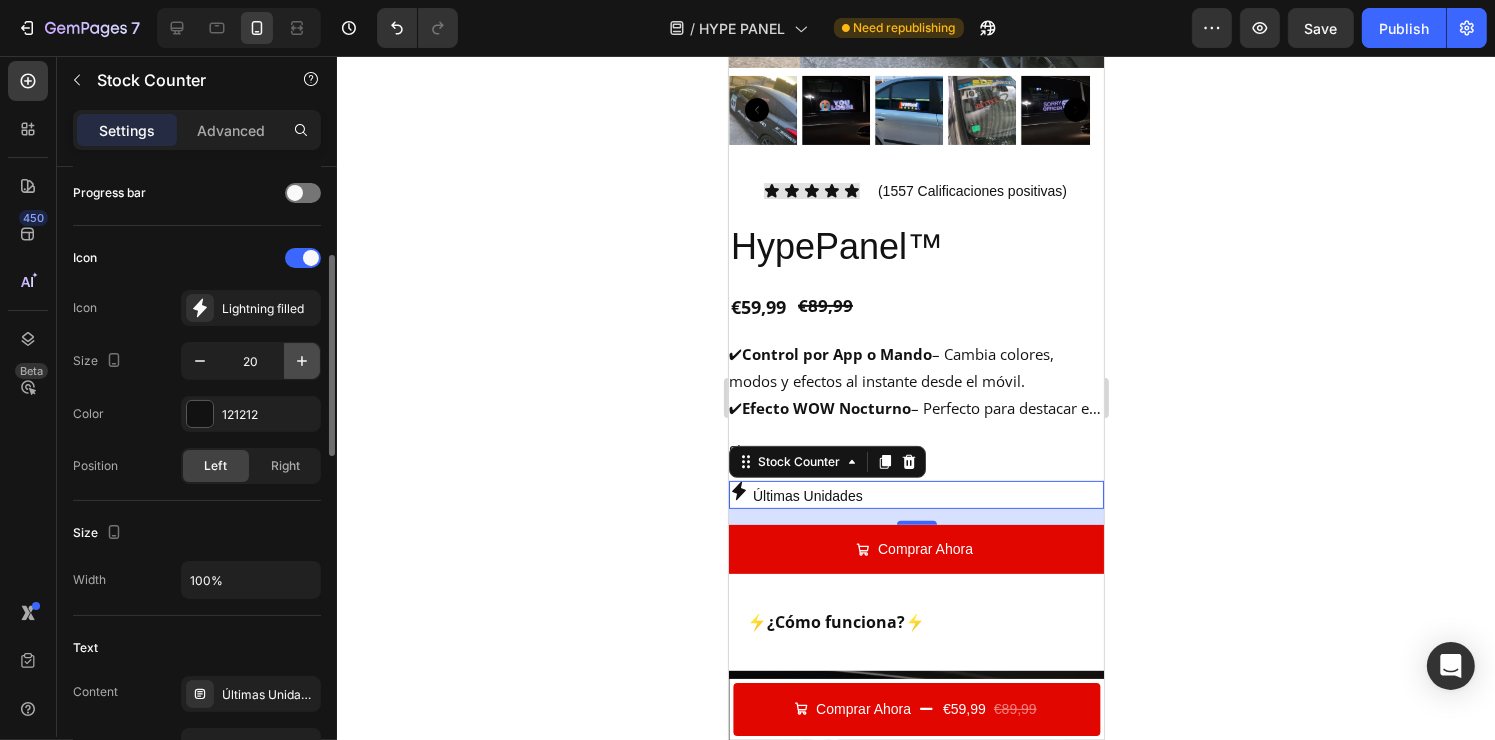 type on "21" 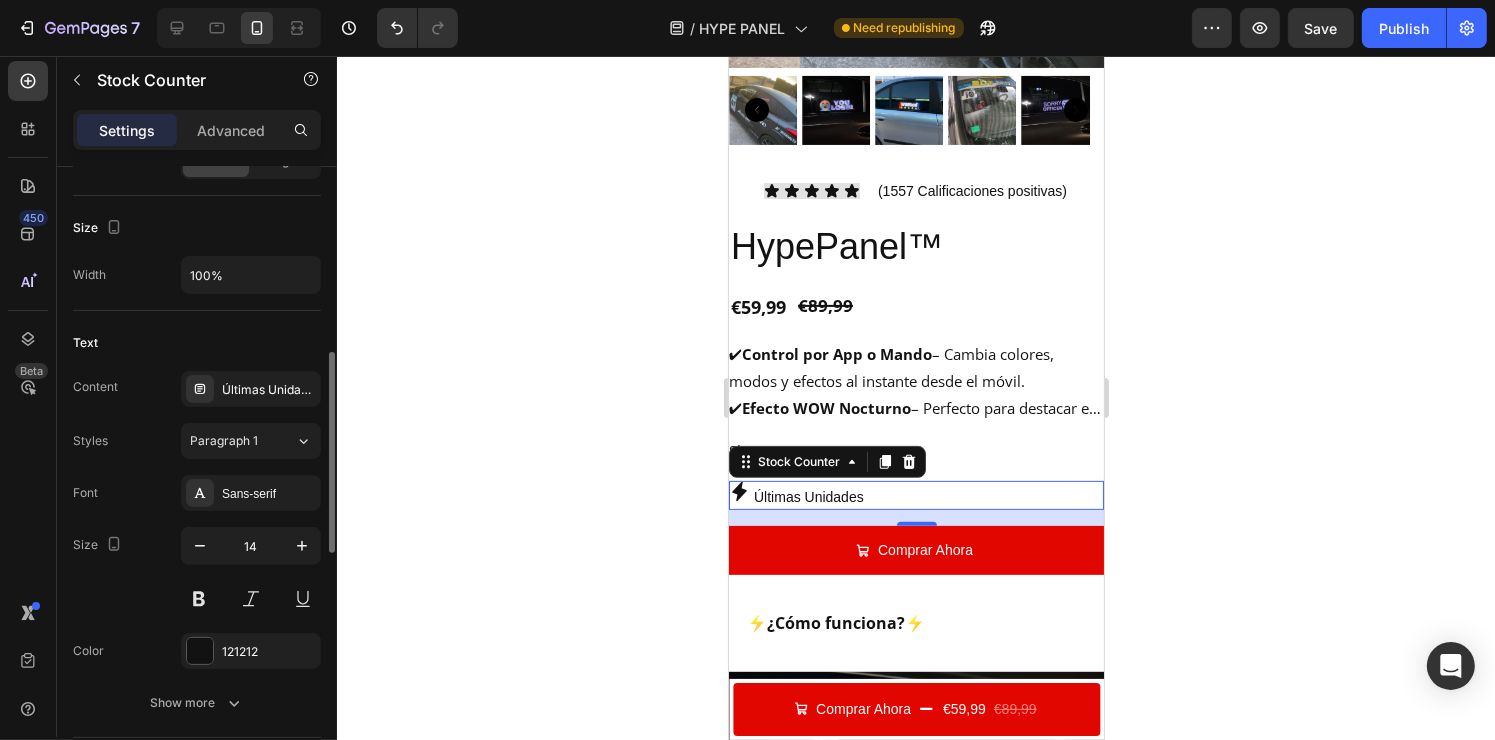 scroll, scrollTop: 580, scrollLeft: 0, axis: vertical 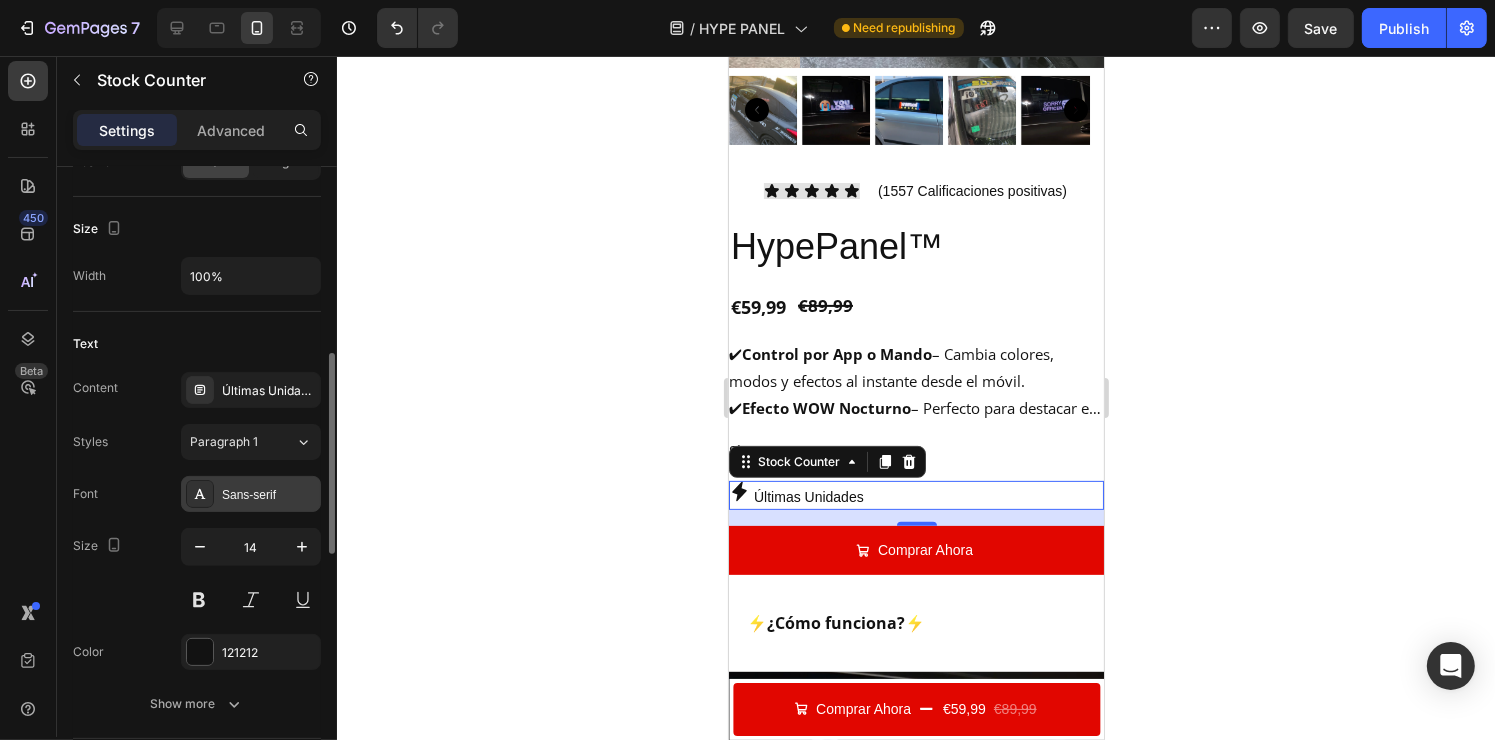click on "Sans-serif" at bounding box center [269, 495] 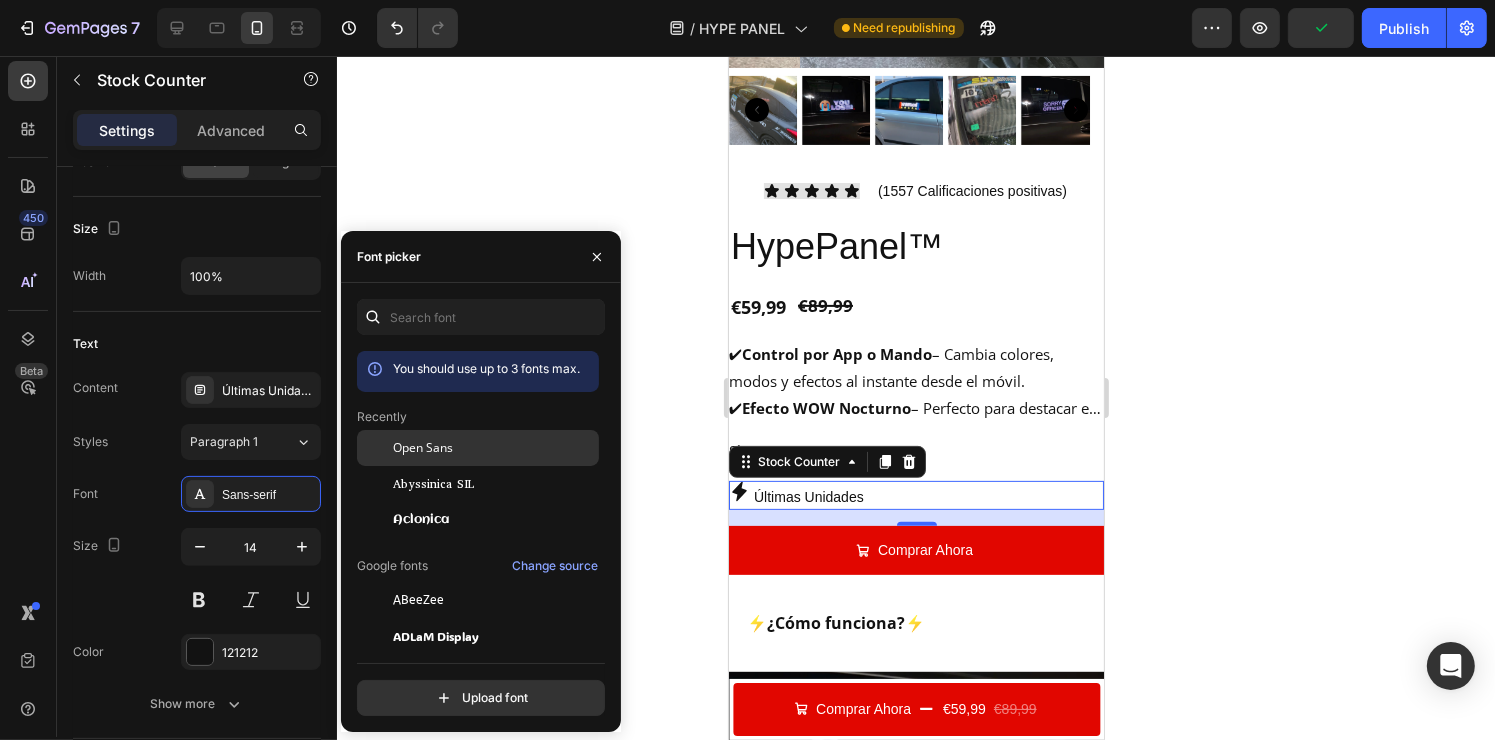 click on "Open Sans" at bounding box center (423, 448) 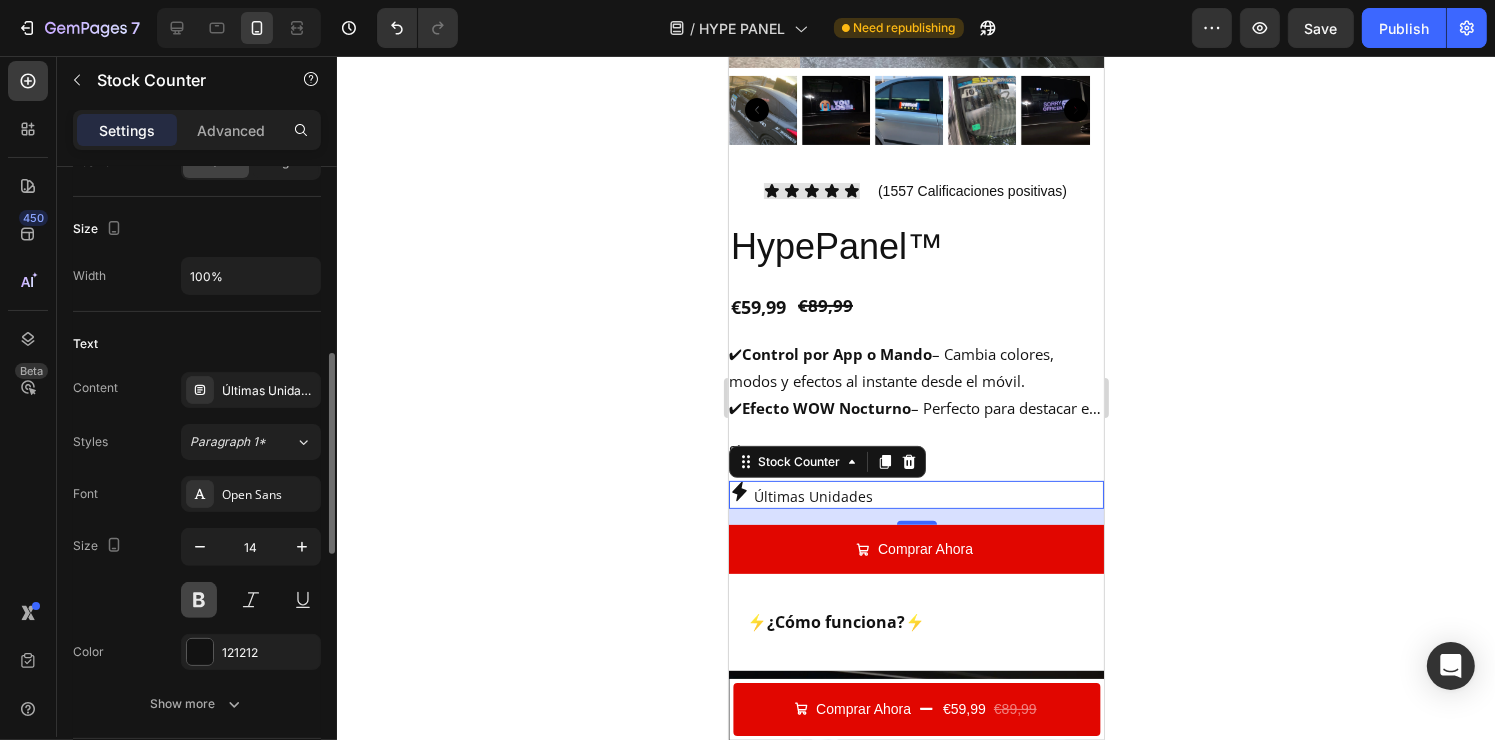 click at bounding box center (199, 600) 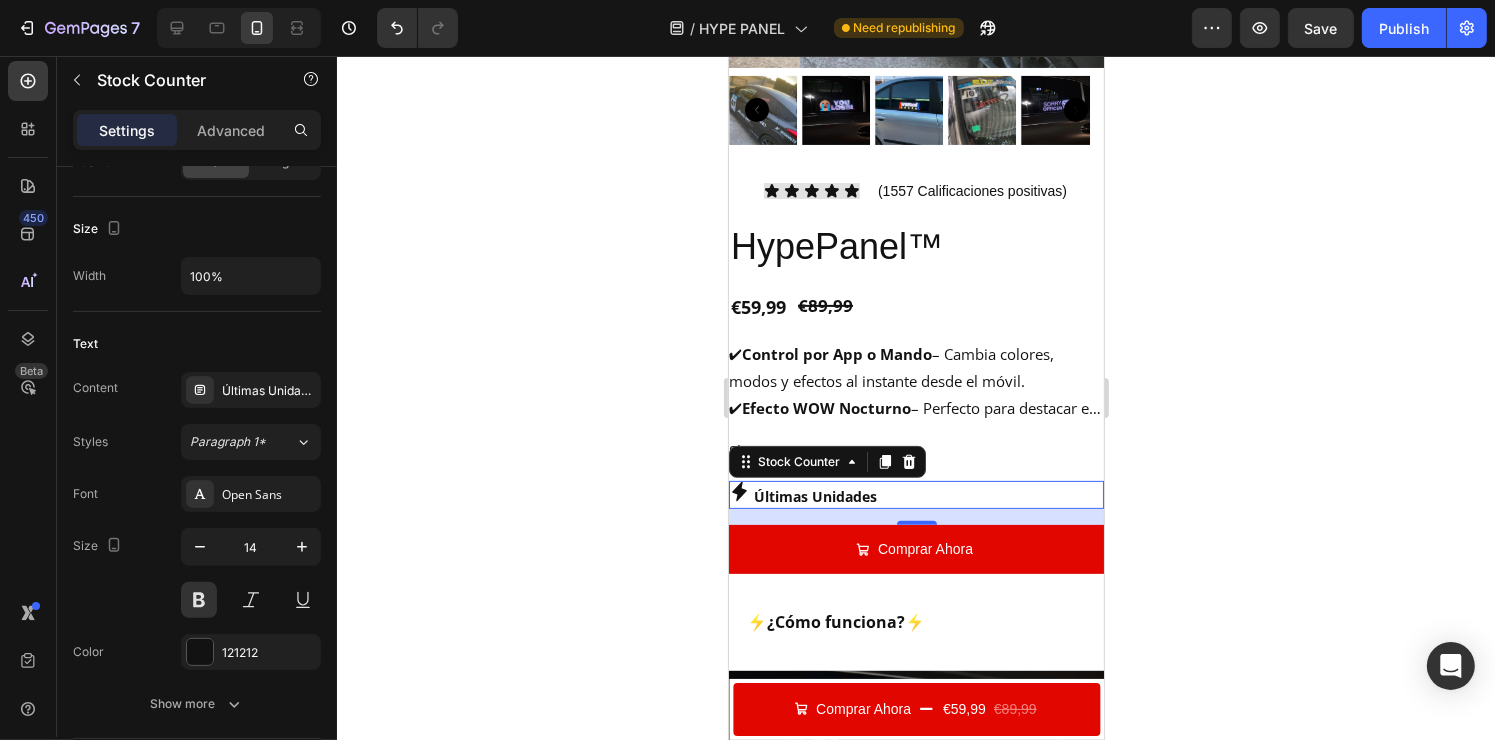click 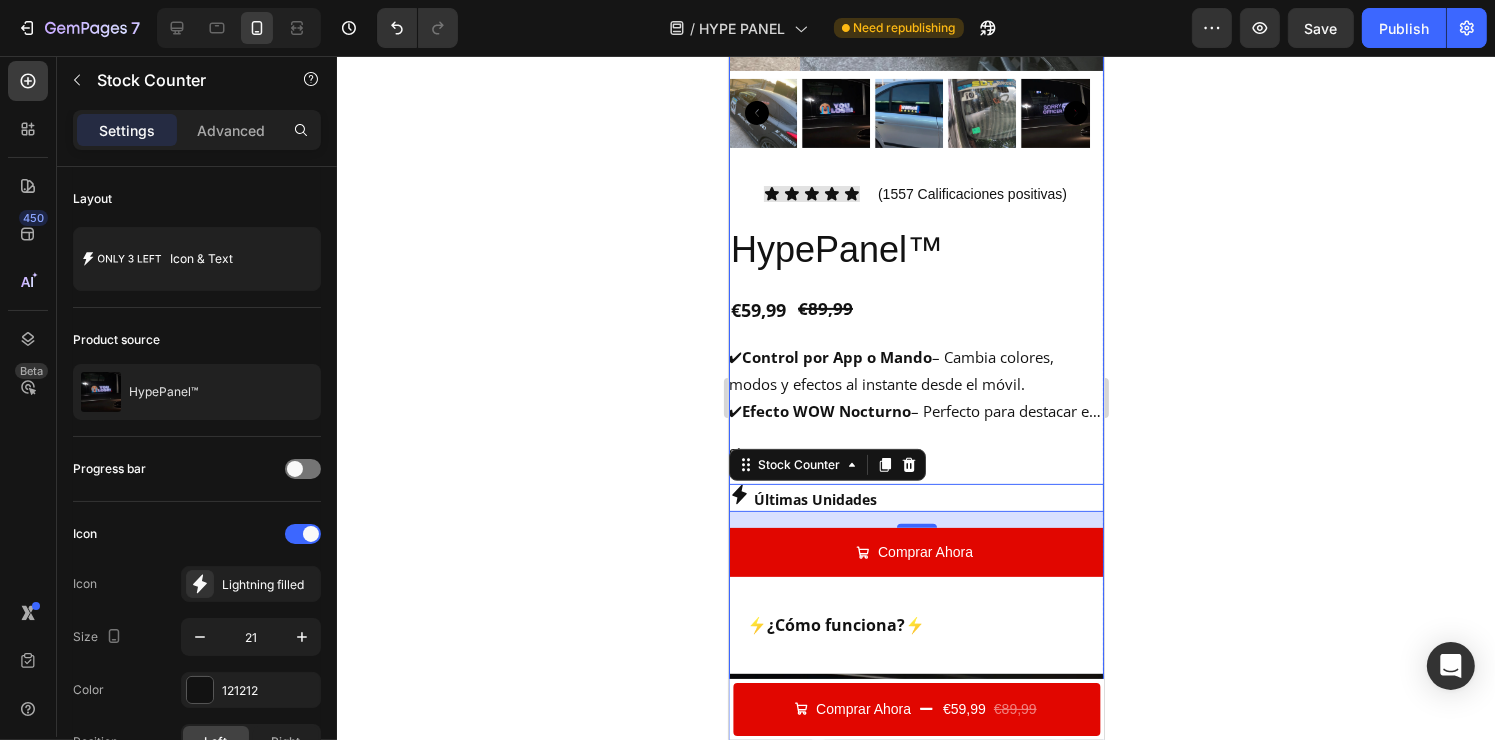 scroll, scrollTop: 532, scrollLeft: 0, axis: vertical 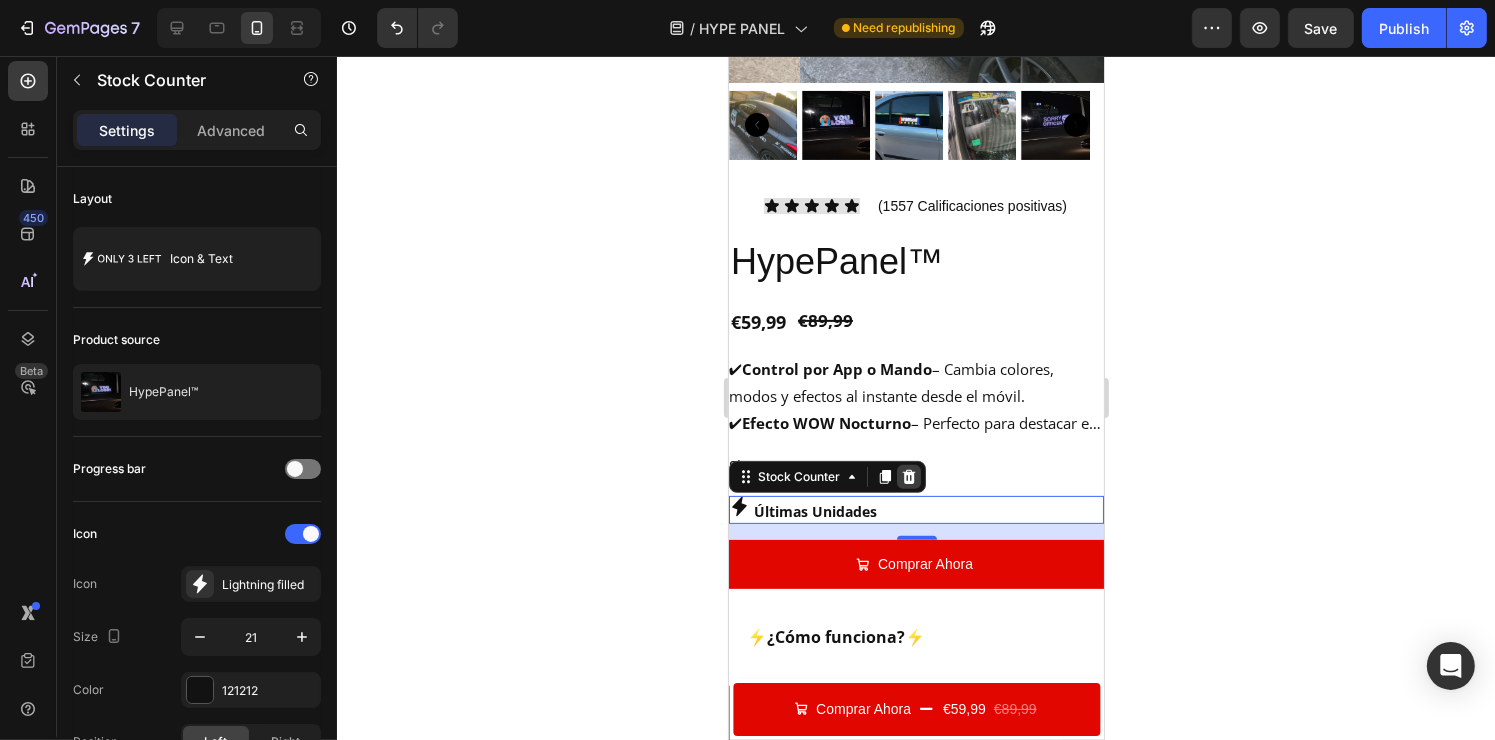 click 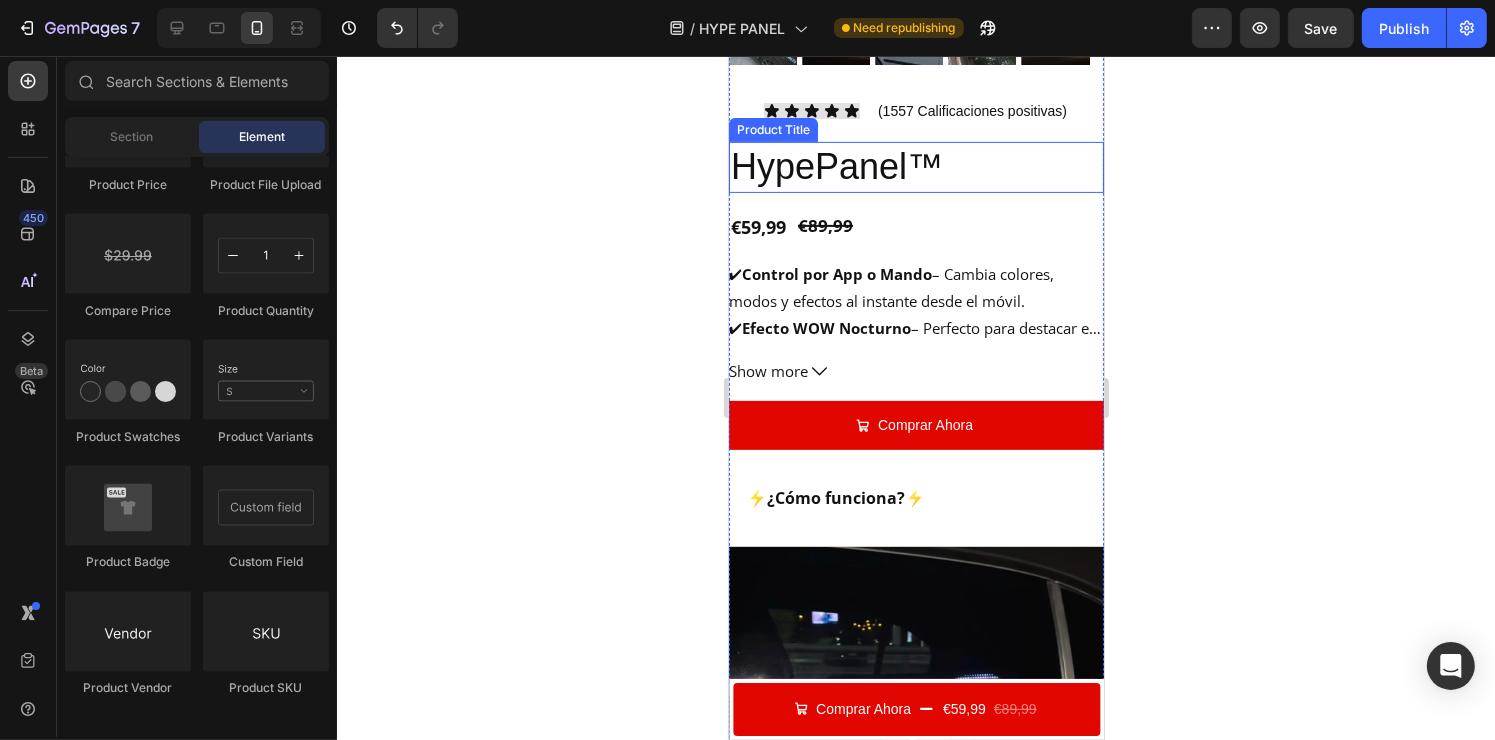 scroll, scrollTop: 628, scrollLeft: 0, axis: vertical 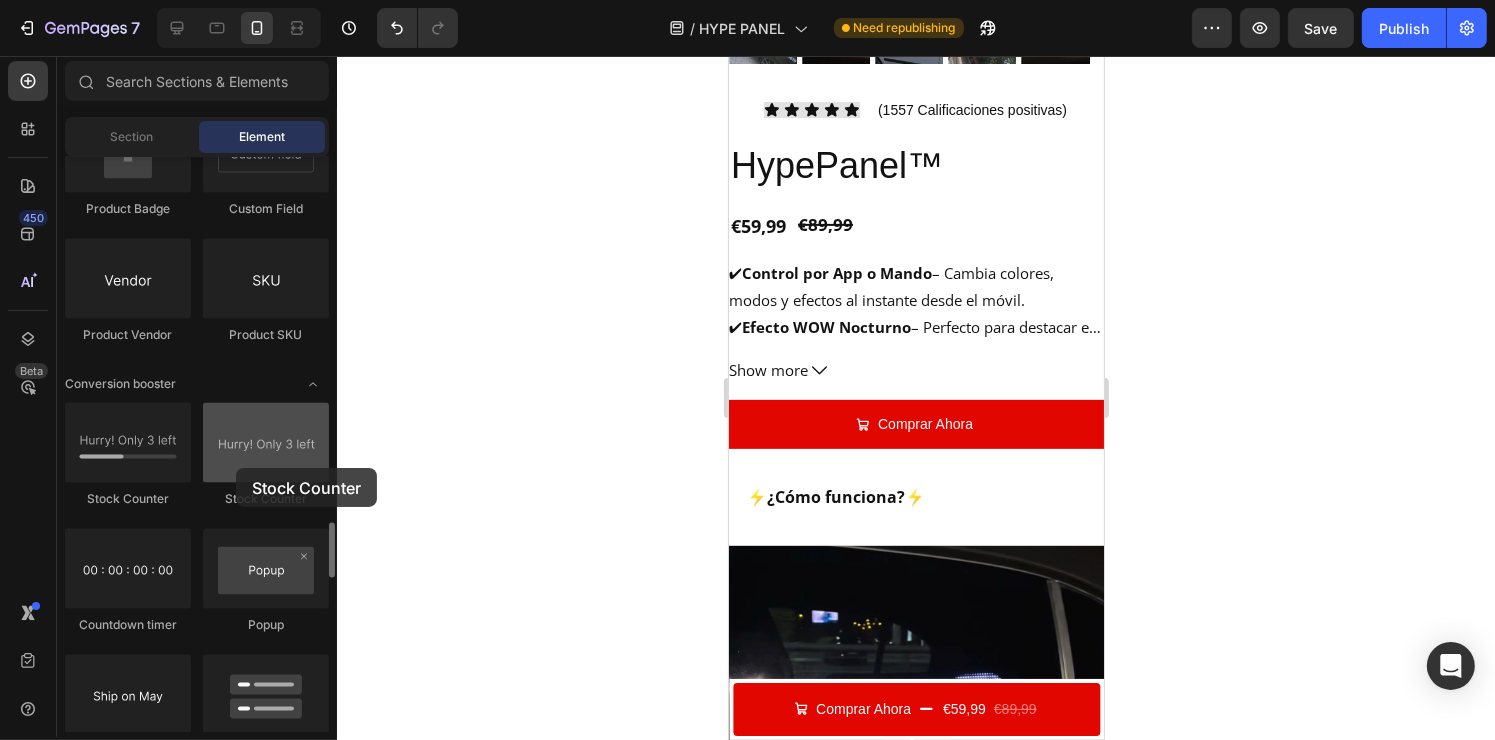 click at bounding box center (266, 443) 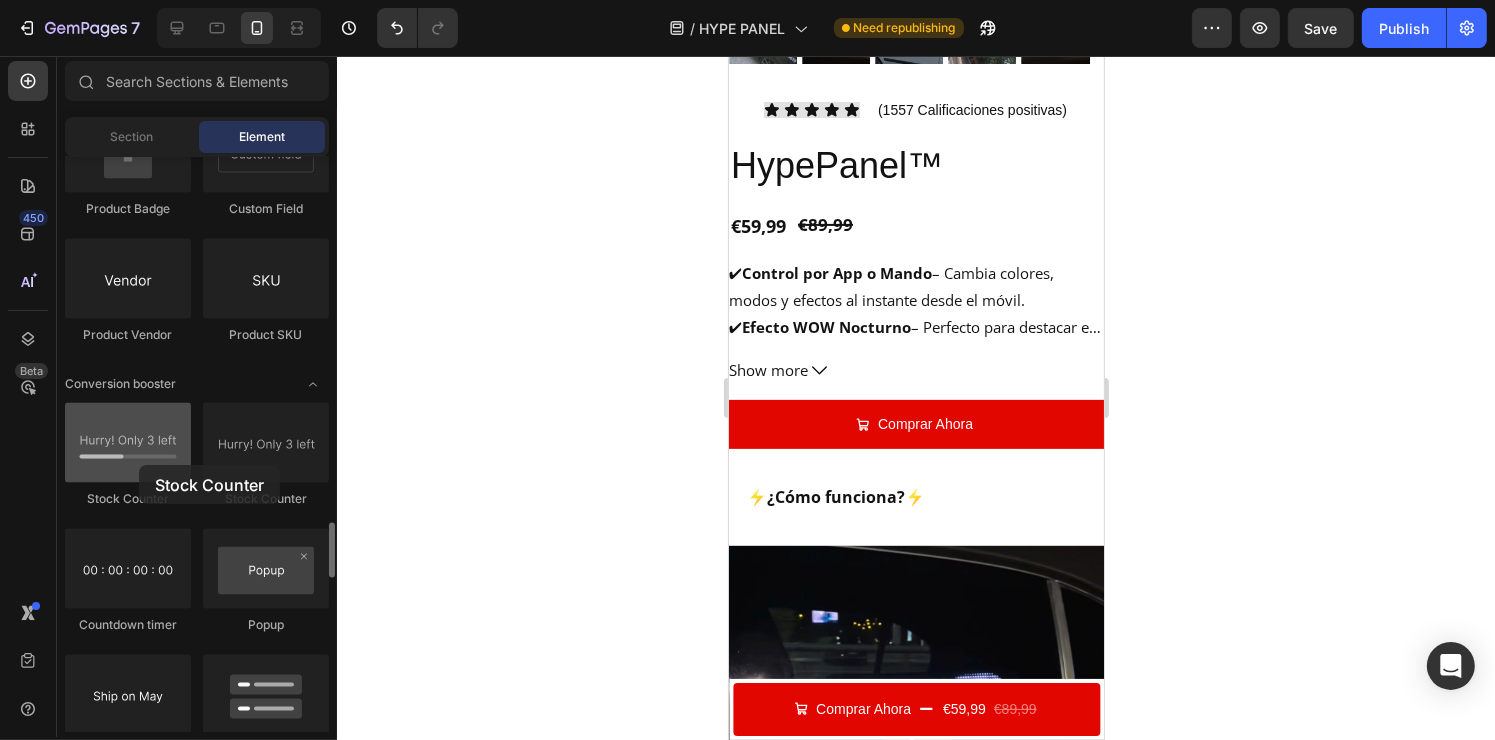 click at bounding box center [128, 443] 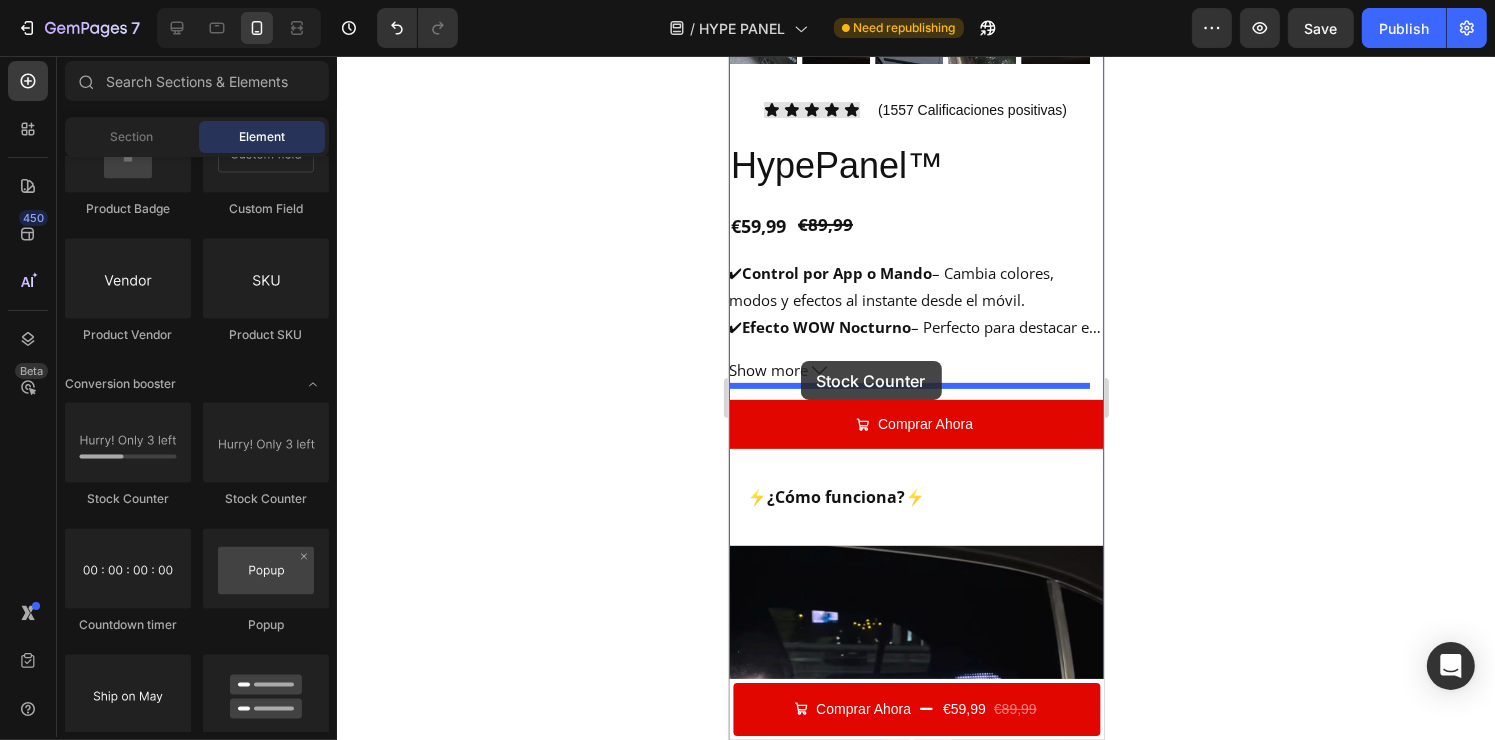 drag, startPoint x: 866, startPoint y: 512, endPoint x: 800, endPoint y: 361, distance: 164.79381 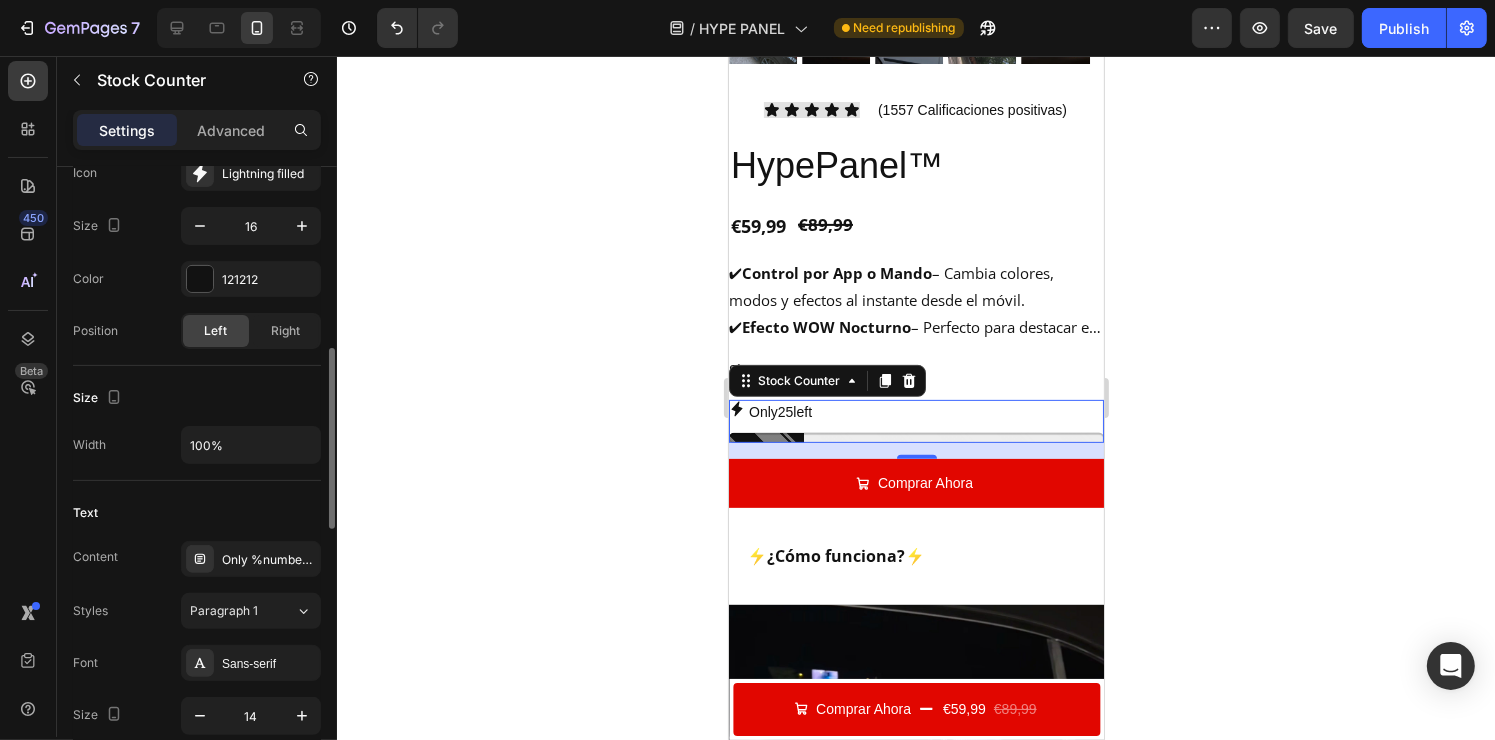 scroll, scrollTop: 621, scrollLeft: 0, axis: vertical 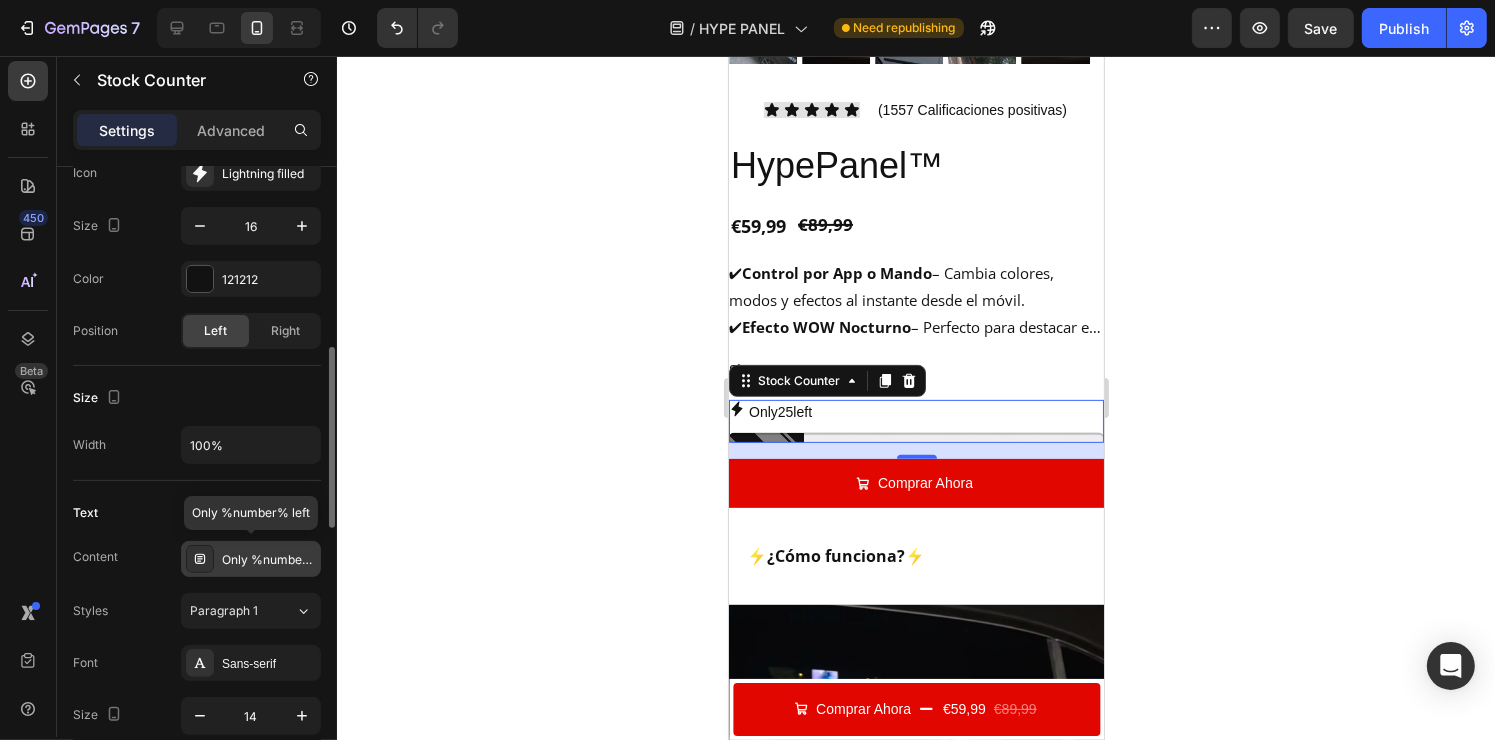 click on "Only %number% left" at bounding box center (269, 560) 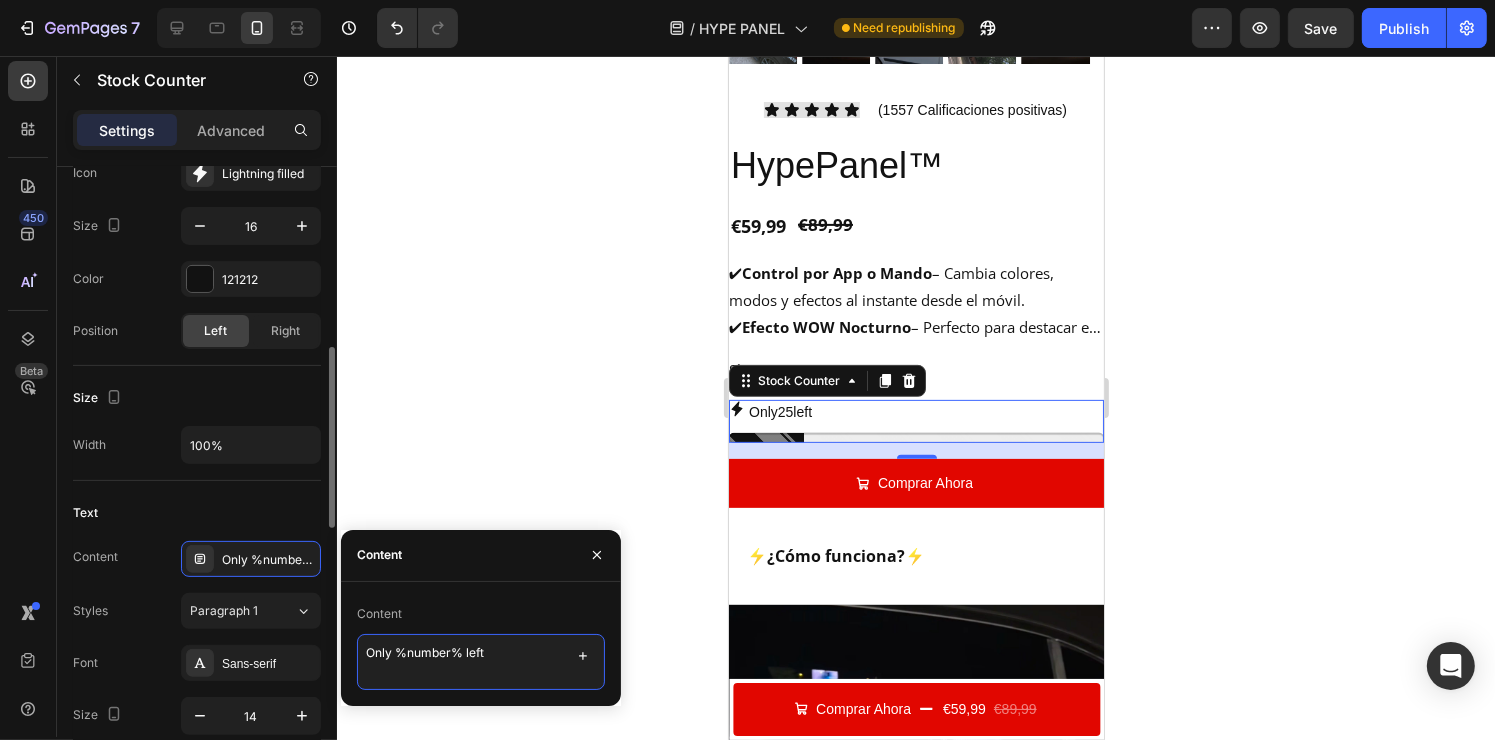 drag, startPoint x: 499, startPoint y: 656, endPoint x: 305, endPoint y: 633, distance: 195.35864 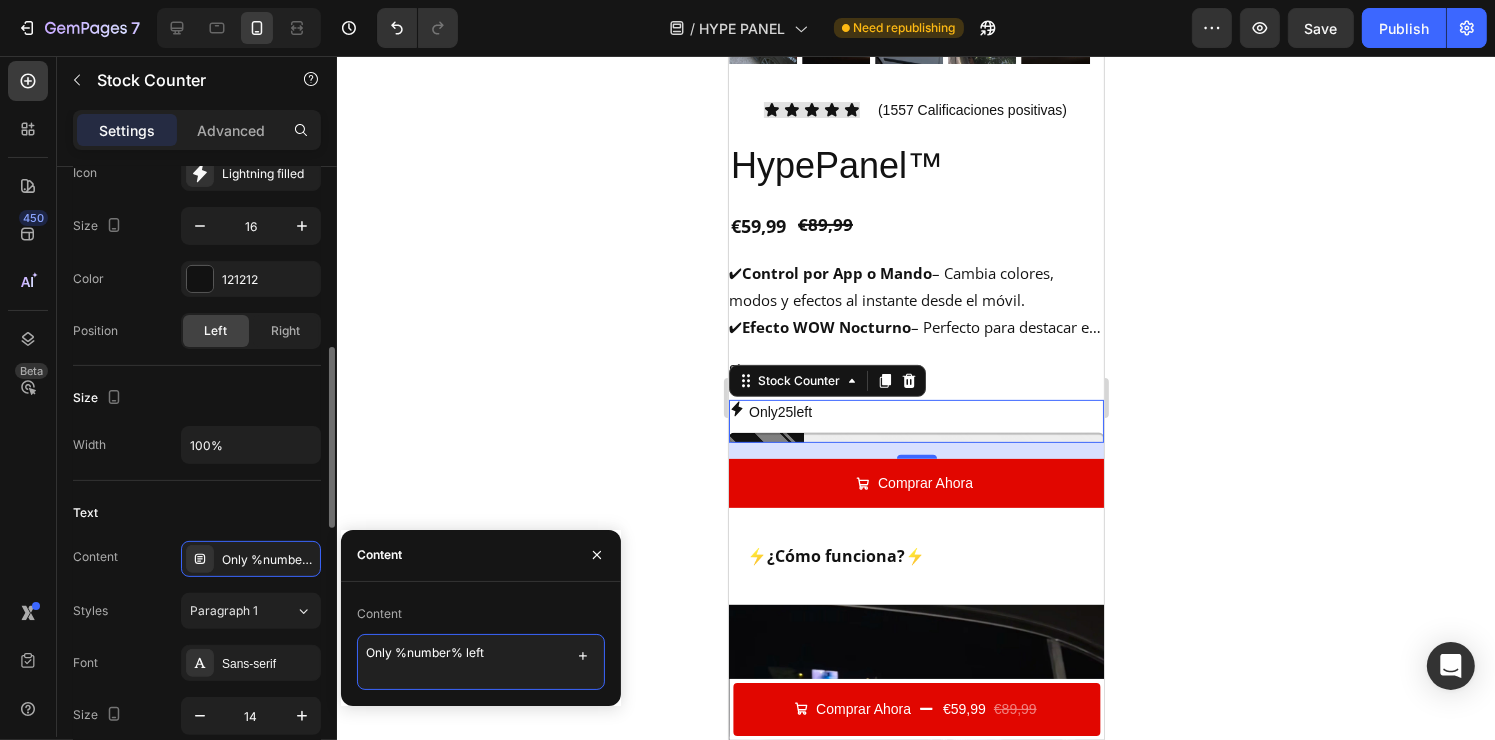 click on "450 Beta Sections(18) Elements(83) Section Element Hero Section Product Detail Brands Trusted Badges Guarantee Product Breakdown How to use Testimonials Compare Bundle FAQs Social Proof Brand Story Product List Collection Blog List Contact Sticky Add to Cart Custom Footer Browse Library 450 Layout
Row
Row
Row
Row Text
Heading
Text Block Button
Button
Button Media
Image
Image
Video" 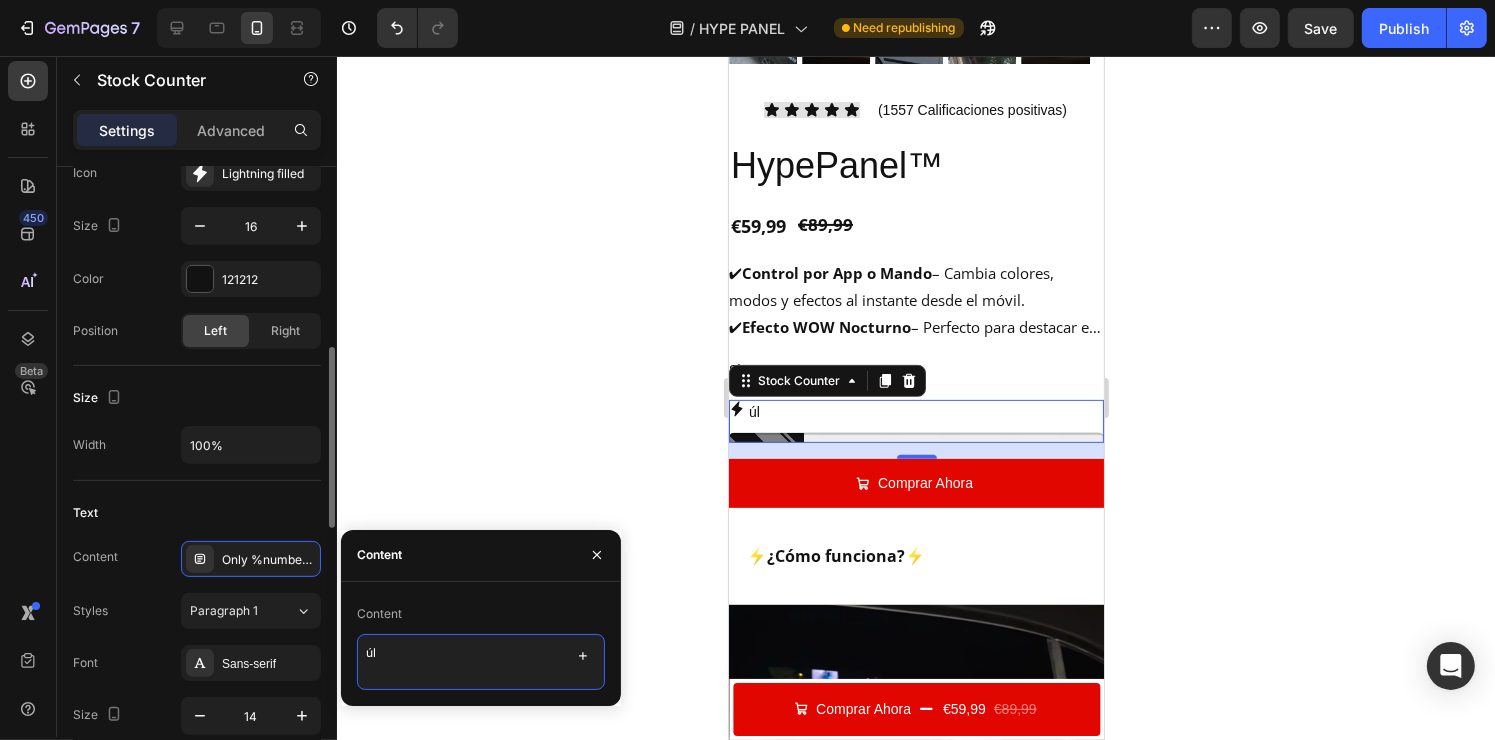 type on "ú" 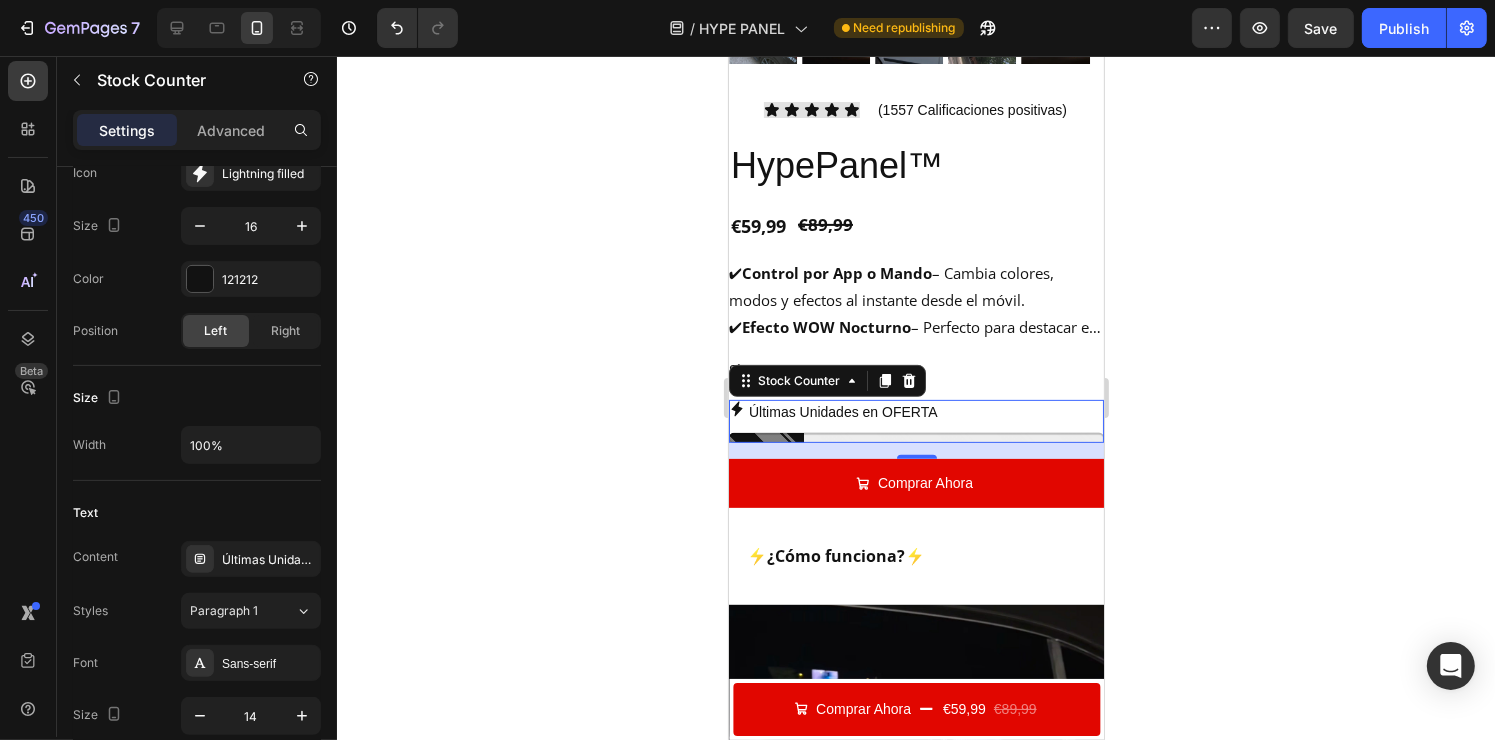 click on "Últimas Unidades en OFERTA" at bounding box center (842, 412) 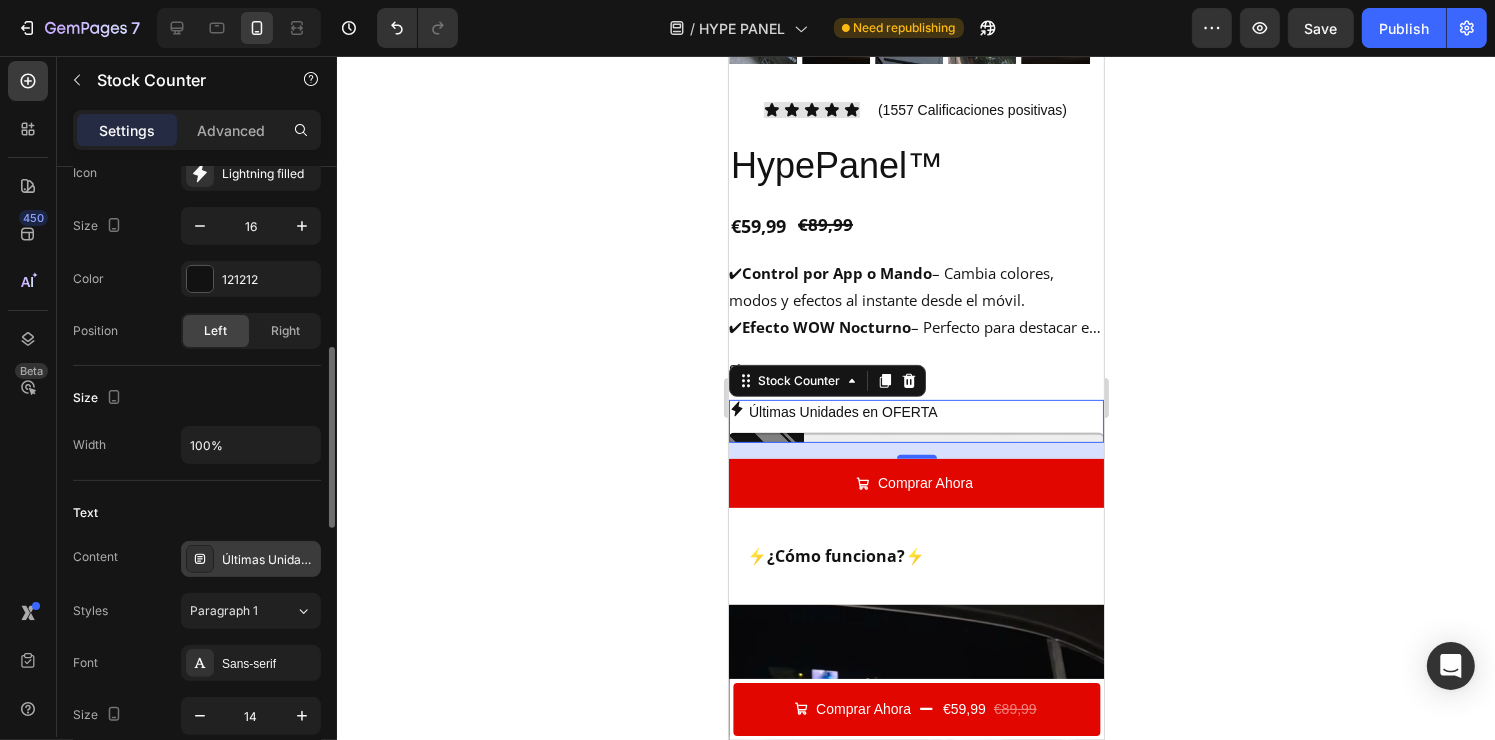 click on "Últimas Unidades en OFERTA" at bounding box center [269, 560] 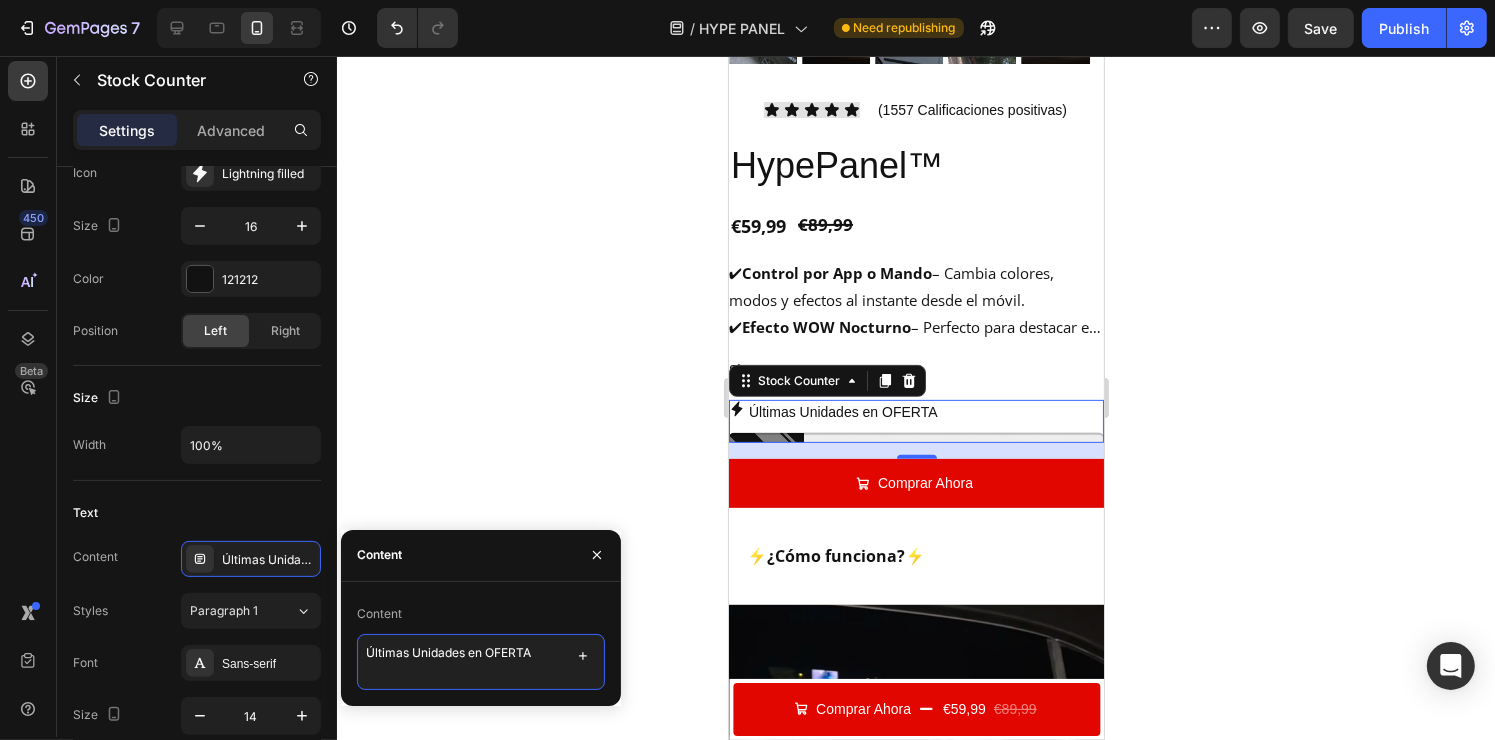 click on "Últimas Unidades en OFERTA" at bounding box center (481, 662) 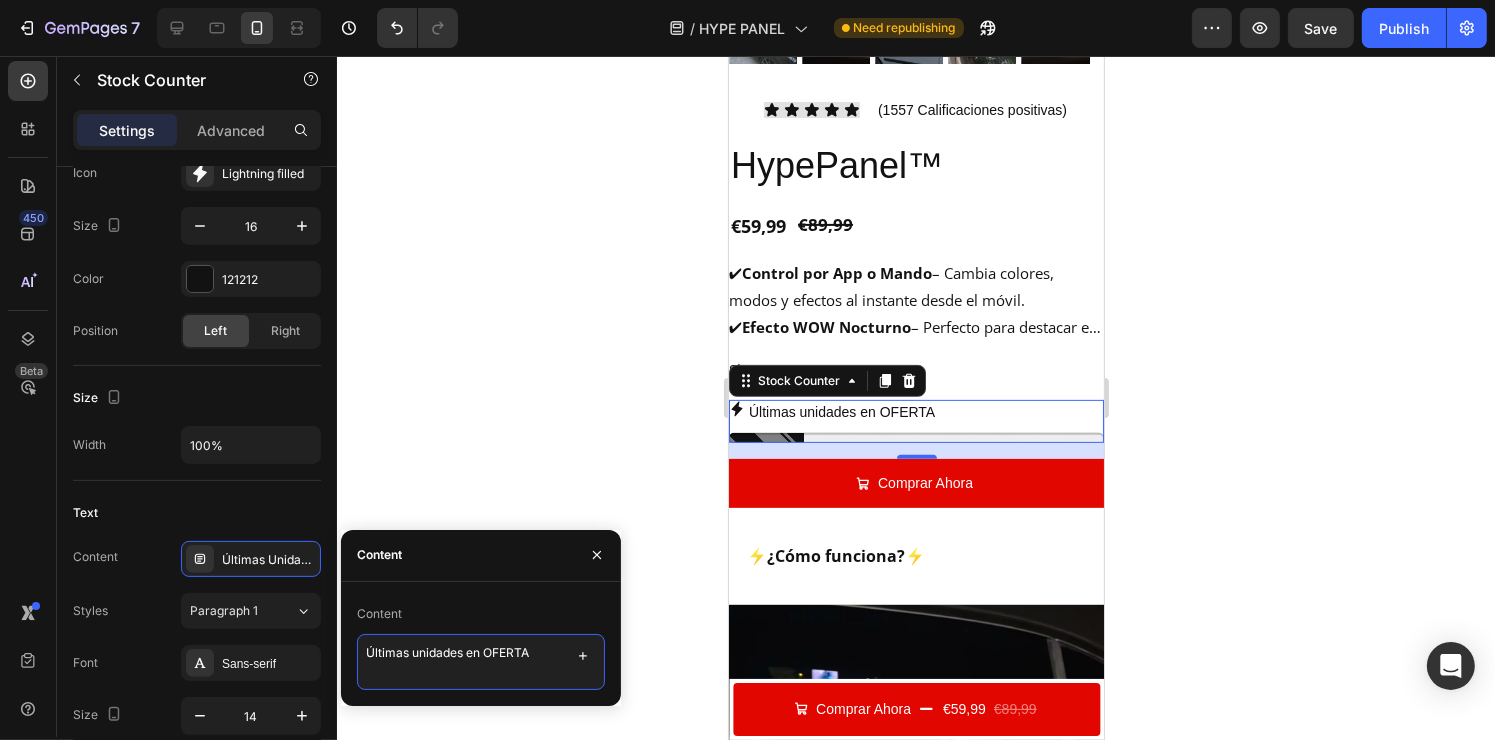 drag, startPoint x: 481, startPoint y: 656, endPoint x: 347, endPoint y: 650, distance: 134.13426 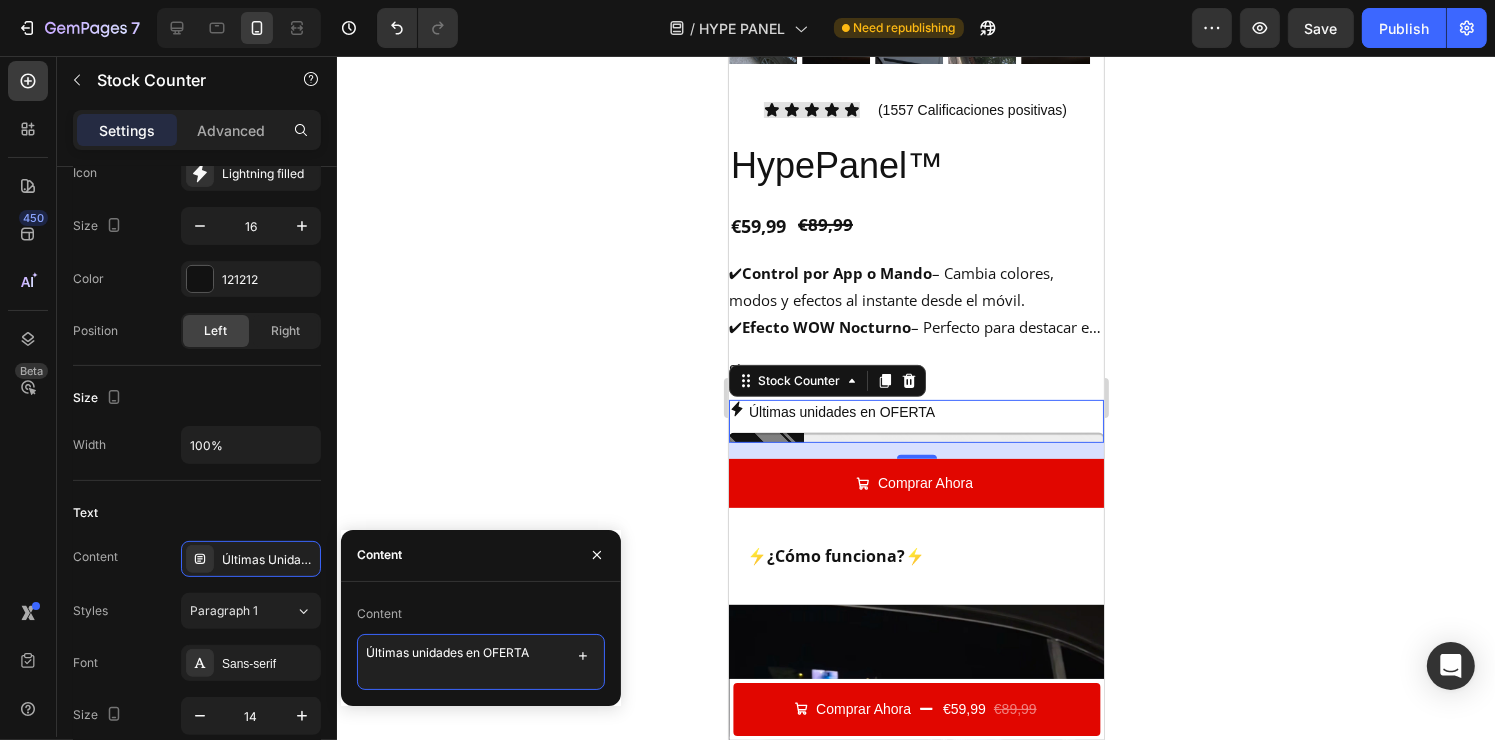 click on "Content Últimas unidades en OFERTA" at bounding box center (481, 644) 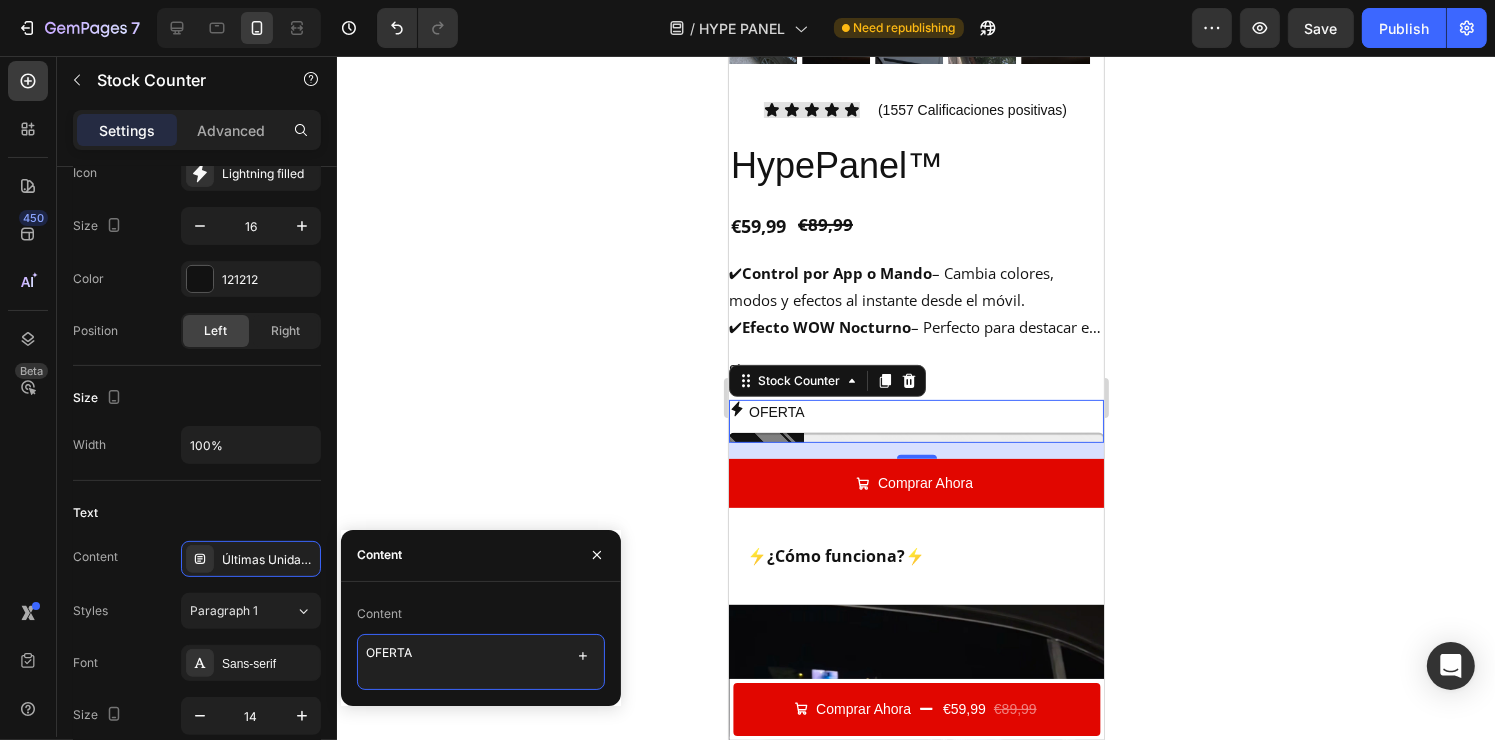 click on "OFERTA" at bounding box center [481, 662] 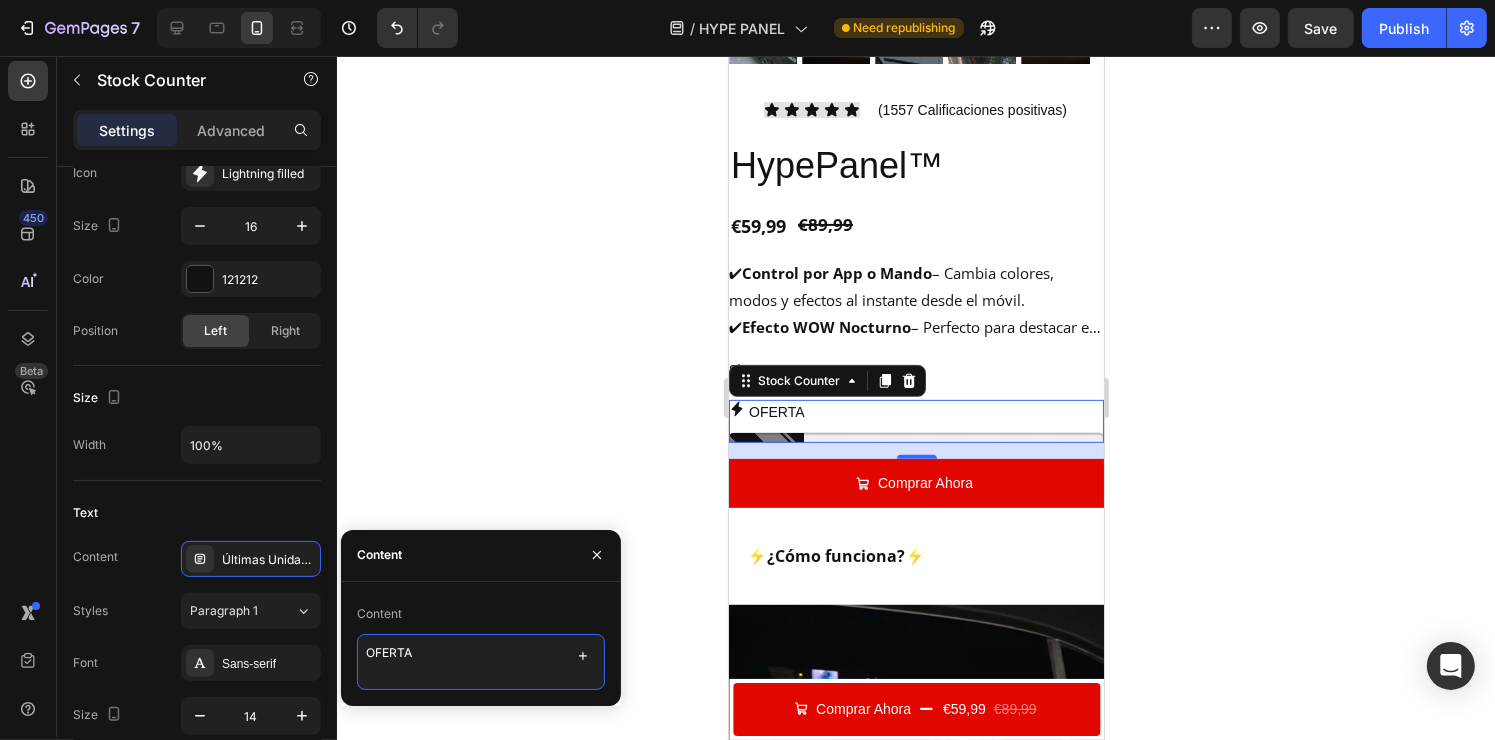 click on "OFERTA" at bounding box center (481, 662) 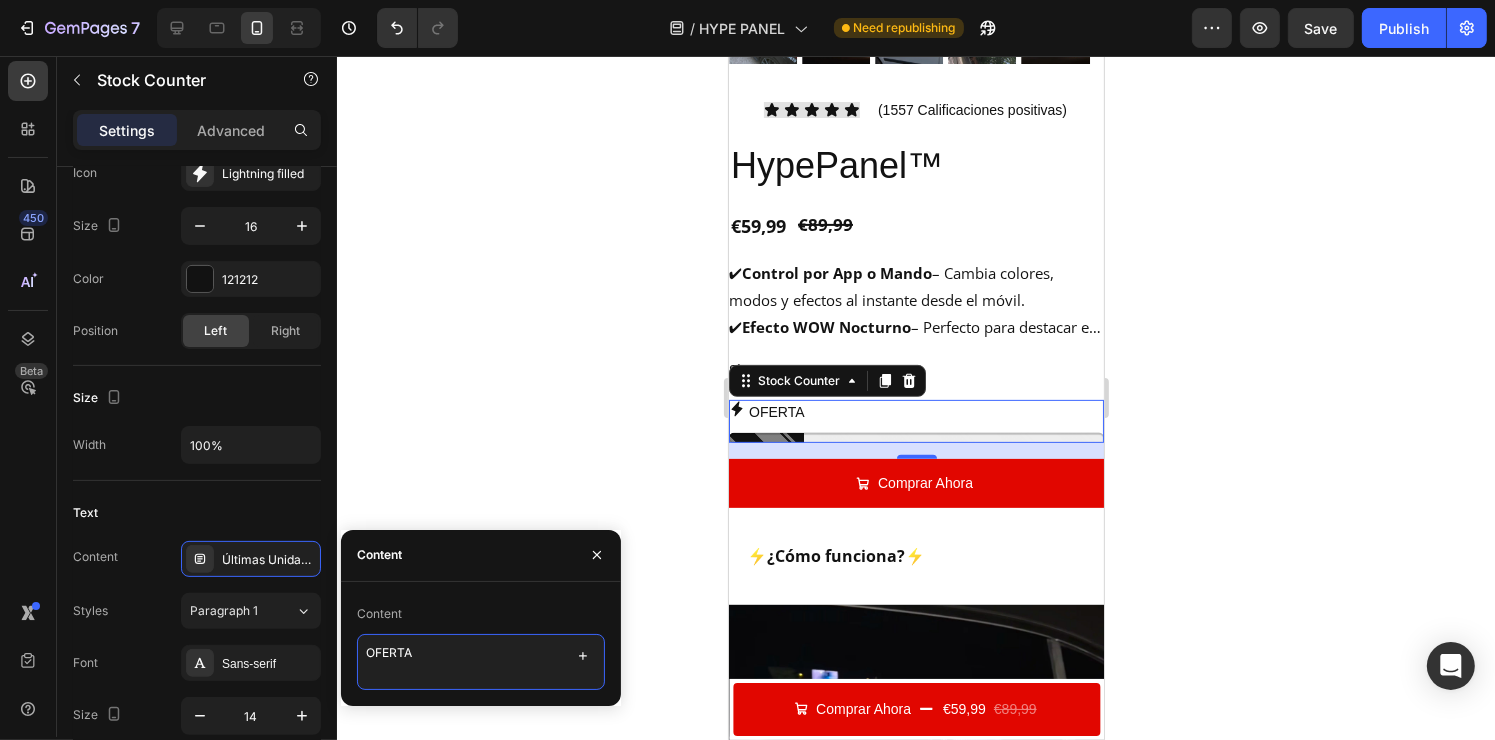 click on "OFERTA" at bounding box center [481, 662] 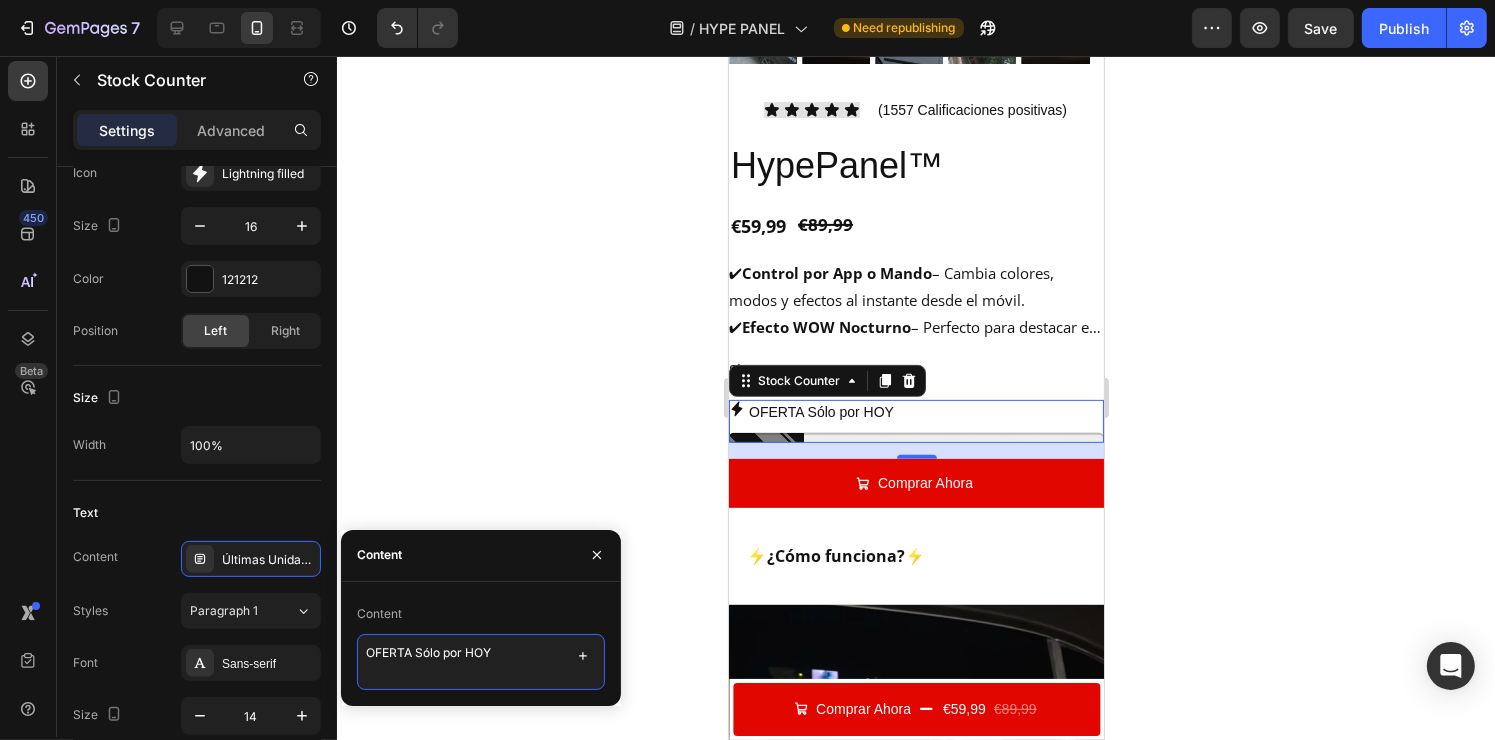 click on "OFERTA Sólo por HOY" at bounding box center (481, 662) 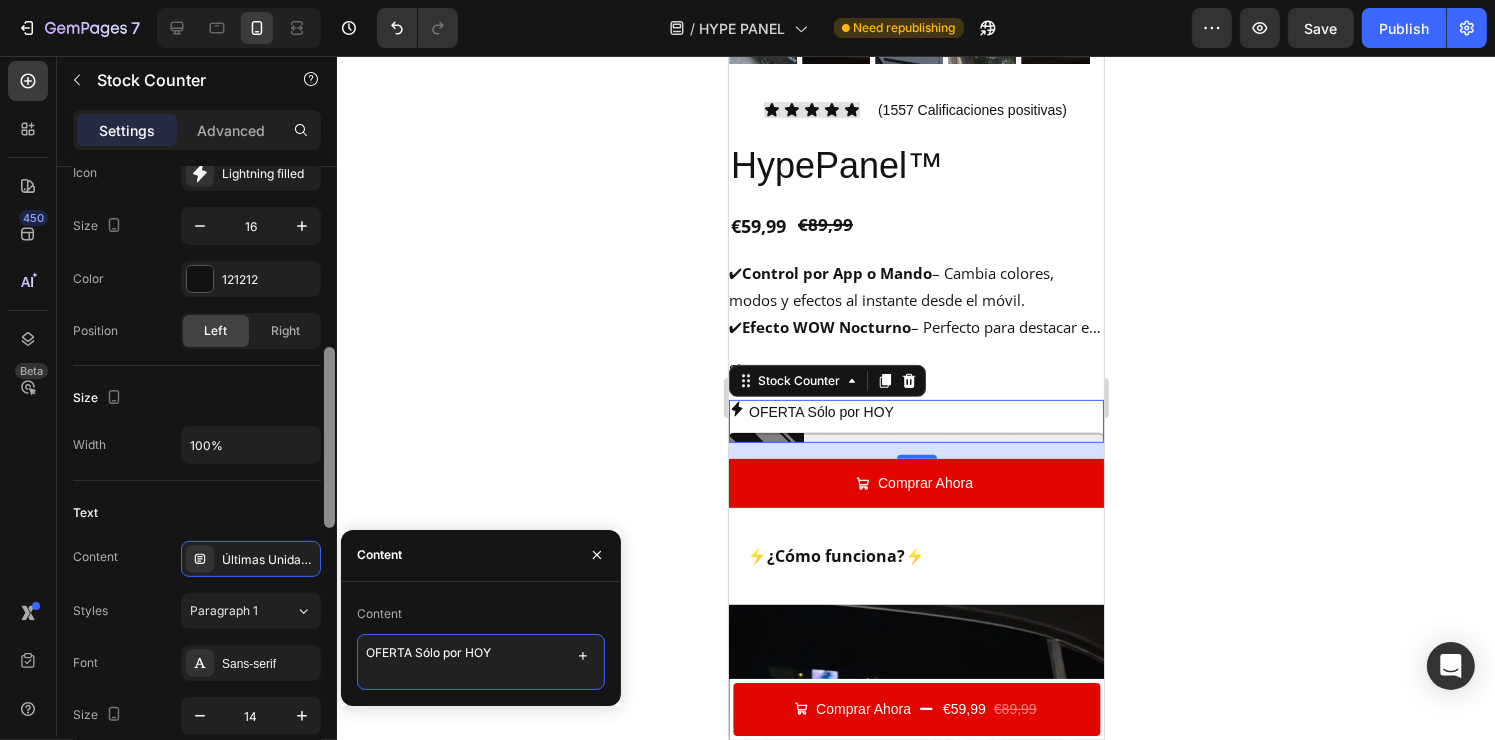 drag, startPoint x: 410, startPoint y: 653, endPoint x: 327, endPoint y: 648, distance: 83.15047 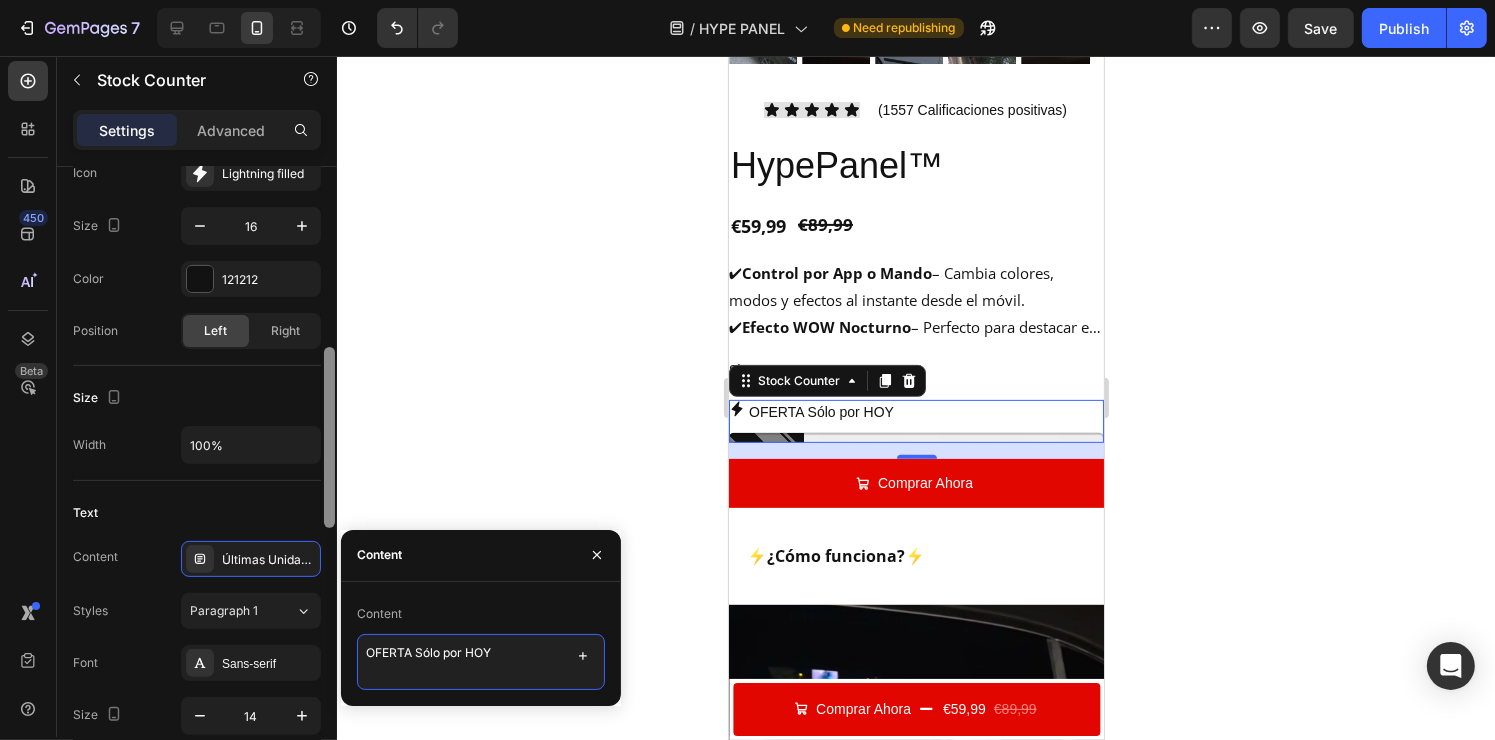 click on "450 Beta Sections(18) Elements(83) Section Element Hero Section Product Detail Brands Trusted Badges Guarantee Product Breakdown How to use Testimonials Compare Bundle FAQs Social Proof Brand Story Product List Collection Blog List Contact Sticky Add to Cart Custom Footer Browse Library 450 Layout
Row
Row
Row
Row Text
Heading
Text Block Button
Button
Button Media
Image
Image
Video" 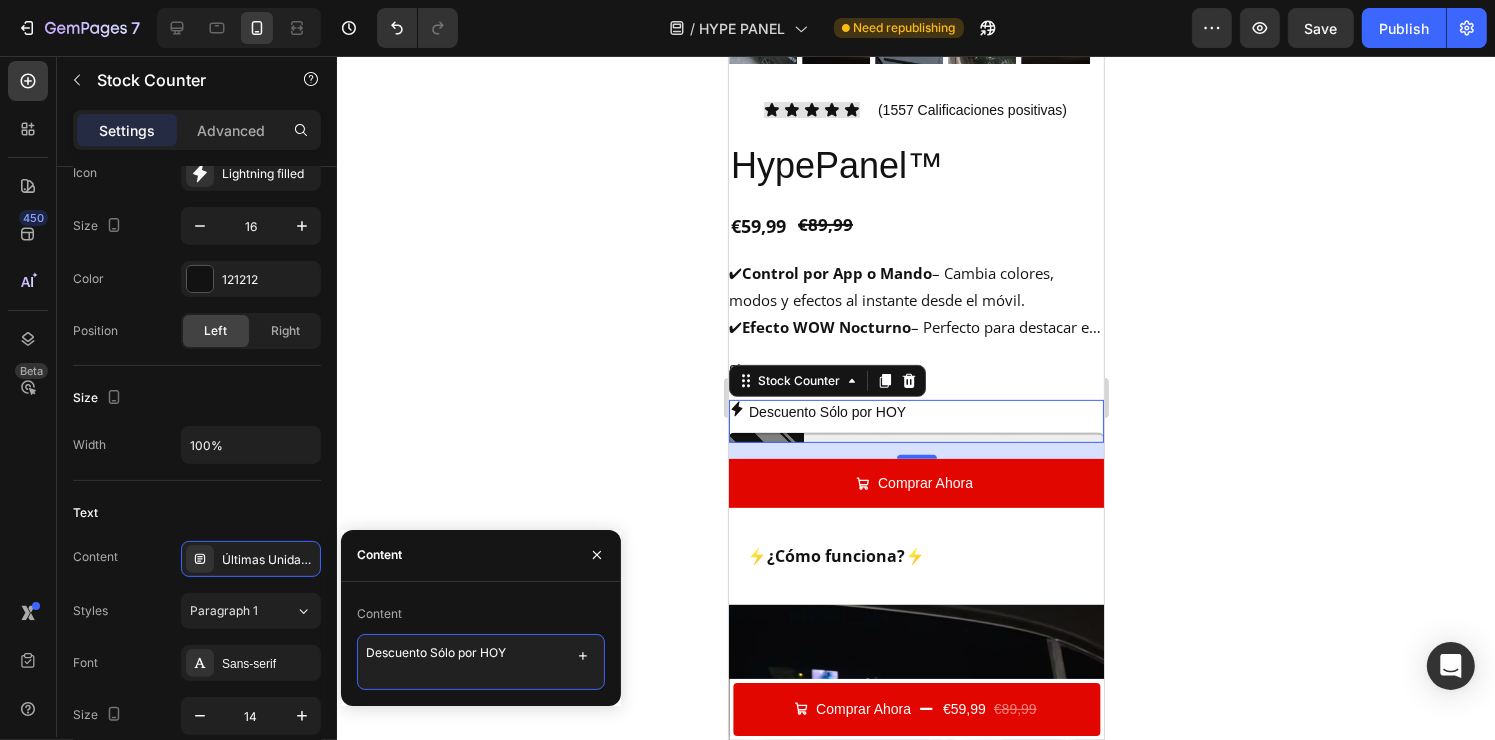 drag, startPoint x: 477, startPoint y: 652, endPoint x: 461, endPoint y: 654, distance: 16.124516 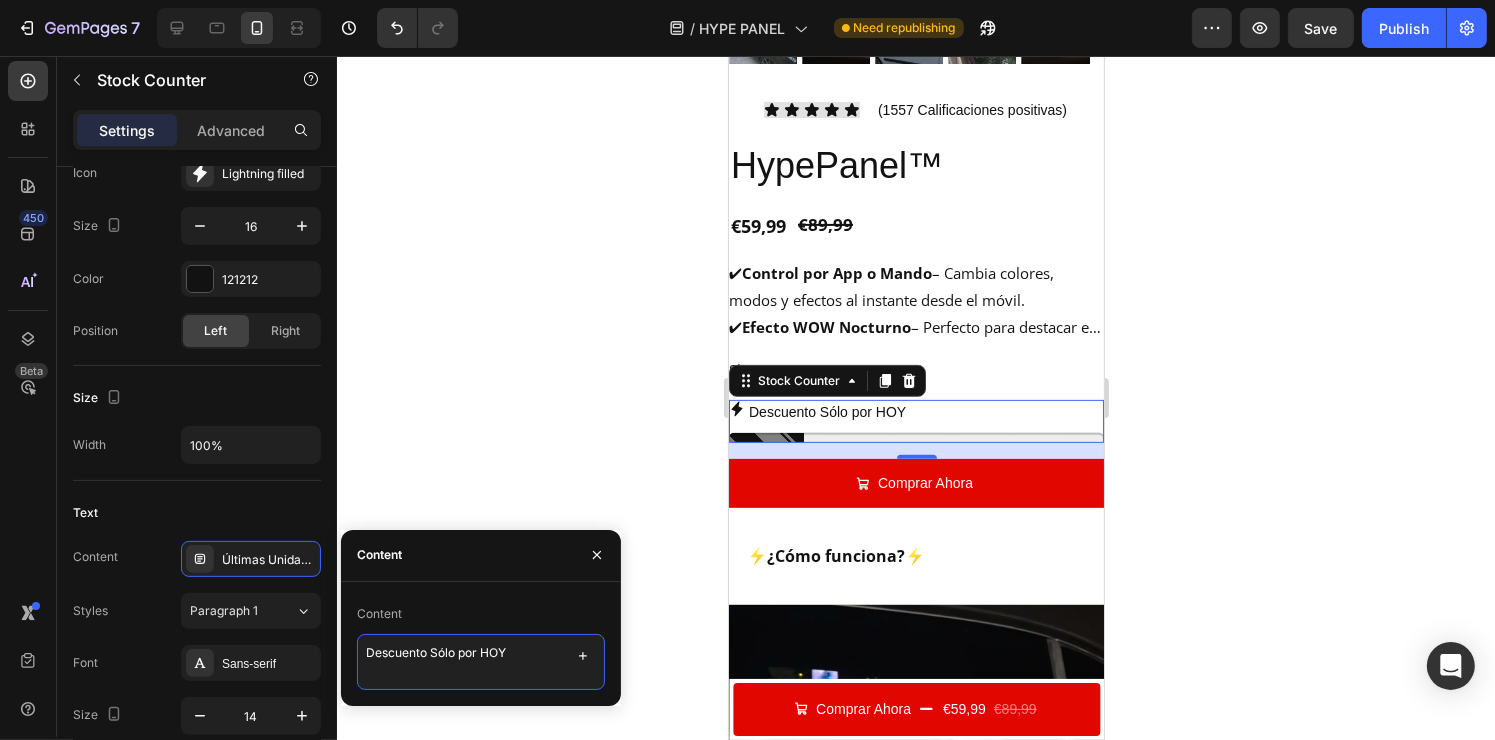 click on "Descuento Sólo por HOY" at bounding box center [481, 662] 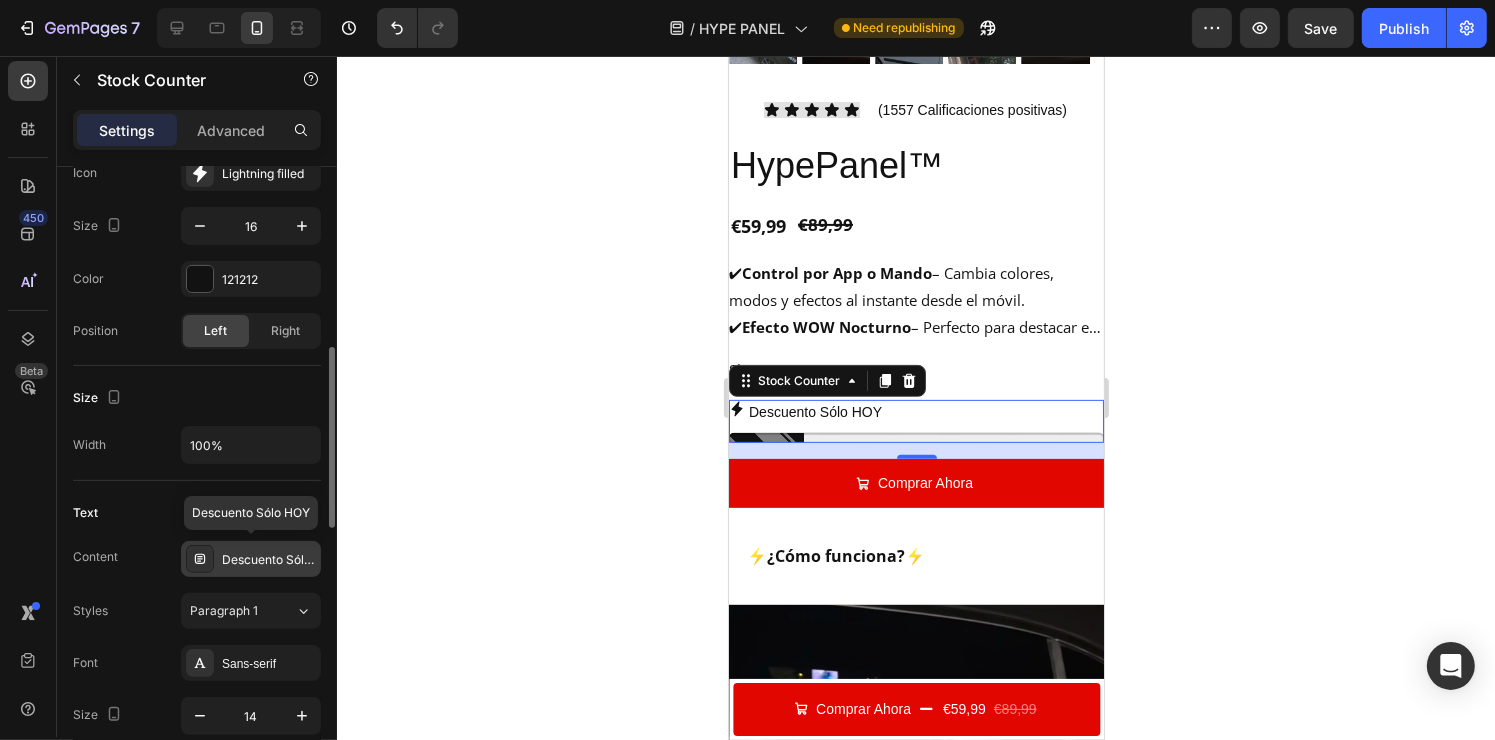 click on "Descuento Sólo  HOY" at bounding box center [269, 560] 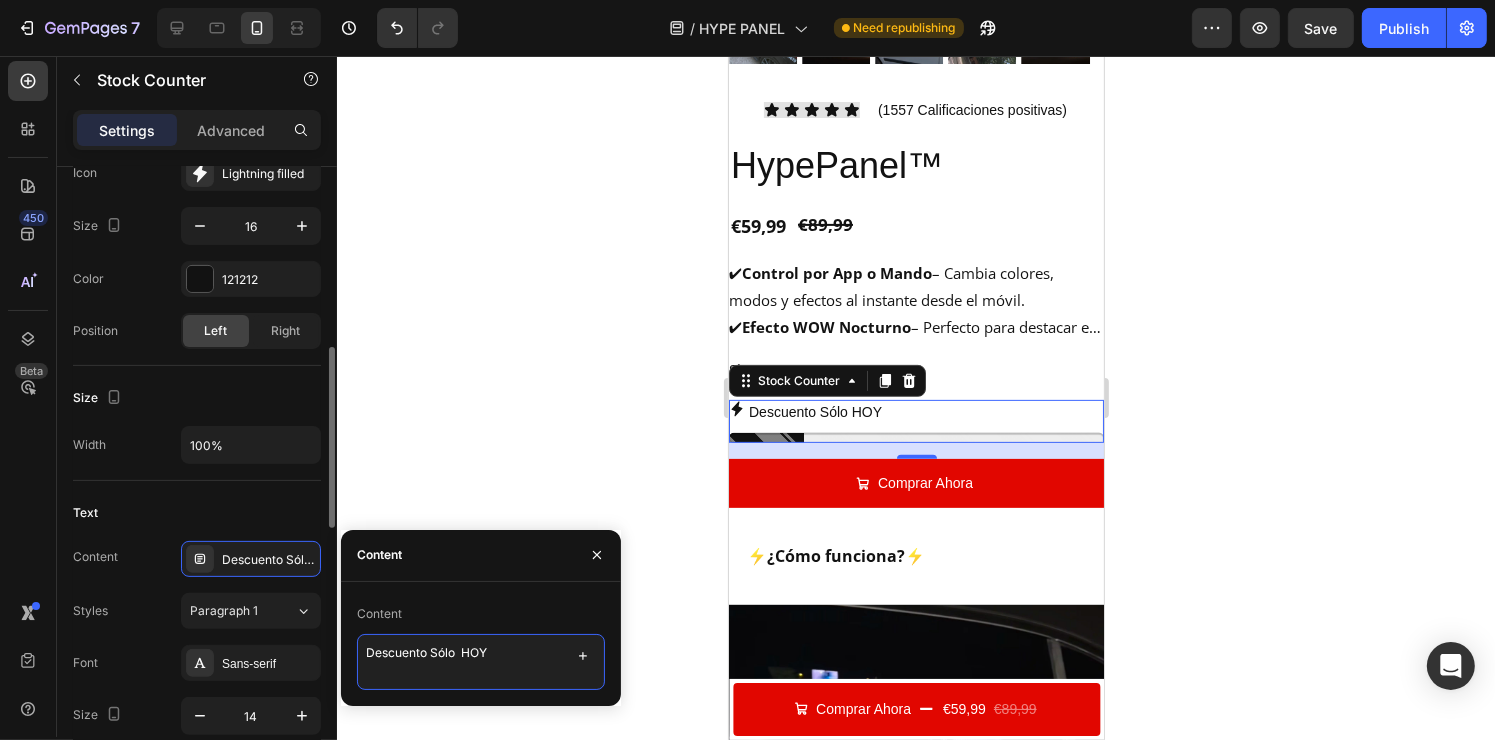 drag, startPoint x: 495, startPoint y: 657, endPoint x: 319, endPoint y: 635, distance: 177.36967 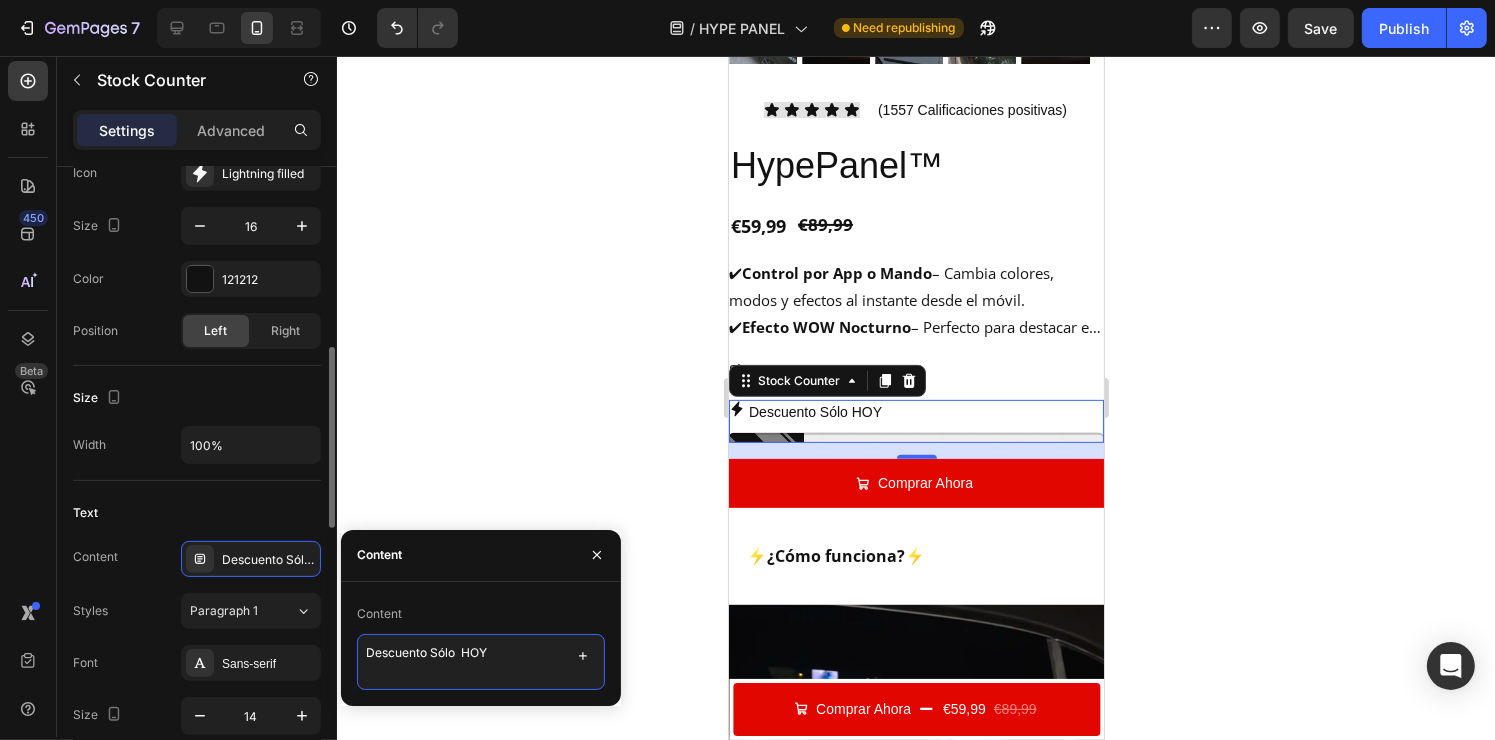click on "450 Beta Sections(18) Elements(83) Section Element Hero Section Product Detail Brands Trusted Badges Guarantee Product Breakdown How to use Testimonials Compare Bundle FAQs Social Proof Brand Story Product List Collection Blog List Contact Sticky Add to Cart Custom Footer Browse Library 450 Layout
Row
Row
Row
Row Text
Heading
Text Block Button
Button
Button Media
Image
Image
Video" 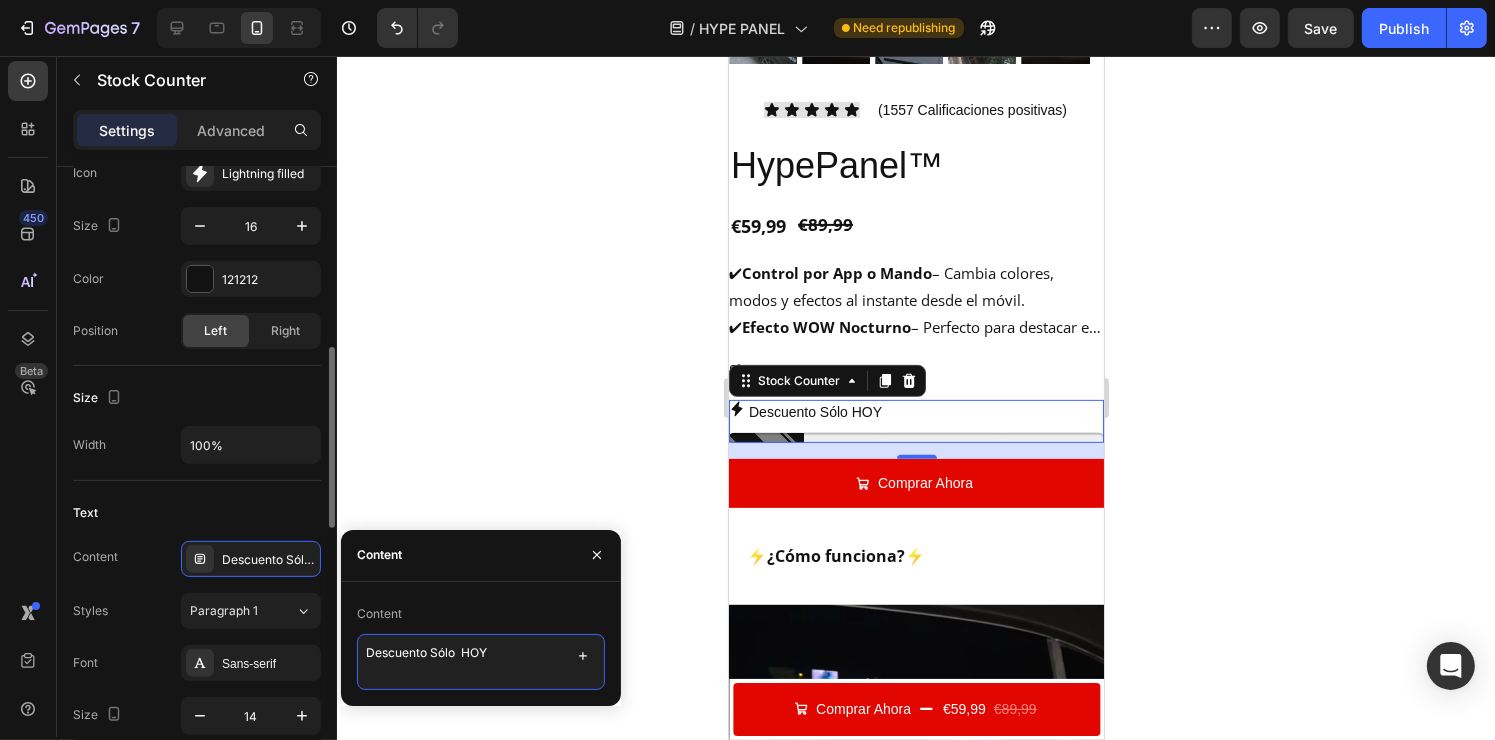 paste on "válido solo hoy" 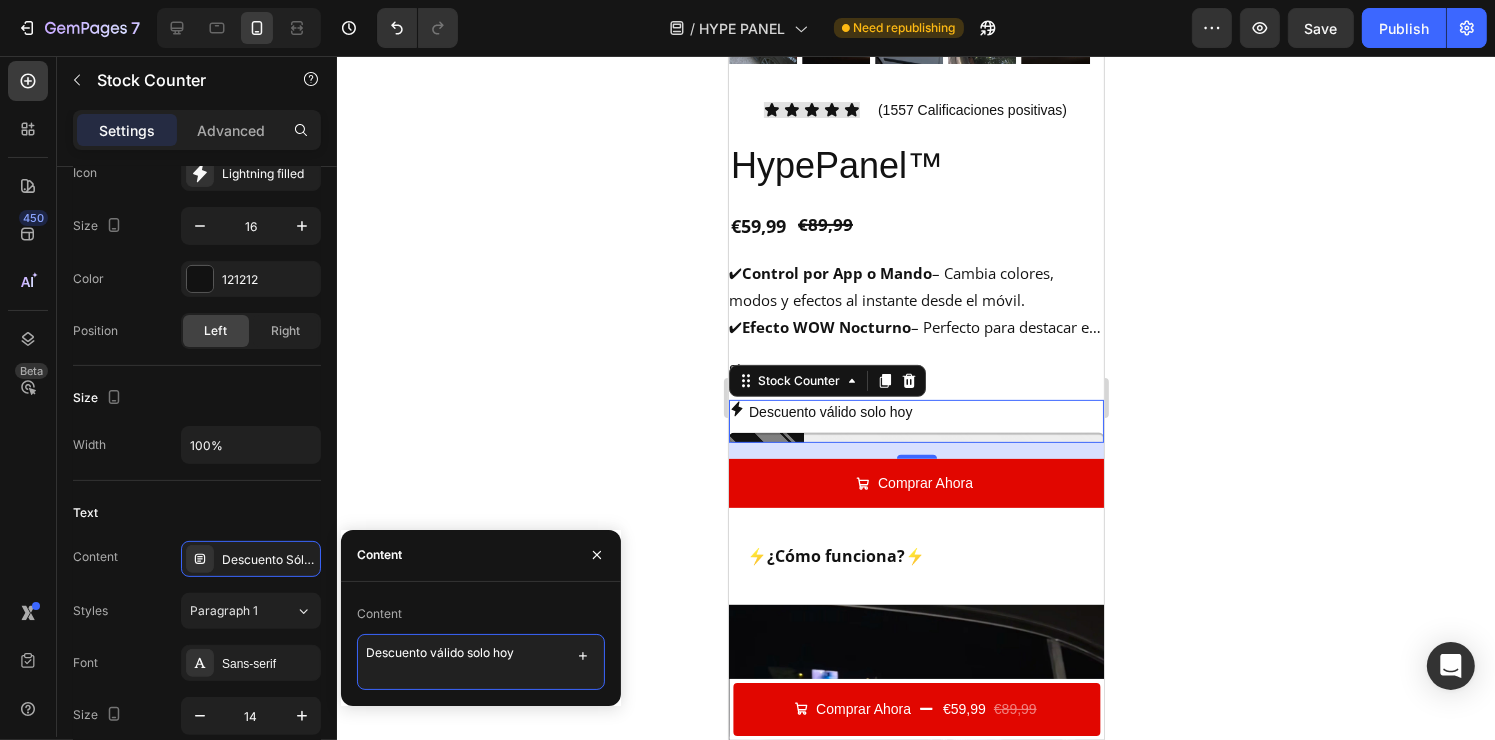 drag, startPoint x: 517, startPoint y: 648, endPoint x: 496, endPoint y: 651, distance: 21.213203 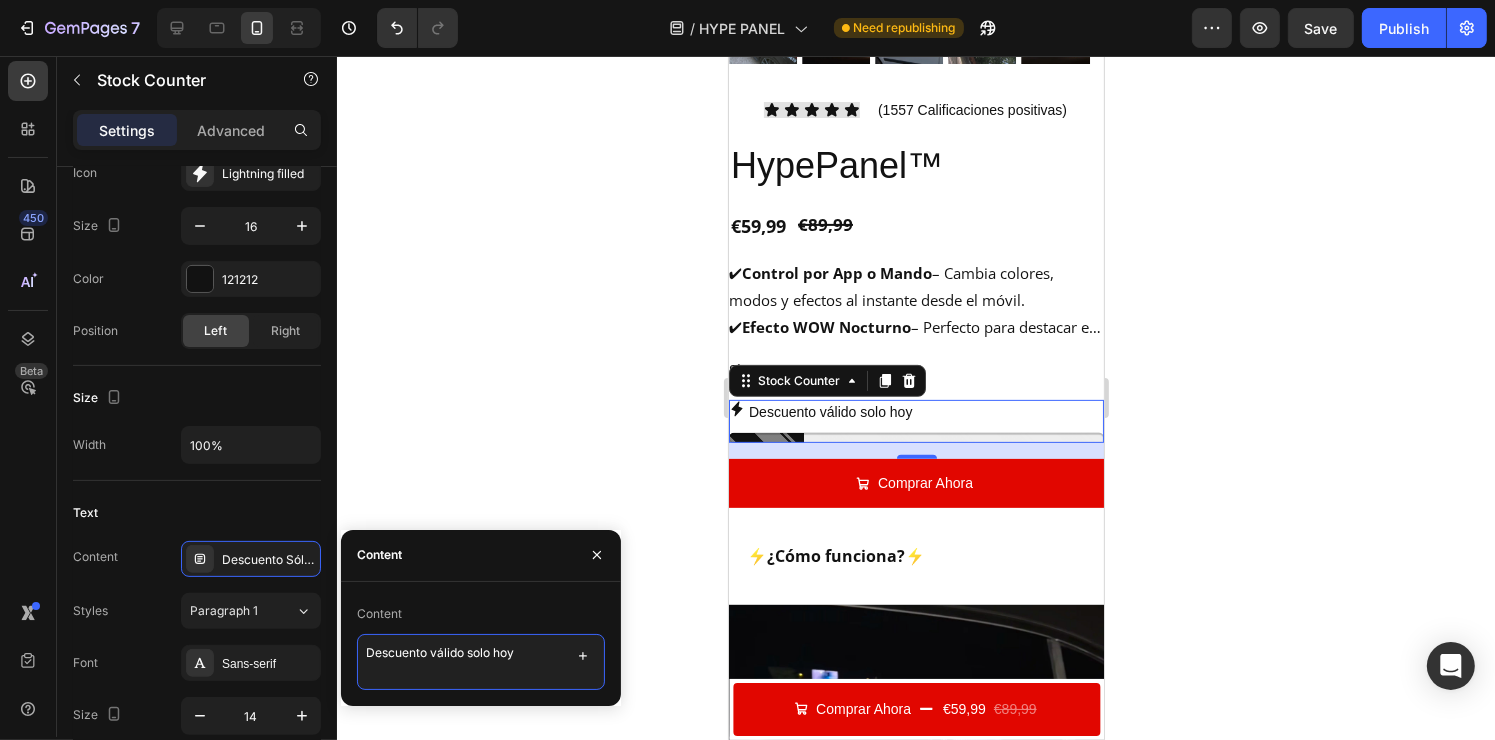 click on "Descuento válido solo hoy" at bounding box center [481, 662] 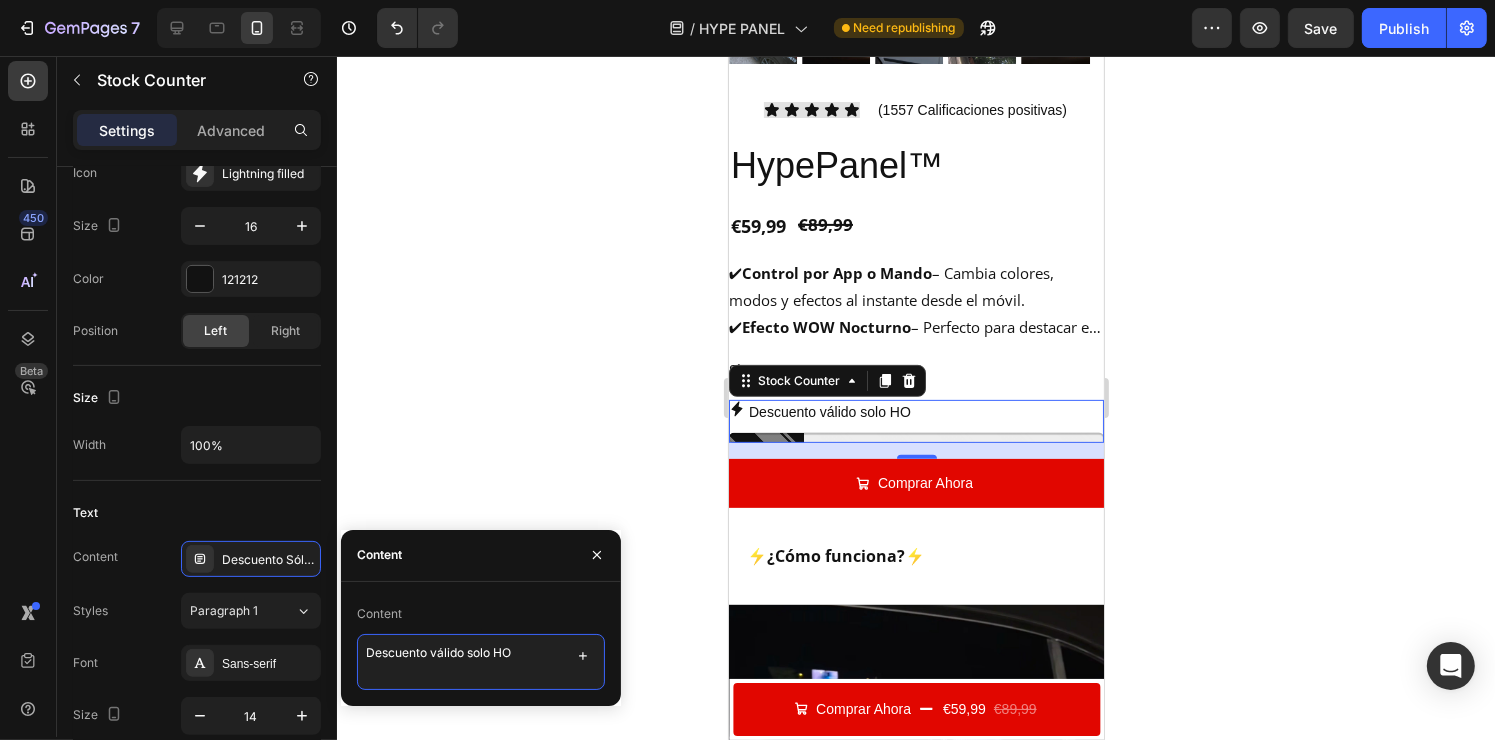 type on "Descuento válido solo HOY" 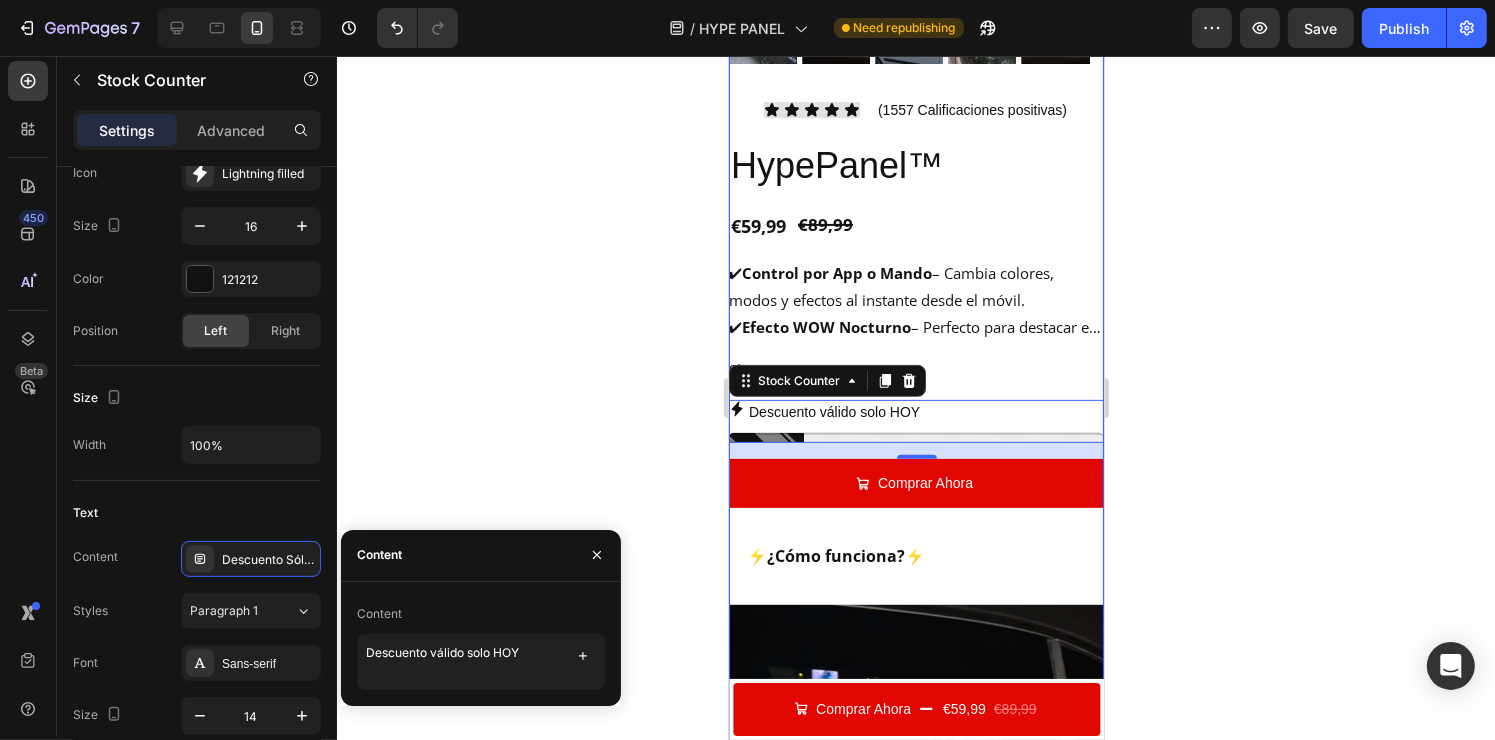 click 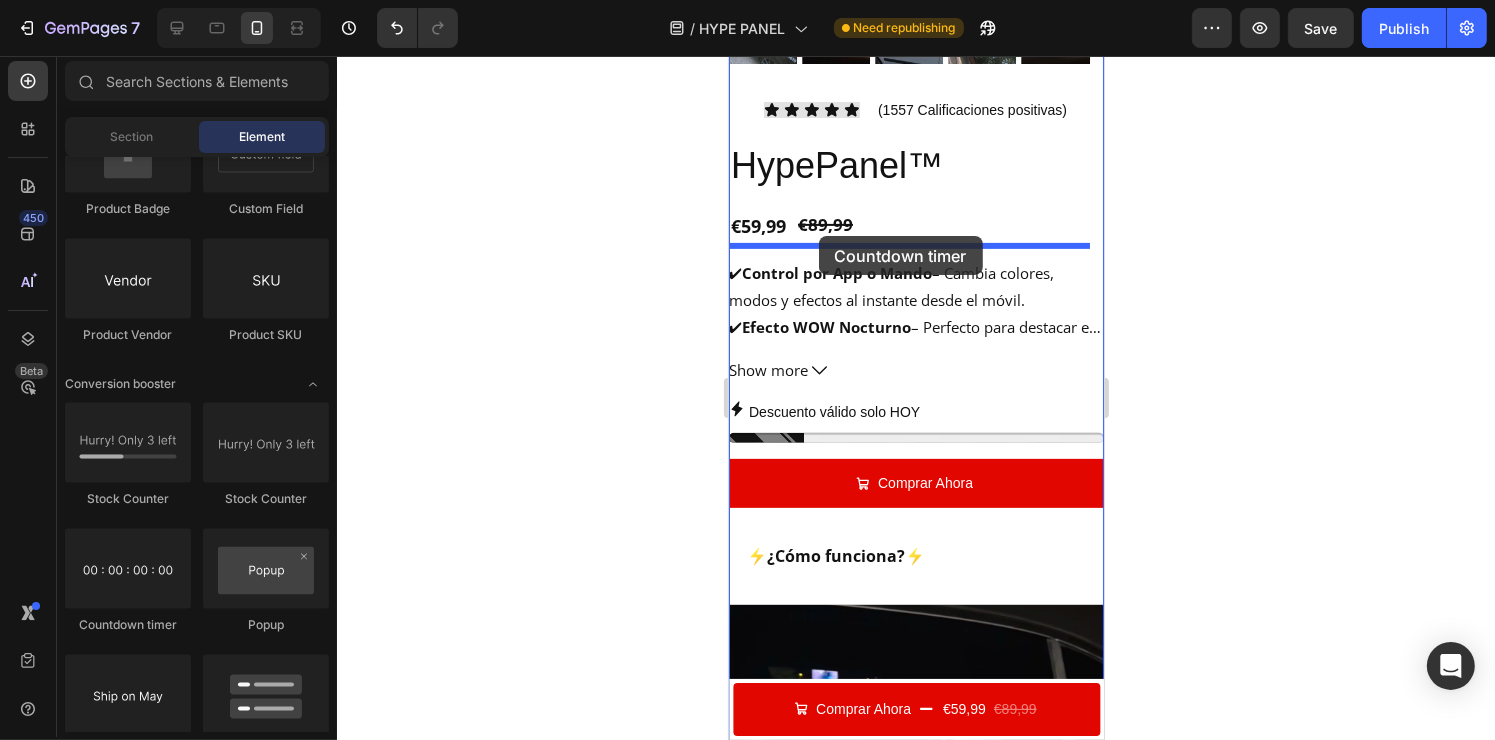 drag, startPoint x: 855, startPoint y: 624, endPoint x: 818, endPoint y: 236, distance: 389.7602 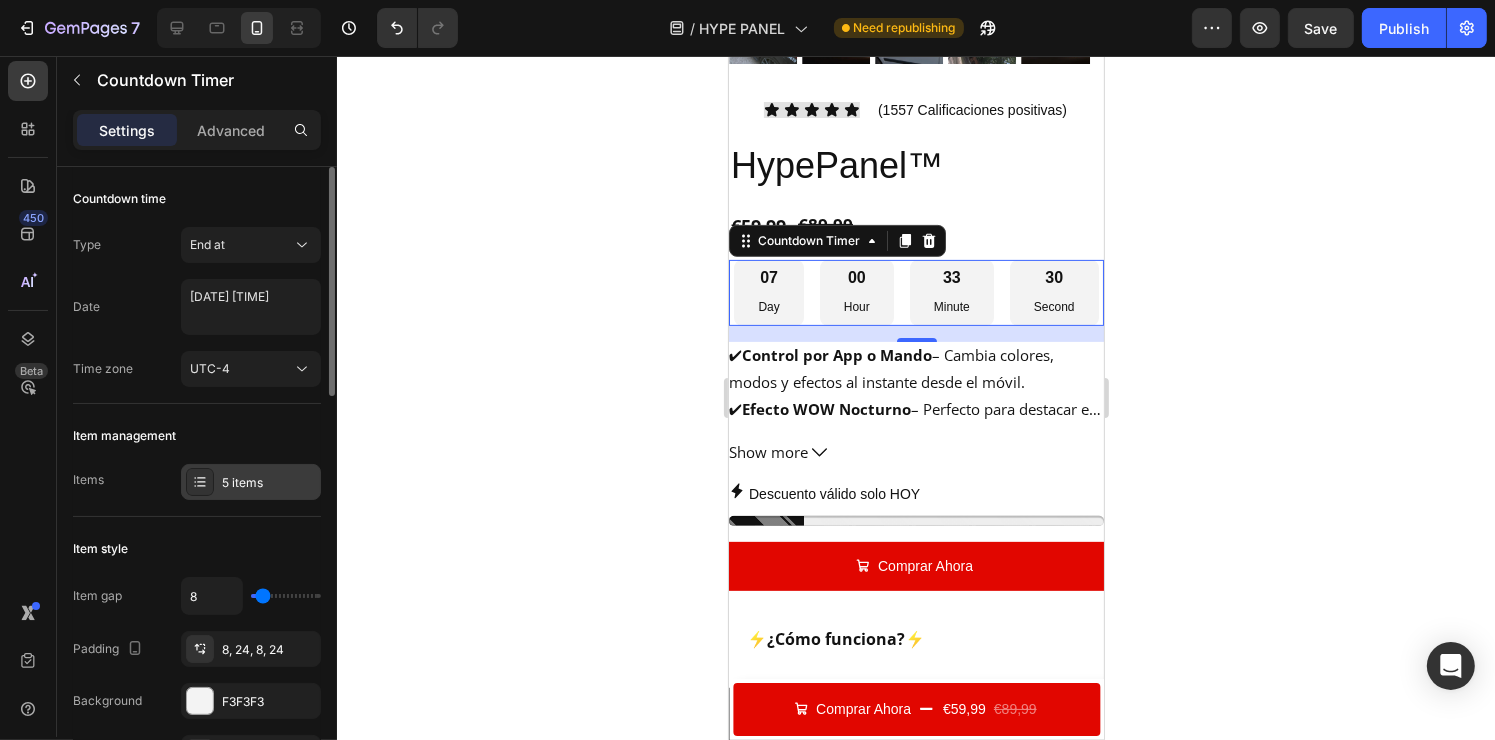 scroll, scrollTop: 0, scrollLeft: 0, axis: both 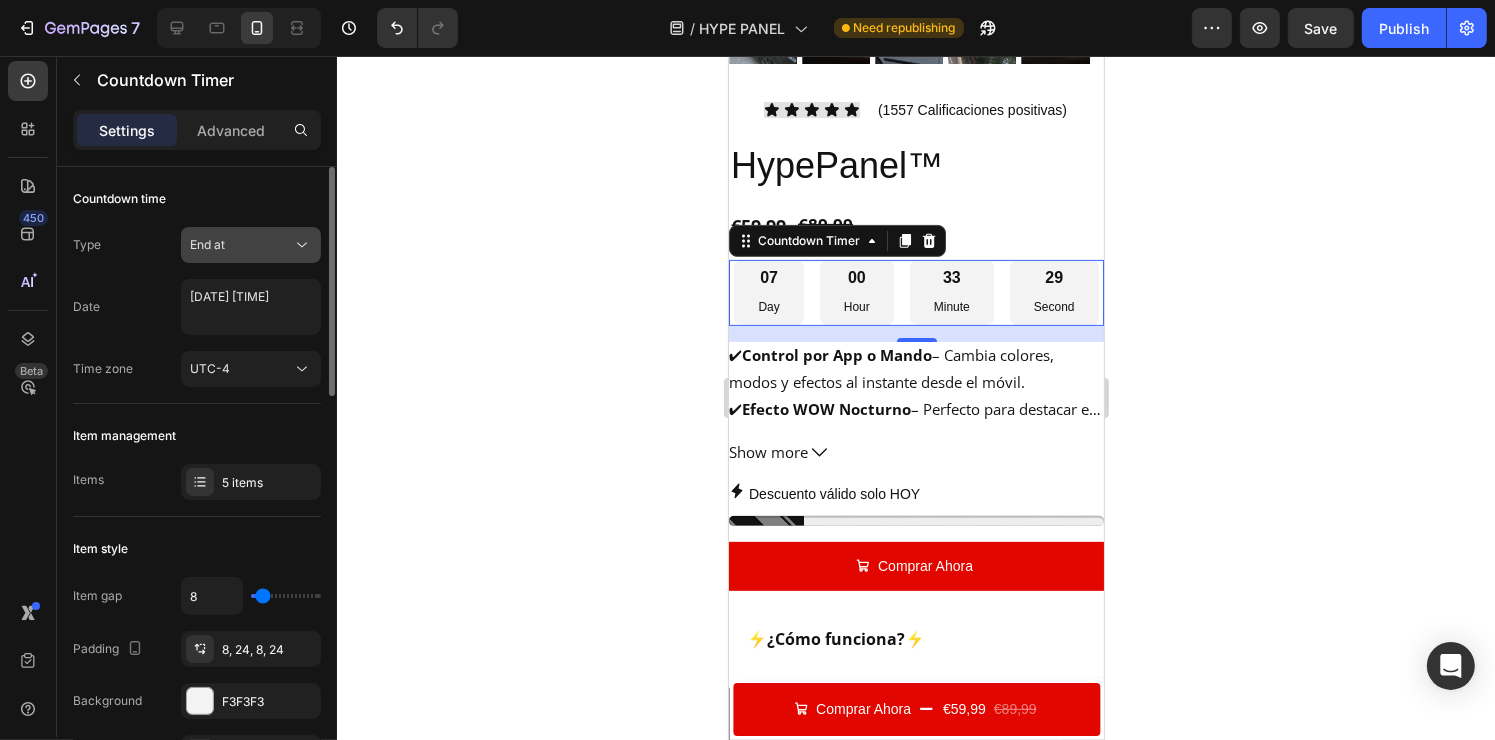 click on "End at" at bounding box center [241, 245] 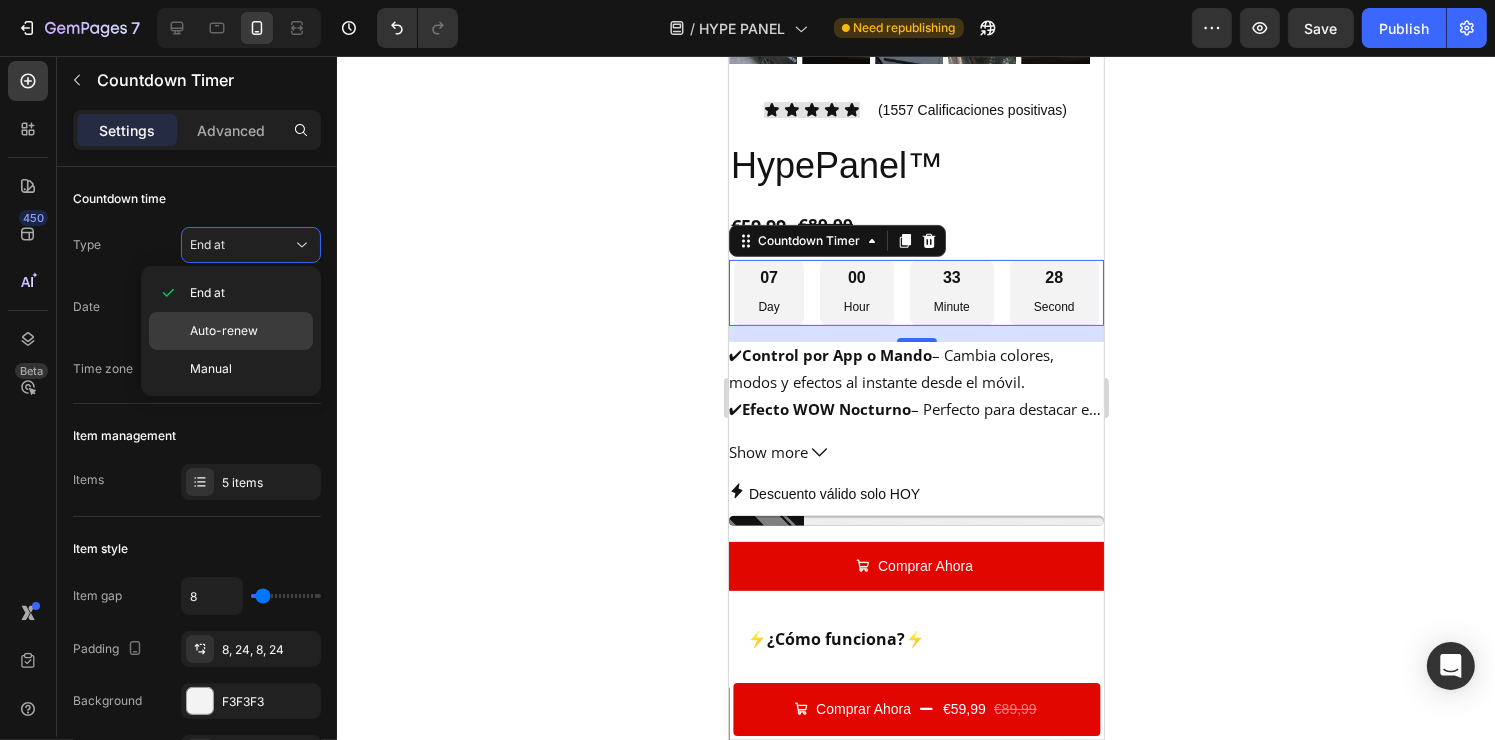 click on "Auto-renew" 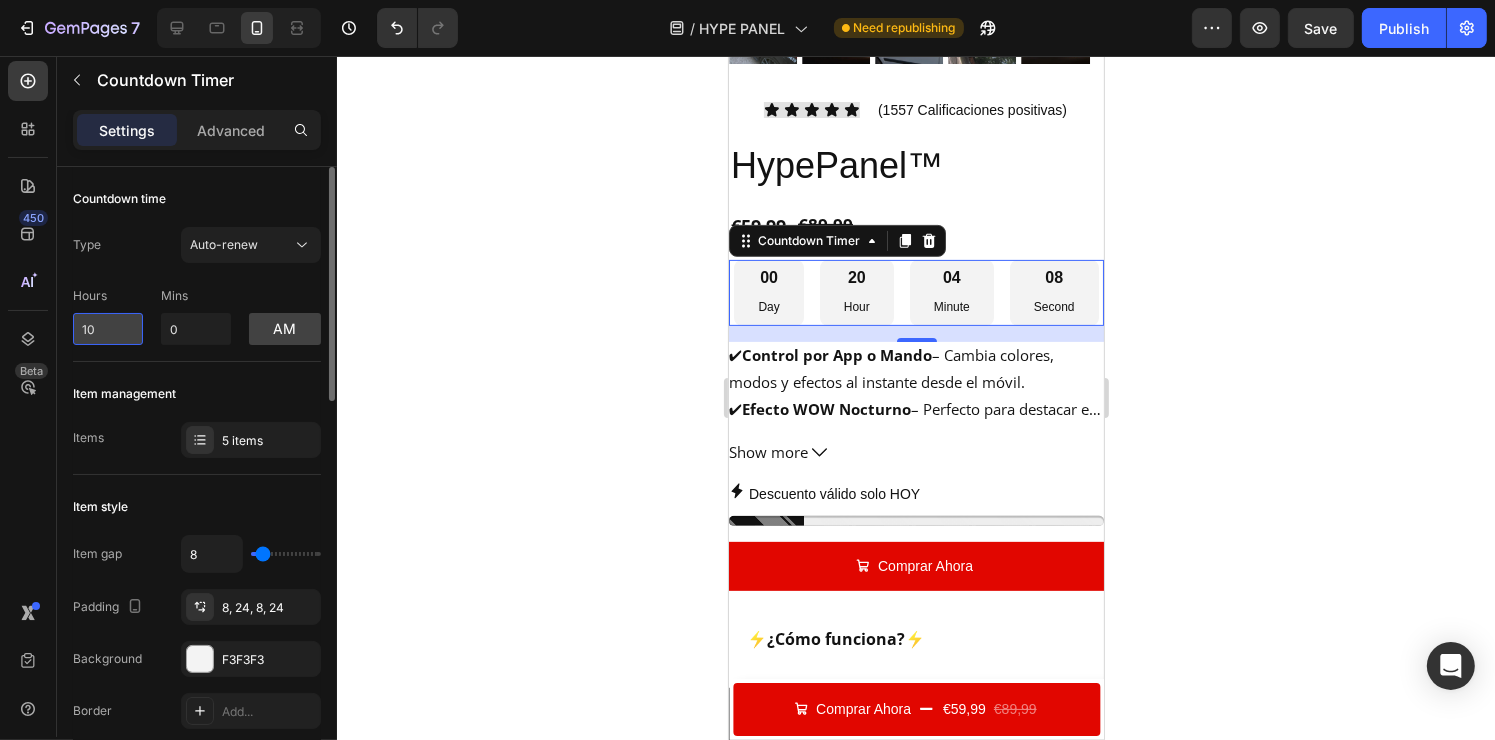 click on "10" at bounding box center (108, 329) 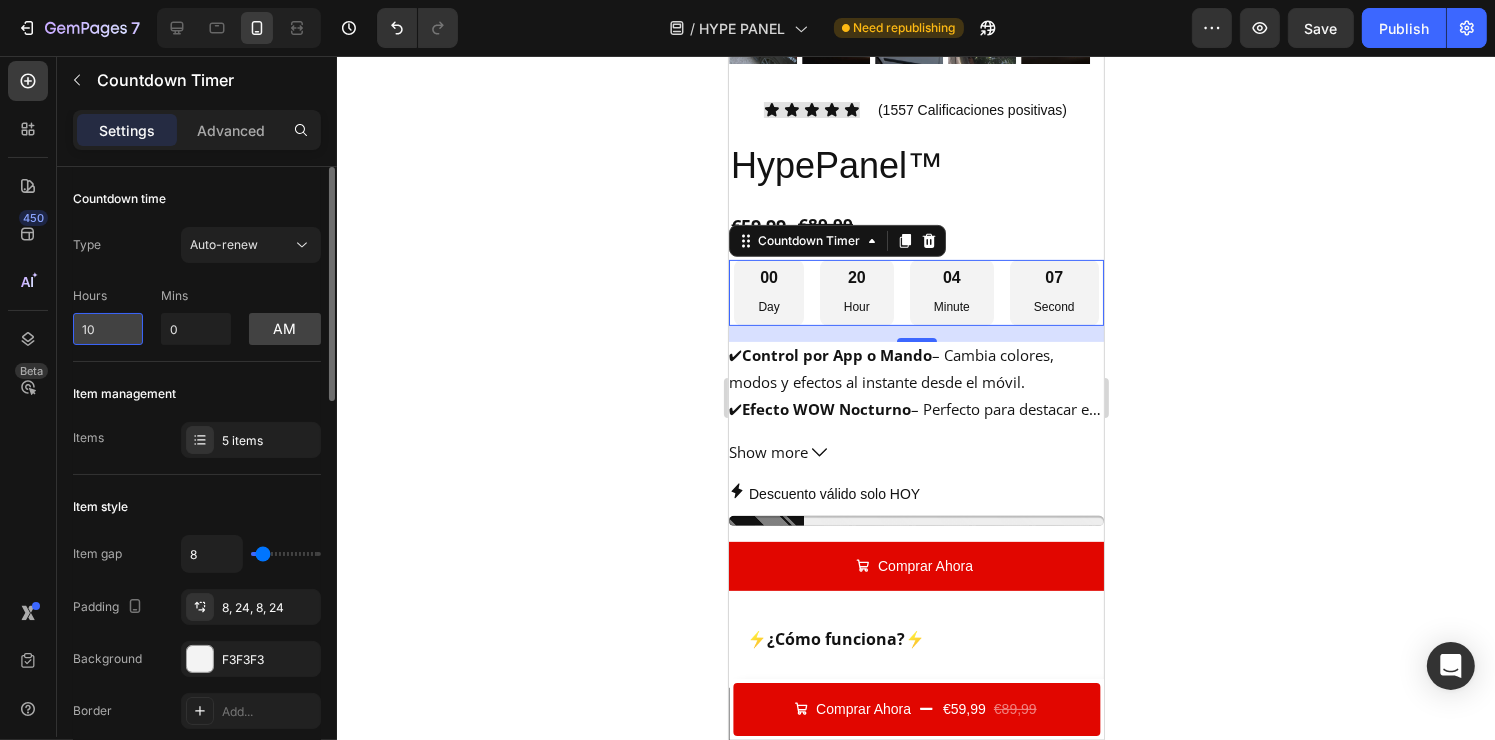 type on "1" 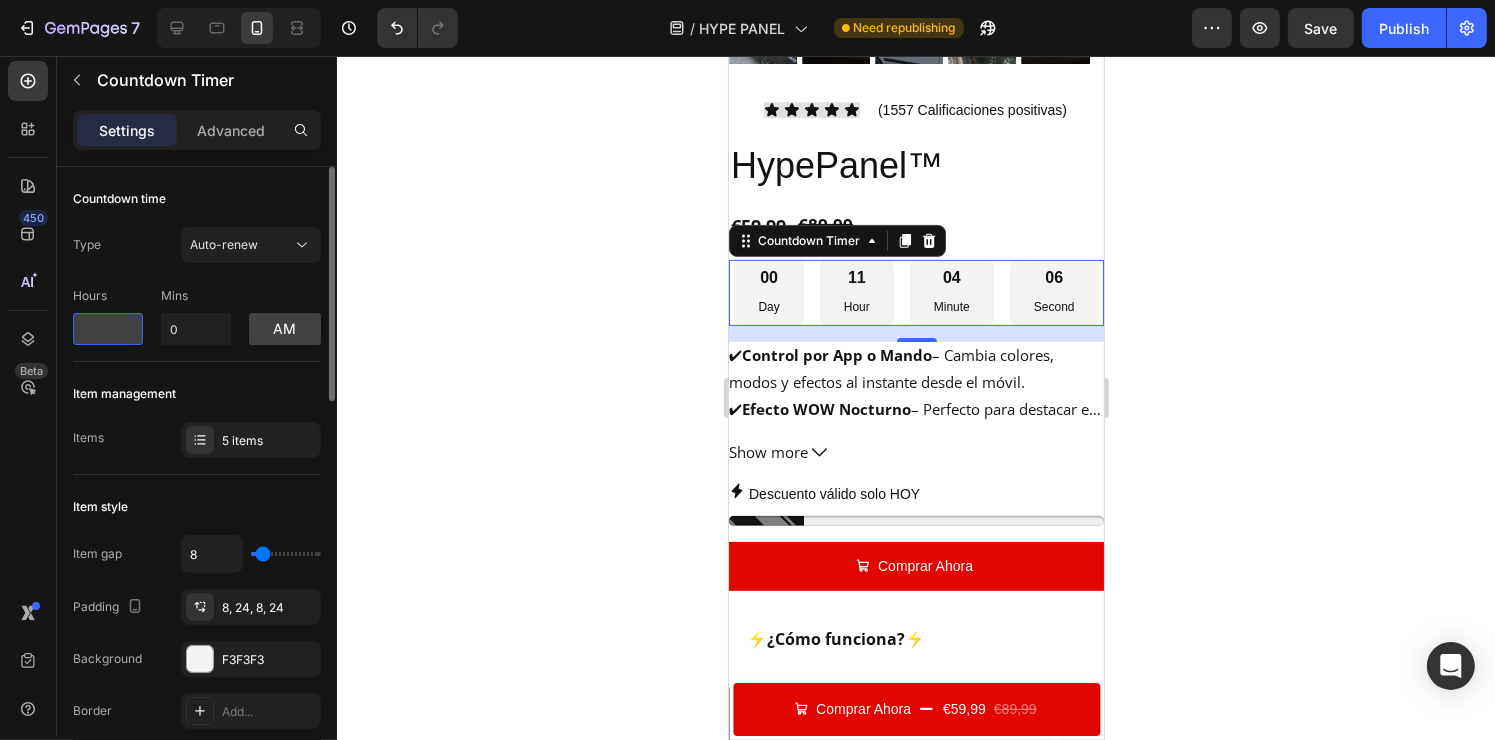 type on "8" 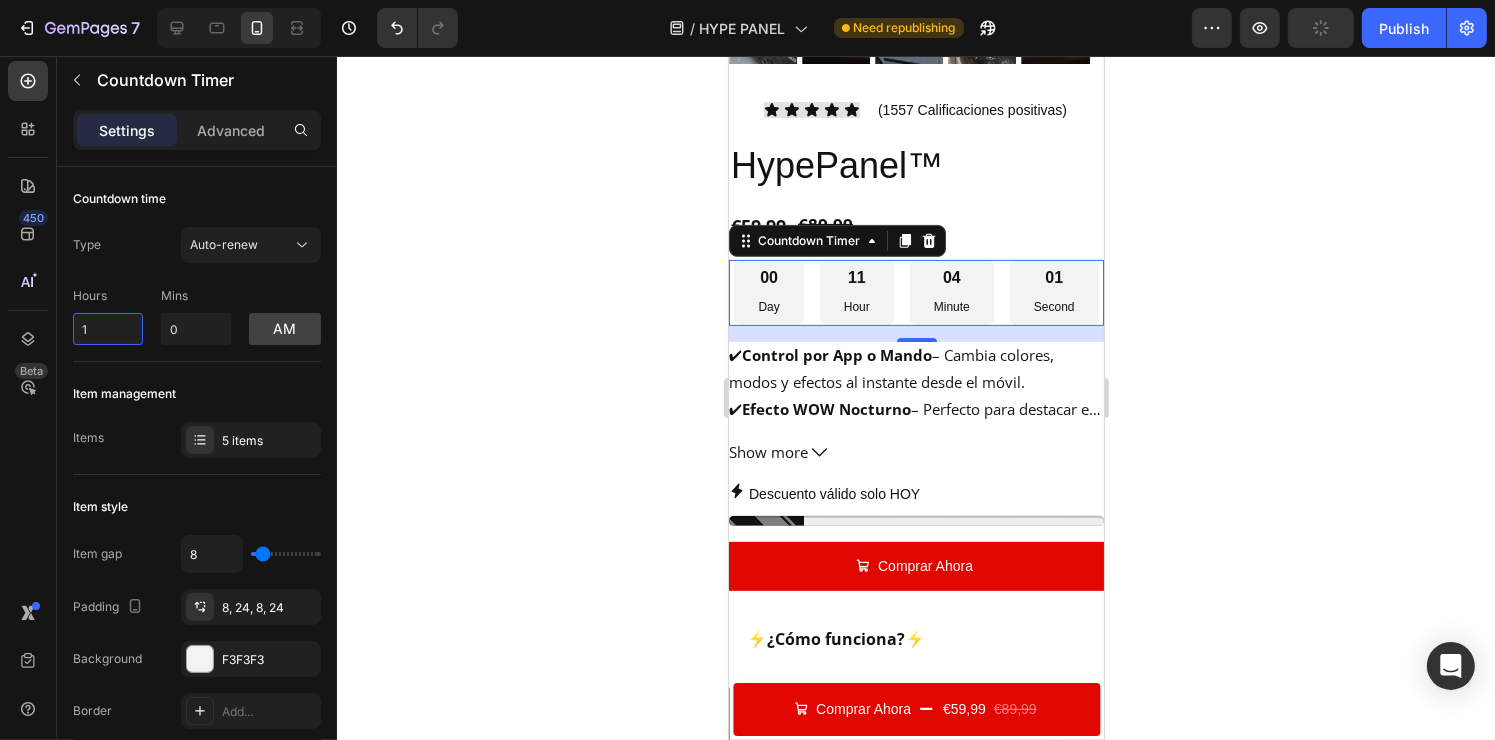 type on "1" 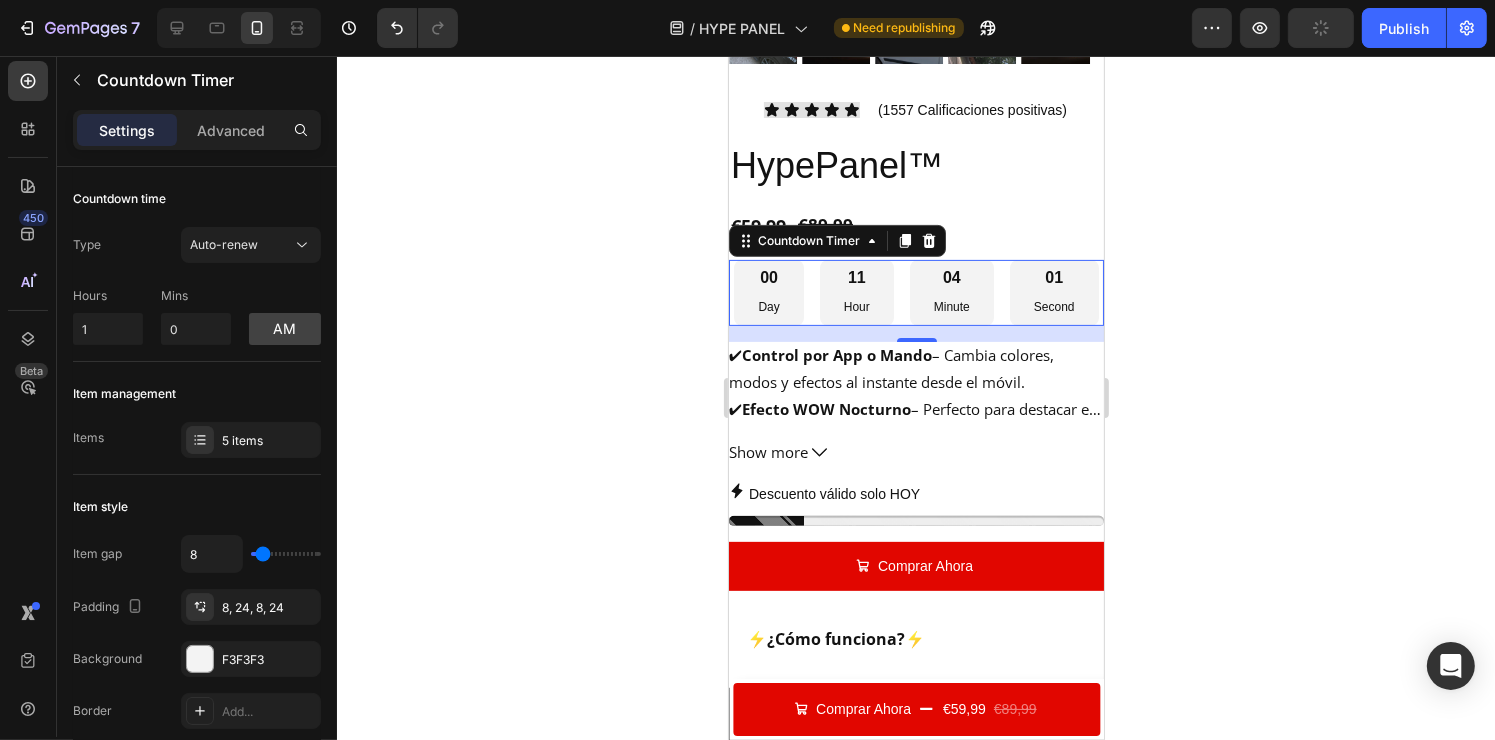 click 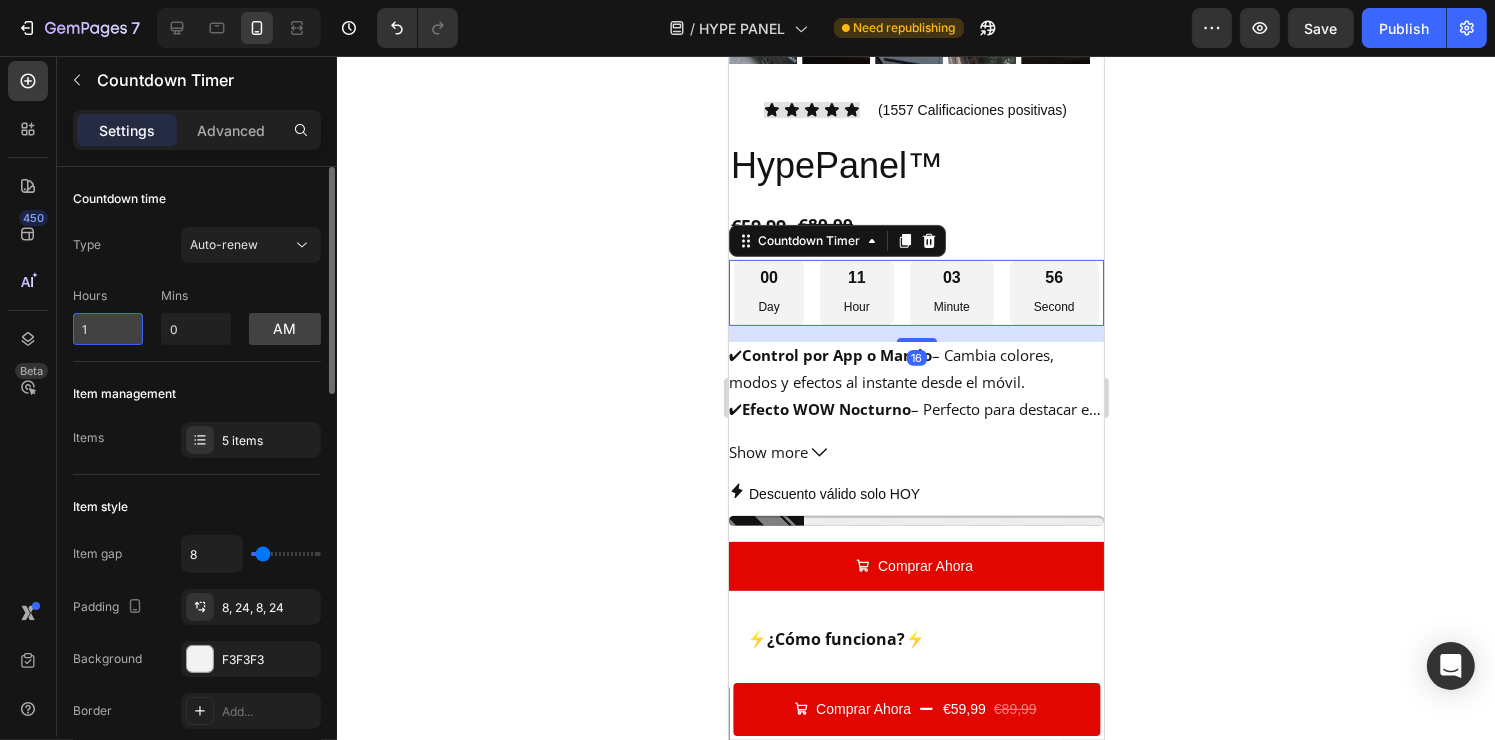 click on "1" at bounding box center [108, 329] 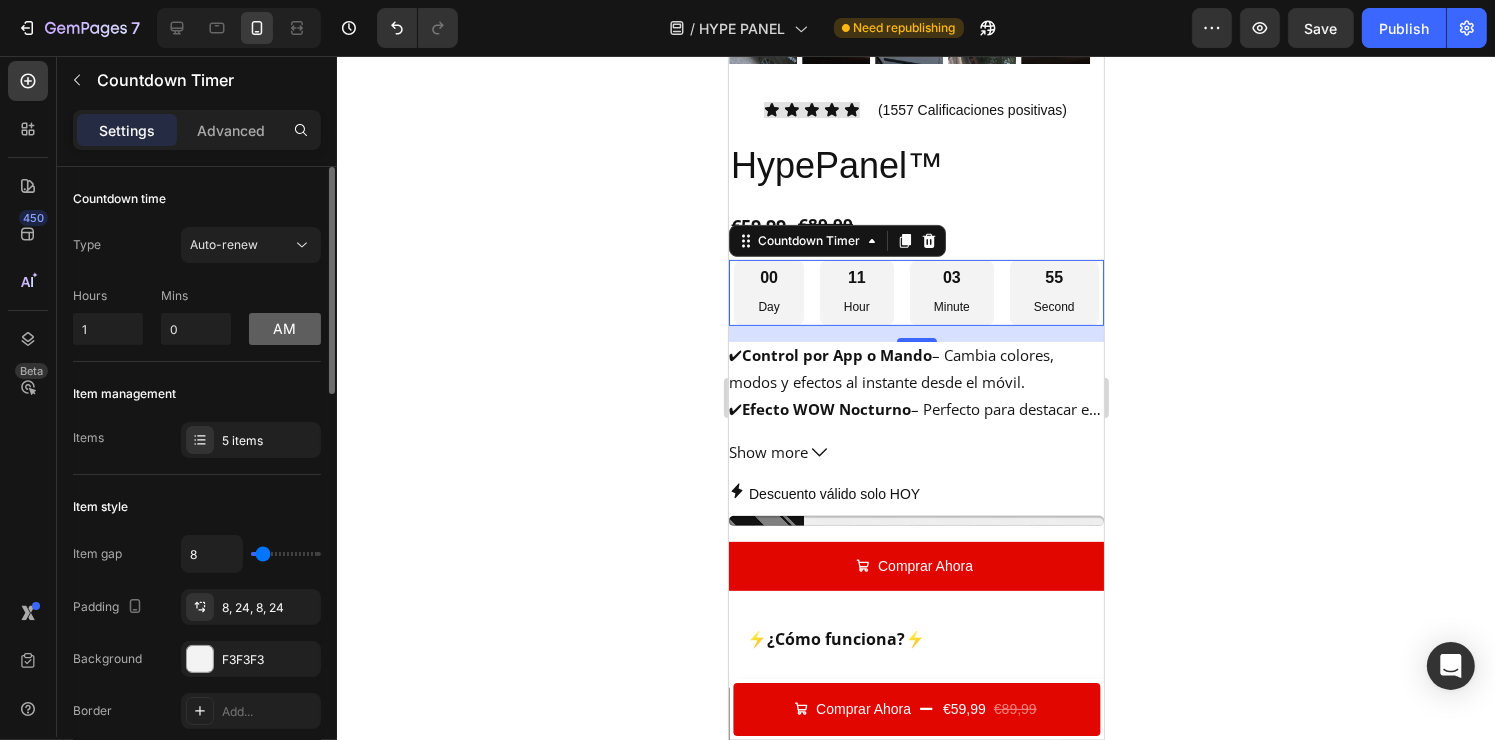 click on "am" at bounding box center (285, 329) 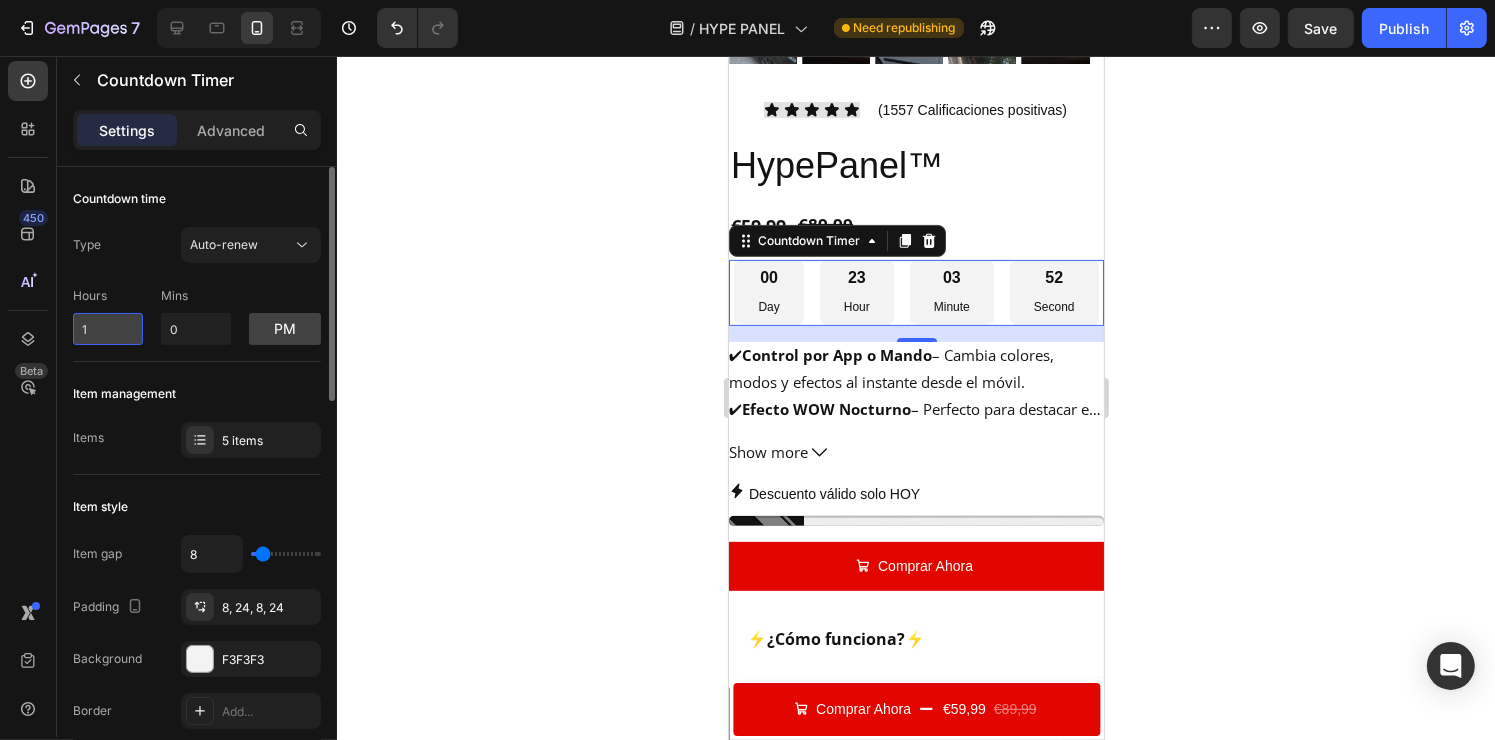 click on "1" at bounding box center [108, 329] 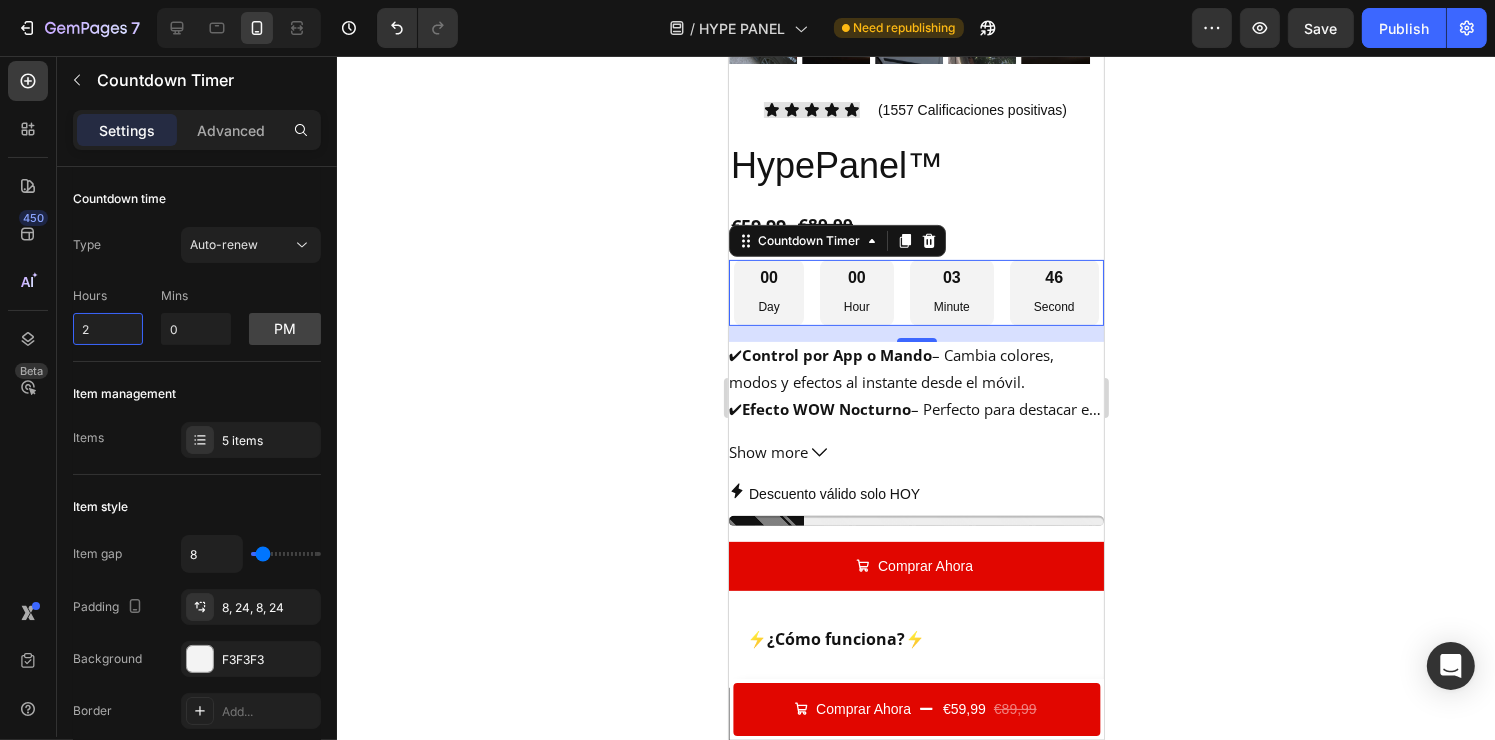 type on "2" 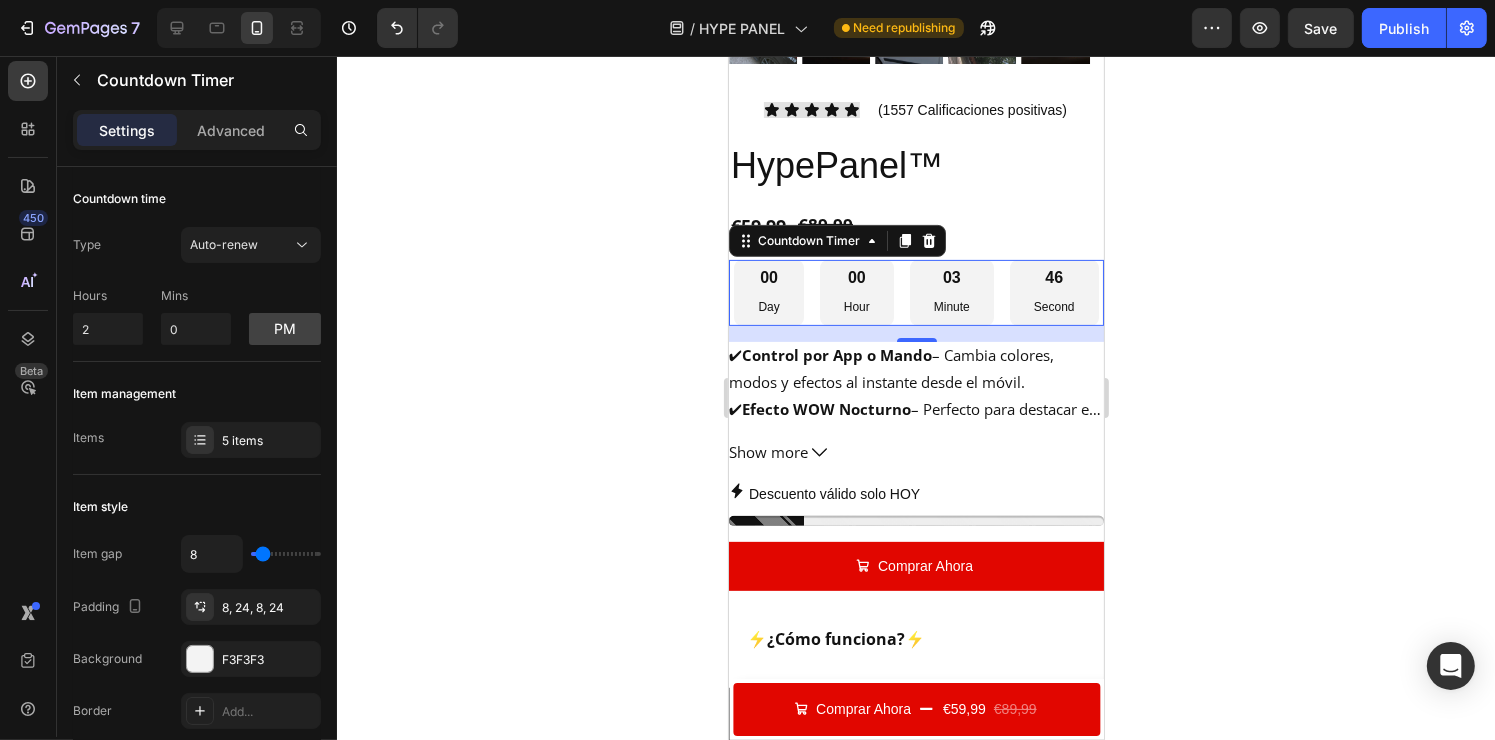 click 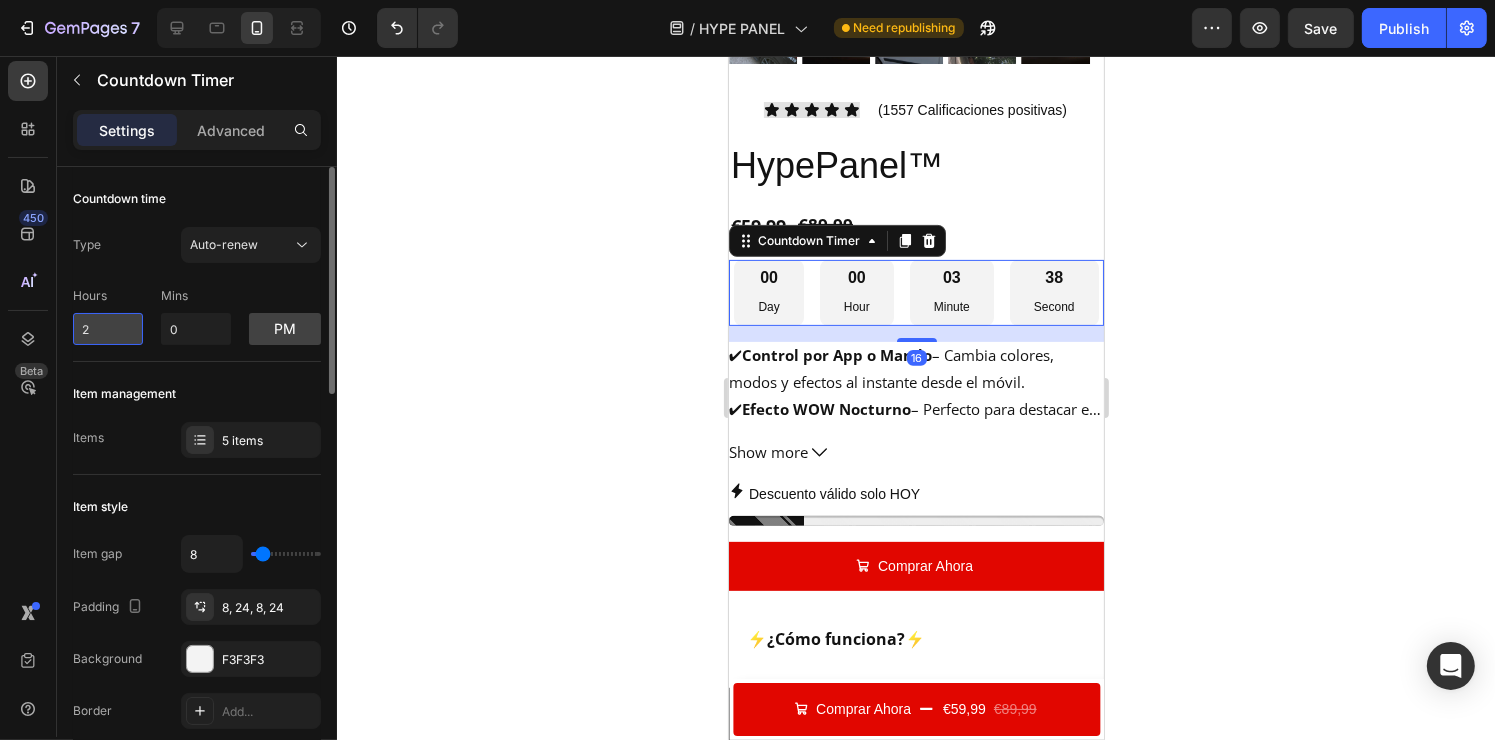 click on "2" at bounding box center [108, 329] 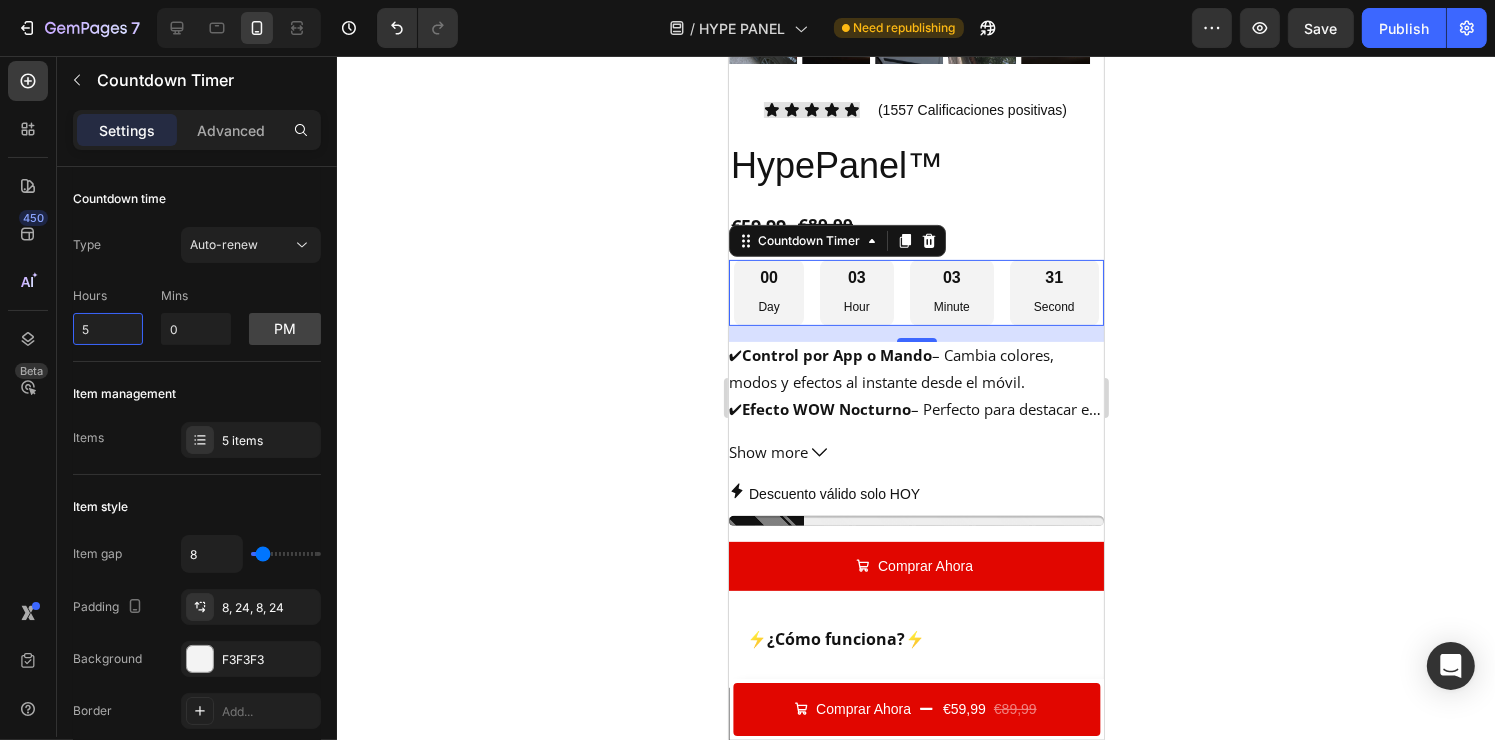 type on "5" 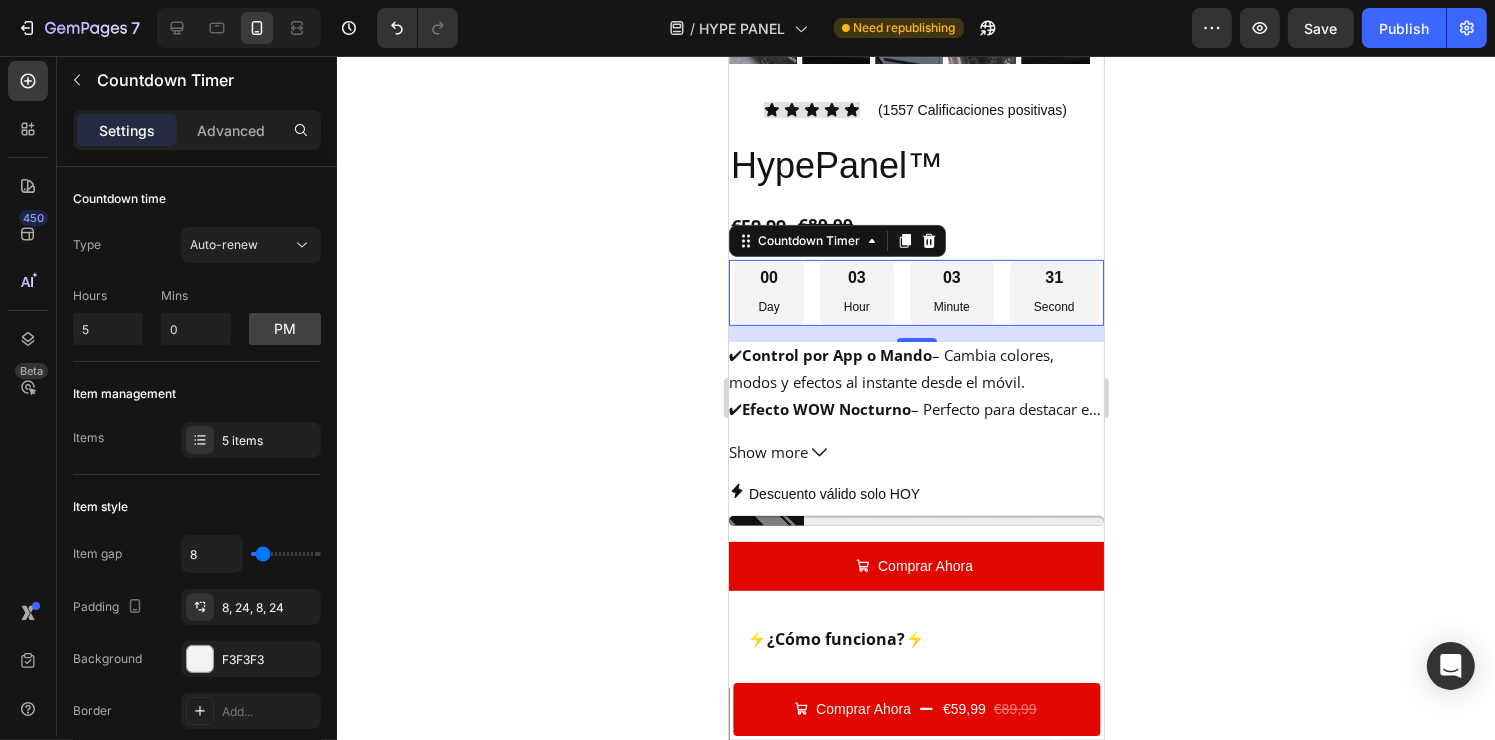 click 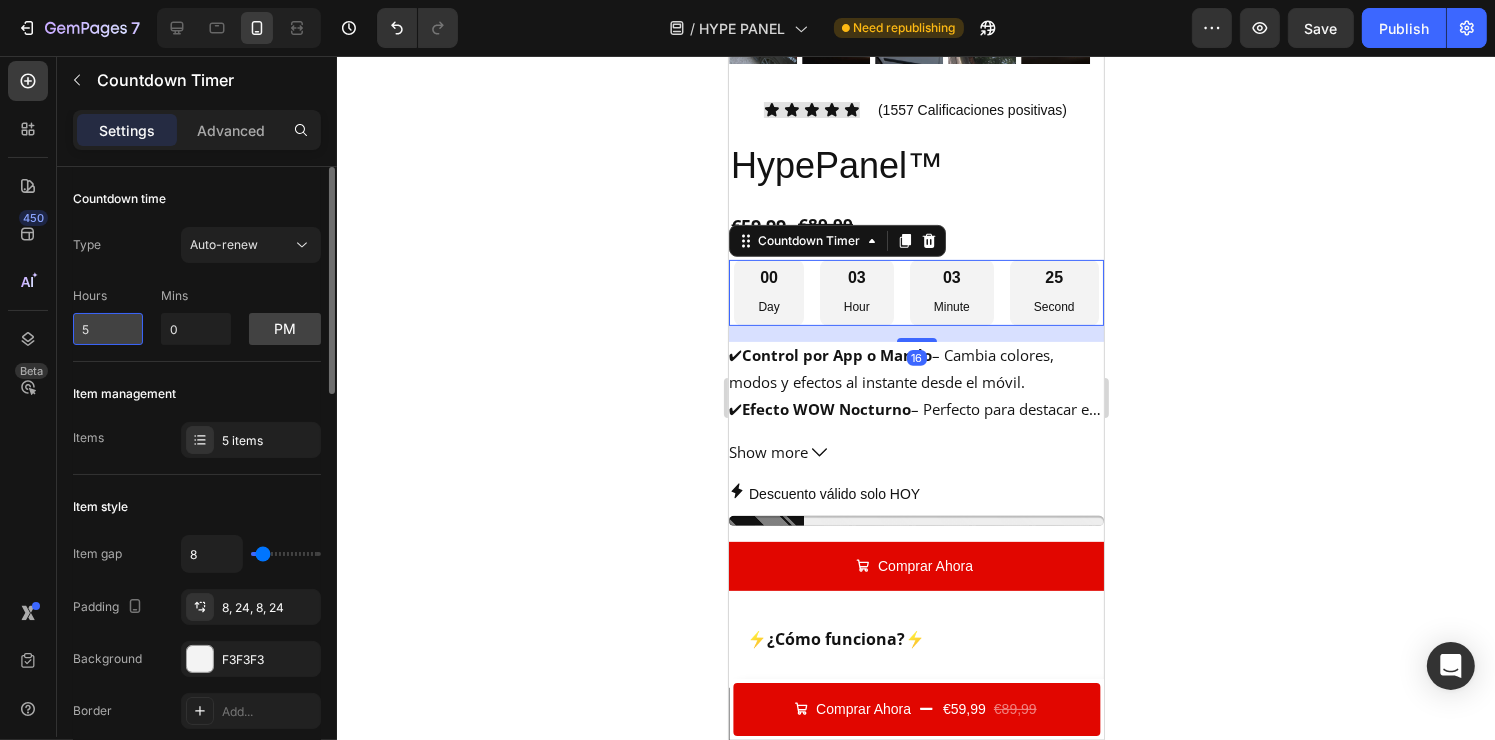 click on "5" at bounding box center (108, 329) 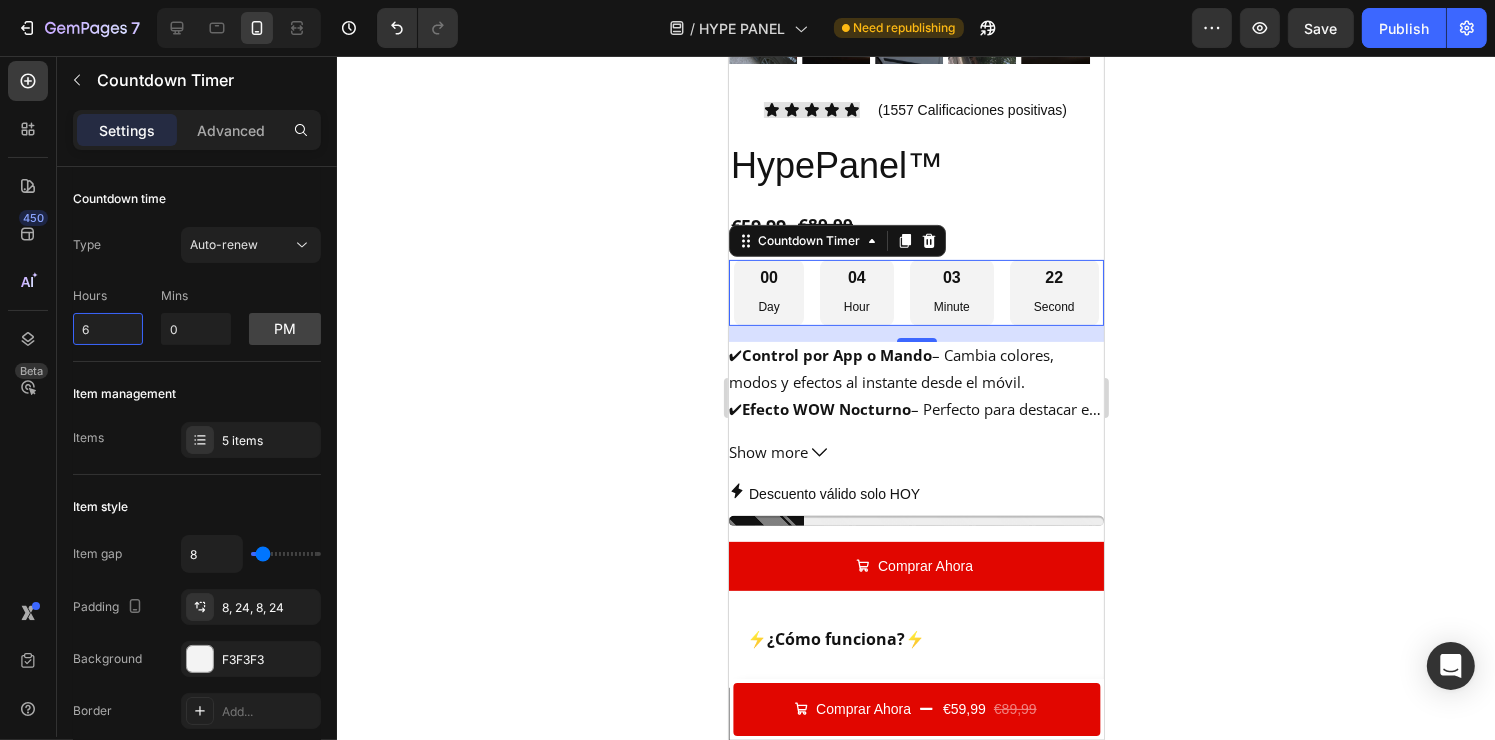 type on "6" 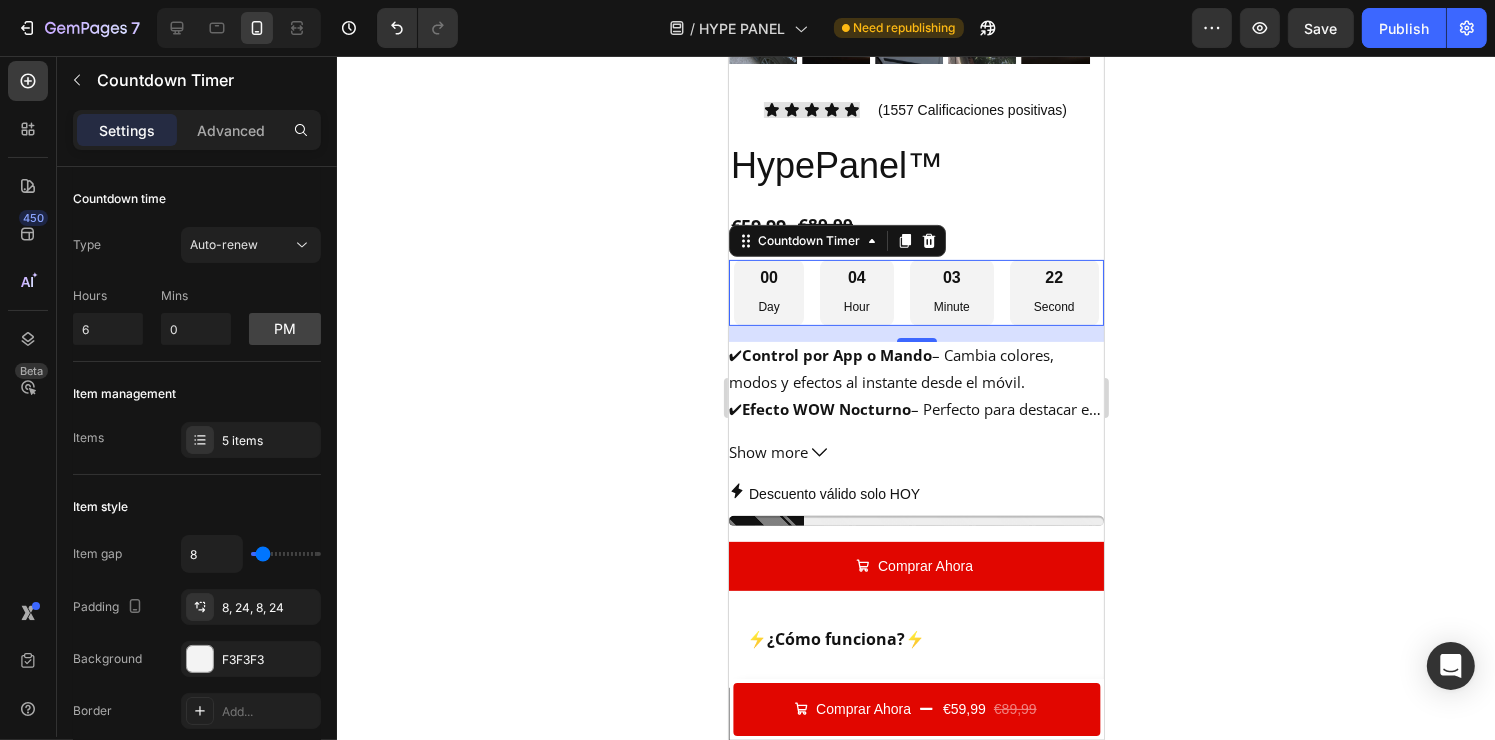 click 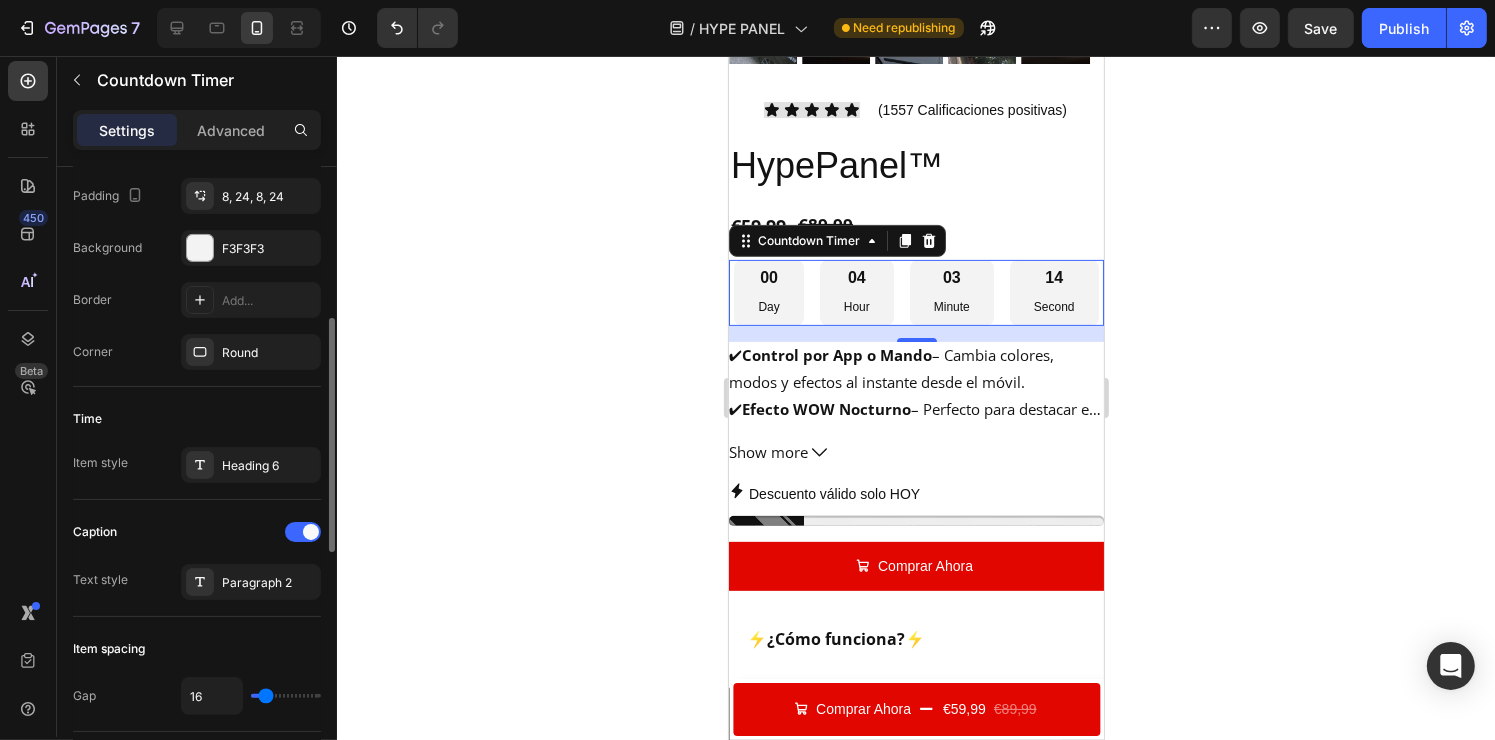 scroll, scrollTop: 409, scrollLeft: 0, axis: vertical 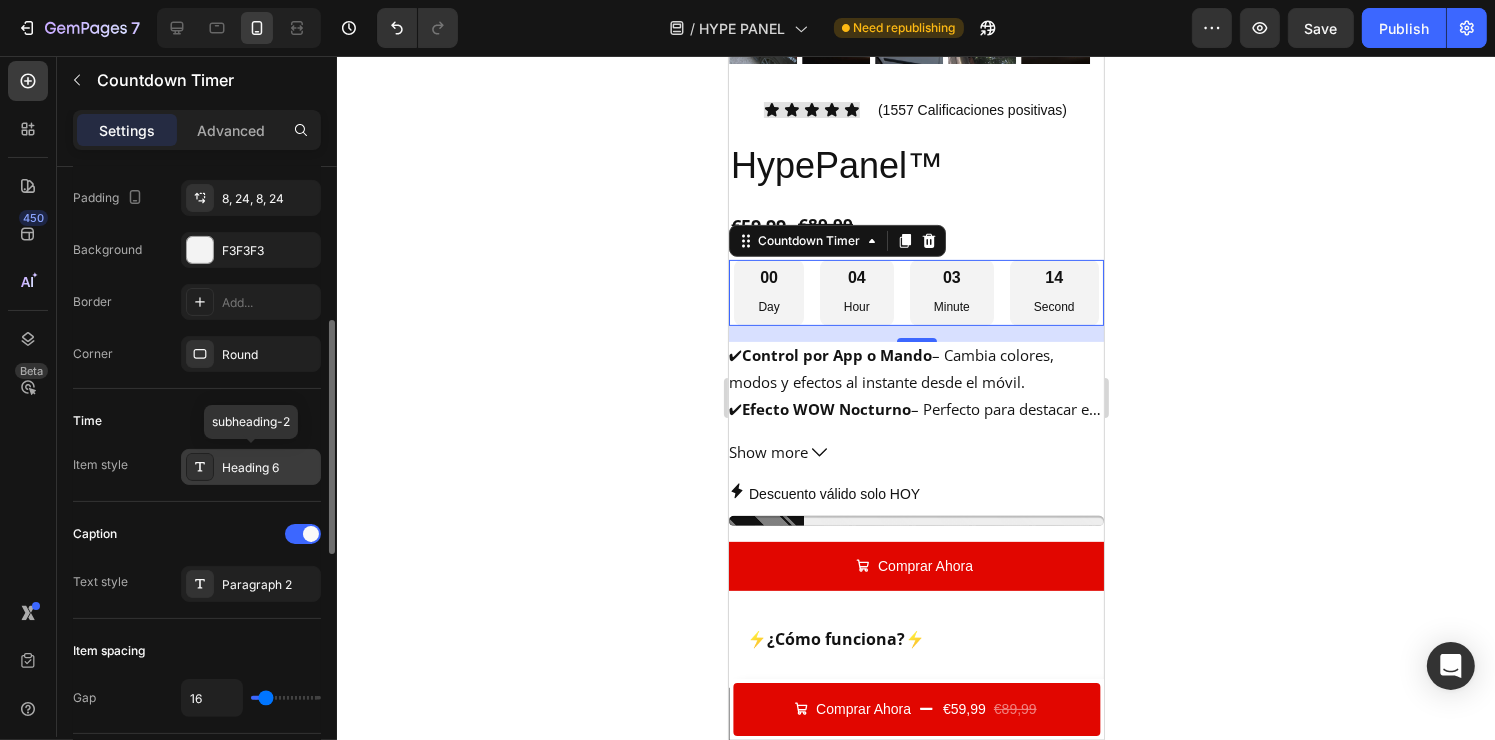 click on "Heading 6" at bounding box center [269, 468] 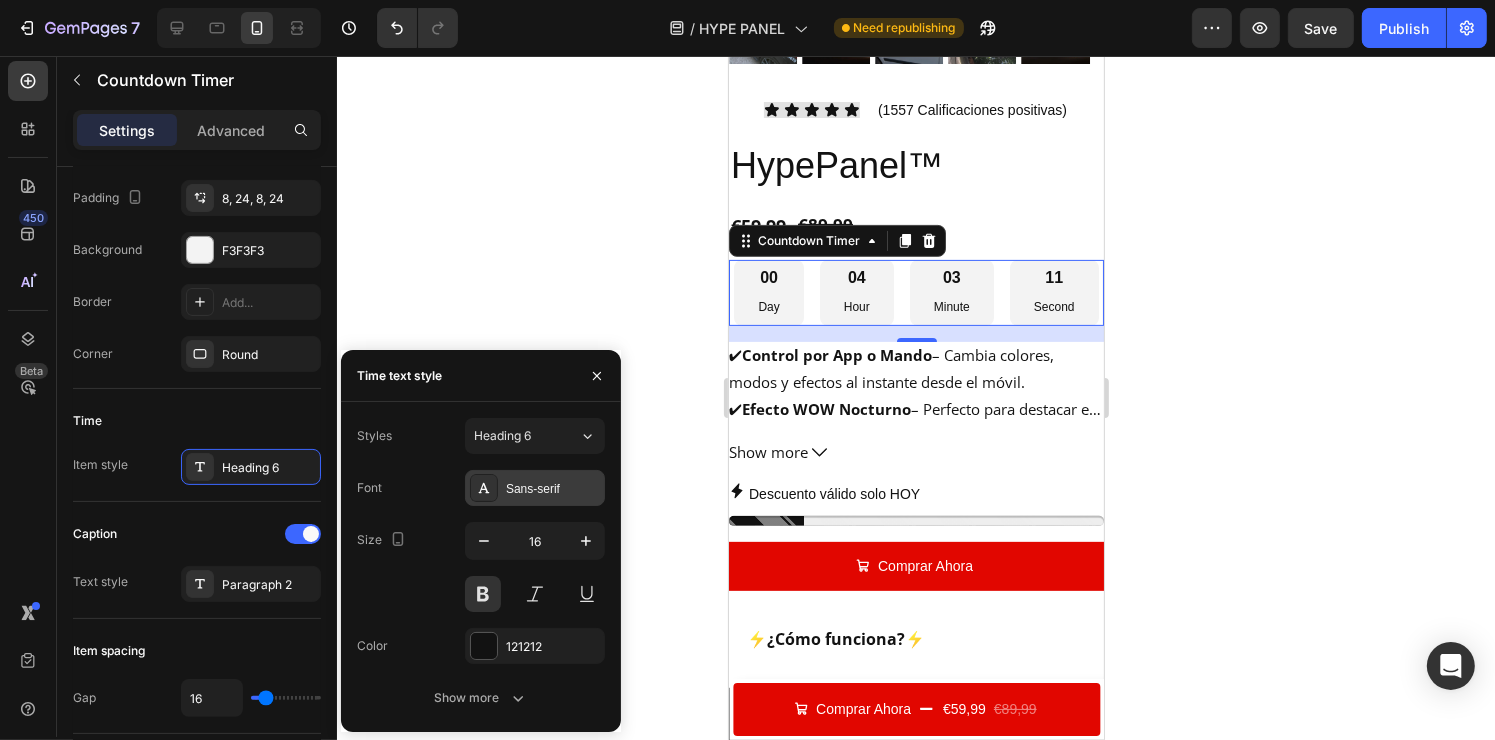 click on "Sans-serif" at bounding box center (553, 489) 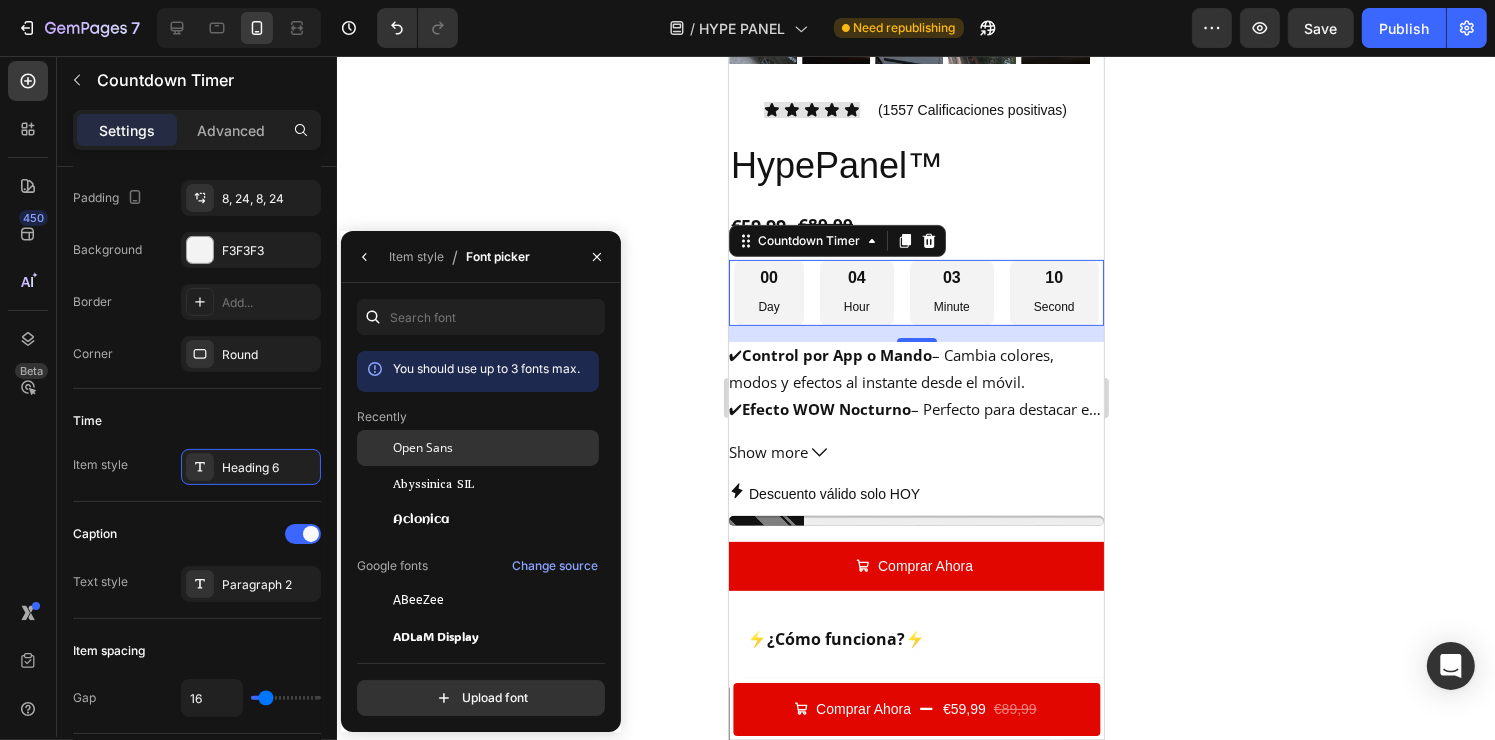click on "Open Sans" at bounding box center [423, 448] 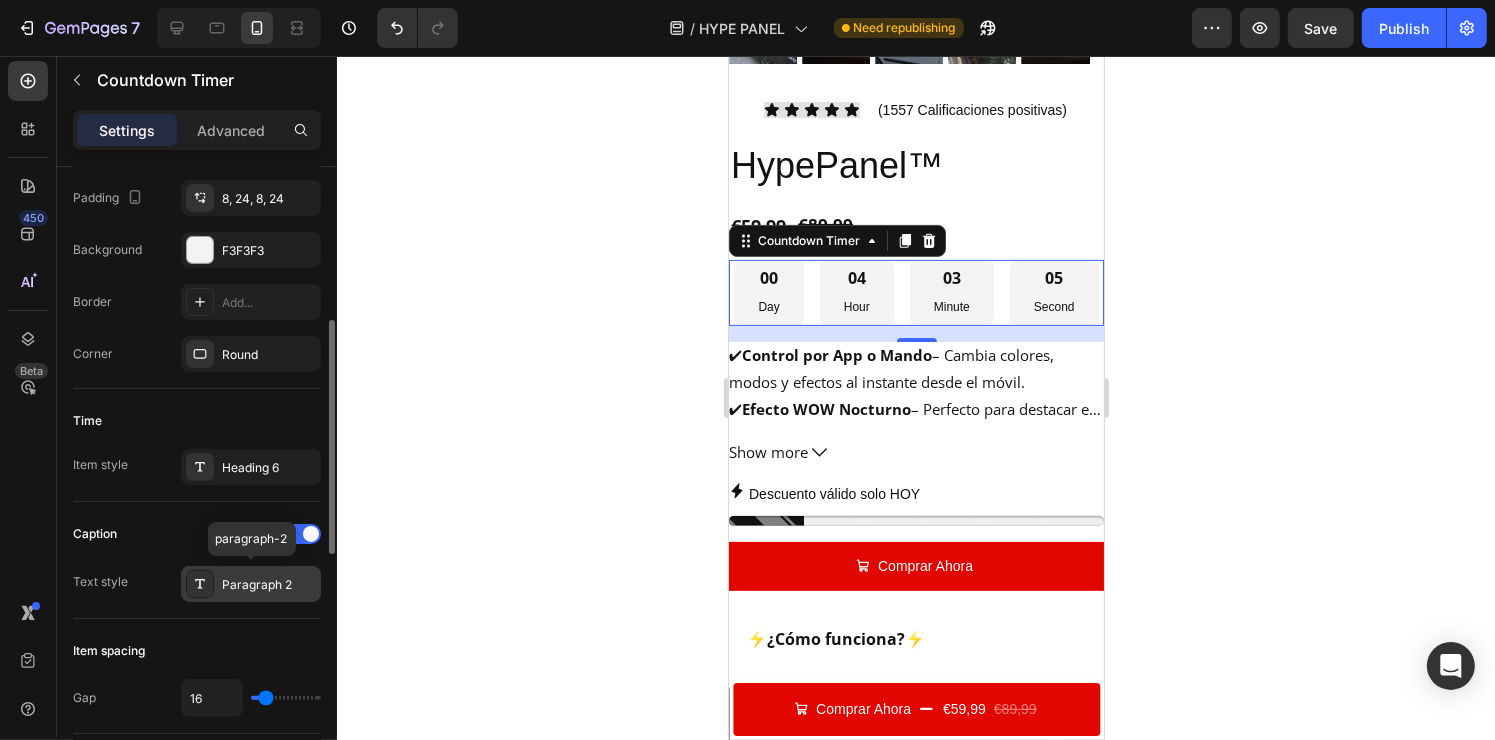click on "Paragraph 2" at bounding box center [269, 585] 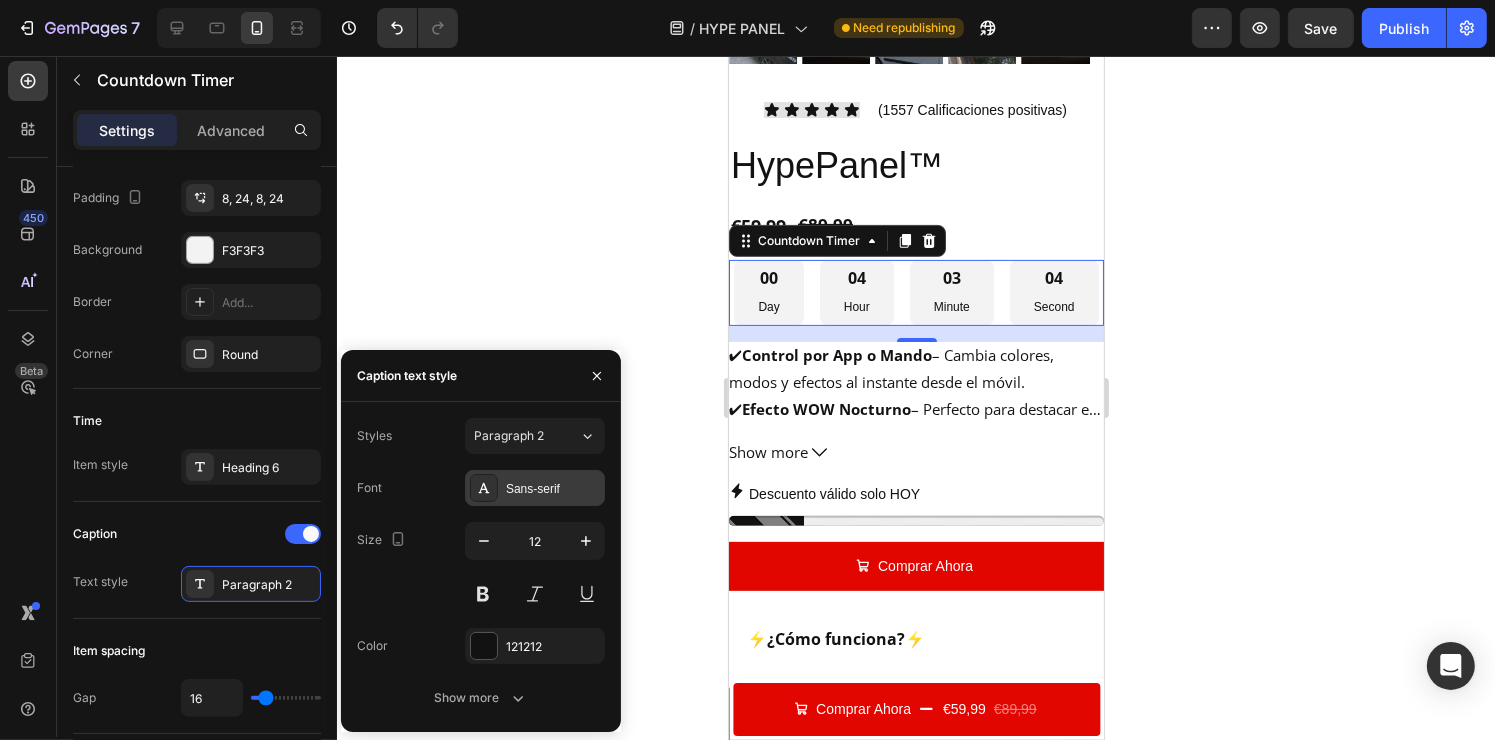 click on "Sans-serif" at bounding box center [553, 489] 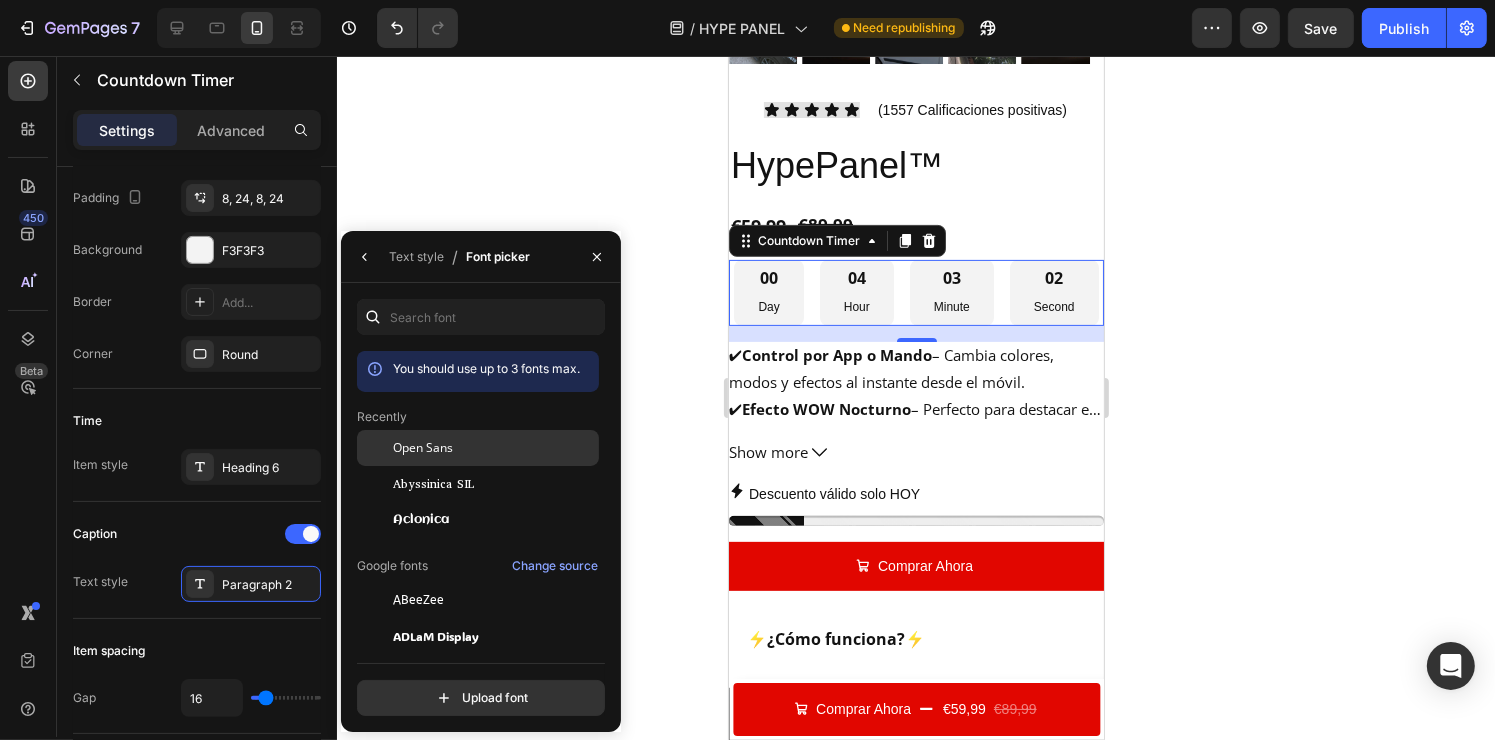 click on "Open Sans" at bounding box center [0, 0] 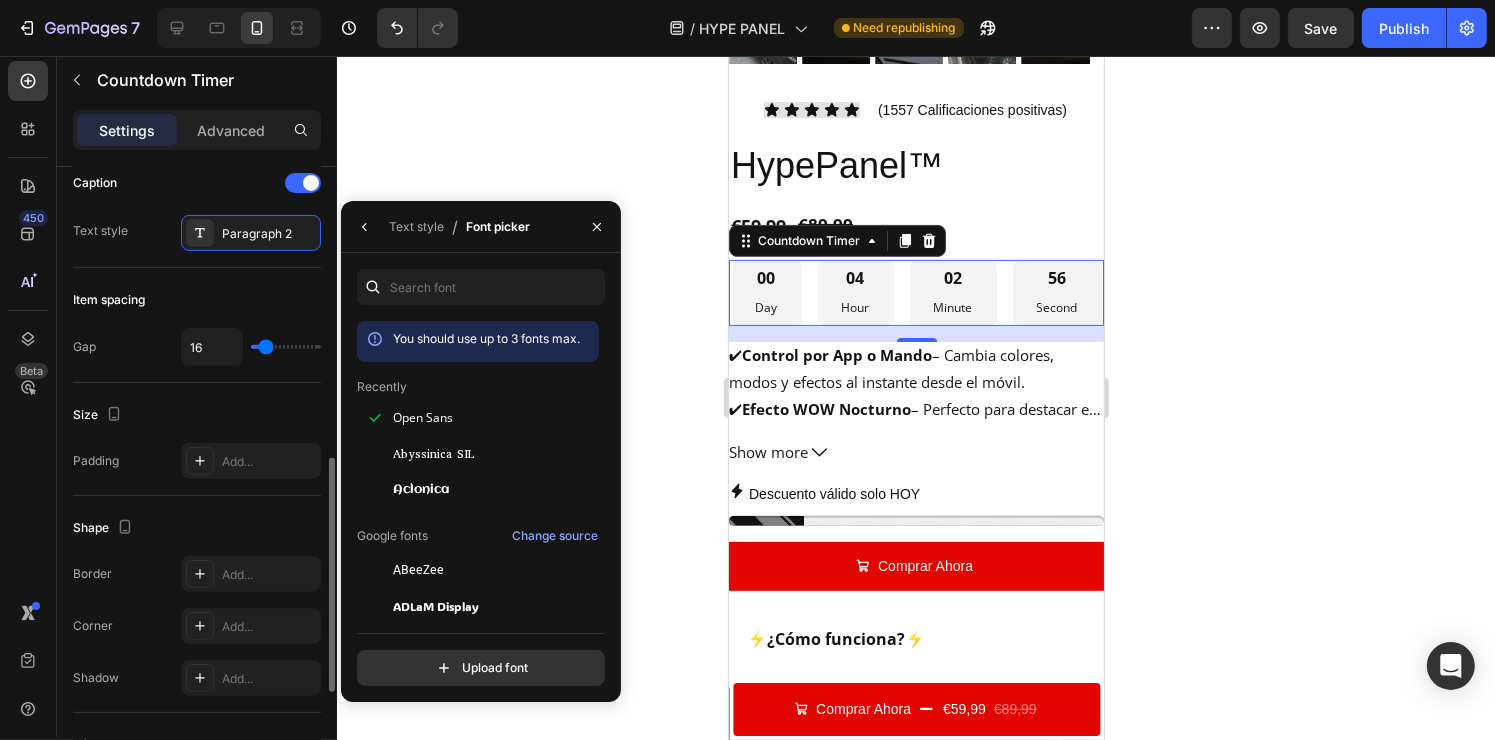 scroll, scrollTop: 764, scrollLeft: 0, axis: vertical 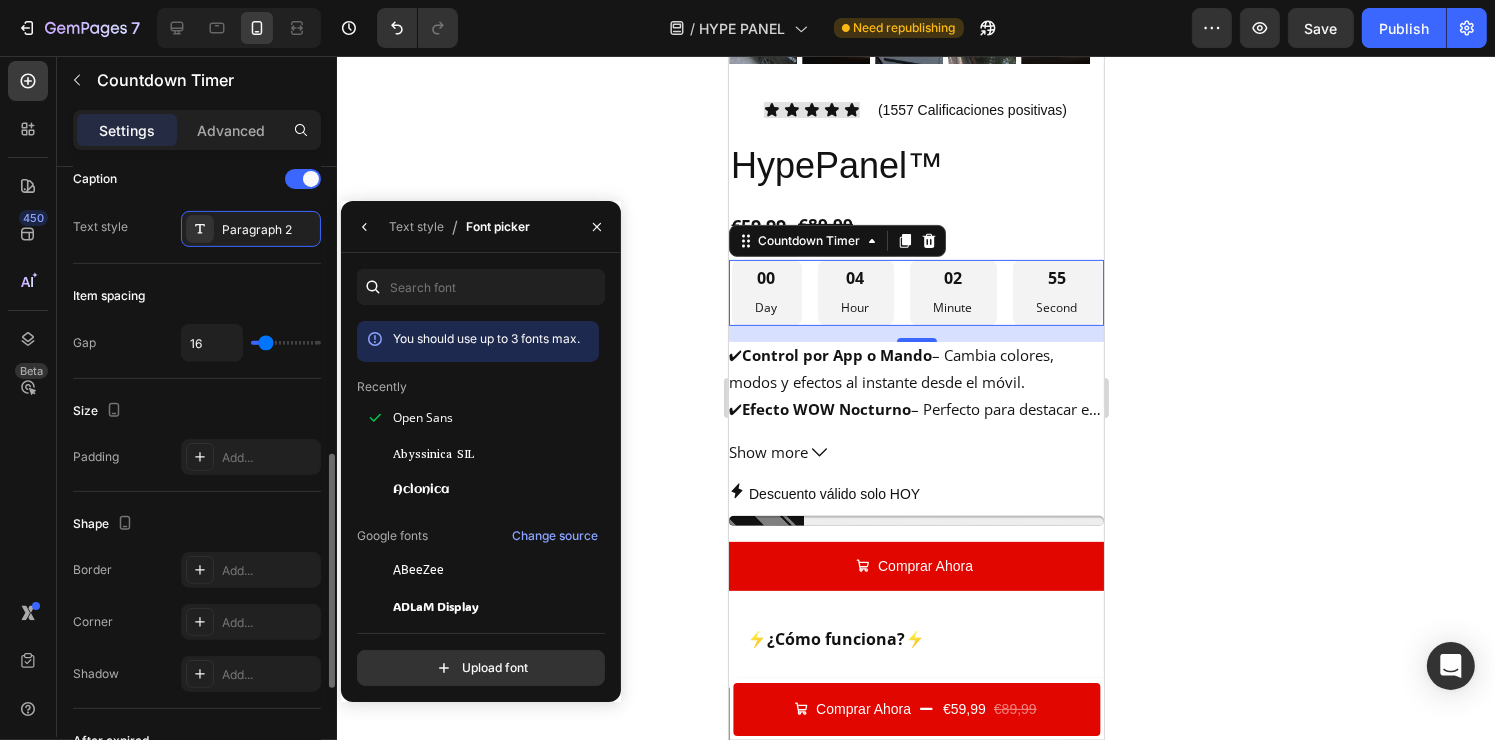click on "Padding Add..." at bounding box center (197, 457) 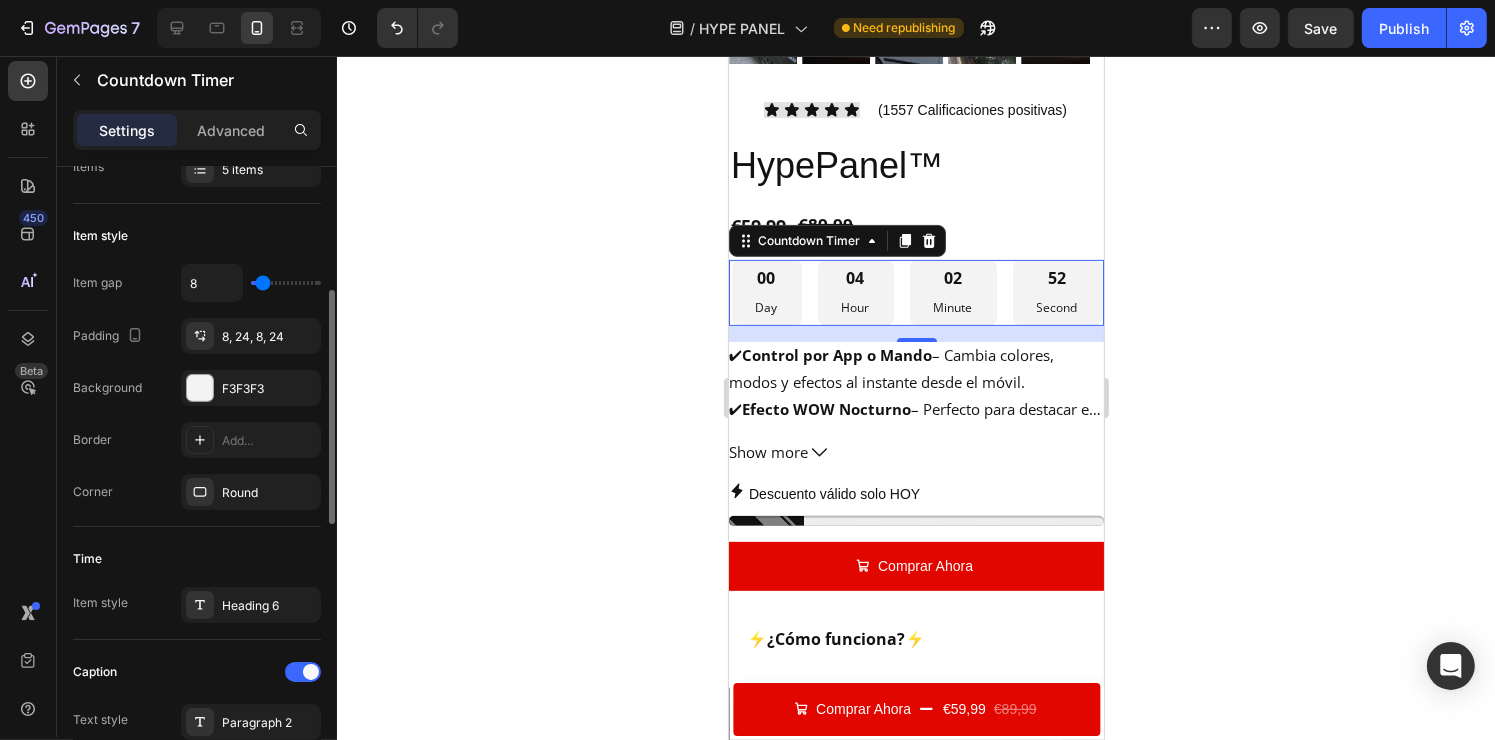 scroll, scrollTop: 269, scrollLeft: 0, axis: vertical 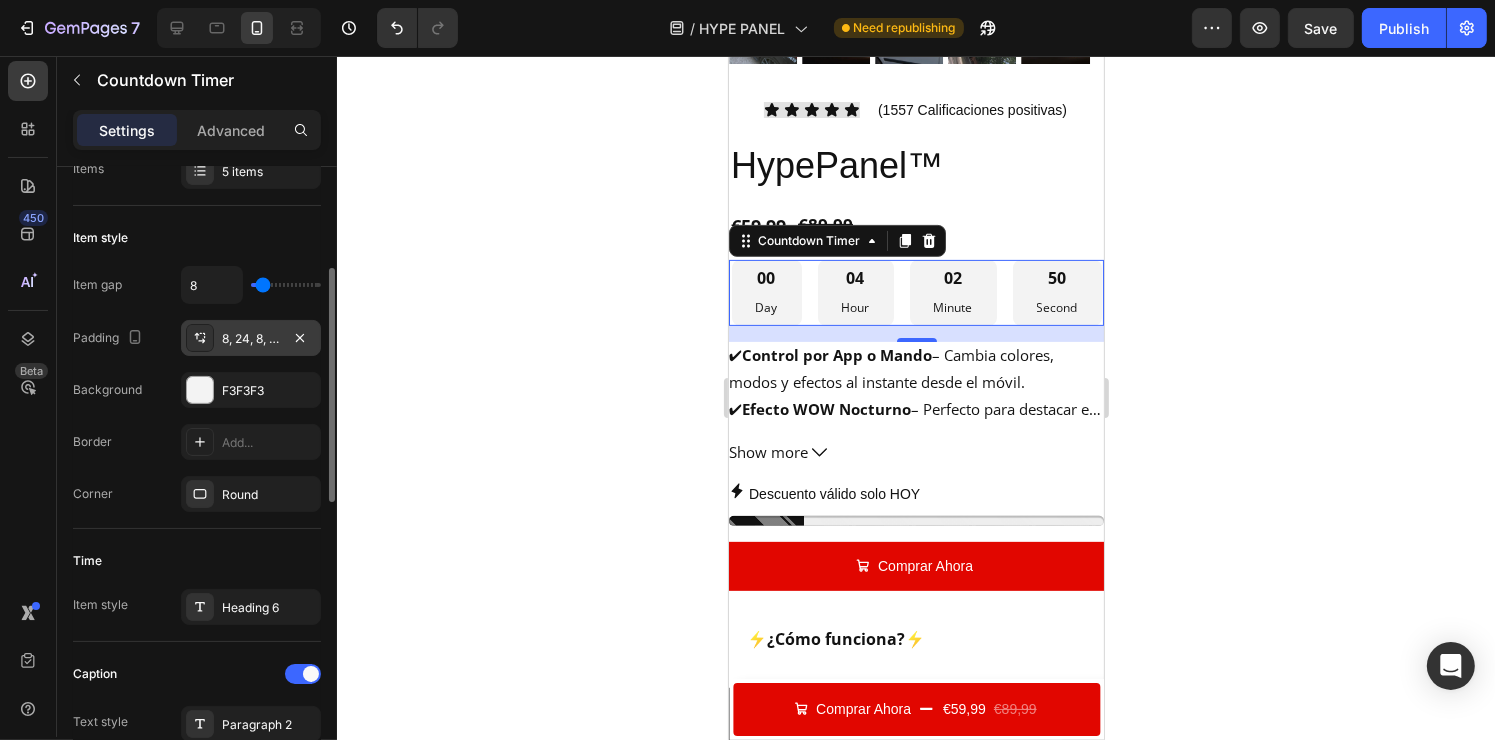 click on "8, 24, 8, 24" at bounding box center [251, 339] 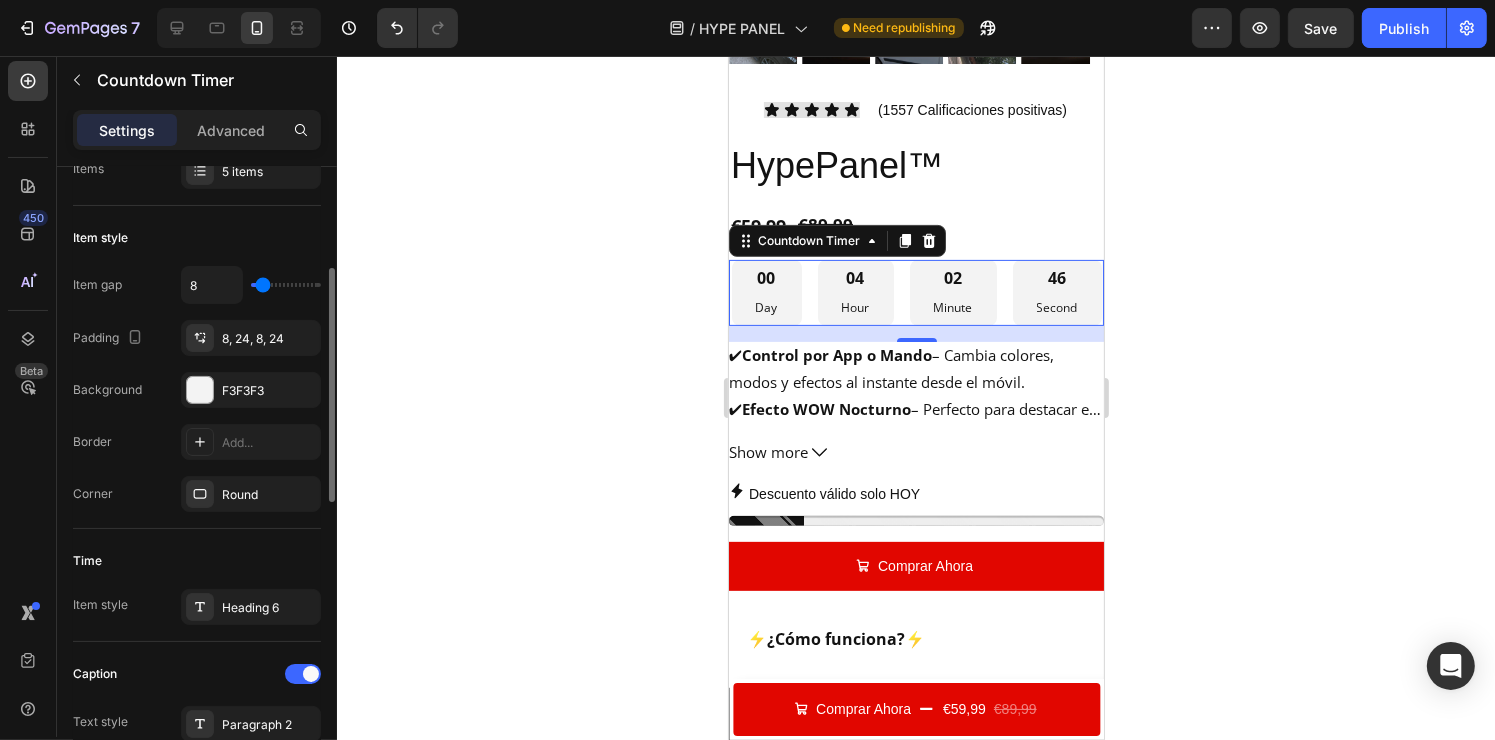 type on "2" 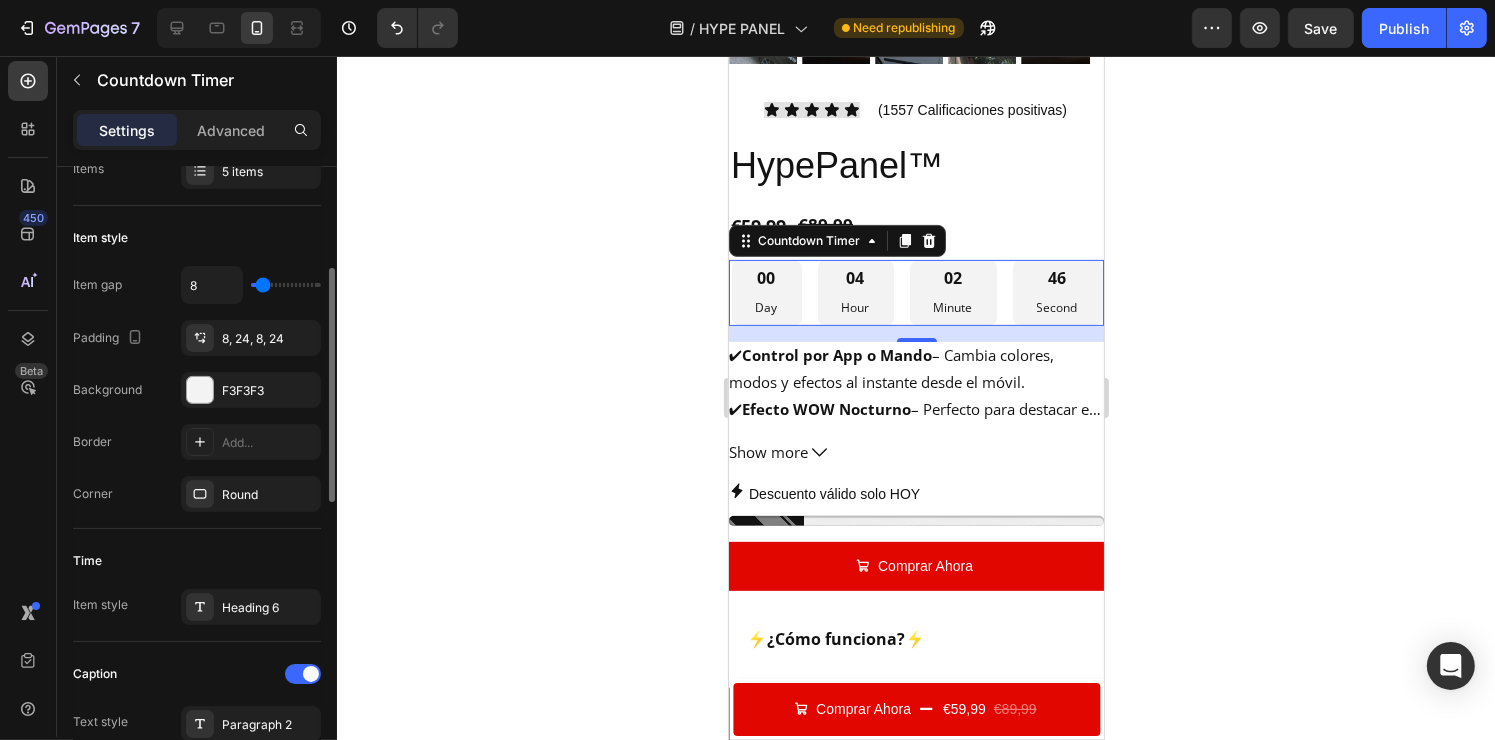 type on "2" 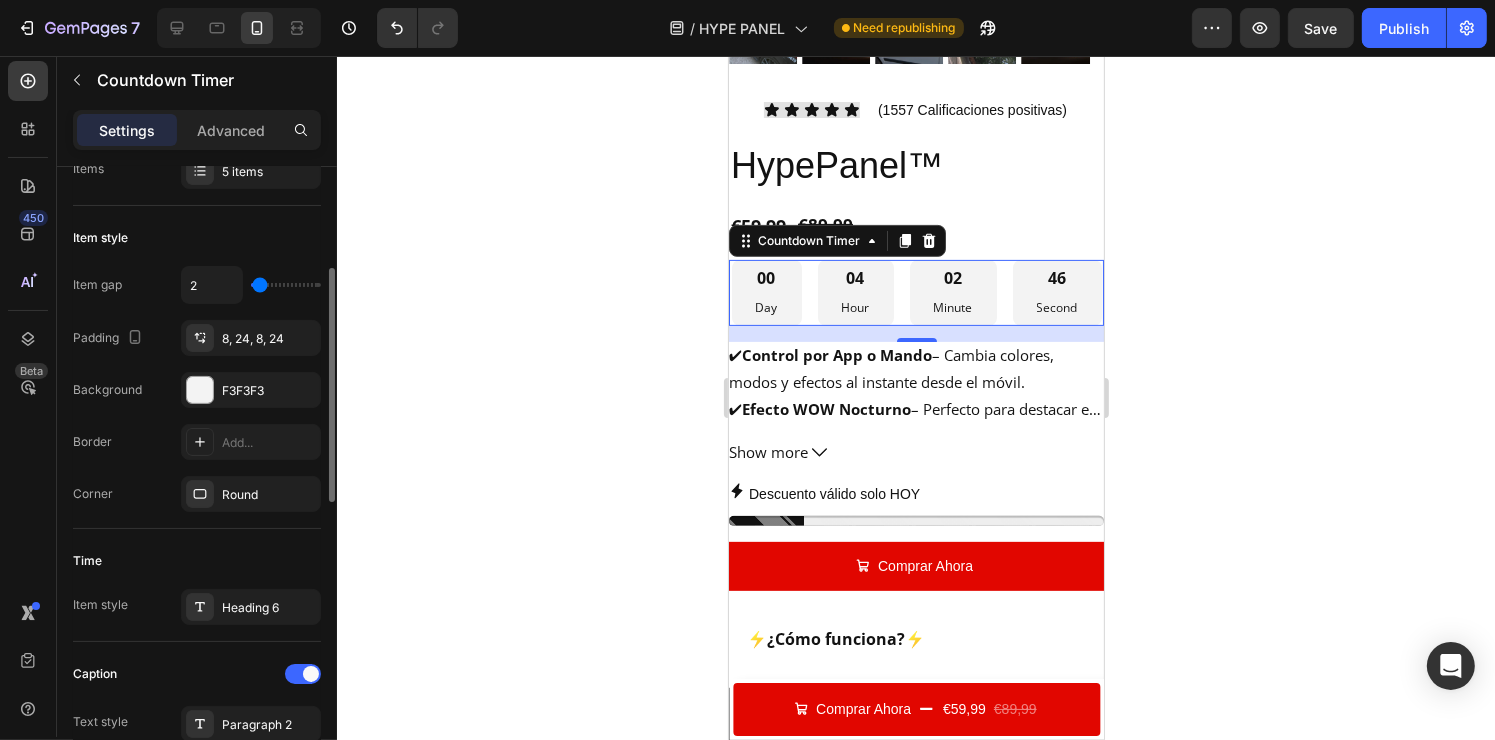 type on "0" 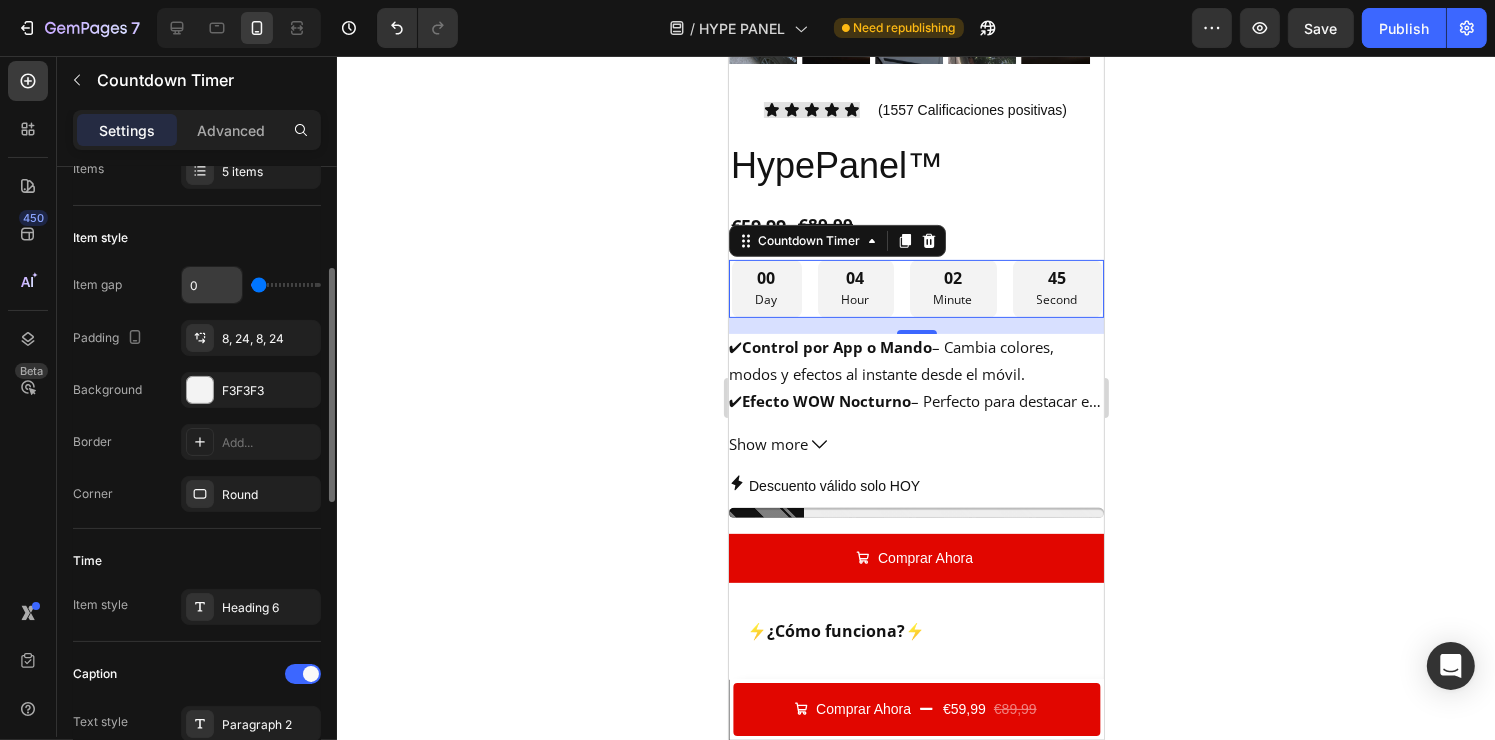 drag, startPoint x: 258, startPoint y: 283, endPoint x: 237, endPoint y: 284, distance: 21.023796 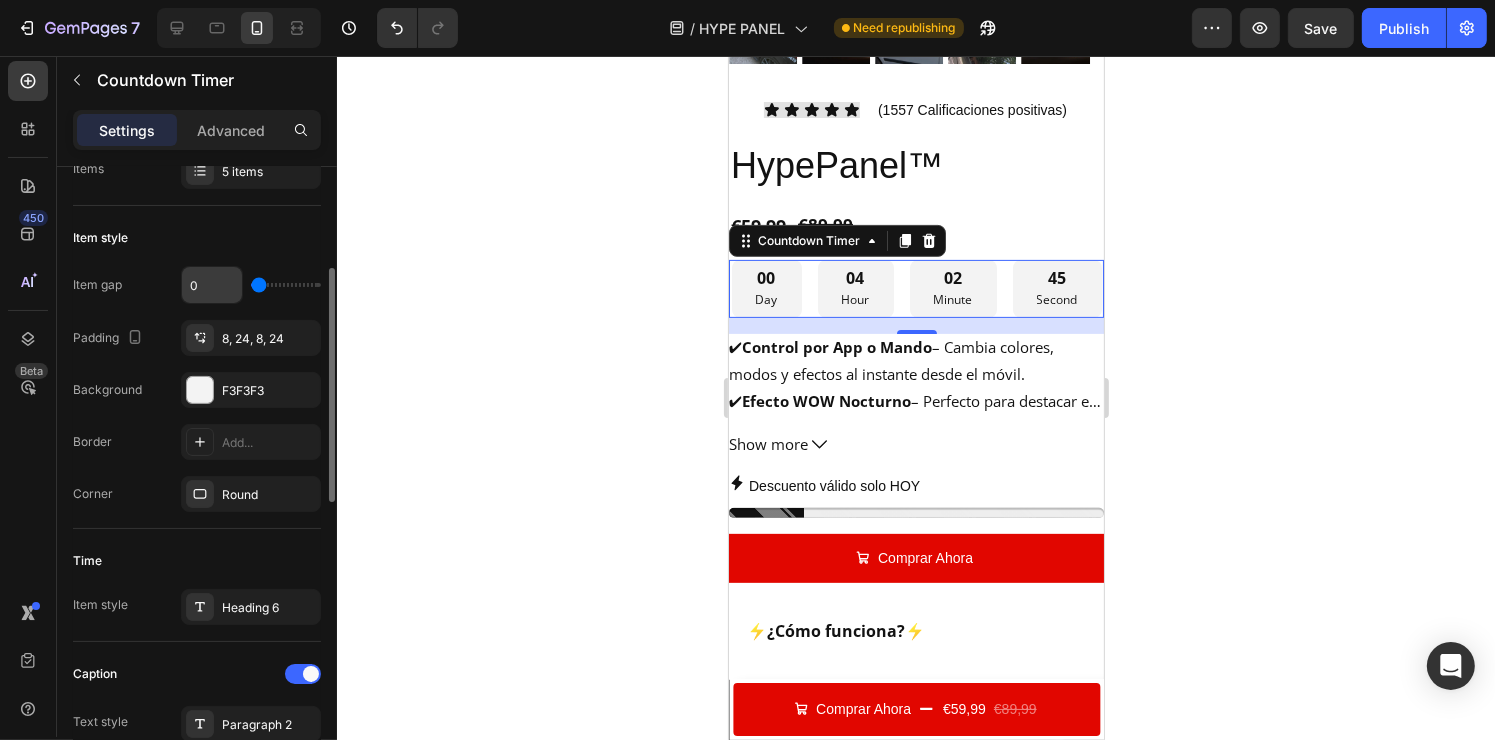 click at bounding box center (286, 285) 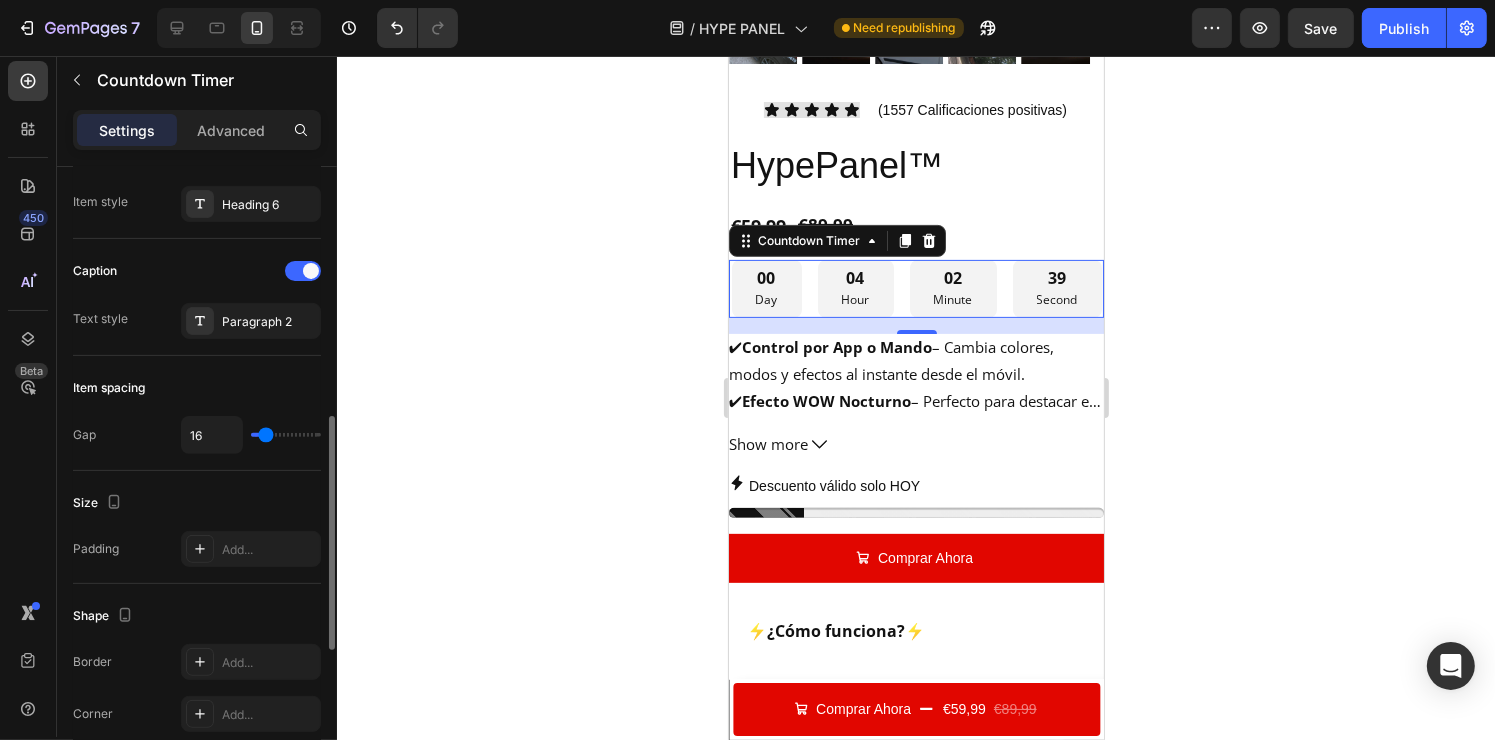 scroll, scrollTop: 677, scrollLeft: 0, axis: vertical 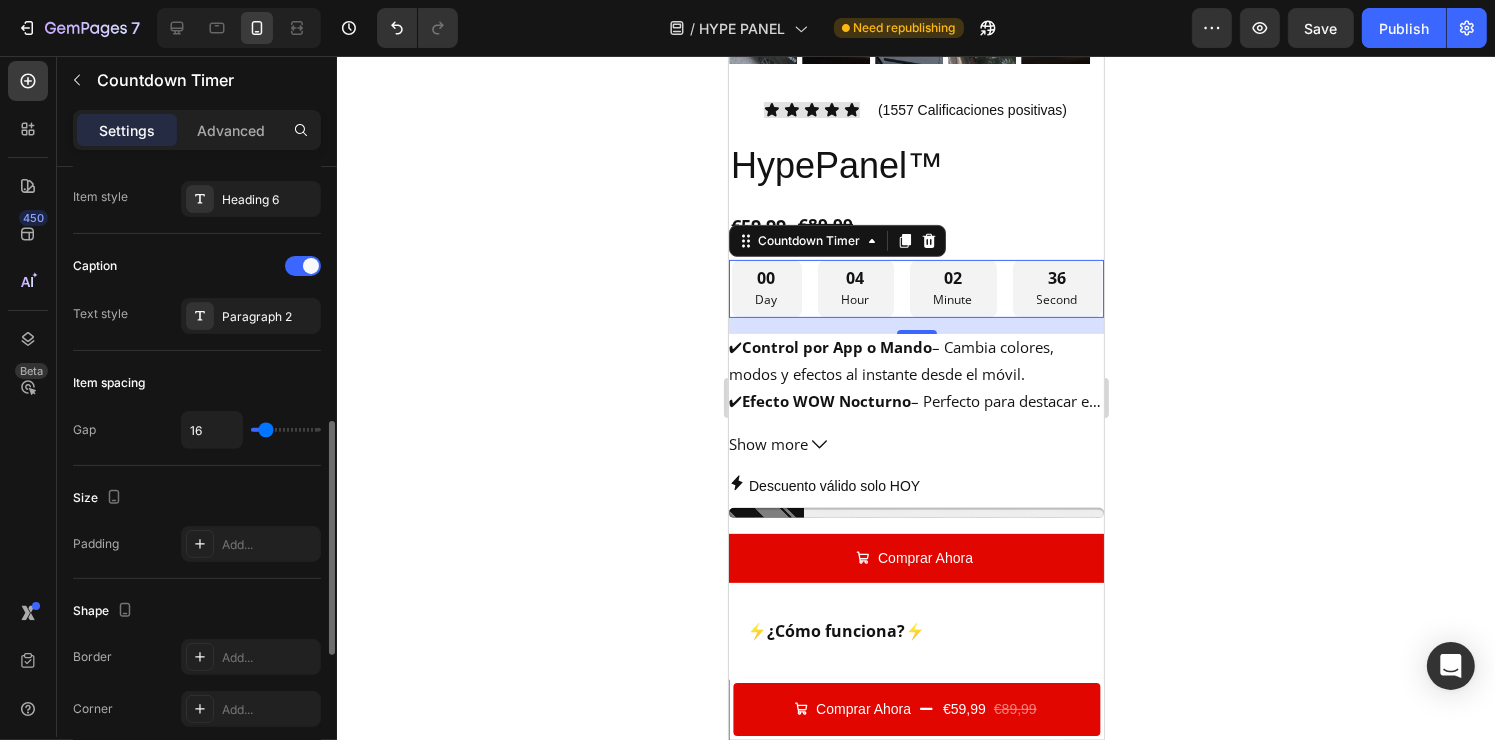type on "8" 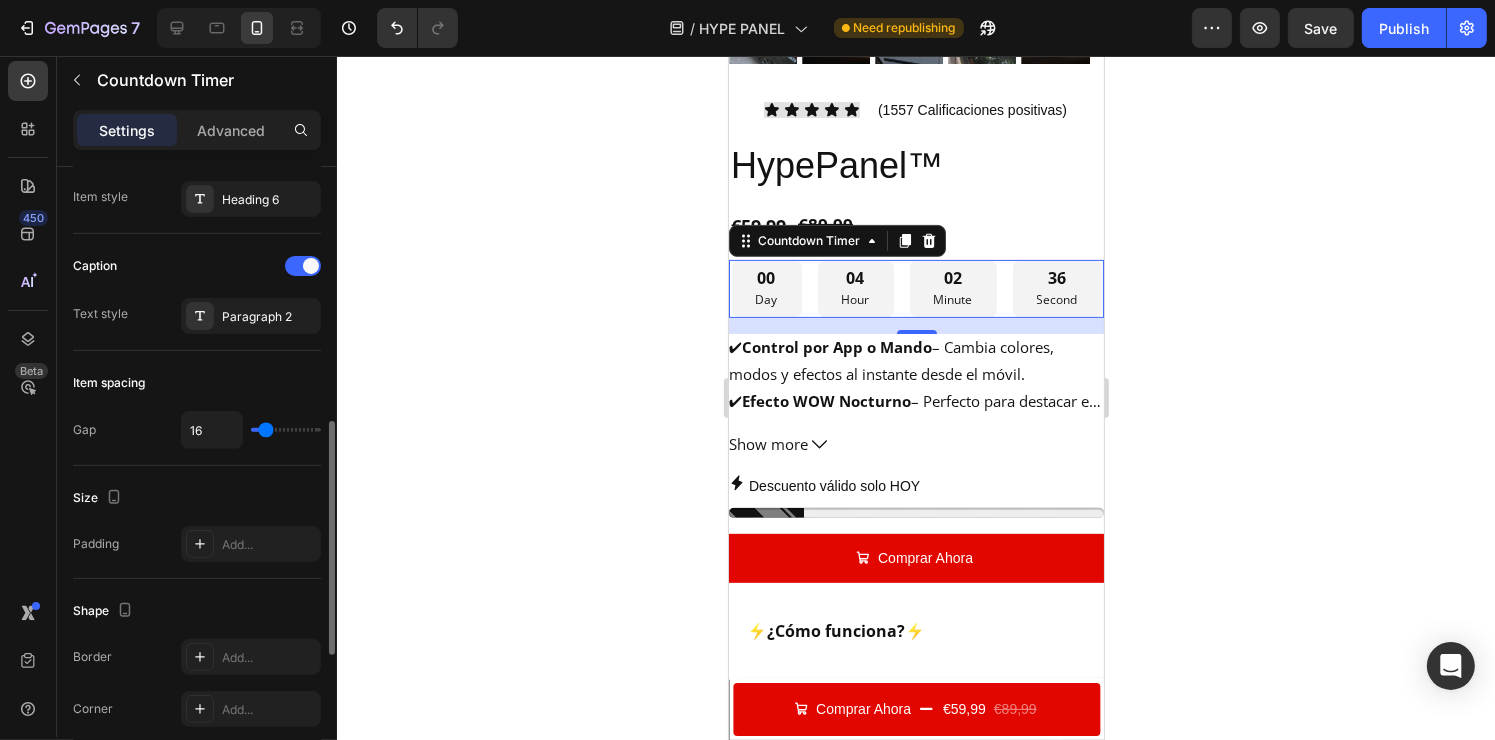 type on "8" 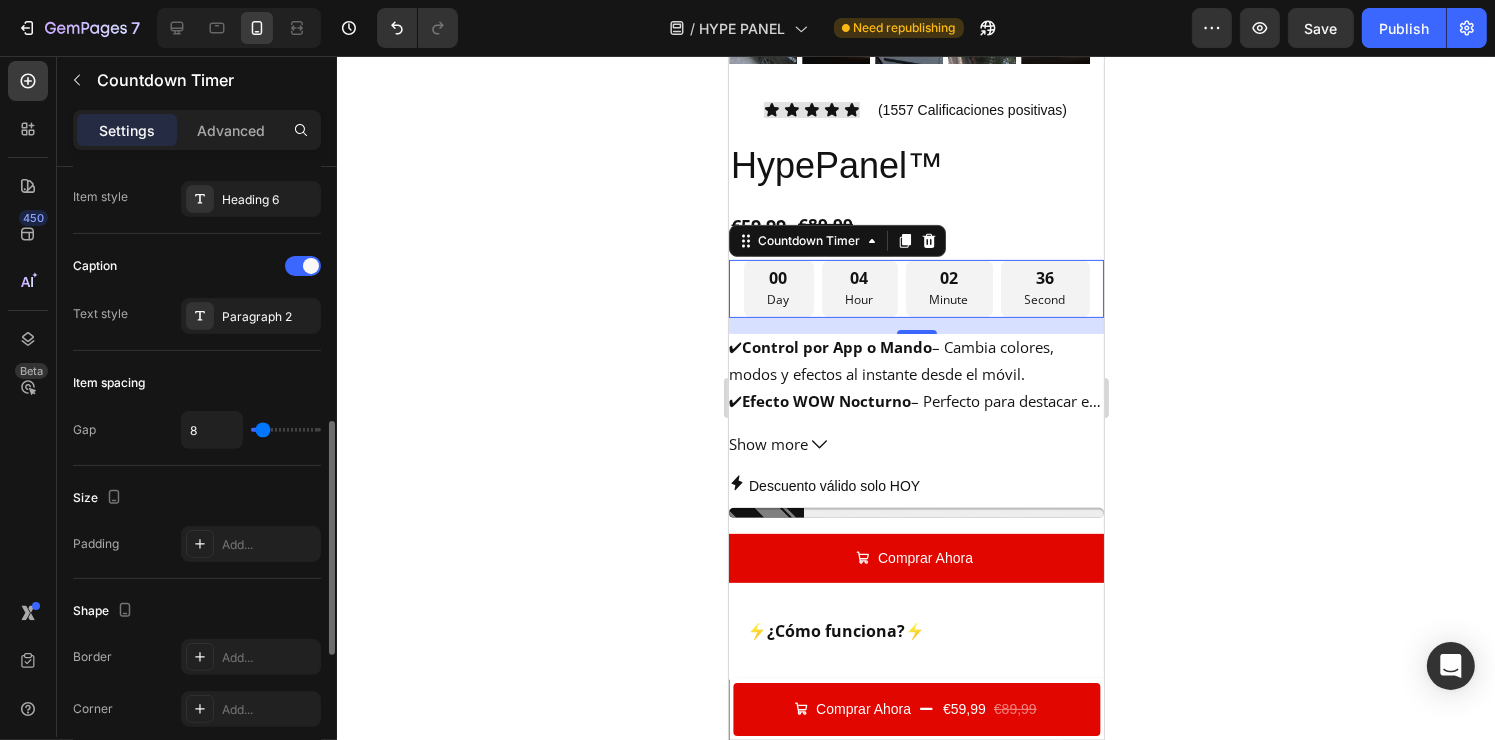 type on "5" 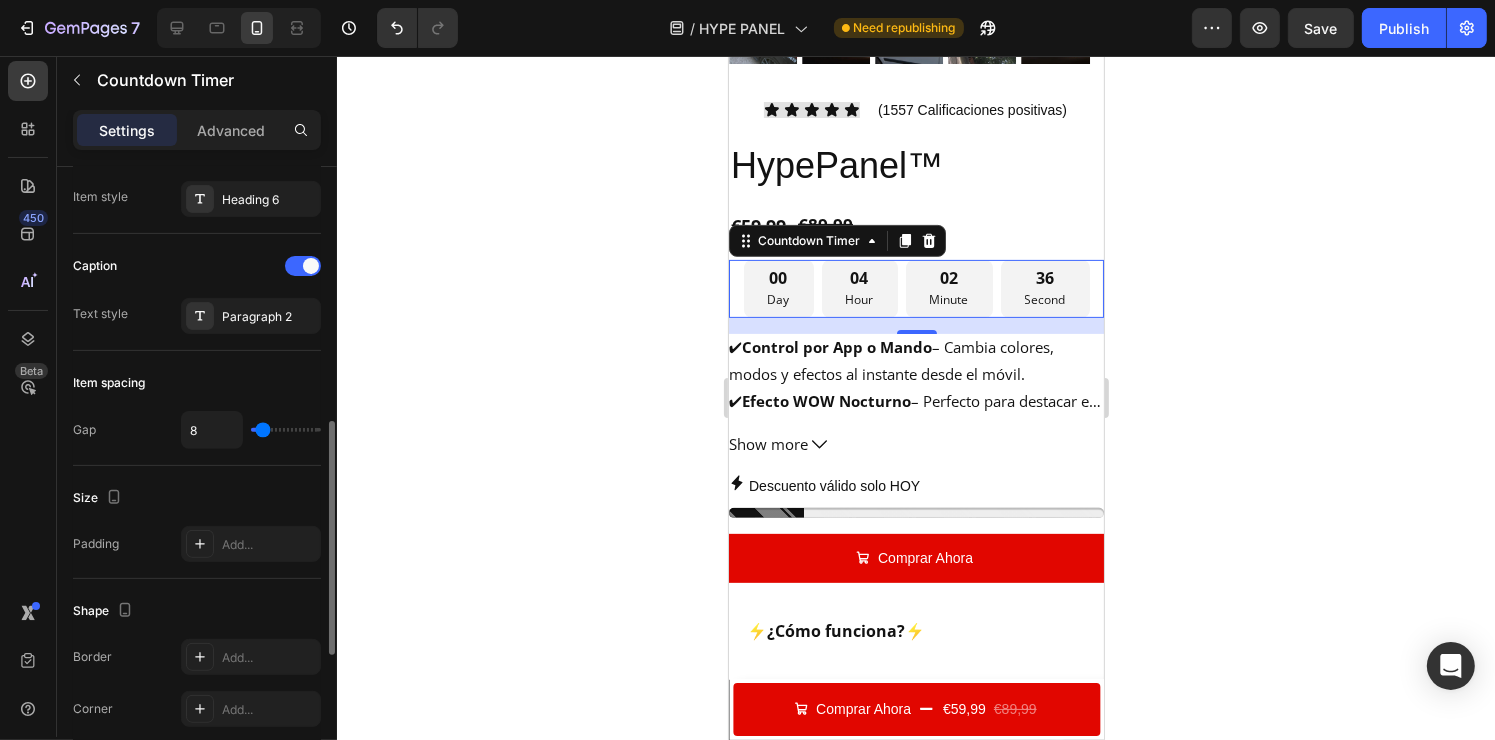 type on "5" 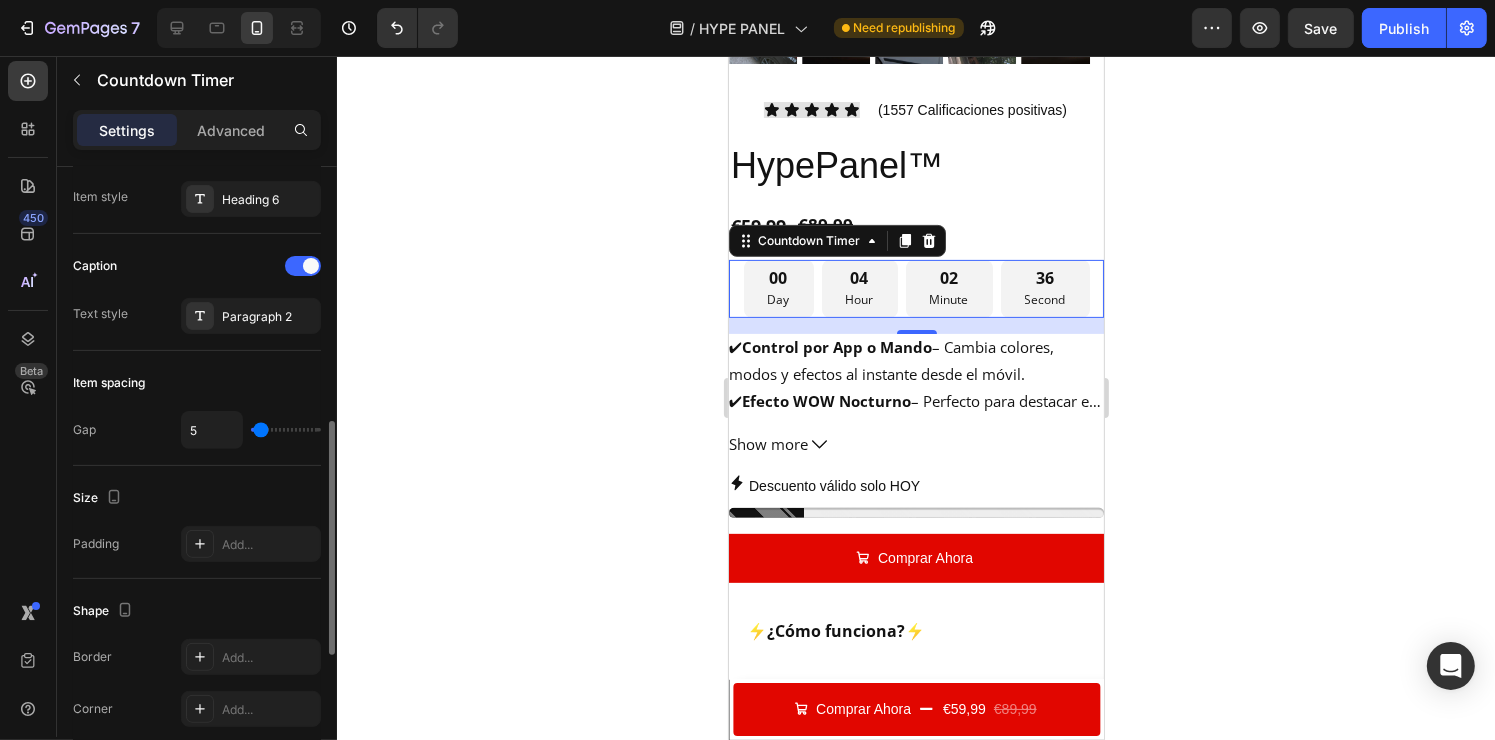 type on "3" 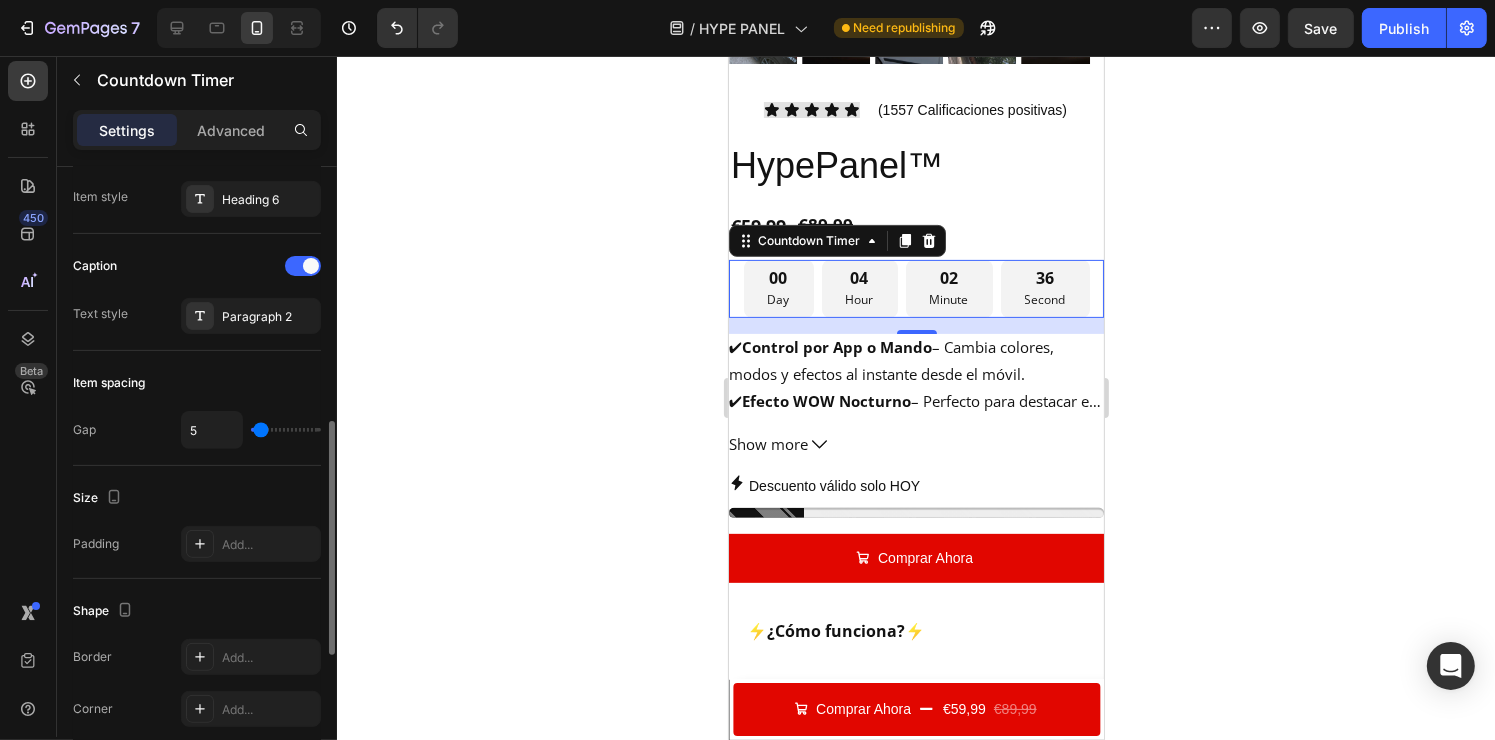type on "3" 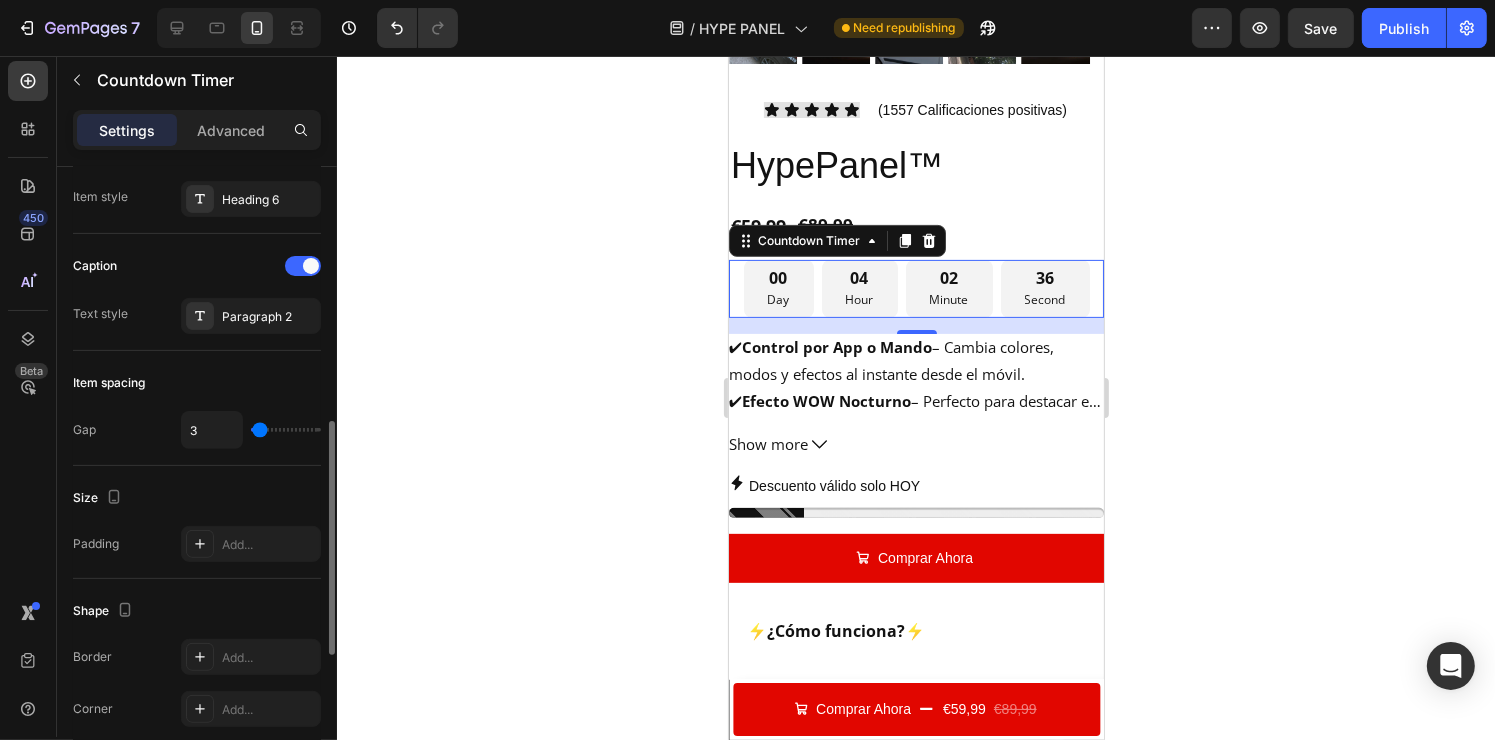 type on "2" 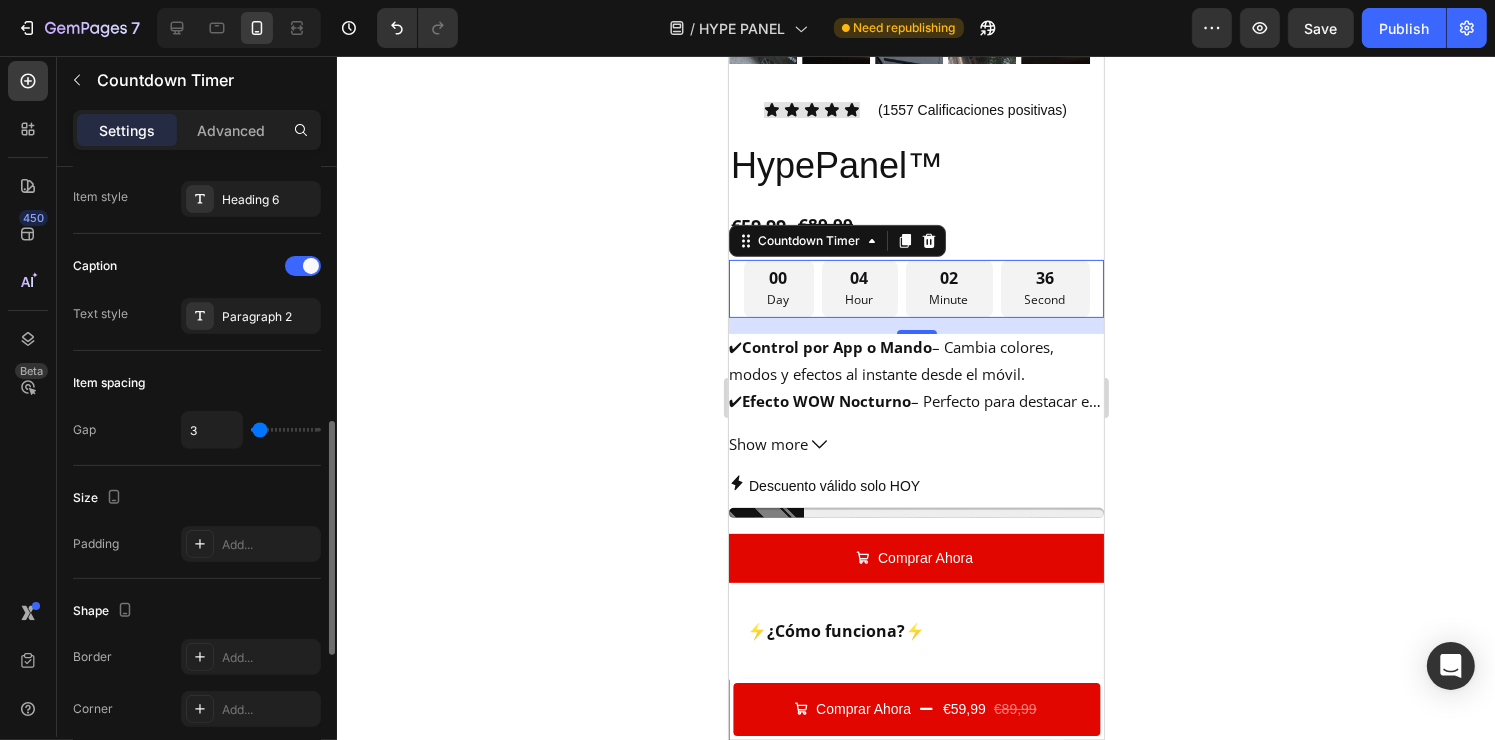type on "2" 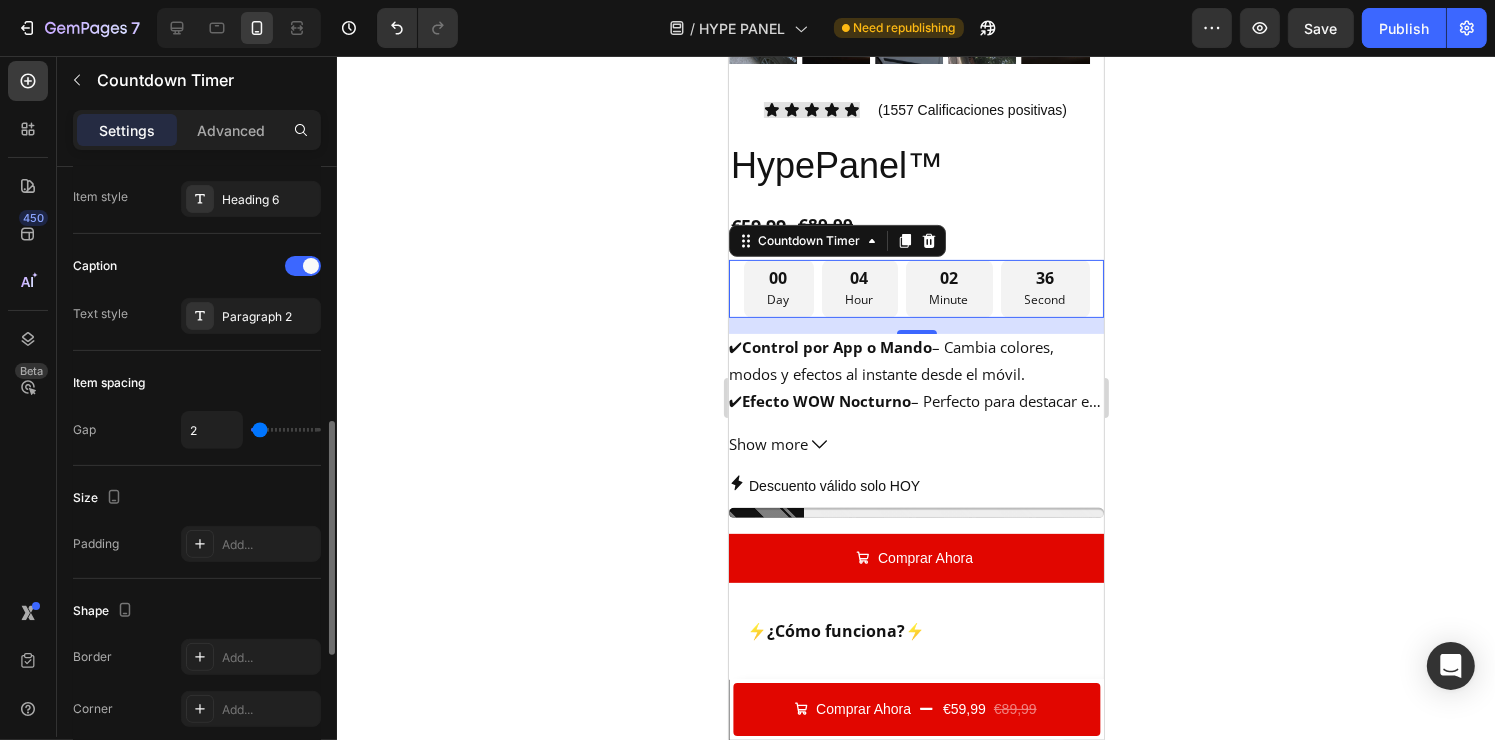type on "0" 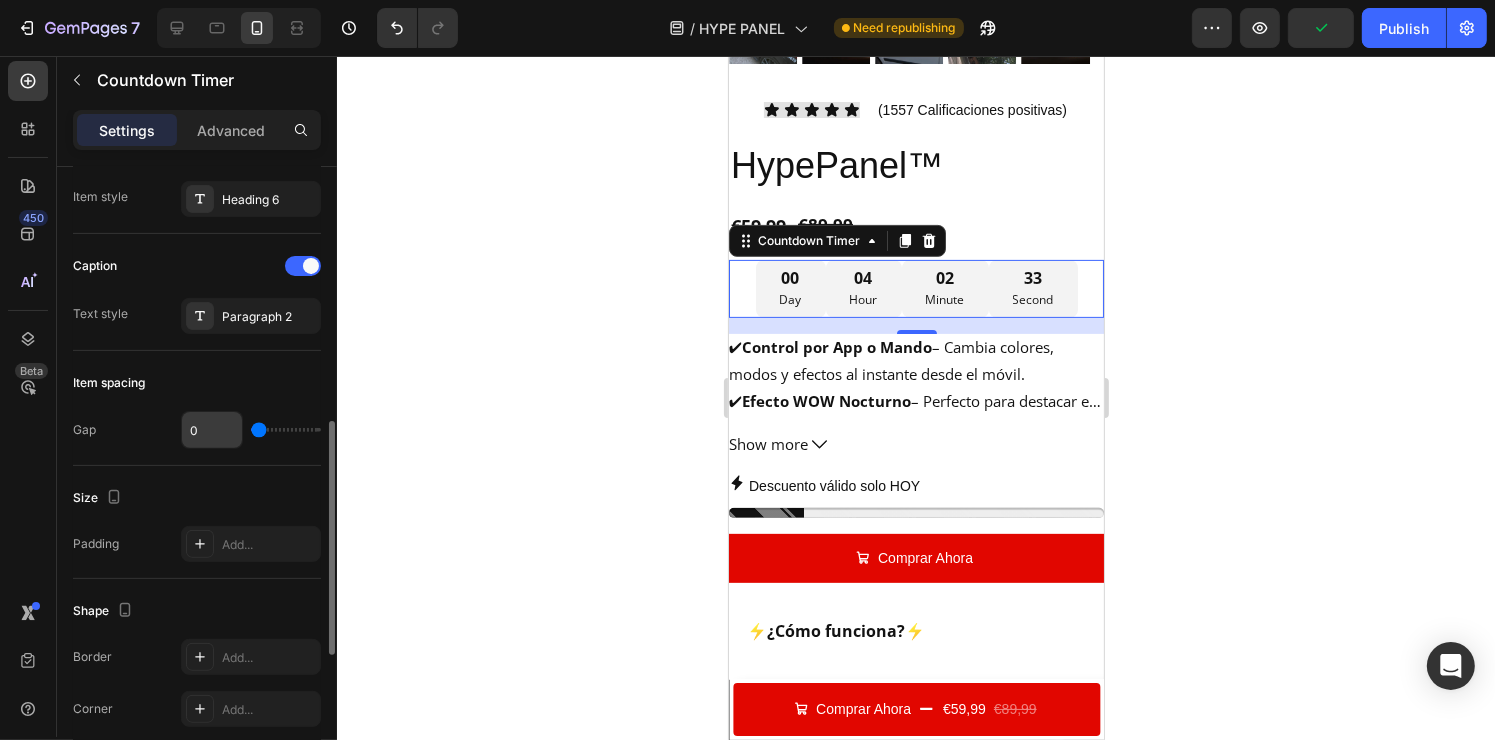 drag, startPoint x: 262, startPoint y: 425, endPoint x: 236, endPoint y: 427, distance: 26.076809 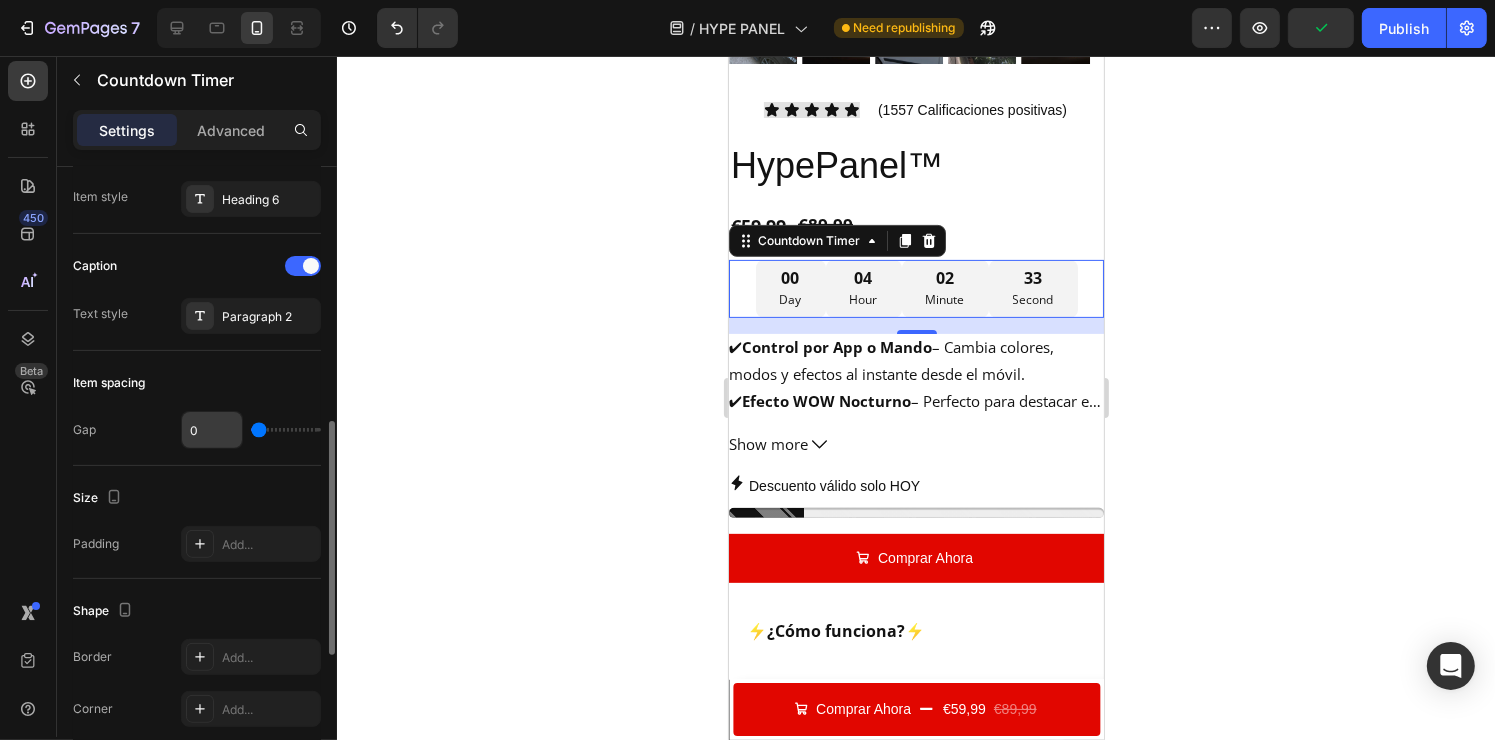 type on "0" 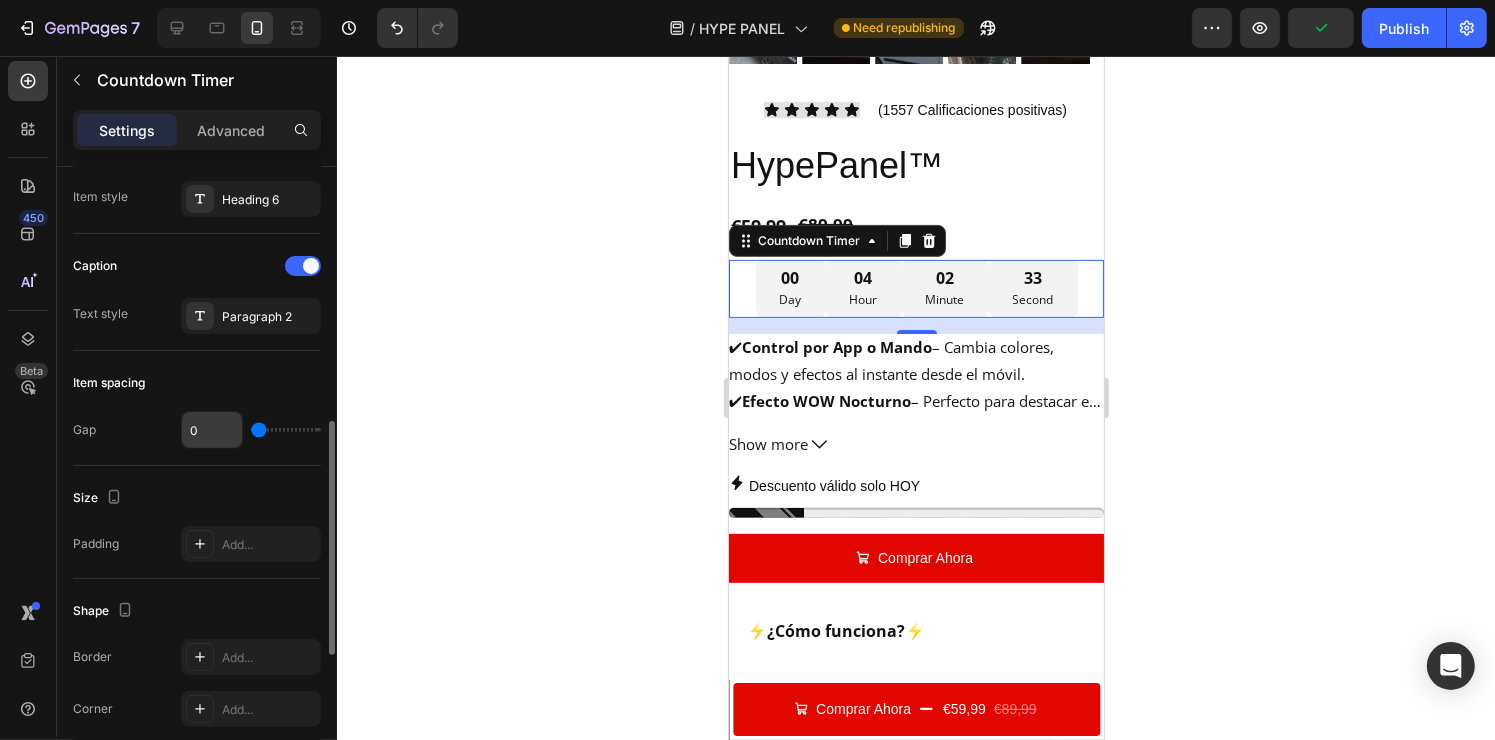 click at bounding box center (286, 430) 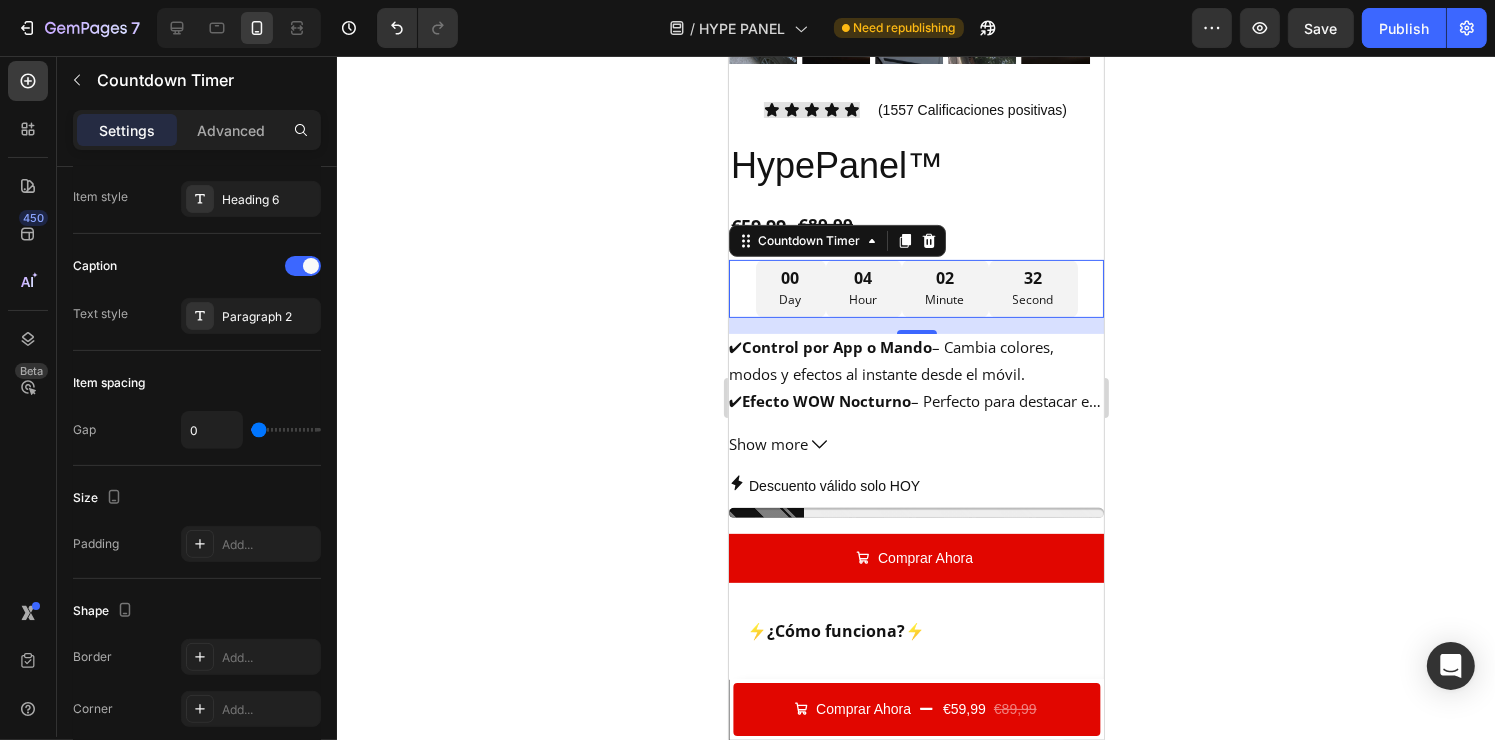 click 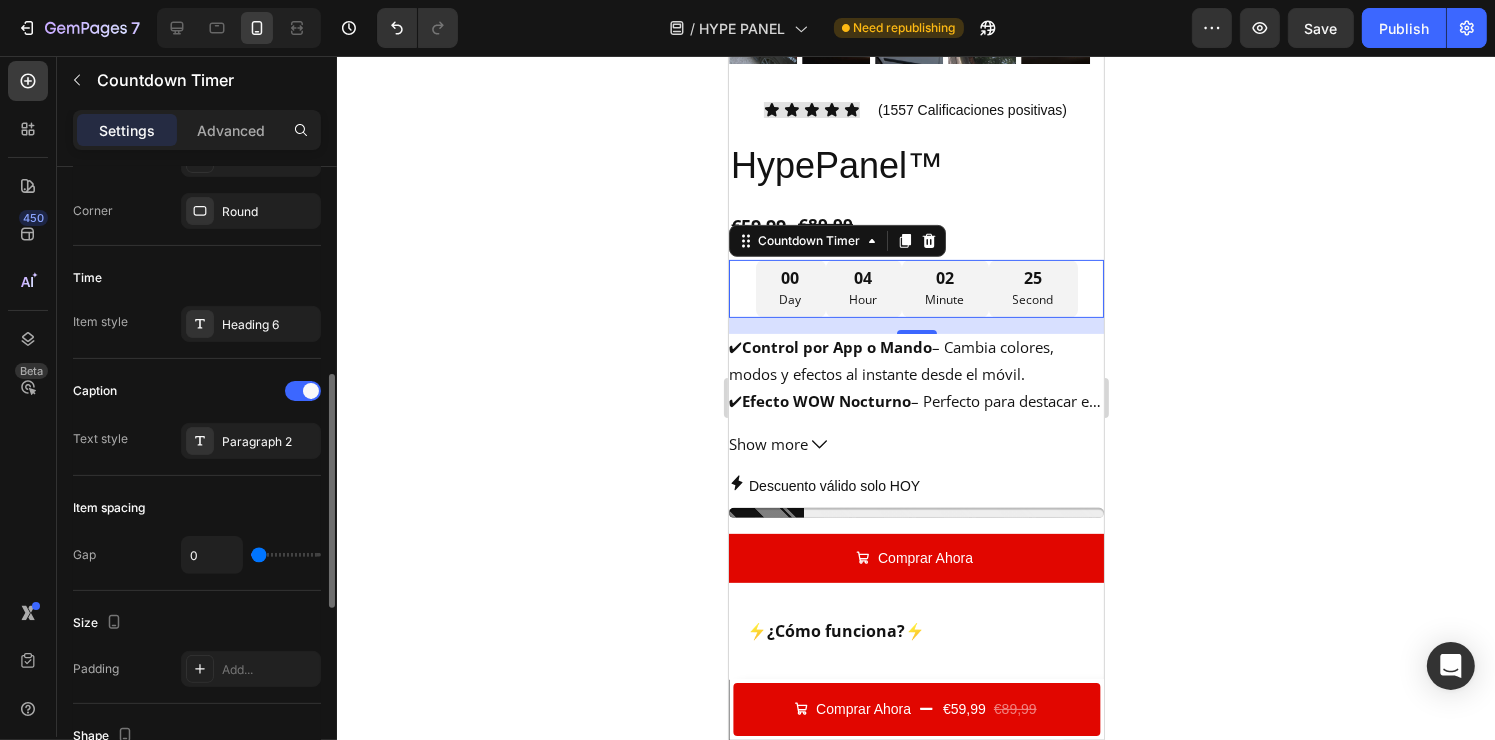 scroll, scrollTop: 565, scrollLeft: 0, axis: vertical 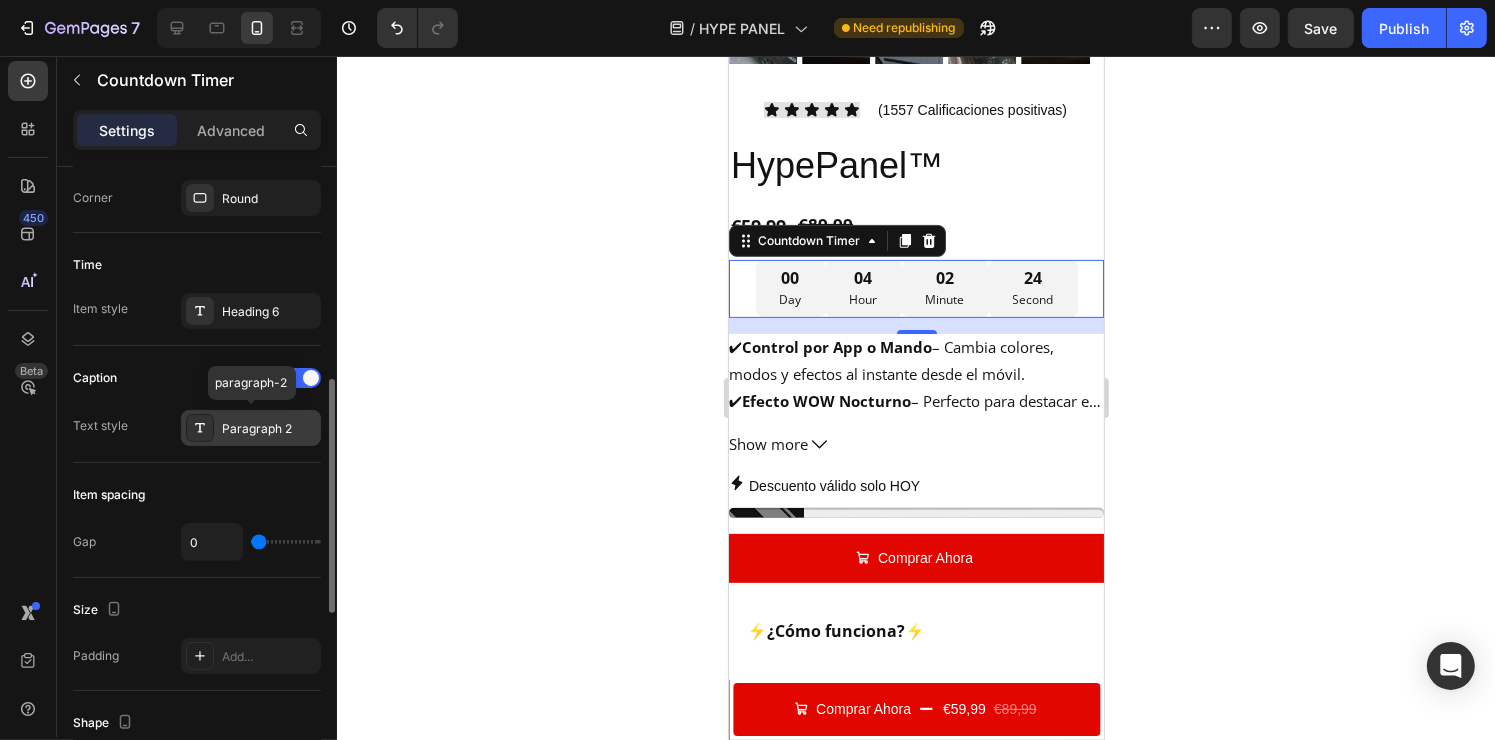 click on "Paragraph 2" at bounding box center (251, 428) 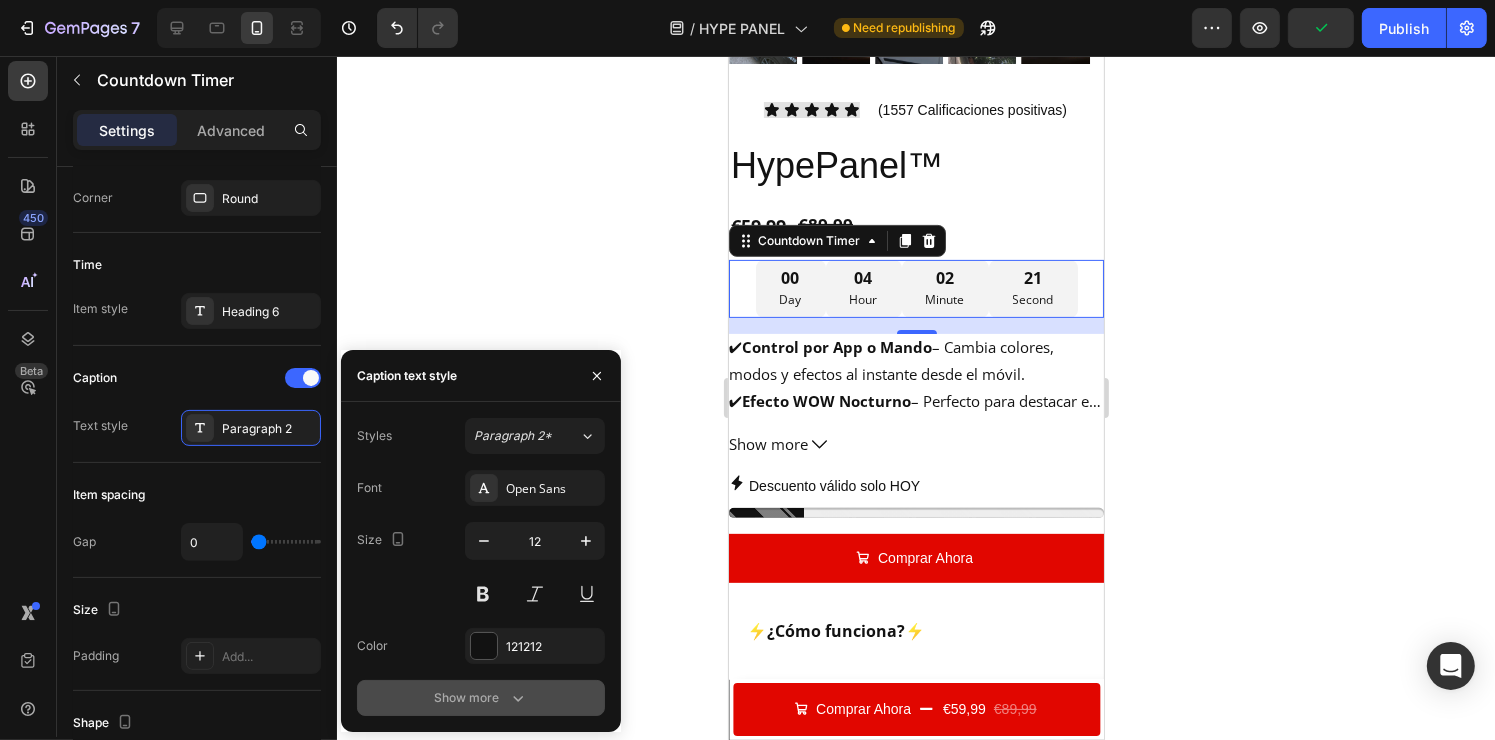 click on "Show more" at bounding box center [481, 698] 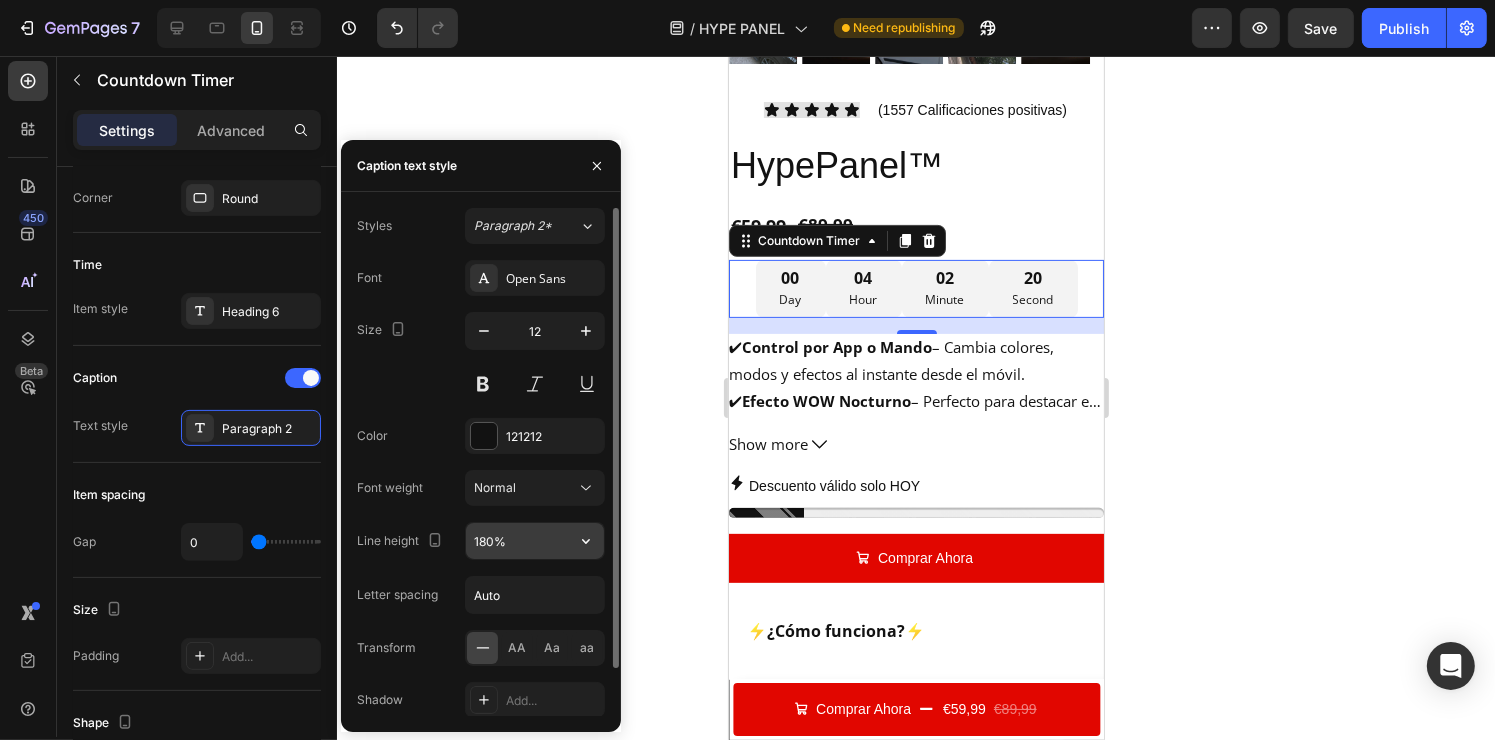 scroll, scrollTop: 52, scrollLeft: 0, axis: vertical 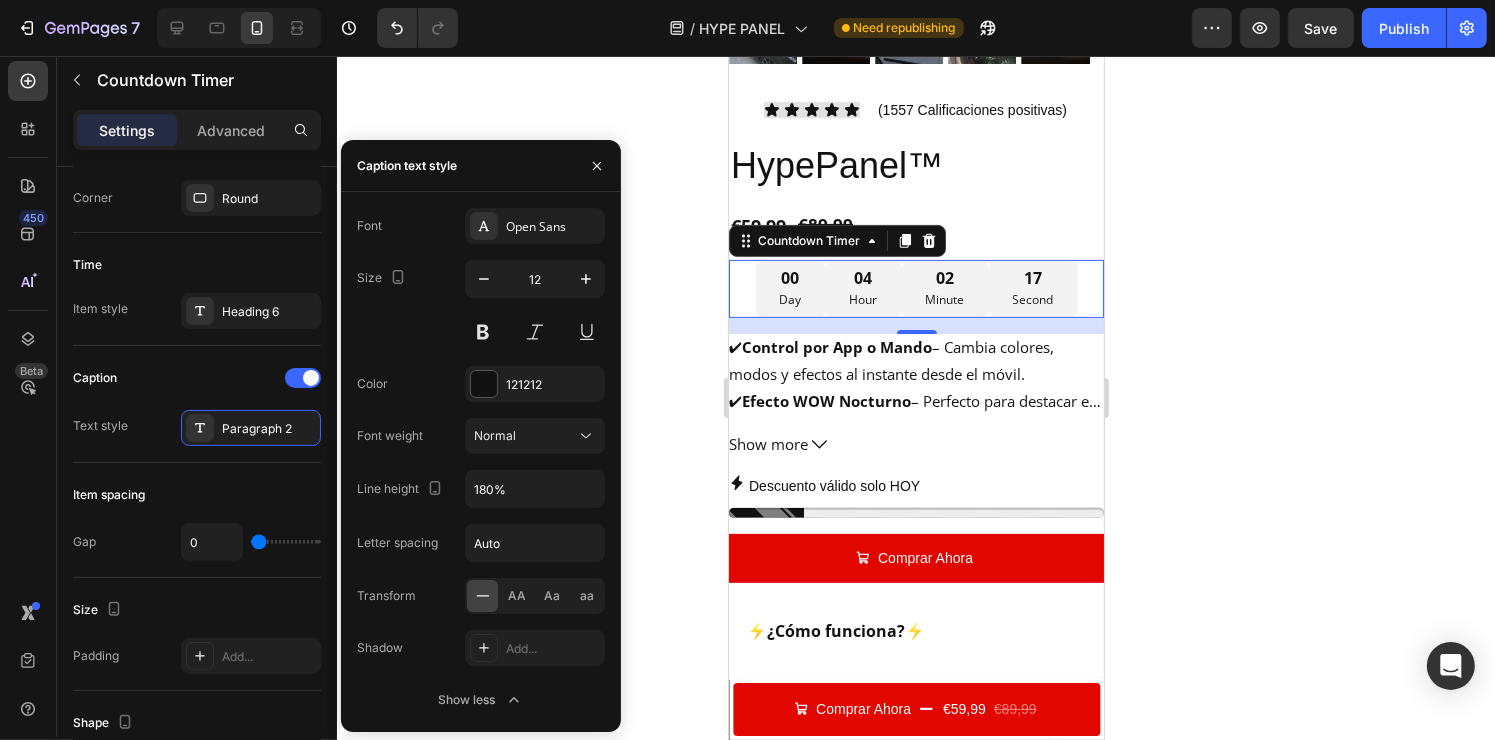 click on "Day" at bounding box center [790, 300] 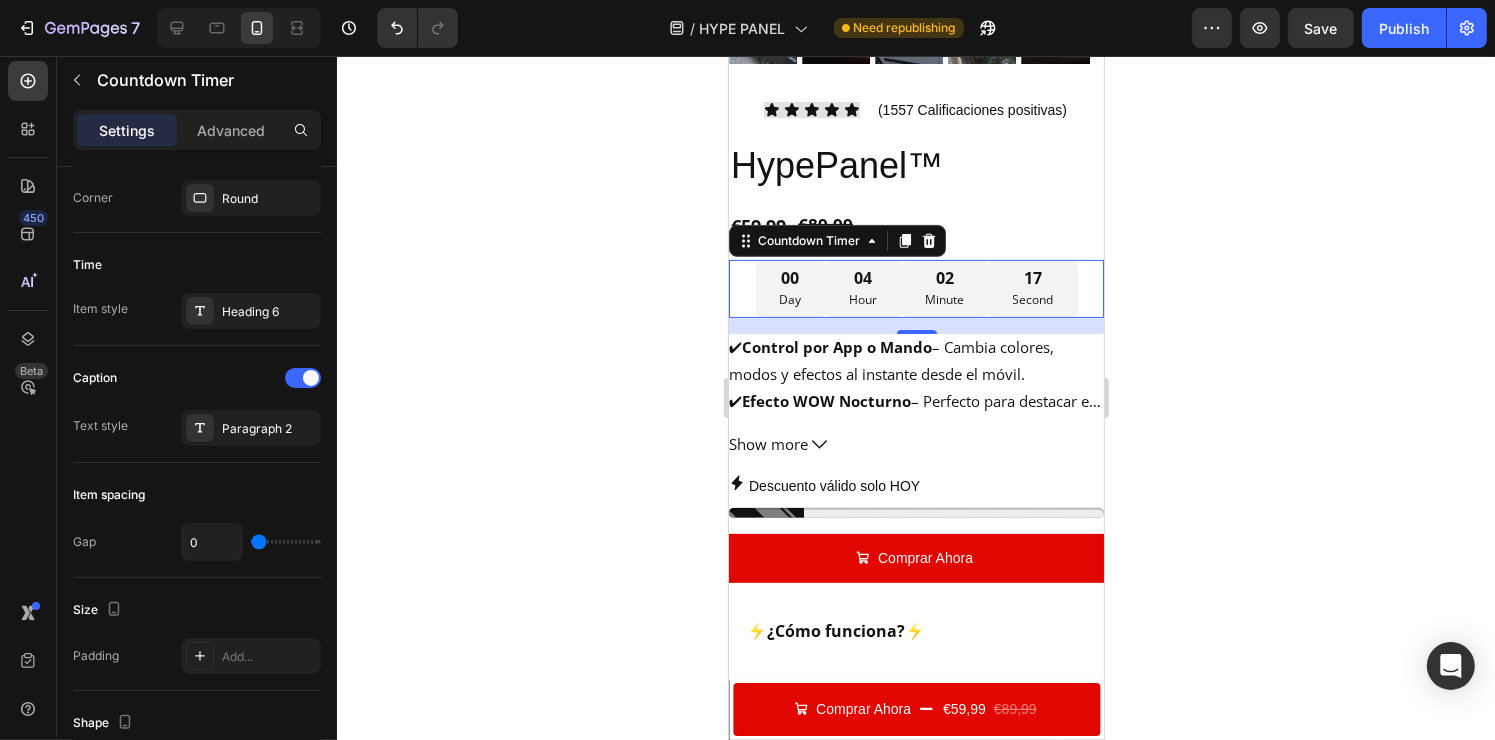 click on "Day" at bounding box center [790, 300] 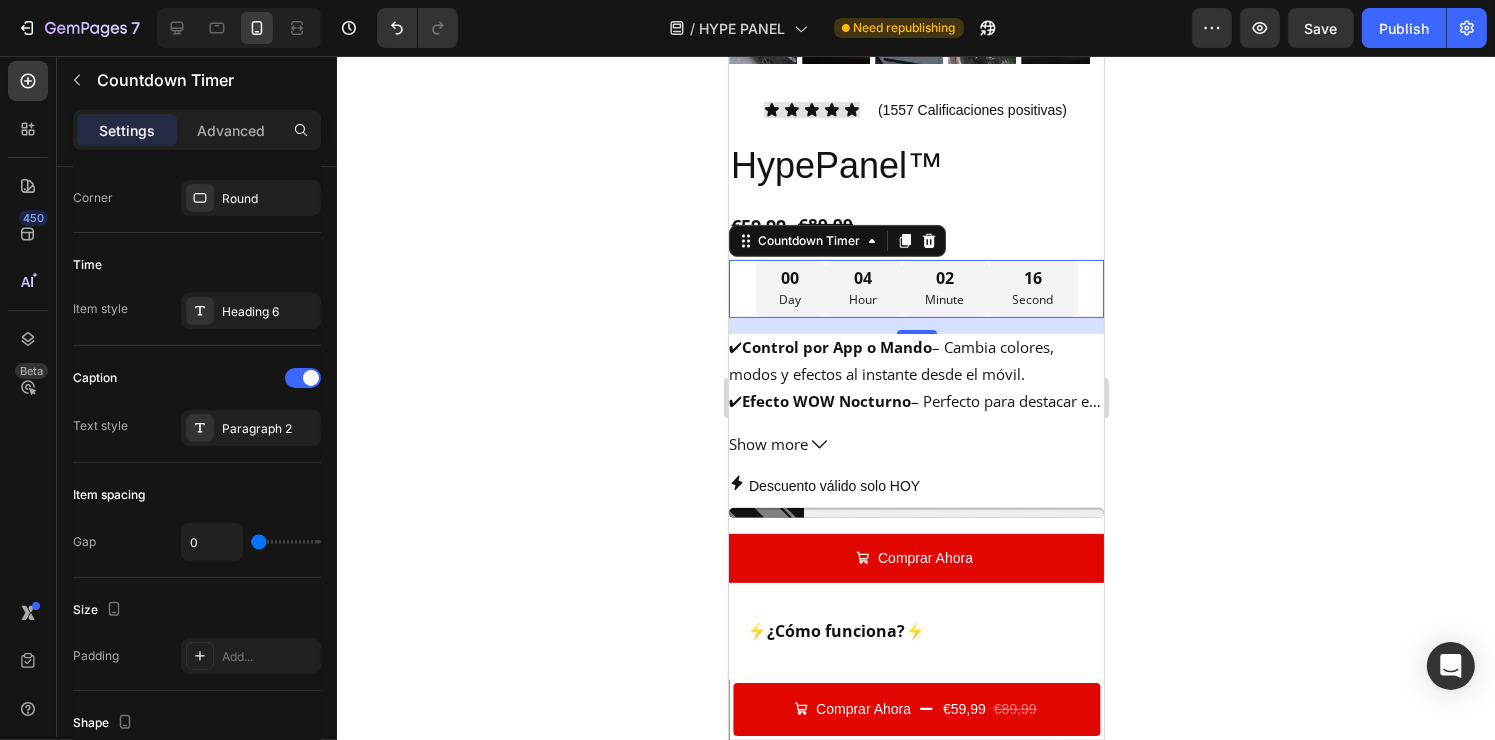 click on "Day" at bounding box center (790, 300) 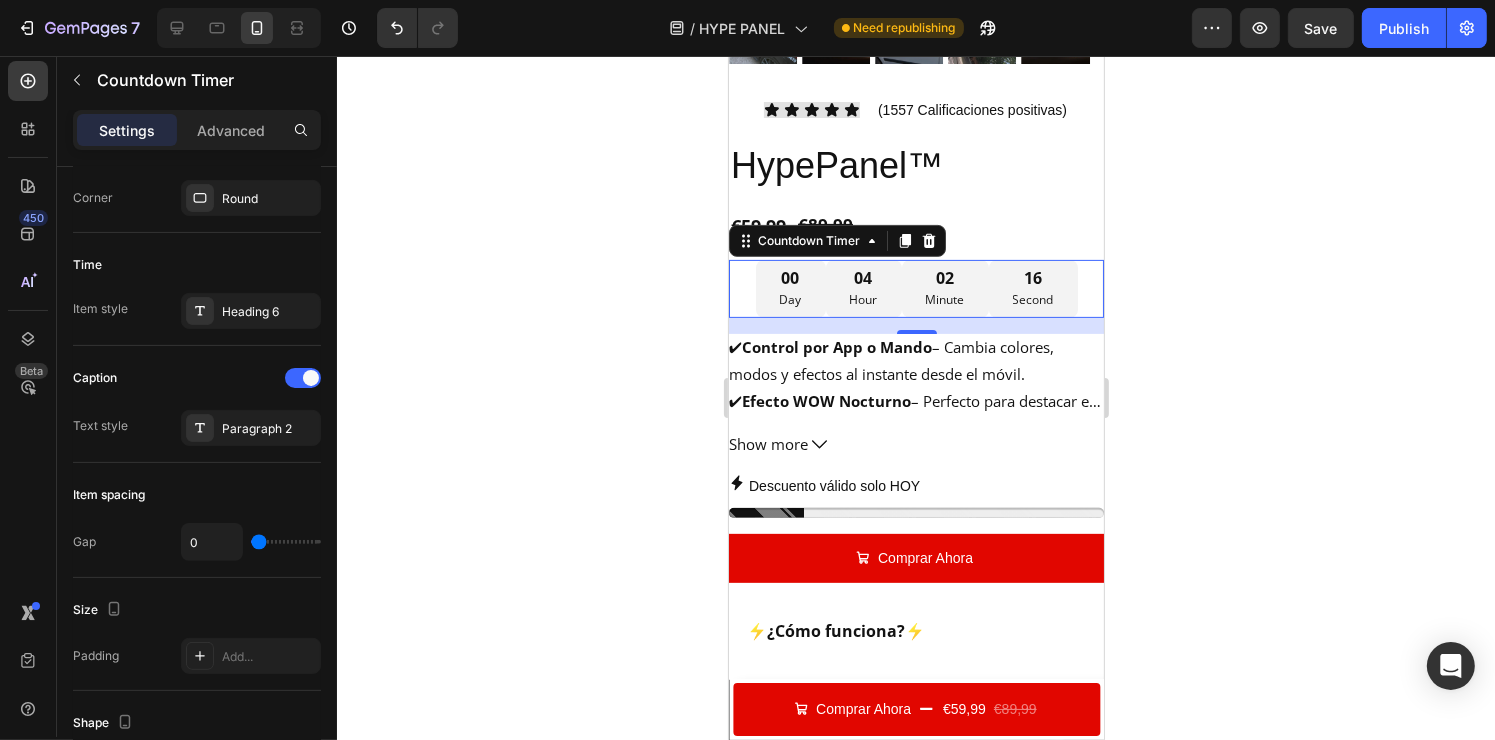 click on "Day" at bounding box center [790, 300] 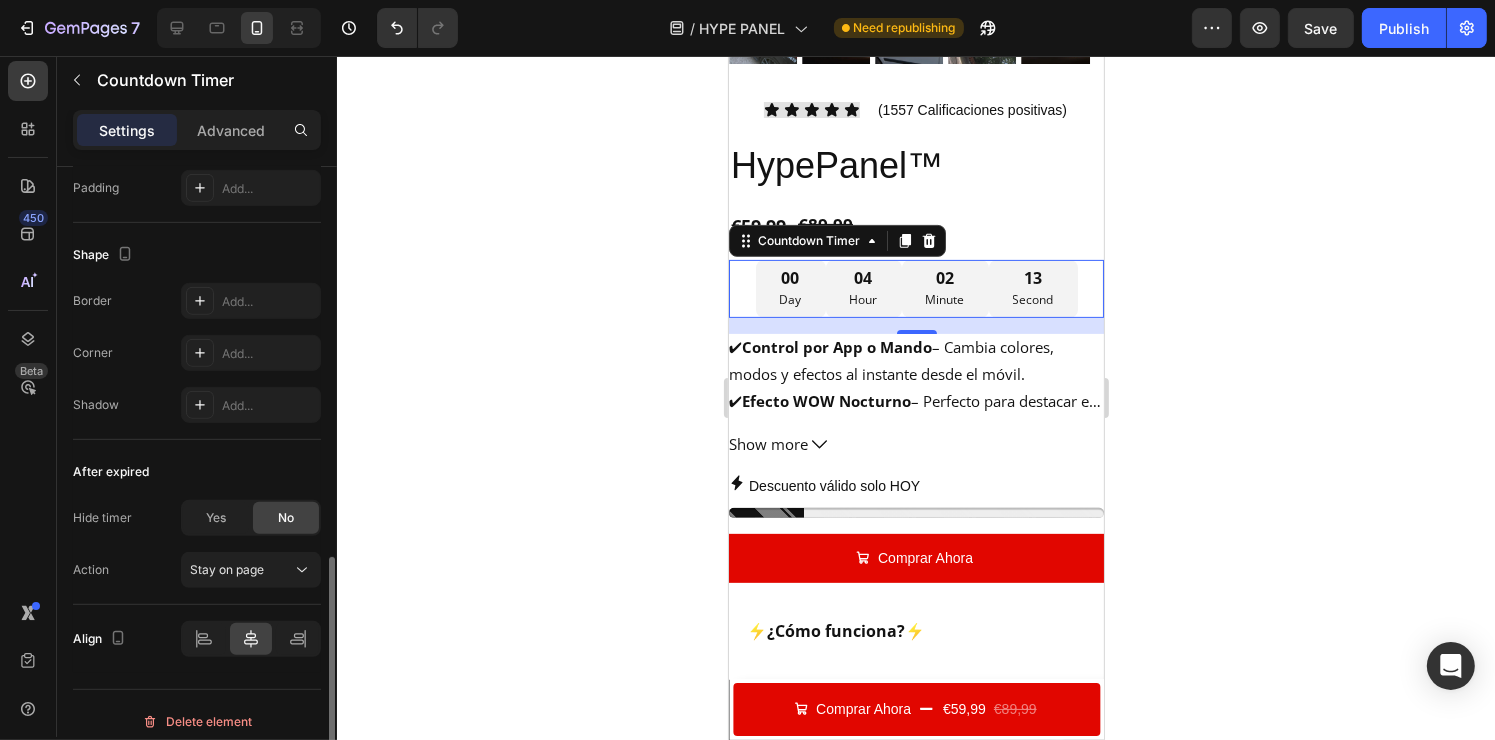 scroll, scrollTop: 1046, scrollLeft: 0, axis: vertical 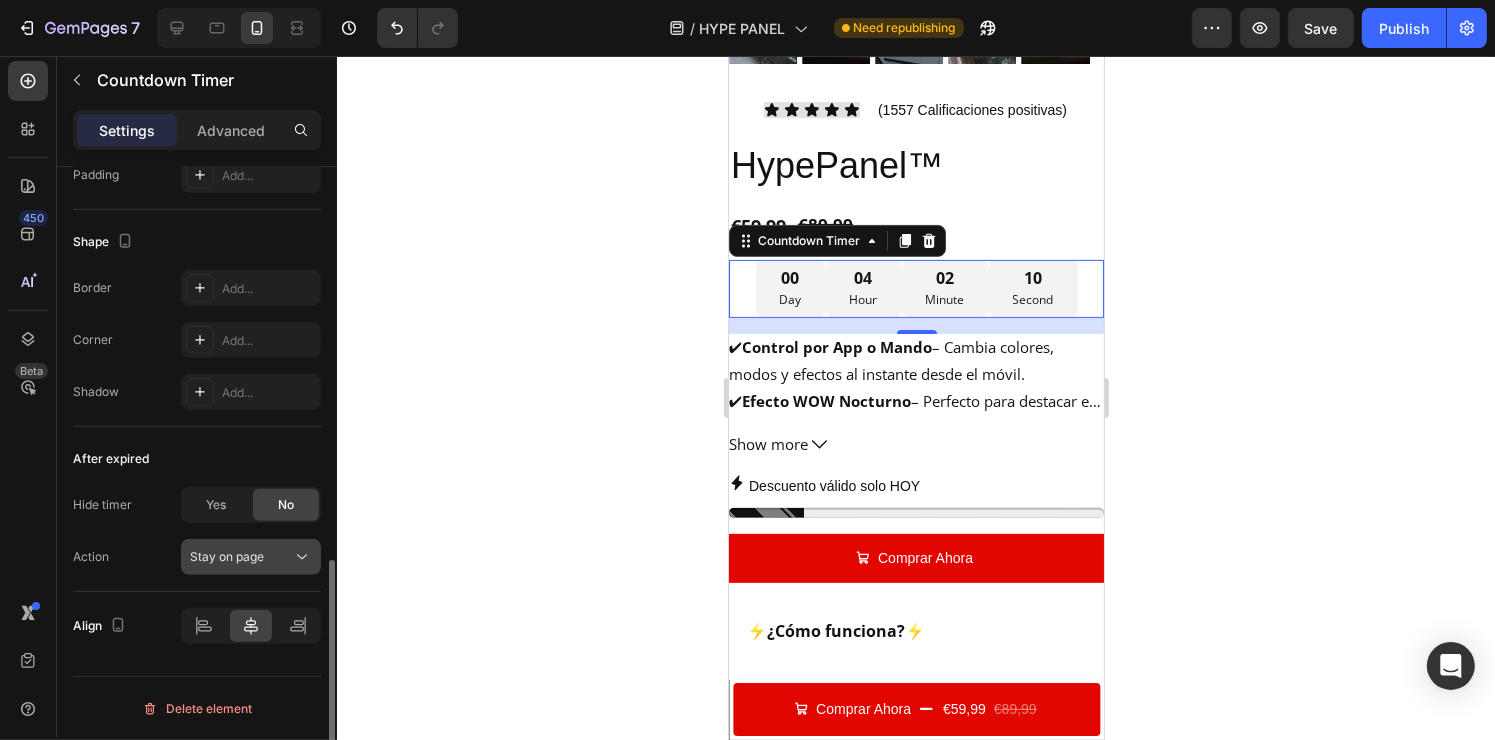 click on "Stay on page" at bounding box center [241, 557] 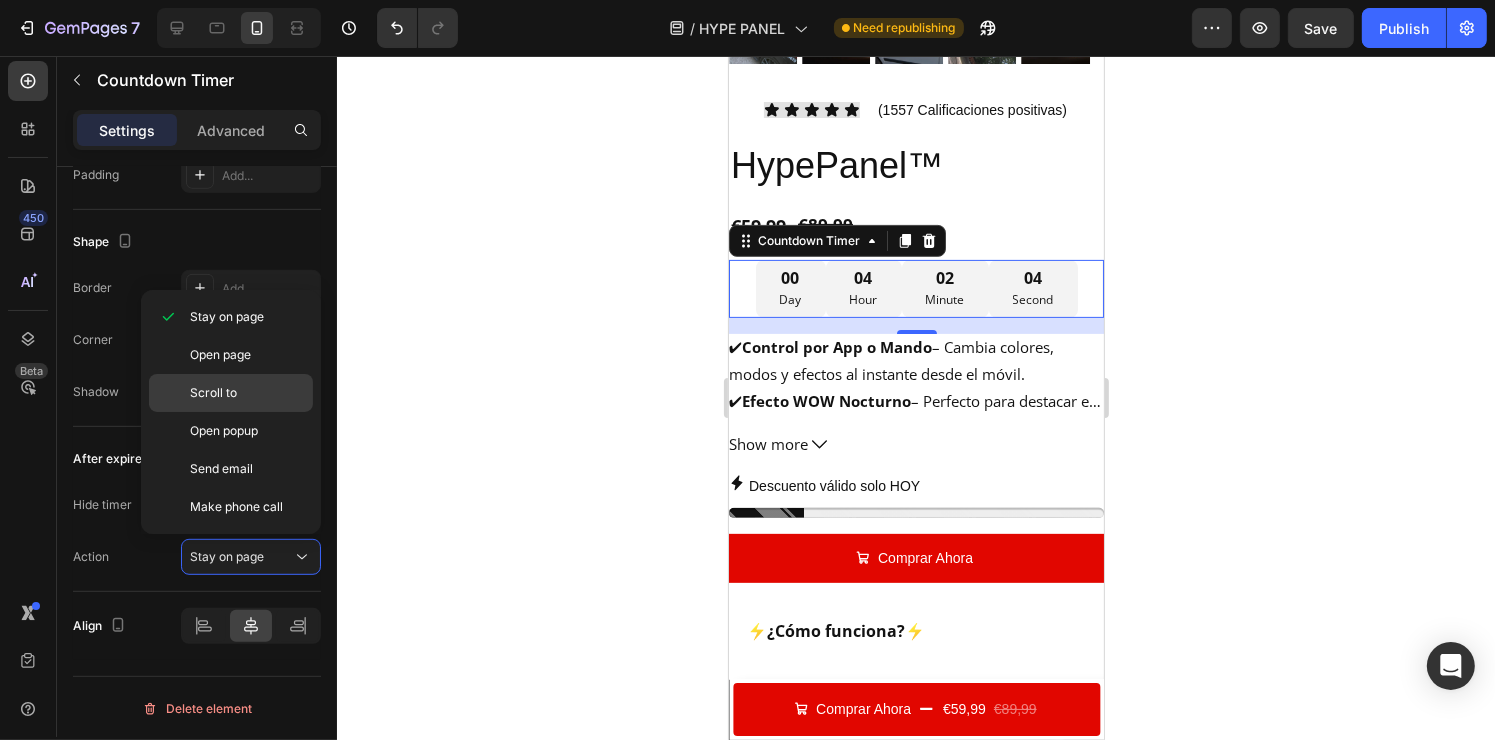 click on "Scroll to" 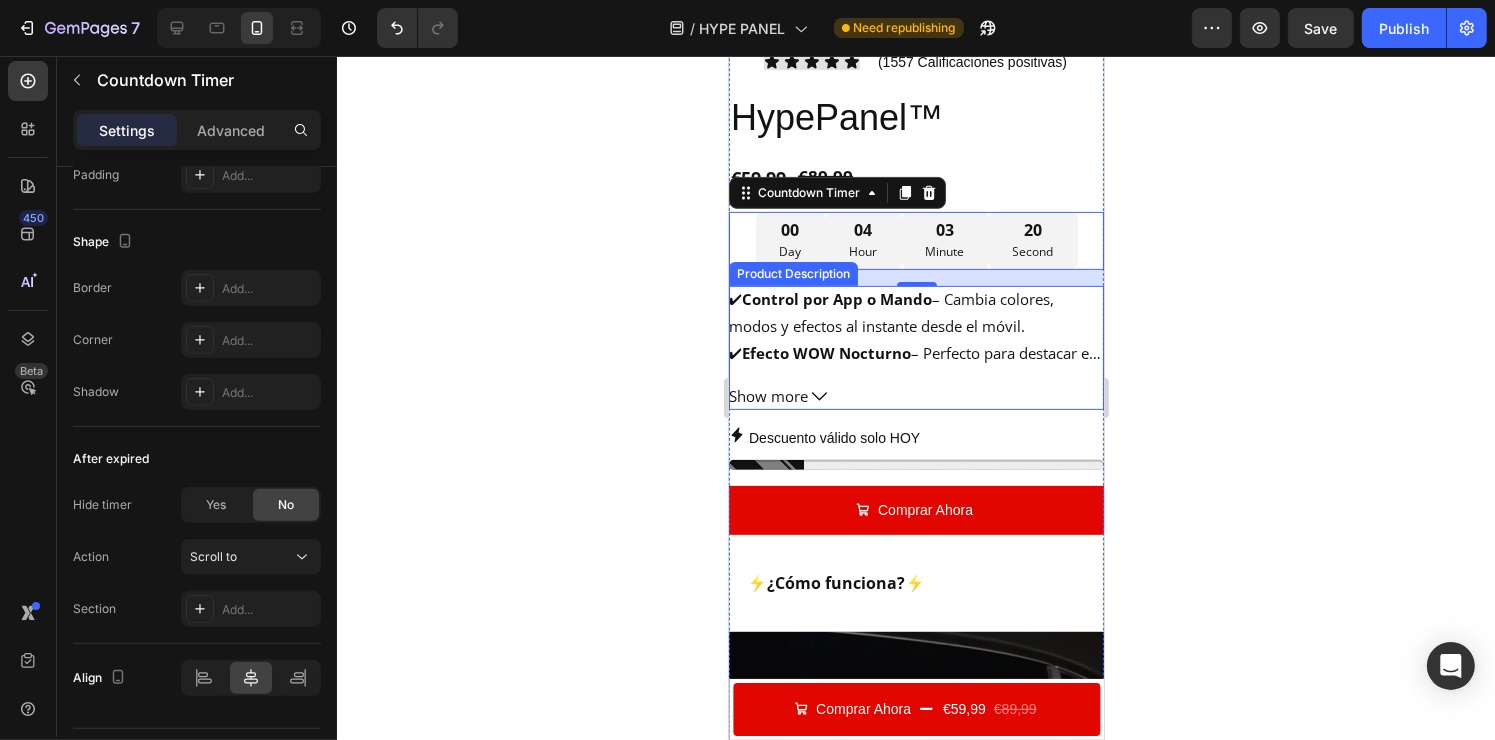 scroll, scrollTop: 676, scrollLeft: 0, axis: vertical 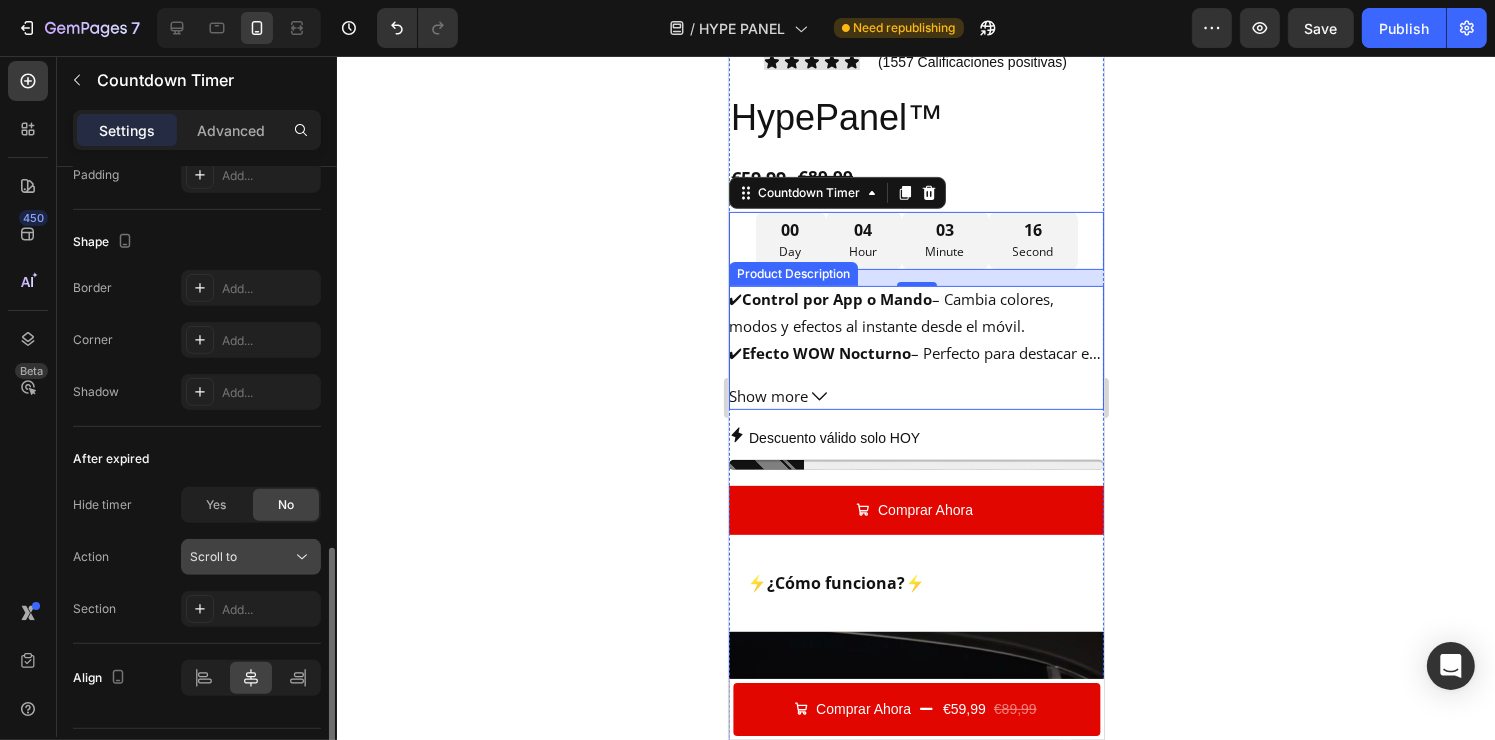 click on "Scroll to" at bounding box center [241, 557] 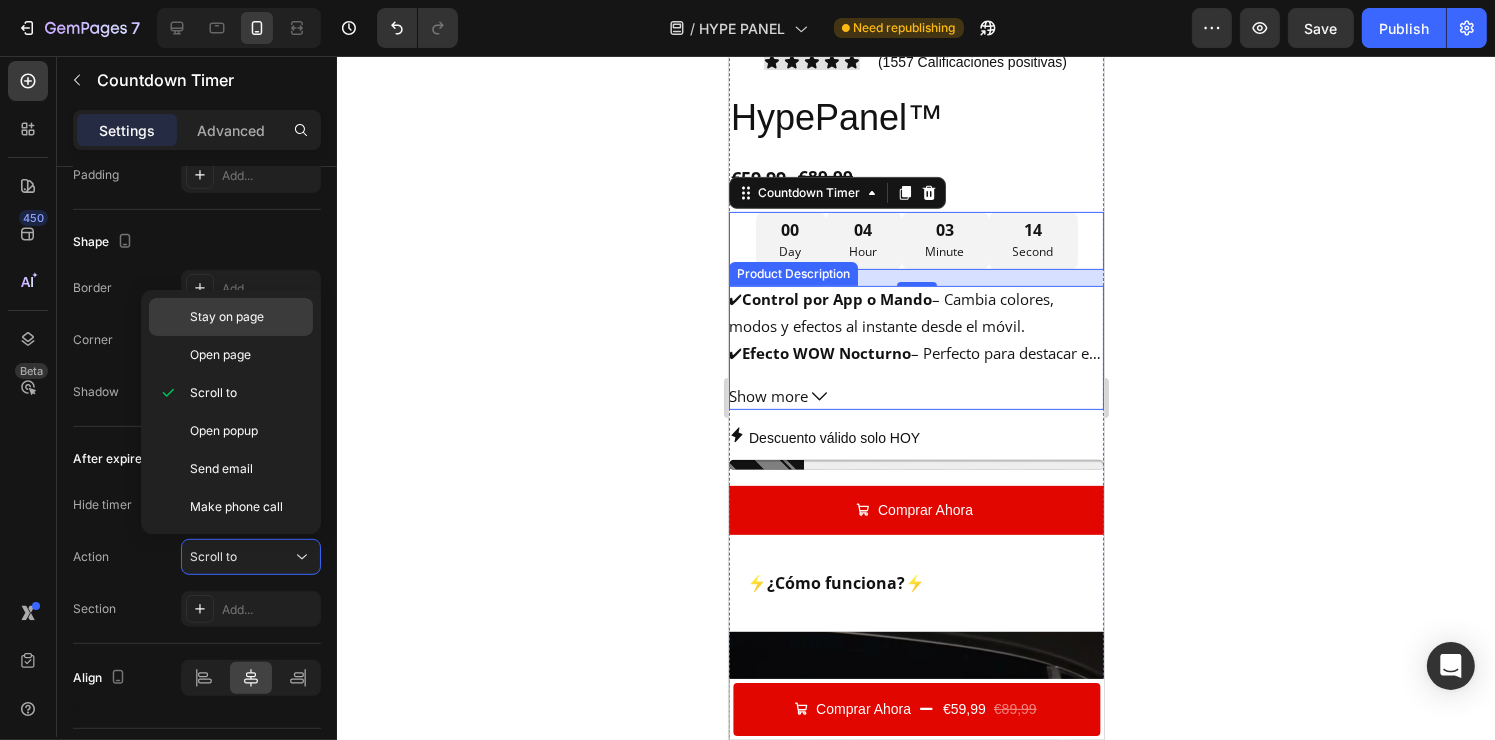 click on "Stay on page" at bounding box center [227, 317] 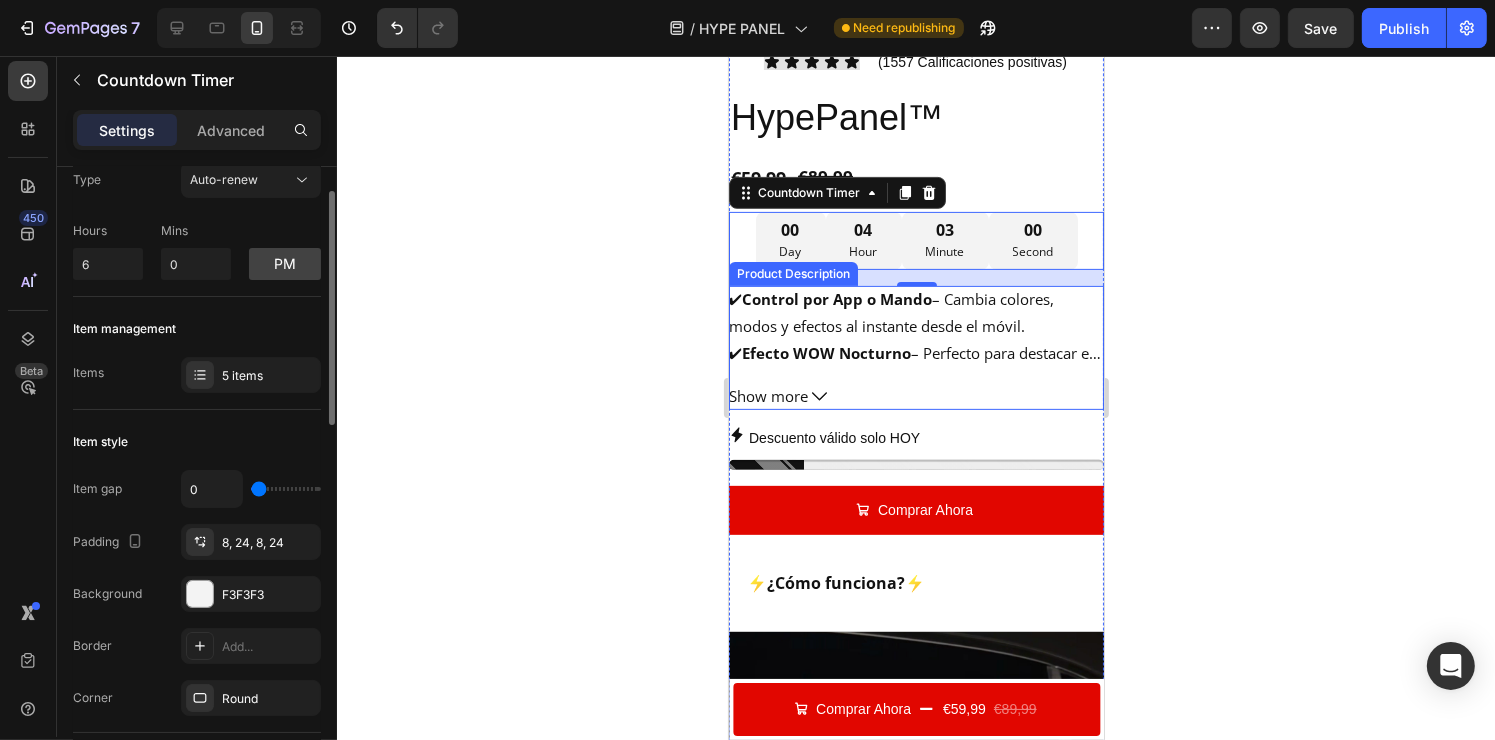 scroll, scrollTop: 0, scrollLeft: 0, axis: both 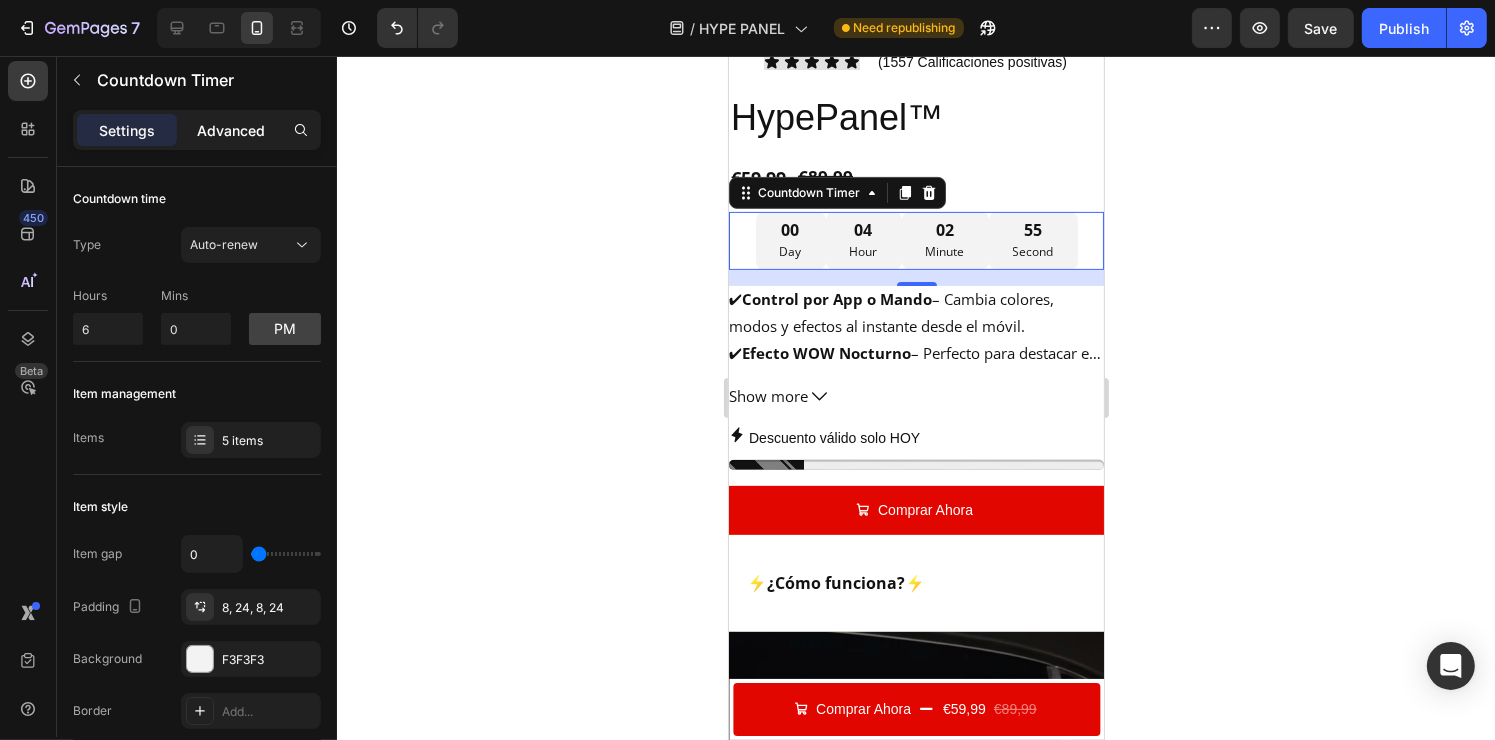 click on "Advanced" at bounding box center (231, 130) 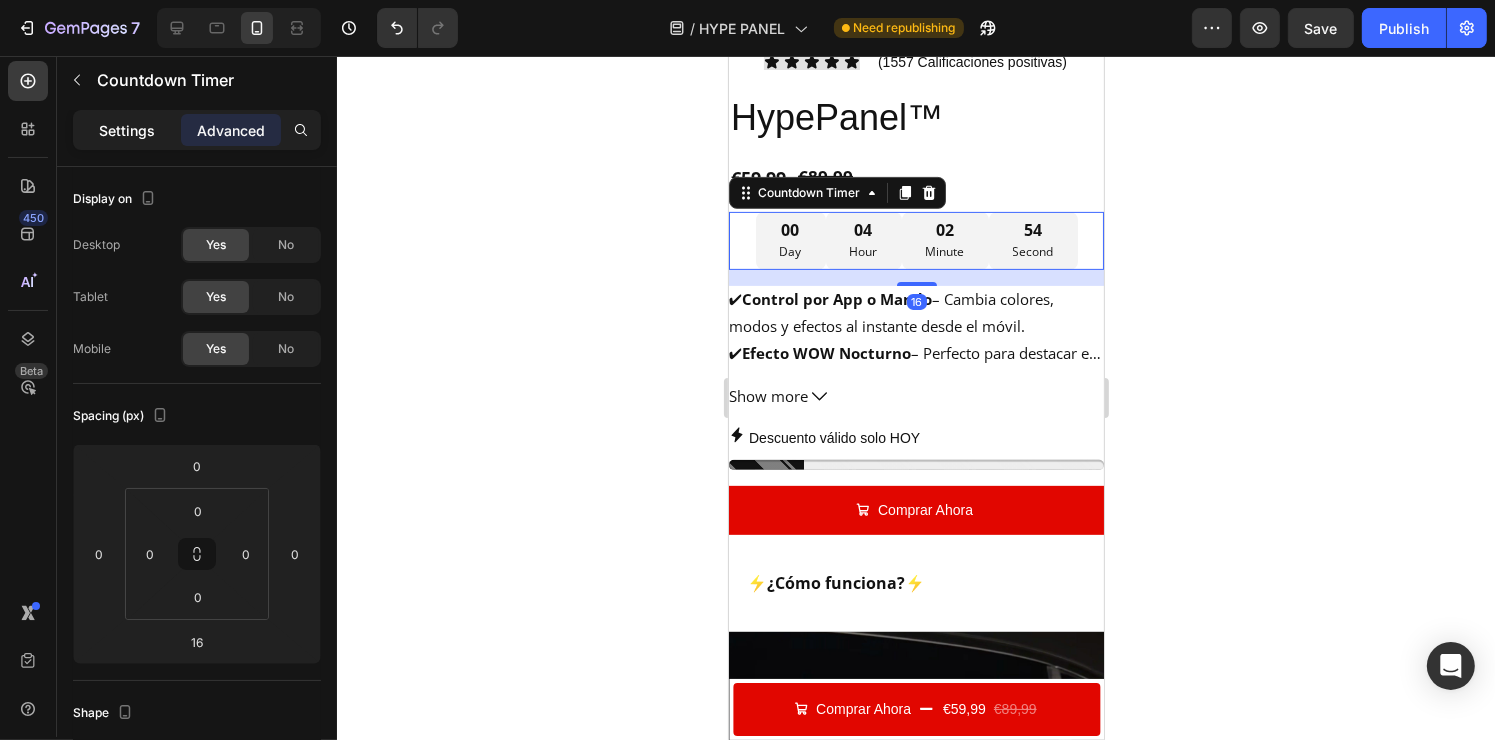 click on "Settings" at bounding box center (127, 130) 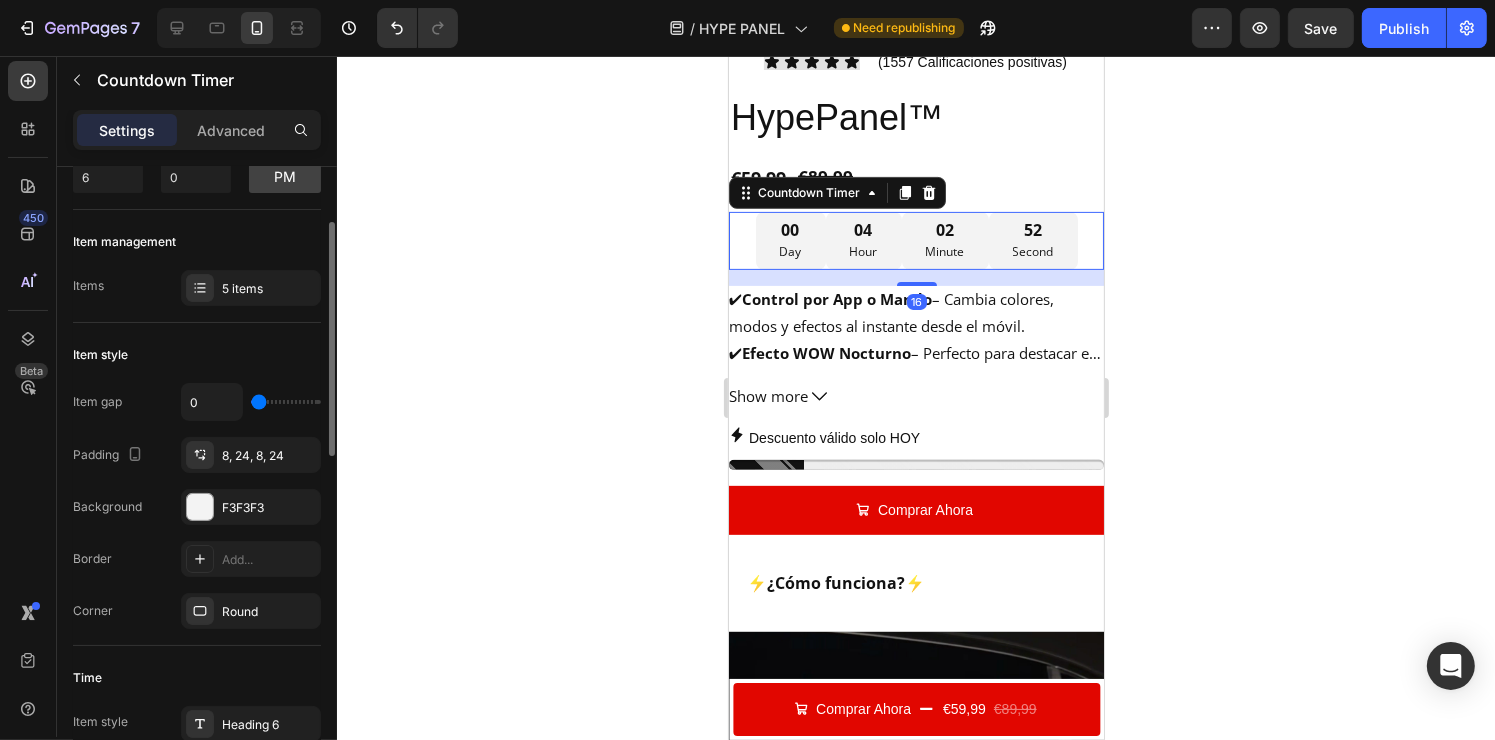 scroll, scrollTop: 153, scrollLeft: 0, axis: vertical 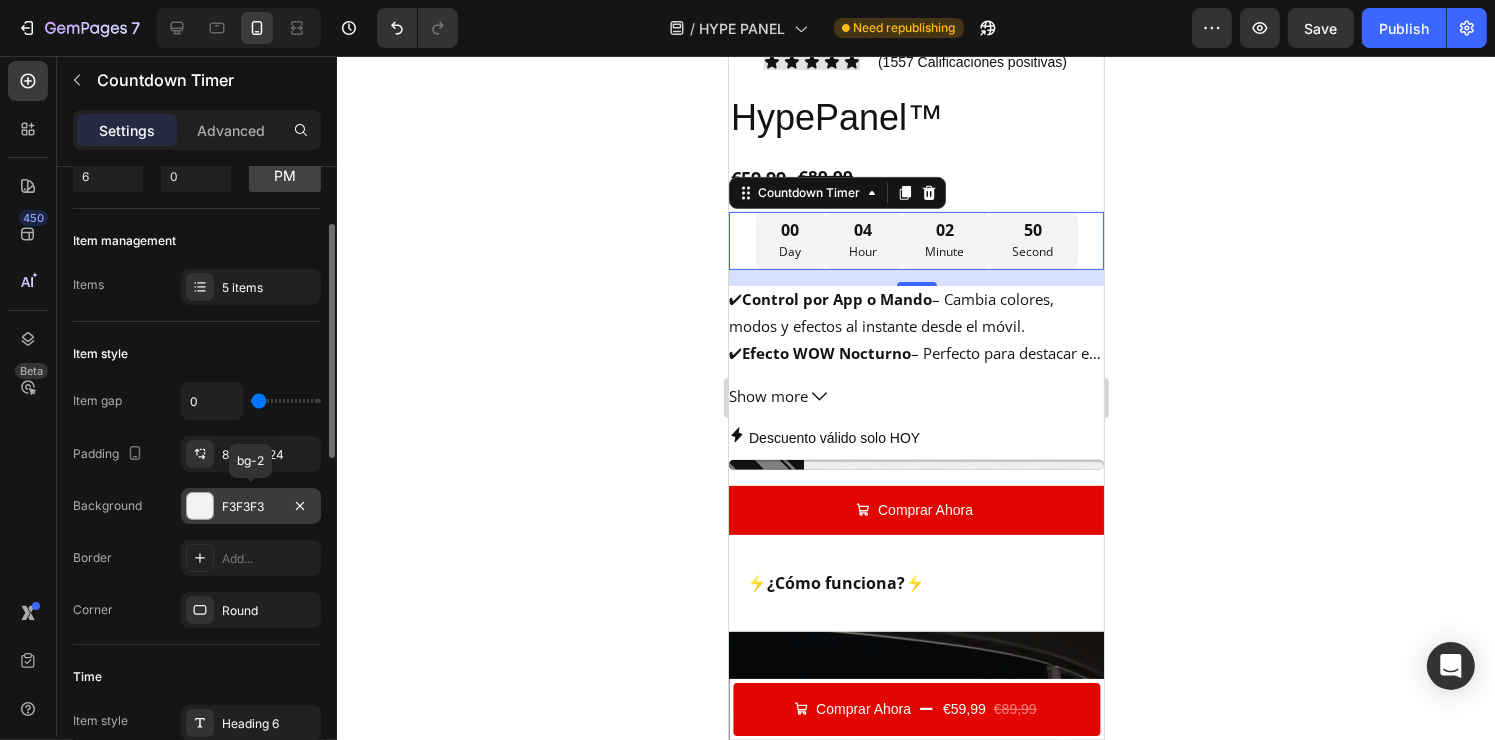 click on "F3F3F3" at bounding box center (251, 507) 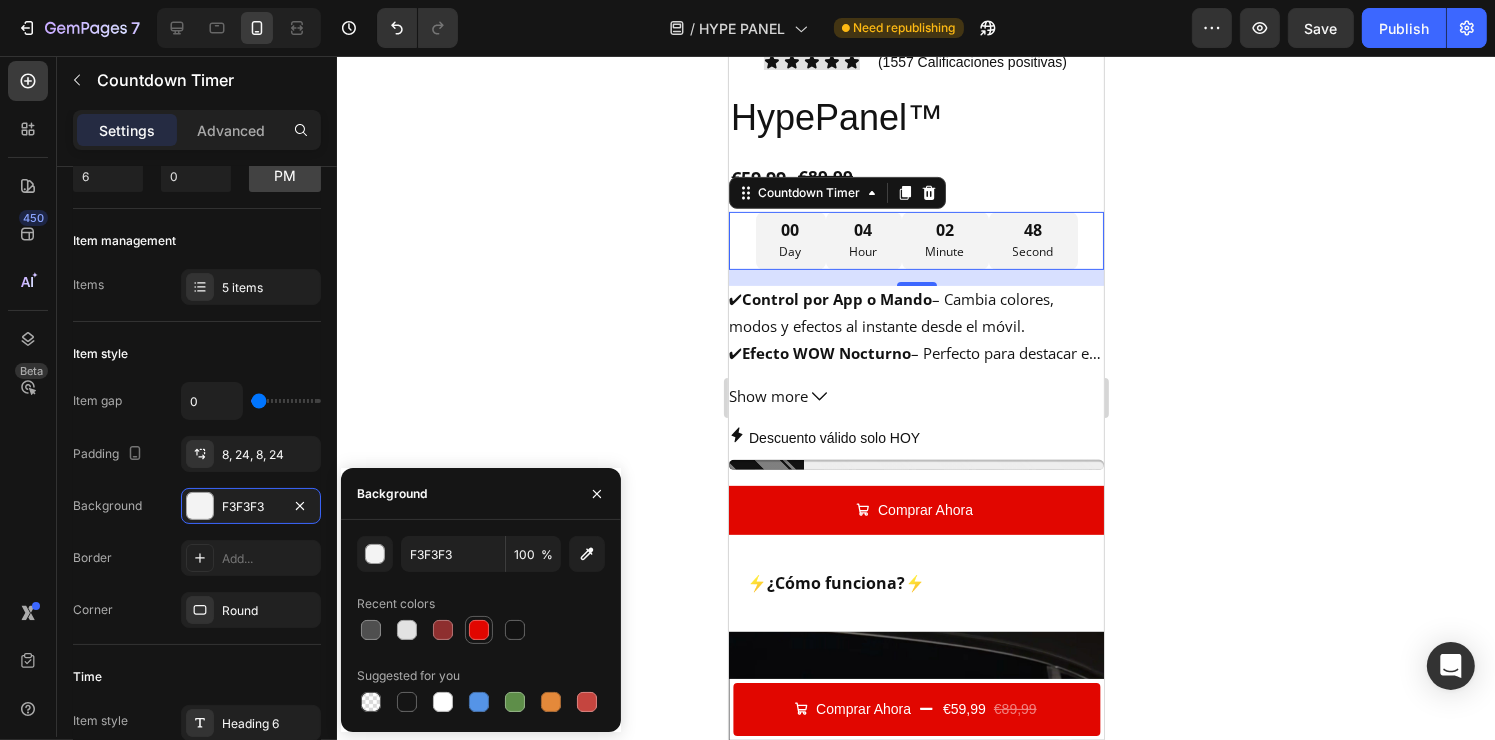 click at bounding box center (479, 630) 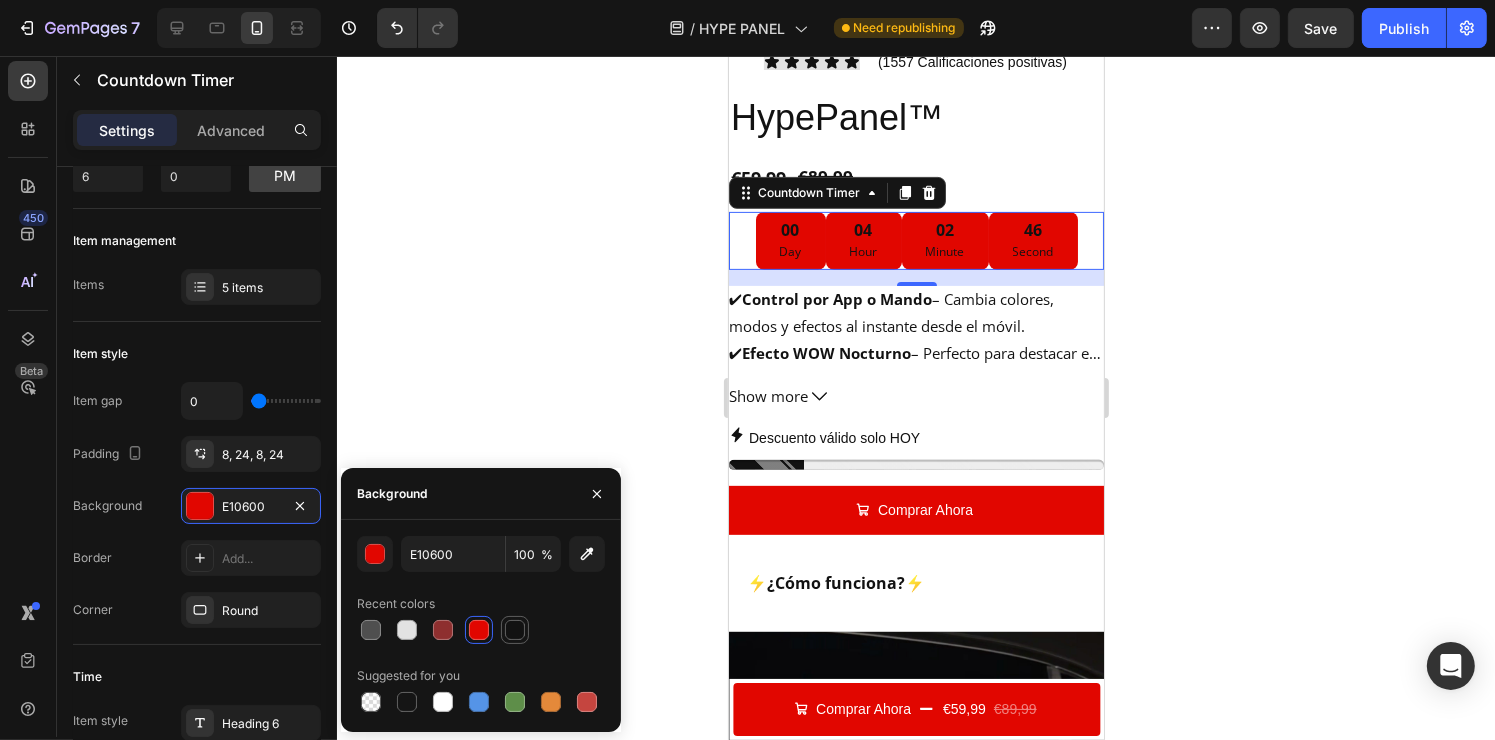 click at bounding box center [515, 630] 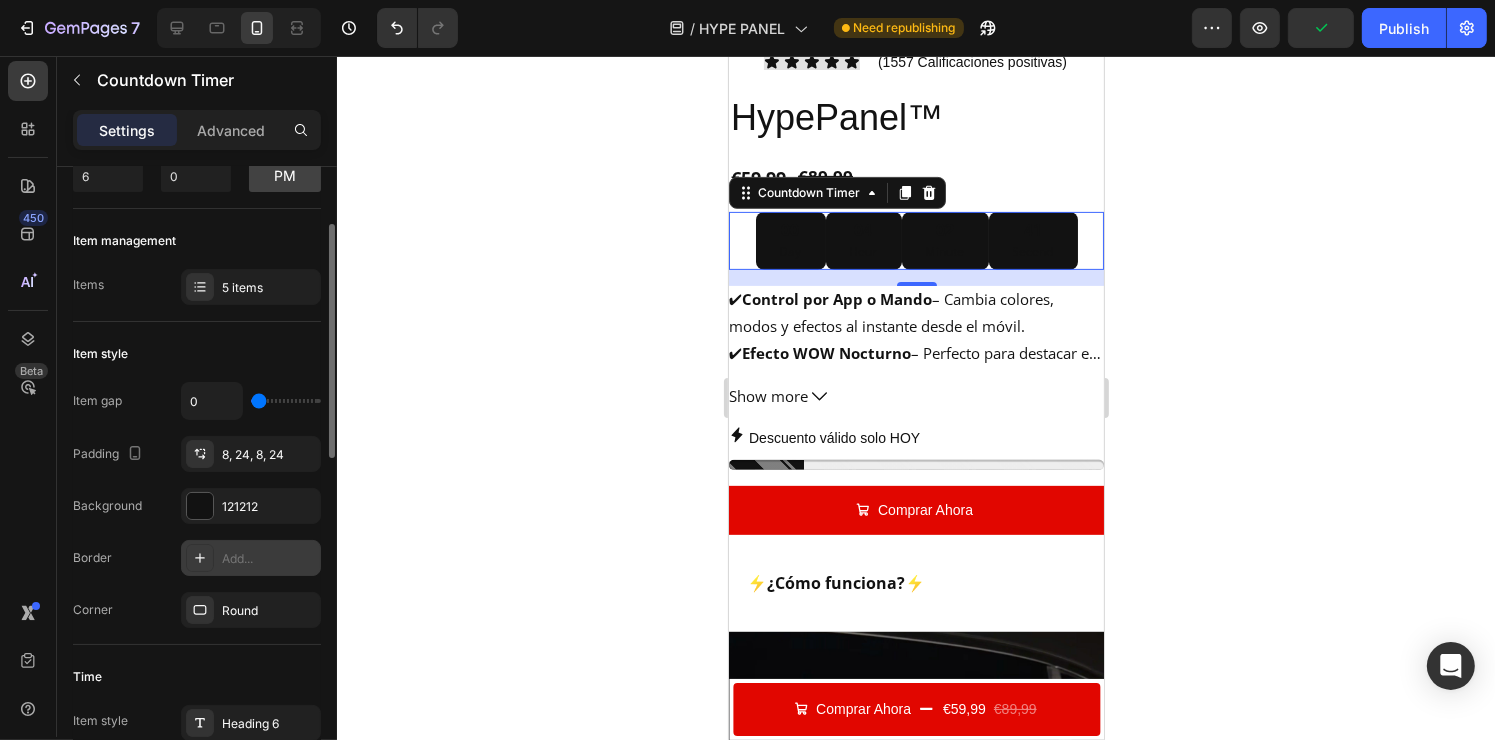 click on "Add..." at bounding box center (269, 559) 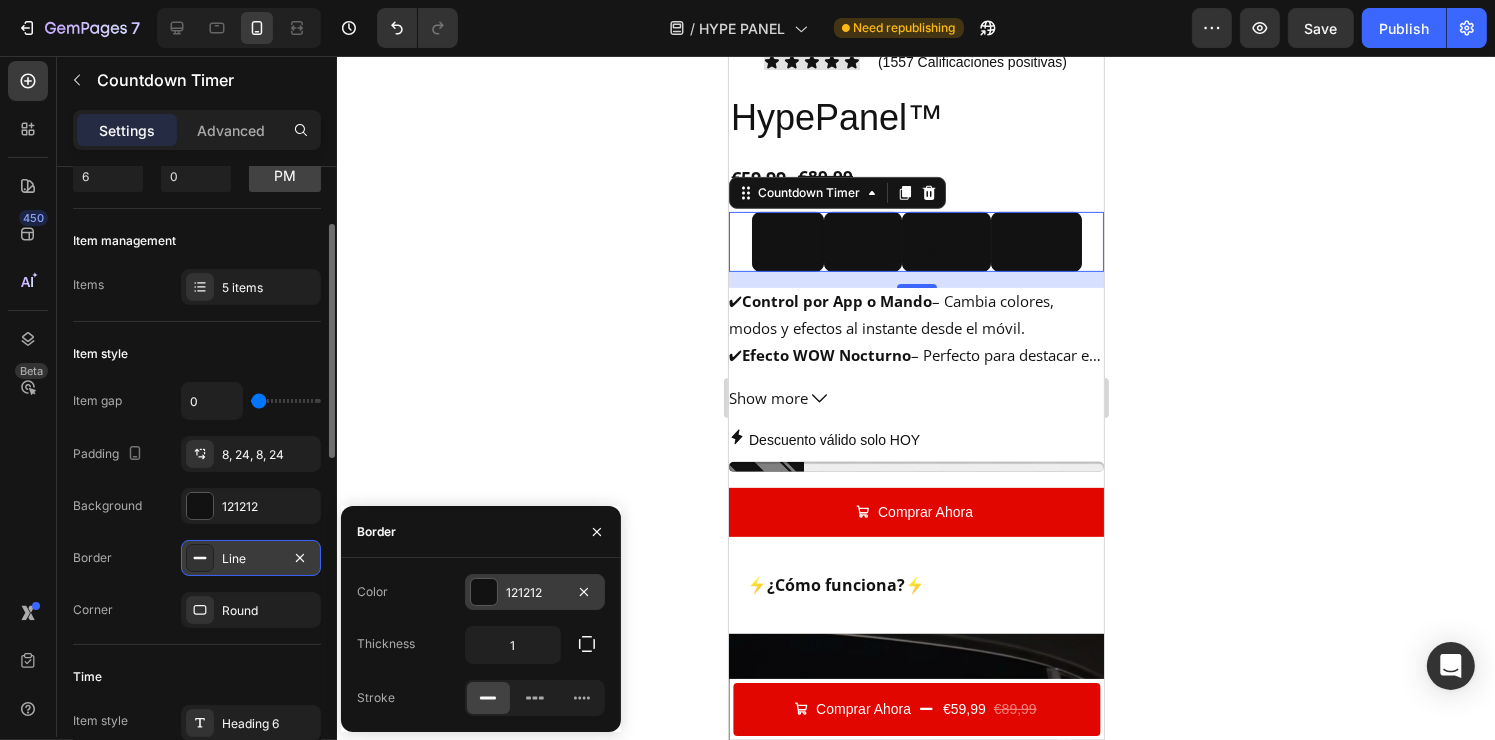 click on "121212" at bounding box center [535, 592] 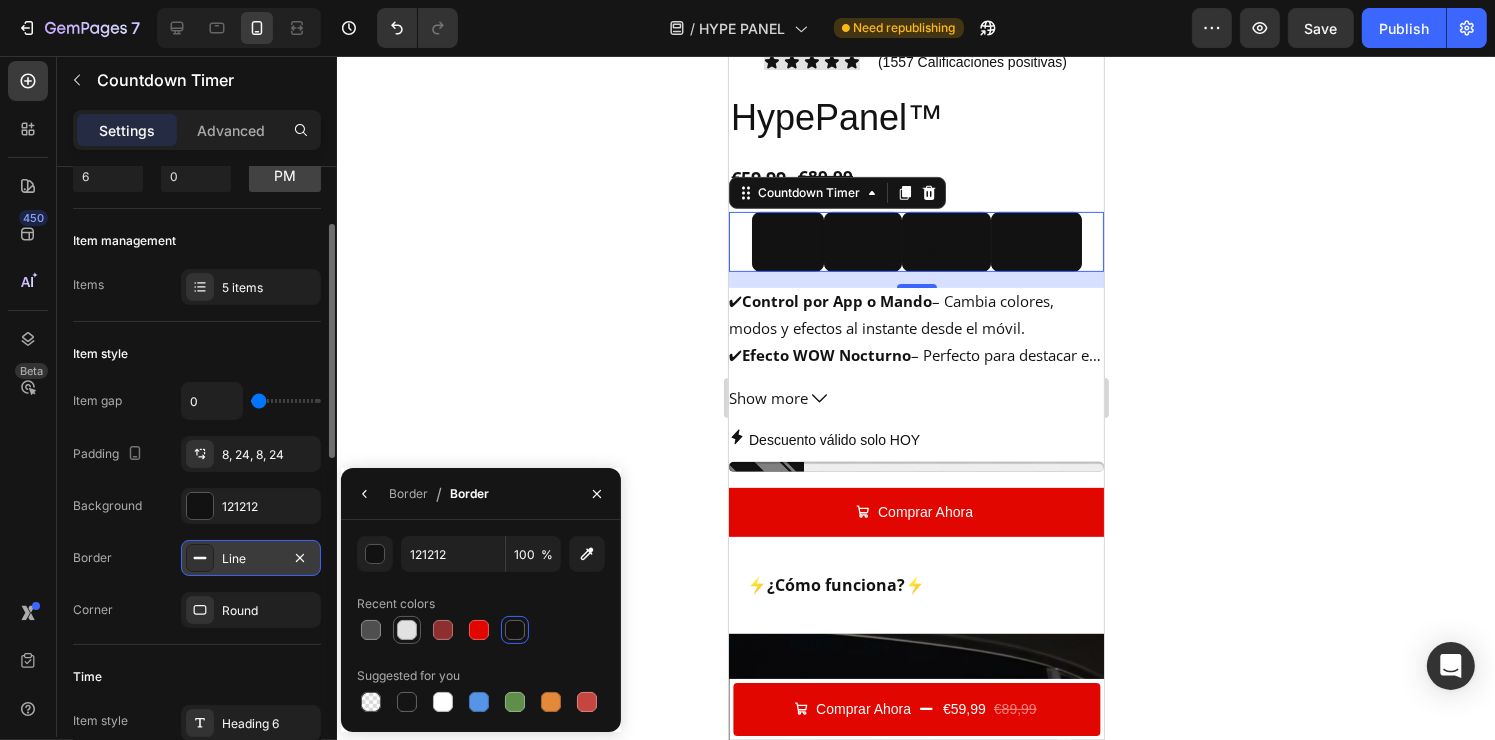 click at bounding box center (407, 630) 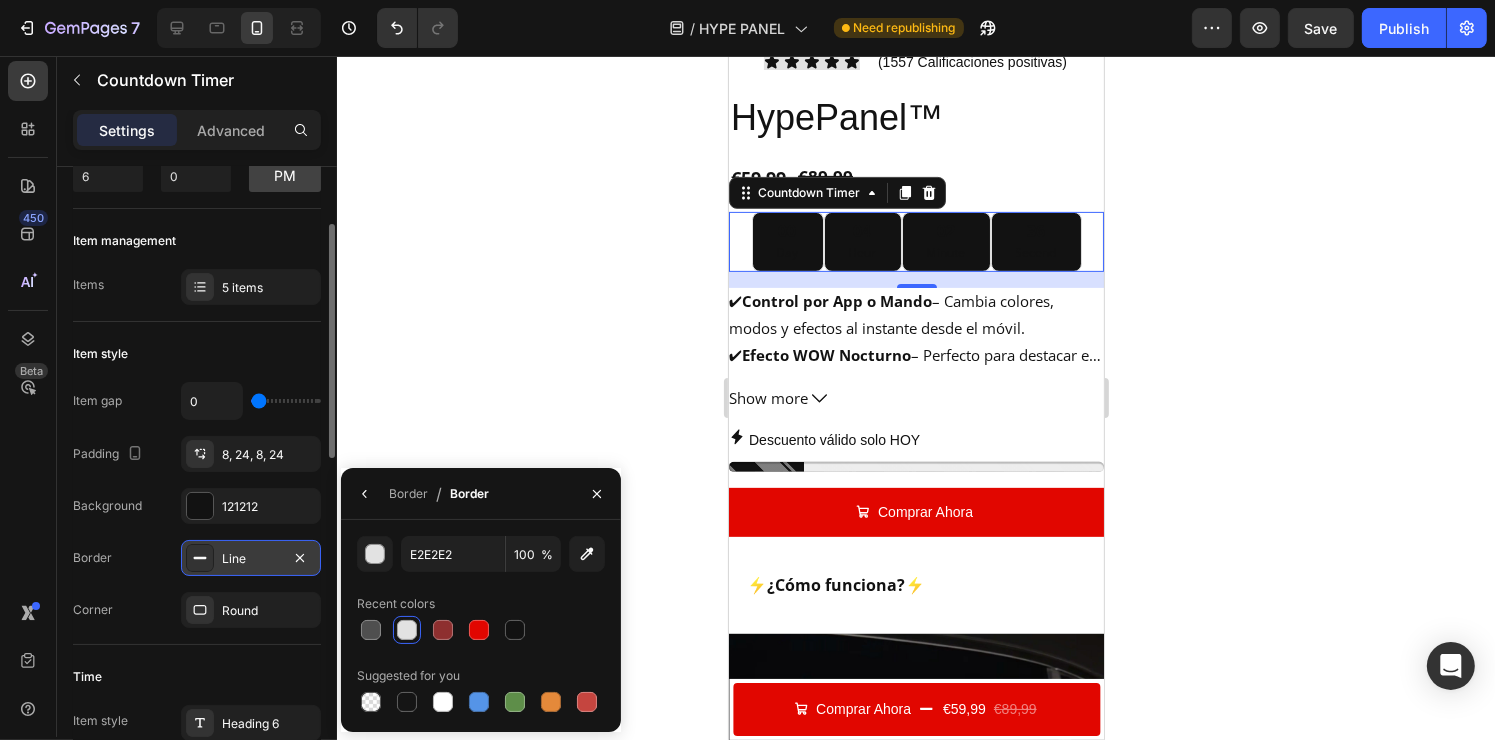 click at bounding box center (407, 630) 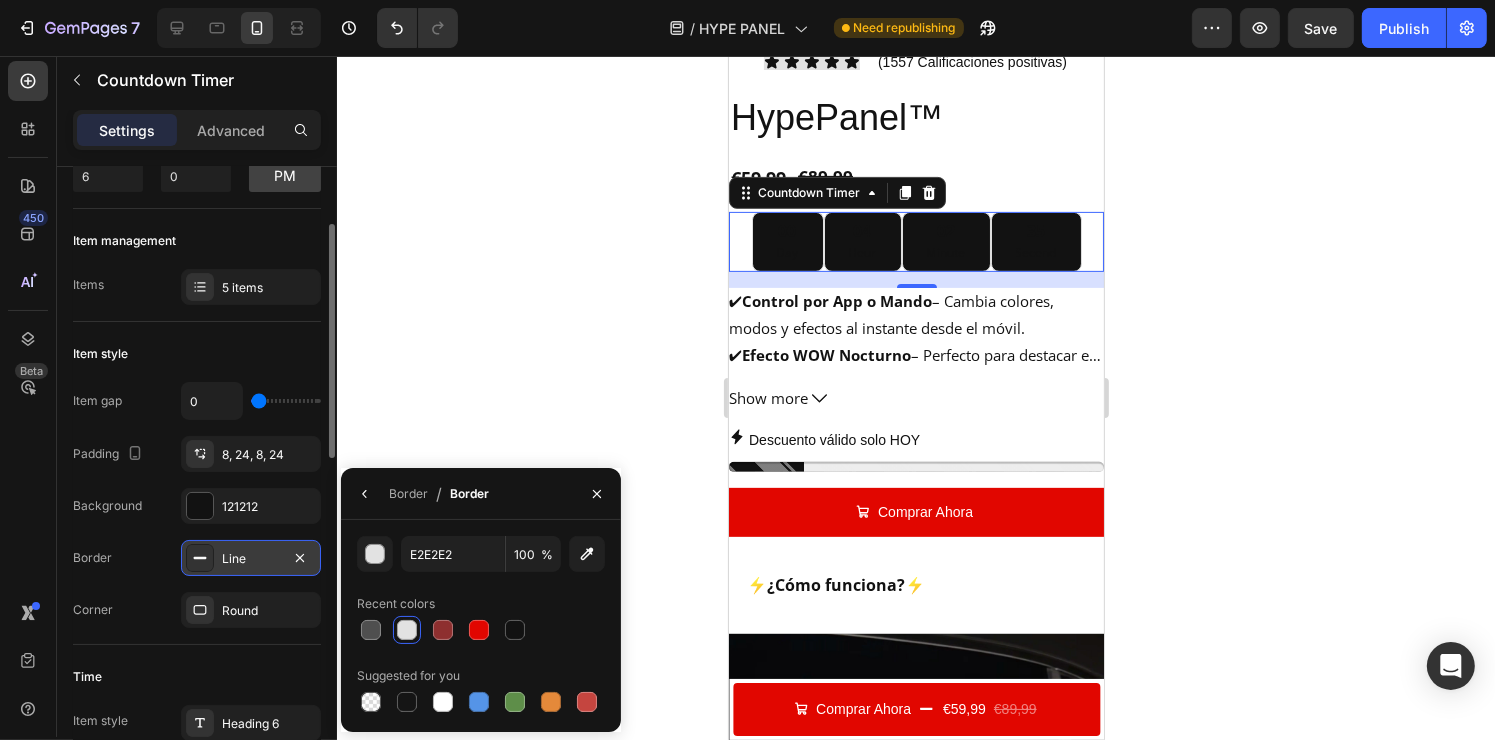 click 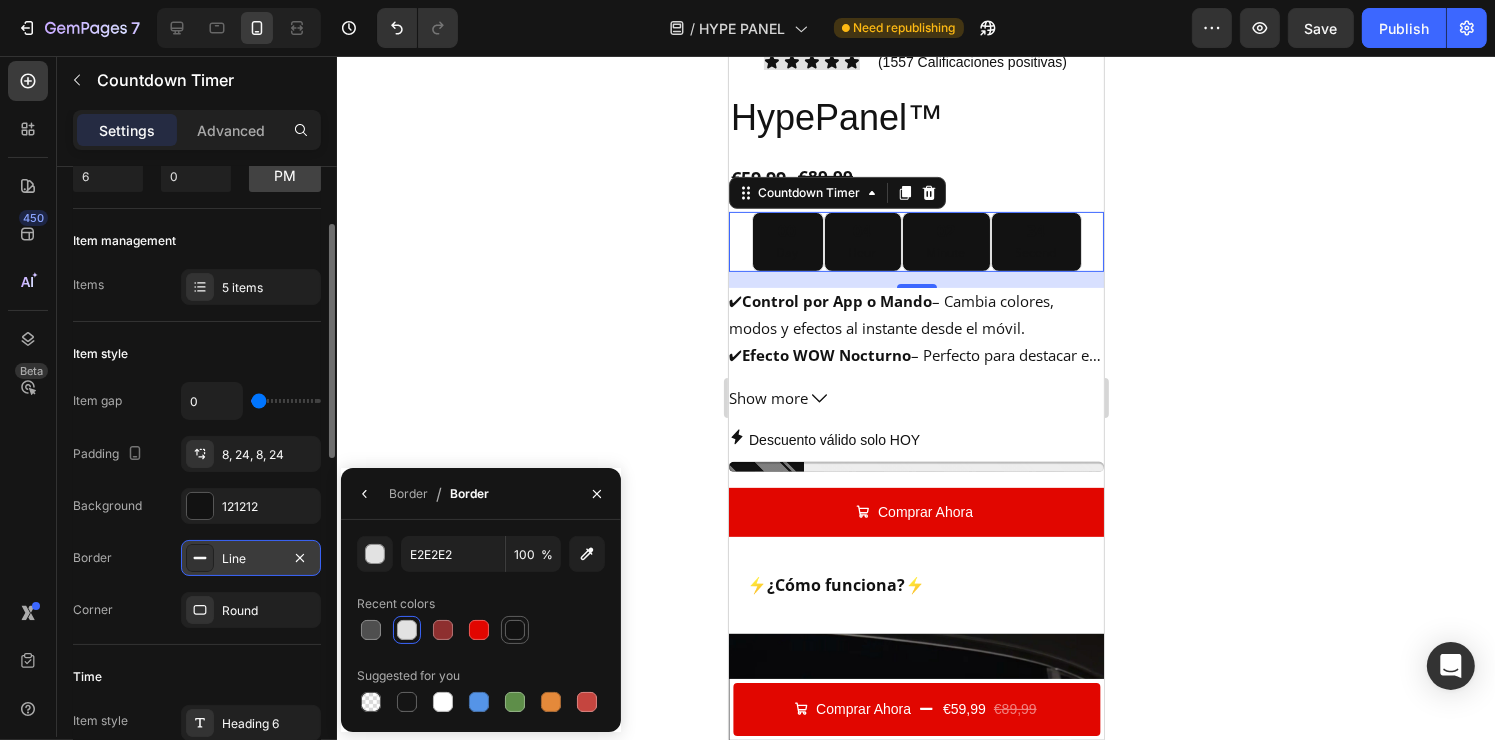 click at bounding box center (515, 630) 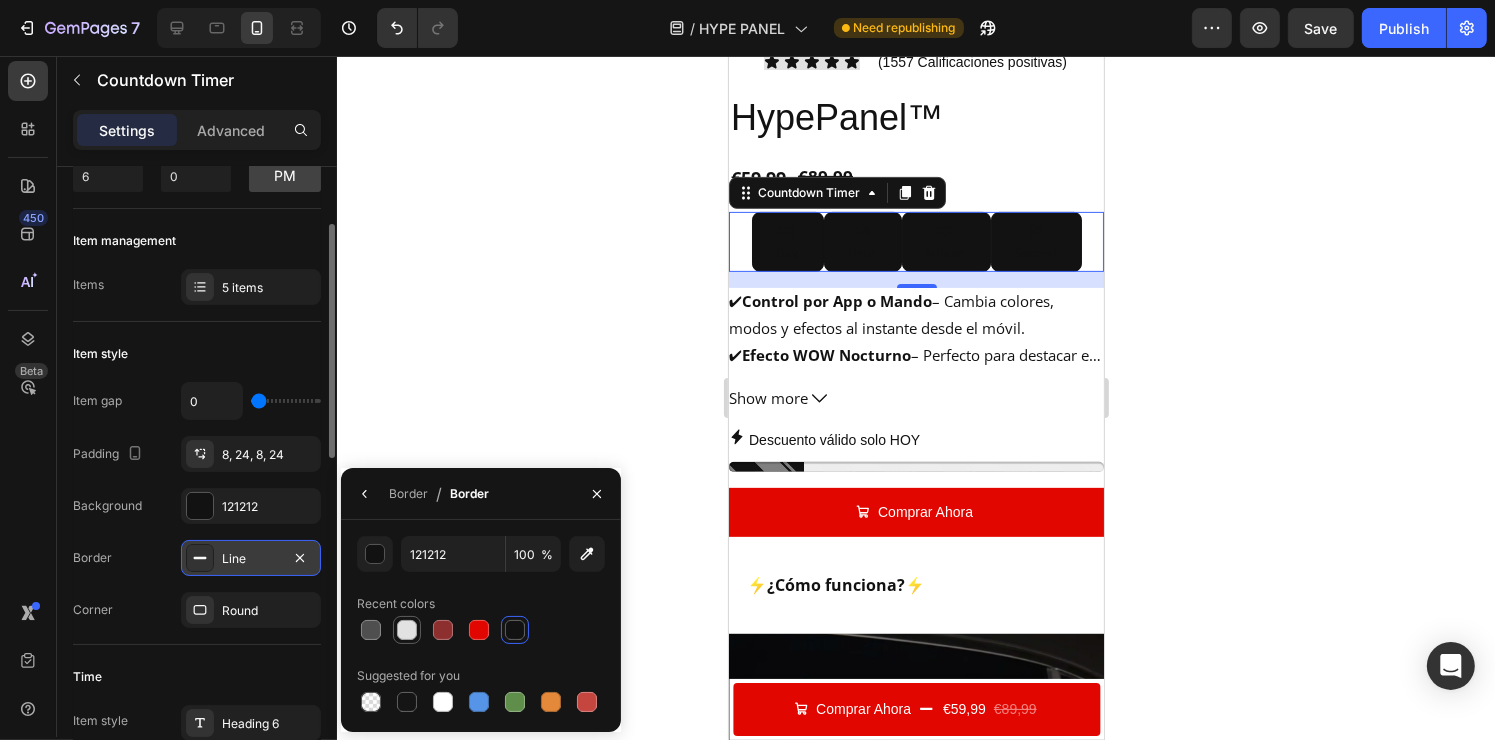 click at bounding box center [407, 630] 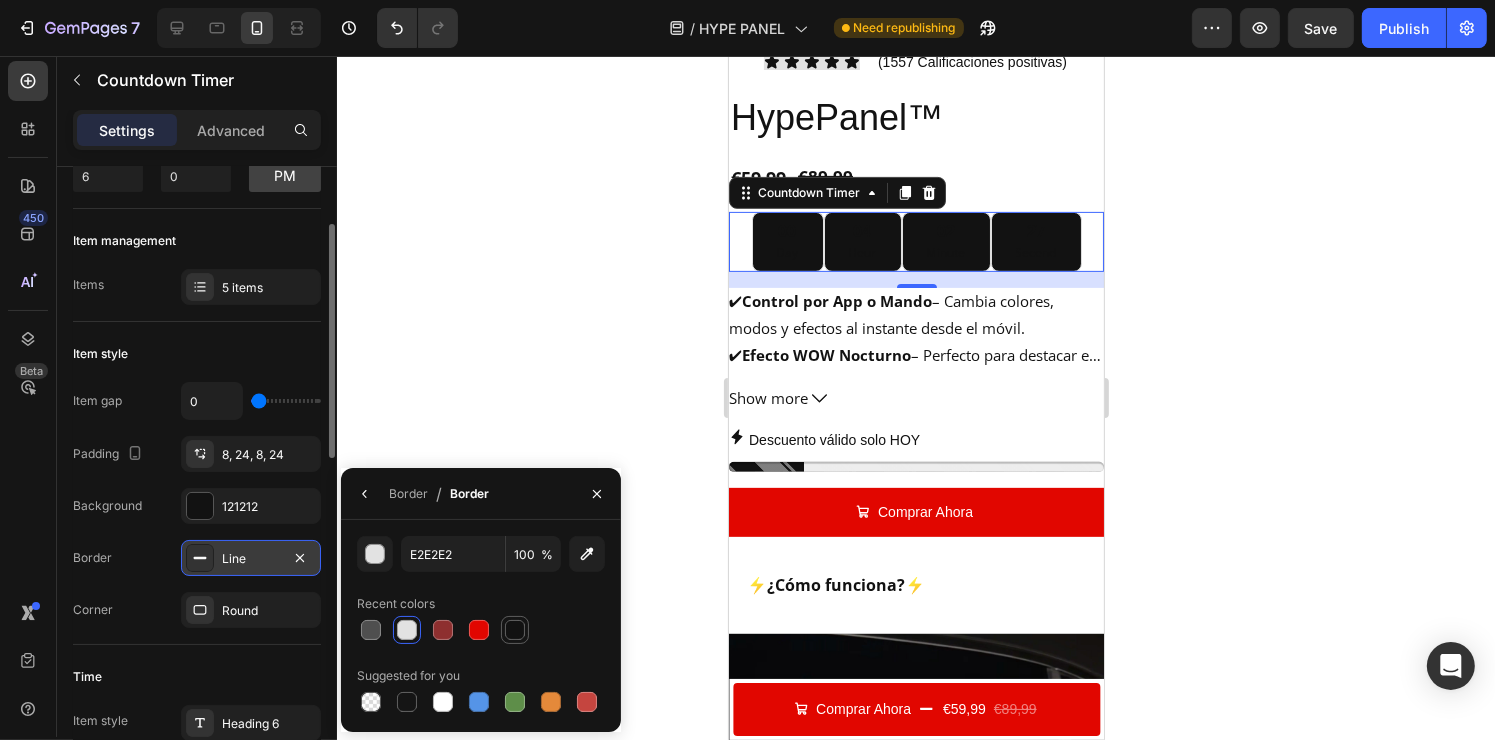 click at bounding box center [515, 630] 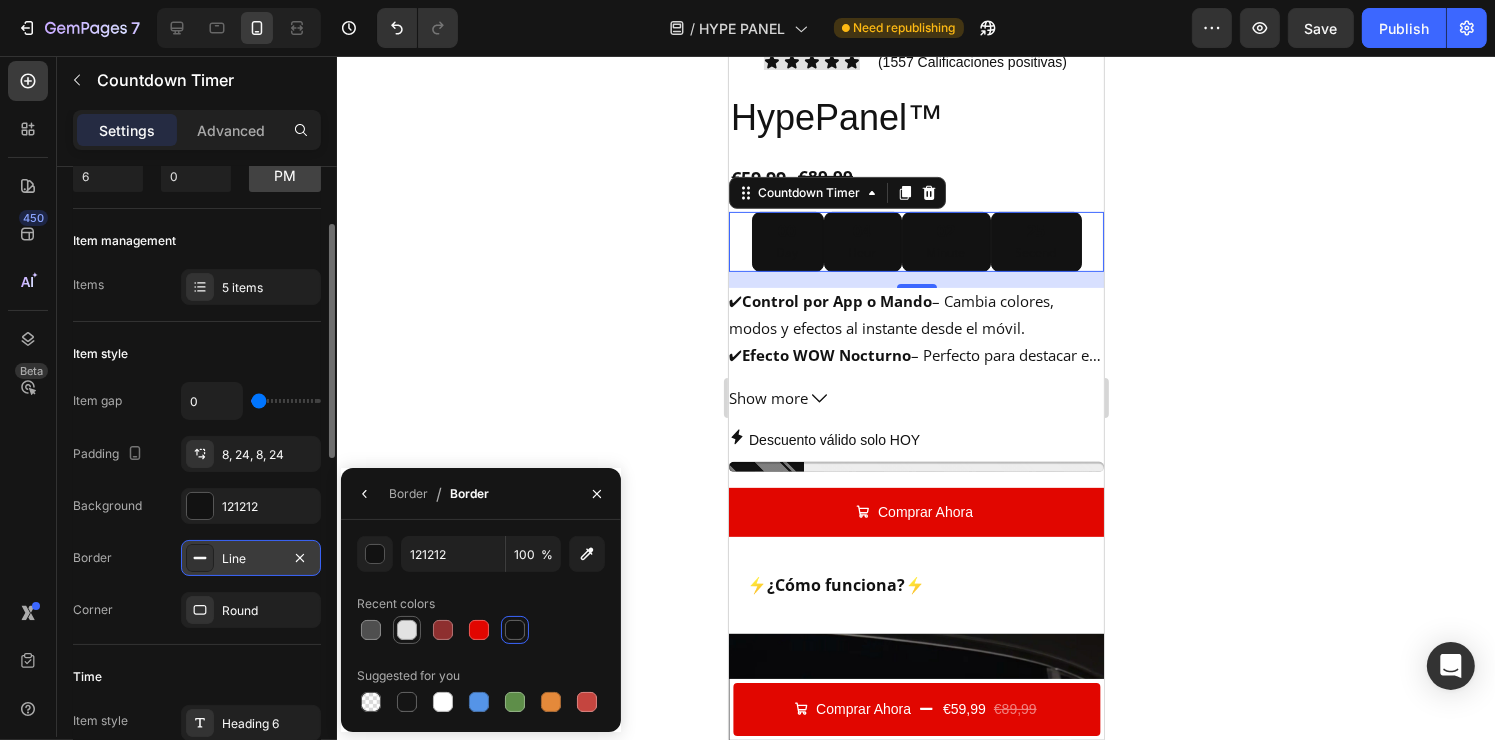 click at bounding box center [407, 630] 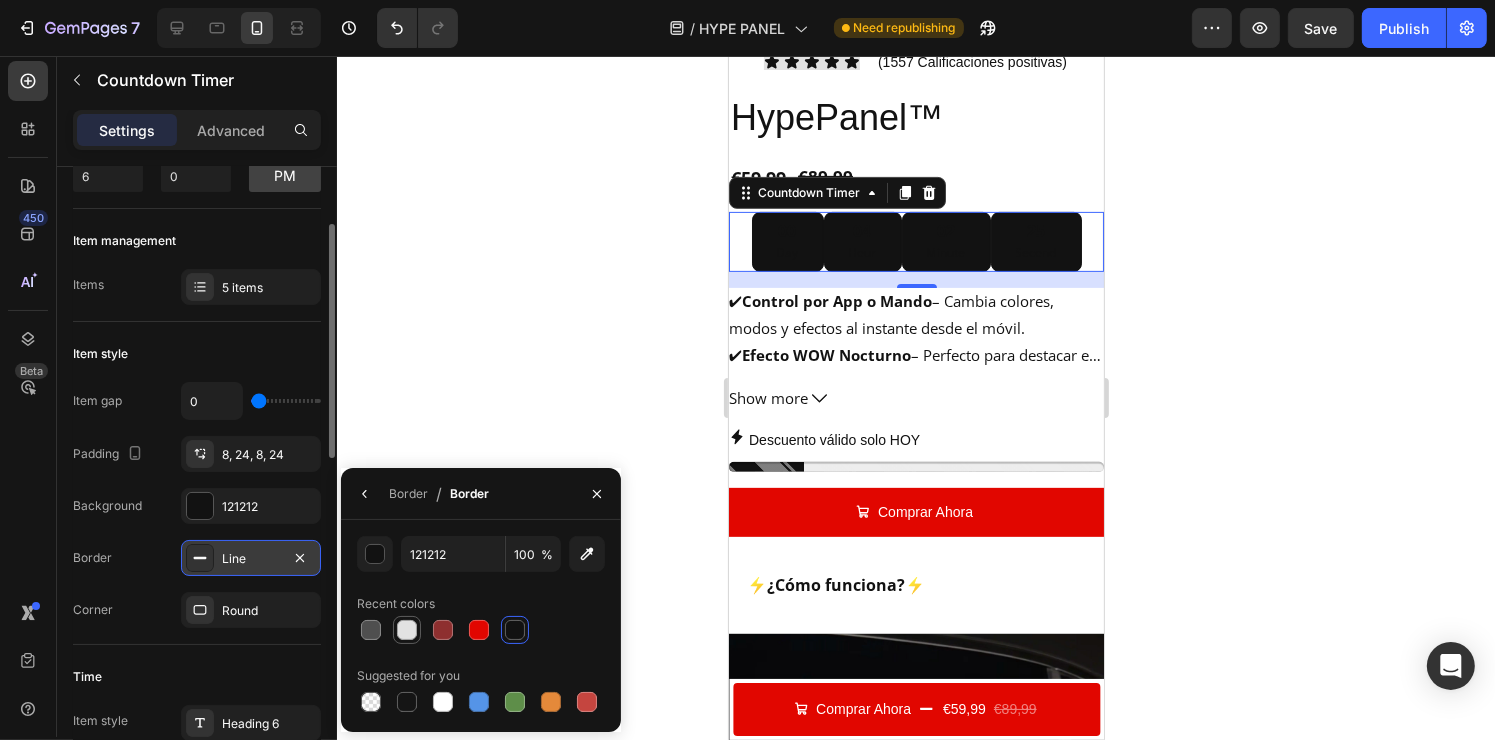 type on "E2E2E2" 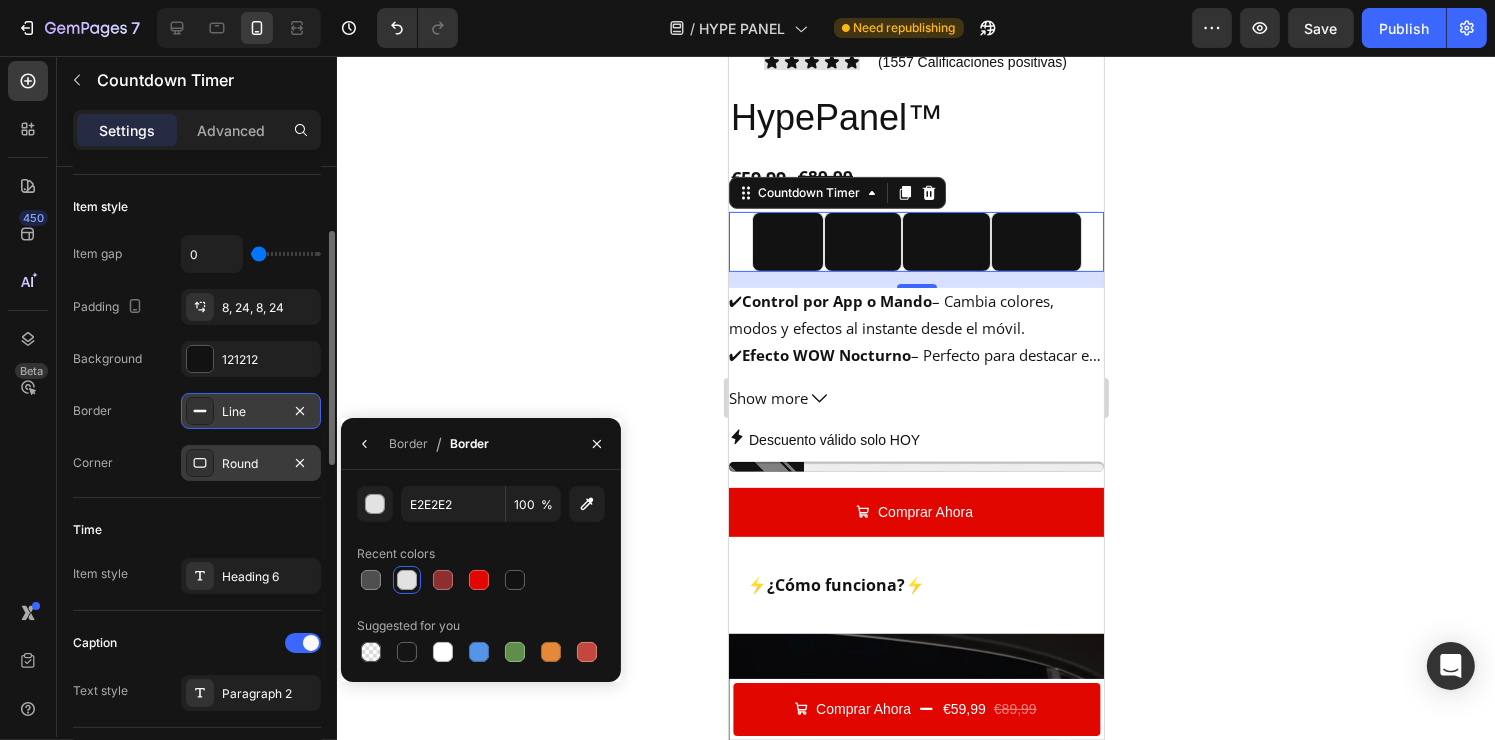 scroll, scrollTop: 304, scrollLeft: 0, axis: vertical 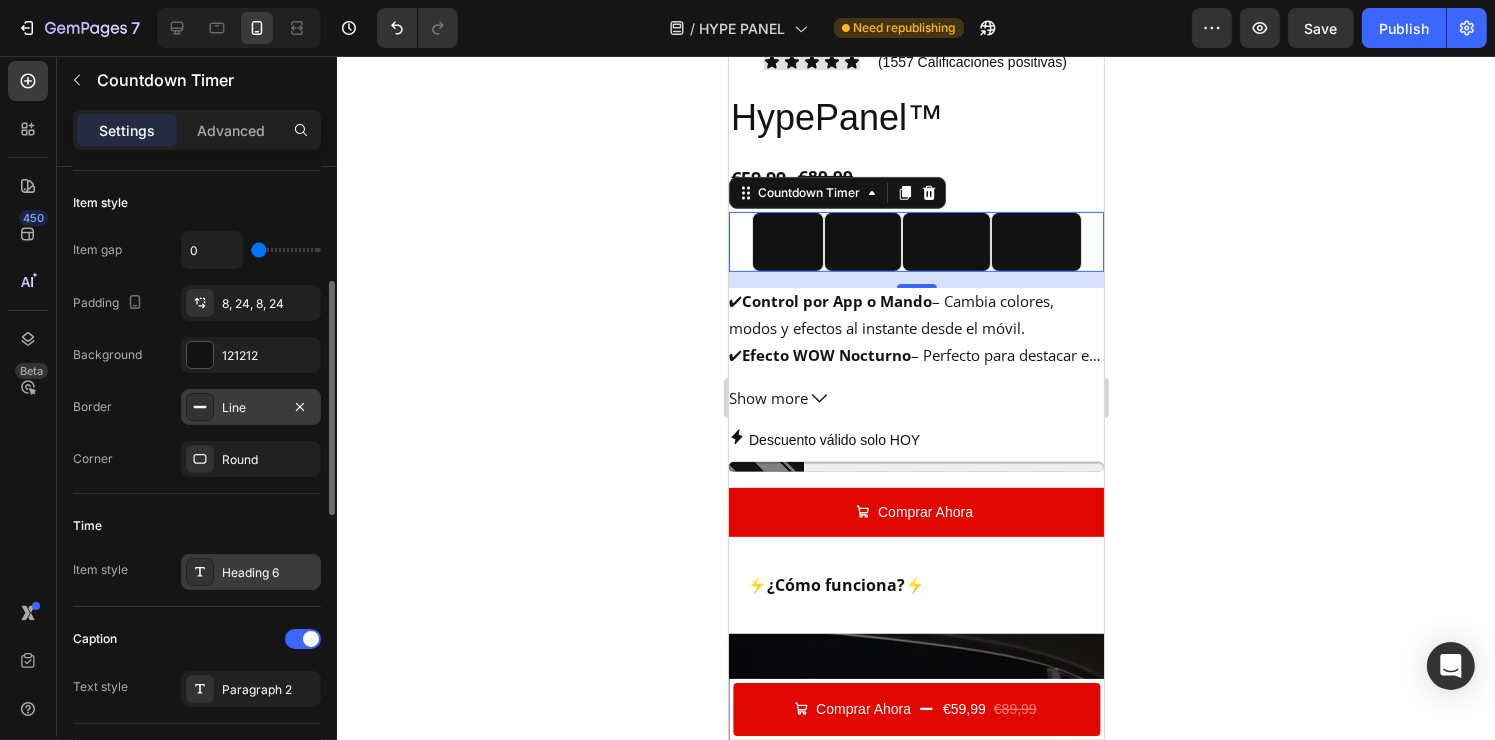 click on "Heading 6" at bounding box center [269, 573] 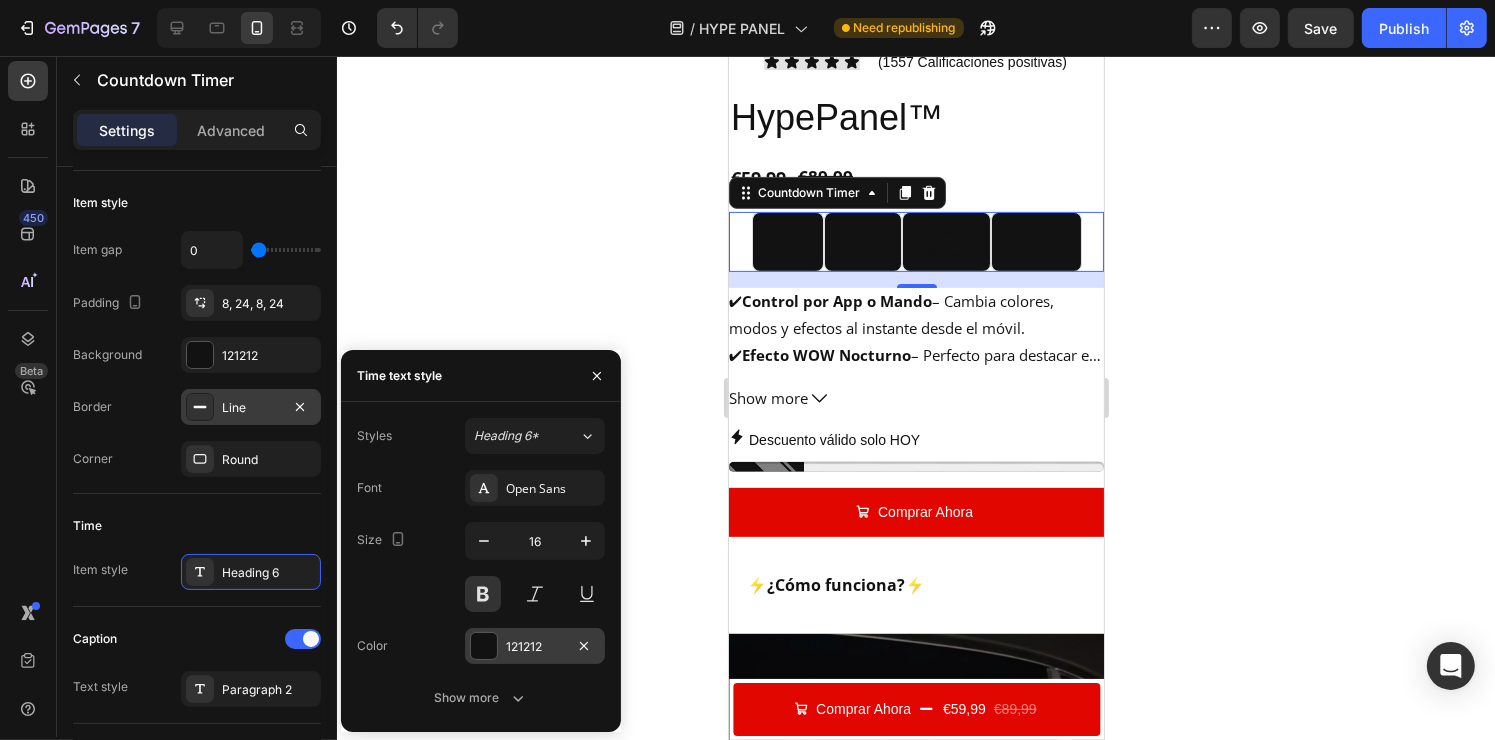 click on "121212" at bounding box center [535, 647] 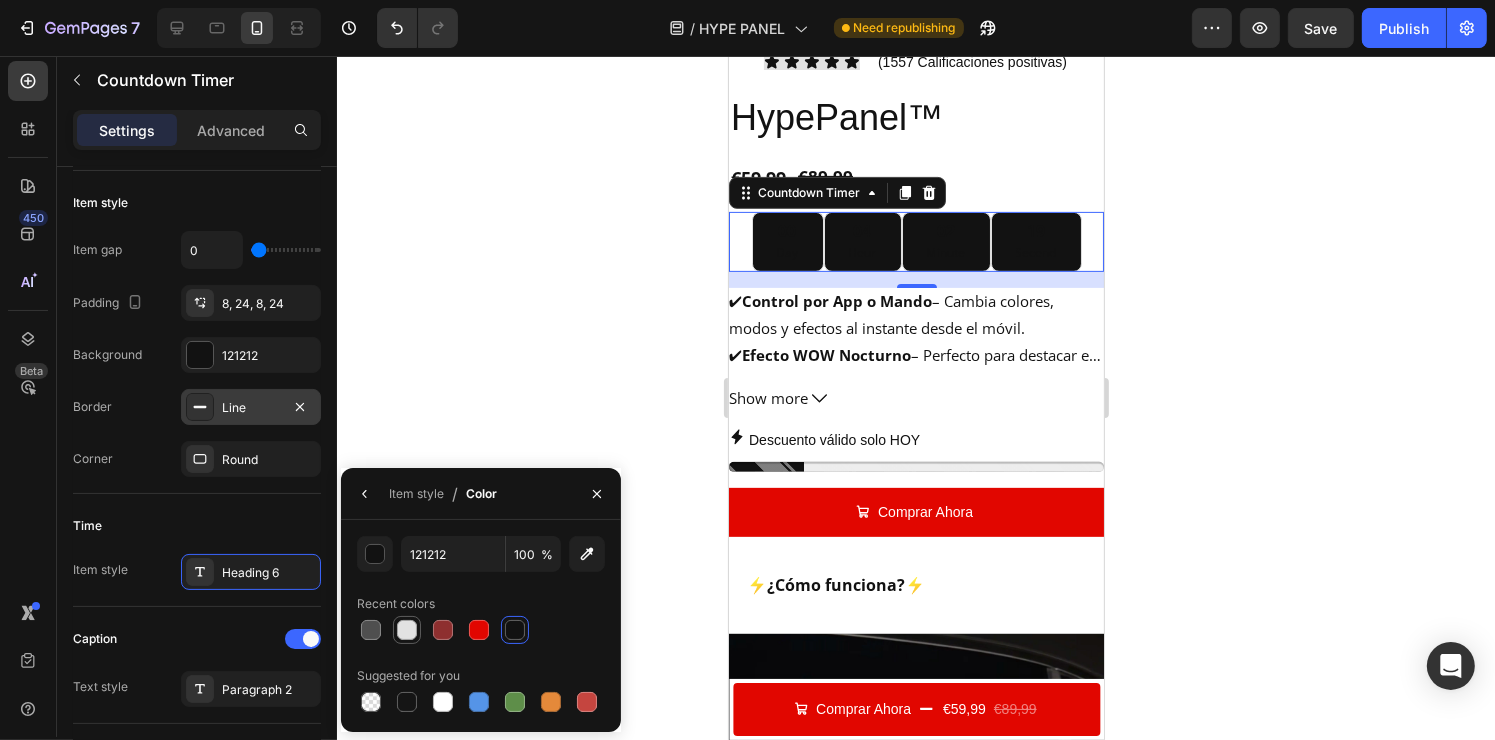 click at bounding box center [407, 630] 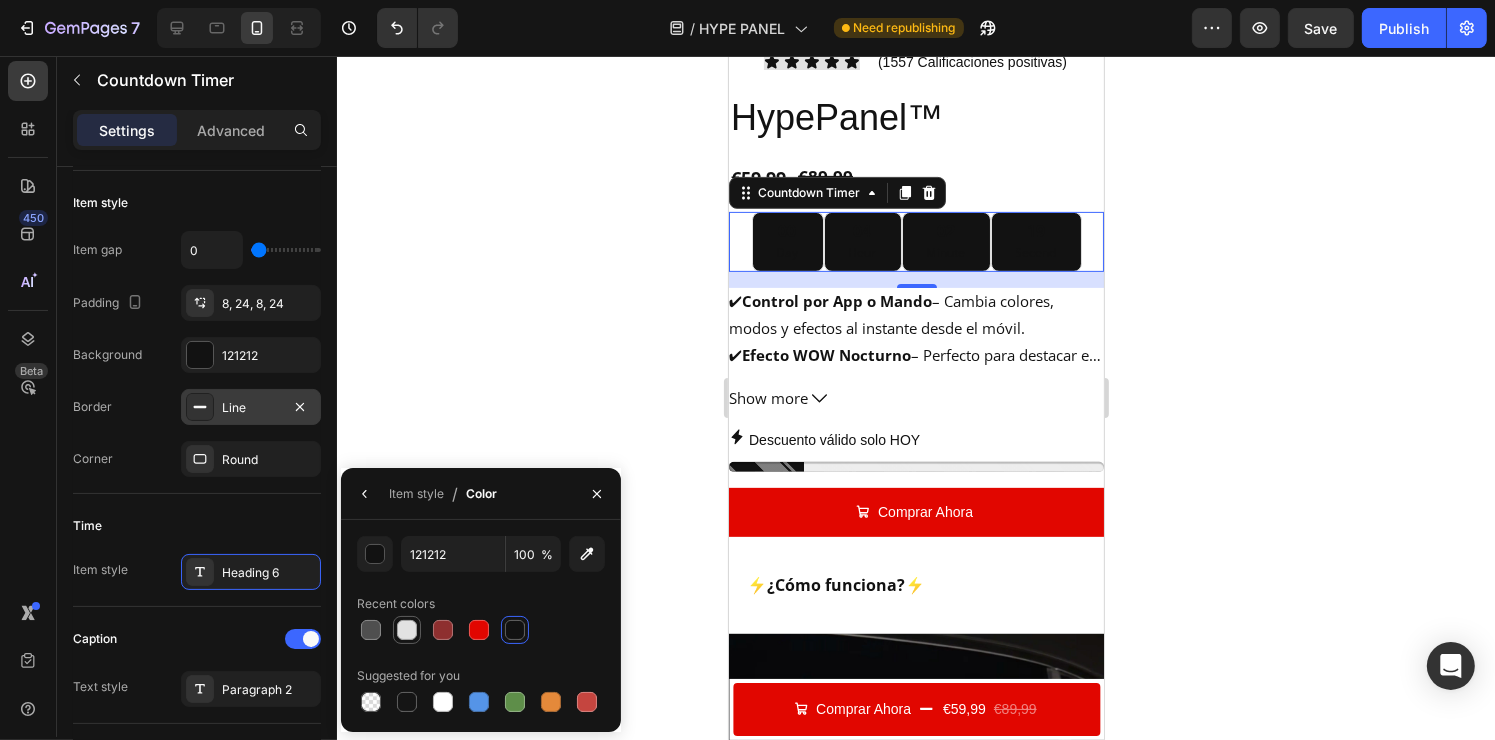 type on "E2E2E2" 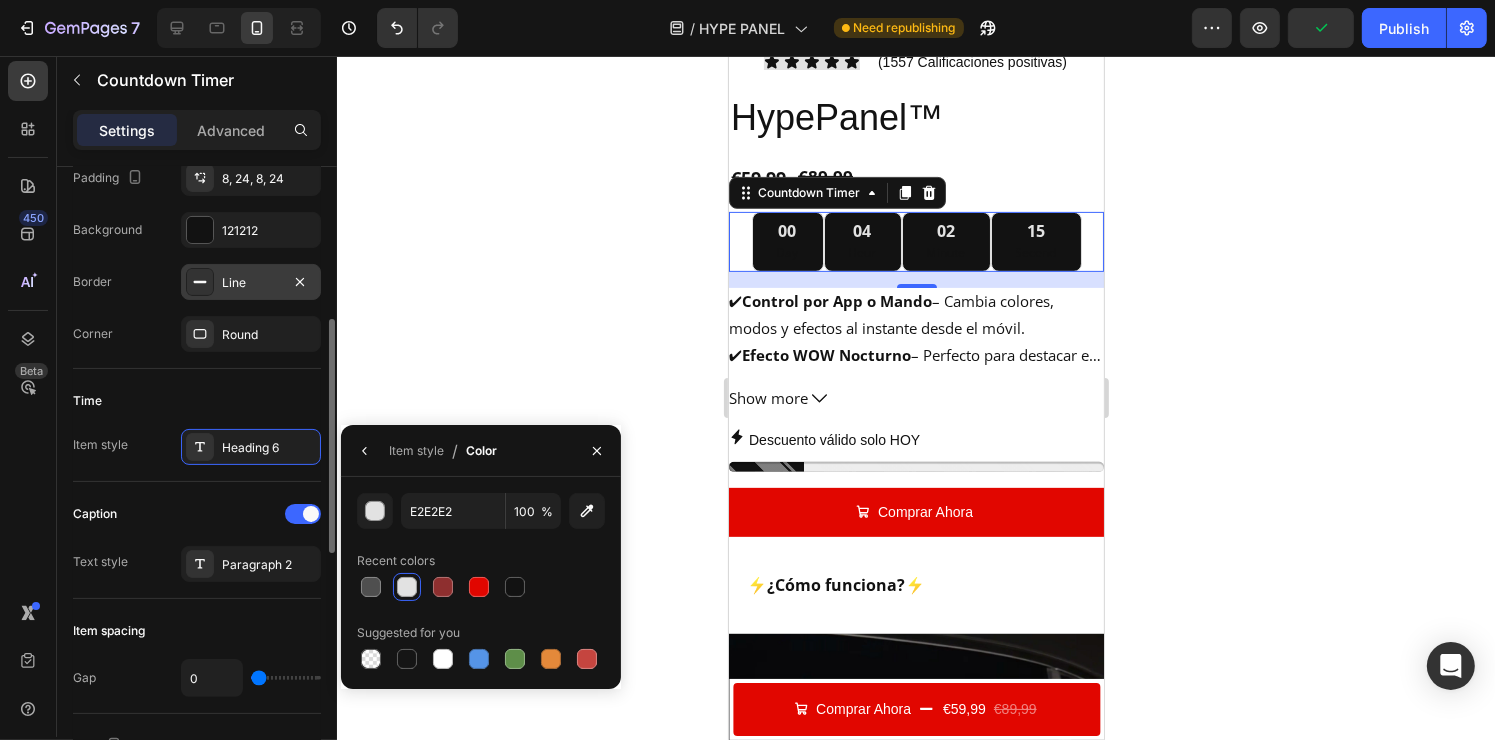 scroll, scrollTop: 434, scrollLeft: 0, axis: vertical 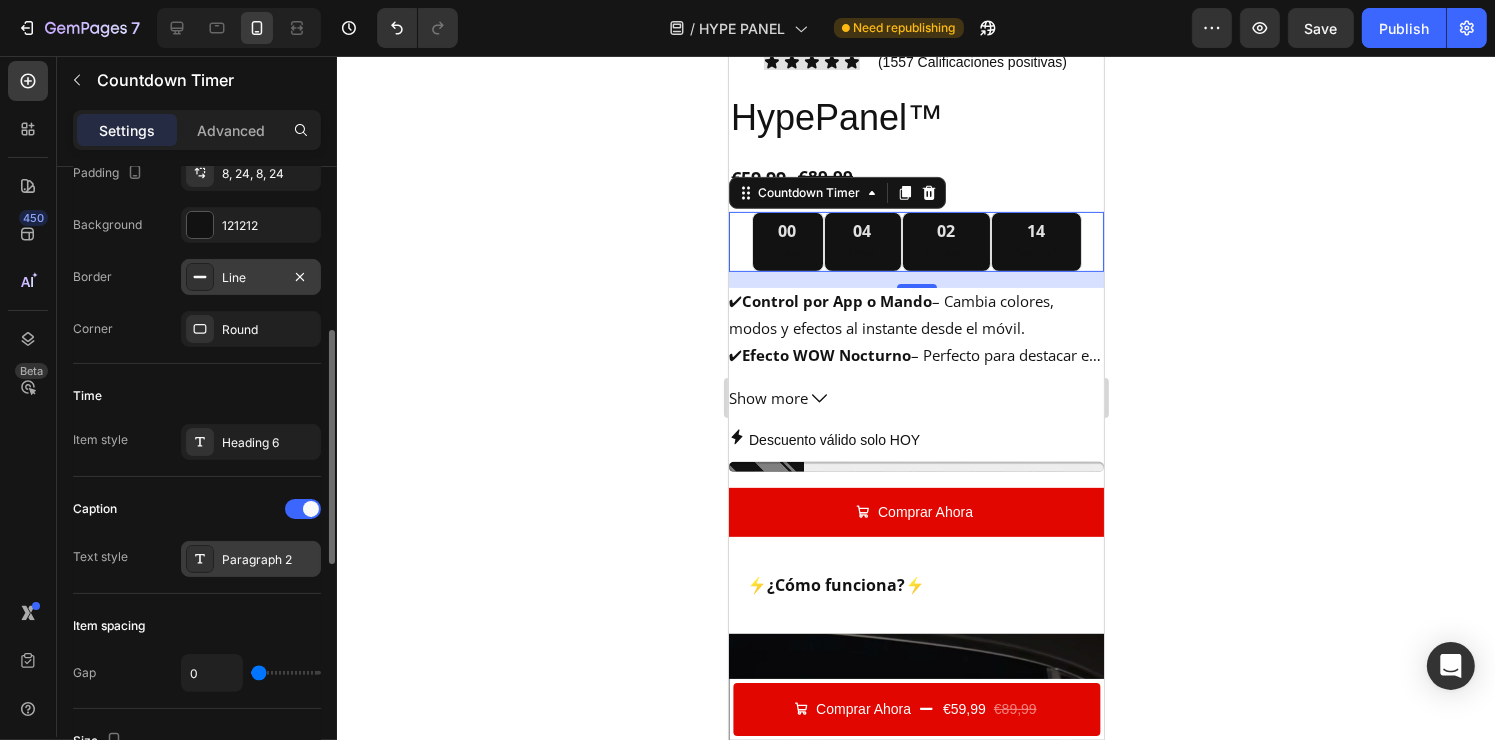click on "Paragraph 2" at bounding box center (251, 559) 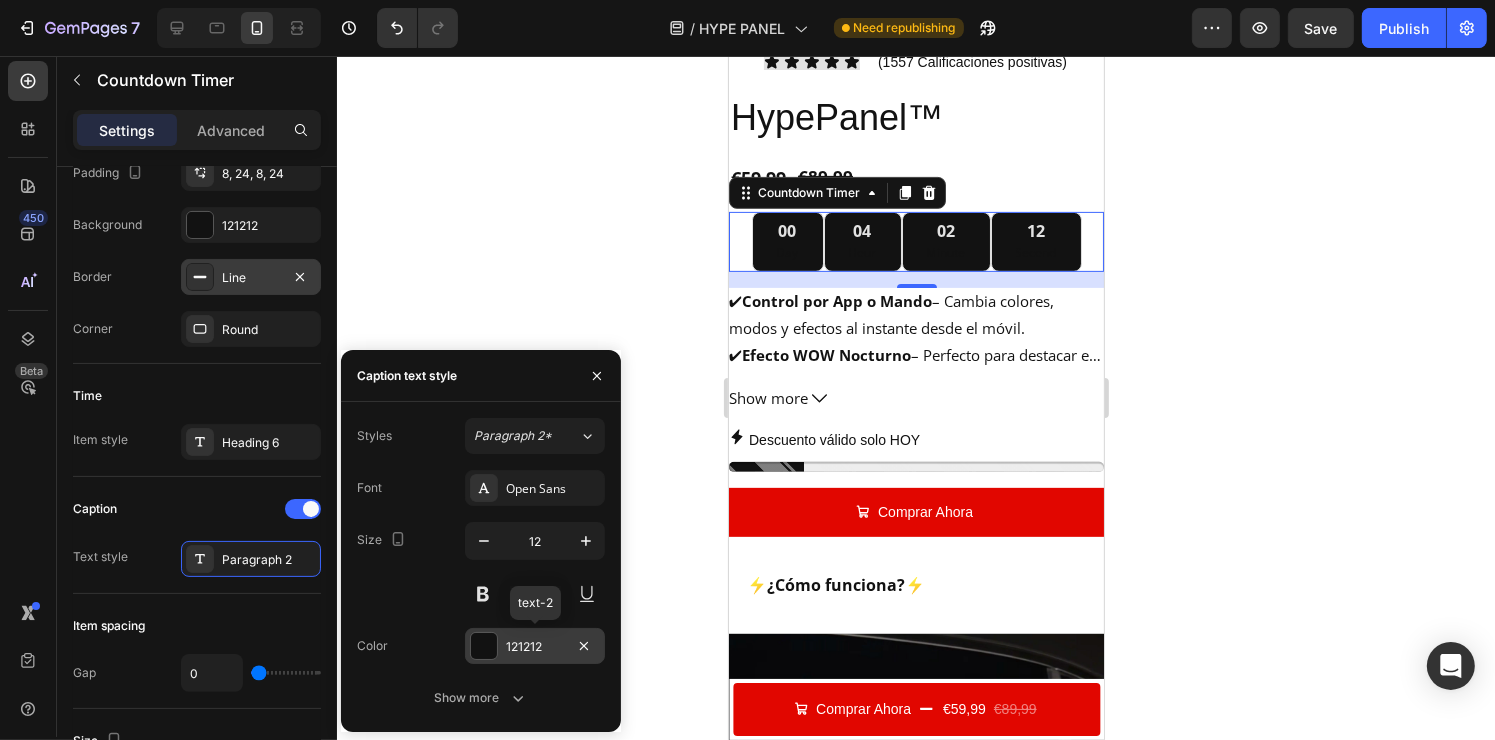click on "121212" at bounding box center [535, 647] 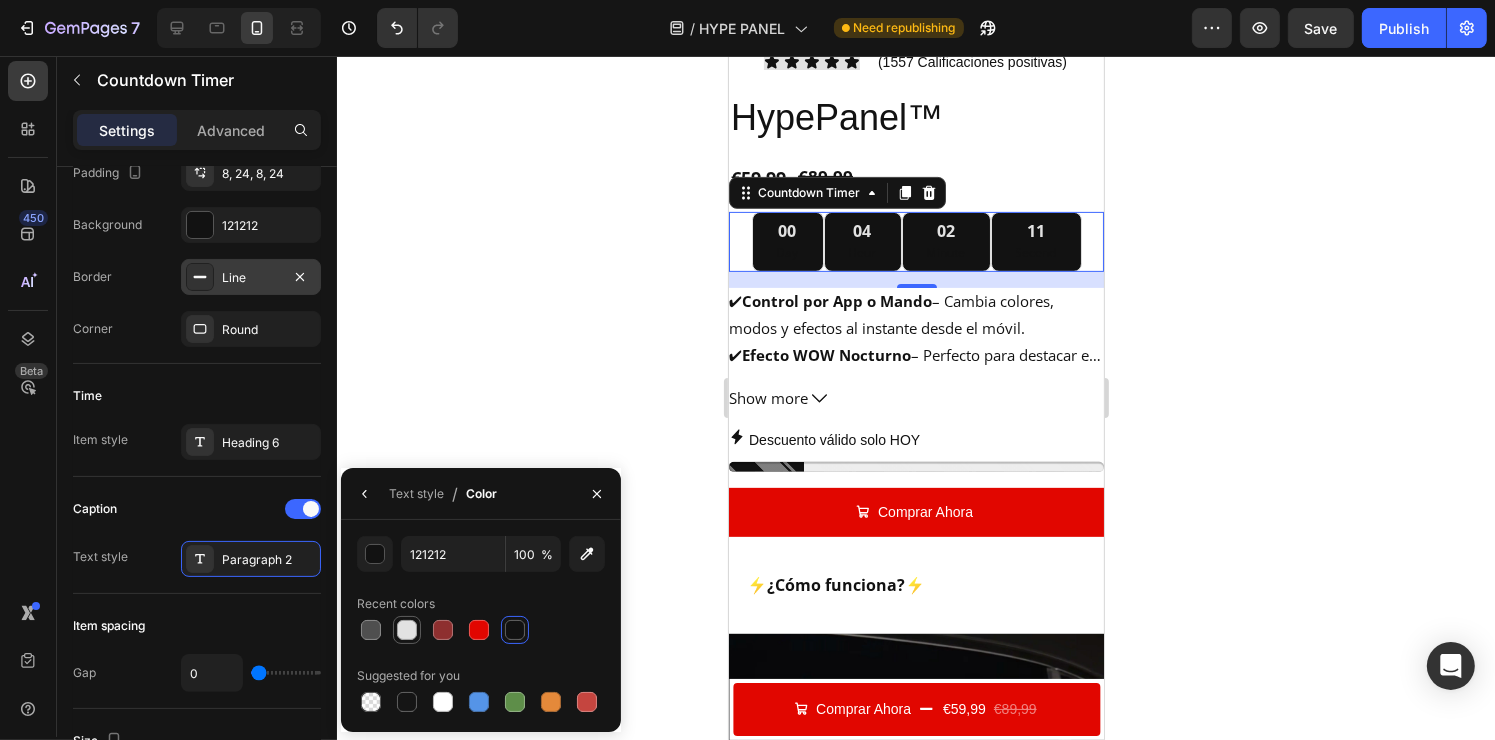 click at bounding box center (407, 630) 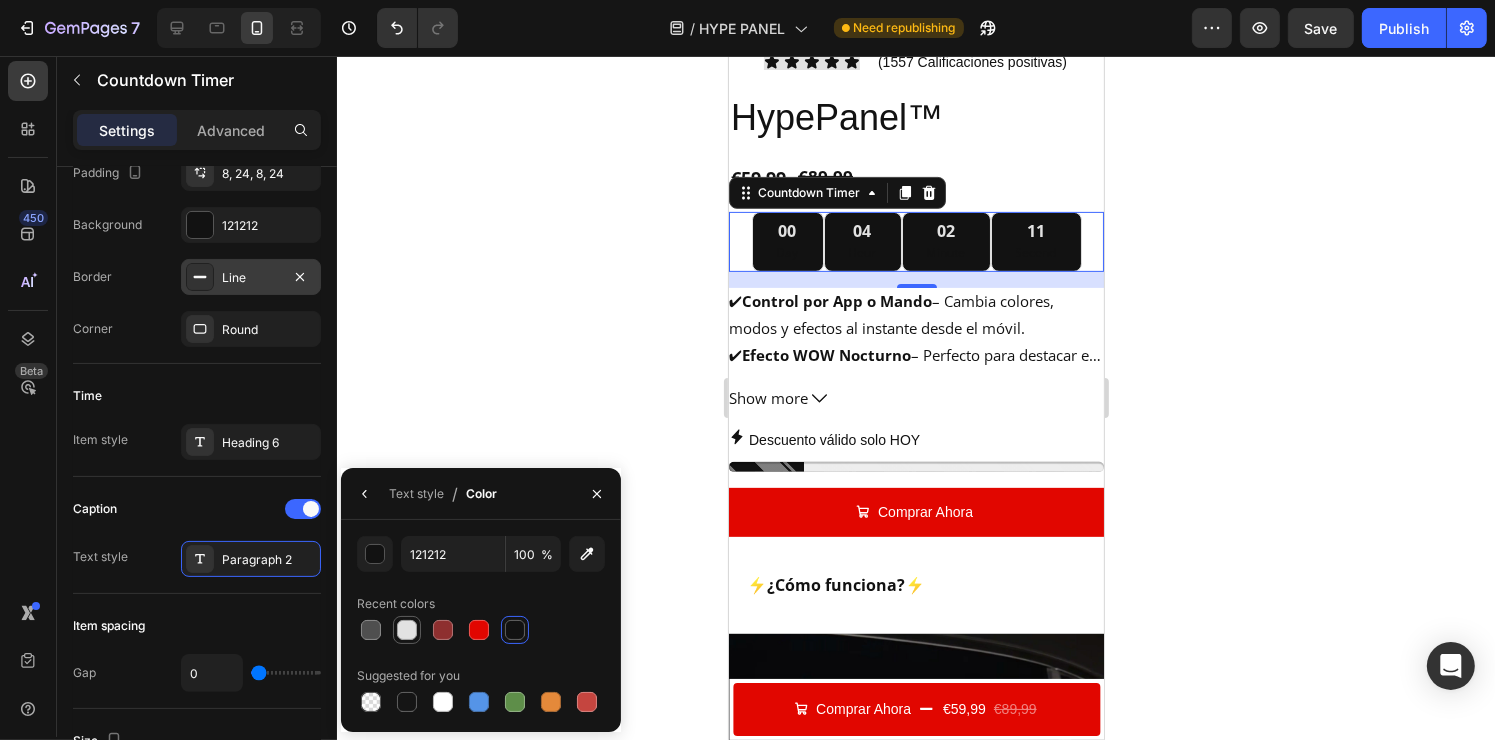 type on "E2E2E2" 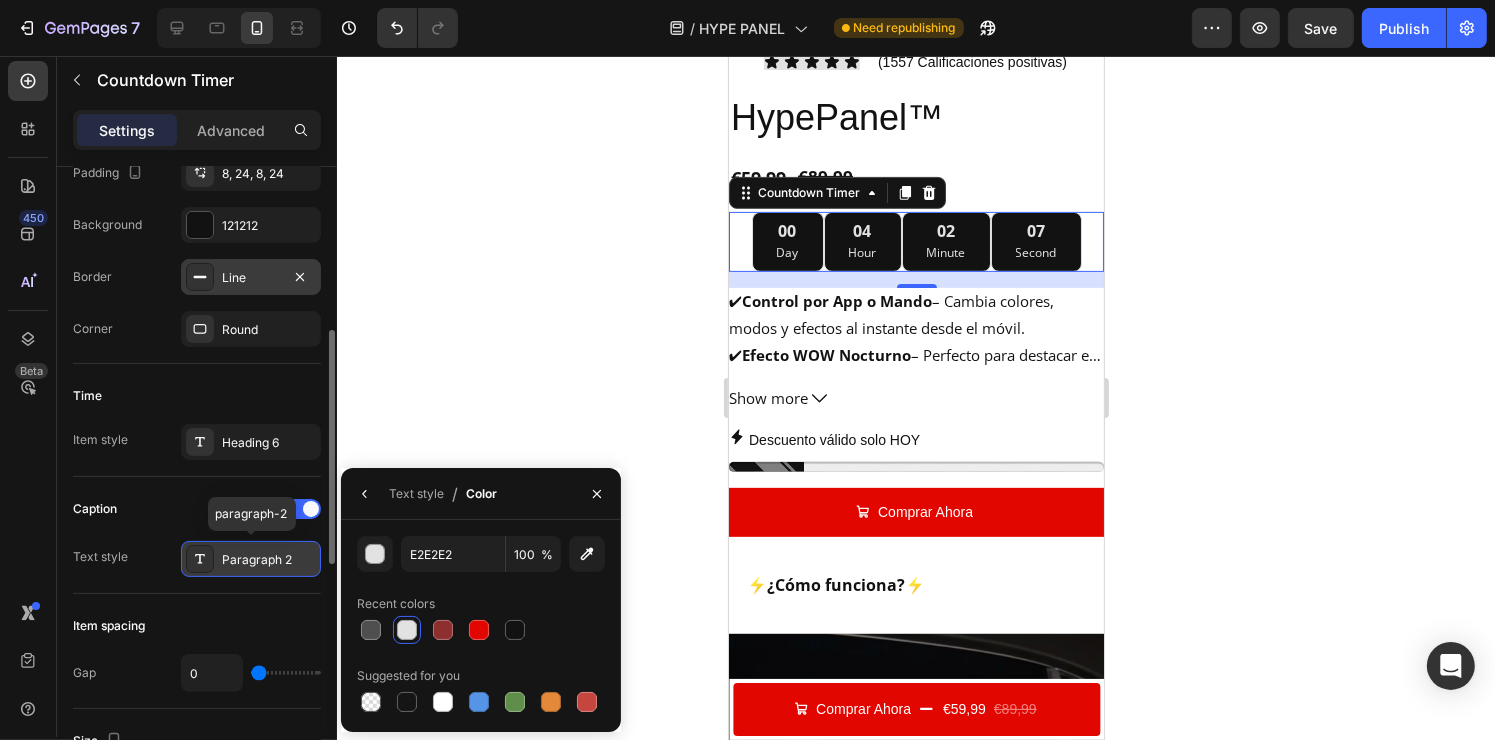 click on "Paragraph 2" at bounding box center (269, 560) 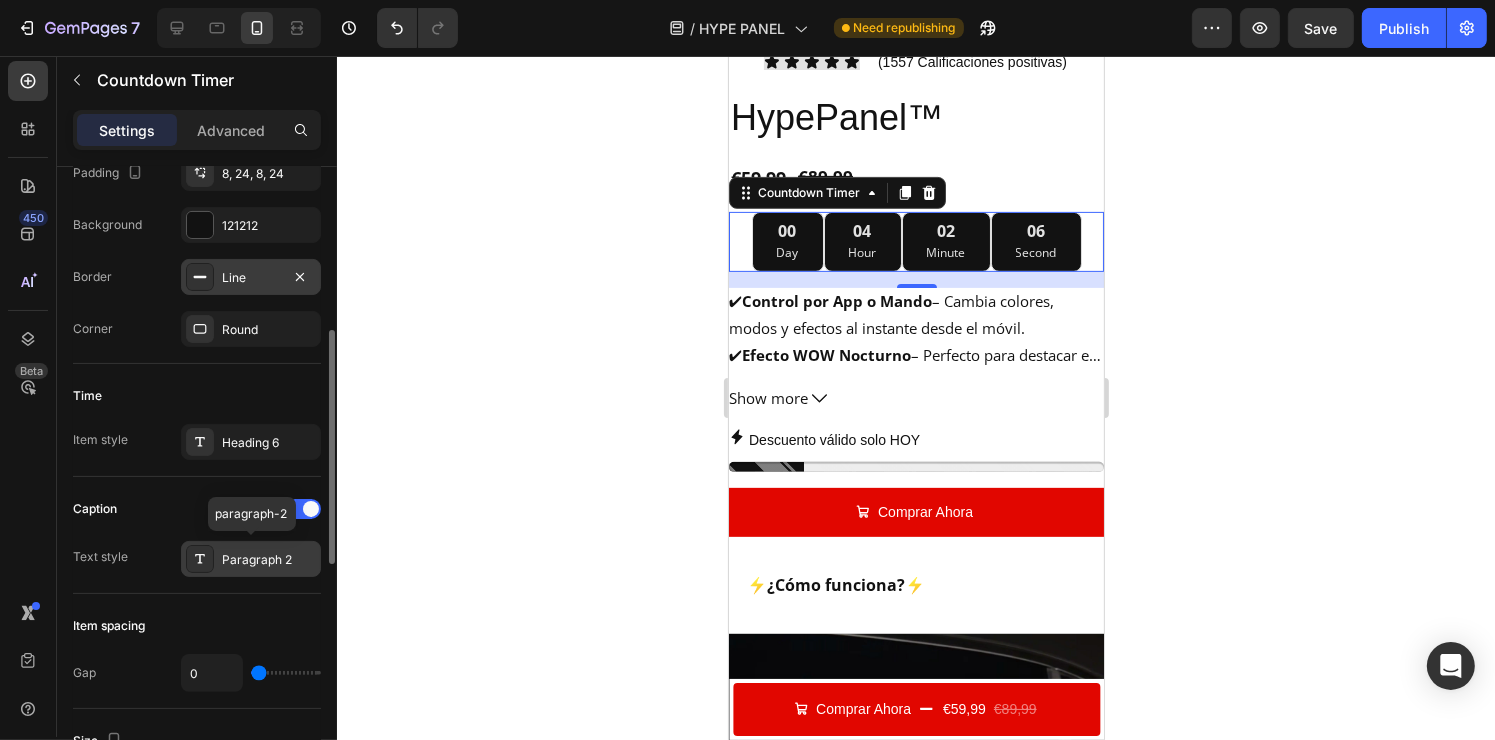 click on "Paragraph 2" at bounding box center (269, 560) 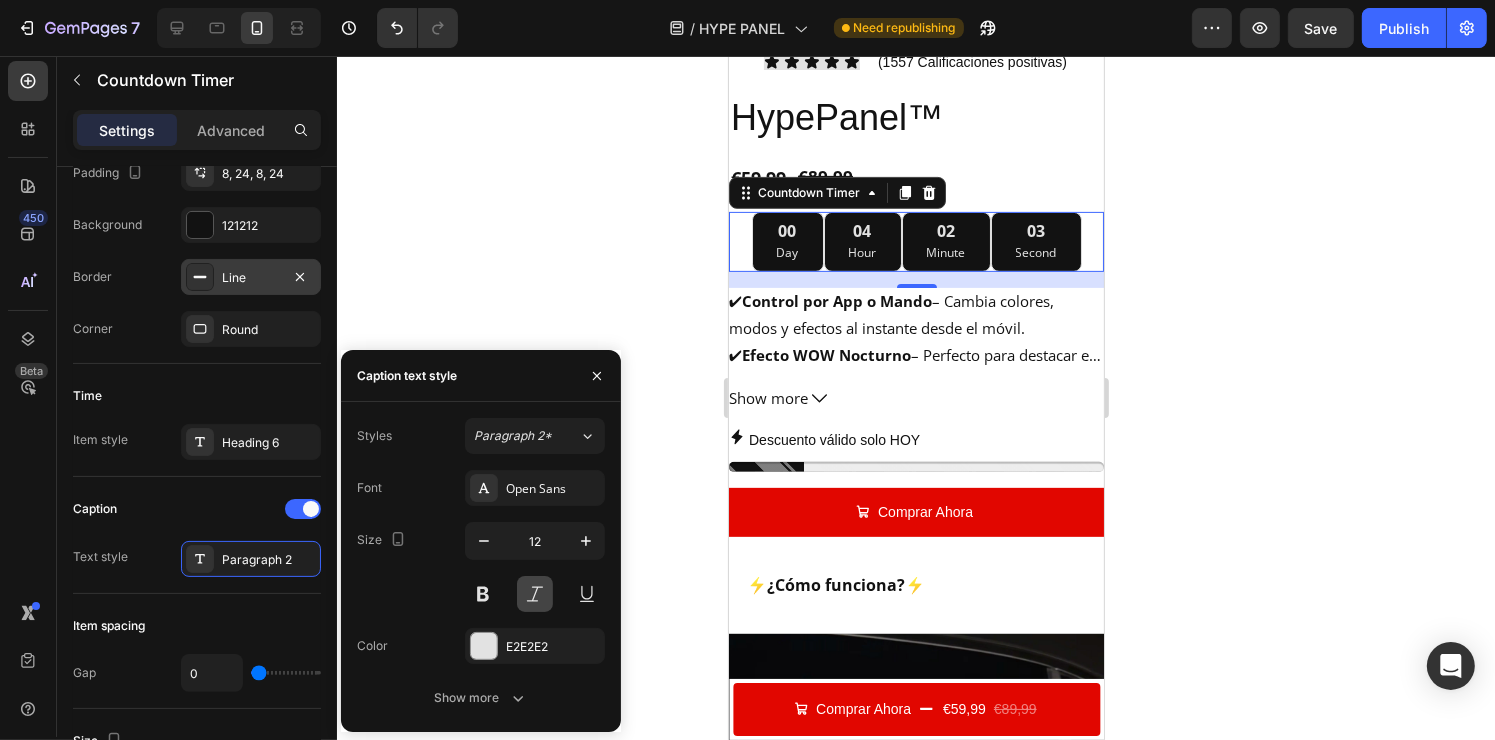 click at bounding box center (535, 594) 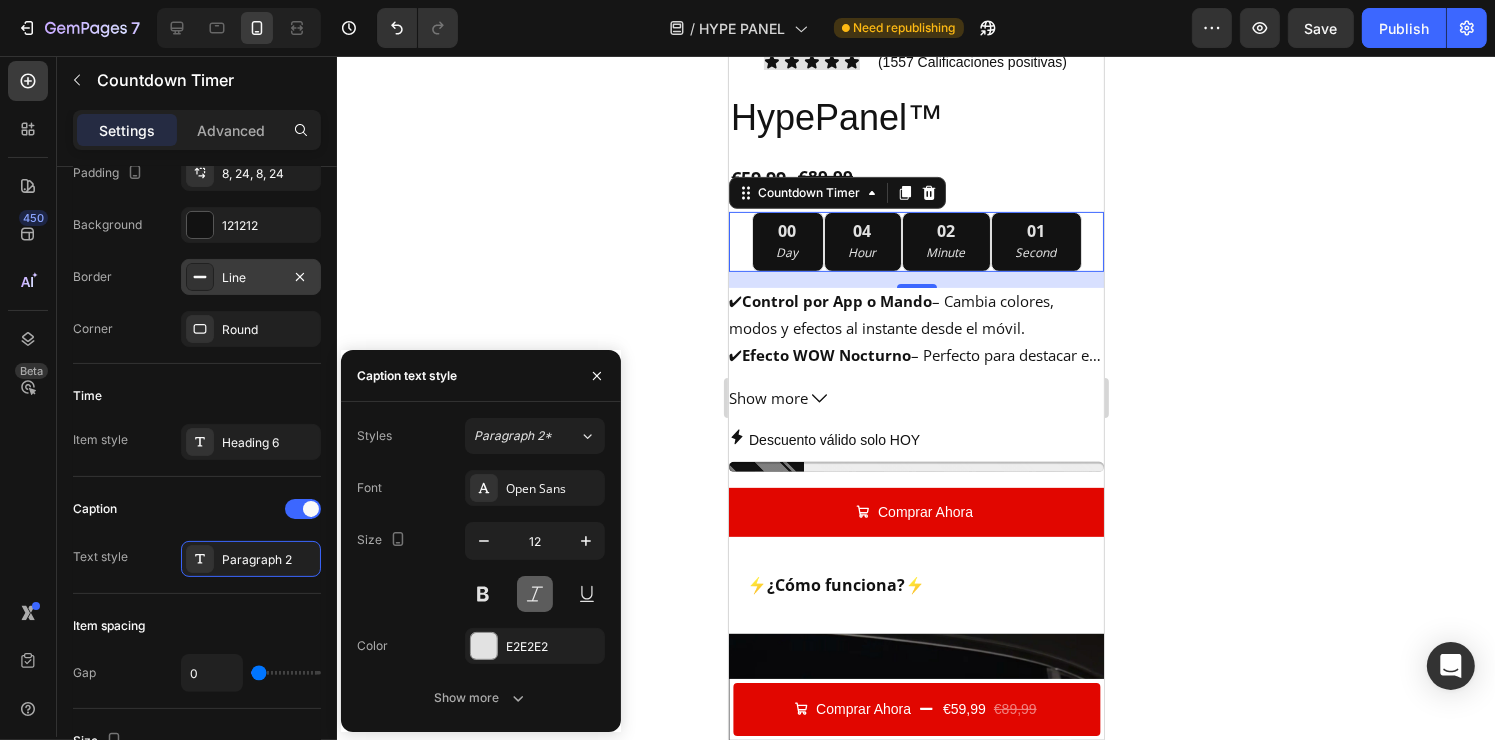 click at bounding box center (535, 594) 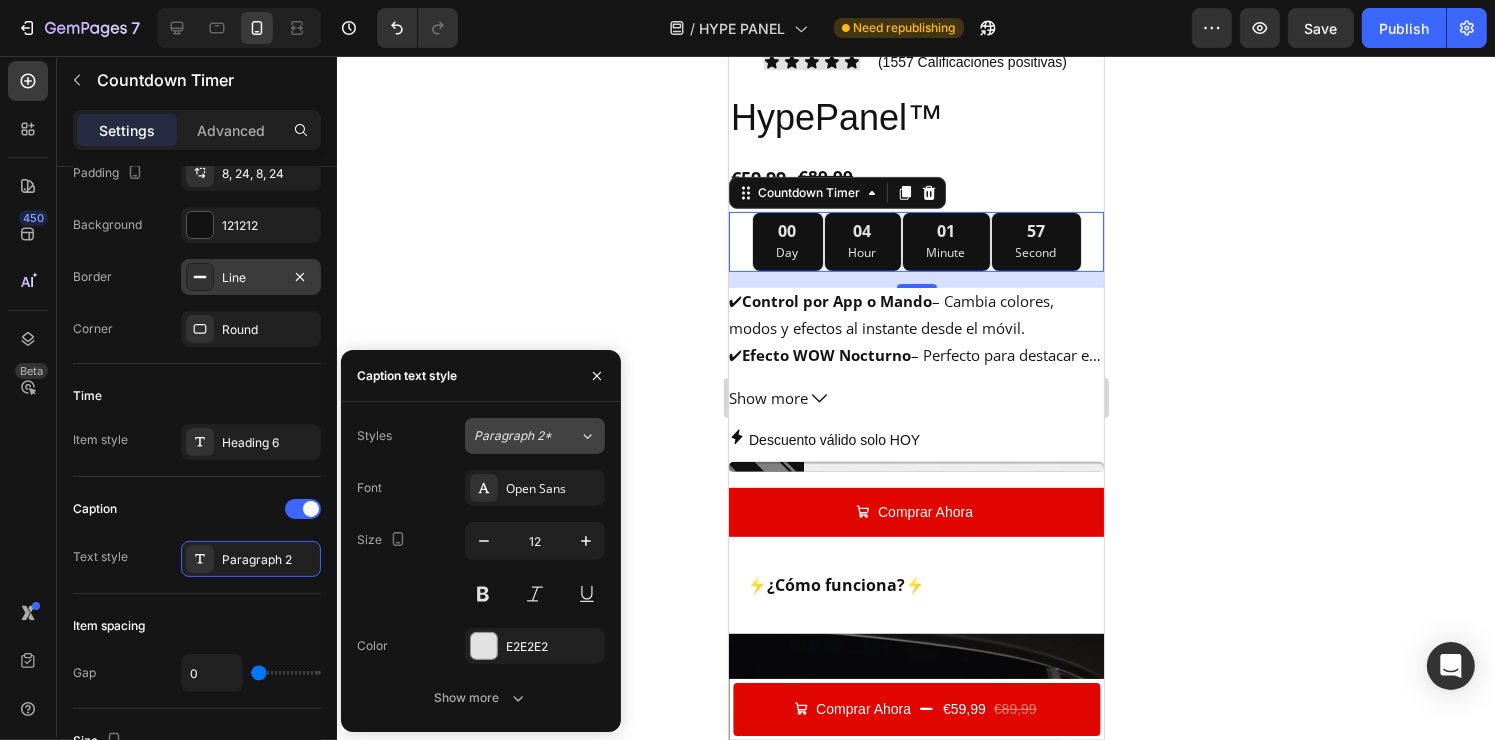 click on "Paragraph 2*" at bounding box center (514, 436) 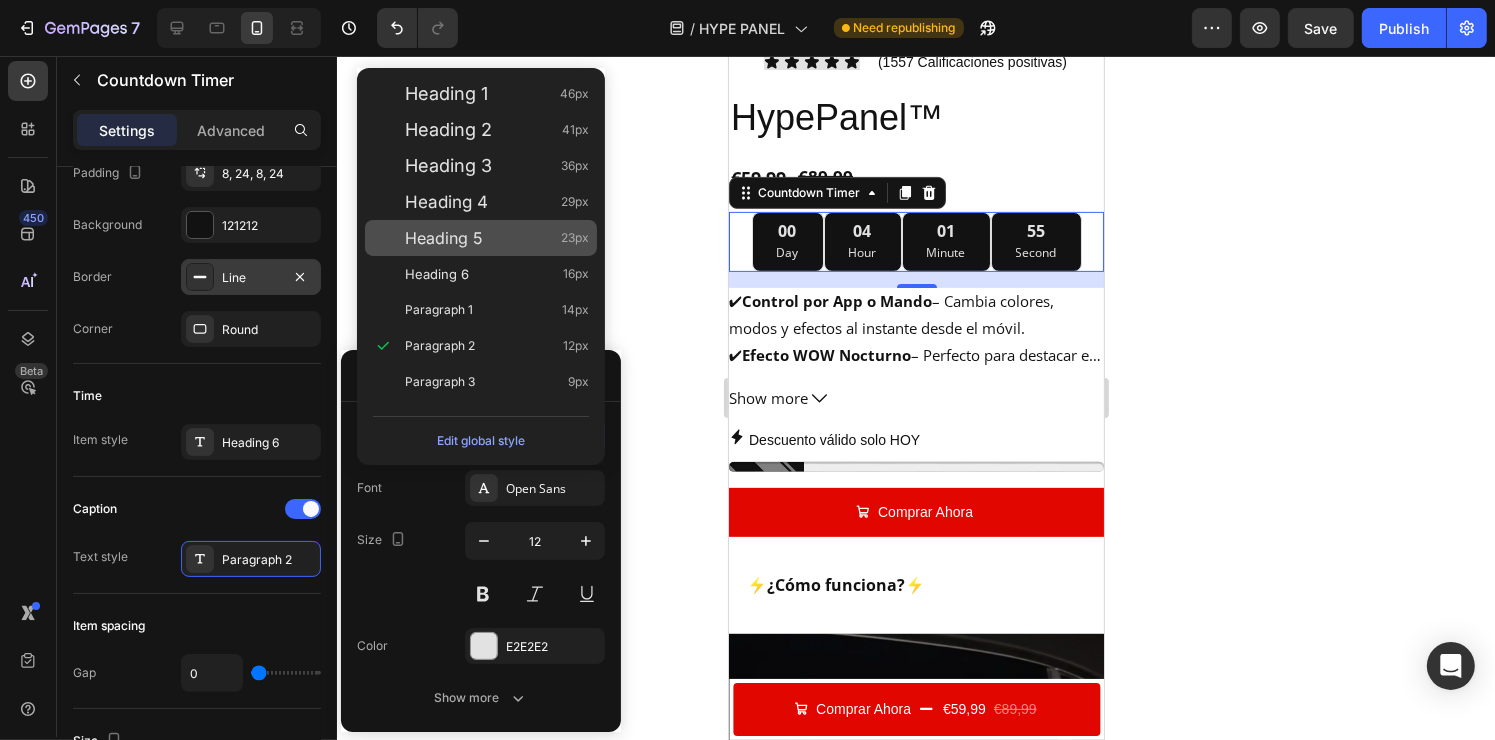 click on "Heading 5 23px" at bounding box center [481, 238] 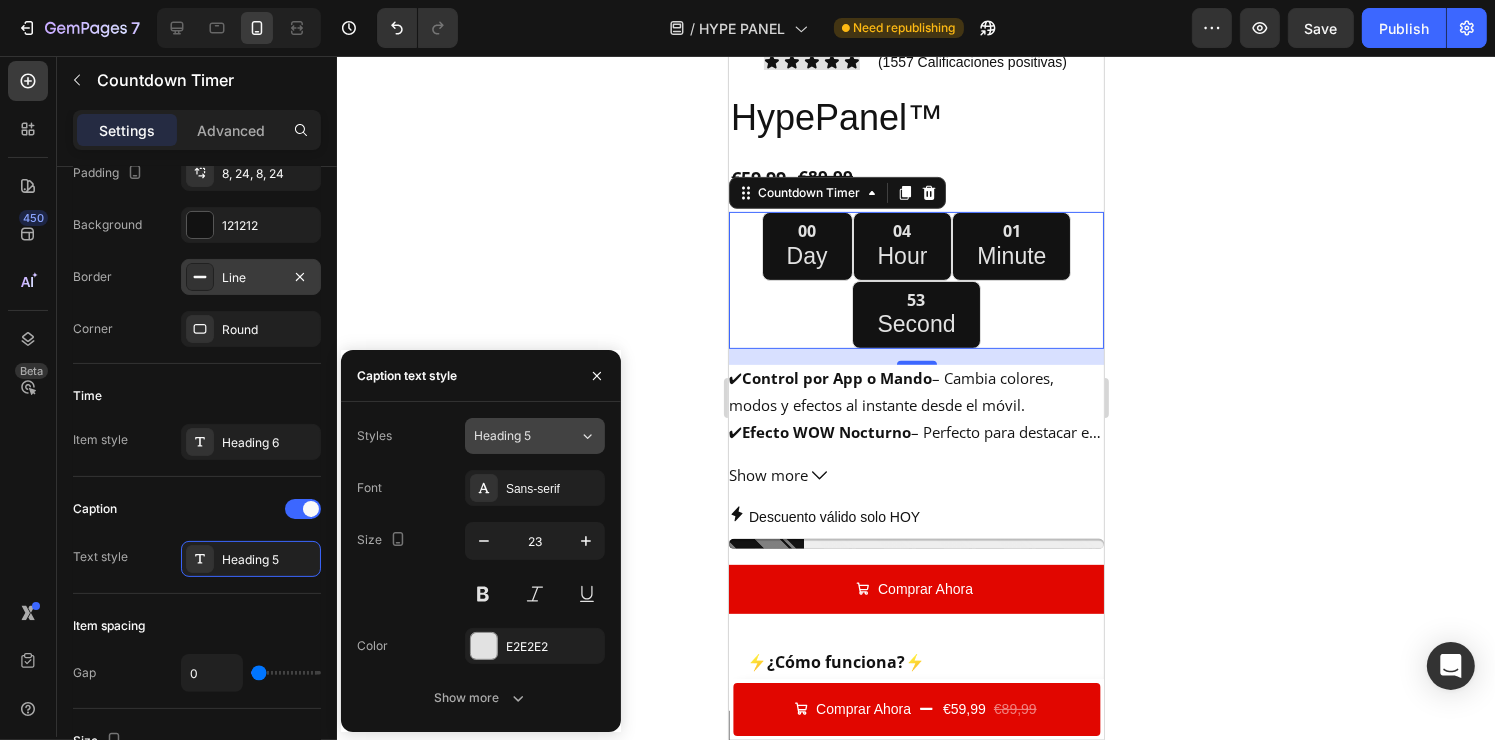 click on "Heading 5" at bounding box center [526, 436] 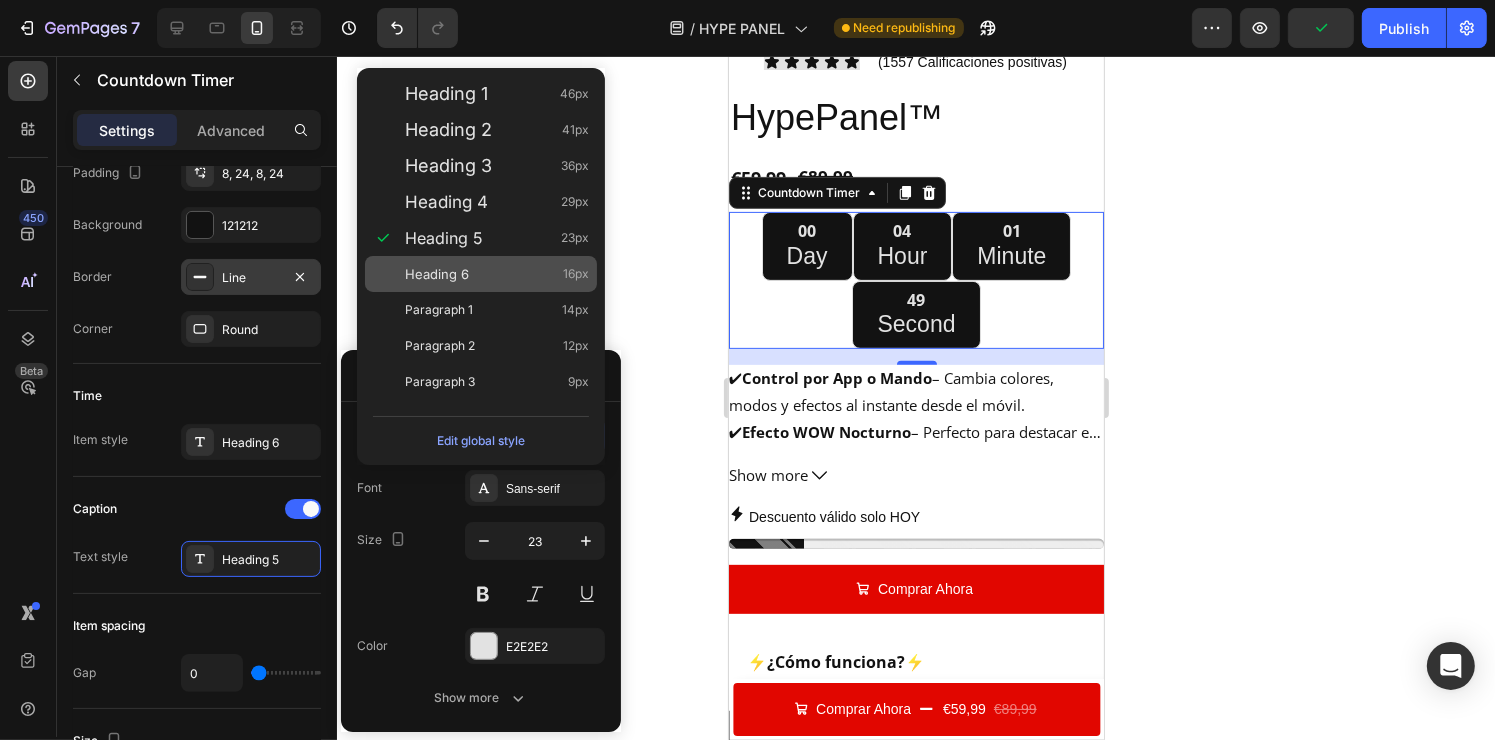 click on "Heading 6 16px" at bounding box center [497, 274] 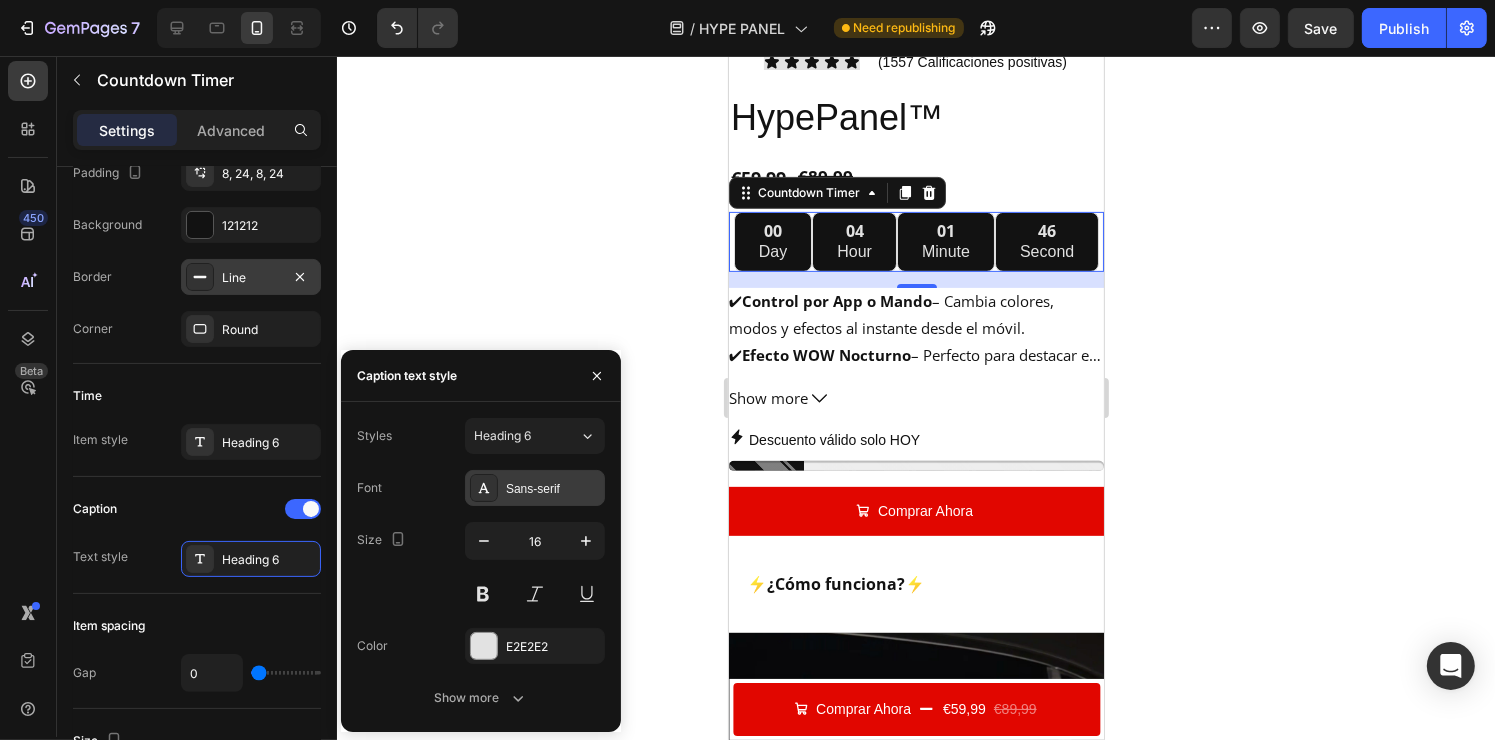 click on "Sans-serif" at bounding box center (553, 489) 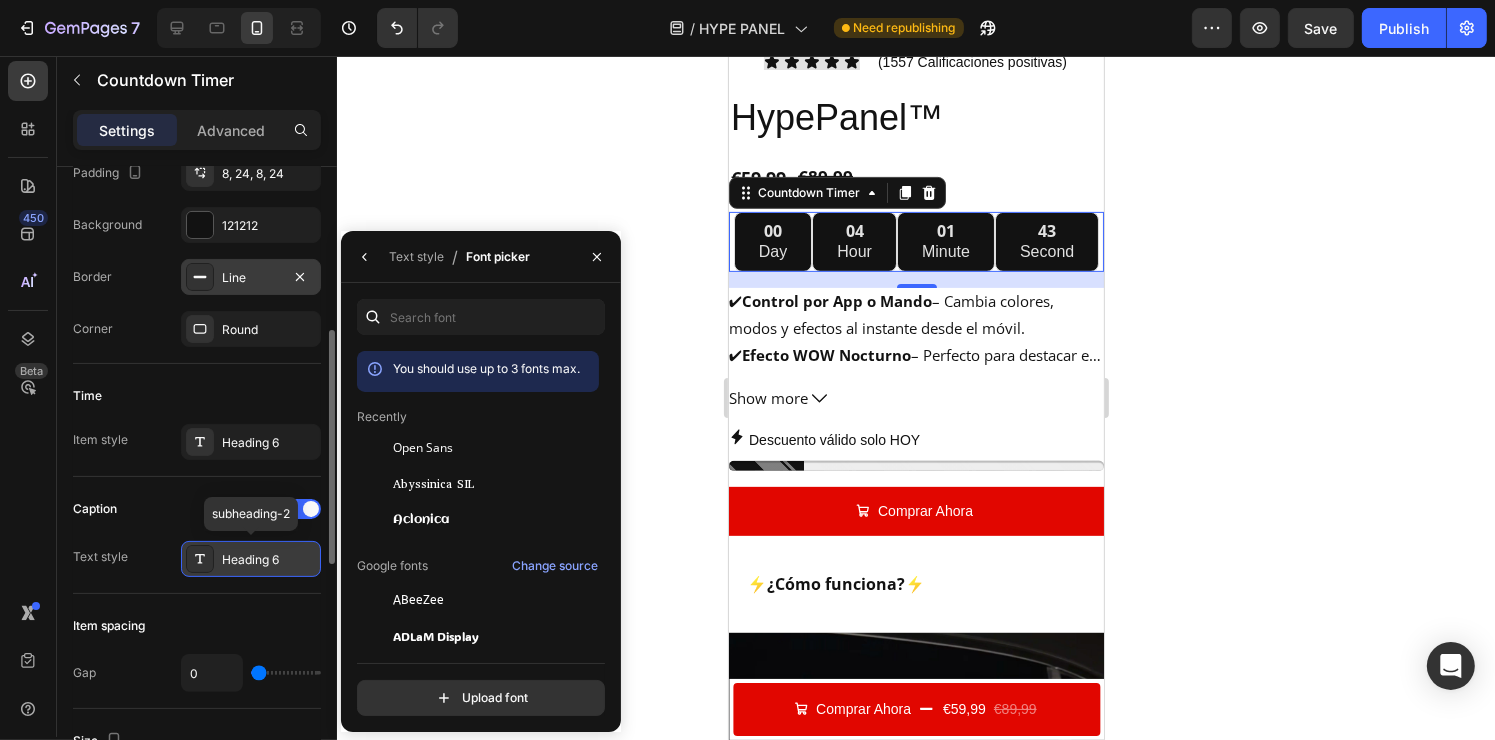 click on "Heading 6" at bounding box center (269, 560) 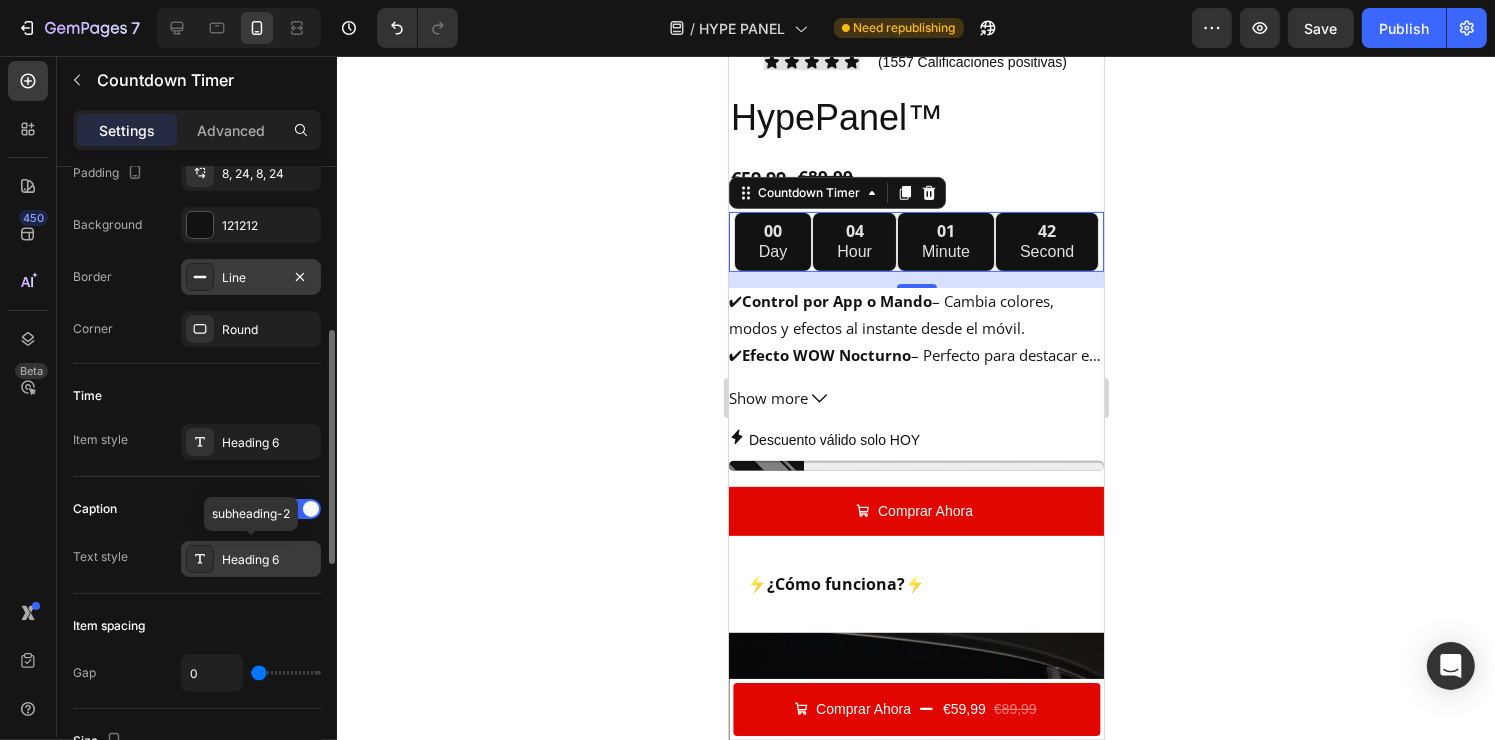 click on "Heading 6" at bounding box center [269, 560] 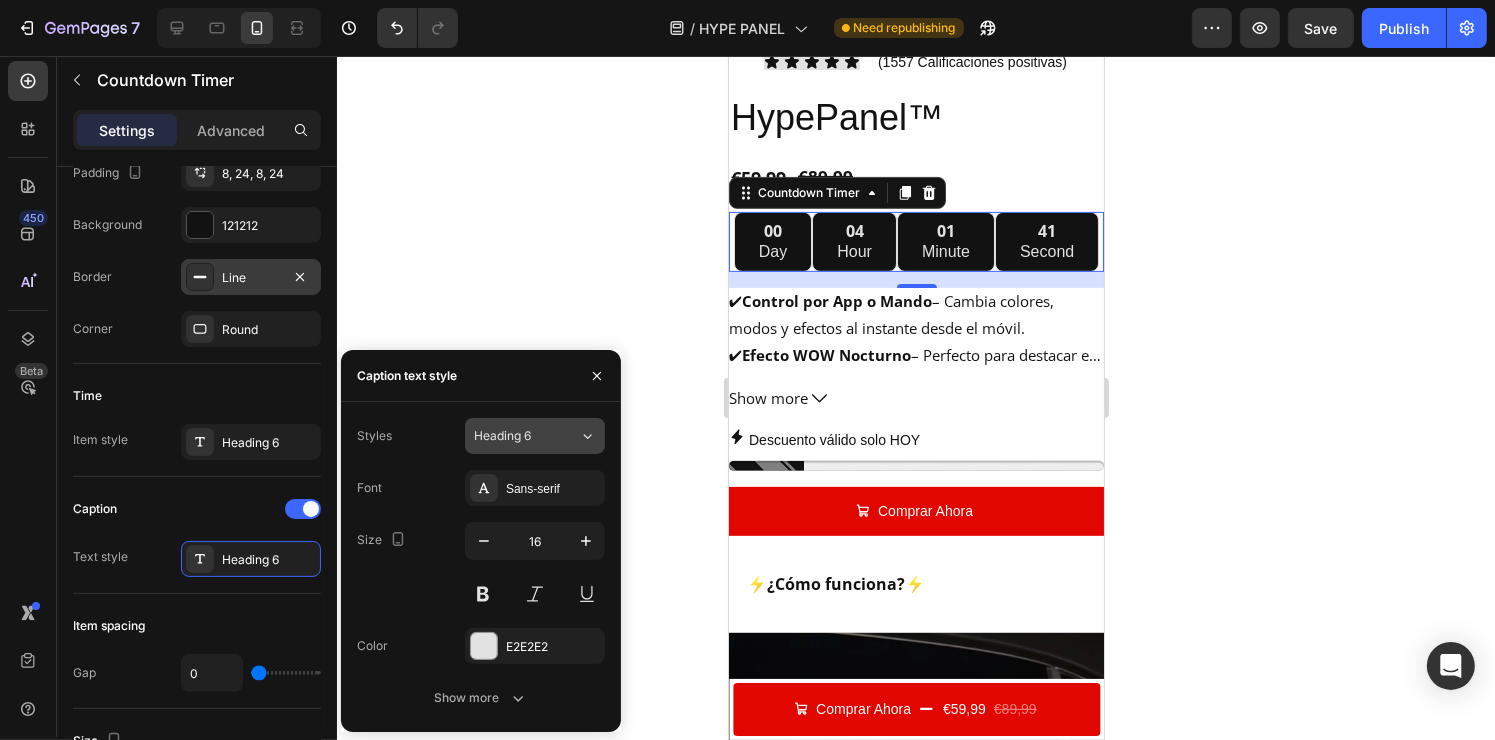 click on "Heading 6" 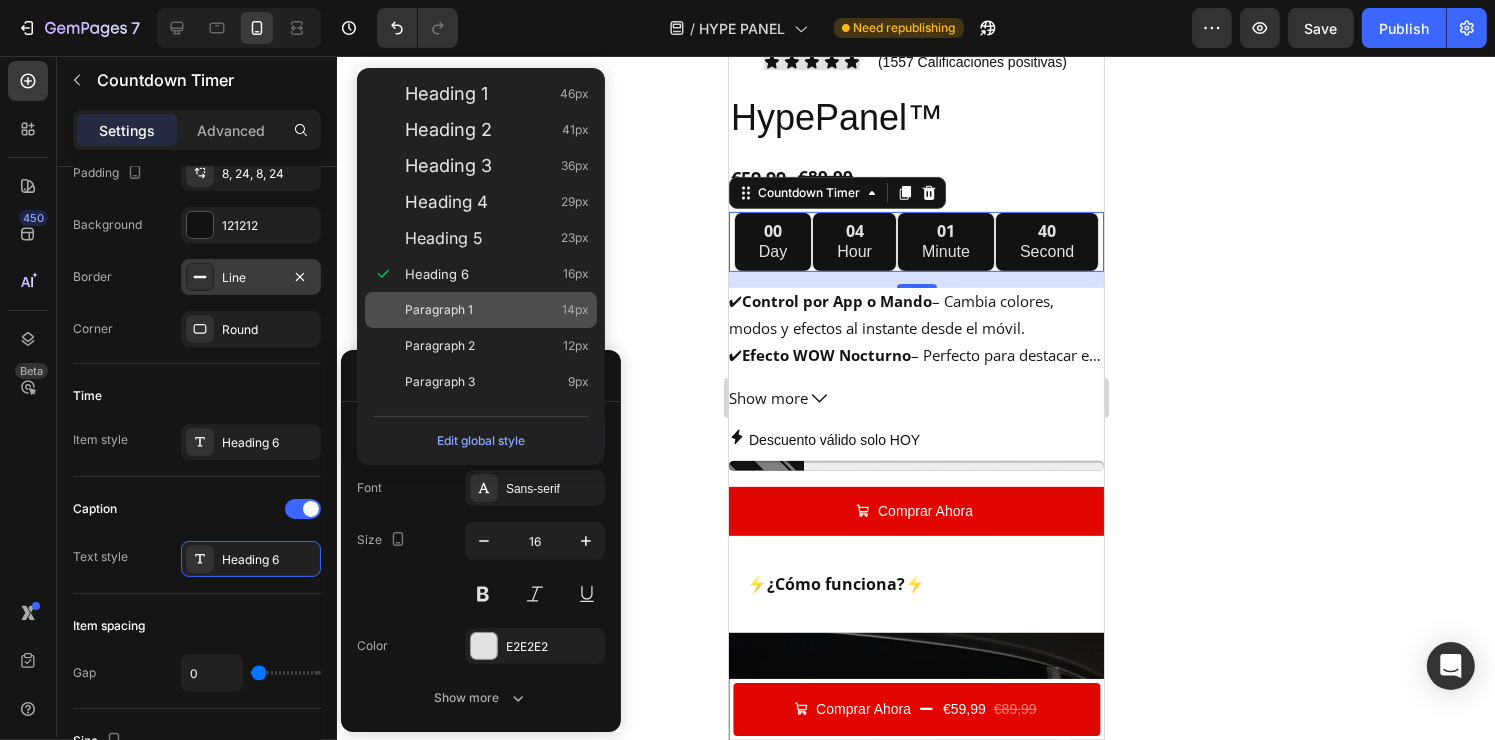 click on "Paragraph 1 14px" at bounding box center [497, 310] 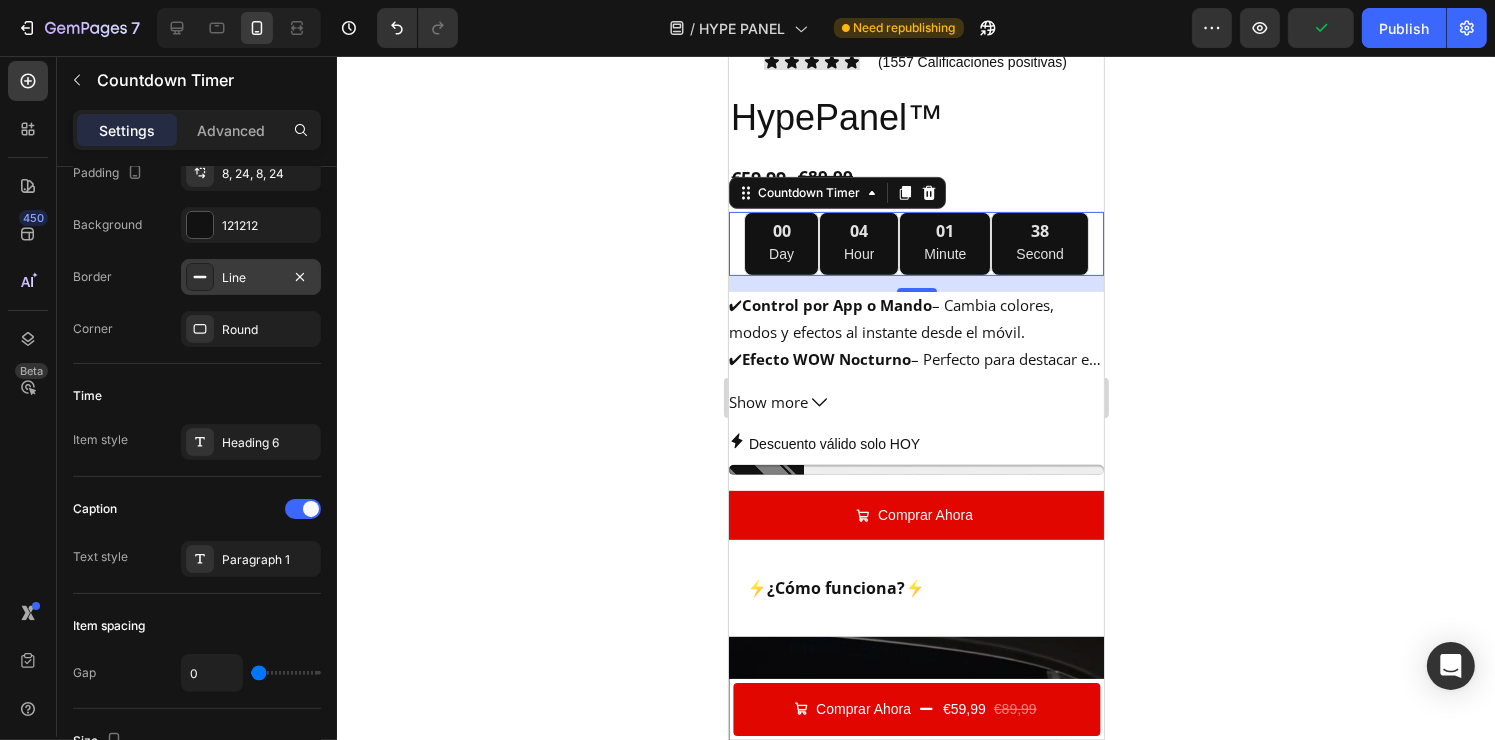 click 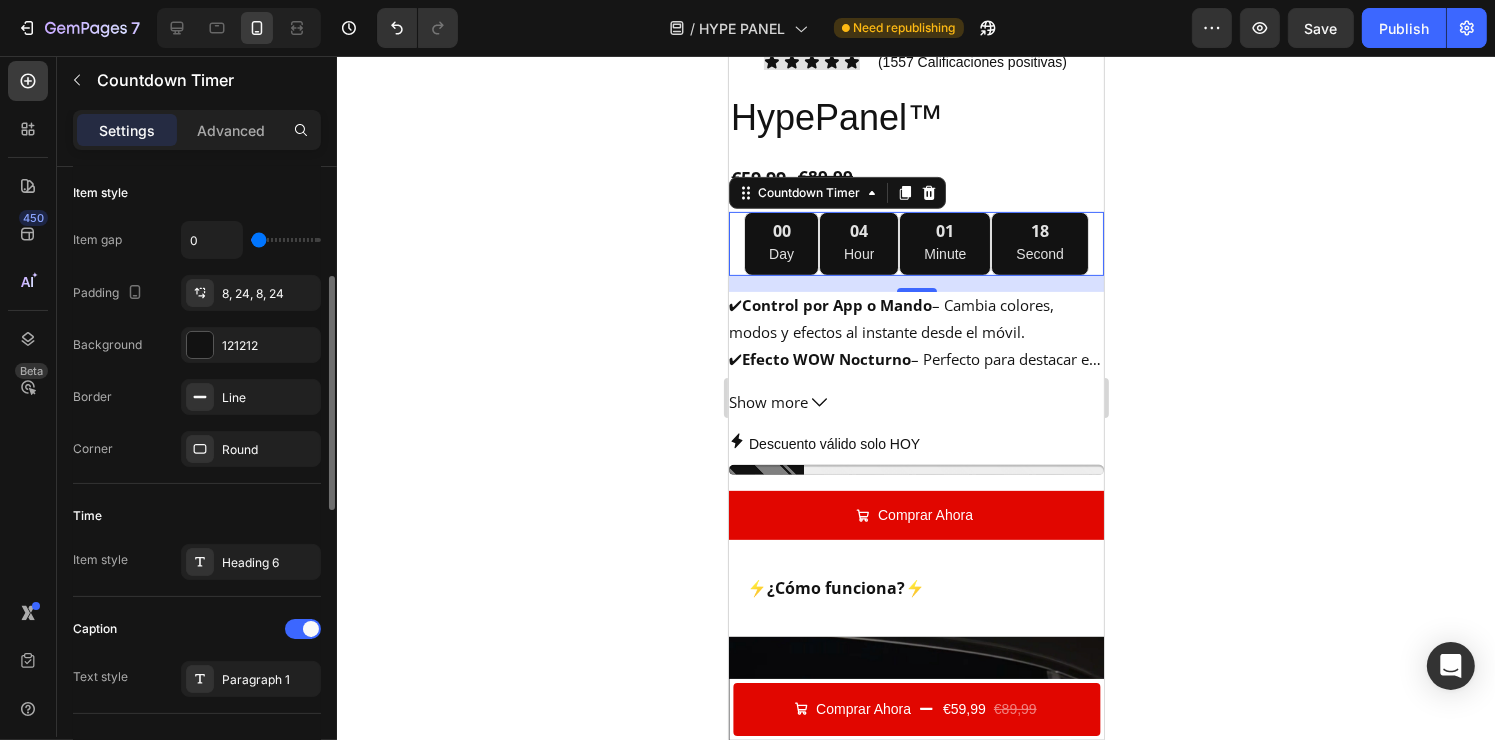 scroll, scrollTop: 312, scrollLeft: 0, axis: vertical 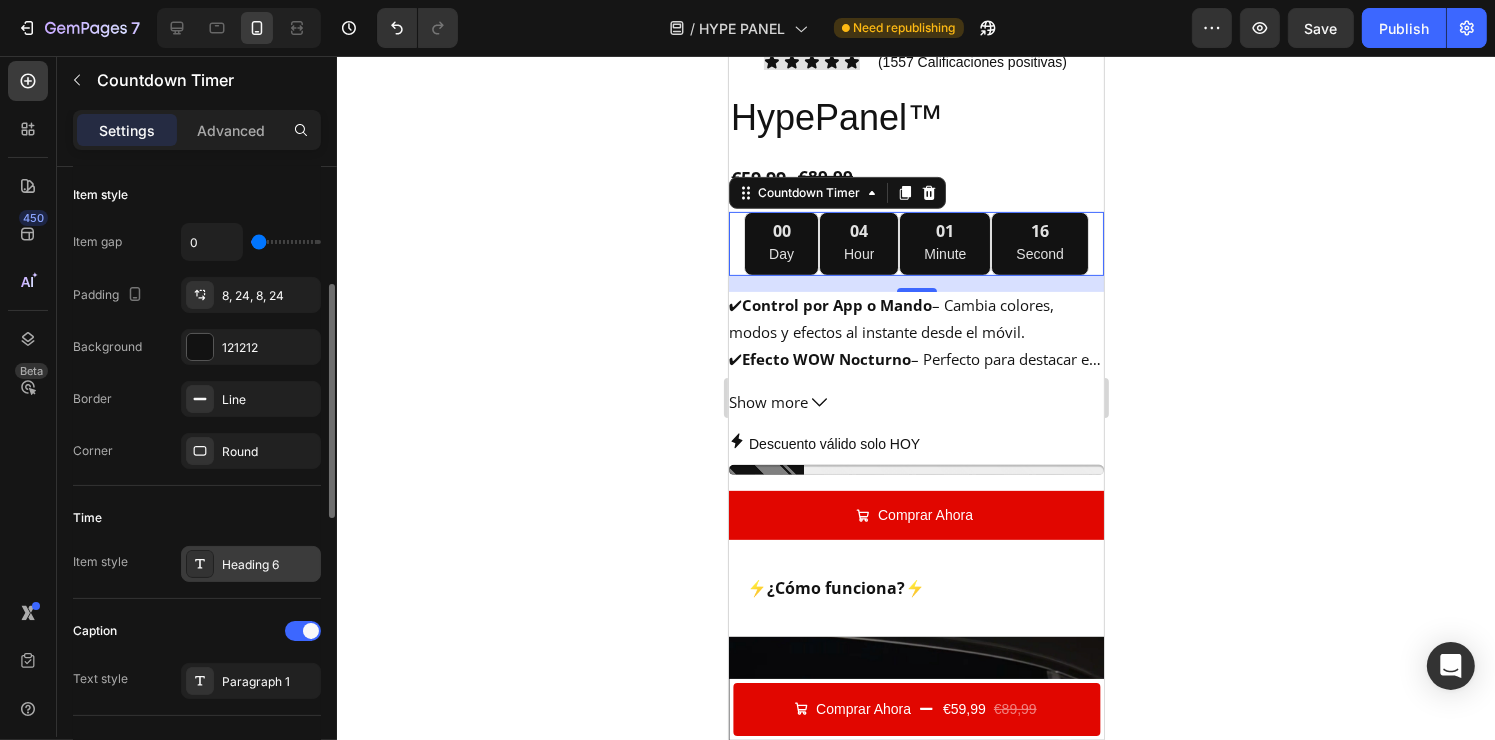 click on "Heading 6" at bounding box center [251, 564] 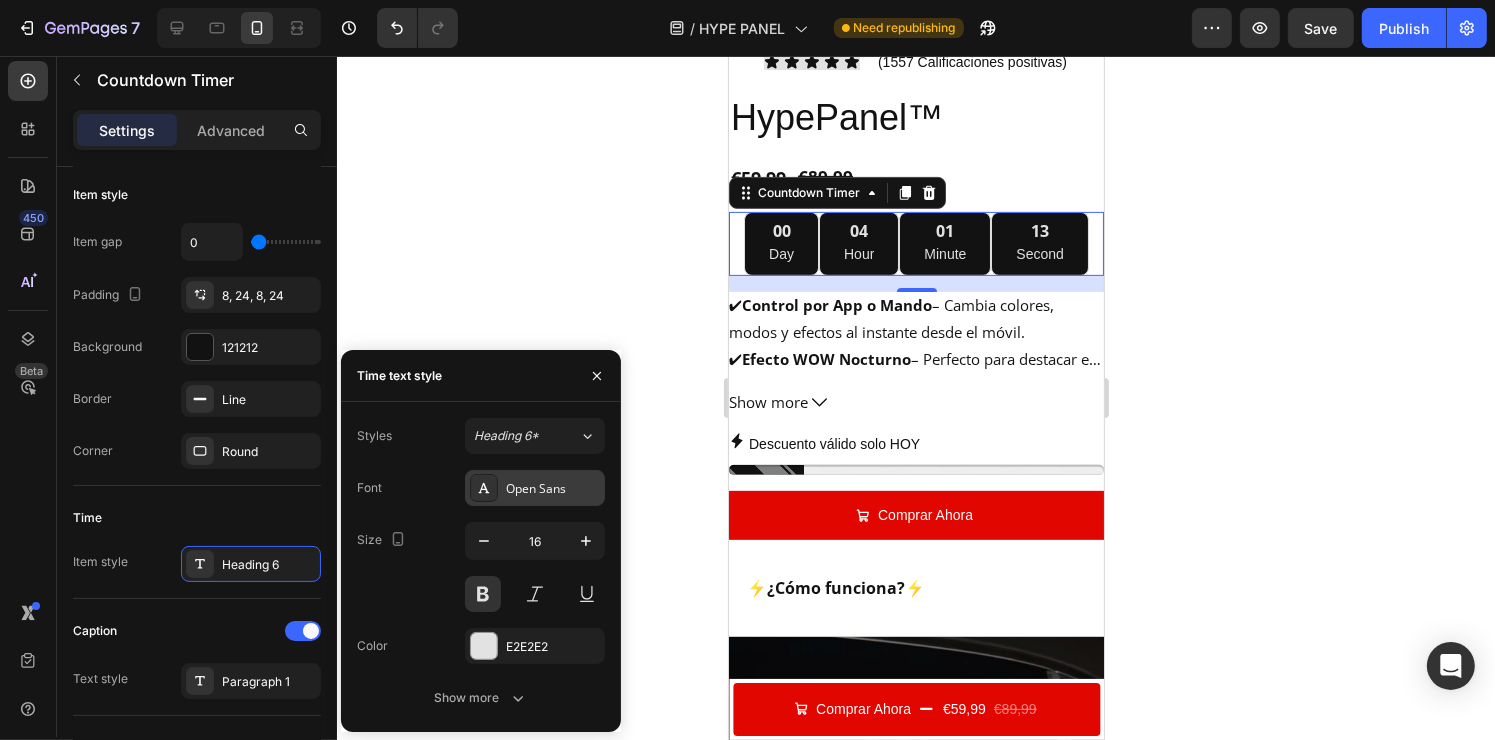 click on "Open Sans" at bounding box center [535, 488] 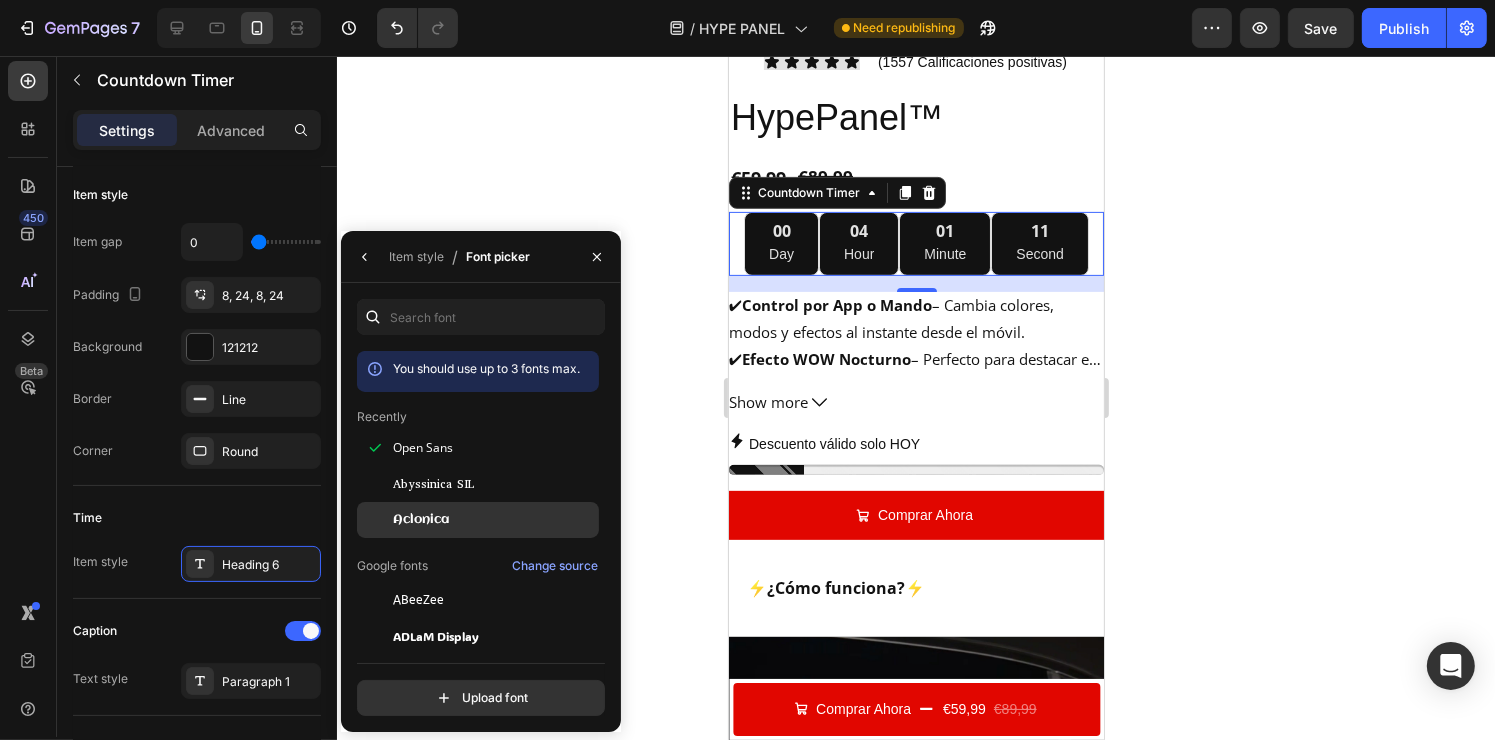 click on "Aclonica" at bounding box center (421, 520) 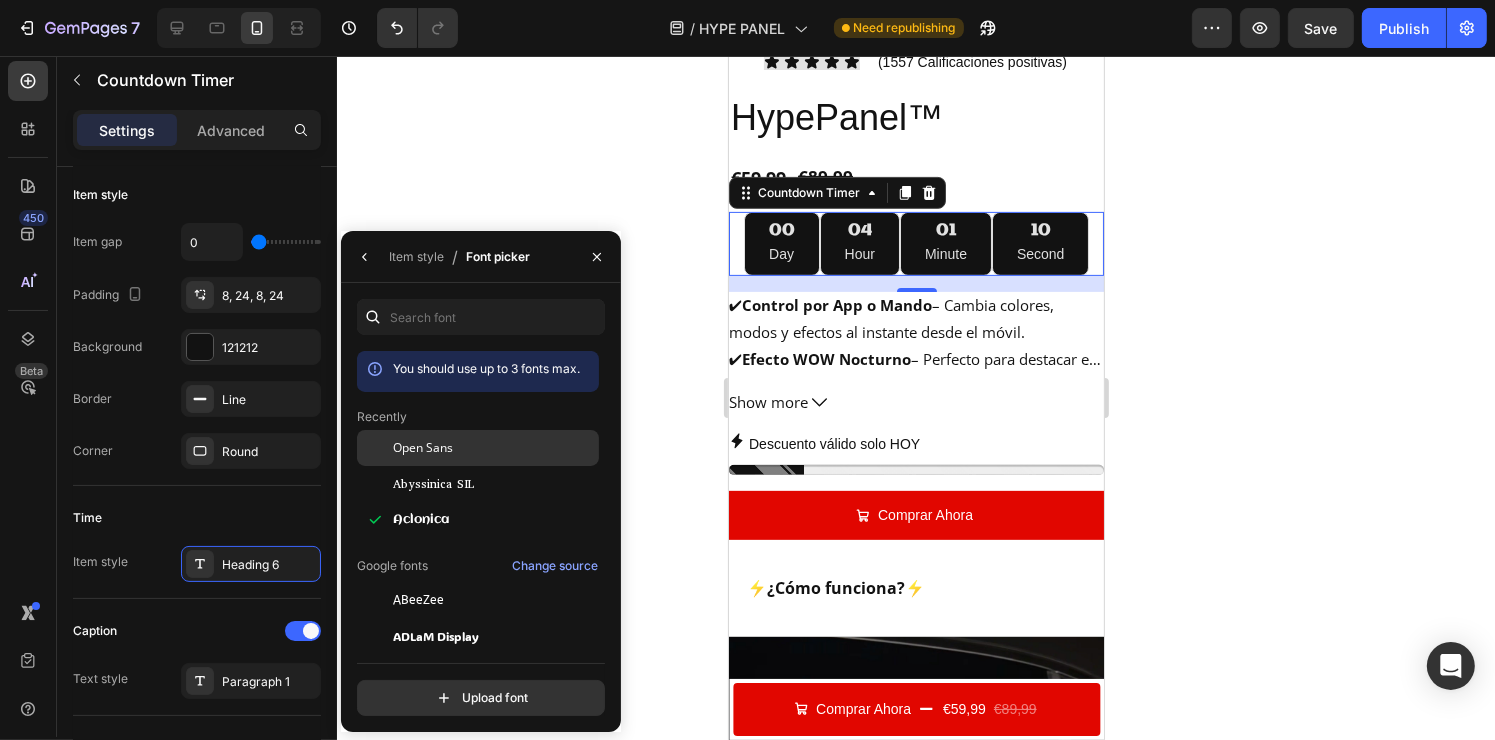 click on "Open Sans" at bounding box center [423, 448] 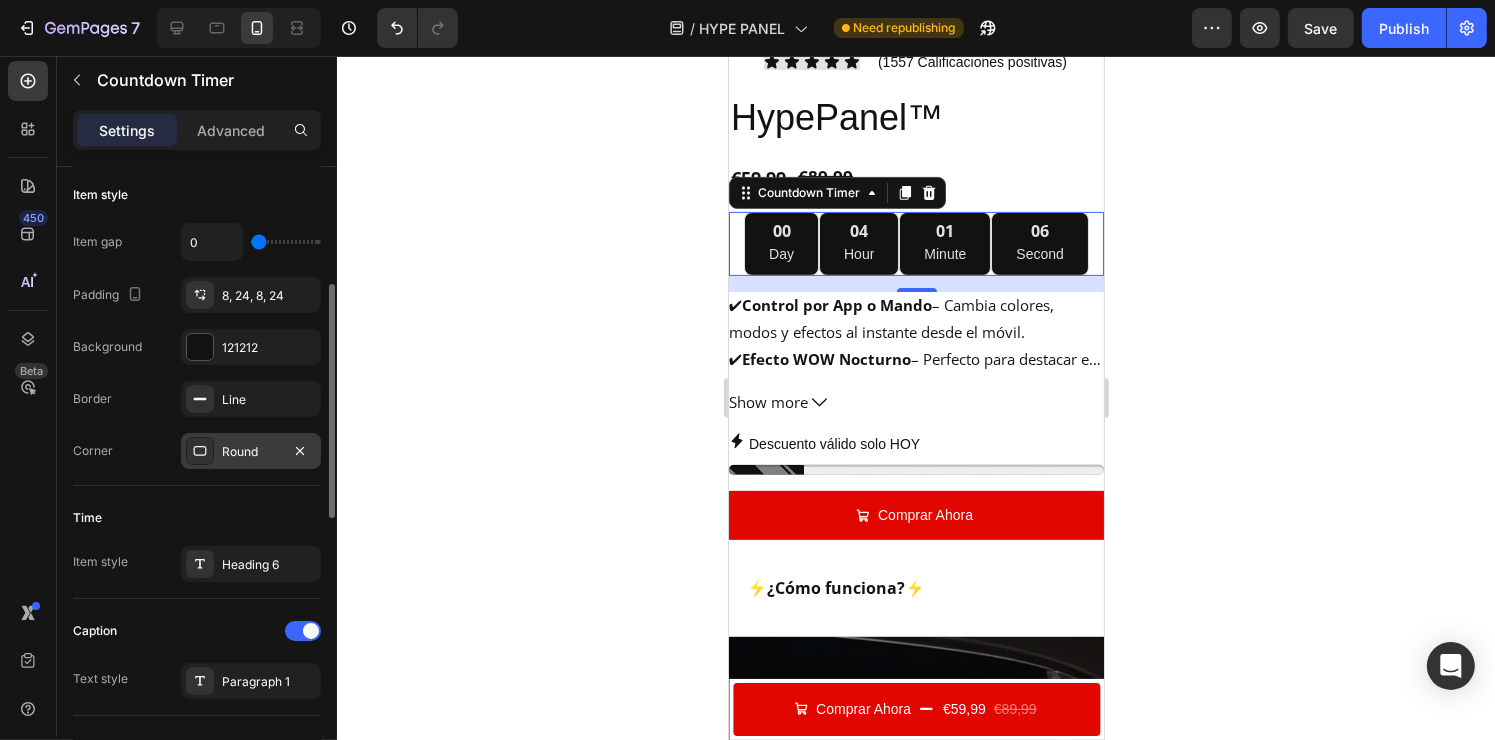 click on "Round" at bounding box center [251, 452] 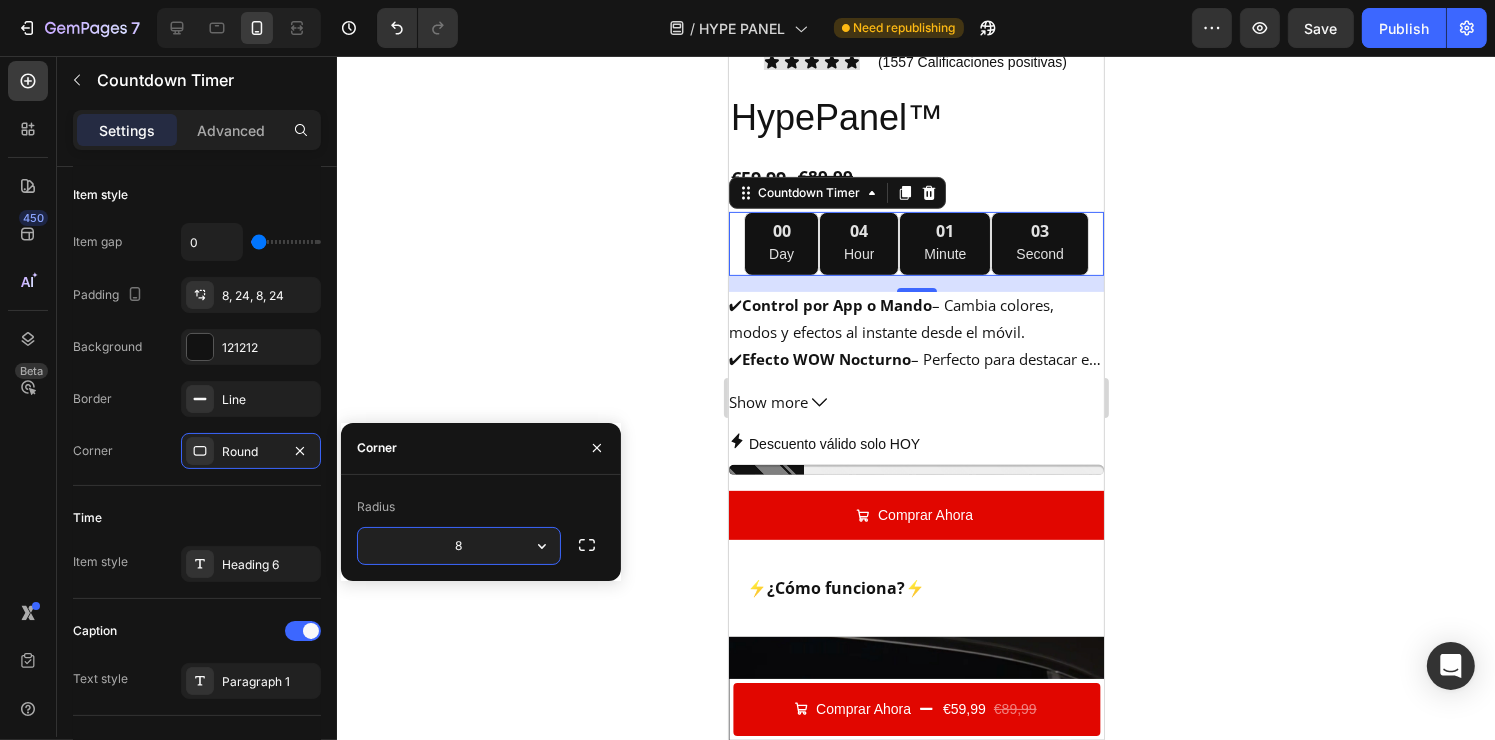 click on "8" at bounding box center [459, 546] 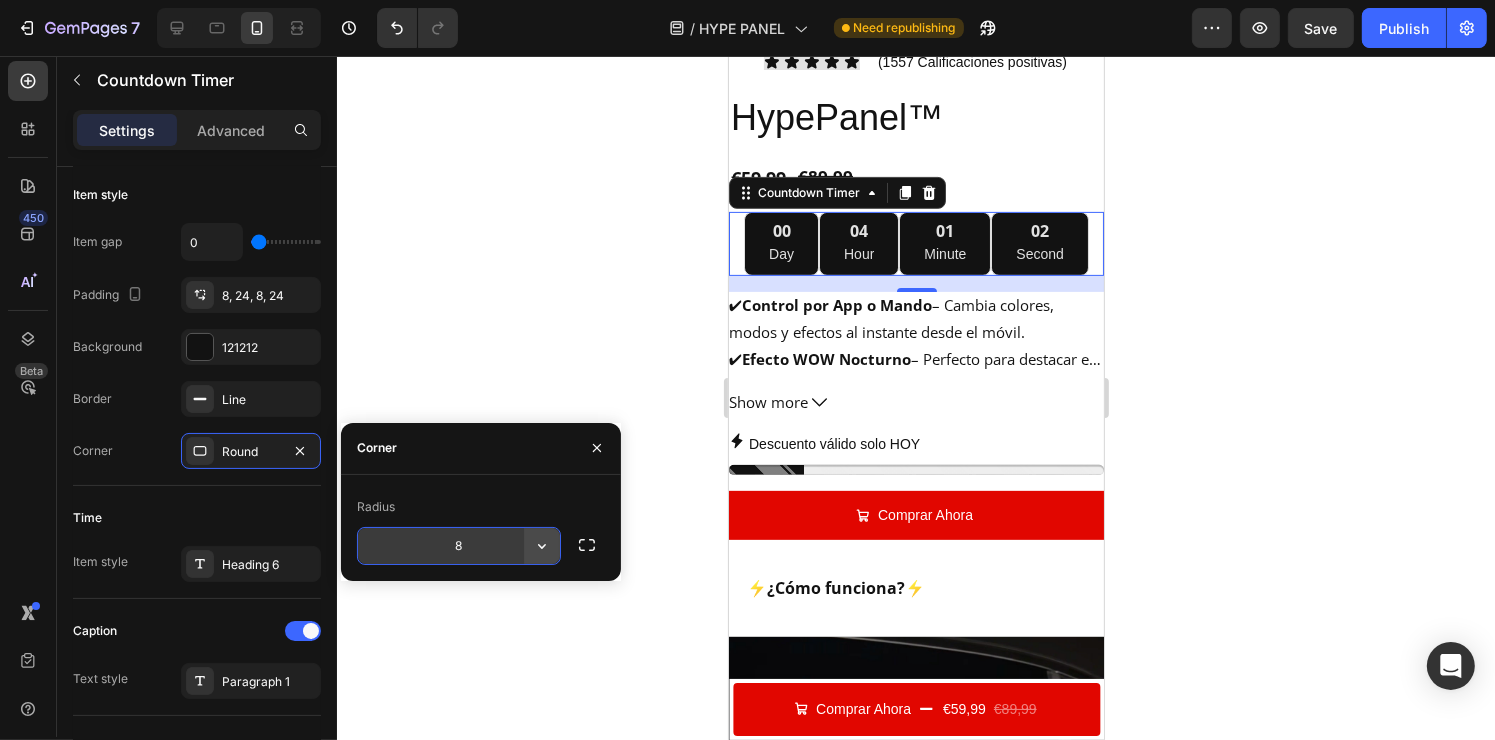 click 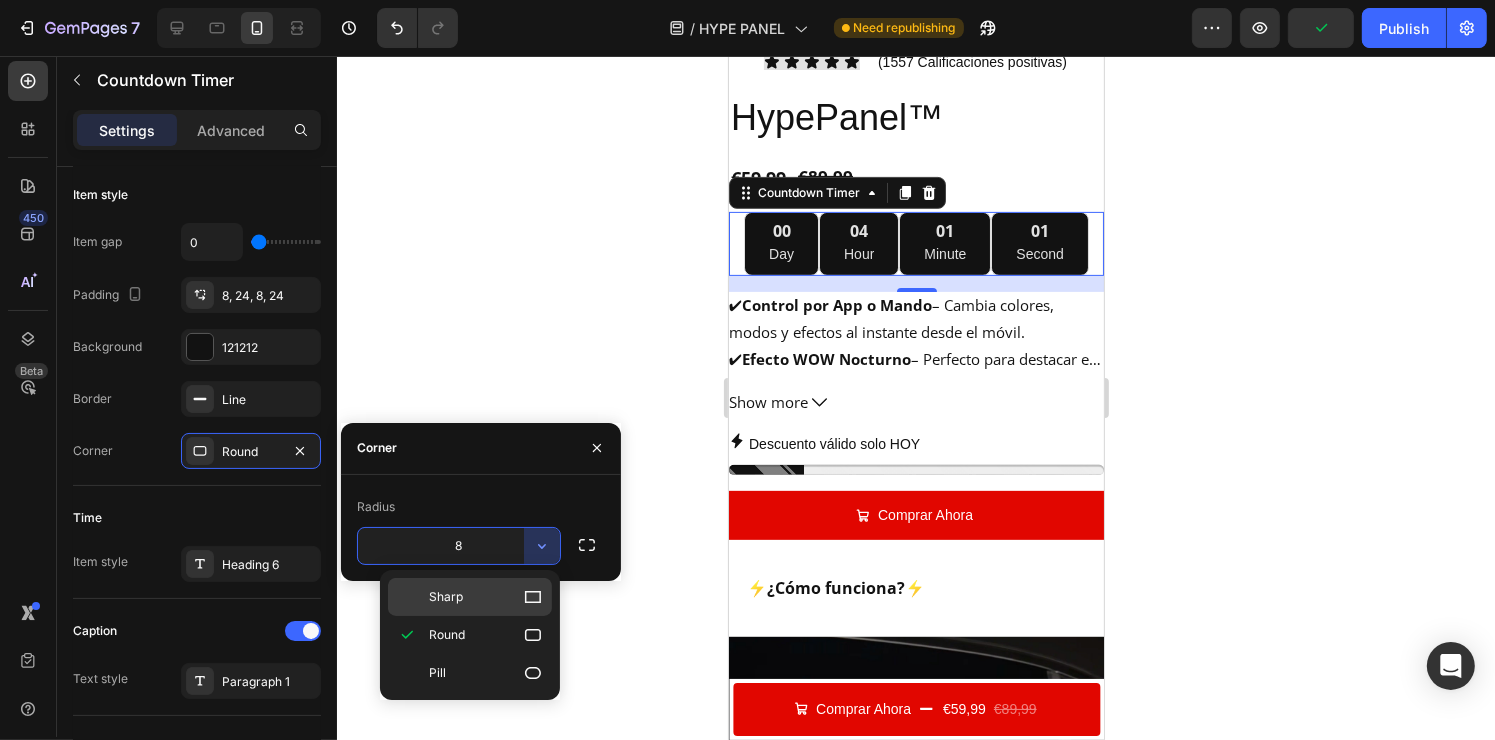 click on "Sharp" at bounding box center (486, 597) 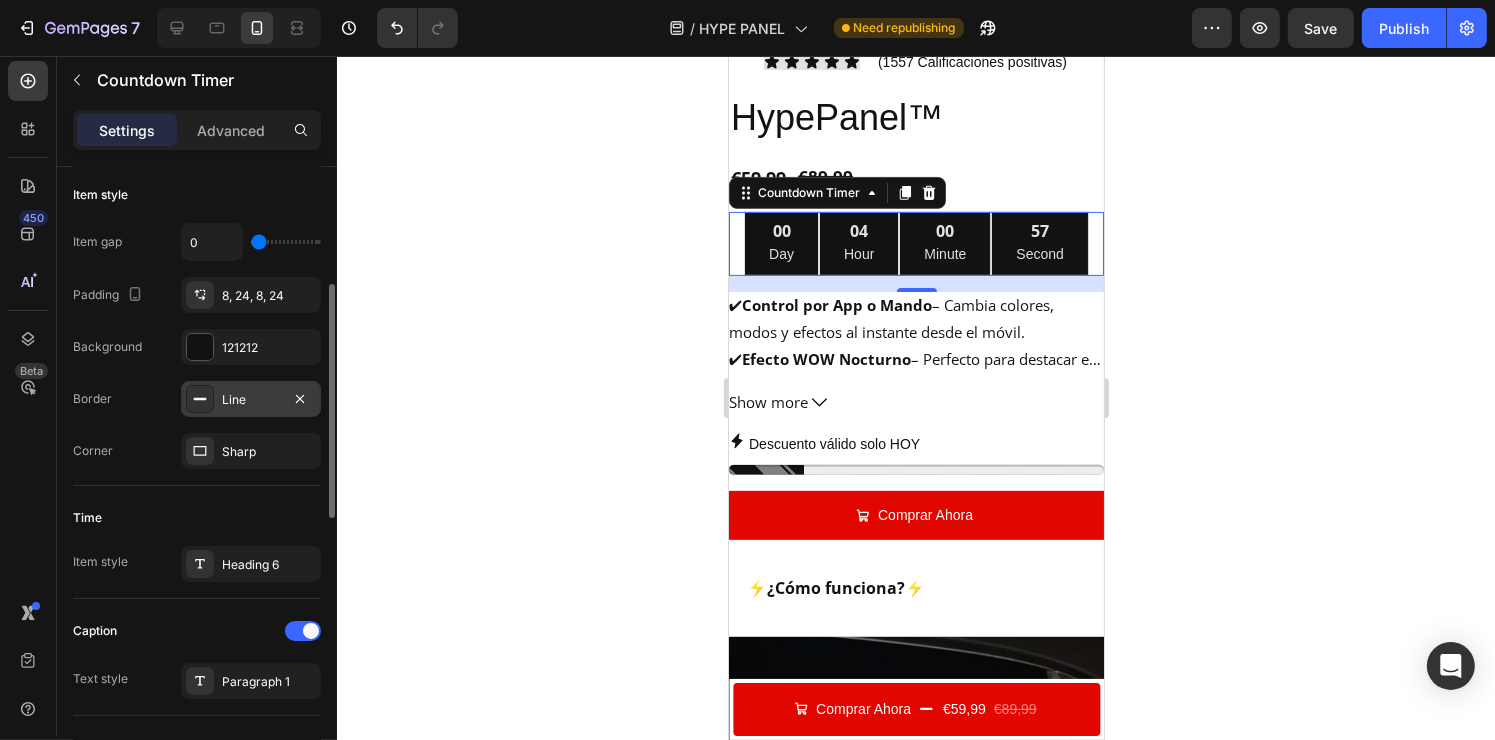 click on "Line" at bounding box center (251, 400) 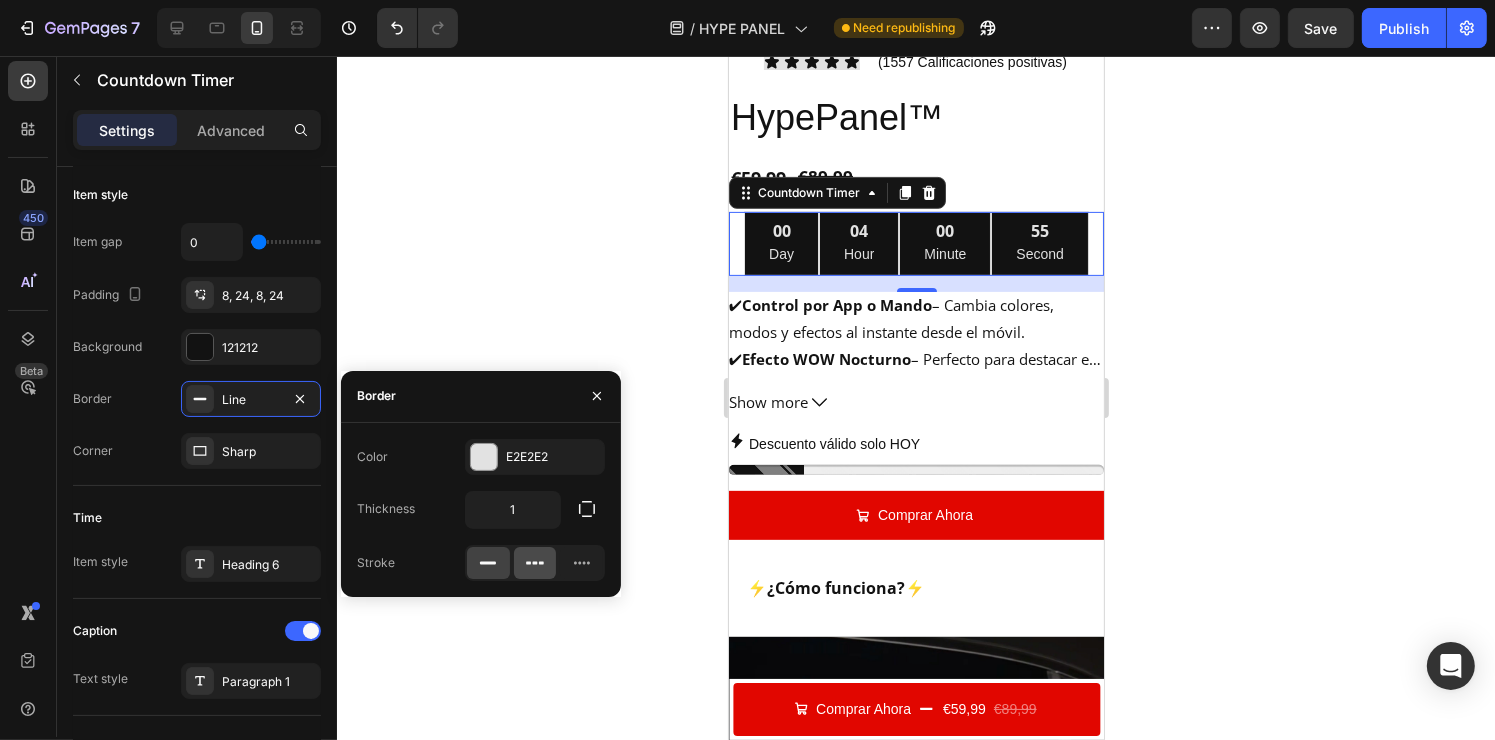 click 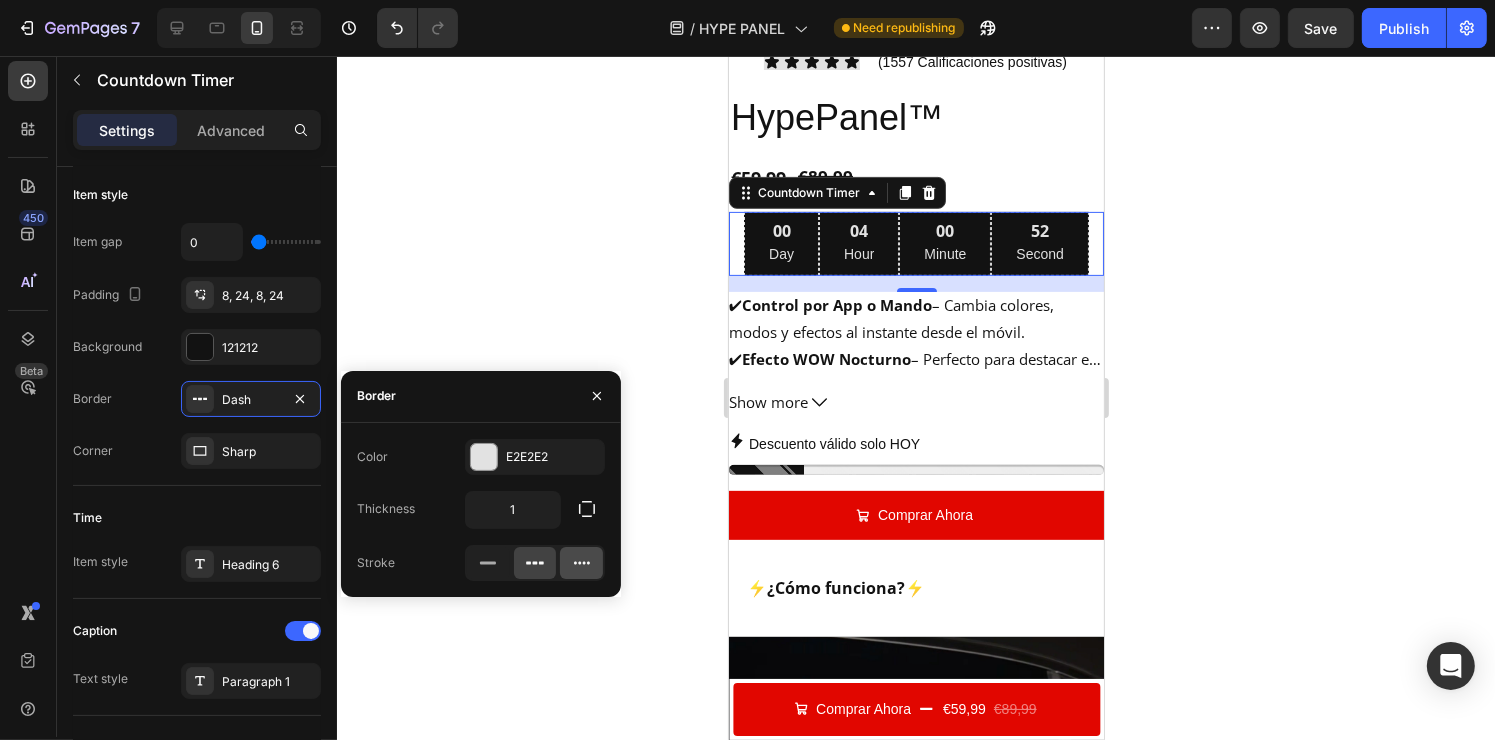 click 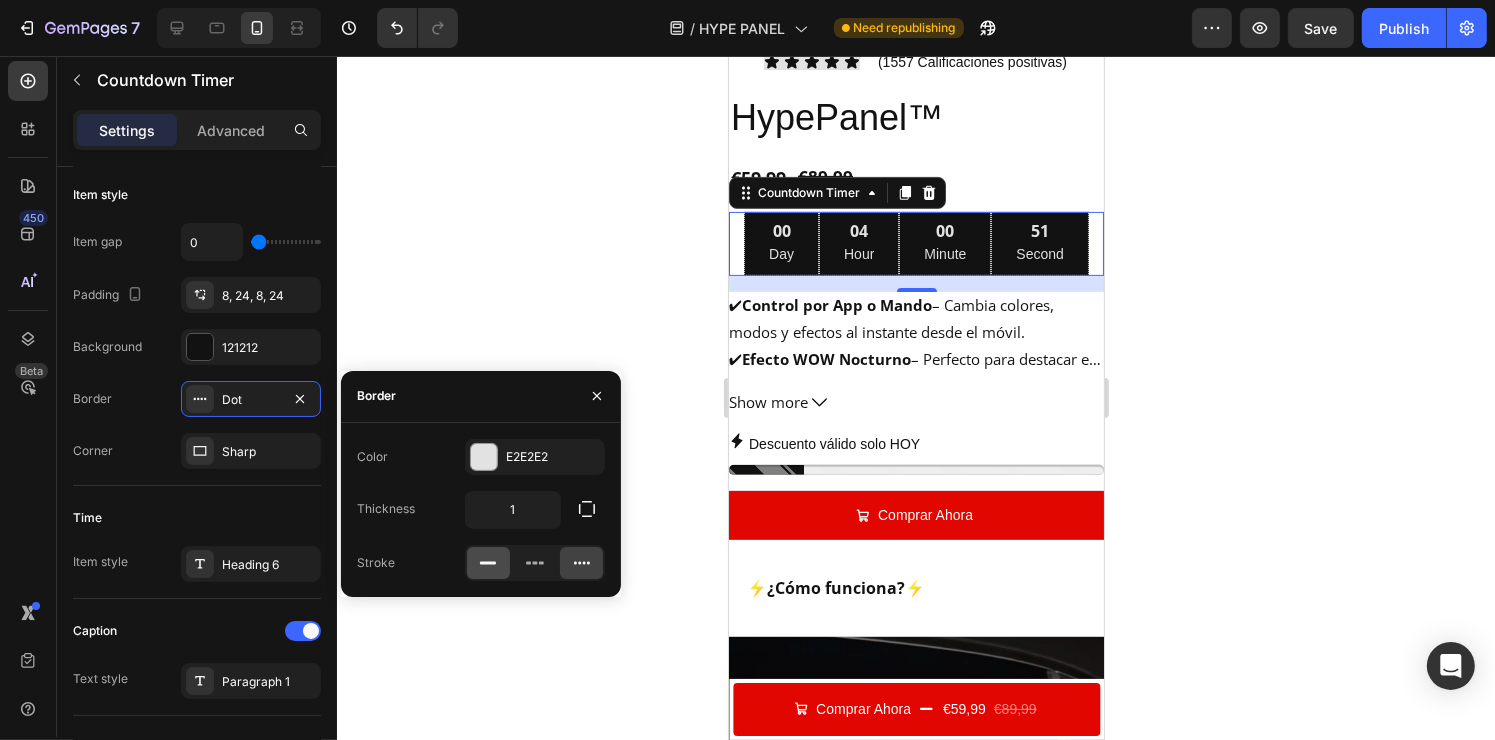 click 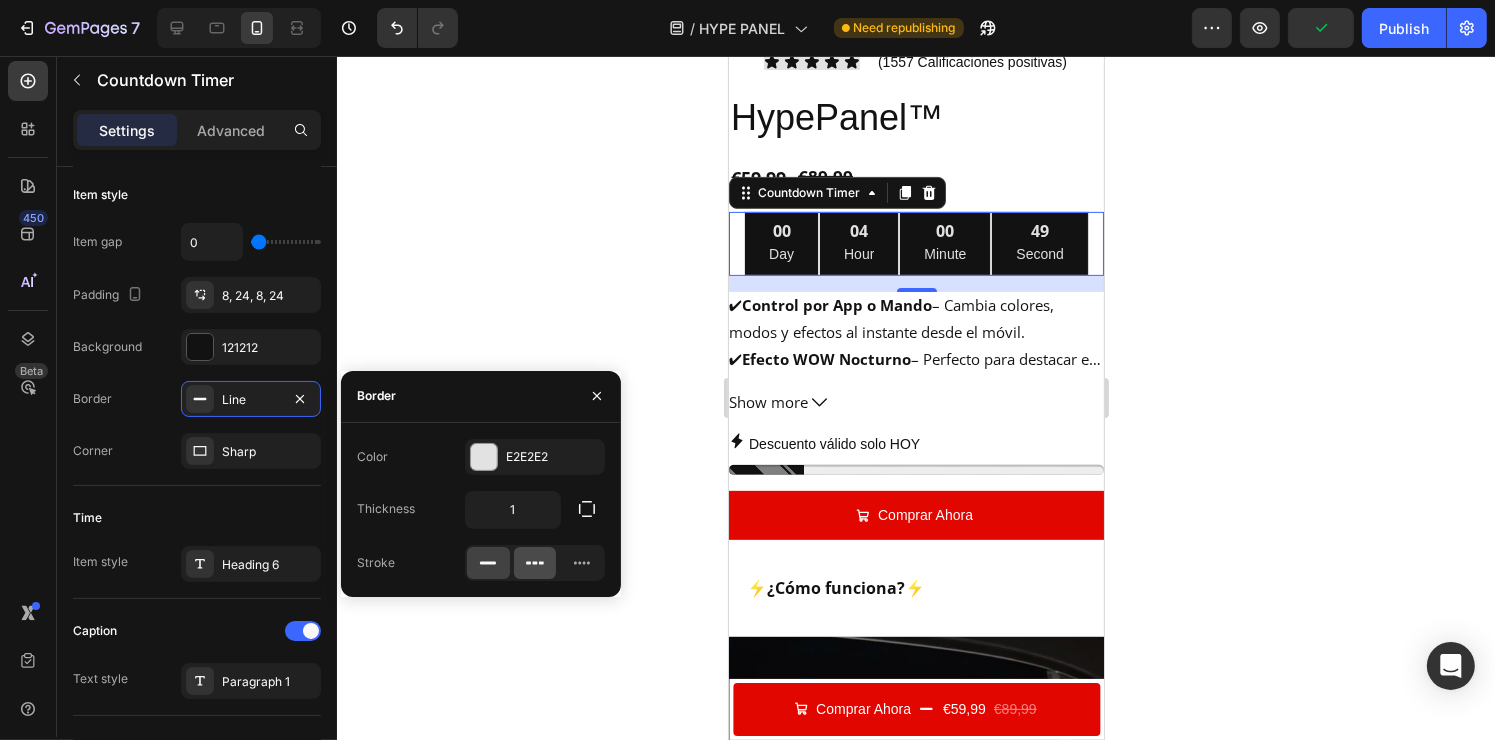 click 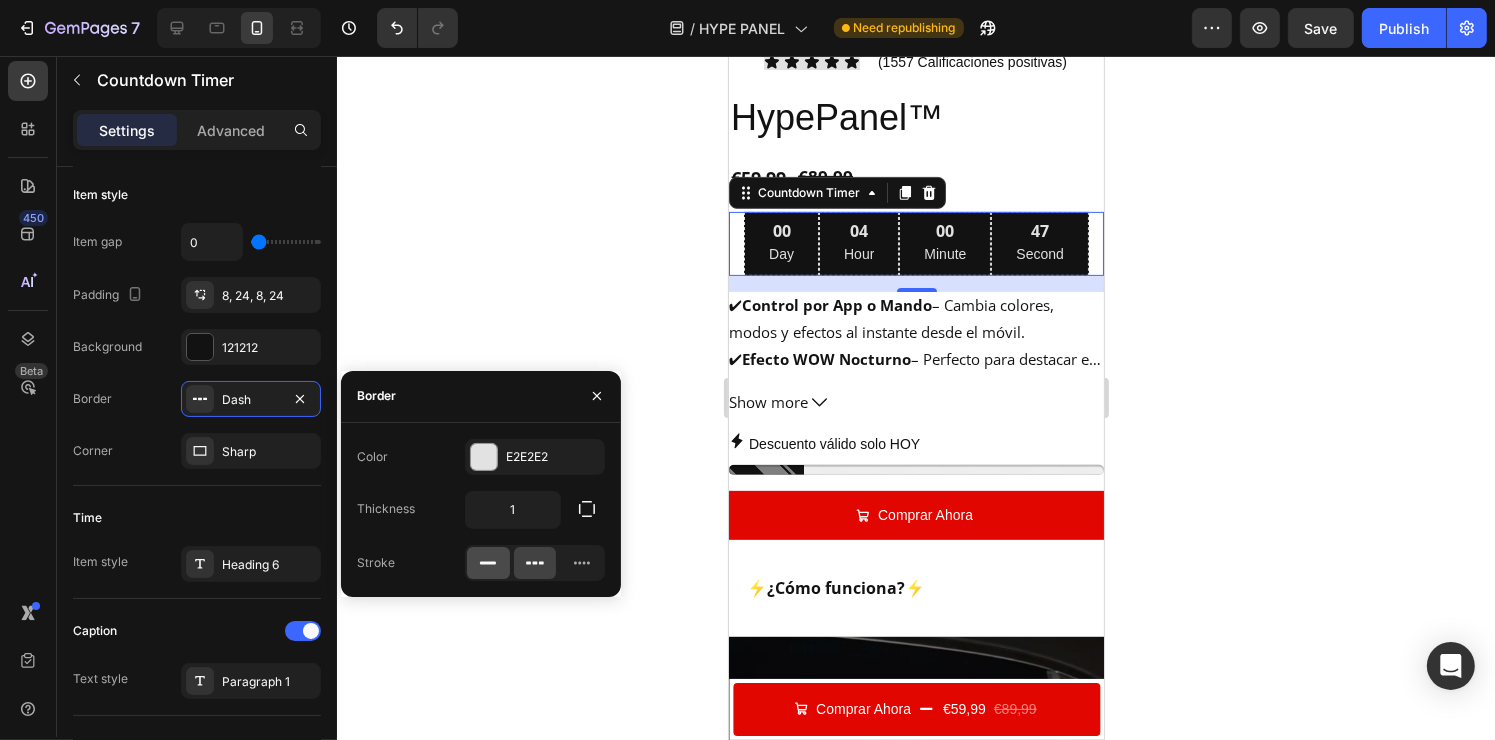 click 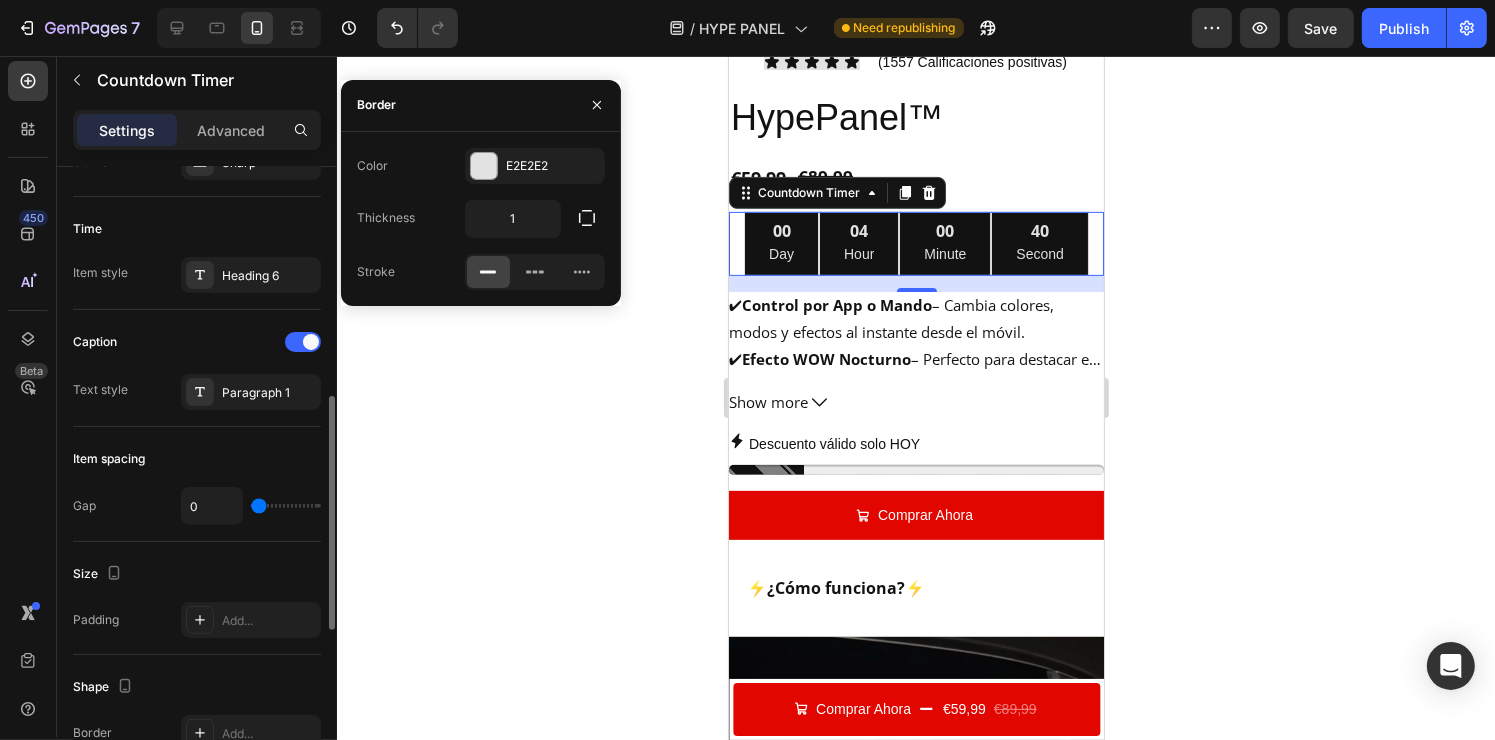 scroll, scrollTop: 604, scrollLeft: 0, axis: vertical 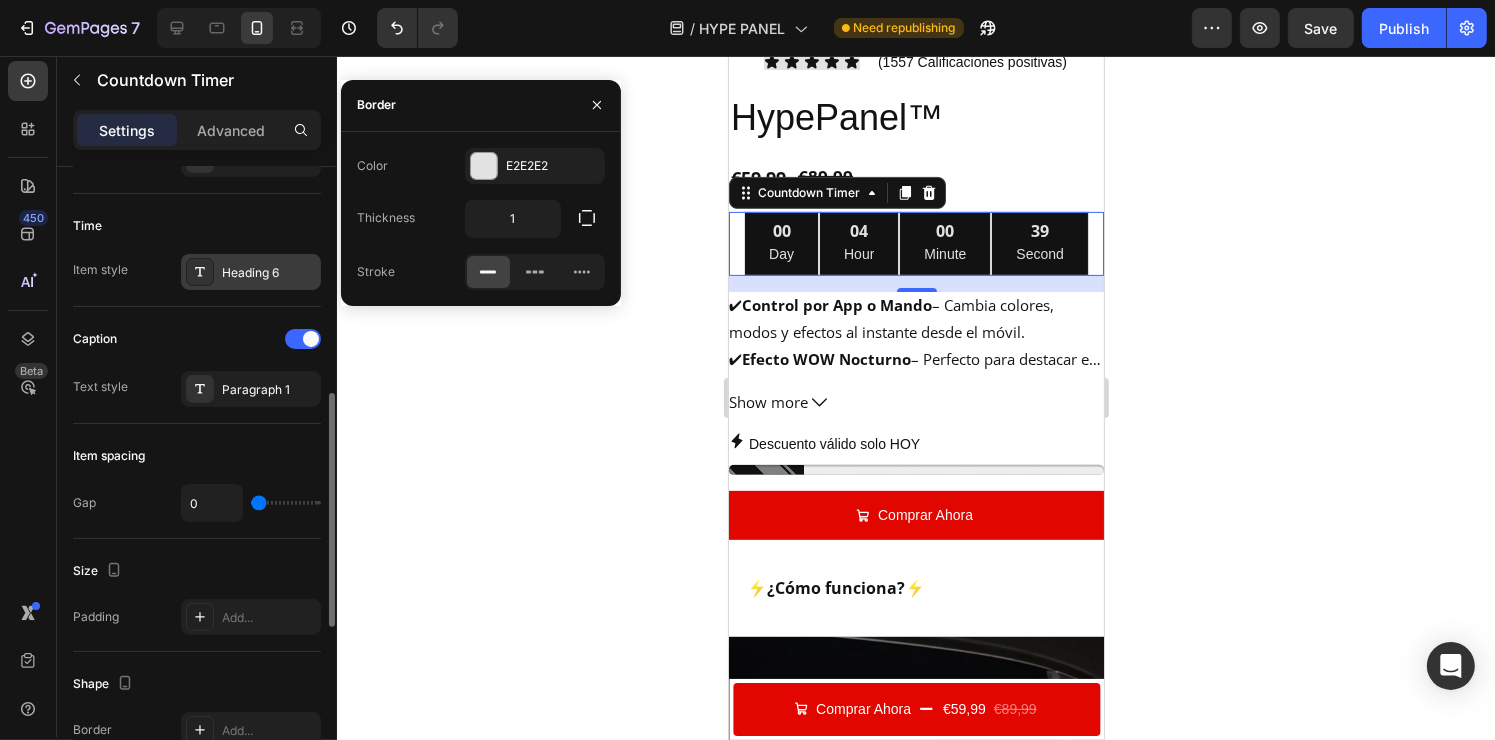 click on "Heading 6" at bounding box center (269, 273) 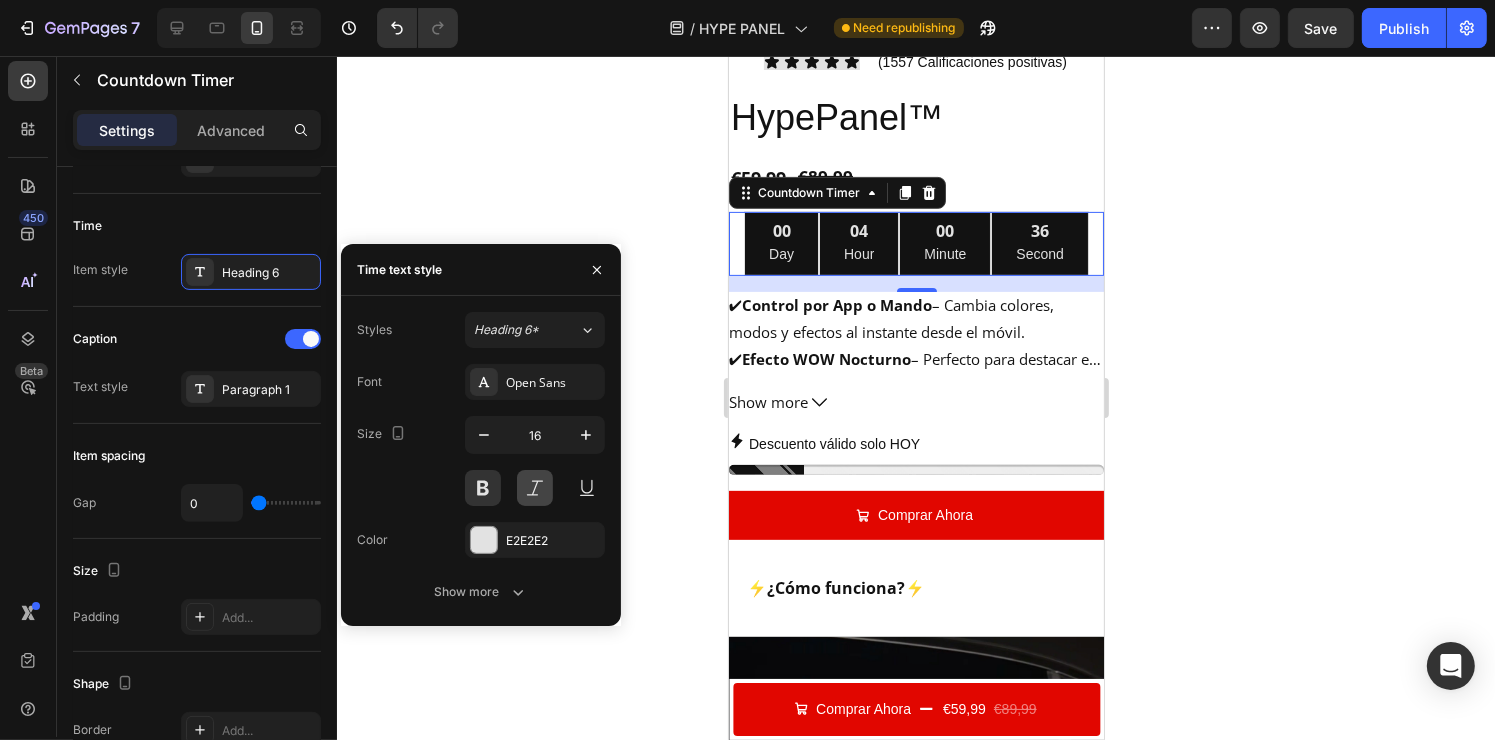 click at bounding box center [535, 488] 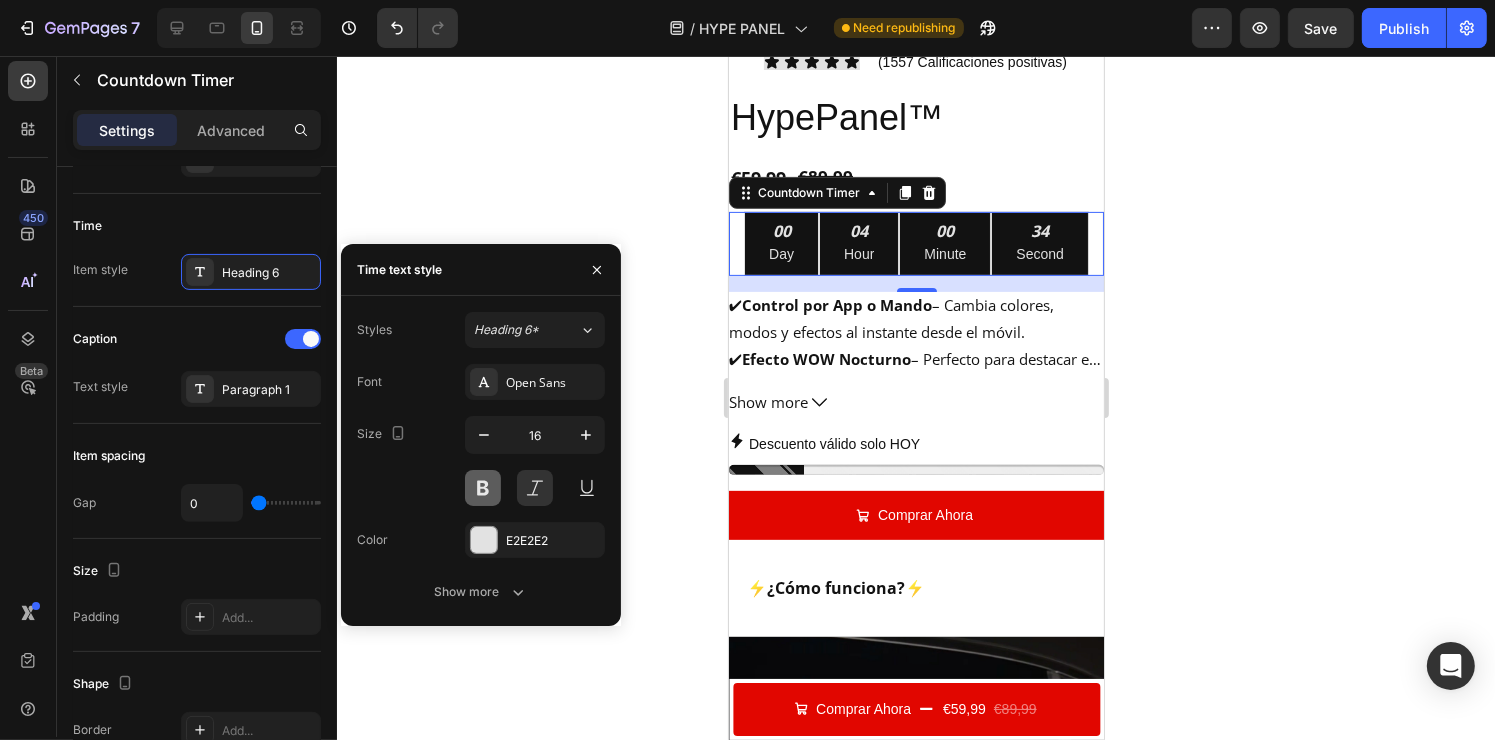 click at bounding box center [483, 488] 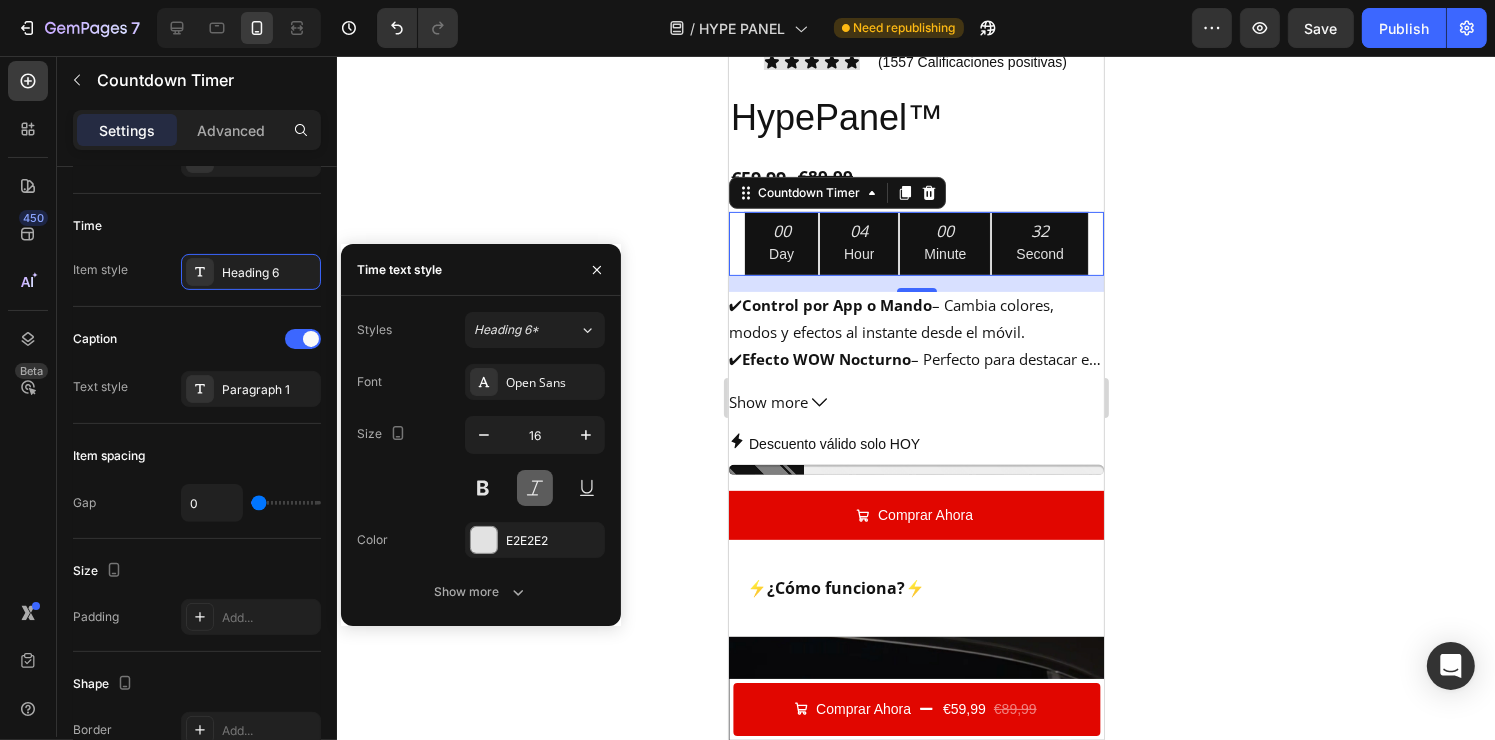 click at bounding box center [535, 488] 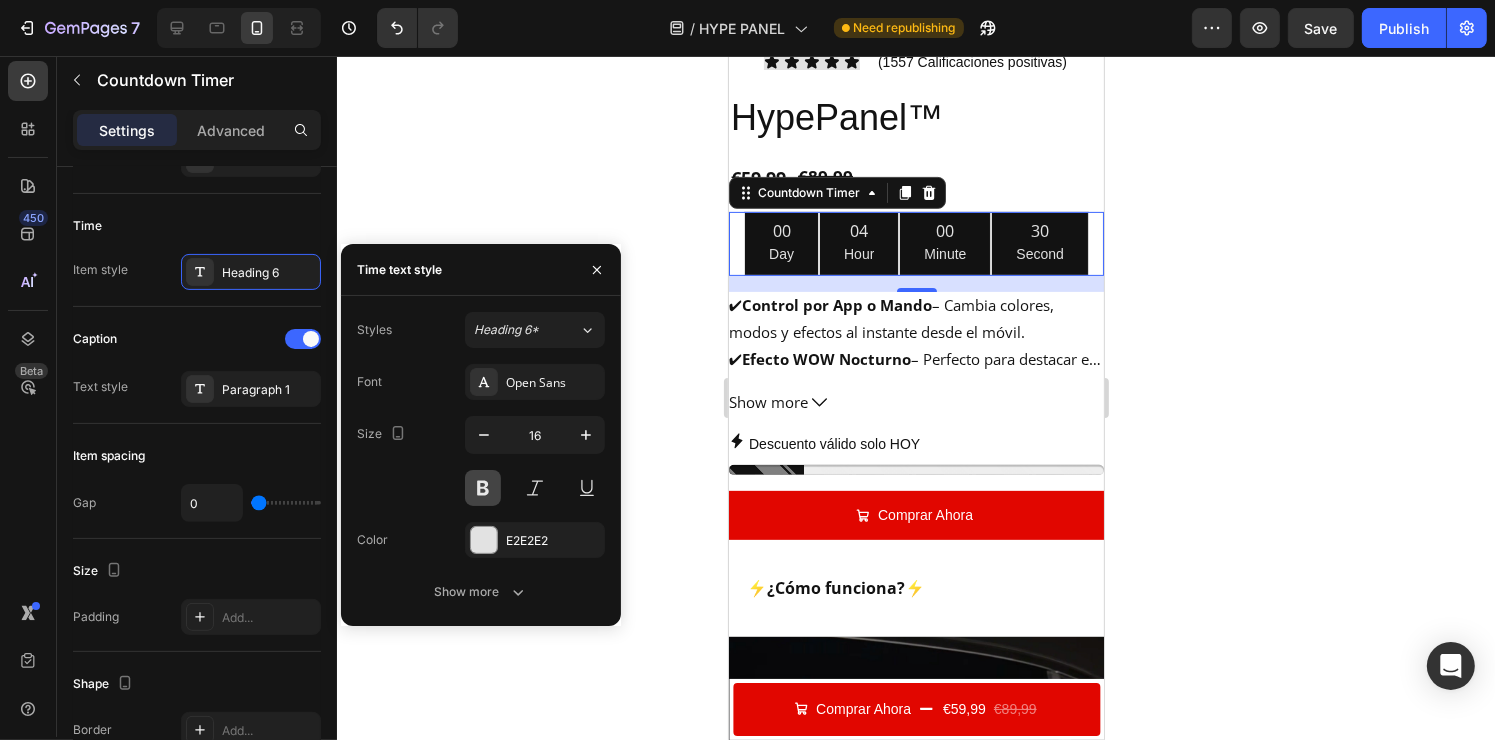 click at bounding box center (483, 488) 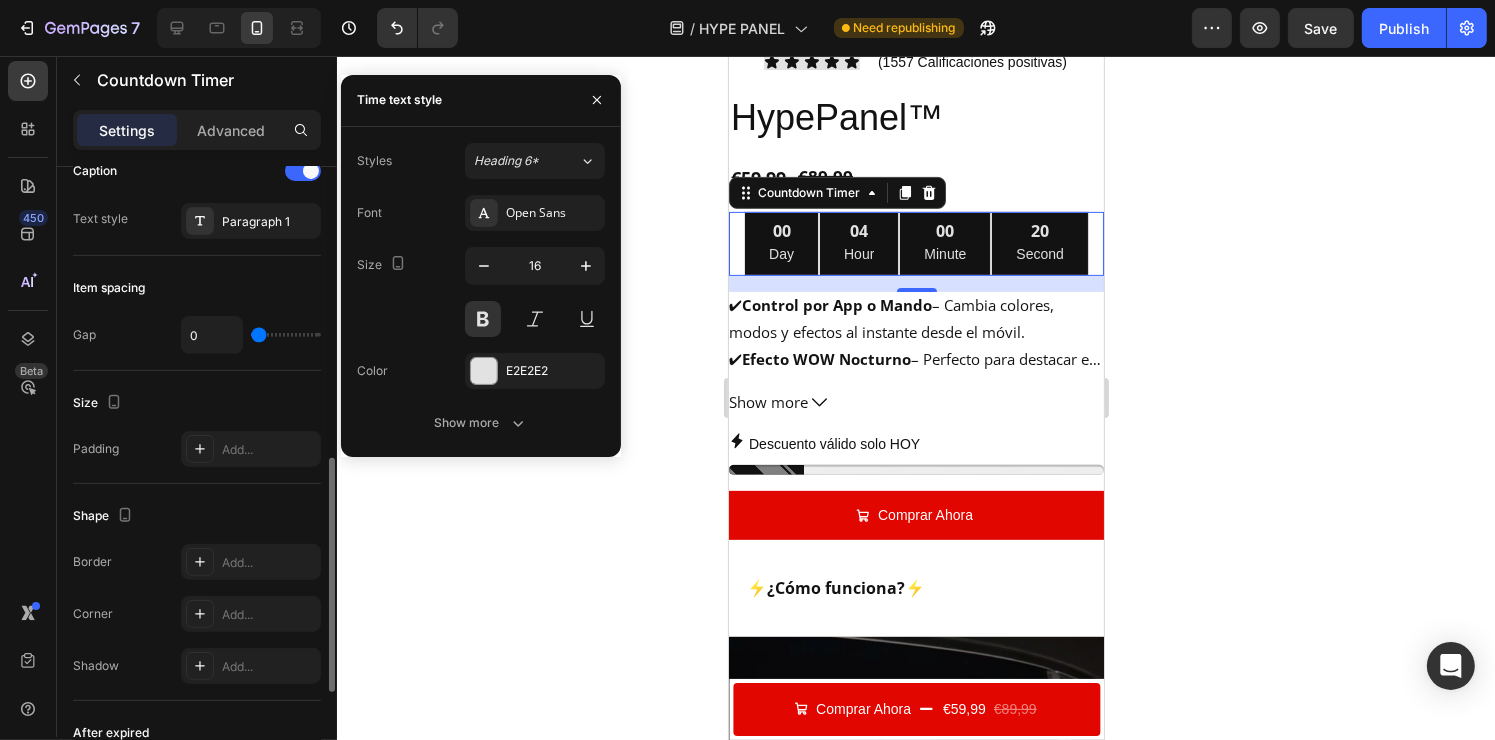 scroll, scrollTop: 773, scrollLeft: 0, axis: vertical 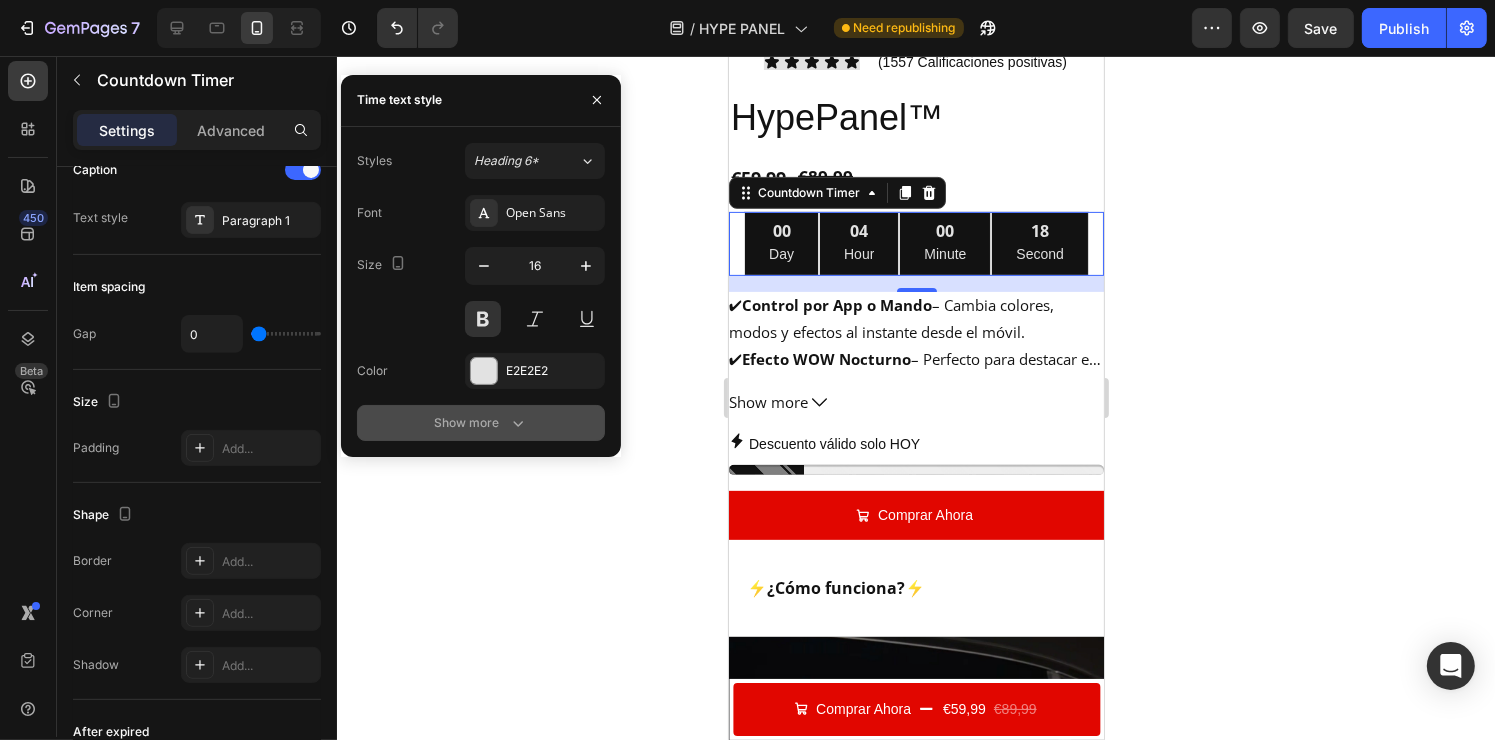 click on "Show more" at bounding box center (481, 423) 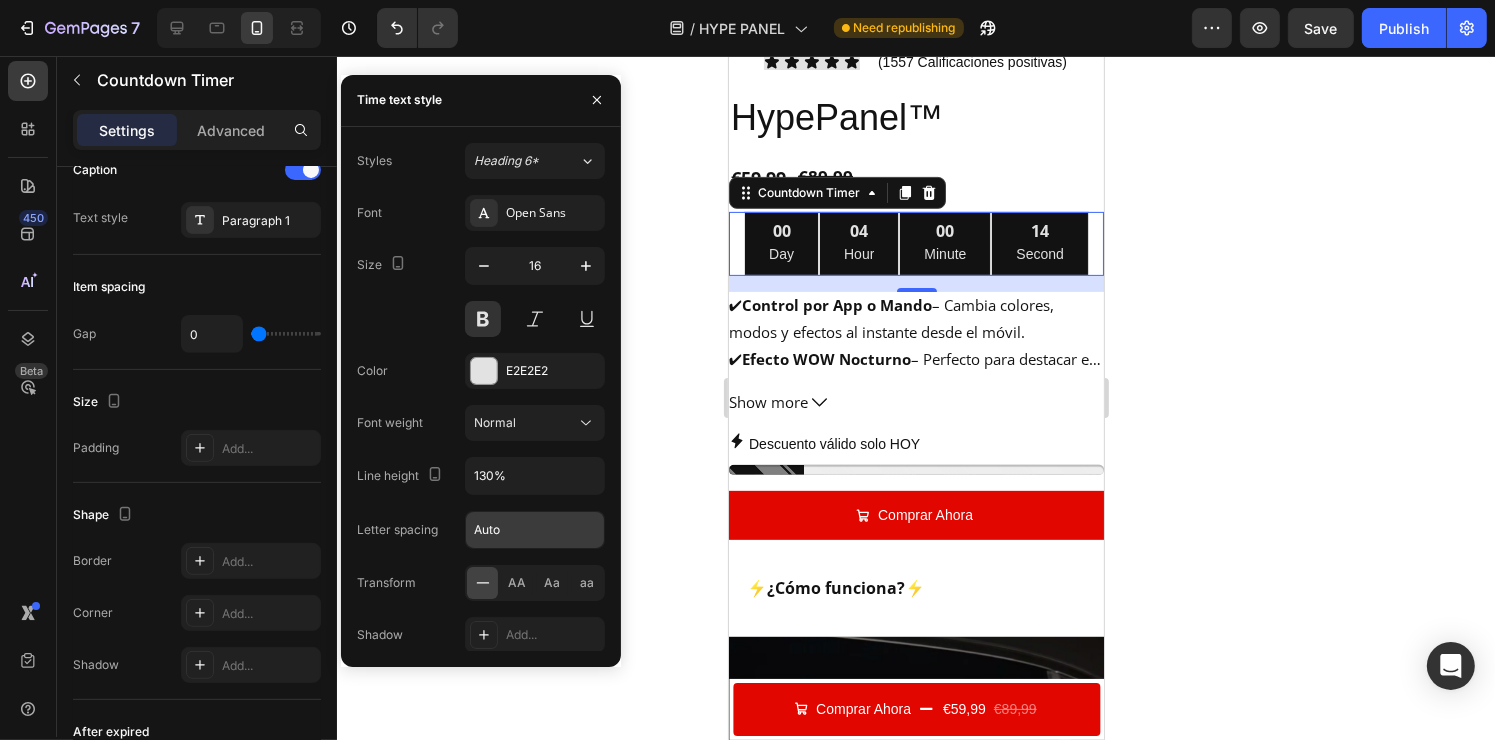 scroll, scrollTop: 52, scrollLeft: 0, axis: vertical 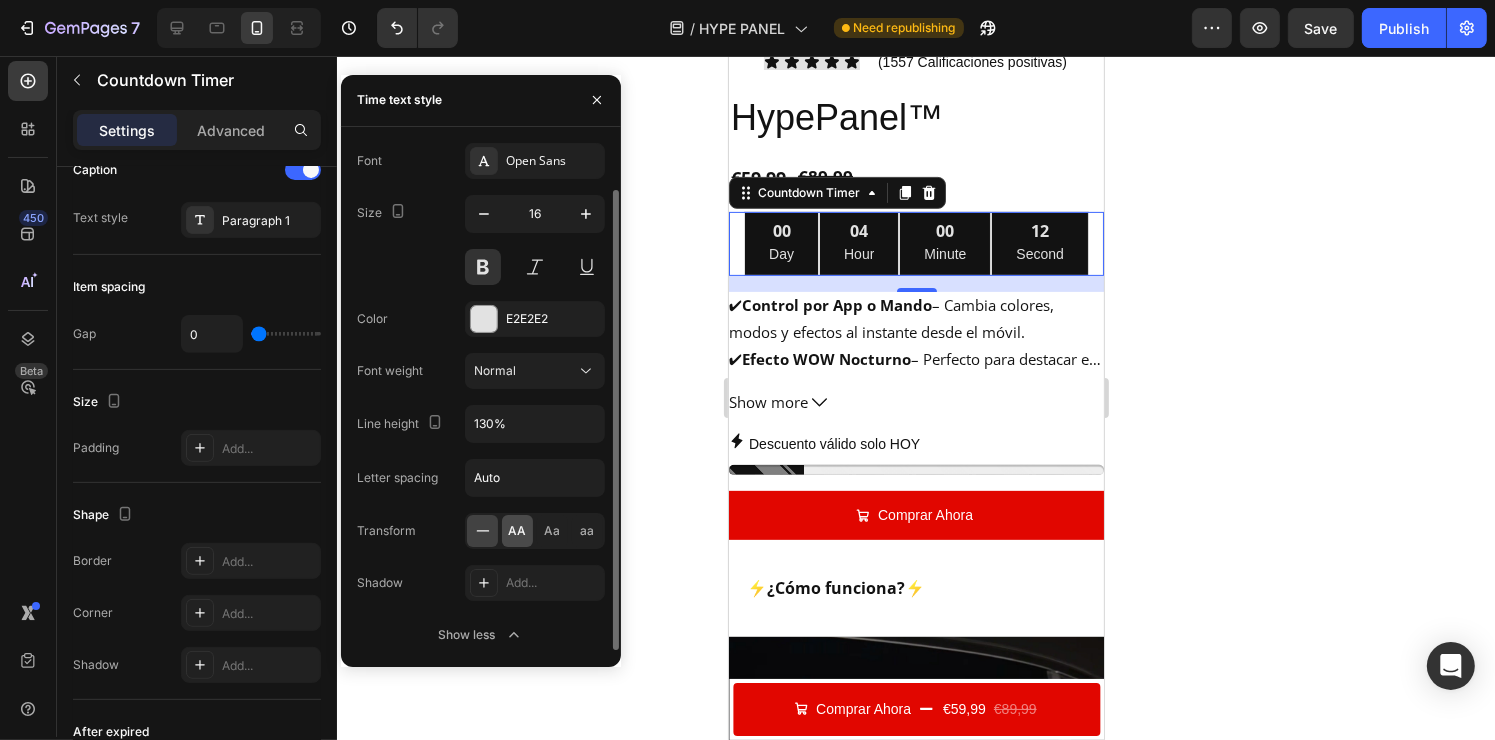 click on "AA" 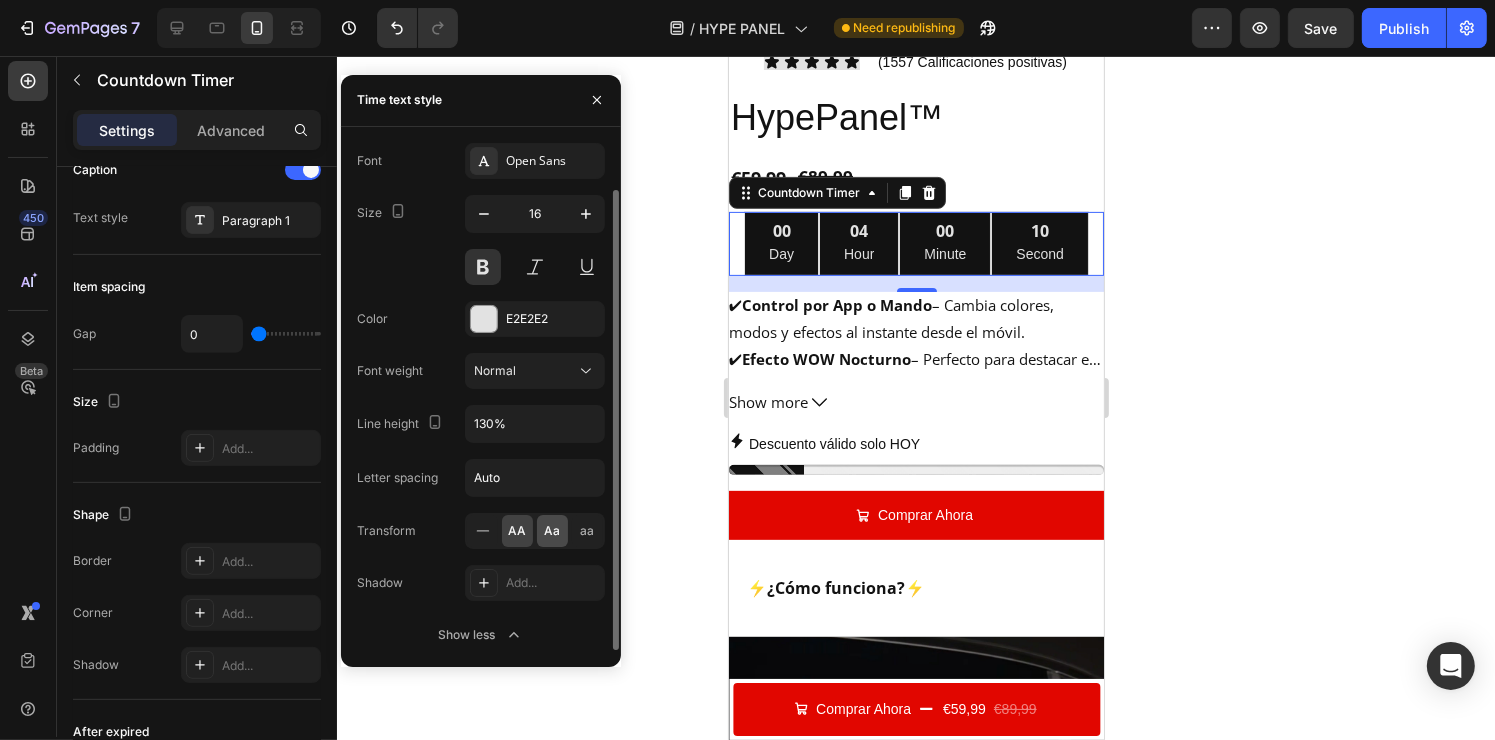 click on "Aa" 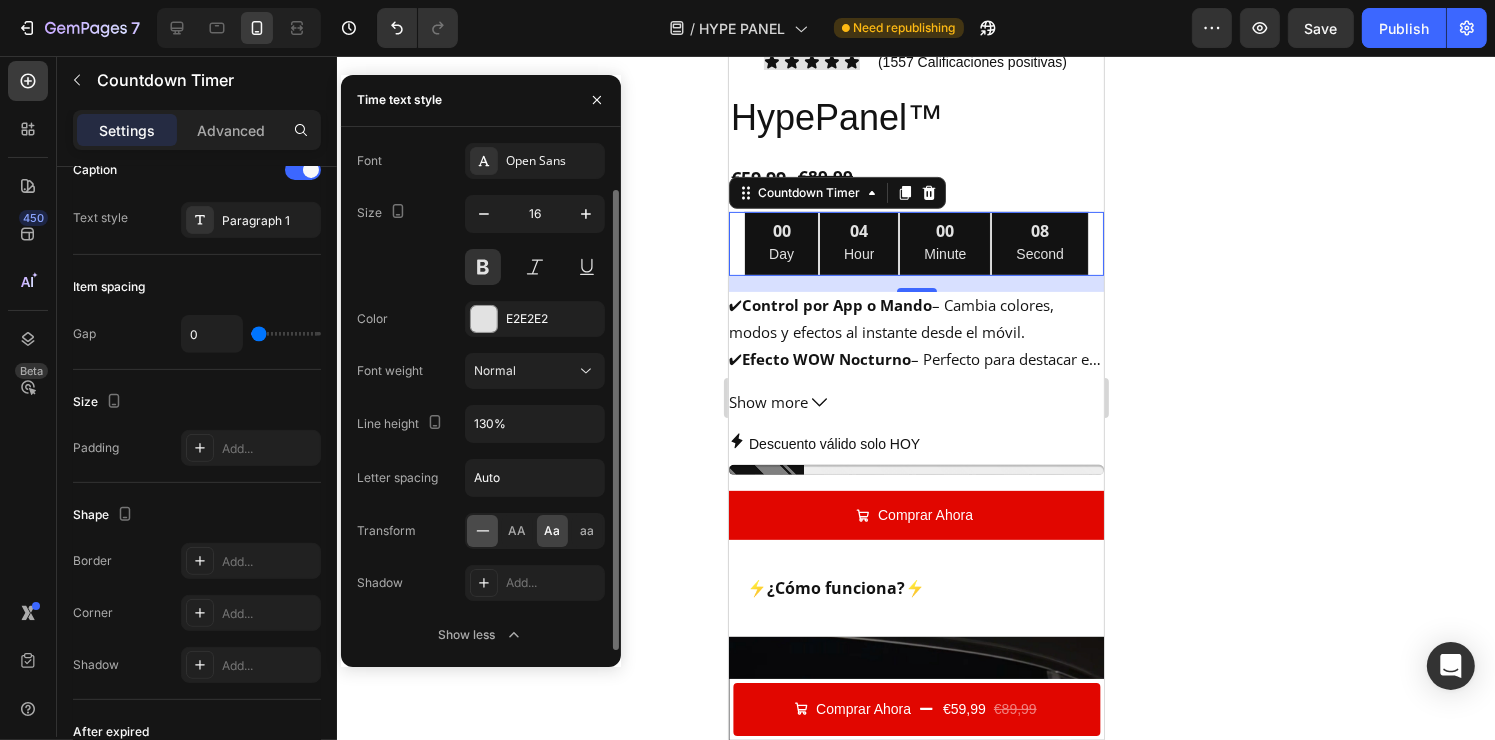 click 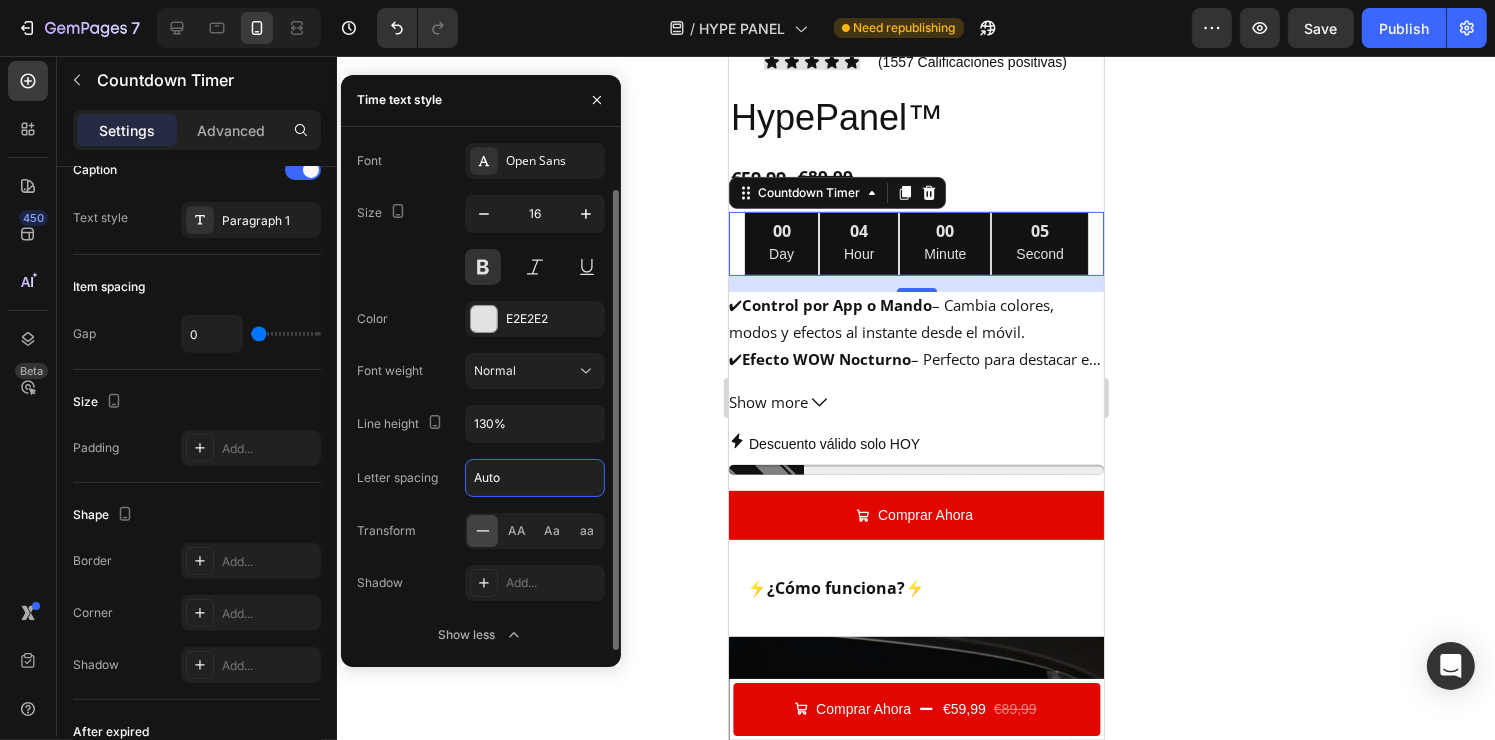 click on "Auto" at bounding box center [535, 478] 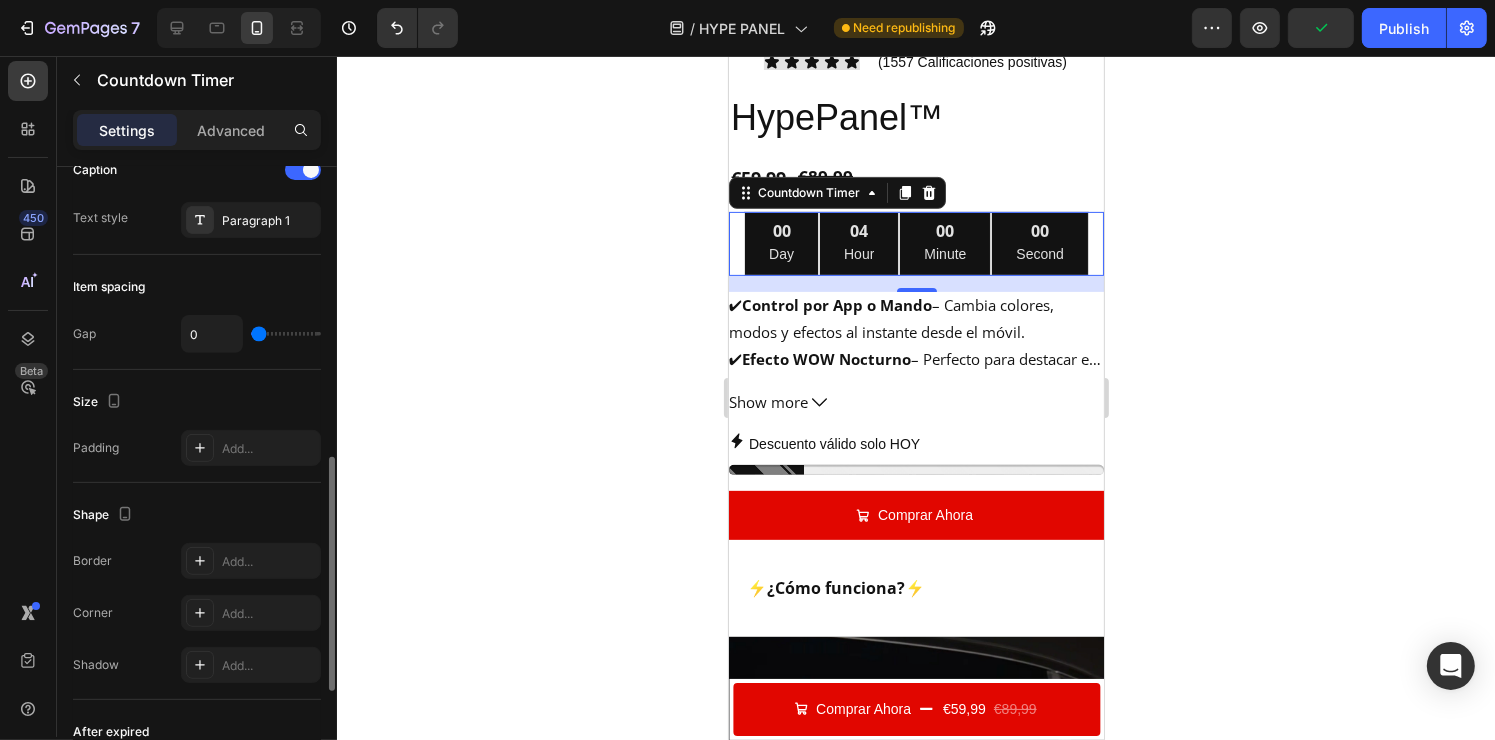 click on "Size" at bounding box center [197, 402] 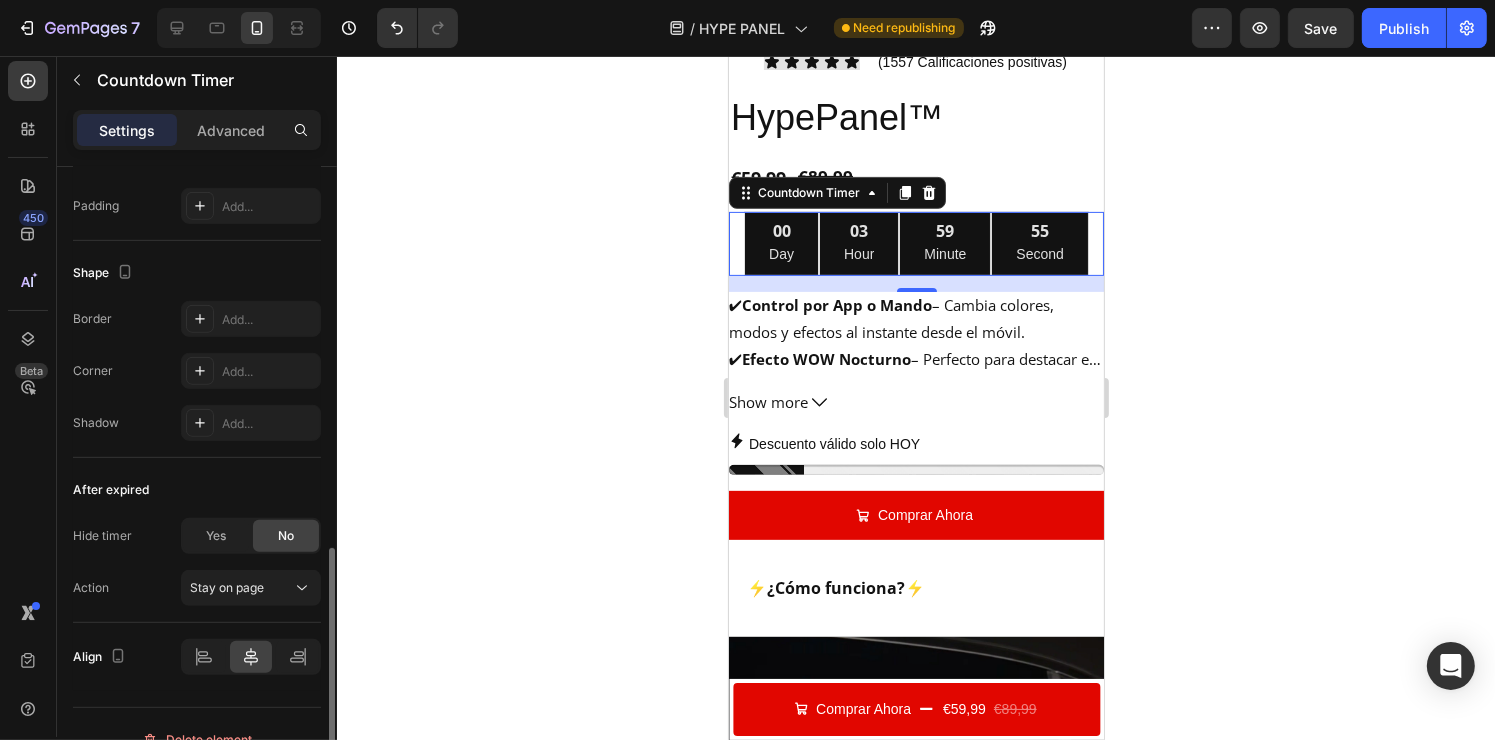 scroll, scrollTop: 1016, scrollLeft: 0, axis: vertical 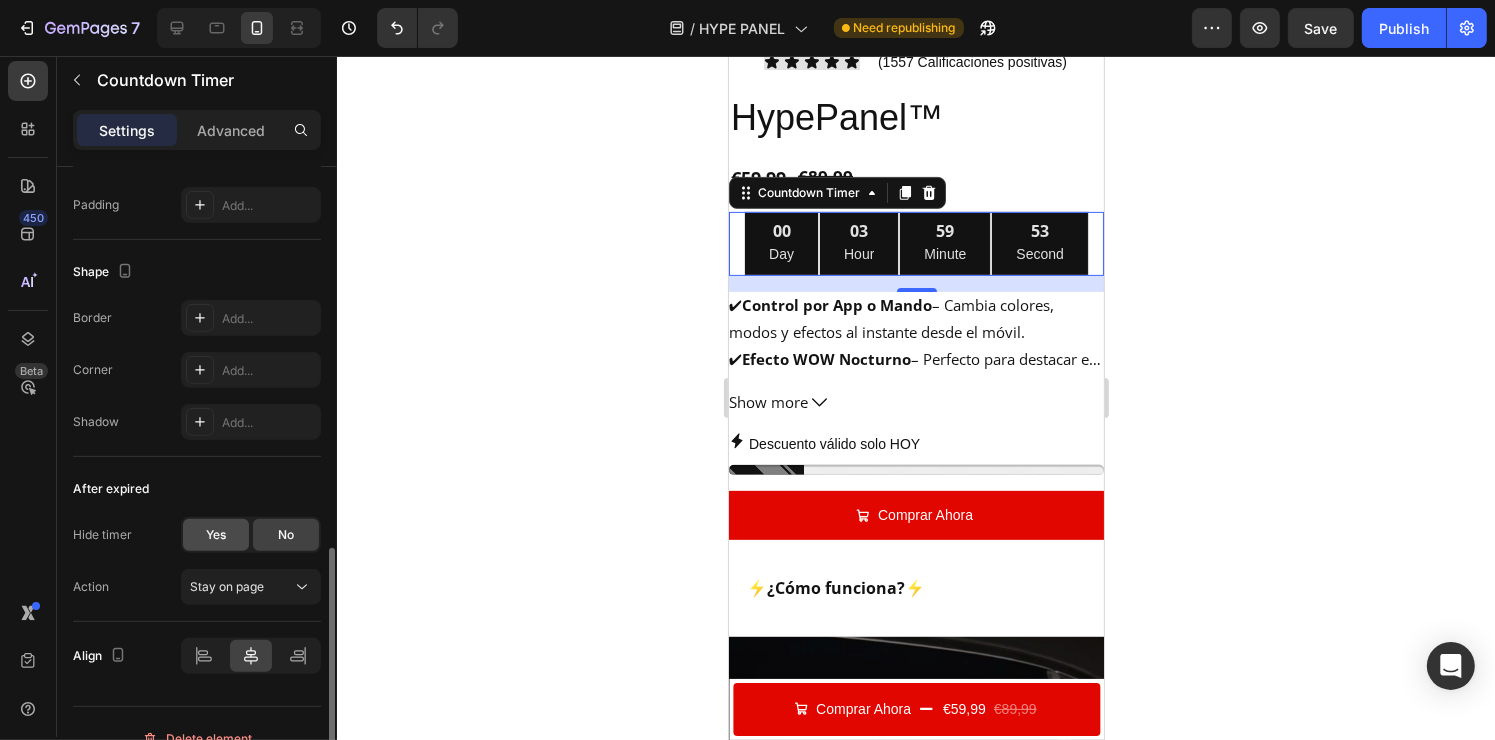 click on "Yes" 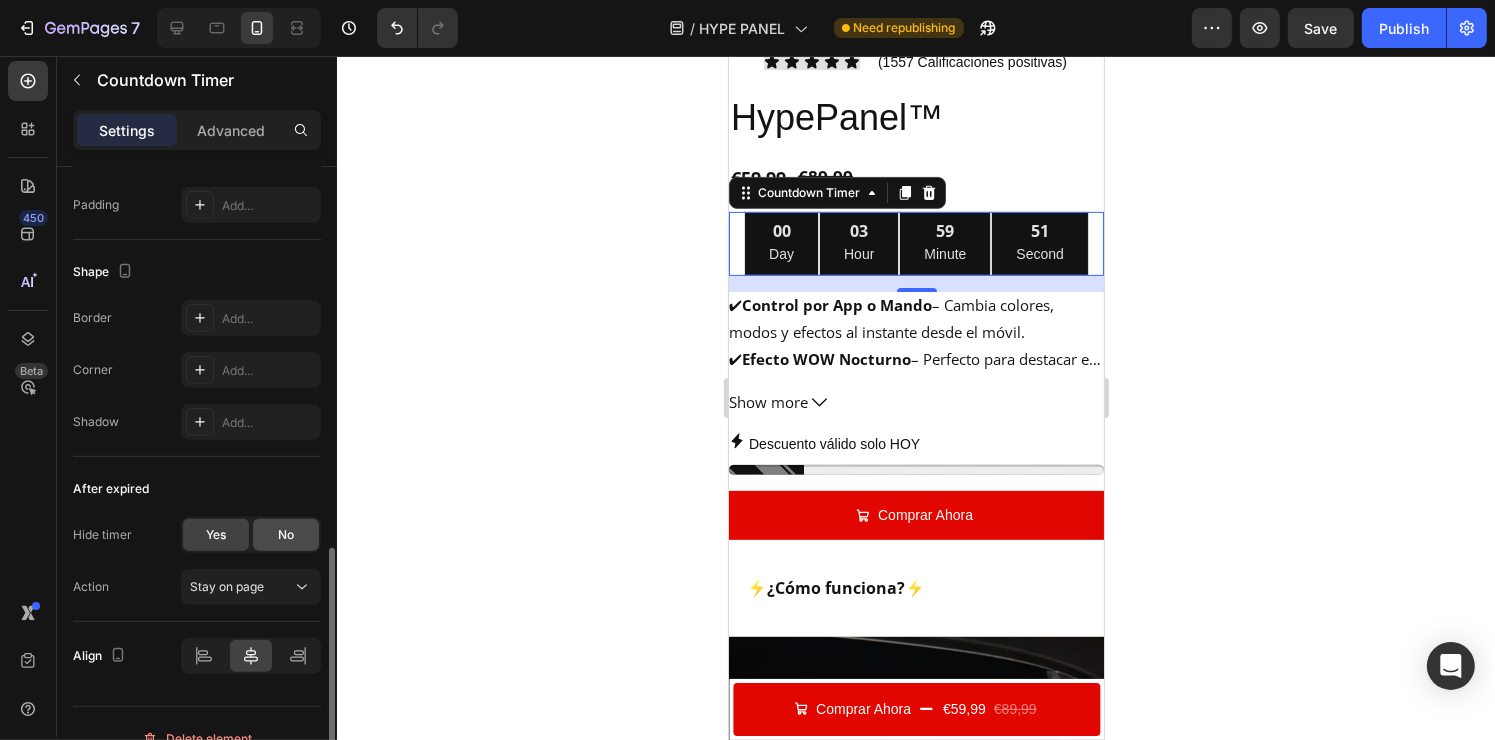 click on "No" 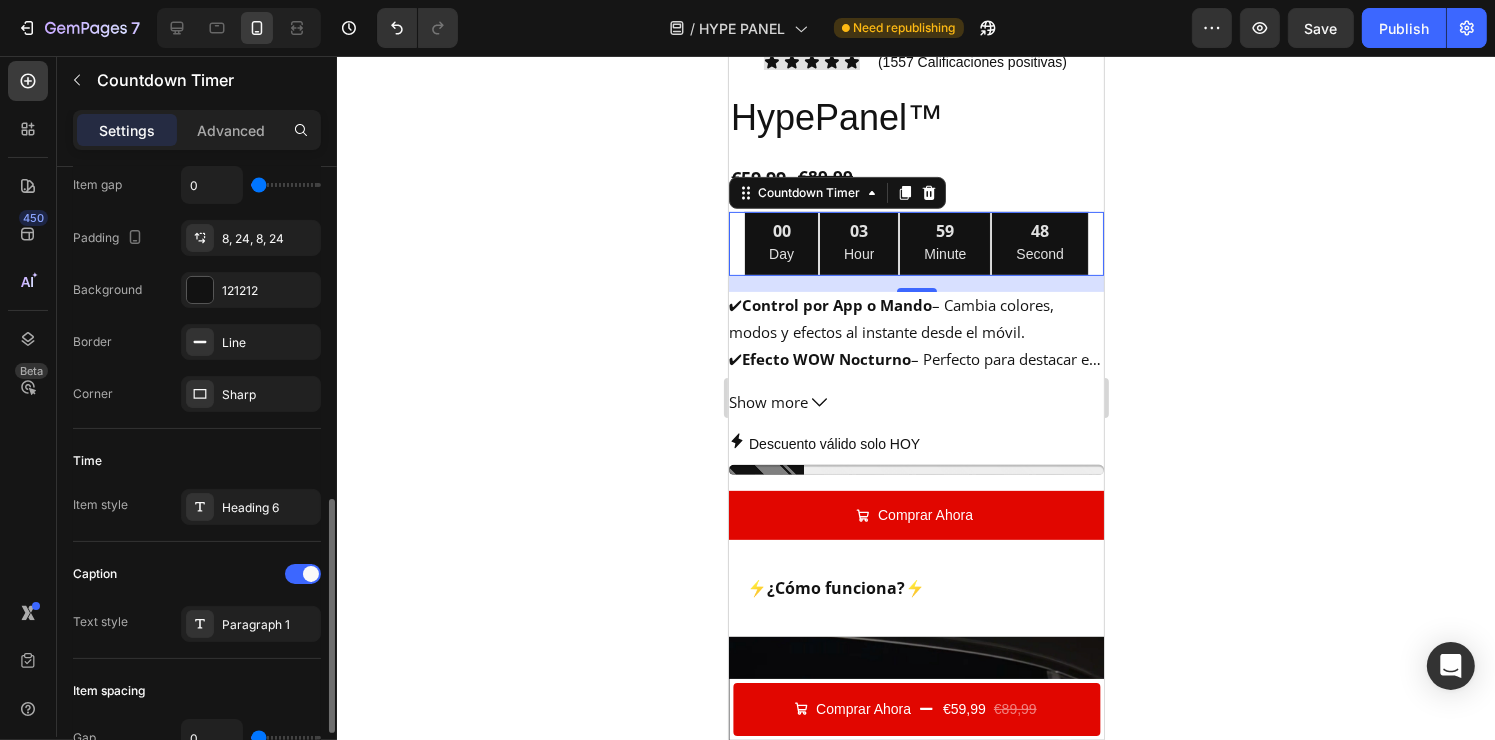 scroll, scrollTop: 352, scrollLeft: 0, axis: vertical 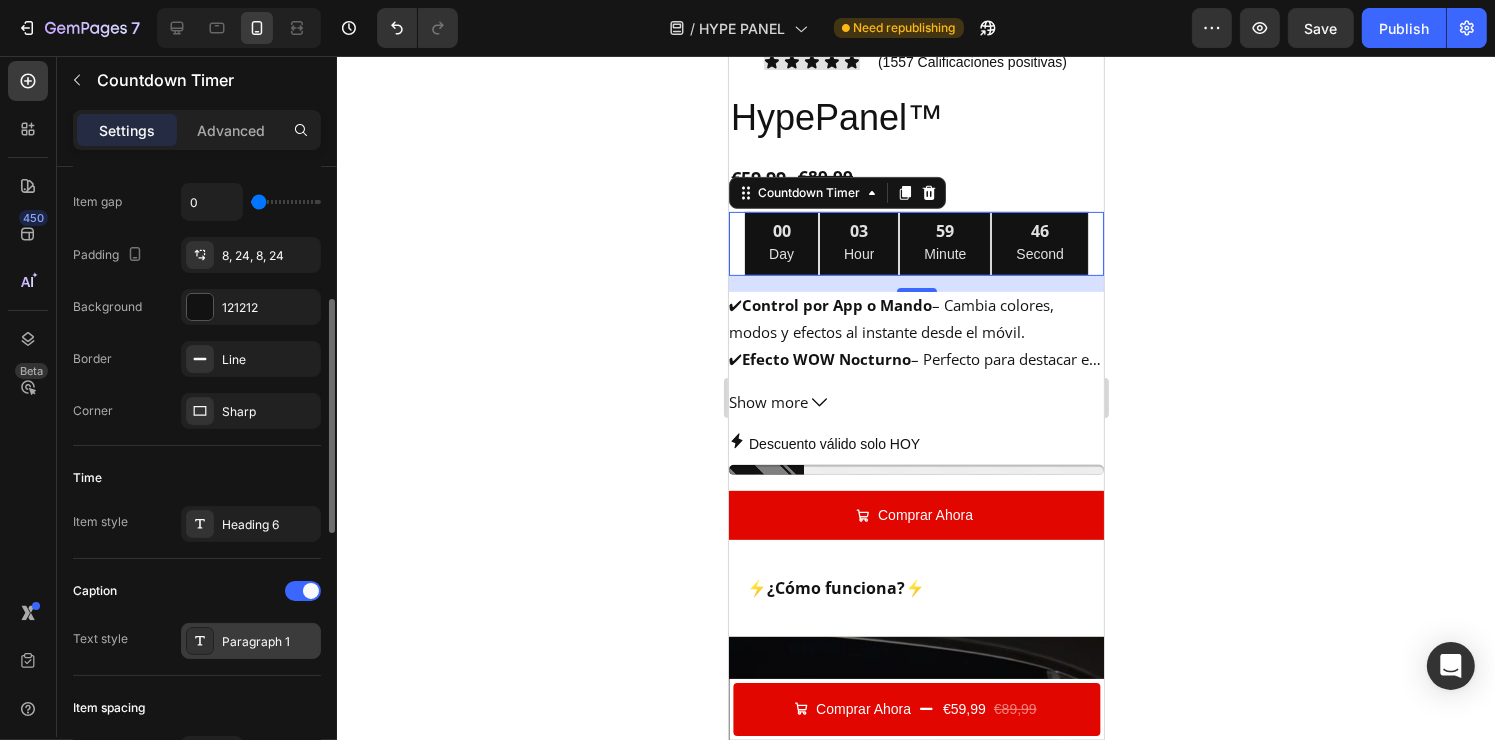 click on "Paragraph 1" at bounding box center (251, 641) 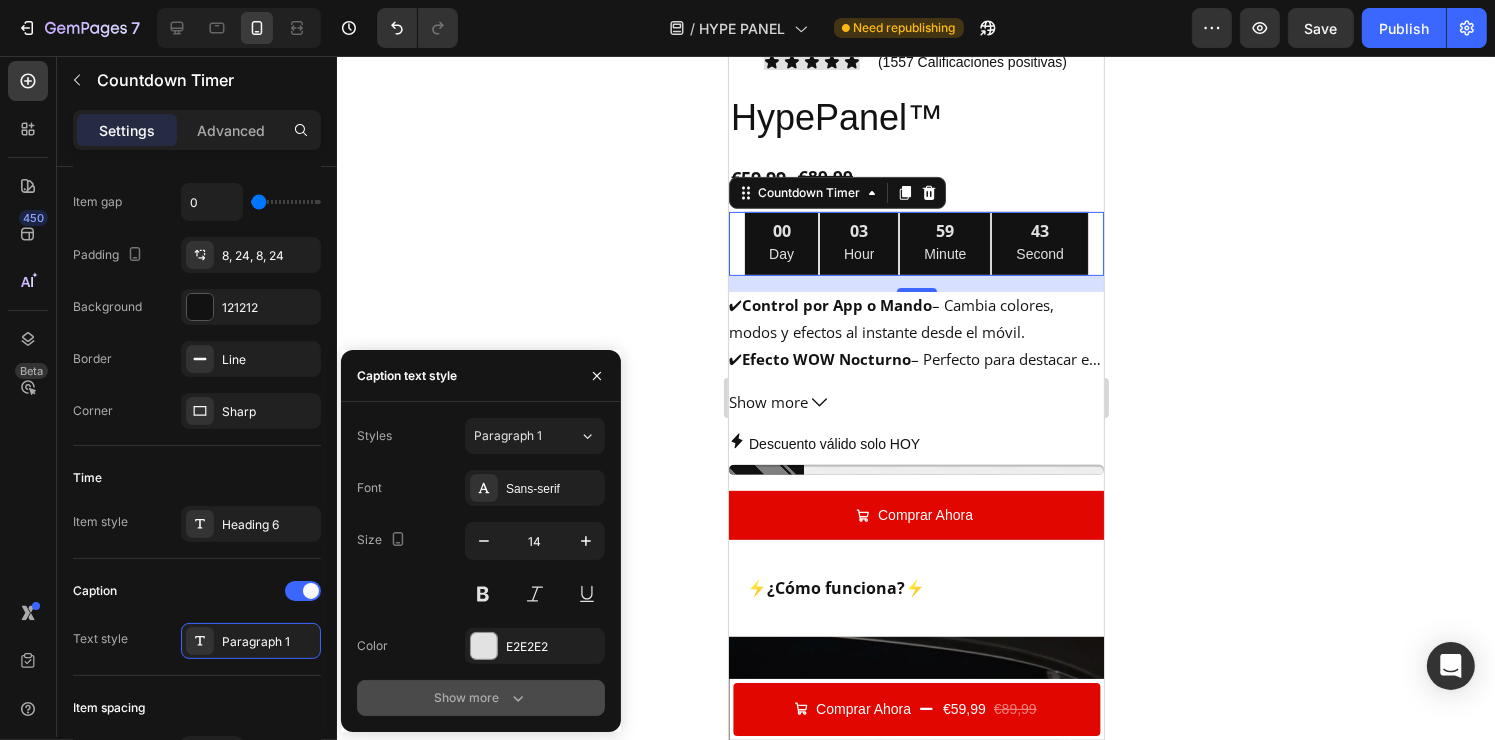 click on "Show more" at bounding box center (481, 698) 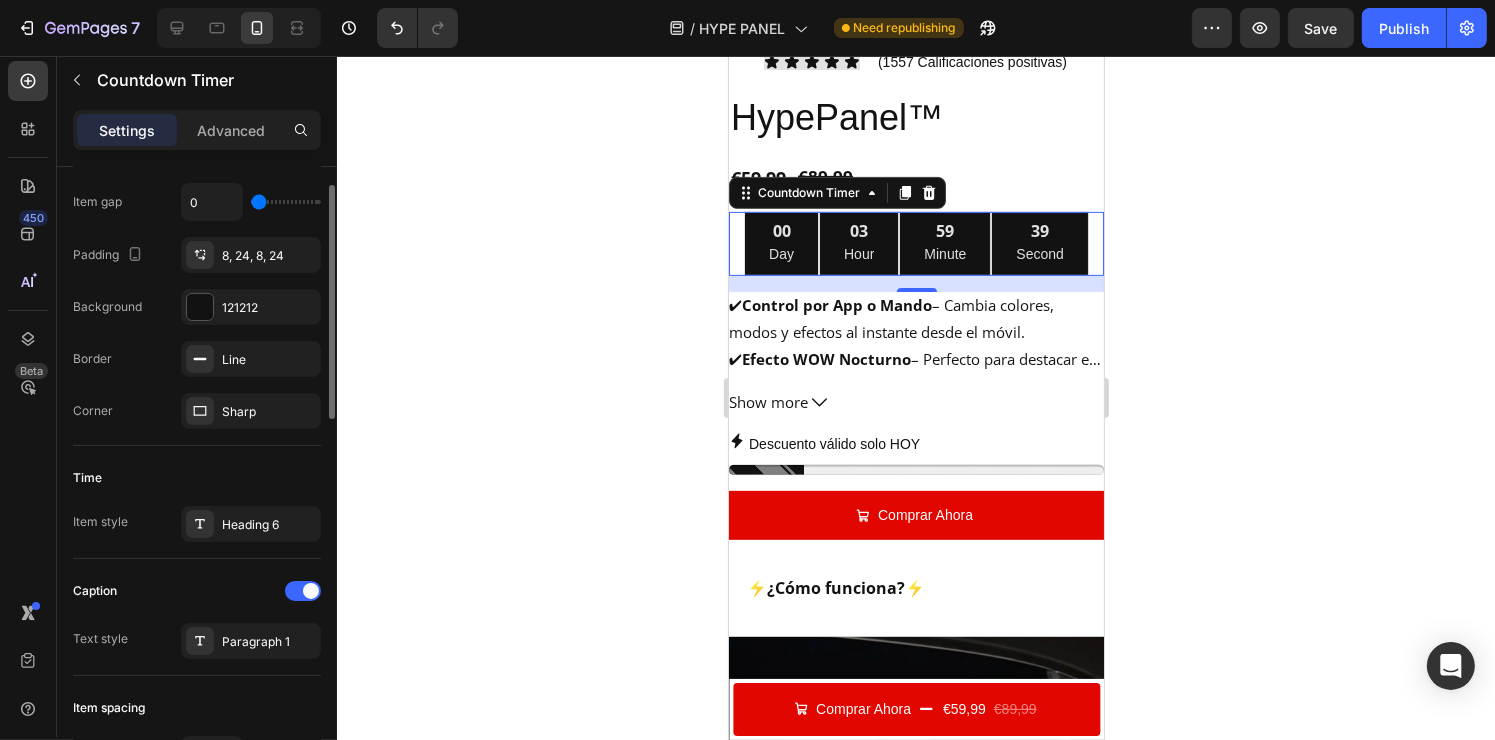 scroll, scrollTop: 0, scrollLeft: 0, axis: both 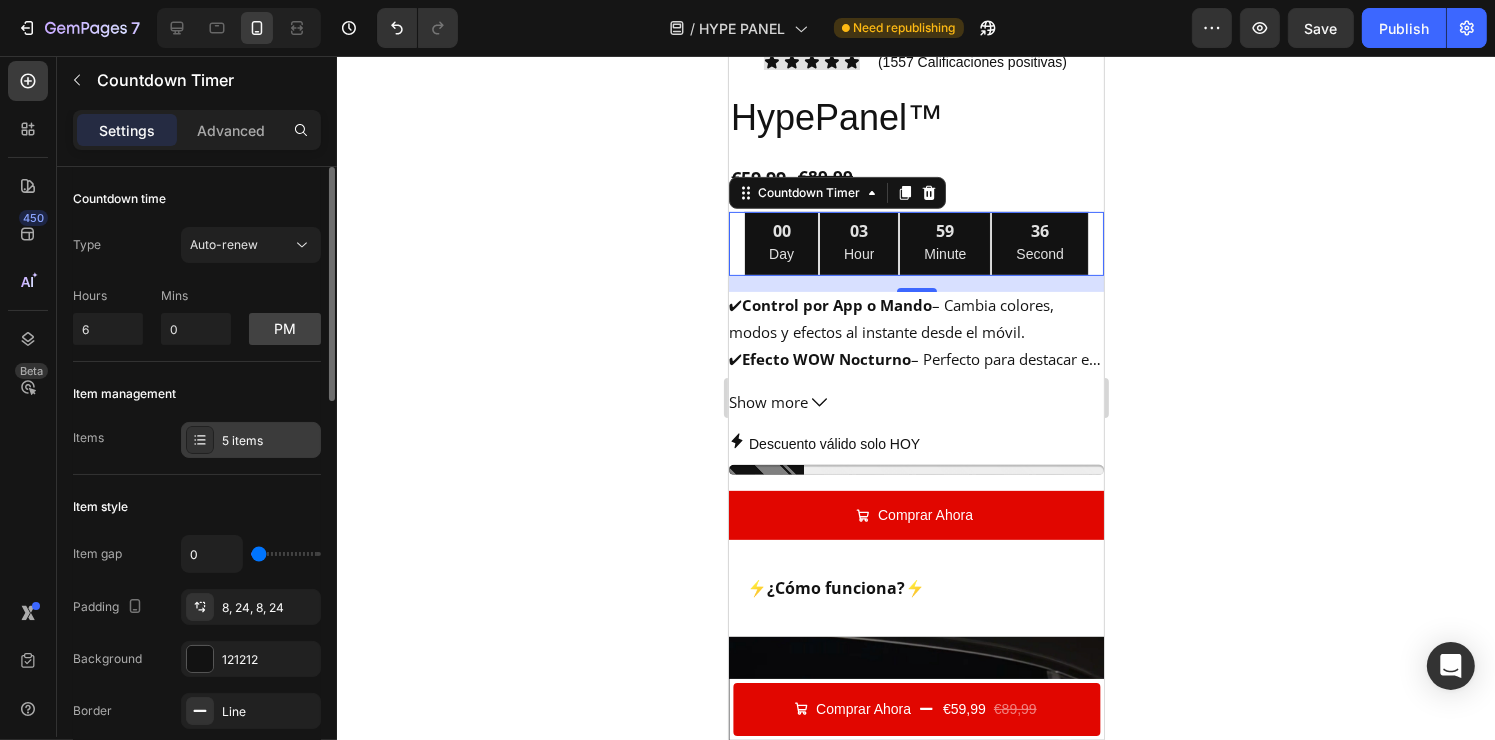click on "5 items" at bounding box center [269, 441] 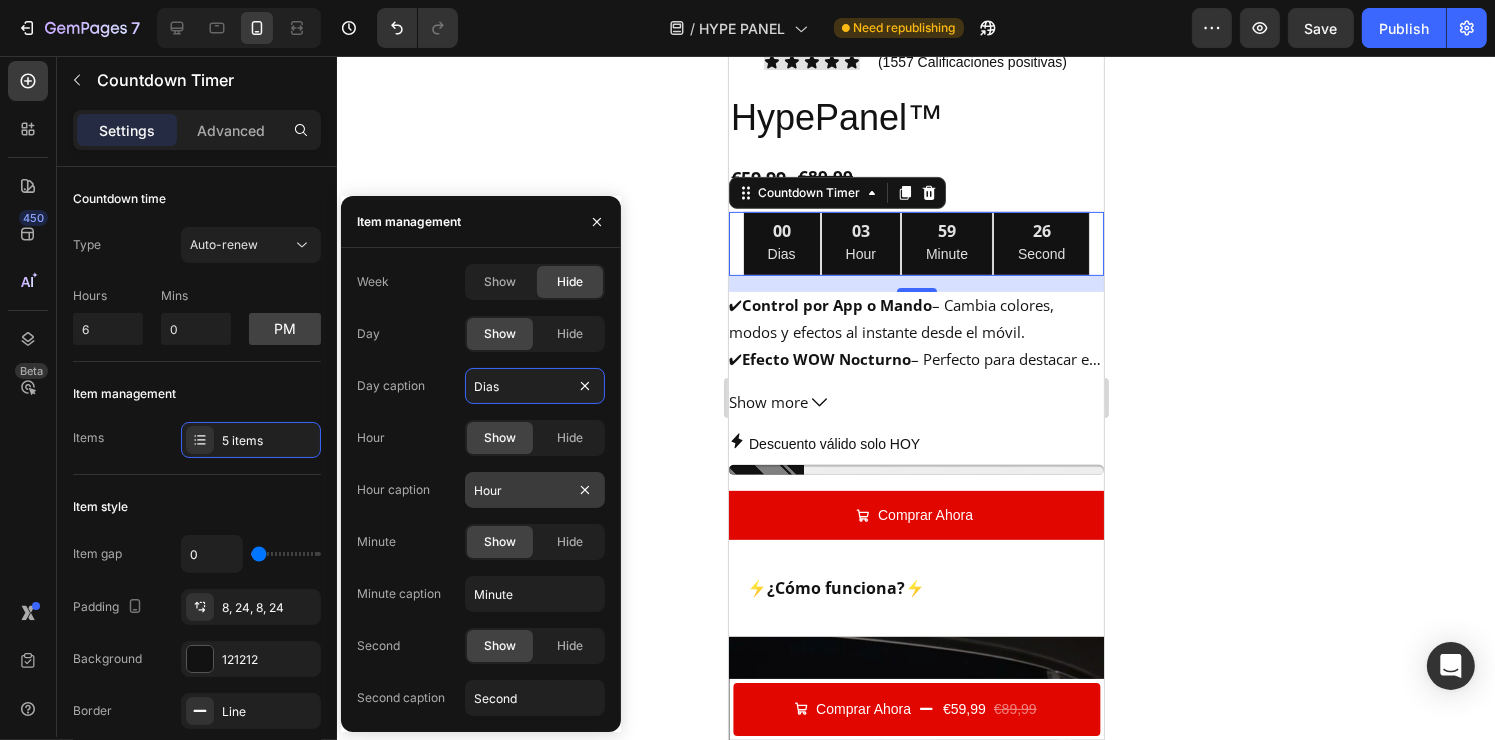type on "Dias" 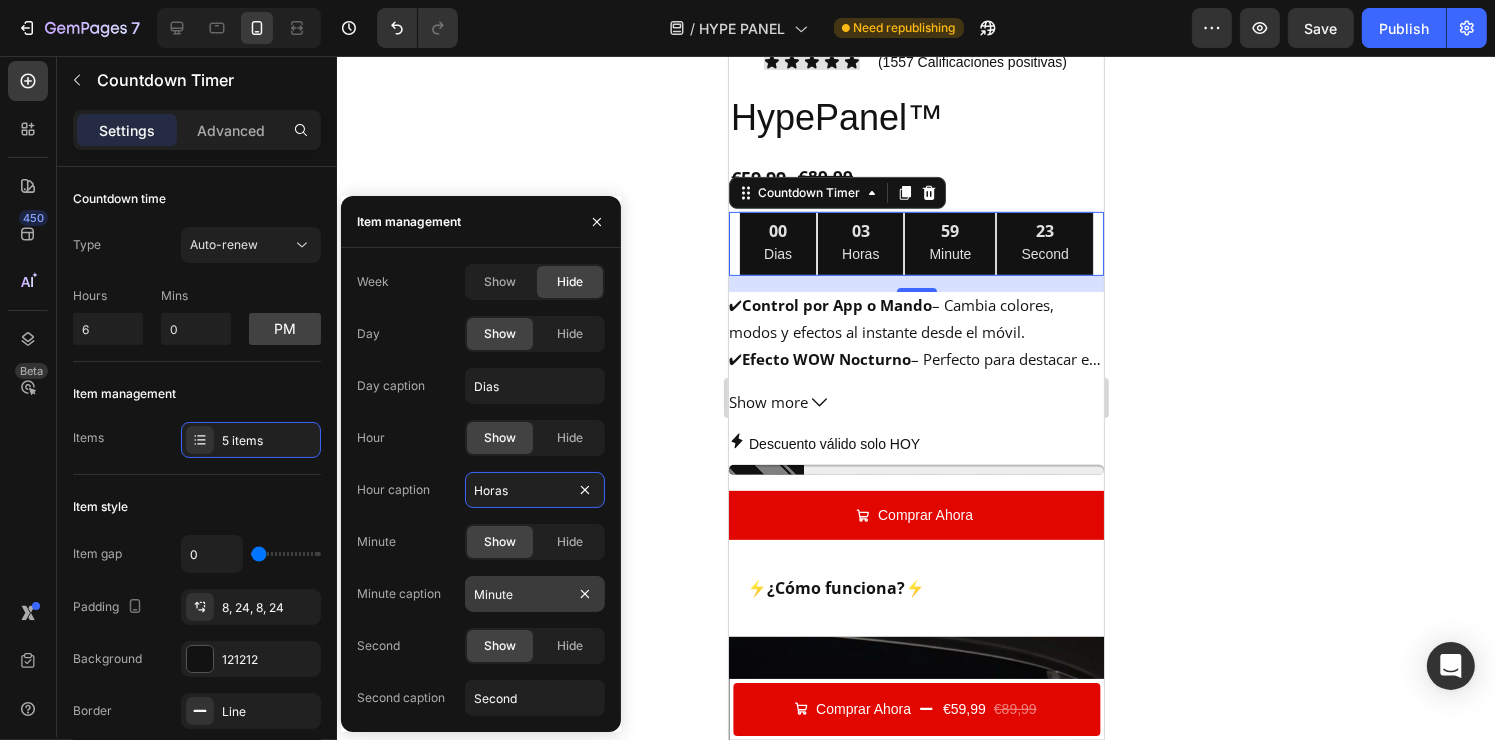 type on "Horas" 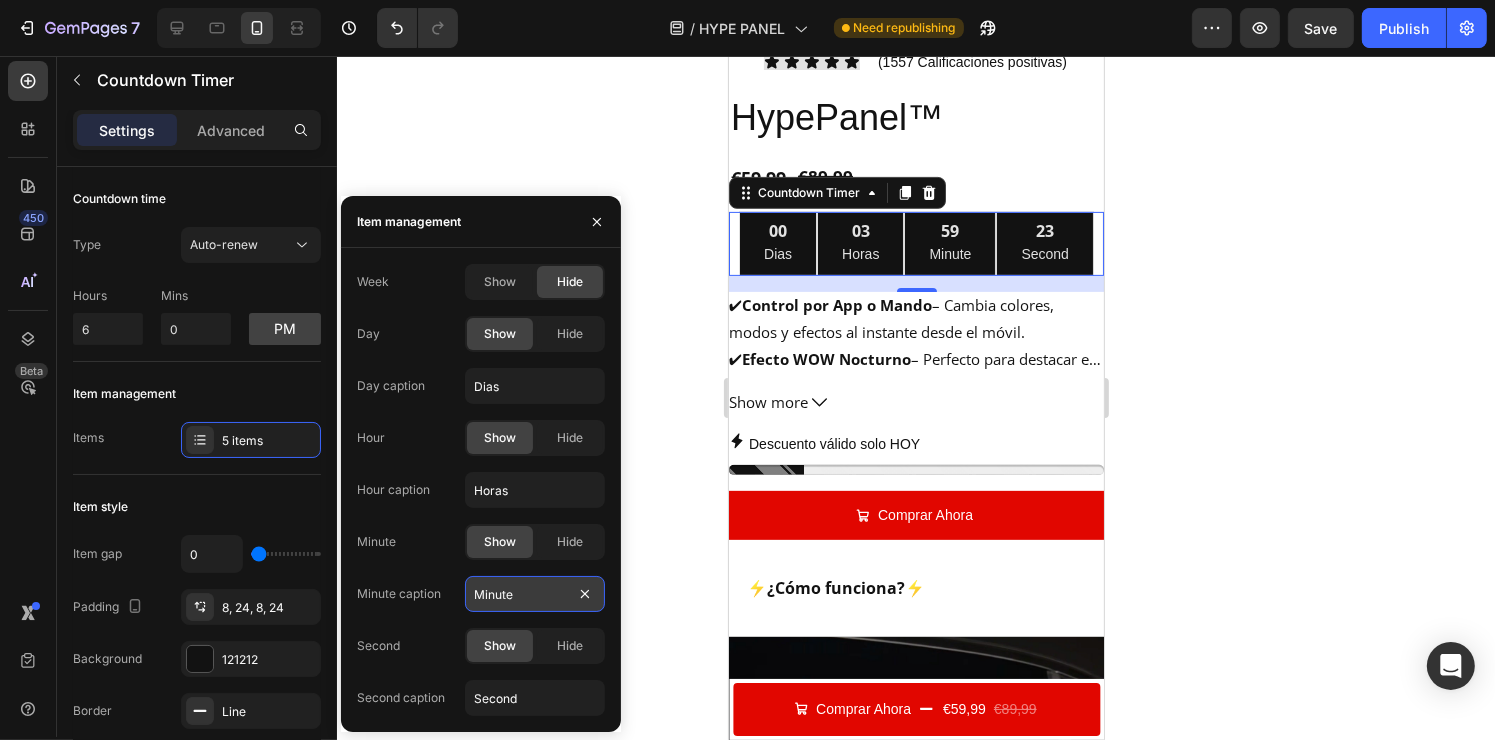click on "Minute" at bounding box center [535, 594] 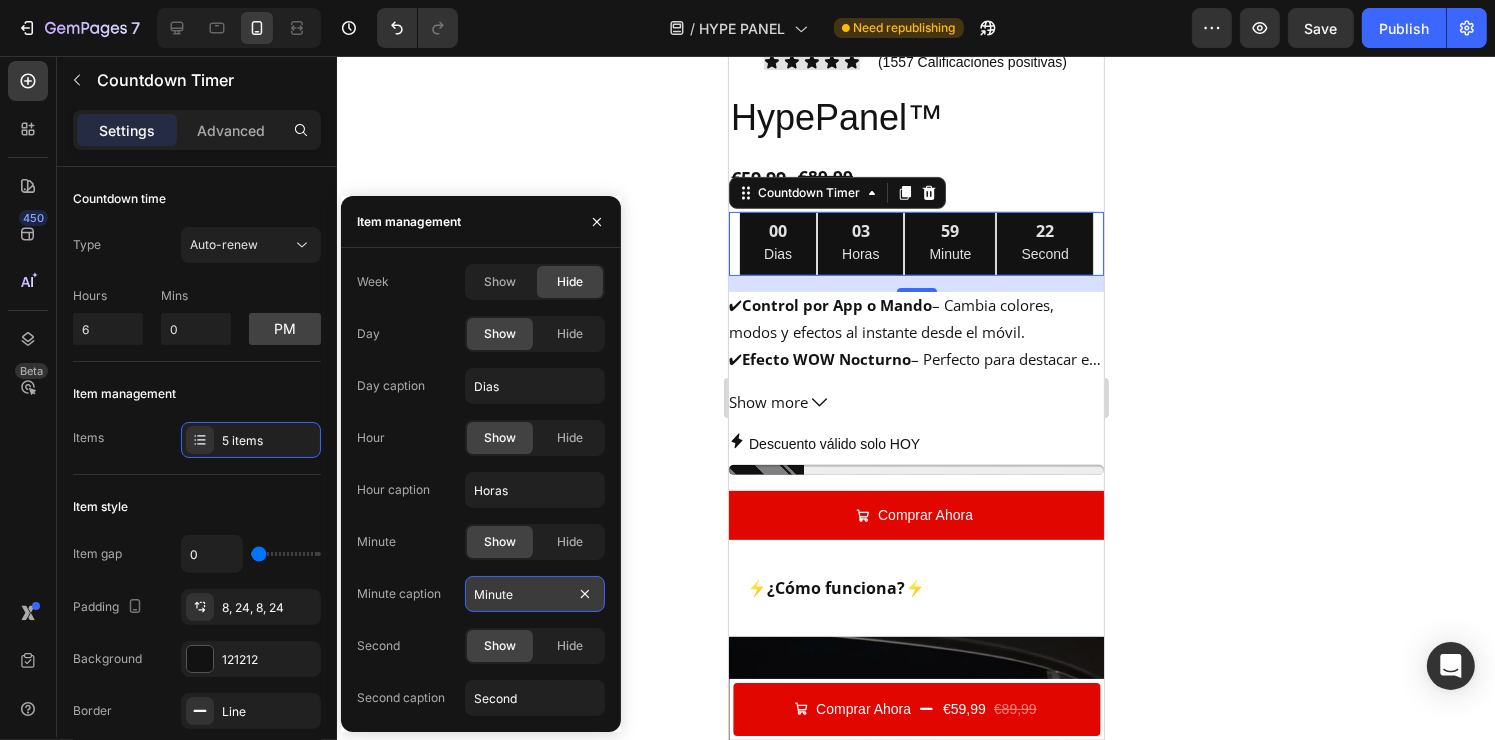 click on "Minute" at bounding box center (535, 594) 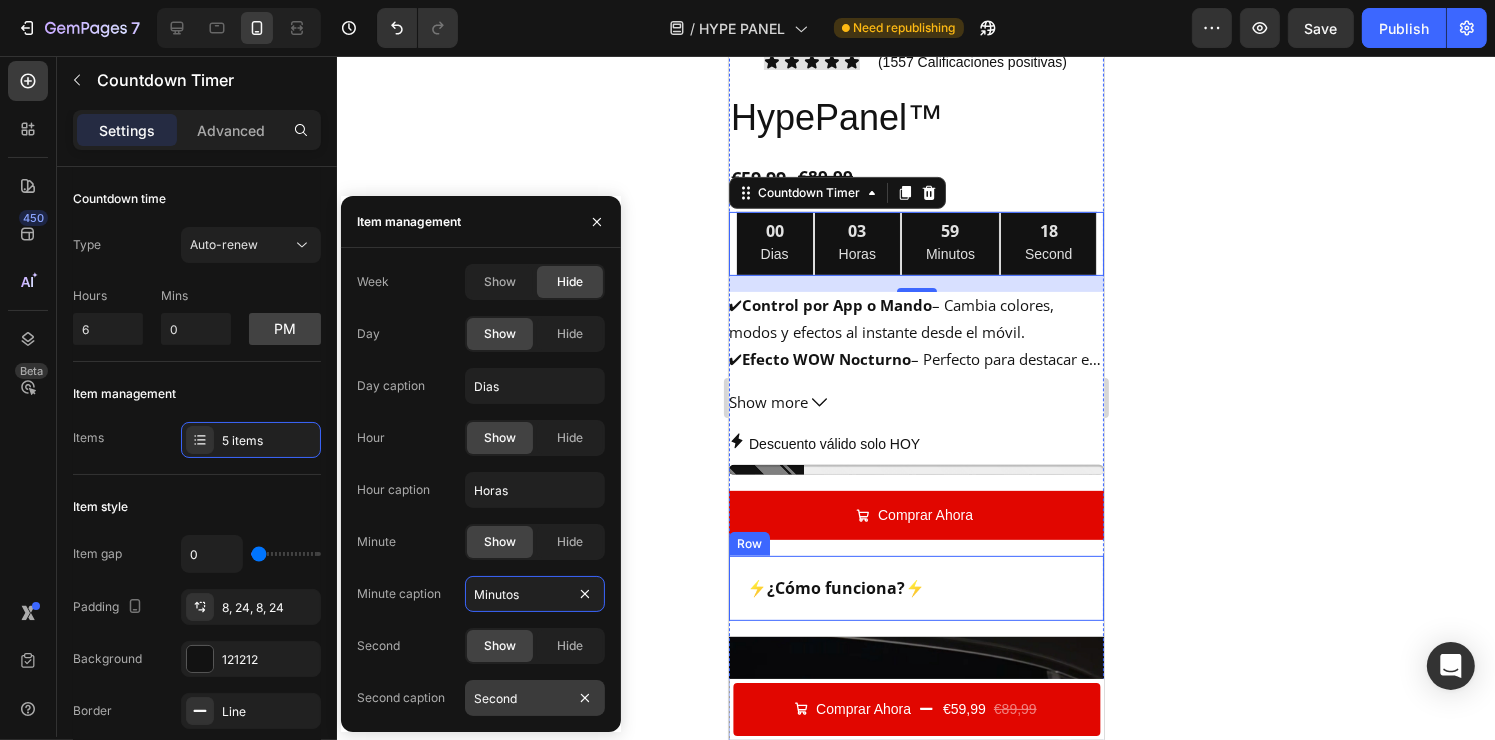 type on "Minutos" 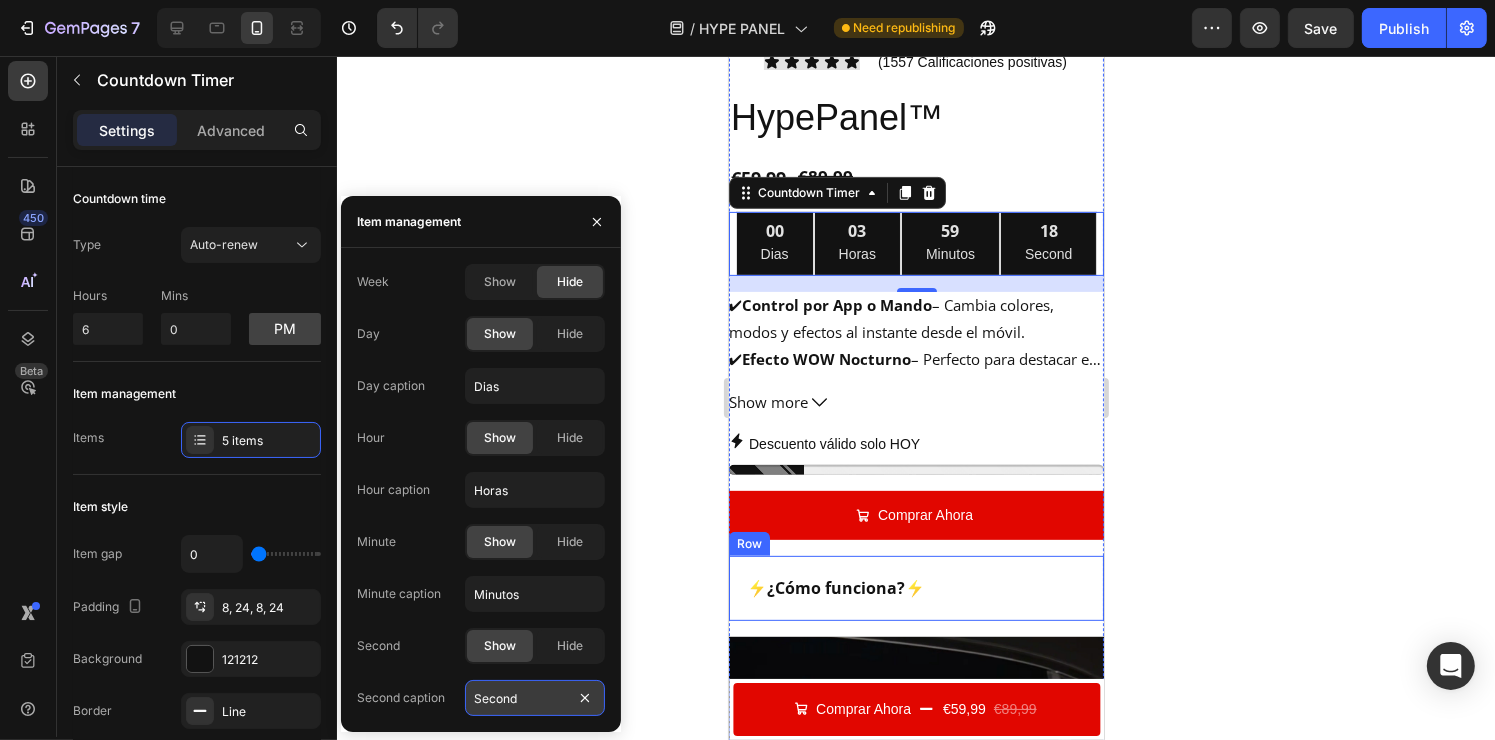 click on "Second" at bounding box center (535, 698) 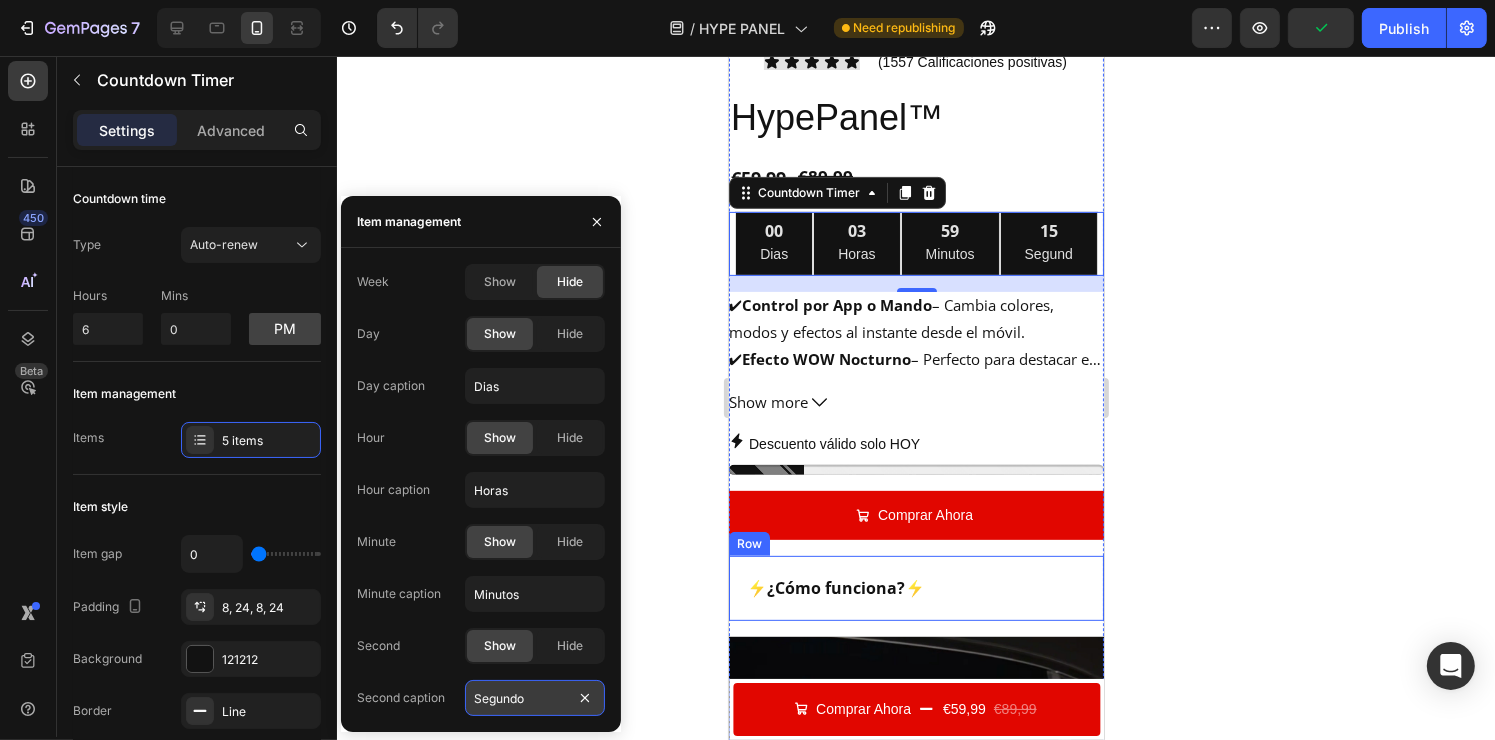 type on "Segundos" 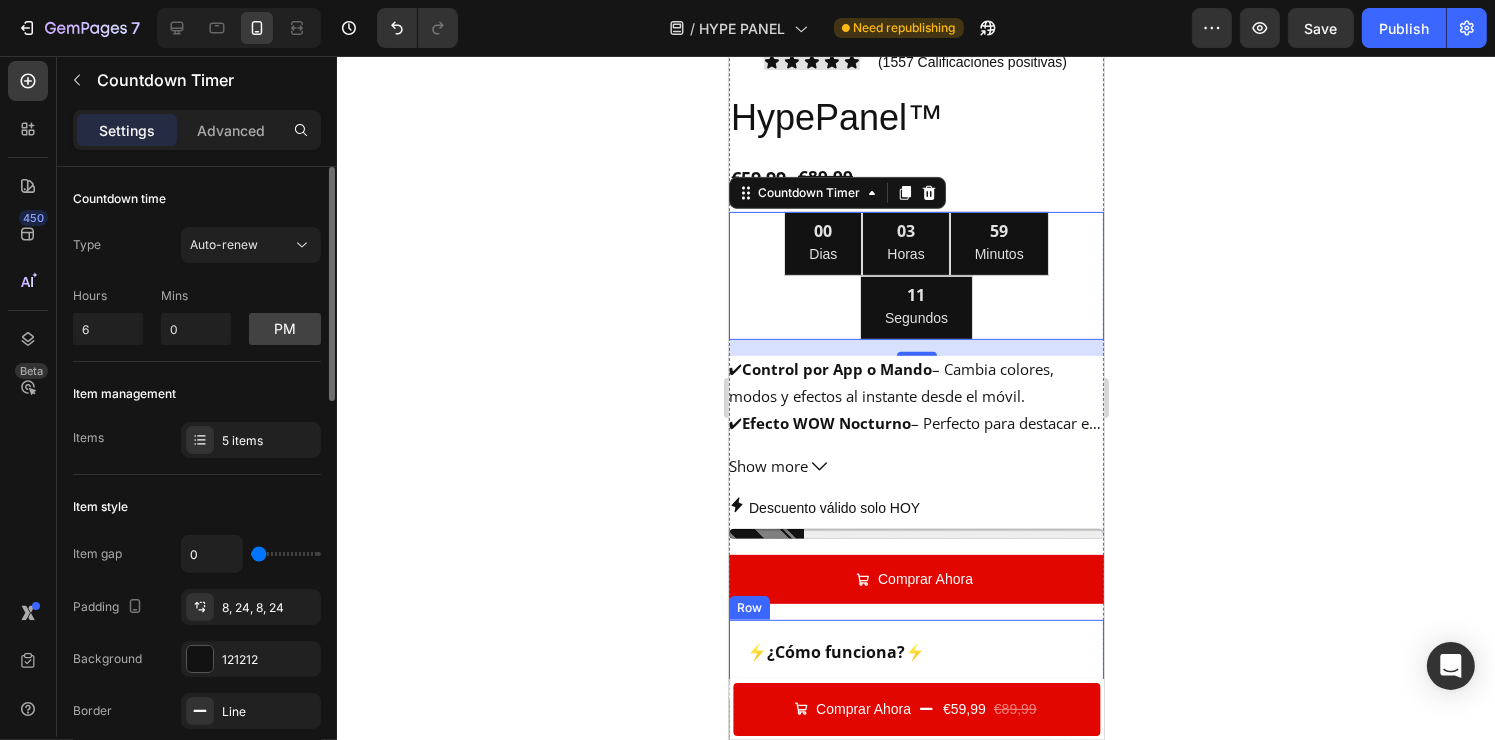 type on "0" 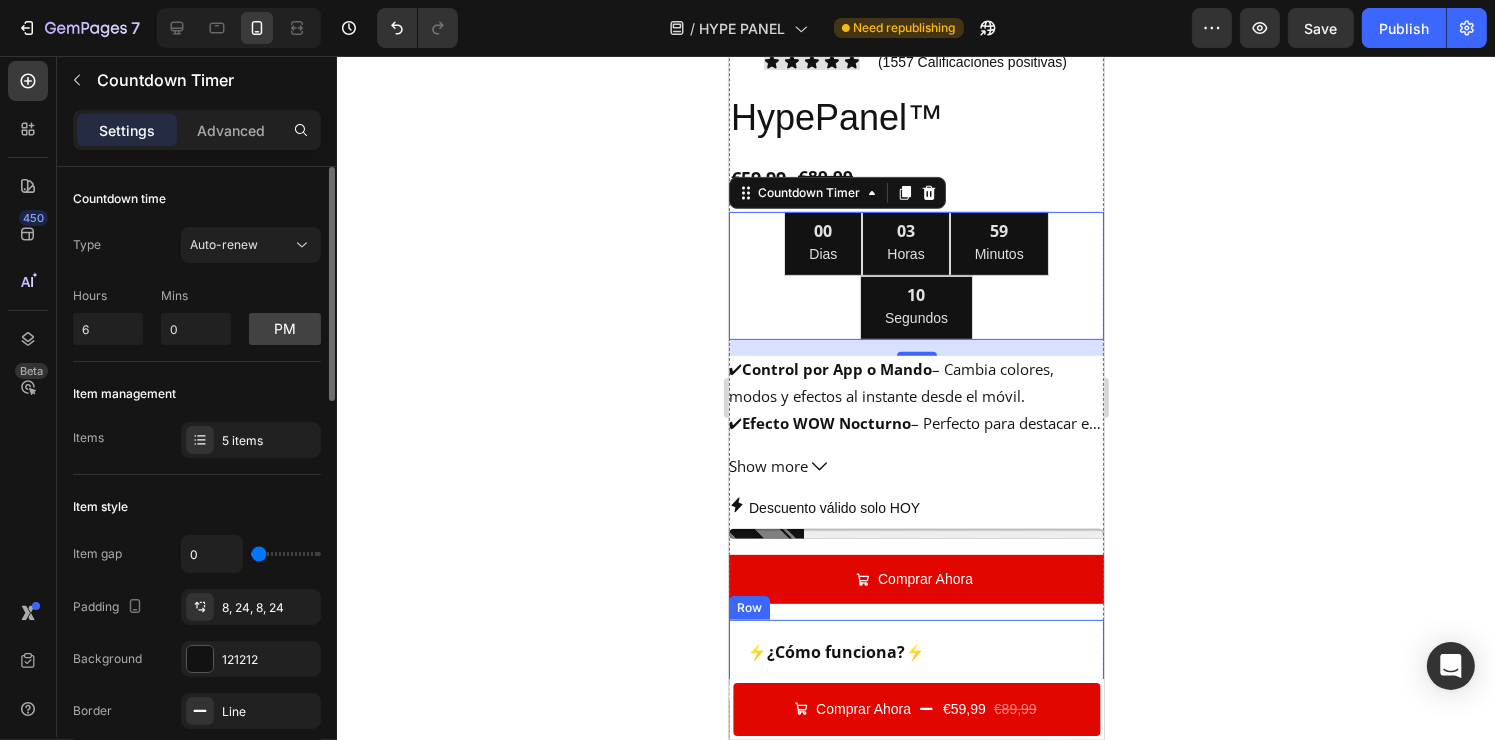 drag, startPoint x: 258, startPoint y: 553, endPoint x: 233, endPoint y: 551, distance: 25.079872 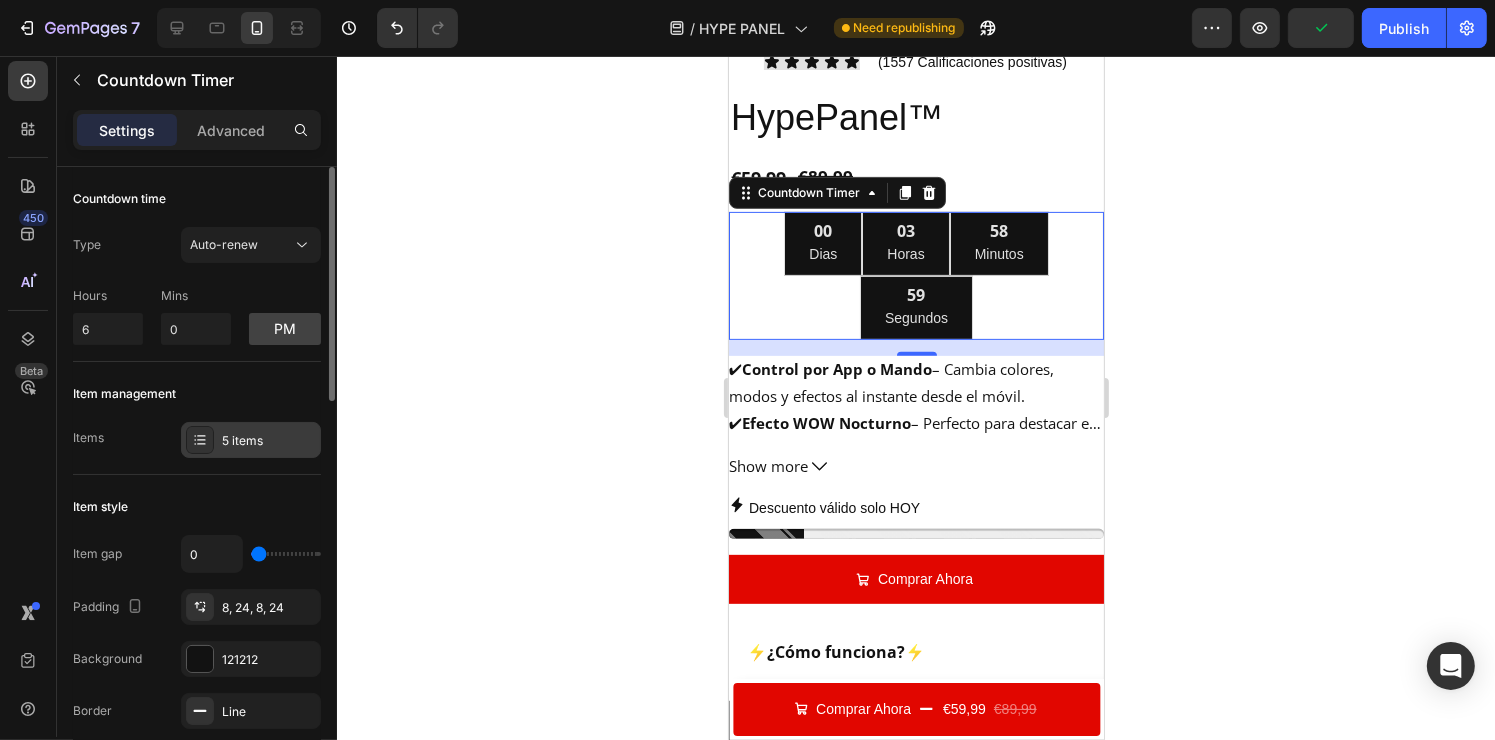 click on "5 items" at bounding box center [251, 440] 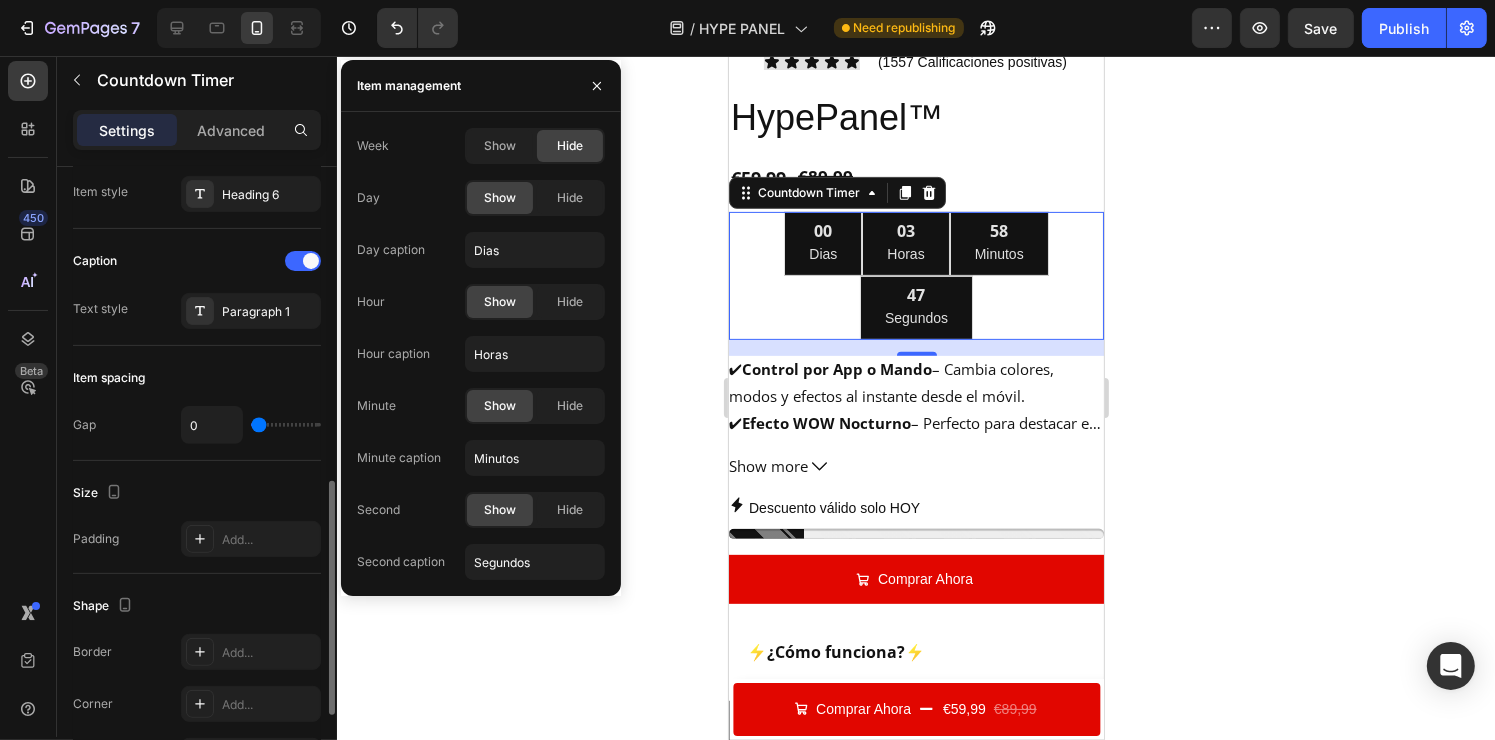 scroll, scrollTop: 666, scrollLeft: 0, axis: vertical 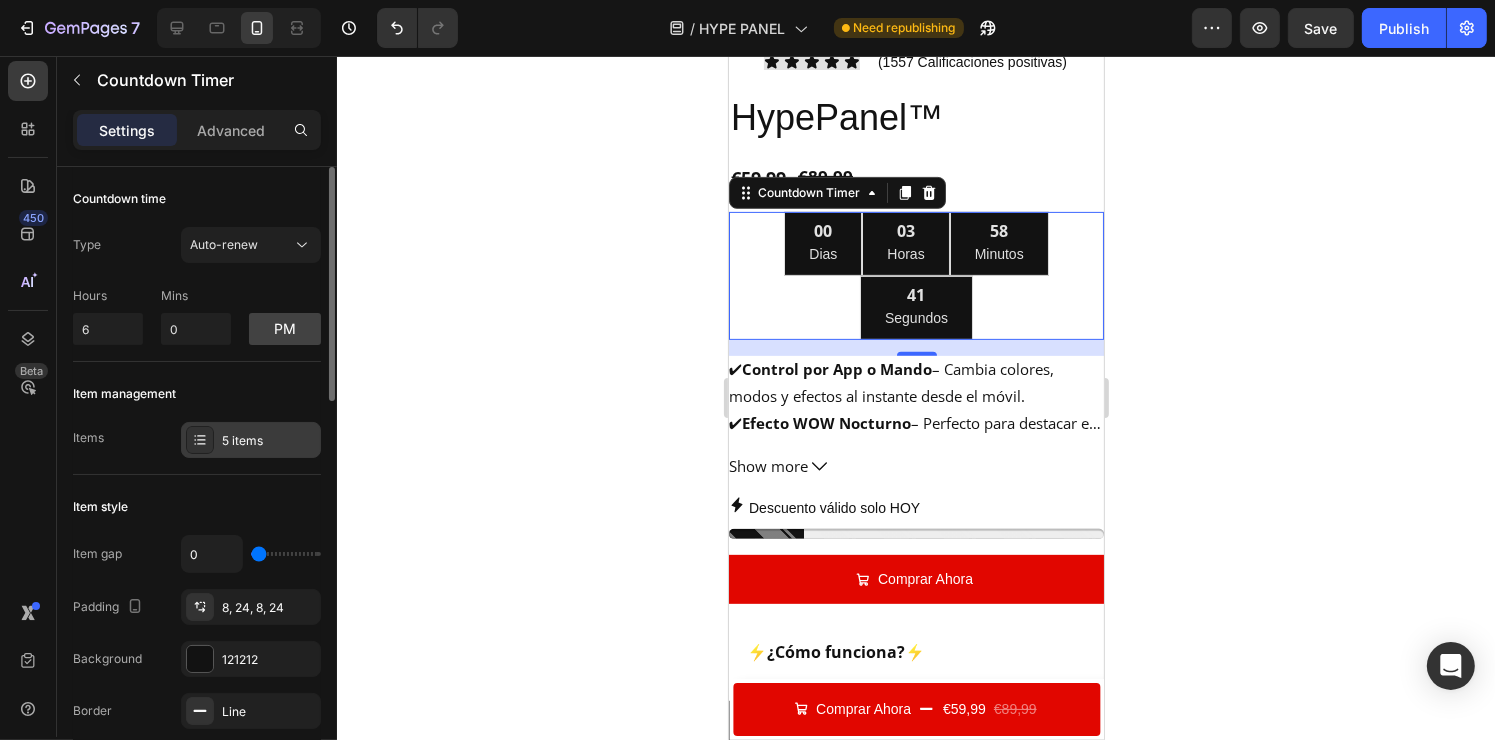 click on "5 items" at bounding box center (251, 440) 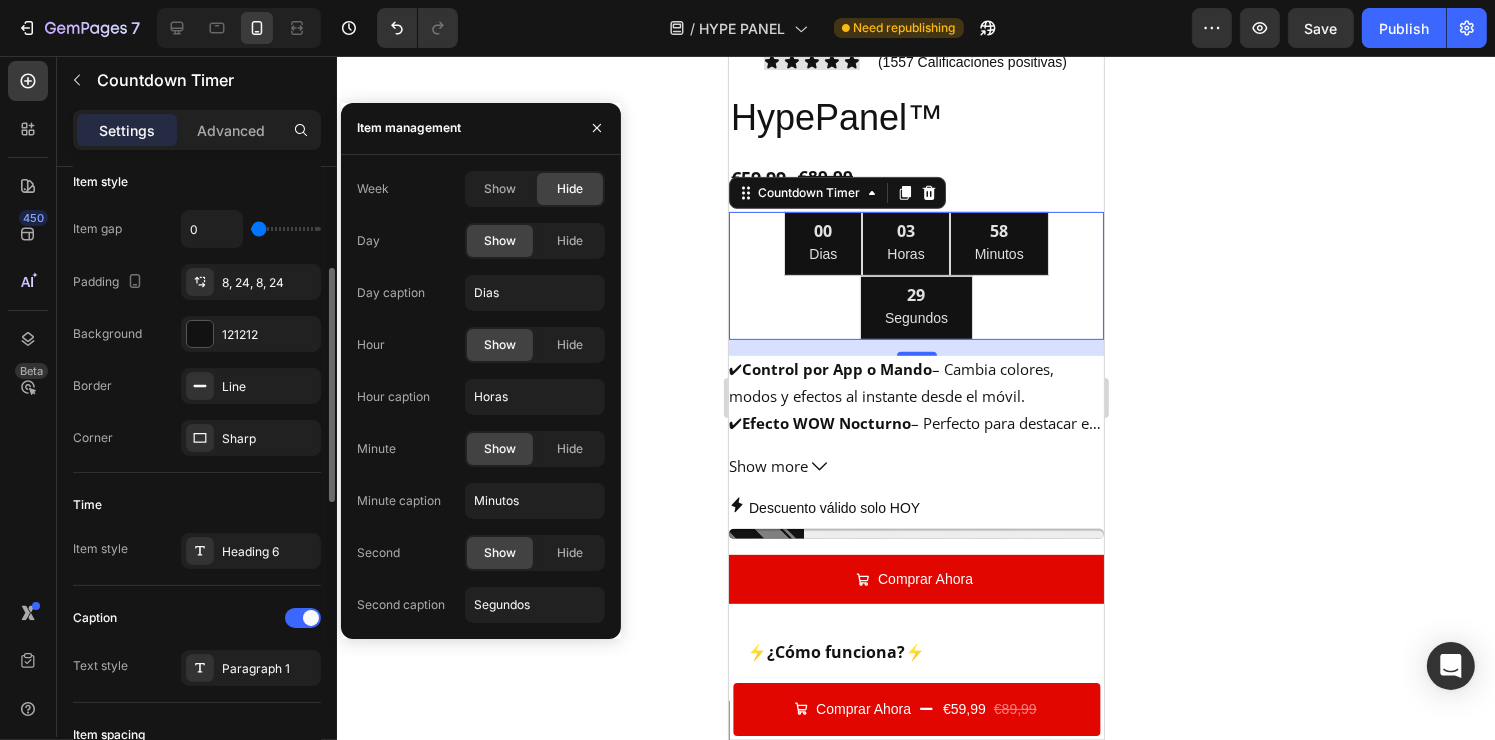 scroll, scrollTop: 362, scrollLeft: 0, axis: vertical 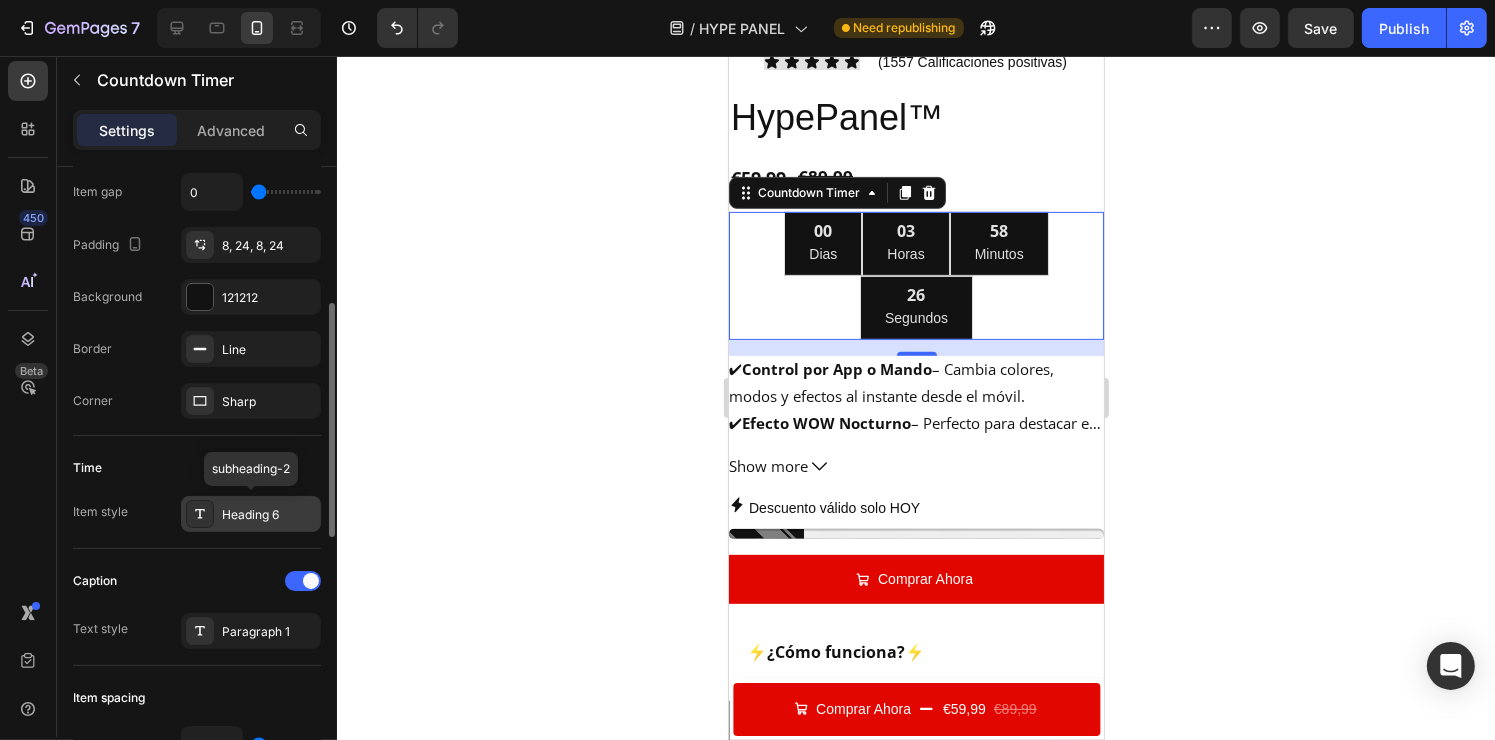 click on "Heading 6" at bounding box center [269, 515] 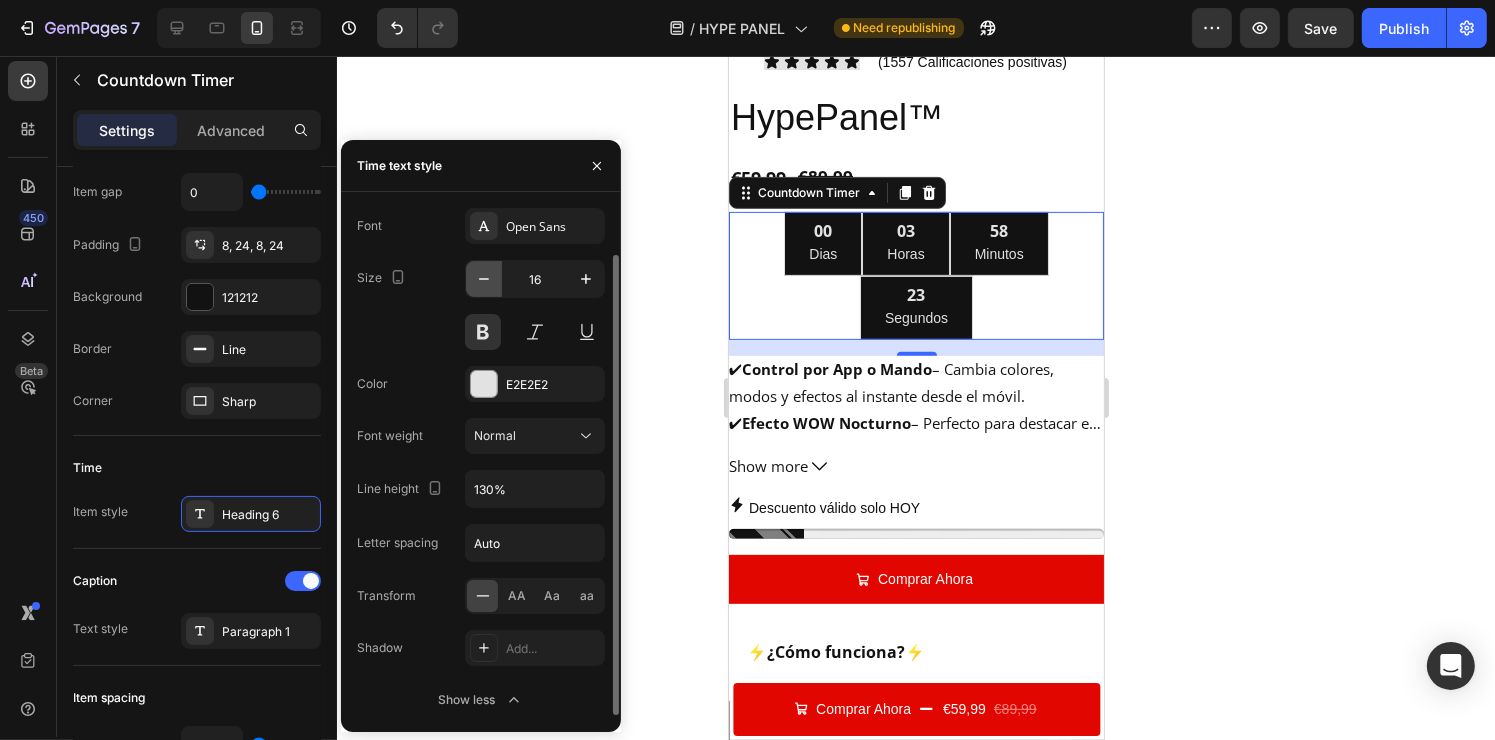 click 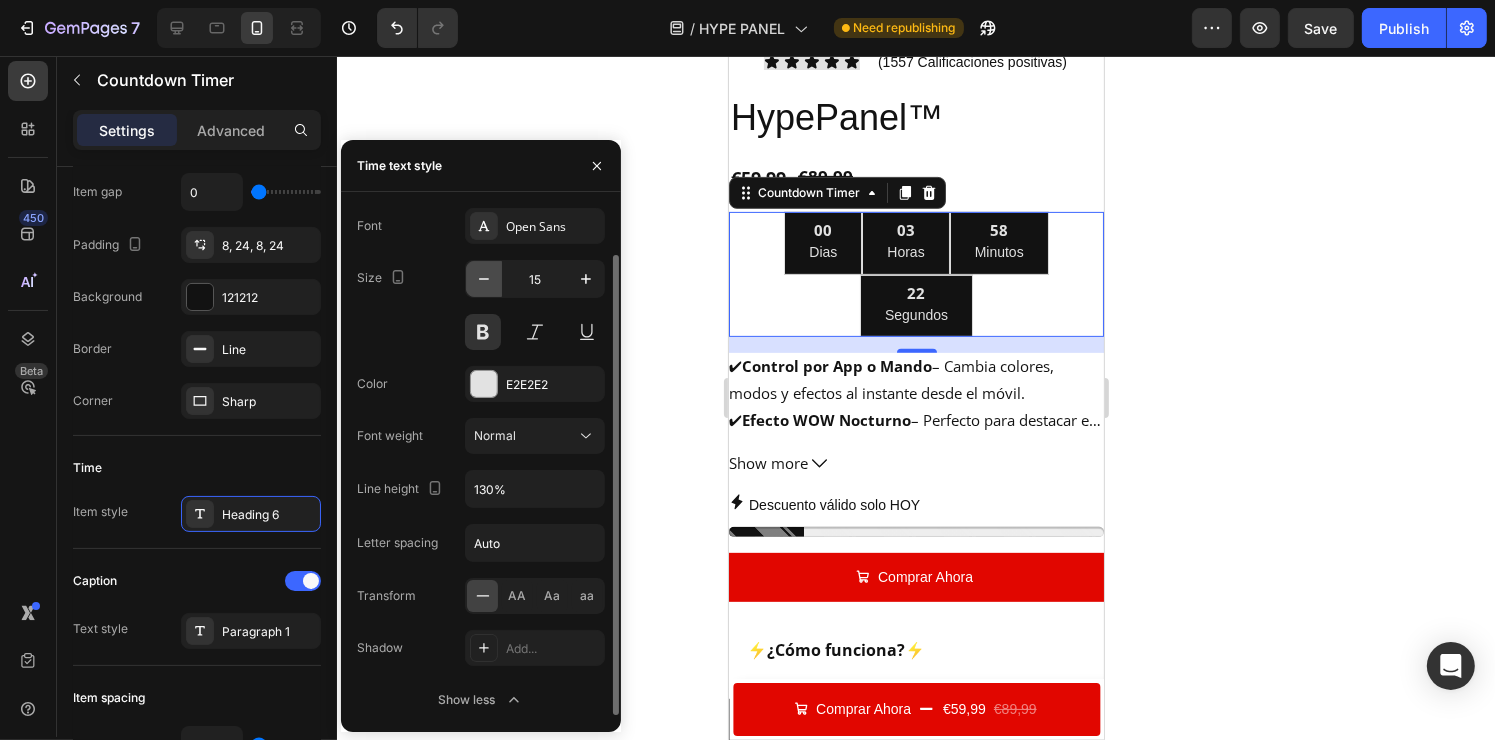 click 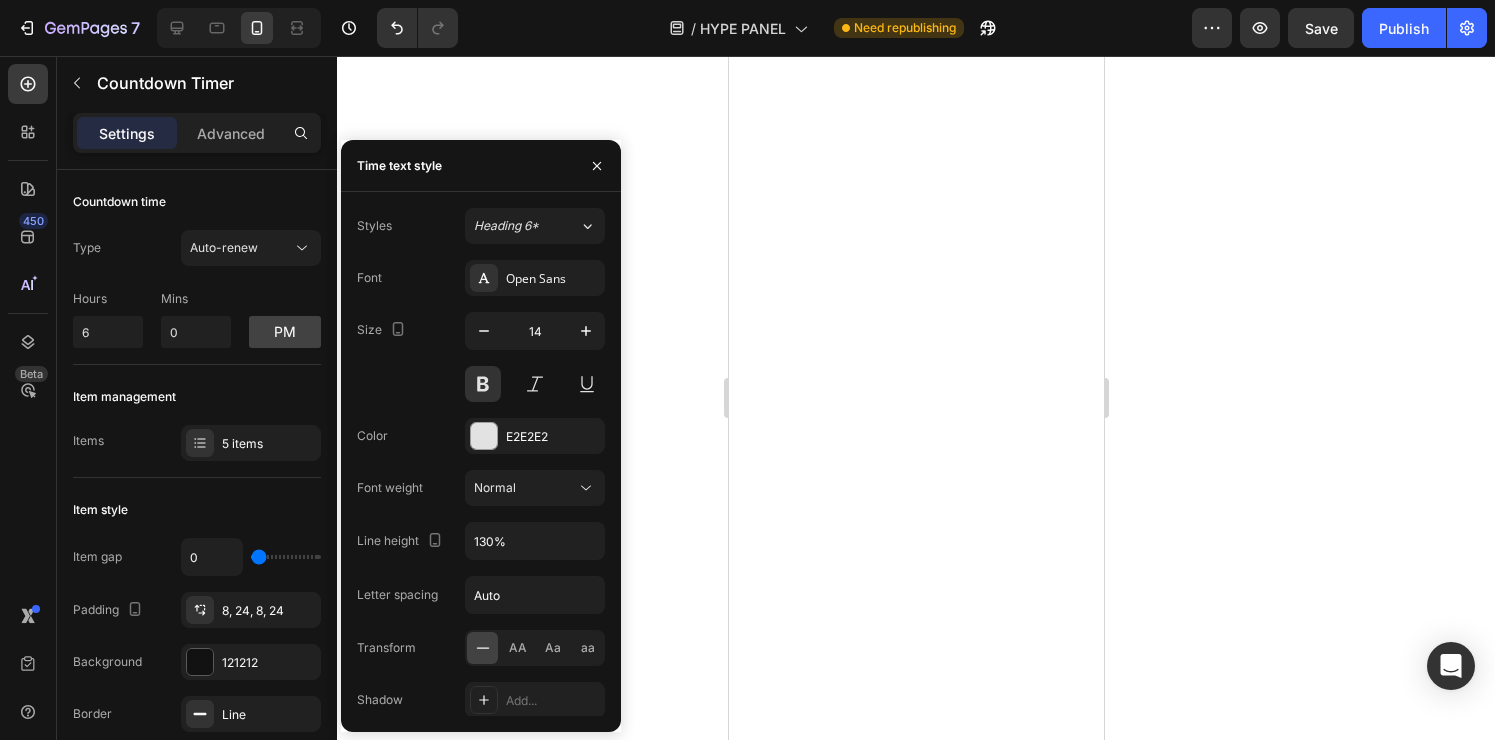 scroll, scrollTop: 0, scrollLeft: 0, axis: both 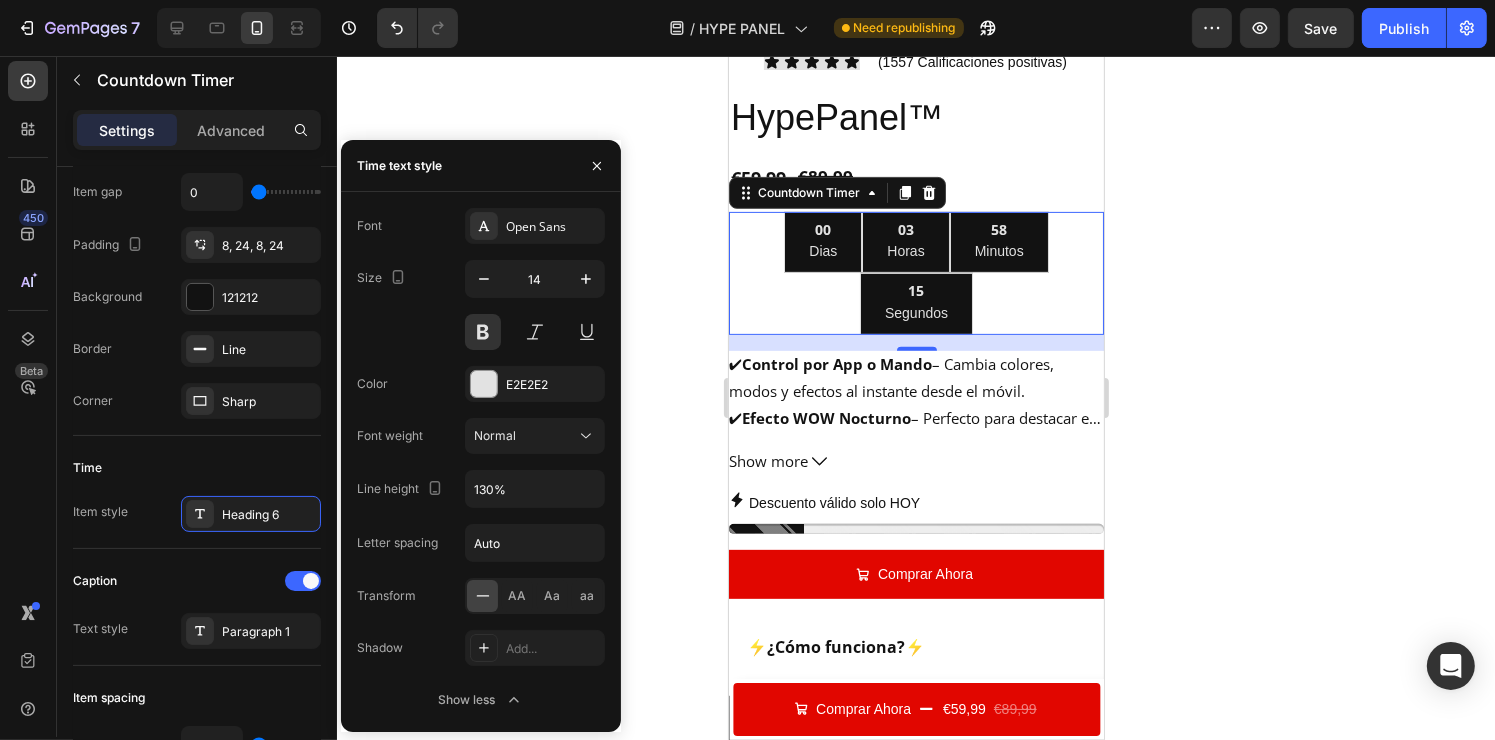 click 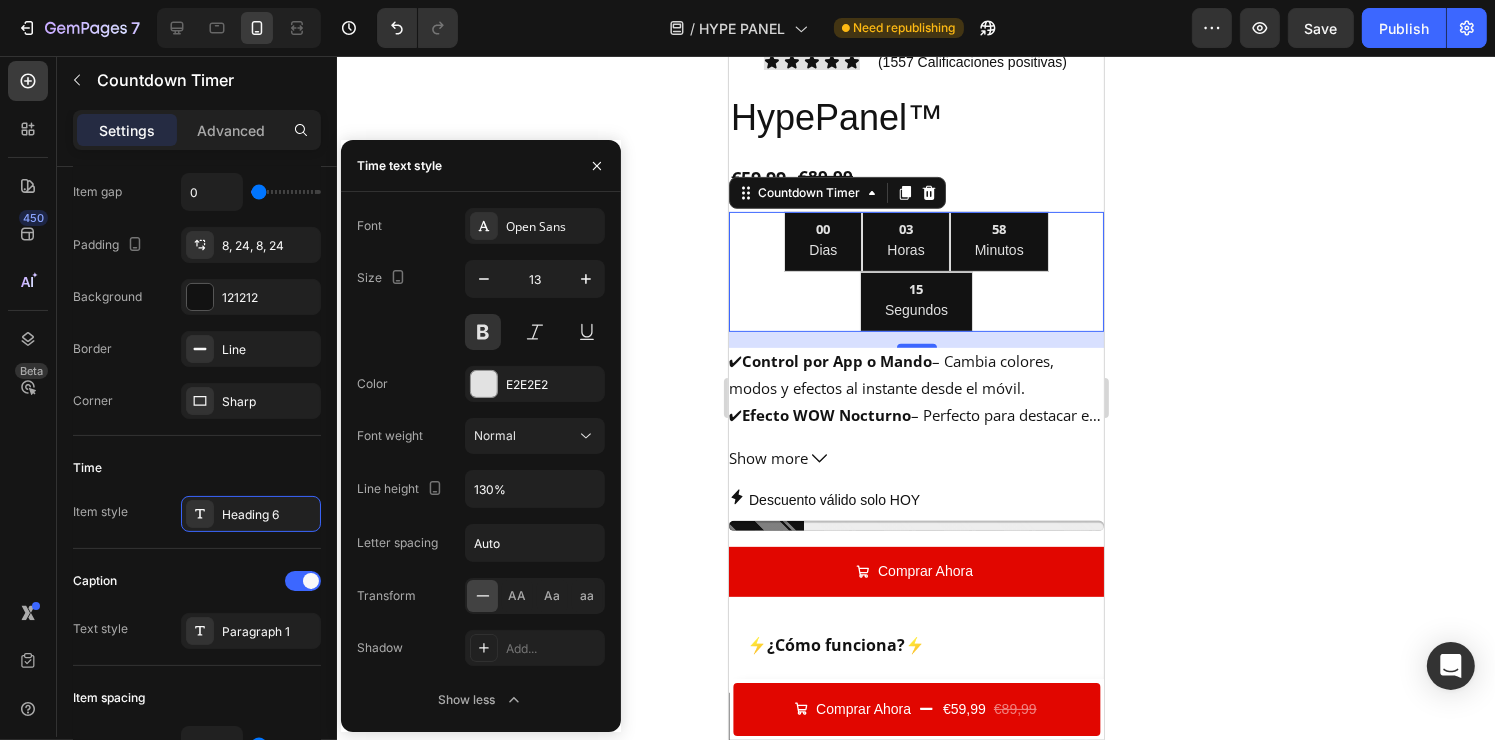 click 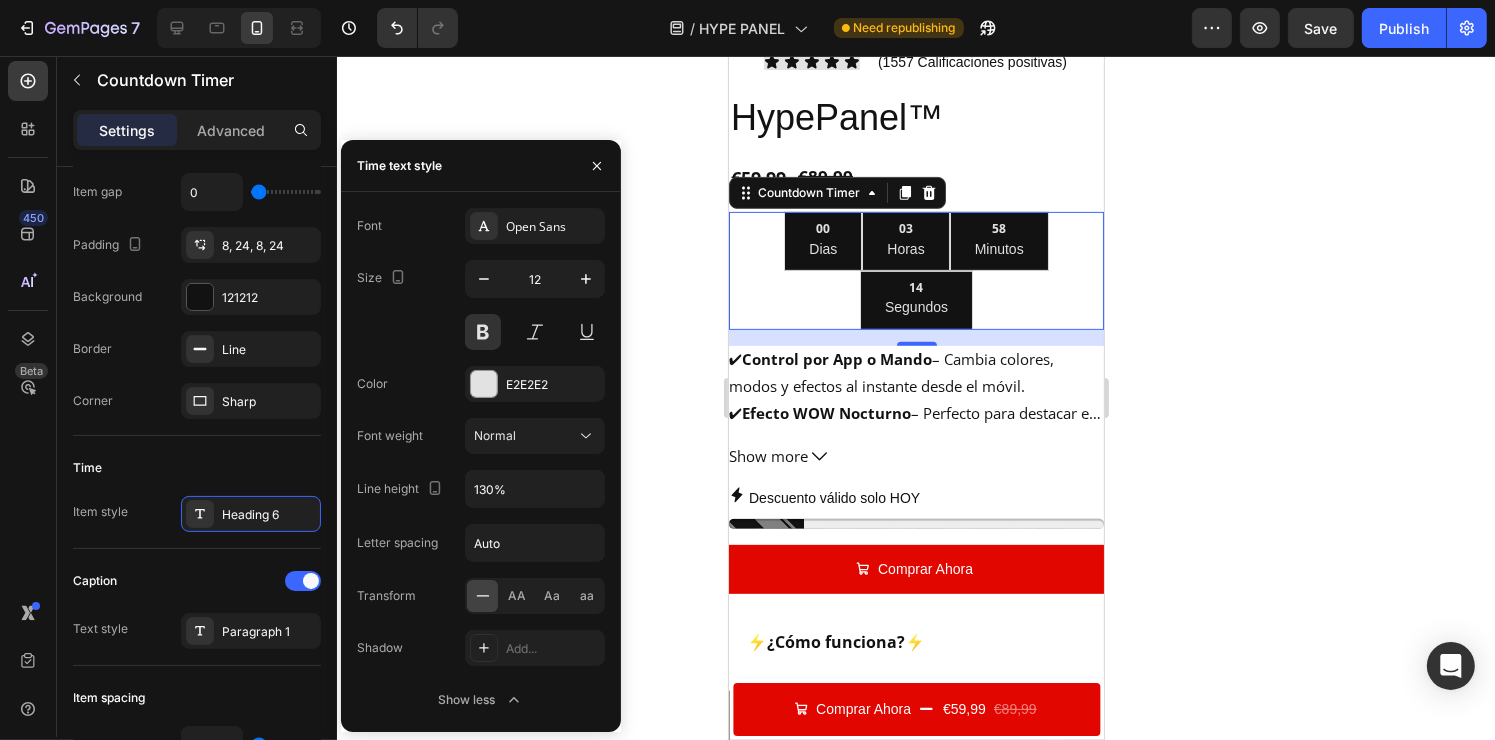 click 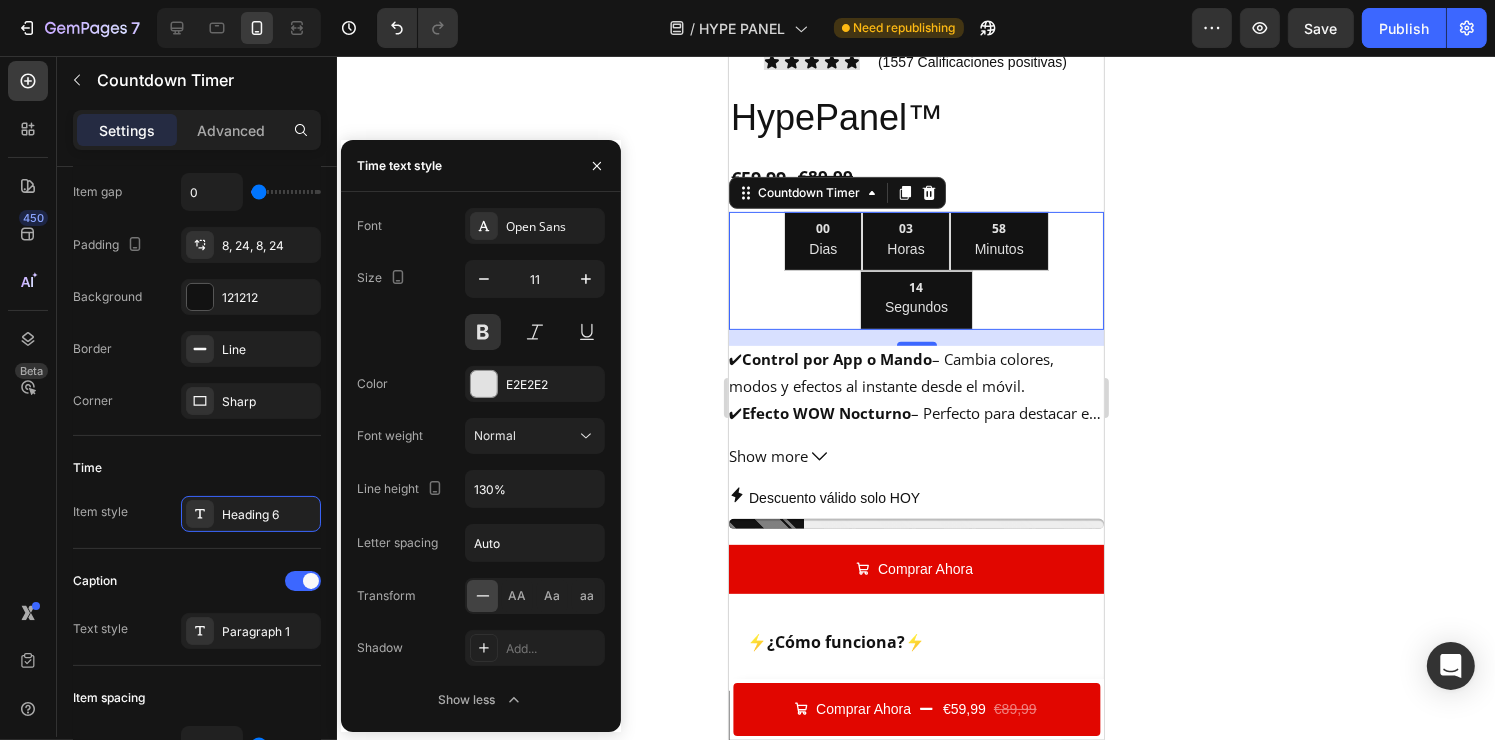 click 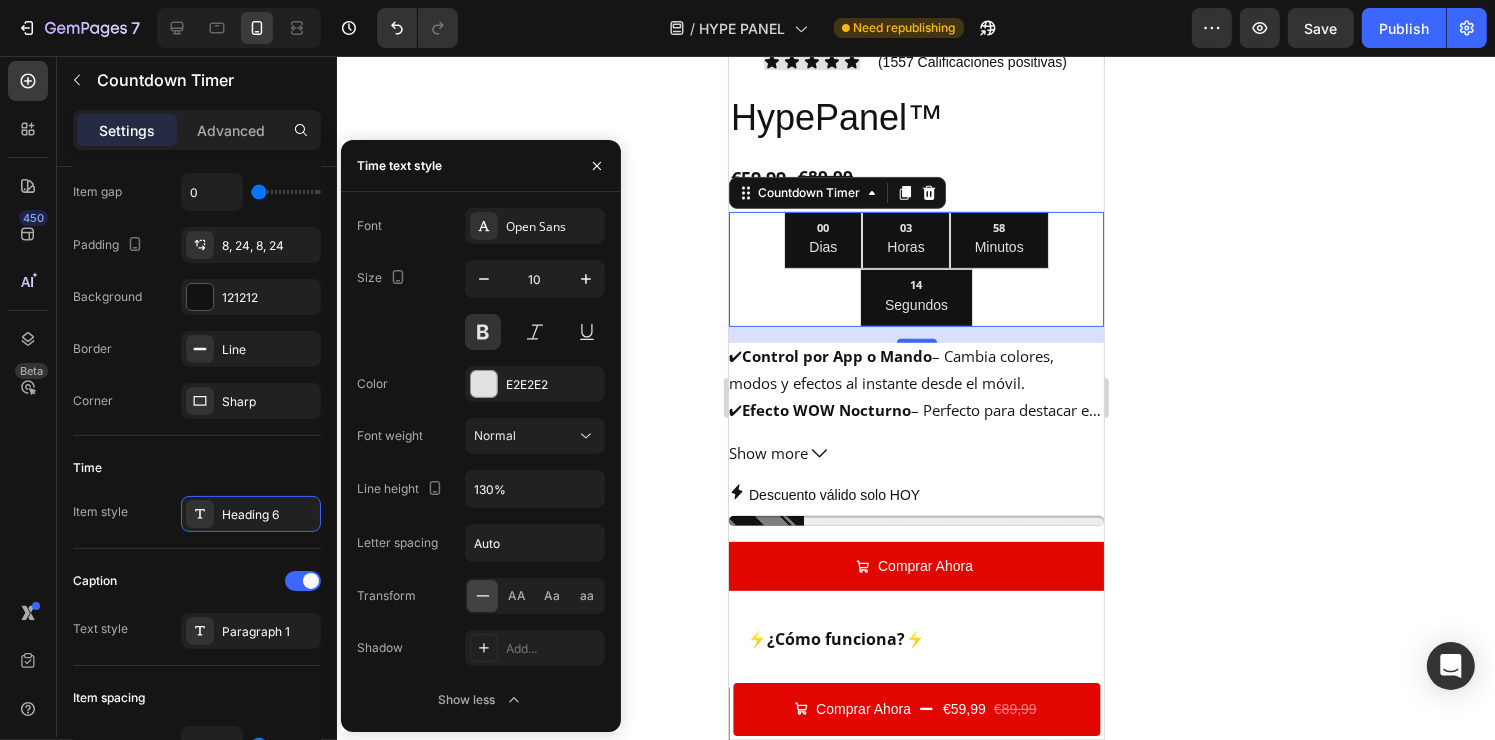 click 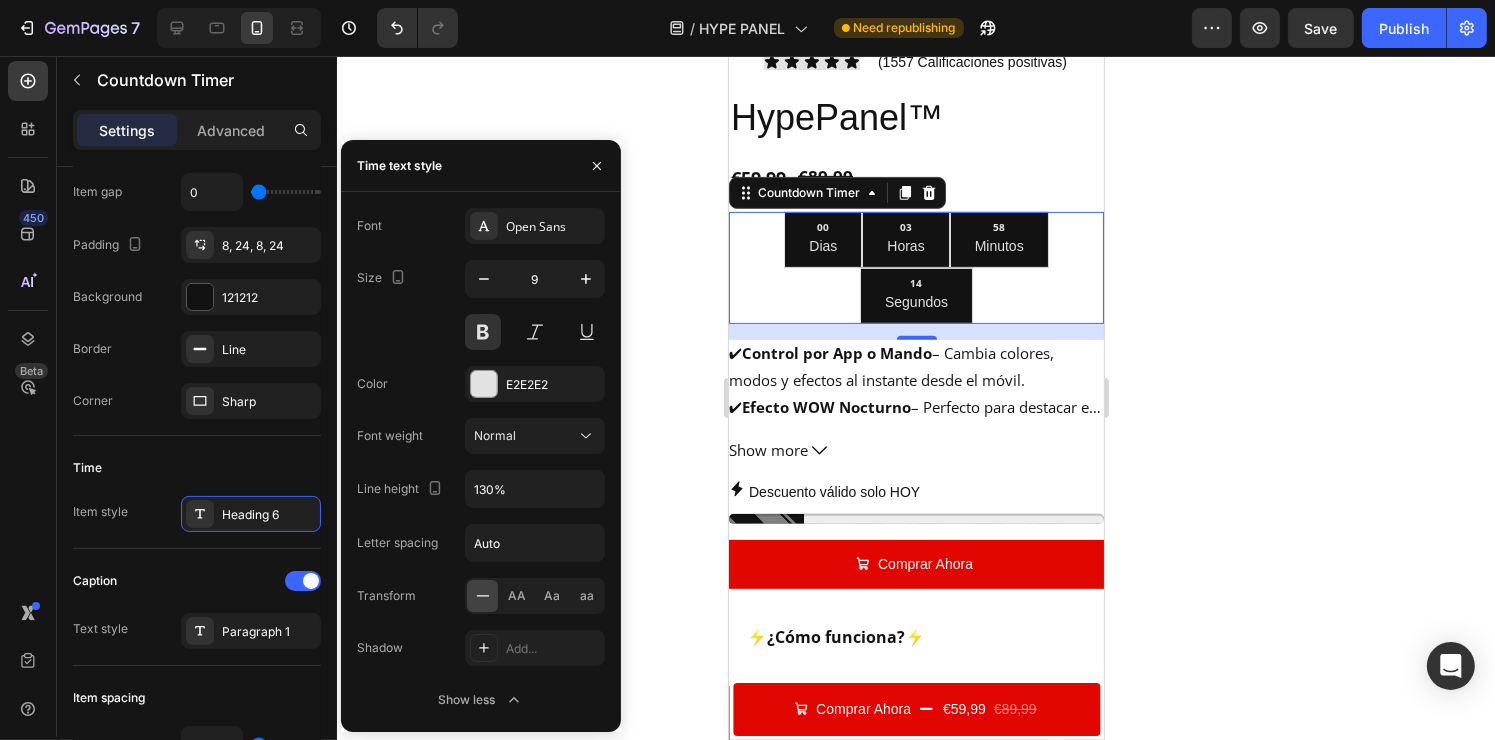 click 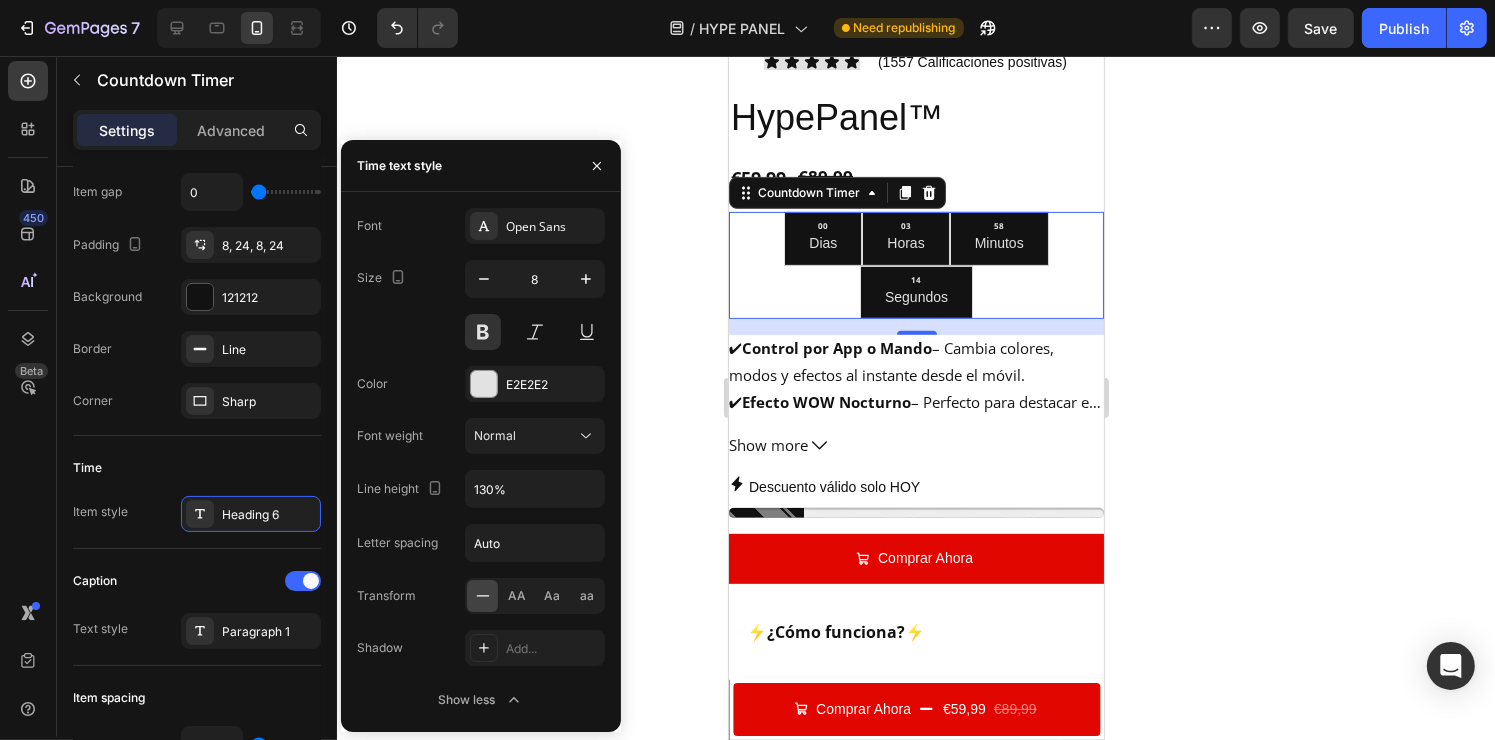 click 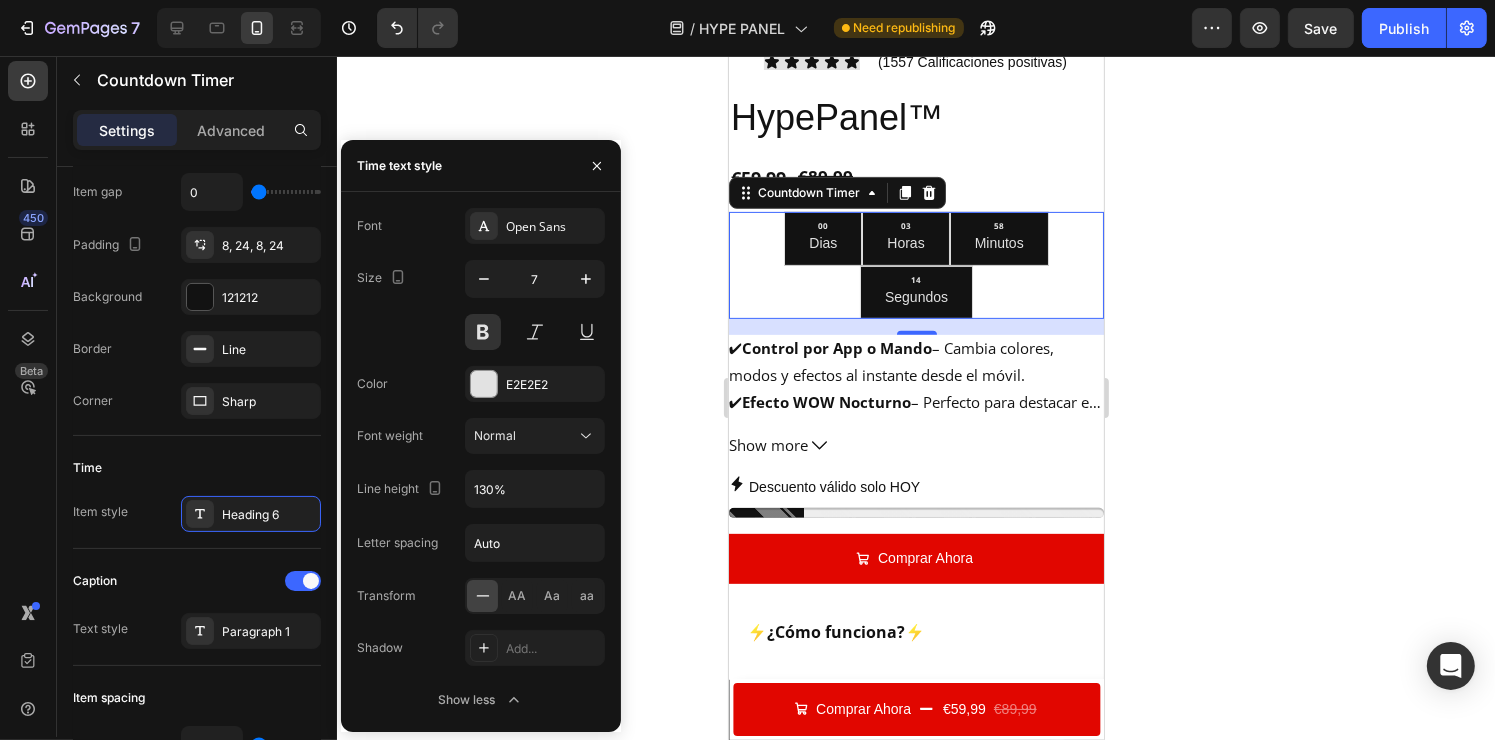 click 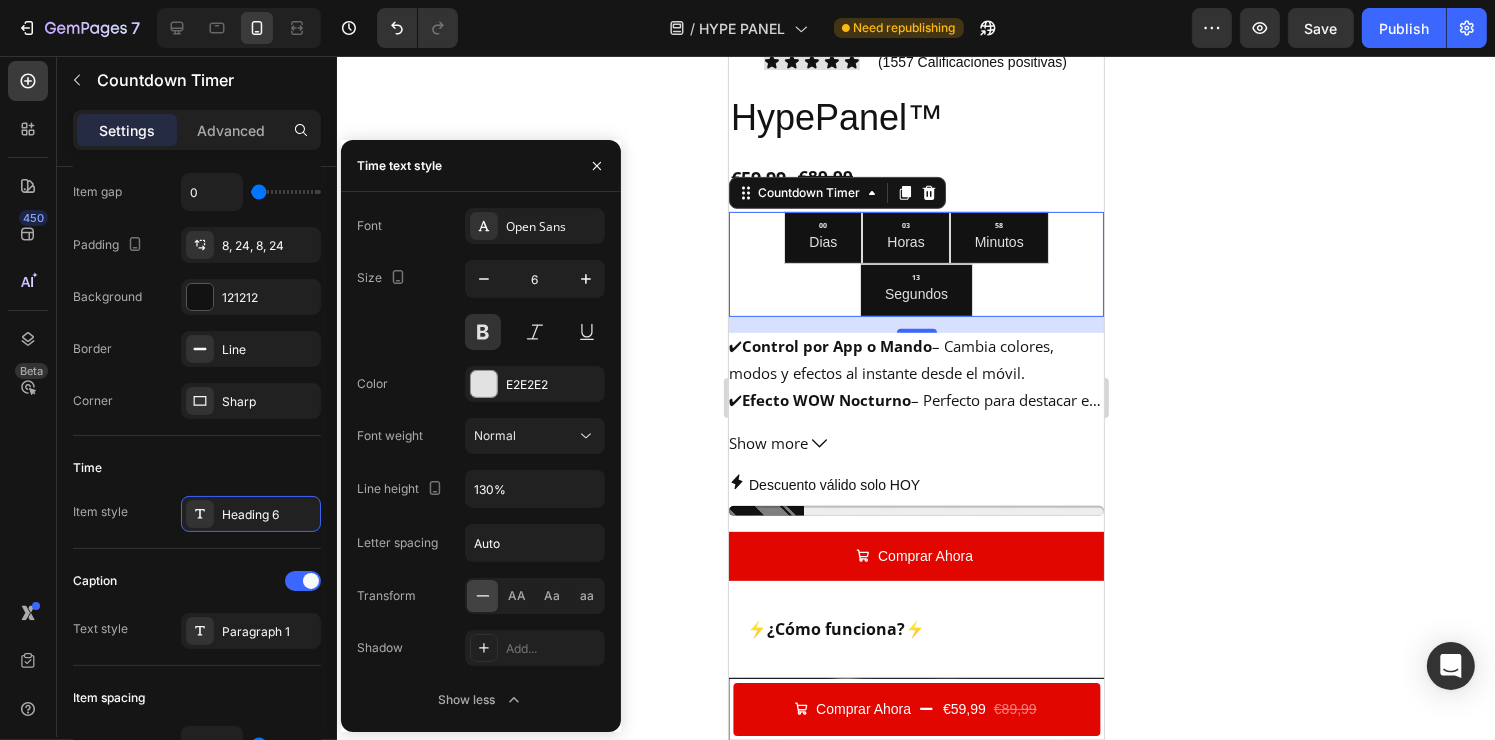 click 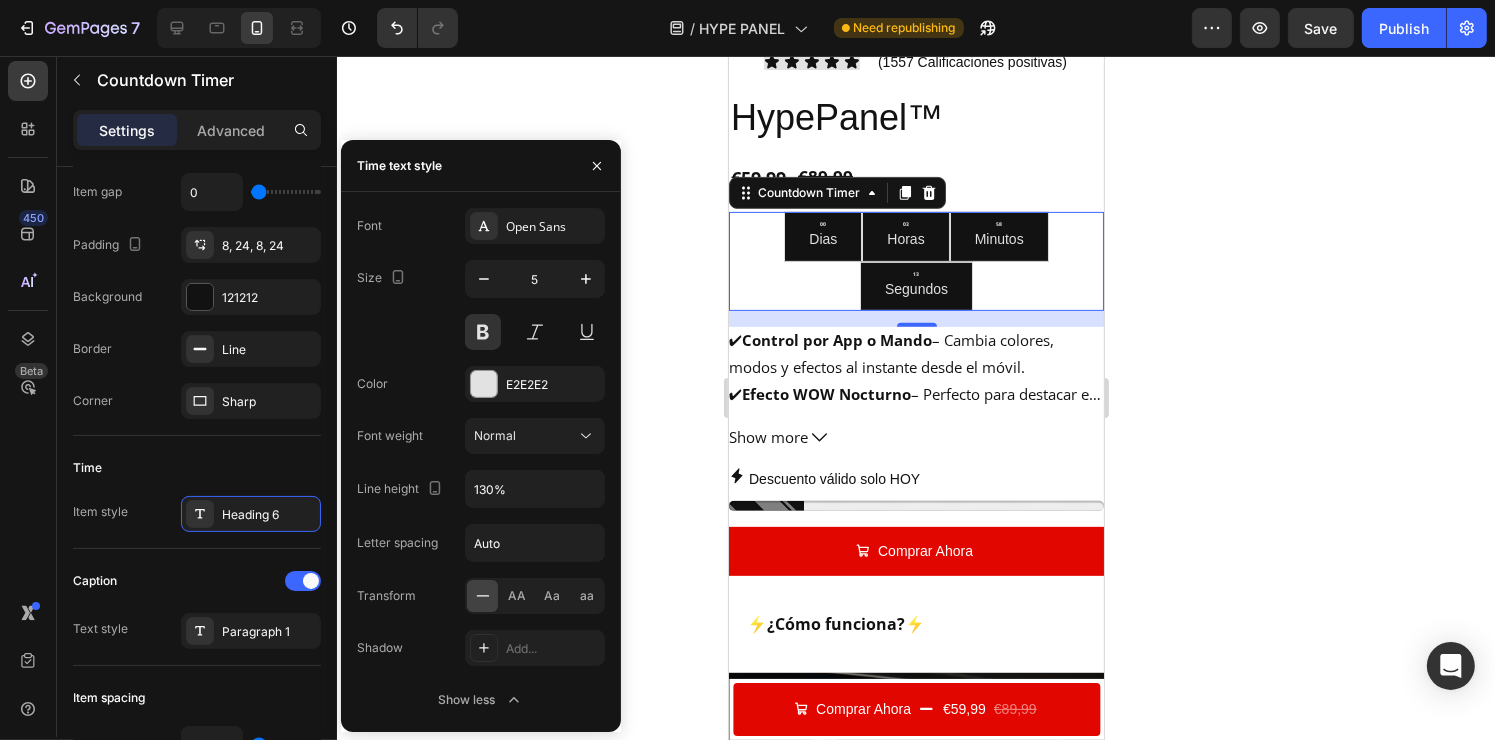 click 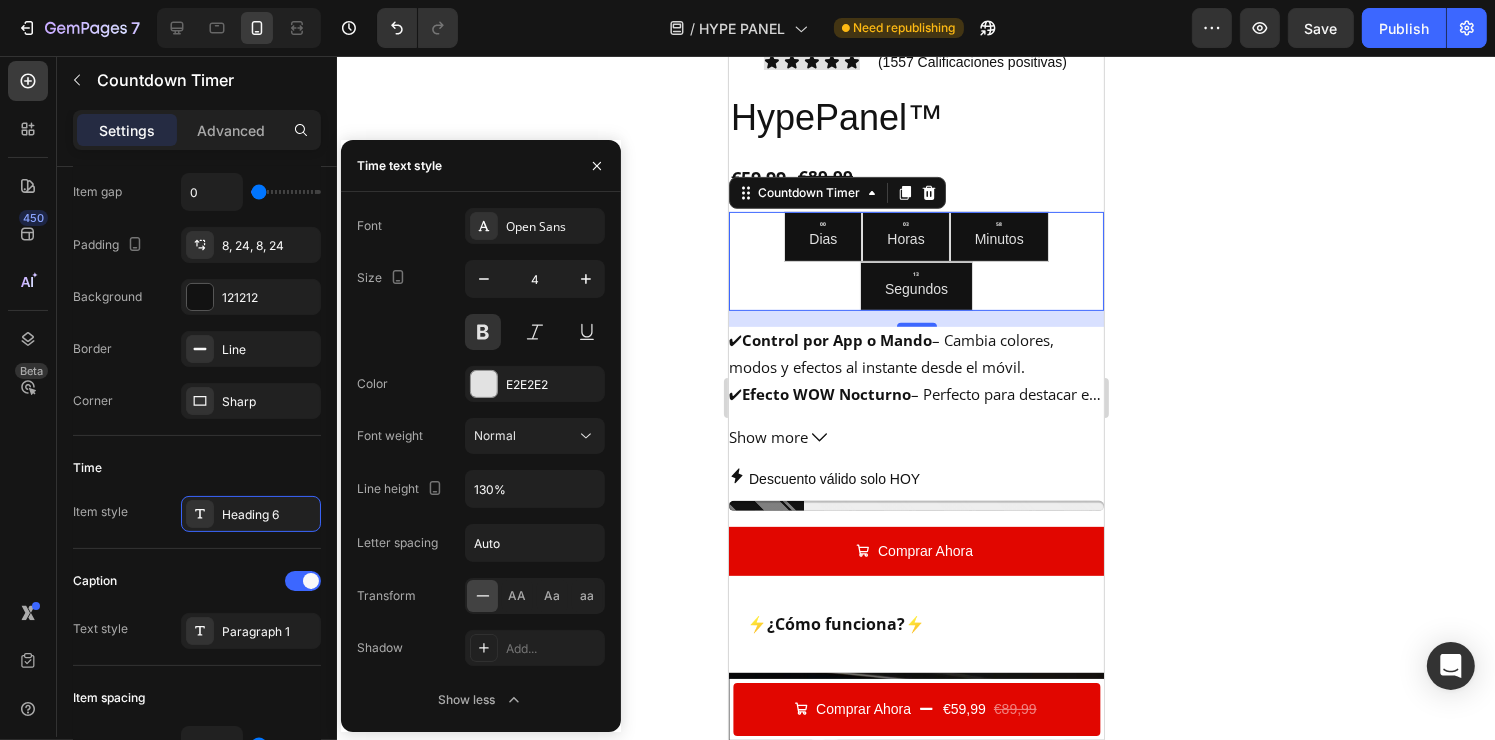 click 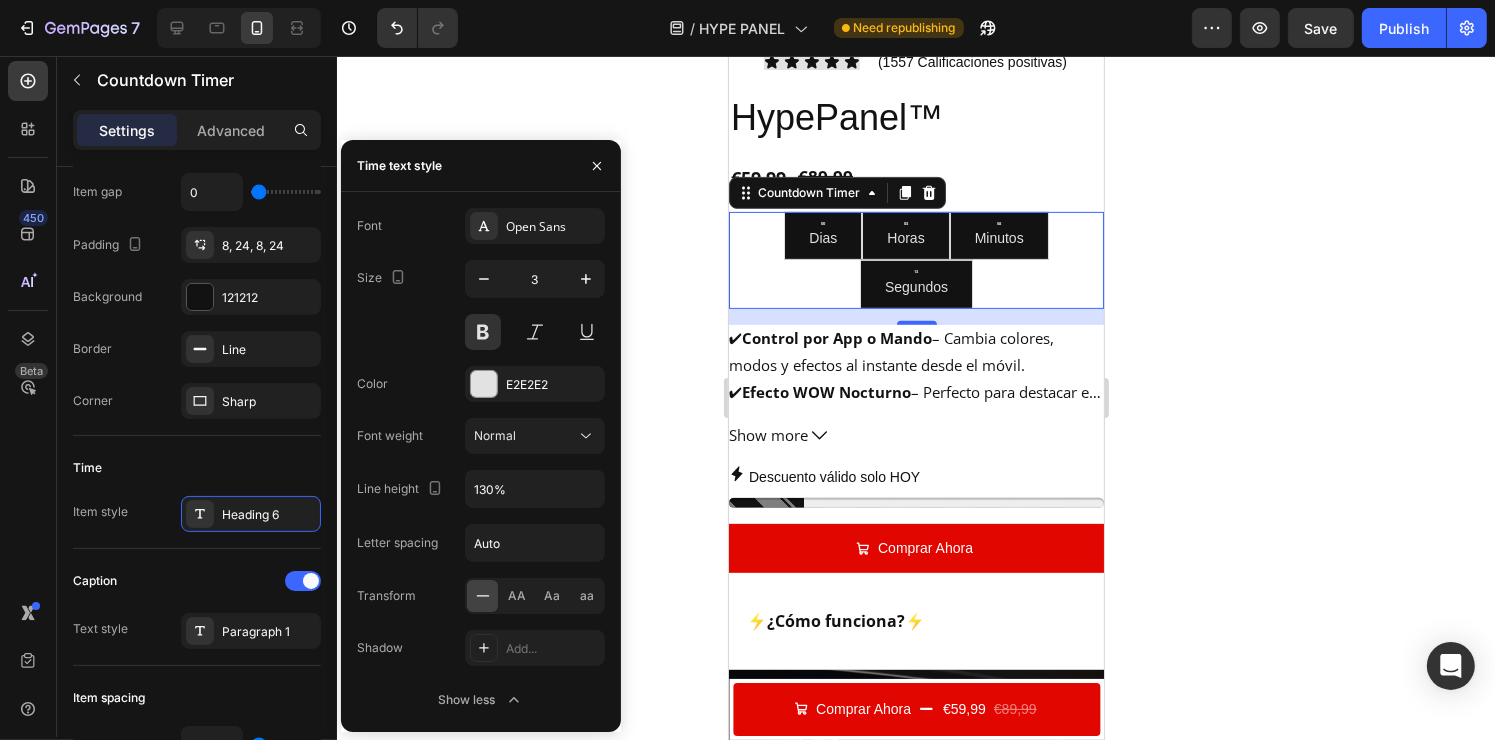 click 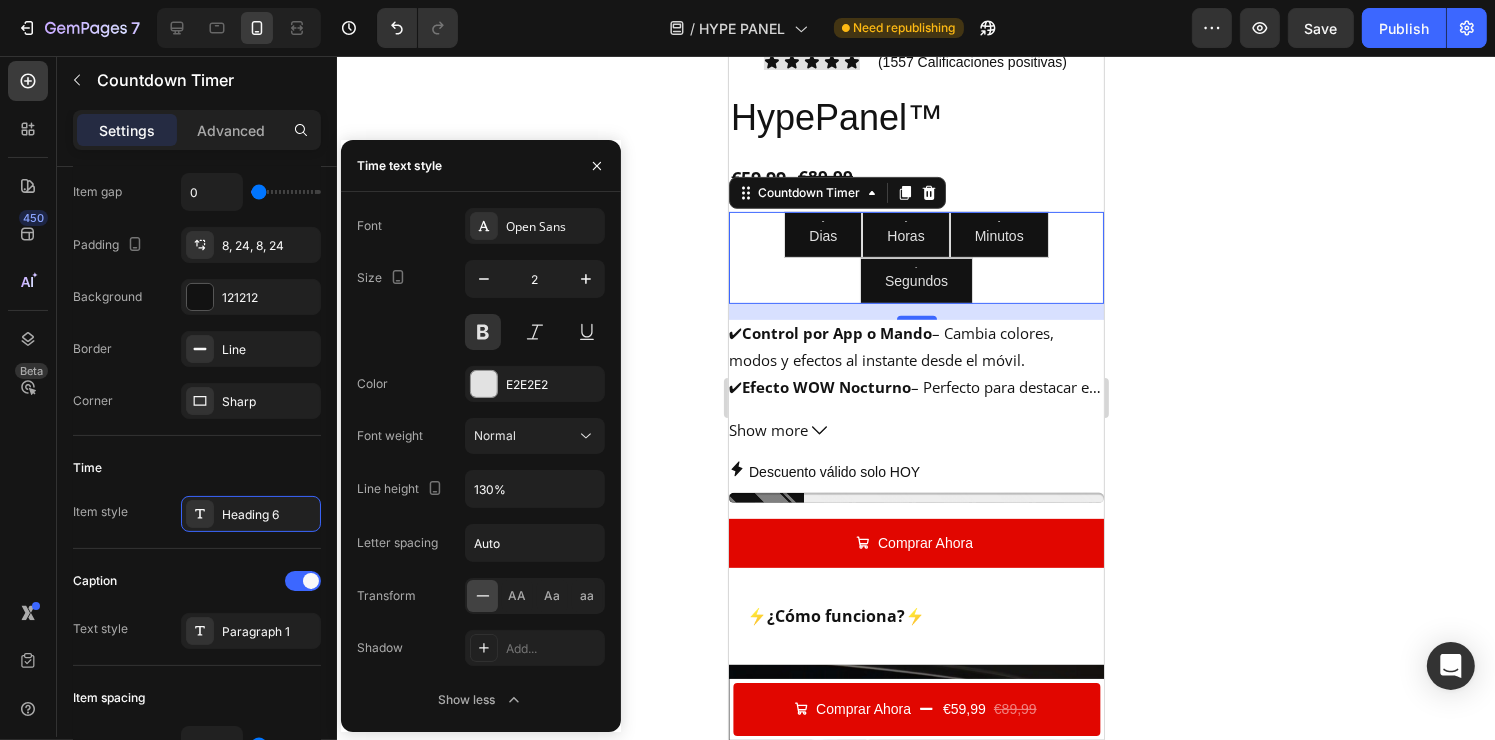 click 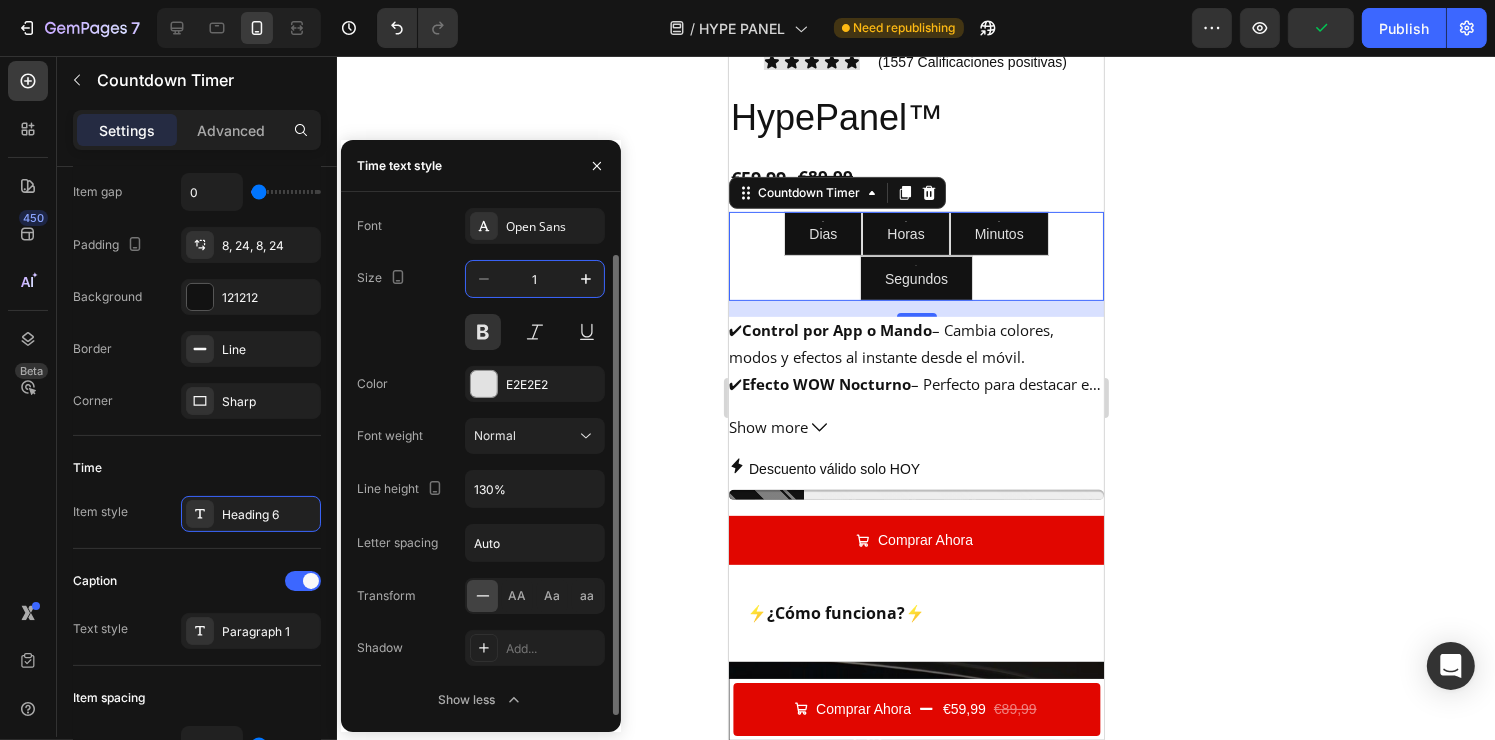 click on "1" at bounding box center [535, 279] 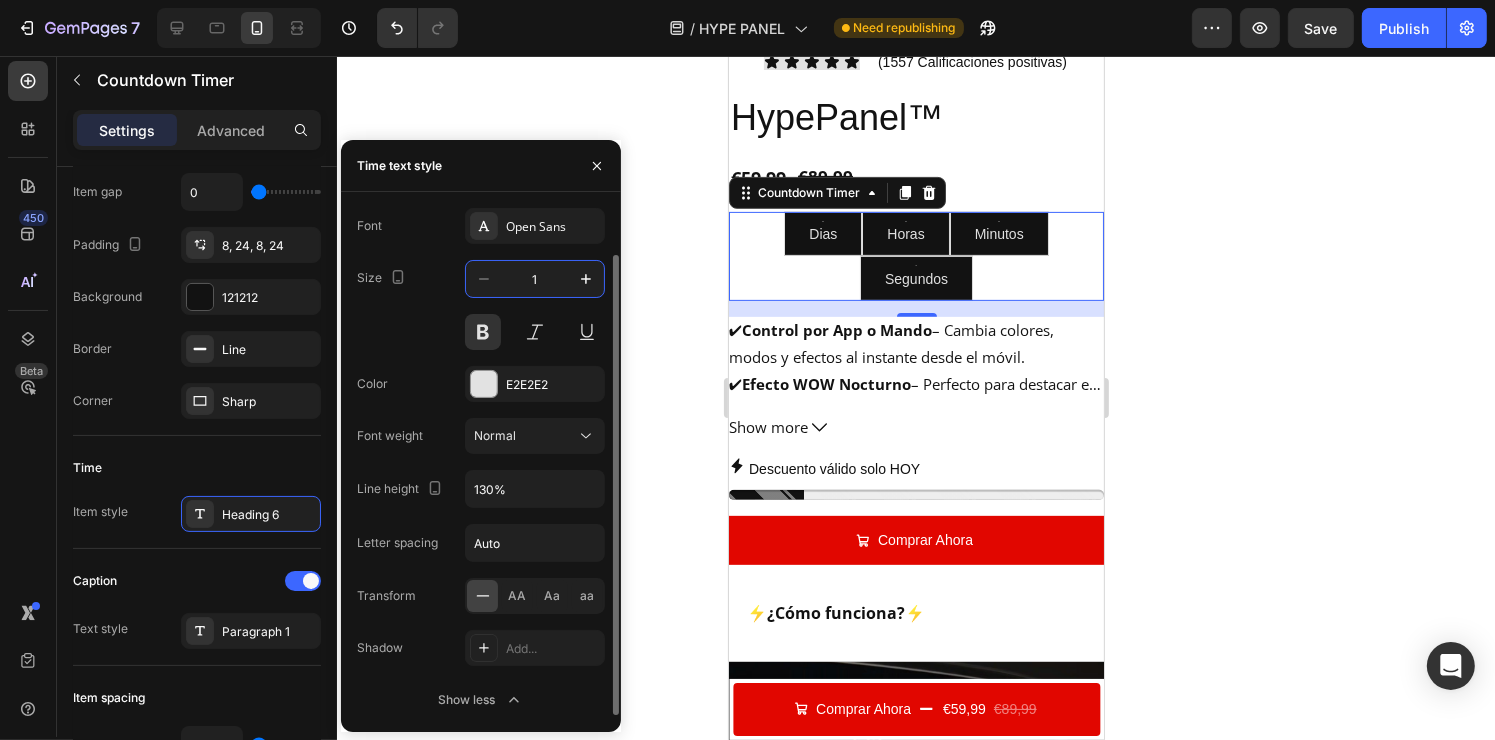 type on "15" 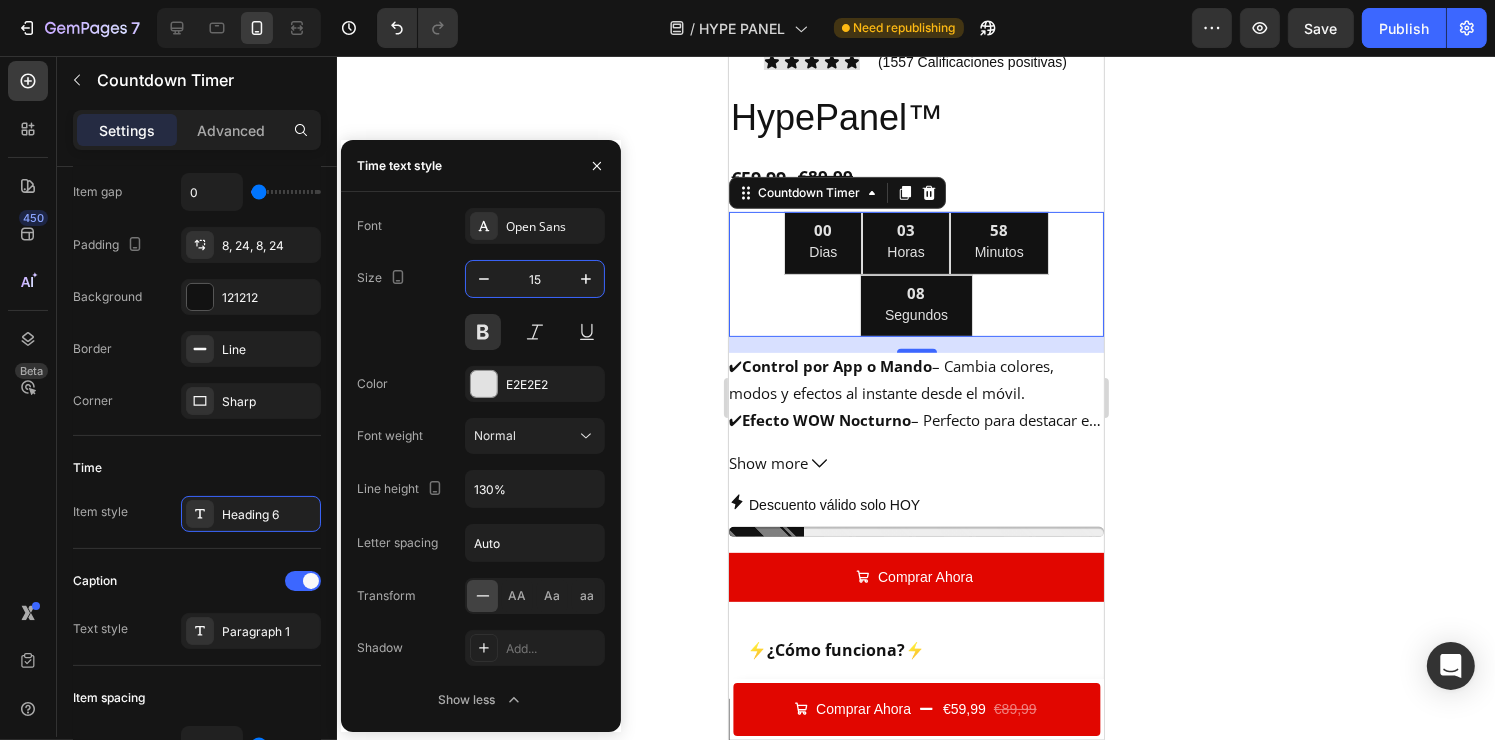 click 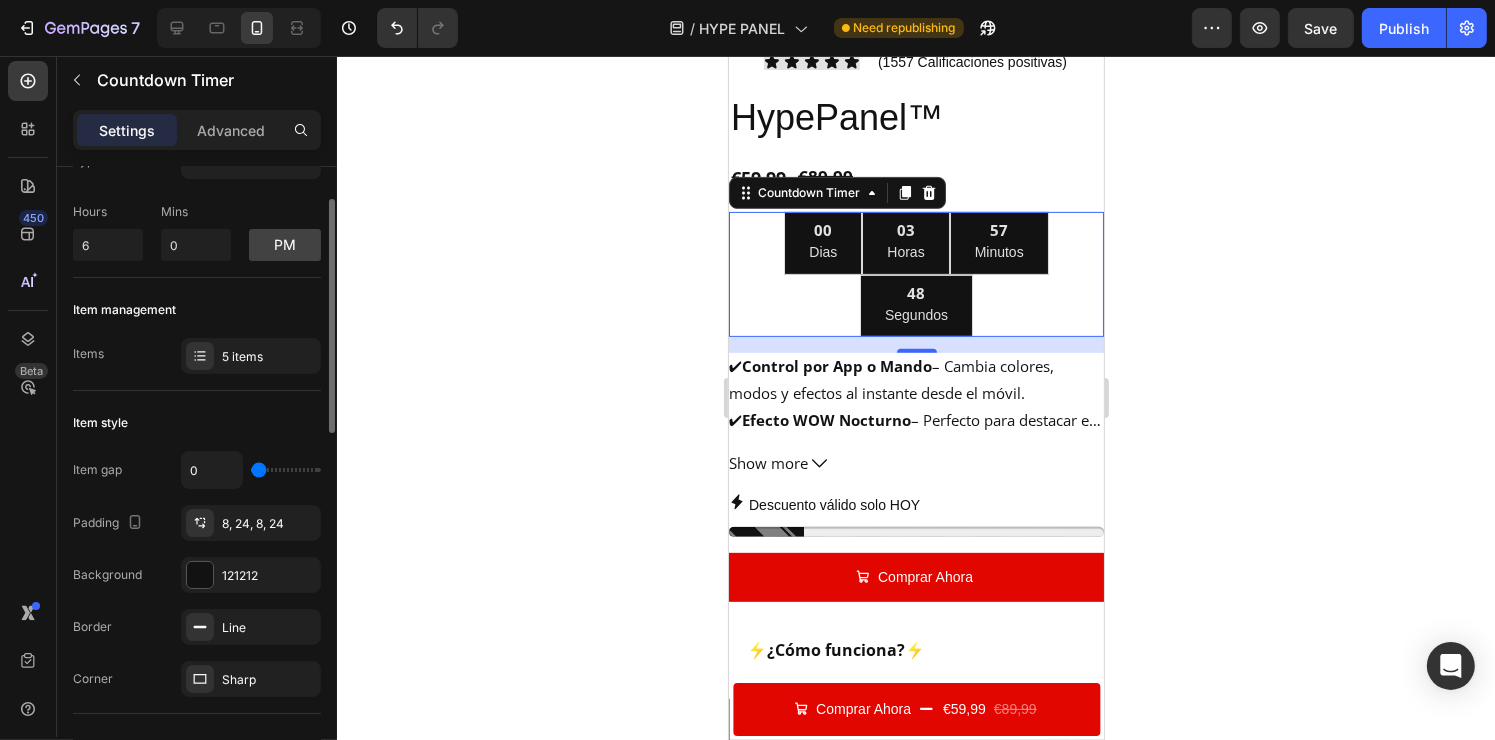 scroll, scrollTop: 84, scrollLeft: 0, axis: vertical 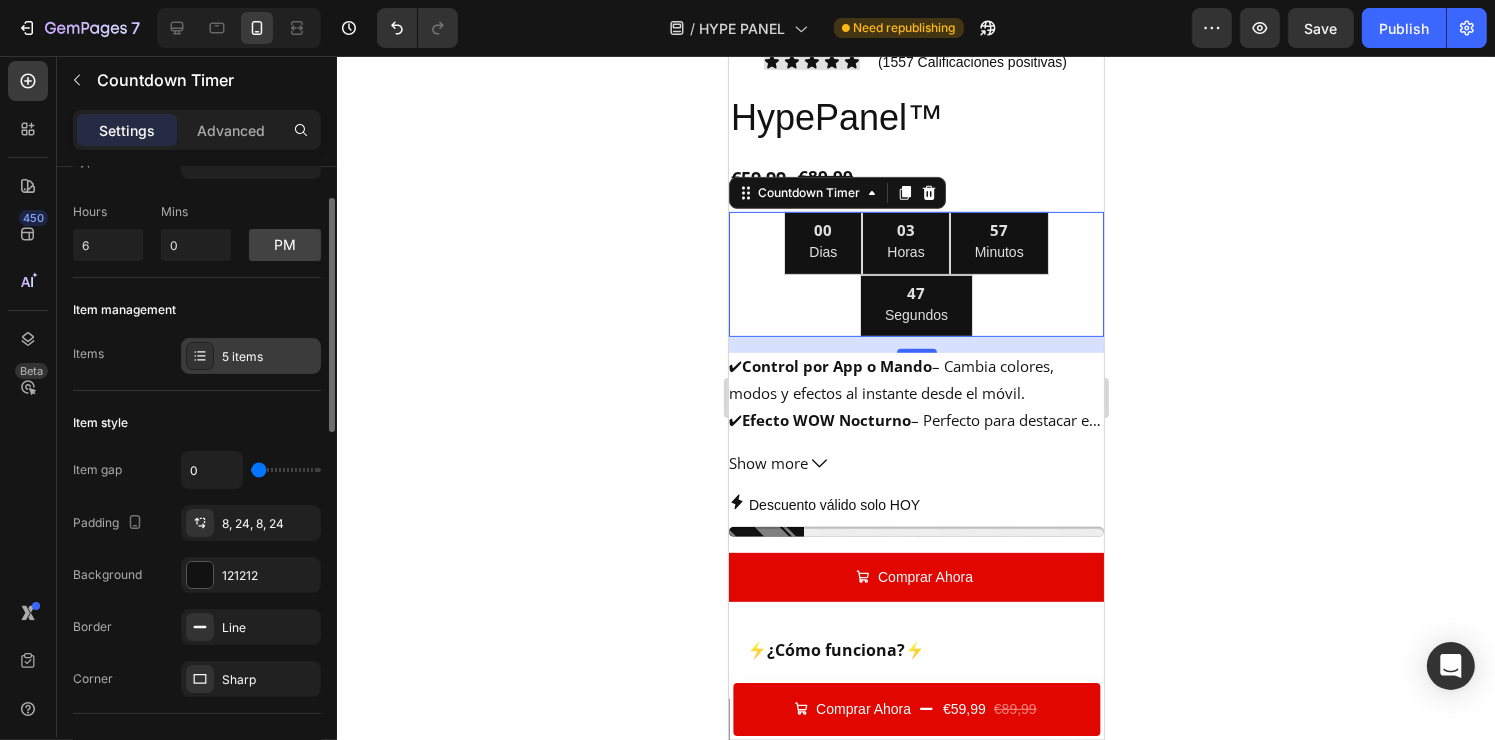 click on "5 items" at bounding box center (269, 357) 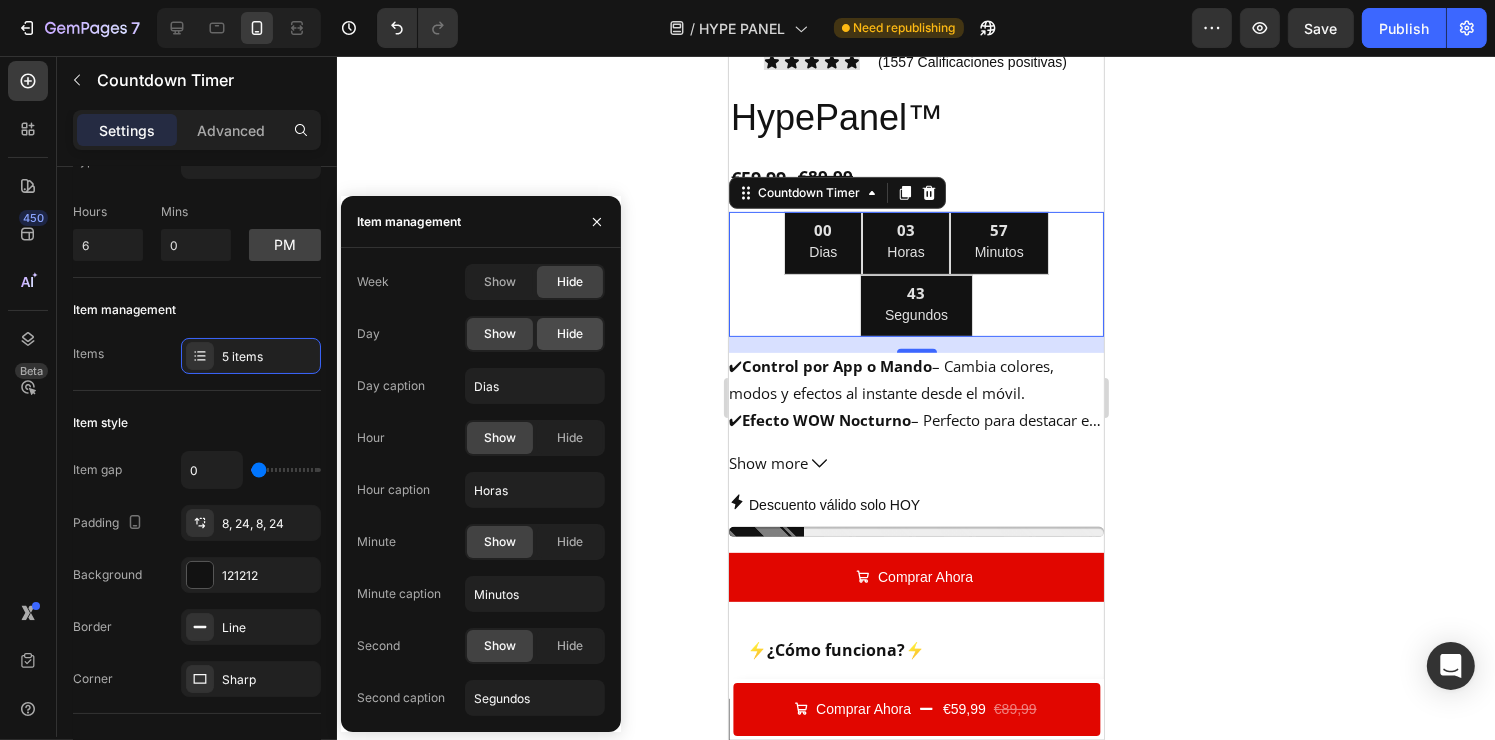 click on "Hide" 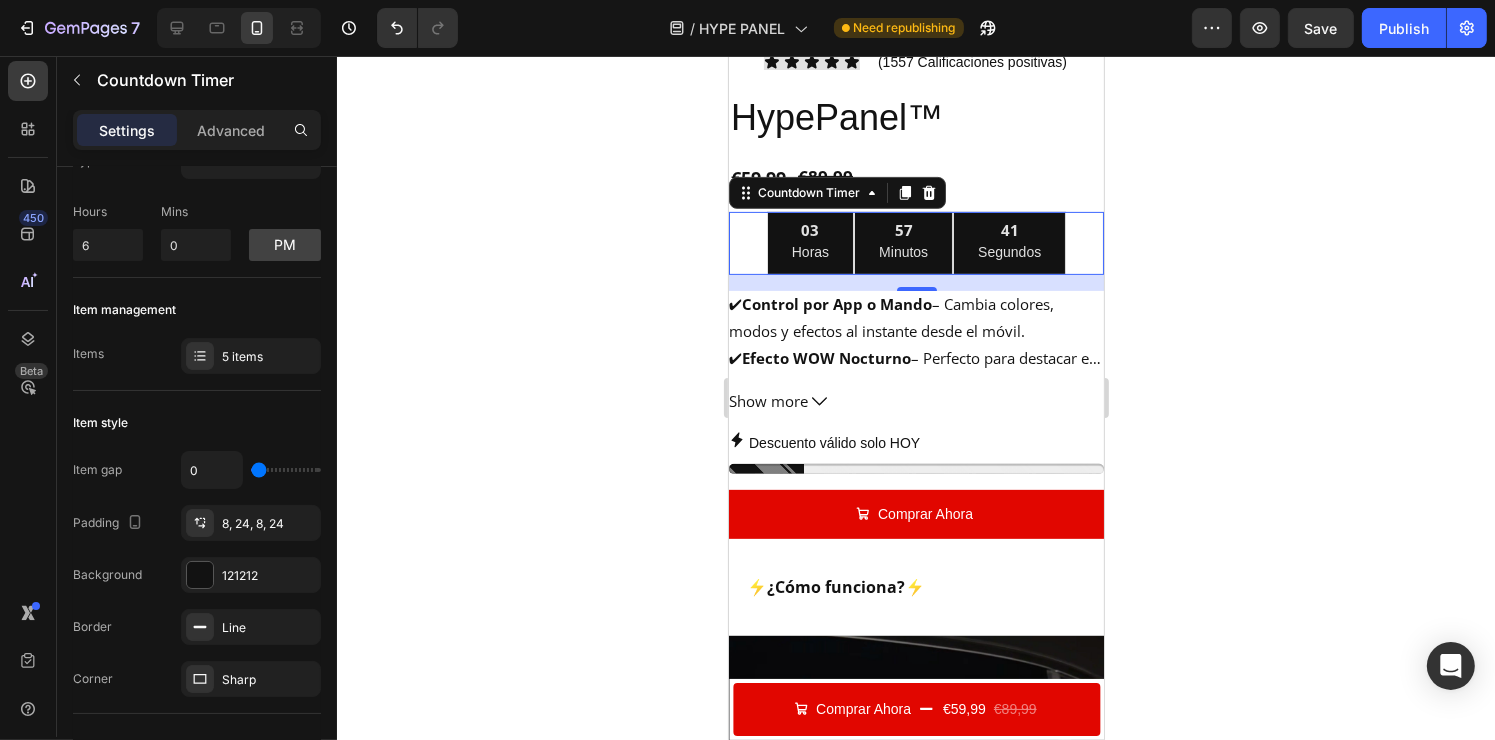 click 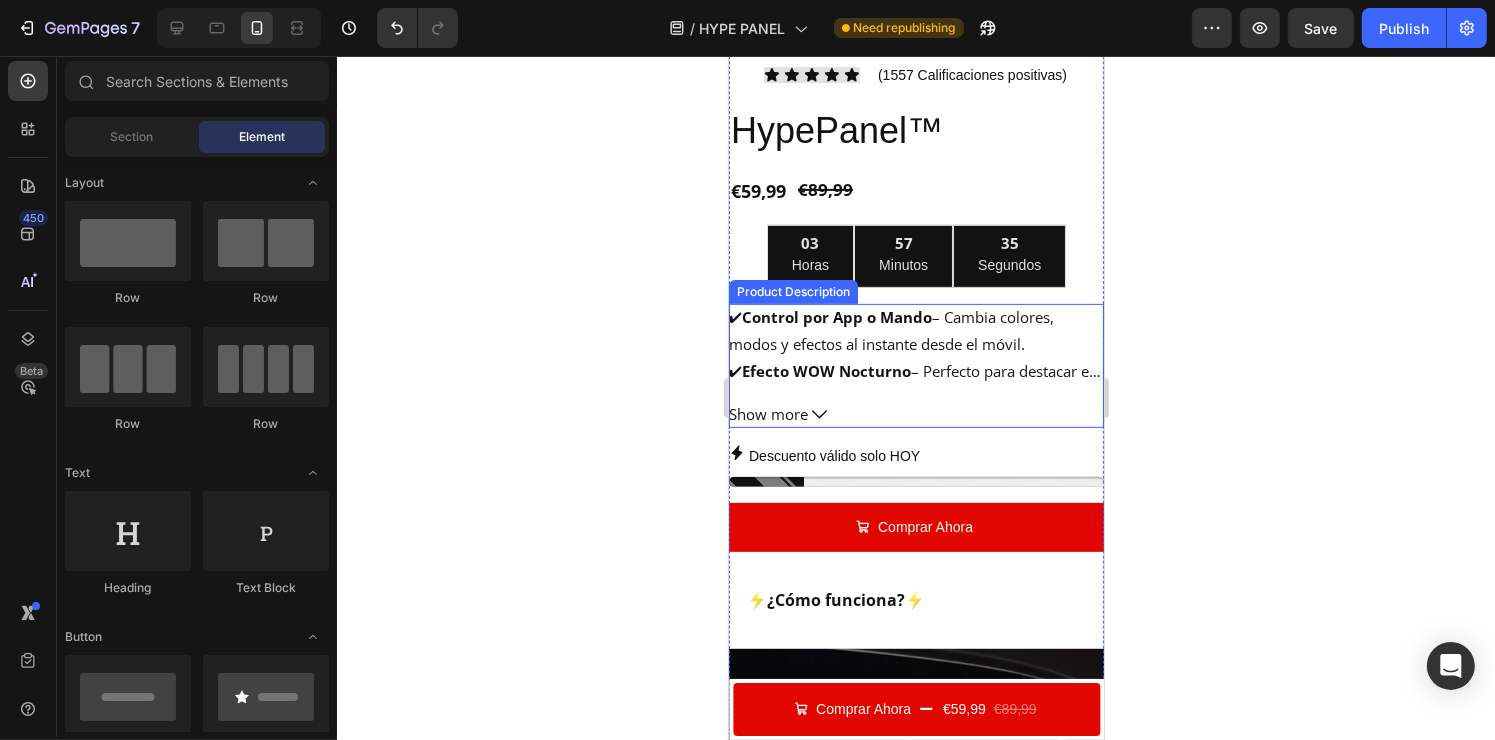 scroll, scrollTop: 660, scrollLeft: 0, axis: vertical 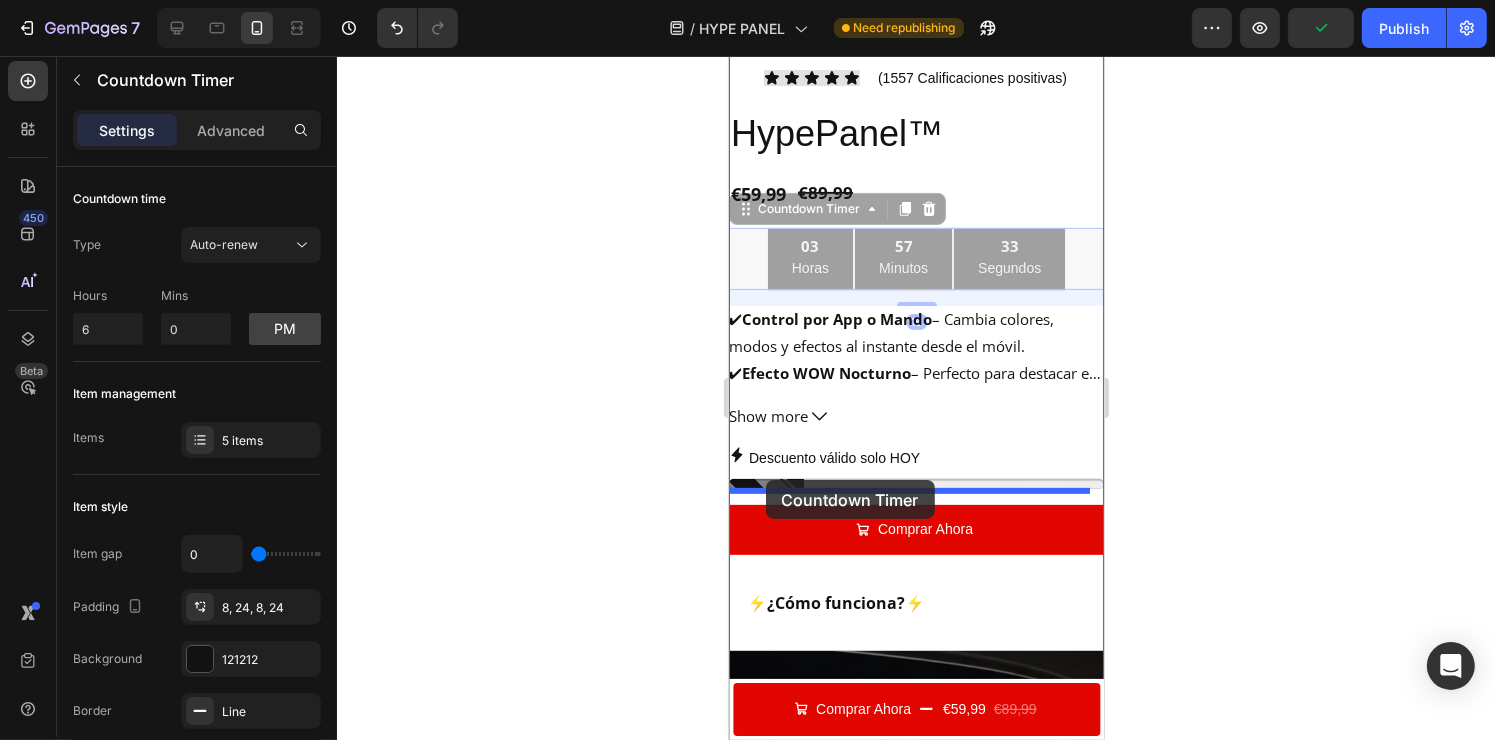 drag, startPoint x: 748, startPoint y: 203, endPoint x: 765, endPoint y: 480, distance: 277.52118 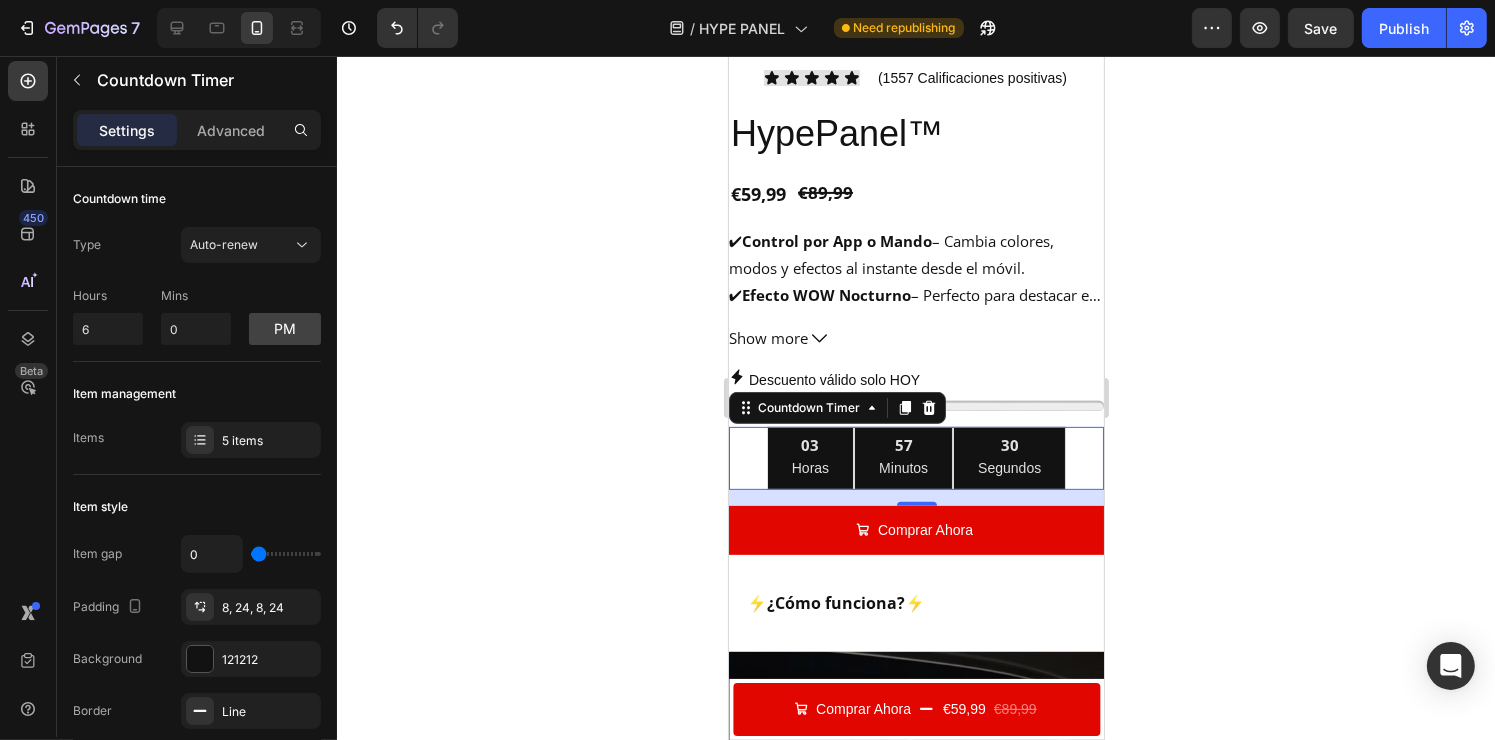 click 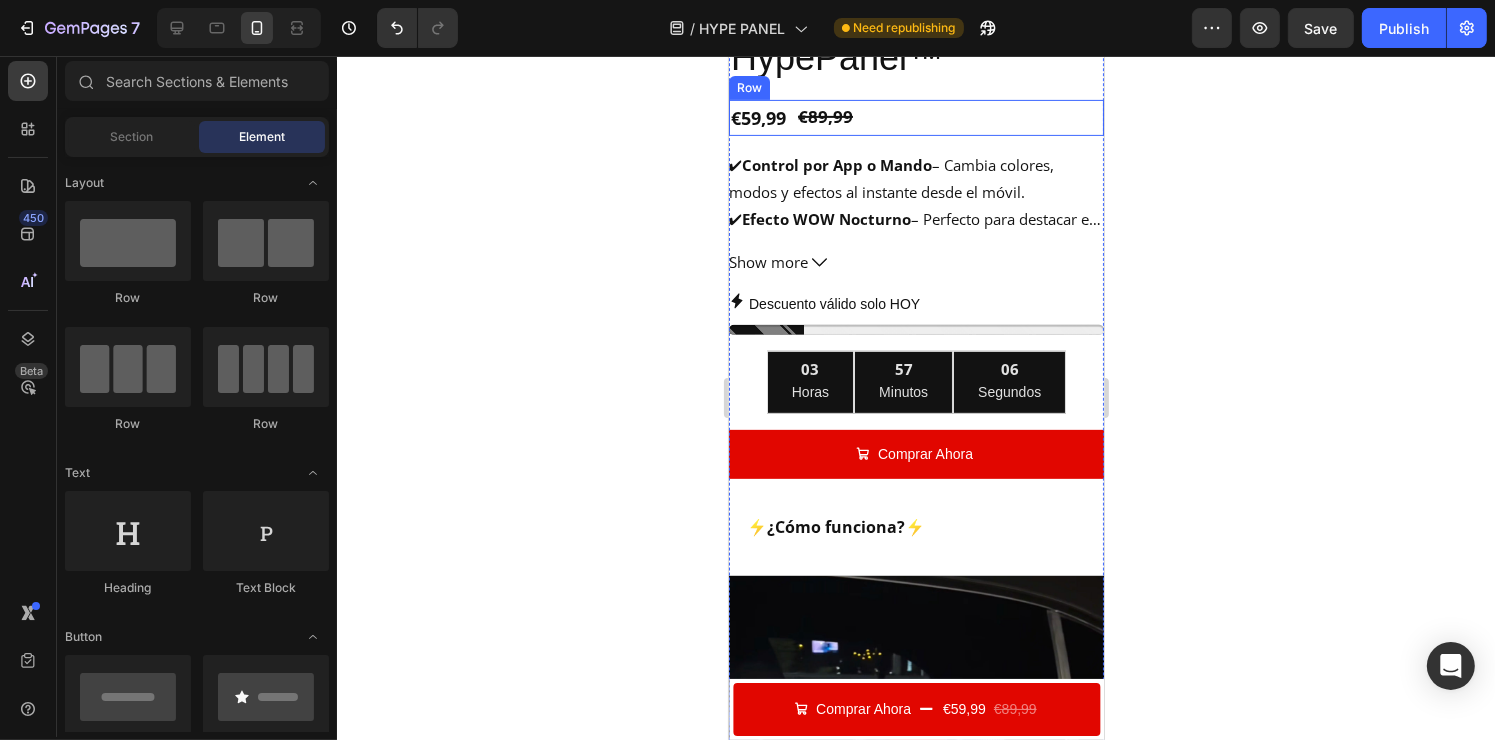scroll, scrollTop: 747, scrollLeft: 0, axis: vertical 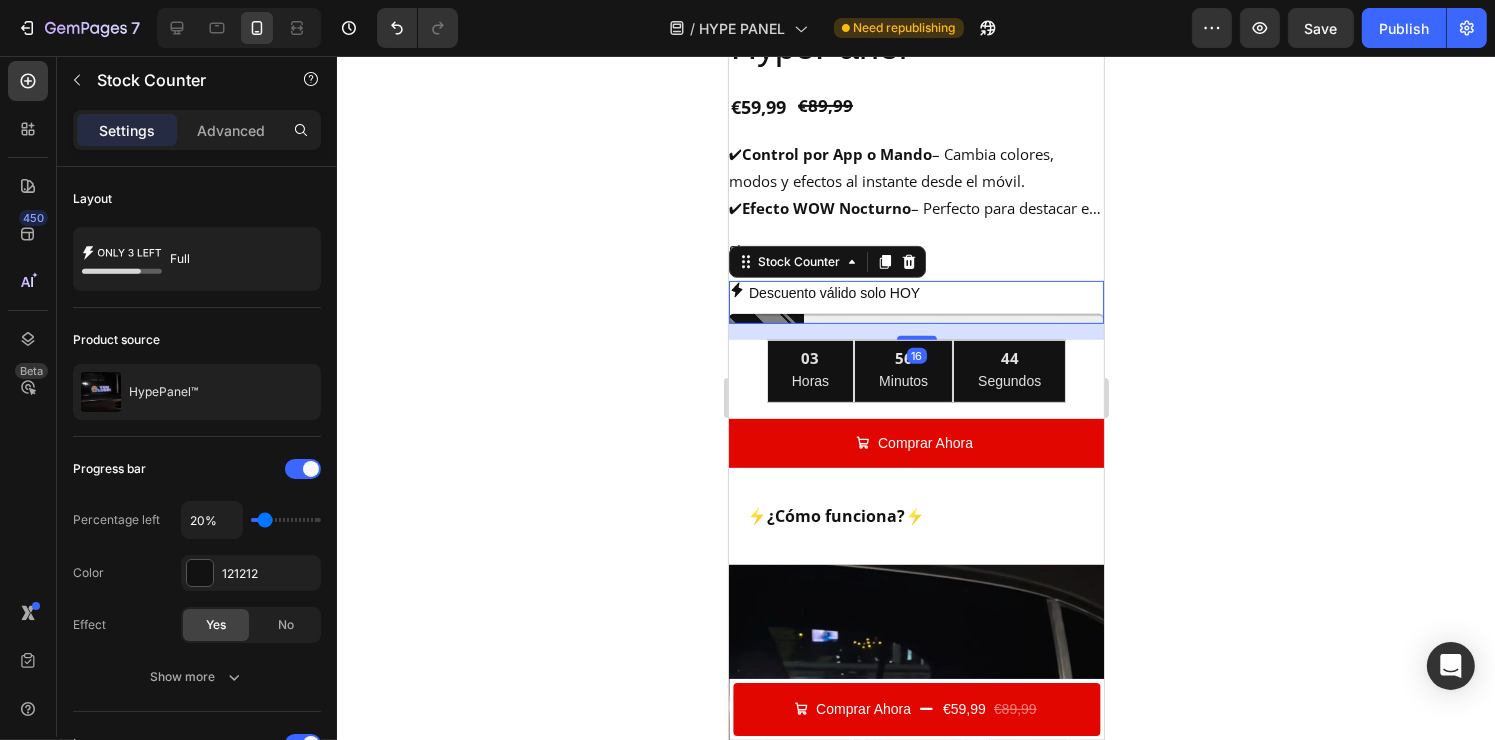 click on "Descuento válido solo HOY" at bounding box center [833, 293] 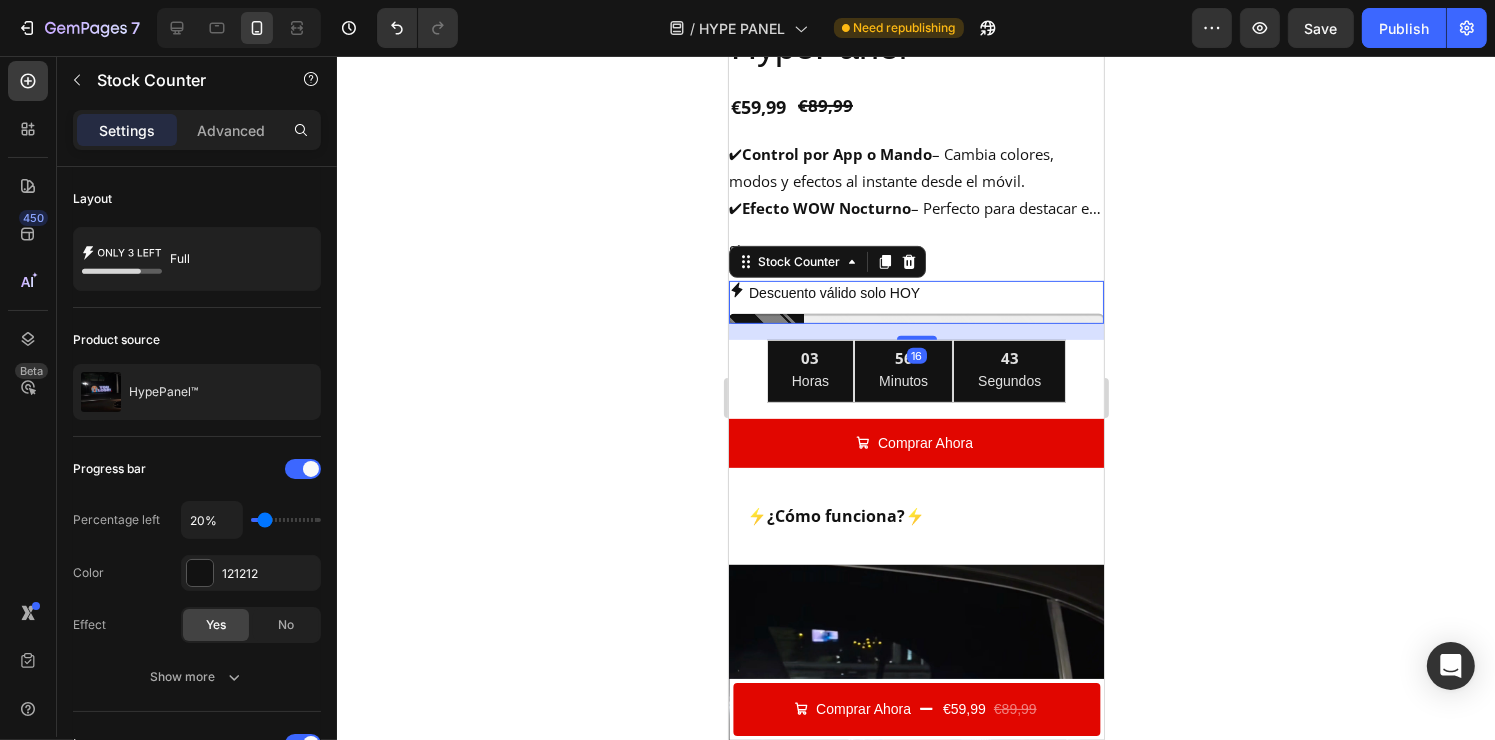 click on "Descuento válido solo HOY" at bounding box center [833, 293] 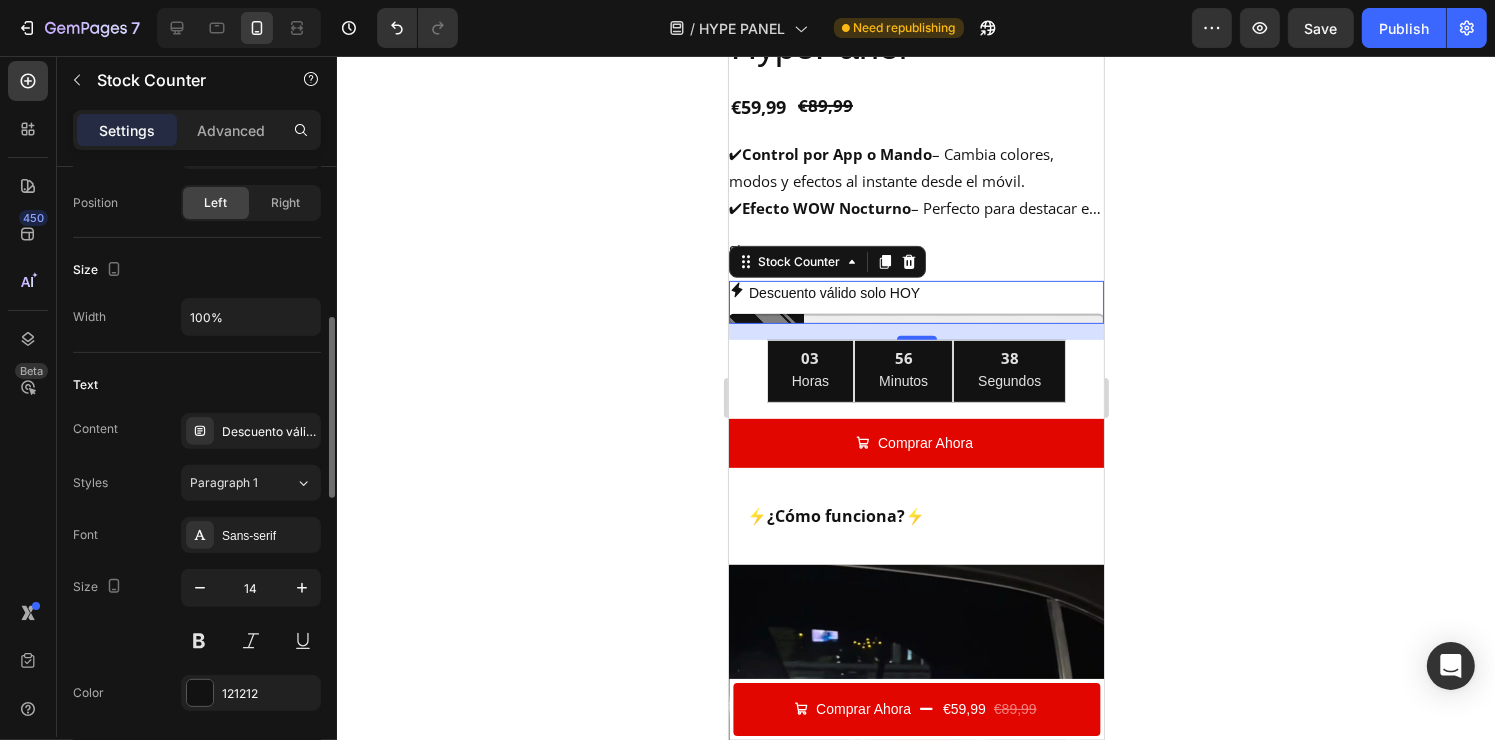 scroll, scrollTop: 776, scrollLeft: 0, axis: vertical 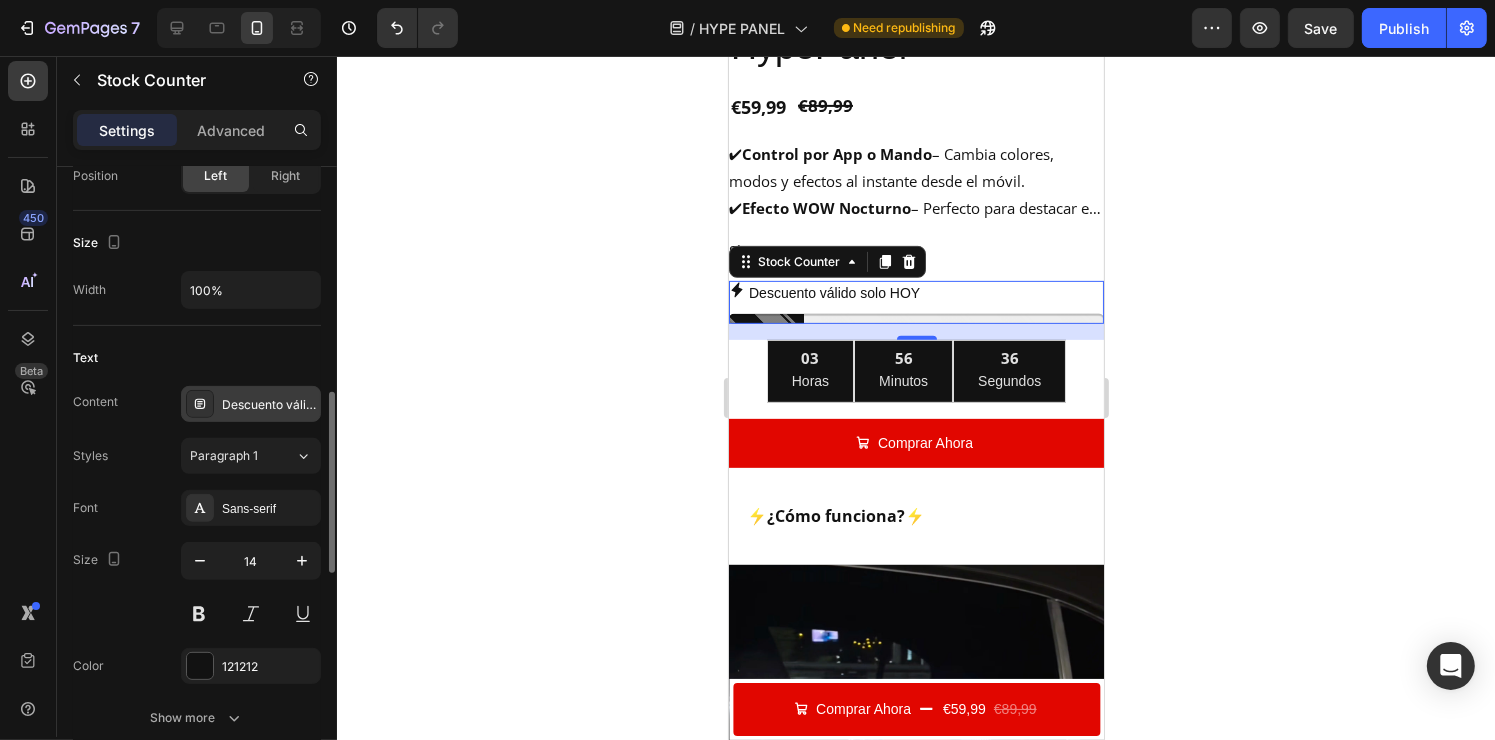 click on "Descuento válido solo HOY" at bounding box center [269, 405] 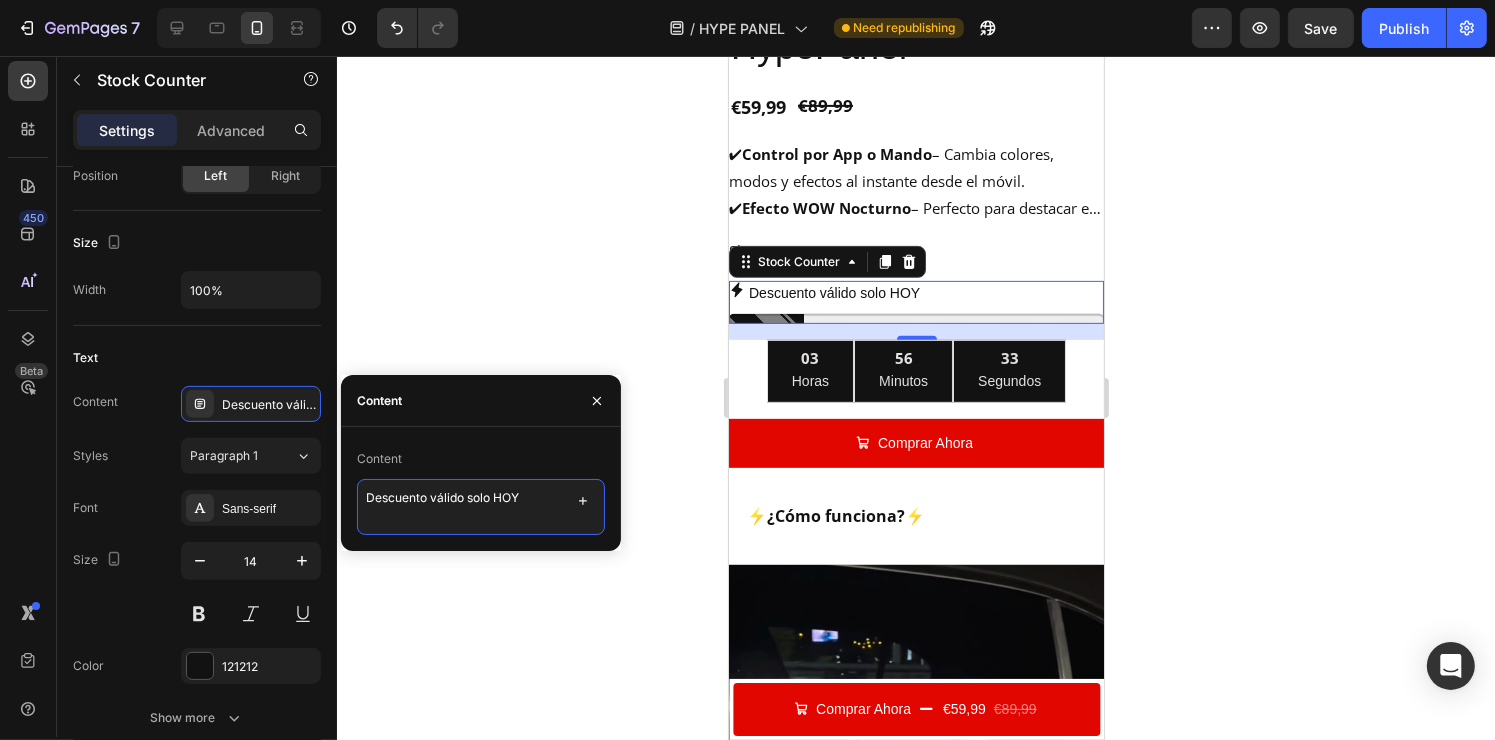 drag, startPoint x: 526, startPoint y: 500, endPoint x: 431, endPoint y: 504, distance: 95.084175 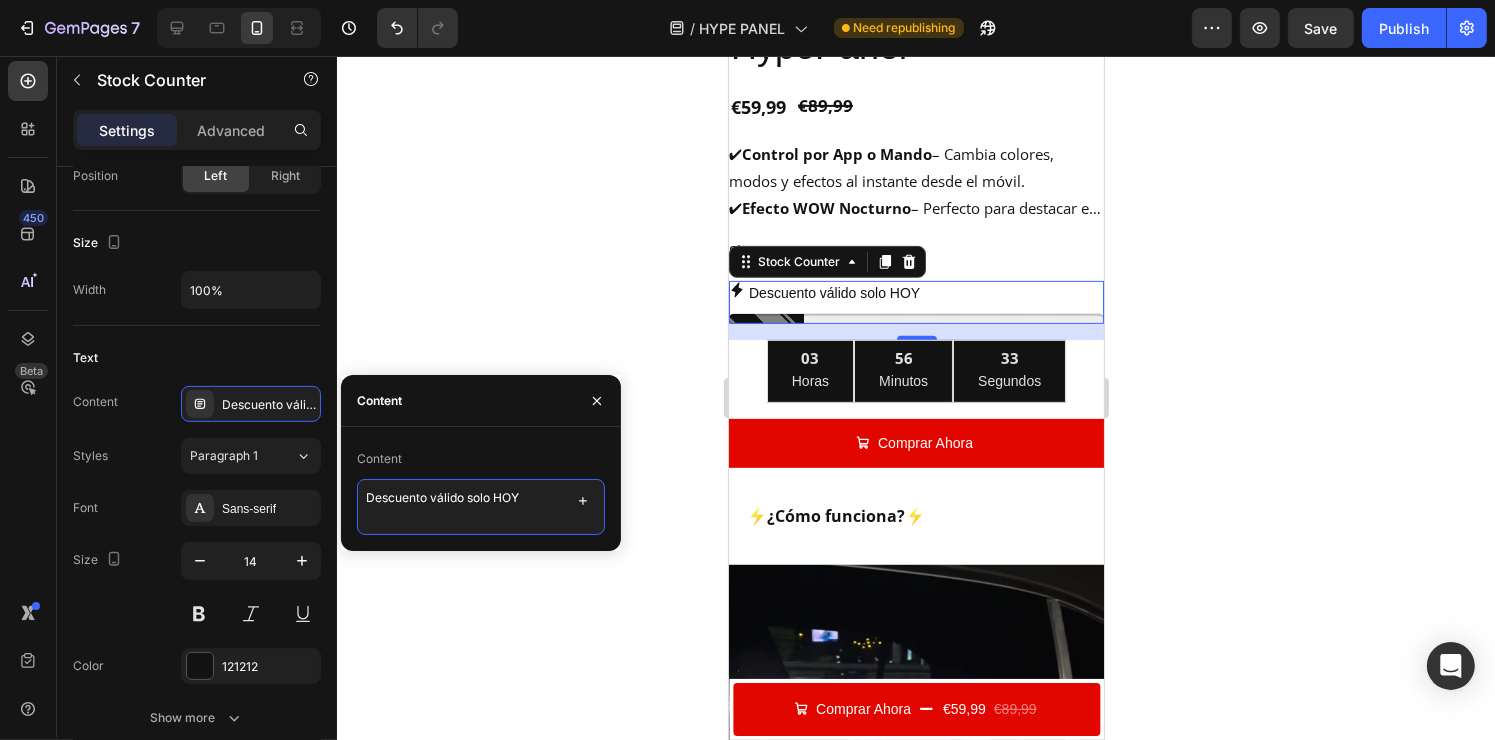 click on "Descuento válido solo HOY" at bounding box center [481, 507] 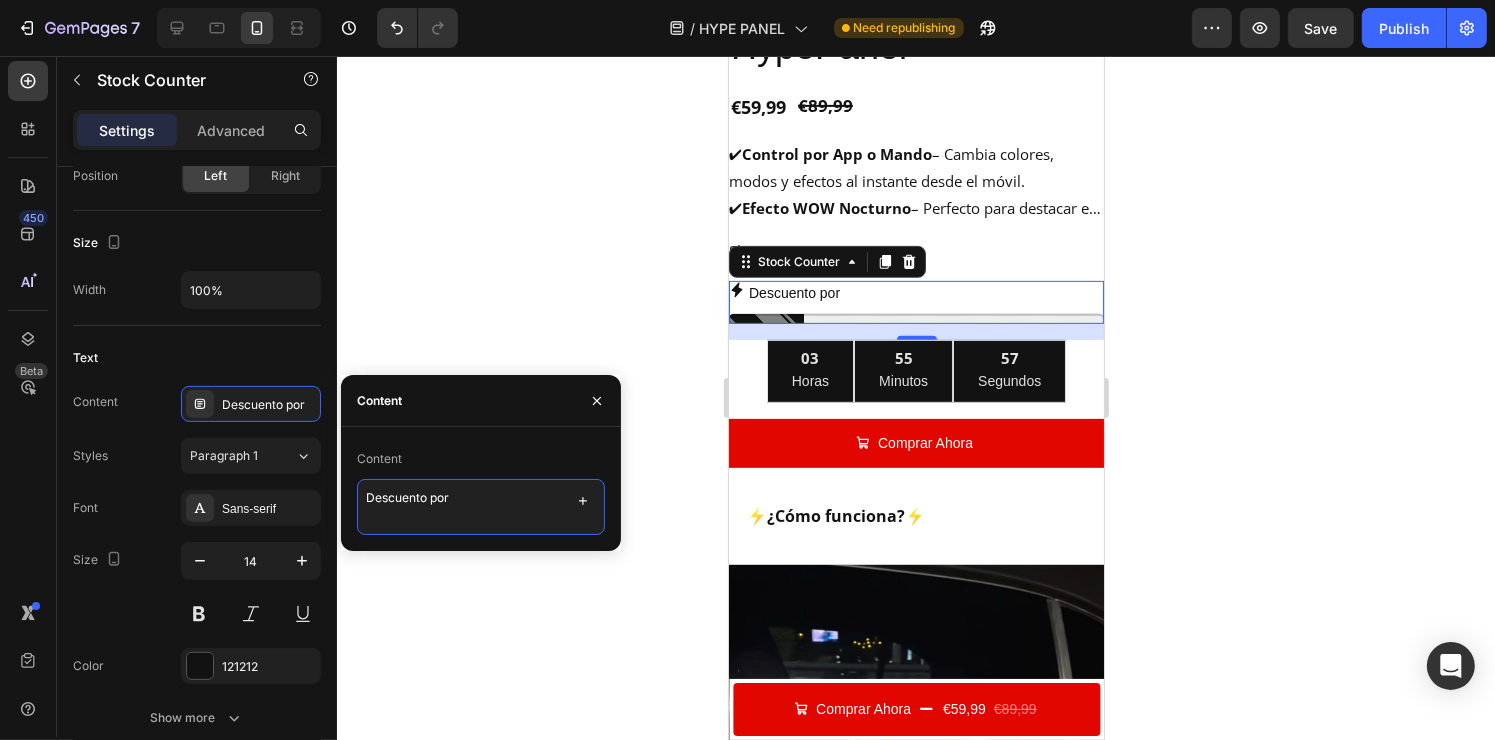 drag, startPoint x: 455, startPoint y: 503, endPoint x: 351, endPoint y: 500, distance: 104.04326 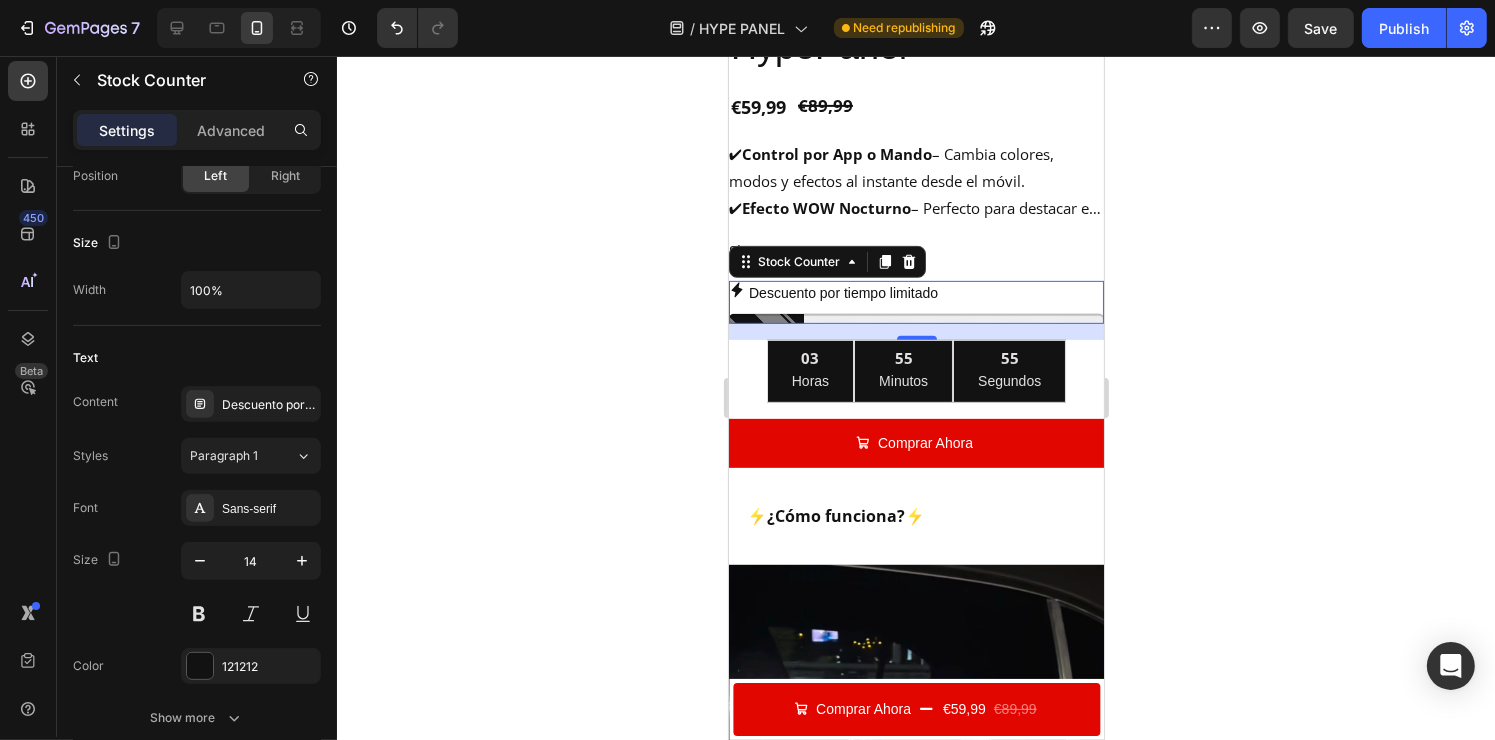 click 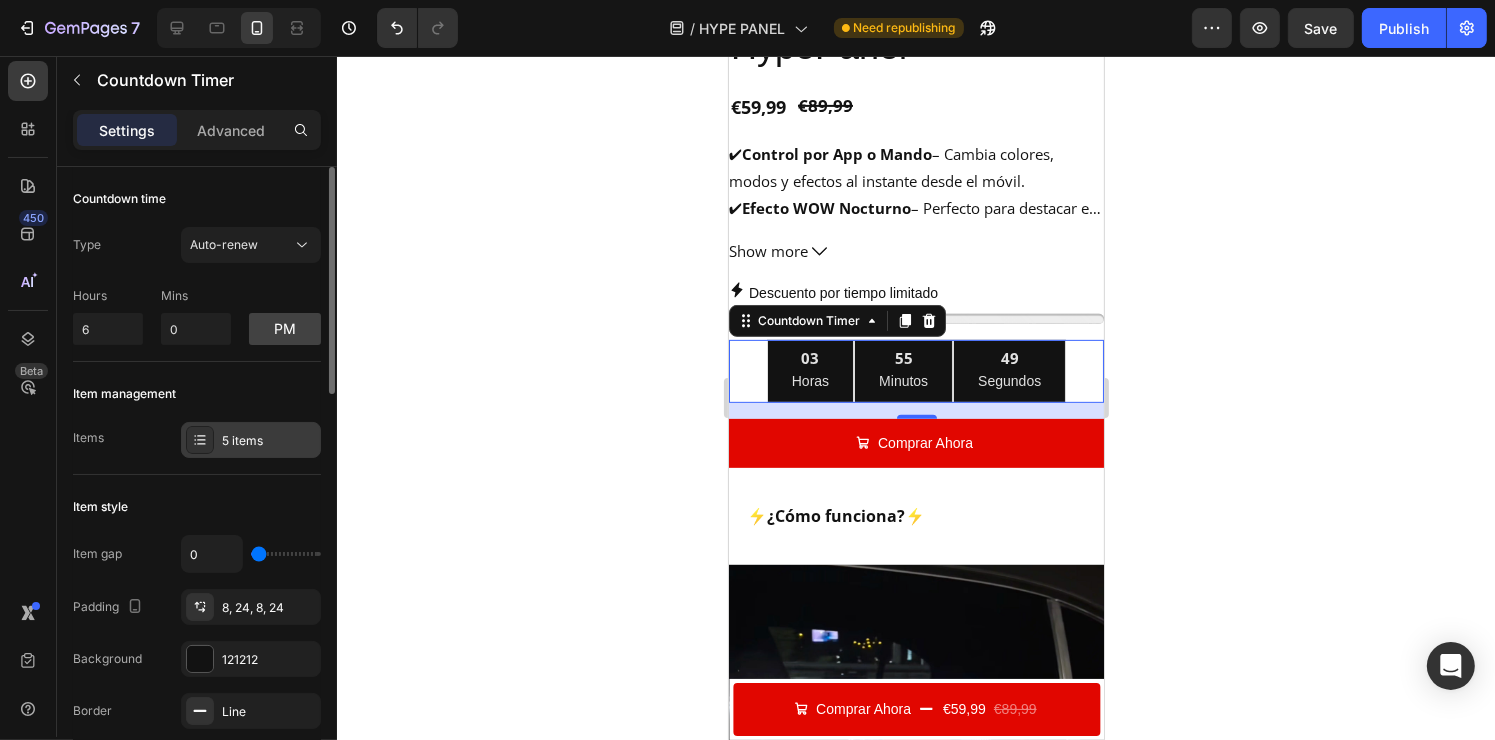 click at bounding box center (200, 440) 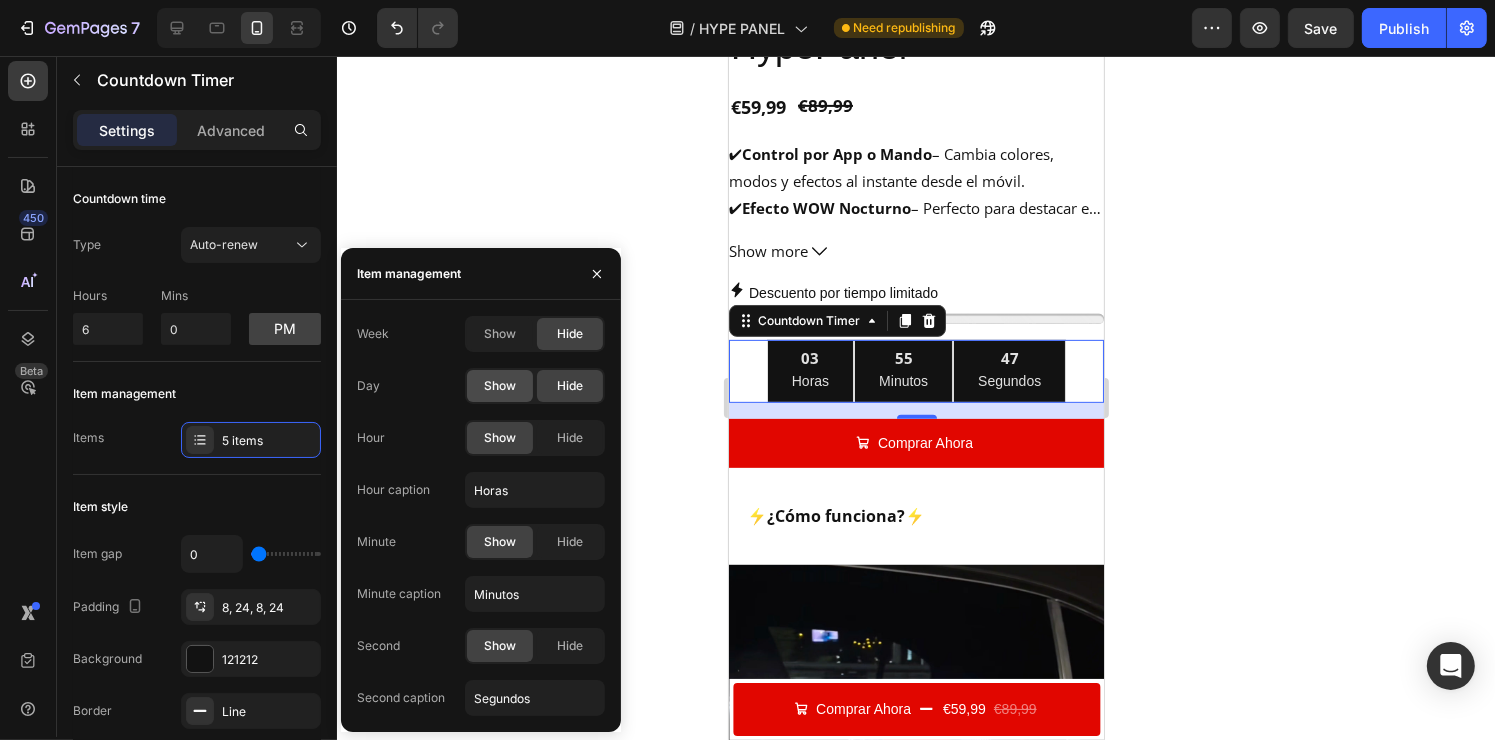 click on "Show" 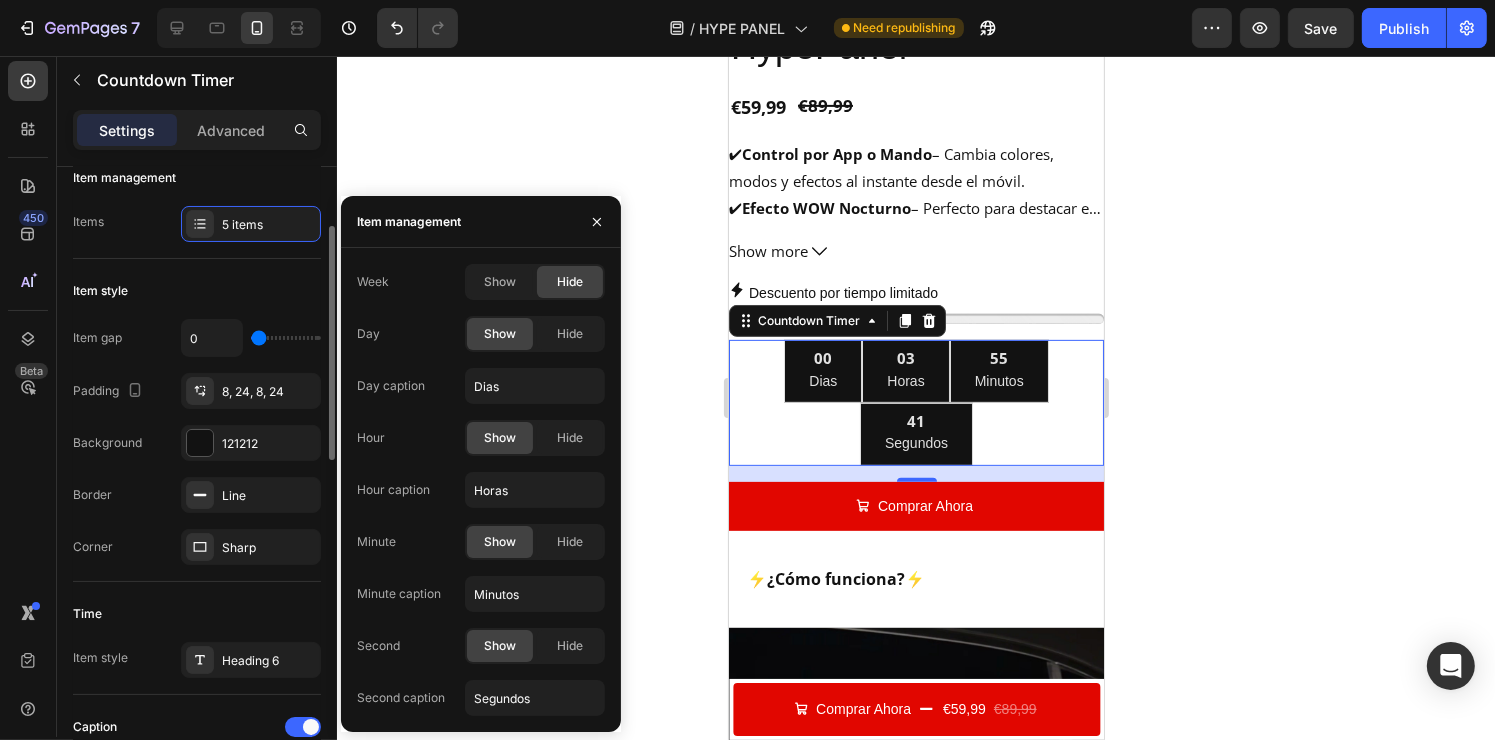 scroll, scrollTop: 217, scrollLeft: 0, axis: vertical 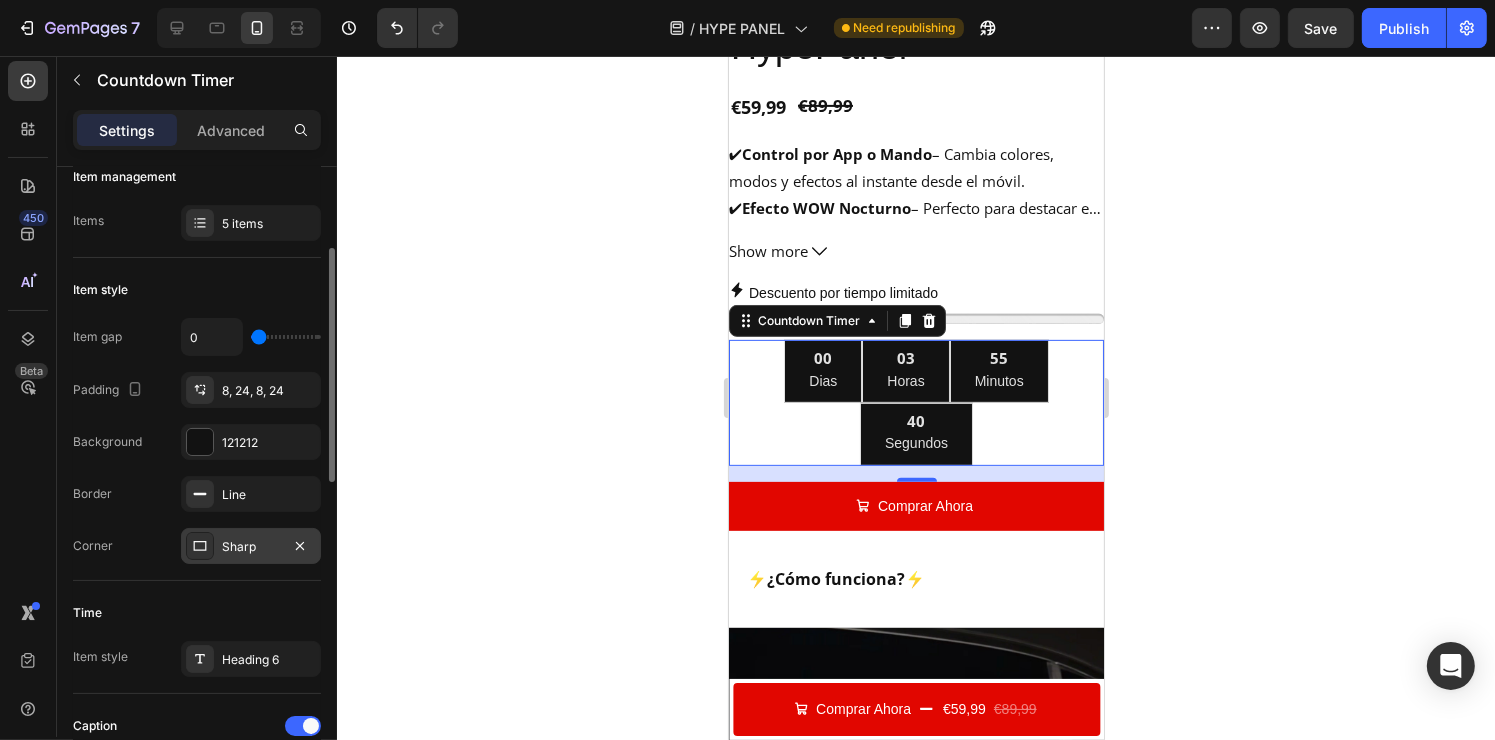 click 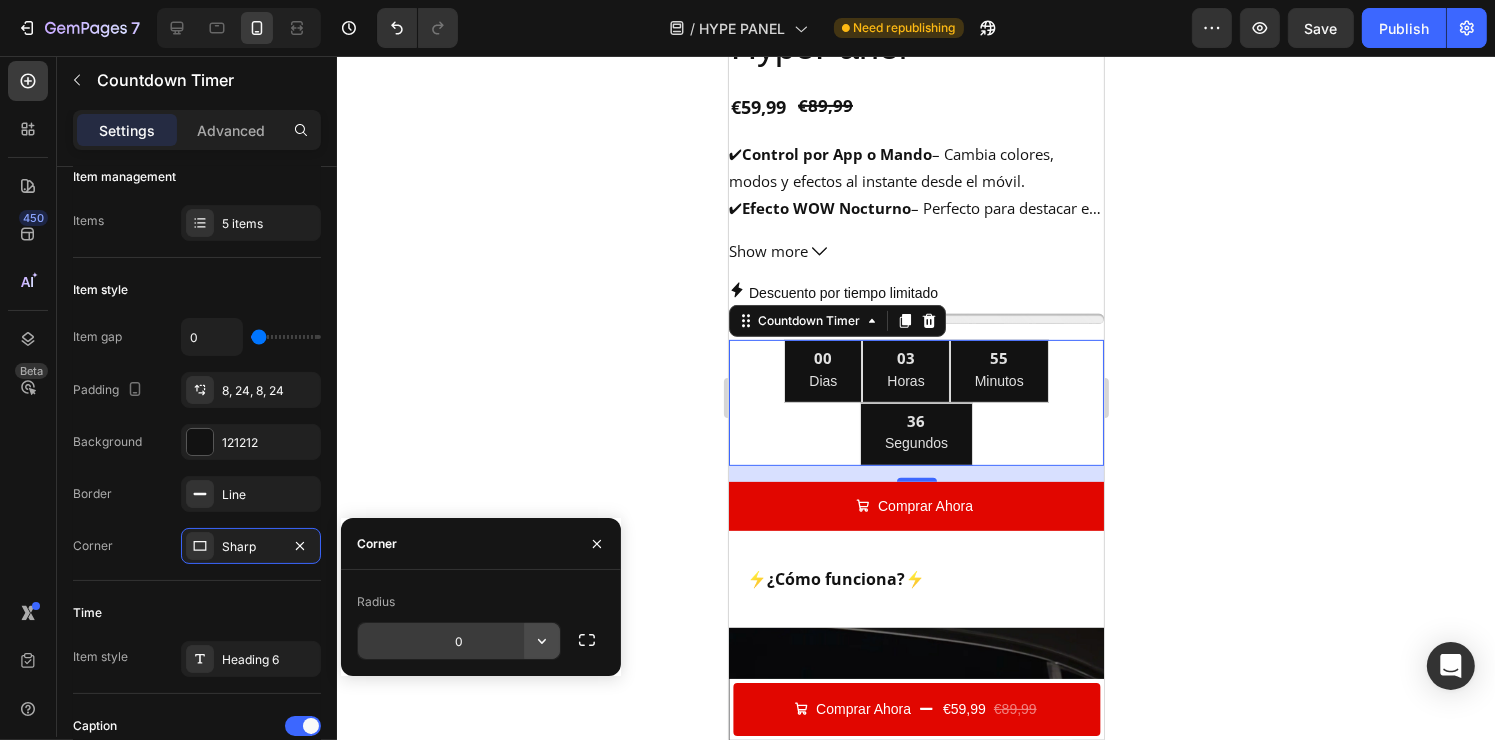 click 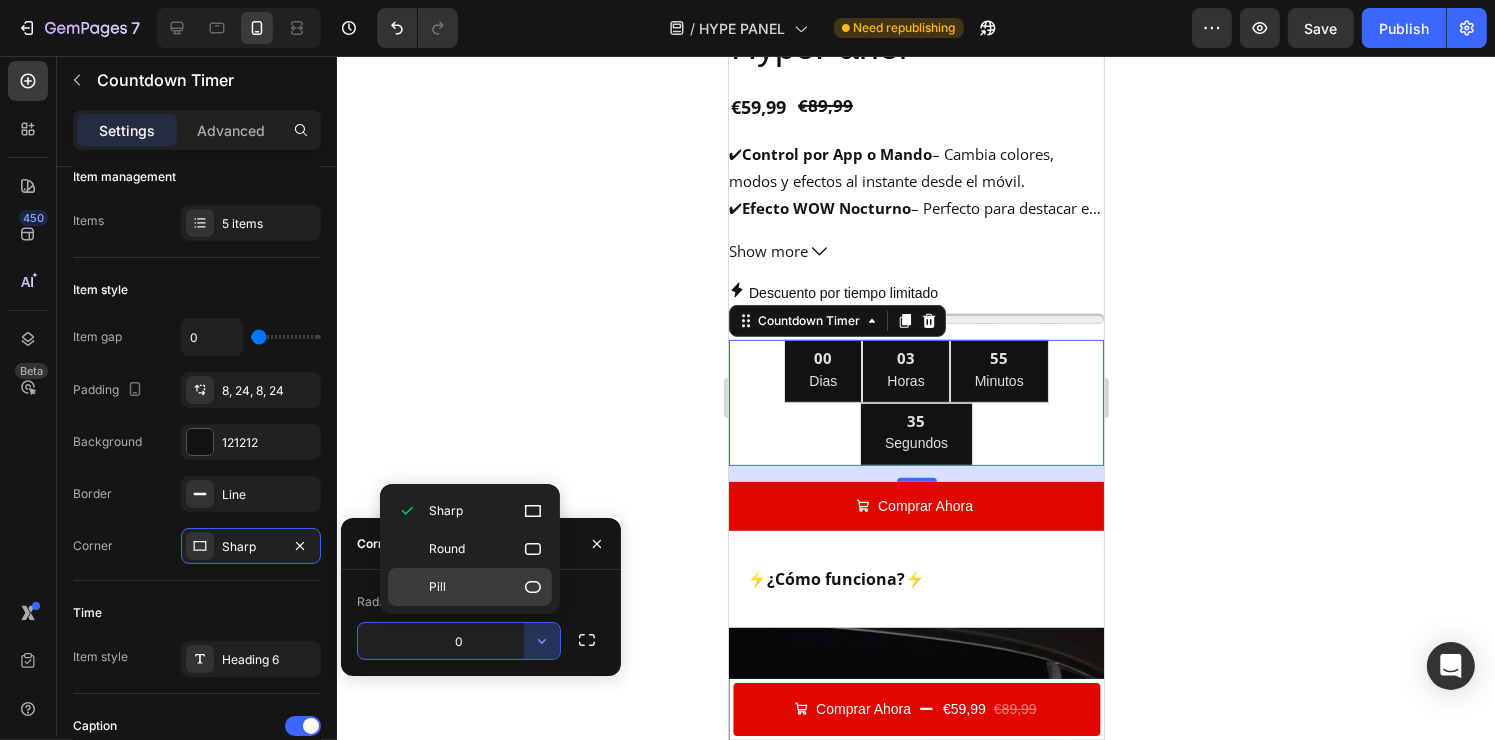 click on "Pill" at bounding box center (486, 587) 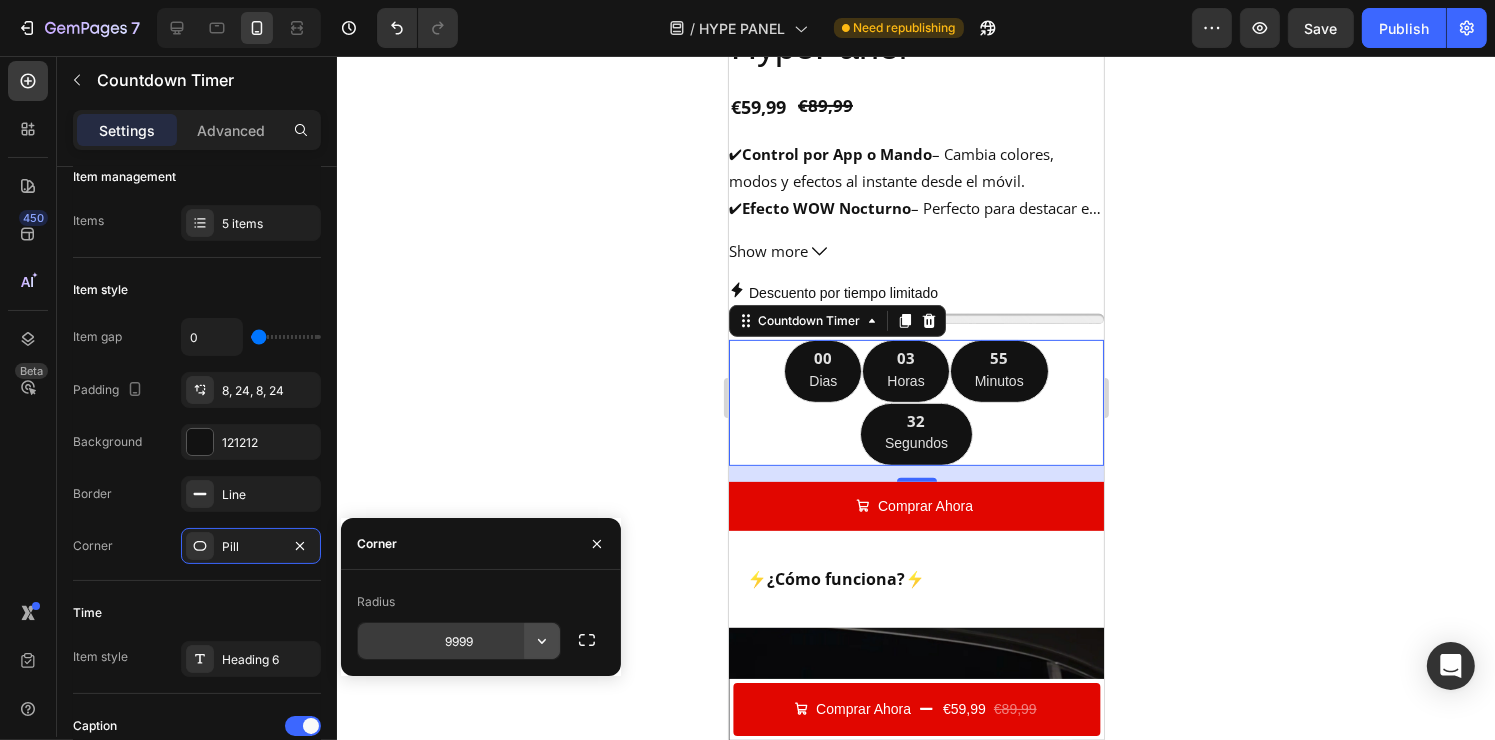 click 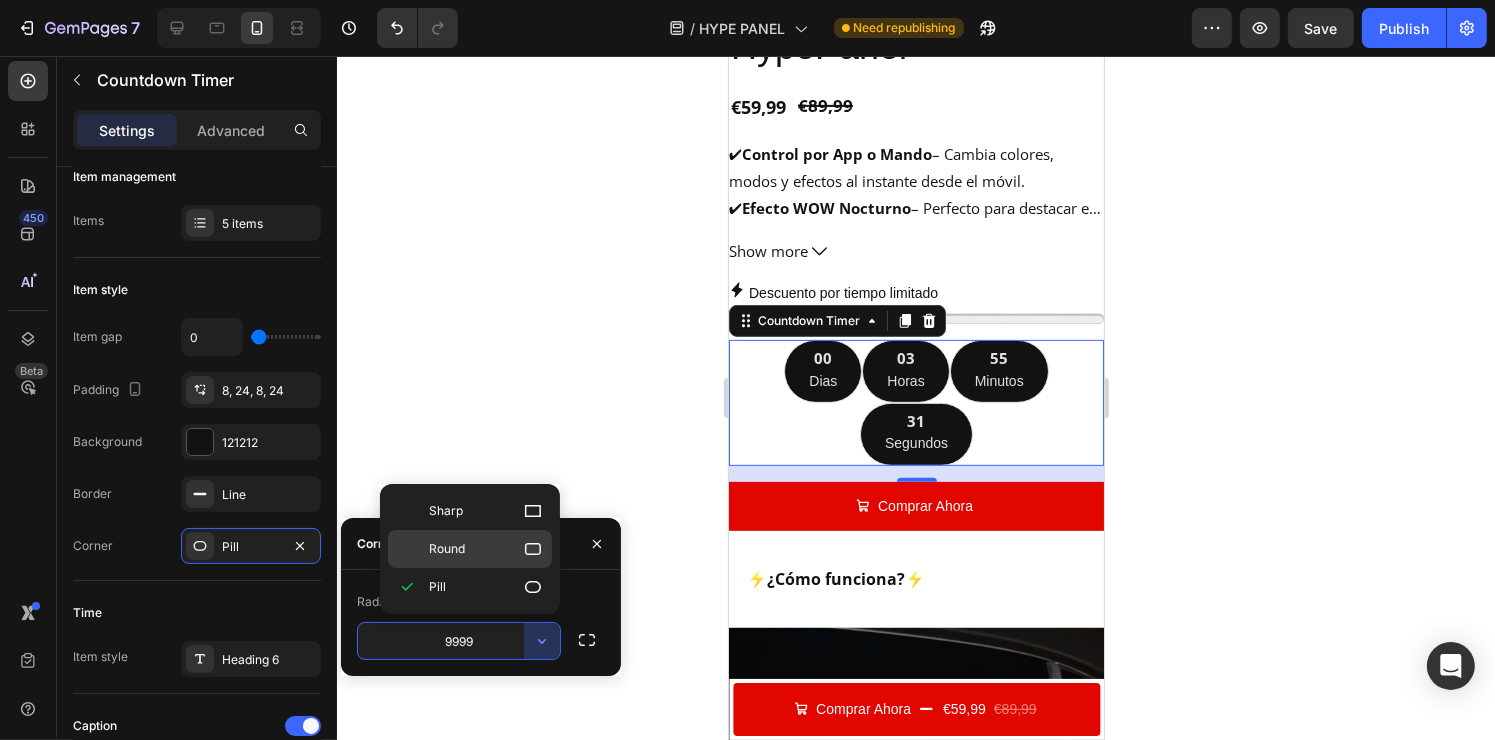 click on "Round" 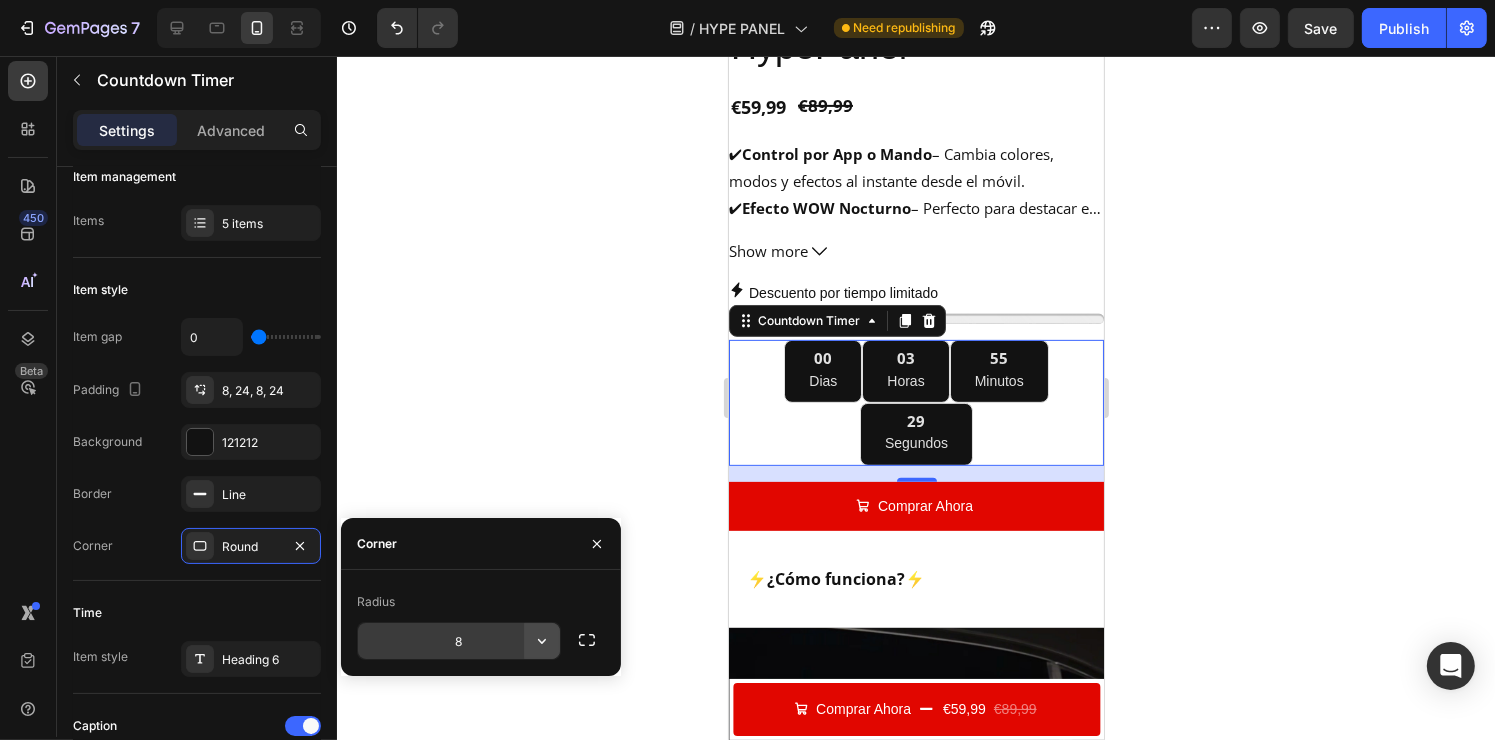 click 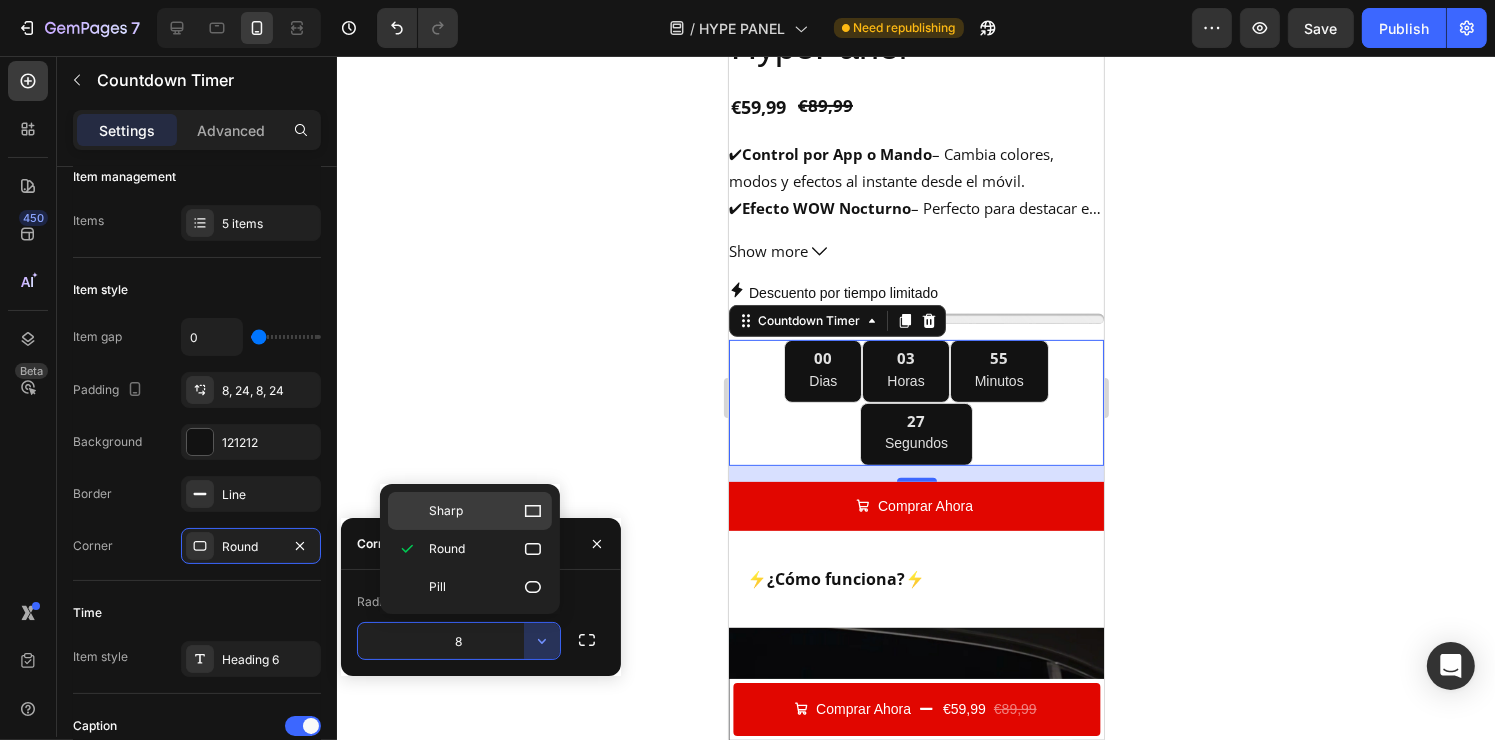click on "Sharp" at bounding box center (486, 511) 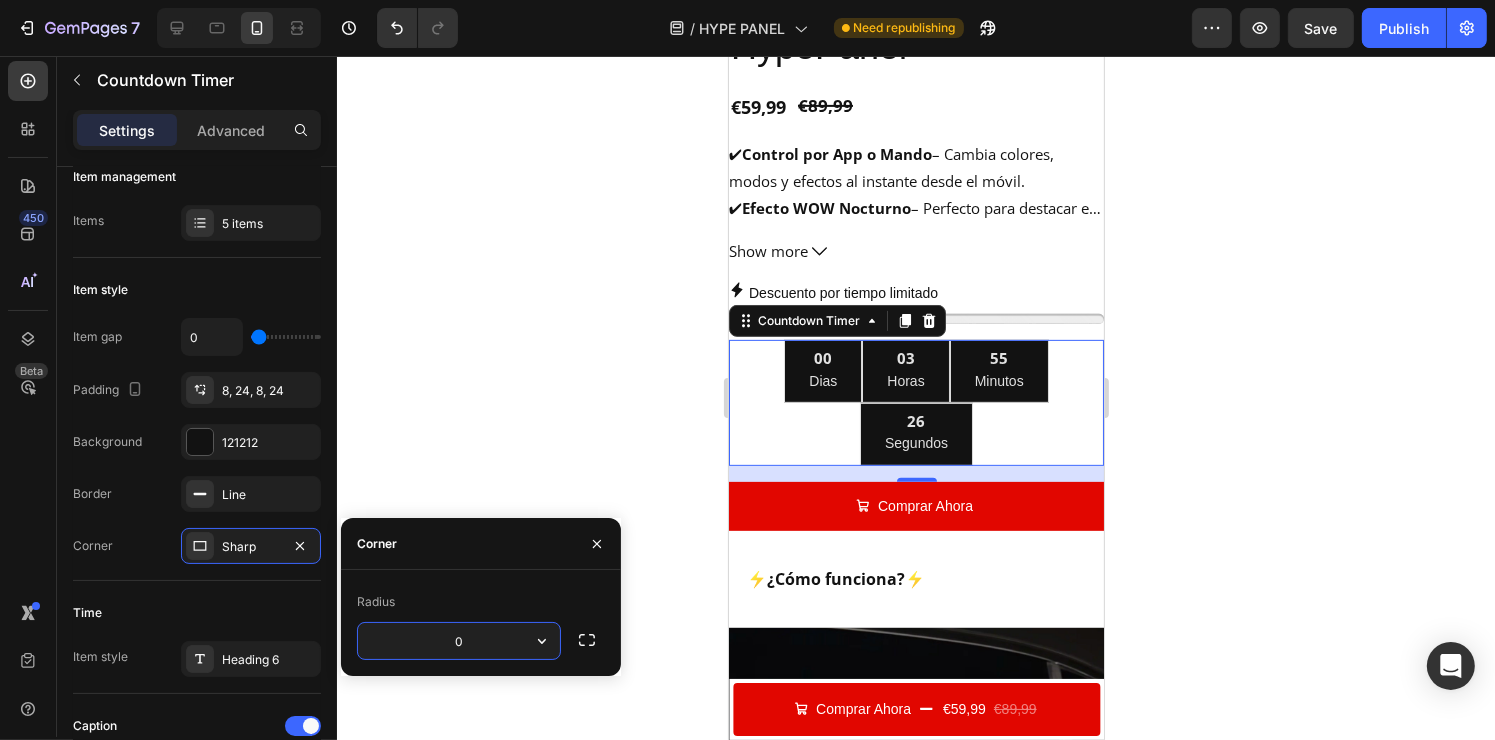 click on "0" at bounding box center [459, 641] 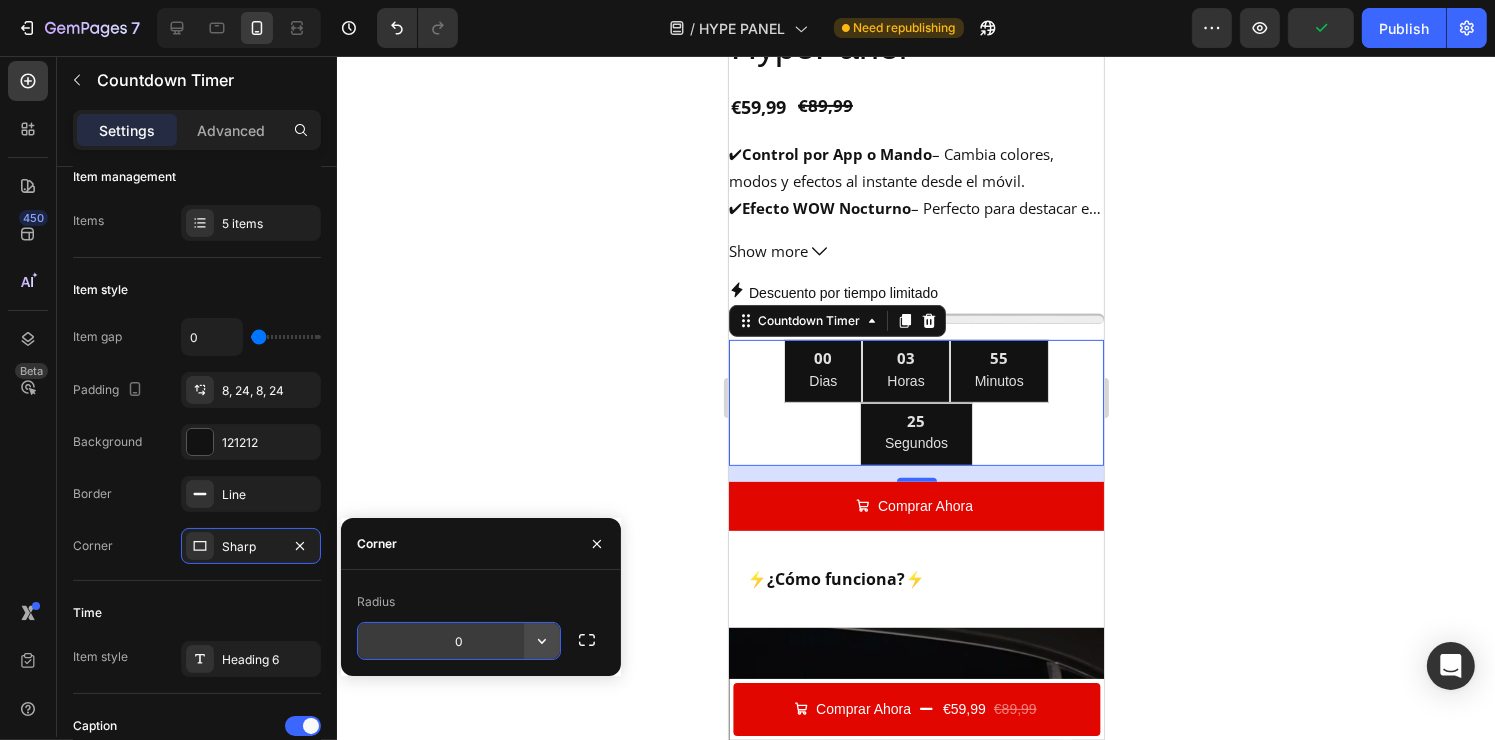 click 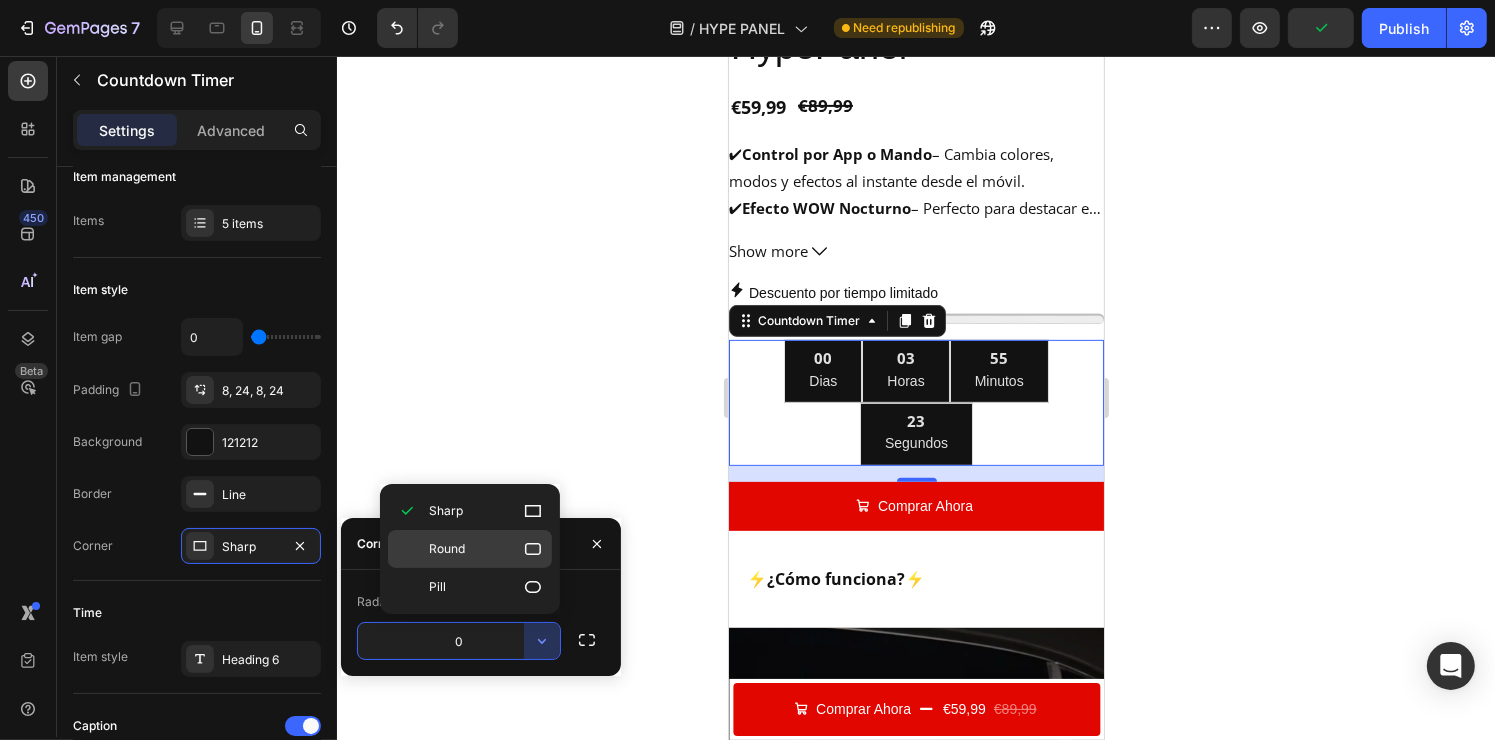 click on "Round" at bounding box center [486, 549] 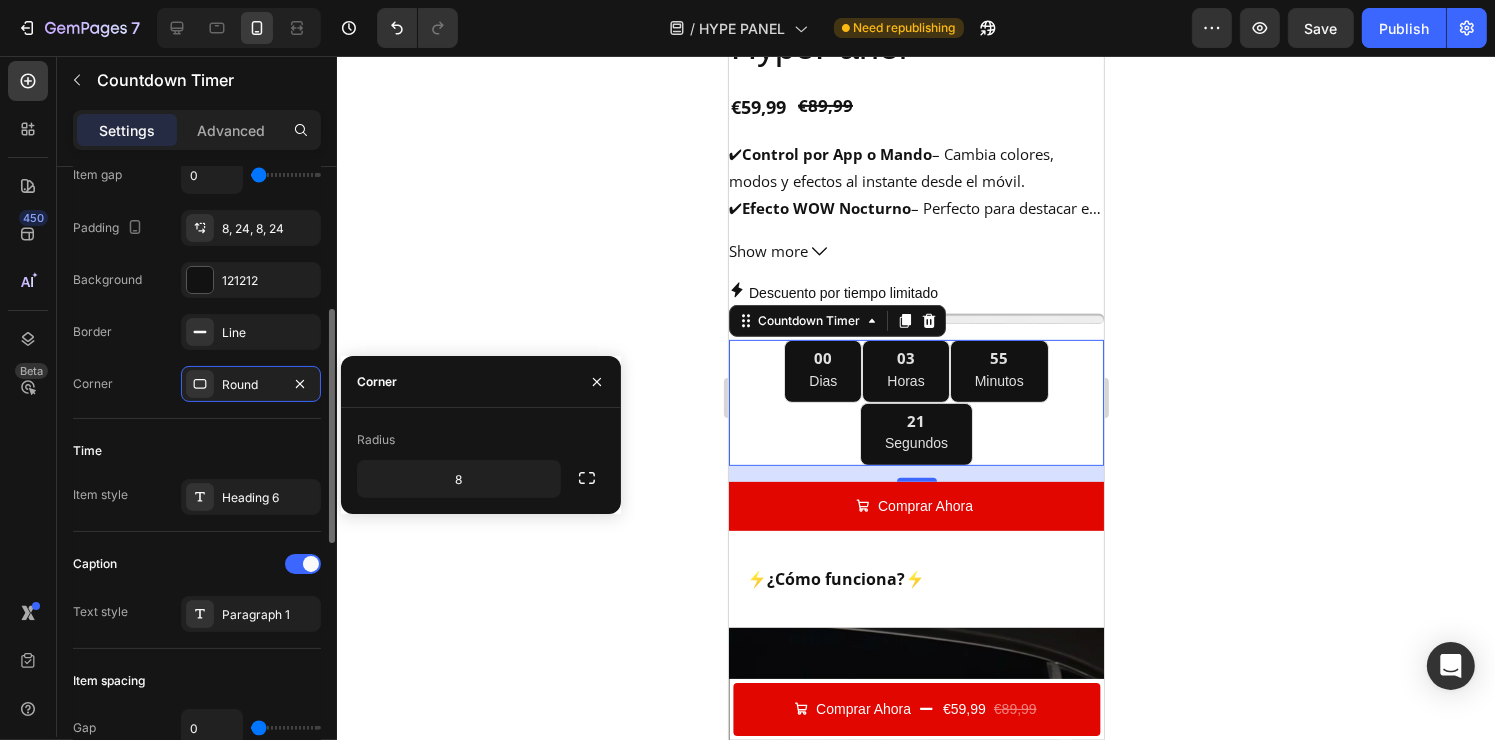 scroll, scrollTop: 398, scrollLeft: 0, axis: vertical 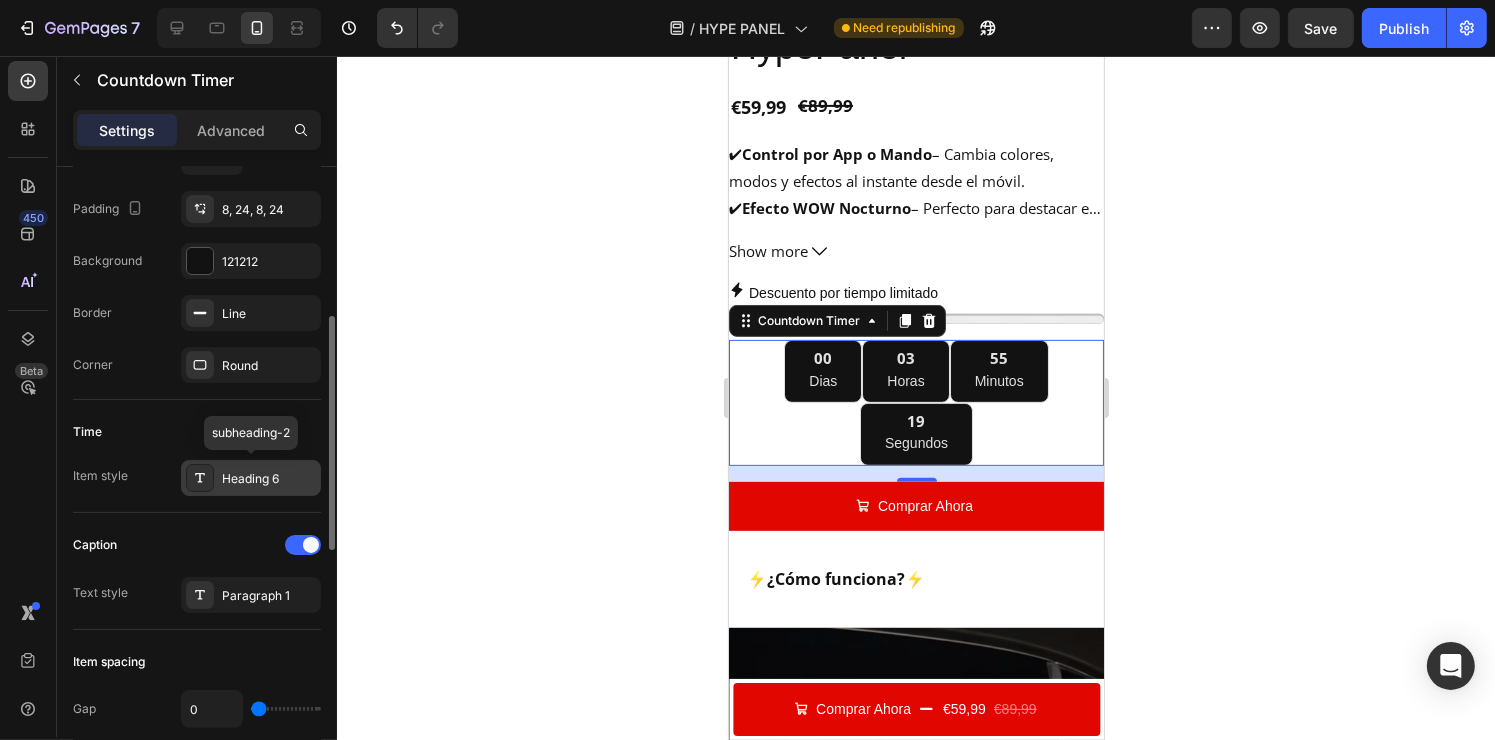 click on "Heading 6" at bounding box center (269, 479) 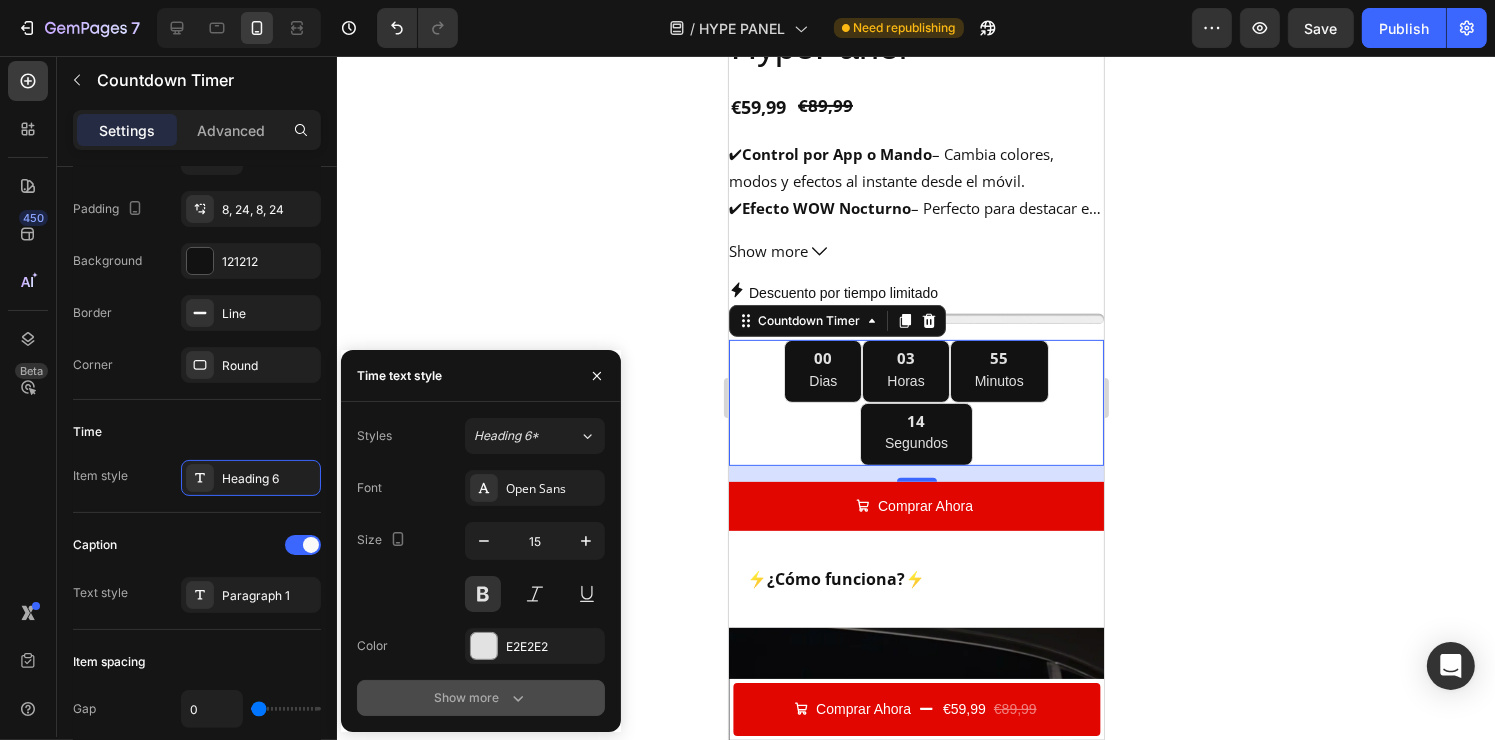 click on "Show more" at bounding box center [481, 698] 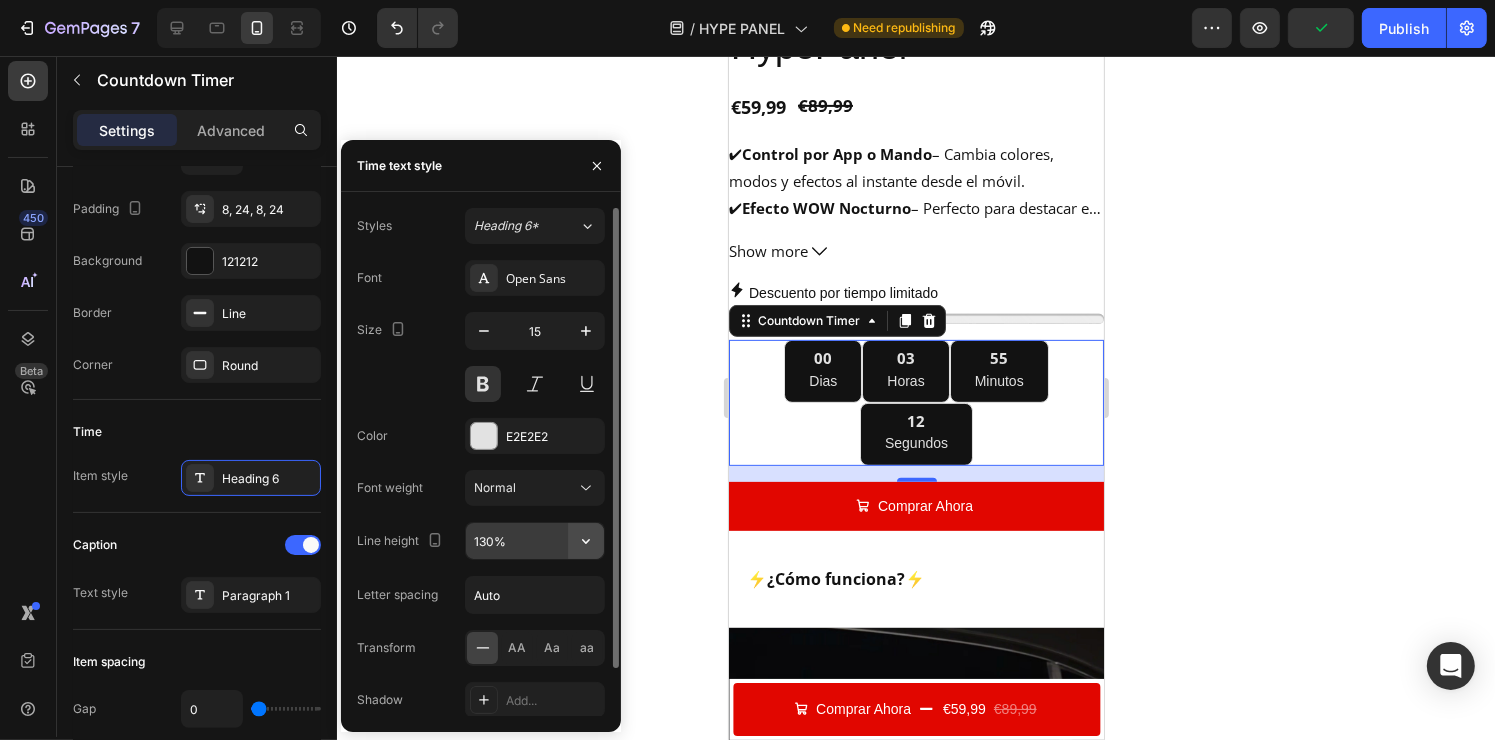 click 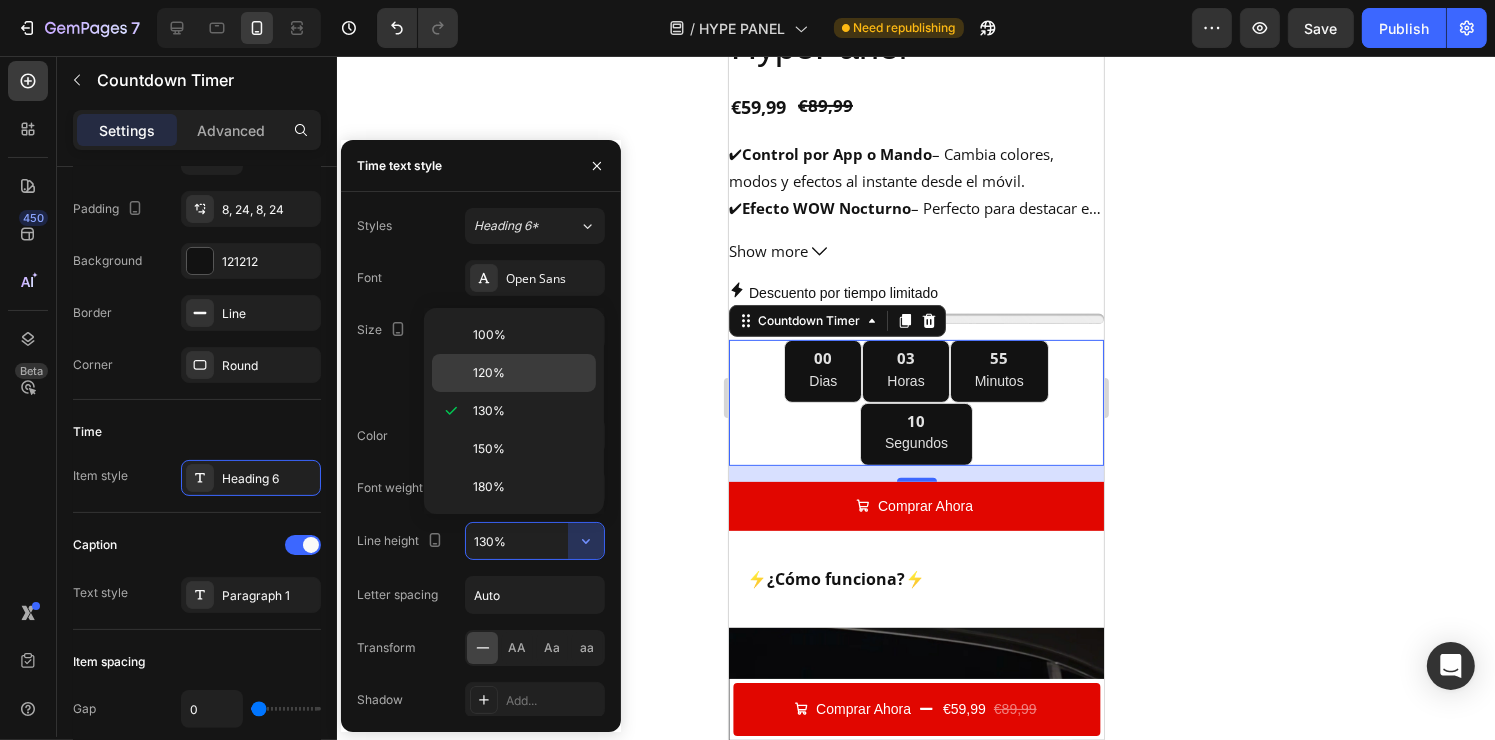 click on "120%" at bounding box center (530, 373) 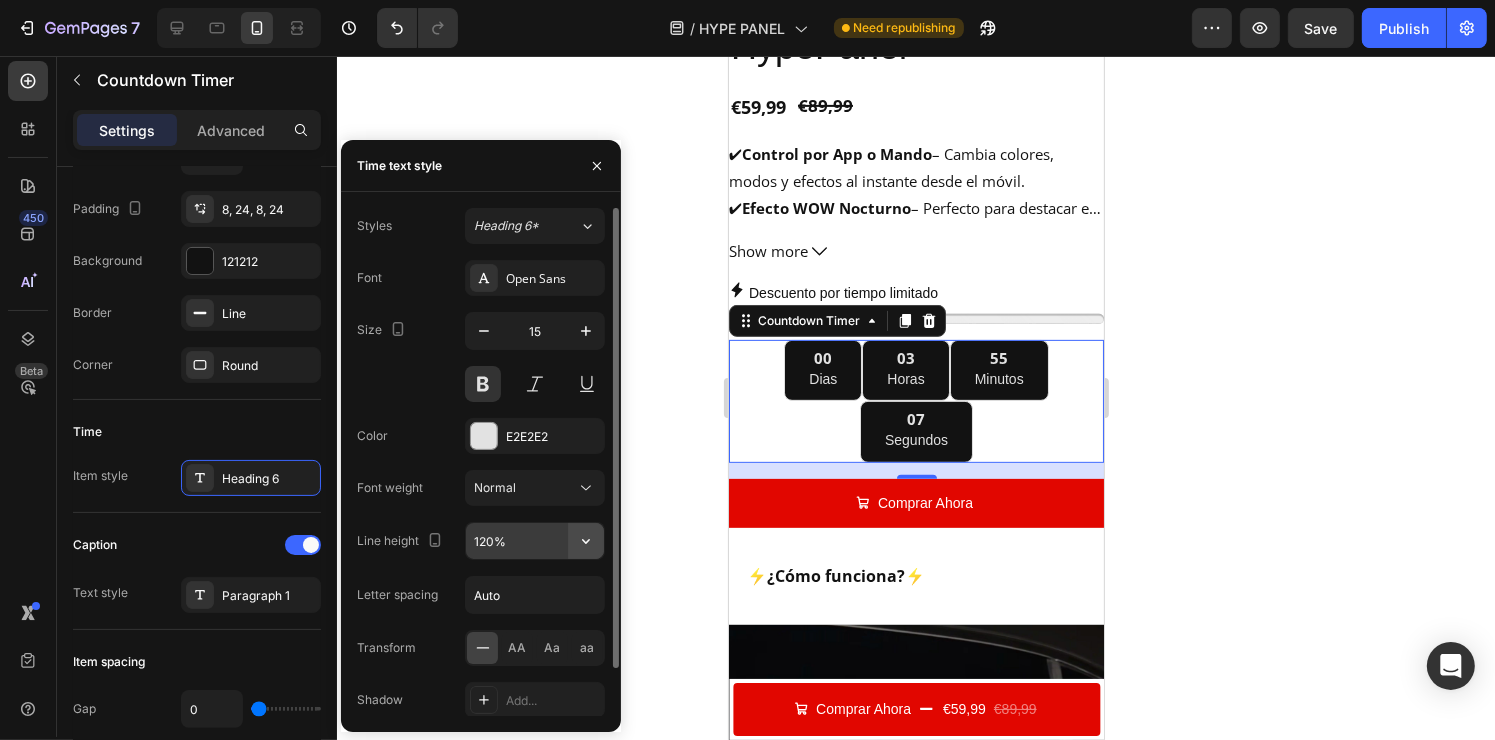 click 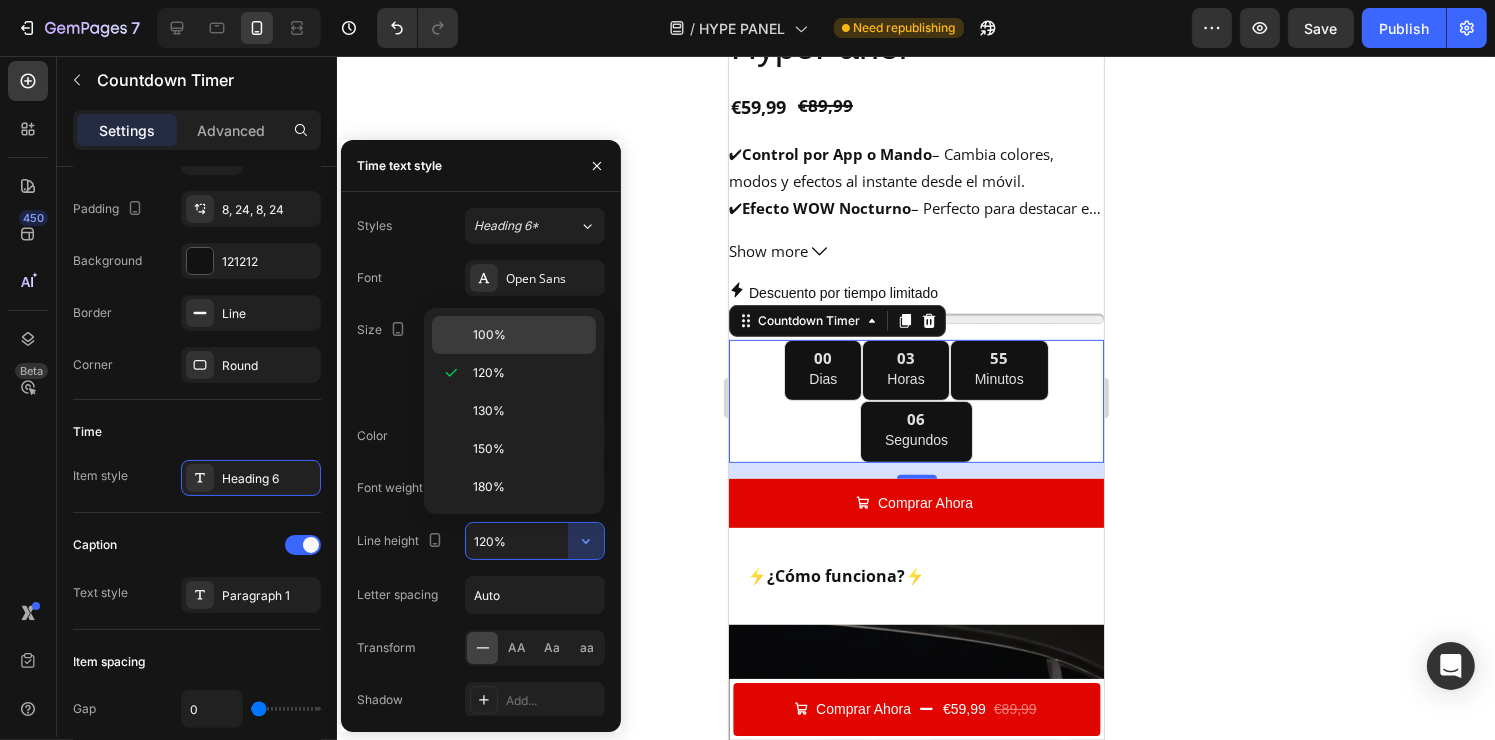 click on "100%" at bounding box center (530, 335) 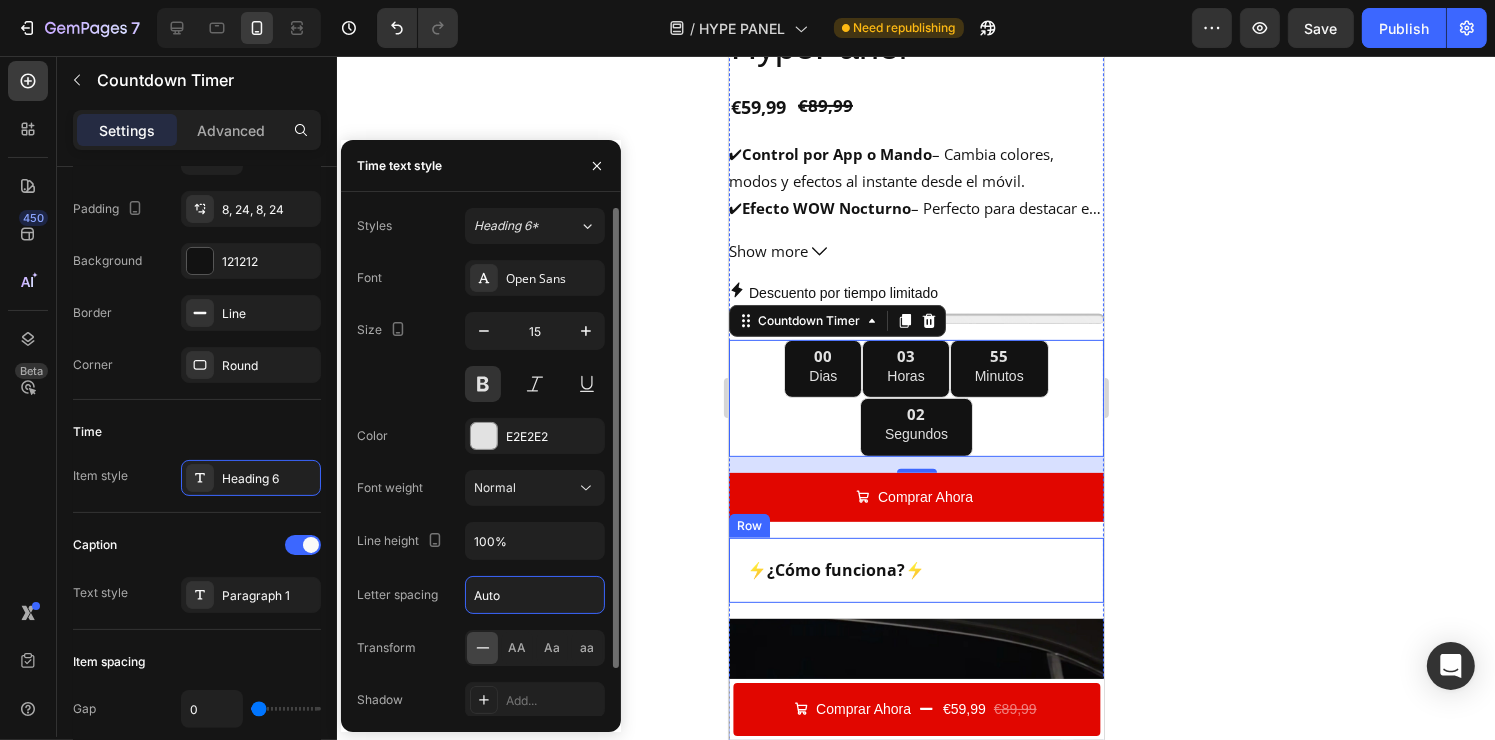 click on "Auto" at bounding box center (535, 595) 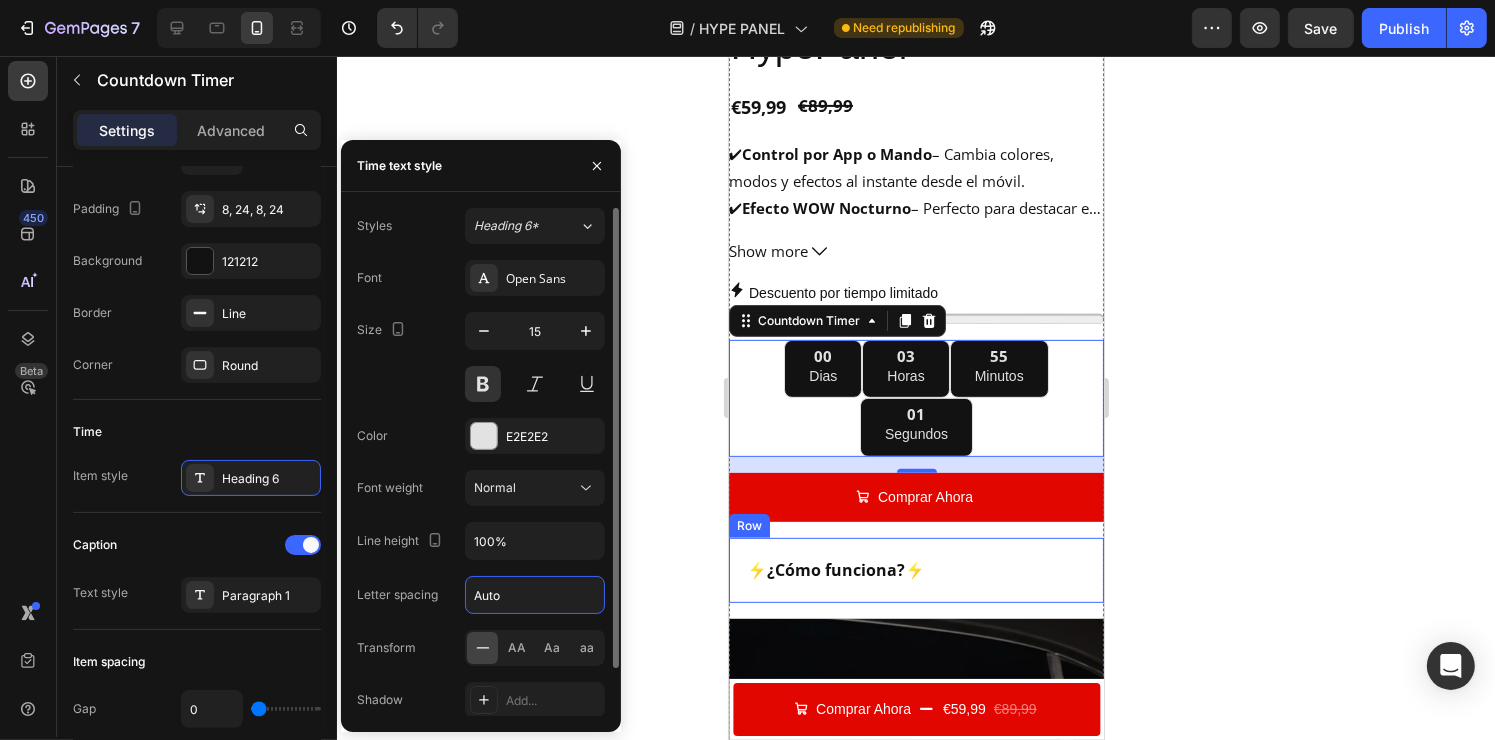 click on "Auto" at bounding box center (535, 595) 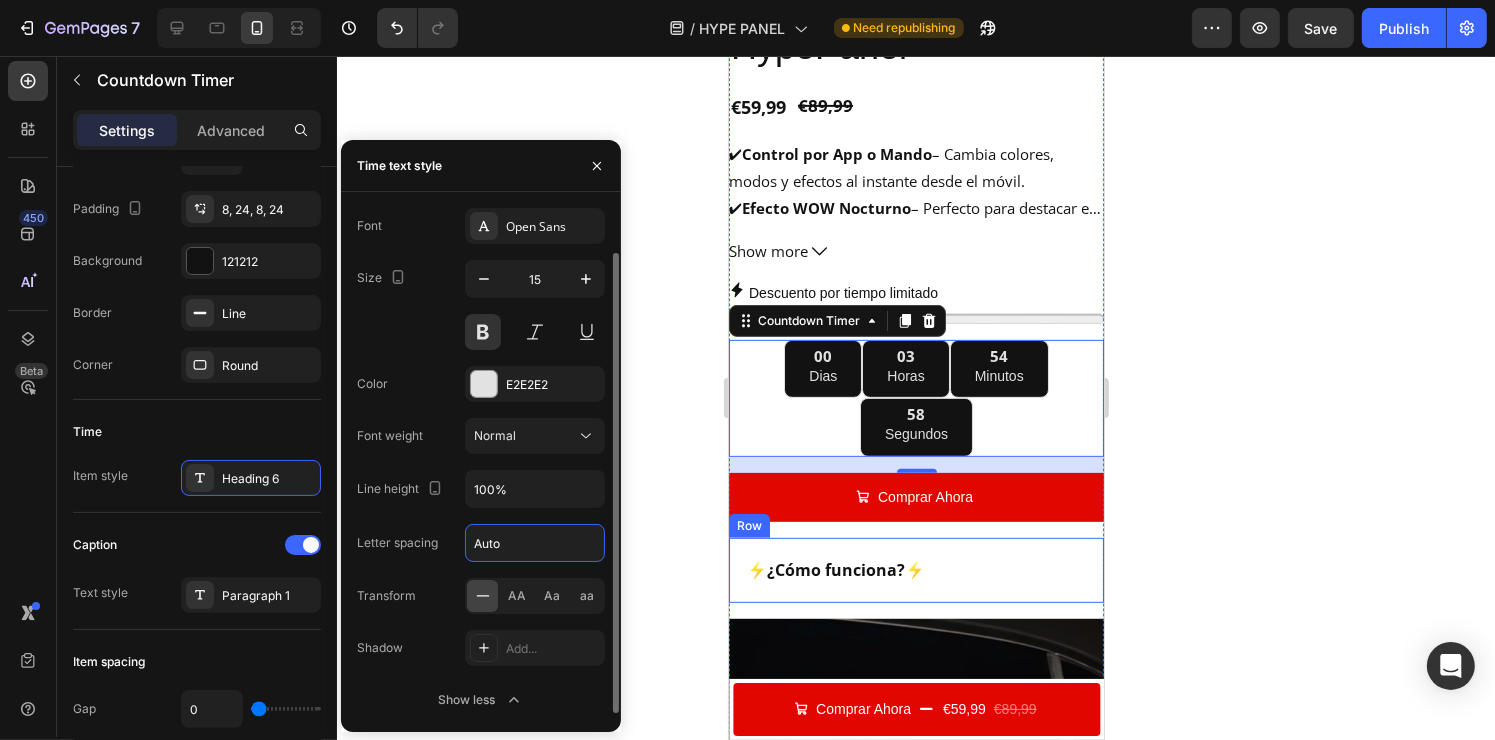 scroll, scrollTop: 51, scrollLeft: 0, axis: vertical 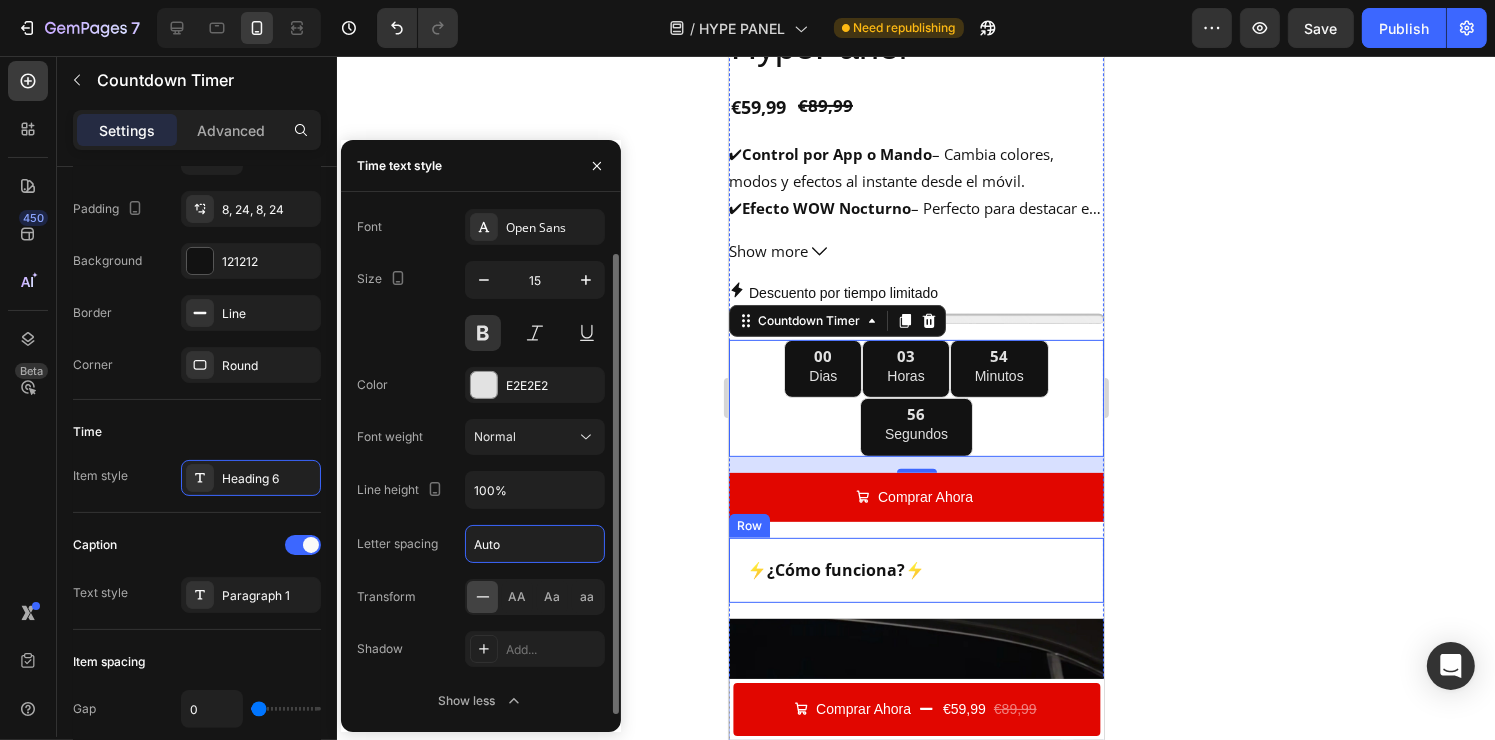 drag, startPoint x: 527, startPoint y: 540, endPoint x: 451, endPoint y: 535, distance: 76.1643 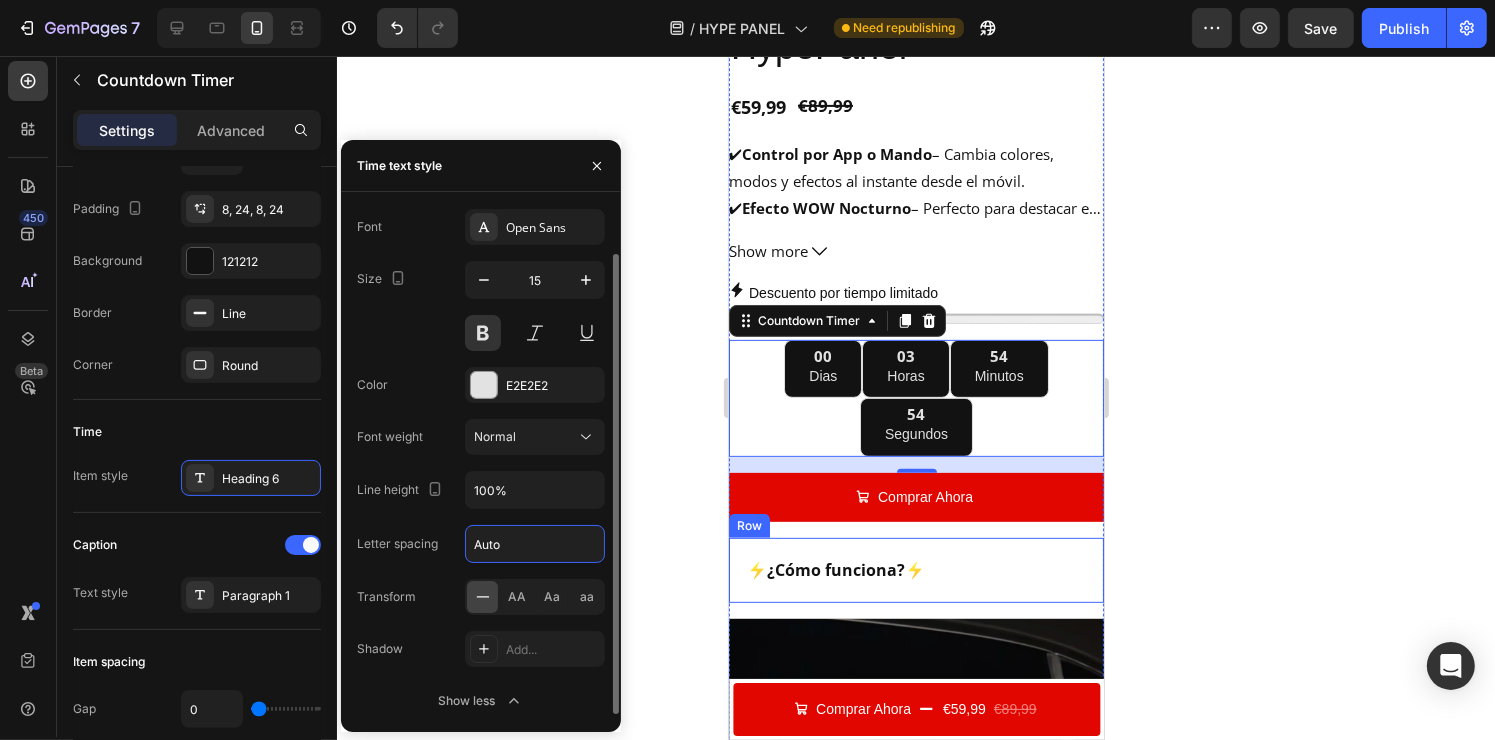 type on "6" 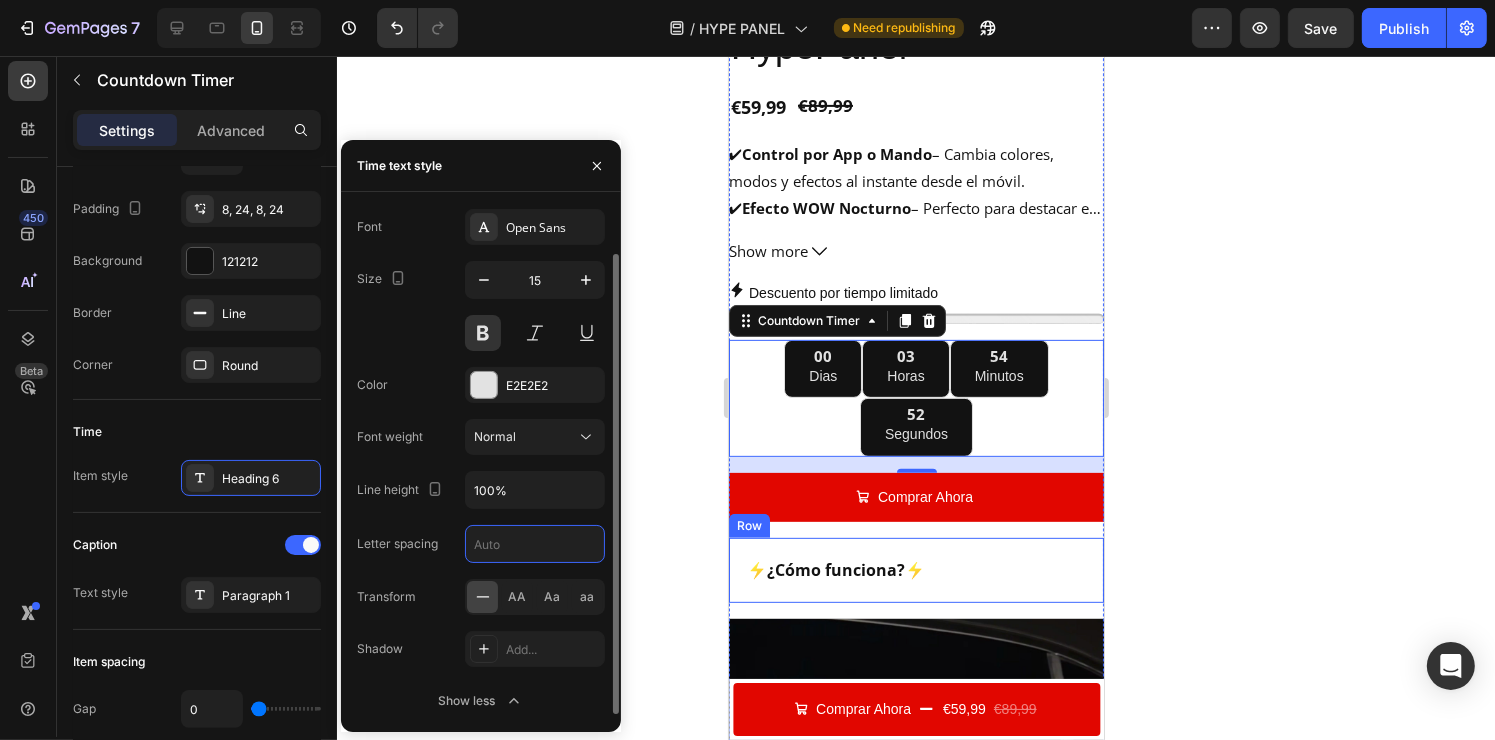 type on "3" 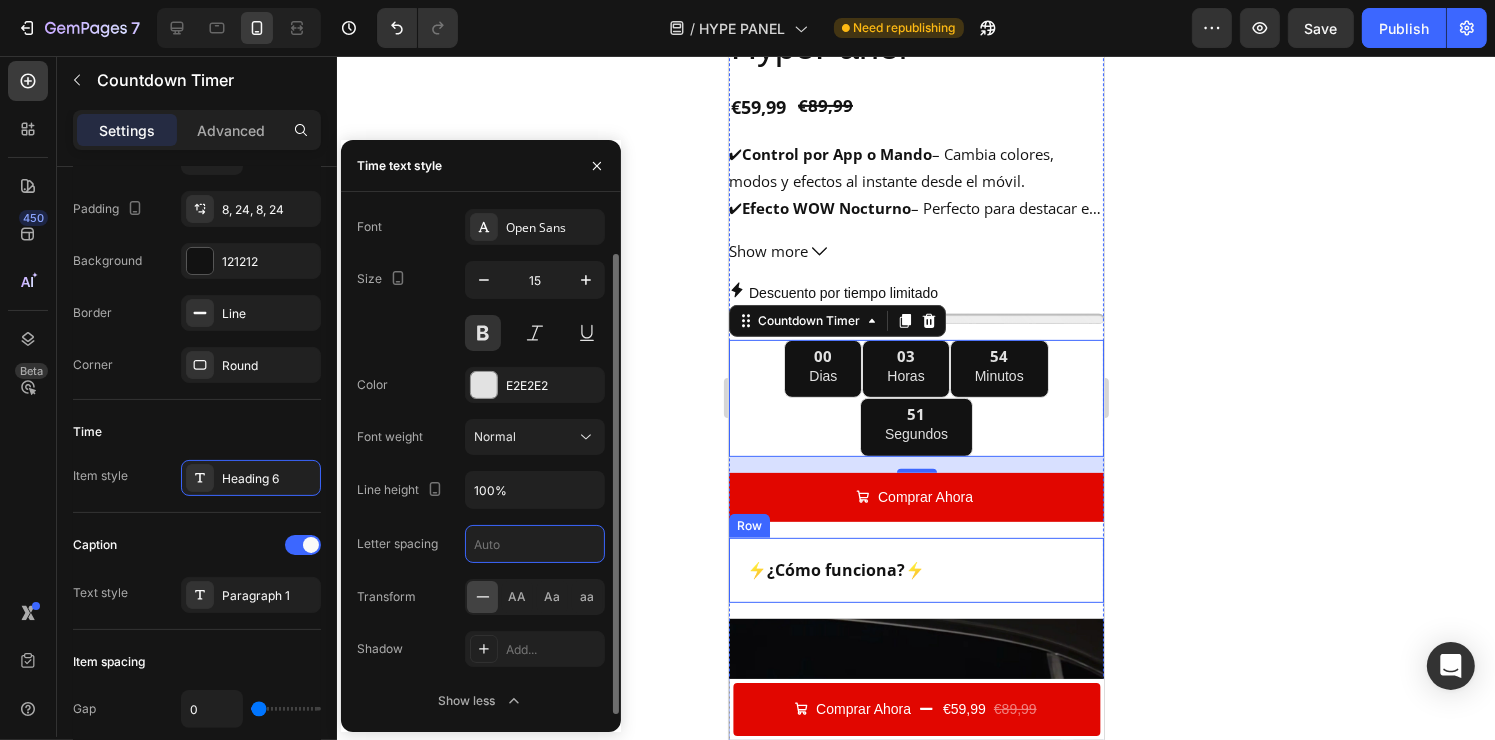 type on "1" 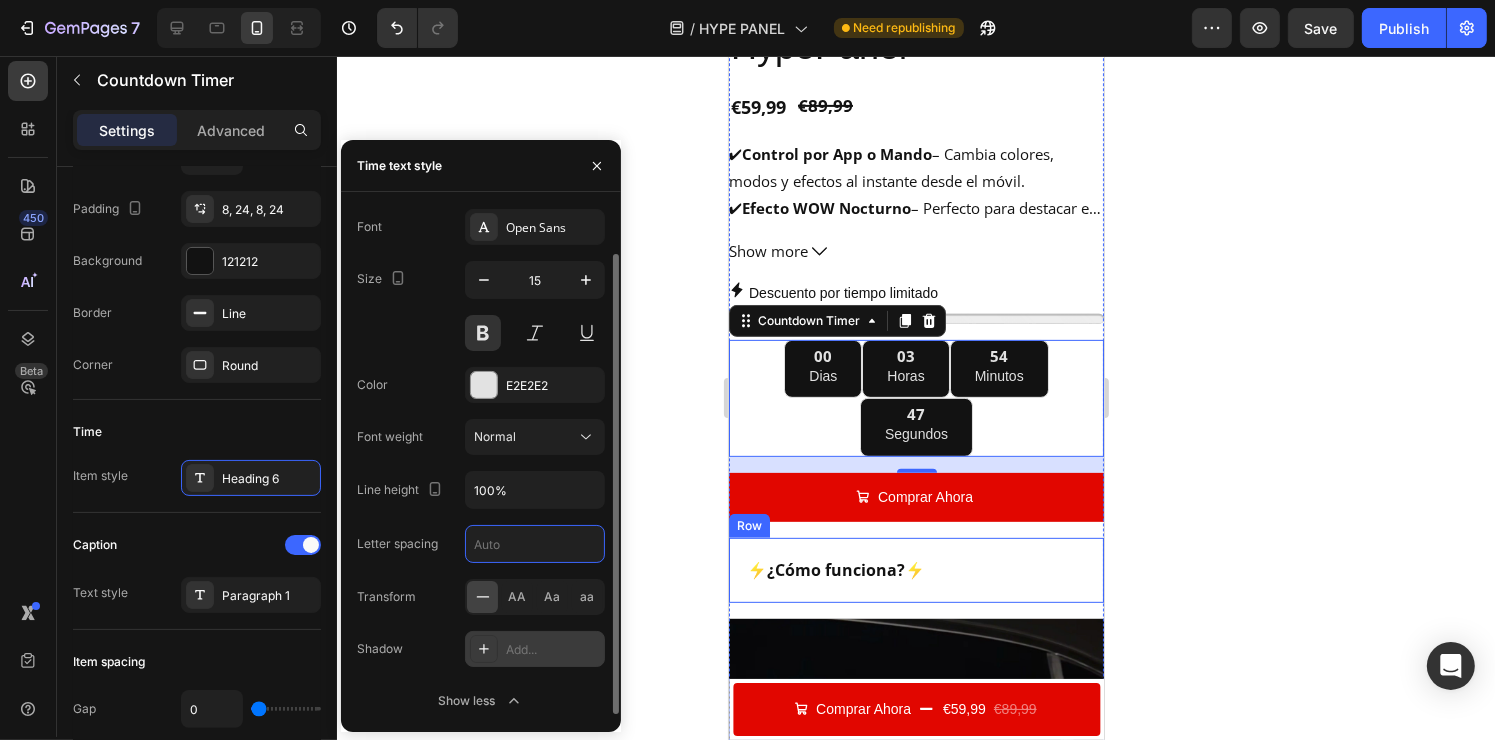 type 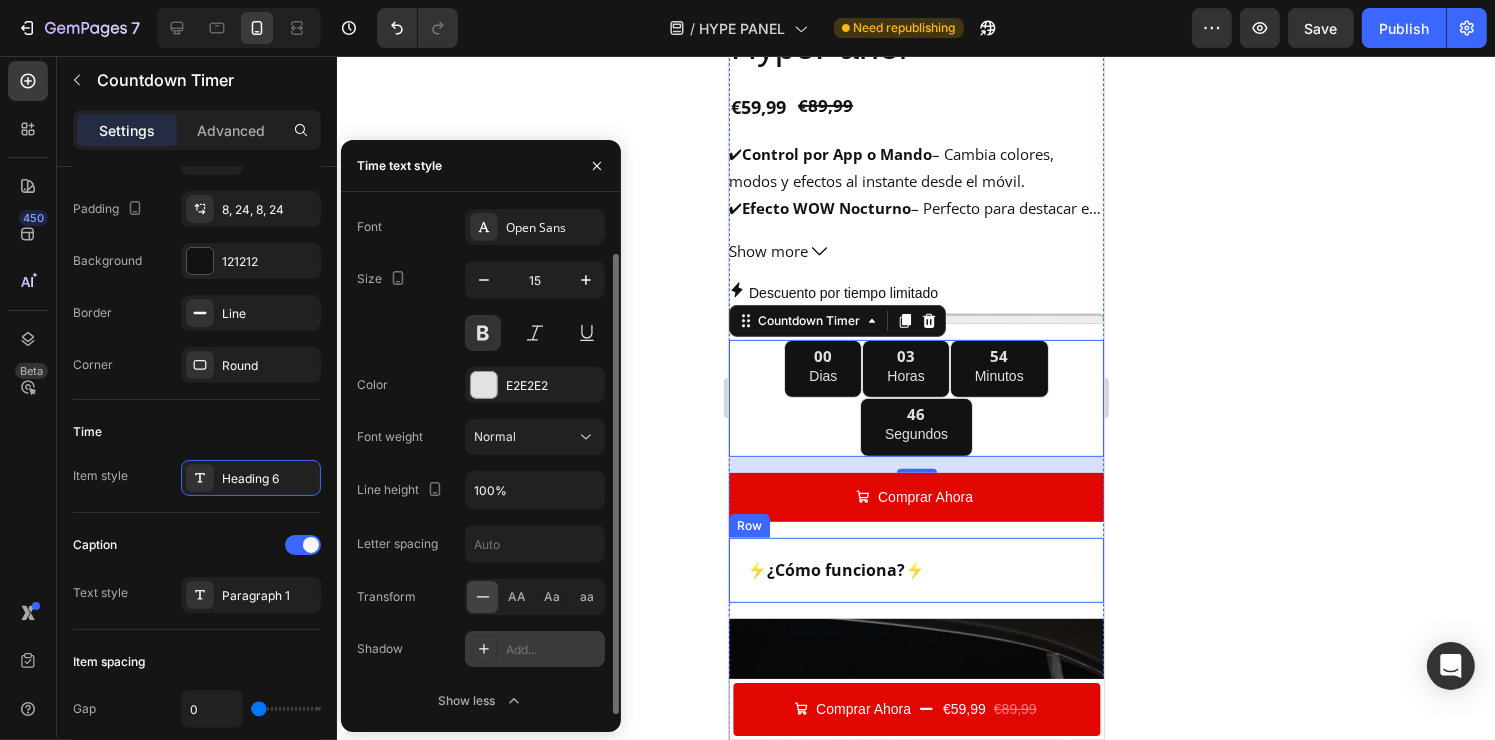 click on "Add..." at bounding box center (535, 649) 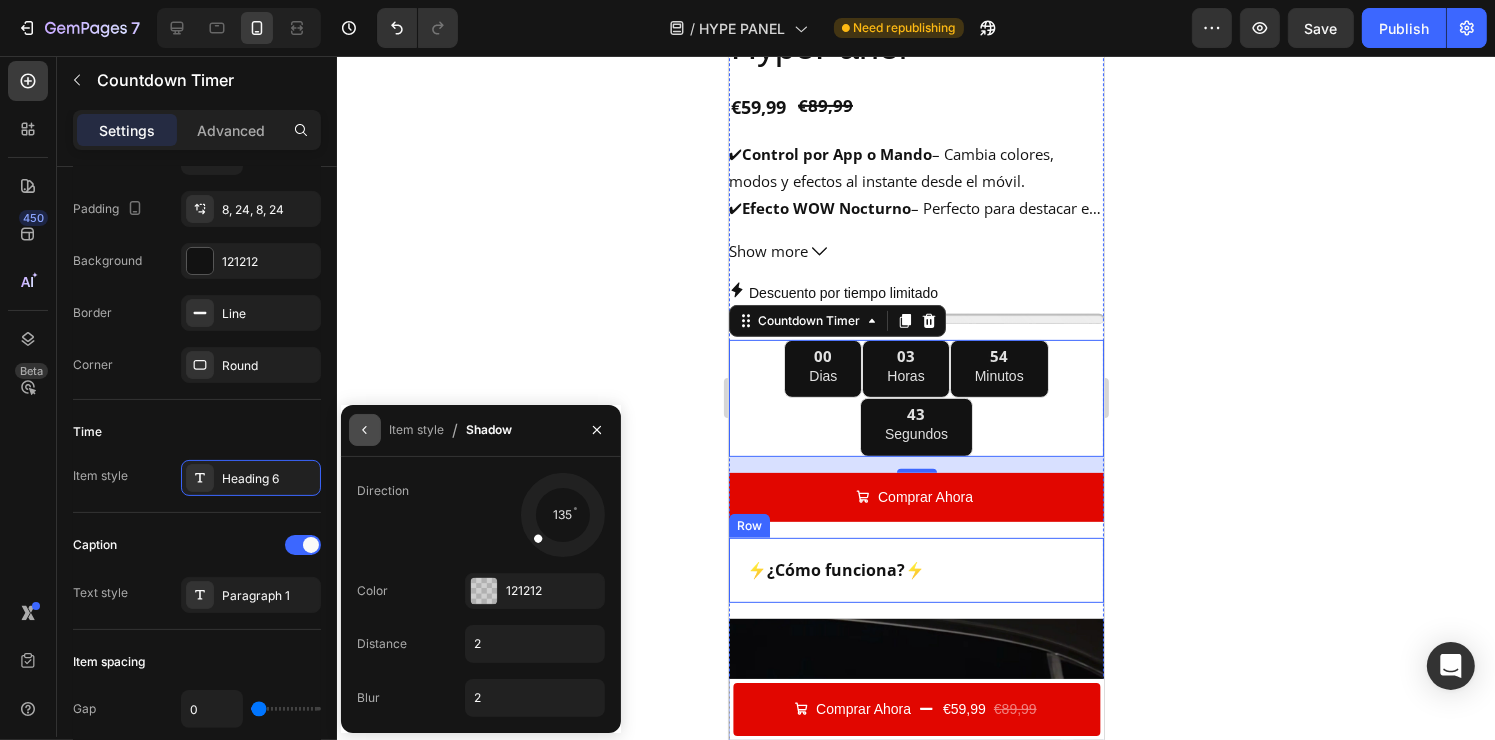 click 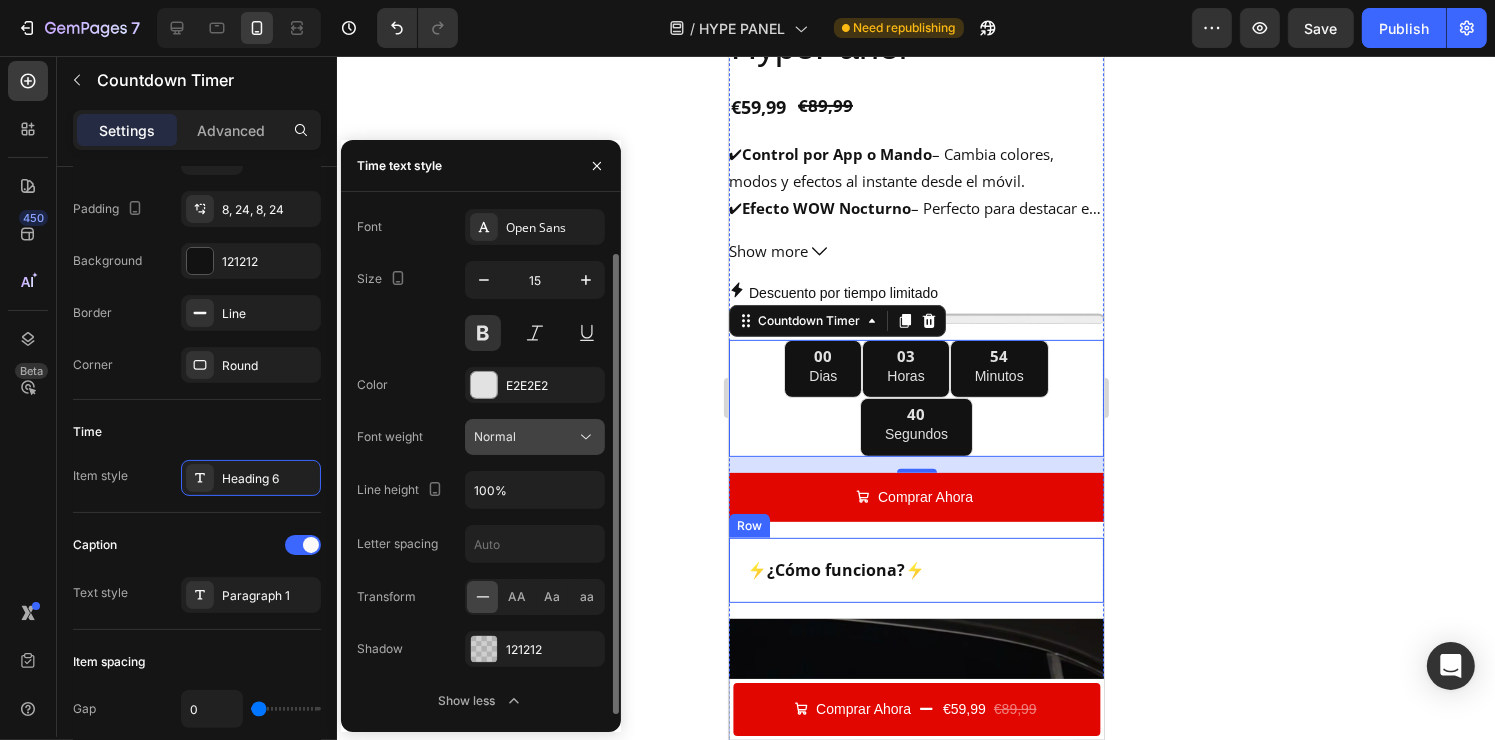 click on "Normal" at bounding box center (525, 437) 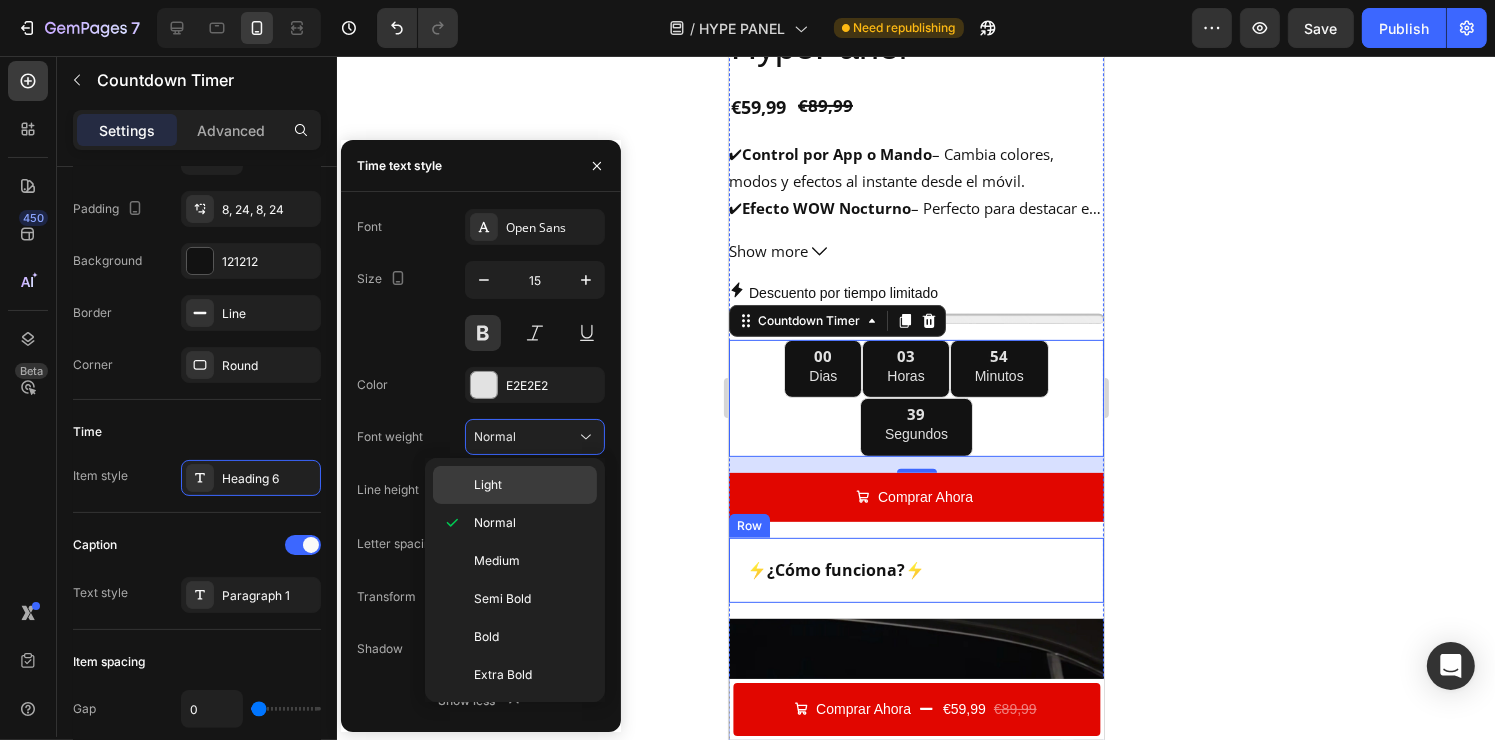 click on "Light" at bounding box center (531, 485) 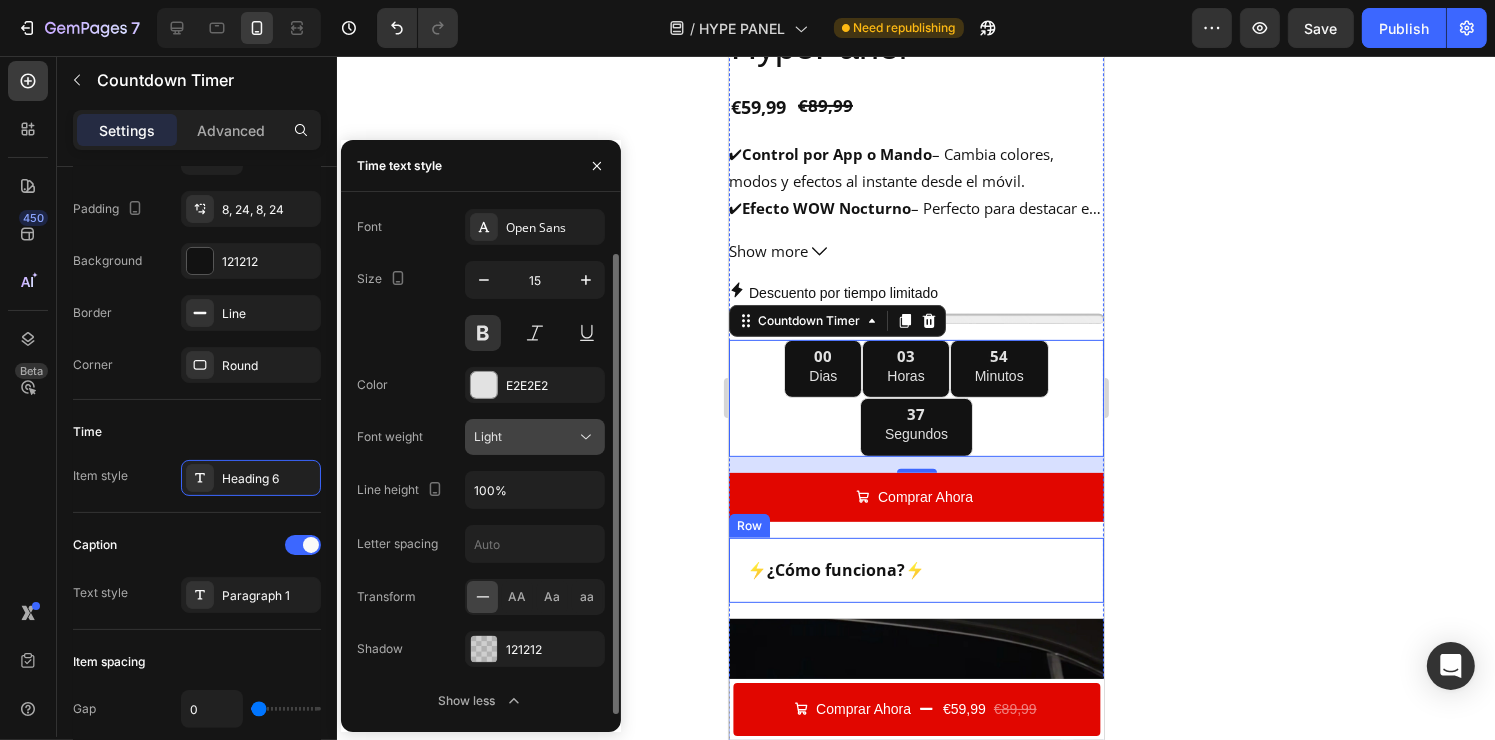 click on "Light" at bounding box center (525, 437) 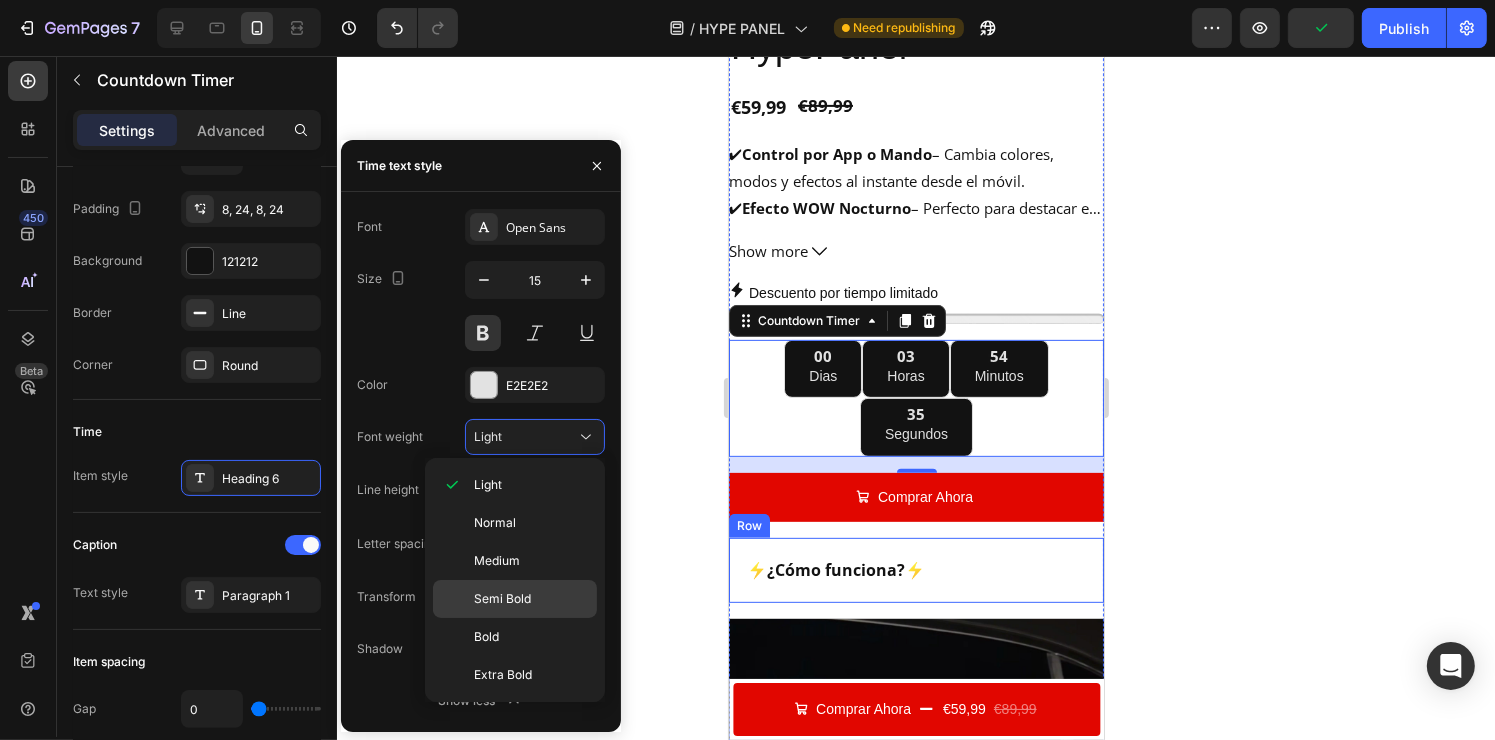 click on "Semi Bold" 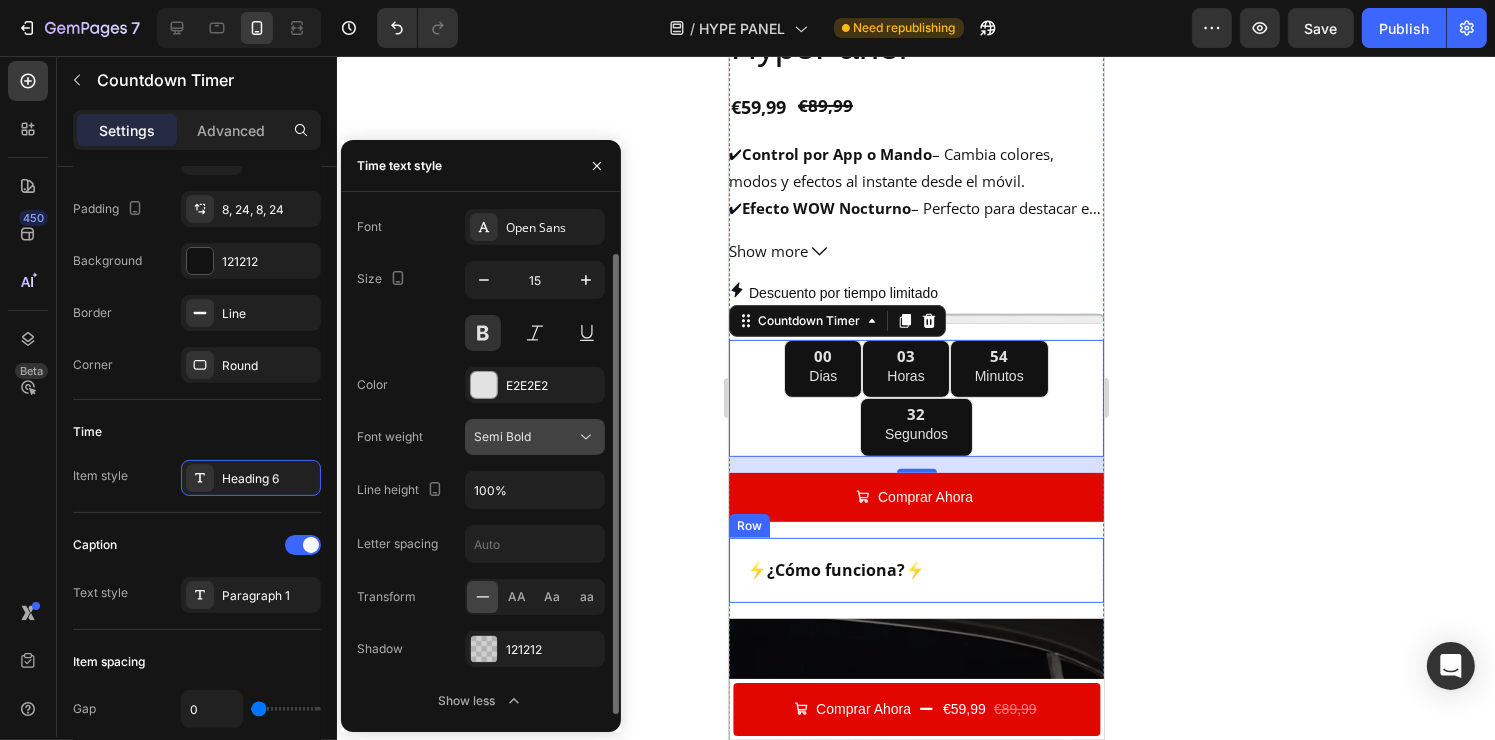 click on "Semi Bold" at bounding box center [525, 437] 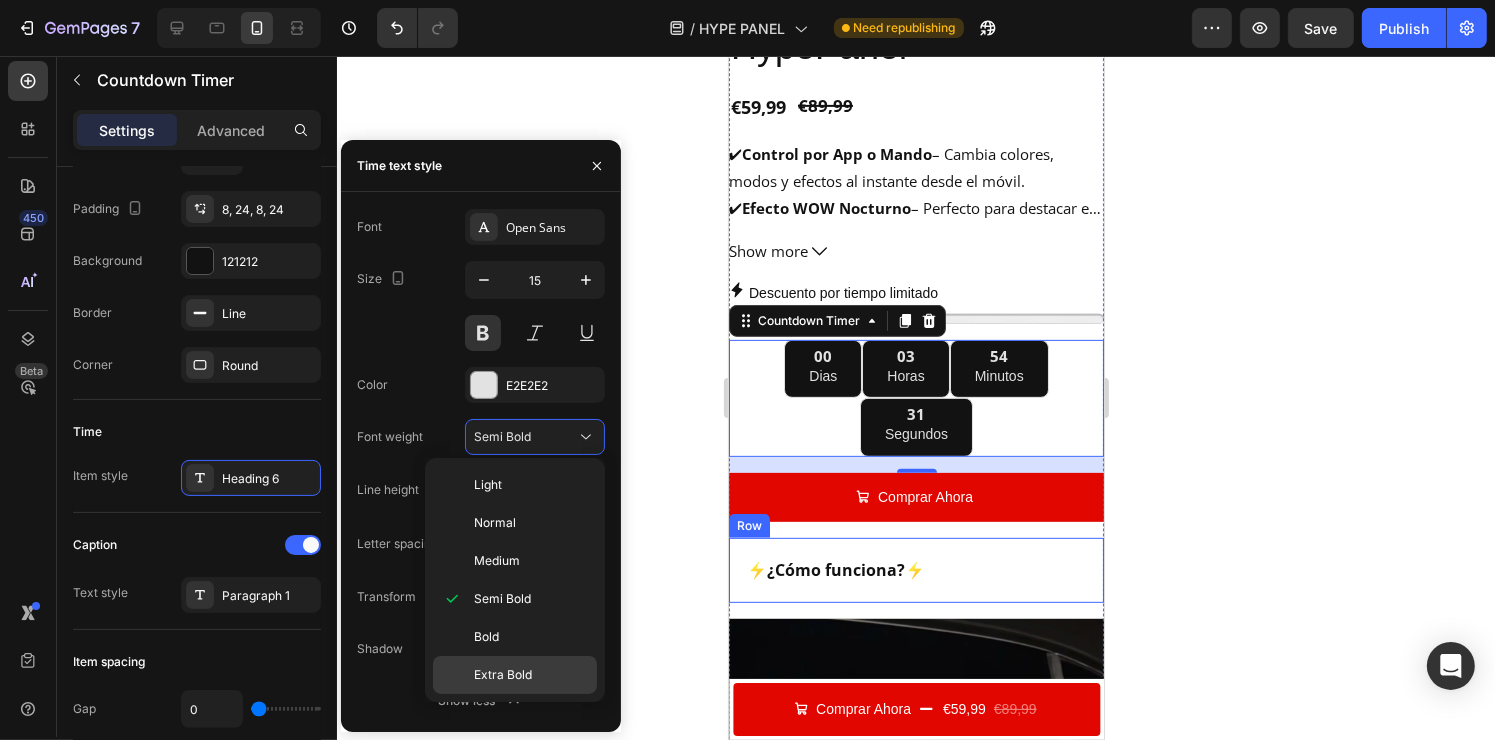 click on "Extra Bold" at bounding box center [503, 675] 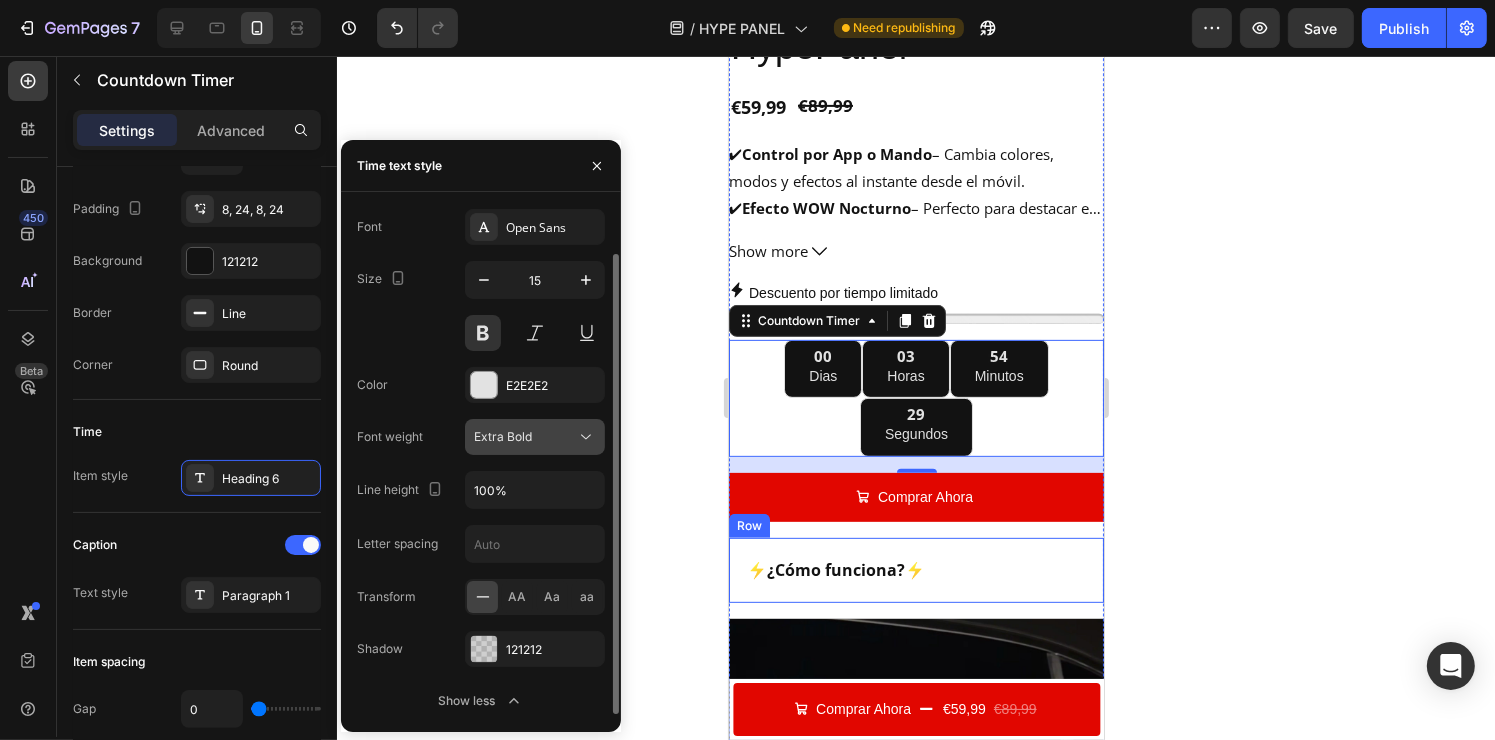 click on "Extra Bold" at bounding box center (525, 437) 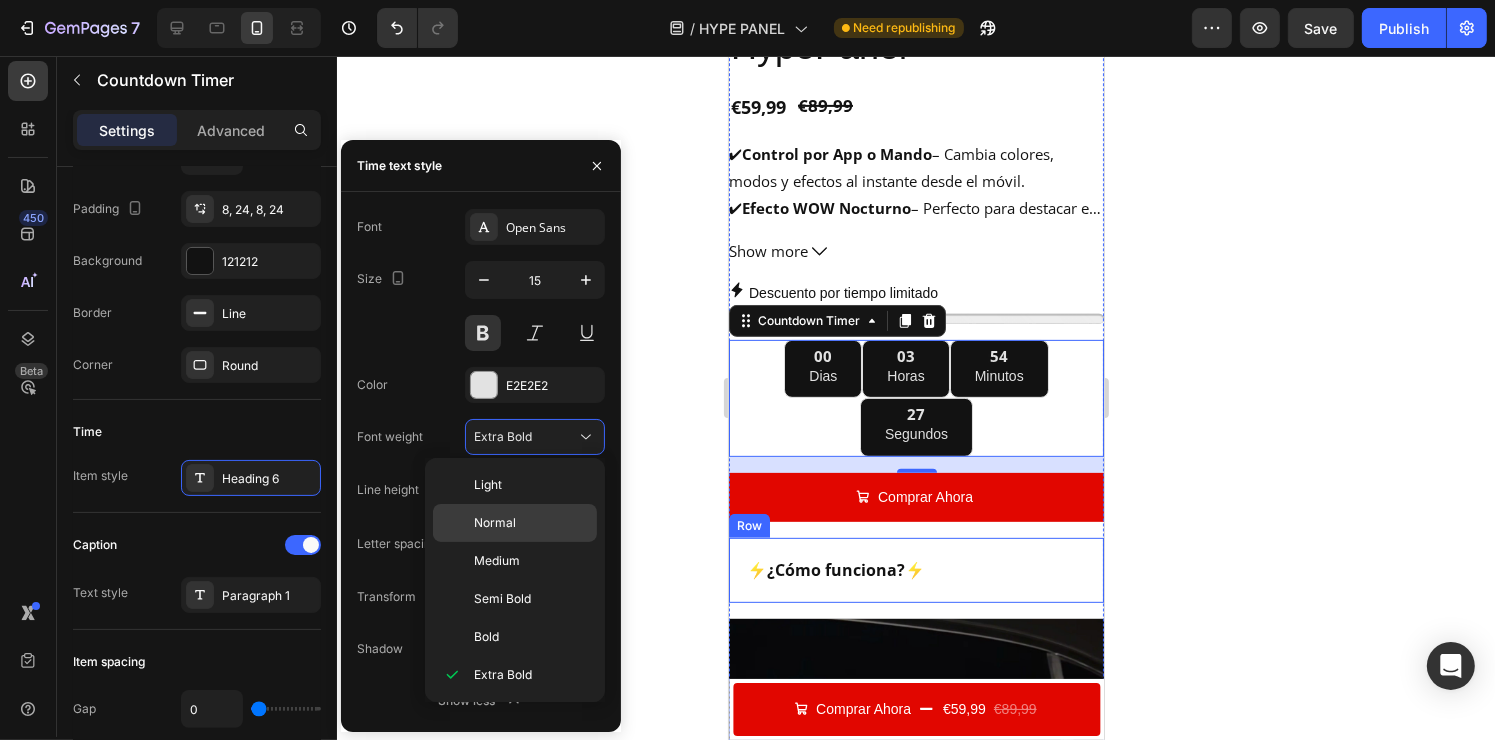 click on "Normal" at bounding box center [495, 523] 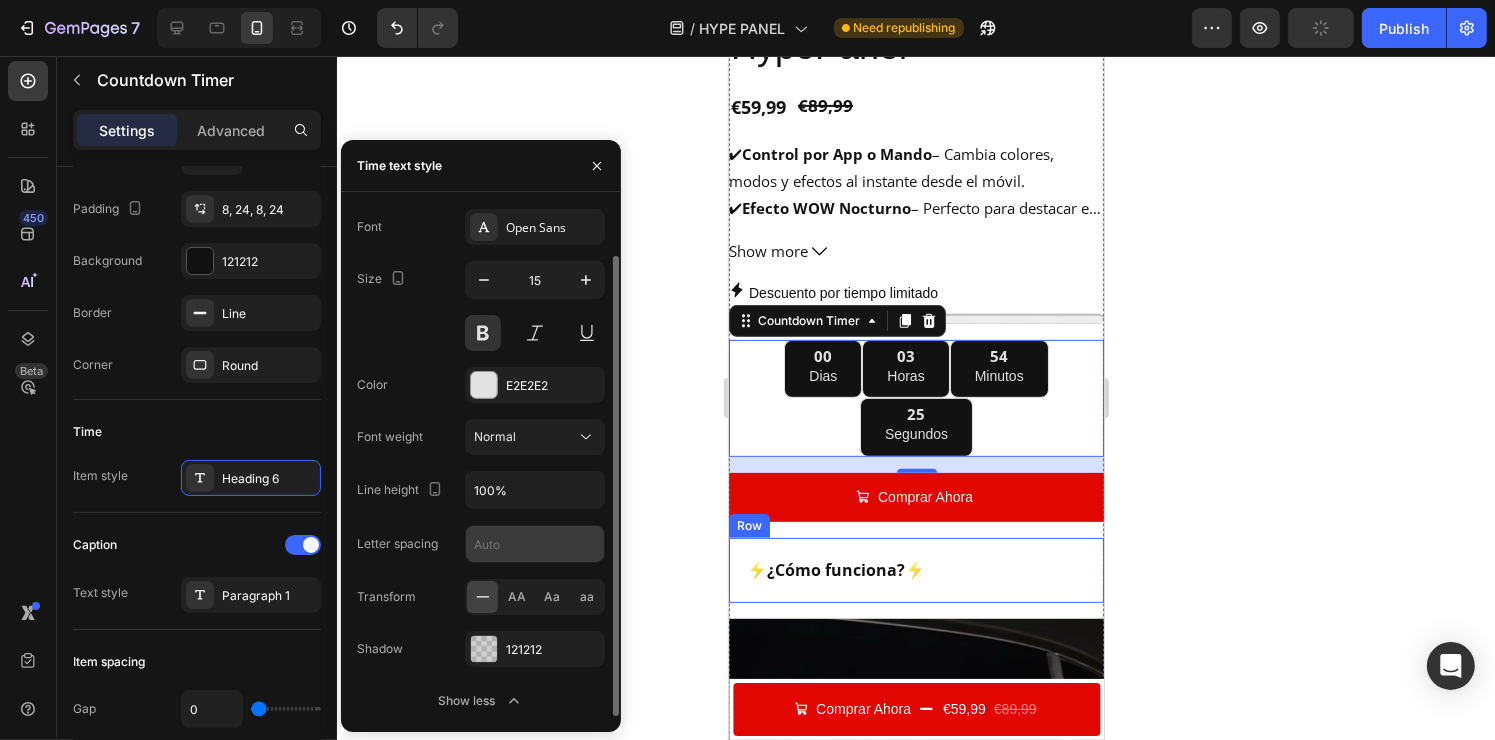 scroll, scrollTop: 52, scrollLeft: 0, axis: vertical 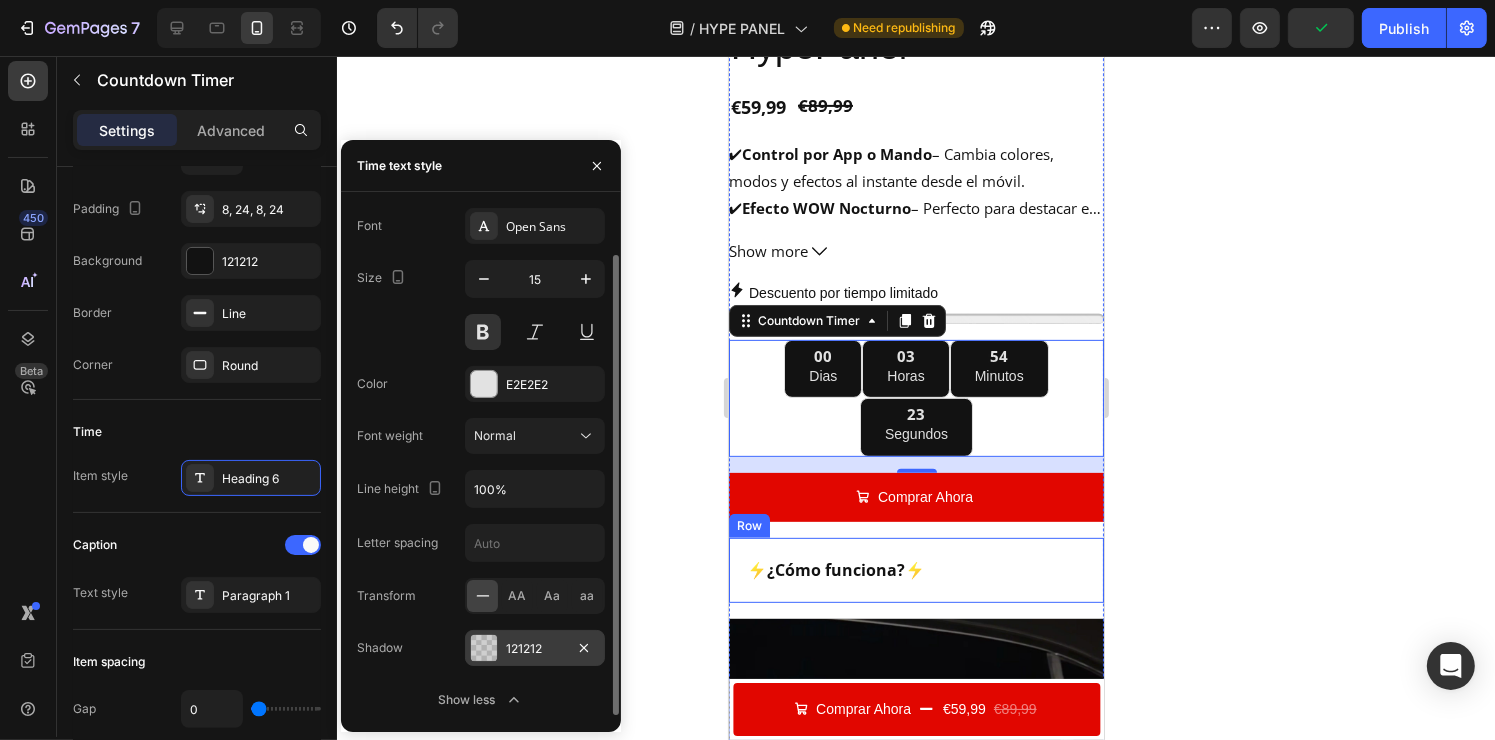 click on "121212" at bounding box center (535, 649) 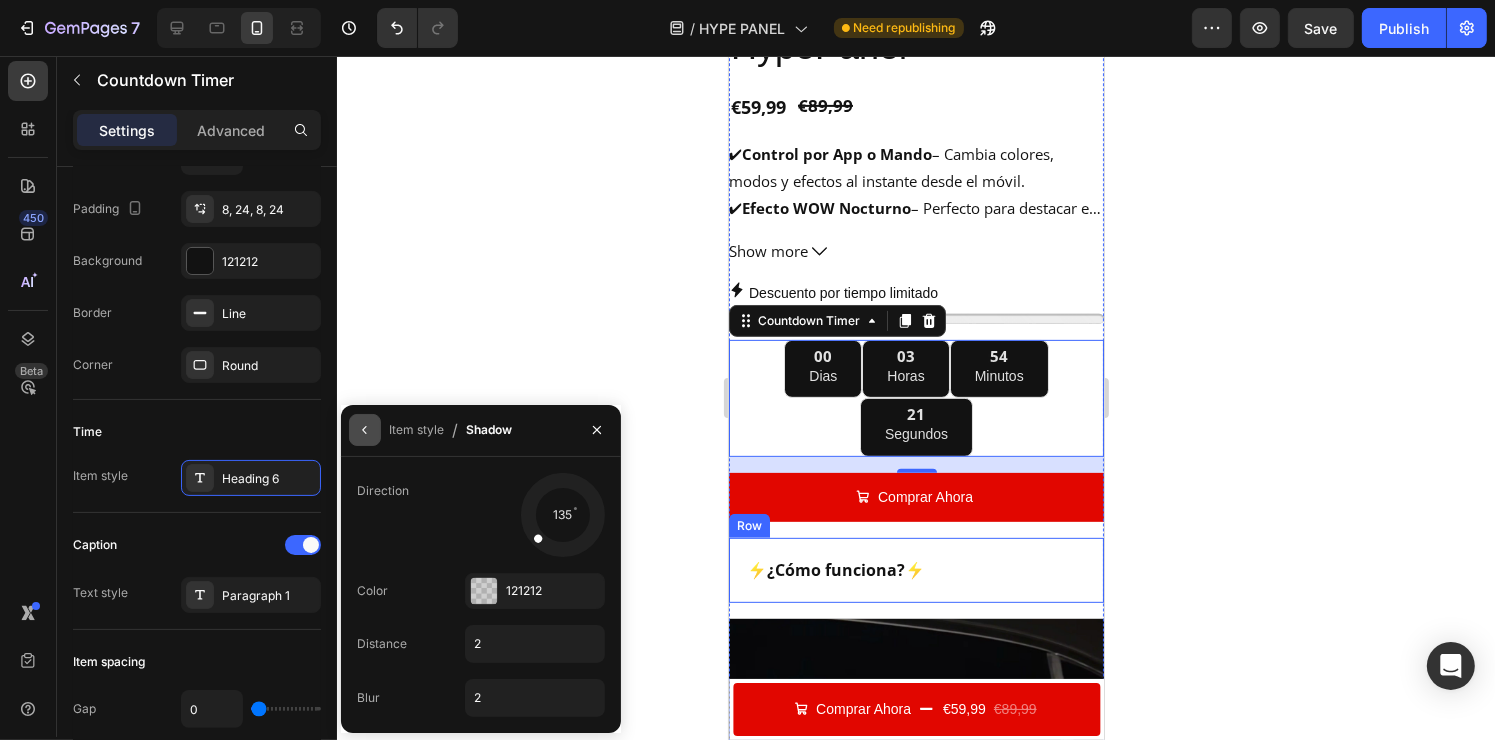 click 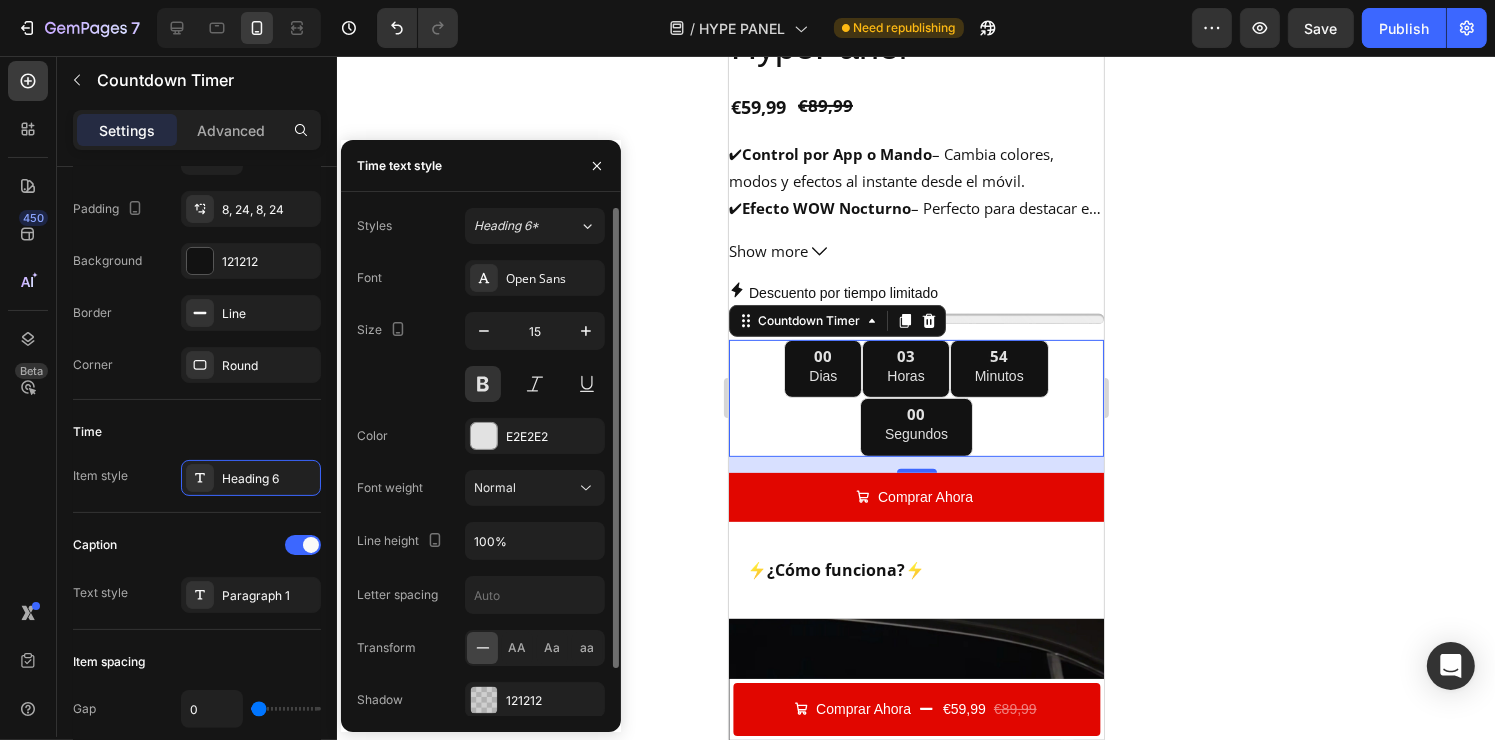 scroll, scrollTop: 0, scrollLeft: 0, axis: both 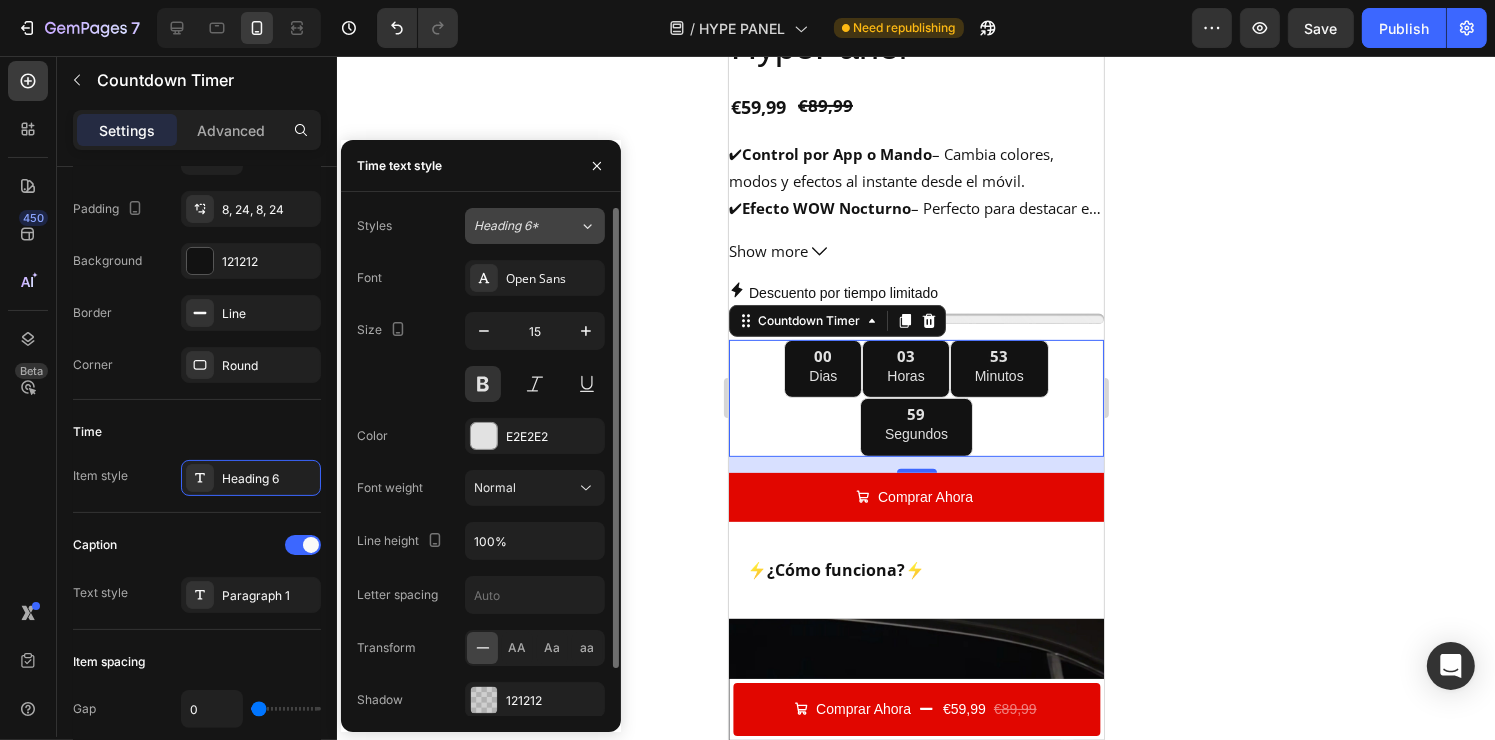 click on "Heading 6*" at bounding box center [526, 226] 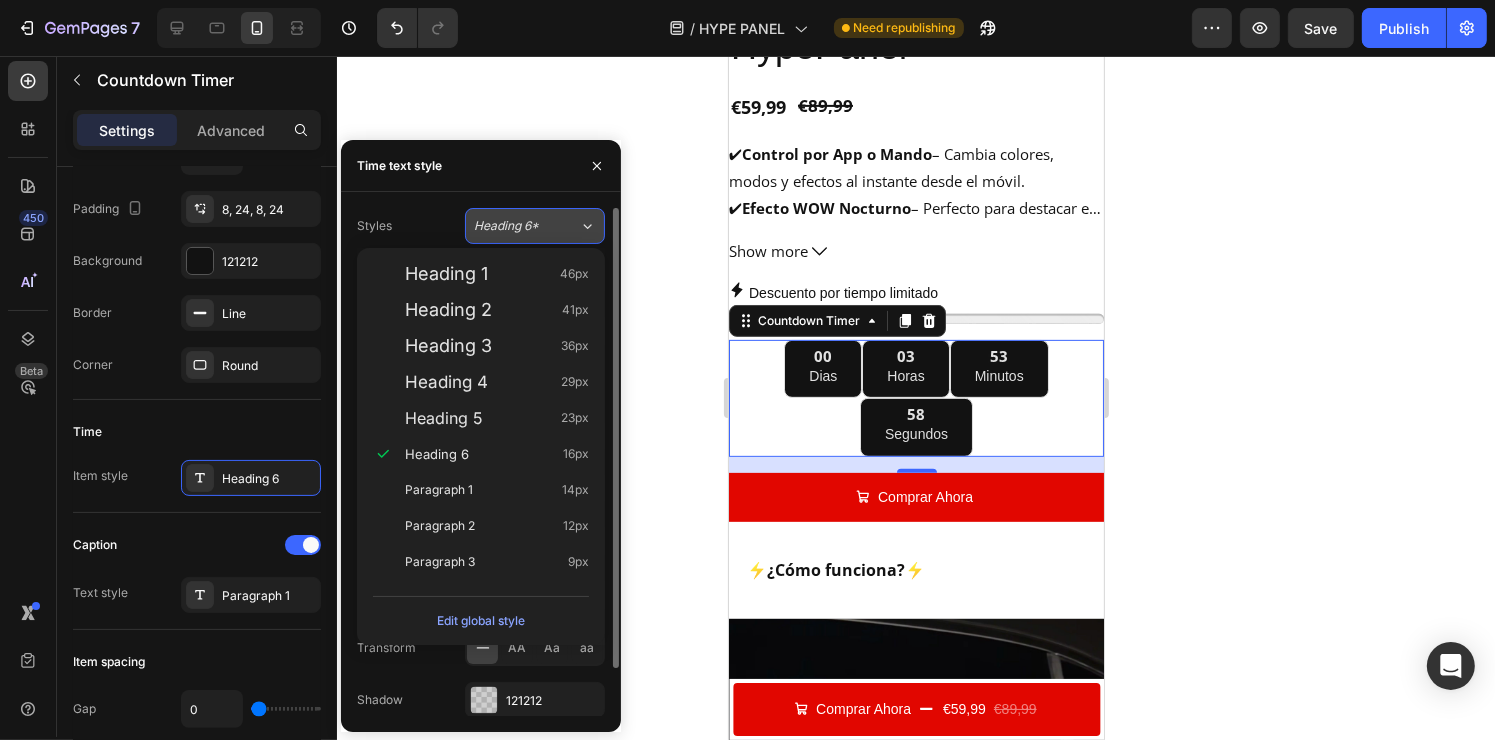 click on "Heading 6*" at bounding box center (526, 226) 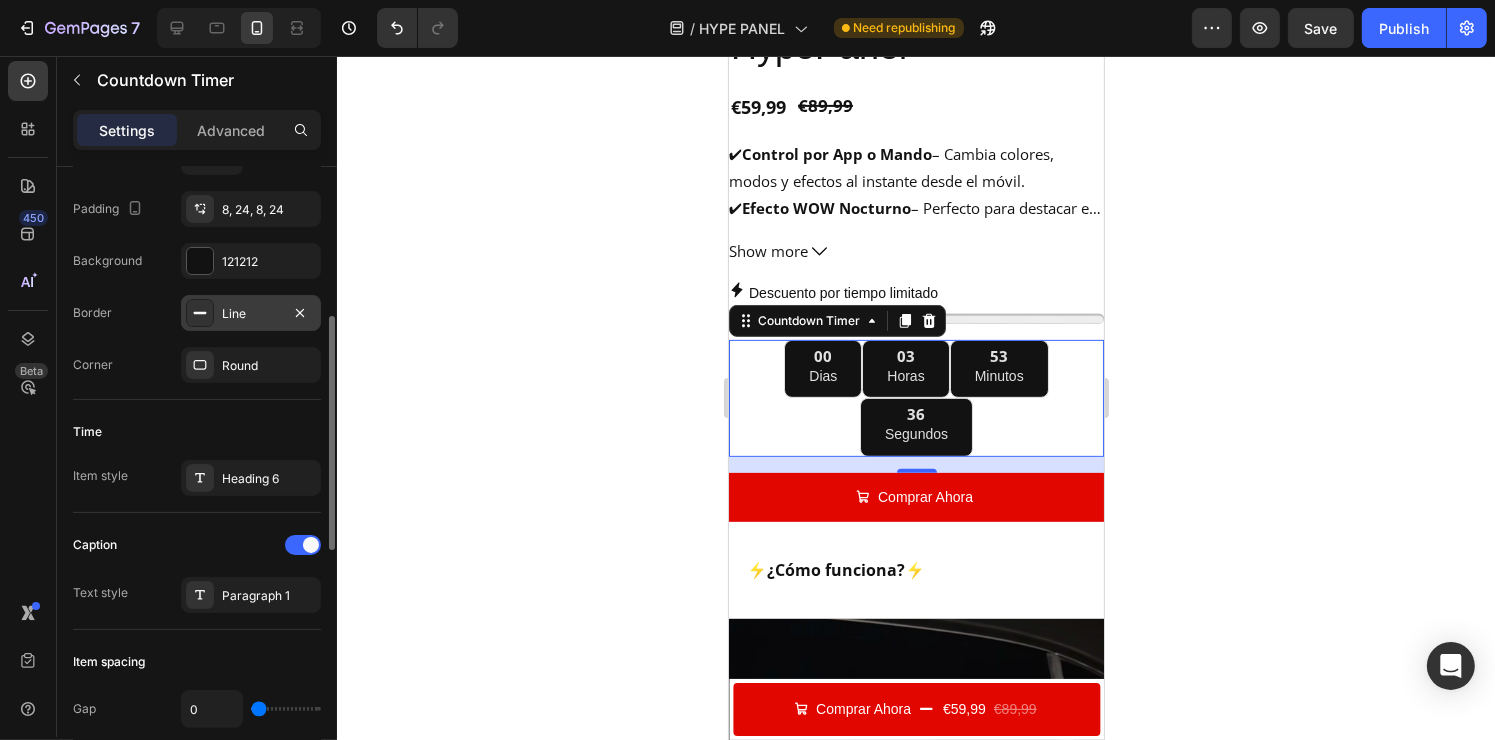 scroll, scrollTop: 0, scrollLeft: 0, axis: both 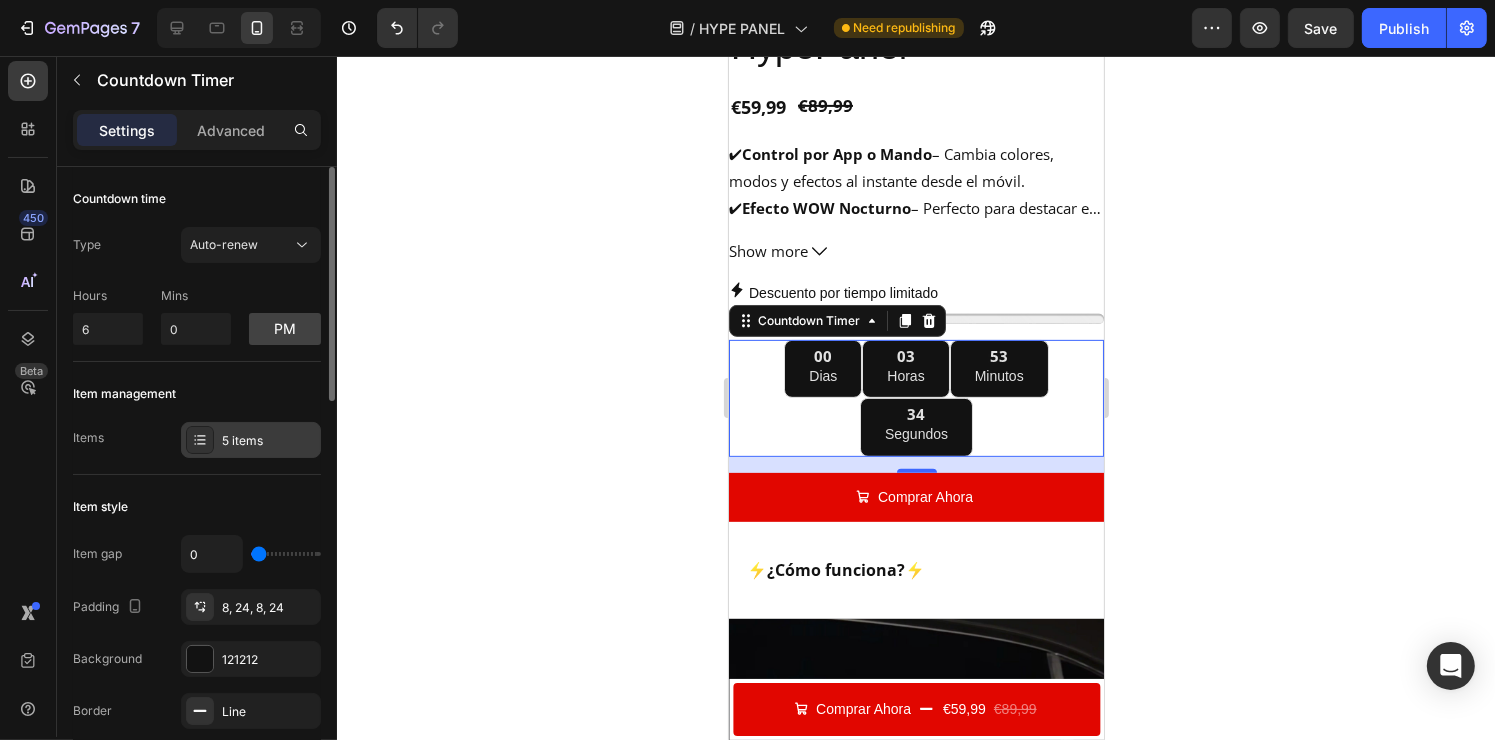 click on "5 items" at bounding box center [251, 440] 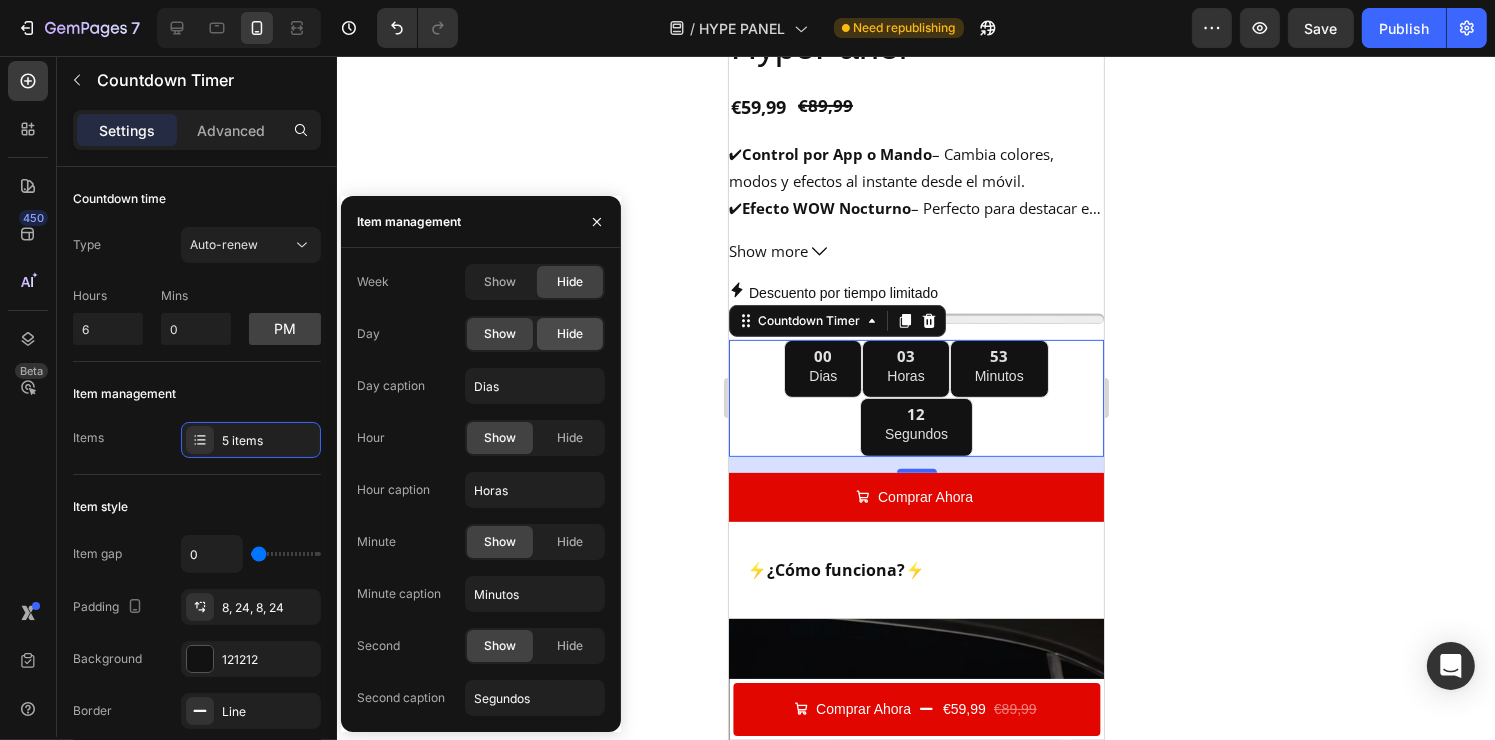 click on "Hide" 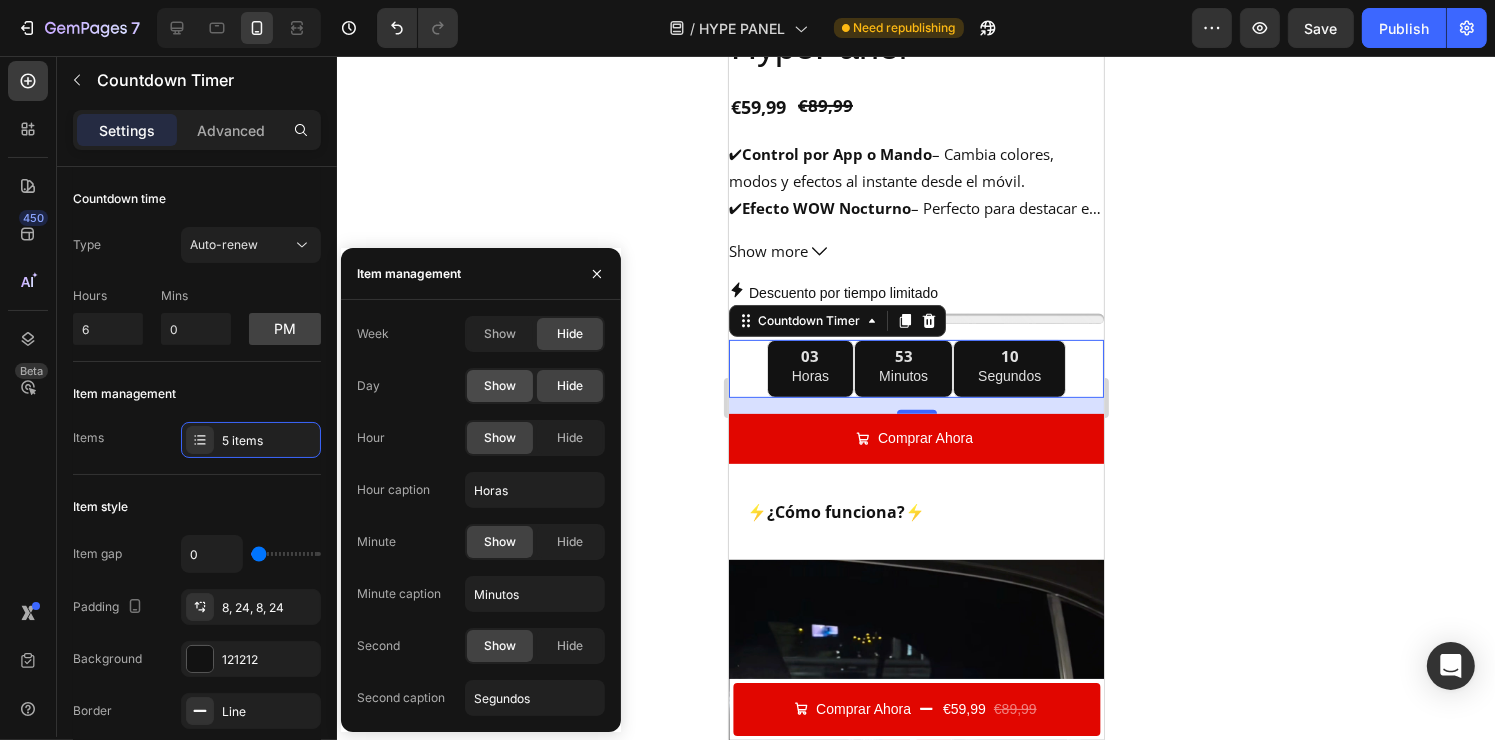 click on "Show" 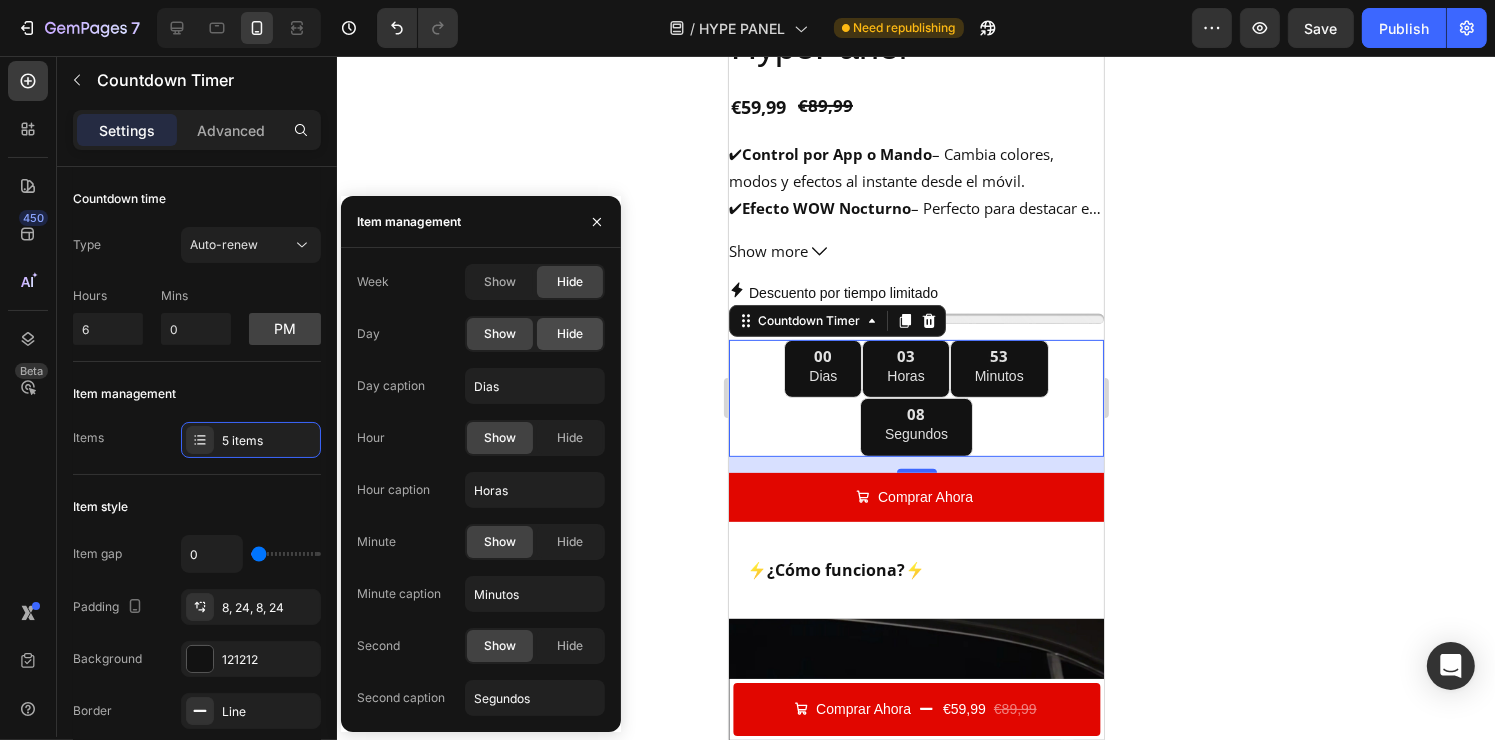 click on "Hide" 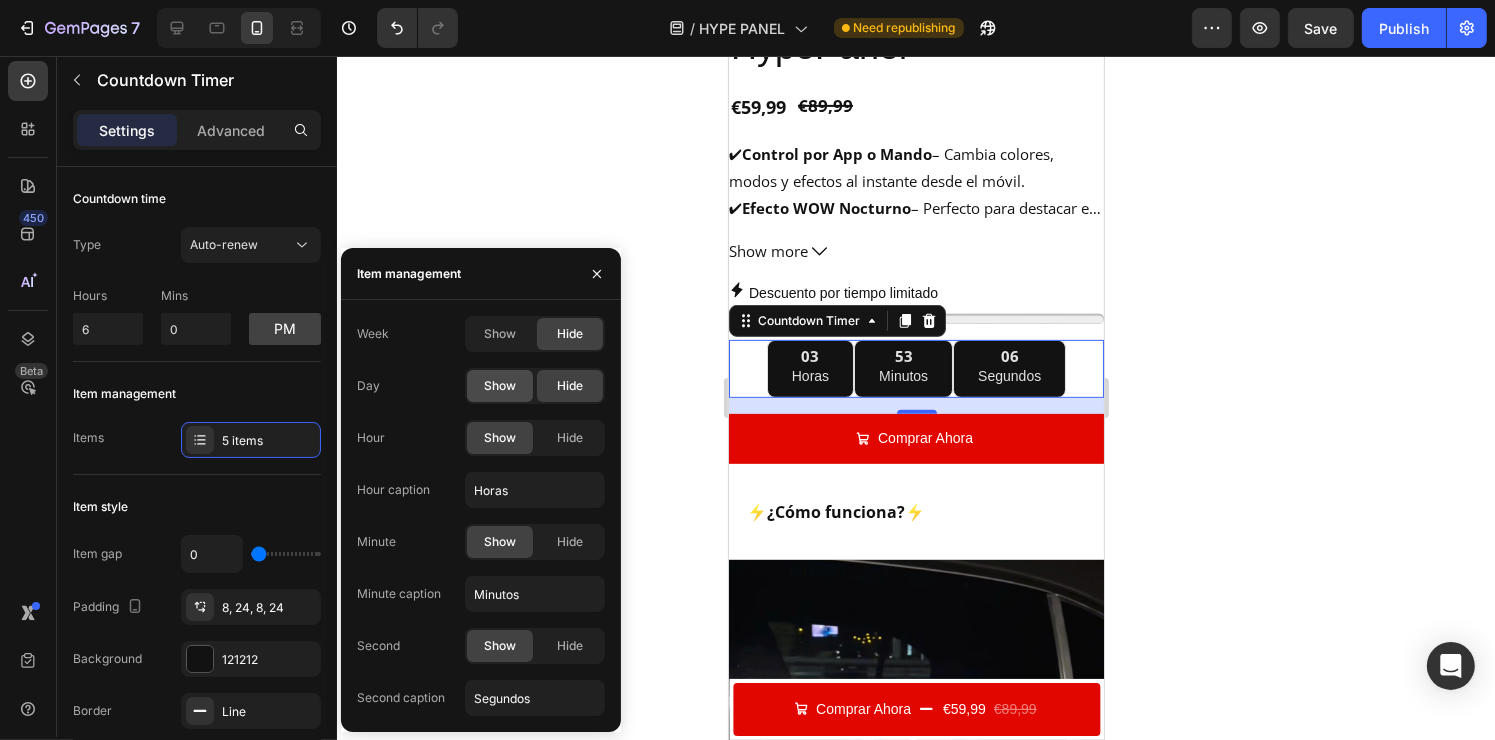 click on "Show" 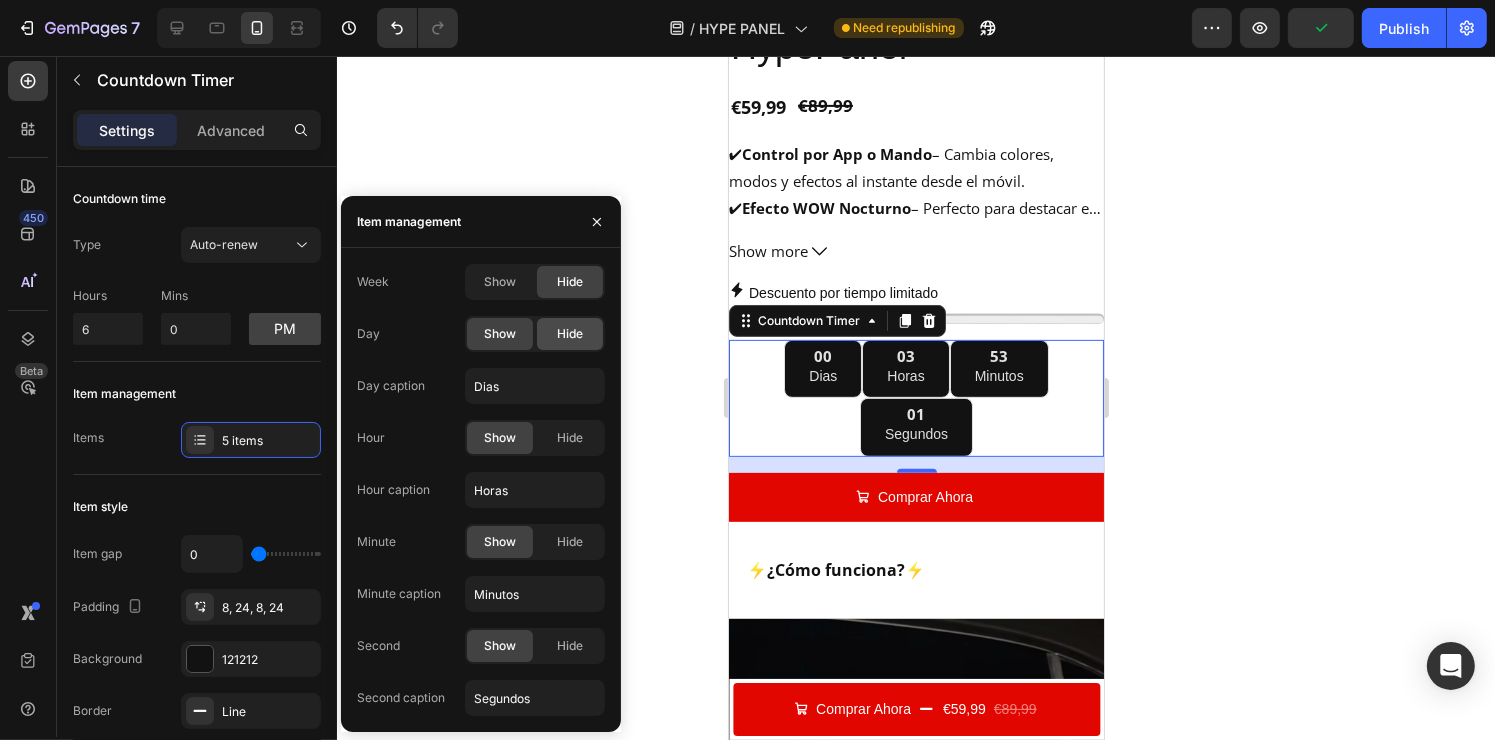 click on "Hide" 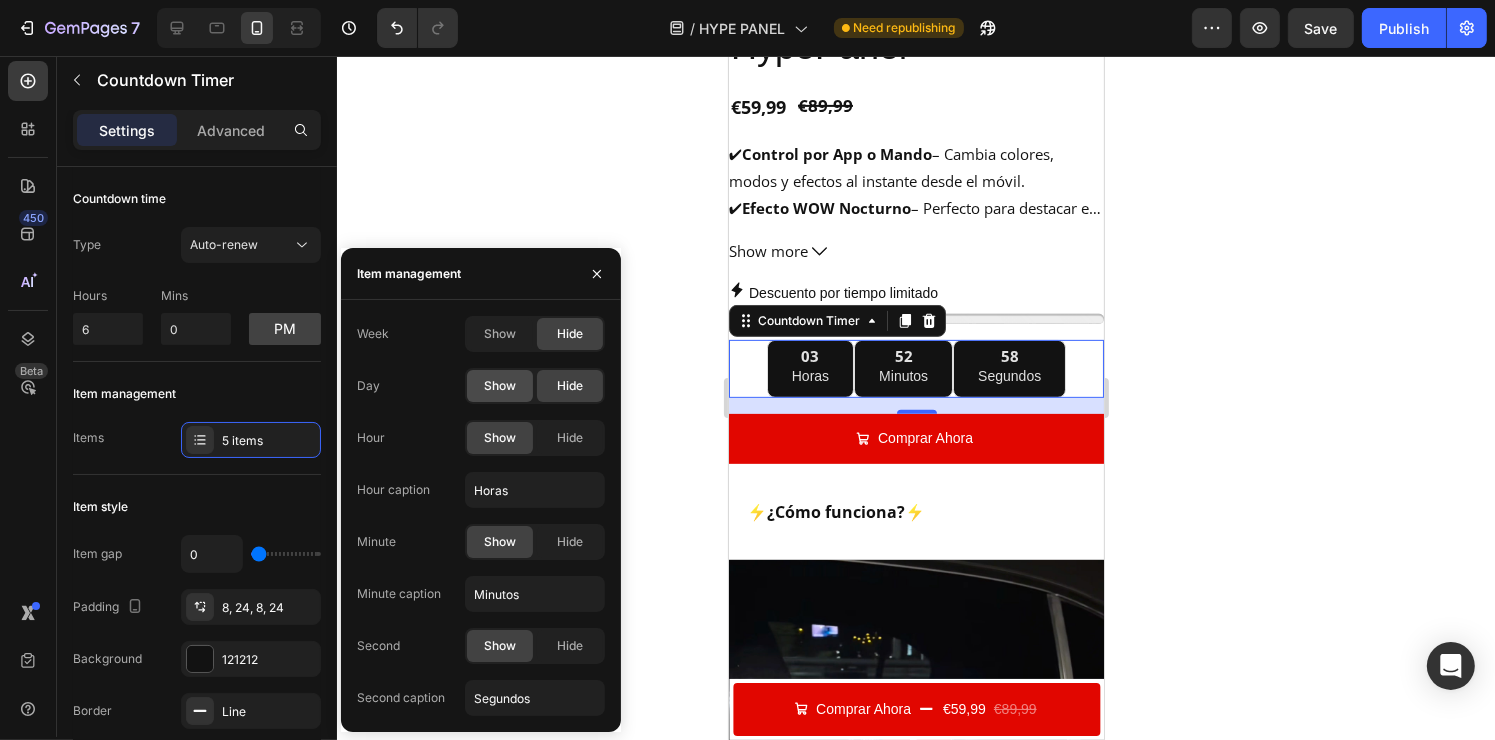 click on "Show" 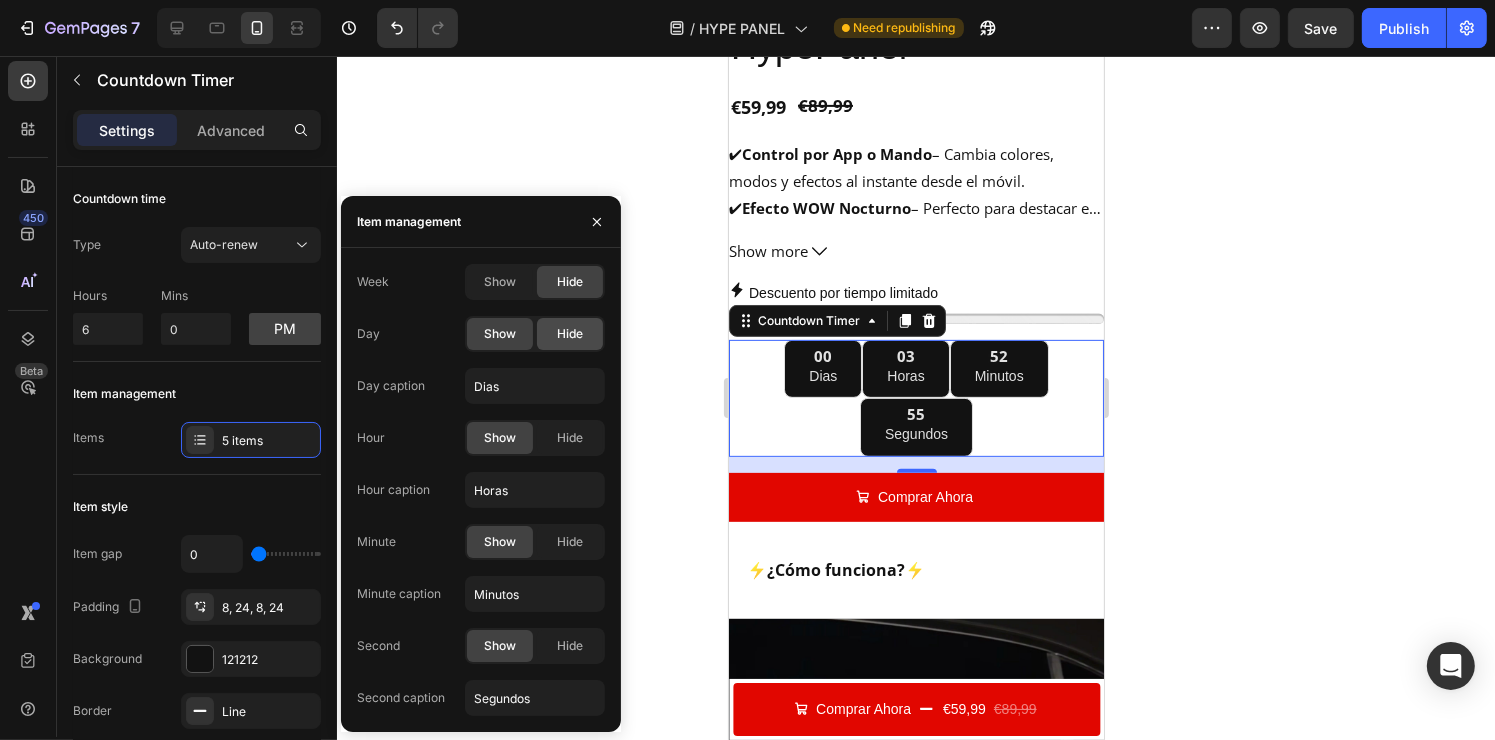 click on "Hide" 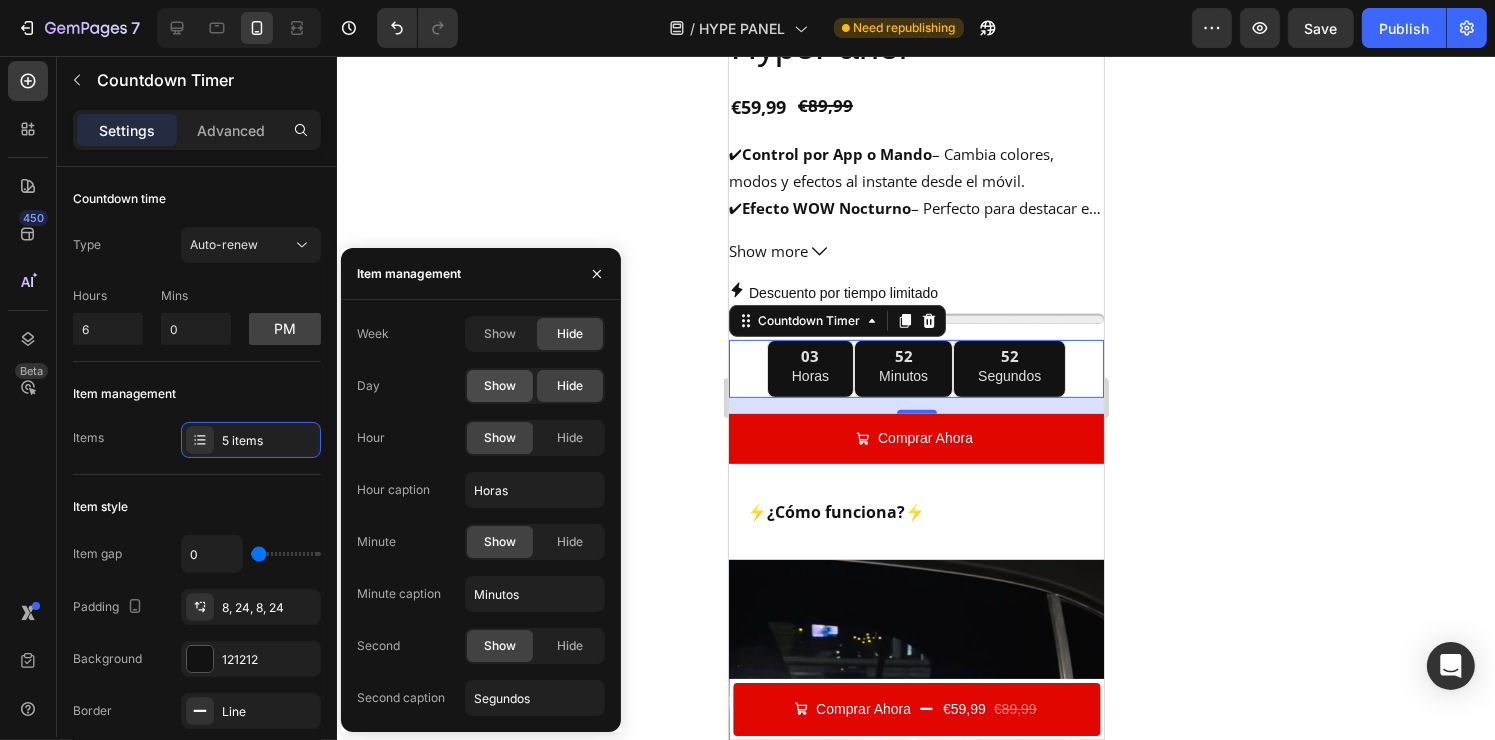 click on "Show" 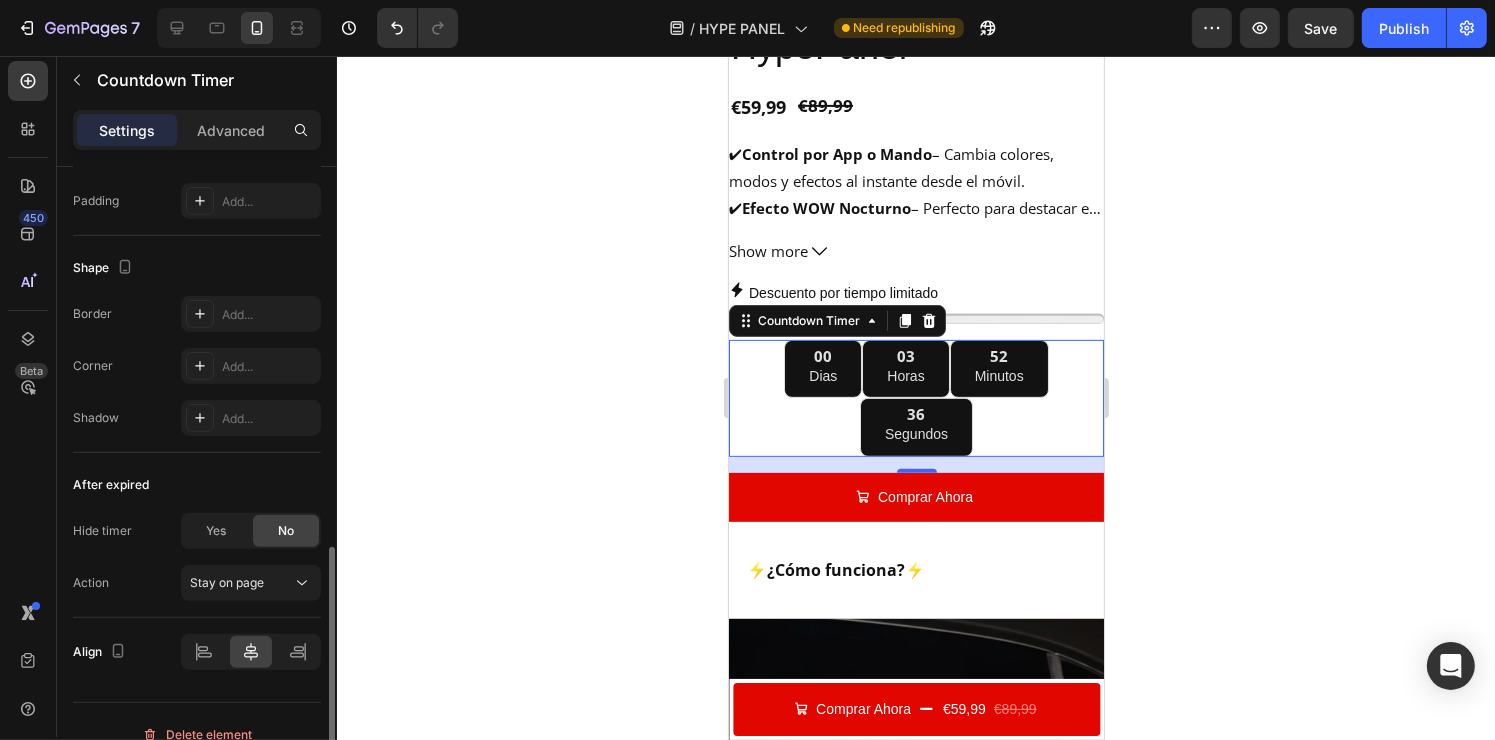 scroll, scrollTop: 1033, scrollLeft: 0, axis: vertical 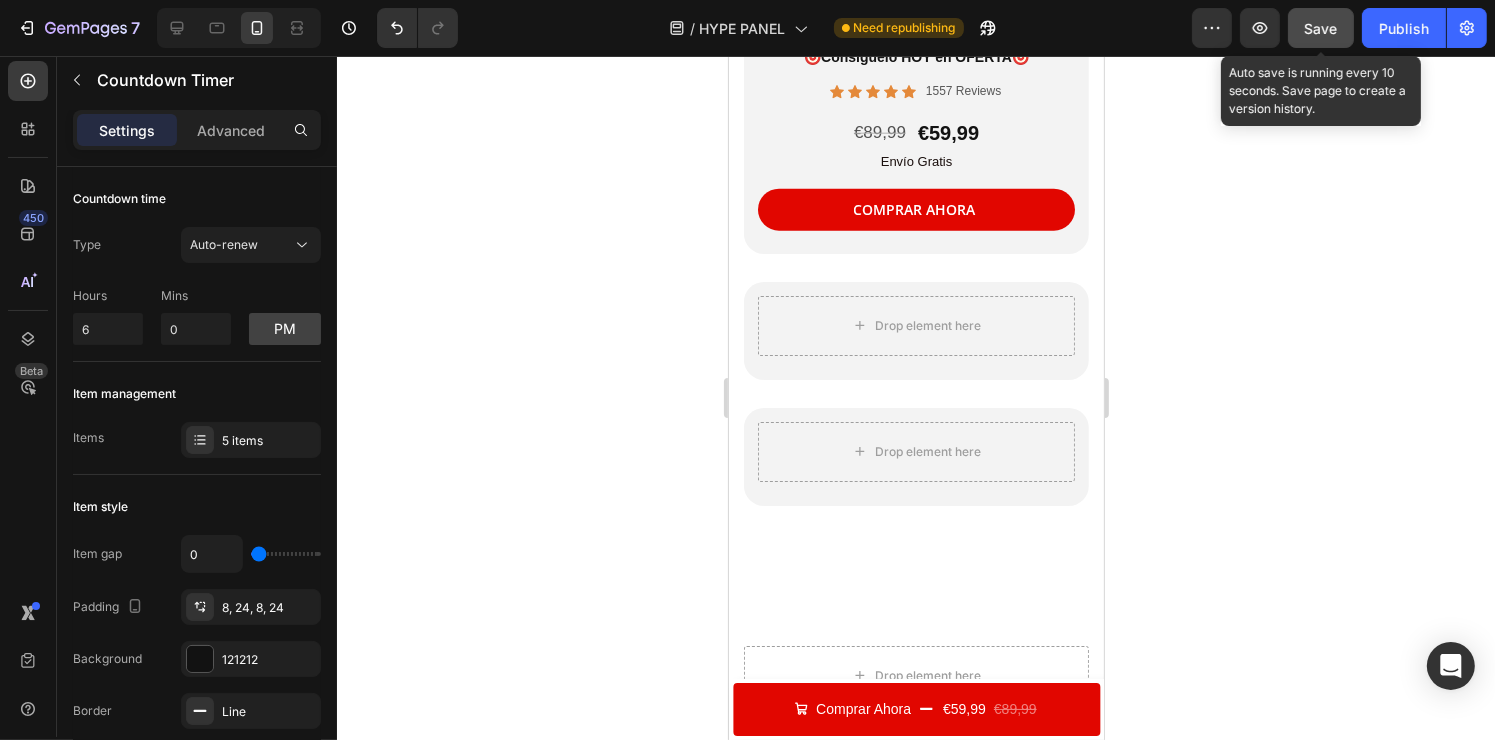 click on "Save" at bounding box center [1321, 28] 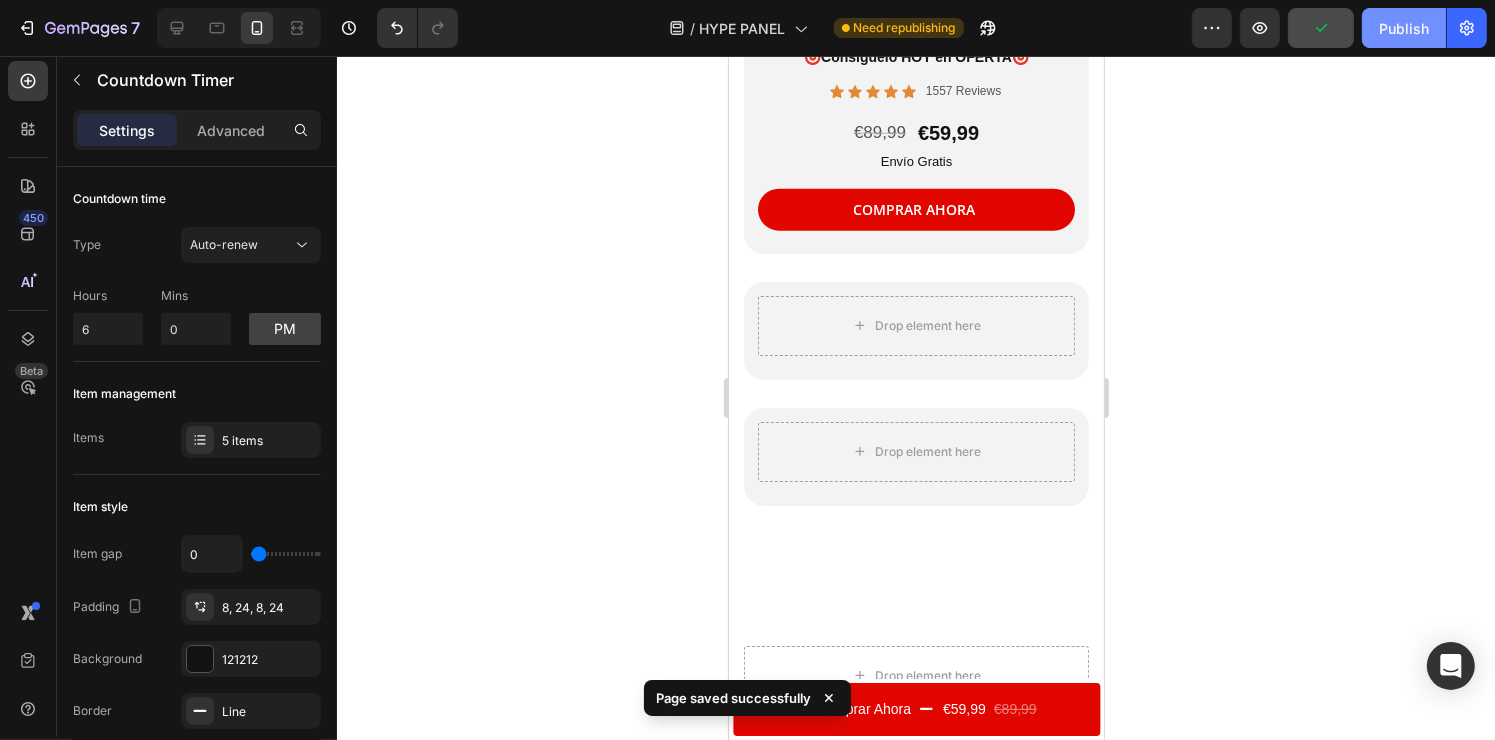 click on "Publish" at bounding box center [1404, 28] 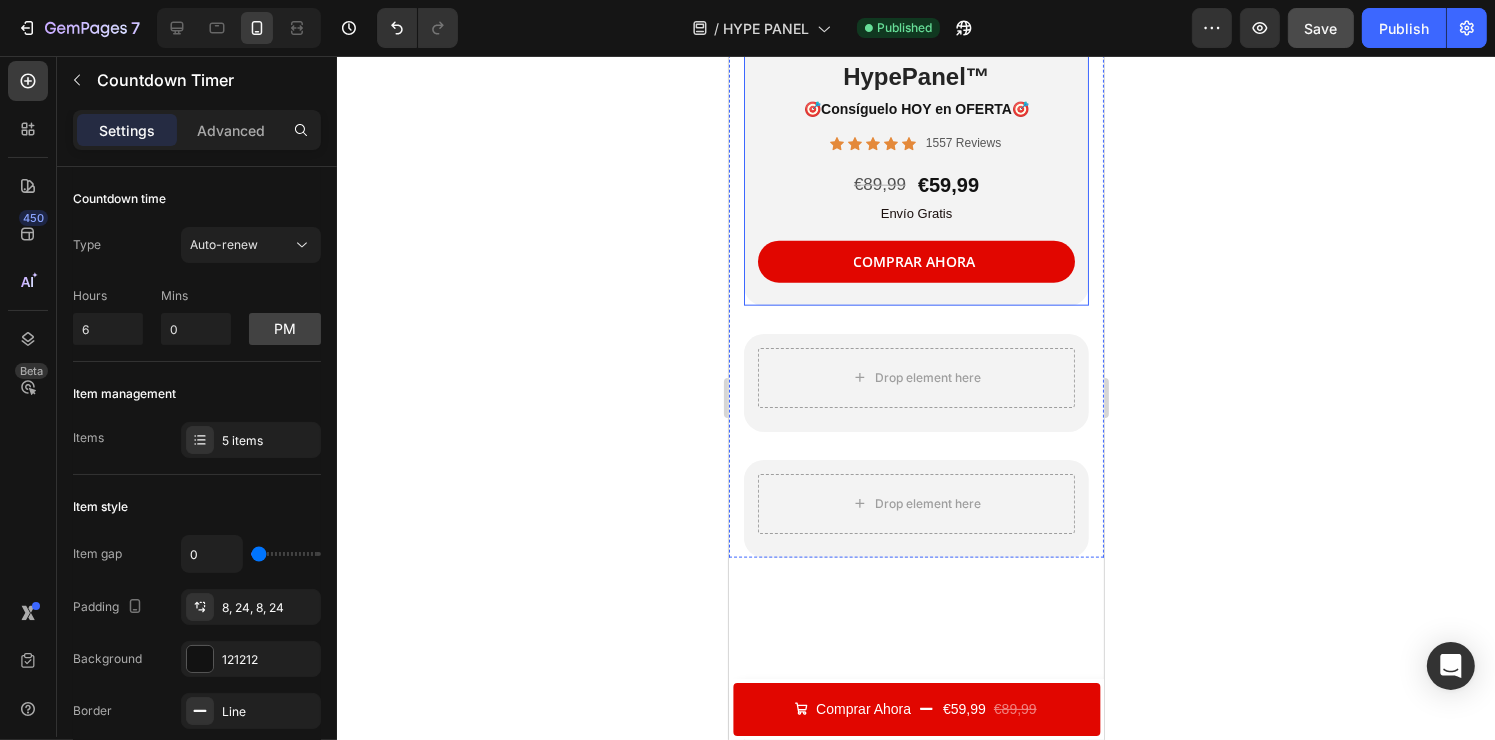 scroll, scrollTop: 2348, scrollLeft: 0, axis: vertical 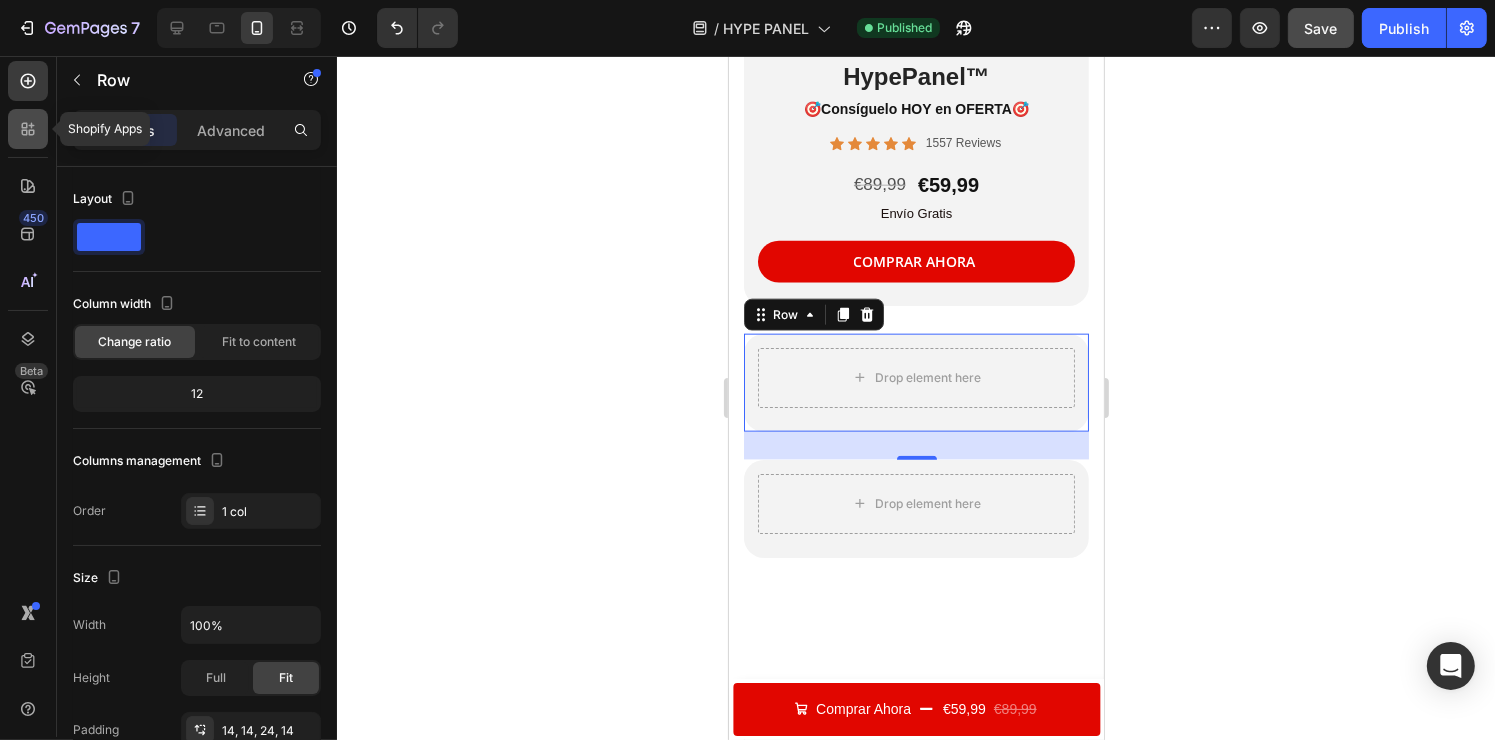 click 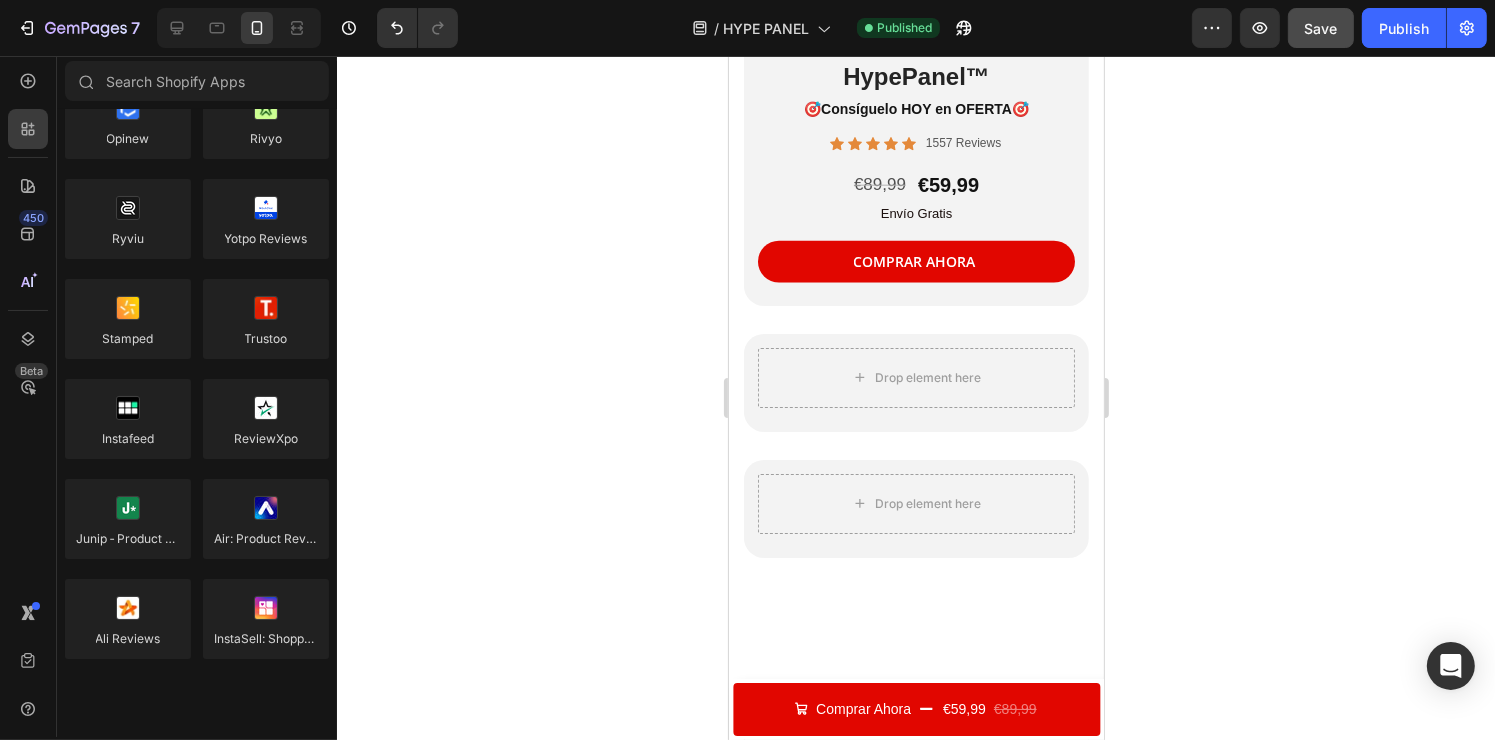scroll, scrollTop: 0, scrollLeft: 0, axis: both 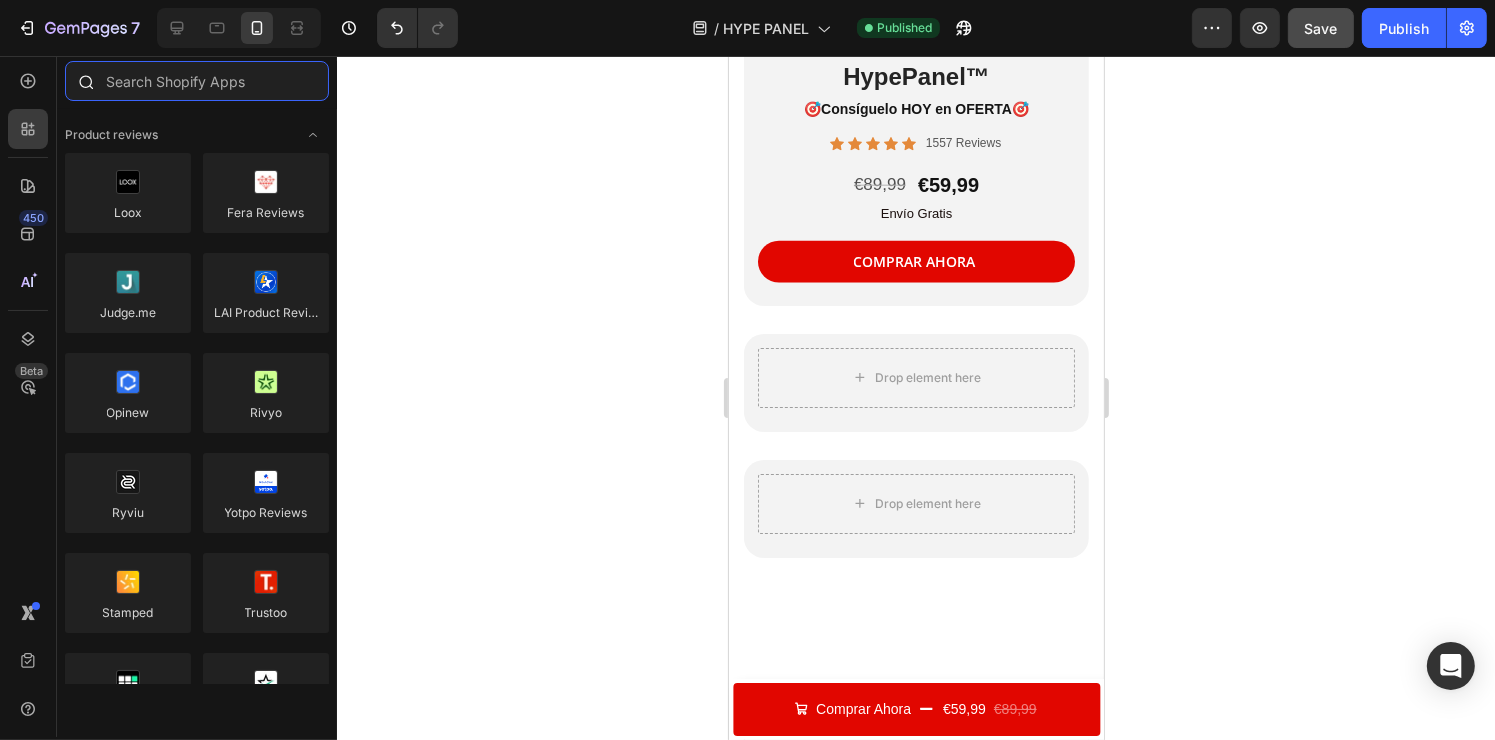 click at bounding box center (197, 81) 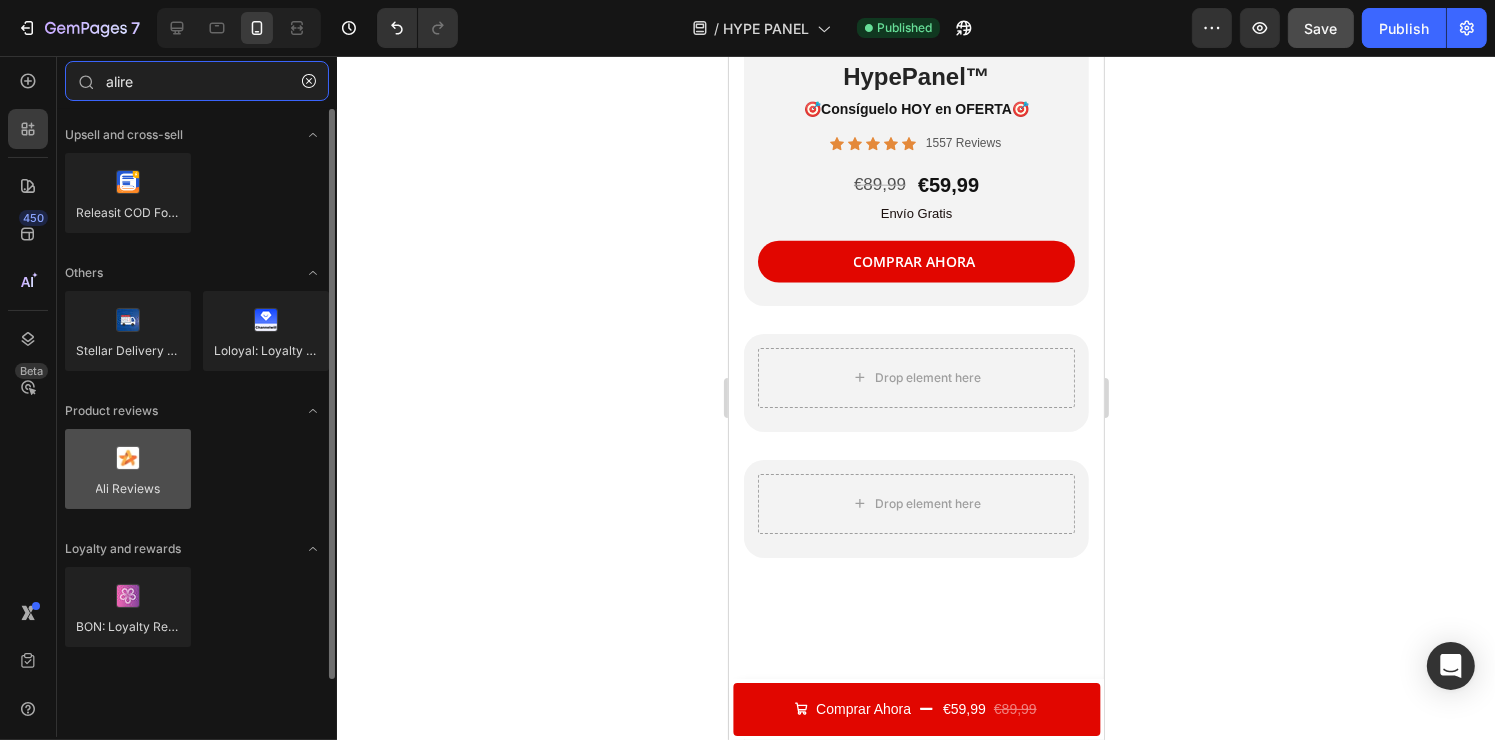 type on "alire" 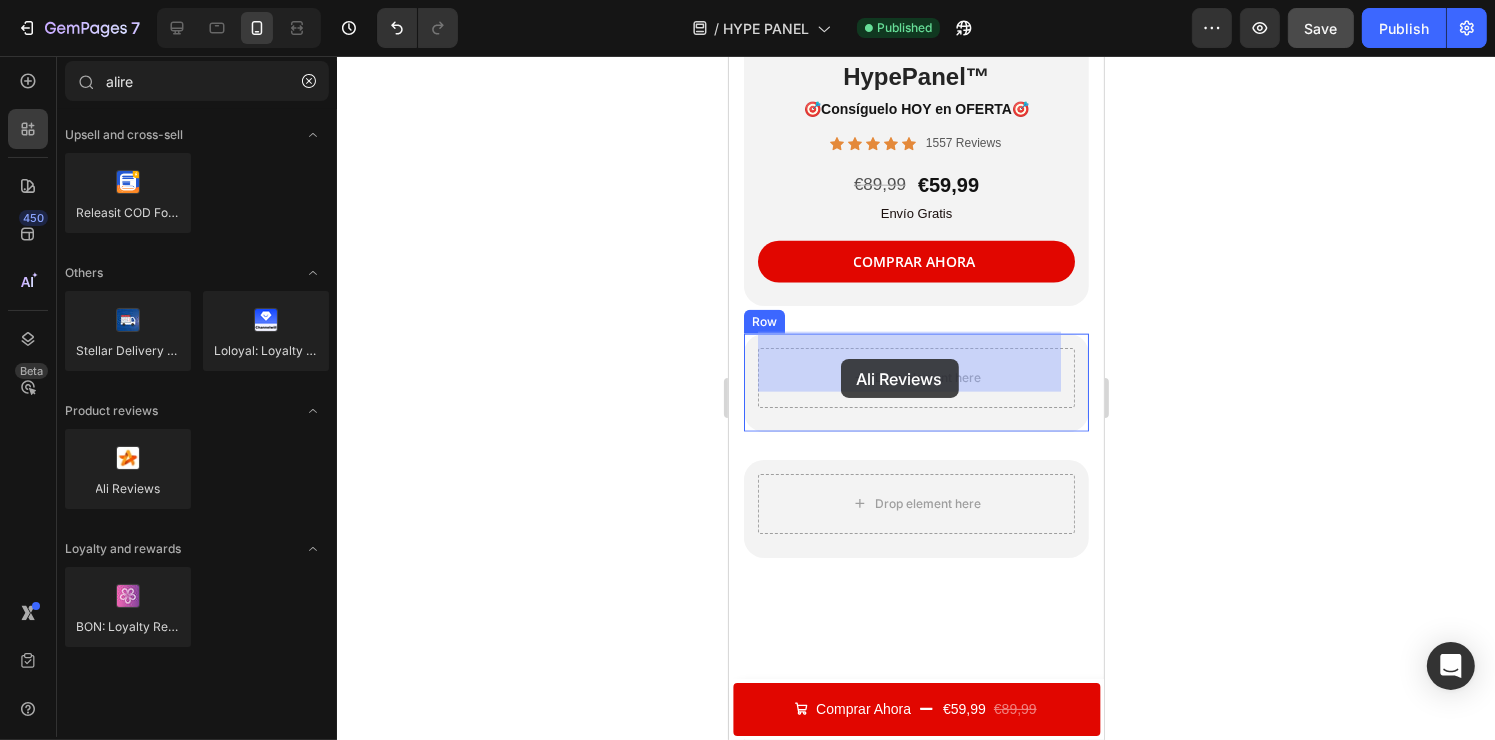 drag, startPoint x: 879, startPoint y: 527, endPoint x: 840, endPoint y: 359, distance: 172.46739 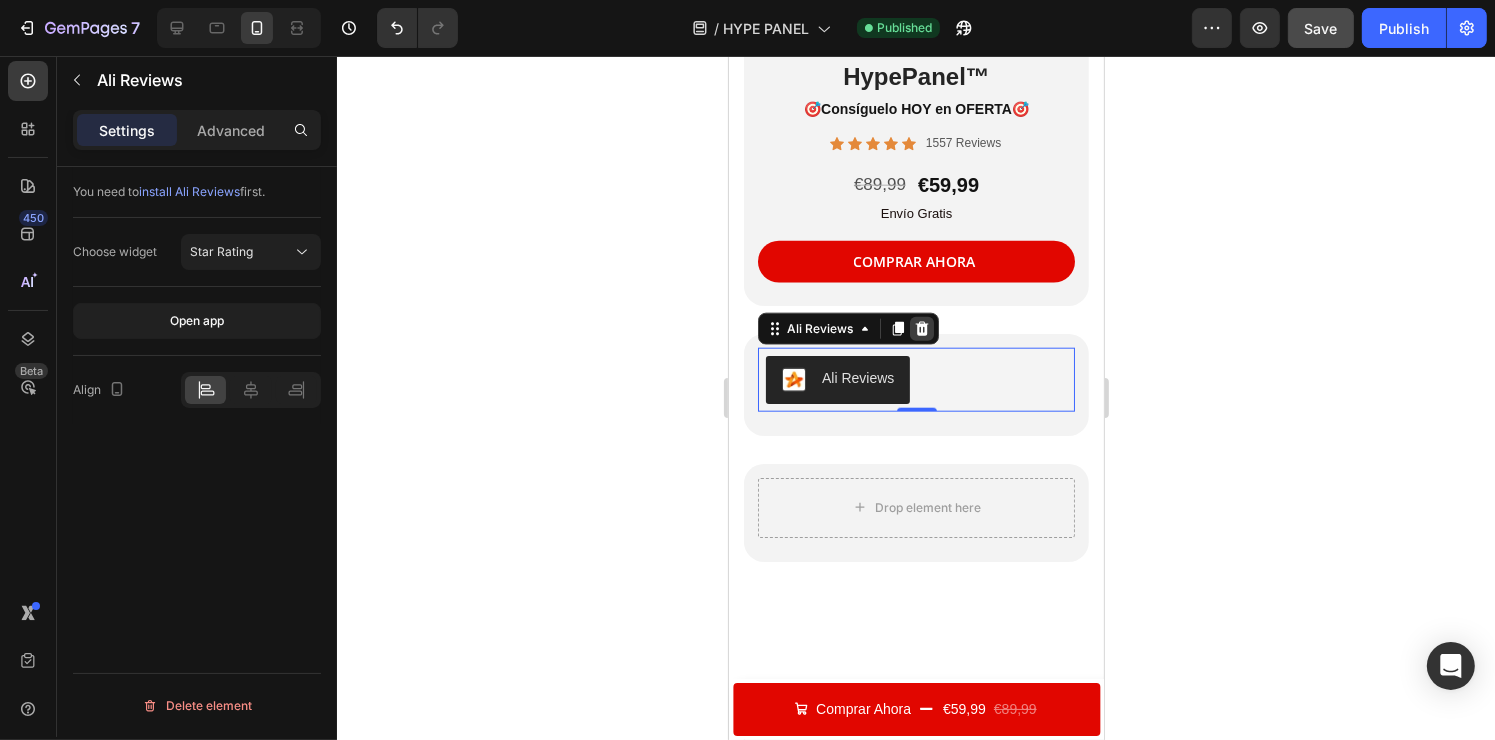 click 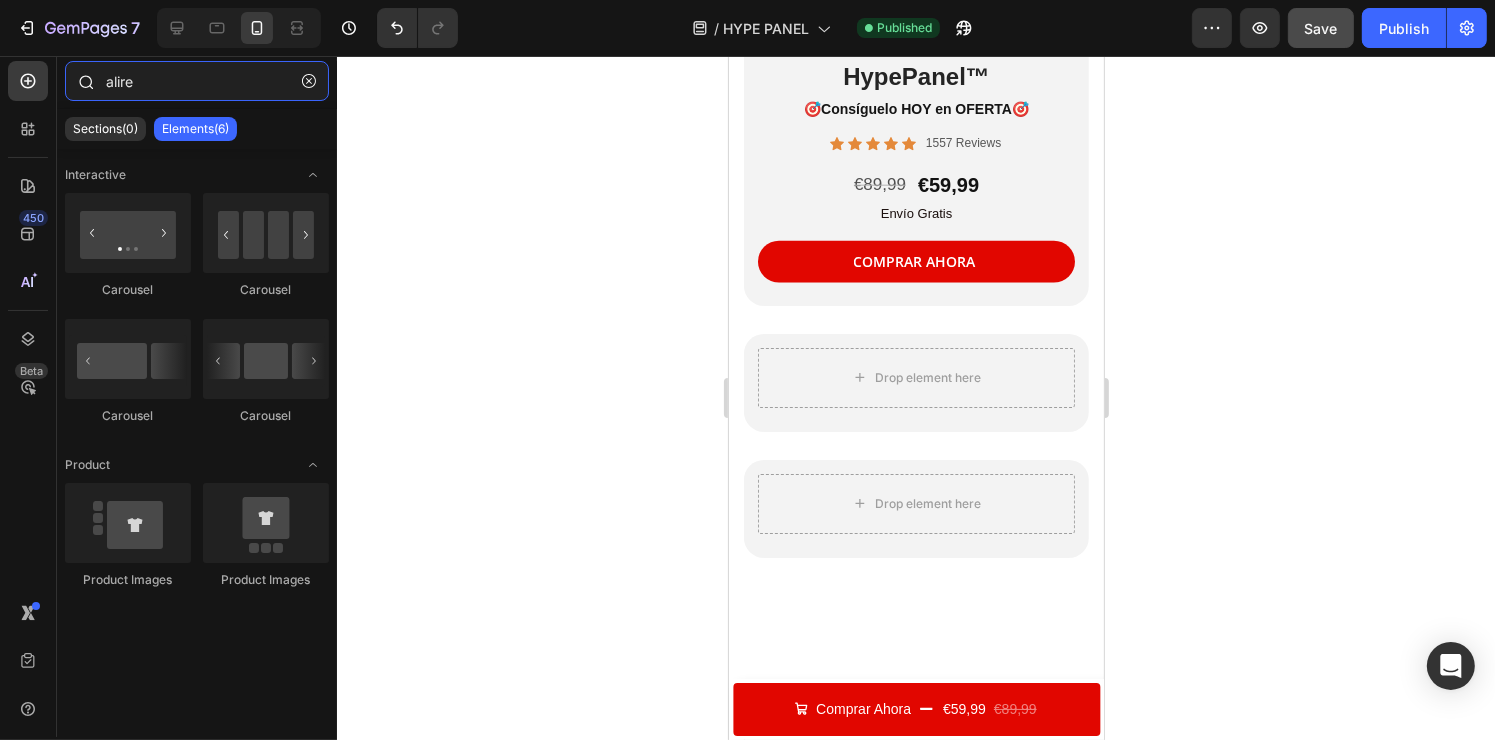 click on "alire" at bounding box center (197, 81) 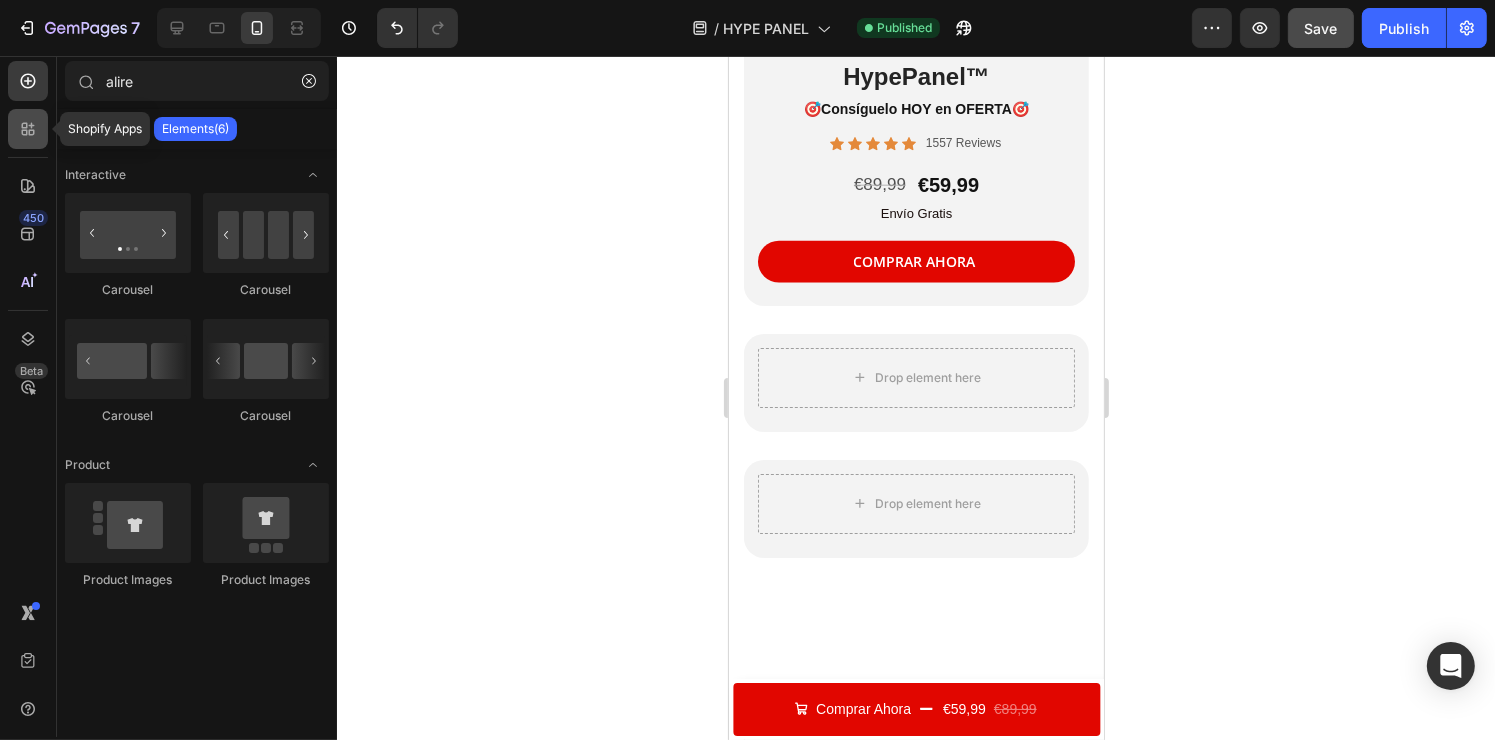 click 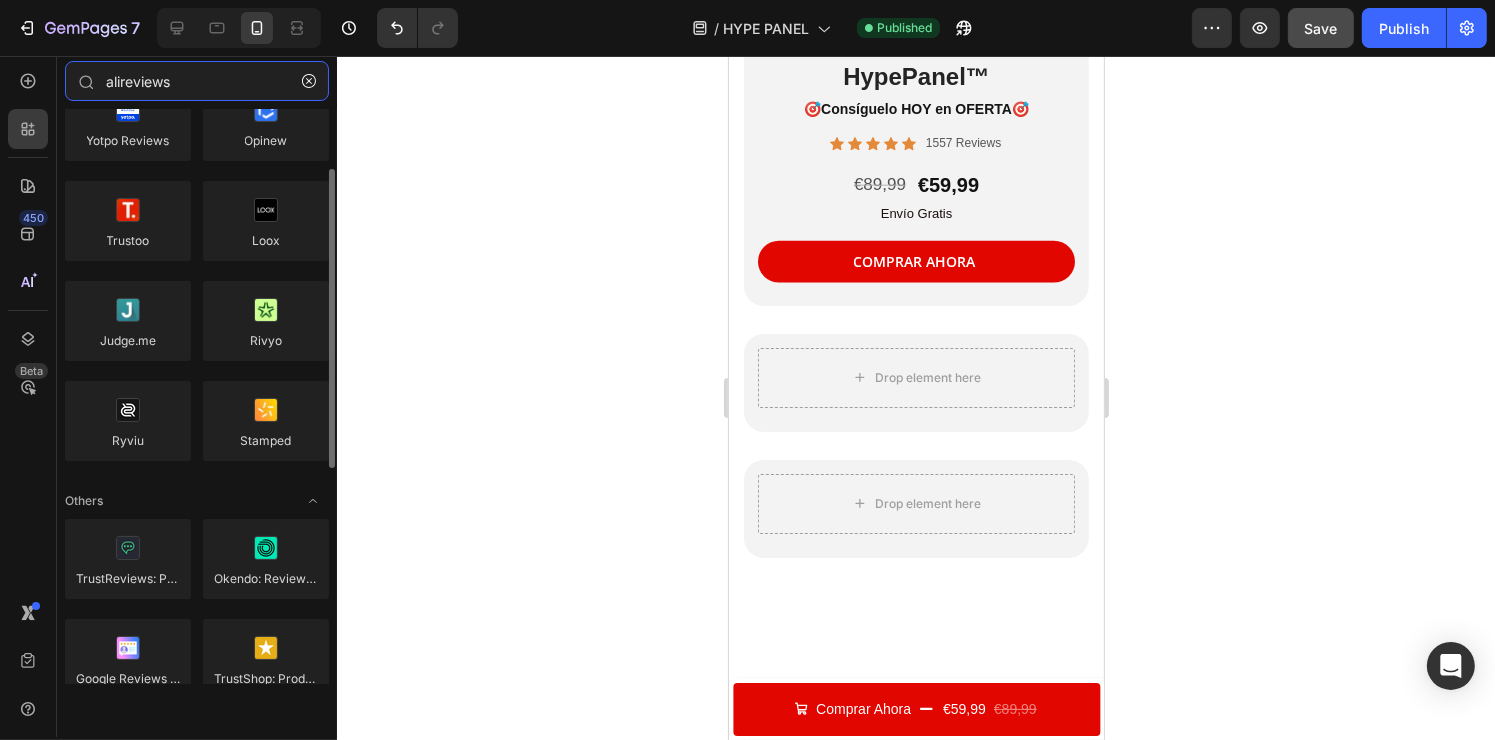 scroll, scrollTop: 0, scrollLeft: 0, axis: both 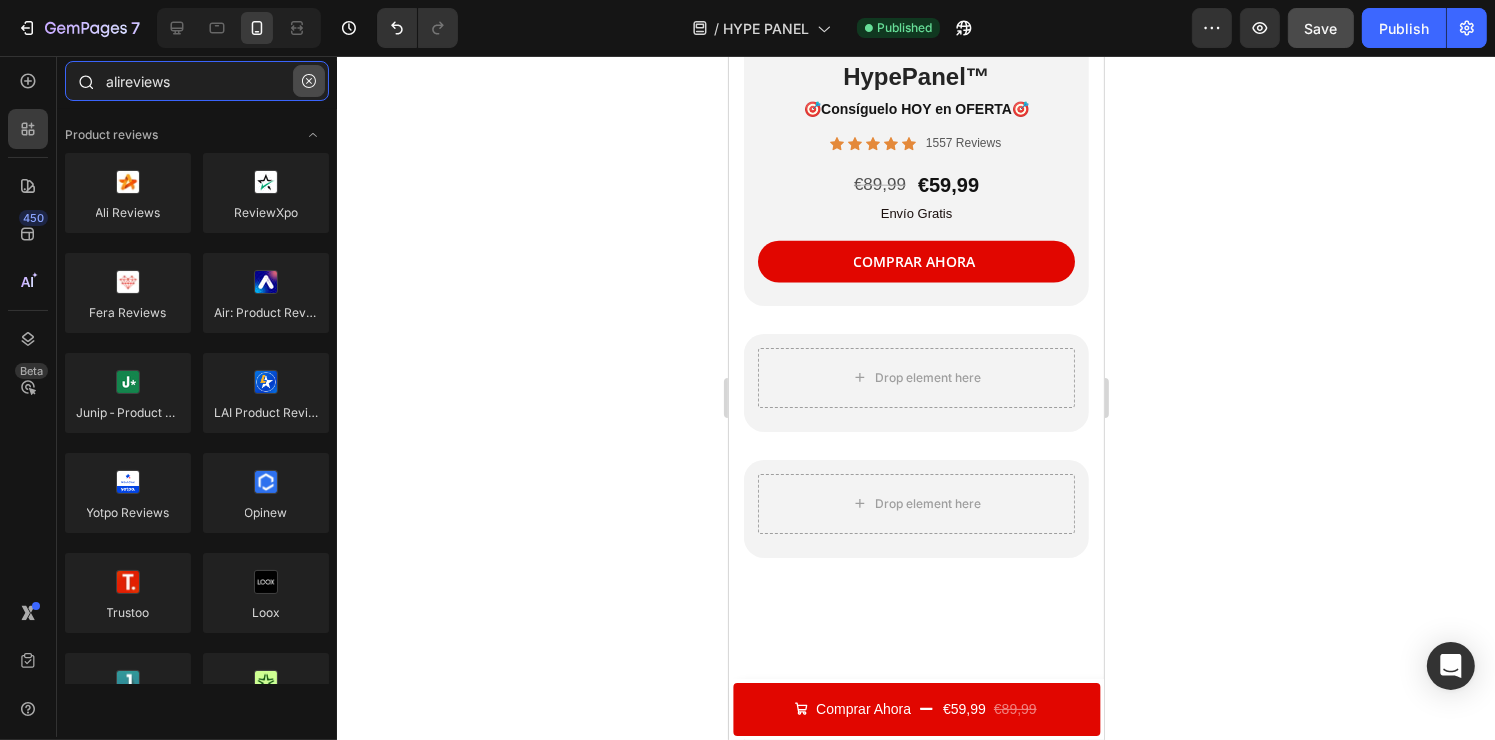 type on "alireviews" 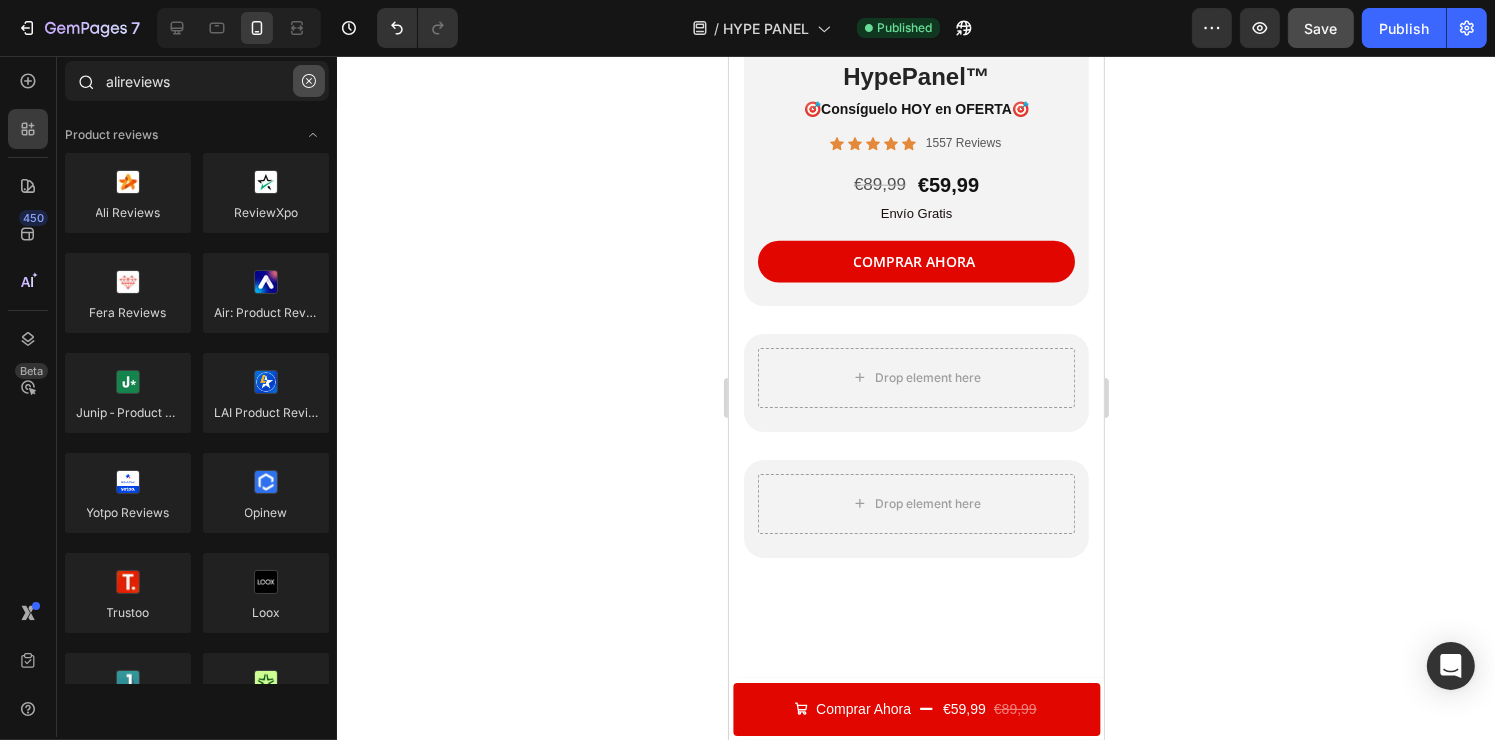 click 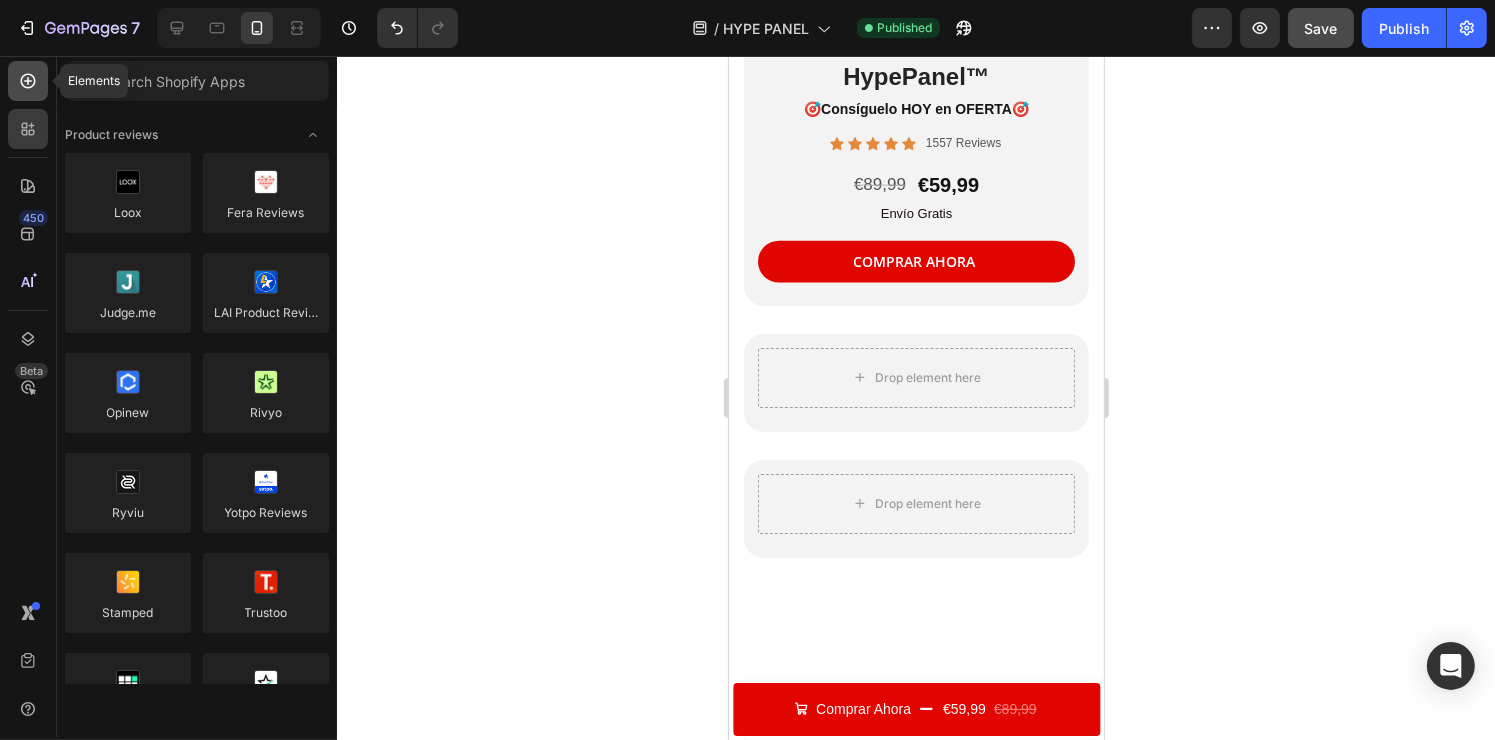 click 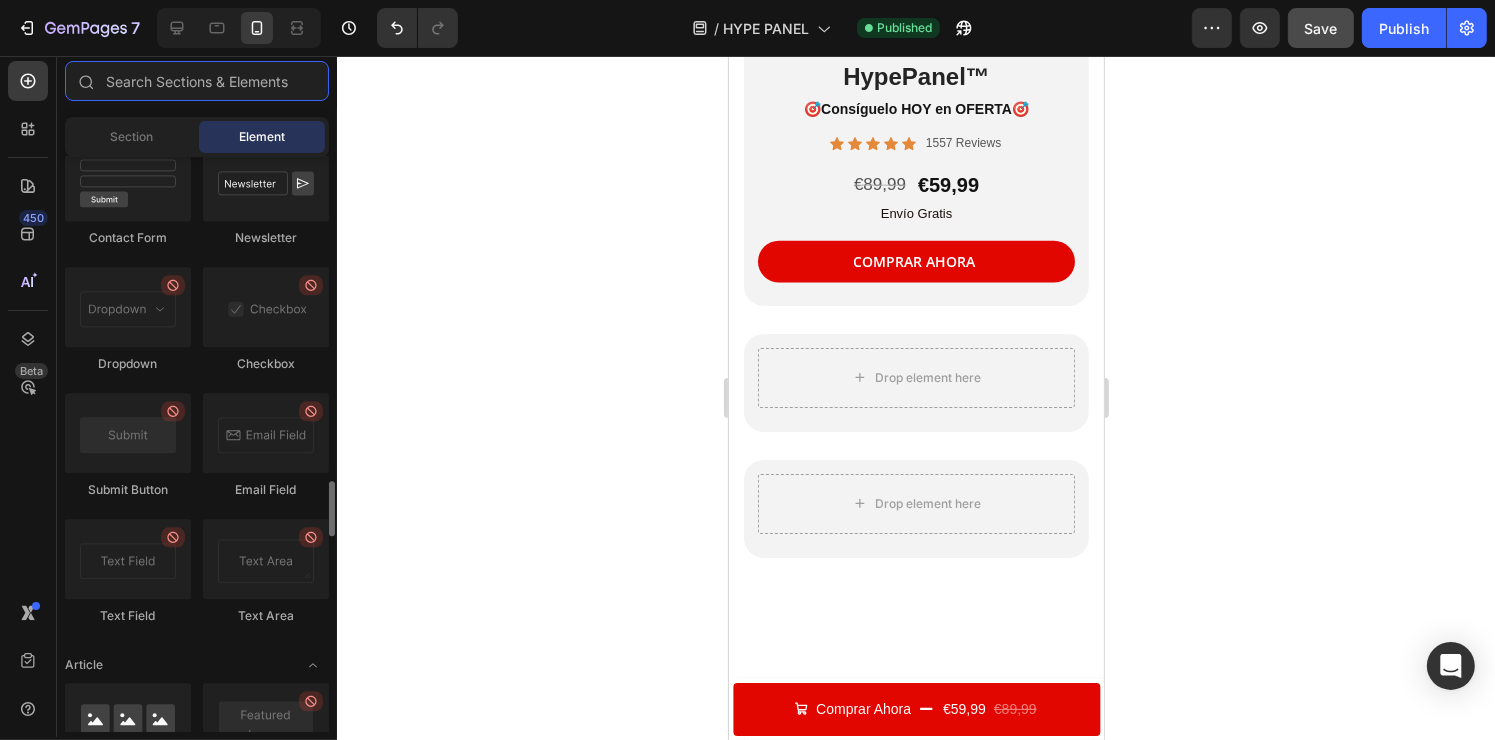 scroll, scrollTop: 4620, scrollLeft: 0, axis: vertical 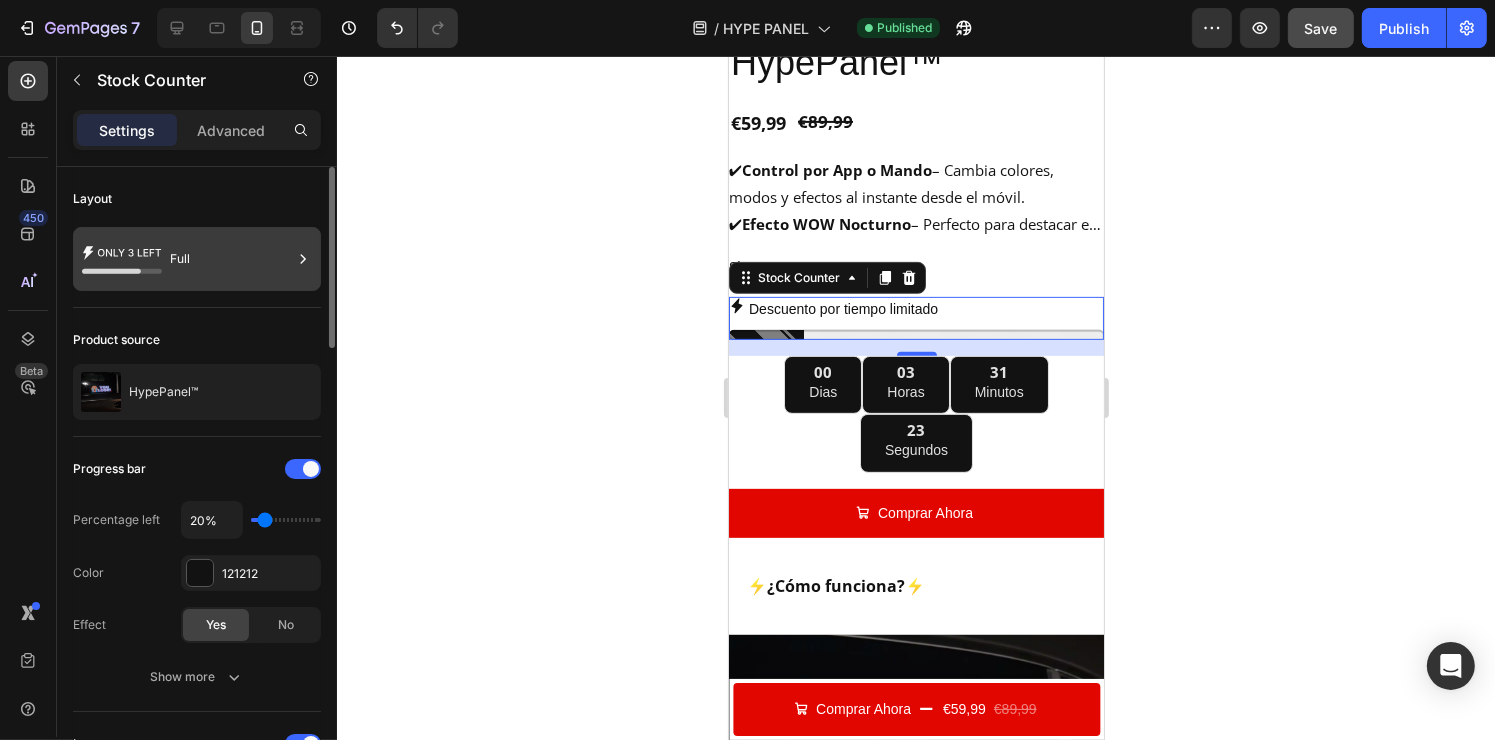 click on "Full" at bounding box center [231, 259] 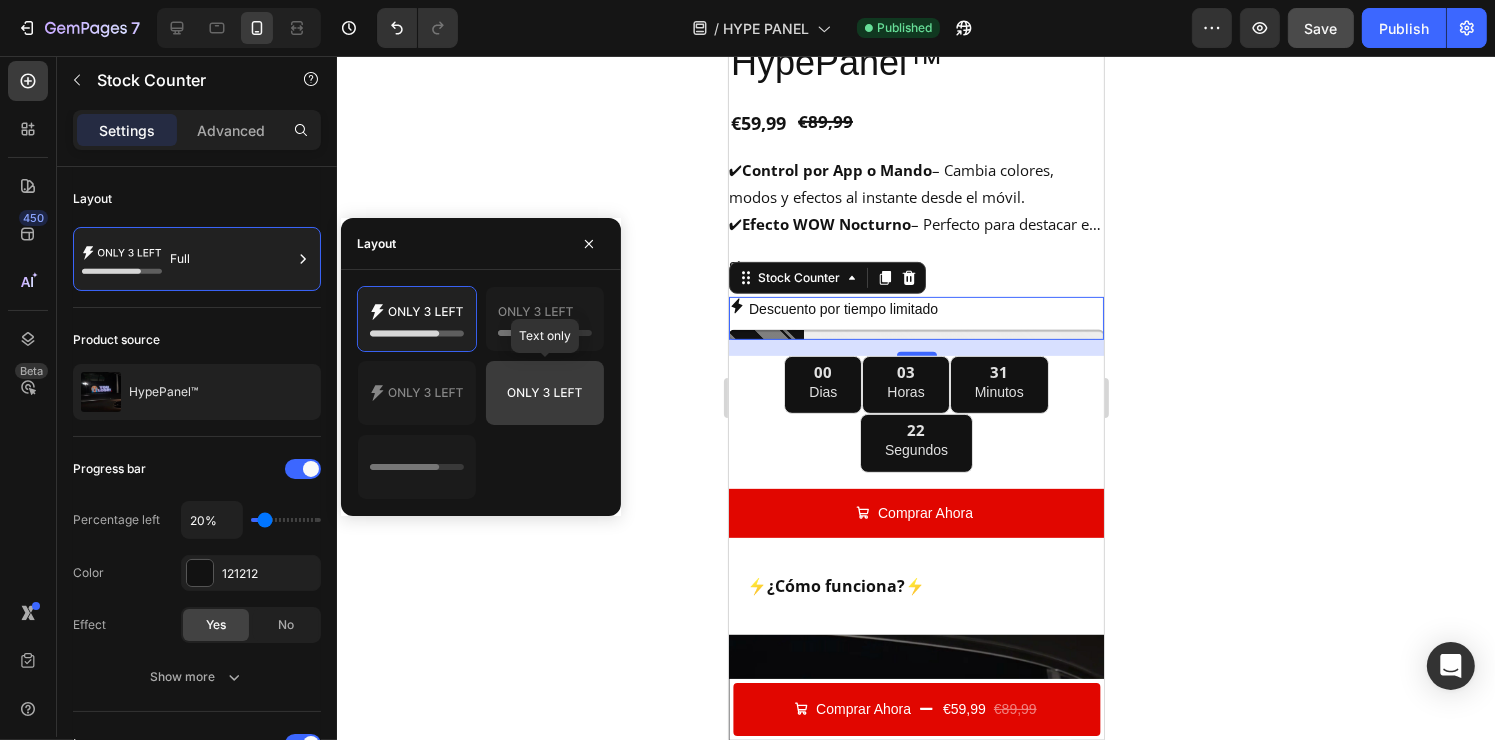 click 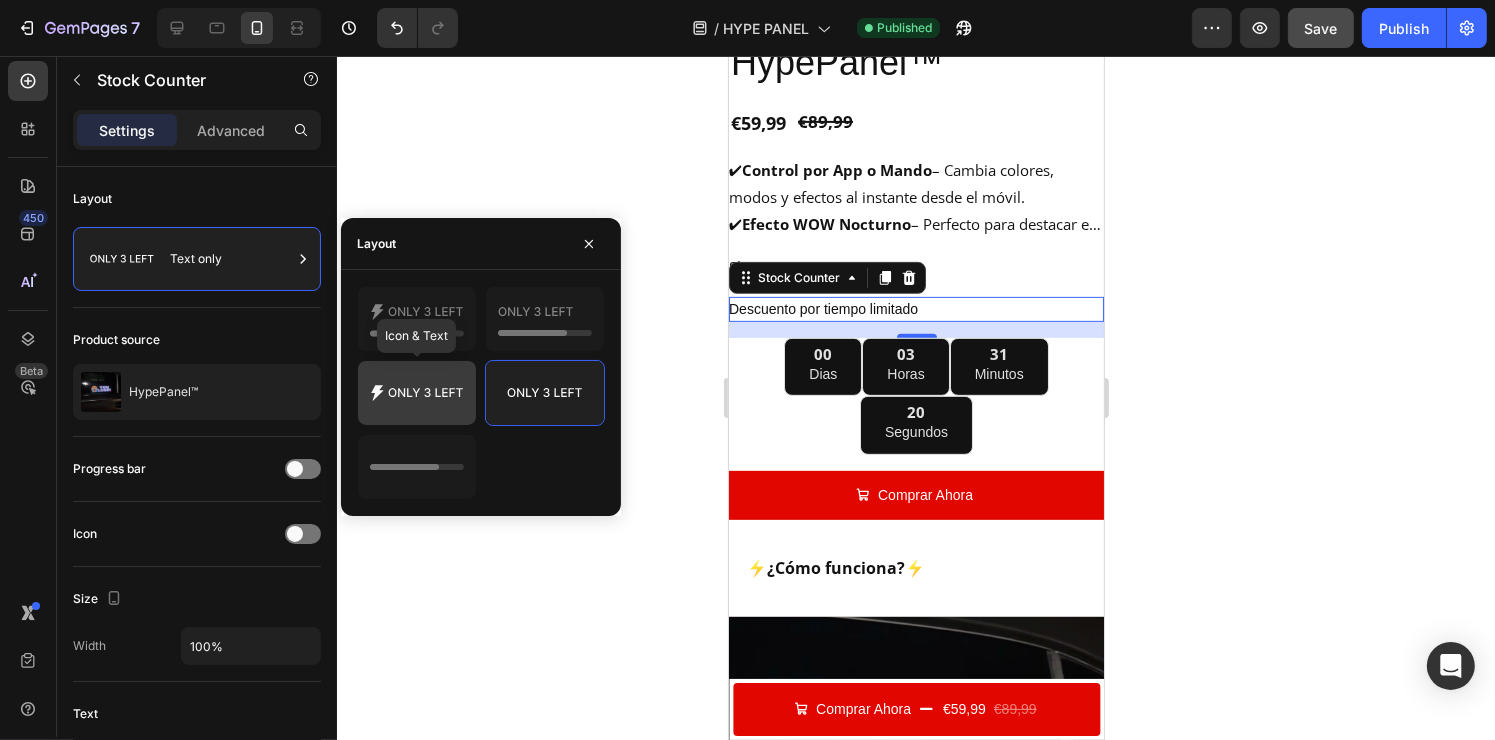 click 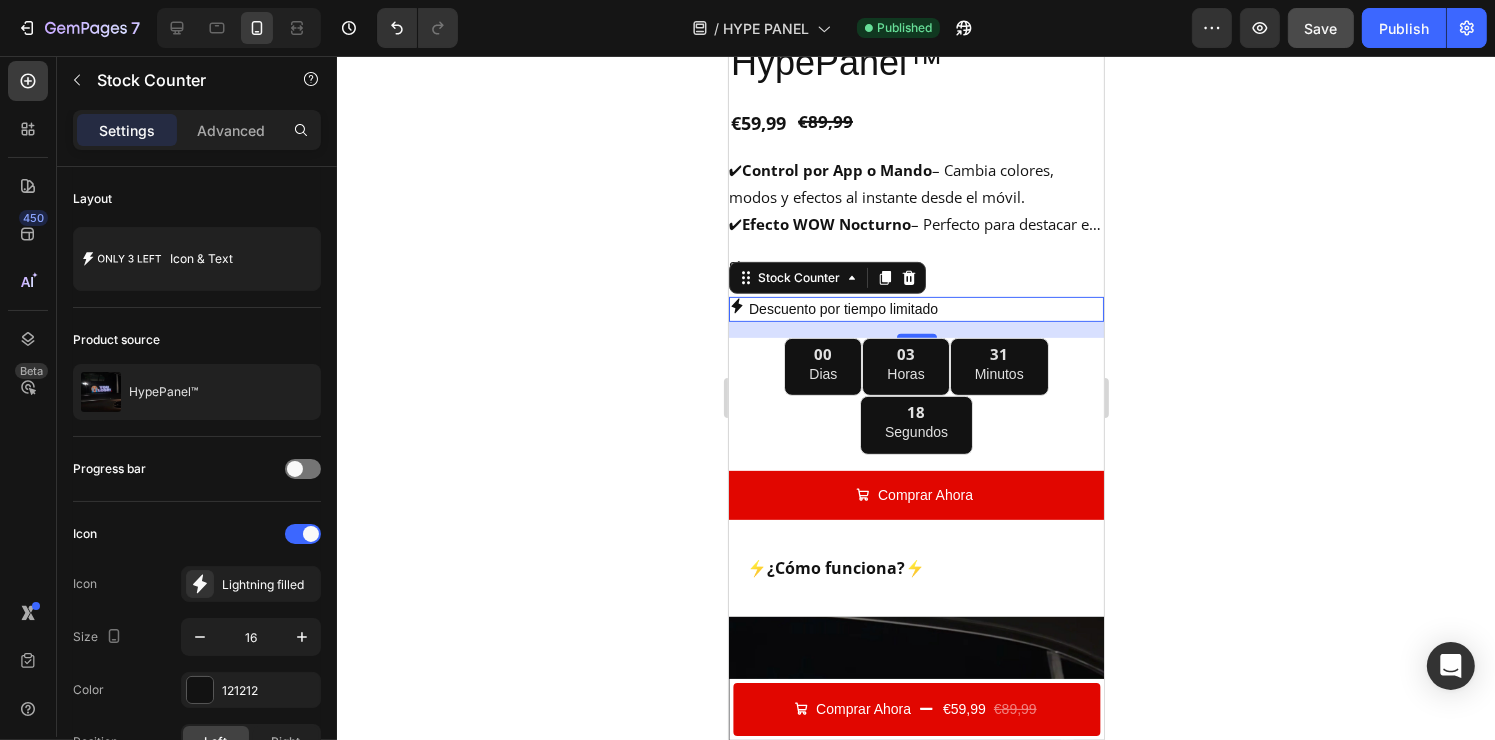 click 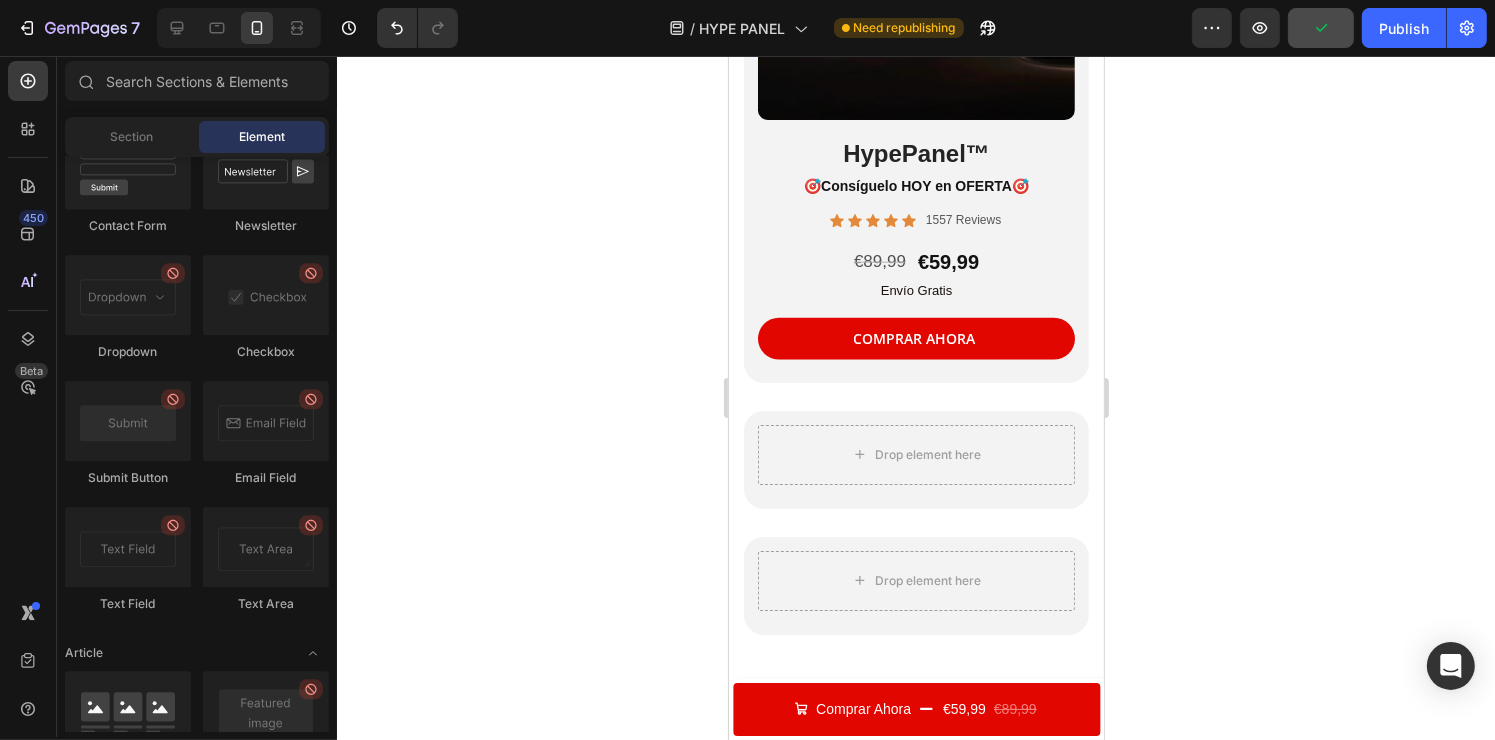 scroll, scrollTop: 2265, scrollLeft: 0, axis: vertical 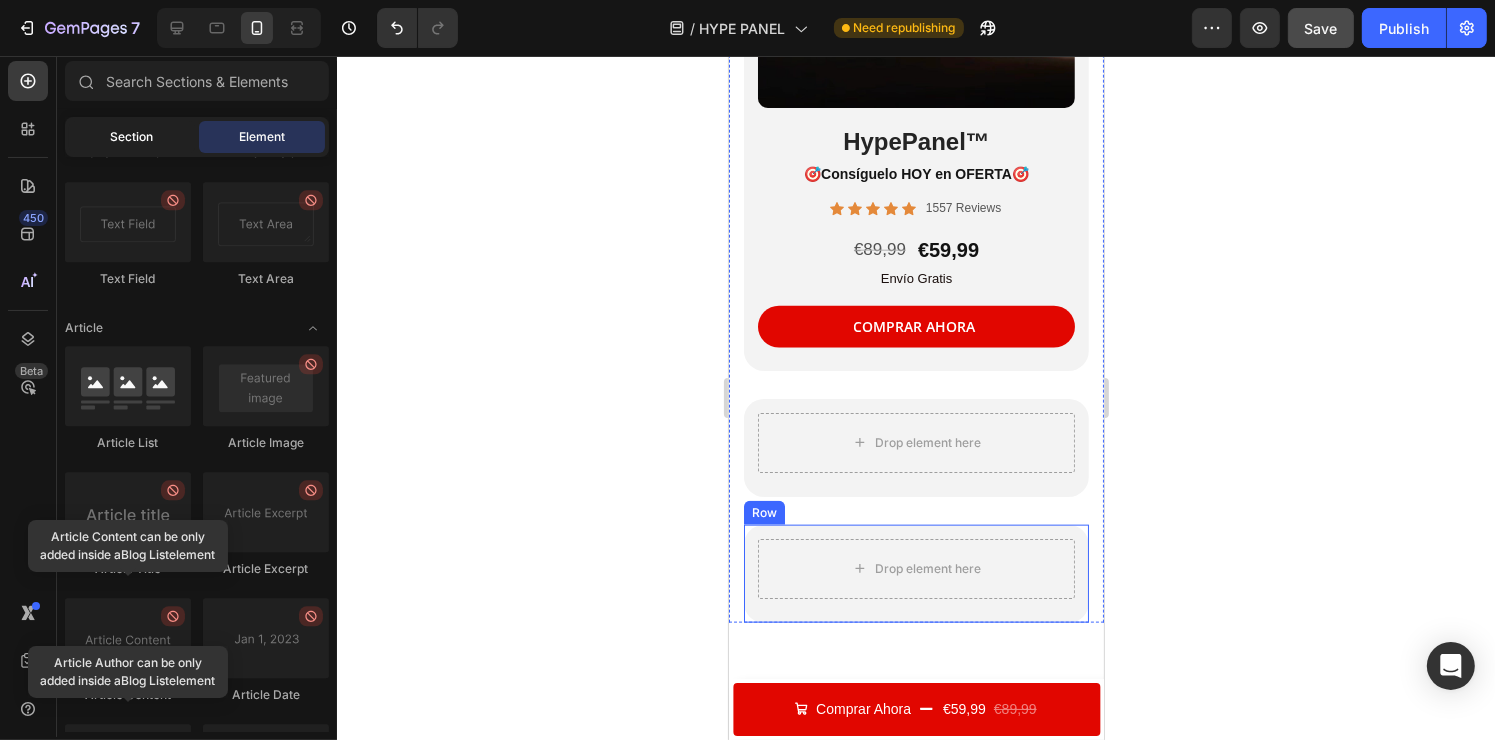 click on "Section" at bounding box center (132, 137) 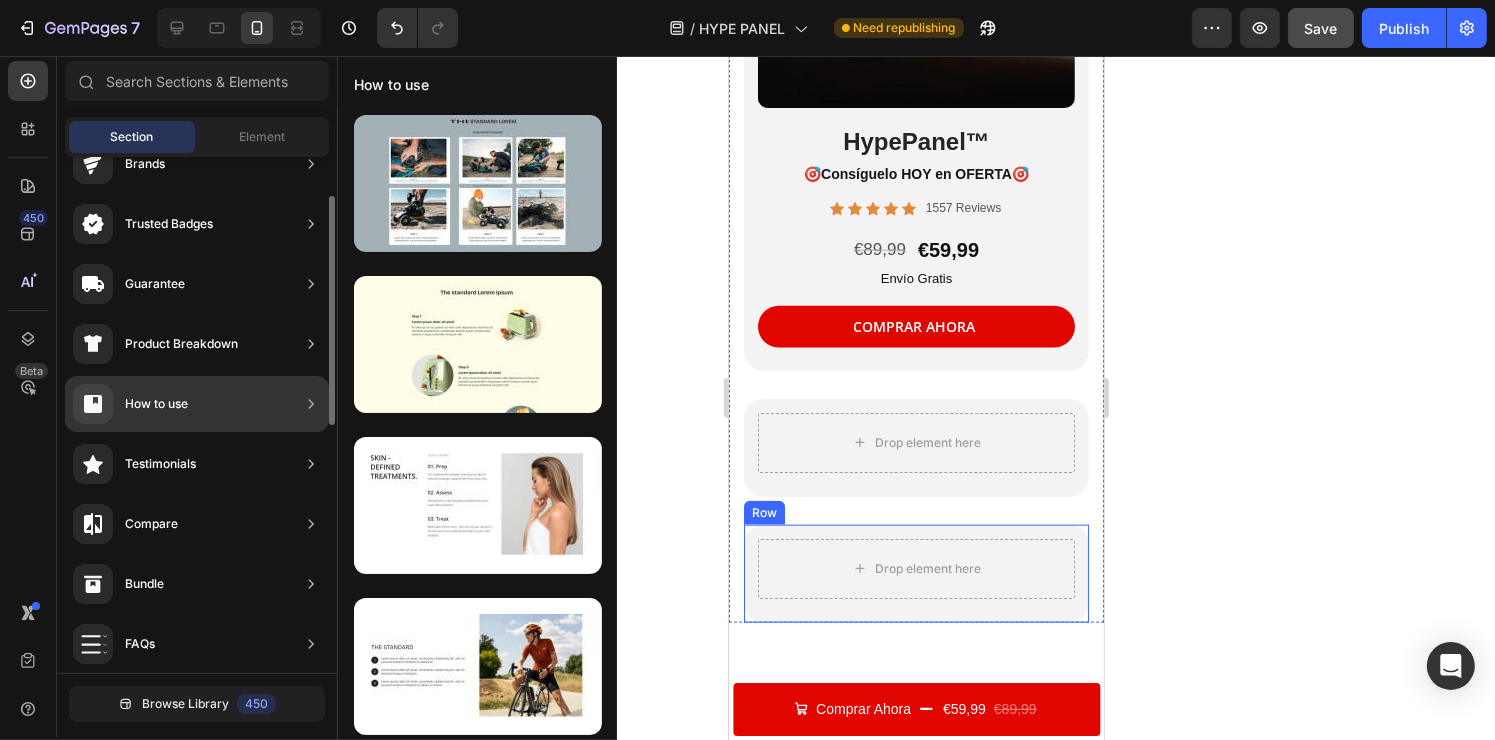 scroll, scrollTop: 164, scrollLeft: 0, axis: vertical 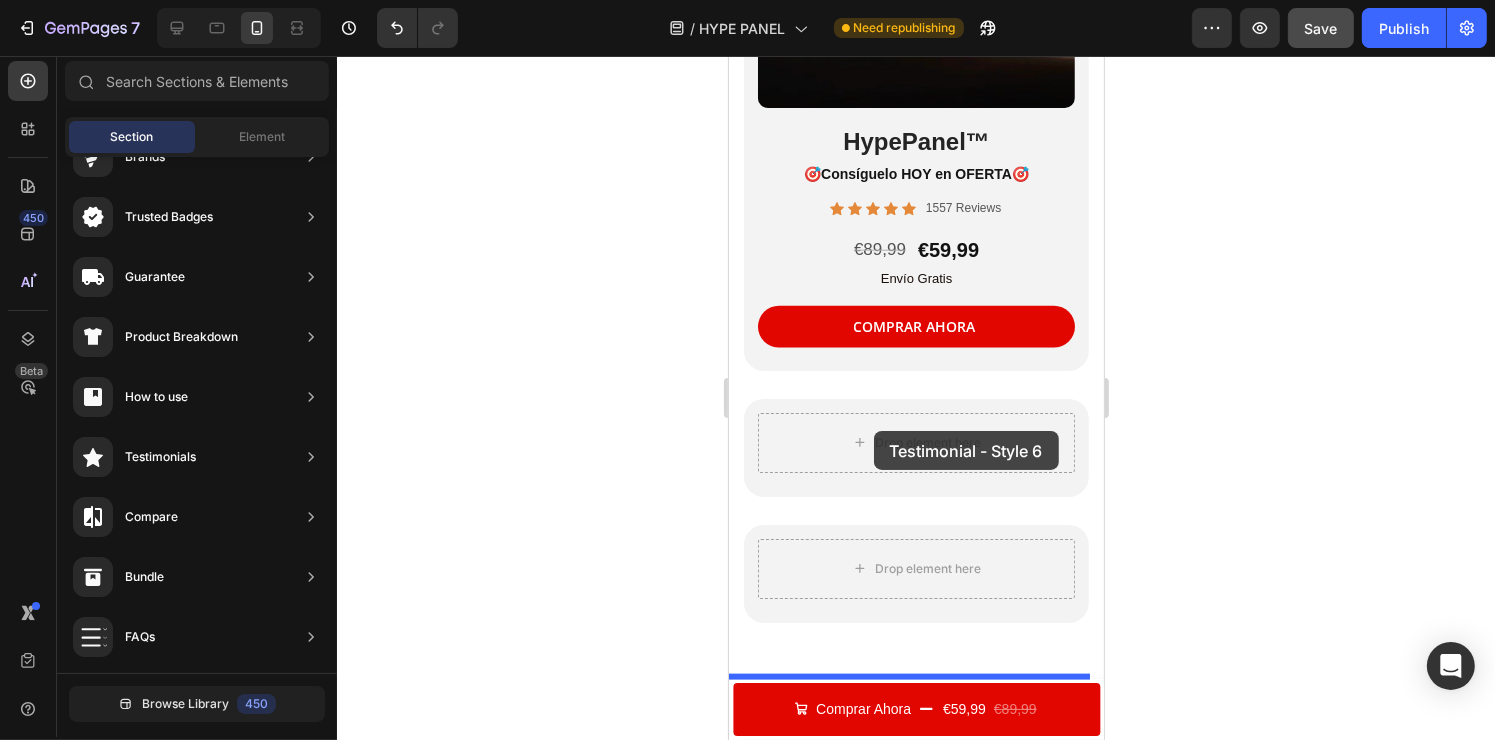 drag, startPoint x: 1210, startPoint y: 560, endPoint x: 873, endPoint y: 431, distance: 360.84622 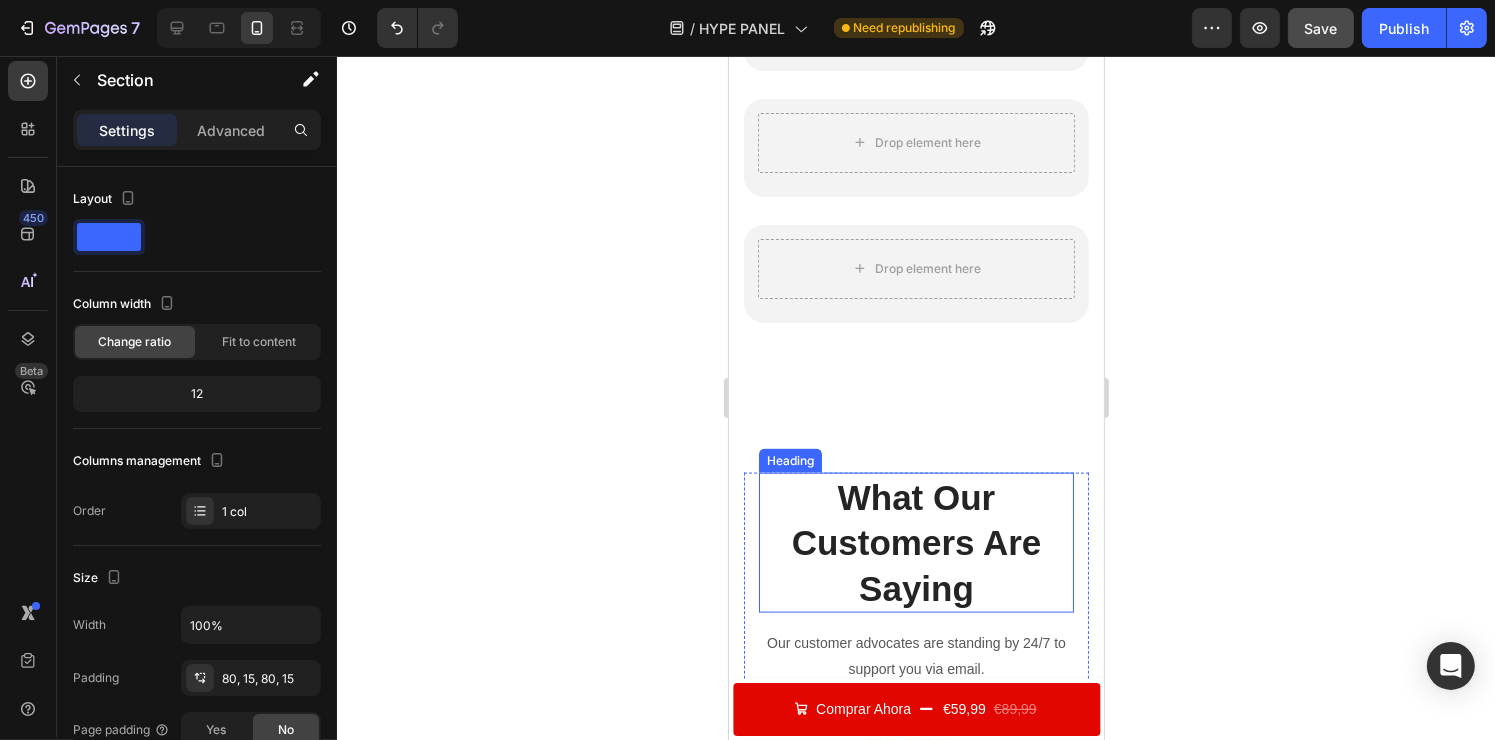 scroll, scrollTop: 2576, scrollLeft: 0, axis: vertical 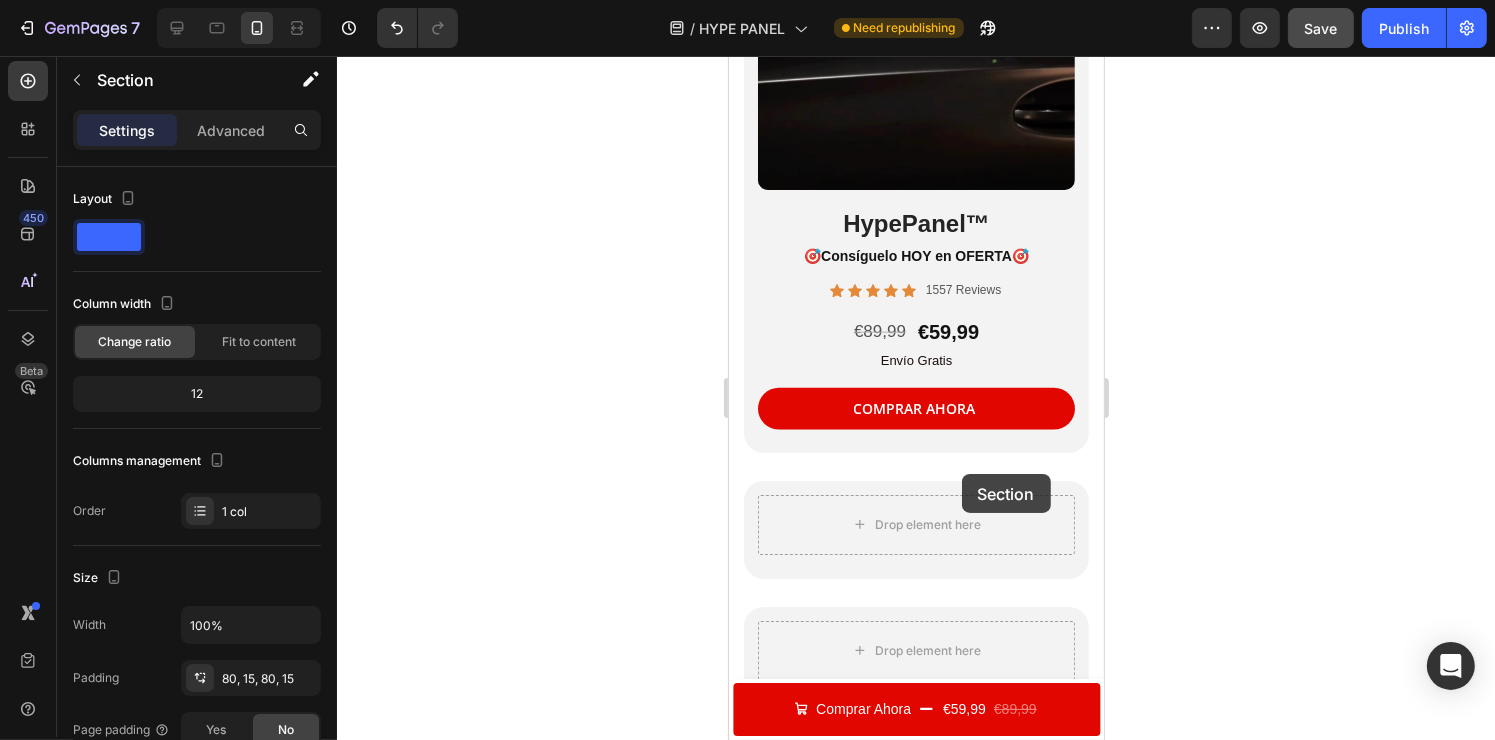 drag, startPoint x: 1064, startPoint y: 357, endPoint x: 962, endPoint y: 472, distance: 153.71727 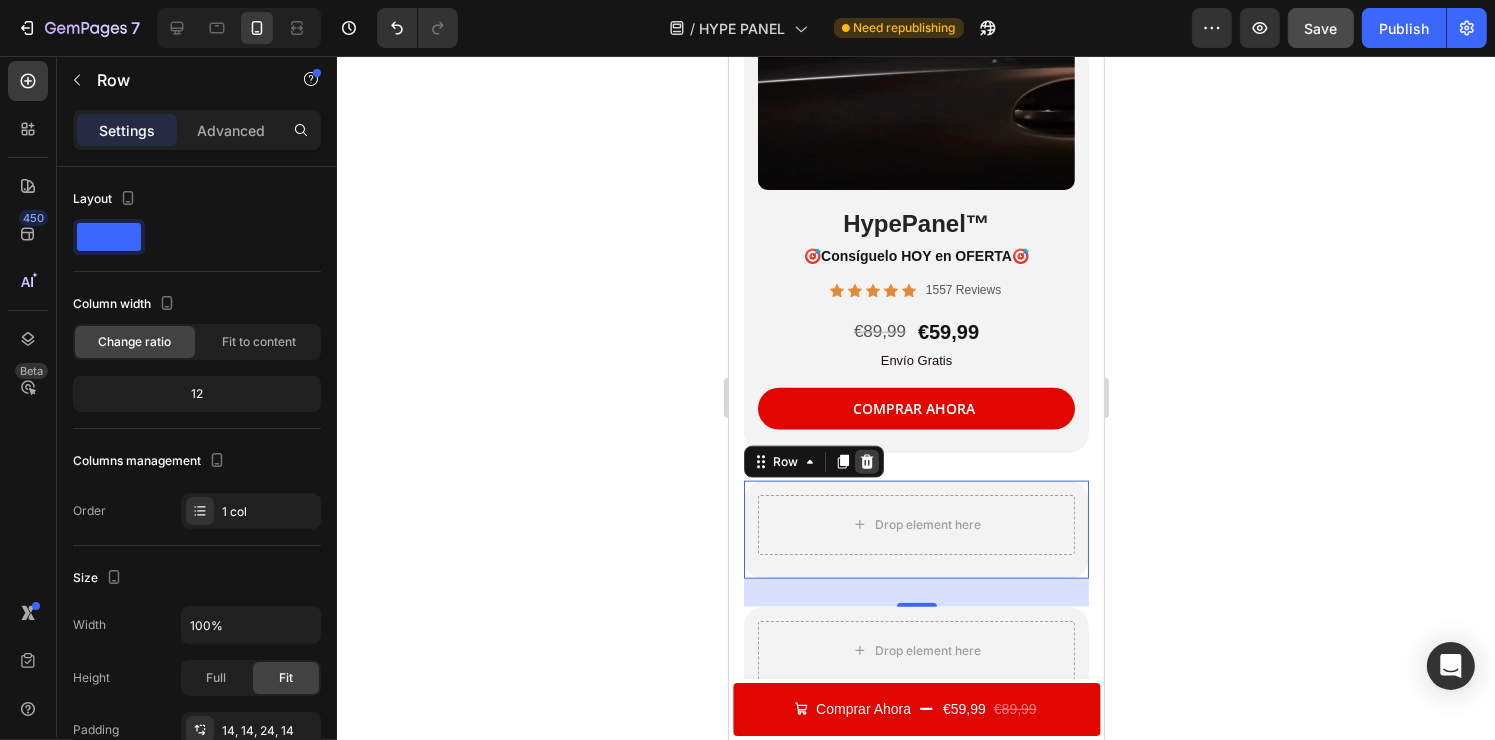 click 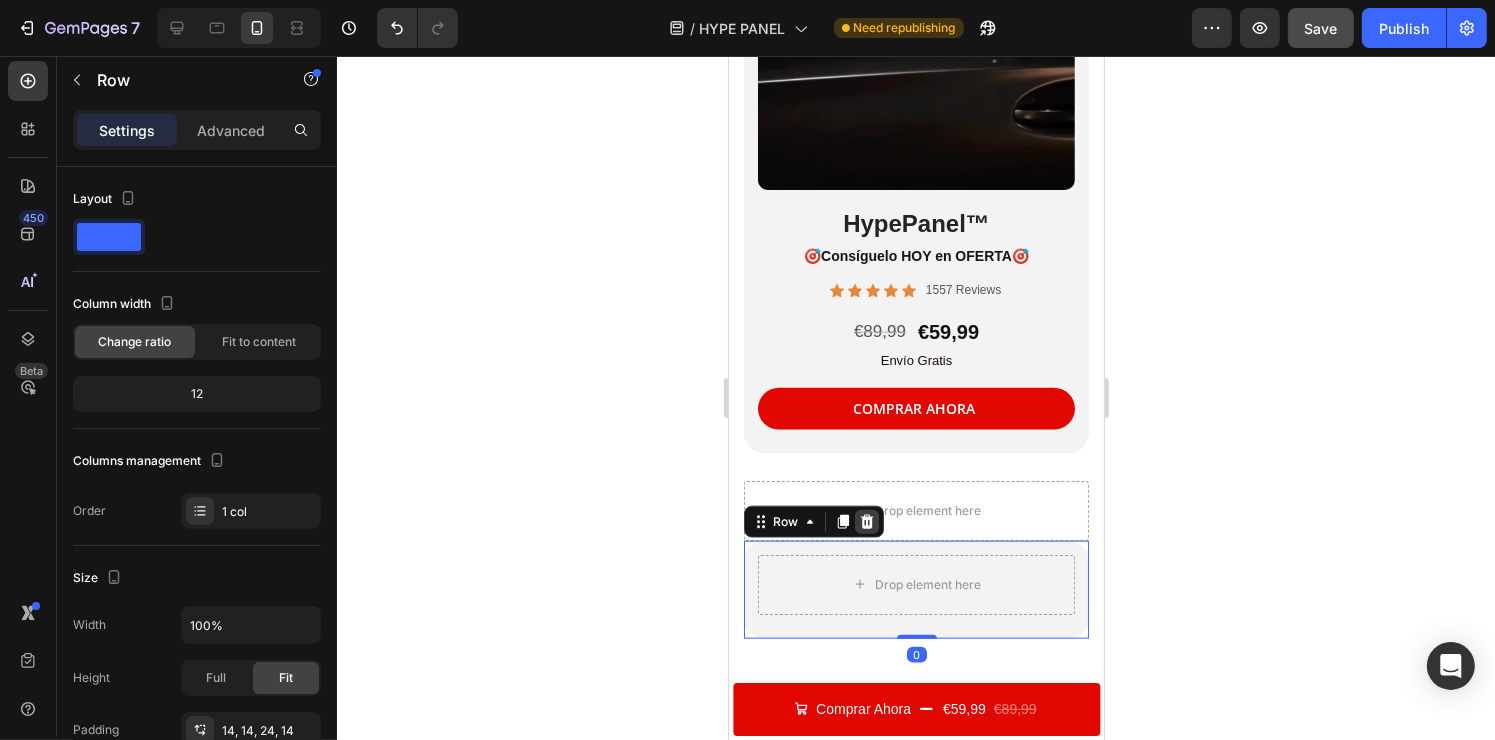 click 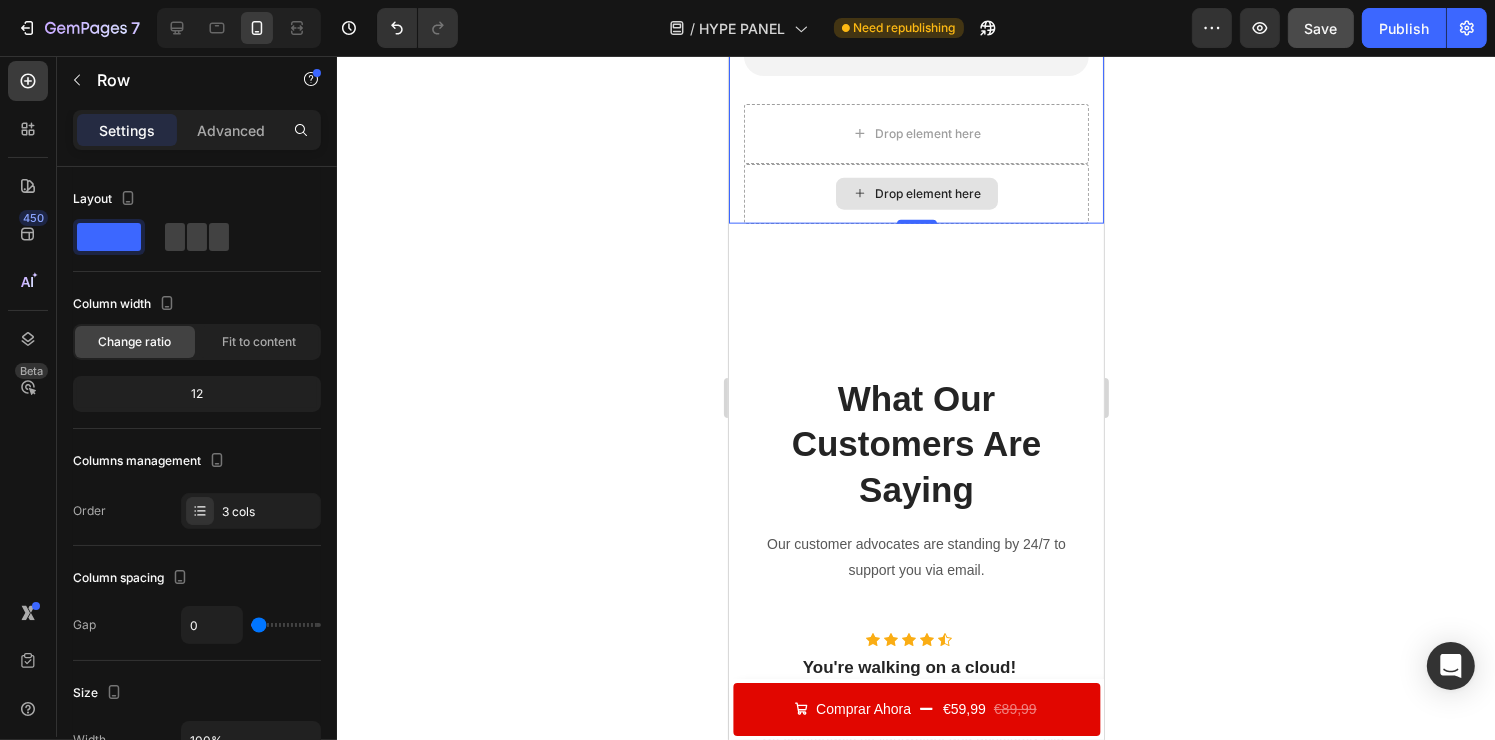 scroll, scrollTop: 2562, scrollLeft: 0, axis: vertical 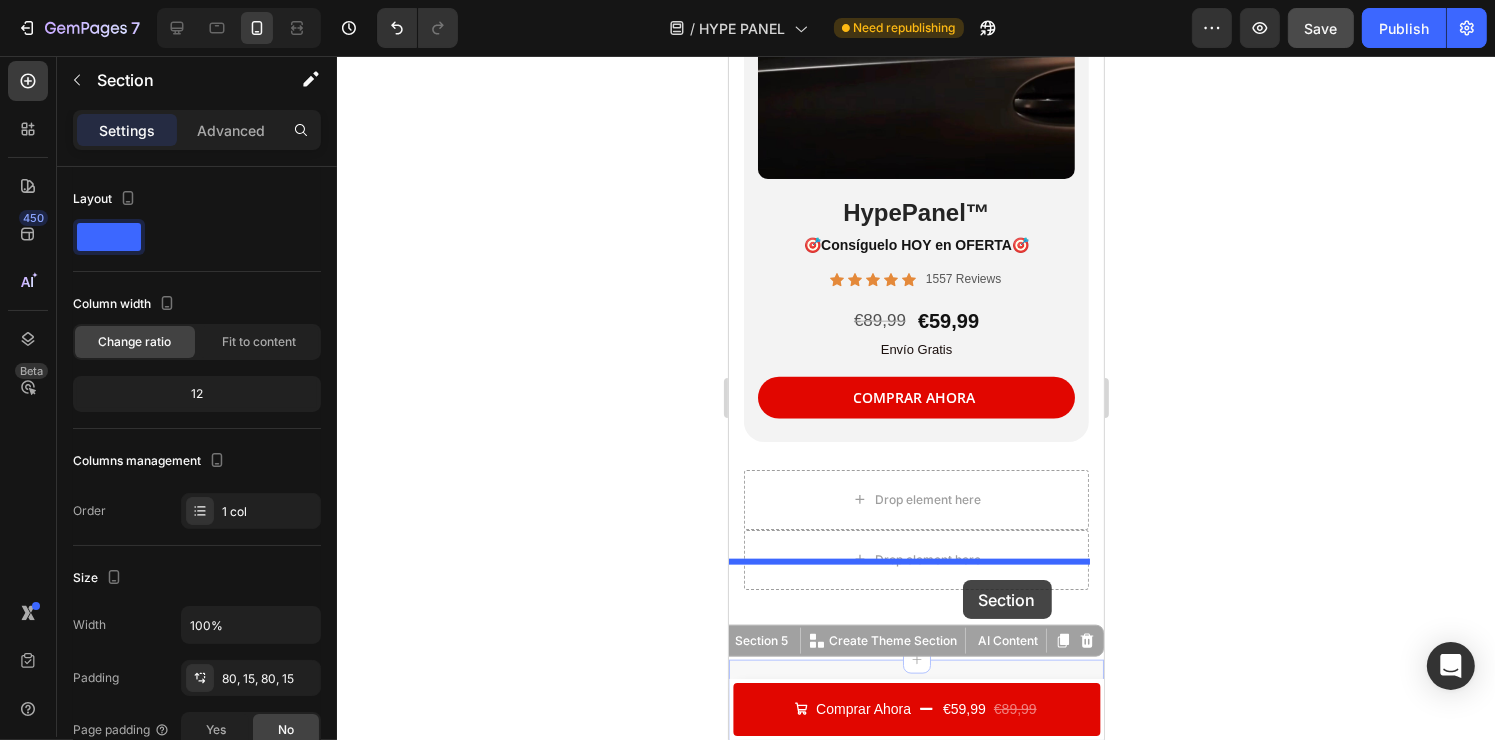 drag, startPoint x: 1045, startPoint y: 266, endPoint x: 962, endPoint y: 580, distance: 324.78455 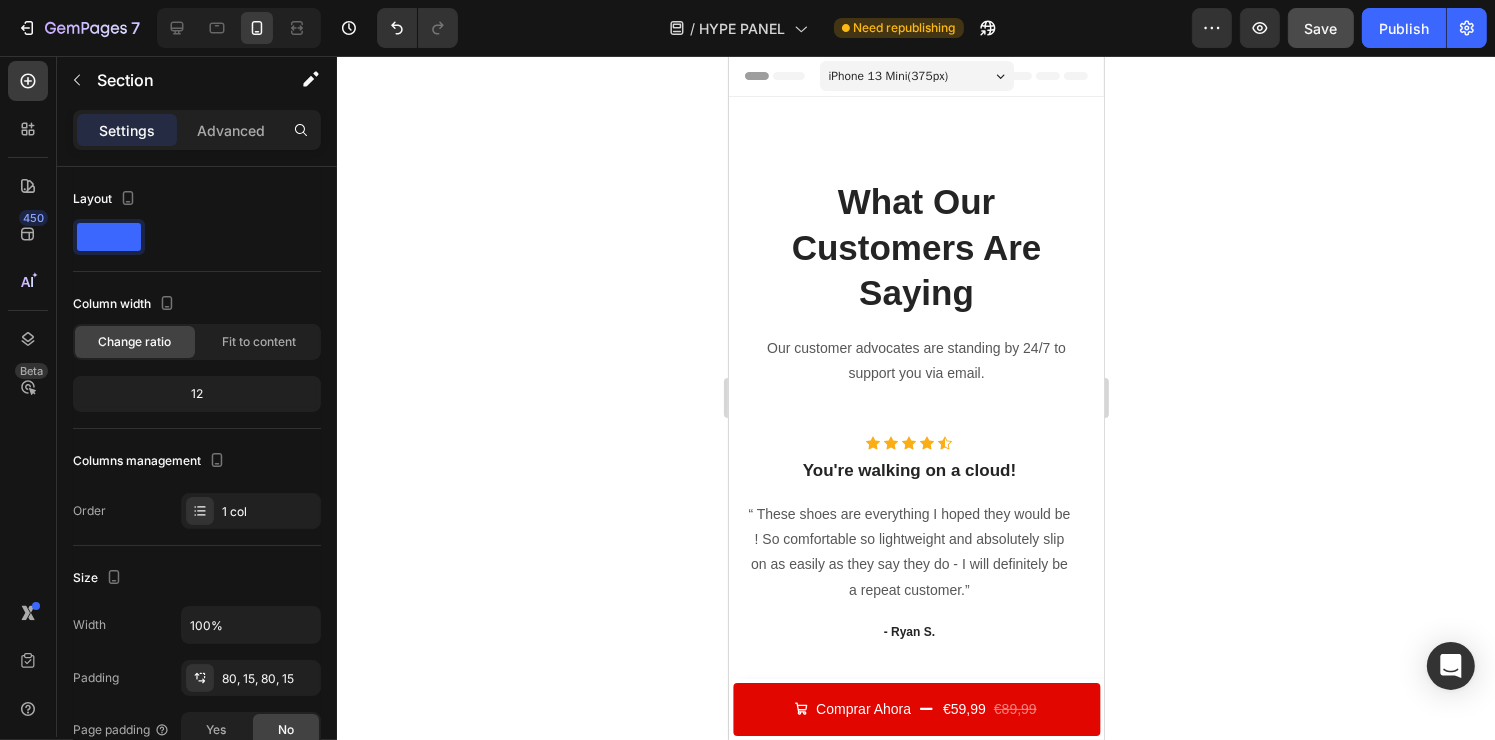scroll, scrollTop: 0, scrollLeft: 0, axis: both 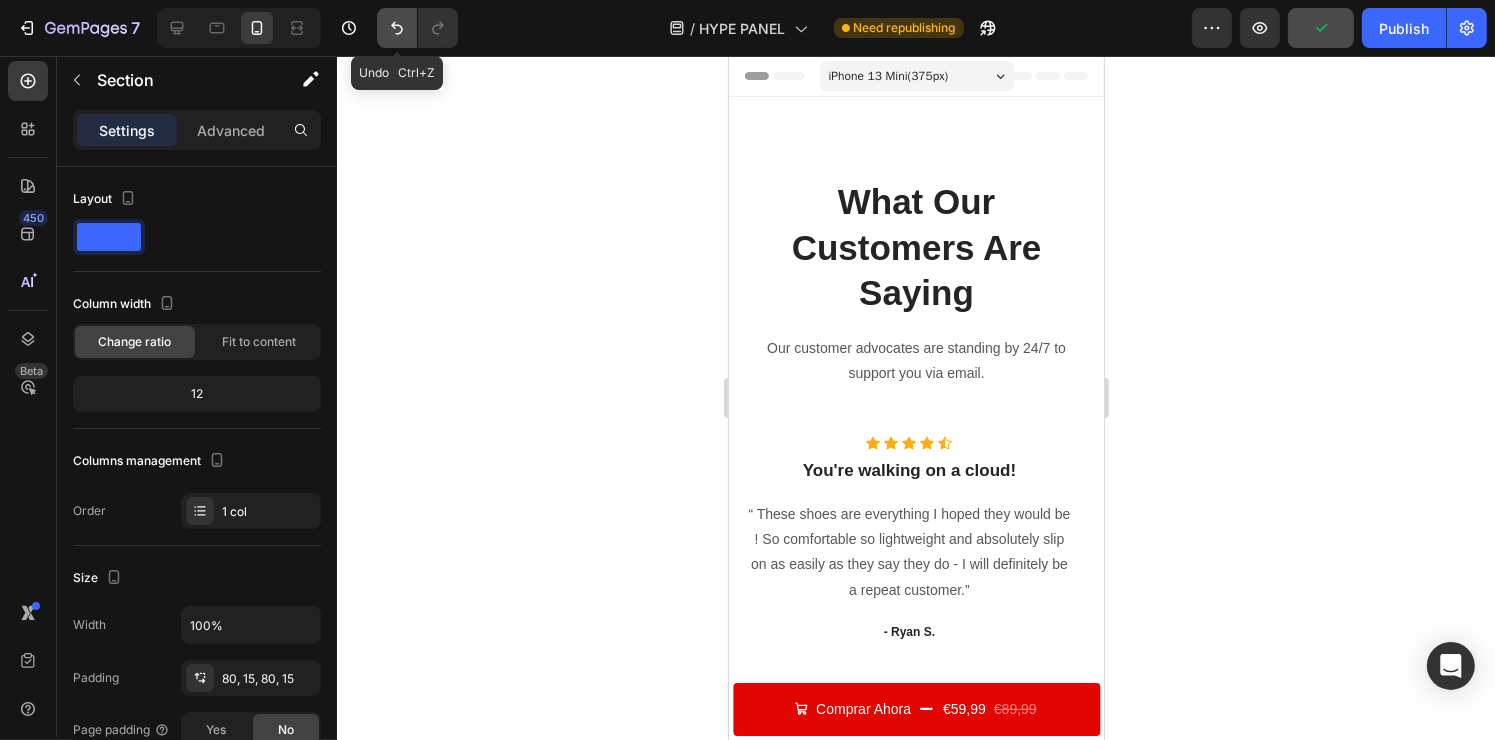 click 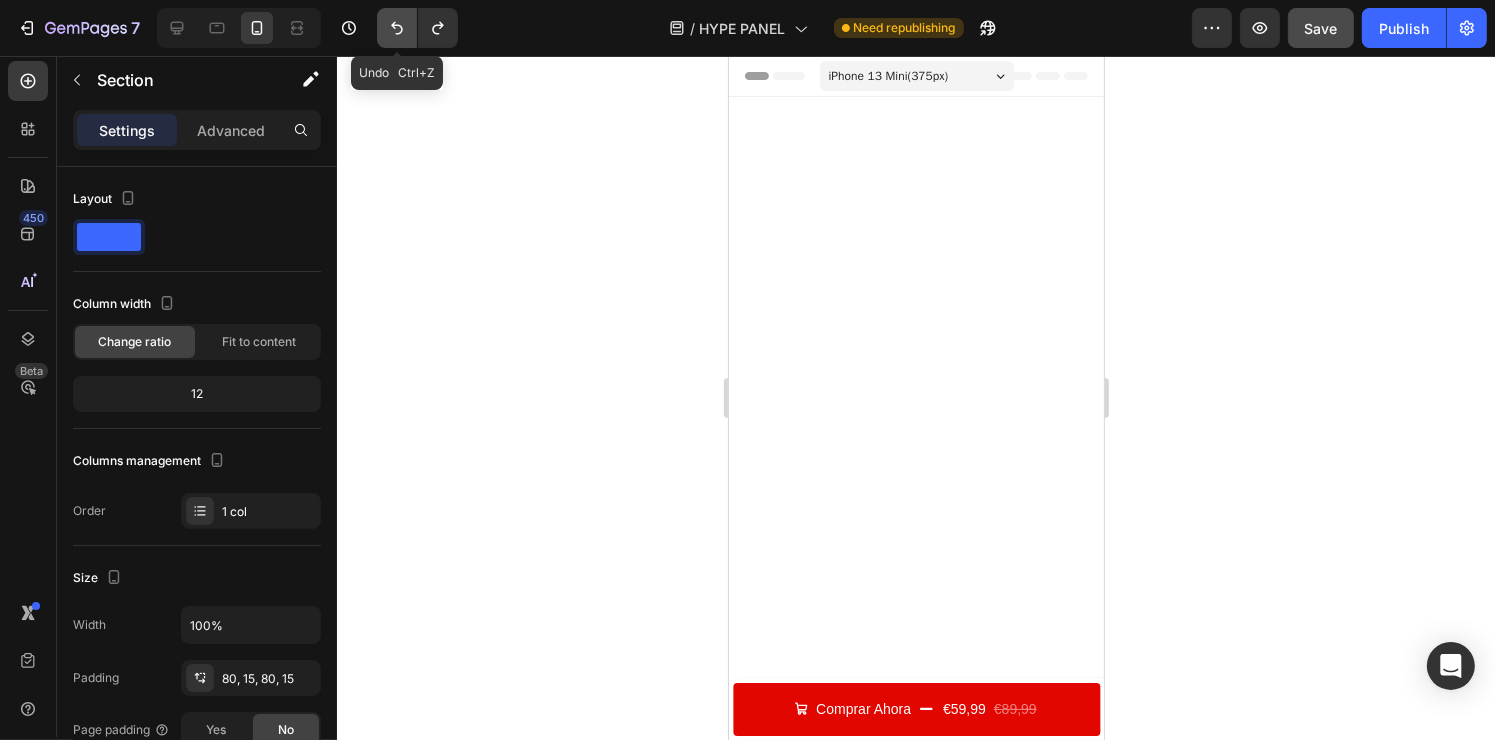 click 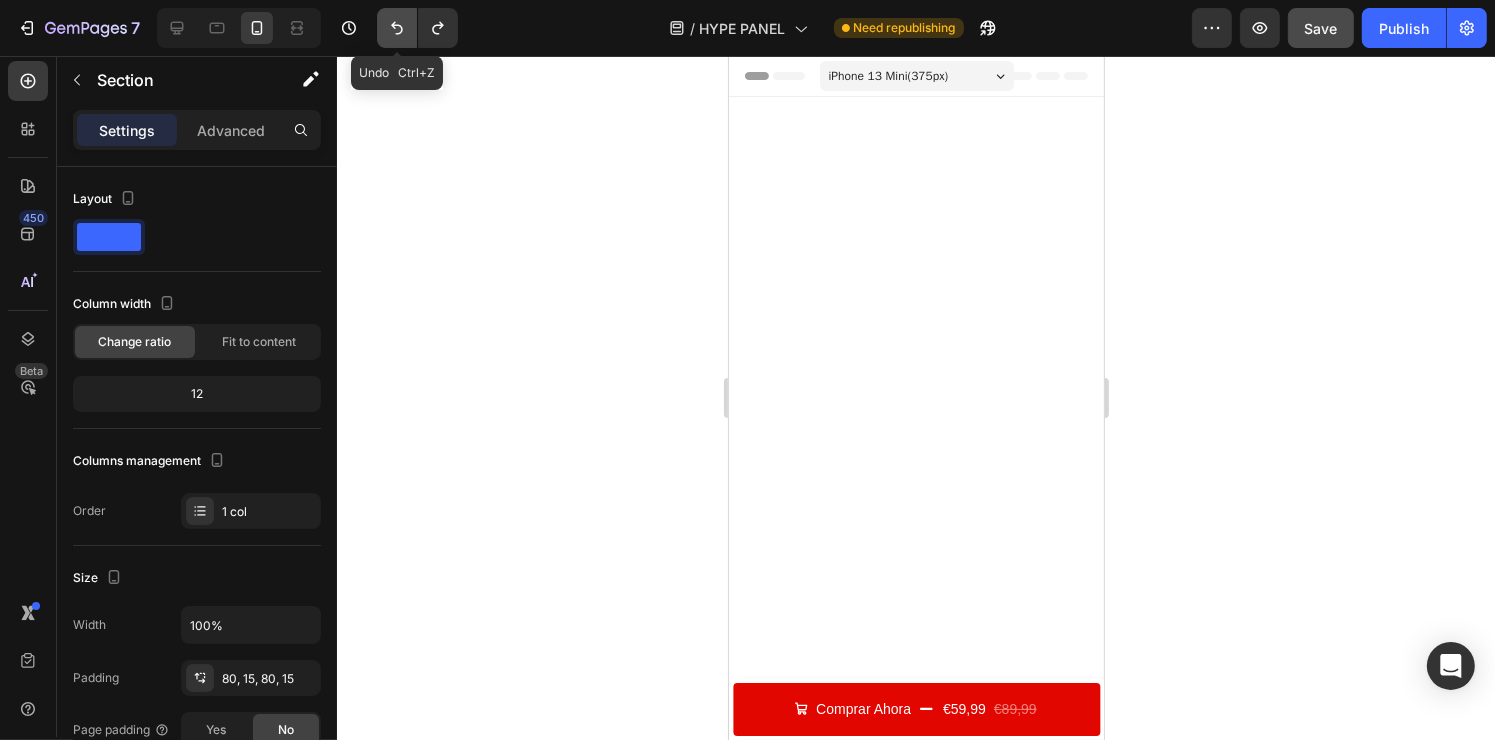 click 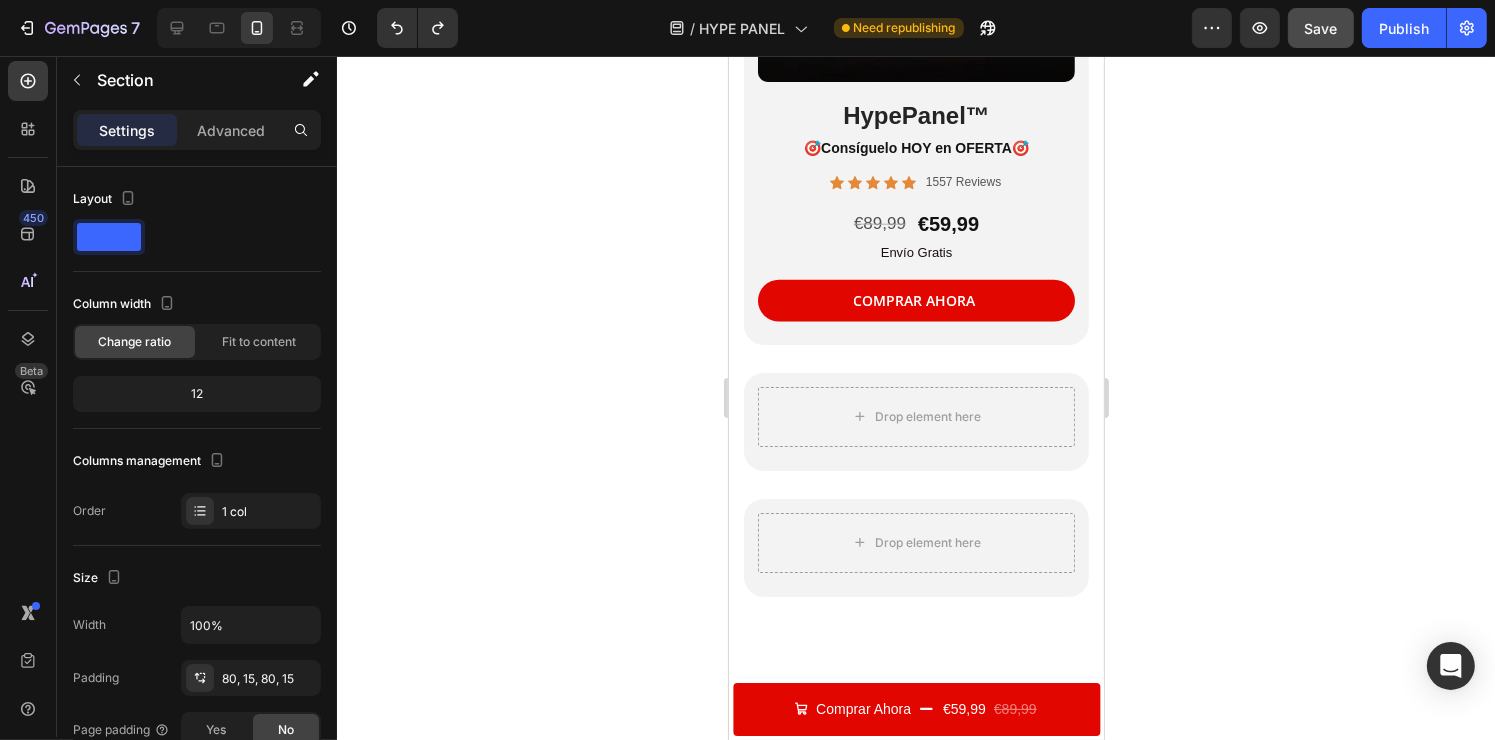 scroll, scrollTop: 2276, scrollLeft: 0, axis: vertical 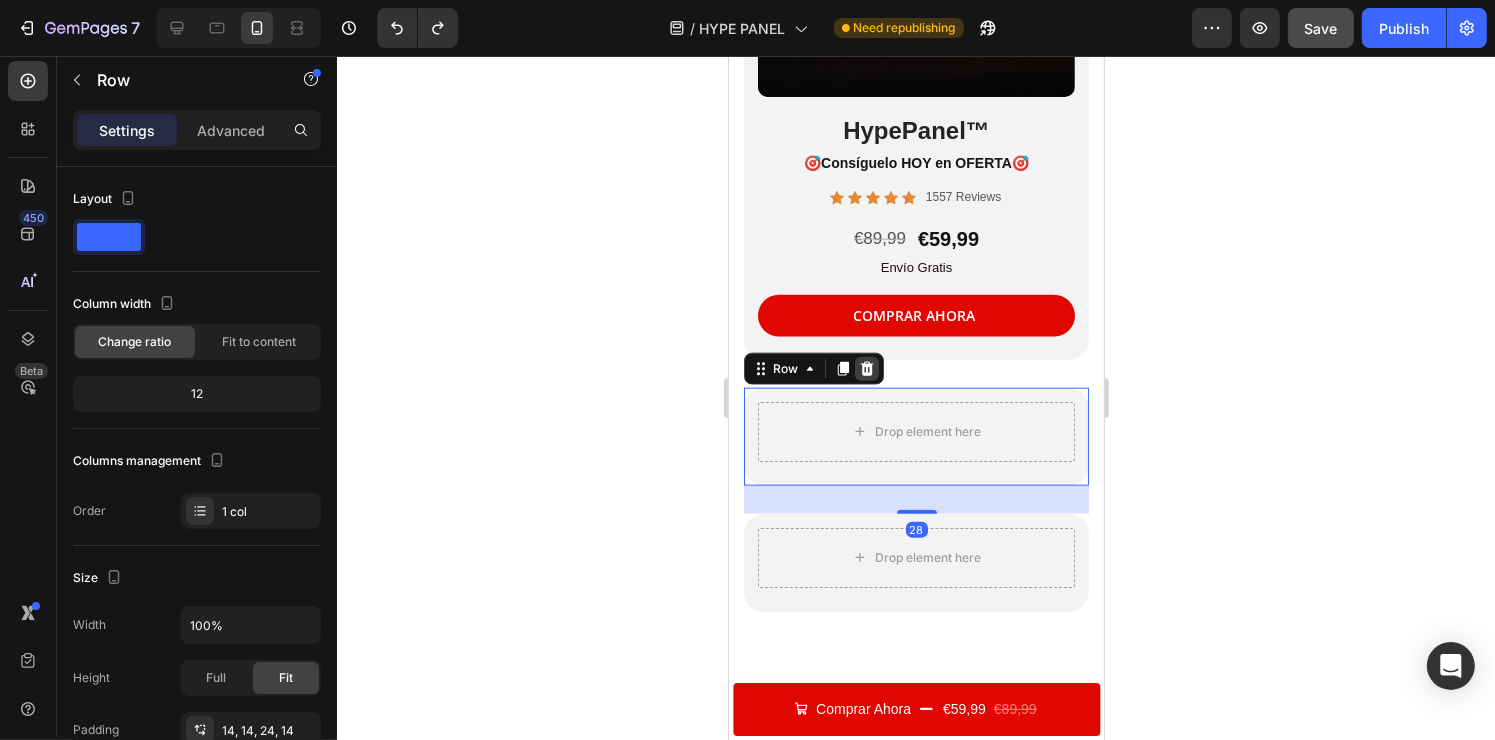 click 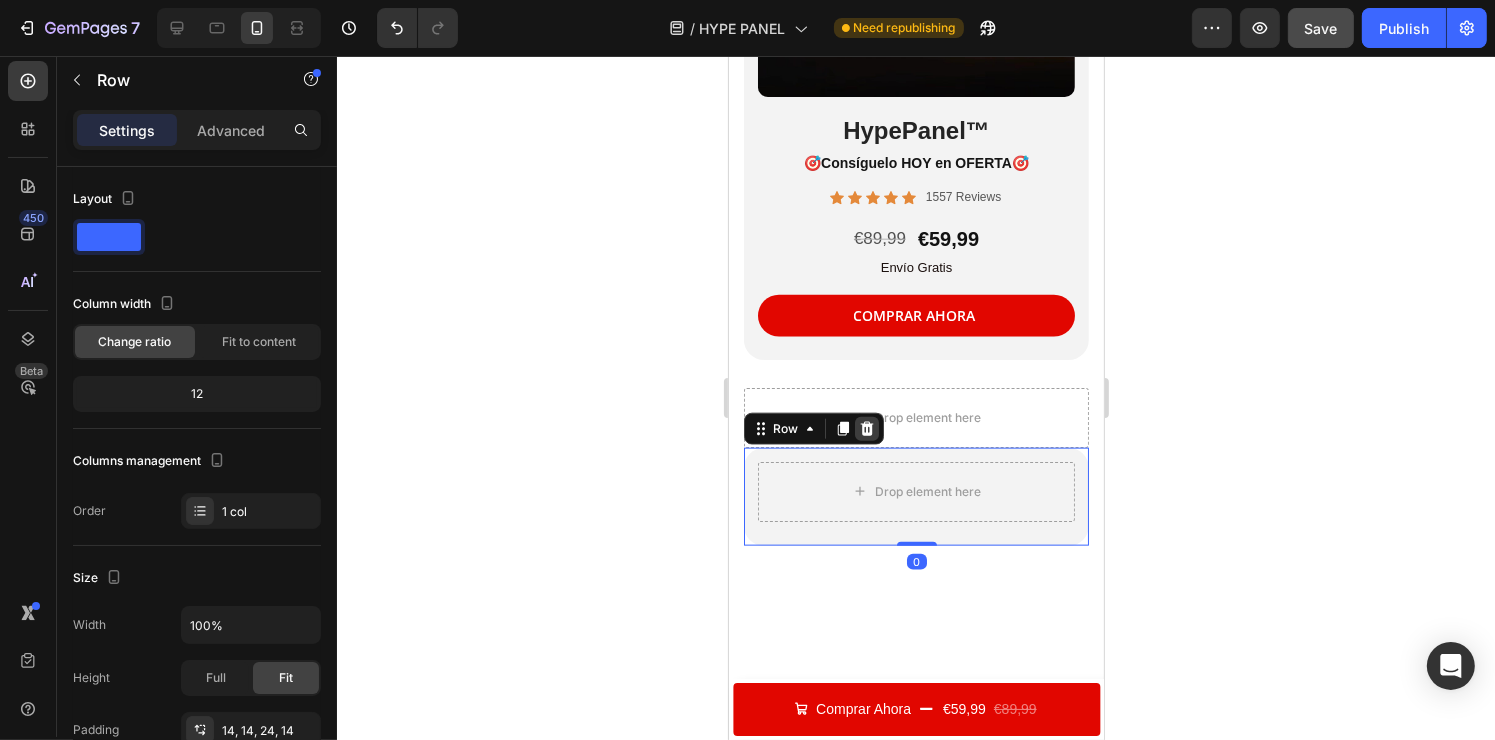click 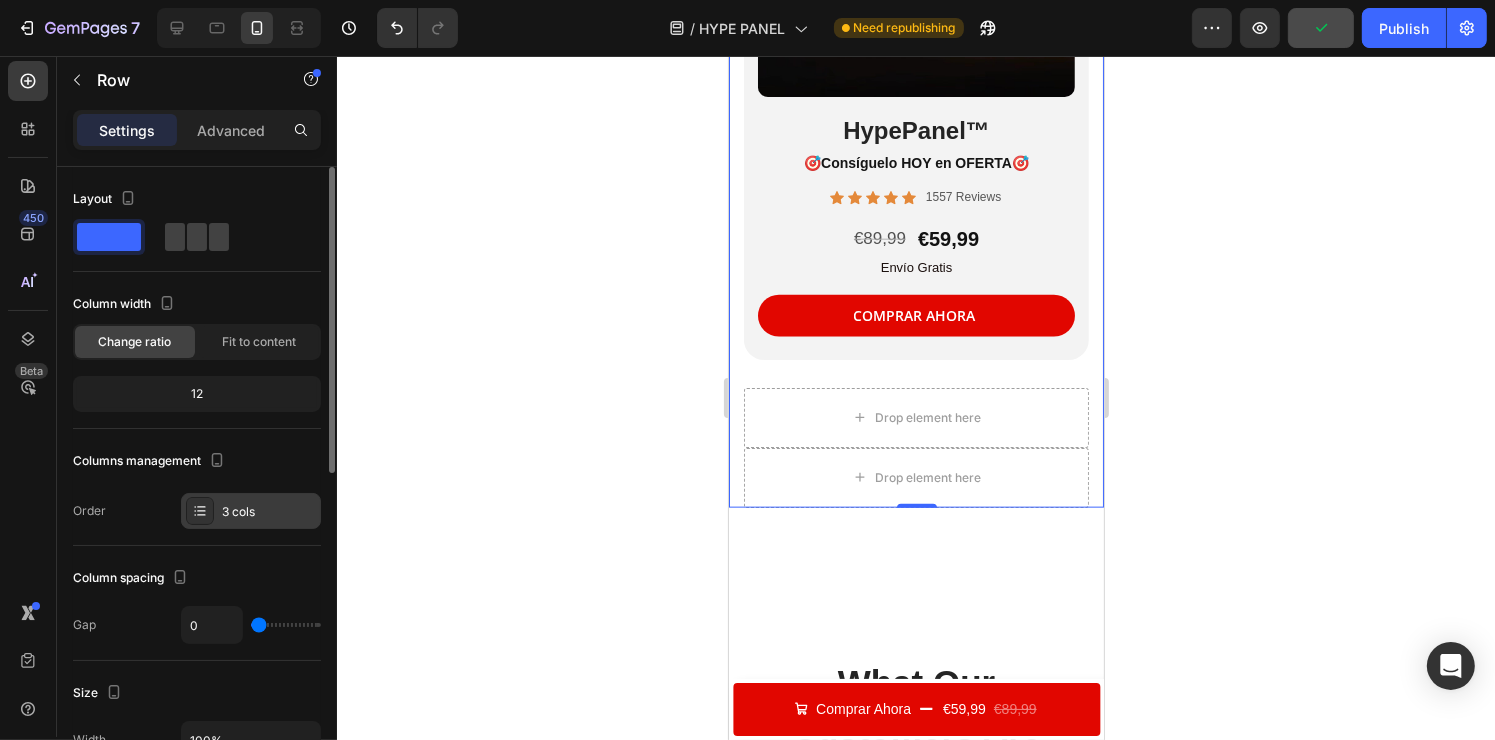 click on "3 cols" at bounding box center [269, 512] 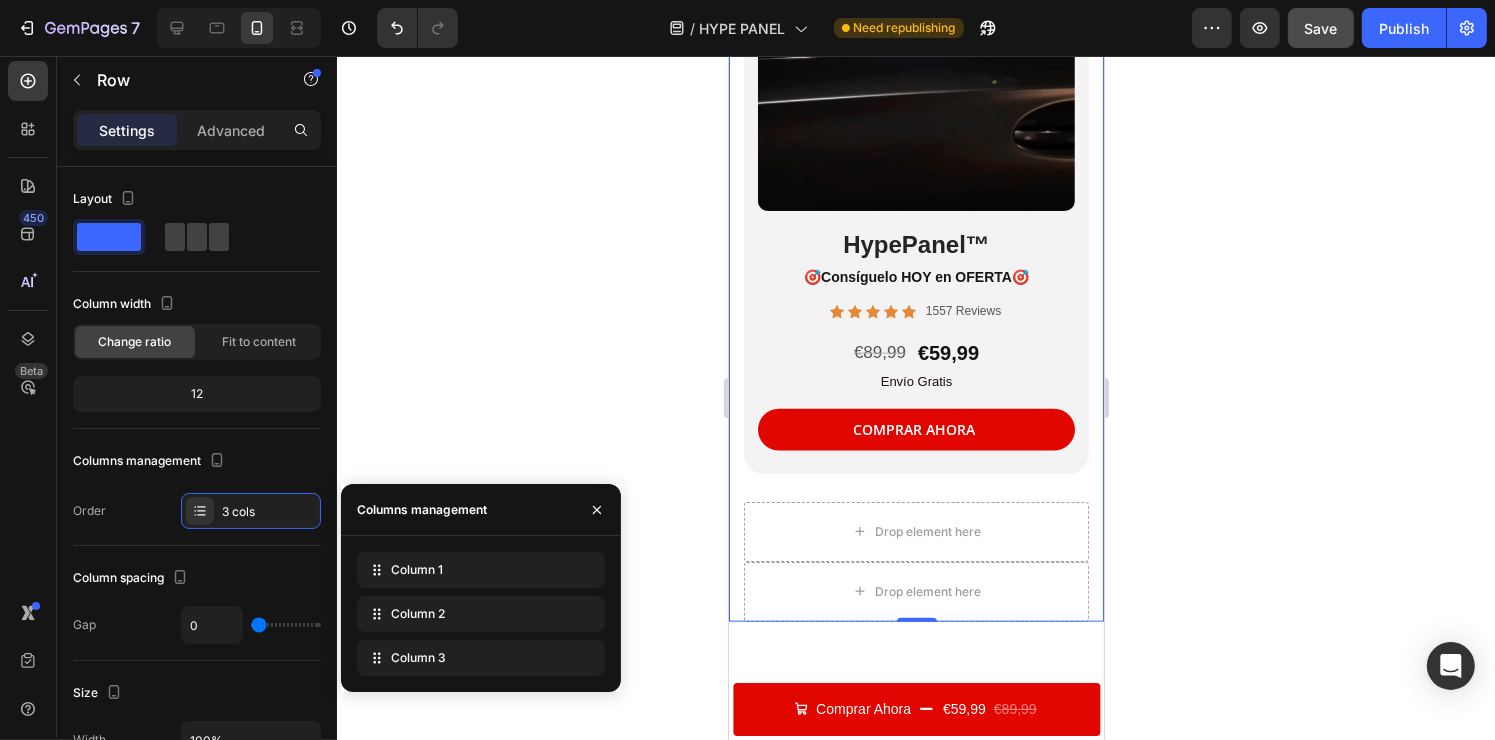 scroll, scrollTop: 2121, scrollLeft: 0, axis: vertical 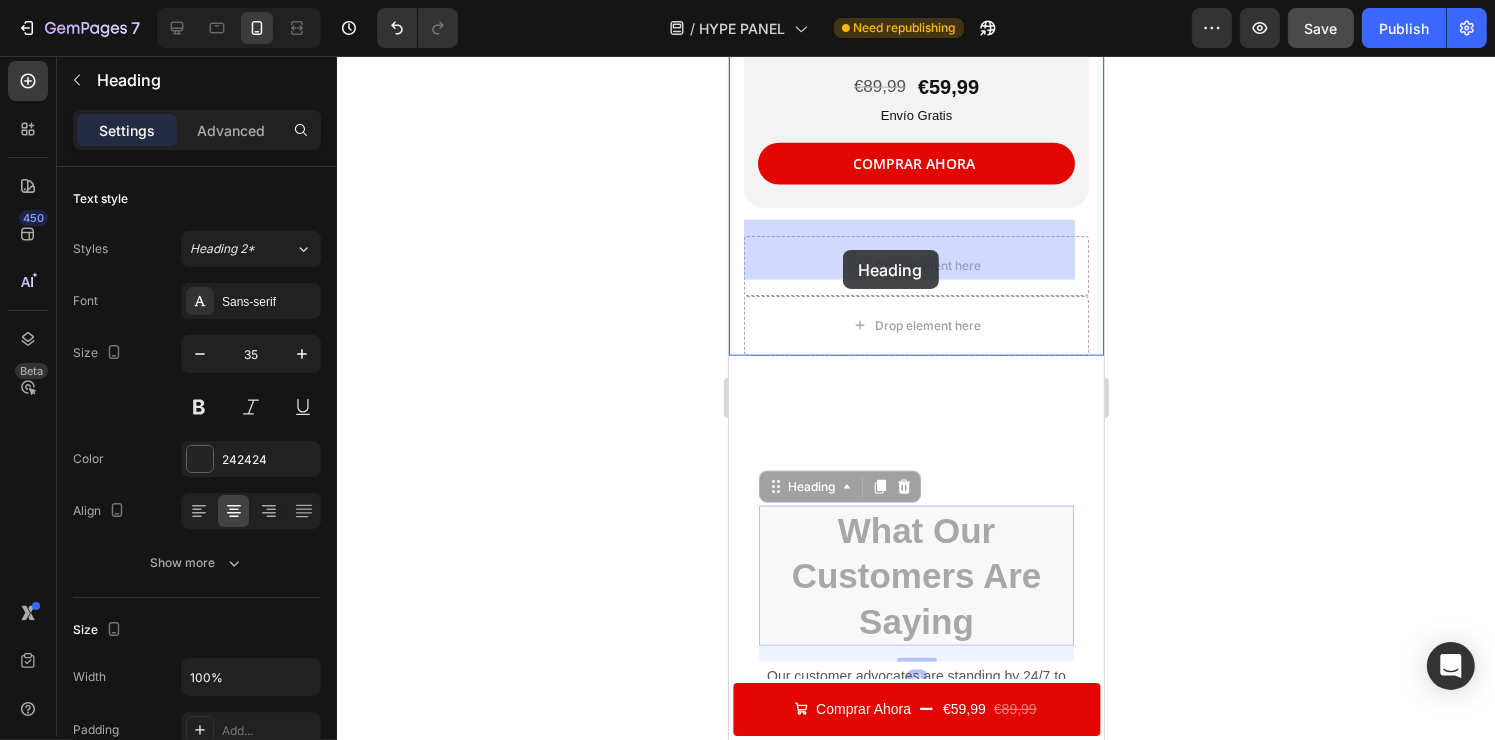 drag, startPoint x: 797, startPoint y: 479, endPoint x: 842, endPoint y: 252, distance: 231.41737 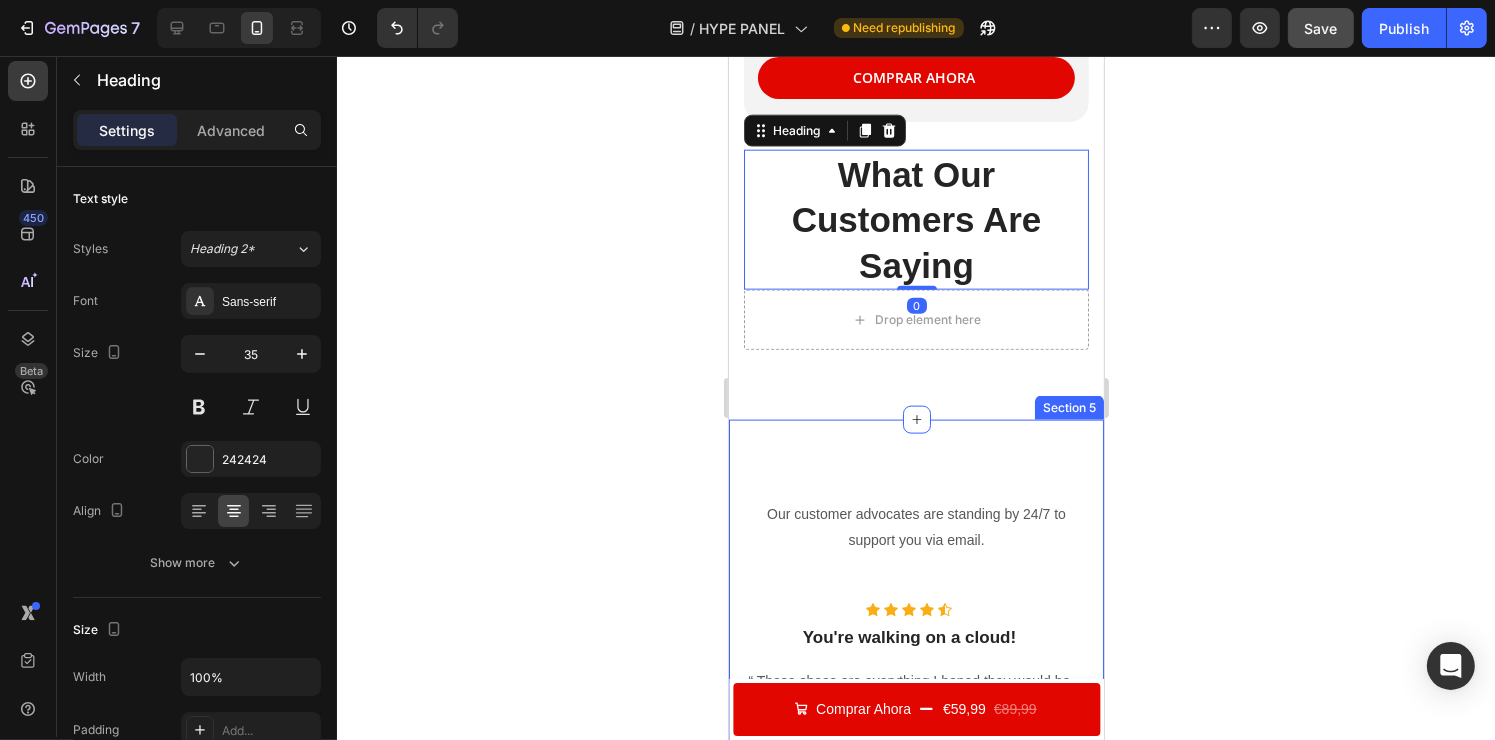 scroll, scrollTop: 2472, scrollLeft: 0, axis: vertical 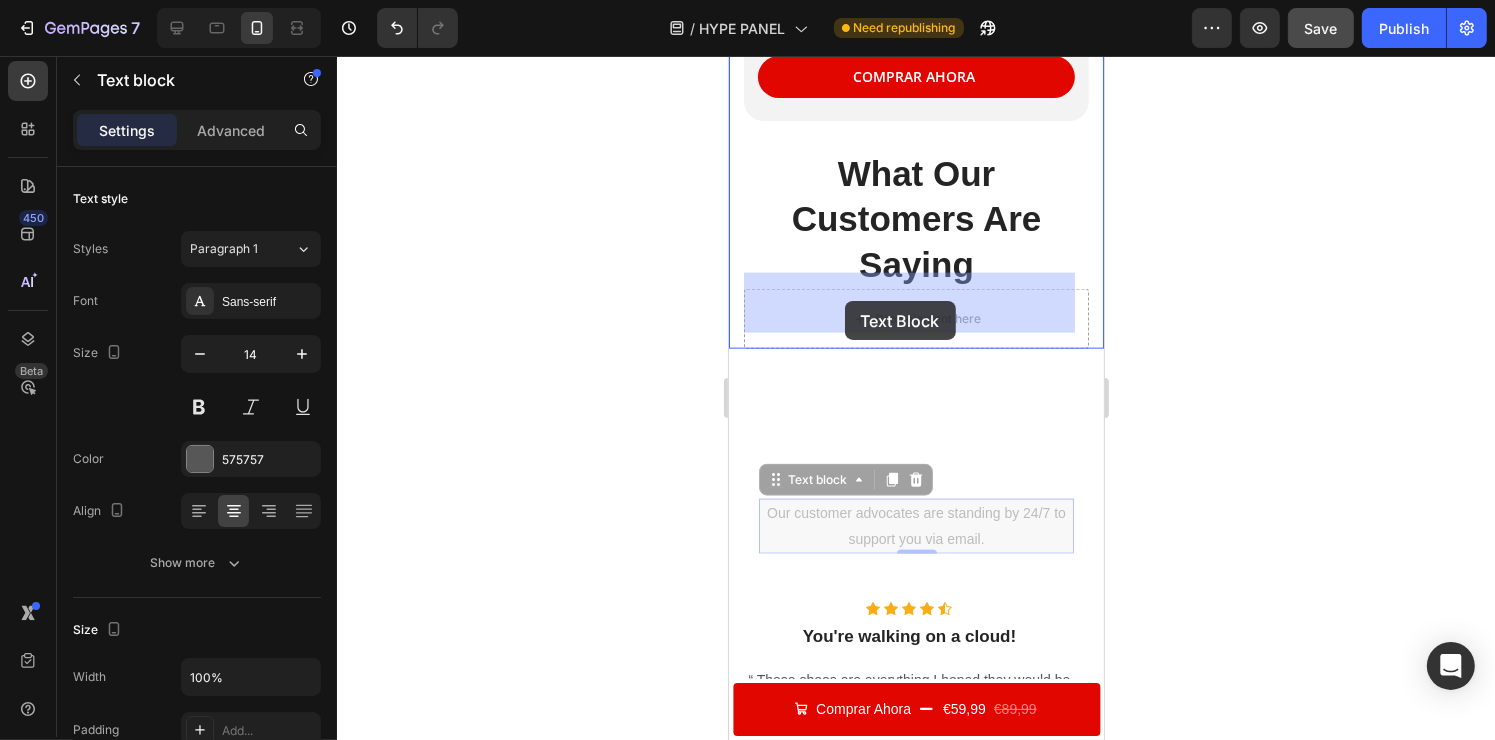 drag, startPoint x: 810, startPoint y: 469, endPoint x: 844, endPoint y: 303, distance: 169.44615 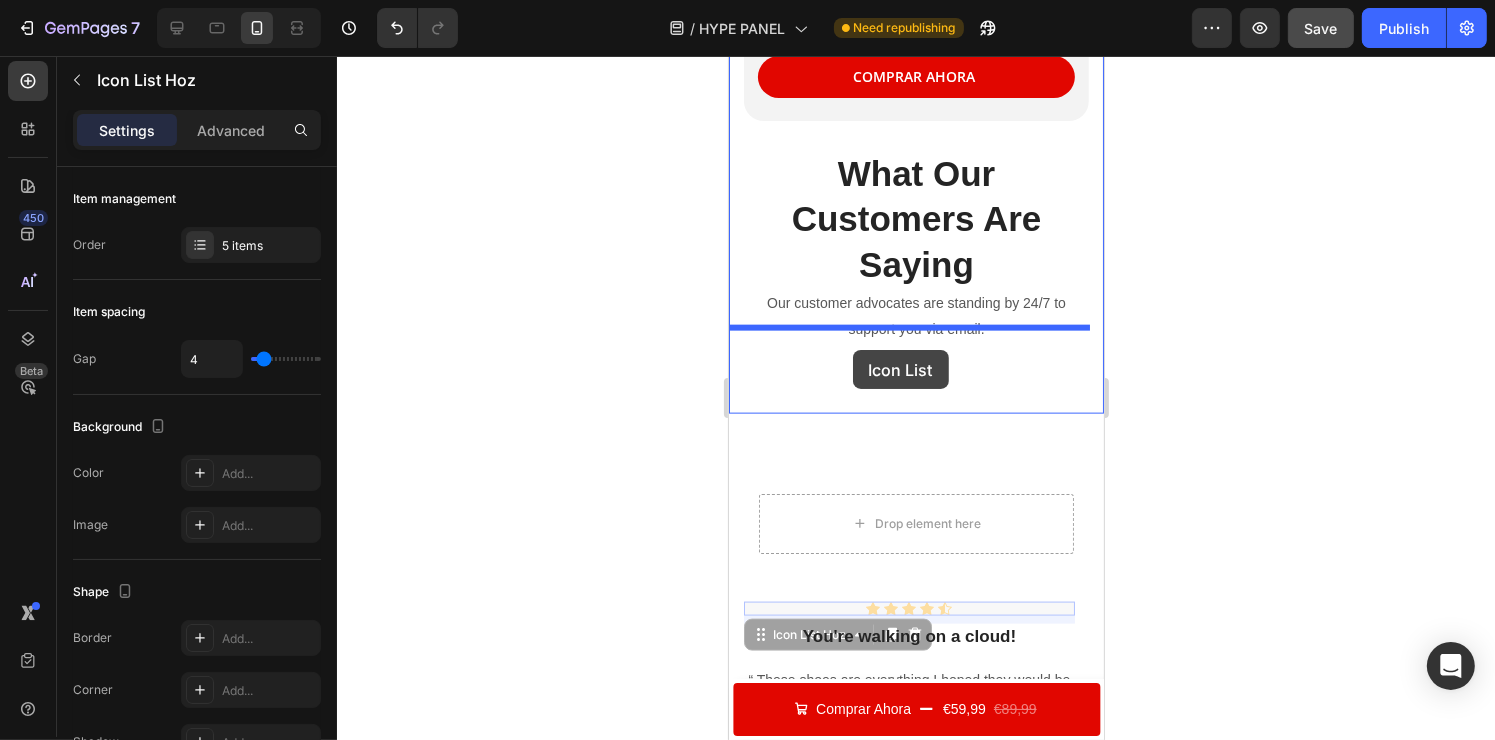 drag, startPoint x: 809, startPoint y: 608, endPoint x: 852, endPoint y: 351, distance: 260.57245 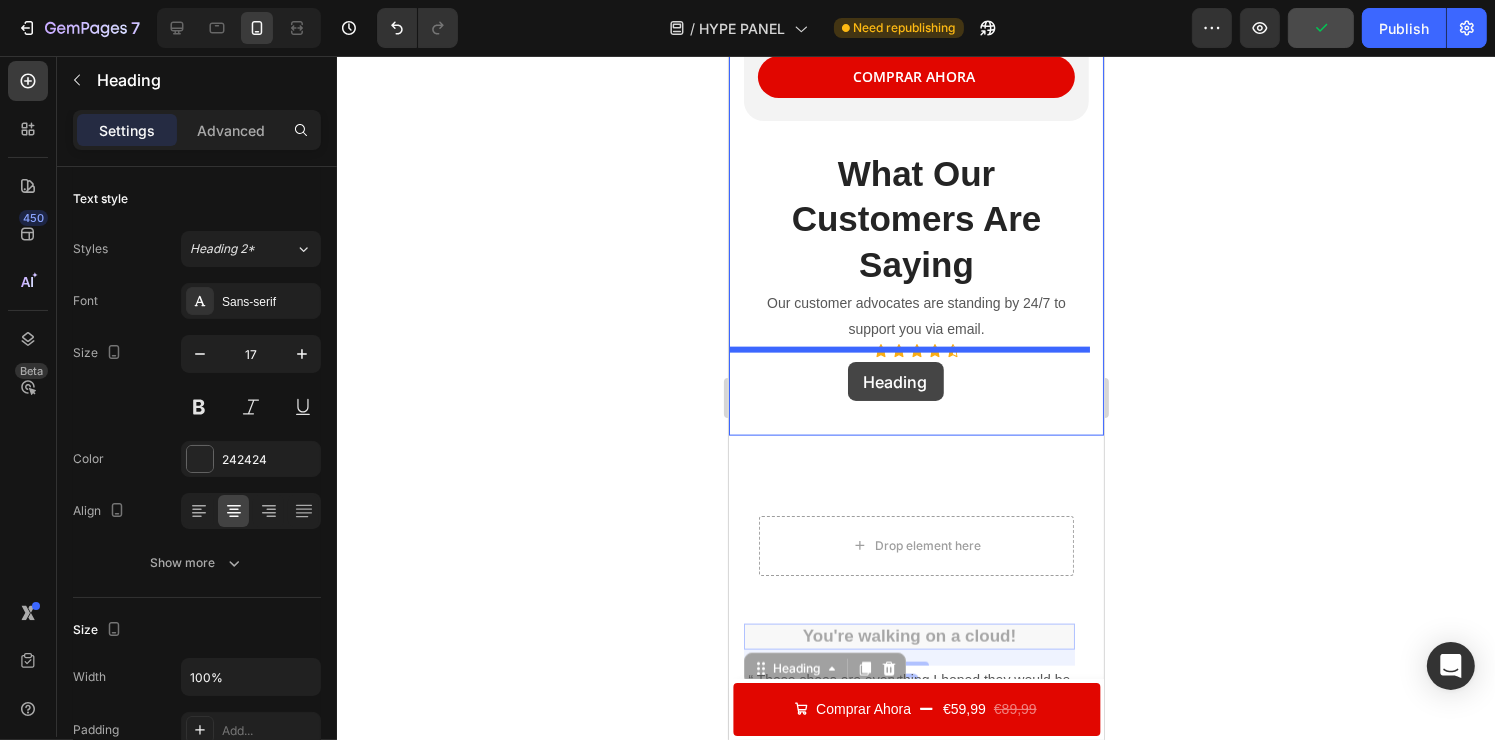 drag, startPoint x: 775, startPoint y: 646, endPoint x: 847, endPoint y: 363, distance: 292.0154 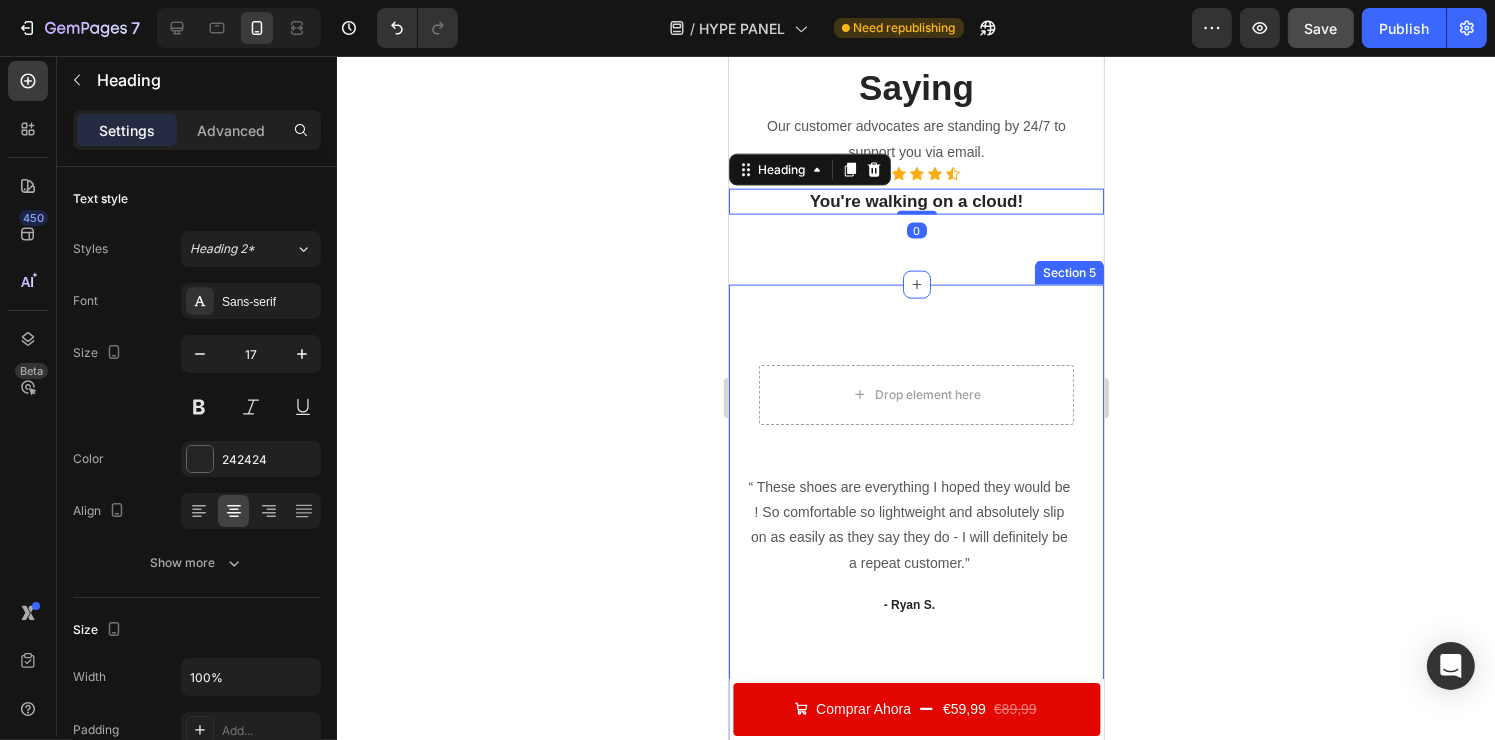 scroll, scrollTop: 2648, scrollLeft: 0, axis: vertical 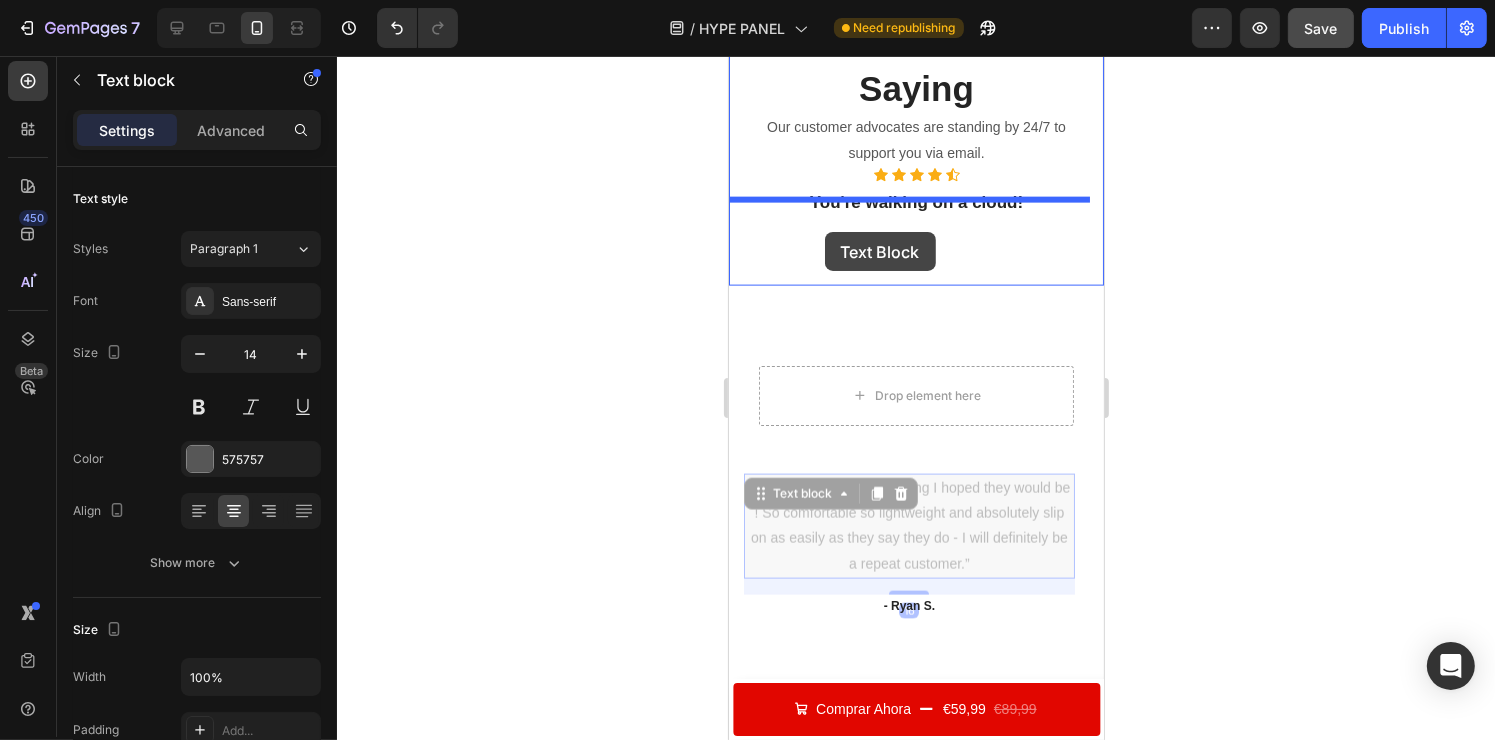 drag, startPoint x: 783, startPoint y: 472, endPoint x: 824, endPoint y: 233, distance: 242.49124 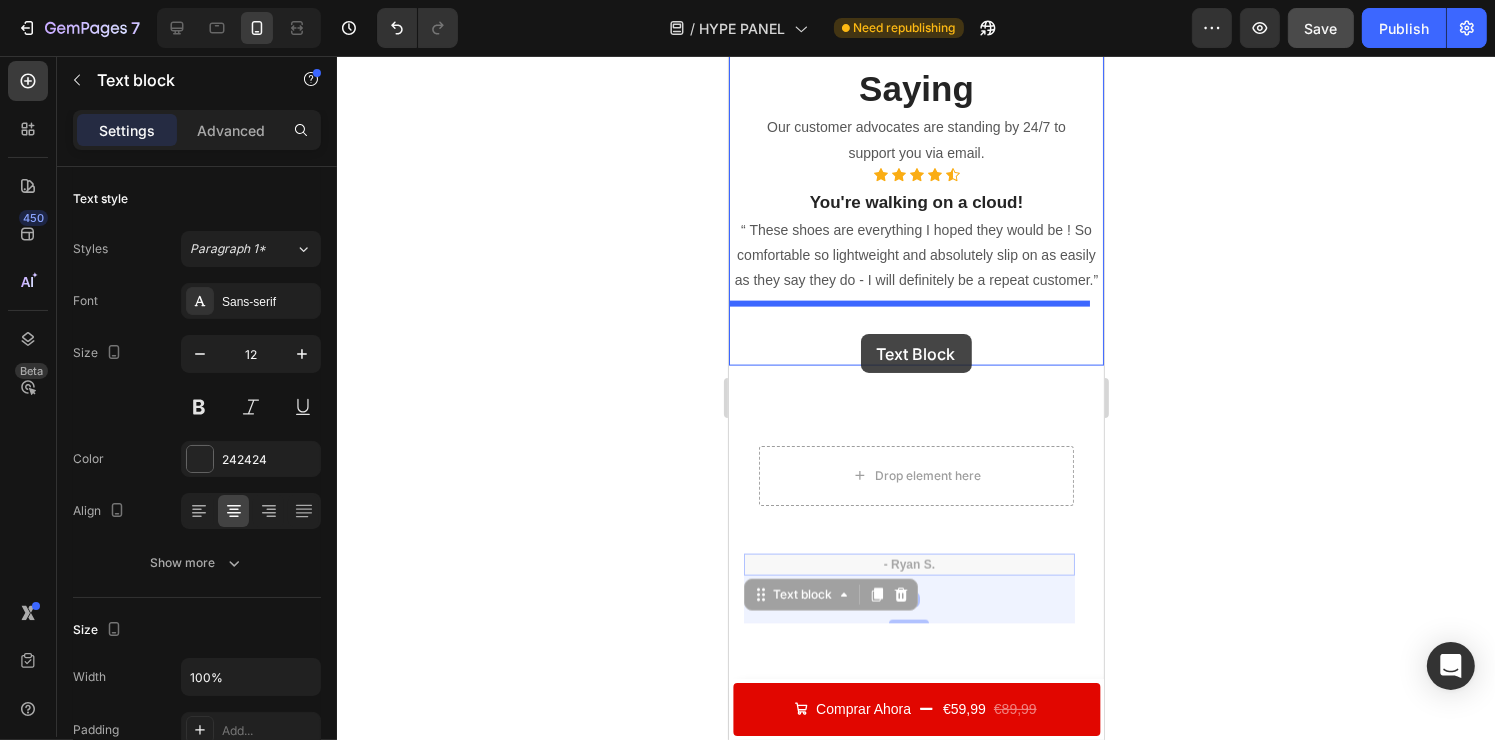 drag, startPoint x: 789, startPoint y: 596, endPoint x: 860, endPoint y: 334, distance: 271.4498 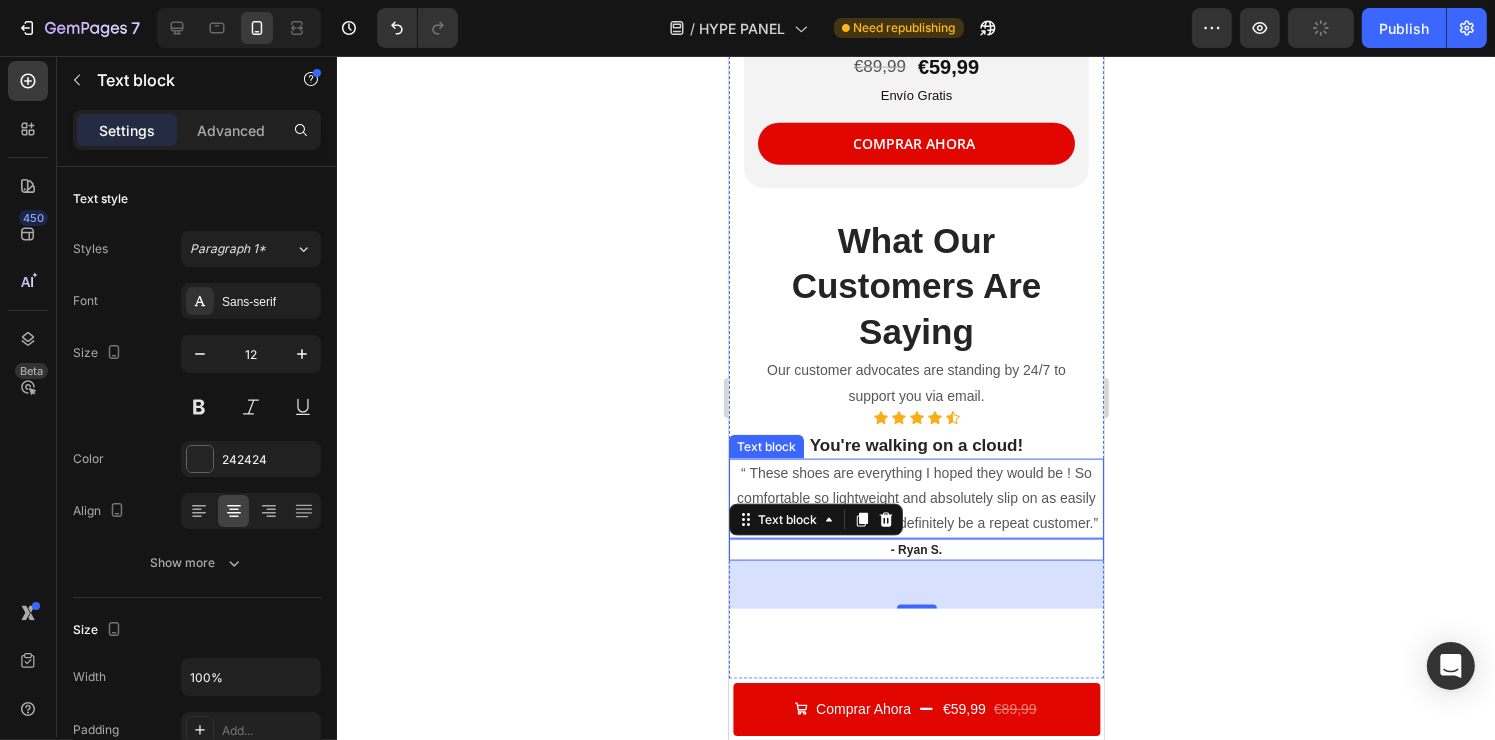 scroll, scrollTop: 2397, scrollLeft: 0, axis: vertical 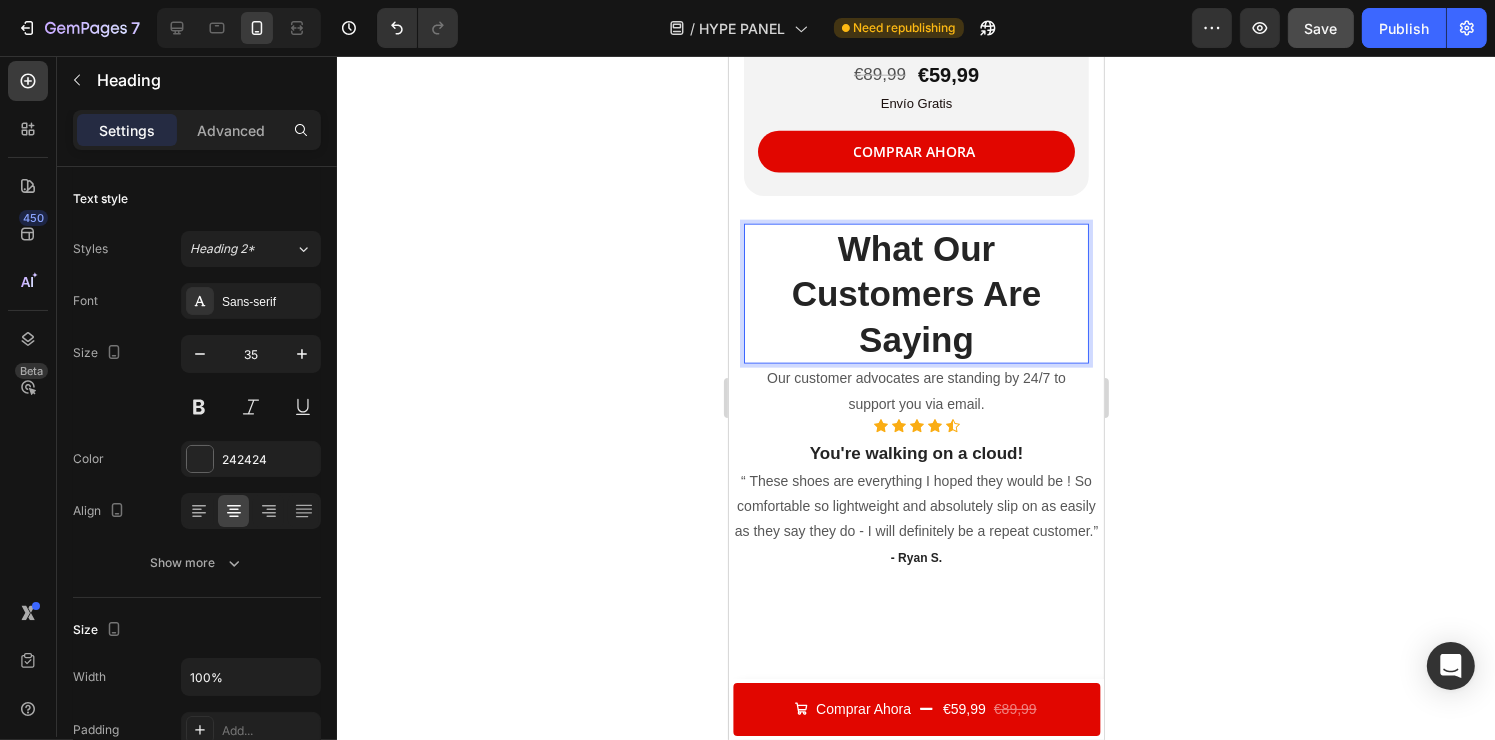 click on "What Our Customers Are Saying" at bounding box center [915, 294] 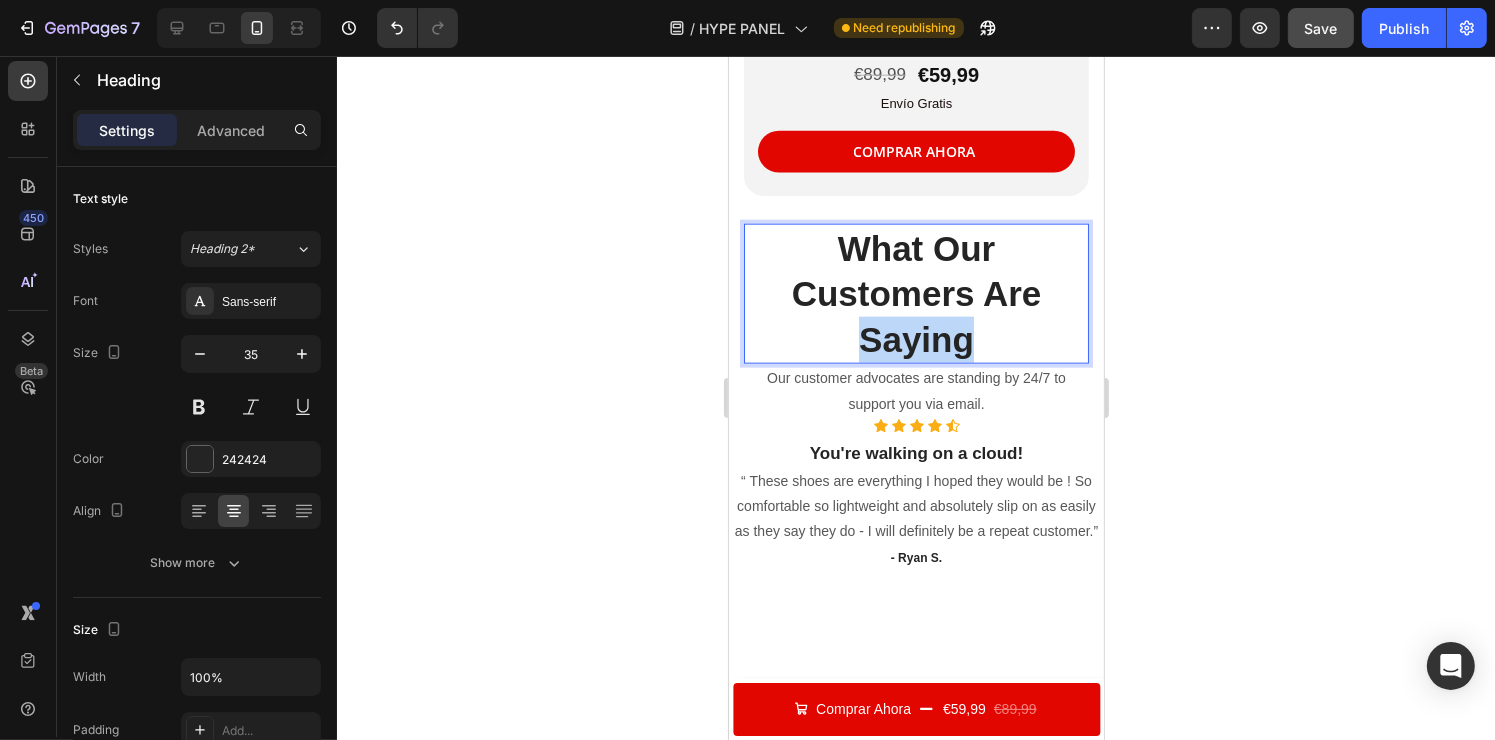 click on "What Our Customers Are Saying" at bounding box center (915, 294) 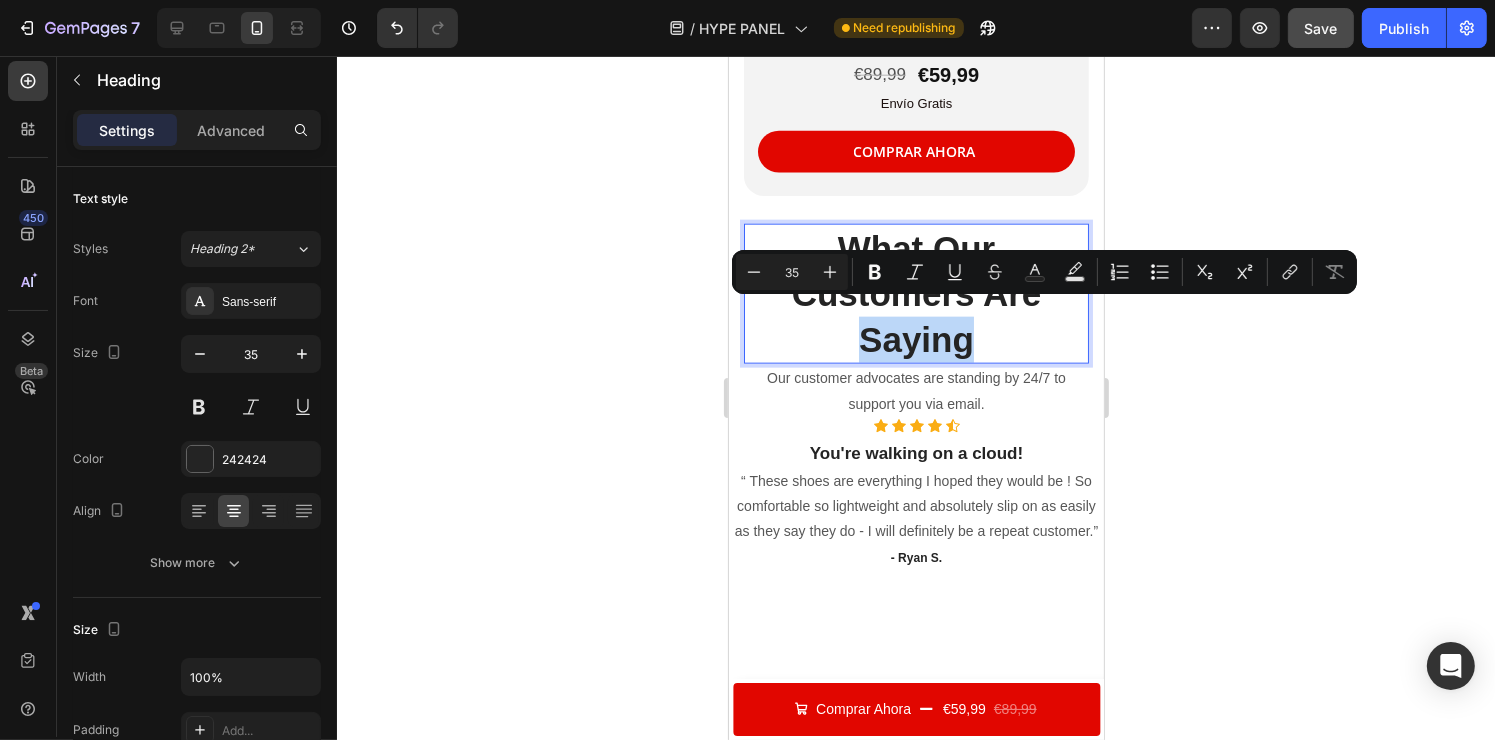 click on "What Our Customers Are Saying" at bounding box center (915, 294) 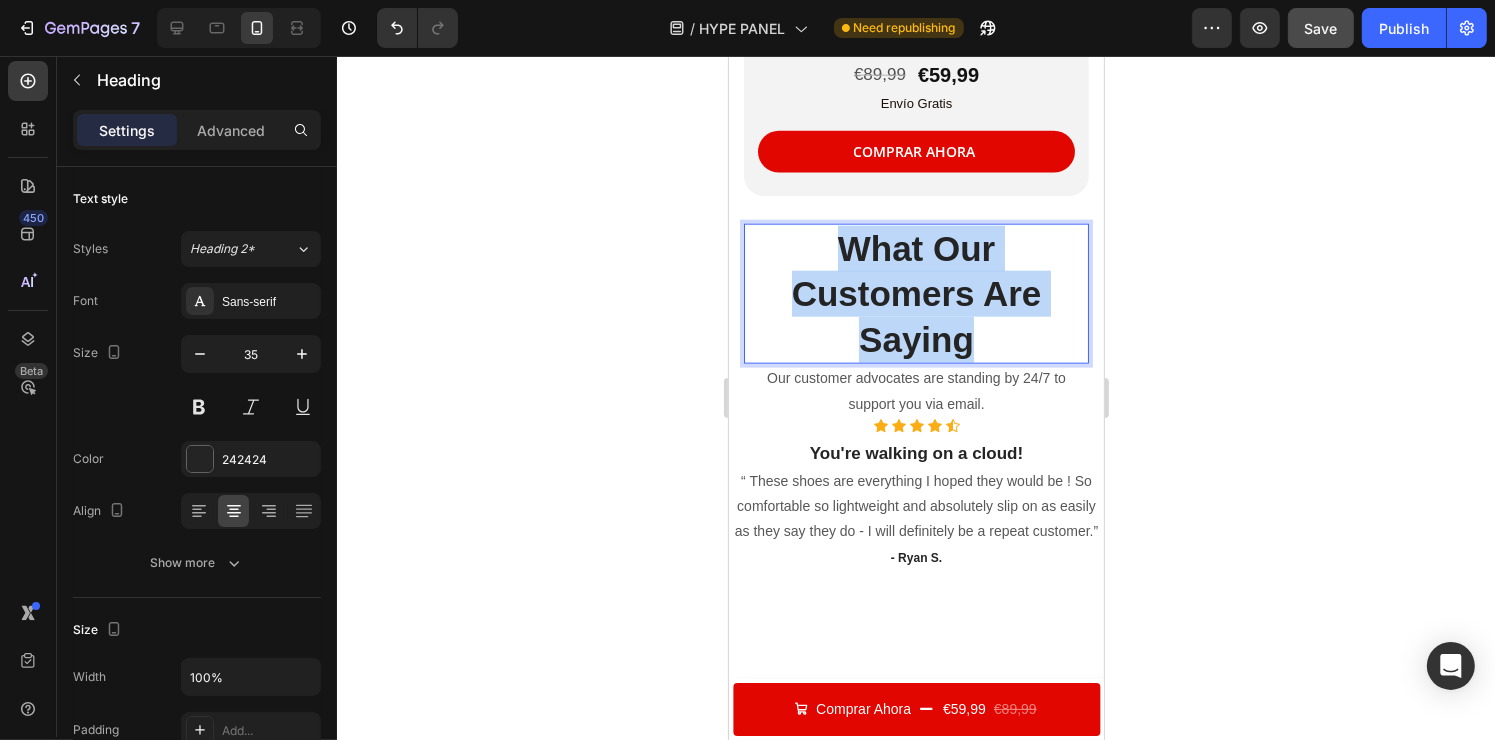 drag, startPoint x: 969, startPoint y: 320, endPoint x: 813, endPoint y: 241, distance: 174.86281 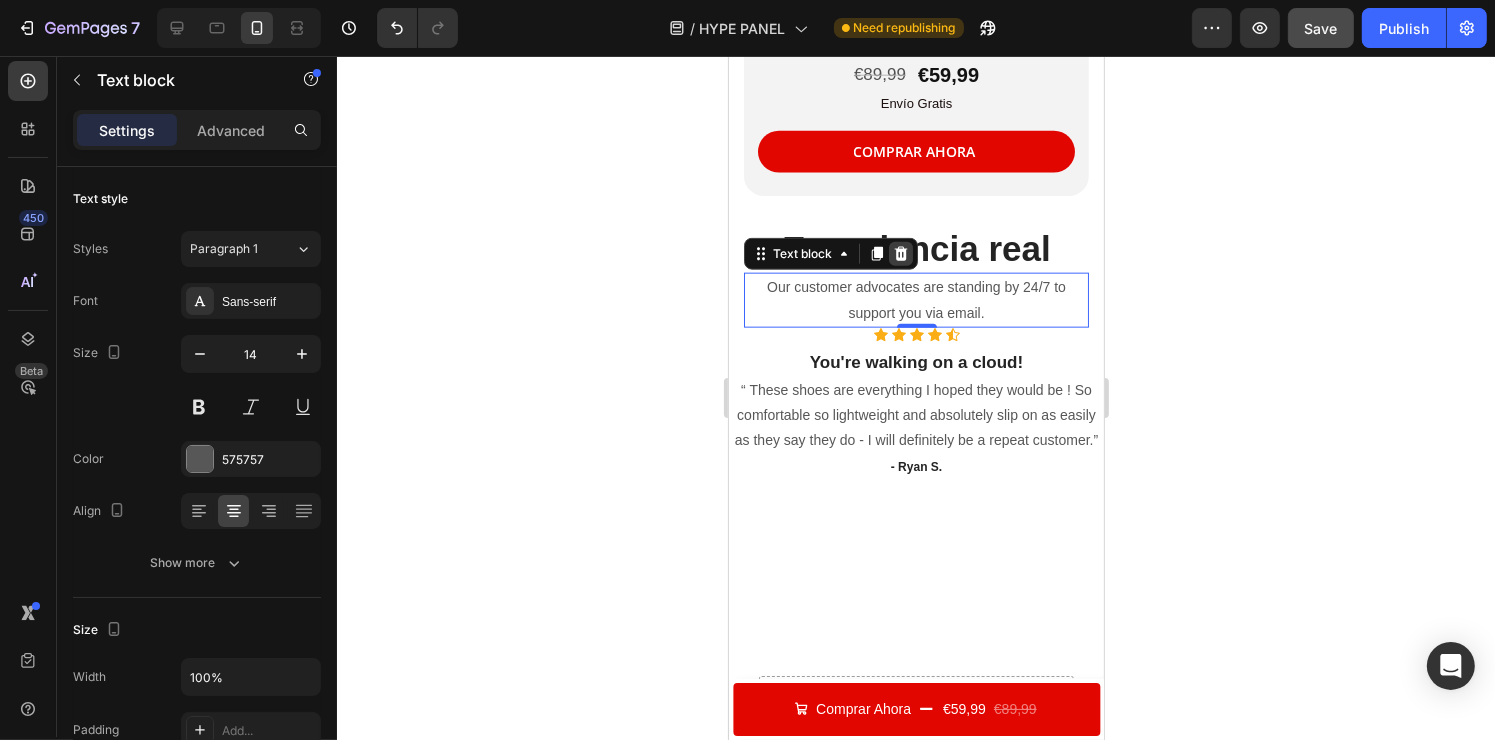 click 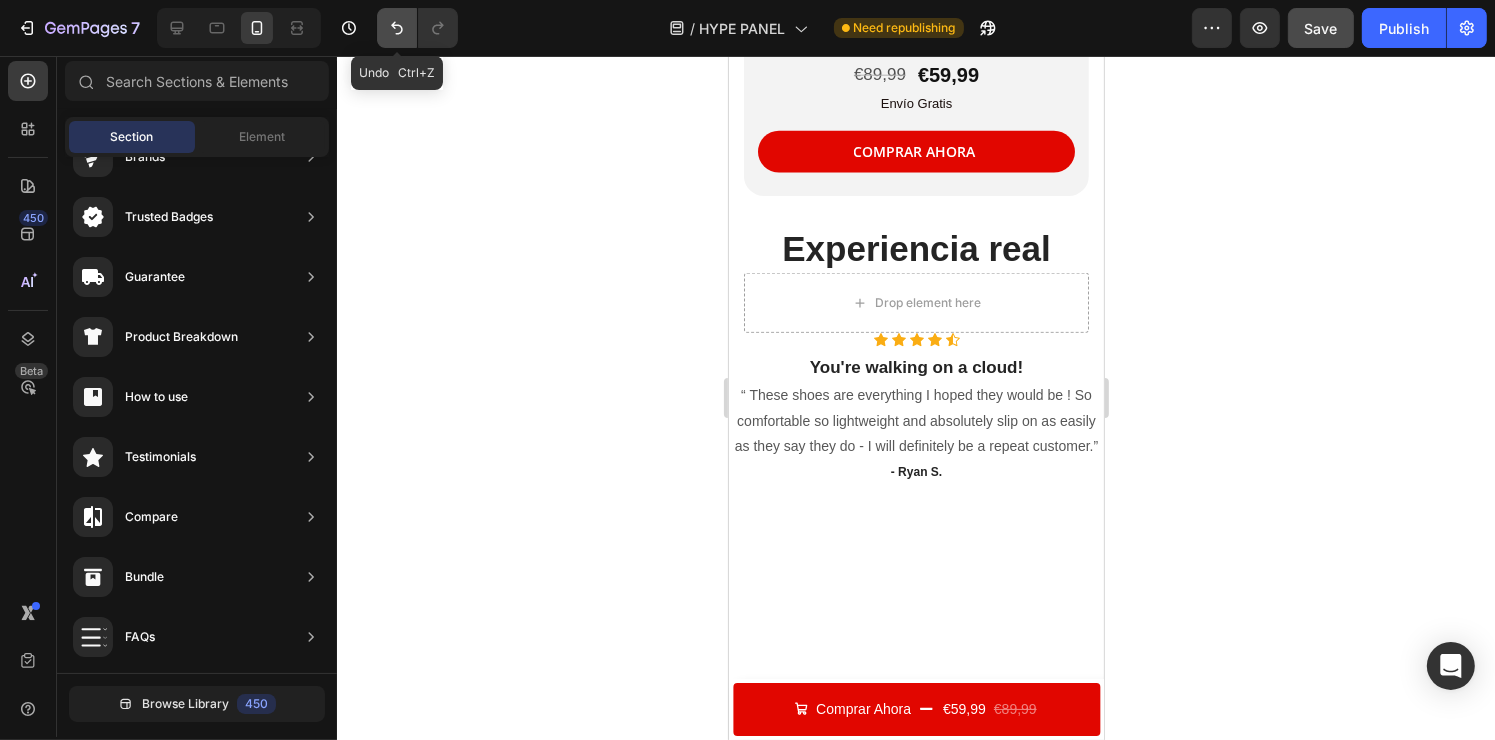 click 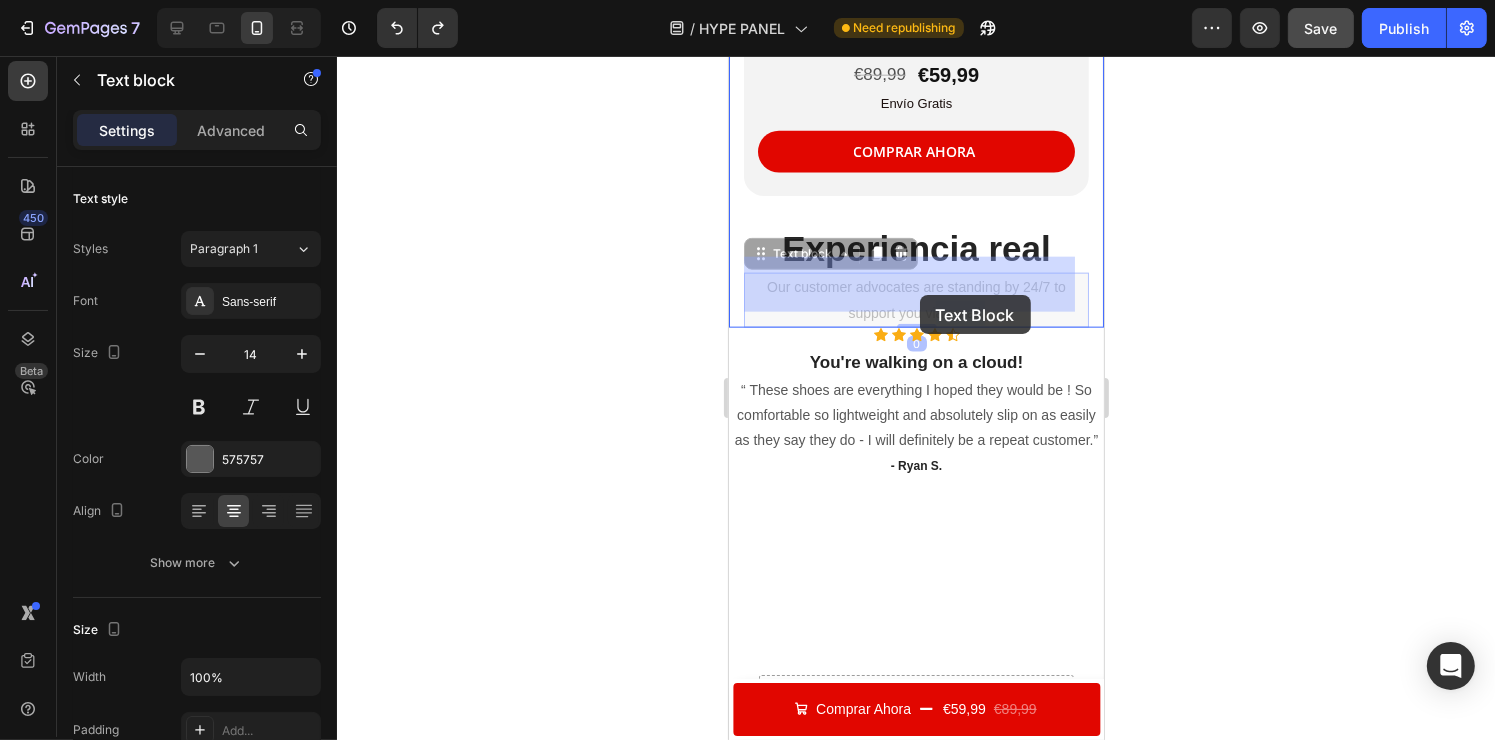 drag, startPoint x: 989, startPoint y: 290, endPoint x: 931, endPoint y: 293, distance: 58.077534 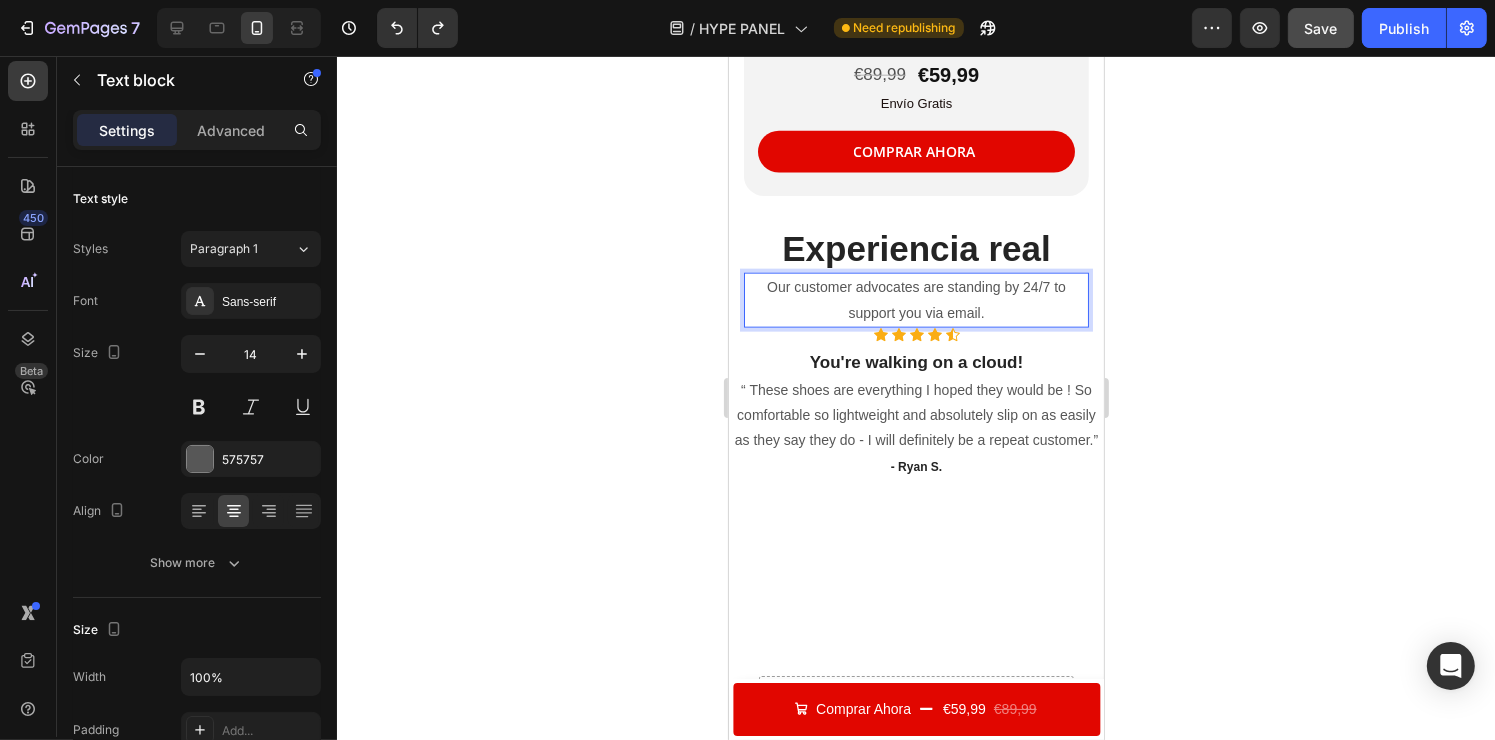 drag, startPoint x: 988, startPoint y: 304, endPoint x: 991, endPoint y: 294, distance: 10.440307 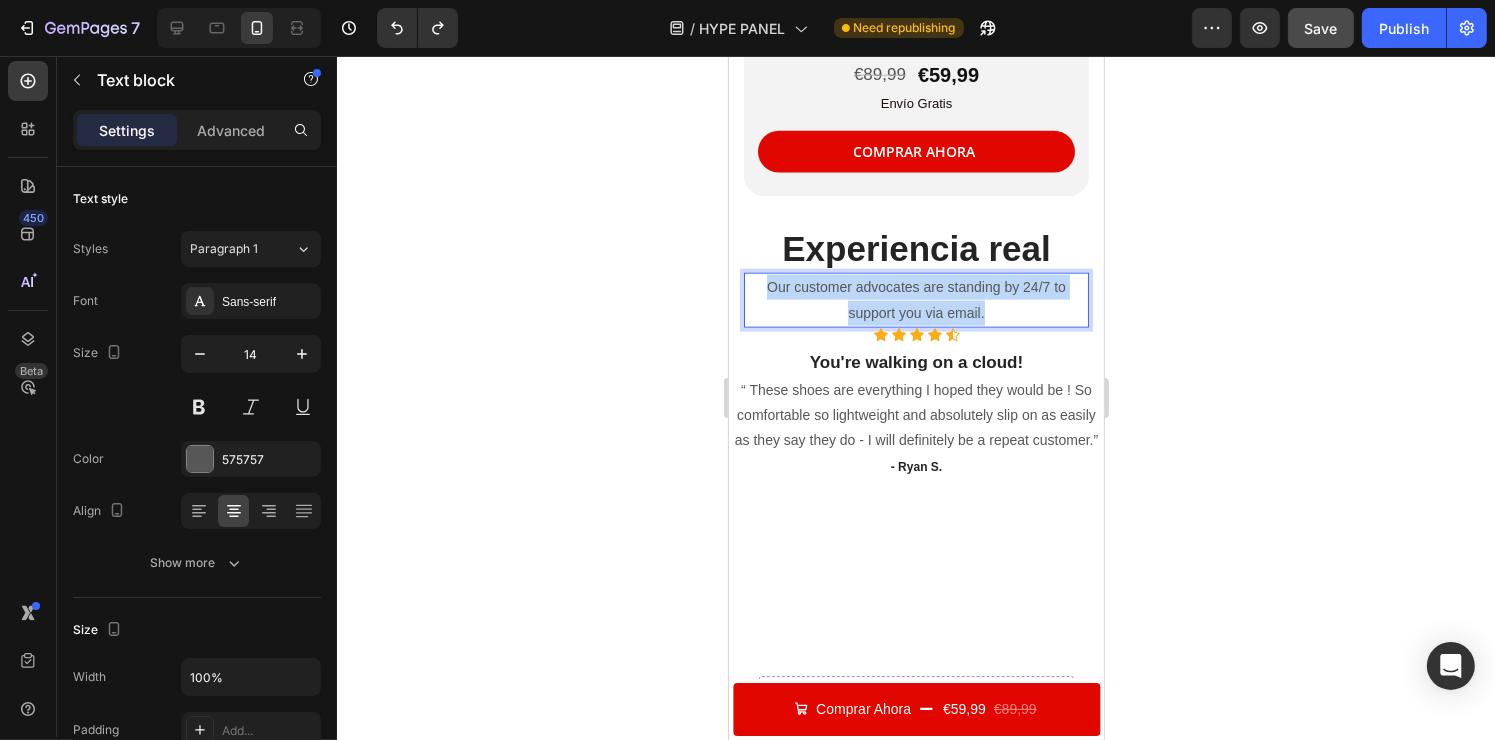 drag, startPoint x: 991, startPoint y: 294, endPoint x: 761, endPoint y: 268, distance: 231.4649 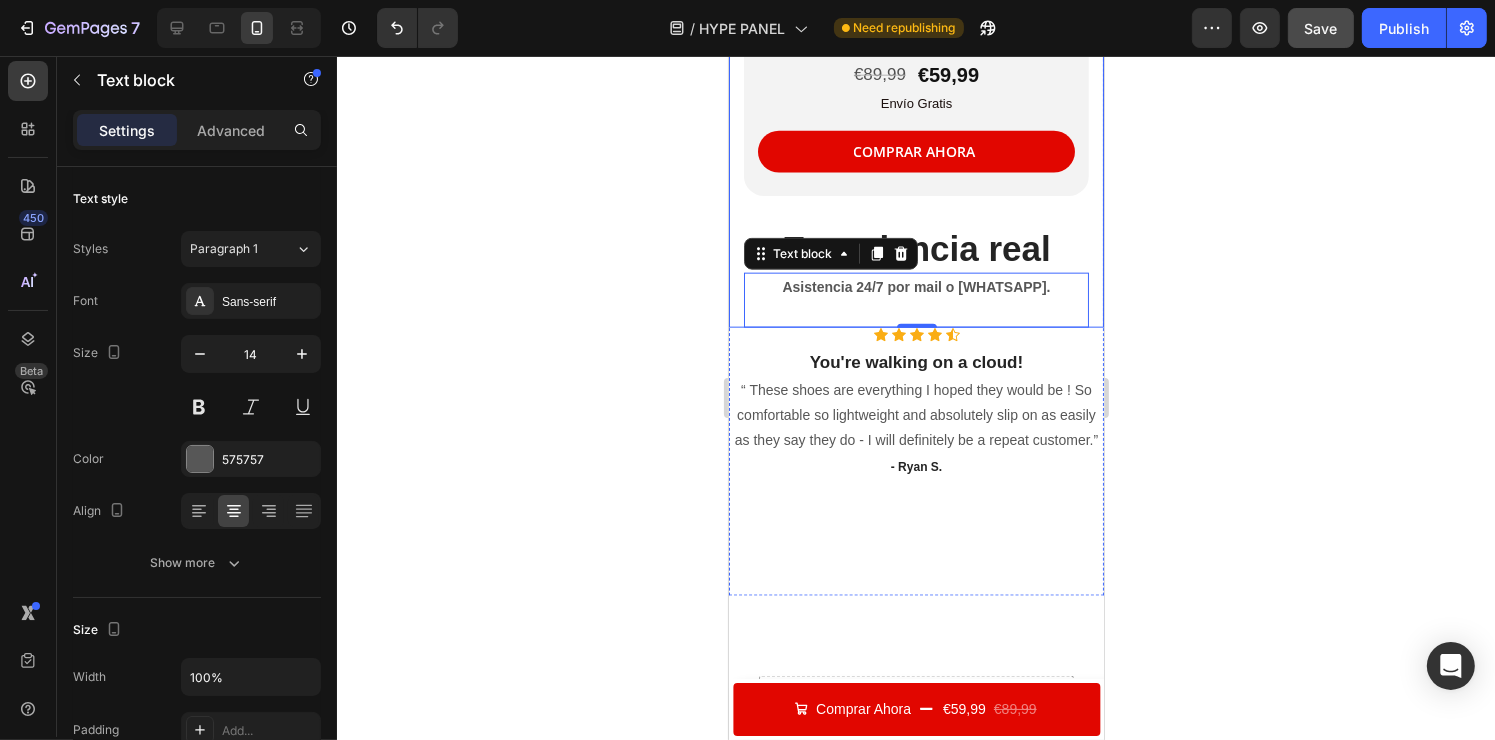 click 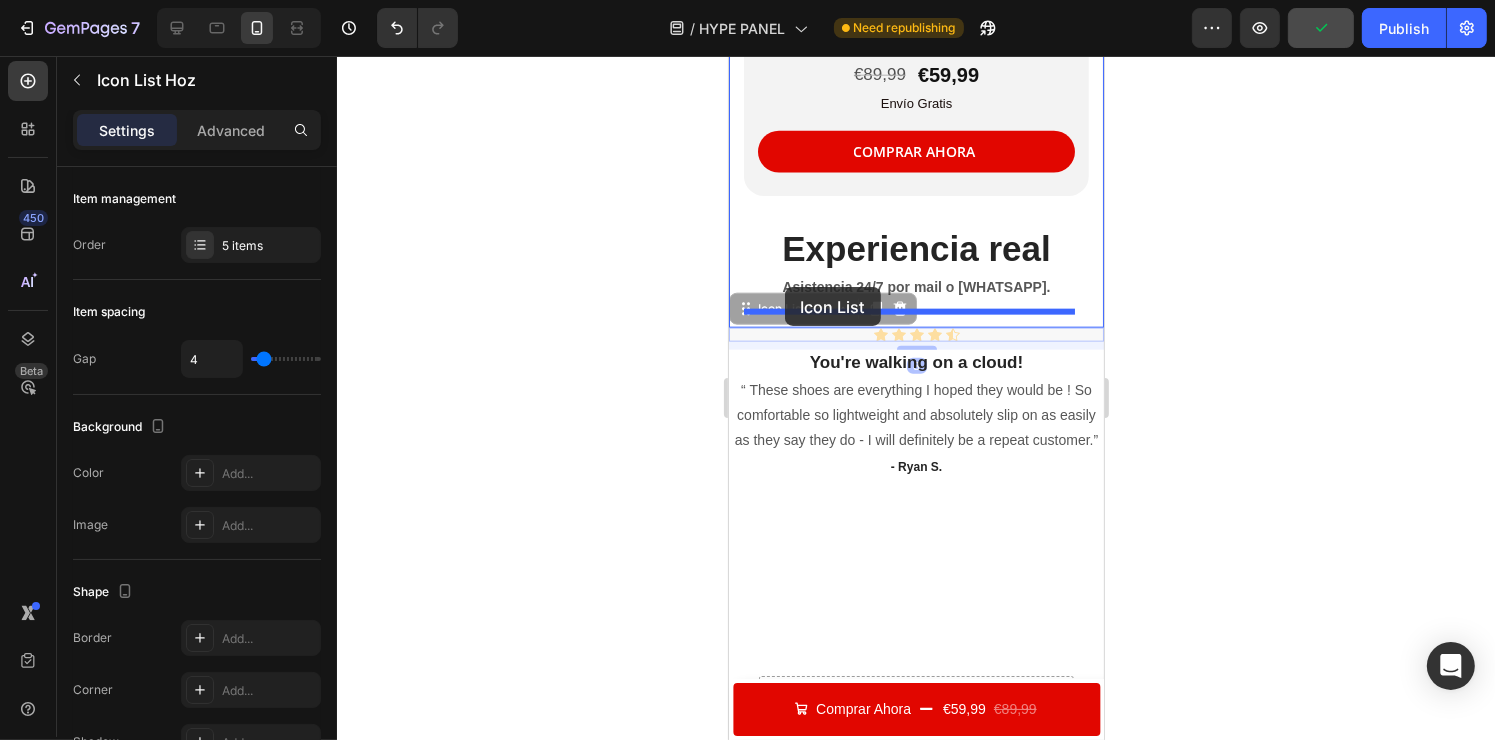drag, startPoint x: 784, startPoint y: 300, endPoint x: 784, endPoint y: 289, distance: 11 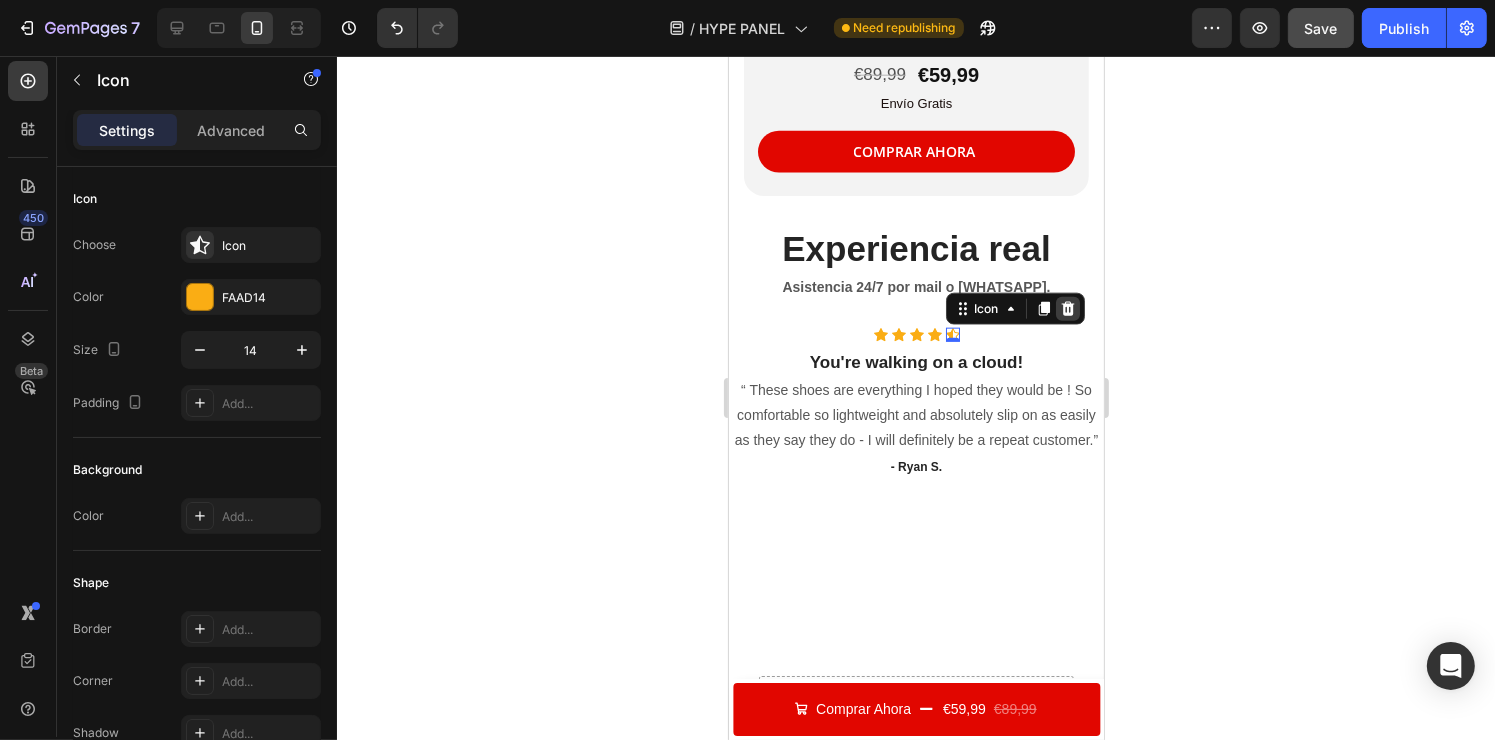 click 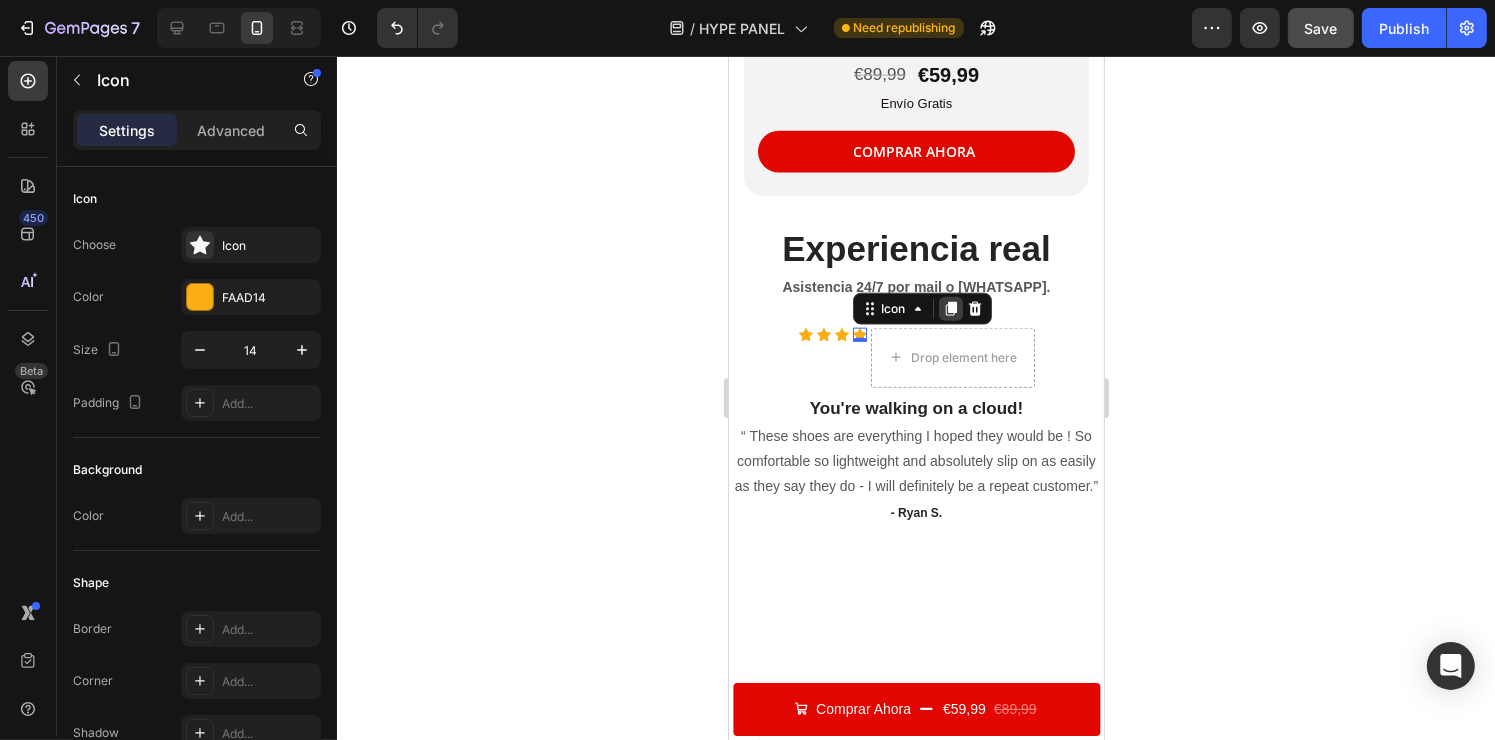 click 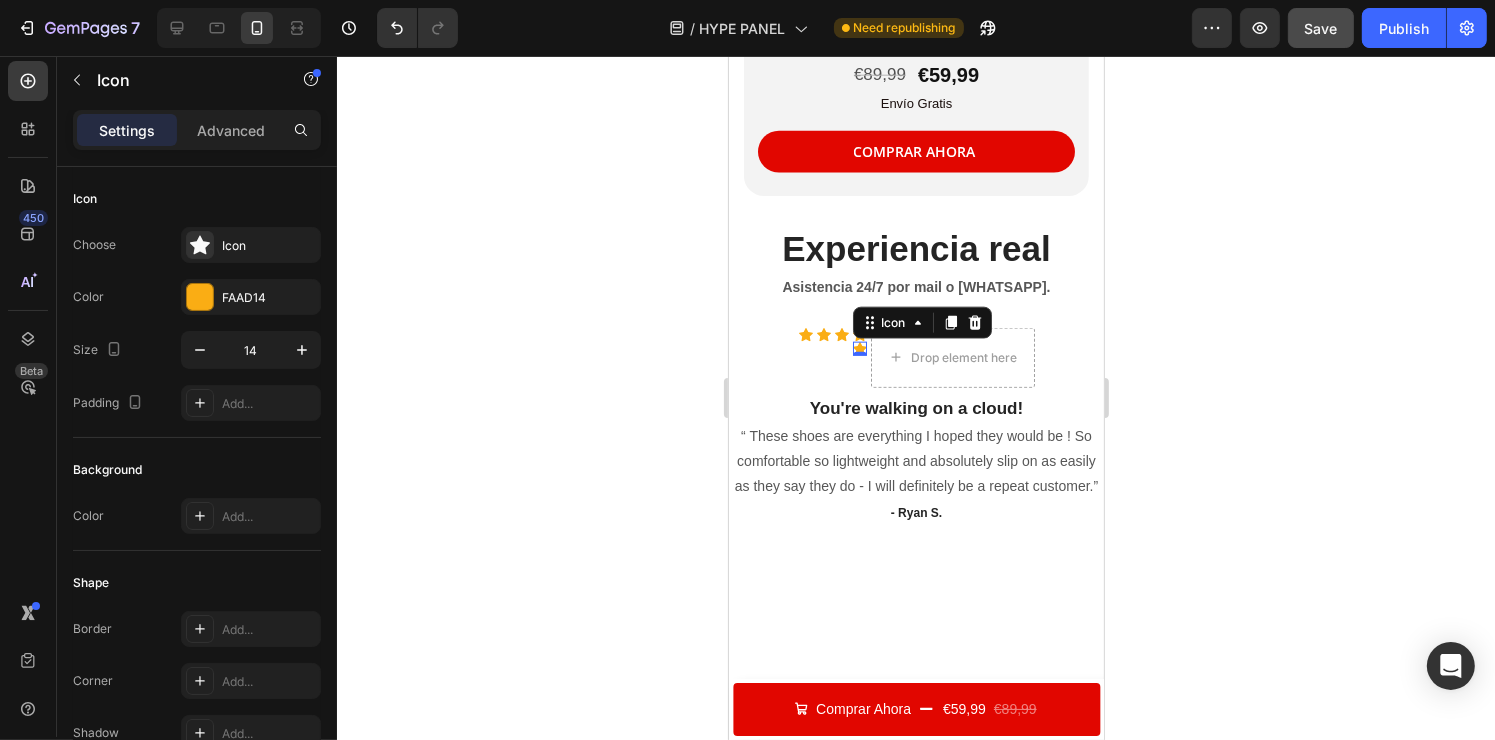 drag, startPoint x: 850, startPoint y: 332, endPoint x: 873, endPoint y: 322, distance: 25.079872 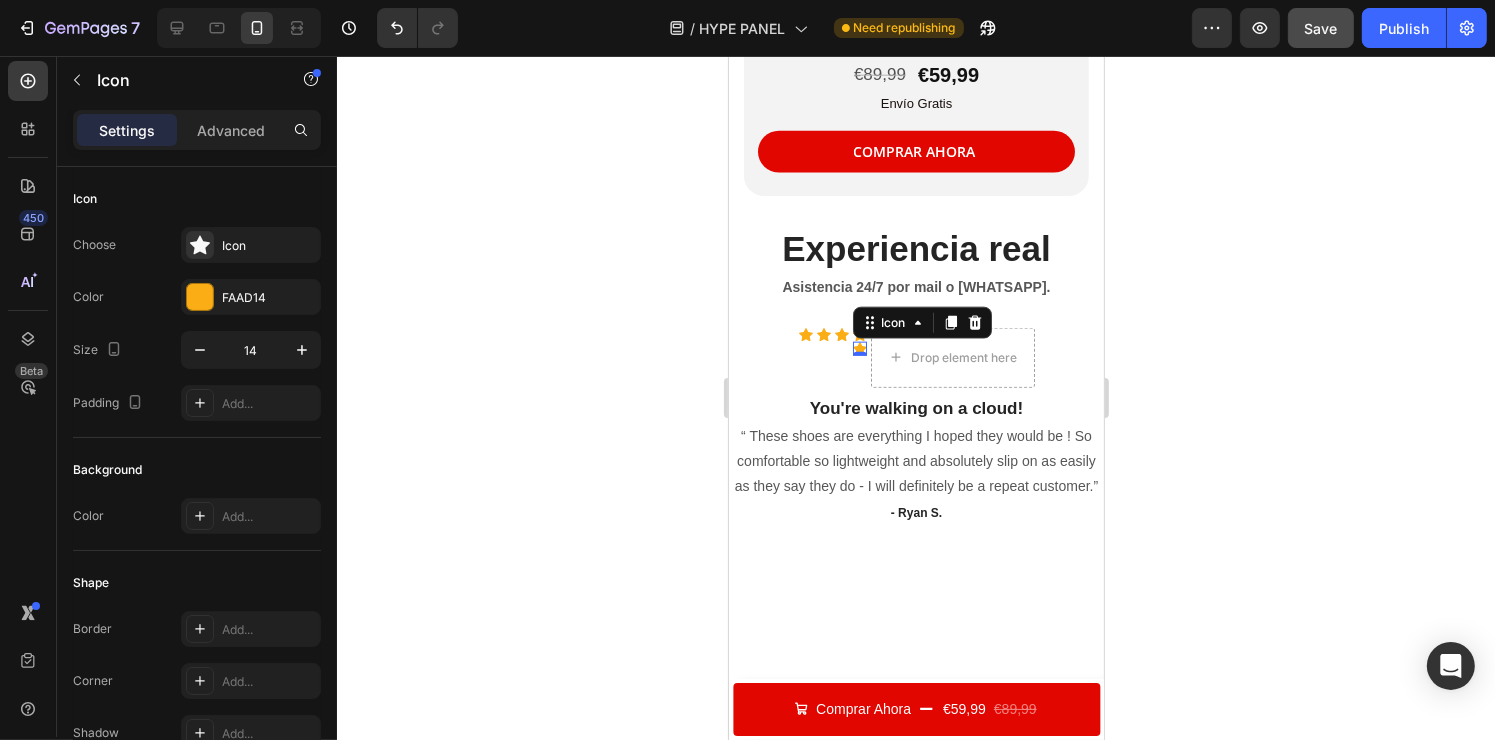 drag, startPoint x: 852, startPoint y: 330, endPoint x: 873, endPoint y: 321, distance: 22.847319 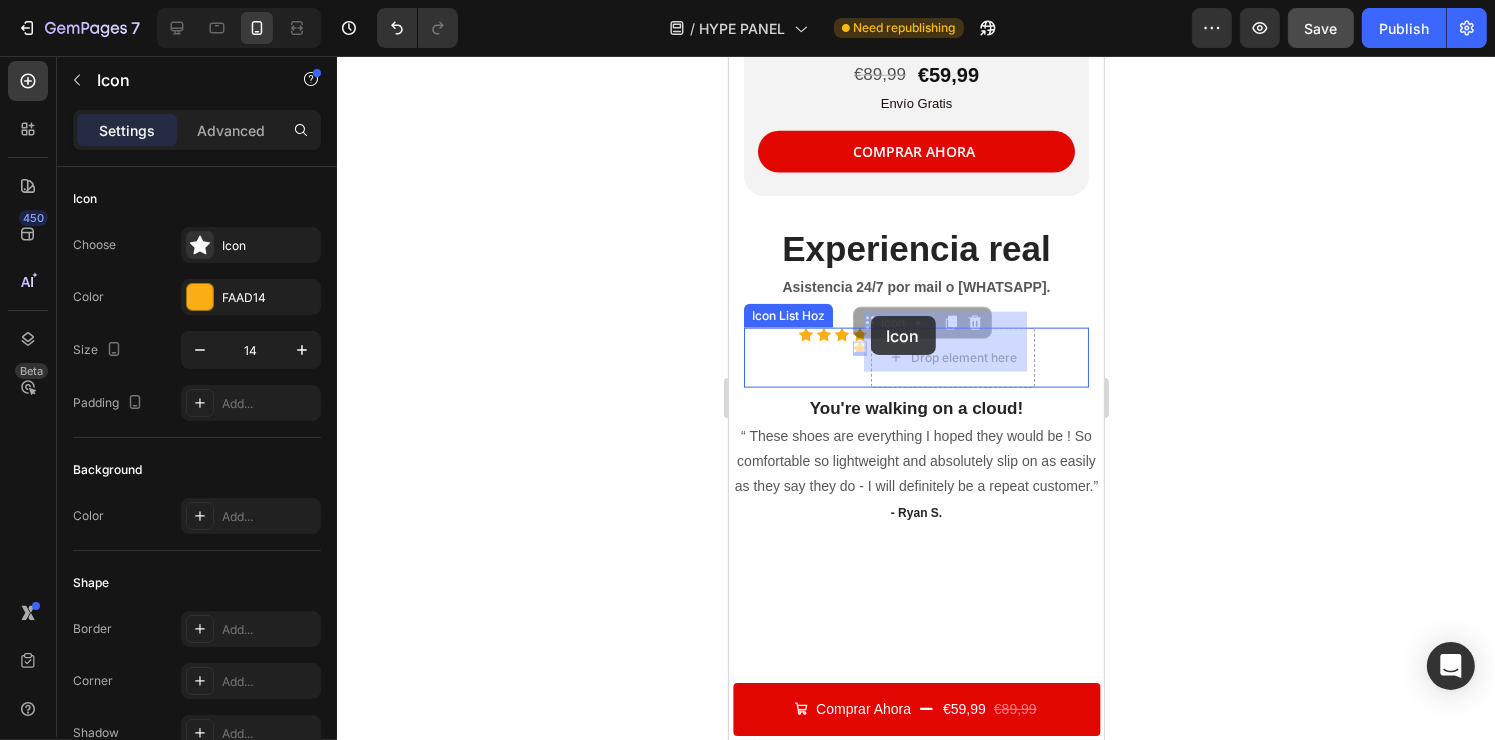 drag, startPoint x: 868, startPoint y: 306, endPoint x: 870, endPoint y: 316, distance: 10.198039 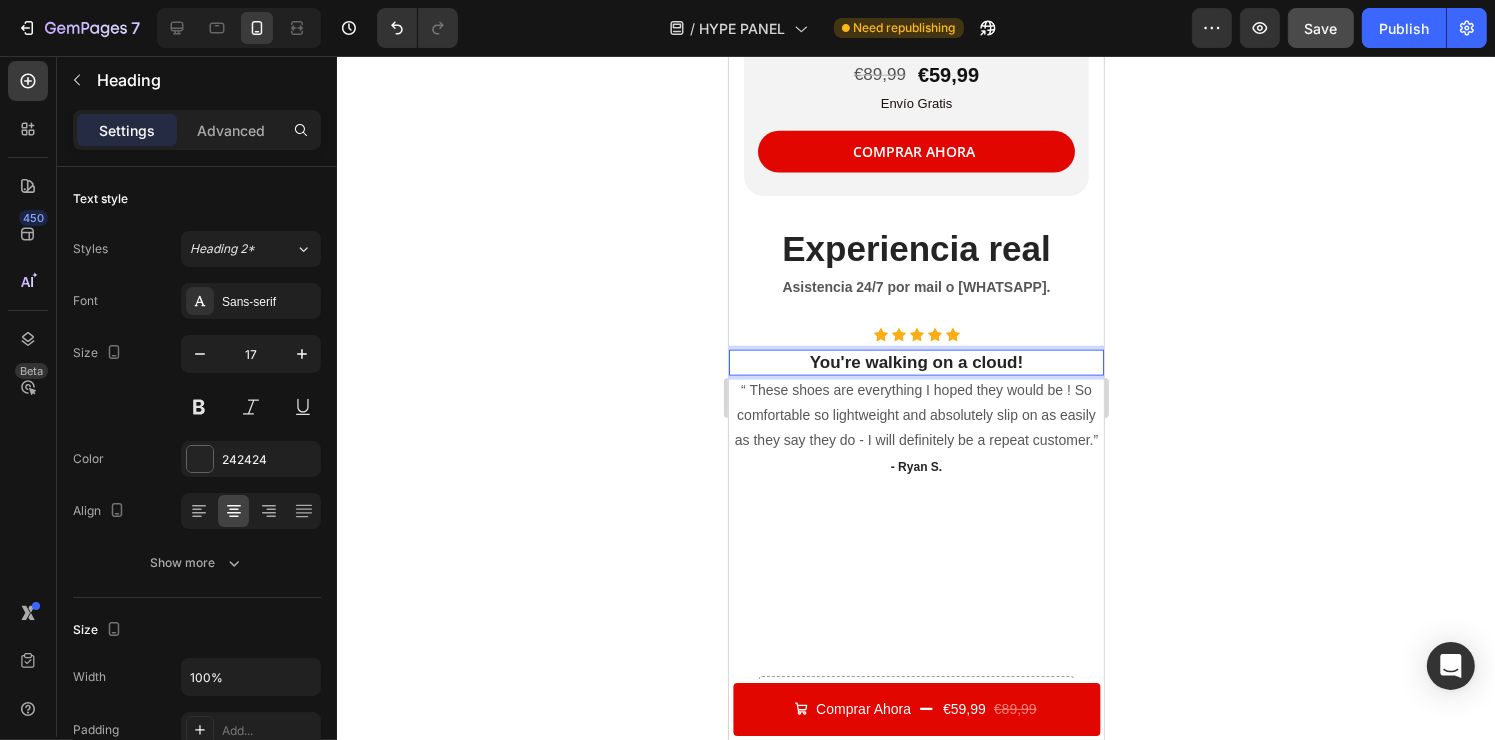 click on "You're walking on a cloud!" at bounding box center [915, 363] 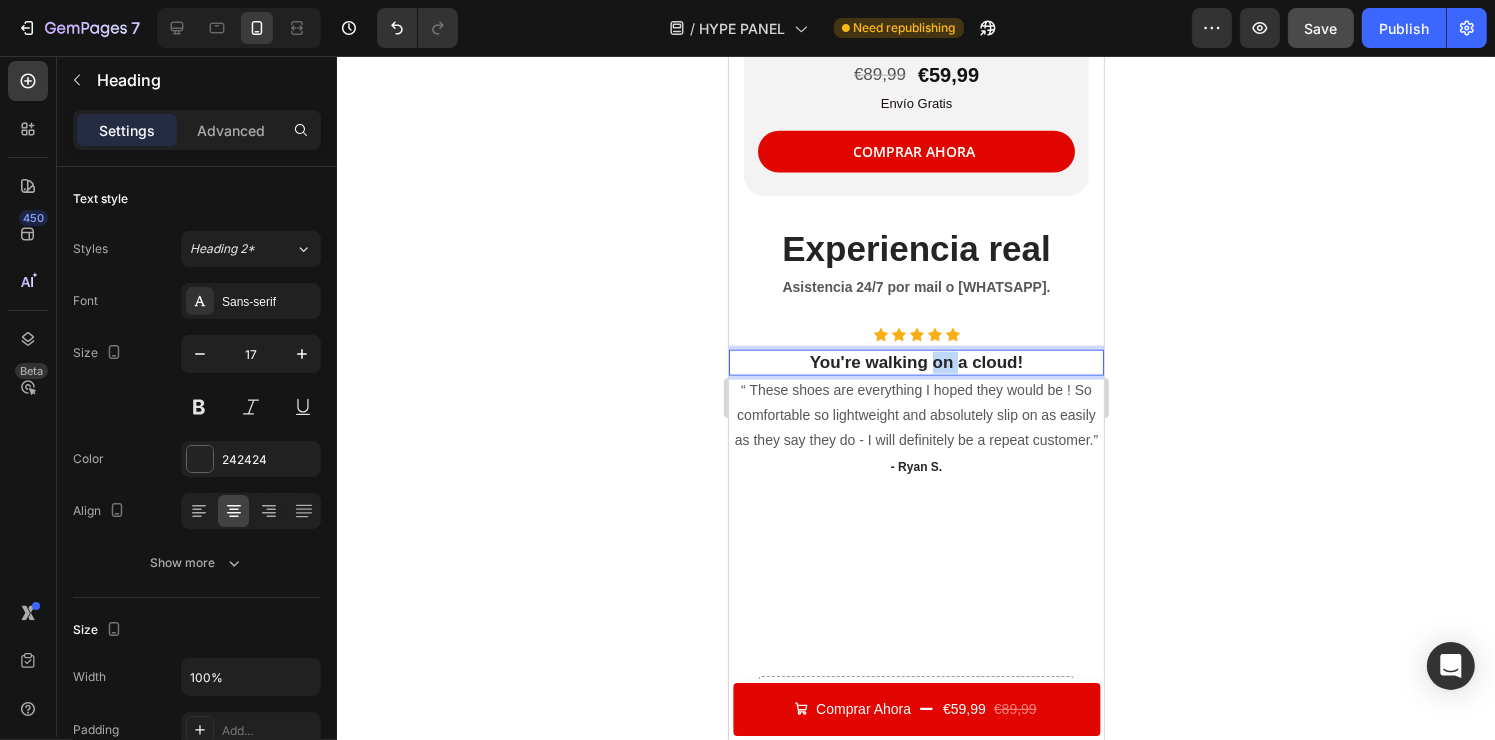 click on "You're walking on a cloud!" at bounding box center (915, 363) 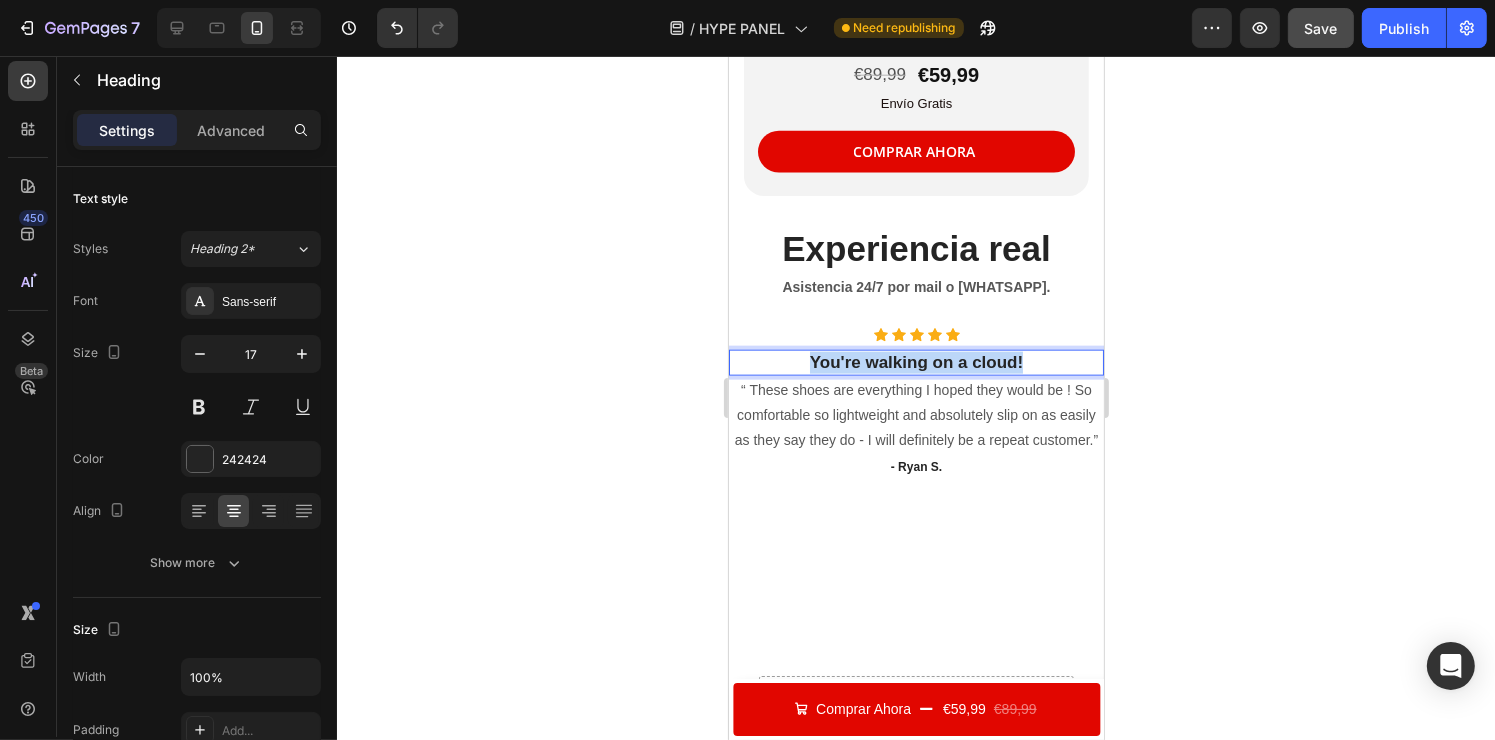 click on "You're walking on a cloud!" at bounding box center [915, 363] 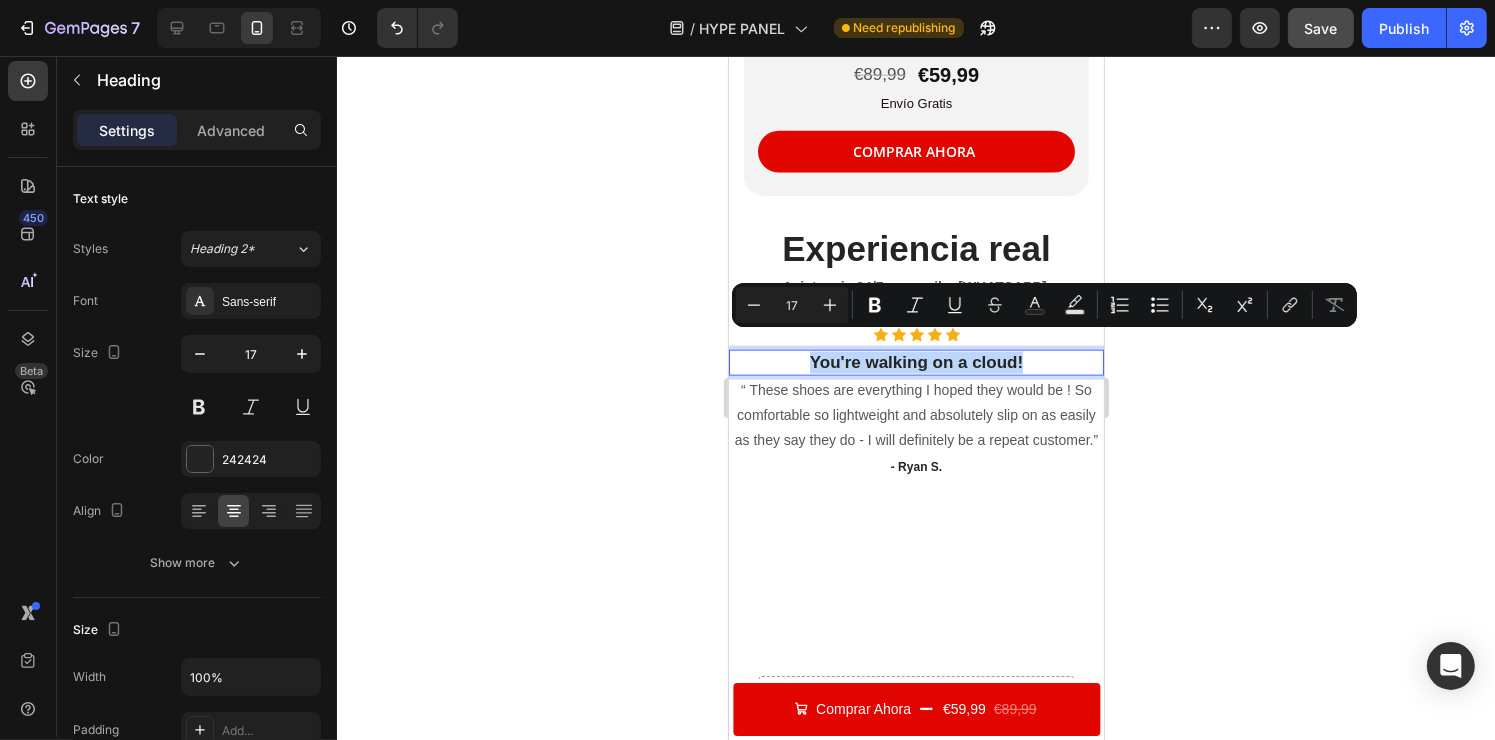 click on "You're walking on a cloud!" at bounding box center (915, 363) 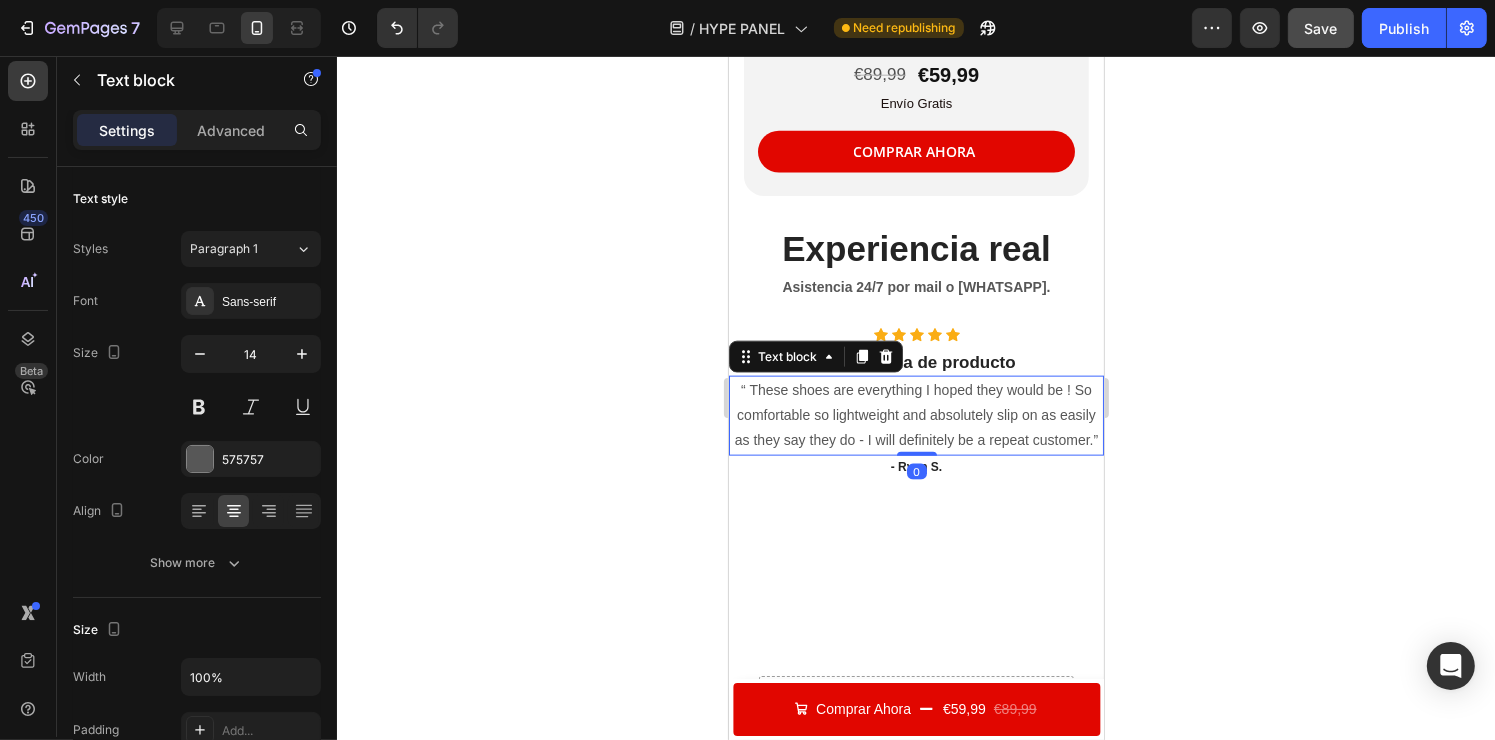 click on "“ These shoes are everything I hoped they would be ! So comfortable so lightweight and absolutely slip on as easily as they say they do - I will definitely be a repeat customer.”" at bounding box center (915, 416) 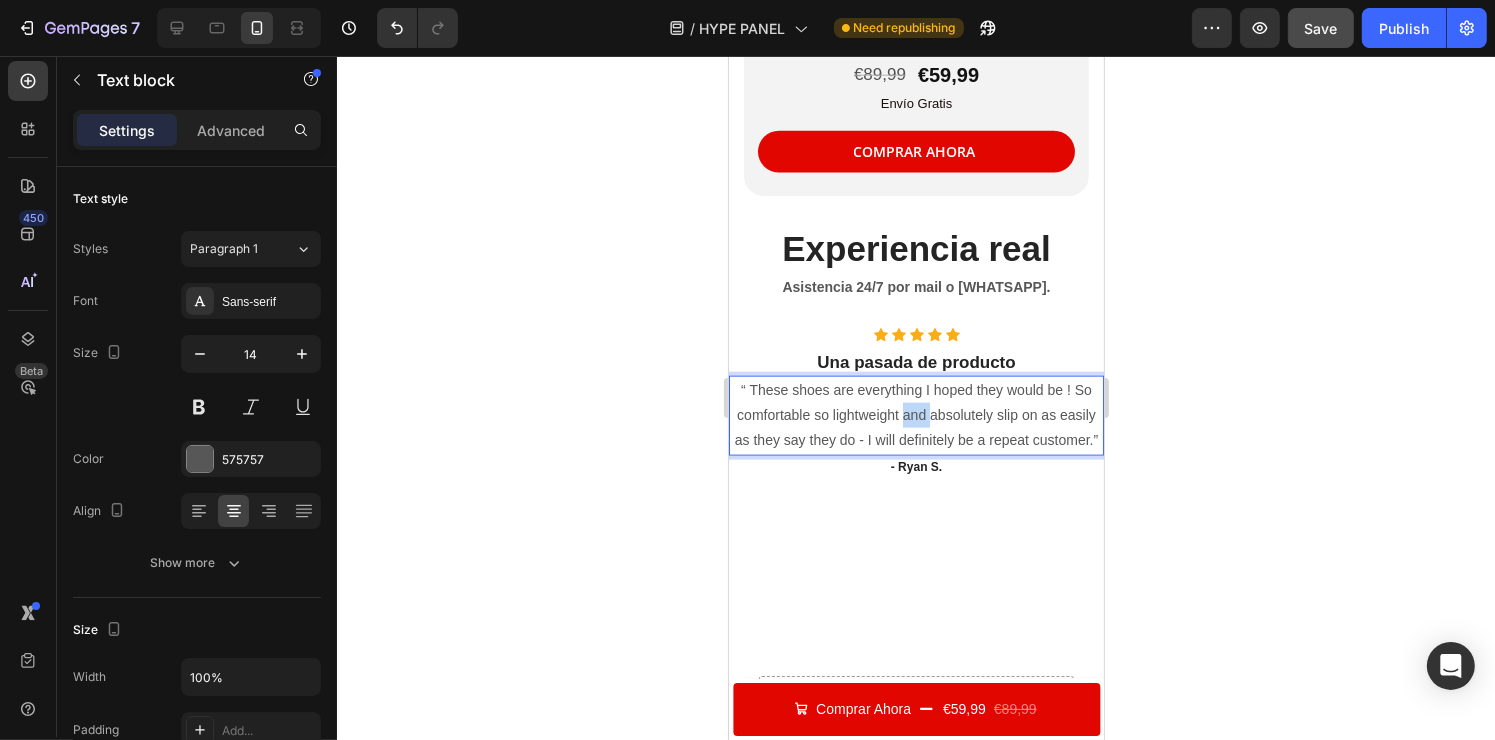 click on "“ These shoes are everything I hoped they would be ! So comfortable so lightweight and absolutely slip on as easily as they say they do - I will definitely be a repeat customer.”" at bounding box center (915, 416) 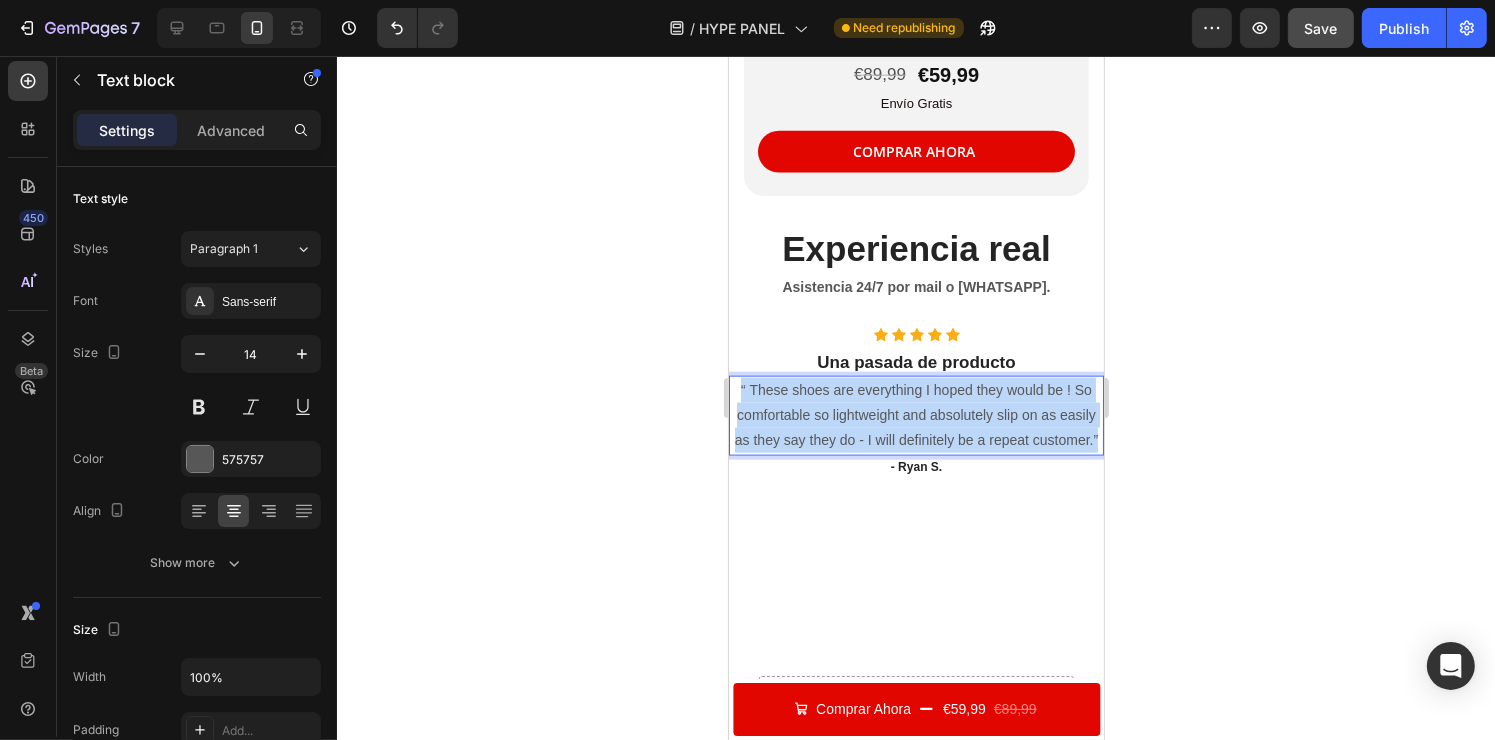 click on "“ These shoes are everything I hoped they would be ! So comfortable so lightweight and absolutely slip on as easily as they say they do - I will definitely be a repeat customer.”" at bounding box center (915, 416) 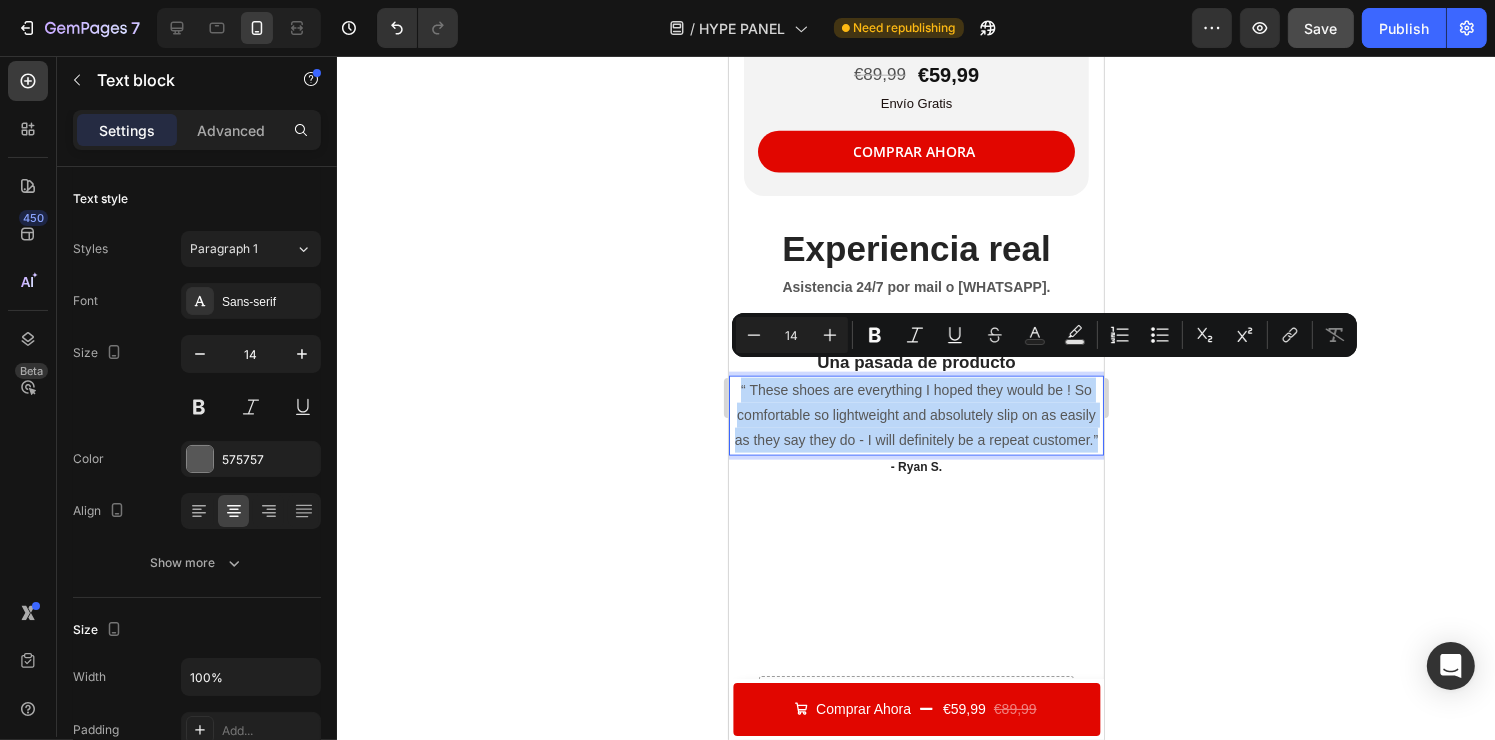 click on "“ These shoes are everything I hoped they would be ! So comfortable so lightweight and absolutely slip on as easily as they say they do - I will definitely be a repeat customer.”" at bounding box center (915, 416) 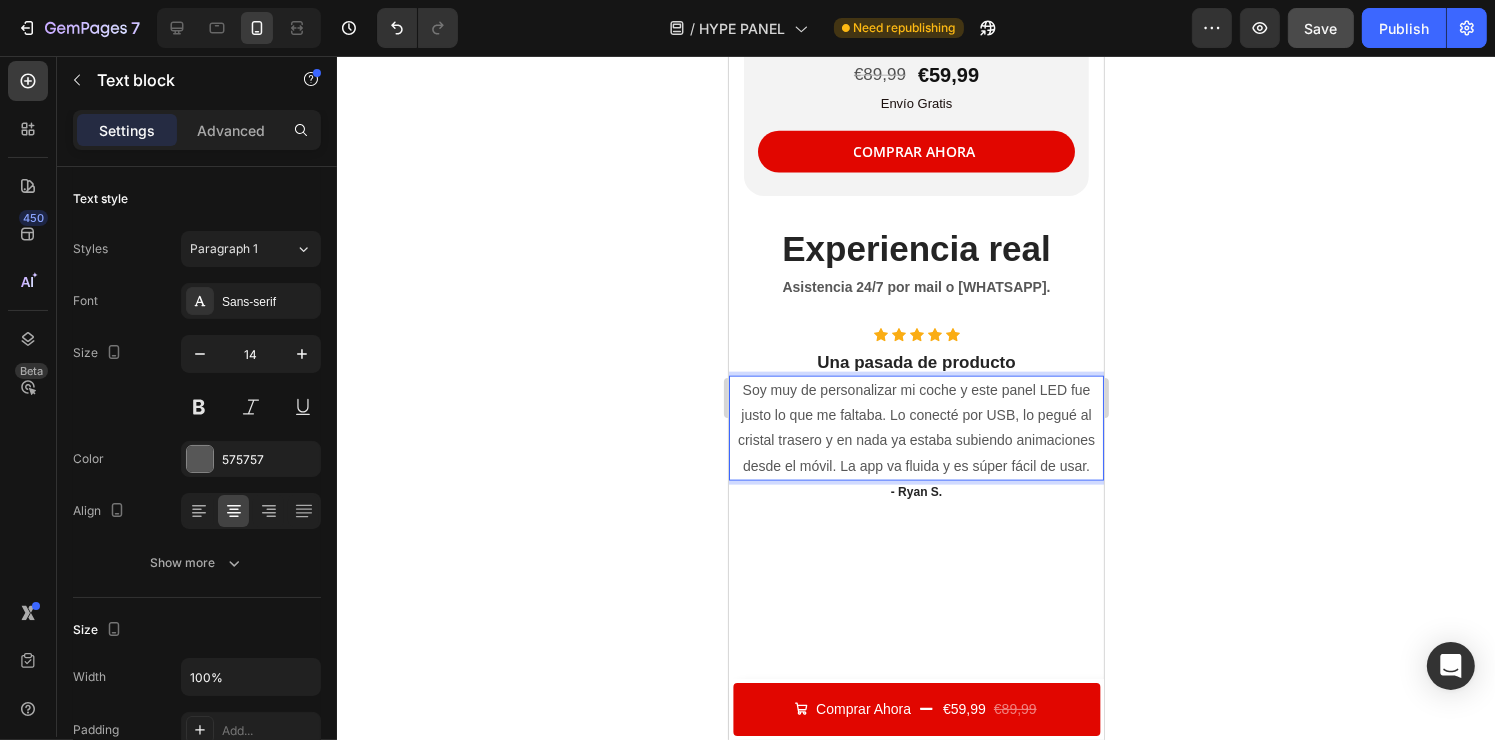 click on "Soy muy de personalizar mi coche y este panel LED fue justo lo que me faltaba. Lo conecté por USB, lo pegué al cristal trasero y en nada ya estaba subiendo animaciones desde el móvil. La app va fluida y es súper fácil de usar." at bounding box center (915, 428) 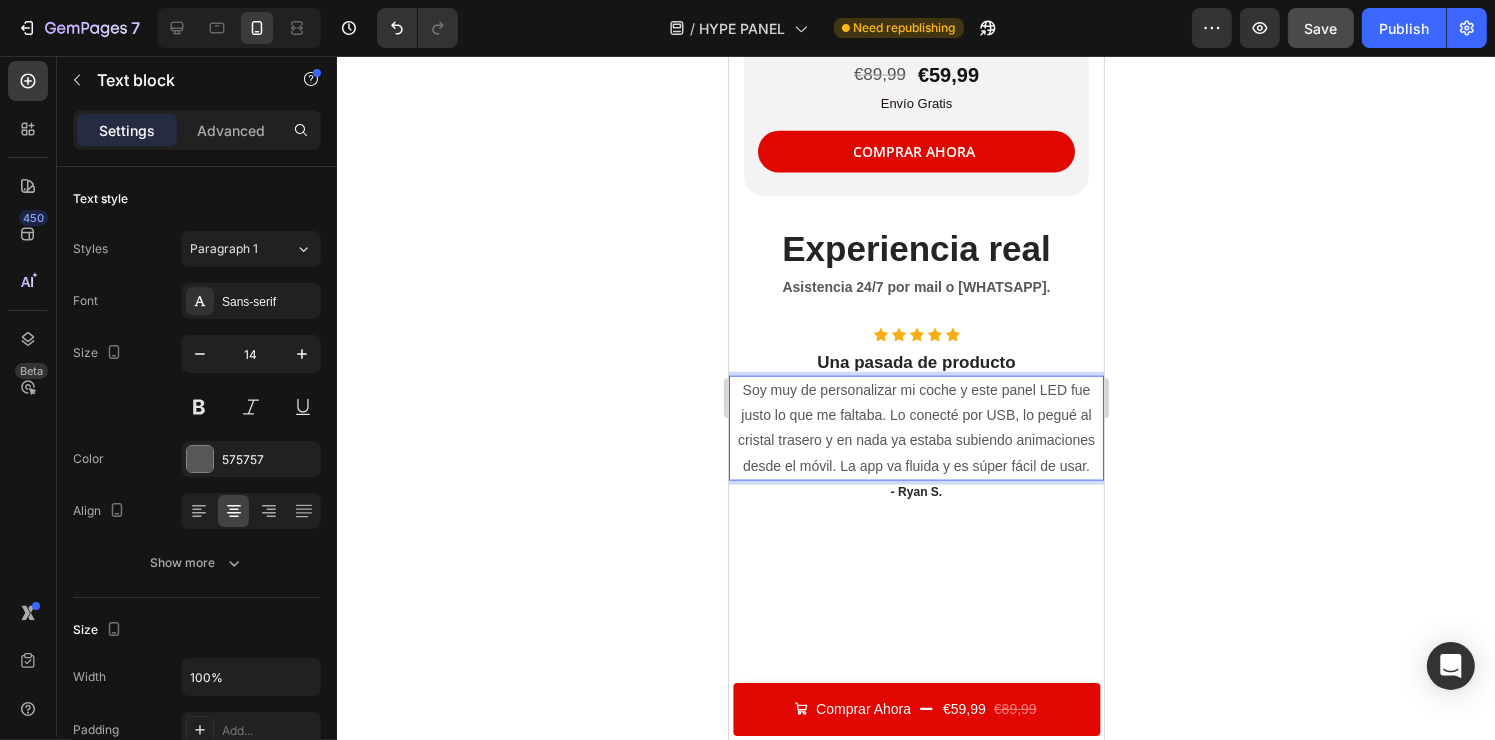click on "Soy muy de personalizar mi coche y este panel LED fue justo lo que me faltaba. Lo conecté por USB, lo pegué al cristal trasero y en nada ya estaba subiendo animaciones desde el móvil. La app va fluida y es súper fácil de usar." at bounding box center [915, 428] 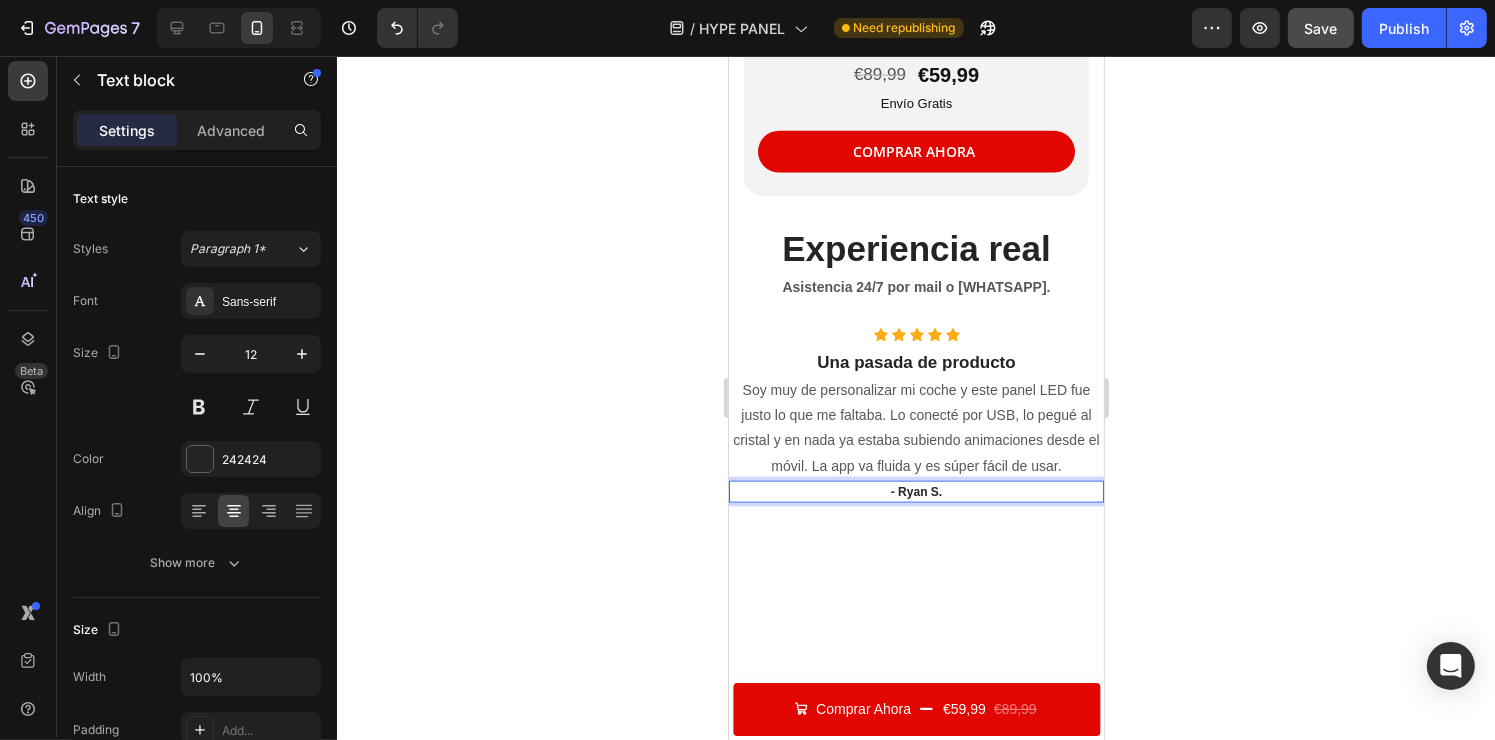 click on "- Ryan S." at bounding box center [915, 492] 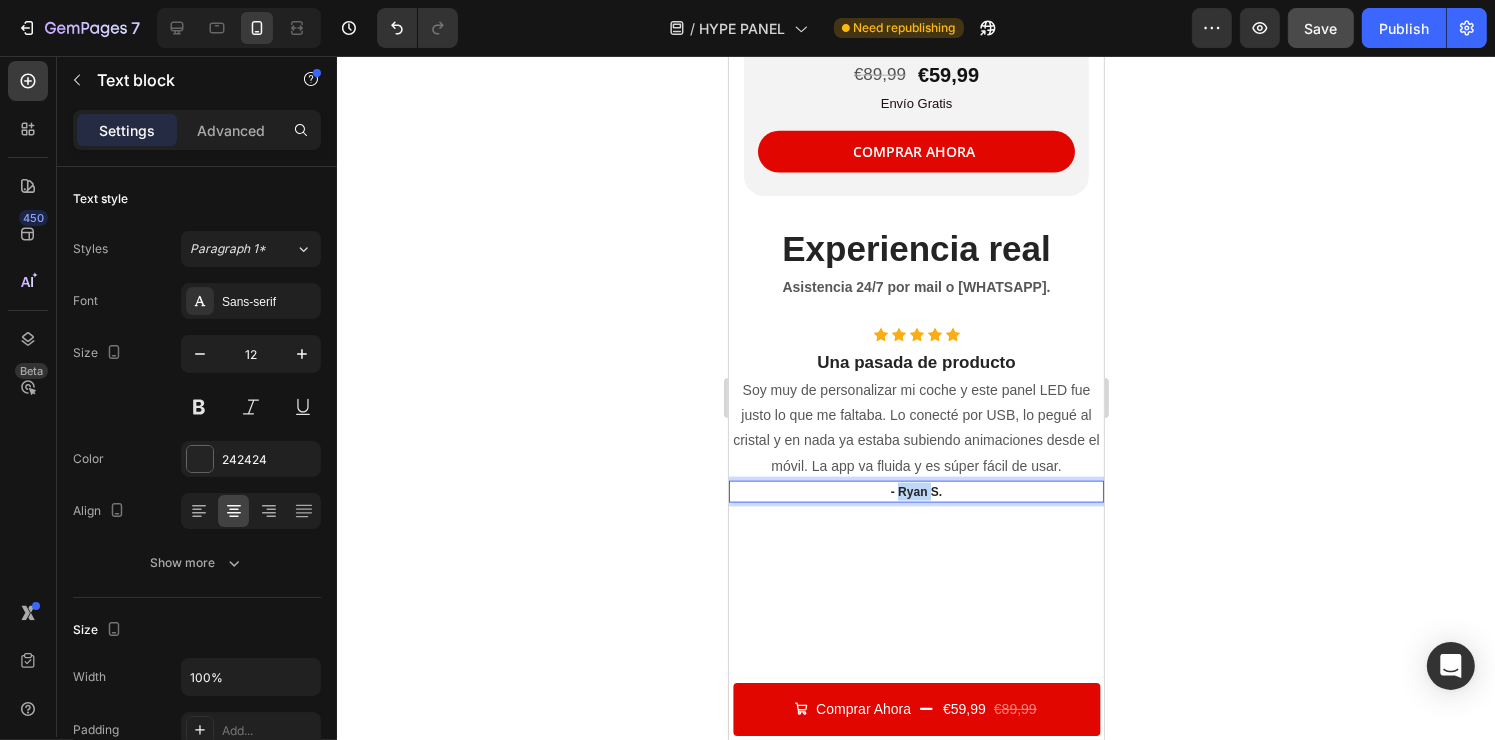 click on "- Ryan S." at bounding box center [915, 492] 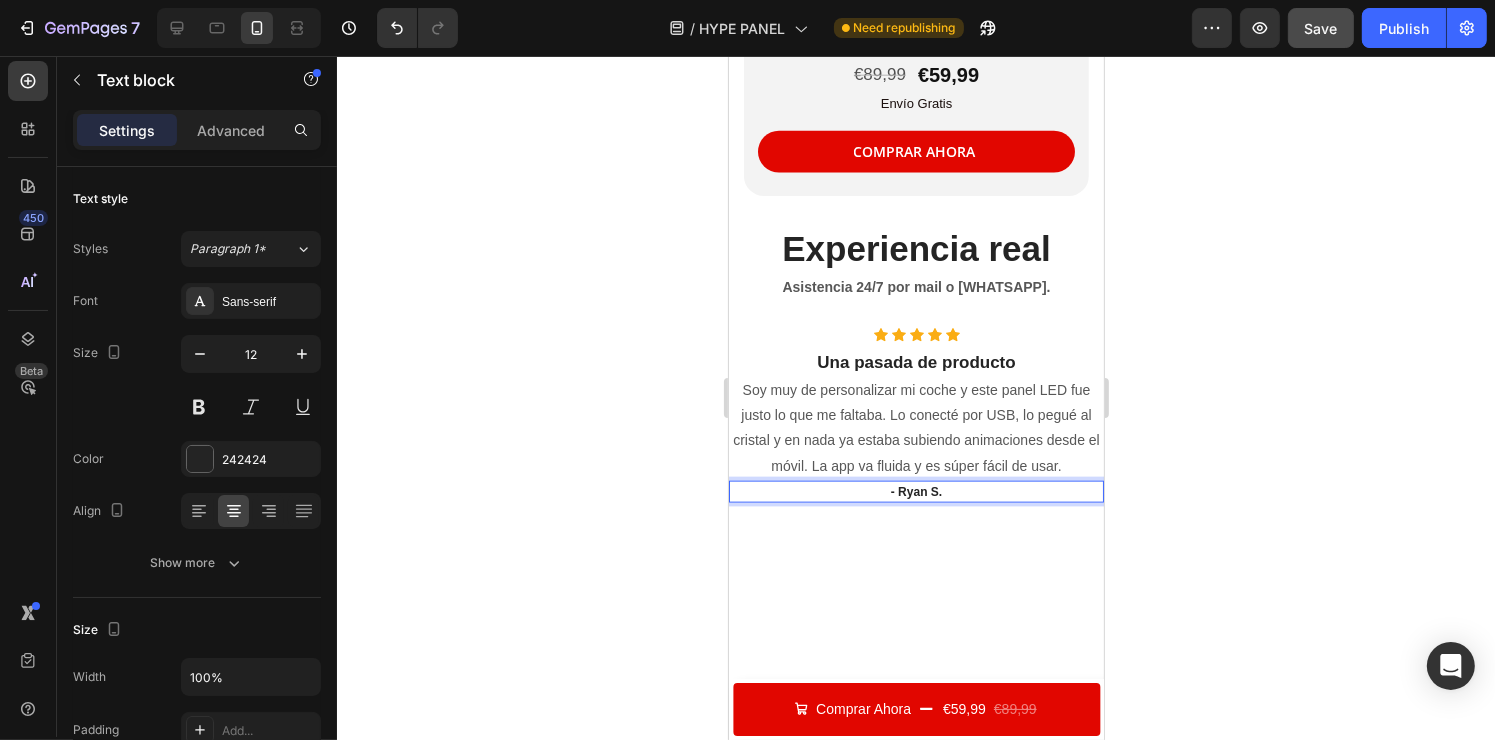 click on "- Ryan S." at bounding box center [915, 492] 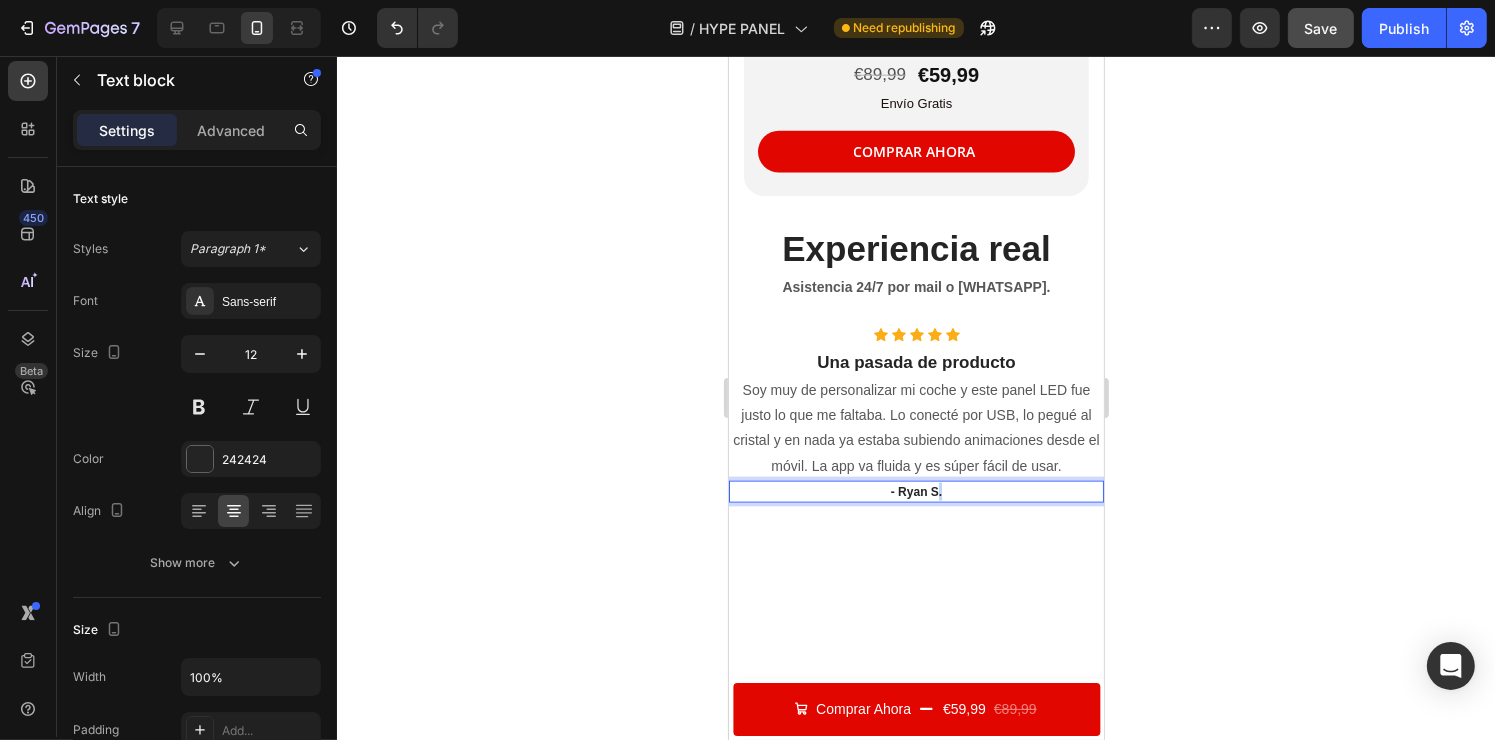 click on "- Ryan S." at bounding box center [915, 492] 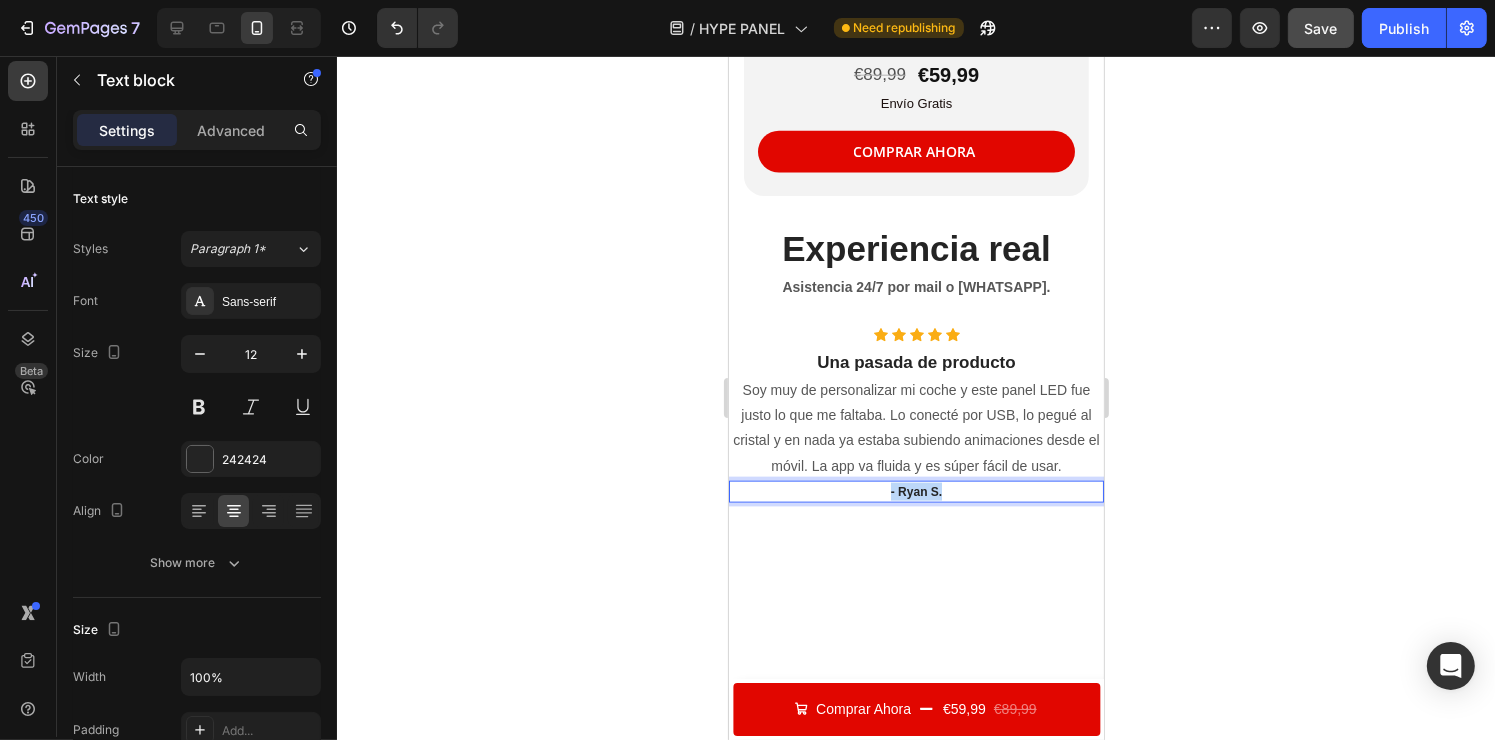 click on "- Ryan S." at bounding box center (915, 492) 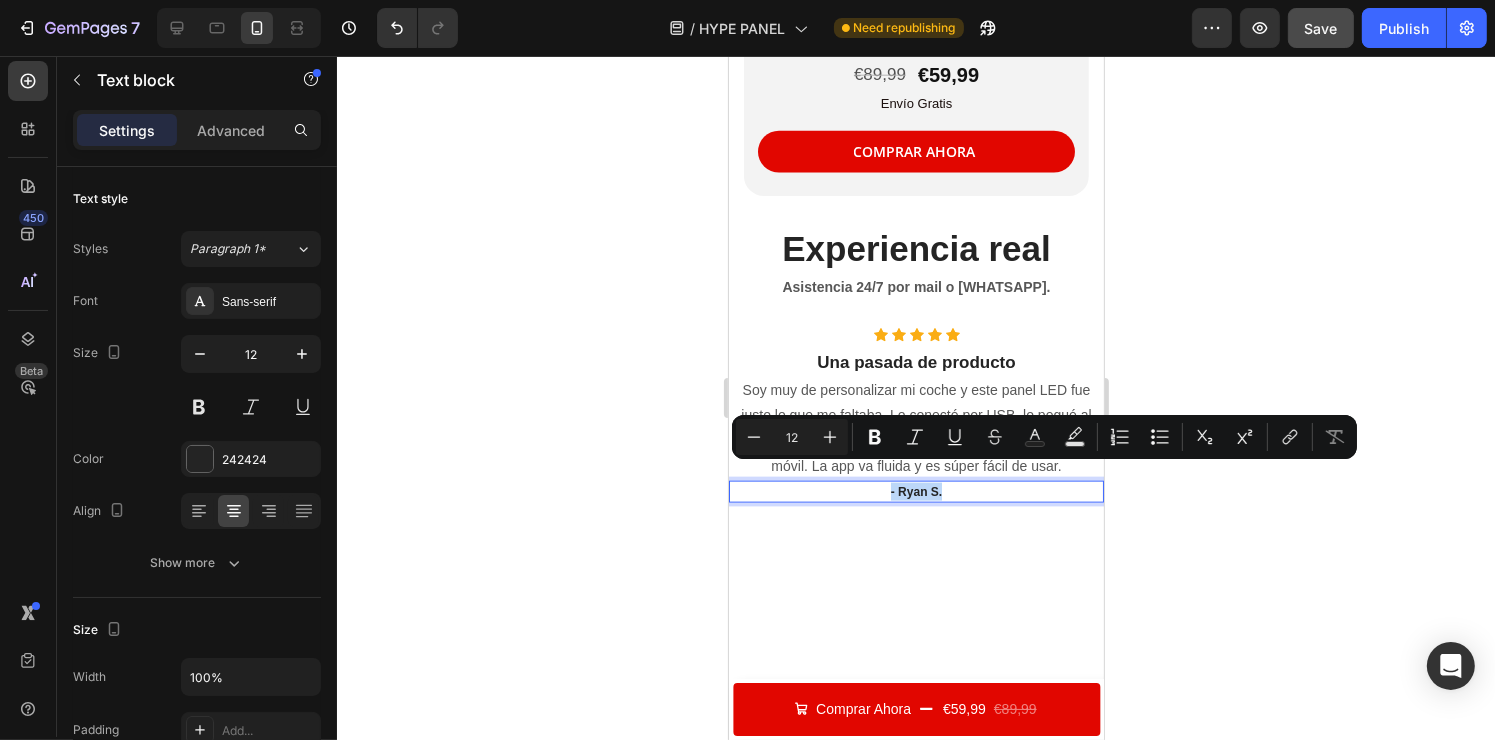 click on "- Ryan S." at bounding box center (915, 492) 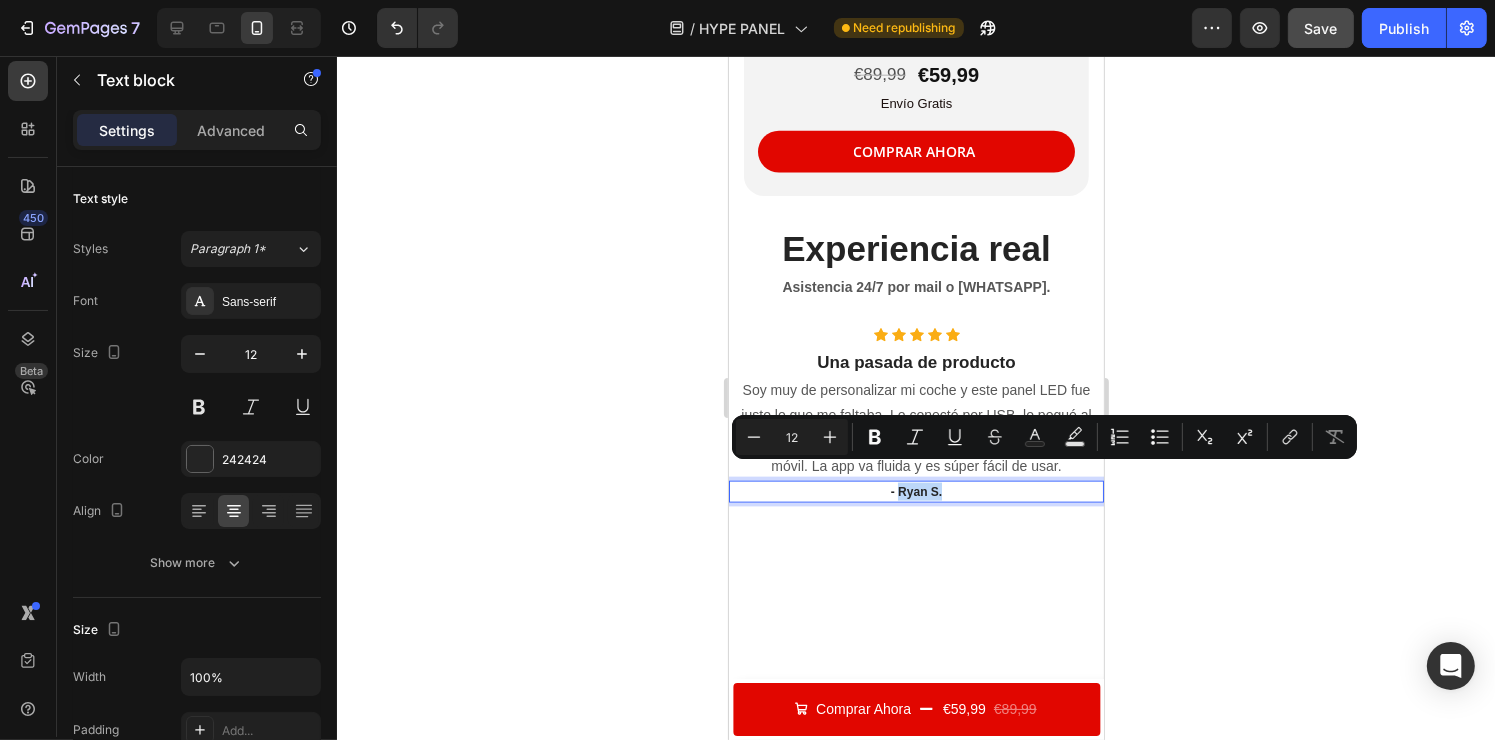 drag, startPoint x: 893, startPoint y: 472, endPoint x: 936, endPoint y: 478, distance: 43.416588 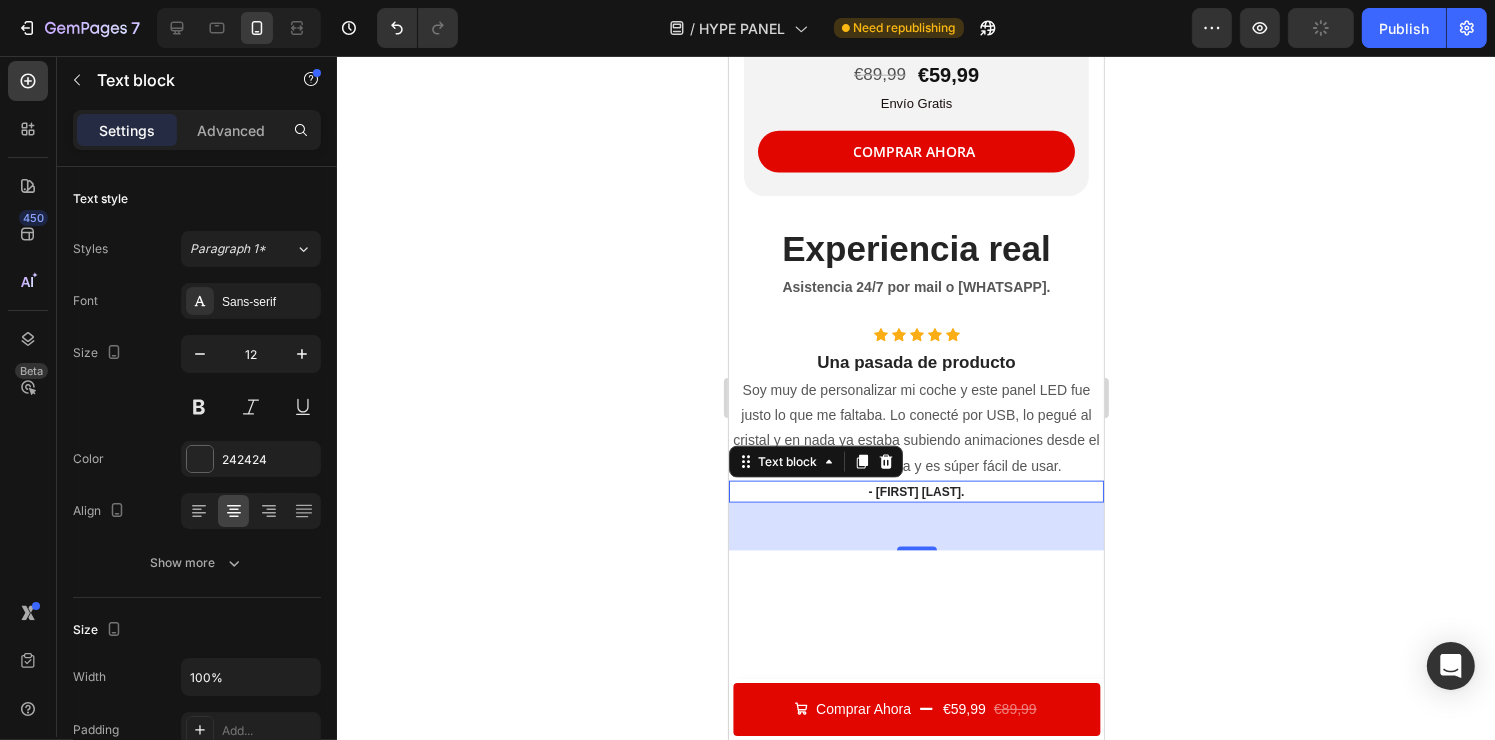 click 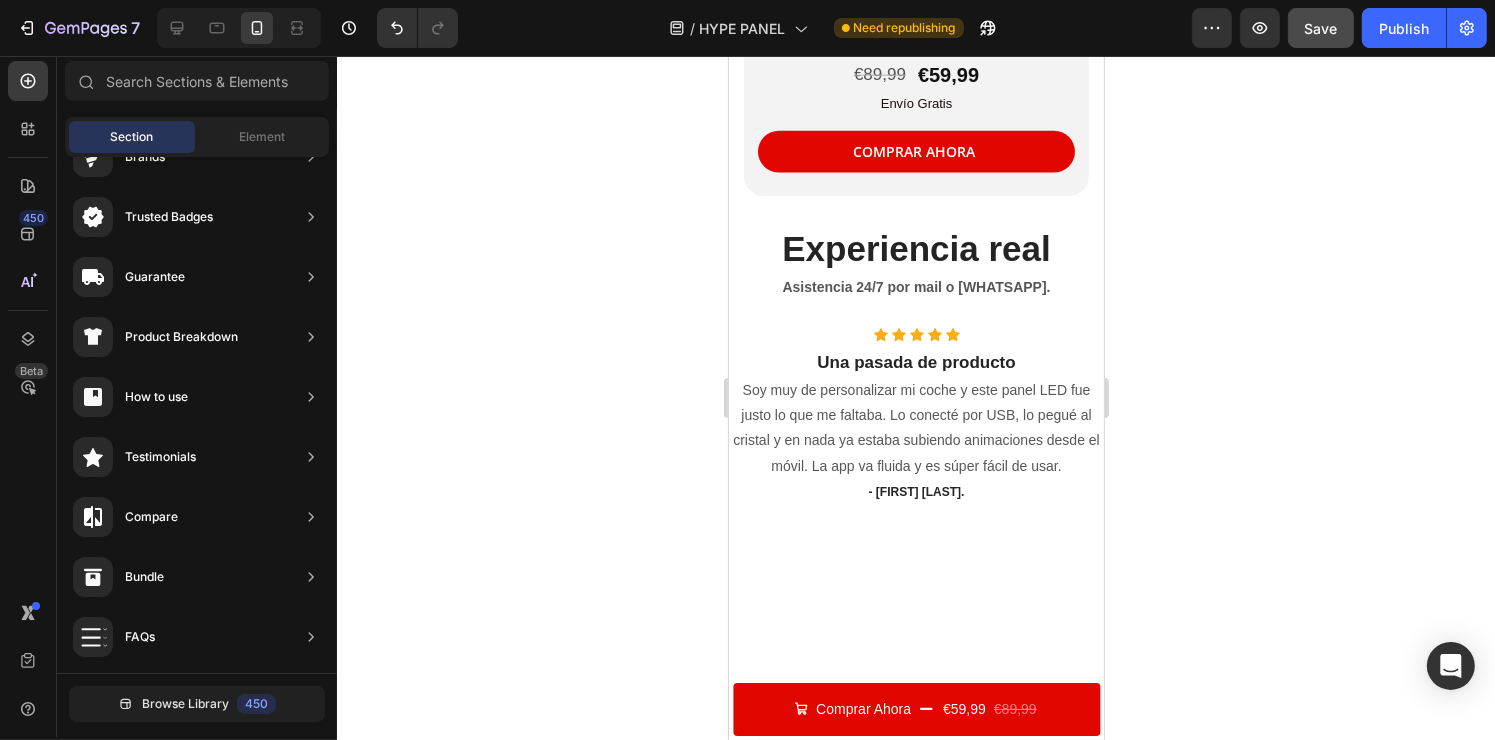 click 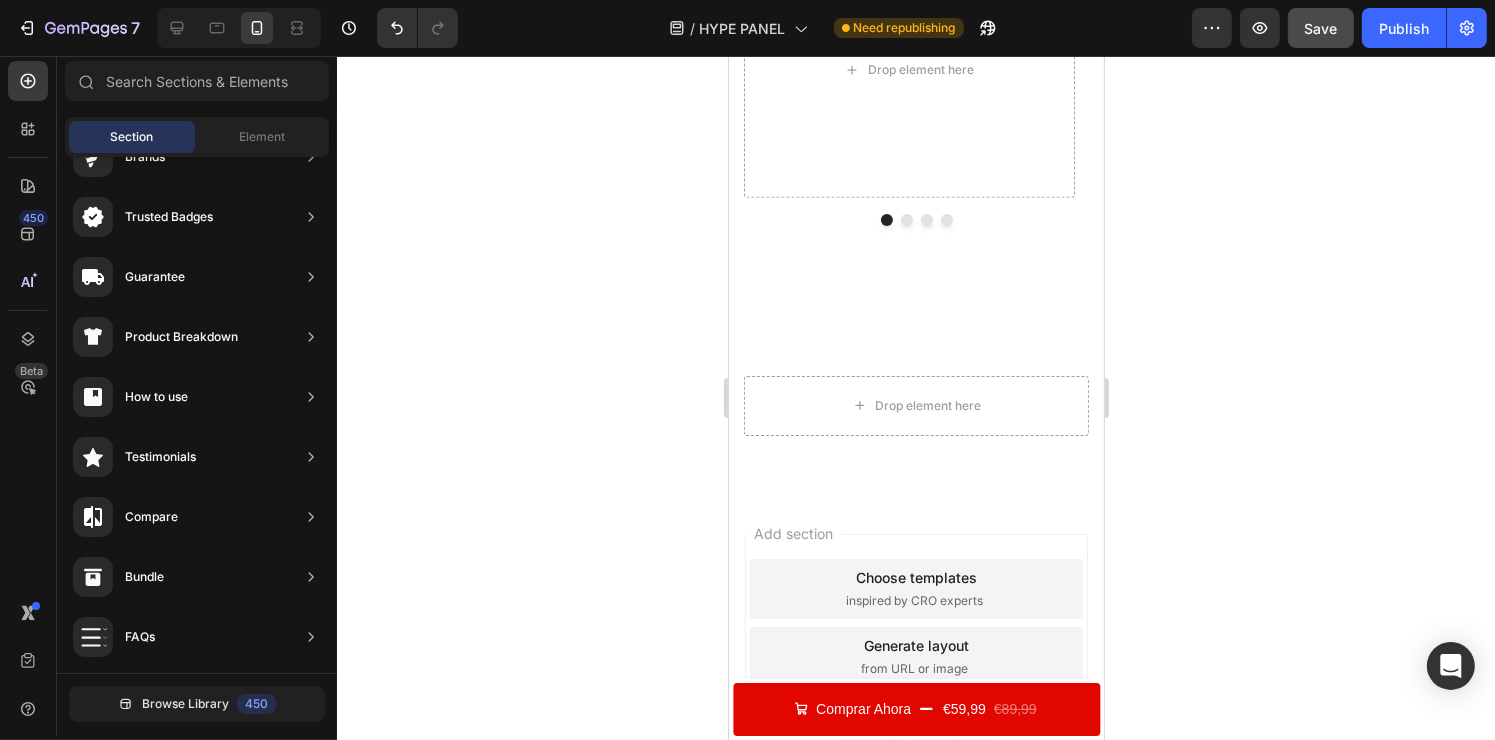 scroll, scrollTop: 3246, scrollLeft: 0, axis: vertical 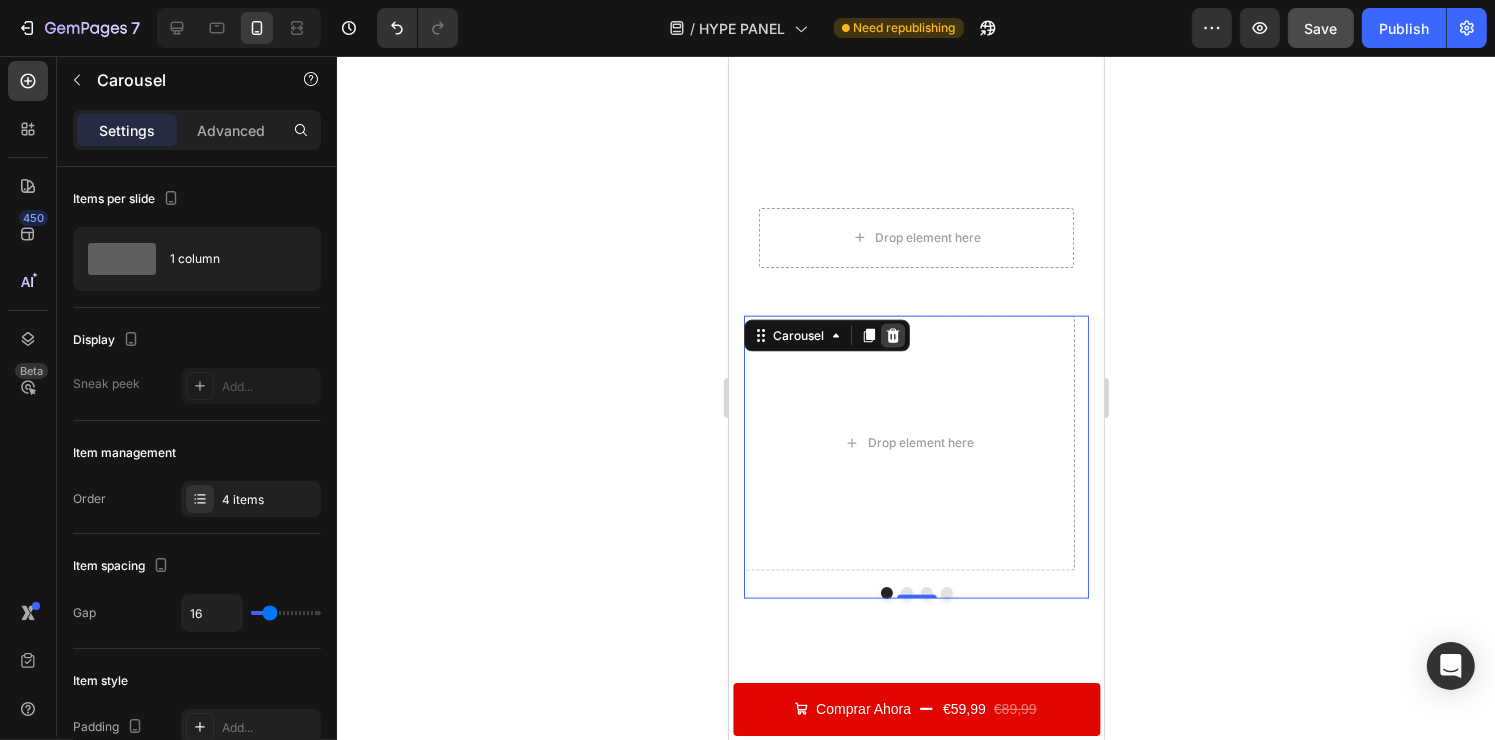 click 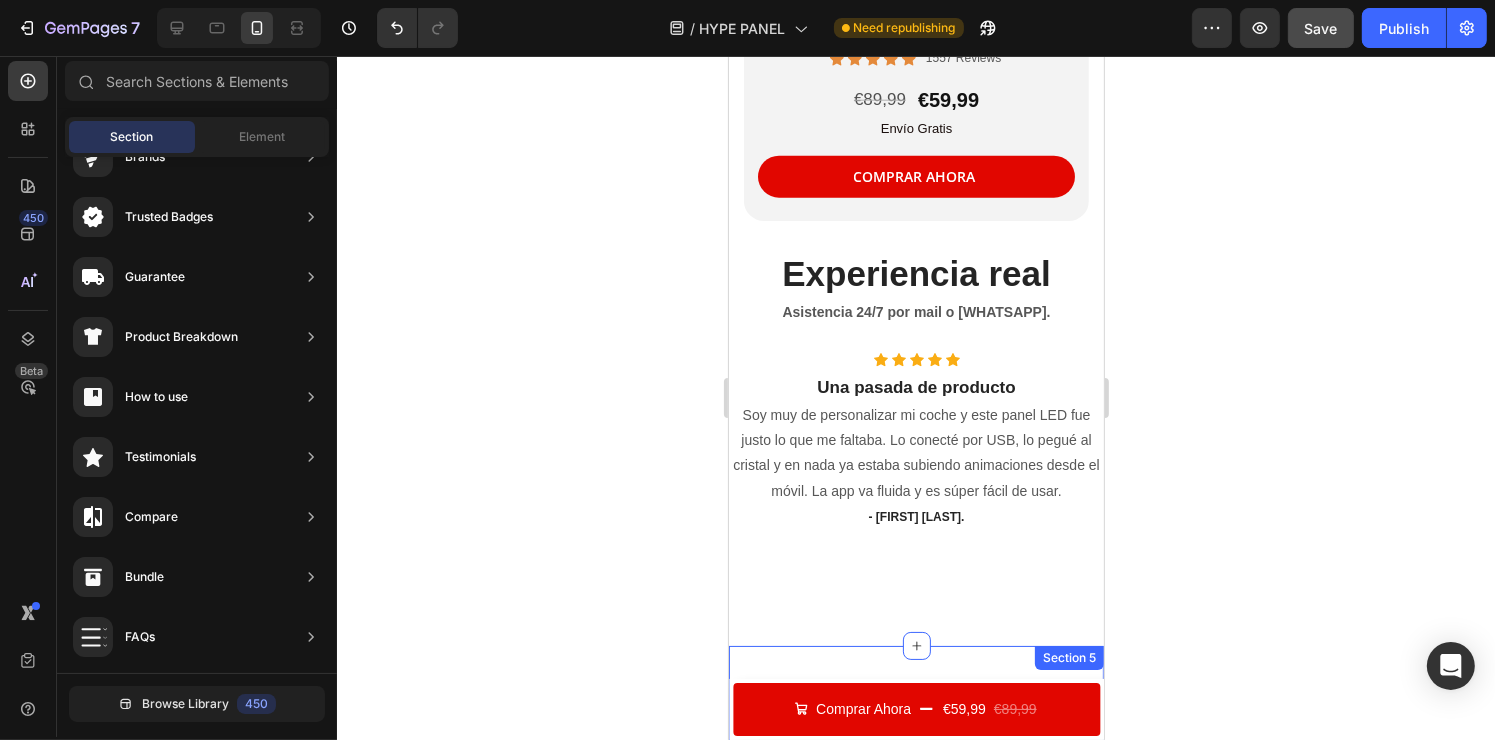scroll, scrollTop: 2363, scrollLeft: 0, axis: vertical 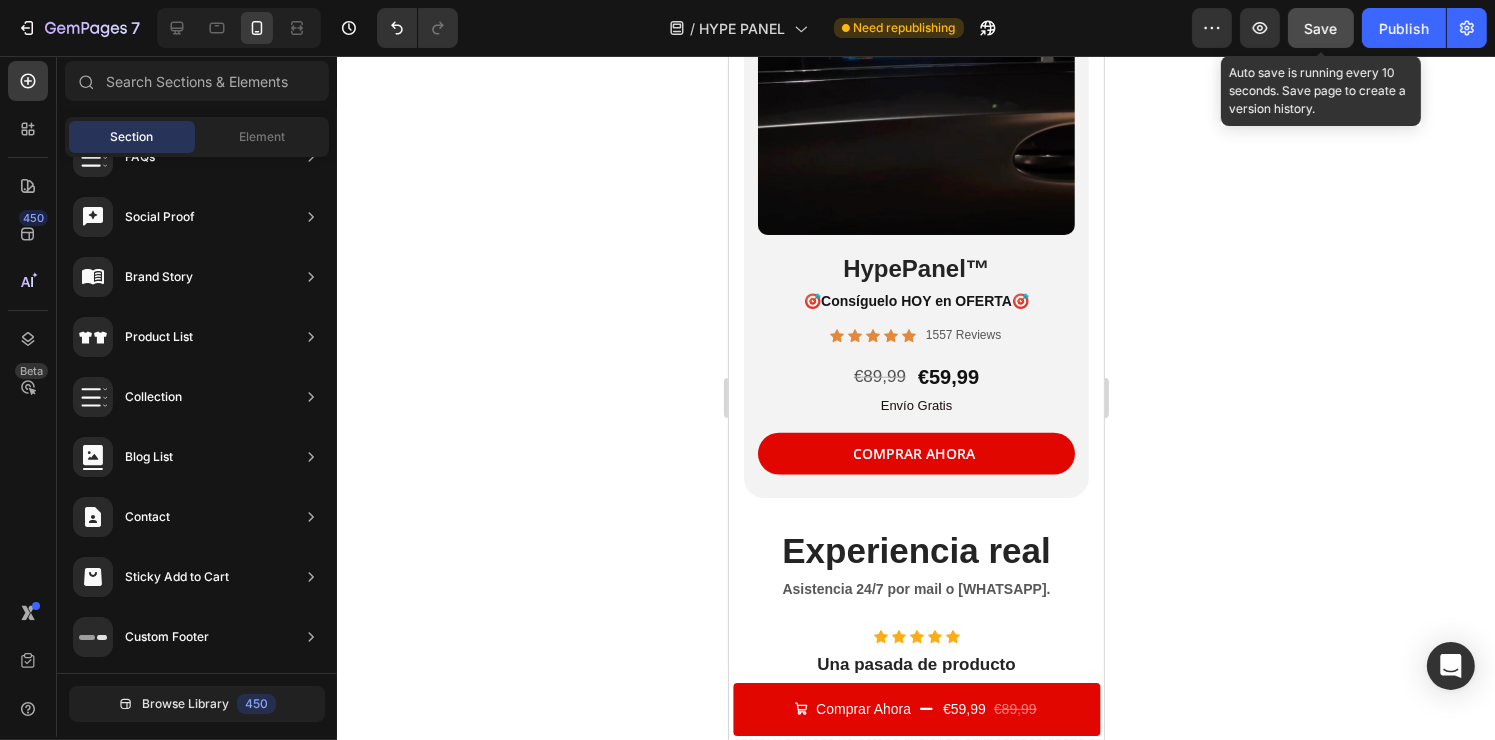 click on "Save" at bounding box center [1321, 28] 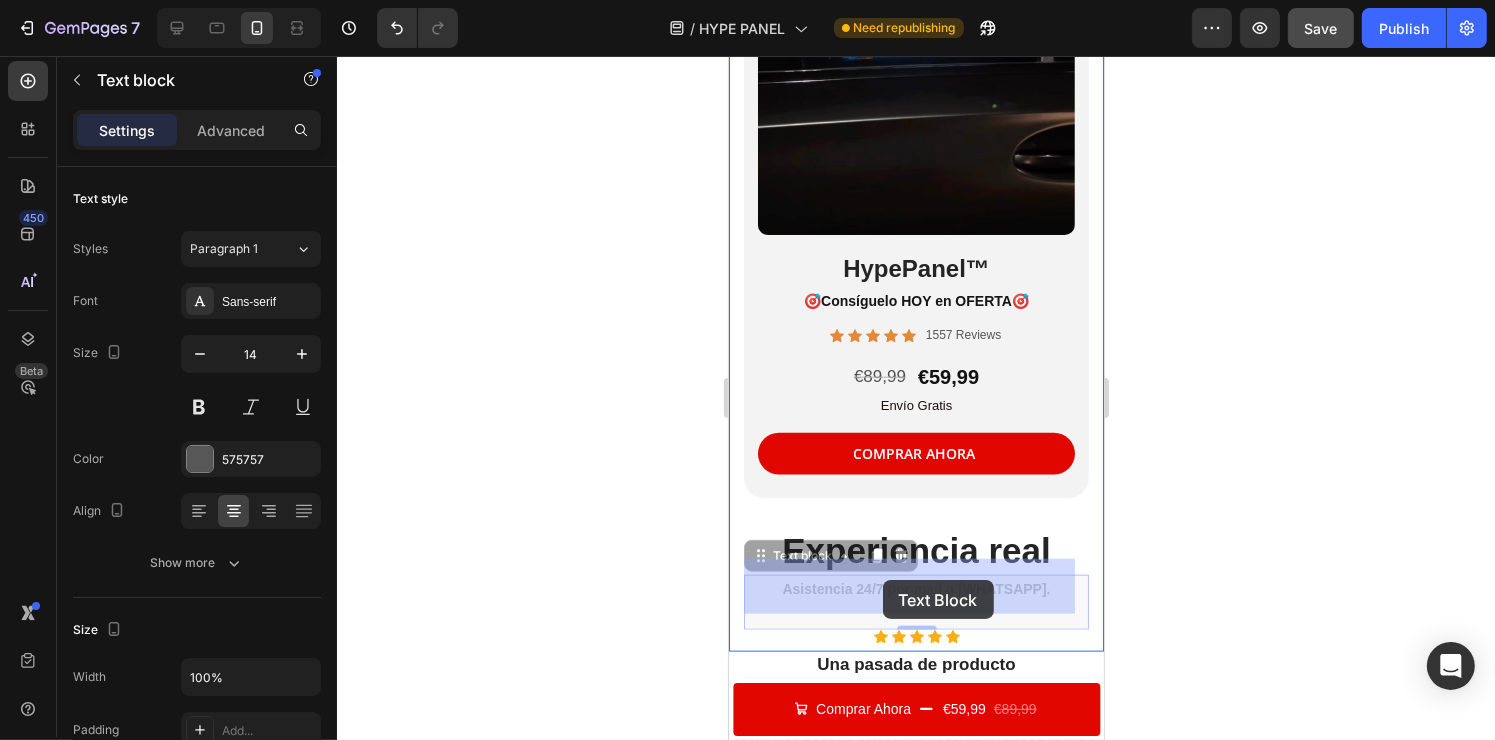 drag, startPoint x: 1034, startPoint y: 574, endPoint x: 882, endPoint y: 580, distance: 152.11838 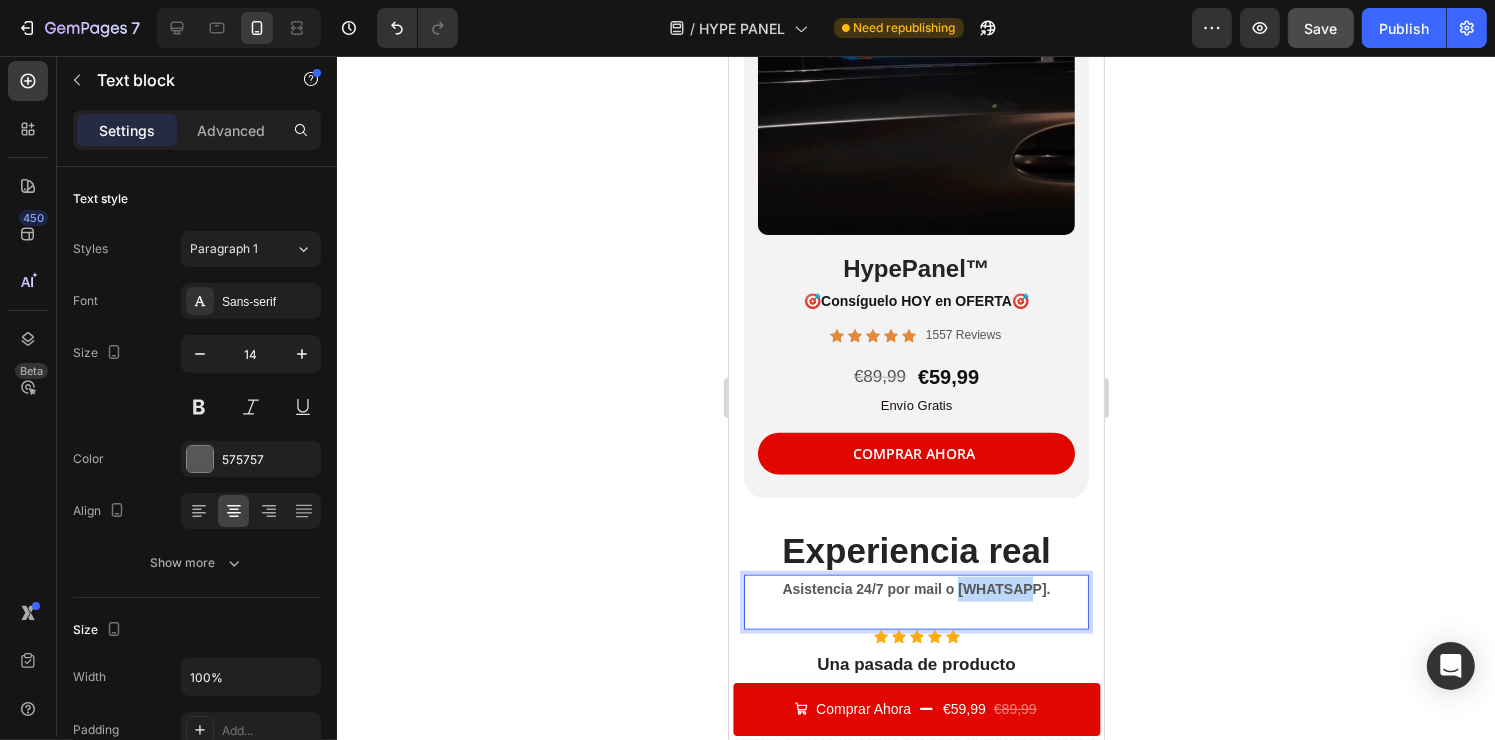 click on "Asistencia 24/7 por mail o [WHATSAPP]." at bounding box center (915, 589) 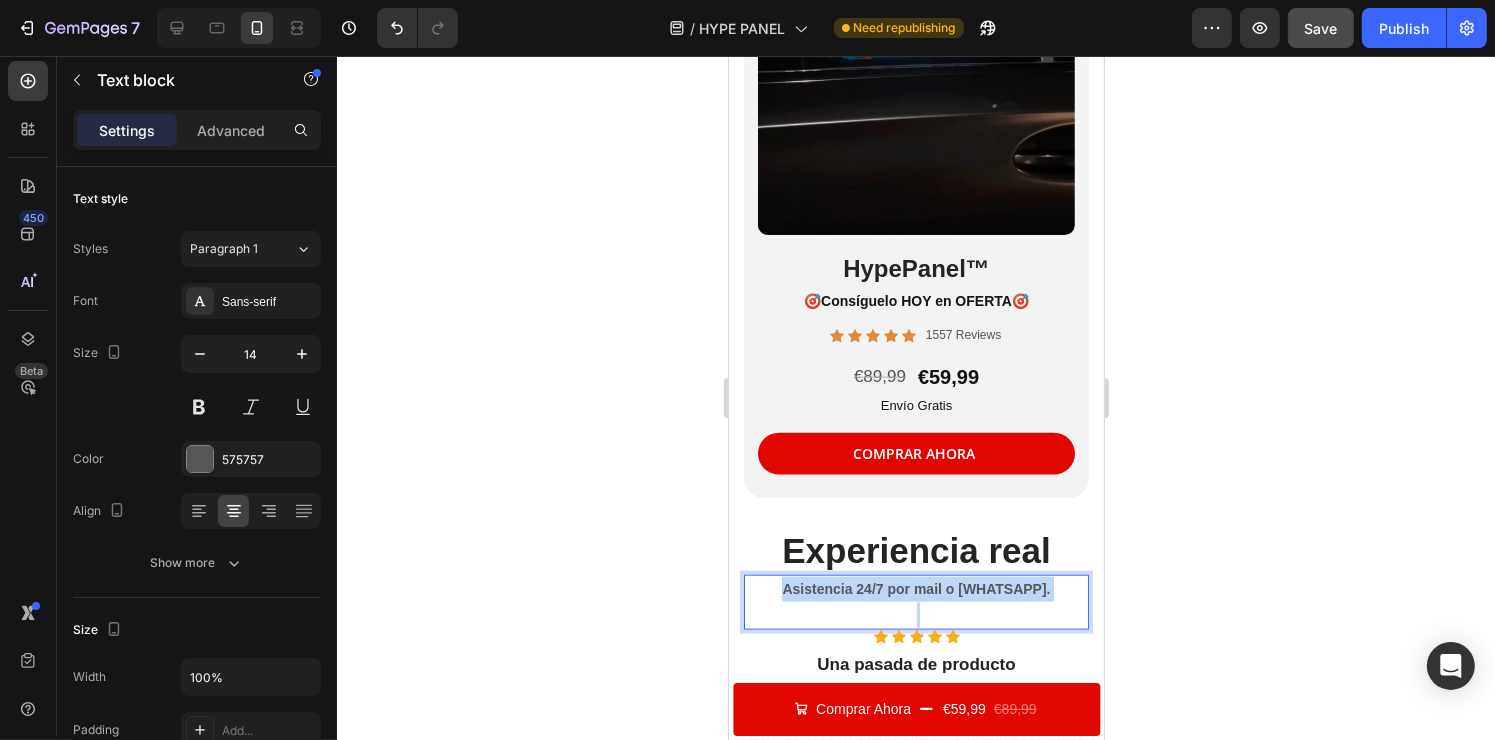 click on "Asistencia 24/7 por mail o [WHATSAPP]." at bounding box center [915, 589] 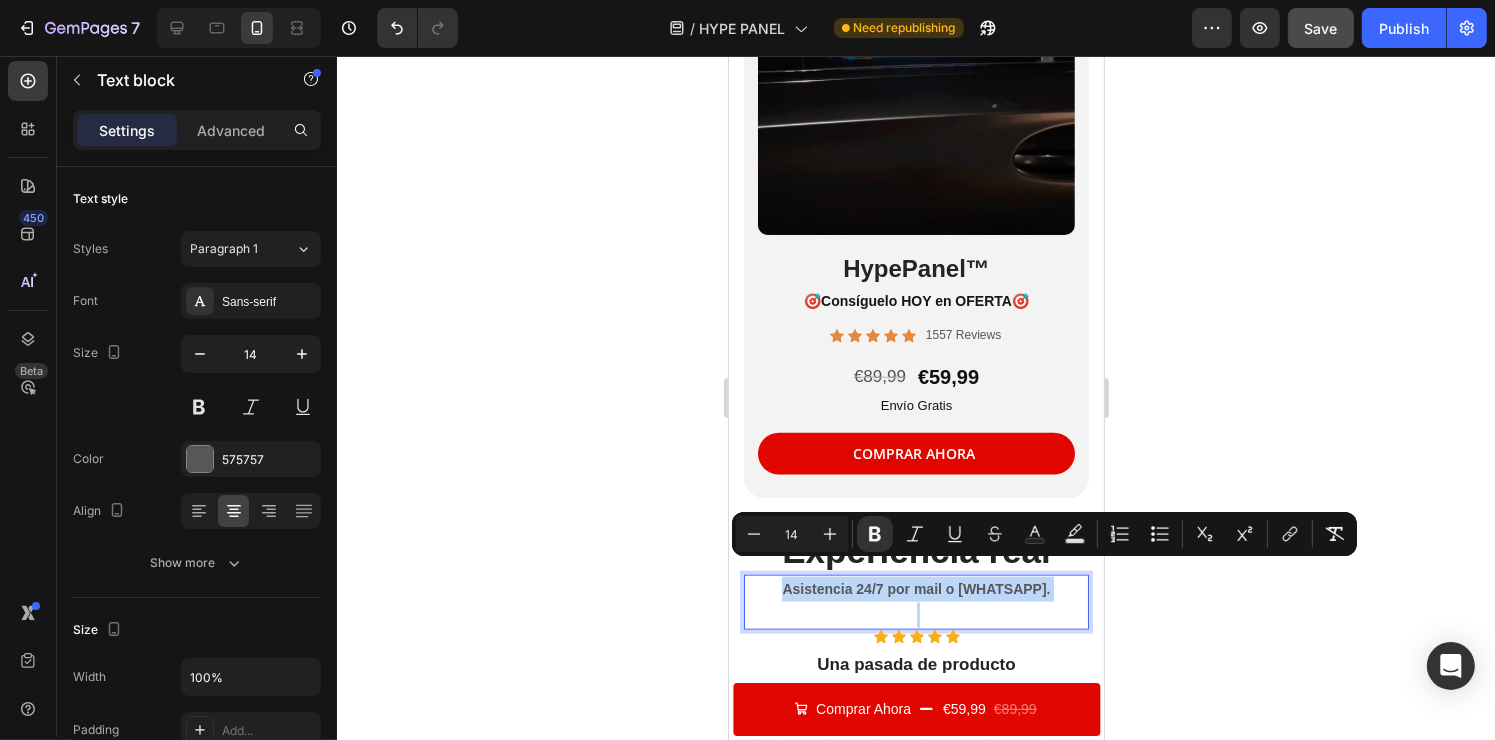 click on "Asistencia 24/7 por mail o [WHATSAPP]." at bounding box center [915, 589] 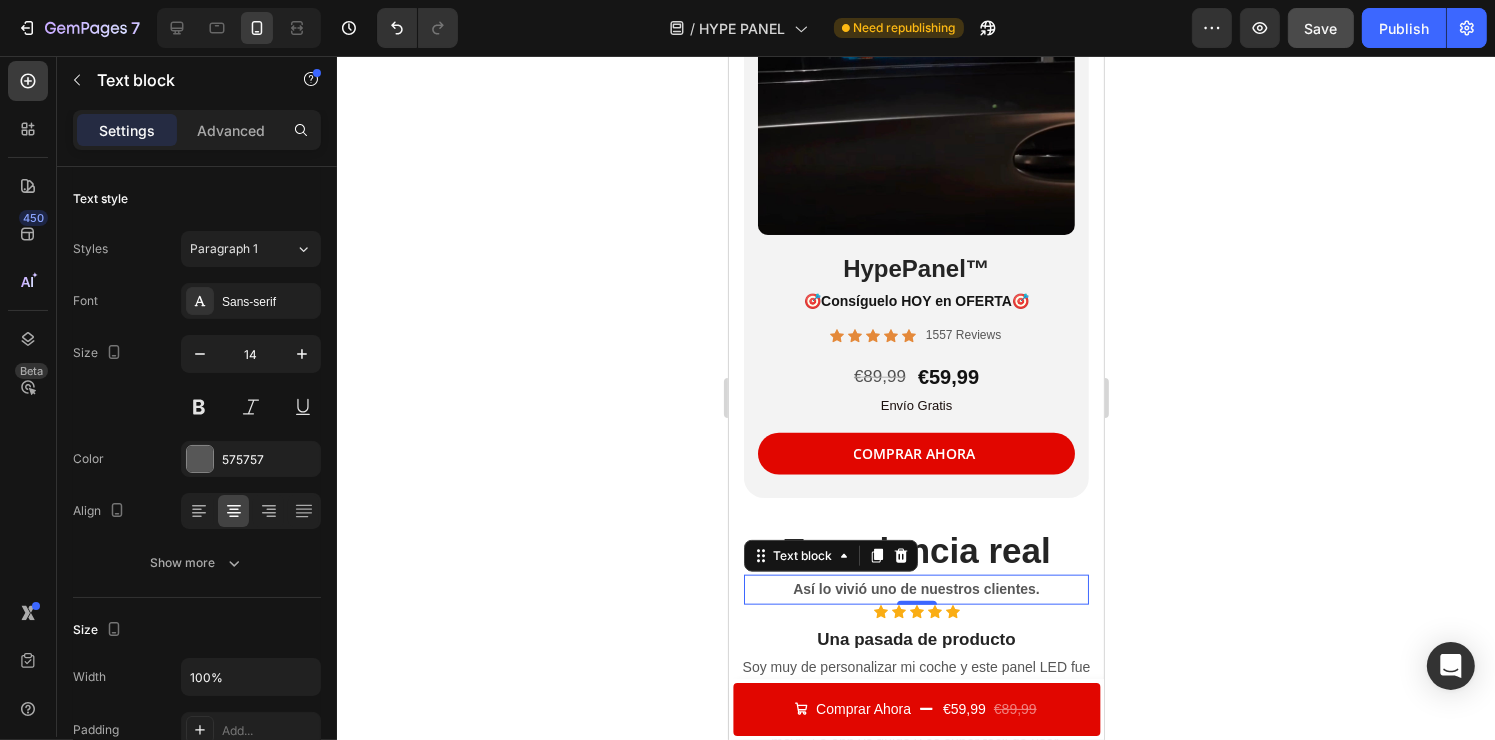 click 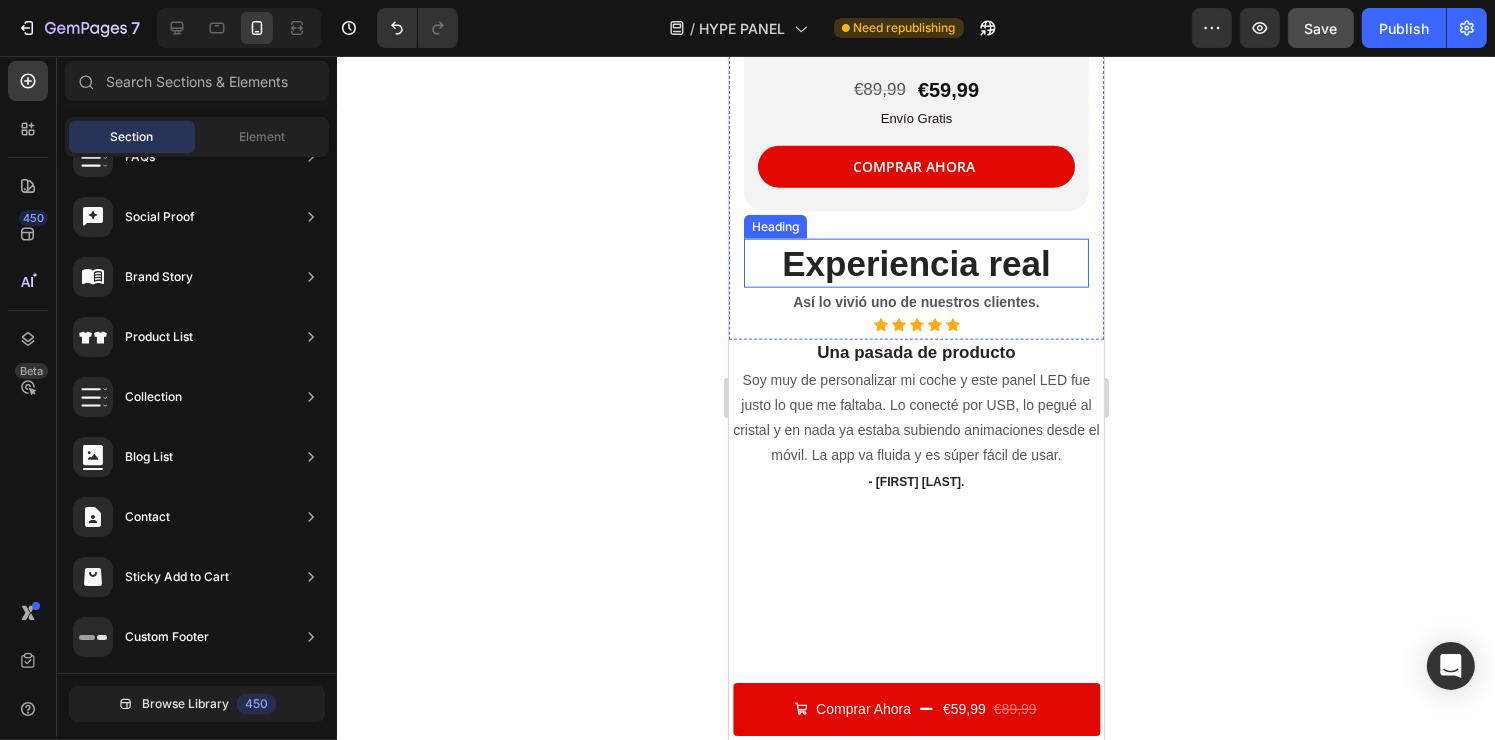 scroll, scrollTop: 2383, scrollLeft: 0, axis: vertical 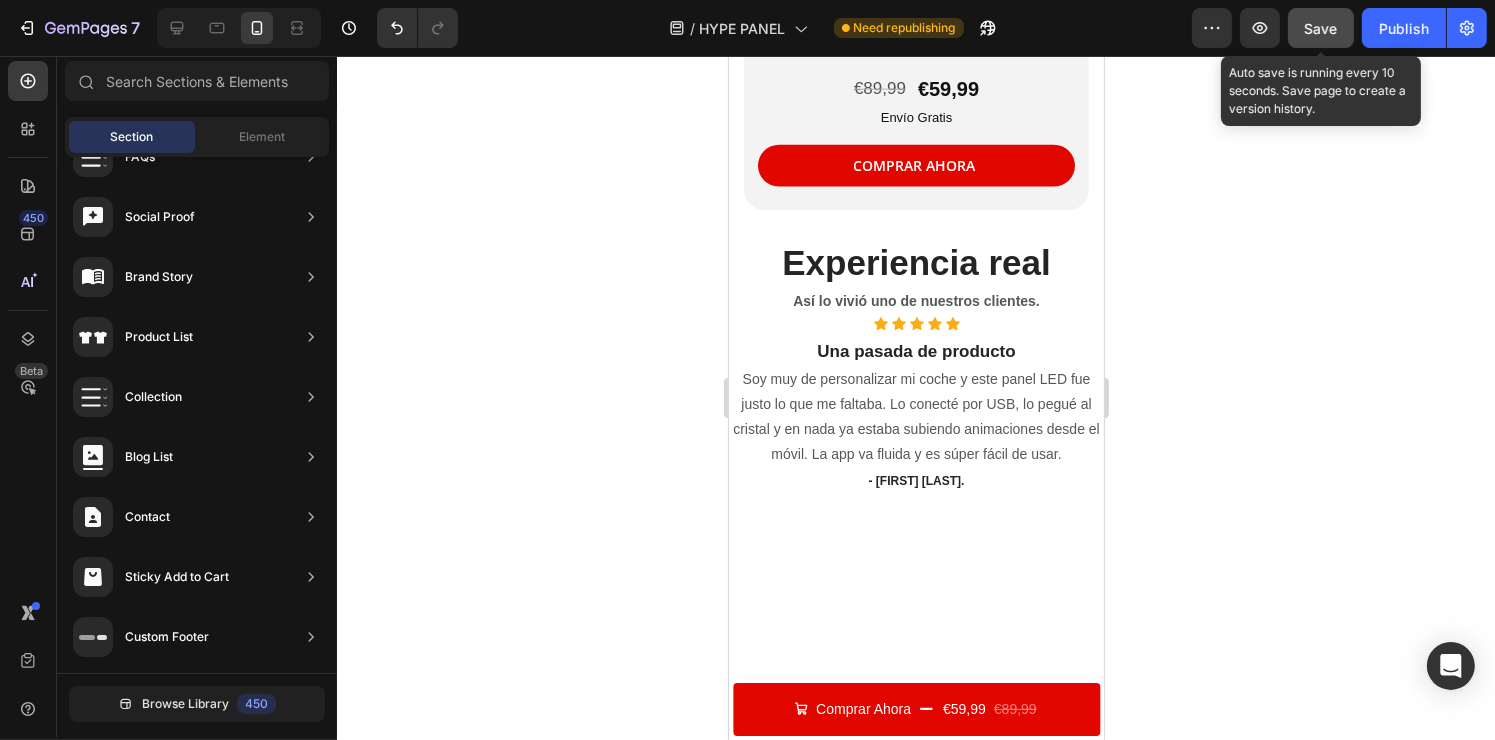 click on "Save" at bounding box center [1321, 28] 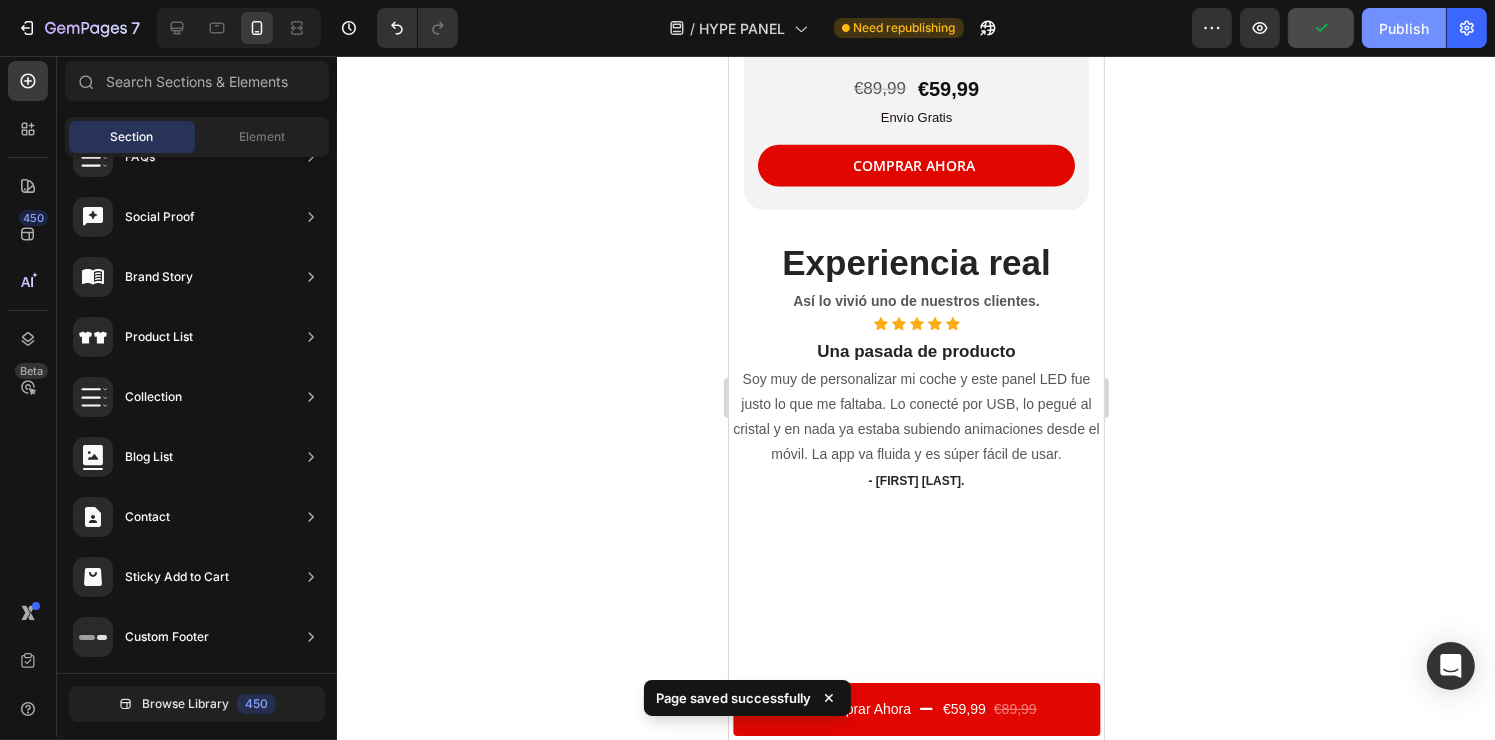 click on "Publish" at bounding box center [1404, 28] 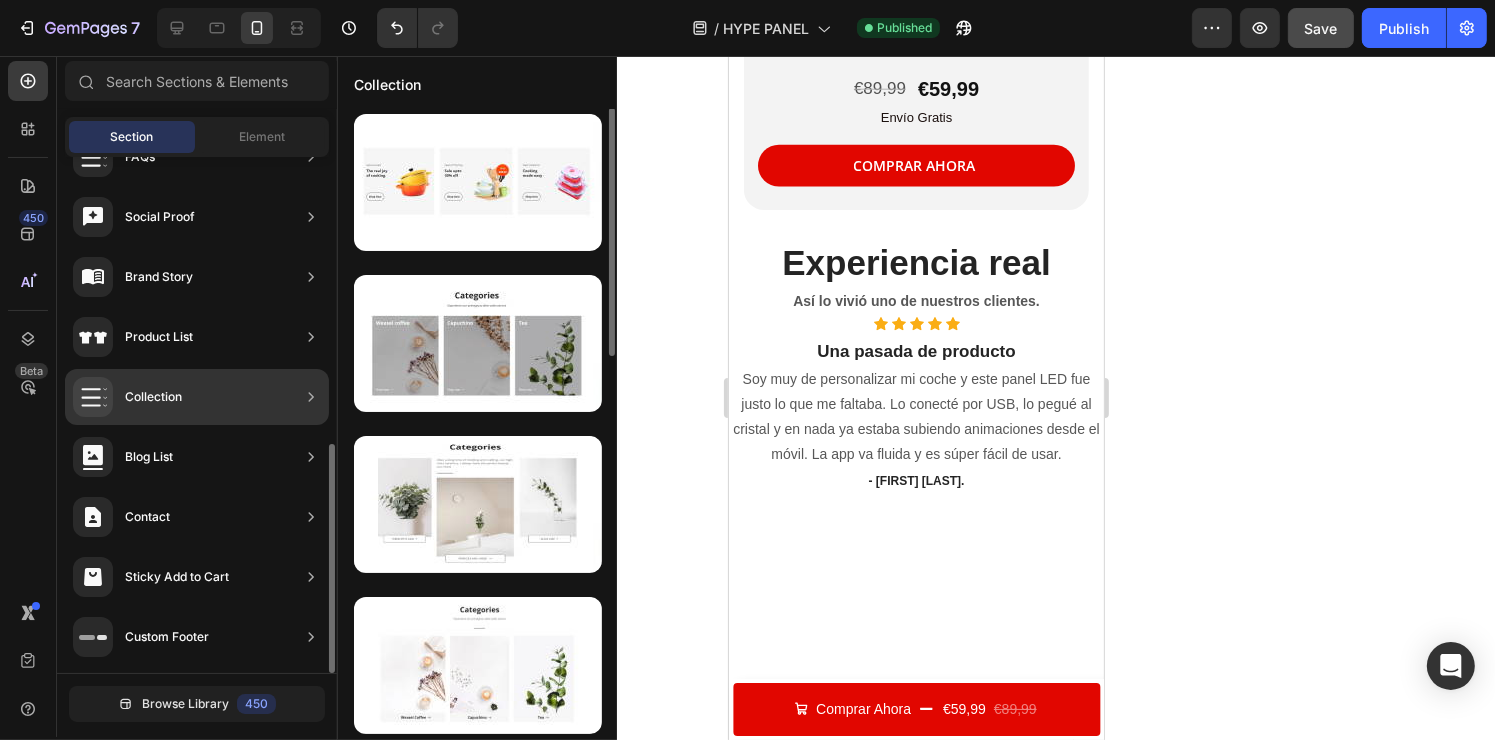 scroll, scrollTop: 0, scrollLeft: 0, axis: both 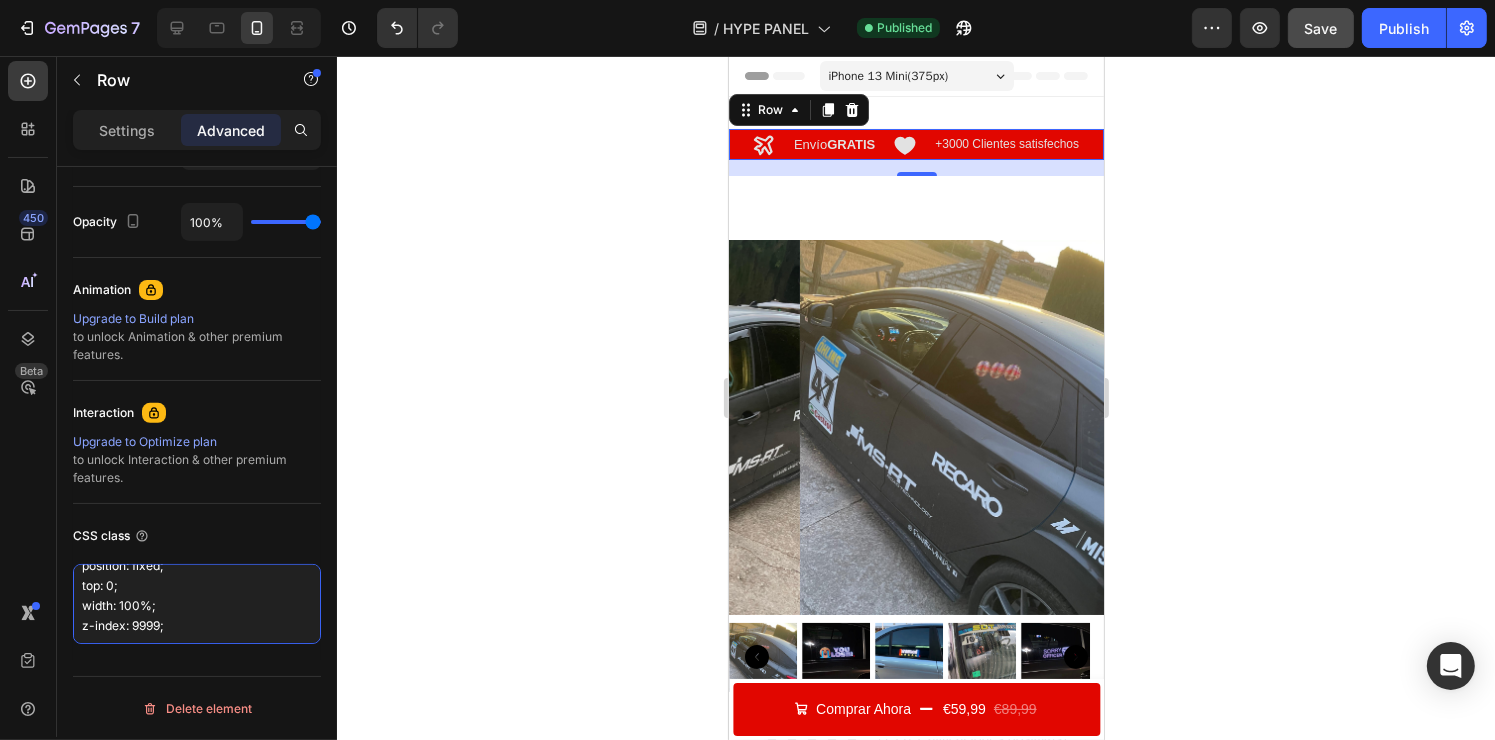 drag, startPoint x: 79, startPoint y: 579, endPoint x: 248, endPoint y: 785, distance: 266.45264 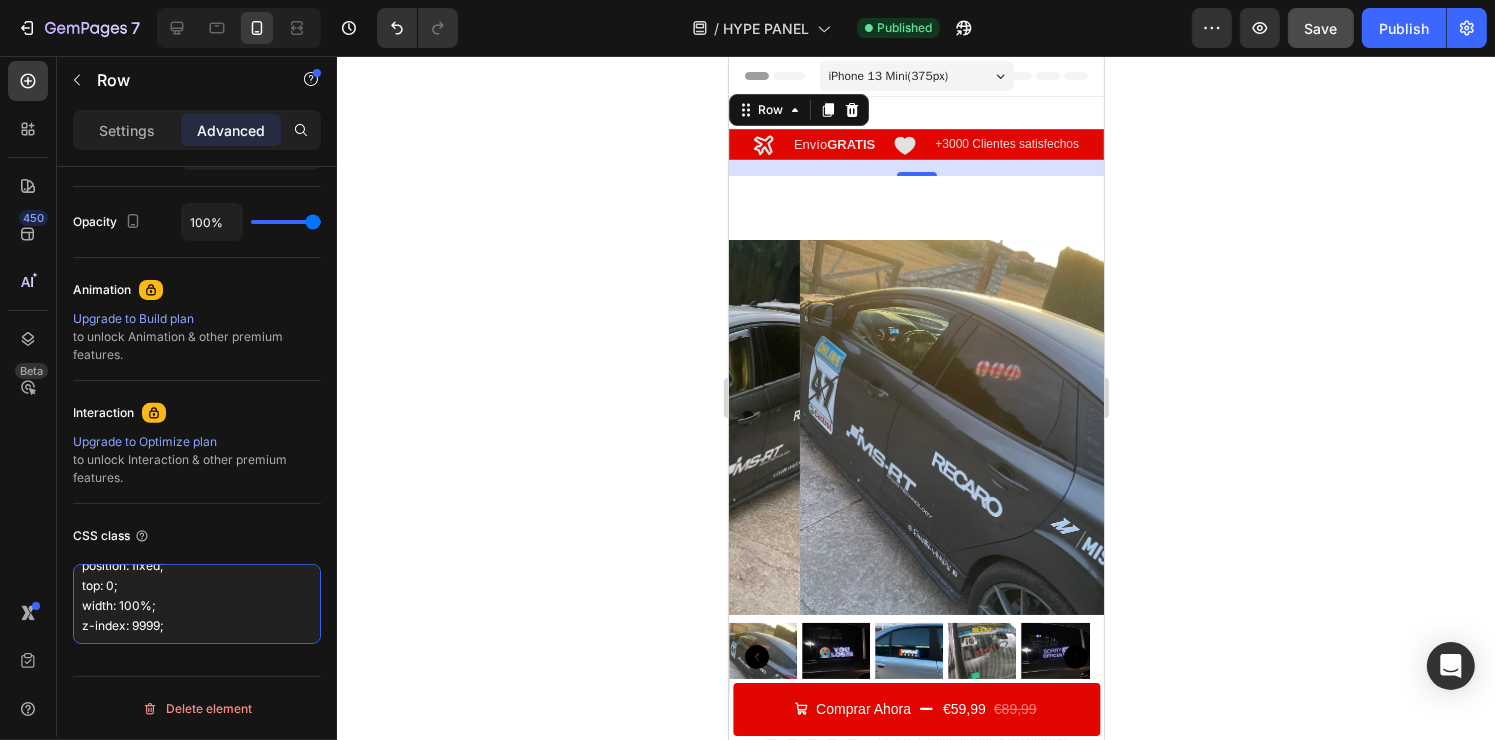 click on "7   /  HYPE PANEL Published Preview  Save   Publish  450 Beta Sections(30) Elements(83) Section Element Hero Section Product Detail Brands Trusted Badges Guarantee Product Breakdown How to use Testimonials Compare Bundle FAQs Social Proof Brand Story Product List Collection Blog List Contact Sticky Add to Cart Custom Footer Browse Library 450 Layout
Row
Row
Row
Row Text
Heading
Text Block Button
Button
Button Media
Image
Image
Video" at bounding box center (747, 0) 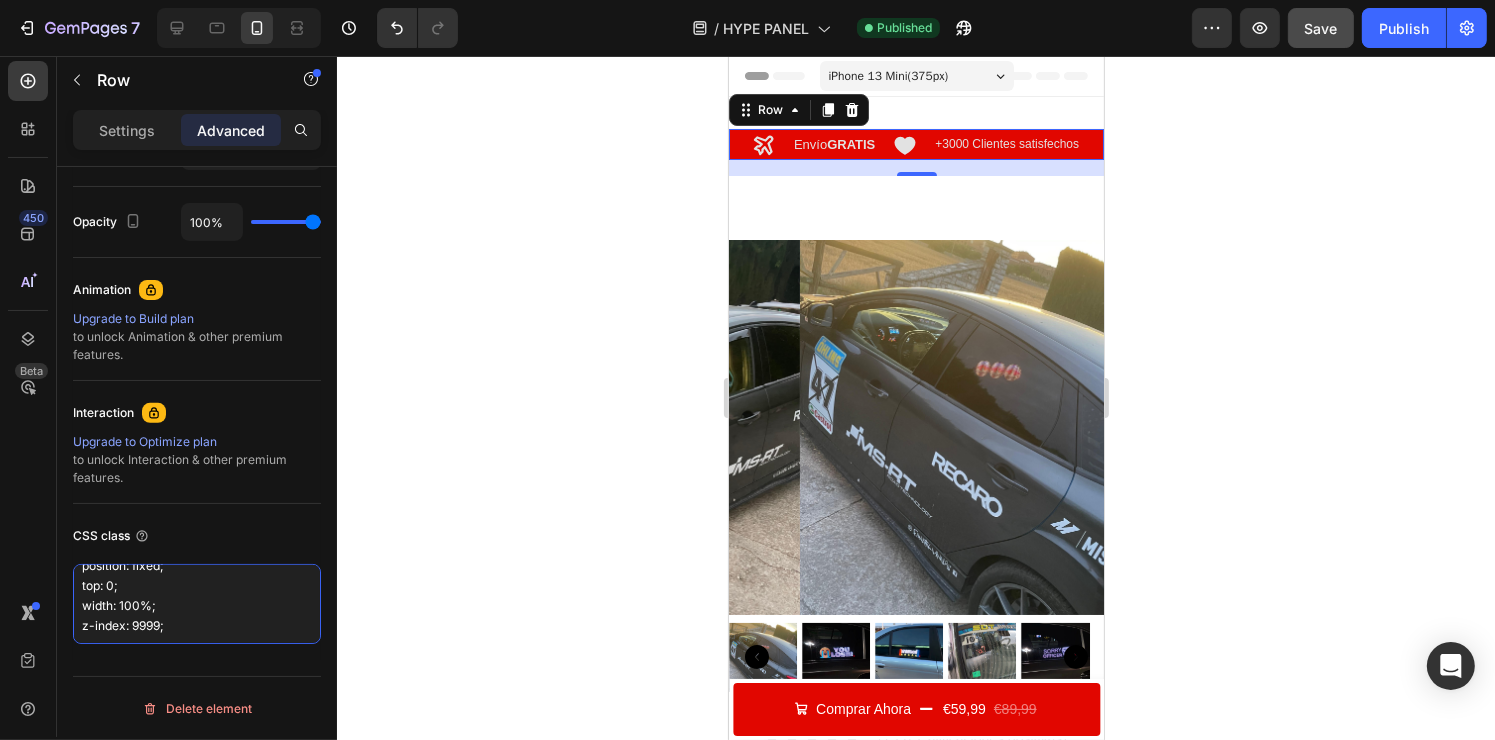 paste on "sticky-banner" 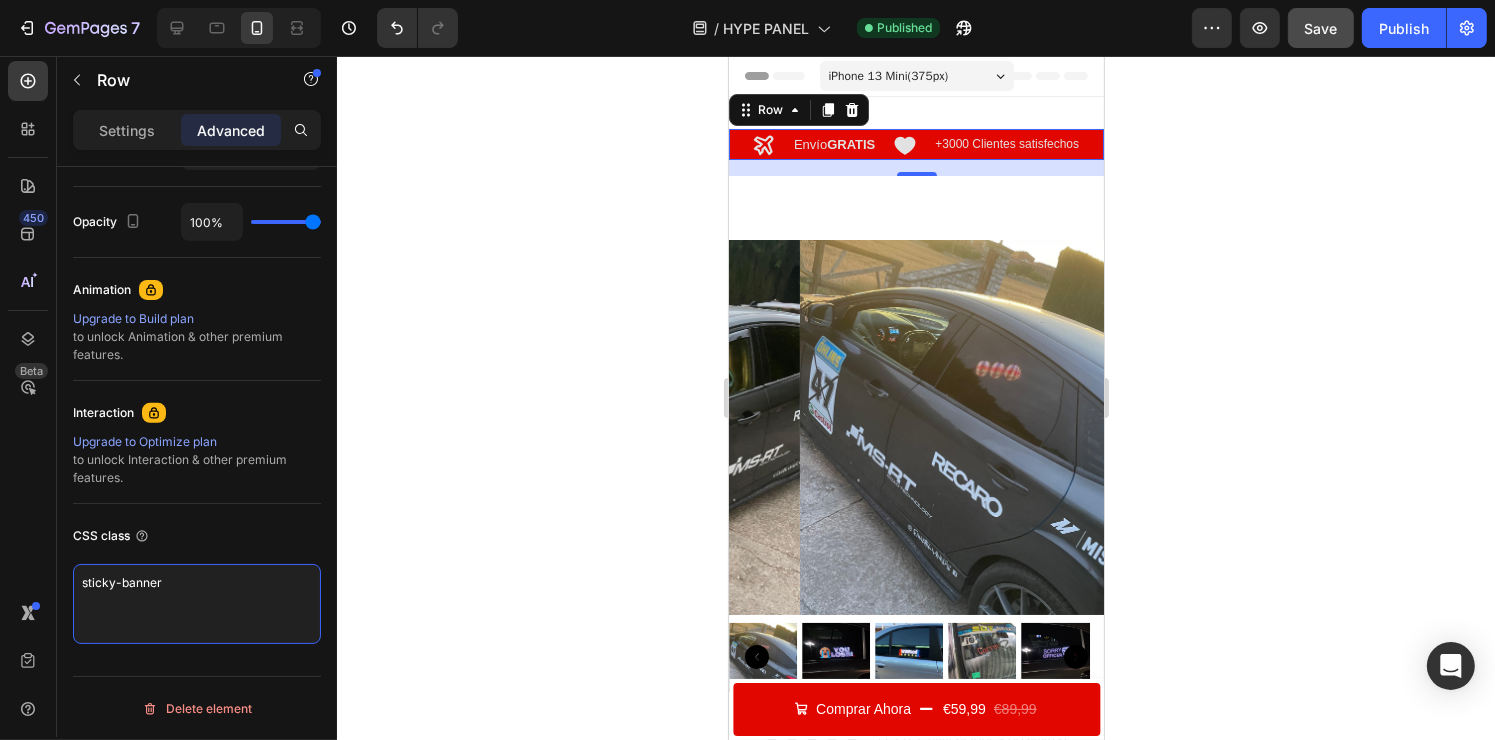 scroll, scrollTop: 0, scrollLeft: 0, axis: both 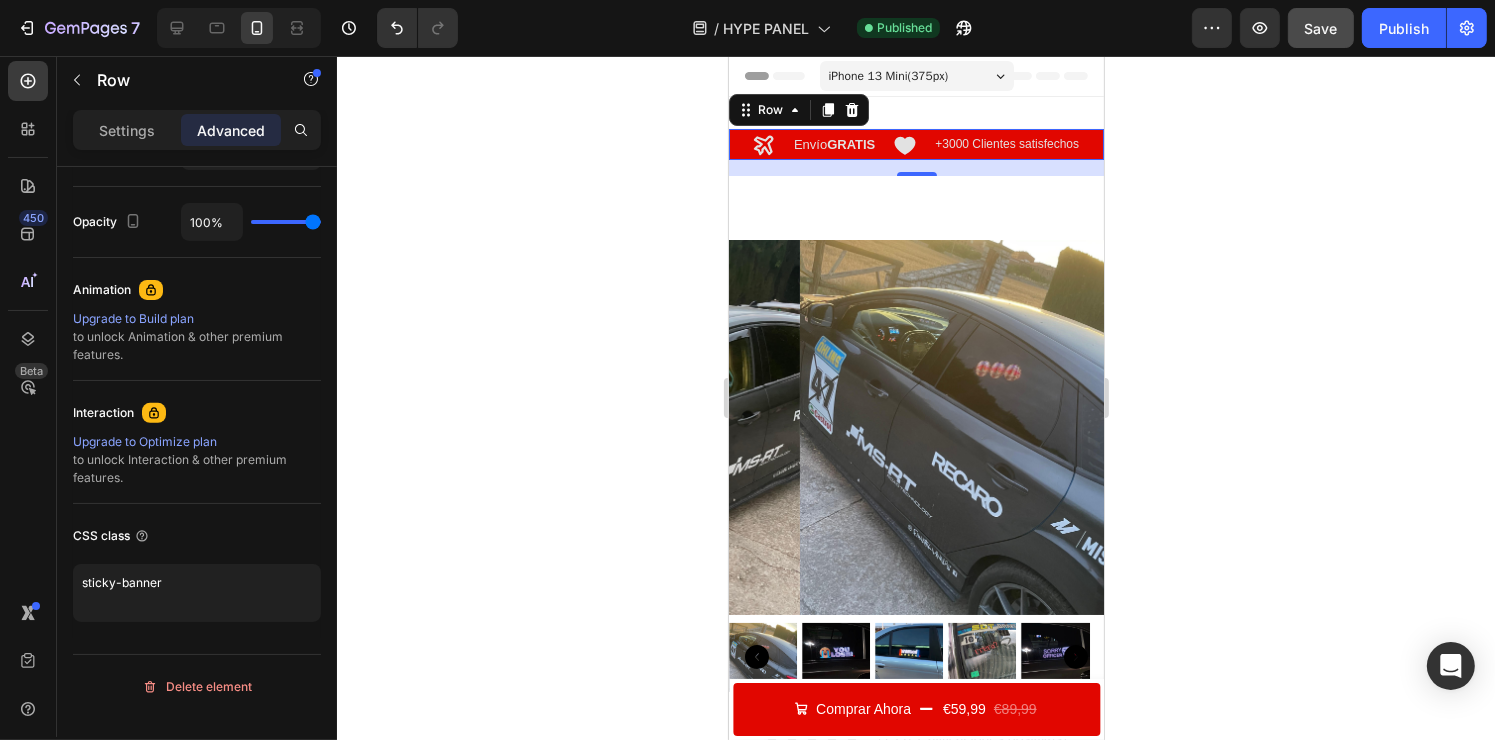 type on "sticky-banner" 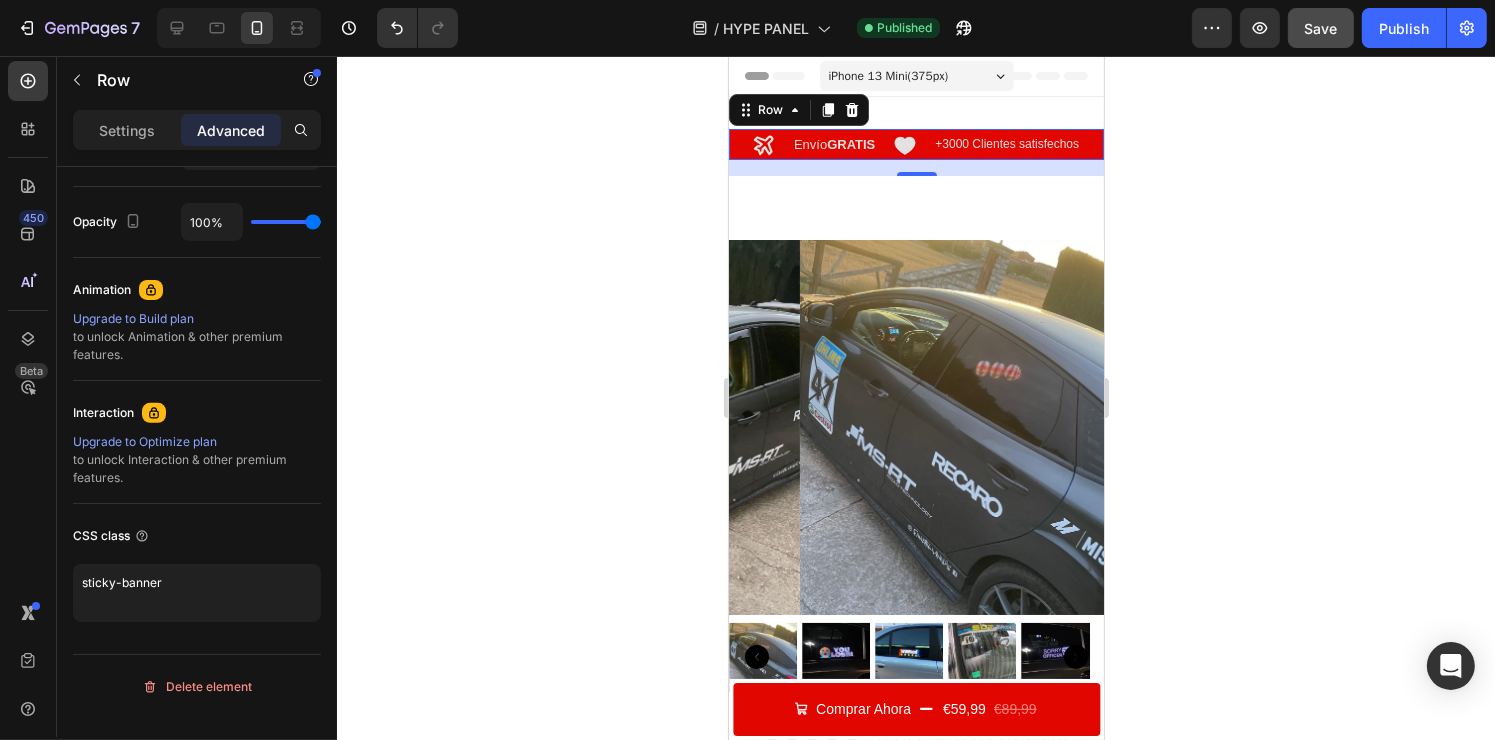 scroll, scrollTop: 759, scrollLeft: 0, axis: vertical 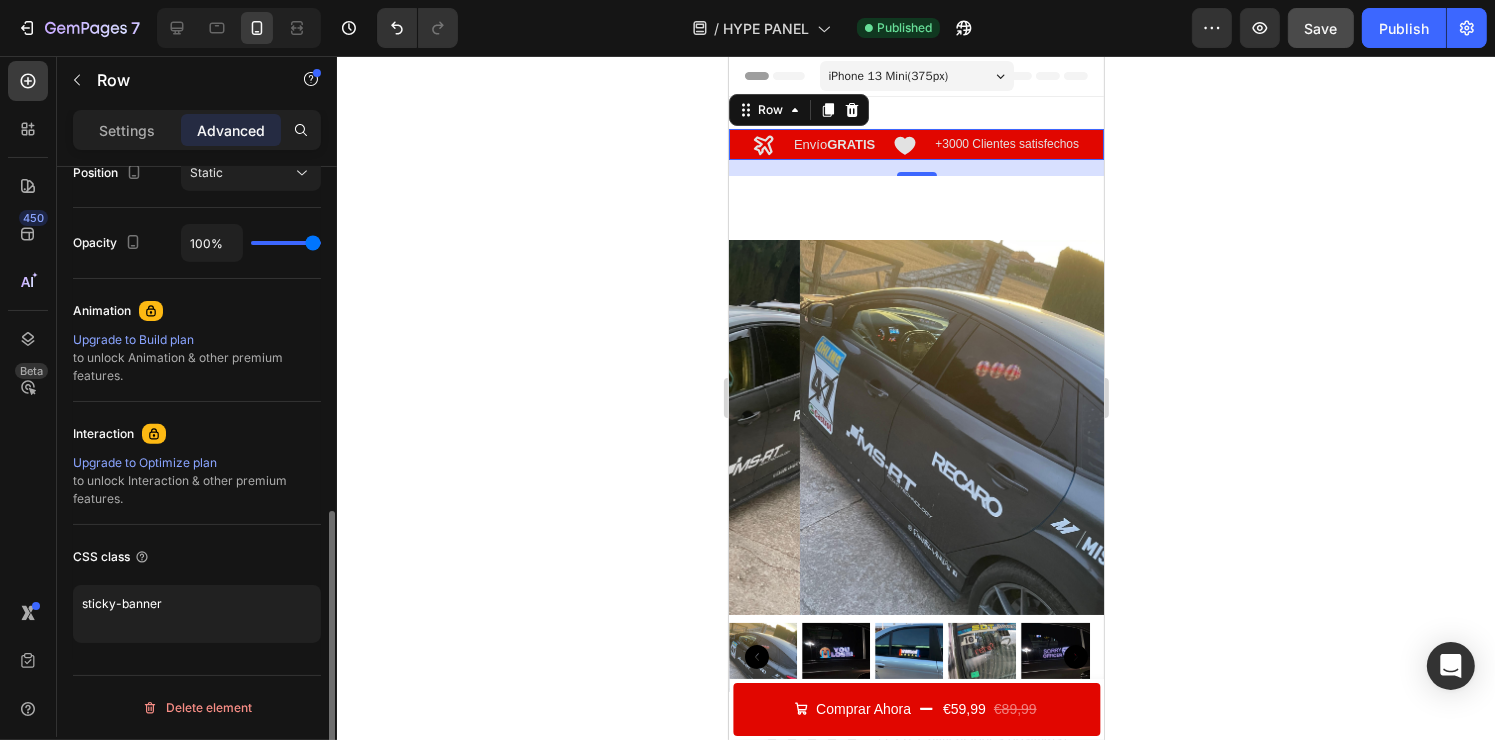 click 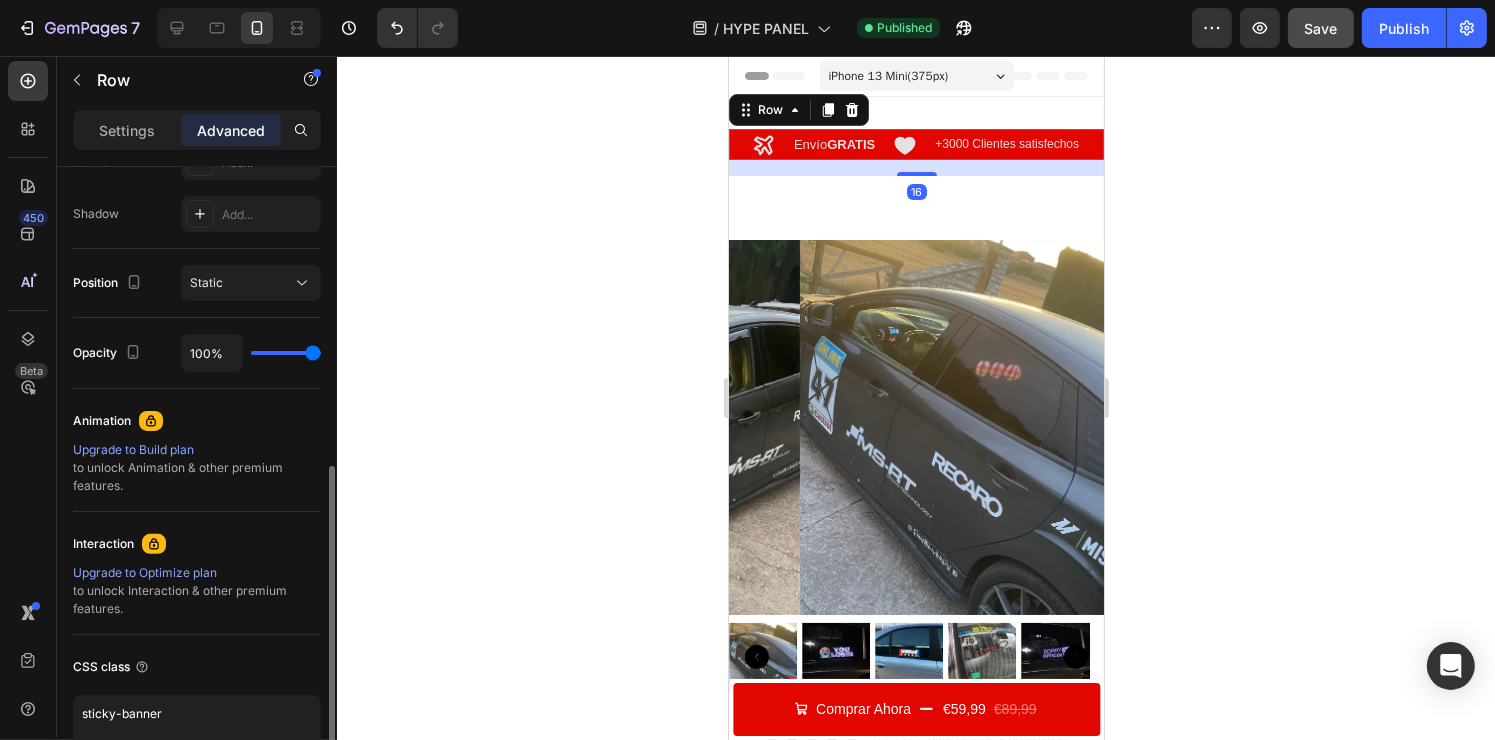 scroll, scrollTop: 664, scrollLeft: 0, axis: vertical 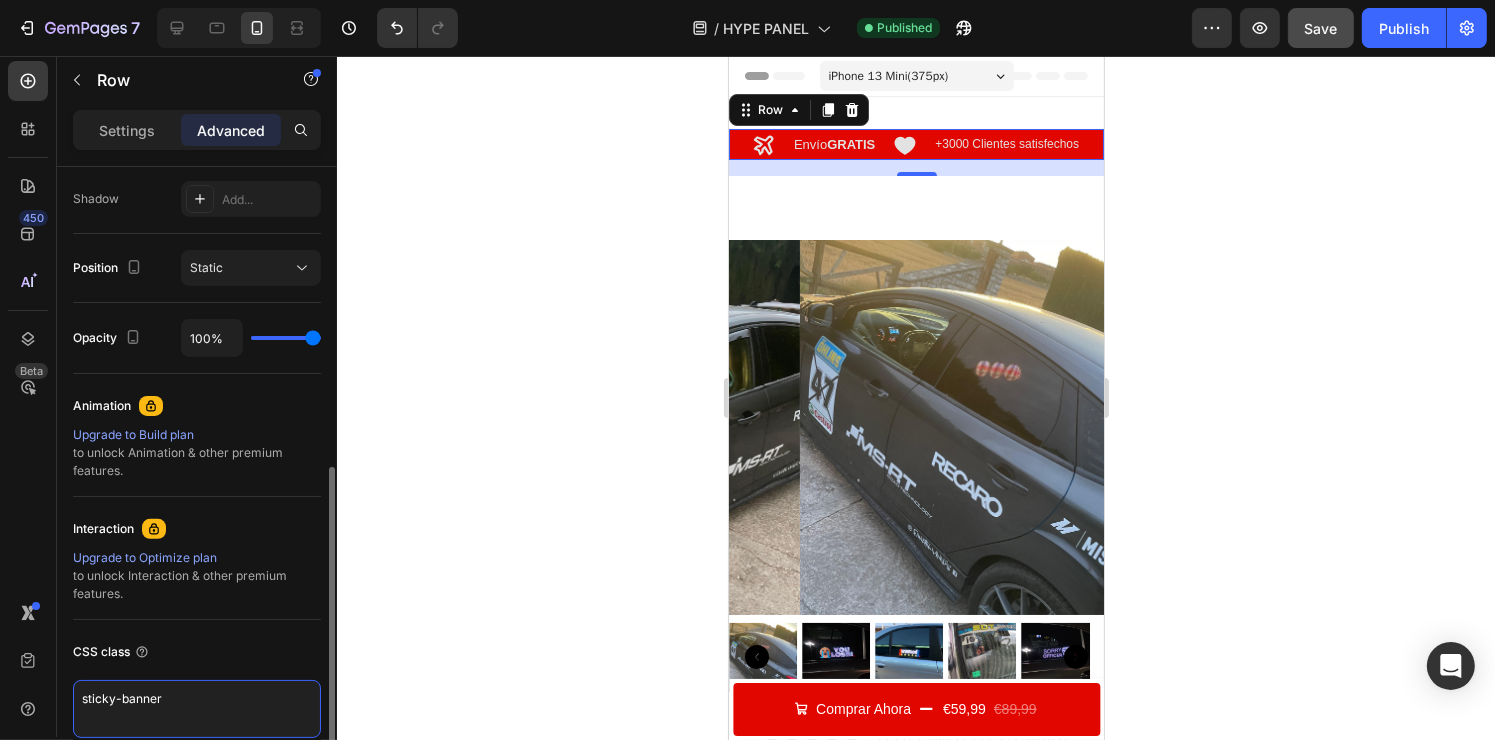 click on "sticky-banner" at bounding box center (197, 709) 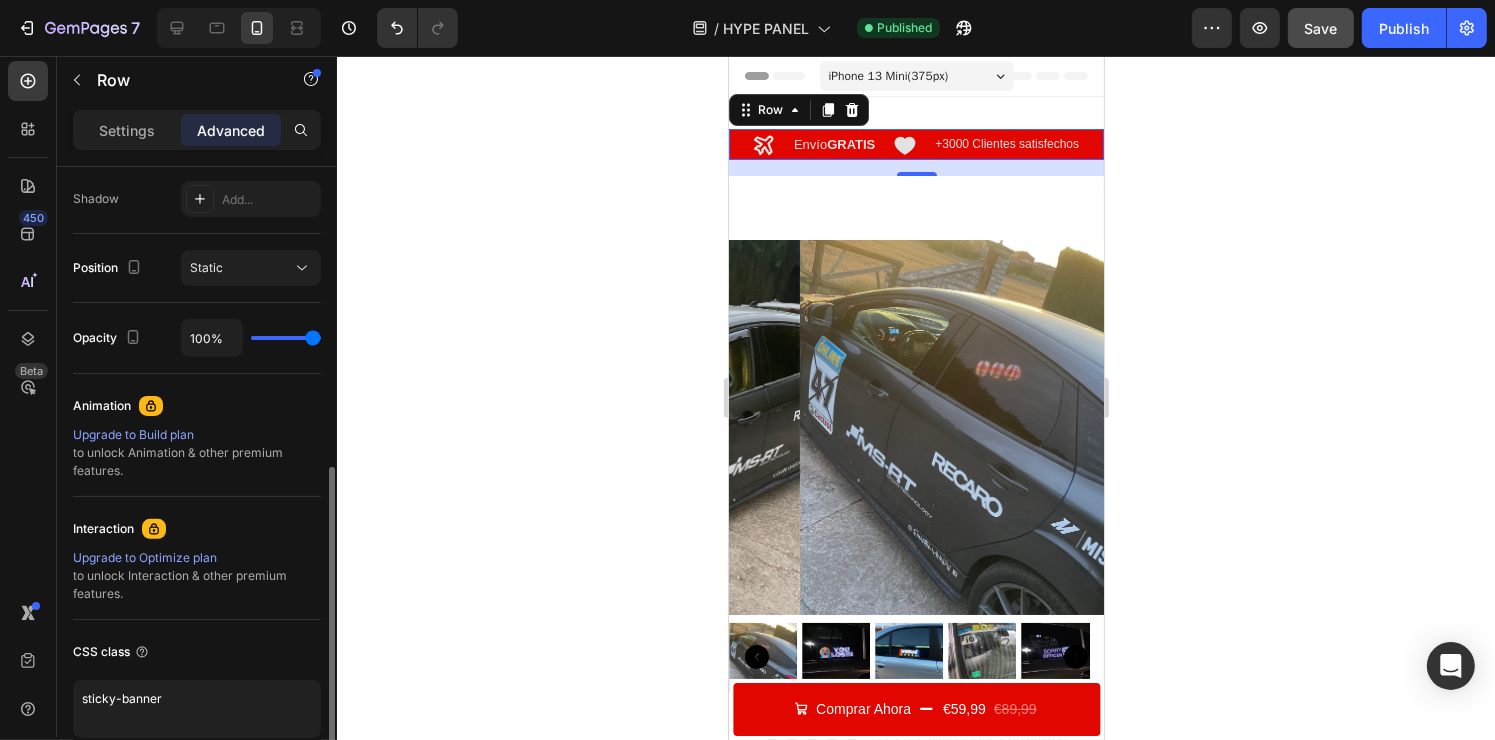 click on "CSS class sticky-banner" 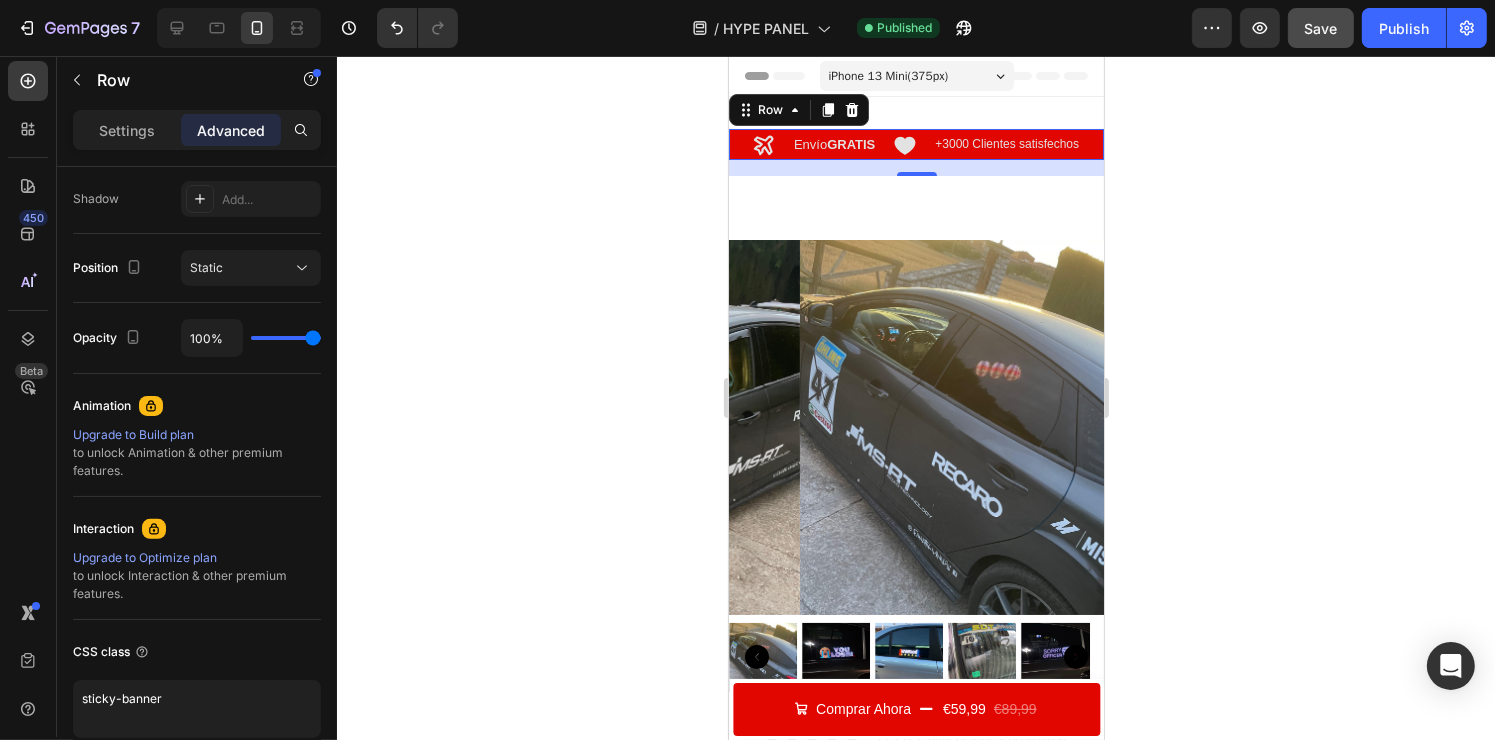 click 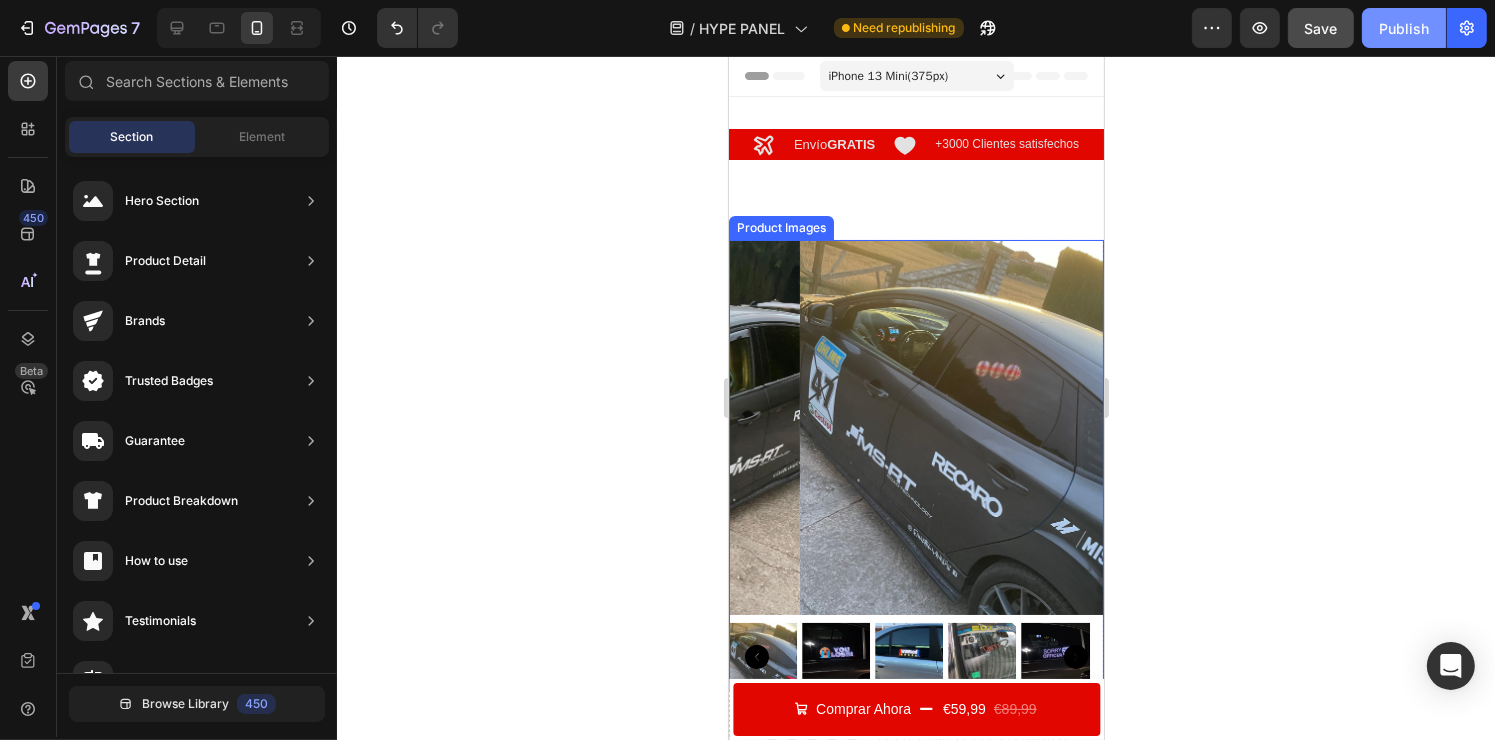 click on "Publish" at bounding box center [1404, 28] 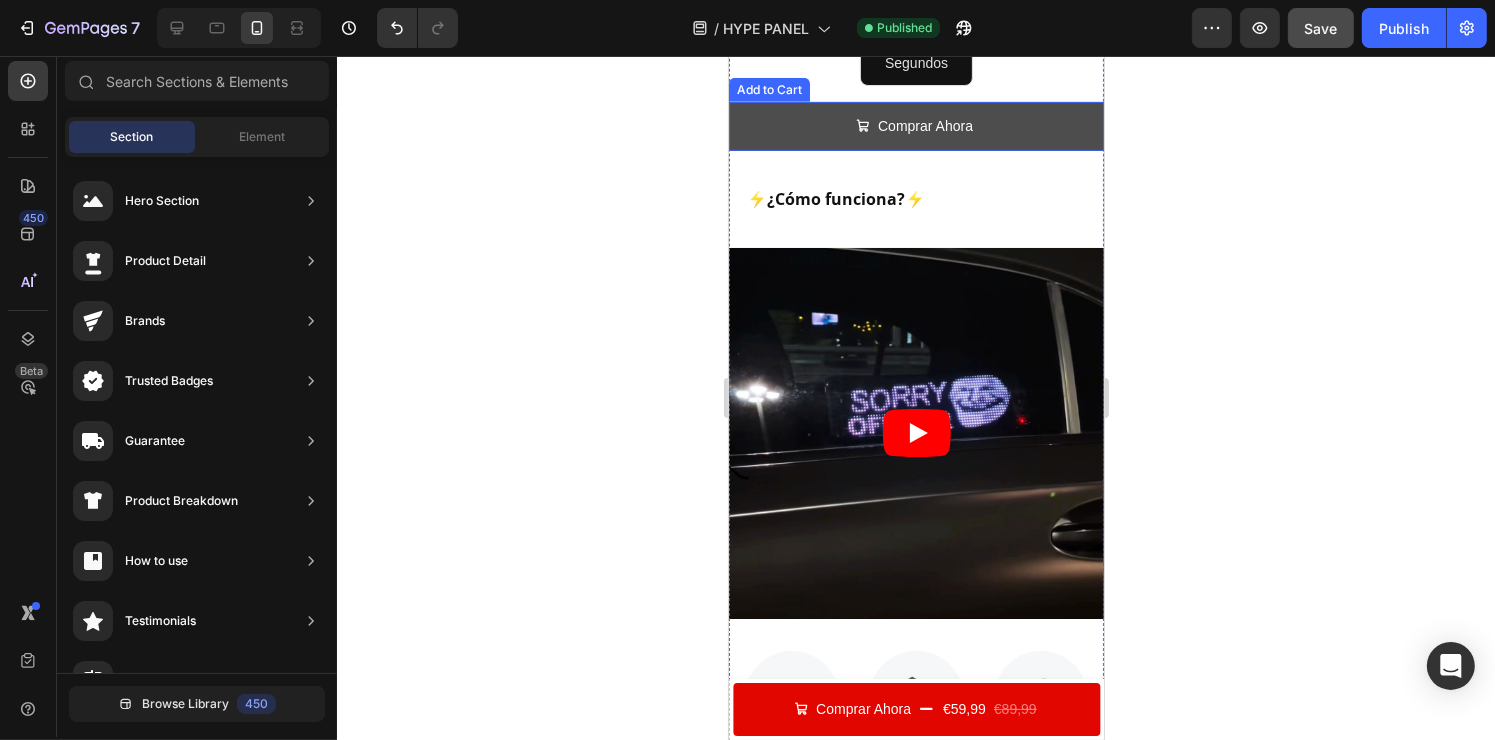 scroll, scrollTop: 1102, scrollLeft: 0, axis: vertical 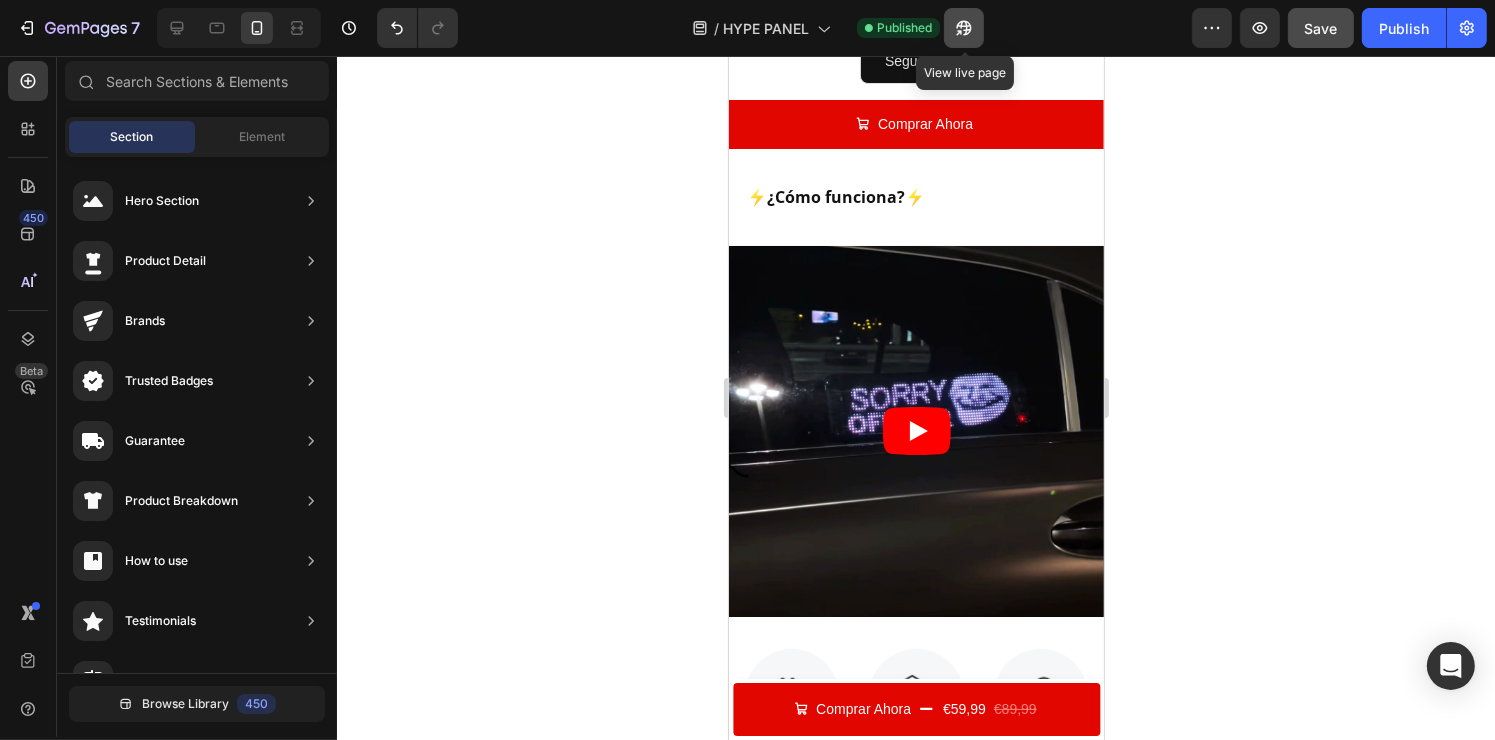 click 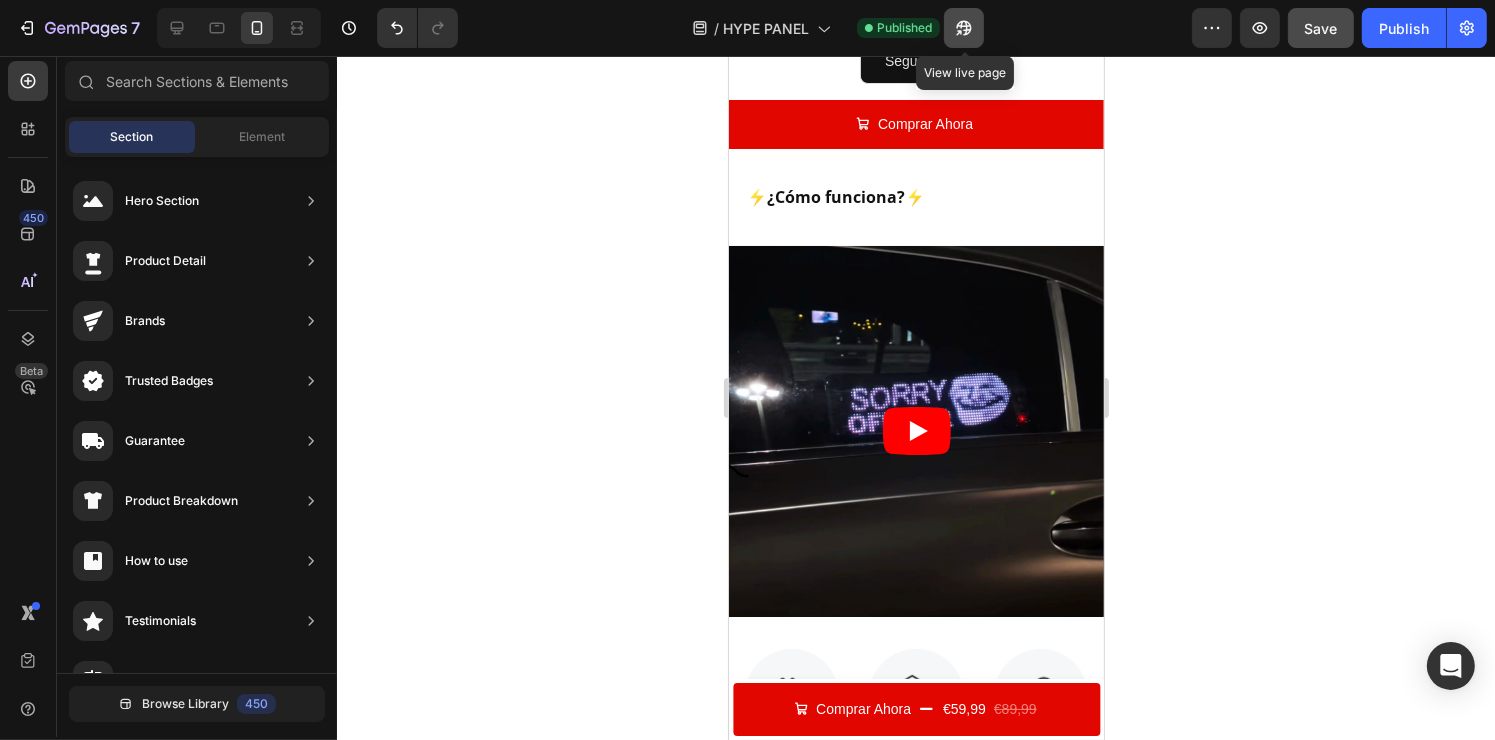 click 